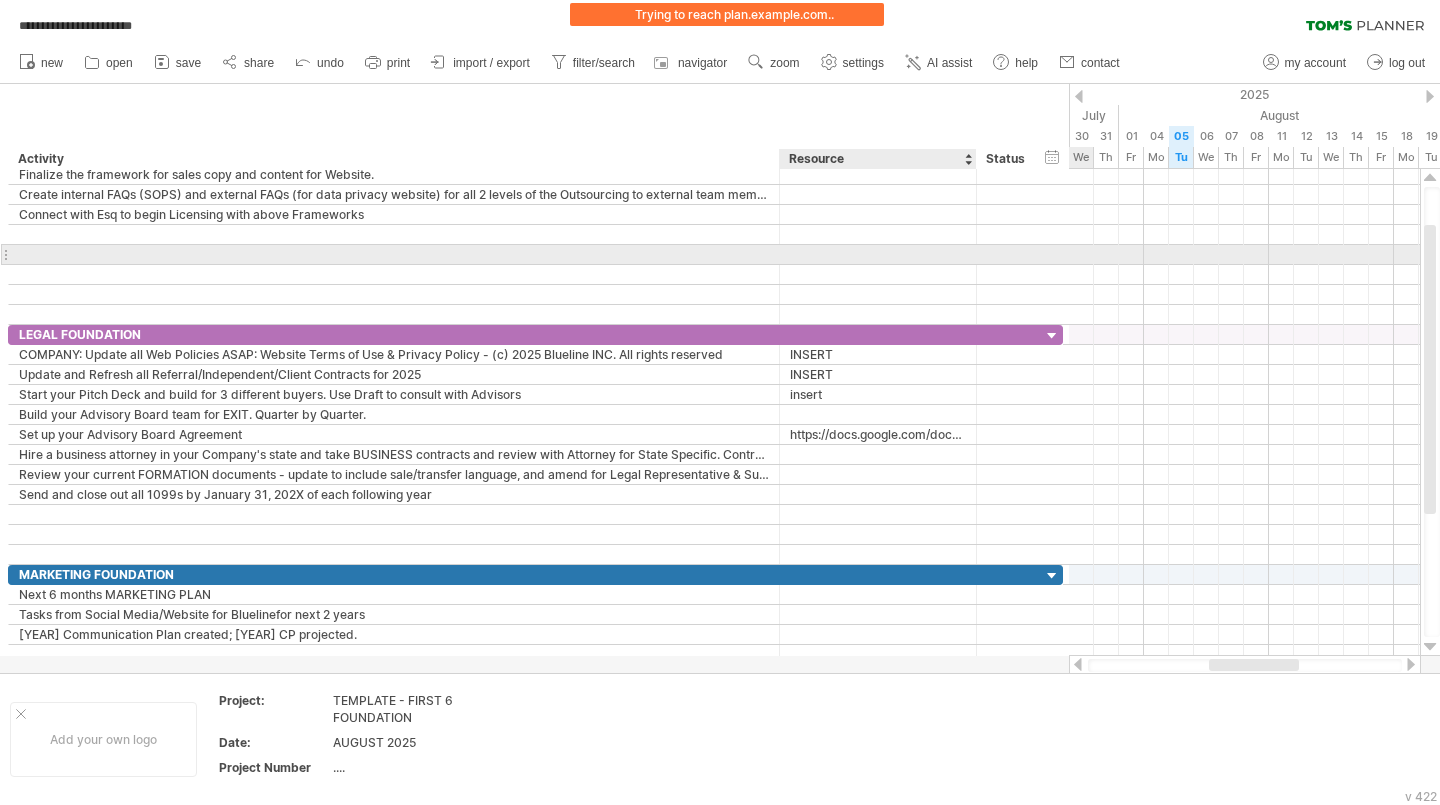scroll, scrollTop: 0, scrollLeft: 0, axis: both 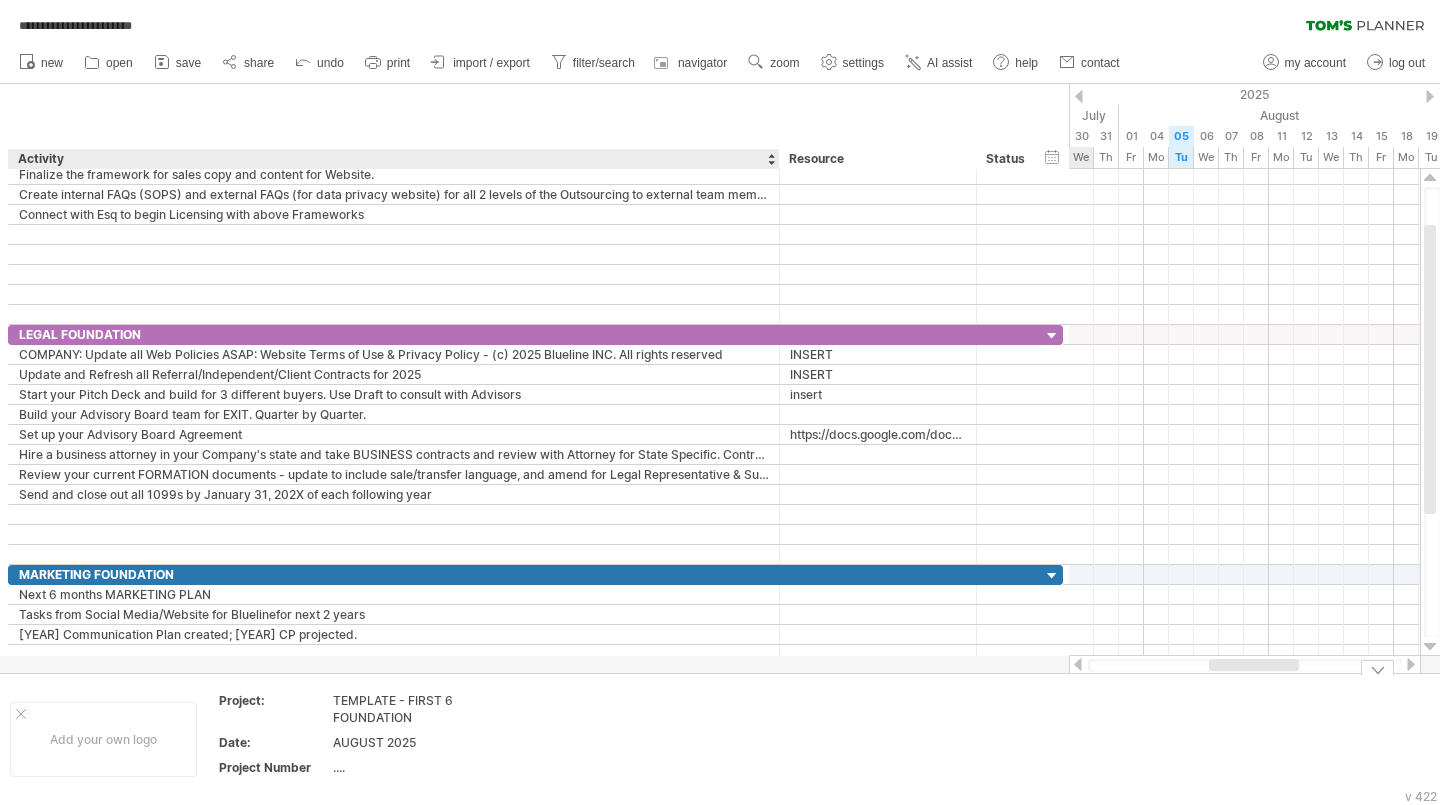 click on "Add your own logo" at bounding box center [103, 739] 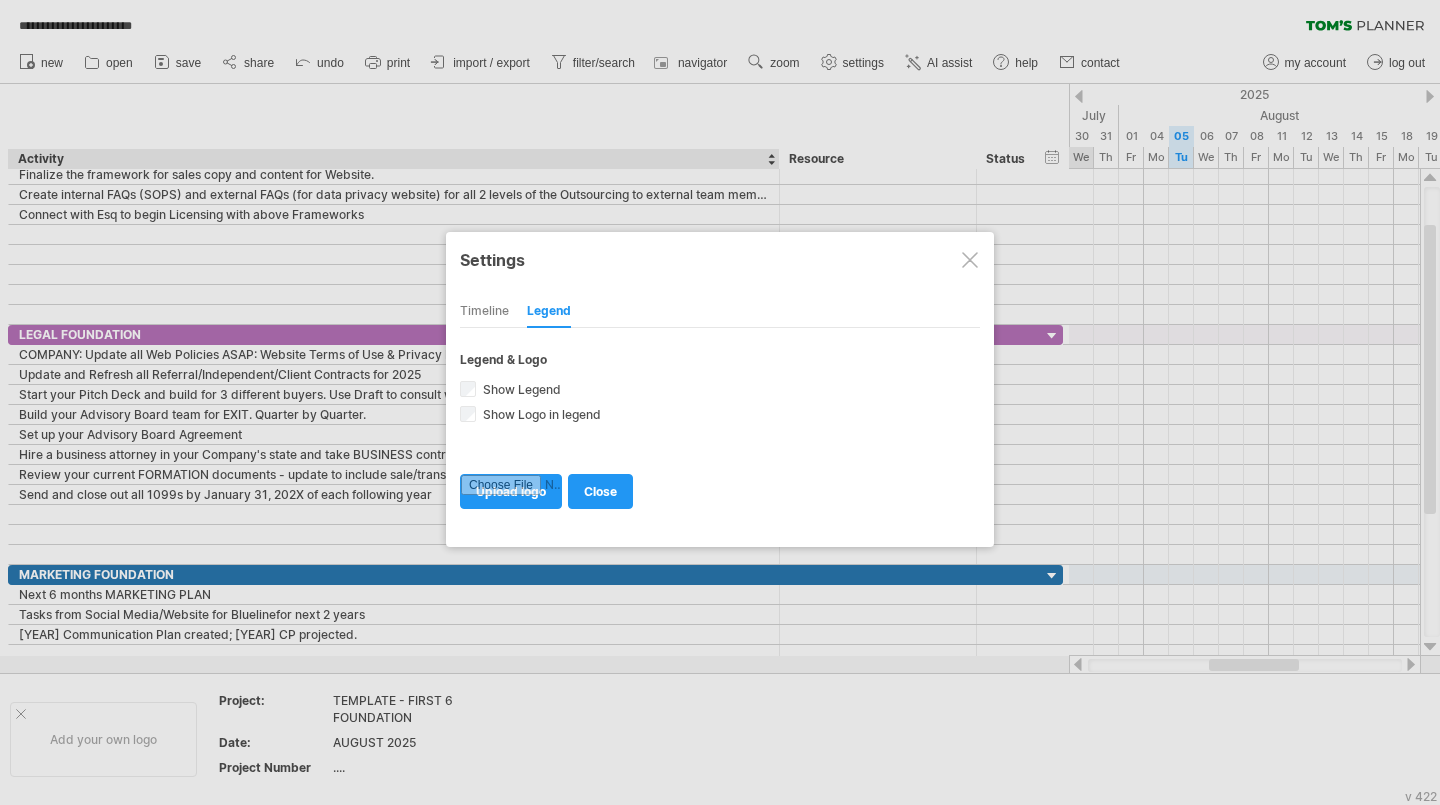 click at bounding box center [511, 491] 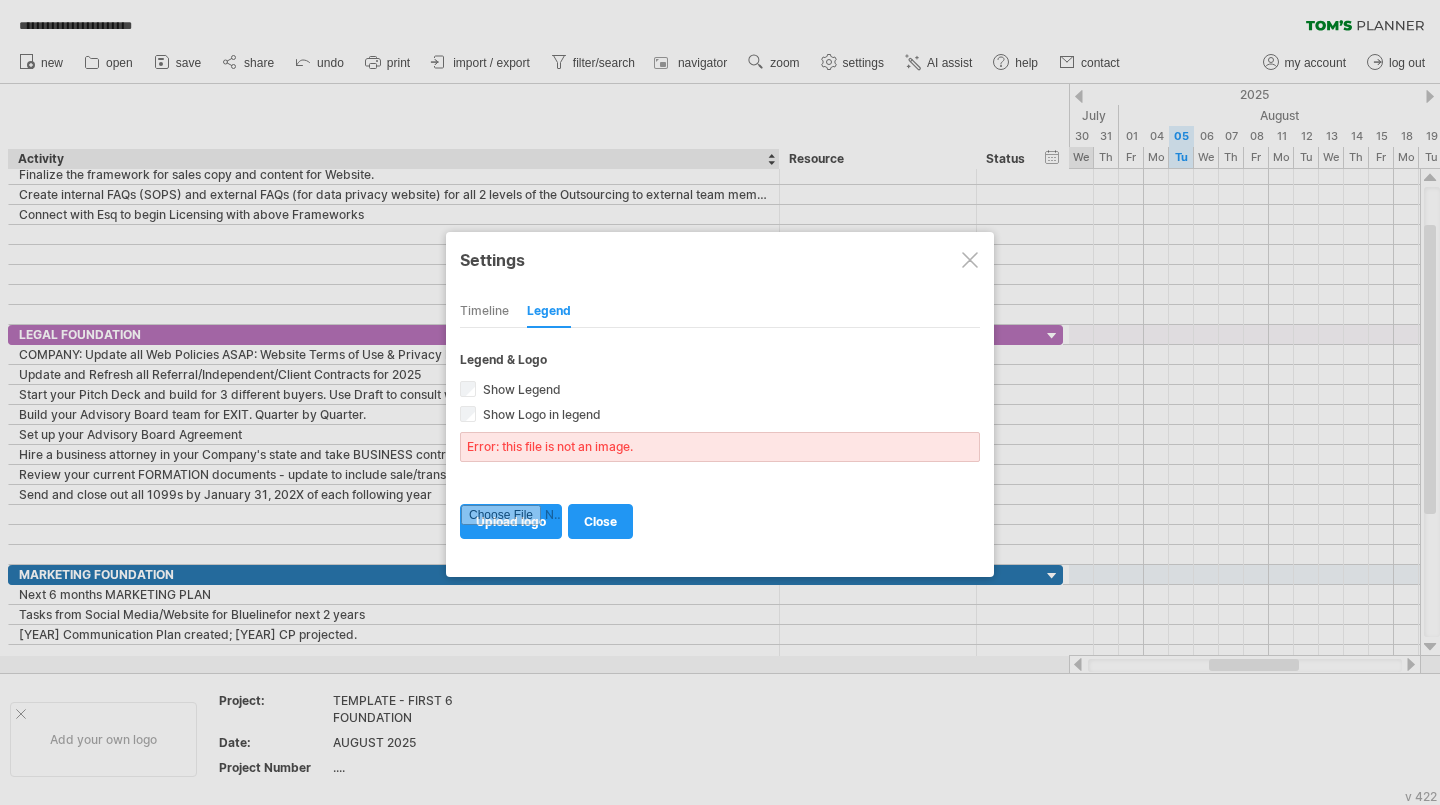 click at bounding box center (511, 521) 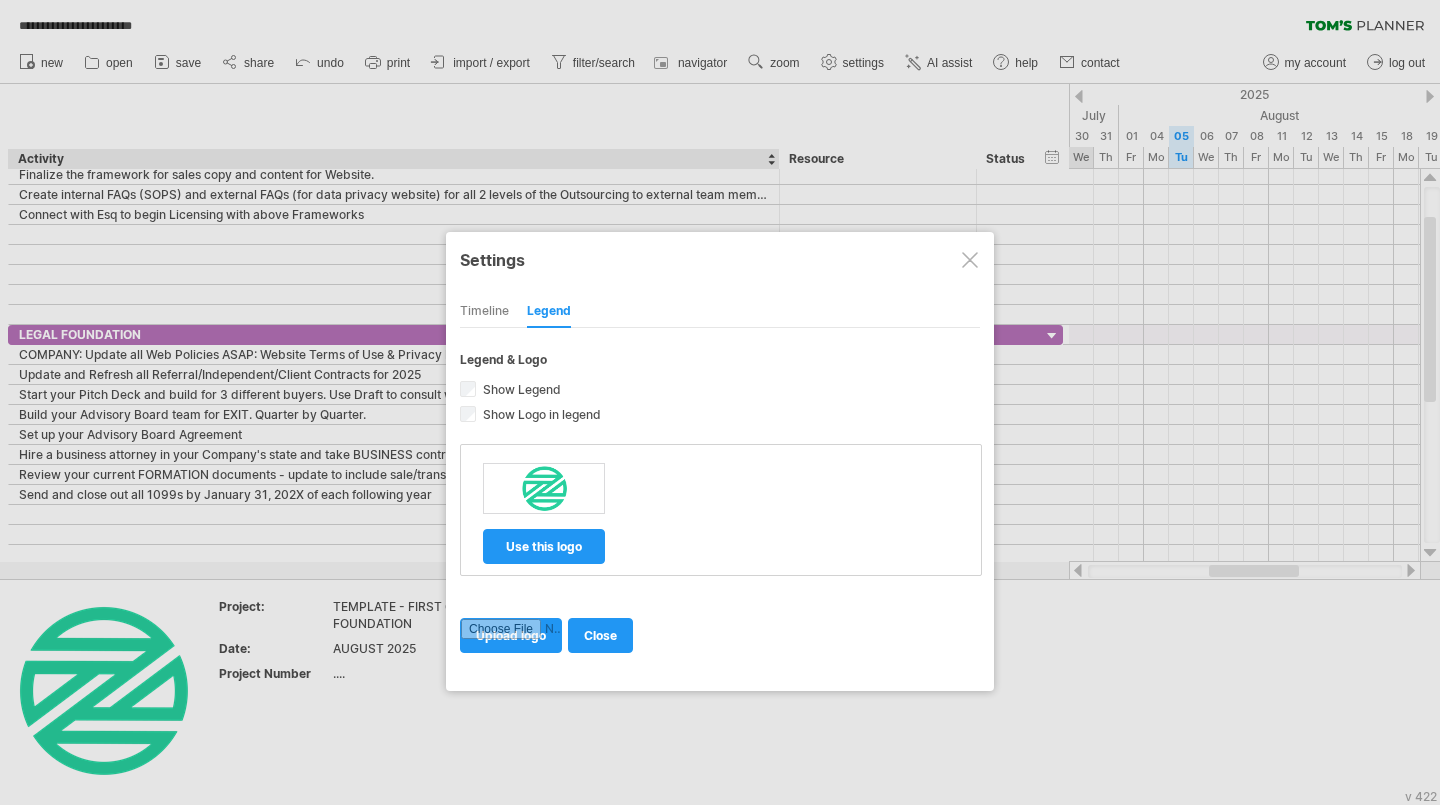 click at bounding box center [511, 635] 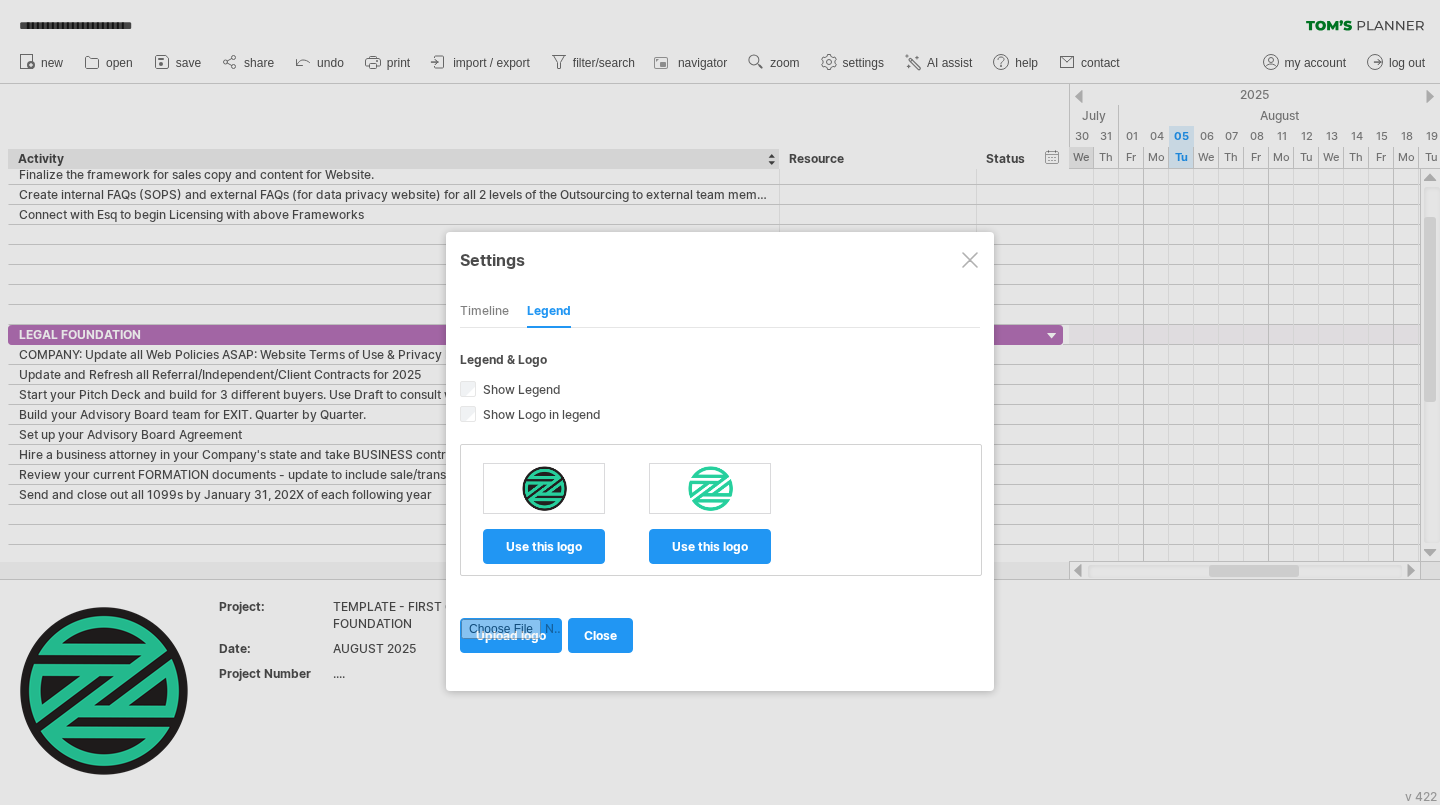 click on "use this logo" at bounding box center [544, 546] 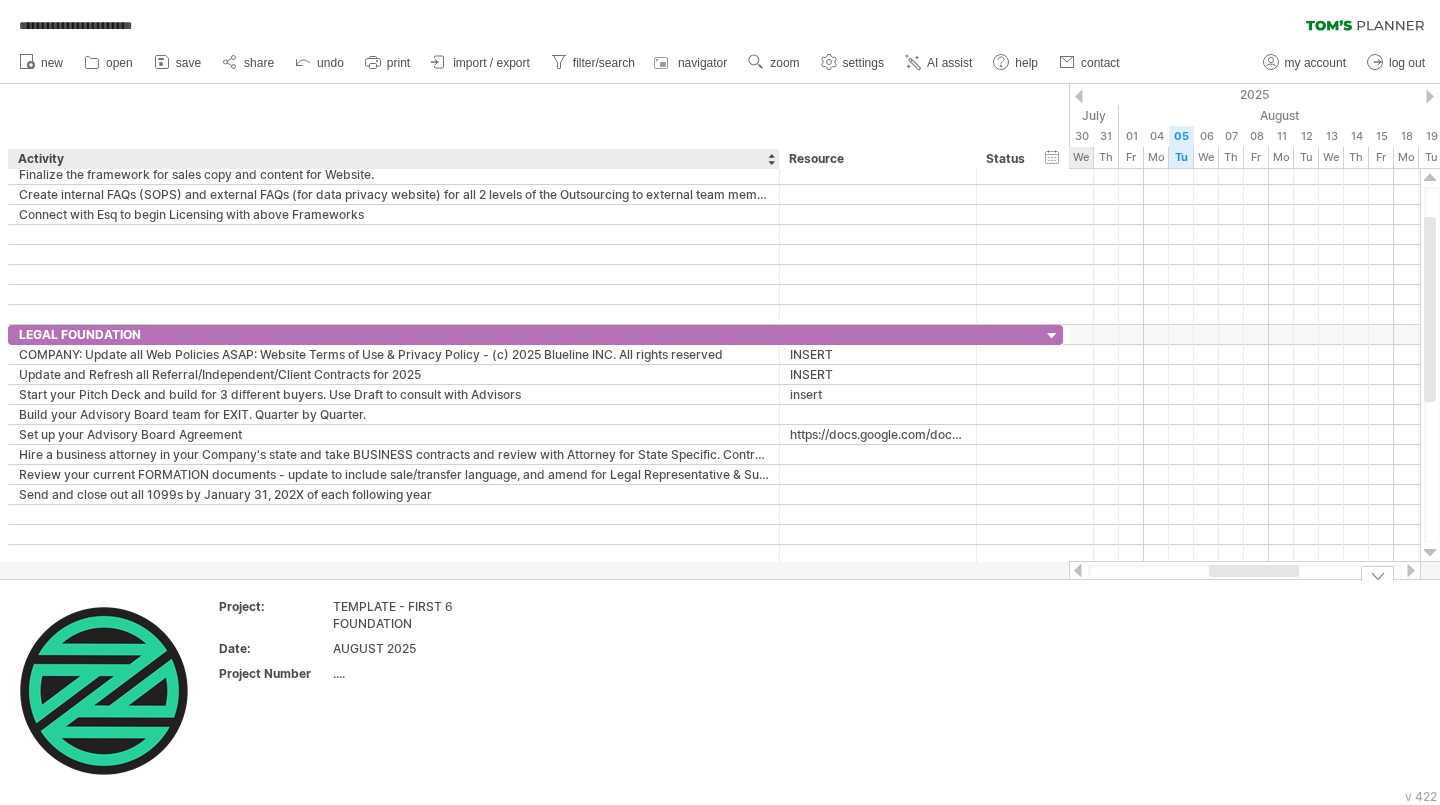 click at bounding box center (103, 690) 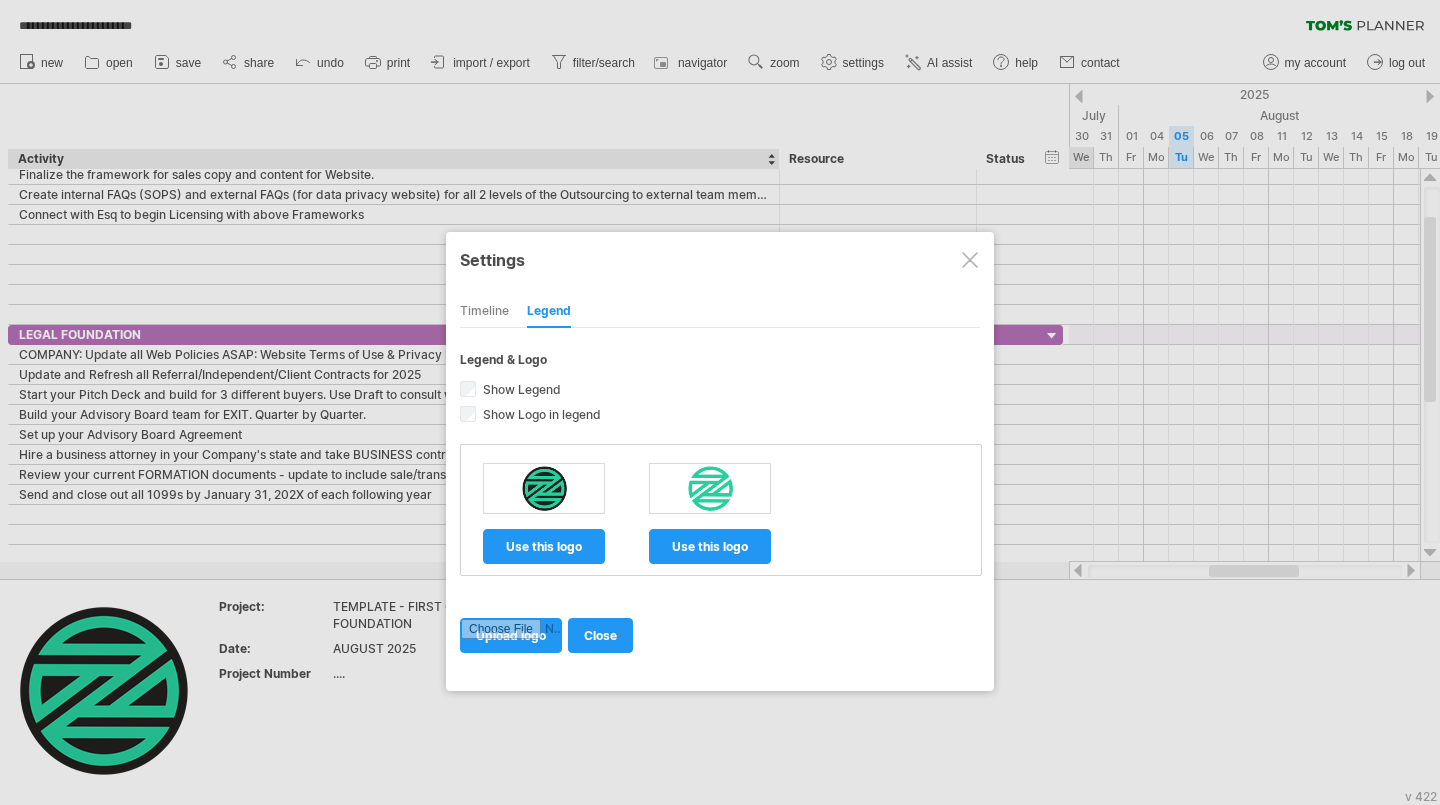 click at bounding box center [511, 635] 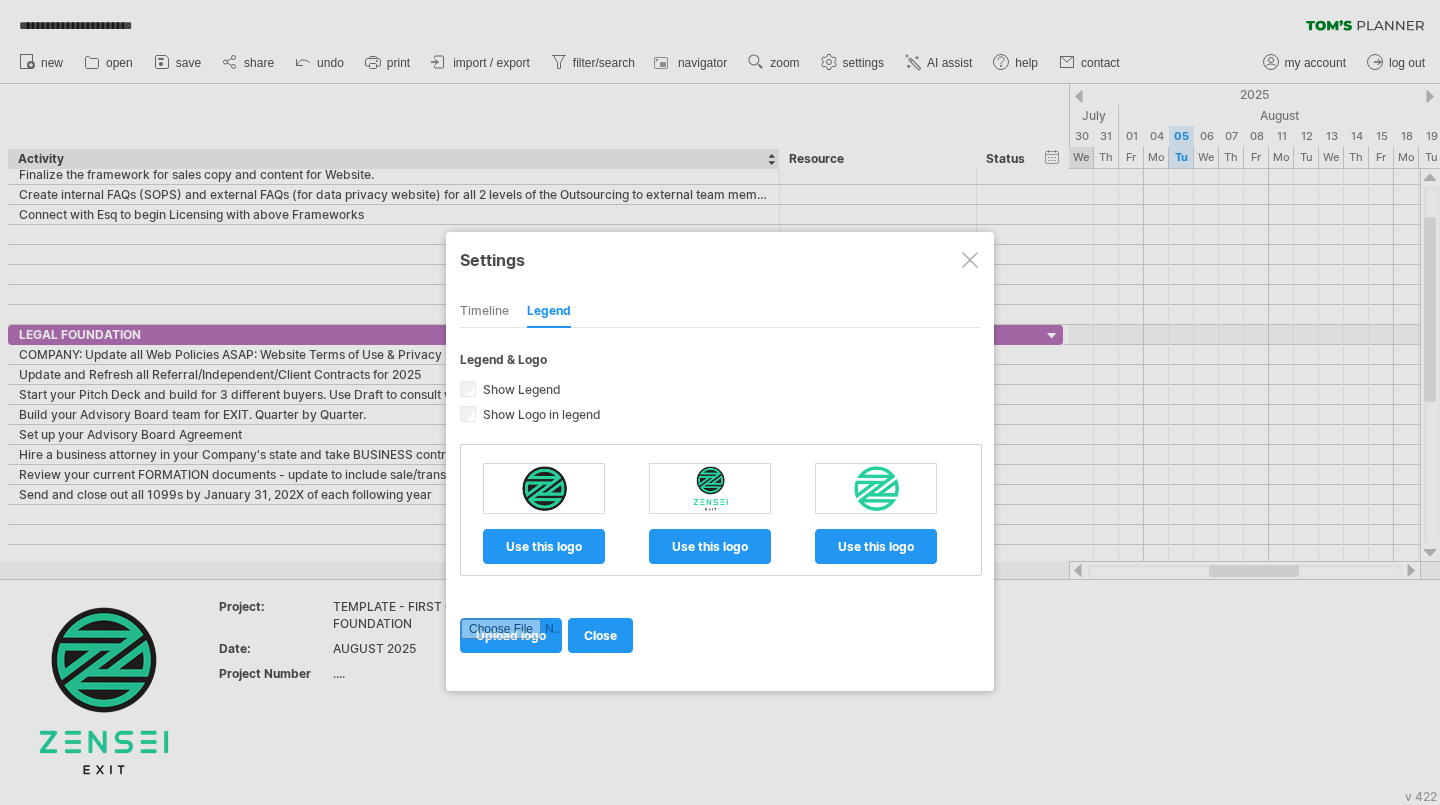 click on "use this logo" at bounding box center [710, 546] 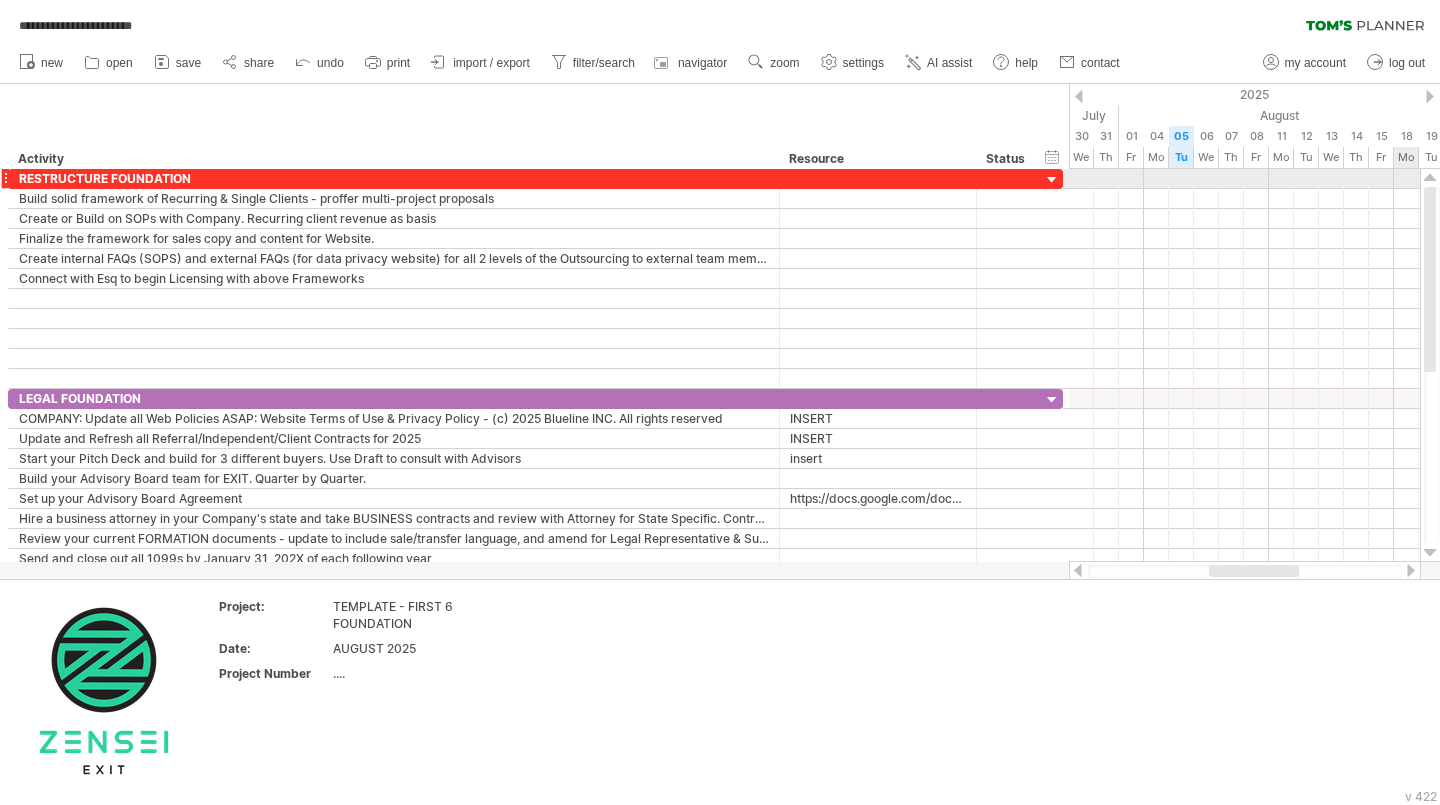 drag, startPoint x: 1431, startPoint y: 269, endPoint x: 1439, endPoint y: 173, distance: 96.332756 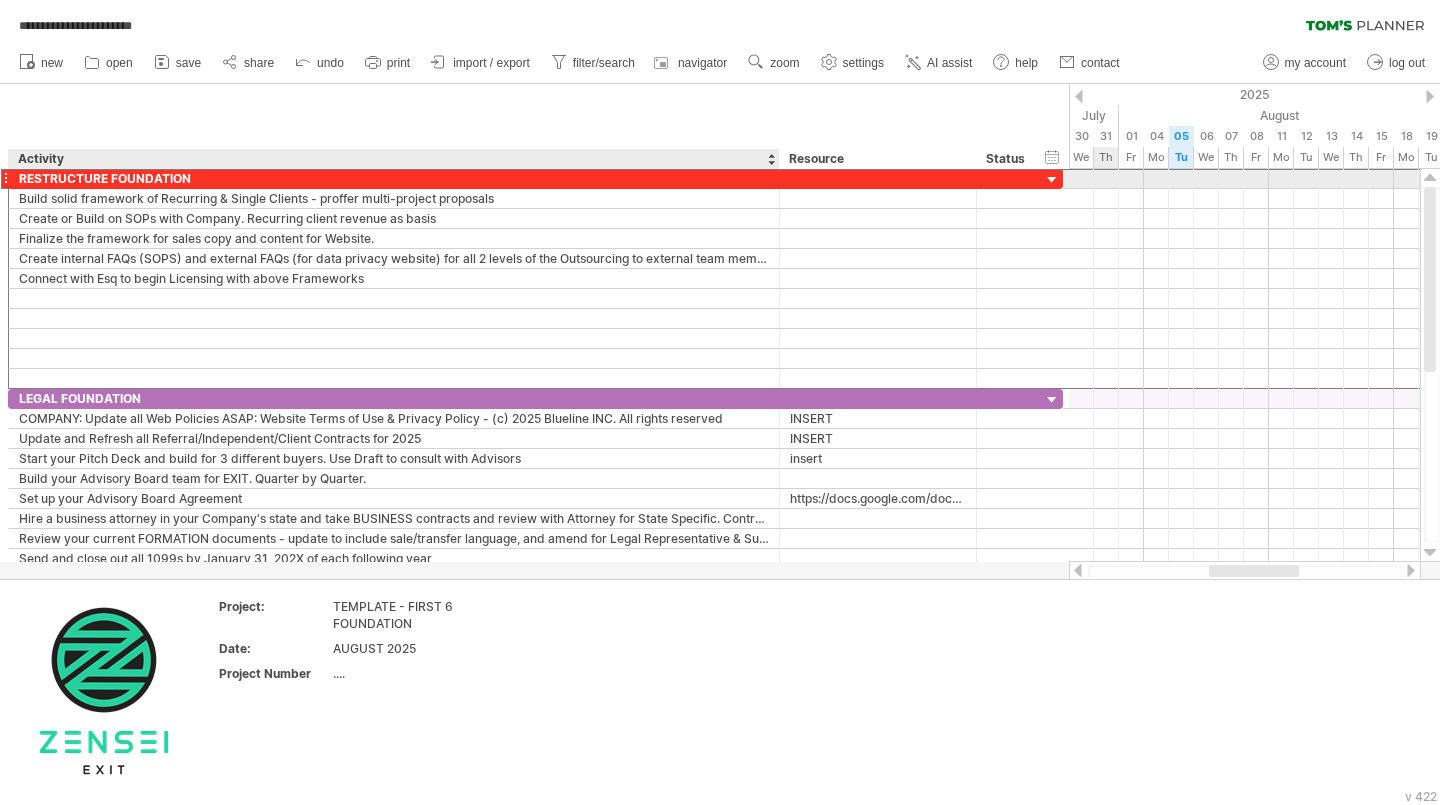 click on "RESTRUCTURE FOUNDATION" at bounding box center [394, 178] 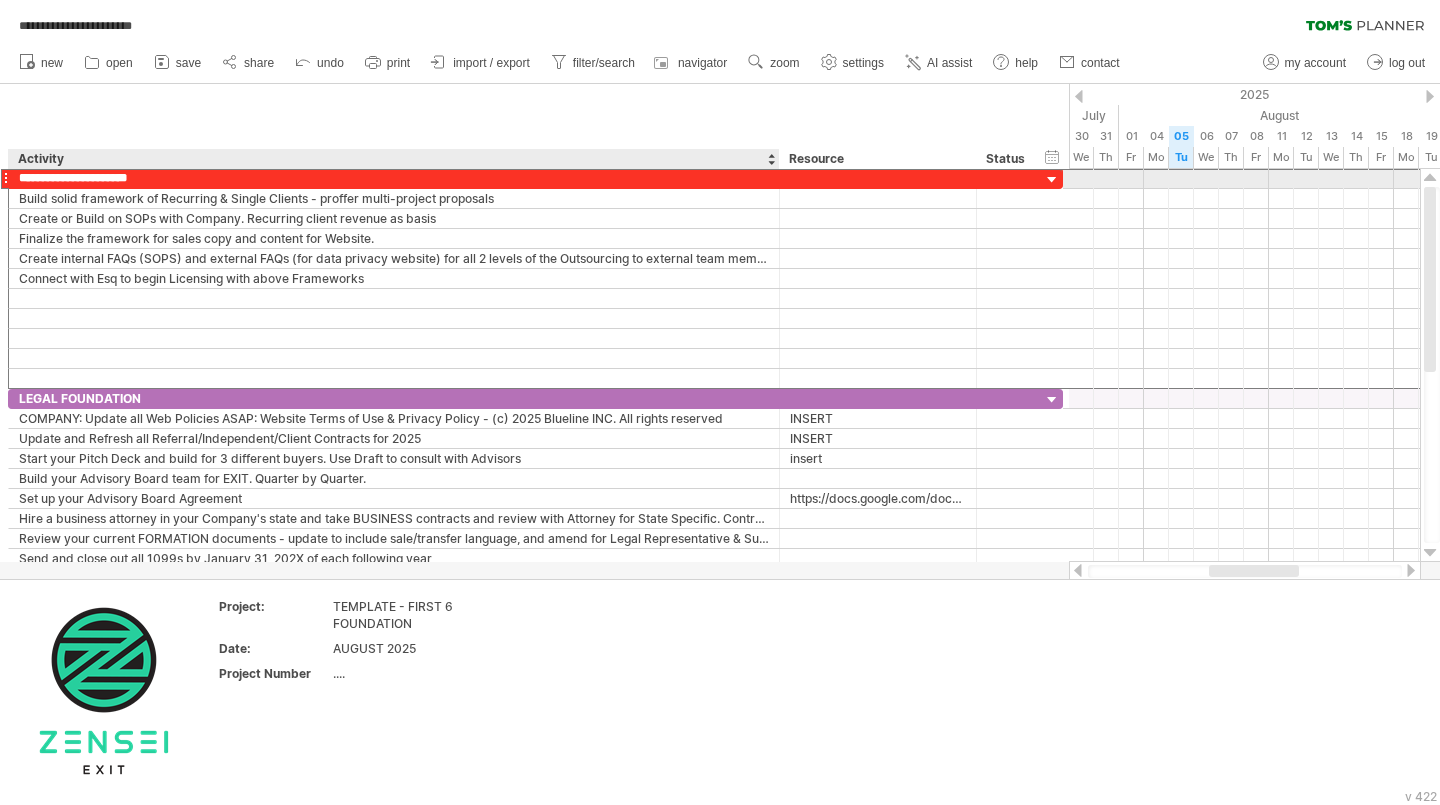 click on "**********" at bounding box center (394, 178) 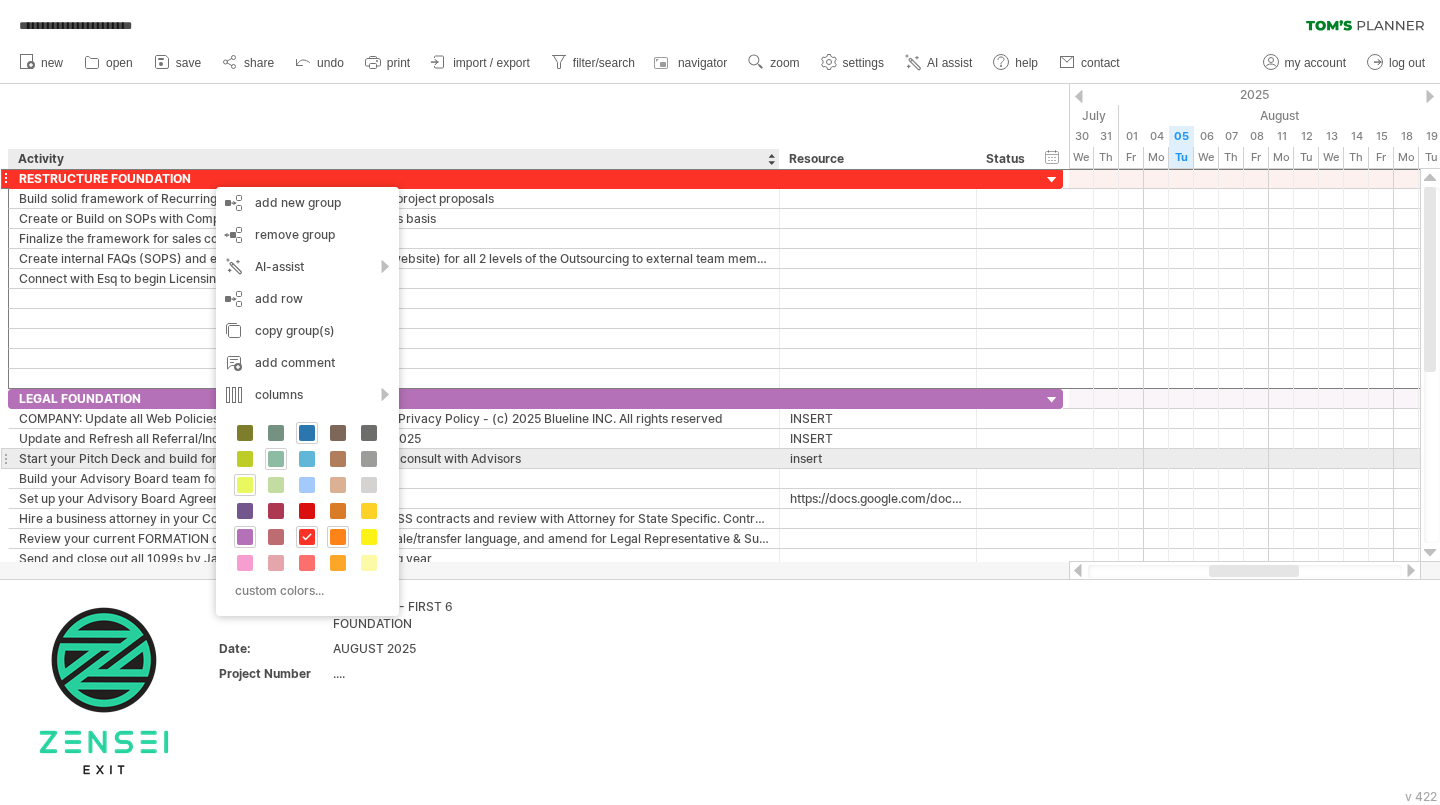 click at bounding box center (276, 459) 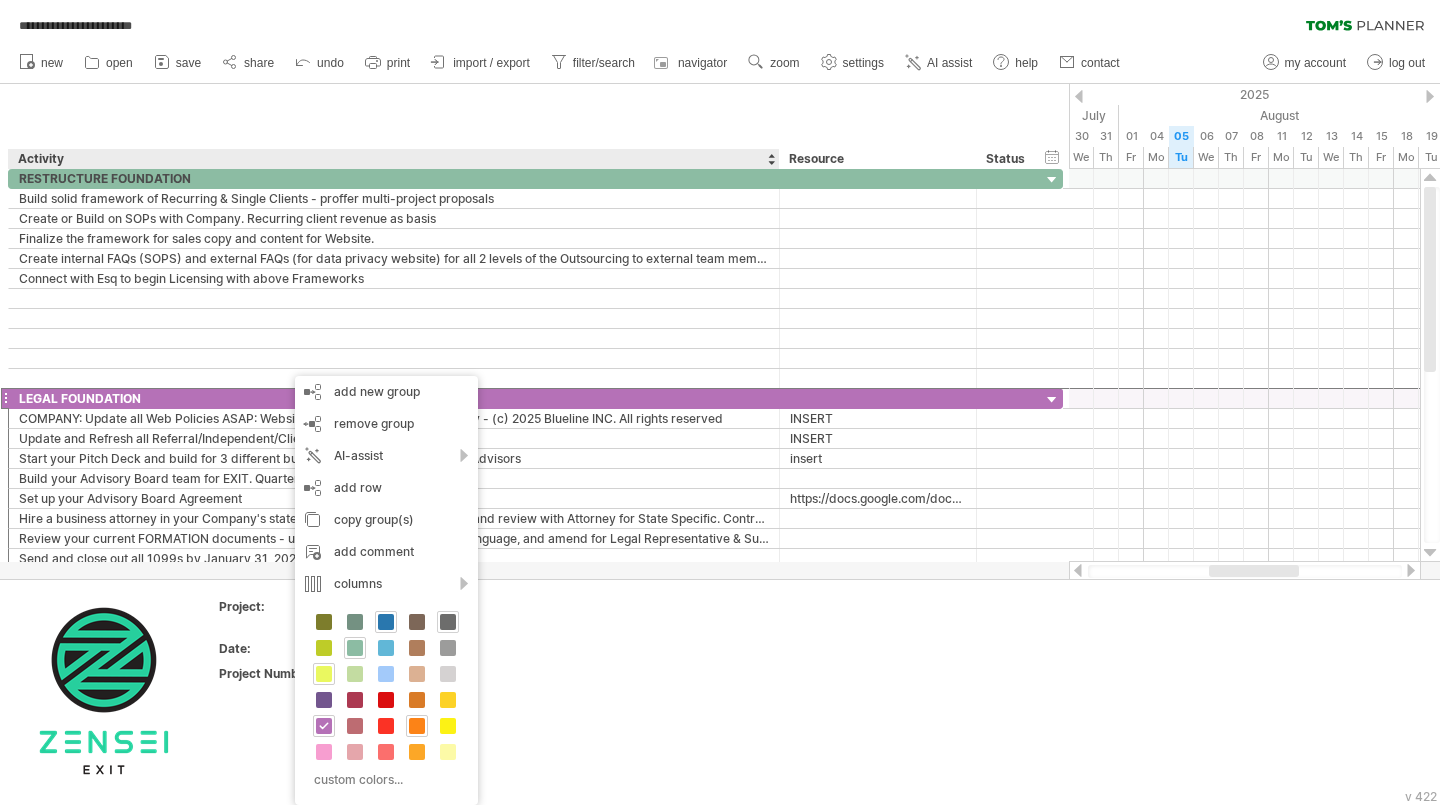 click at bounding box center [448, 622] 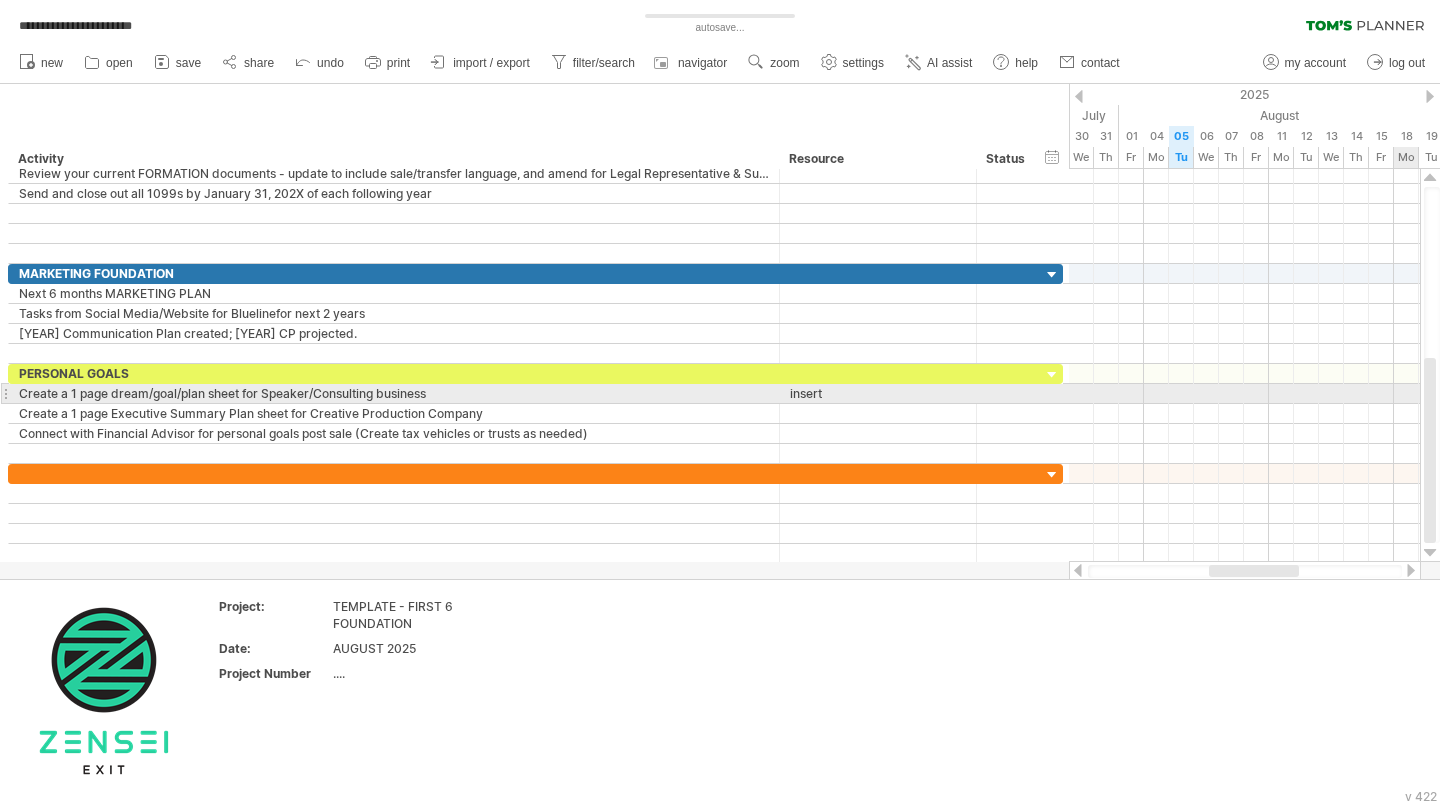 drag, startPoint x: 1428, startPoint y: 224, endPoint x: 1420, endPoint y: 402, distance: 178.17969 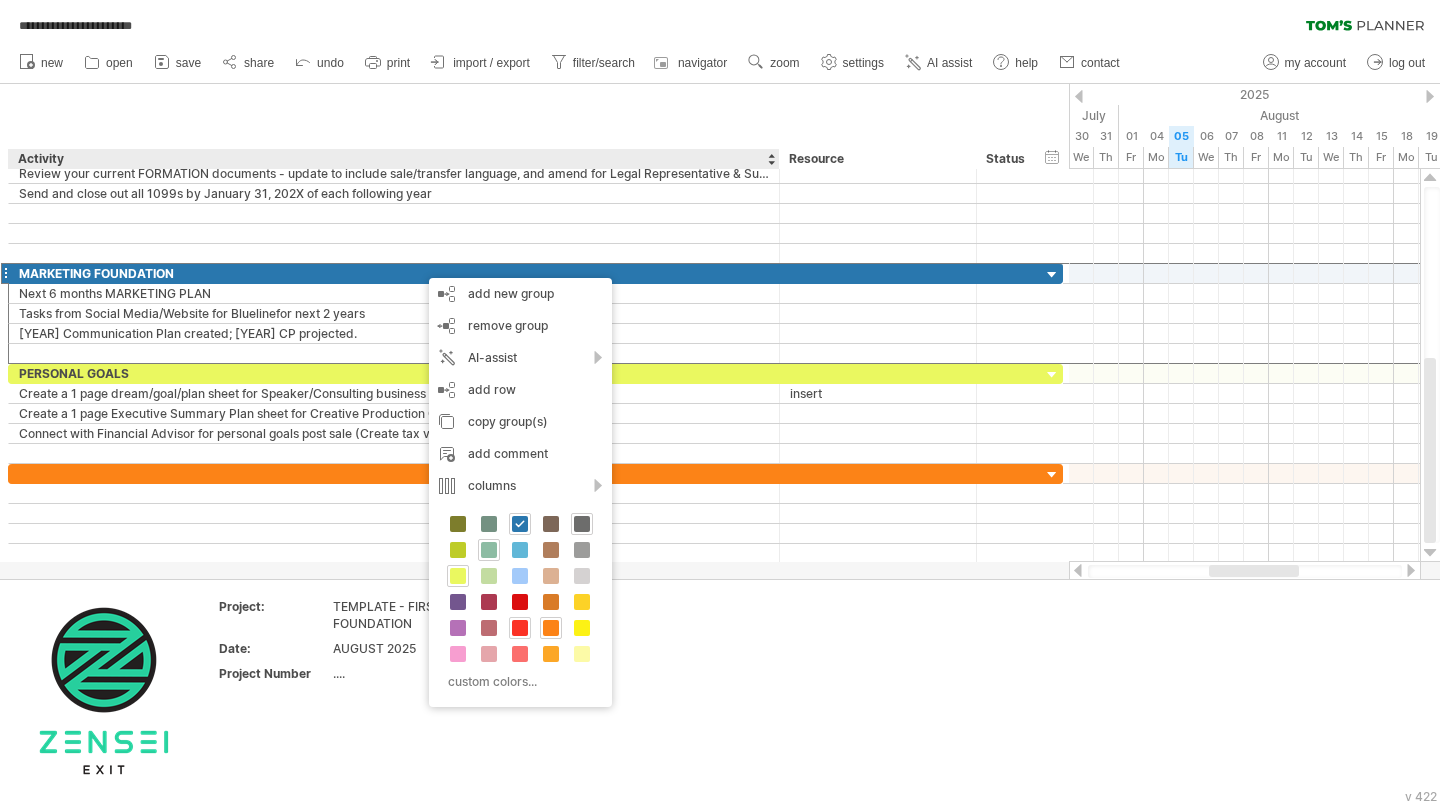 click at bounding box center (520, 628) 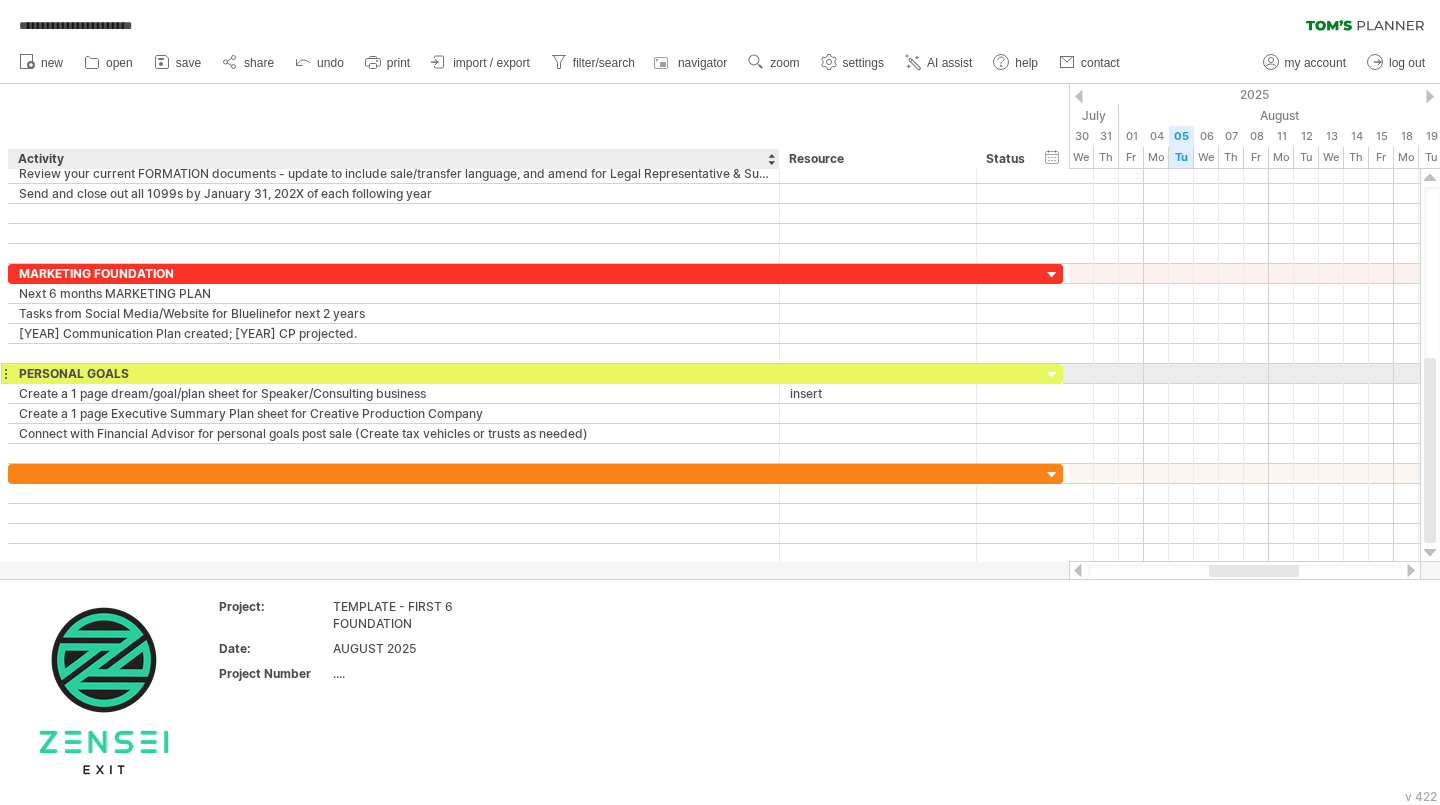 click on "PERSONAL GOALS" at bounding box center (394, 373) 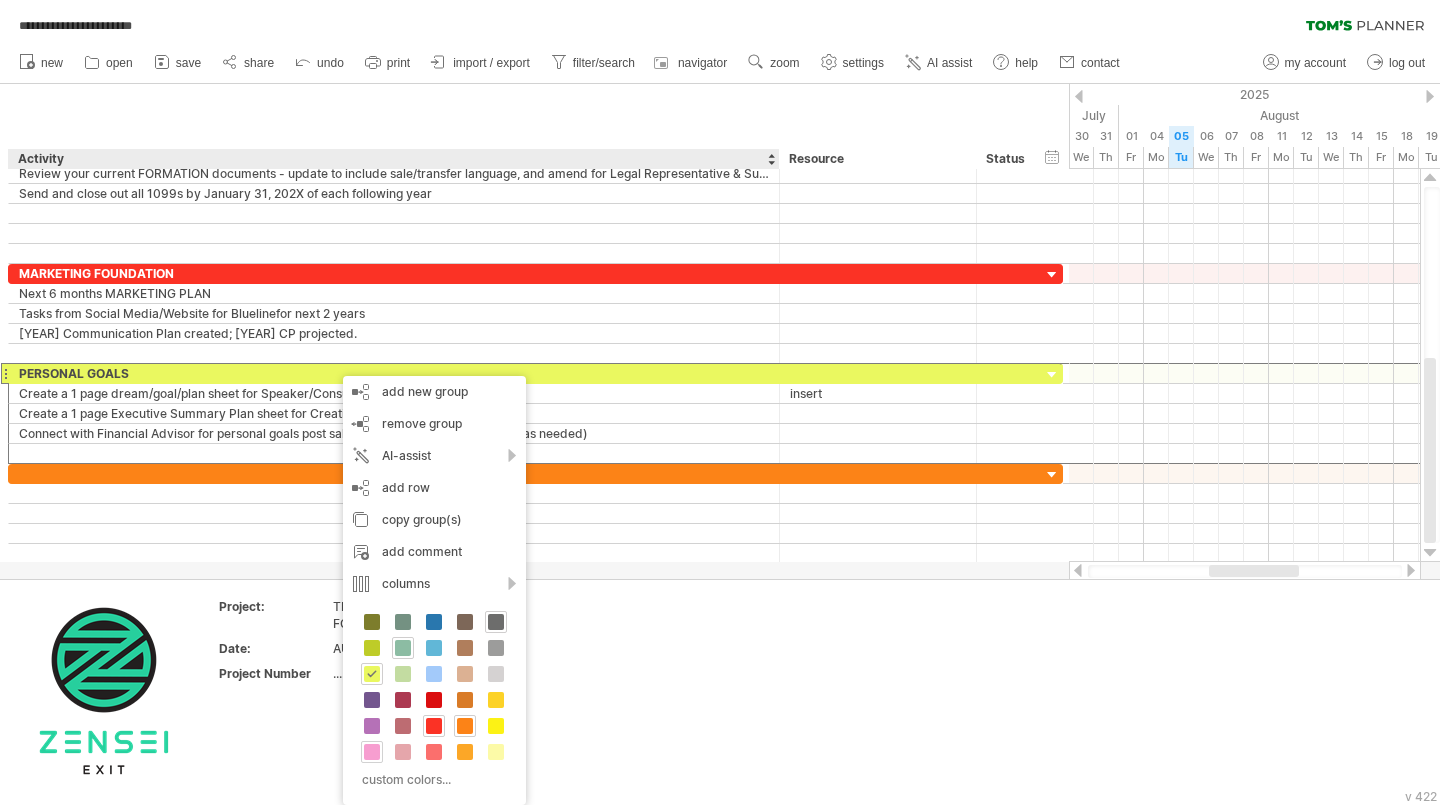 click at bounding box center [372, 752] 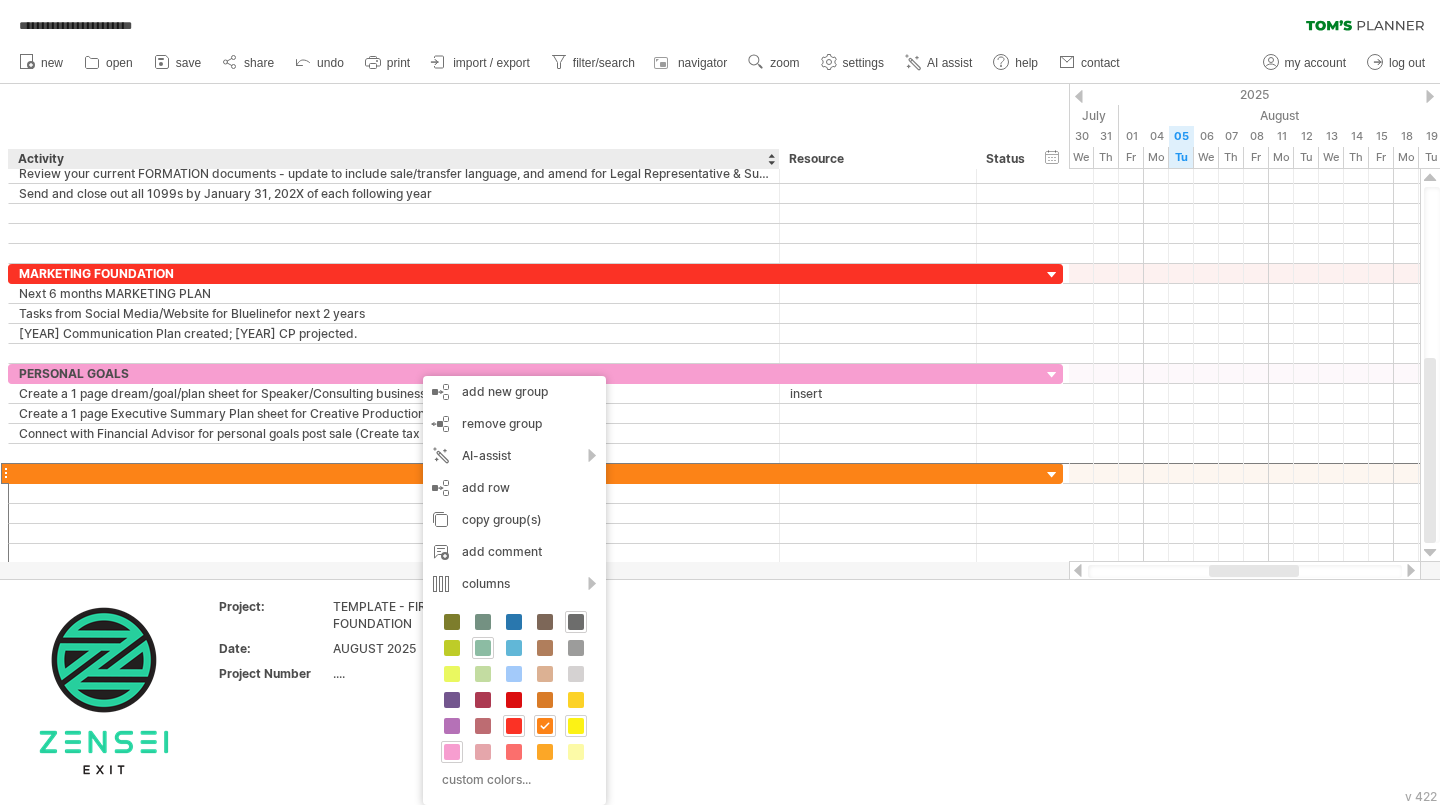 click at bounding box center [576, 726] 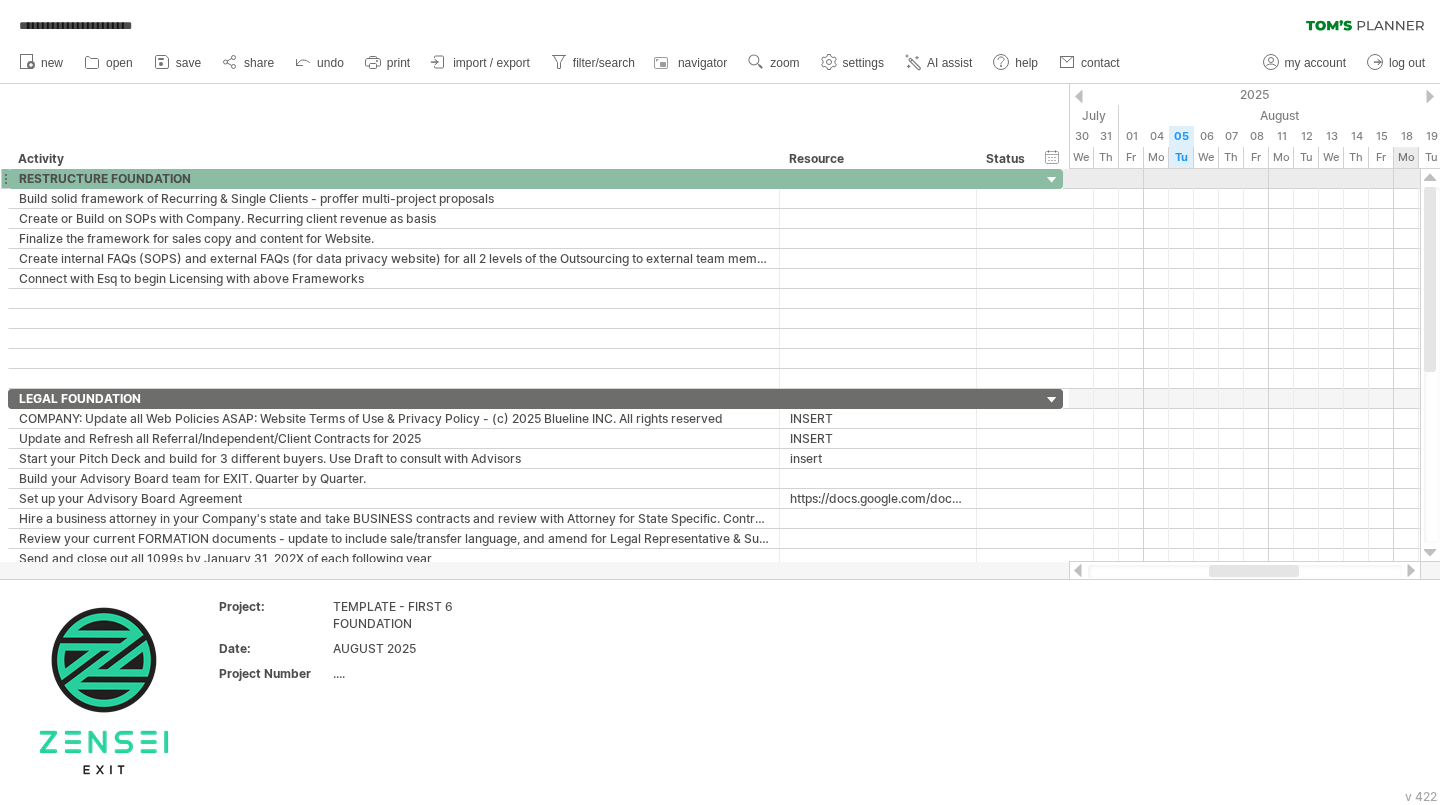 drag, startPoint x: 1431, startPoint y: 390, endPoint x: 1417, endPoint y: 181, distance: 209.46837 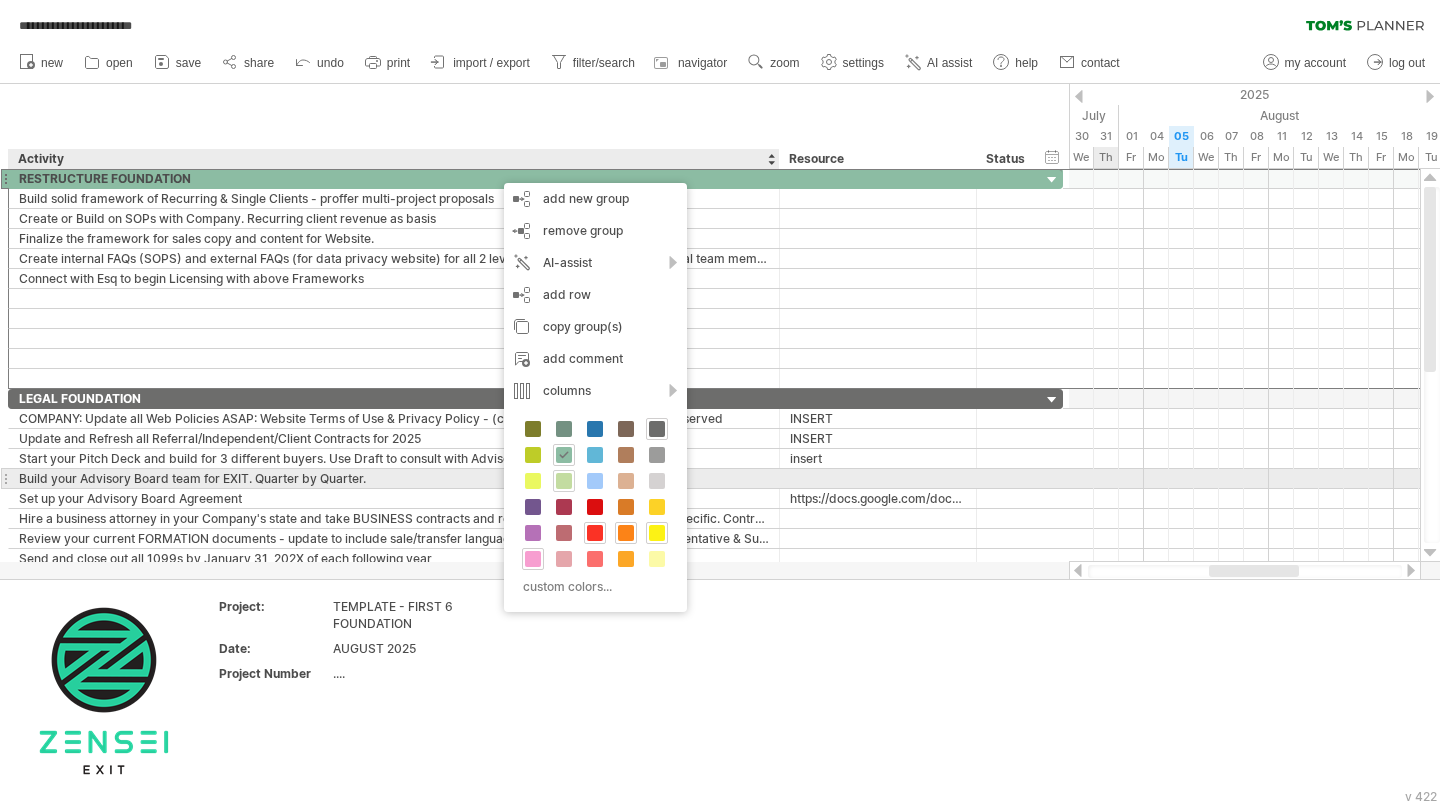 click at bounding box center (564, 481) 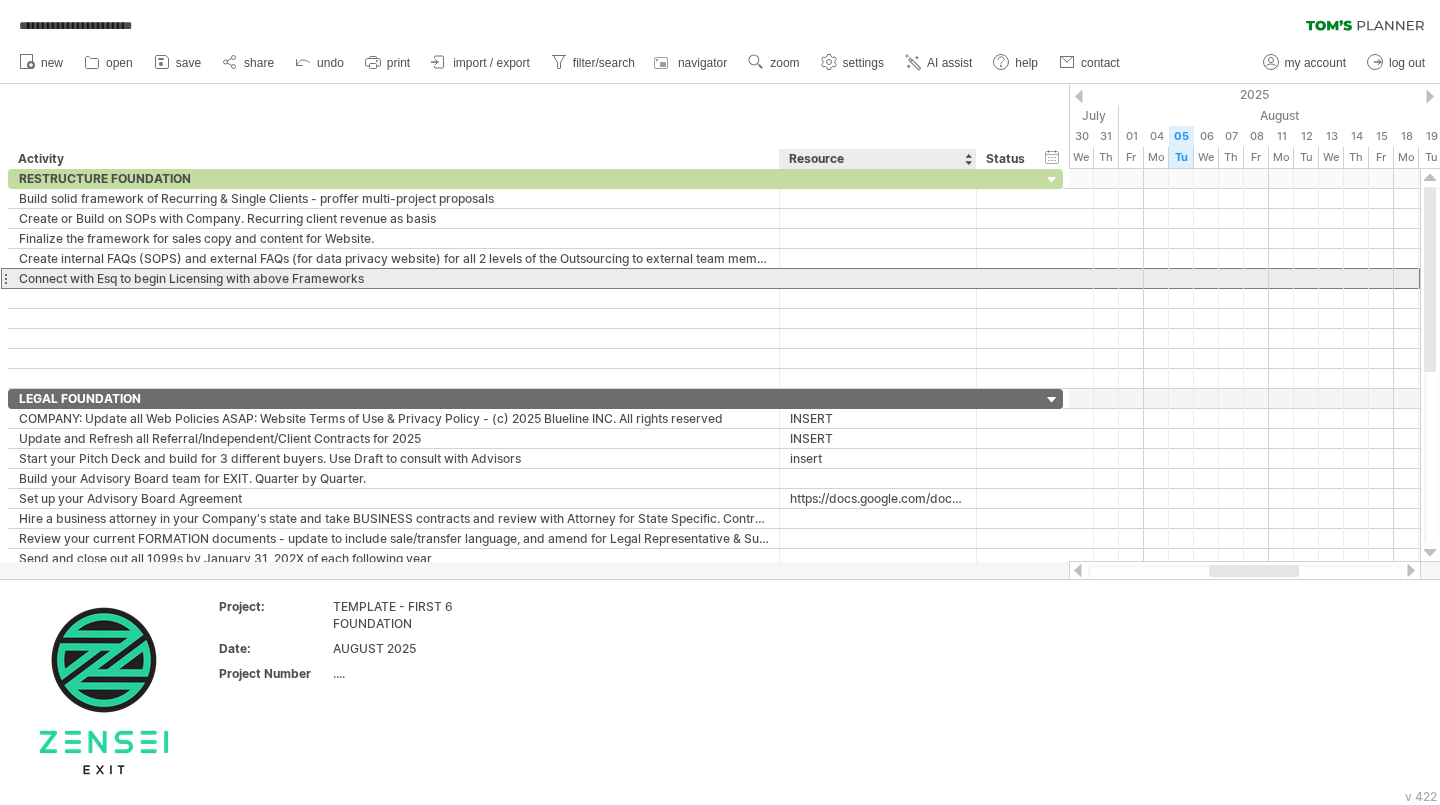 click at bounding box center [878, 278] 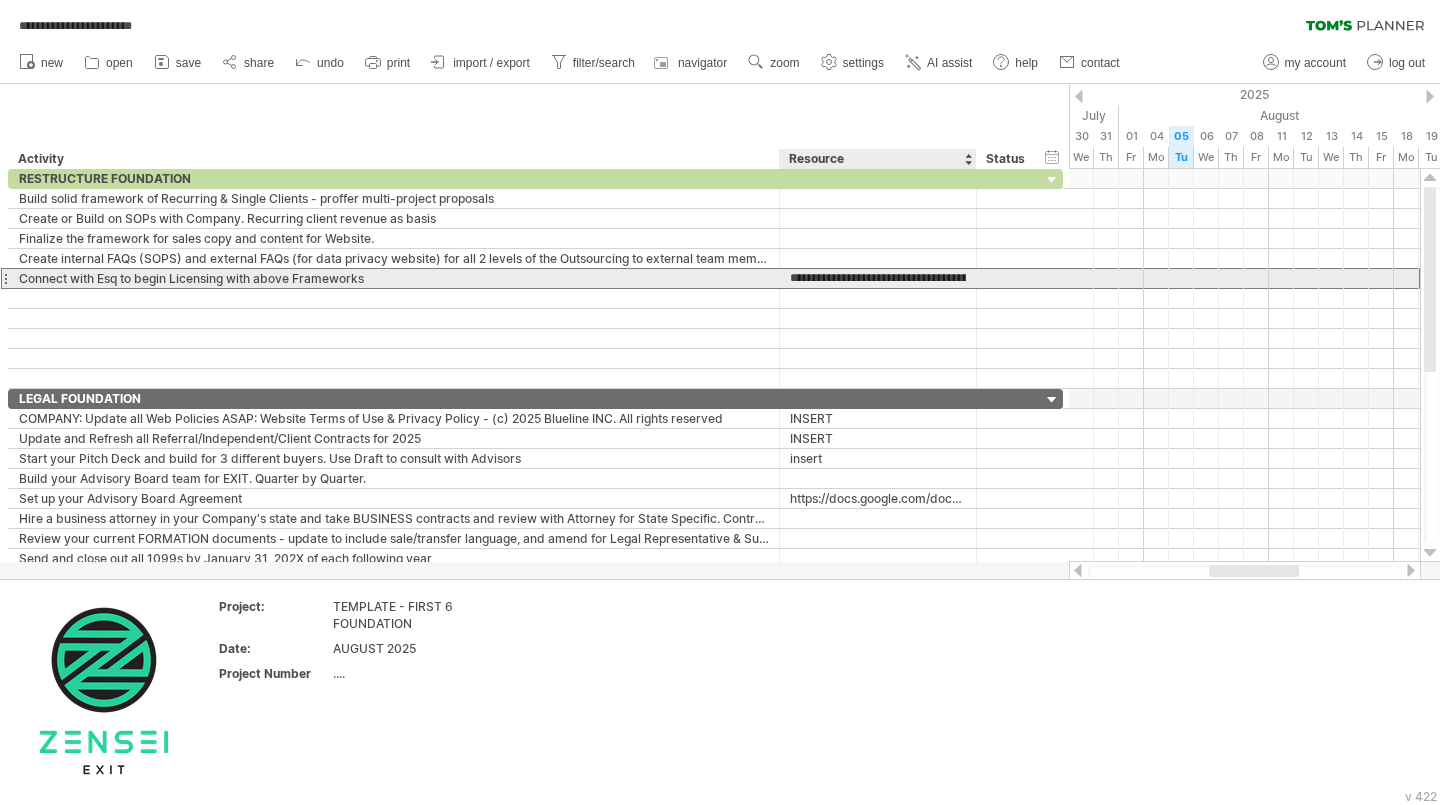 scroll, scrollTop: 0, scrollLeft: 670, axis: horizontal 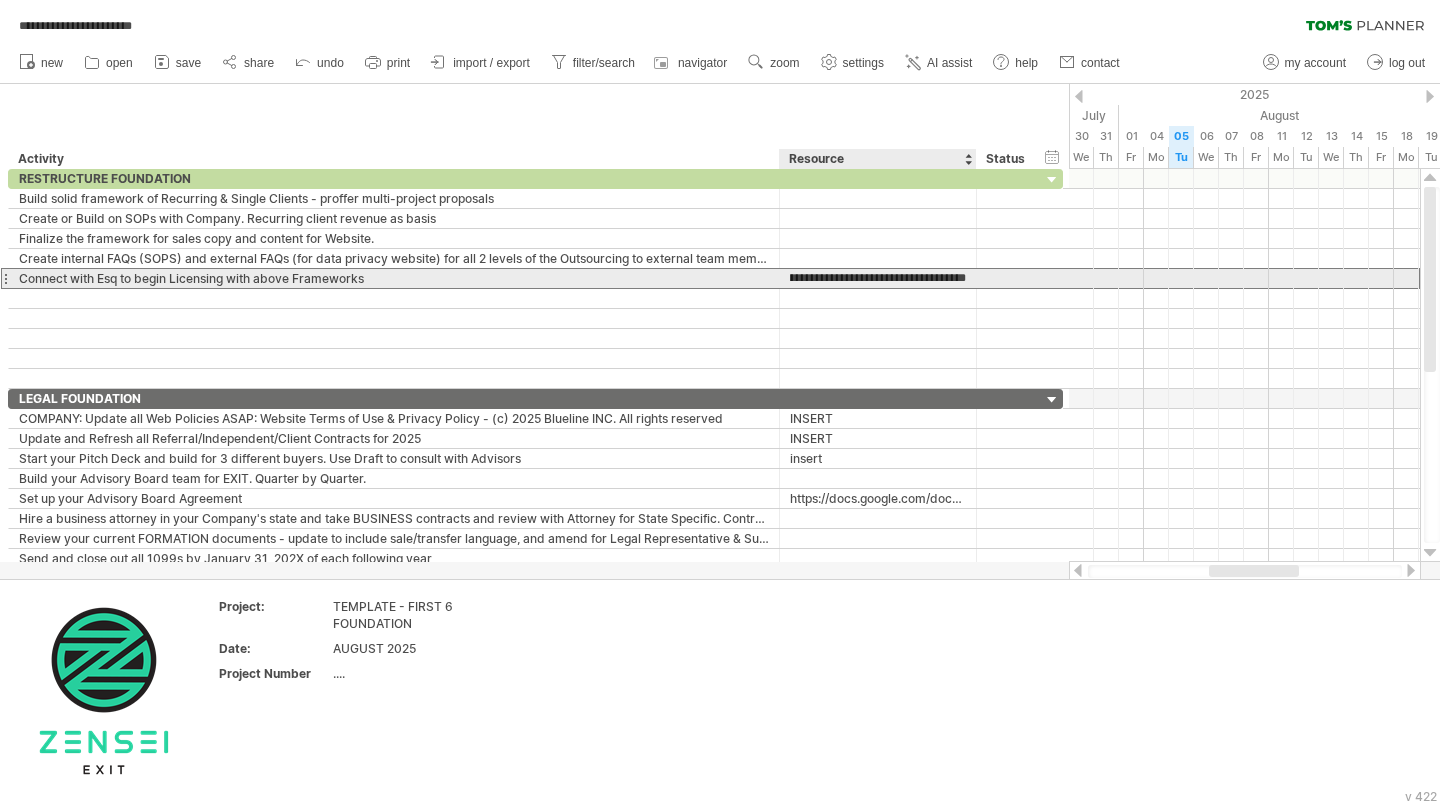 click on "**********" at bounding box center (878, 278) 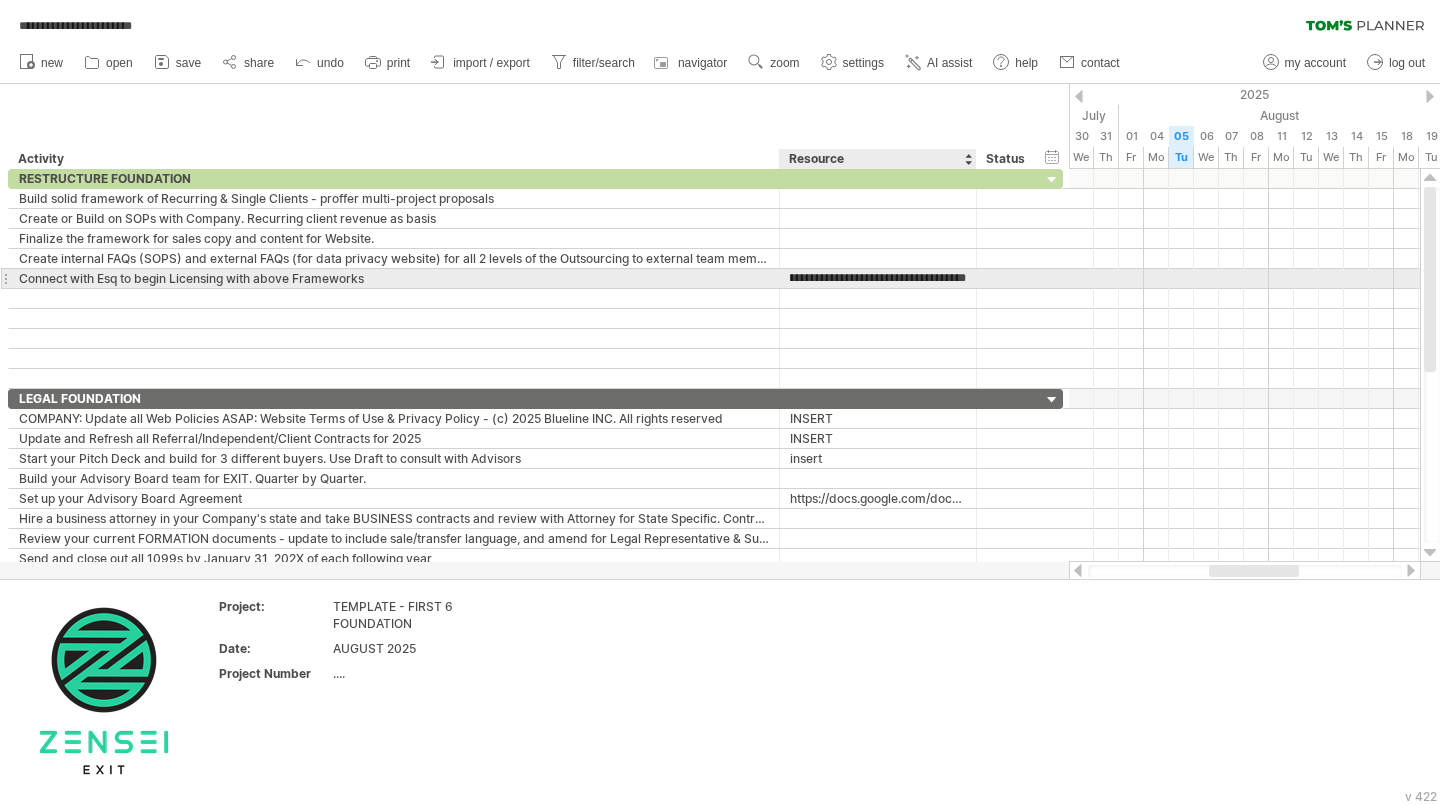 scroll, scrollTop: 0, scrollLeft: 629, axis: horizontal 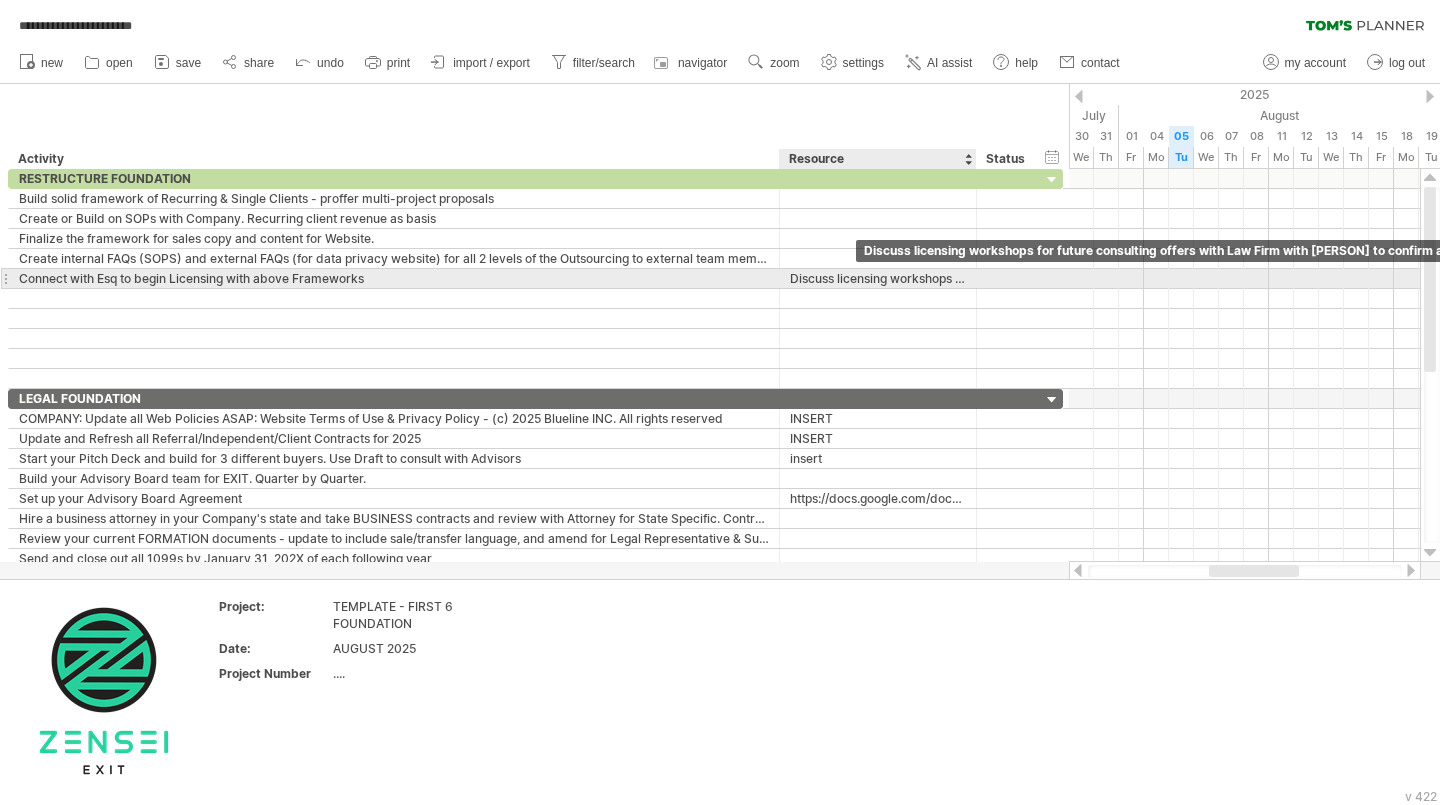 click on "Discuss licensing workshops for future consulting offers with Law Firm with [PERSON] to confirm about TM policing and enforcement - CEO ONLY" at bounding box center [878, 278] 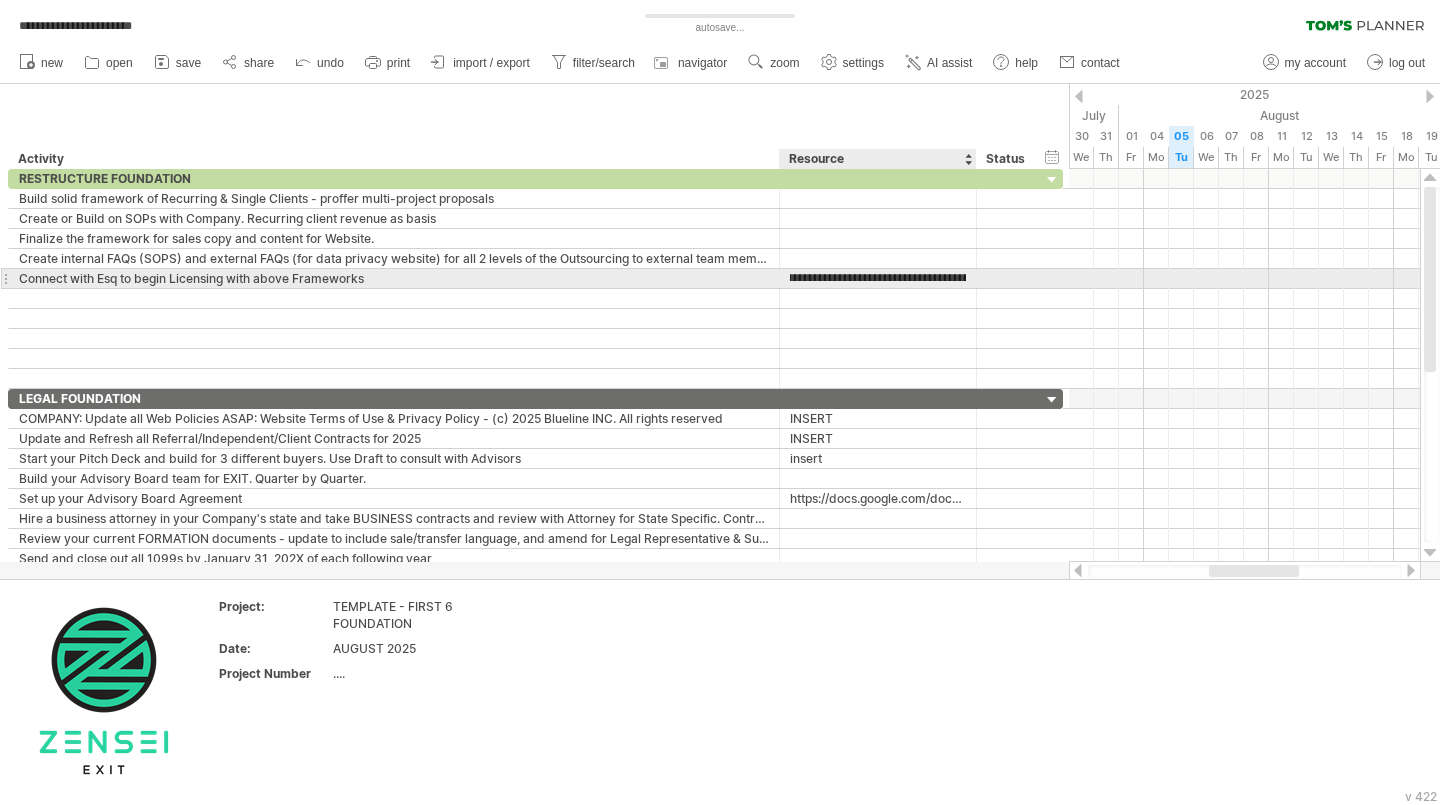 scroll, scrollTop: 0, scrollLeft: 408, axis: horizontal 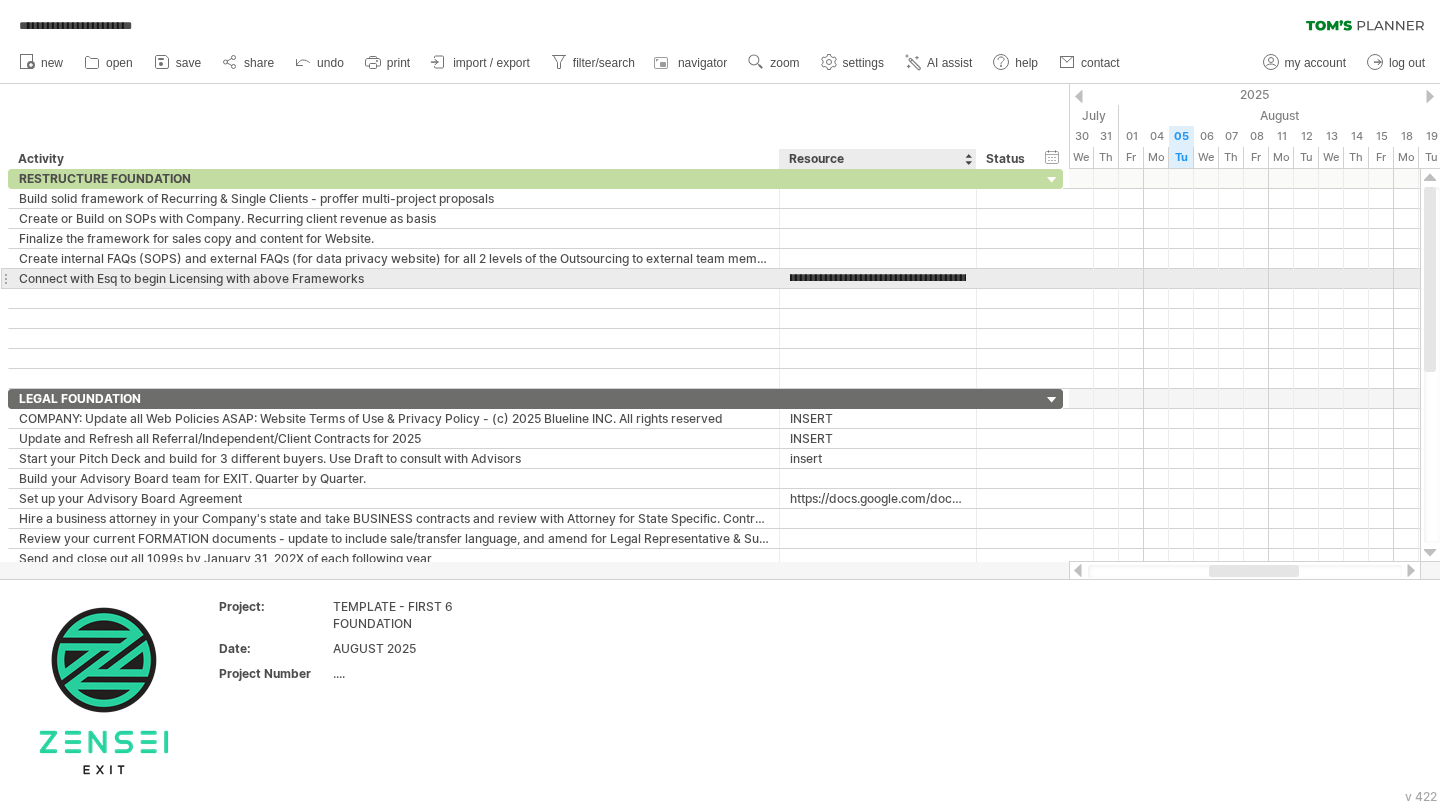 click on "**********" at bounding box center [878, 278] 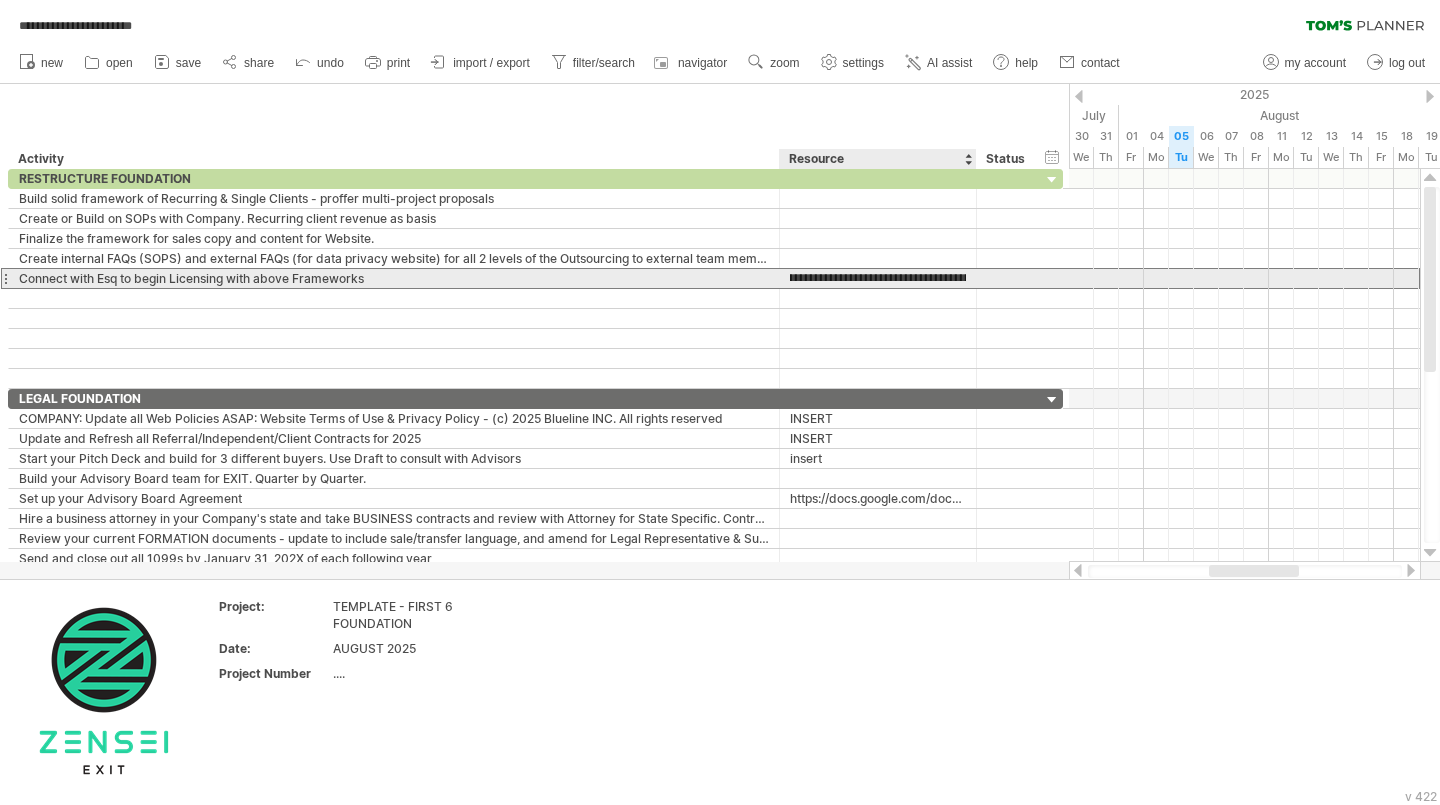 type on "**********" 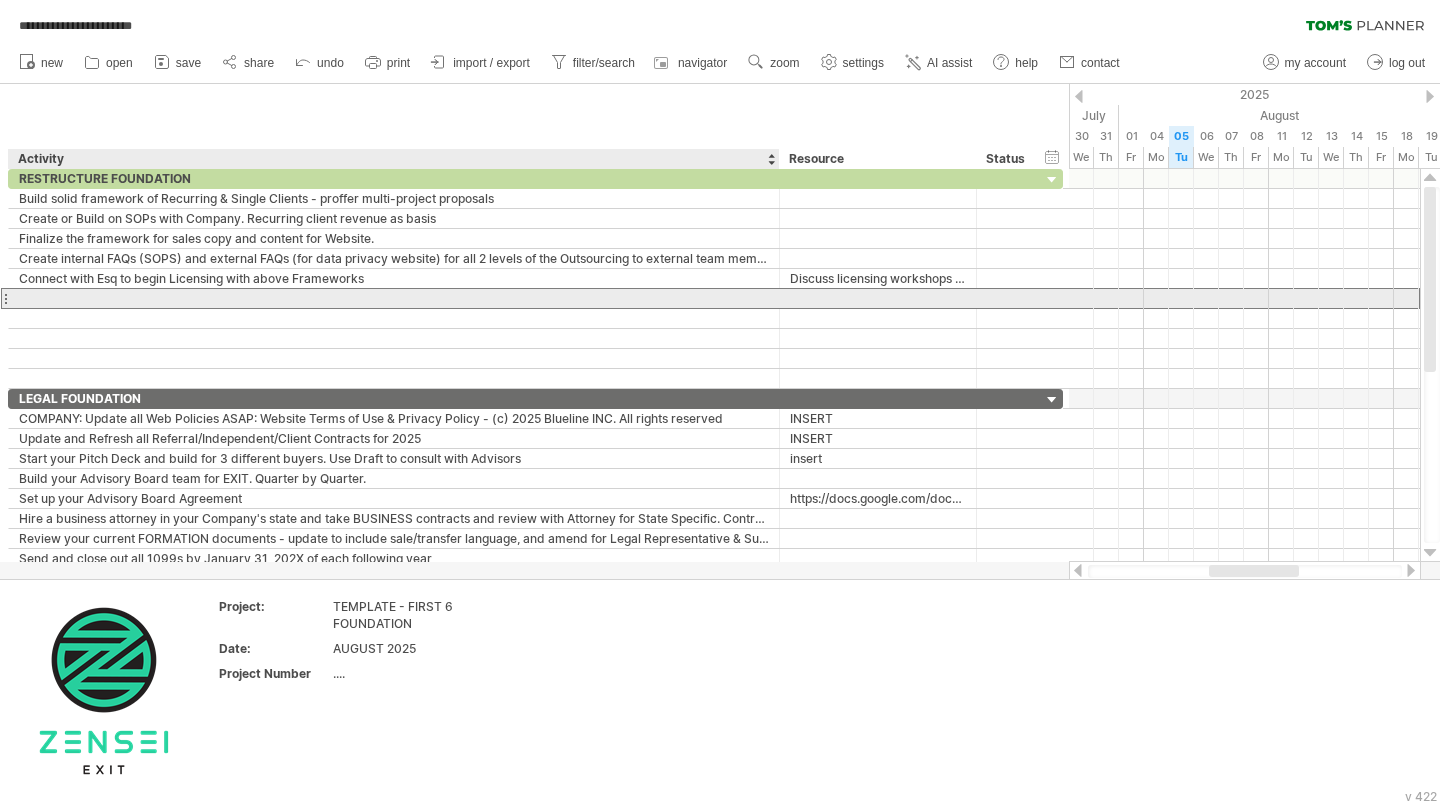 click at bounding box center [394, 298] 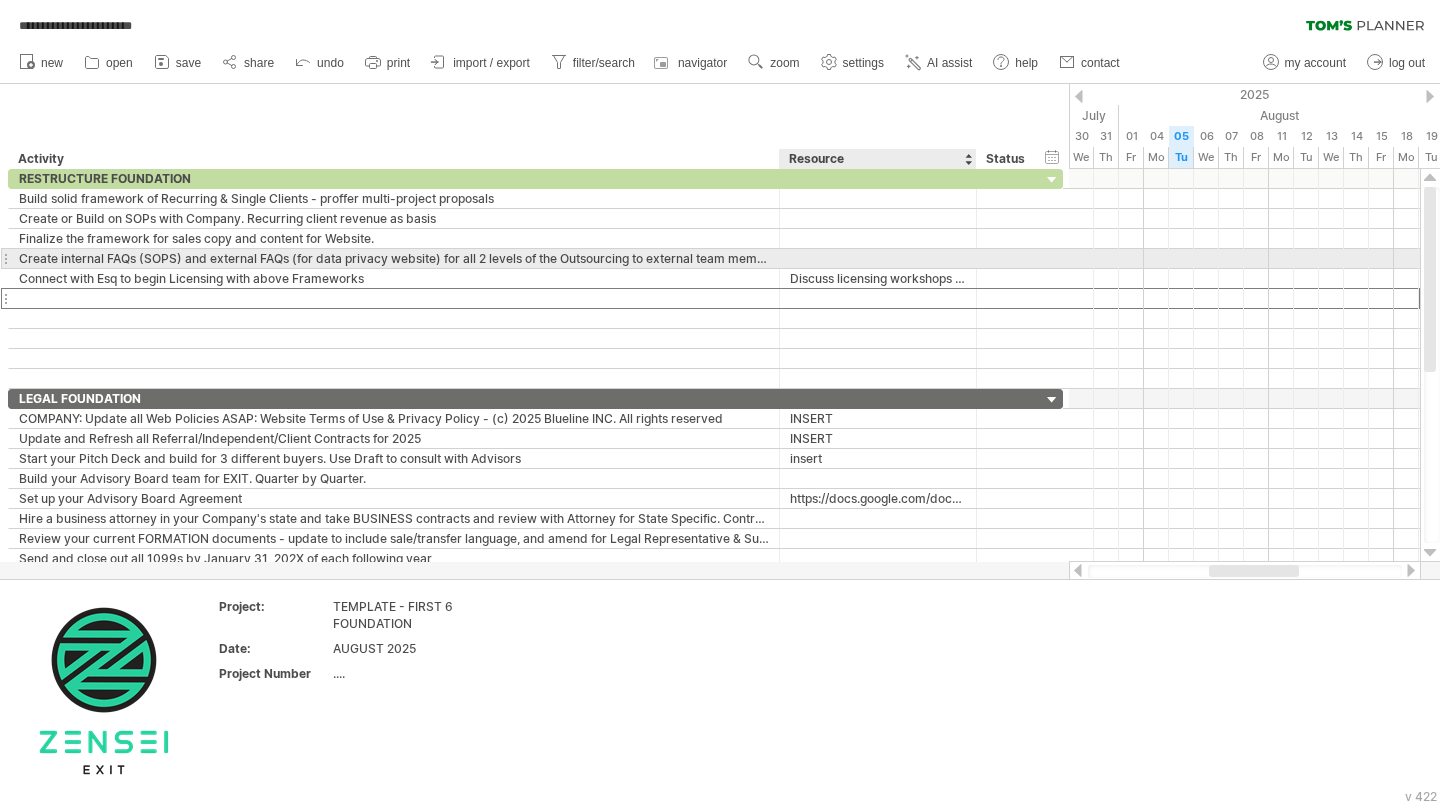 click at bounding box center [878, 258] 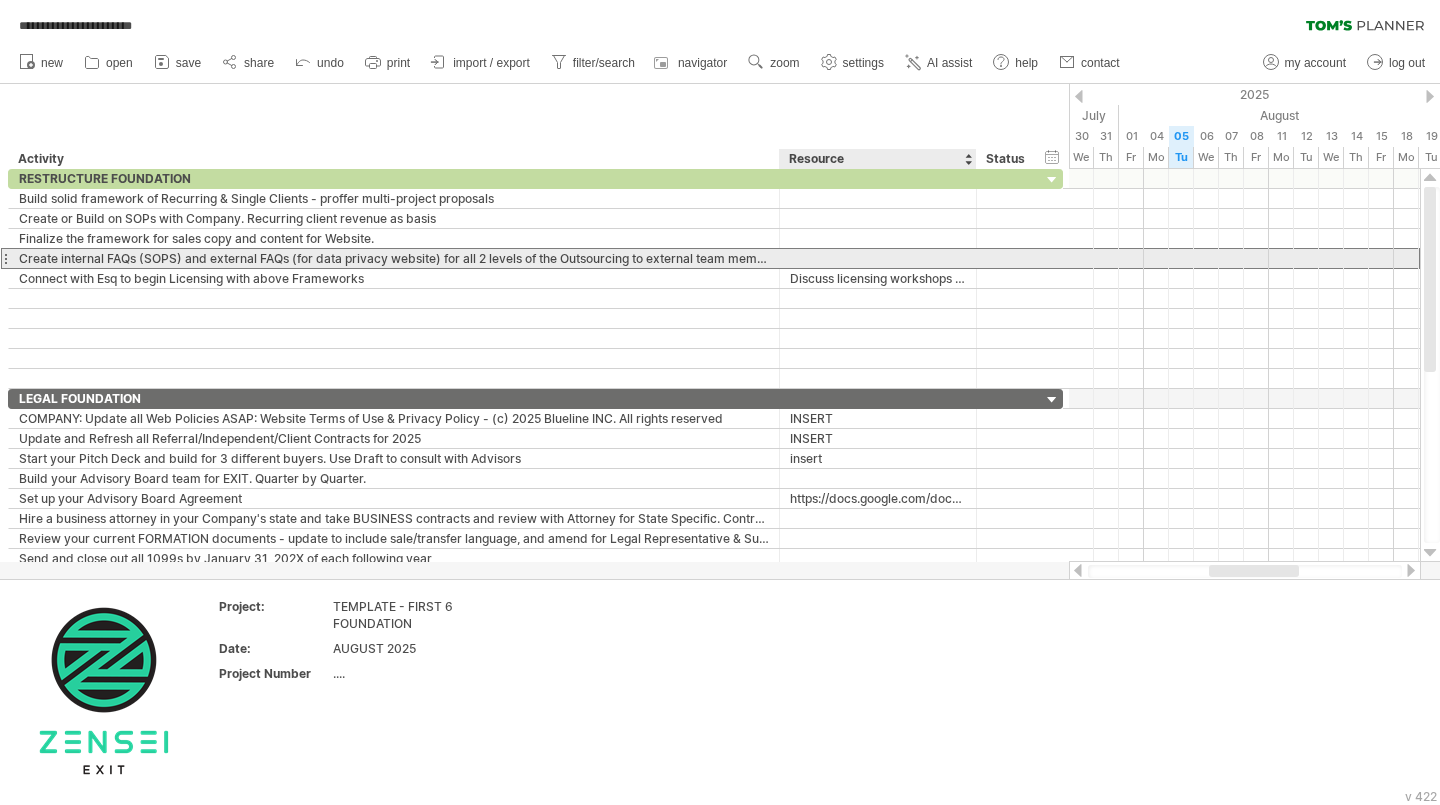 paste on "**********" 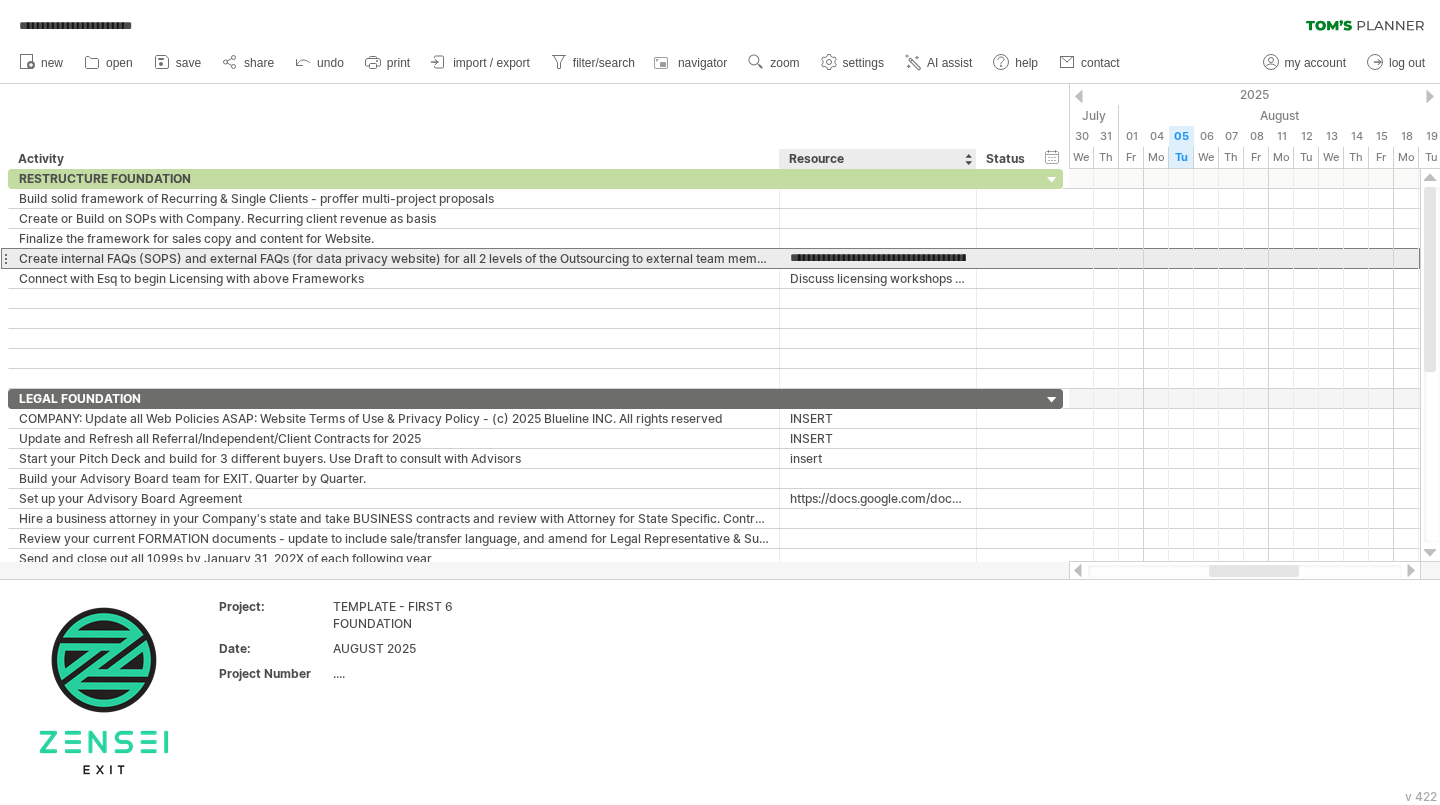 scroll, scrollTop: 0, scrollLeft: 136, axis: horizontal 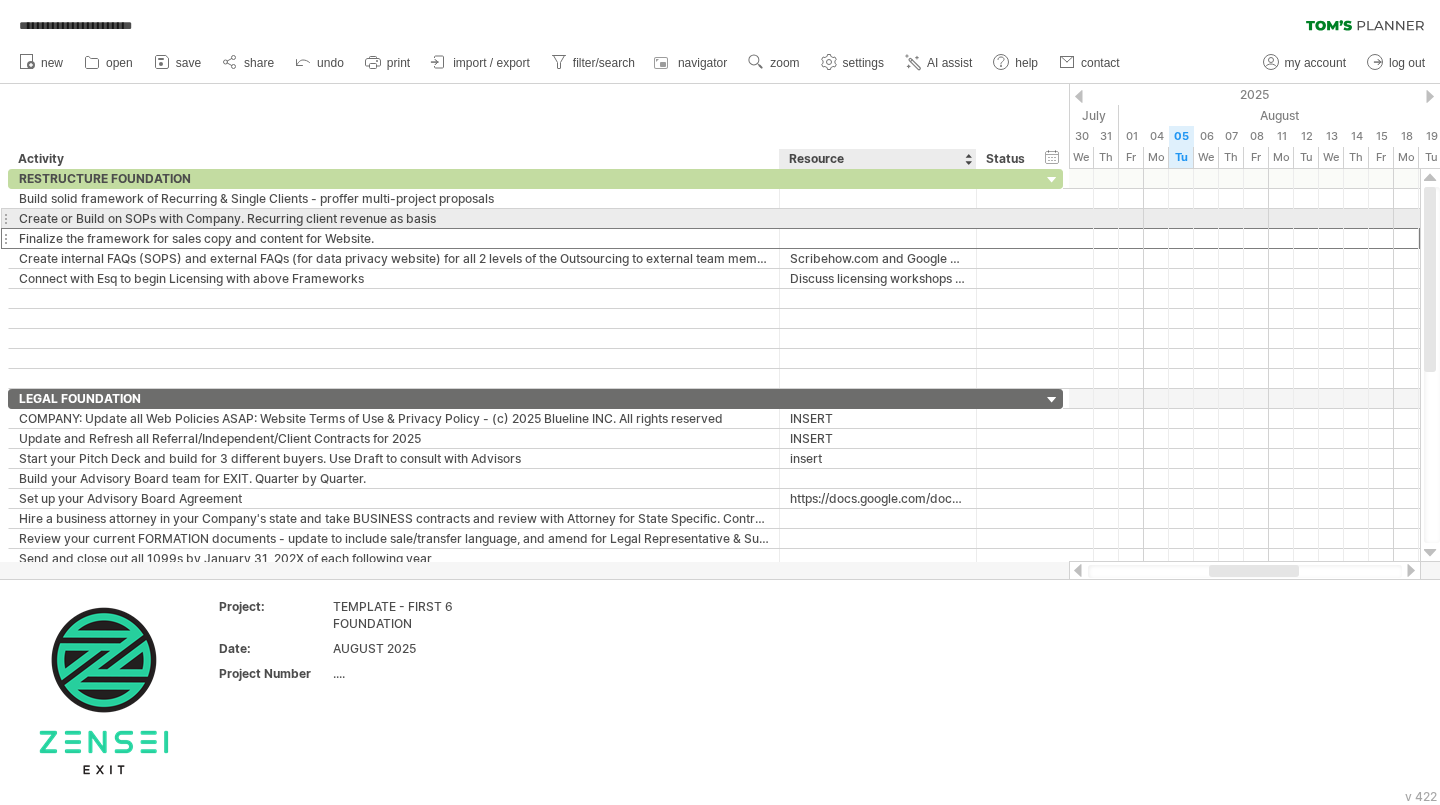click at bounding box center [878, 238] 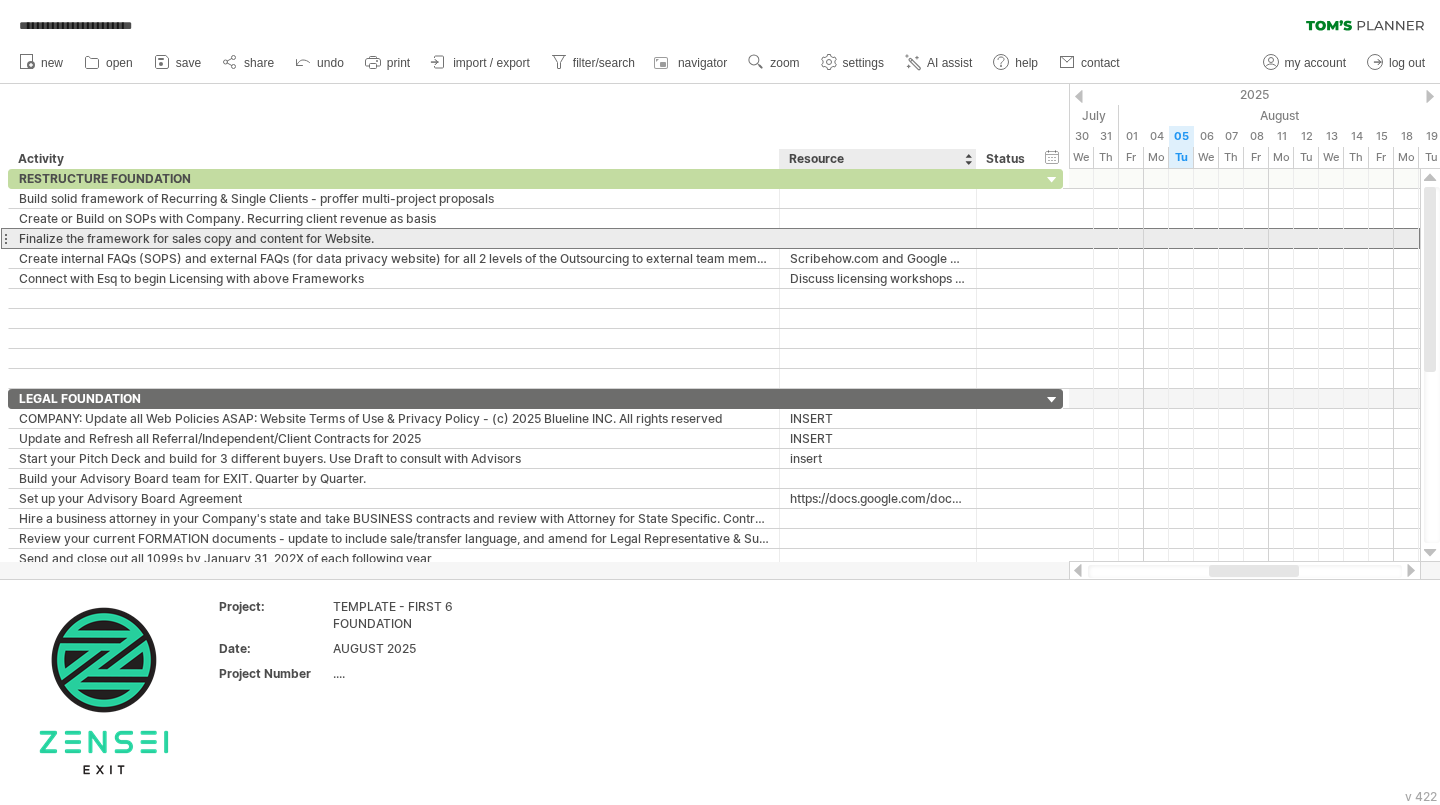 click at bounding box center [878, 238] 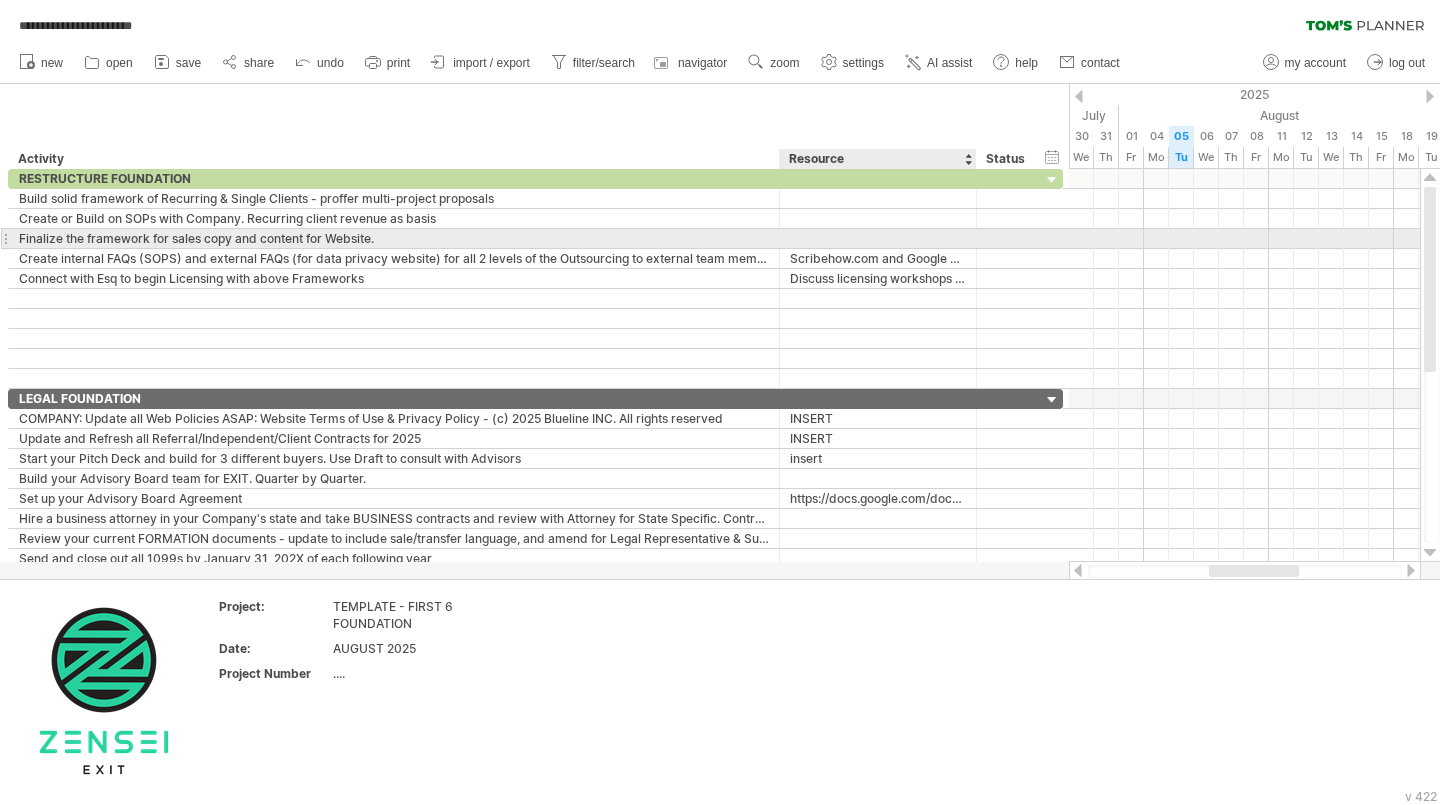 paste on "**********" 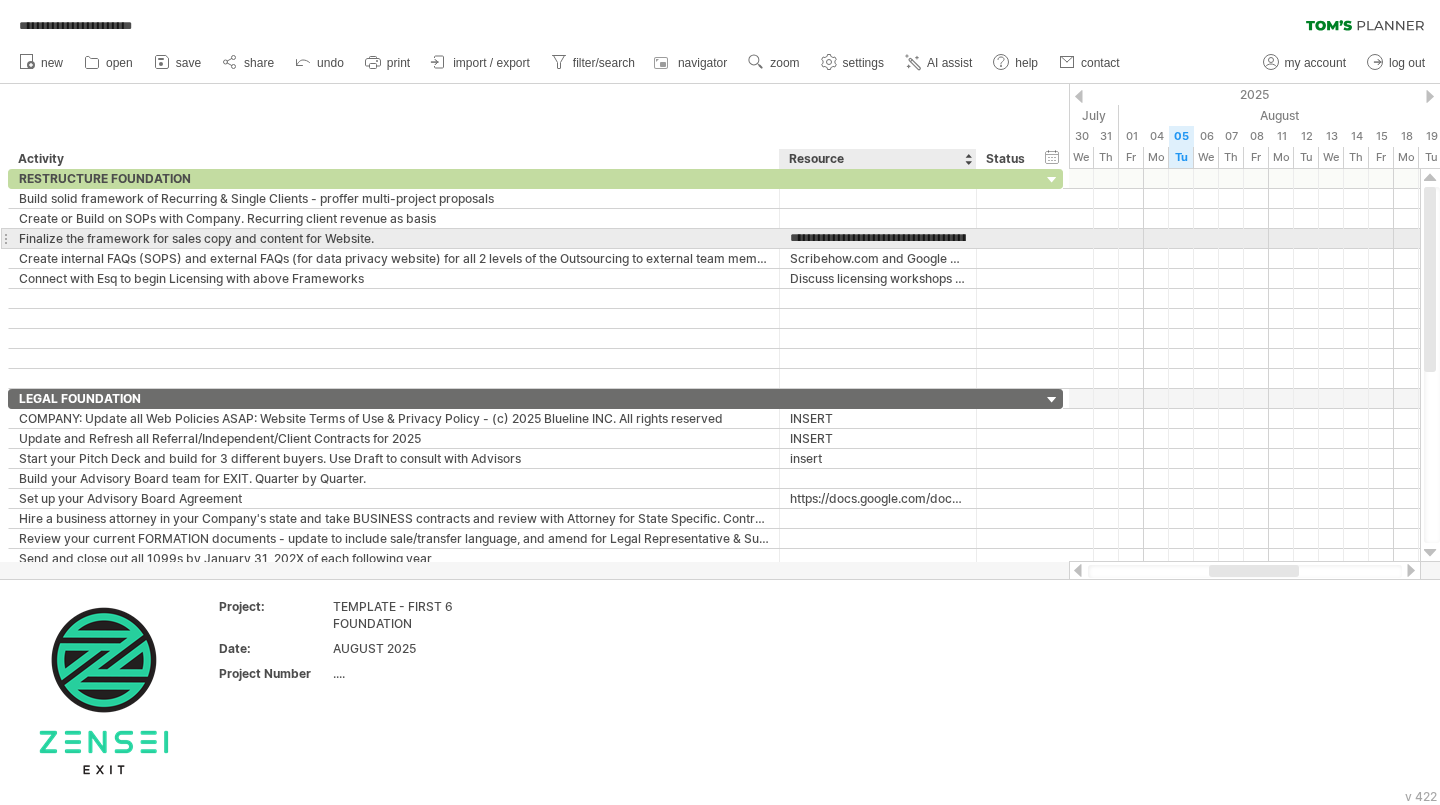 scroll, scrollTop: 0, scrollLeft: 332, axis: horizontal 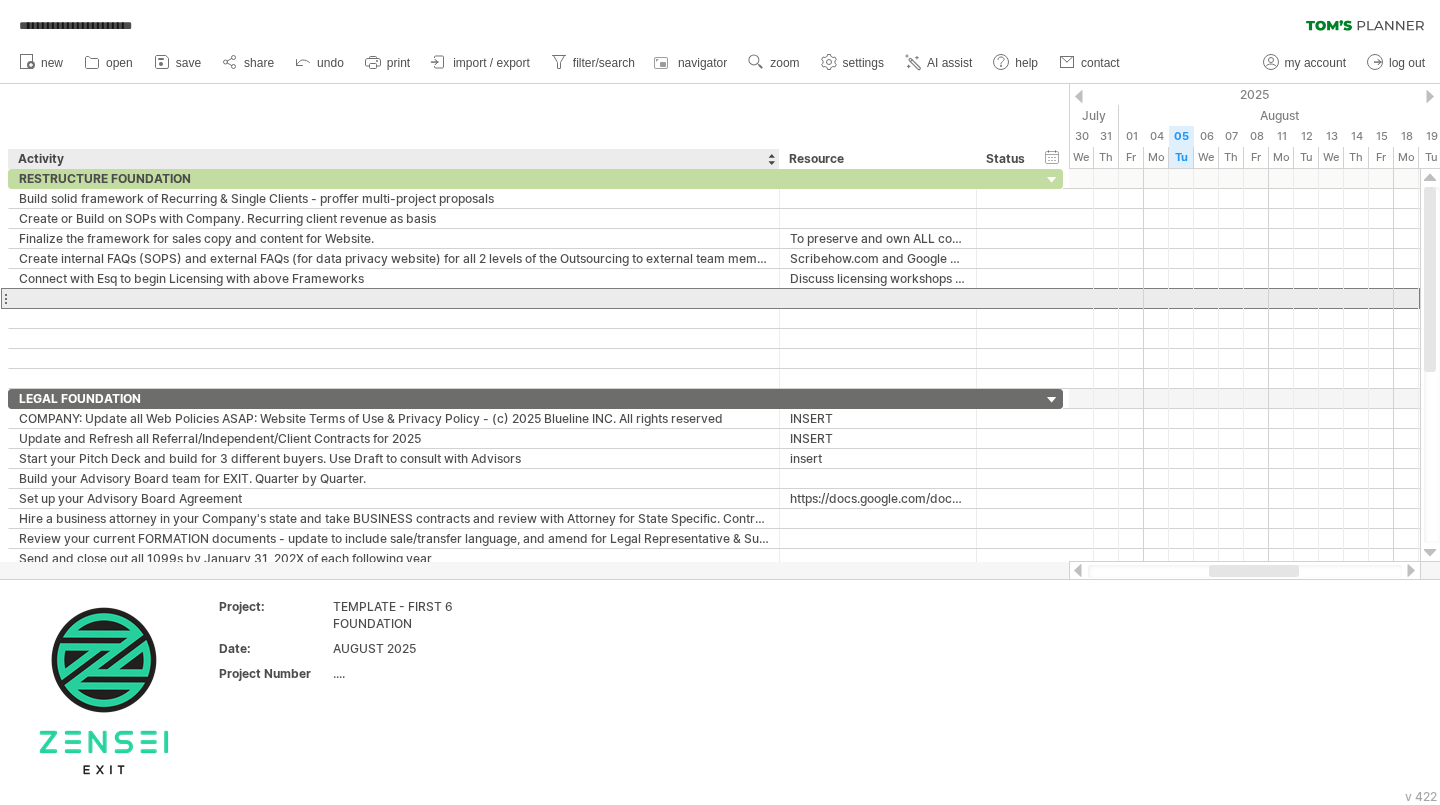 click at bounding box center [394, 298] 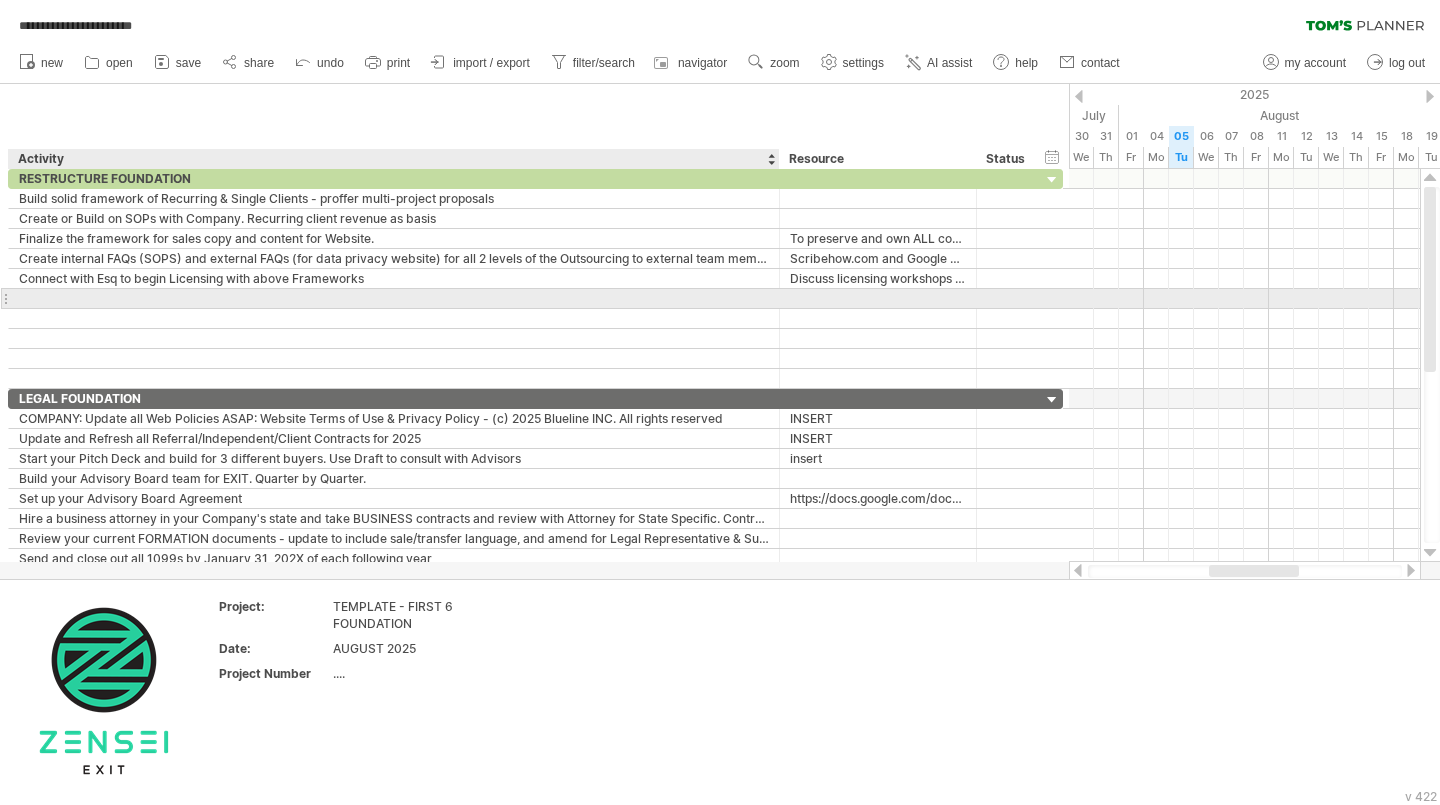 paste on "**********" 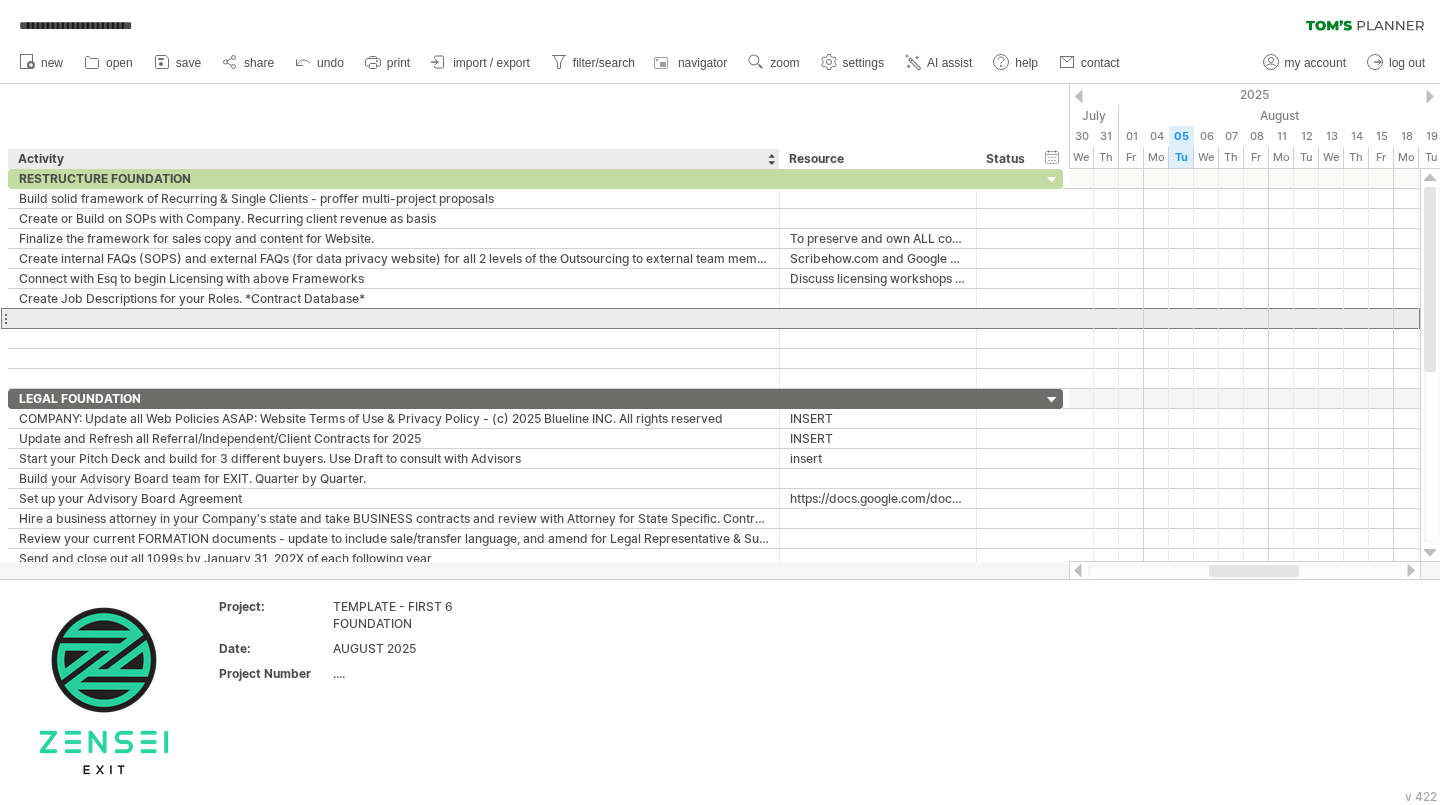click at bounding box center [394, 318] 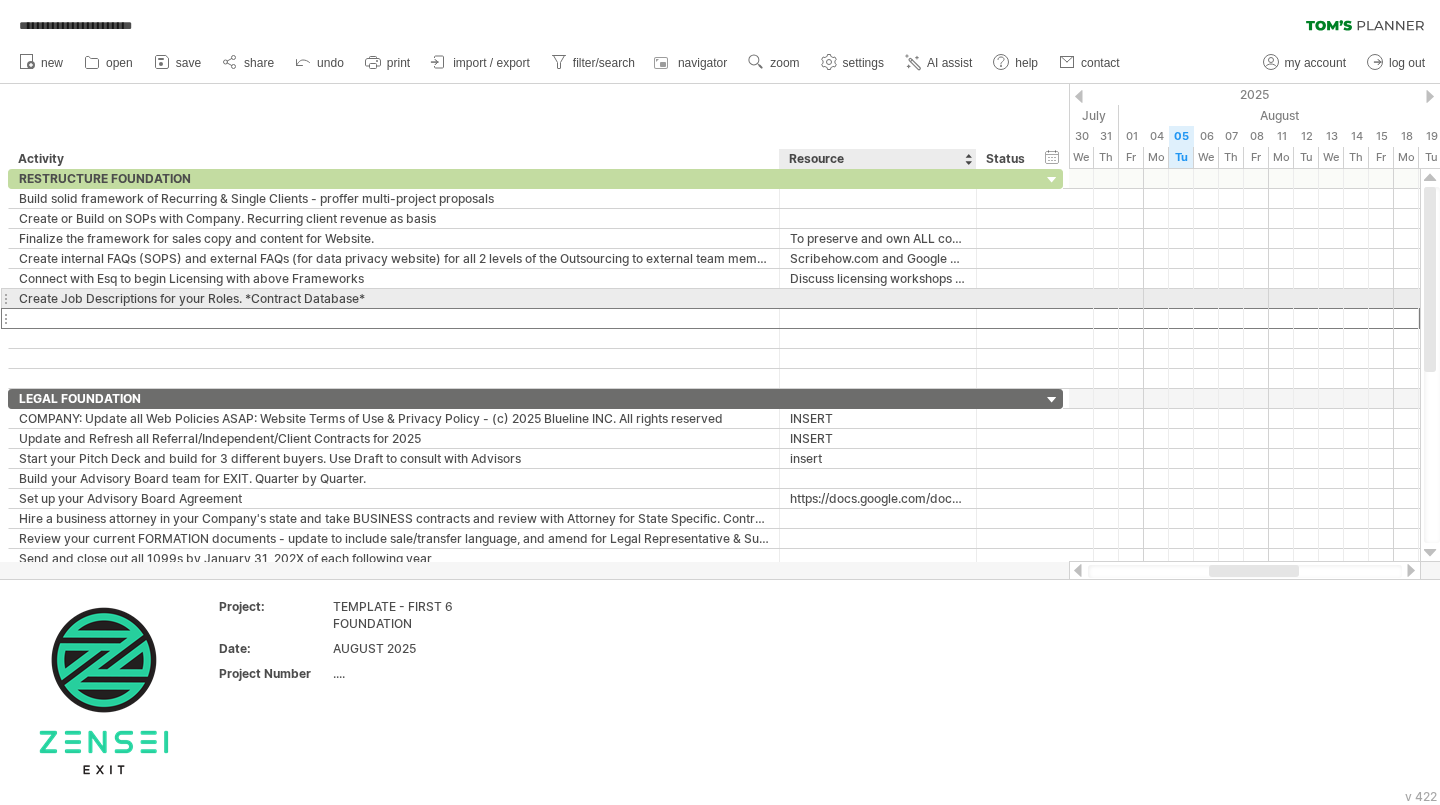 click at bounding box center (878, 298) 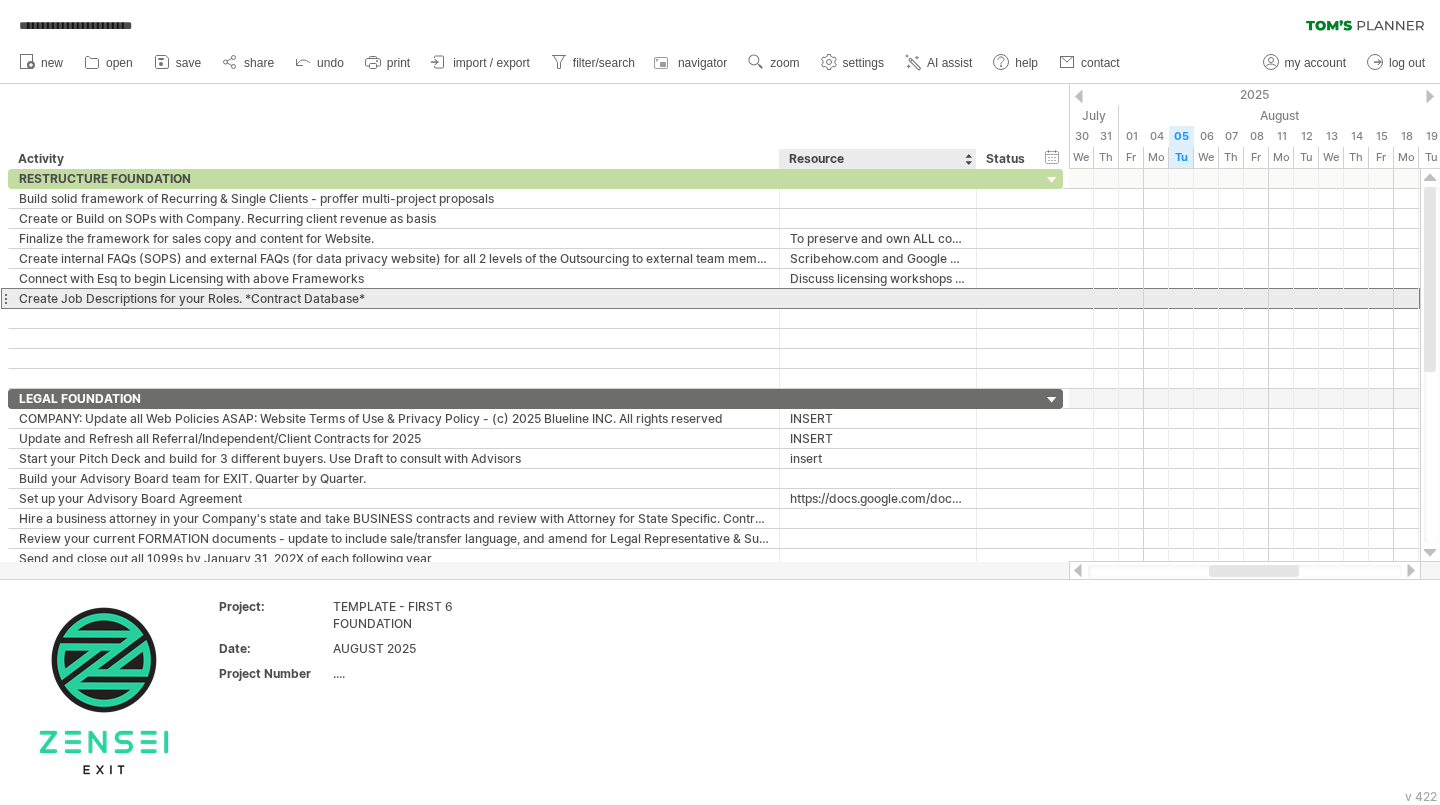 paste on "**********" 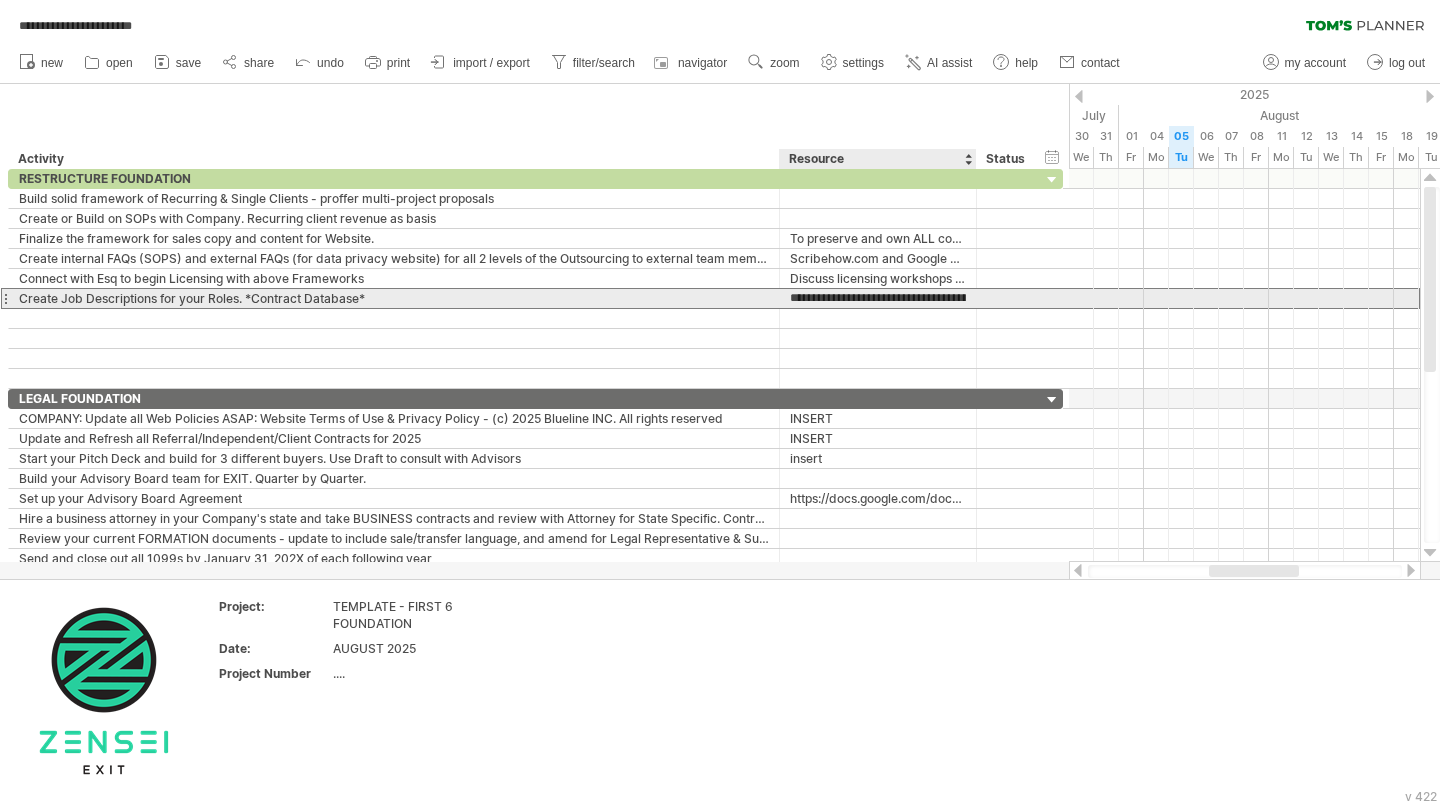 scroll, scrollTop: 0, scrollLeft: 259, axis: horizontal 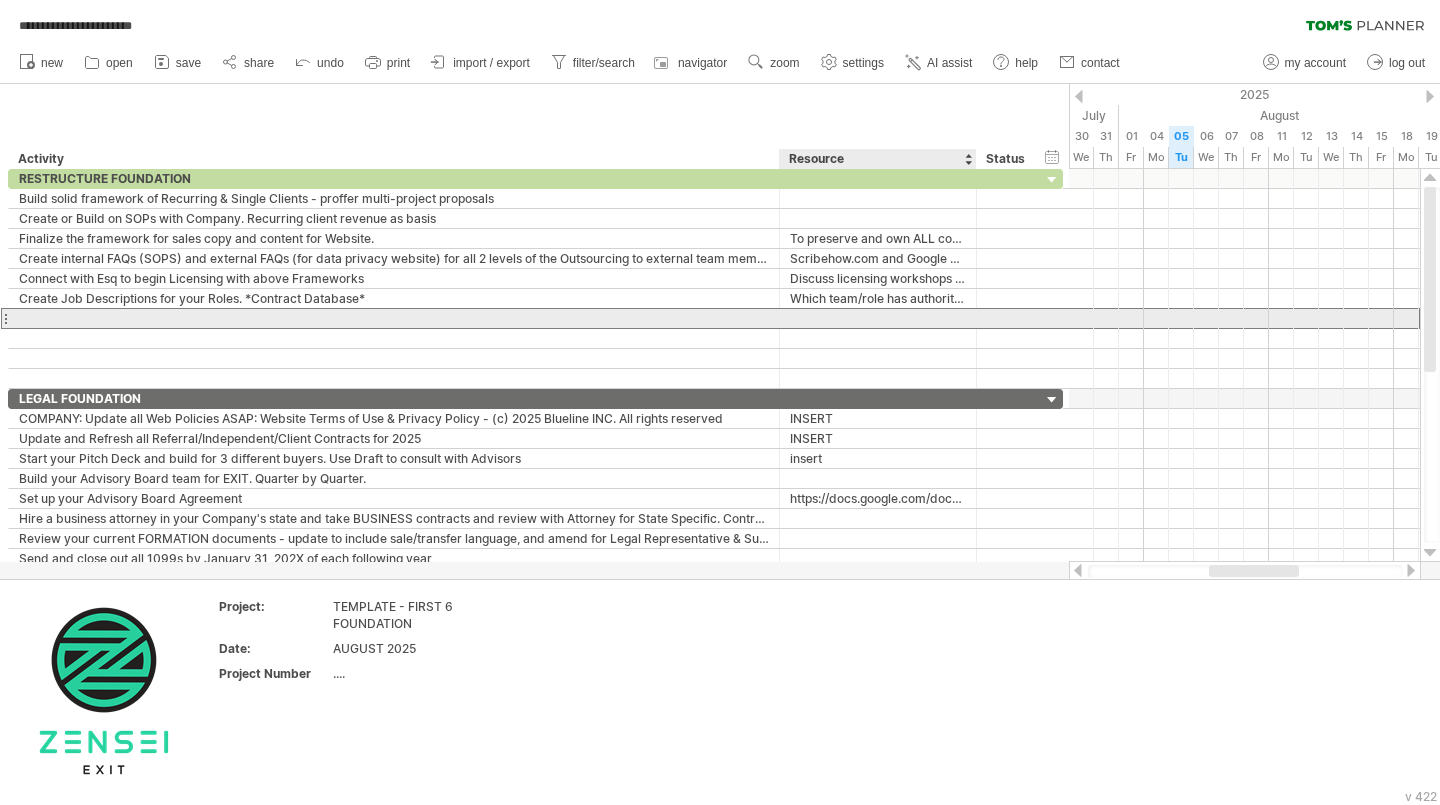 click at bounding box center (878, 318) 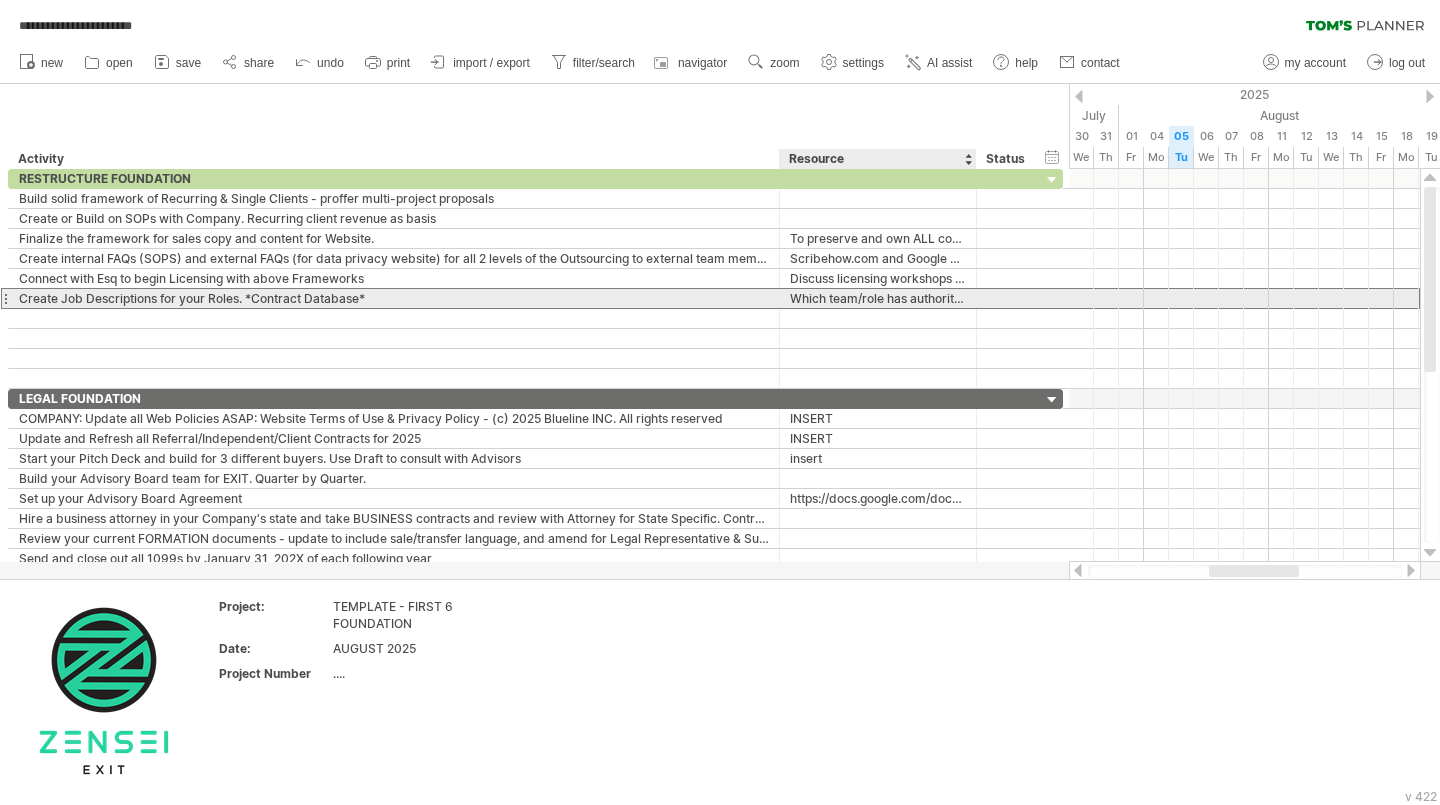 click on "**********" at bounding box center [878, 298] 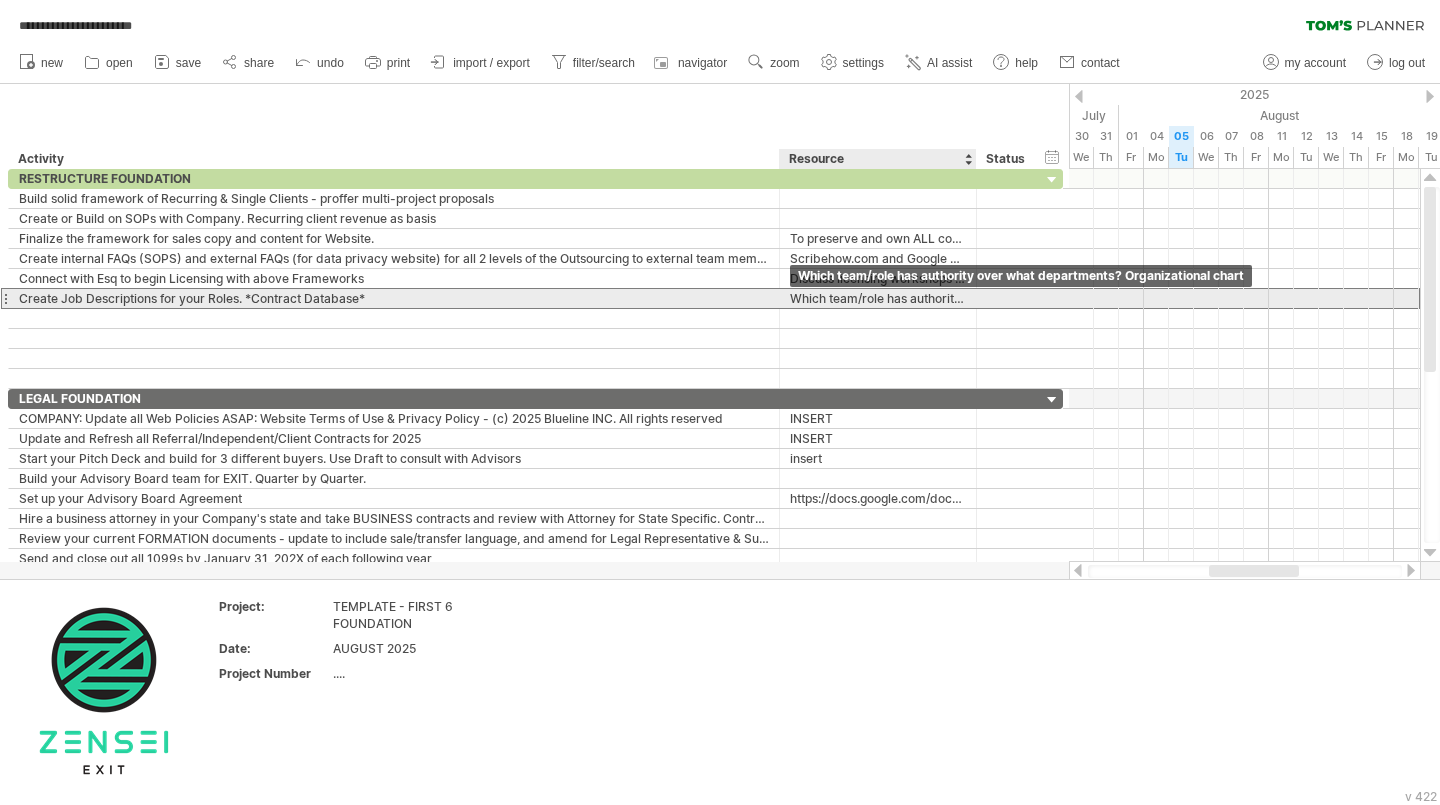 click on "Which team/role has authority over what departments? Organizational chart" at bounding box center [878, 298] 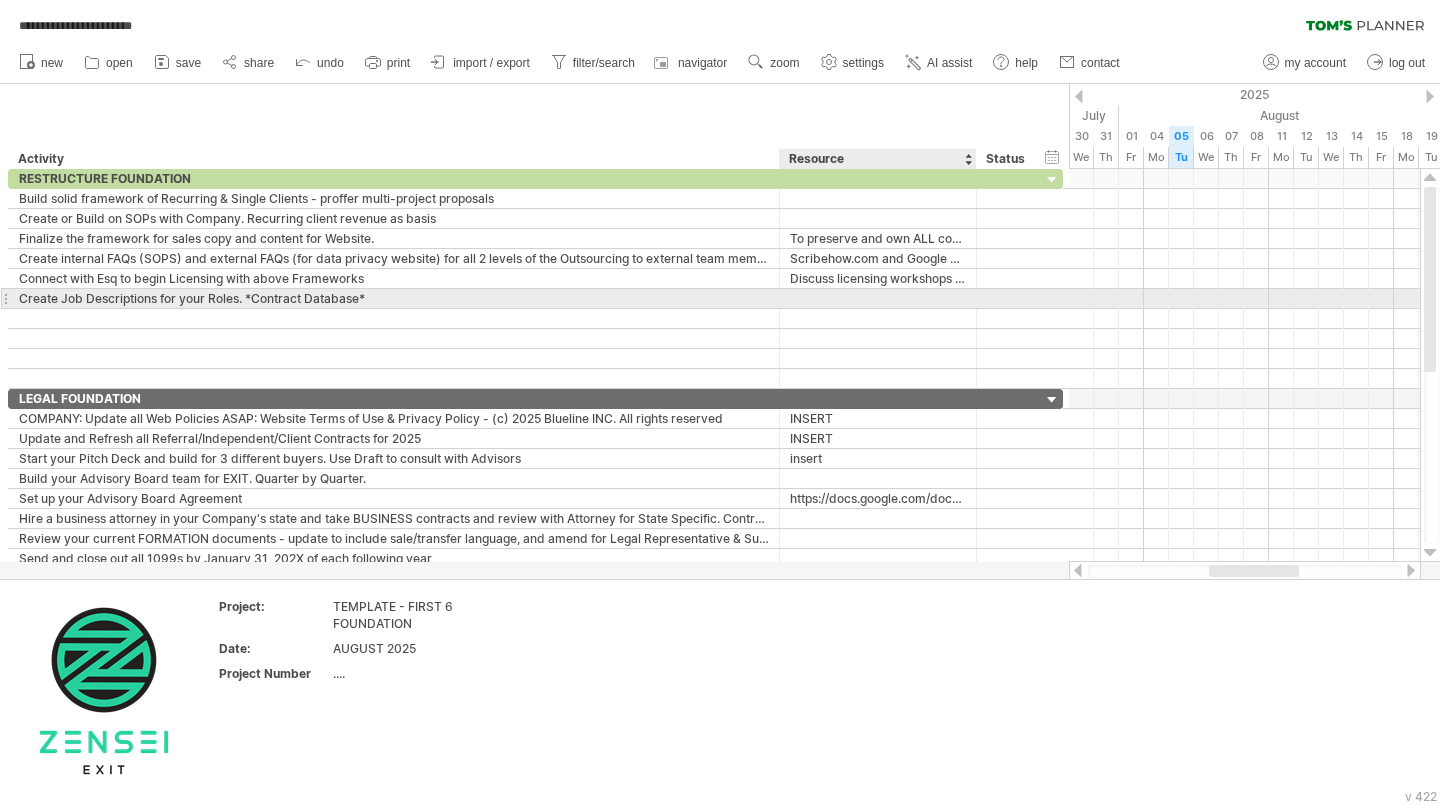 scroll, scrollTop: 0, scrollLeft: 0, axis: both 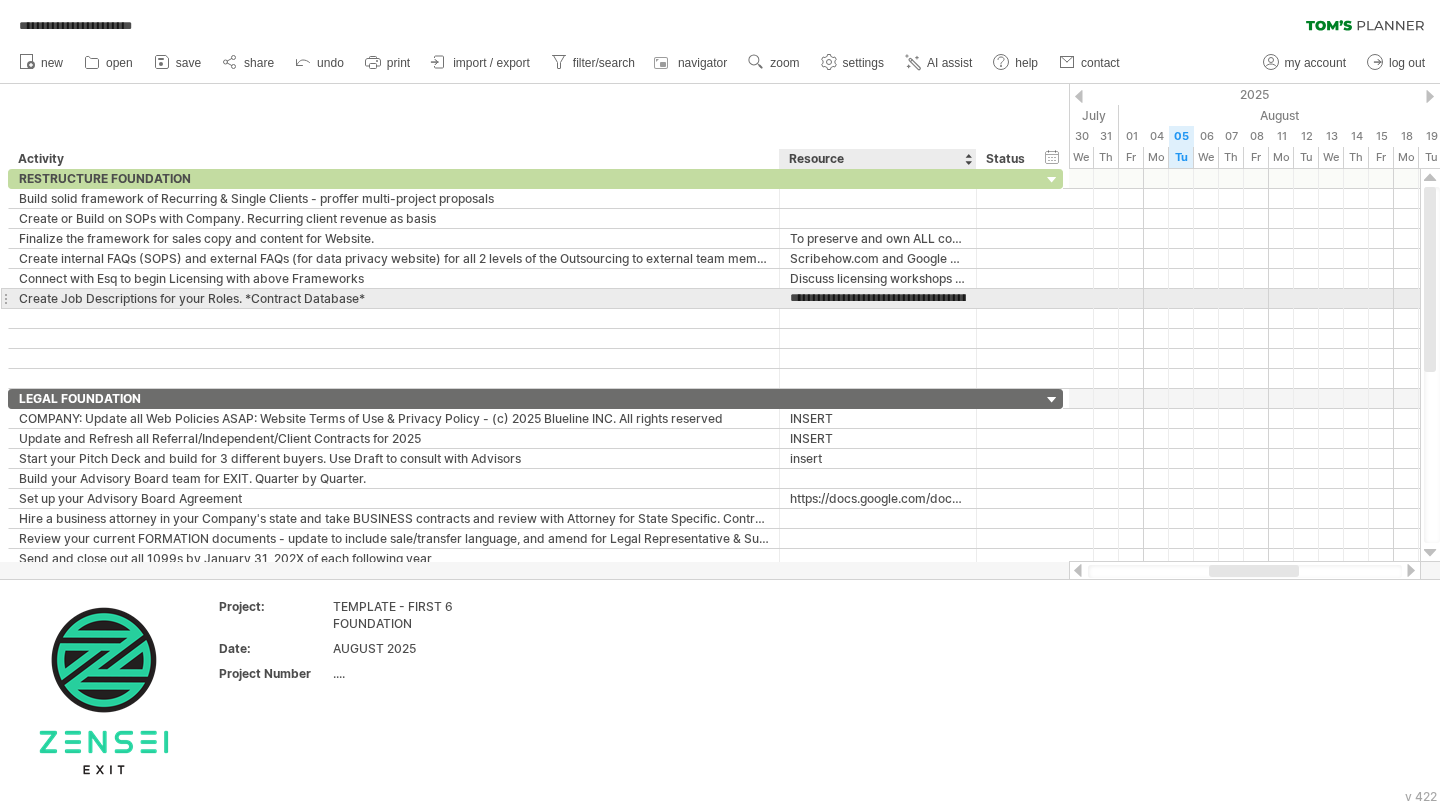 type on "**********" 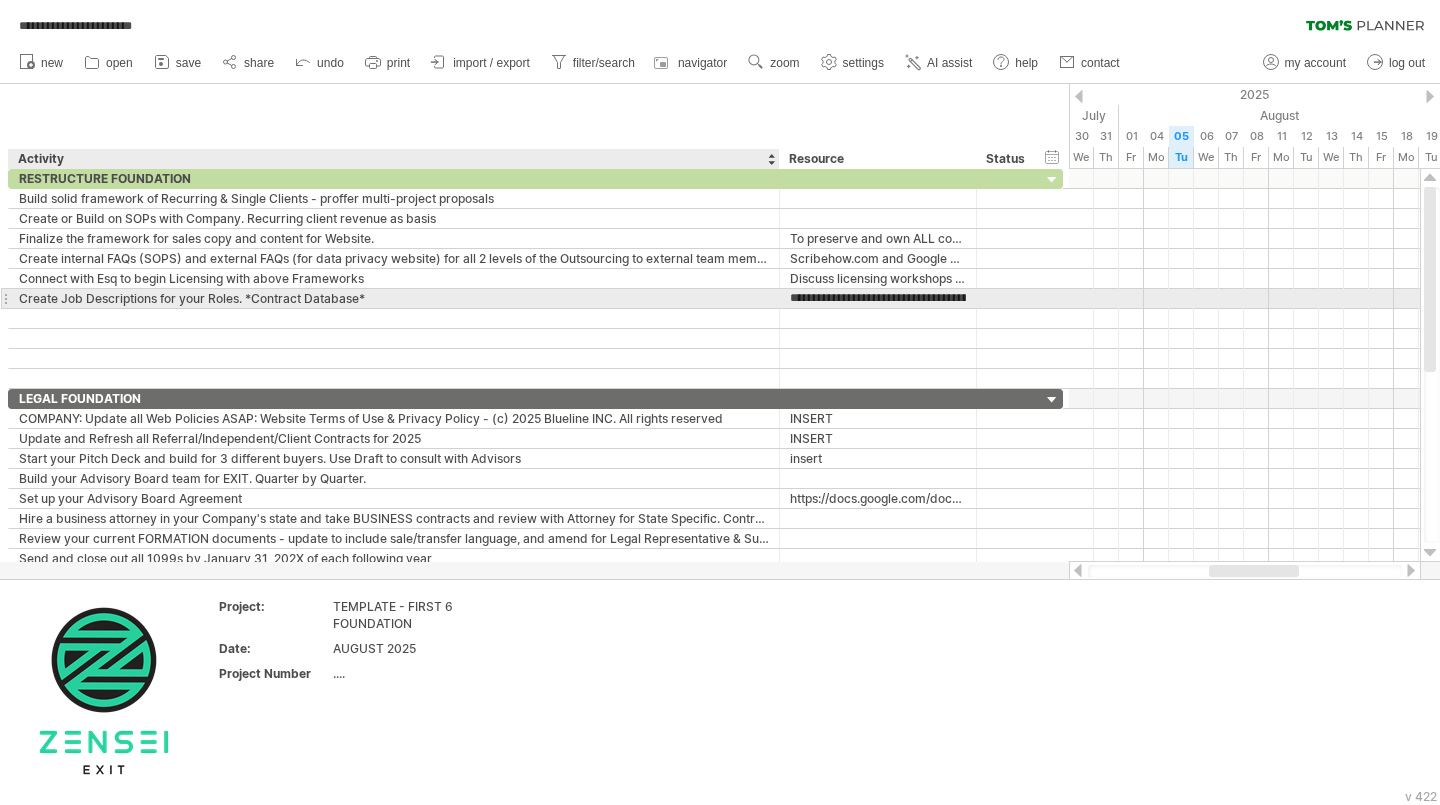 click on "Create Job Descriptions for your Roles. *Contract Database*" at bounding box center (394, 298) 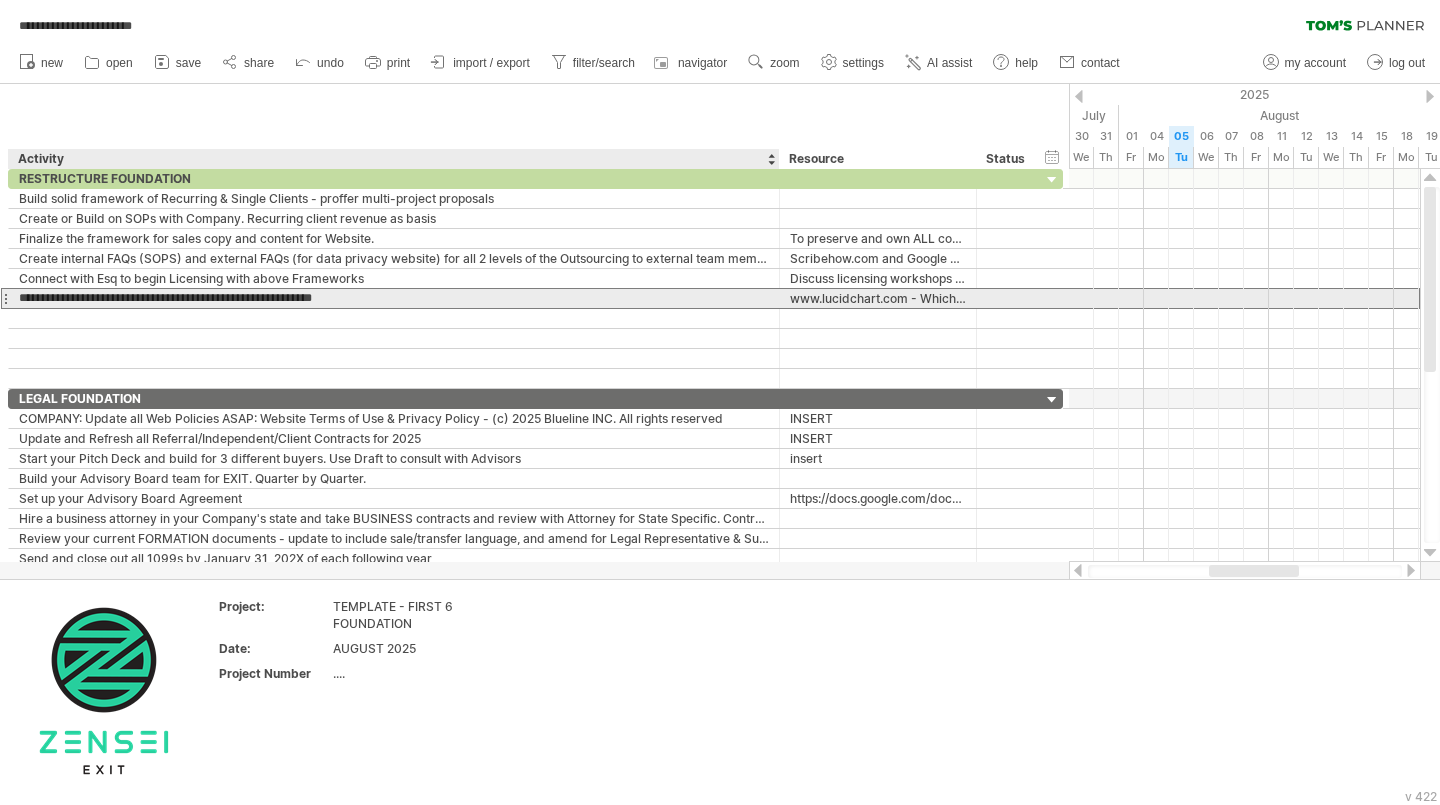 click on "**********" at bounding box center (394, 298) 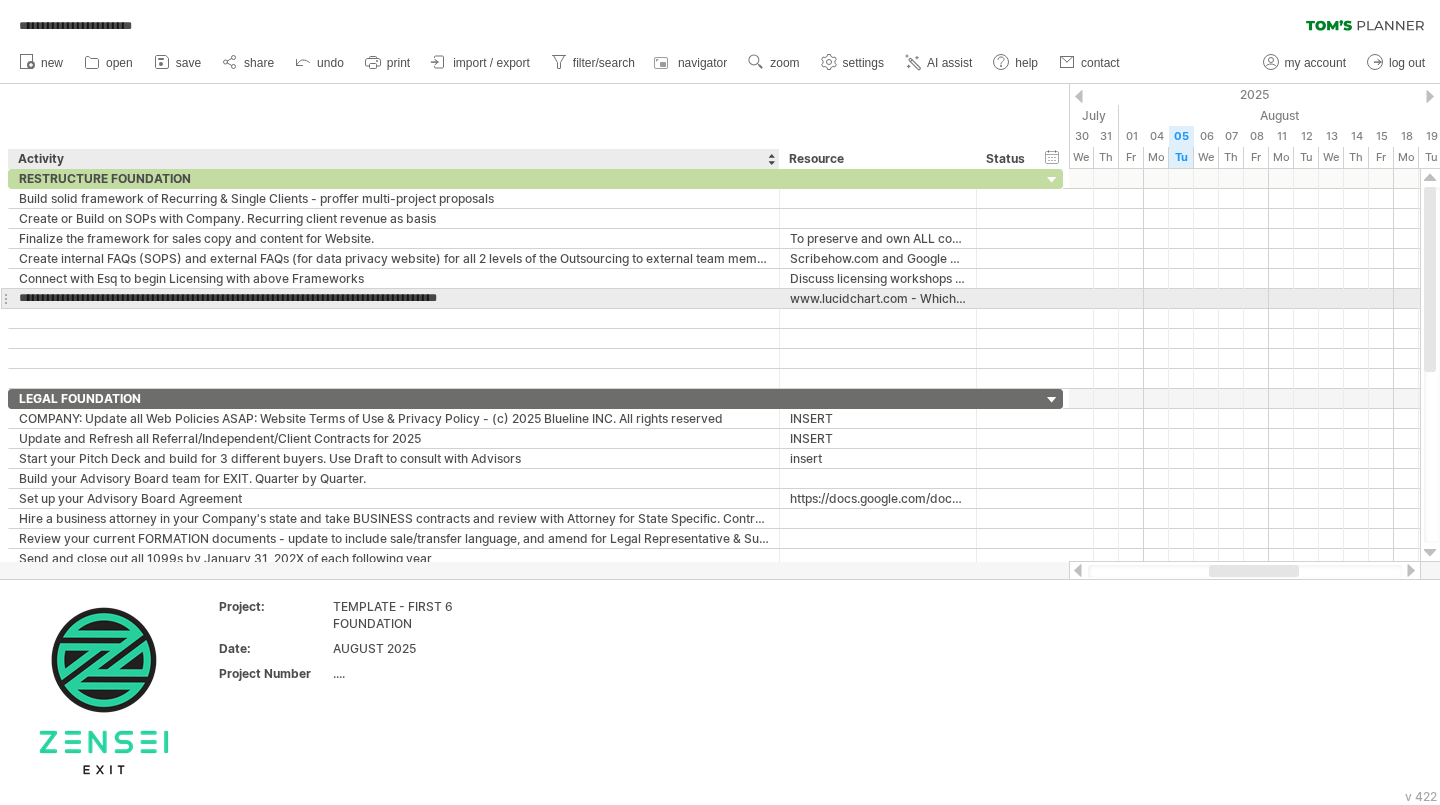 click on "**********" at bounding box center (394, 298) 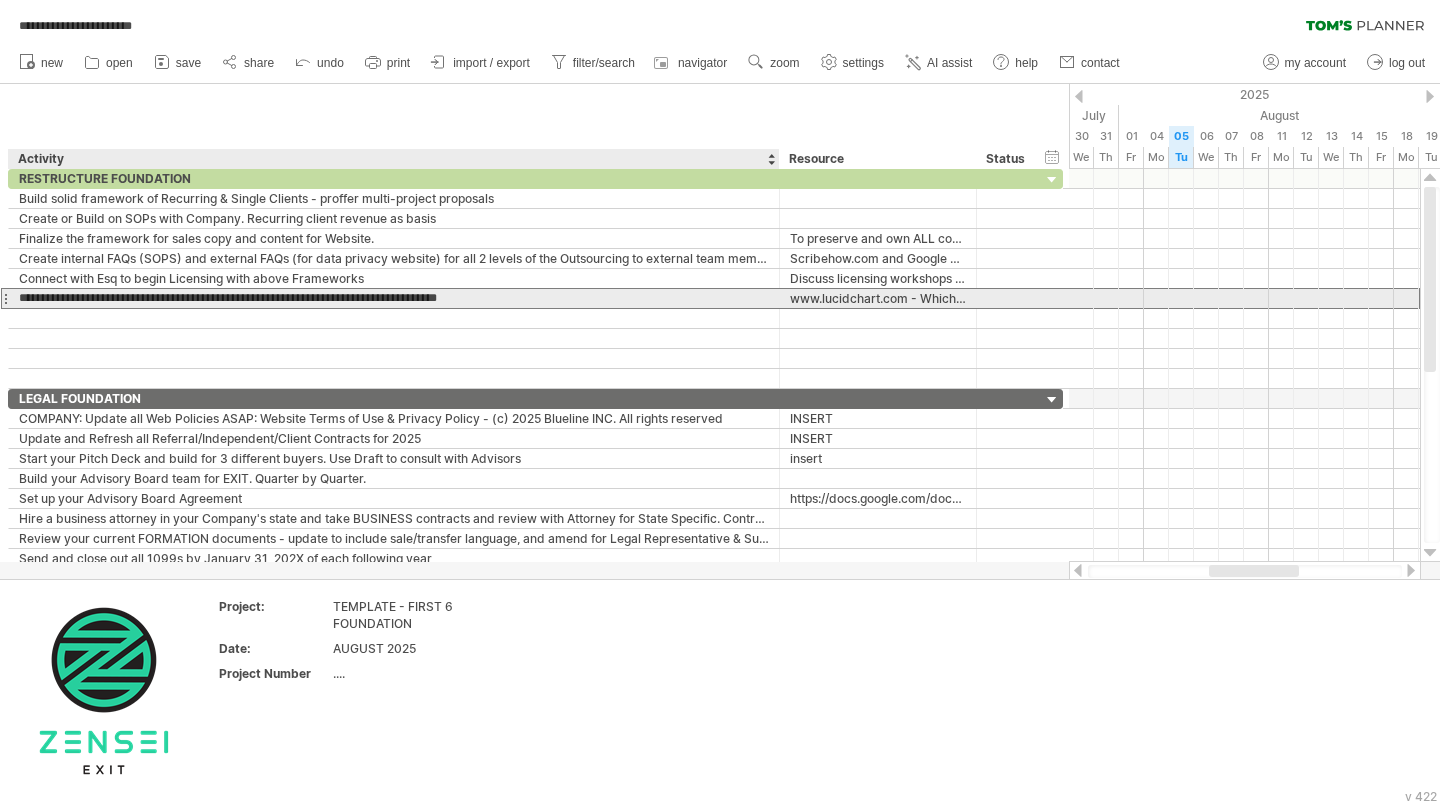 click on "**********" at bounding box center (394, 298) 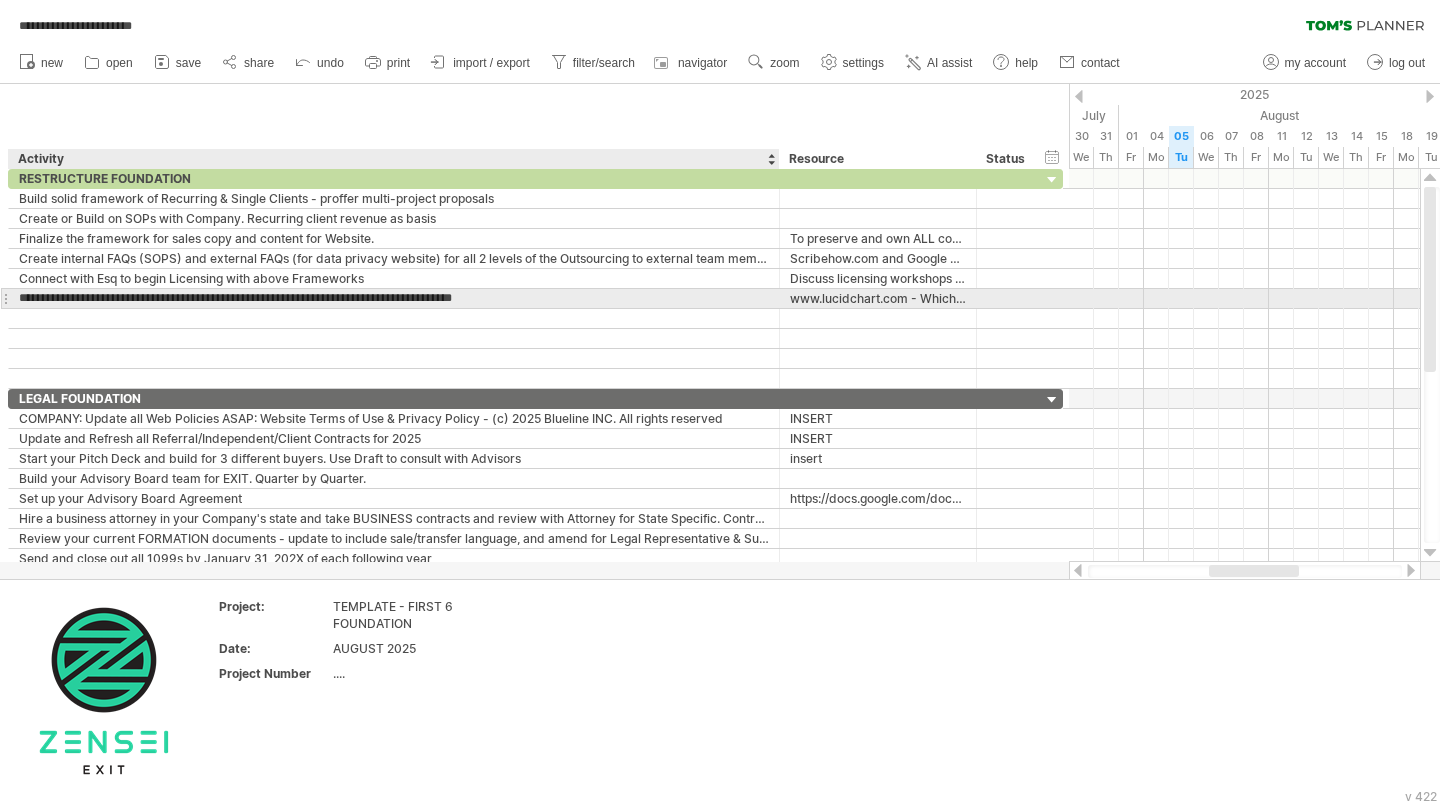 click on "**********" at bounding box center (394, 298) 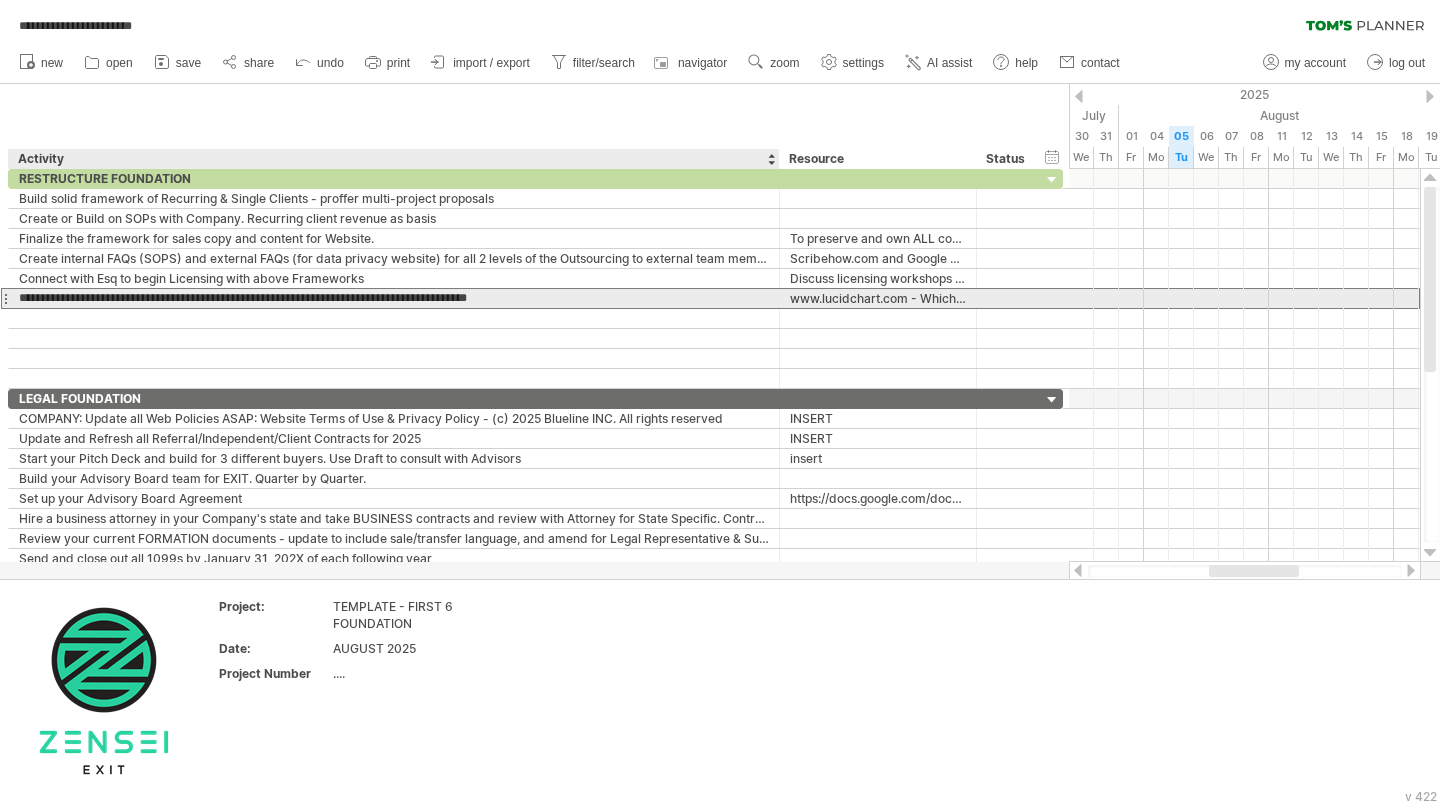 click on "**********" at bounding box center [394, 298] 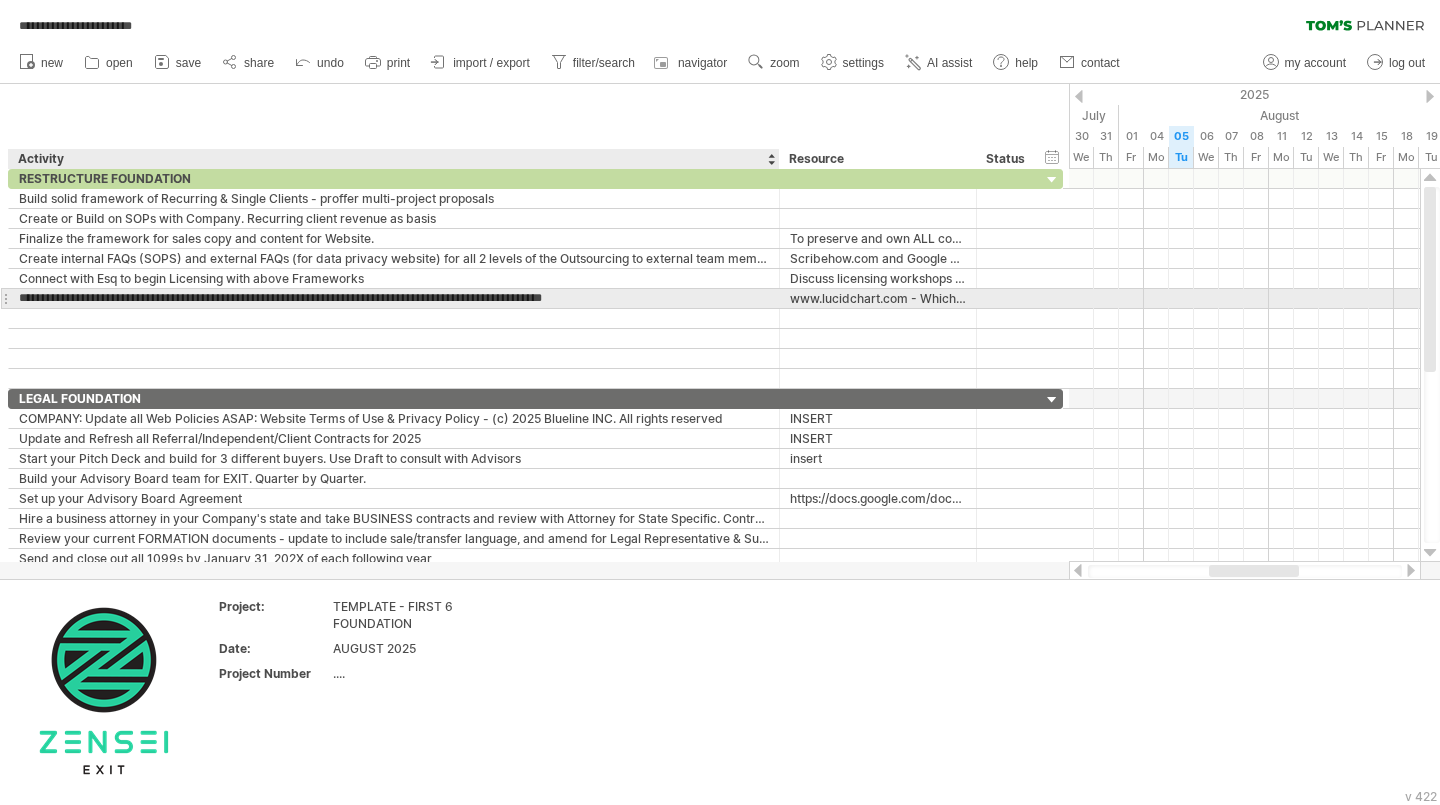 type on "**********" 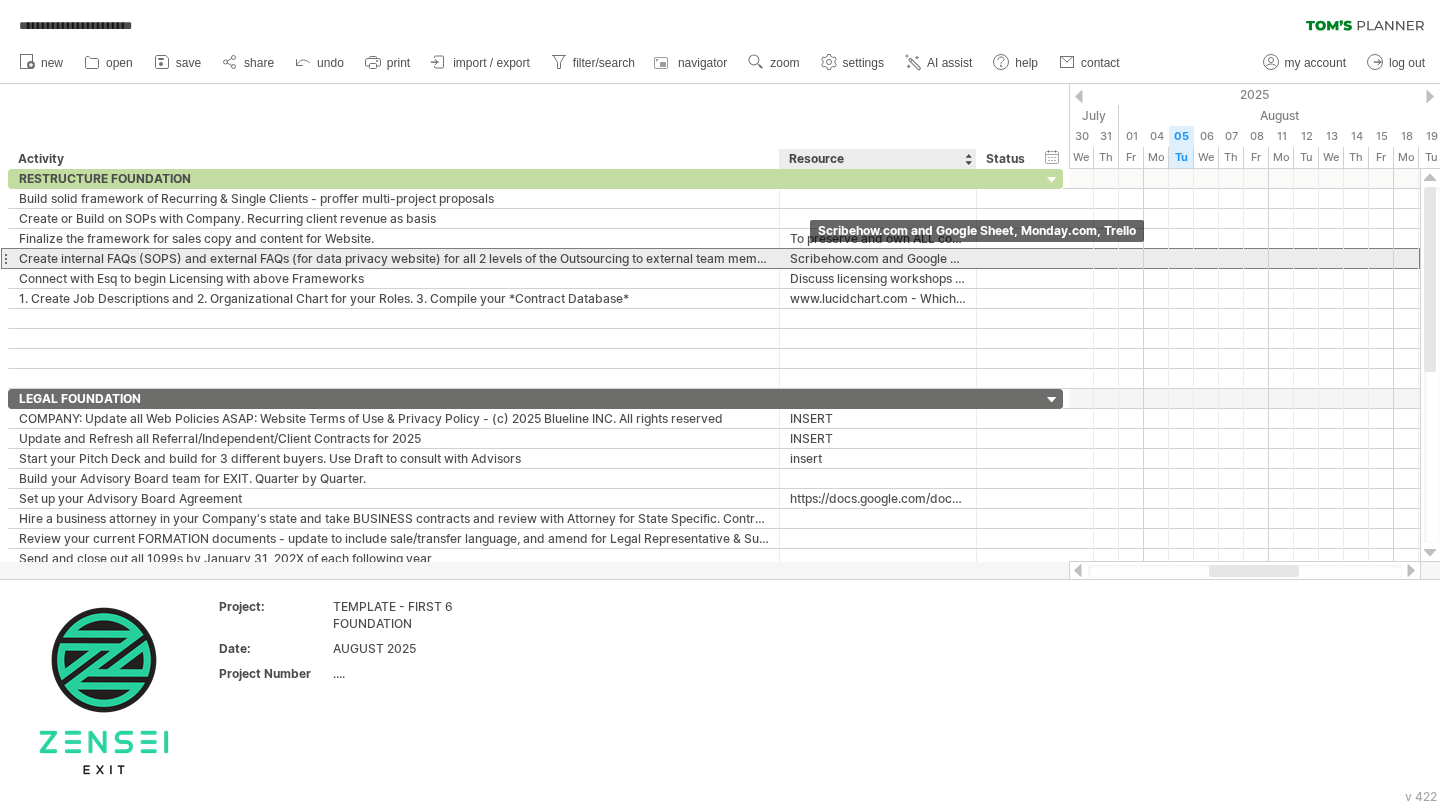 click on "Scribehow.com and Google Sheet, Monday.com, Trello" at bounding box center (878, 258) 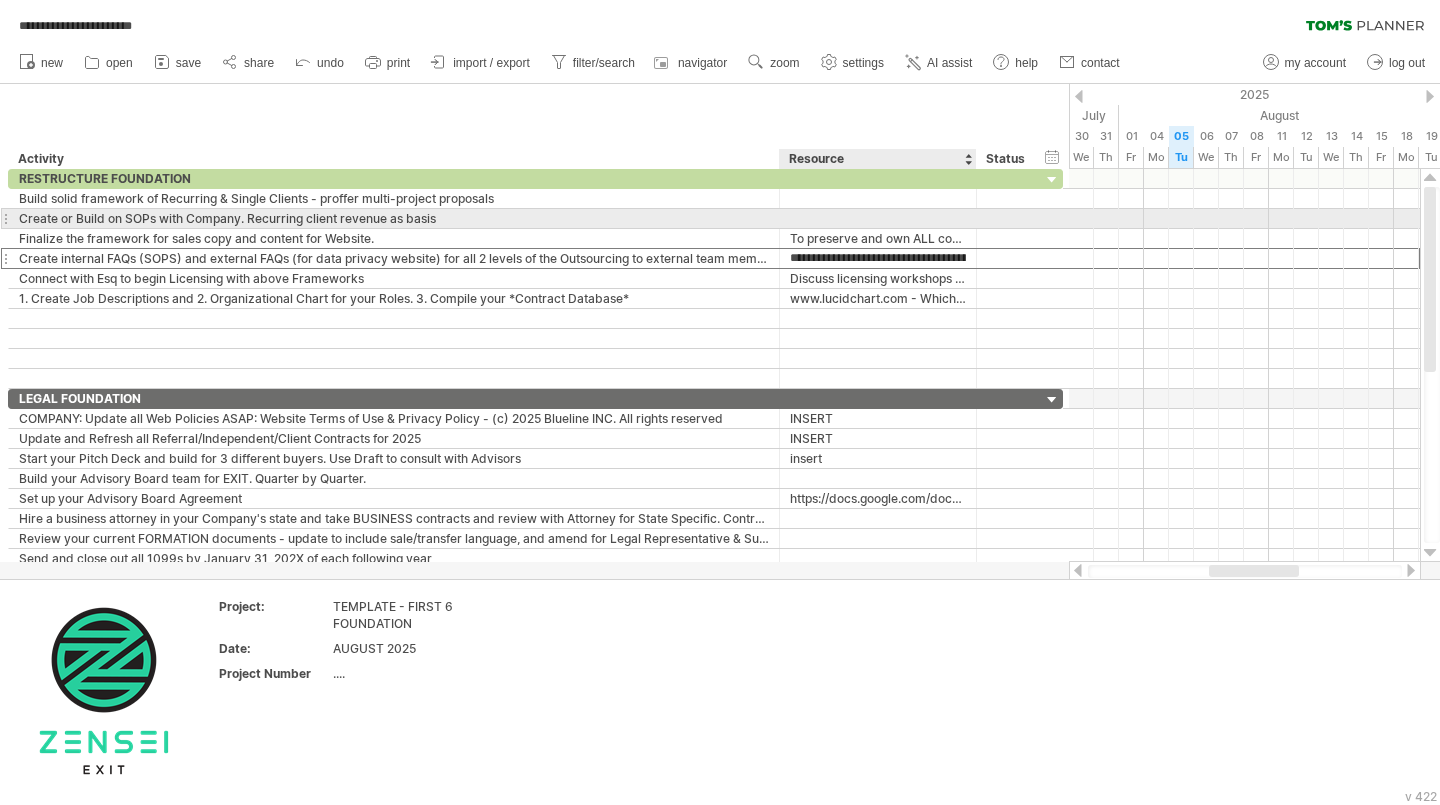click at bounding box center [878, 218] 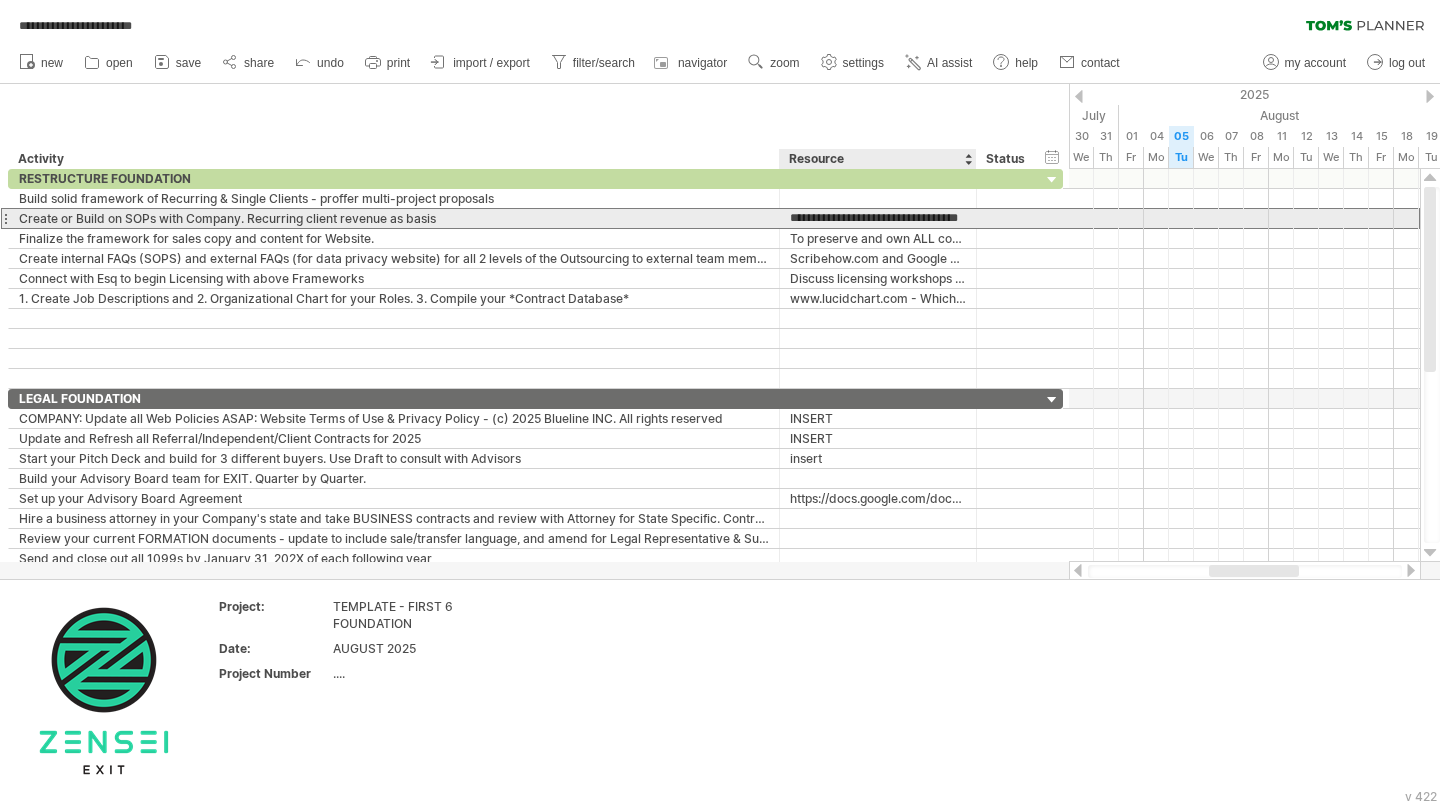 type on "**********" 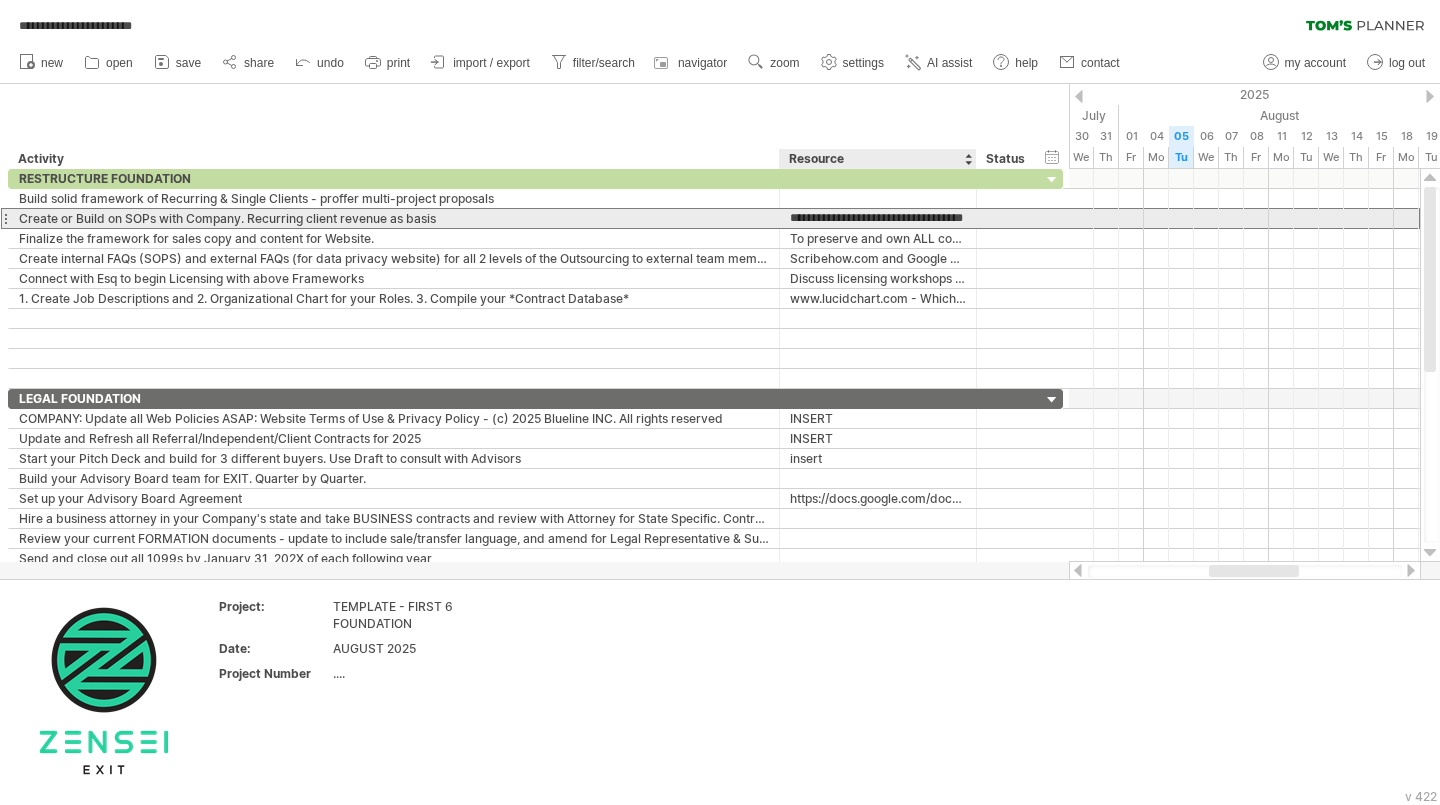 scroll, scrollTop: 0, scrollLeft: 54, axis: horizontal 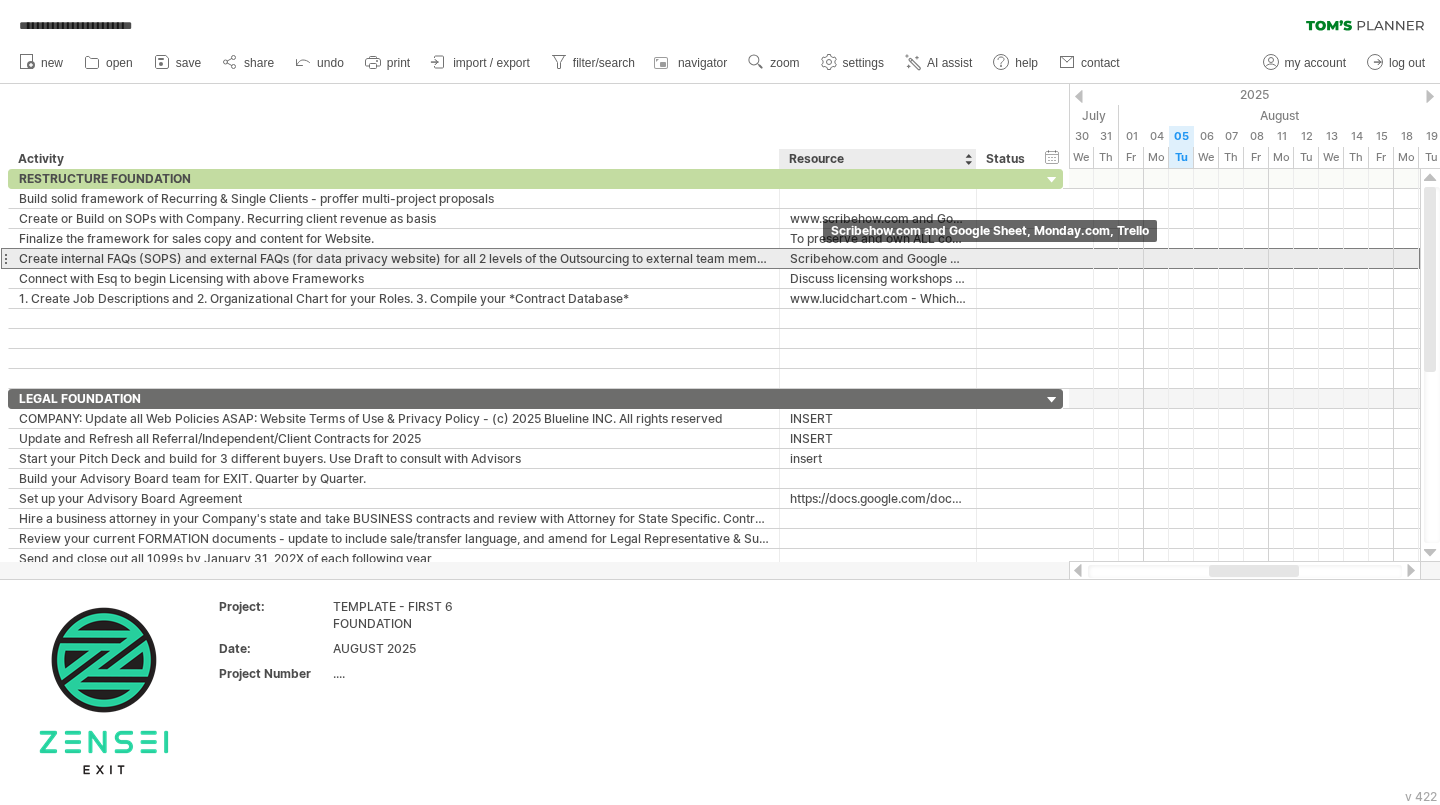 click on "Scribehow.com and Google Sheet, Monday.com, Trello" at bounding box center (878, 258) 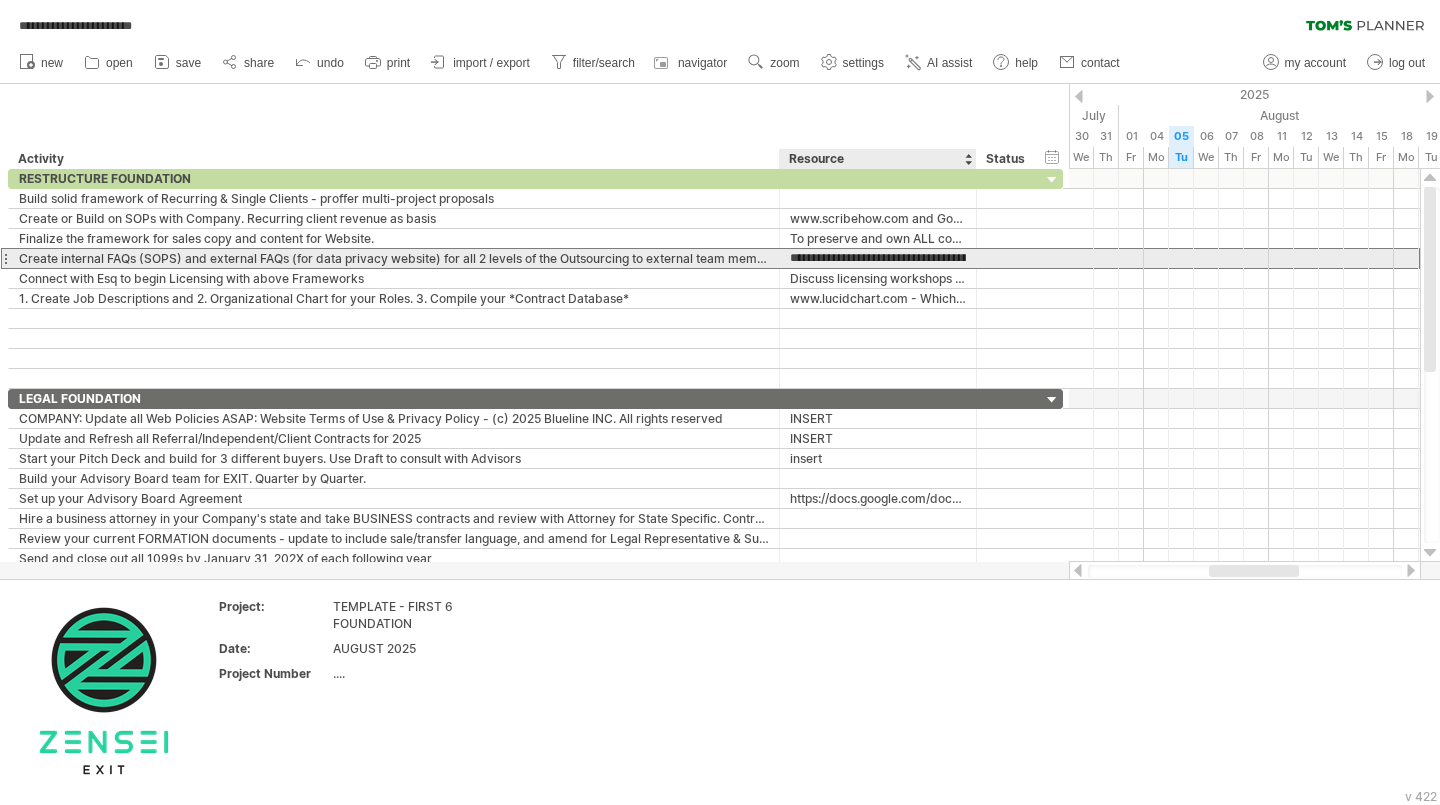 click on "**********" at bounding box center [878, 258] 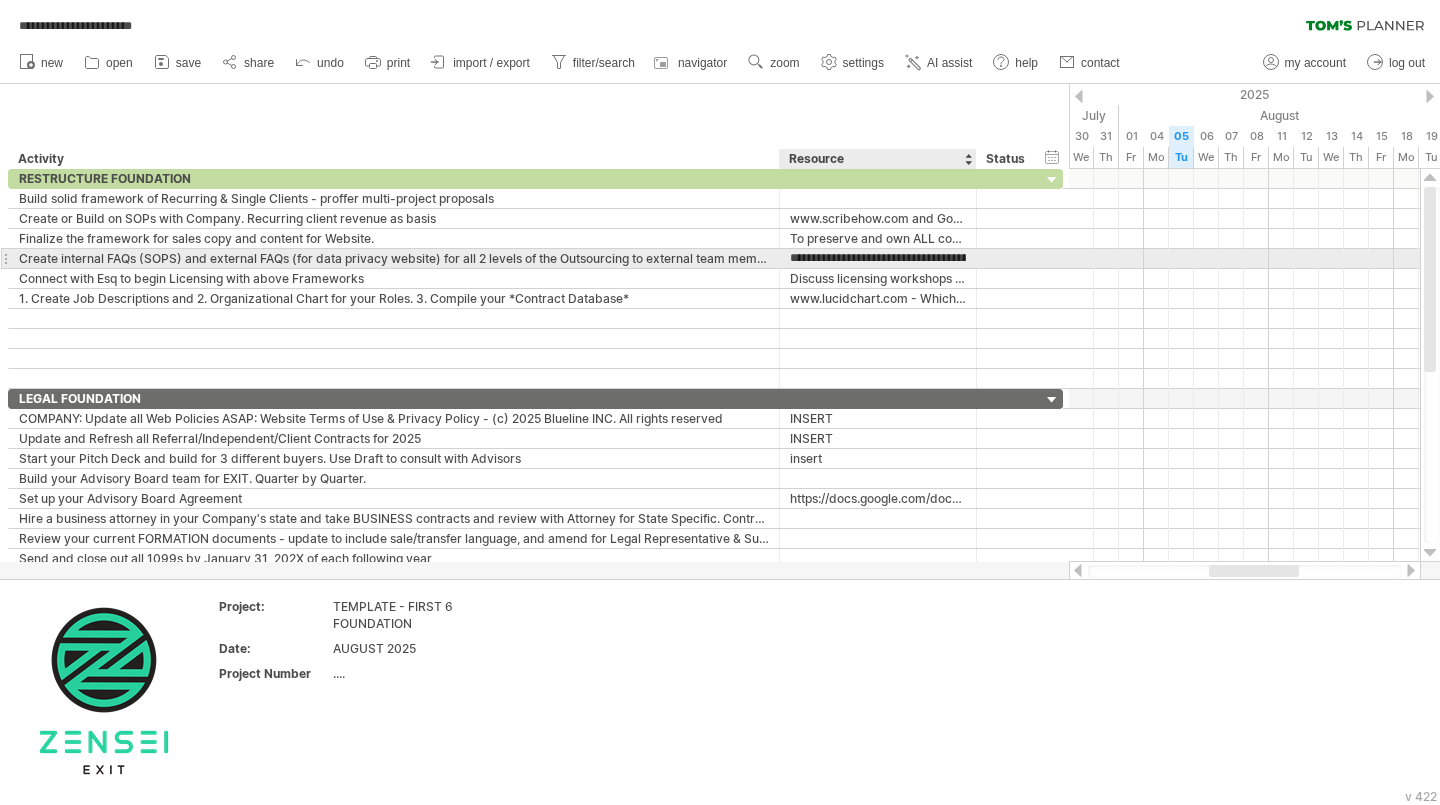 type on "**********" 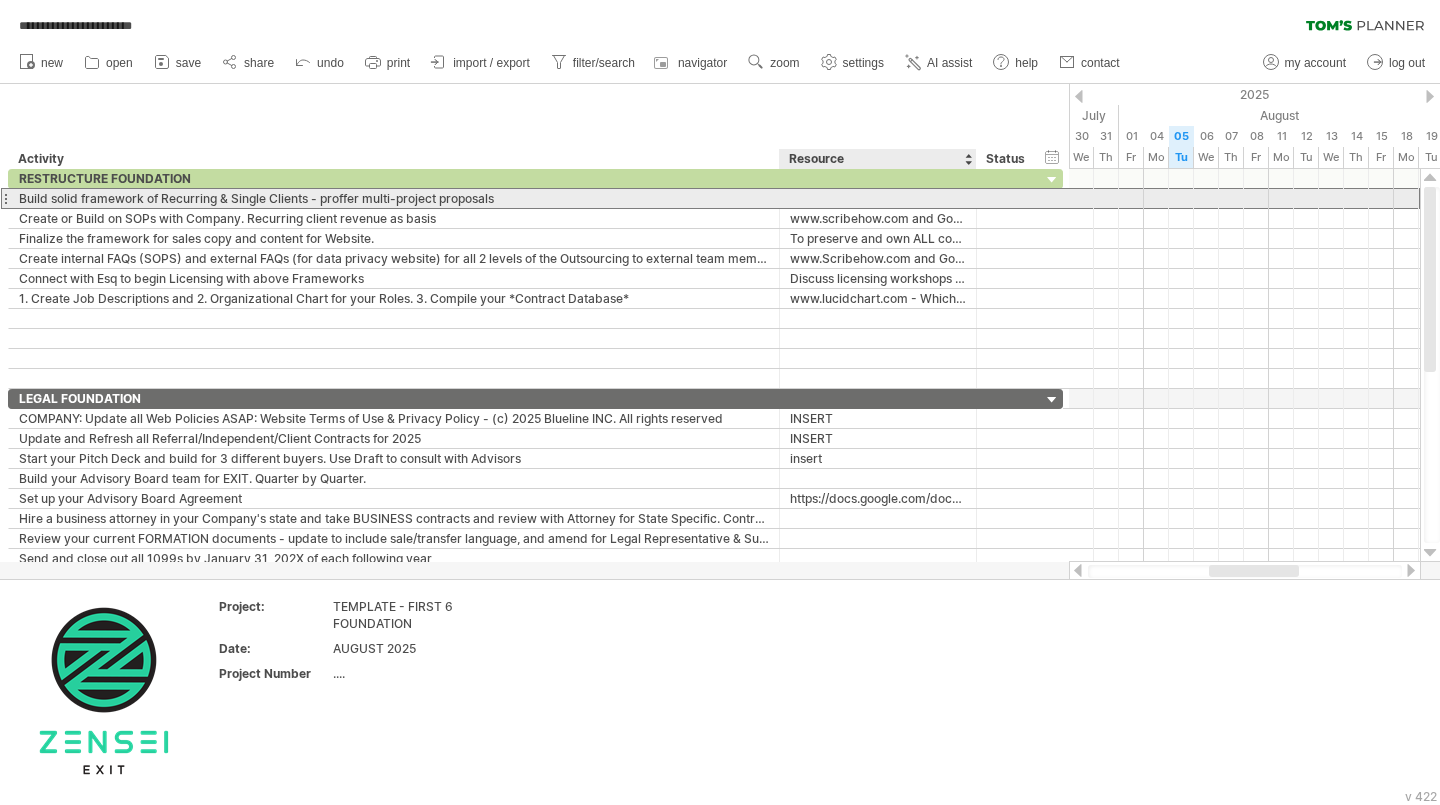 click at bounding box center (878, 198) 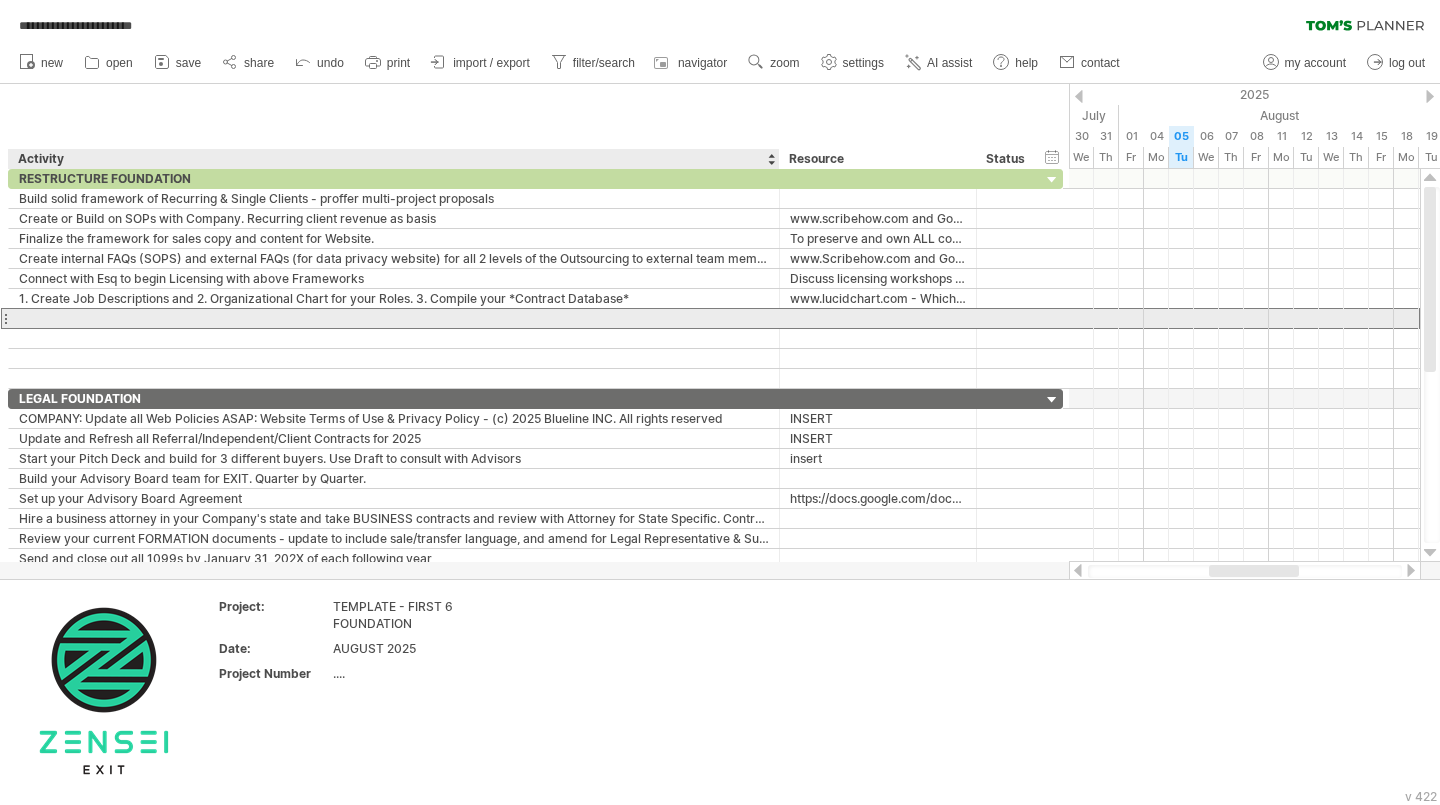 click at bounding box center (394, 318) 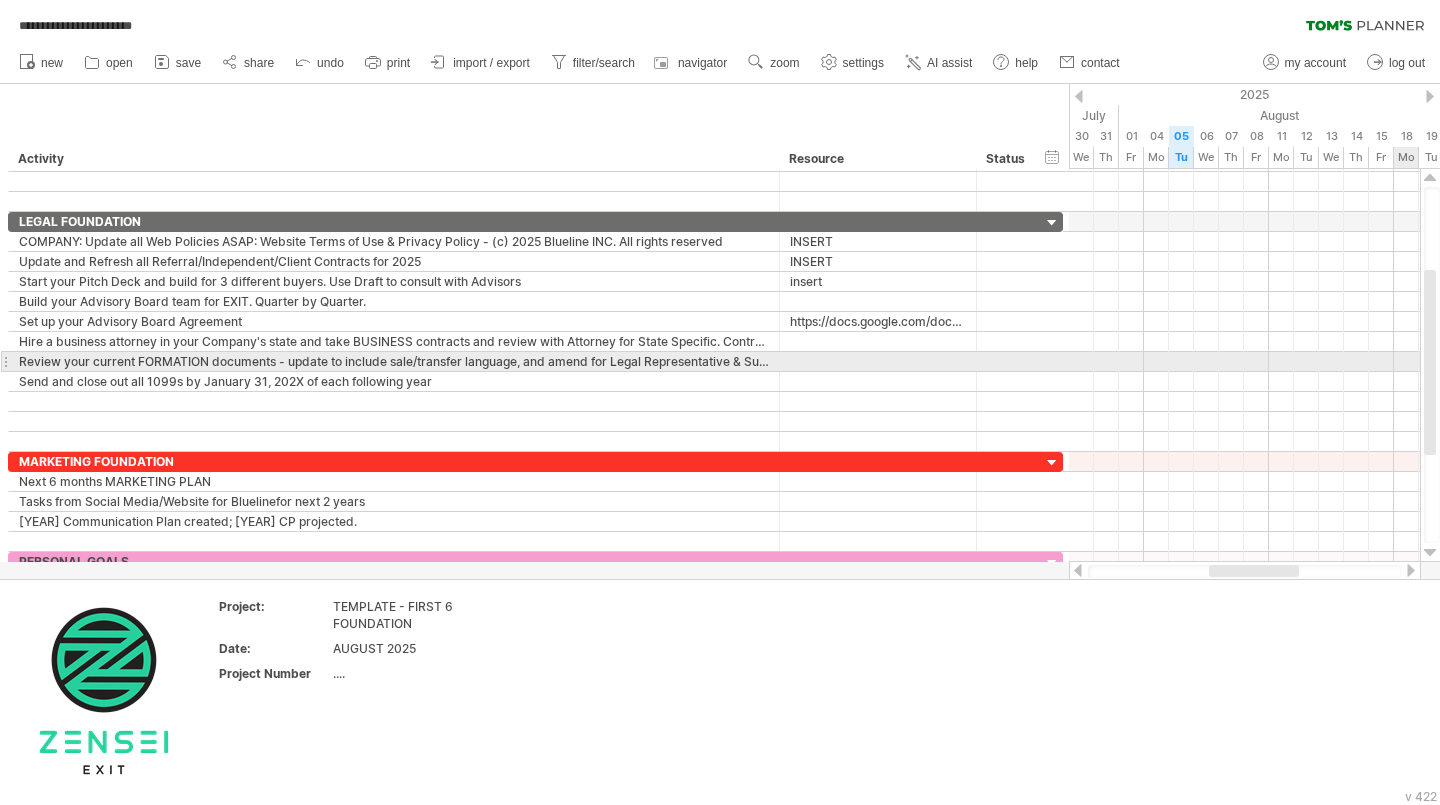 drag, startPoint x: 1428, startPoint y: 281, endPoint x: 1427, endPoint y: 366, distance: 85.00588 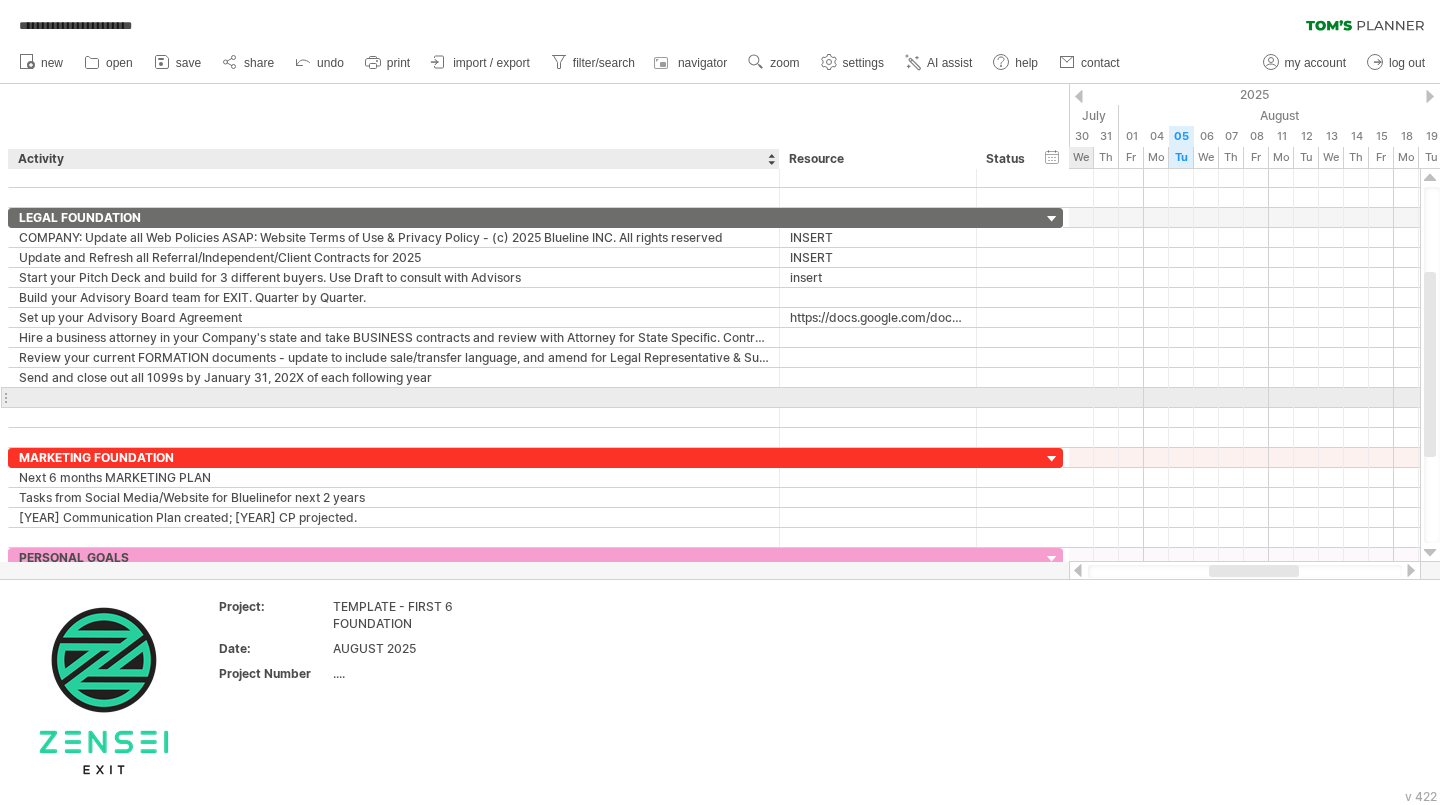 click at bounding box center (394, 397) 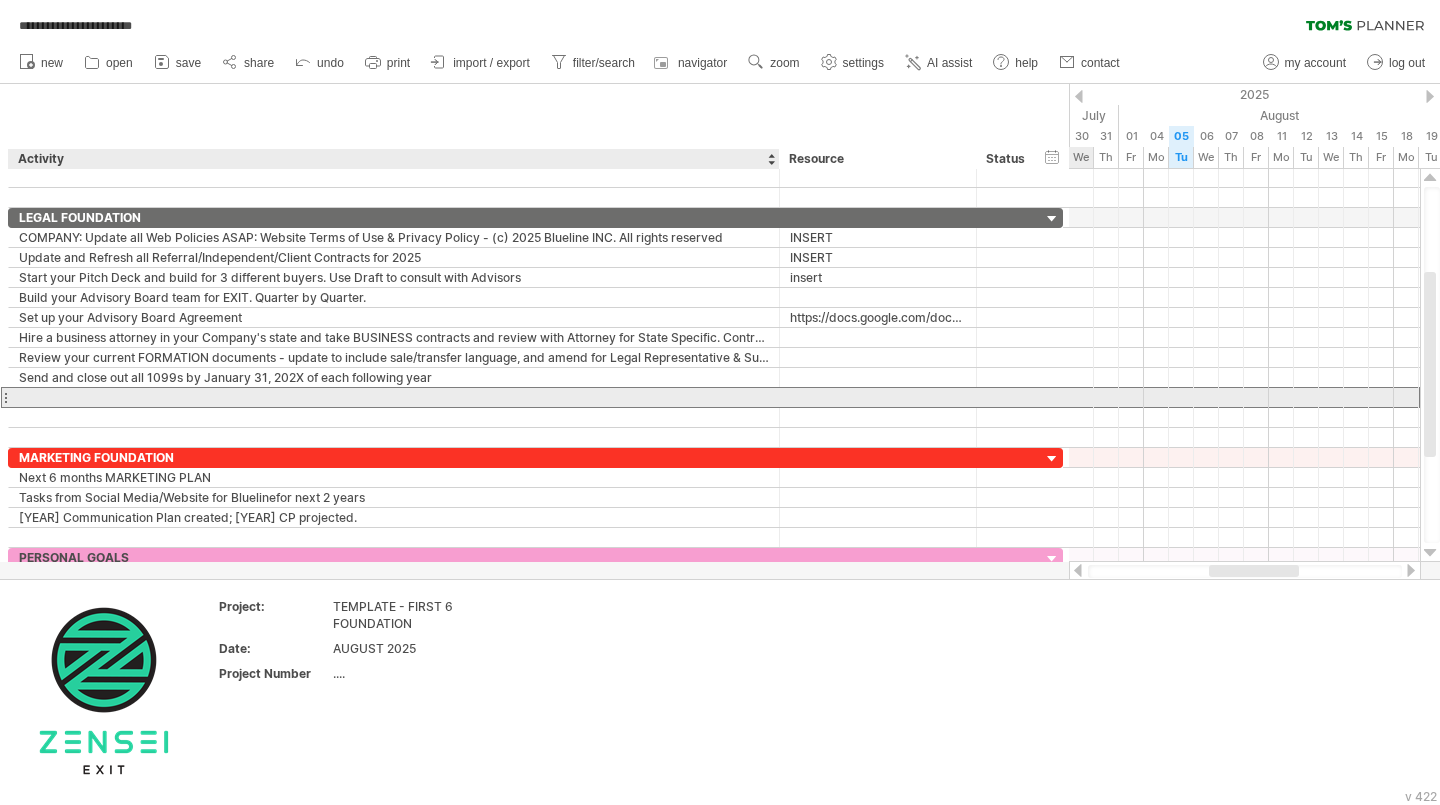 paste on "**********" 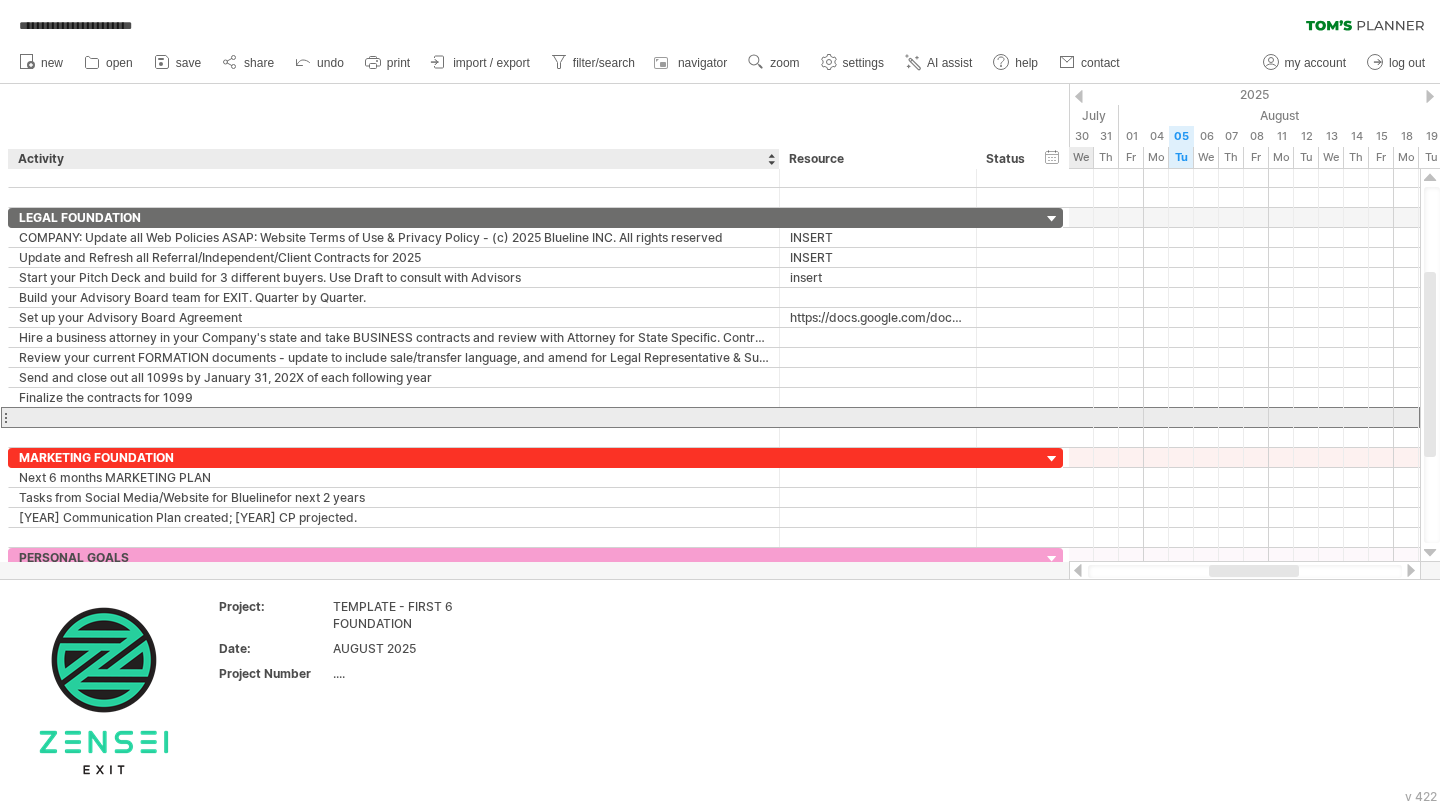 click at bounding box center (394, 417) 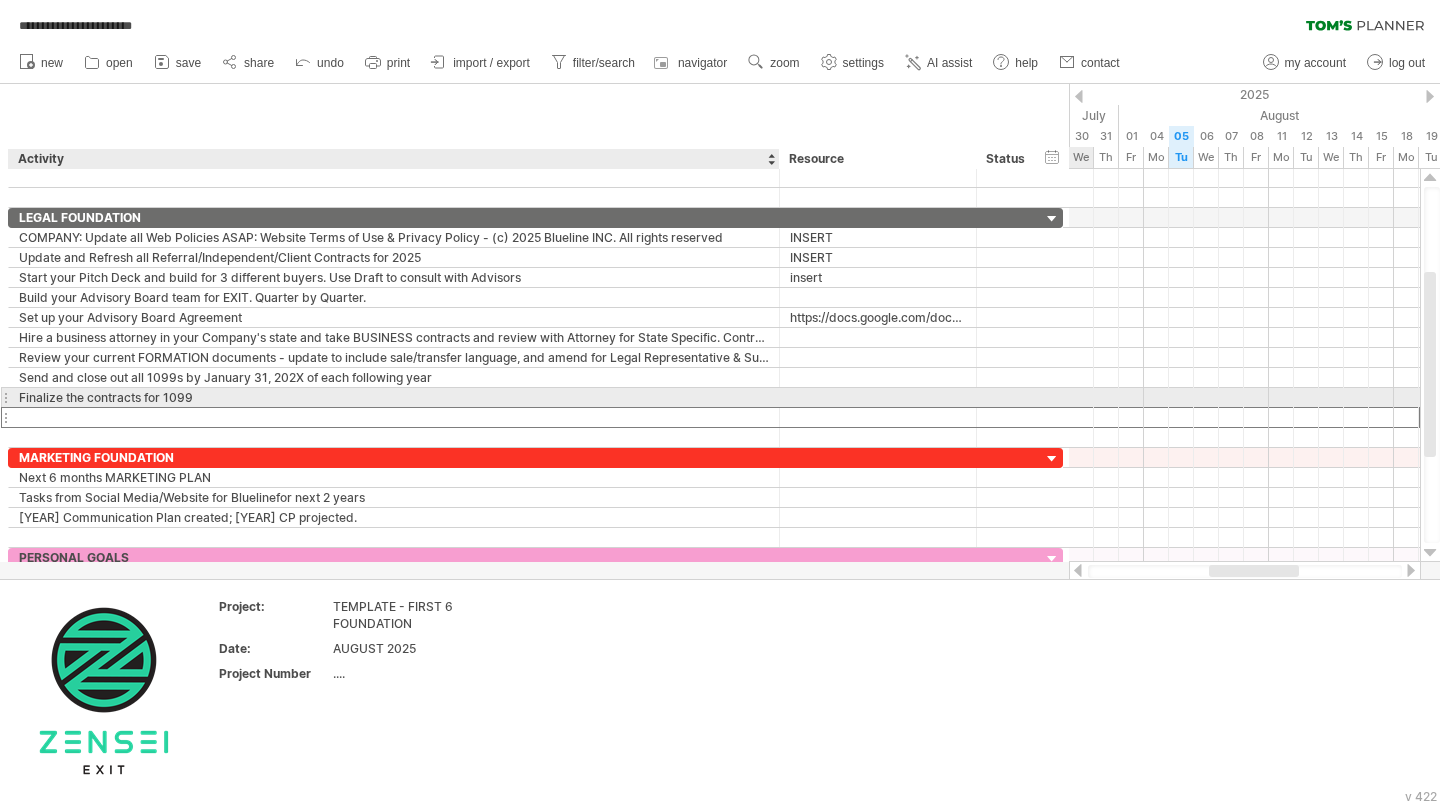 click on "Finalize the contracts for 1099" at bounding box center (394, 397) 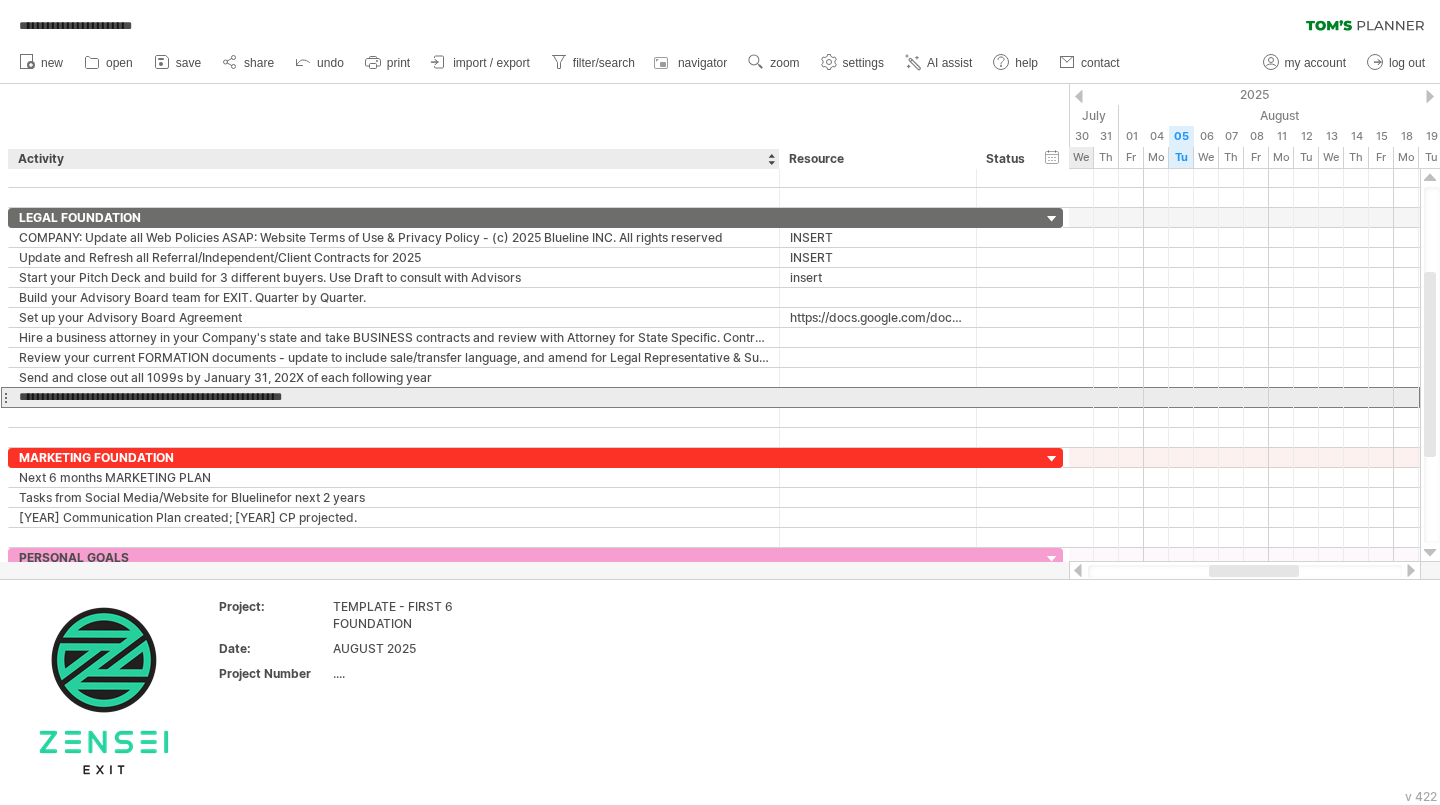 type on "**********" 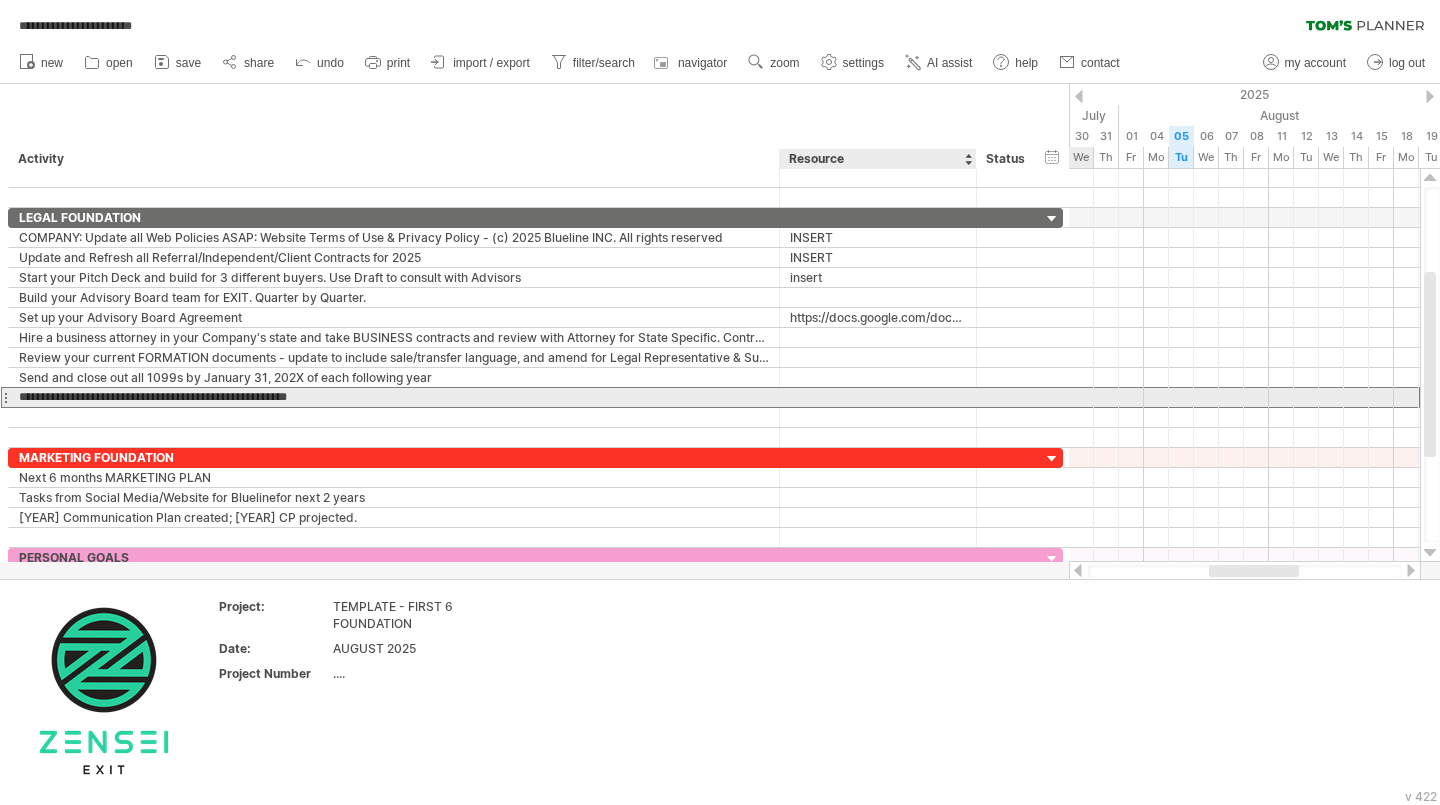click at bounding box center [878, 397] 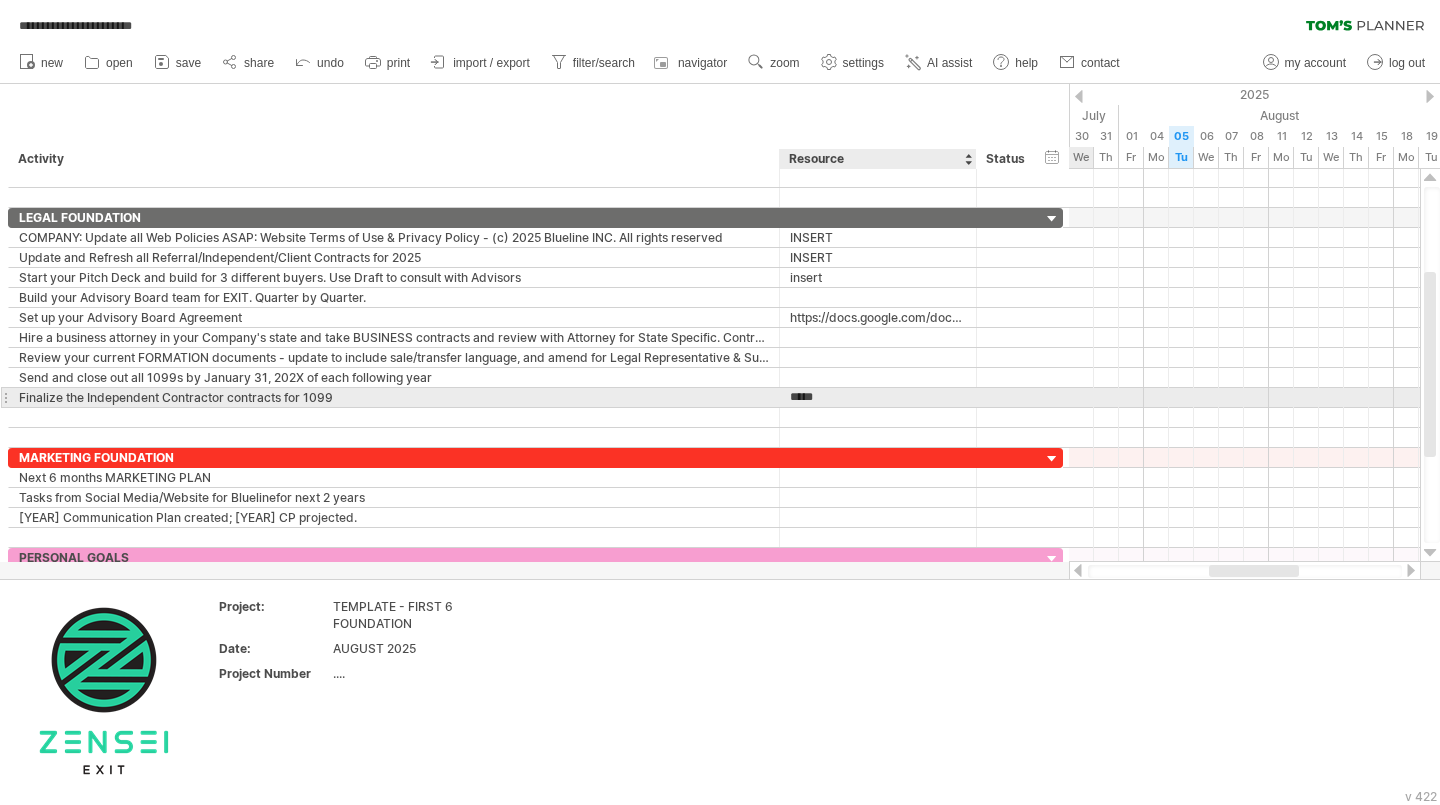 type on "******" 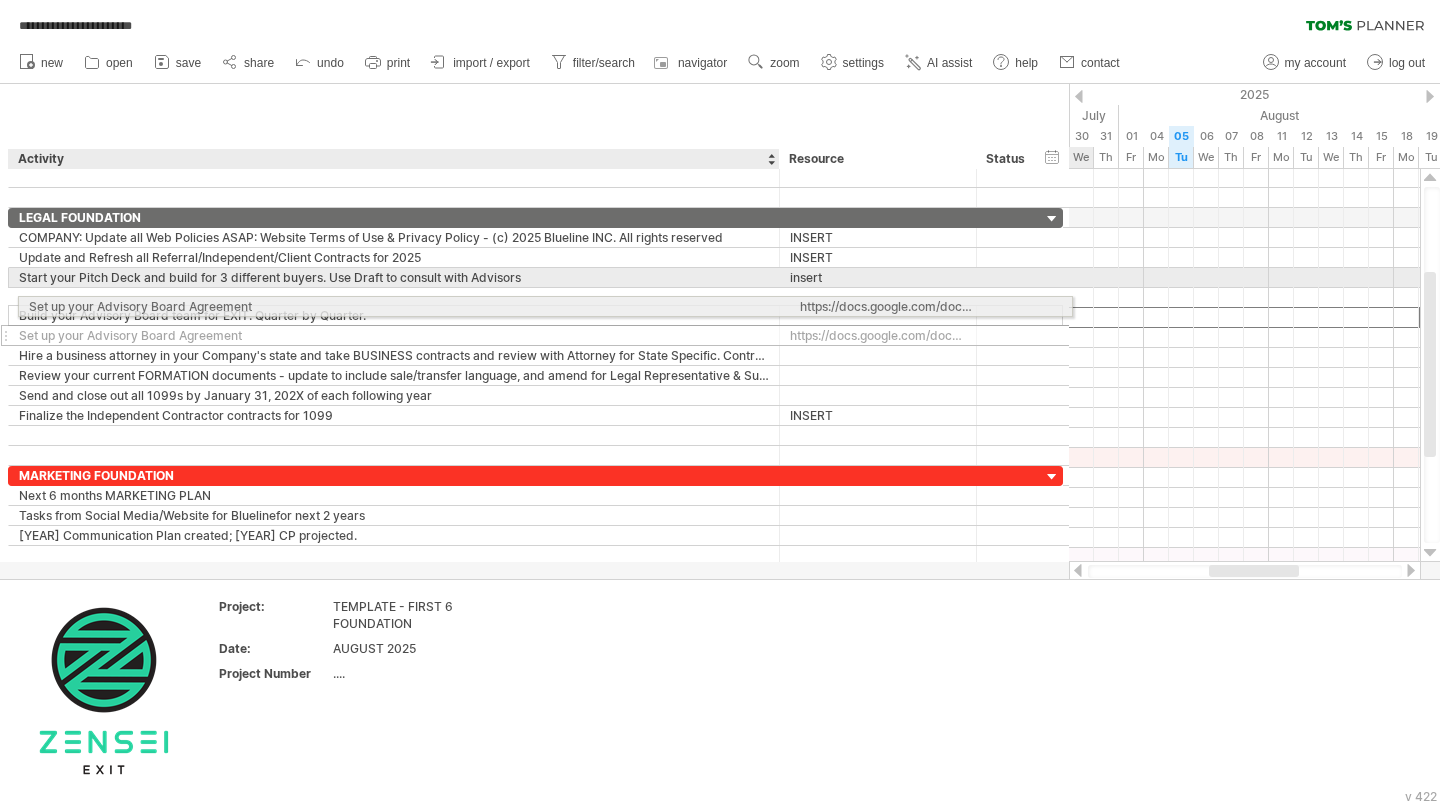drag, startPoint x: 180, startPoint y: 317, endPoint x: 191, endPoint y: 295, distance: 24.596748 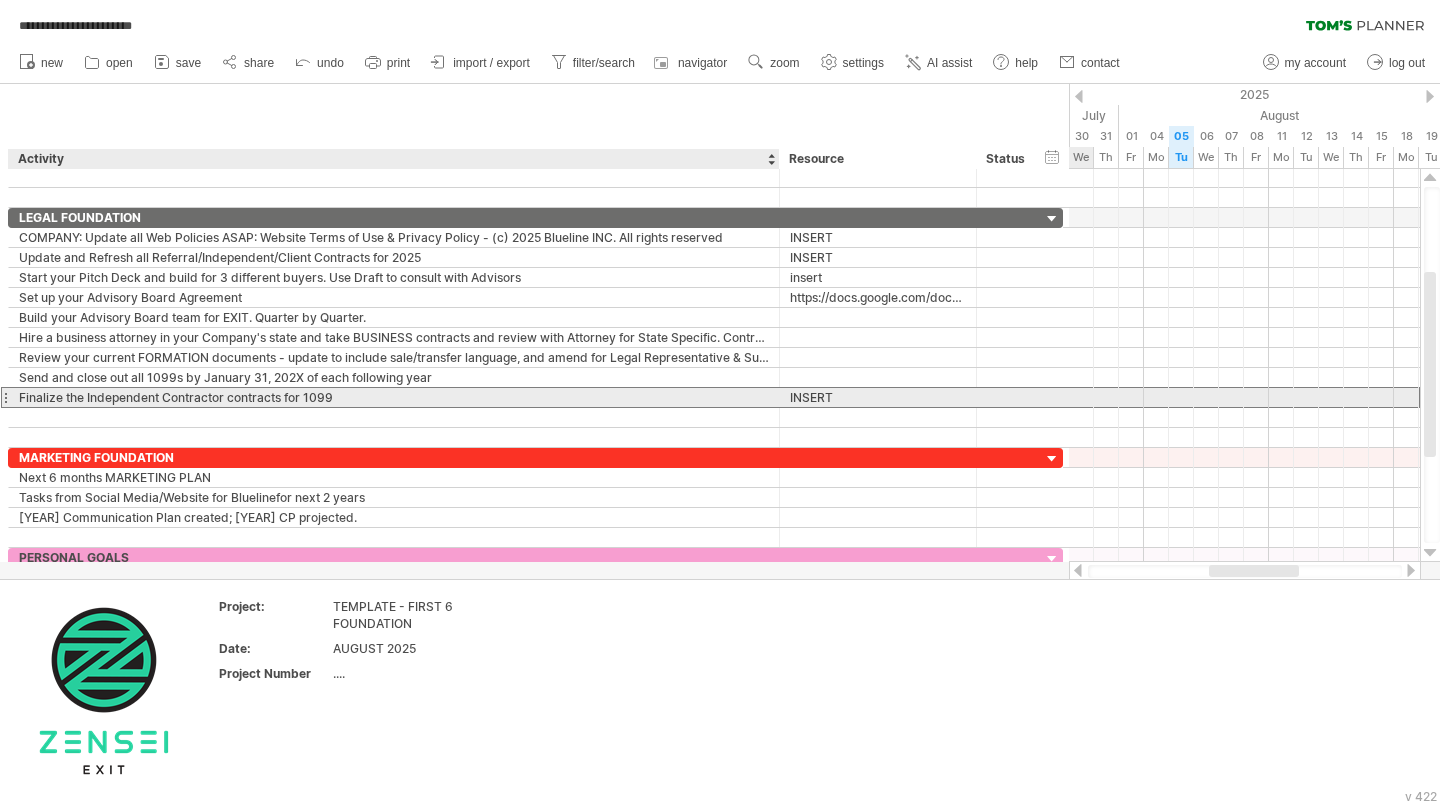 click on "Finalize the Independent Contractor contracts for 1099" at bounding box center [394, 397] 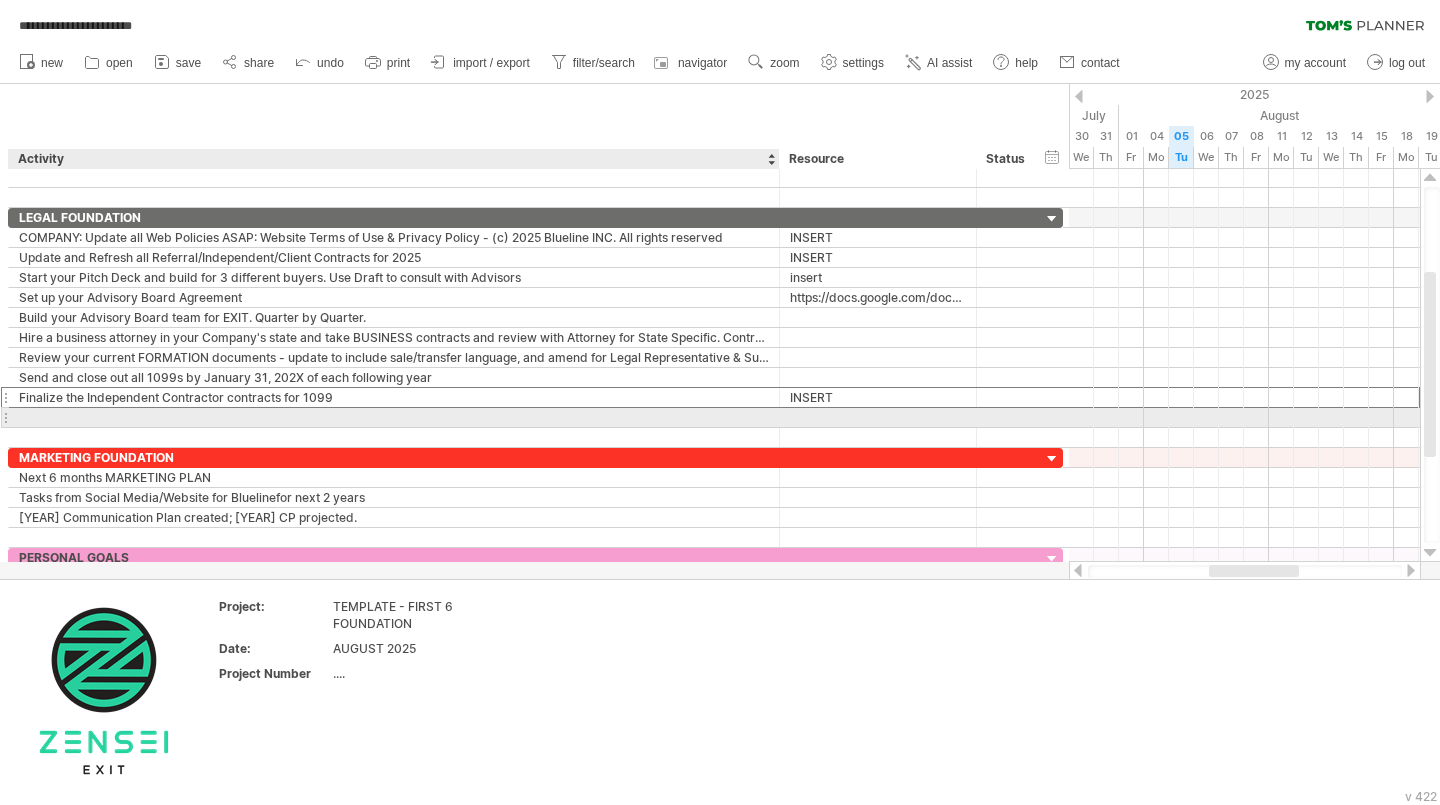 click at bounding box center (394, 417) 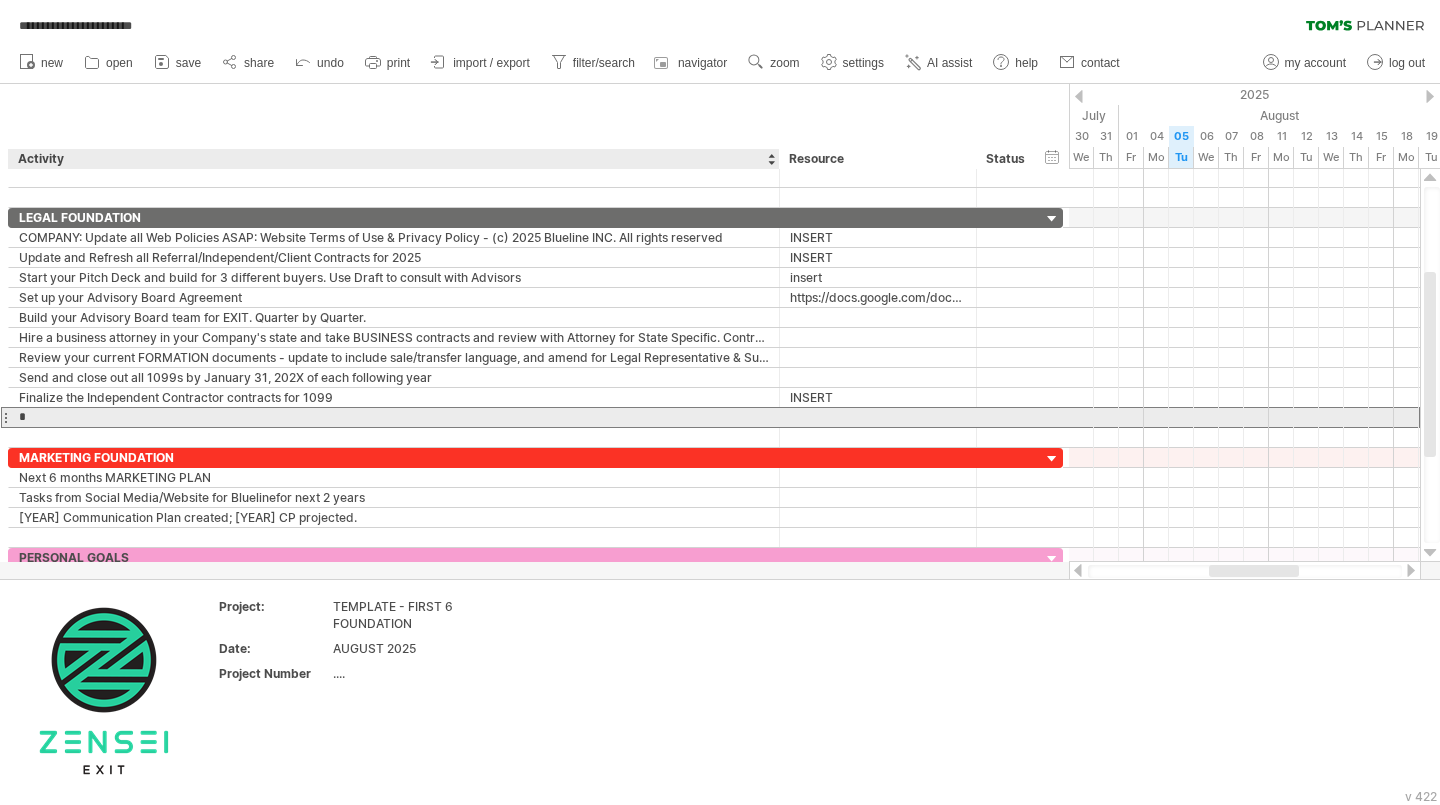 type on "**" 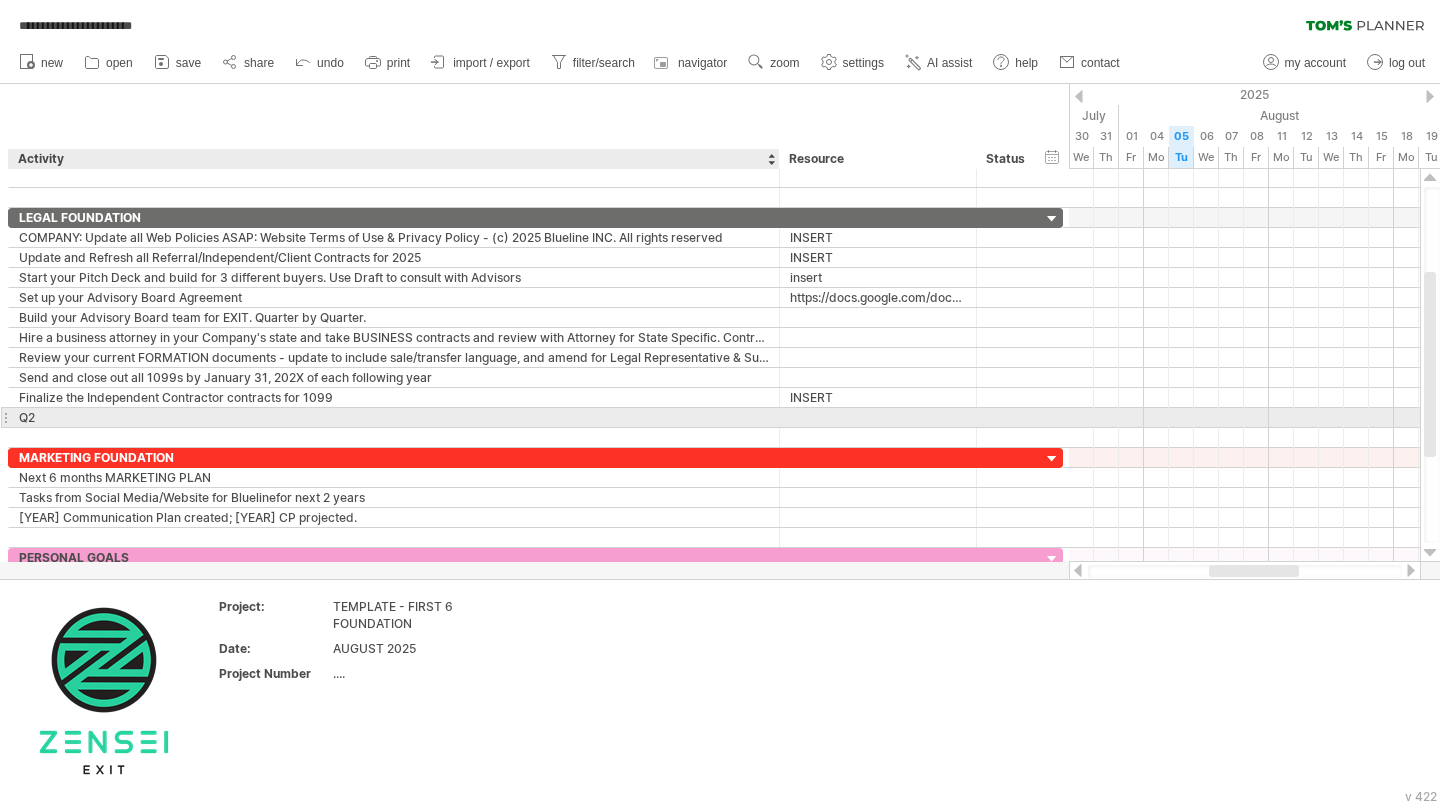 paste on "**********" 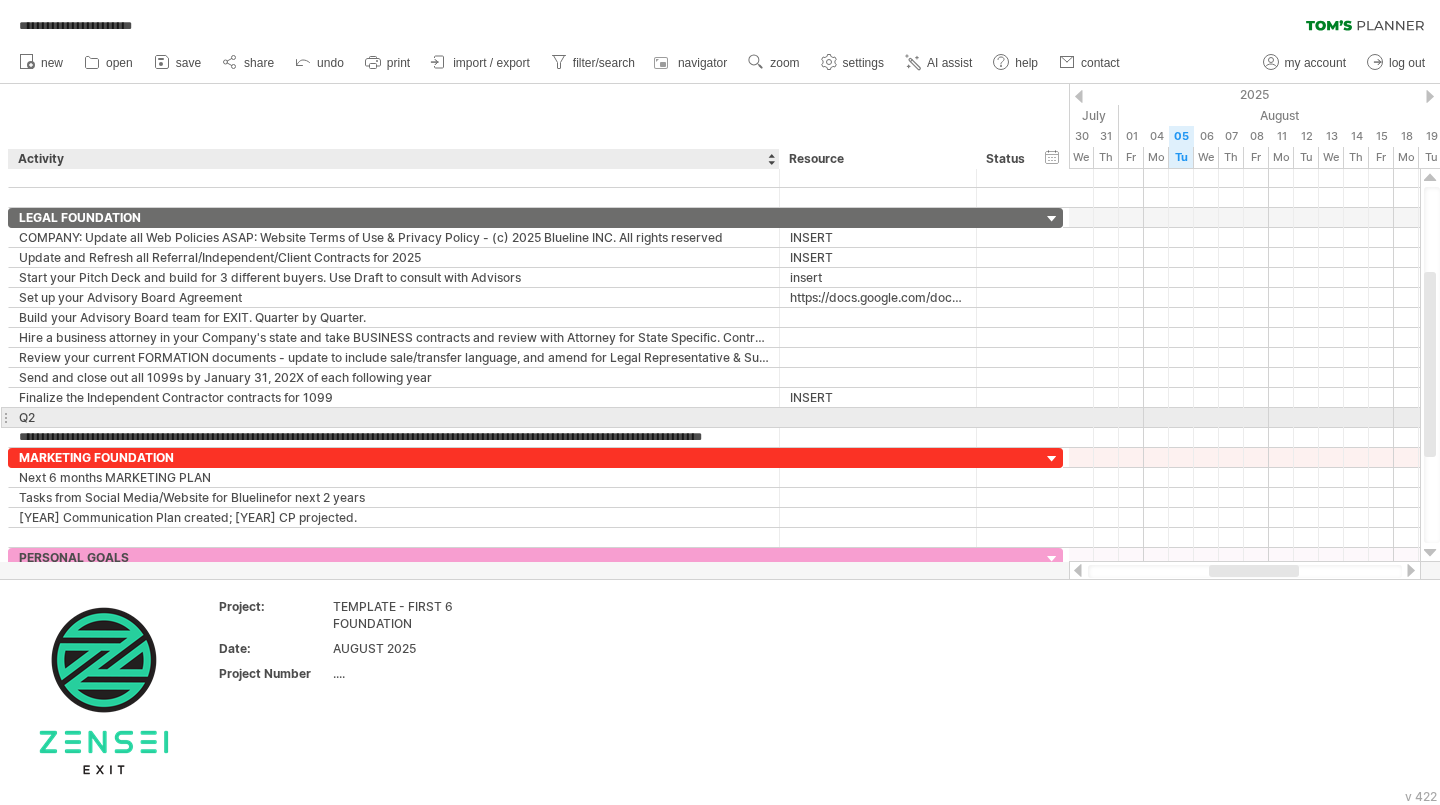 scroll, scrollTop: 0, scrollLeft: 107, axis: horizontal 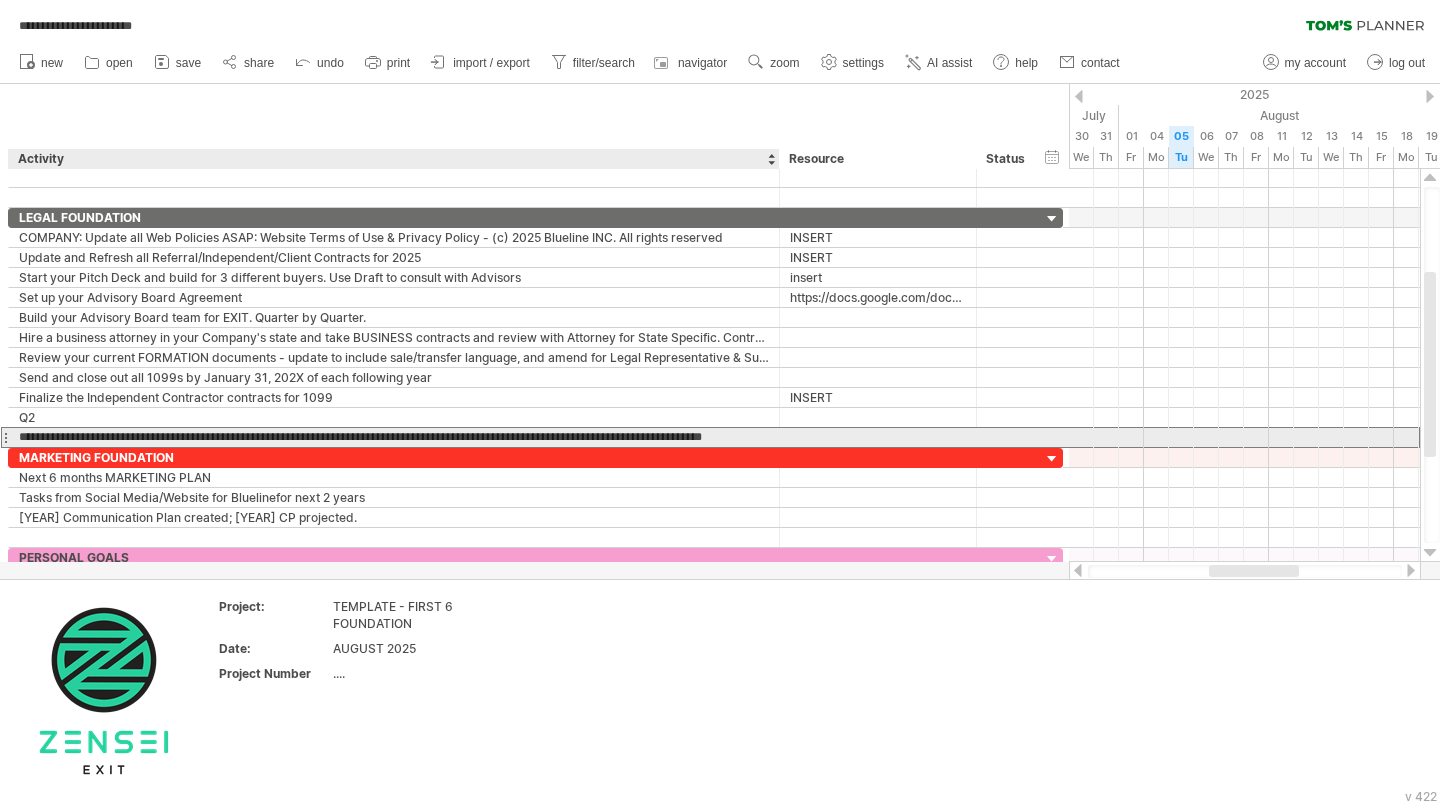 click on "**********" at bounding box center [394, 437] 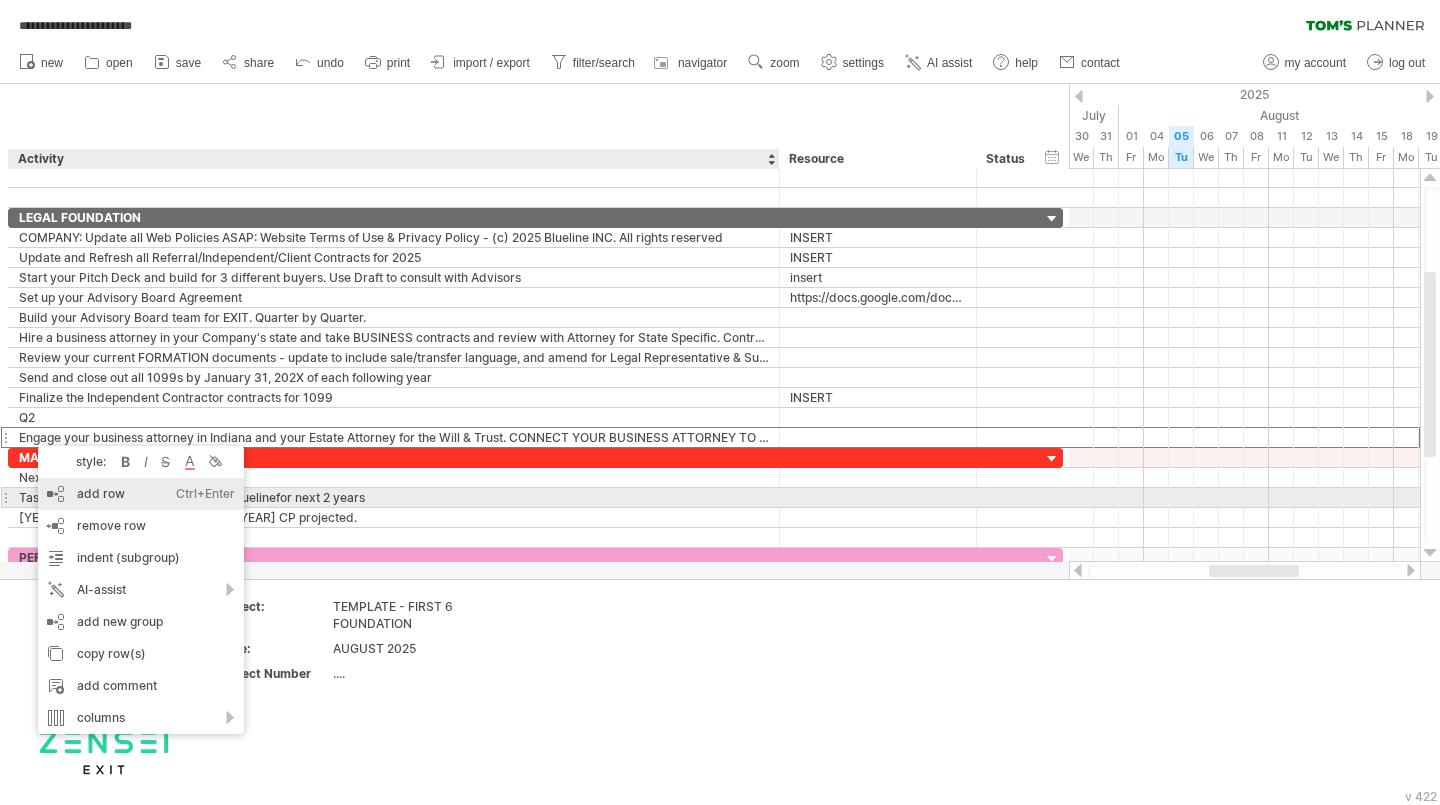 click on "add row Ctrl+Enter Cmd+Enter" at bounding box center (141, 494) 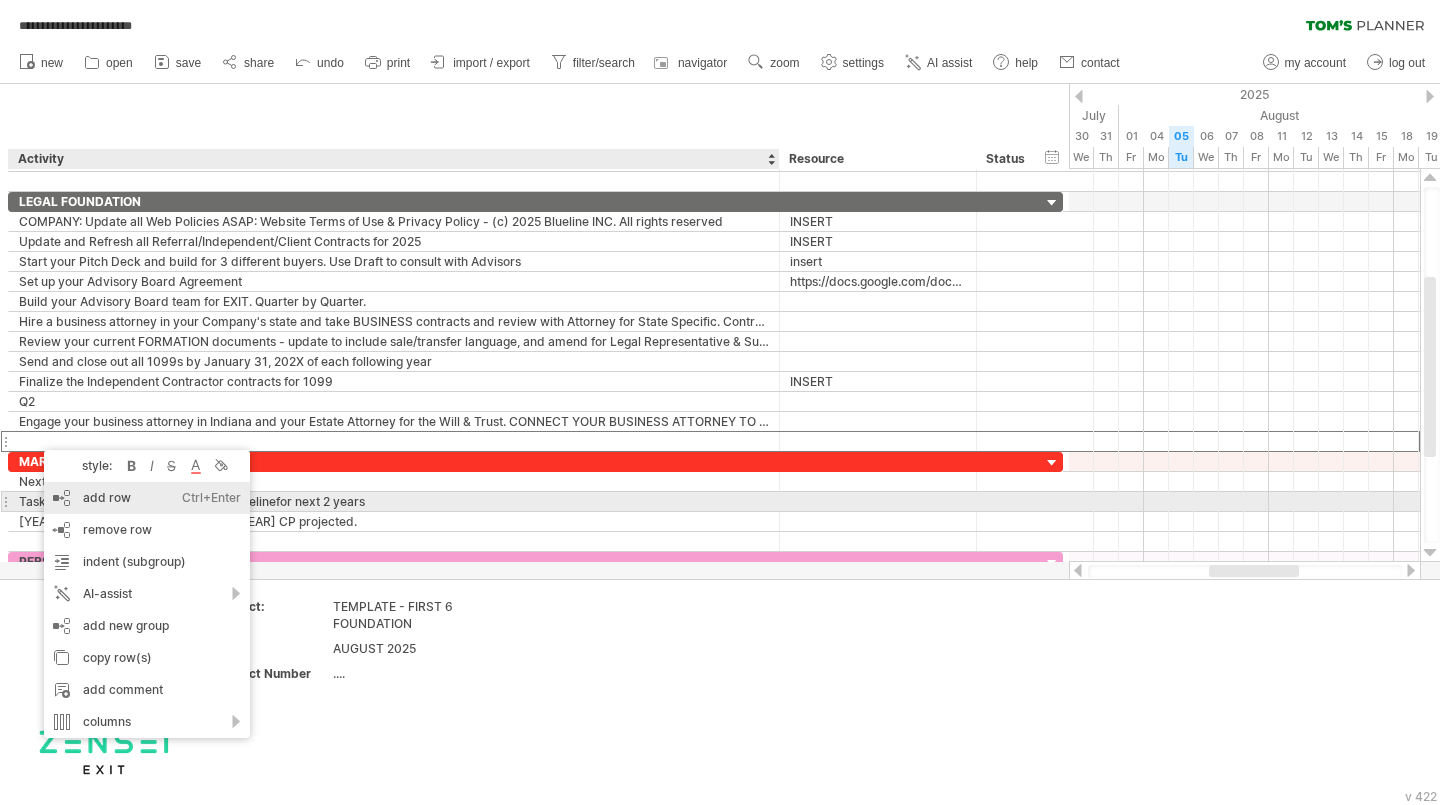 click on "add row Ctrl+Enter Cmd+Enter" at bounding box center [147, 498] 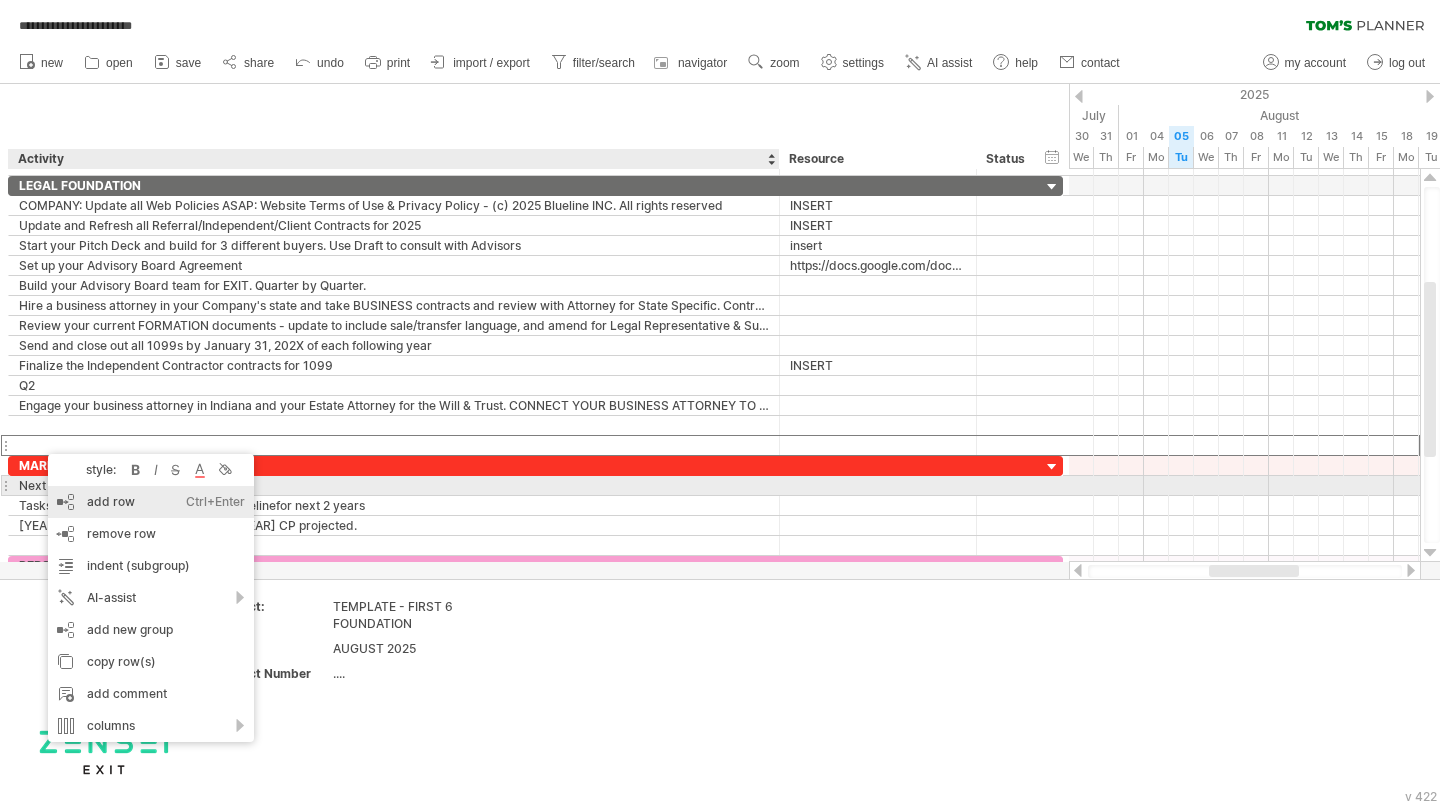 click on "add row Ctrl+Enter Cmd+Enter" at bounding box center [151, 502] 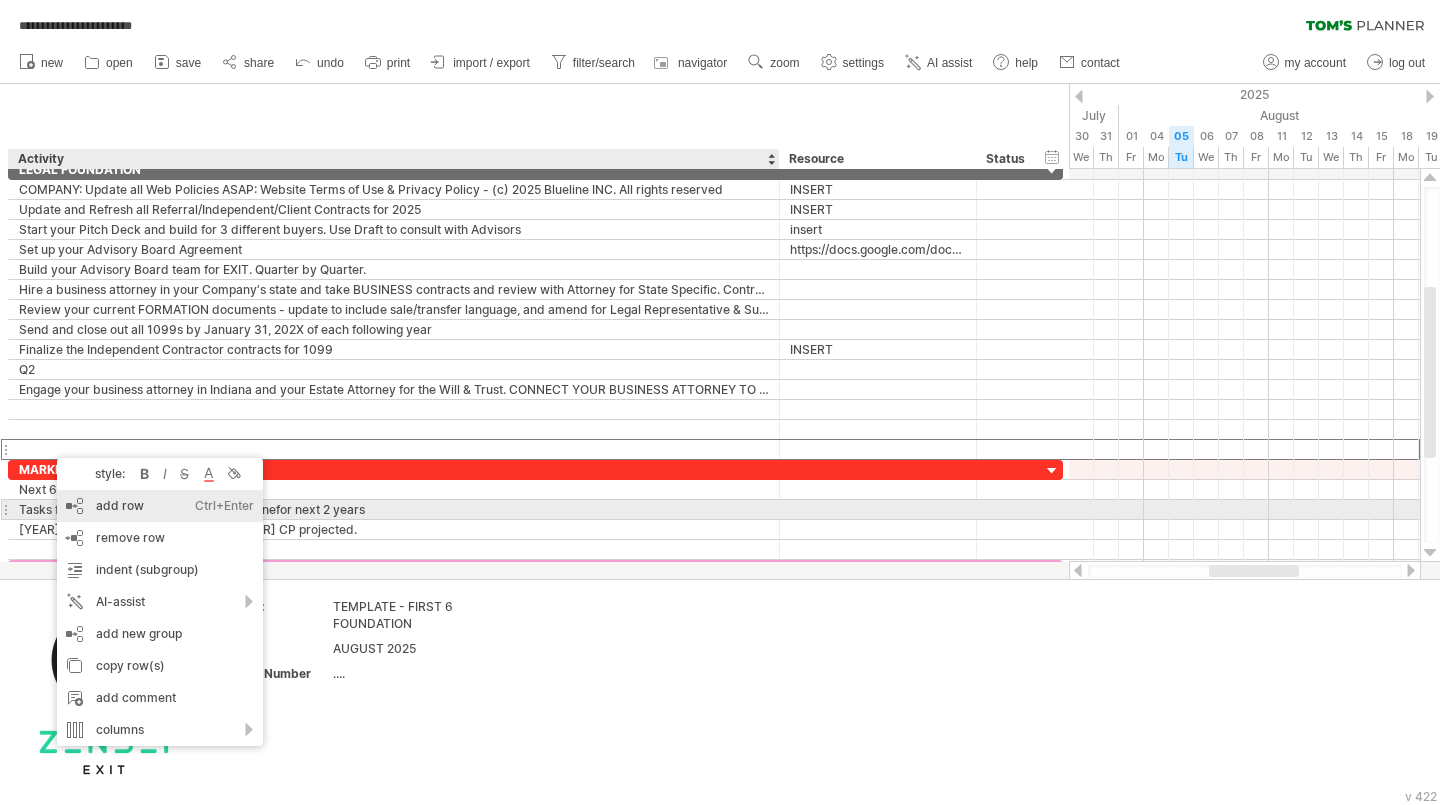 click on "add row Ctrl+Enter Cmd+Enter" at bounding box center (160, 506) 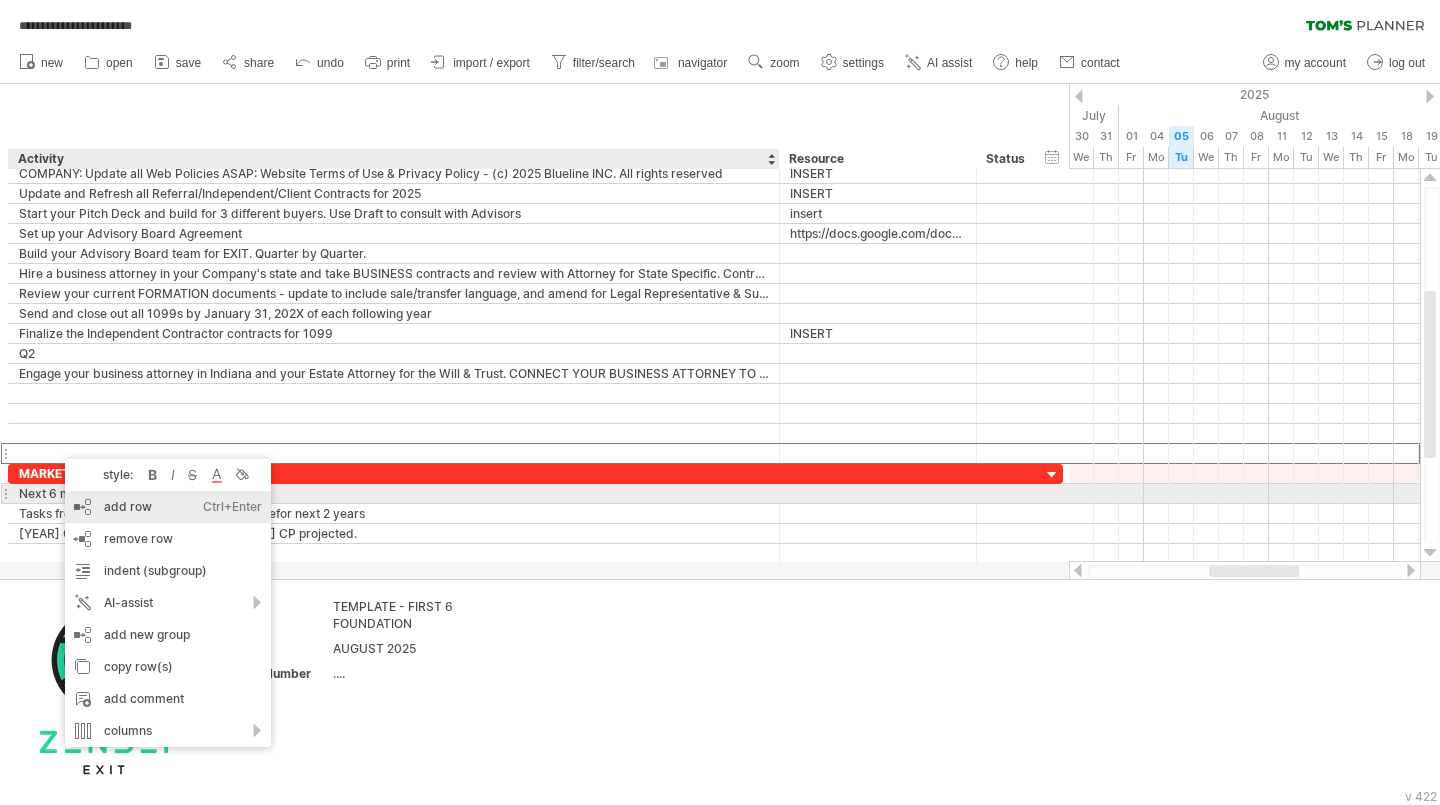 click on "add row Ctrl+Enter Cmd+Enter" at bounding box center [168, 507] 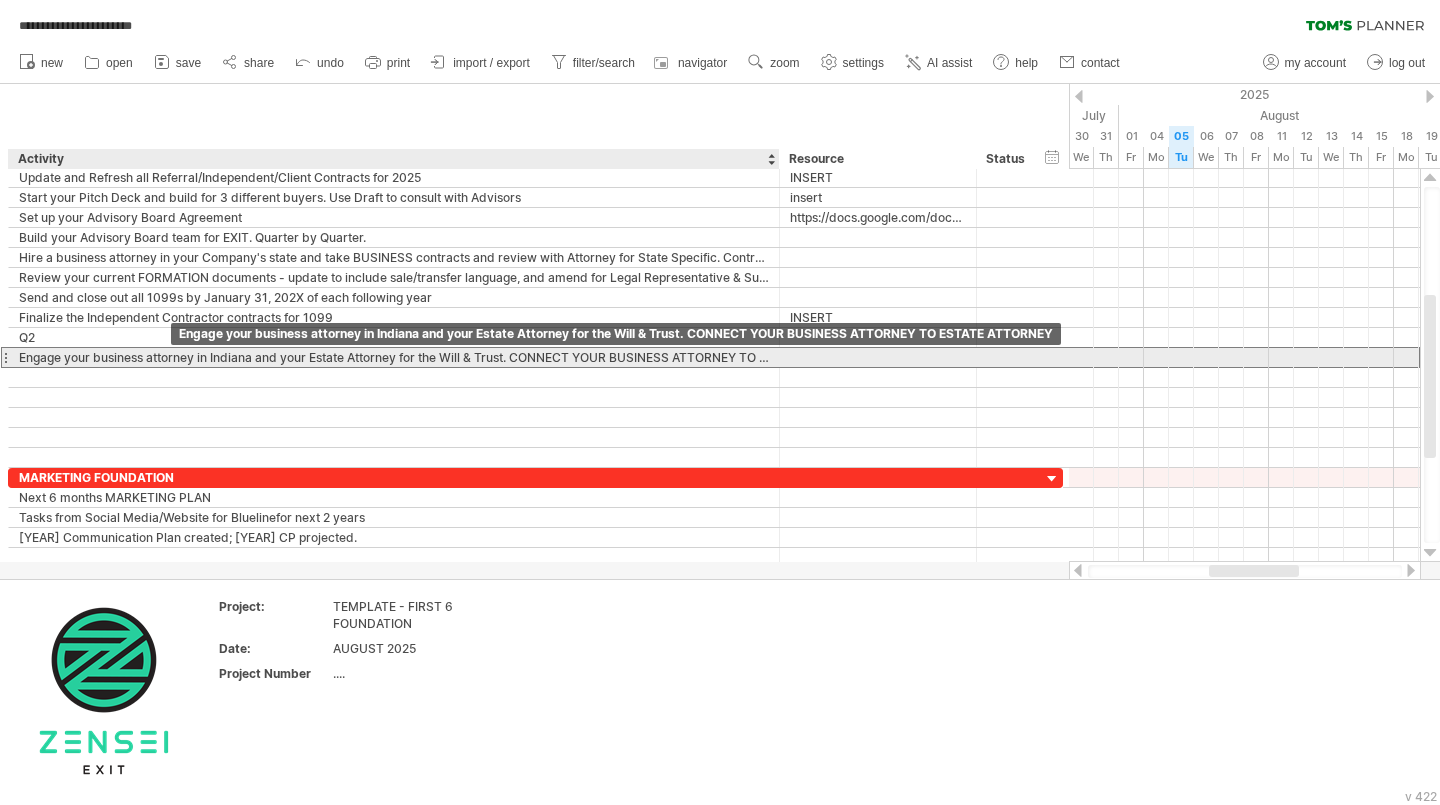 click on "Engage your business attorney in Indiana and your Estate Attorney for the Will & Trust. CONNECT YOUR BUSINESS ATTORNEY TO ESTATE ATTORNEY" at bounding box center (394, 357) 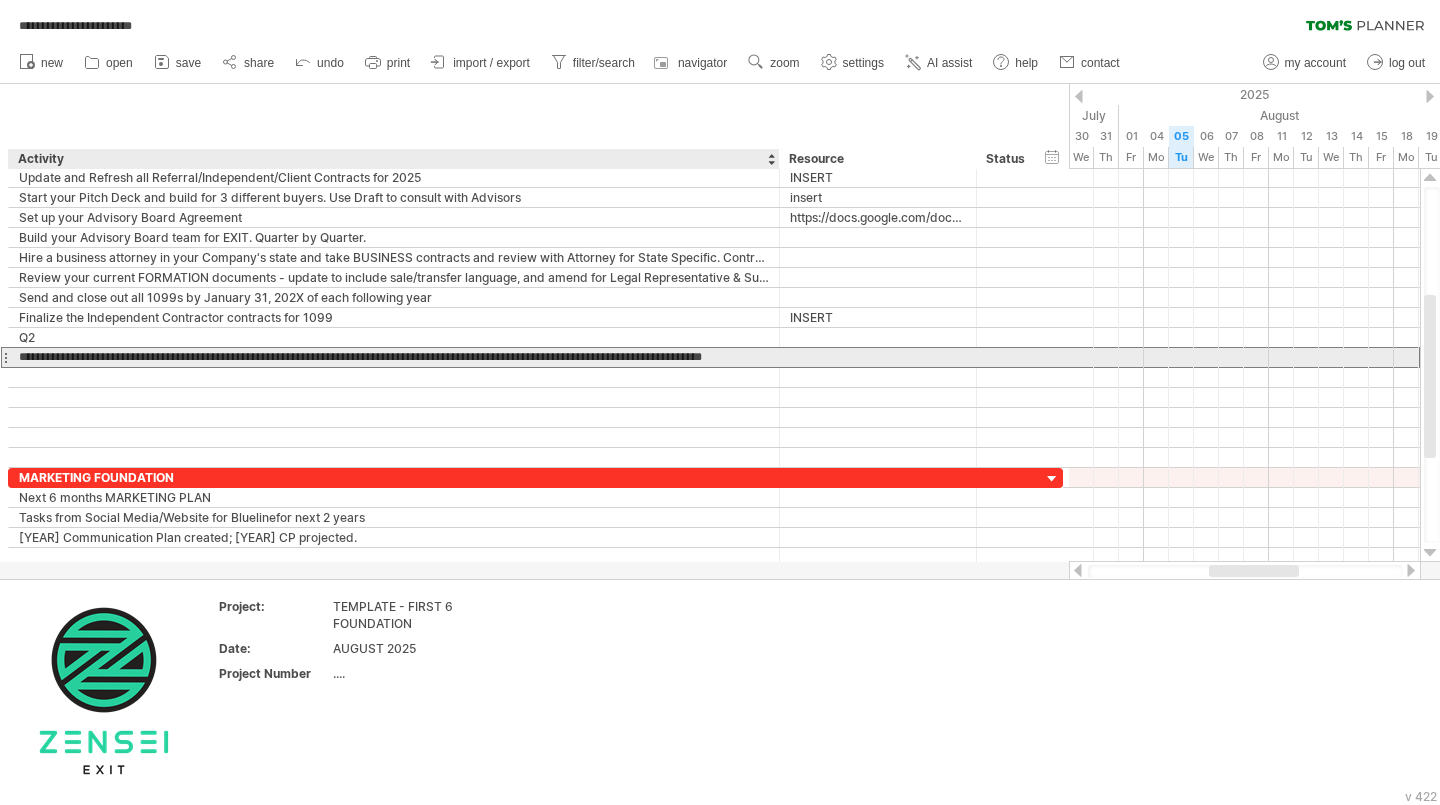 drag, startPoint x: 254, startPoint y: 355, endPoint x: 223, endPoint y: 358, distance: 31.144823 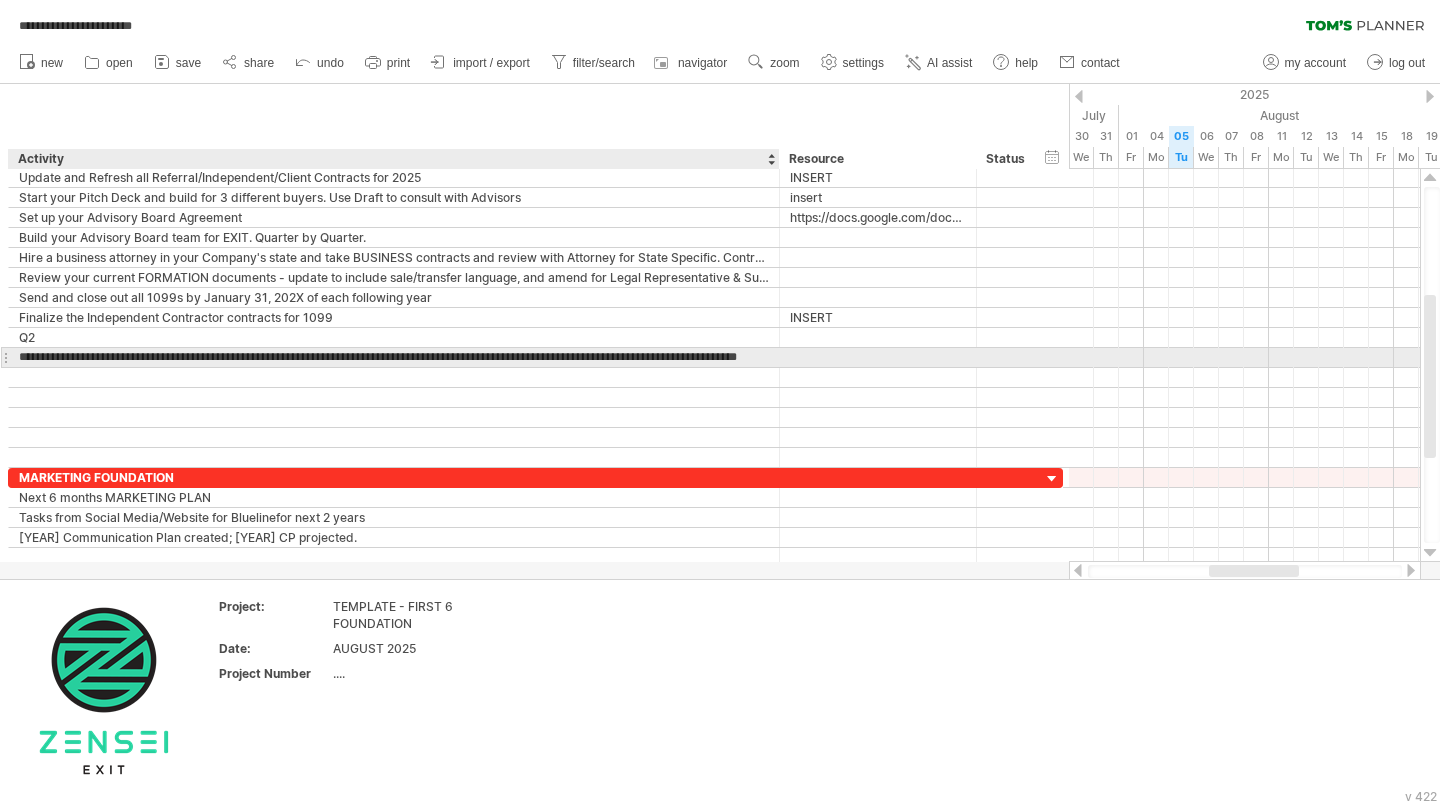 type on "**********" 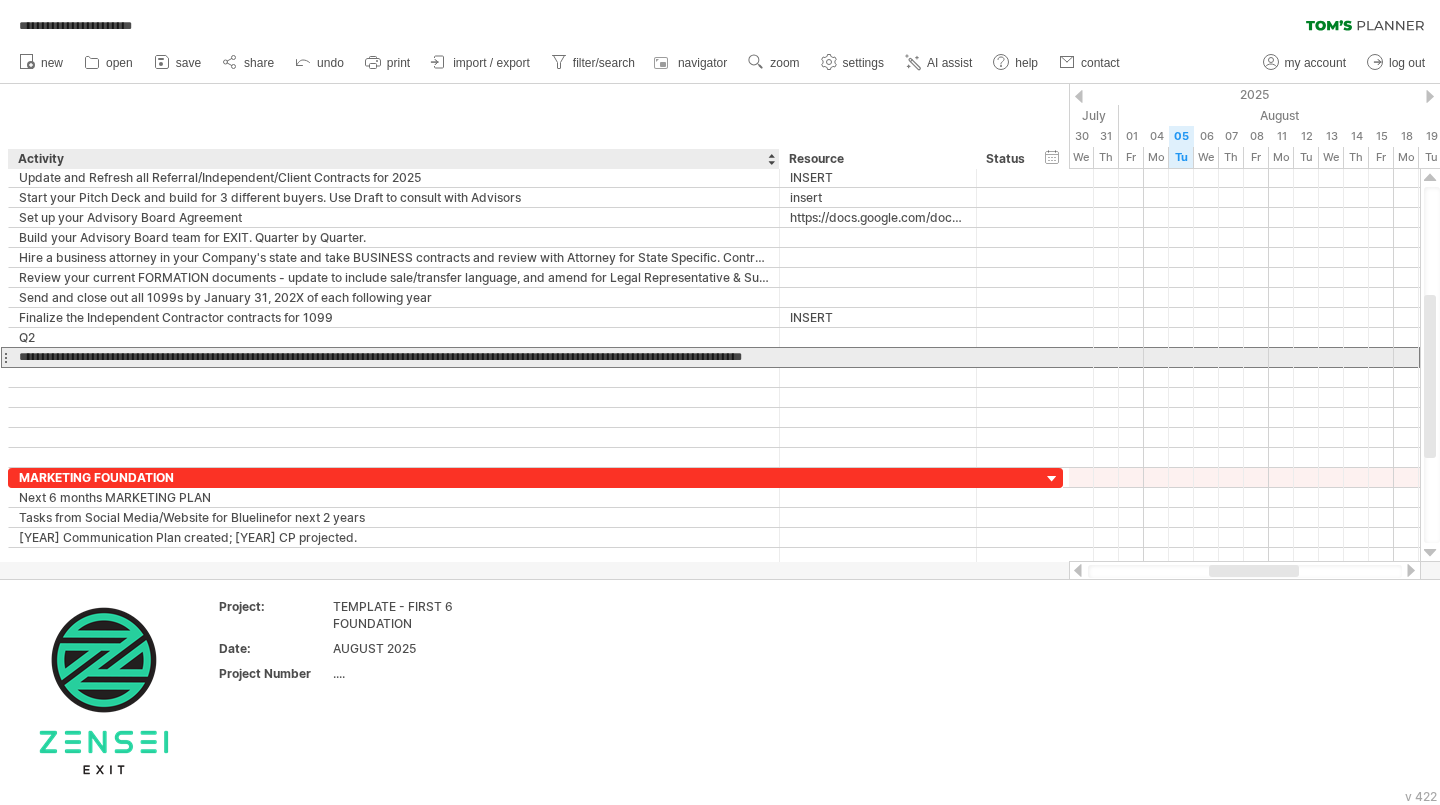 click on "**********" at bounding box center [394, 357] 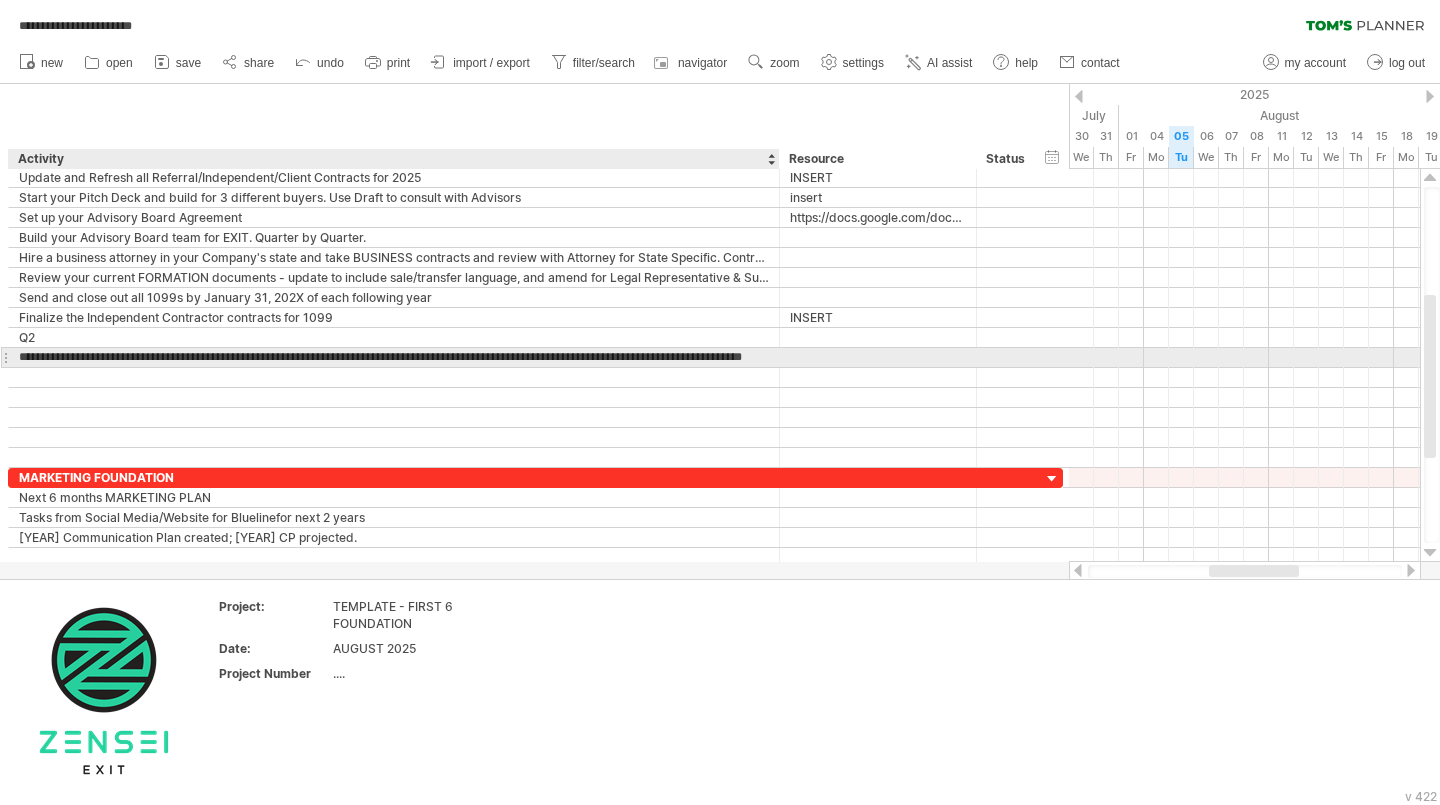 scroll, scrollTop: 0, scrollLeft: 0, axis: both 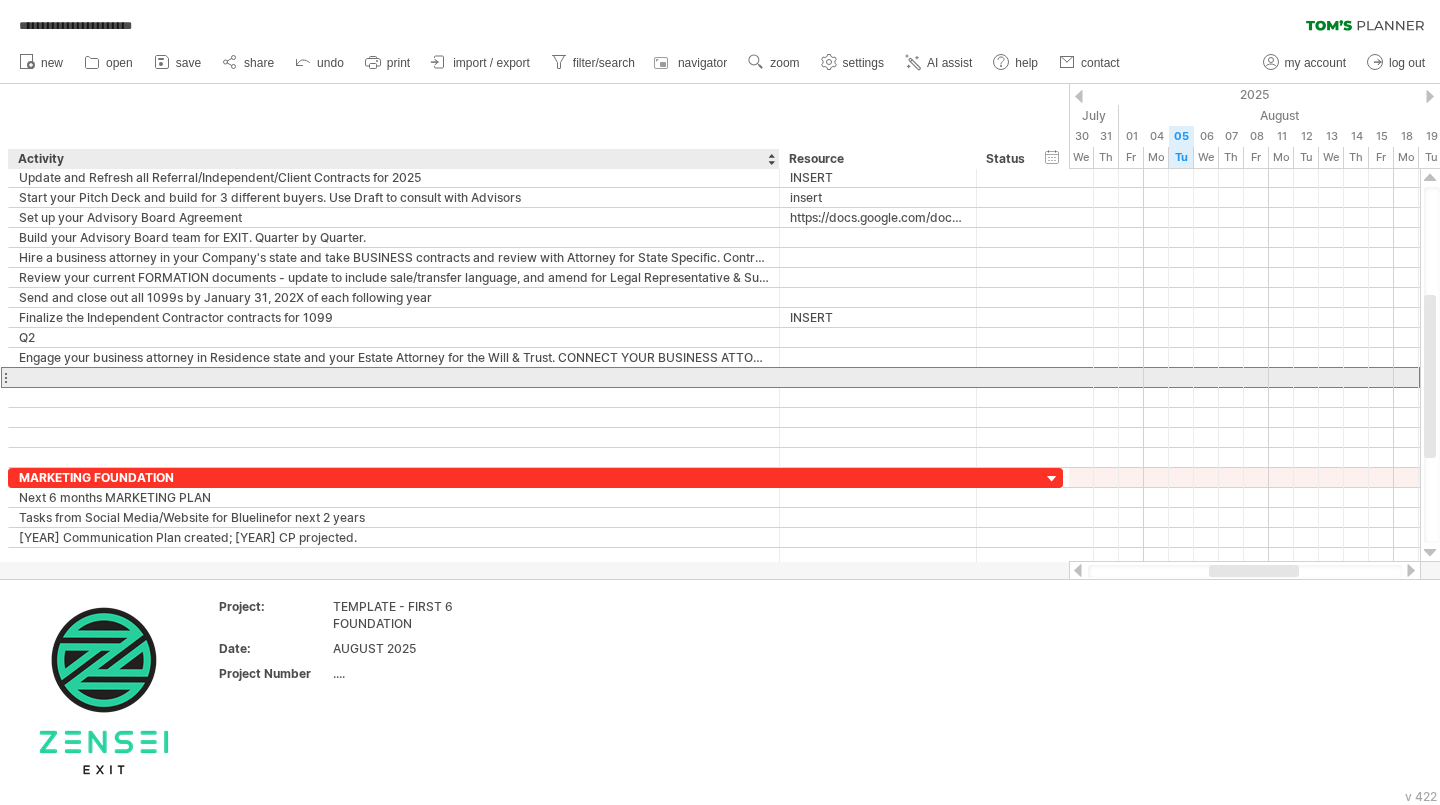 click at bounding box center (394, 377) 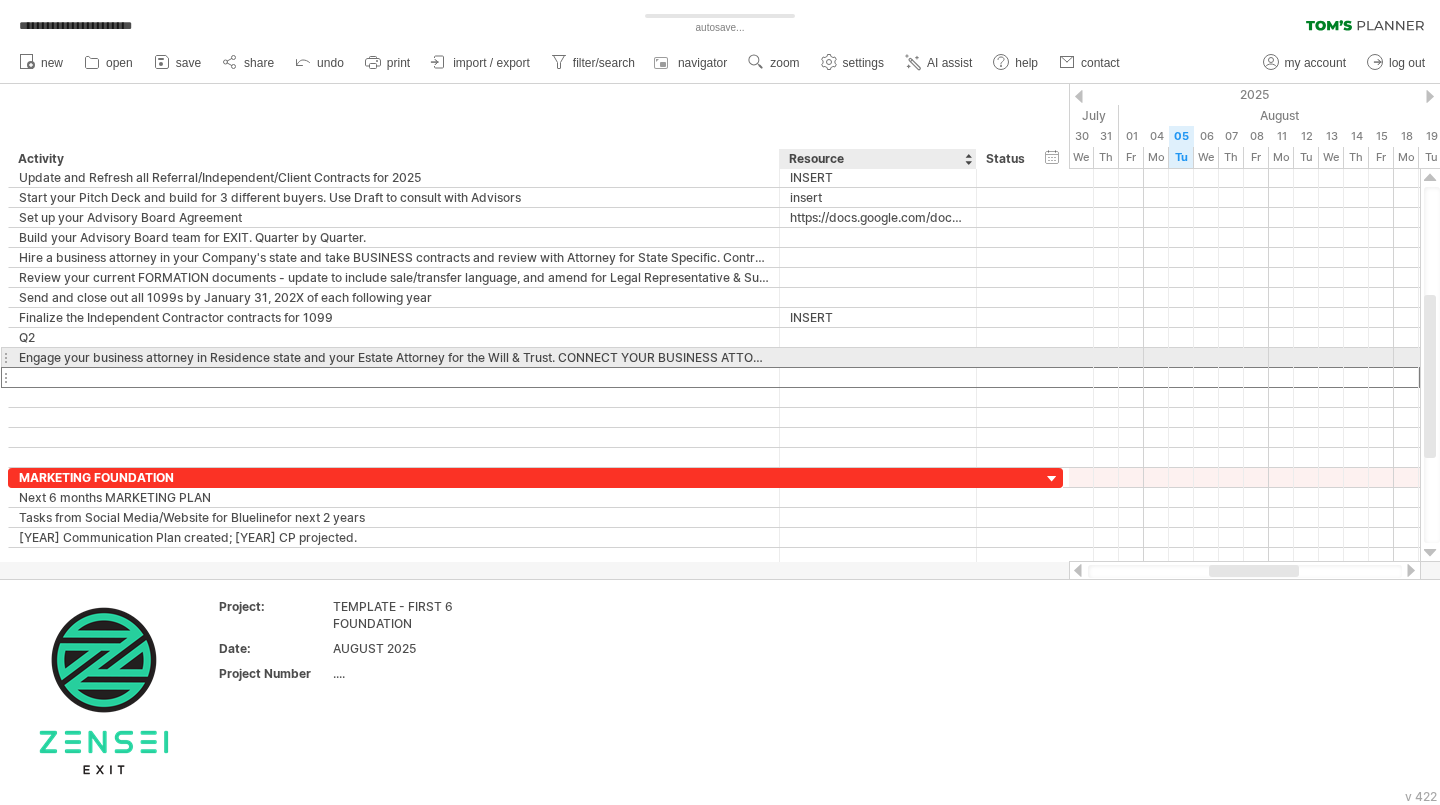 click at bounding box center [878, 357] 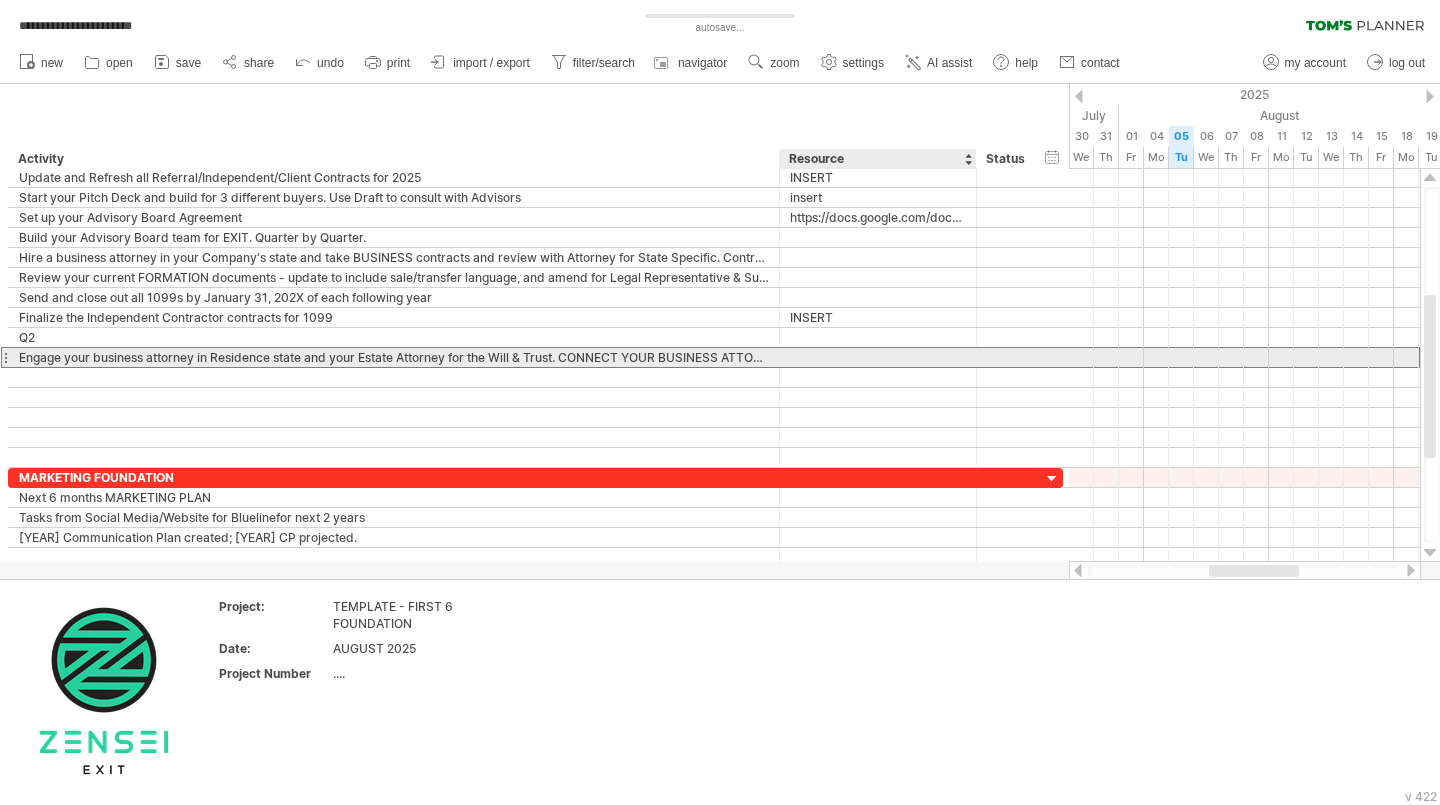 paste on "**********" 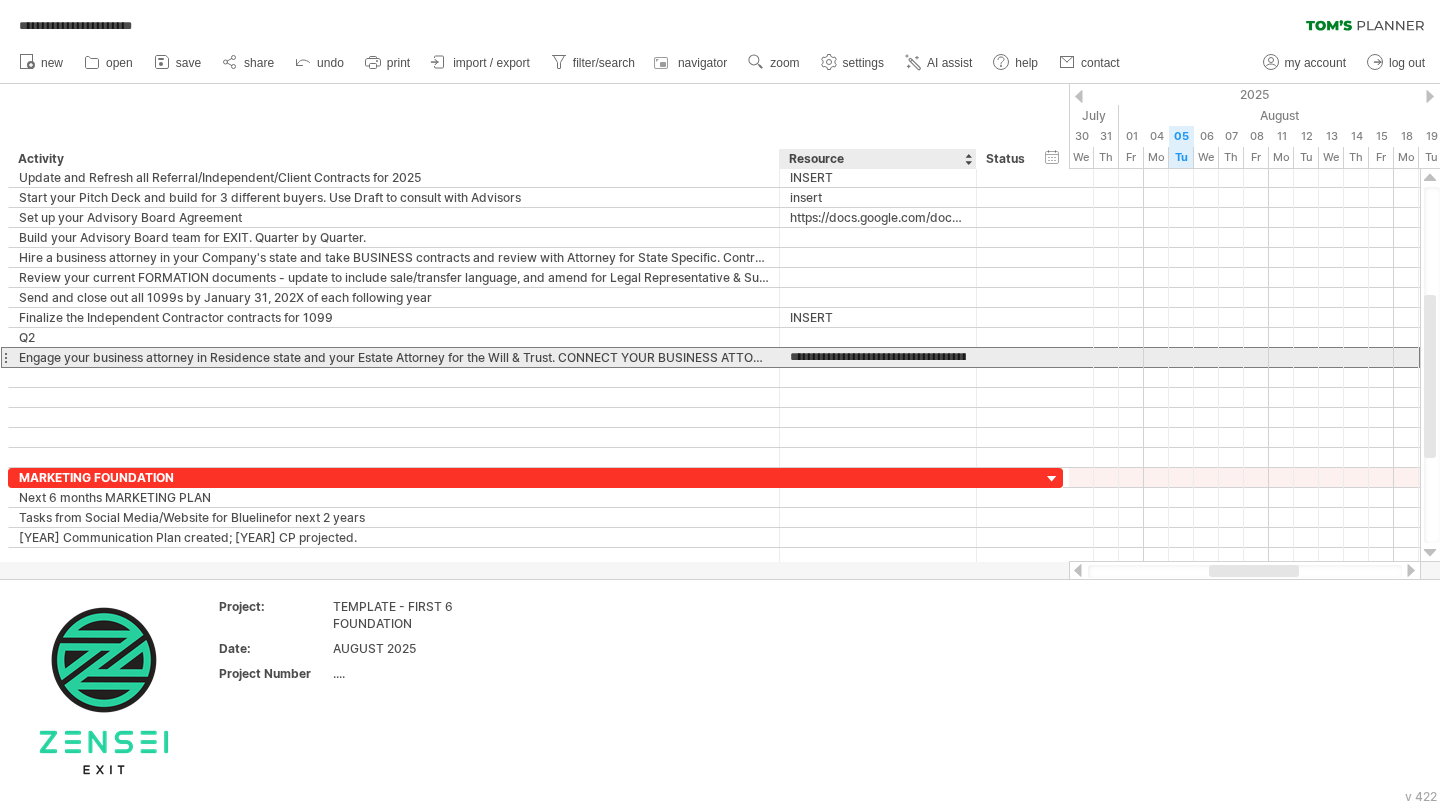 scroll, scrollTop: 0, scrollLeft: 590, axis: horizontal 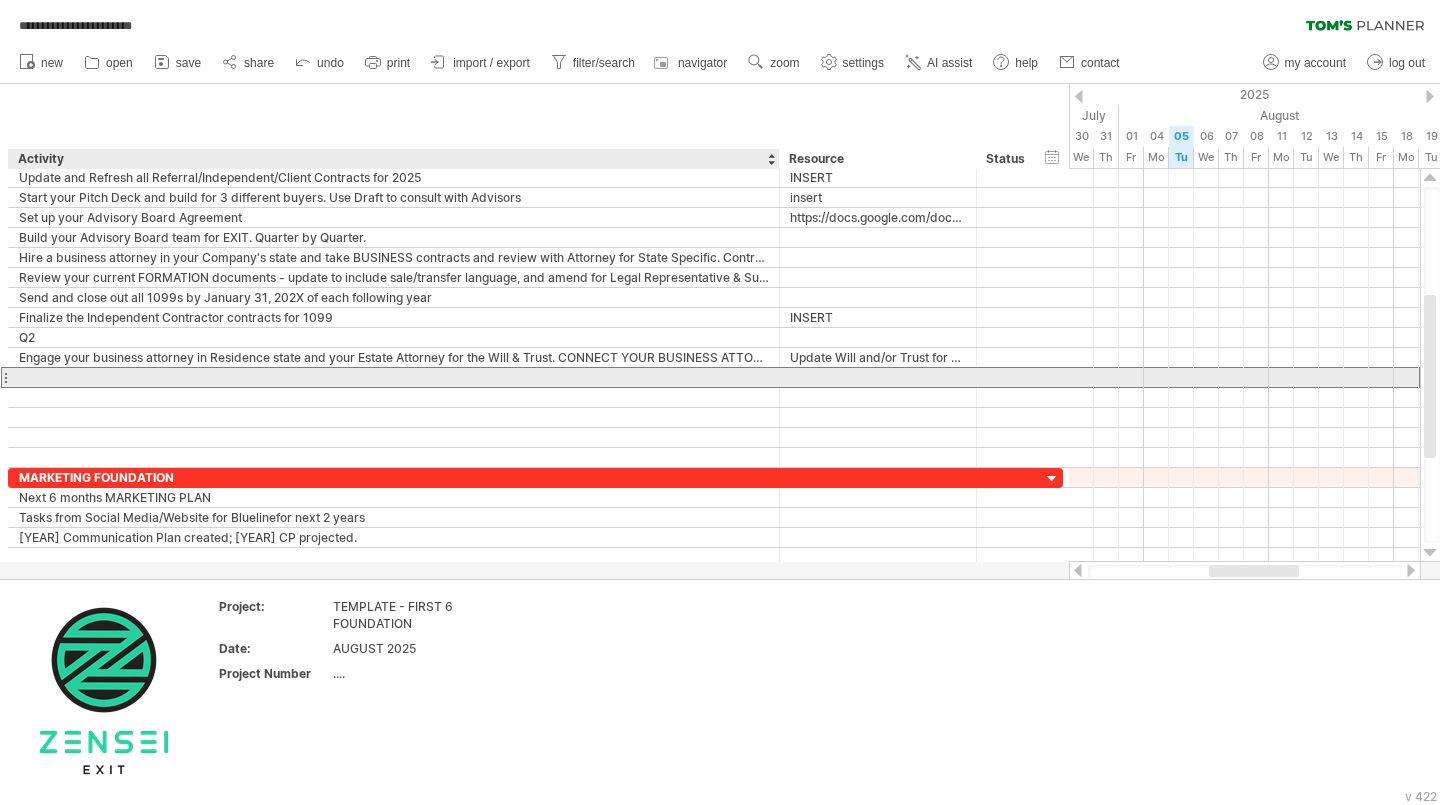 click at bounding box center (394, 377) 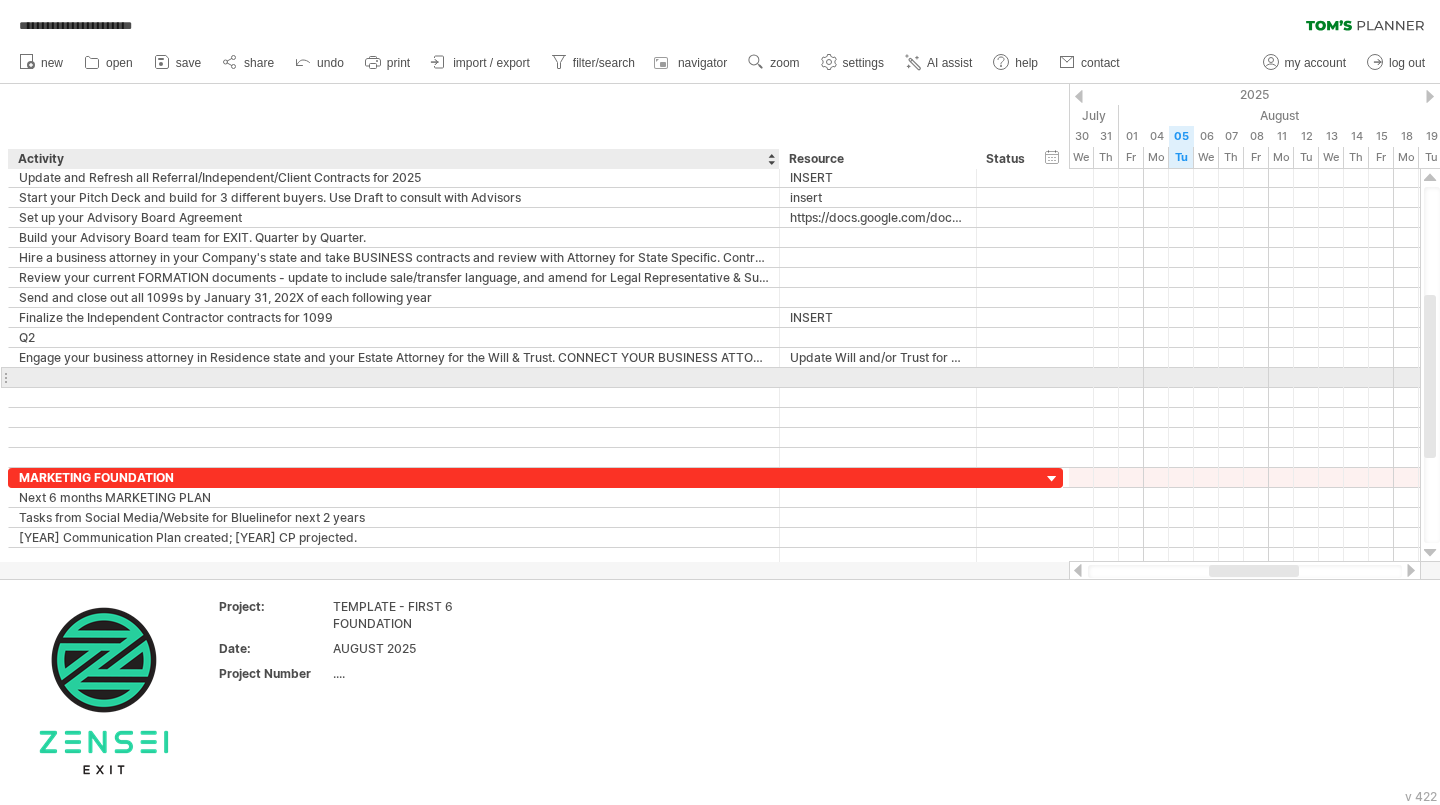 paste on "**********" 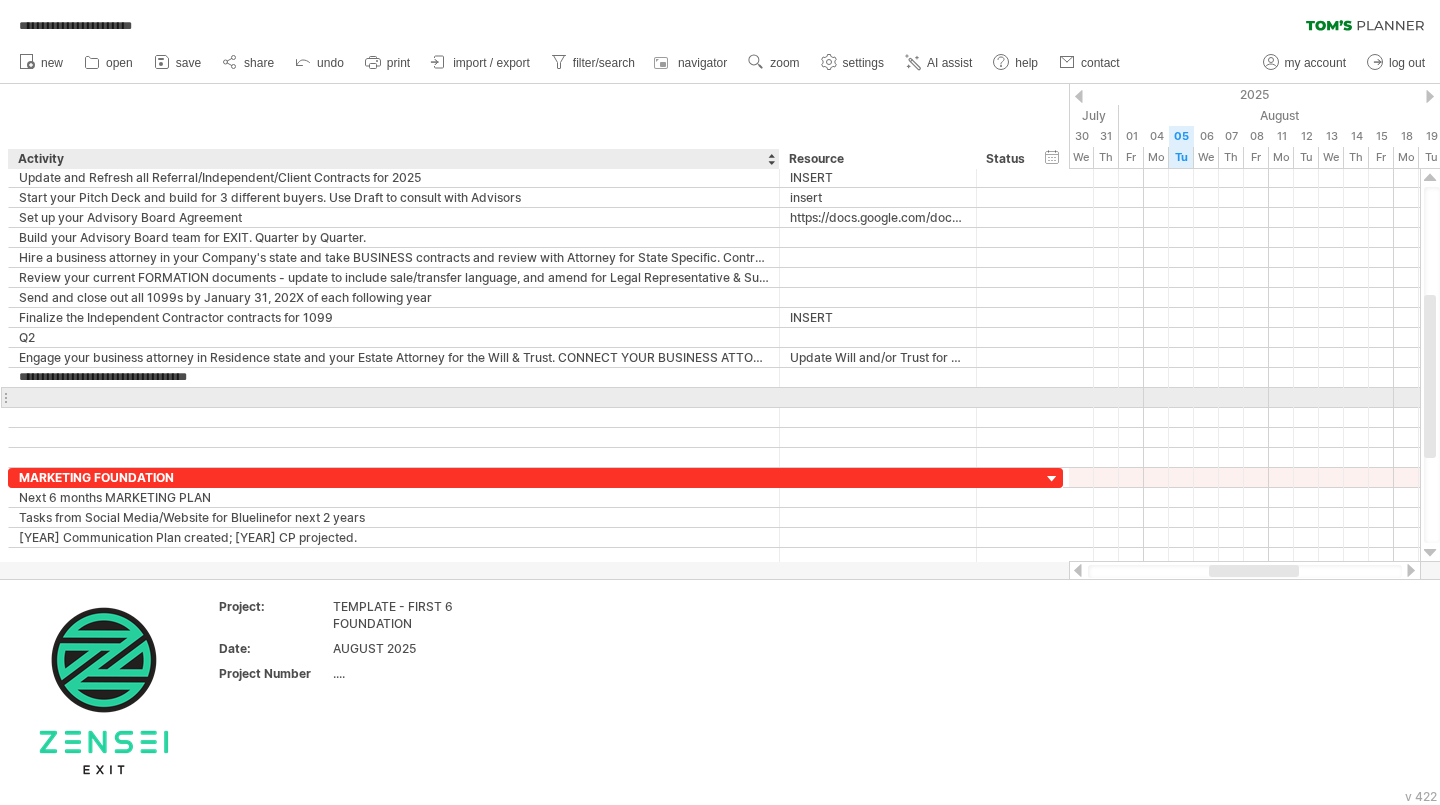 click at bounding box center (394, 397) 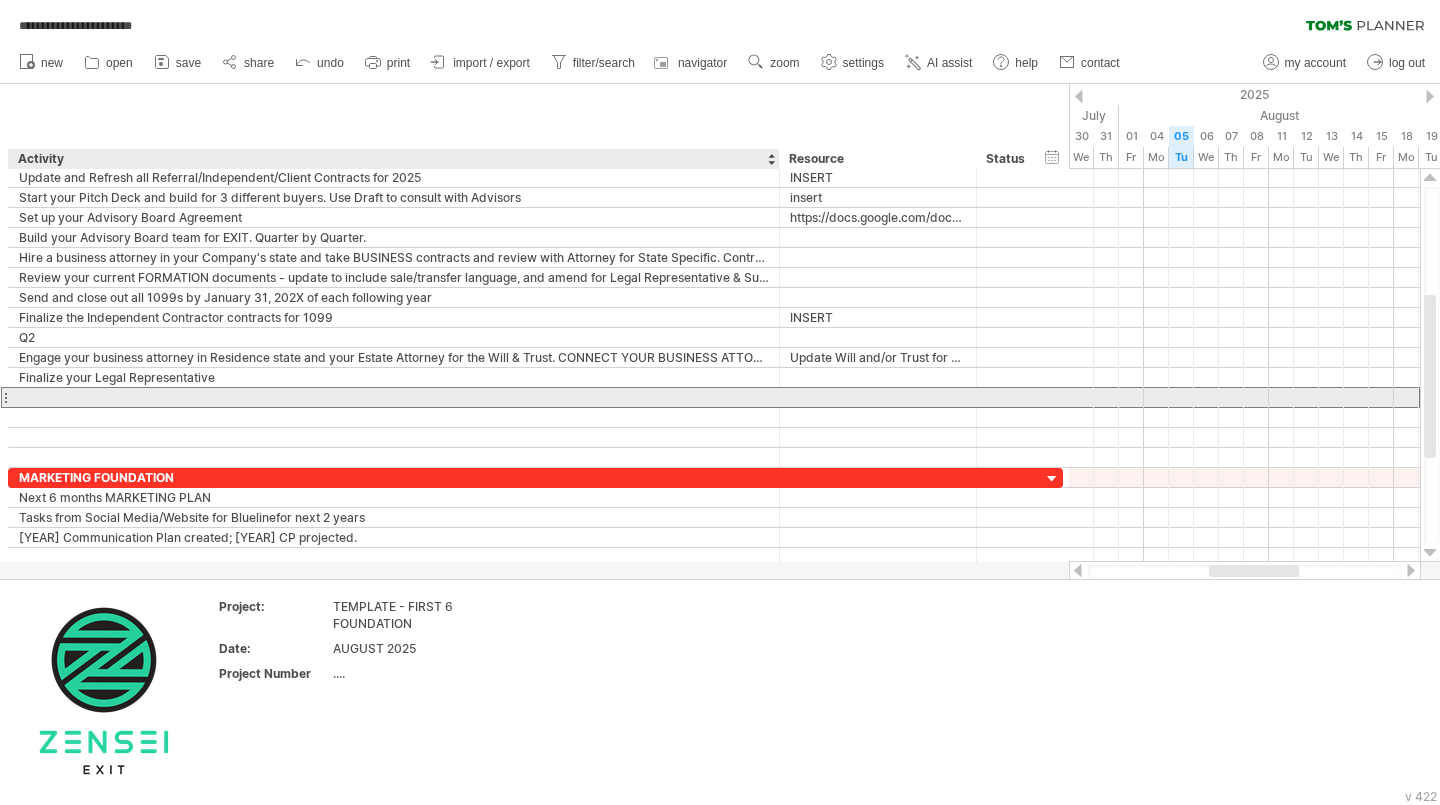 click at bounding box center (394, 397) 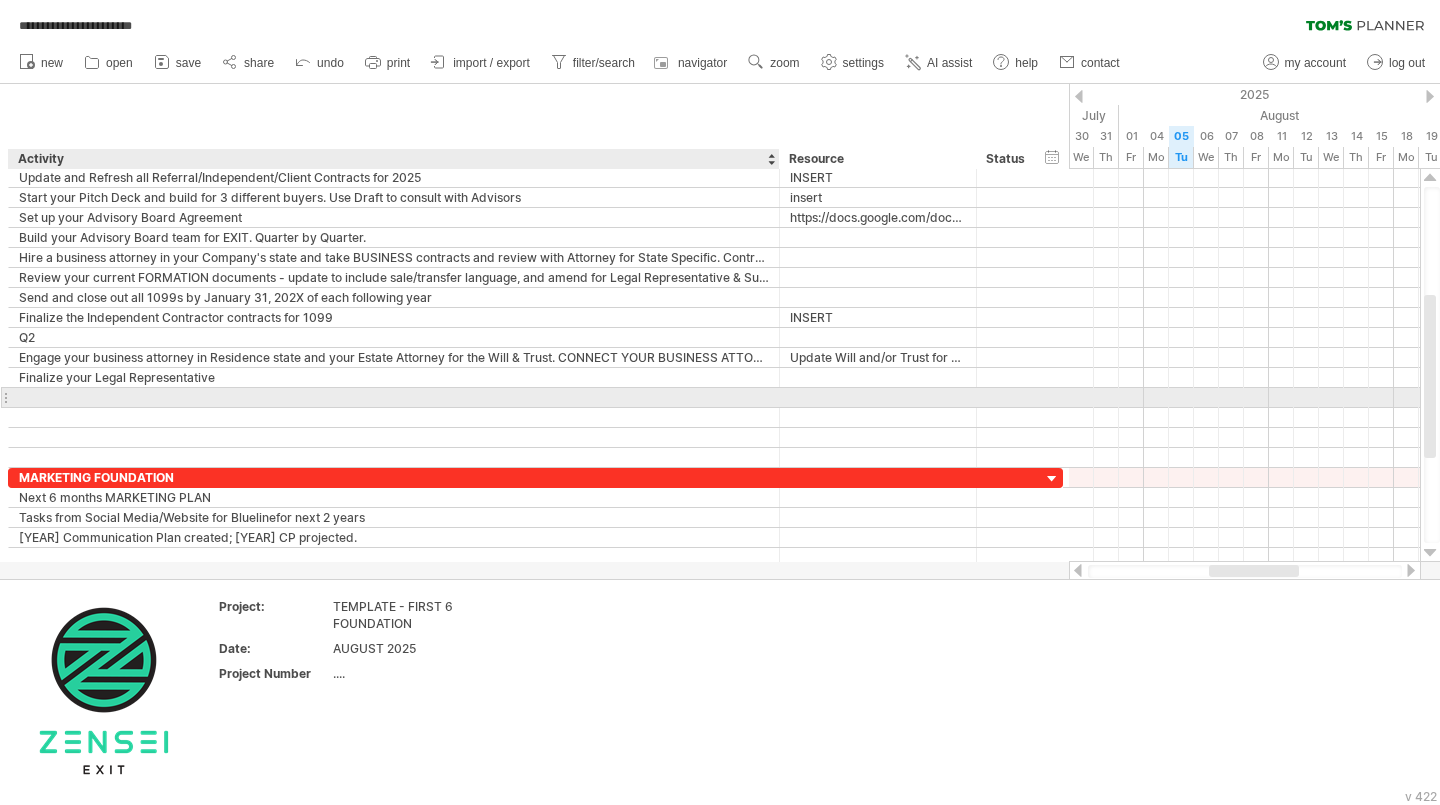 paste on "**********" 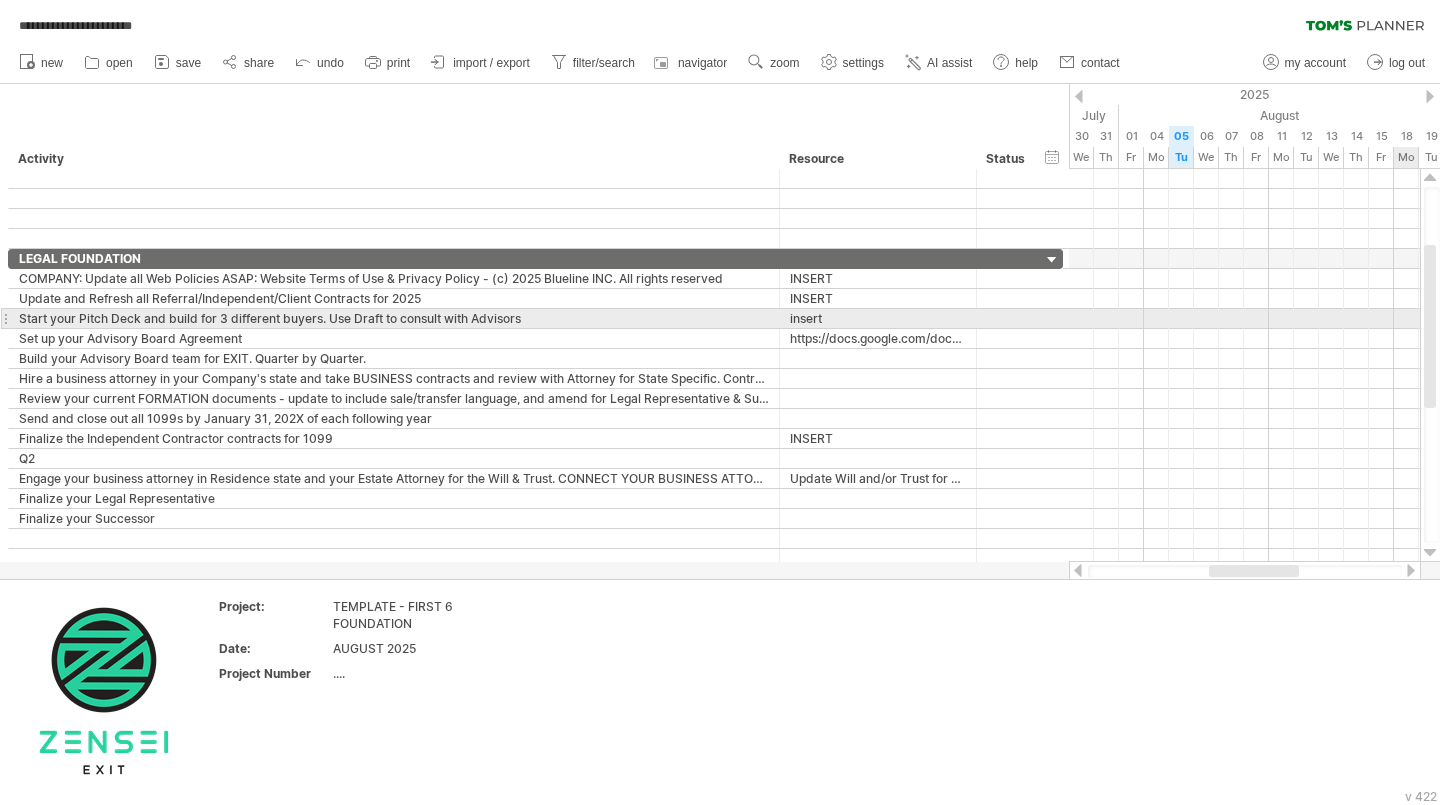 drag, startPoint x: 1435, startPoint y: 371, endPoint x: 1439, endPoint y: 321, distance: 50.159744 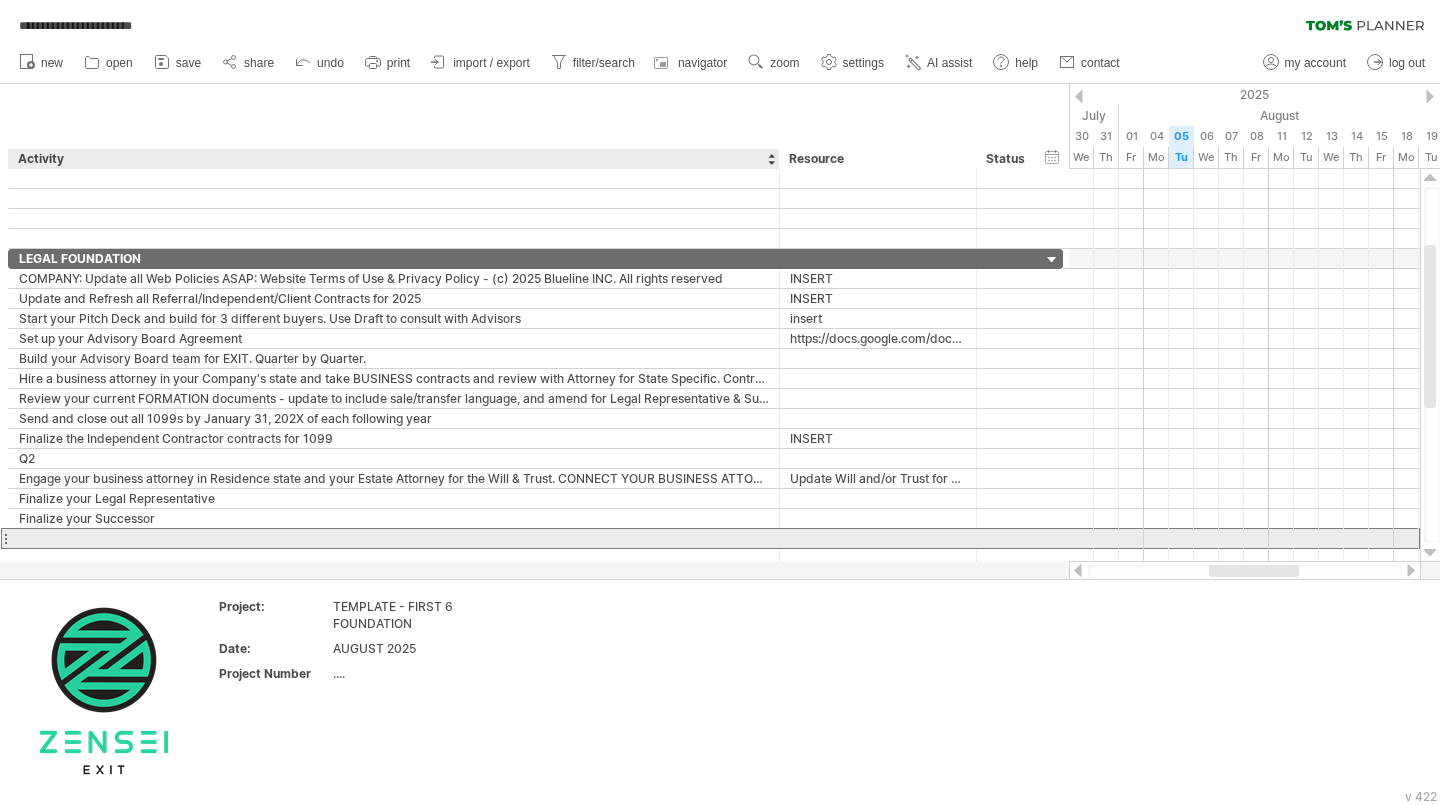 click at bounding box center [394, 538] 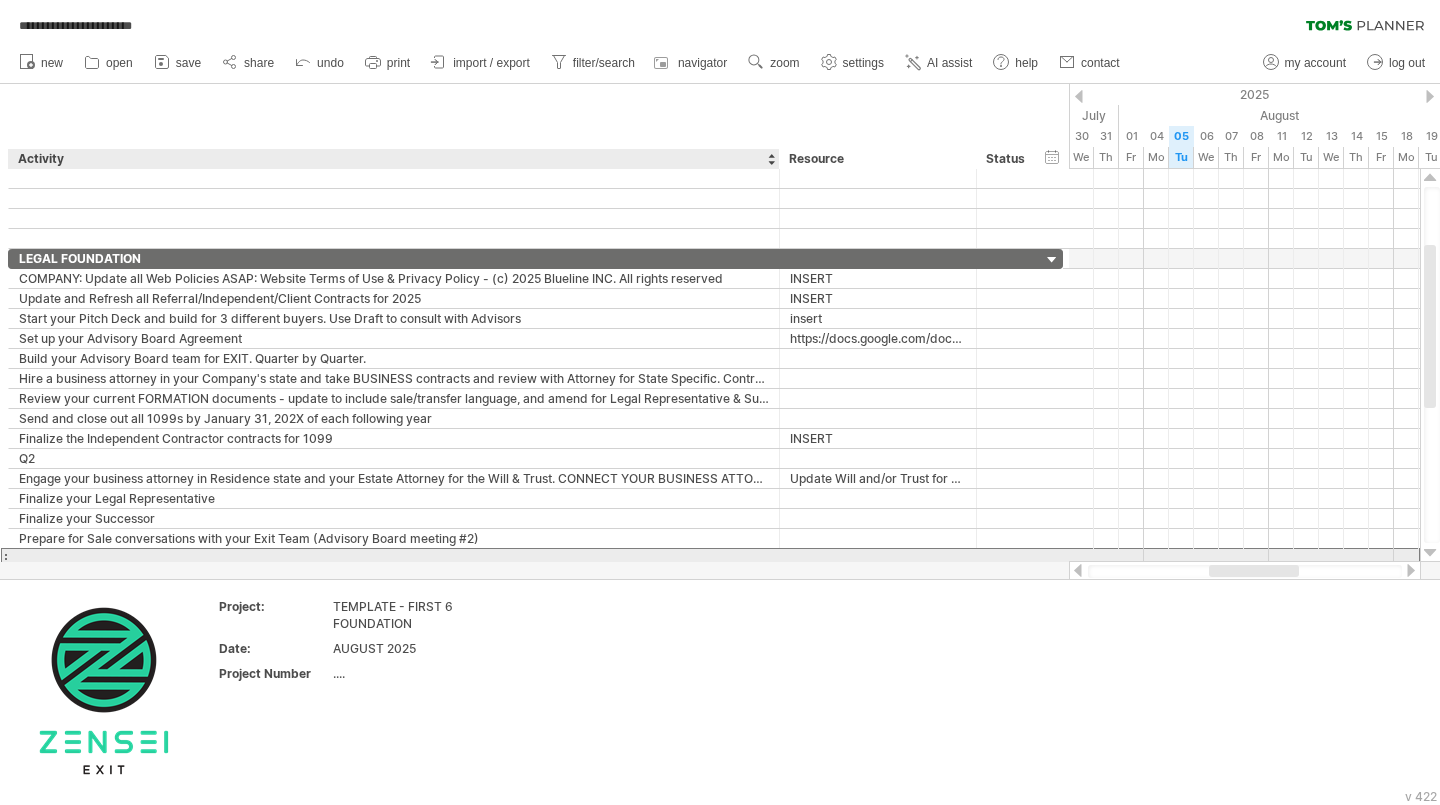 click at bounding box center (394, 558) 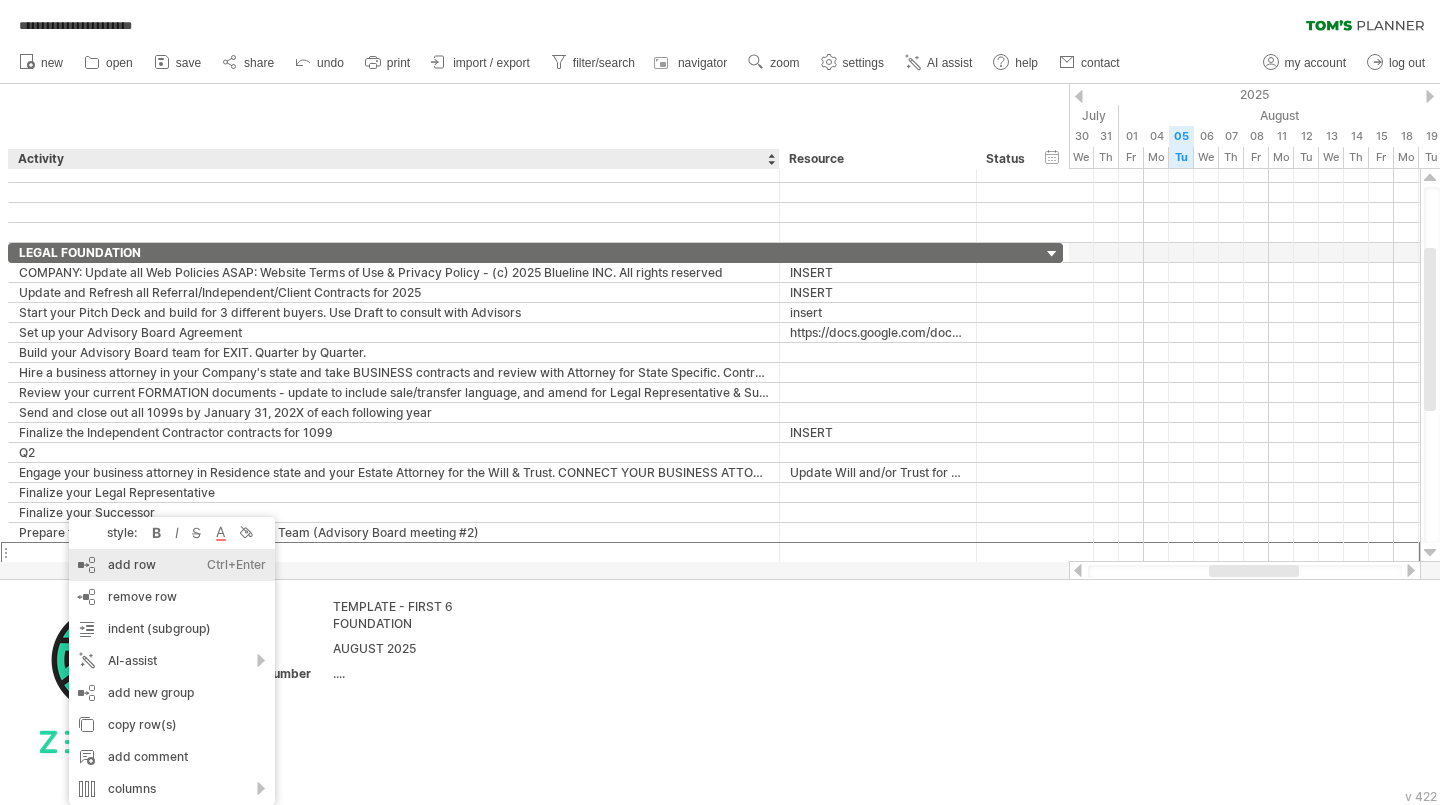 click on "add row Ctrl+Enter Cmd+Enter" at bounding box center [172, 565] 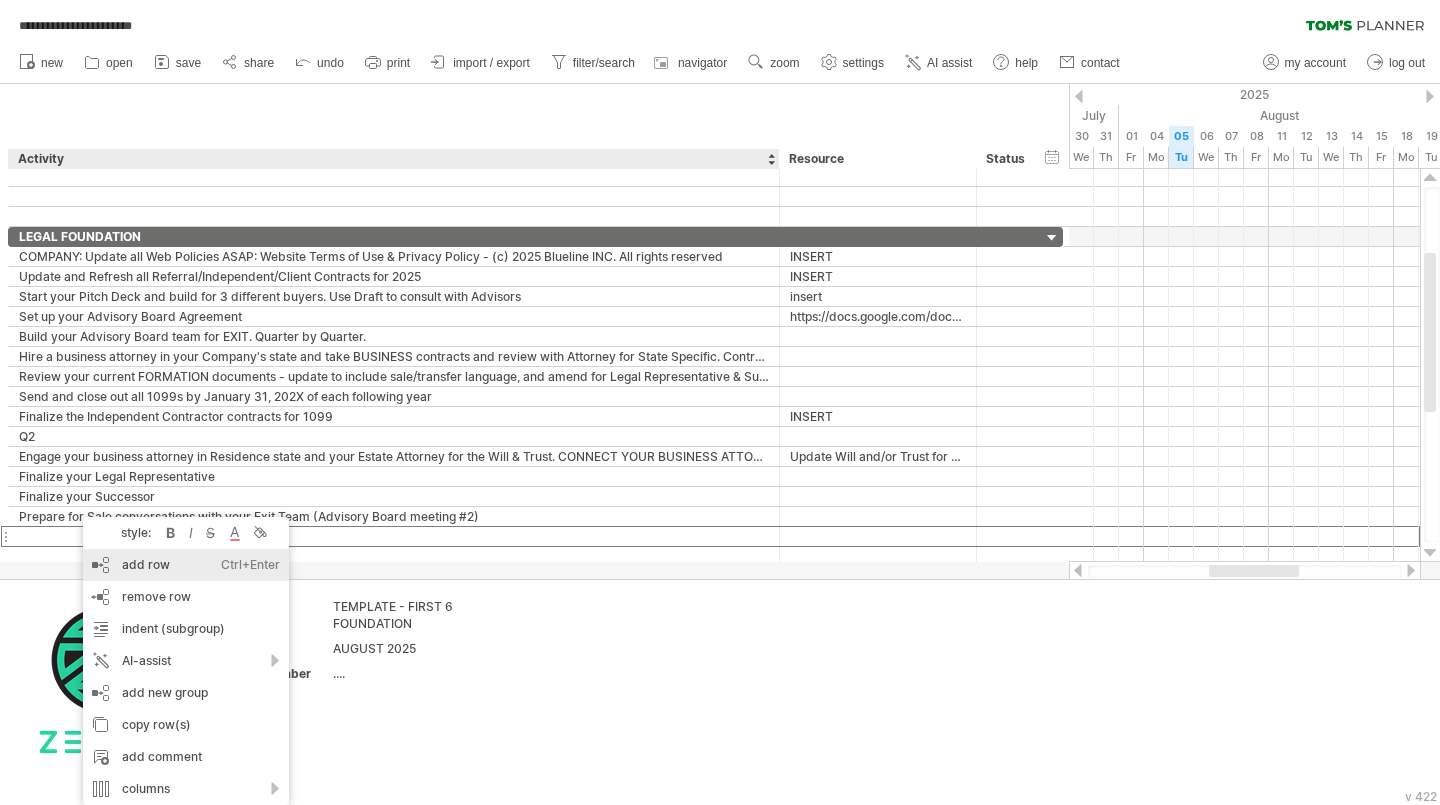 click on "add row Ctrl+Enter Cmd+Enter" at bounding box center (186, 565) 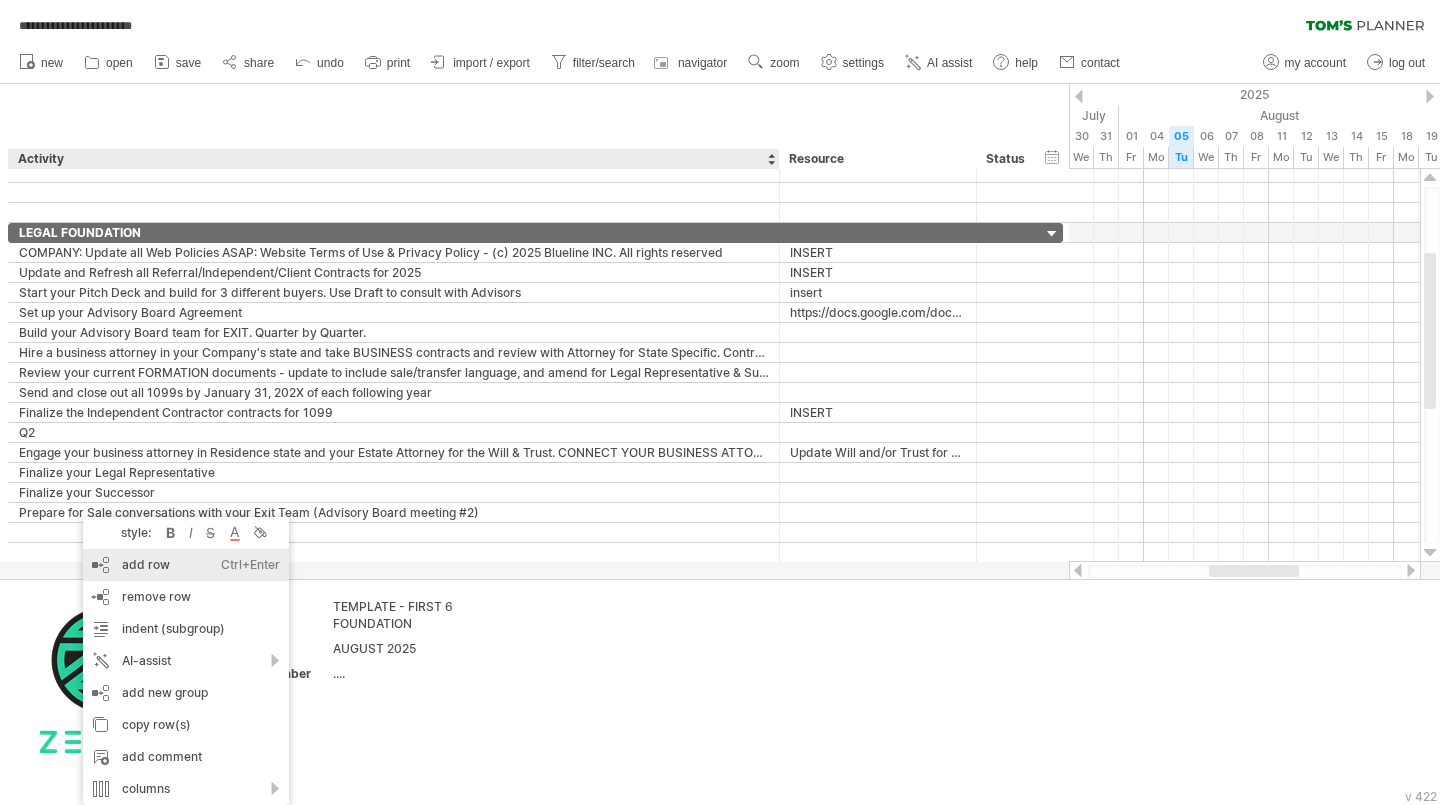 scroll, scrollTop: 0, scrollLeft: 0, axis: both 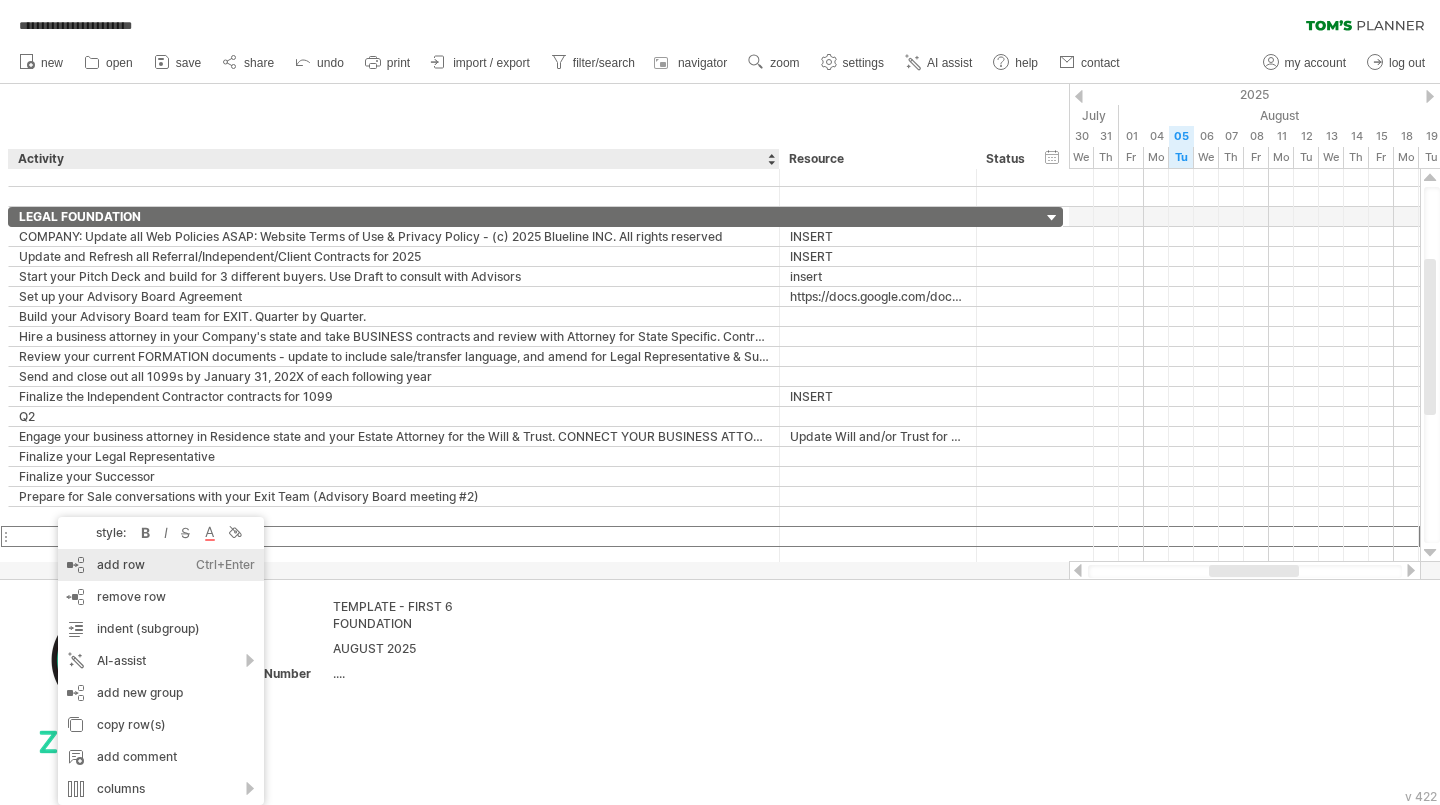 click on "add row Ctrl+Enter Cmd+Enter" at bounding box center [161, 565] 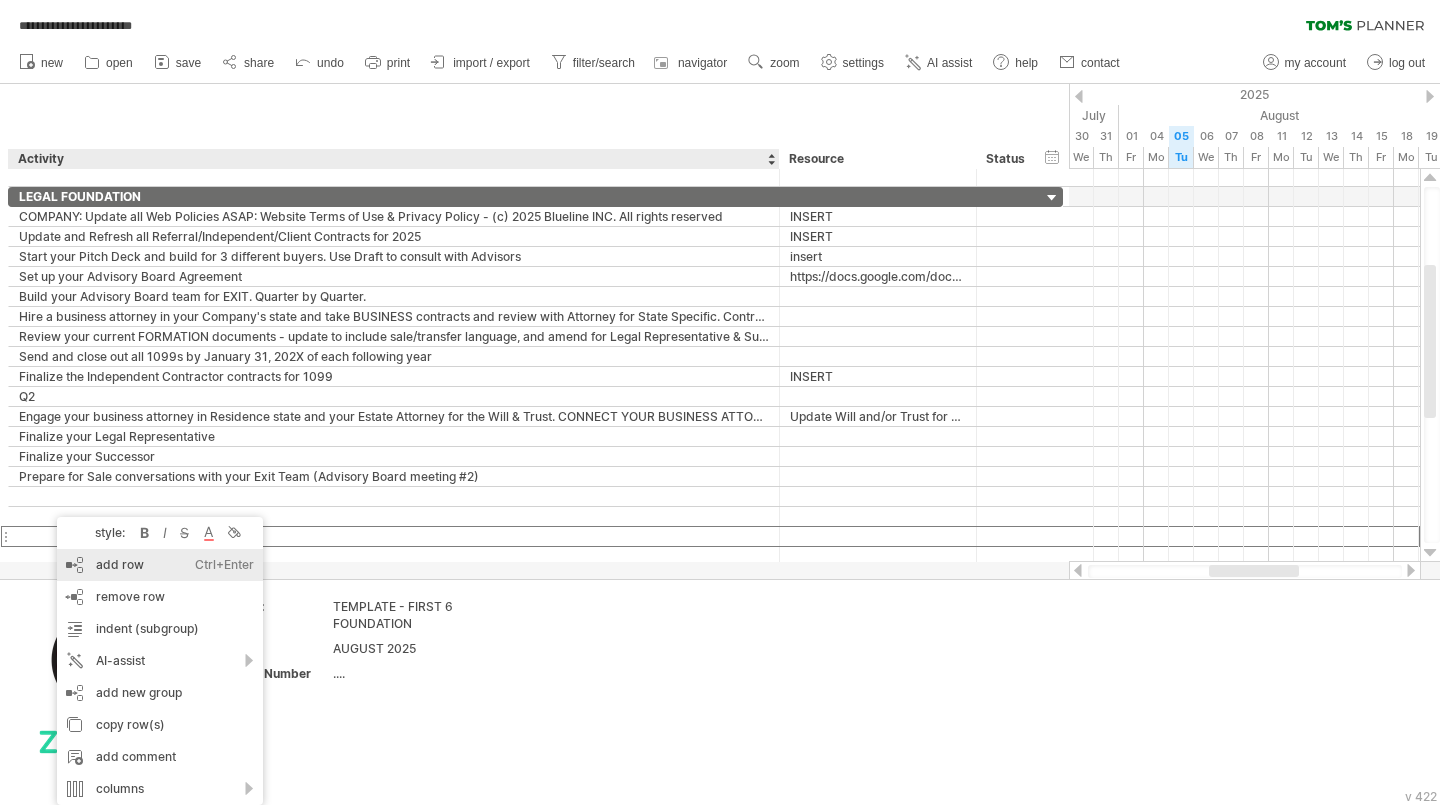 click on "add row Ctrl+Enter Cmd+Enter" at bounding box center [160, 565] 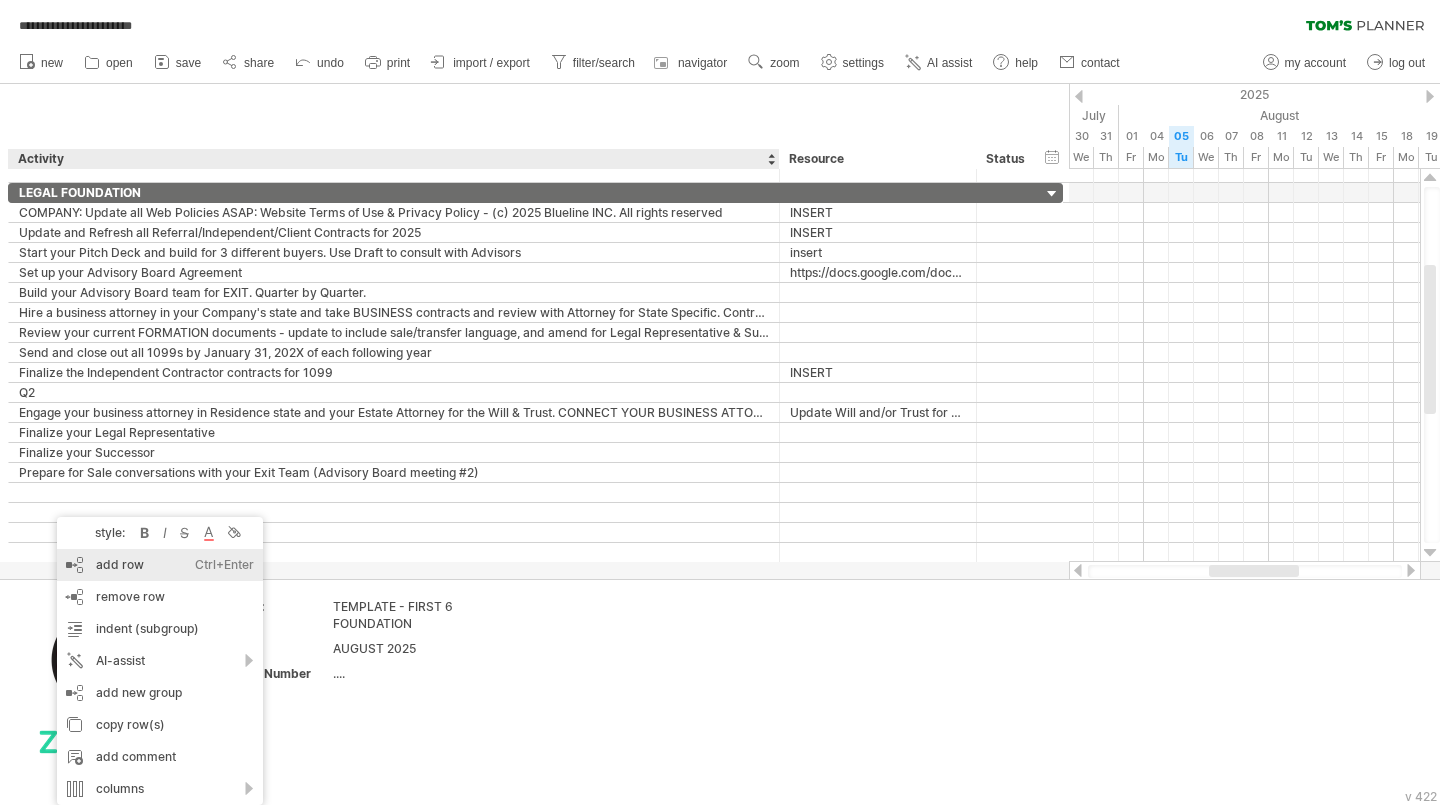 scroll, scrollTop: 0, scrollLeft: 0, axis: both 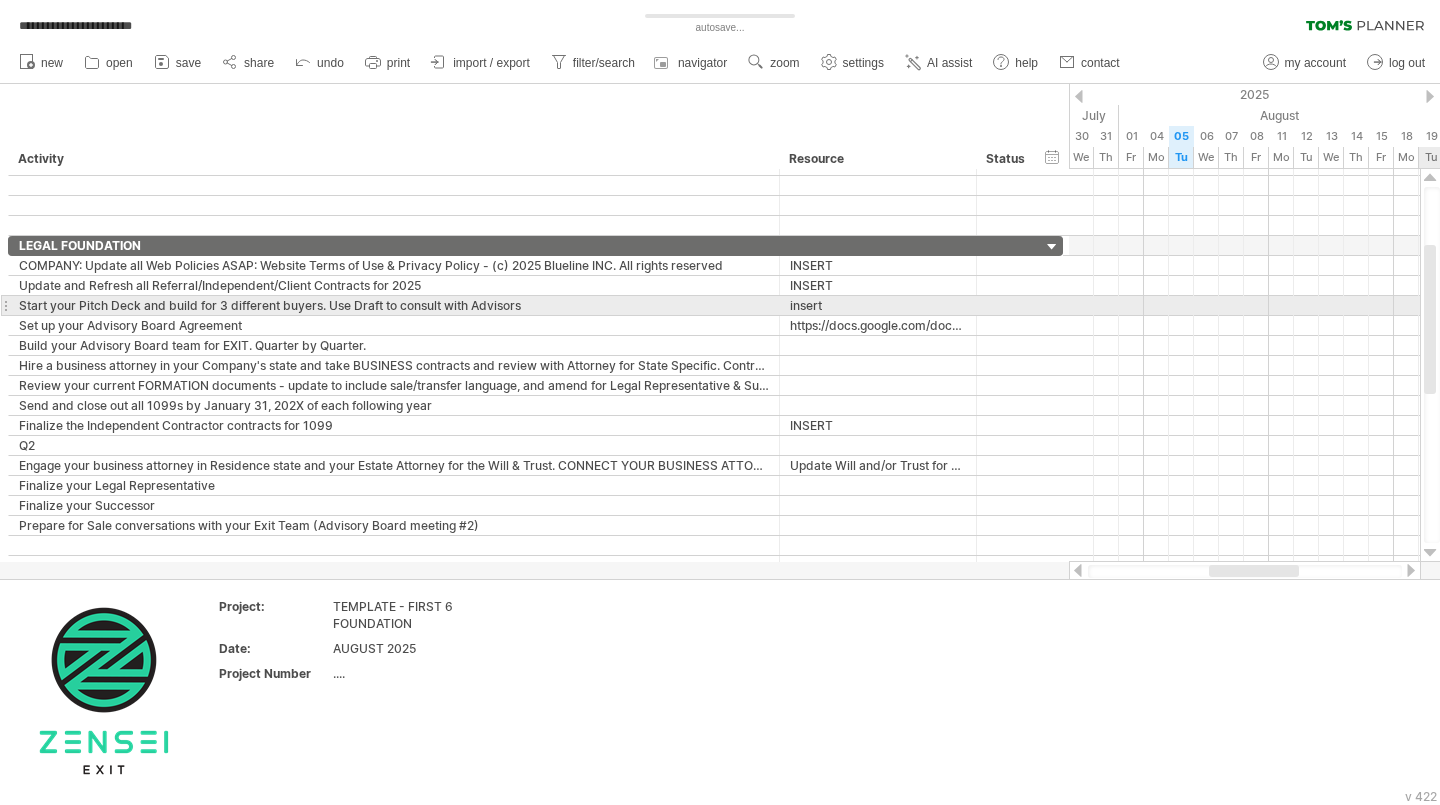 drag, startPoint x: 1426, startPoint y: 338, endPoint x: 1438, endPoint y: 312, distance: 28.635643 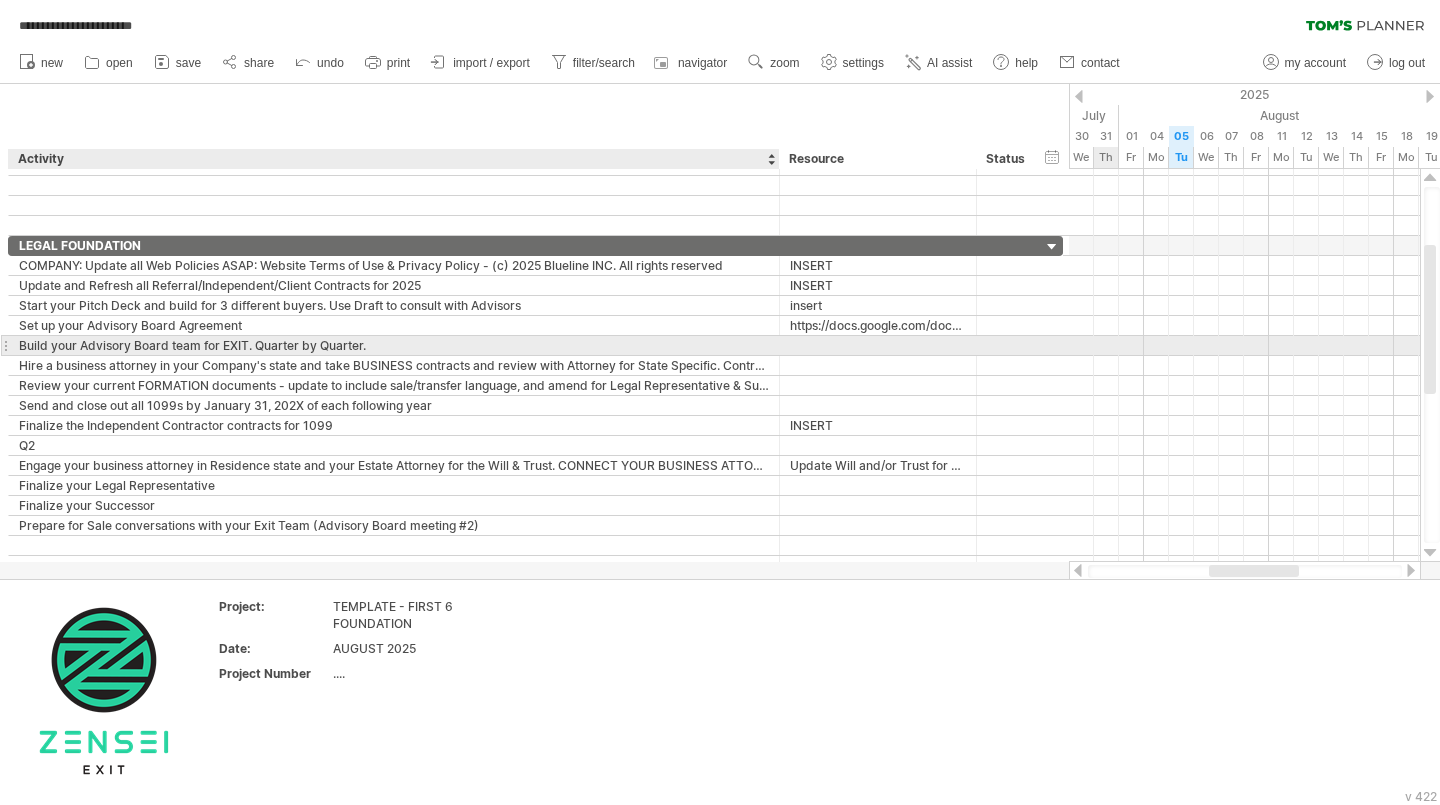 click on "Build your Advisory Board team for EXIT. Quarter by Quarter." at bounding box center (394, 345) 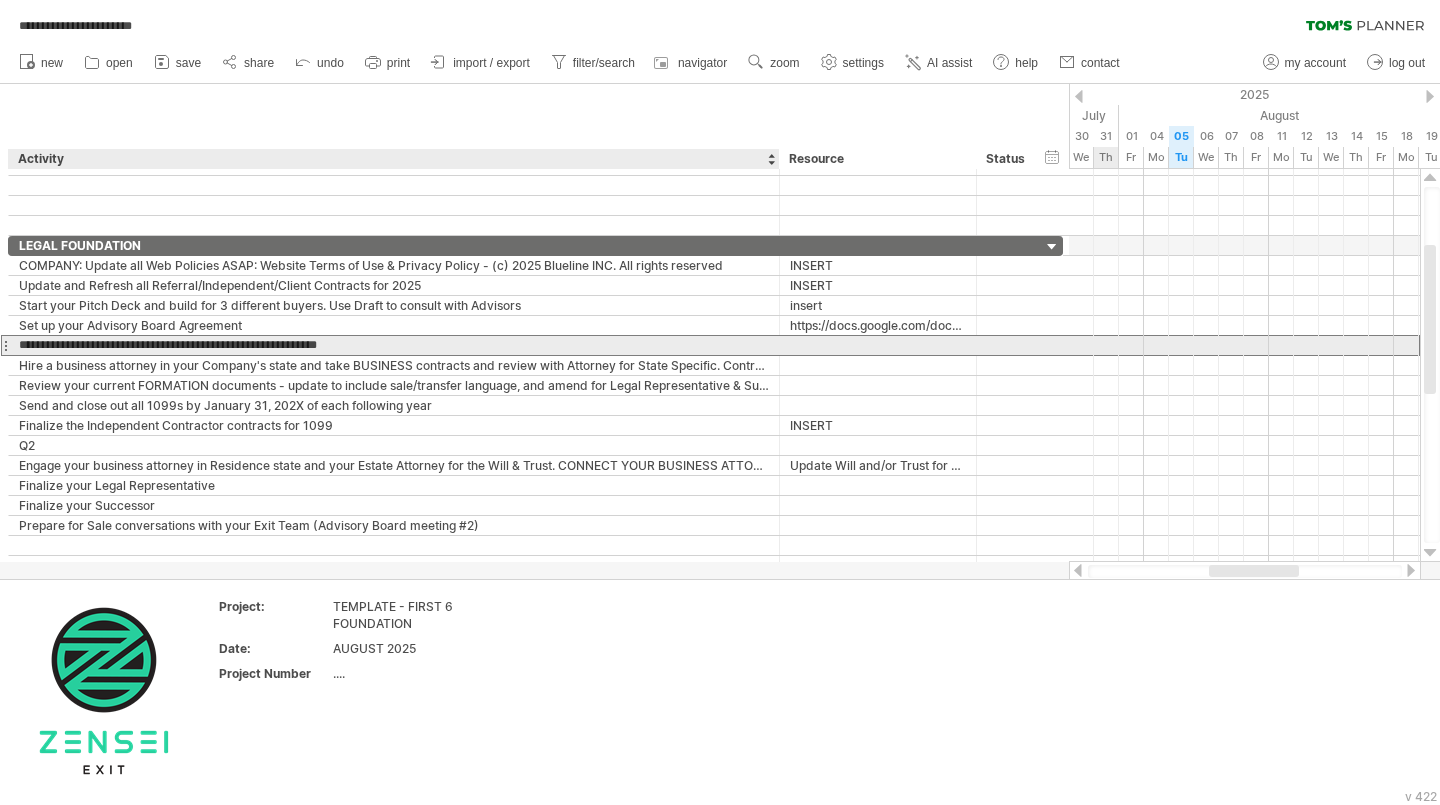 click on "**********" at bounding box center [394, 345] 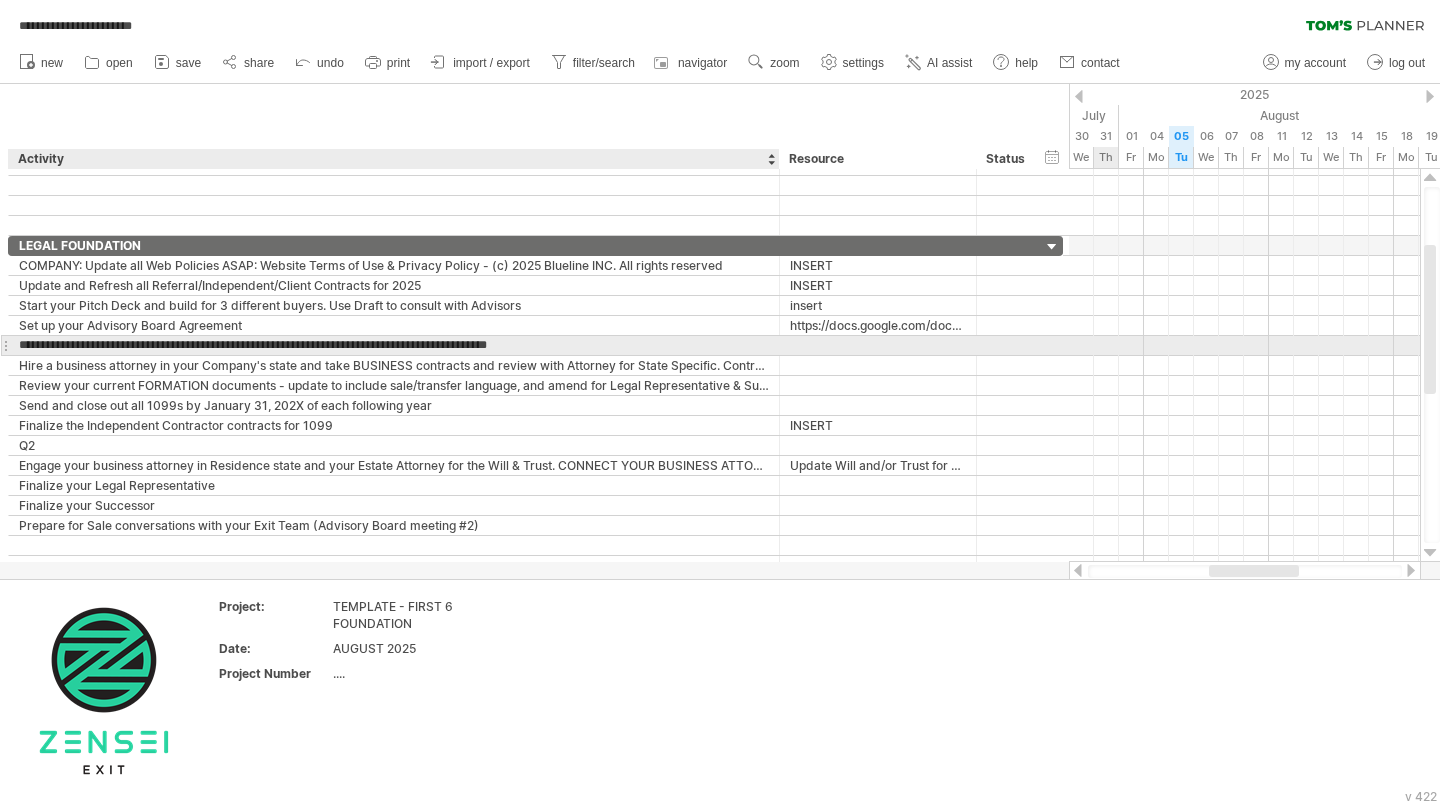 click on "**********" at bounding box center [394, 345] 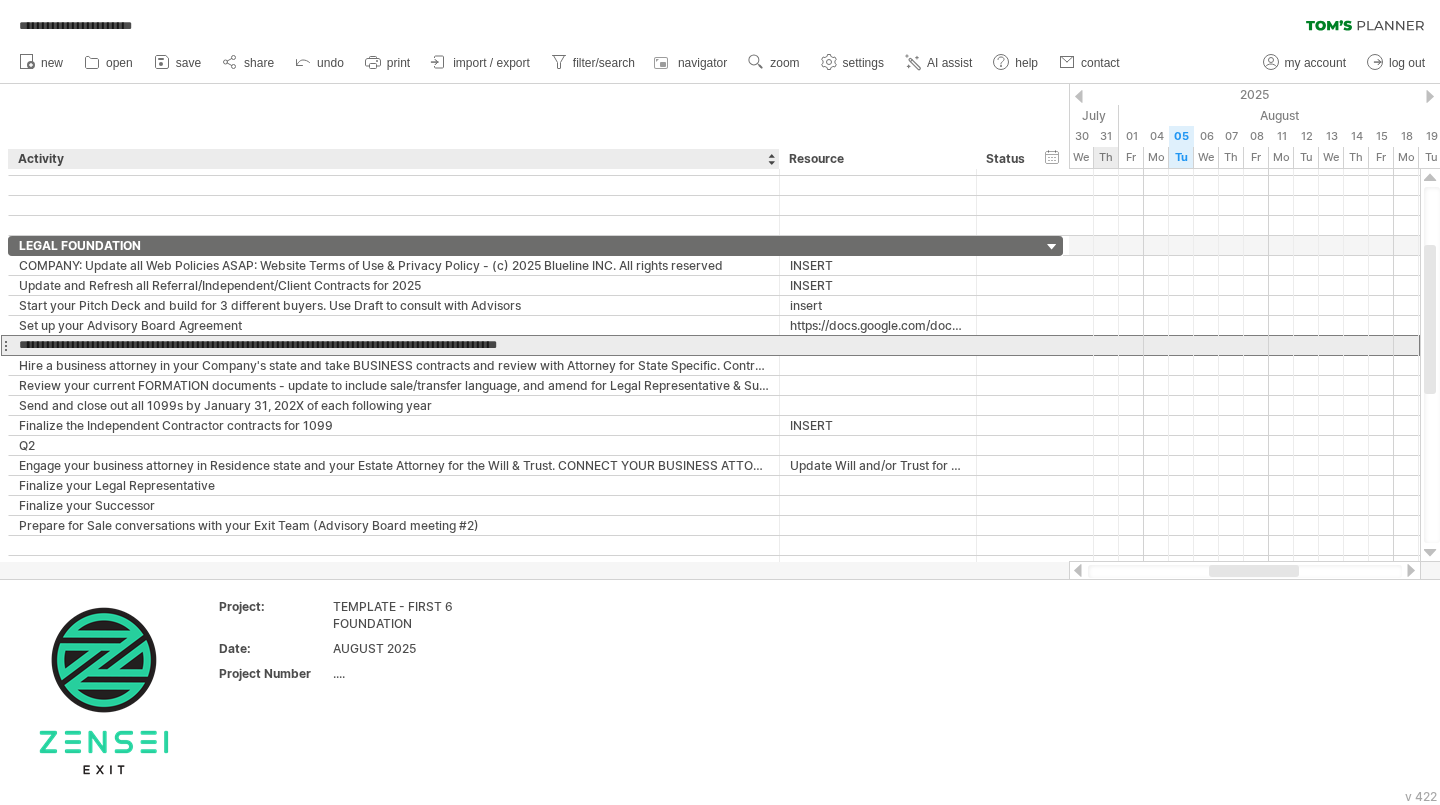 type on "**********" 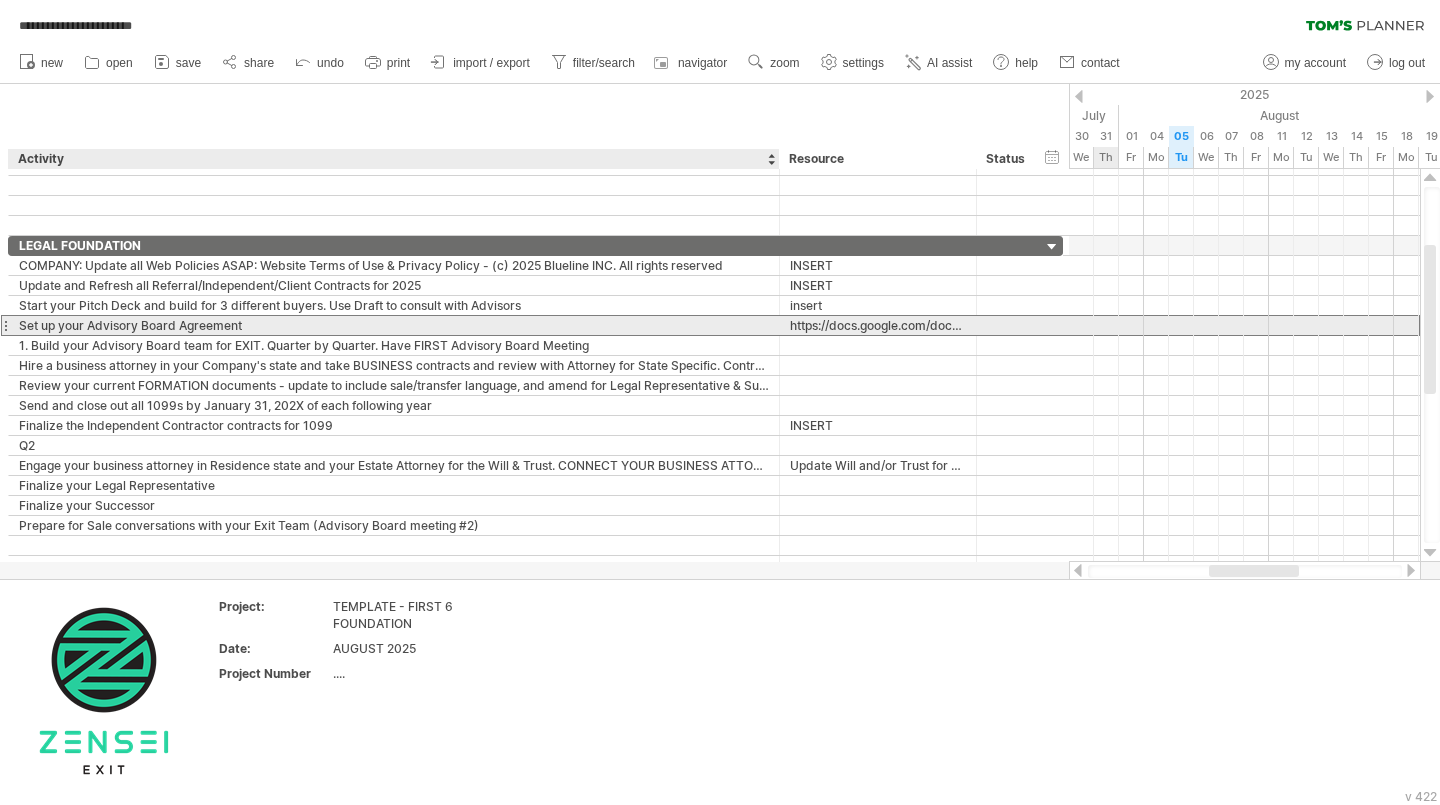 click on "Set up your Advisory Board Agreement" at bounding box center (394, 325) 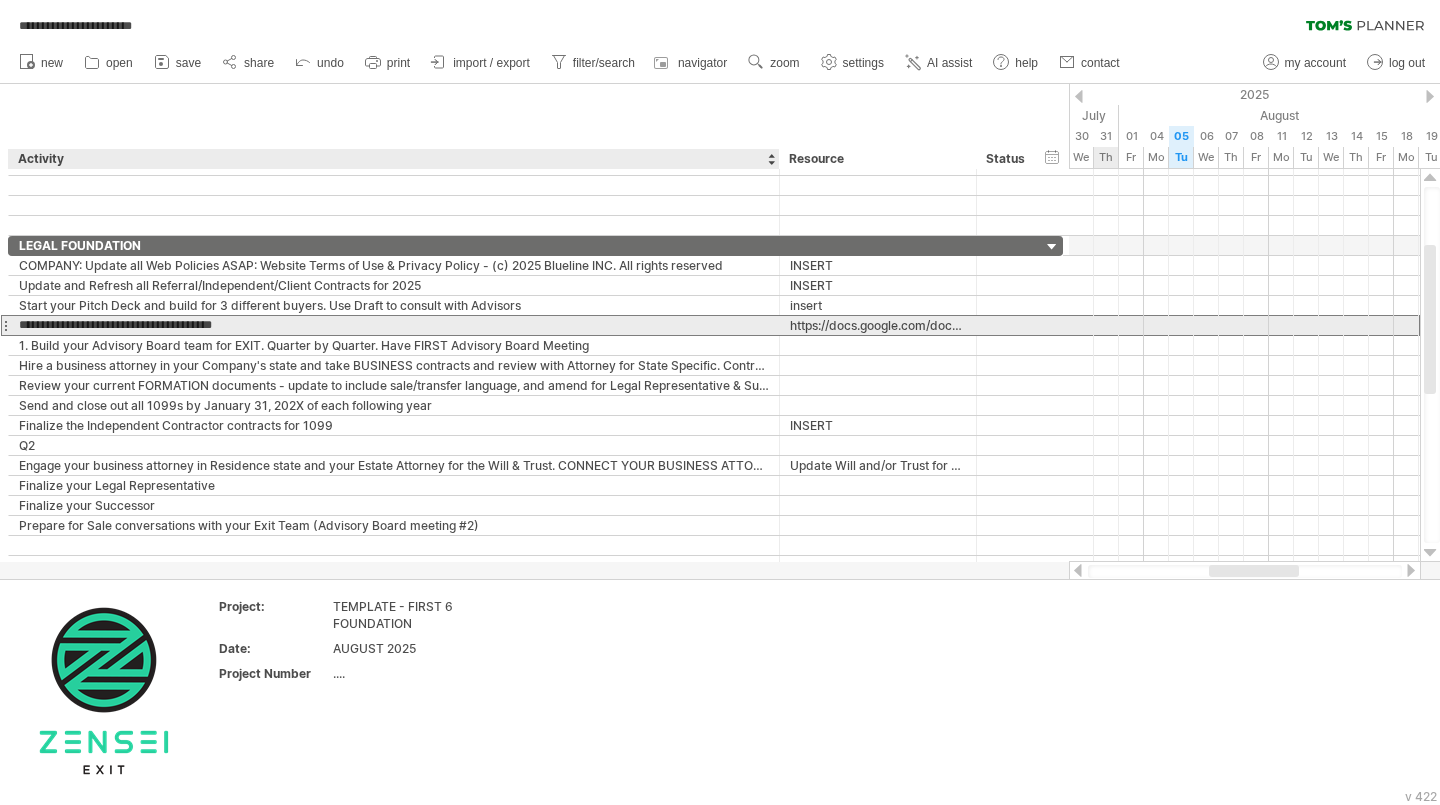 click on "**********" at bounding box center (394, 325) 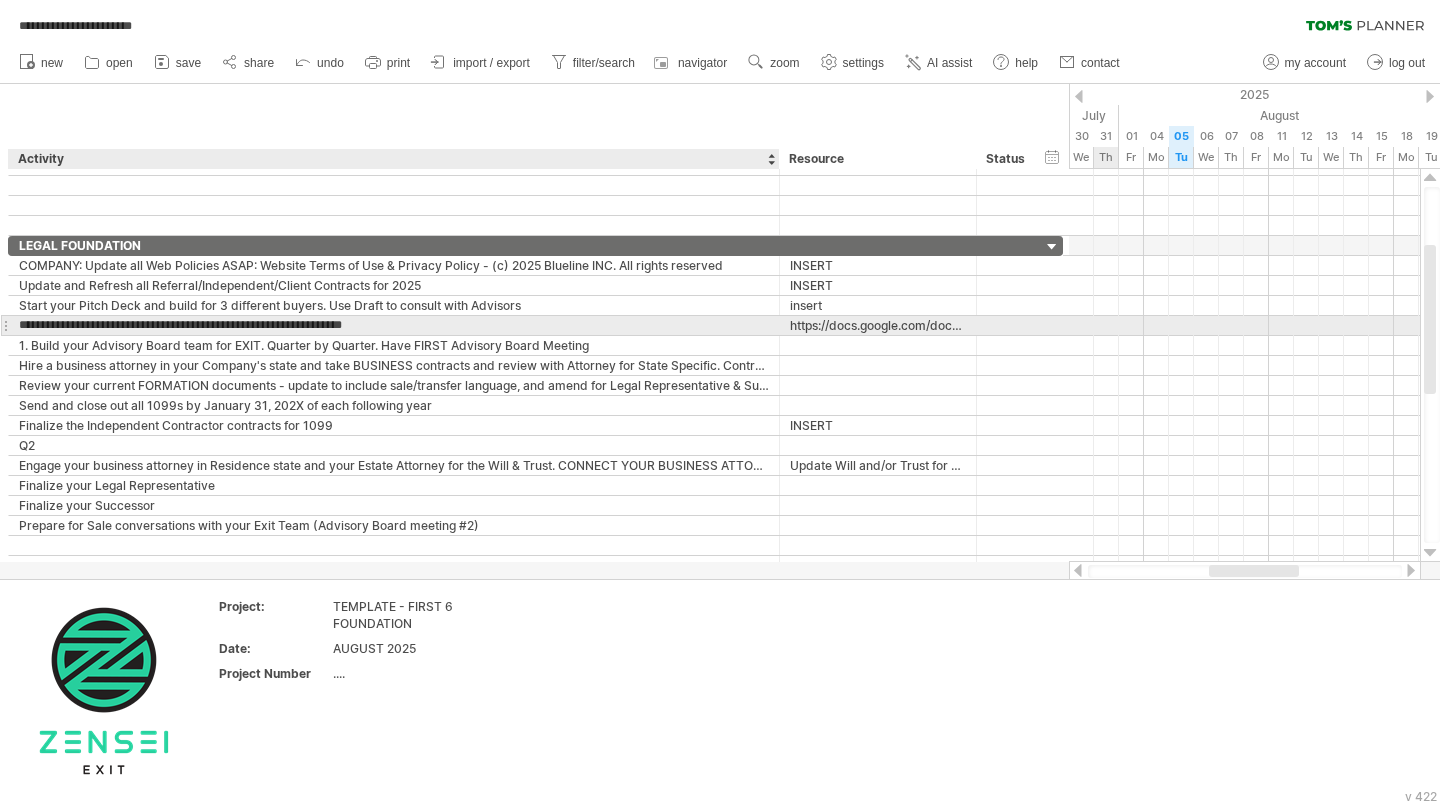 type on "**********" 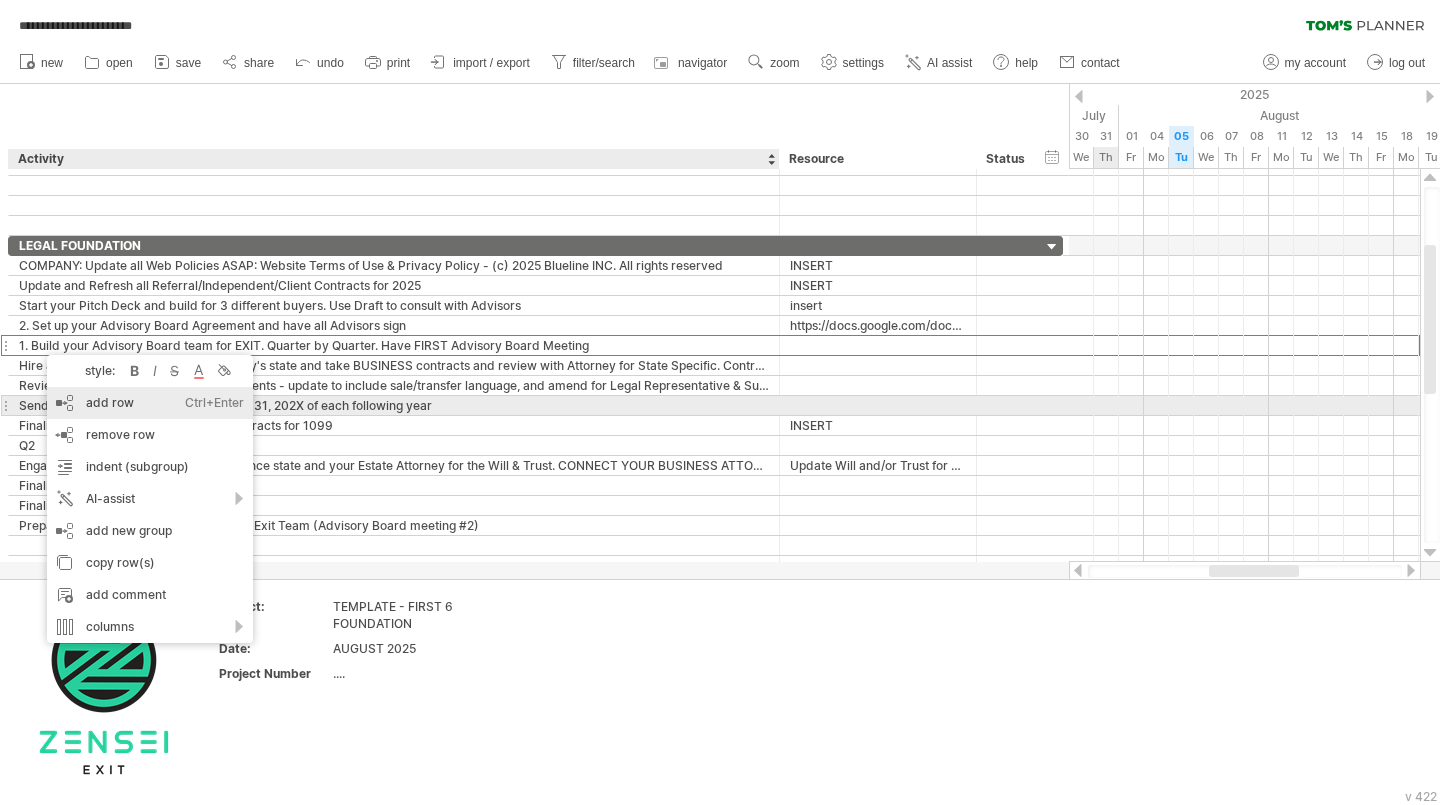 click on "add row Ctrl+Enter Cmd+Enter" at bounding box center [150, 403] 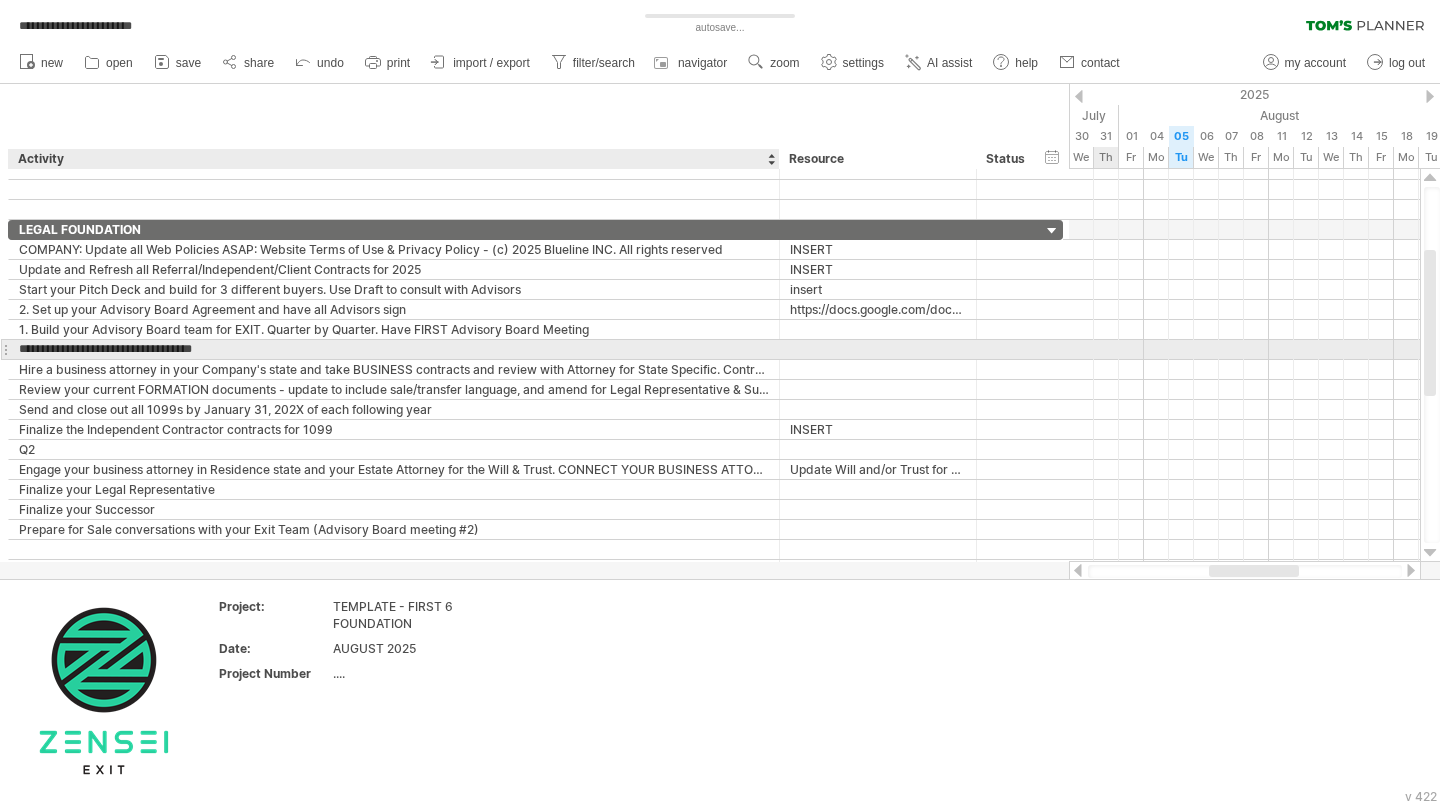 type on "**********" 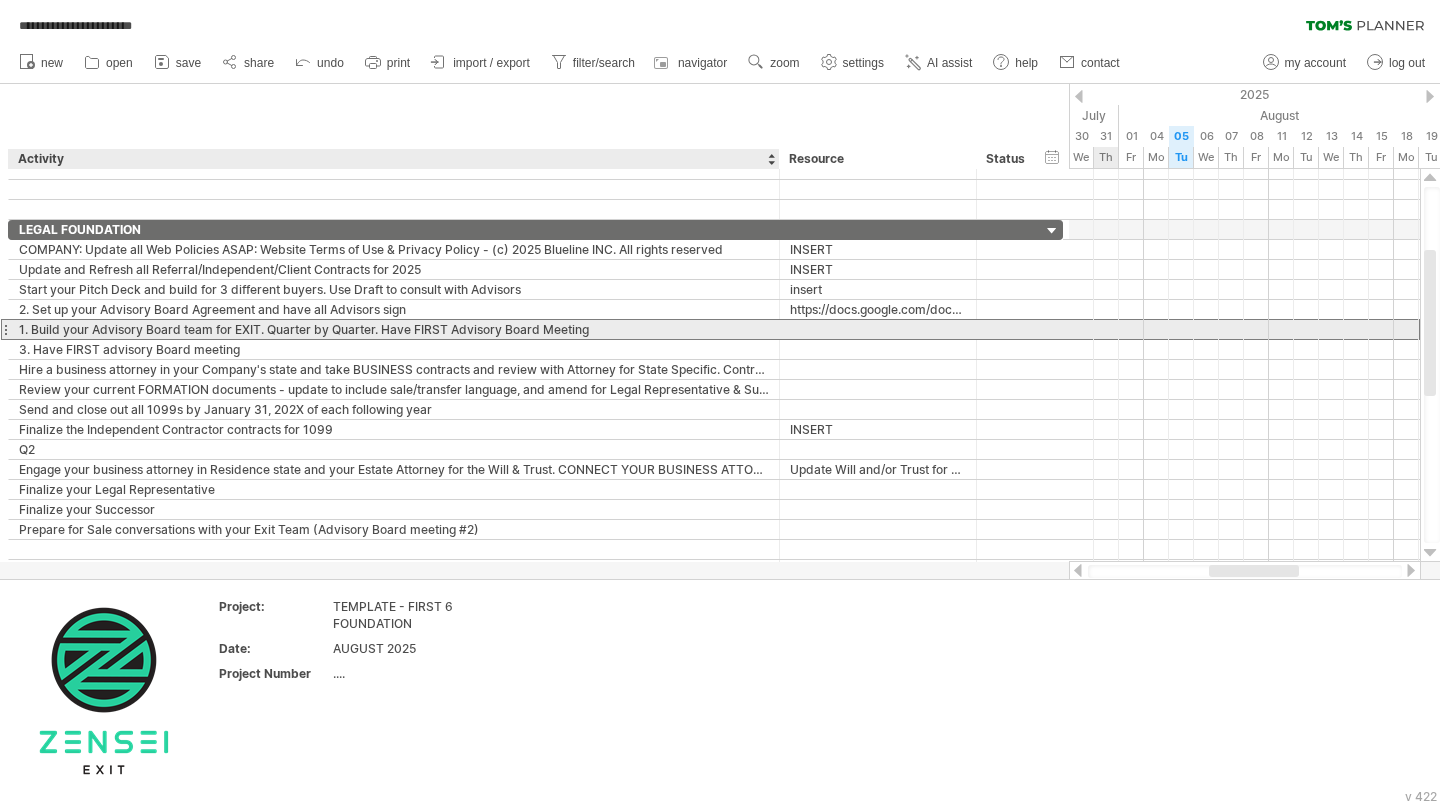 click on "1. Build your Advisory Board team for EXIT. Quarter by Quarter. Have FIRST Advisory Board Meeting" at bounding box center [394, 329] 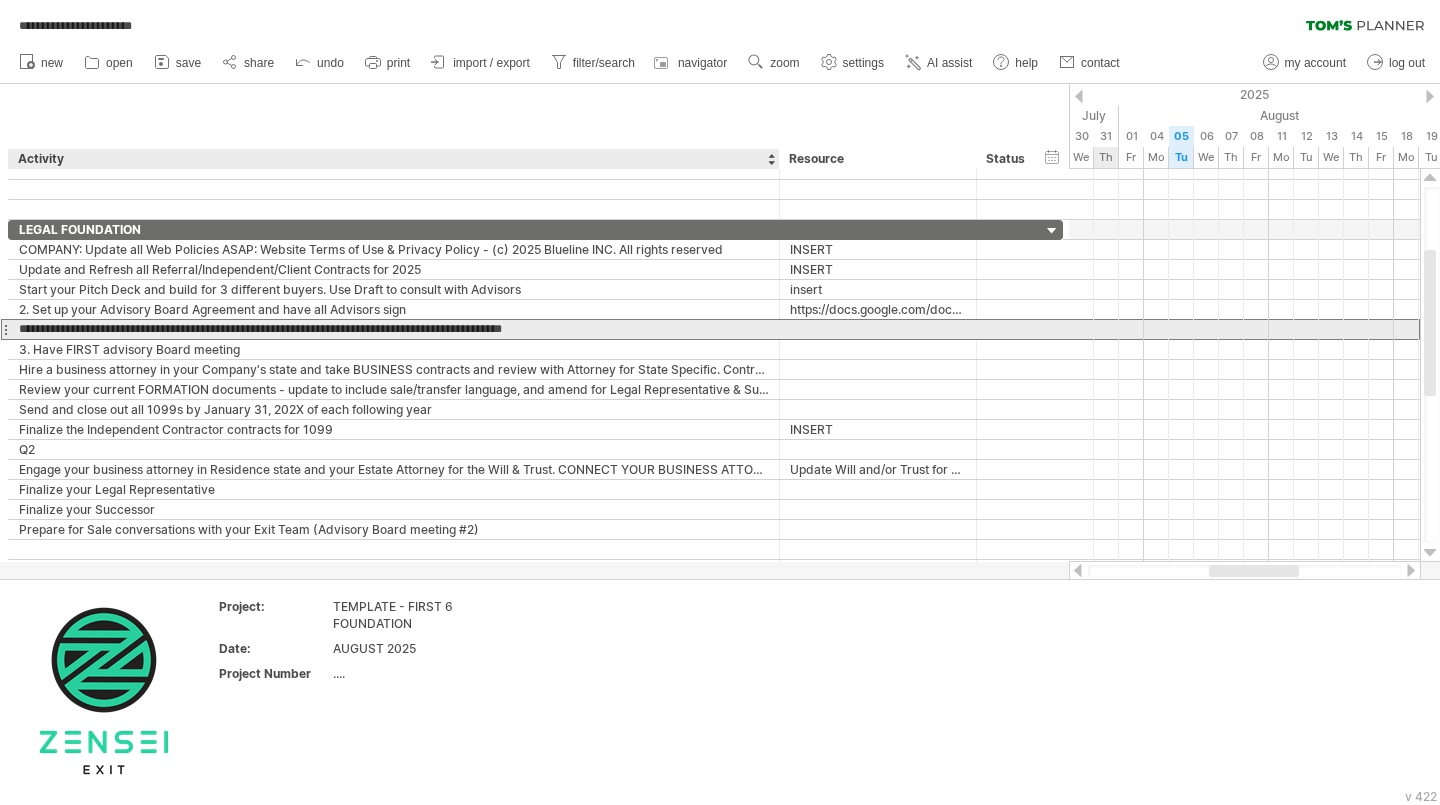 drag, startPoint x: 595, startPoint y: 328, endPoint x: 382, endPoint y: 326, distance: 213.00938 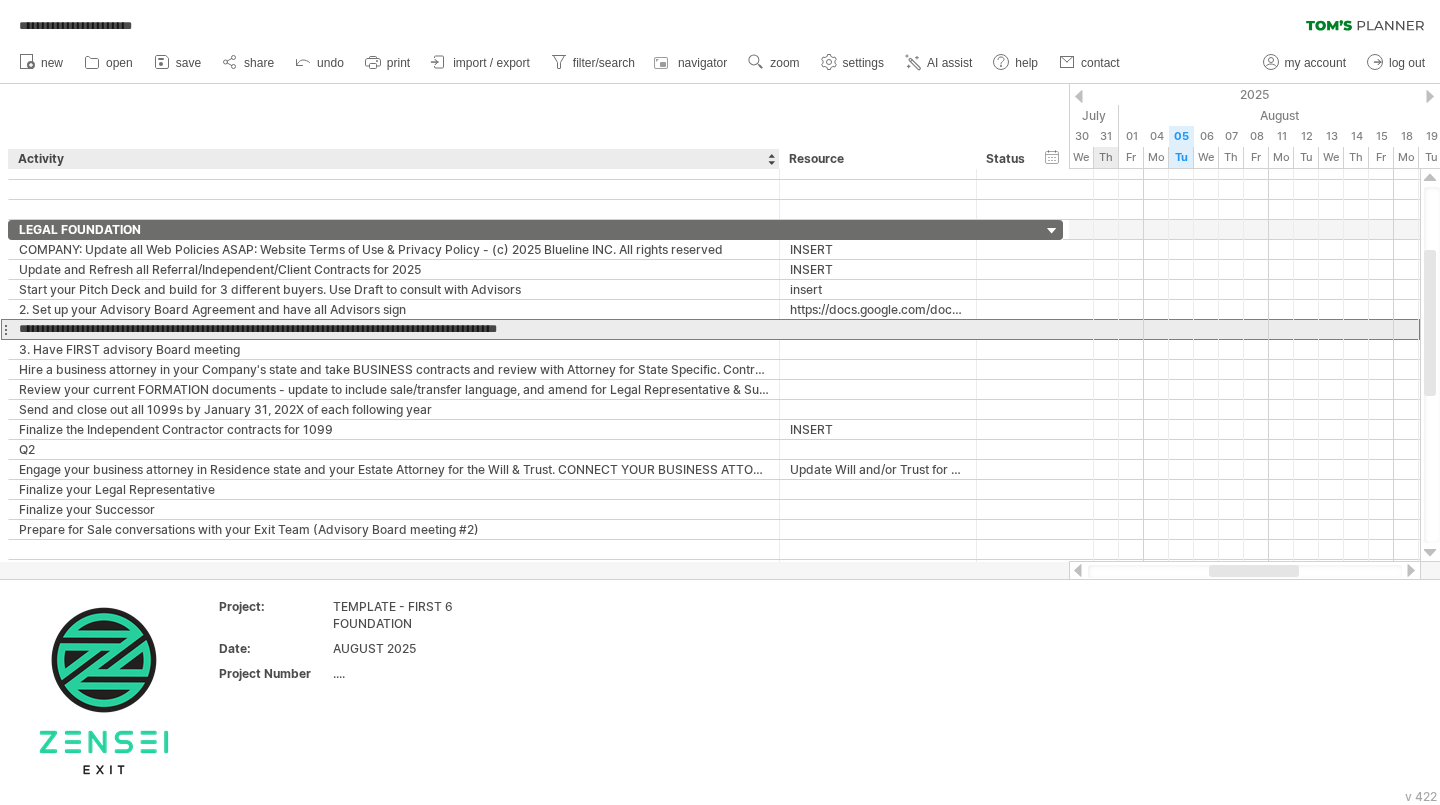 drag, startPoint x: 588, startPoint y: 325, endPoint x: 416, endPoint y: 328, distance: 172.02615 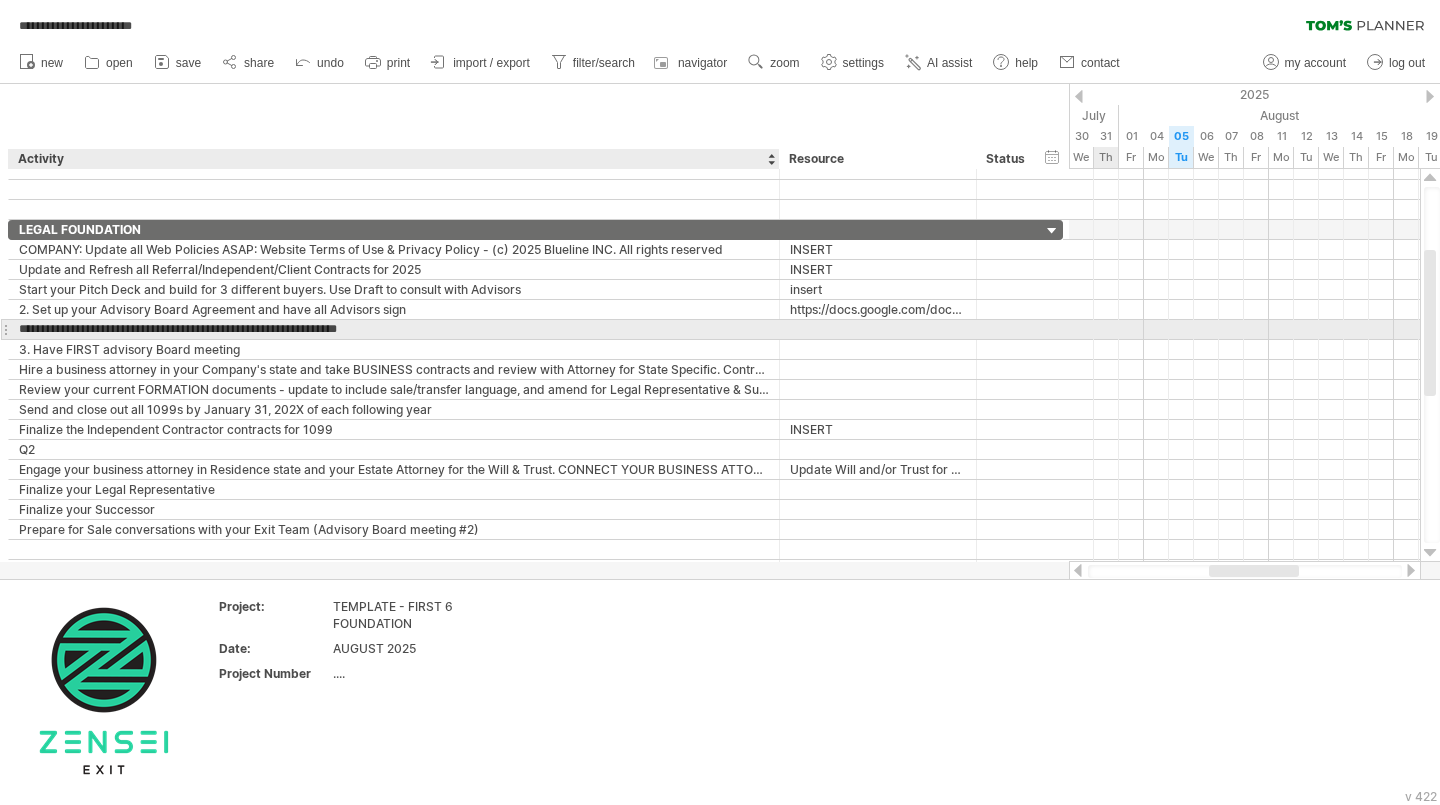 type on "**********" 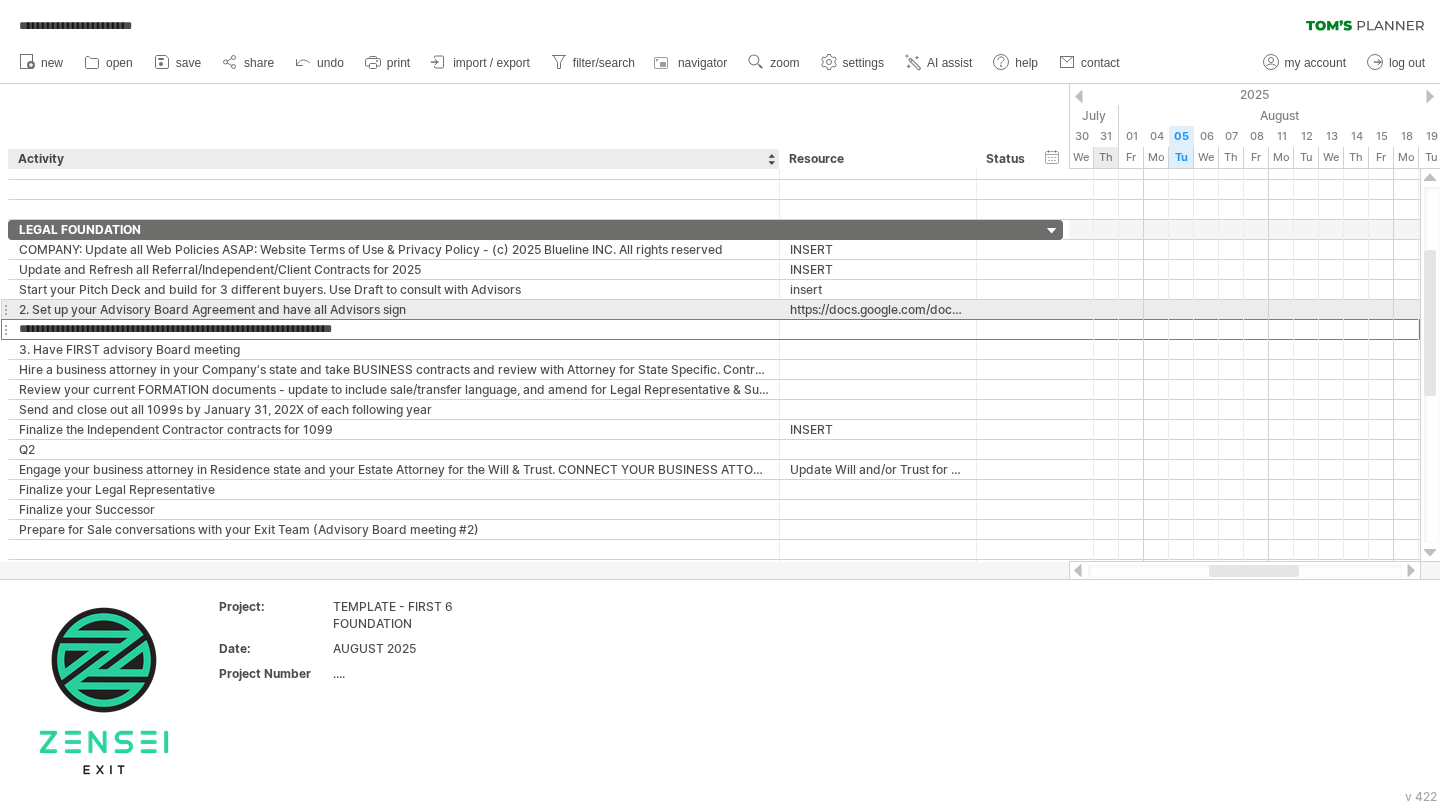 drag, startPoint x: 47, startPoint y: 328, endPoint x: 56, endPoint y: 313, distance: 17.492855 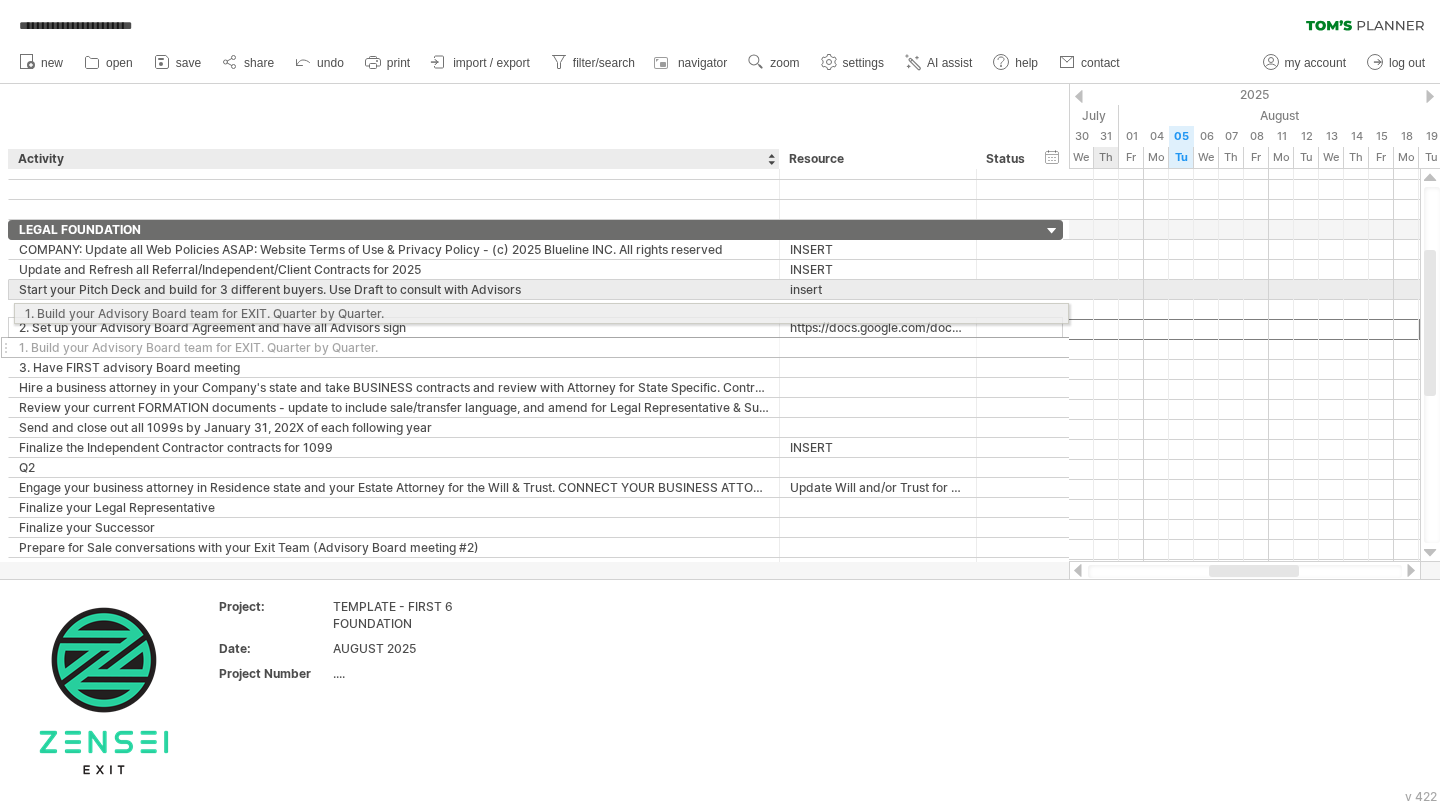 drag, startPoint x: 105, startPoint y: 331, endPoint x: 106, endPoint y: 310, distance: 21.023796 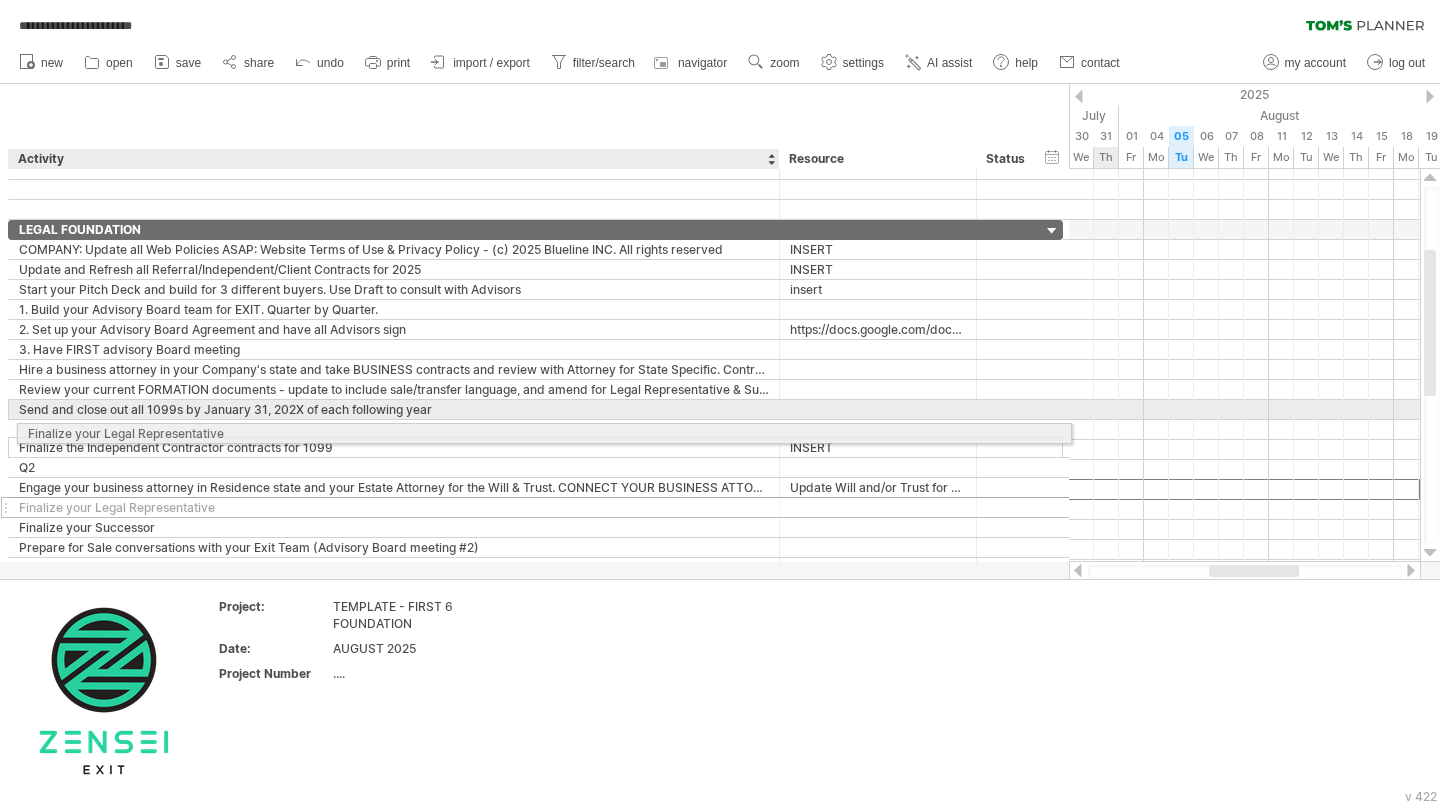 drag, startPoint x: 142, startPoint y: 490, endPoint x: 159, endPoint y: 419, distance: 73.00685 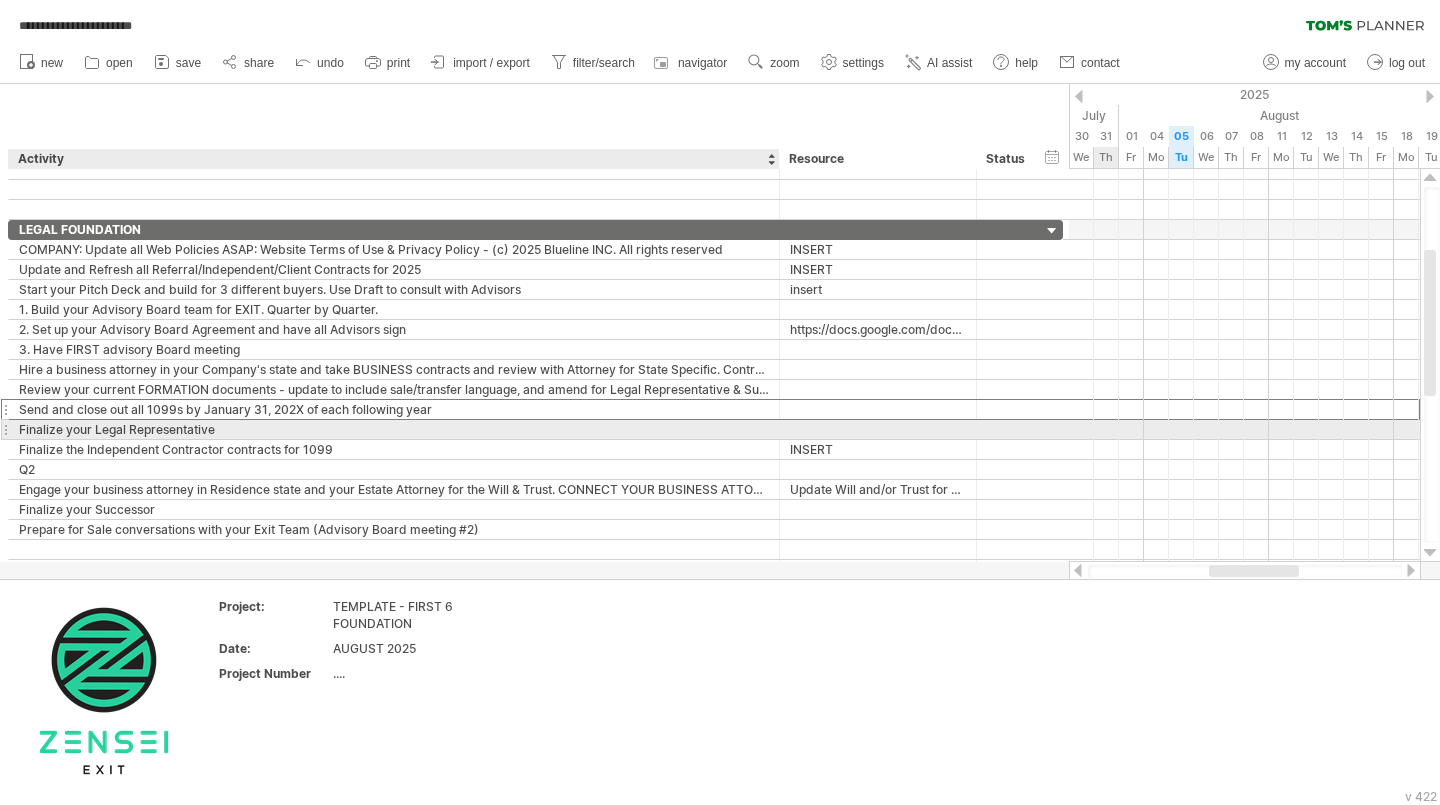 drag, startPoint x: 159, startPoint y: 419, endPoint x: 174, endPoint y: 425, distance: 16.155495 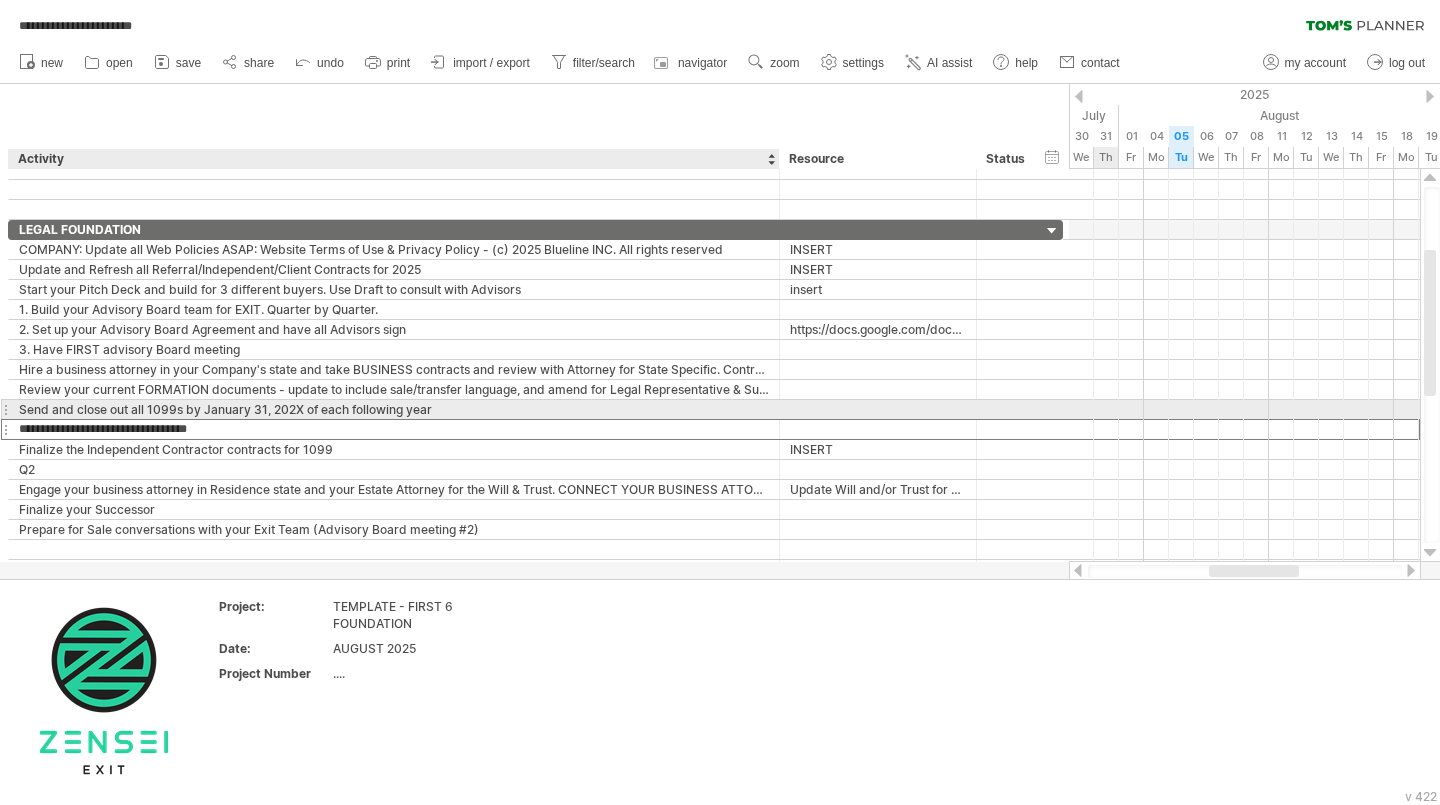 drag, startPoint x: 179, startPoint y: 427, endPoint x: 181, endPoint y: 408, distance: 19.104973 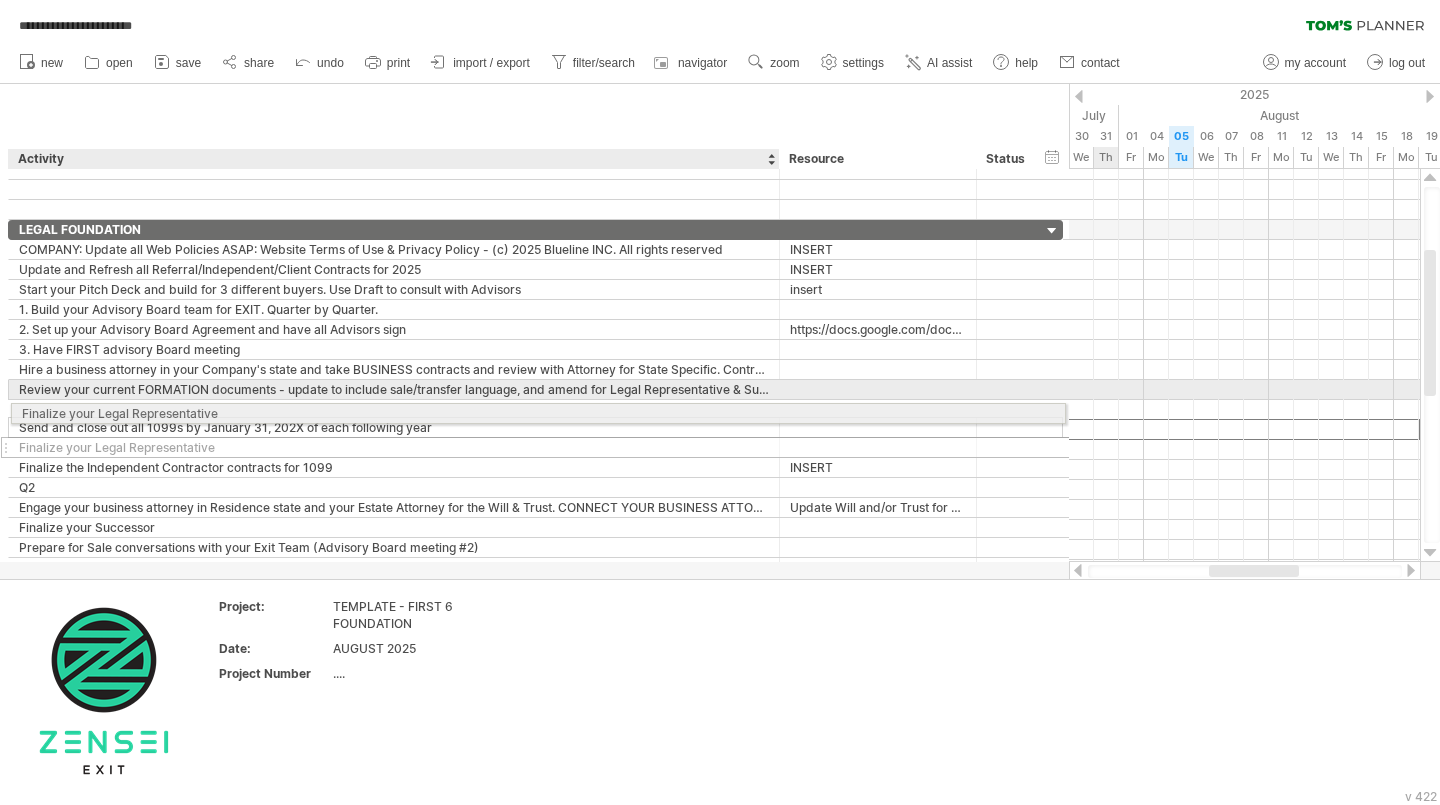 drag, startPoint x: 246, startPoint y: 429, endPoint x: 246, endPoint y: 410, distance: 19 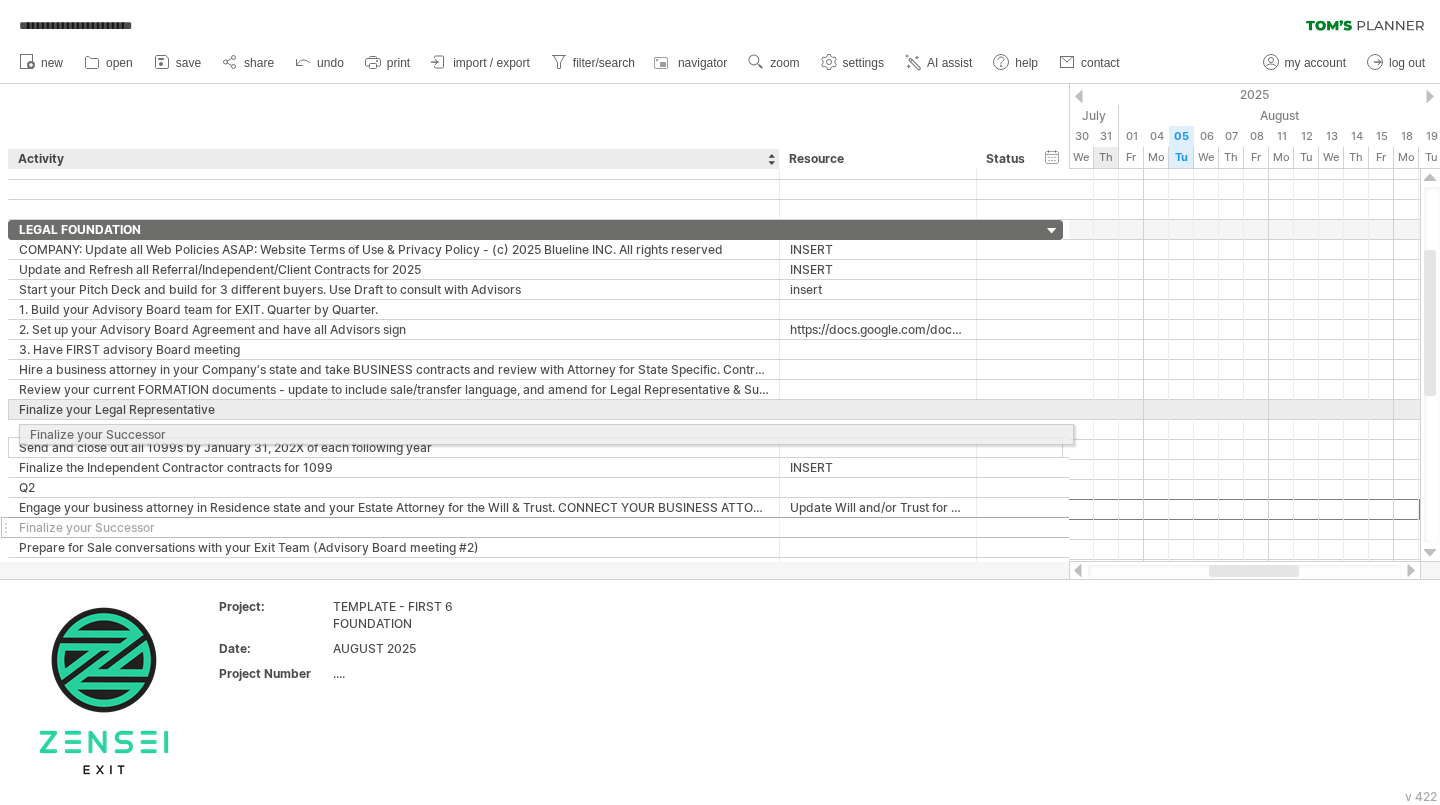 drag, startPoint x: 198, startPoint y: 509, endPoint x: 207, endPoint y: 431, distance: 78.51752 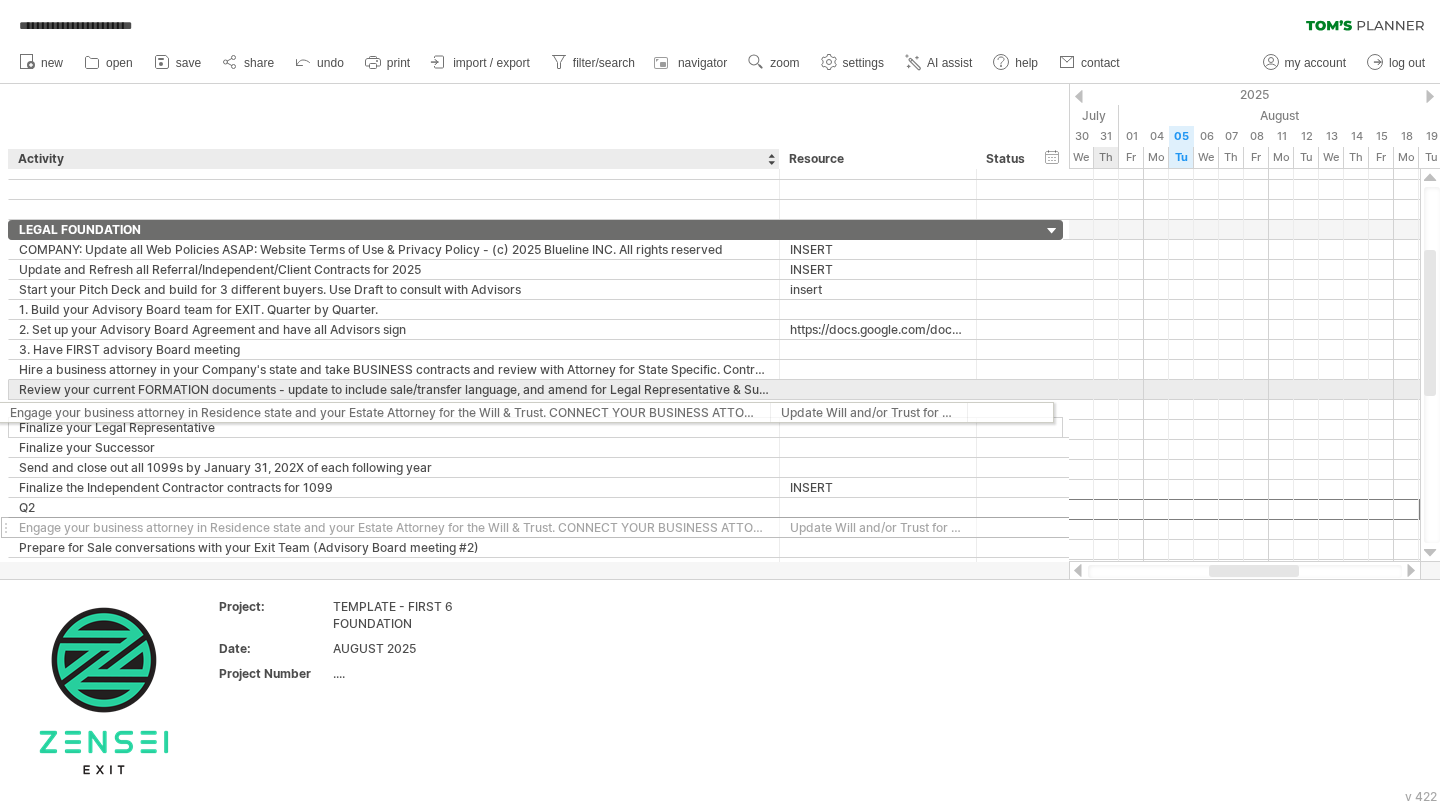 drag, startPoint x: 209, startPoint y: 505, endPoint x: 195, endPoint y: 409, distance: 97.015465 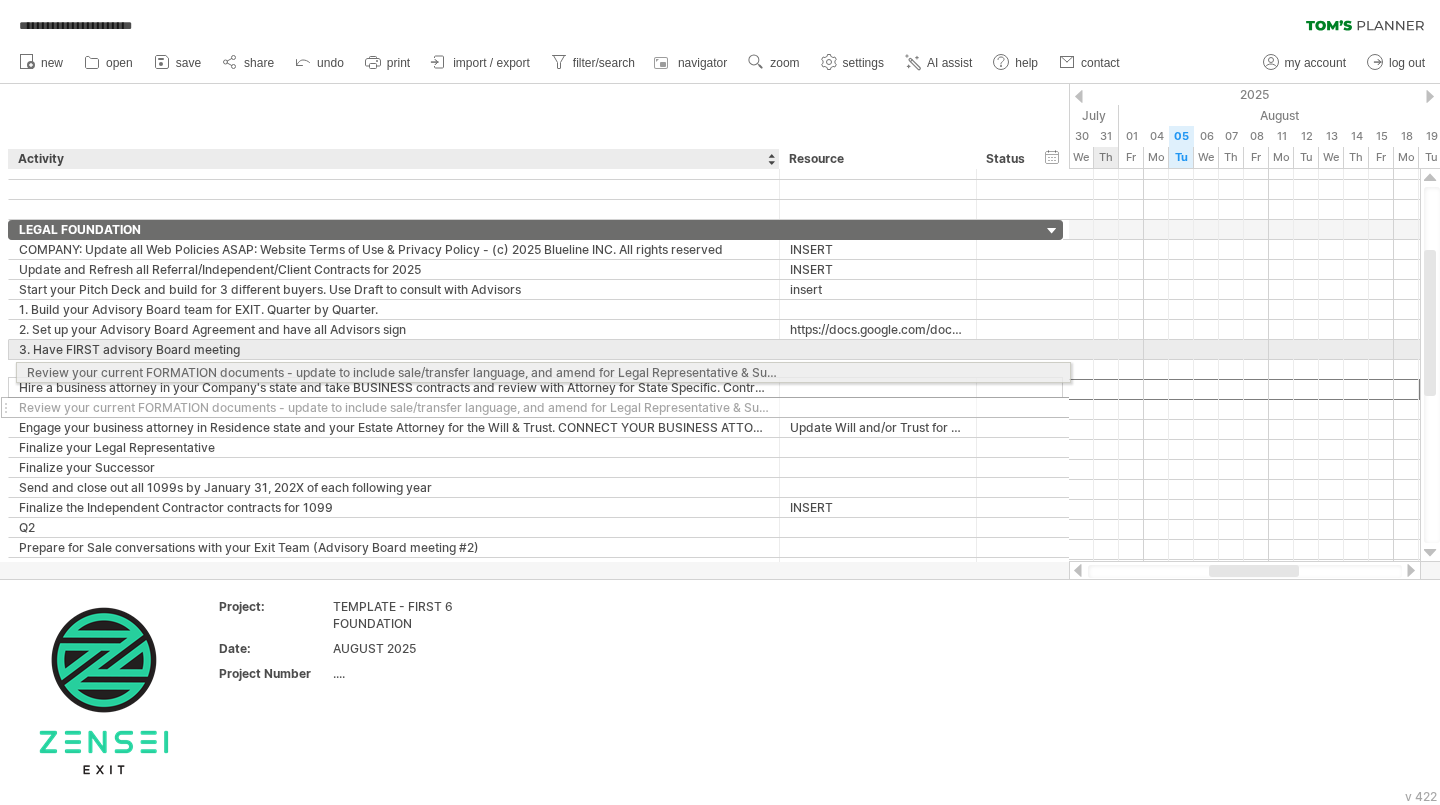 drag, startPoint x: 219, startPoint y: 388, endPoint x: 221, endPoint y: 369, distance: 19.104973 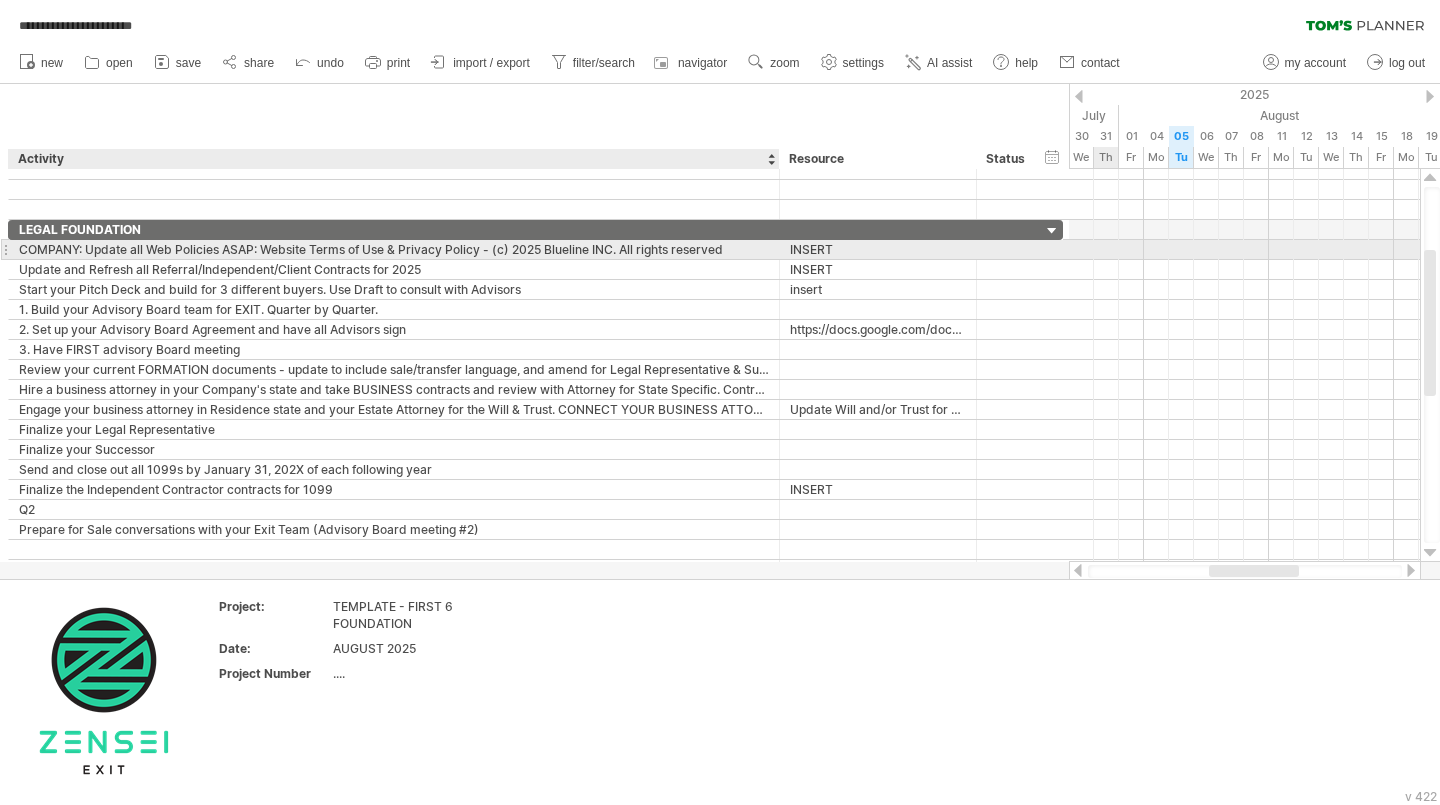 click on "COMPANY: Update all Web Policies ASAP: Website Terms of Use & Privacy Policy - (c) 2025 Blueline INC. All rights reserved" at bounding box center [394, 249] 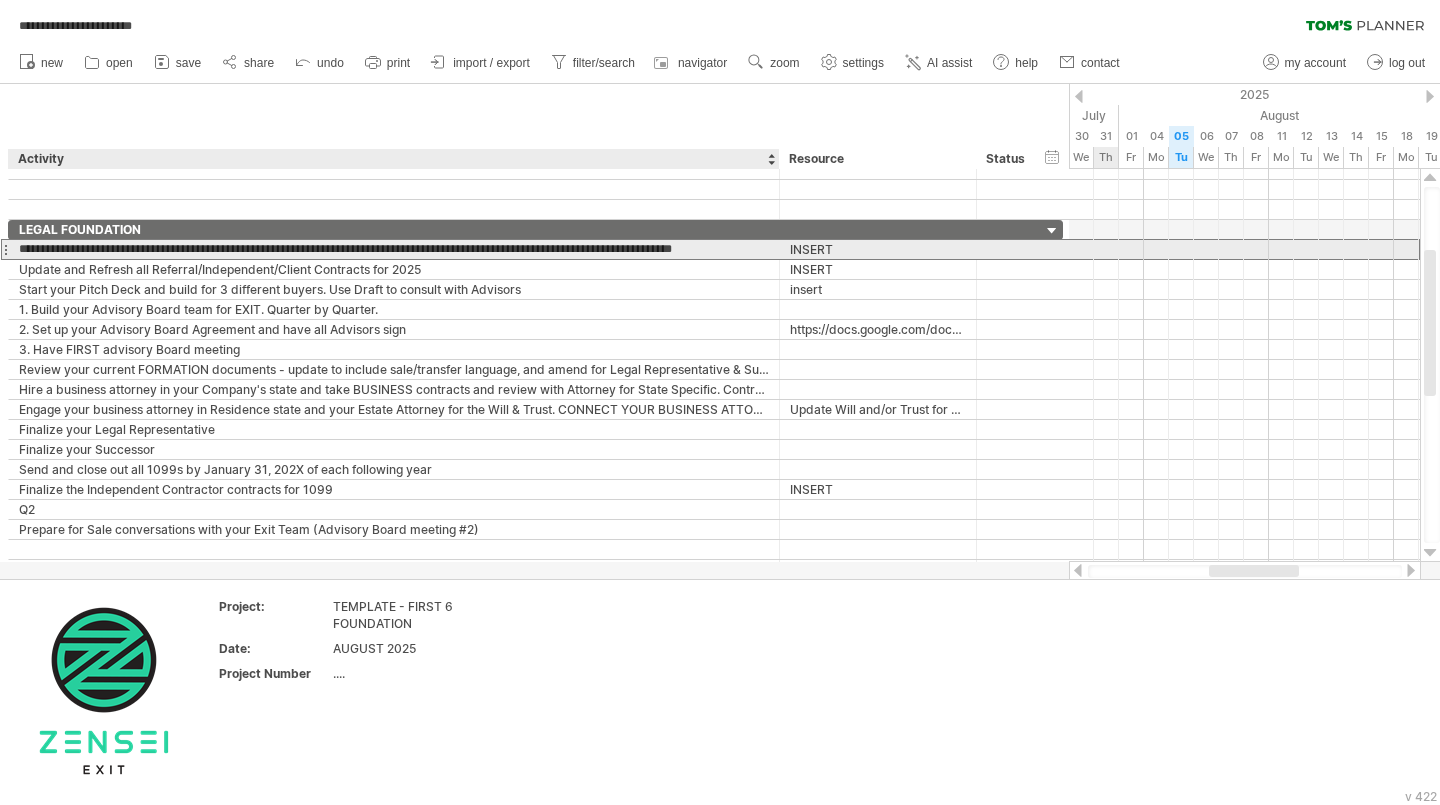click on "**********" at bounding box center [394, 249] 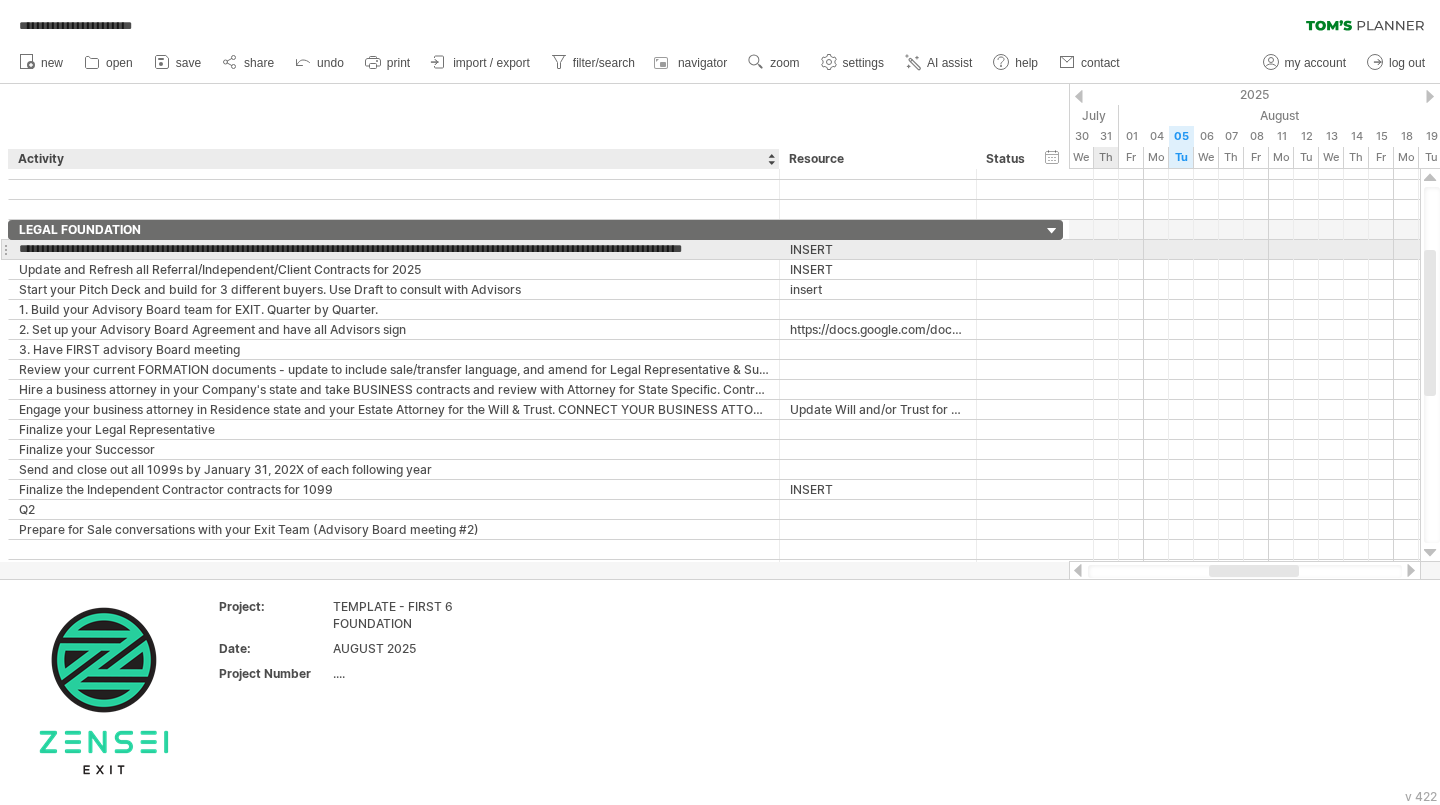 type on "**********" 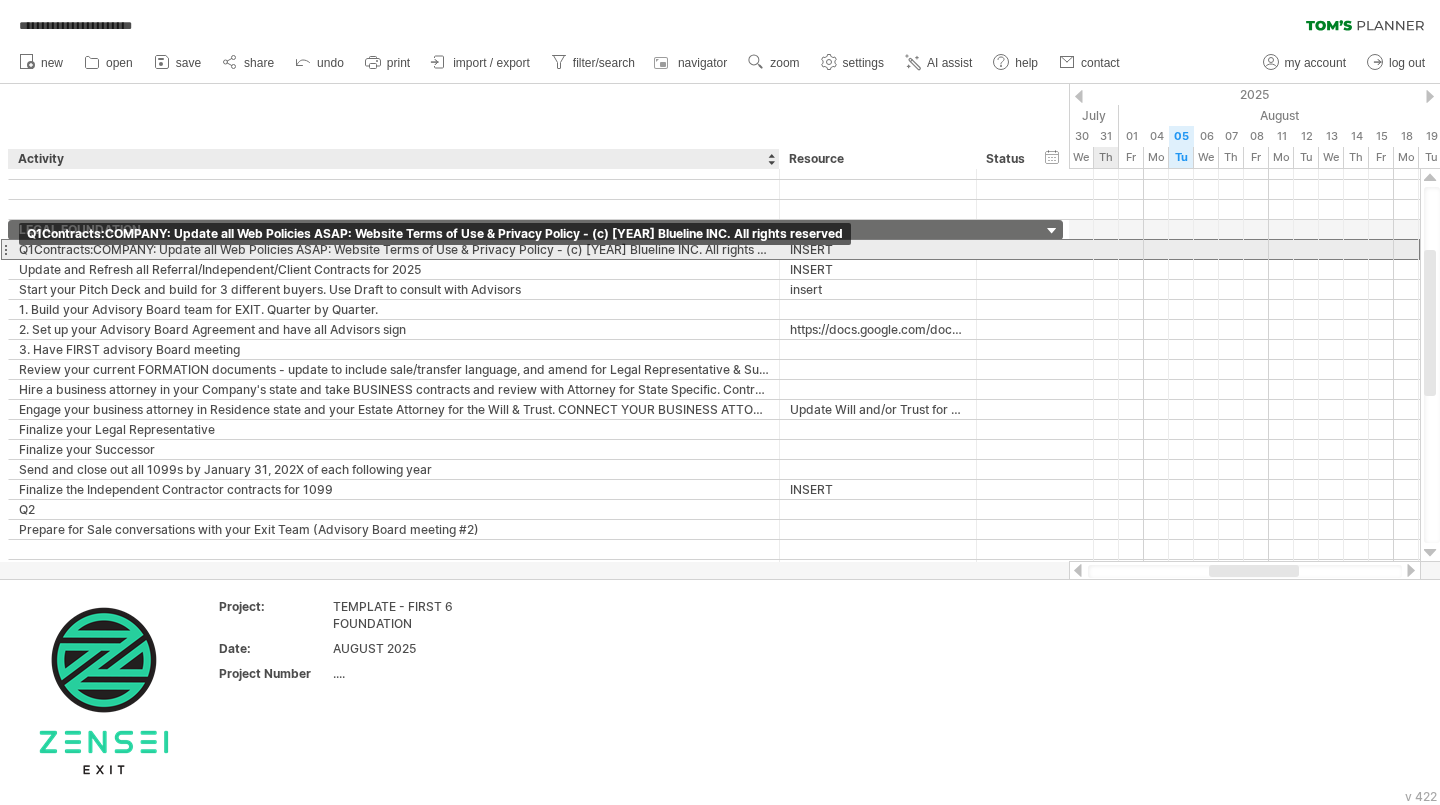 click on "Q1Contracts:COMPANY: Update all Web Policies ASAP: Website Terms of Use & Privacy Policy - (c) [YEAR] Blueline INC. All rights reserved" at bounding box center [394, 249] 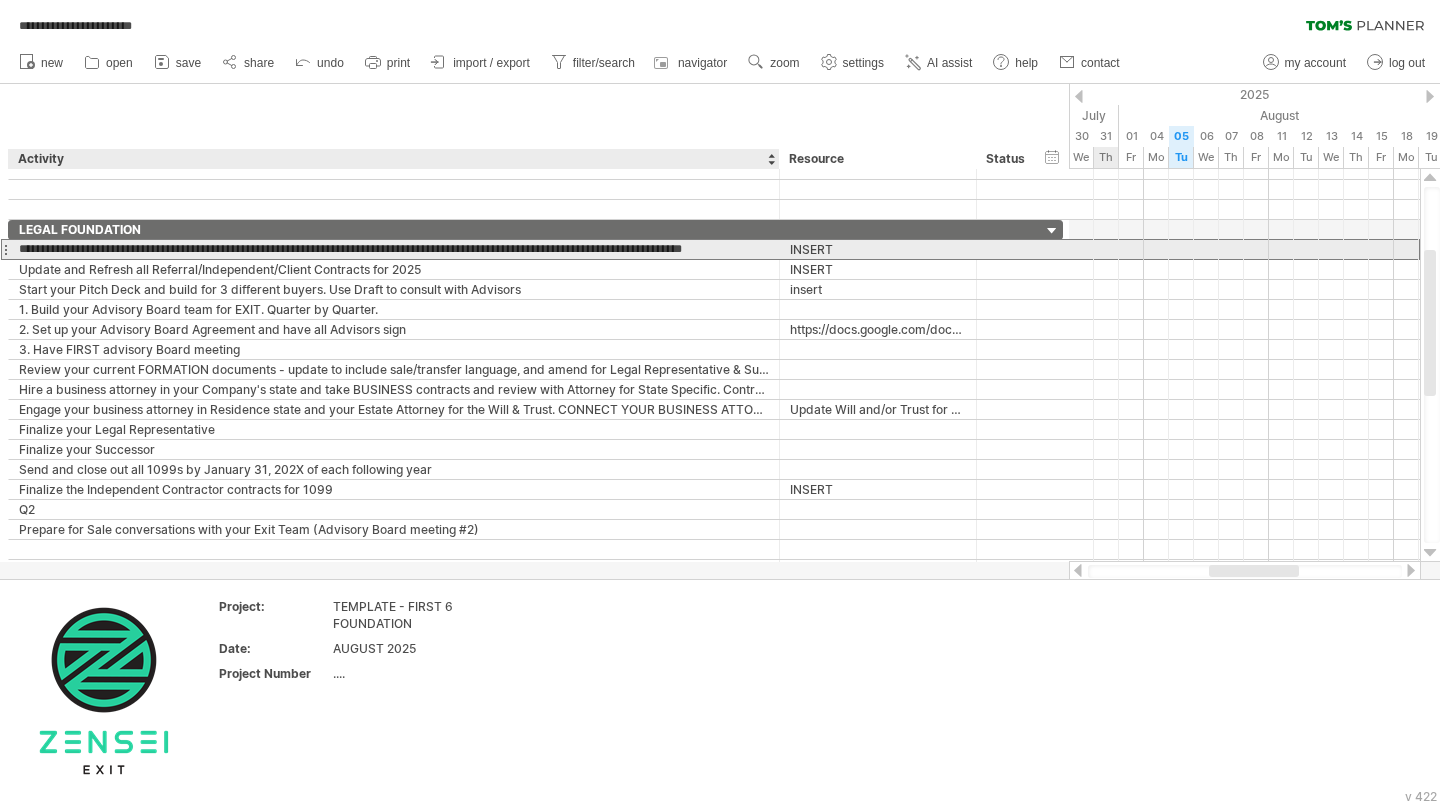 click on "**********" at bounding box center (394, 249) 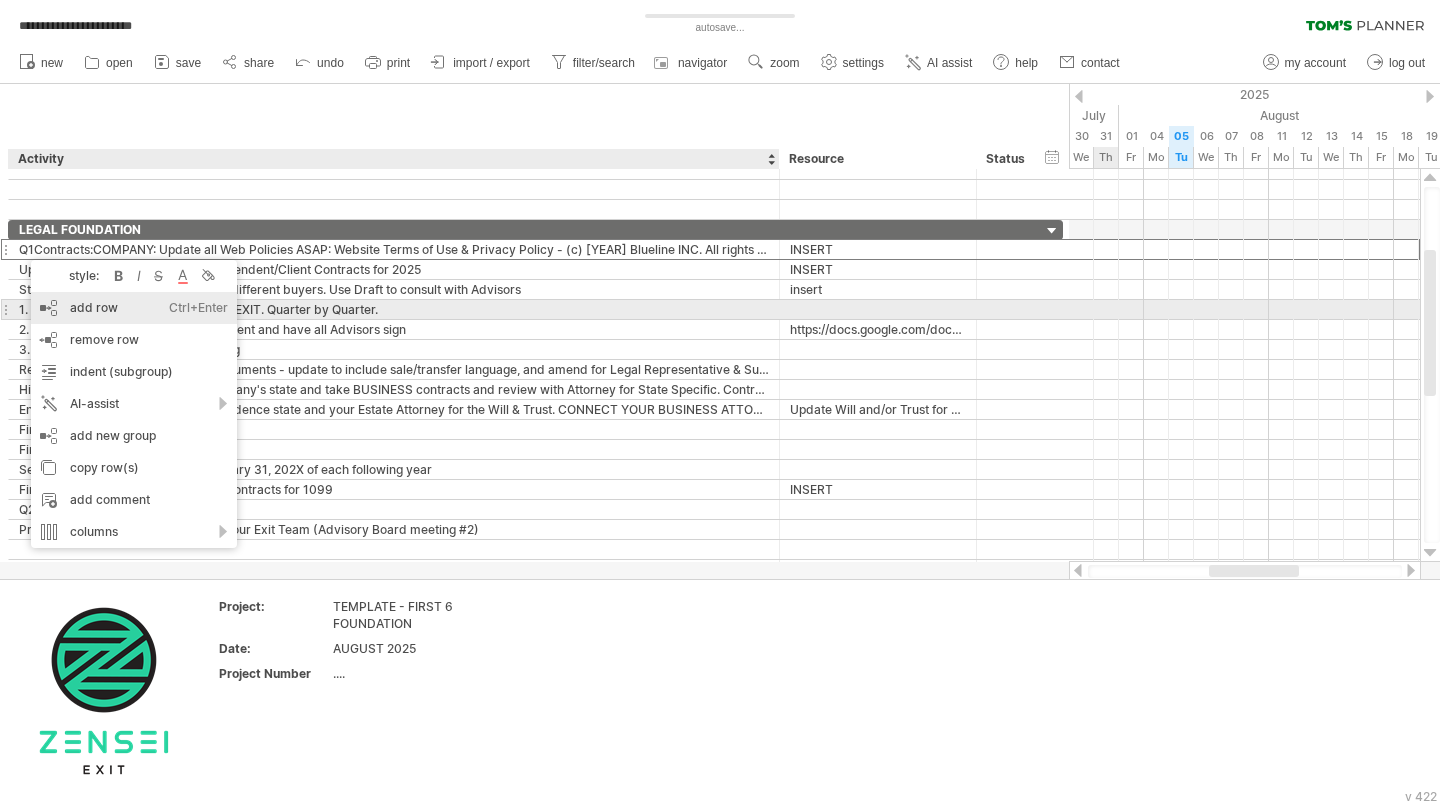 click on "add row Ctrl+Enter Cmd+Enter" at bounding box center [134, 308] 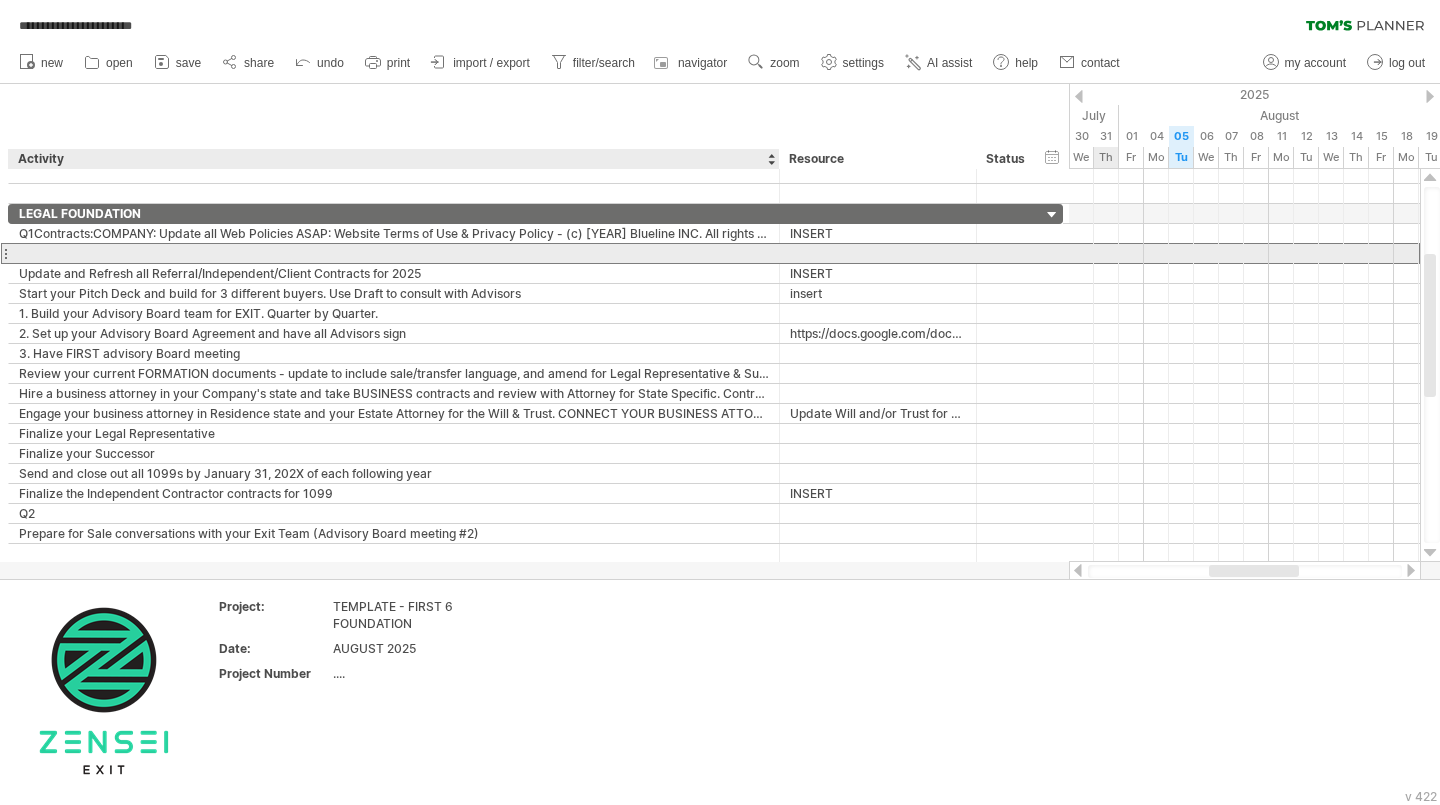 click at bounding box center (394, 253) 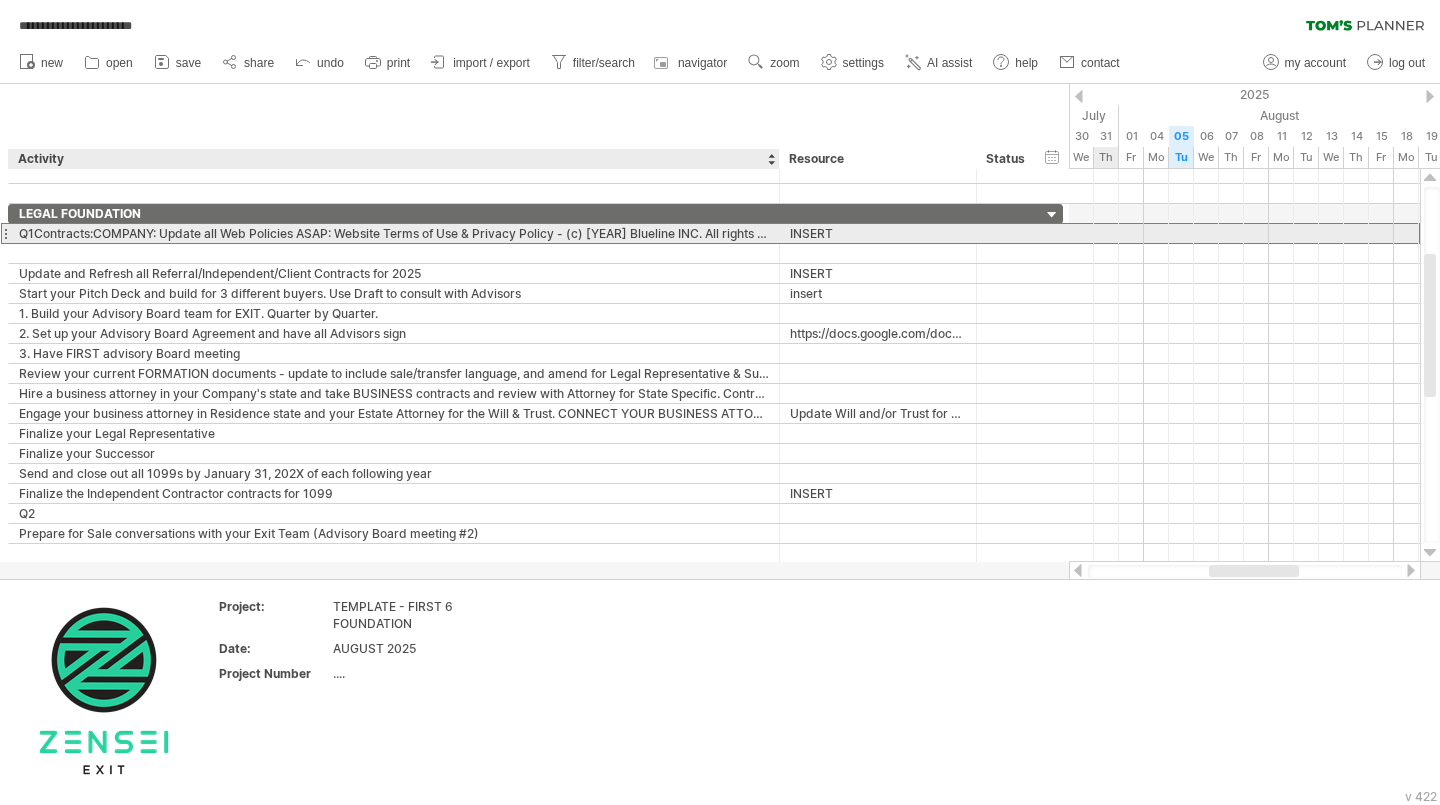 click on "Q1Contracts:COMPANY: Update all Web Policies ASAP: Website Terms of Use & Privacy Policy - (c) [YEAR] Blueline INC. All rights reserved" at bounding box center (394, 233) 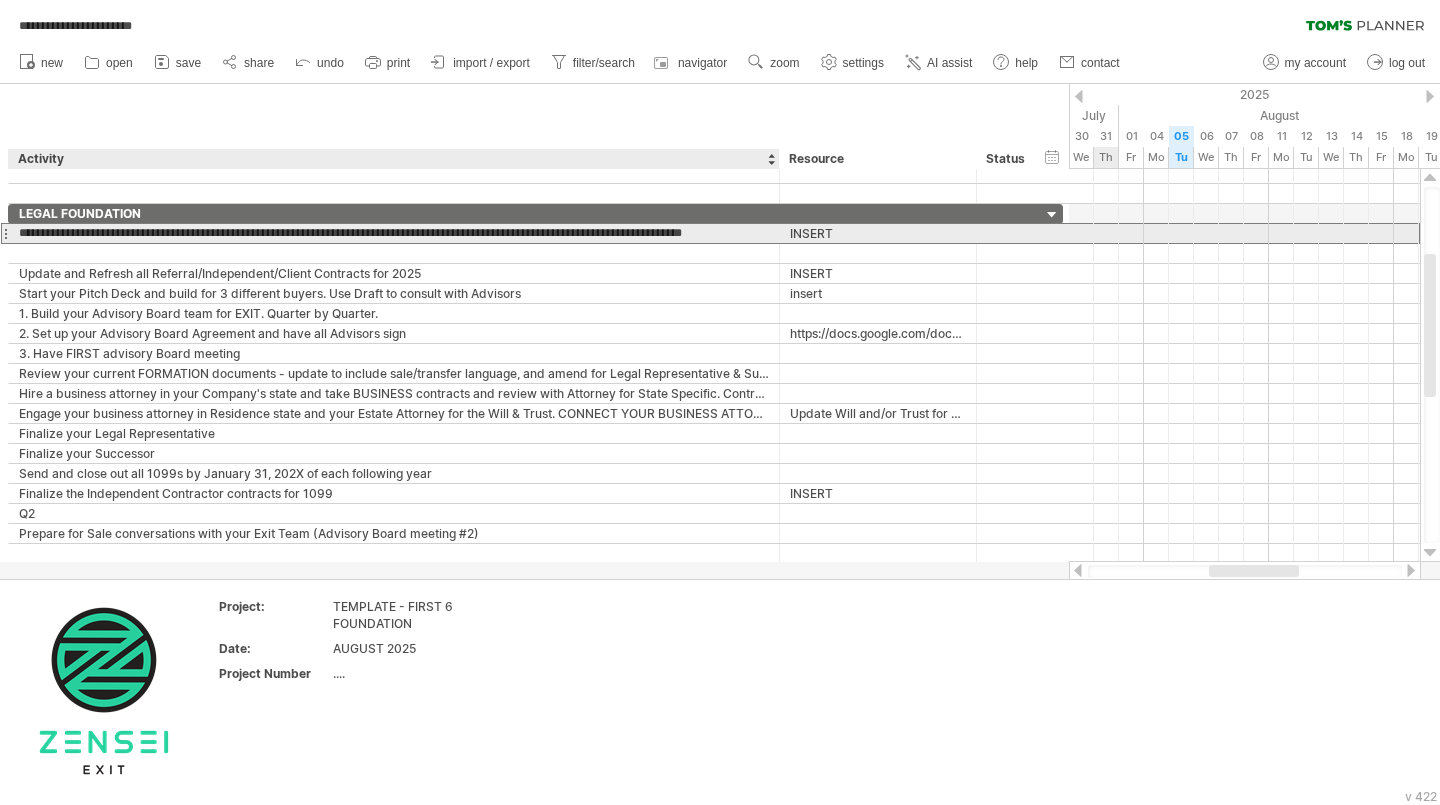 scroll, scrollTop: 0, scrollLeft: 0, axis: both 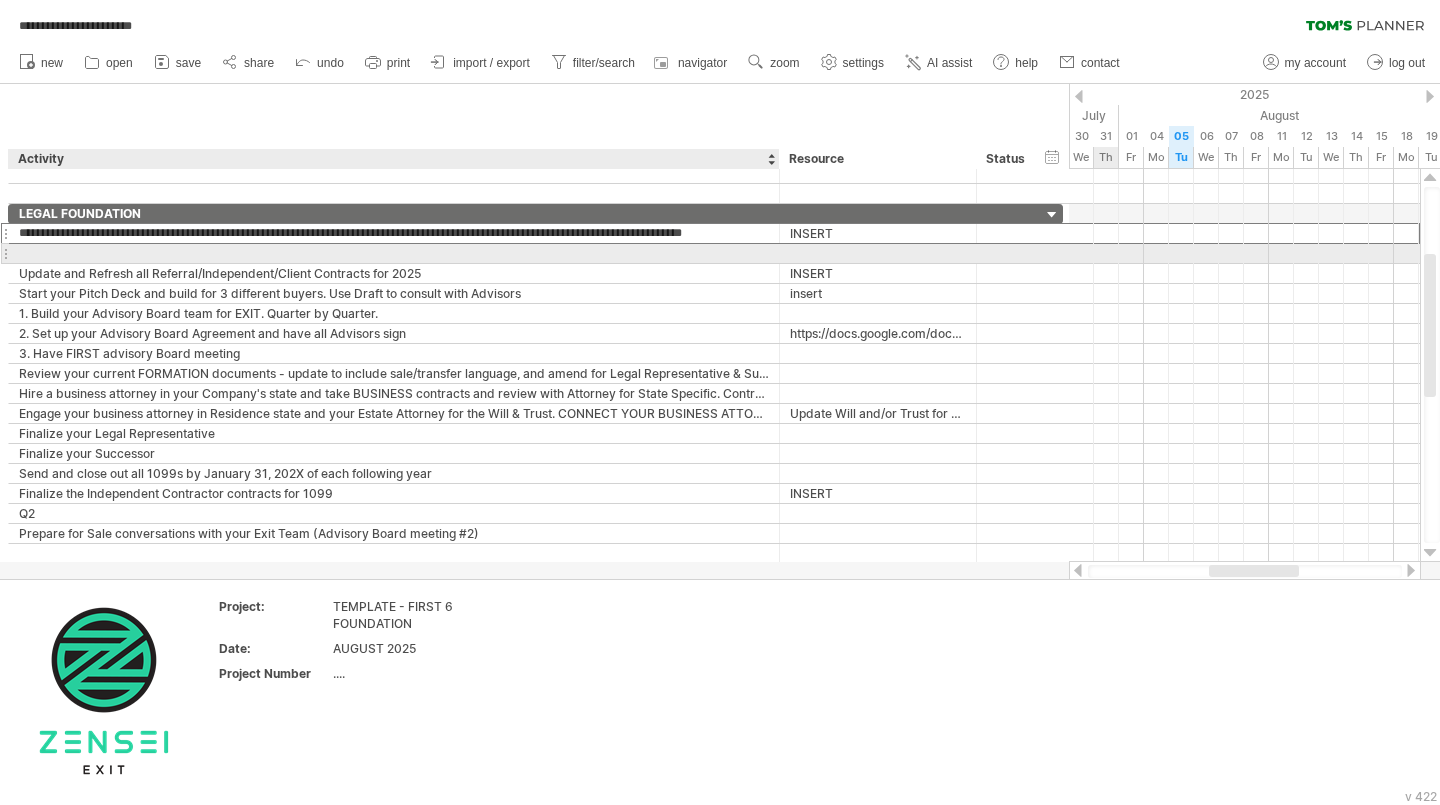 click at bounding box center [394, 253] 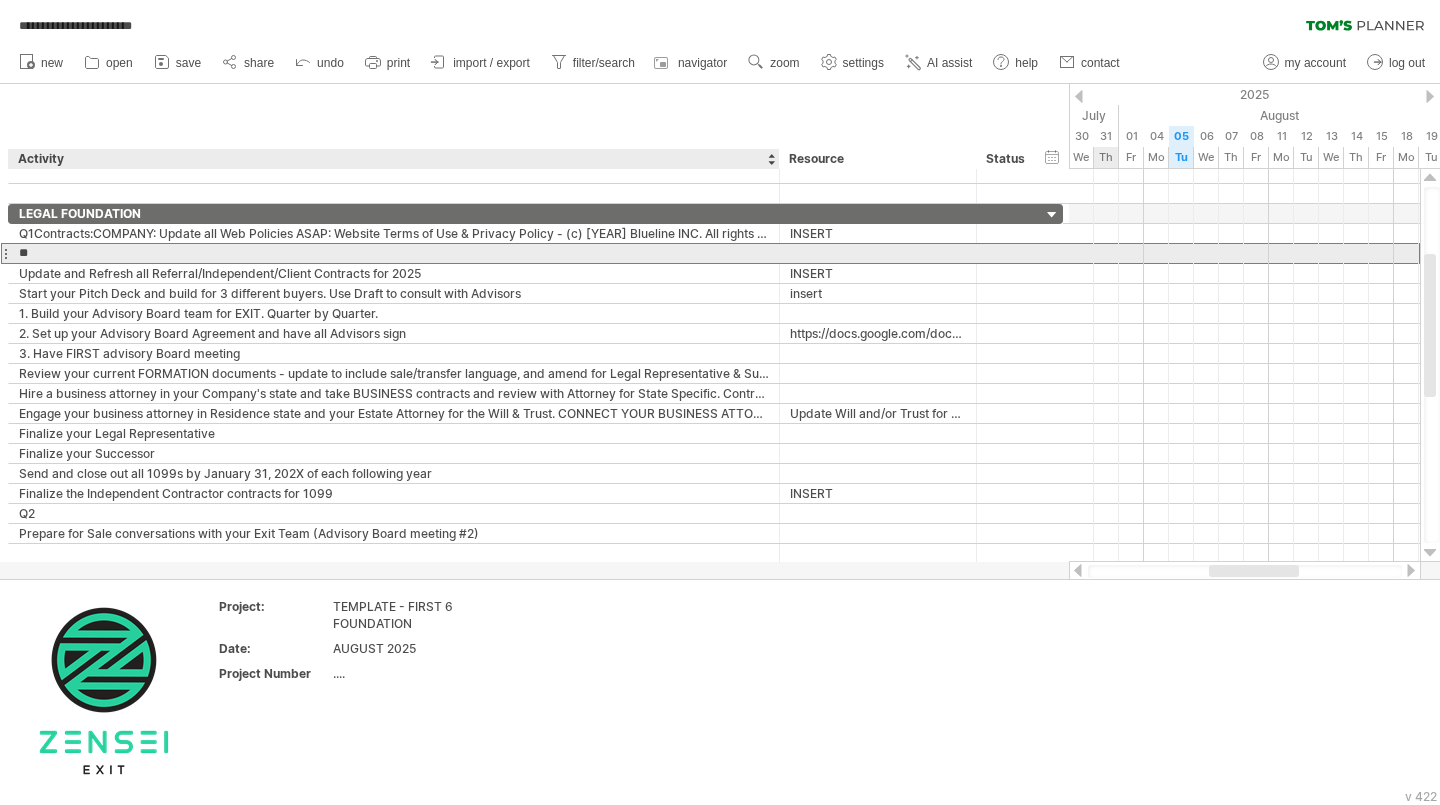 type on "**********" 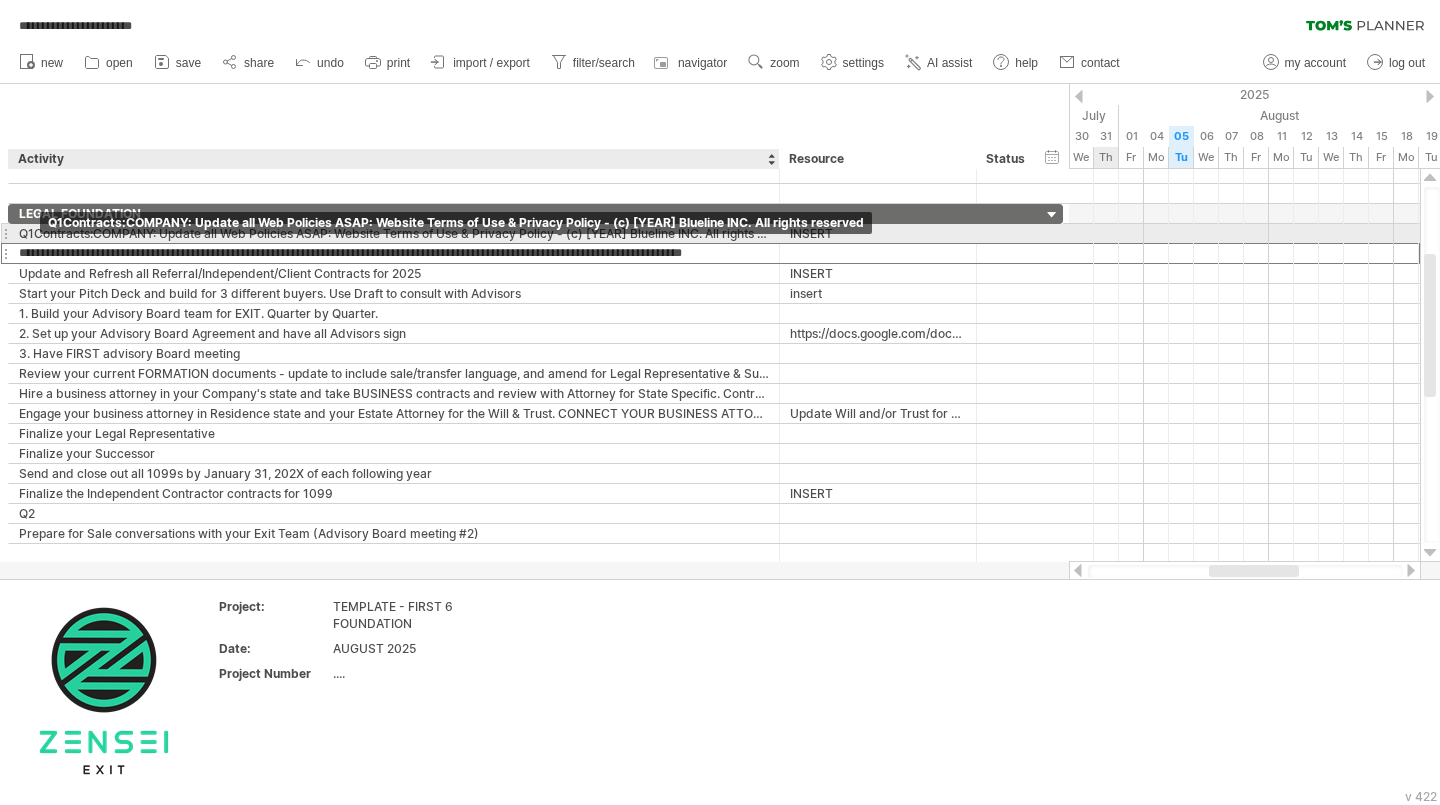 click on "Q1Contracts:COMPANY: Update all Web Policies ASAP: Website Terms of Use & Privacy Policy - (c) [YEAR] Blueline INC. All rights reserved" at bounding box center (394, 233) 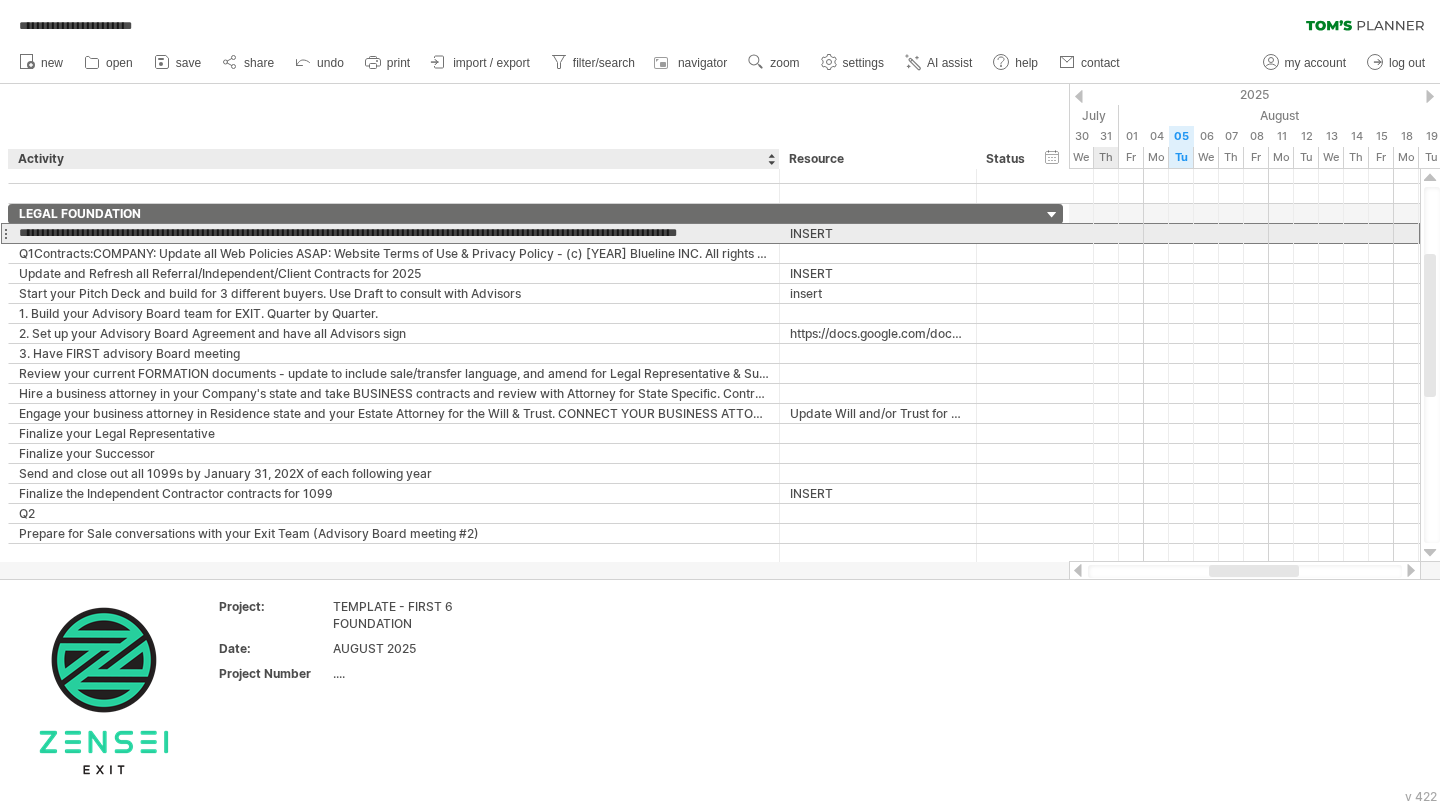 type on "**********" 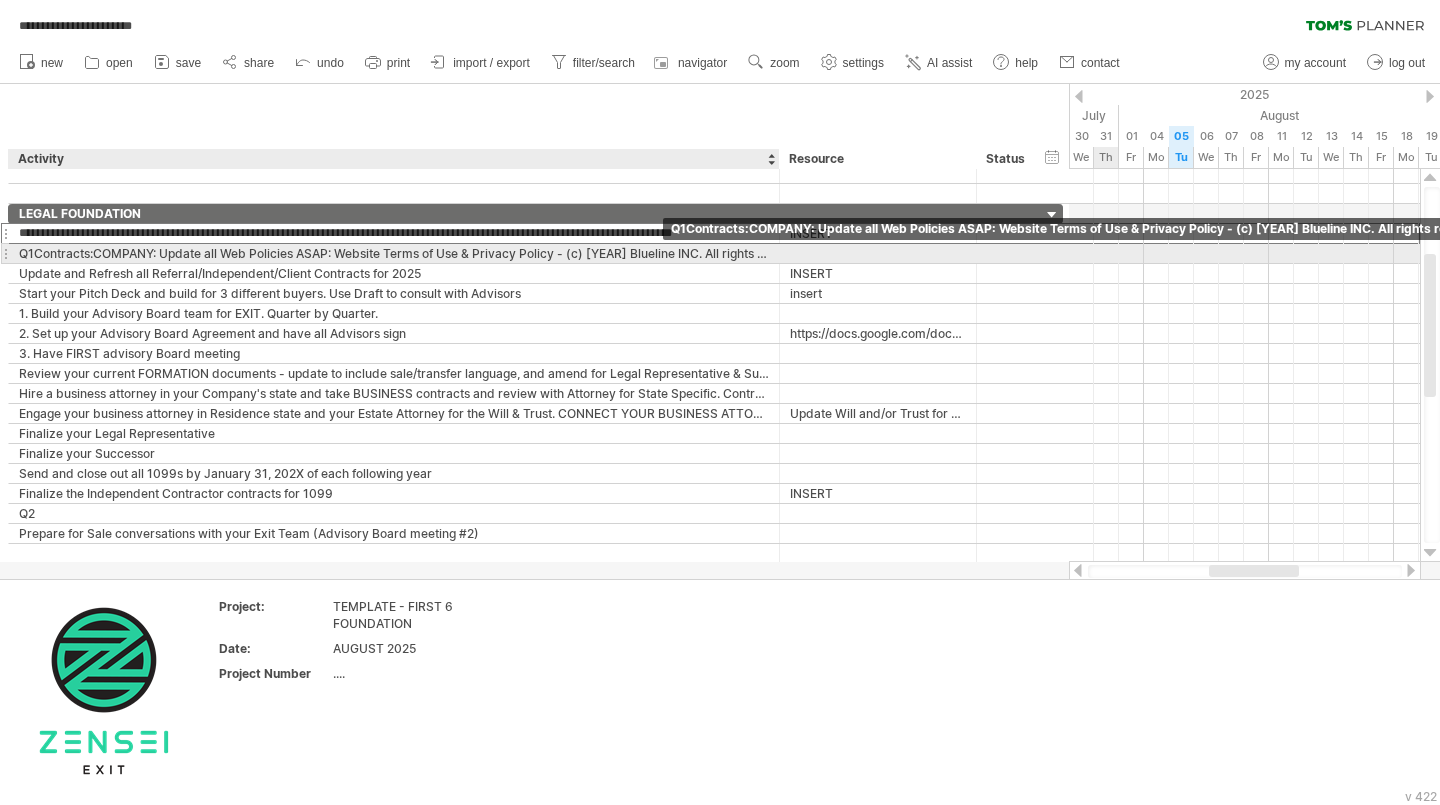click on "Q1Contracts:COMPANY: Update all Web Policies ASAP: Website Terms of Use & Privacy Policy - (c) [YEAR] Blueline INC. All rights reserved" at bounding box center (394, 253) 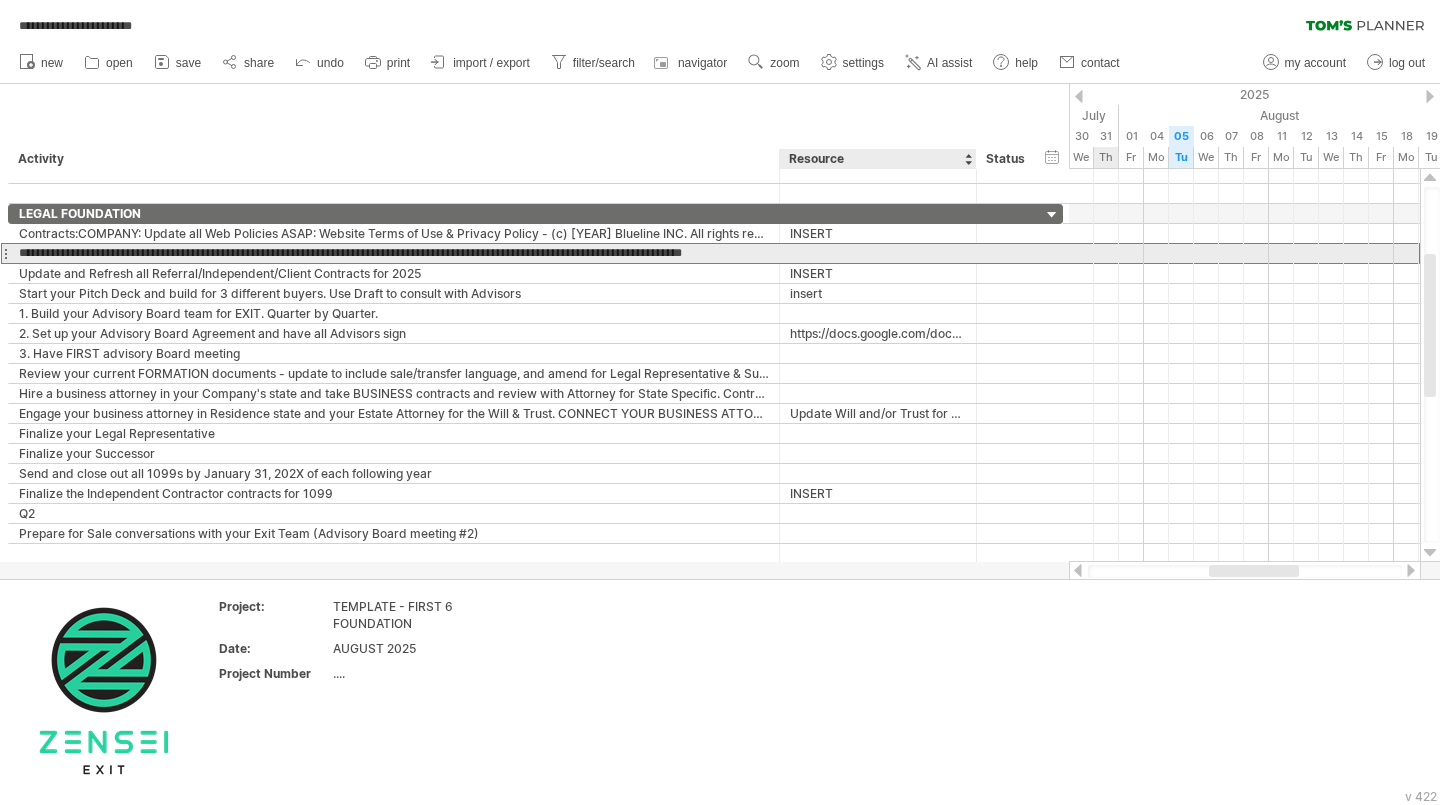 scroll, scrollTop: 0, scrollLeft: 32, axis: horizontal 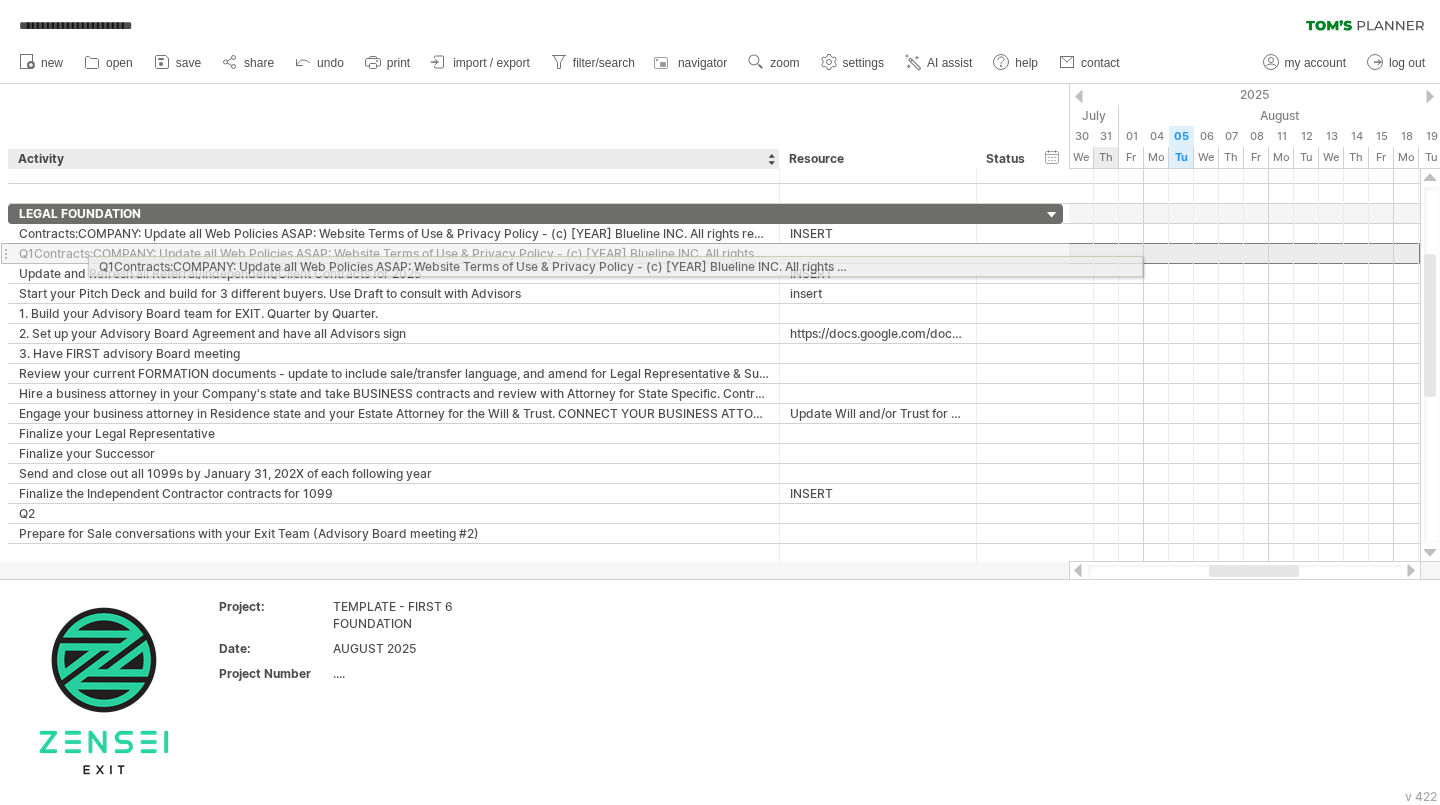 drag, startPoint x: 34, startPoint y: 251, endPoint x: 393, endPoint y: 263, distance: 359.2005 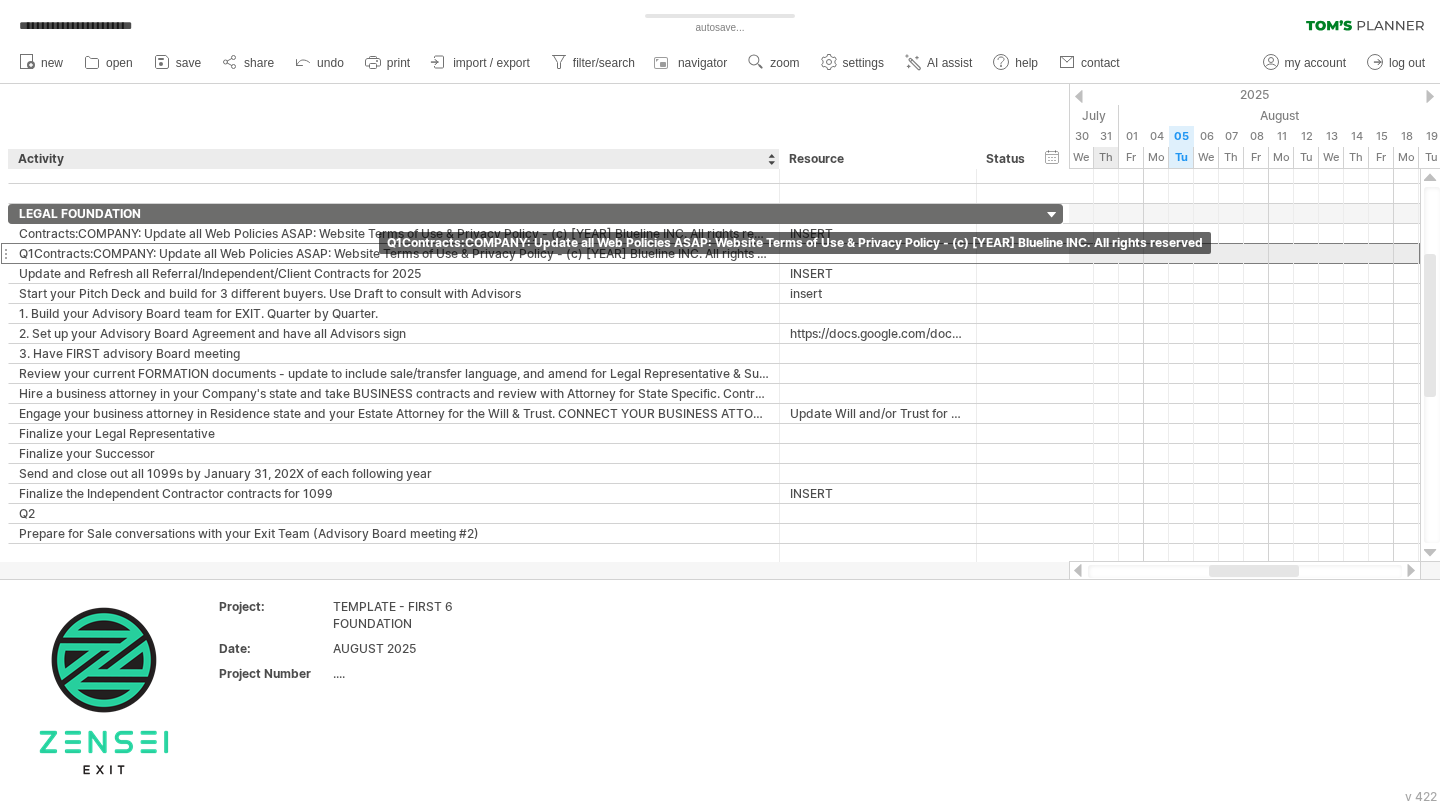 click on "Q1Contracts:COMPANY: Update all Web Policies ASAP: Website Terms of Use & Privacy Policy - (c) [YEAR] Blueline INC. All rights reserved" at bounding box center (394, 253) 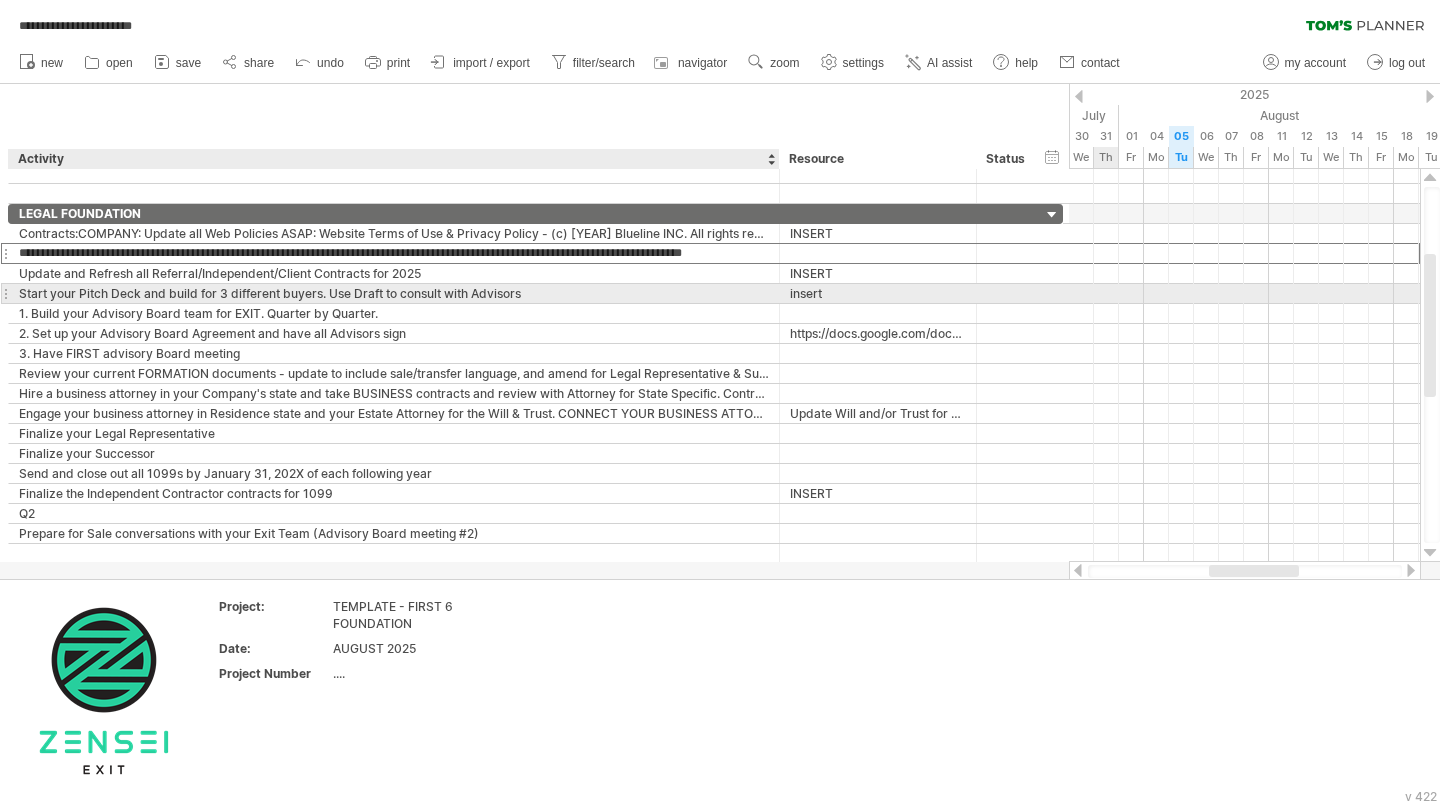 scroll, scrollTop: 0, scrollLeft: 32, axis: horizontal 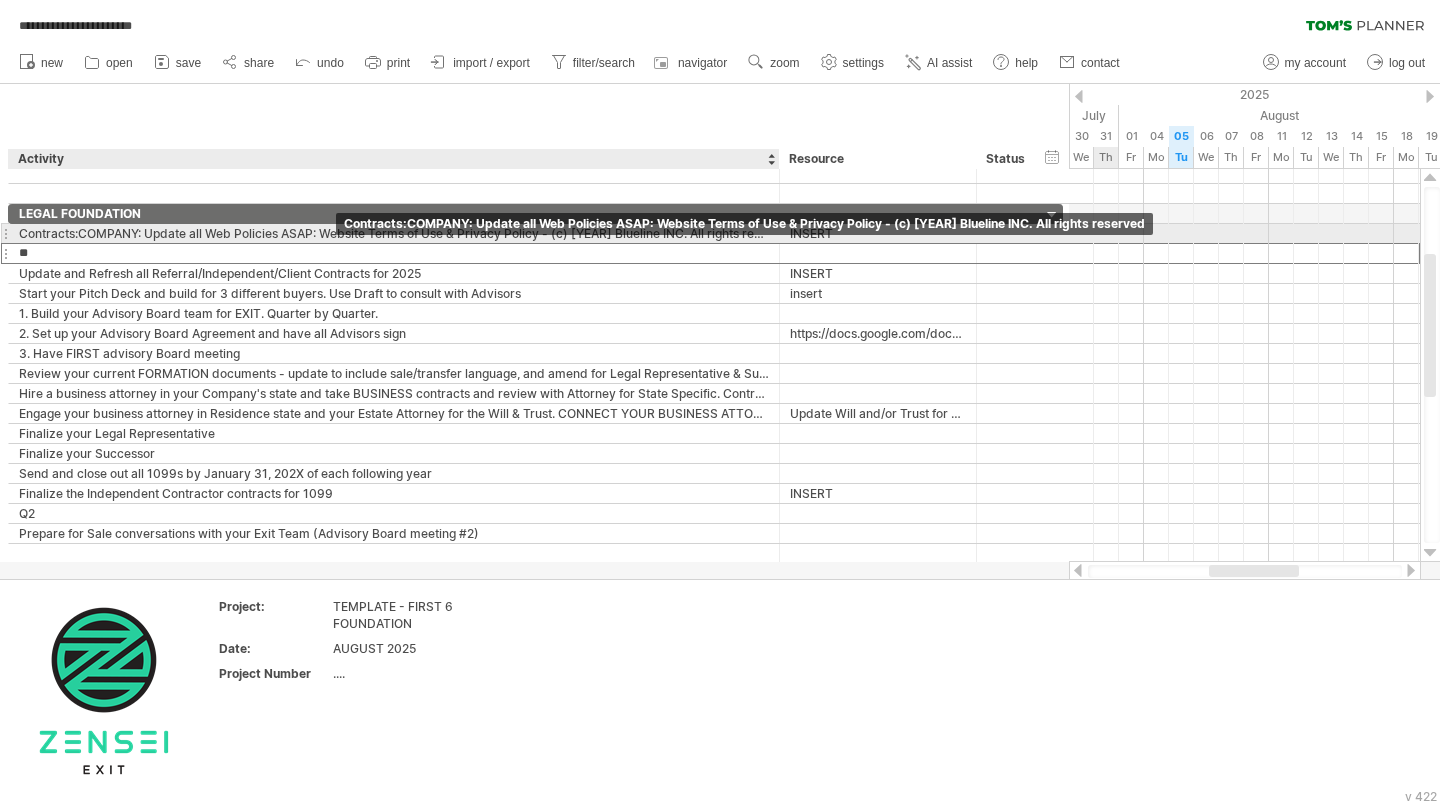 drag, startPoint x: 333, startPoint y: 254, endPoint x: 340, endPoint y: 230, distance: 25 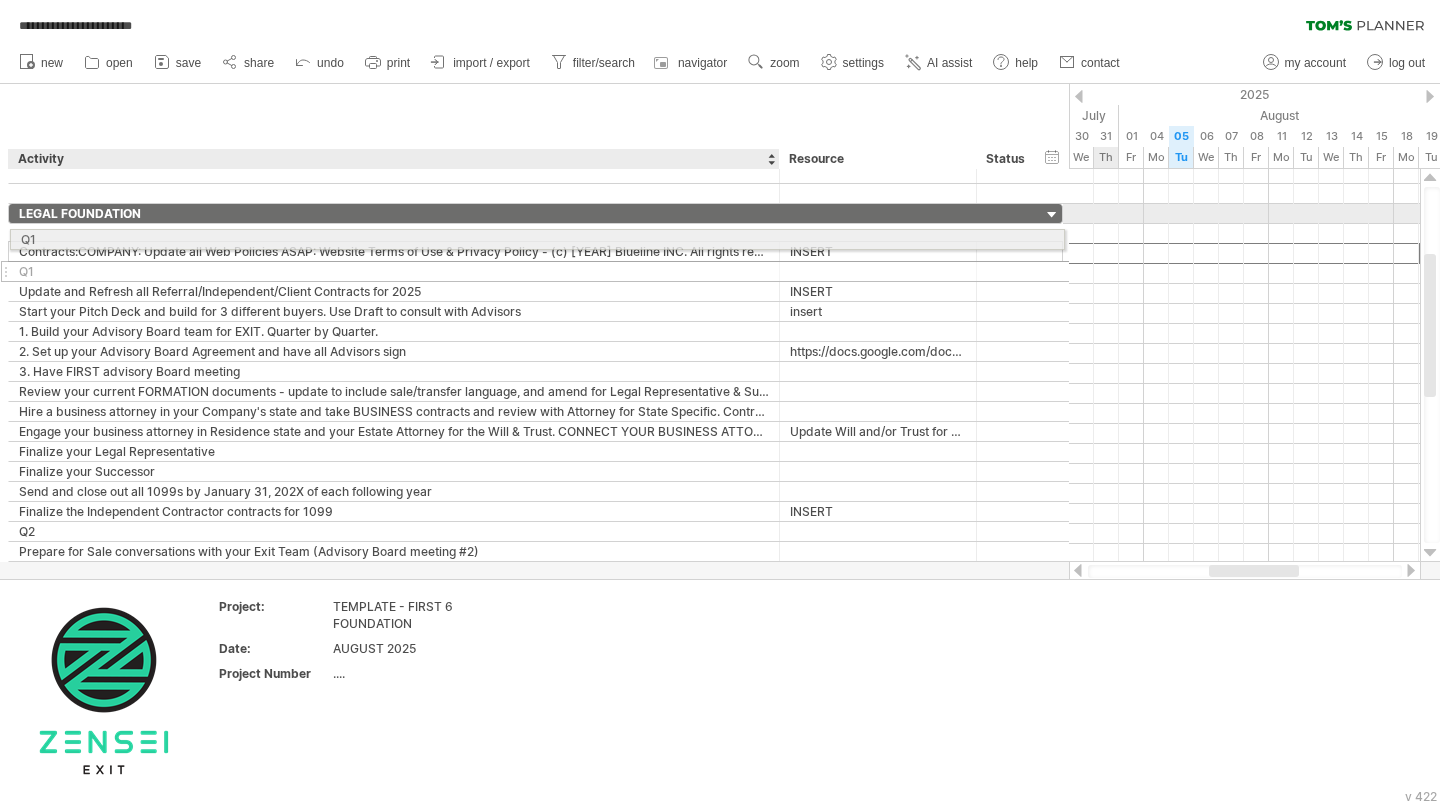 drag, startPoint x: 309, startPoint y: 255, endPoint x: 305, endPoint y: 236, distance: 19.416489 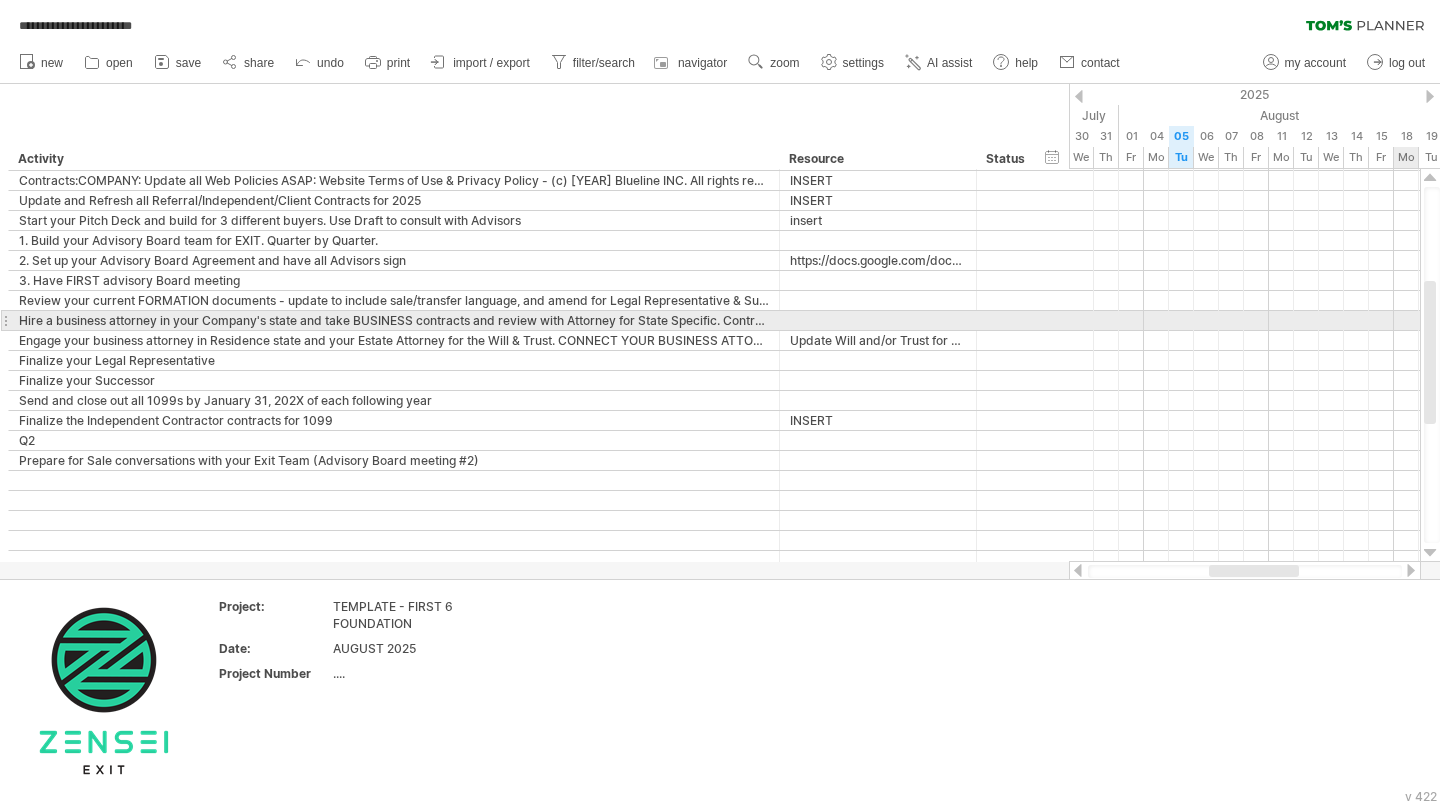 drag, startPoint x: 1432, startPoint y: 294, endPoint x: 1439, endPoint y: 321, distance: 27.89265 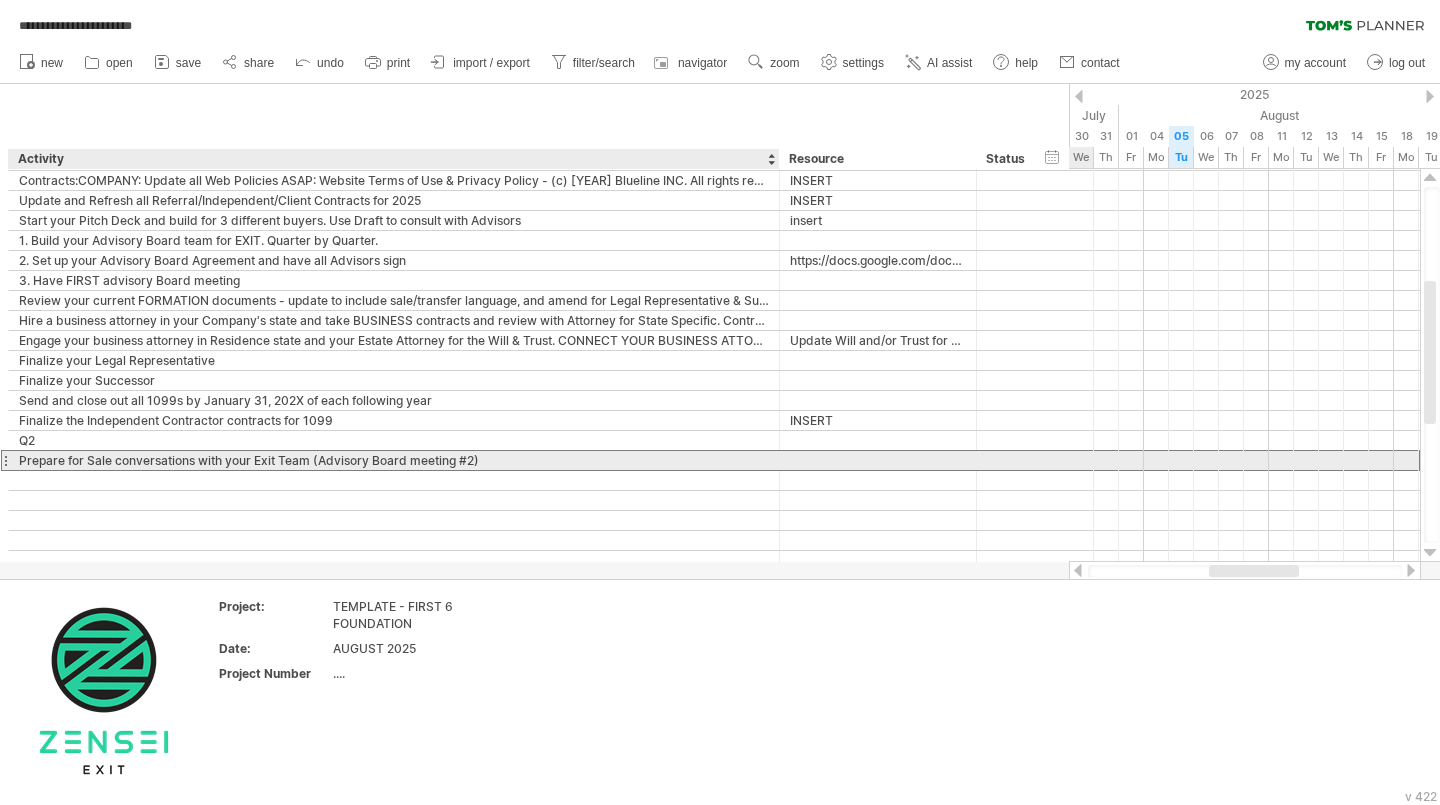 click on "Prepare for Sale conversations with your Exit Team (Advisory Board meeting #2)" at bounding box center [394, 460] 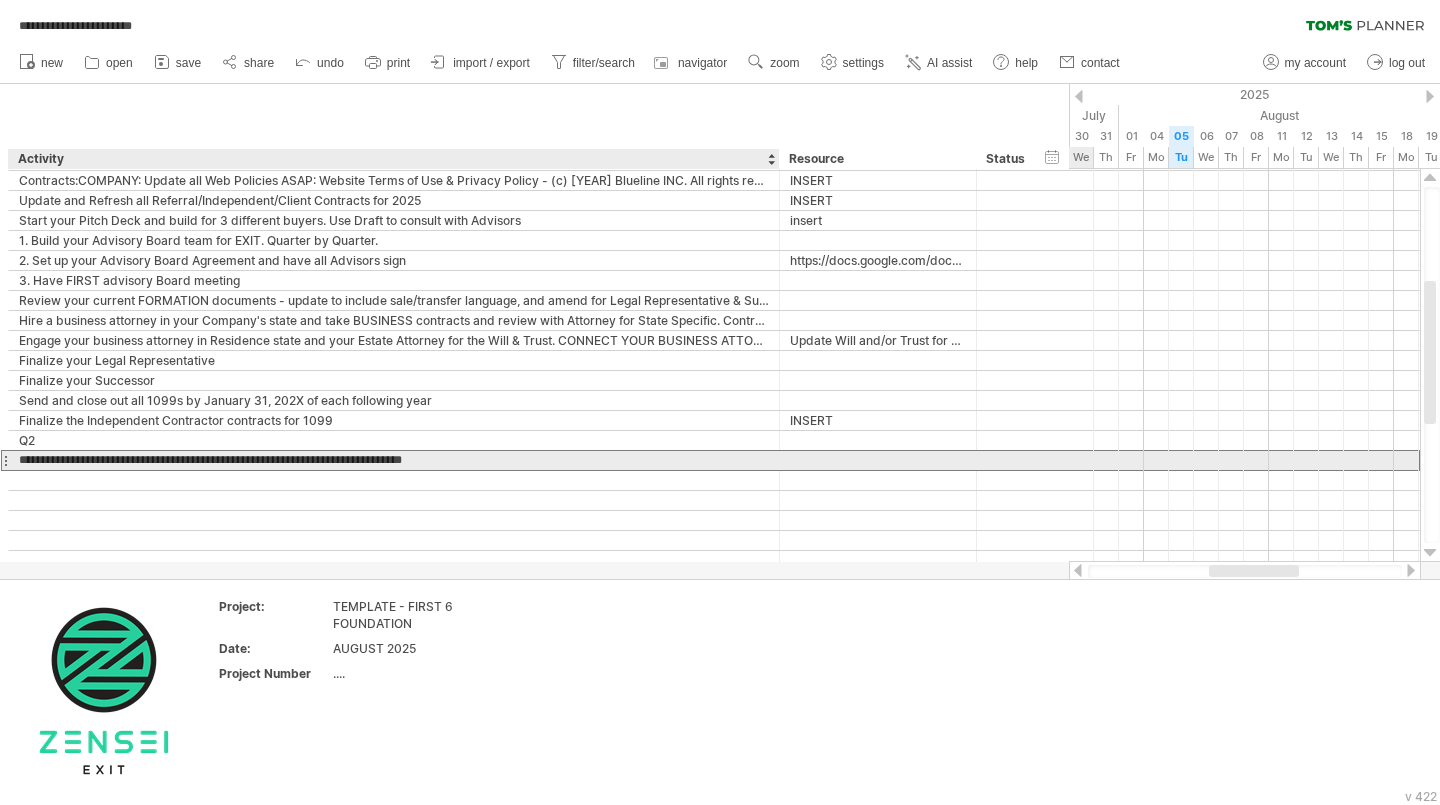 type on "**********" 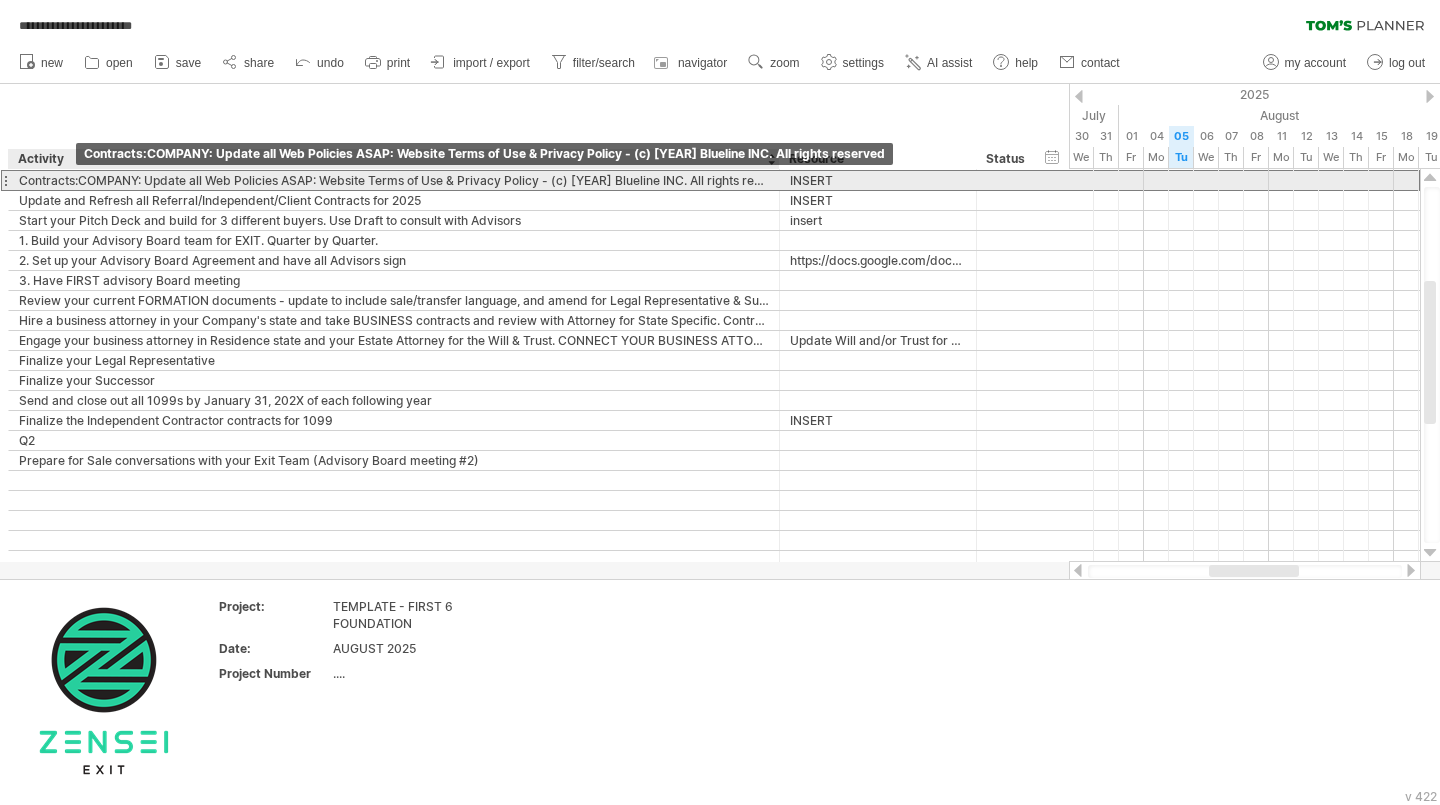 drag, startPoint x: 145, startPoint y: 178, endPoint x: 84, endPoint y: 178, distance: 61 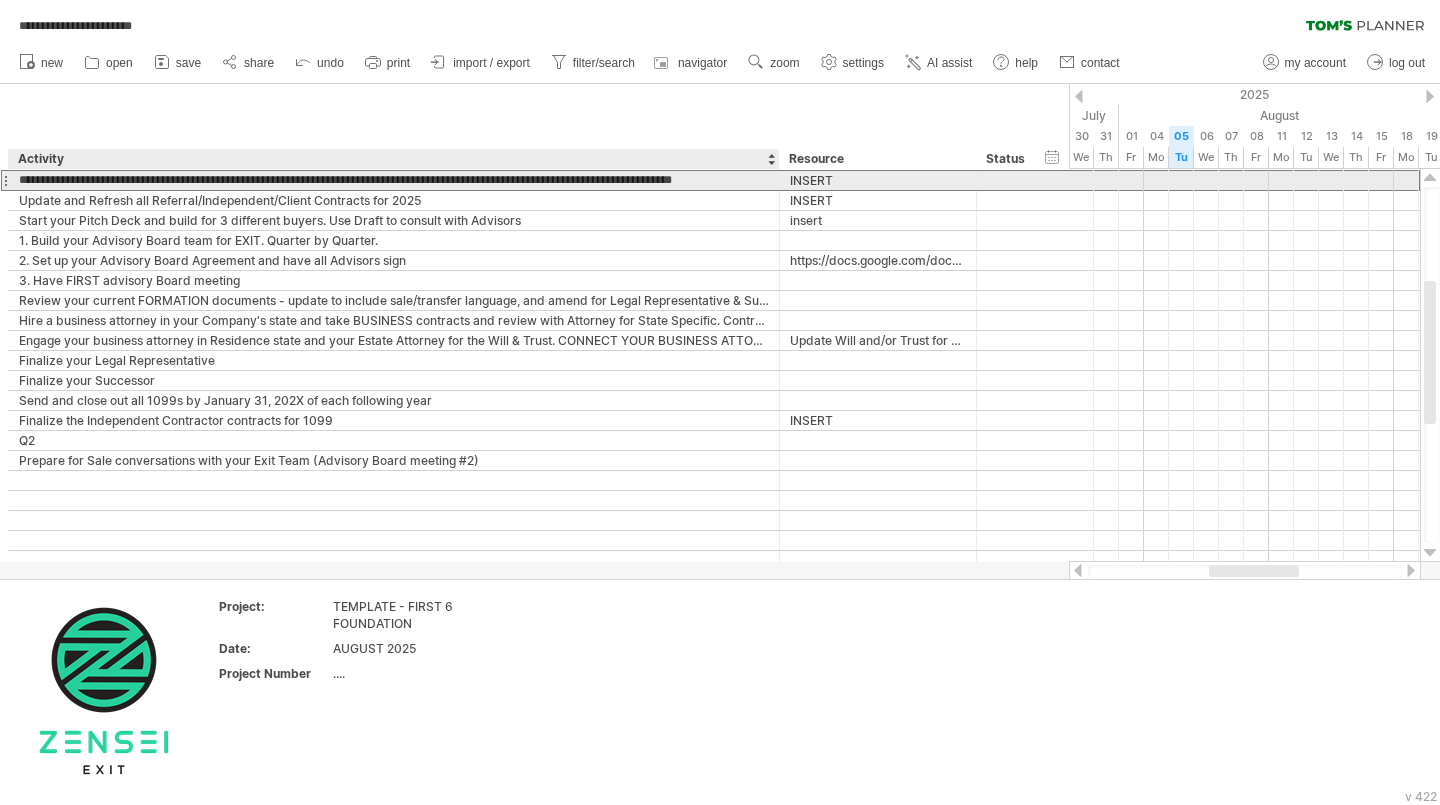 click on "**********" at bounding box center (394, 180) 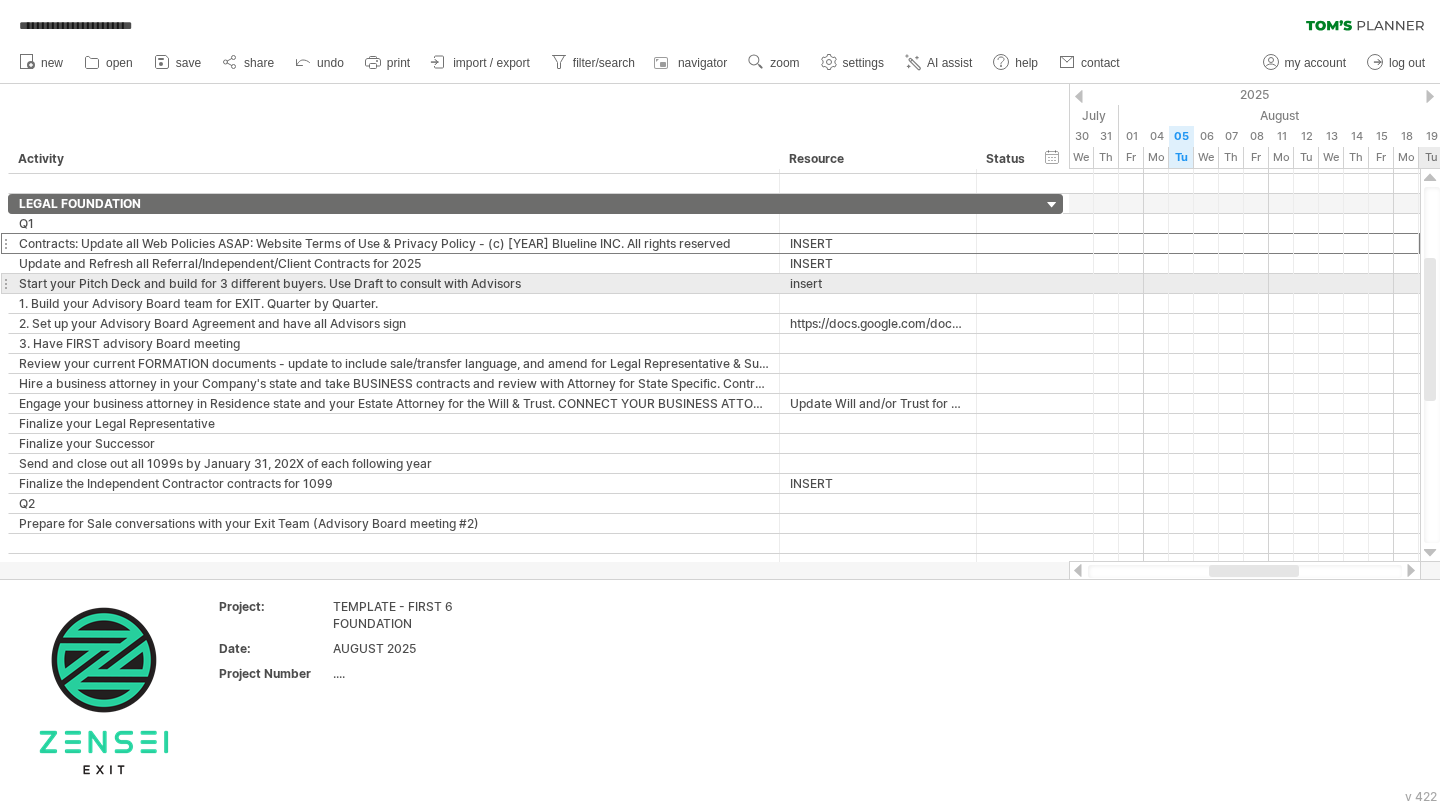 drag, startPoint x: 1429, startPoint y: 303, endPoint x: 1427, endPoint y: 280, distance: 23.086792 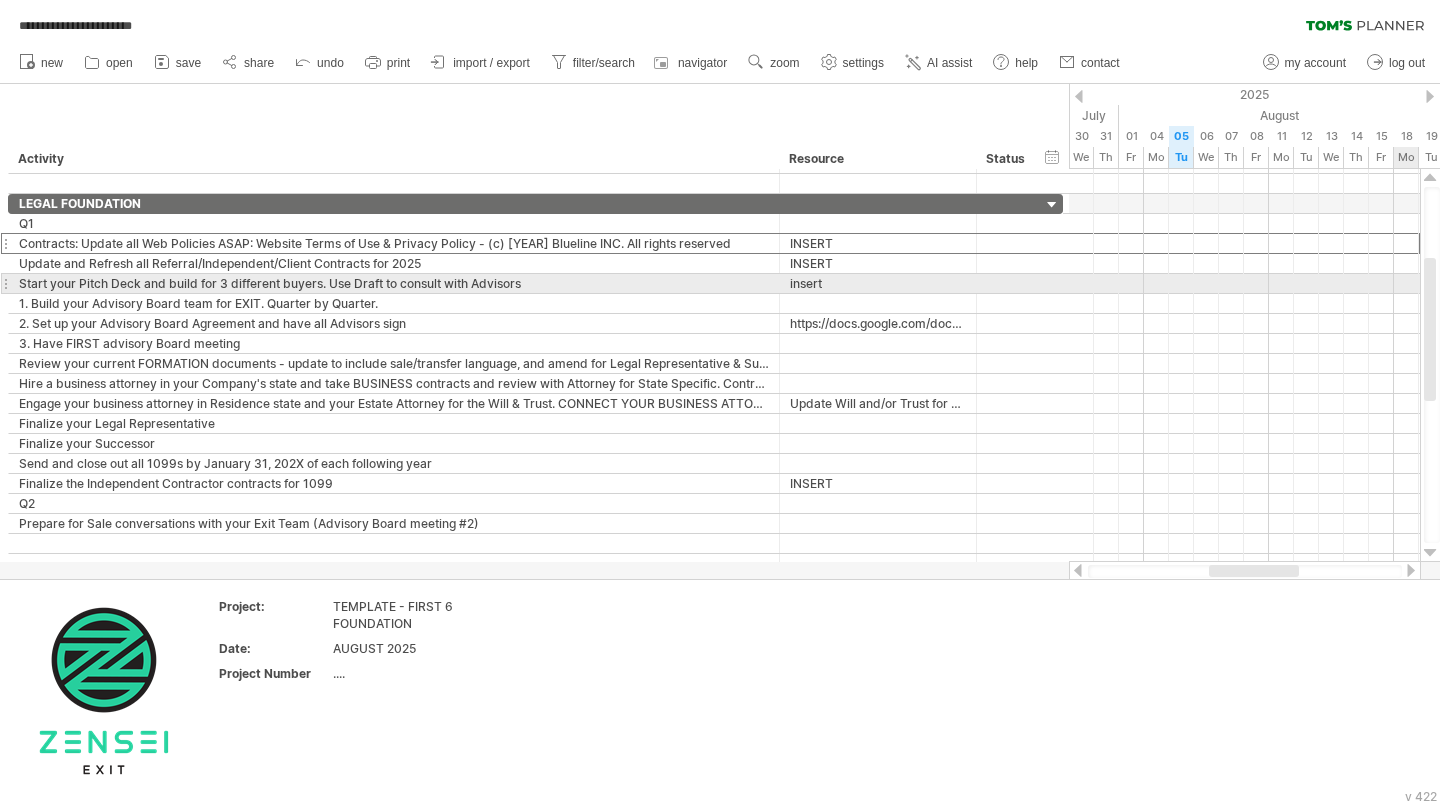 click at bounding box center [1432, 365] 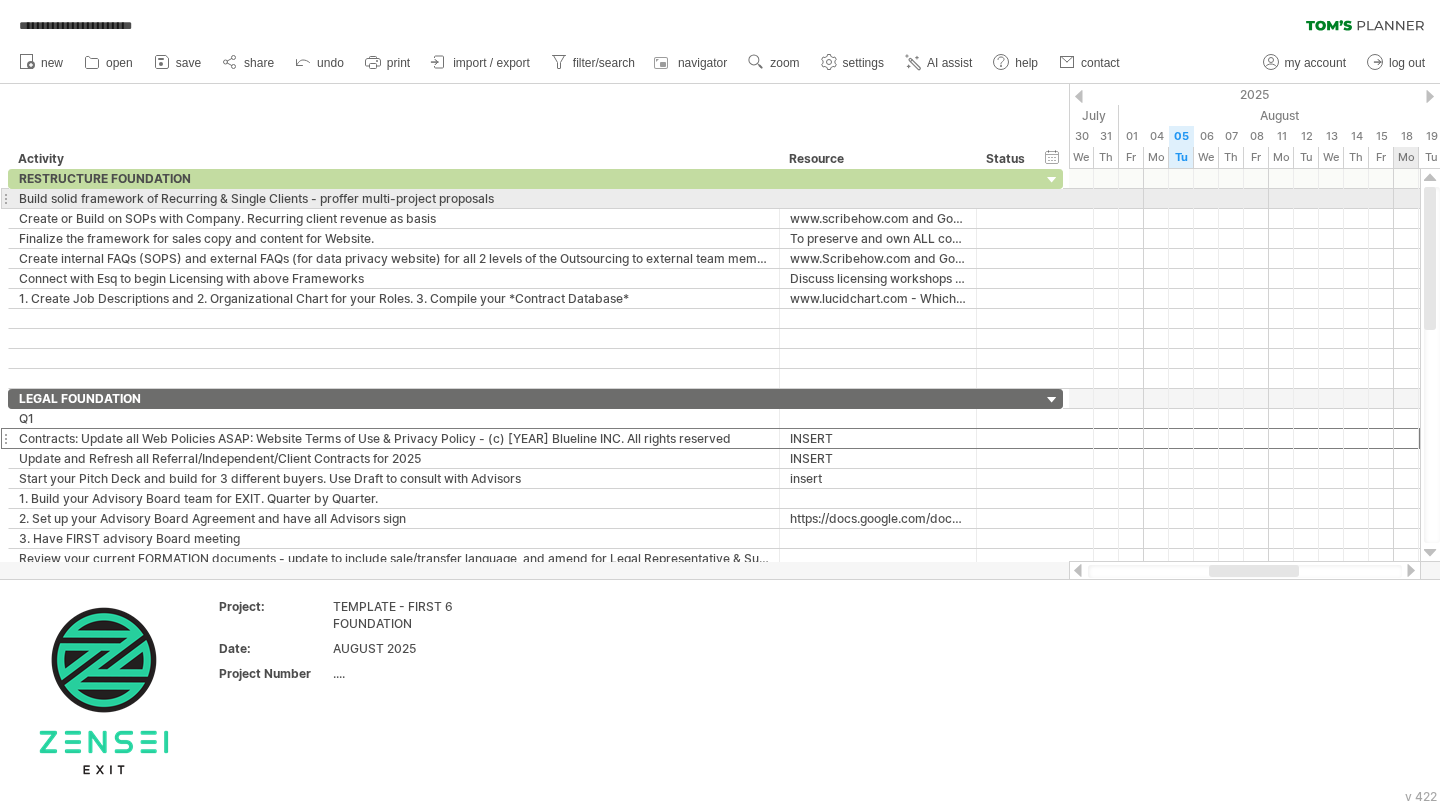 drag, startPoint x: 1429, startPoint y: 299, endPoint x: 1439, endPoint y: 203, distance: 96.519424 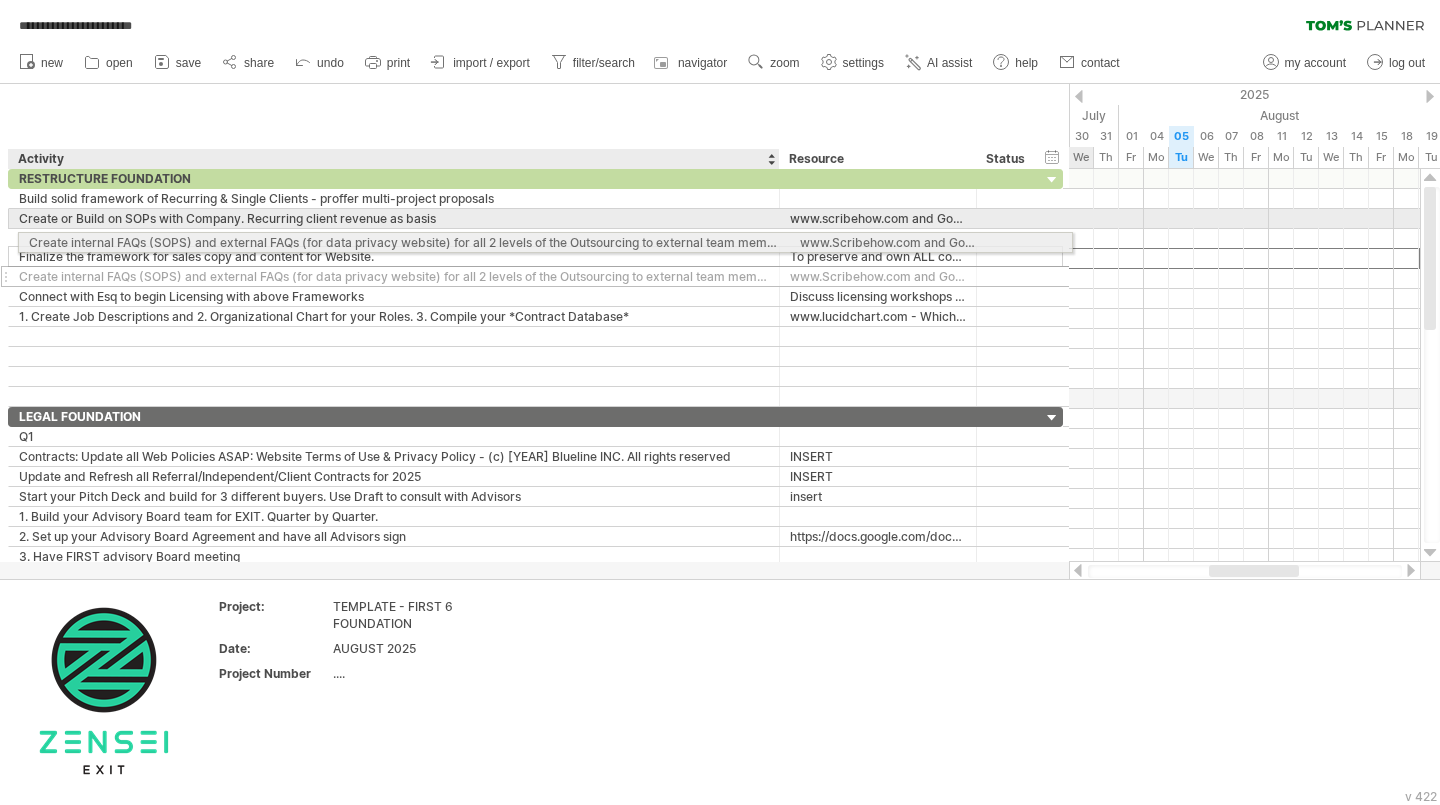 drag, startPoint x: 370, startPoint y: 262, endPoint x: 375, endPoint y: 239, distance: 23.537205 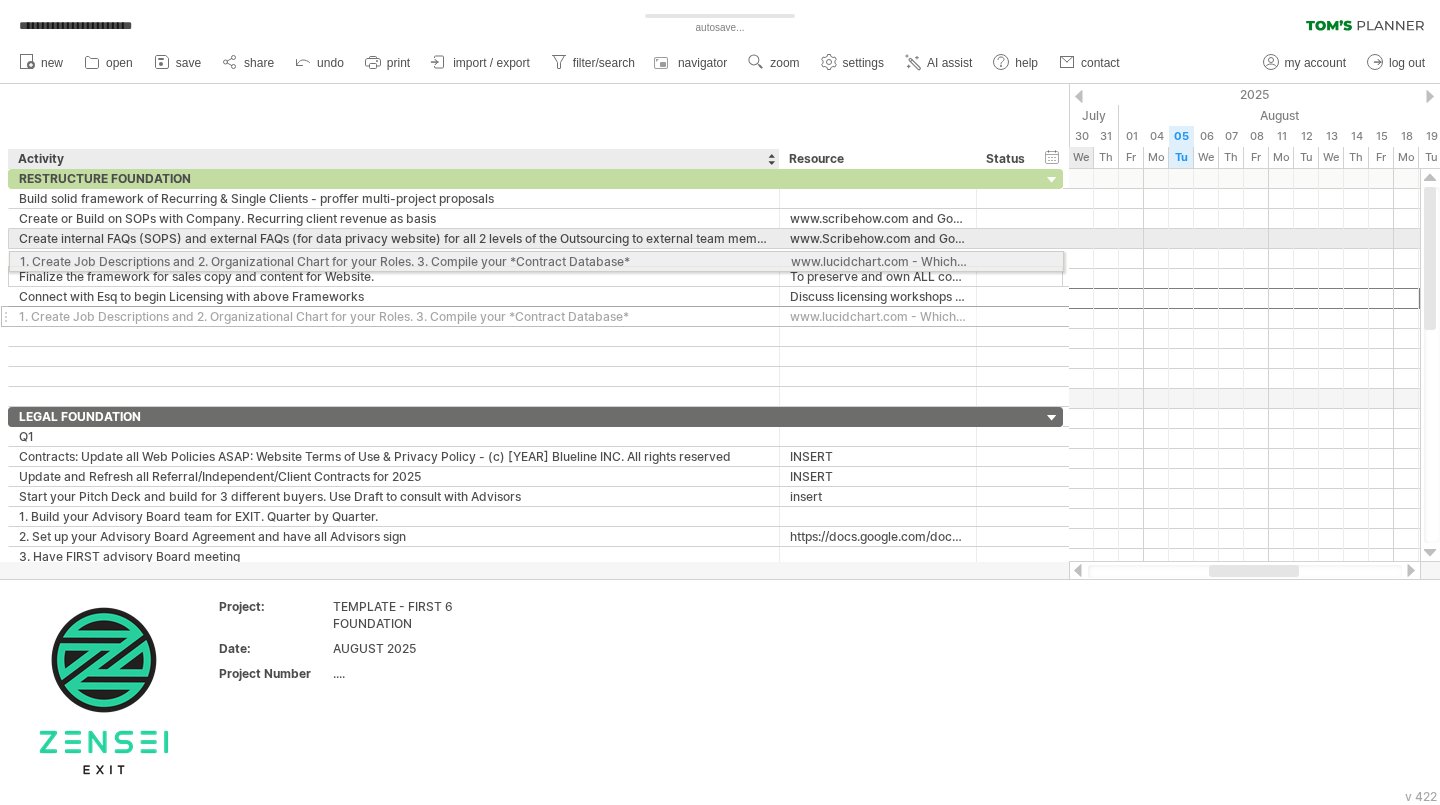 drag, startPoint x: 189, startPoint y: 299, endPoint x: 187, endPoint y: 258, distance: 41.04875 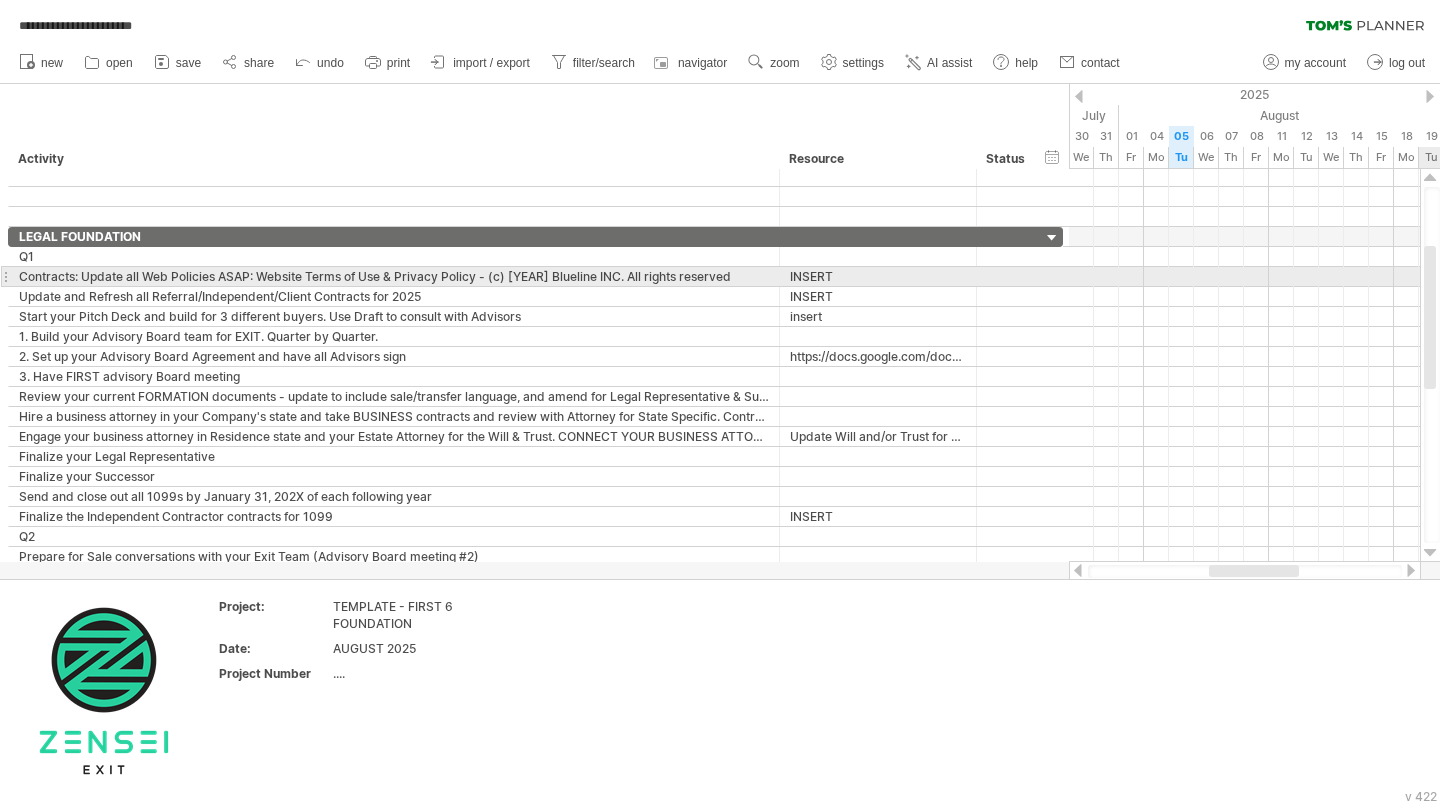 drag, startPoint x: 1431, startPoint y: 227, endPoint x: 1439, endPoint y: 286, distance: 59.5399 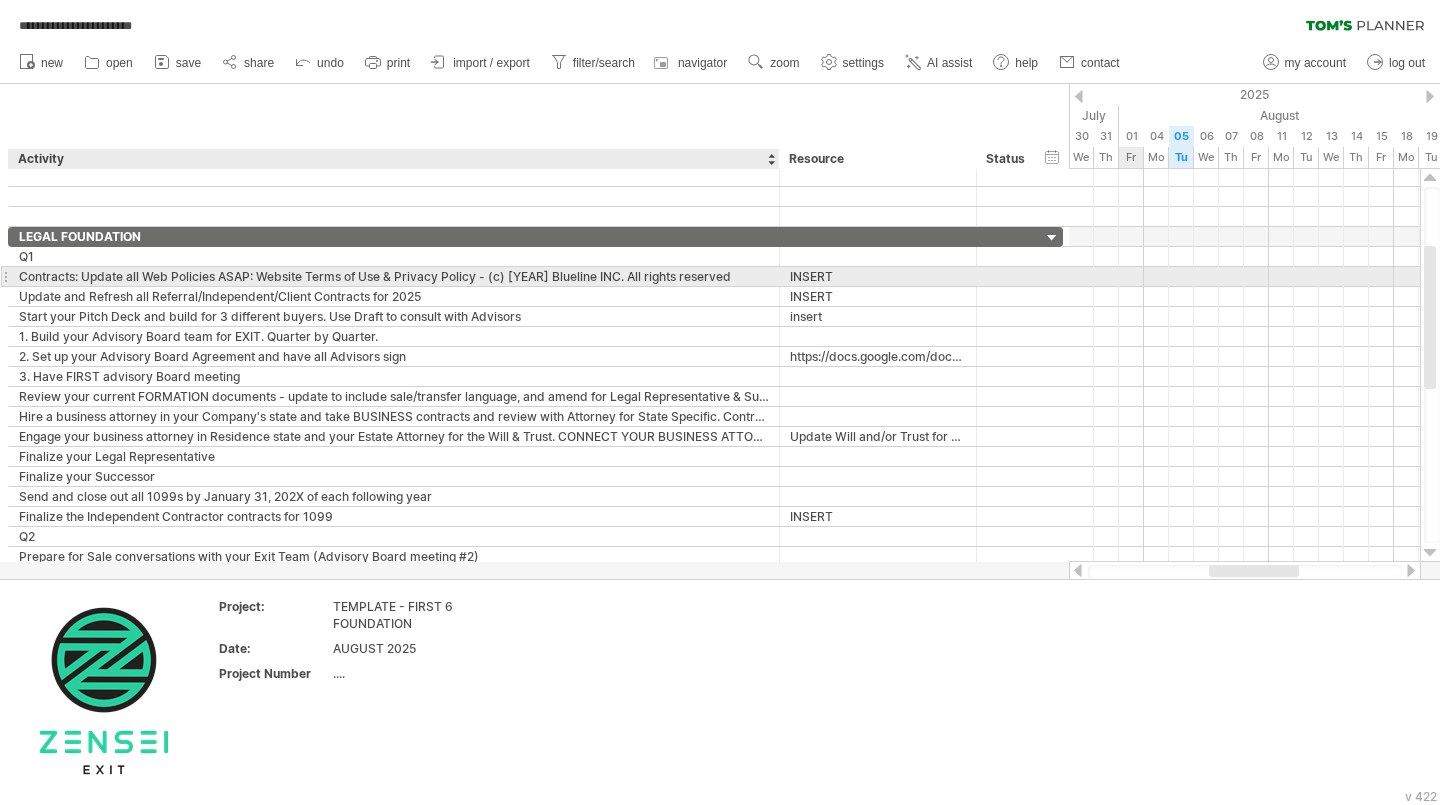 click on "Contracts: Update all Web Policies ASAP: Website Terms of Use & Privacy Policy - (c) [YEAR] Blueline INC. All rights reserved" at bounding box center [394, 276] 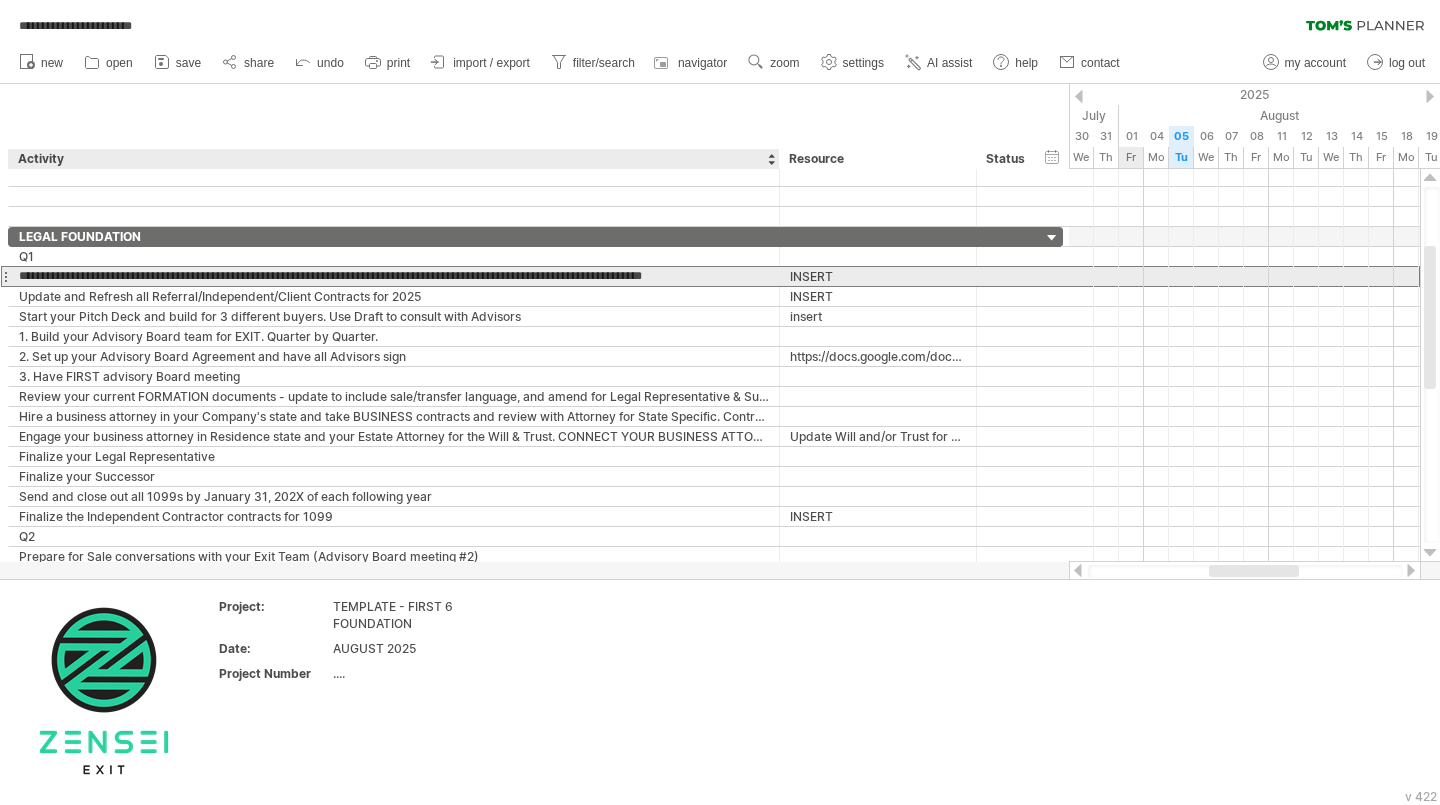 type on "**********" 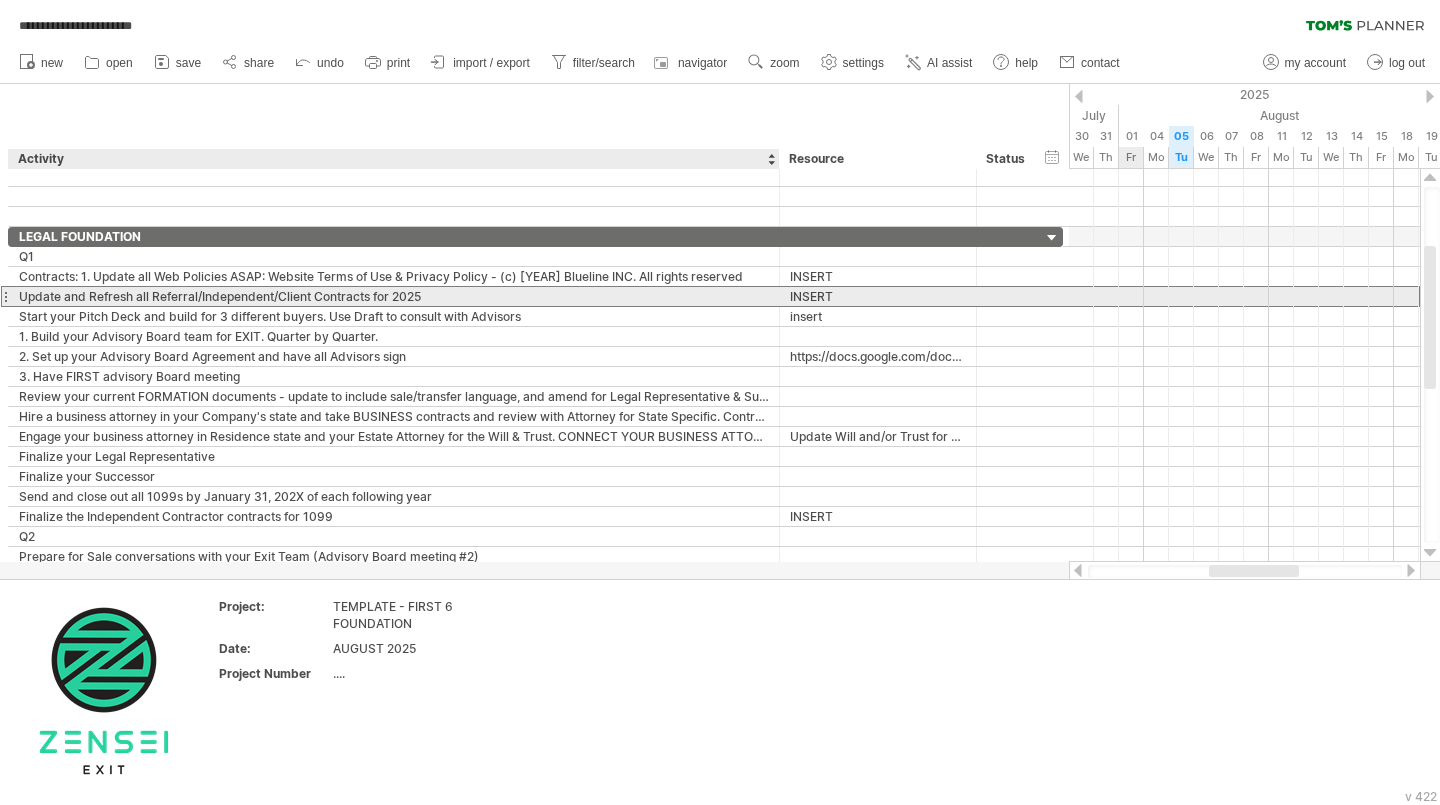 click on "Update and Refresh all Referral/Independent/Client Contracts for 2025" at bounding box center [394, 296] 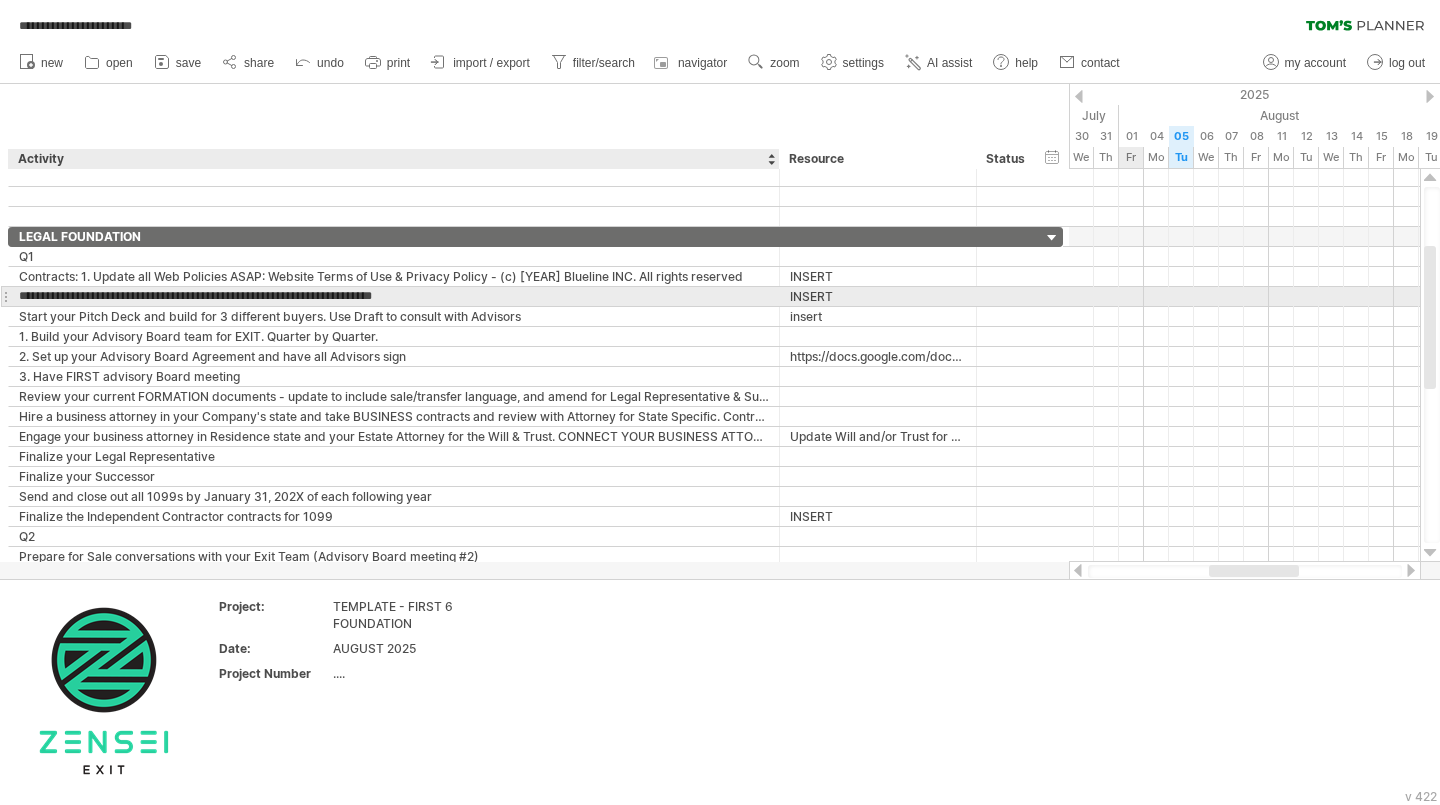 type on "**********" 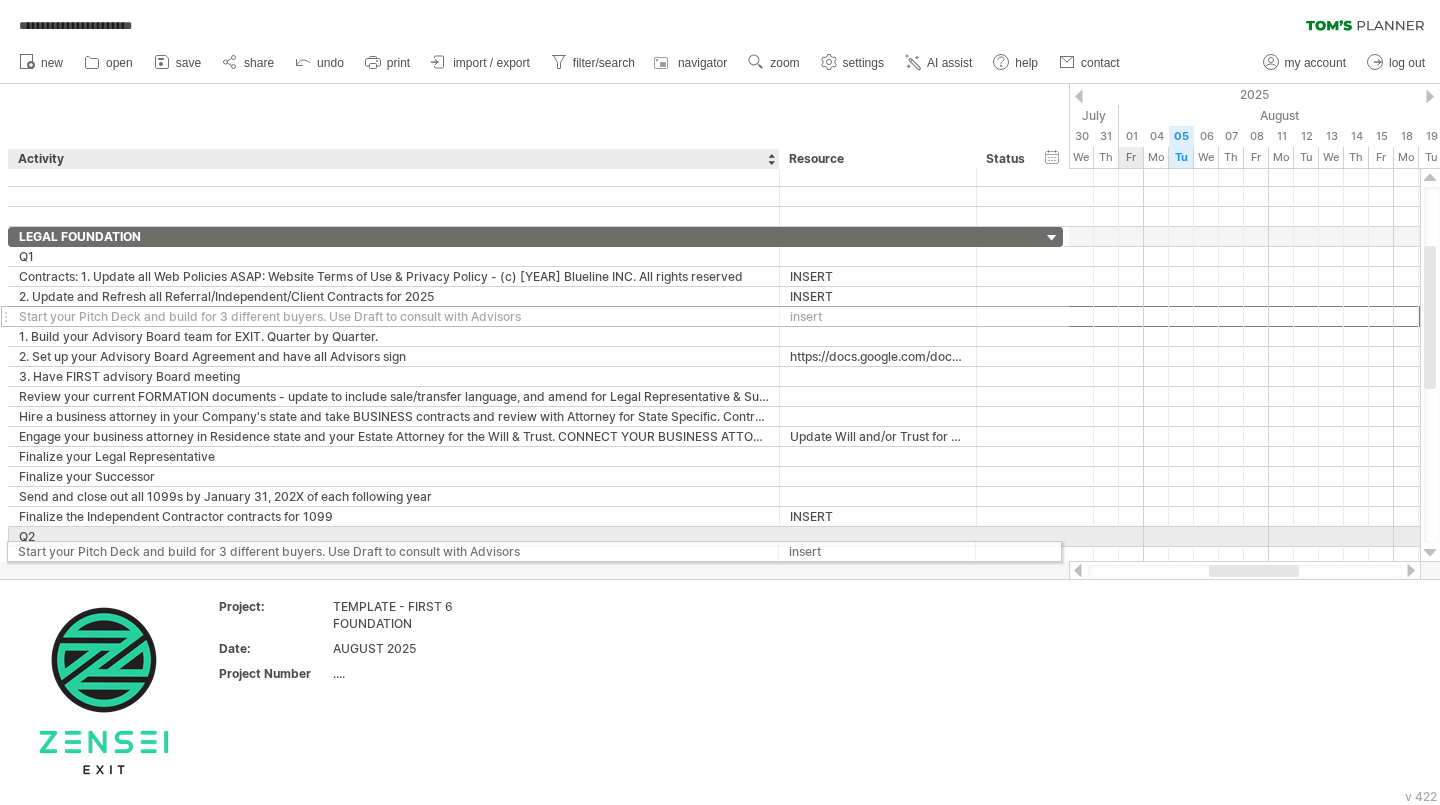 drag, startPoint x: 128, startPoint y: 321, endPoint x: 119, endPoint y: 548, distance: 227.17834 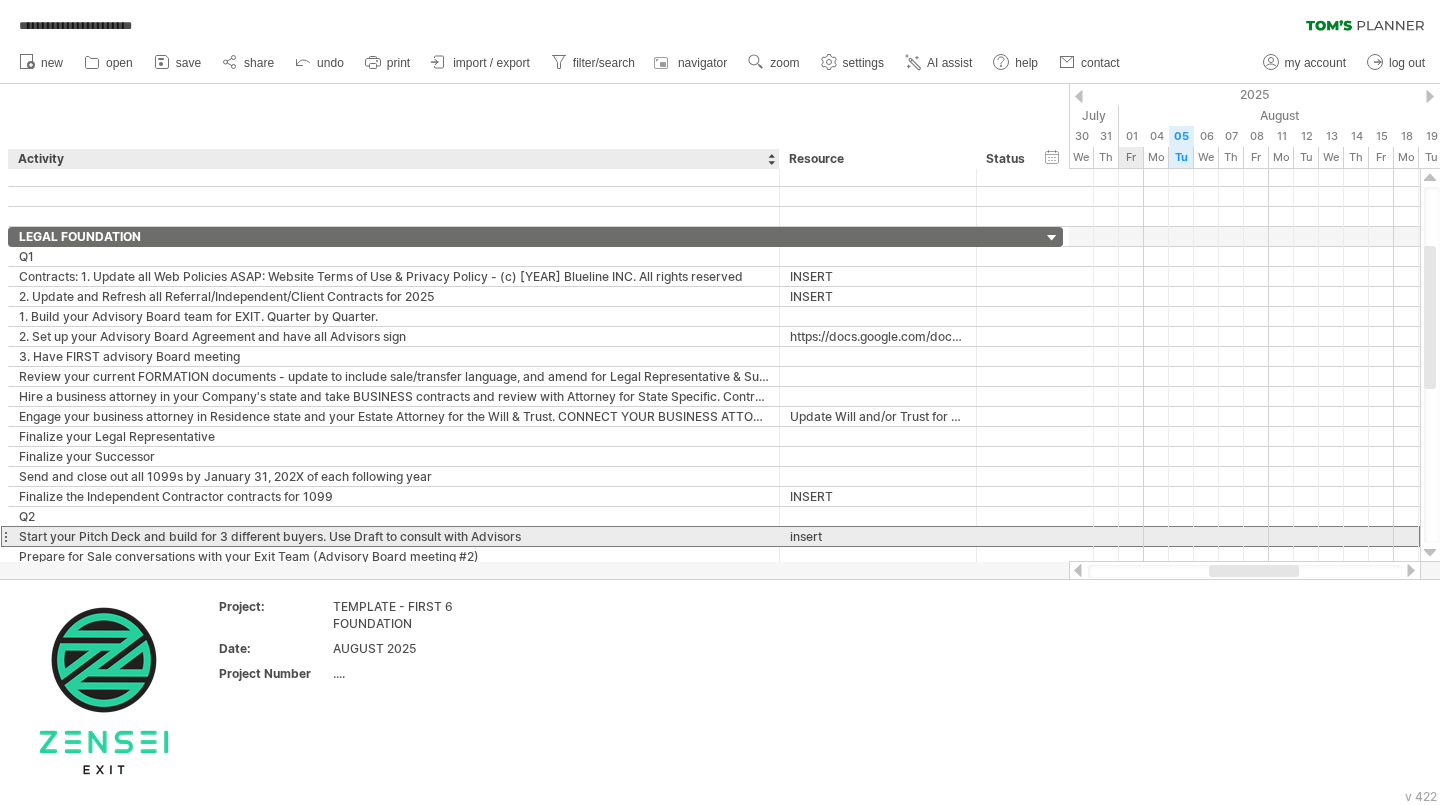 click on "Start your Pitch Deck and build for 3 different buyers. Use Draft to consult with Advisors" at bounding box center (394, 536) 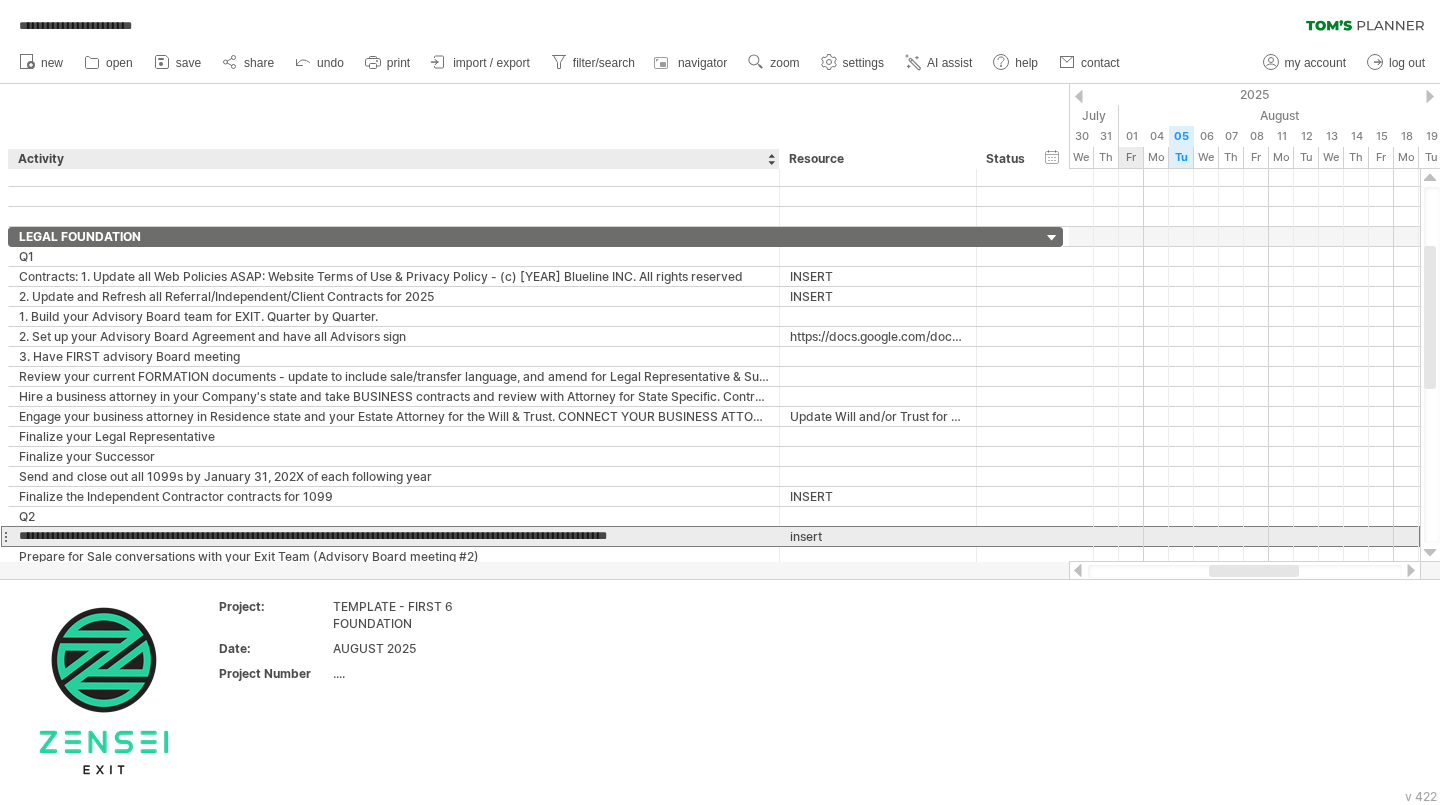 type on "**********" 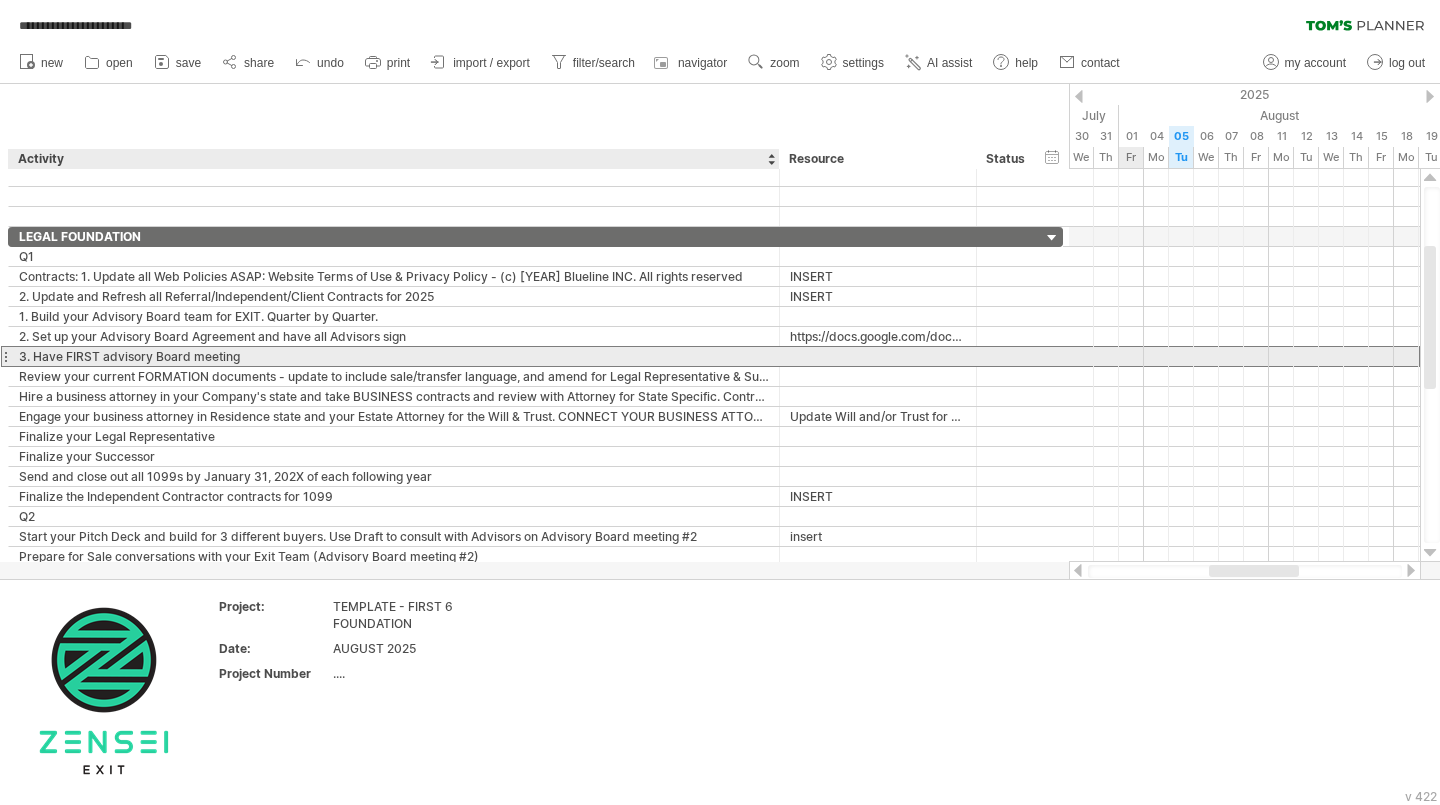 click on "3. Have FIRST advisory Board meeting" at bounding box center (394, 356) 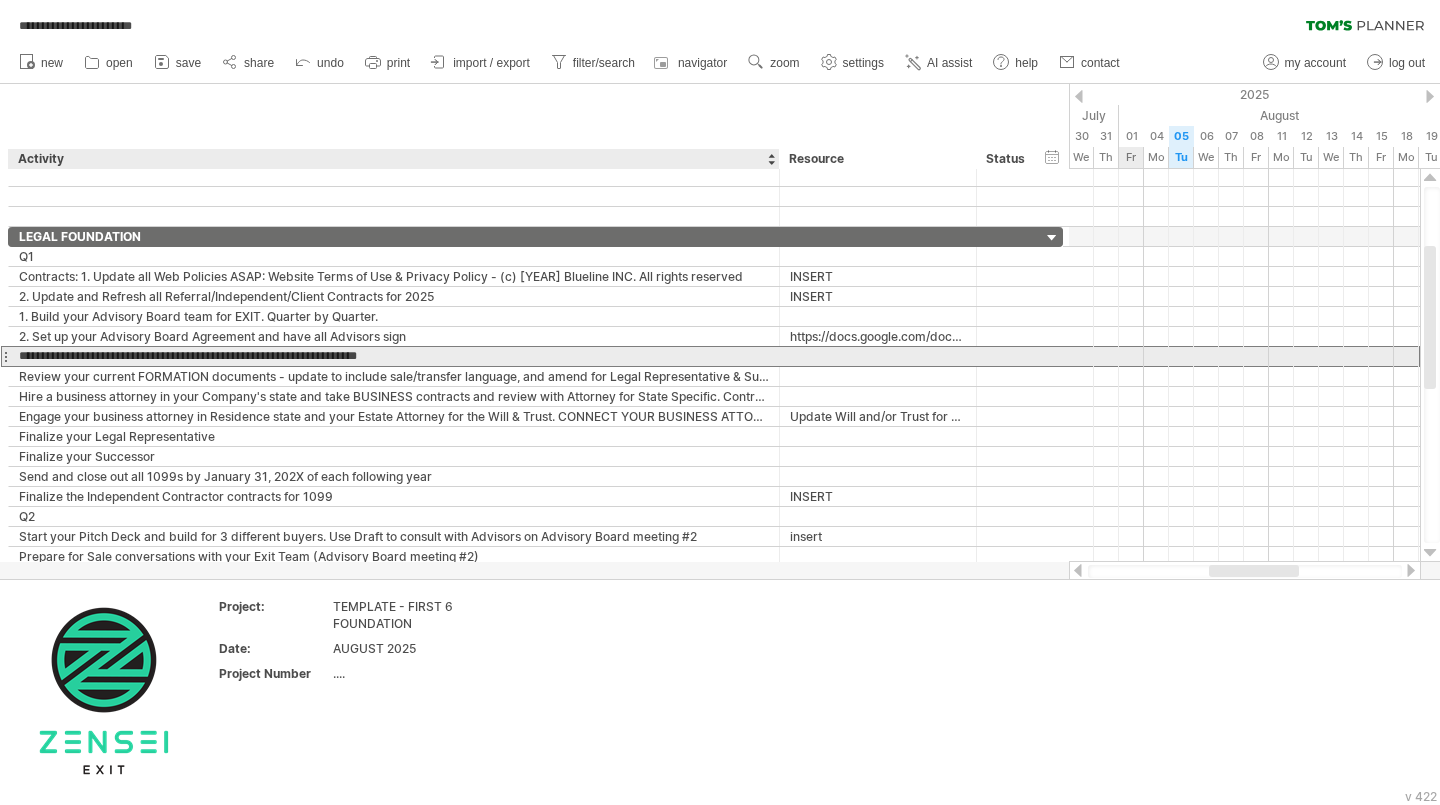 type on "**********" 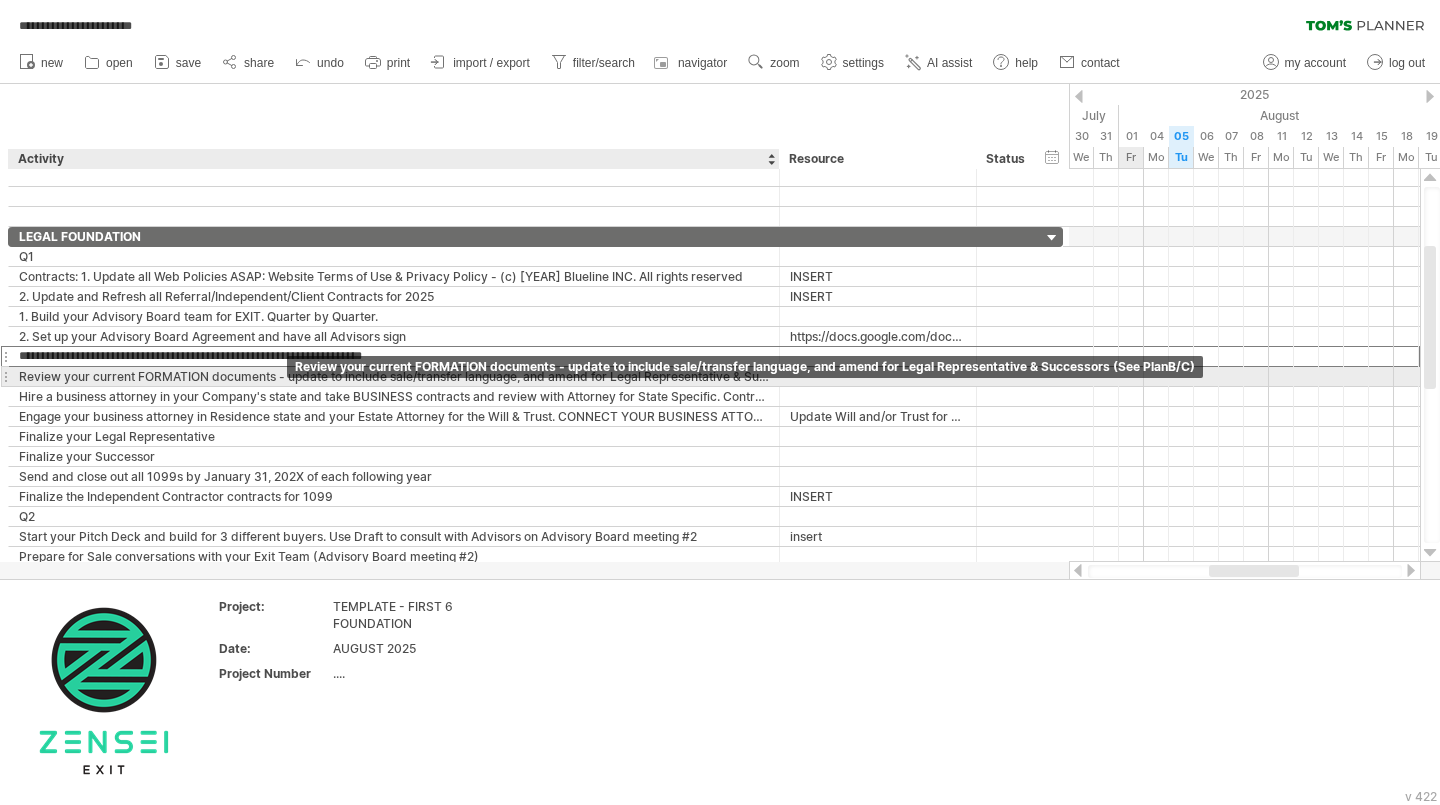 click on "Review your current FORMATION documents - update to include sale/transfer language, and amend for Legal Representative & Successors (See PlanB/C)" at bounding box center [394, 376] 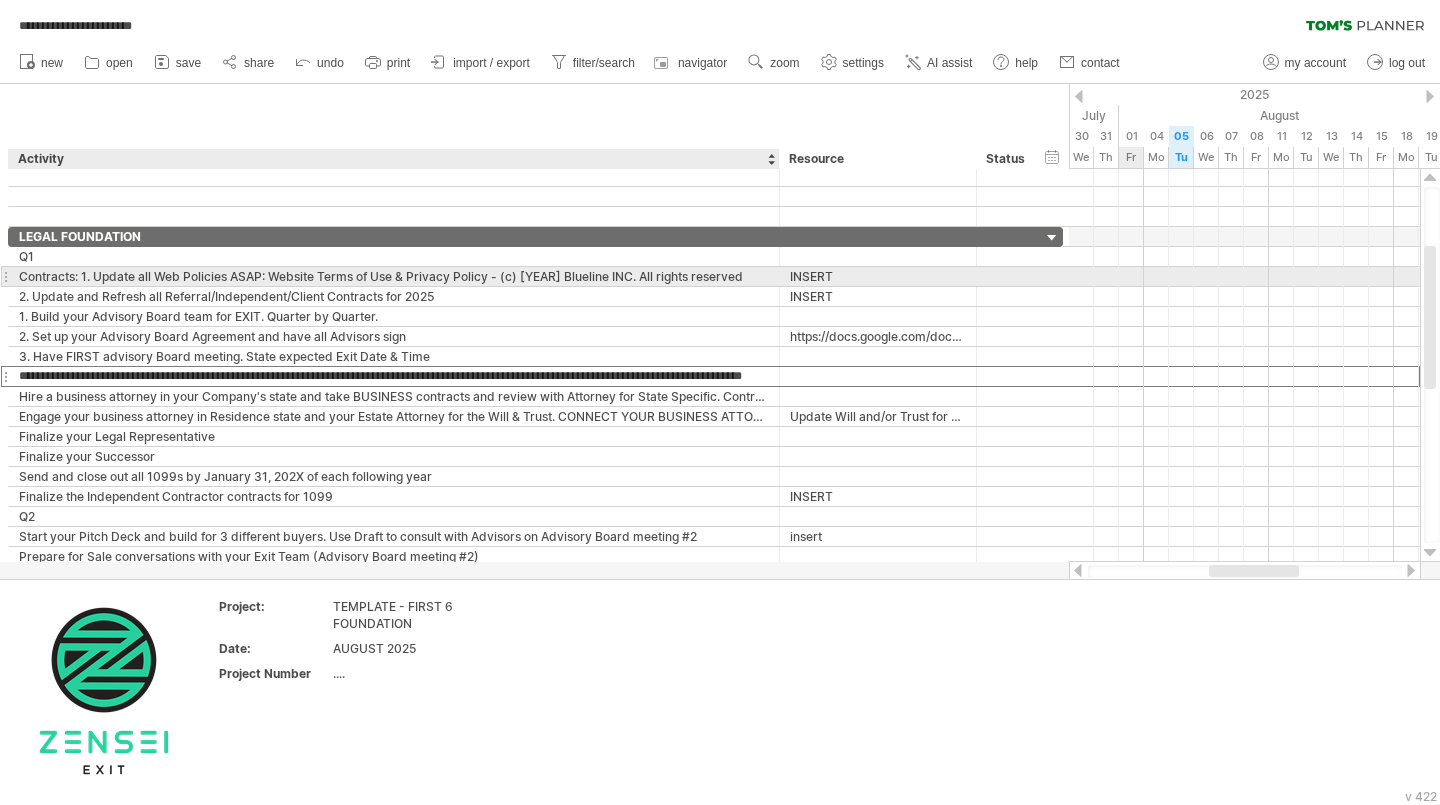 drag, startPoint x: 308, startPoint y: 378, endPoint x: 326, endPoint y: 277, distance: 102.59142 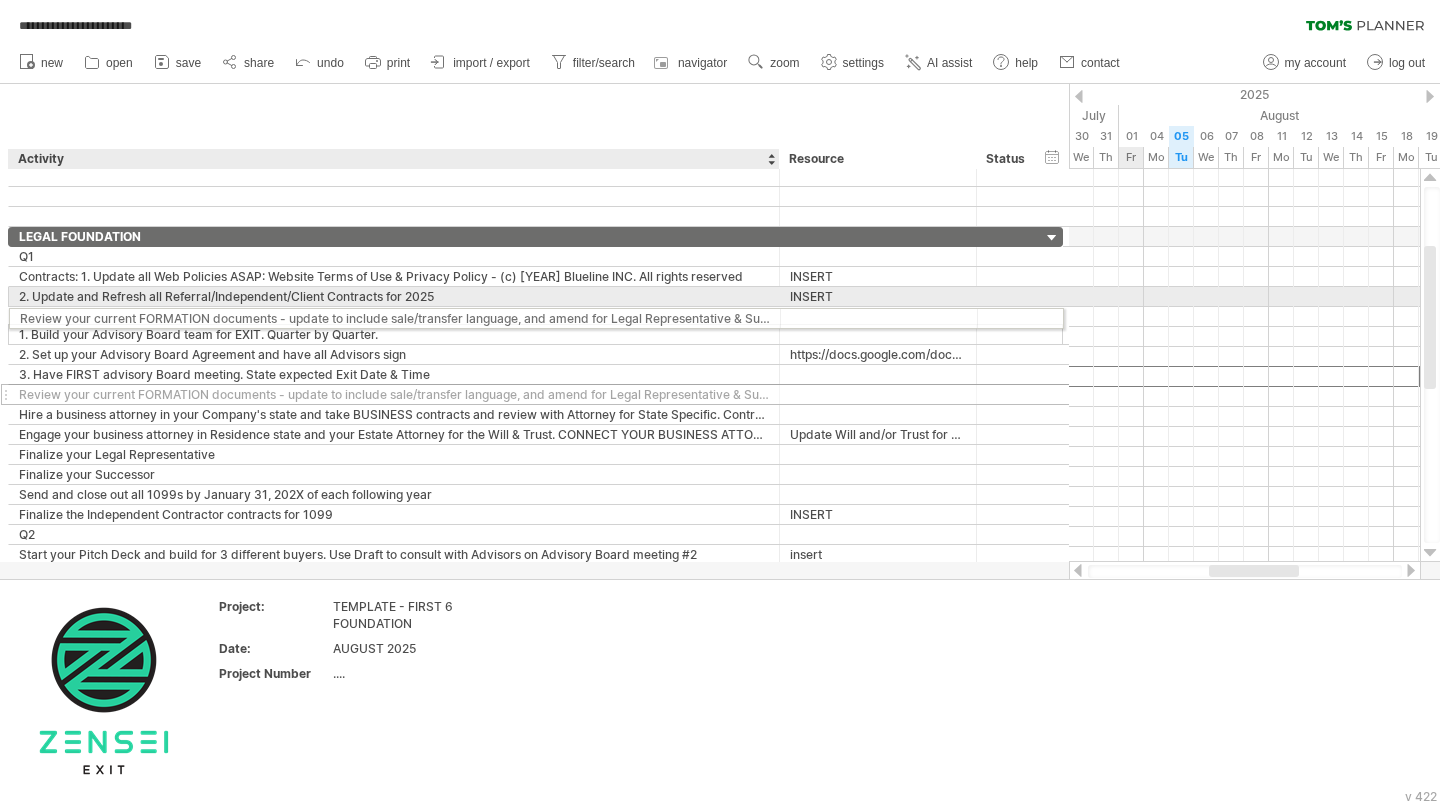 drag, startPoint x: 402, startPoint y: 373, endPoint x: 398, endPoint y: 315, distance: 58.137768 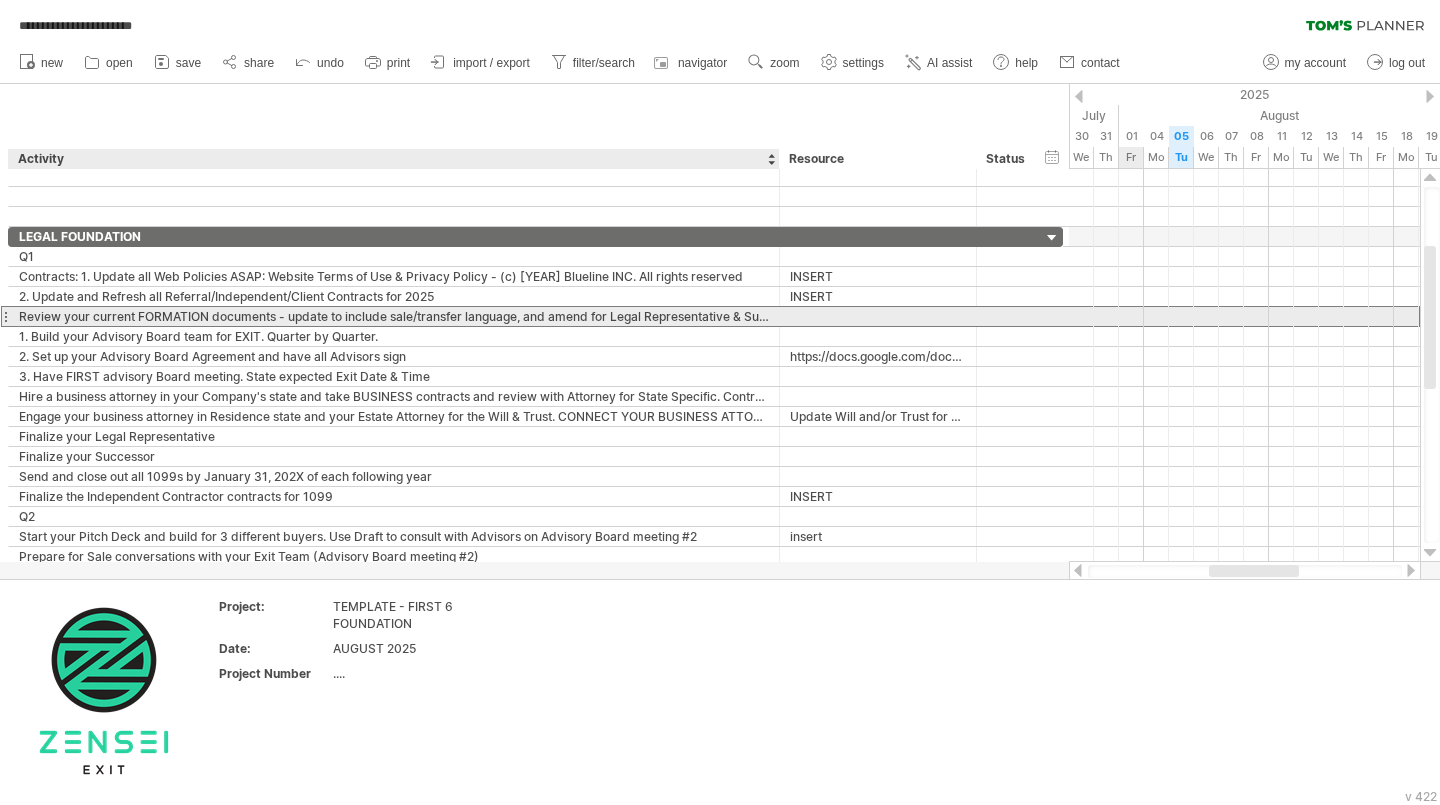 click on "**********" at bounding box center [394, 316] 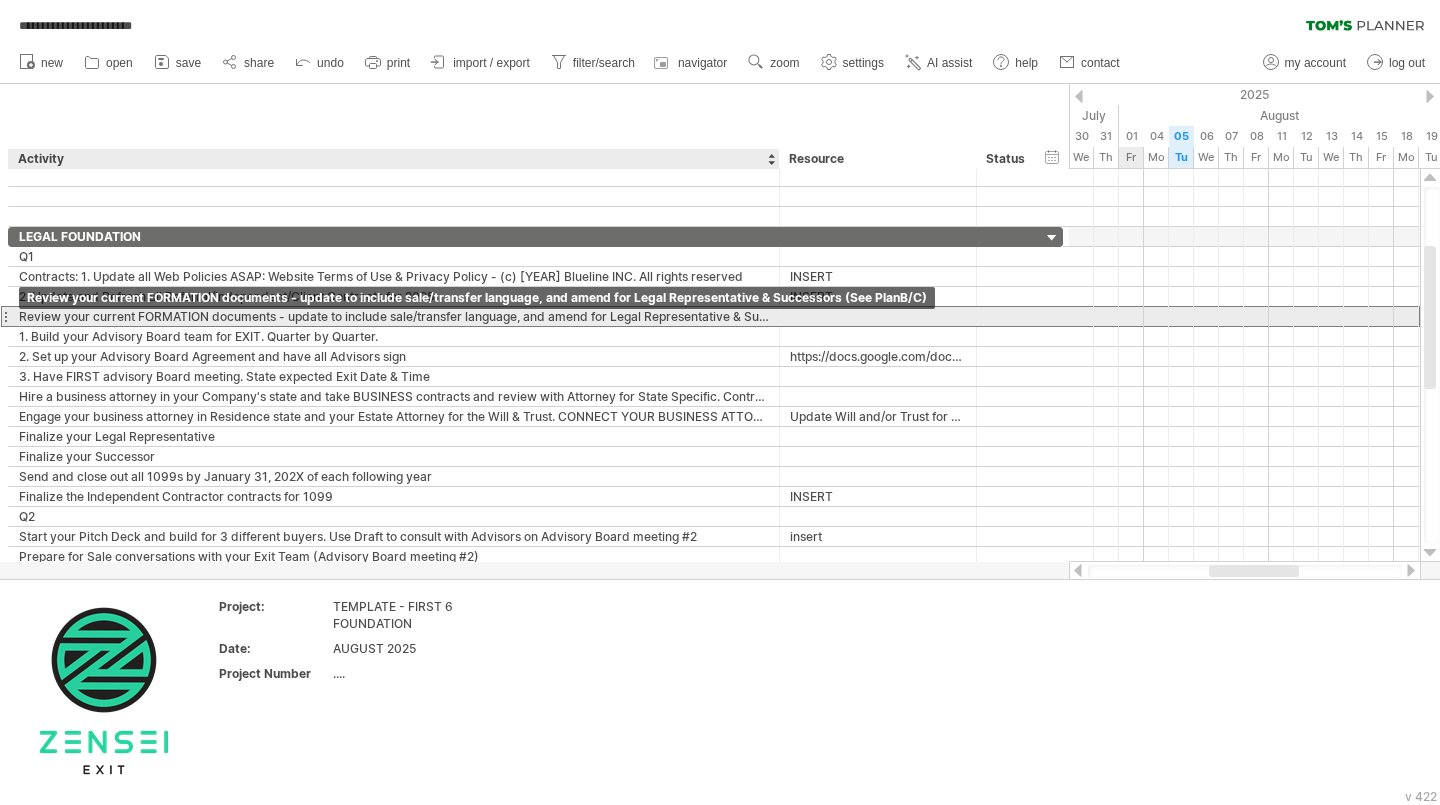 click on "Review your current FORMATION documents - update to include sale/transfer language, and amend for Legal Representative & Successors (See PlanB/C)" at bounding box center [394, 316] 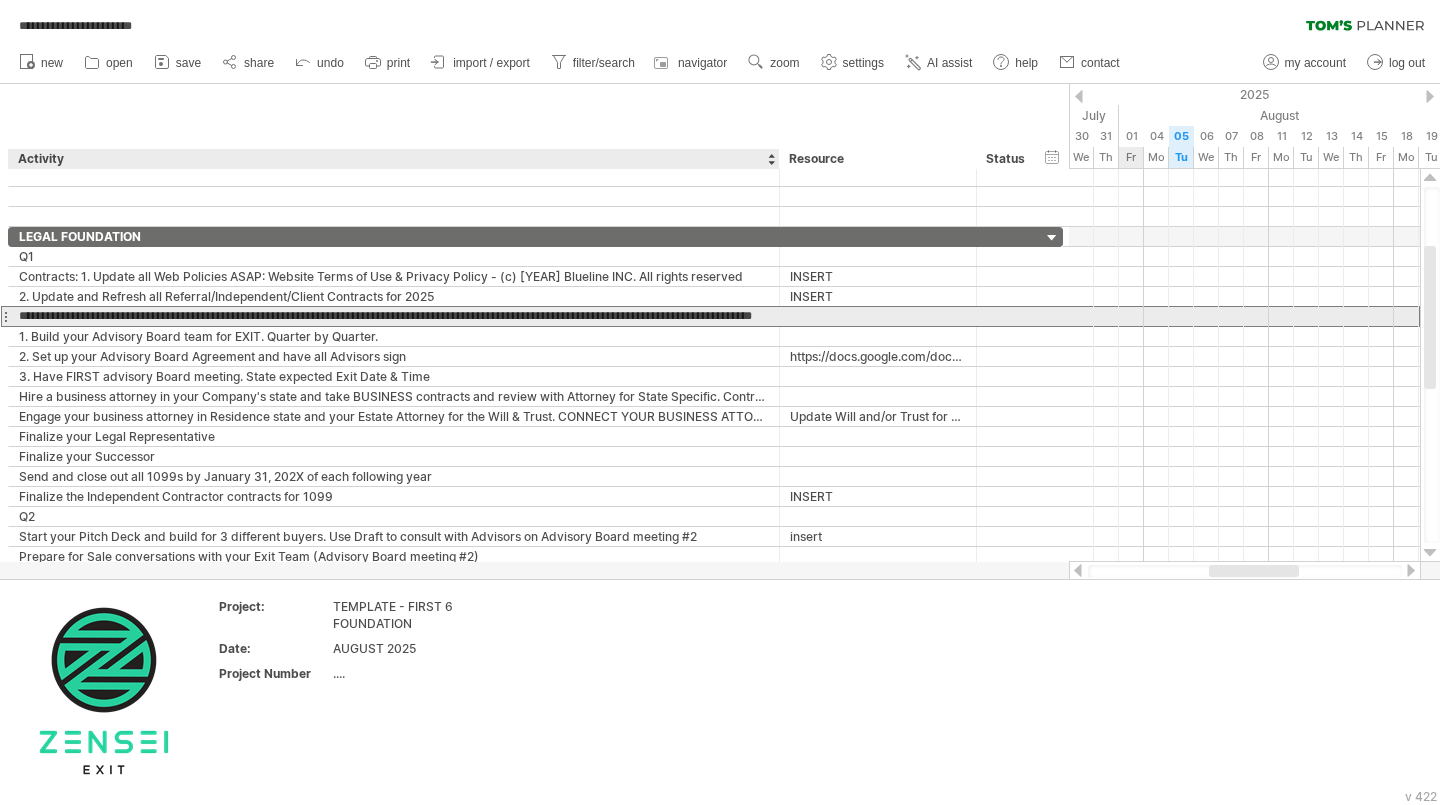 type on "**********" 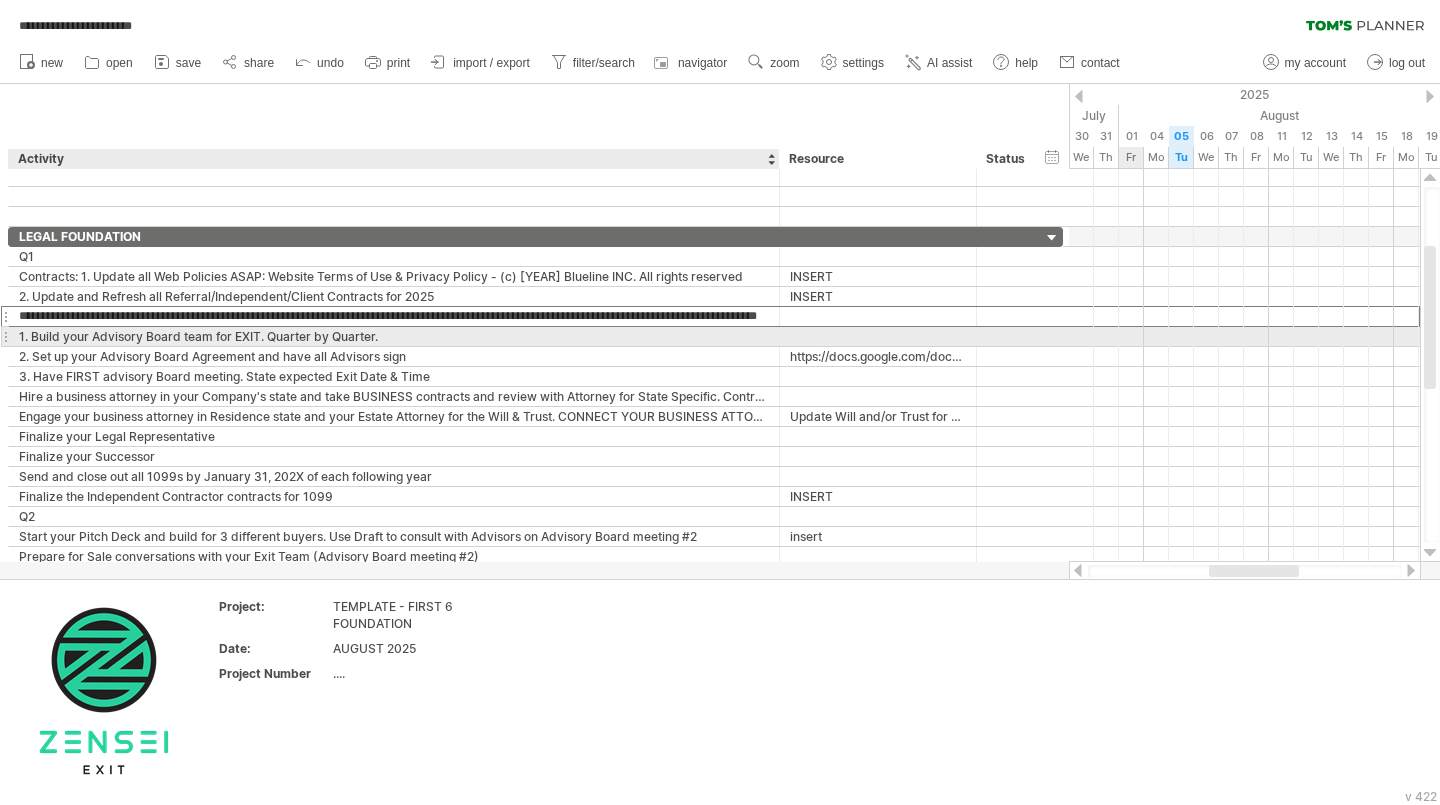 click on "1. Build your Advisory Board team for EXIT. Quarter by Quarter." at bounding box center [394, 336] 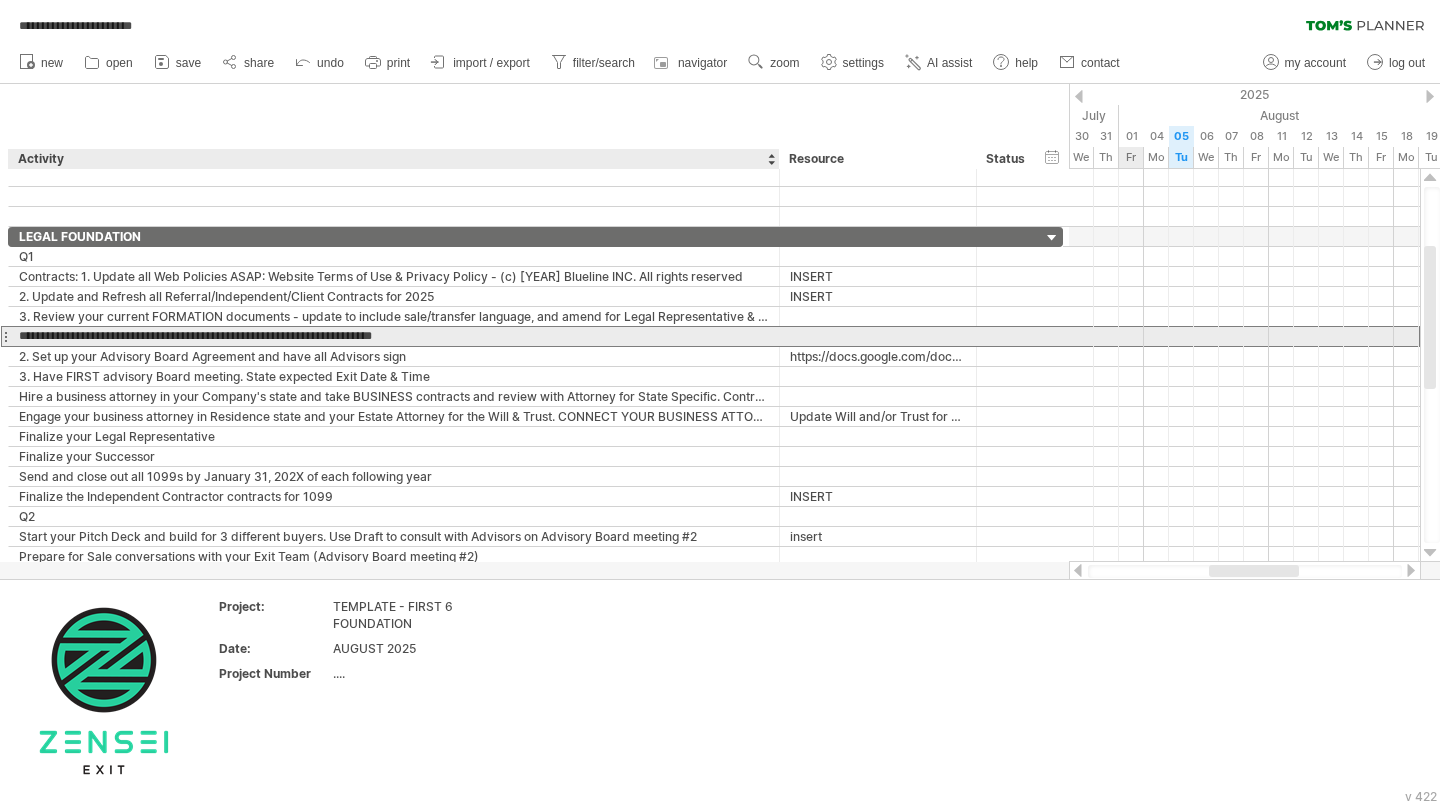 type on "**********" 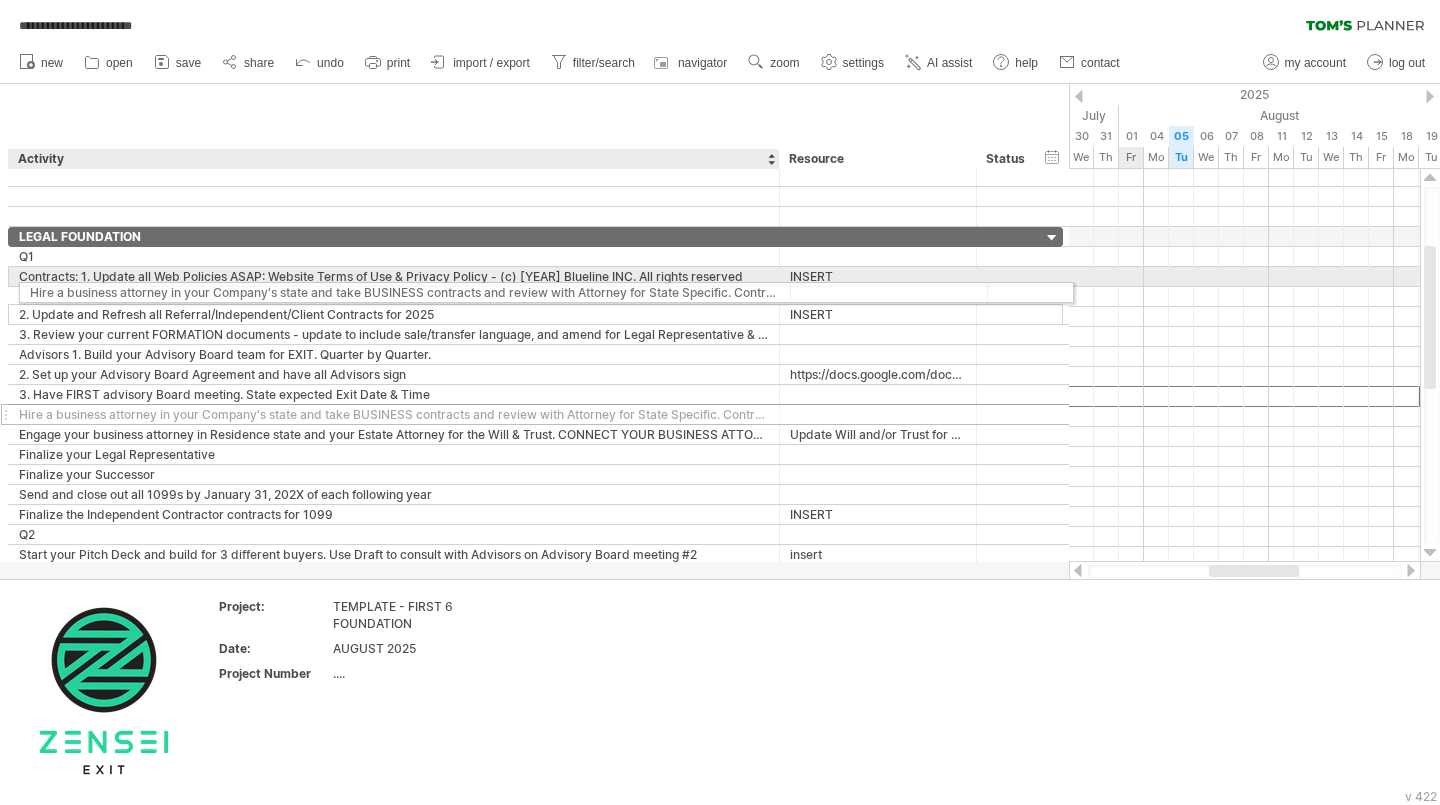 drag, startPoint x: 65, startPoint y: 393, endPoint x: 73, endPoint y: 289, distance: 104.307236 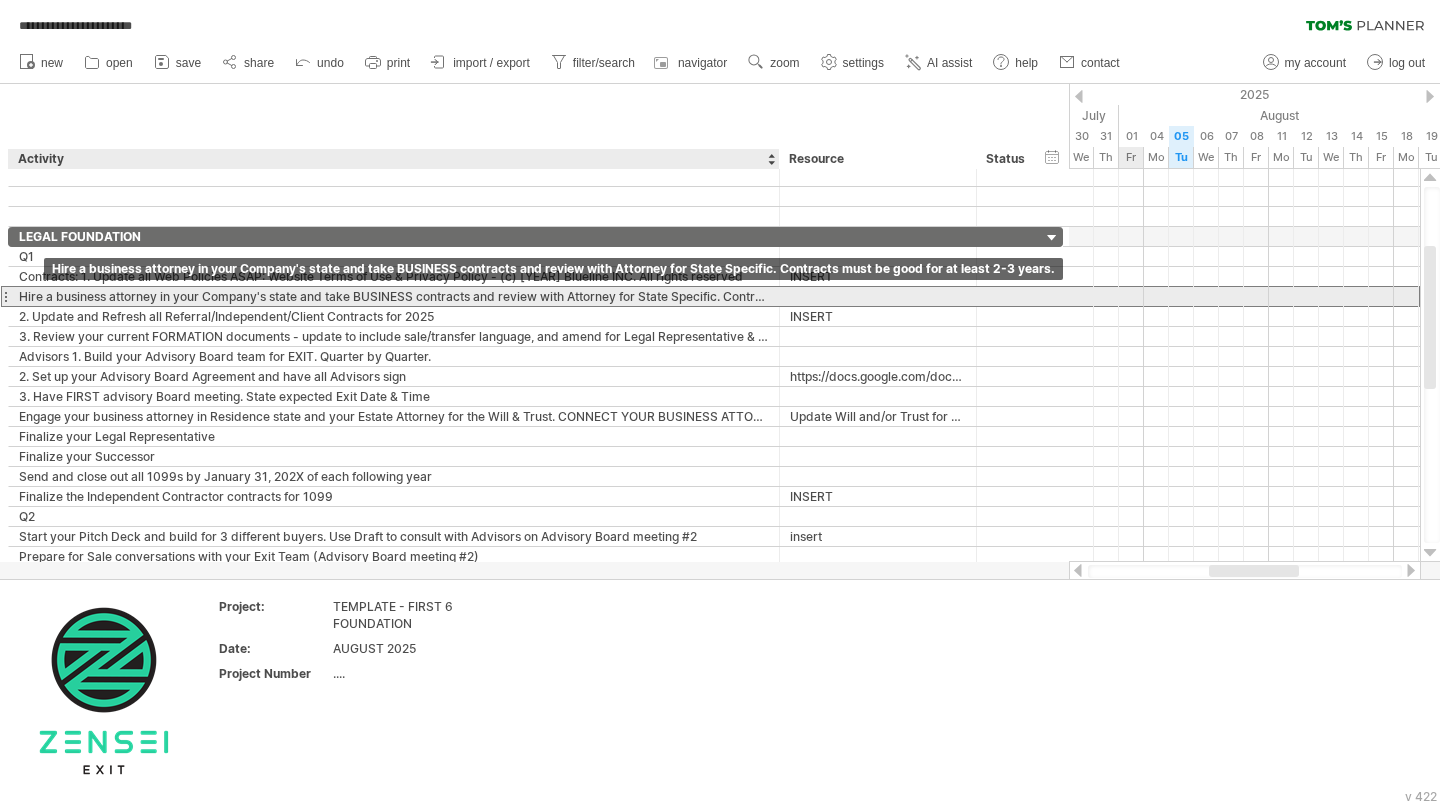 click on "Hire a business attorney in your Company's state and take BUSINESS contracts and review with Attorney for State Specific. Contracts must be good for at least 2-3 years." at bounding box center (394, 296) 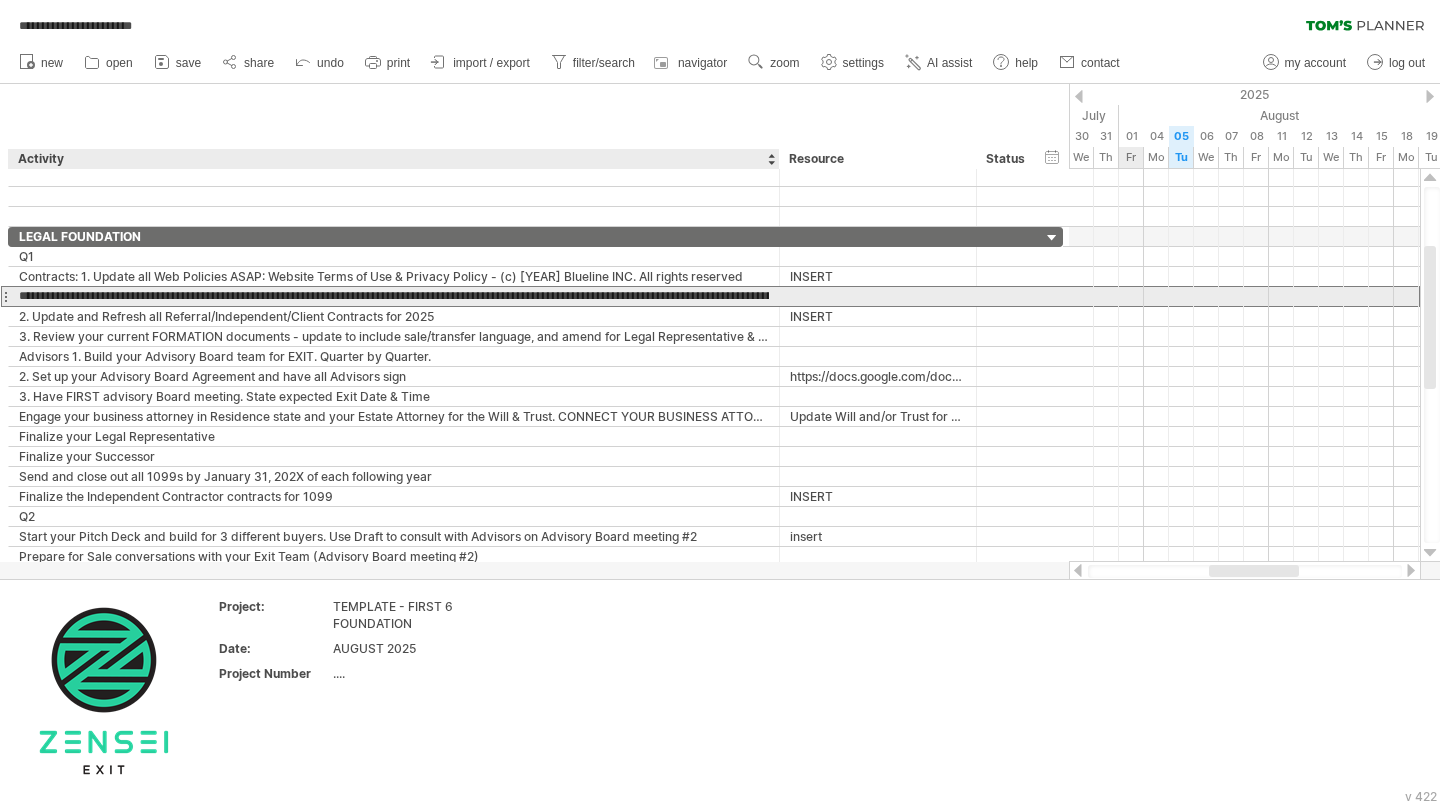 click on "Hire a business attorney in your Company's state and take BUSINESS contracts and review with Attorney for State Specific. Contracts must be good for at least 2-3 years." at bounding box center (394, 296) 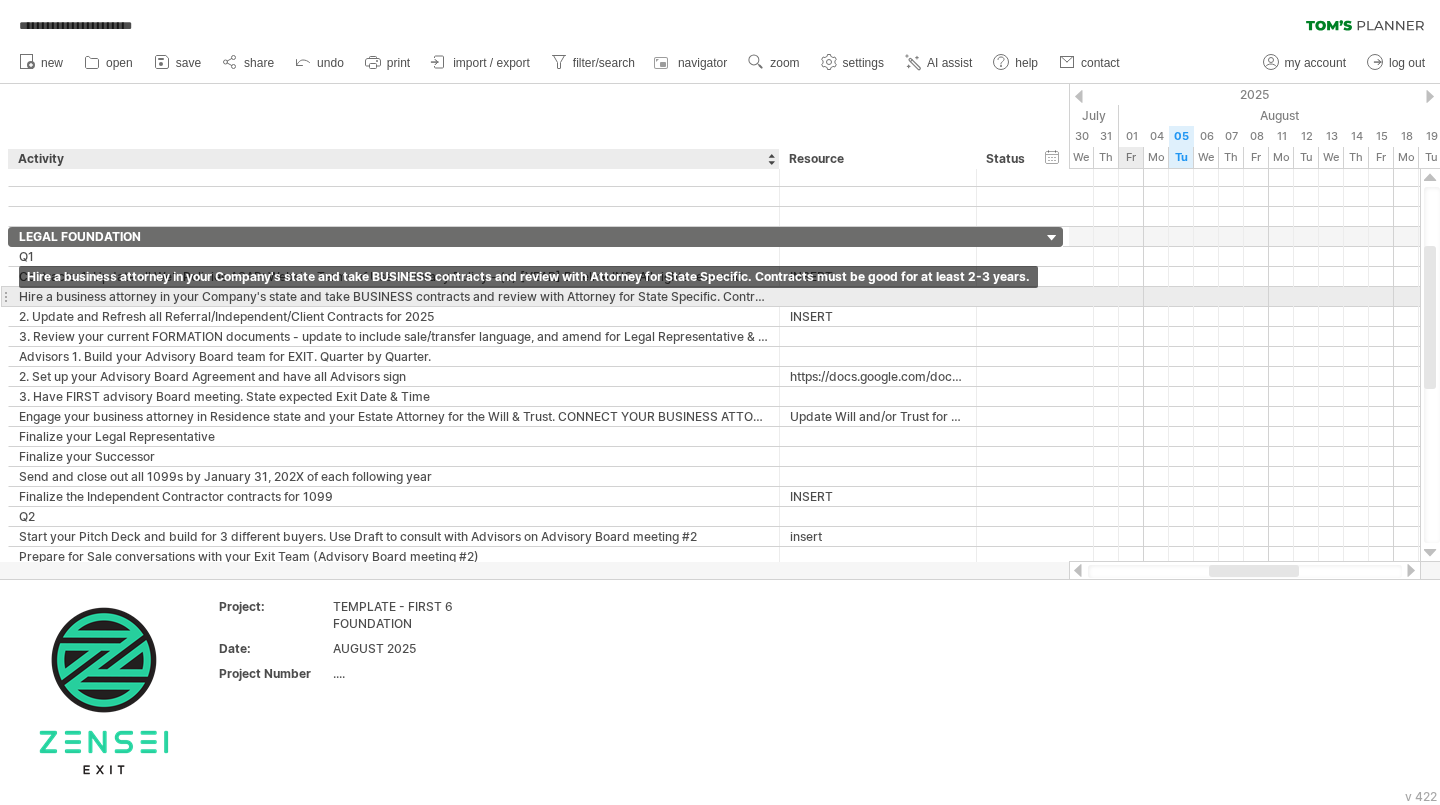click on "Hire a business attorney in your Company's state and take BUSINESS contracts and review with Attorney for State Specific. Contracts must be good for at least 2-3 years." at bounding box center (394, 296) 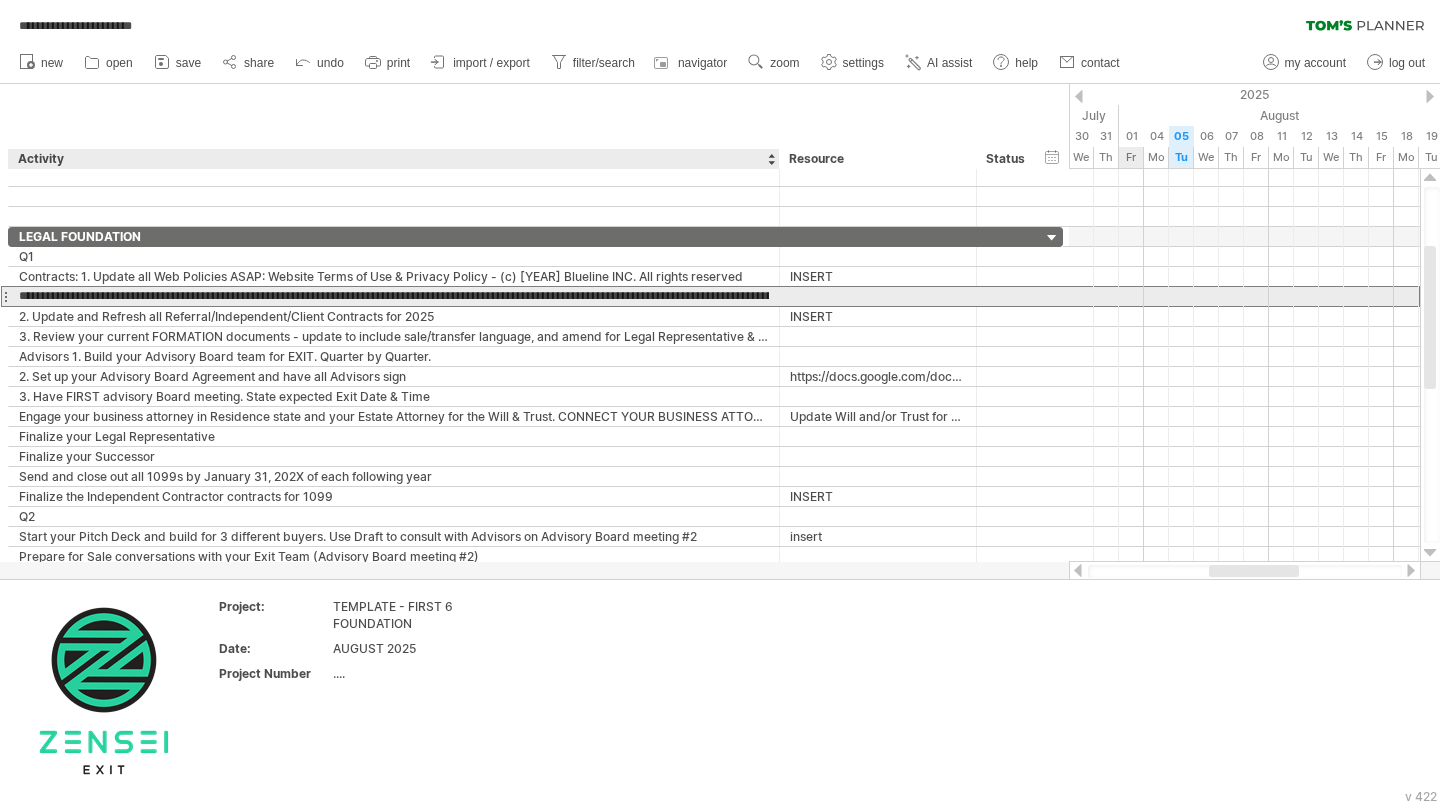 type on "**********" 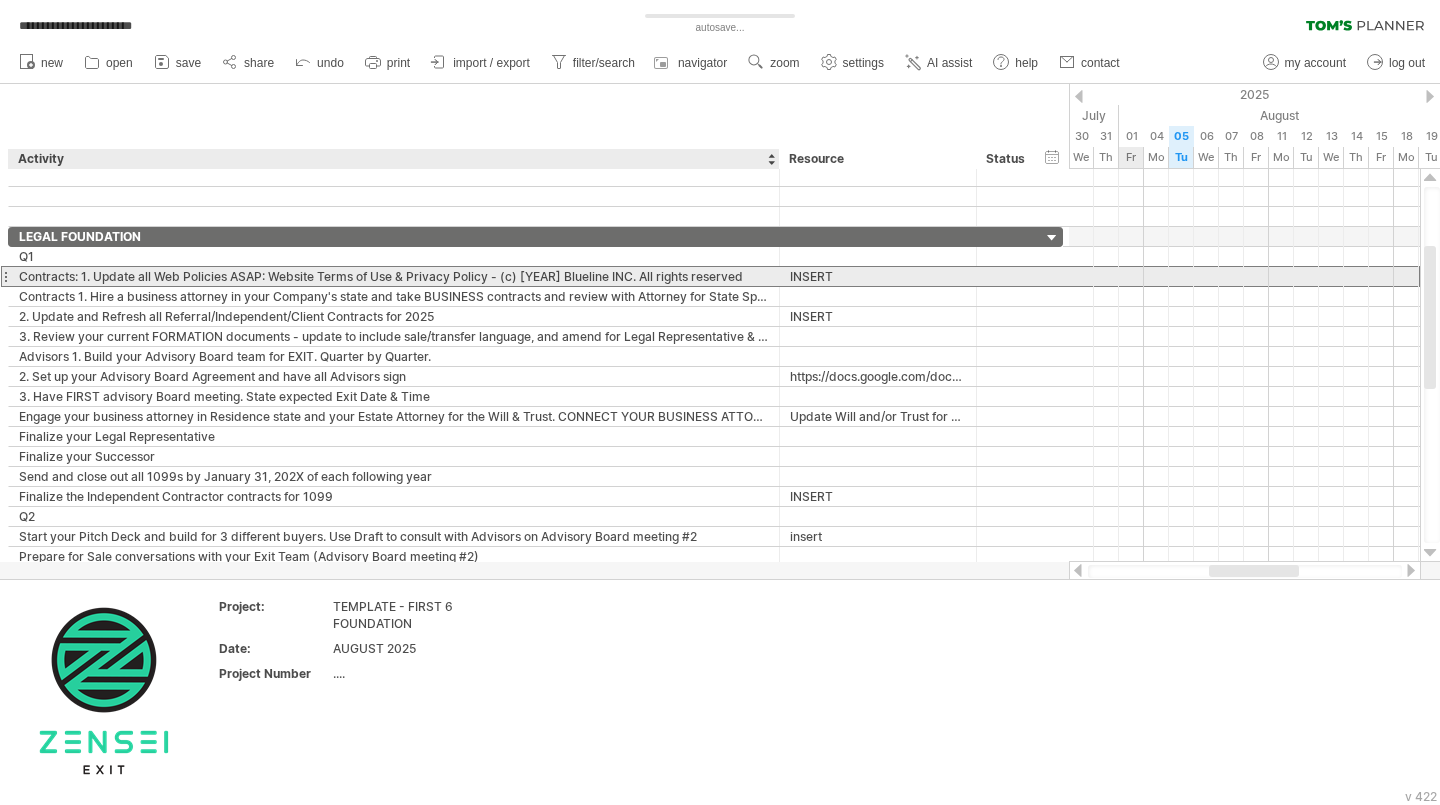 drag, startPoint x: 96, startPoint y: 275, endPoint x: 20, endPoint y: 276, distance: 76.00658 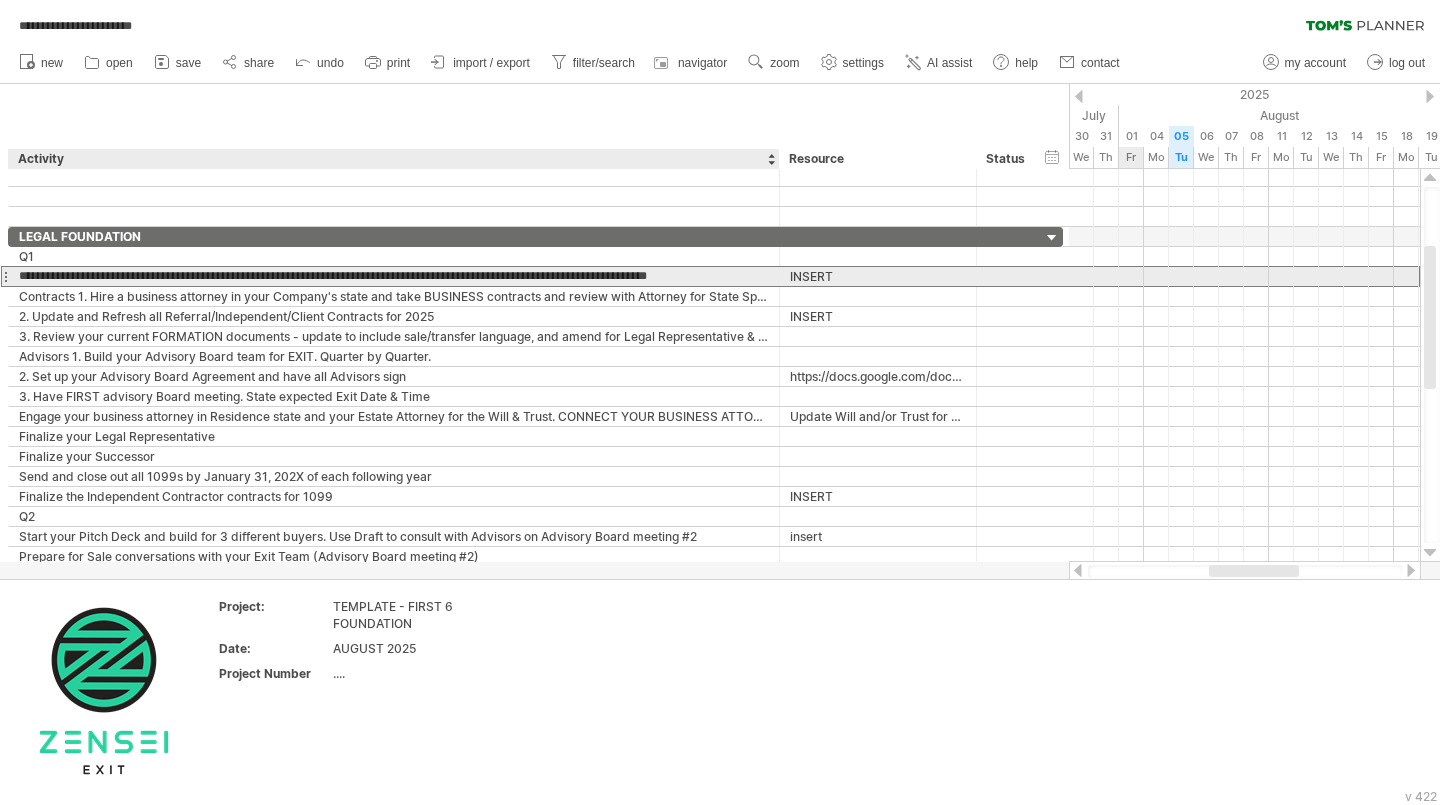 click on "**********" at bounding box center [394, 276] 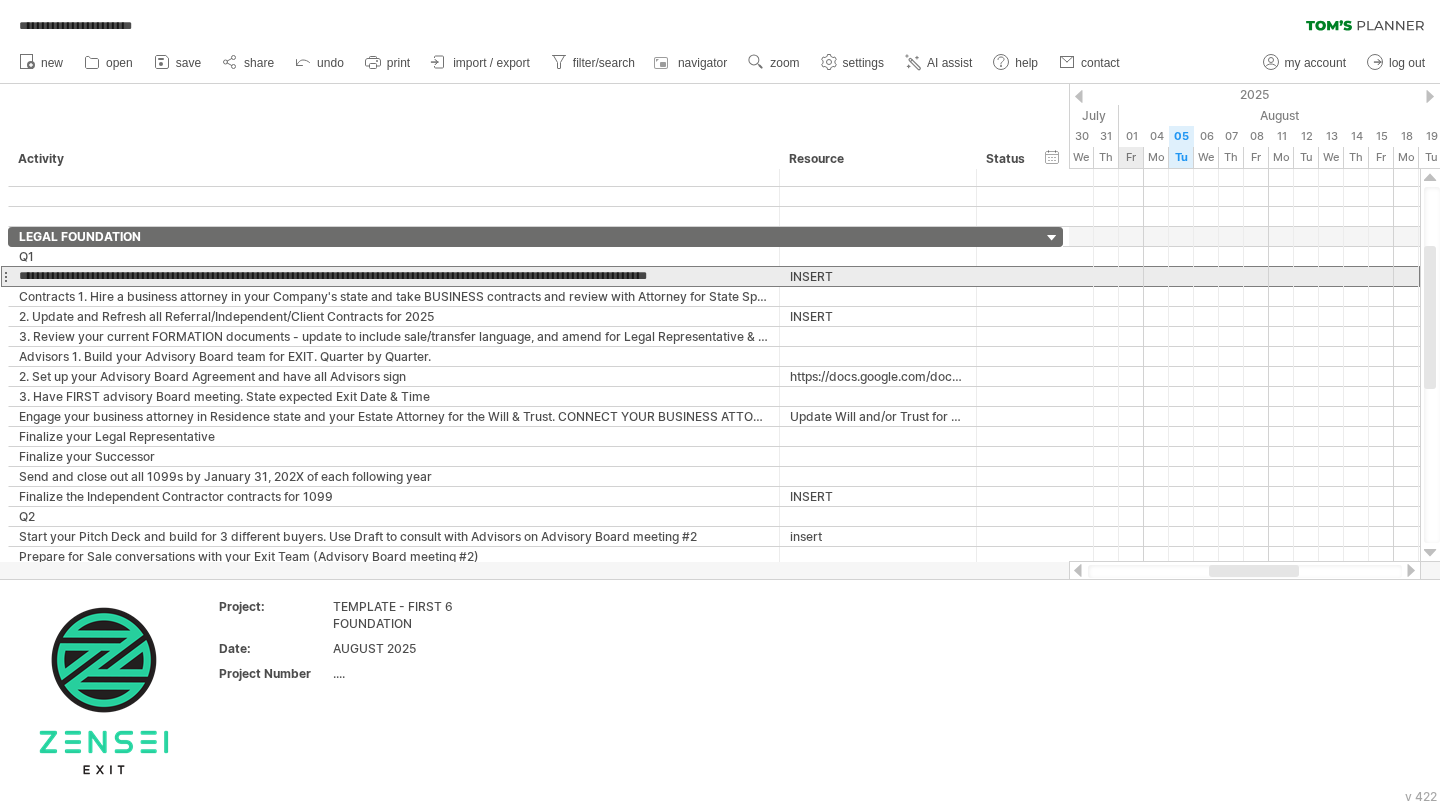 drag, startPoint x: 90, startPoint y: 276, endPoint x: 4, endPoint y: 286, distance: 86.579445 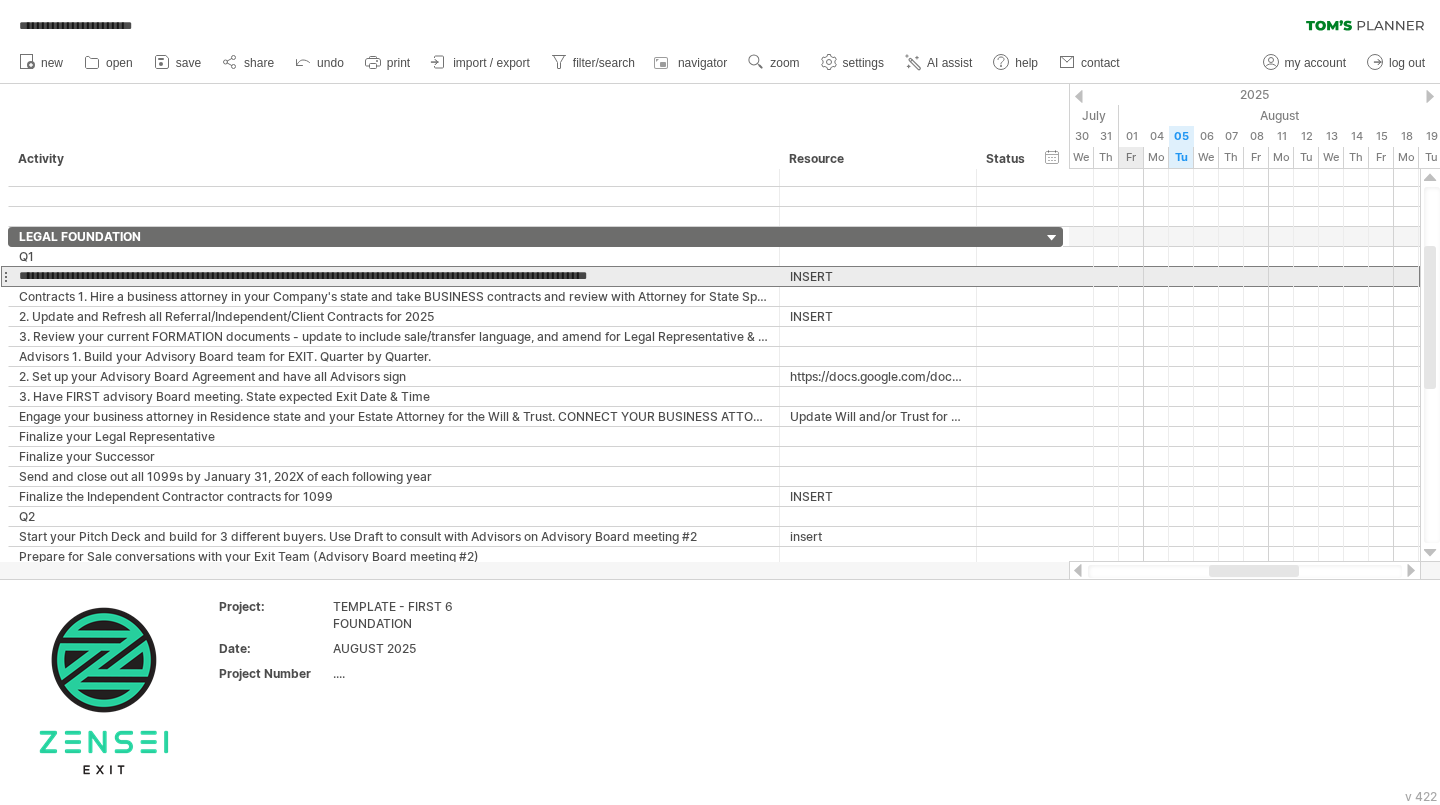 type on "**********" 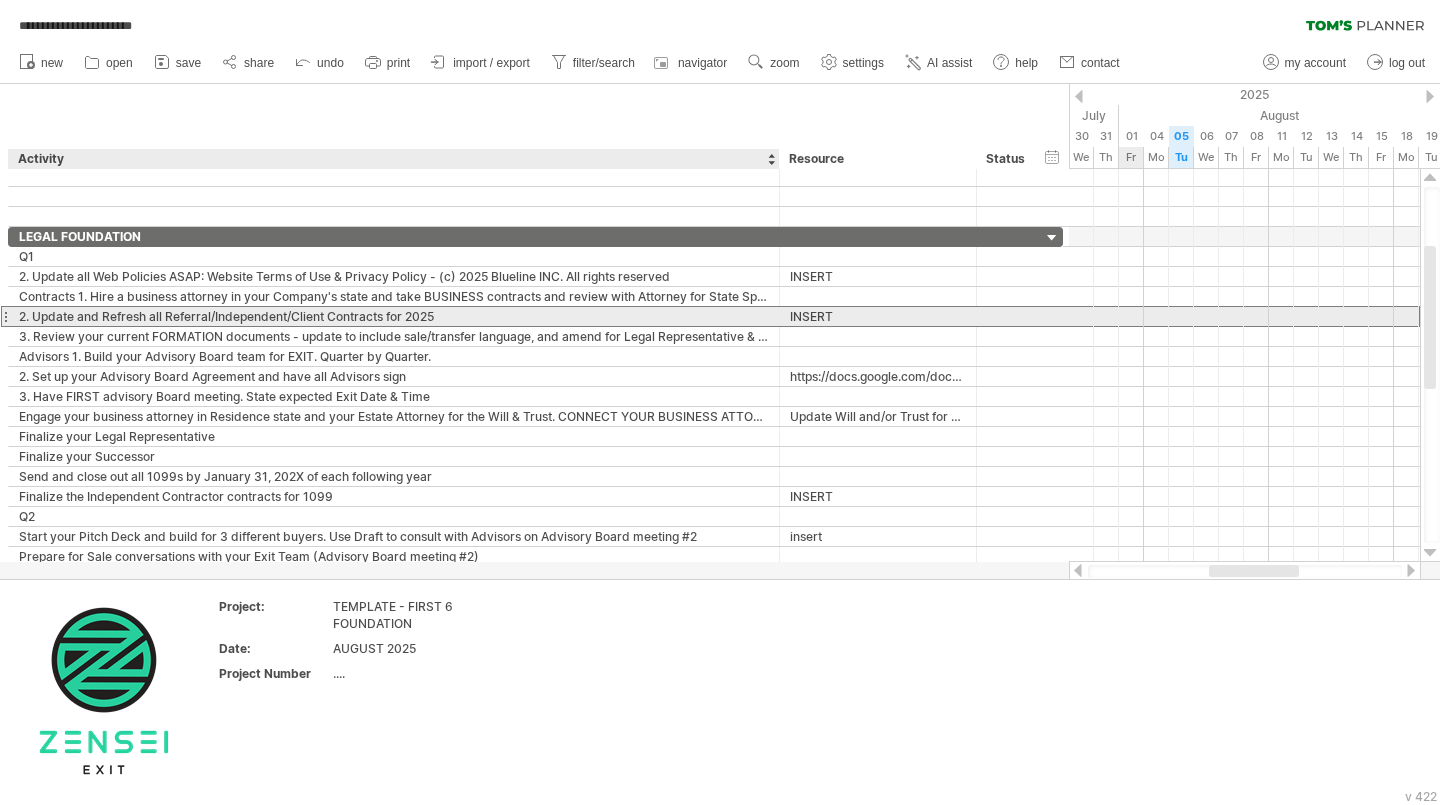 click on "2. Update and Refresh all Referral/Independent/Client Contracts for 2025" at bounding box center [394, 316] 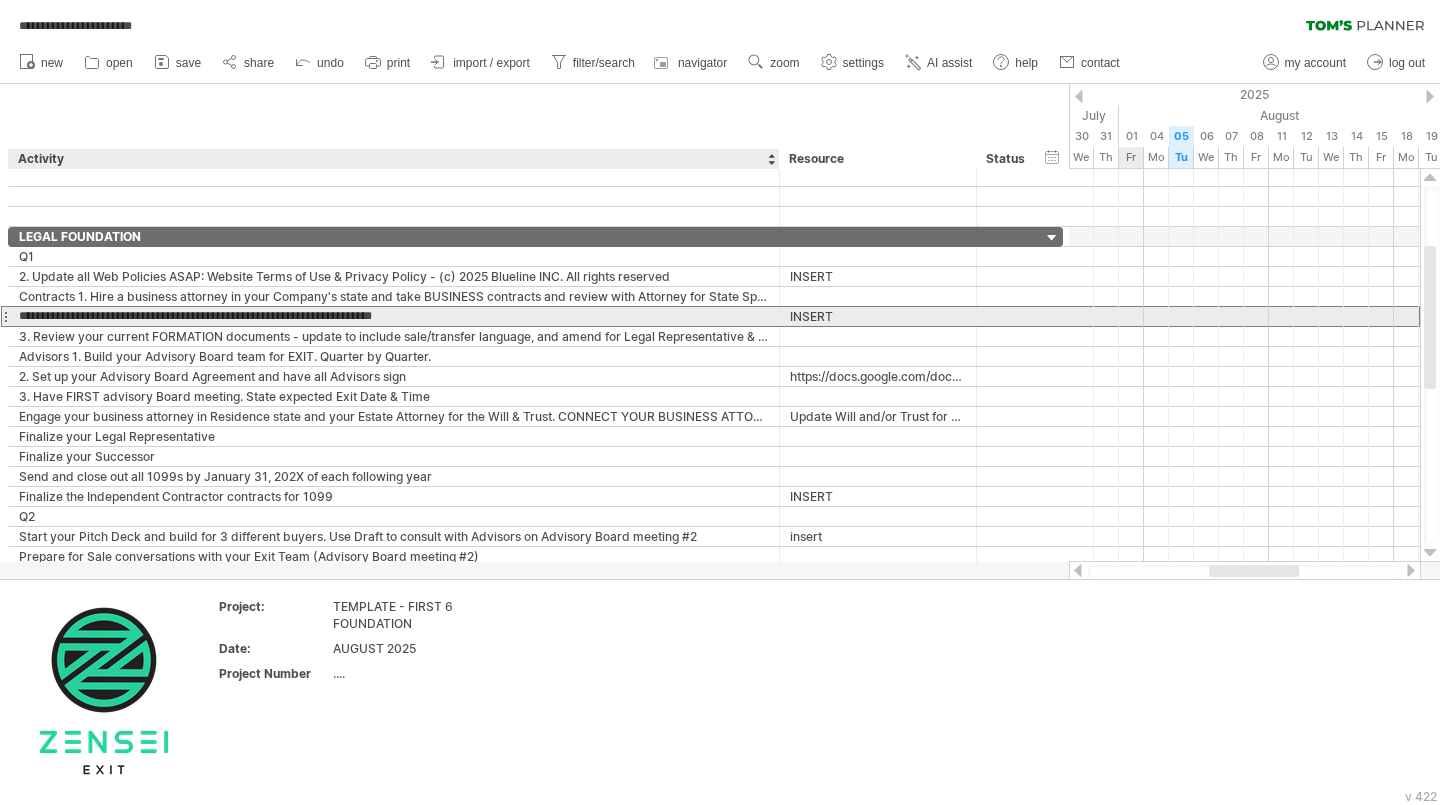 type on "**********" 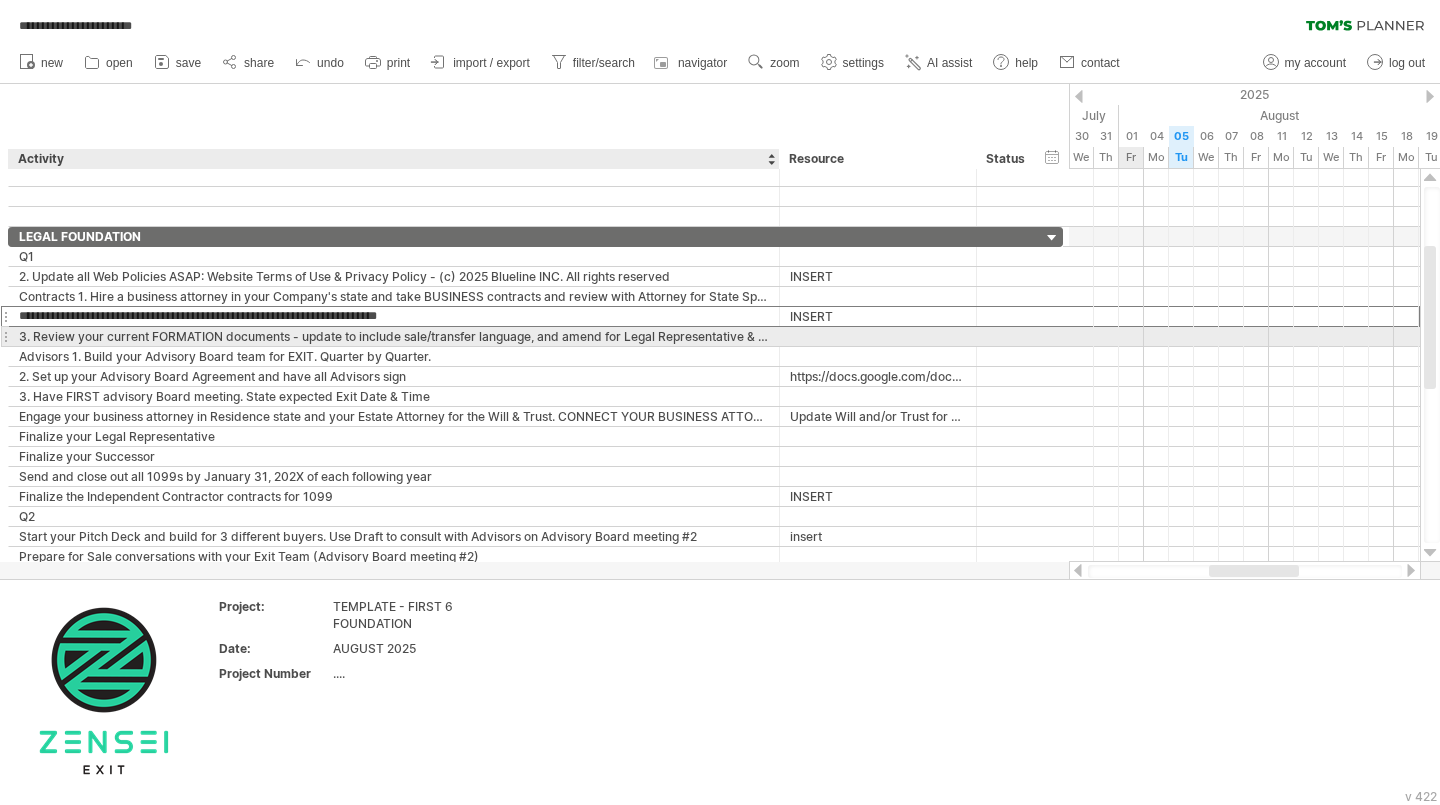 click on "3. Review your current FORMATION documents - update to include sale/transfer language, and amend for Legal Representative & Successors (See PlanB/C)" at bounding box center (394, 336) 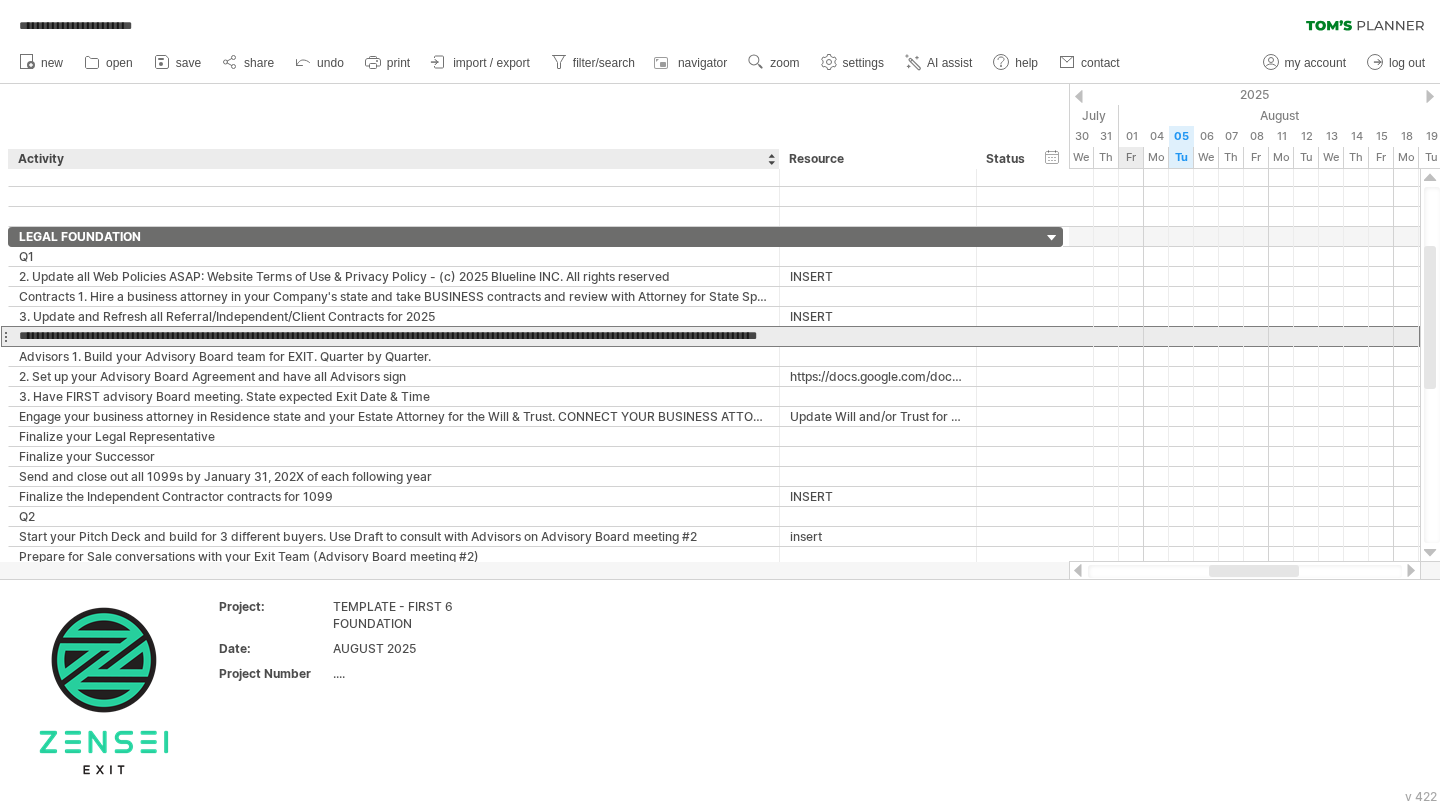 type on "**********" 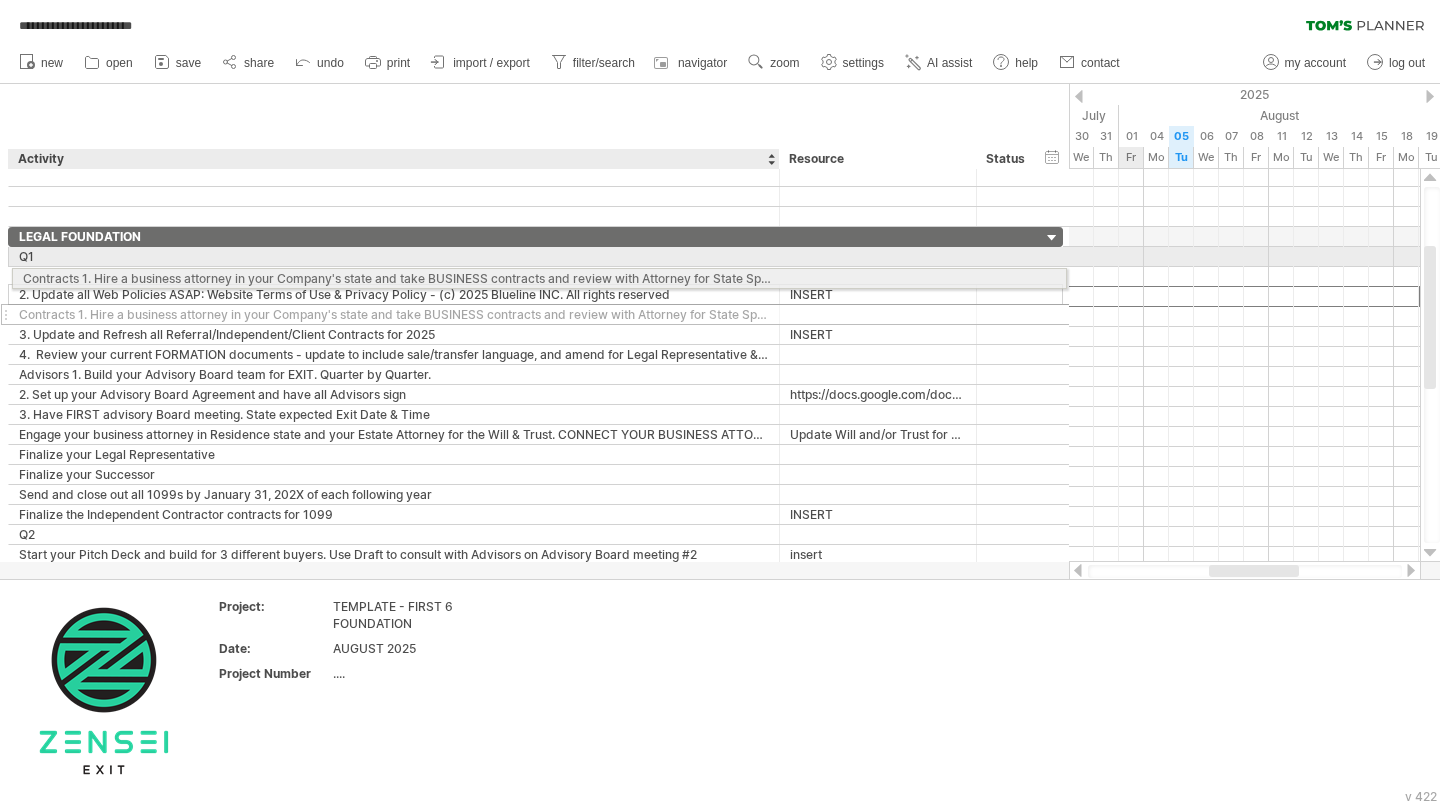 drag, startPoint x: 84, startPoint y: 299, endPoint x: 82, endPoint y: 275, distance: 24.083189 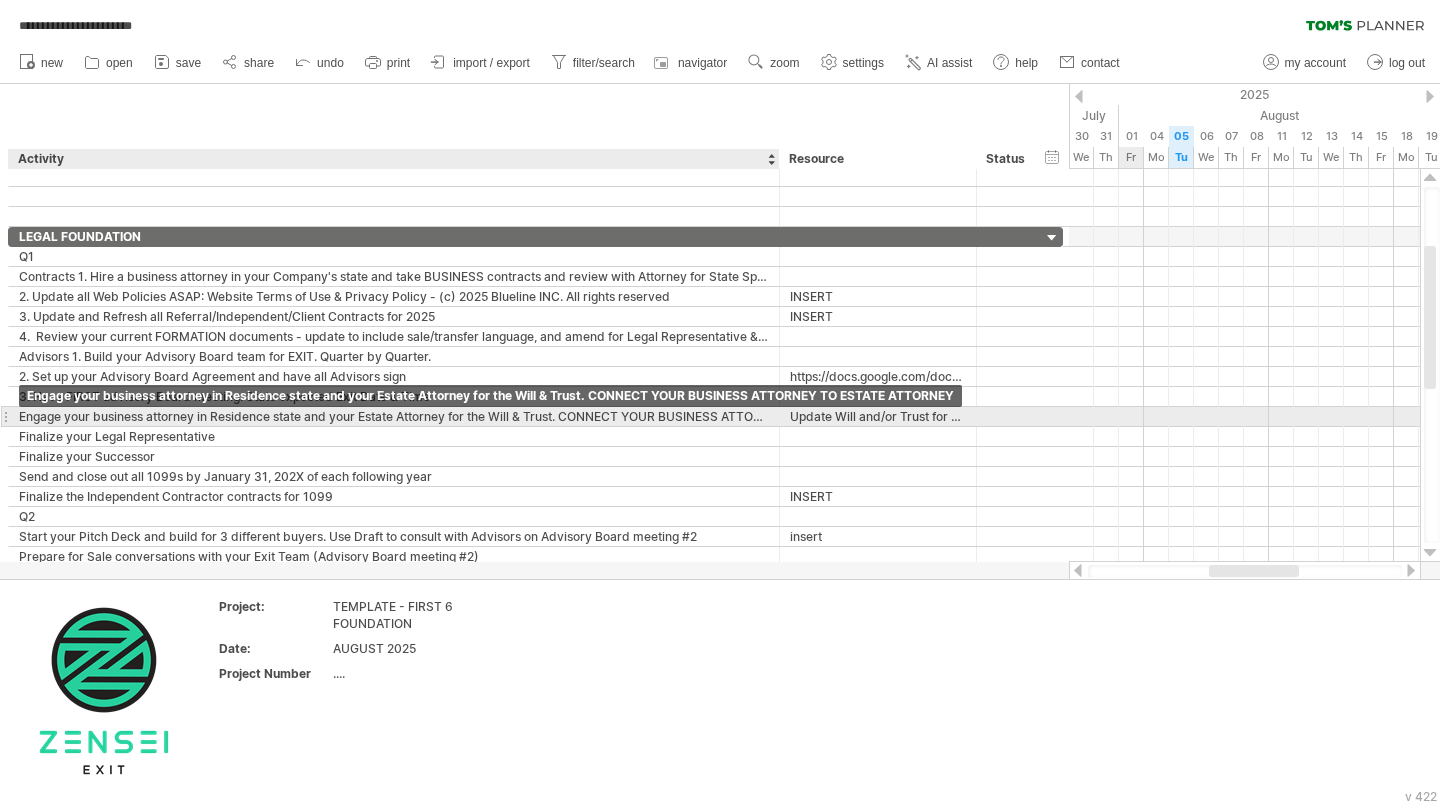 click on "Engage your business attorney in Residence state and your Estate Attorney for the Will & Trust. CONNECT YOUR BUSINESS ATTORNEY TO ESTATE ATTORNEY" at bounding box center (394, 416) 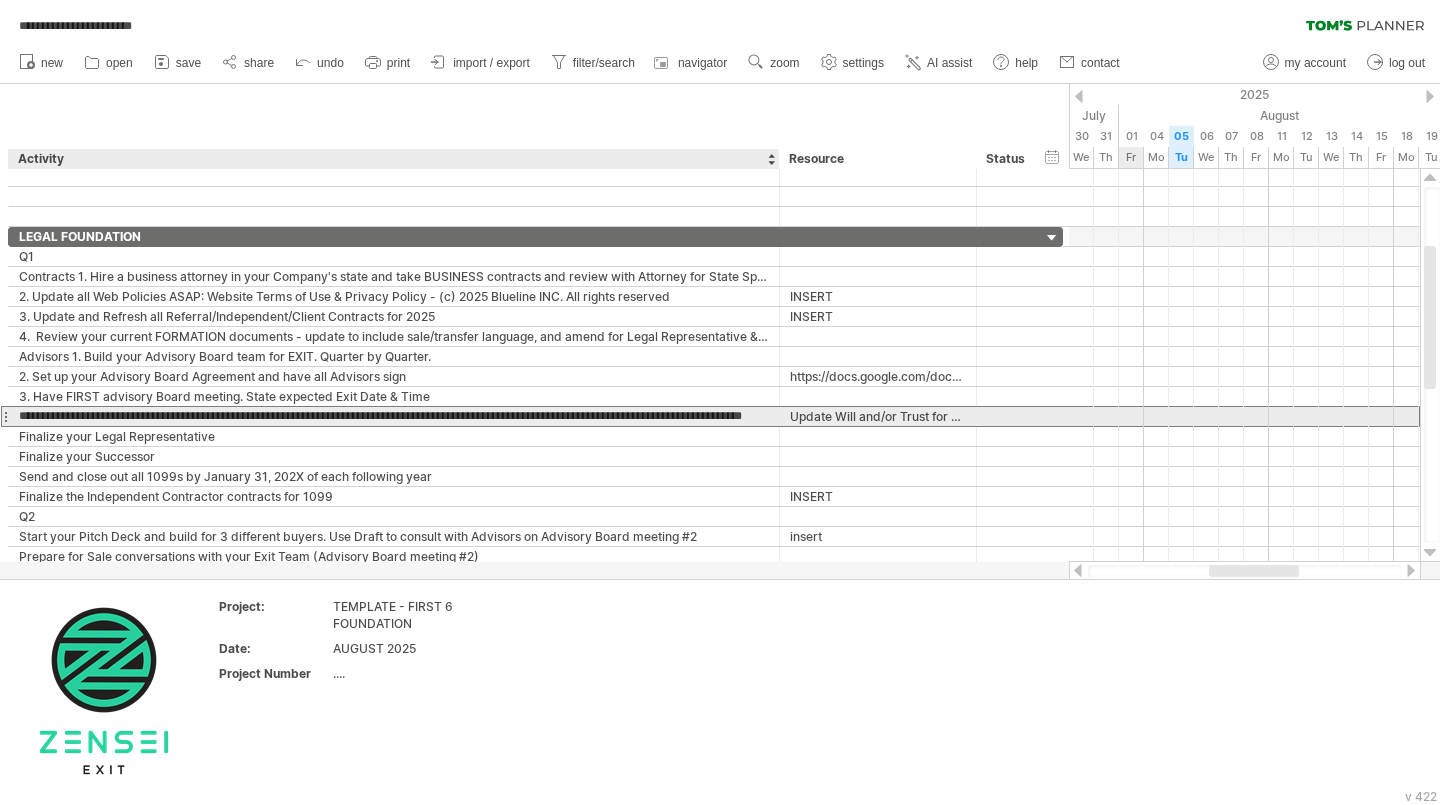 scroll, scrollTop: 0, scrollLeft: 0, axis: both 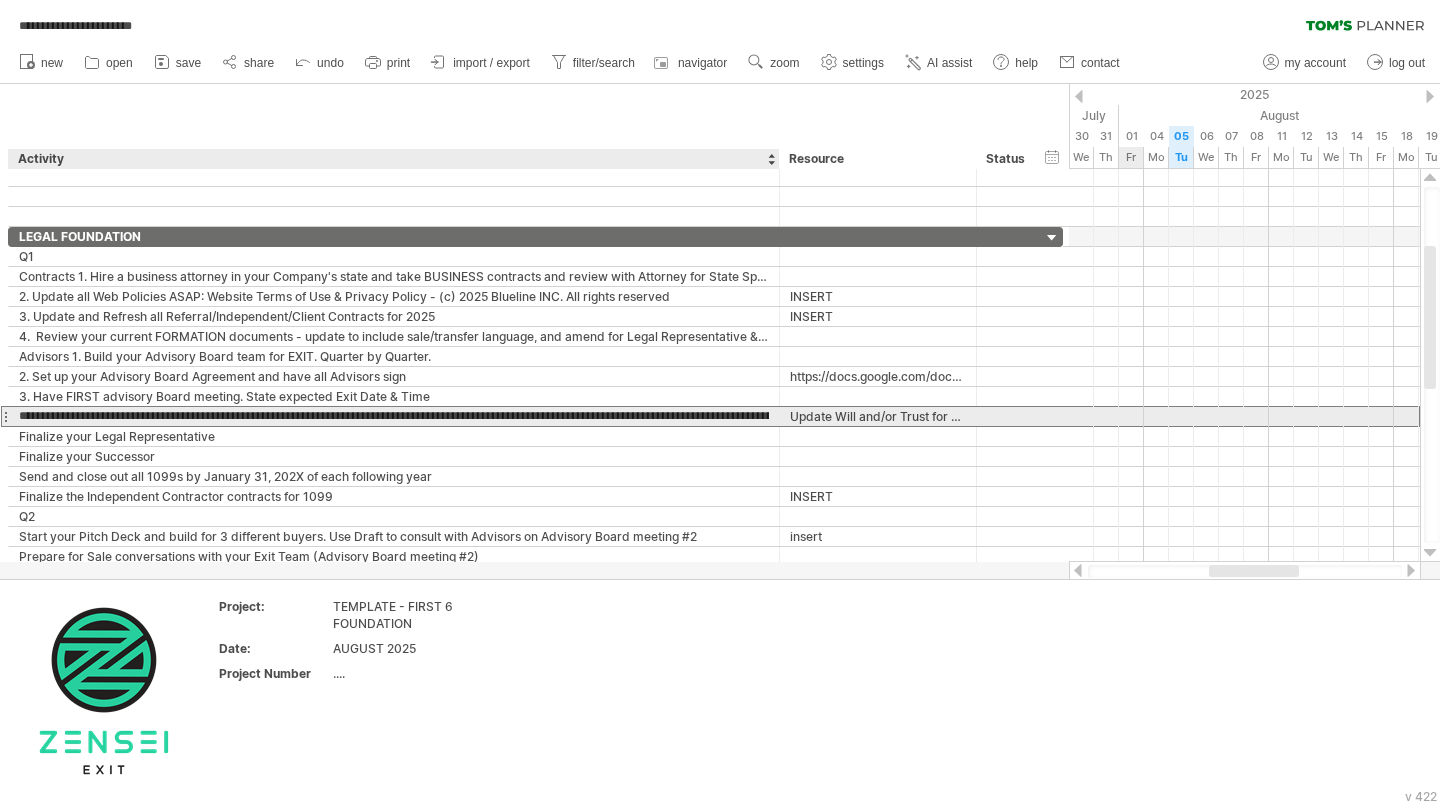 type on "**********" 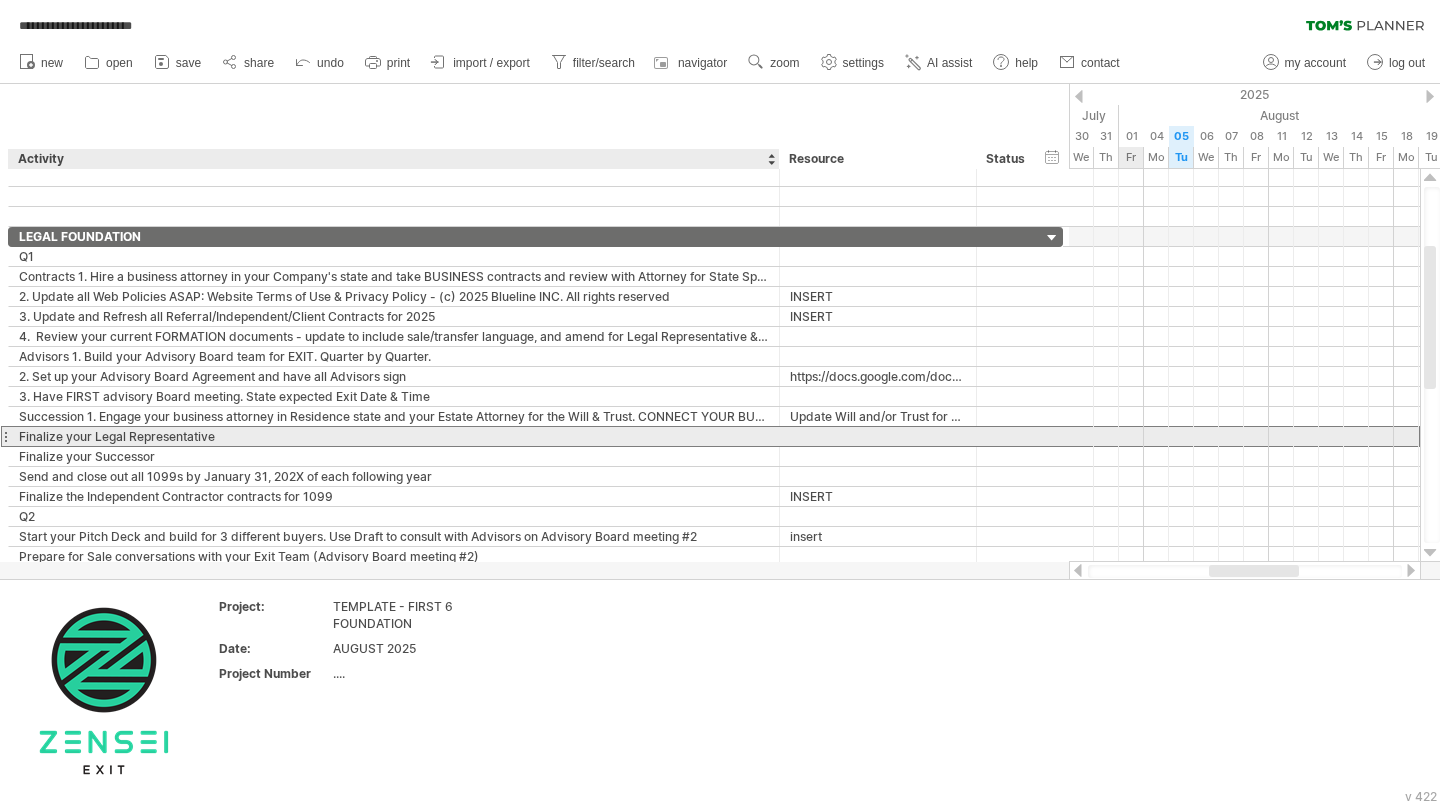 click on "Finalize your Legal Representative" at bounding box center (394, 436) 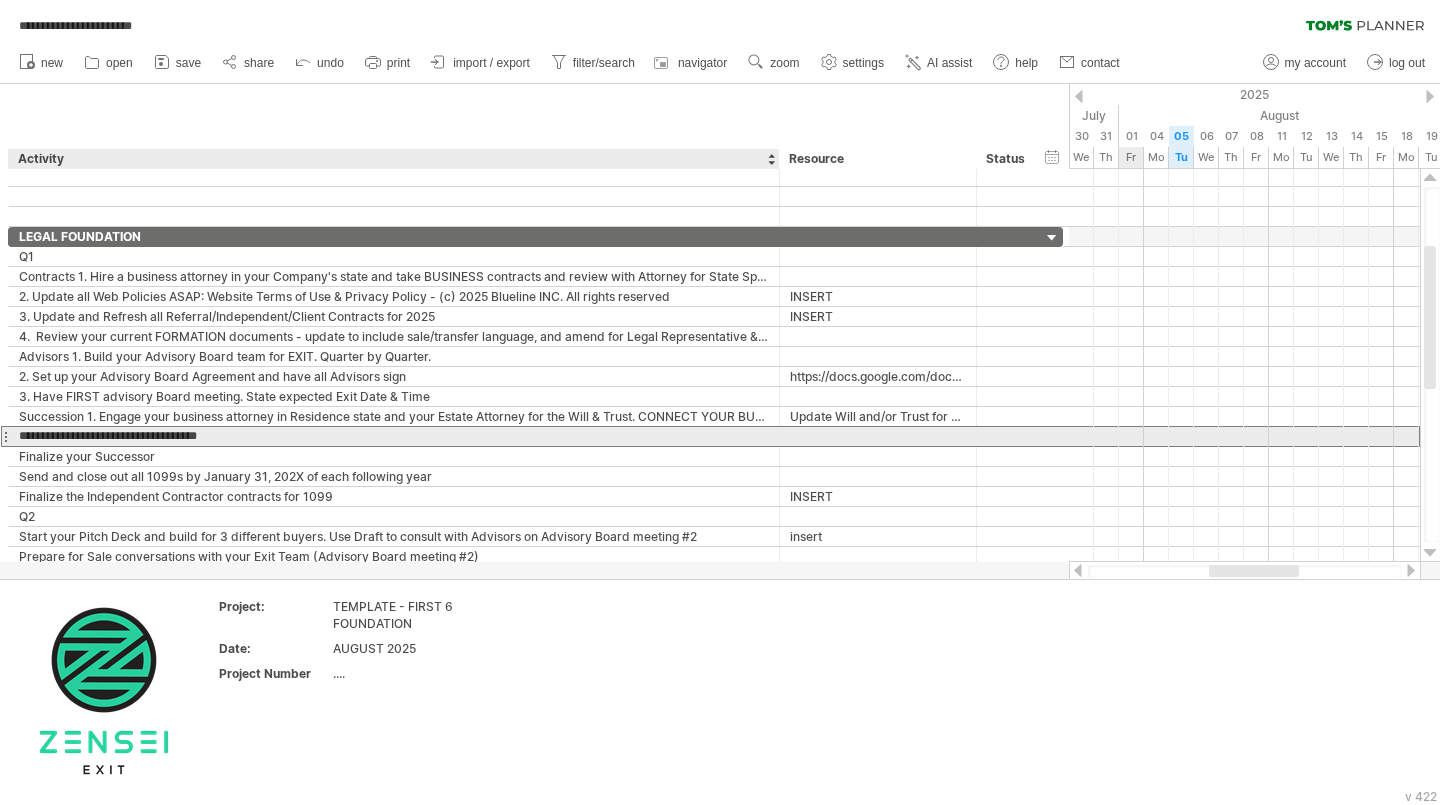 type on "**********" 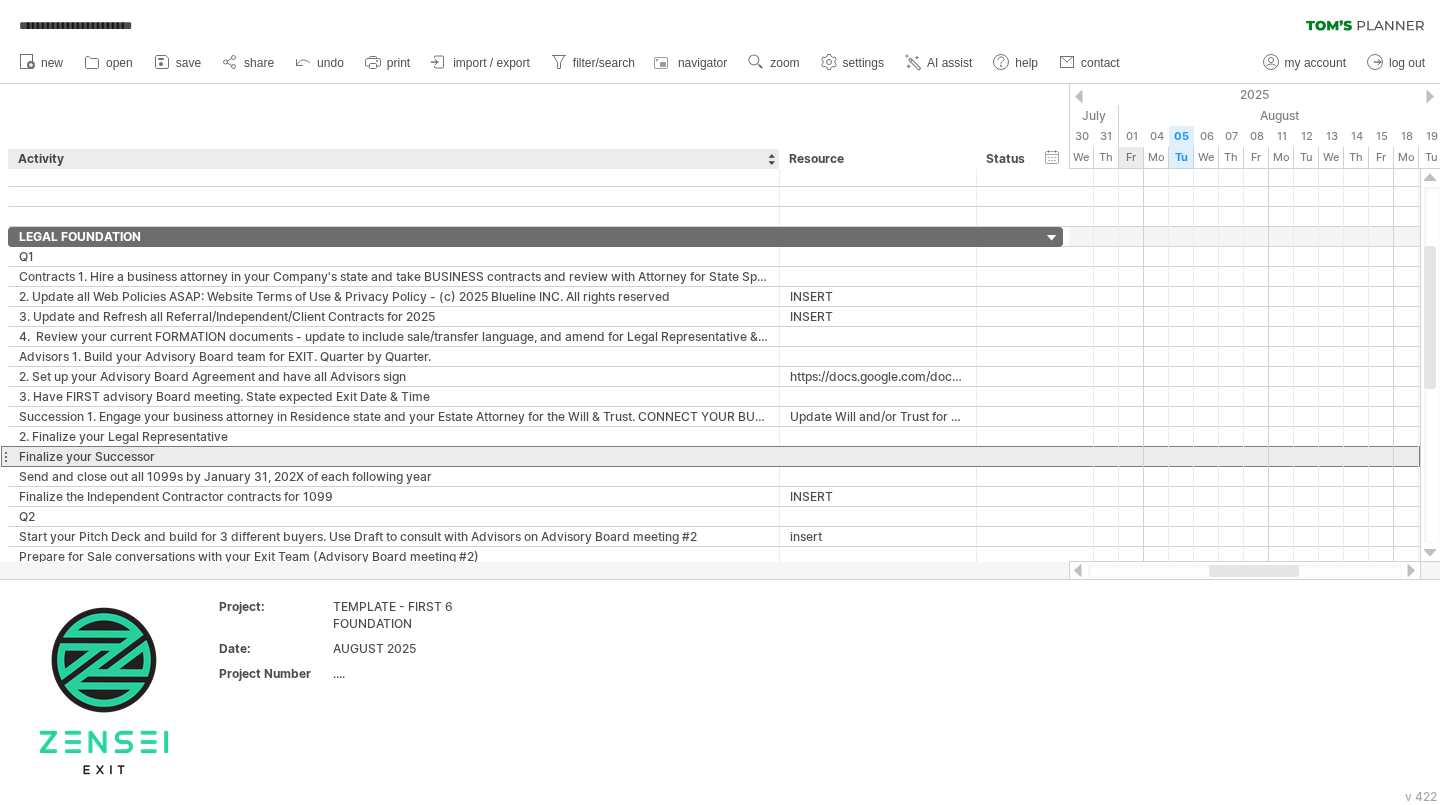 click on "Finalize your Successor" at bounding box center (394, 456) 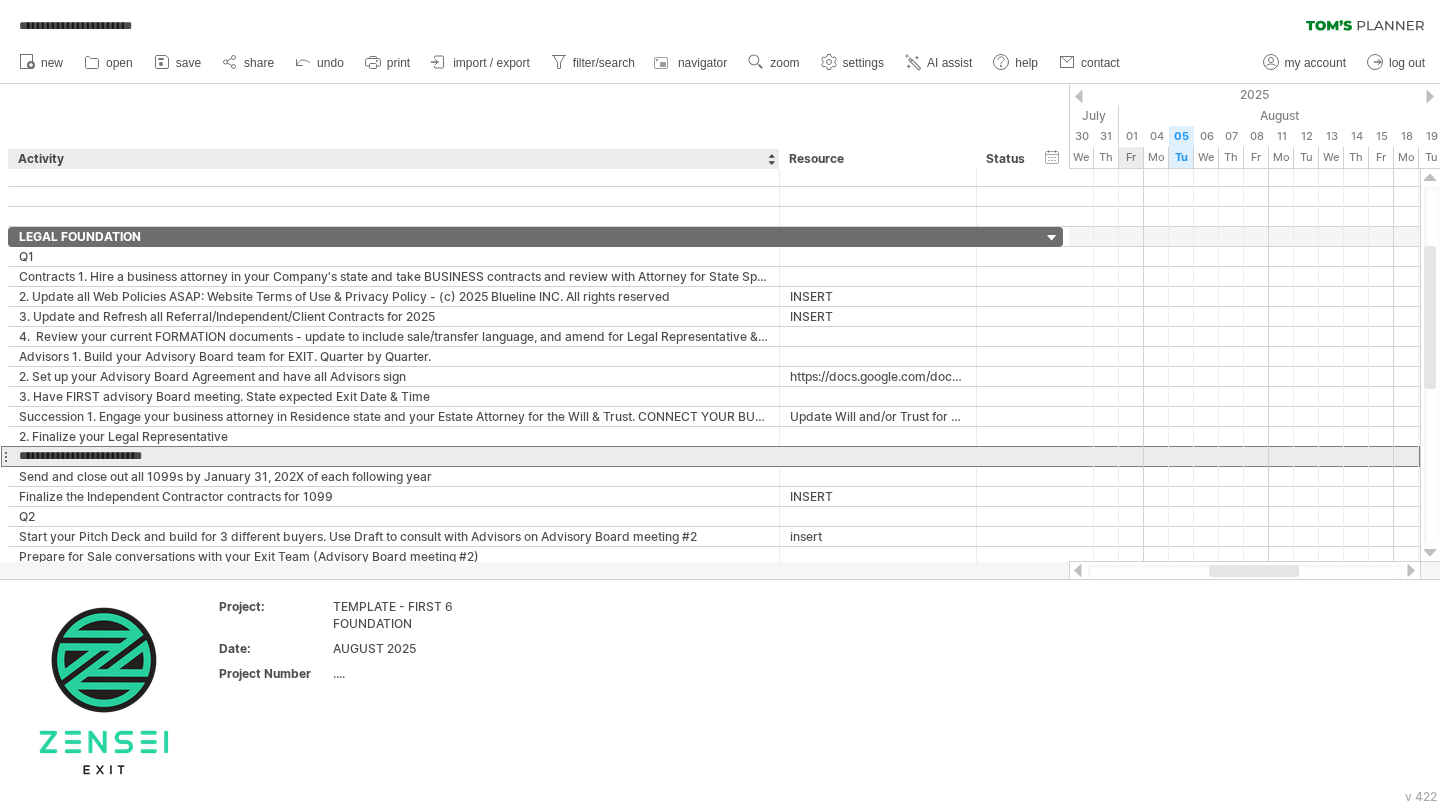 type on "**********" 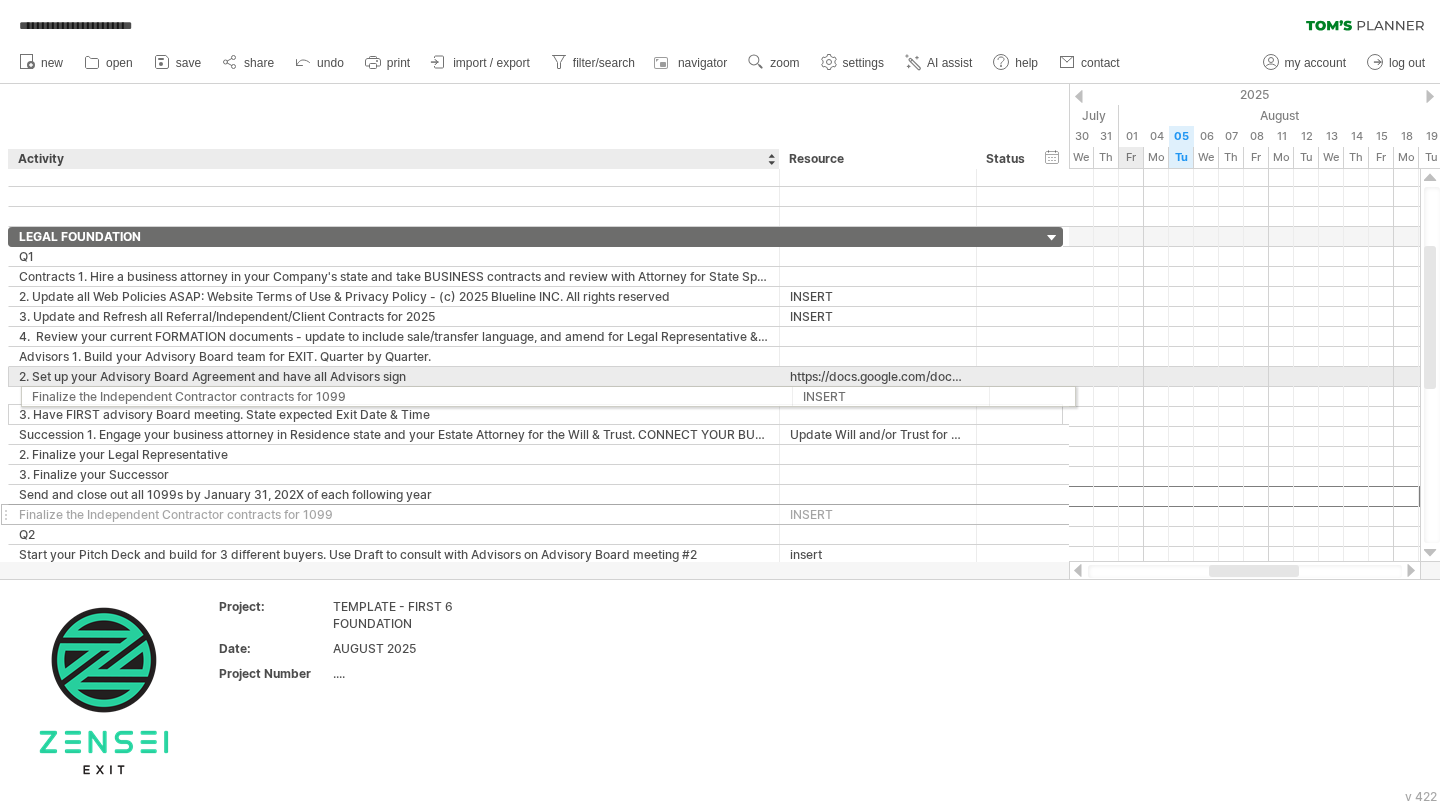 drag, startPoint x: 93, startPoint y: 491, endPoint x: 93, endPoint y: 374, distance: 117 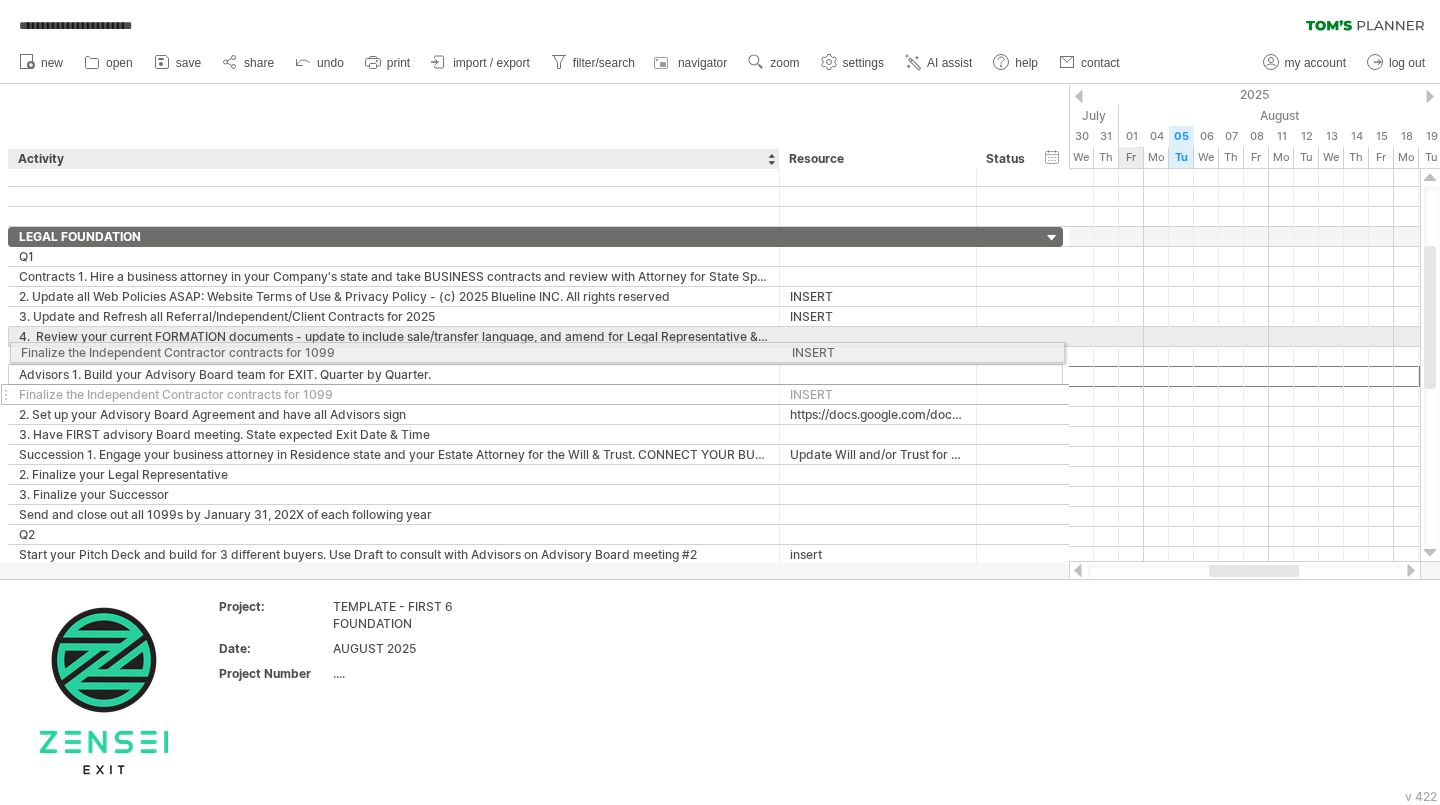 drag, startPoint x: 200, startPoint y: 374, endPoint x: 196, endPoint y: 349, distance: 25.317978 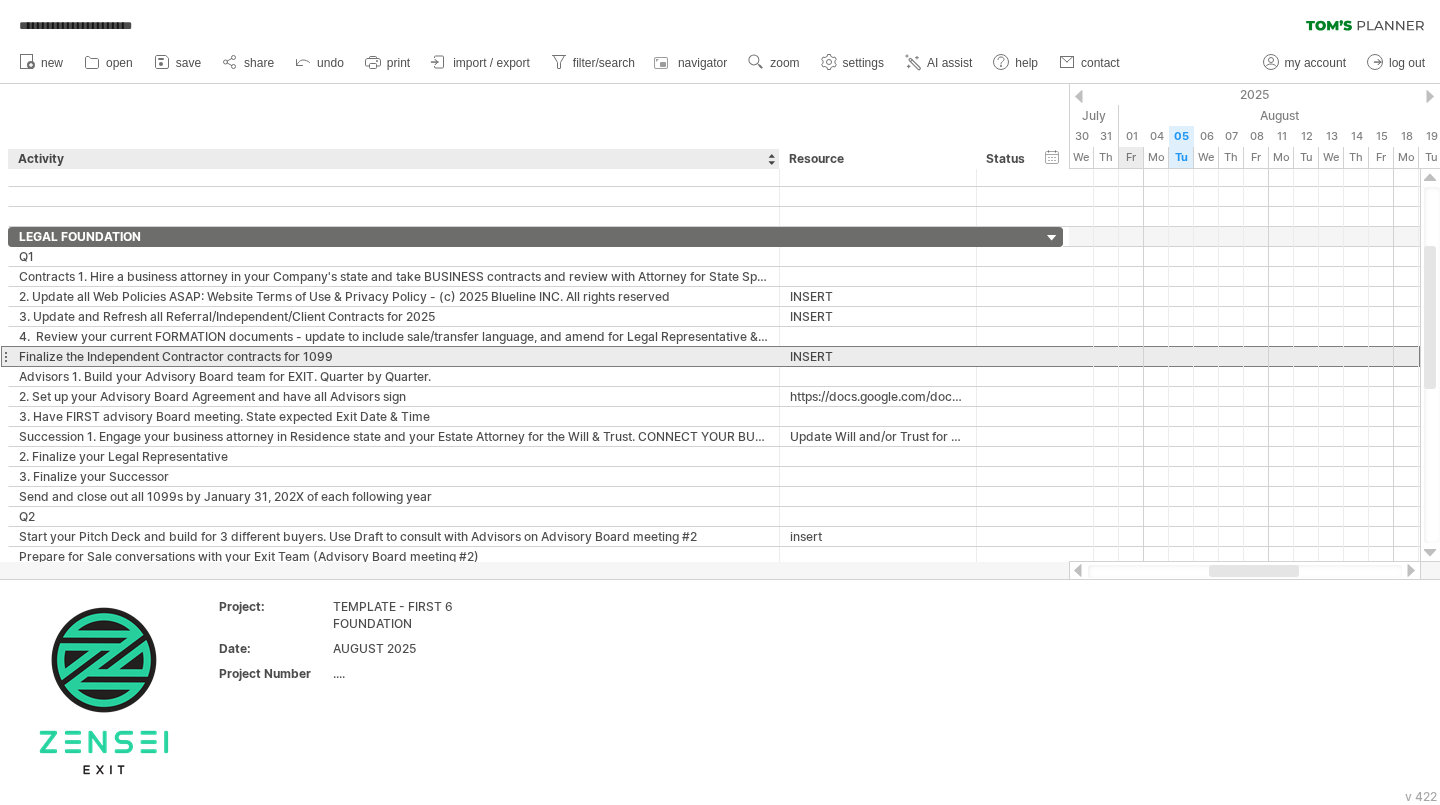 click on "**********" at bounding box center (394, 356) 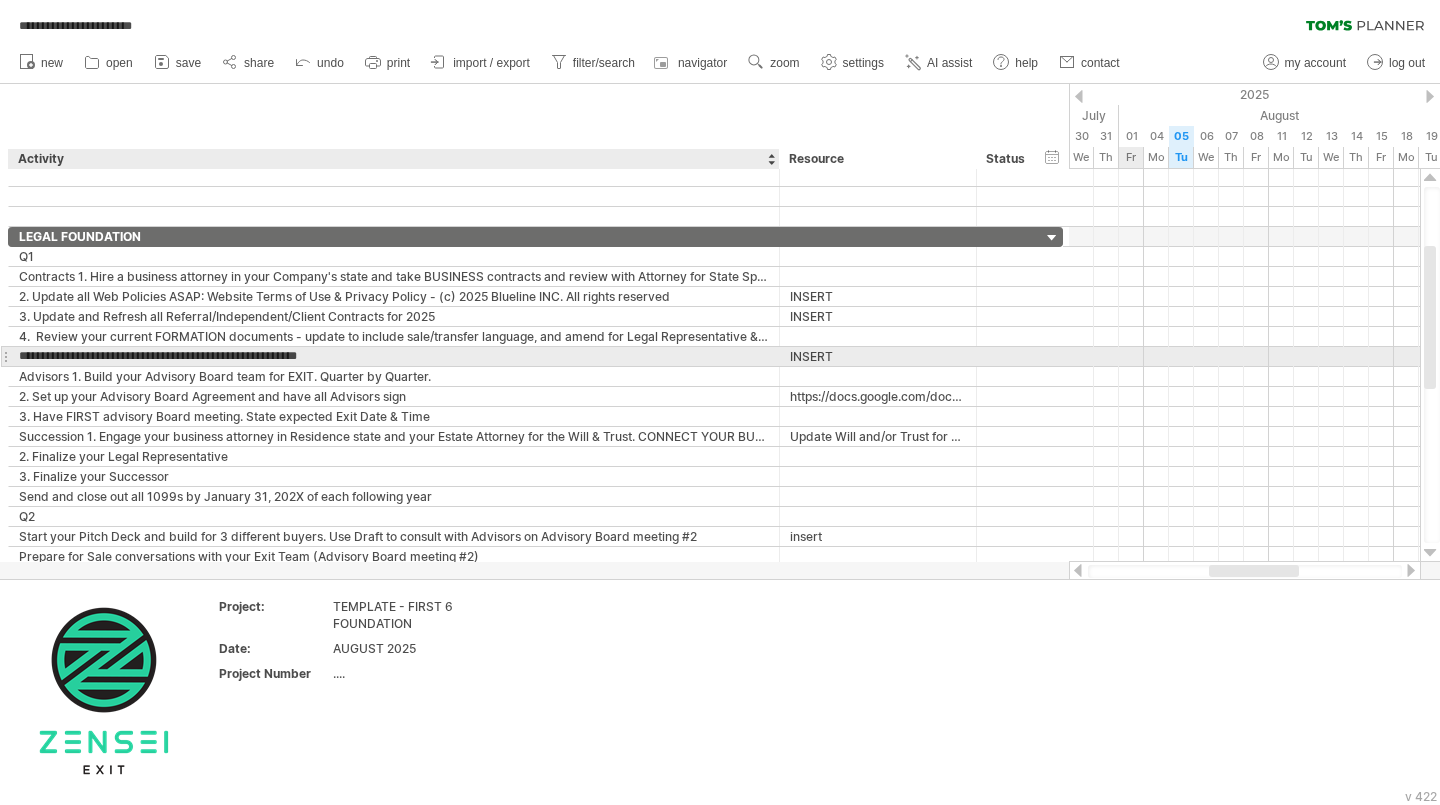 type on "**********" 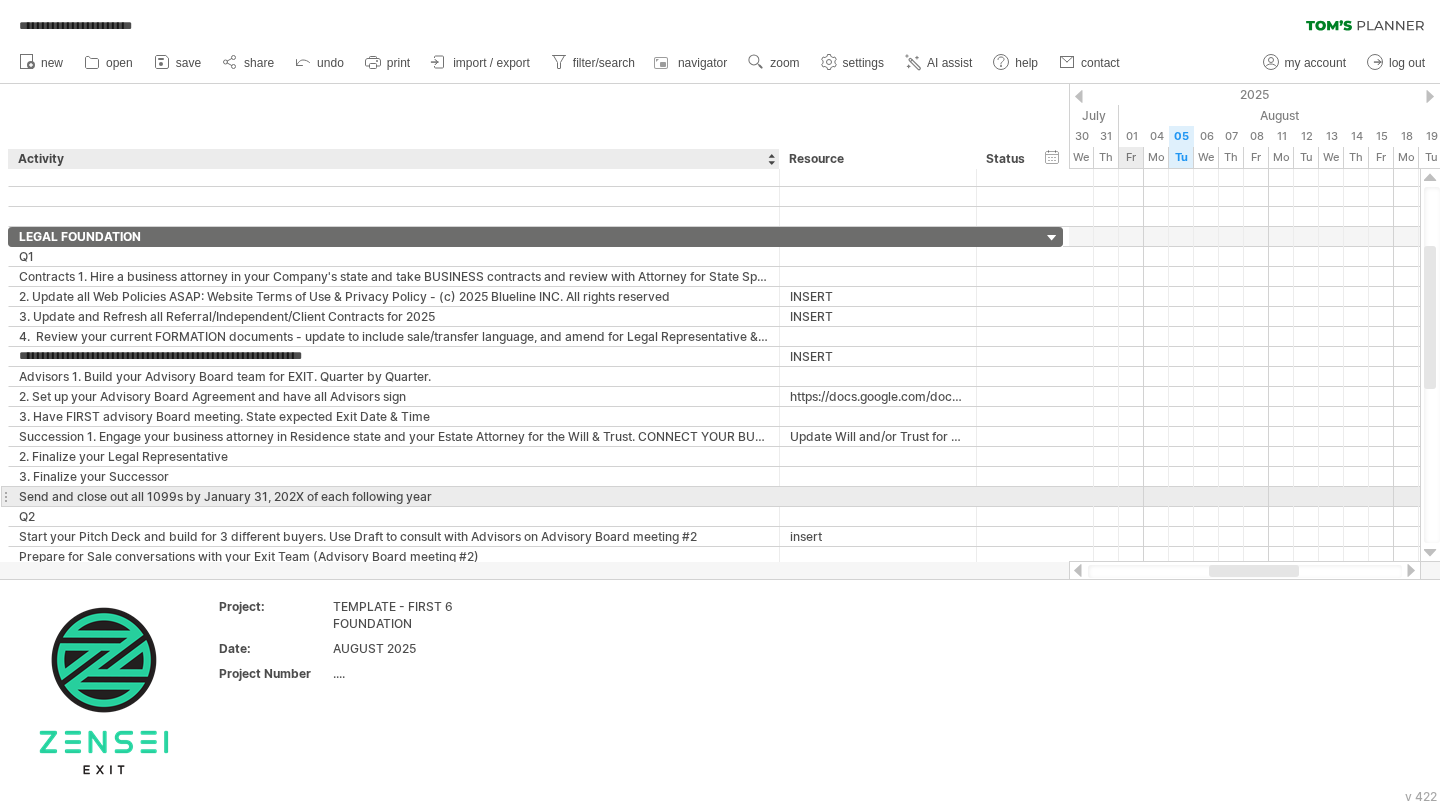 click on "Send and close out all 1099s by January 31, 202X of each following year" at bounding box center (394, 496) 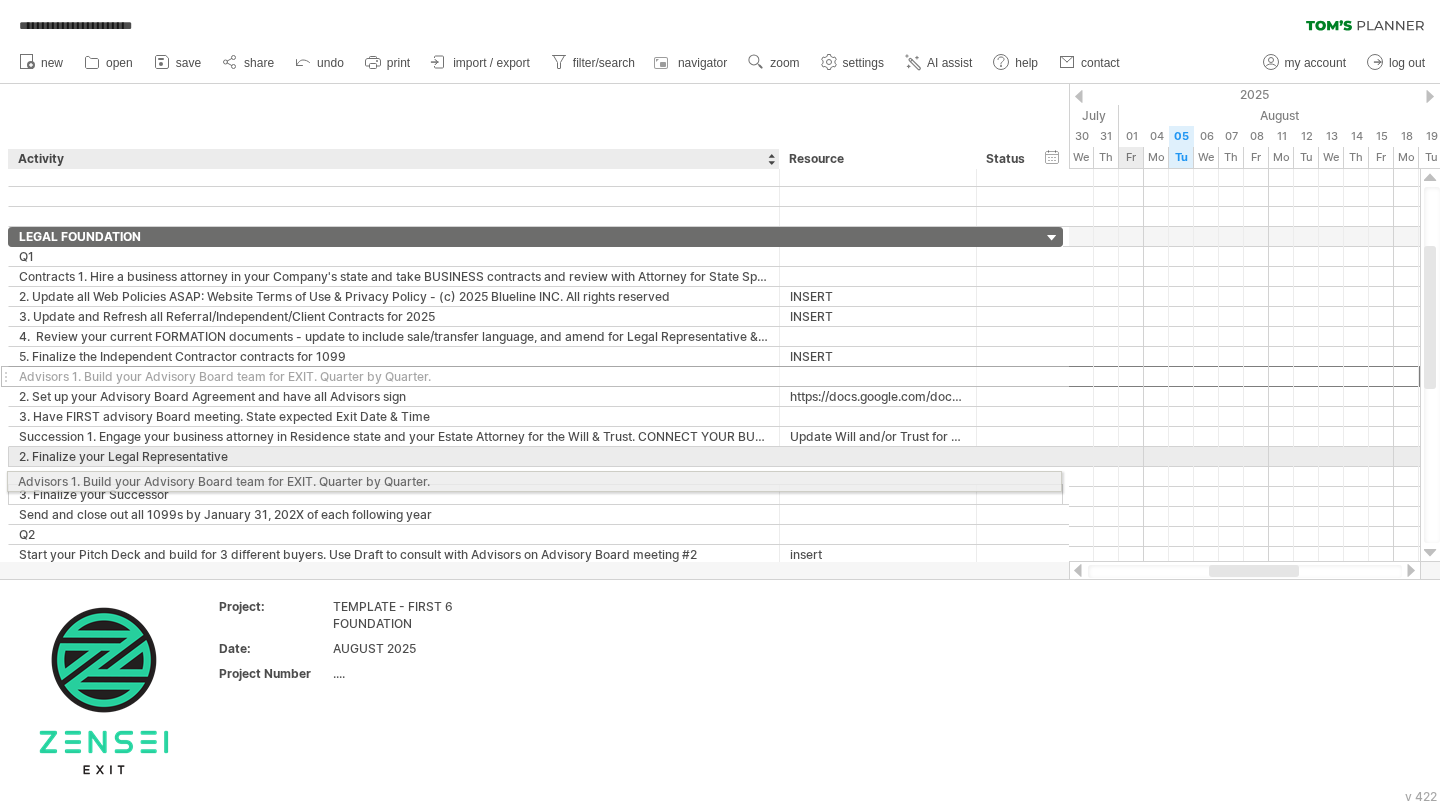 drag, startPoint x: 58, startPoint y: 372, endPoint x: 50, endPoint y: 484, distance: 112.28535 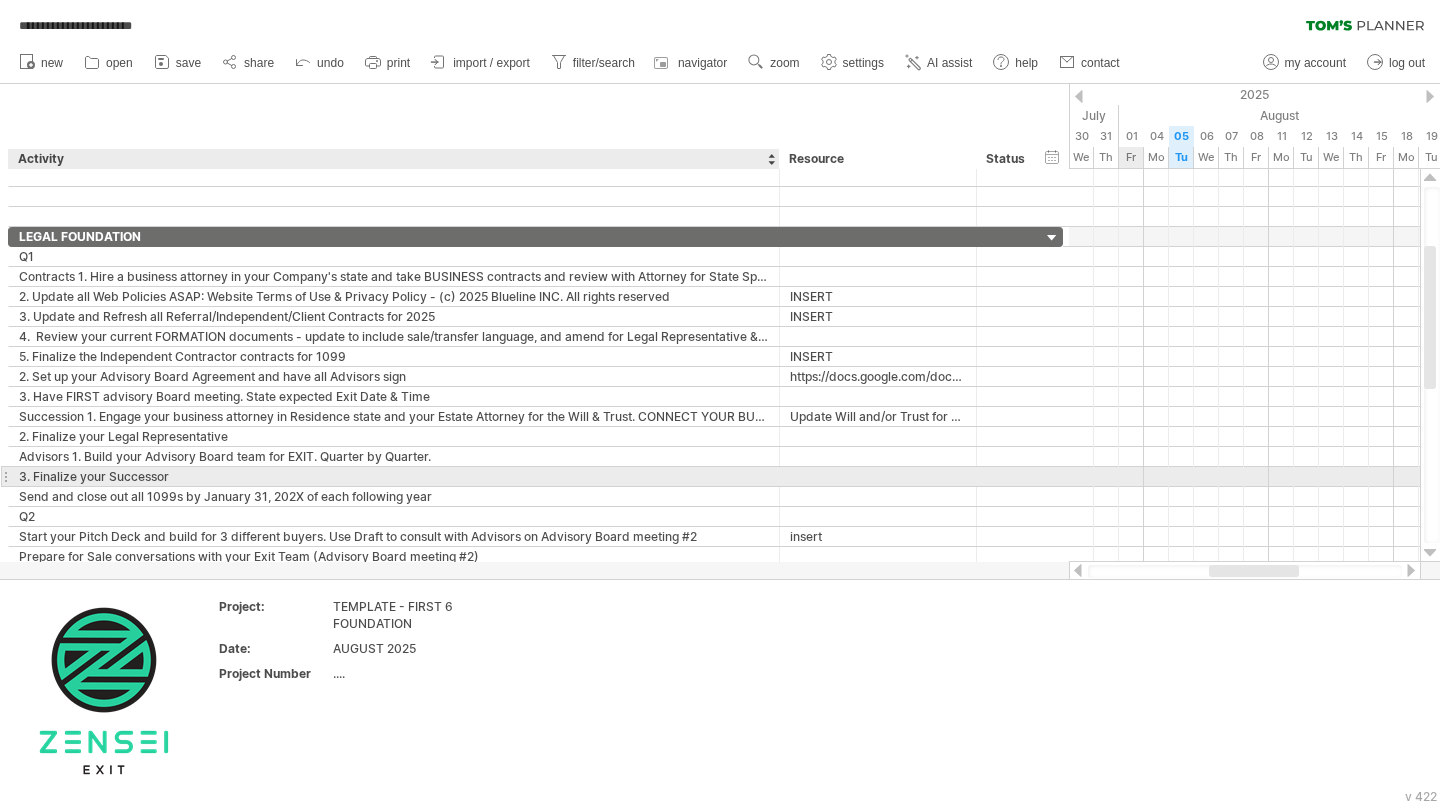 click on "3. Finalize your Successor" at bounding box center [394, 476] 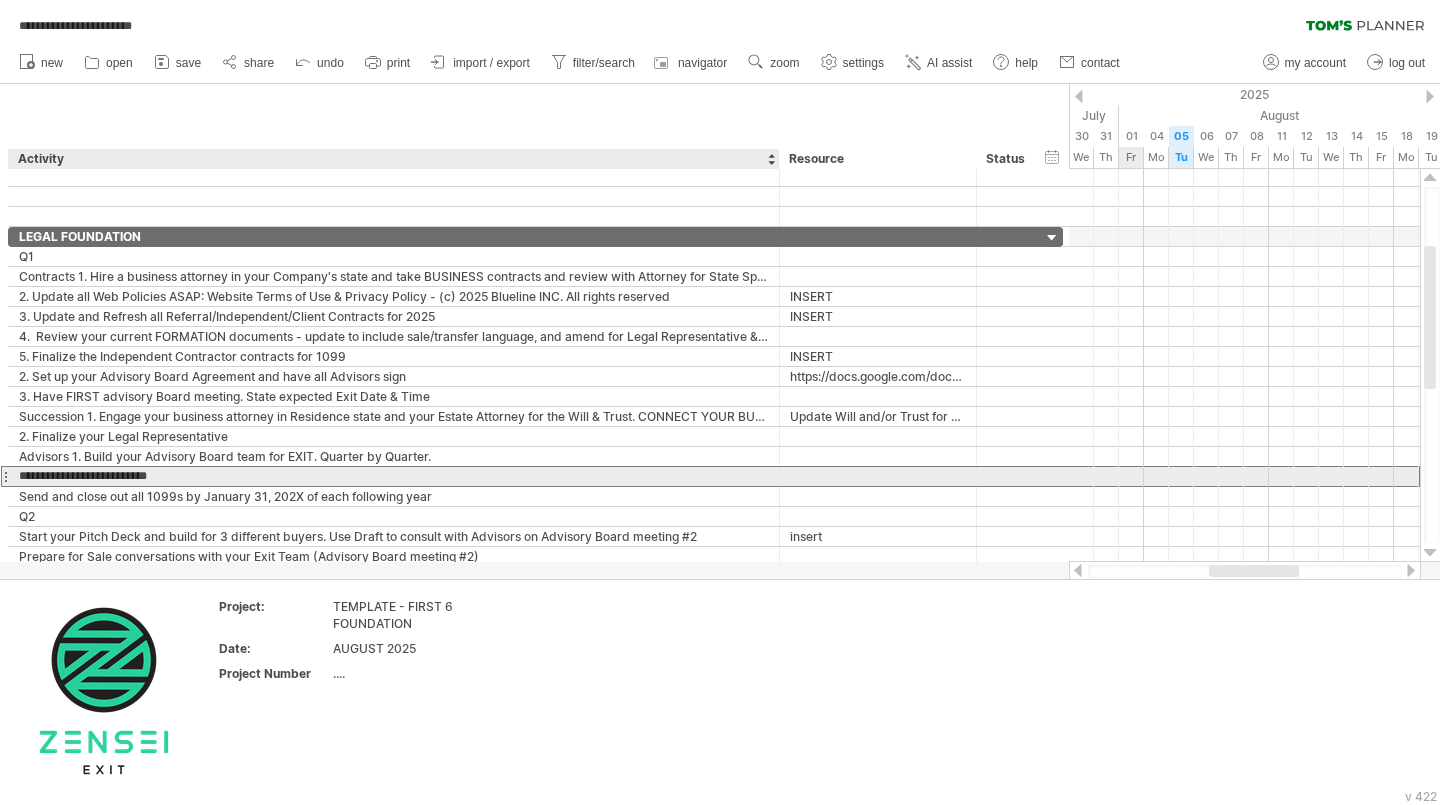 click on "**********" at bounding box center (394, 476) 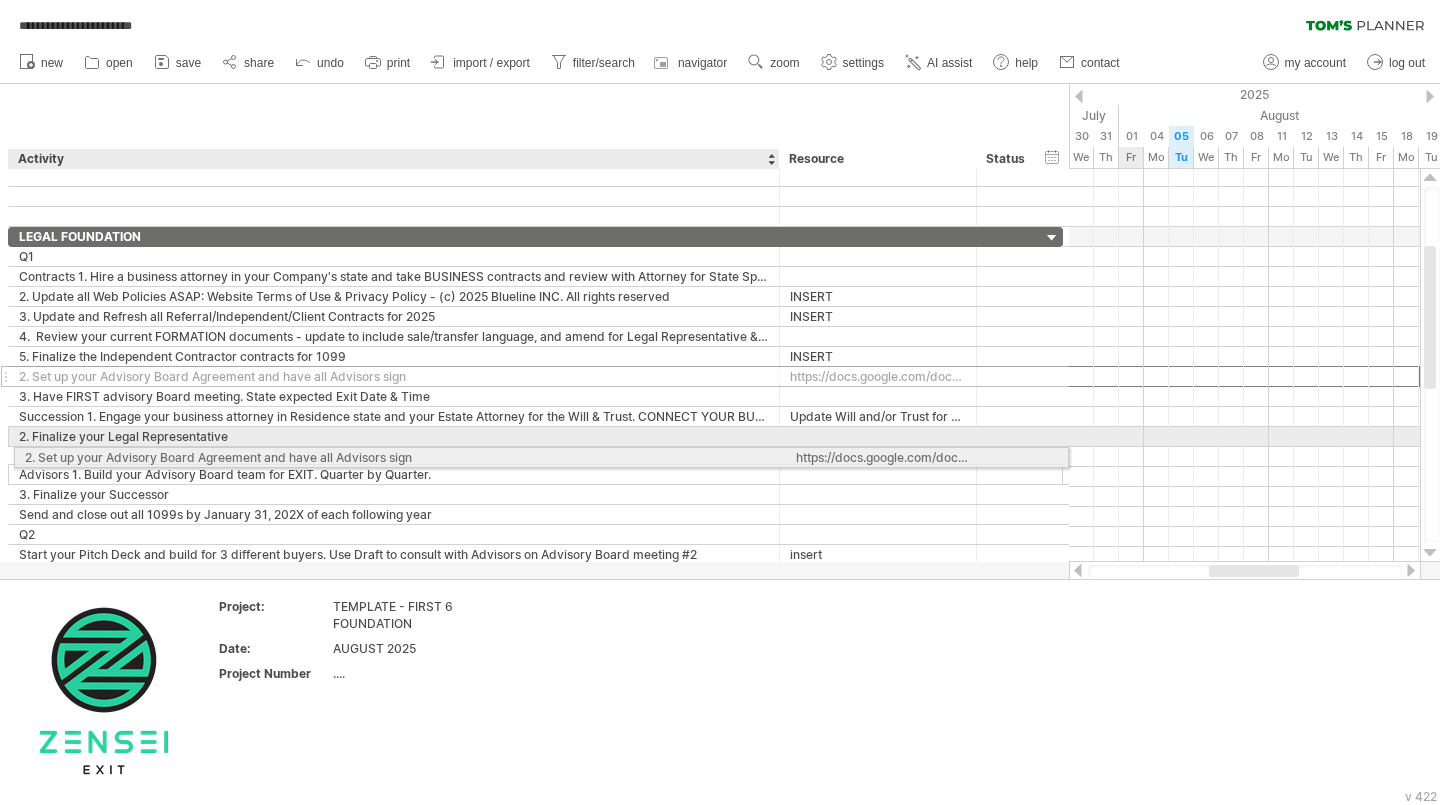 drag, startPoint x: 66, startPoint y: 374, endPoint x: 66, endPoint y: 464, distance: 90 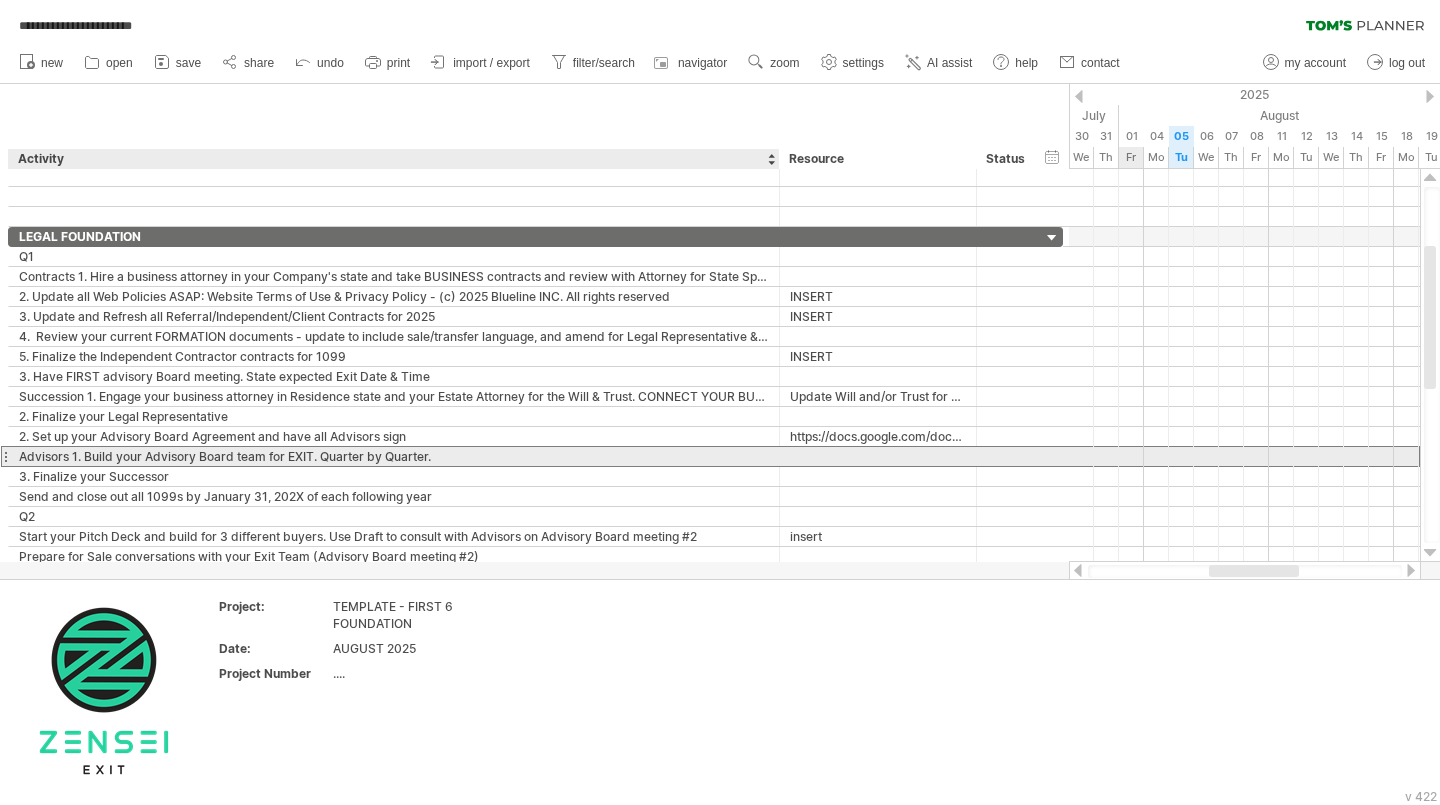 click on "Advisors 1. Build your Advisory Board team for EXIT. Quarter by Quarter." at bounding box center (394, 456) 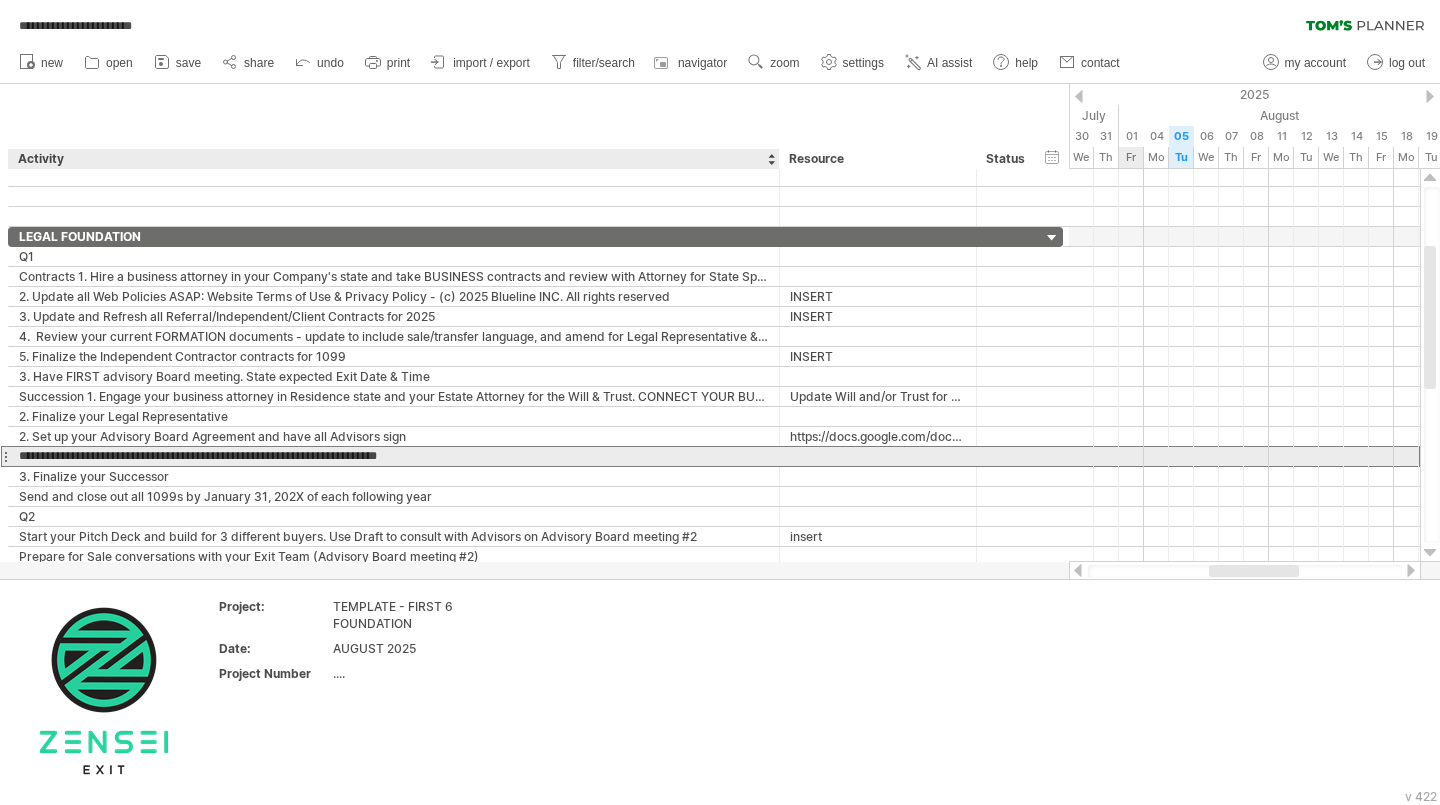 click on "**********" at bounding box center [394, 456] 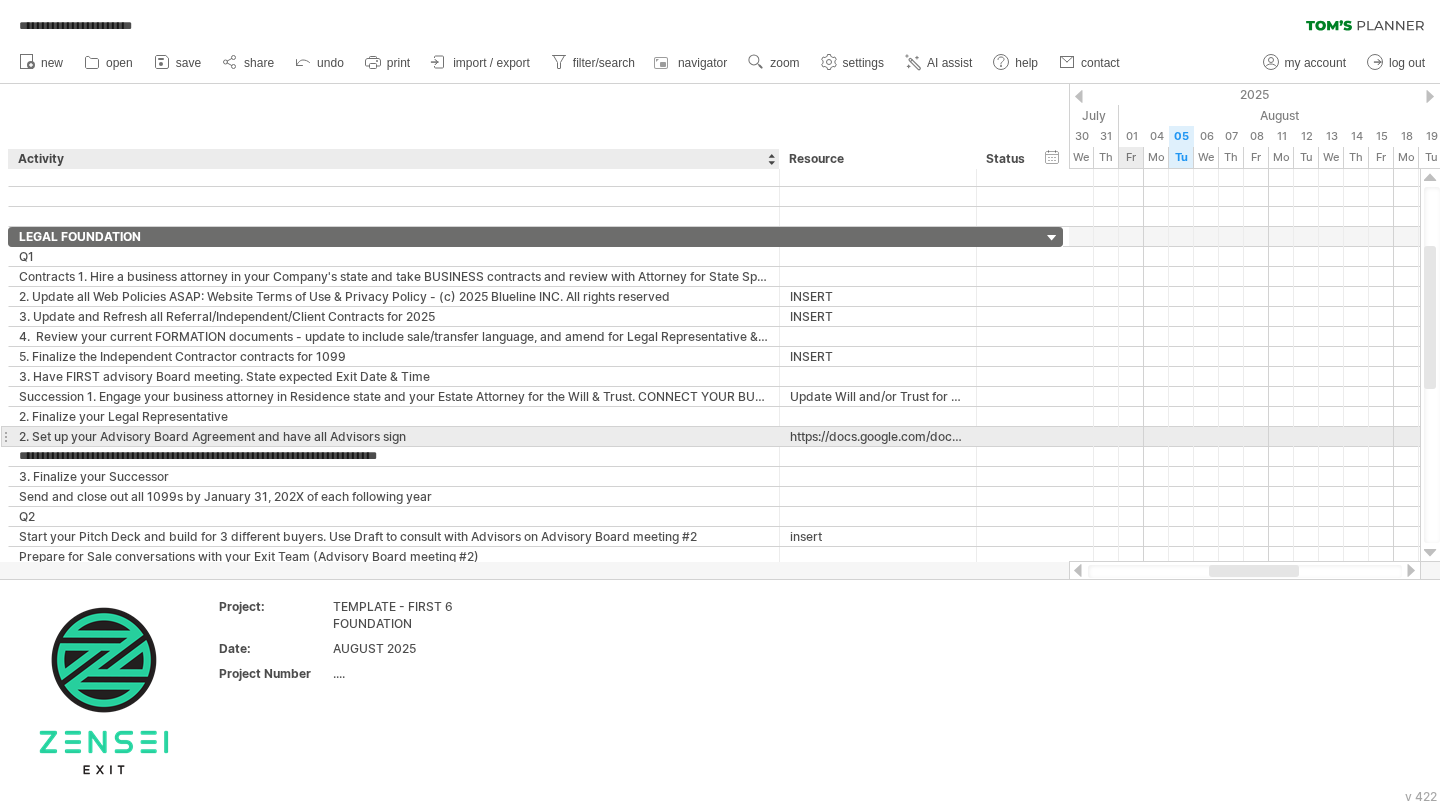 click on "2. Set up your Advisory Board Agreement and have all Advisors sign" at bounding box center [394, 436] 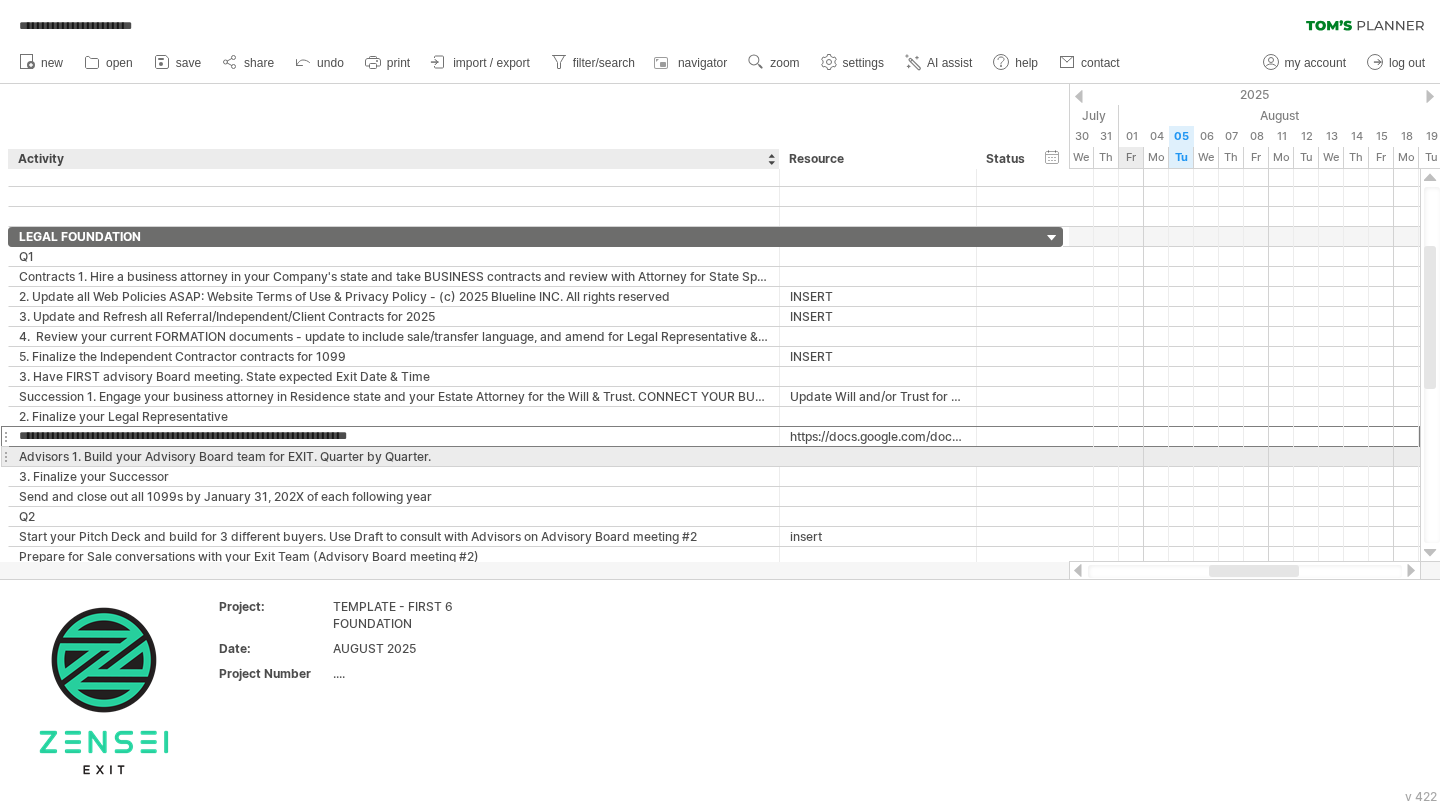 drag, startPoint x: 132, startPoint y: 436, endPoint x: 122, endPoint y: 462, distance: 27.856777 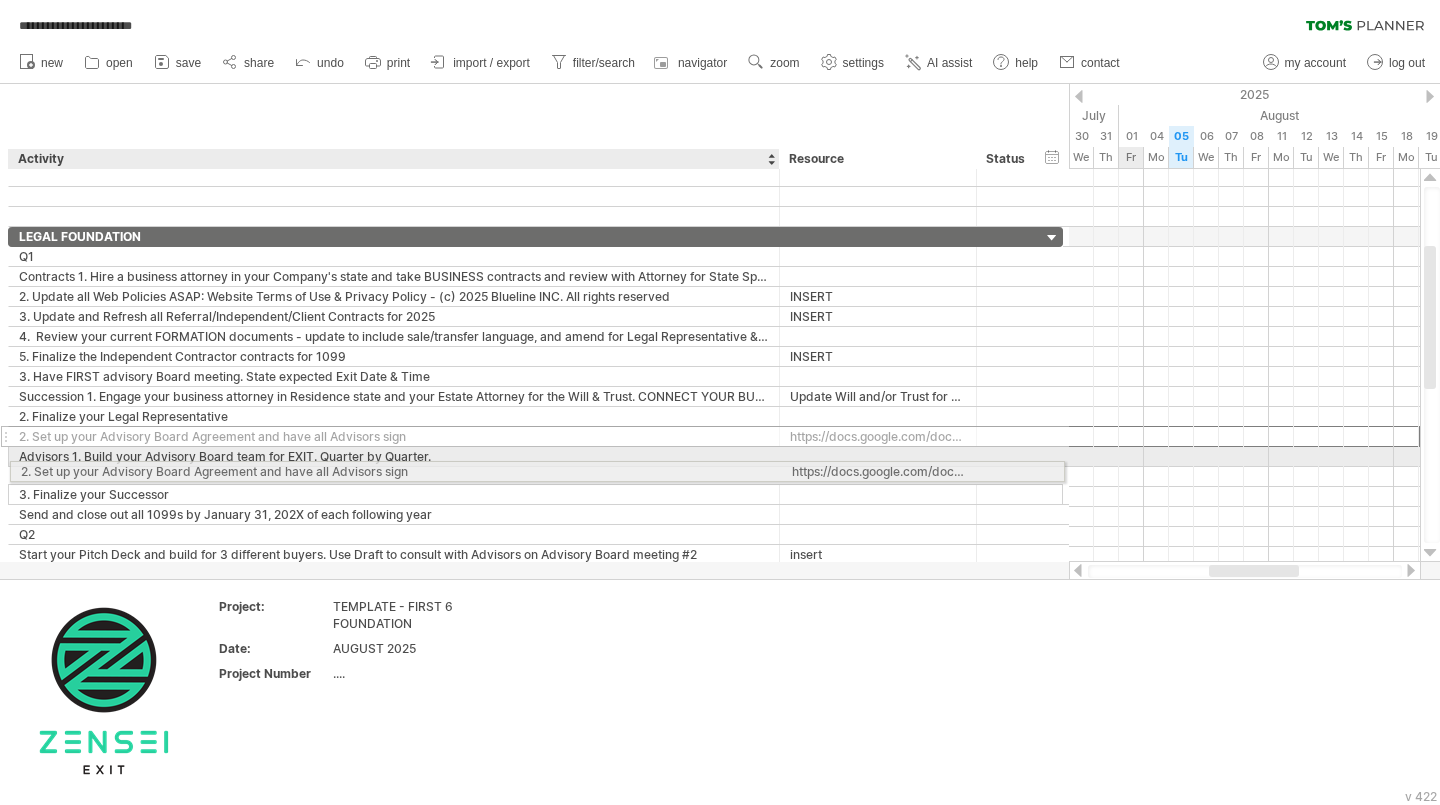 drag, startPoint x: 454, startPoint y: 438, endPoint x: 446, endPoint y: 468, distance: 31.04835 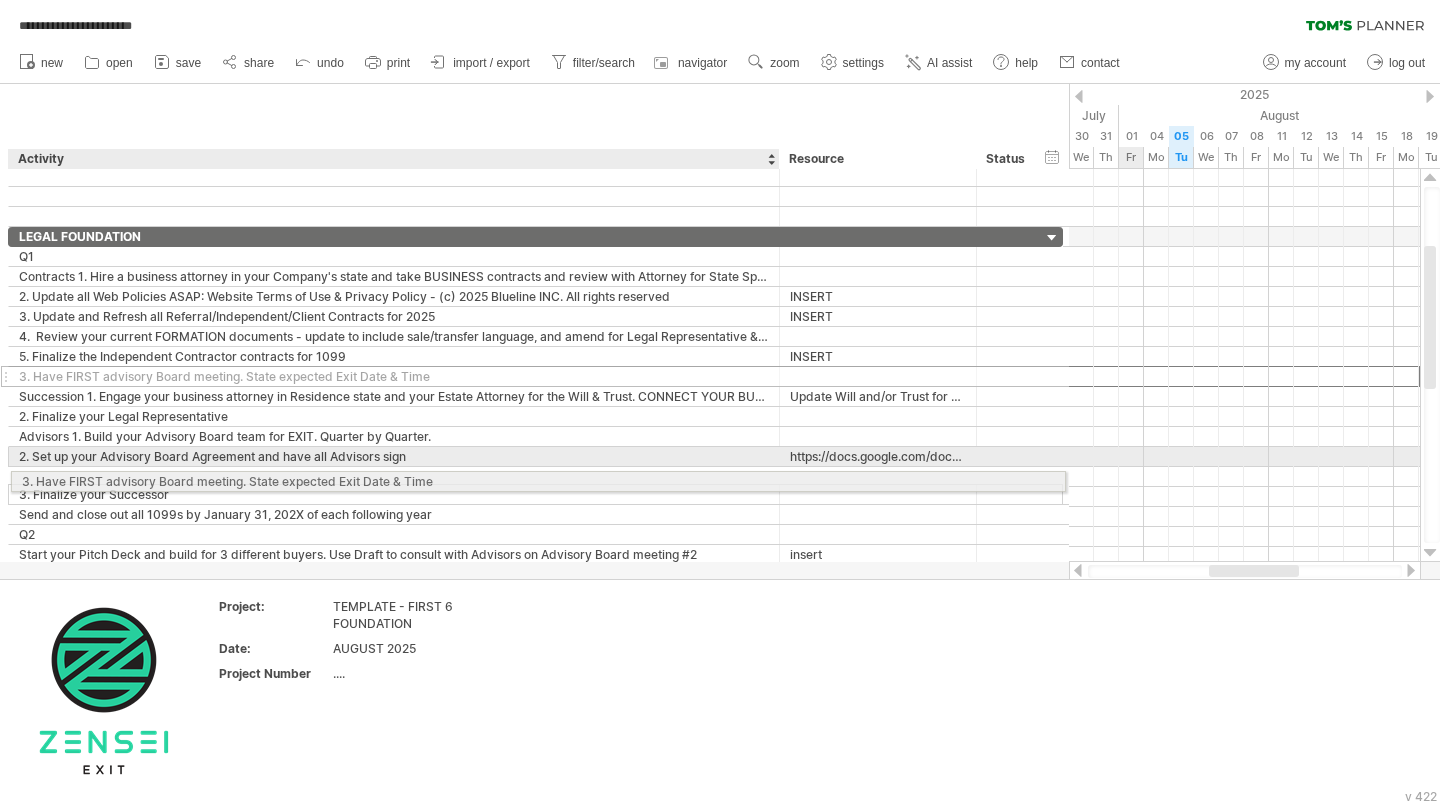 drag, startPoint x: 227, startPoint y: 368, endPoint x: 232, endPoint y: 478, distance: 110.11358 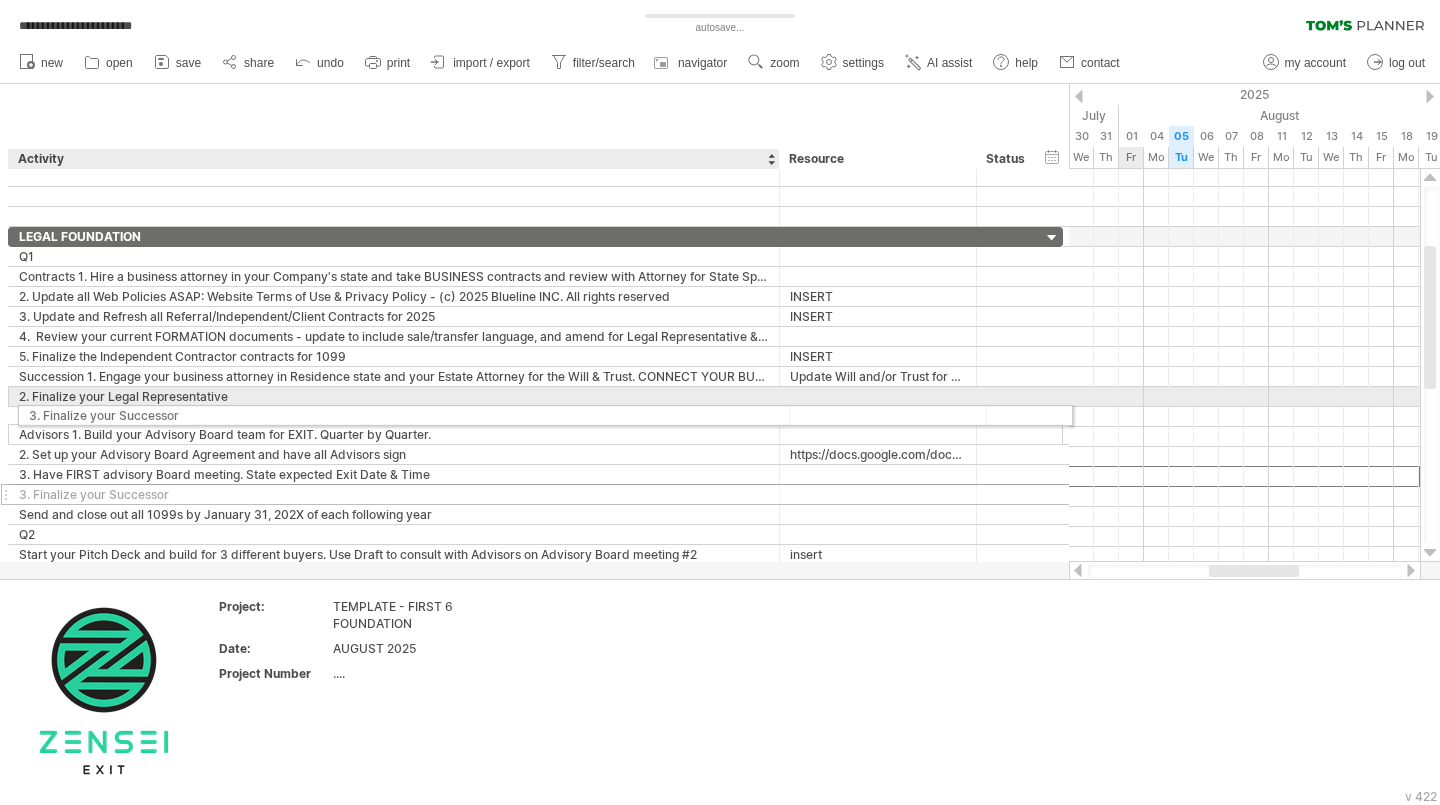 drag, startPoint x: 146, startPoint y: 472, endPoint x: 160, endPoint y: 412, distance: 61.611687 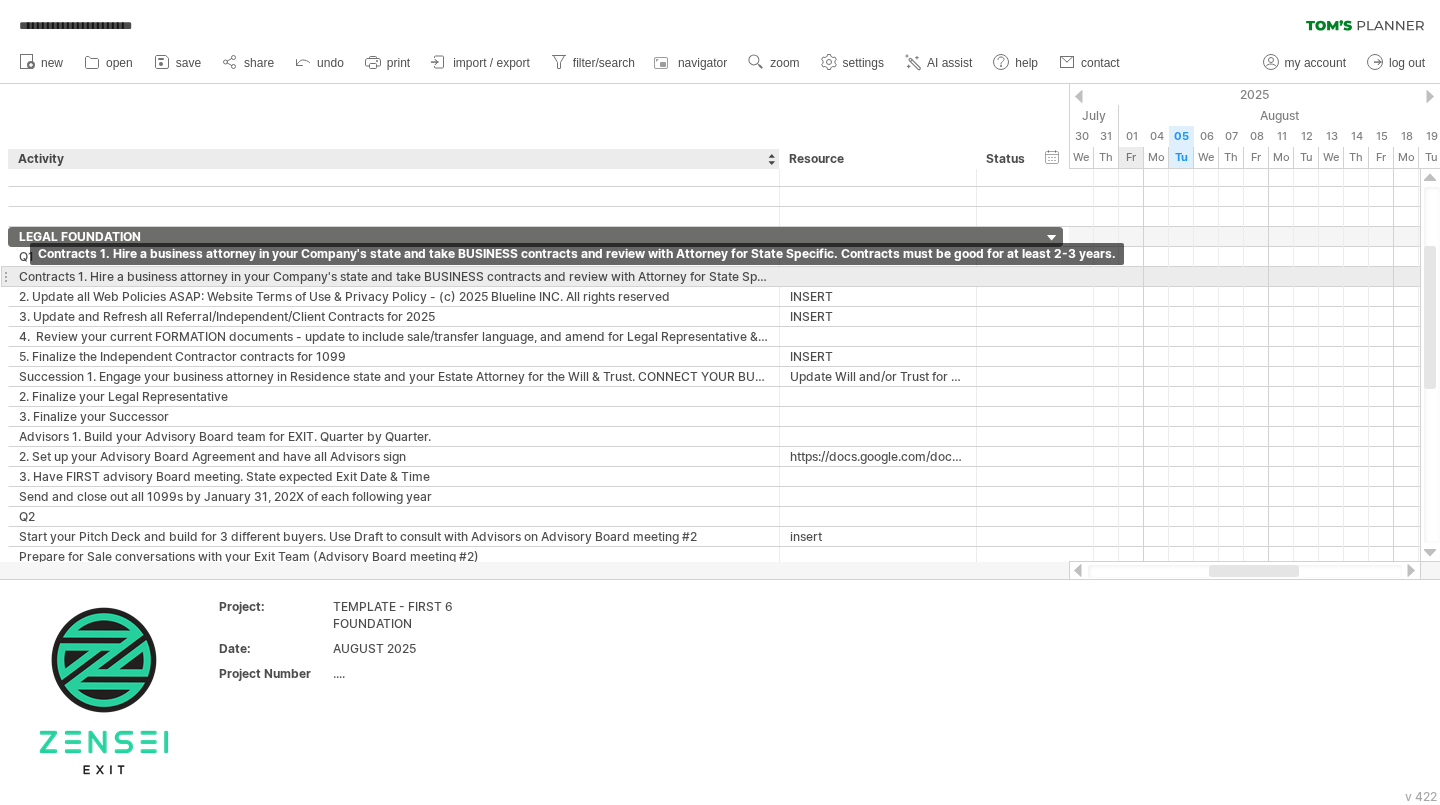 click on "Contracts 1. Hire a business attorney in your Company's state and take BUSINESS contracts and review with Attorney for State Specific. Contracts must be good for at least [NUMBER]-[NUMBER] years." at bounding box center [394, 276] 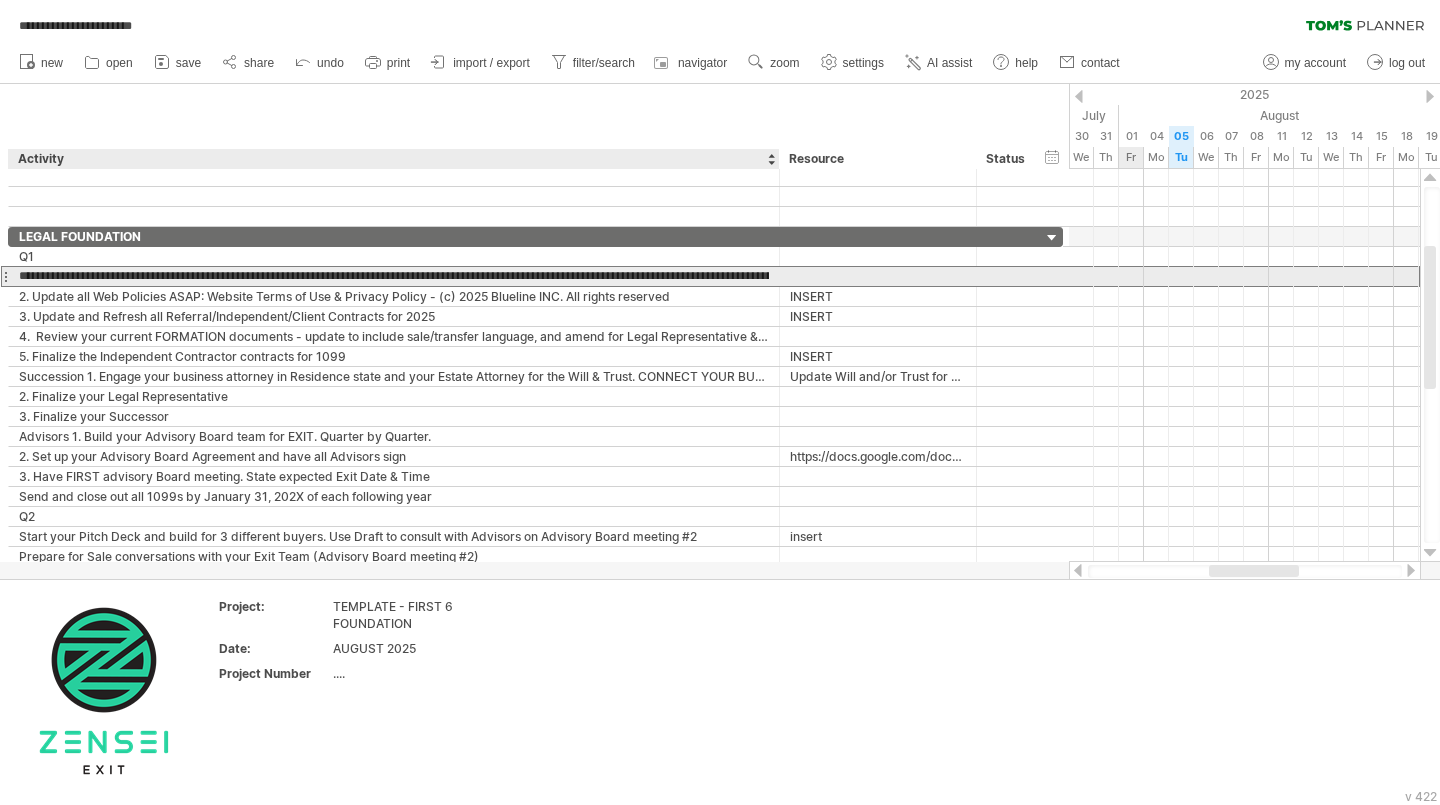 drag, startPoint x: 78, startPoint y: 275, endPoint x: 16, endPoint y: 275, distance: 62 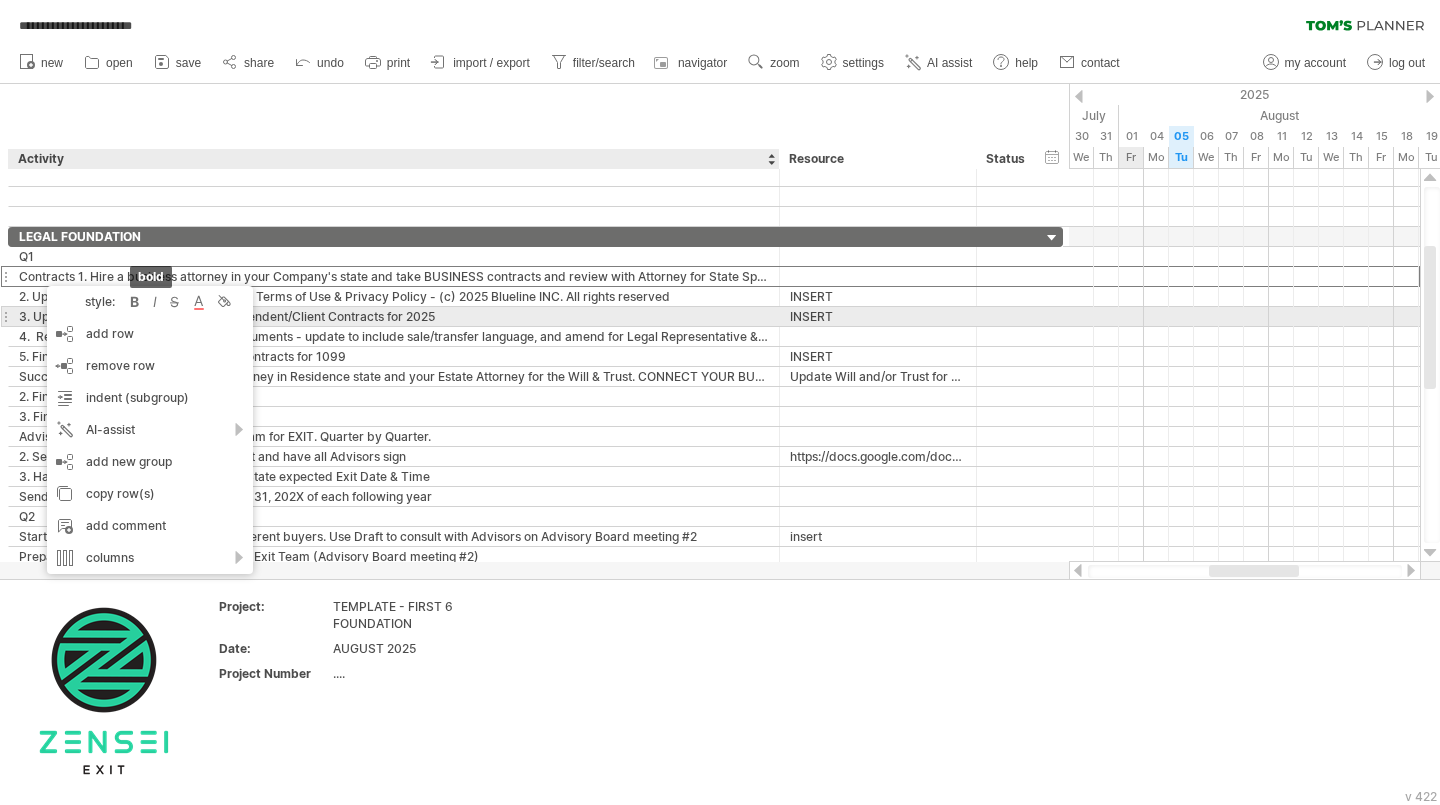 click at bounding box center (135, 302) 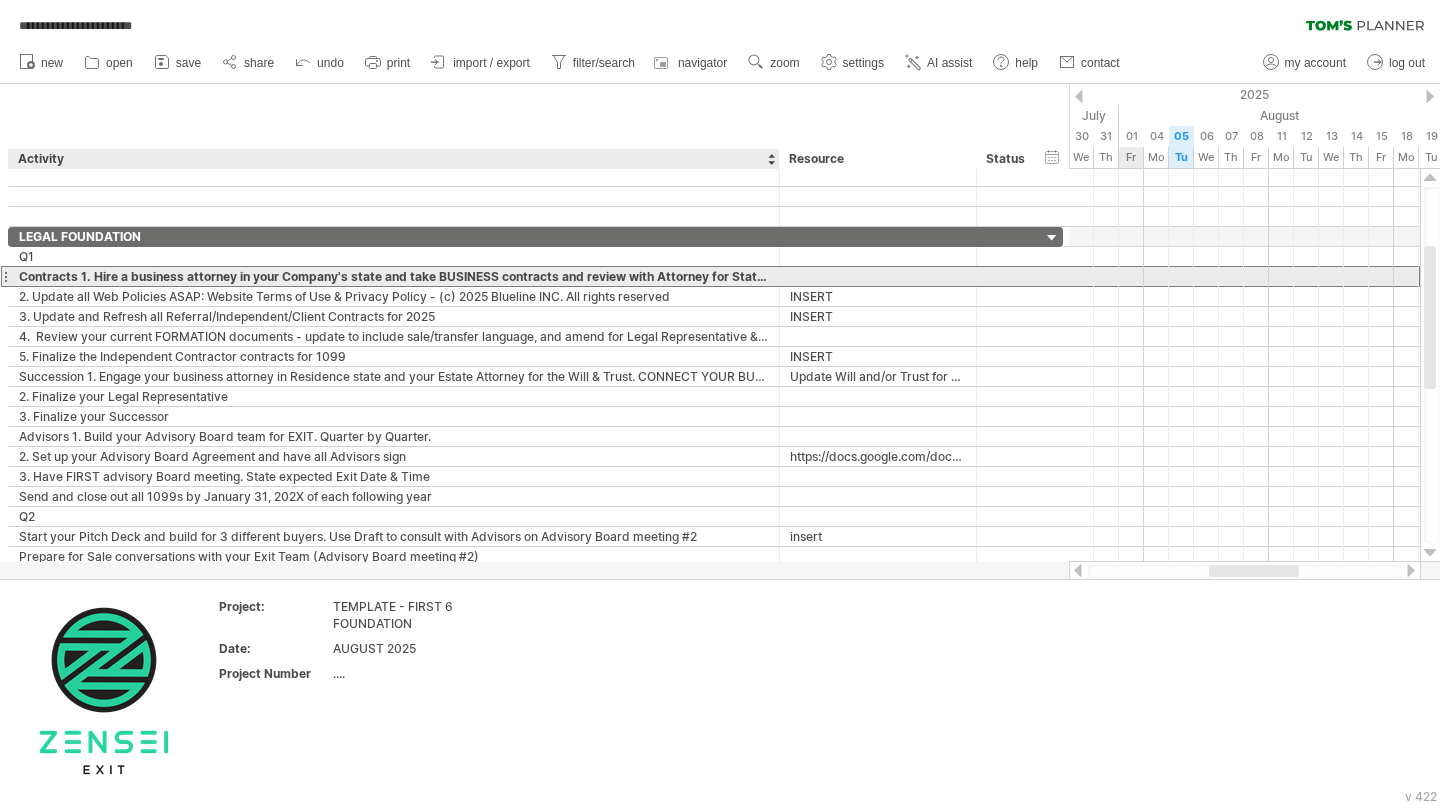 click on "Contracts 1. Hire a business attorney in your Company's state and take BUSINESS contracts and review with Attorney for State Specific. Contracts must be good for at least [NUMBER]-[NUMBER] years." at bounding box center (394, 276) 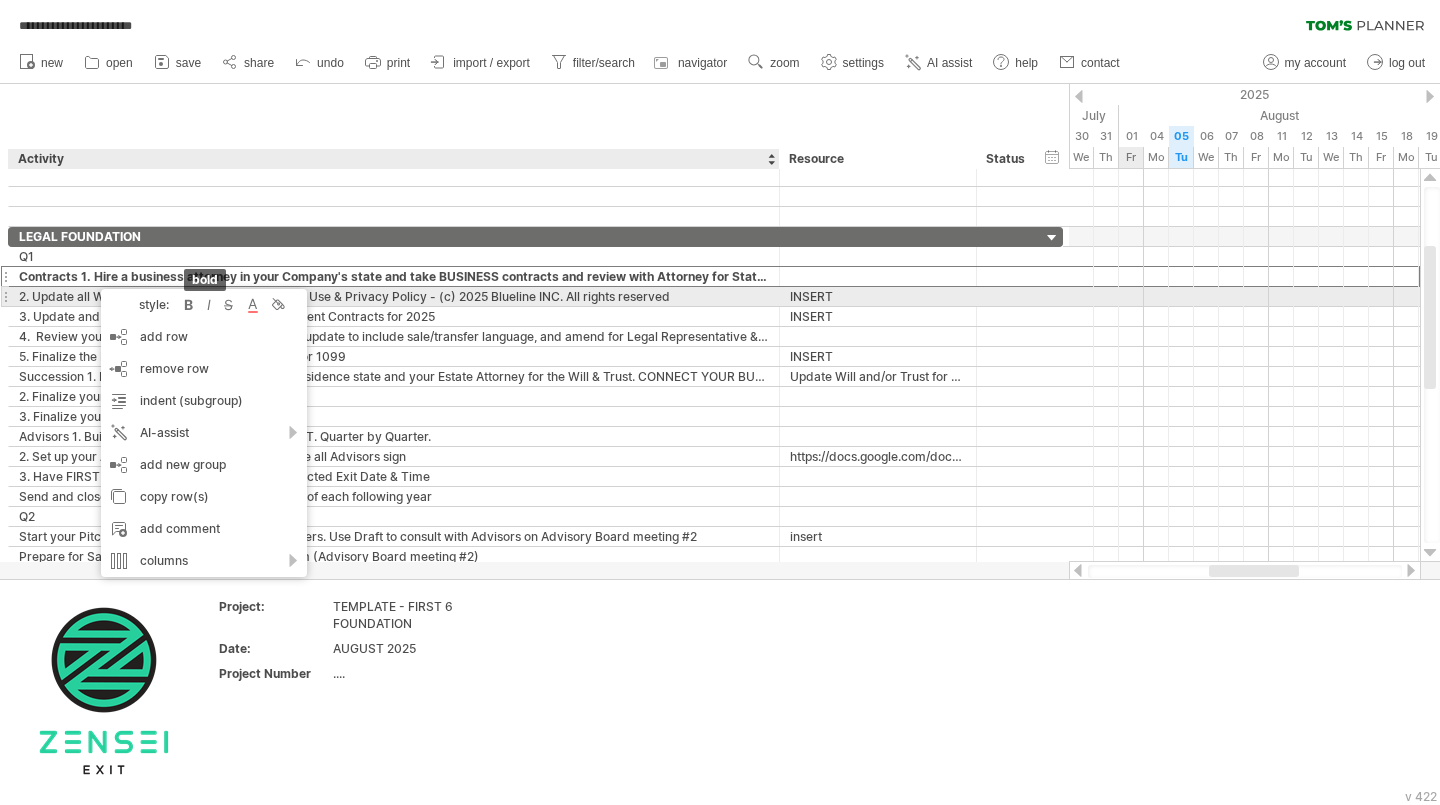click at bounding box center (189, 305) 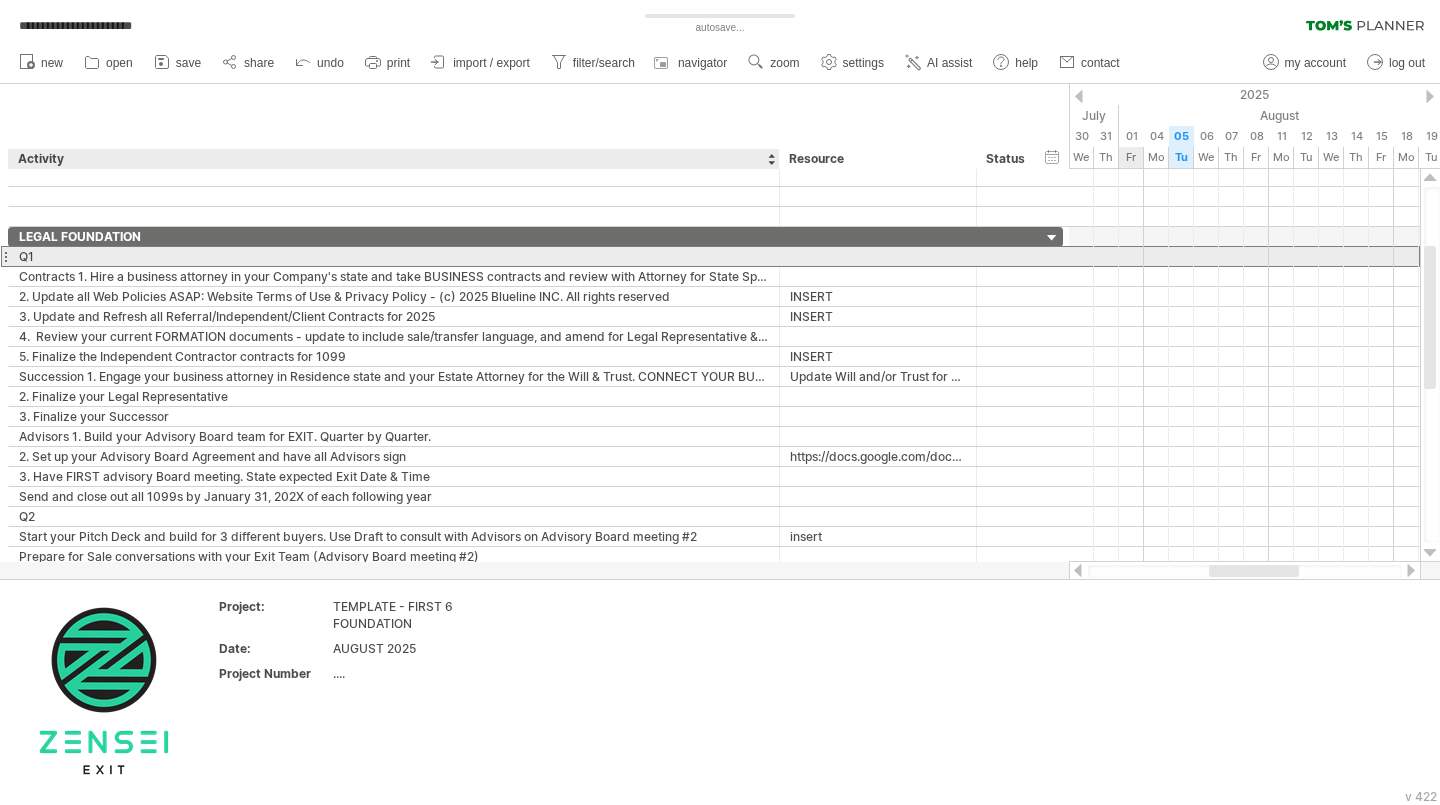 click on "Q1" at bounding box center [394, 256] 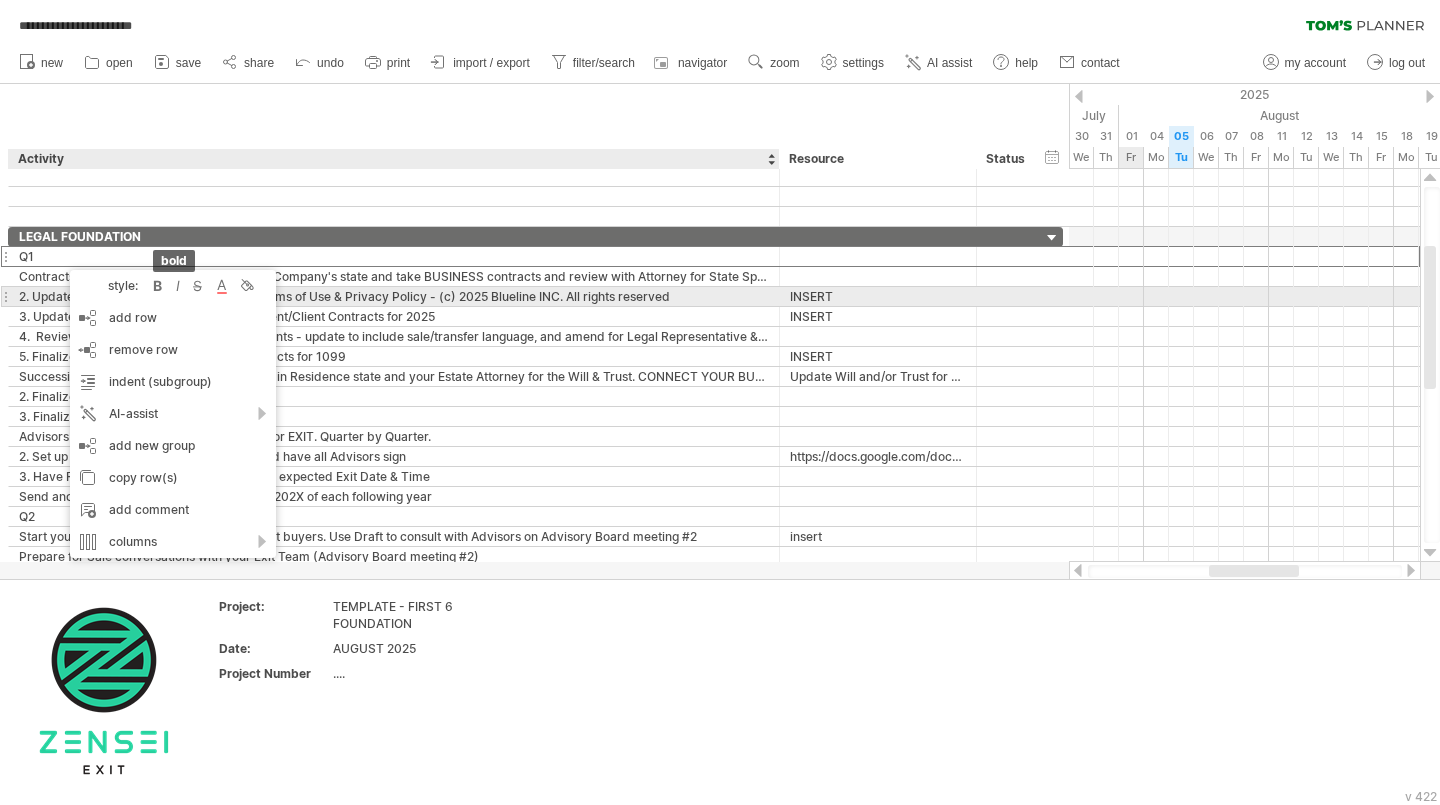 click at bounding box center (158, 286) 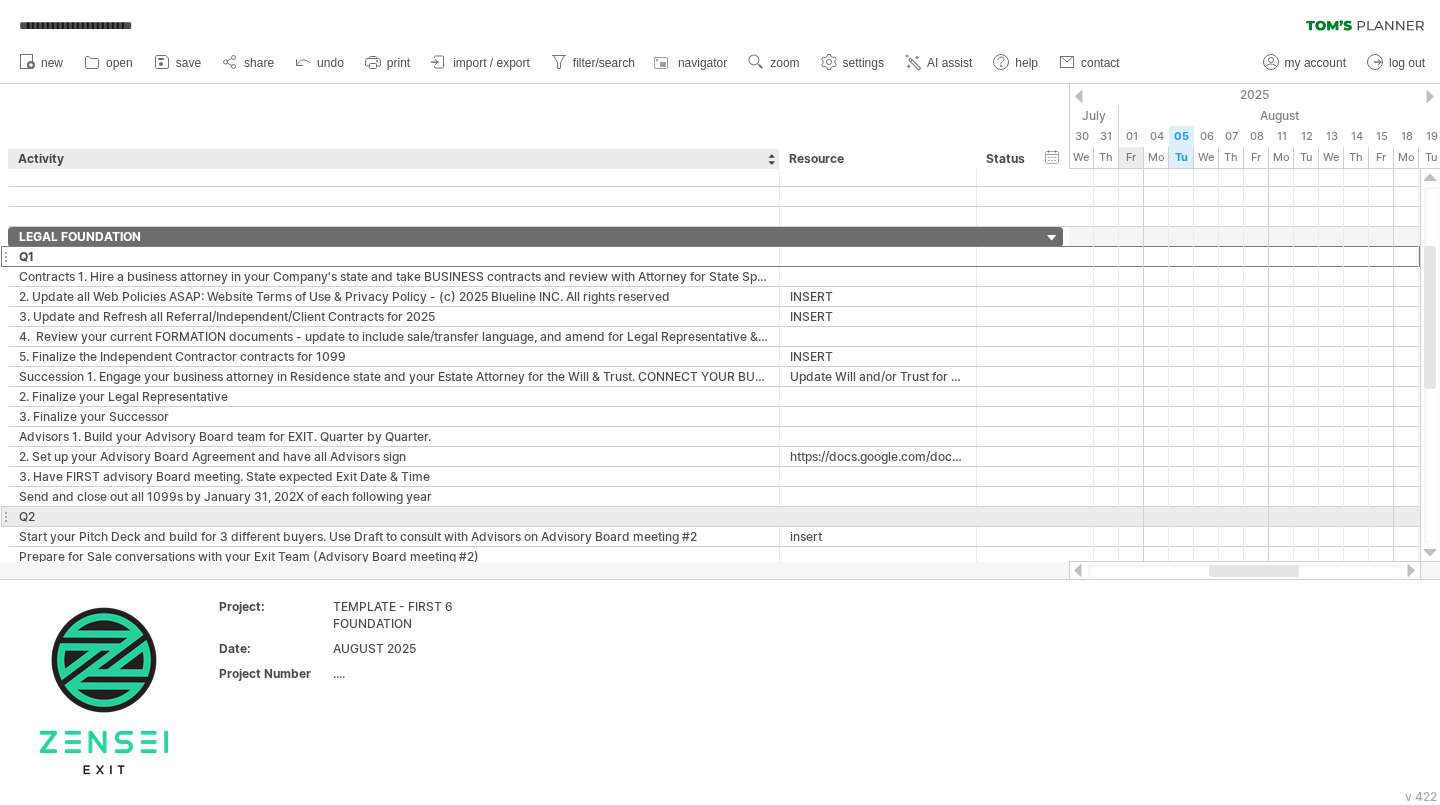 click on "Q2" at bounding box center (394, 516) 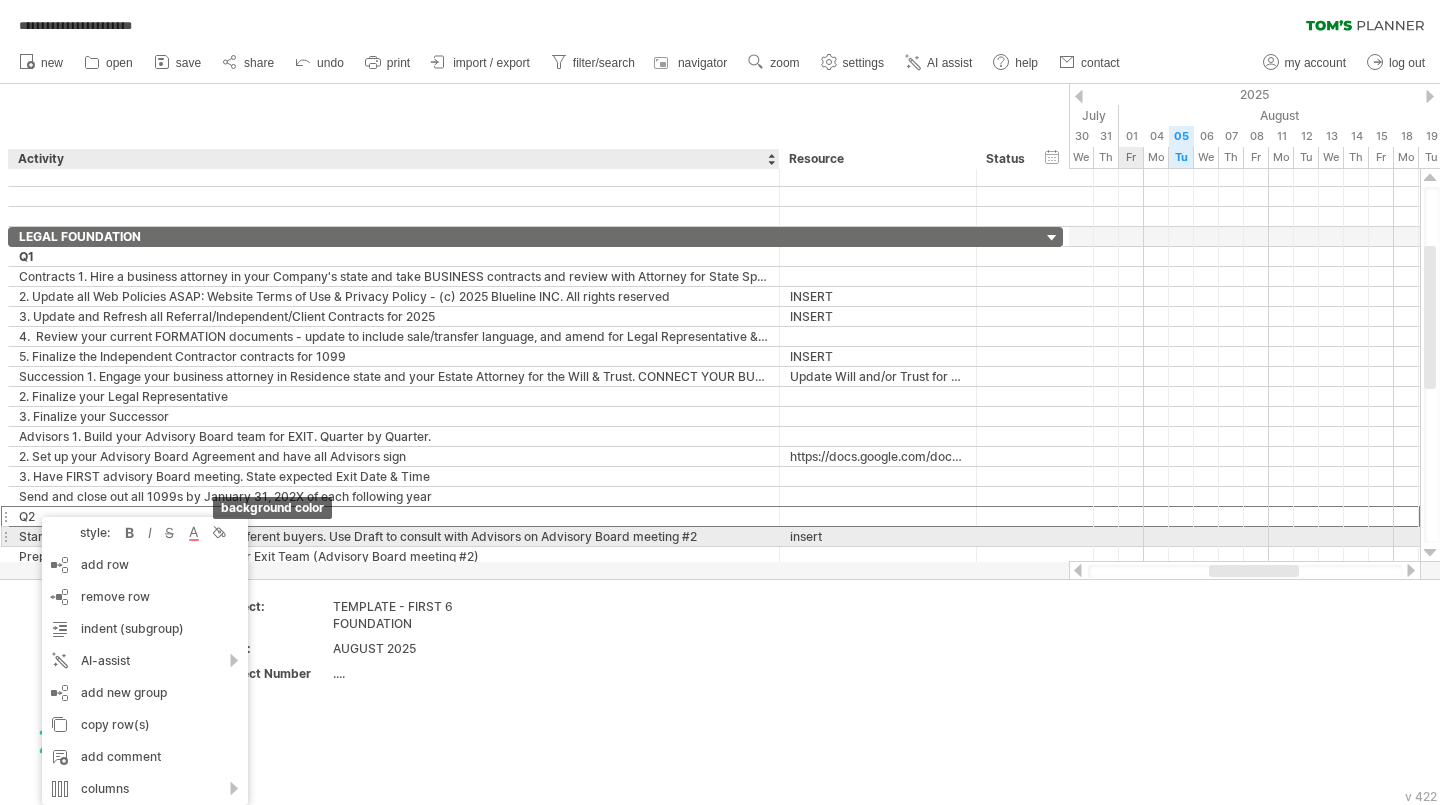 click at bounding box center (218, 533) 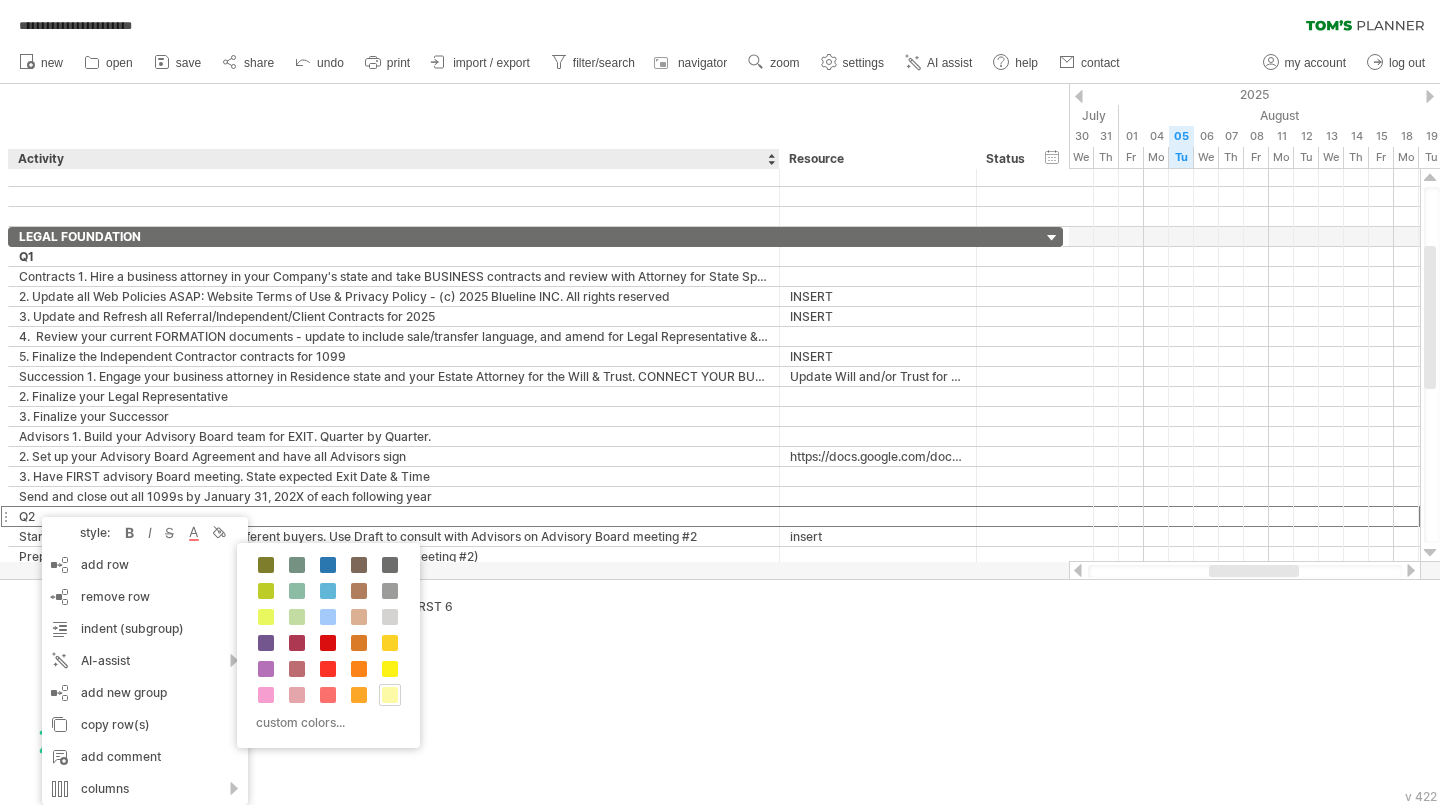 click at bounding box center (390, 695) 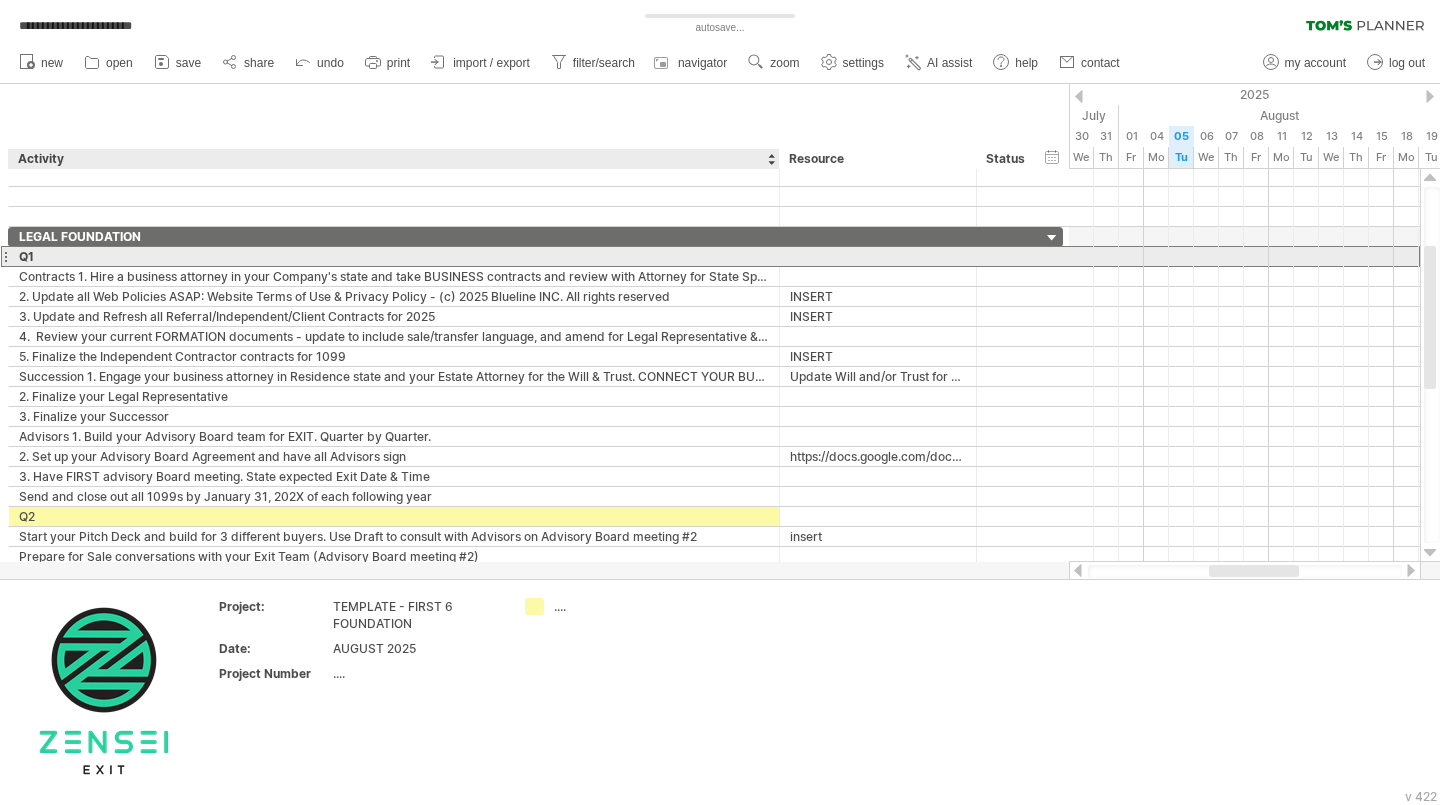 click on "Q1" at bounding box center (394, 256) 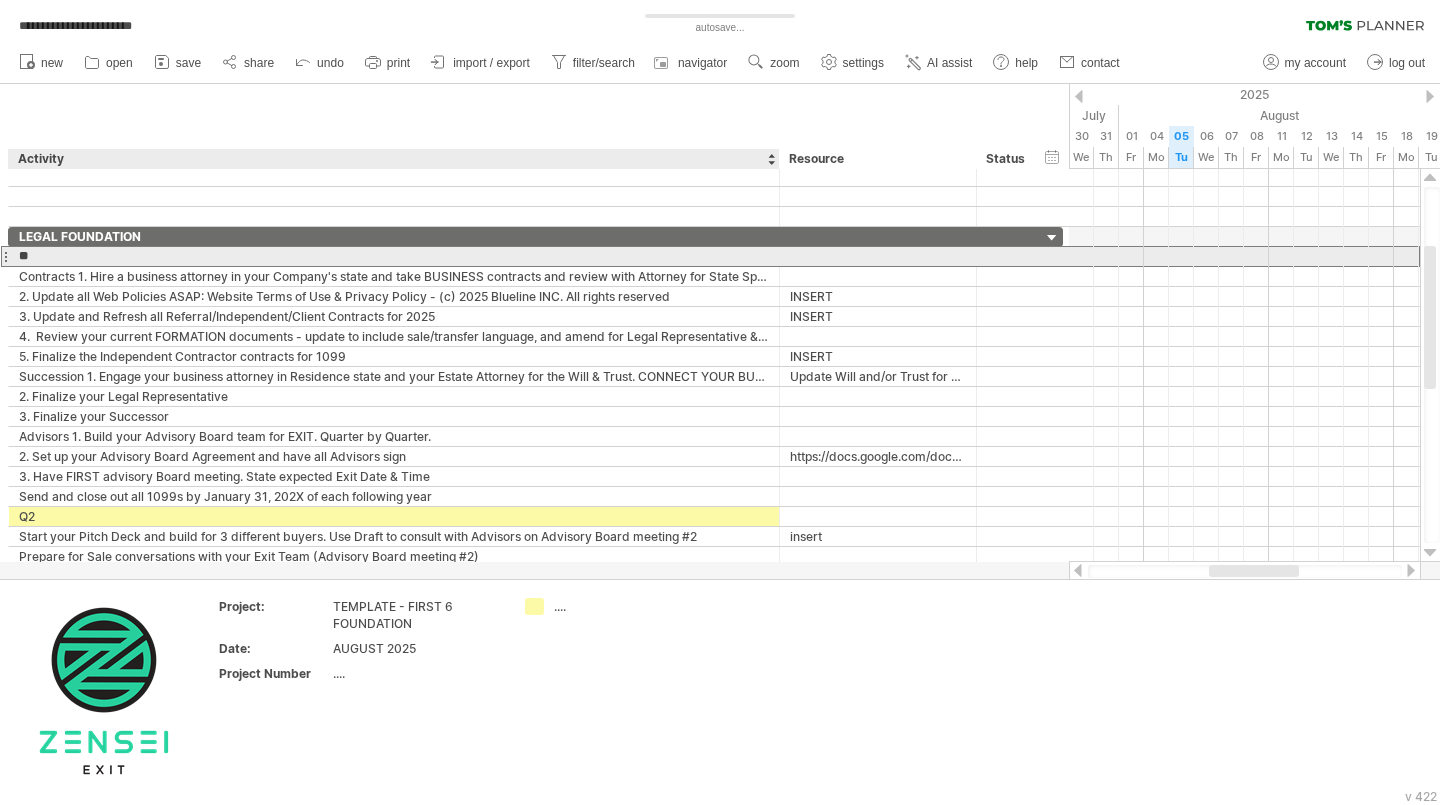 click on "**" at bounding box center [394, 256] 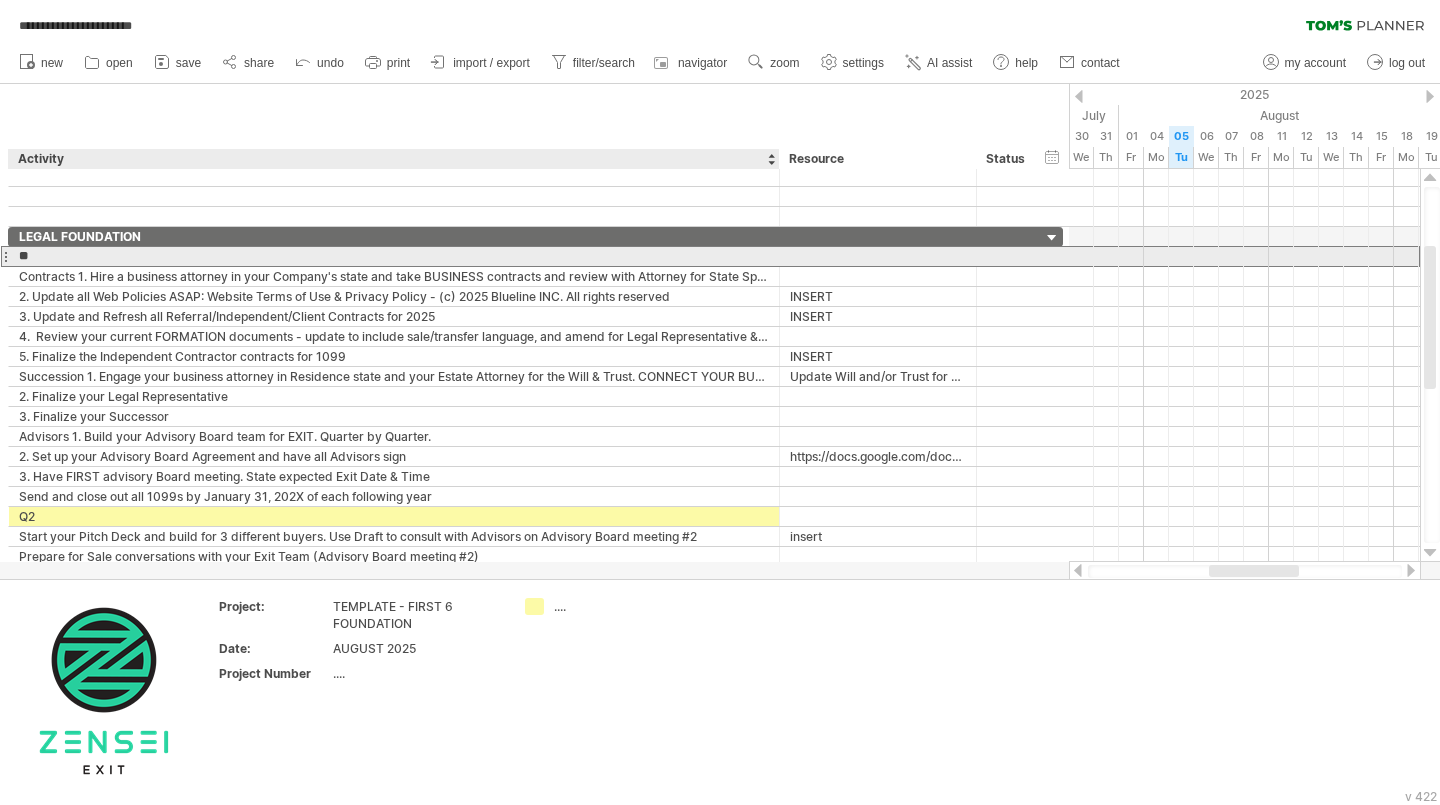 click on "**" at bounding box center [394, 256] 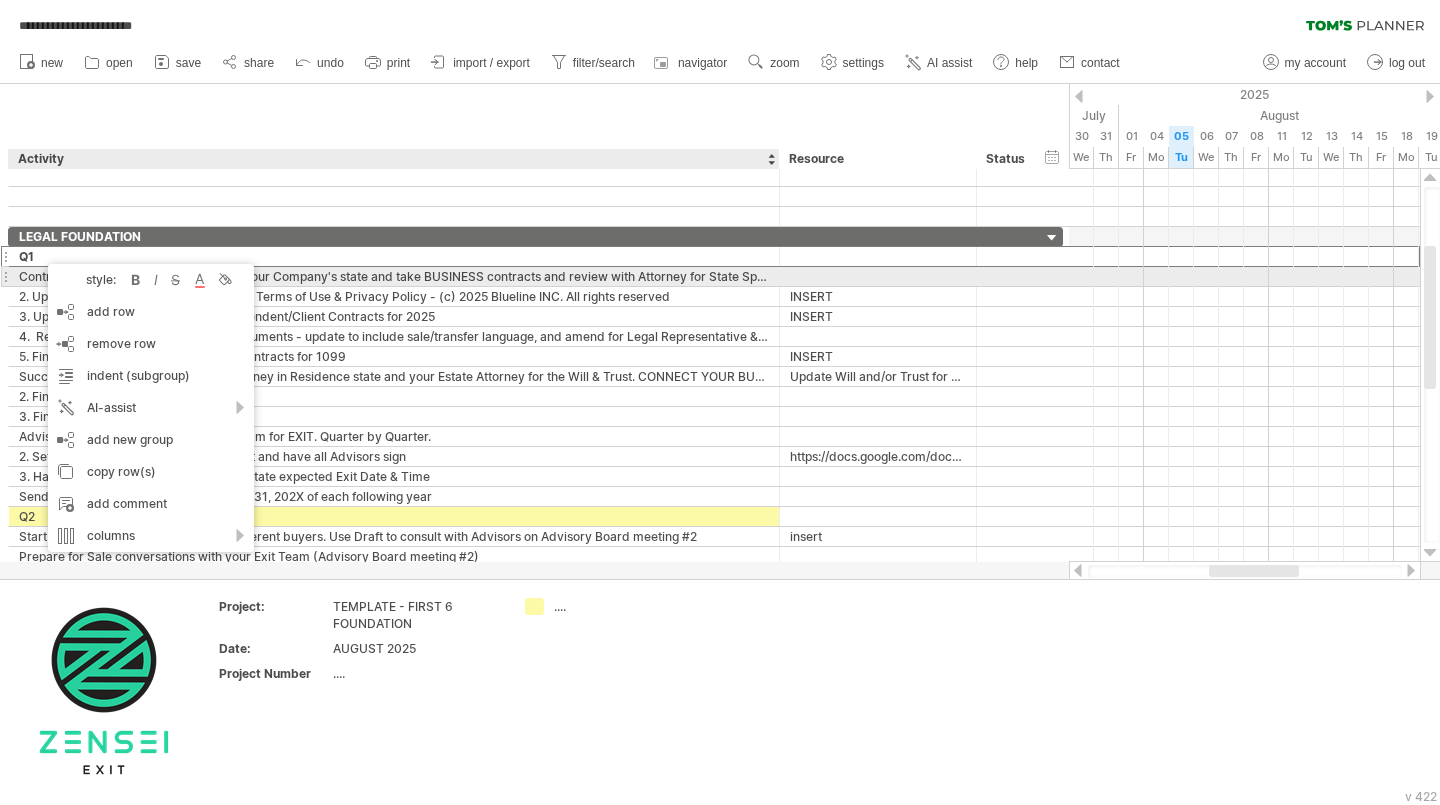 click on "style: bold italic strikethrough text color background color" at bounding box center [151, 280] 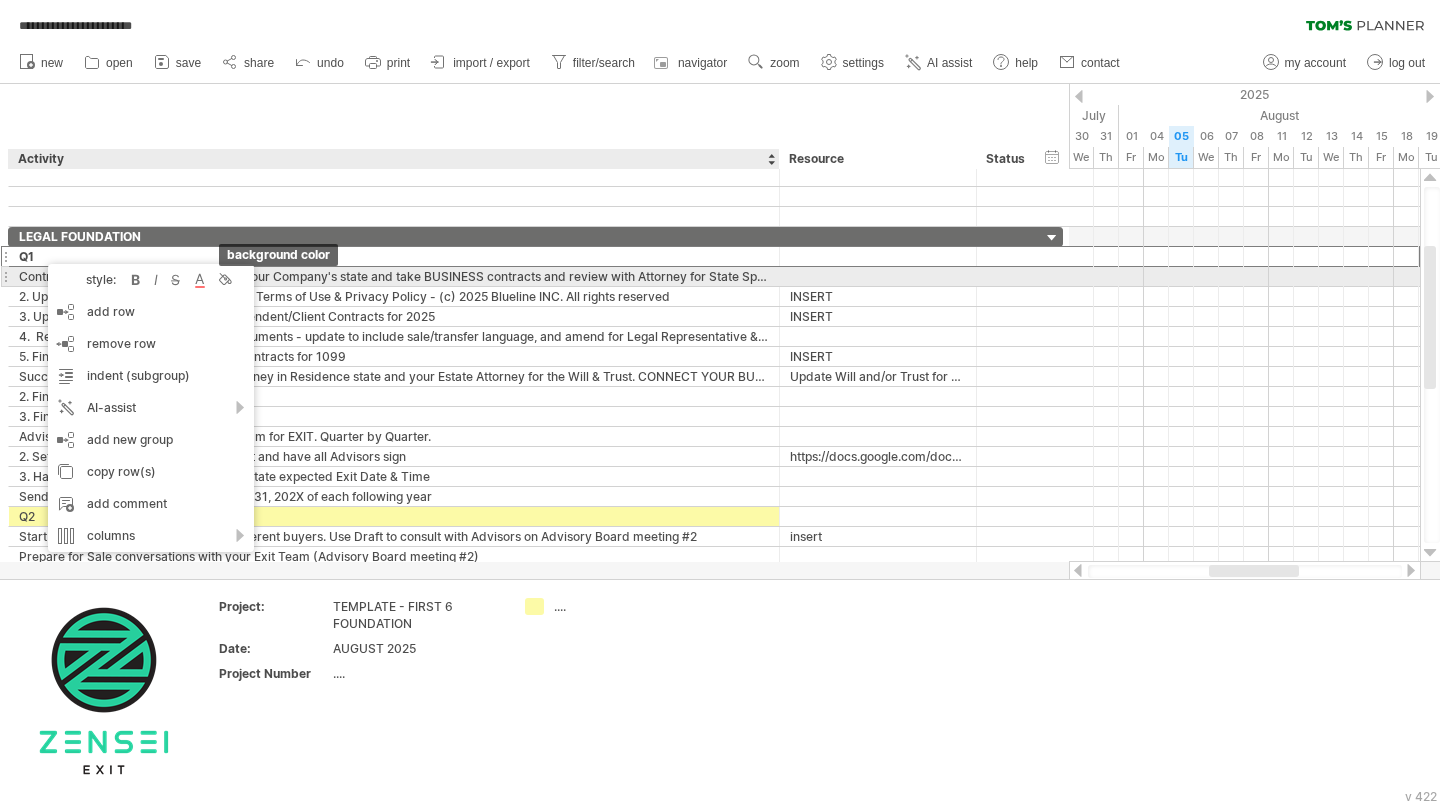 click at bounding box center [224, 280] 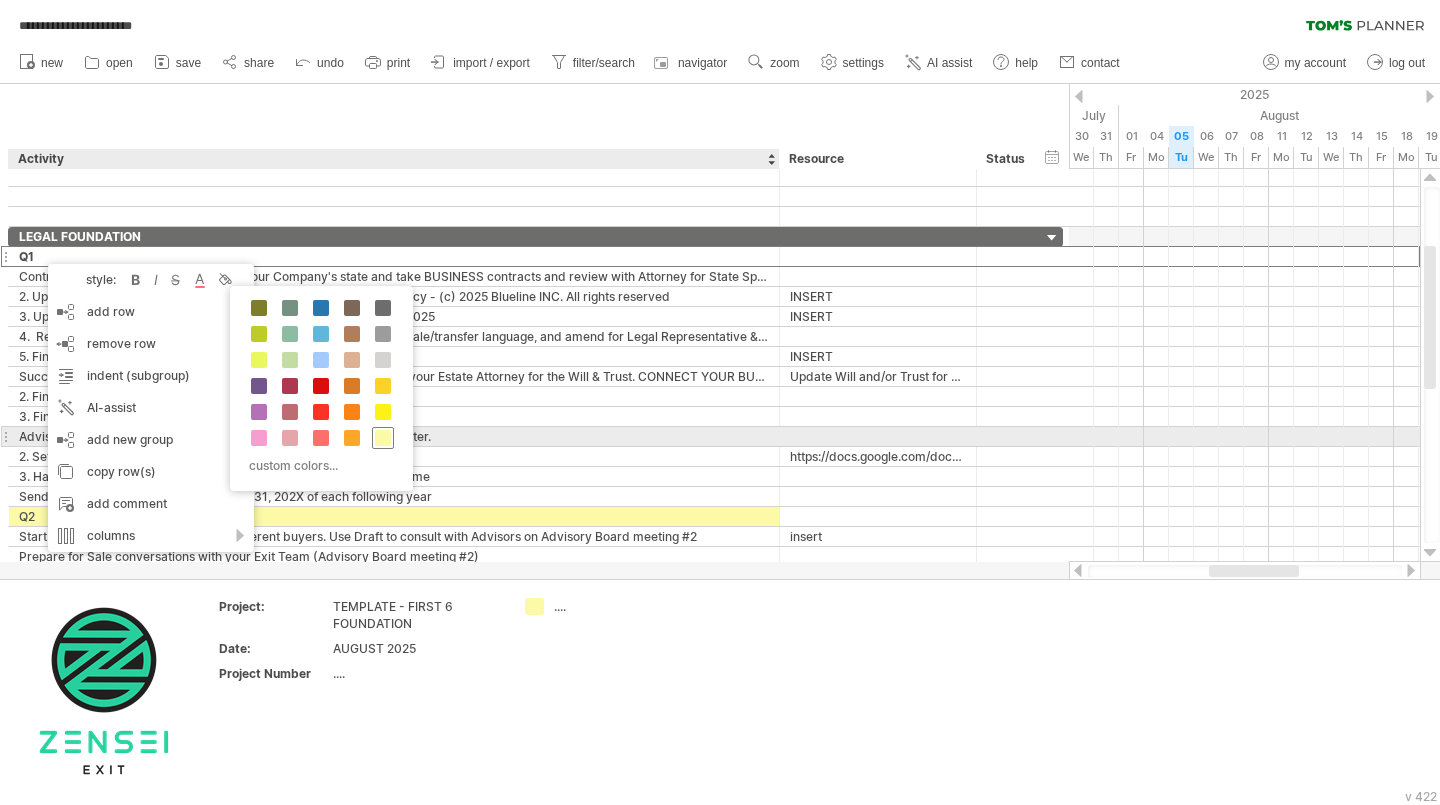 click at bounding box center (383, 438) 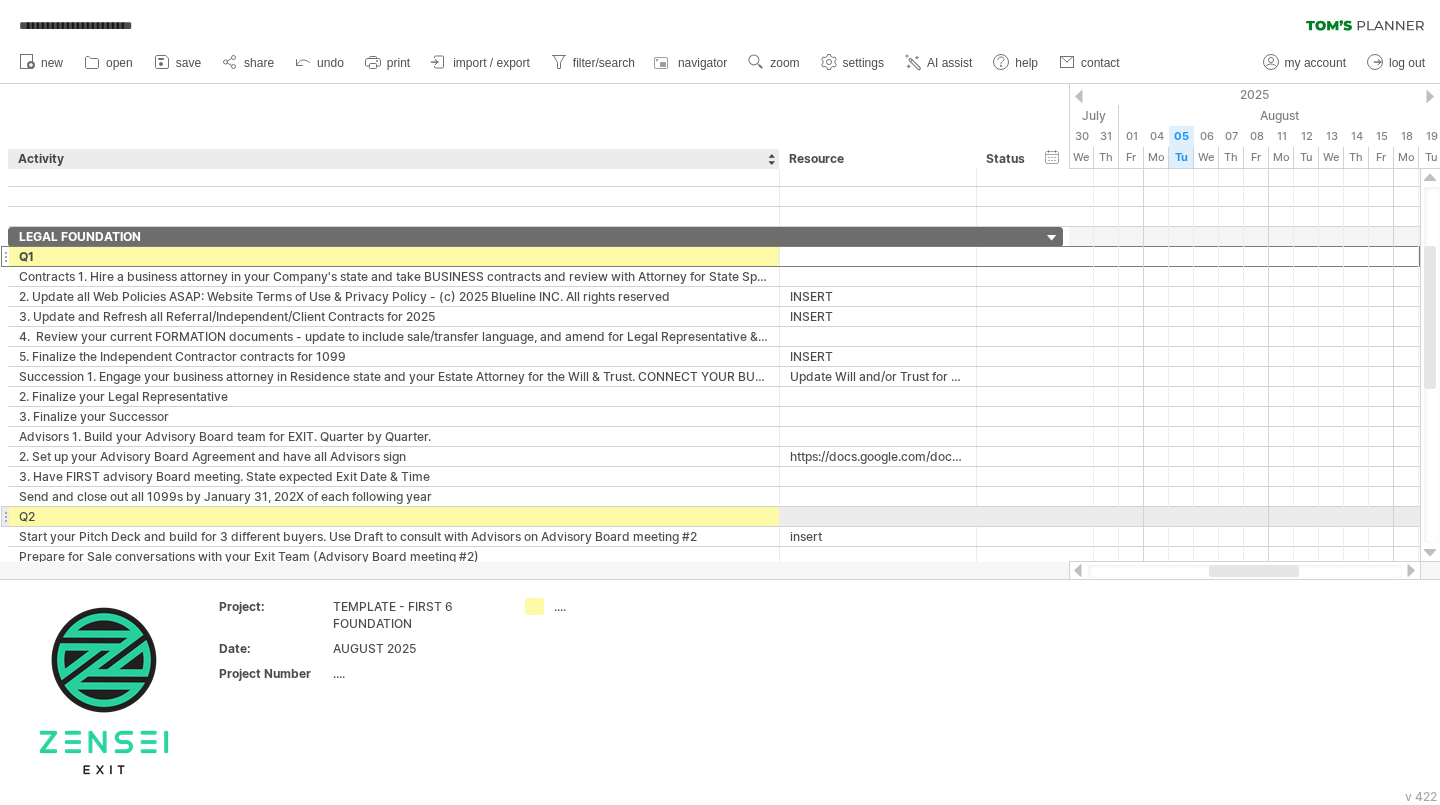 click on "Q2" at bounding box center (394, 516) 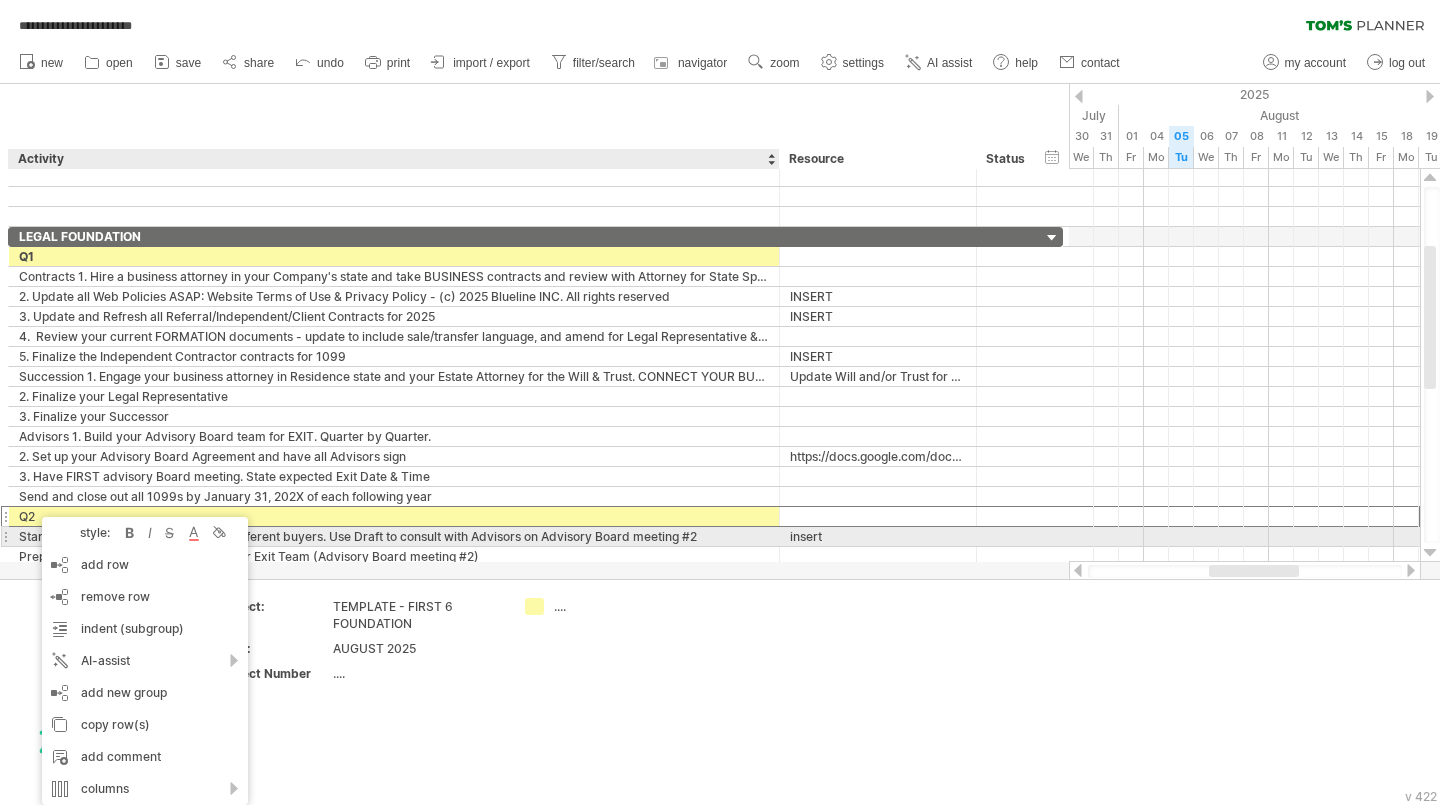 click on "style: bold italic strikethrough text color background color" at bounding box center (145, 533) 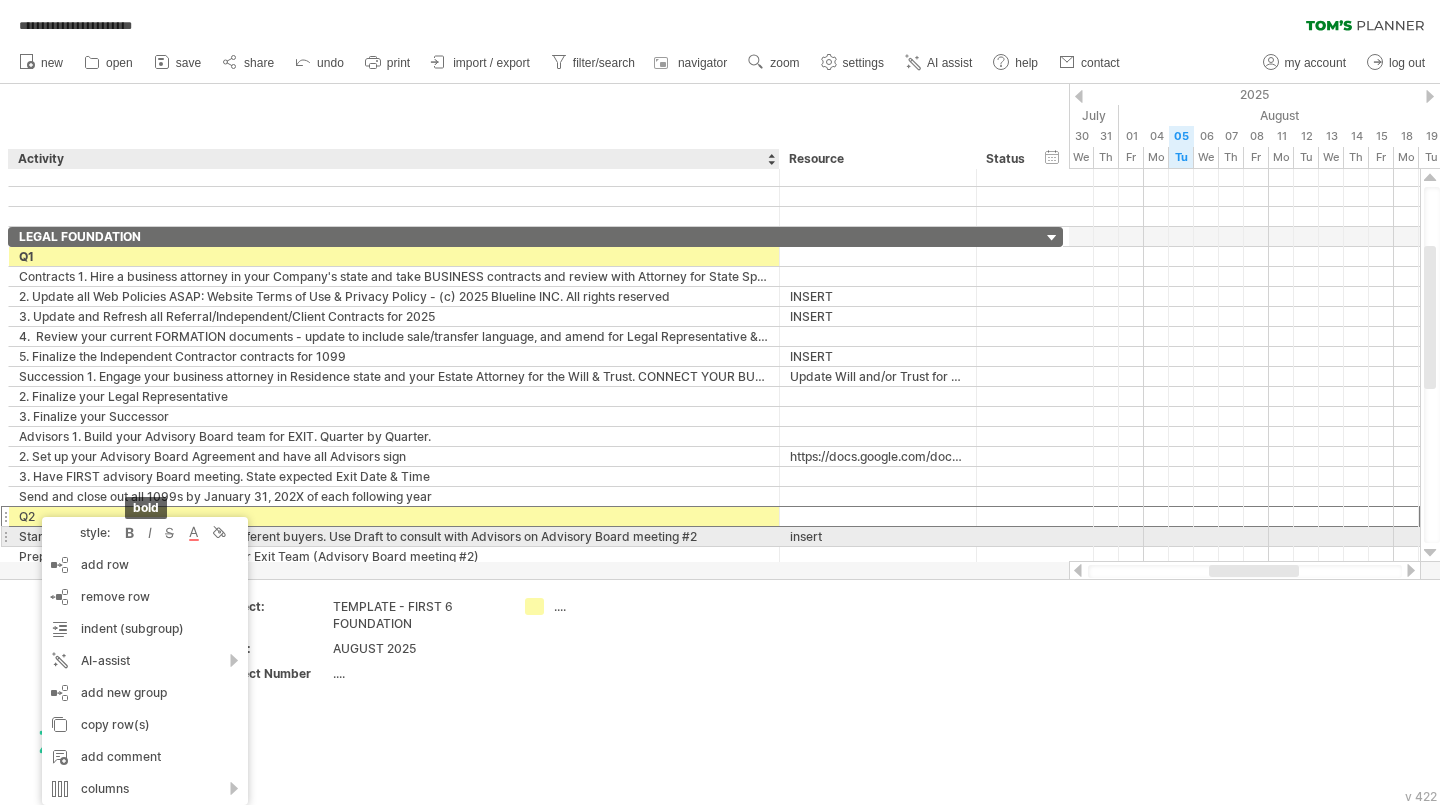 click at bounding box center (130, 533) 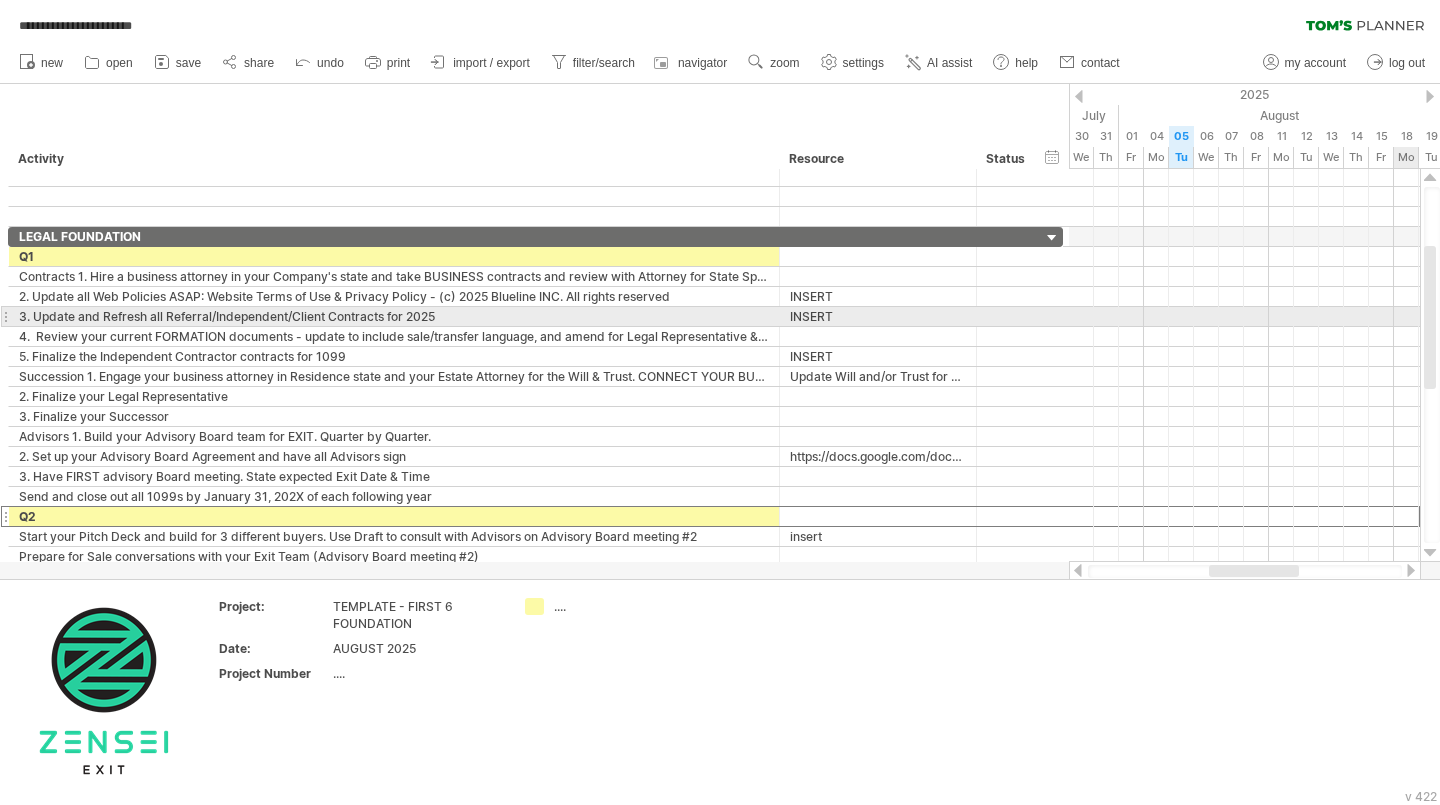click at bounding box center (1430, 317) 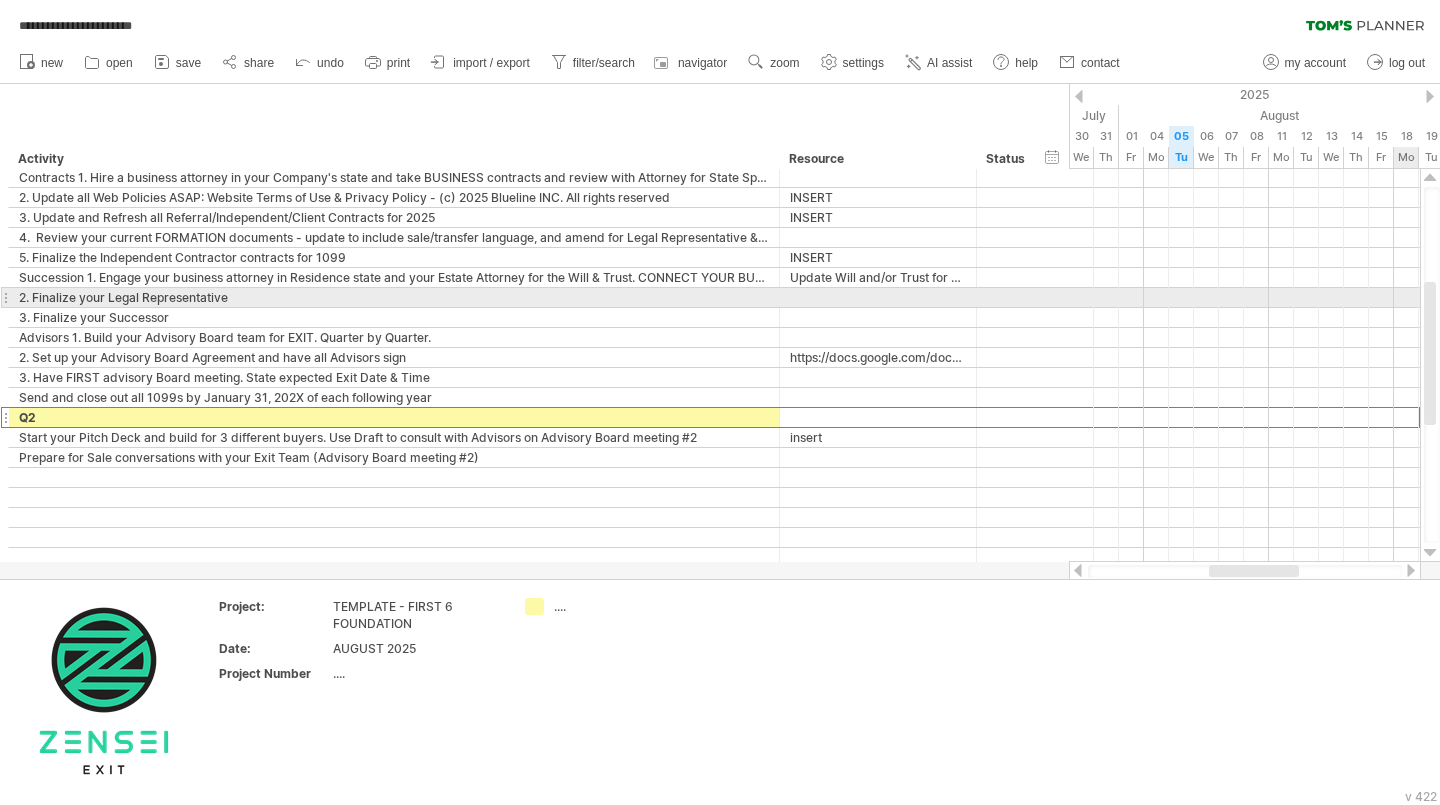 drag, startPoint x: 1432, startPoint y: 266, endPoint x: 1439, endPoint y: 302, distance: 36.67424 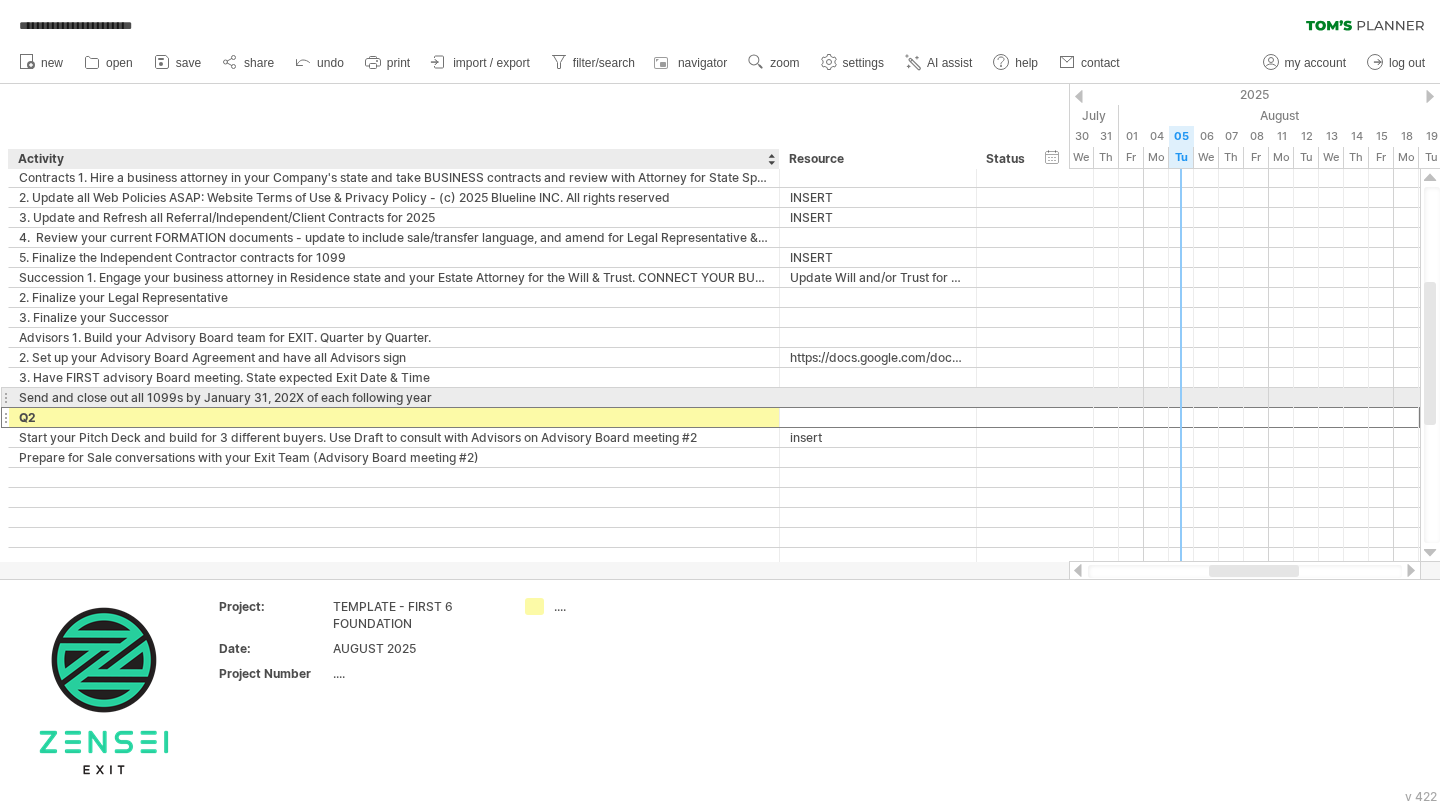 click on "Send and close out all 1099s by January 31, 202X of each following year" at bounding box center (394, 397) 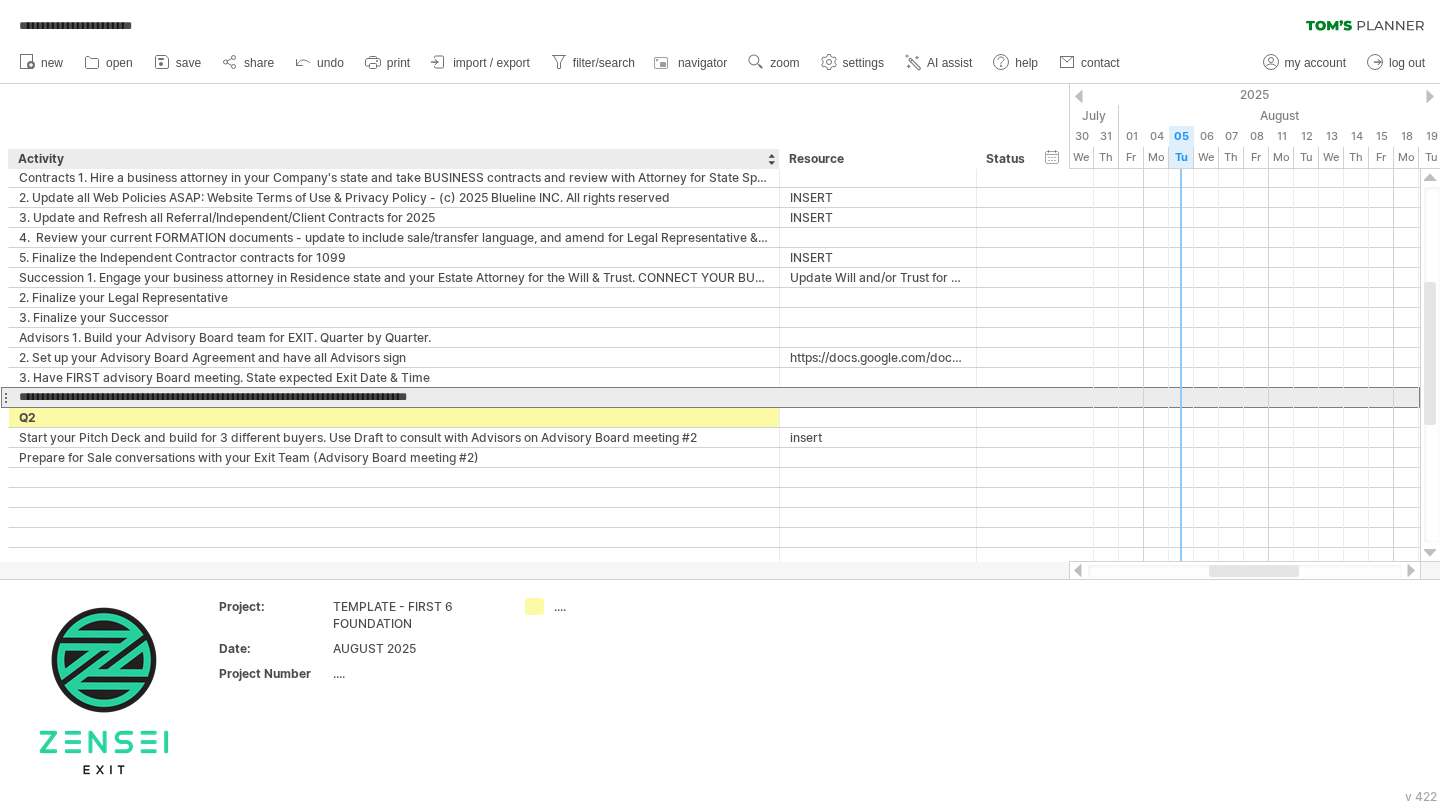 type on "**********" 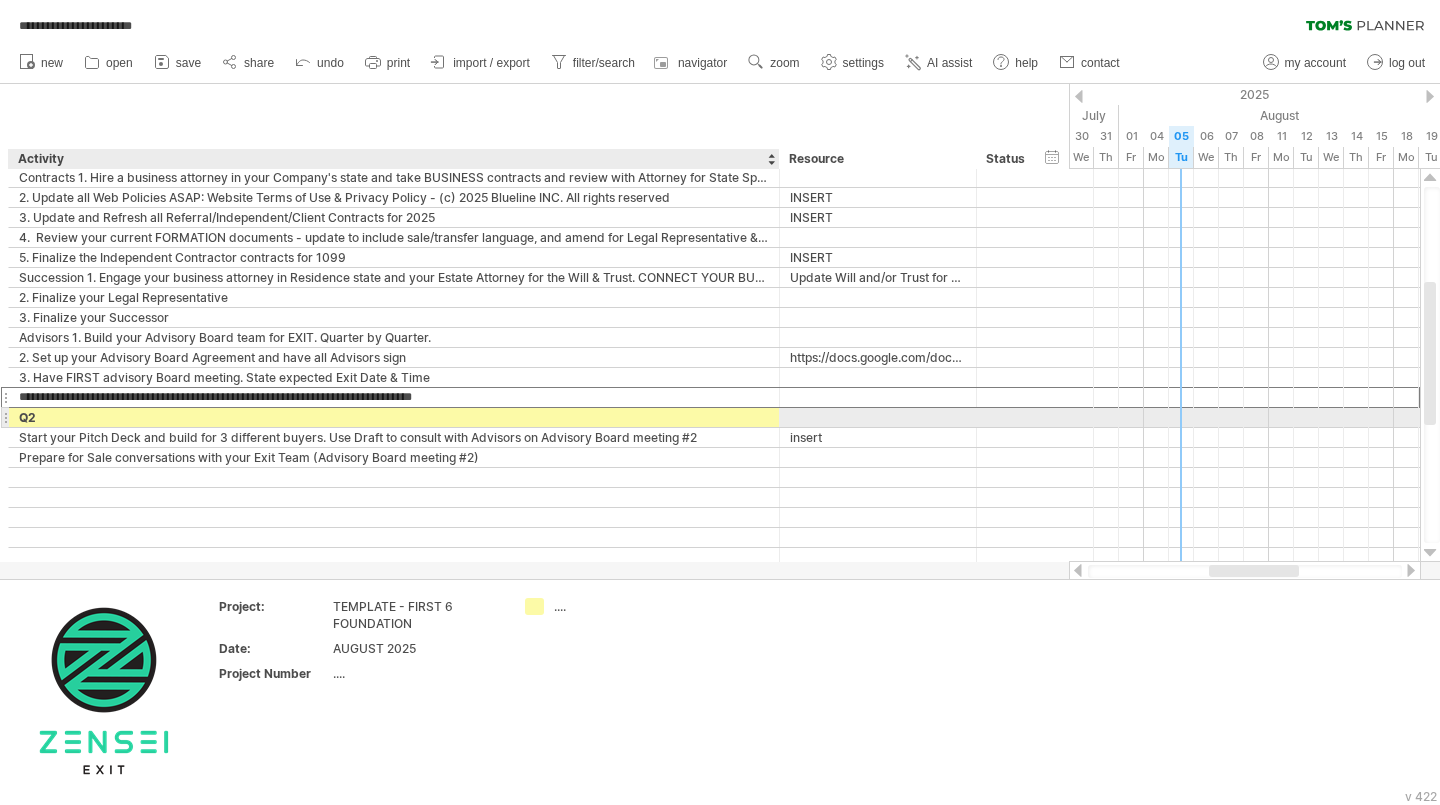 click on "Q2" at bounding box center [394, 417] 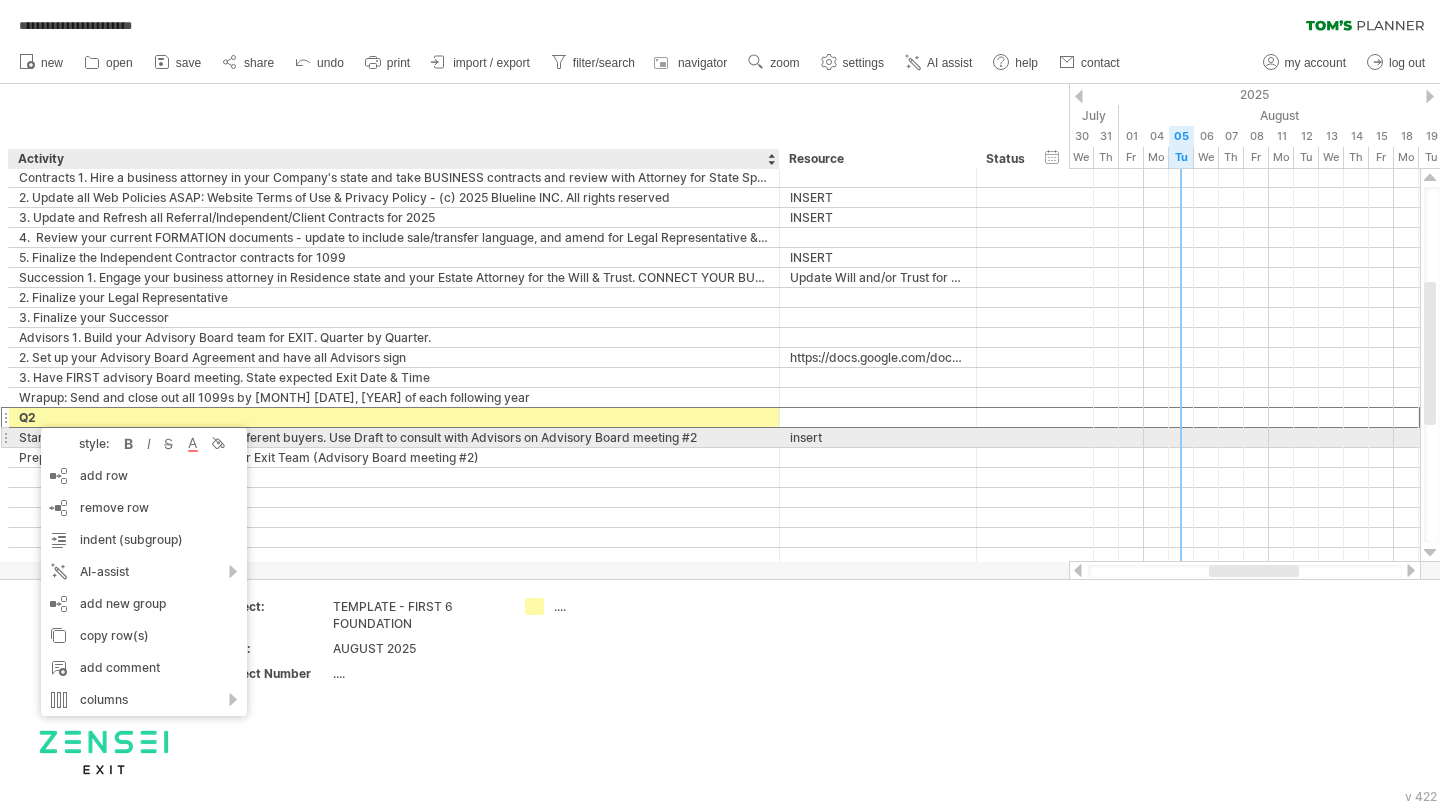 click at bounding box center (129, 444) 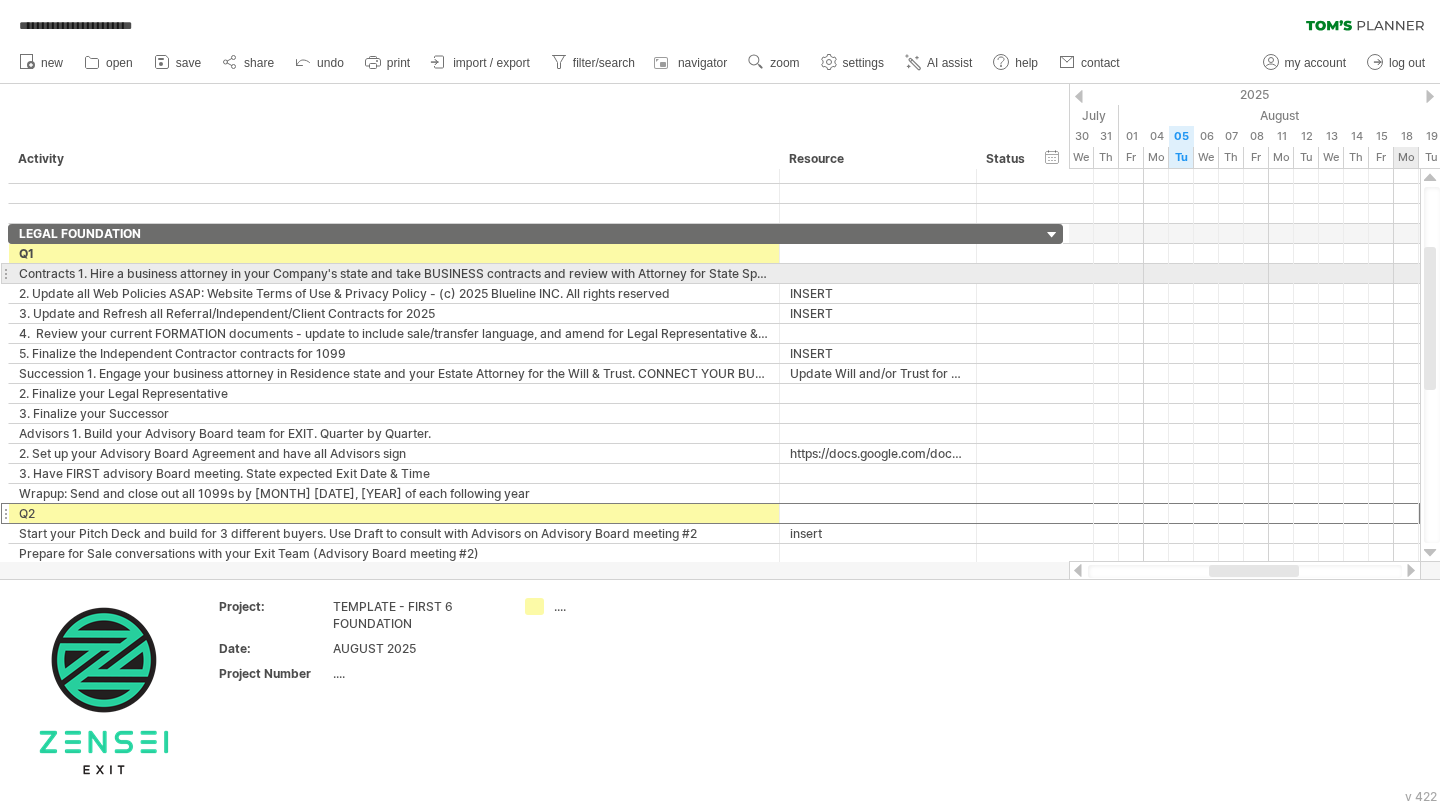 drag, startPoint x: 1431, startPoint y: 314, endPoint x: 1429, endPoint y: 279, distance: 35.057095 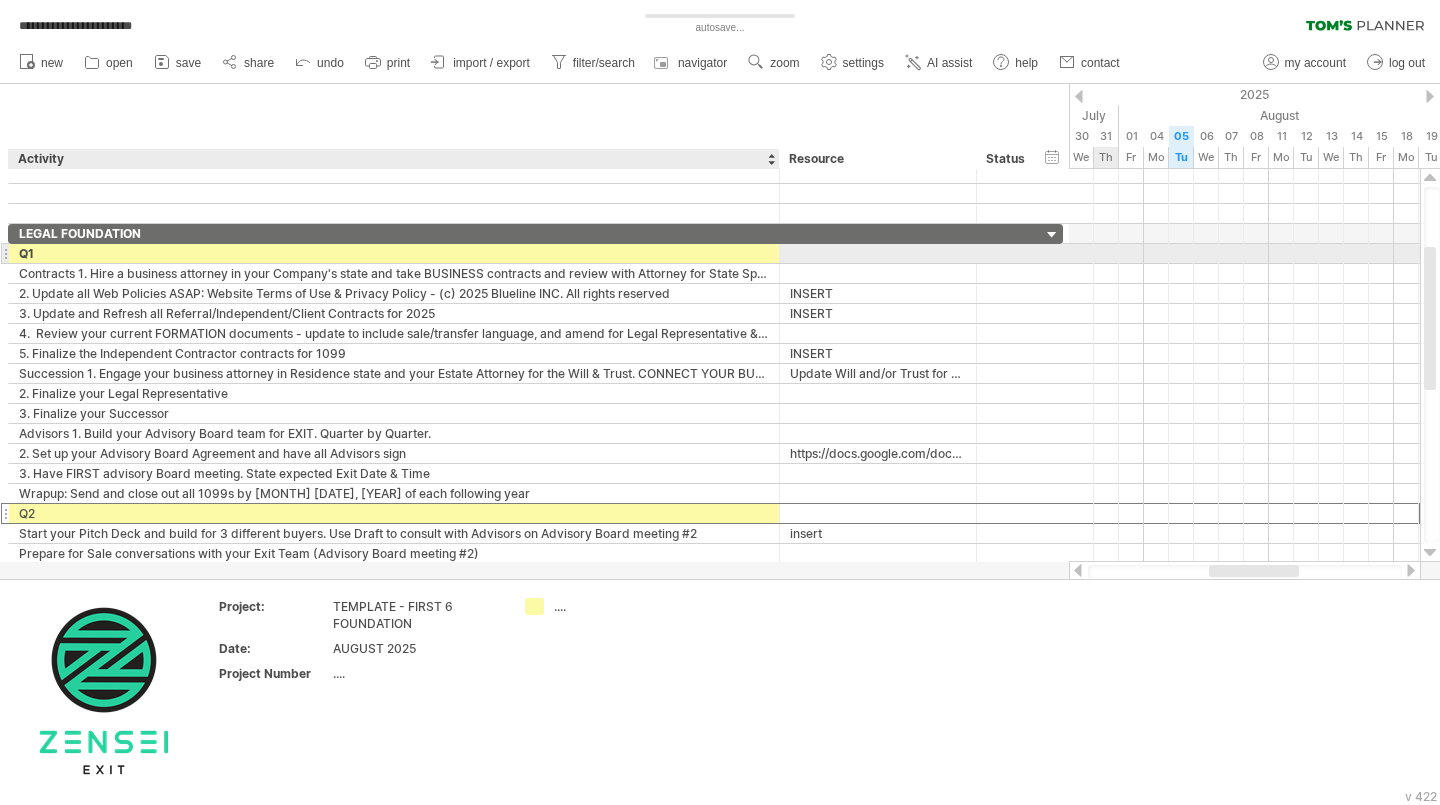 click on "Q1" at bounding box center (394, 253) 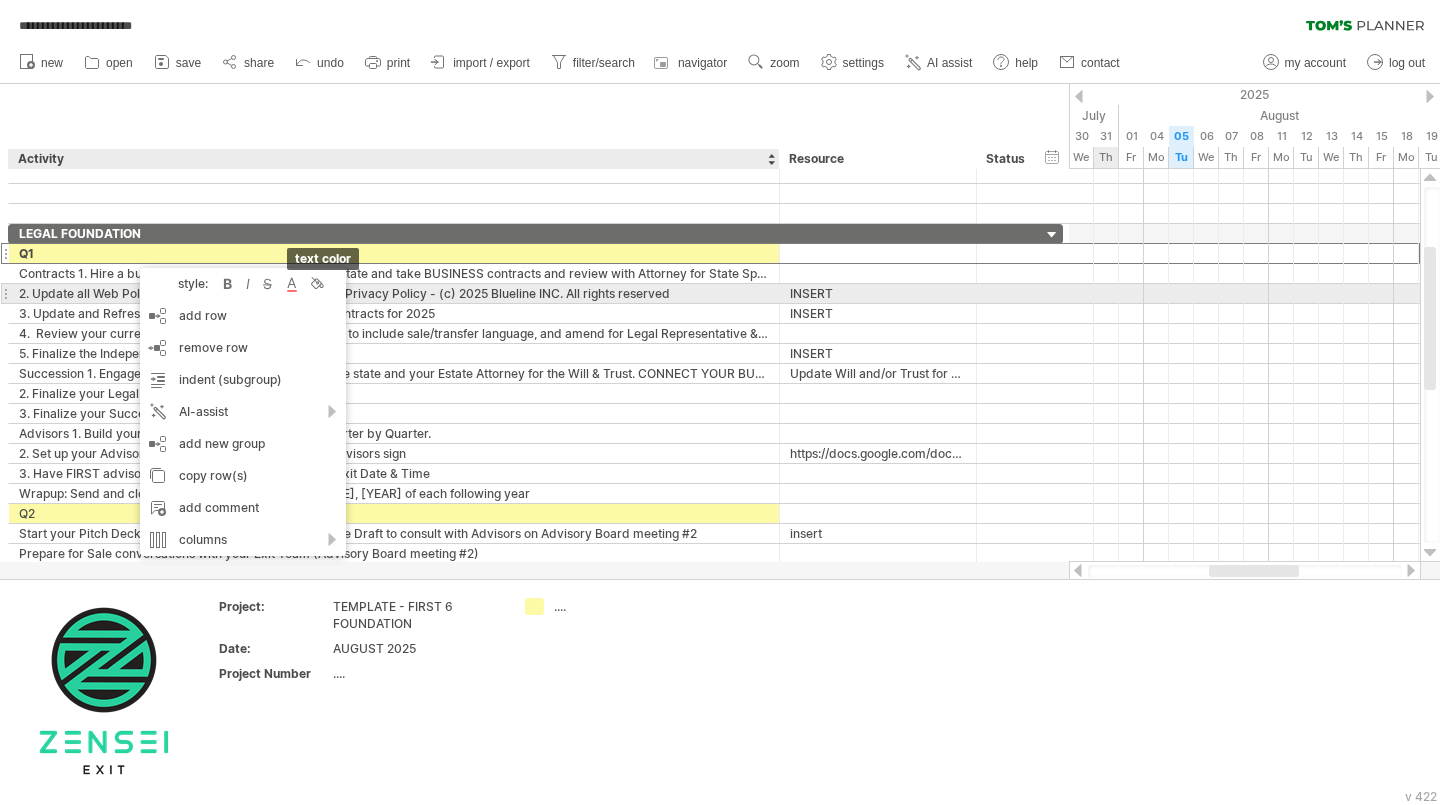 click at bounding box center (292, 284) 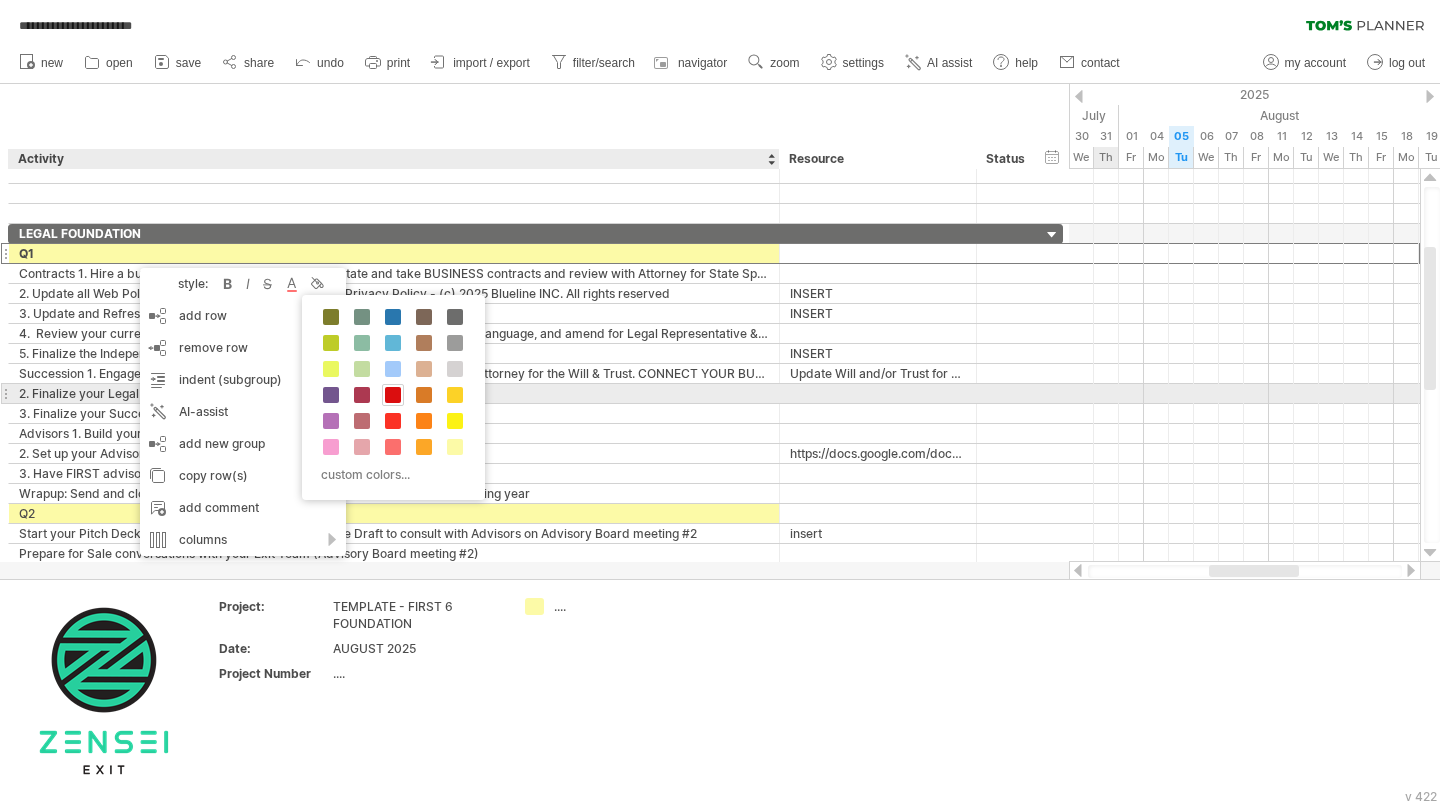 click at bounding box center (393, 395) 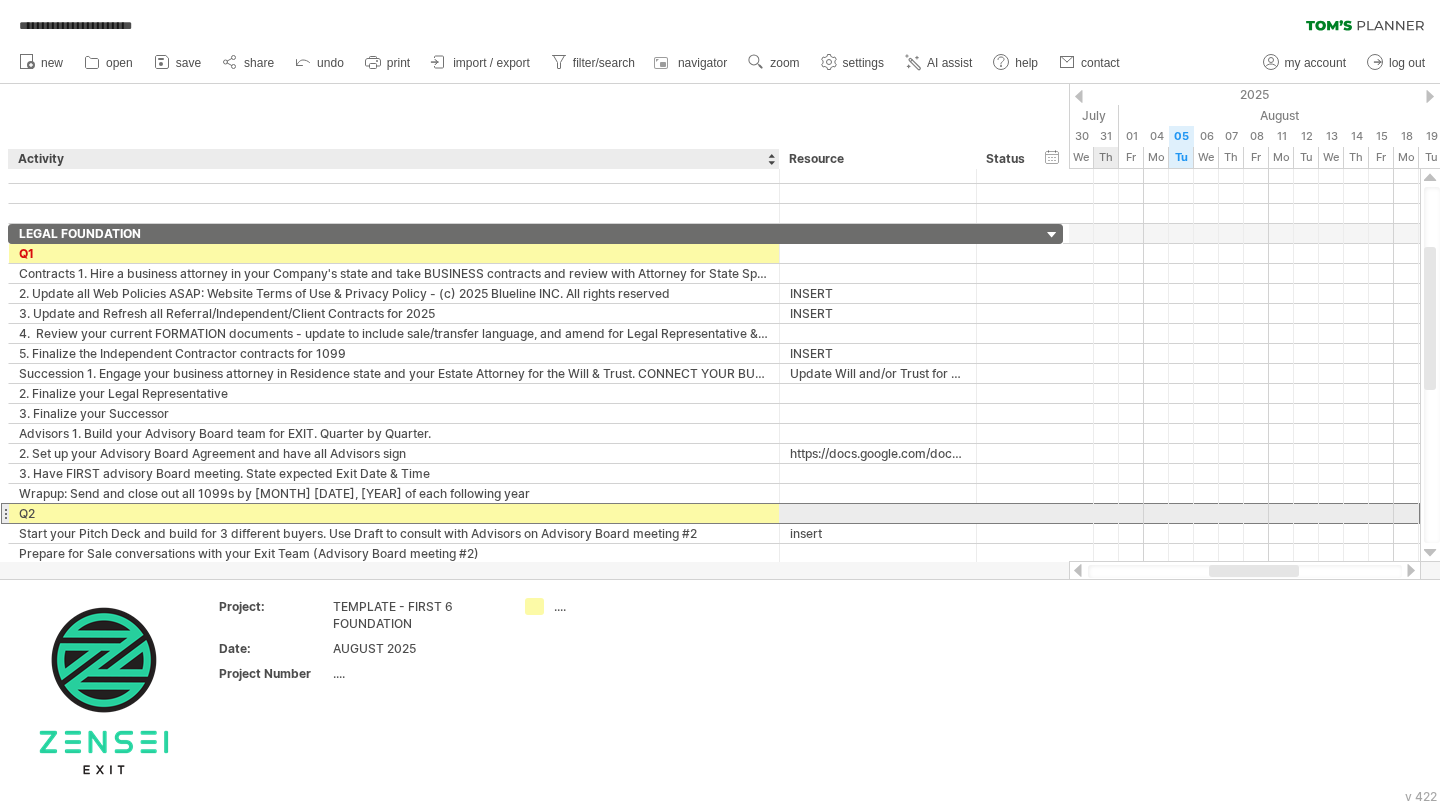 click on "Q2" at bounding box center [394, 513] 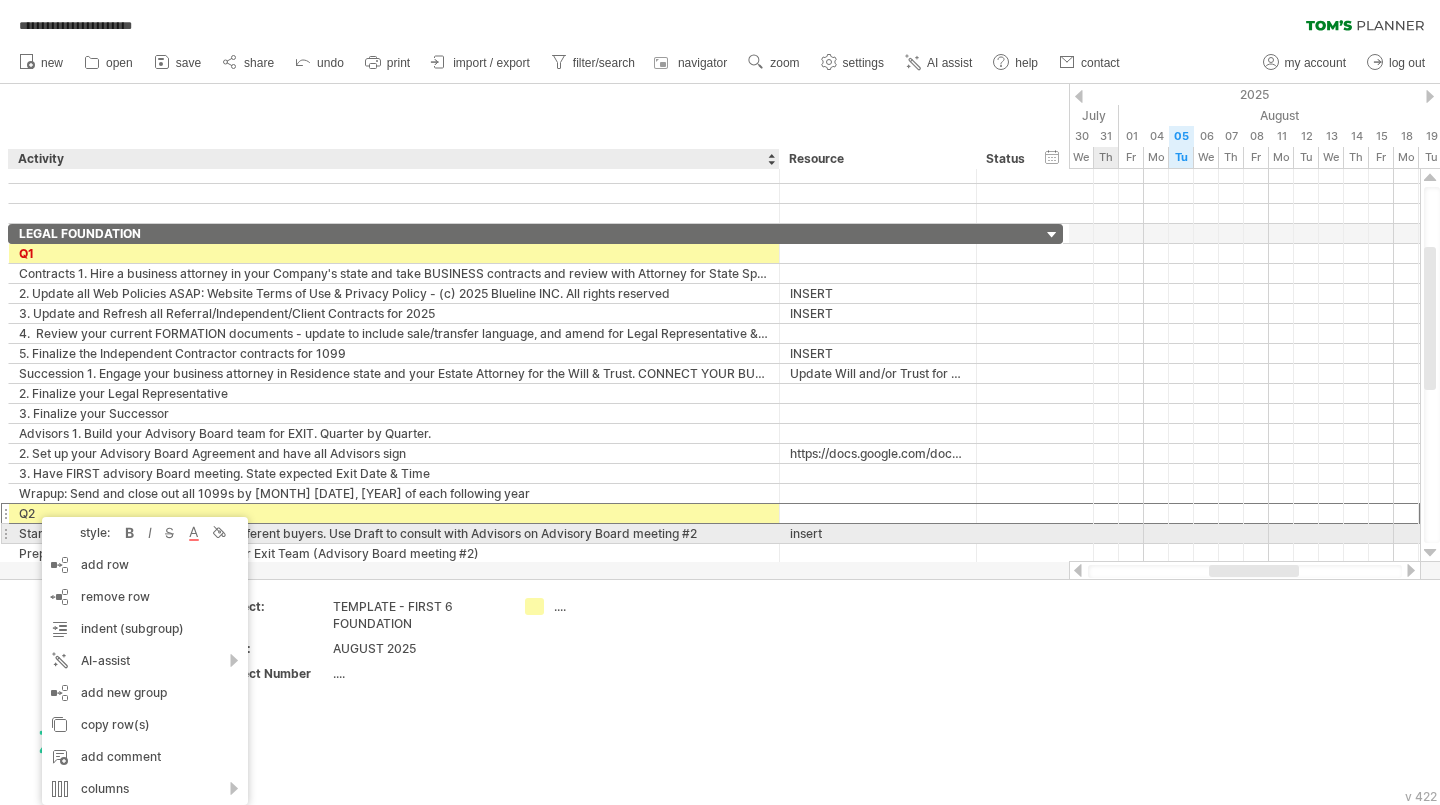 click at bounding box center [194, 533] 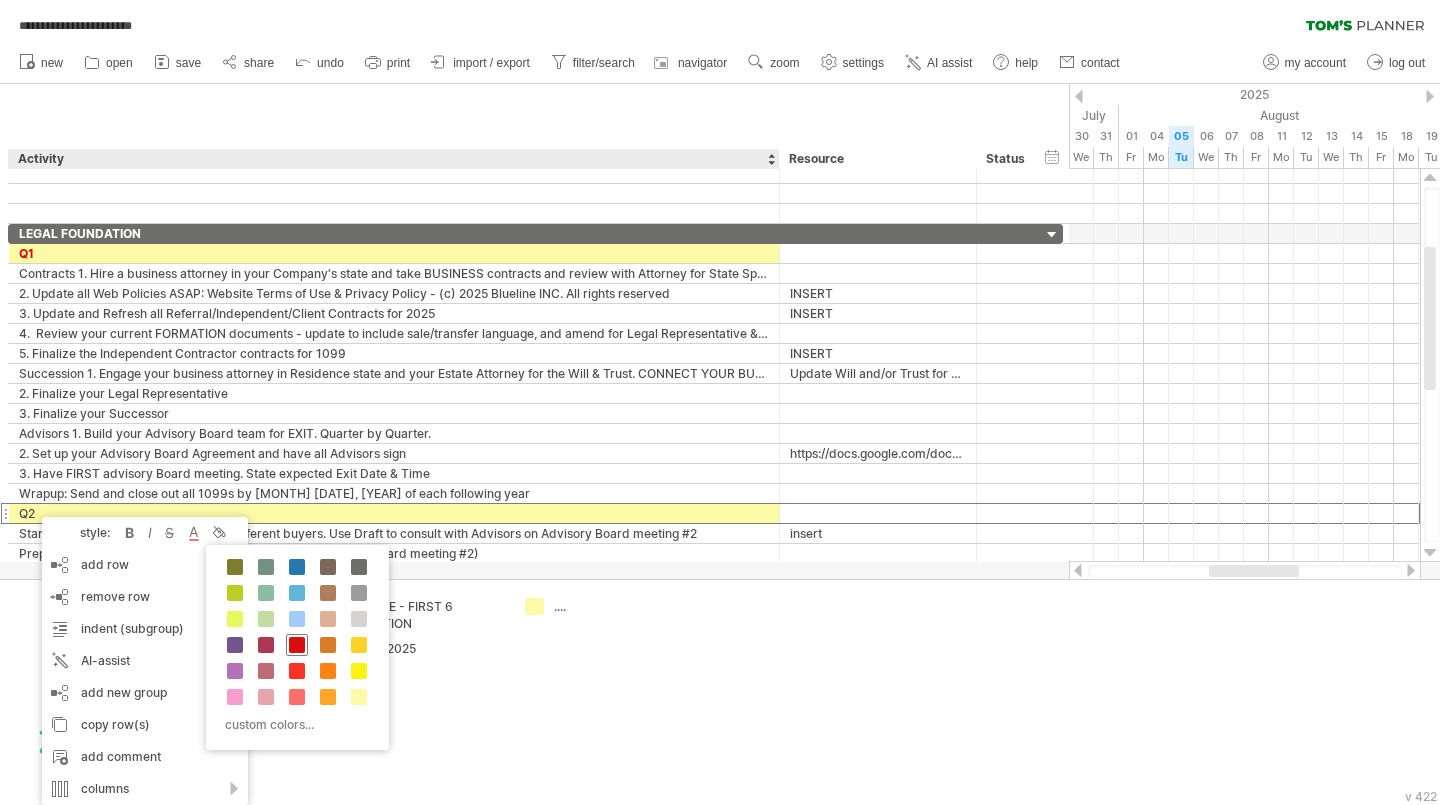click at bounding box center (297, 645) 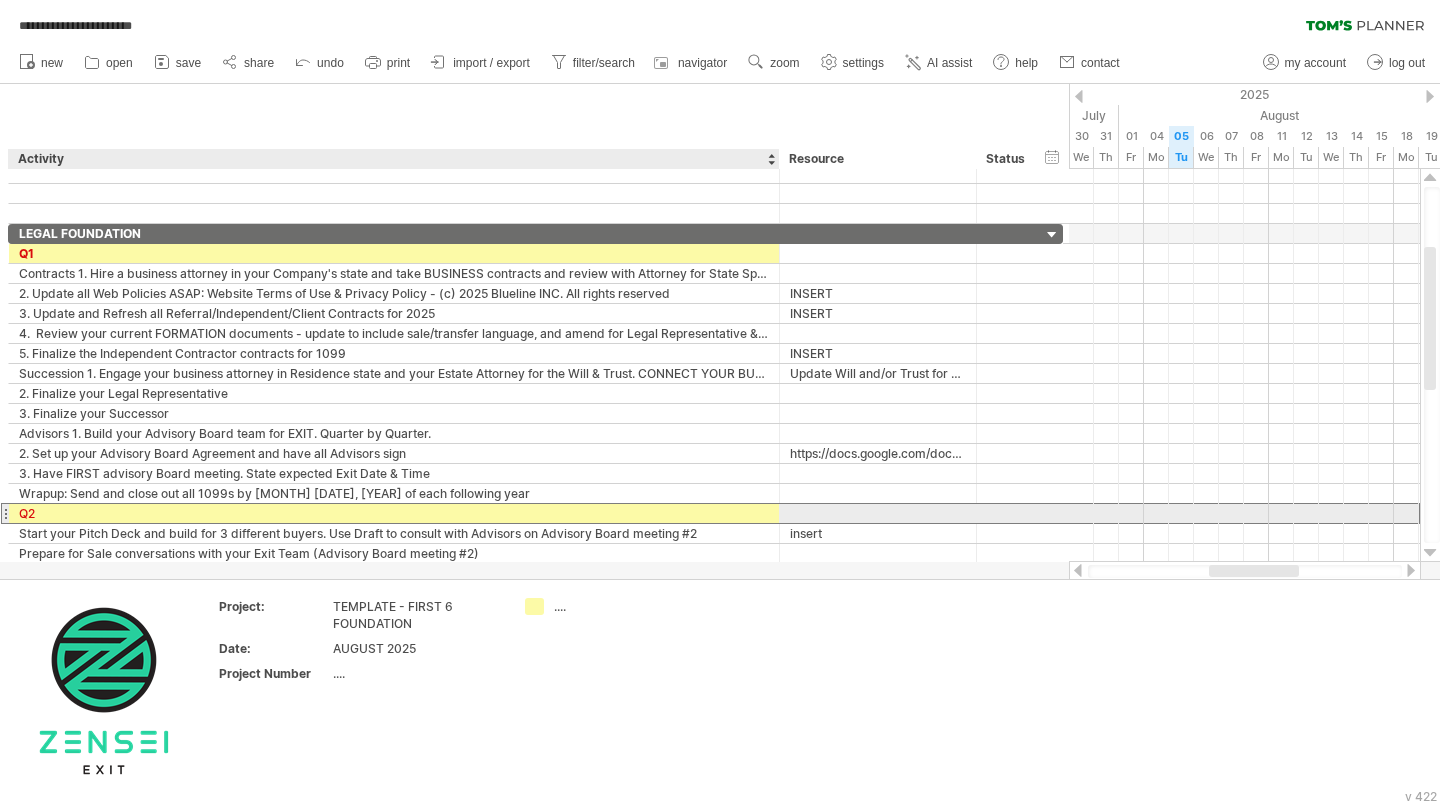 click on "Q2" at bounding box center [394, 513] 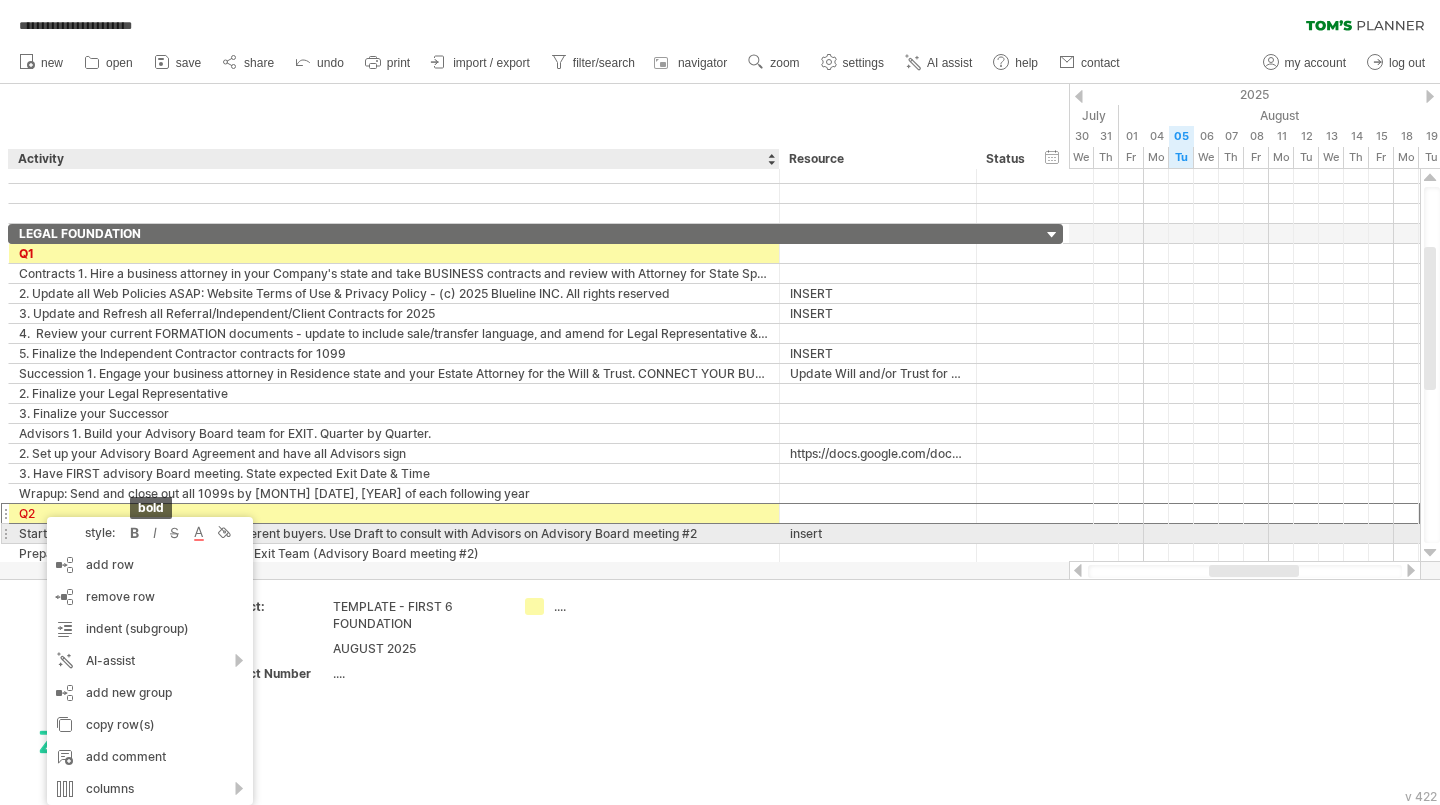 click at bounding box center [135, 533] 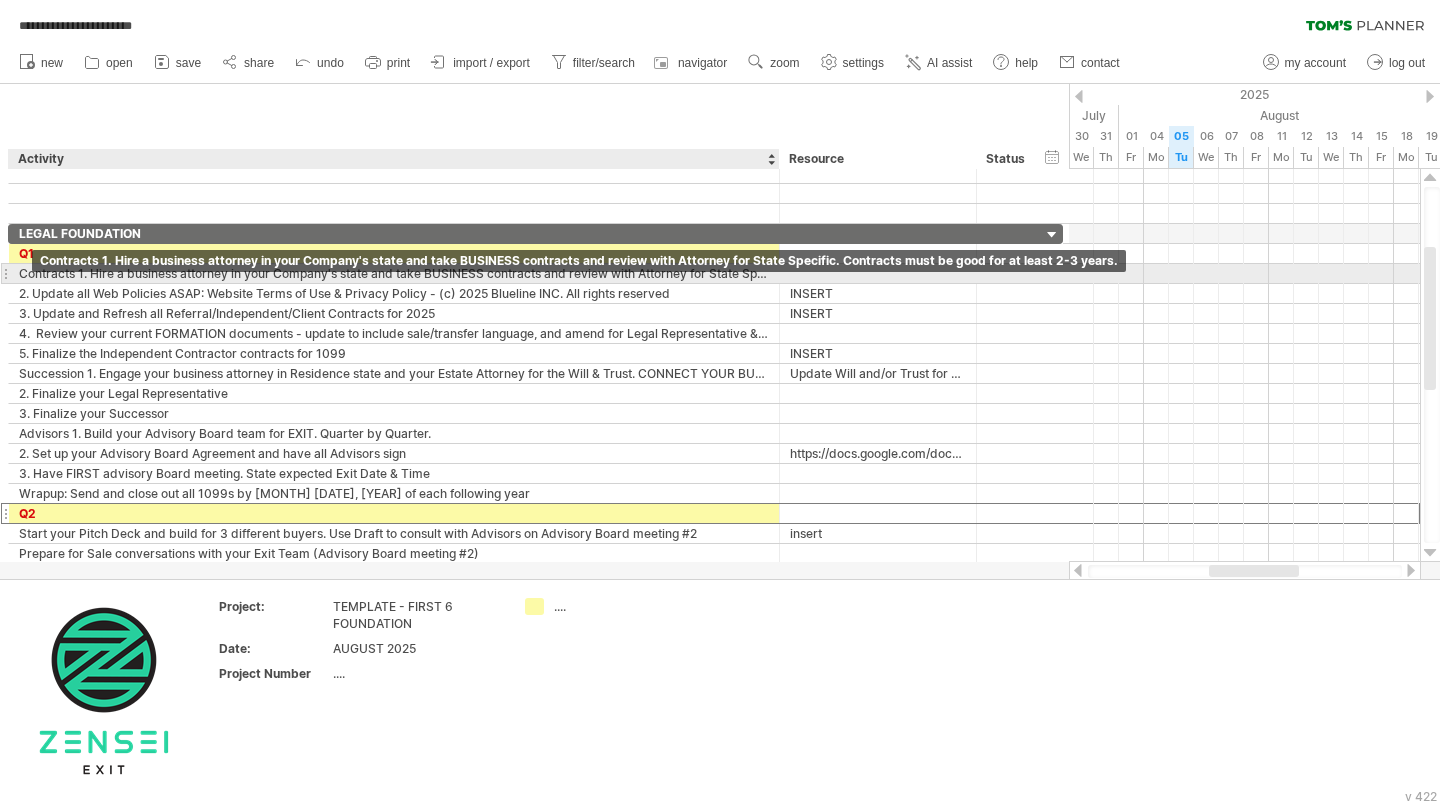 click on "Contracts 1. Hire a business attorney in your Company's state and take BUSINESS contracts and review with Attorney for State Specific. Contracts must be good for at least [NUMBER]-[NUMBER] years." at bounding box center [394, 273] 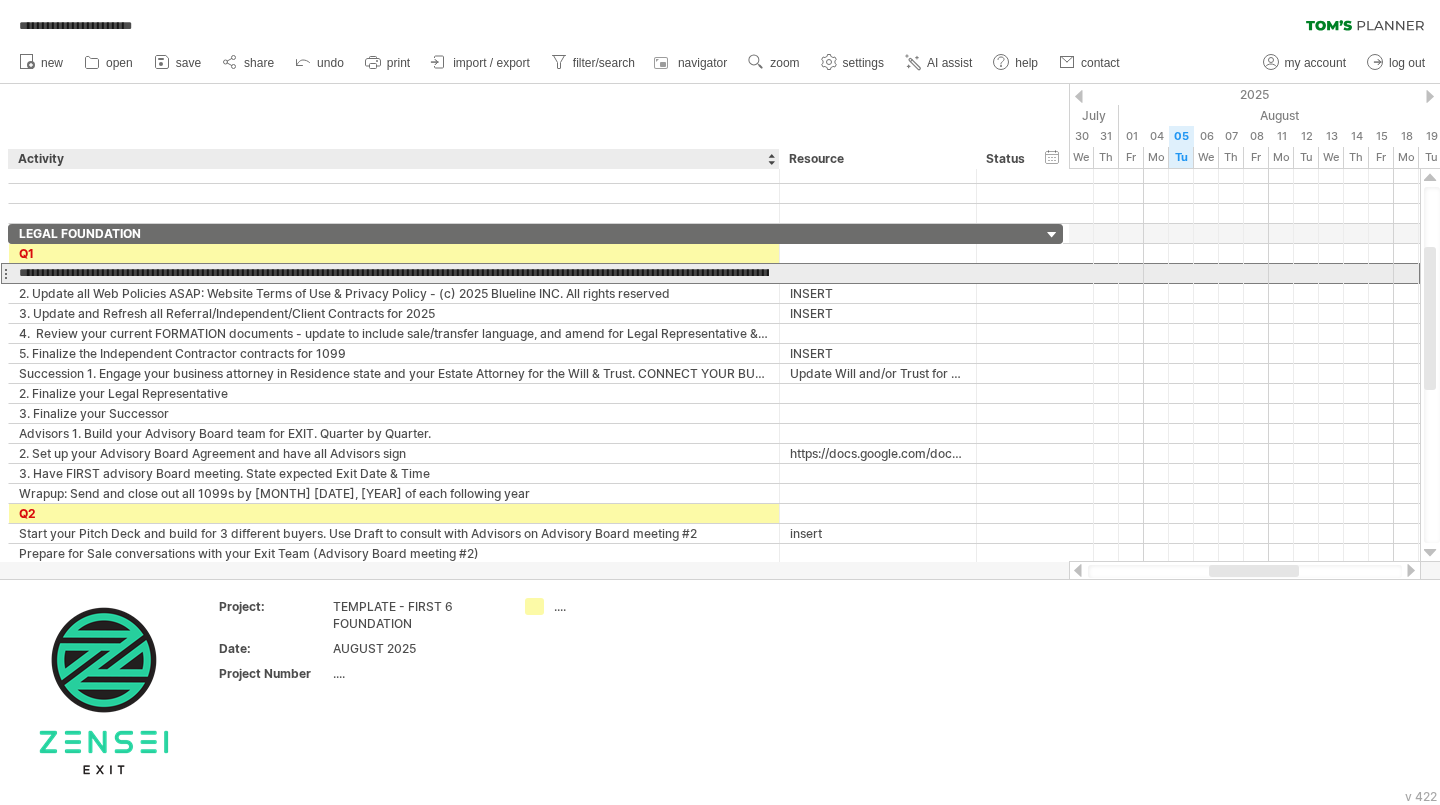 scroll, scrollTop: 0, scrollLeft: 0, axis: both 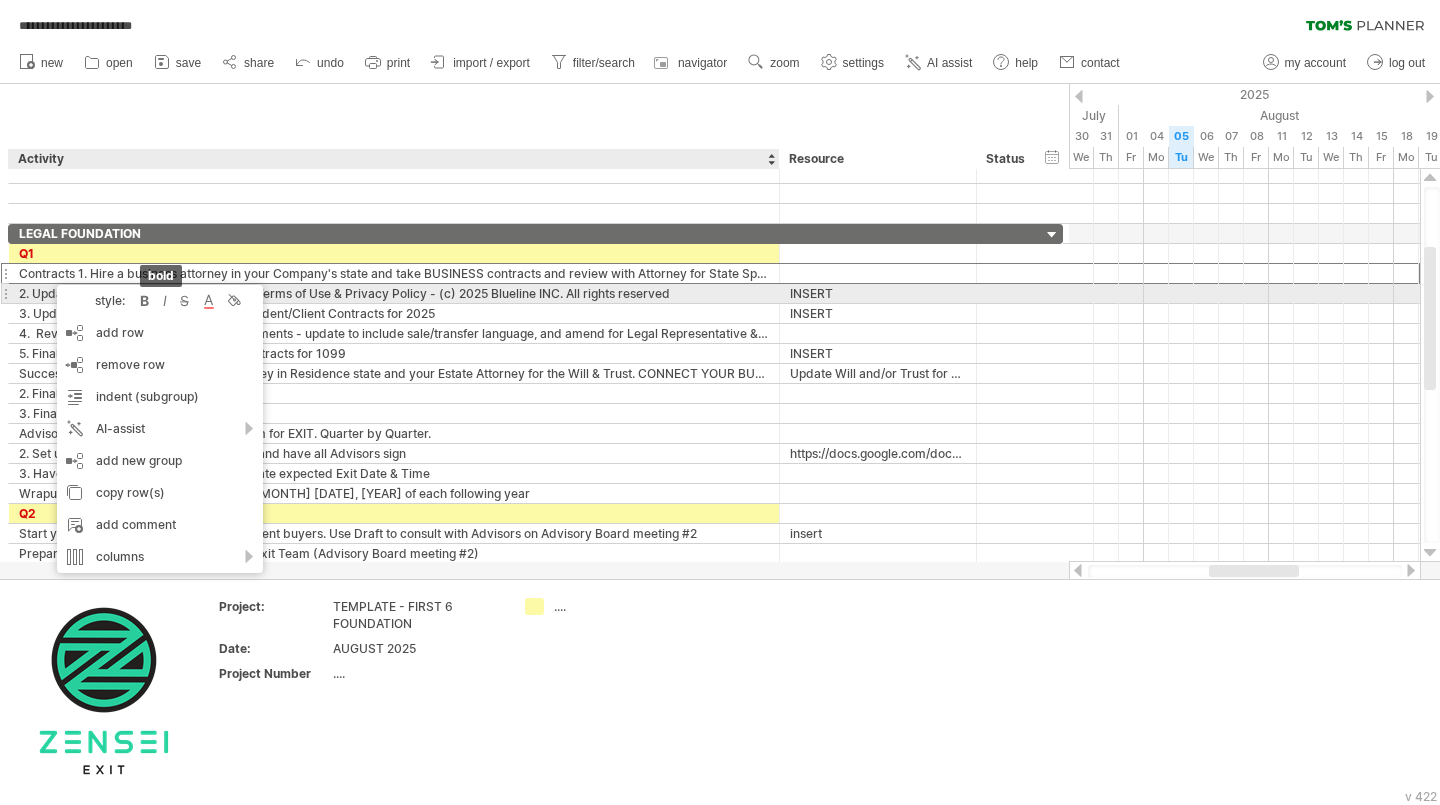 click at bounding box center (145, 301) 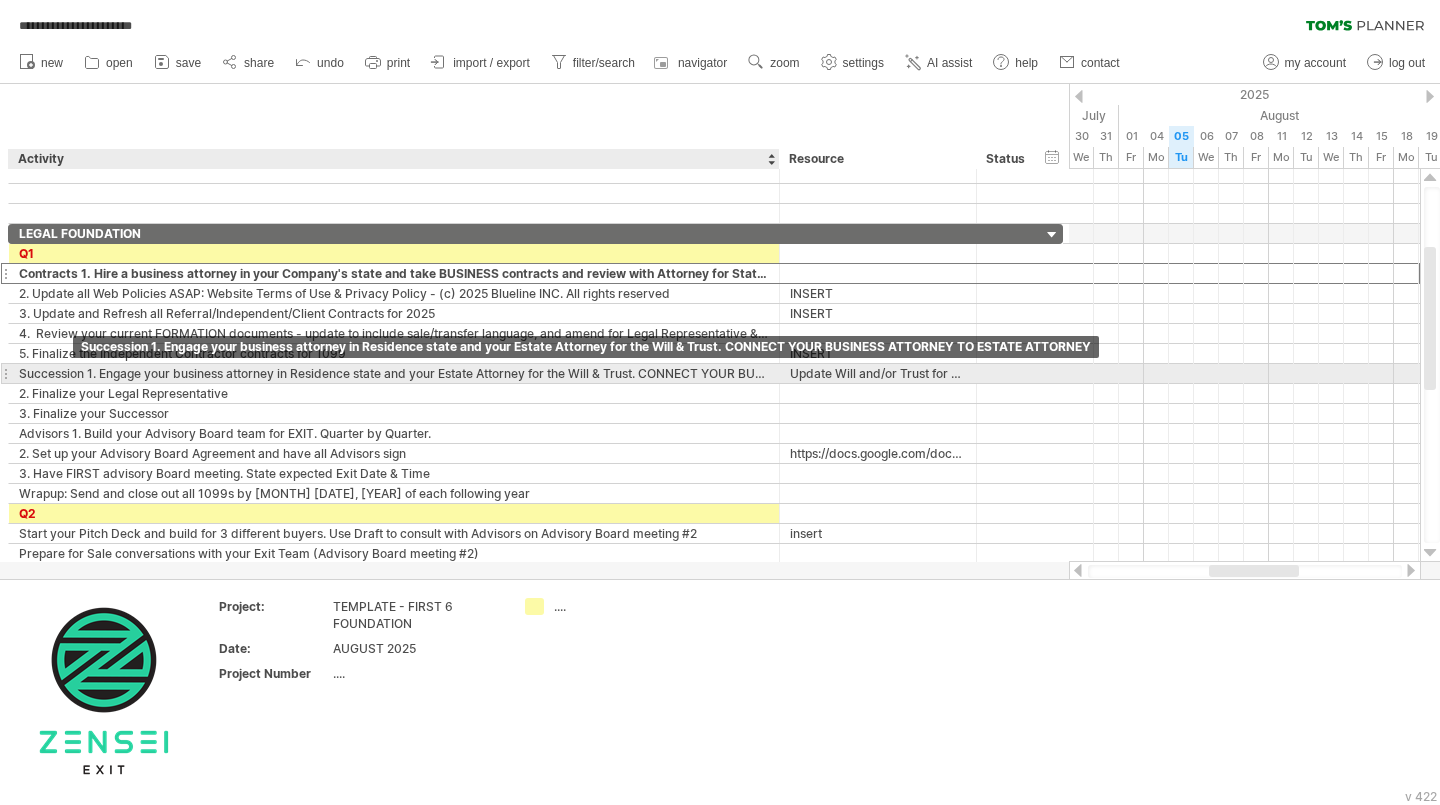 click on "Succession 1. Engage your business attorney in Residence state and your Estate Attorney for the Will & Trust. CONNECT YOUR BUSINESS ATTORNEY TO ESTATE ATTORNEY" at bounding box center (394, 373) 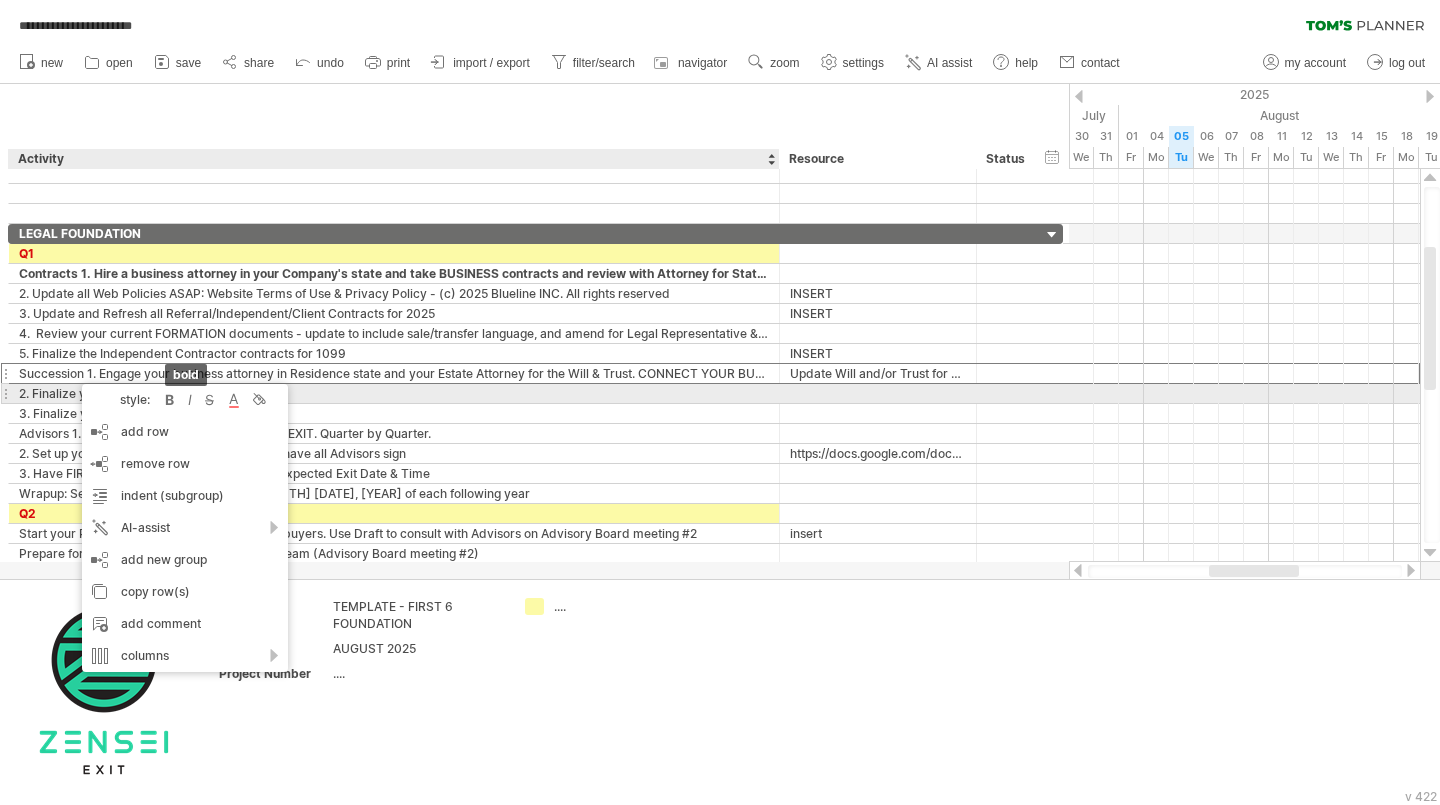 click at bounding box center (170, 400) 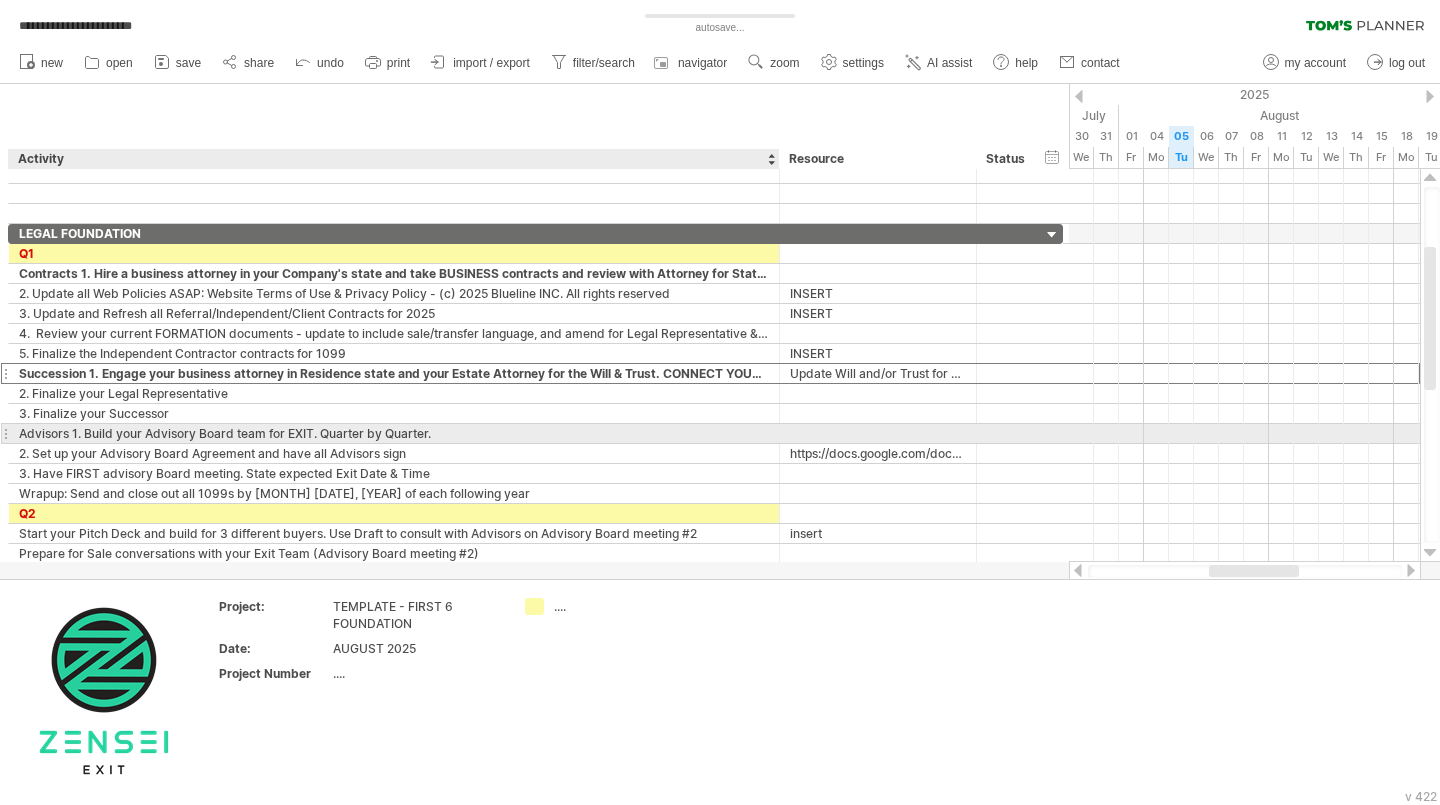 click on "Advisors 1. Build your Advisory Board team for EXIT. Quarter by Quarter." at bounding box center (394, 433) 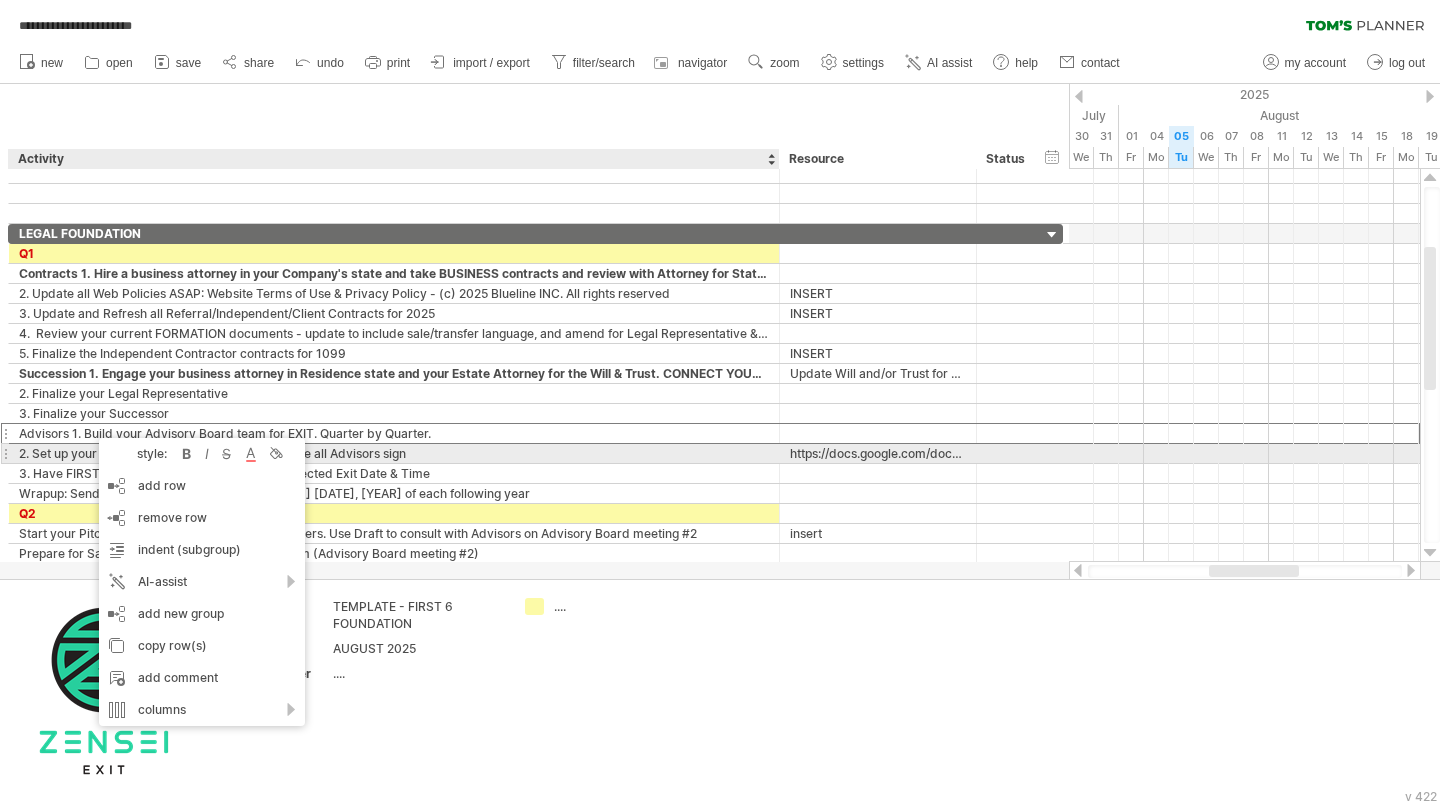 click at bounding box center (187, 454) 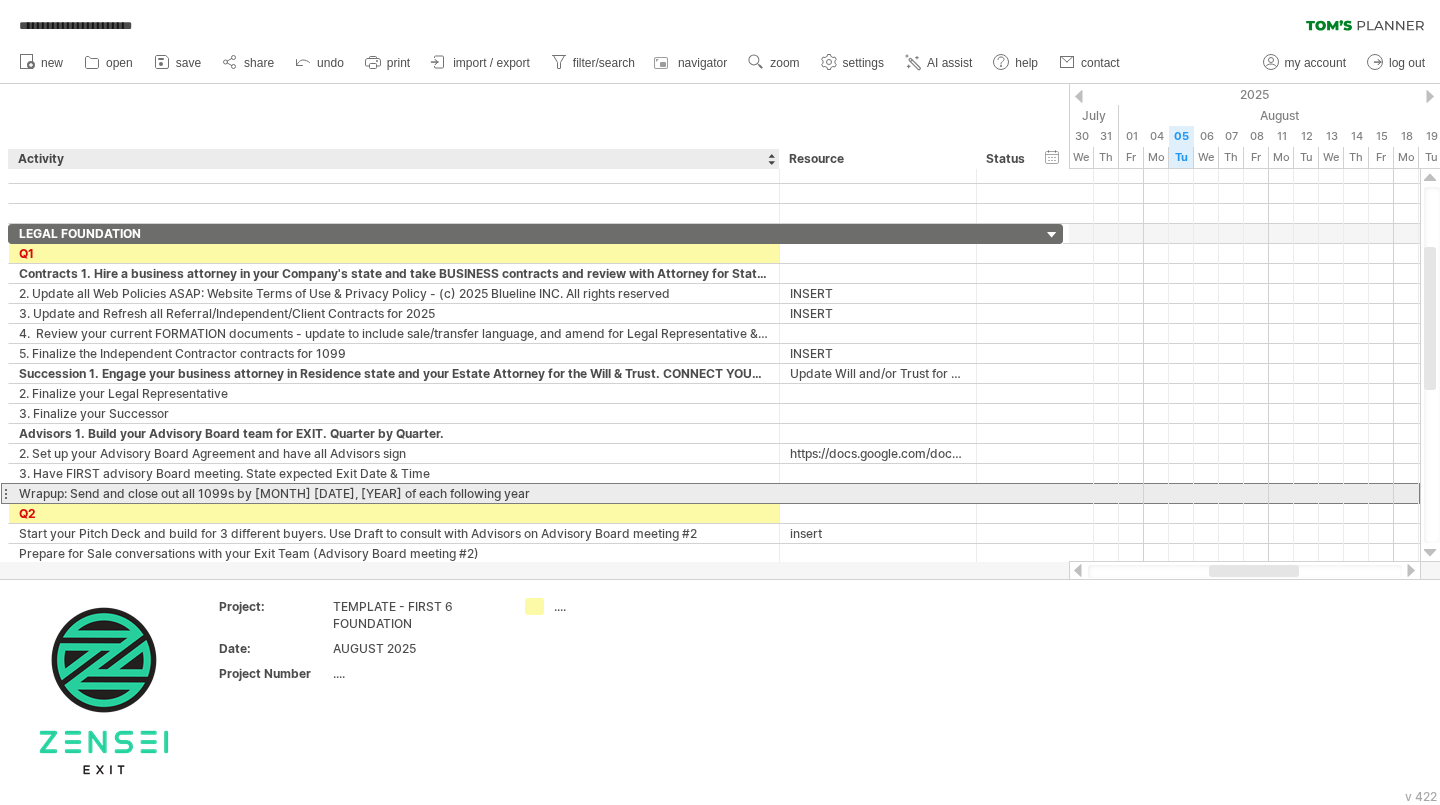 click on "Wrapup: Send and close out all 1099s by [MONTH] [DATE], [YEAR] of each following year" at bounding box center [394, 493] 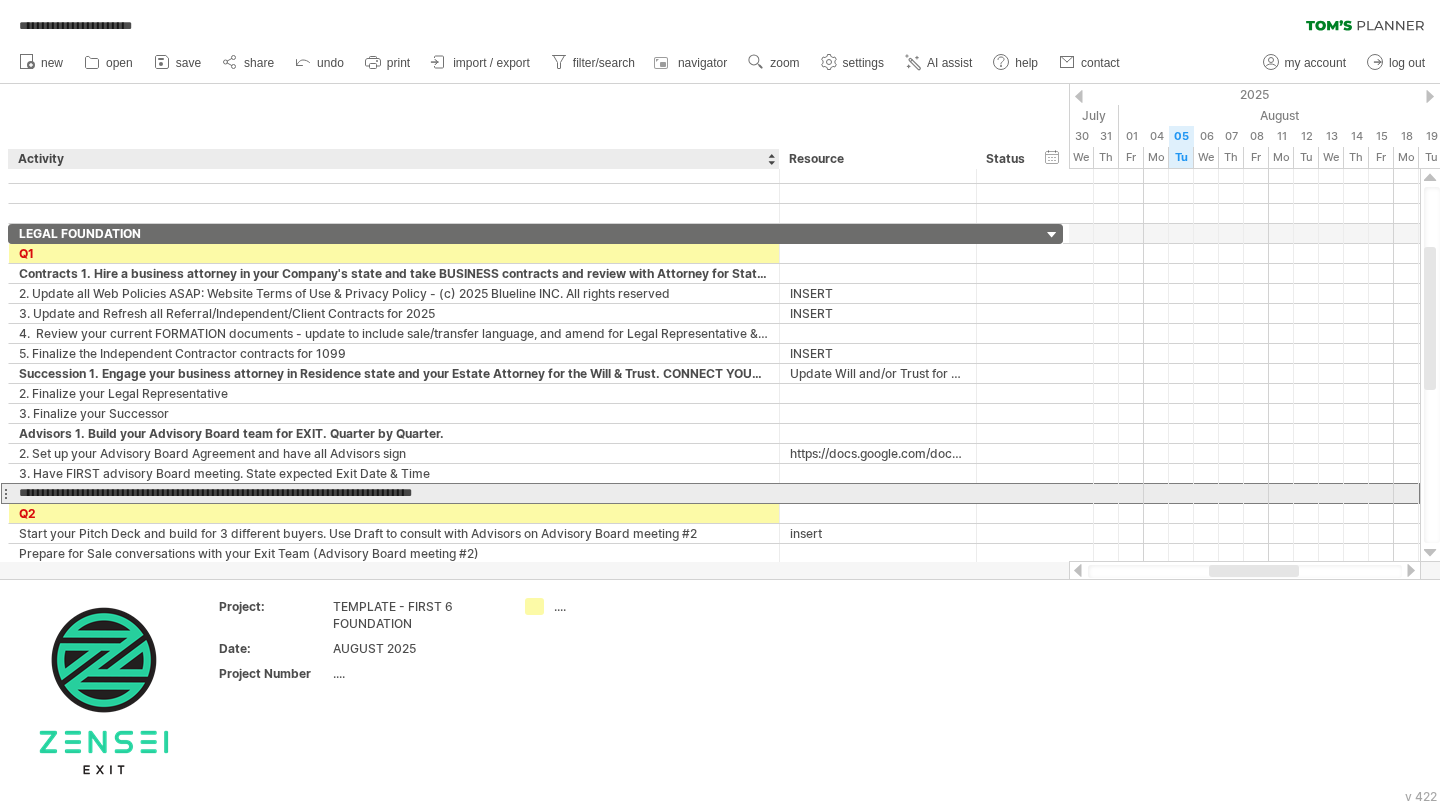 click on "**********" at bounding box center [394, 493] 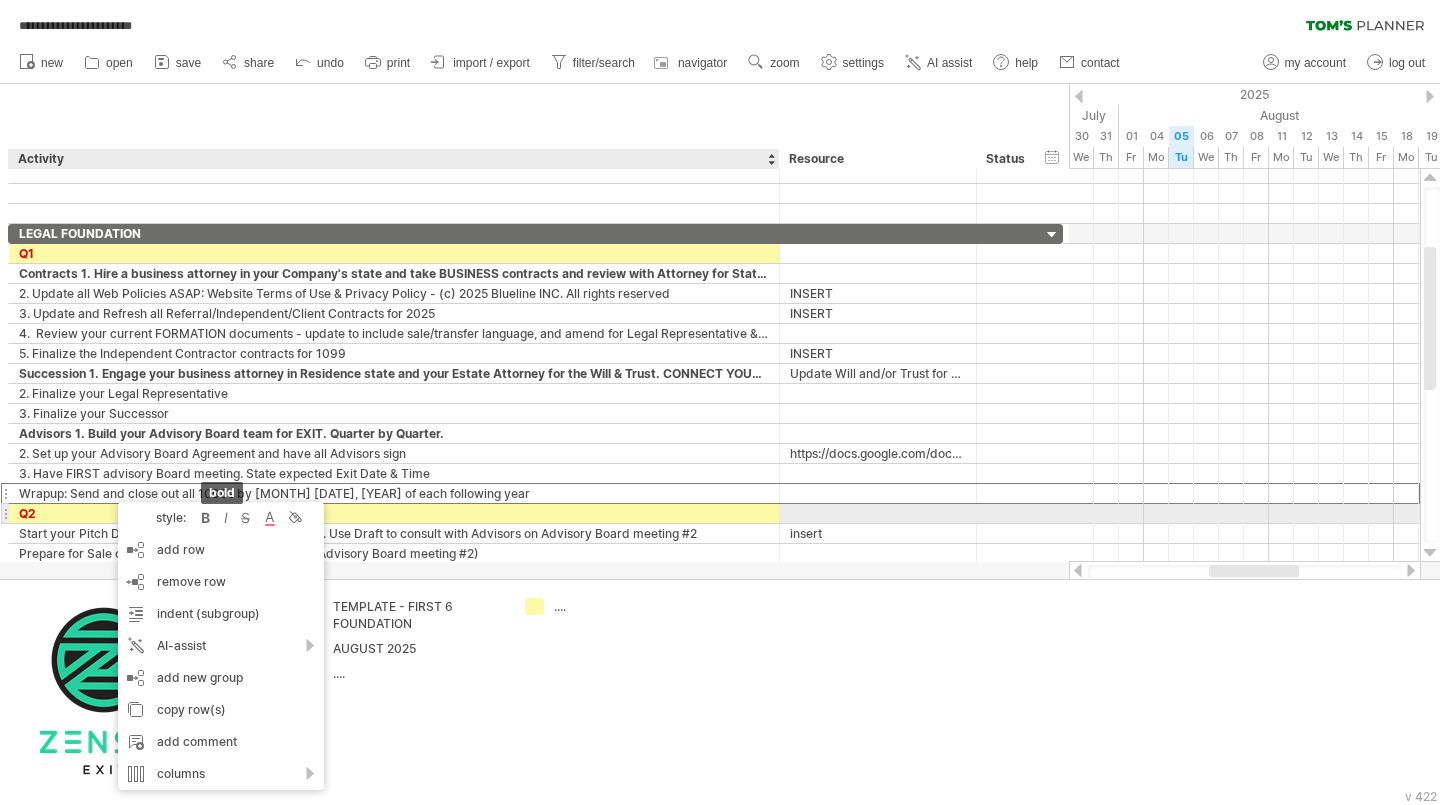 click at bounding box center (206, 518) 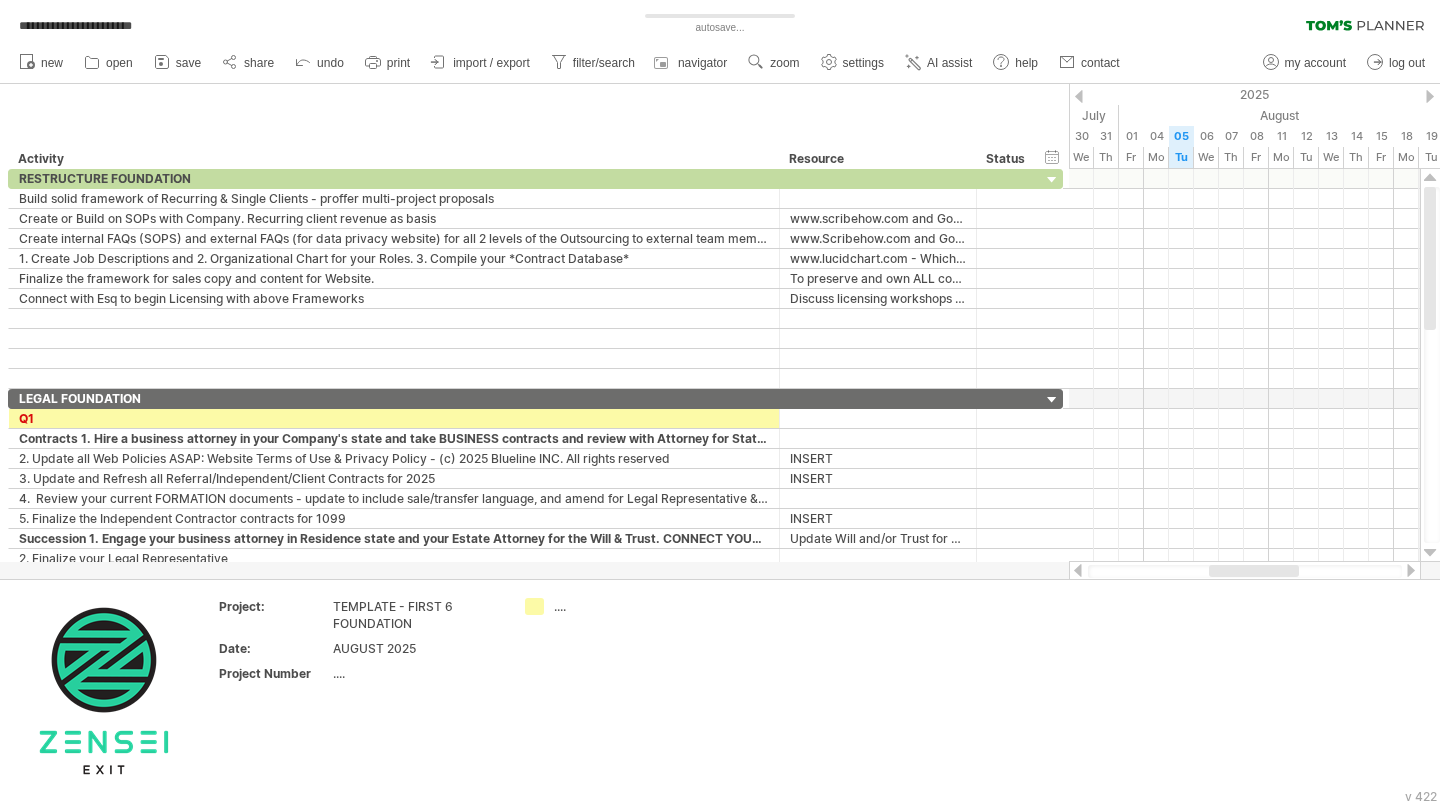 drag, startPoint x: 1430, startPoint y: 262, endPoint x: 1439, endPoint y: 155, distance: 107.37784 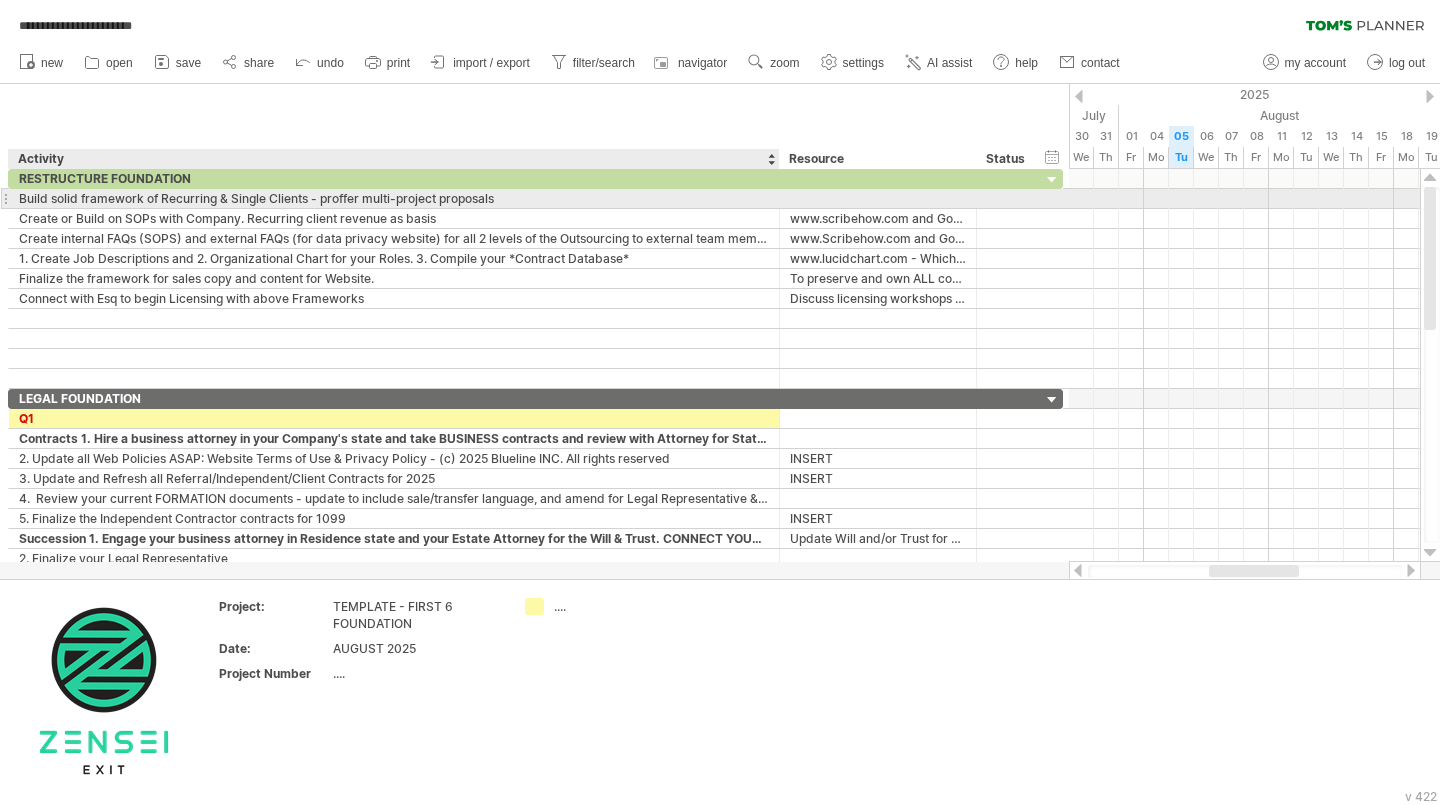 click on "Build solid framework of Recurring & Single Clients - proffer multi-project proposals" at bounding box center (394, 198) 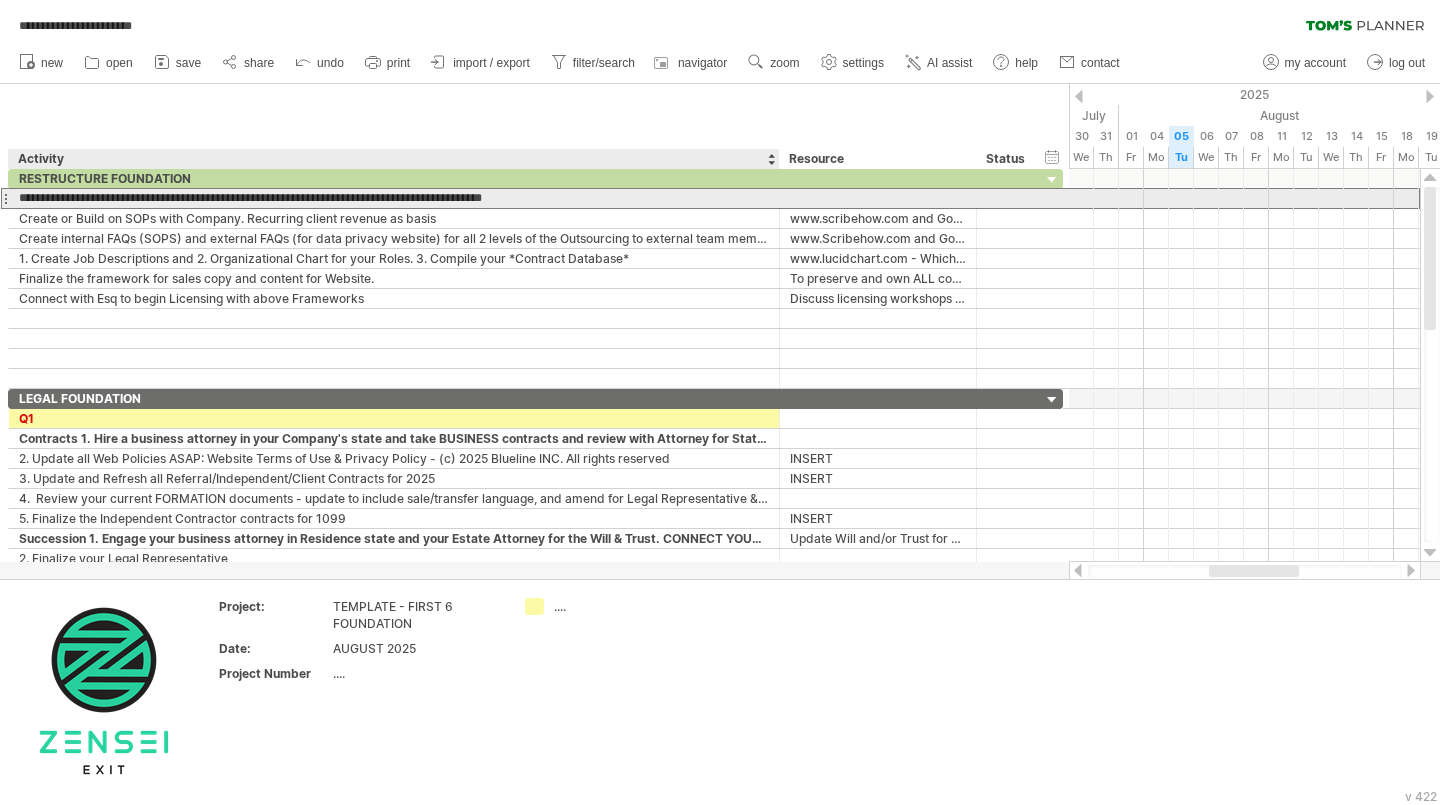 type on "**********" 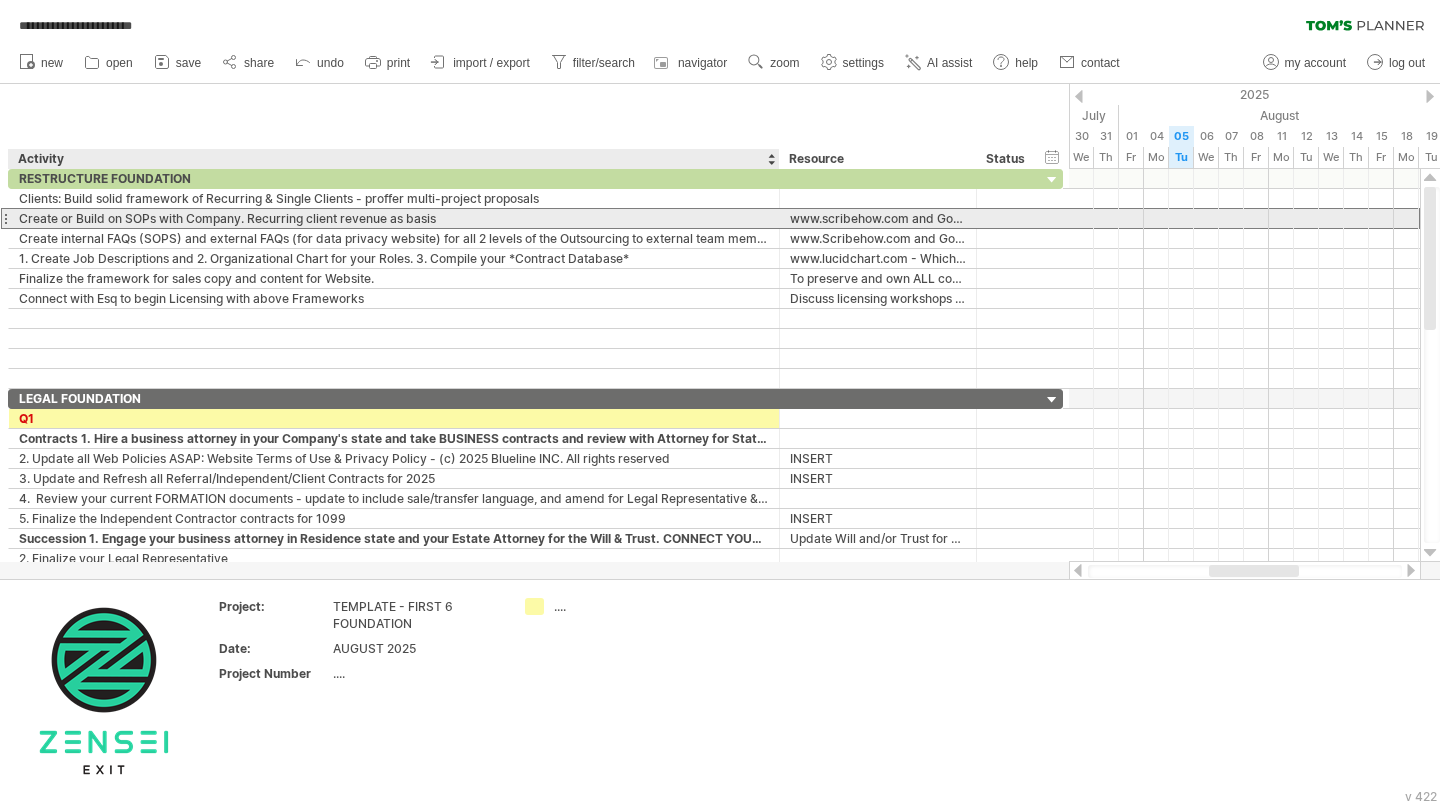 click on "Create or Build on SOPs with Company. Recurring client revenue as basis" at bounding box center (394, 218) 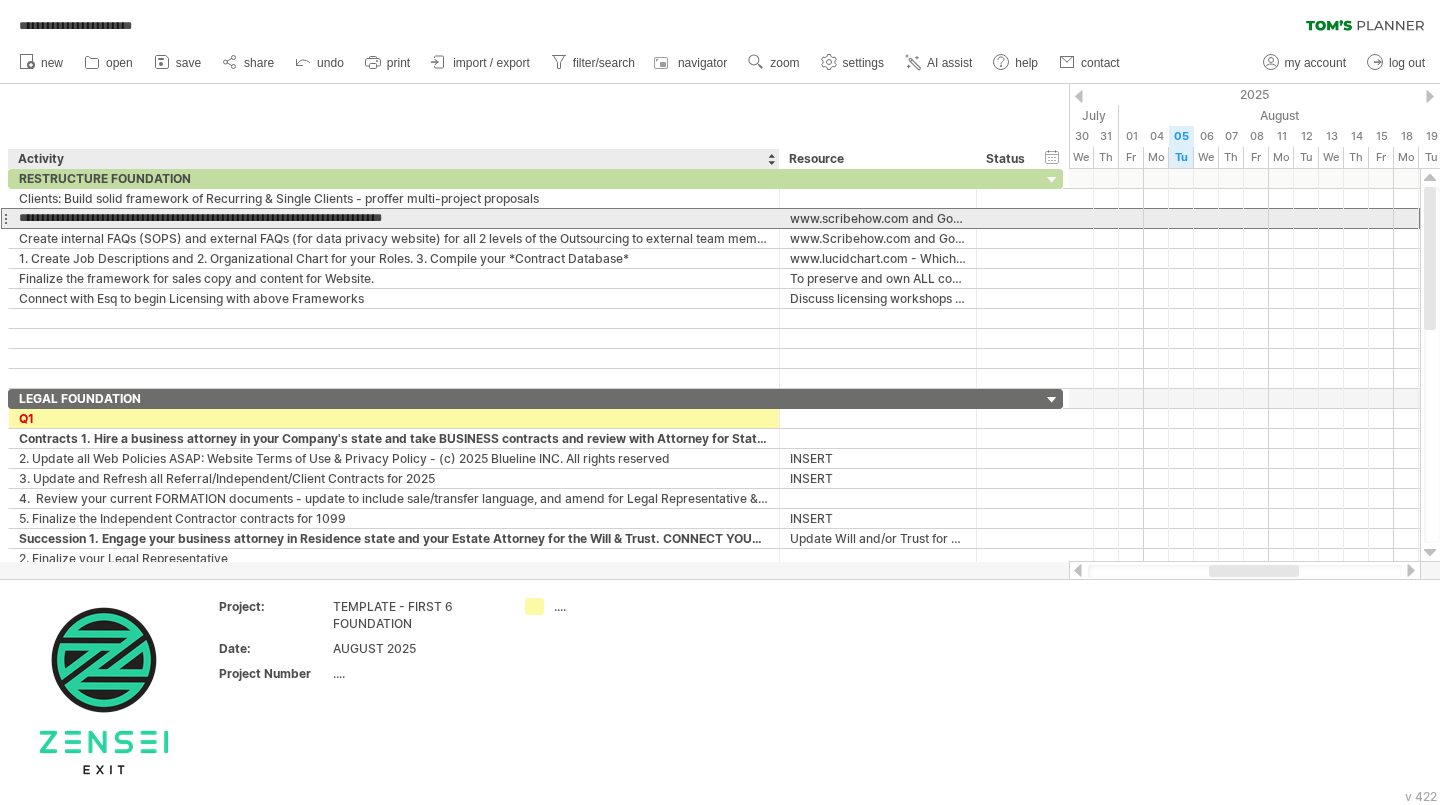 type on "**********" 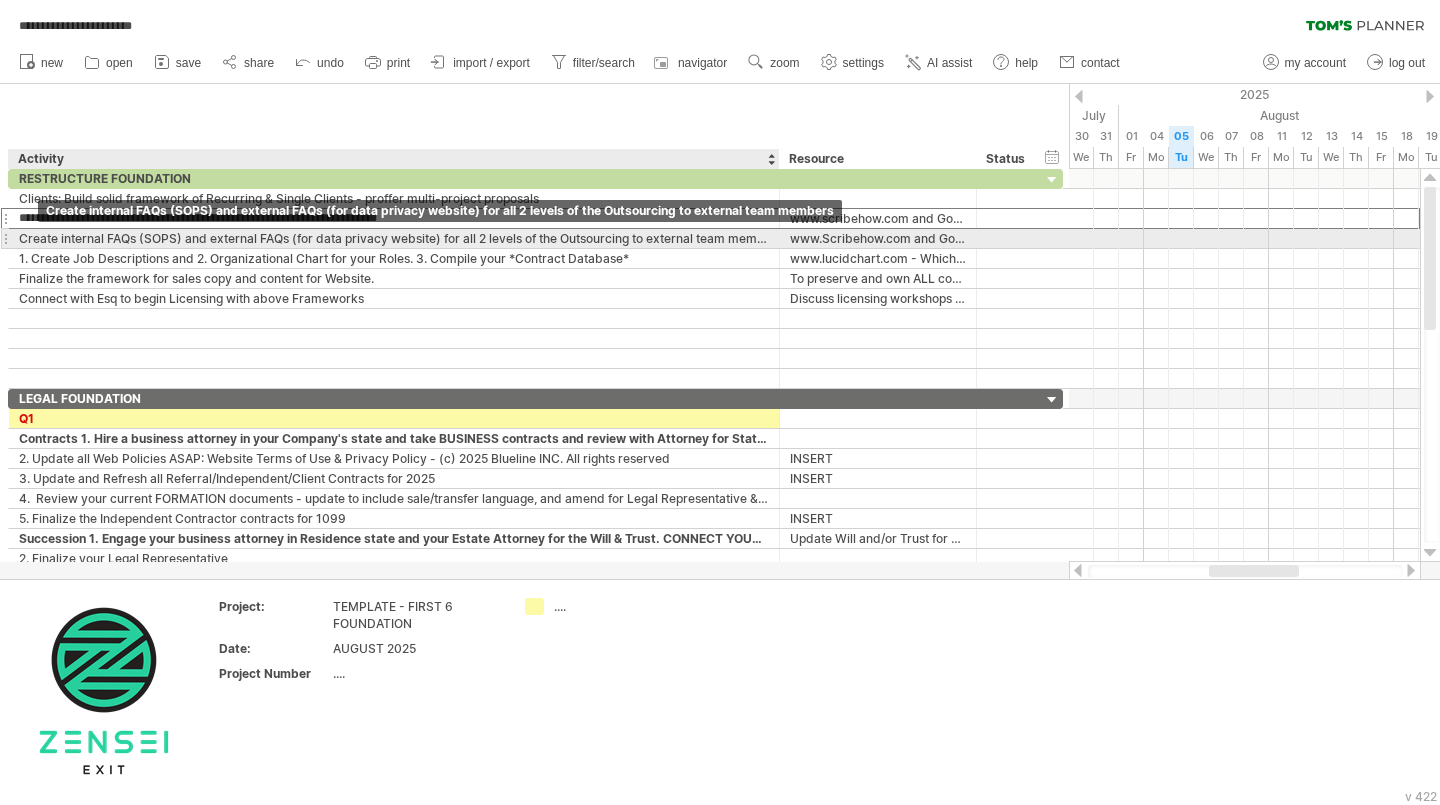 click on "Create internal FAQs (SOPS) and external FAQs (for data privacy website) for all 2 levels of the Outsourcing to external team members" at bounding box center (394, 238) 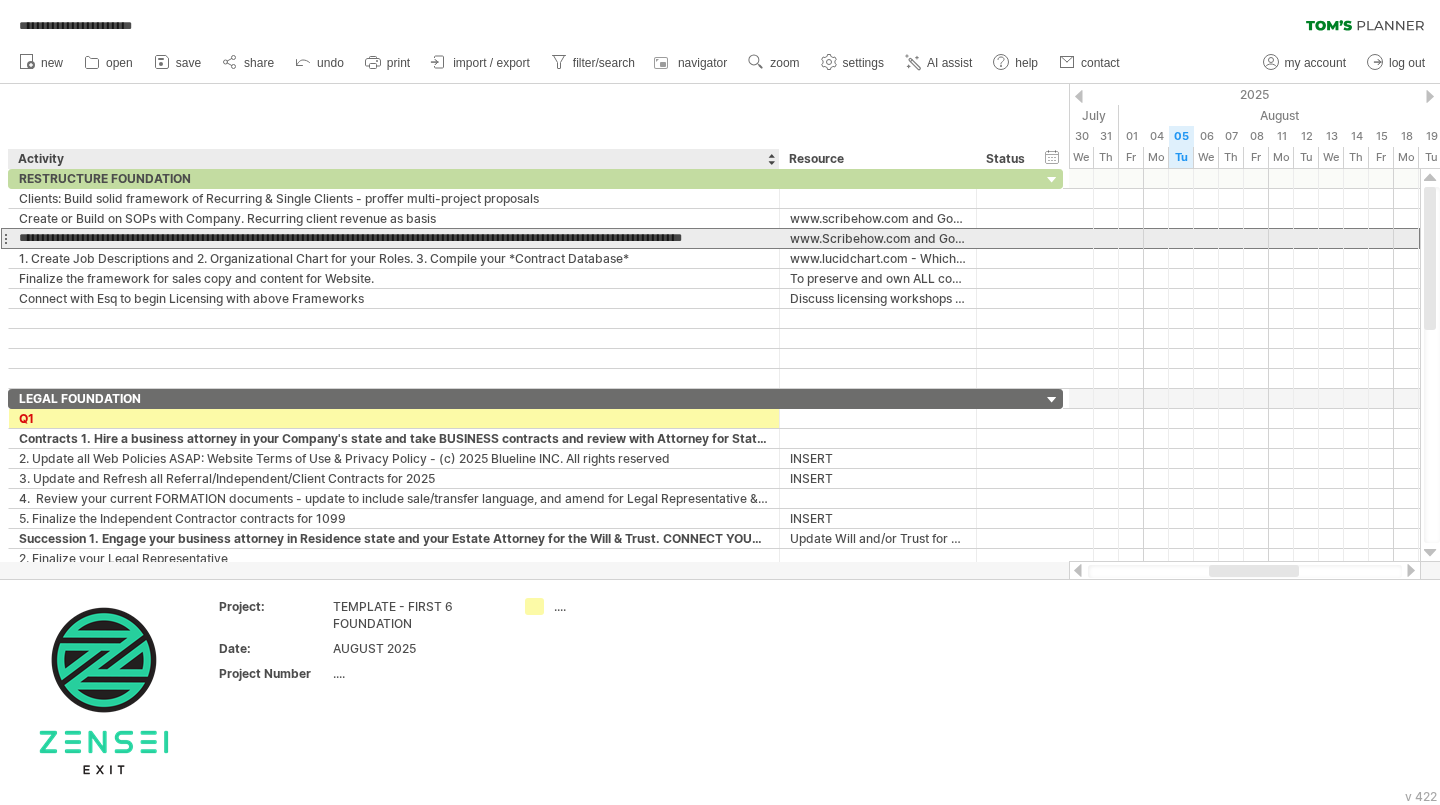 scroll, scrollTop: 0, scrollLeft: 0, axis: both 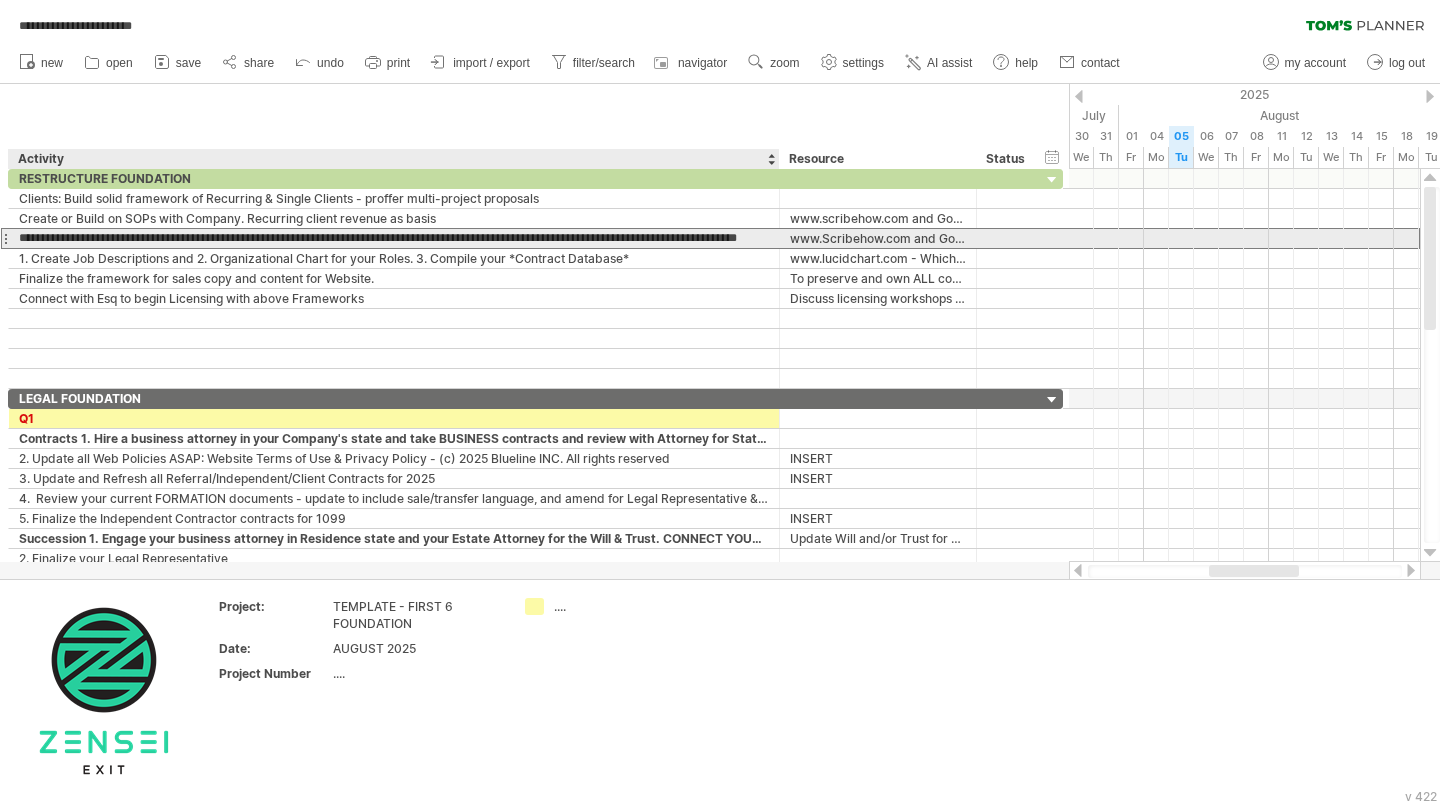 type on "**********" 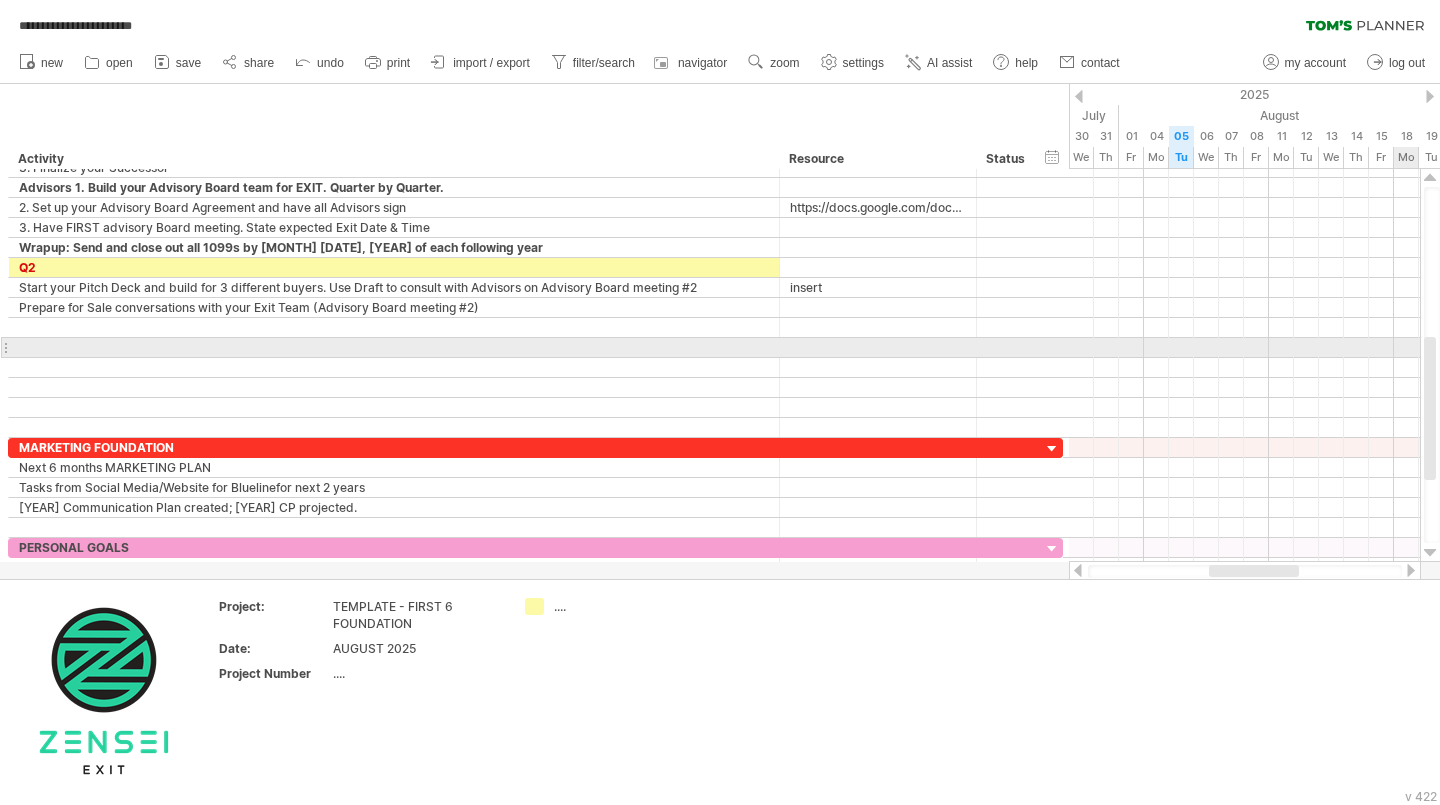 drag, startPoint x: 1432, startPoint y: 210, endPoint x: 1439, endPoint y: 360, distance: 150.16324 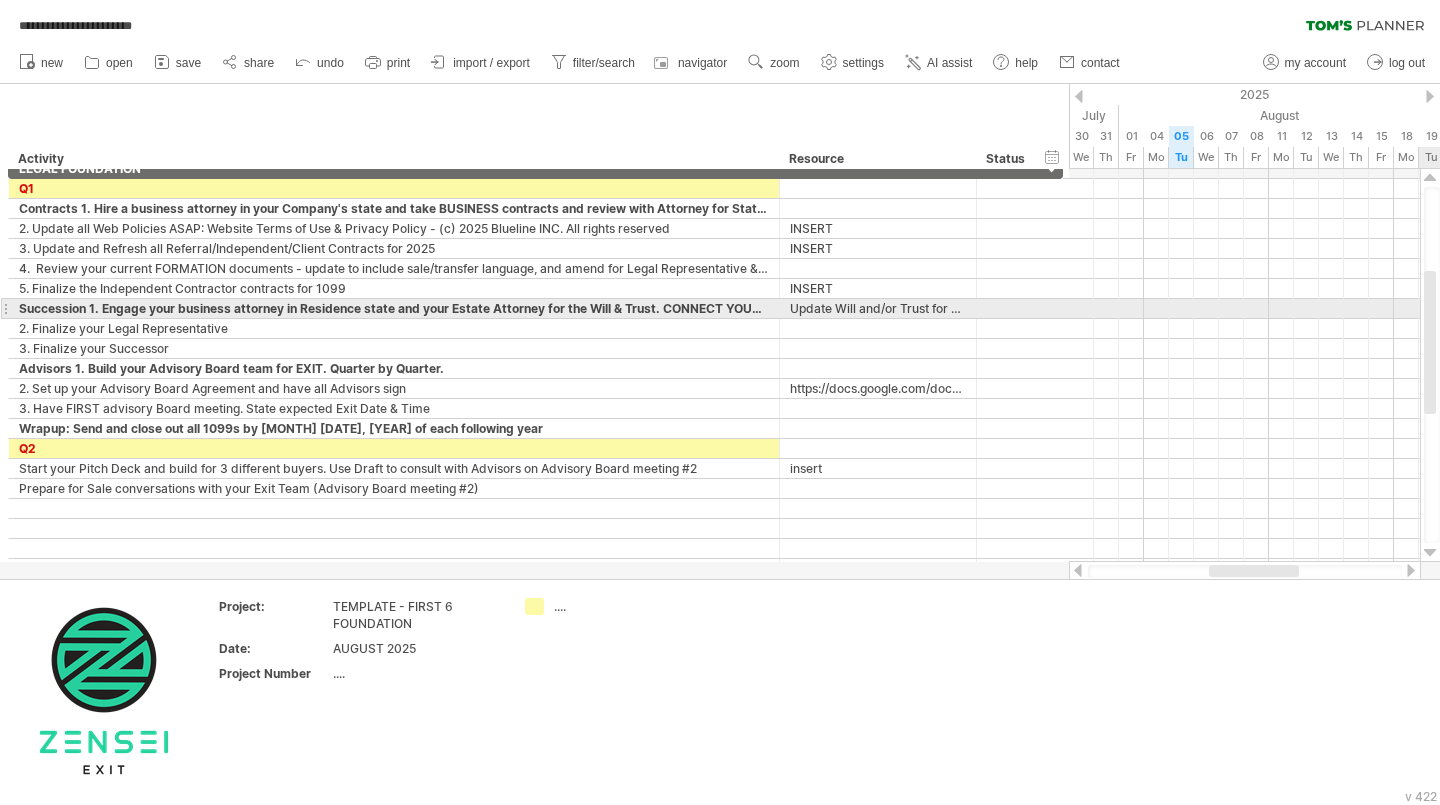 drag, startPoint x: 1430, startPoint y: 366, endPoint x: 1437, endPoint y: 300, distance: 66.37017 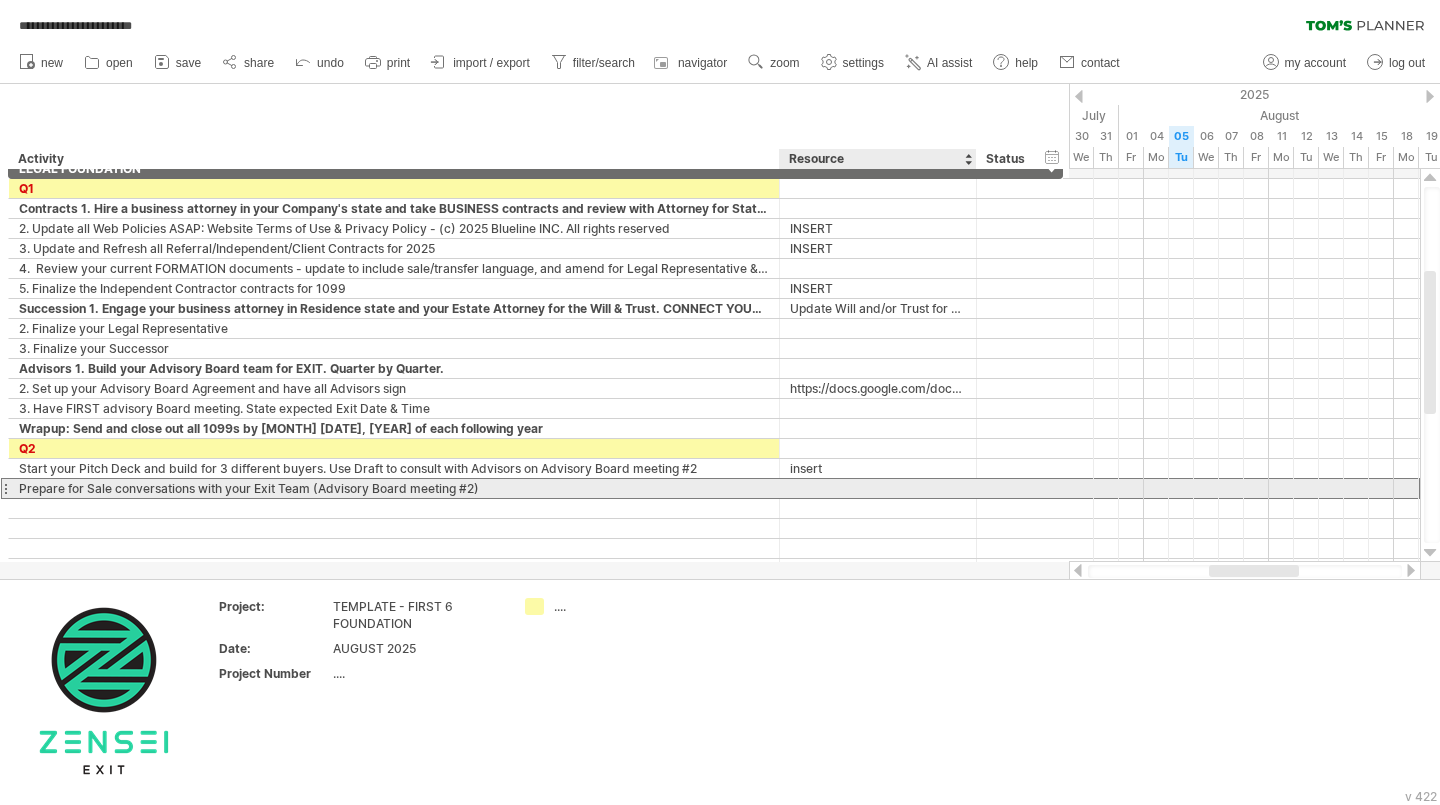 click at bounding box center [878, 488] 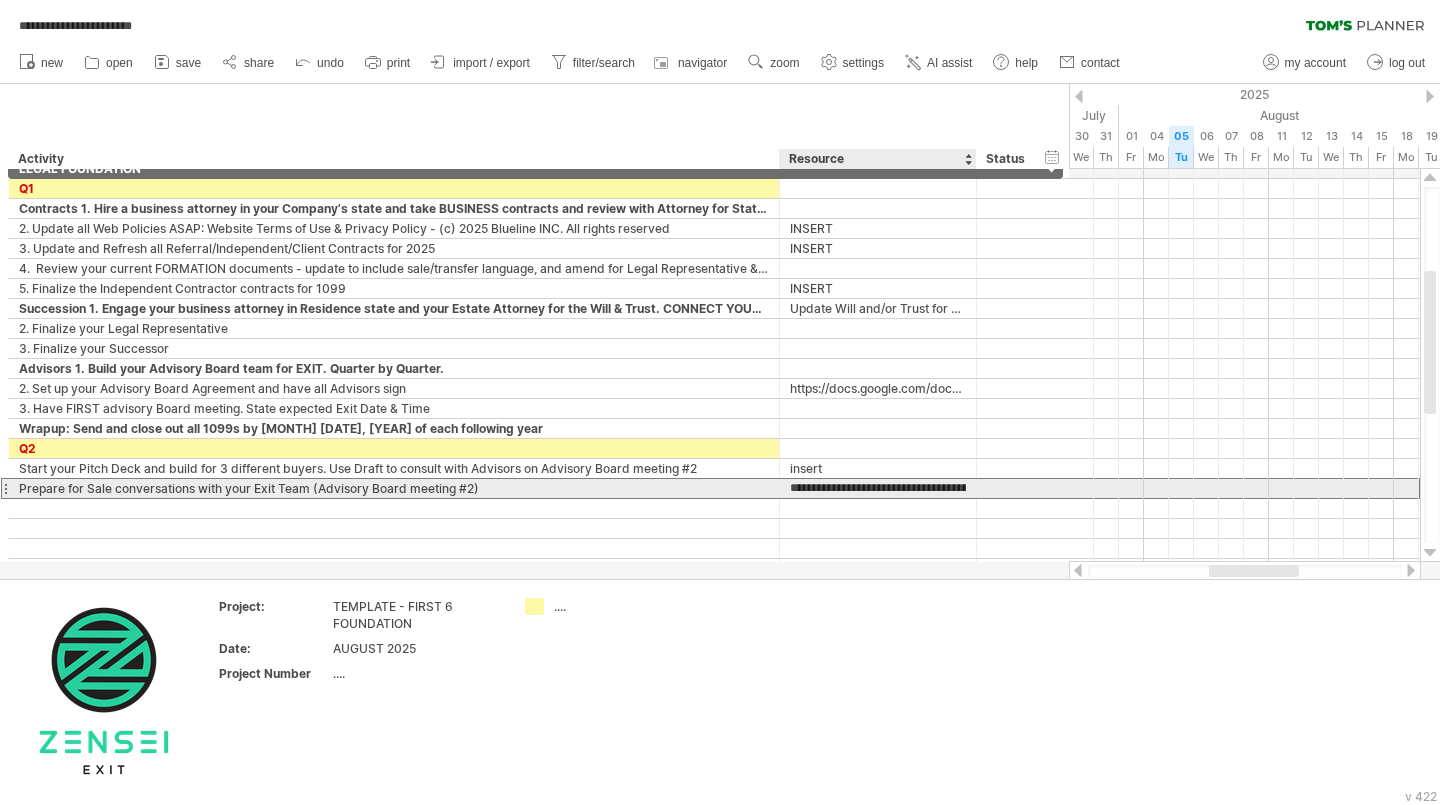 scroll, scrollTop: 0, scrollLeft: 227, axis: horizontal 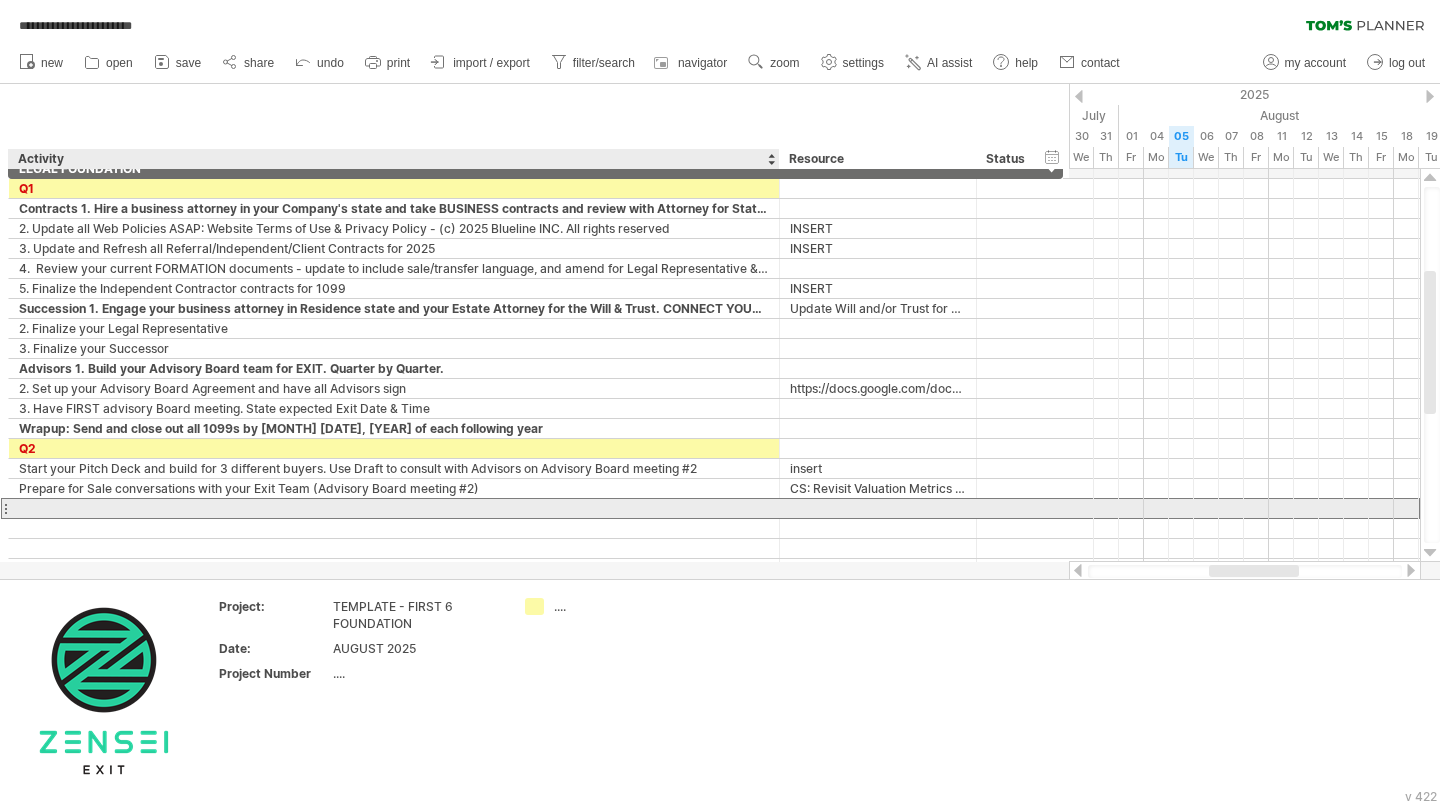 click at bounding box center (394, 508) 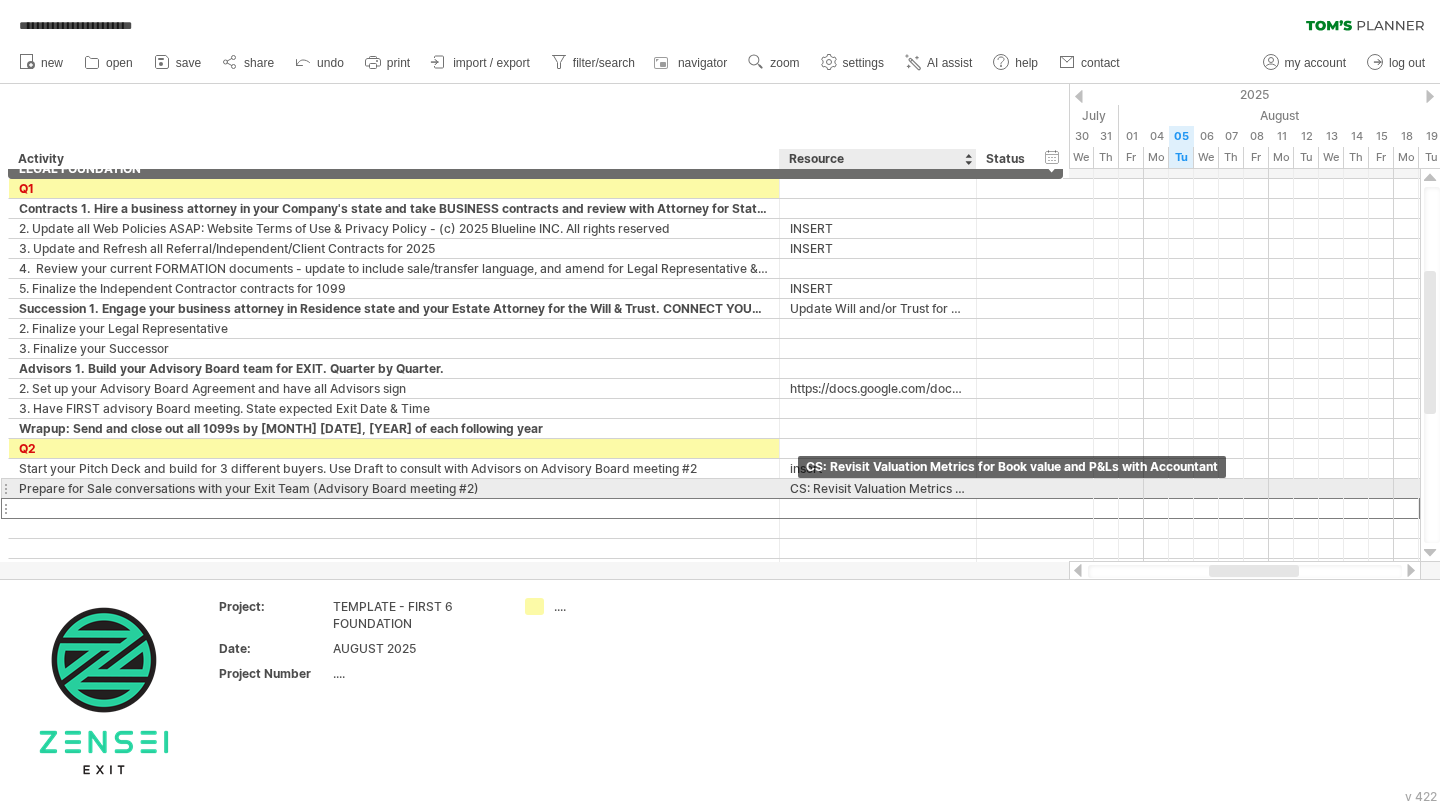click on "CS: Revisit Valuation Metrics for Book value and P&Ls with Accountant" at bounding box center [878, 488] 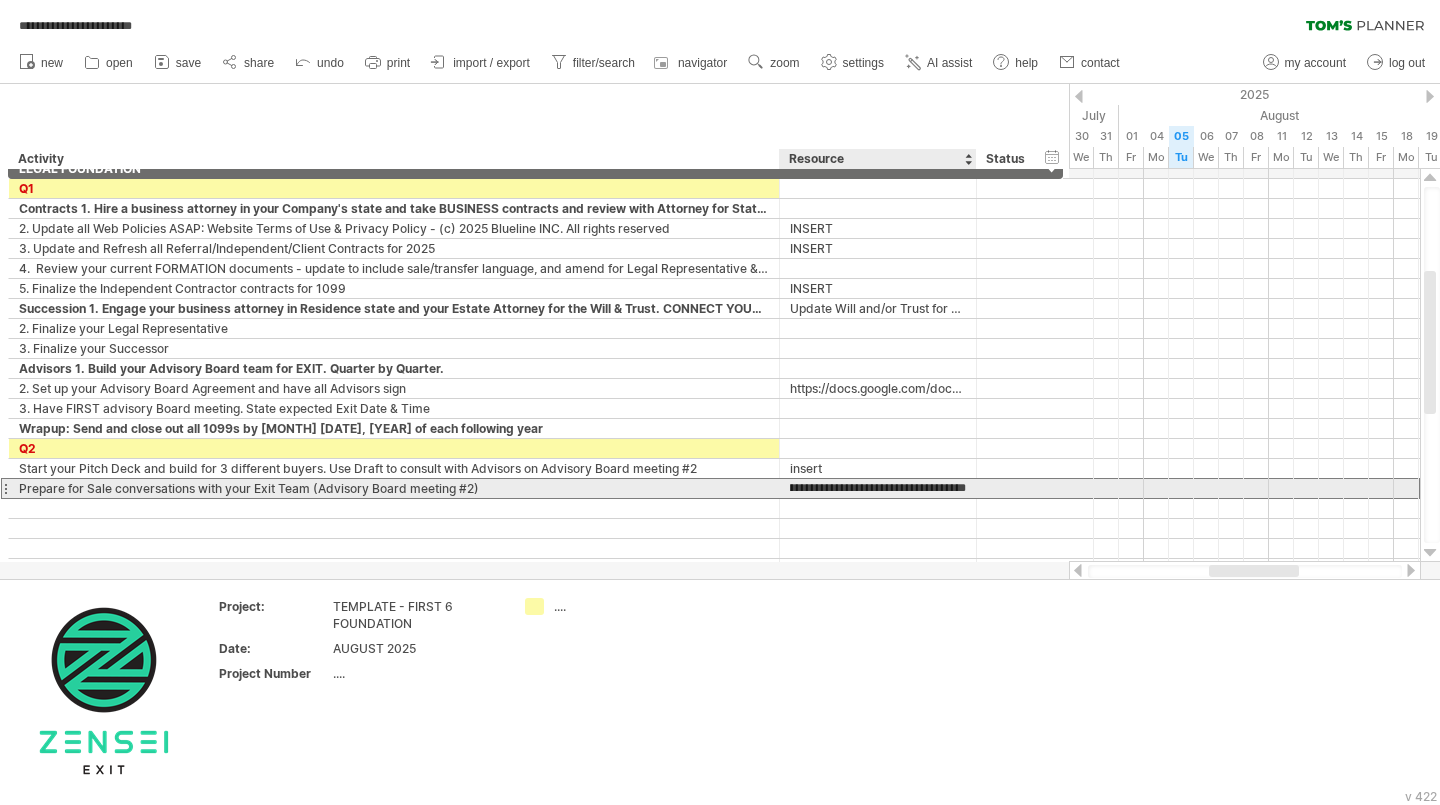 scroll, scrollTop: 0, scrollLeft: 0, axis: both 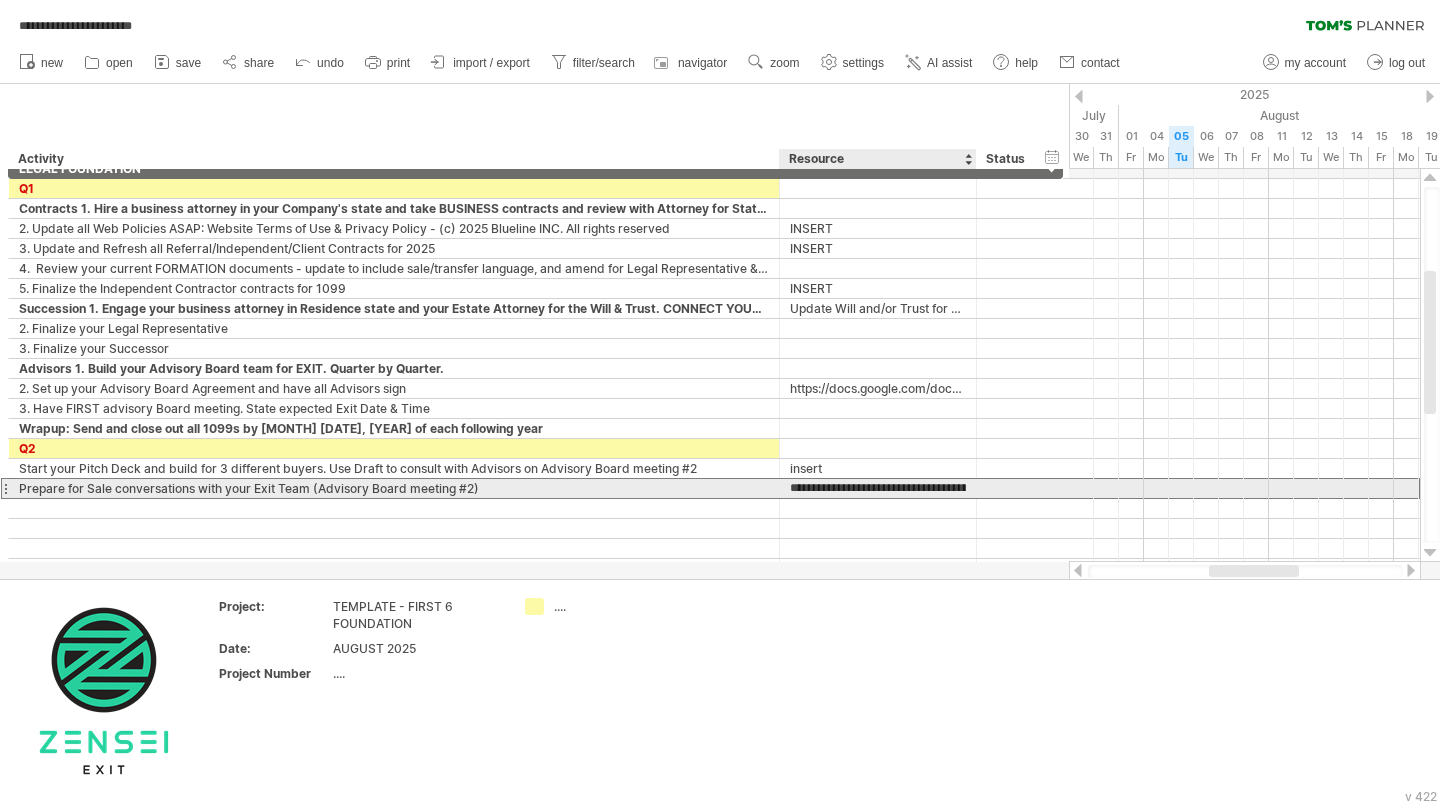 type on "**********" 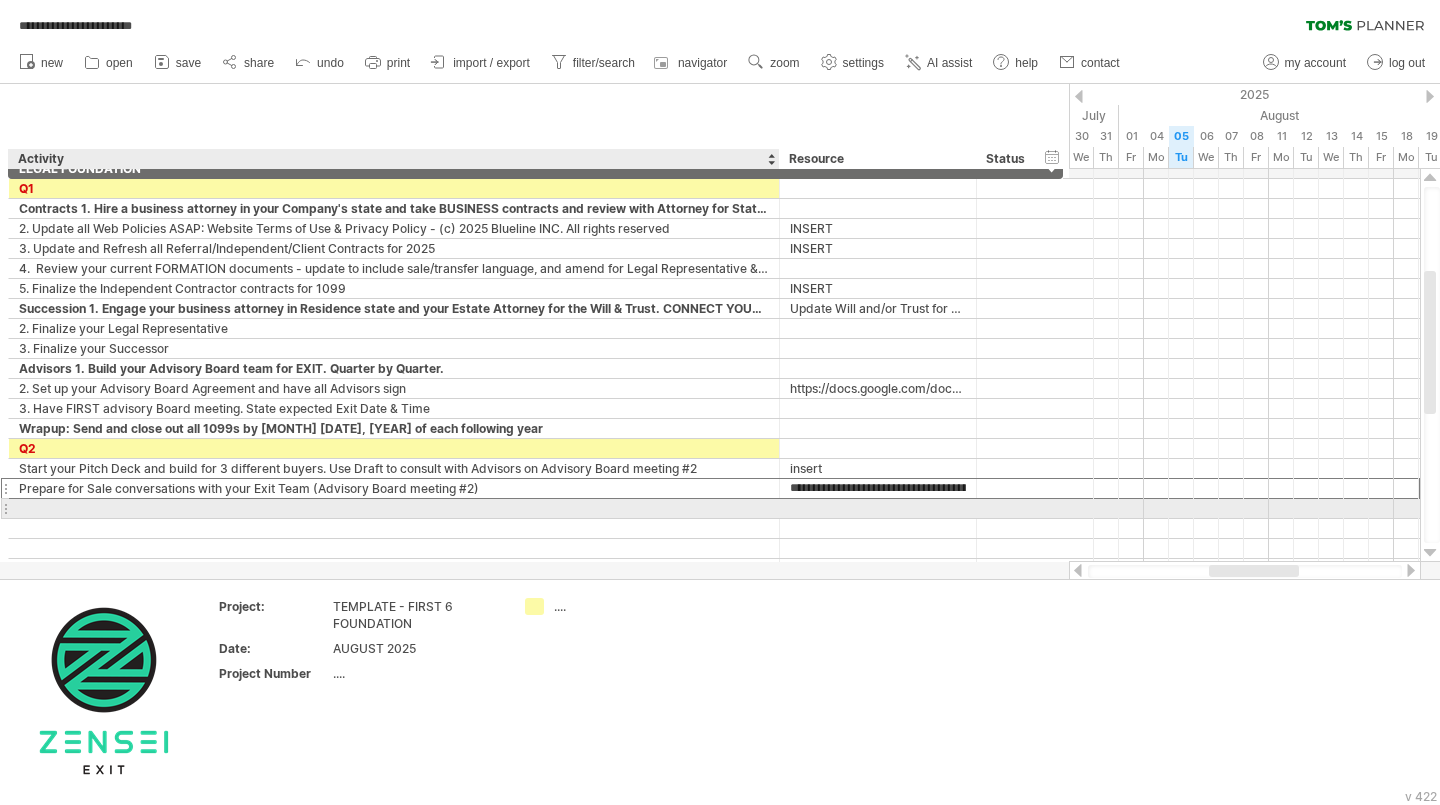 click at bounding box center [394, 508] 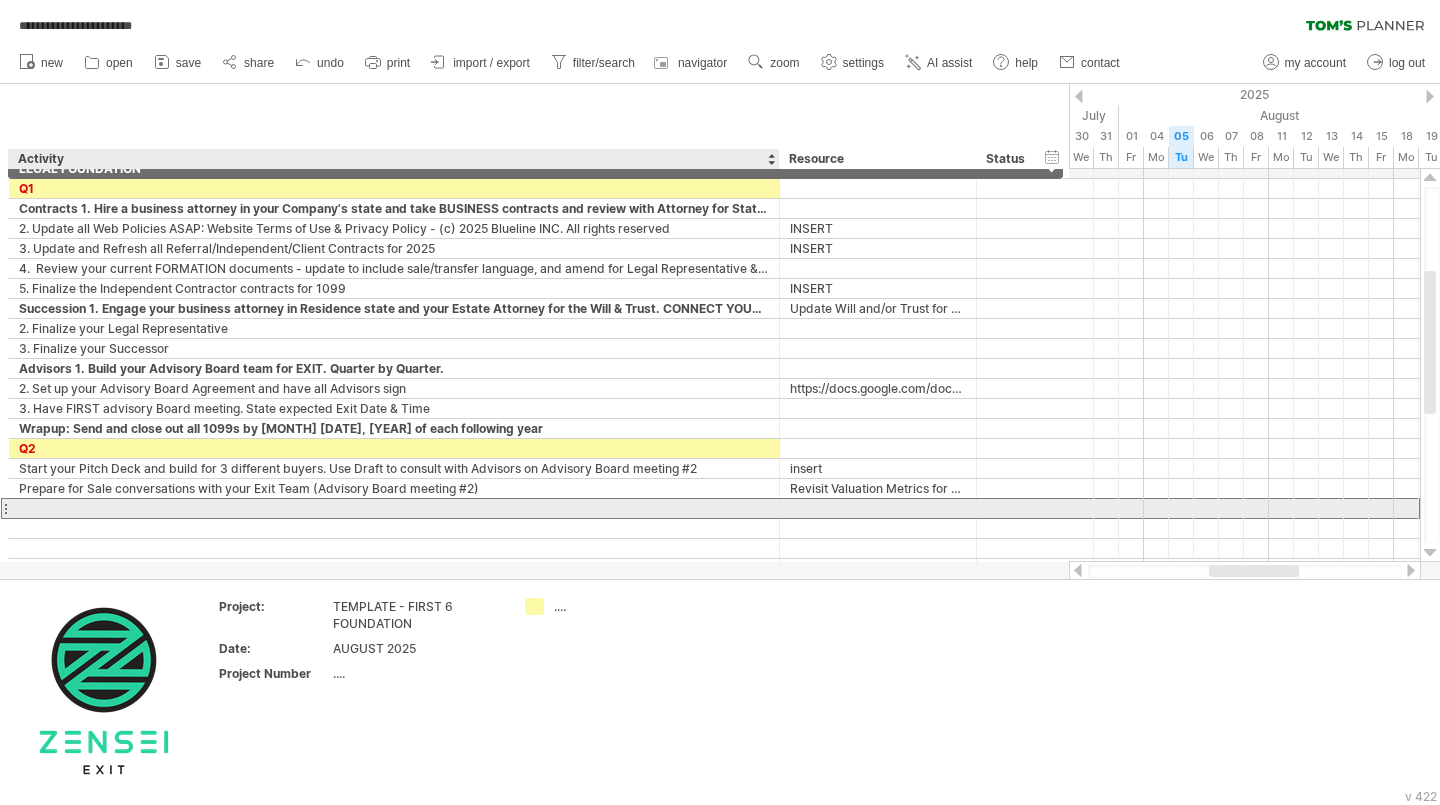 click at bounding box center [394, 508] 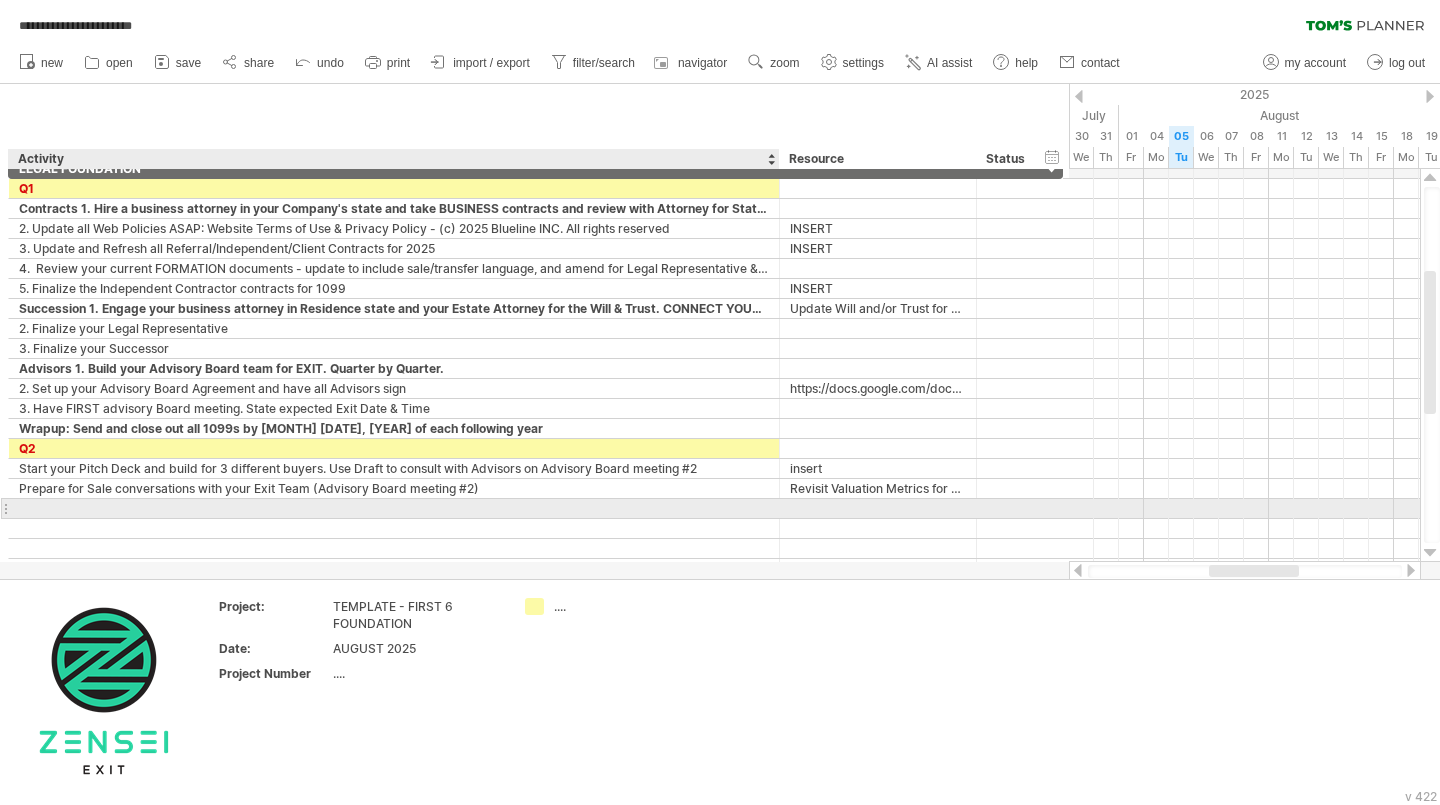 paste on "**********" 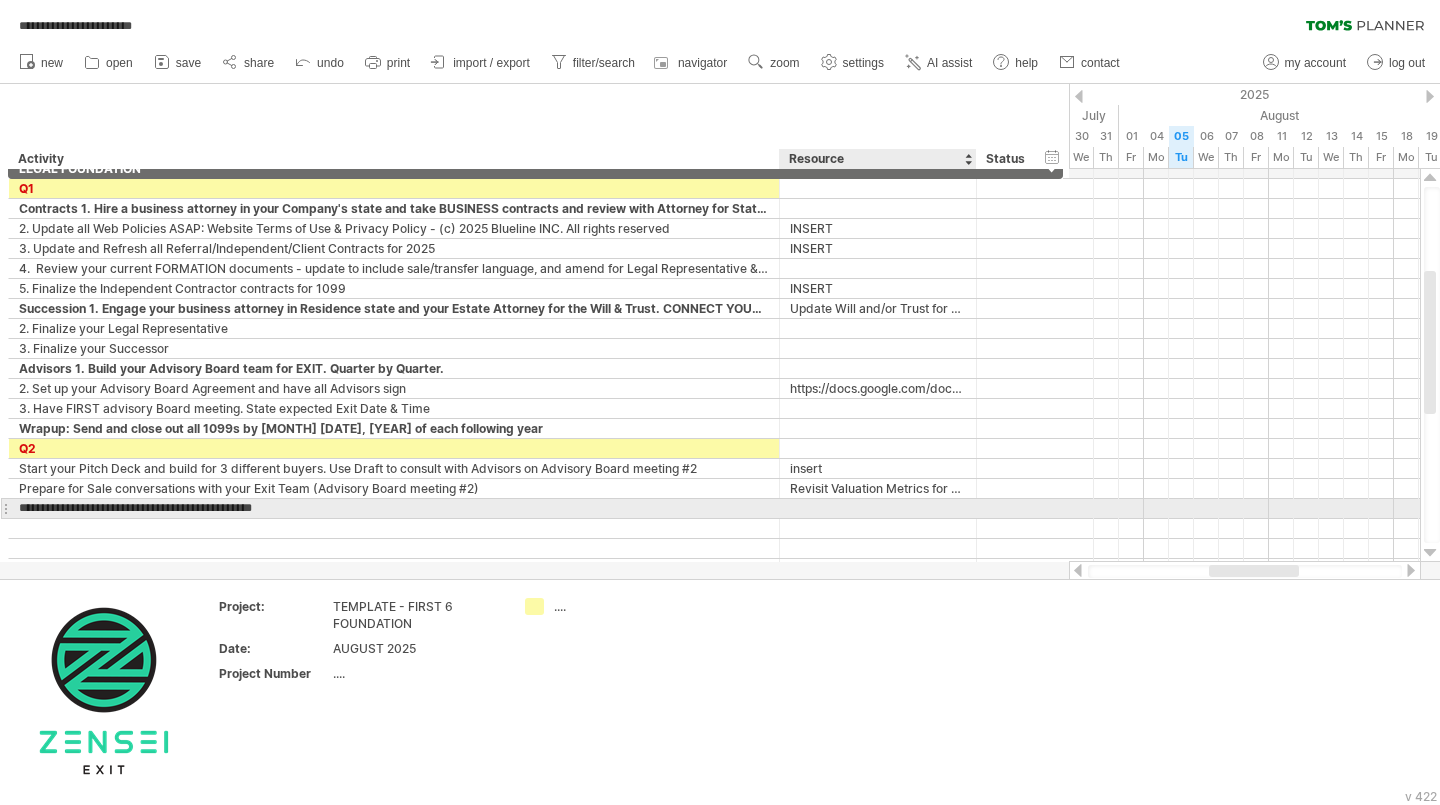 click at bounding box center [878, 508] 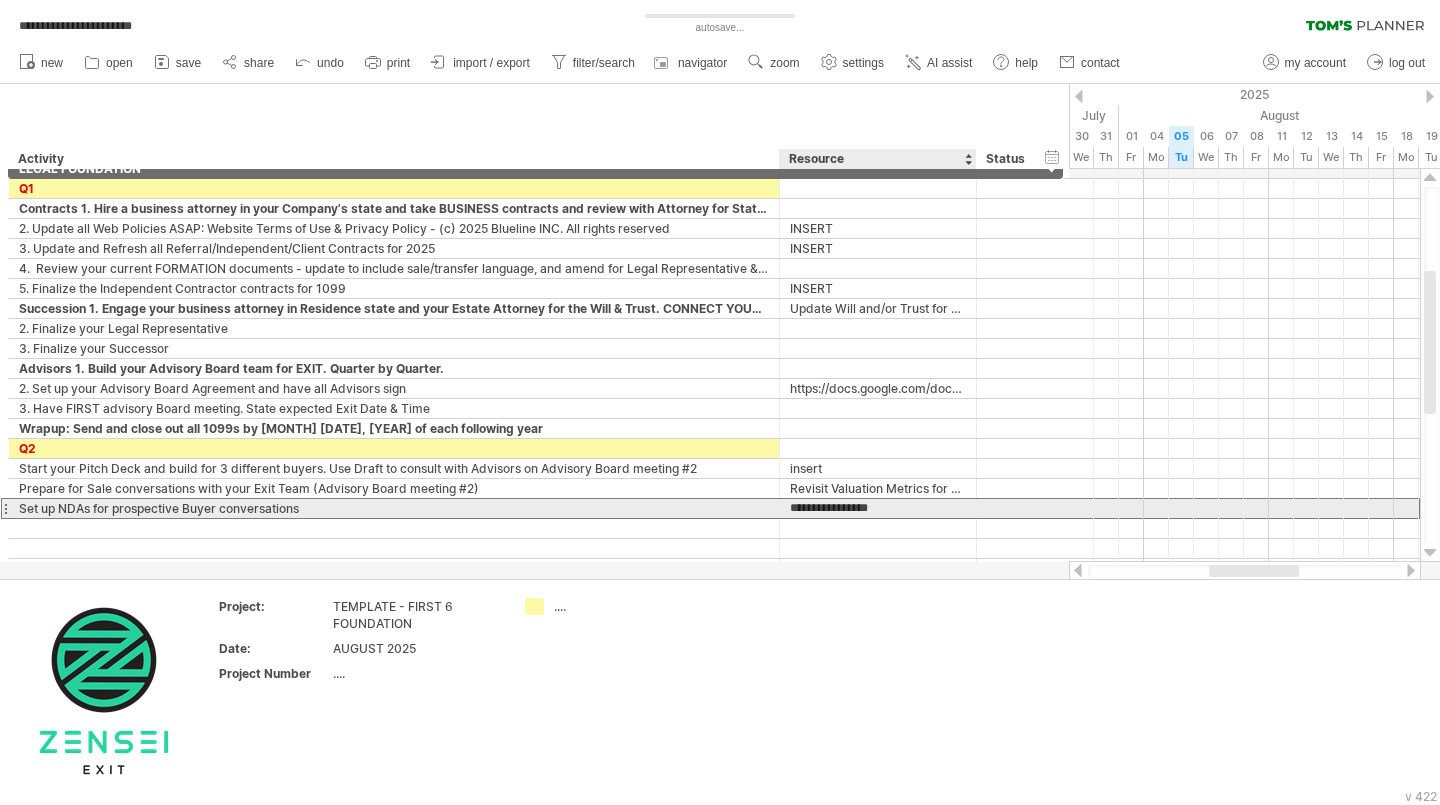 type on "**********" 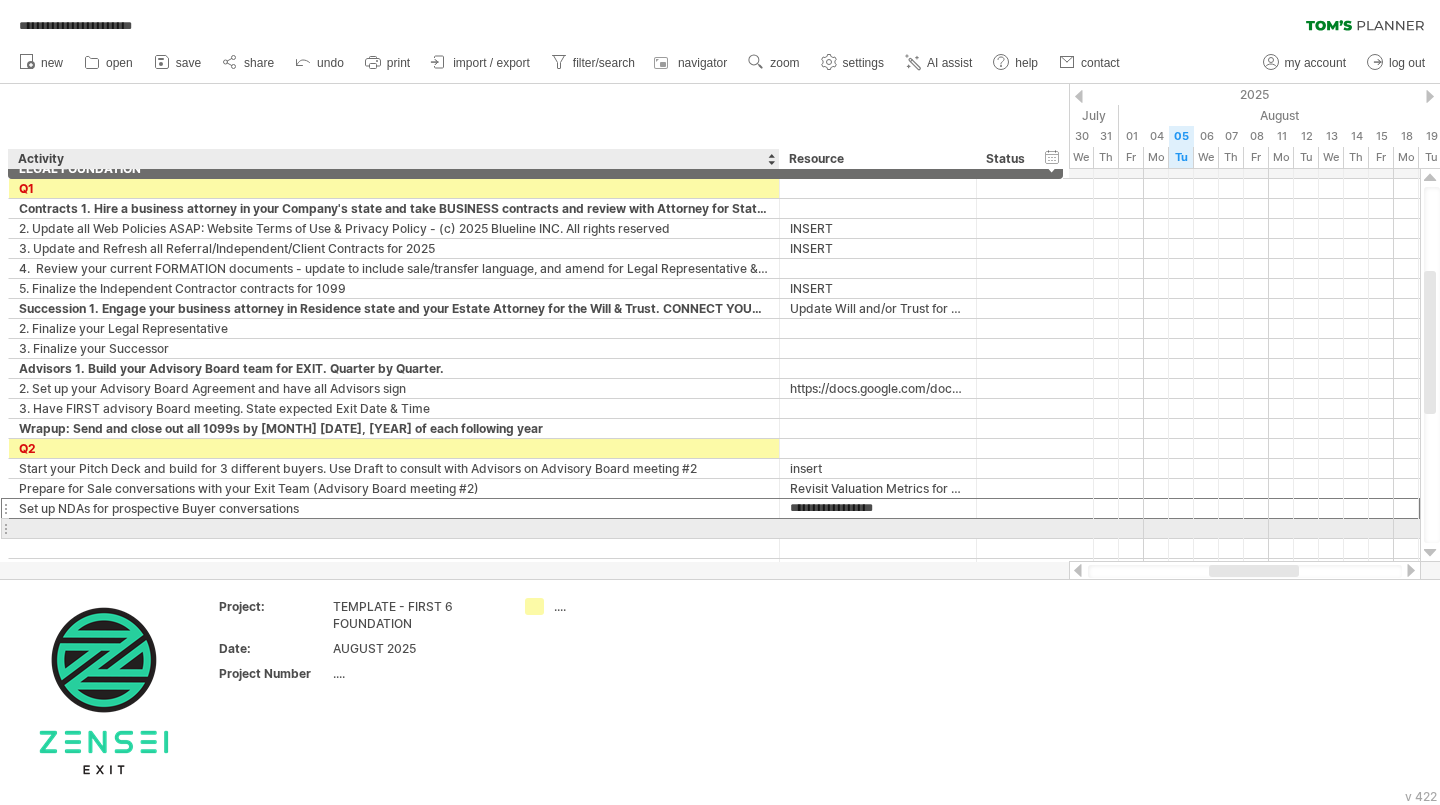 click at bounding box center (394, 528) 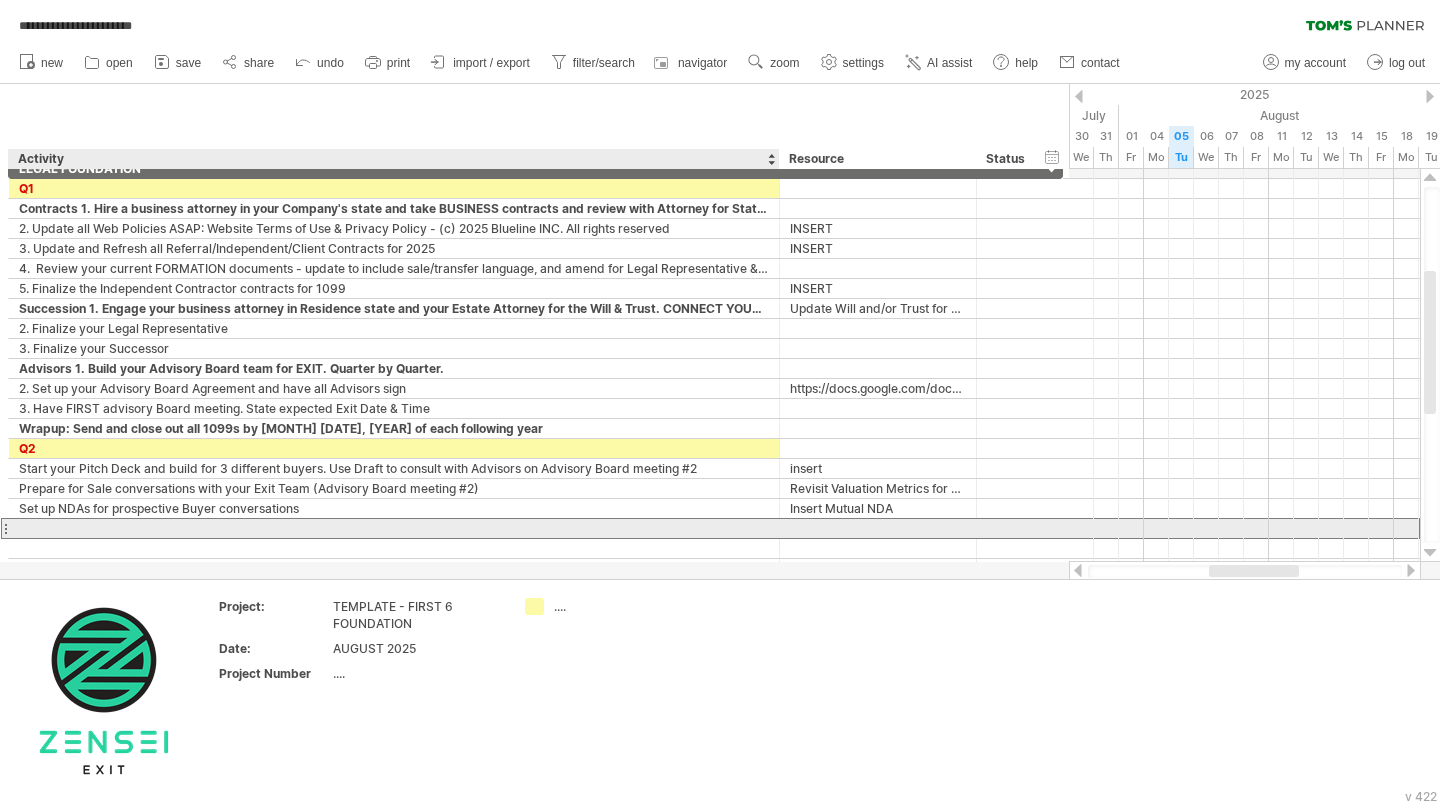click at bounding box center (394, 528) 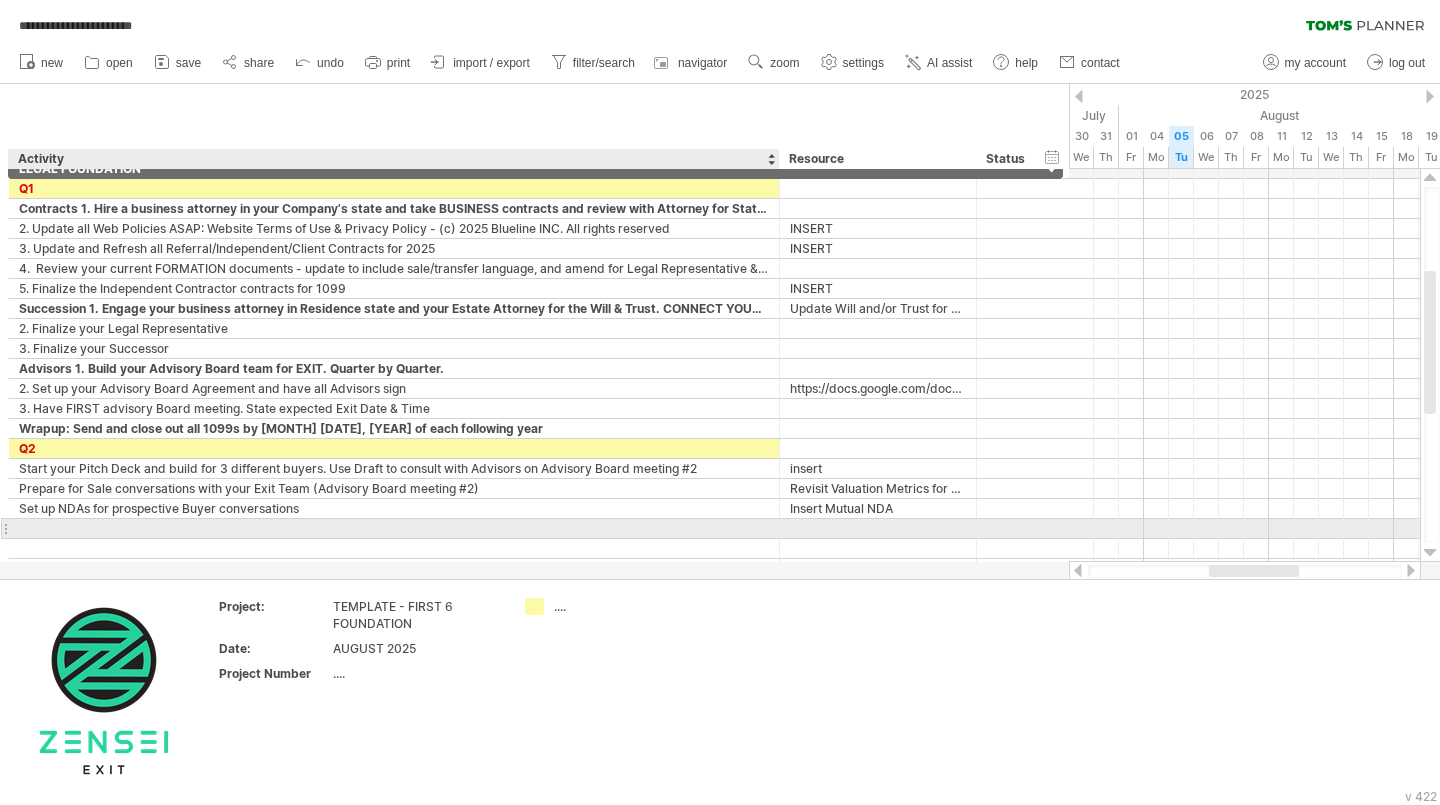 paste on "**********" 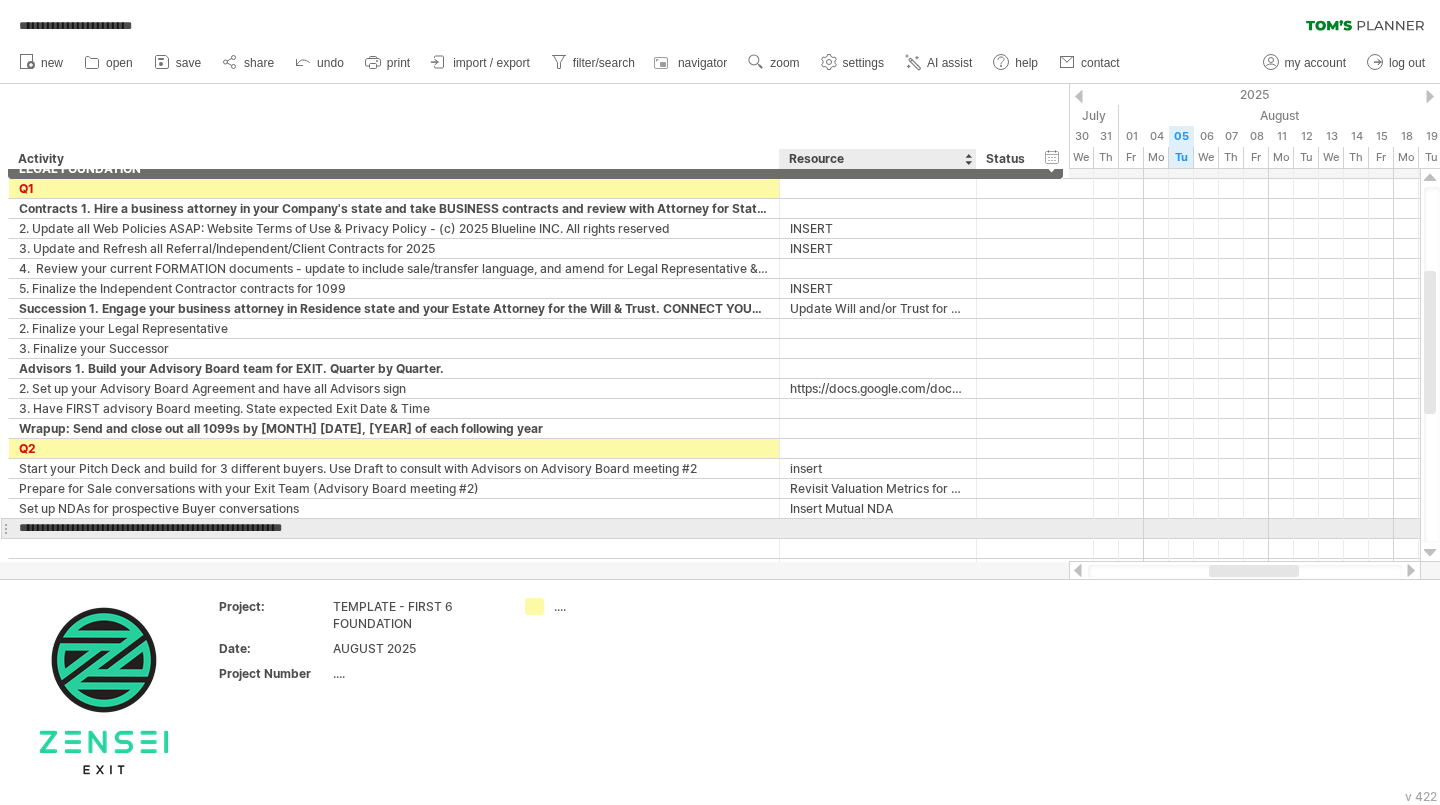 click at bounding box center (878, 528) 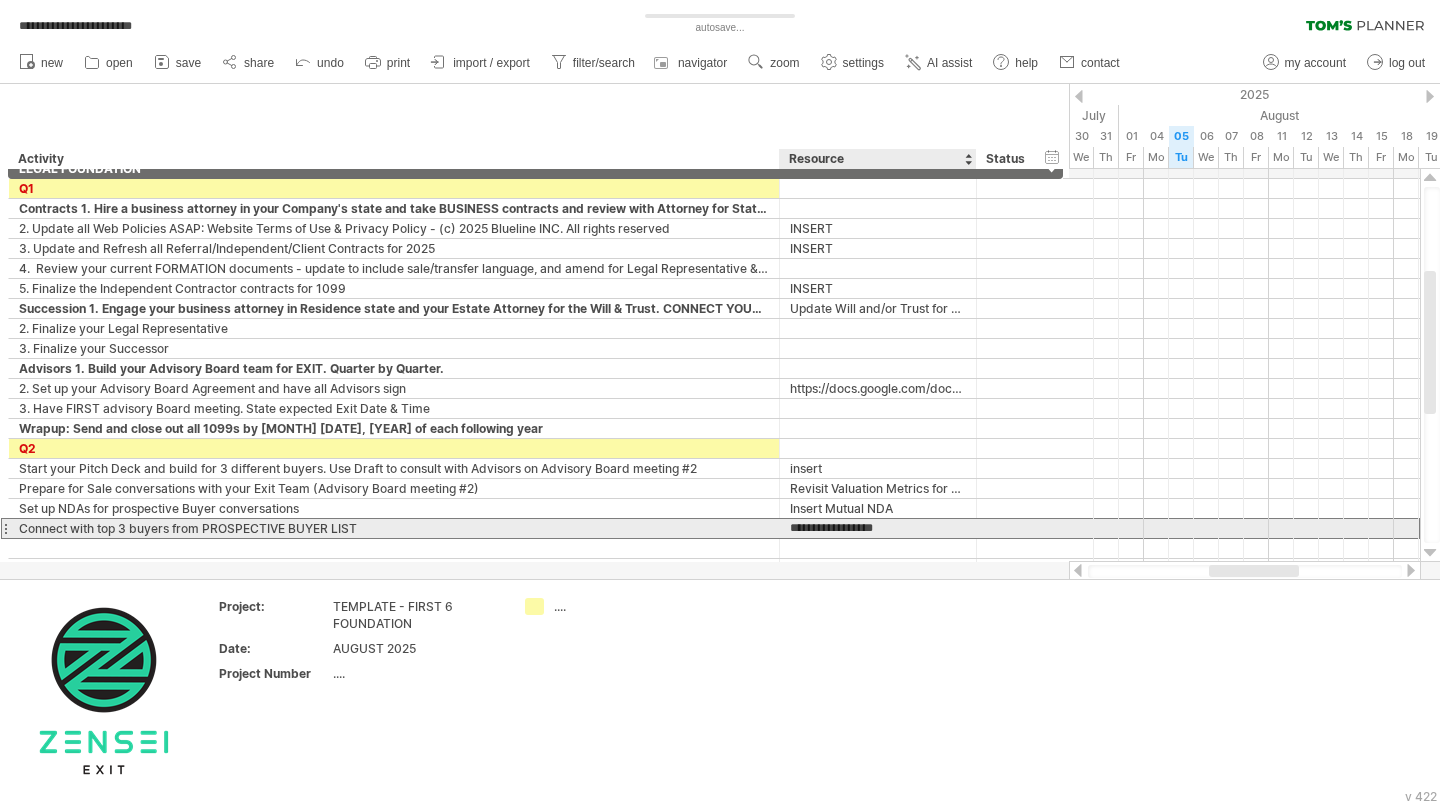 type on "**********" 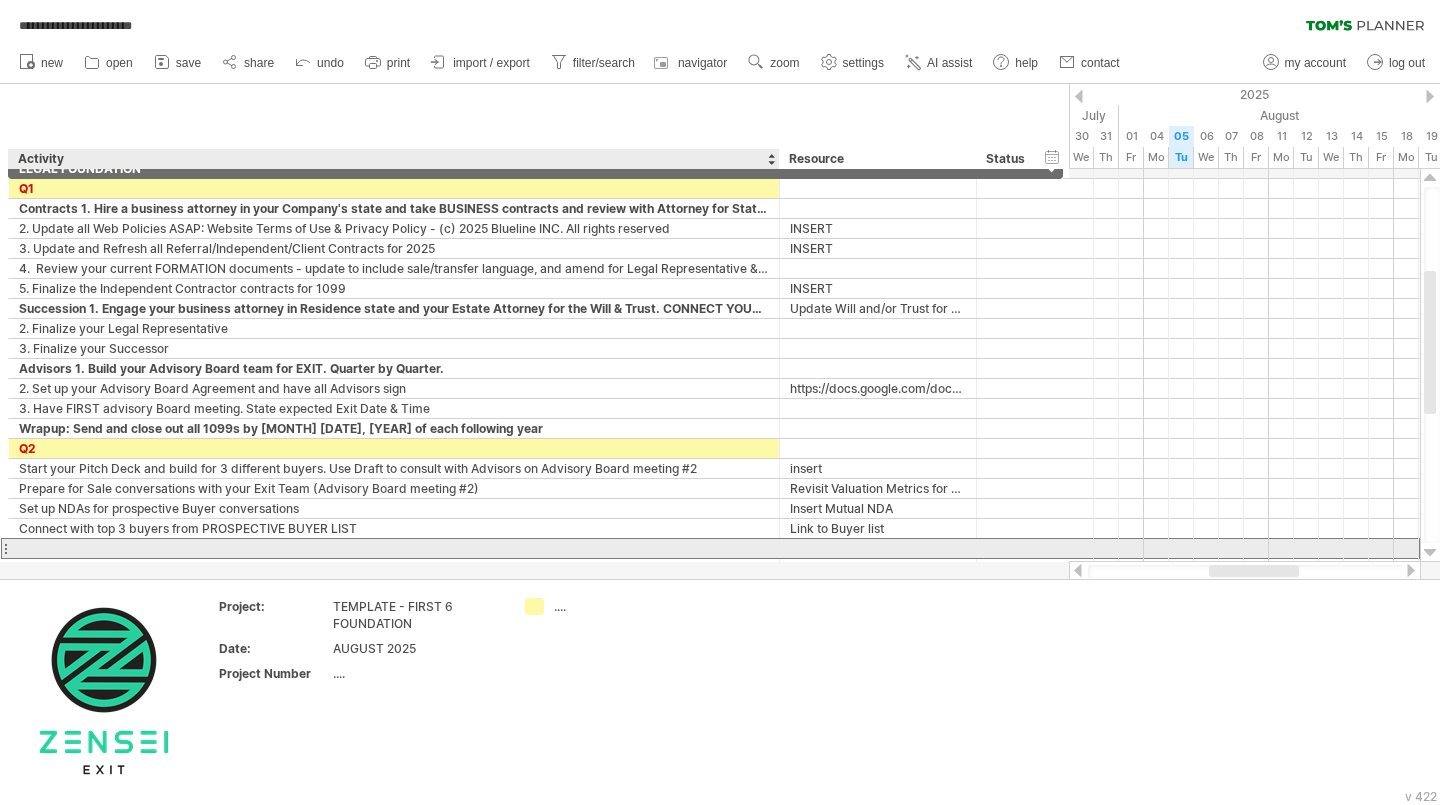 click at bounding box center (394, 548) 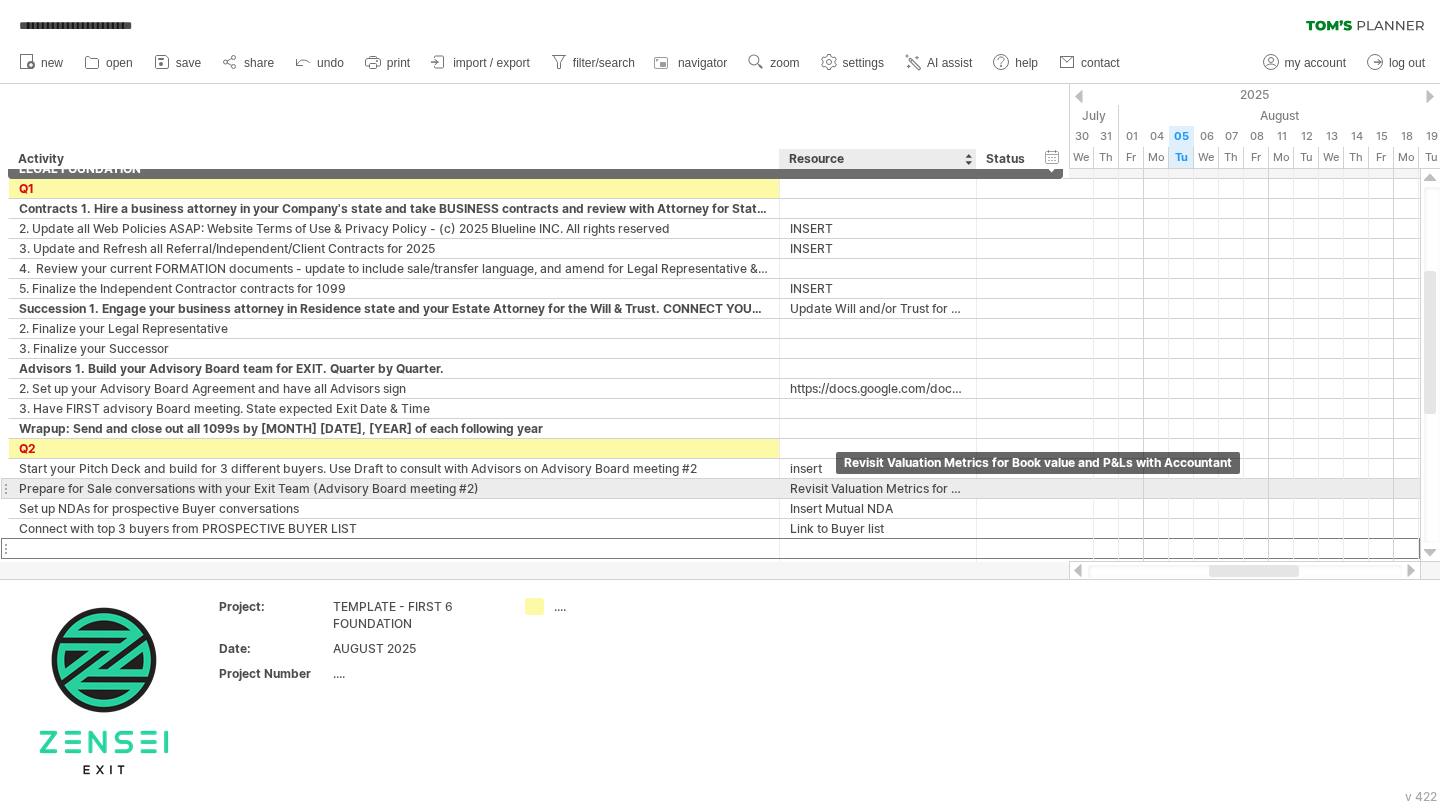 click on "Revisit Valuation Metrics for Book value and P&Ls with Accountant" at bounding box center (878, 488) 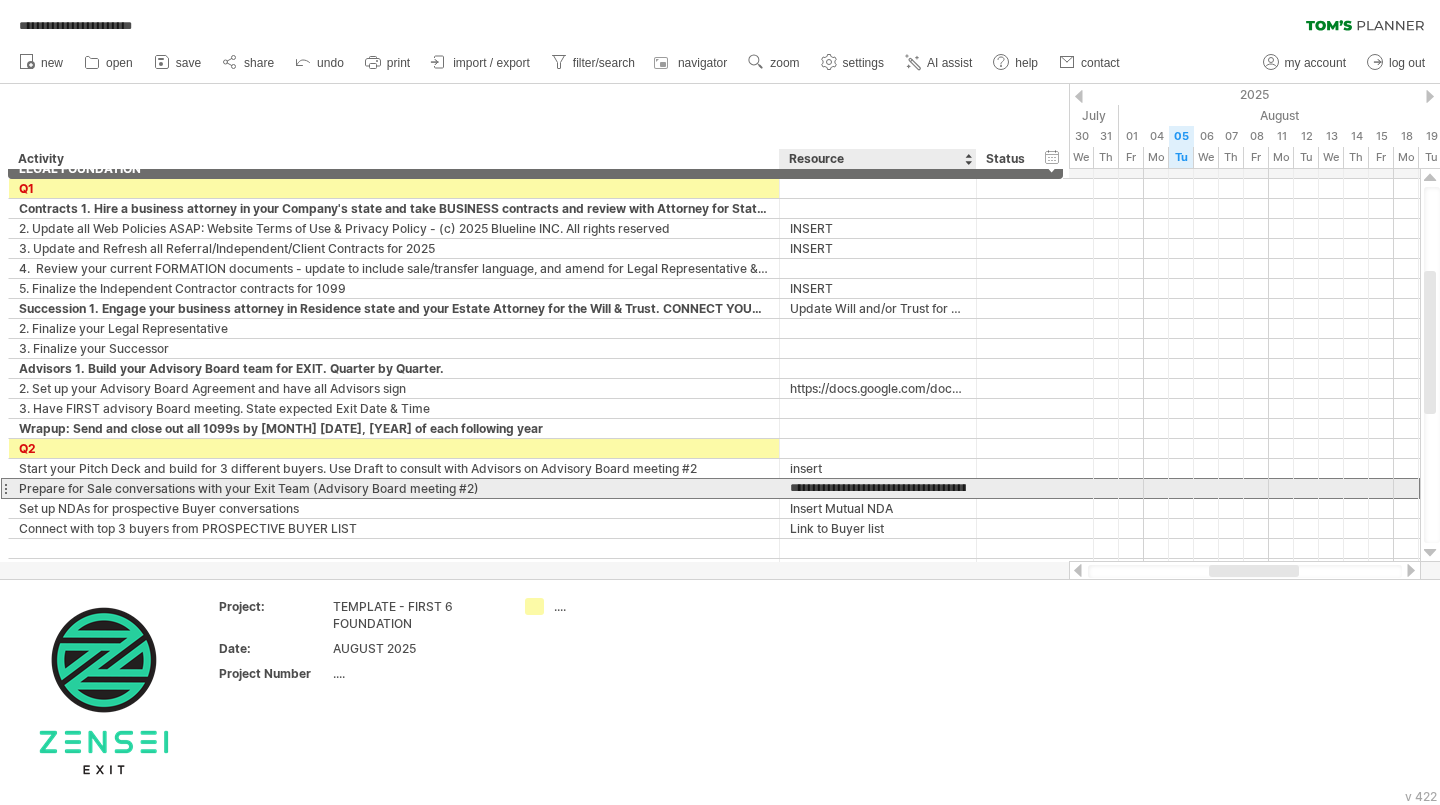 click on "**********" at bounding box center (878, 488) 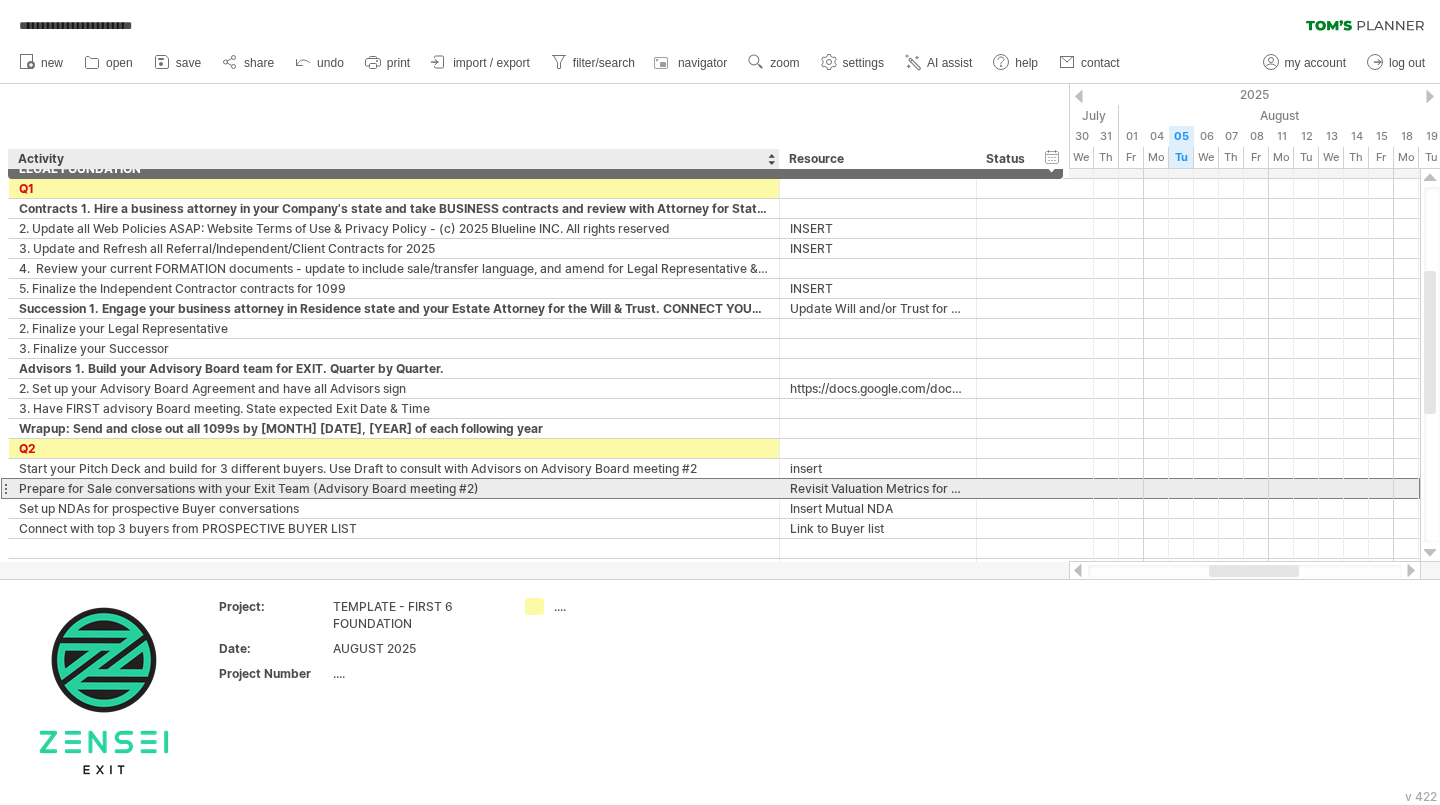 click on "Prepare for Sale conversations with your Exit Team (Advisory Board meeting #2)" at bounding box center [394, 488] 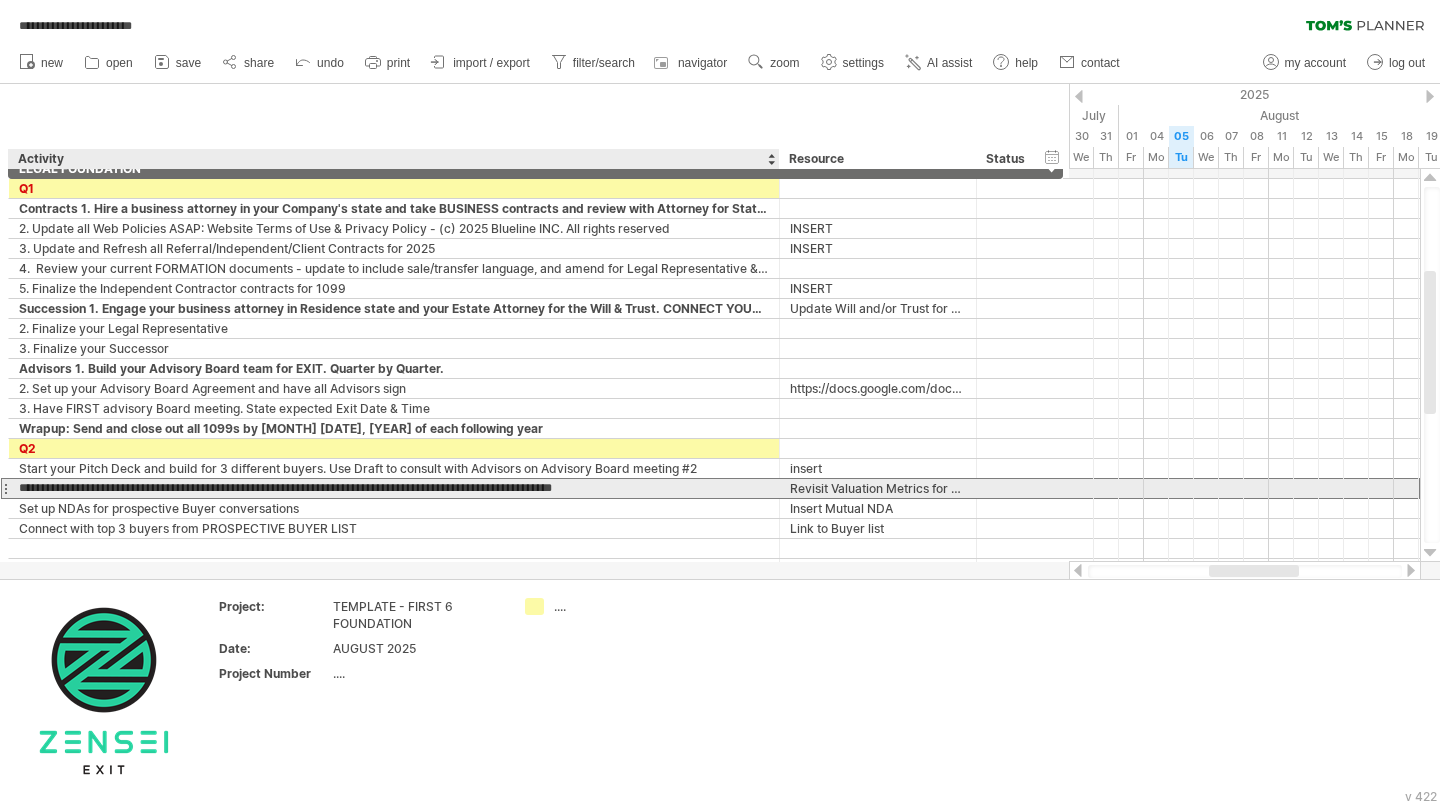 type on "**********" 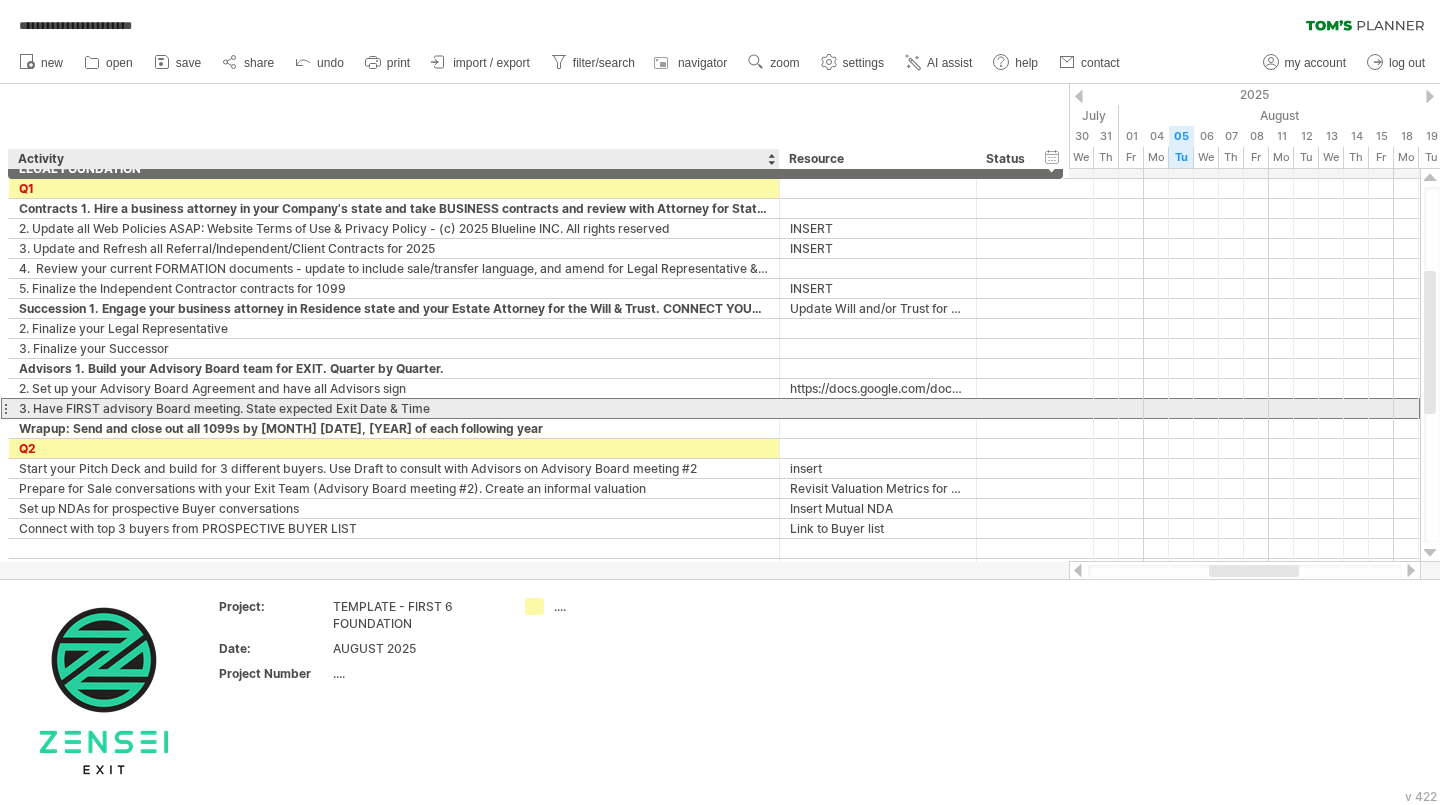 click on "3. Have FIRST advisory Board meeting. State expected Exit Date & Time" at bounding box center [394, 408] 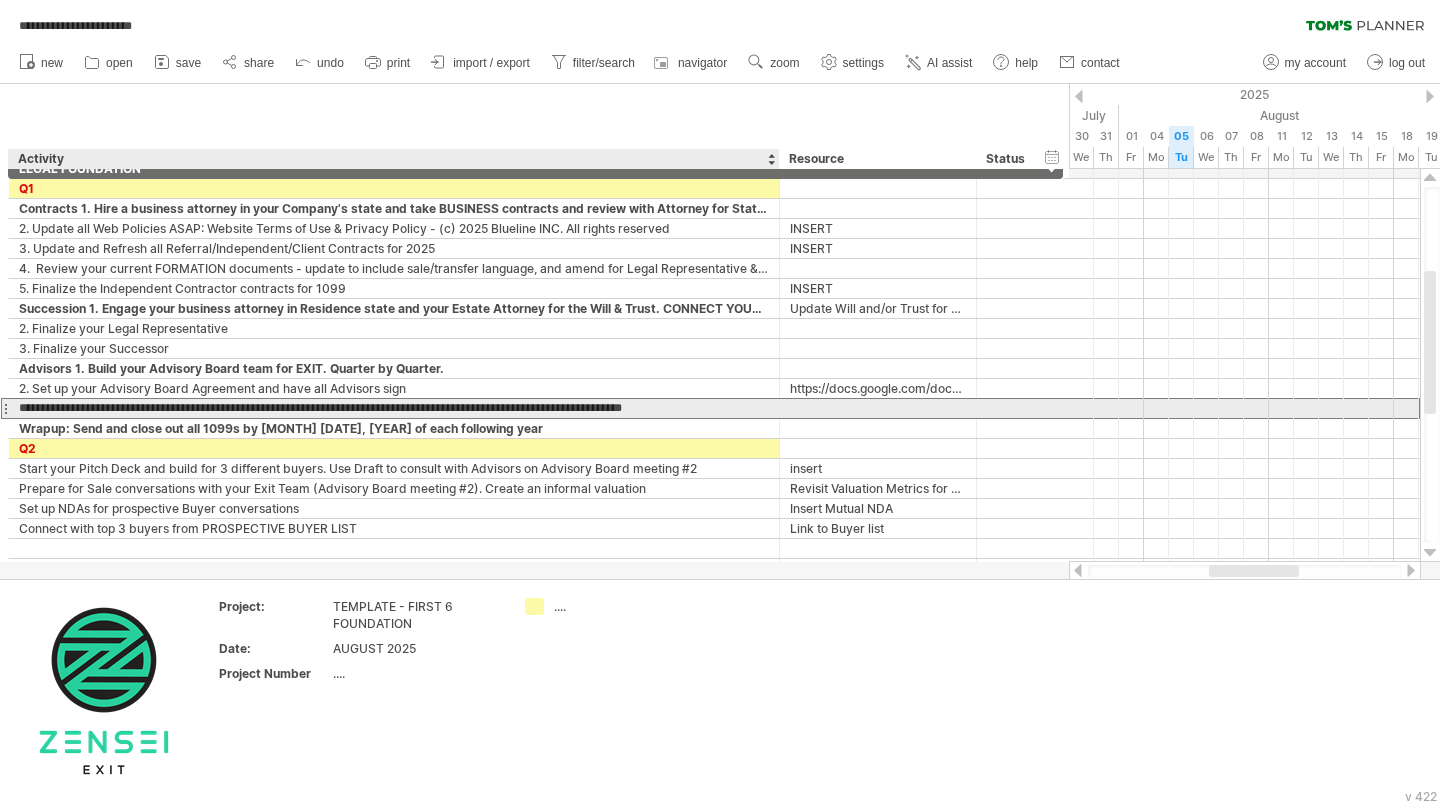 type on "**********" 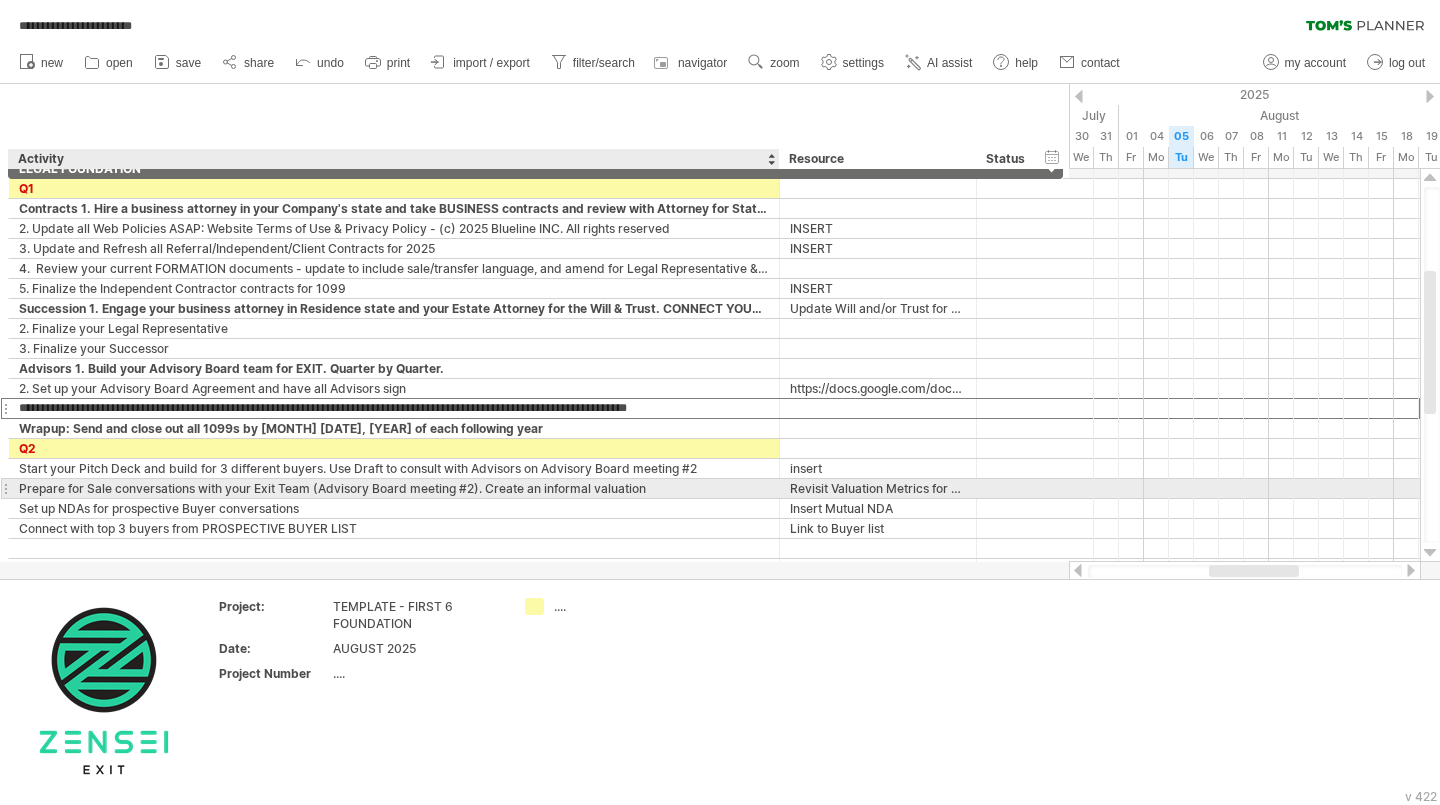 click on "Prepare for Sale conversations with your Exit Team (Advisory Board meeting #2). Create an informal valuation" at bounding box center (394, 488) 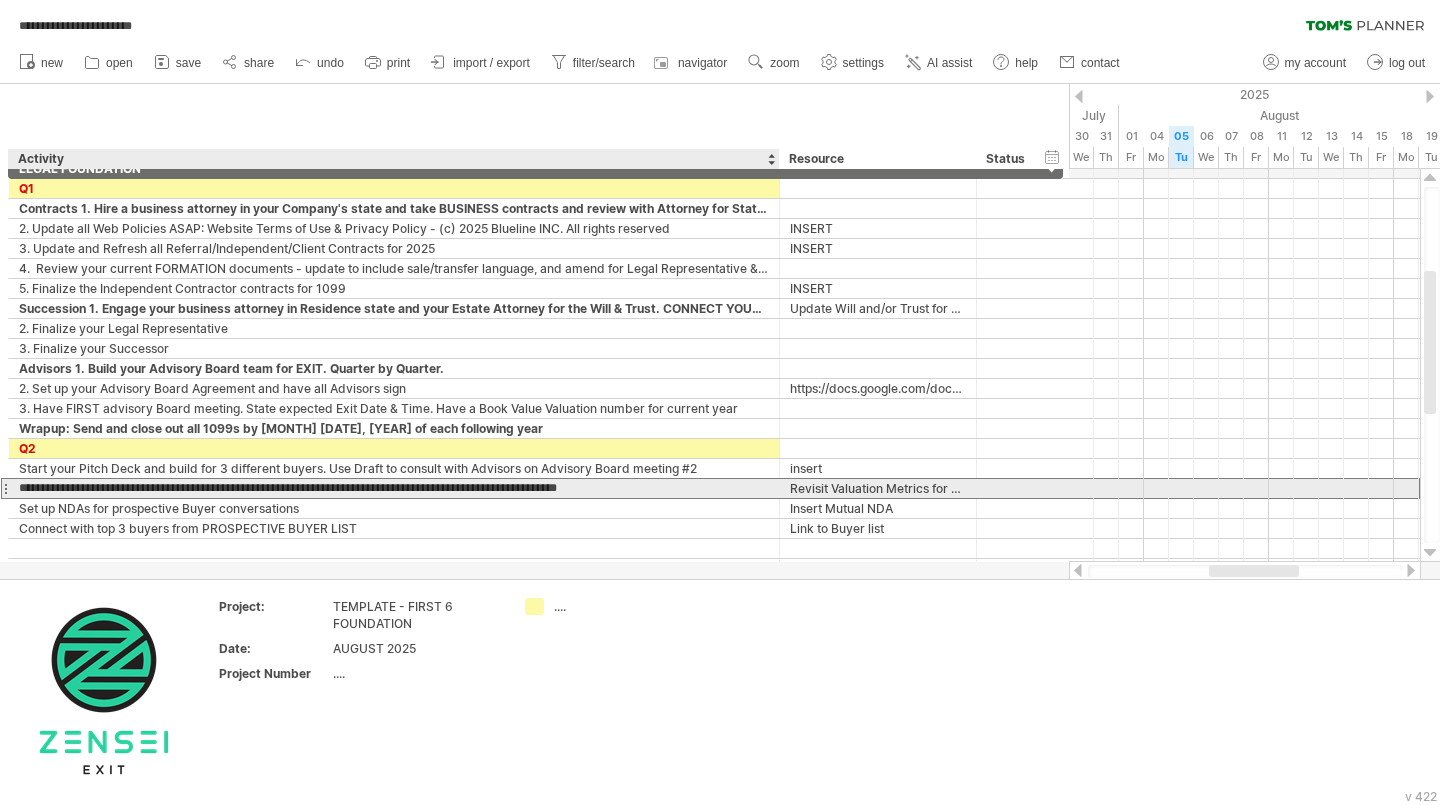 type on "**********" 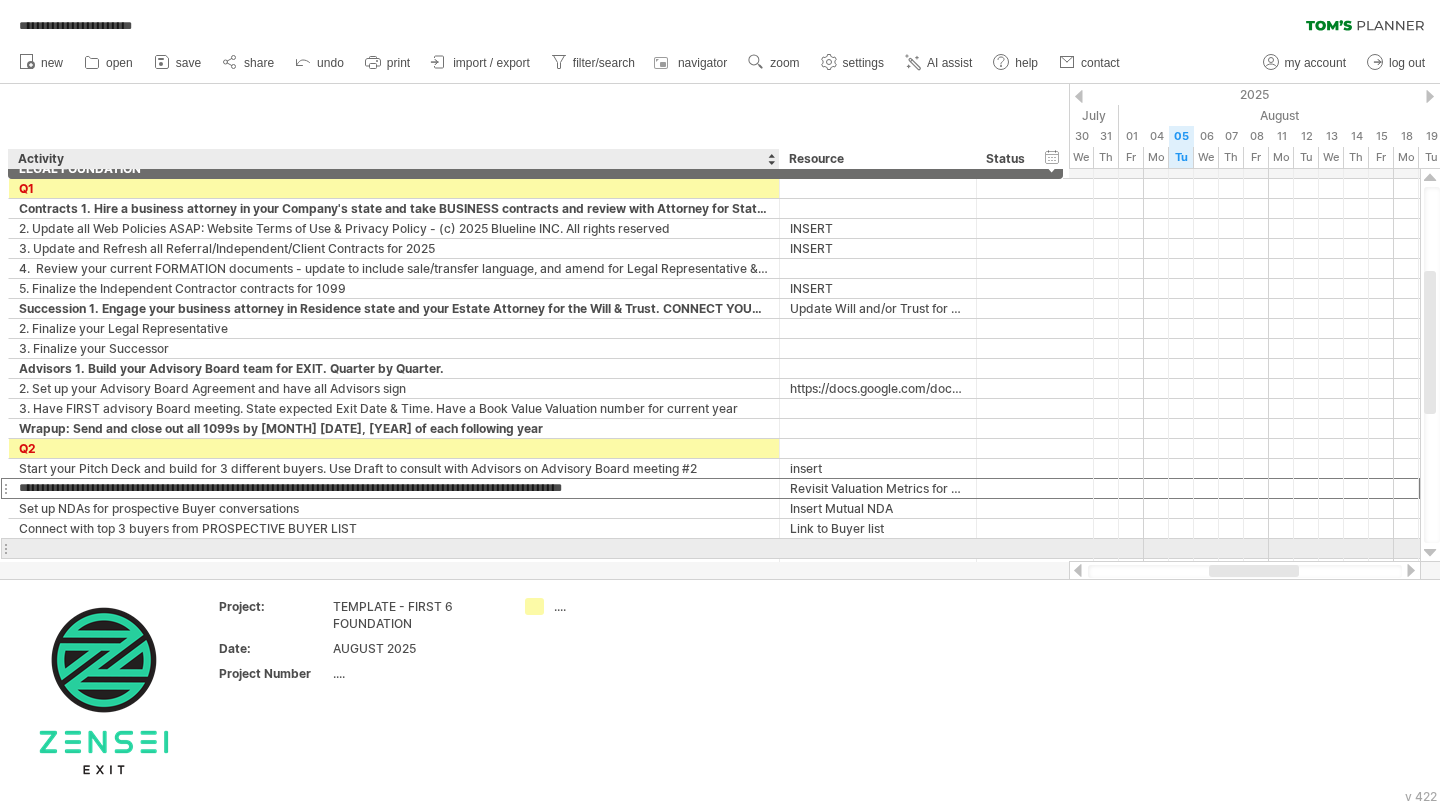 click at bounding box center (394, 548) 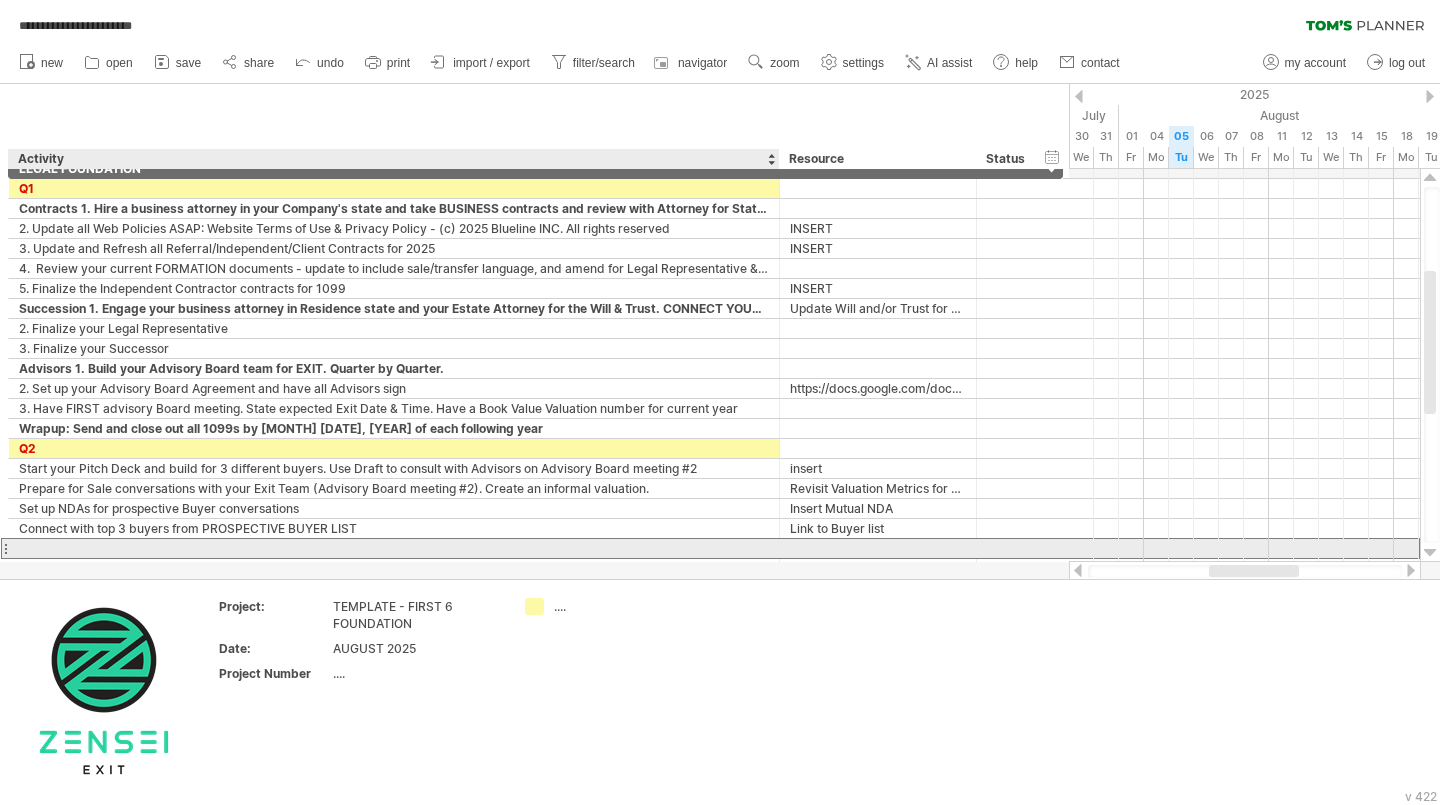 click at bounding box center [394, 548] 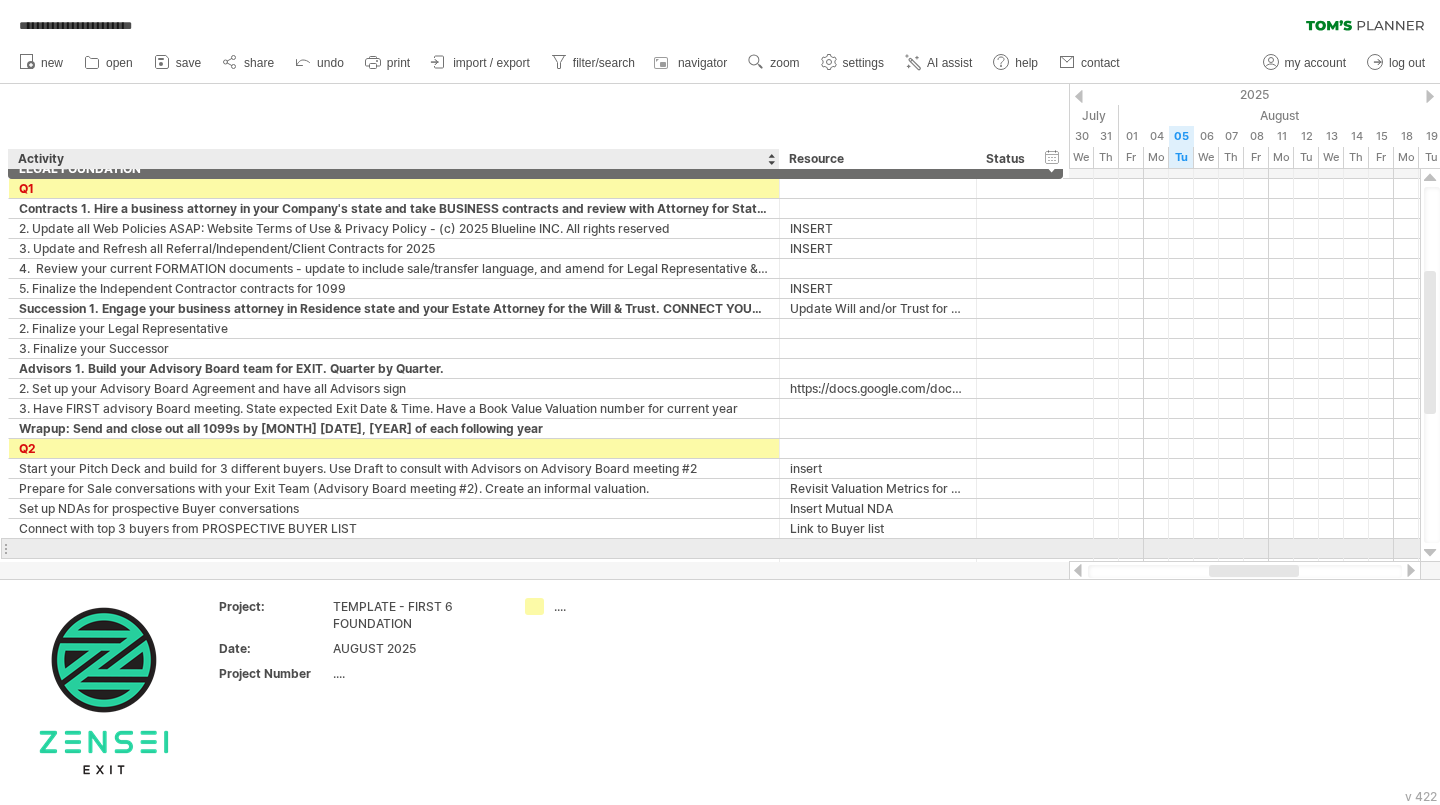 paste on "**********" 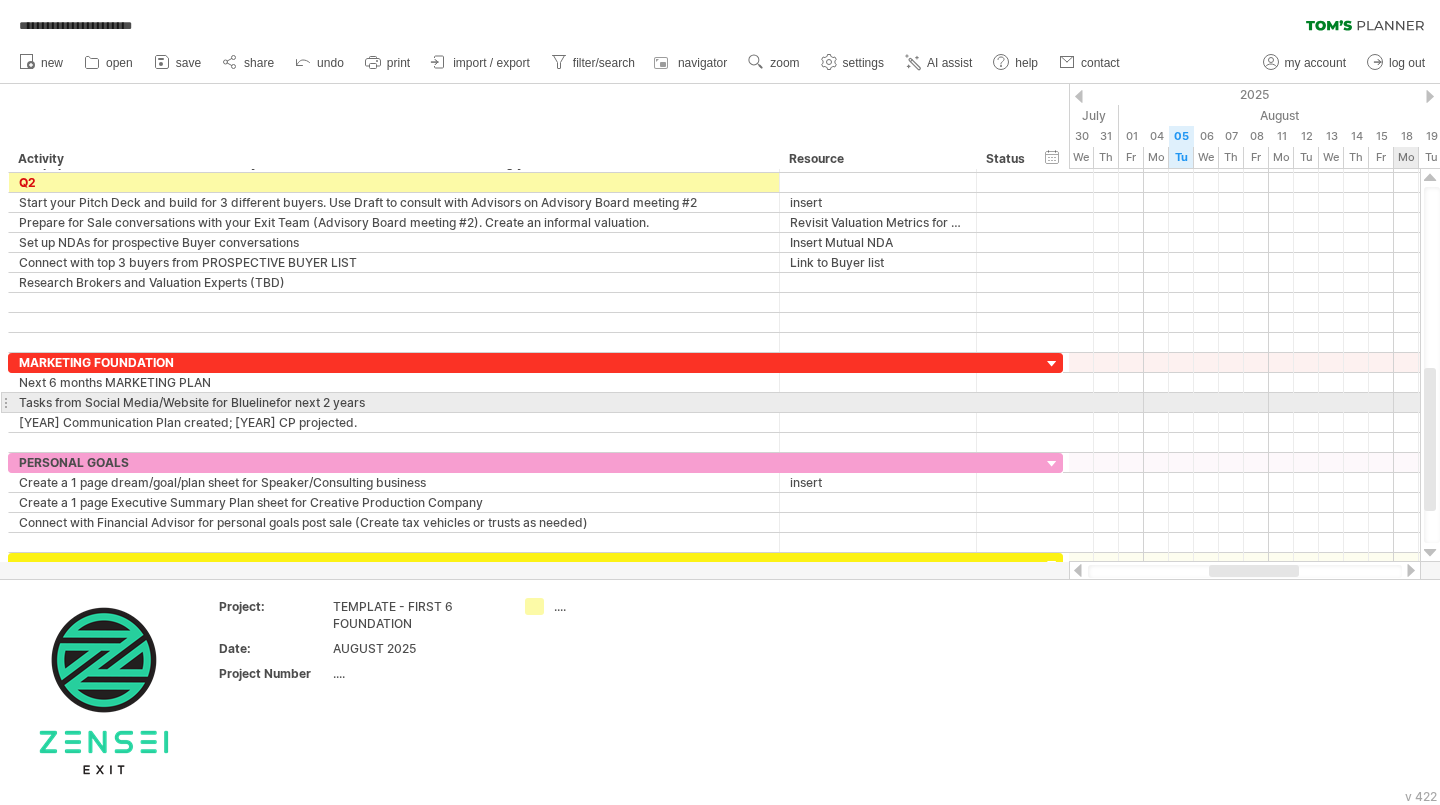 drag, startPoint x: 1431, startPoint y: 314, endPoint x: 1431, endPoint y: 411, distance: 97 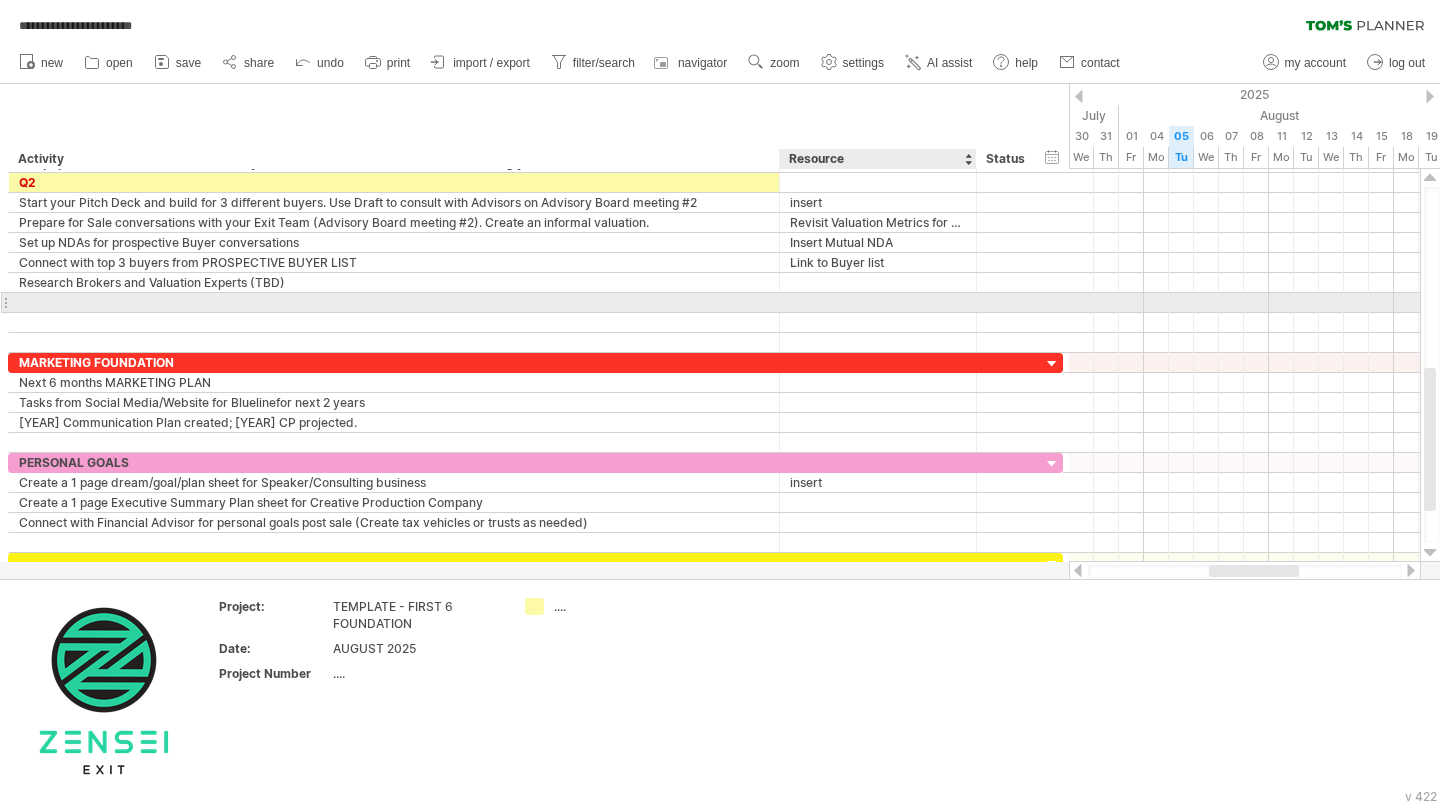 click at bounding box center [878, 302] 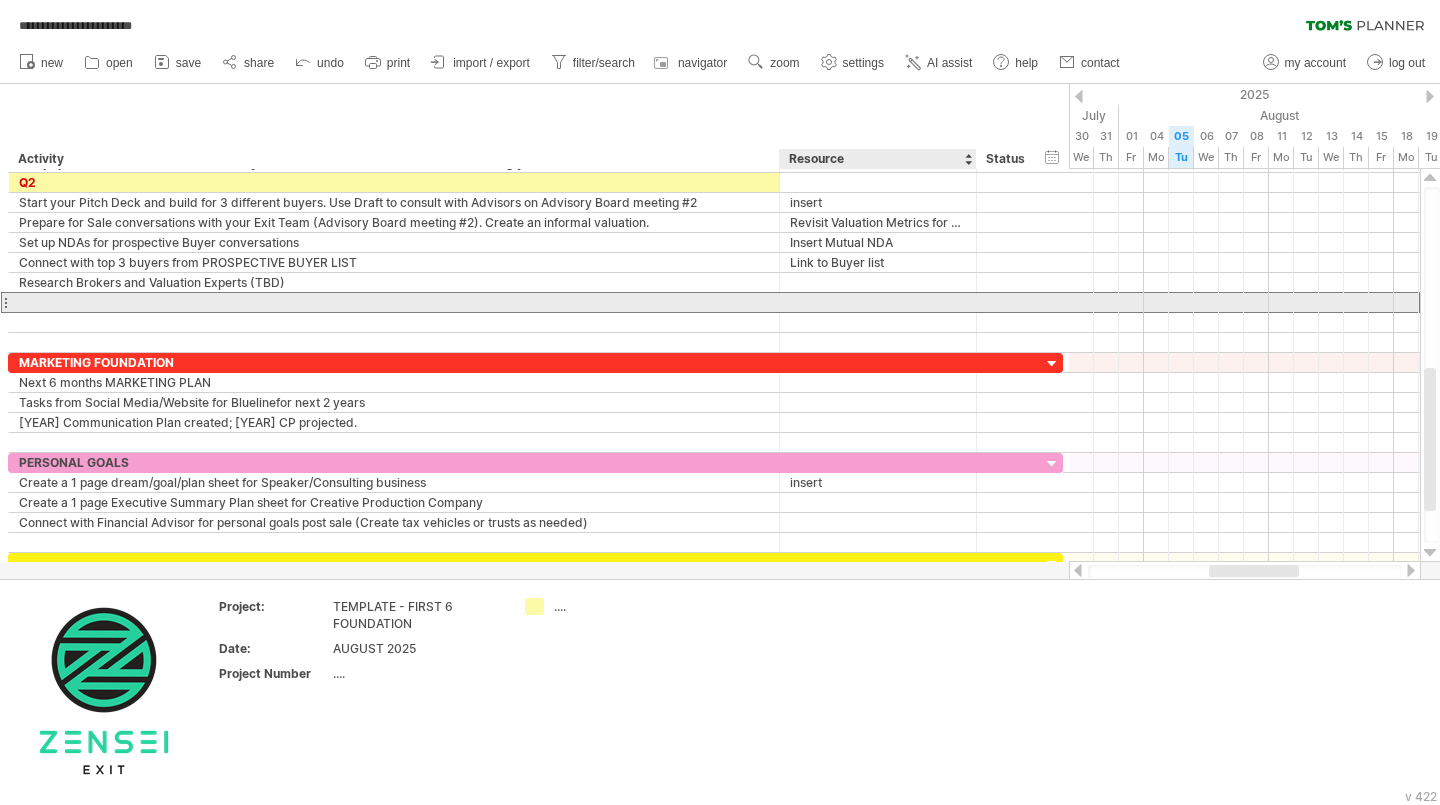 paste on "**********" 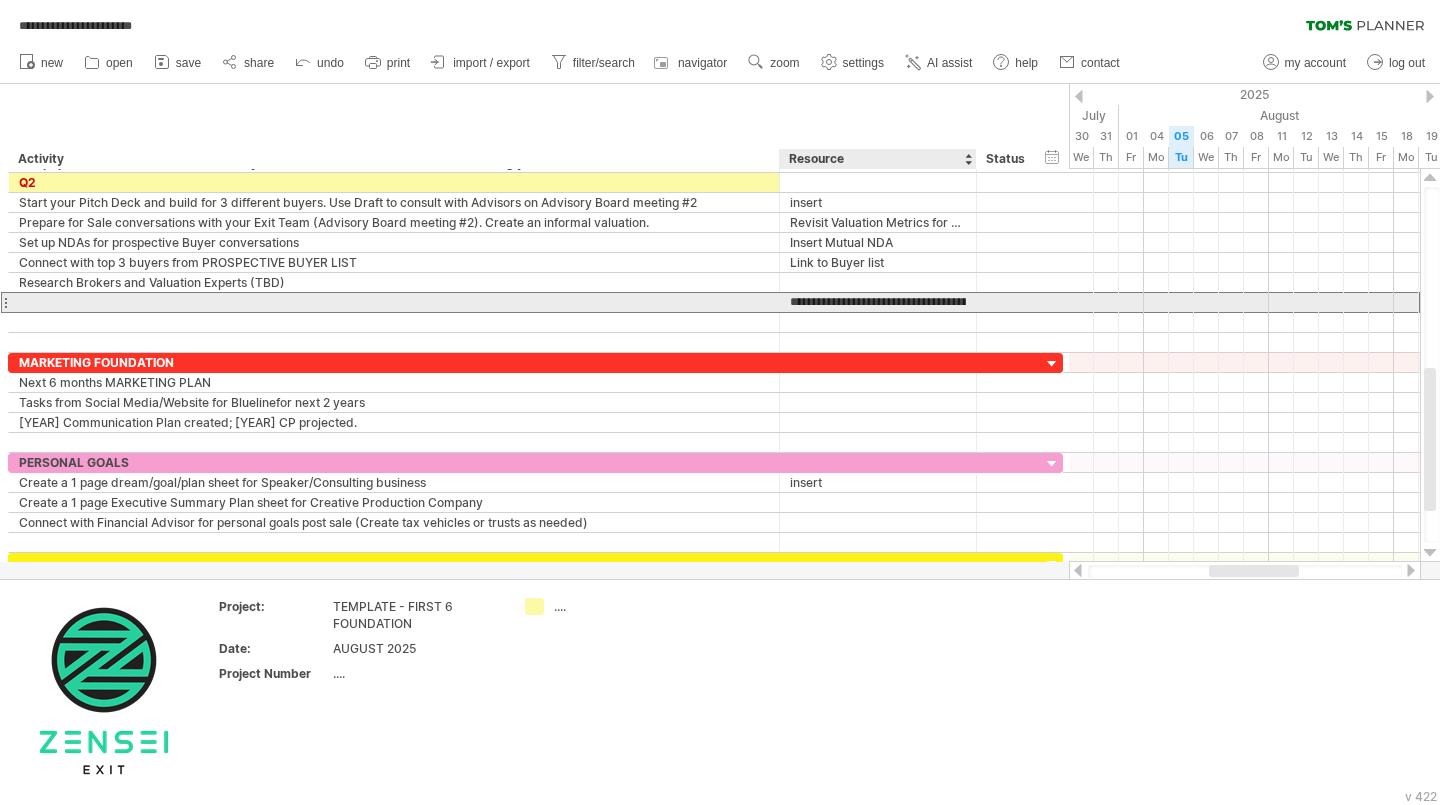 scroll, scrollTop: 0, scrollLeft: 715, axis: horizontal 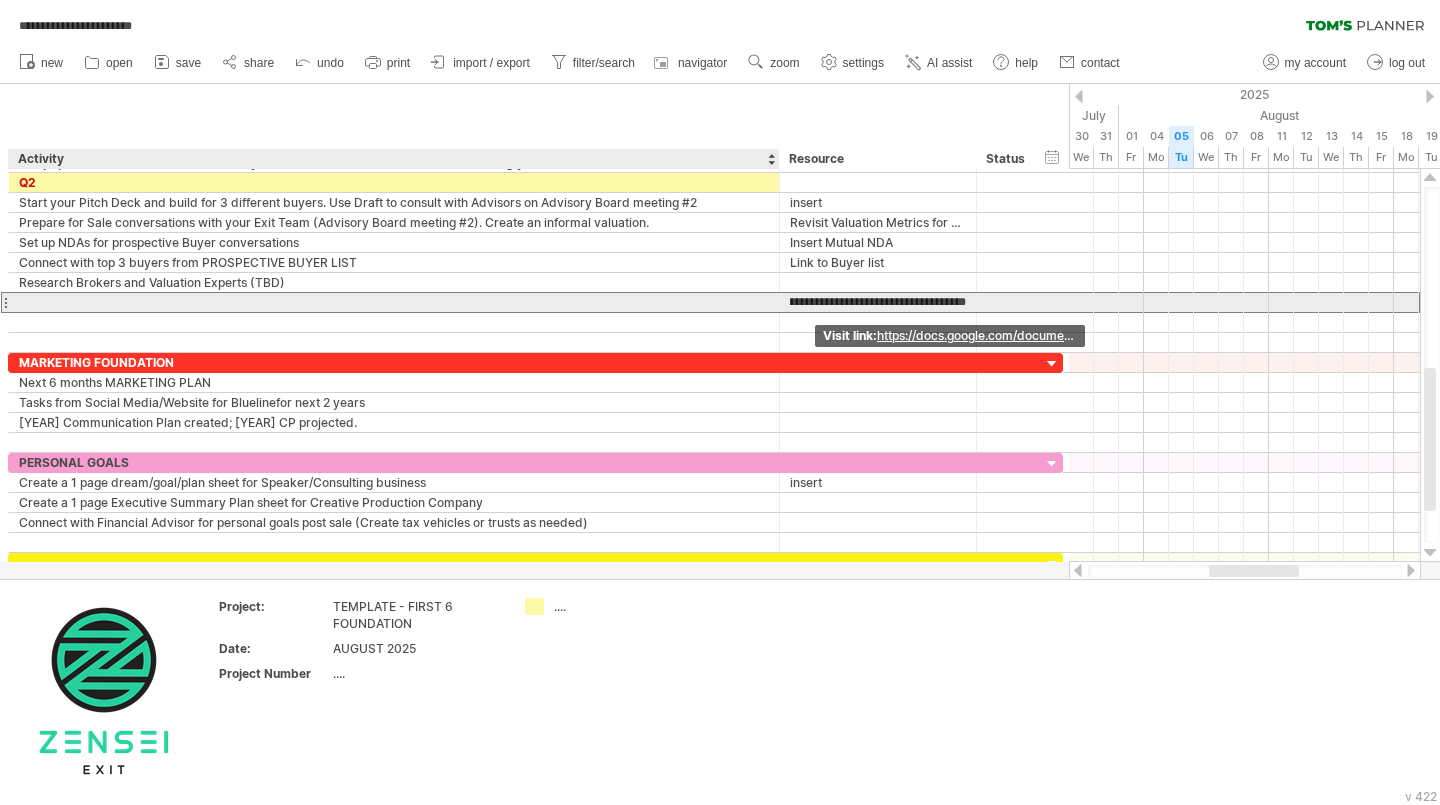 click at bounding box center (394, 302) 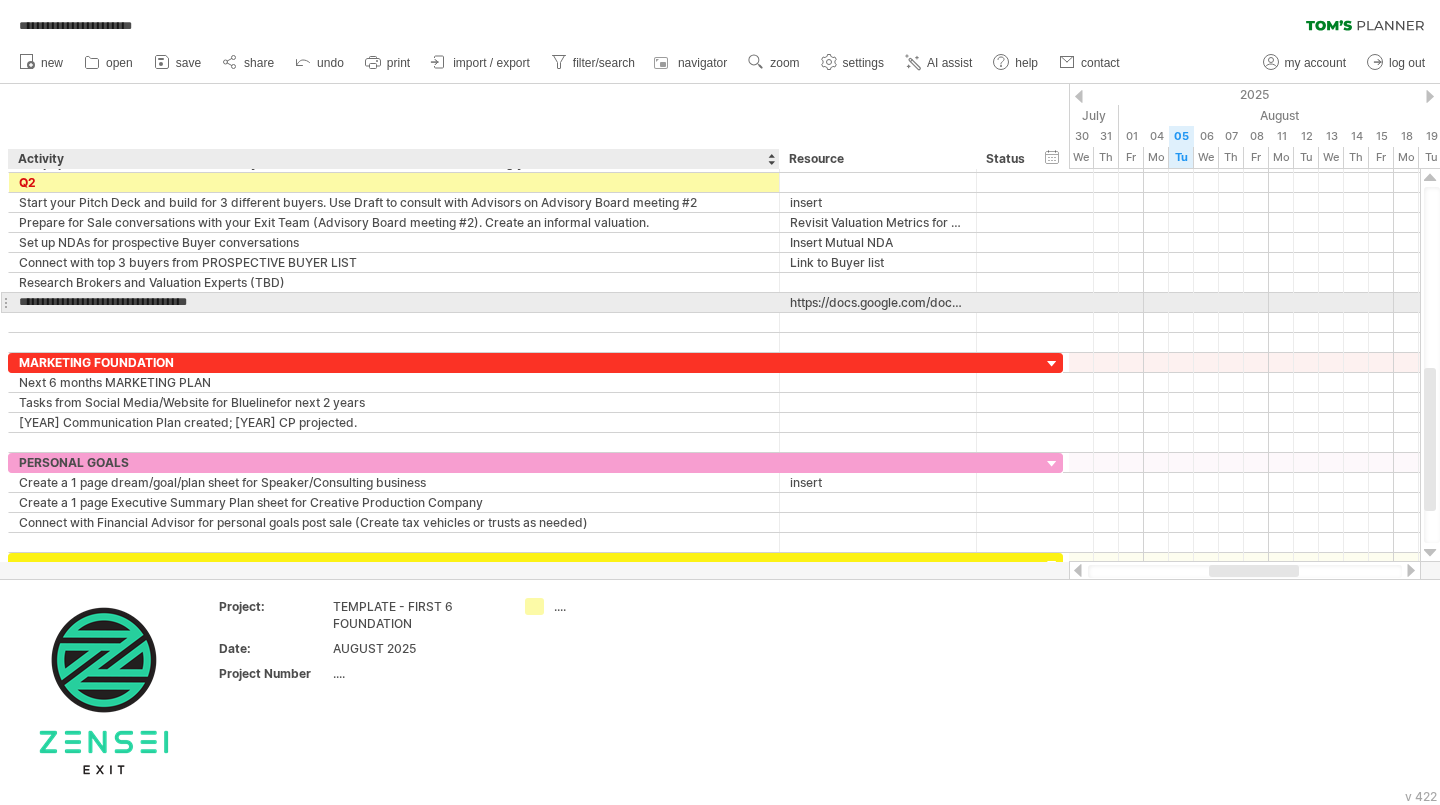 type on "**********" 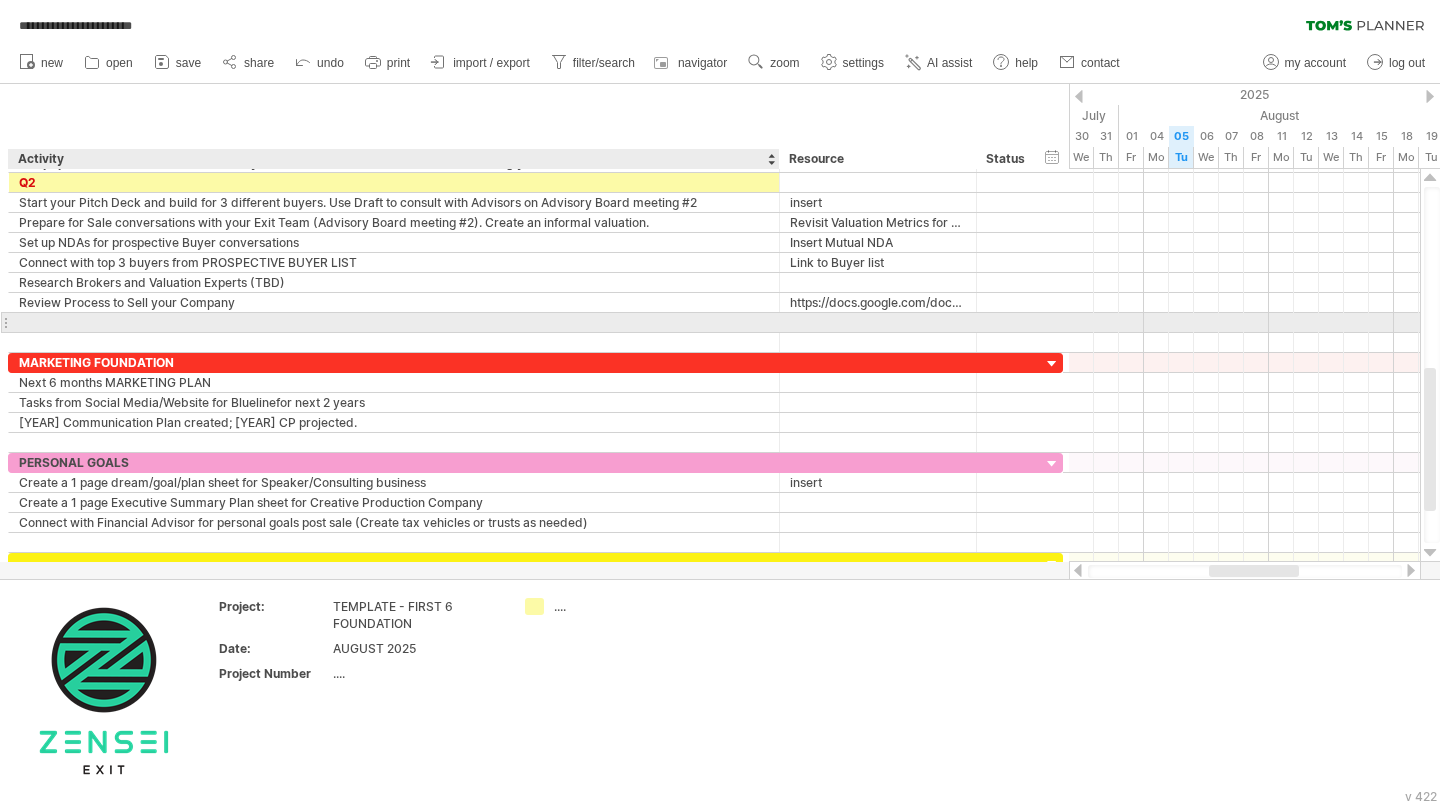 click at bounding box center [394, 322] 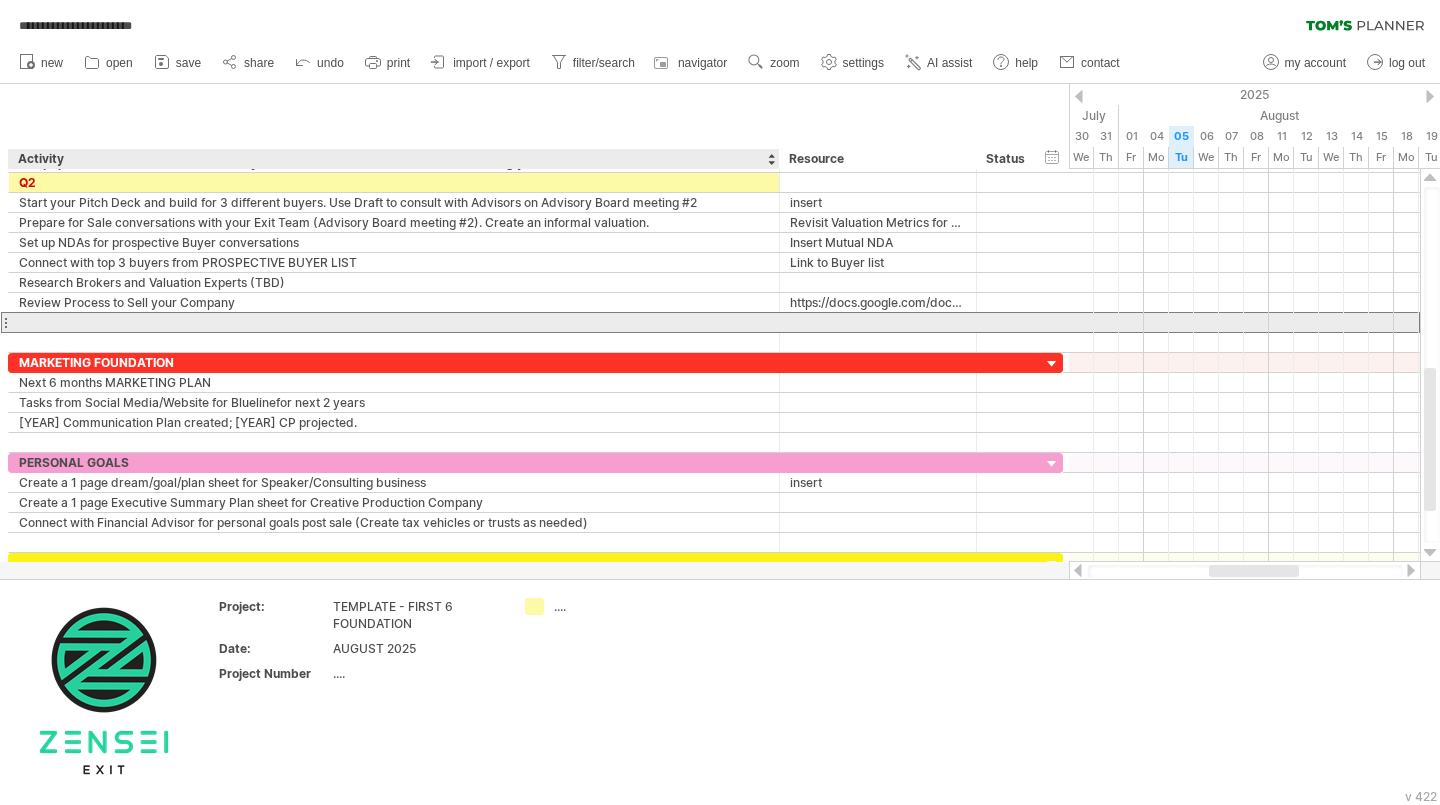 paste 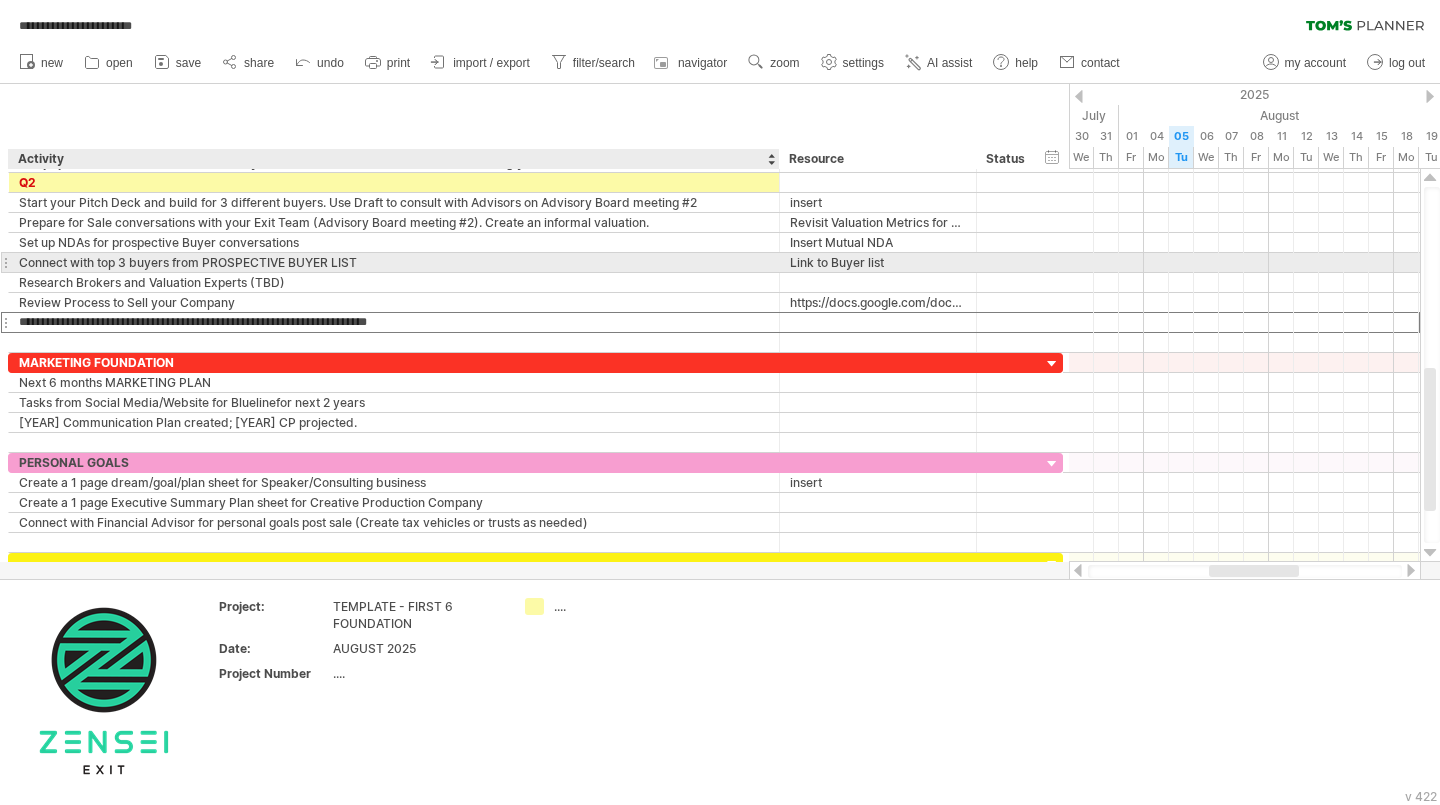 drag, startPoint x: 161, startPoint y: 322, endPoint x: 183, endPoint y: 252, distance: 73.37575 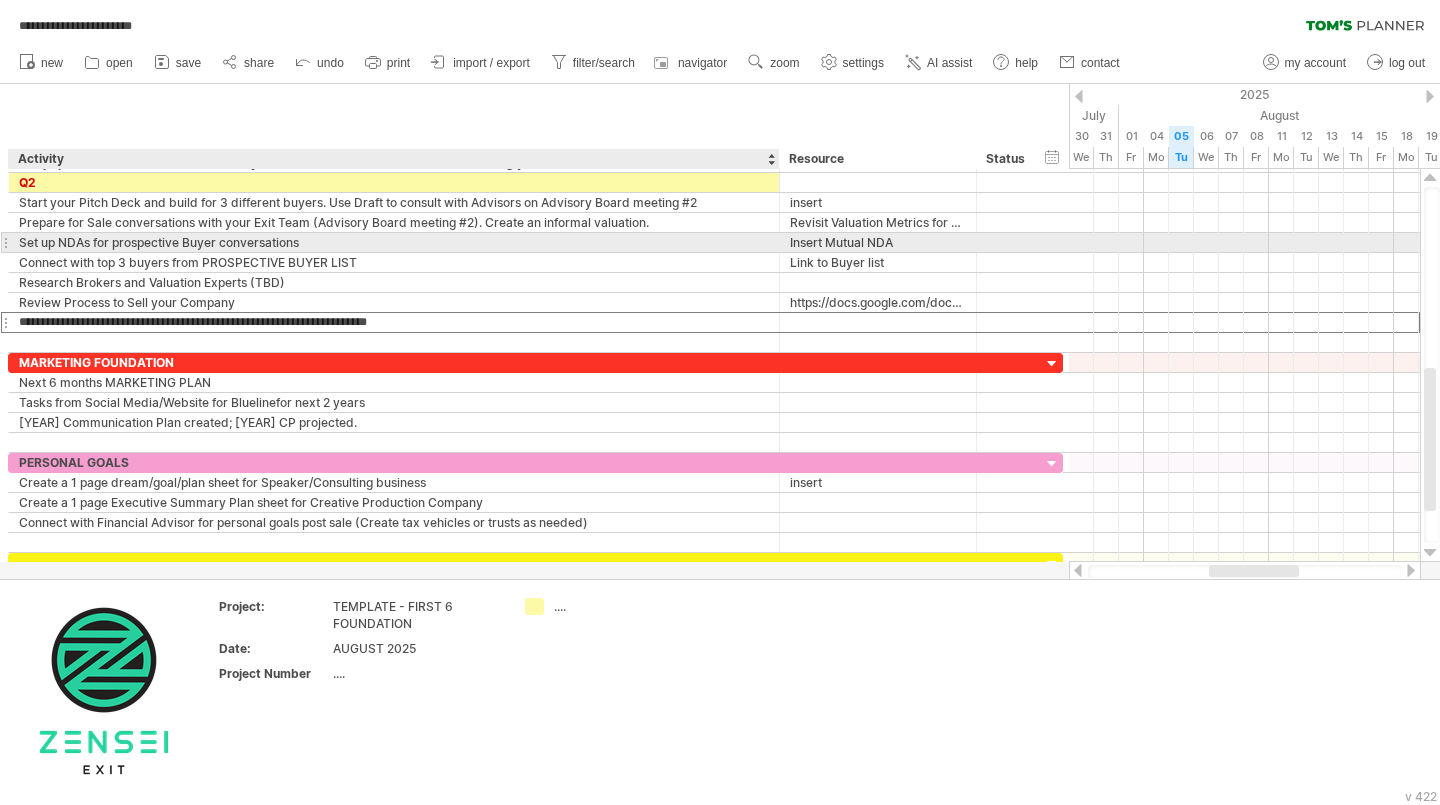drag, startPoint x: 250, startPoint y: 320, endPoint x: 251, endPoint y: 253, distance: 67.00746 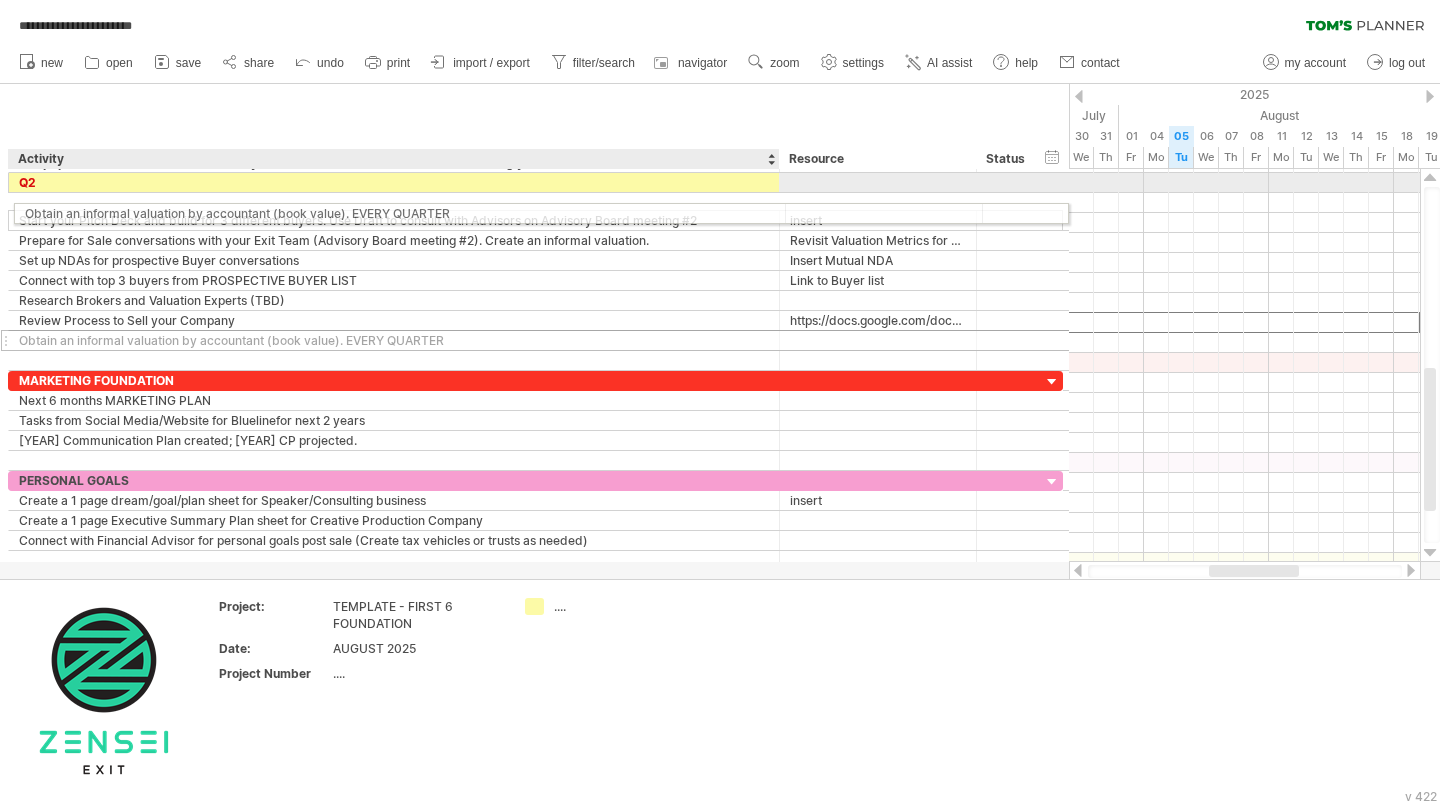 drag, startPoint x: 342, startPoint y: 320, endPoint x: 345, endPoint y: 210, distance: 110.0409 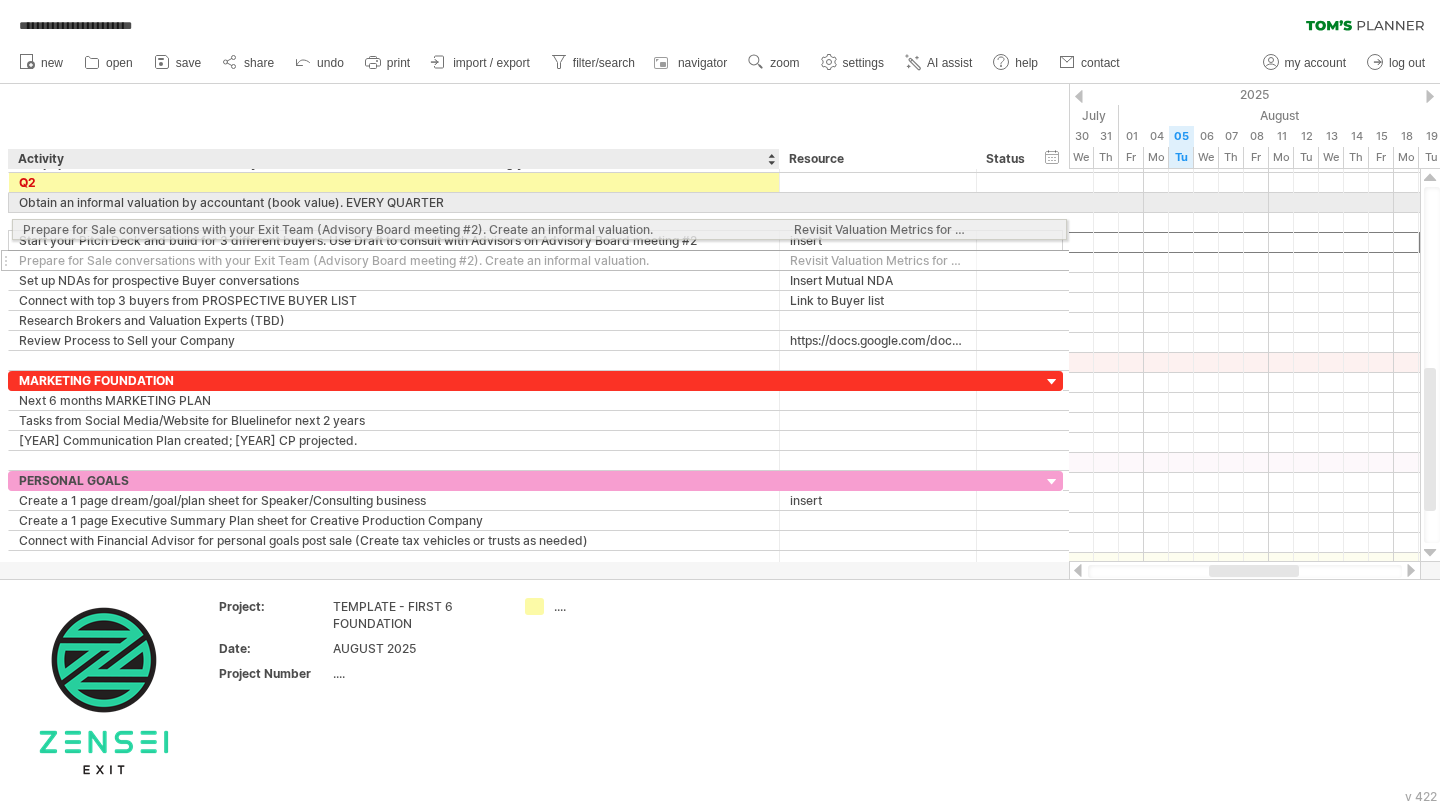 drag, startPoint x: 321, startPoint y: 242, endPoint x: 320, endPoint y: 226, distance: 16.03122 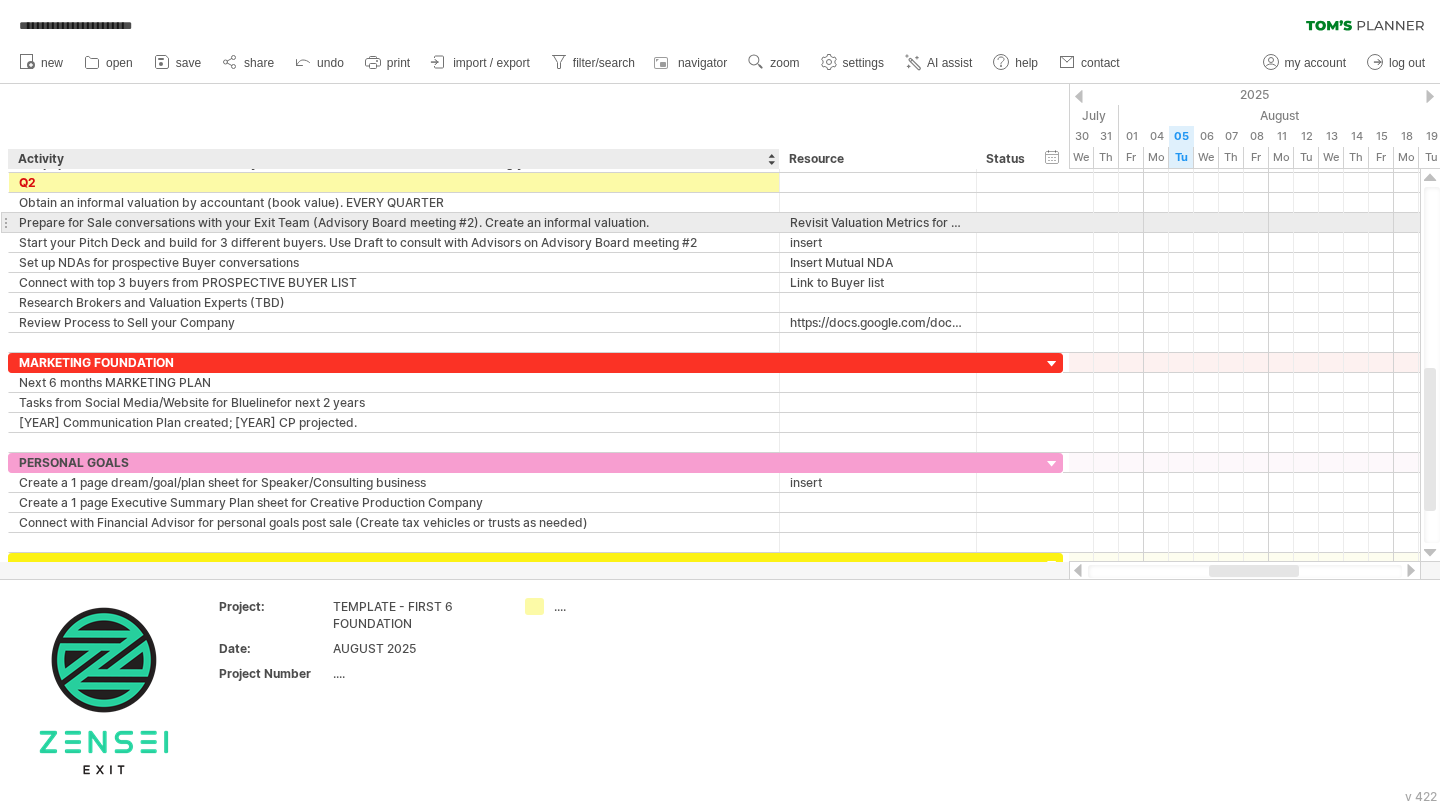 click on "Prepare for Sale conversations with your Exit Team (Advisory Board meeting #2). Create an informal valuation." at bounding box center [394, 222] 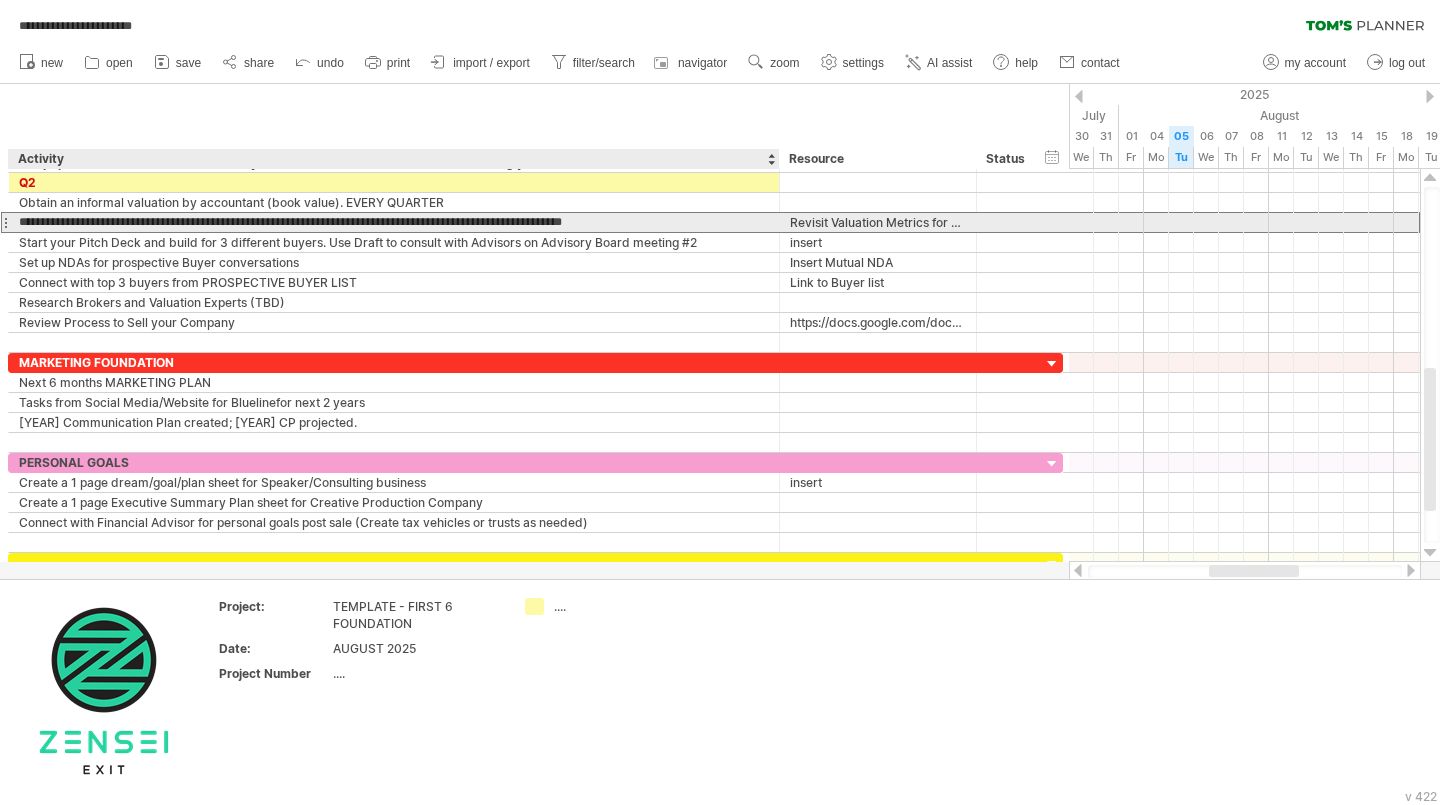 drag, startPoint x: 651, startPoint y: 220, endPoint x: 496, endPoint y: 225, distance: 155.08063 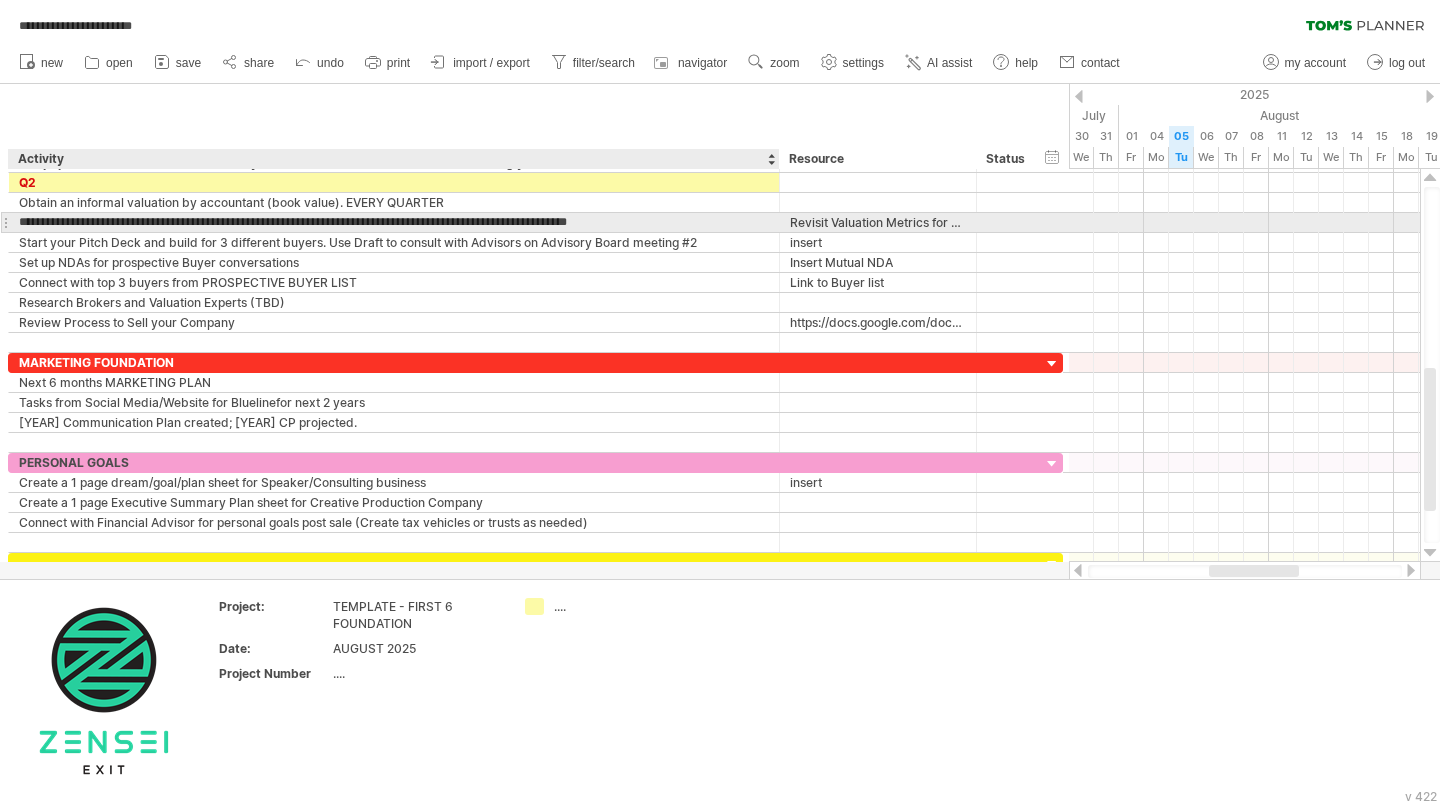 type on "**********" 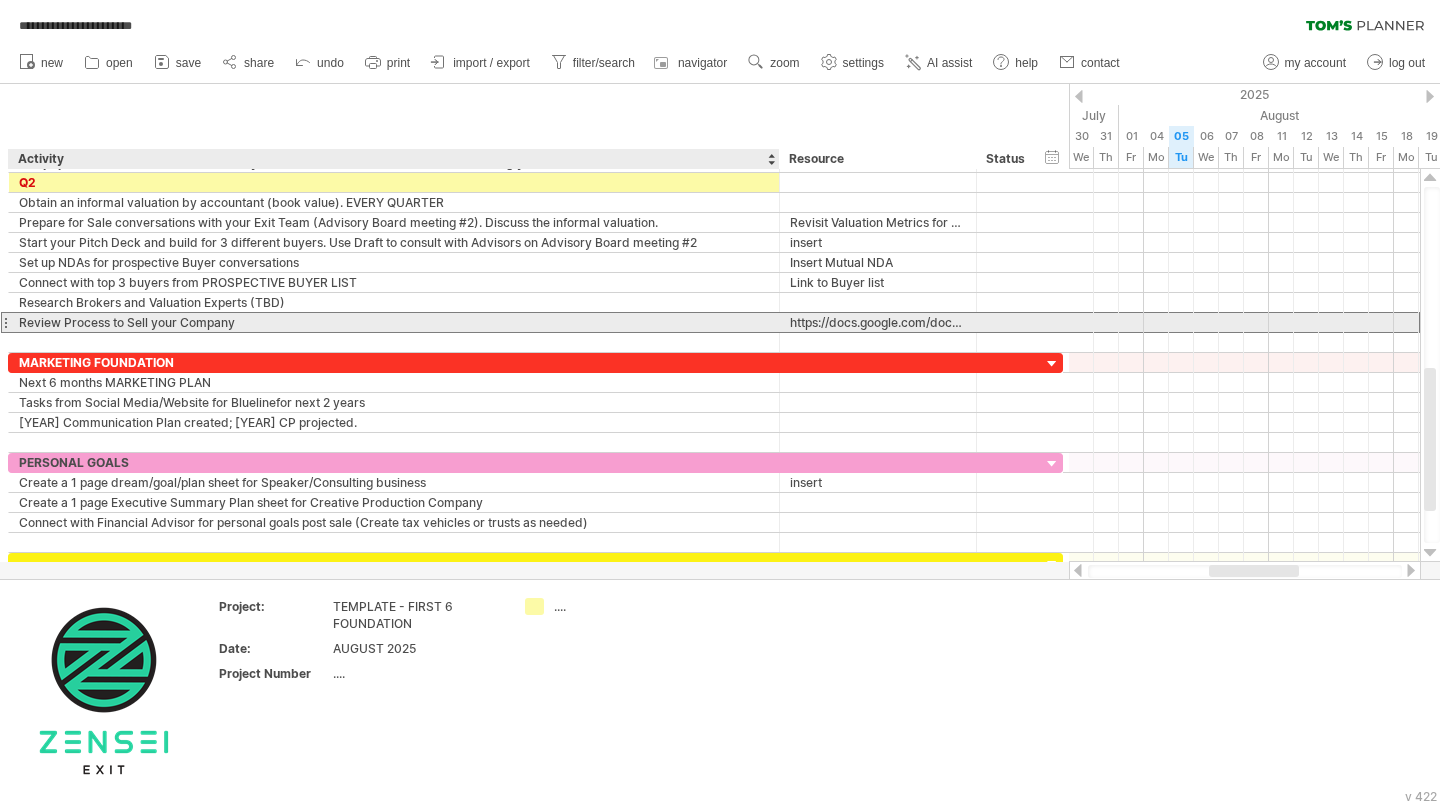 drag, startPoint x: 250, startPoint y: 320, endPoint x: 250, endPoint y: 279, distance: 41 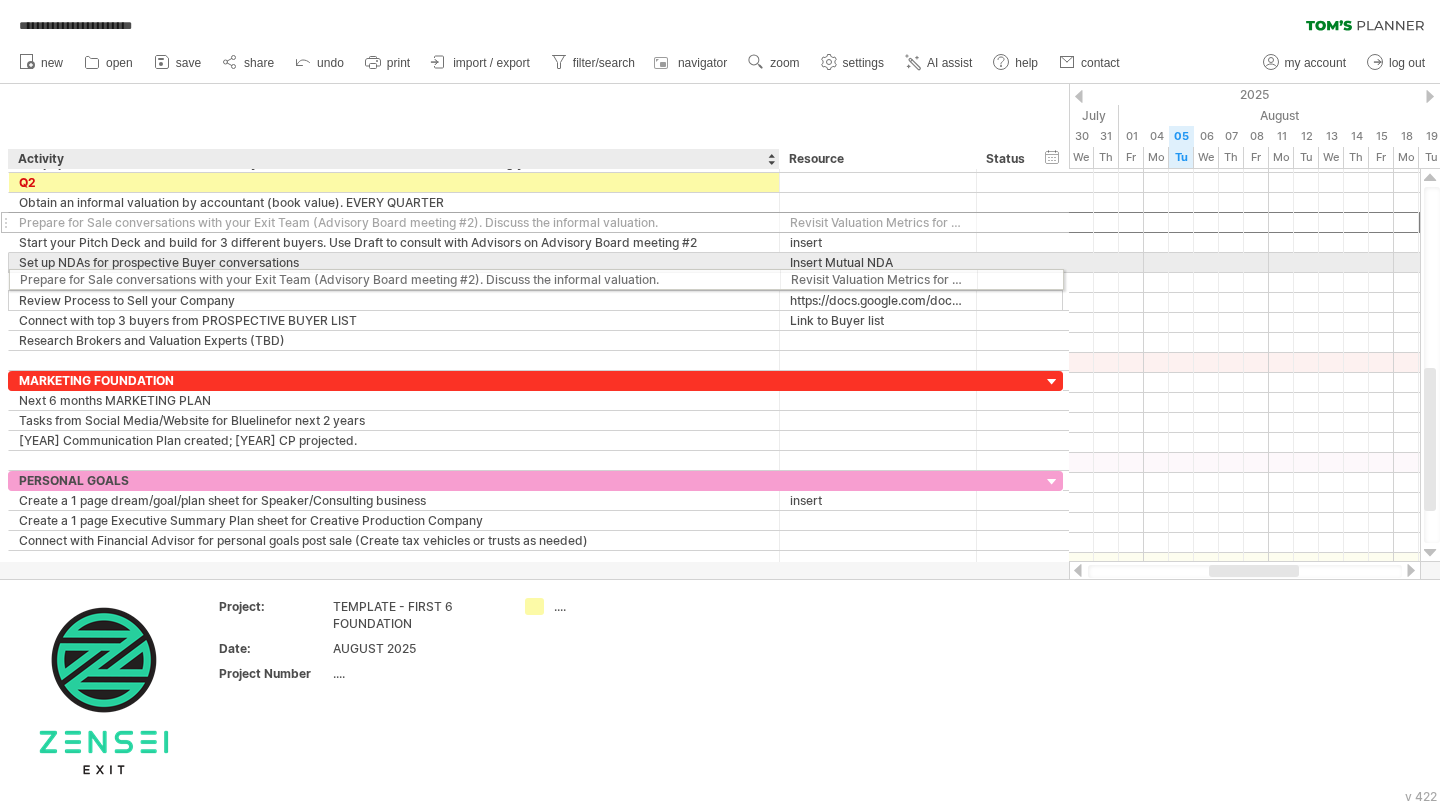 drag, startPoint x: 254, startPoint y: 217, endPoint x: 253, endPoint y: 276, distance: 59.008472 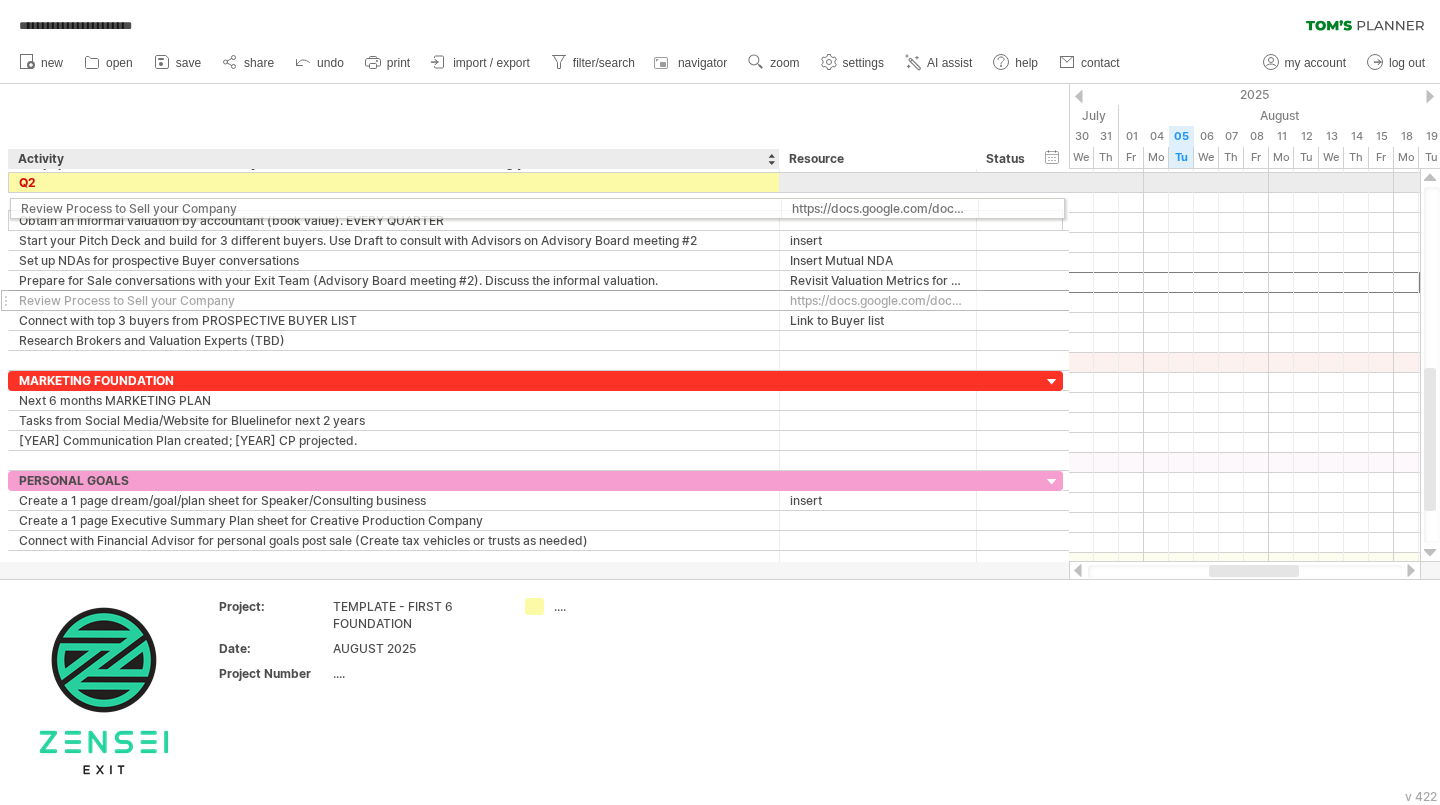 drag, startPoint x: 244, startPoint y: 282, endPoint x: 240, endPoint y: 205, distance: 77.10383 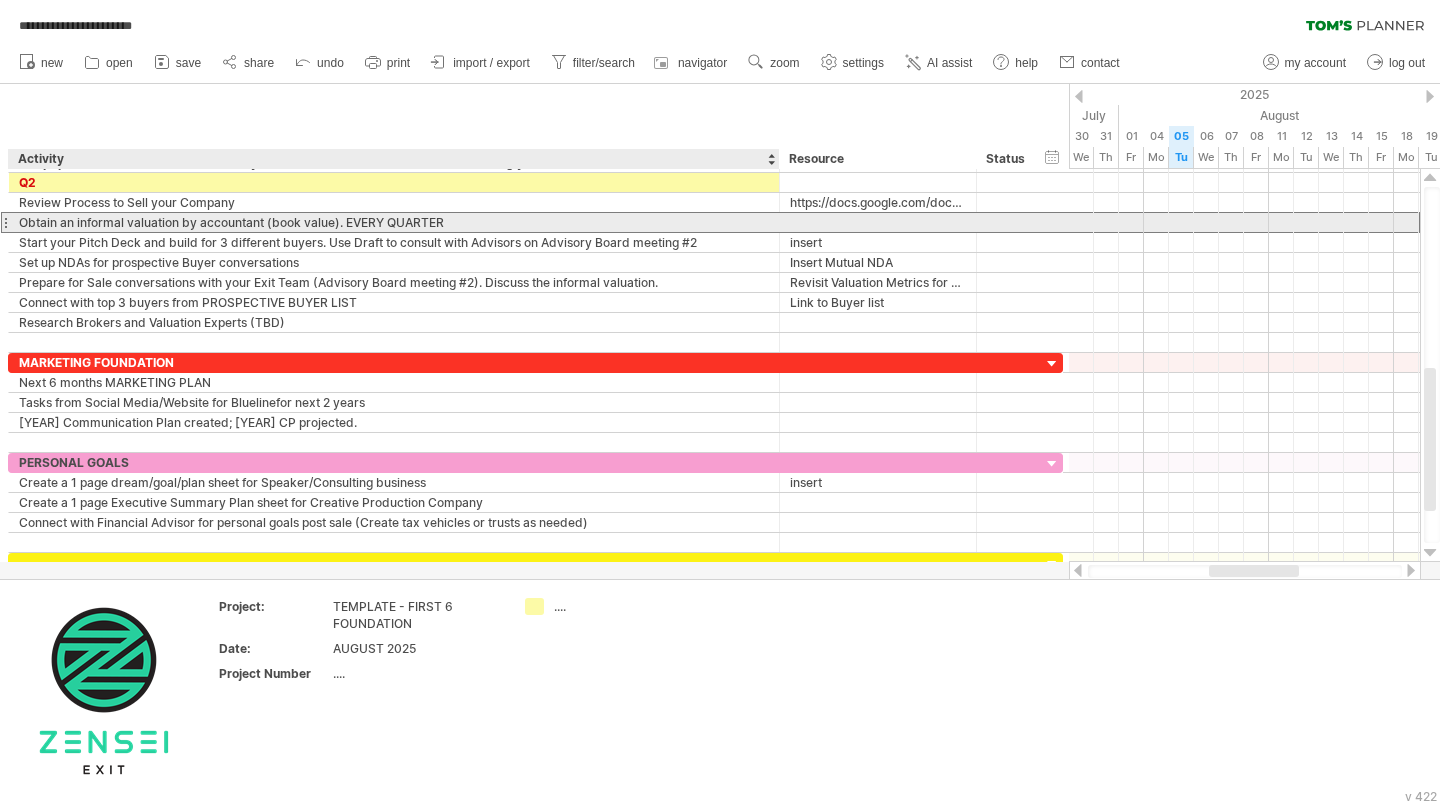 click on "Obtain an informal valuation by accountant (book value). EVERY QUARTER" at bounding box center [394, 222] 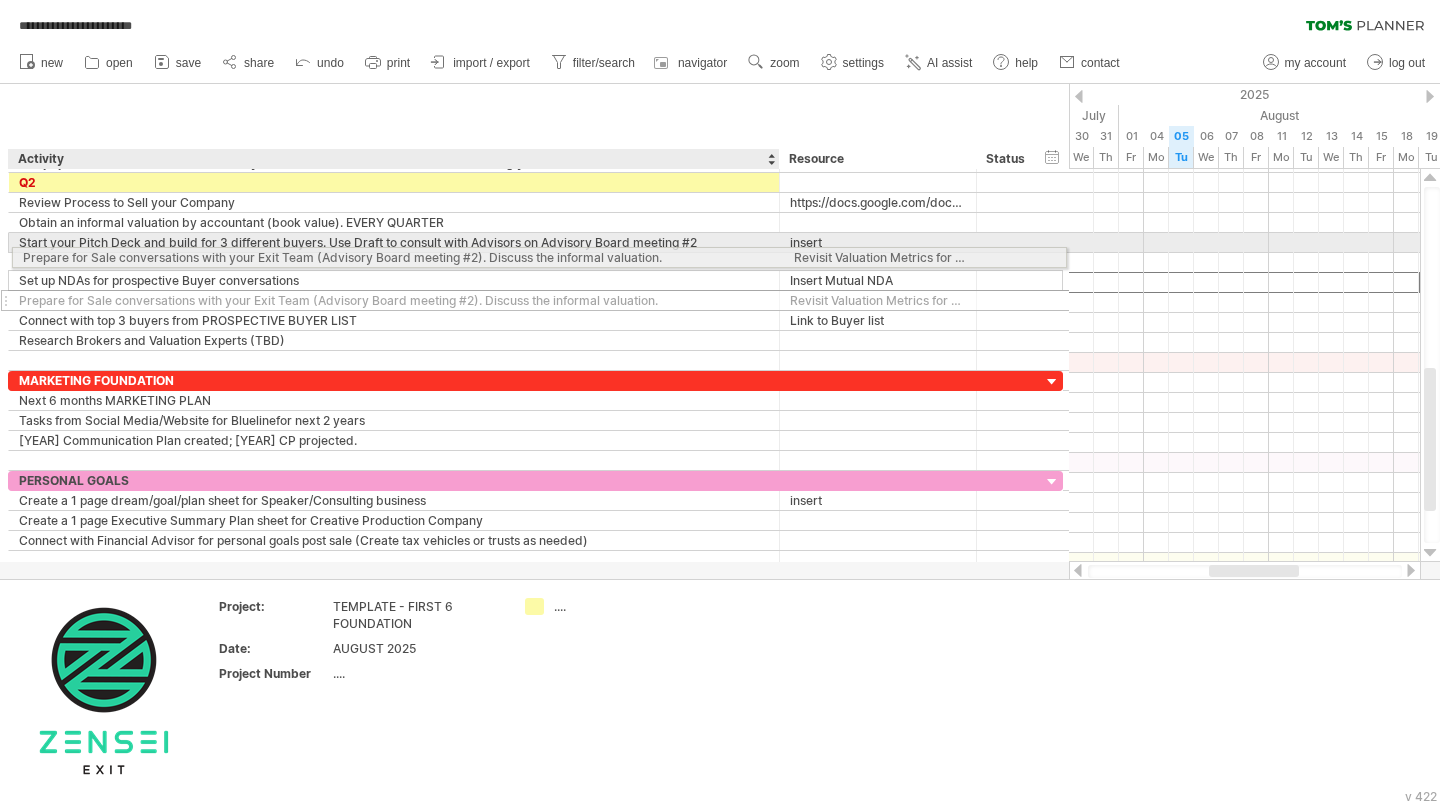 drag, startPoint x: 234, startPoint y: 282, endPoint x: 235, endPoint y: 254, distance: 28.01785 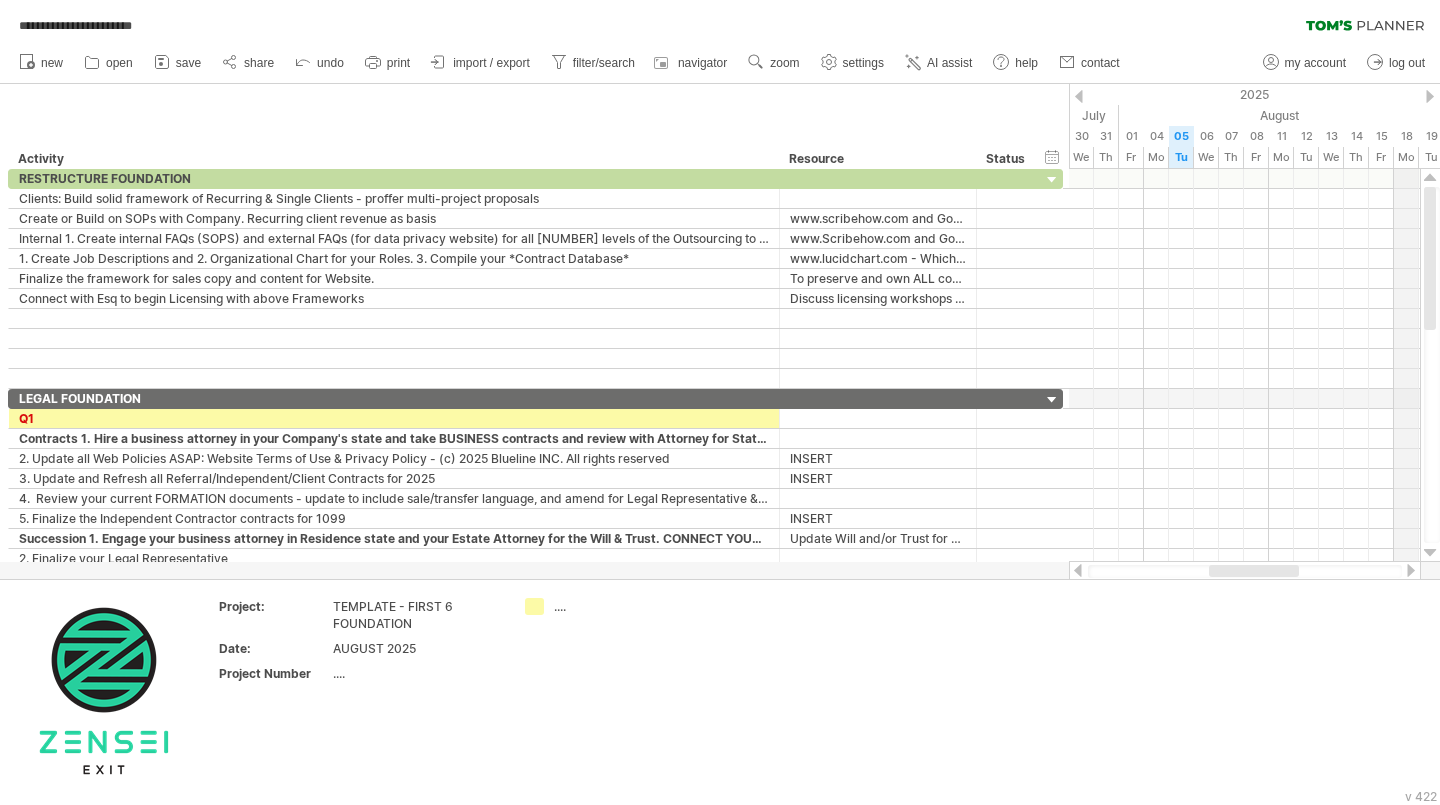 drag, startPoint x: 1431, startPoint y: 379, endPoint x: 1403, endPoint y: 136, distance: 244.60785 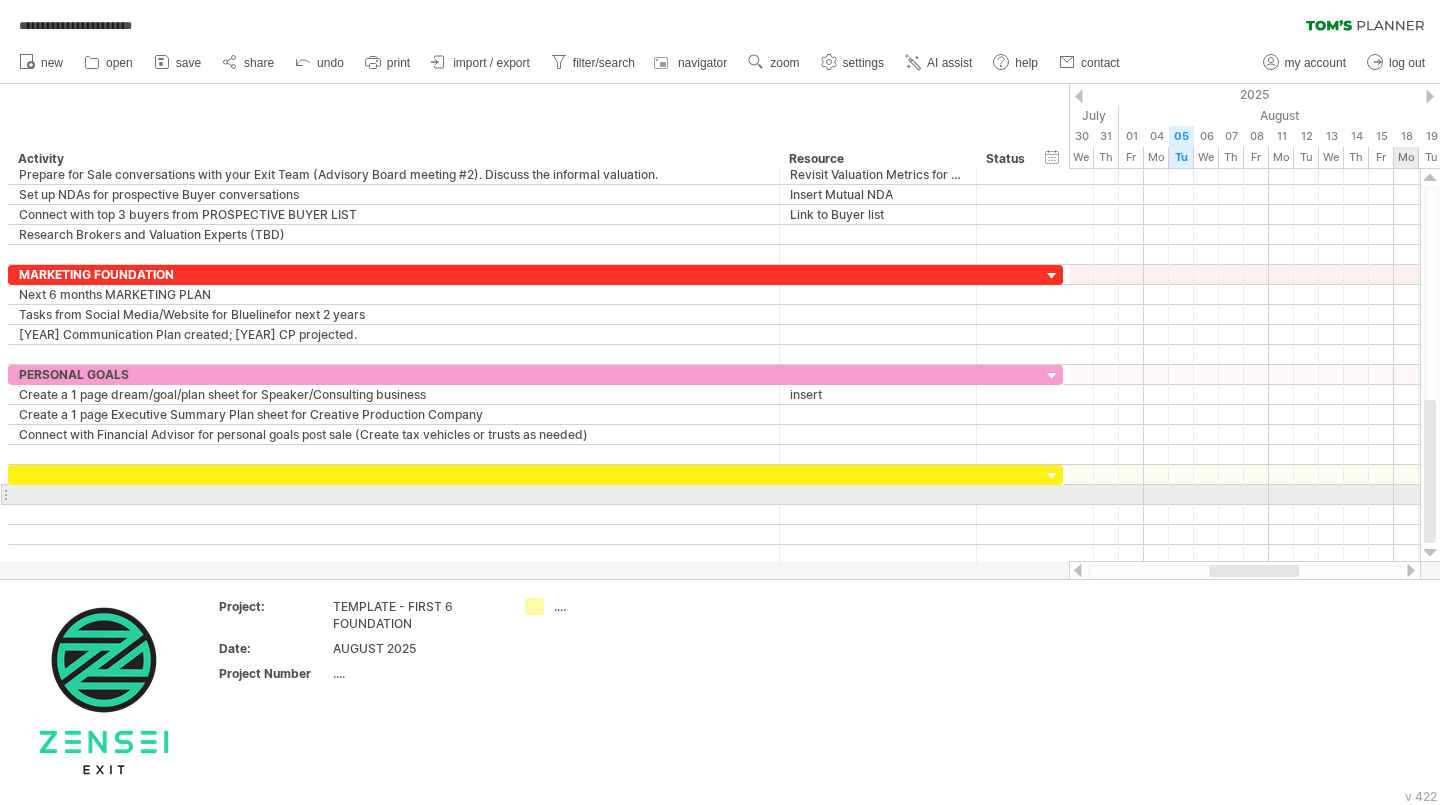 drag, startPoint x: 1428, startPoint y: 272, endPoint x: 1437, endPoint y: 490, distance: 218.1857 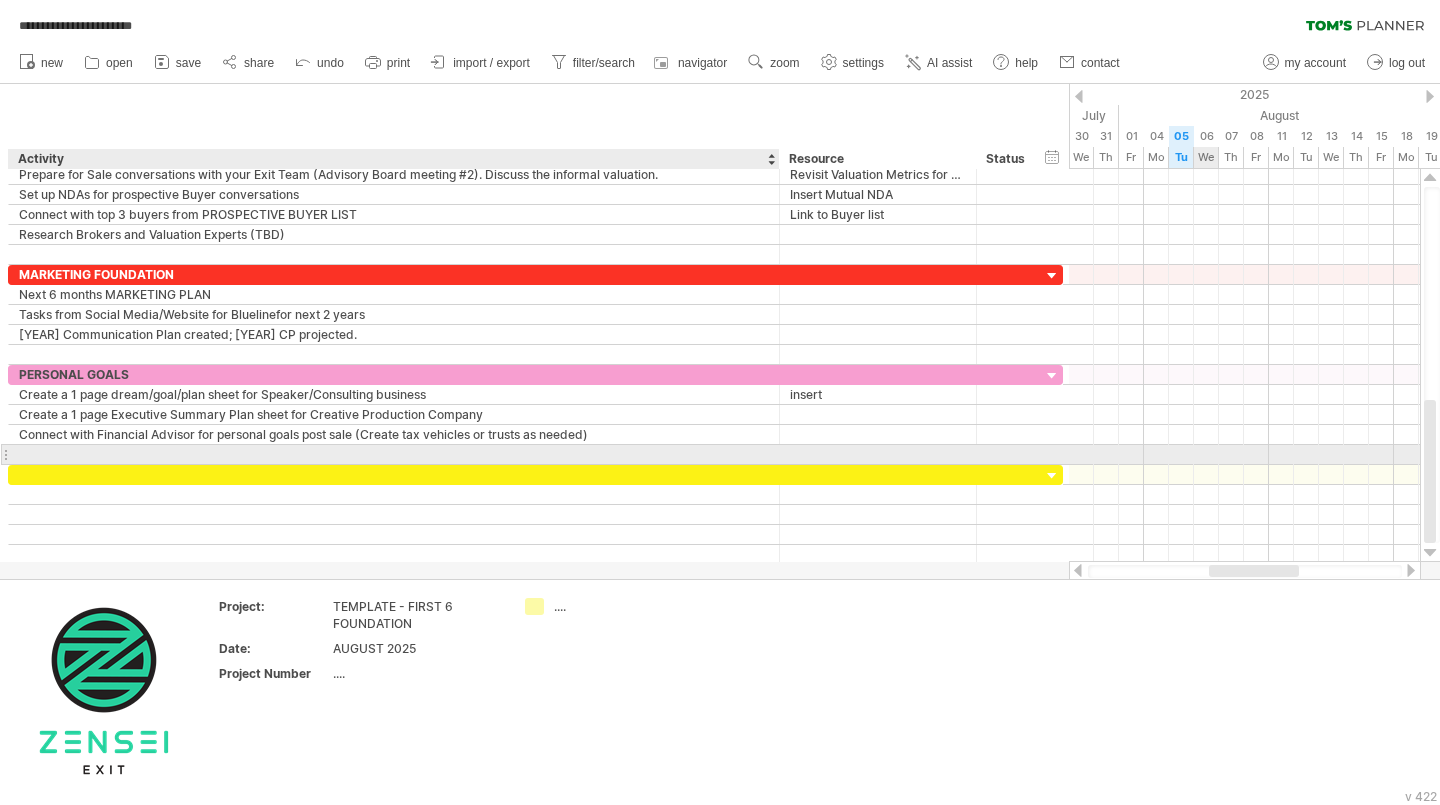 click at bounding box center (394, 454) 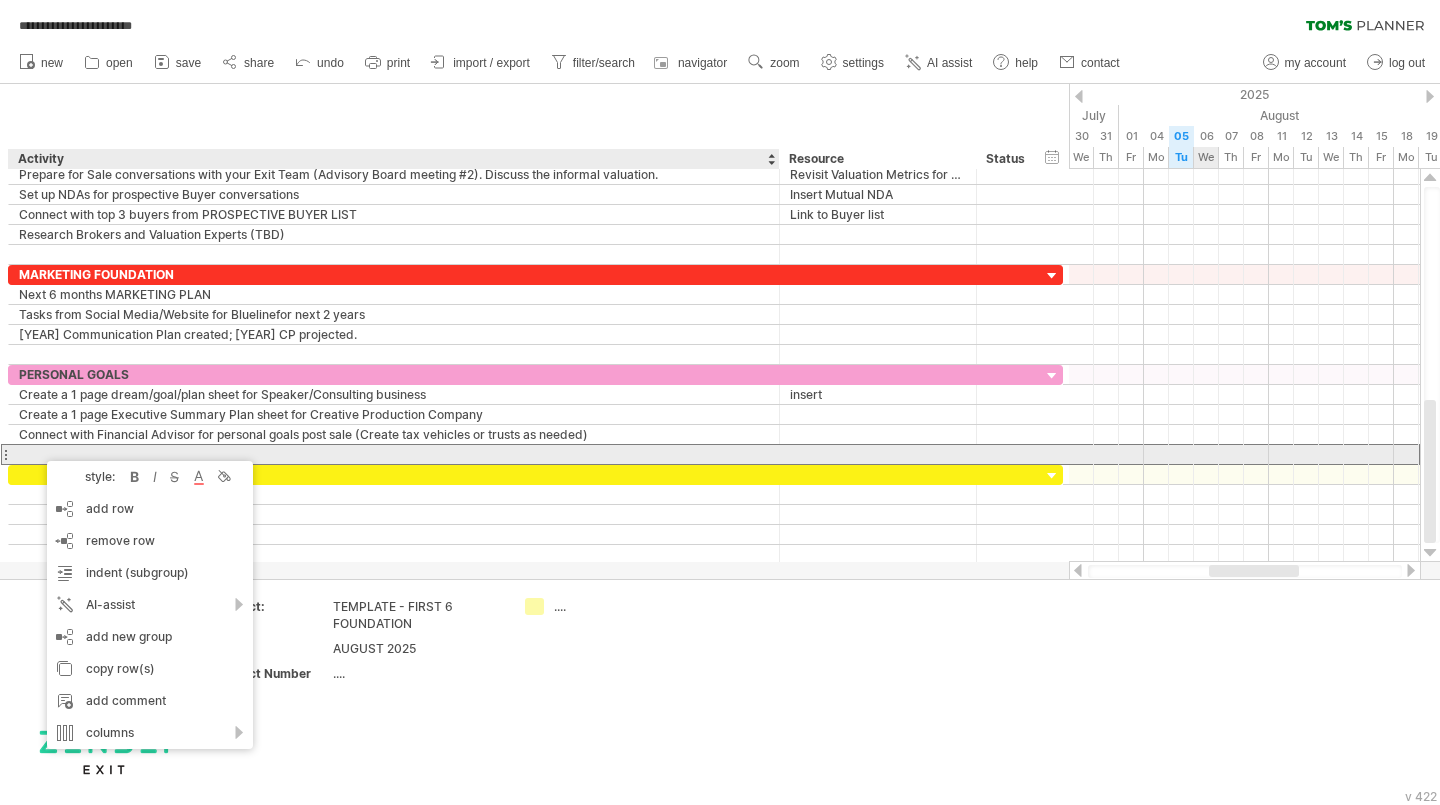 click at bounding box center (394, 454) 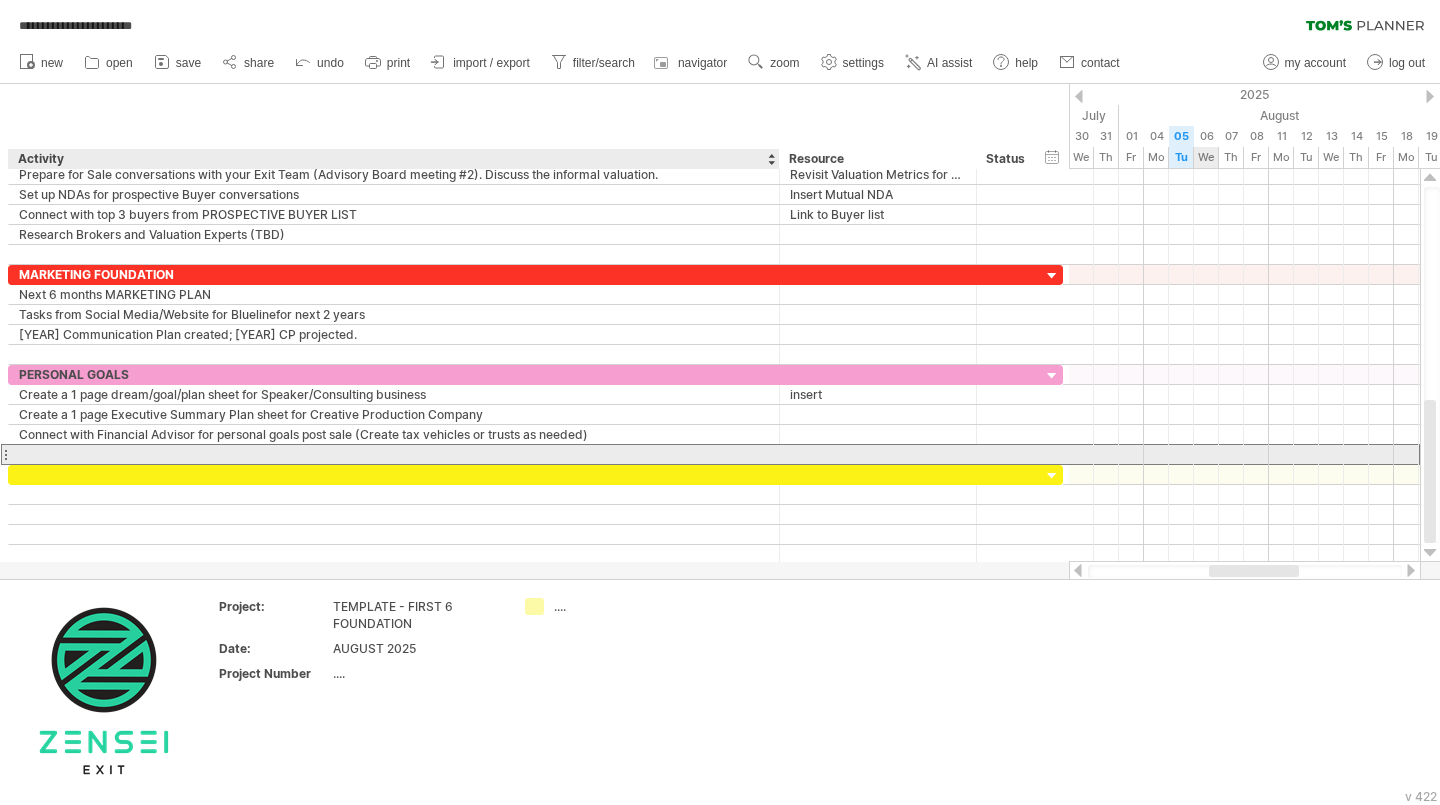 click at bounding box center [394, 454] 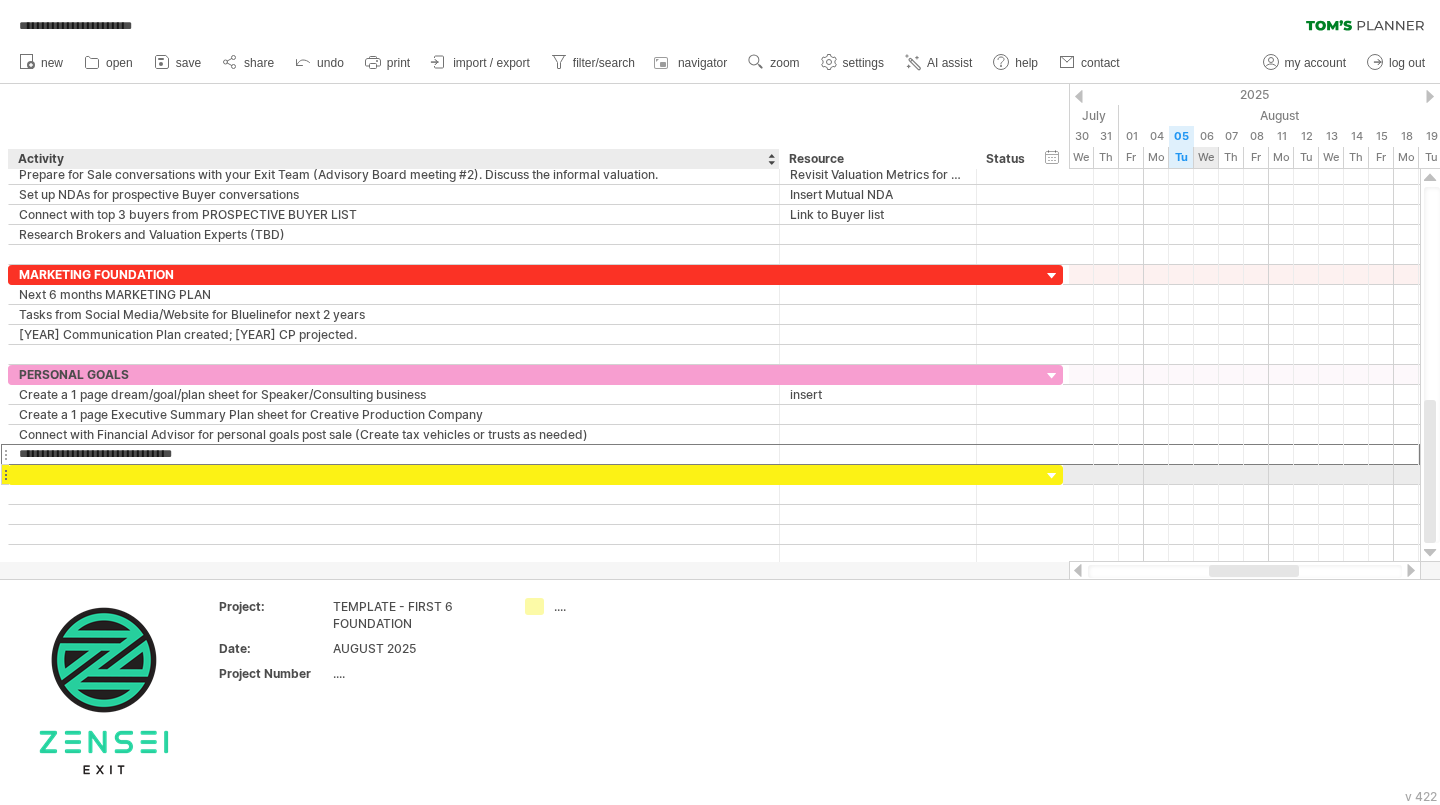 type on "**********" 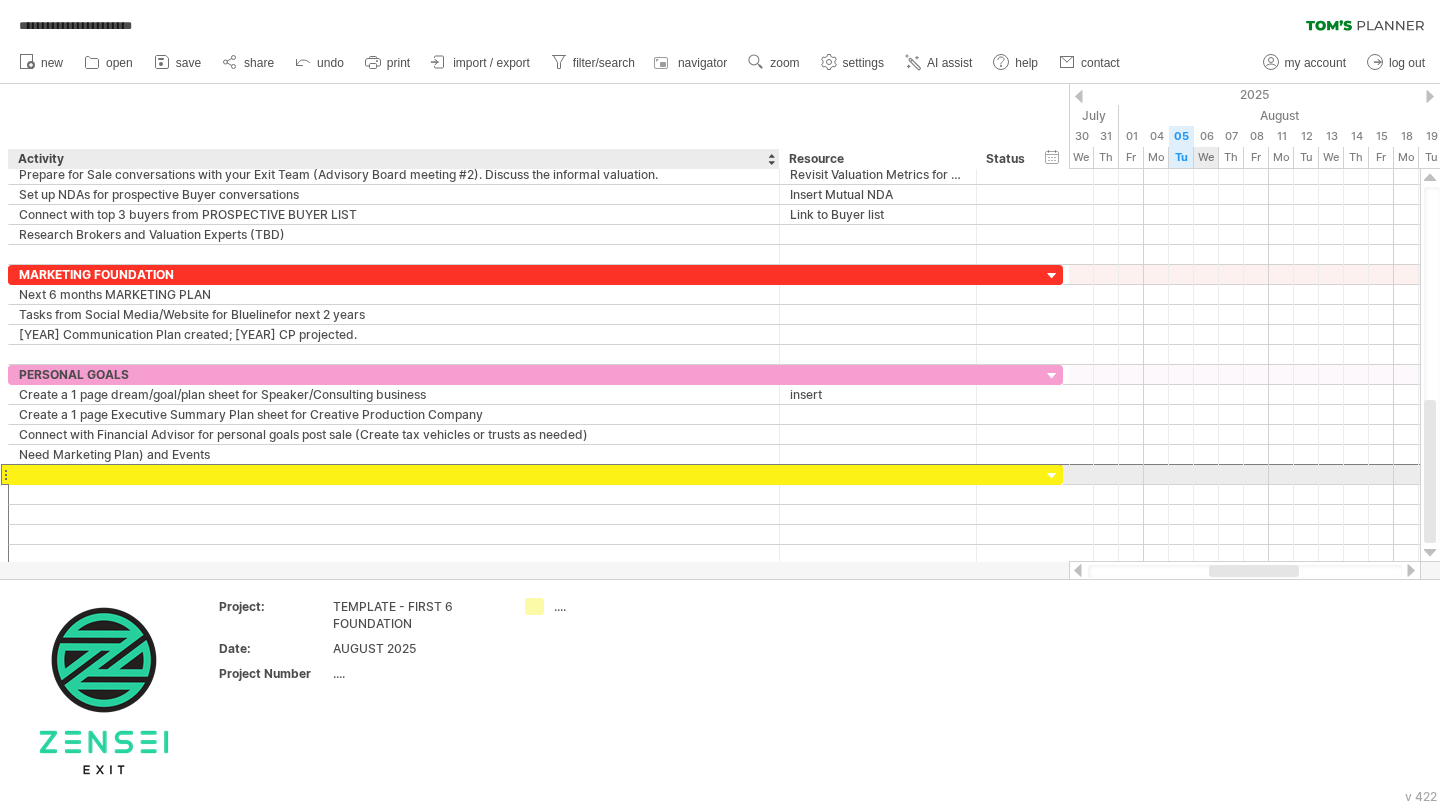 click at bounding box center (394, 474) 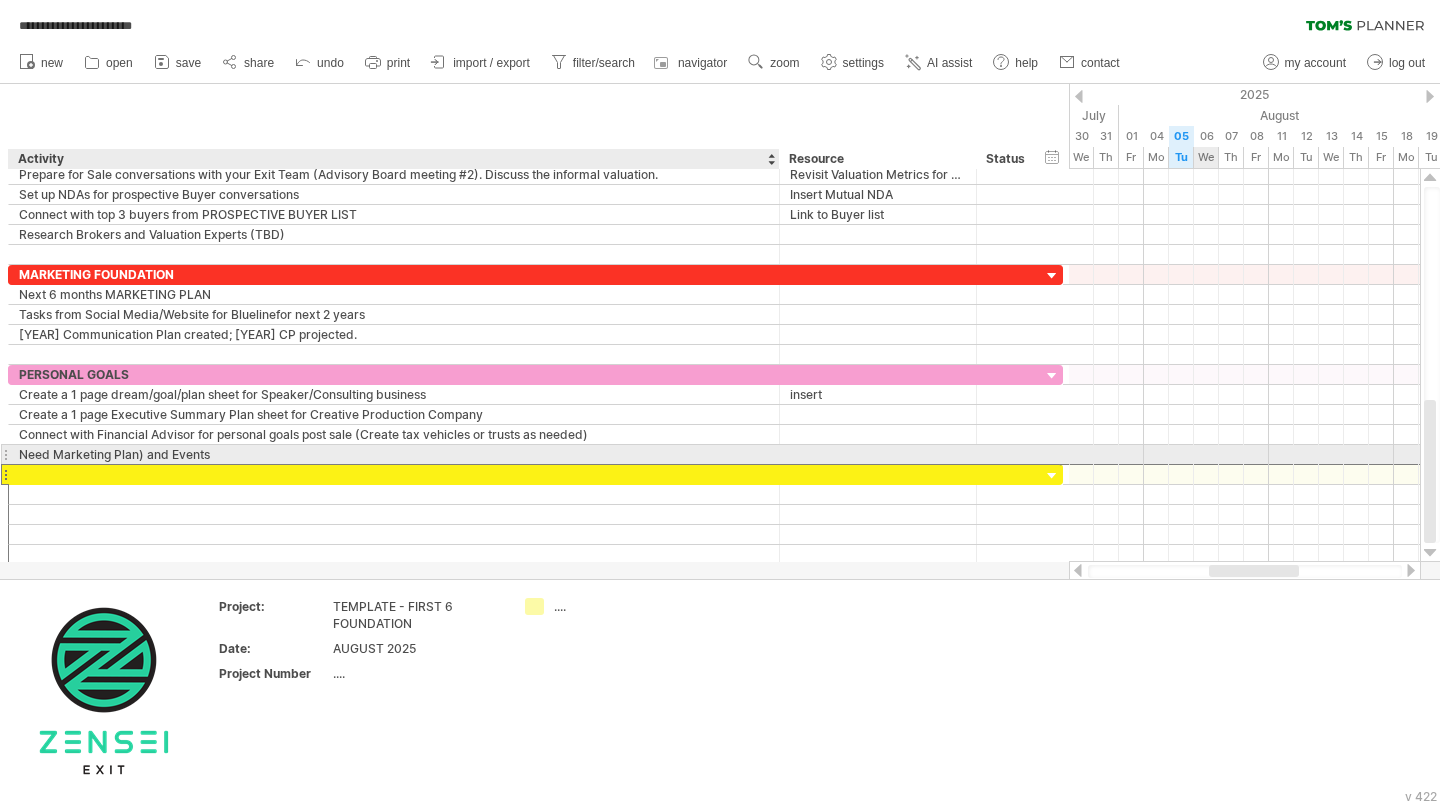 click on "Need Marketing Plan) and Events" at bounding box center [394, 454] 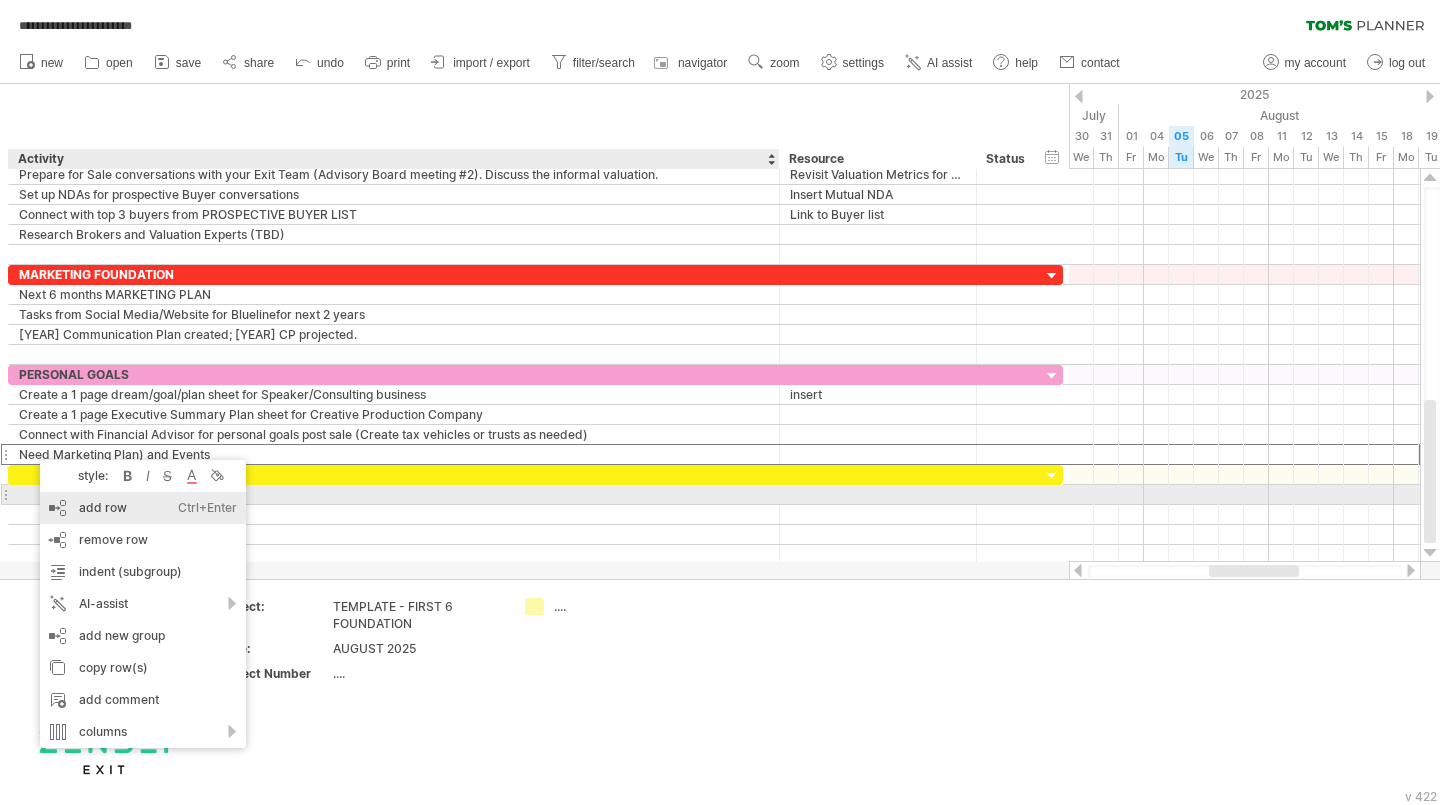click on "add row Ctrl+Enter Cmd+Enter" at bounding box center [143, 508] 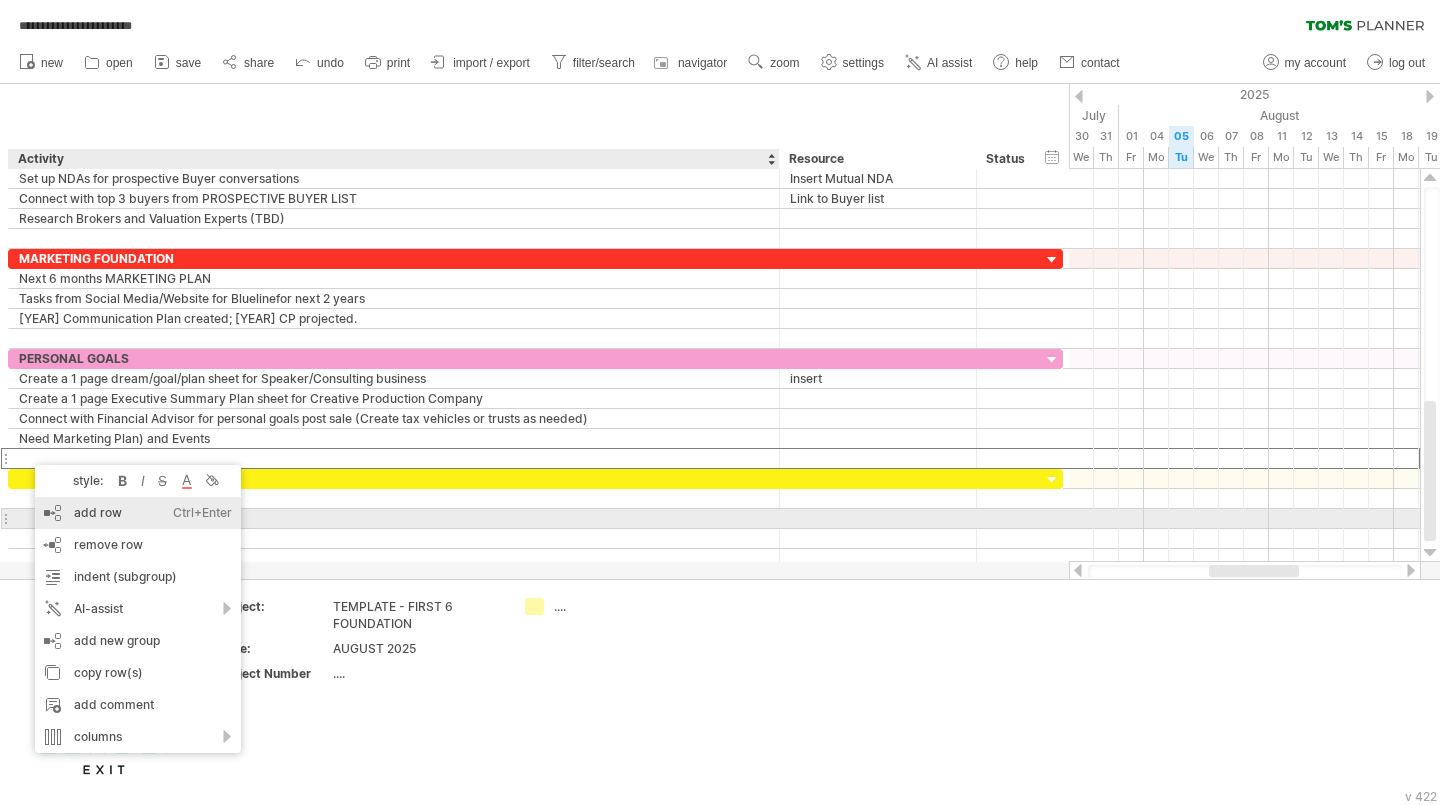 click on "add row Ctrl+Enter Cmd+Enter" at bounding box center [138, 513] 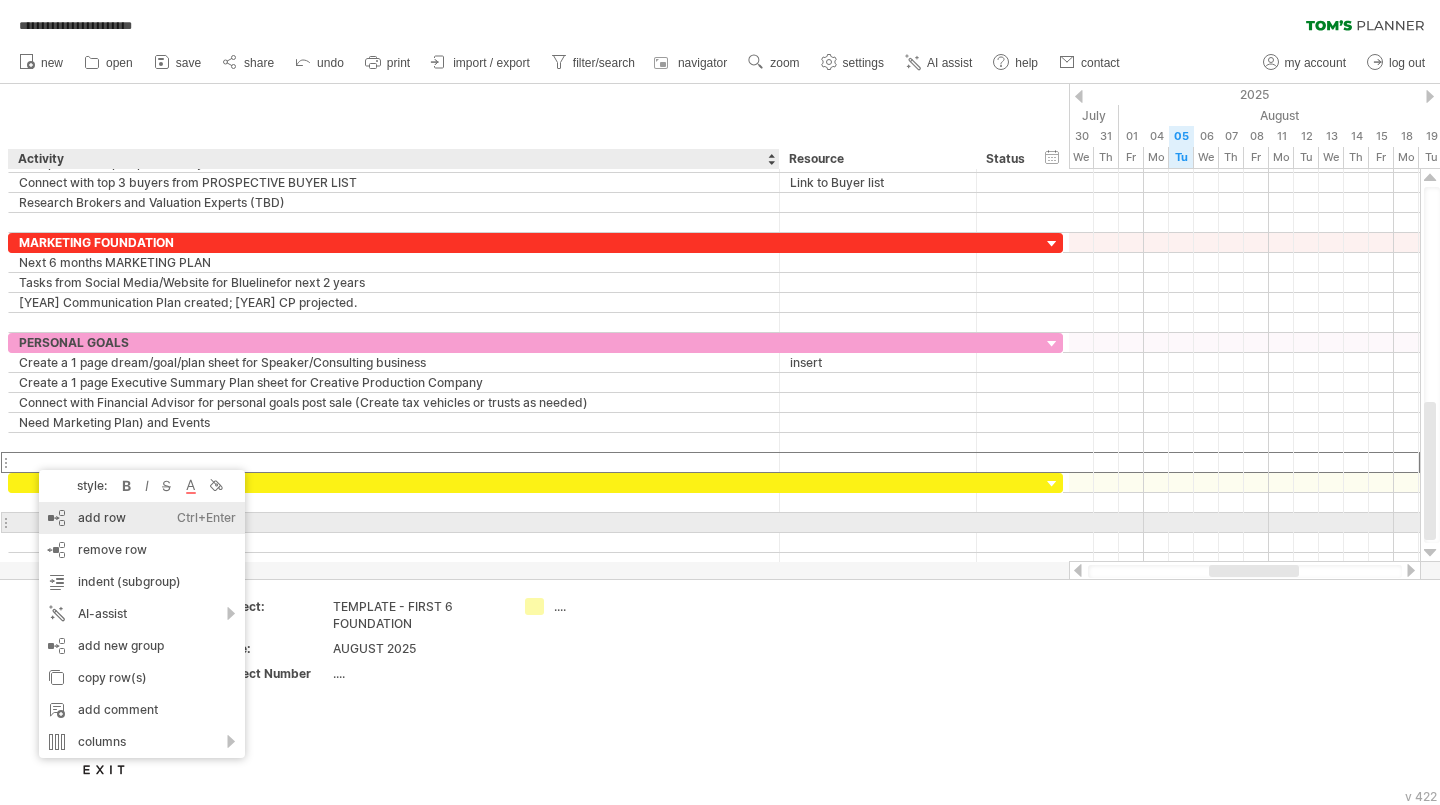 click on "add row Ctrl+Enter Cmd+Enter" at bounding box center [142, 518] 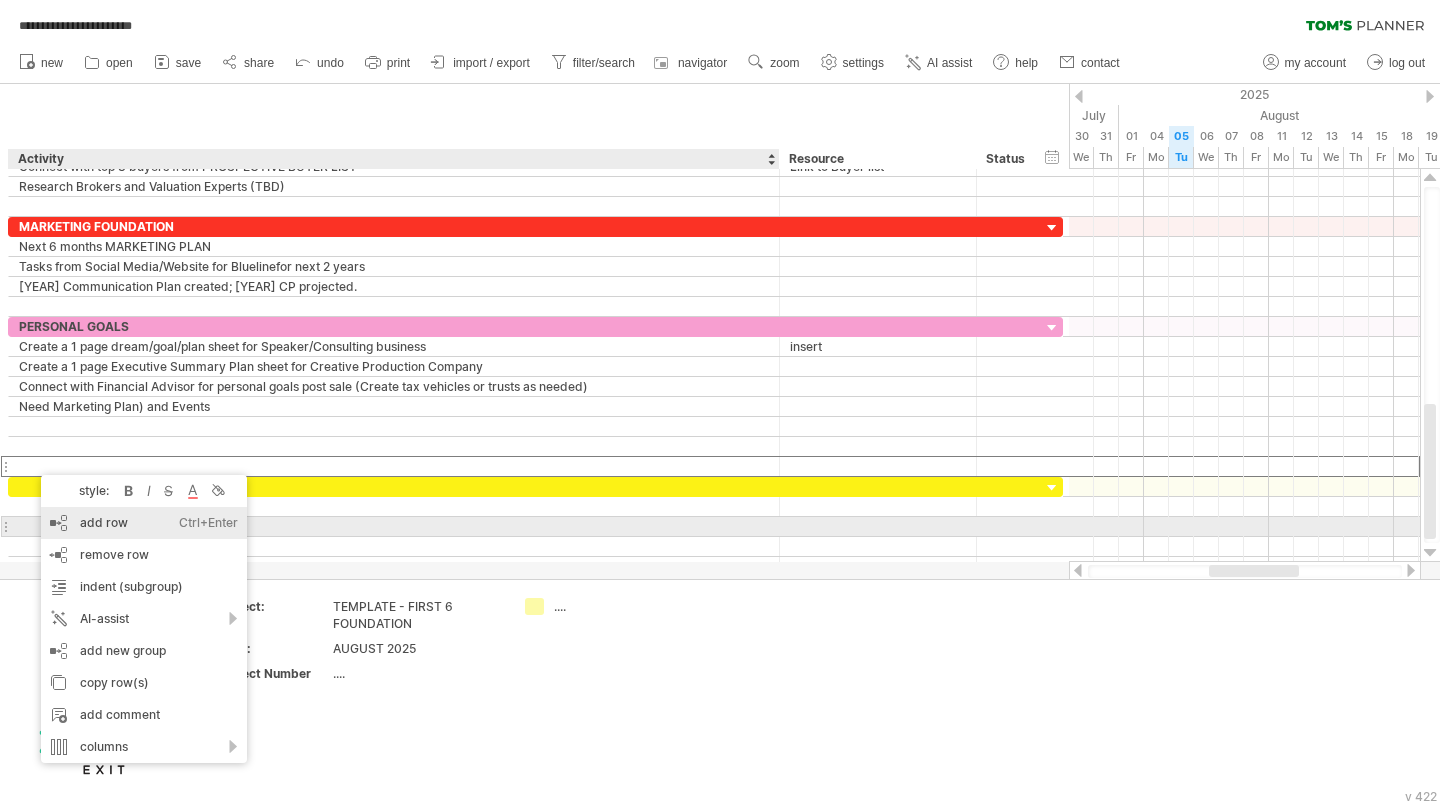 click on "add row Ctrl+Enter Cmd+Enter" at bounding box center (144, 523) 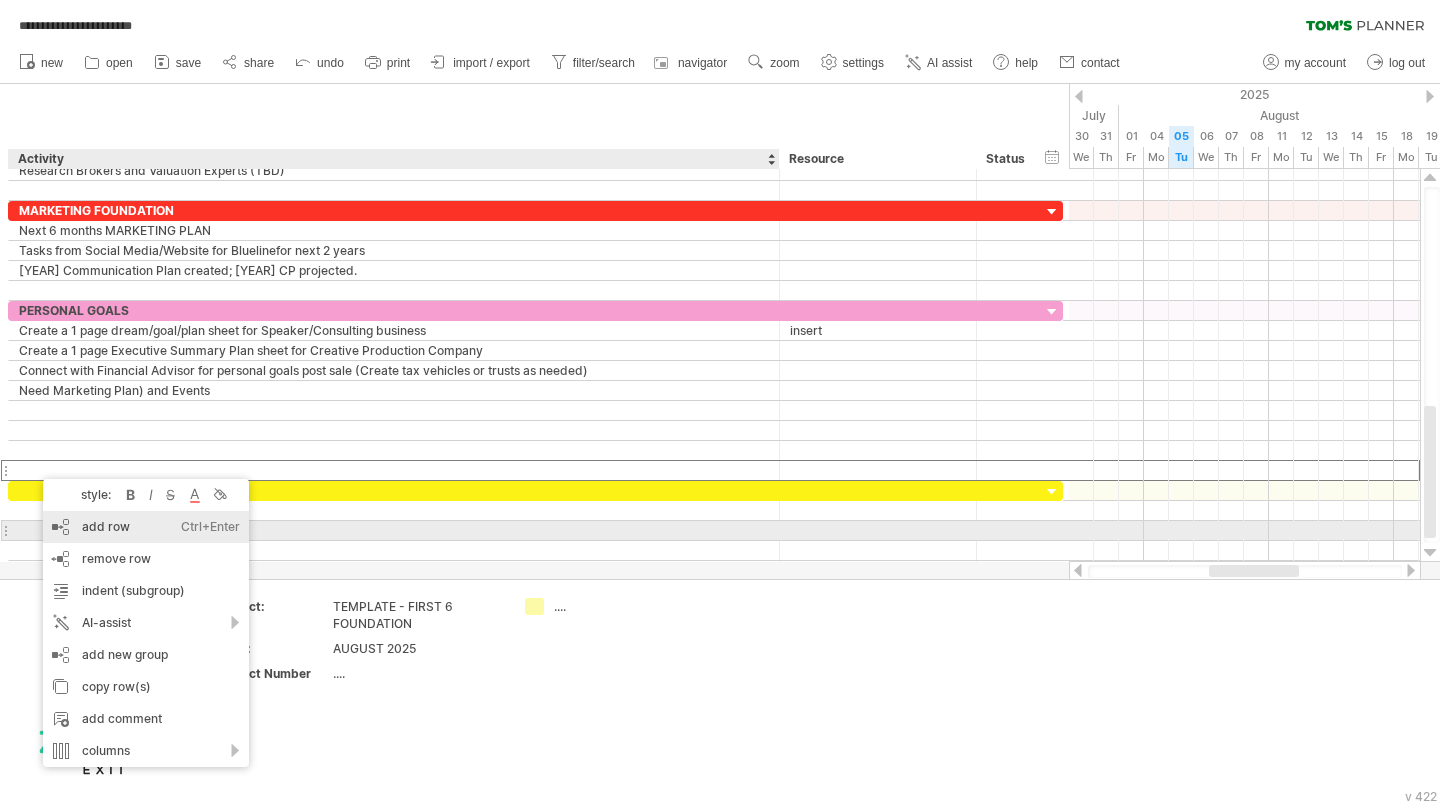 click on "add row Ctrl+Enter Cmd+Enter" at bounding box center (146, 527) 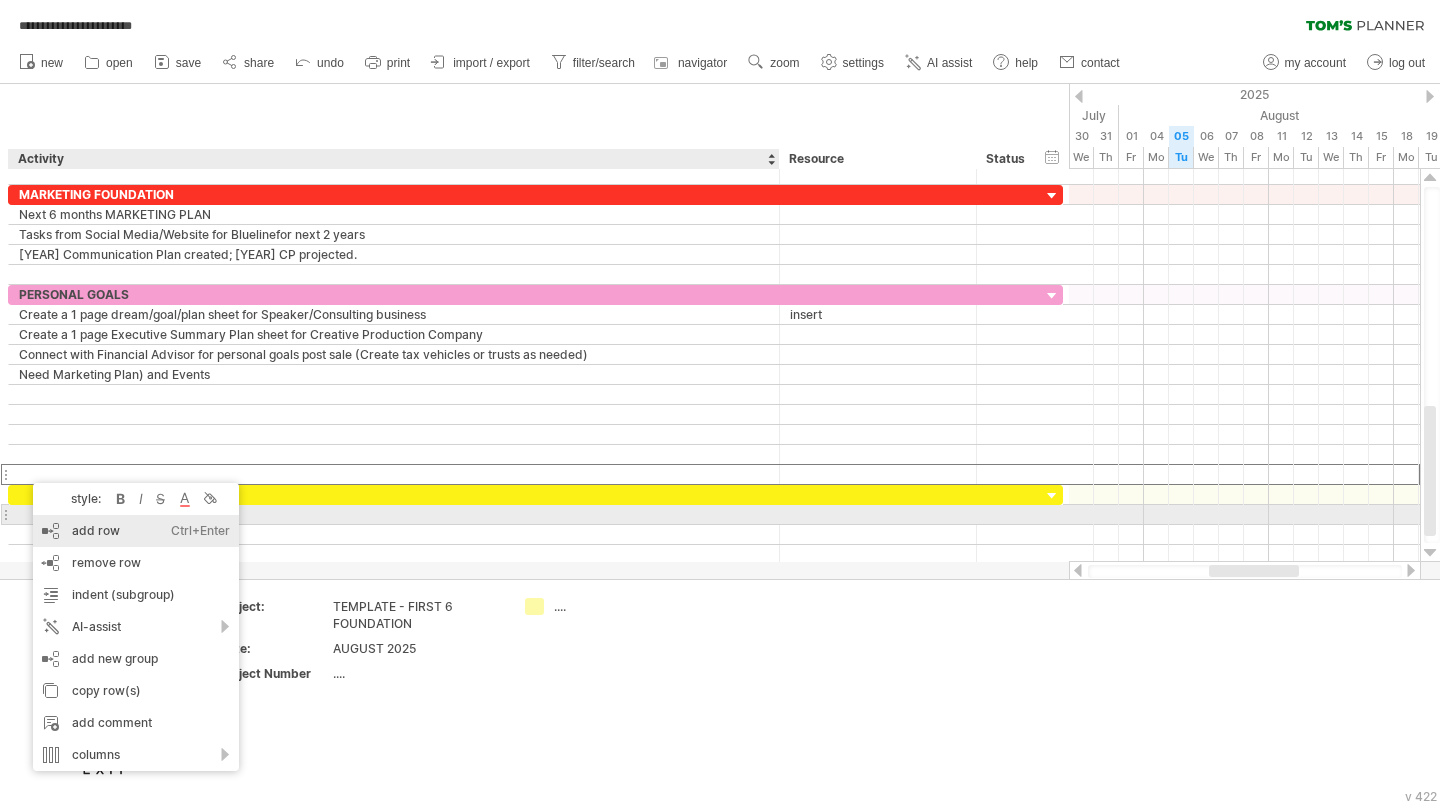 click on "add row Ctrl+Enter Cmd+Enter" at bounding box center [136, 531] 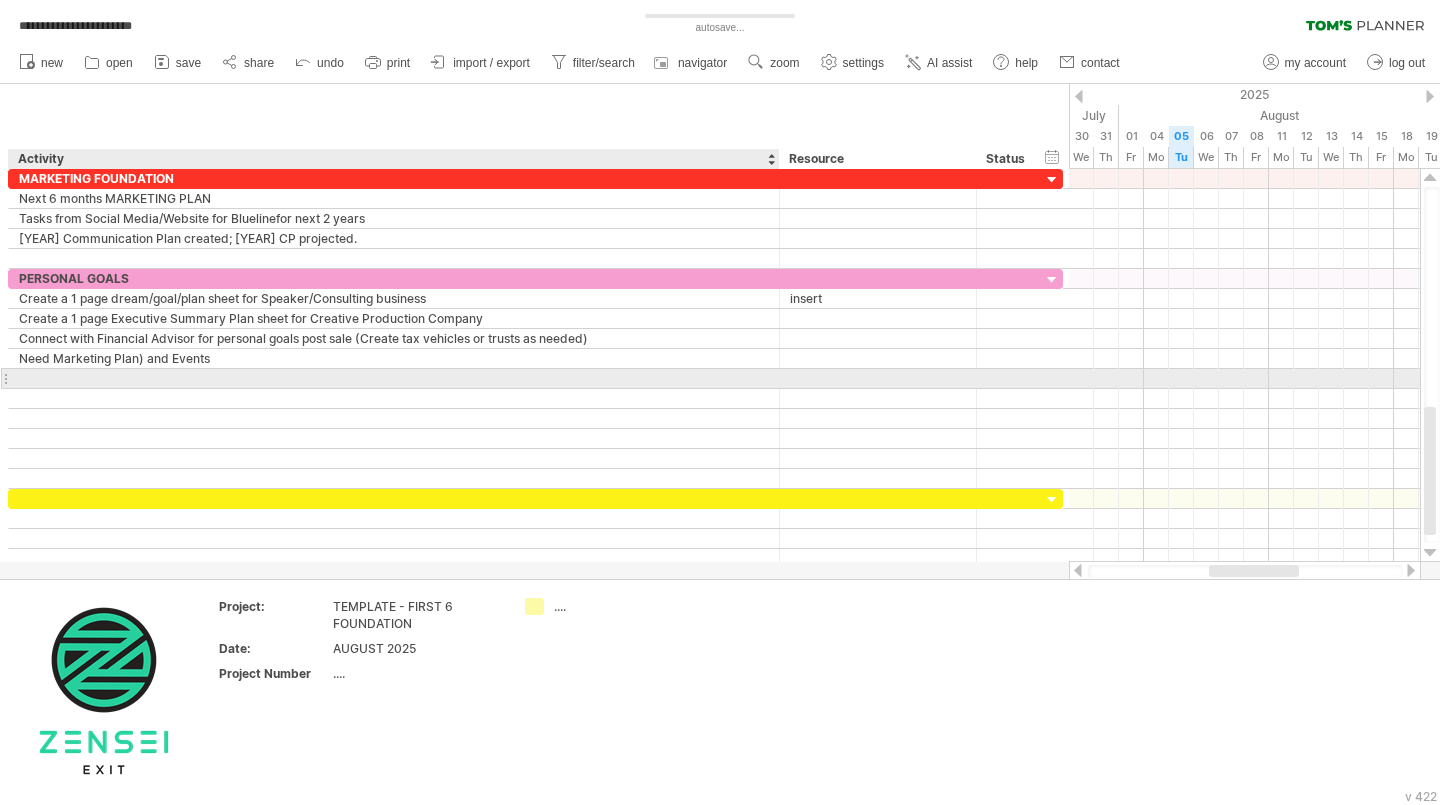 click at bounding box center (394, 378) 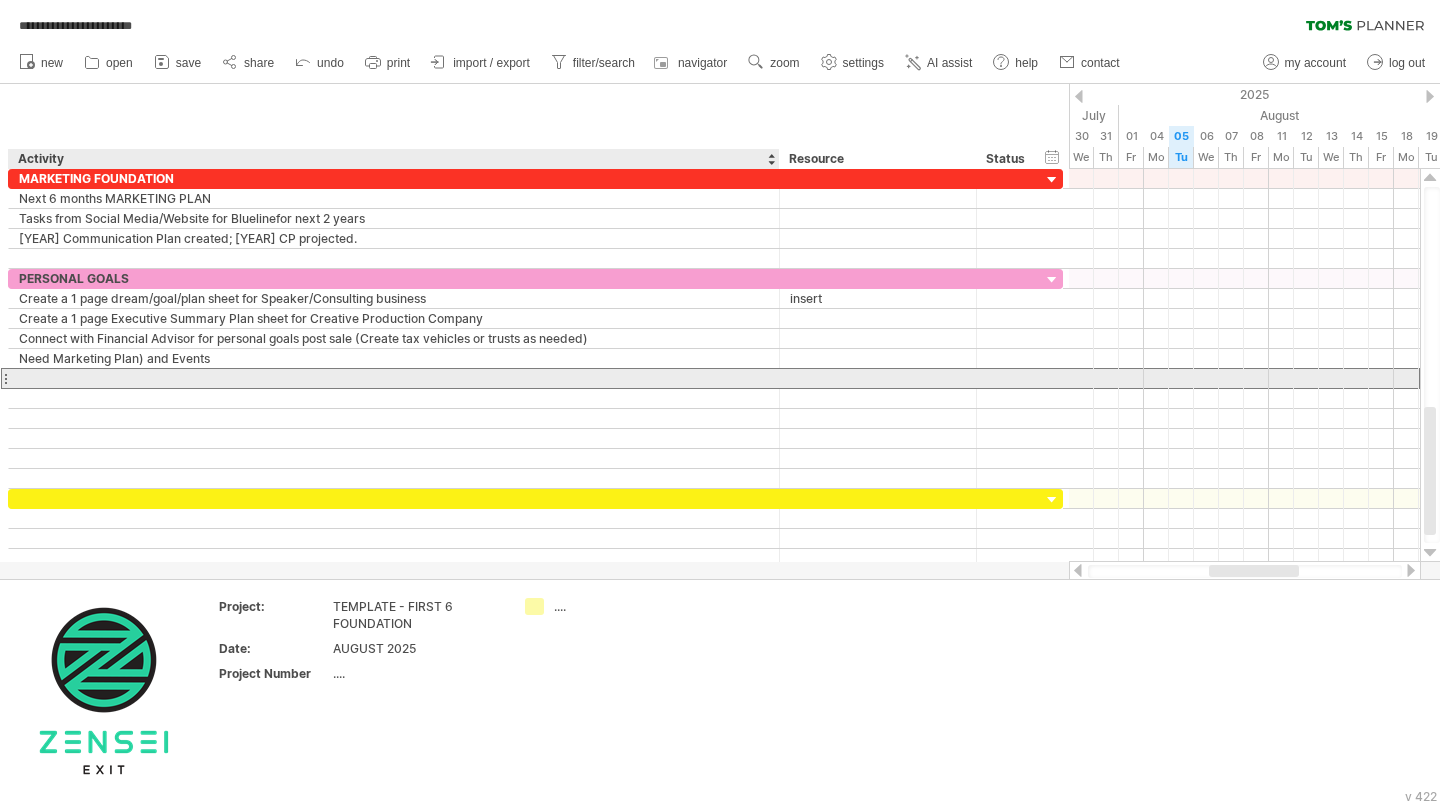 paste on "**********" 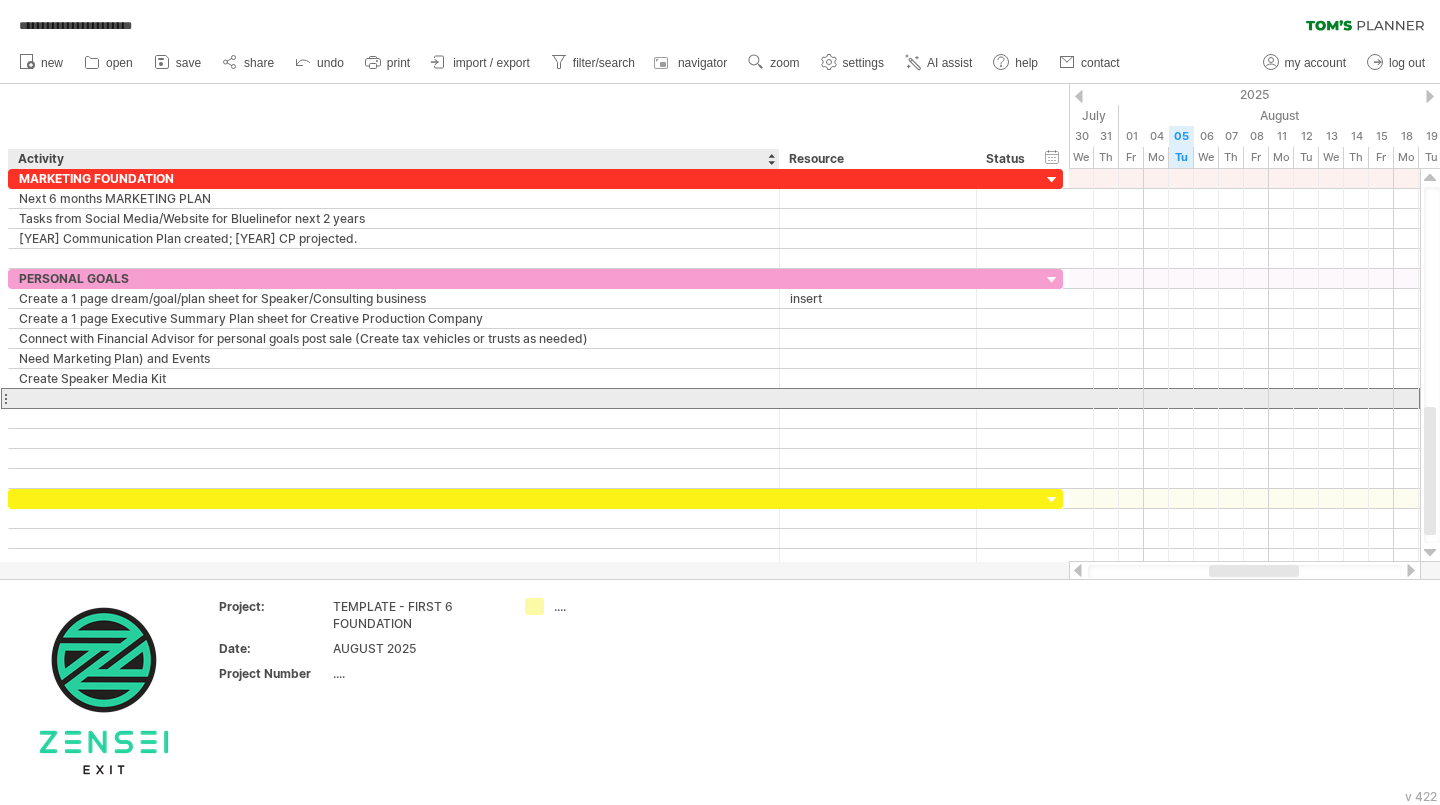 click at bounding box center [535, 398] 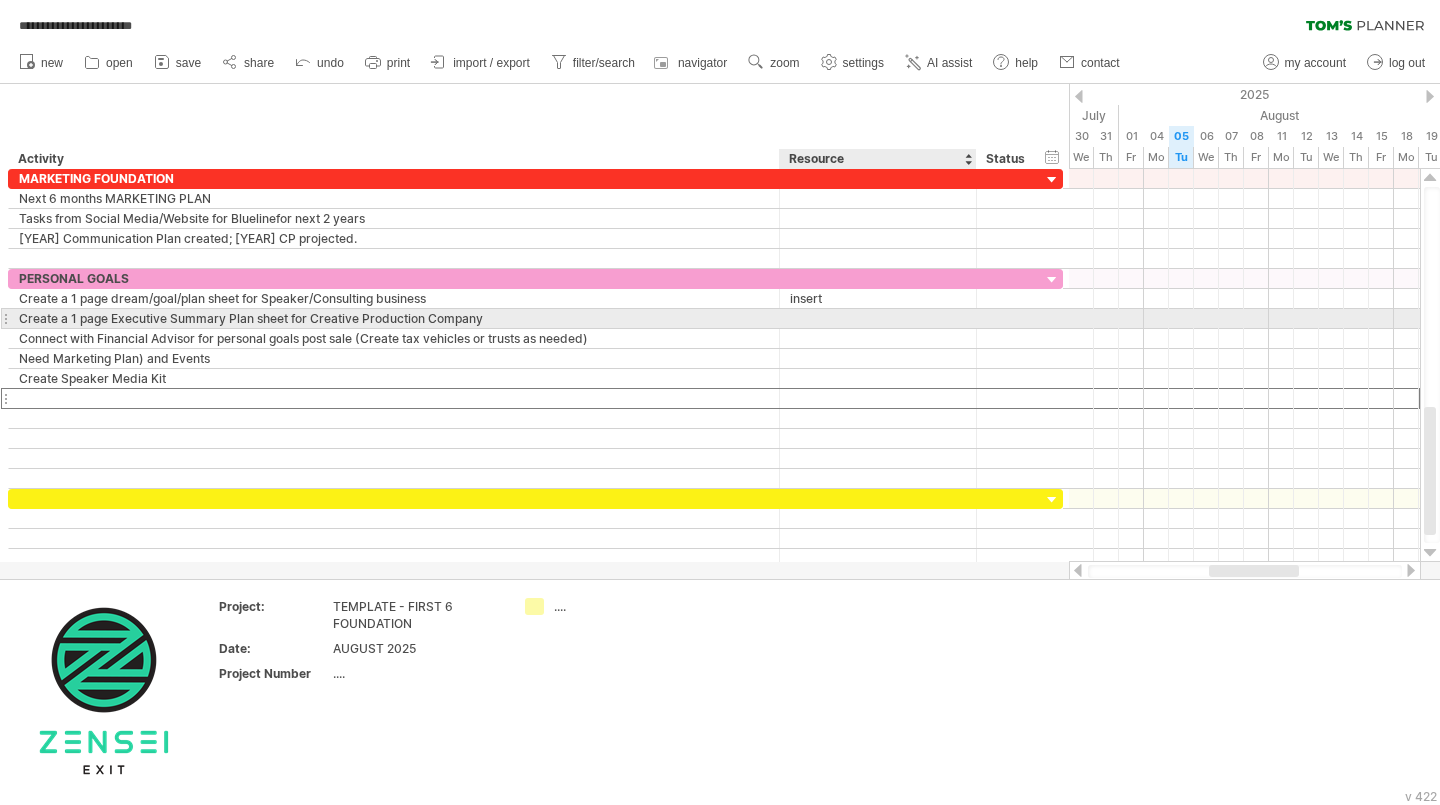 click at bounding box center (878, 318) 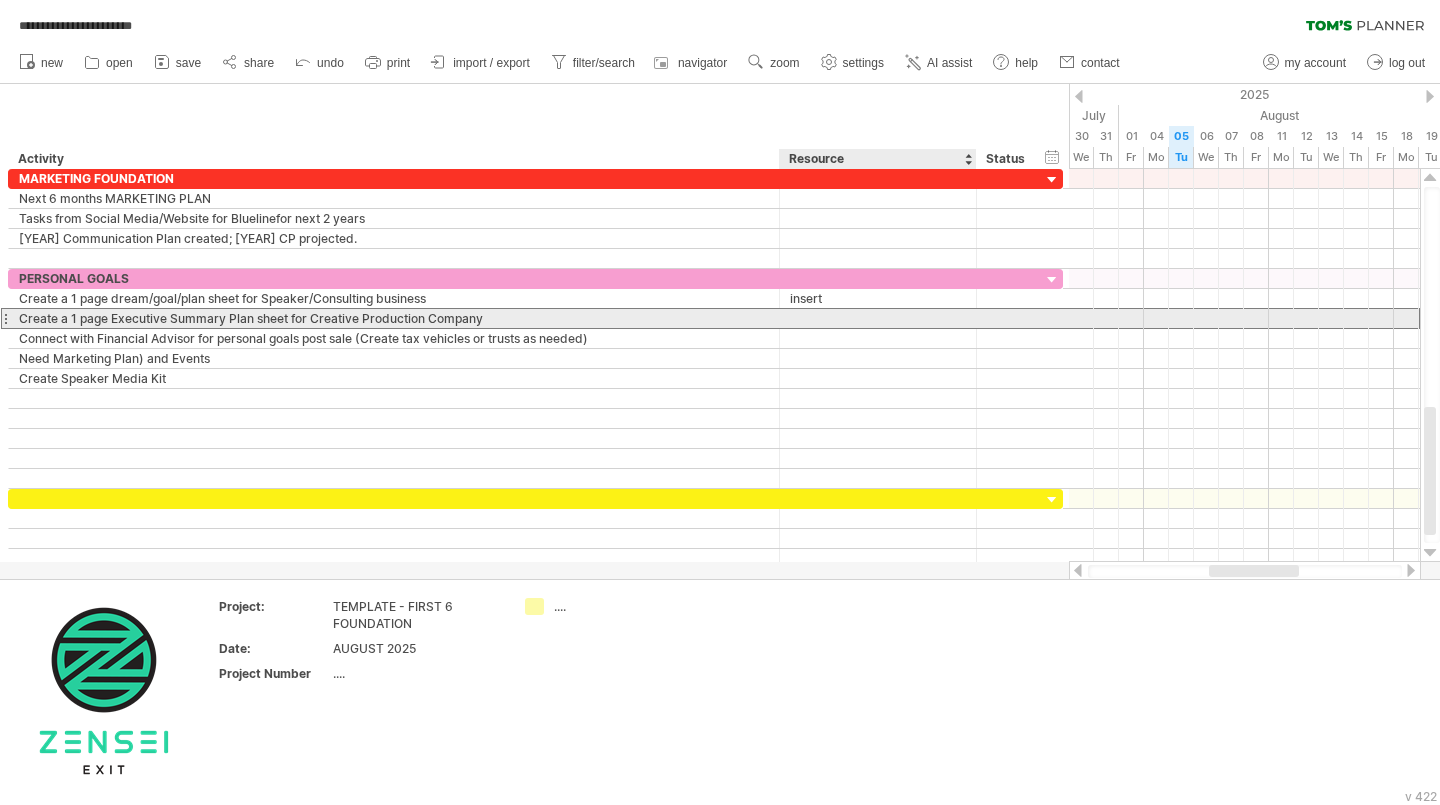 paste on "**********" 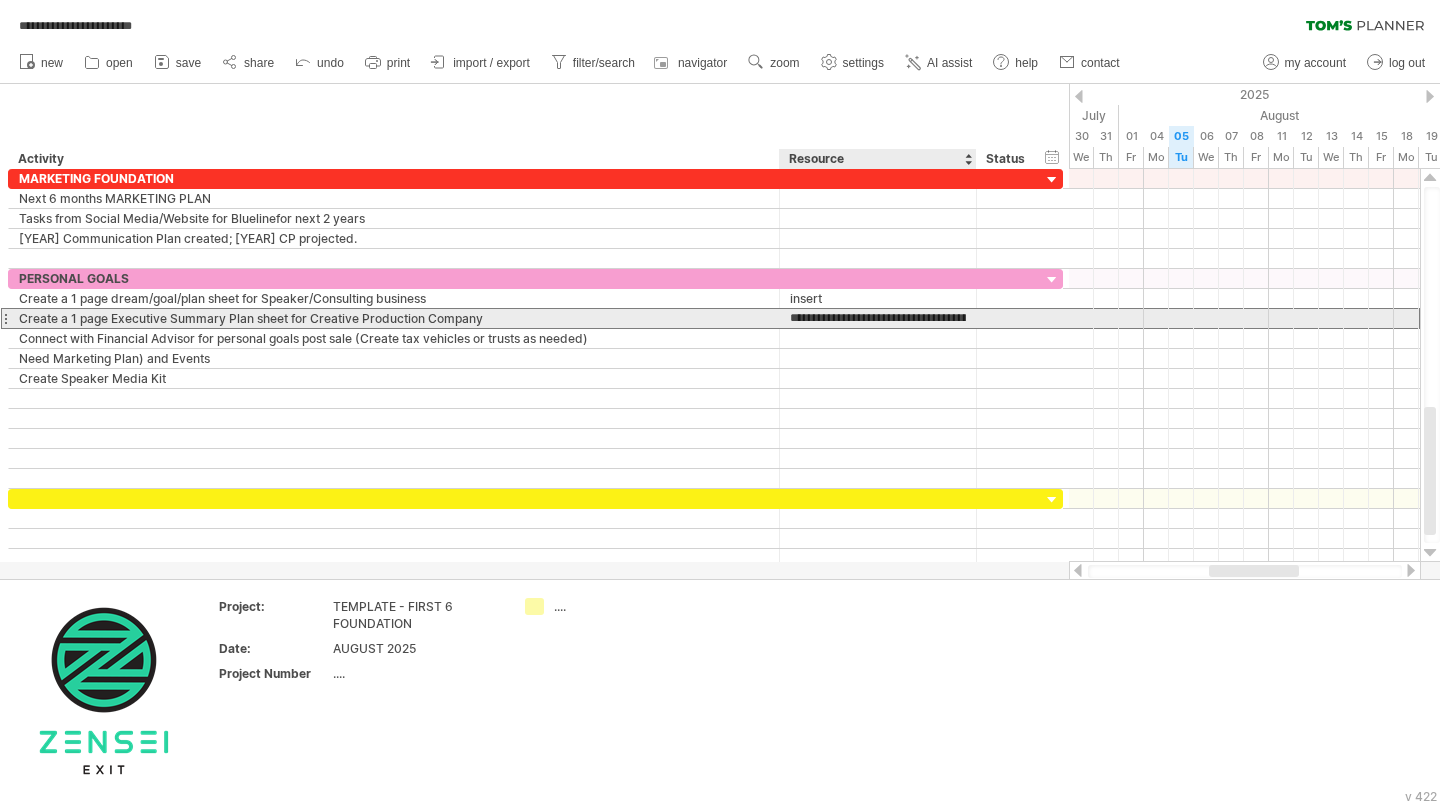 scroll, scrollTop: 0, scrollLeft: 348, axis: horizontal 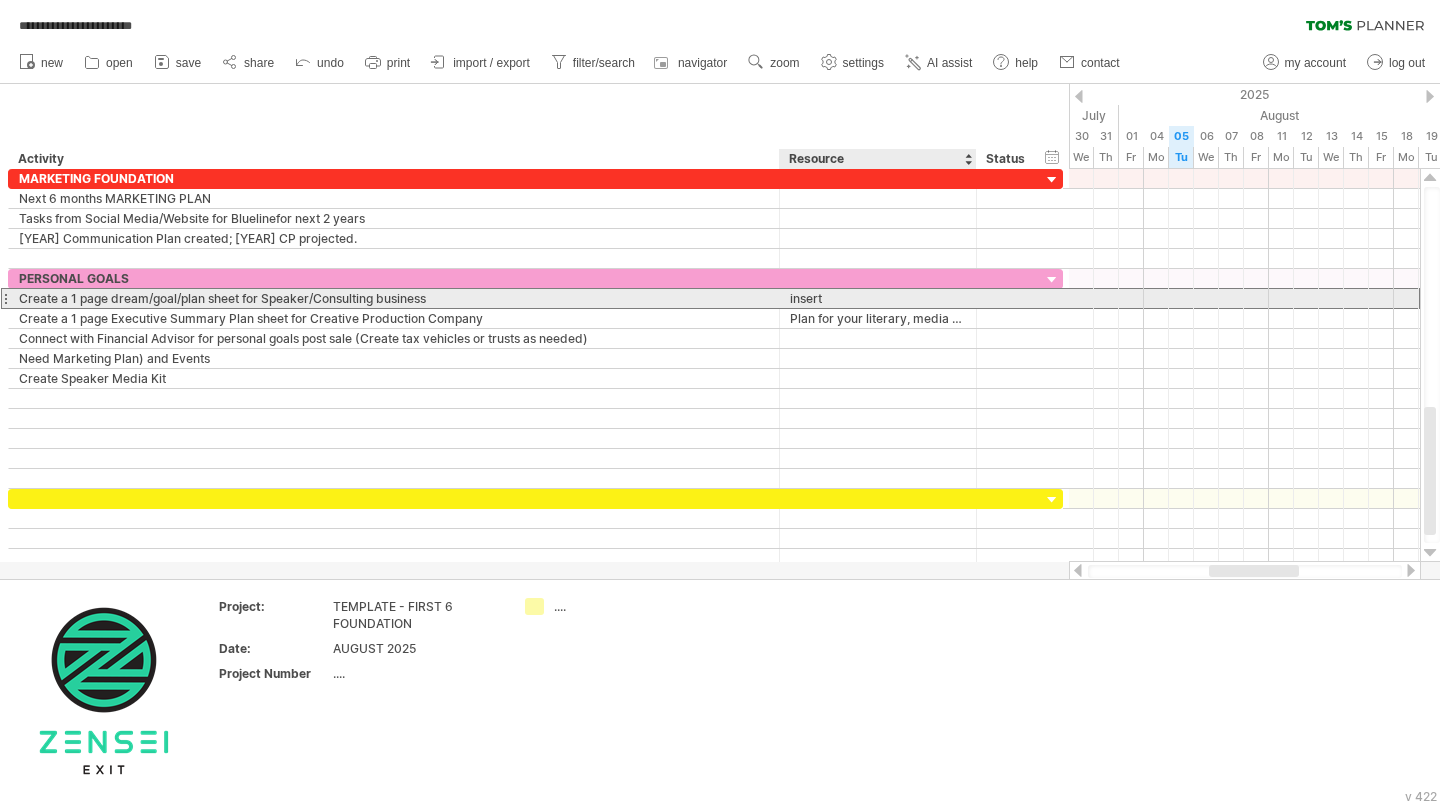 click on "insert" at bounding box center (878, 298) 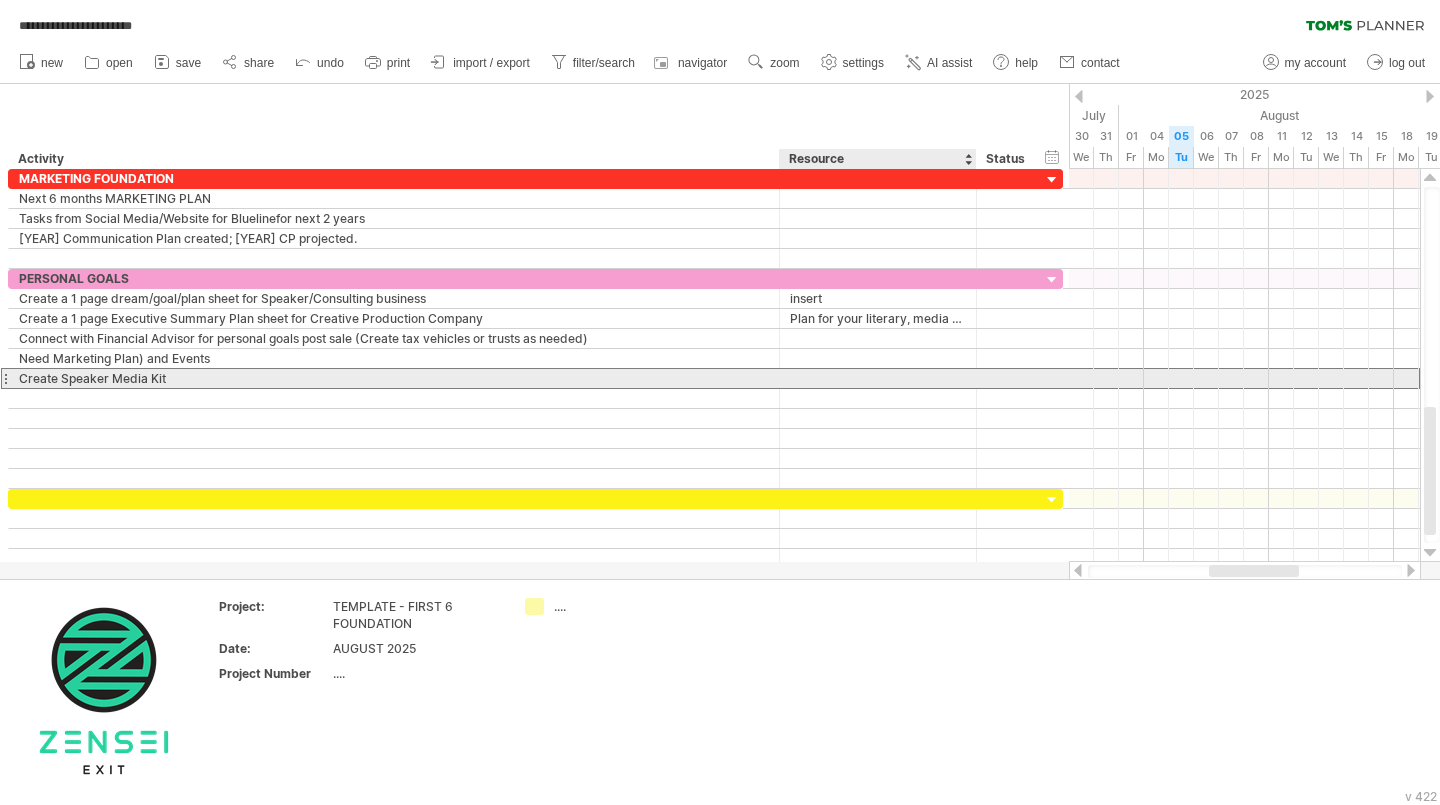 click at bounding box center (878, 378) 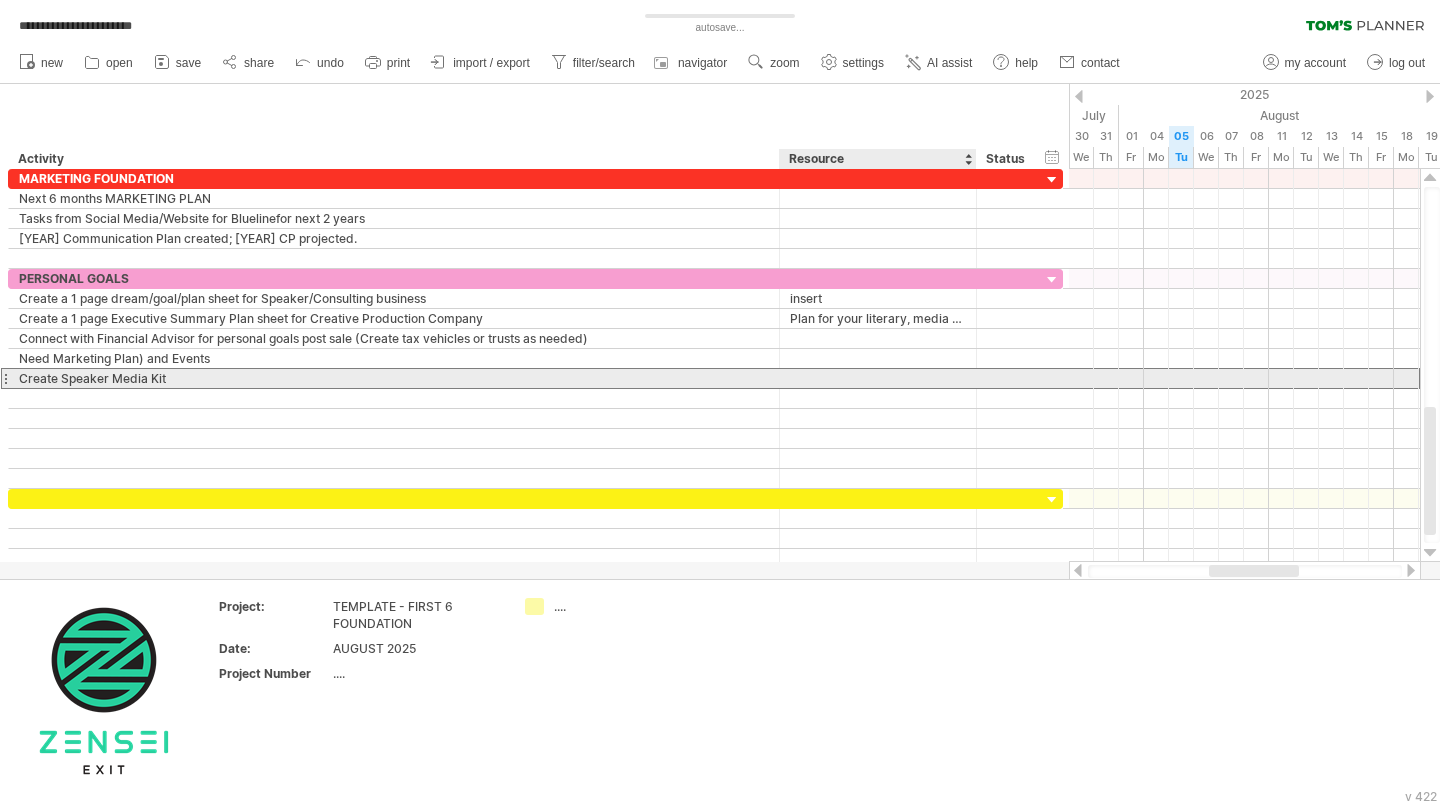 paste on "**********" 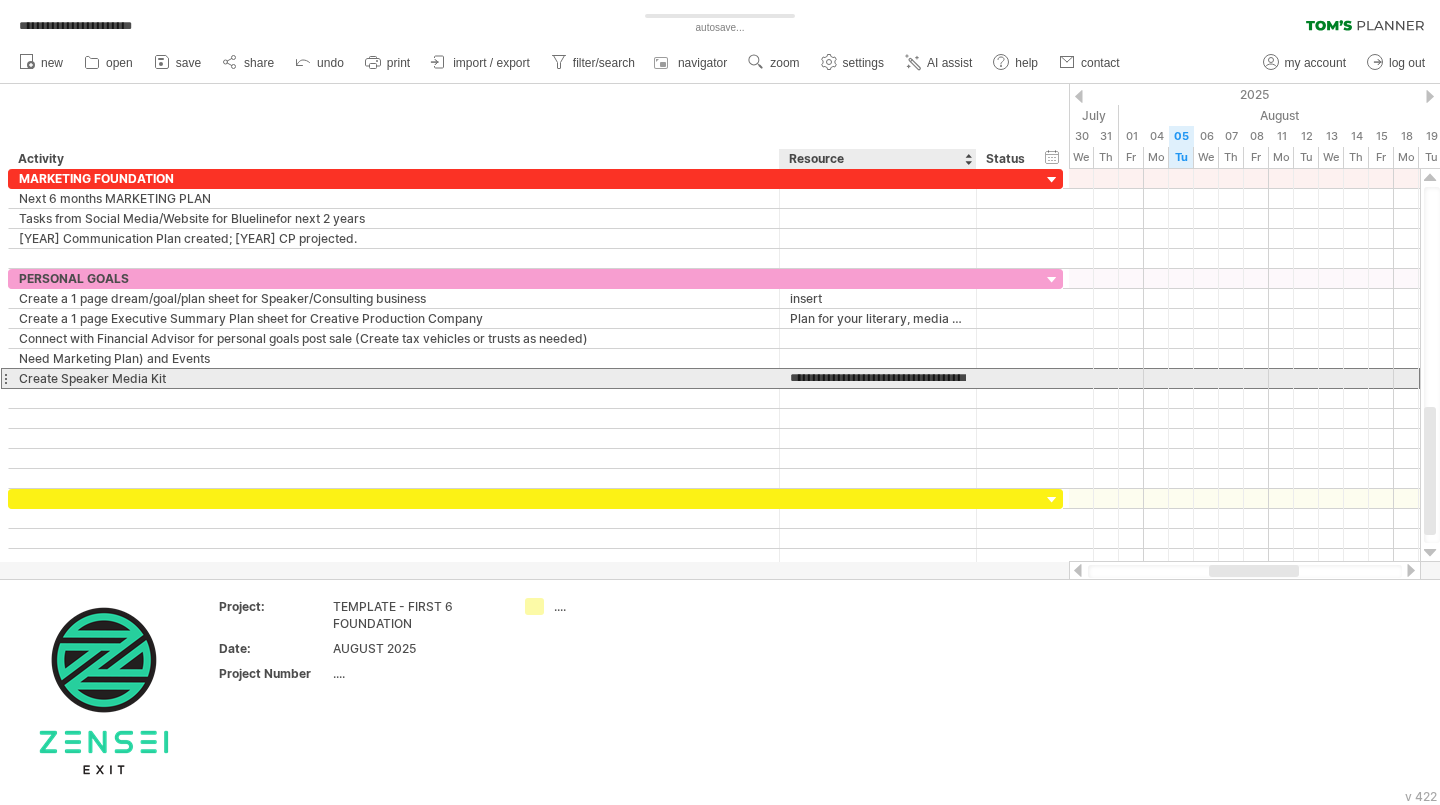 scroll, scrollTop: 0, scrollLeft: 37, axis: horizontal 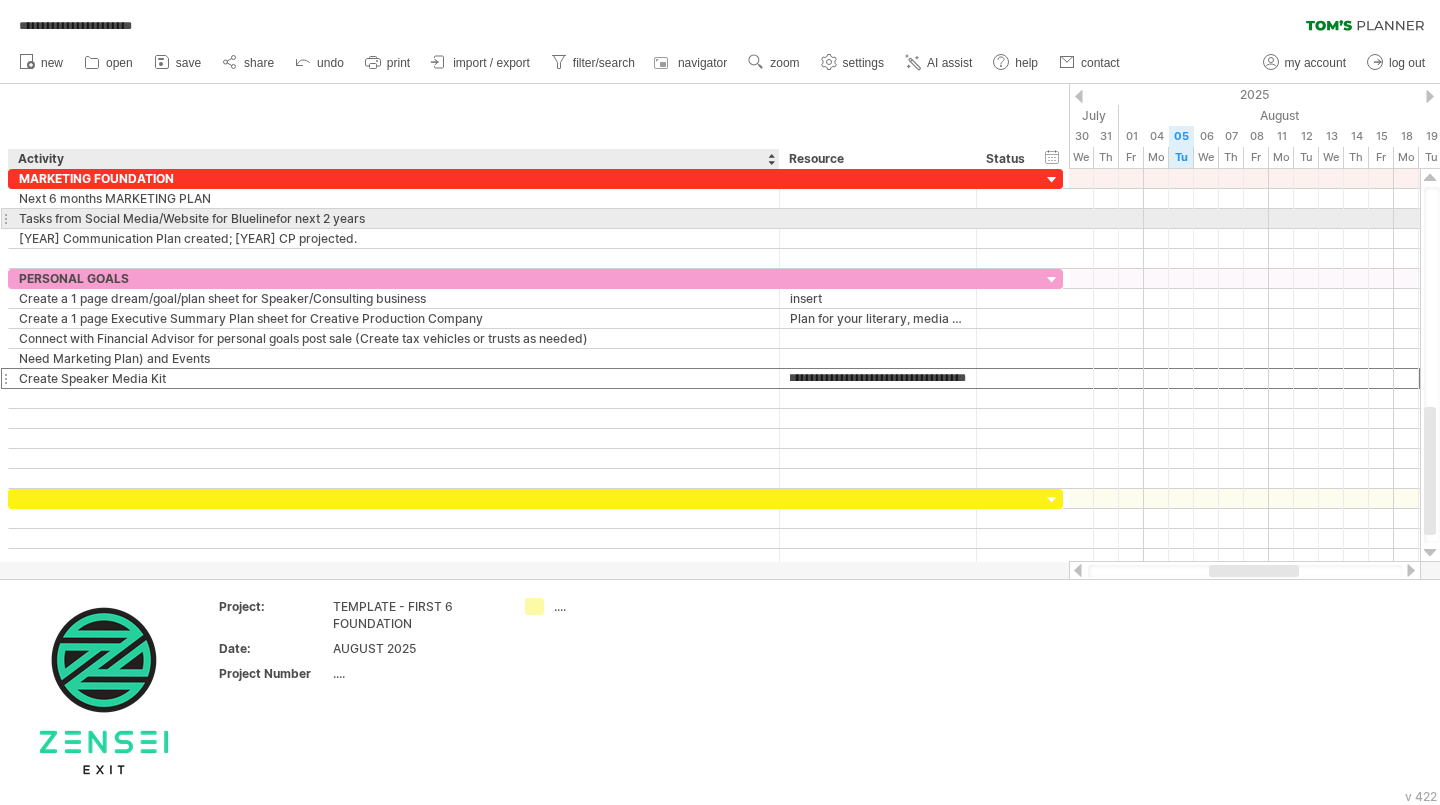 click on "Tasks from Social Media/Website for Bluelinefor next 2 years" at bounding box center (394, 218) 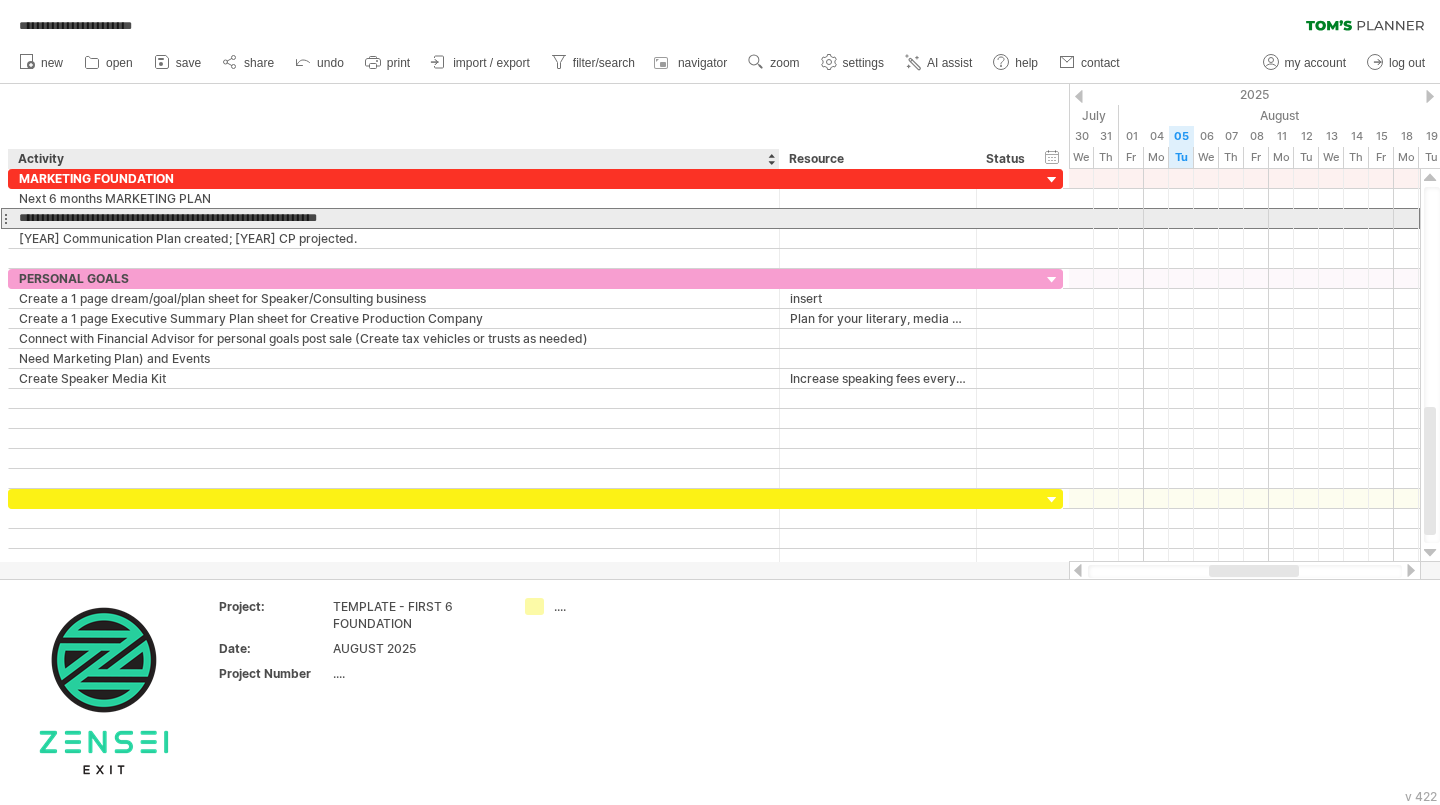 click on "**********" at bounding box center [394, 218] 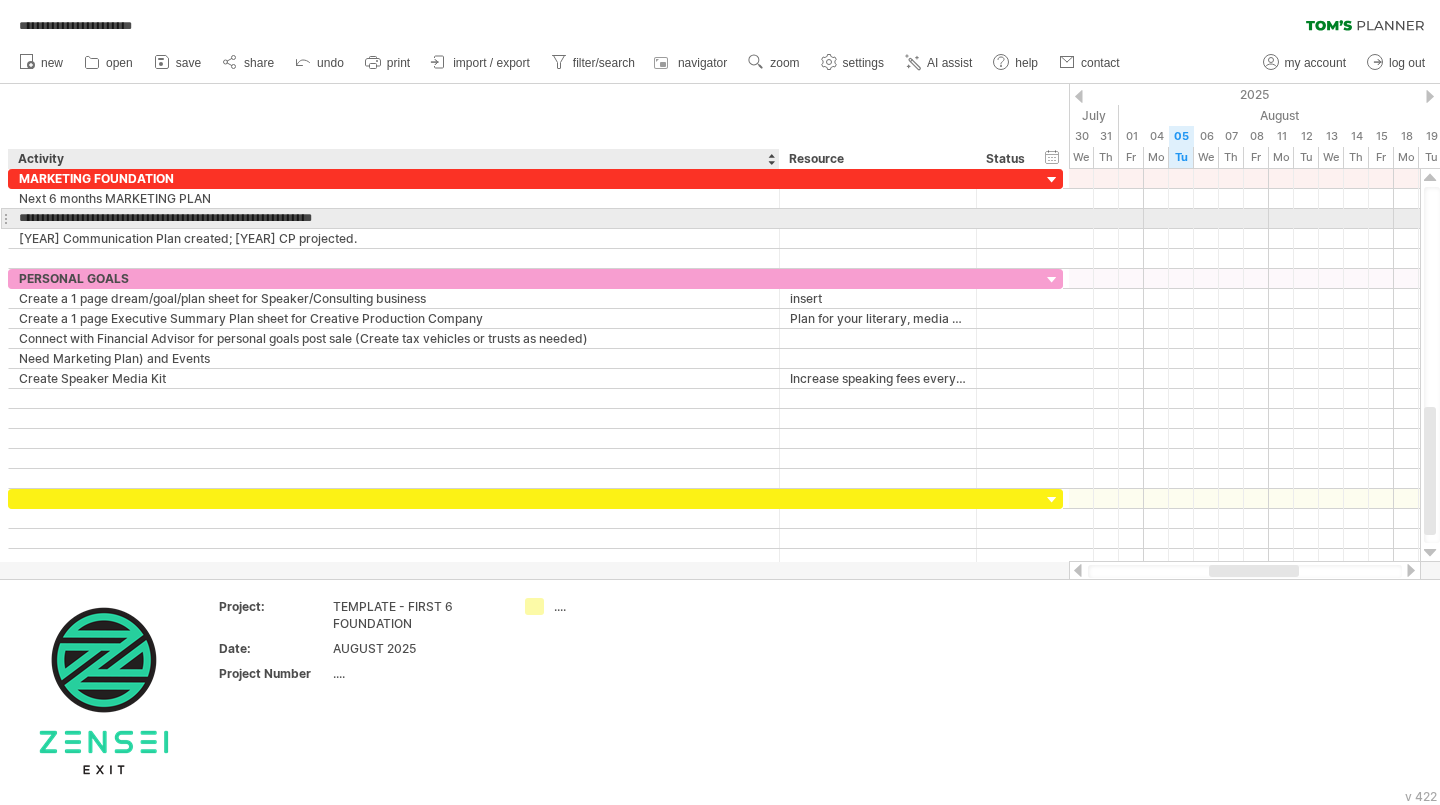 type on "**********" 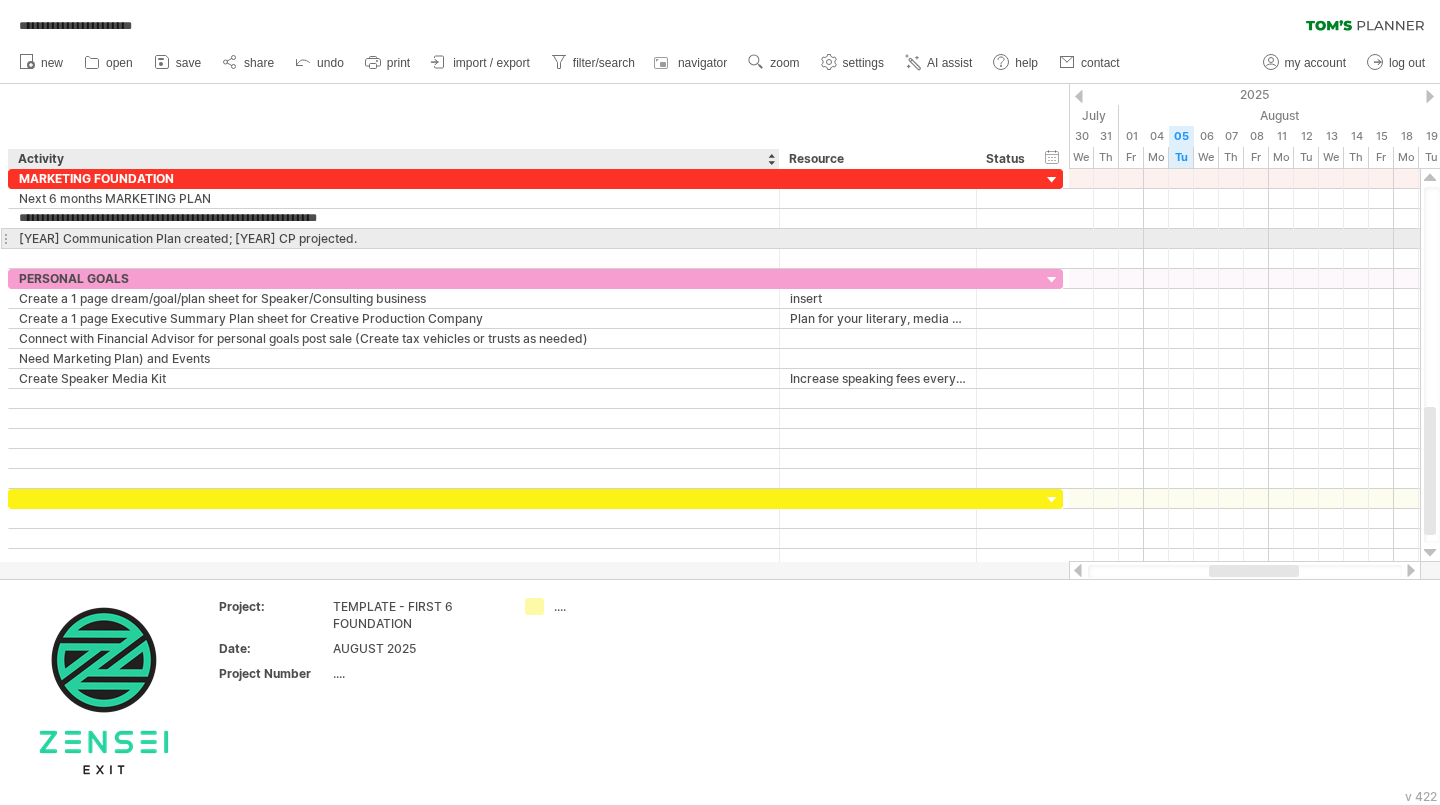 click on "[YEAR] Communication Plan created; [YEAR] CP projected." at bounding box center [394, 238] 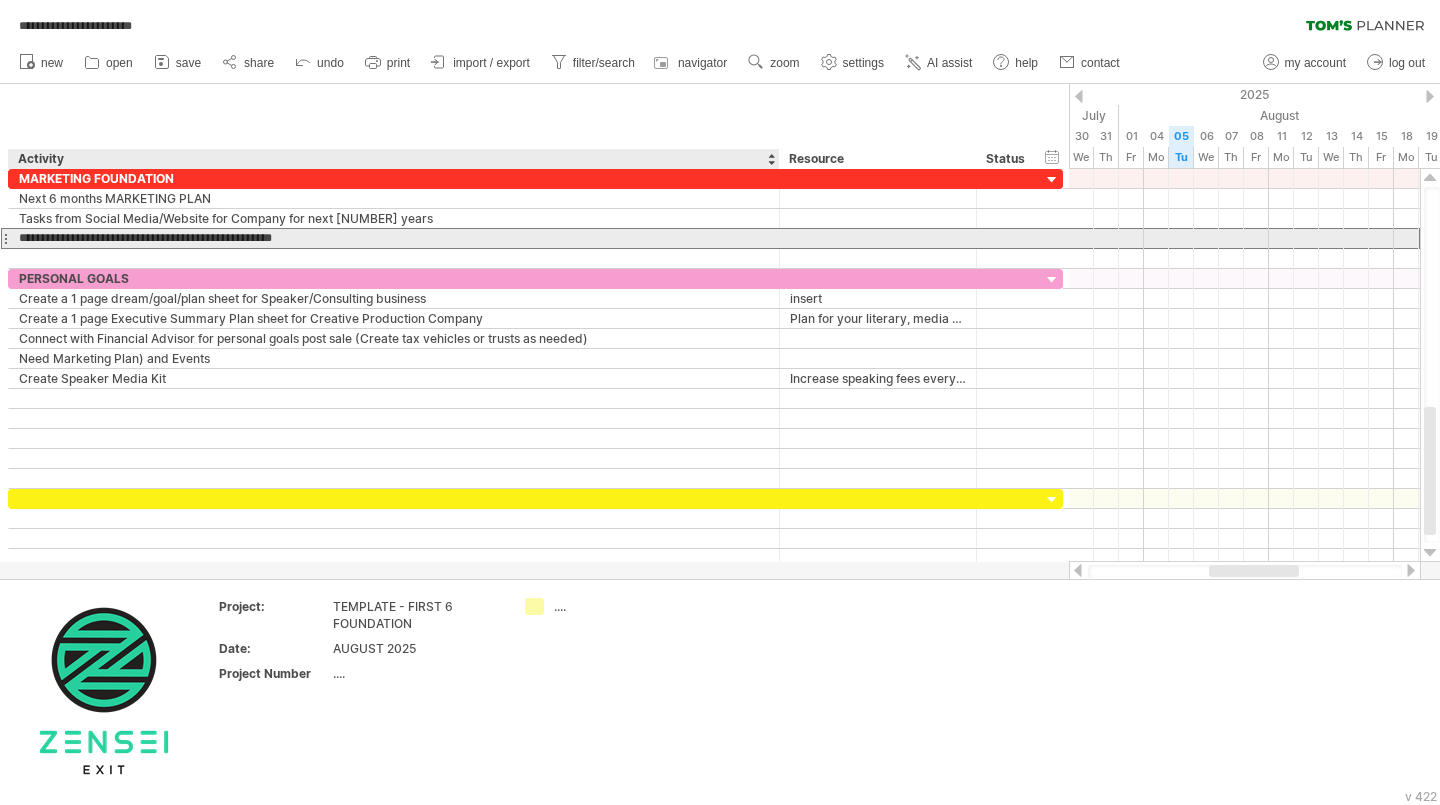 click on "**********" at bounding box center (394, 238) 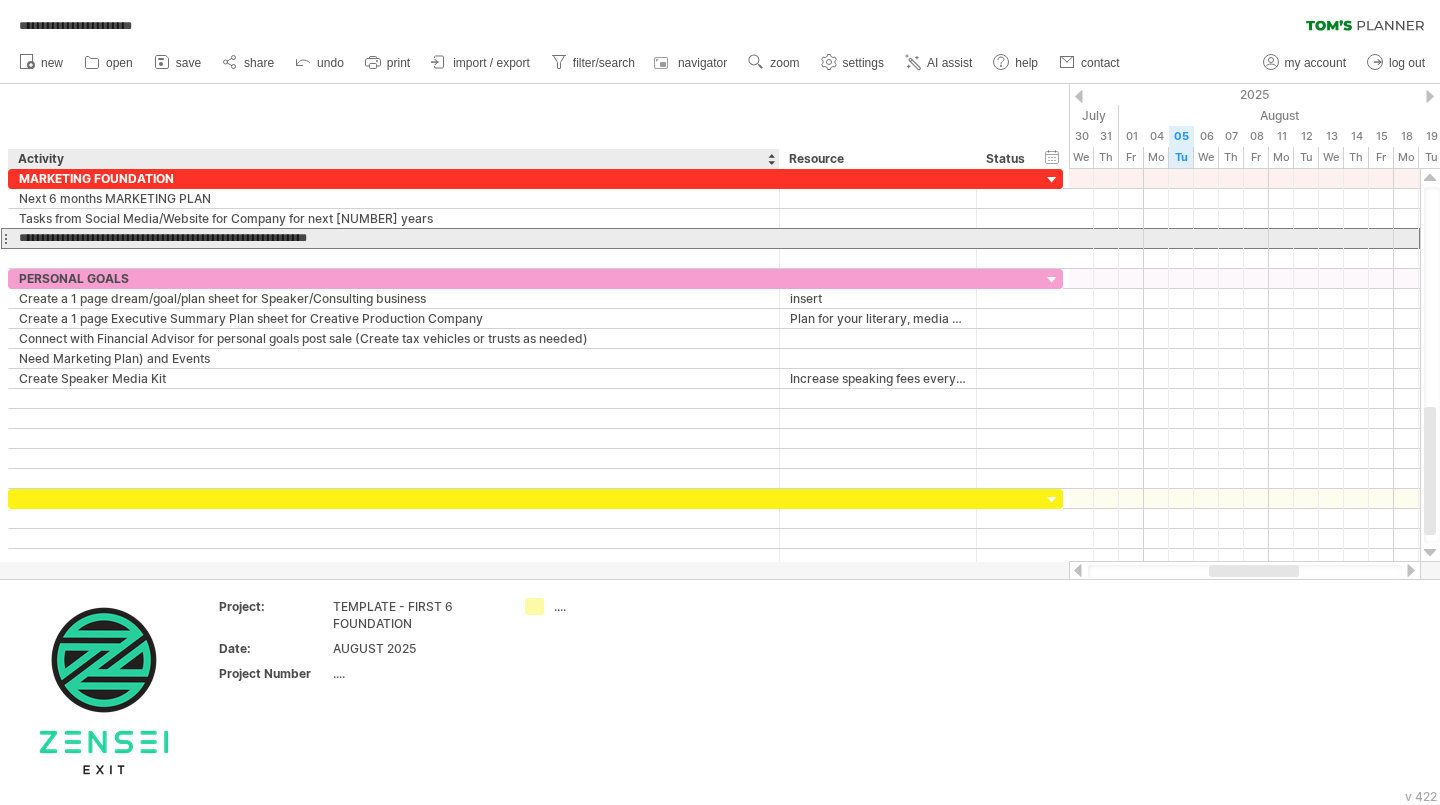 click on "**********" at bounding box center (394, 238) 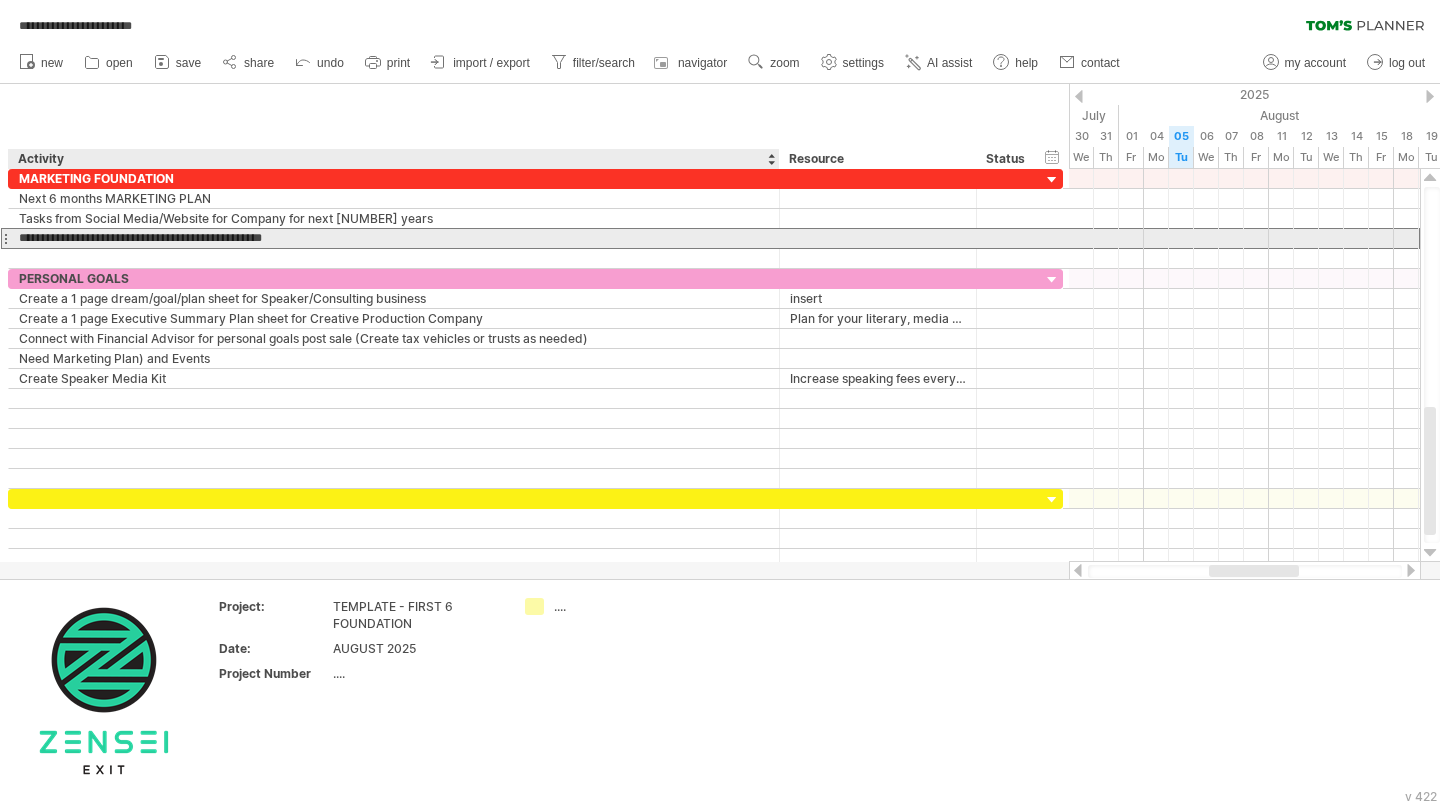 click on "**********" at bounding box center (394, 238) 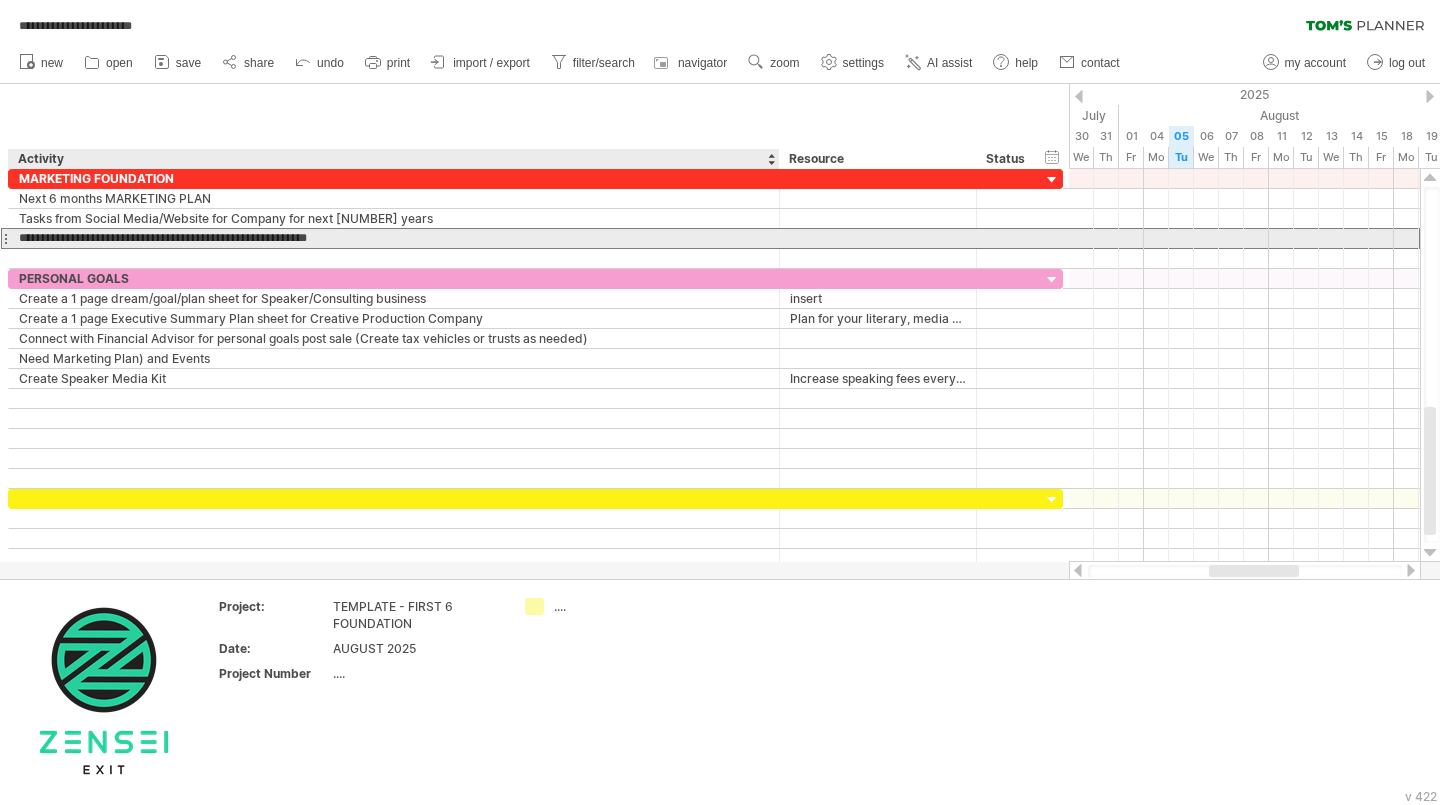 drag, startPoint x: 375, startPoint y: 238, endPoint x: 289, endPoint y: 239, distance: 86.00581 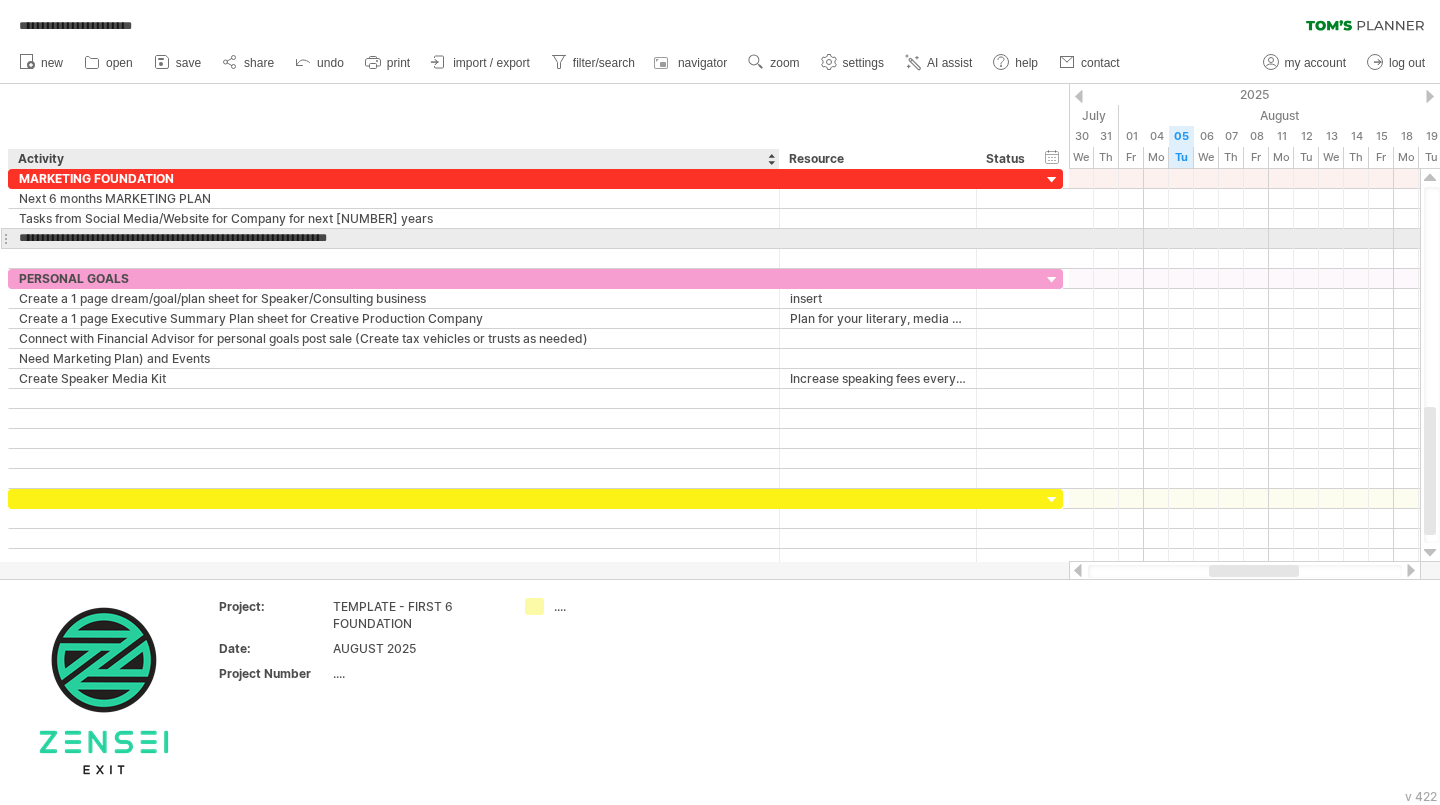 type on "**********" 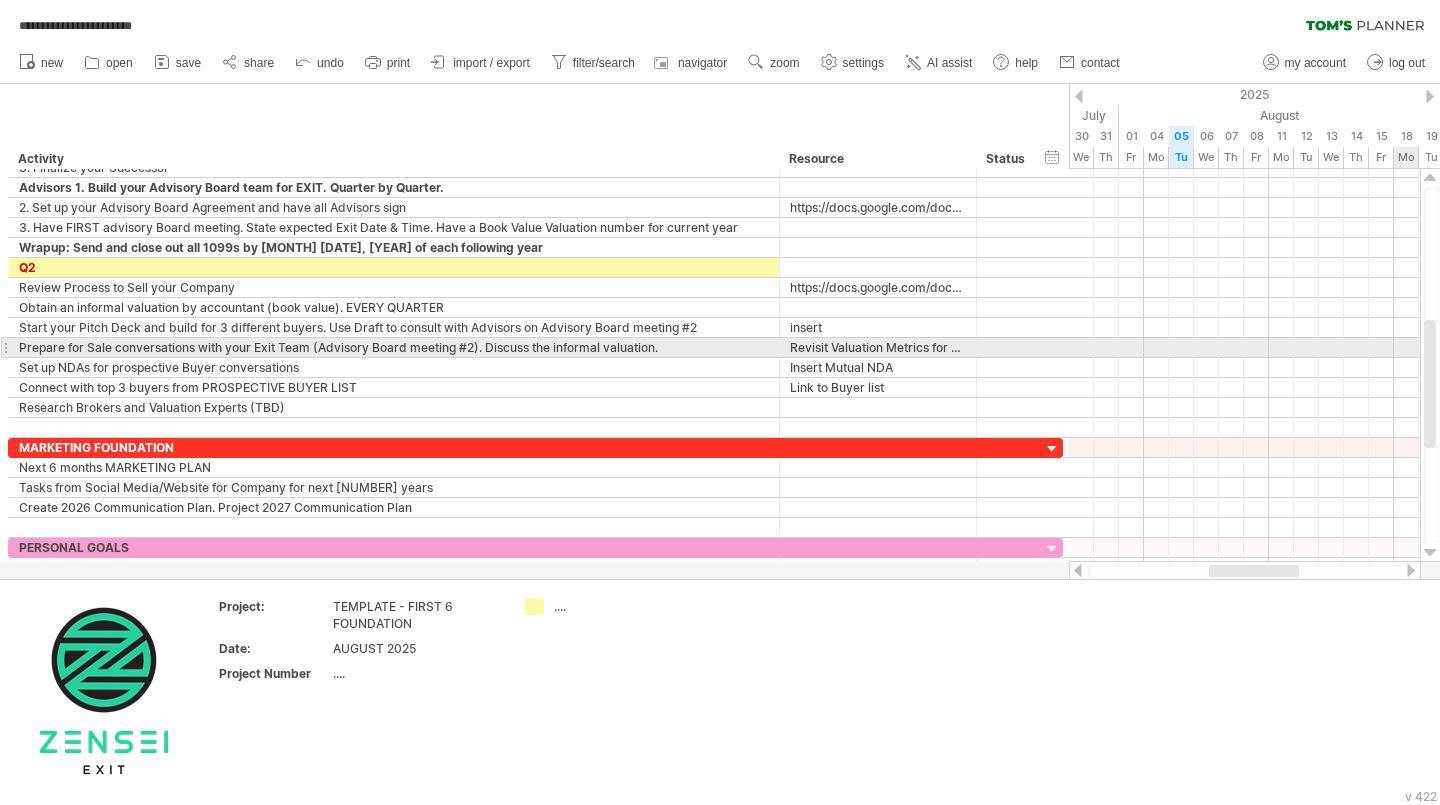 drag, startPoint x: 1429, startPoint y: 433, endPoint x: 1434, endPoint y: 346, distance: 87.14356 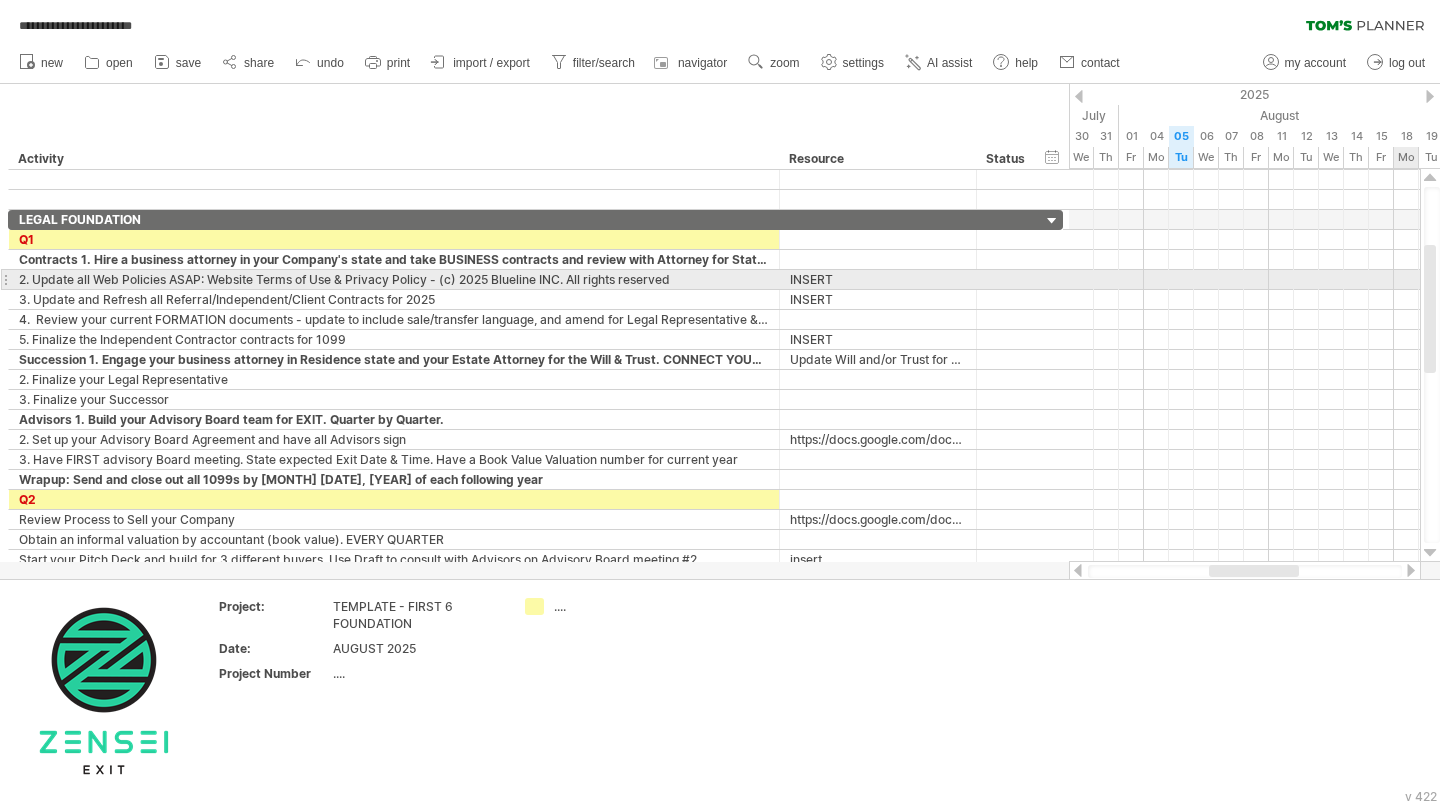 drag, startPoint x: 1434, startPoint y: 346, endPoint x: 1439, endPoint y: 230, distance: 116.10771 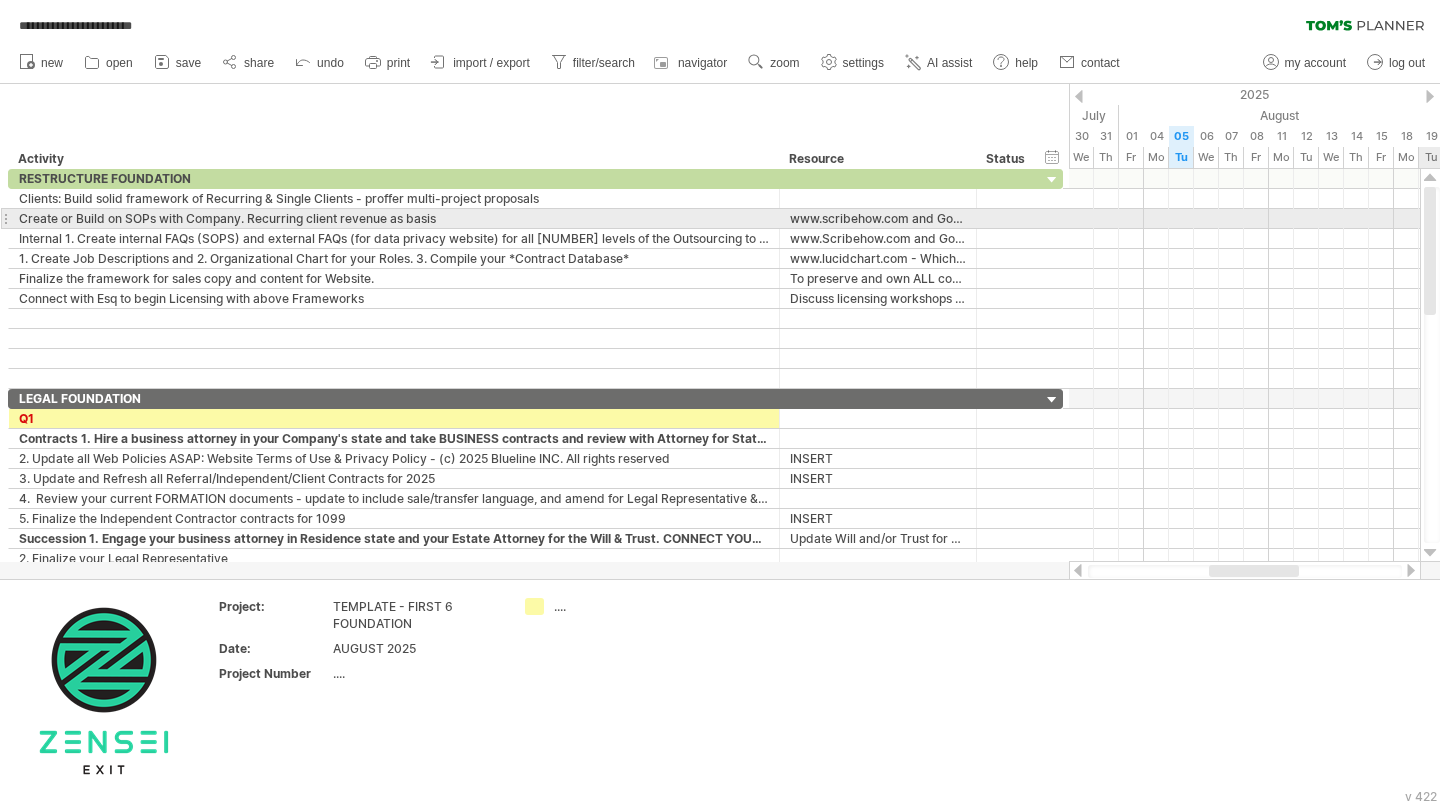 drag, startPoint x: 1435, startPoint y: 269, endPoint x: 1439, endPoint y: 217, distance: 52.153618 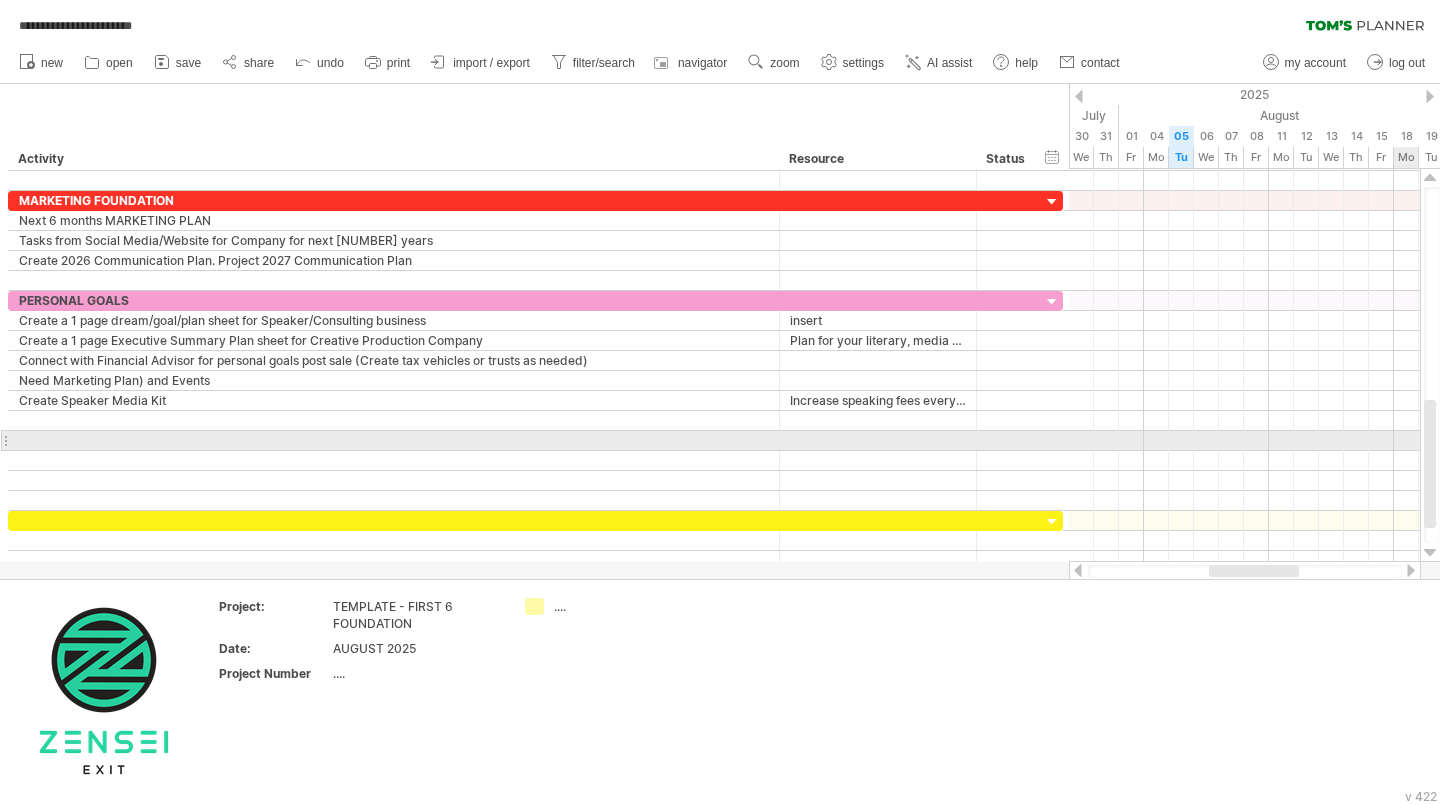 drag, startPoint x: 1432, startPoint y: 231, endPoint x: 1439, endPoint y: 444, distance: 213.11499 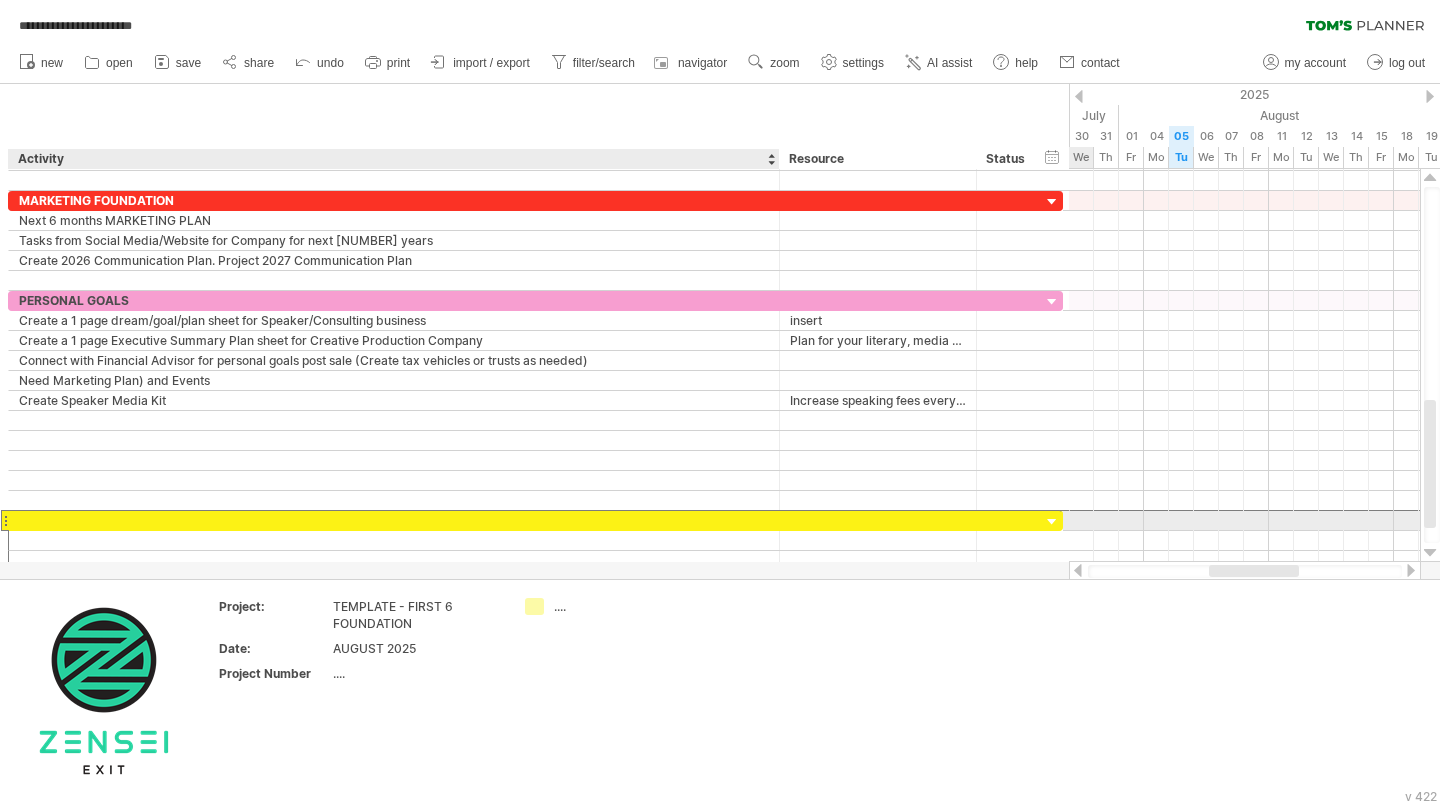 click at bounding box center [394, 520] 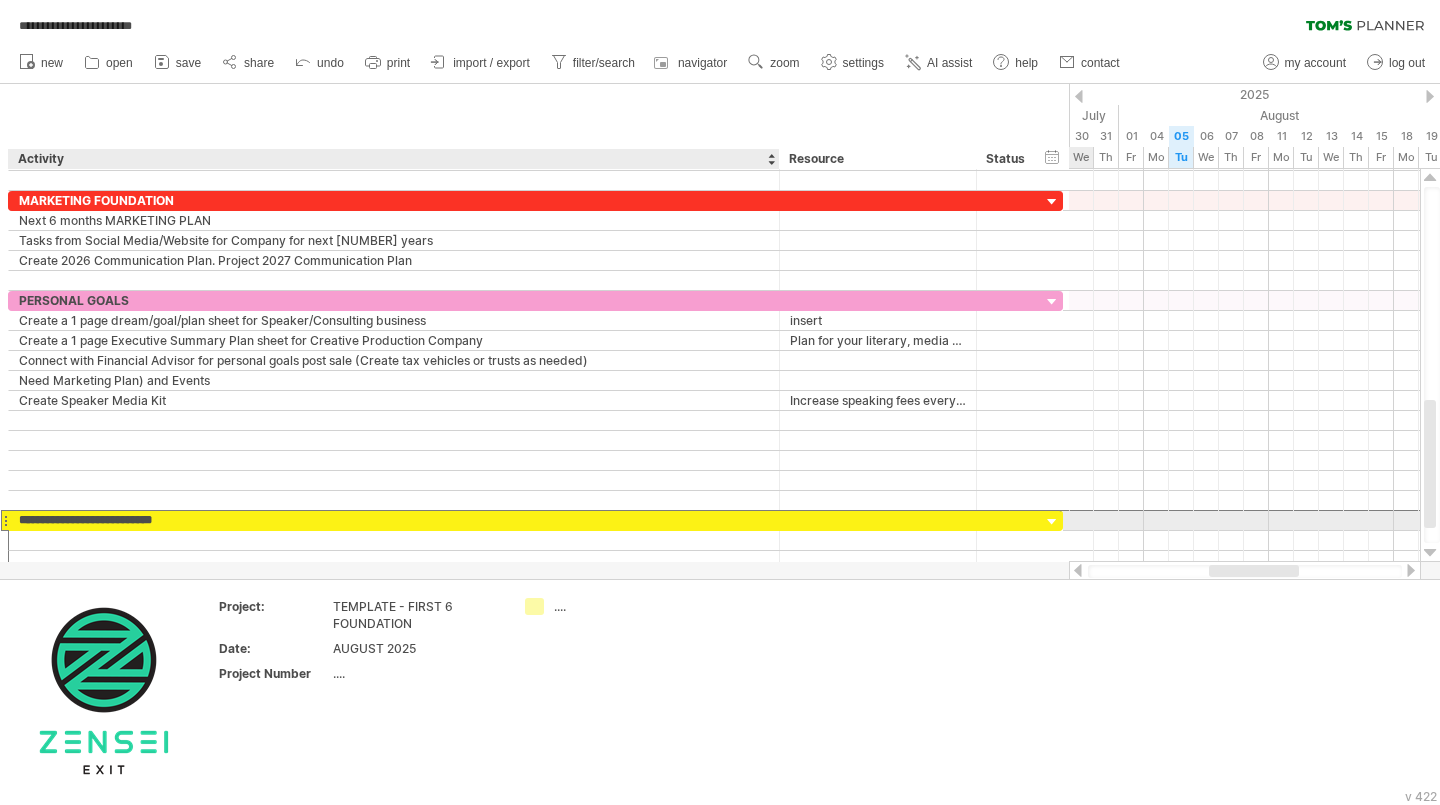type on "**********" 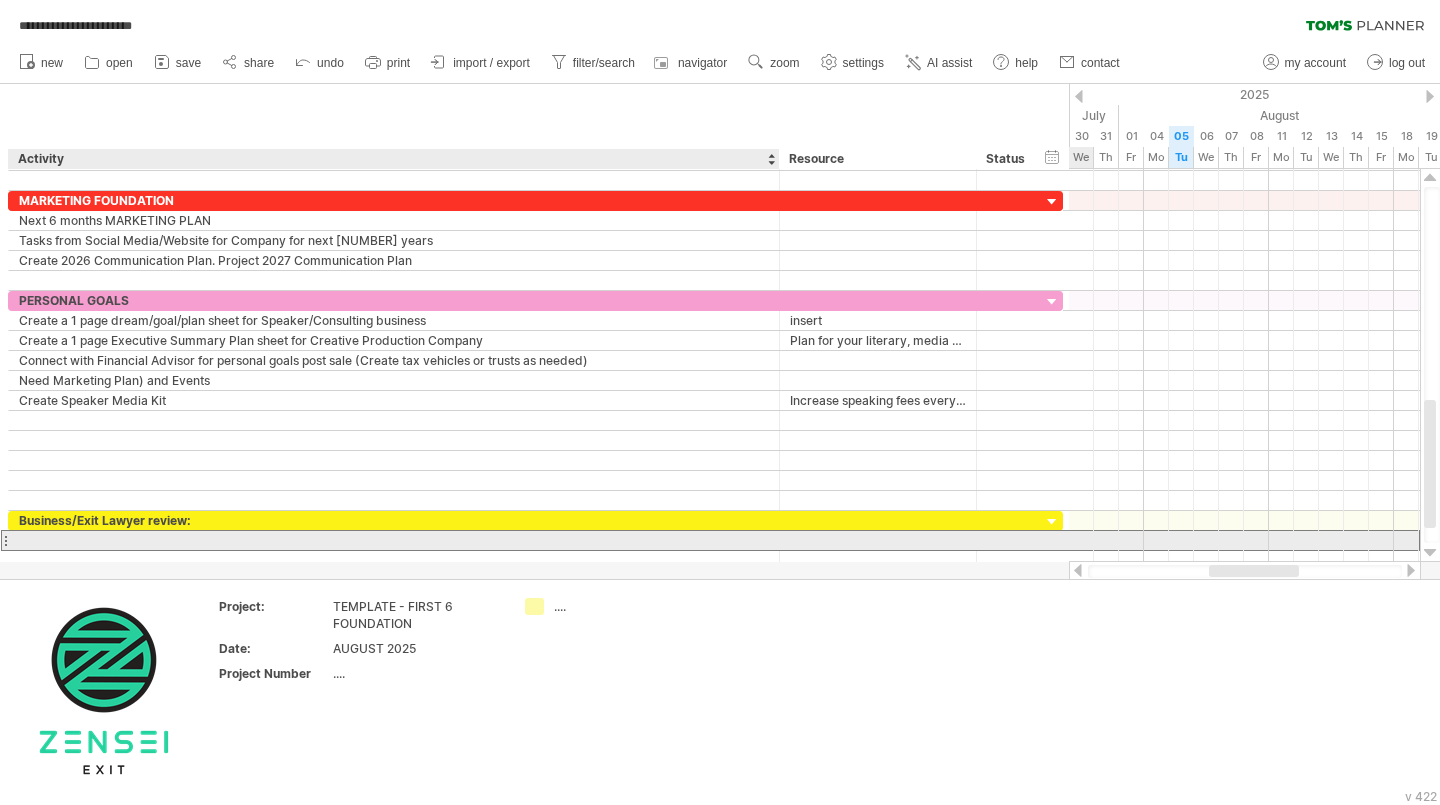 click at bounding box center [394, 540] 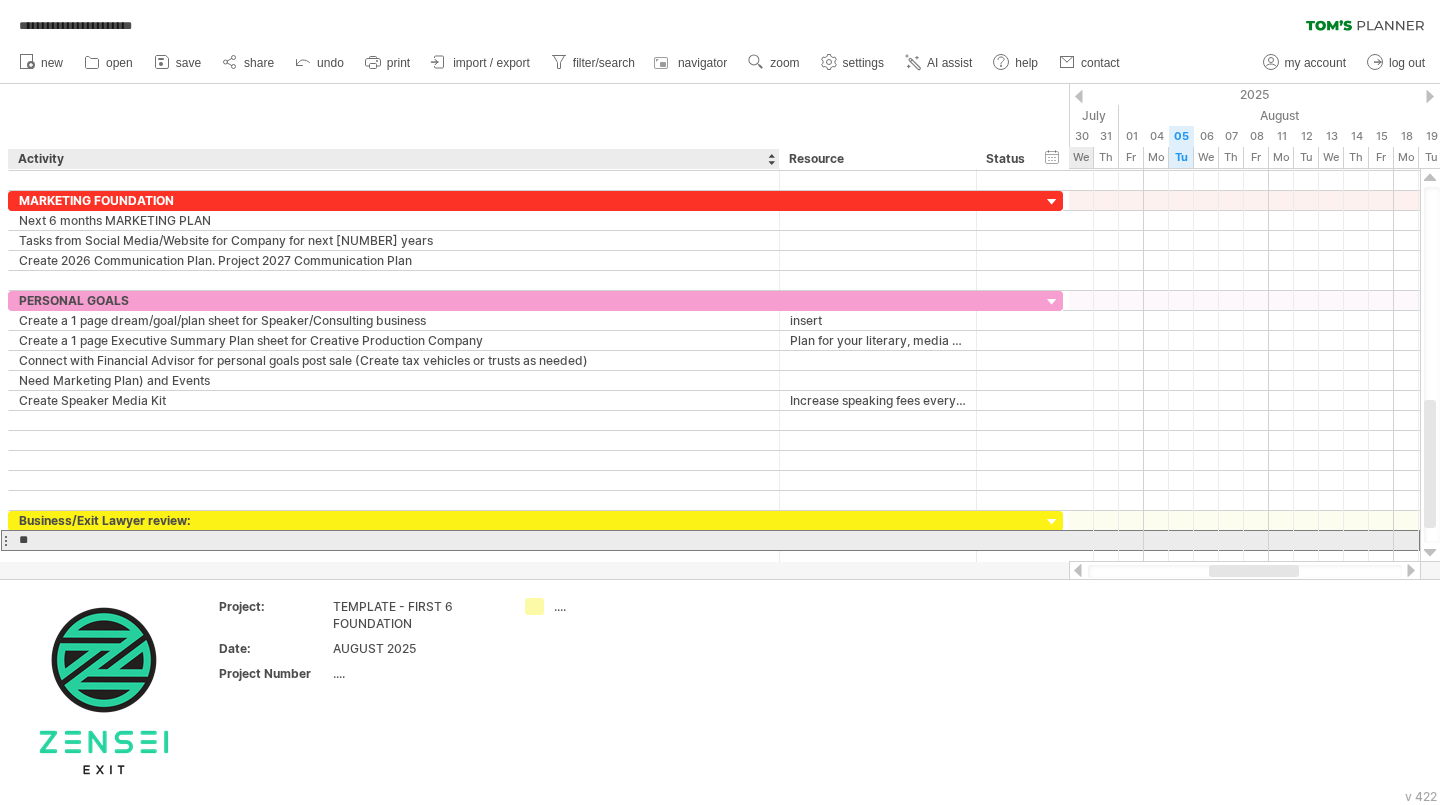 type on "*" 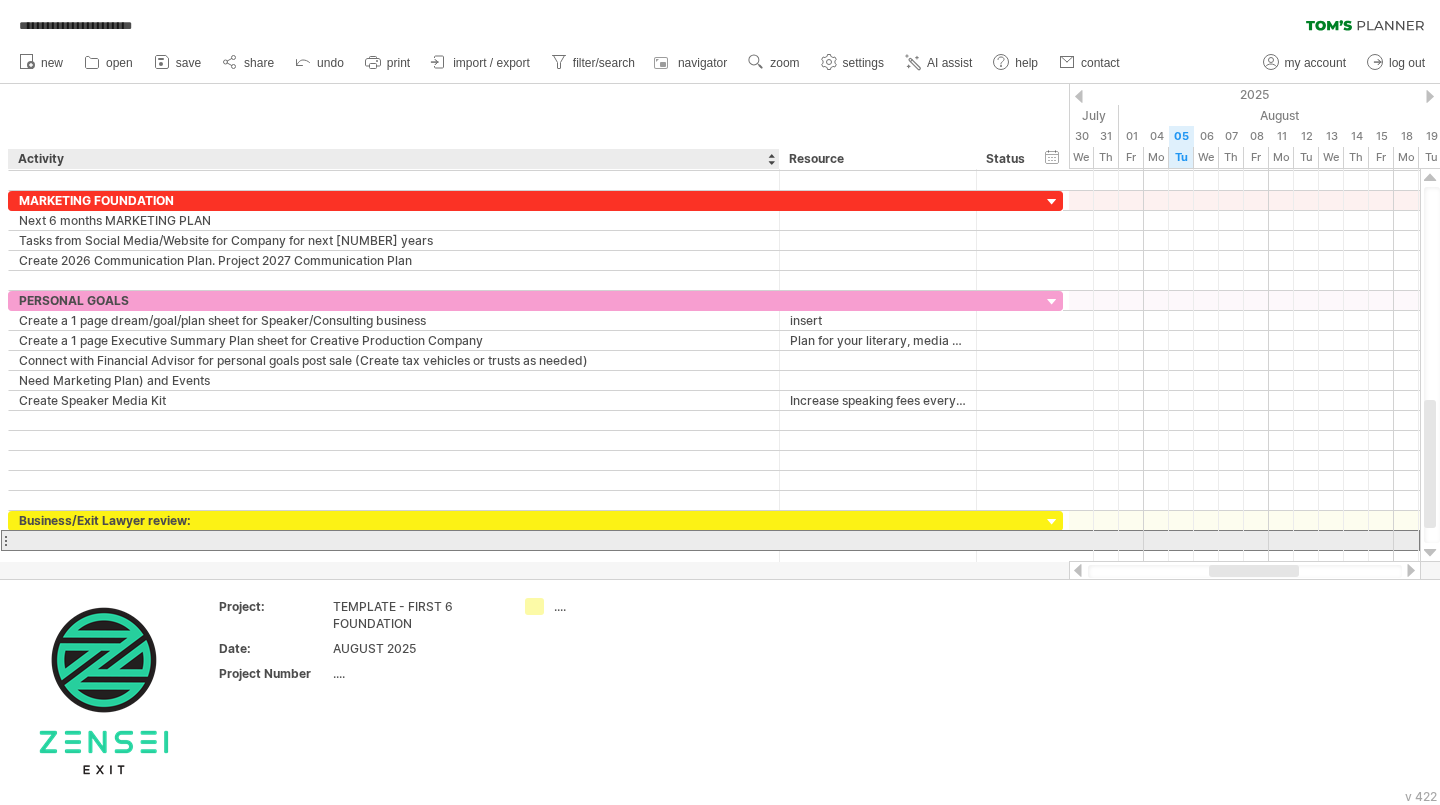 click at bounding box center [394, 540] 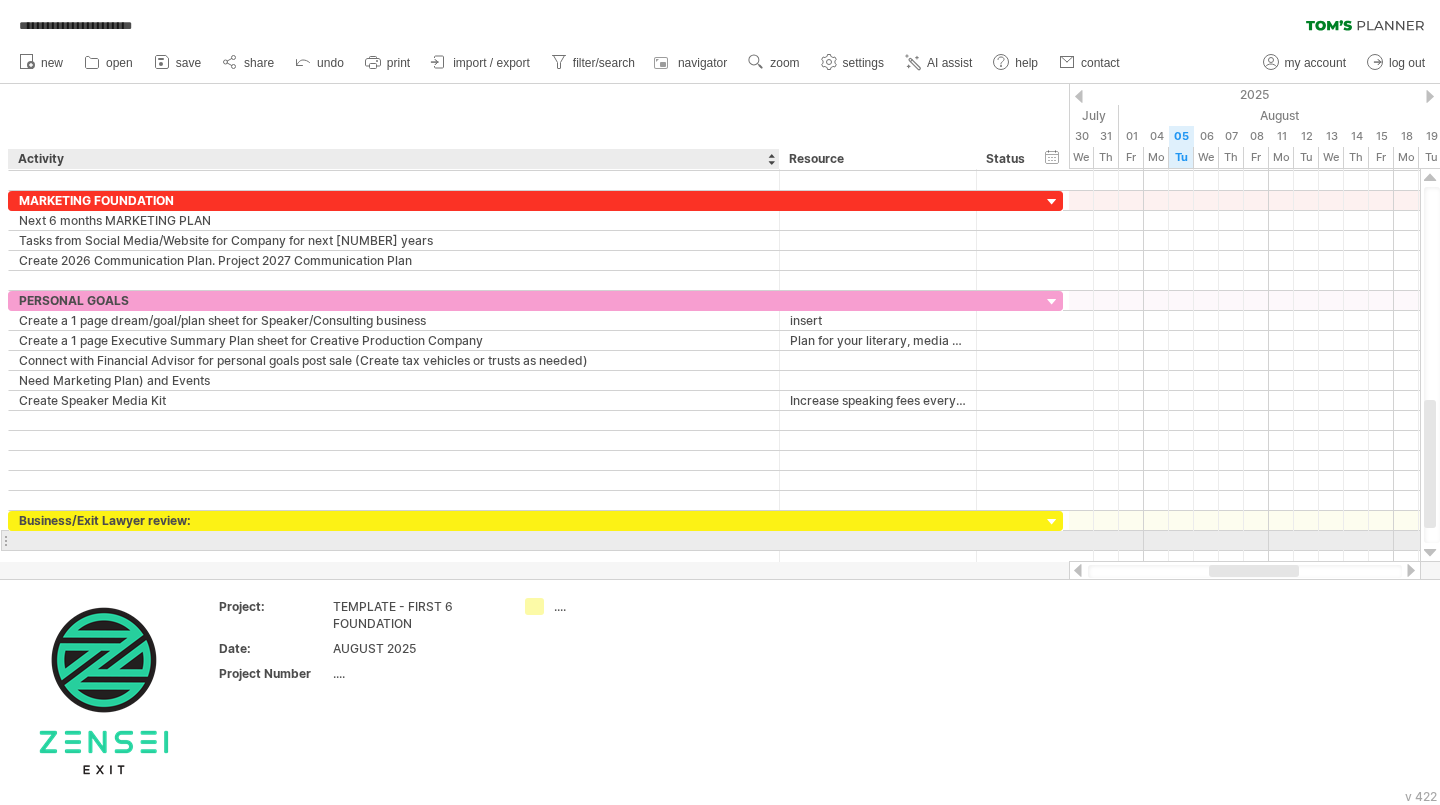 paste on "**********" 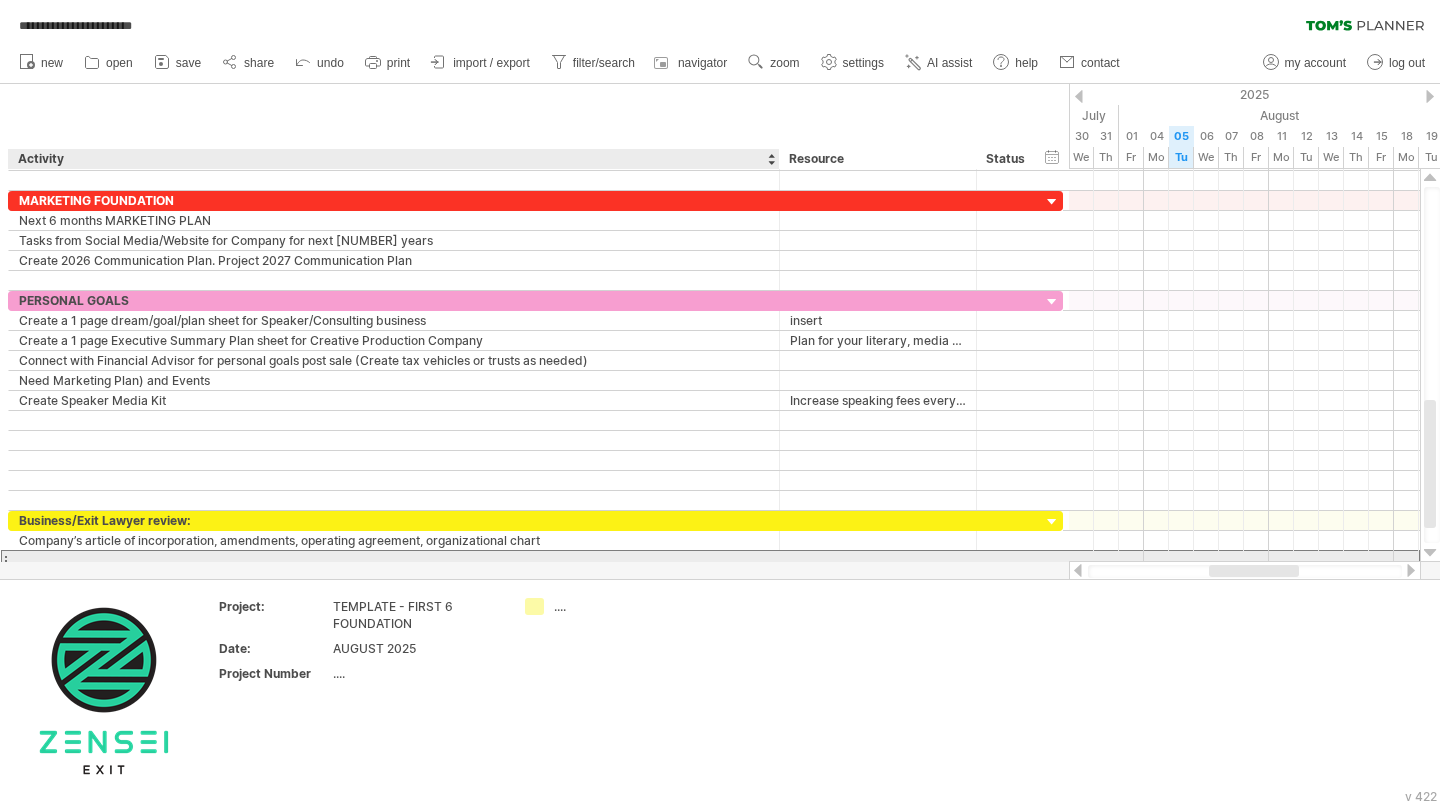click at bounding box center [394, 560] 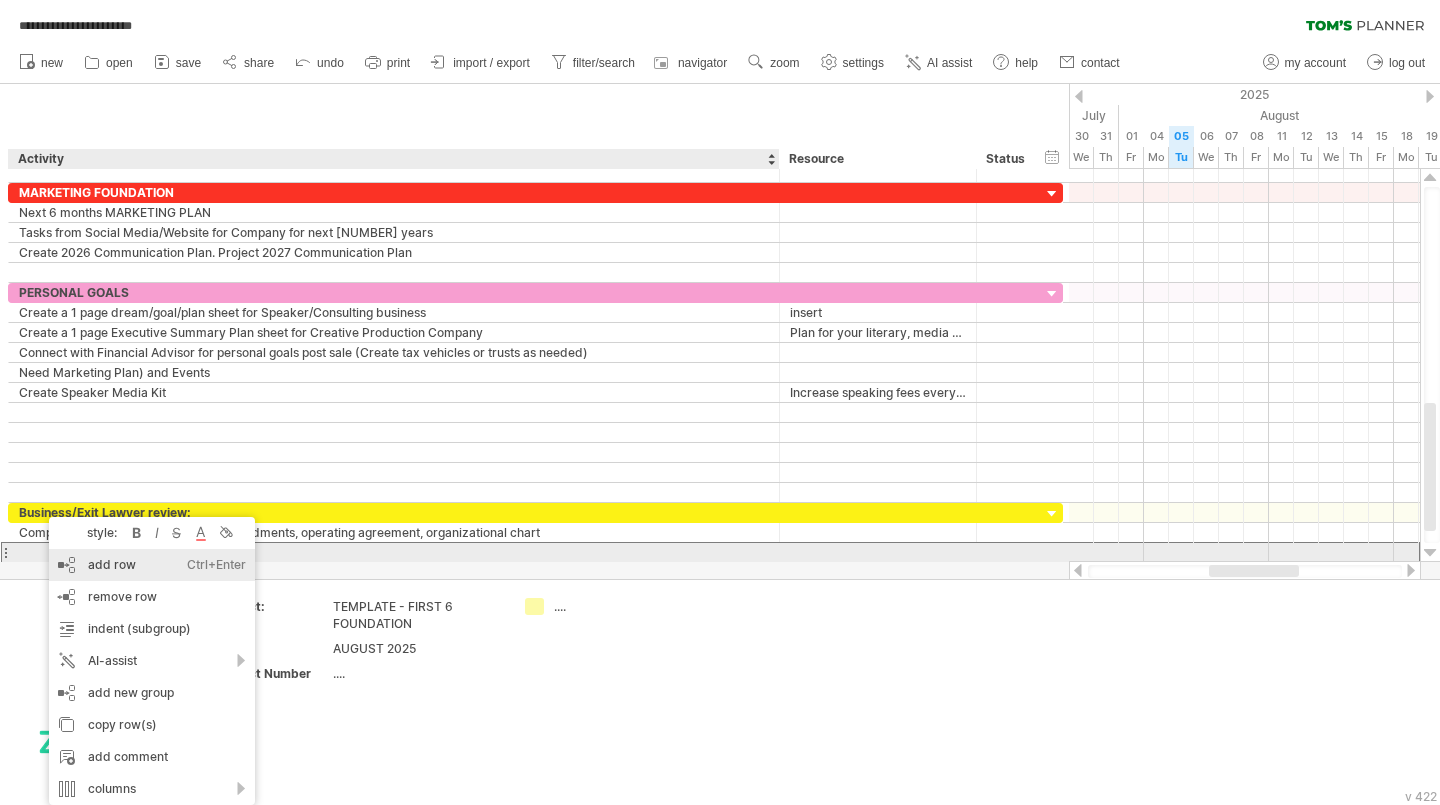 click on "add row Ctrl+Enter Cmd+Enter" at bounding box center (152, 565) 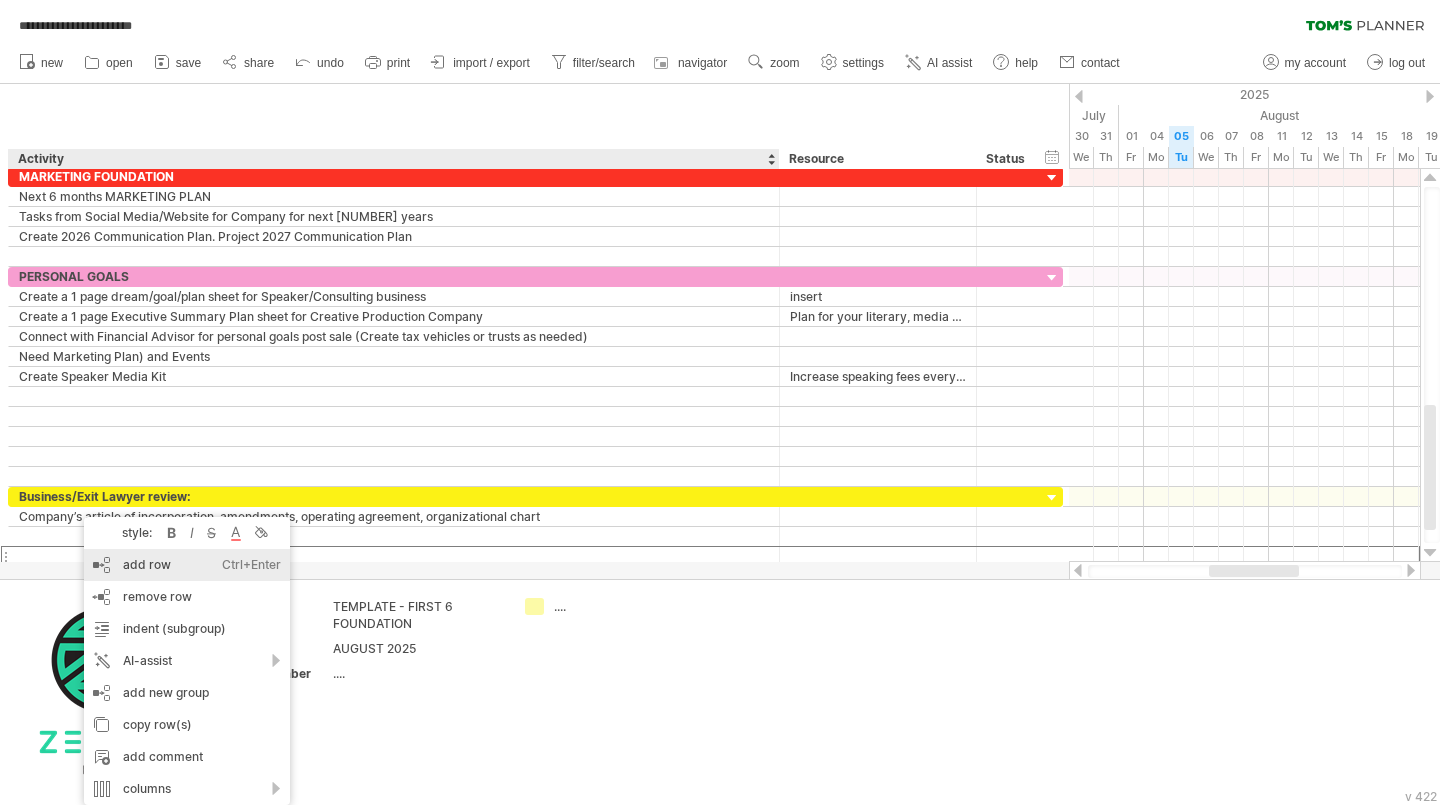 click on "add row Ctrl+Enter Cmd+Enter" at bounding box center (187, 565) 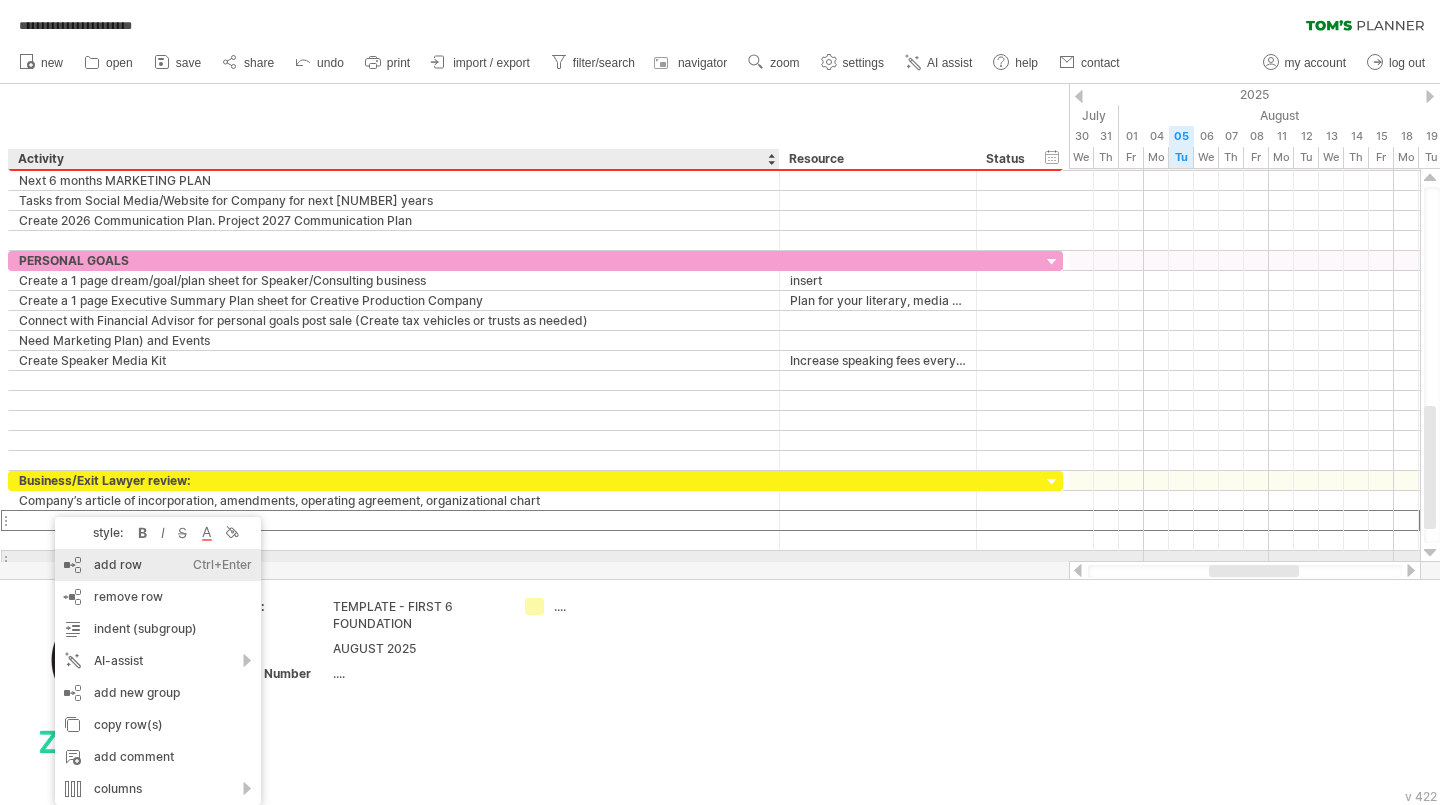 click on "add row Ctrl+Enter Cmd+Enter" at bounding box center [158, 565] 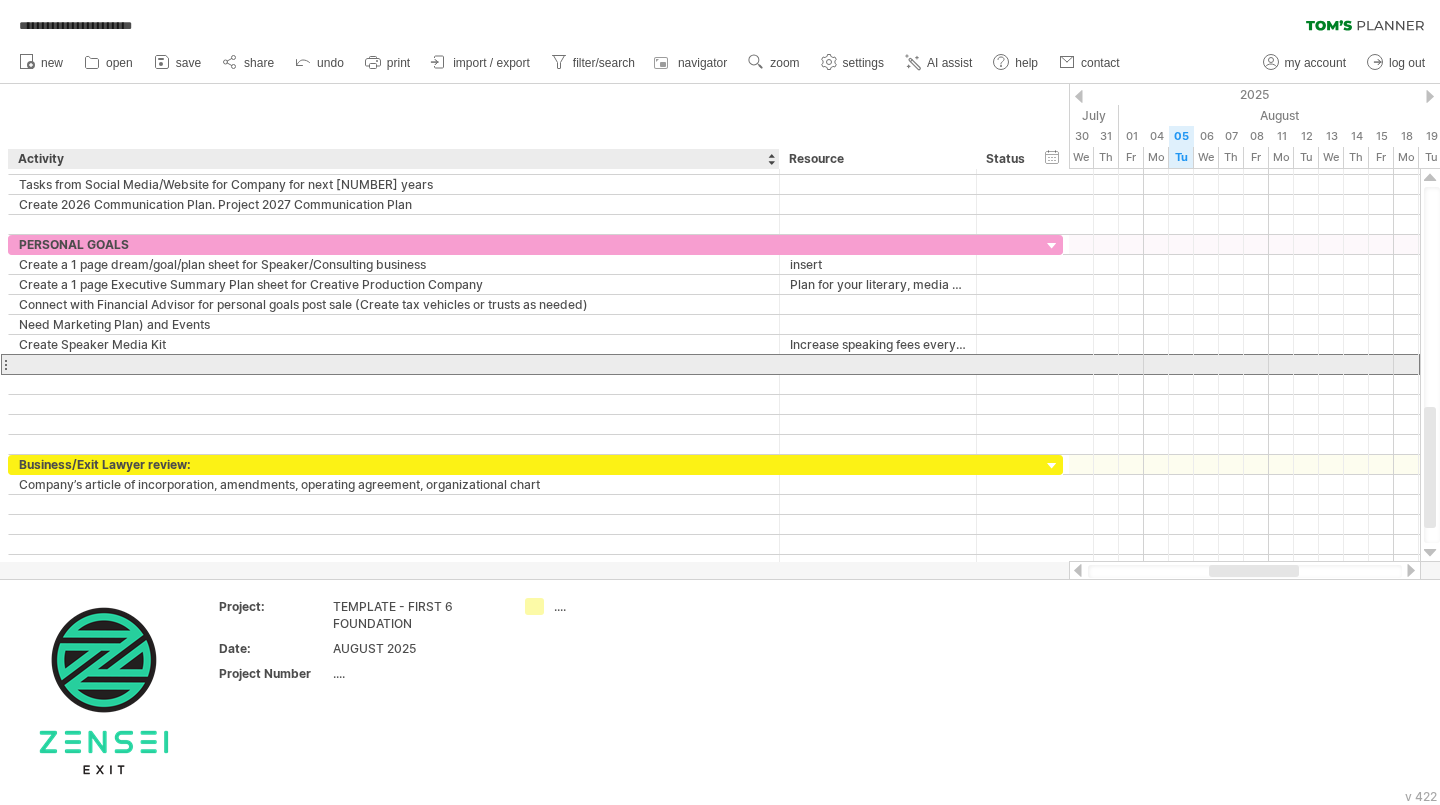 click at bounding box center [394, 364] 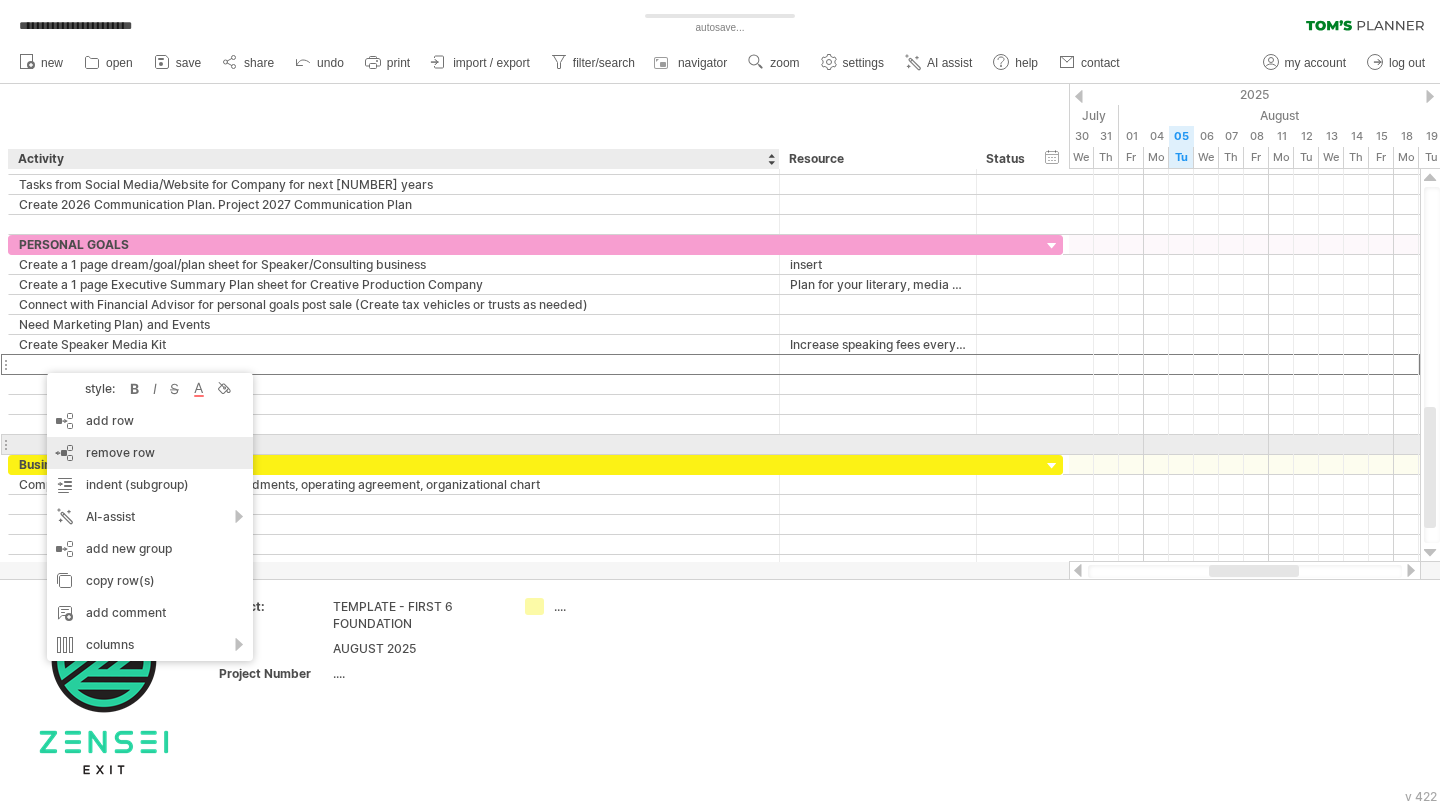 click on "remove row" at bounding box center [120, 452] 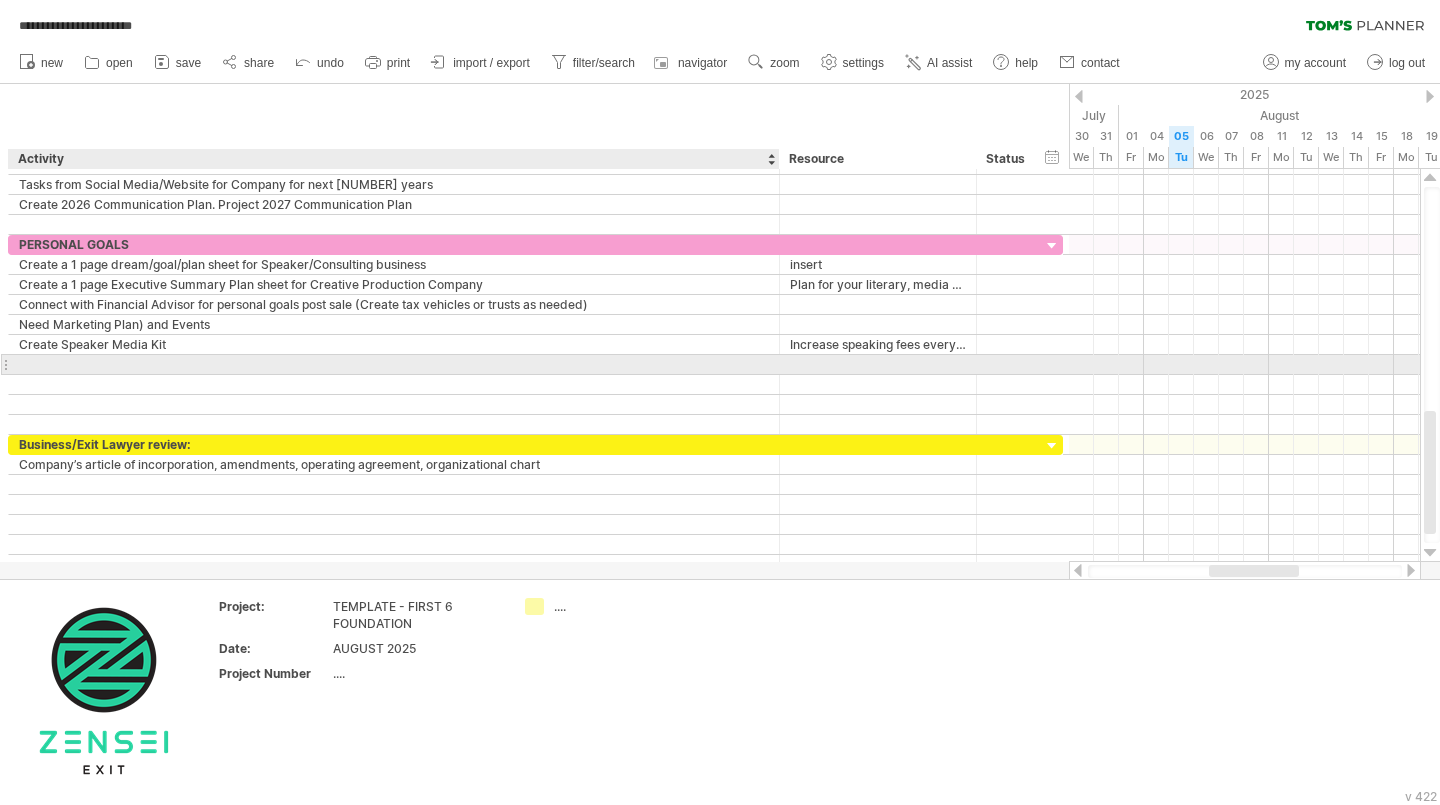 click at bounding box center (394, 364) 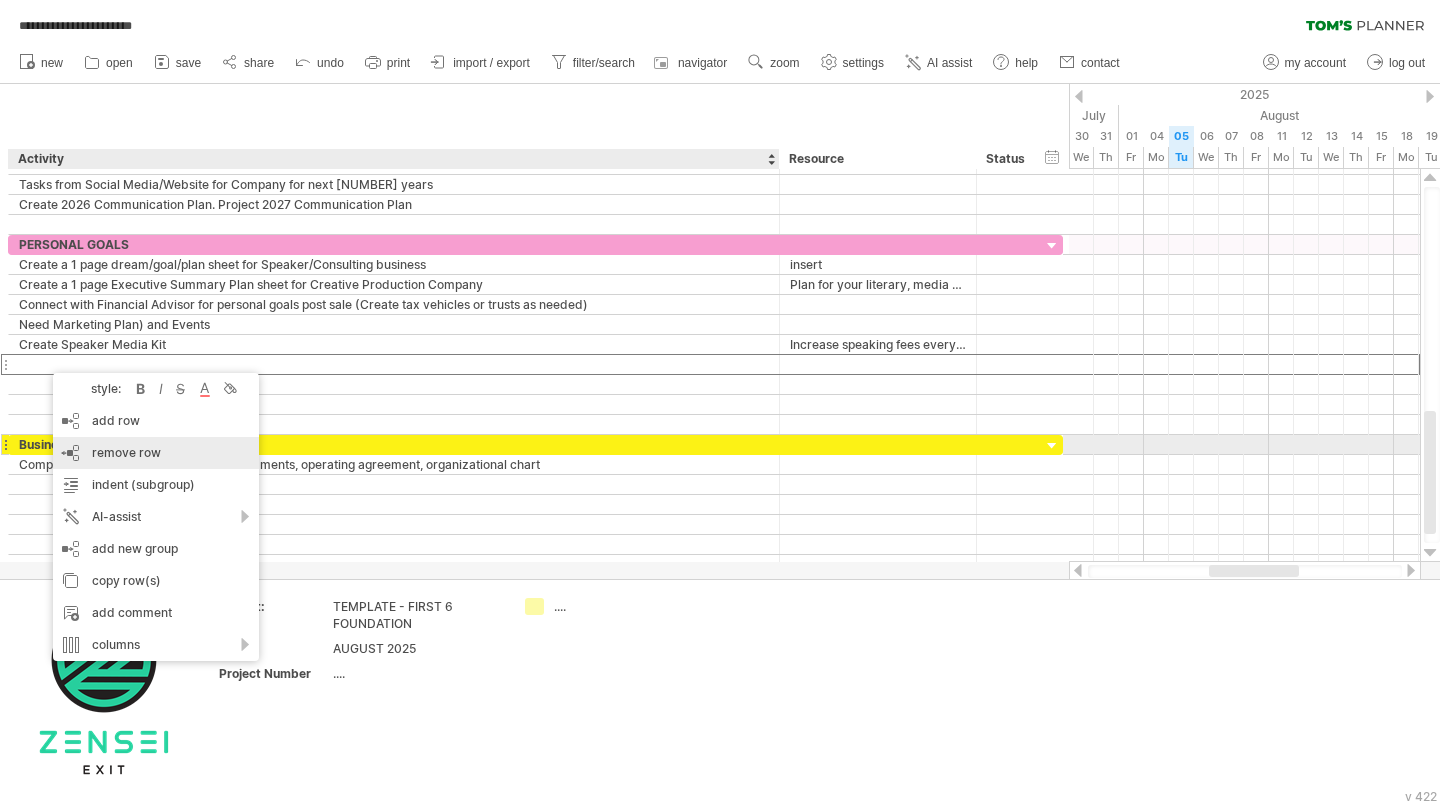 click on "remove row" at bounding box center (126, 452) 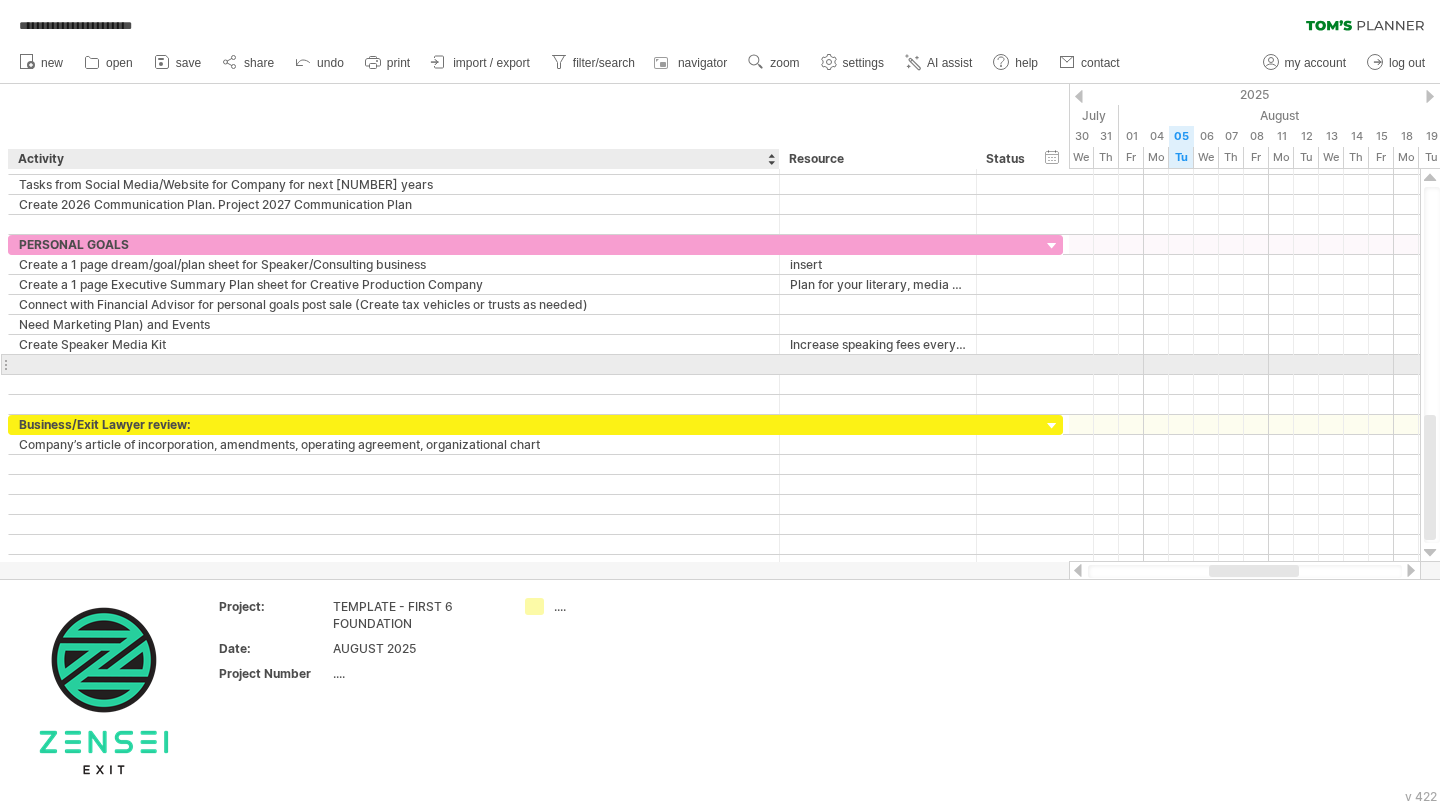 click at bounding box center (394, 364) 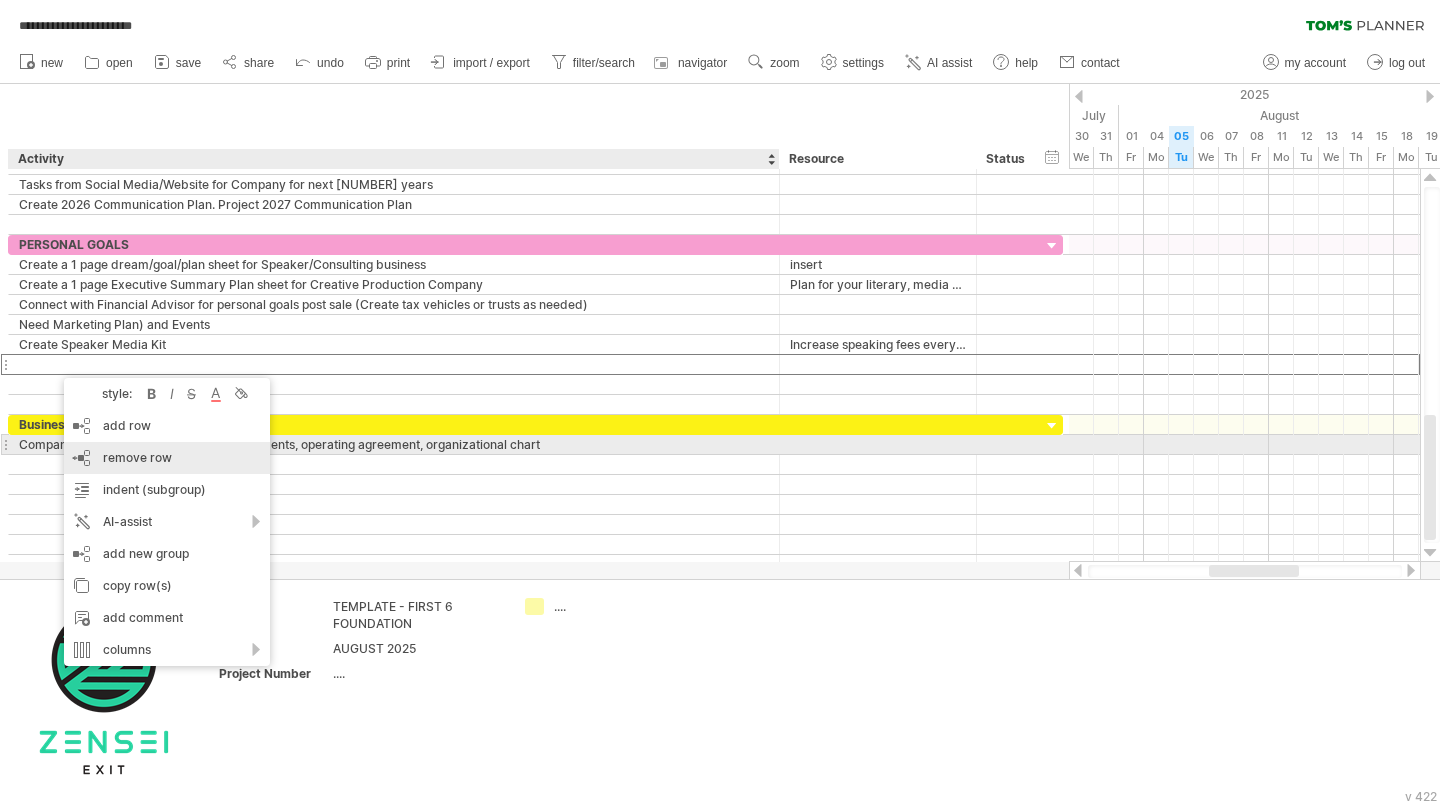 click on "remove row" at bounding box center (137, 457) 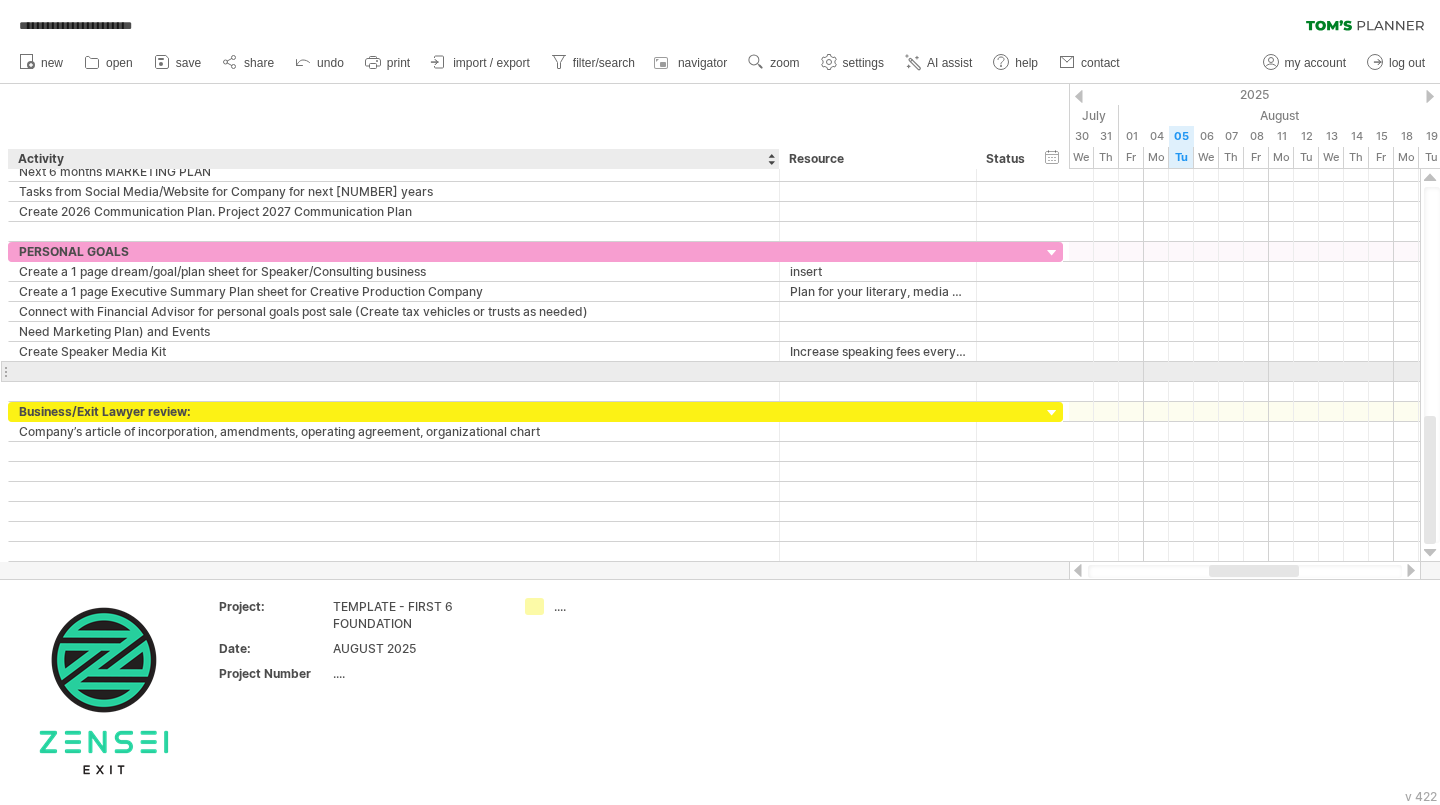 click at bounding box center [394, 371] 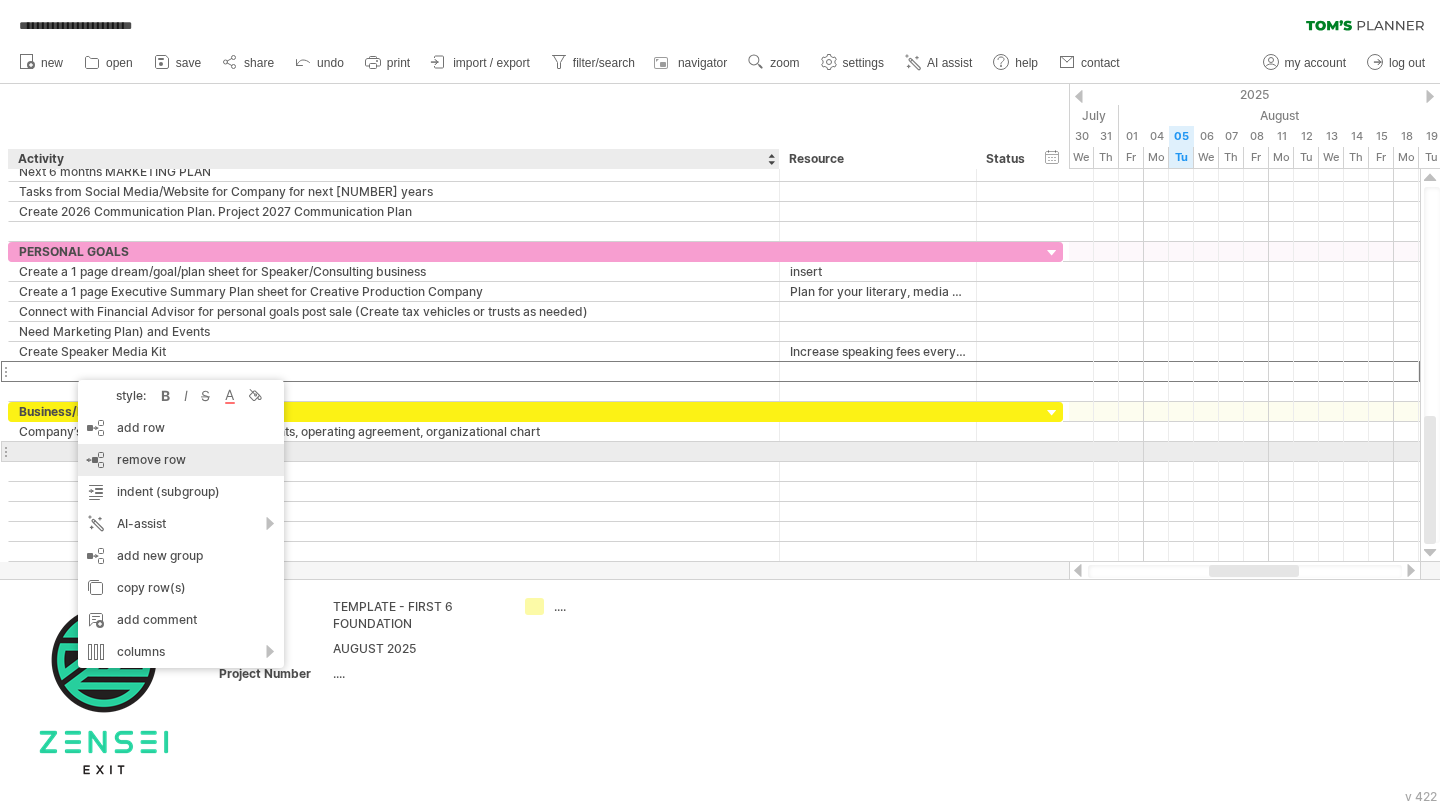 click on "remove row" at bounding box center (151, 459) 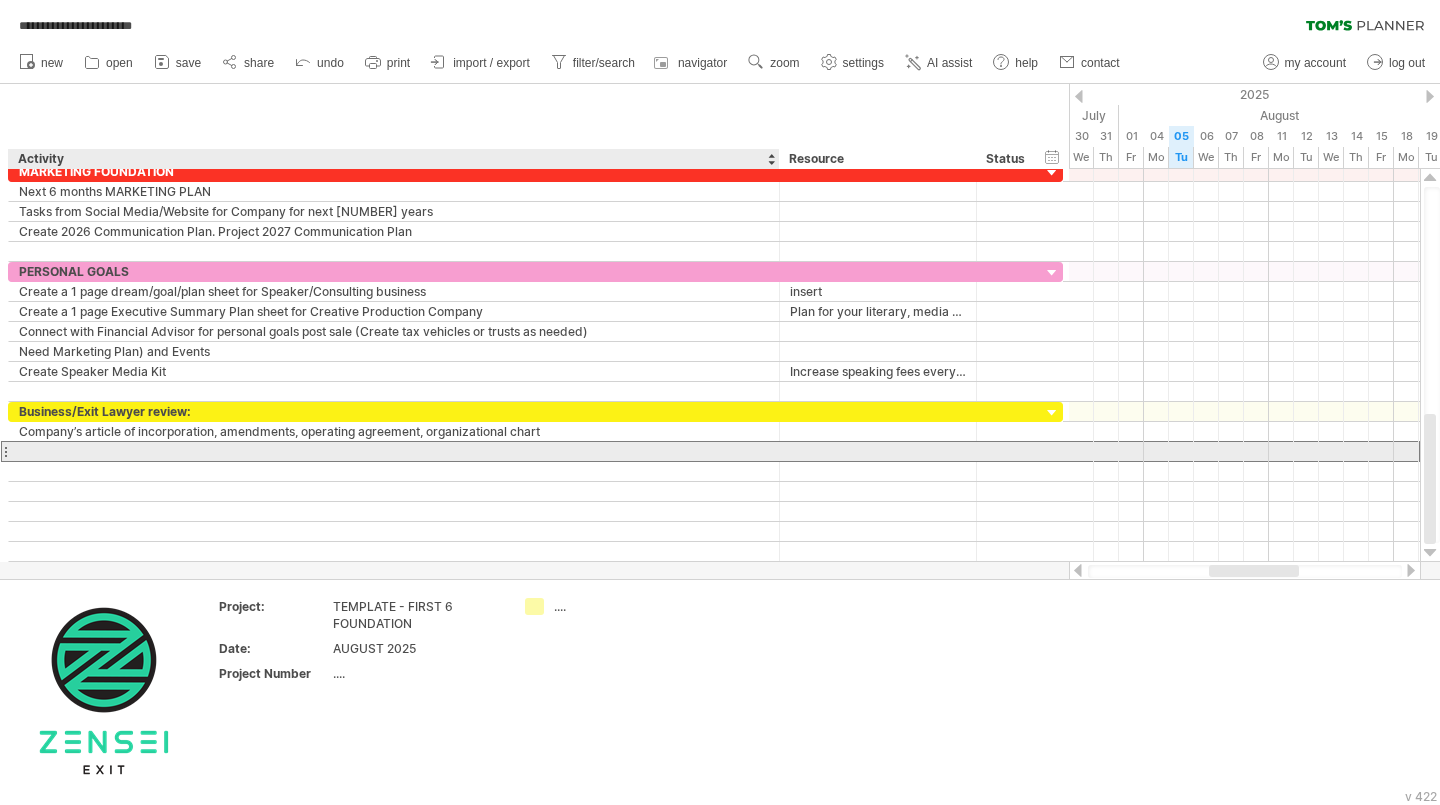 click at bounding box center [394, 451] 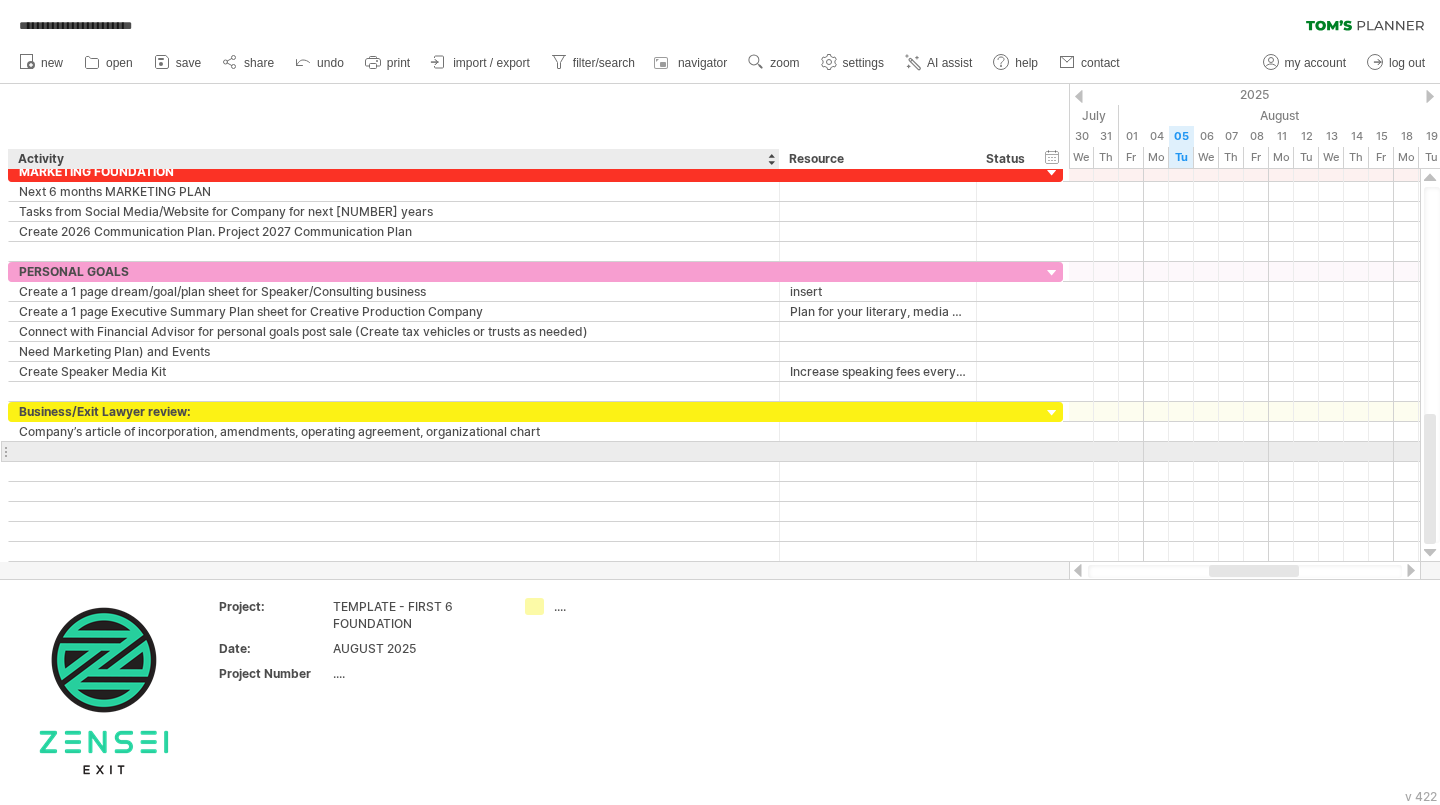 paste on "**********" 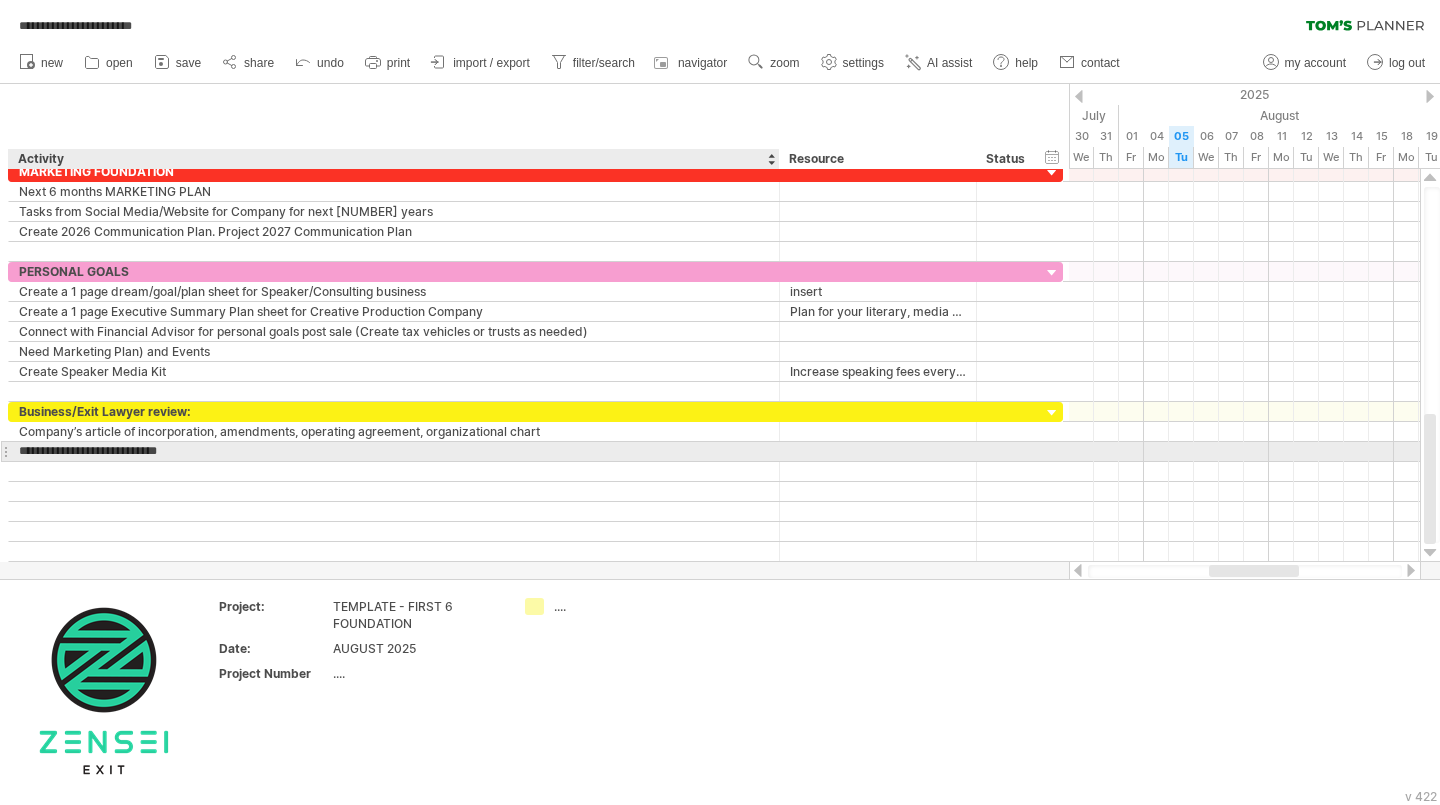 type on "**********" 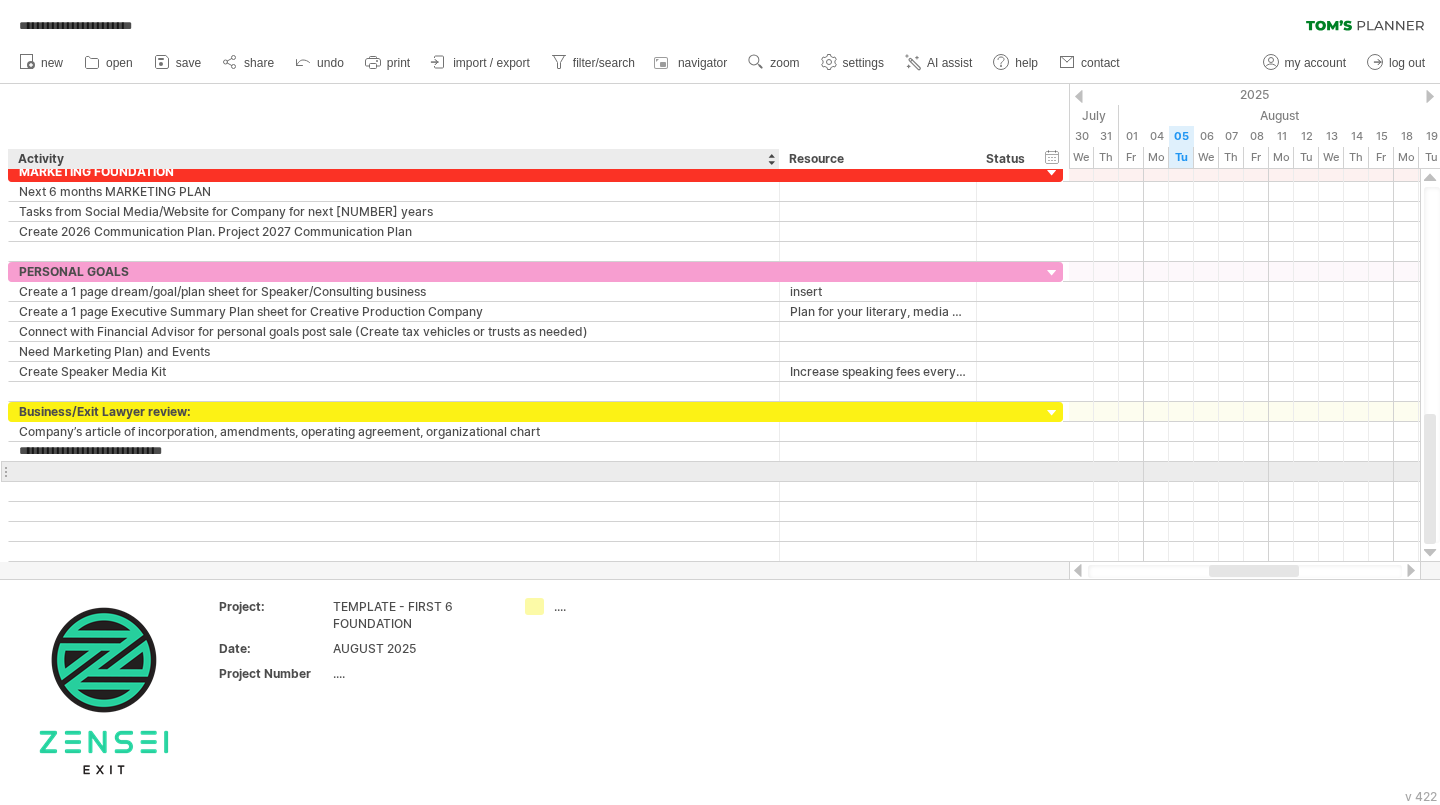 click at bounding box center (394, 471) 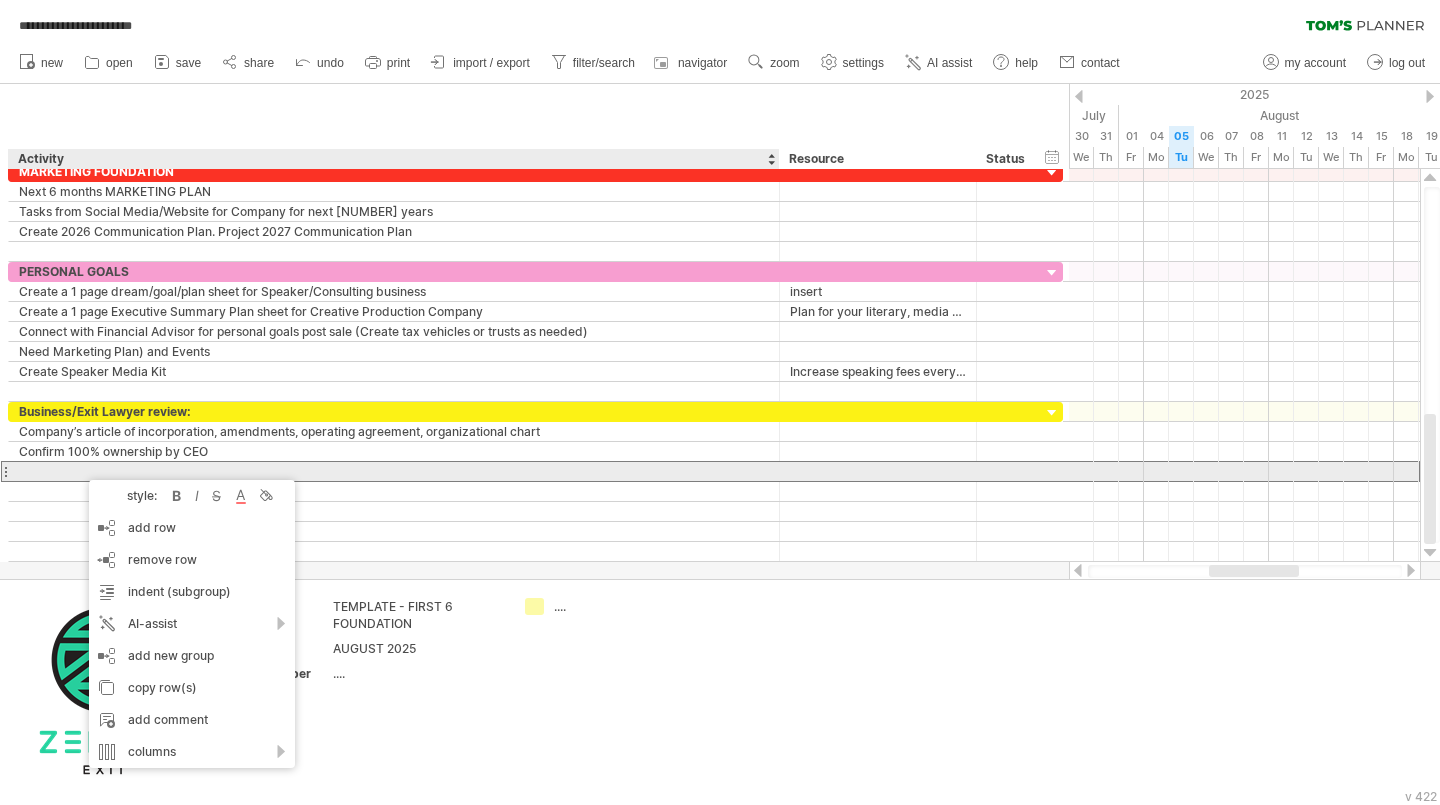 click at bounding box center (394, 471) 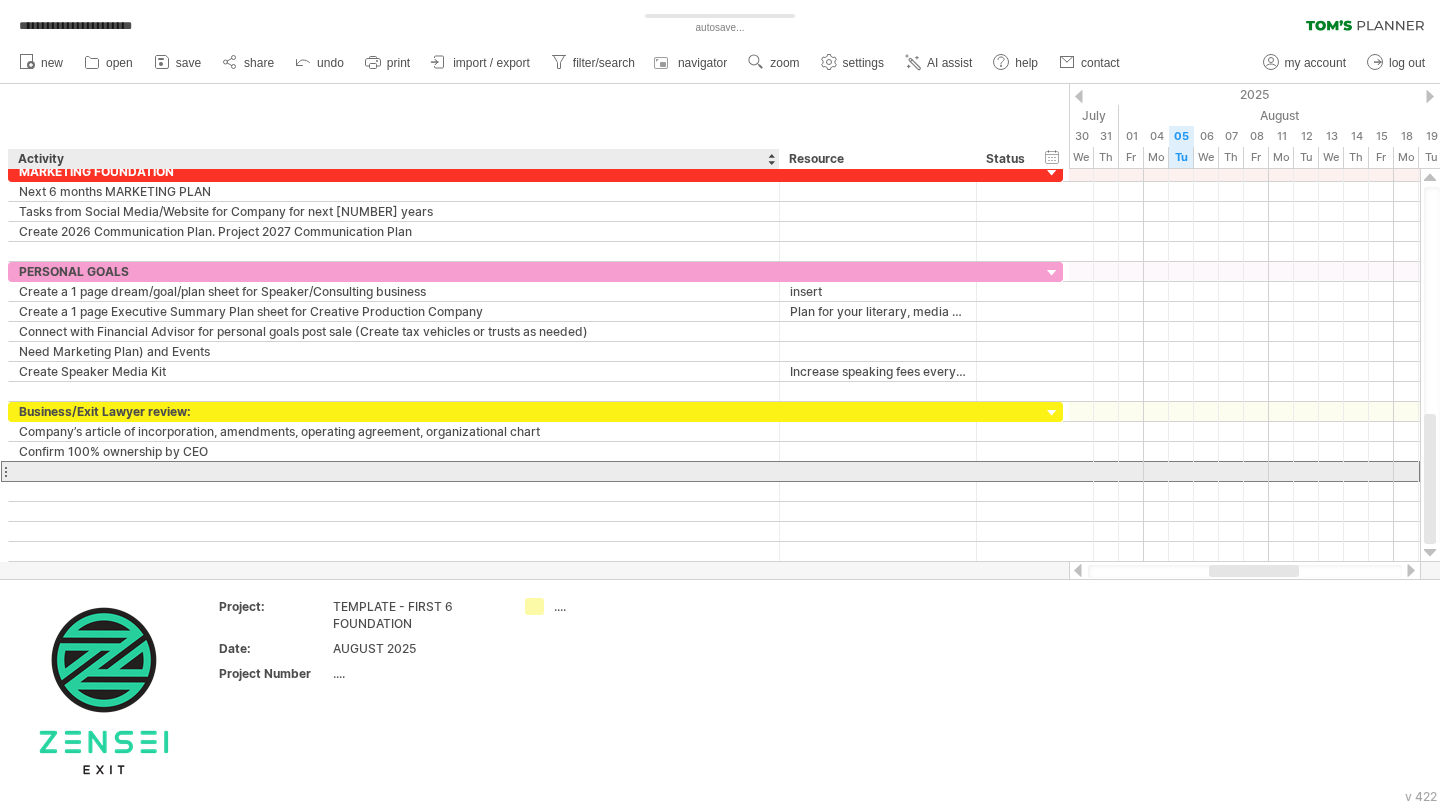 click at bounding box center [394, 471] 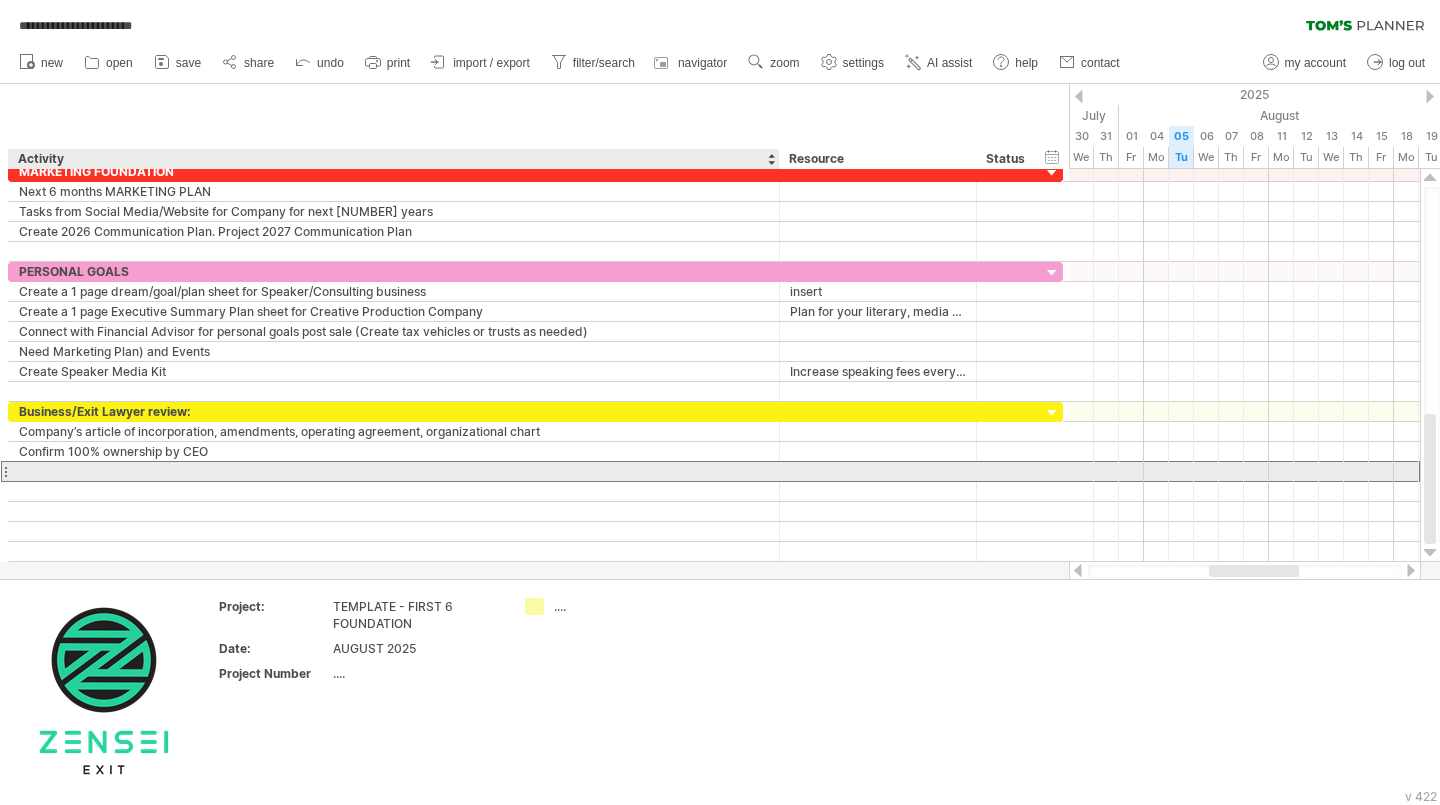 paste on "**********" 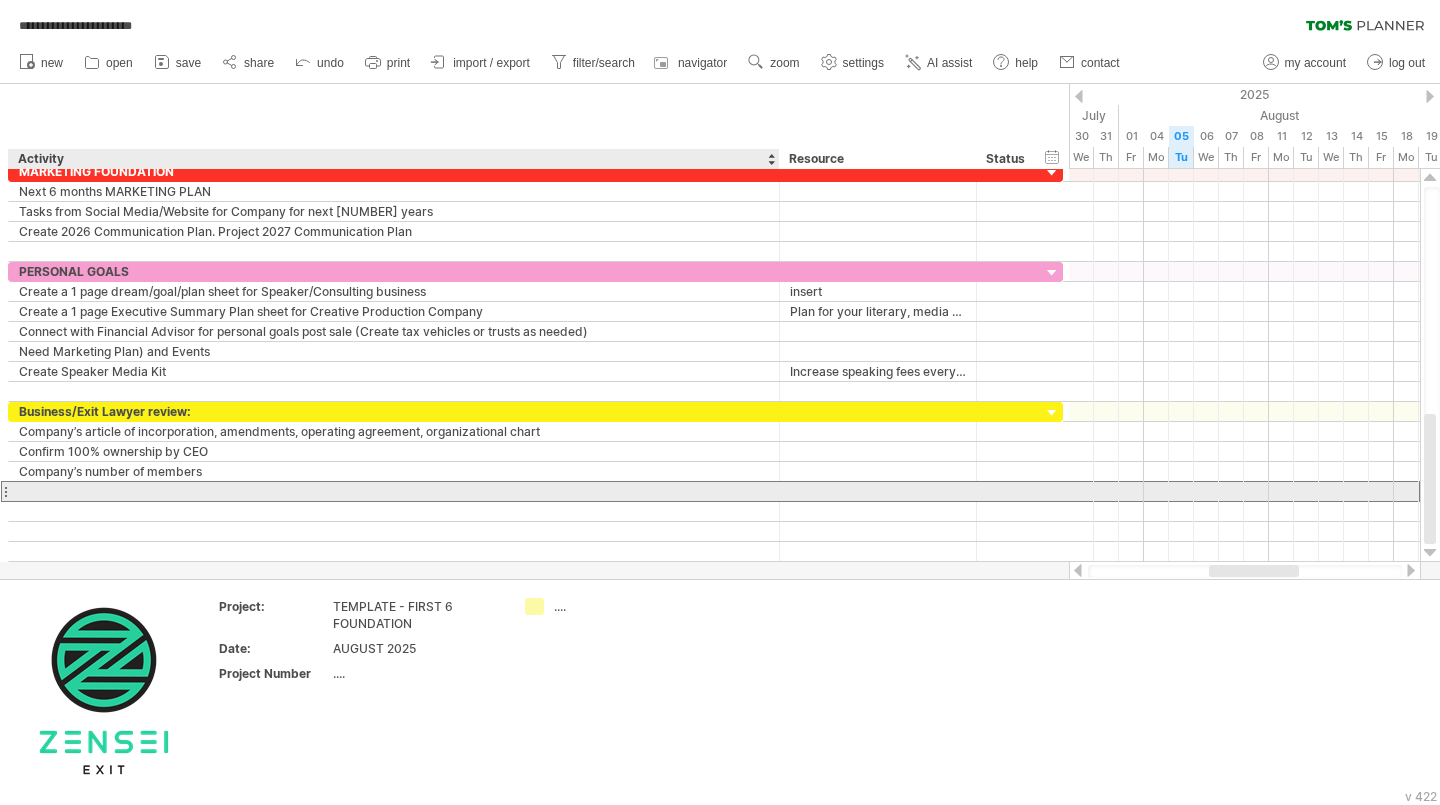 click at bounding box center [394, 491] 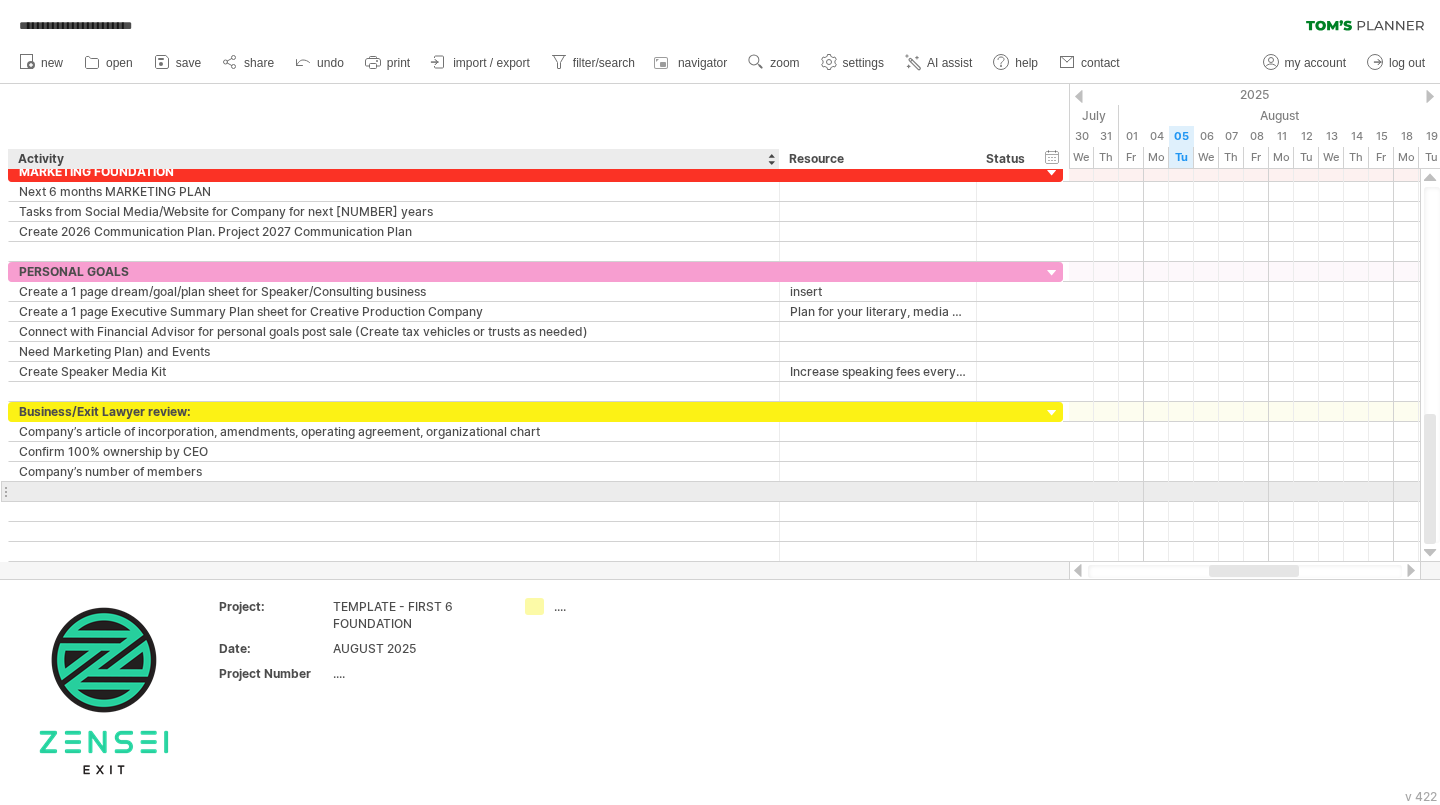 paste on "**********" 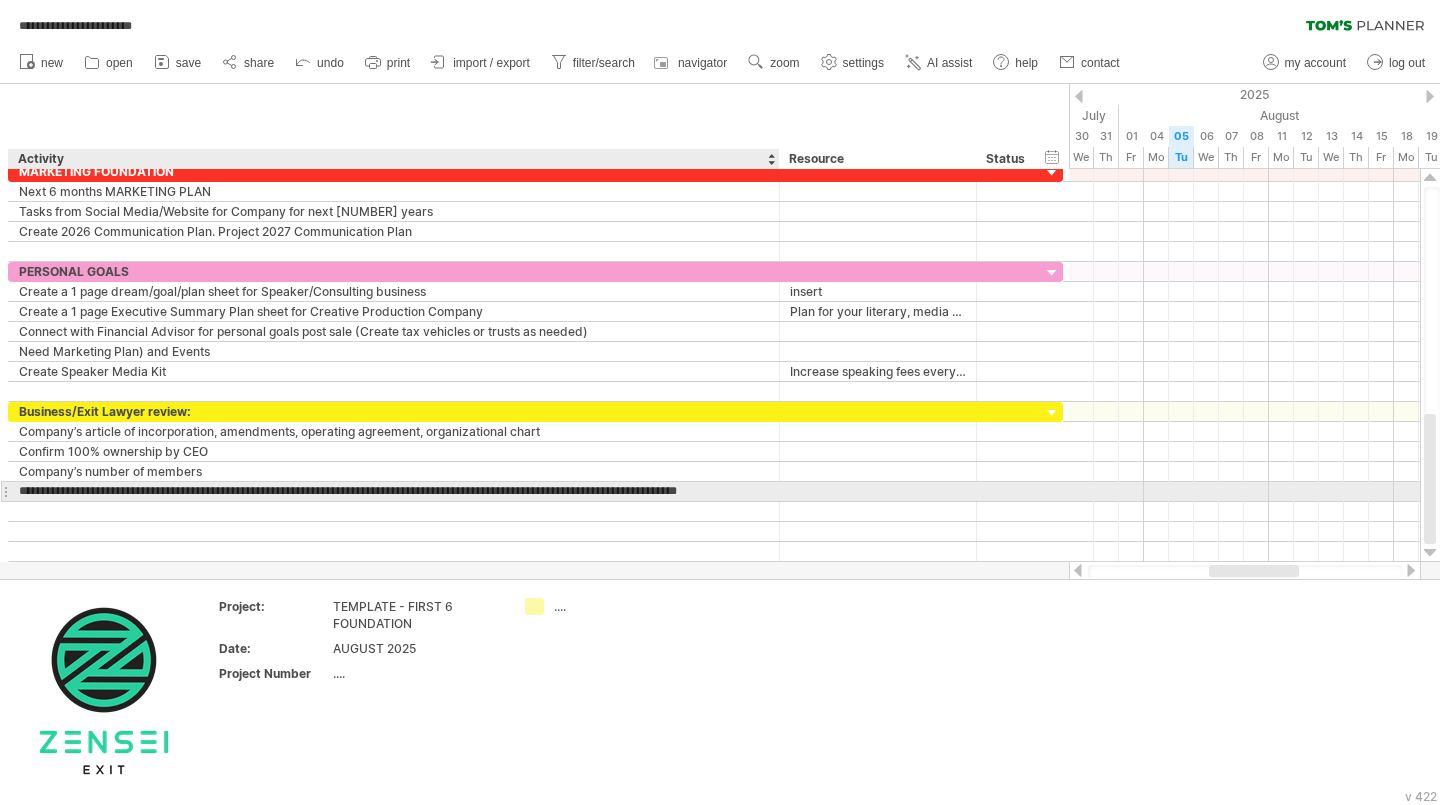 scroll, scrollTop: 0, scrollLeft: 22, axis: horizontal 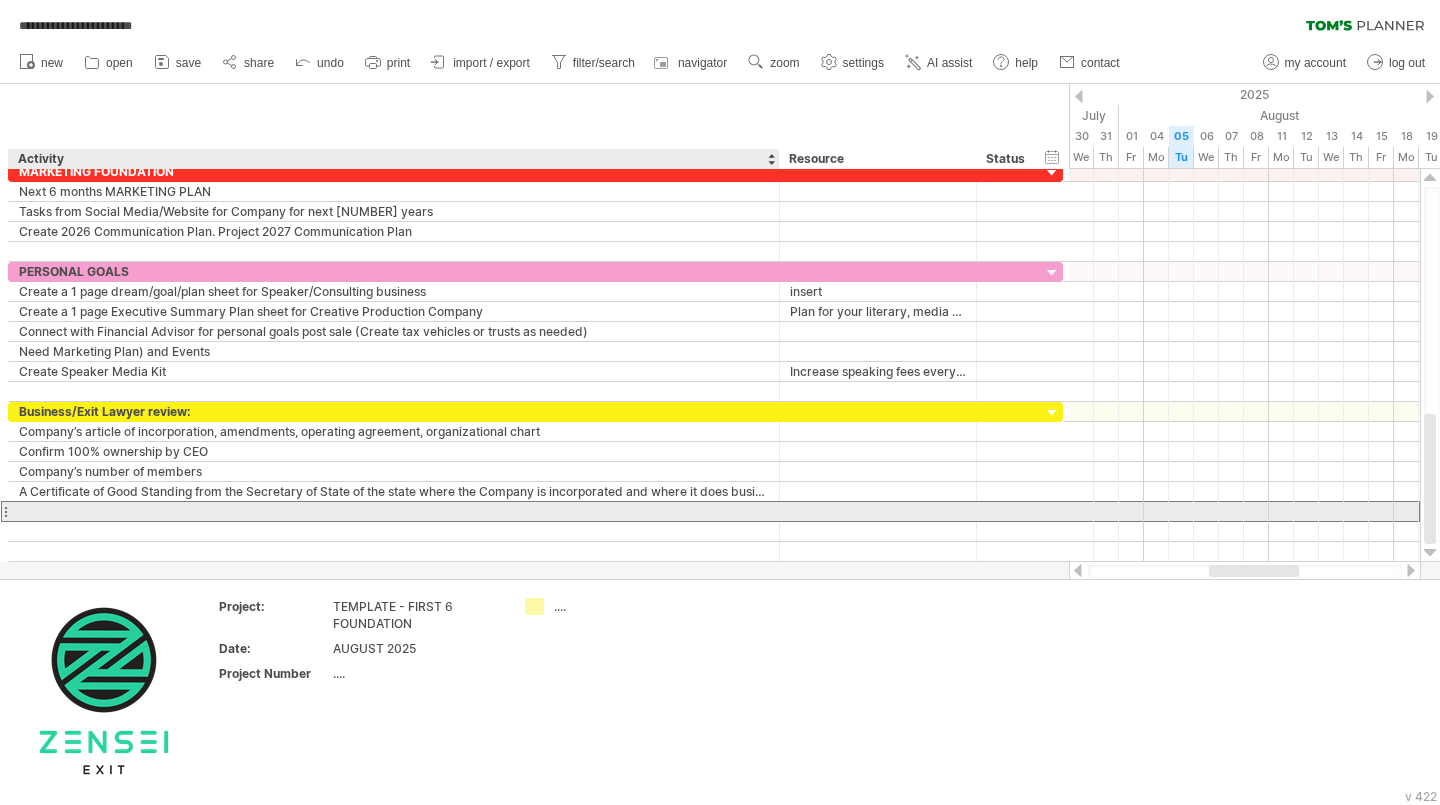 click at bounding box center (394, 511) 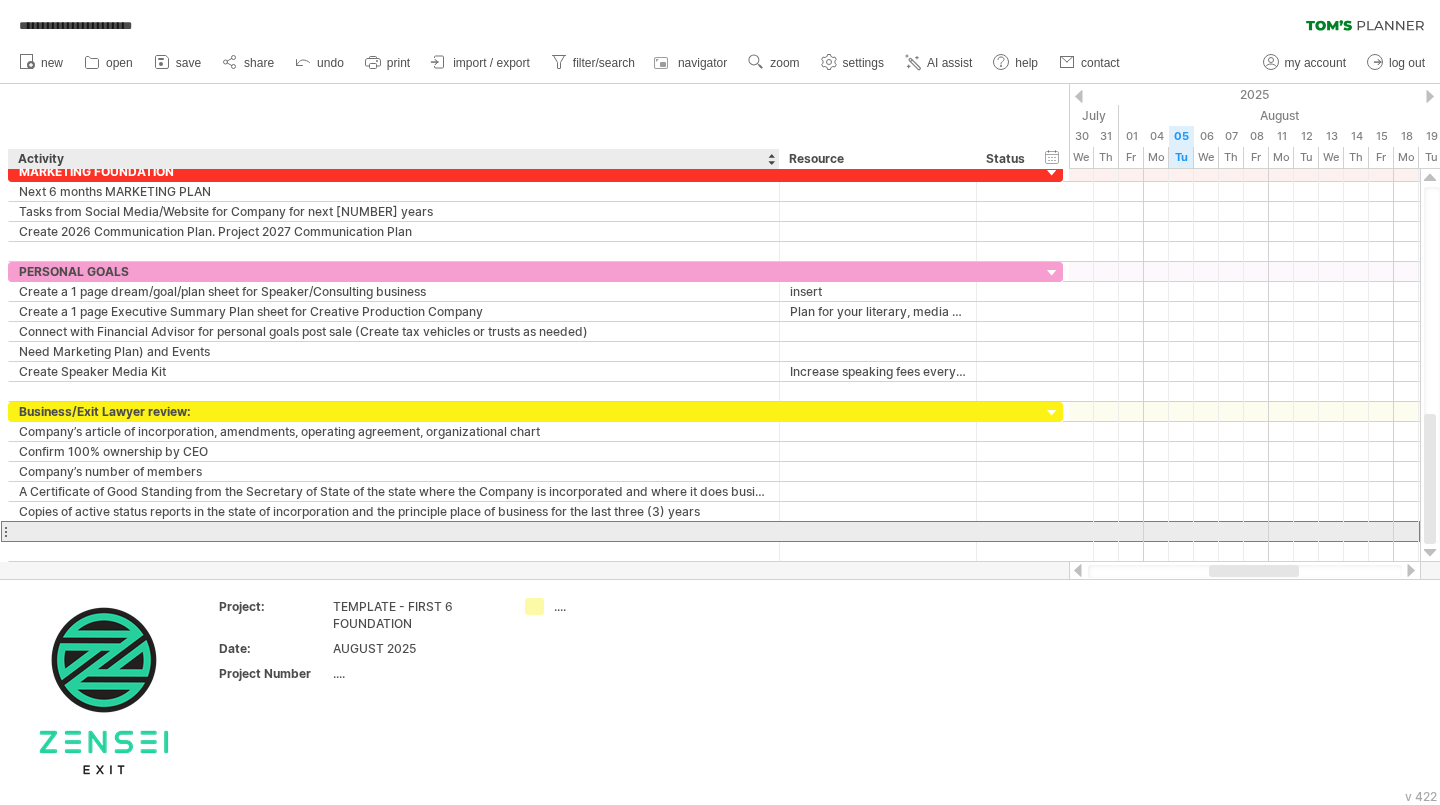 click at bounding box center [394, 531] 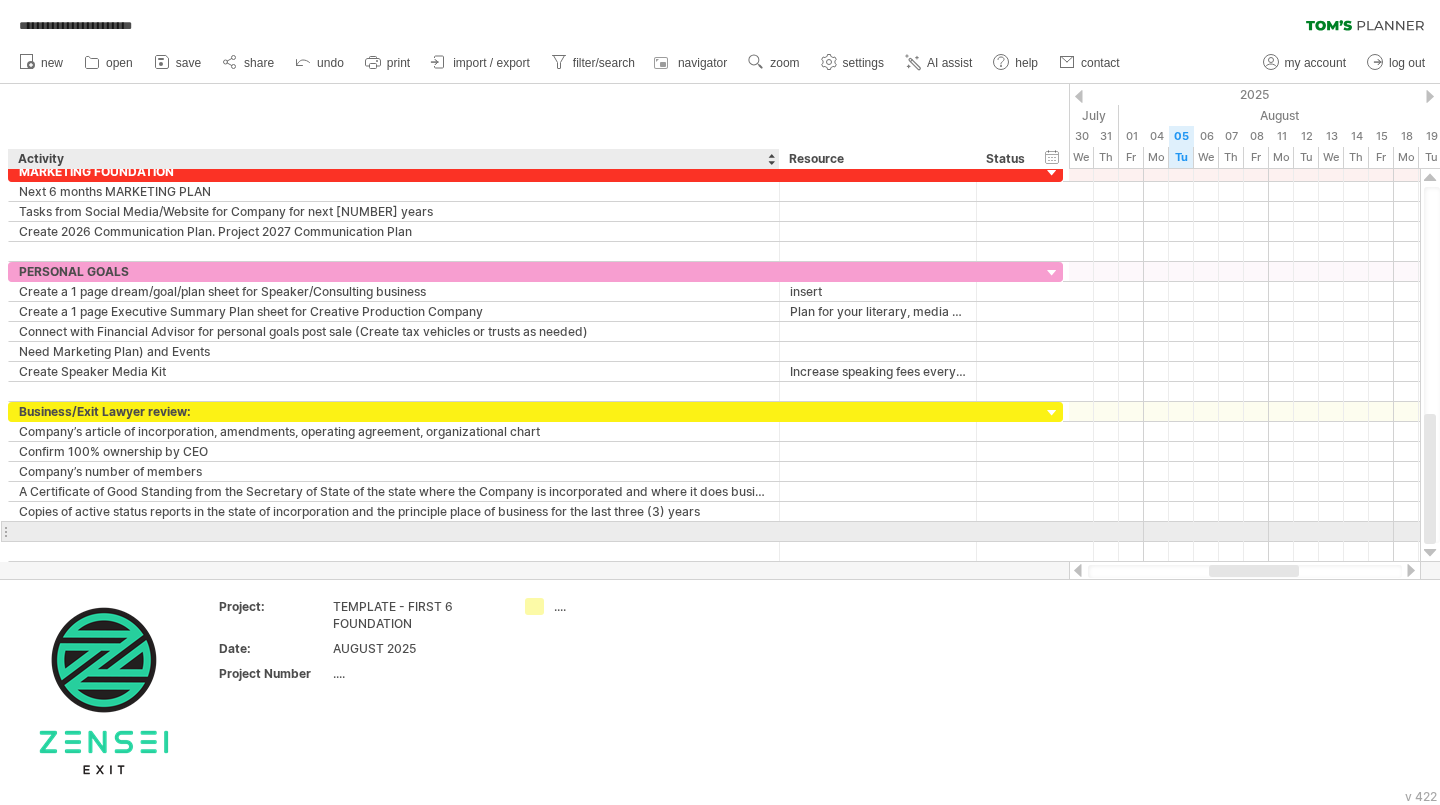 paste on "**********" 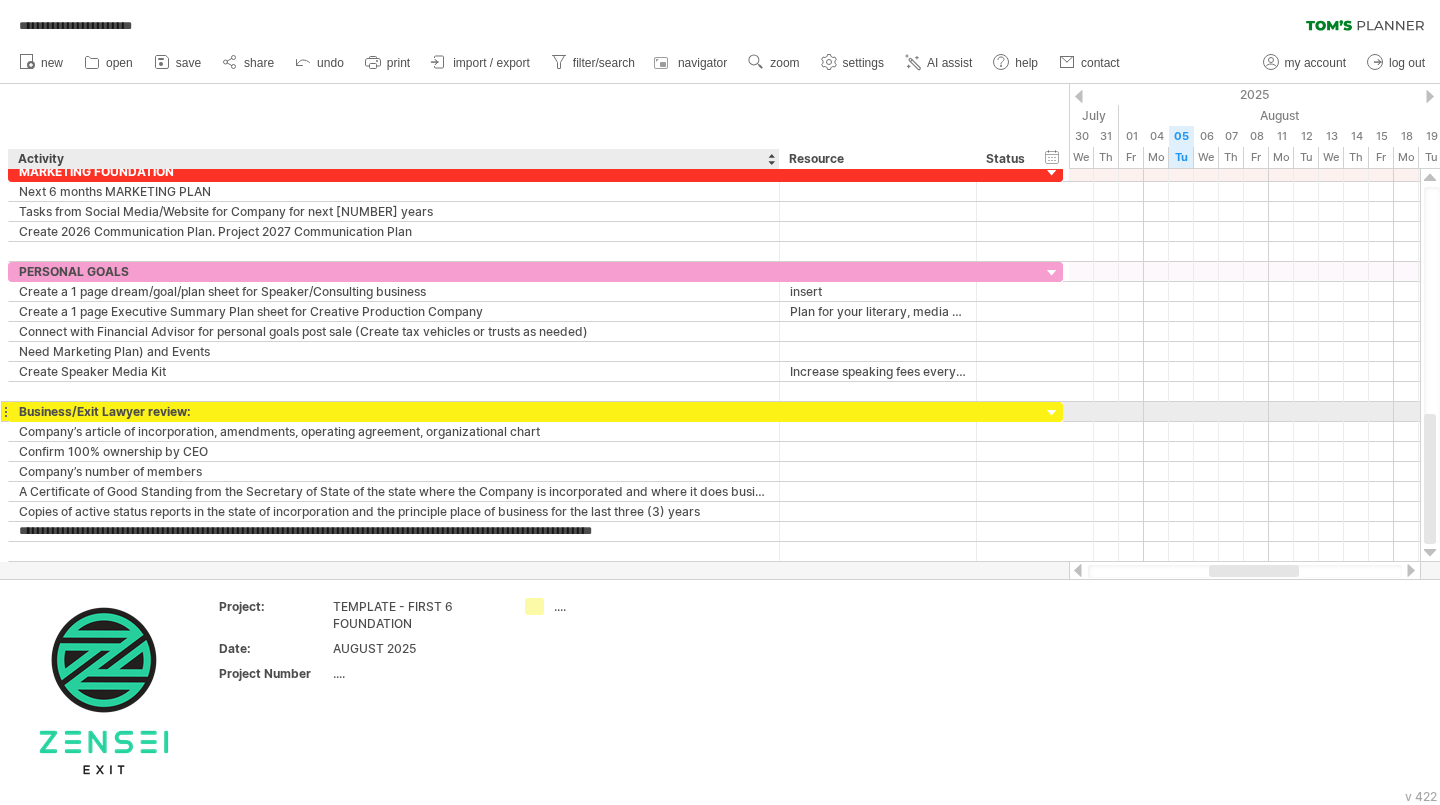 click on "Business/Exit Lawyer review:" at bounding box center [394, 411] 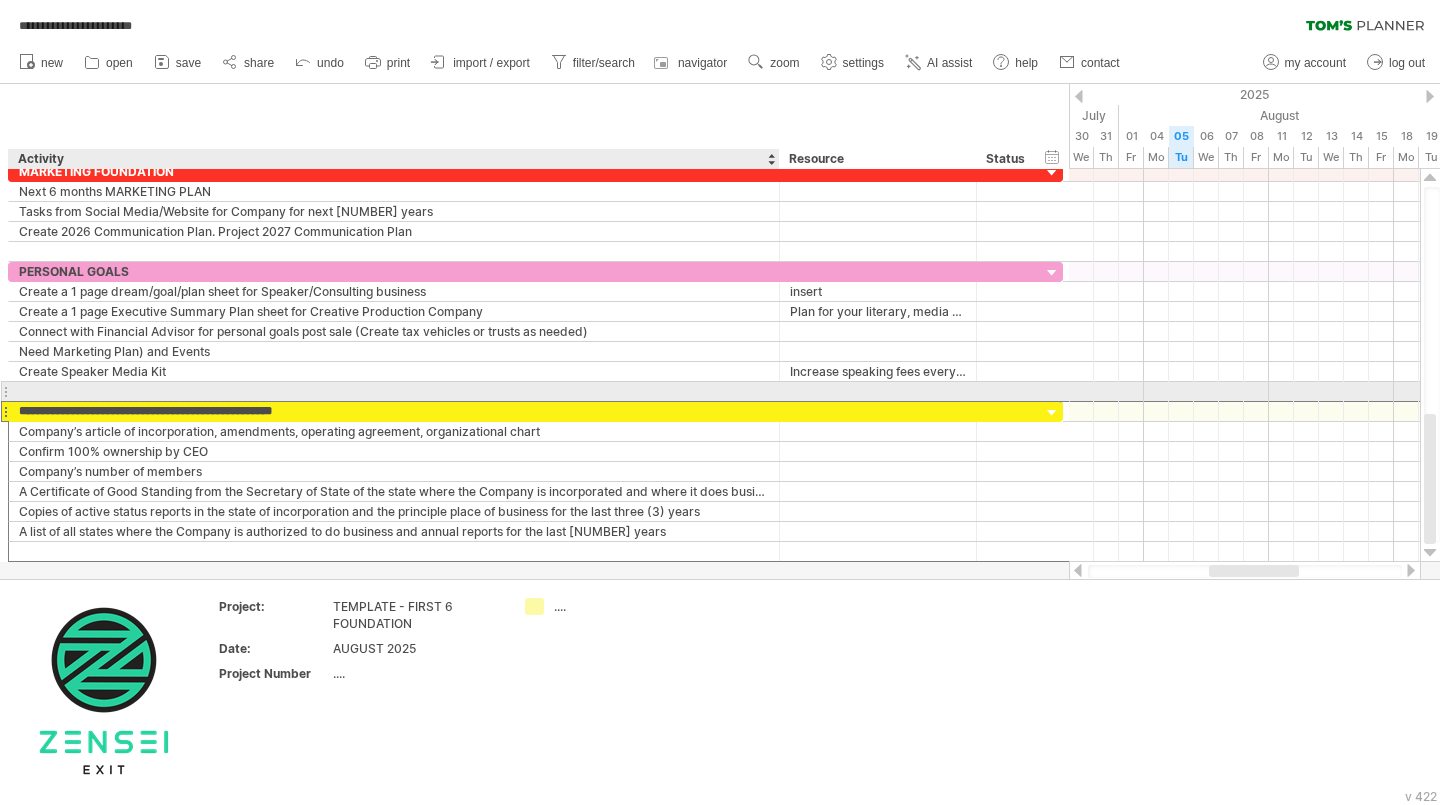 type on "**********" 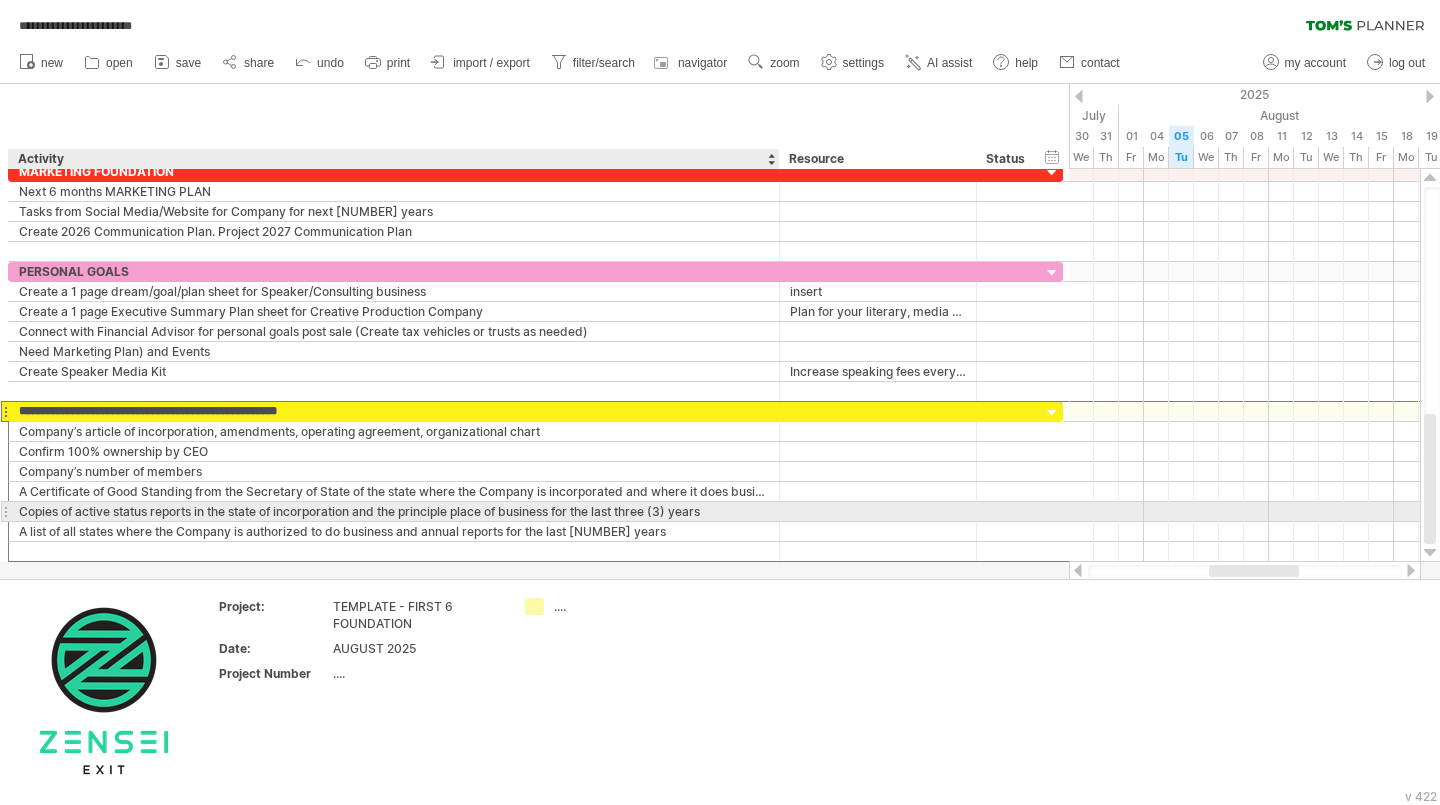 drag, startPoint x: 58, startPoint y: 411, endPoint x: 62, endPoint y: 510, distance: 99.08077 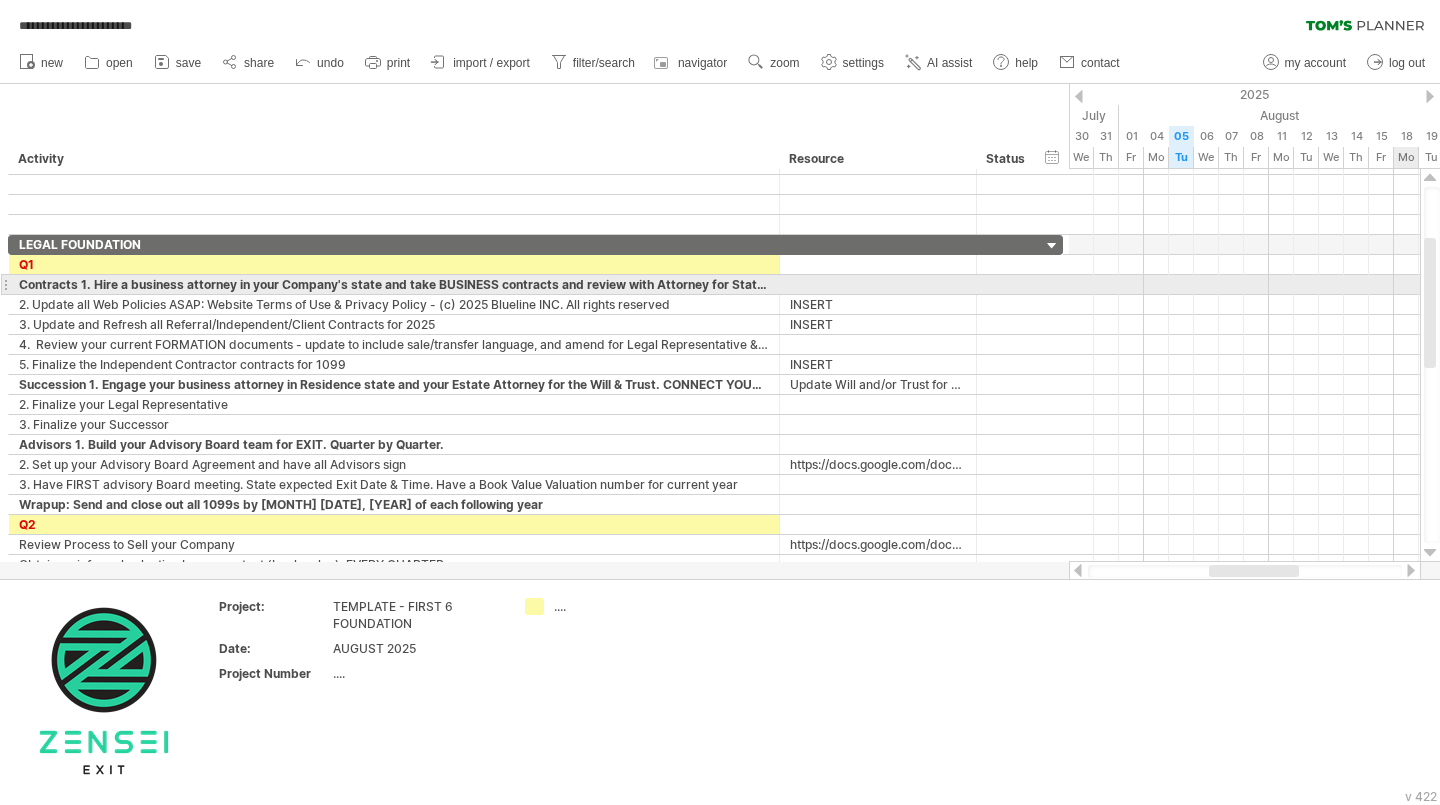drag, startPoint x: 1432, startPoint y: 463, endPoint x: 1439, endPoint y: 287, distance: 176.13914 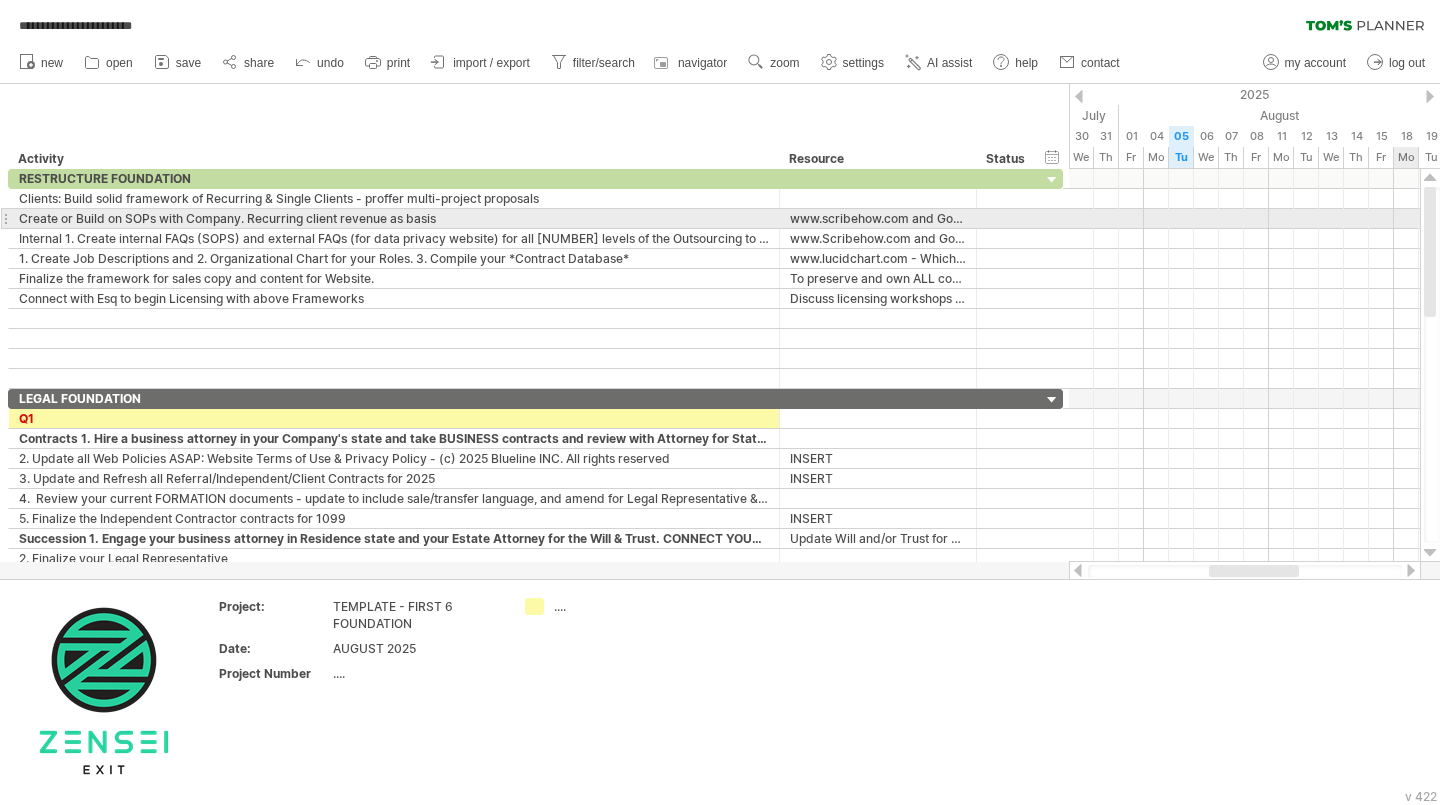 drag, startPoint x: 1434, startPoint y: 301, endPoint x: 1439, endPoint y: 224, distance: 77.16217 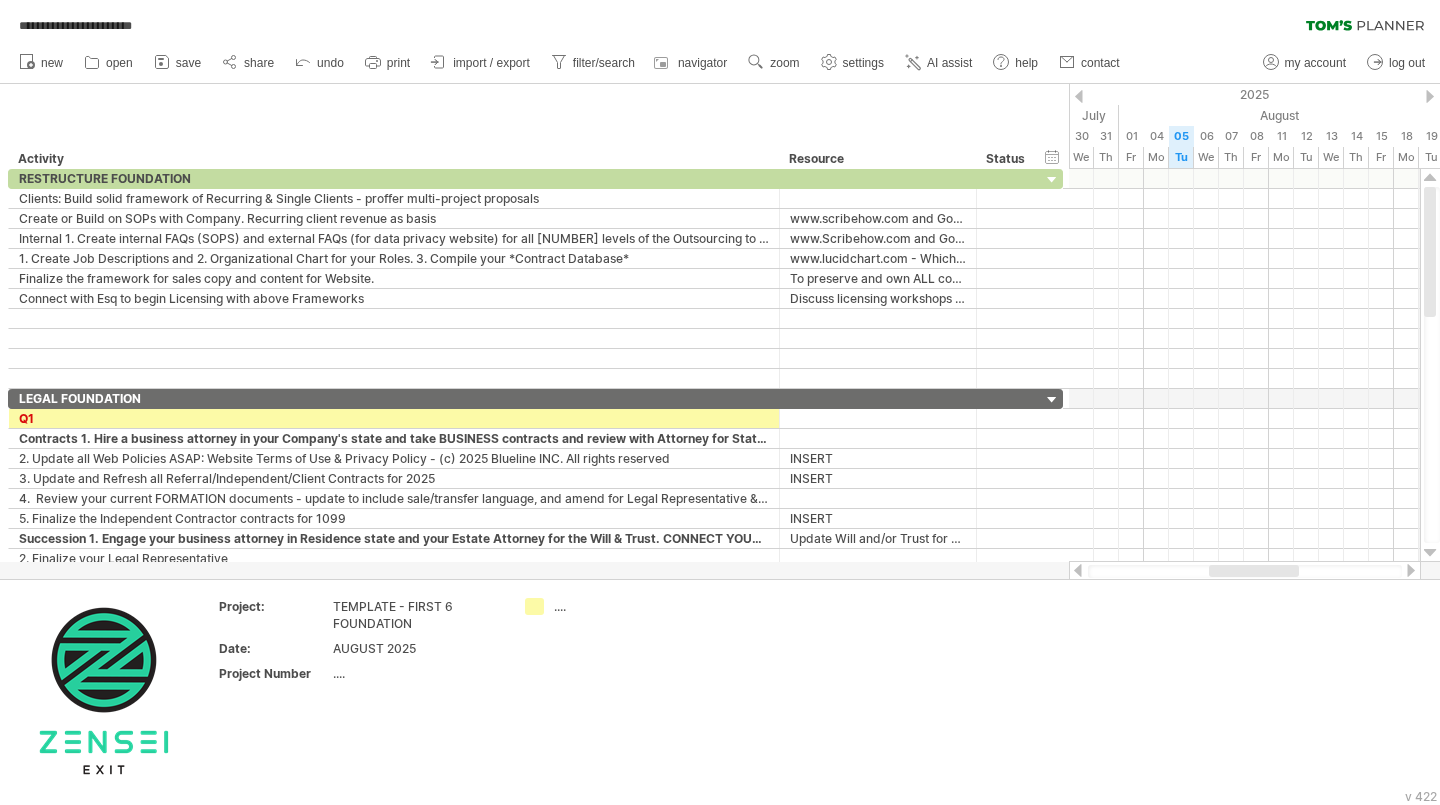 drag, startPoint x: 1428, startPoint y: 222, endPoint x: 1196, endPoint y: 151, distance: 242.62111 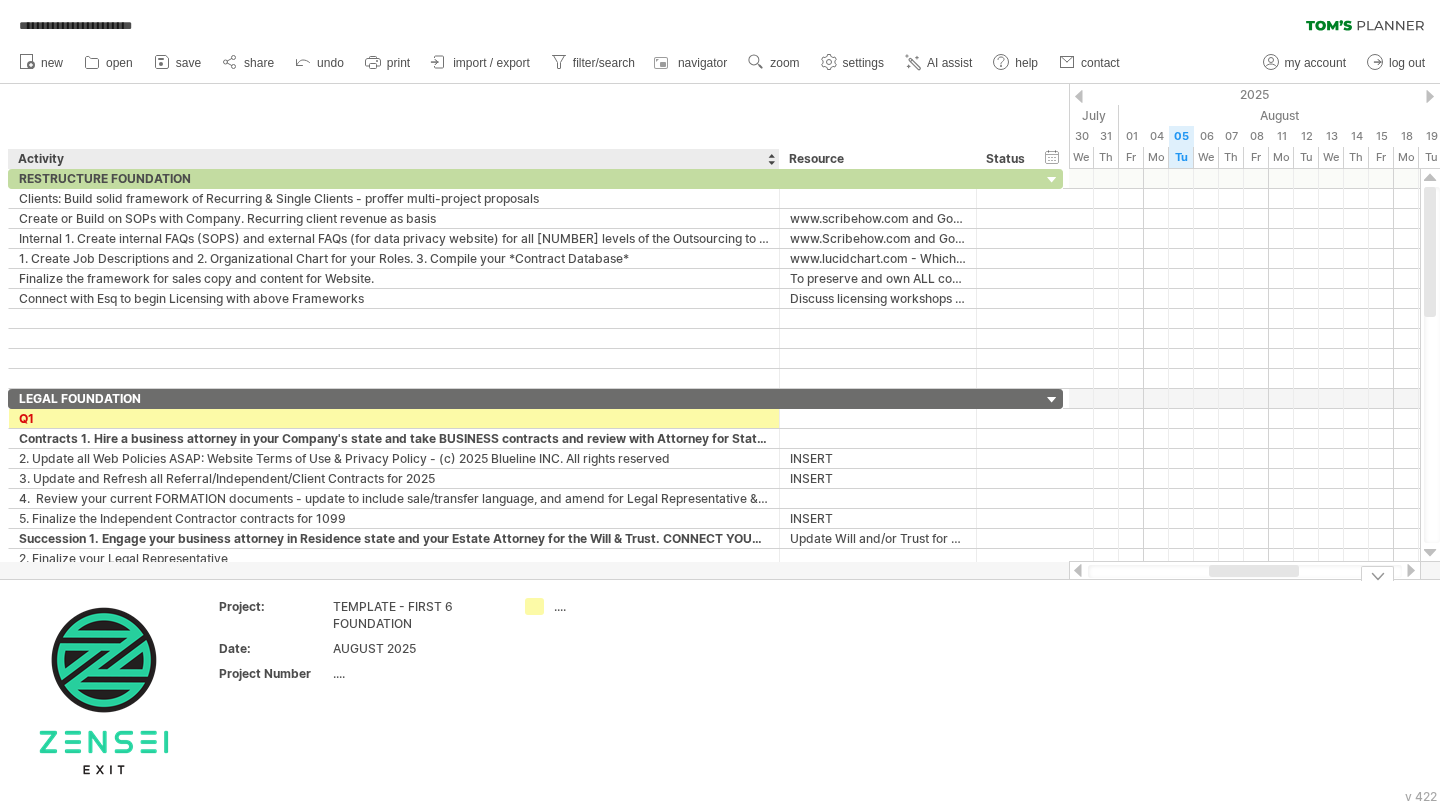 click on "TEMPLATE - FIRST 6 FOUNDATION" at bounding box center (417, 615) 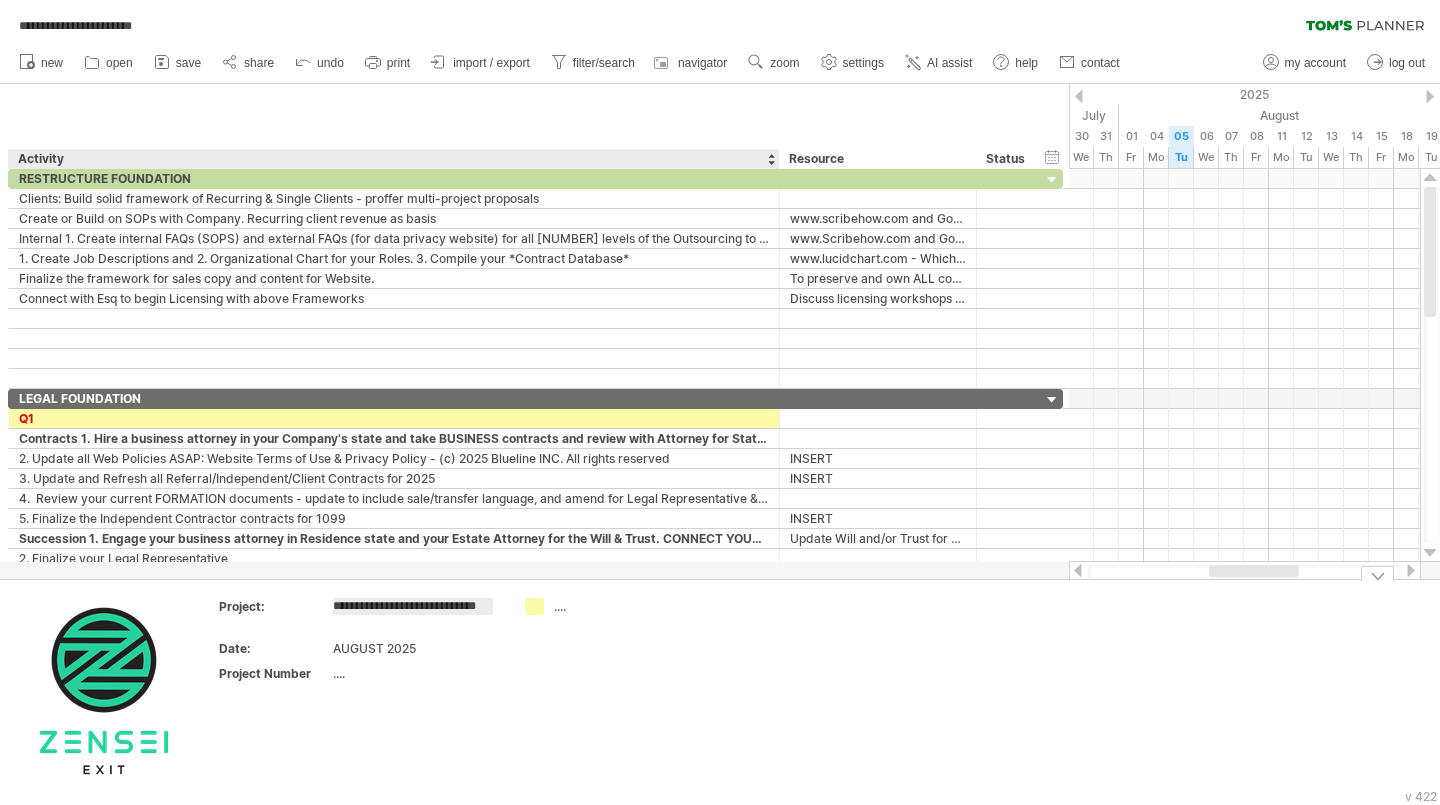 scroll, scrollTop: 0, scrollLeft: 41, axis: horizontal 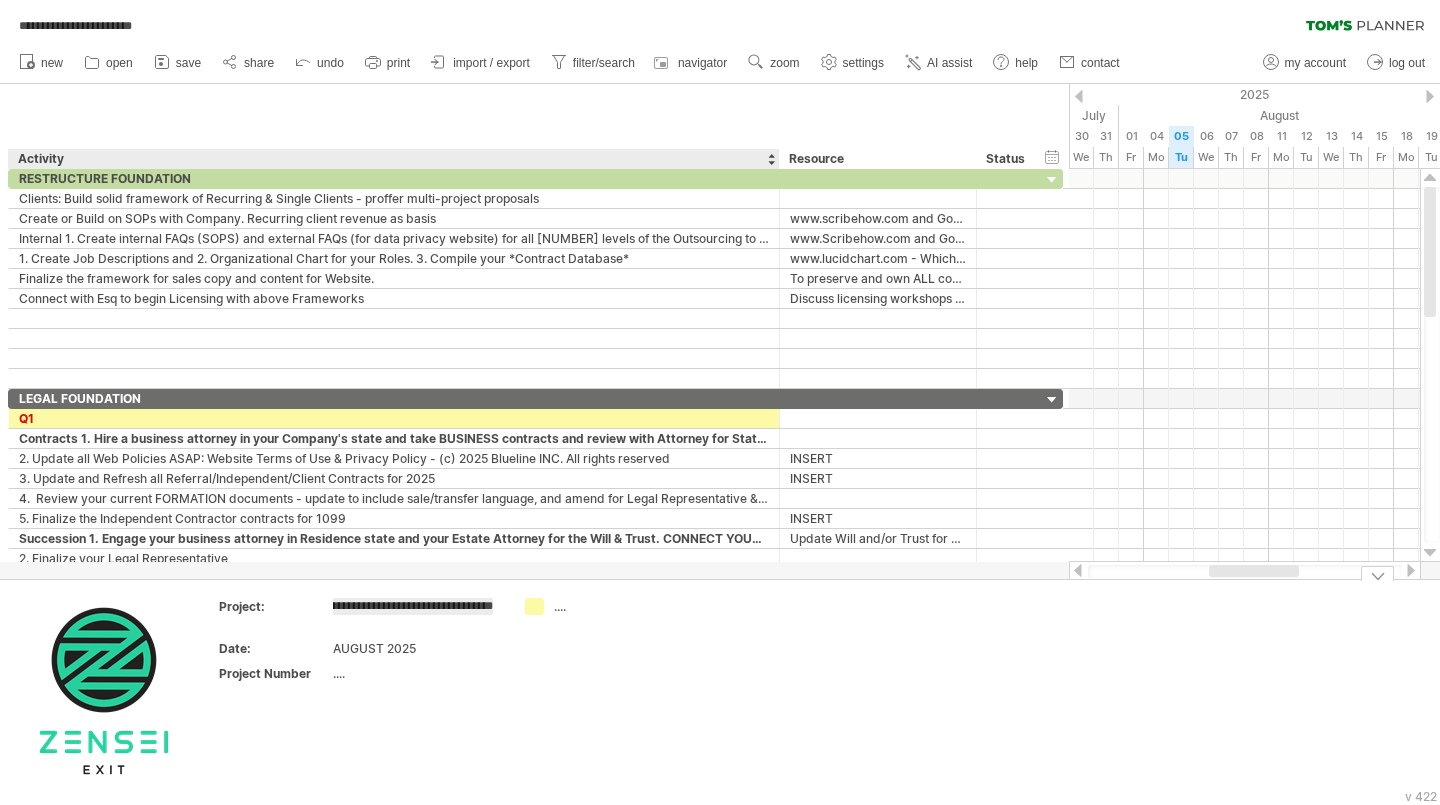 type on "**********" 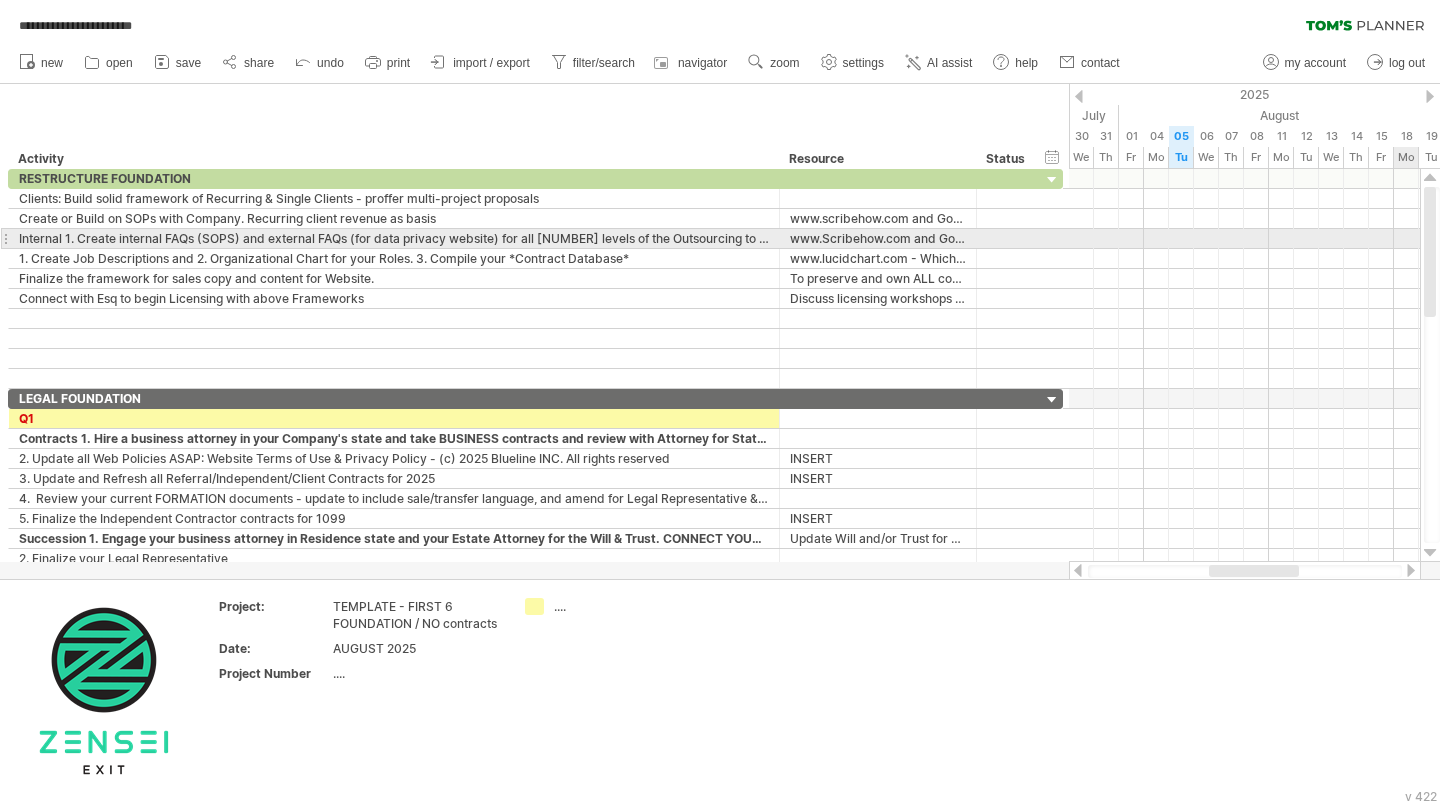 drag, startPoint x: 1432, startPoint y: 254, endPoint x: 1431, endPoint y: 238, distance: 16.03122 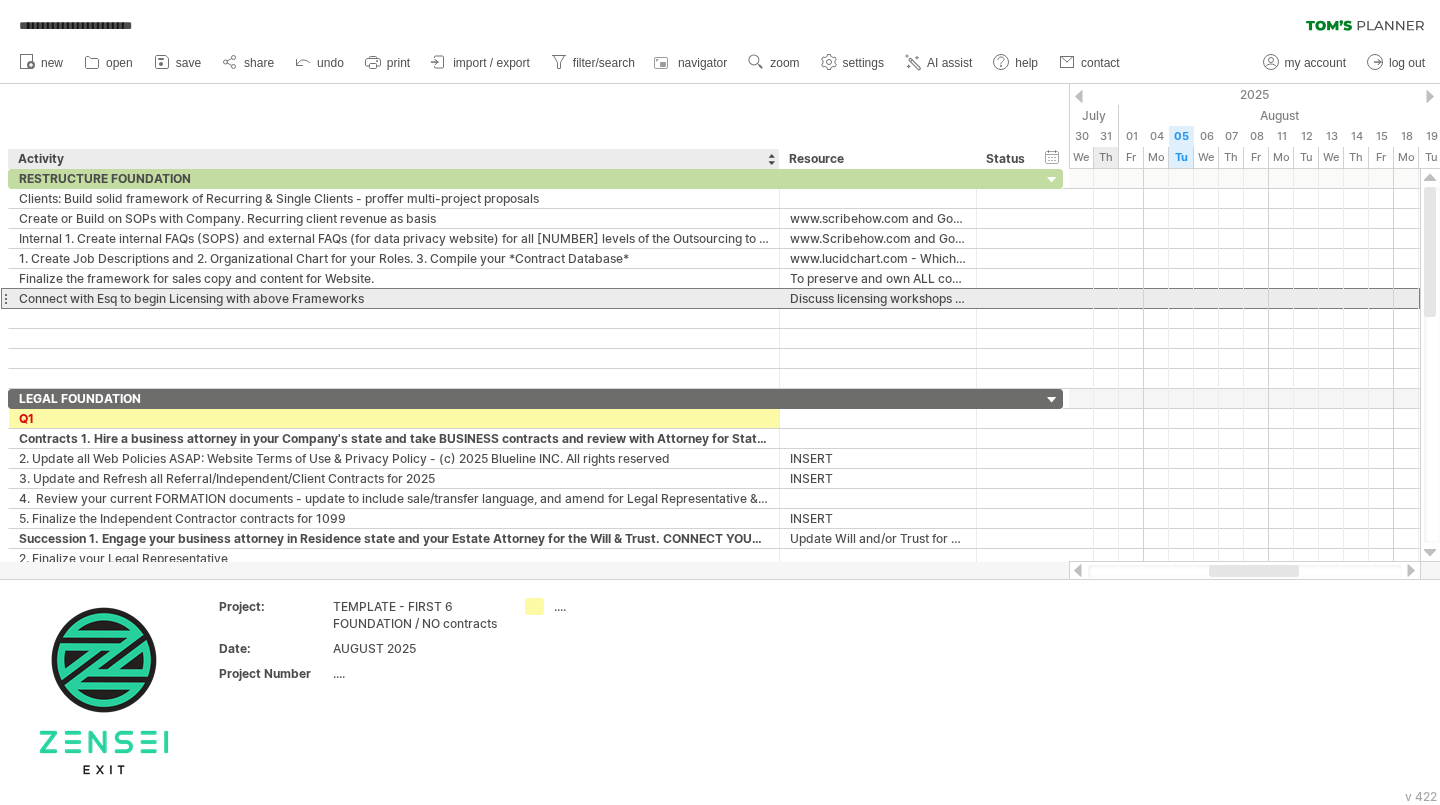click on "Connect with Esq to begin Licensing with above Frameworks" at bounding box center (394, 298) 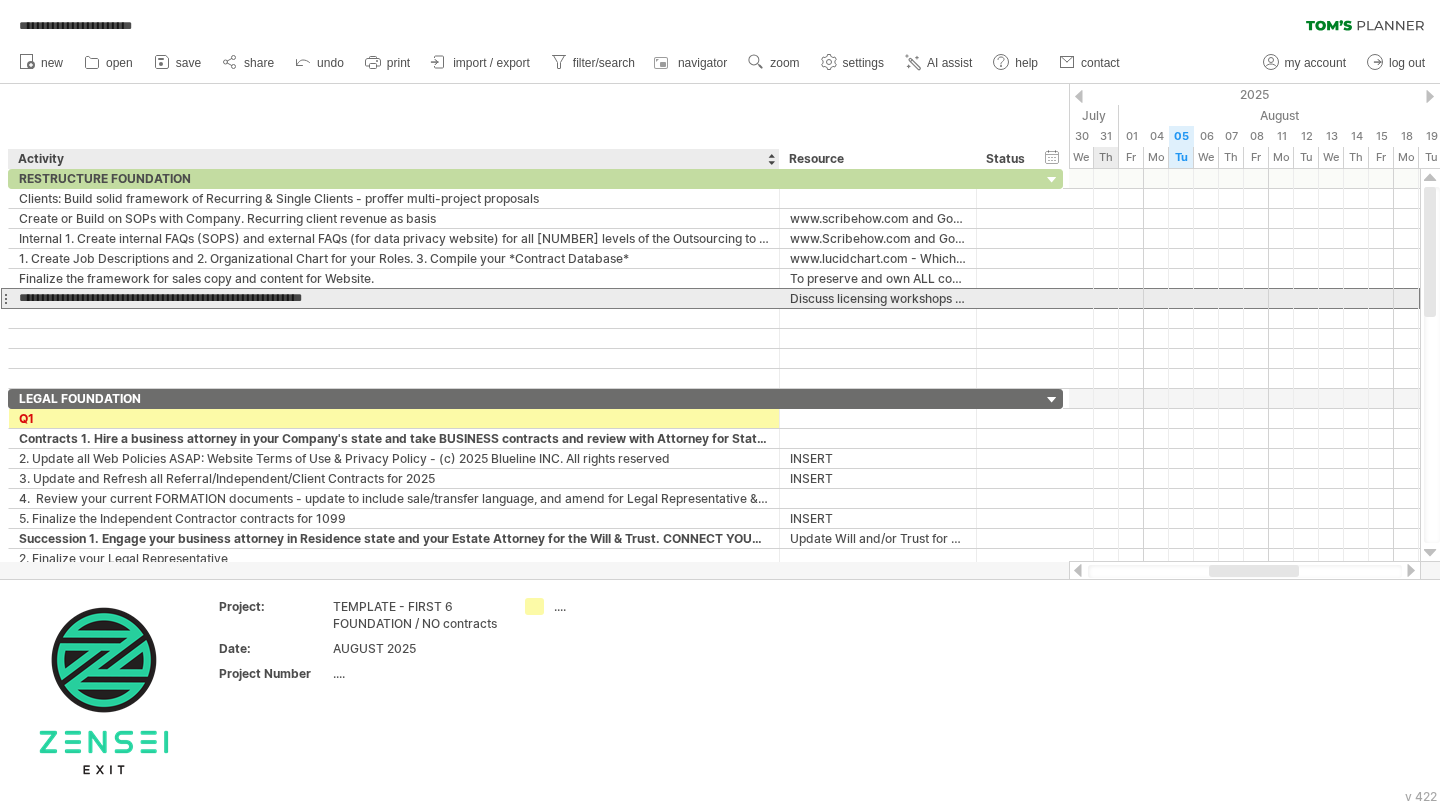 click on "**********" at bounding box center (394, 298) 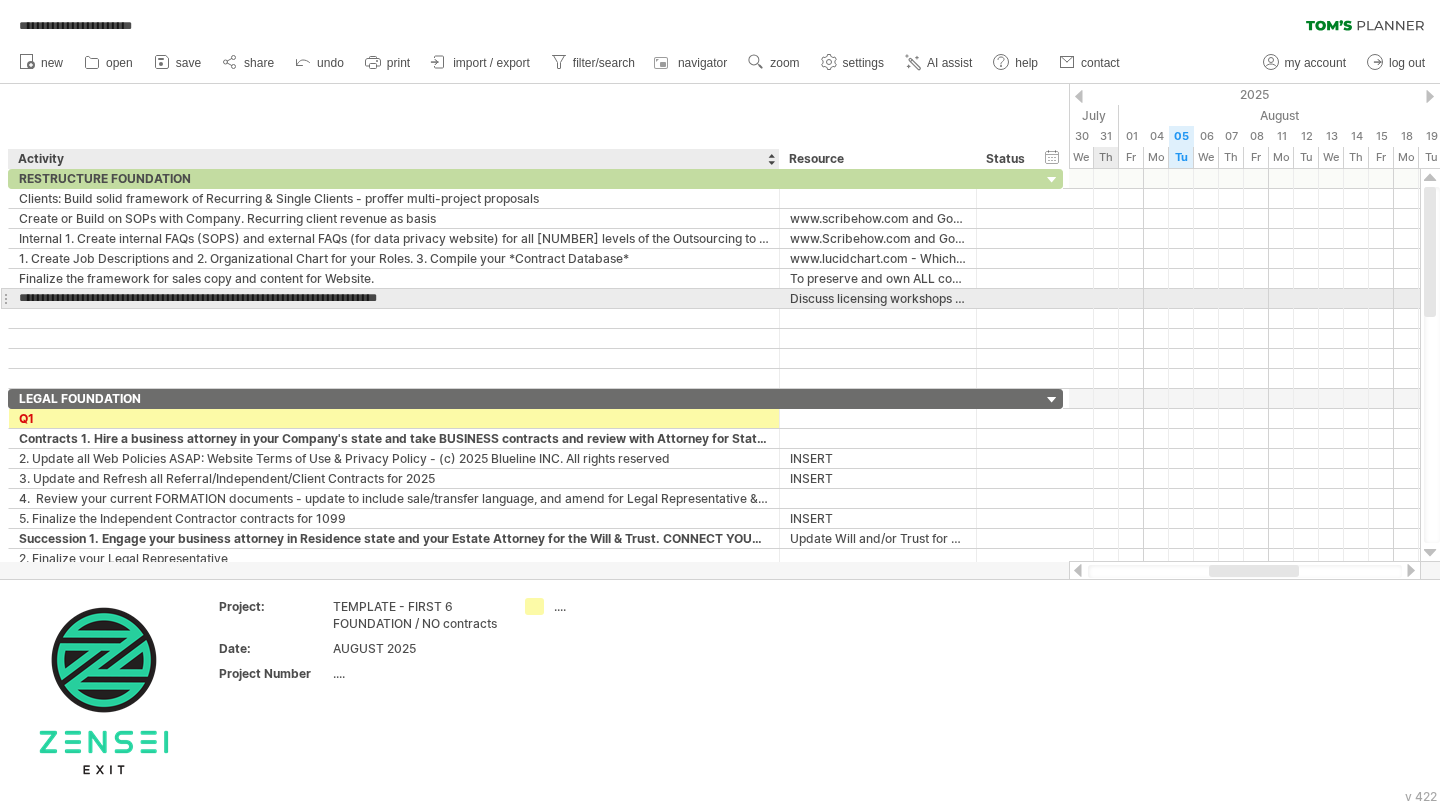 type on "**********" 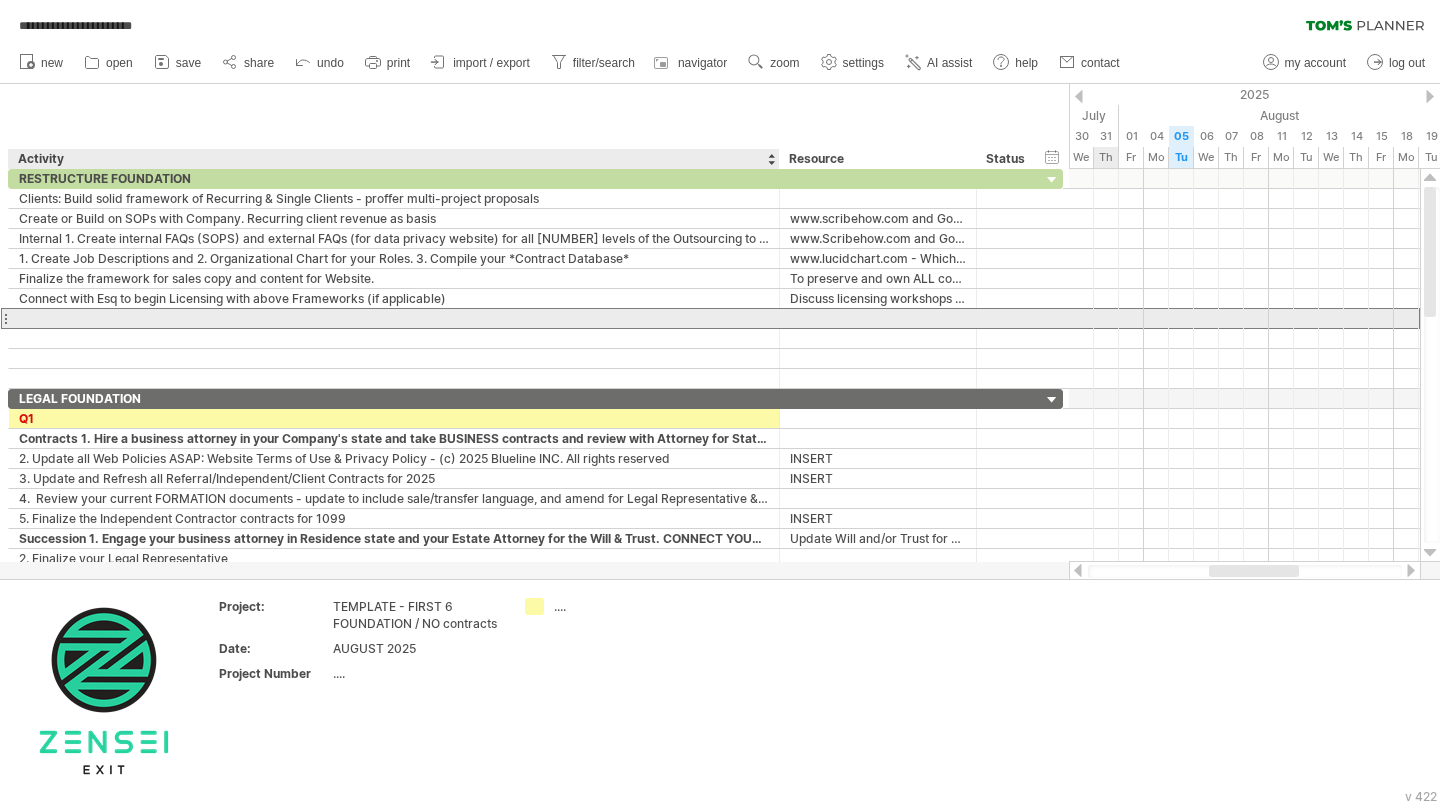 click at bounding box center [394, 318] 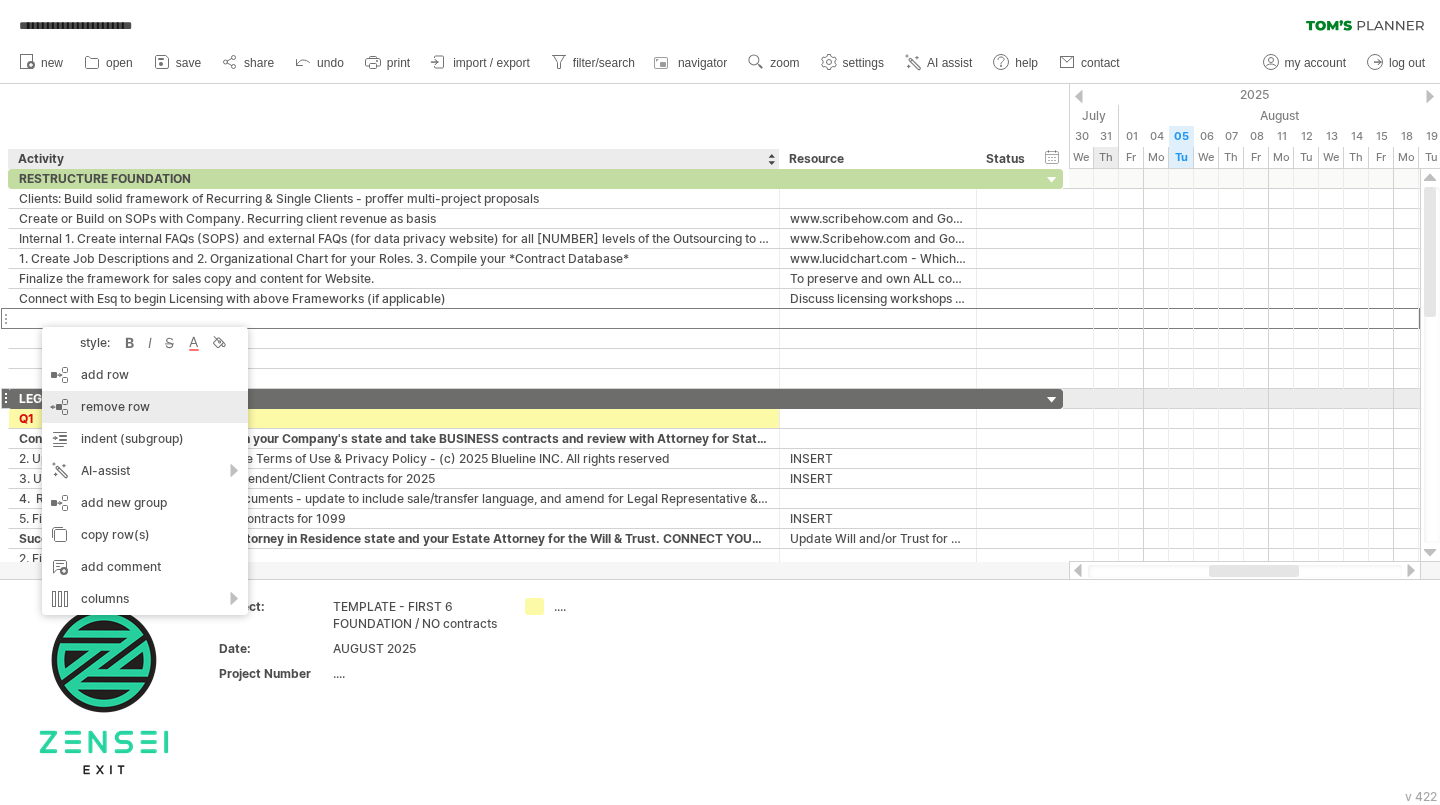 click on "remove row" at bounding box center [115, 406] 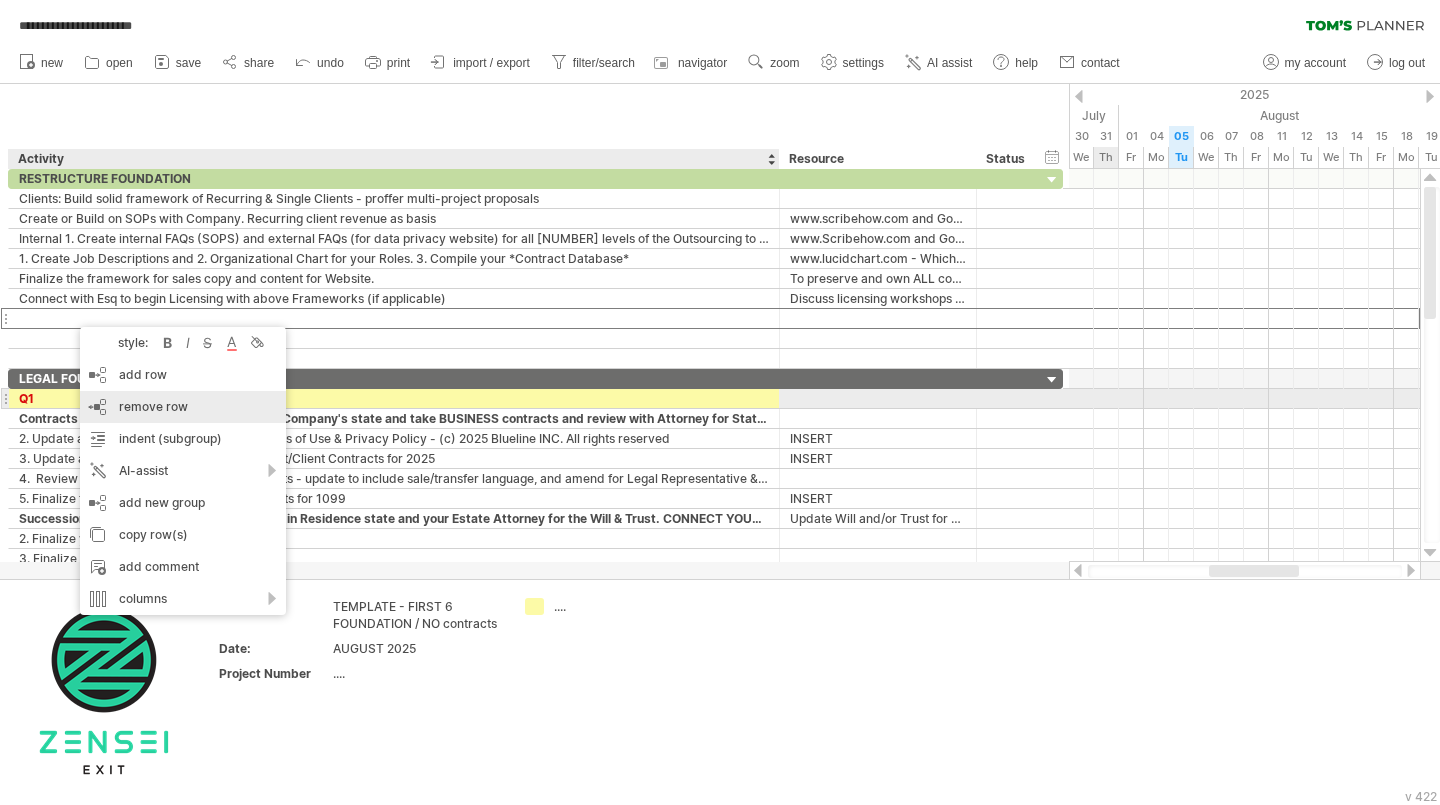 click on "remove row remove selected rows" at bounding box center (183, 407) 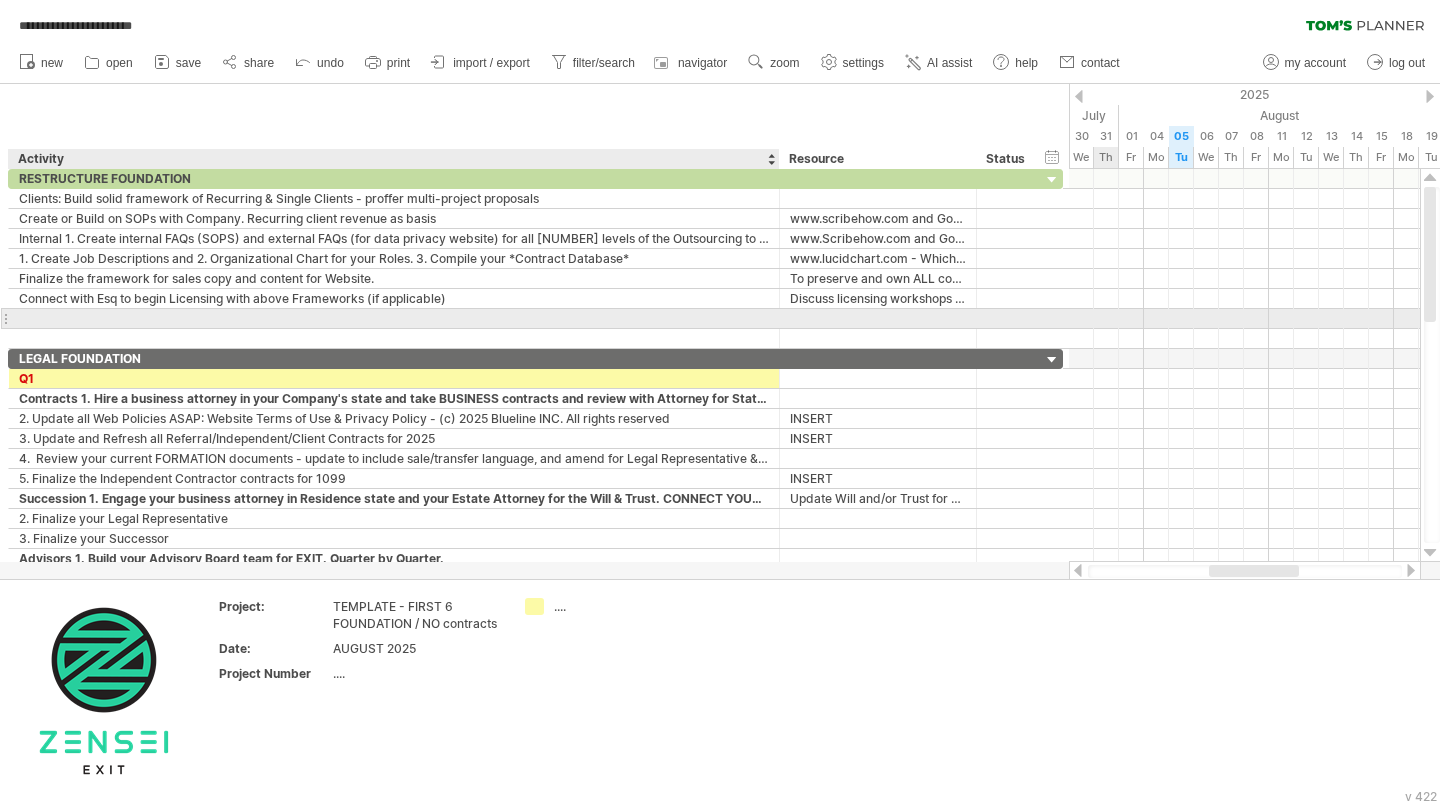 click at bounding box center [394, 318] 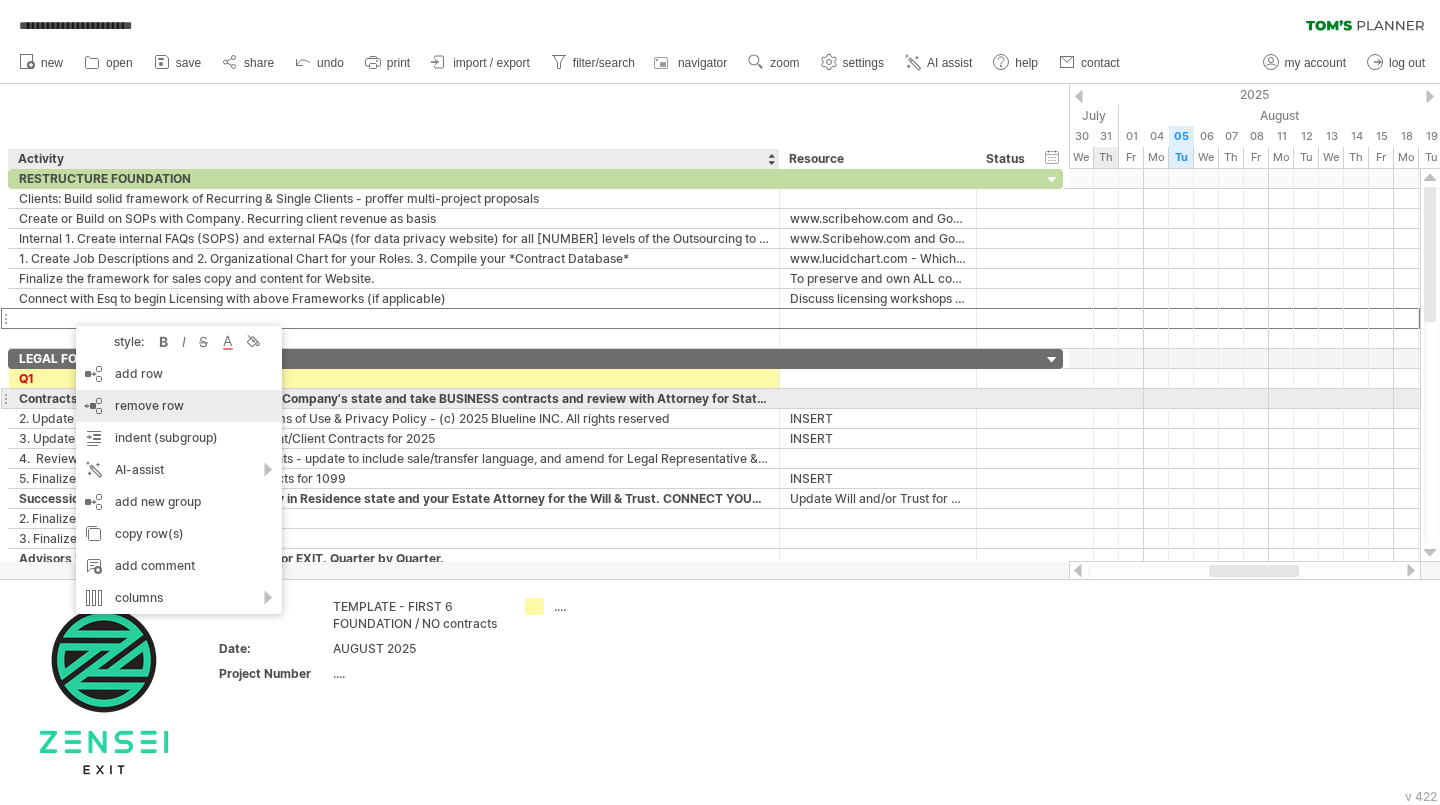 click on "remove row" at bounding box center [149, 405] 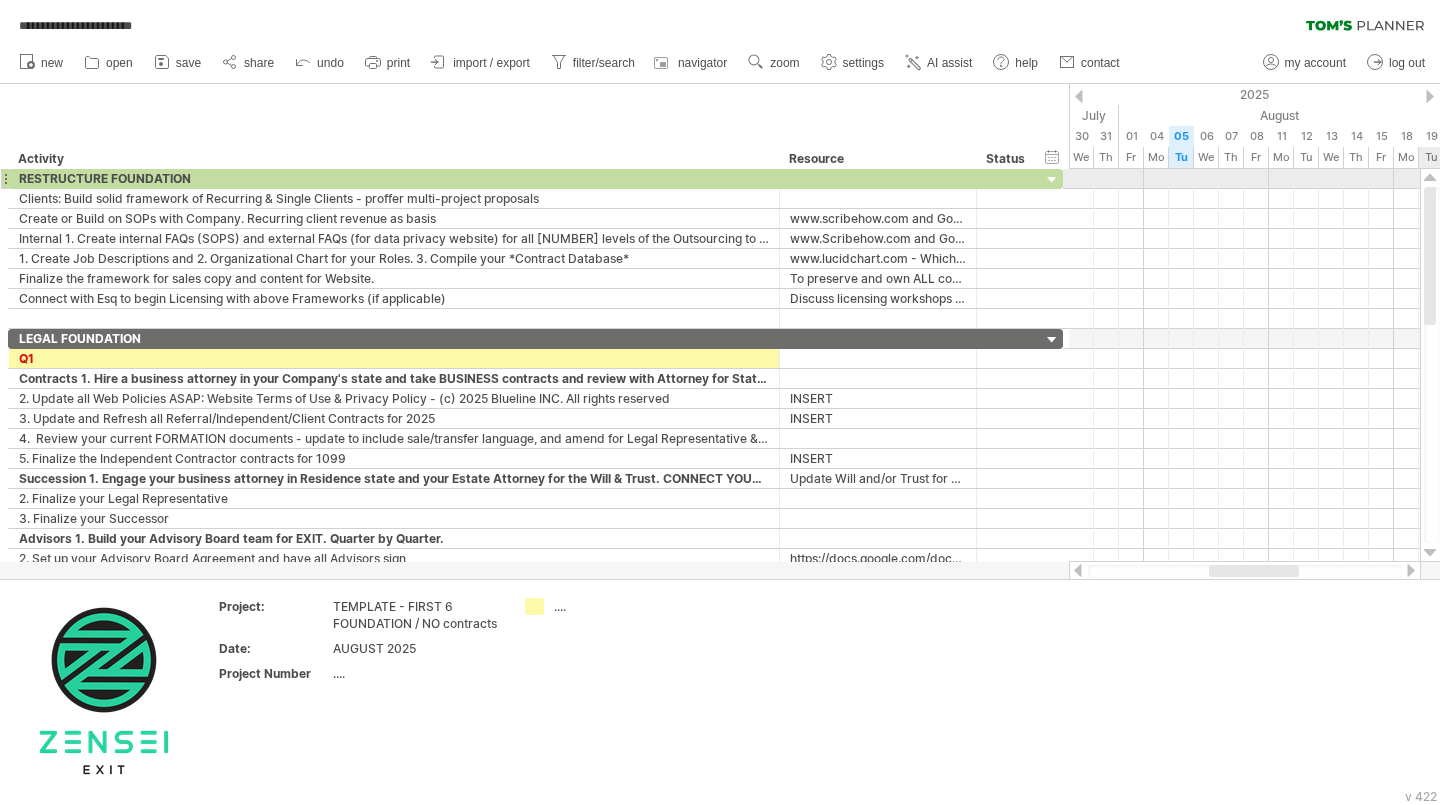 drag, startPoint x: 1432, startPoint y: 228, endPoint x: 1422, endPoint y: 183, distance: 46.09772 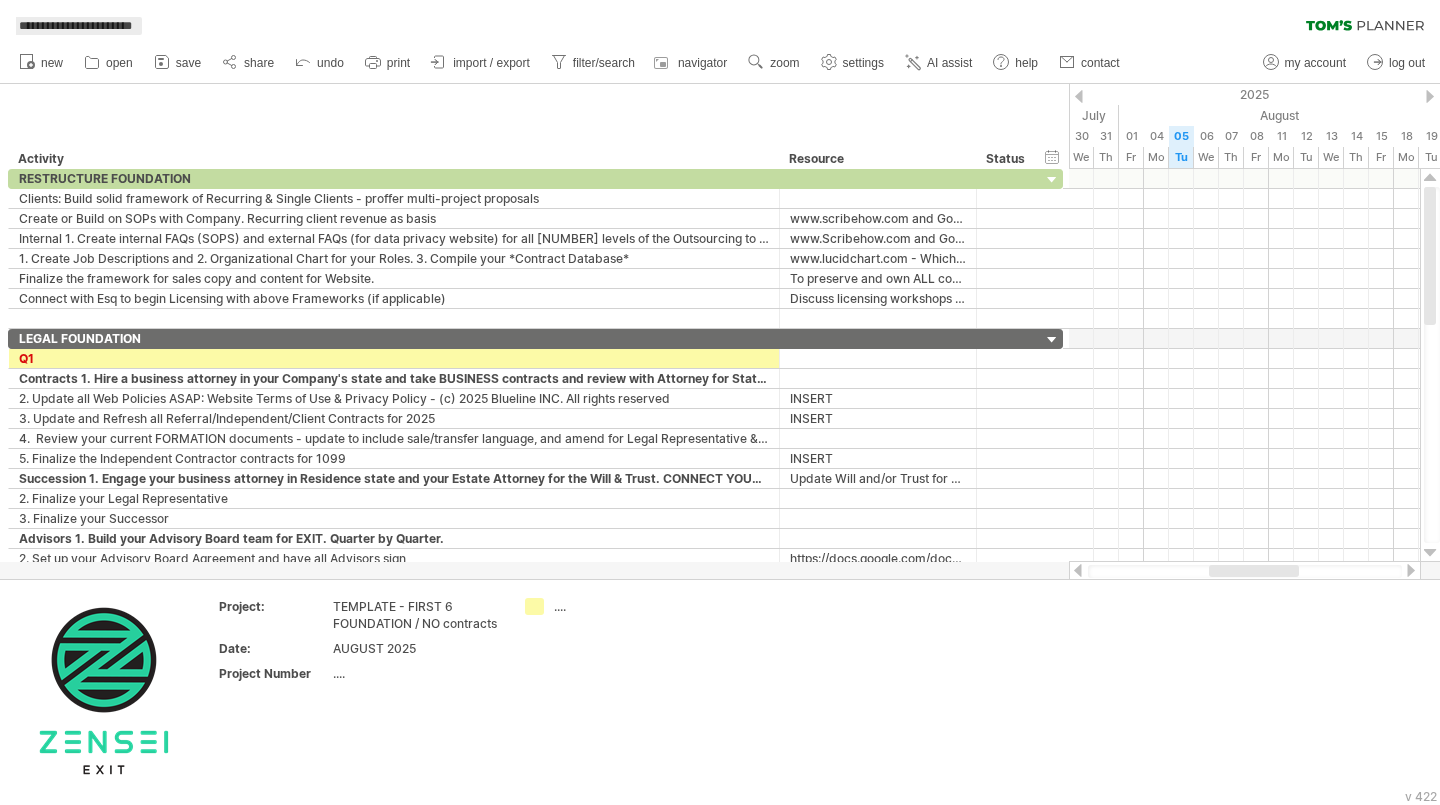 click on "**********" at bounding box center (75, 26) 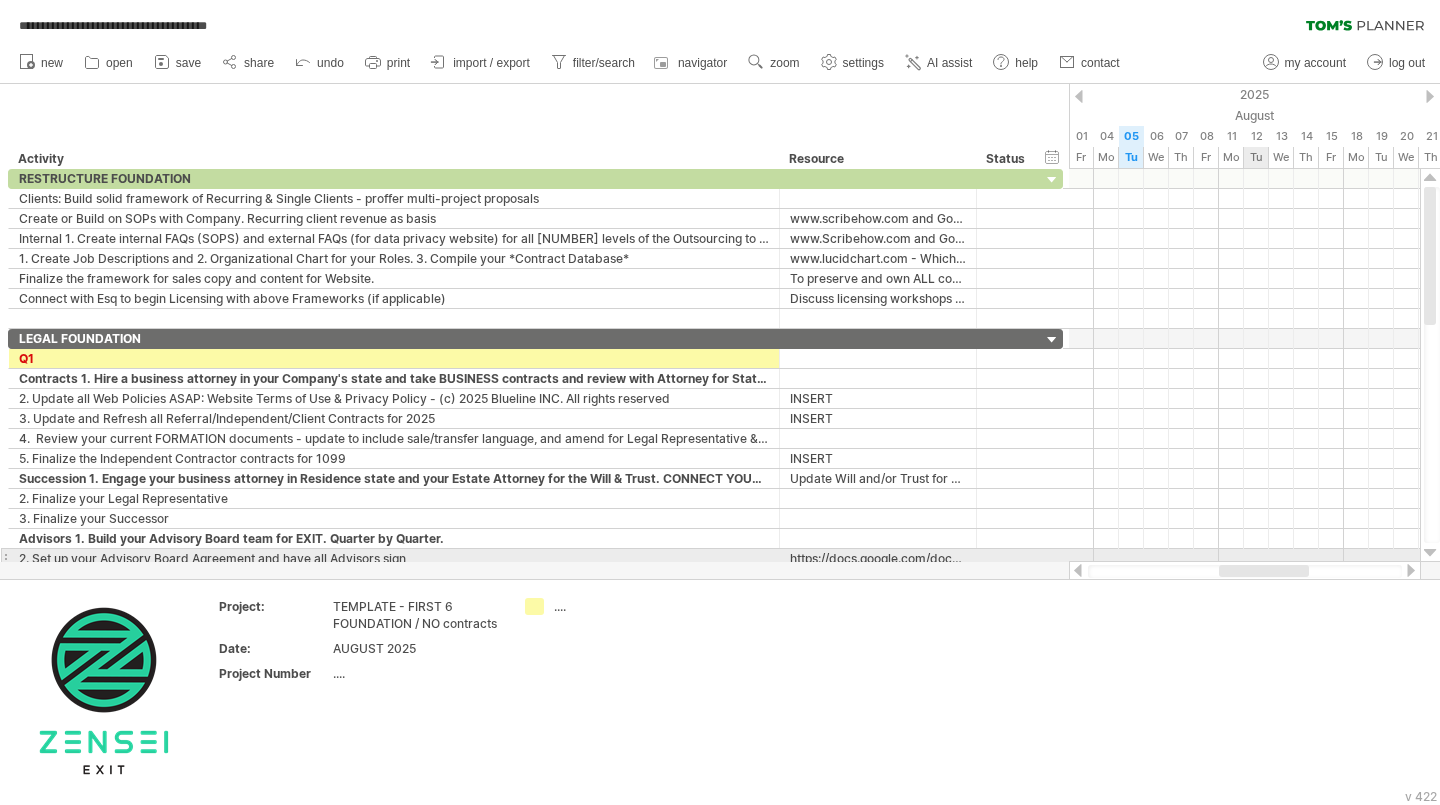 drag, startPoint x: 1234, startPoint y: 568, endPoint x: 1244, endPoint y: 555, distance: 16.40122 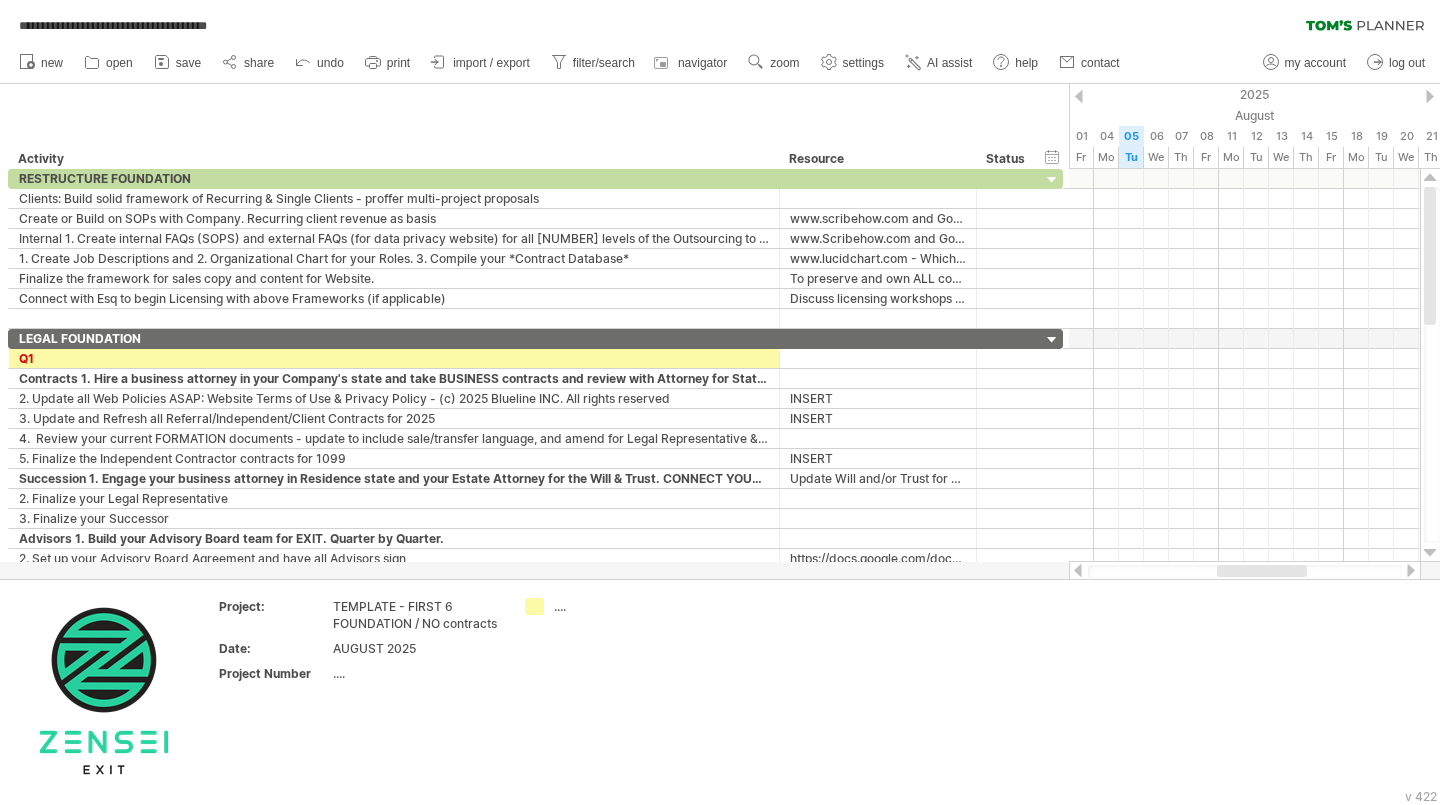click at bounding box center [1411, 570] 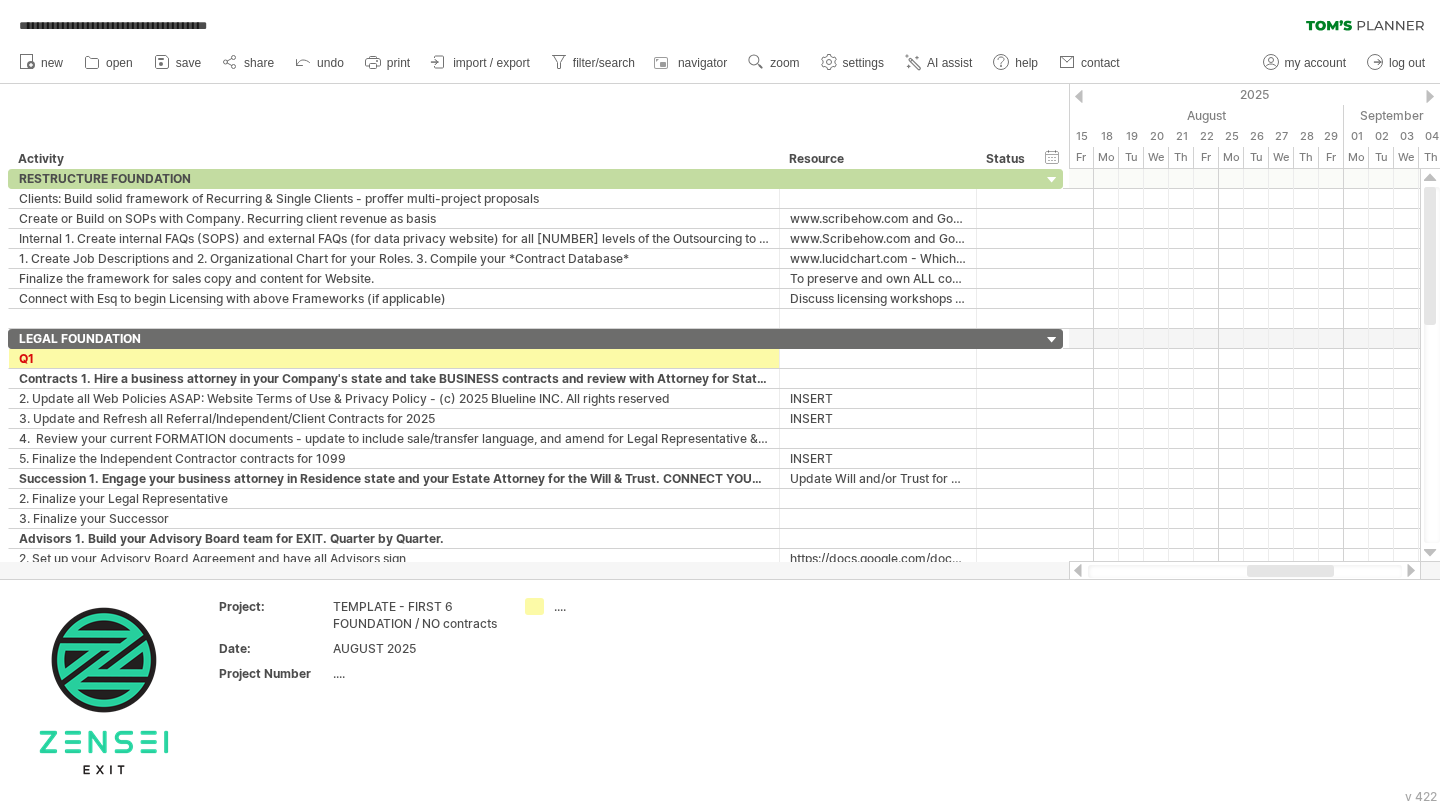 click at bounding box center (1078, 570) 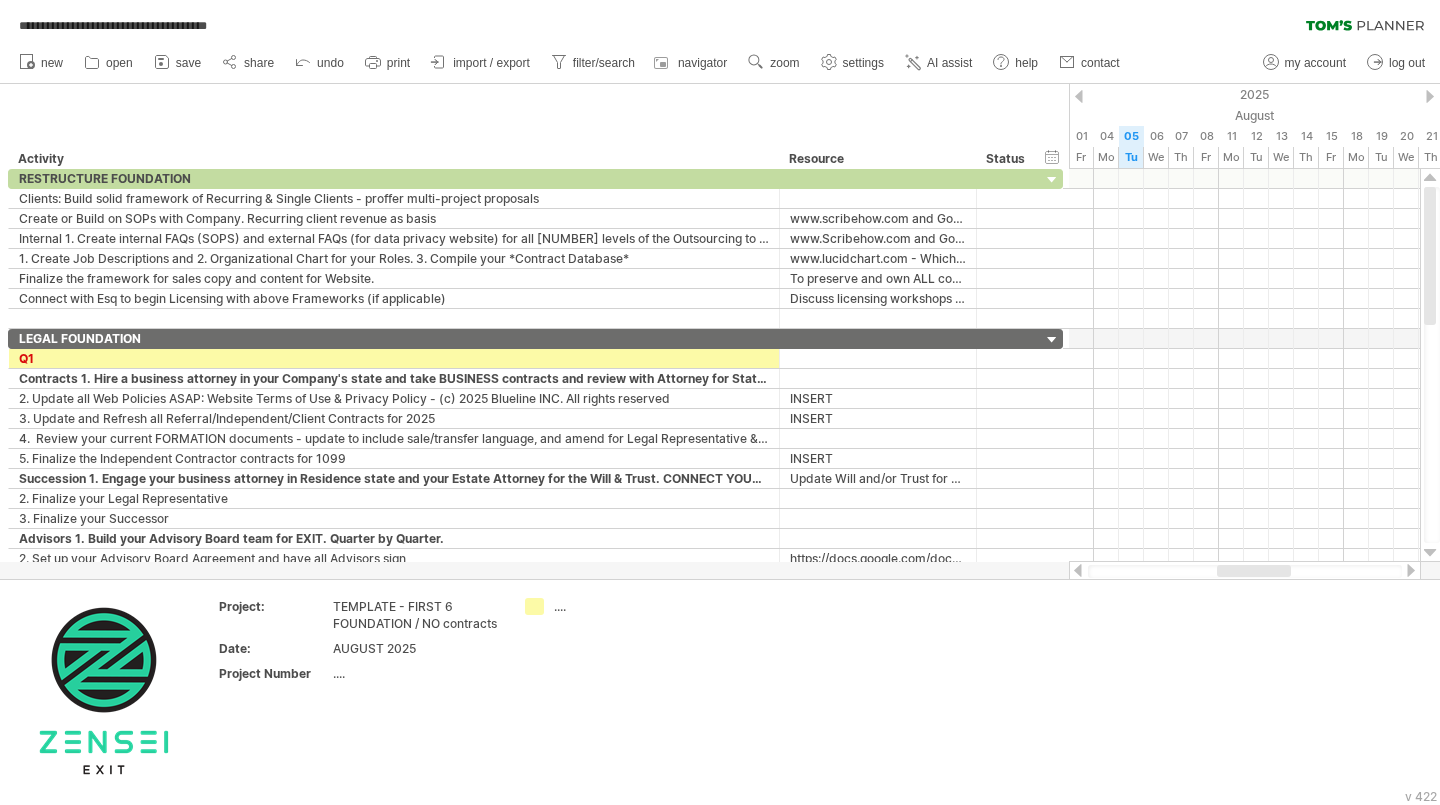 drag, startPoint x: 1081, startPoint y: 95, endPoint x: 1052, endPoint y: 100, distance: 29.427877 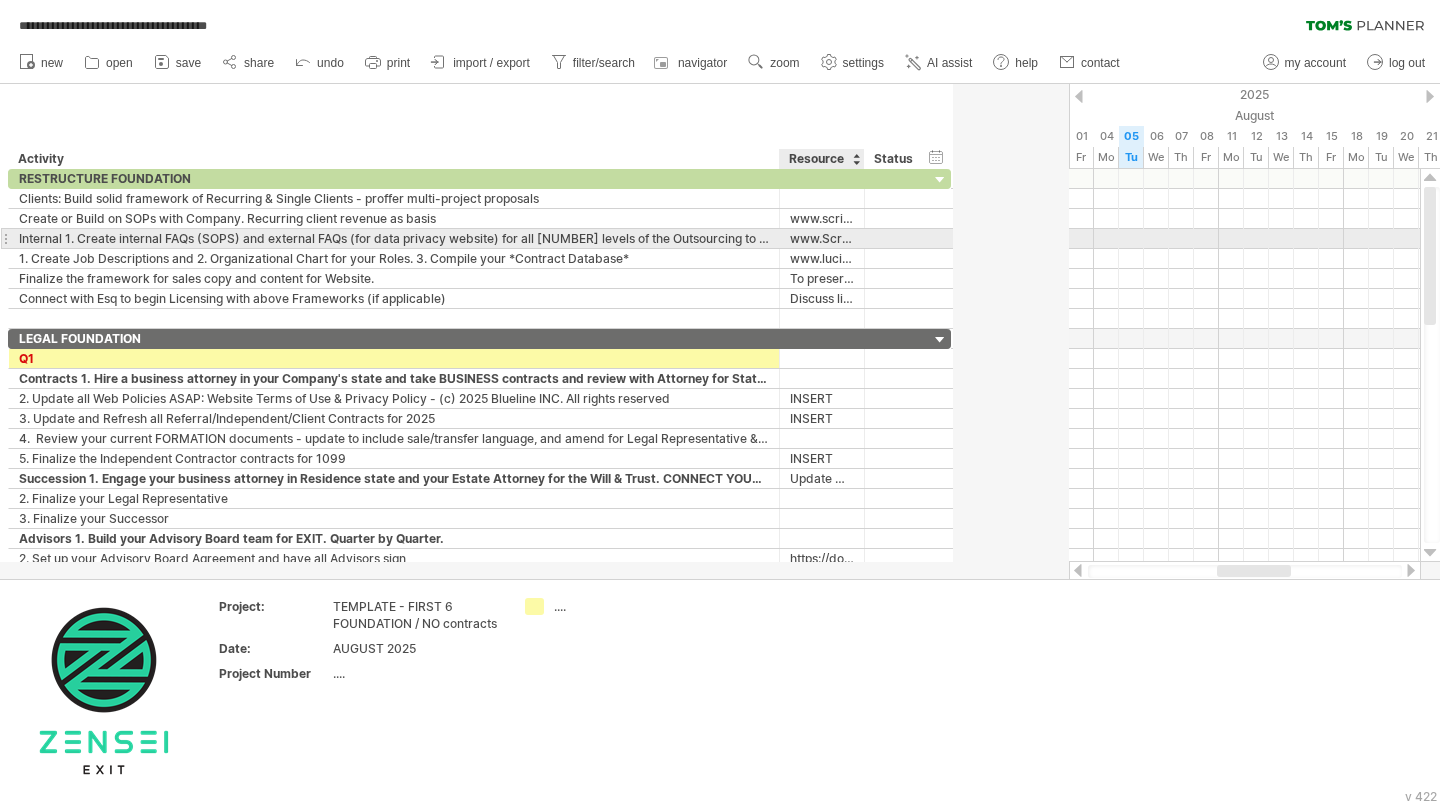 drag, startPoint x: 975, startPoint y: 240, endPoint x: 863, endPoint y: 248, distance: 112.28535 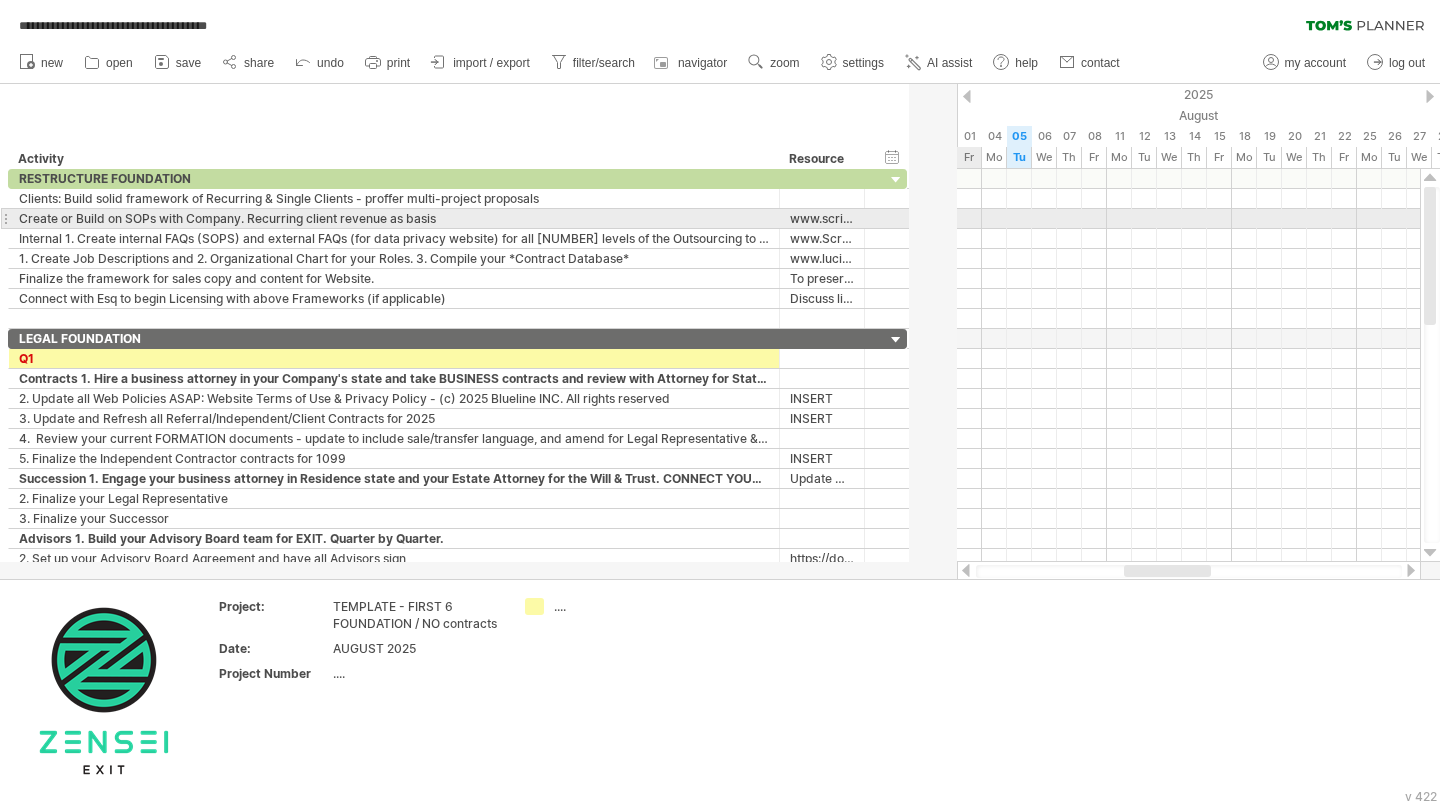 drag, startPoint x: 947, startPoint y: 217, endPoint x: 884, endPoint y: 220, distance: 63.07139 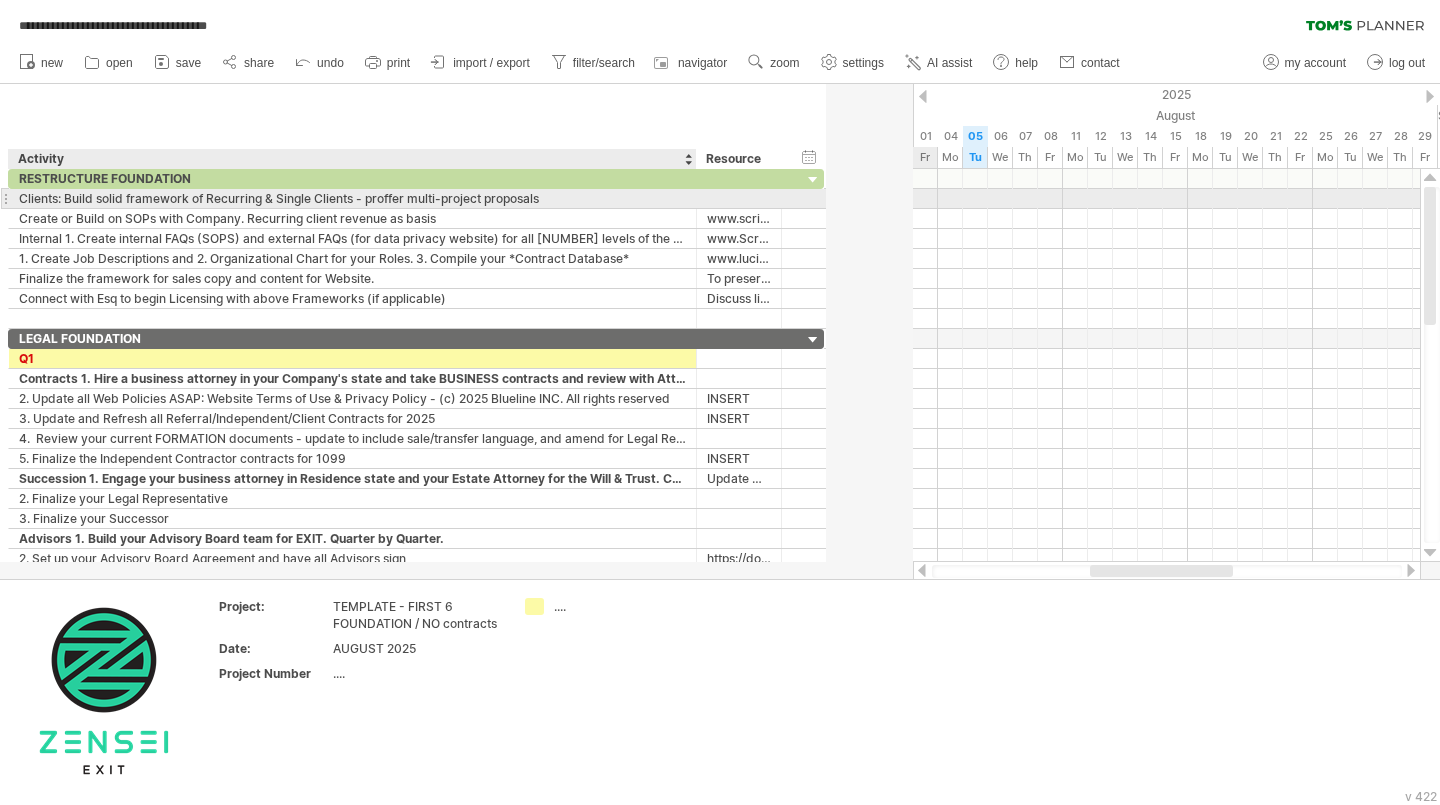 drag, startPoint x: 775, startPoint y: 200, endPoint x: 692, endPoint y: 192, distance: 83.38465 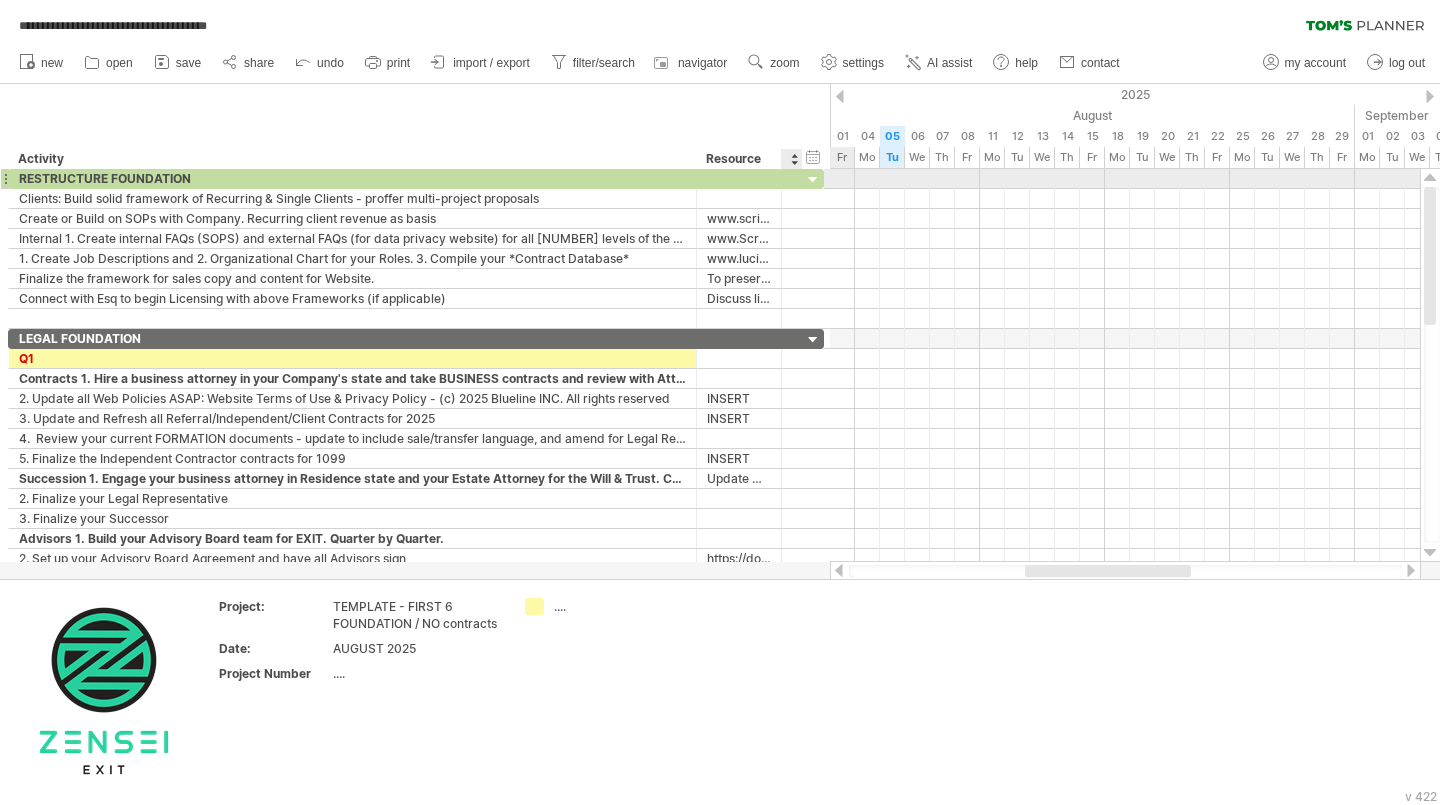 click at bounding box center (813, 180) 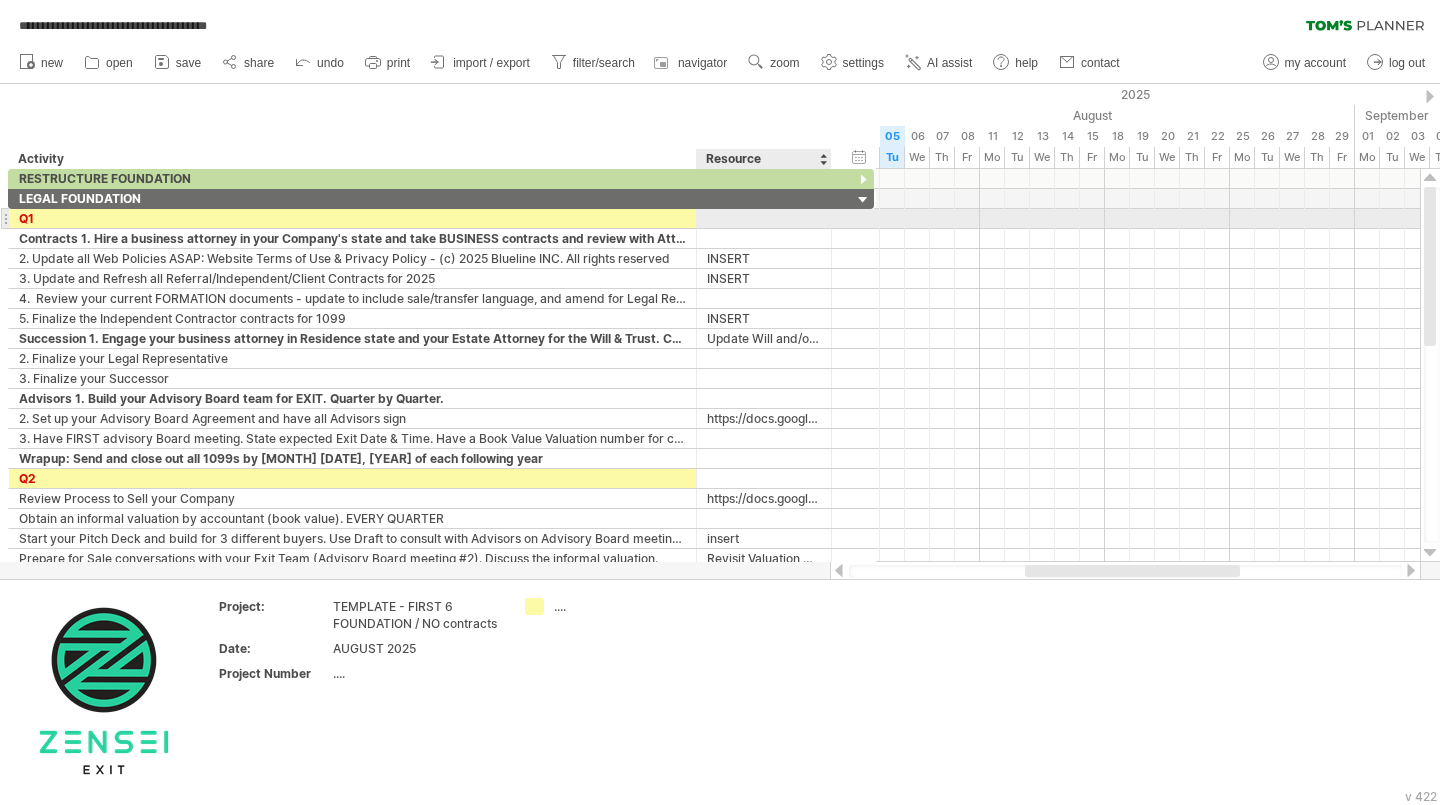 drag, startPoint x: 777, startPoint y: 220, endPoint x: 827, endPoint y: 222, distance: 50.039986 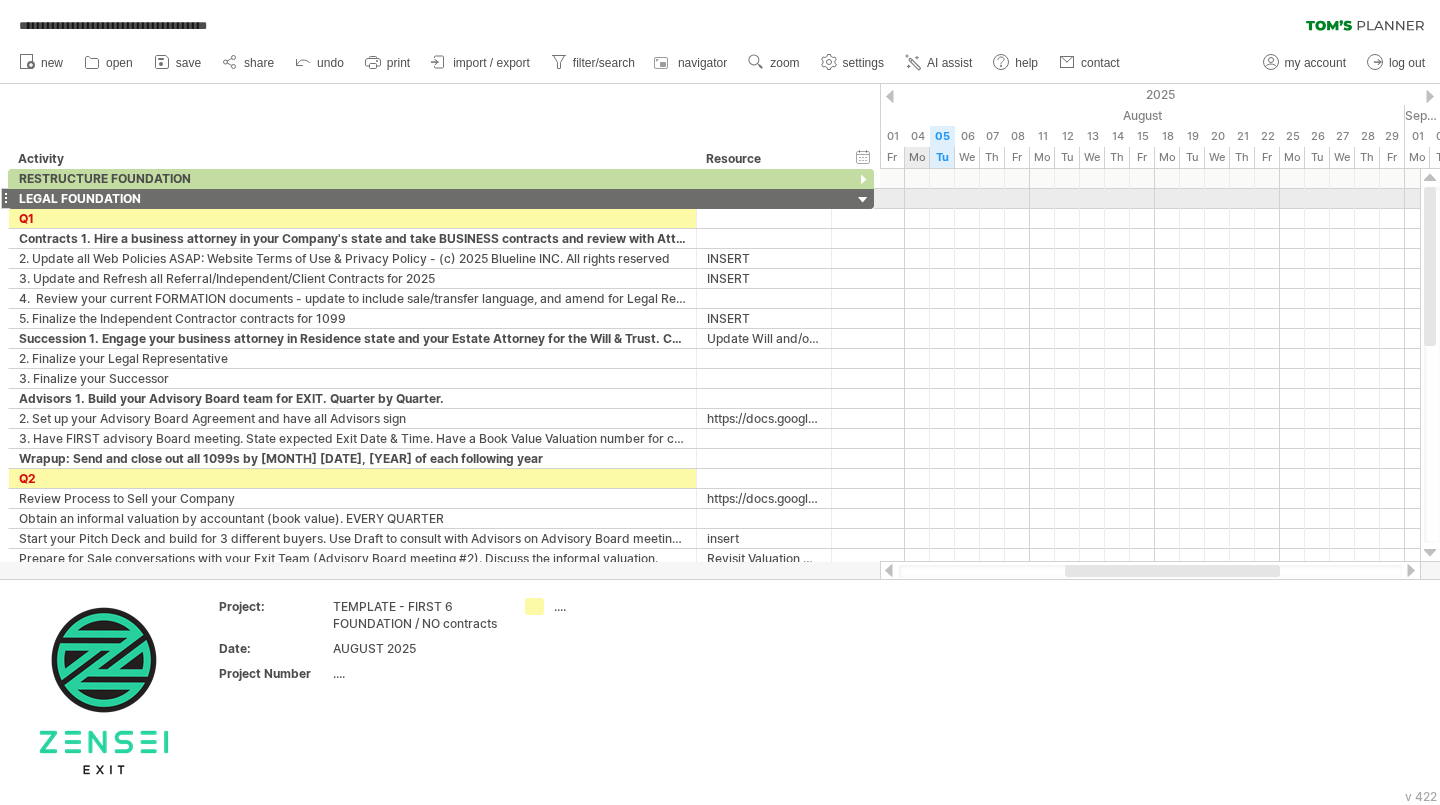 click at bounding box center (1150, 199) 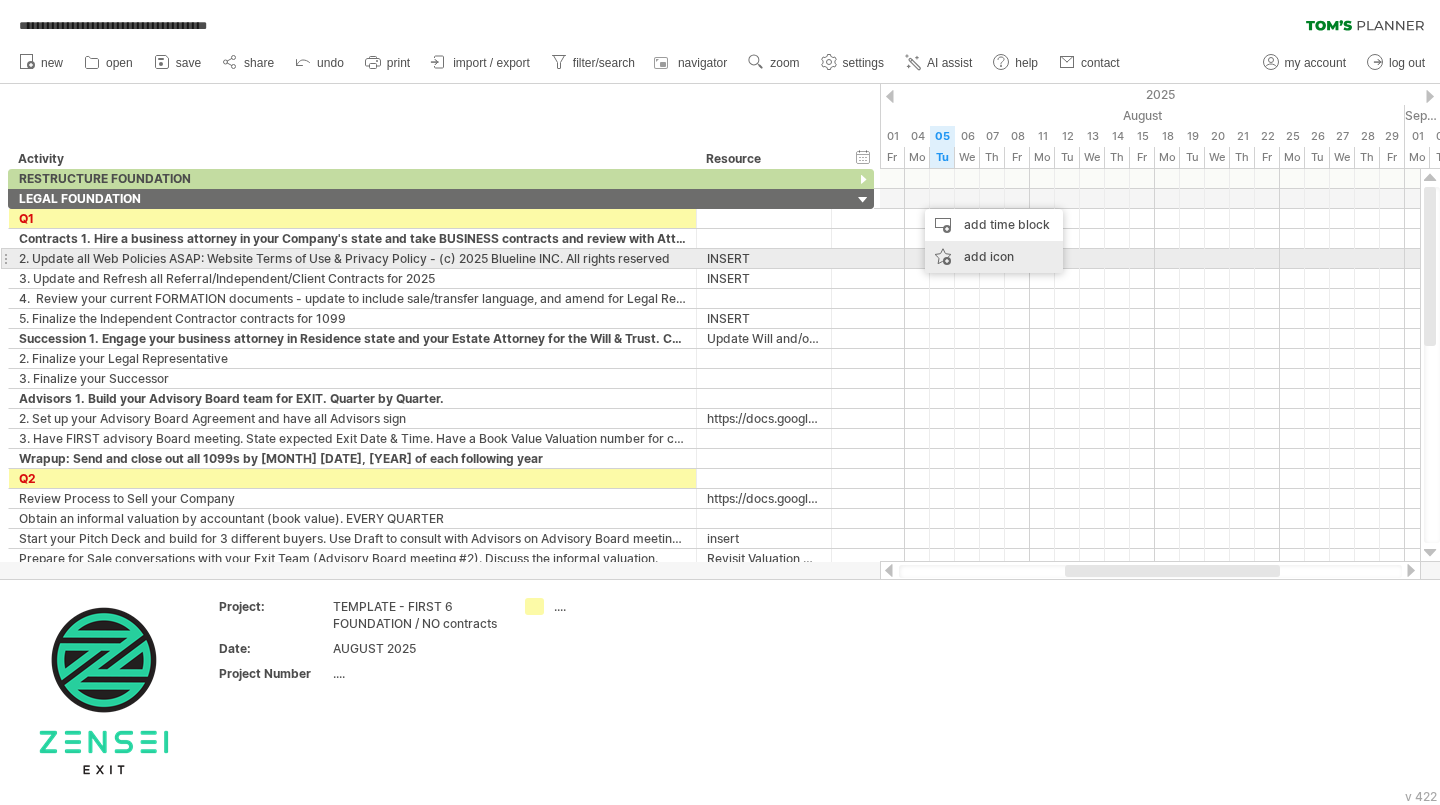 click on "add icon" at bounding box center (994, 257) 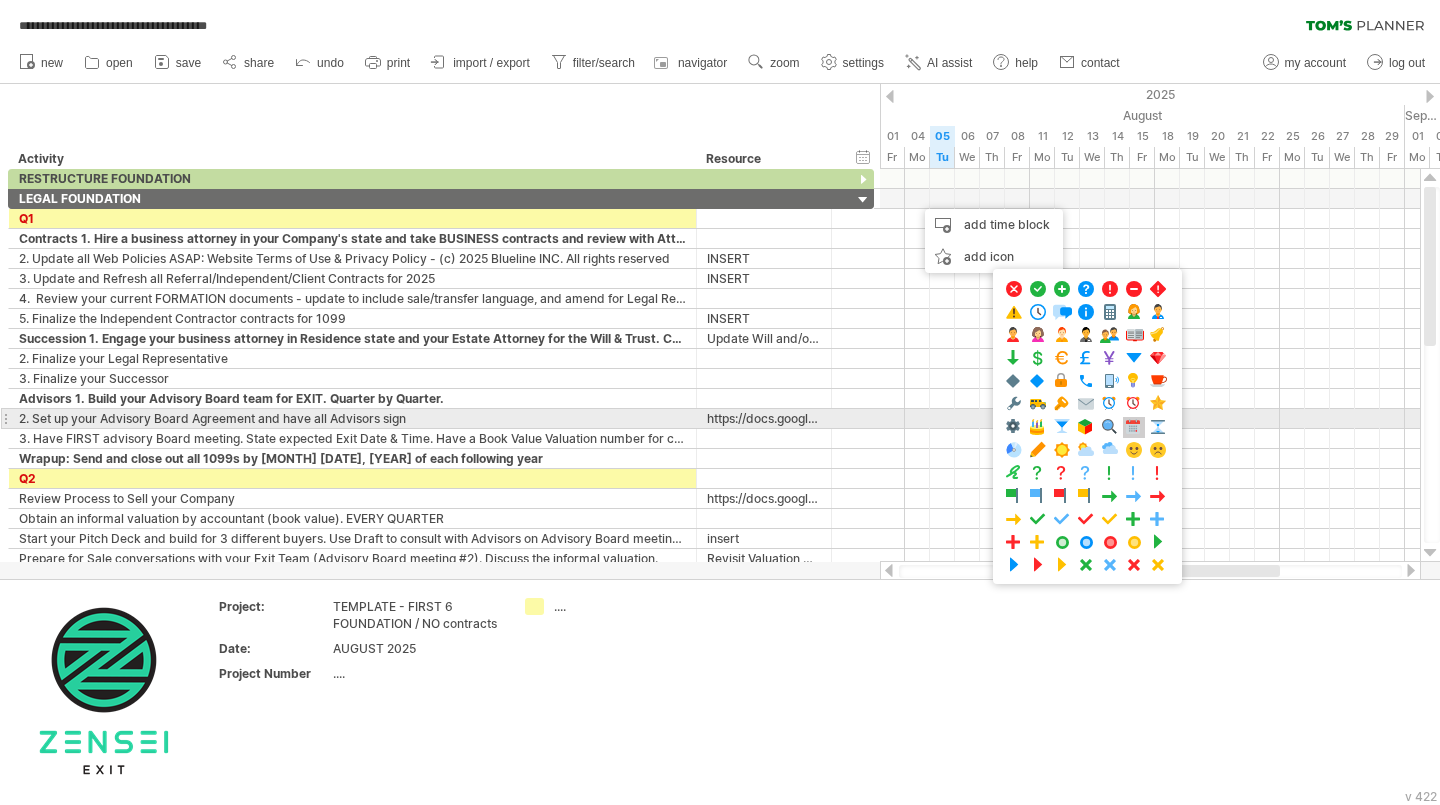 click at bounding box center (1134, 427) 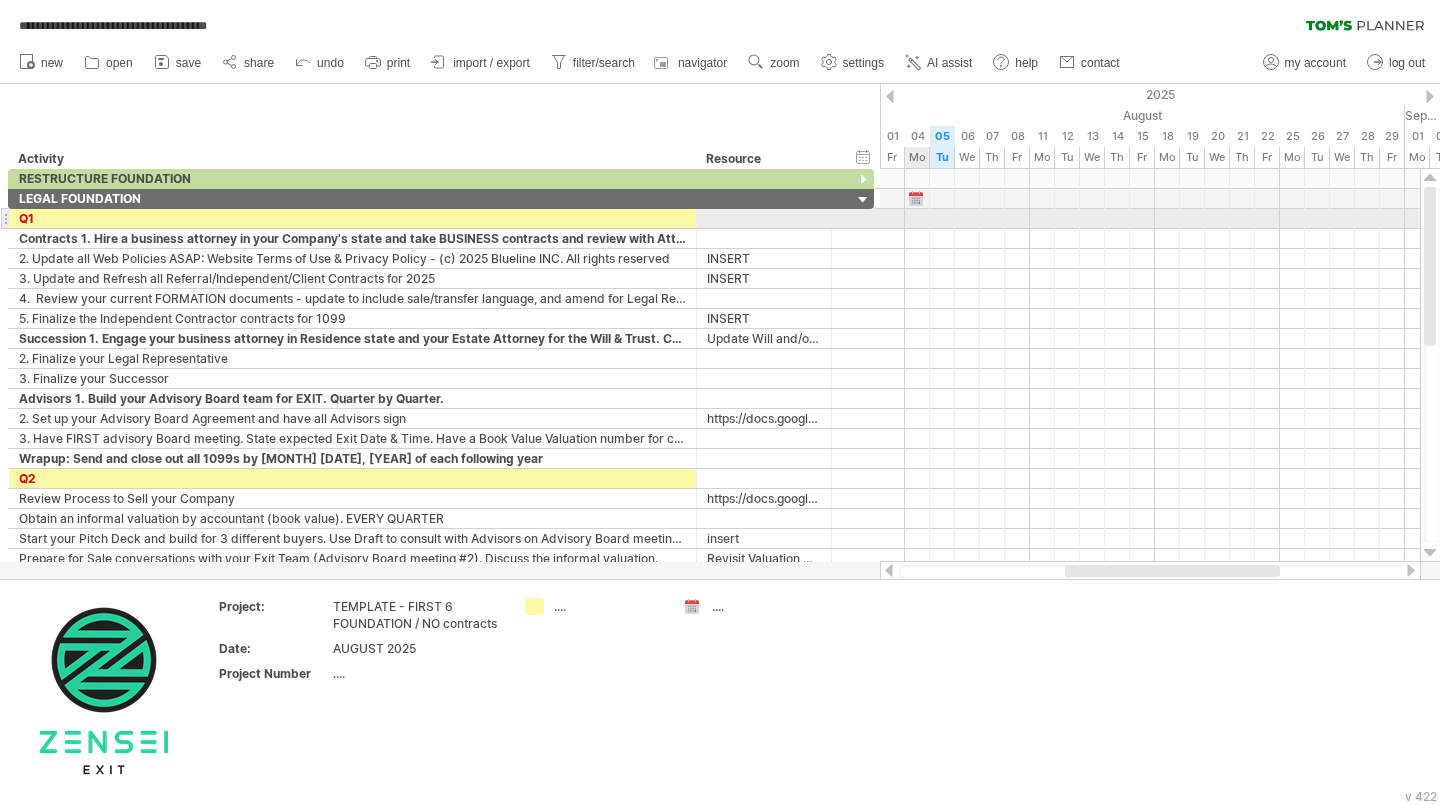 click at bounding box center (1150, 219) 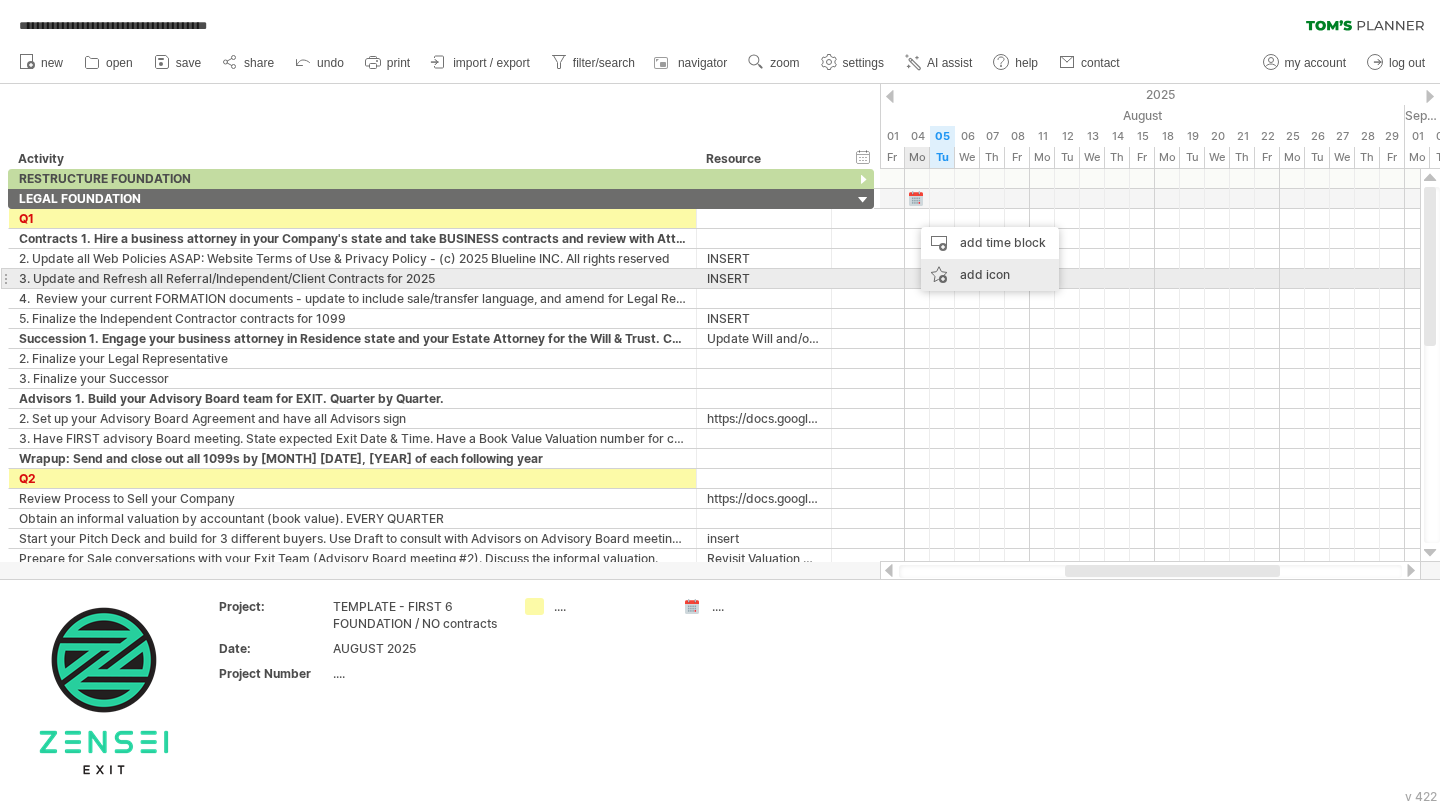 click on "add icon" at bounding box center [990, 275] 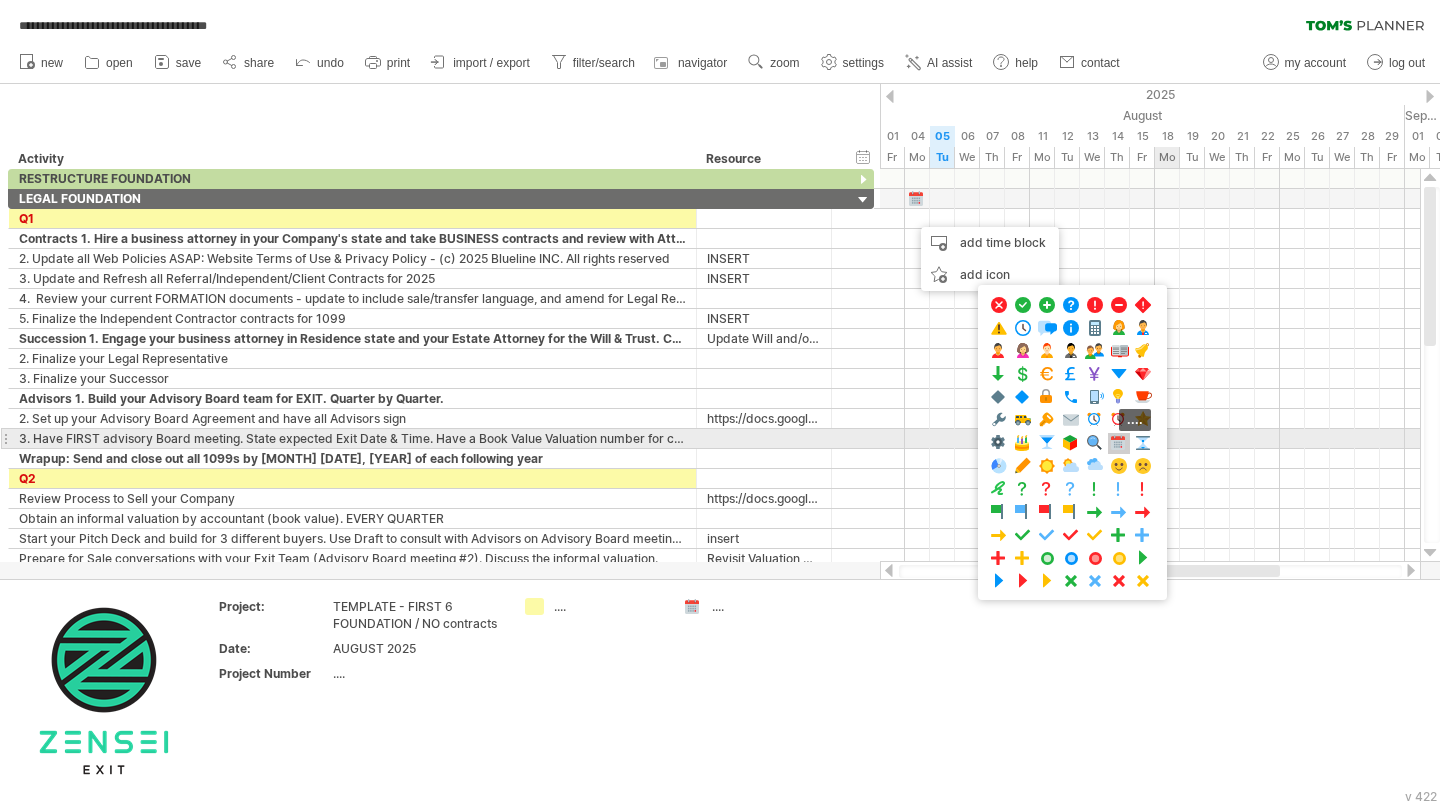 click at bounding box center [1119, 443] 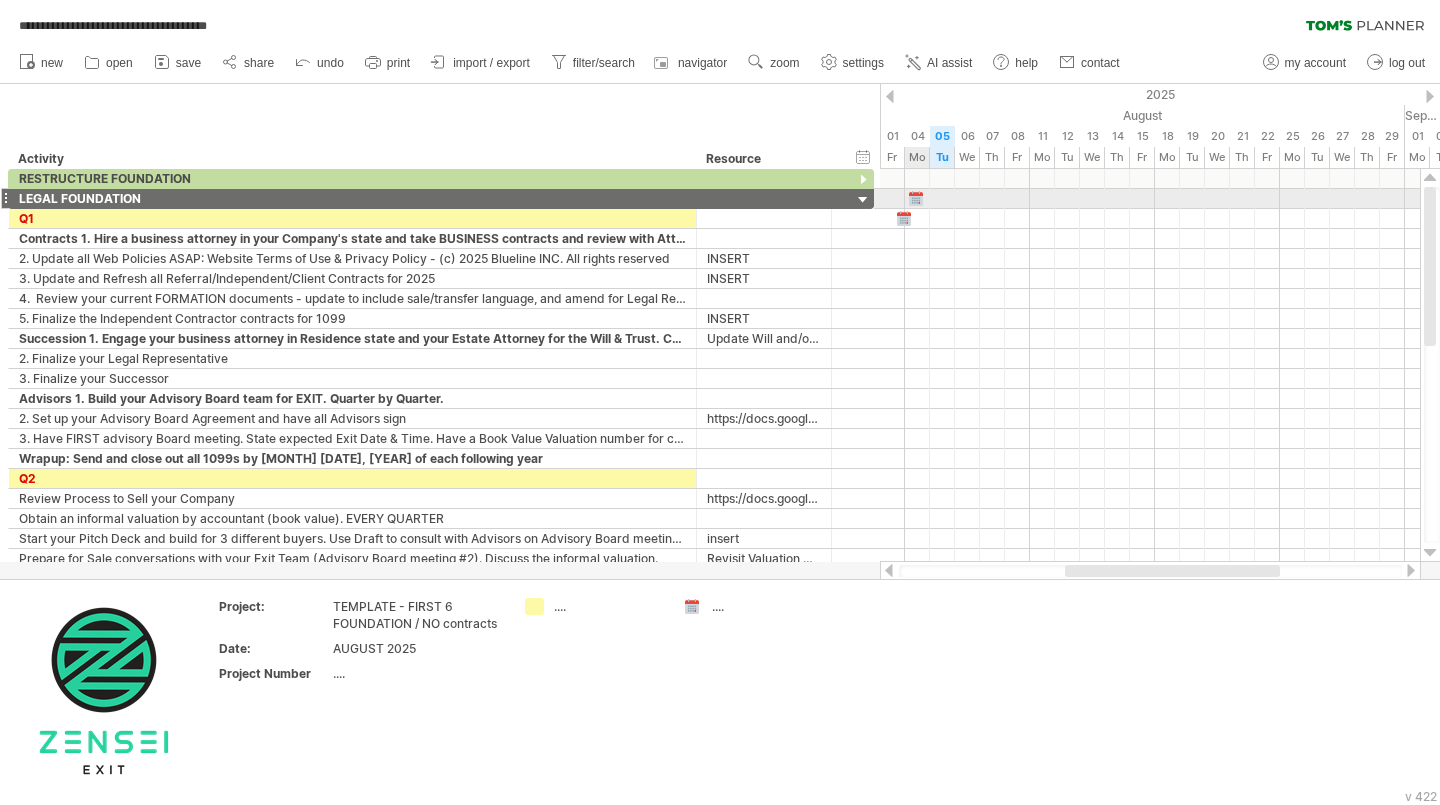 click at bounding box center [917, 198] 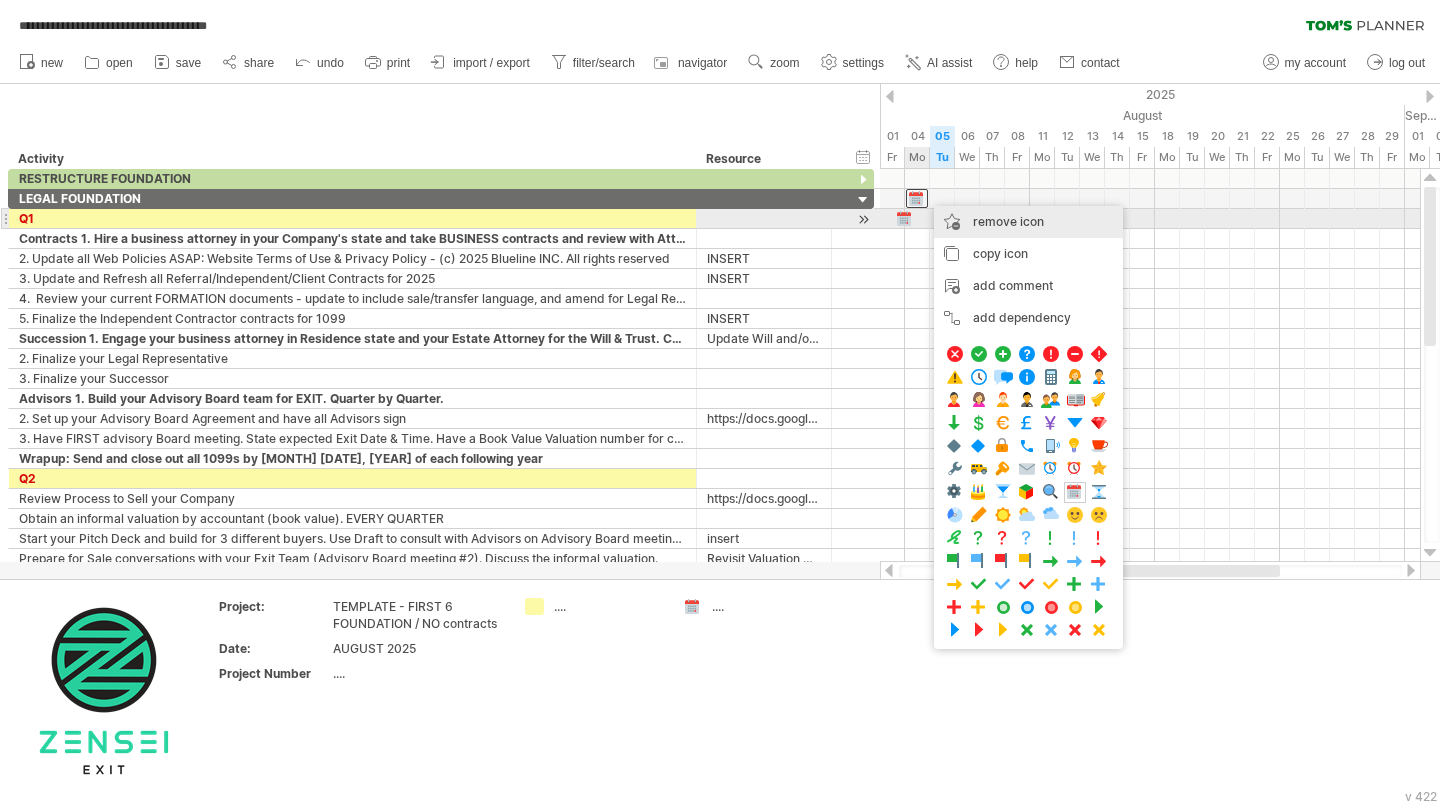 click on "remove icon remove selected items" at bounding box center [1028, 222] 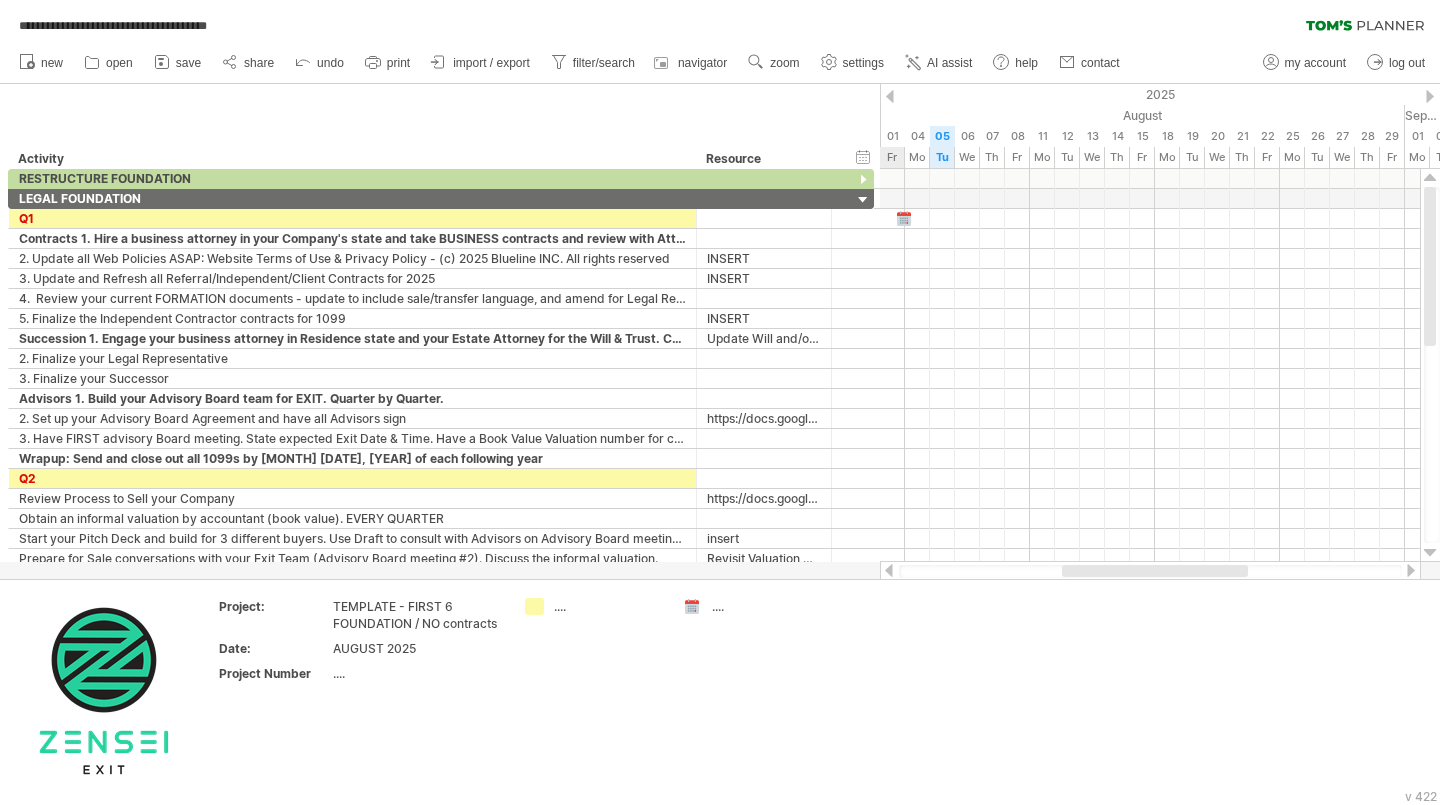 click at bounding box center [905, 218] 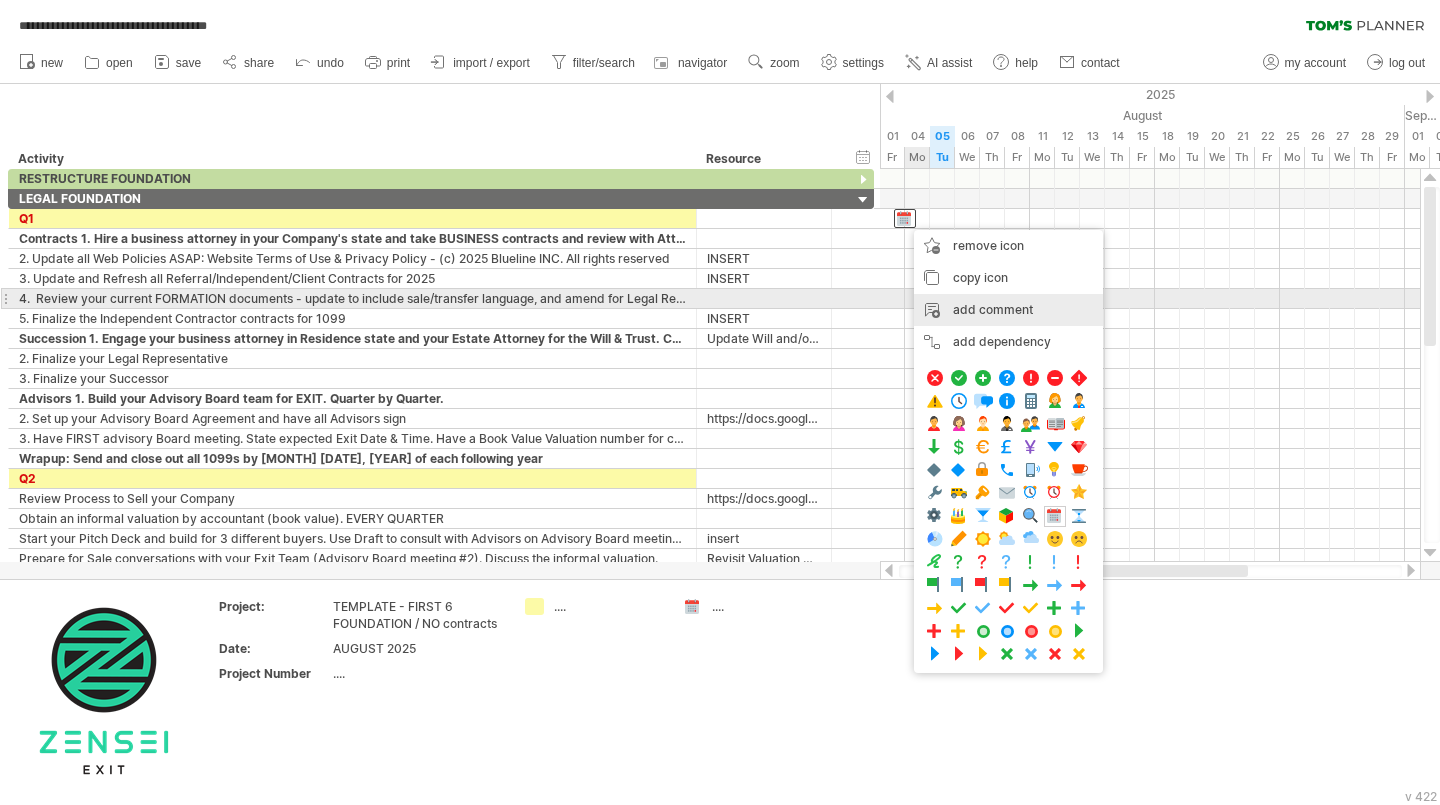 click on "add comment" at bounding box center [1008, 310] 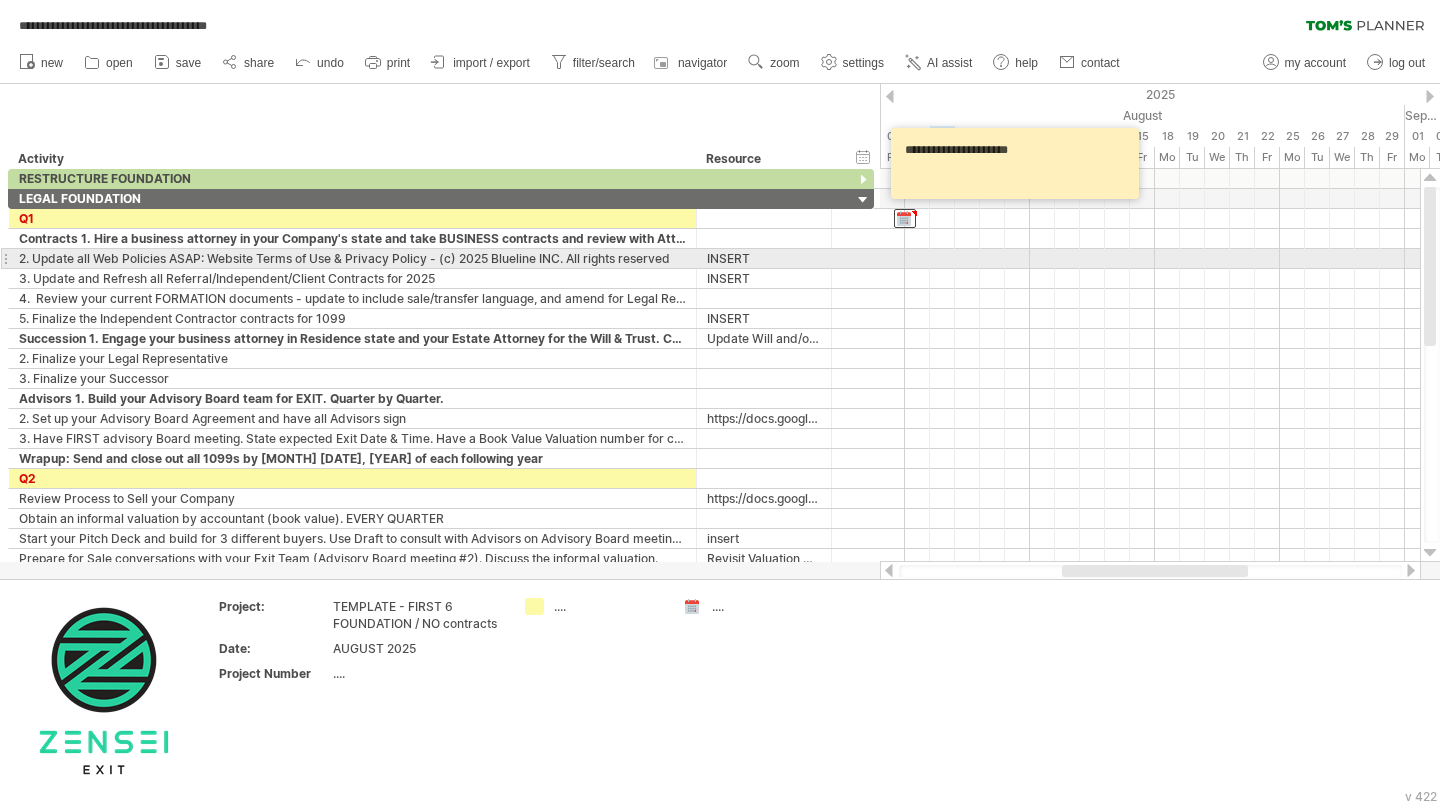 click at bounding box center [1150, 259] 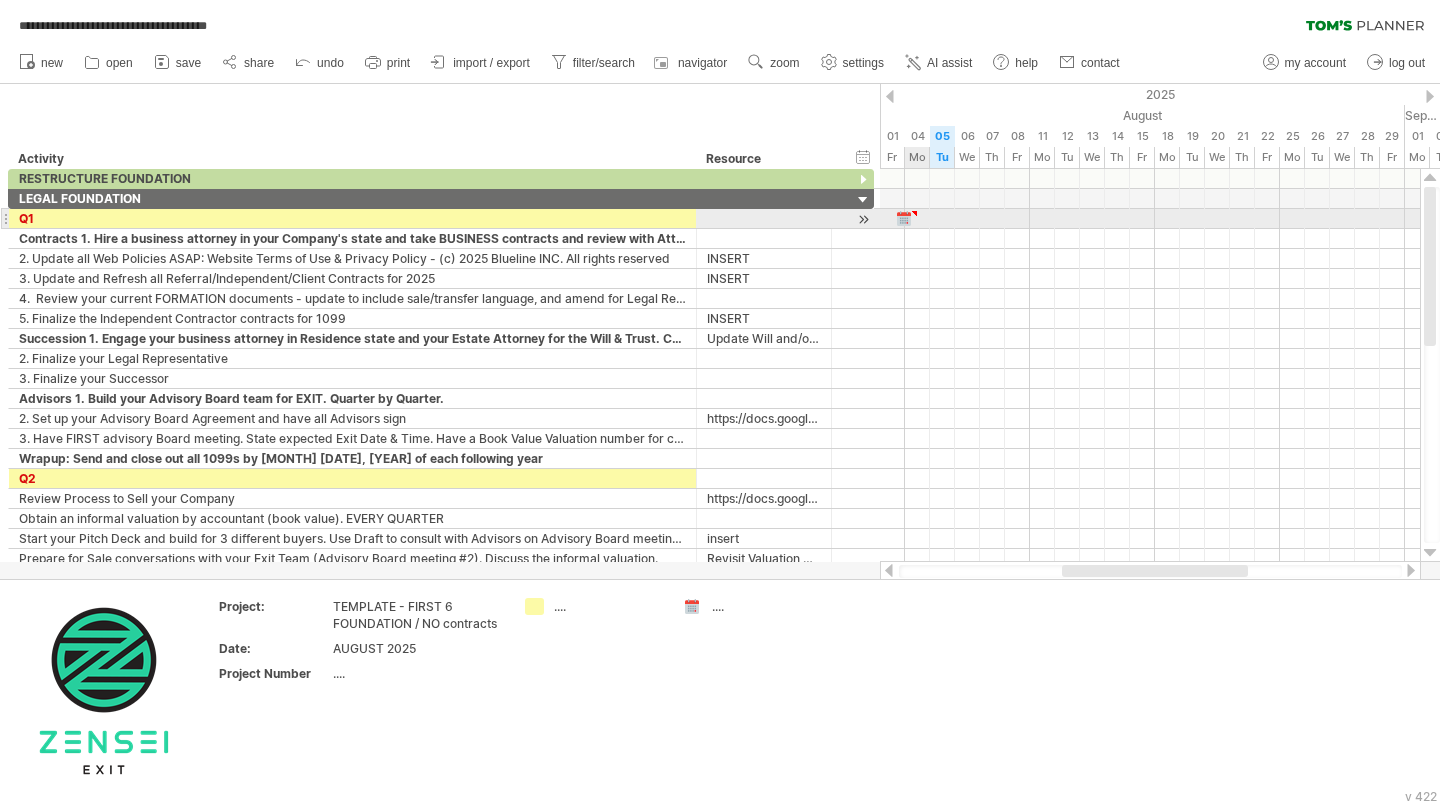 type on "**********" 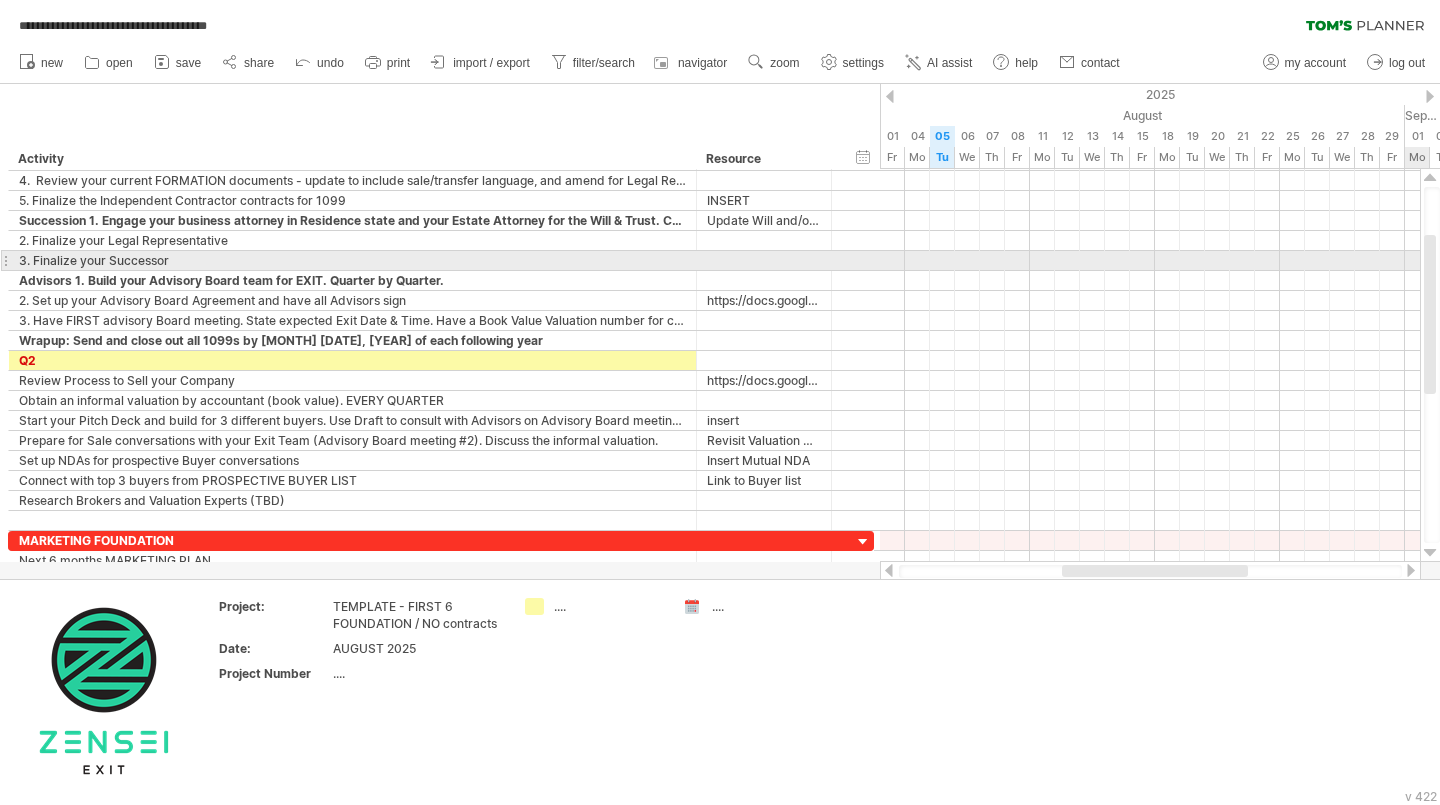 drag, startPoint x: 1430, startPoint y: 219, endPoint x: 1439, endPoint y: 267, distance: 48.83646 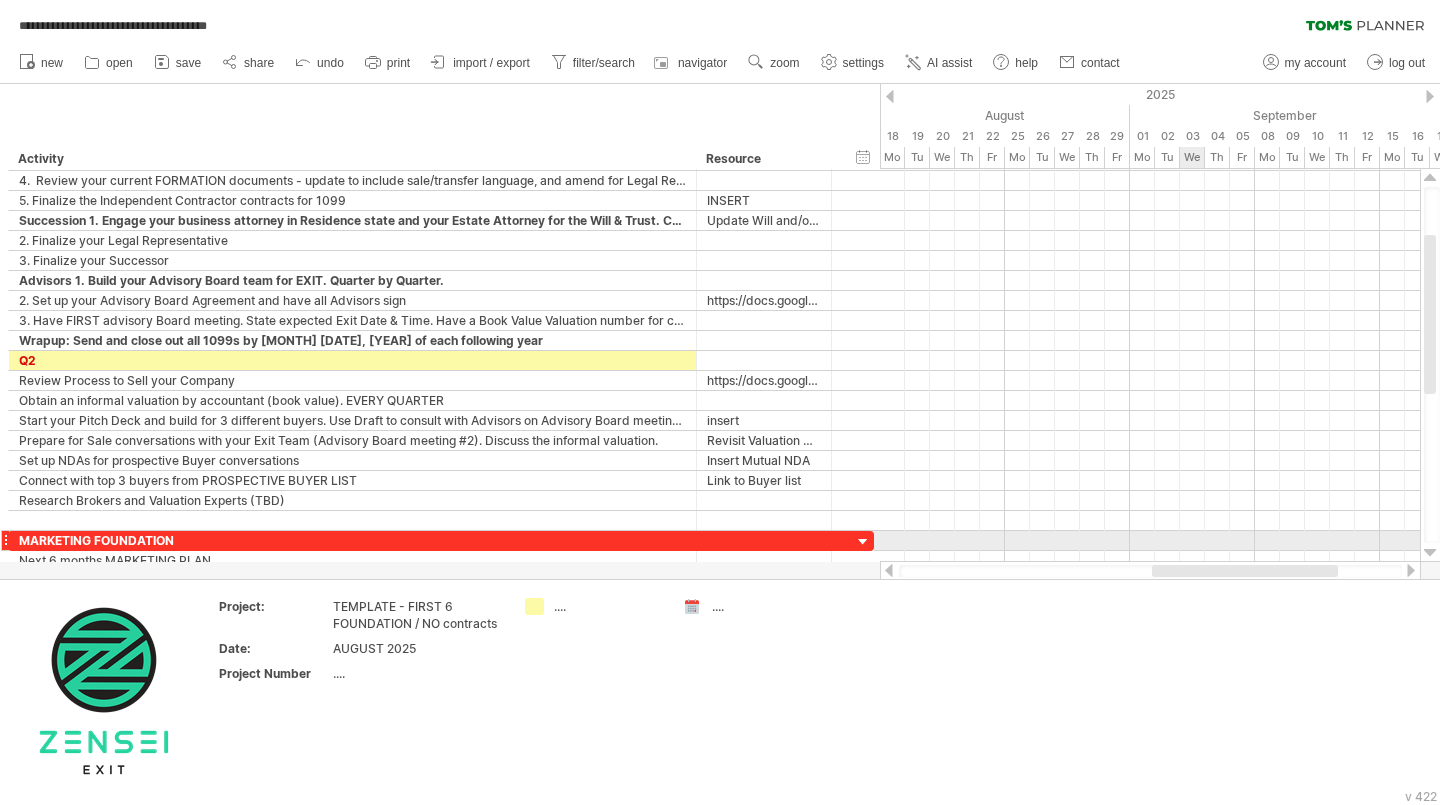 drag, startPoint x: 1102, startPoint y: 571, endPoint x: 1192, endPoint y: 546, distance: 93.40771 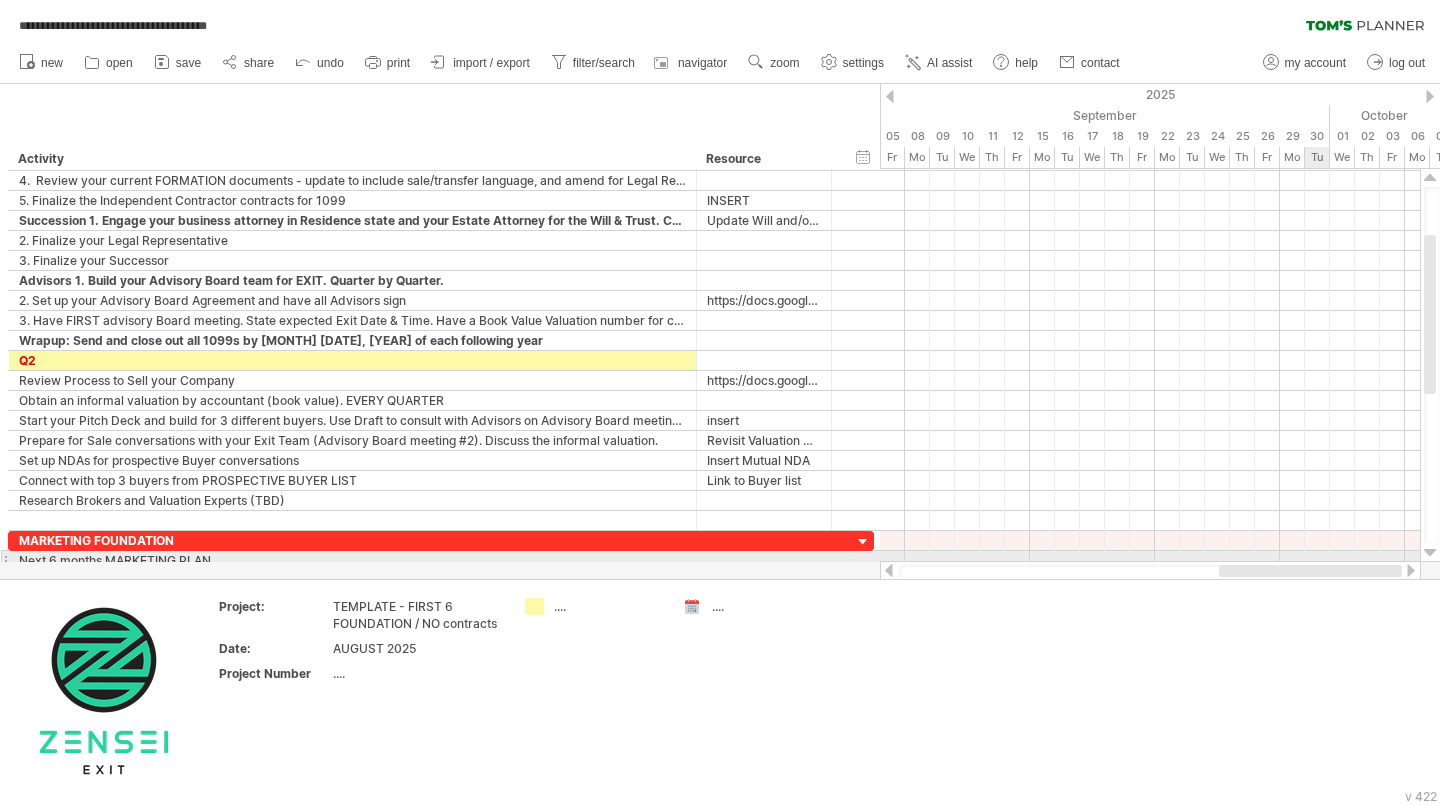 drag, startPoint x: 1186, startPoint y: 570, endPoint x: 1320, endPoint y: 551, distance: 135.34032 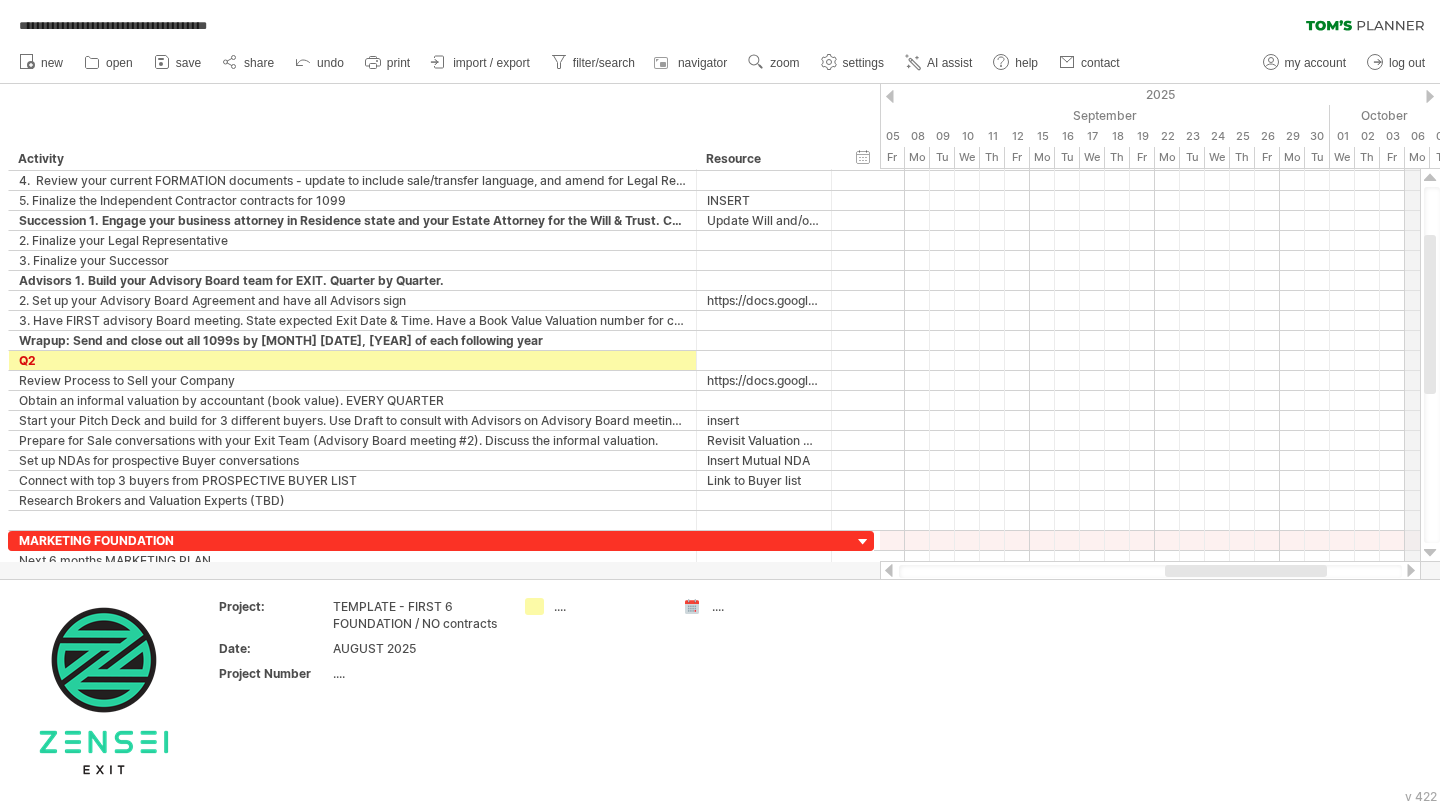 click on "2025" at bounding box center (867, 94) 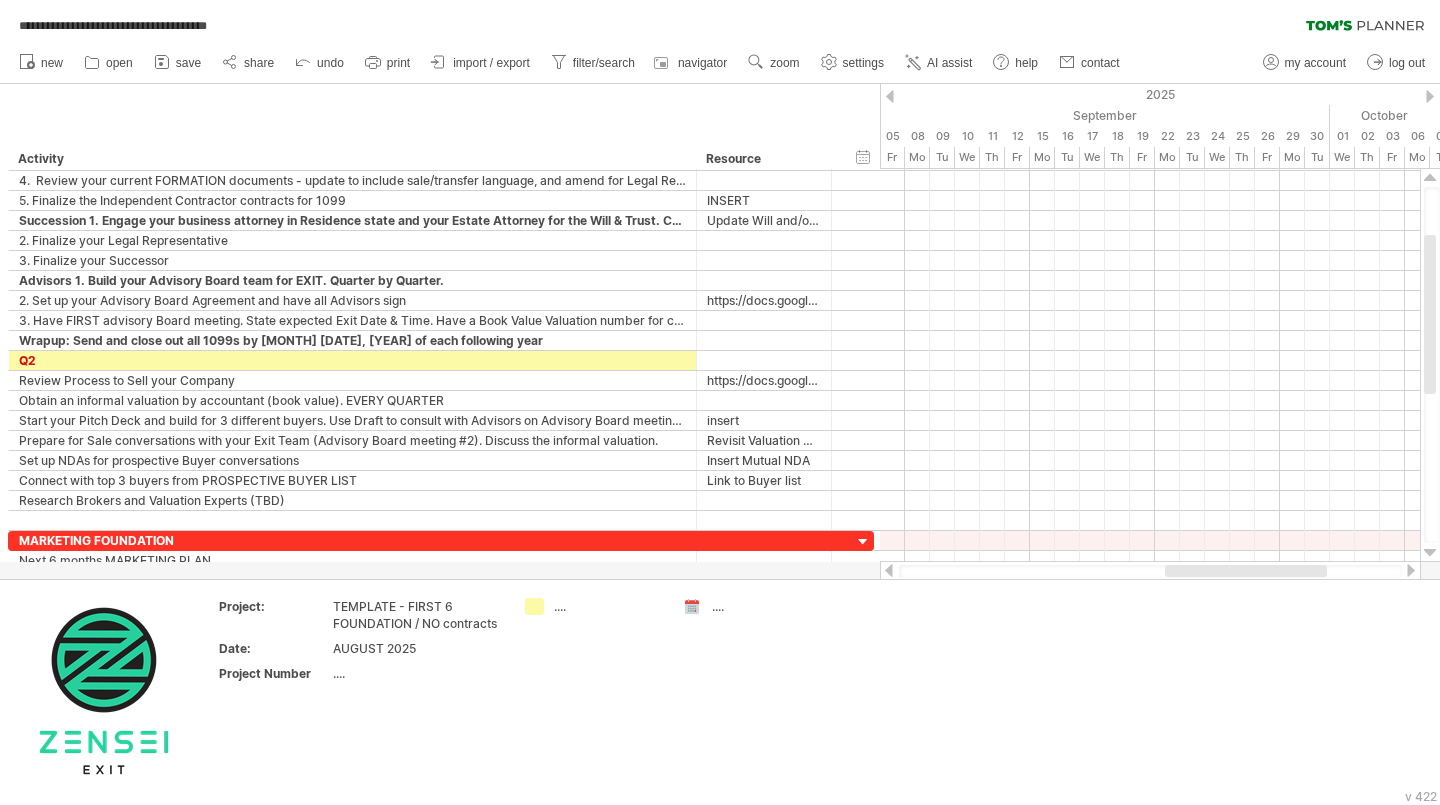 click at bounding box center [1430, 96] 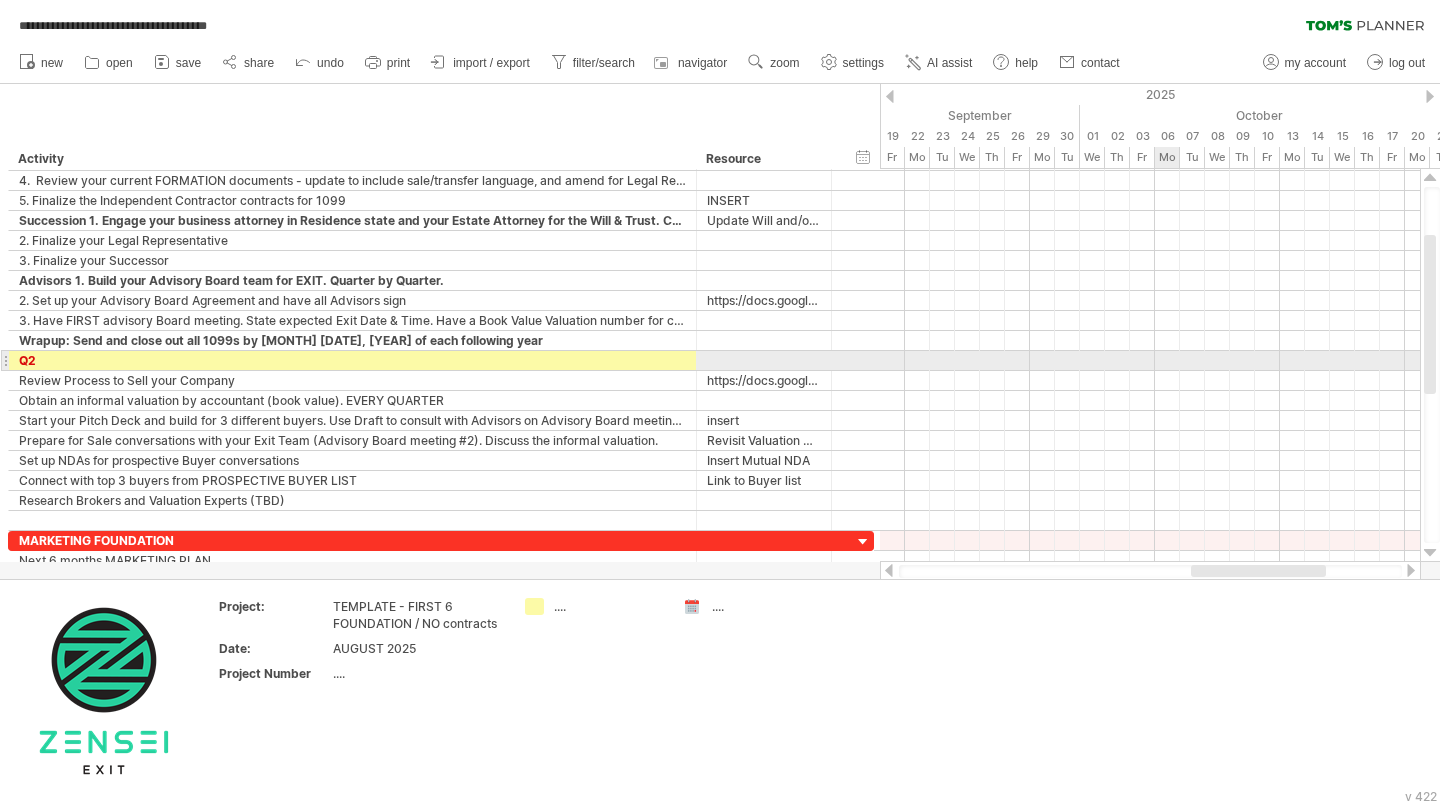 click at bounding box center [1150, 361] 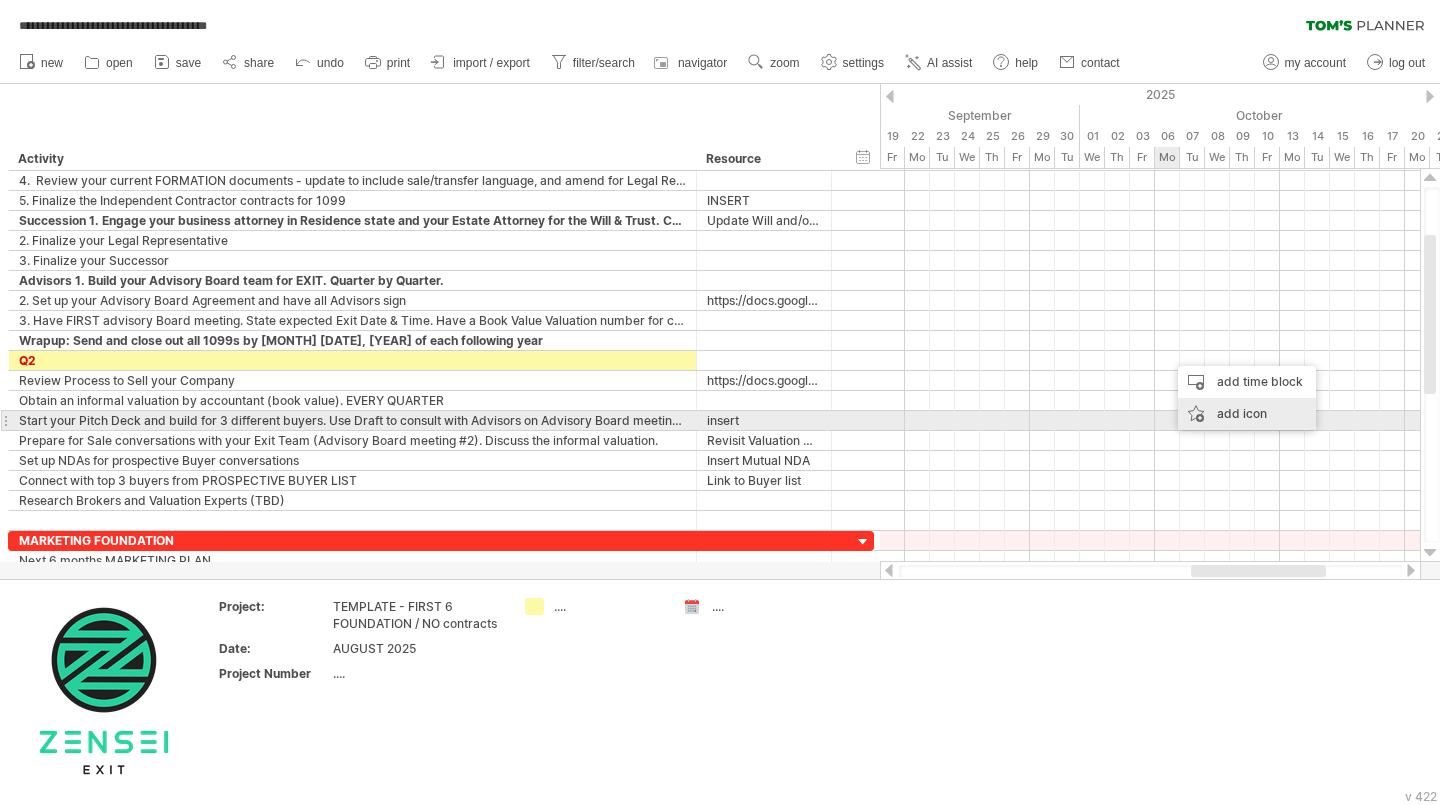 click on "add icon" at bounding box center (1247, 414) 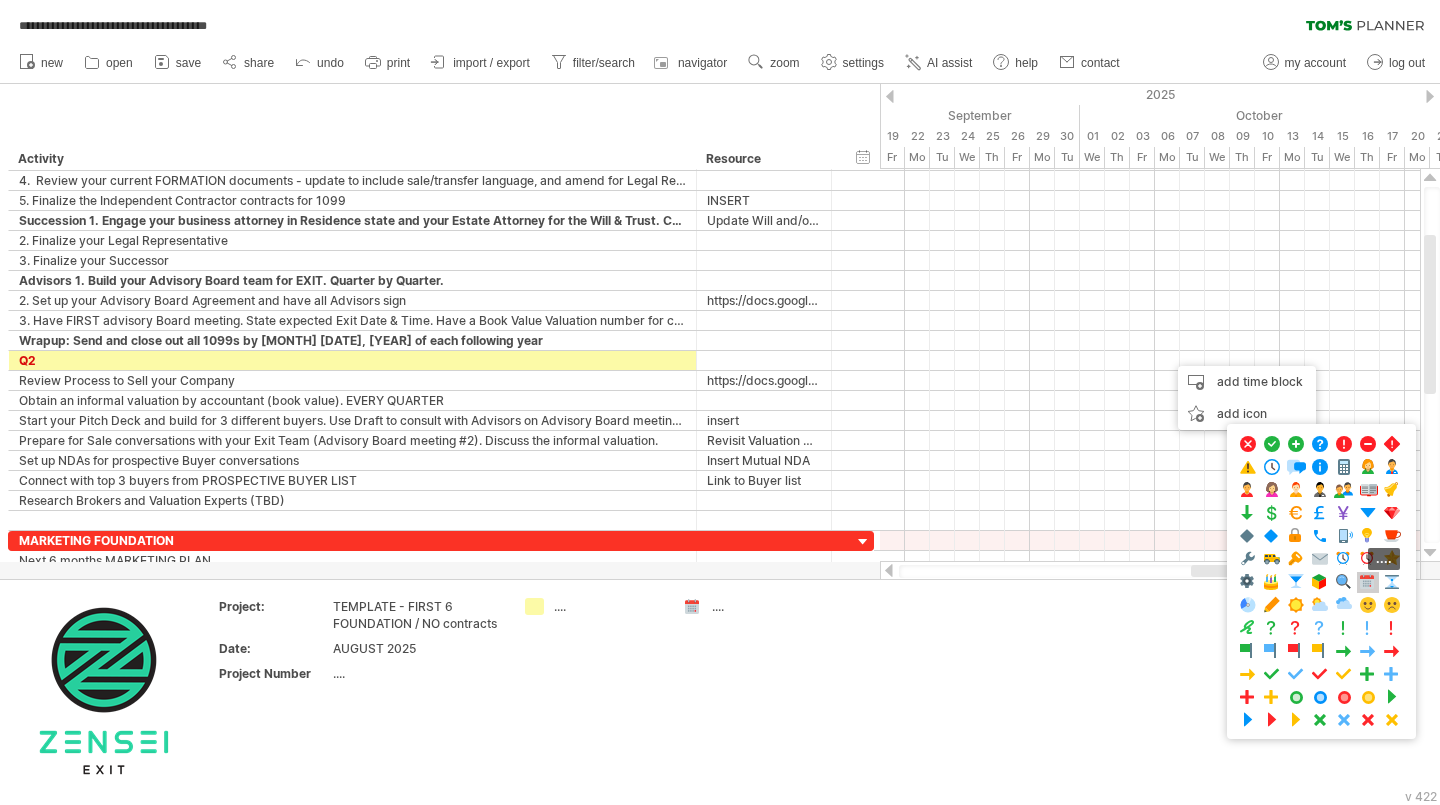 click at bounding box center (1368, 582) 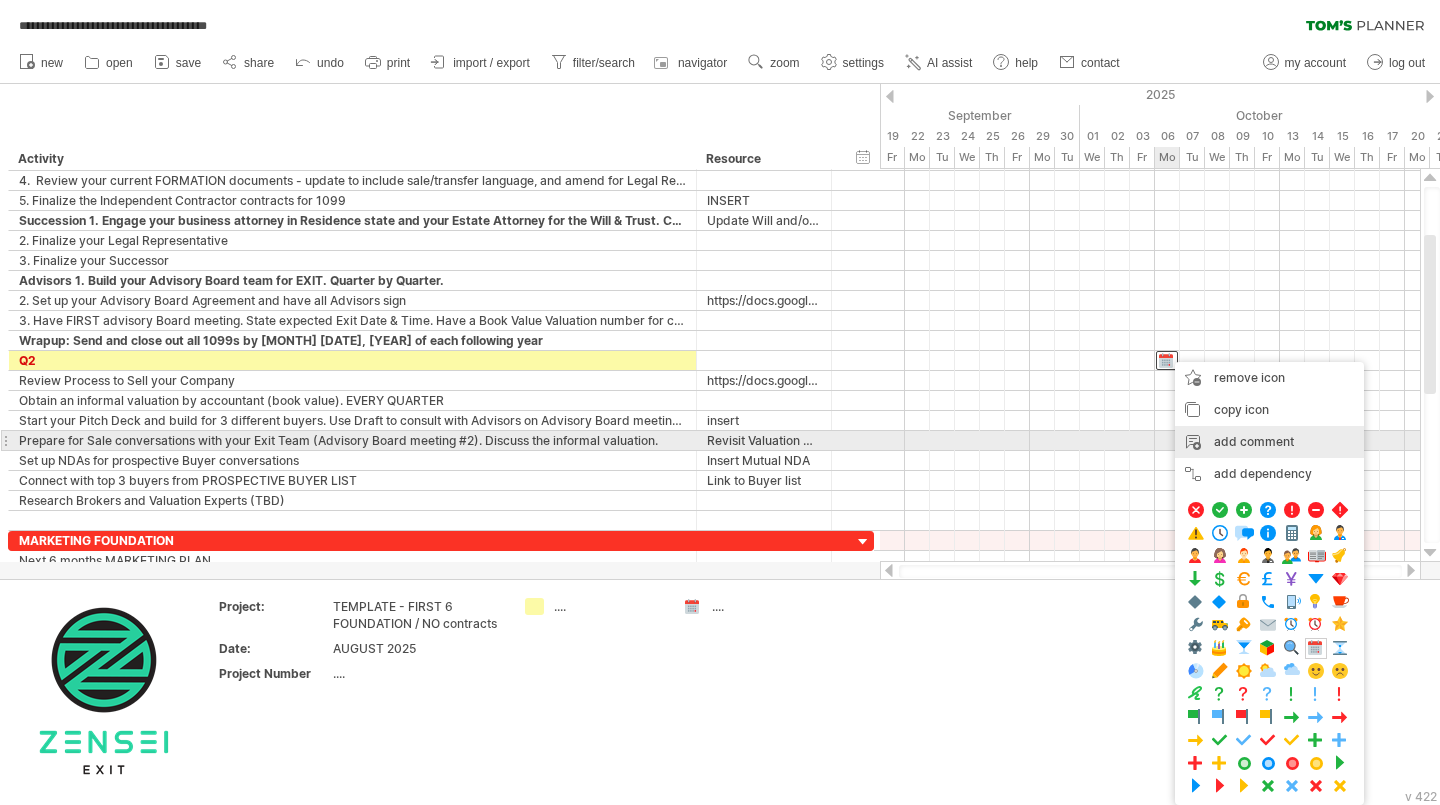 click on "add comment" at bounding box center [1269, 442] 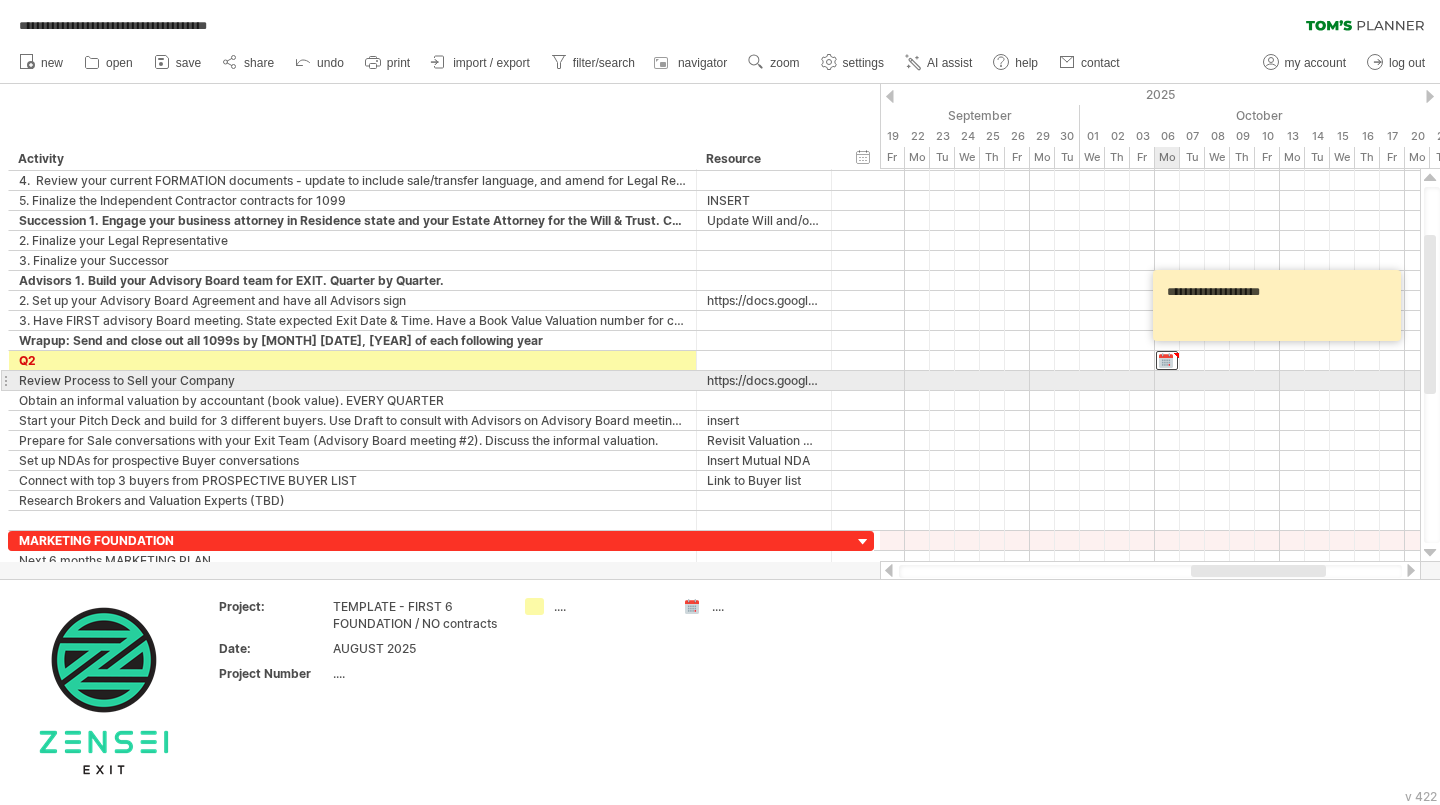 type on "**********" 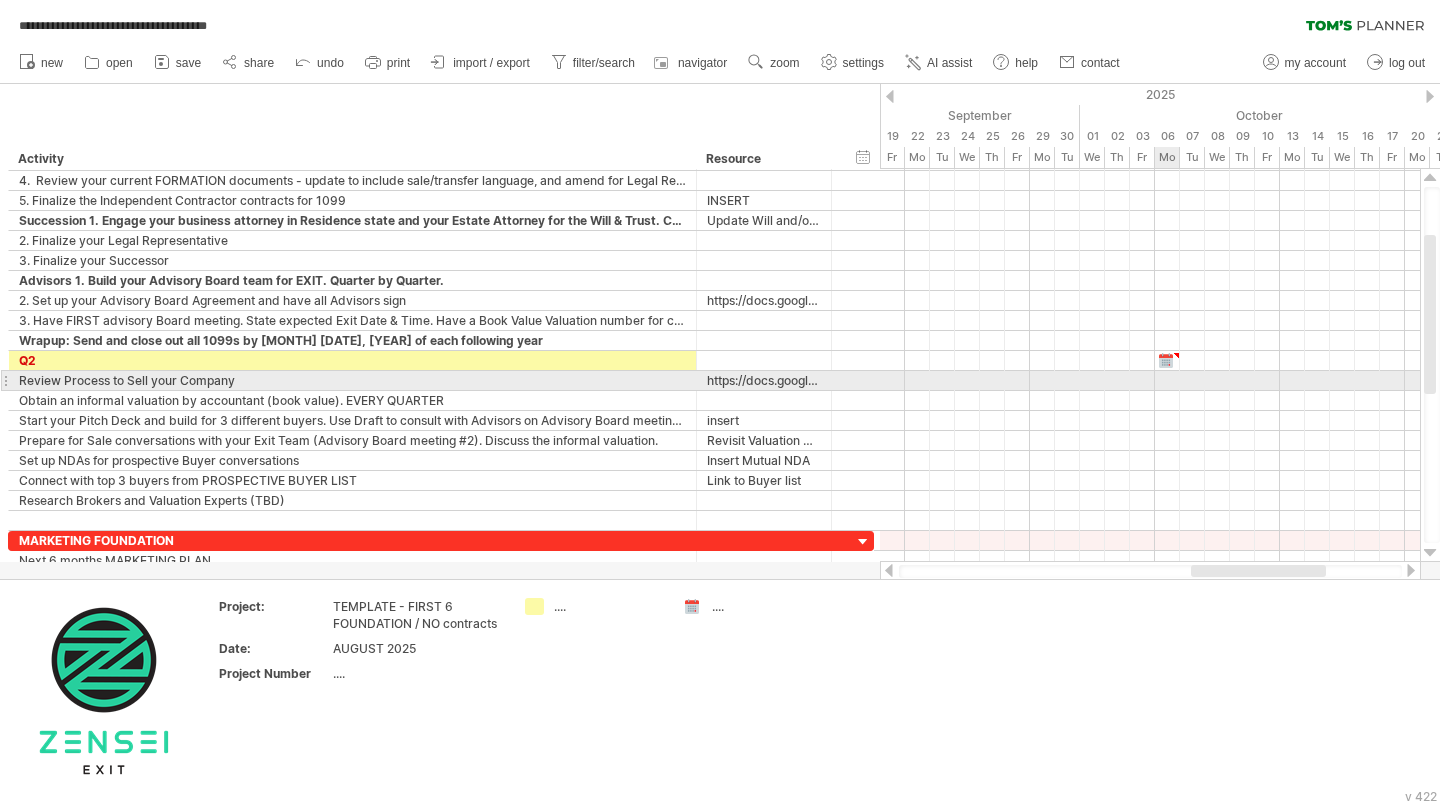 click at bounding box center [1150, 381] 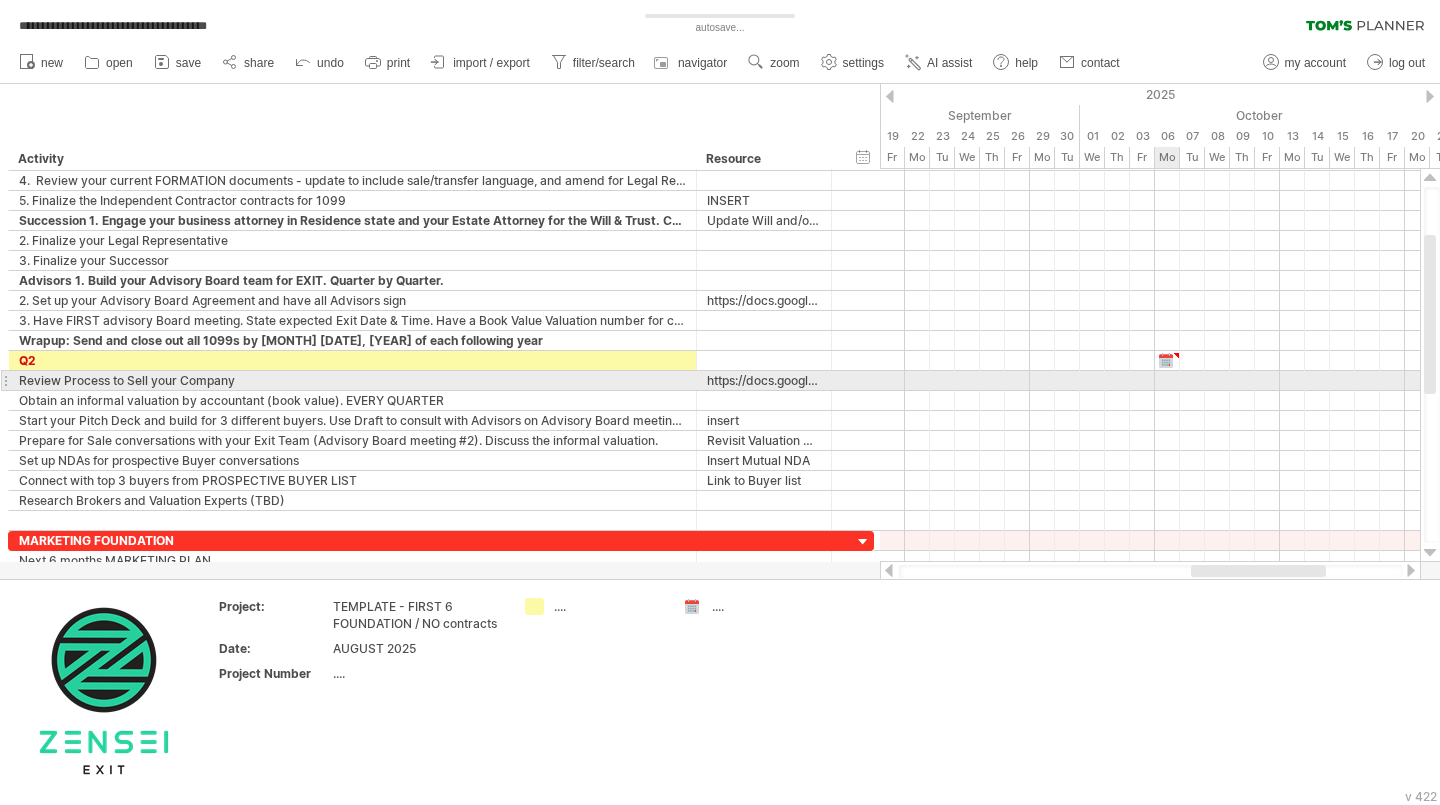 click at bounding box center (1150, 381) 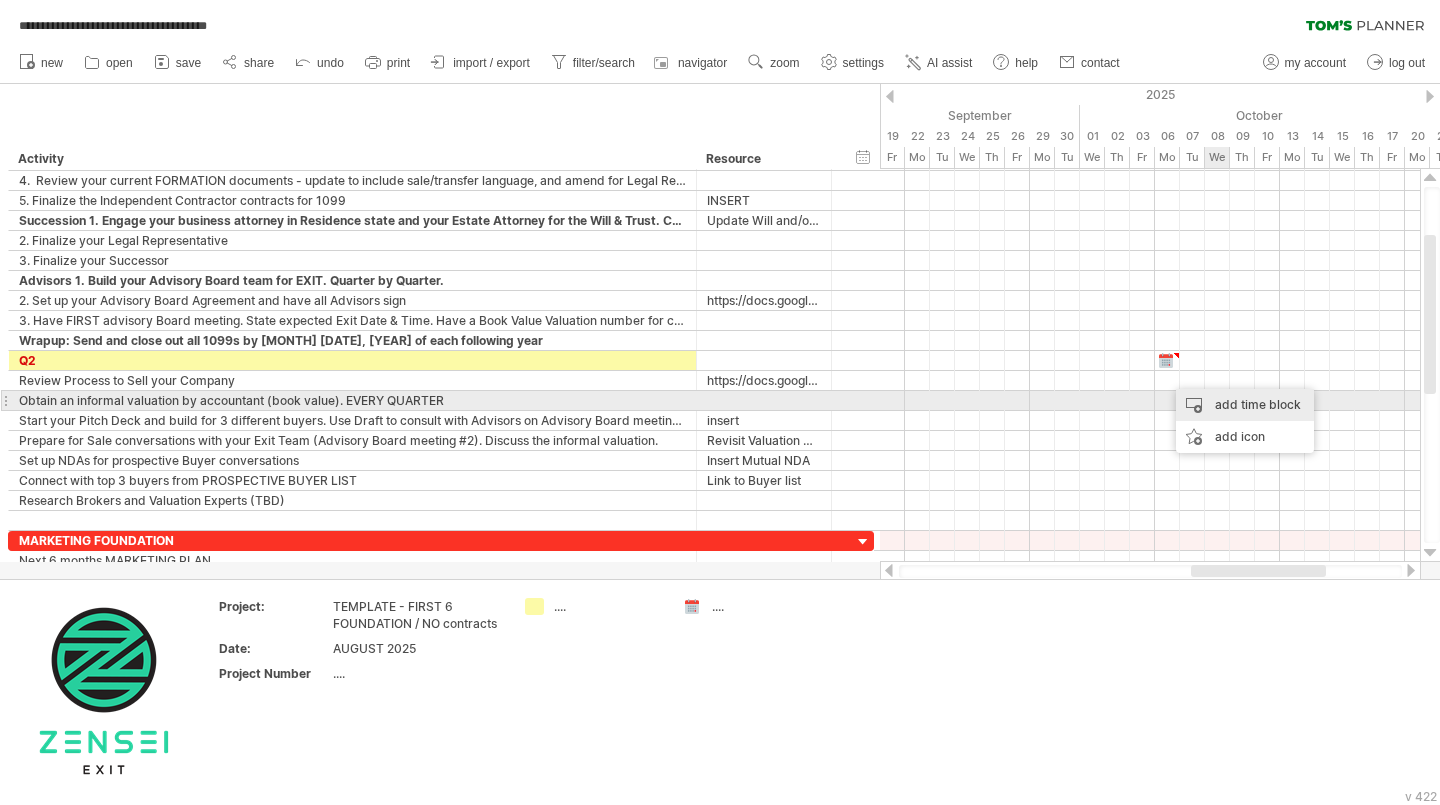 click on "add time block" at bounding box center (1245, 405) 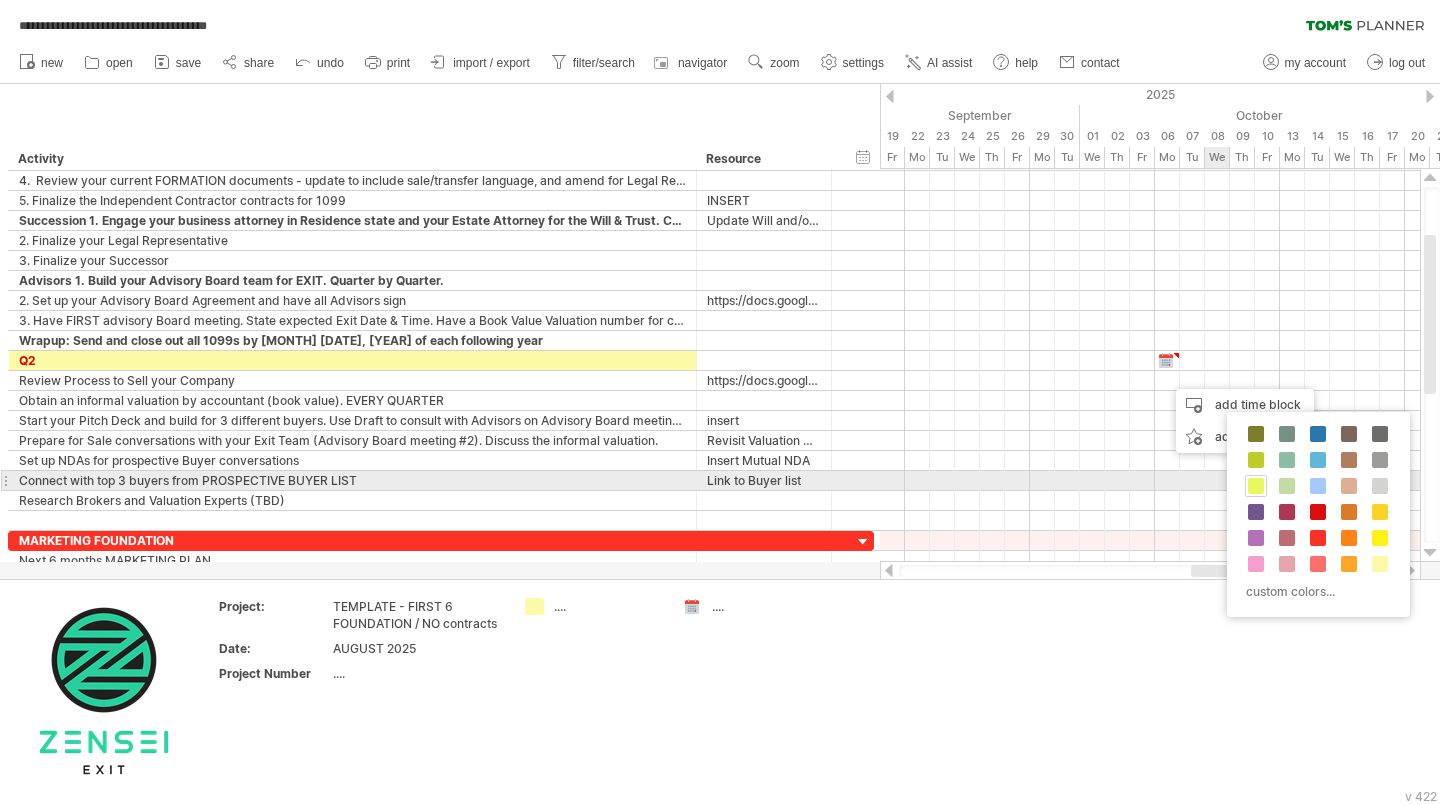 click at bounding box center [1256, 486] 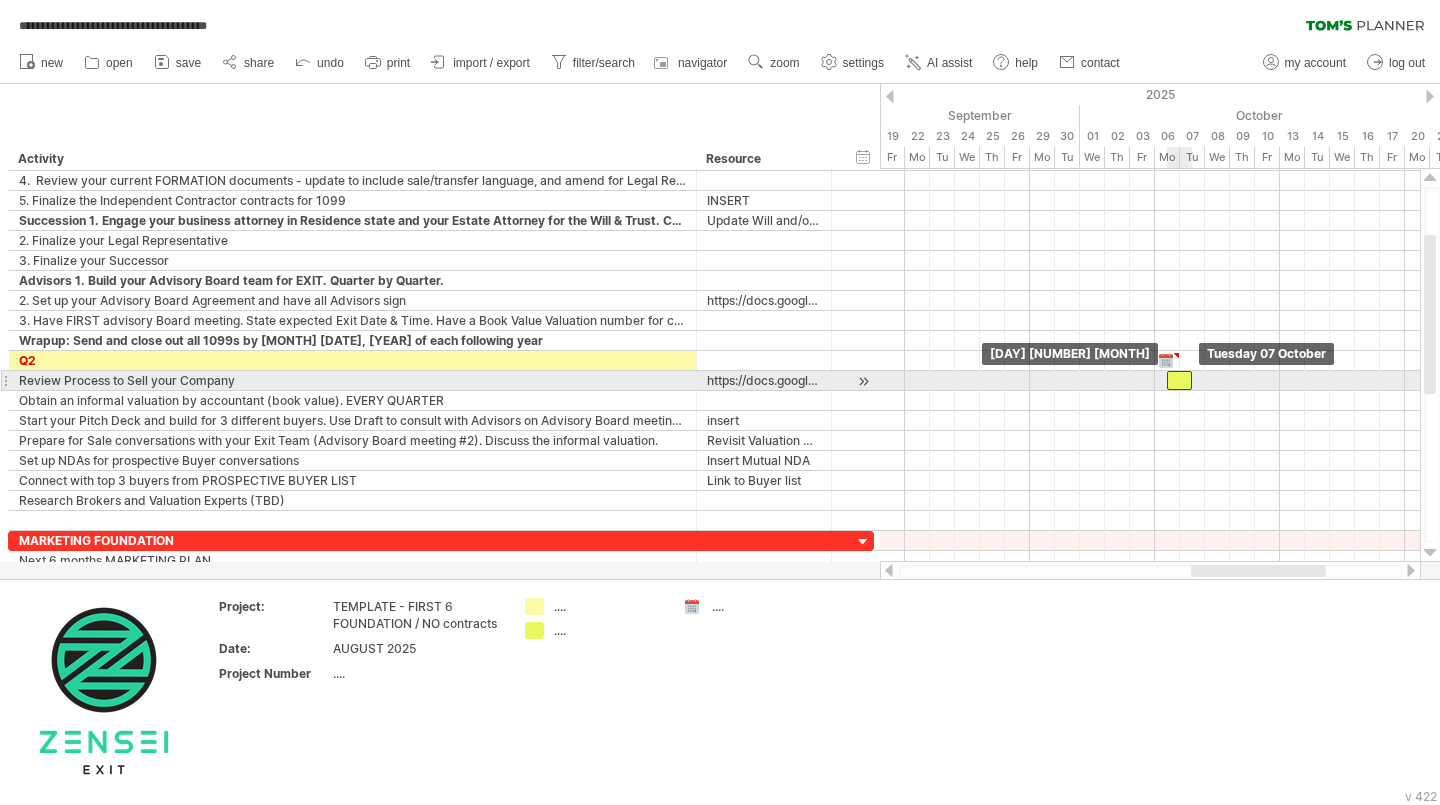 click at bounding box center (1179, 380) 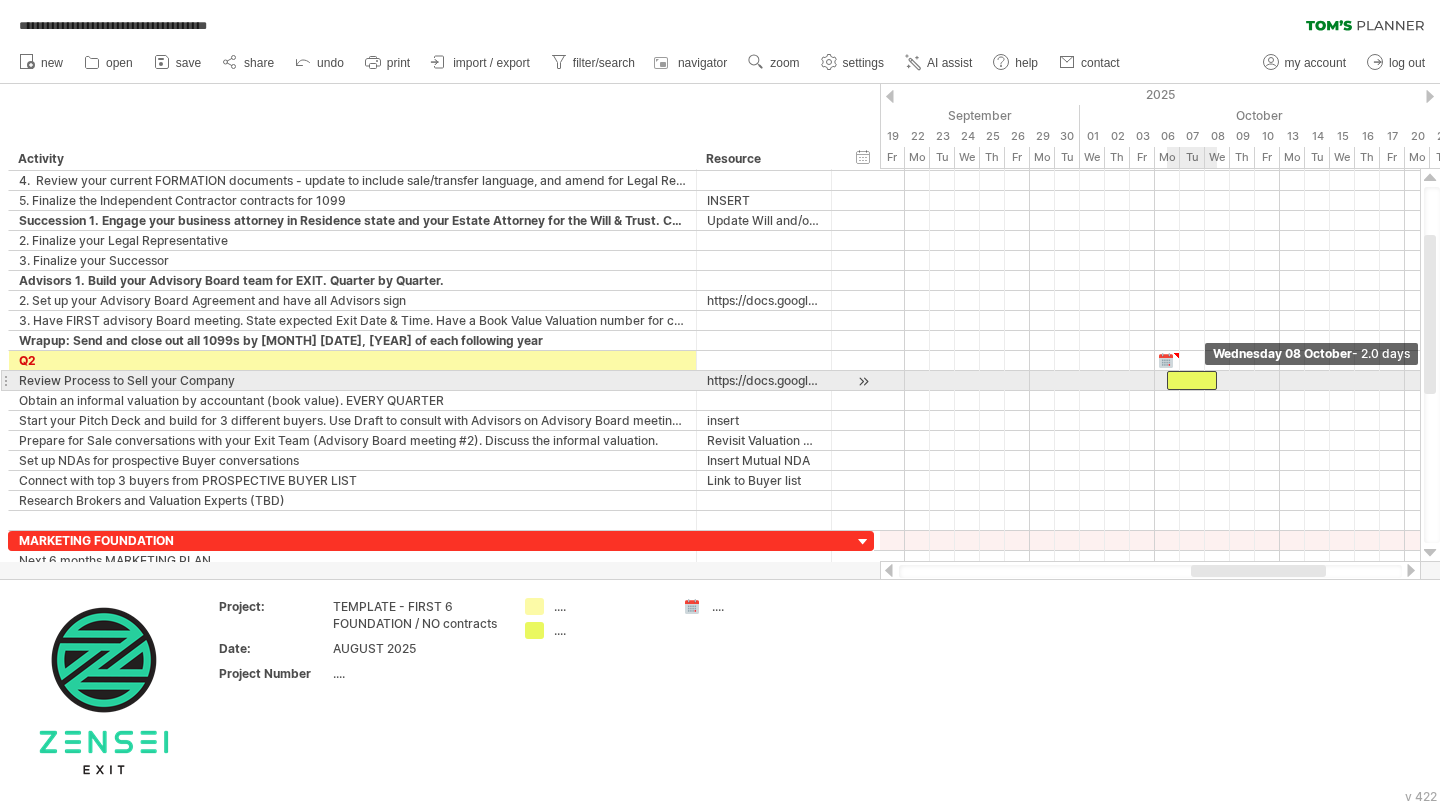 drag, startPoint x: 1195, startPoint y: 378, endPoint x: 1220, endPoint y: 377, distance: 25.019993 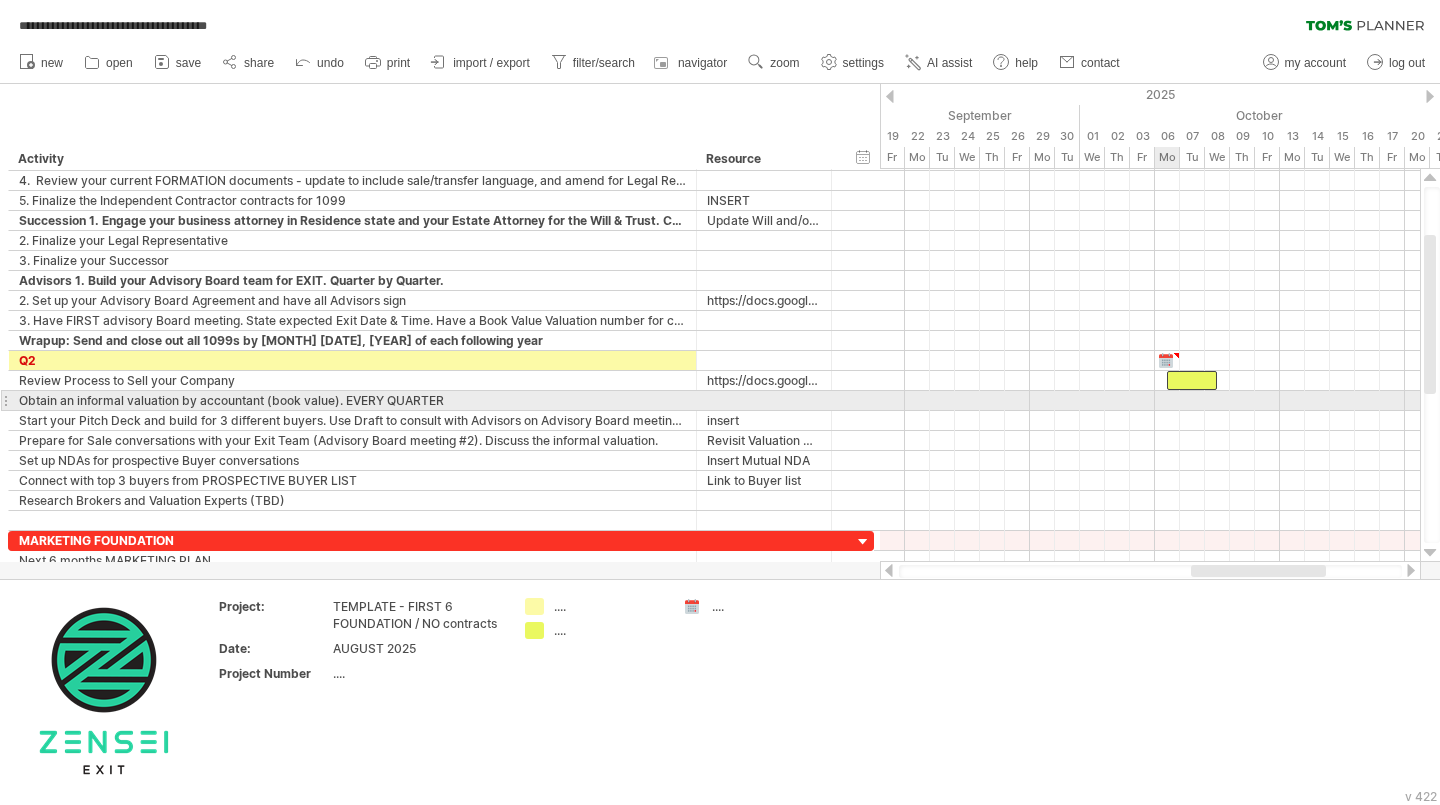 click at bounding box center [1150, 401] 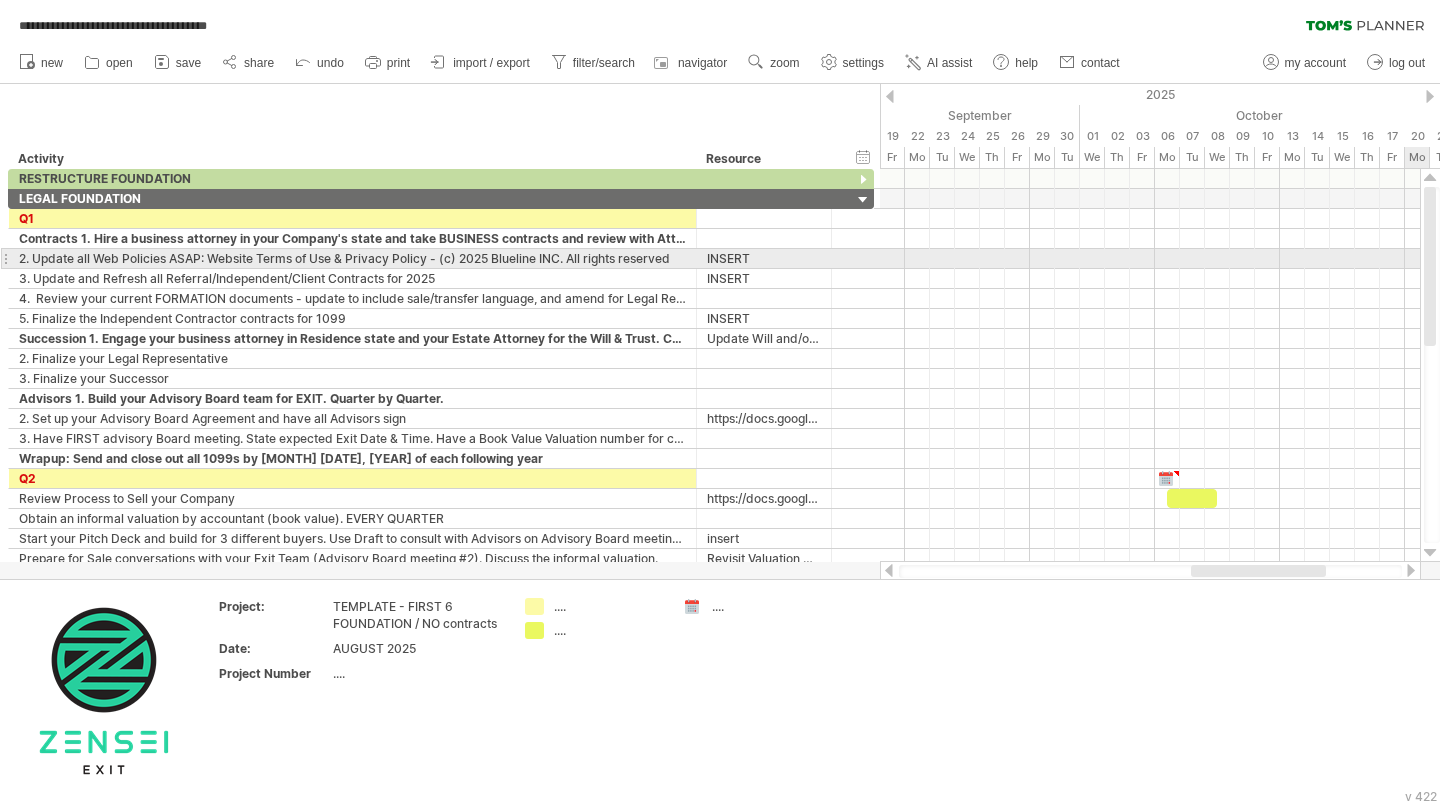 drag, startPoint x: 1432, startPoint y: 345, endPoint x: 1437, endPoint y: 265, distance: 80.1561 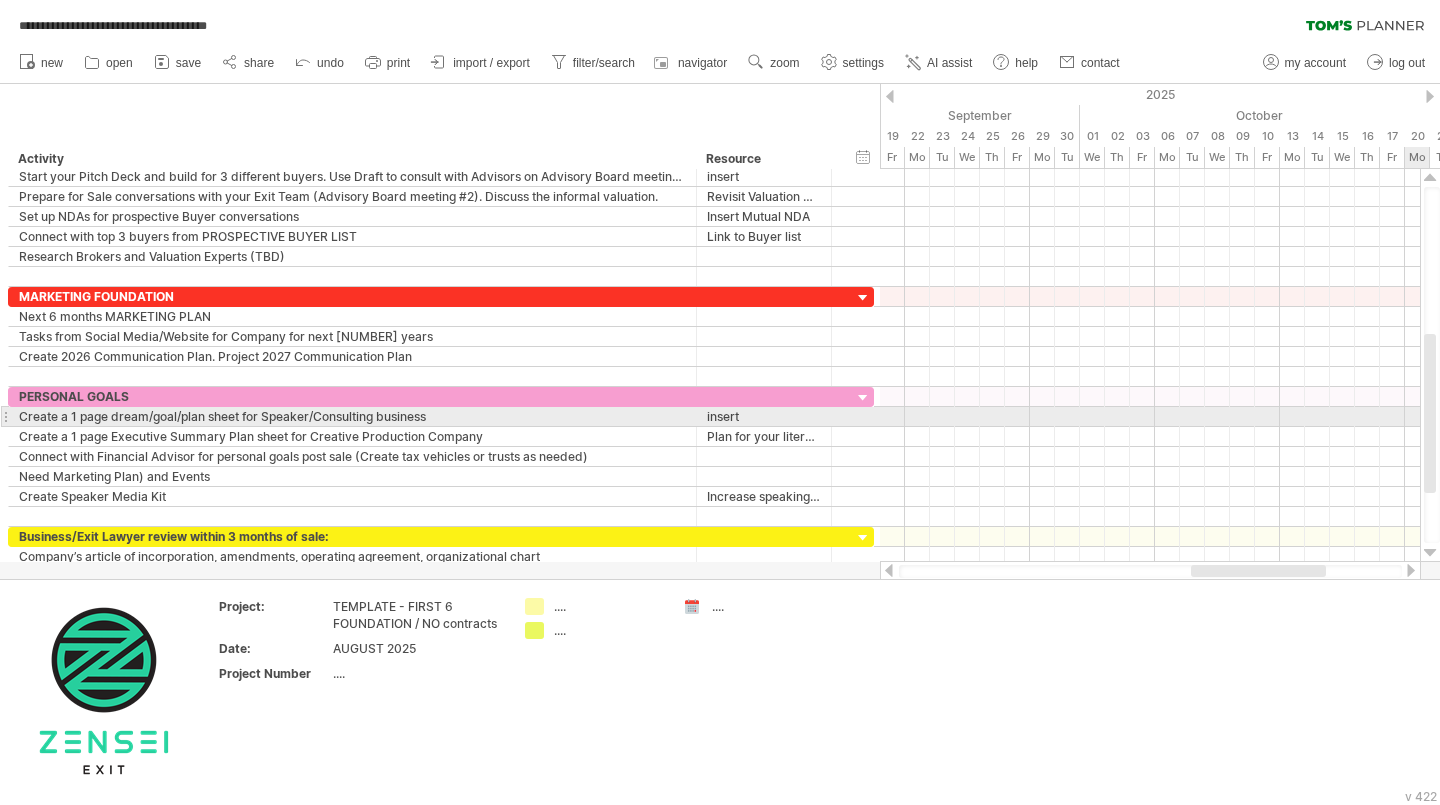 drag, startPoint x: 1433, startPoint y: 265, endPoint x: 1435, endPoint y: 412, distance: 147.01361 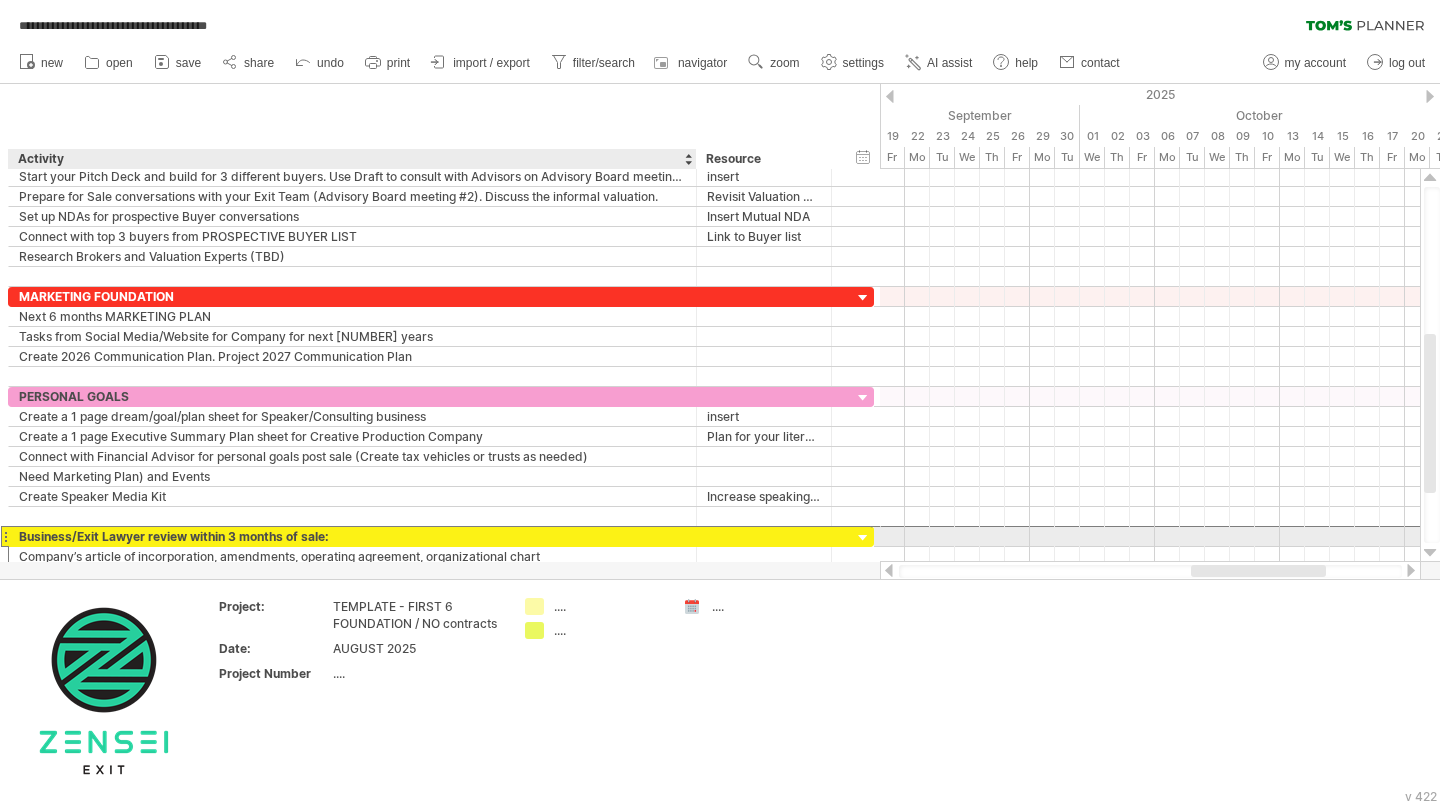 click on "Business/Exit Lawyer review within 3 months of sale:" at bounding box center (352, 536) 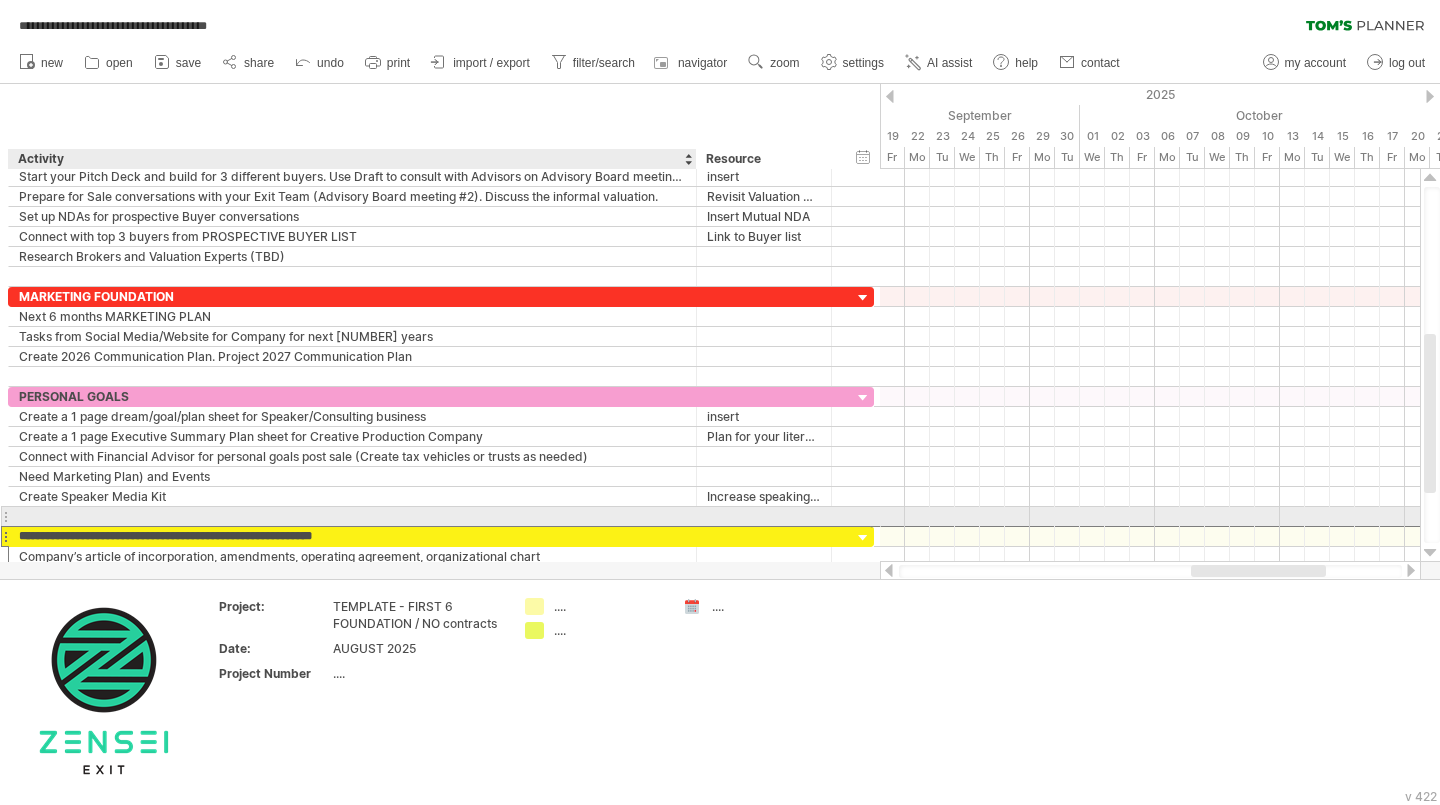 type on "**********" 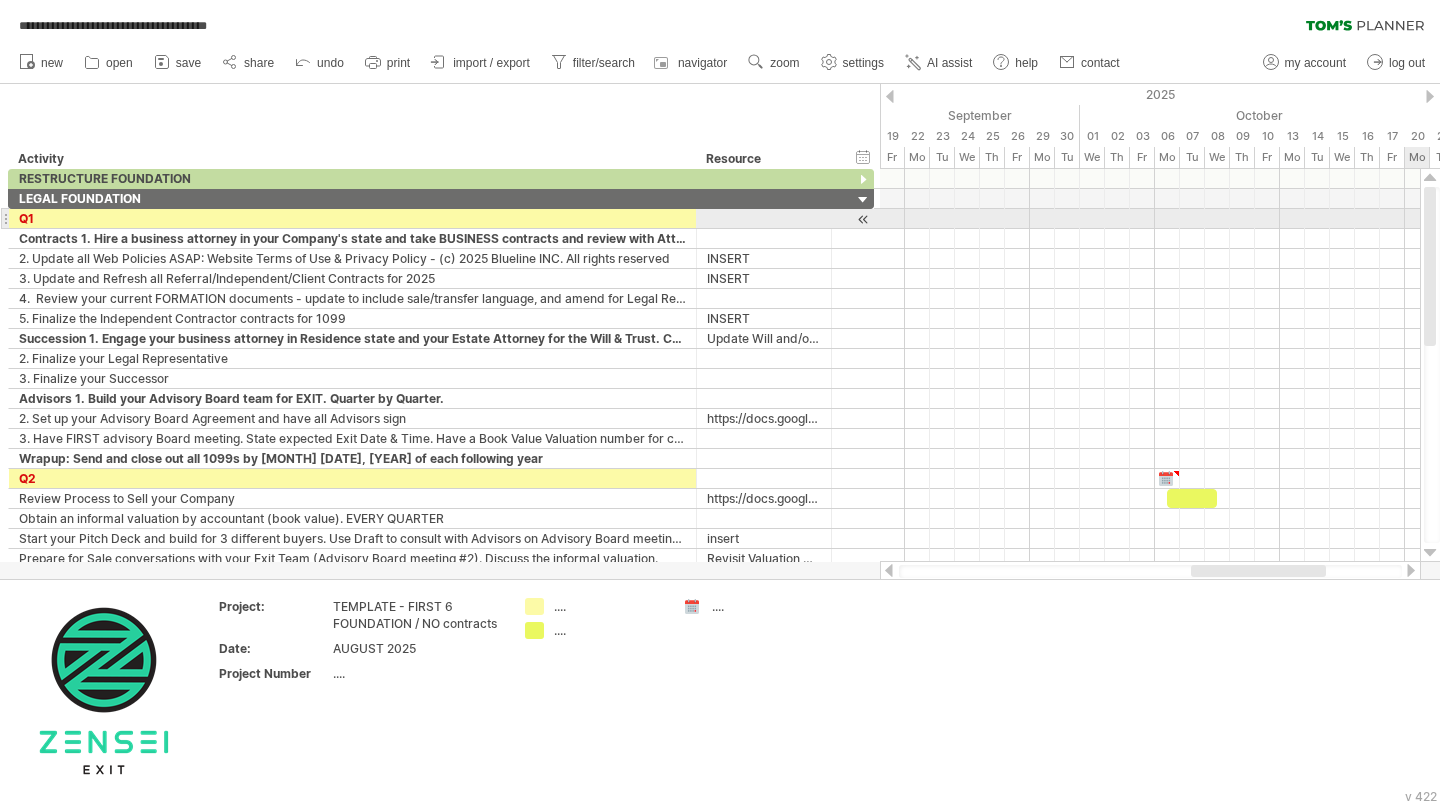 drag, startPoint x: 1429, startPoint y: 411, endPoint x: 1439, endPoint y: 209, distance: 202.24738 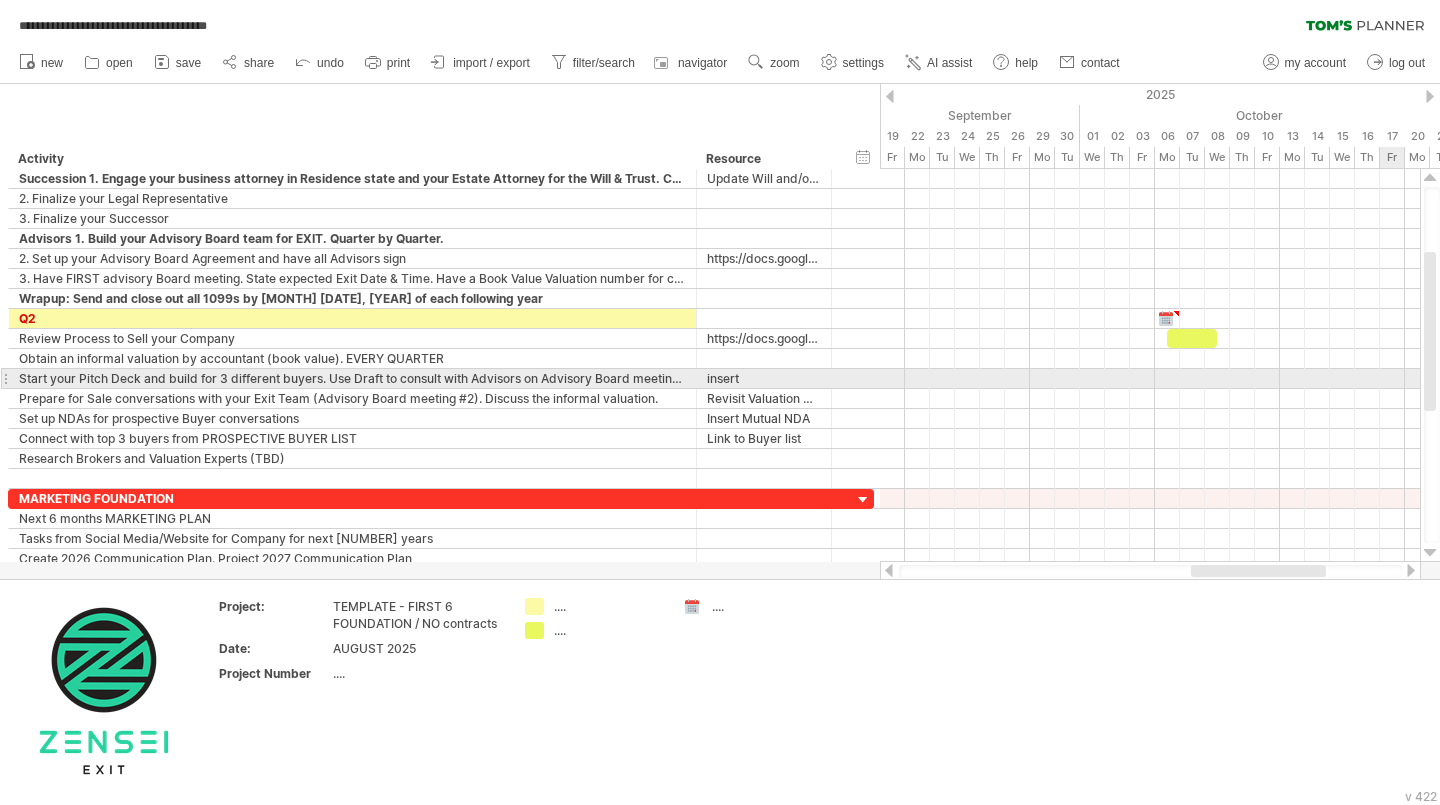 drag, startPoint x: 1433, startPoint y: 305, endPoint x: 1439, endPoint y: 370, distance: 65.27634 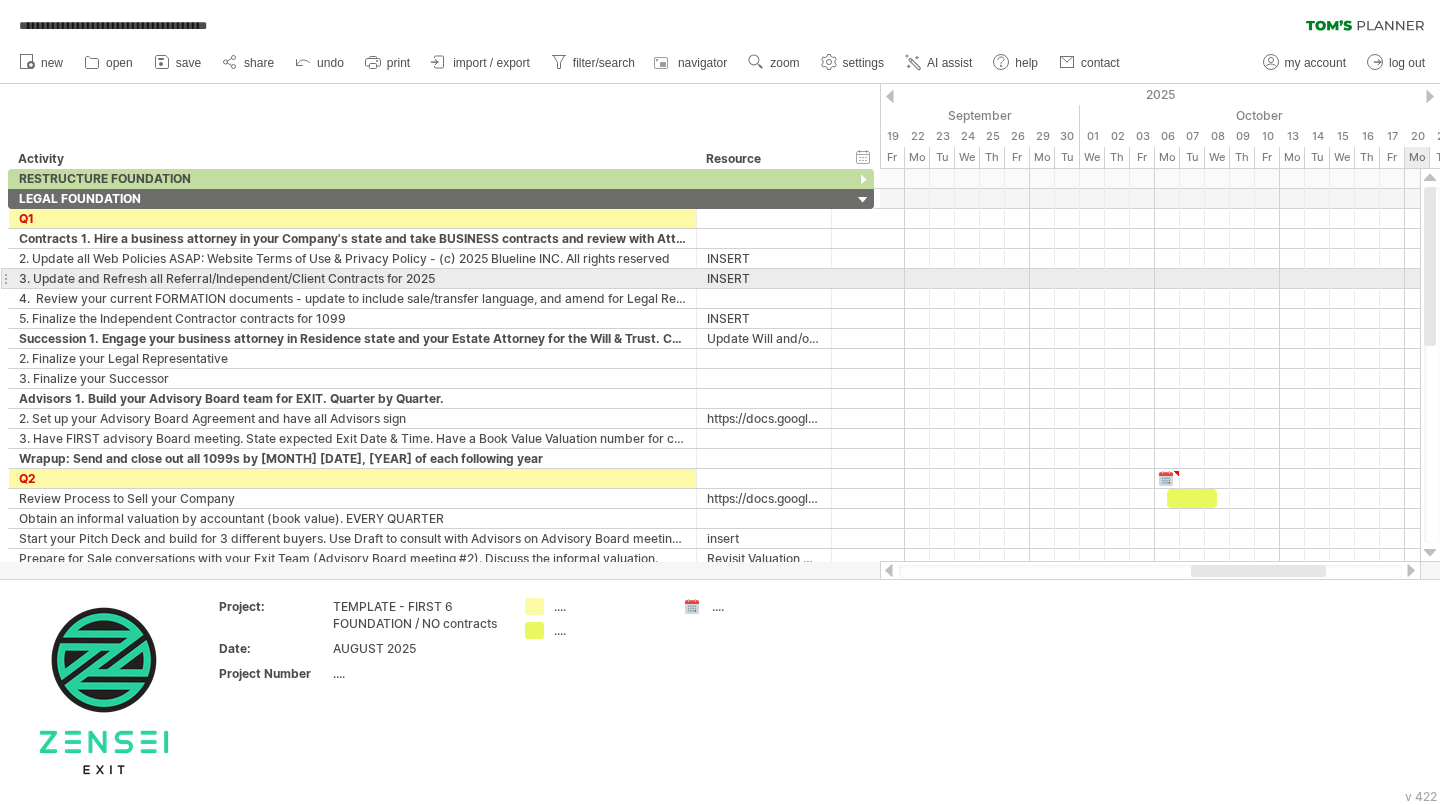 drag, startPoint x: 1428, startPoint y: 347, endPoint x: 1439, endPoint y: 274, distance: 73.82411 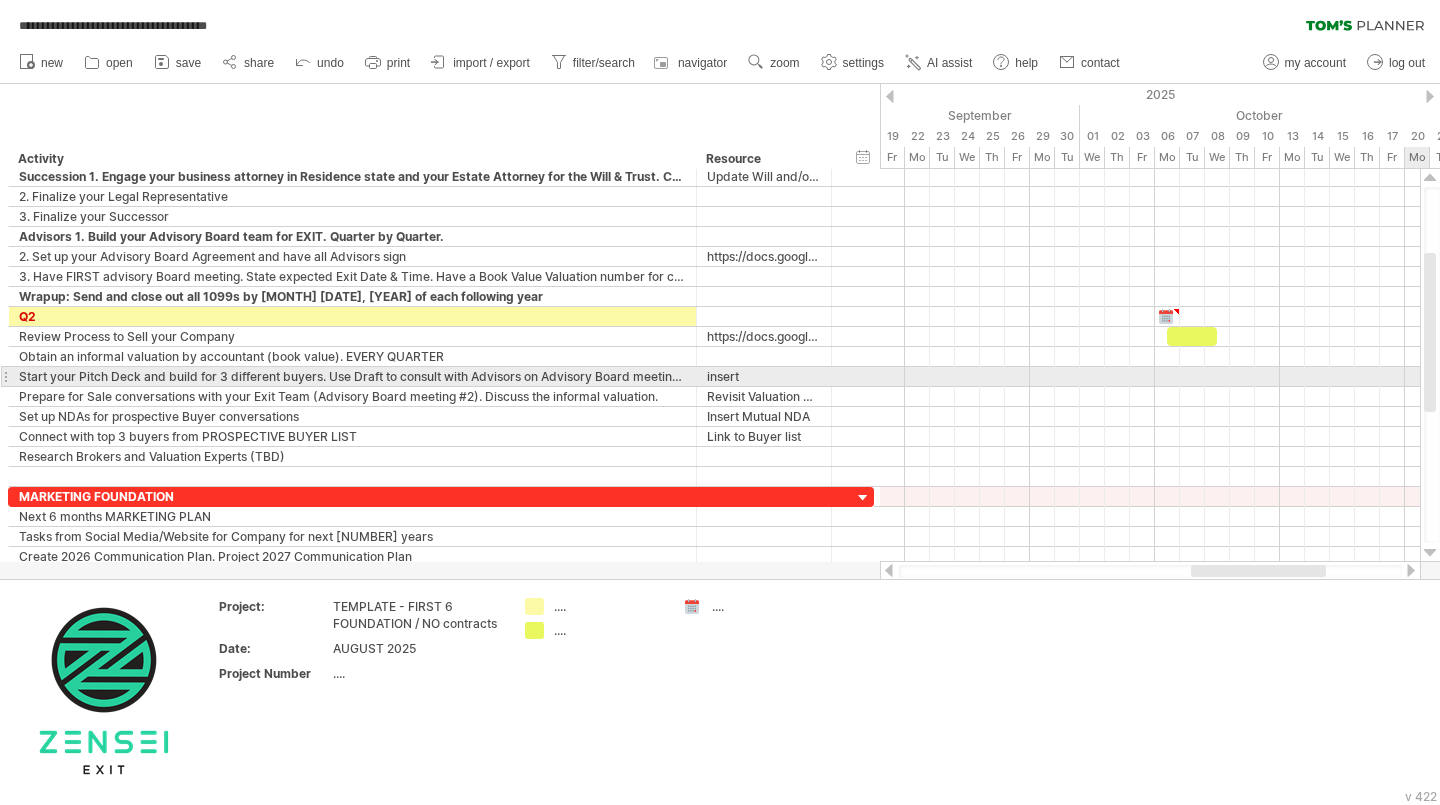 drag, startPoint x: 1431, startPoint y: 306, endPoint x: 1431, endPoint y: 373, distance: 67 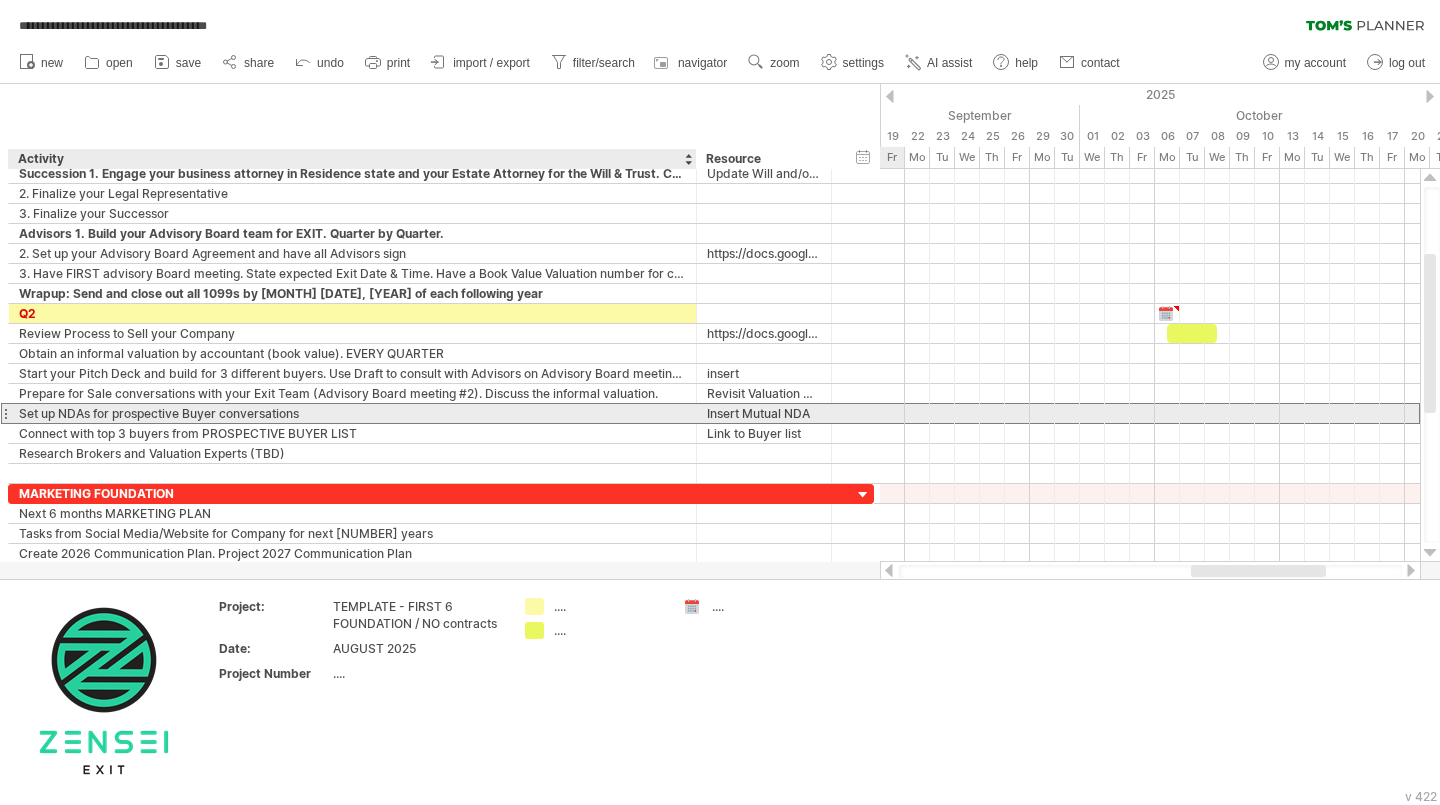 click on "Set up NDAs for prospective Buyer conversations" at bounding box center (352, 413) 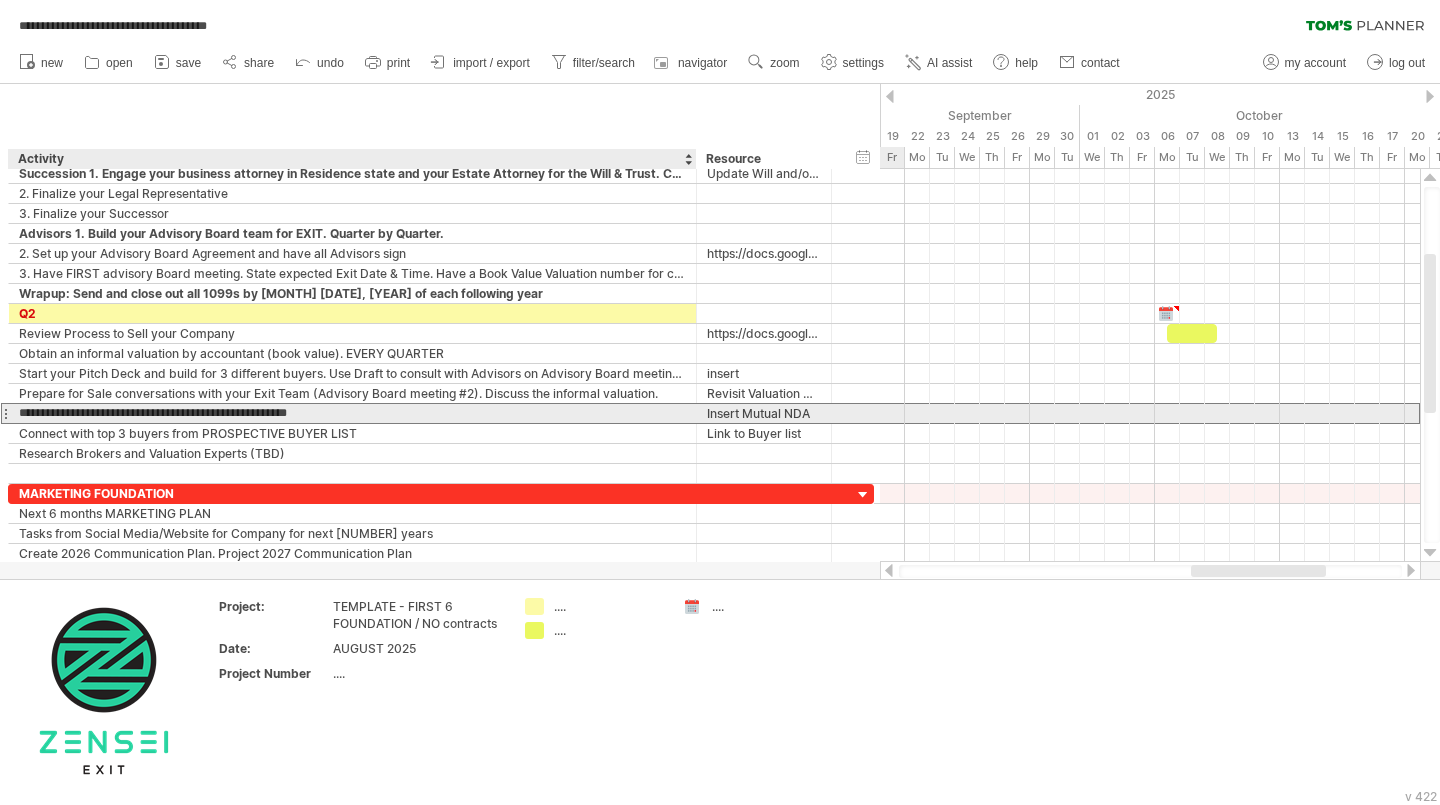 type on "**********" 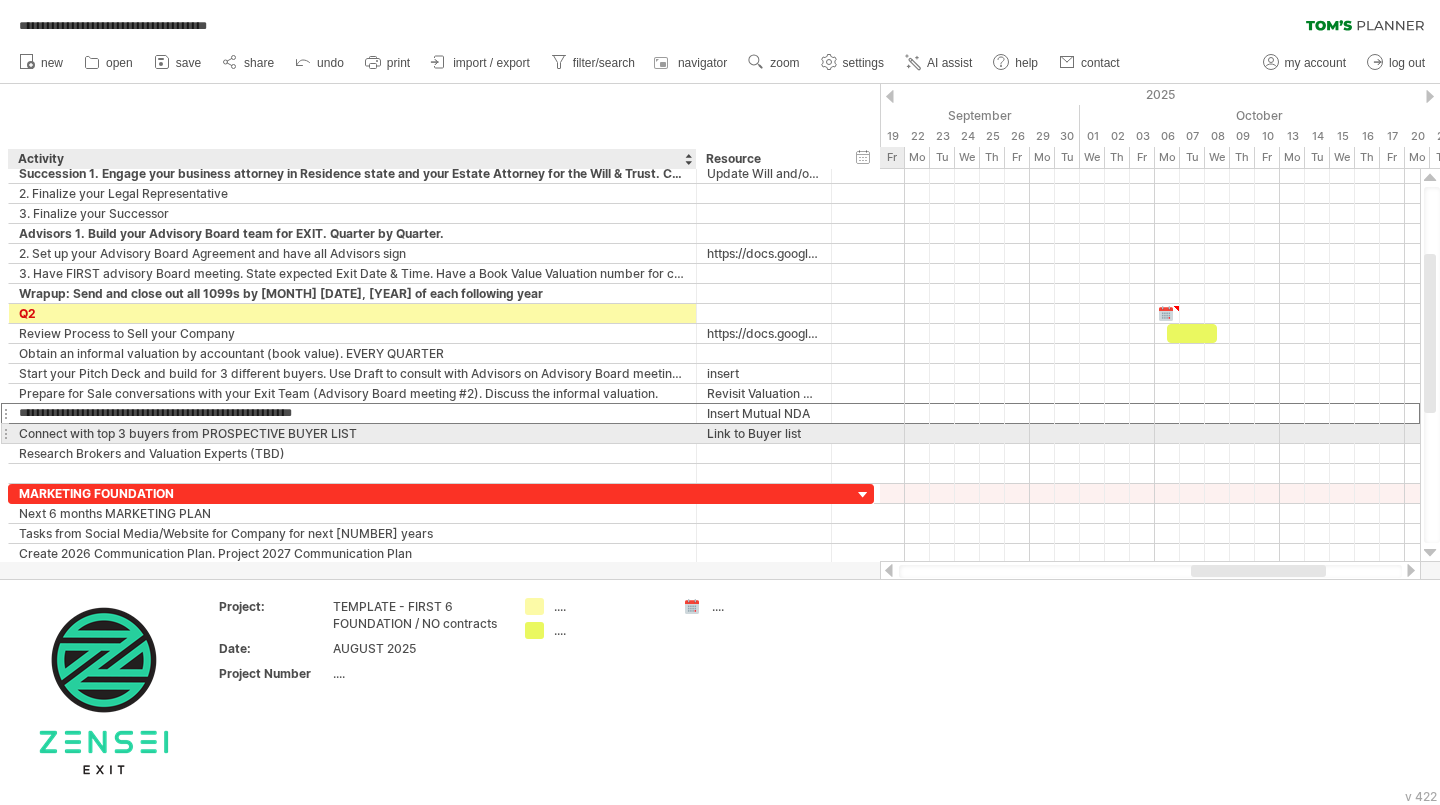click on "Connect with top 3 buyers from PROSPECTIVE BUYER LIST" at bounding box center (352, 433) 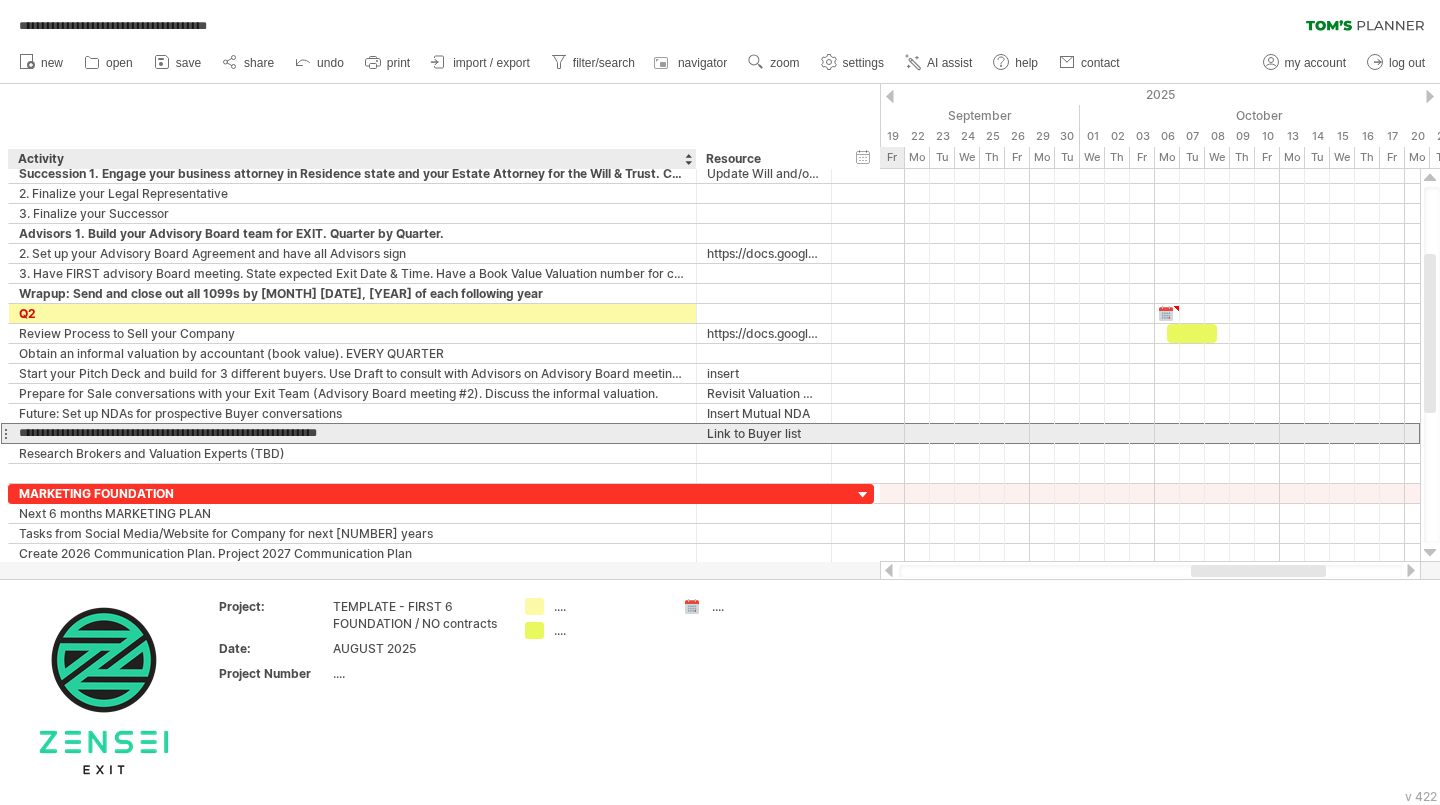 type on "**********" 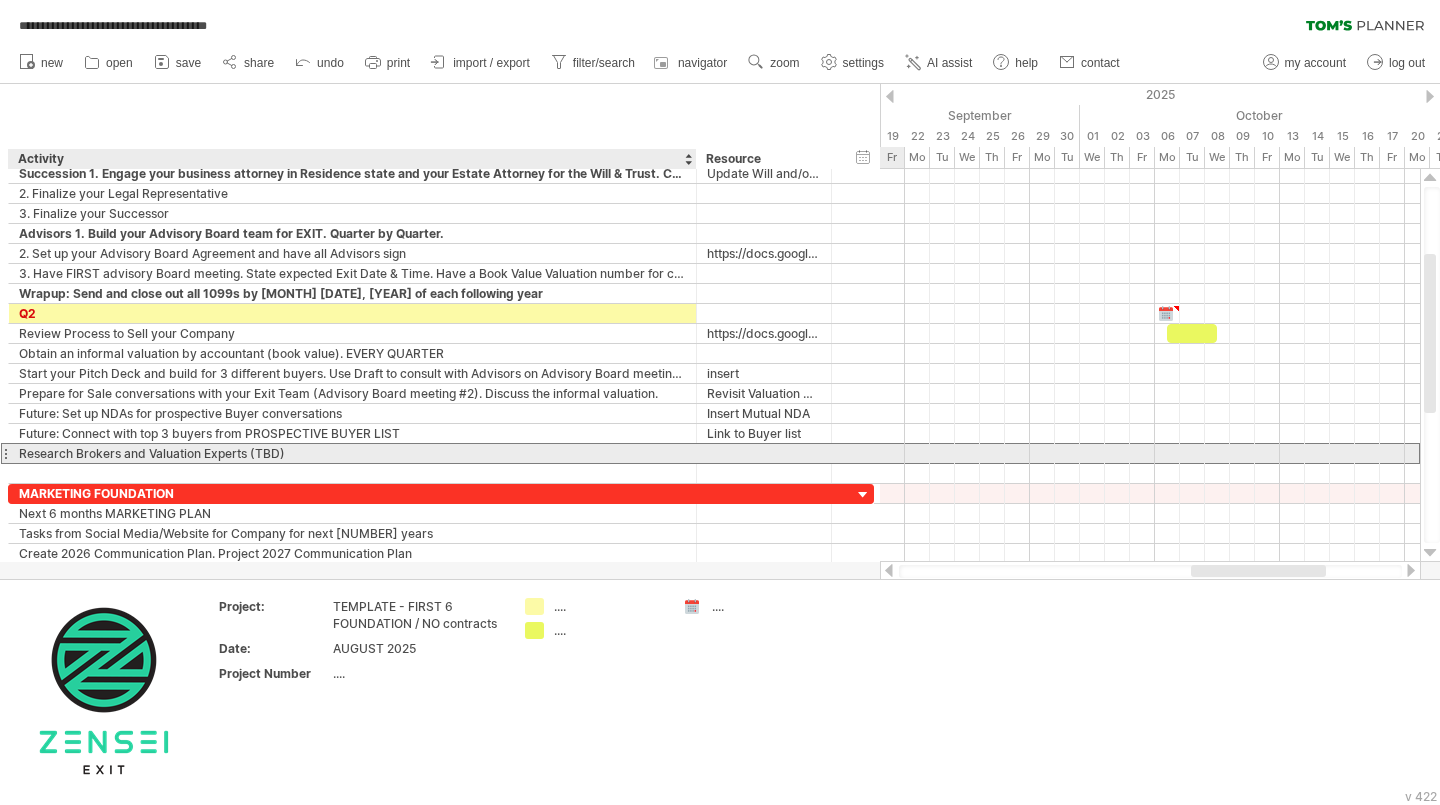 click on "Research Brokers and Valuation Experts (TBD)" at bounding box center (352, 453) 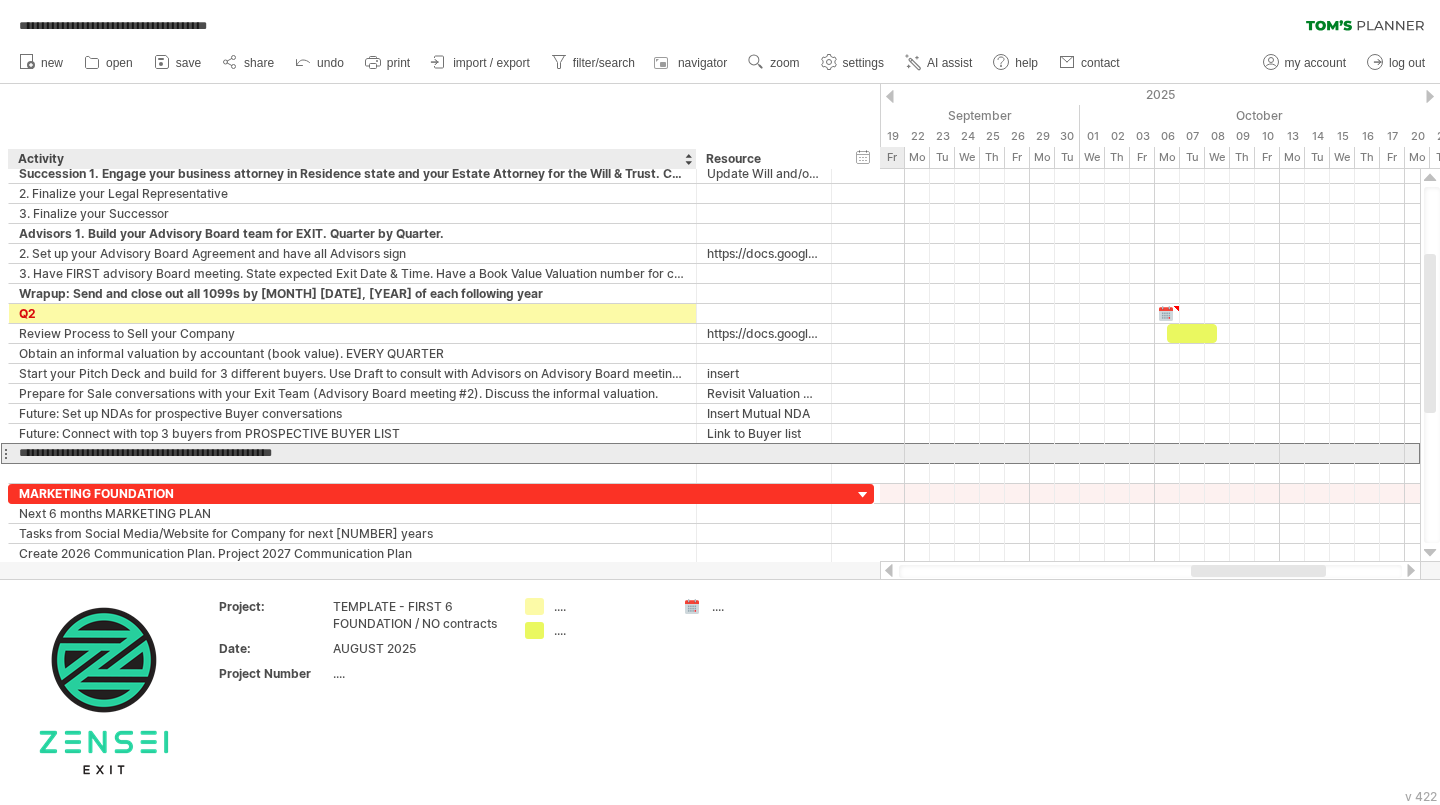 type on "**********" 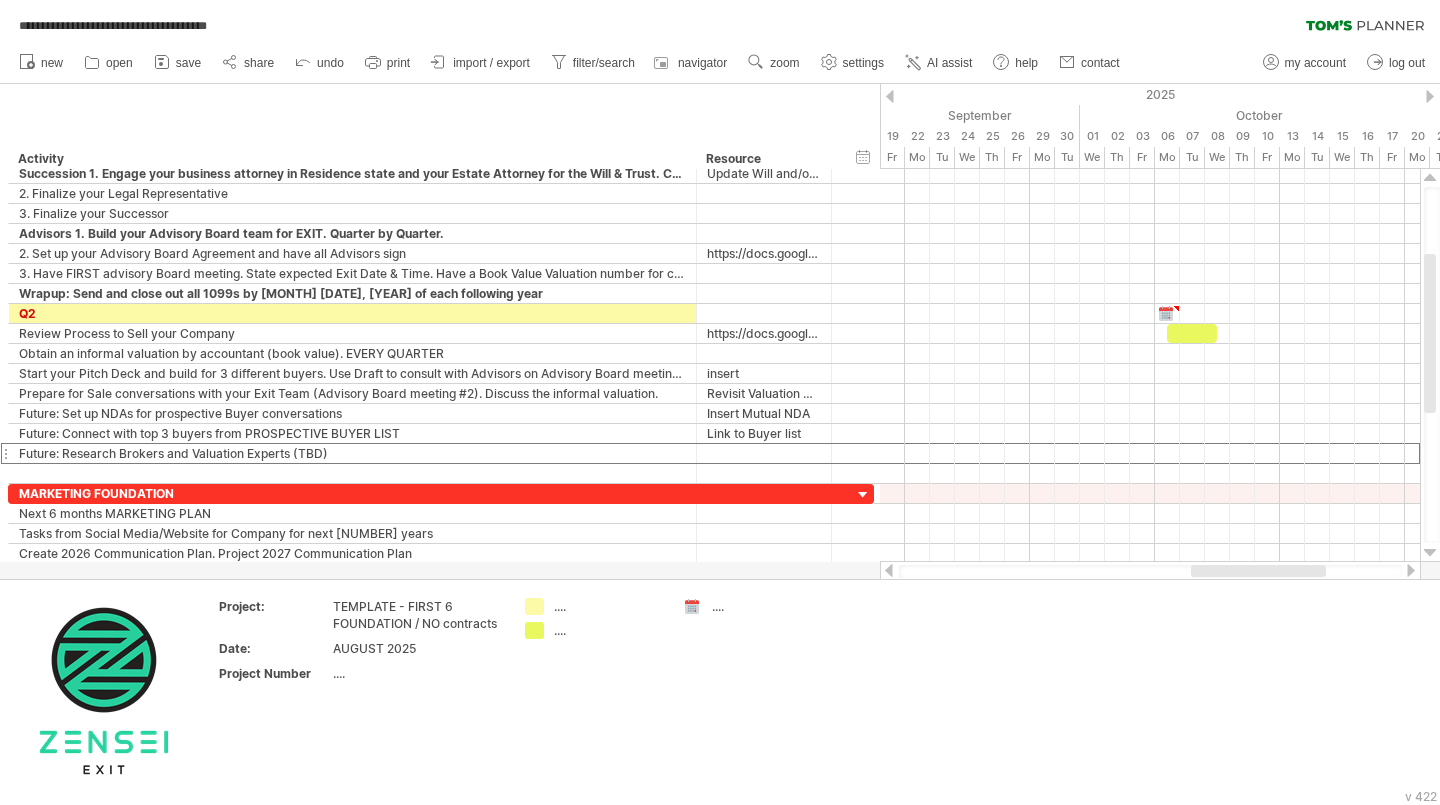 click at bounding box center (1430, 96) 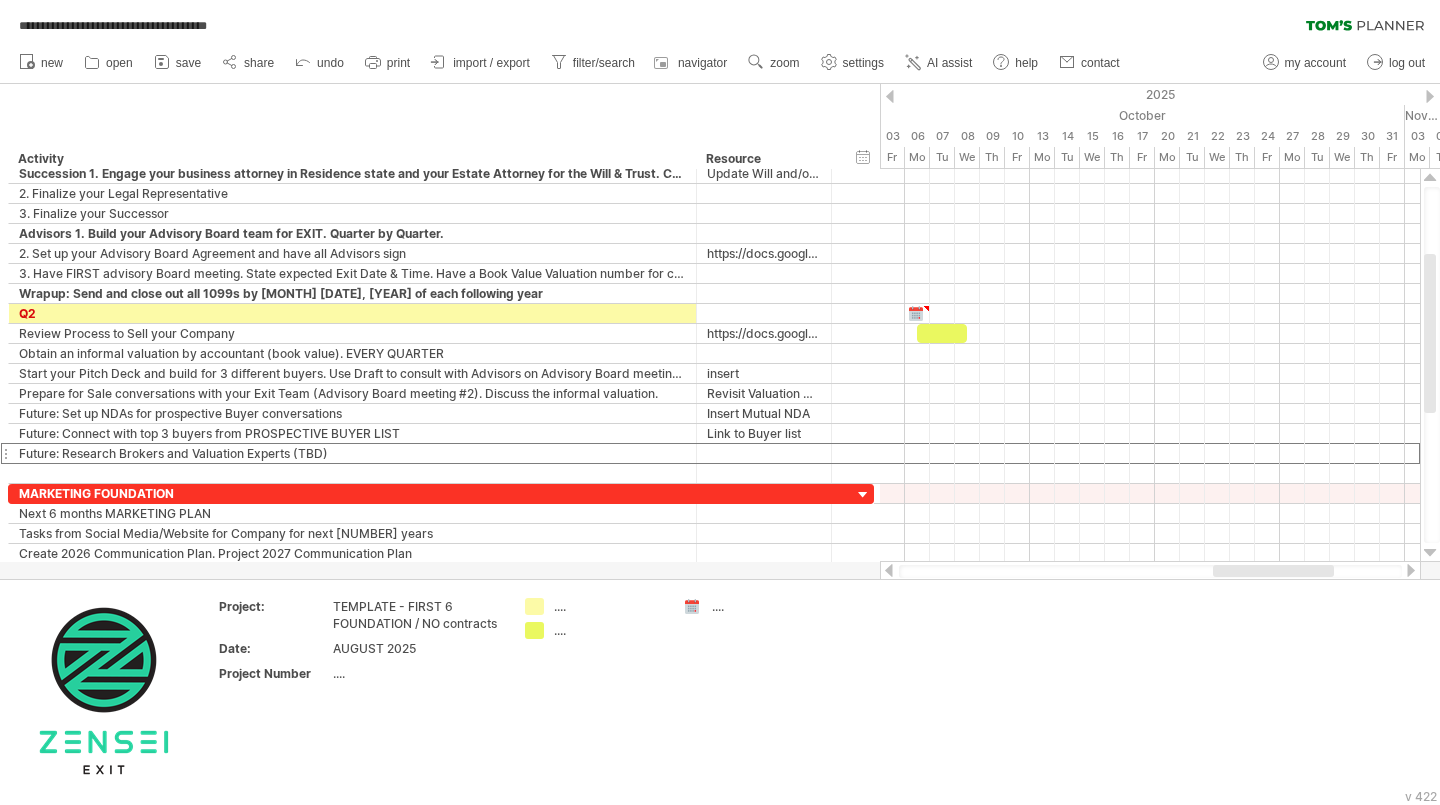 click at bounding box center (1430, 96) 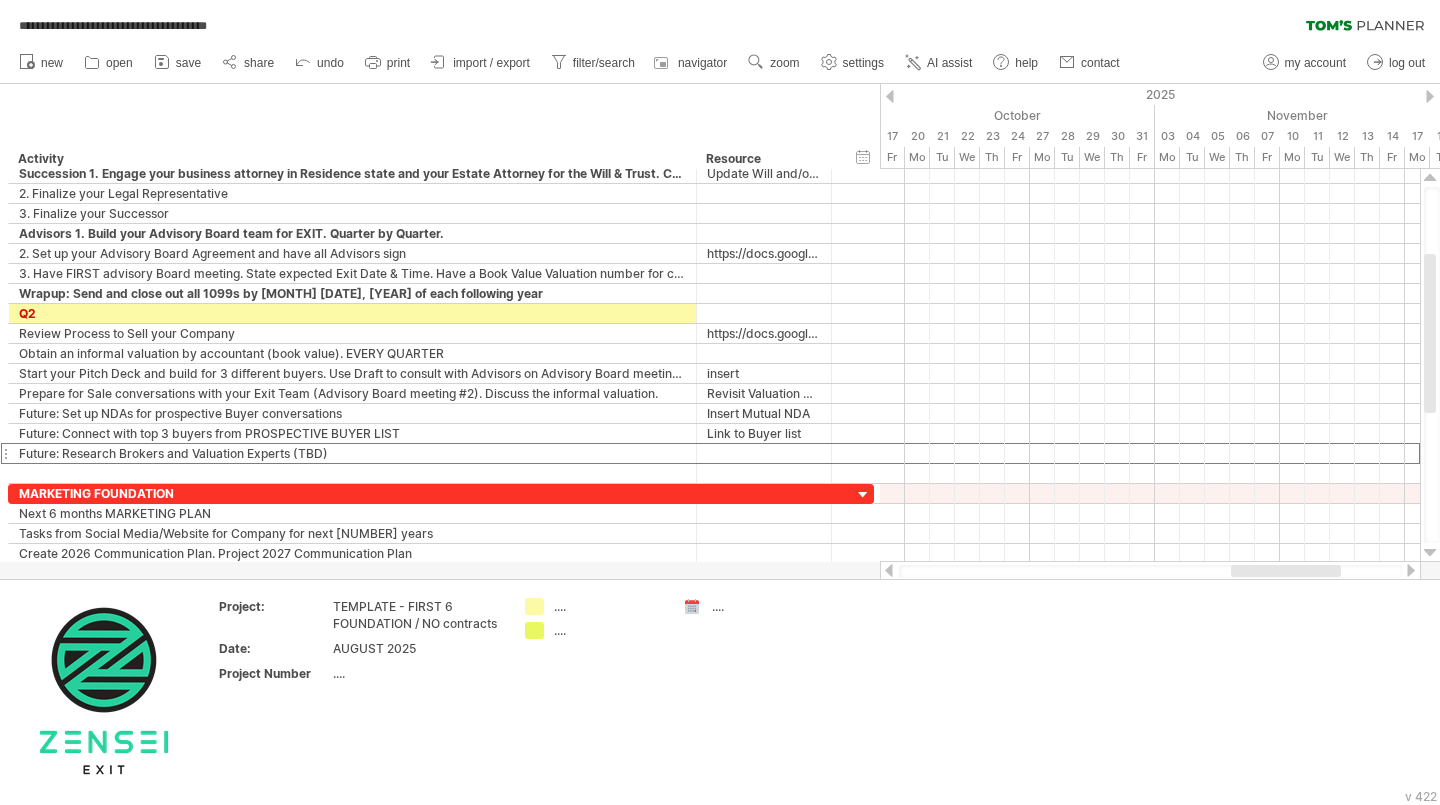 click at bounding box center [1430, 96] 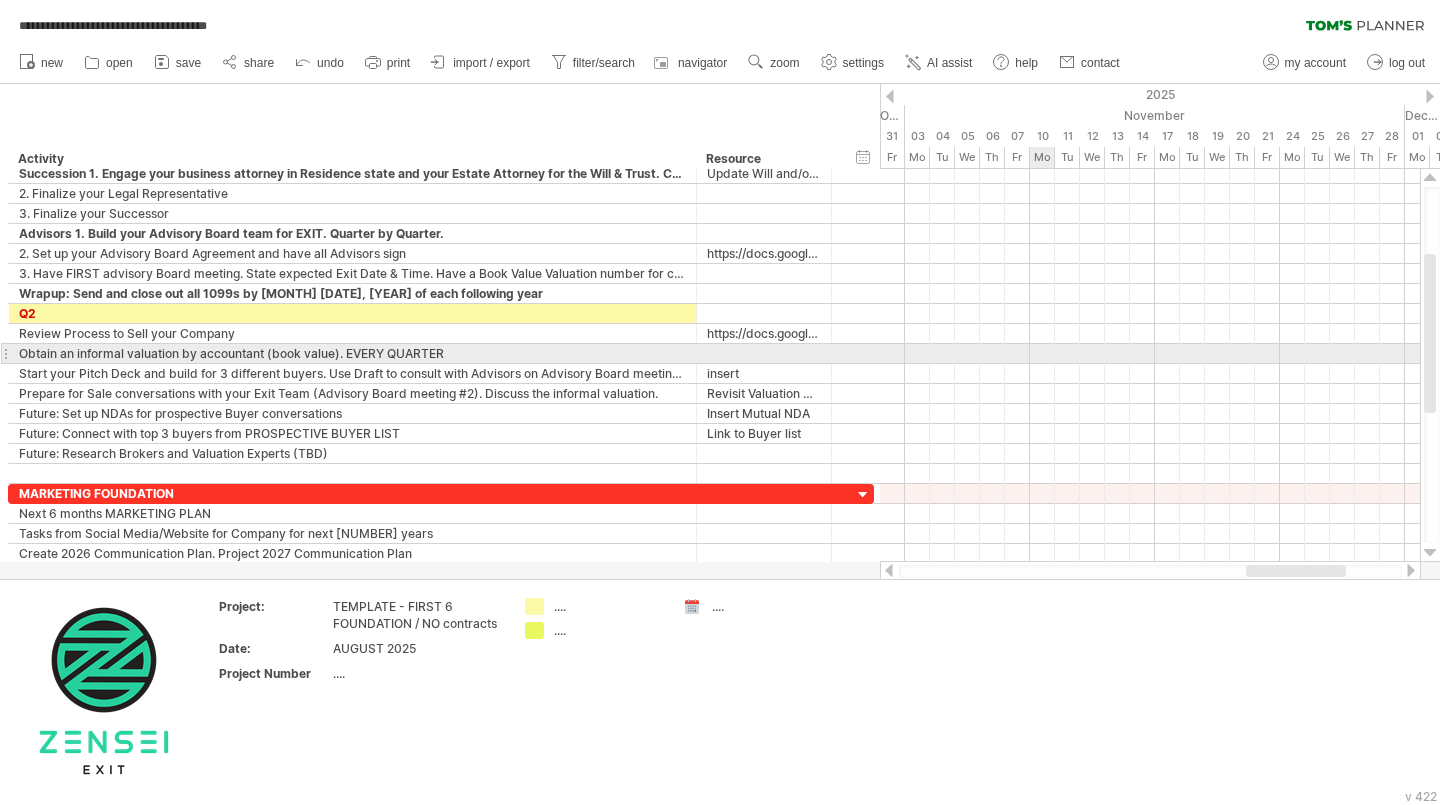 click at bounding box center [1150, 354] 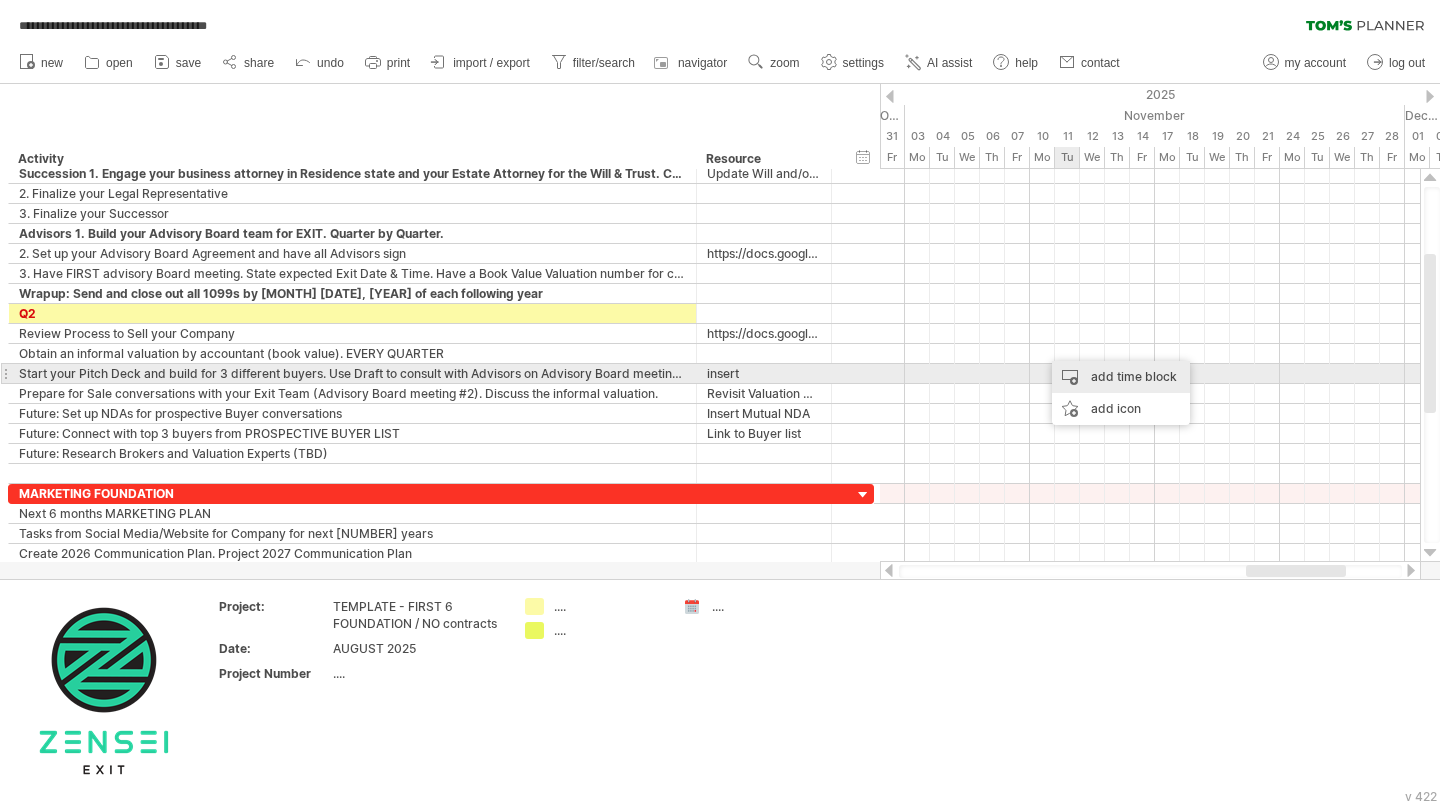 click on "add time block" at bounding box center [1121, 377] 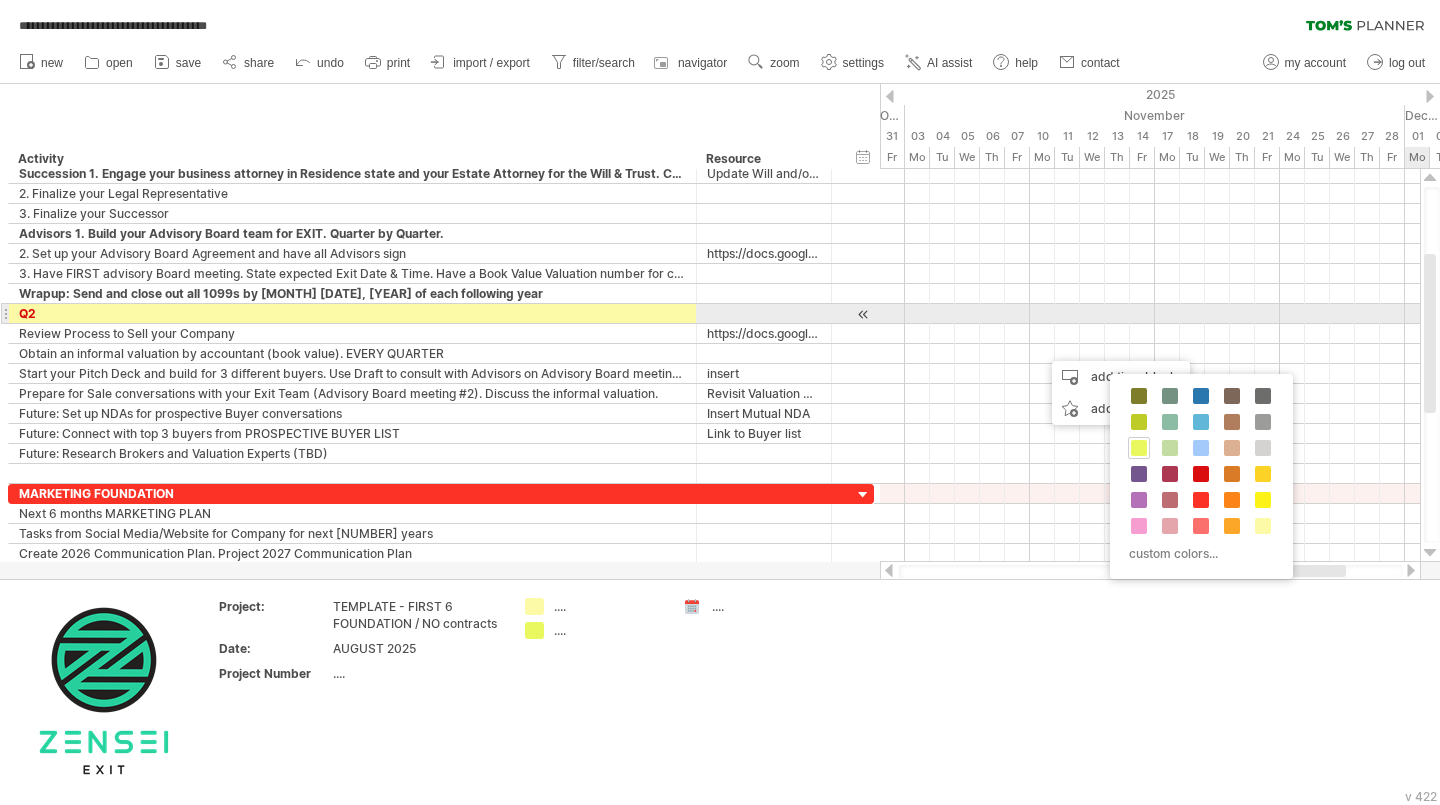 click at bounding box center (1432, 365) 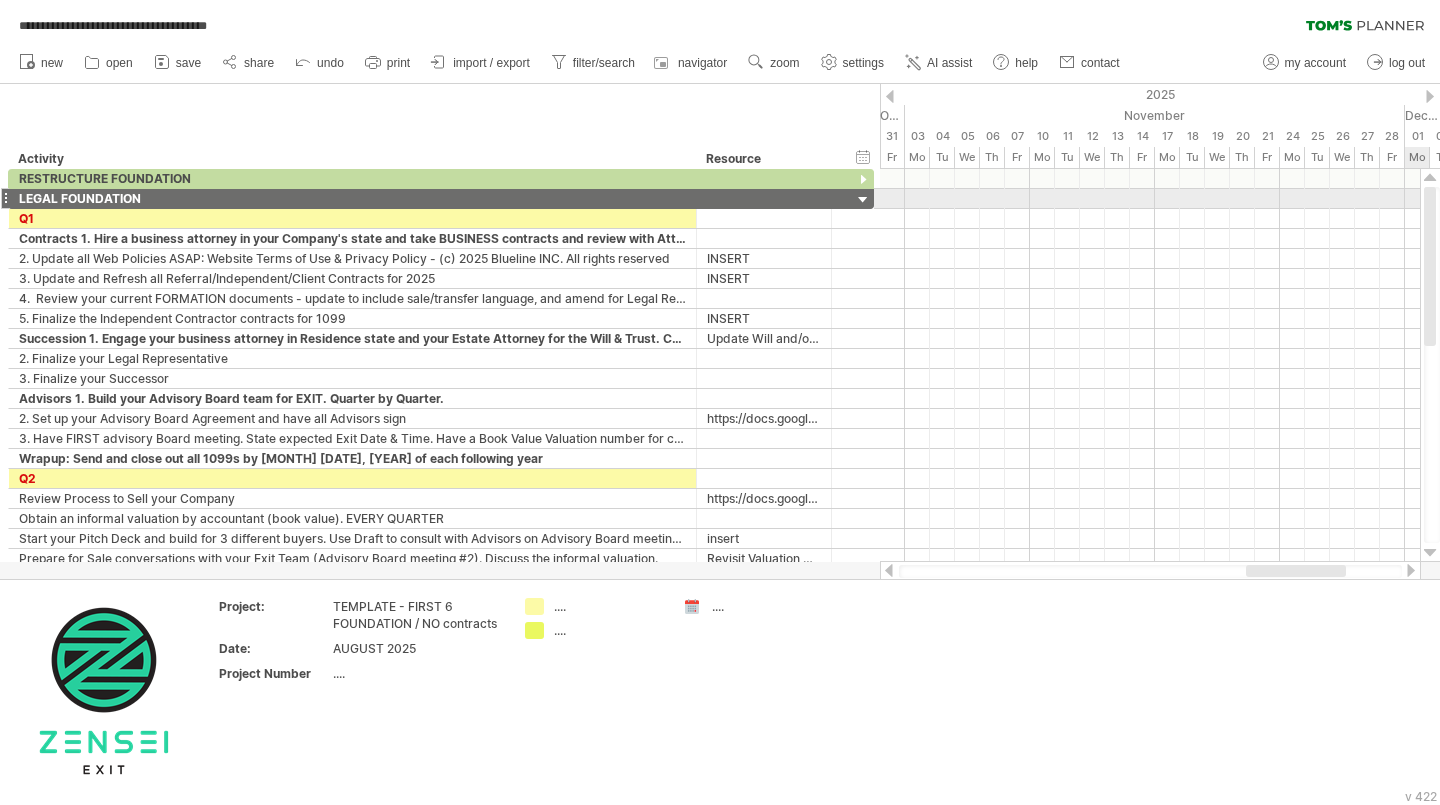 drag, startPoint x: 1427, startPoint y: 323, endPoint x: 1439, endPoint y: 193, distance: 130.55267 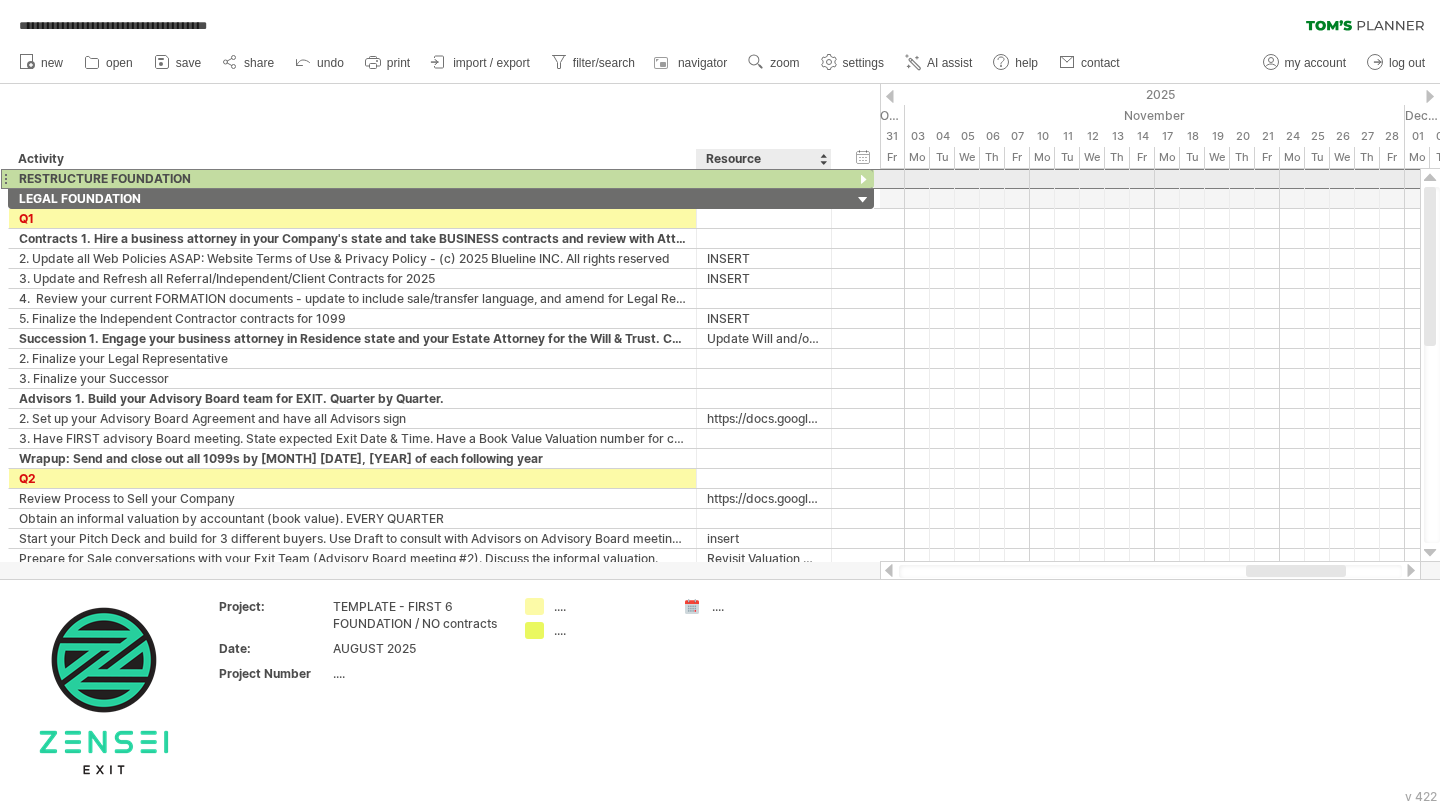 click at bounding box center (764, 178) 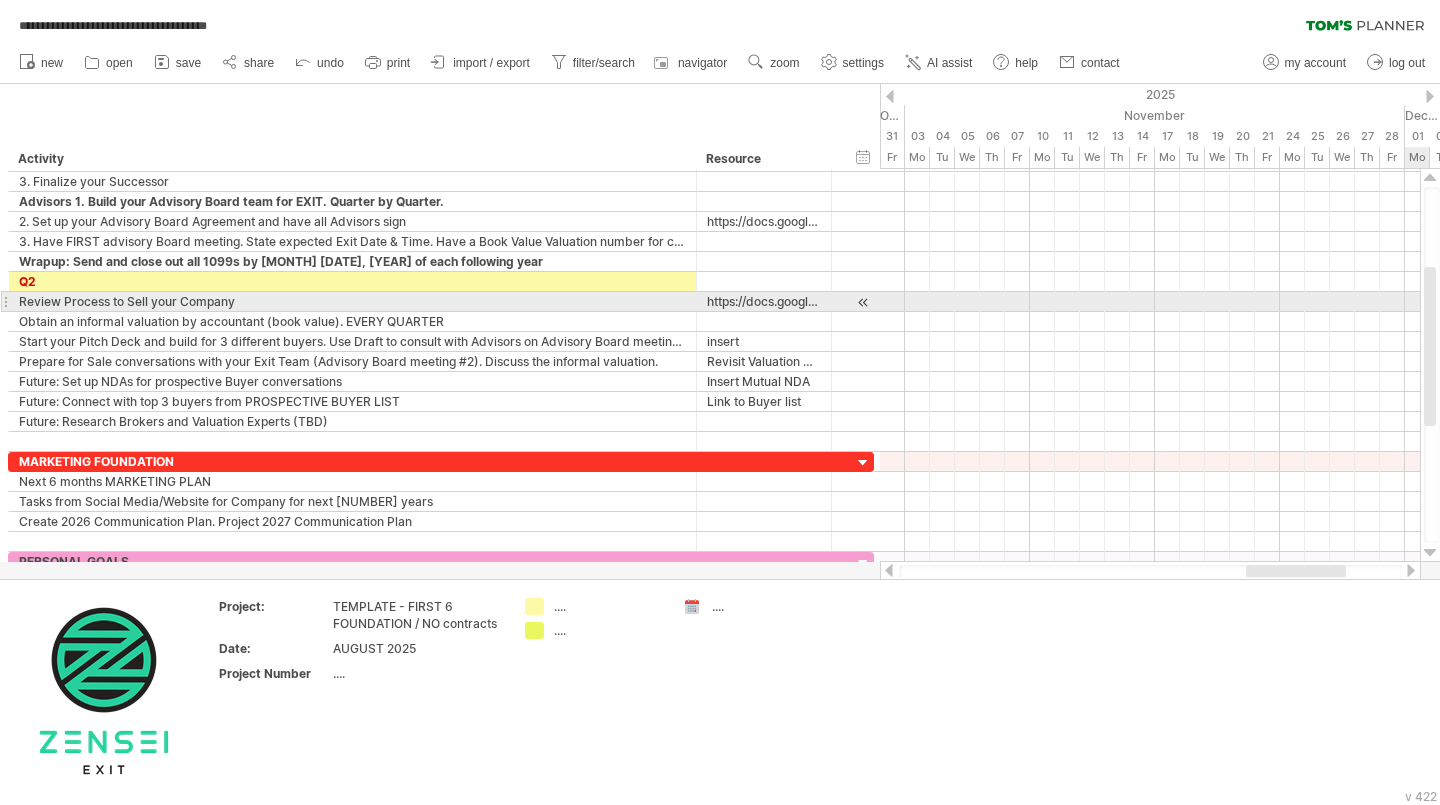 drag, startPoint x: 1432, startPoint y: 227, endPoint x: 1439, endPoint y: 307, distance: 80.305664 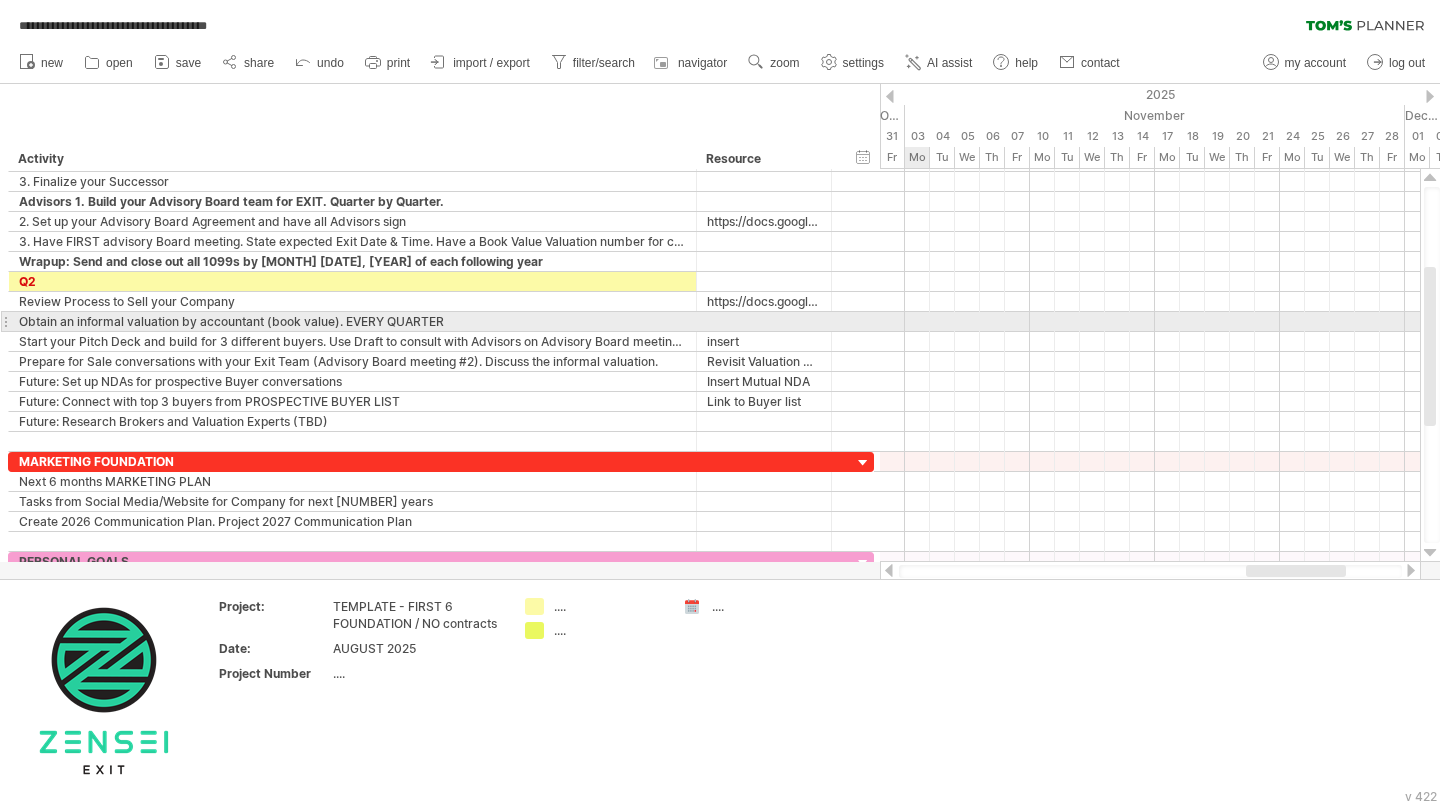 click at bounding box center [1150, 322] 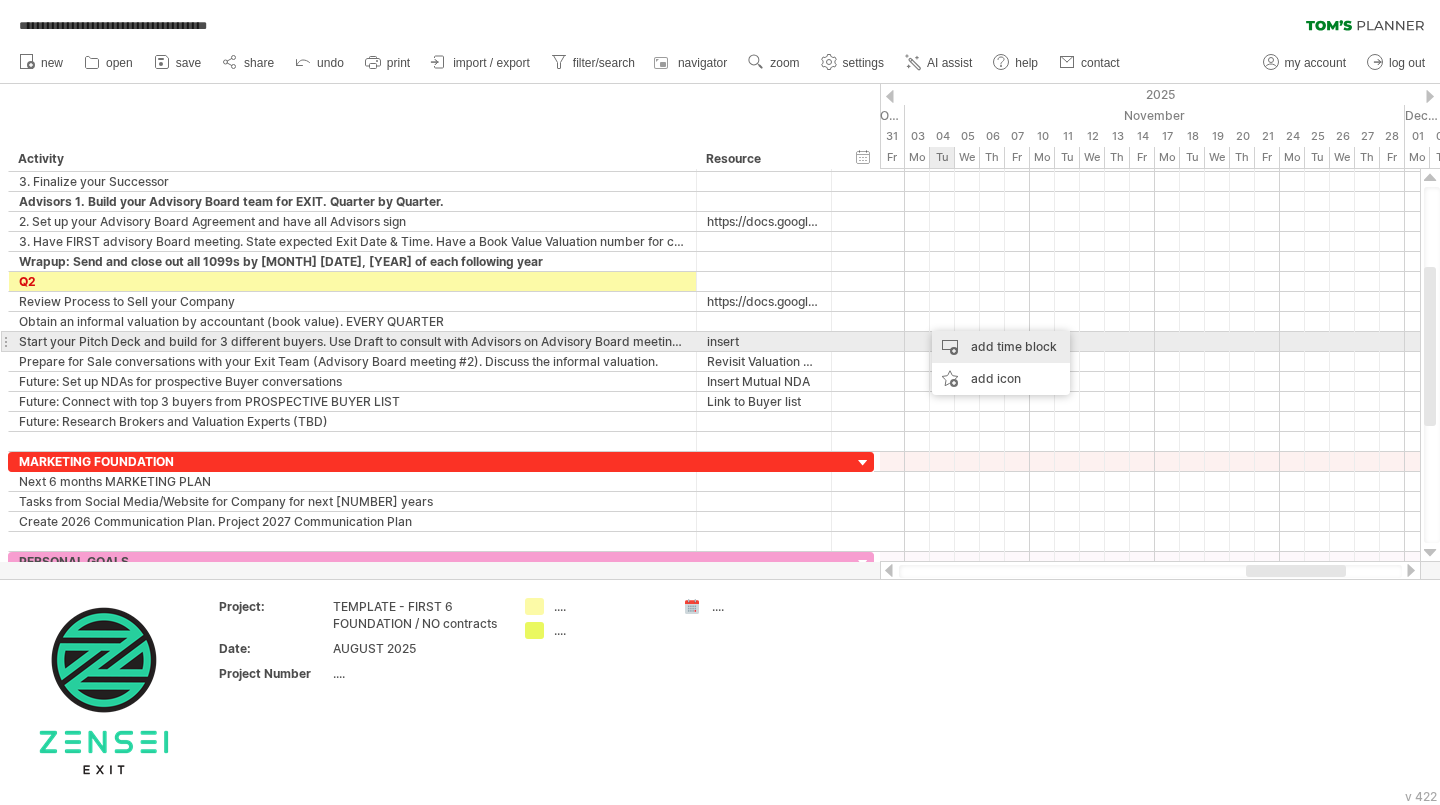 click on "add time block" at bounding box center [1001, 347] 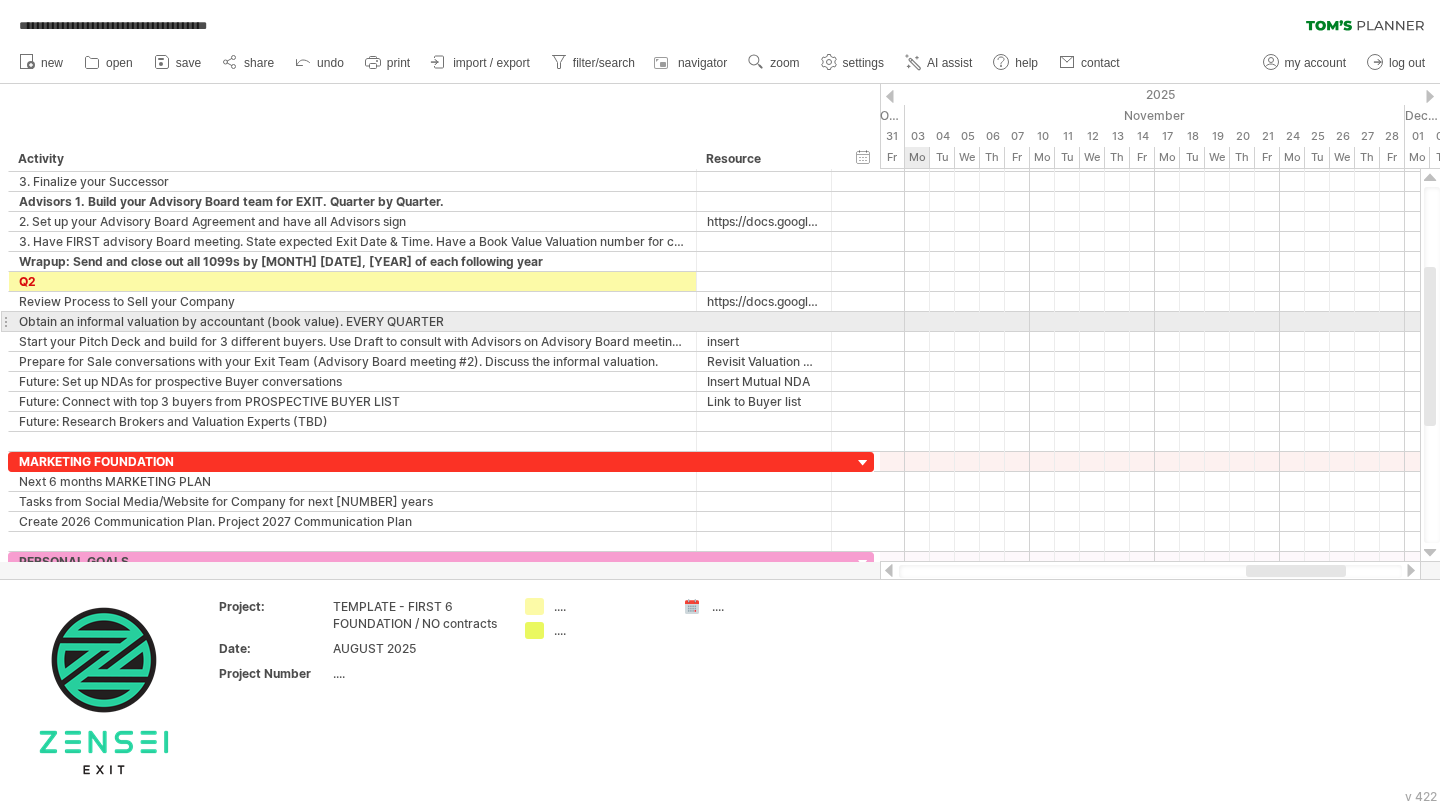 click at bounding box center [1150, 322] 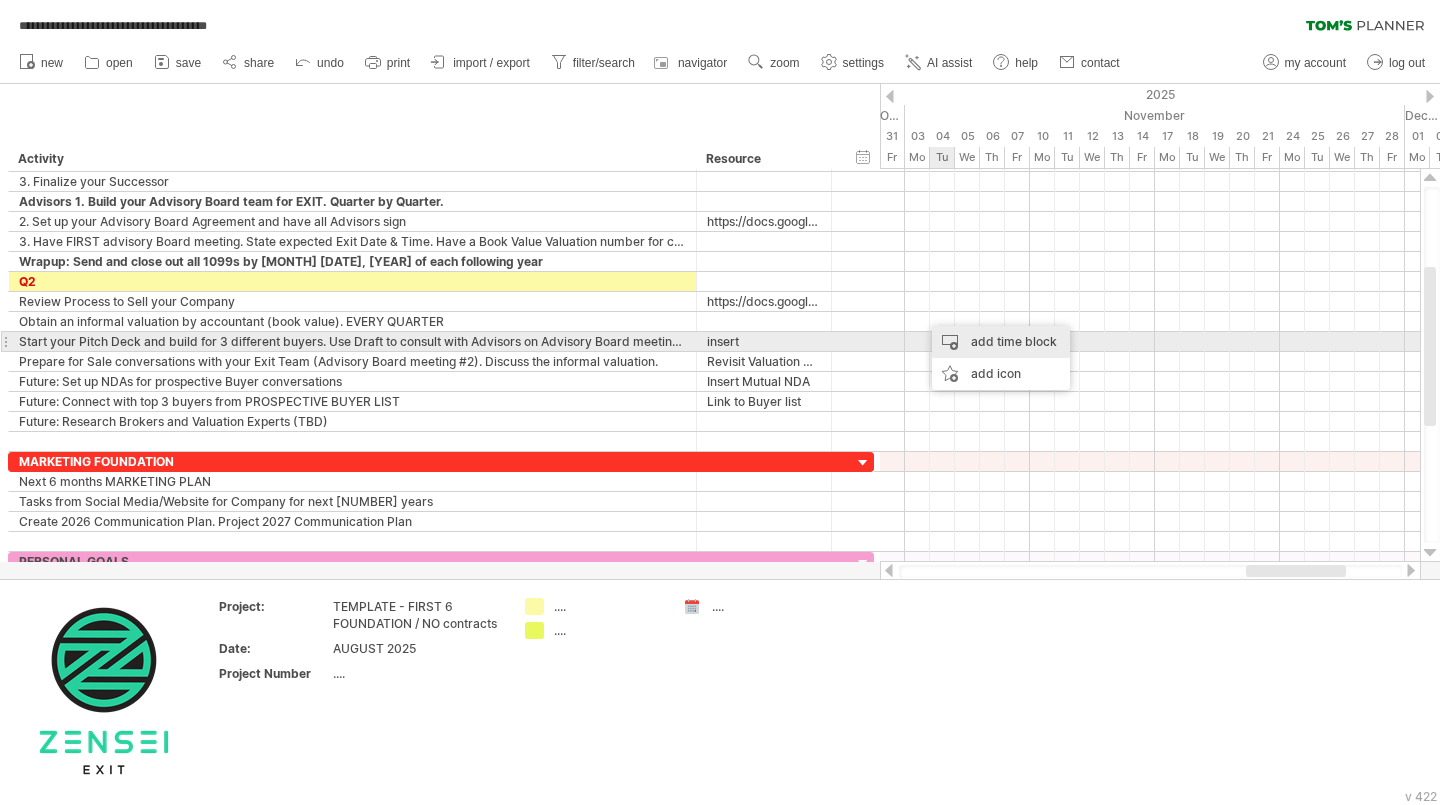 click on "add time block" at bounding box center (1001, 342) 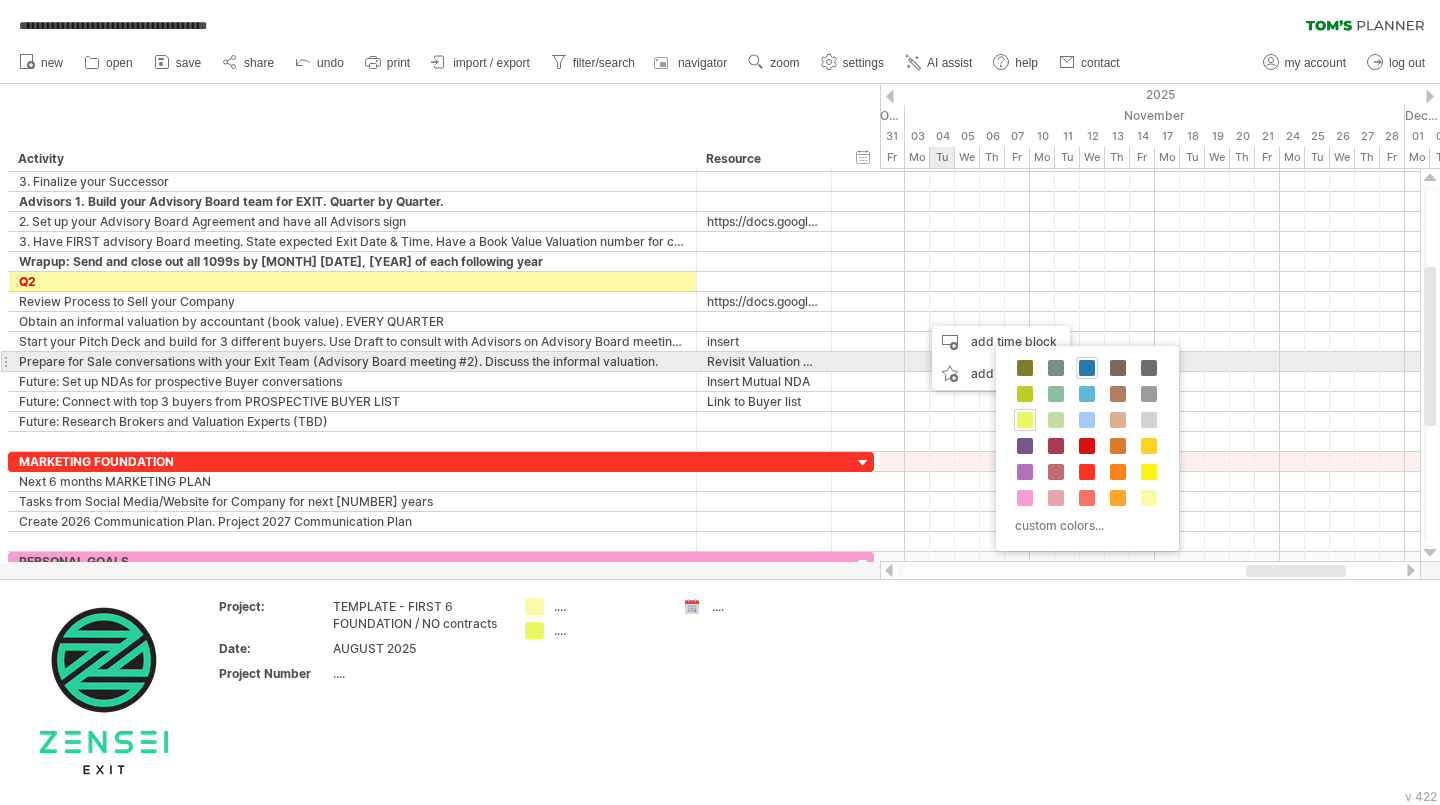 click at bounding box center (1087, 368) 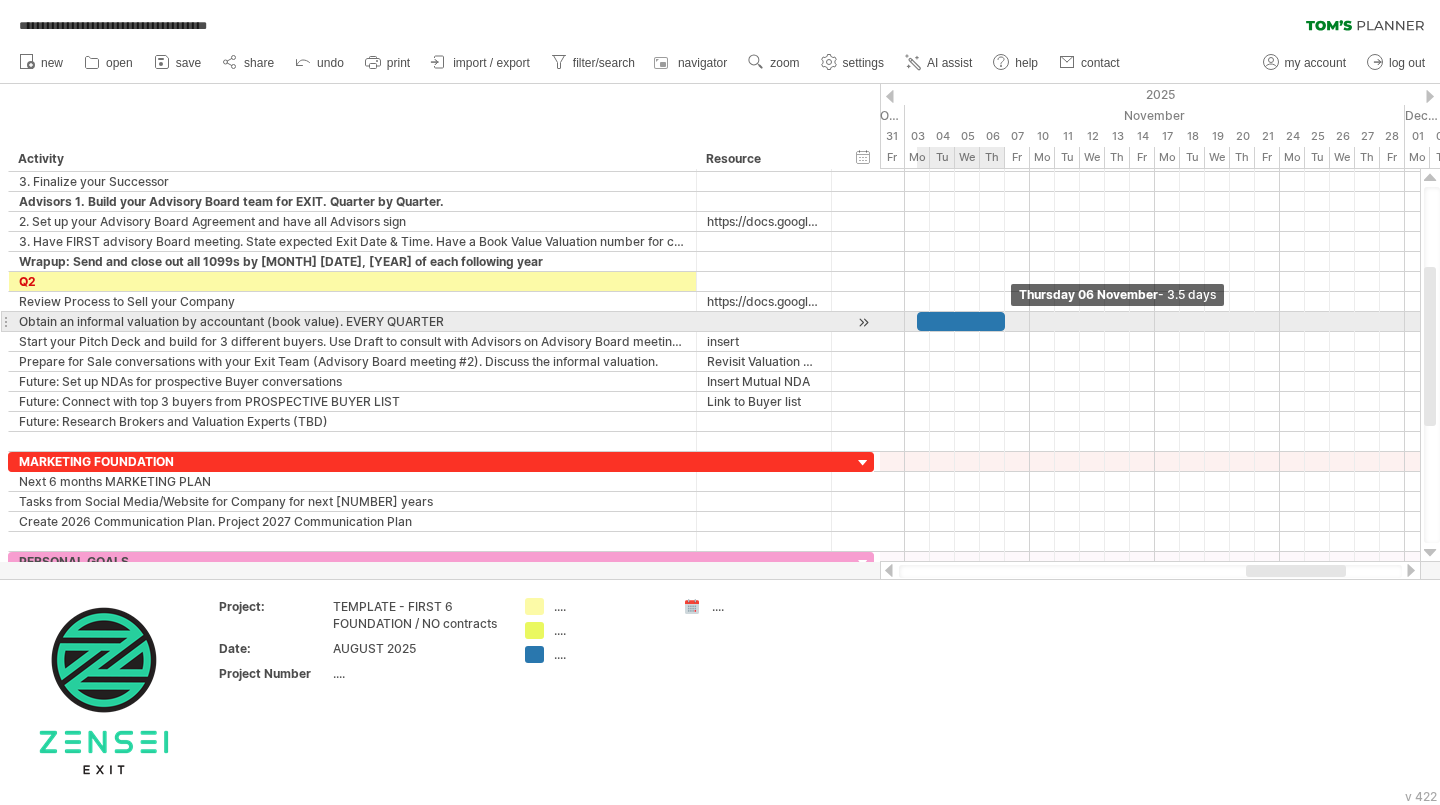 drag, startPoint x: 944, startPoint y: 321, endPoint x: 1005, endPoint y: 321, distance: 61 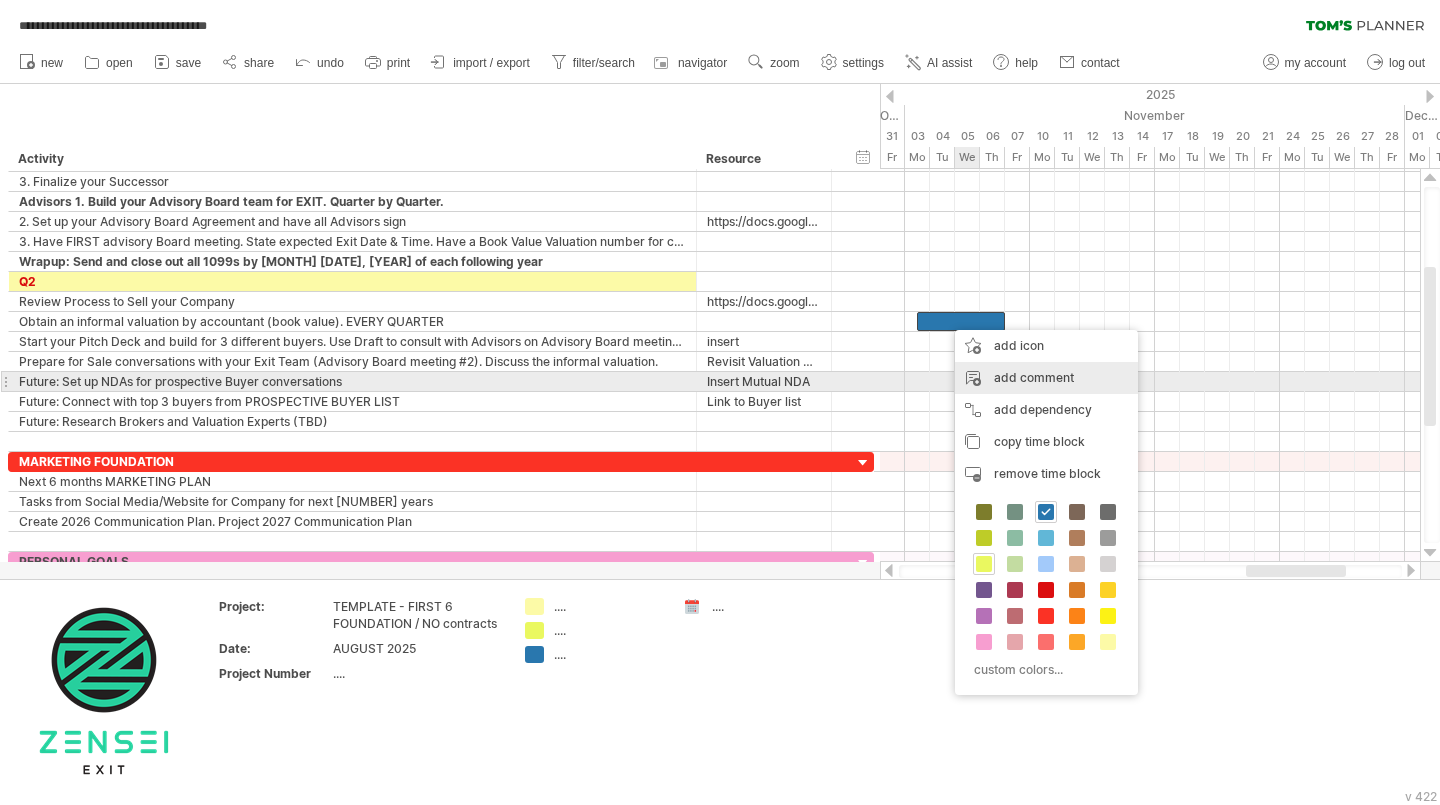 click on "add comment" at bounding box center [1046, 378] 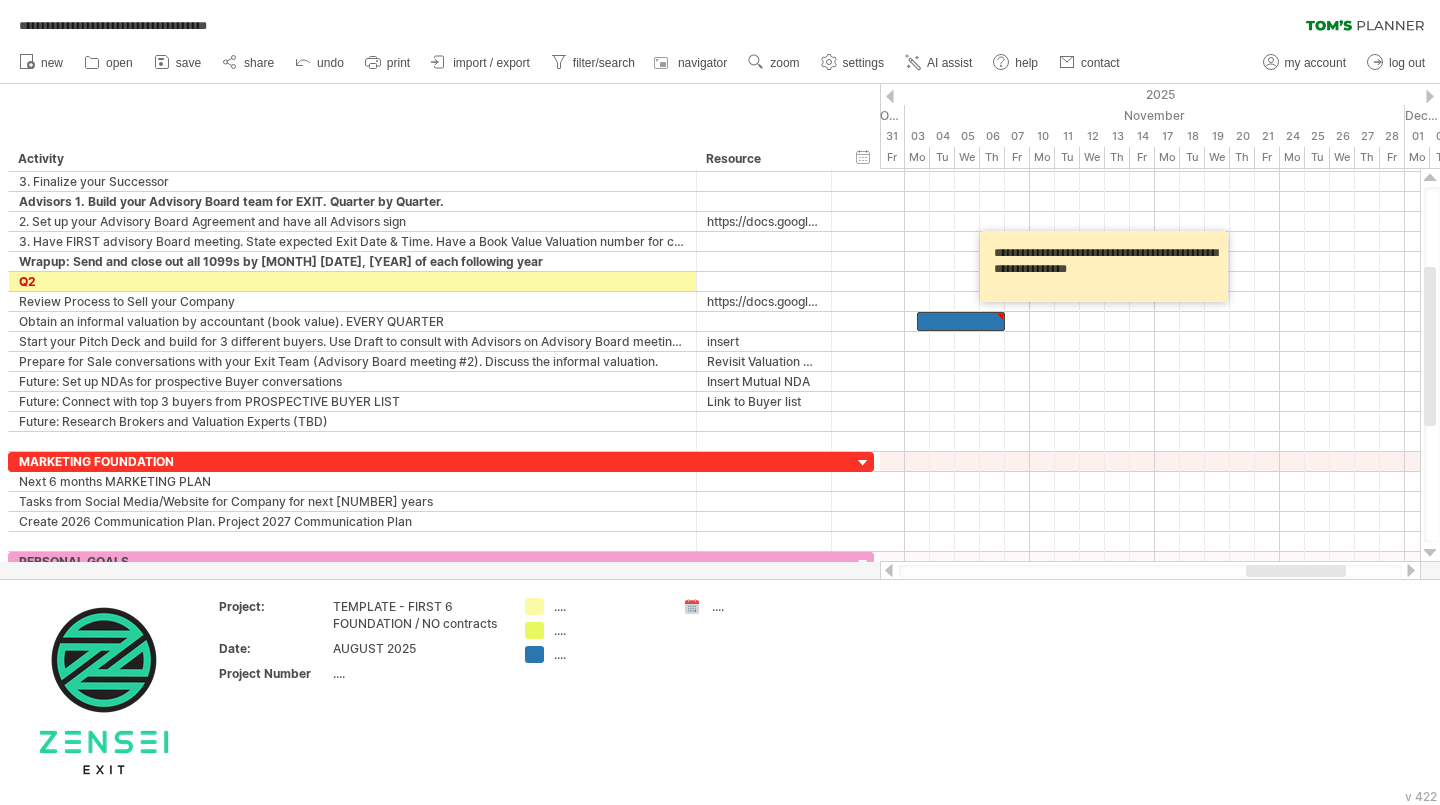 type on "**********" 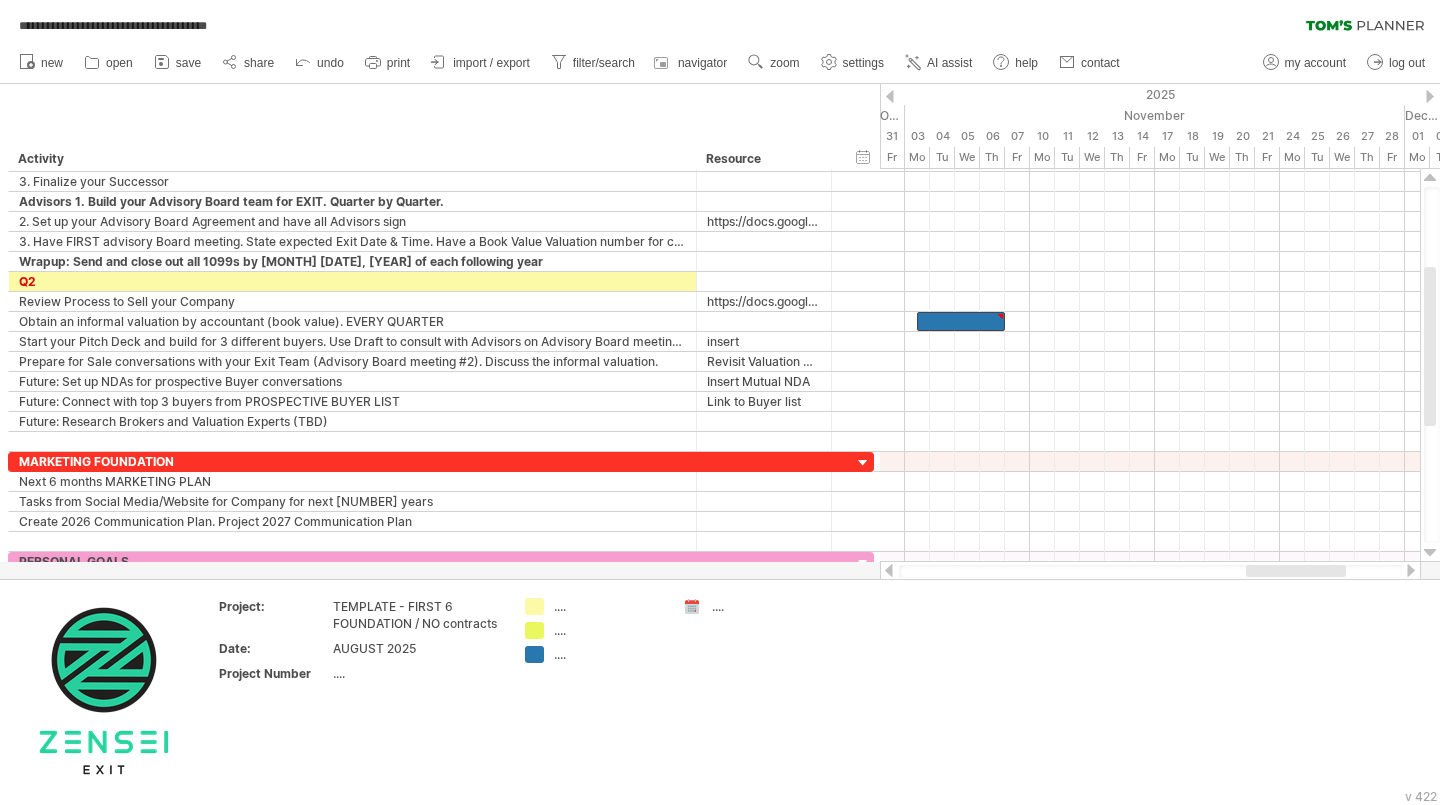 click at bounding box center (1430, 96) 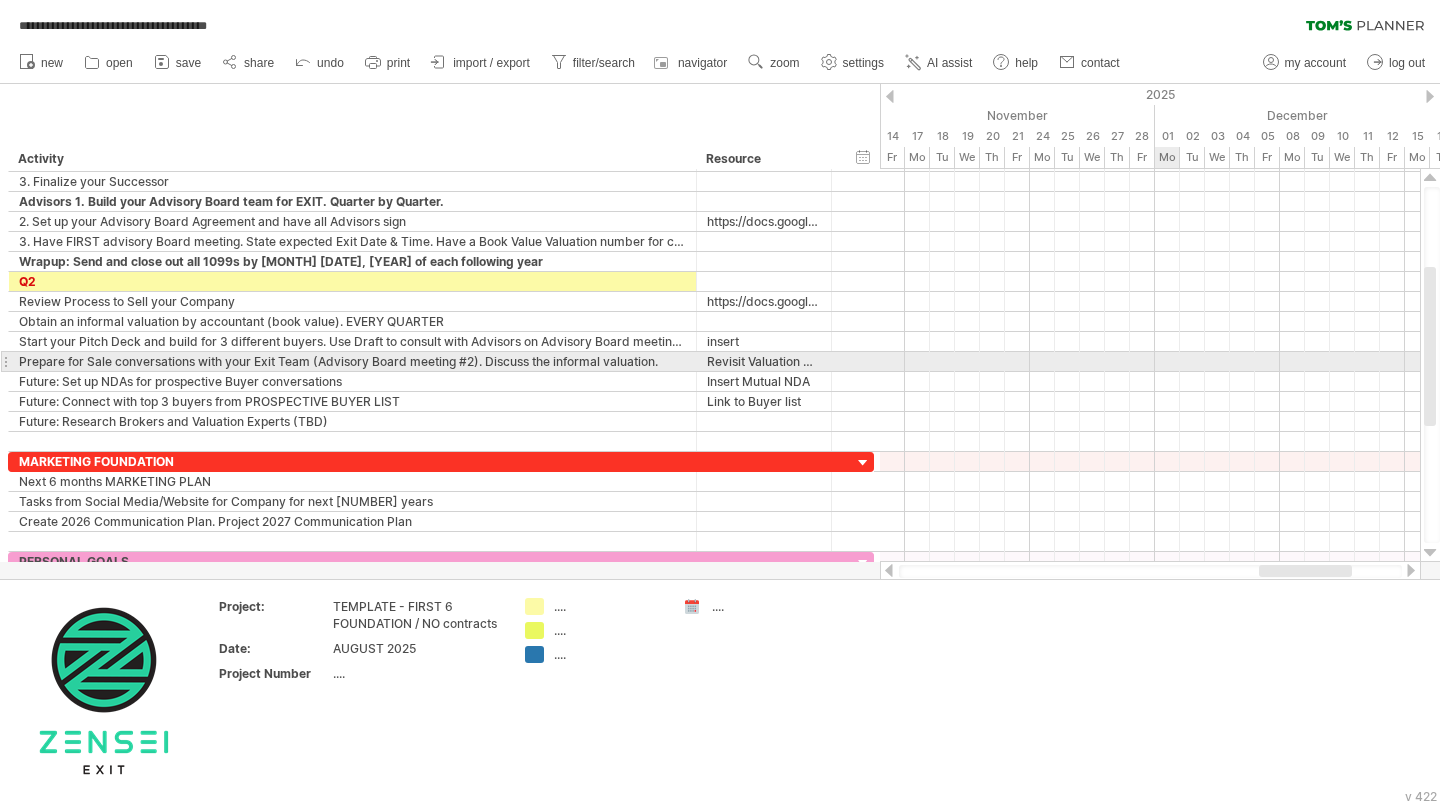 click at bounding box center [1150, 362] 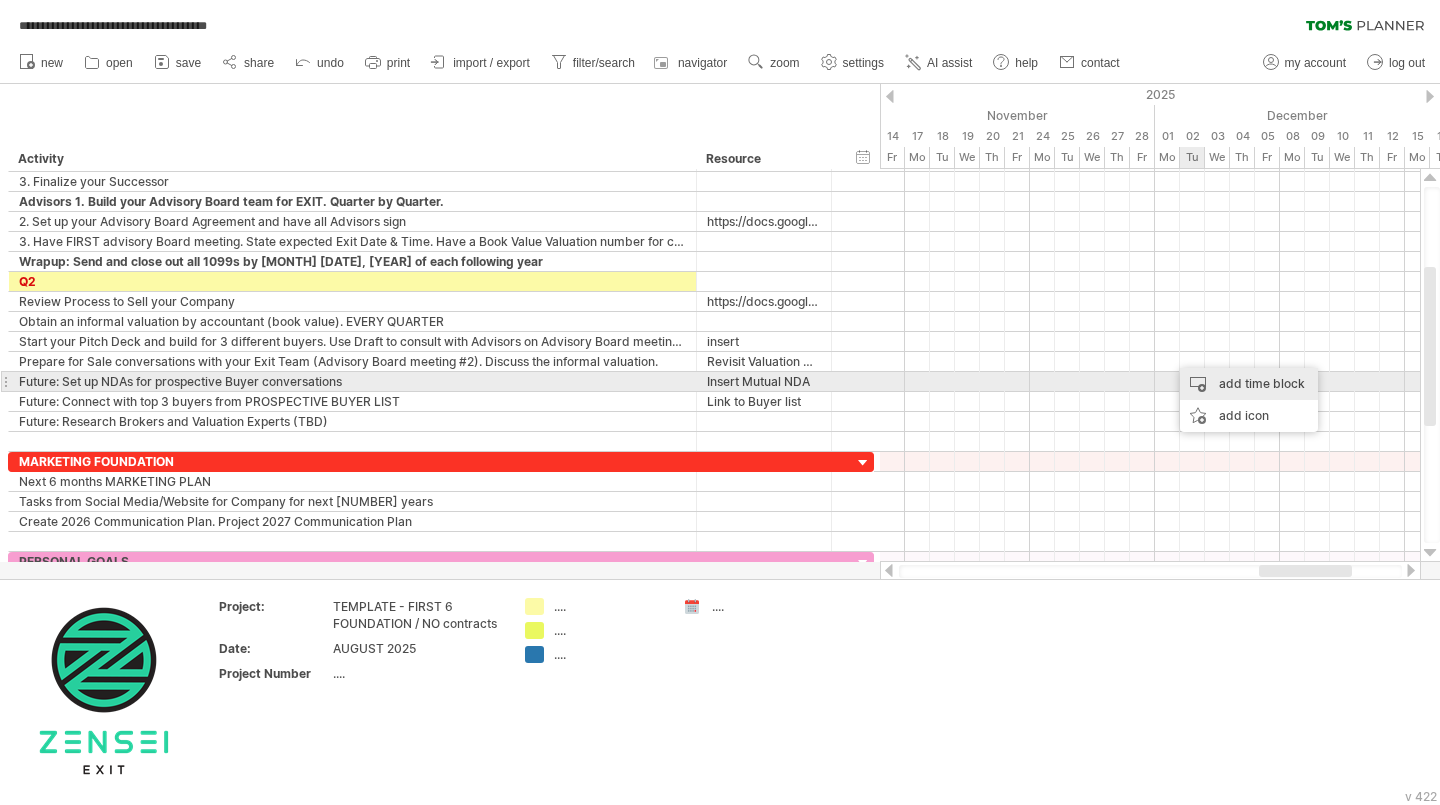 click on "add time block" at bounding box center [1249, 384] 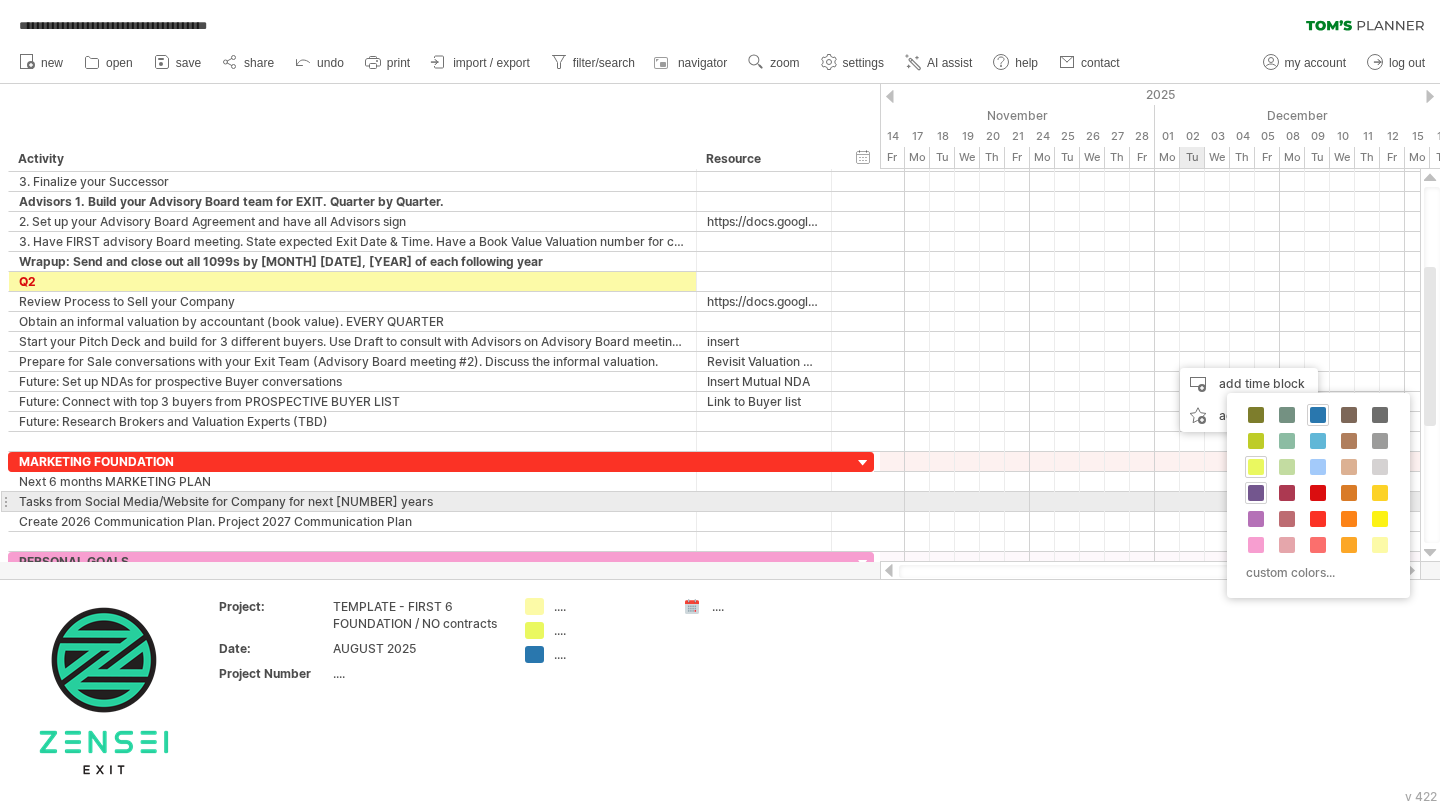 click at bounding box center [1256, 493] 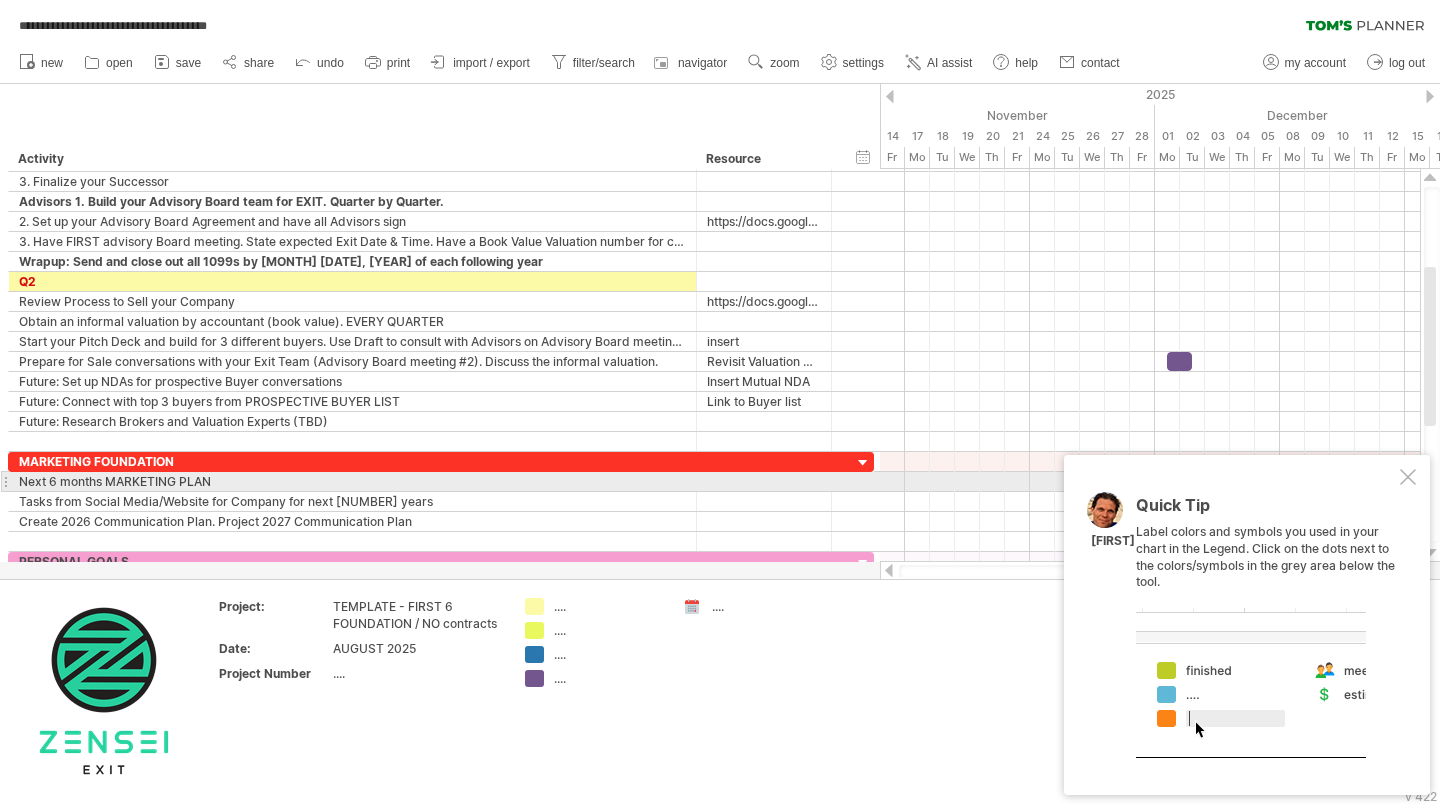click at bounding box center [1408, 477] 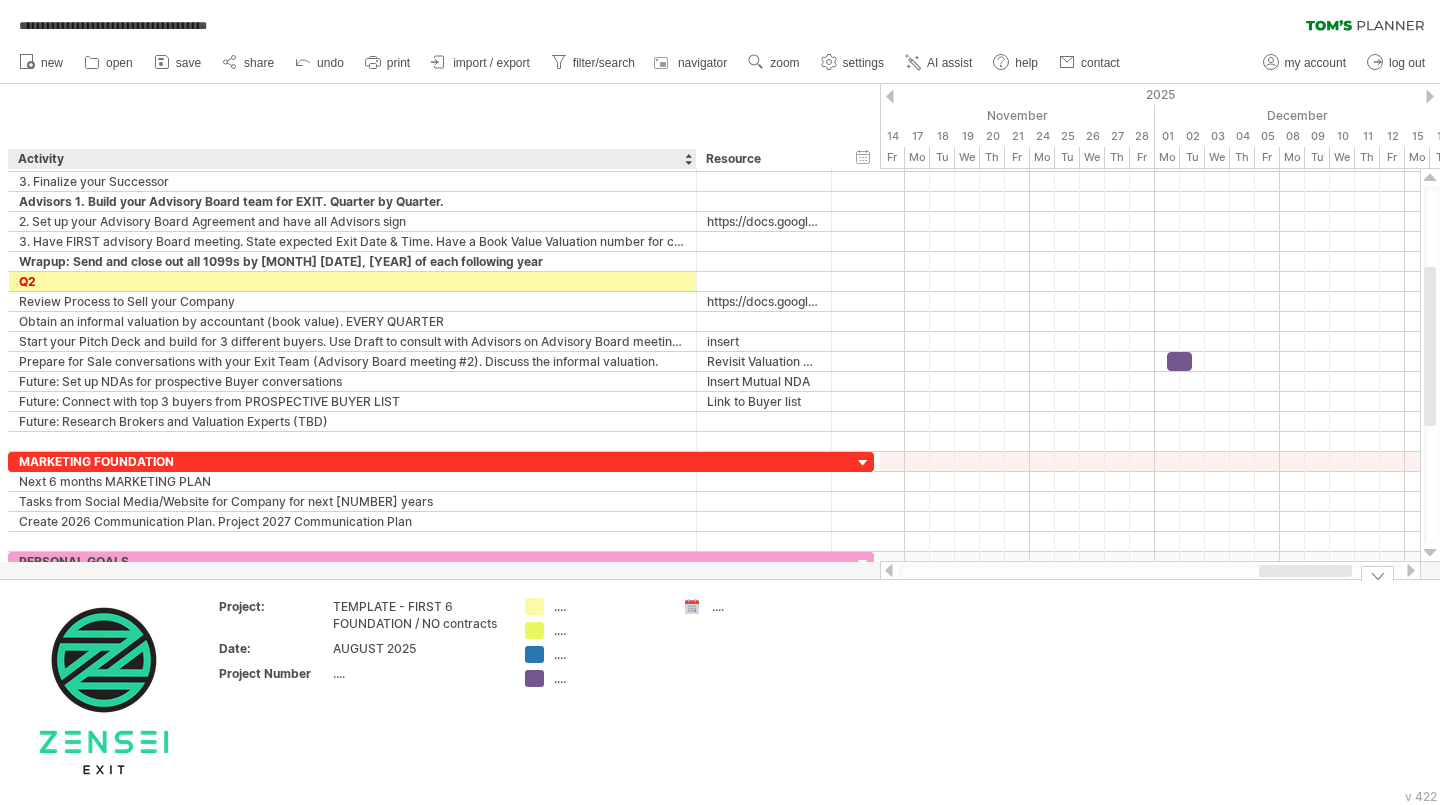 click on "...." at bounding box center [608, 678] 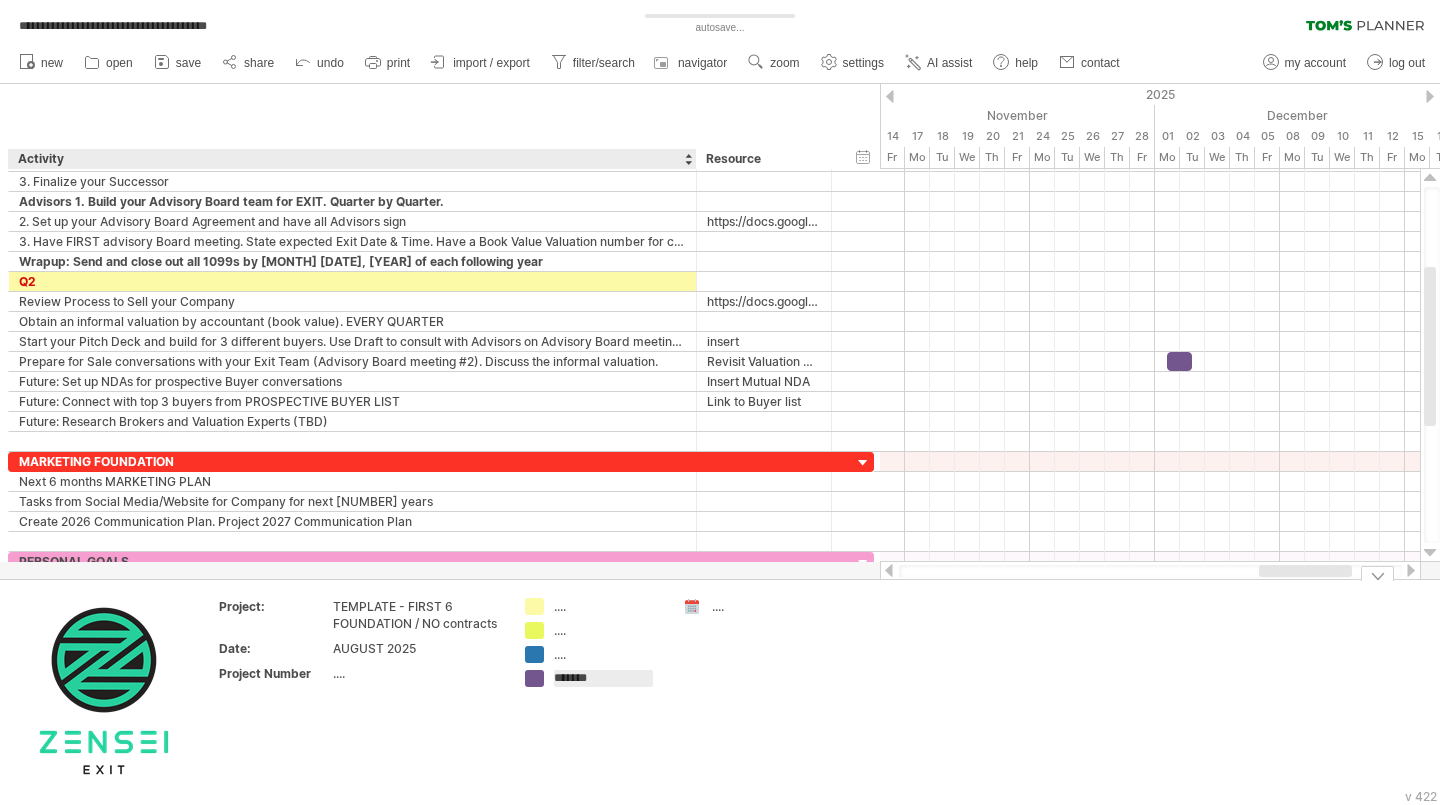 type on "********" 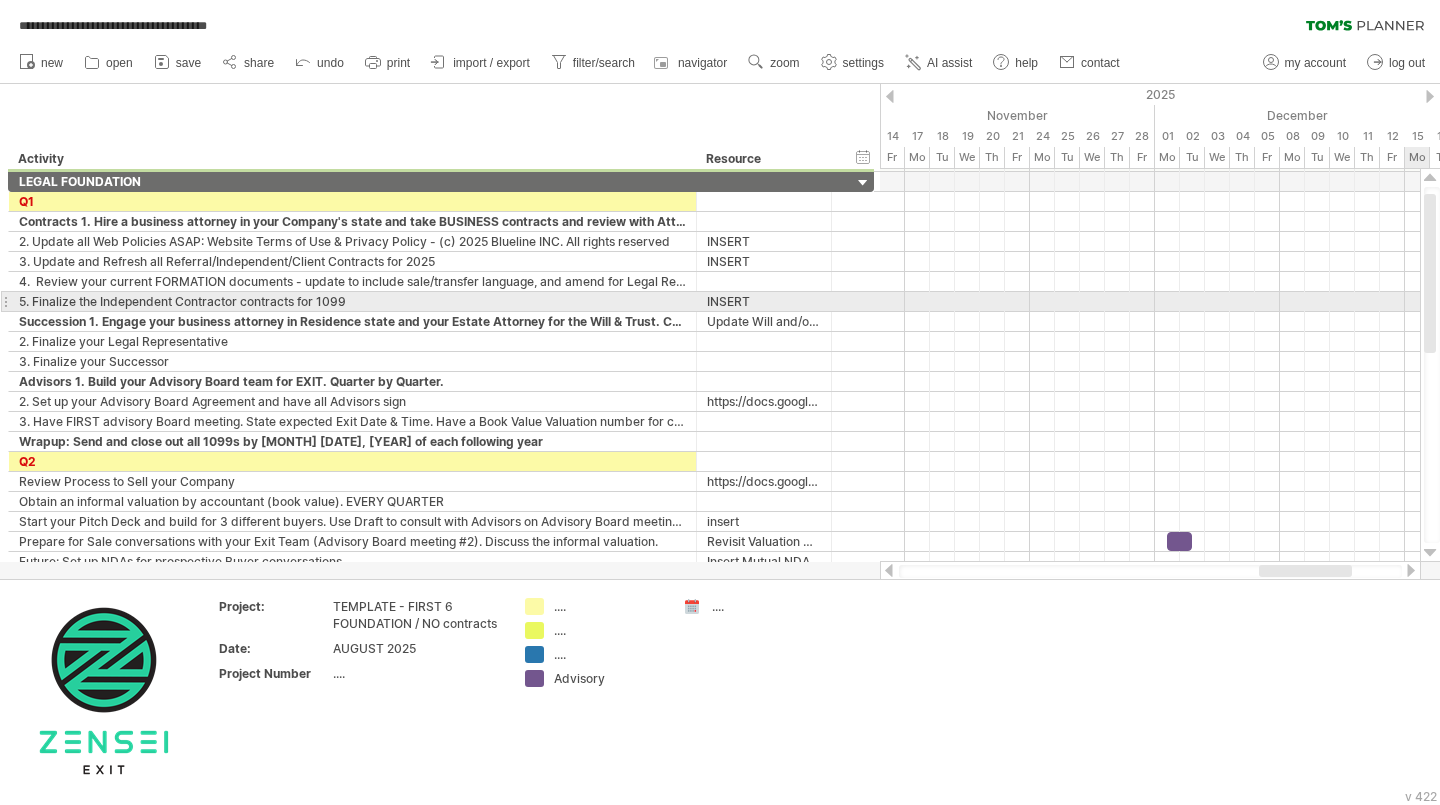 drag, startPoint x: 1430, startPoint y: 371, endPoint x: 1436, endPoint y: 298, distance: 73.24616 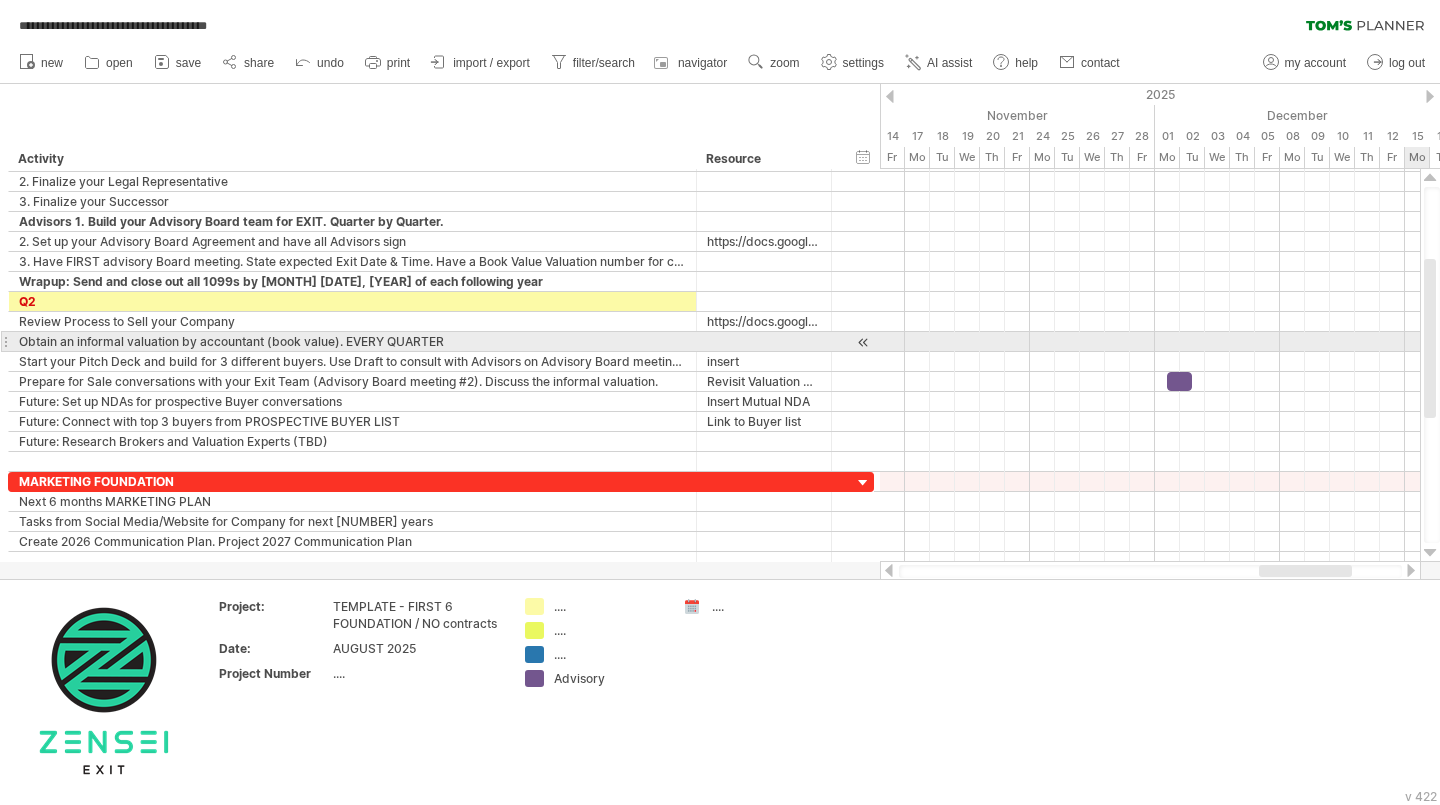 drag, startPoint x: 1429, startPoint y: 271, endPoint x: 1420, endPoint y: 336, distance: 65.62012 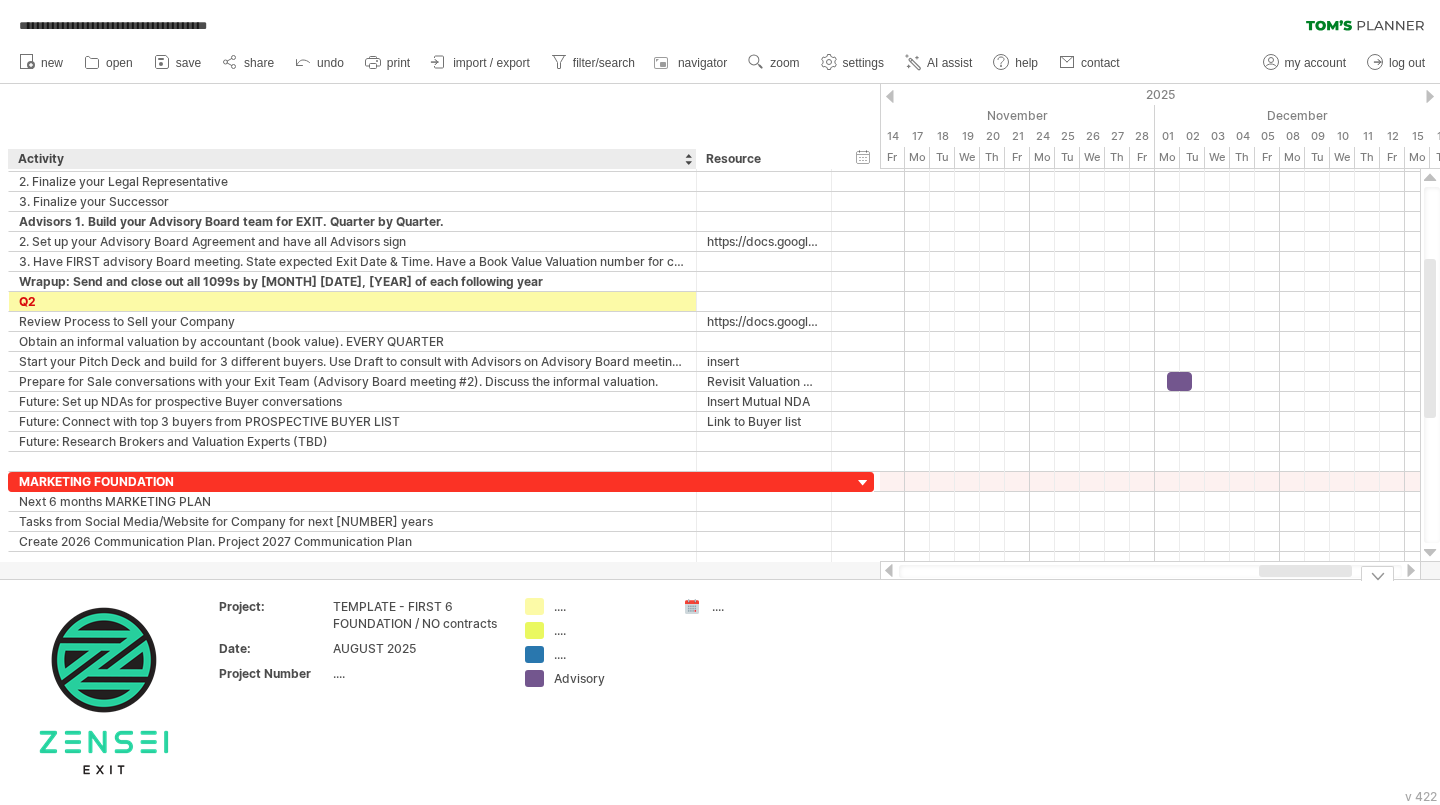 click on "...." at bounding box center (608, 654) 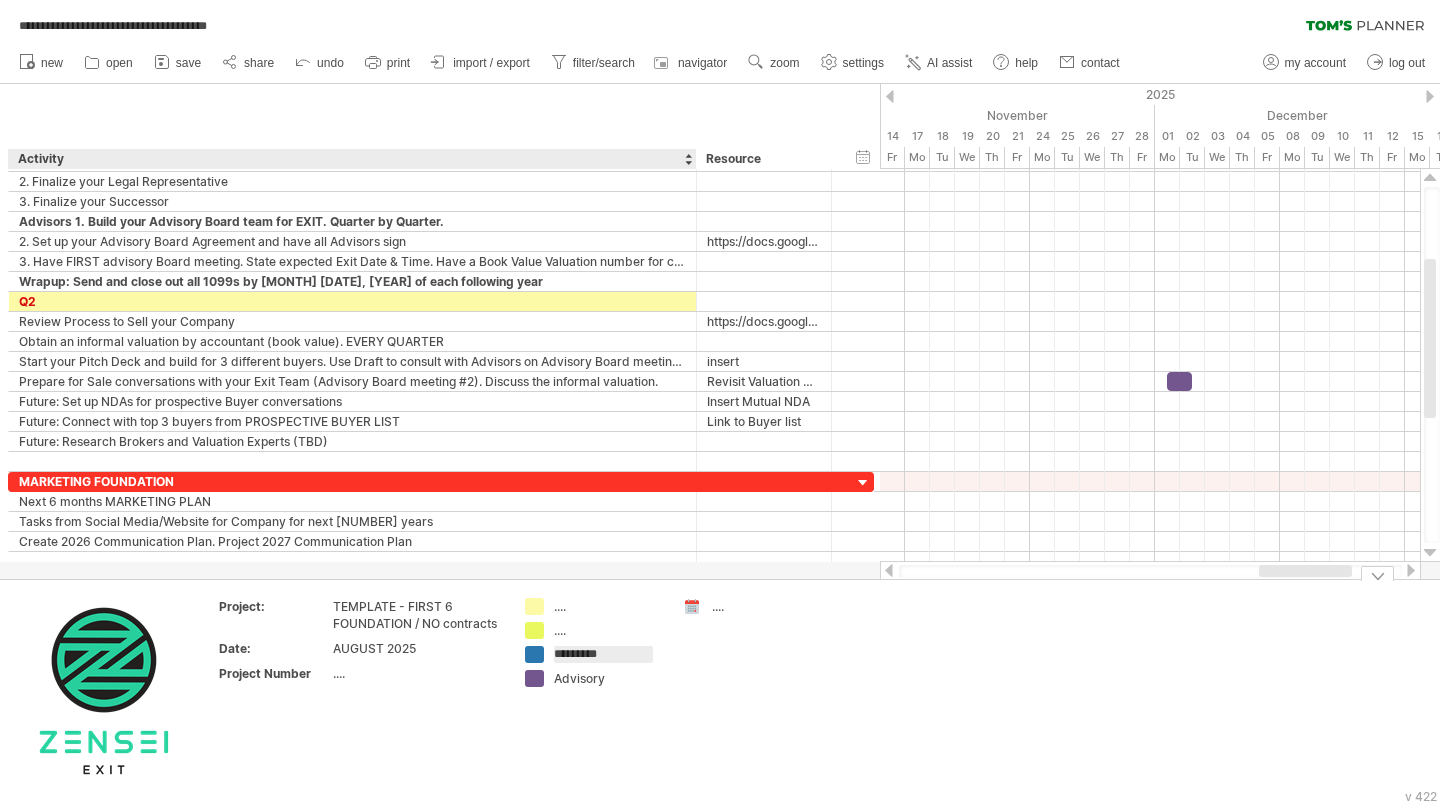 type on "**********" 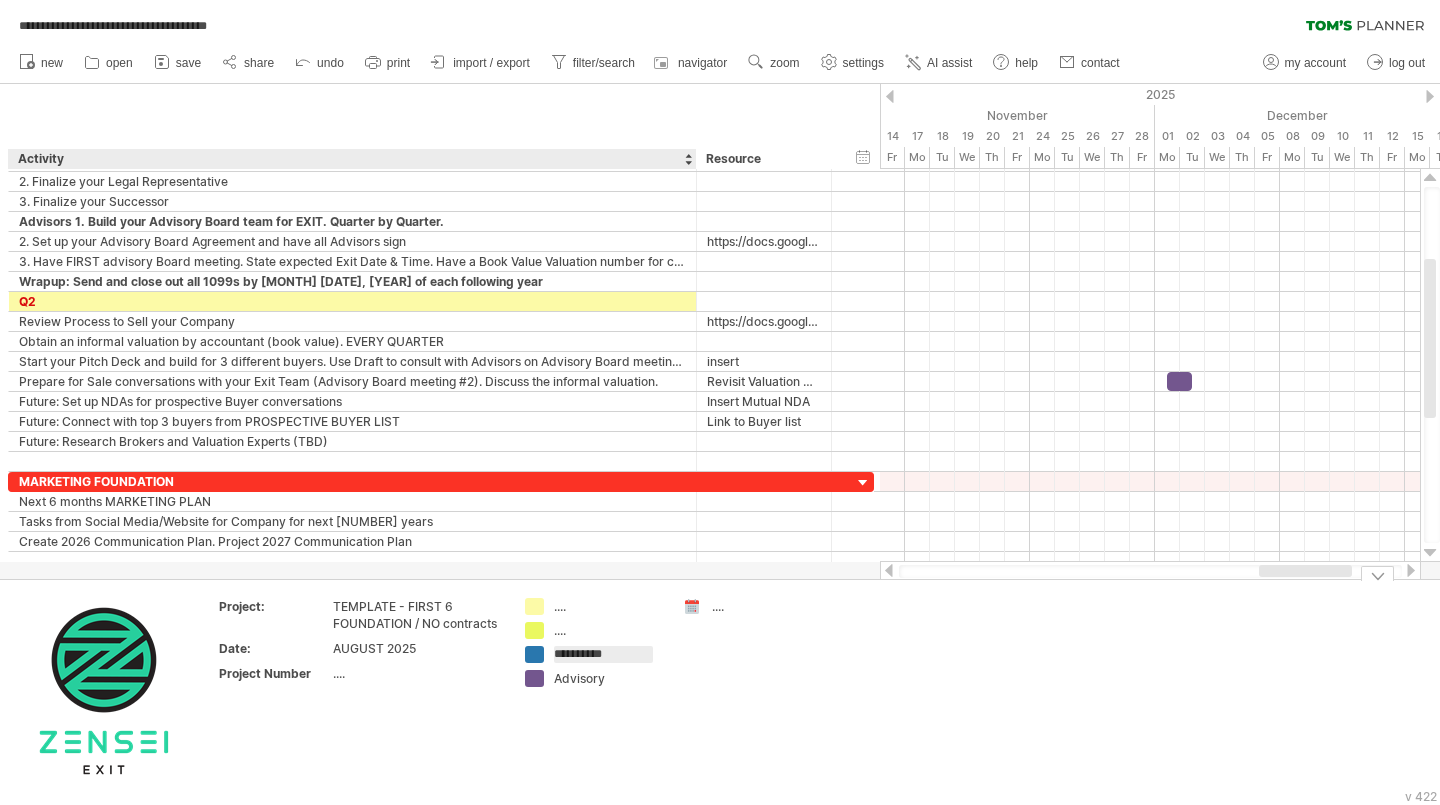 click on "...." at bounding box center (608, 630) 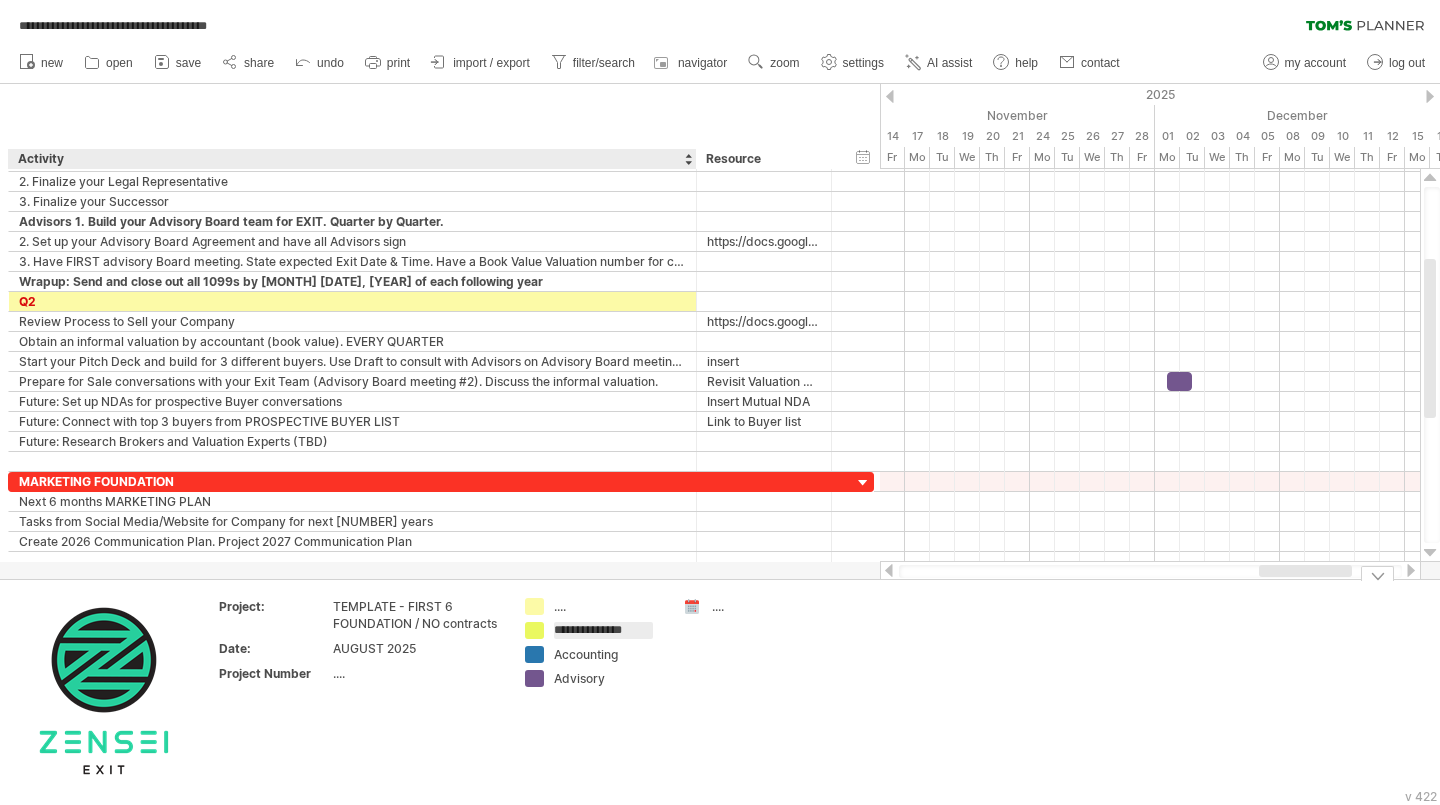 type on "**********" 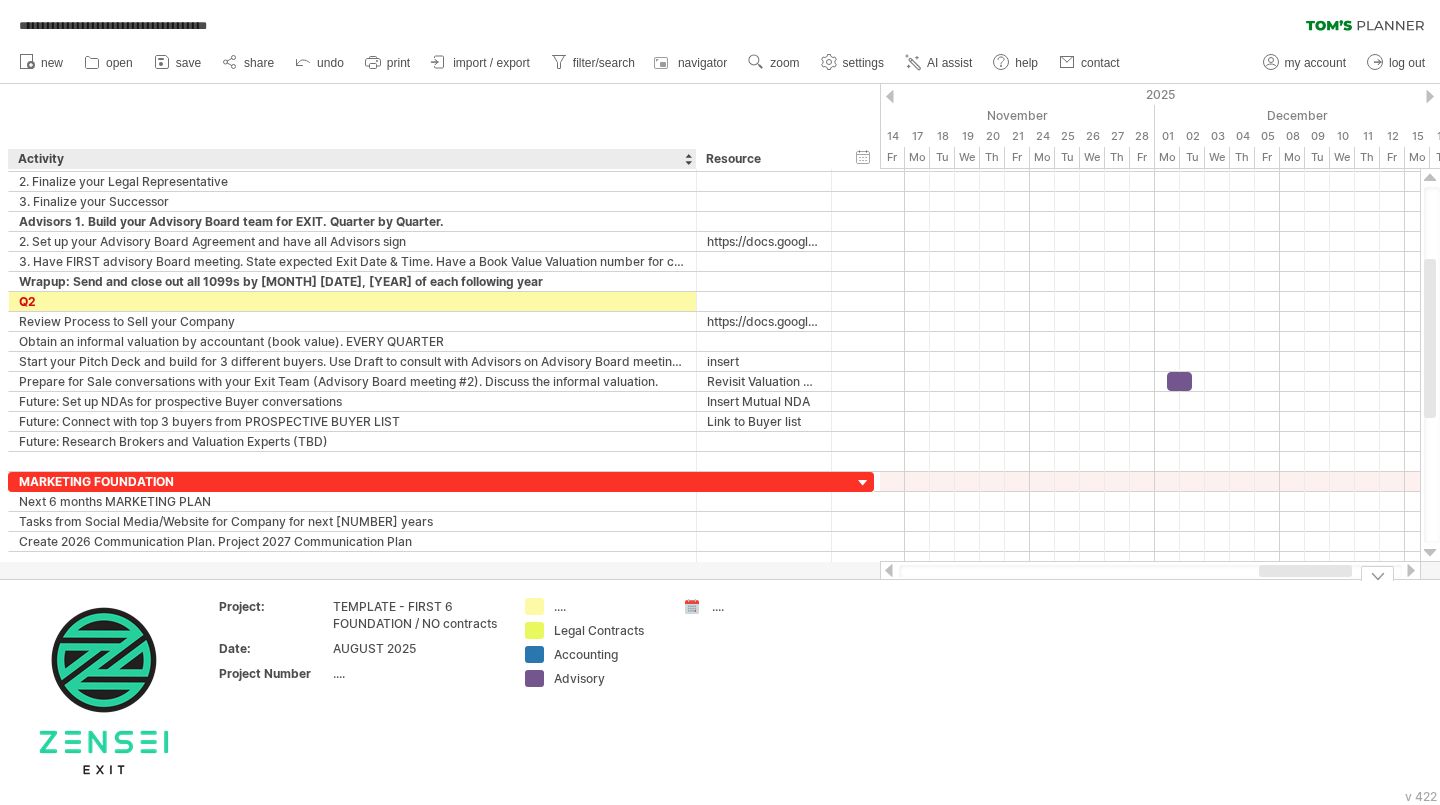 click on "...." at bounding box center (608, 606) 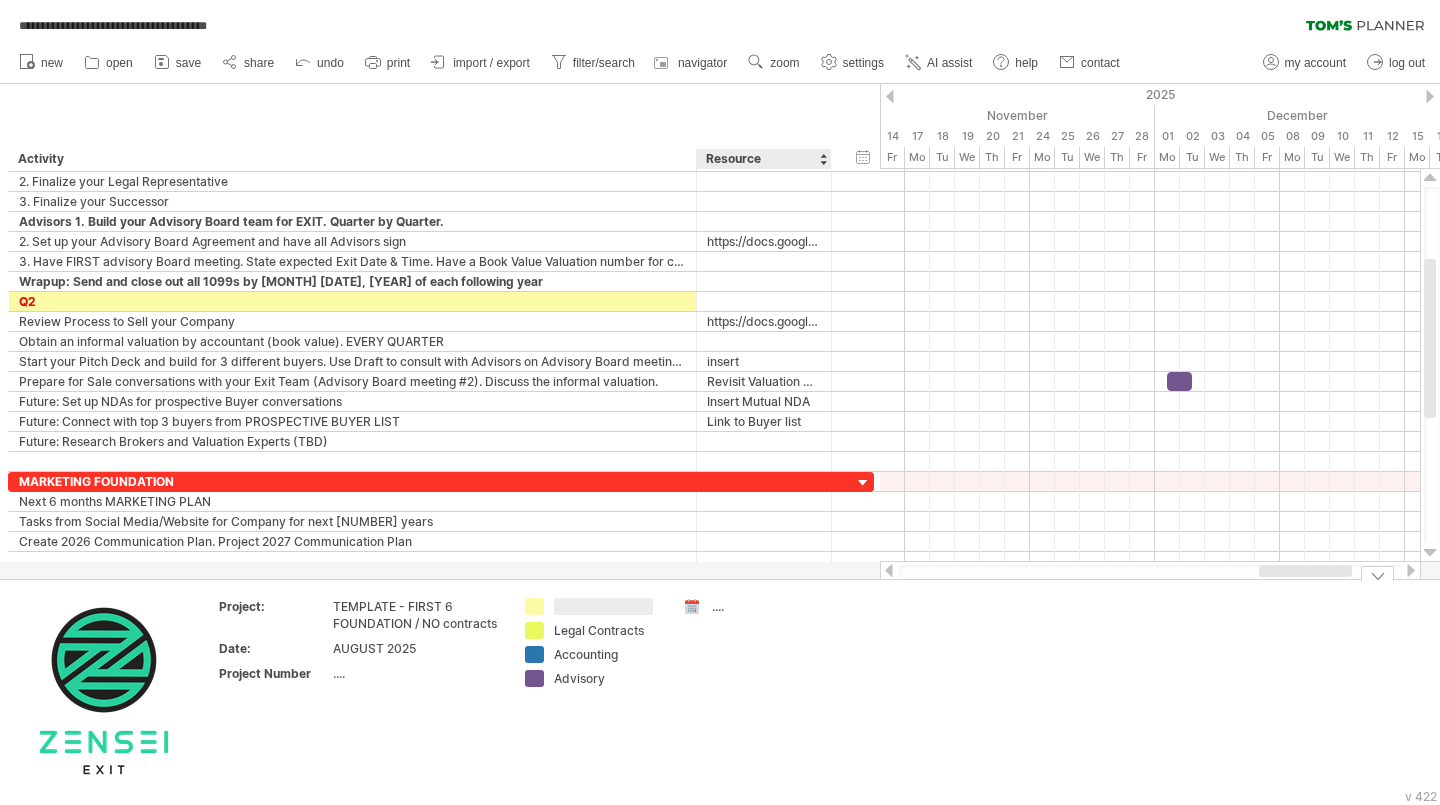 click on "...." at bounding box center [766, 606] 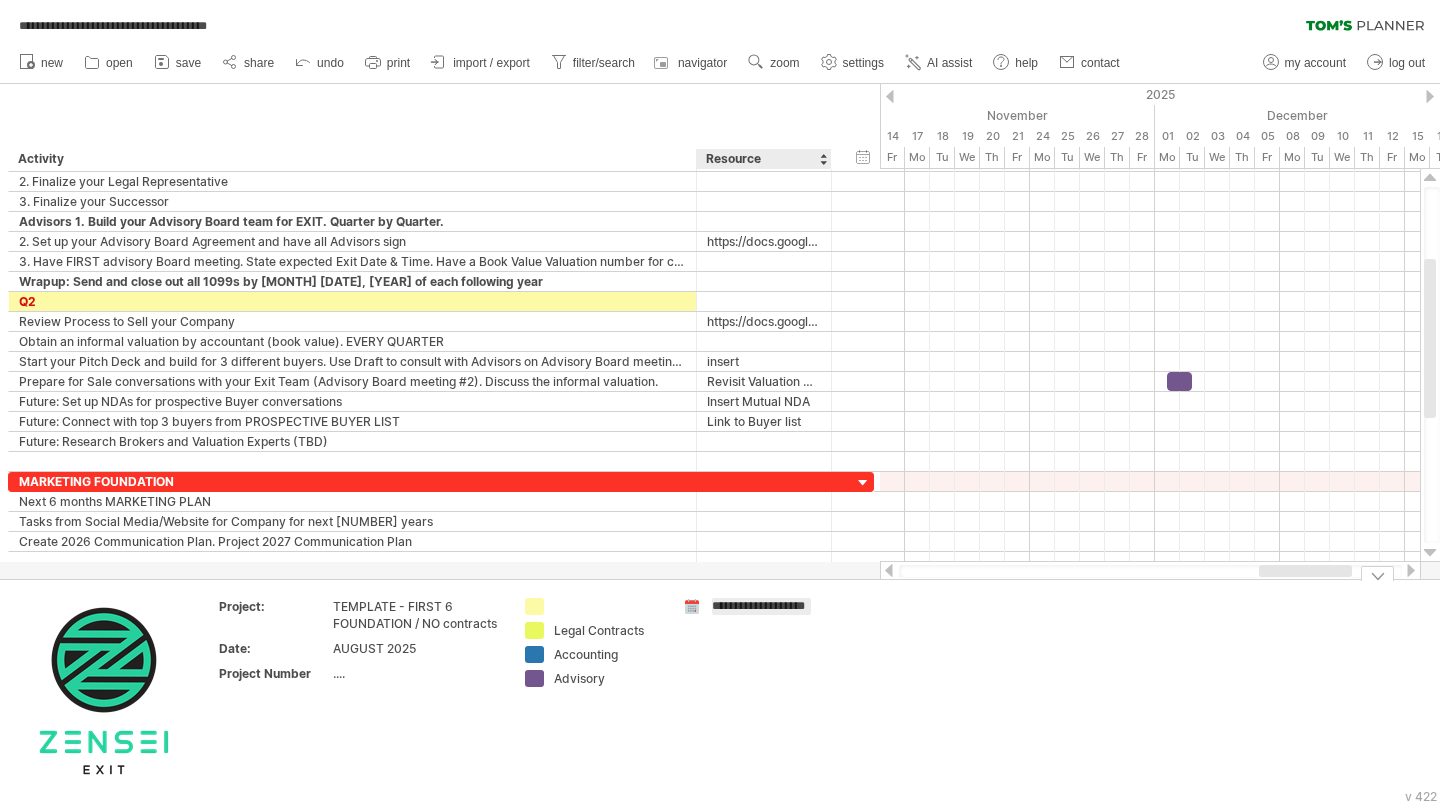 type on "**********" 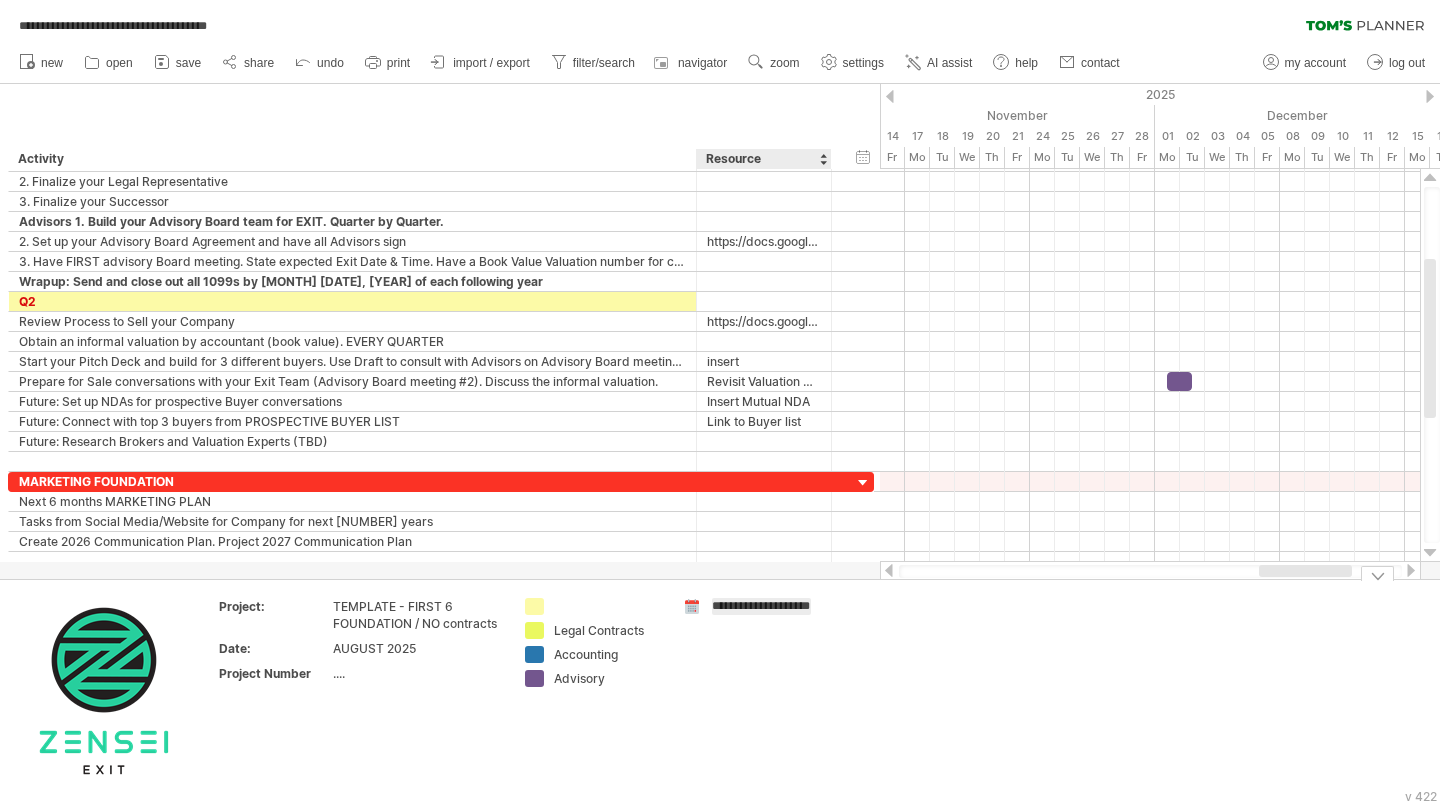 scroll, scrollTop: 0, scrollLeft: 19, axis: horizontal 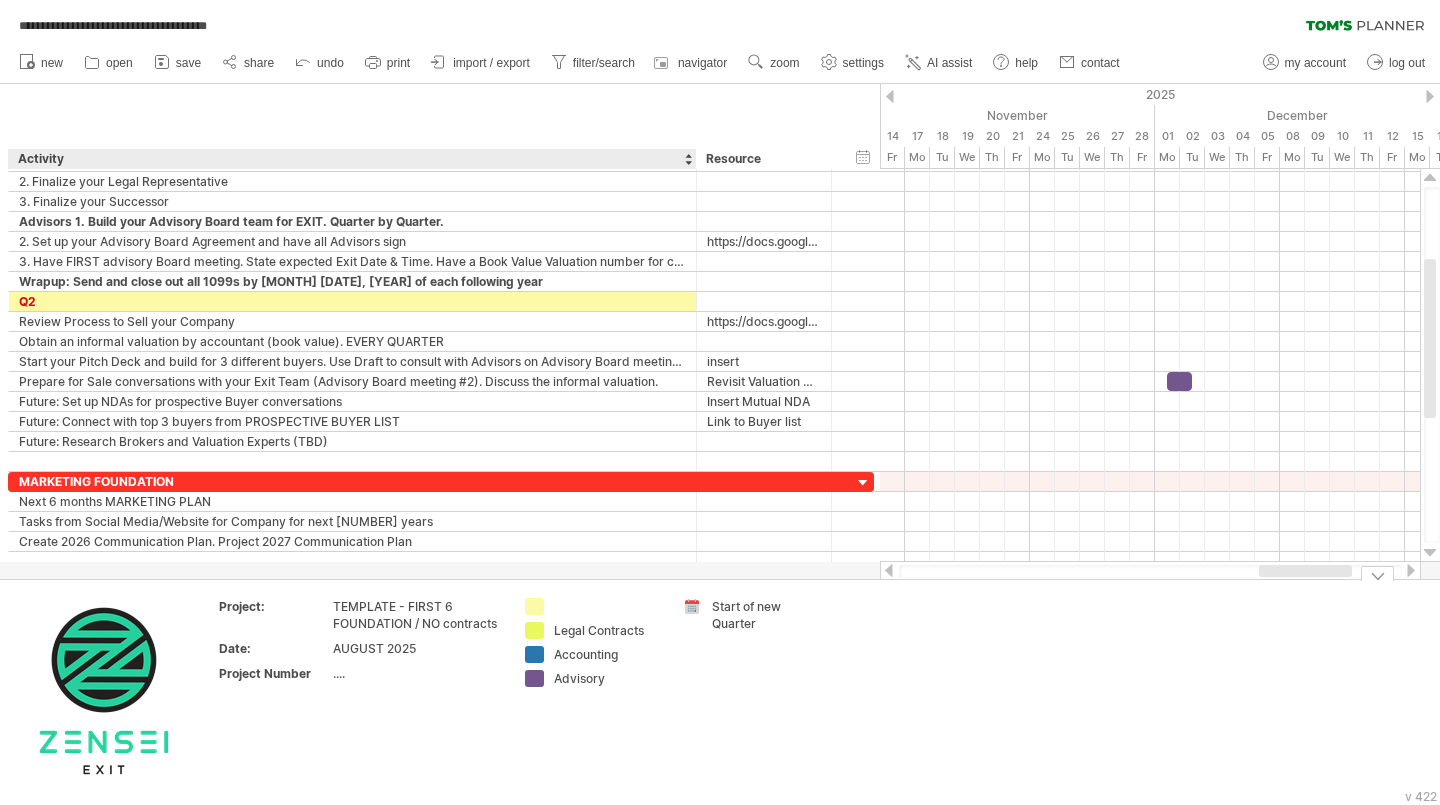 click at bounding box center [608, 606] 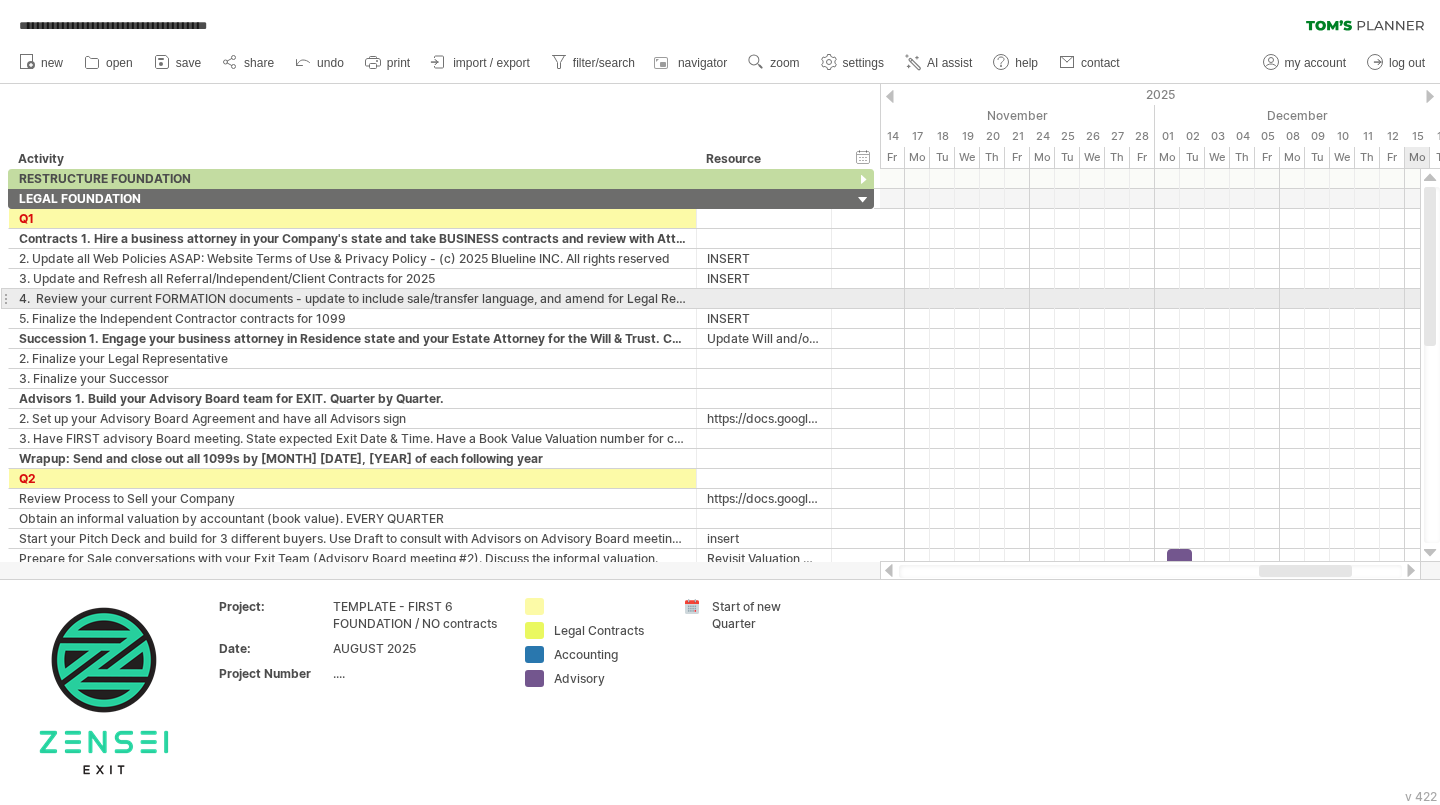 drag, startPoint x: 1433, startPoint y: 385, endPoint x: 1435, endPoint y: 301, distance: 84.0238 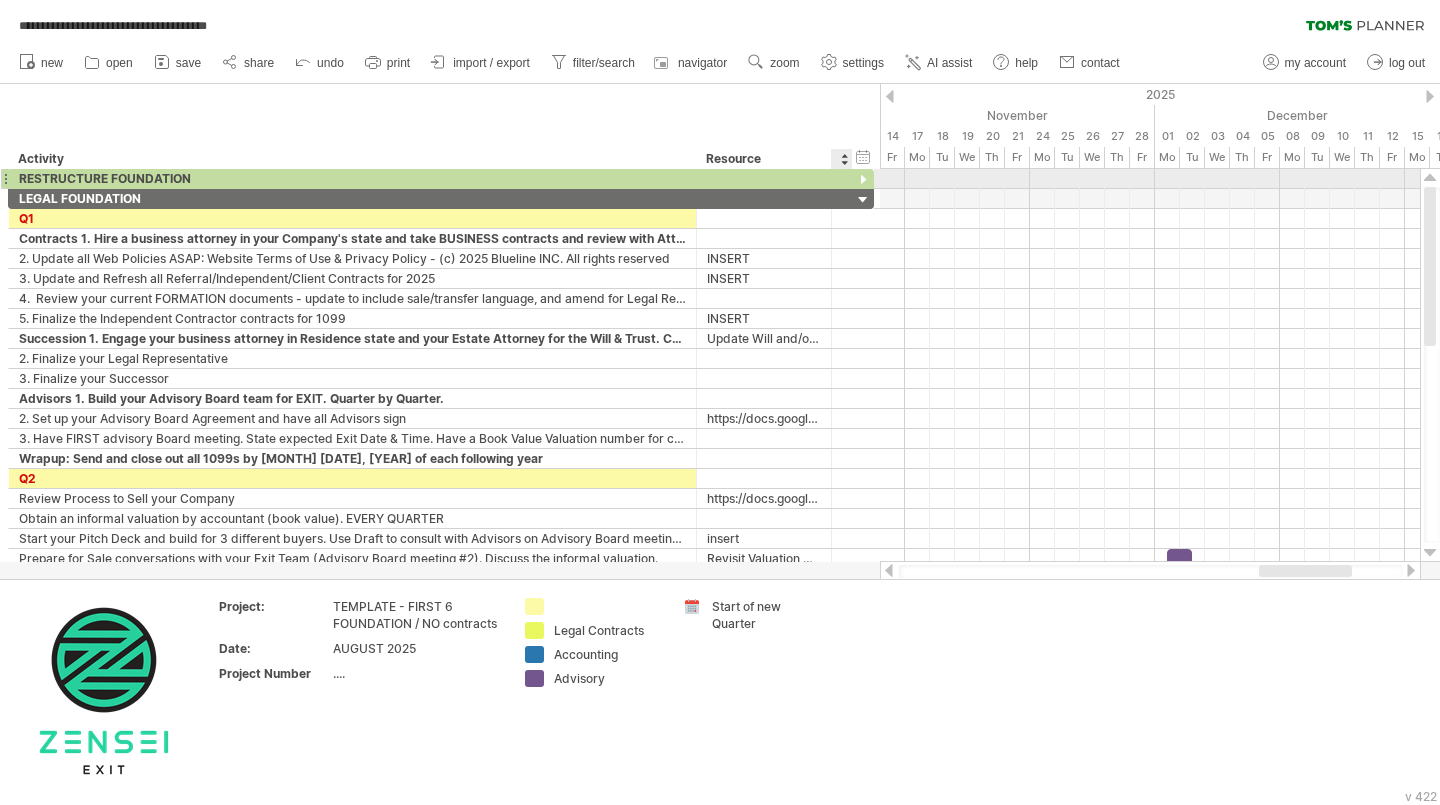 click at bounding box center (863, 180) 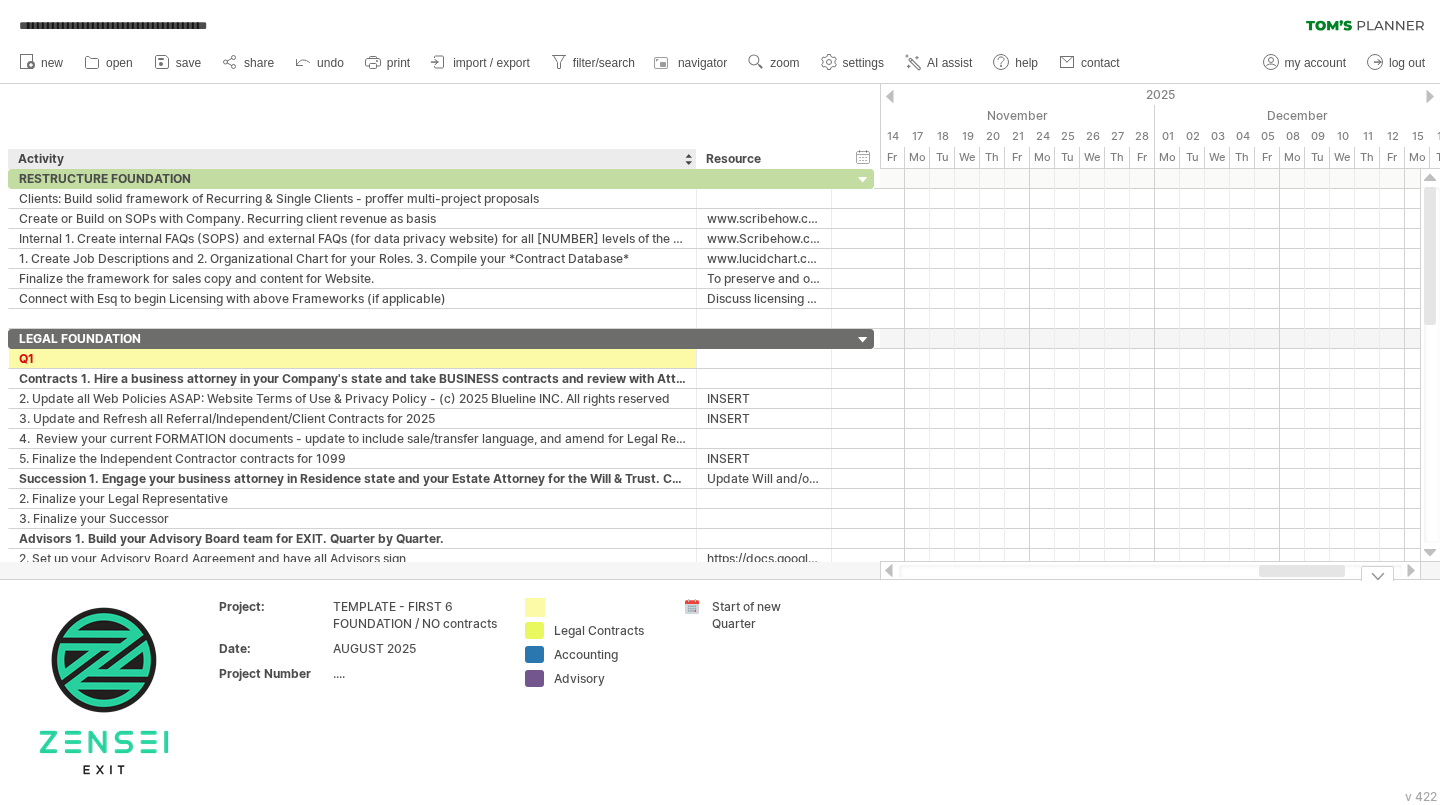click on "**********" at bounding box center (720, 402) 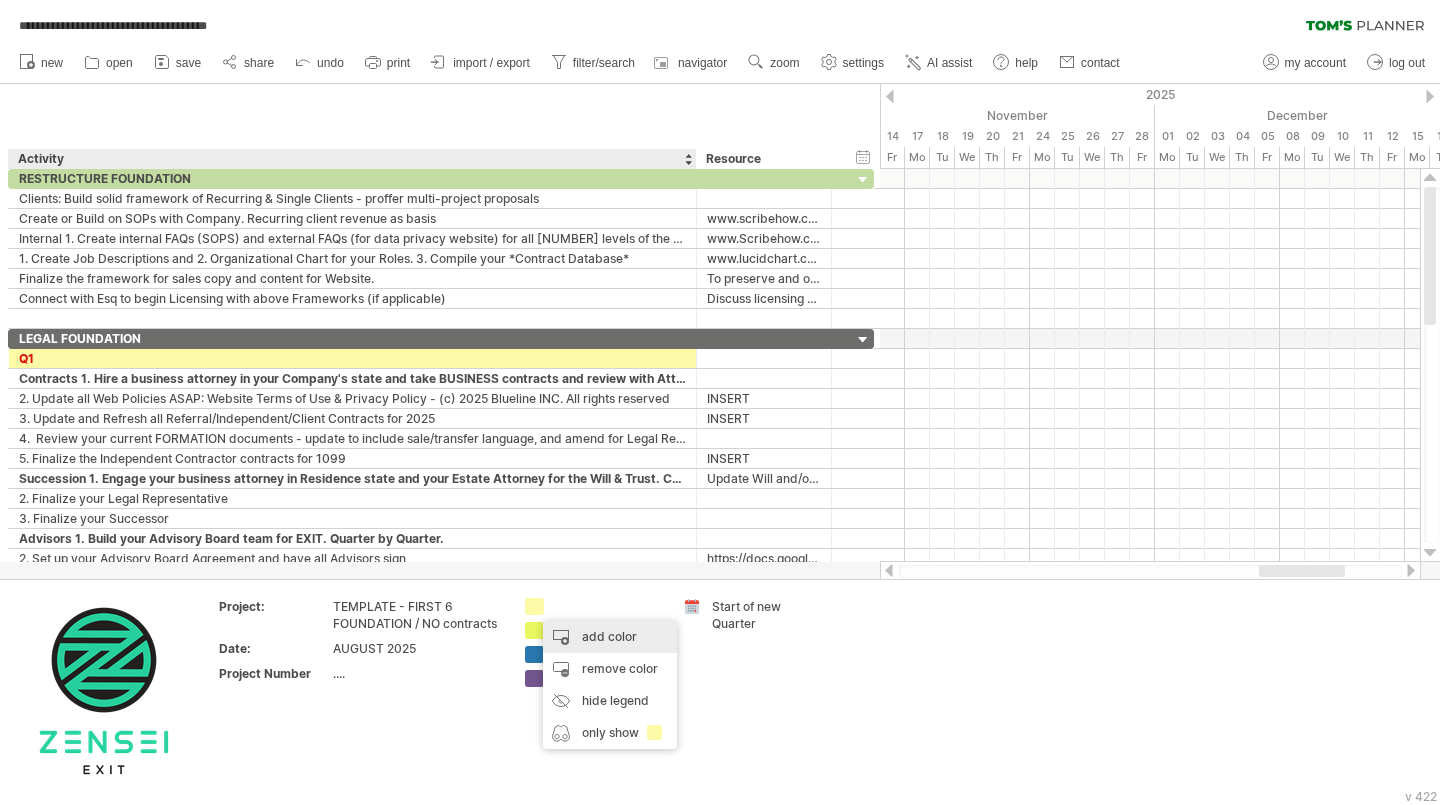 click on "add color" at bounding box center [610, 637] 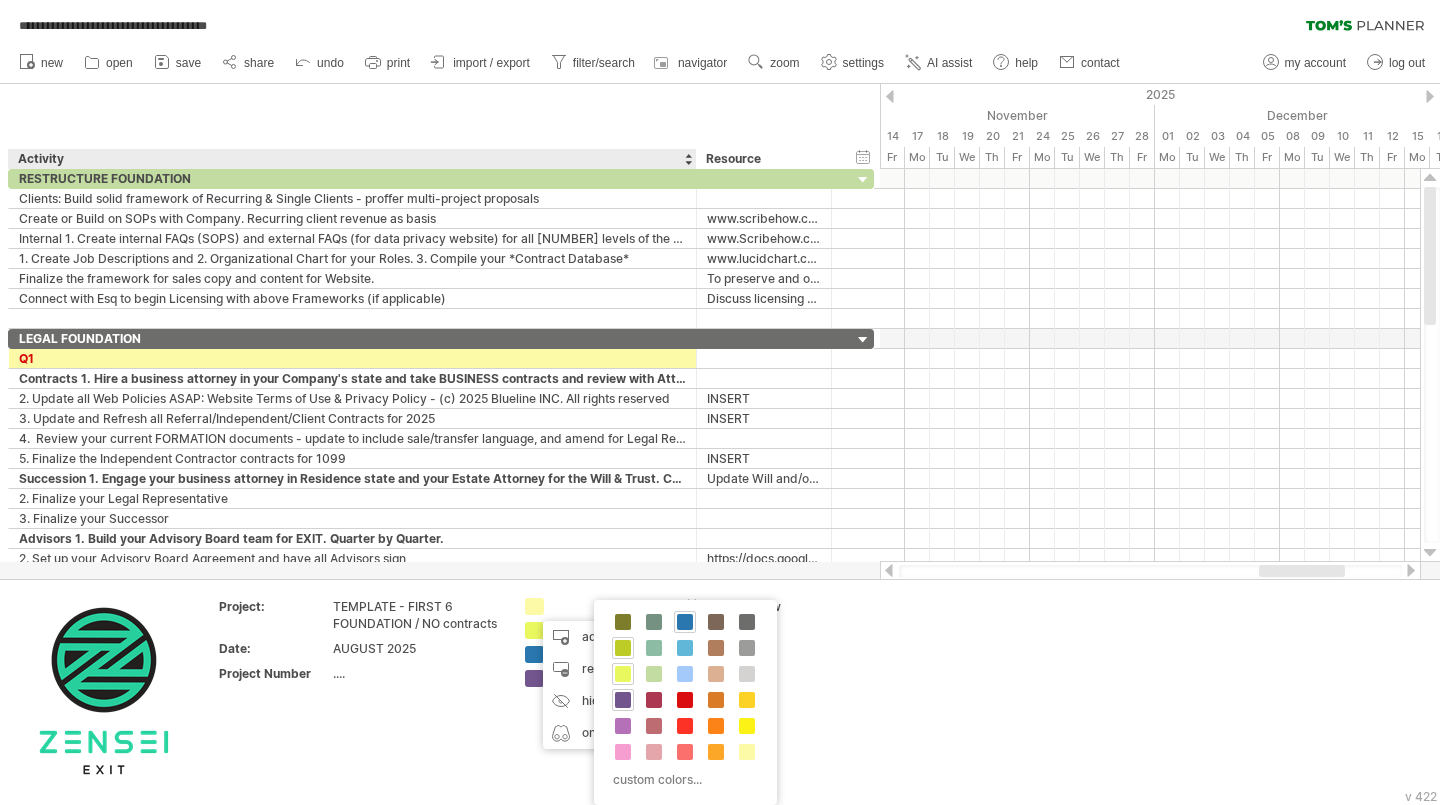 click at bounding box center [623, 648] 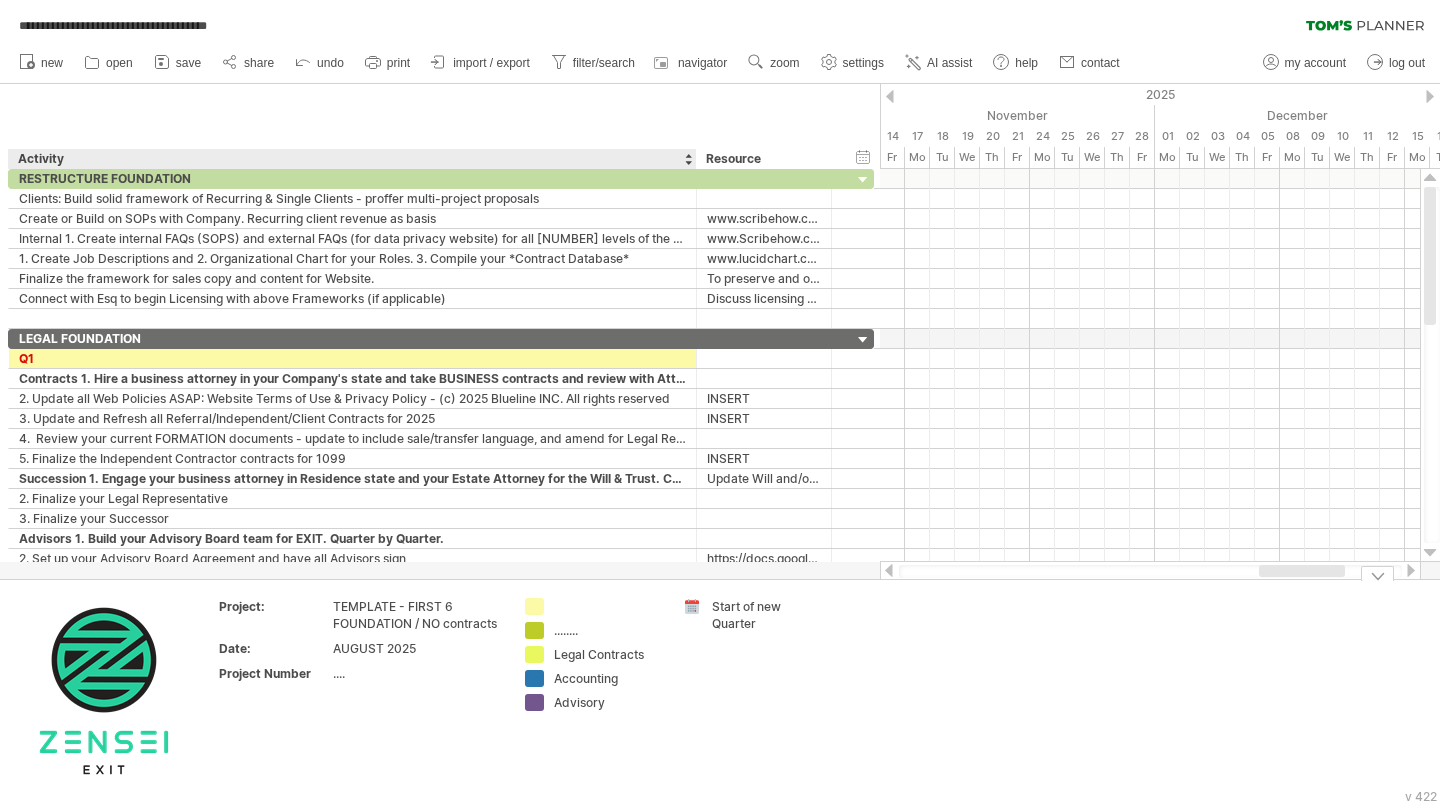 click on "........" at bounding box center (608, 630) 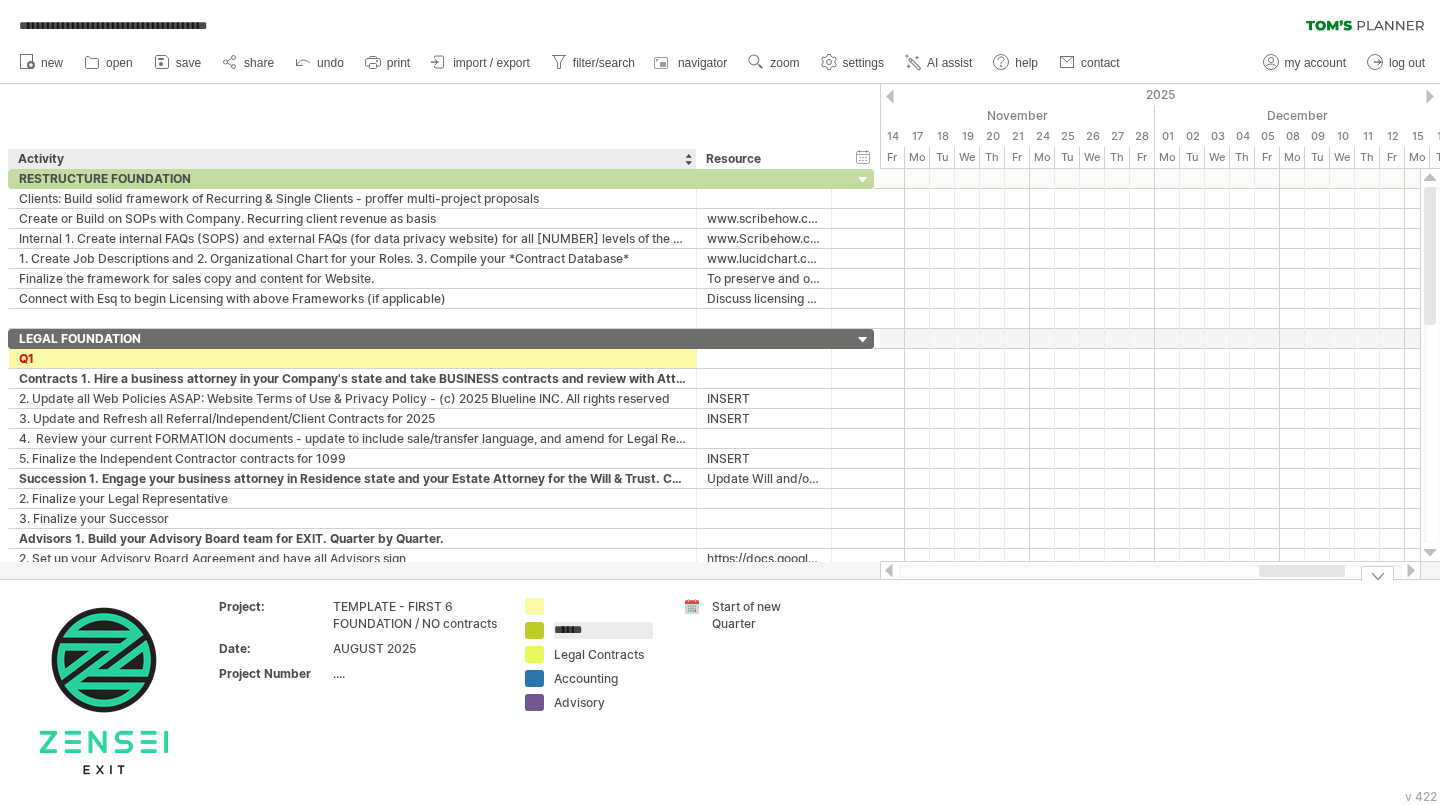 type on "*******" 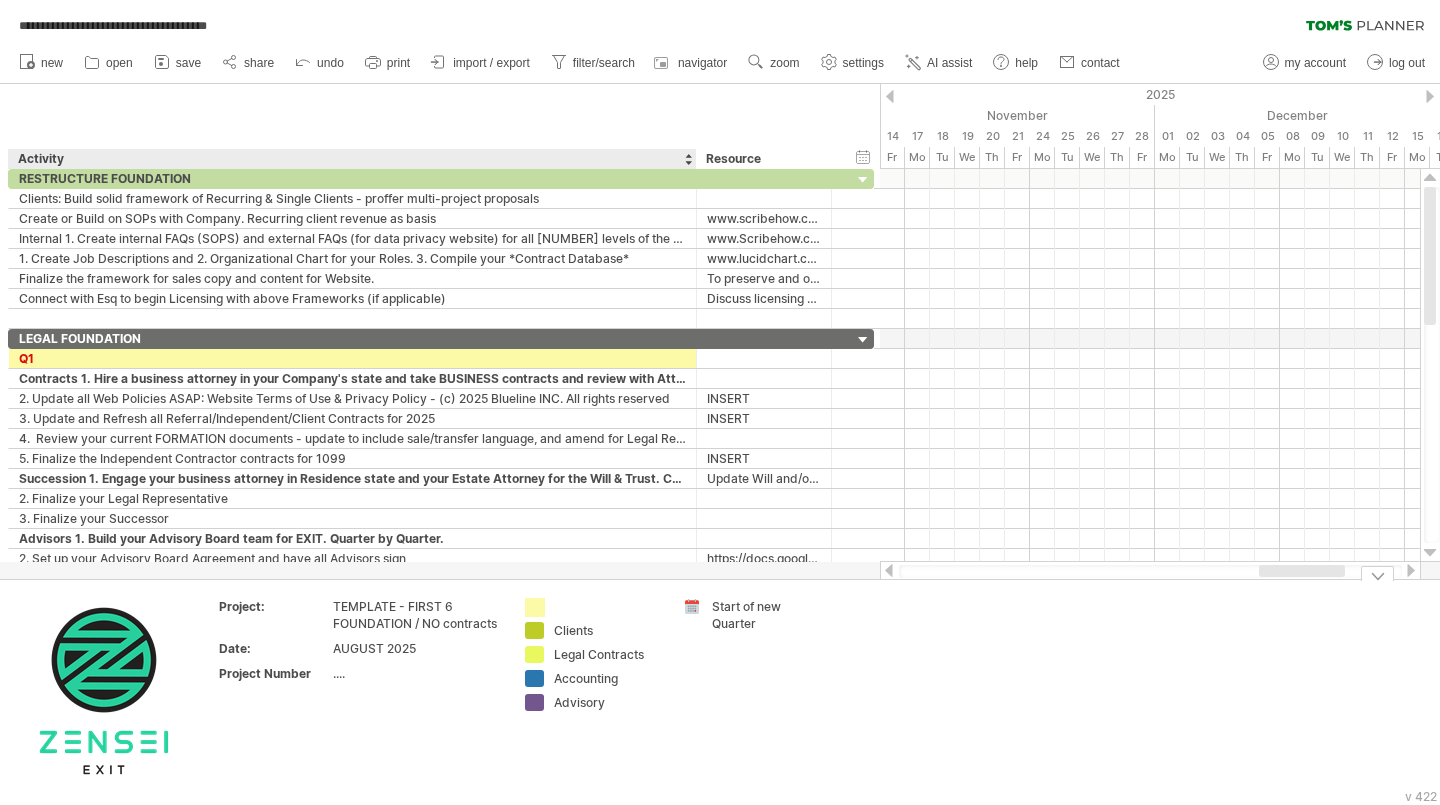 click on "**********" at bounding box center [720, 402] 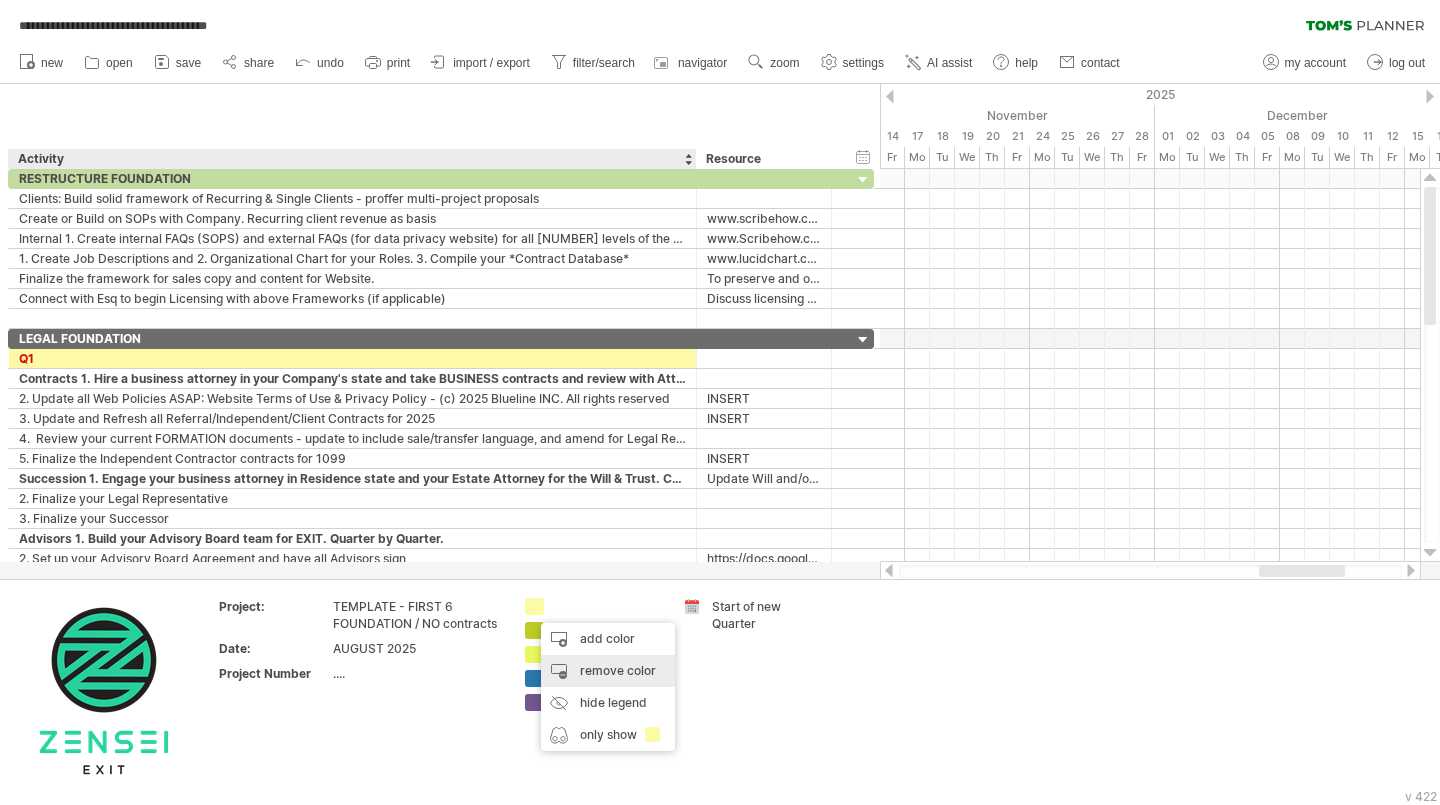 click on "remove color" at bounding box center (608, 671) 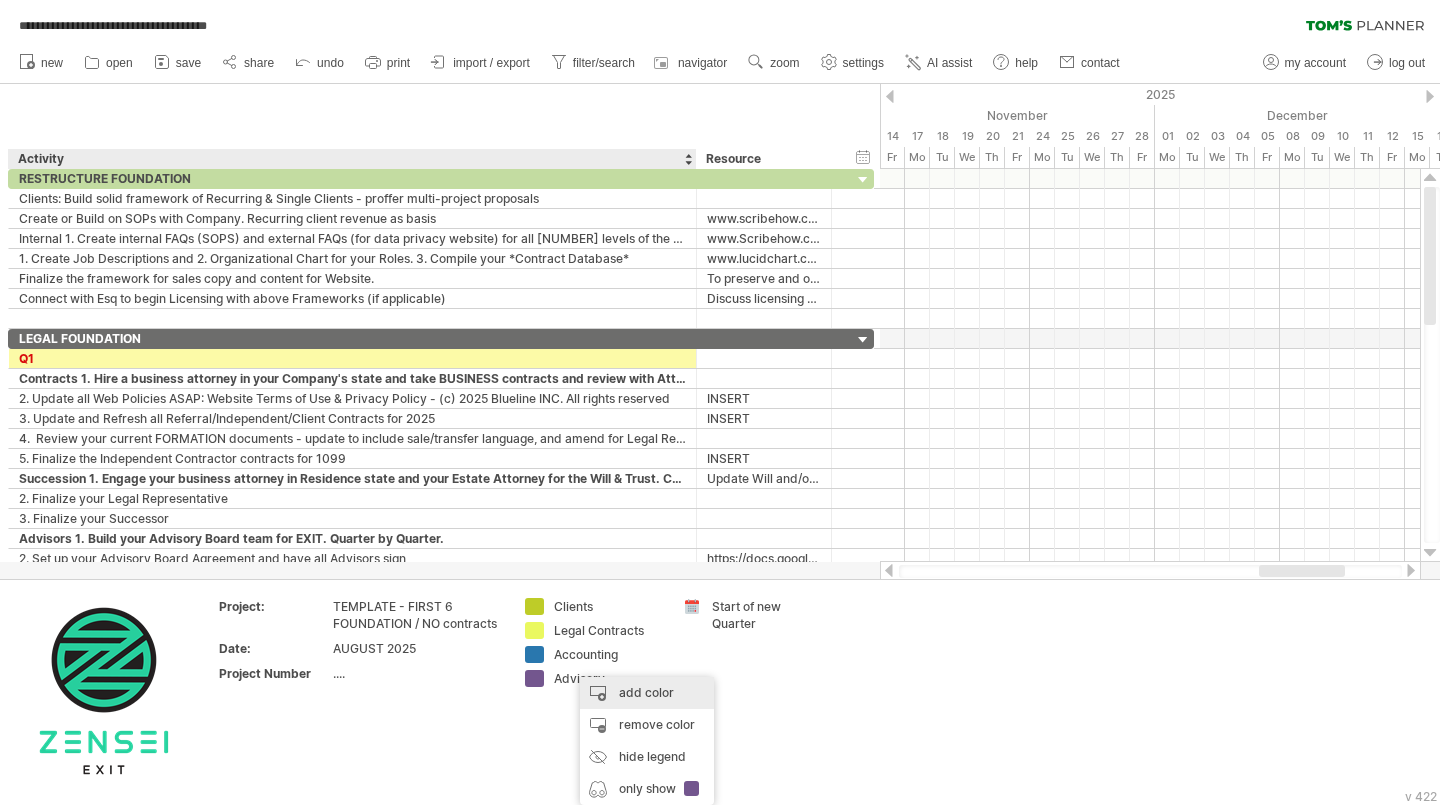 click on "add color" at bounding box center (647, 693) 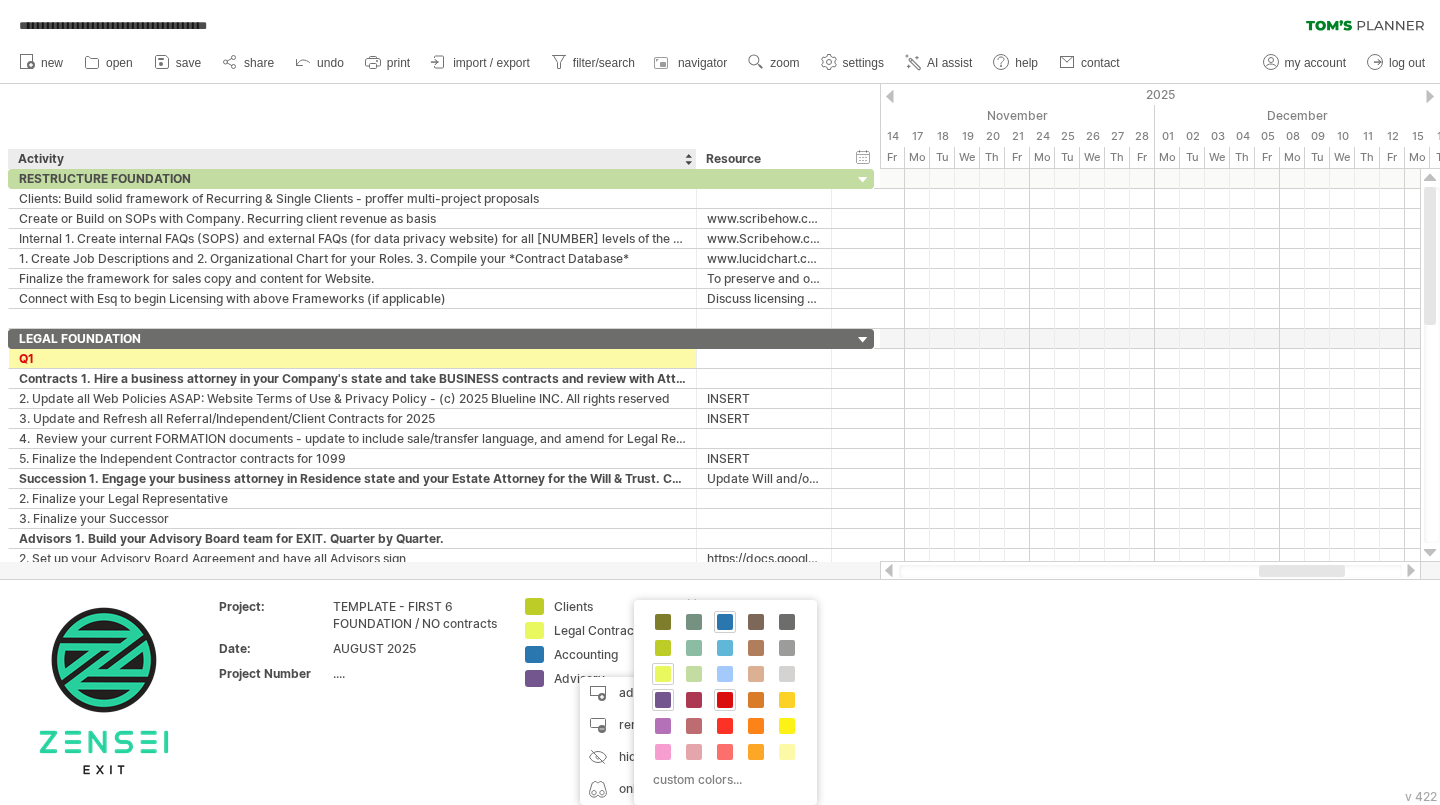 click at bounding box center [725, 700] 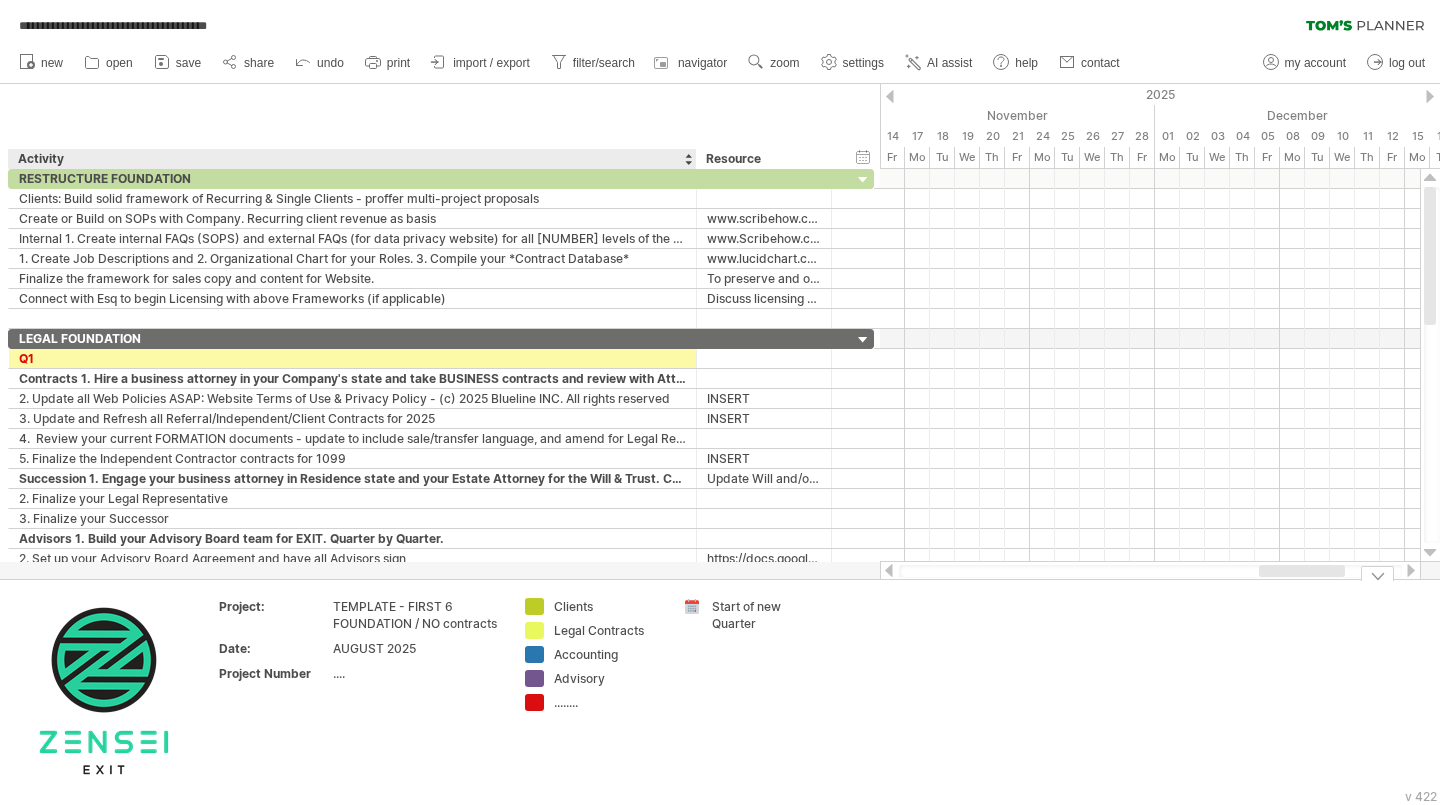 click on "........" at bounding box center [608, 702] 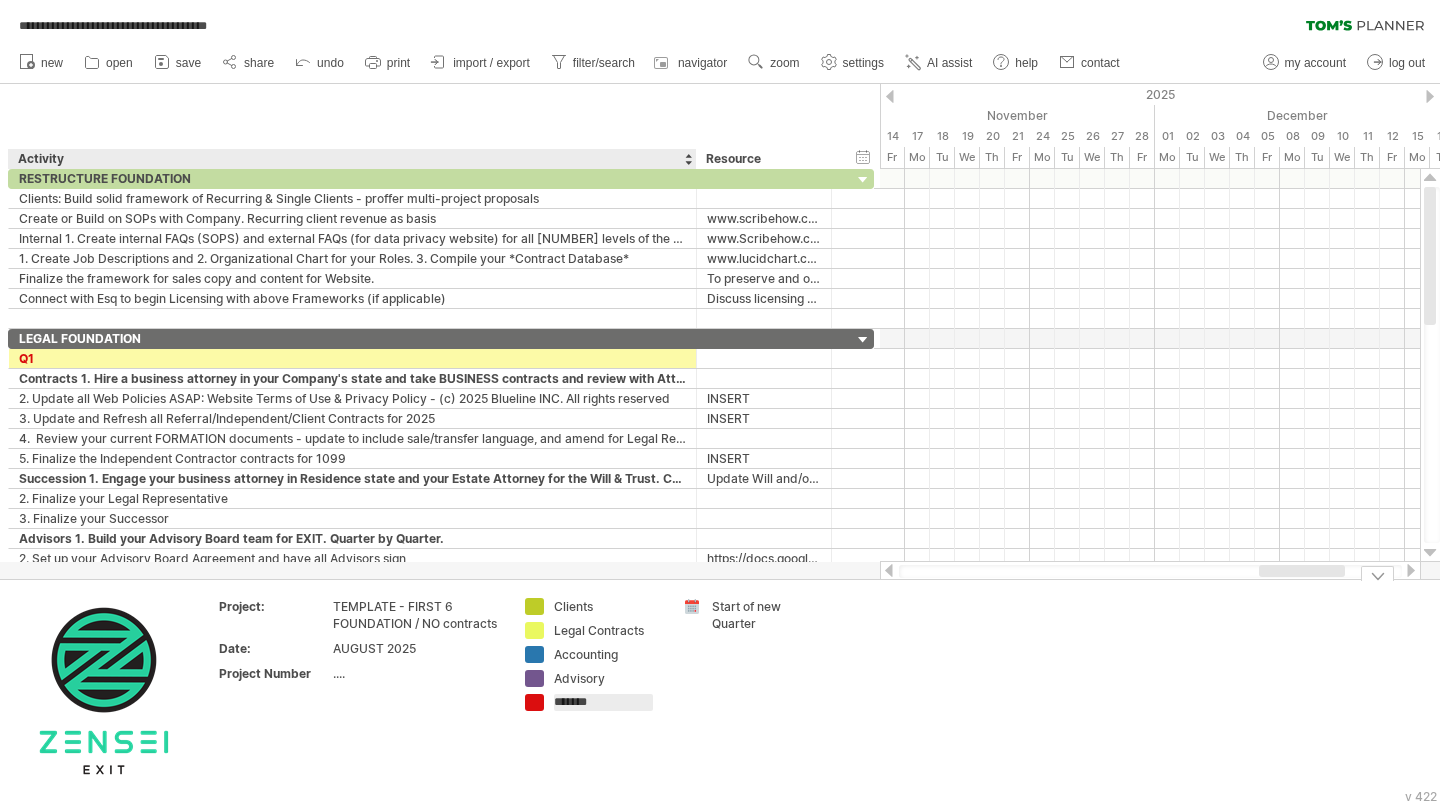 type on "********" 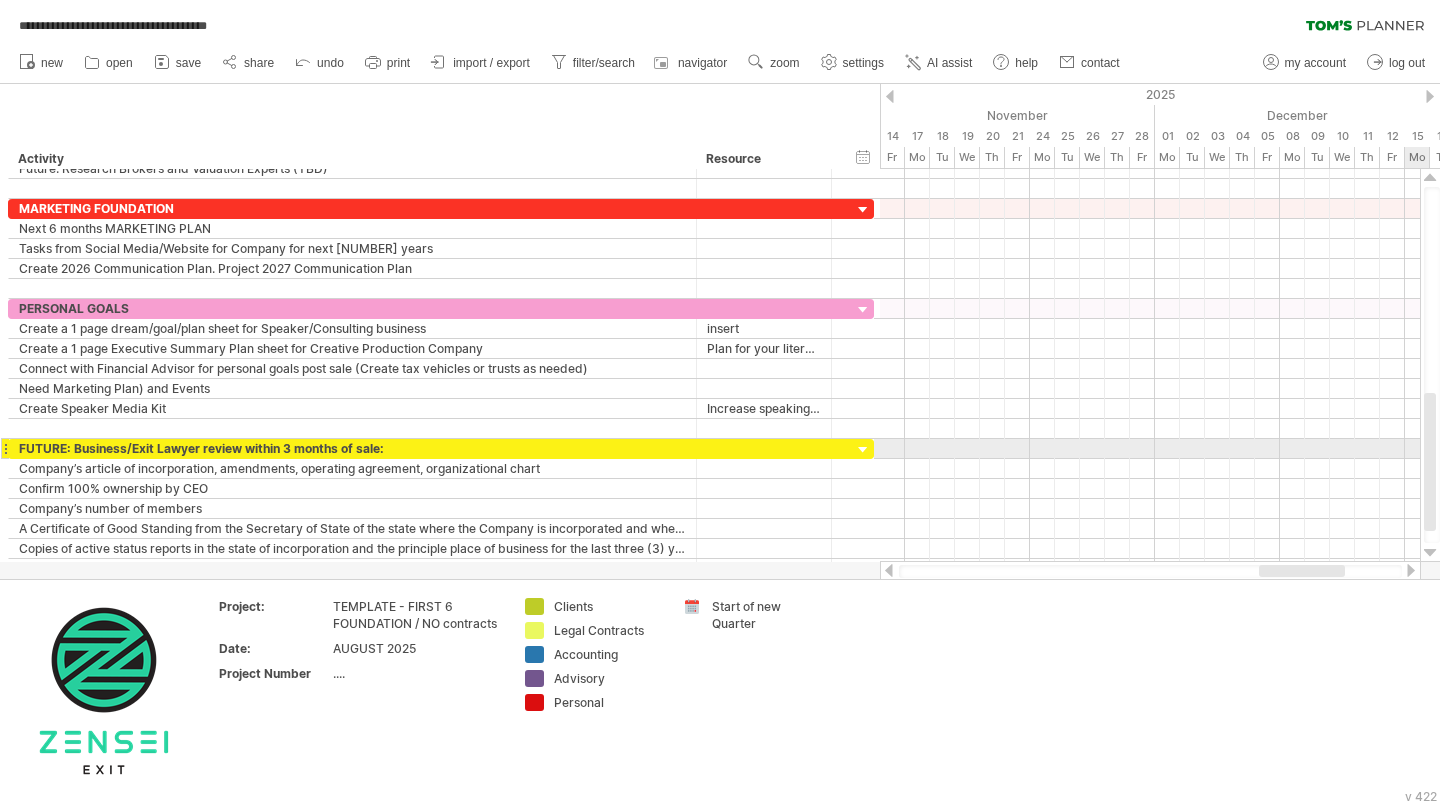drag, startPoint x: 1433, startPoint y: 245, endPoint x: 1439, endPoint y: 451, distance: 206.08736 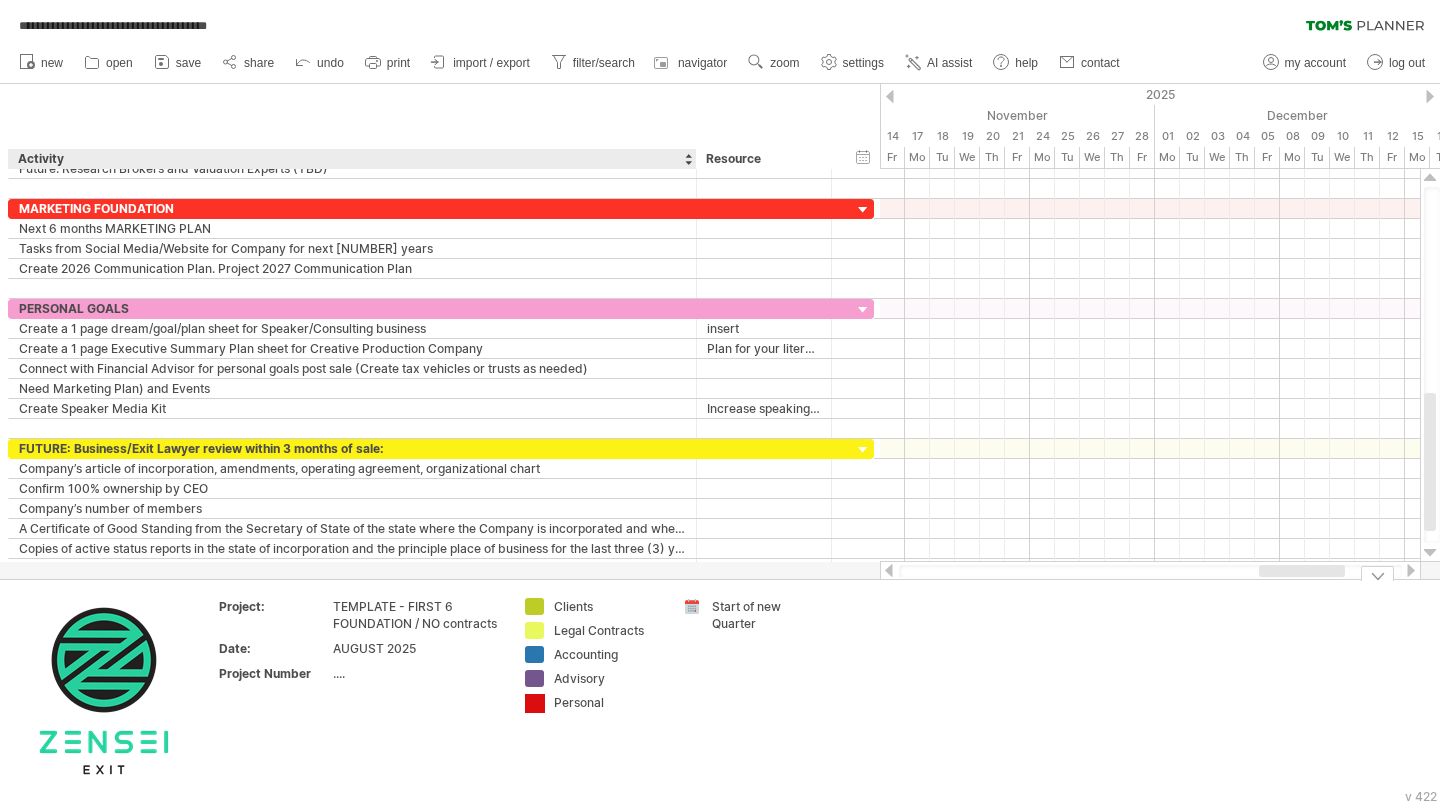 click on "**********" at bounding box center (720, 402) 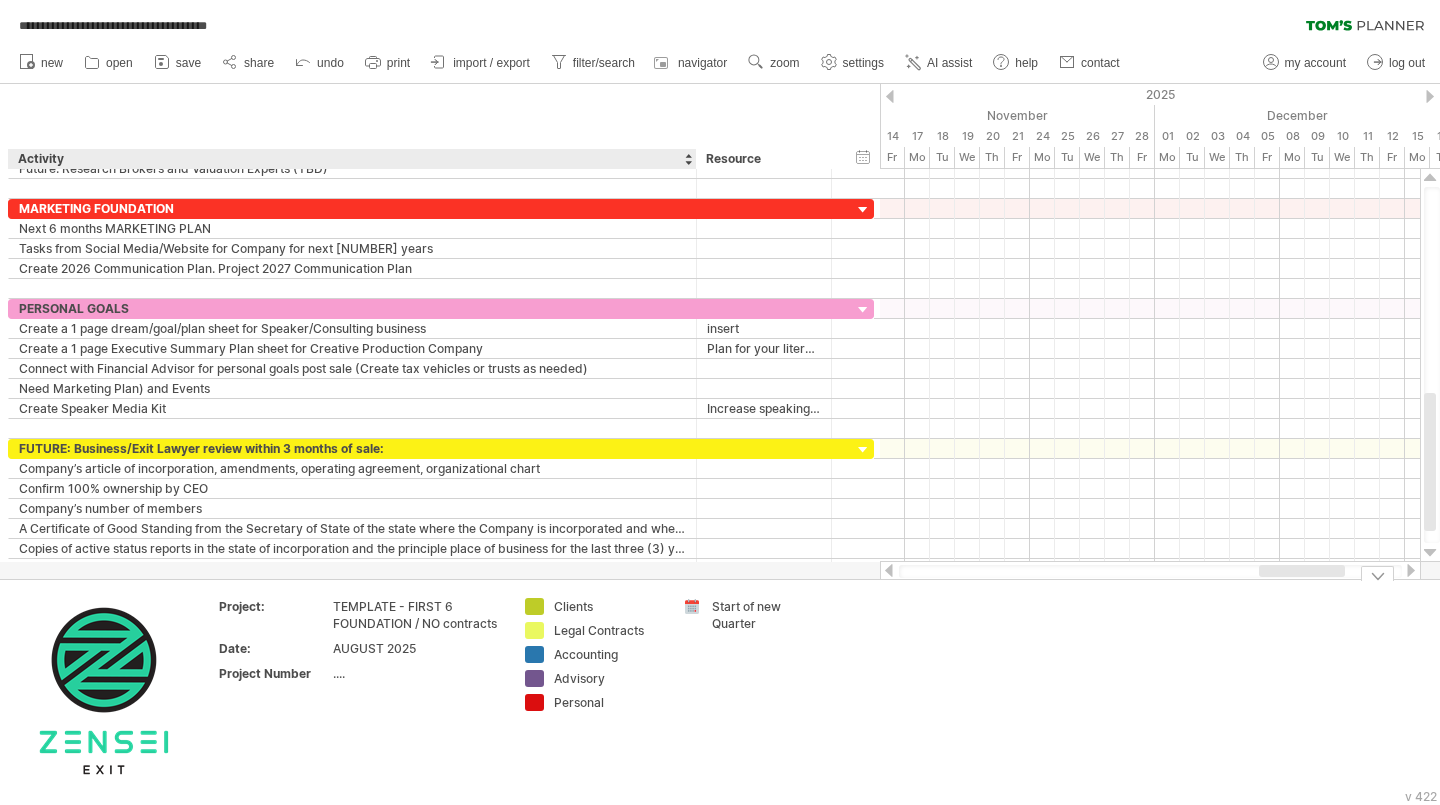 click on "Personal" at bounding box center [608, 702] 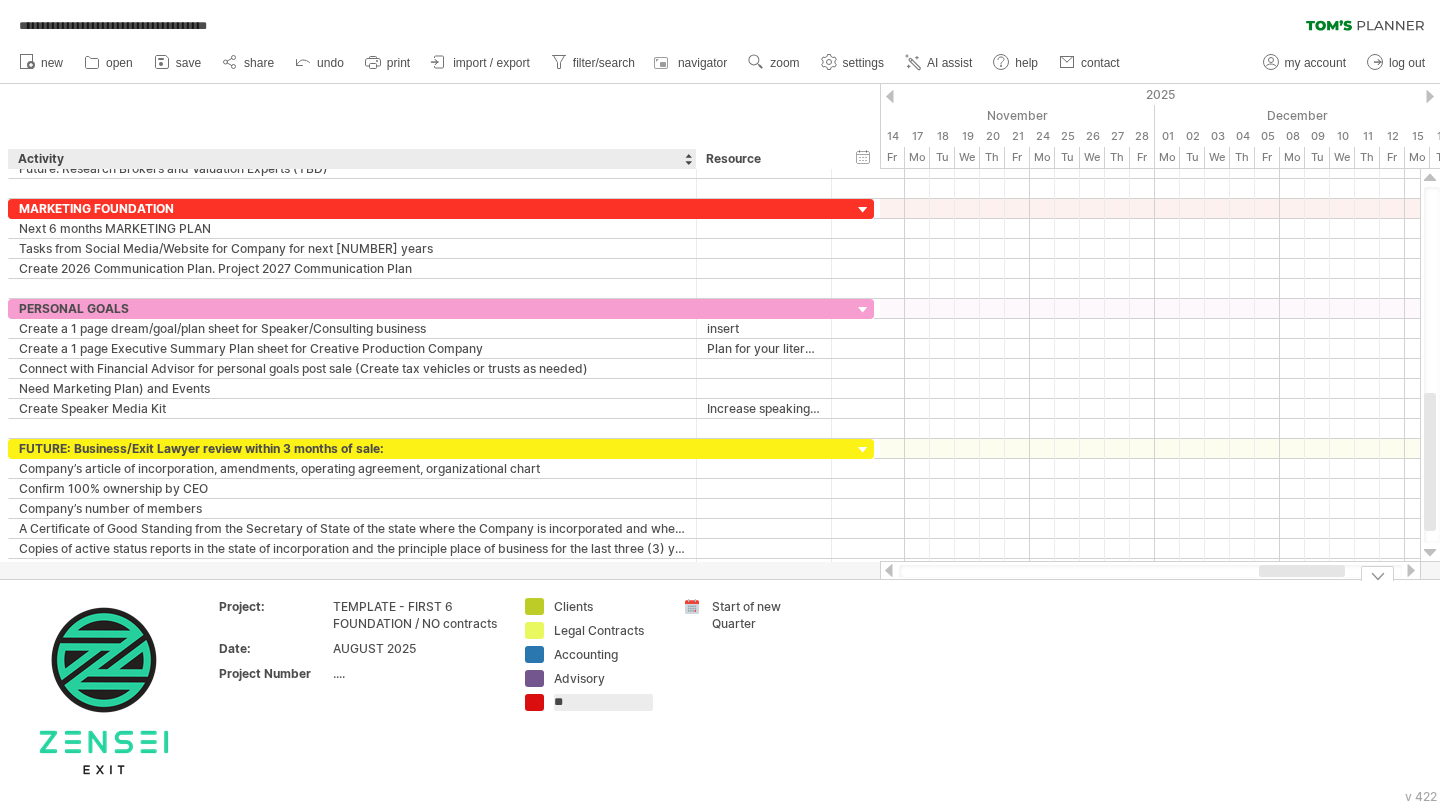 type on "*" 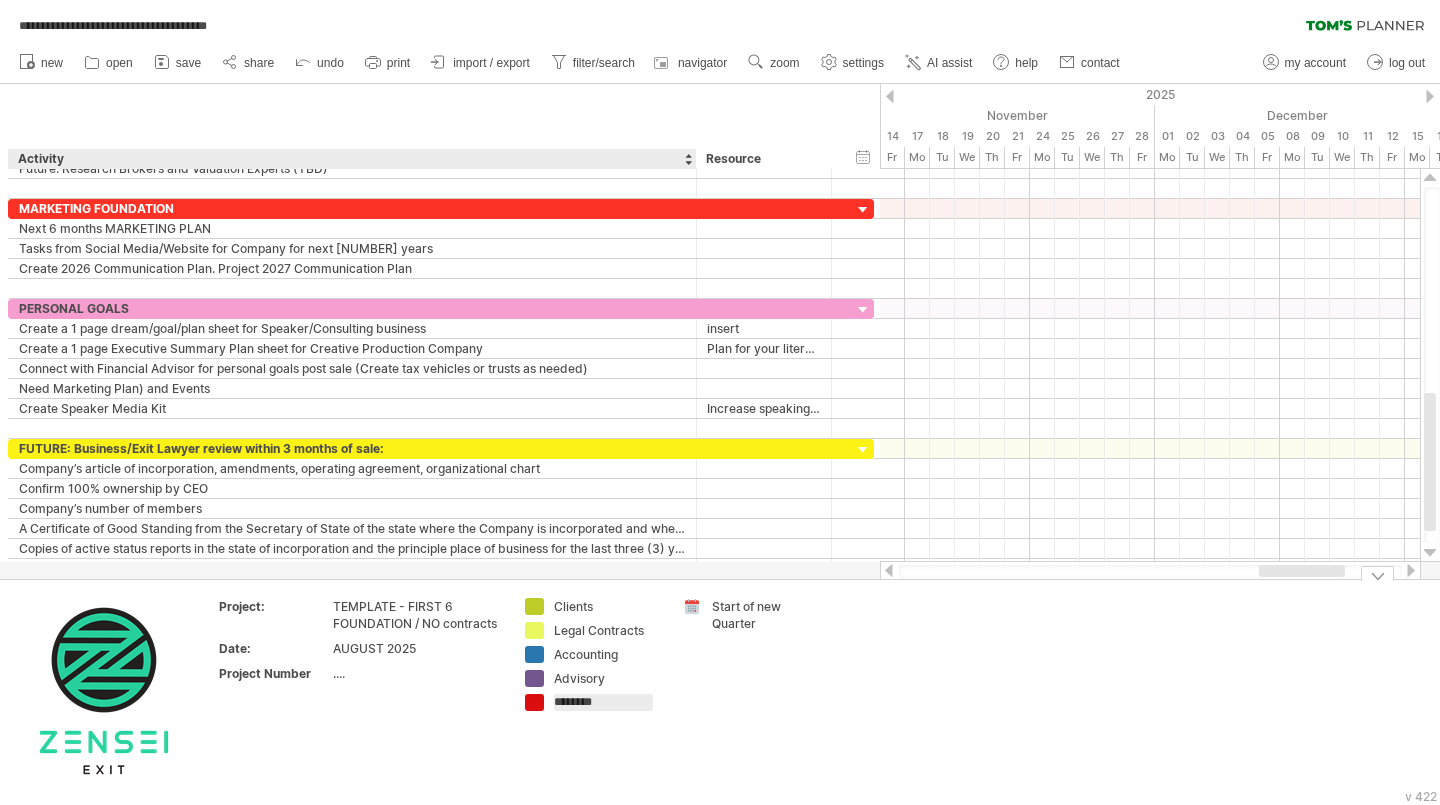 type on "*********" 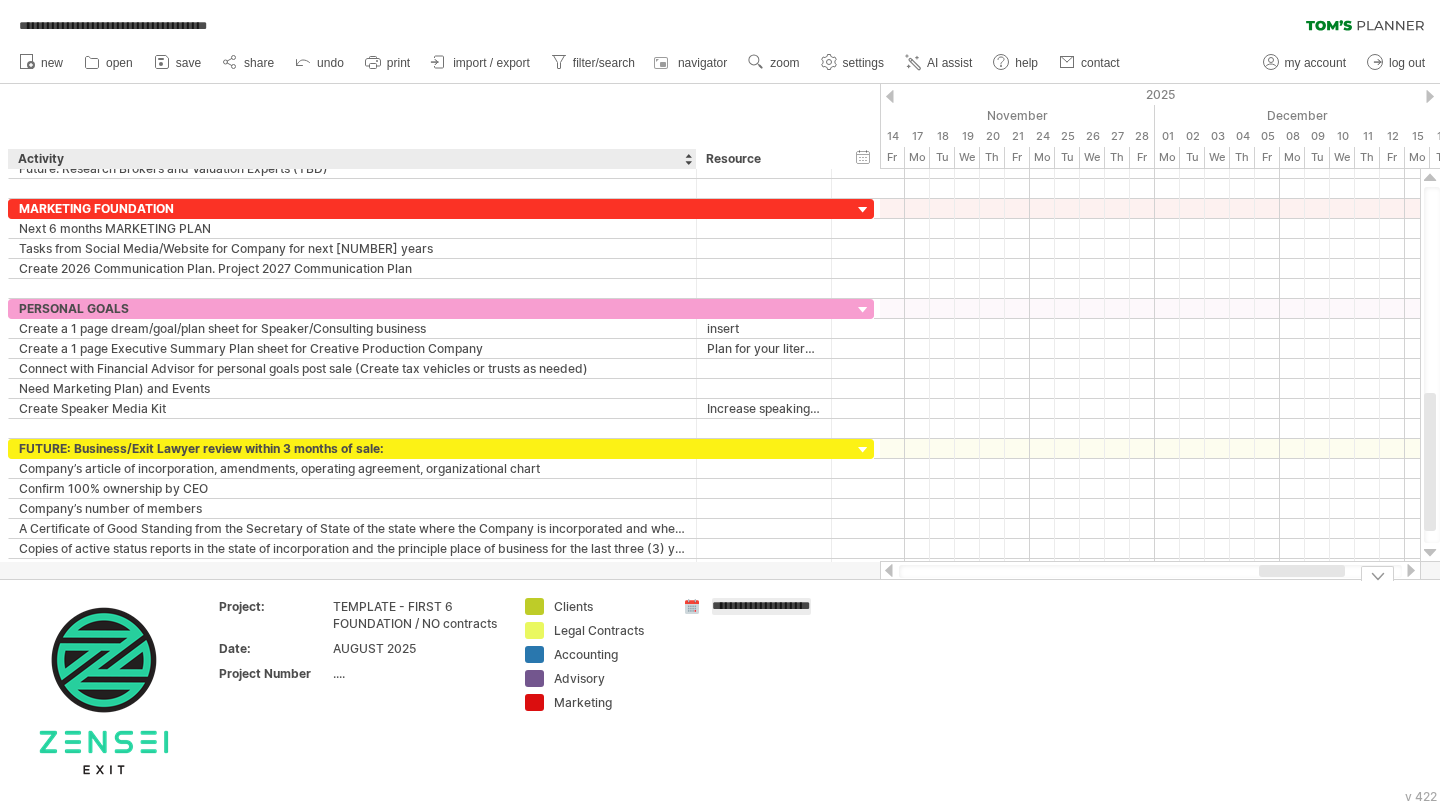 scroll, scrollTop: 0, scrollLeft: 19, axis: horizontal 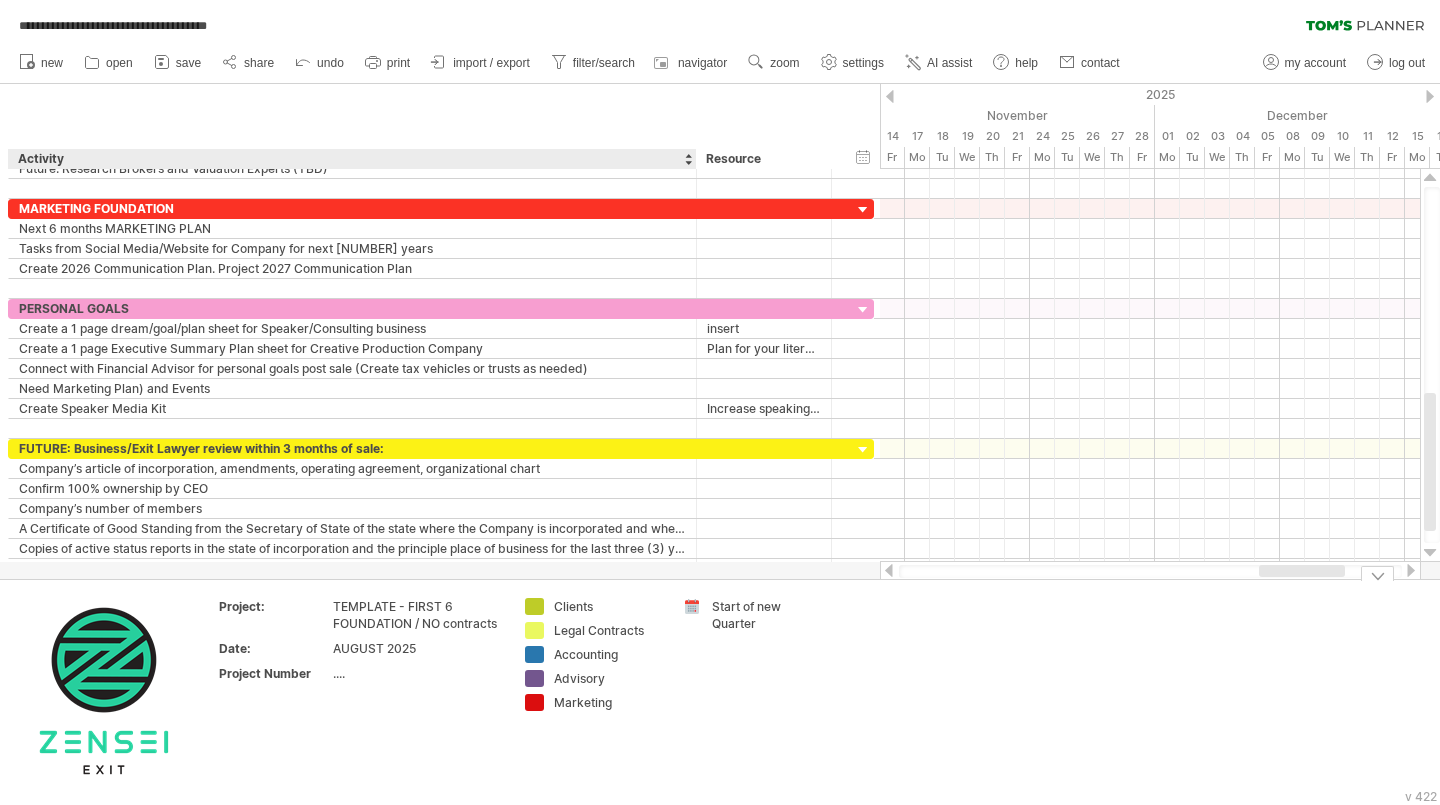 click on "Marketing" at bounding box center [608, 702] 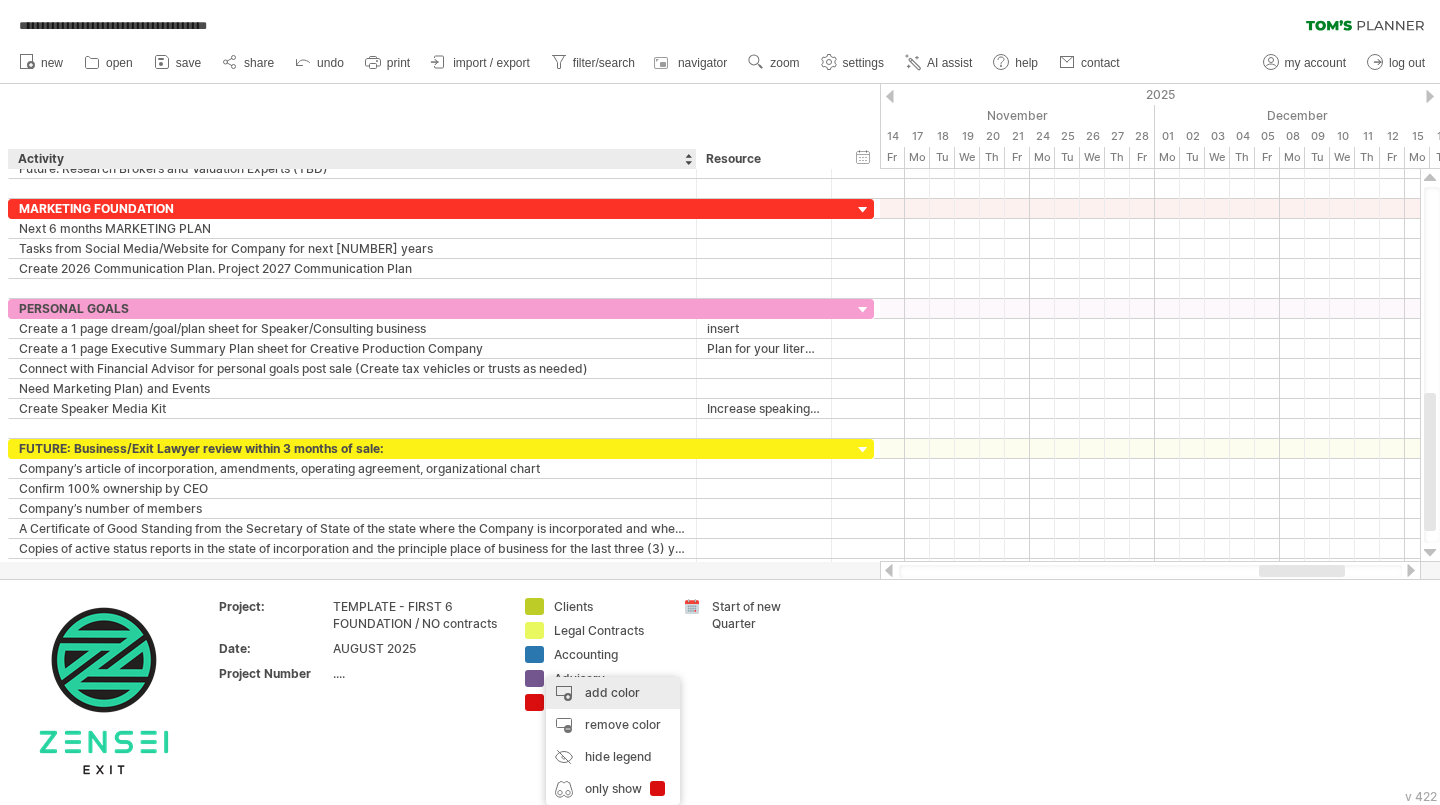 click on "add color" at bounding box center [613, 693] 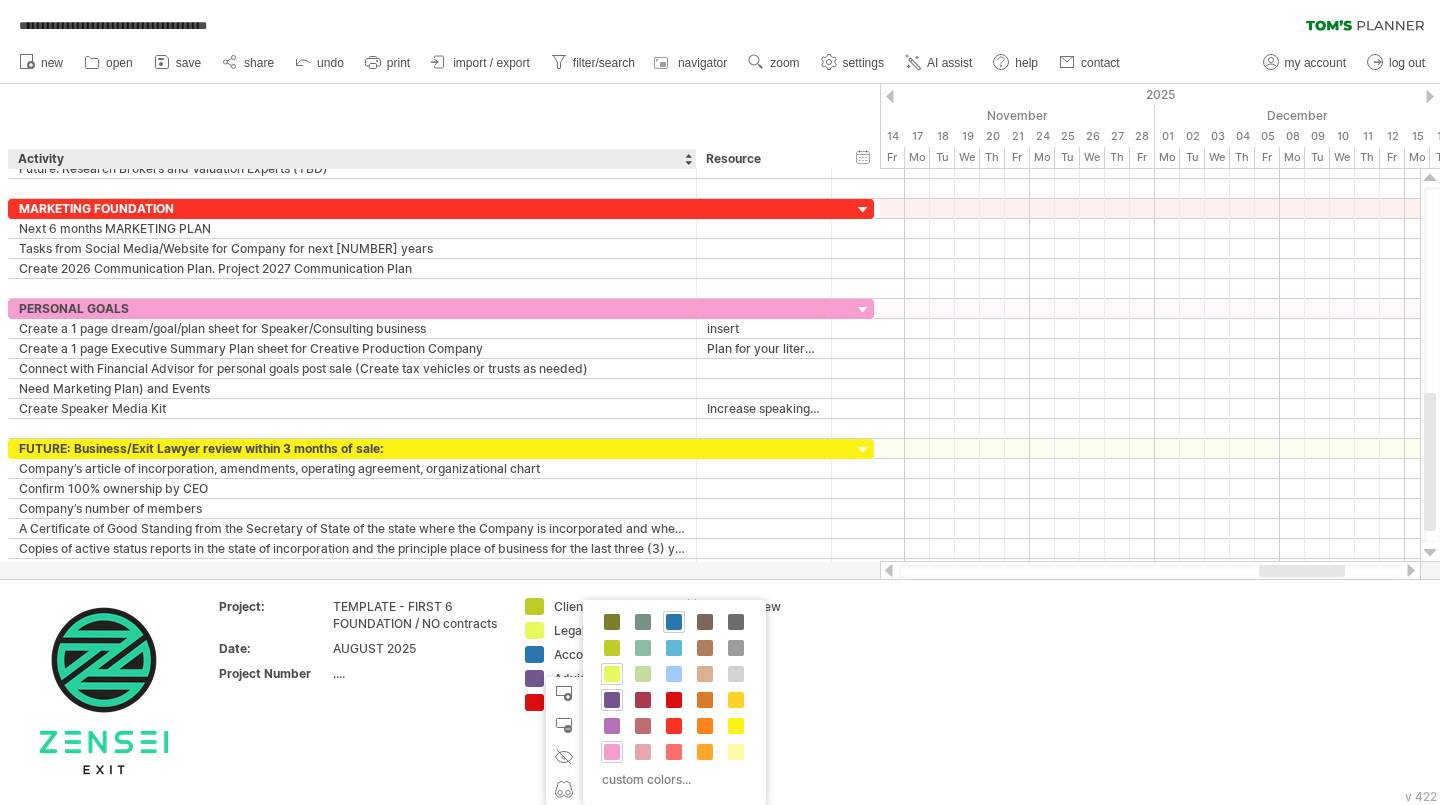 click at bounding box center [612, 752] 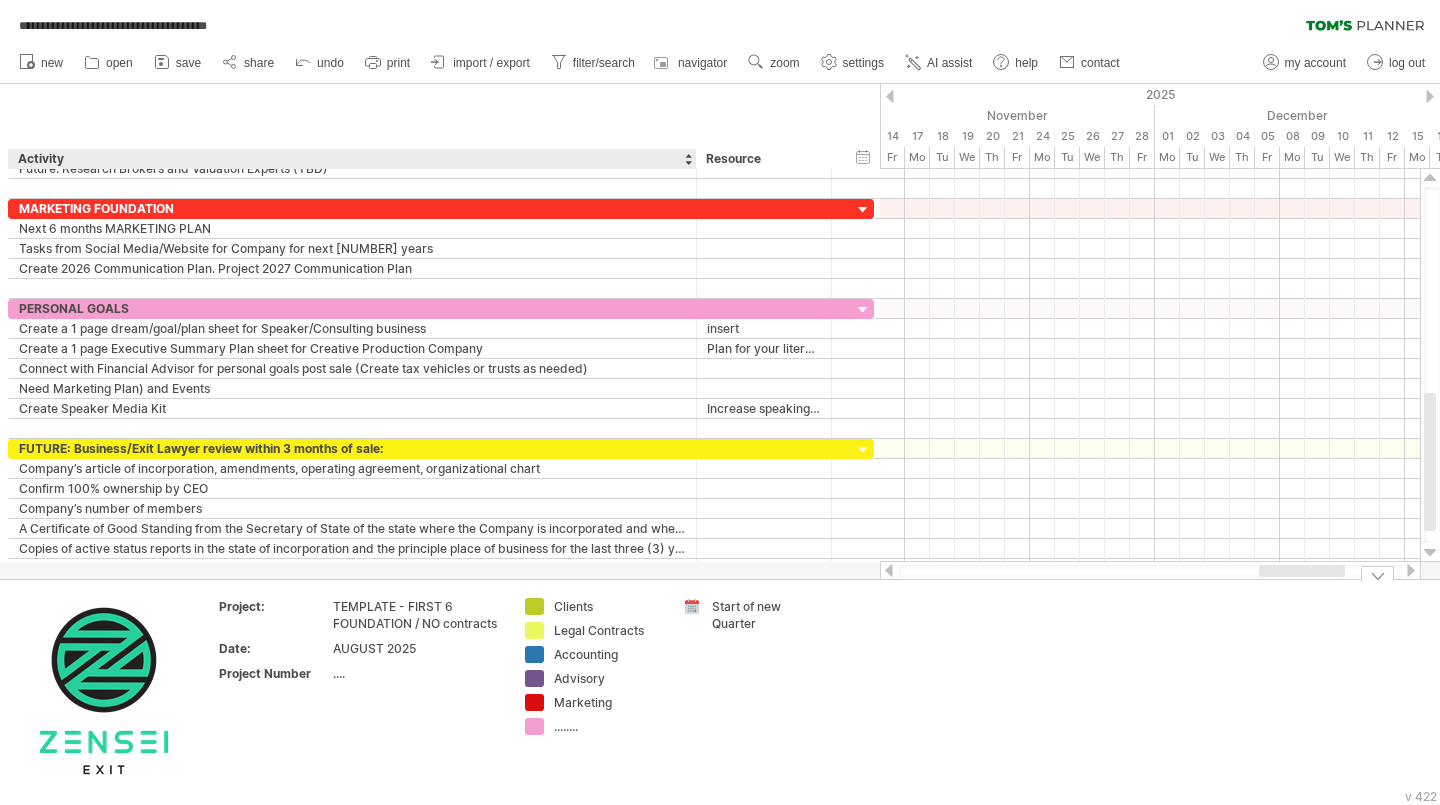 click on "........" at bounding box center (608, 726) 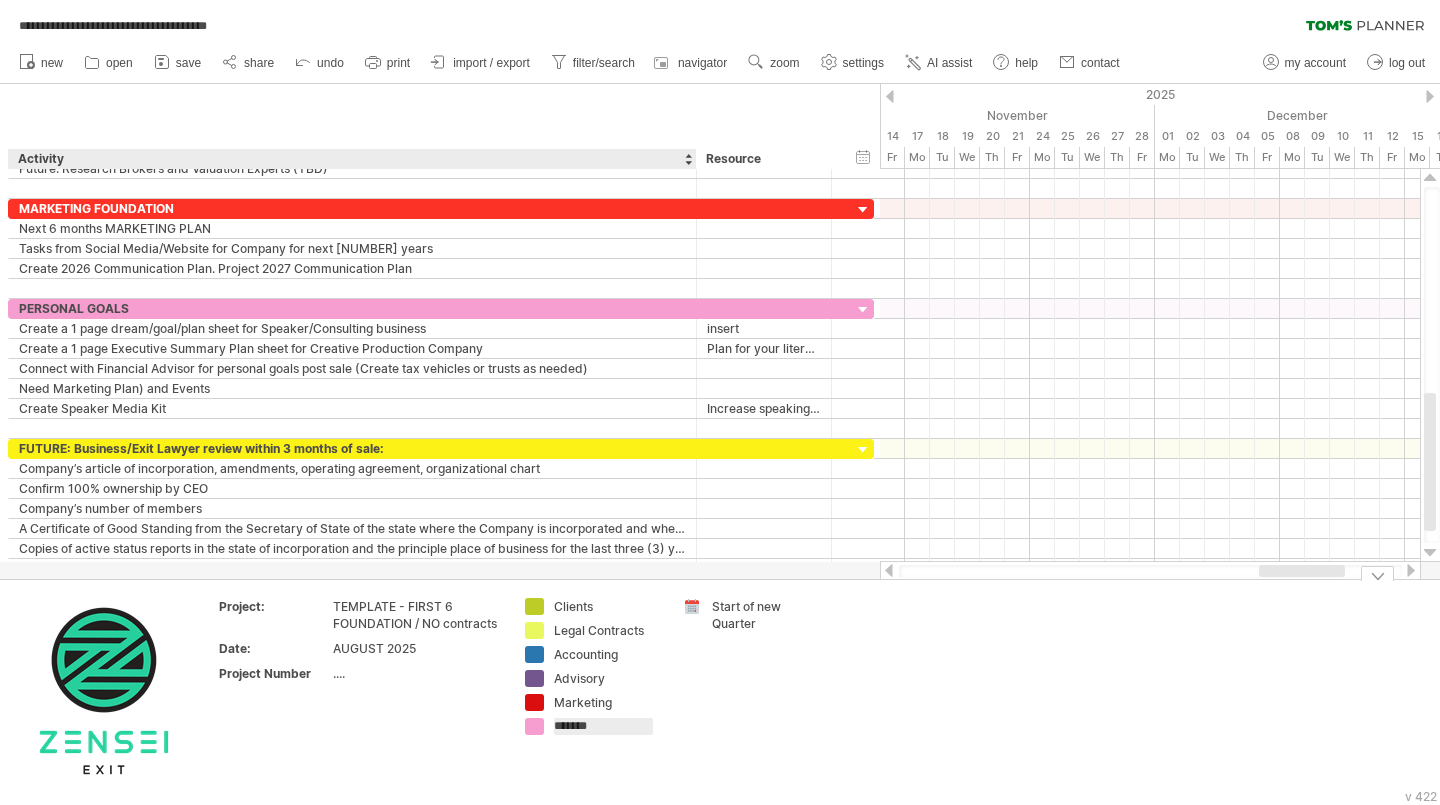 type on "********" 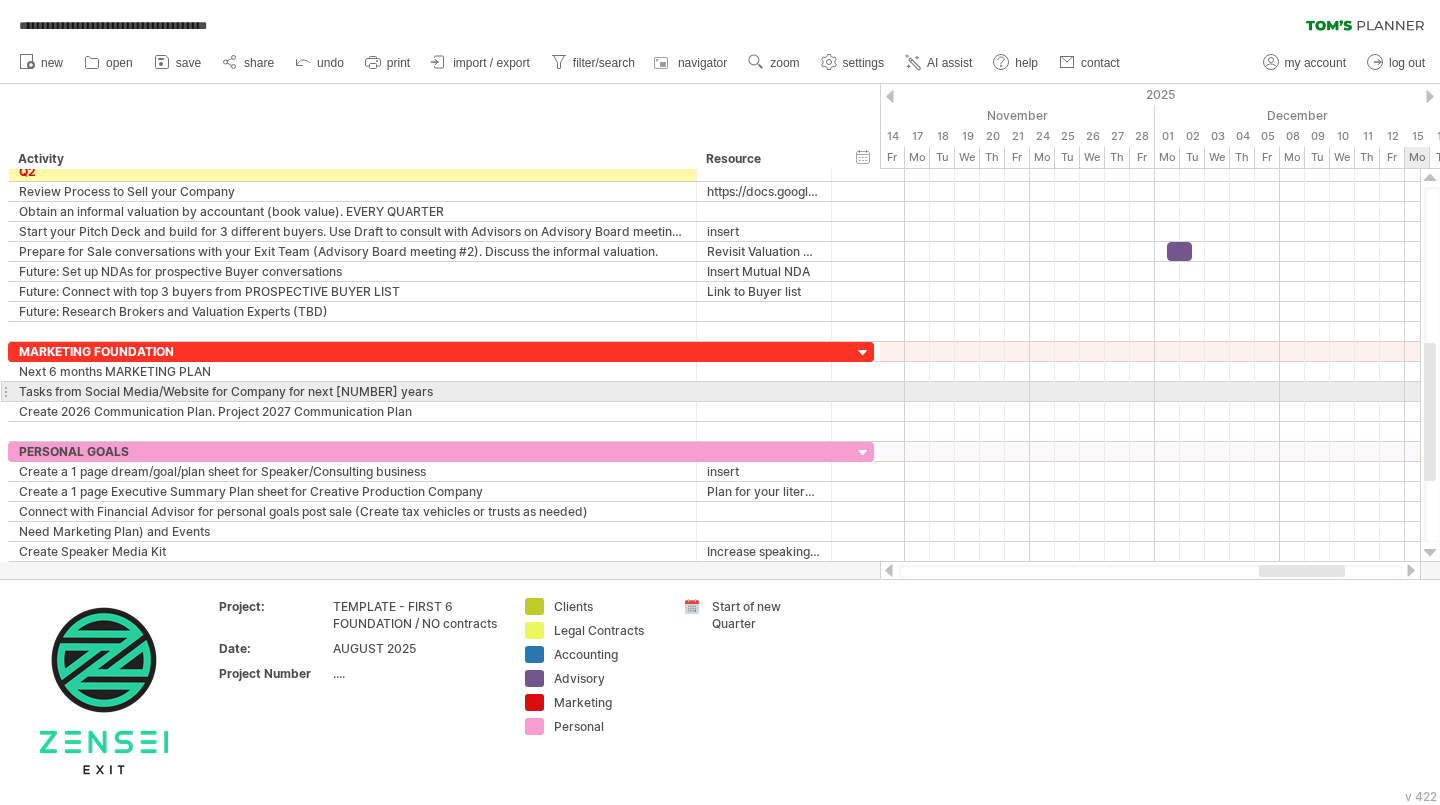 drag, startPoint x: 1428, startPoint y: 443, endPoint x: 1439, endPoint y: 393, distance: 51.1957 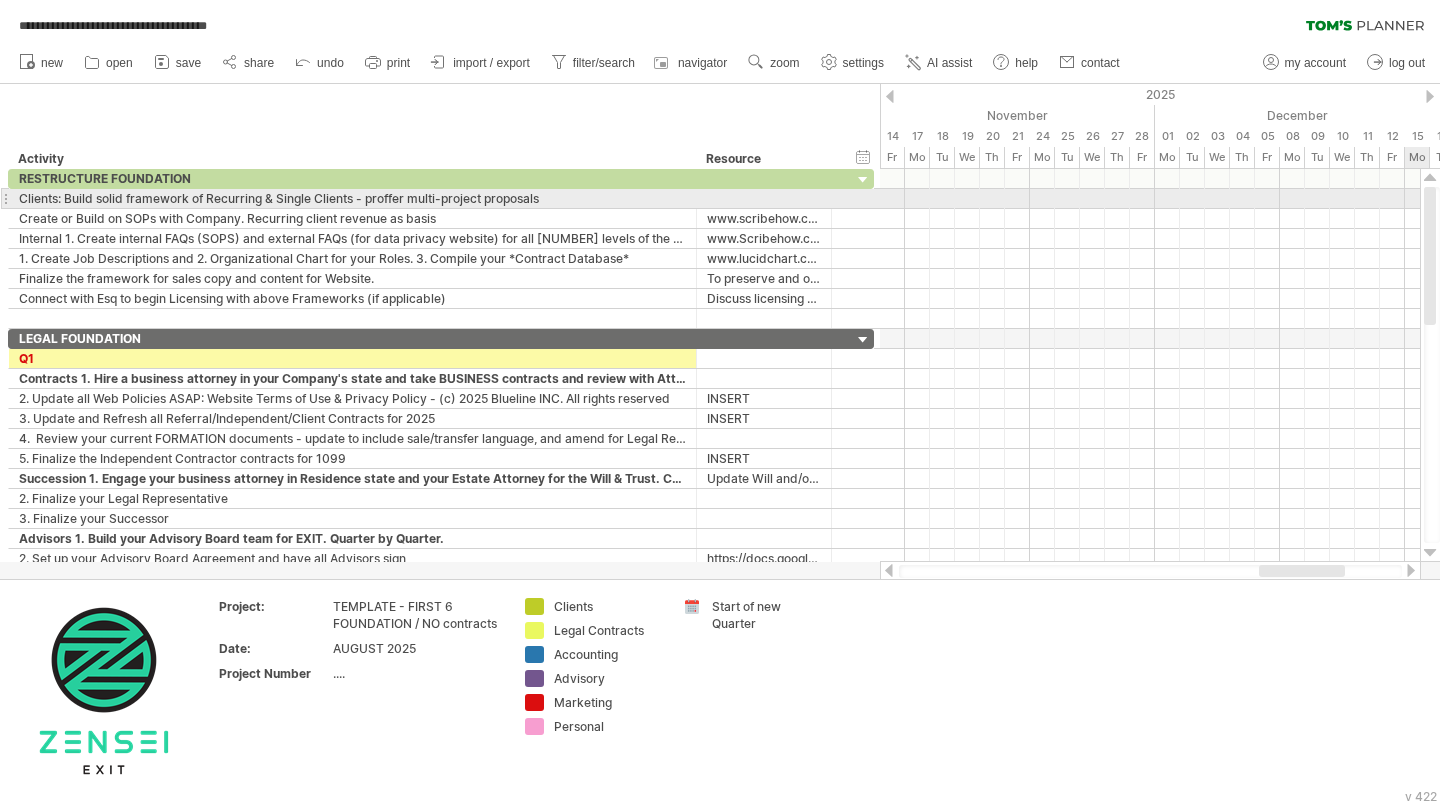 drag, startPoint x: 1431, startPoint y: 388, endPoint x: 1439, endPoint y: 208, distance: 180.17769 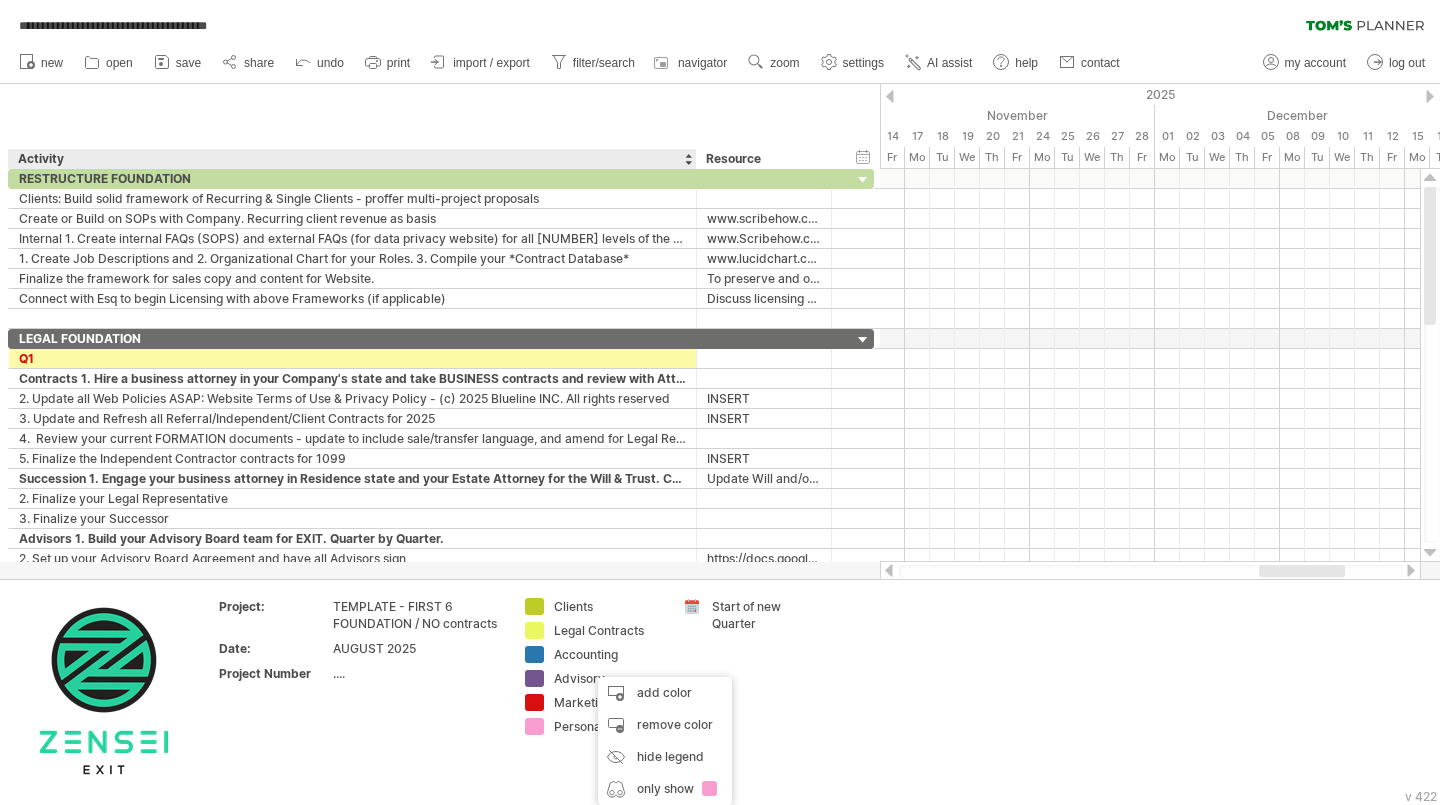 click at bounding box center (890, 96) 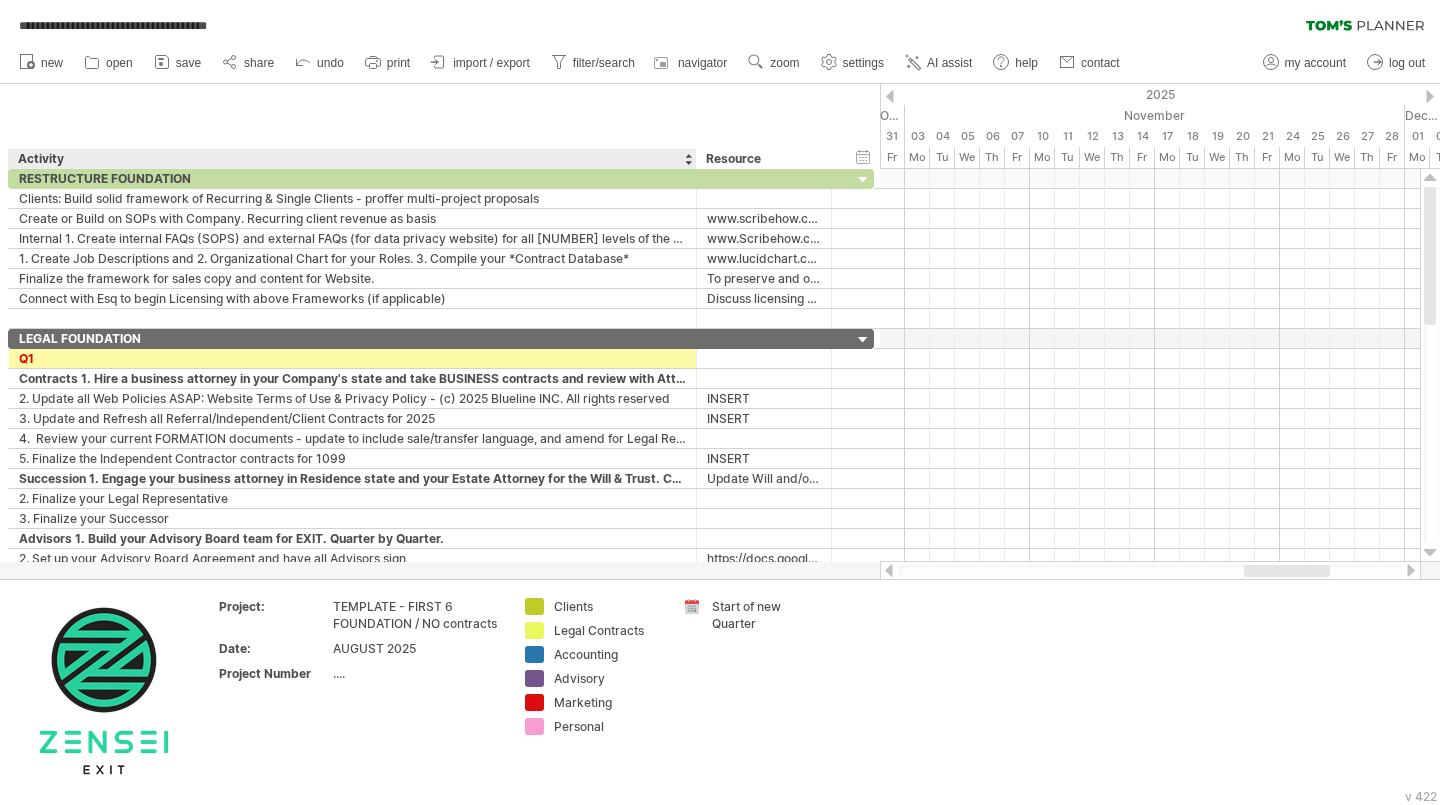 click at bounding box center (890, 96) 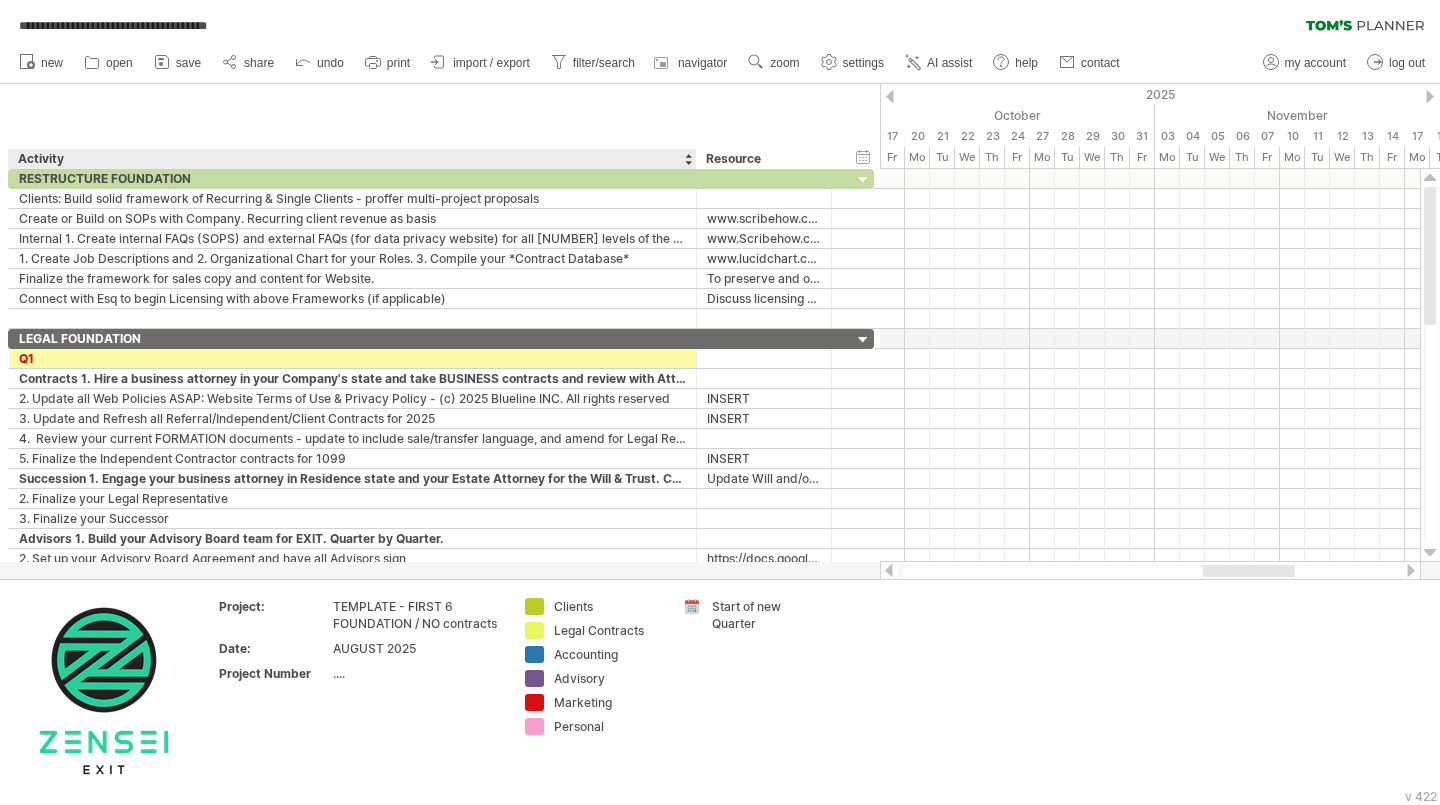click at bounding box center [890, 96] 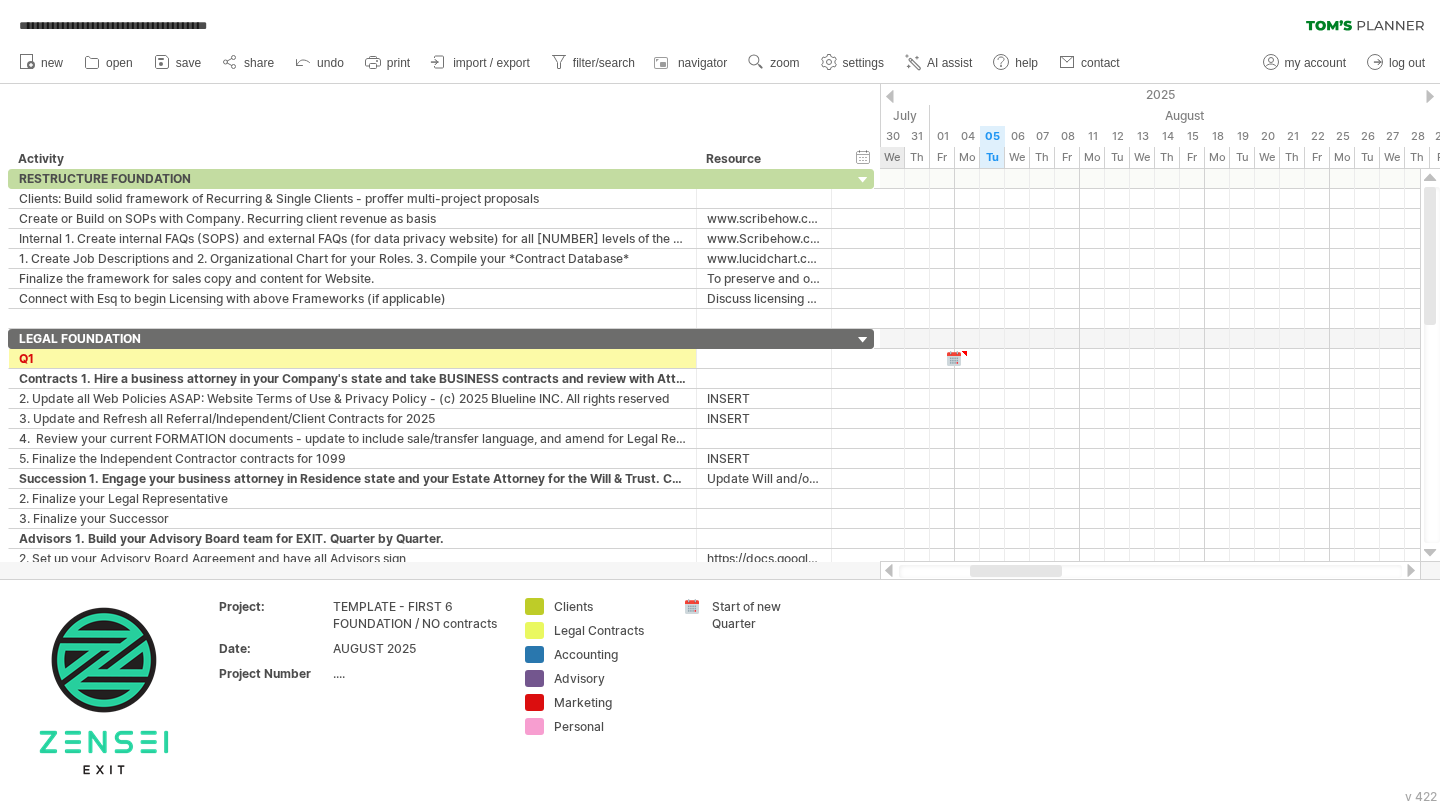 drag, startPoint x: 1202, startPoint y: 567, endPoint x: 1010, endPoint y: 578, distance: 192.31485 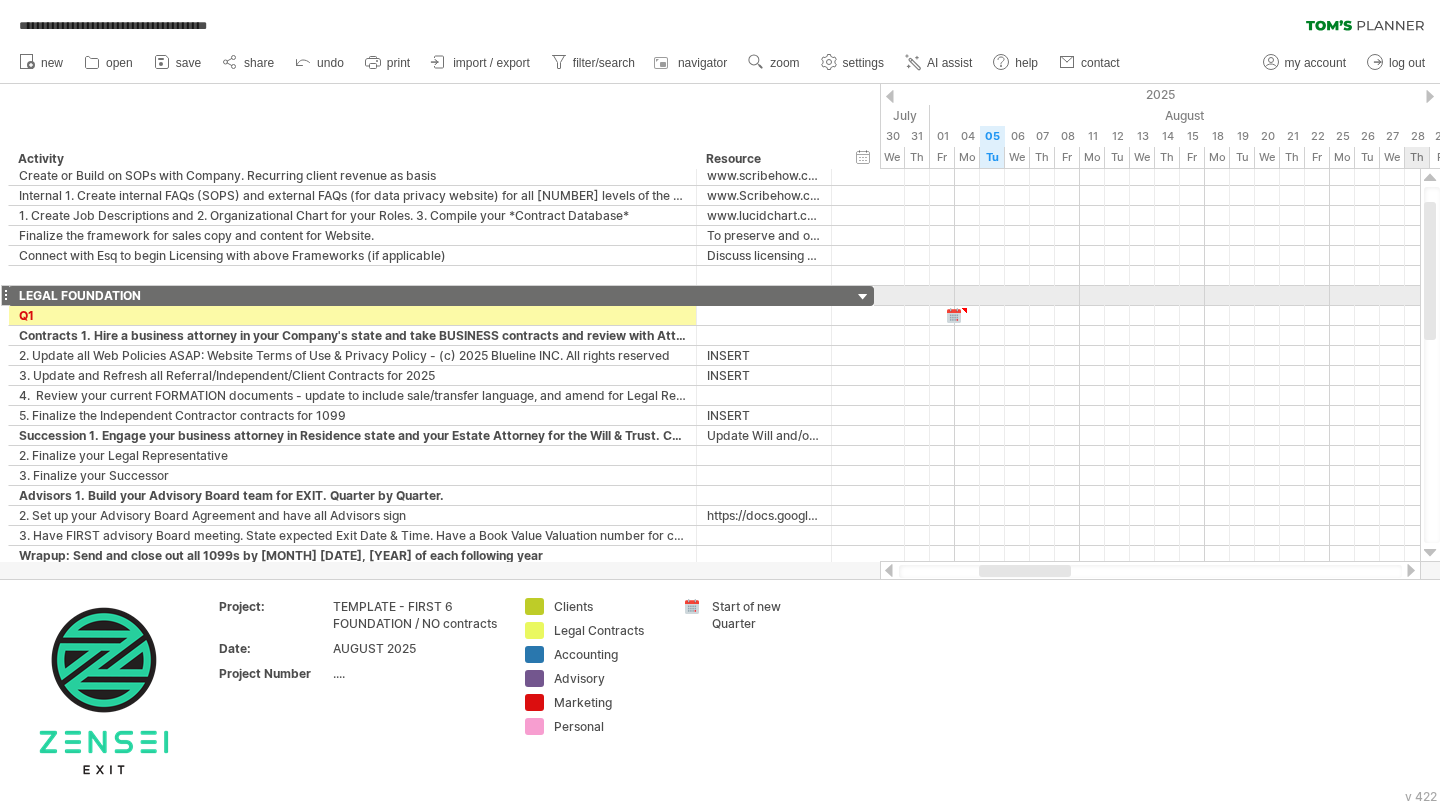 drag, startPoint x: 1429, startPoint y: 286, endPoint x: 1430, endPoint y: 301, distance: 15.033297 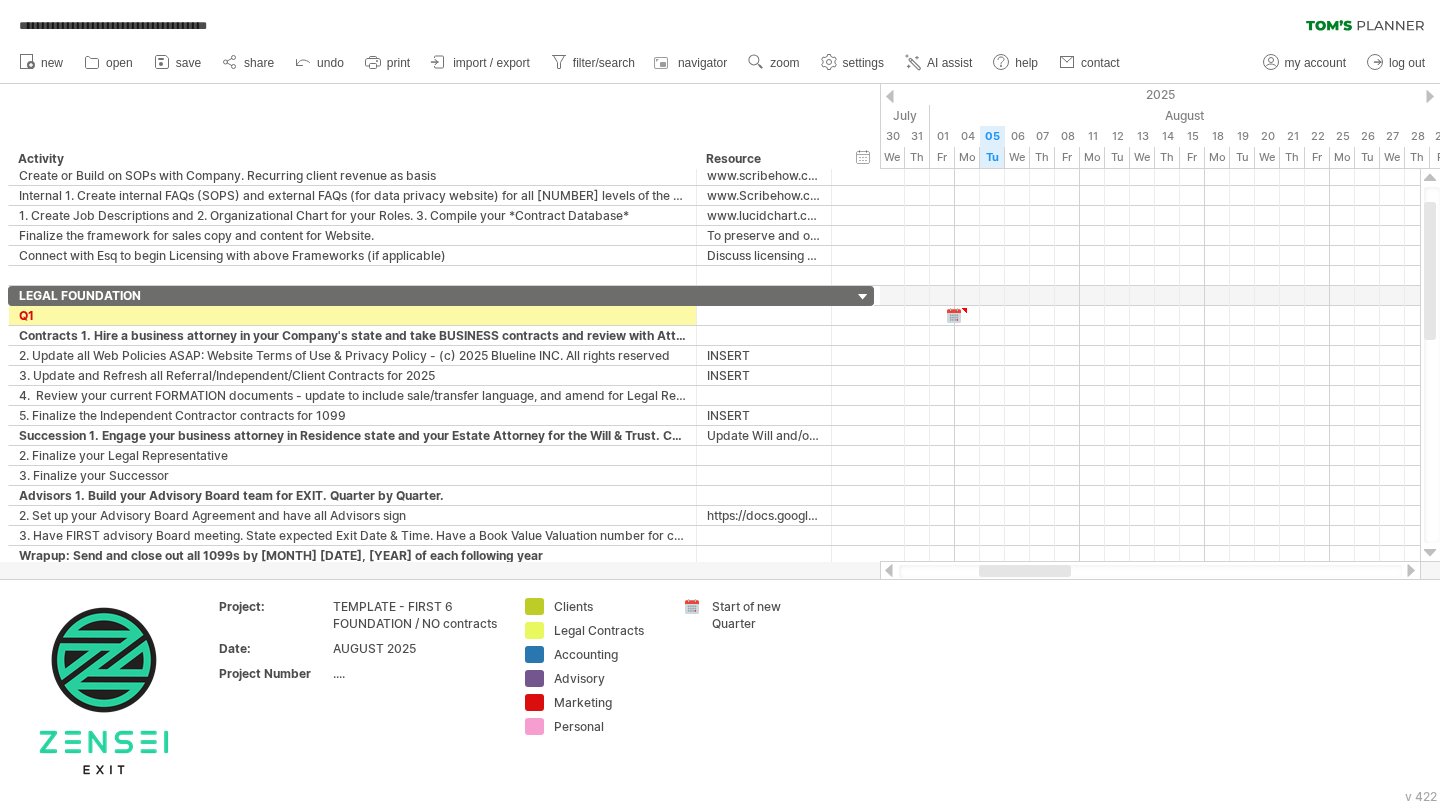click at bounding box center (1411, 570) 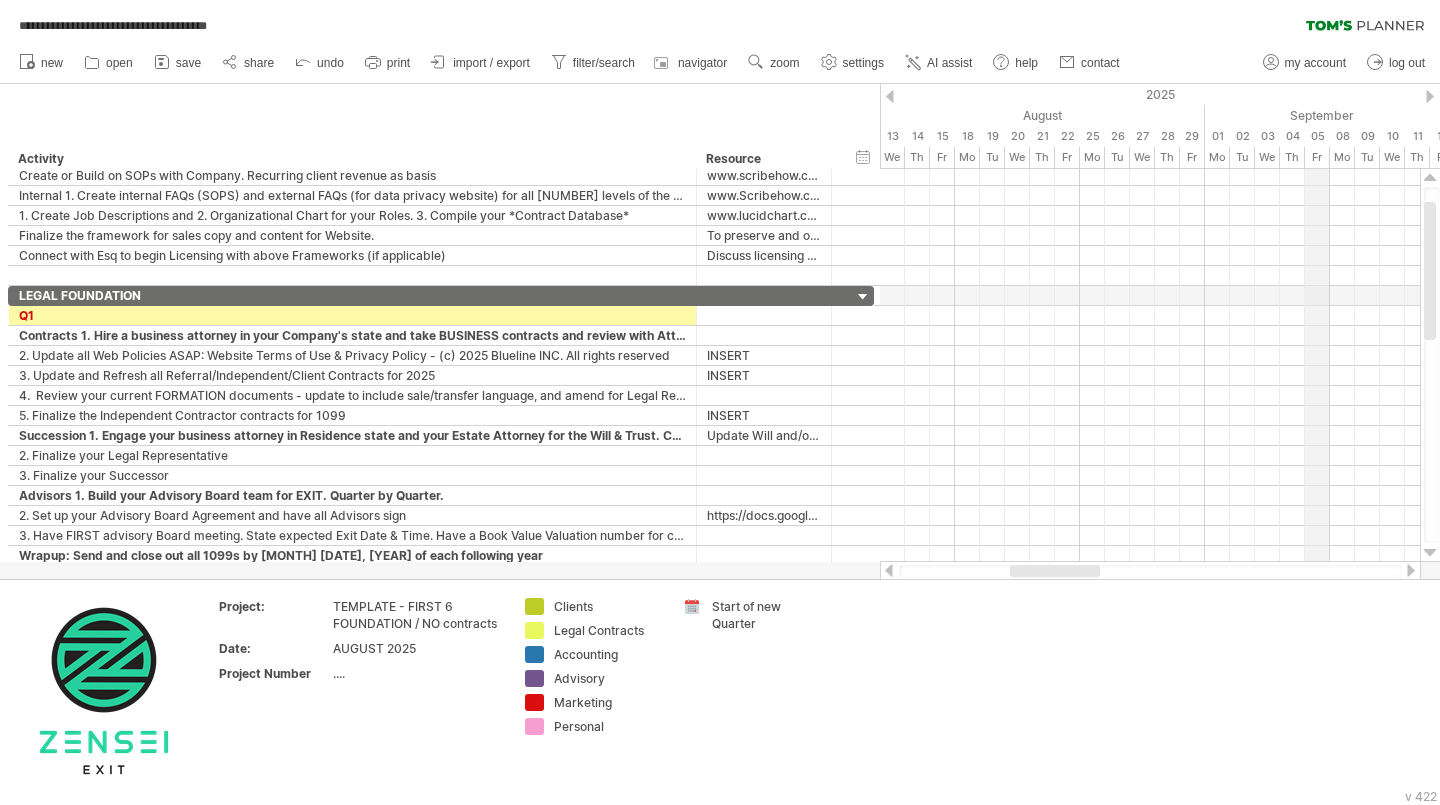 click on "September" at bounding box center (1480, 115) 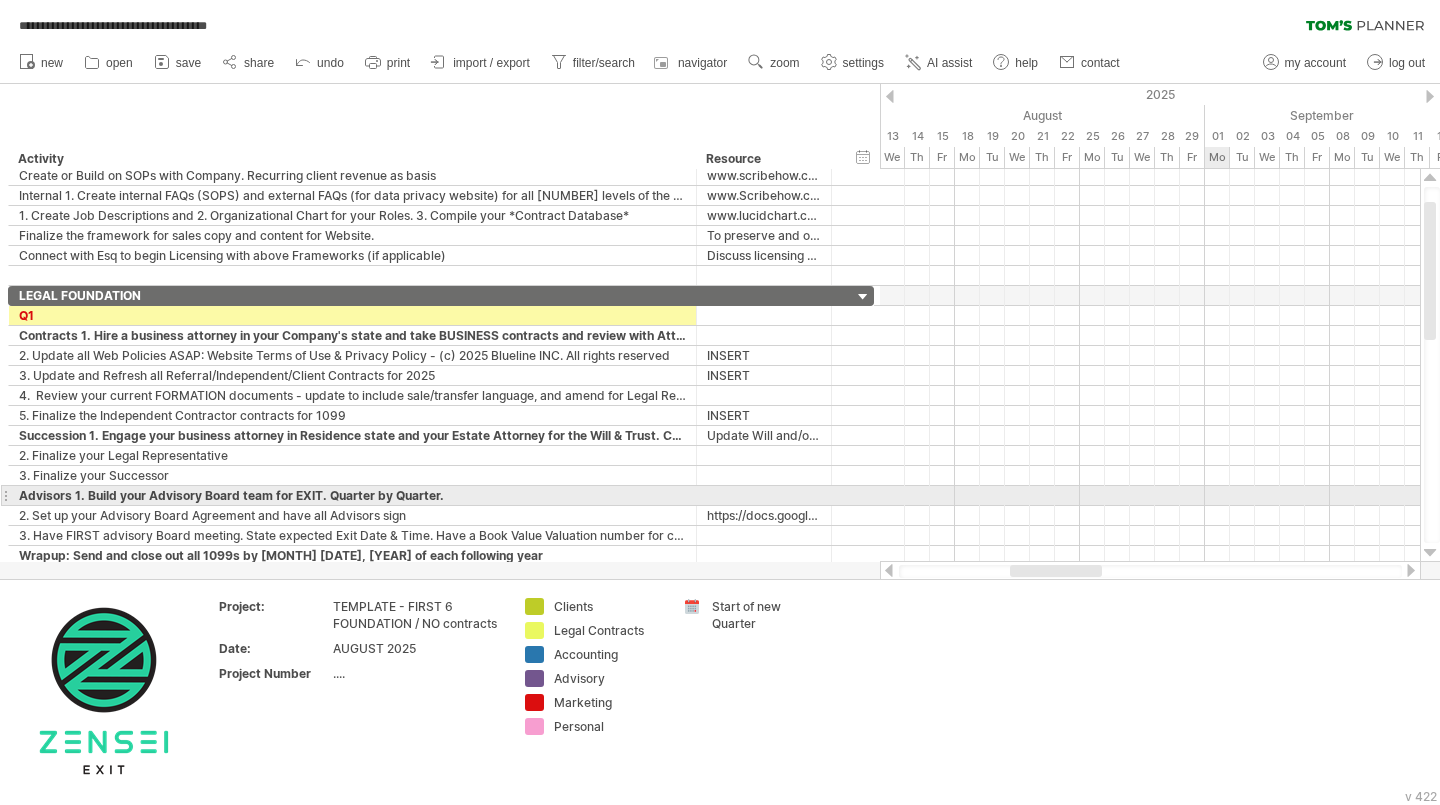 click at bounding box center [1150, 496] 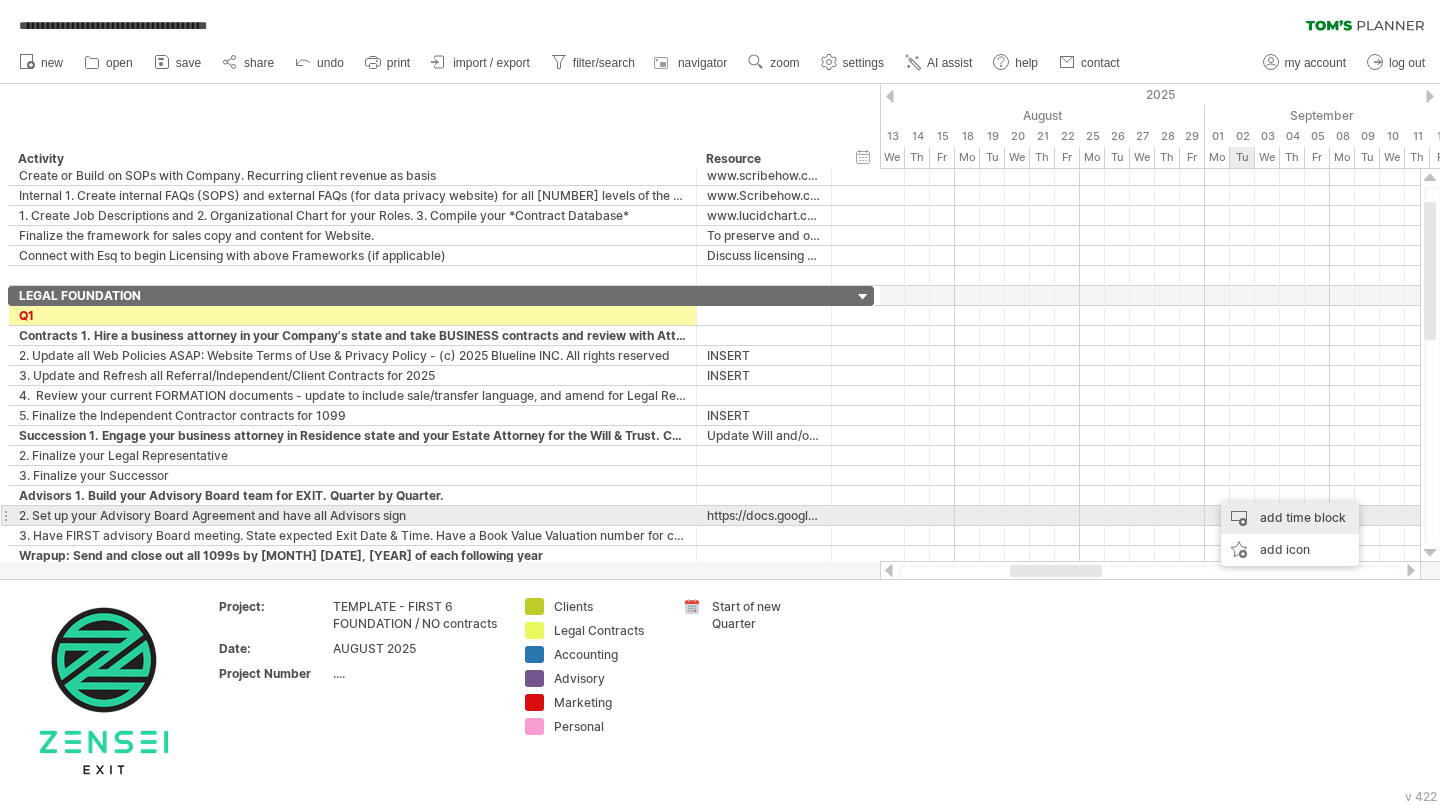 click on "add time block" at bounding box center [1290, 518] 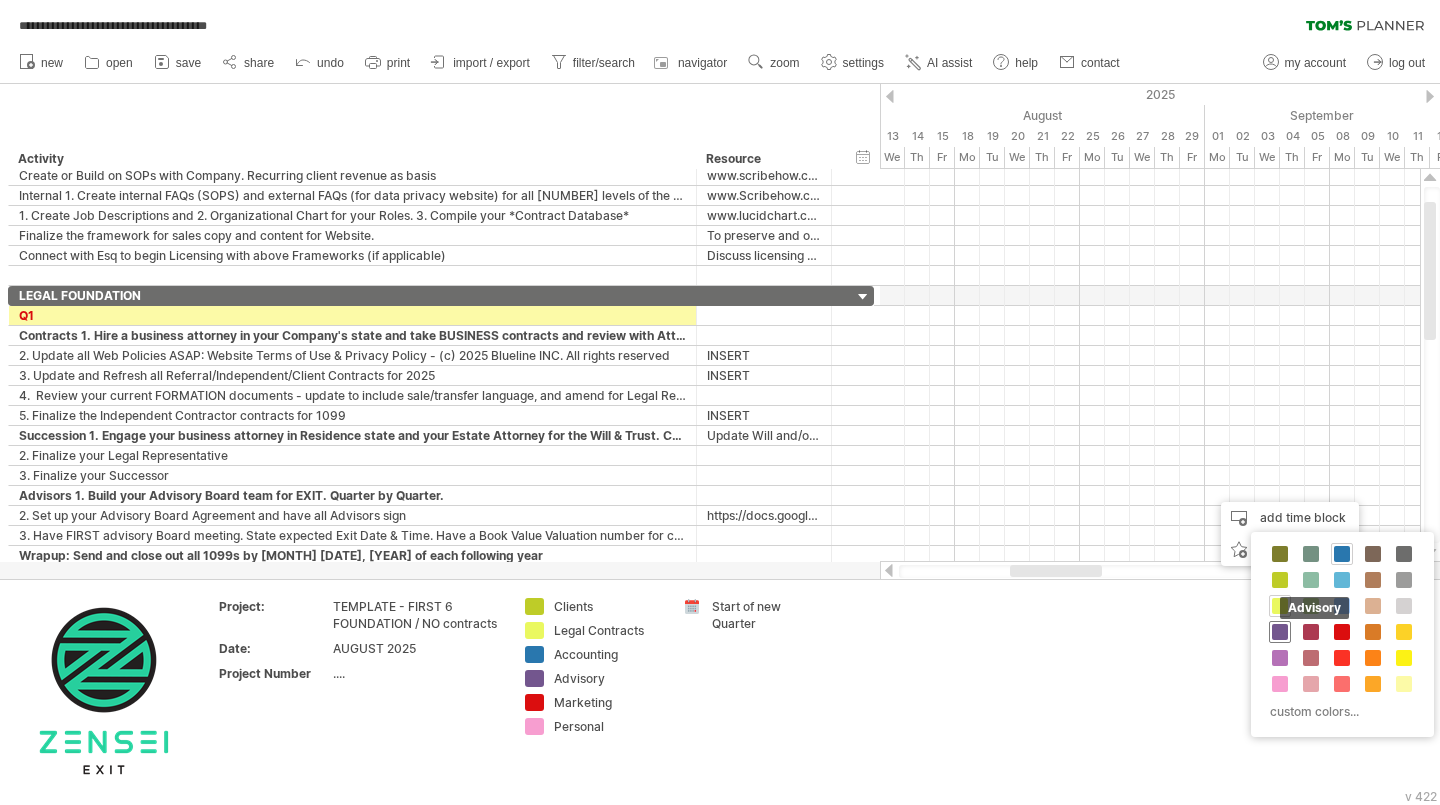 click at bounding box center (1280, 632) 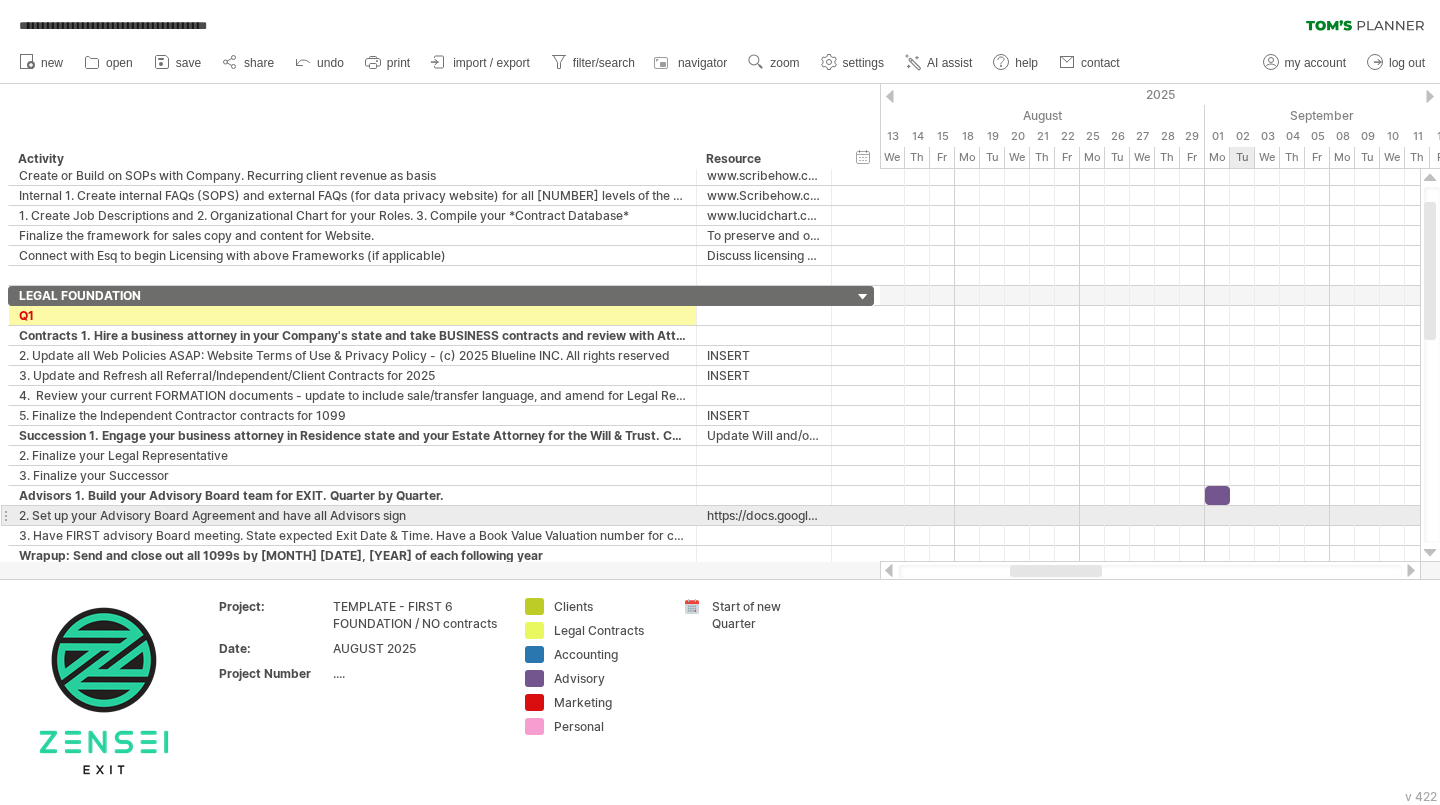 click at bounding box center [1150, 516] 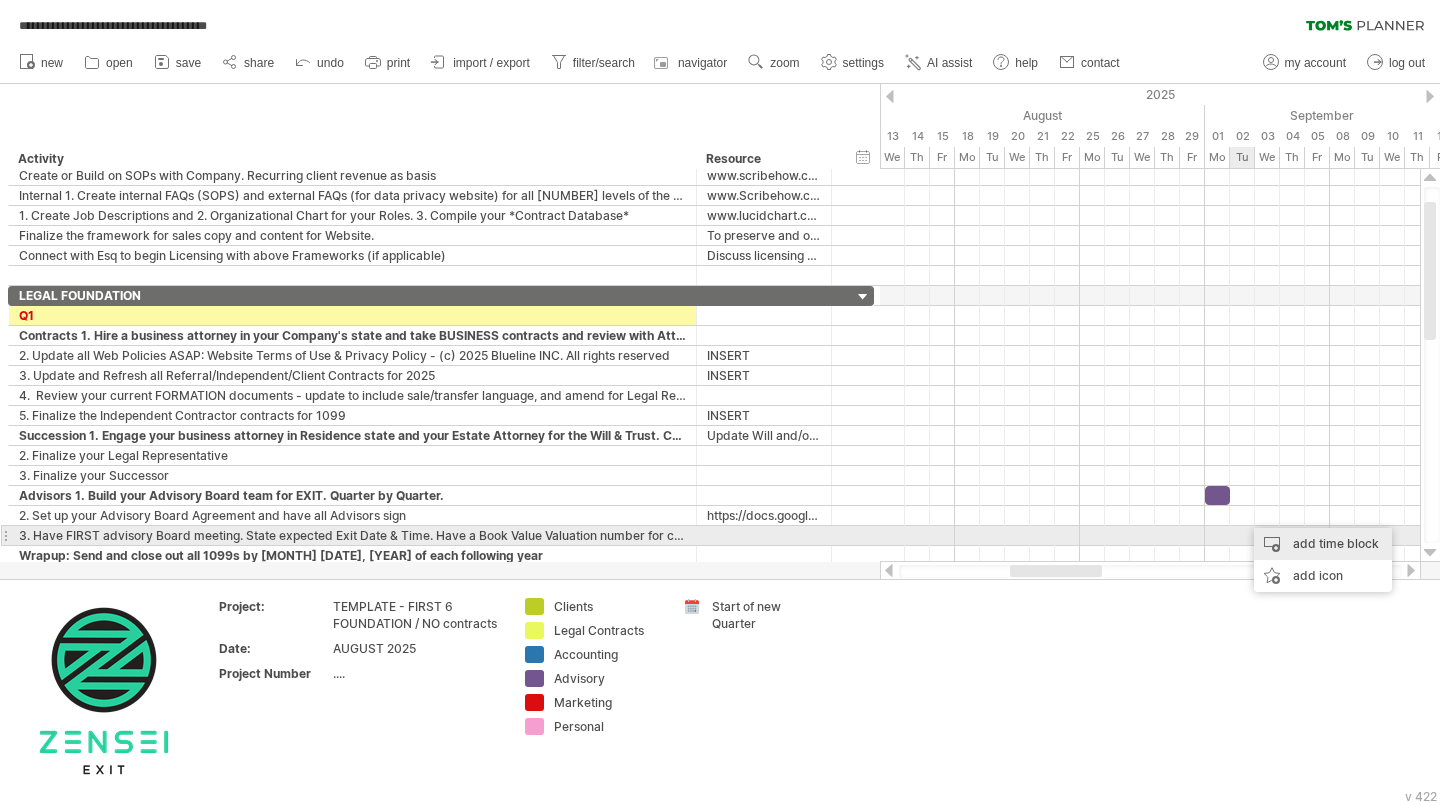 click on "add time block" at bounding box center (1323, 544) 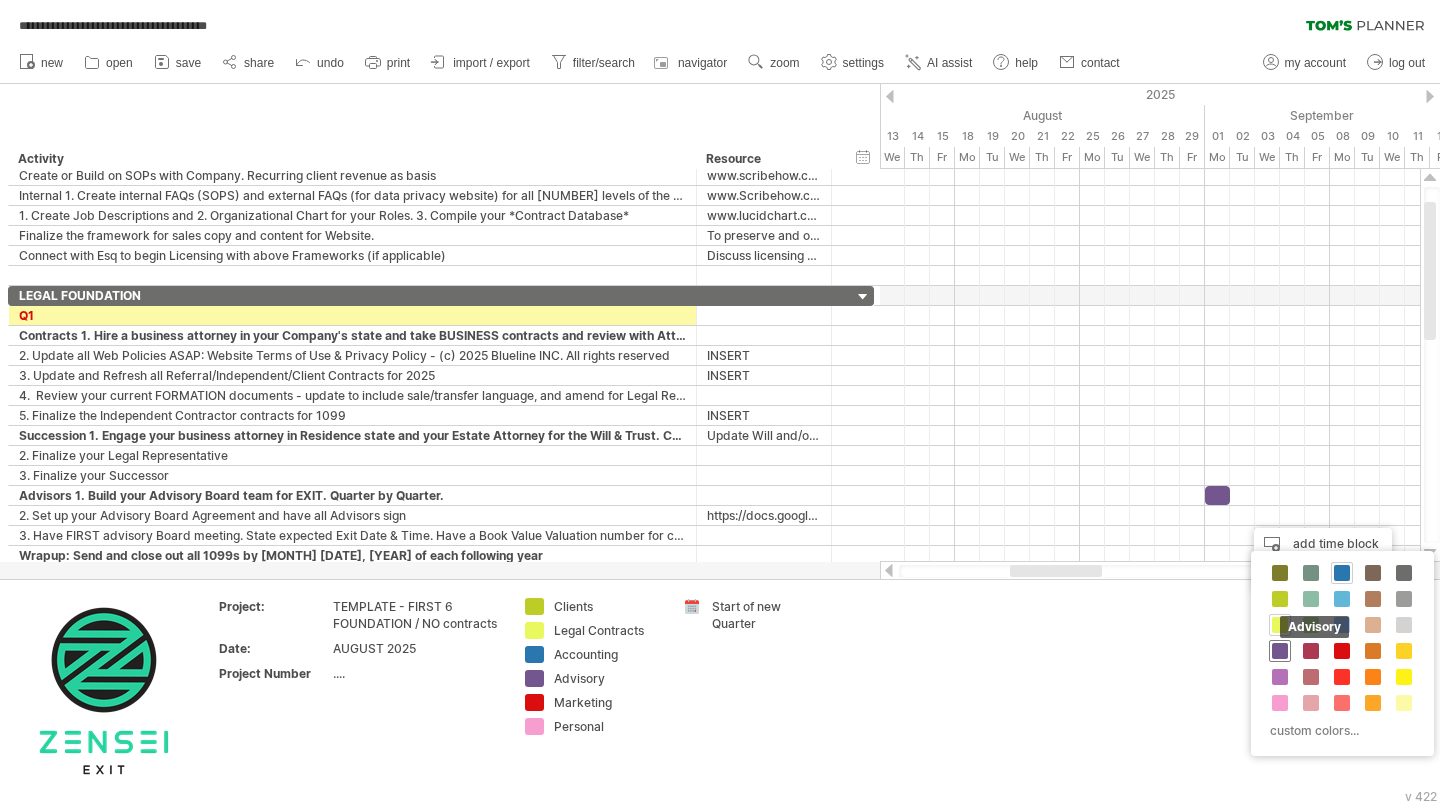 click at bounding box center [1280, 651] 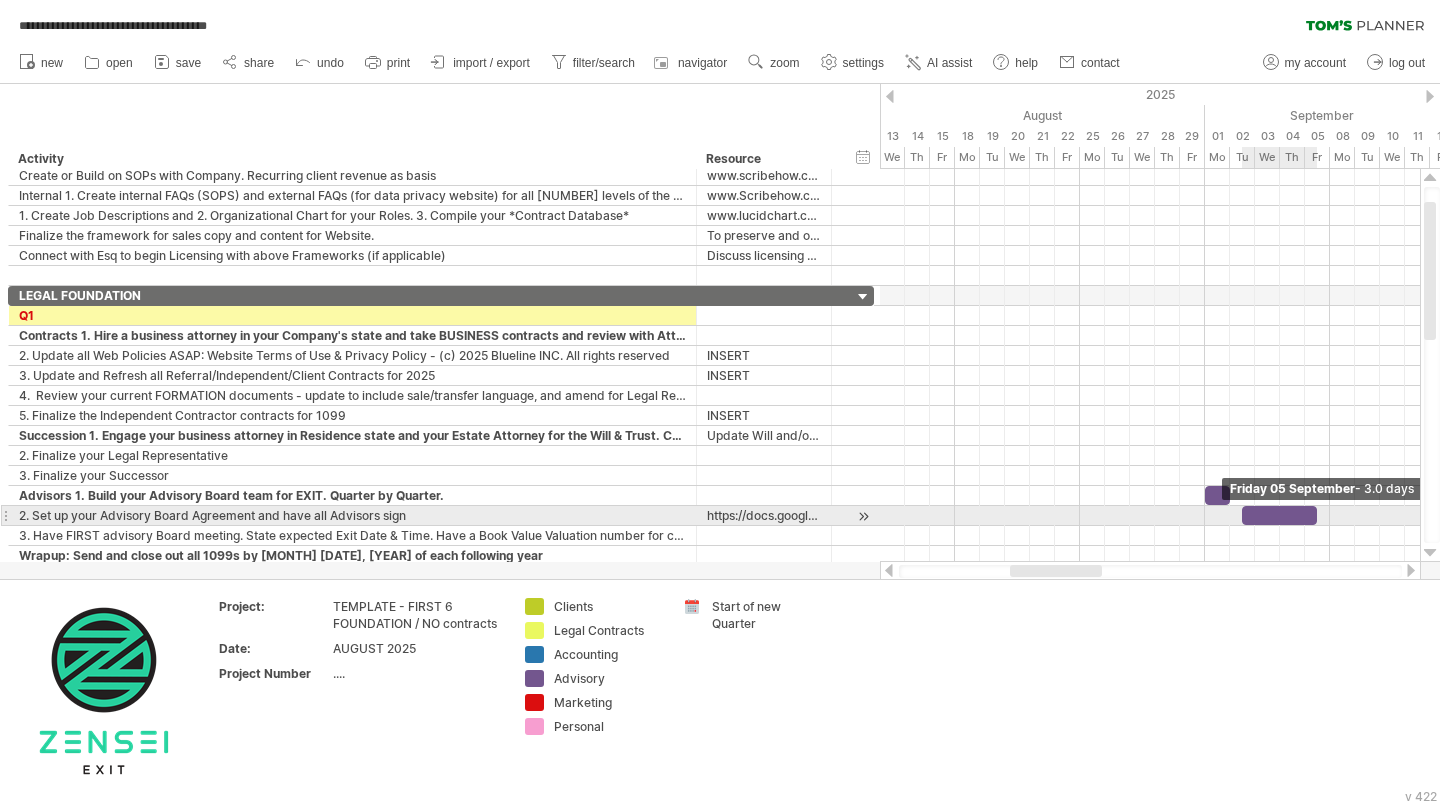 drag, startPoint x: 1267, startPoint y: 516, endPoint x: 1320, endPoint y: 513, distance: 53.08484 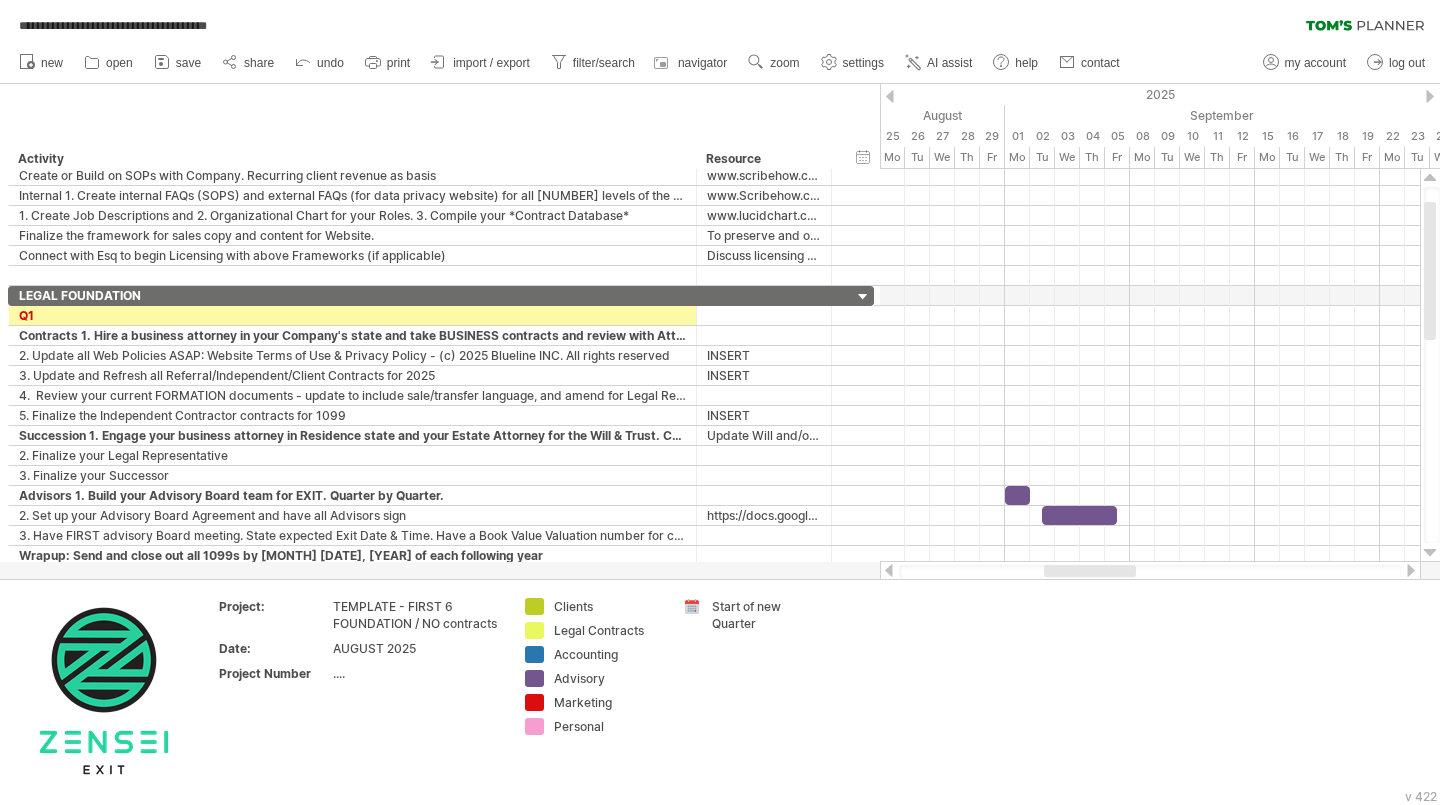 drag, startPoint x: 1088, startPoint y: 566, endPoint x: 1122, endPoint y: 563, distance: 34.132095 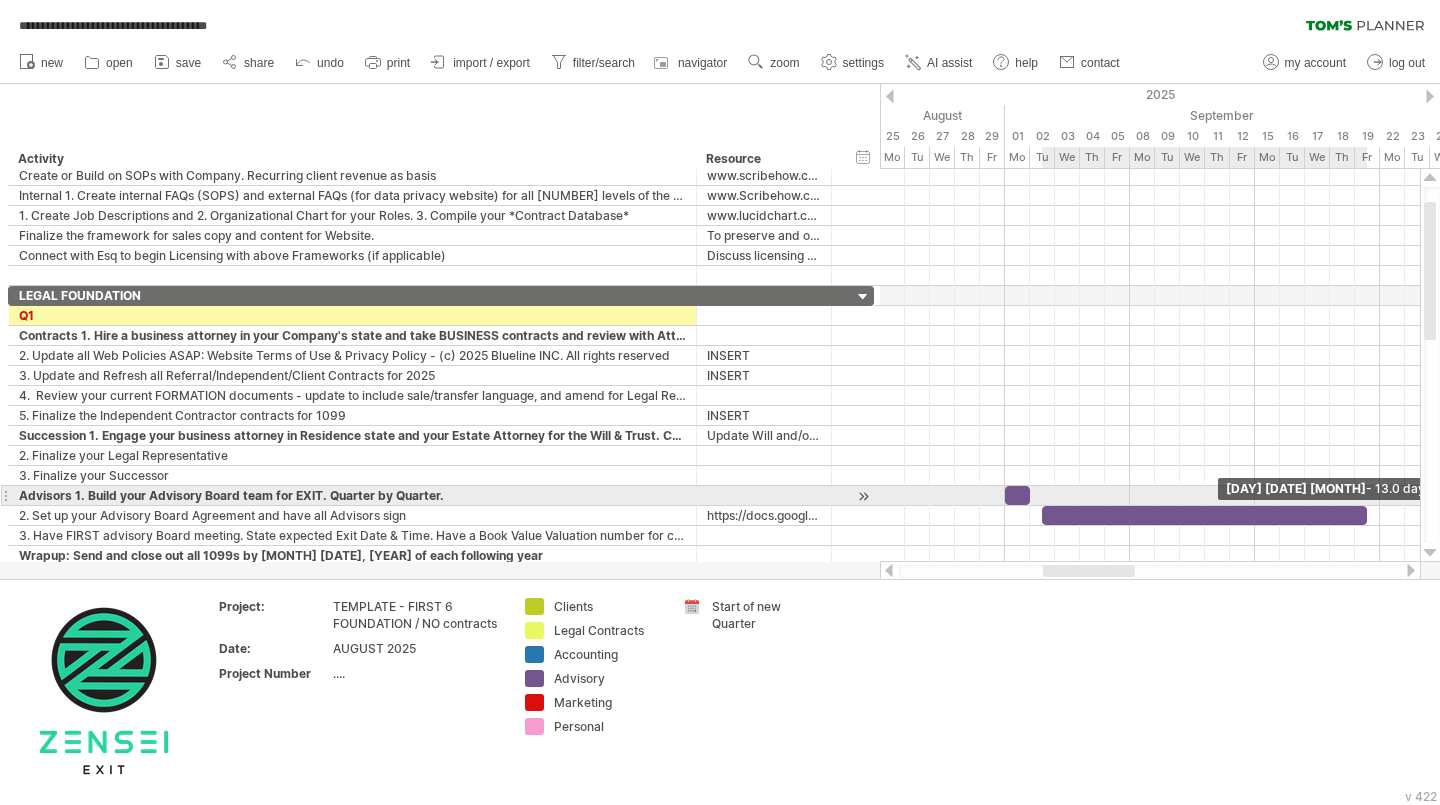 drag, startPoint x: 1118, startPoint y: 518, endPoint x: 1374, endPoint y: 503, distance: 256.4391 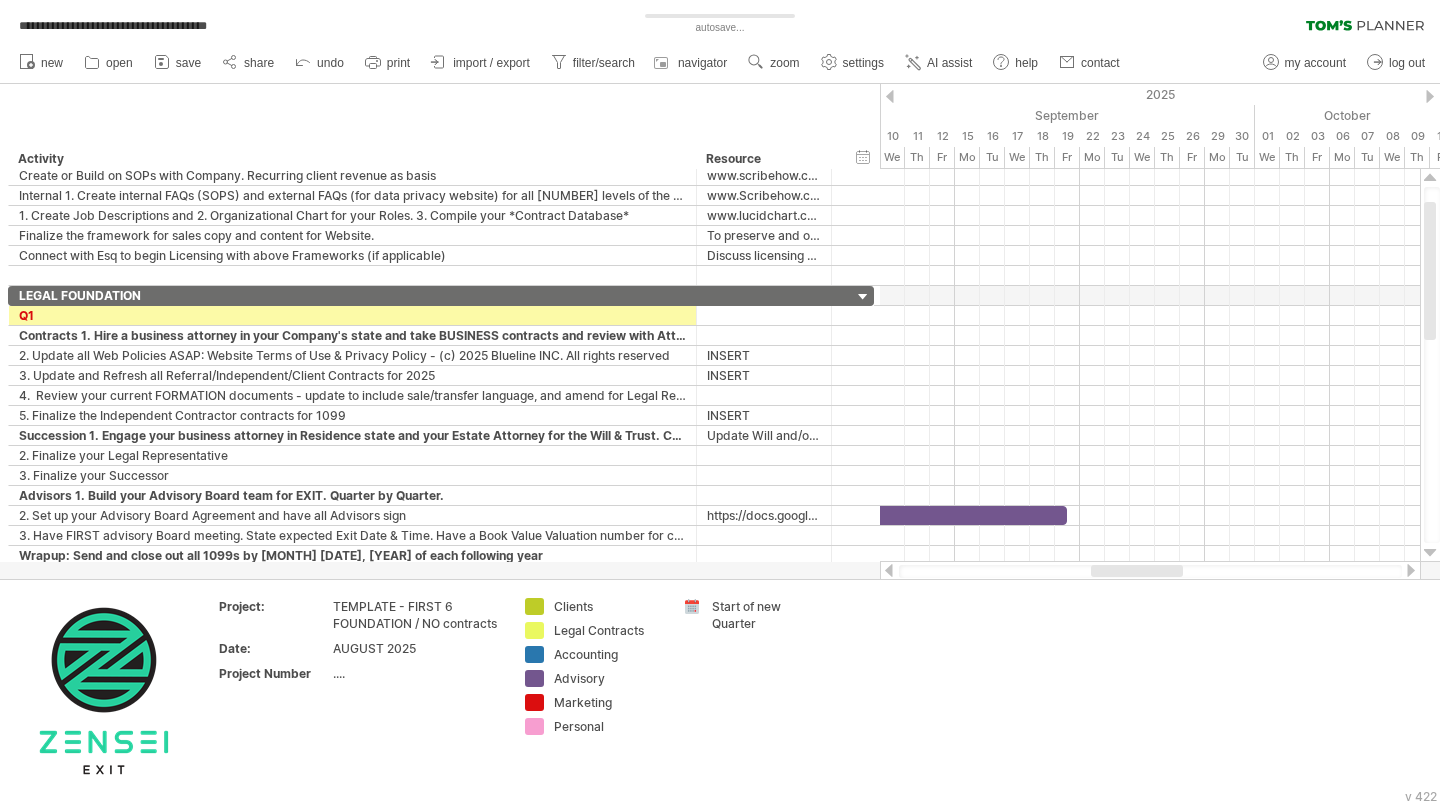 drag, startPoint x: 1083, startPoint y: 570, endPoint x: 1131, endPoint y: 563, distance: 48.507732 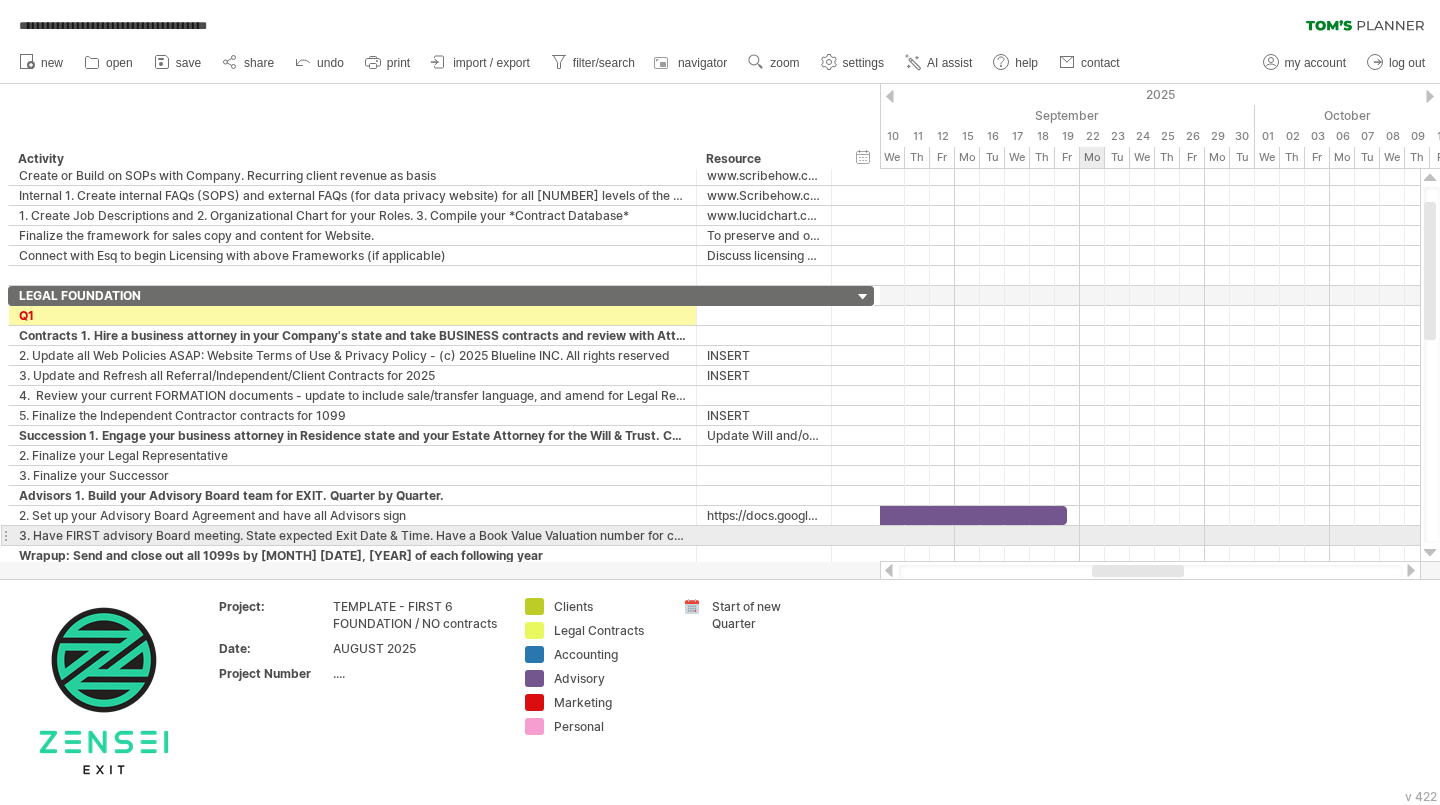 click at bounding box center [1150, 536] 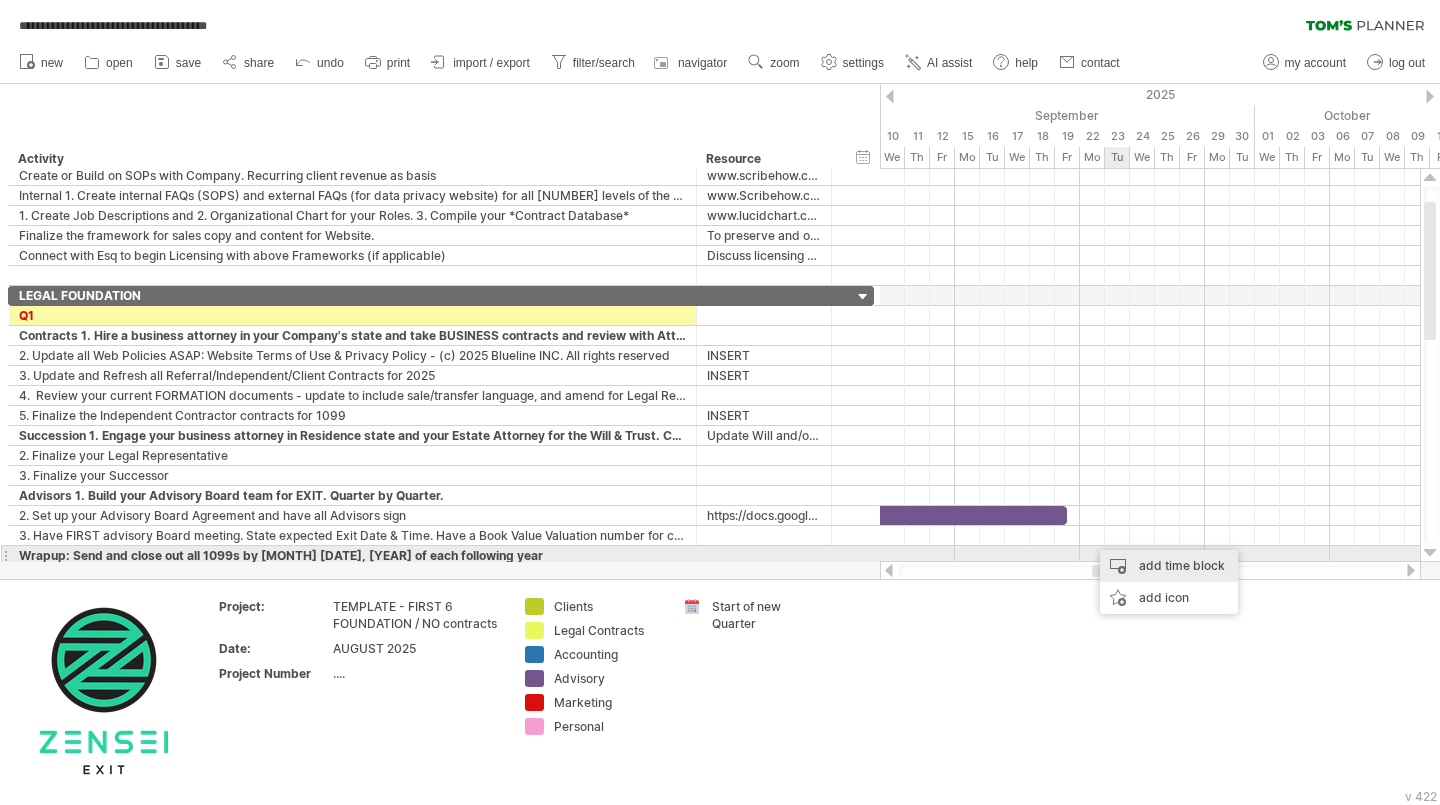 click on "add time block" at bounding box center (1169, 566) 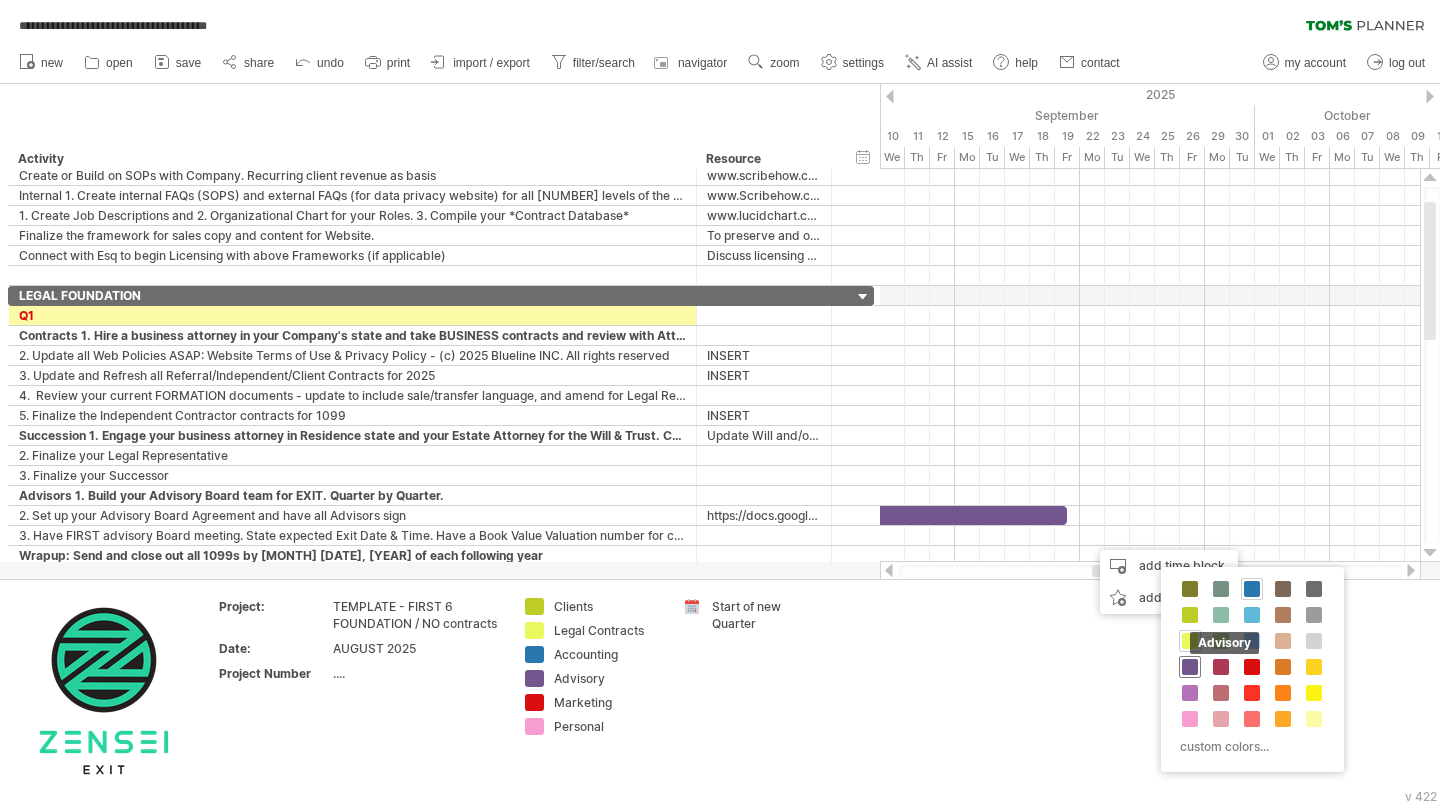 click at bounding box center (1190, 667) 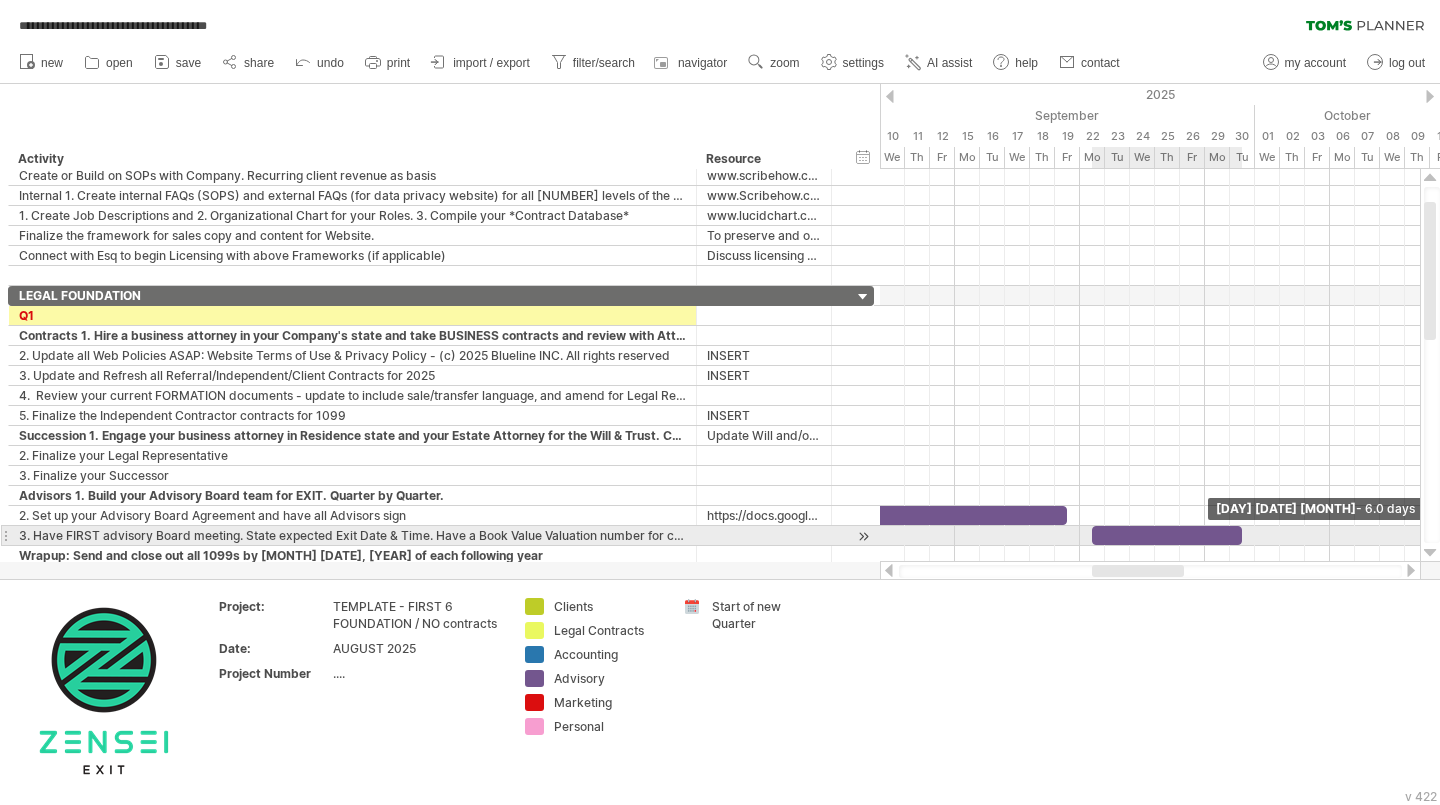 drag, startPoint x: 1117, startPoint y: 537, endPoint x: 1245, endPoint y: 533, distance: 128.06248 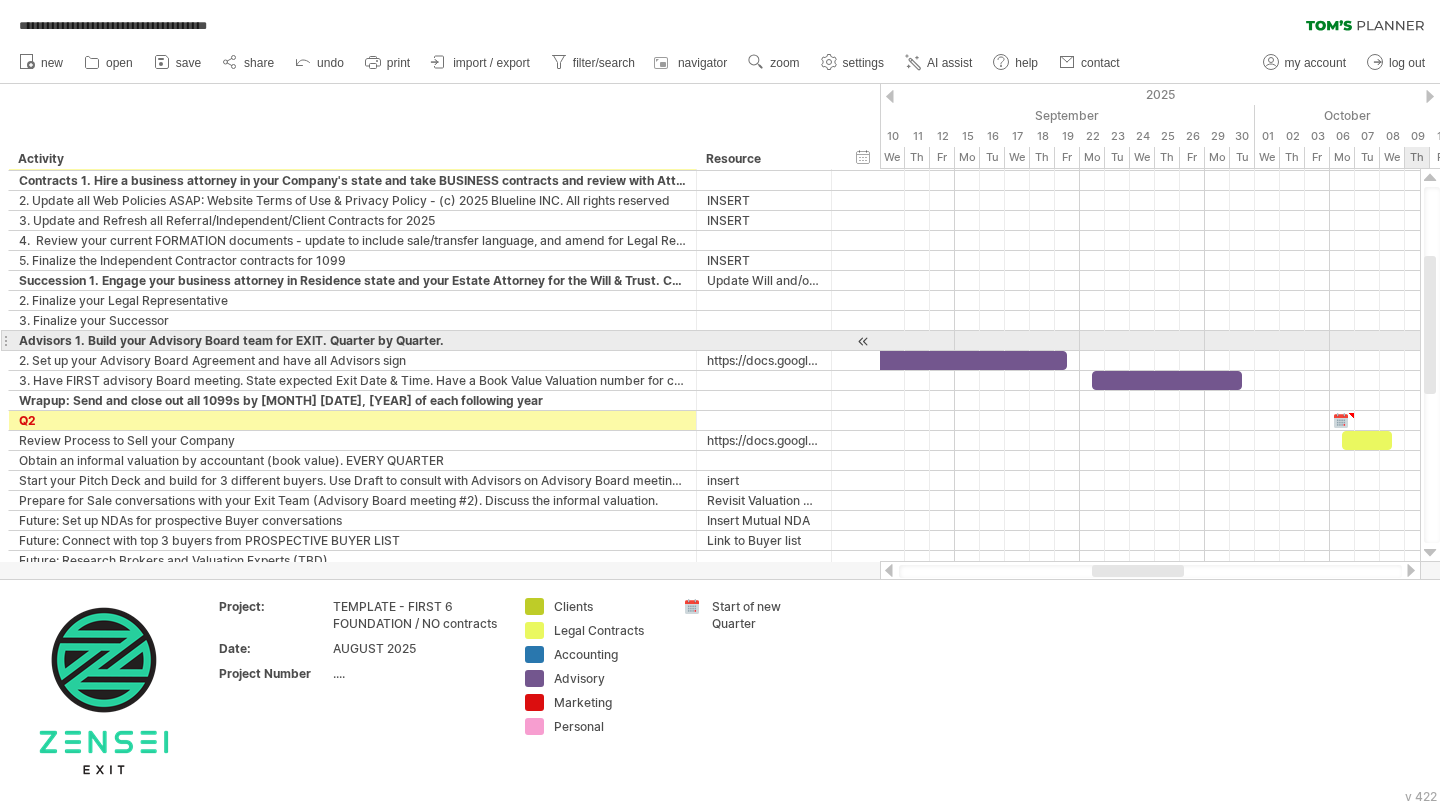 drag, startPoint x: 1432, startPoint y: 286, endPoint x: 1428, endPoint y: 340, distance: 54.147945 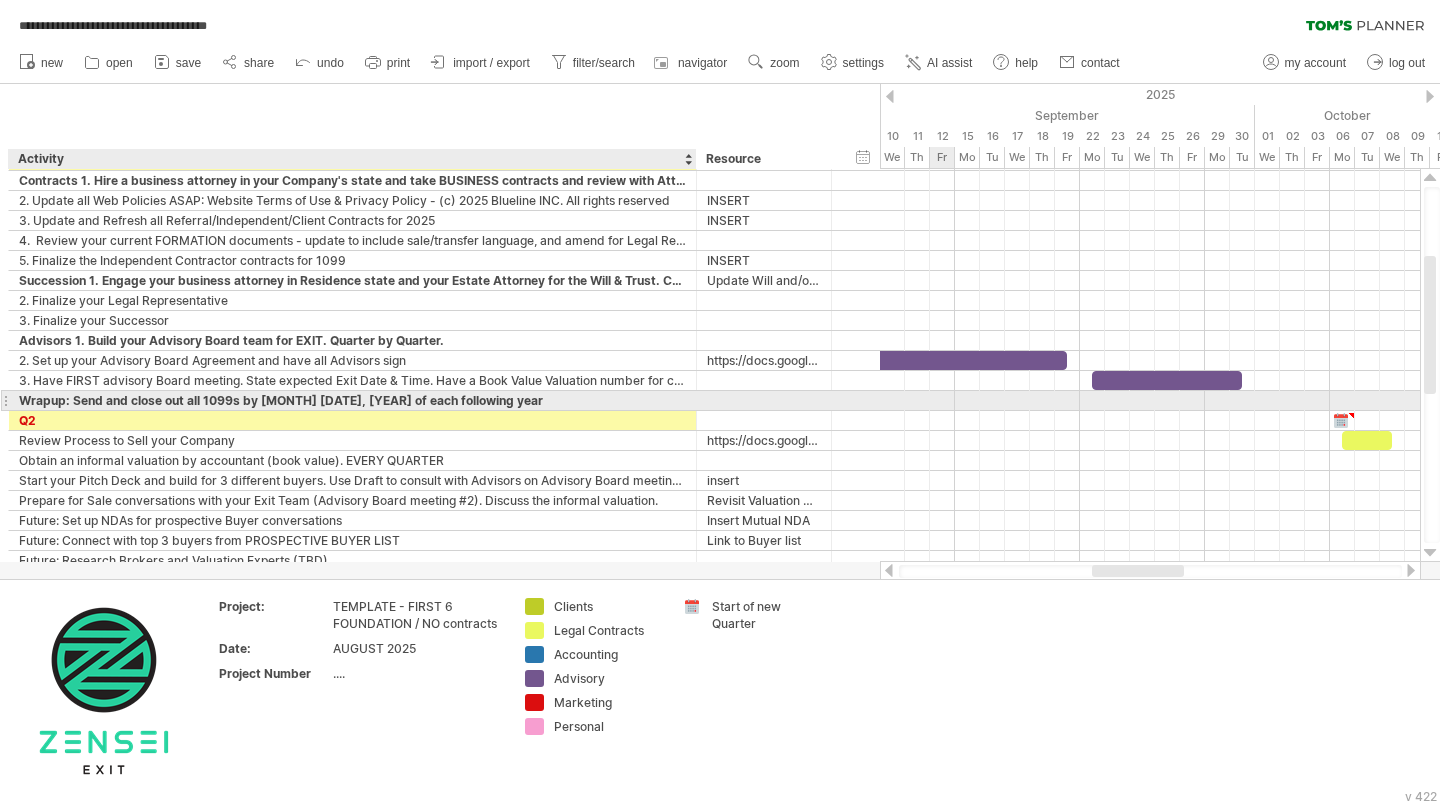 click on "Wrapup: Send and close out all 1099s by [MONTH] [DATE], [YEAR] of each following year" at bounding box center [352, 400] 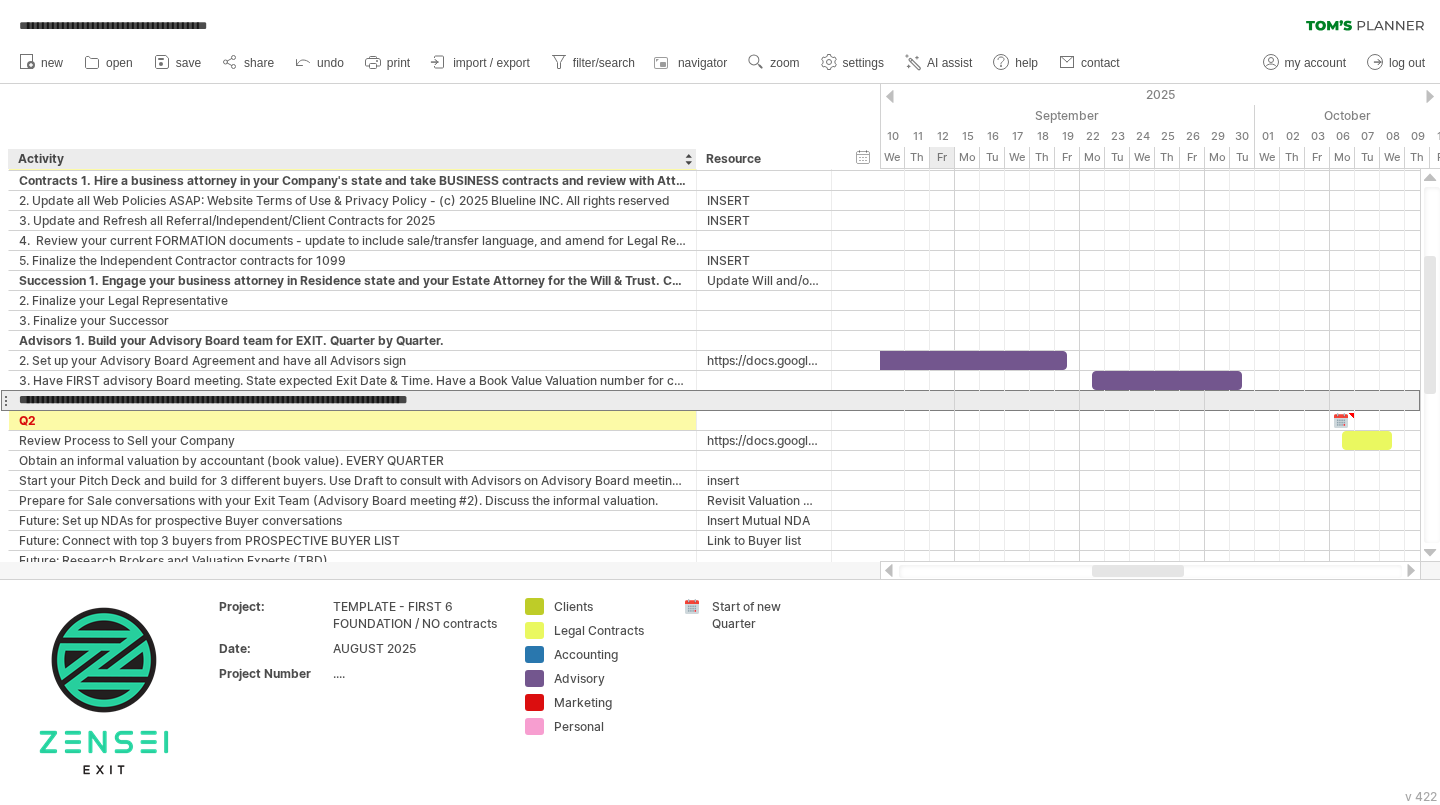 type on "**********" 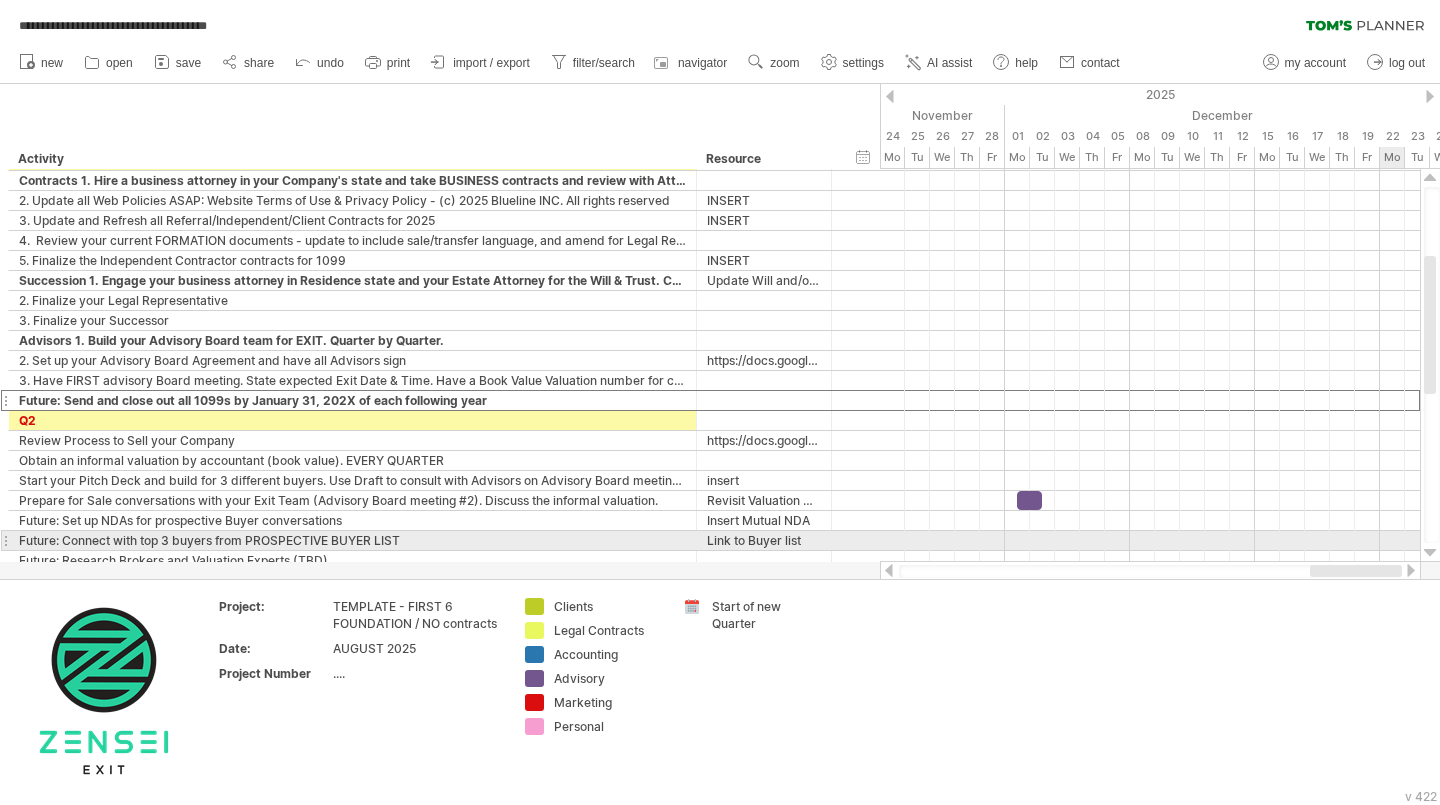 drag, startPoint x: 1151, startPoint y: 568, endPoint x: 1397, endPoint y: 549, distance: 246.73265 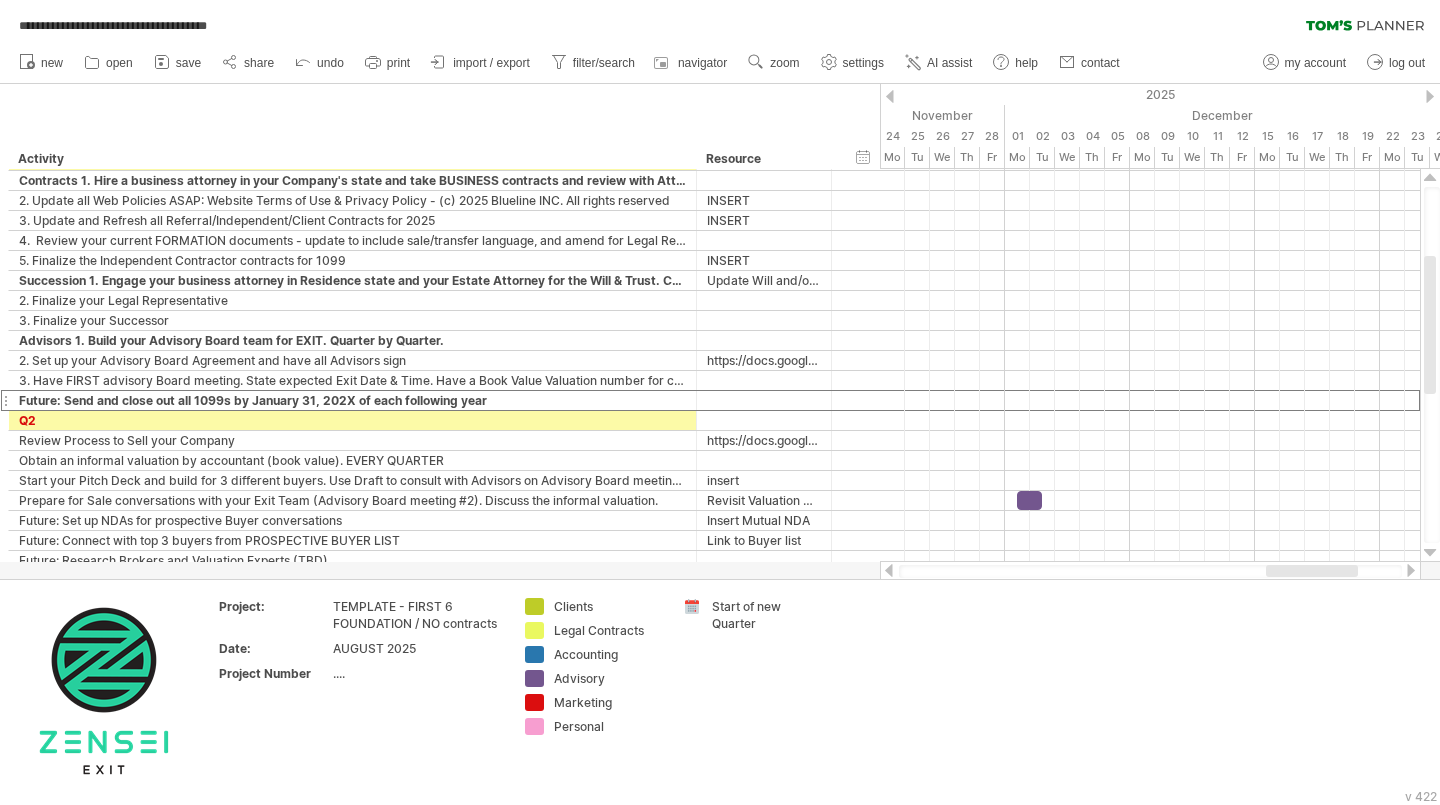 click at bounding box center (1430, 96) 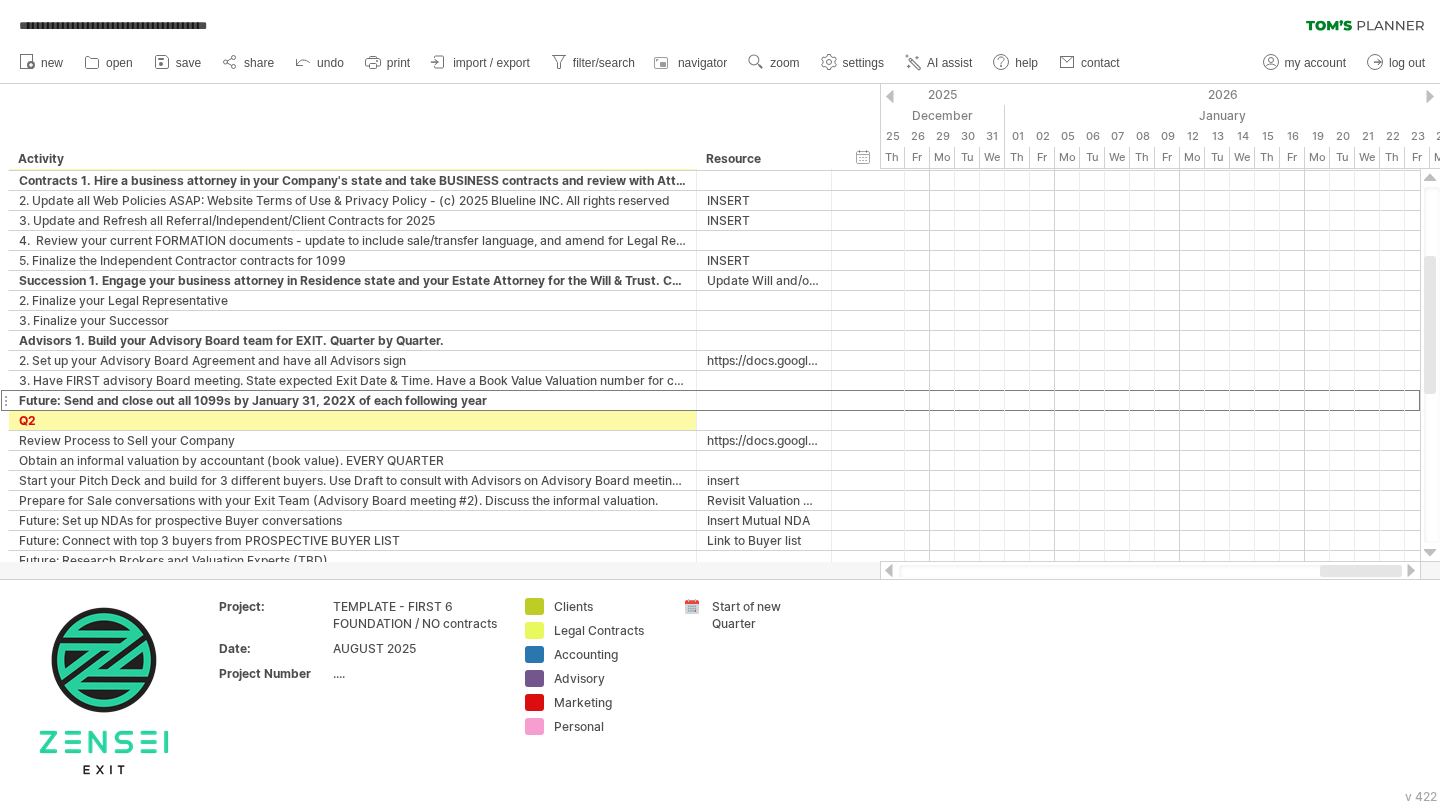 drag, startPoint x: 1318, startPoint y: 572, endPoint x: 1378, endPoint y: 564, distance: 60.530983 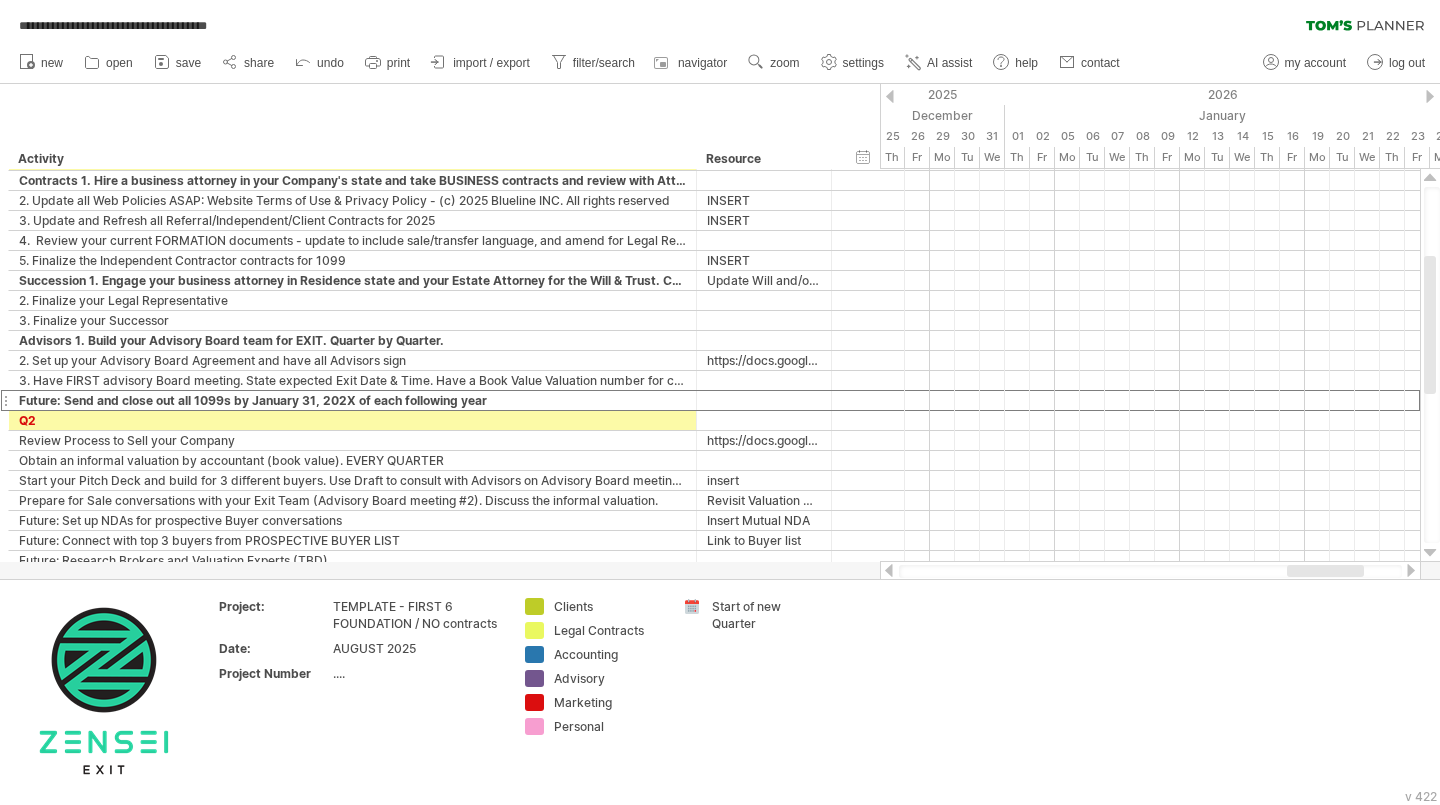 click at bounding box center (1430, 96) 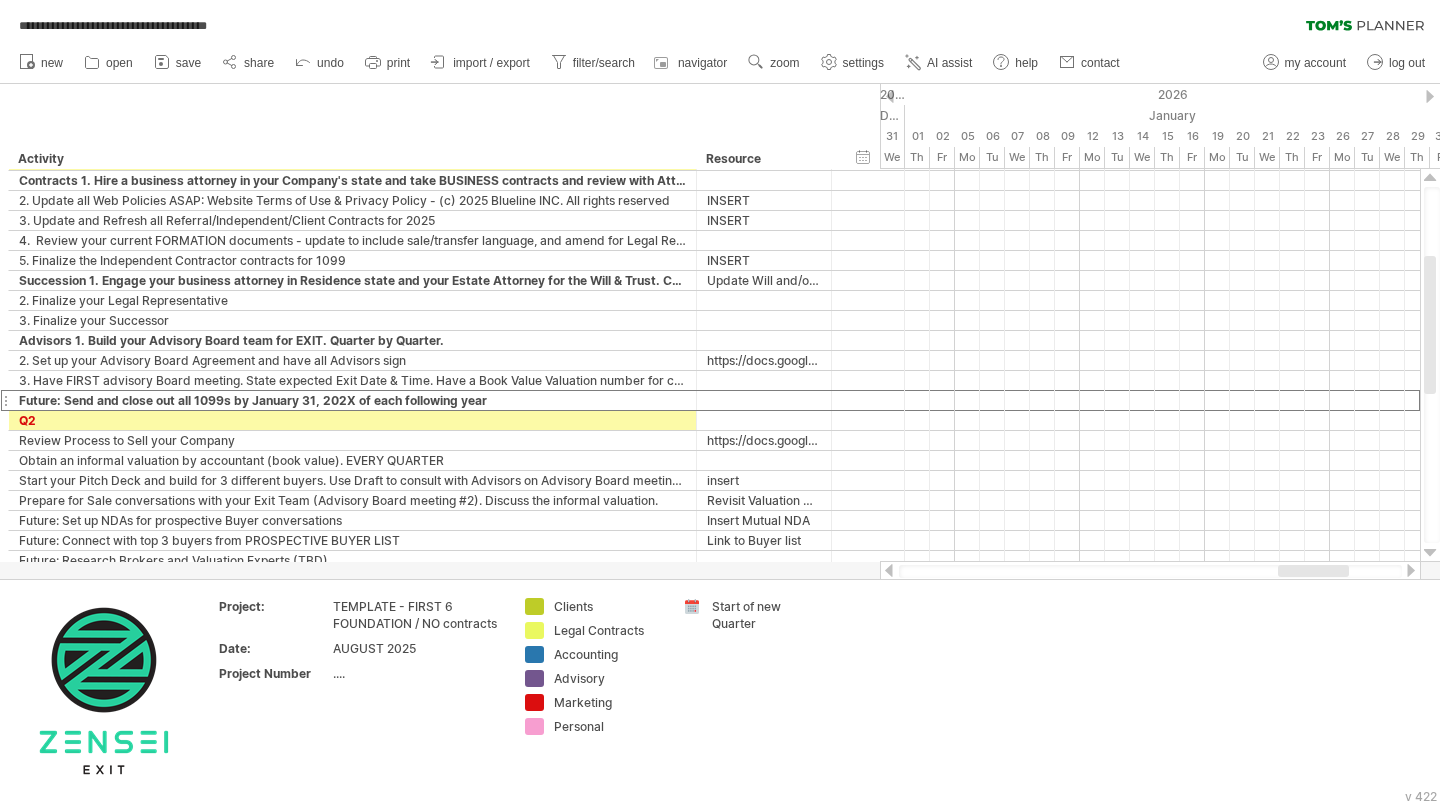 drag, startPoint x: 1312, startPoint y: 568, endPoint x: 1295, endPoint y: 571, distance: 17.262676 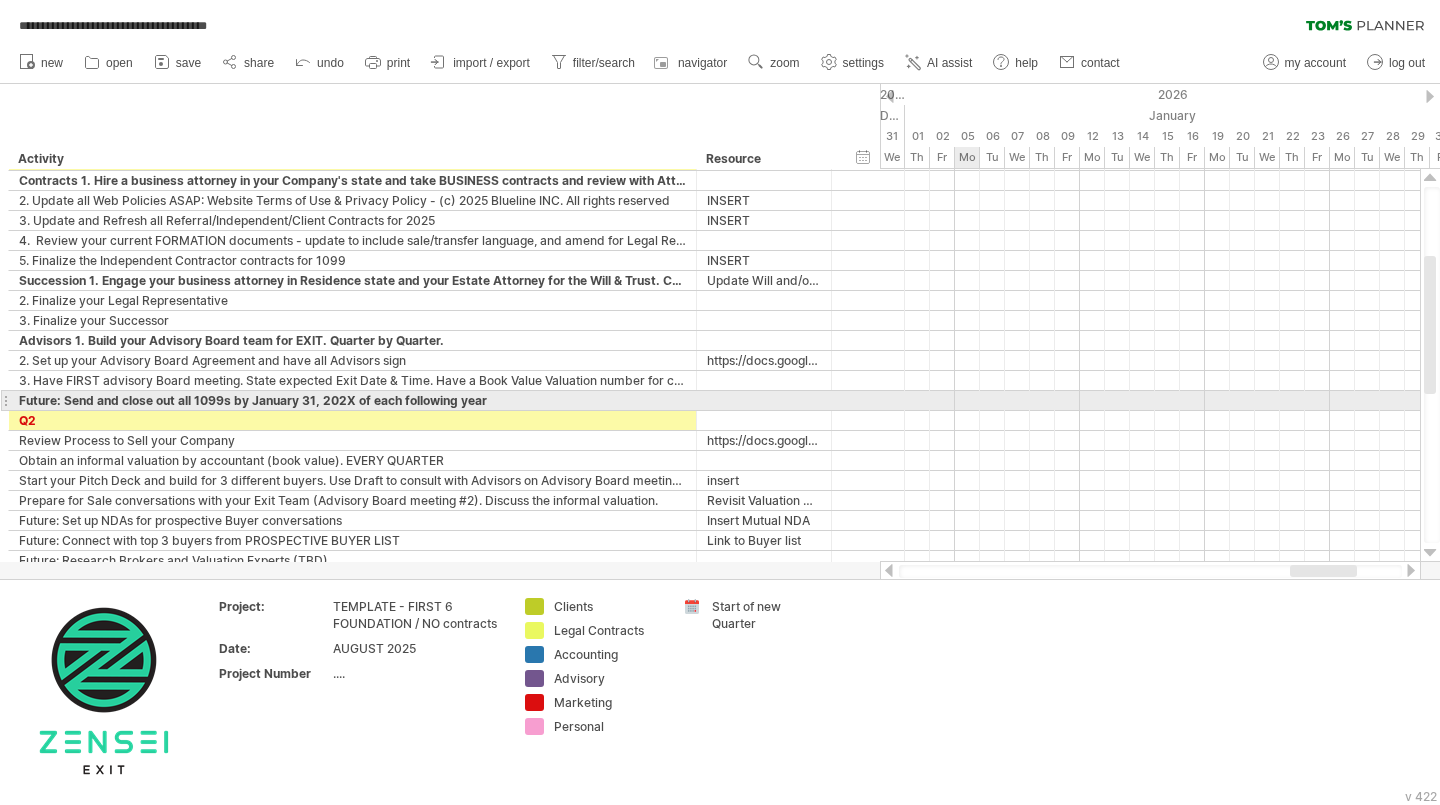 click at bounding box center [1150, 401] 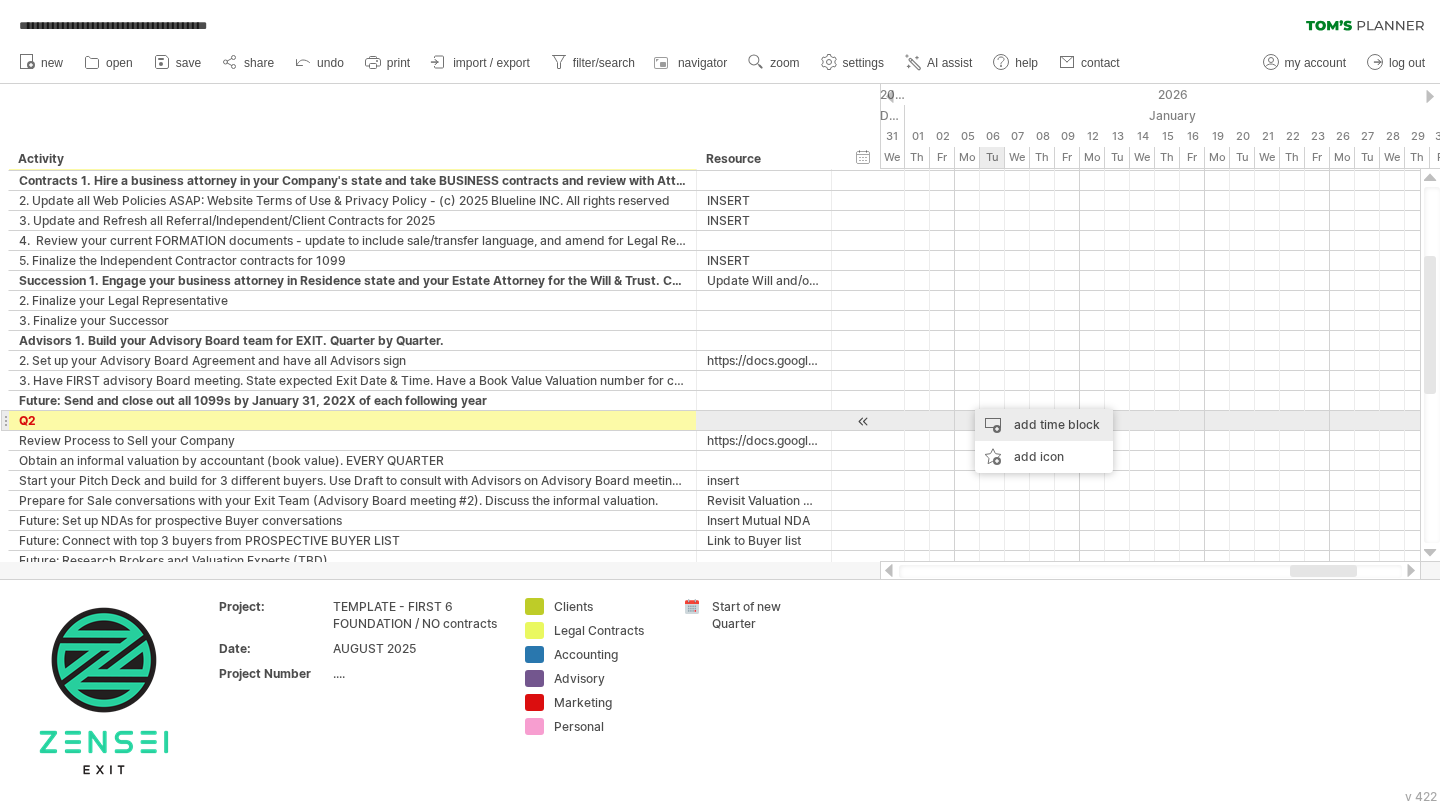 click on "add time block" at bounding box center [1044, 425] 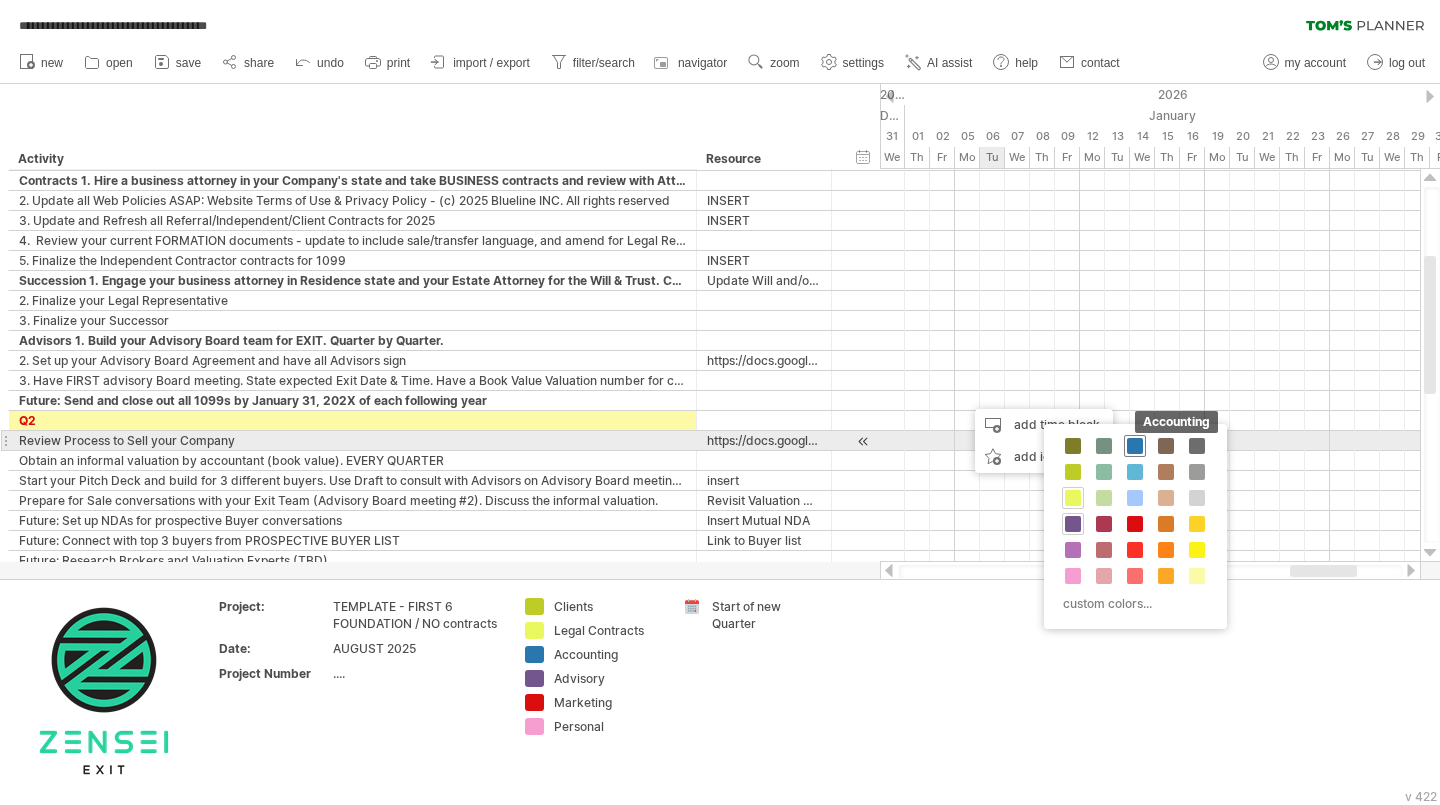 click at bounding box center (1135, 446) 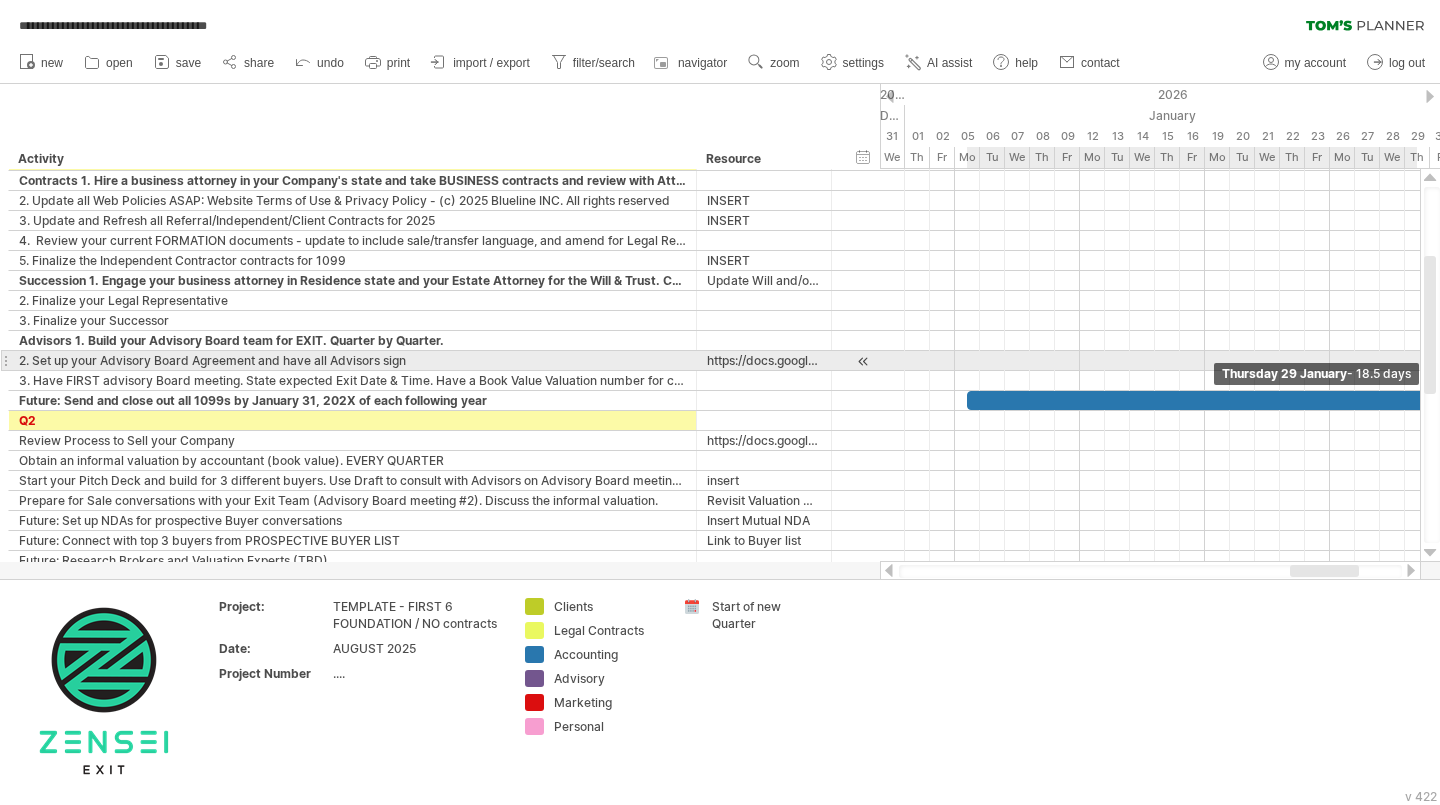 drag, startPoint x: 994, startPoint y: 402, endPoint x: 1439, endPoint y: 370, distance: 446.14908 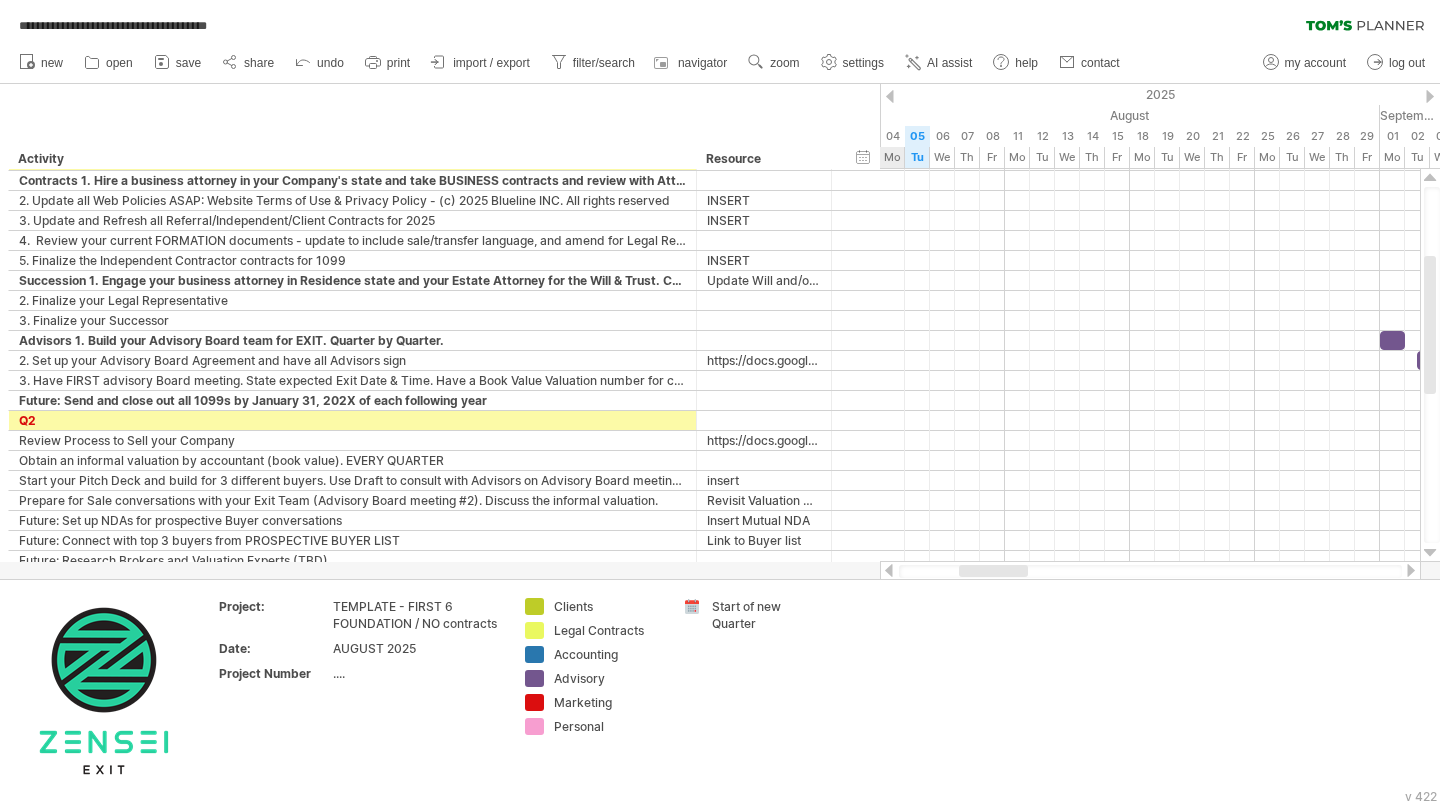 drag, startPoint x: 1321, startPoint y: 571, endPoint x: 990, endPoint y: 576, distance: 331.03775 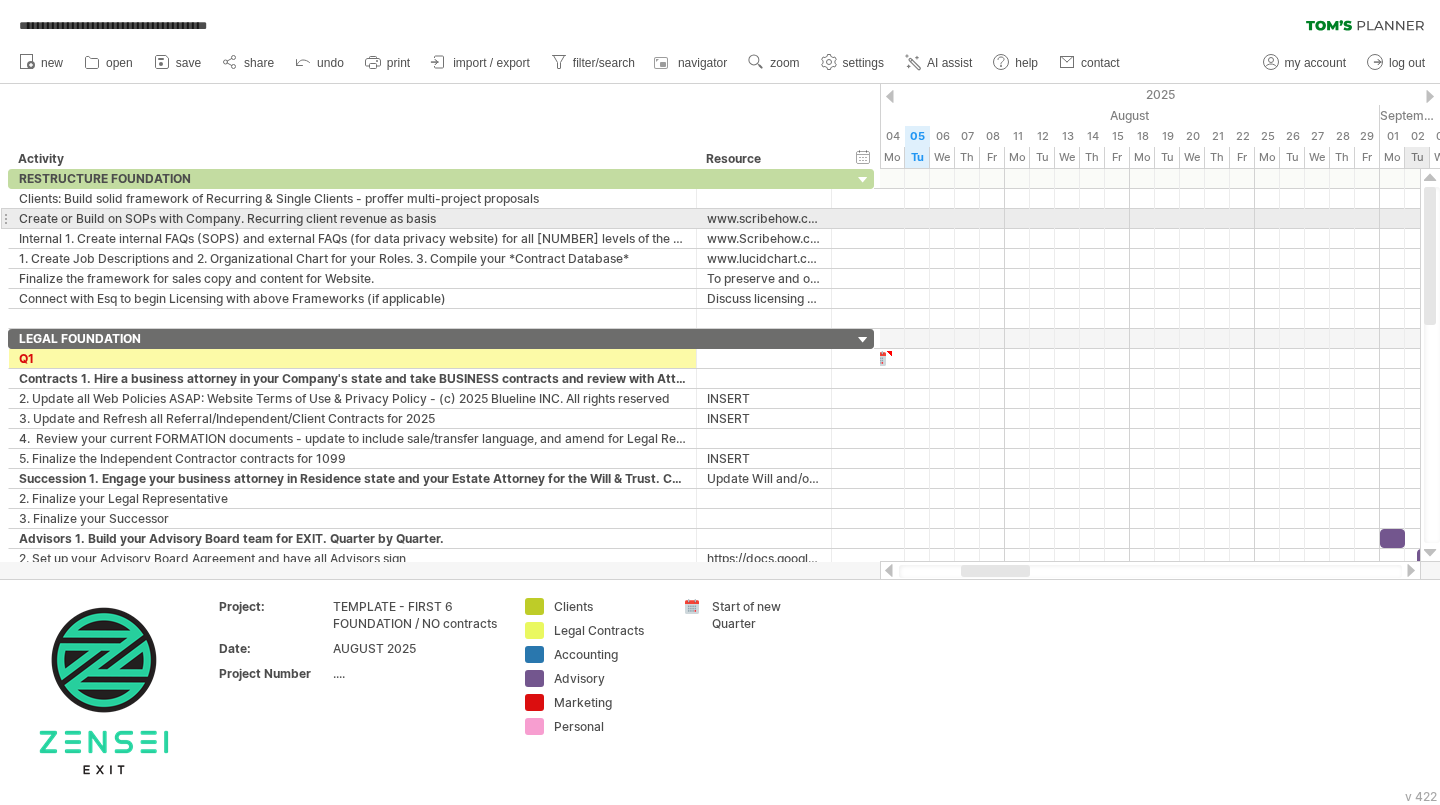drag, startPoint x: 1429, startPoint y: 307, endPoint x: 1430, endPoint y: 225, distance: 82.006096 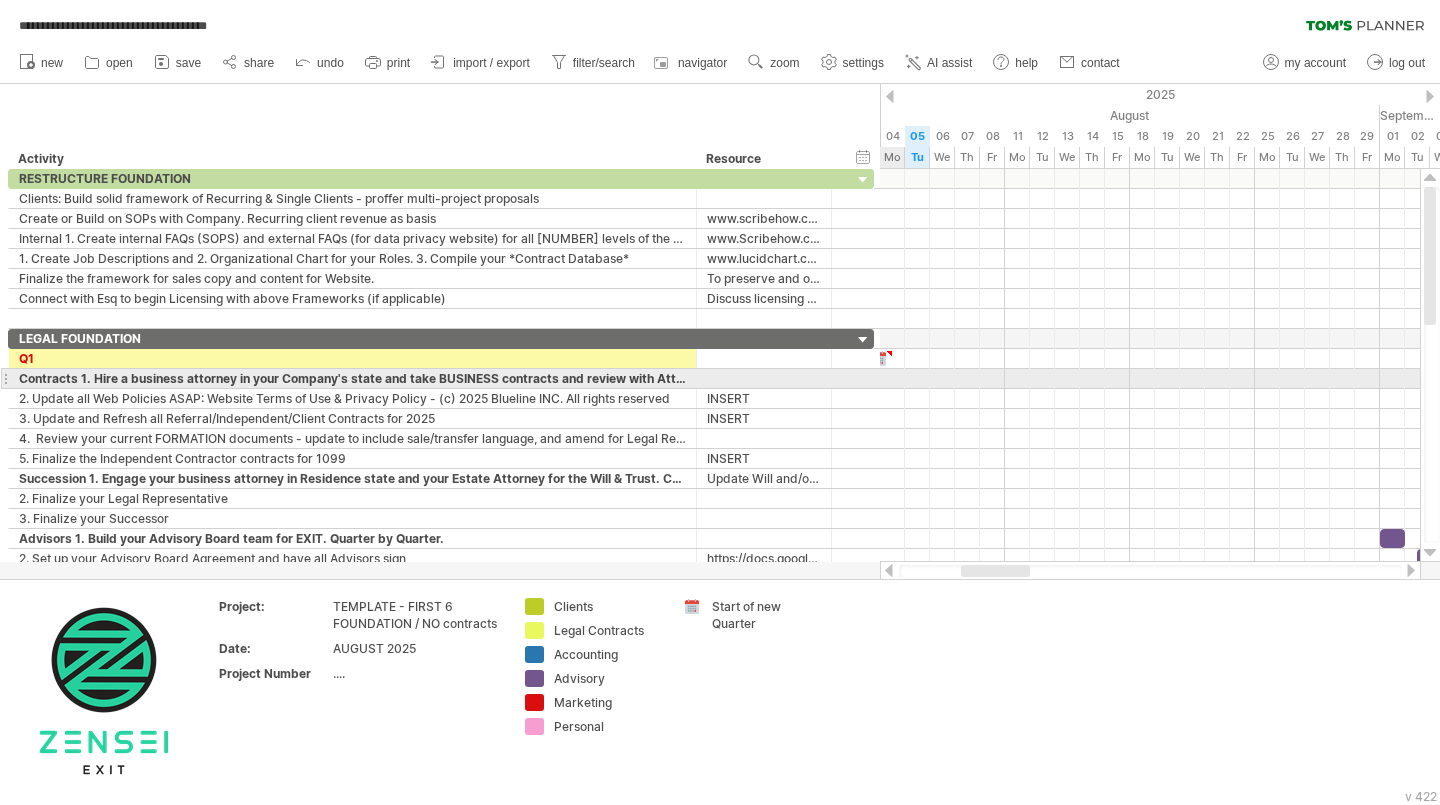 click at bounding box center (1150, 379) 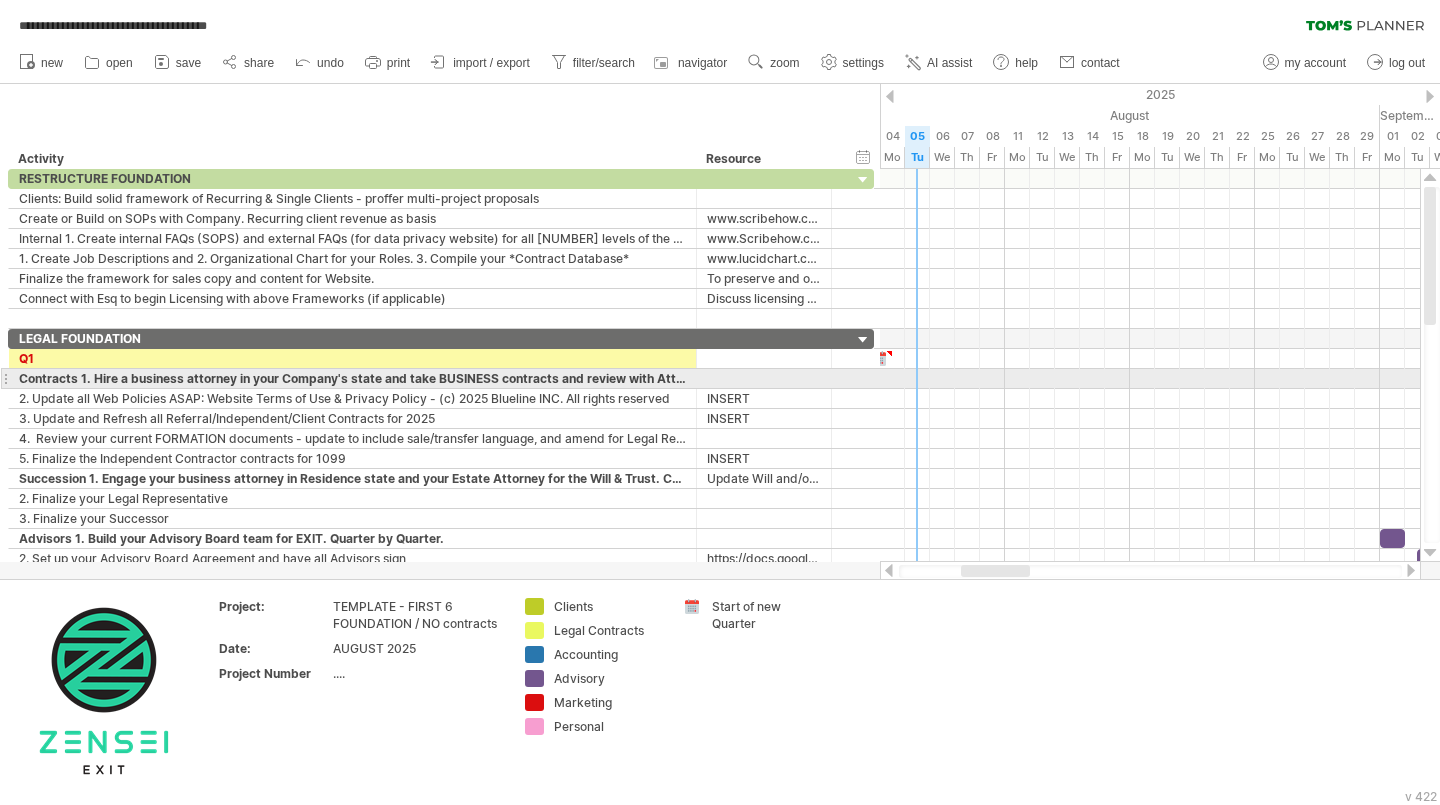 click at bounding box center (1150, 379) 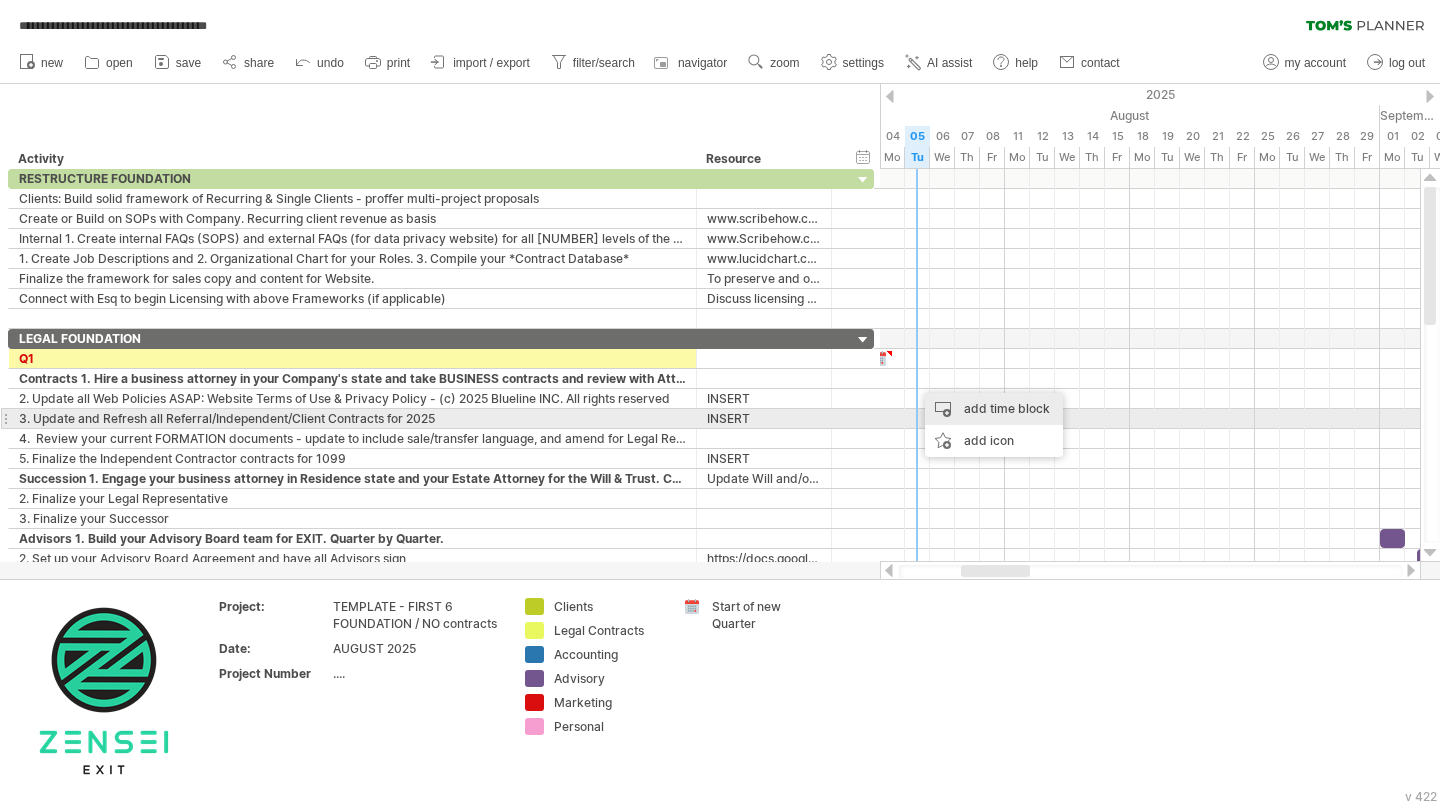click on "add time block" at bounding box center (994, 409) 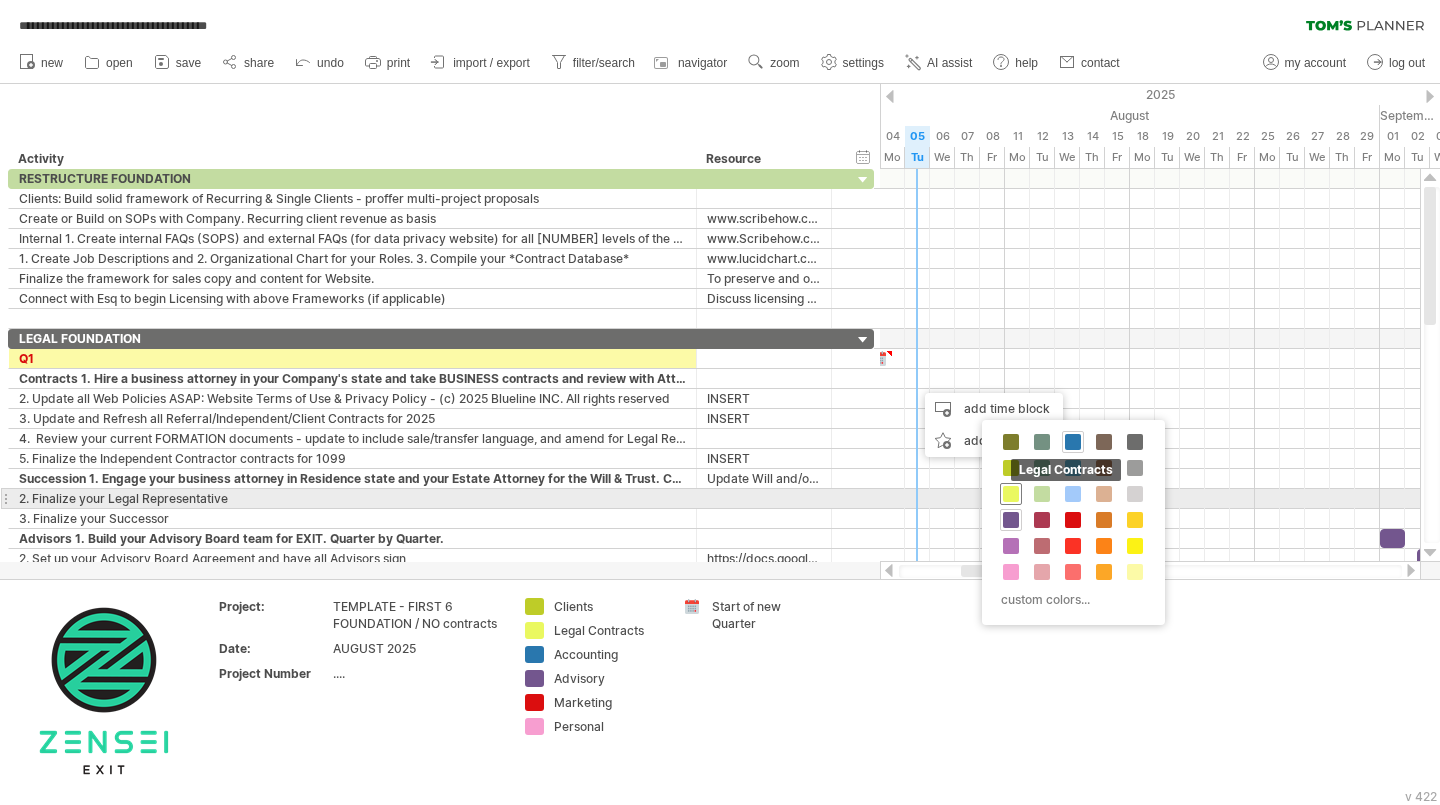 click at bounding box center (1011, 494) 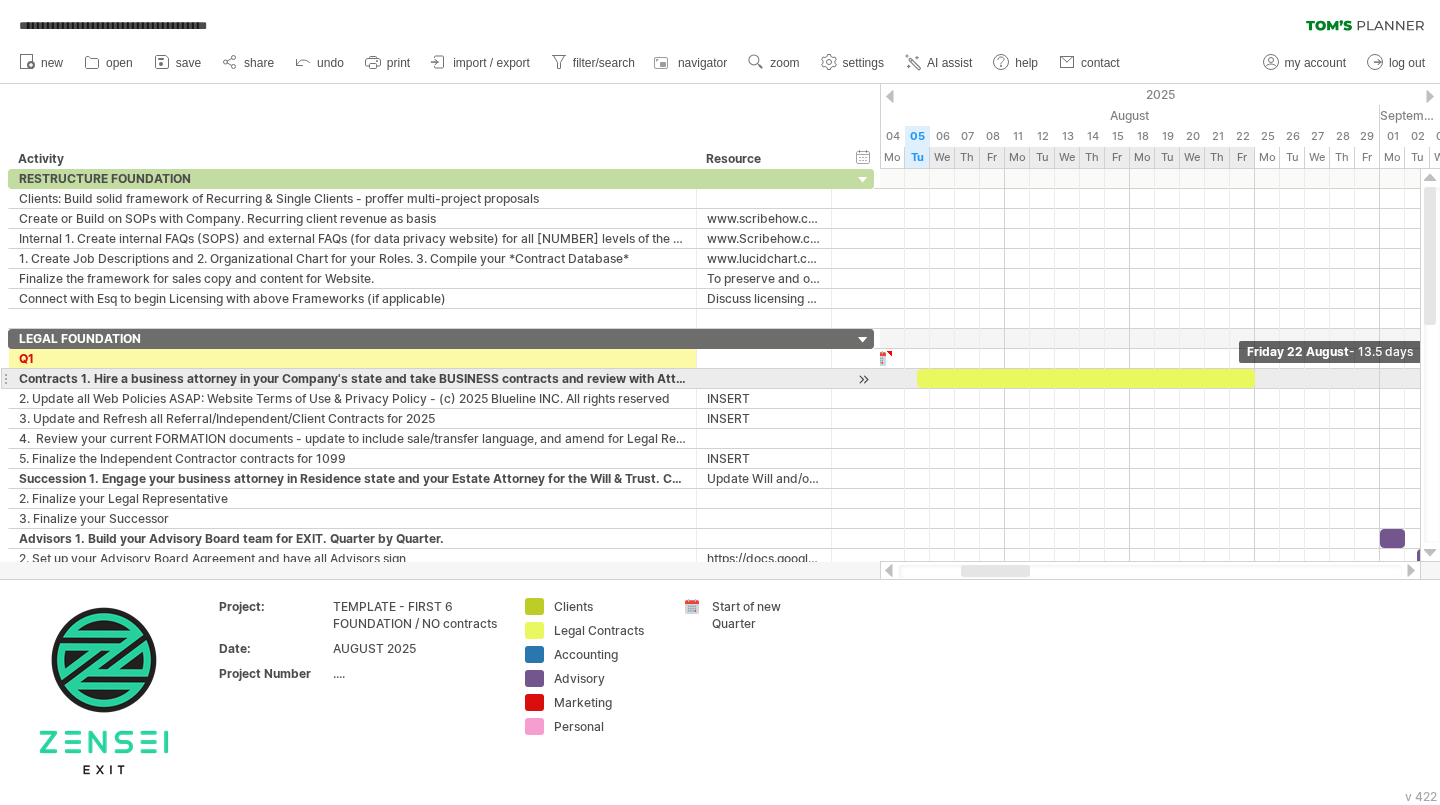 drag, startPoint x: 942, startPoint y: 377, endPoint x: 1251, endPoint y: 373, distance: 309.02588 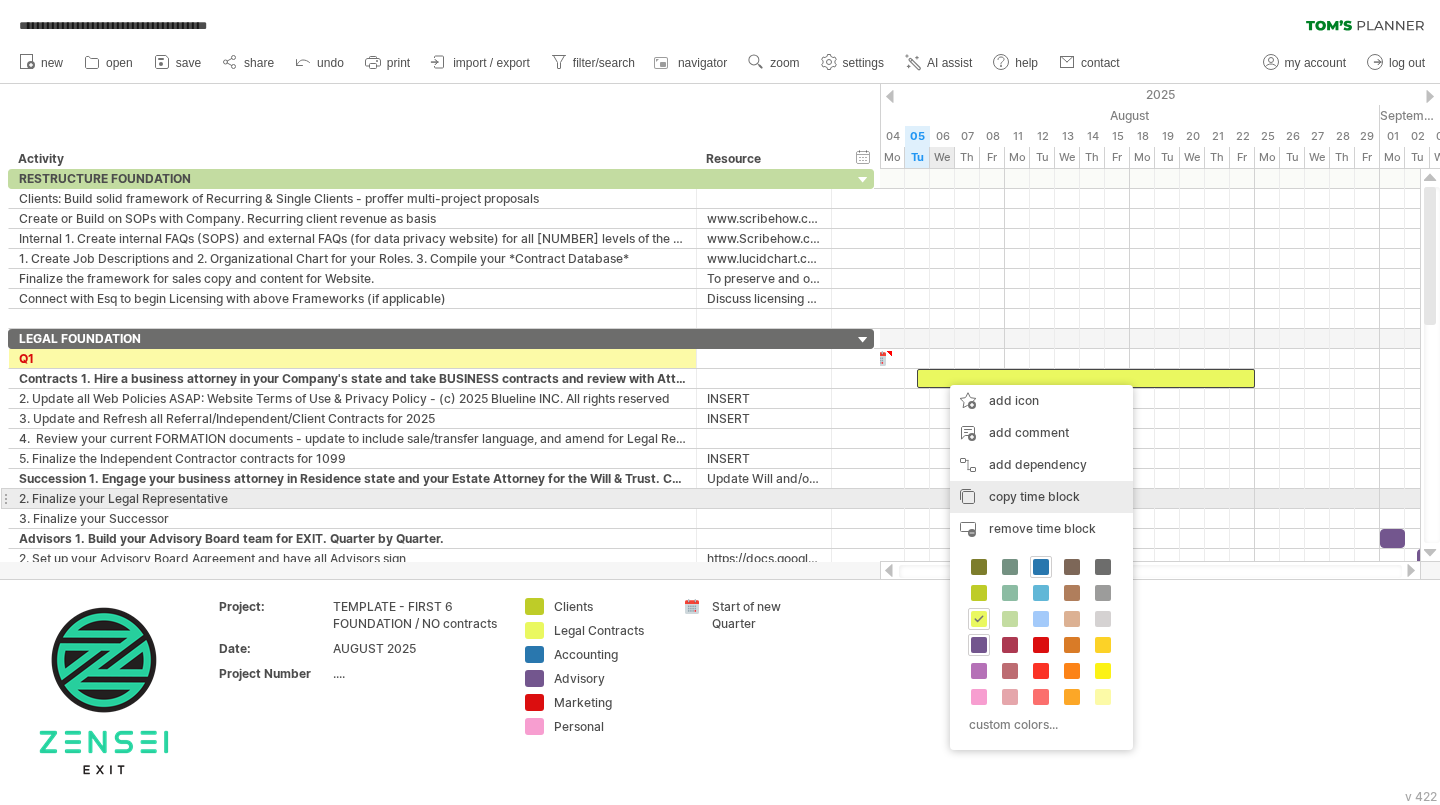 click on "copy time block" at bounding box center [1034, 496] 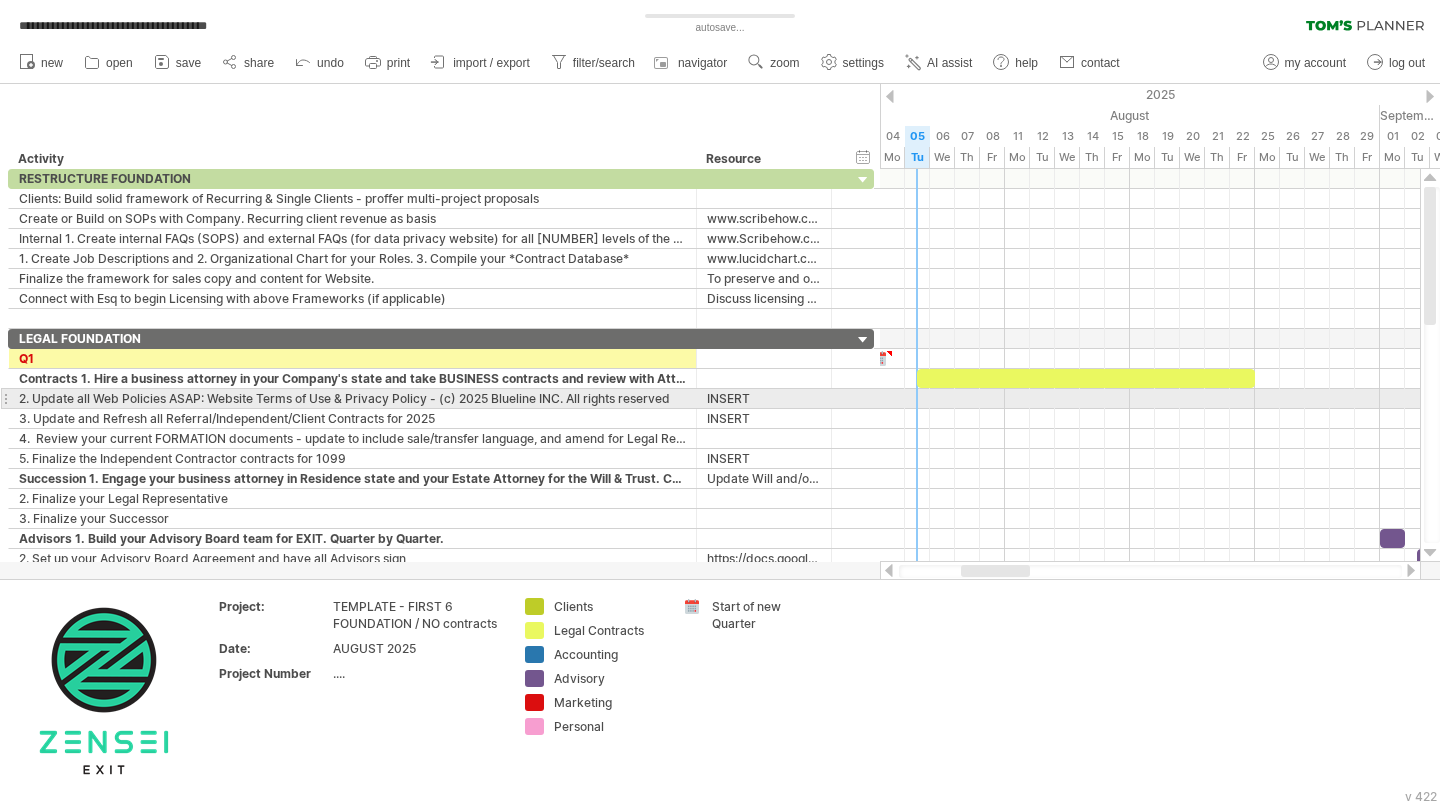click at bounding box center (1150, 399) 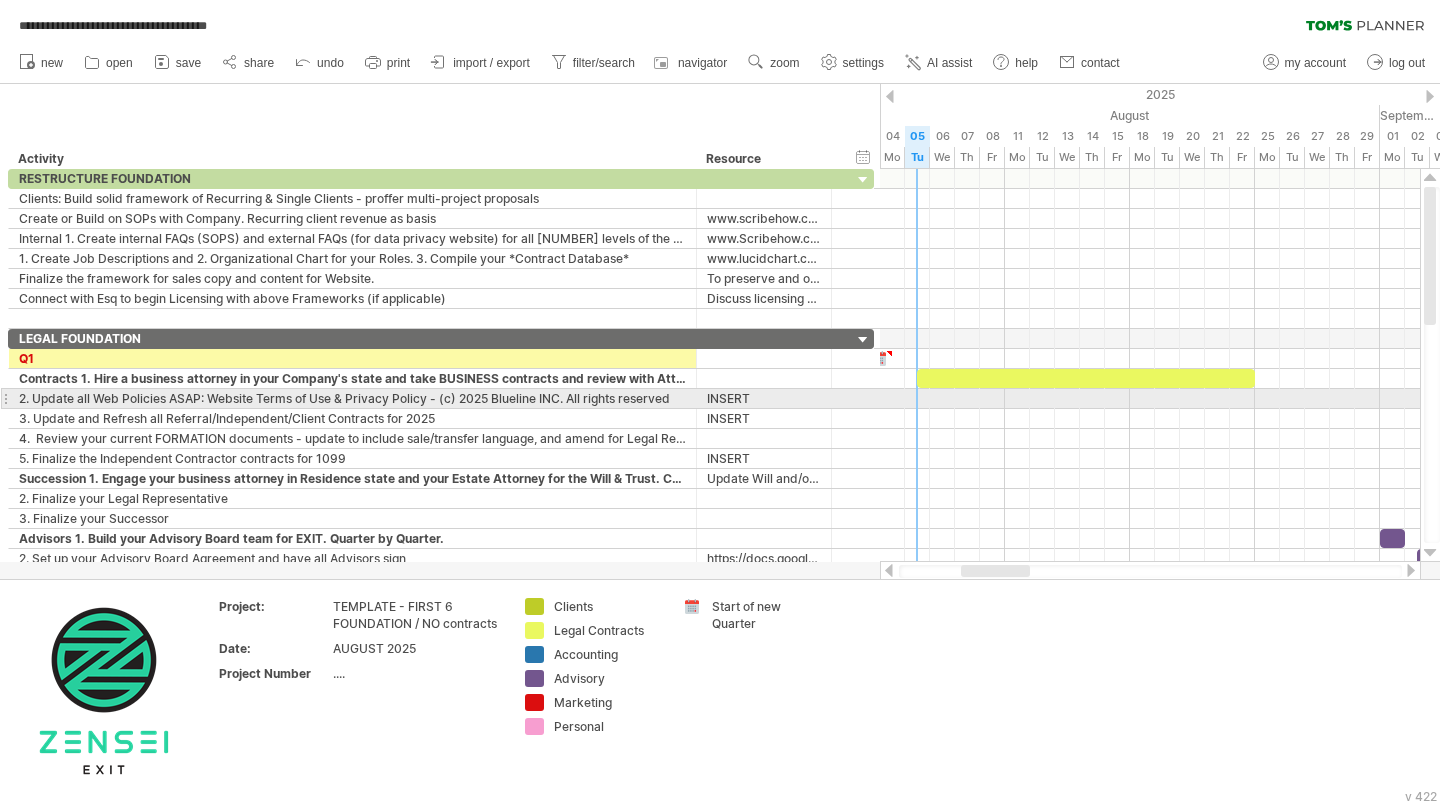 click at bounding box center (1150, 399) 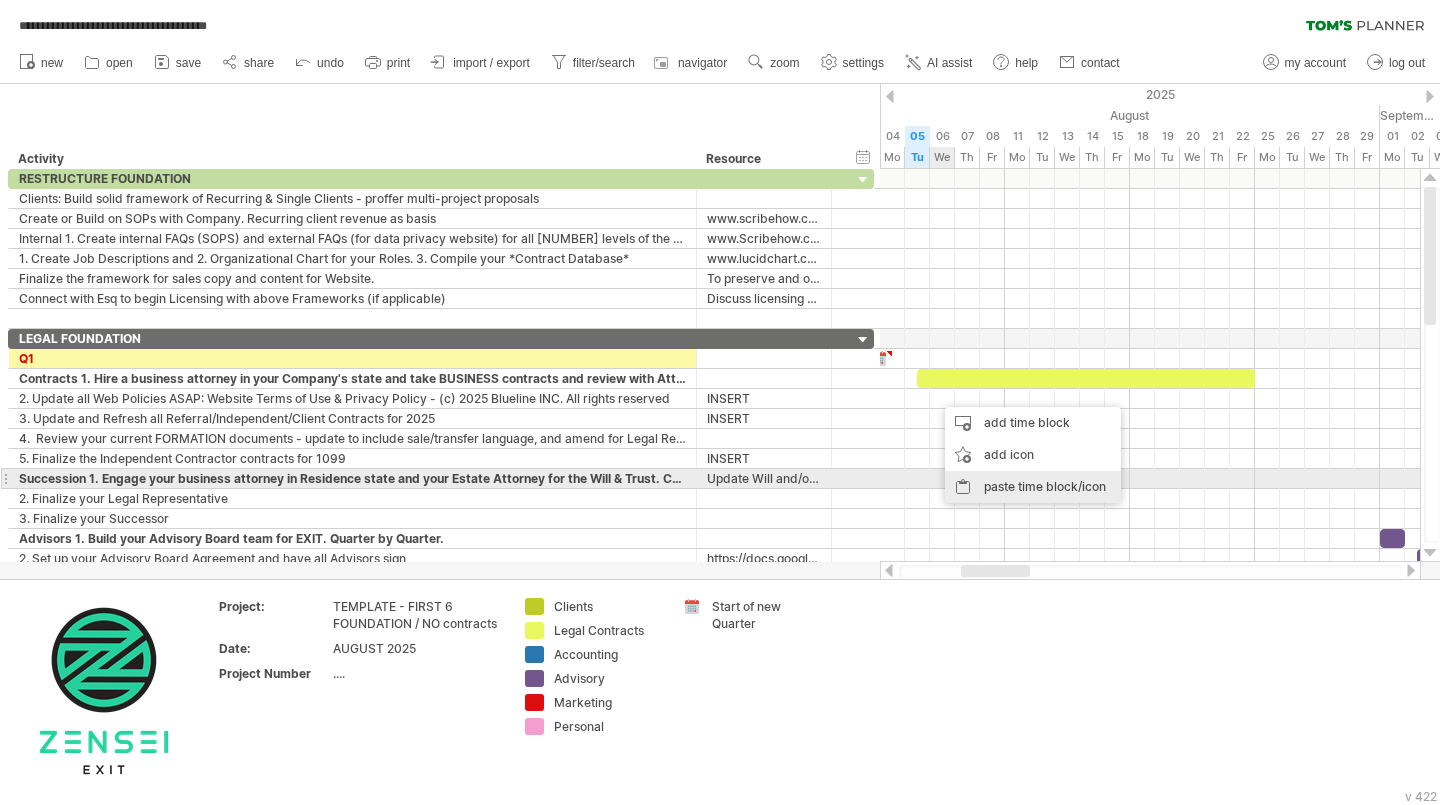 click on "paste time block/icon" at bounding box center (1033, 487) 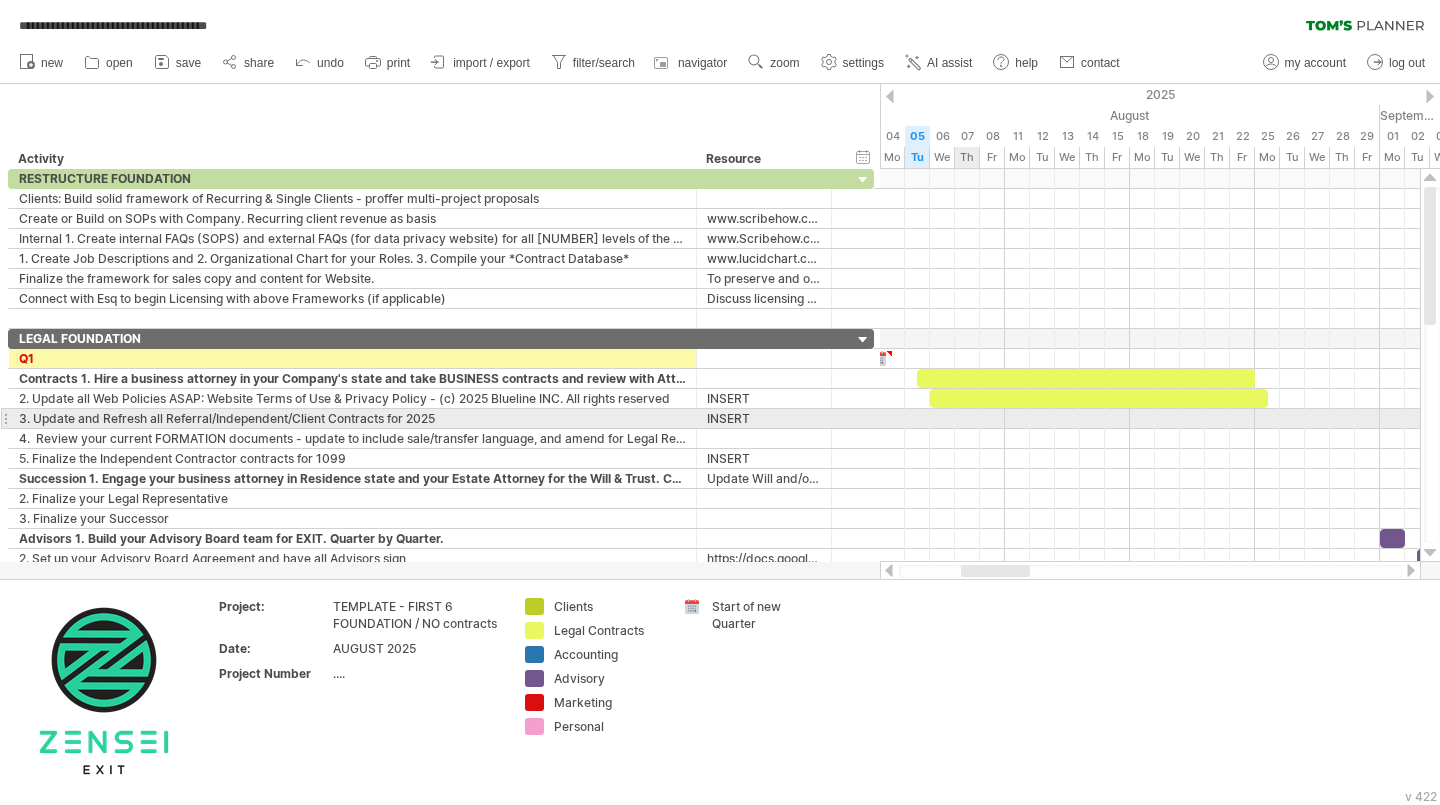 click at bounding box center [1150, 419] 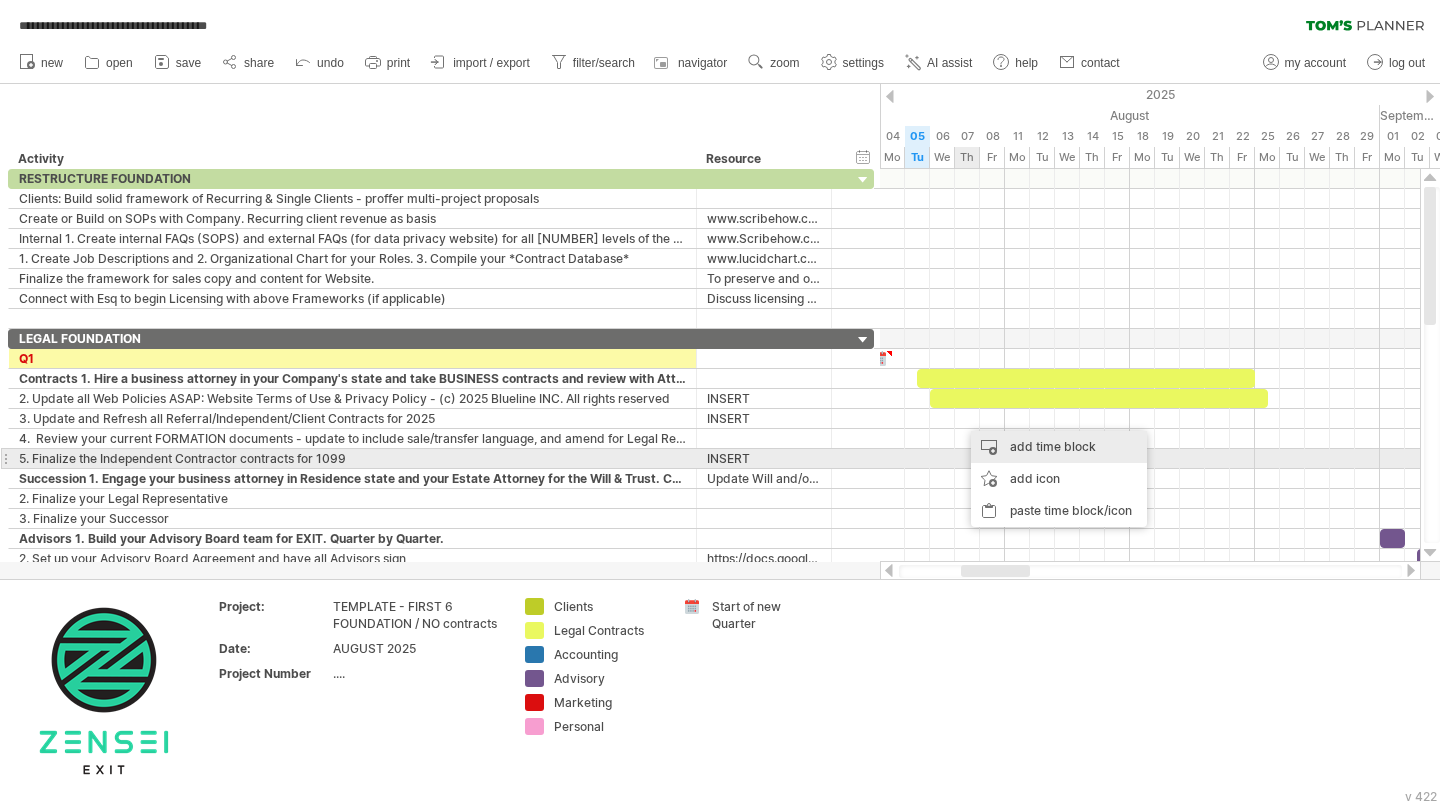 click on "add time block" at bounding box center (1059, 447) 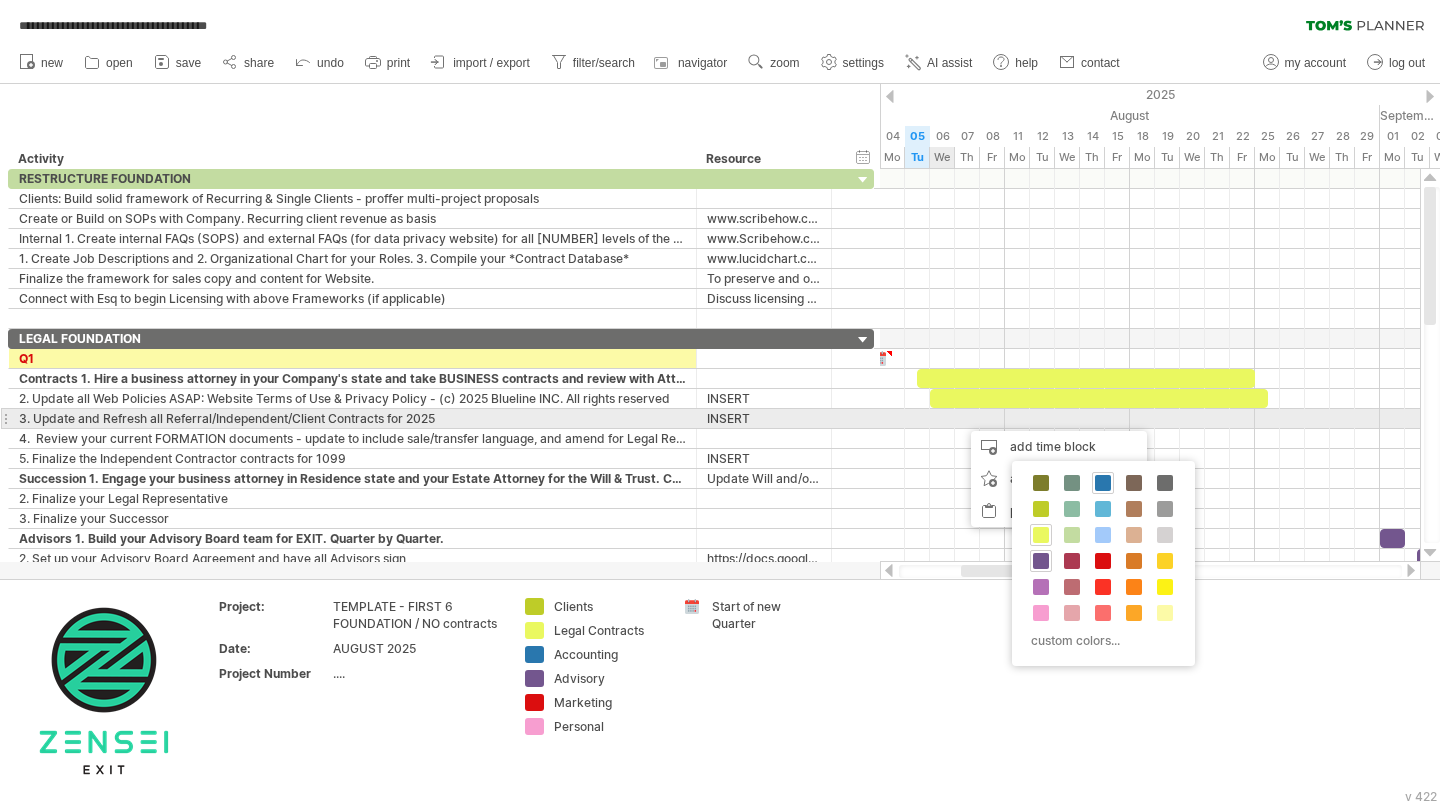 click at bounding box center (1150, 419) 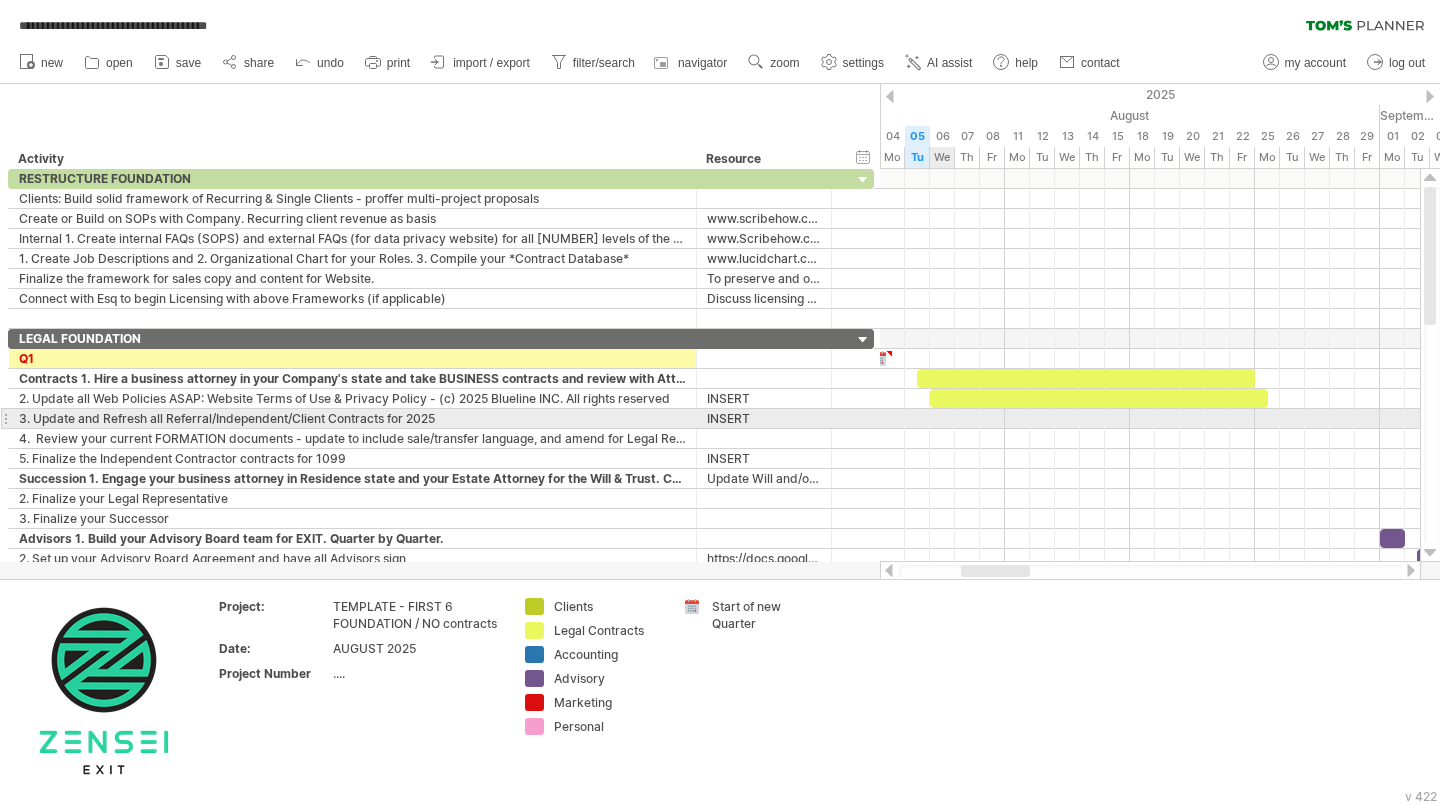 click at bounding box center (1150, 419) 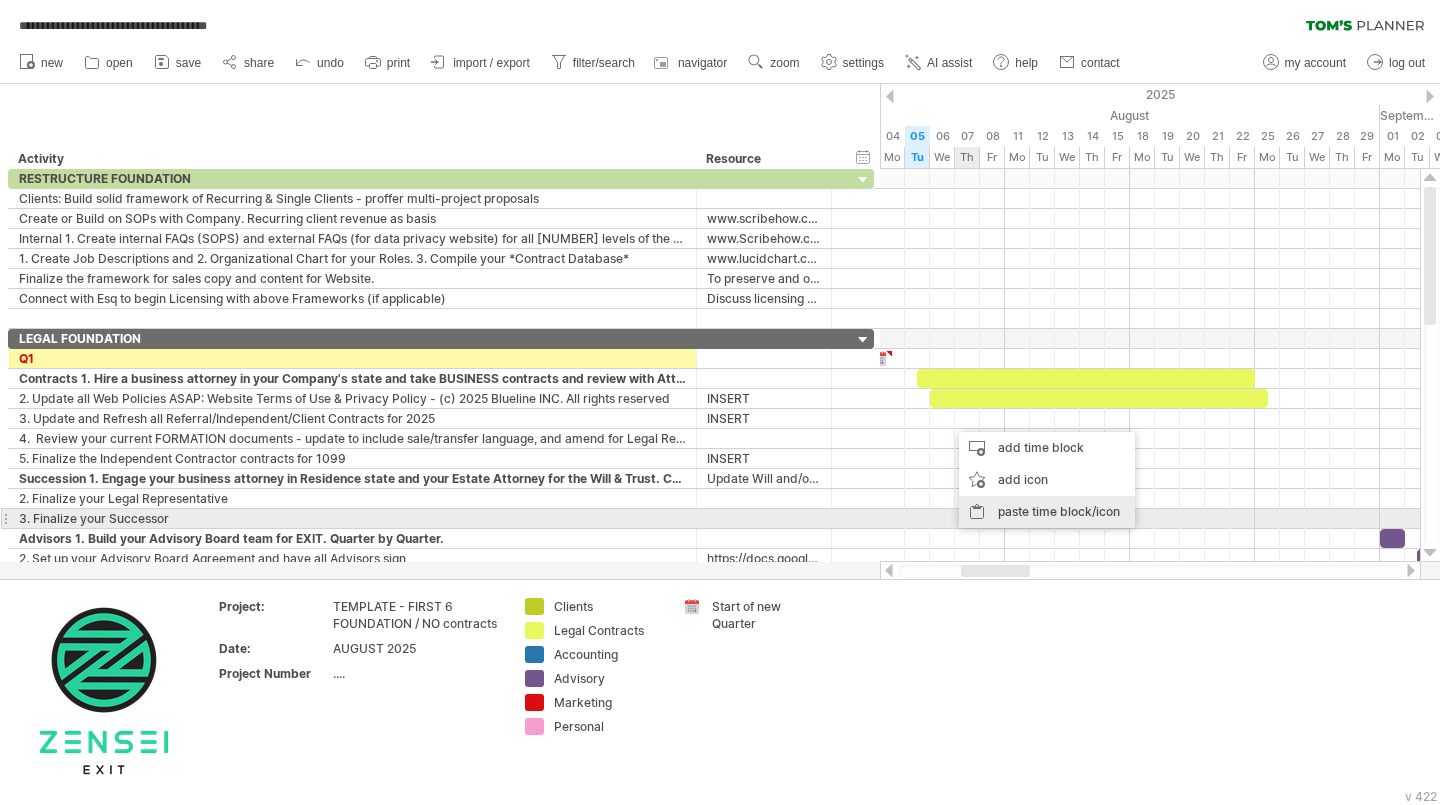 click on "paste time block/icon" at bounding box center [1047, 512] 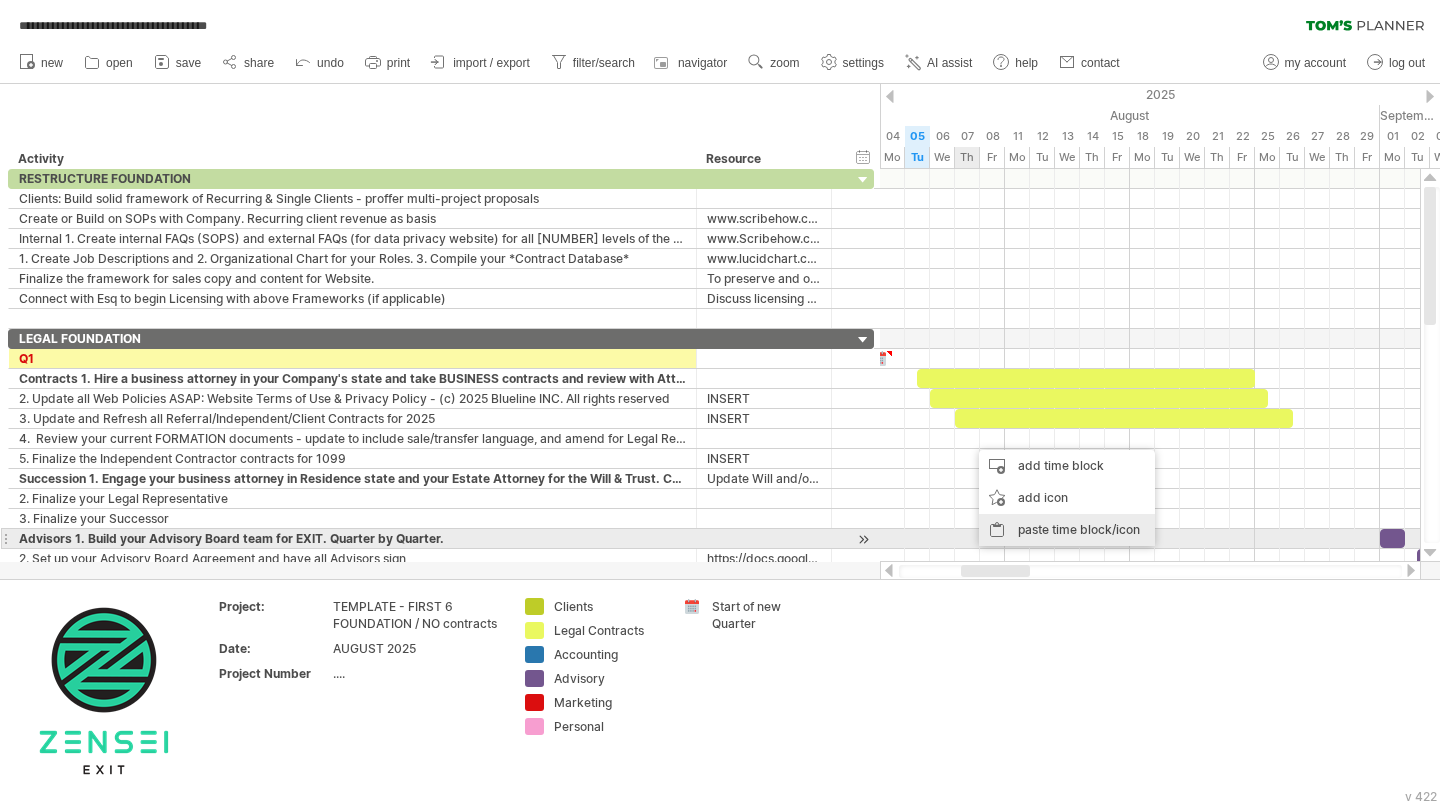 click on "paste time block/icon" at bounding box center [1067, 530] 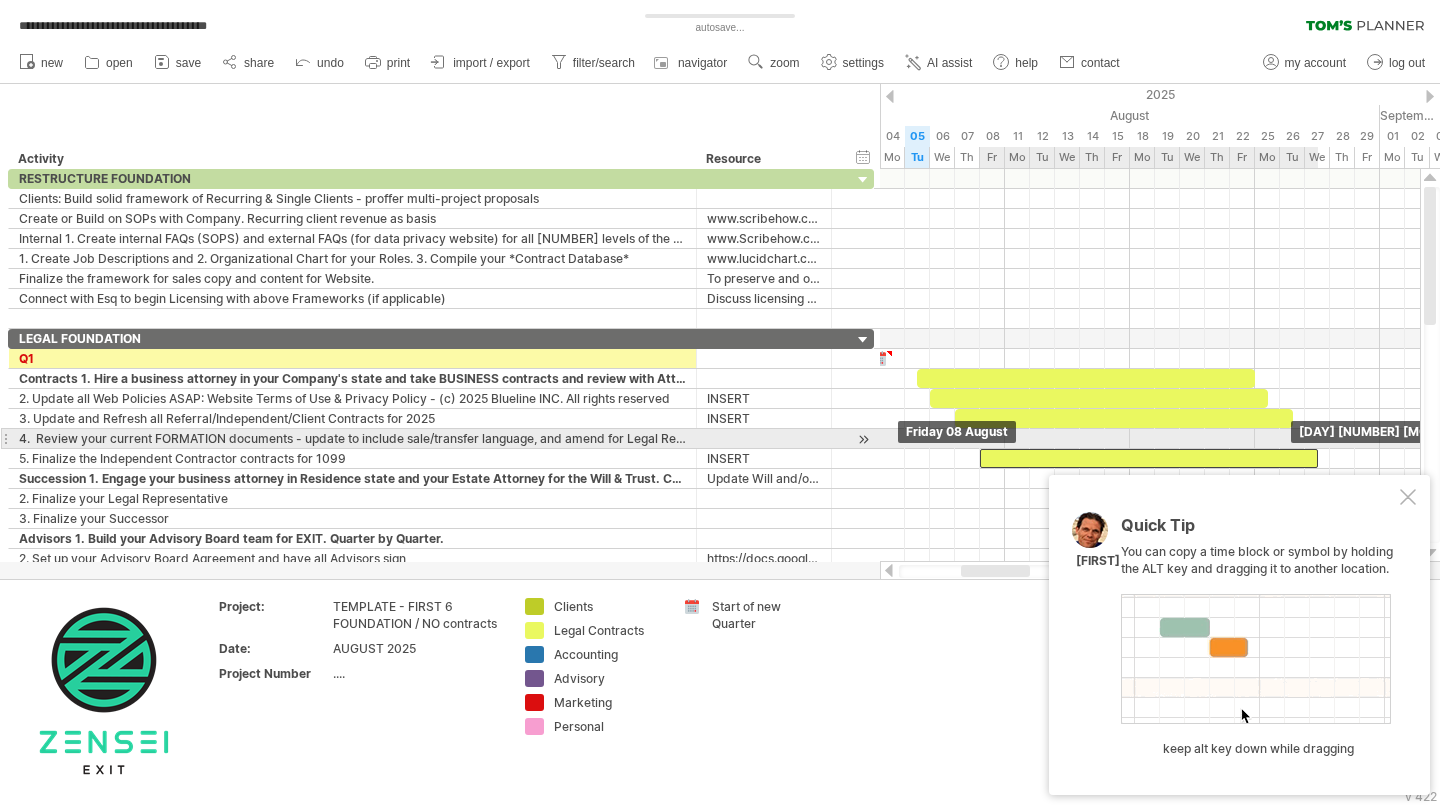 drag, startPoint x: 997, startPoint y: 431, endPoint x: 1014, endPoint y: 446, distance: 22.671568 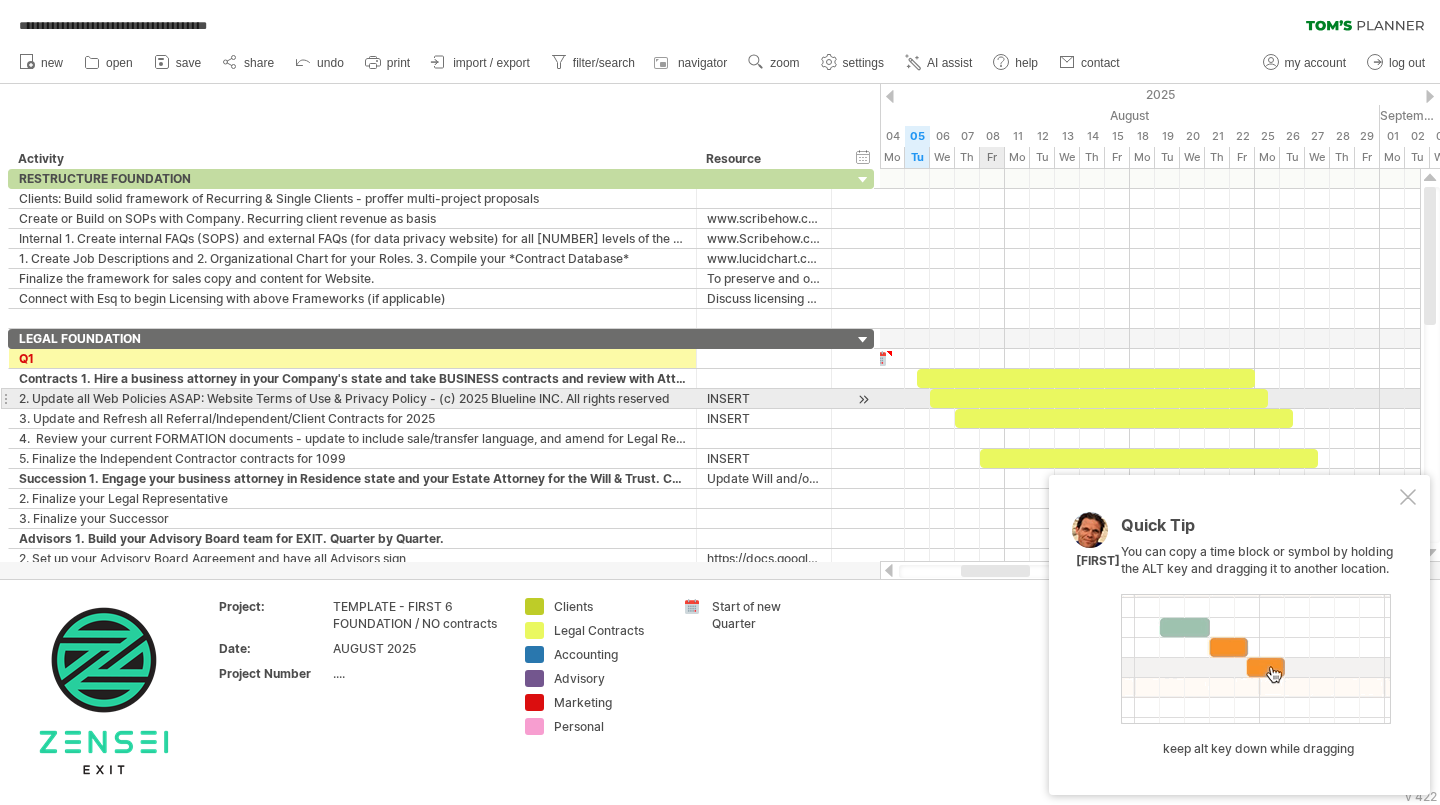 click at bounding box center (1099, 398) 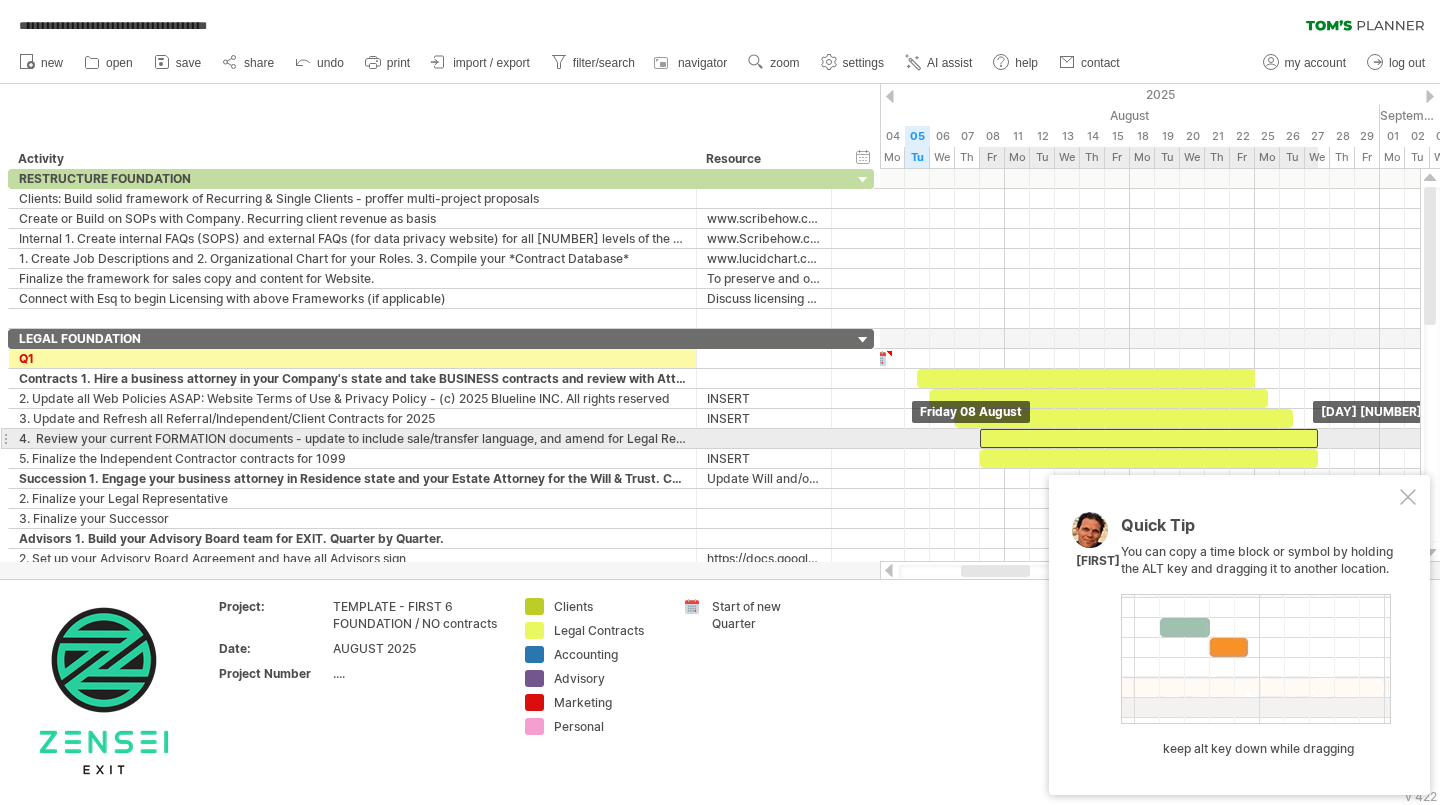 drag, startPoint x: 1018, startPoint y: 461, endPoint x: 1020, endPoint y: 436, distance: 25.079872 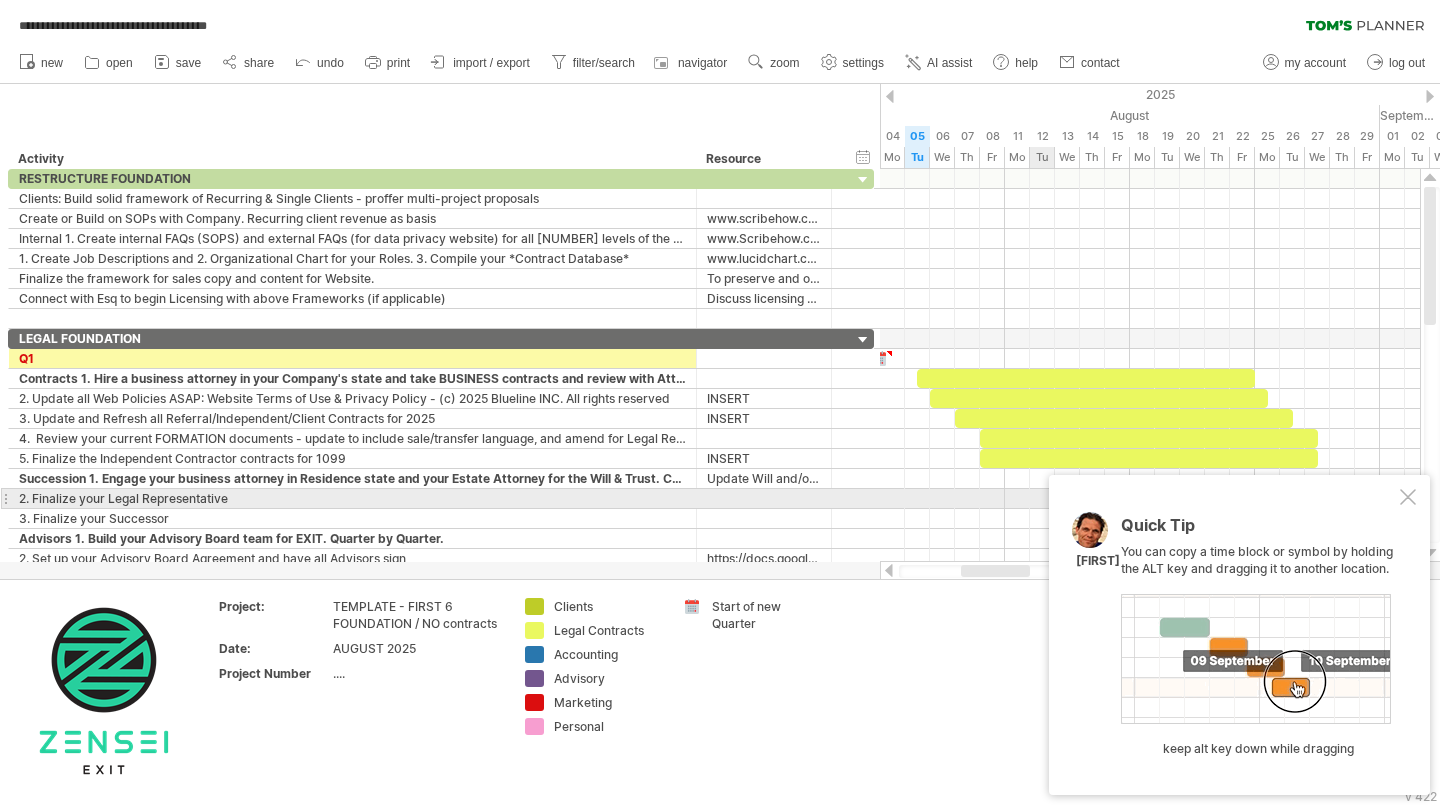 click at bounding box center (1408, 497) 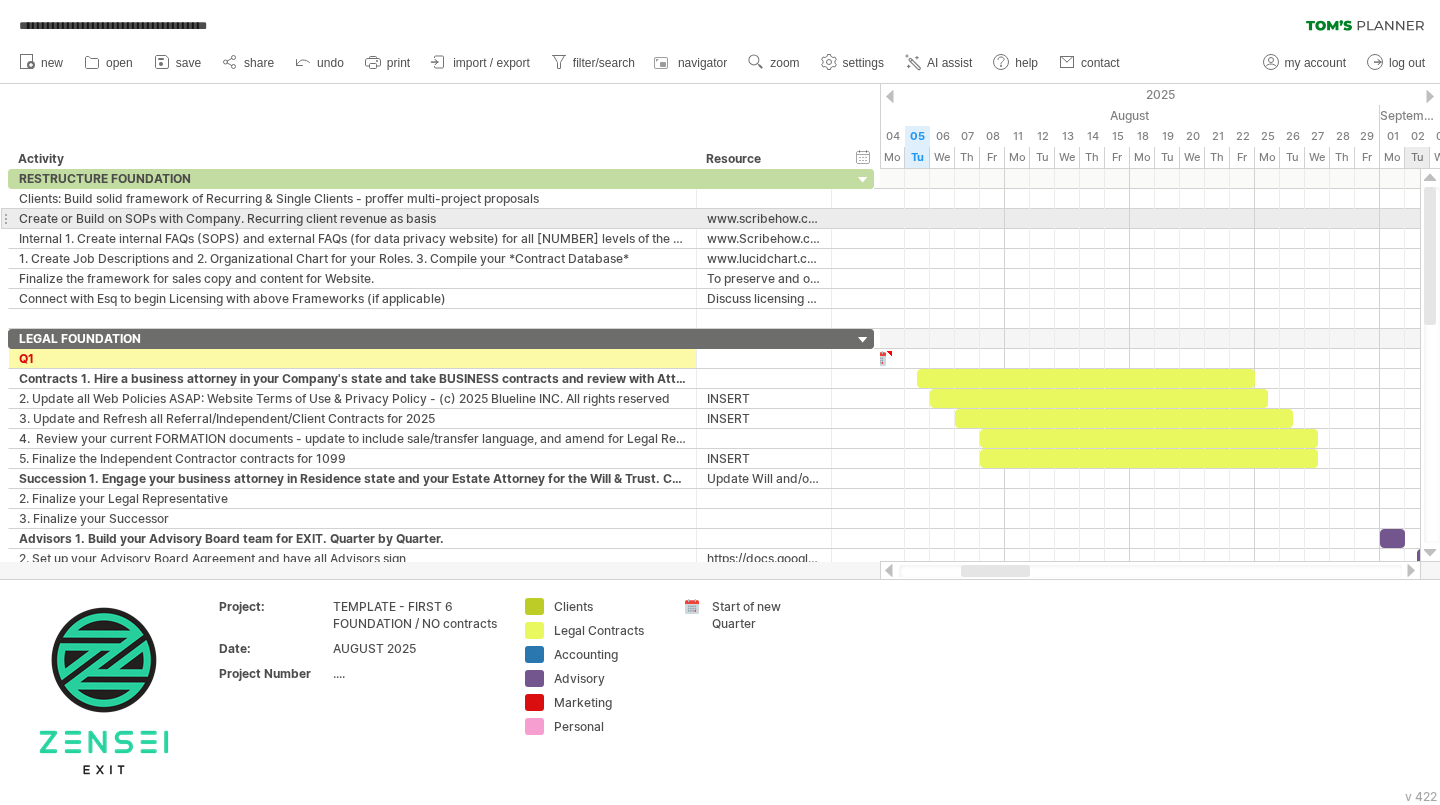 drag, startPoint x: 1428, startPoint y: 232, endPoint x: 1431, endPoint y: 209, distance: 23.194826 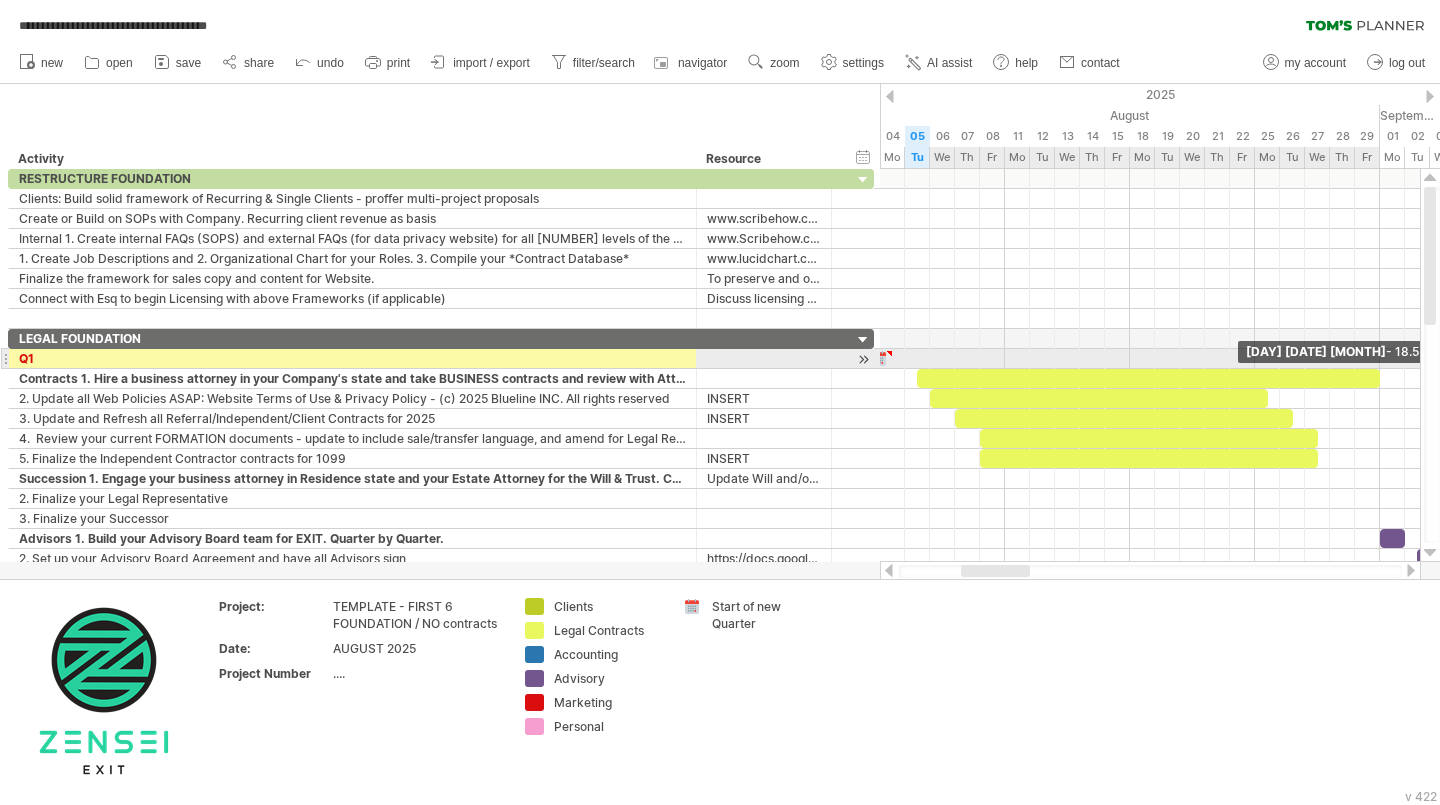 drag, startPoint x: 1256, startPoint y: 379, endPoint x: 1378, endPoint y: 361, distance: 123.32072 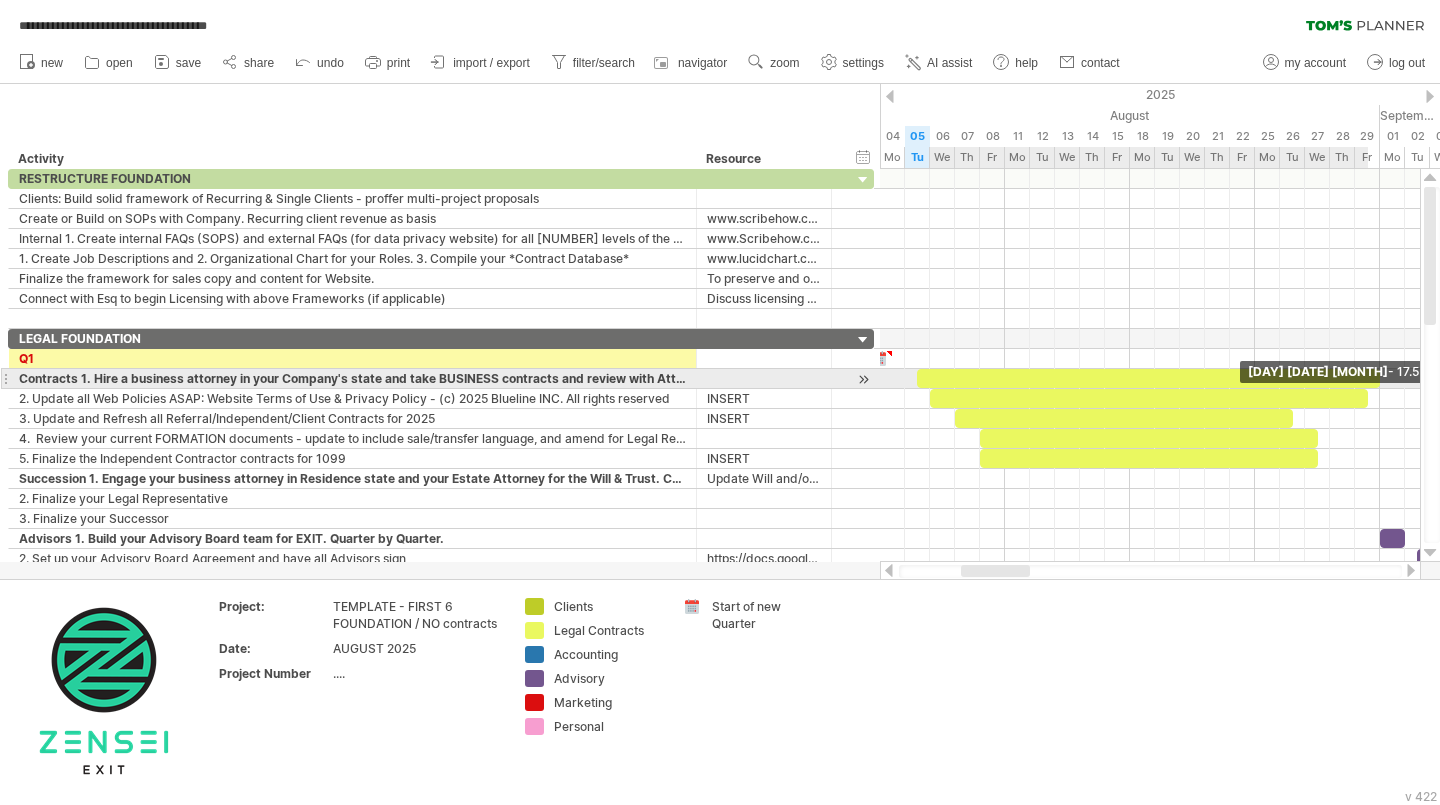 drag, startPoint x: 1270, startPoint y: 395, endPoint x: 1374, endPoint y: 384, distance: 104.58012 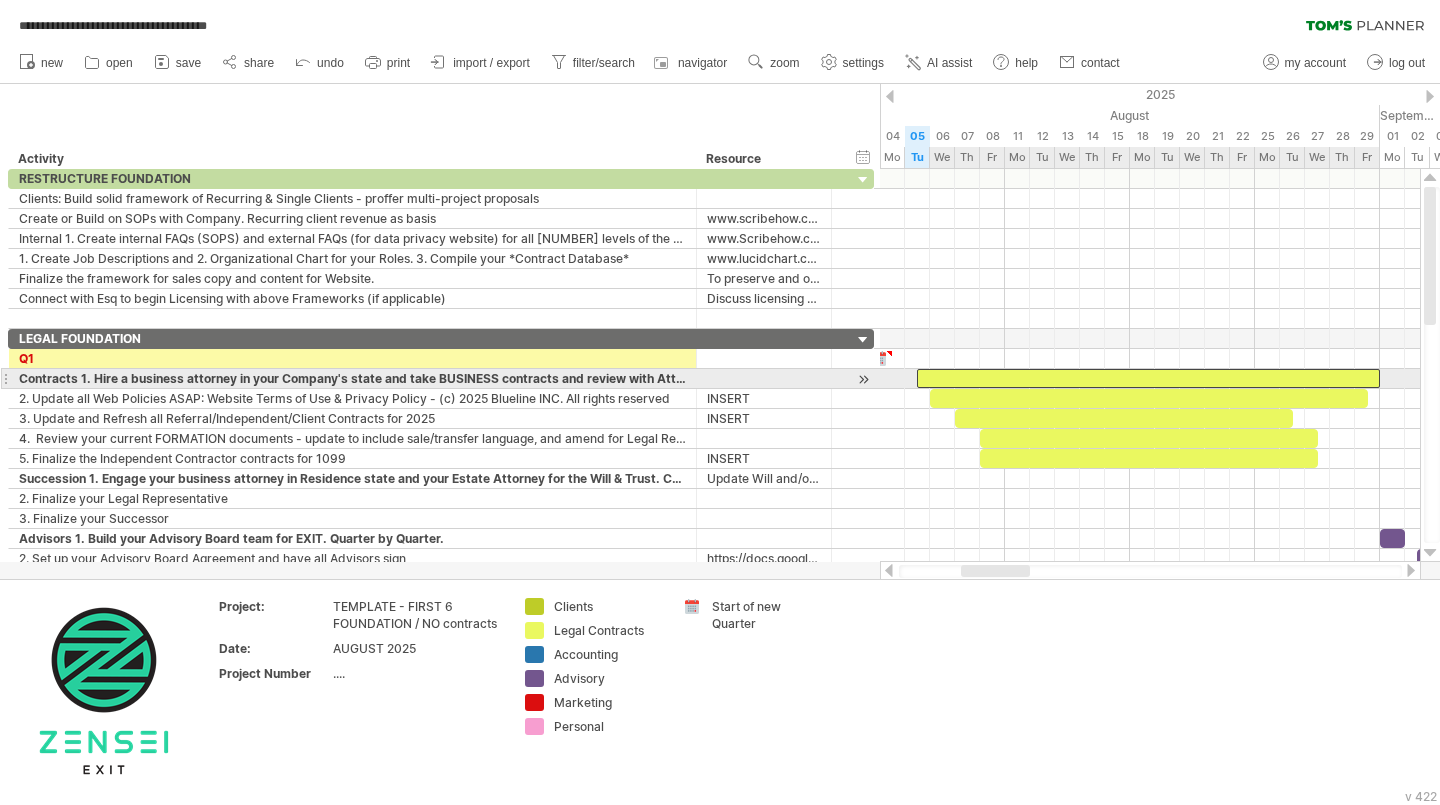 click at bounding box center [1148, 378] 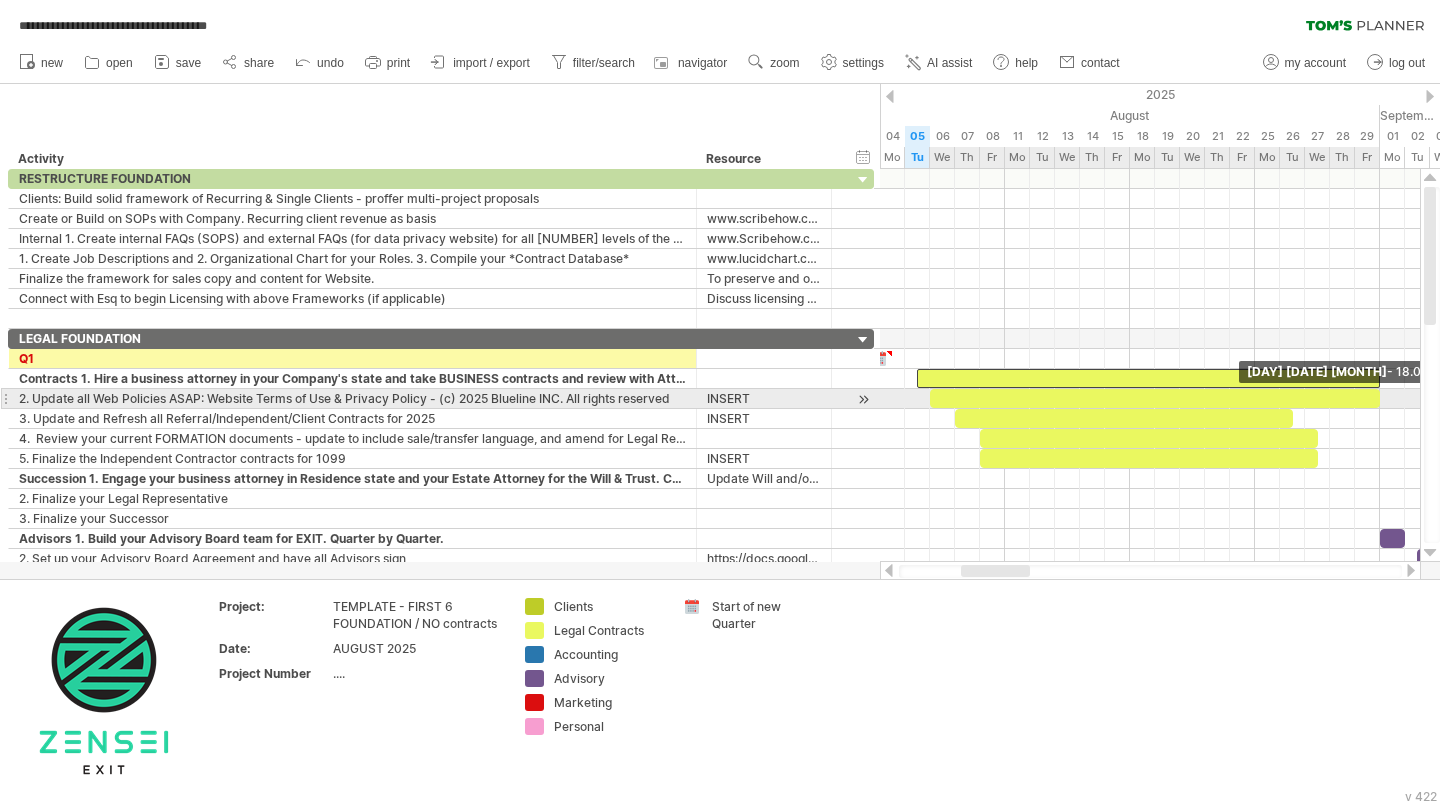 click at bounding box center (1380, 398) 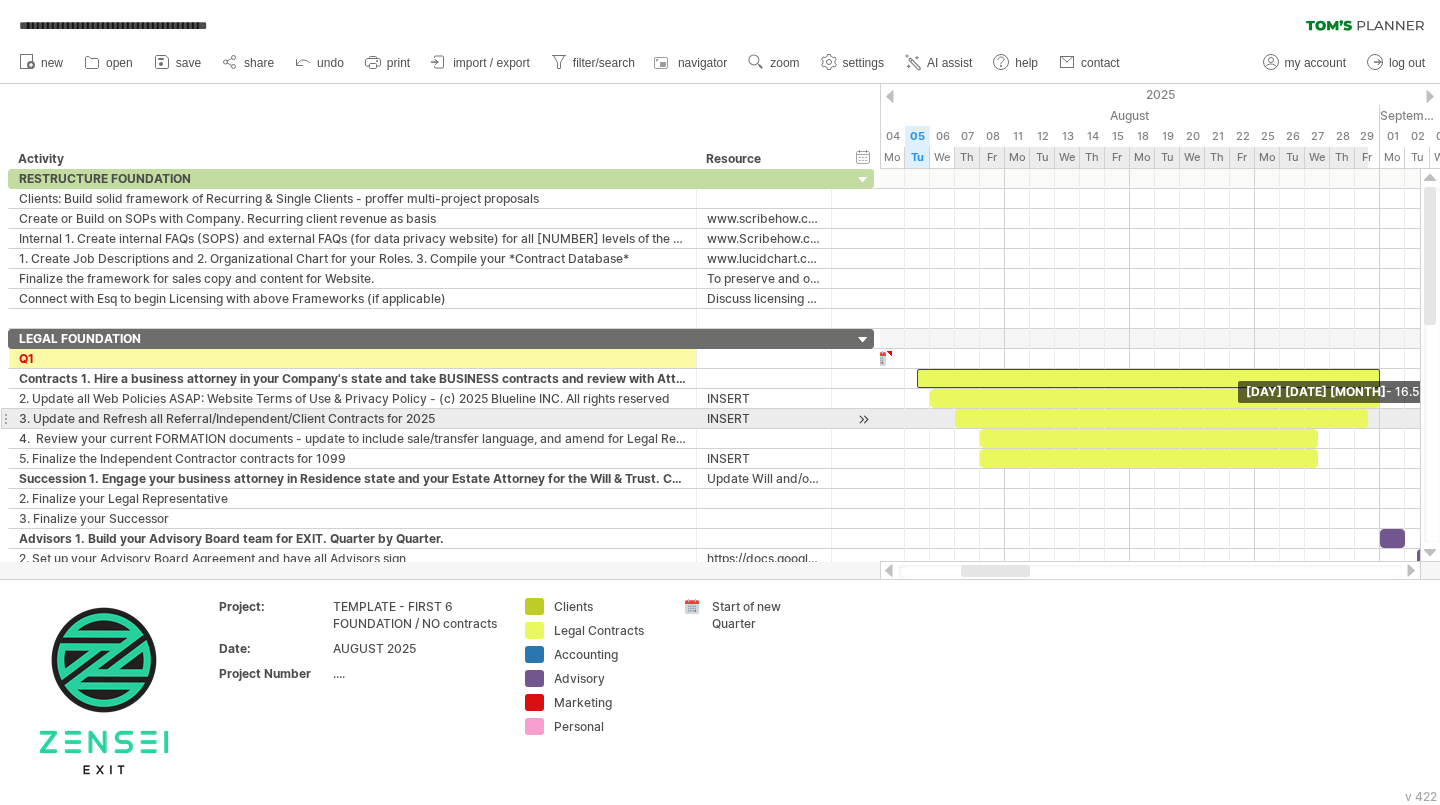 drag, startPoint x: 1293, startPoint y: 416, endPoint x: 1371, endPoint y: 423, distance: 78.31347 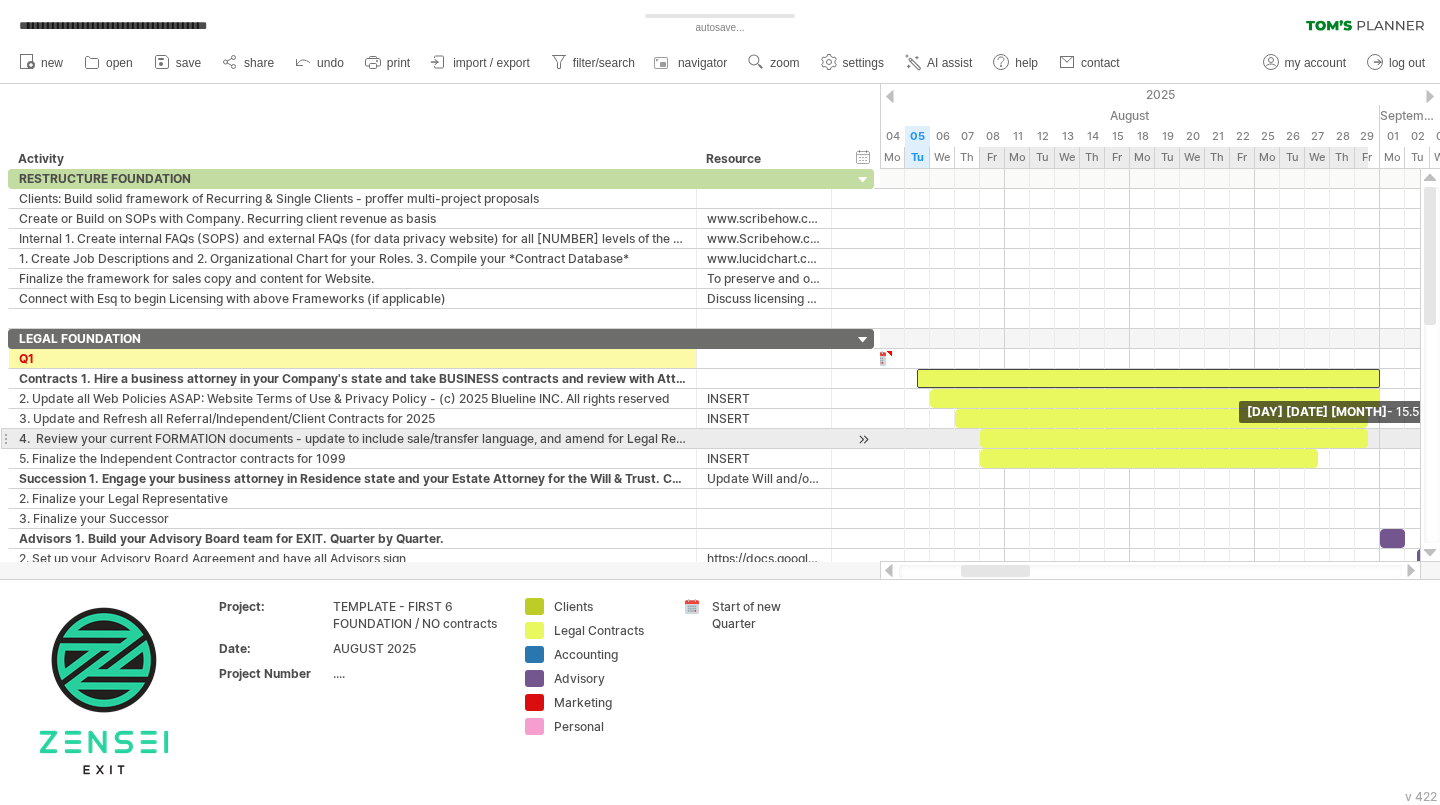 drag, startPoint x: 1318, startPoint y: 439, endPoint x: 1370, endPoint y: 437, distance: 52.03845 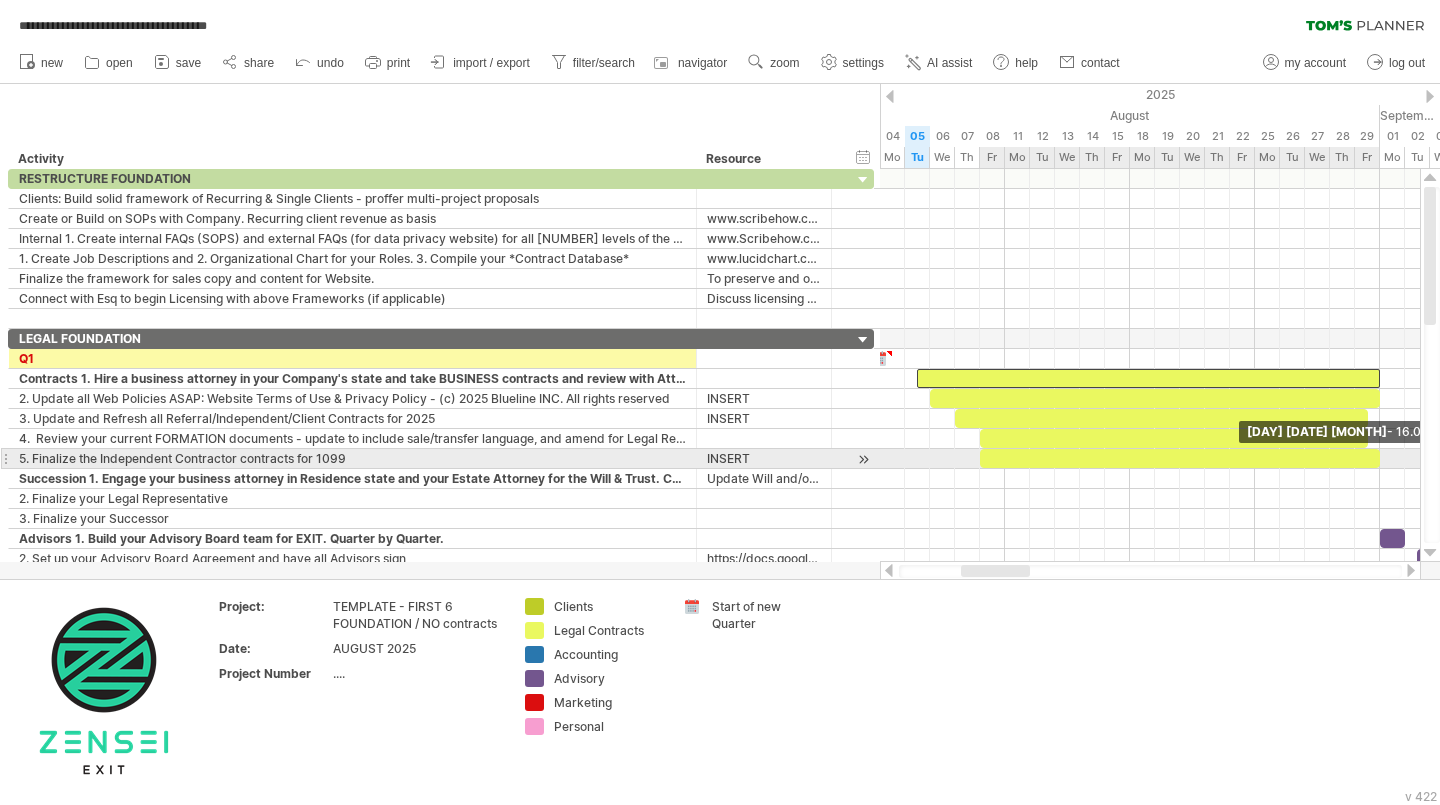 drag, startPoint x: 1316, startPoint y: 460, endPoint x: 1380, endPoint y: 449, distance: 64.93843 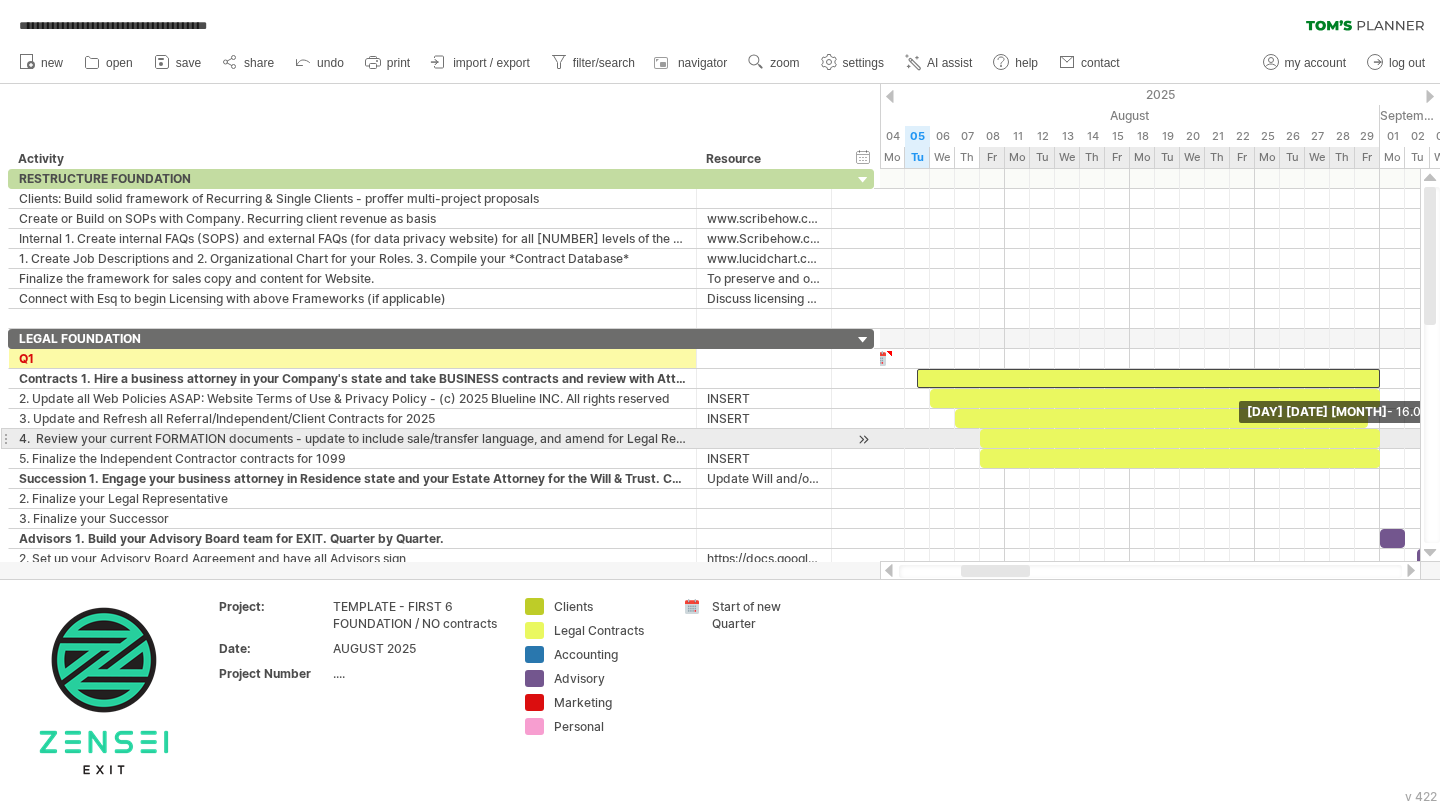 drag, startPoint x: 1371, startPoint y: 435, endPoint x: 1382, endPoint y: 434, distance: 11.045361 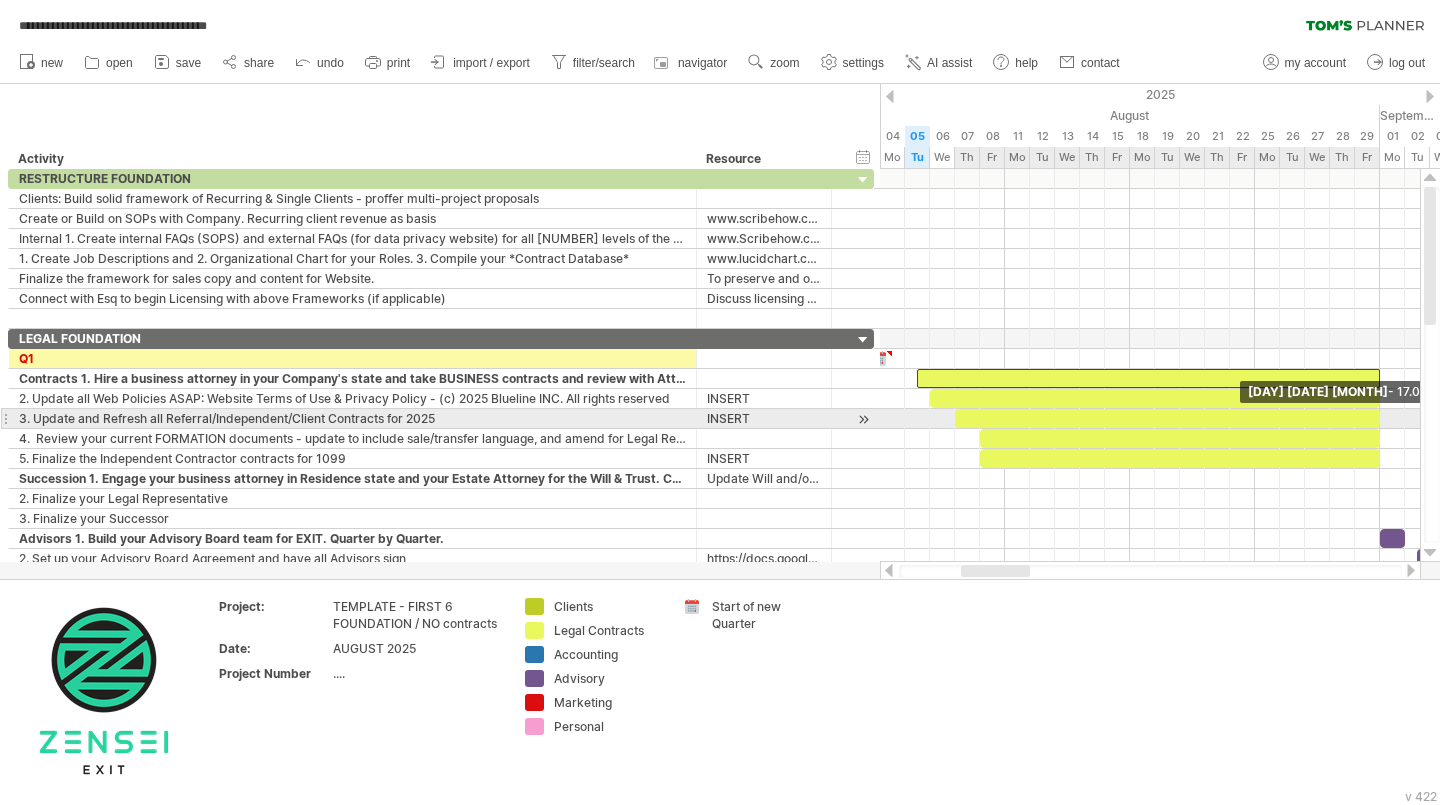click at bounding box center [1380, 418] 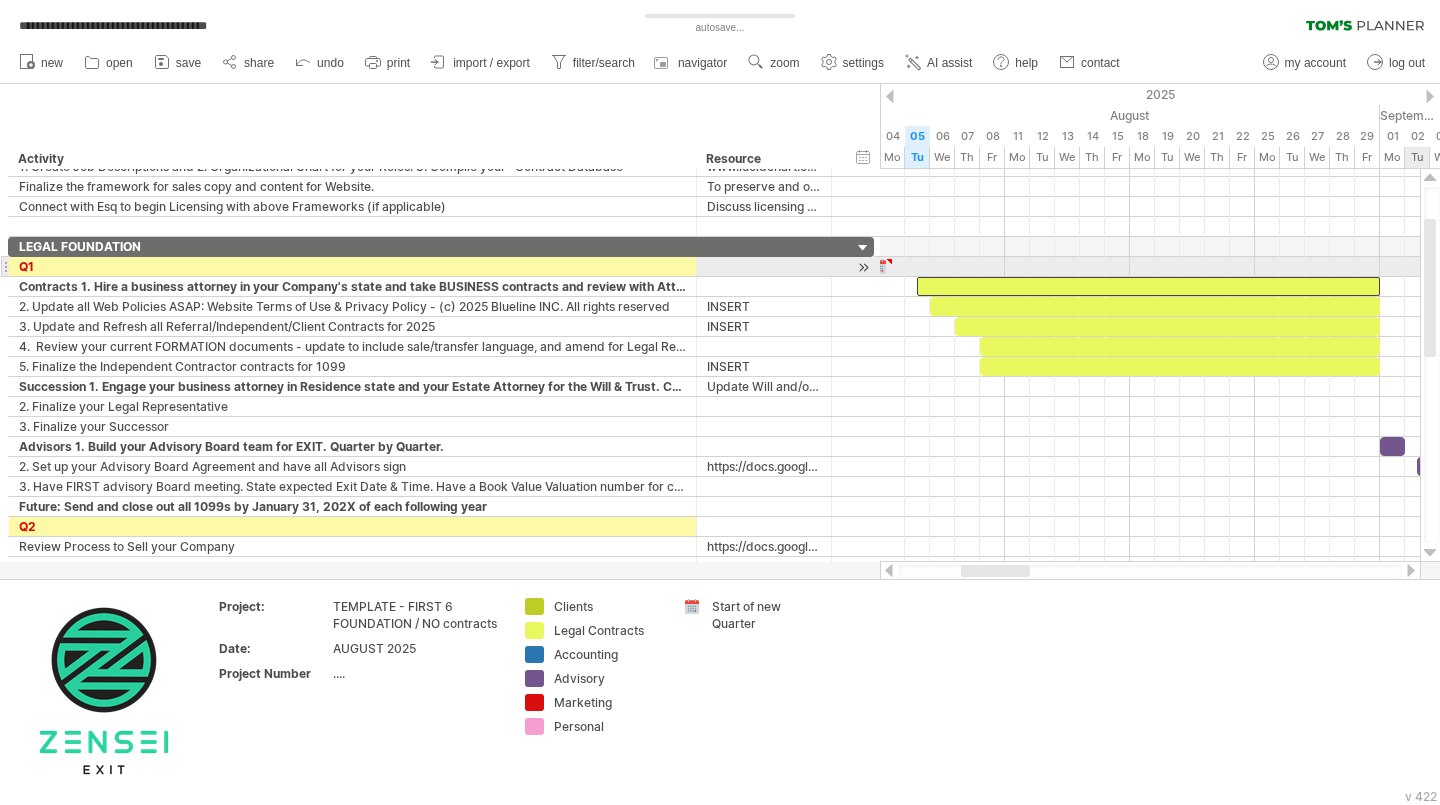drag, startPoint x: 1429, startPoint y: 230, endPoint x: 1438, endPoint y: 262, distance: 33.24154 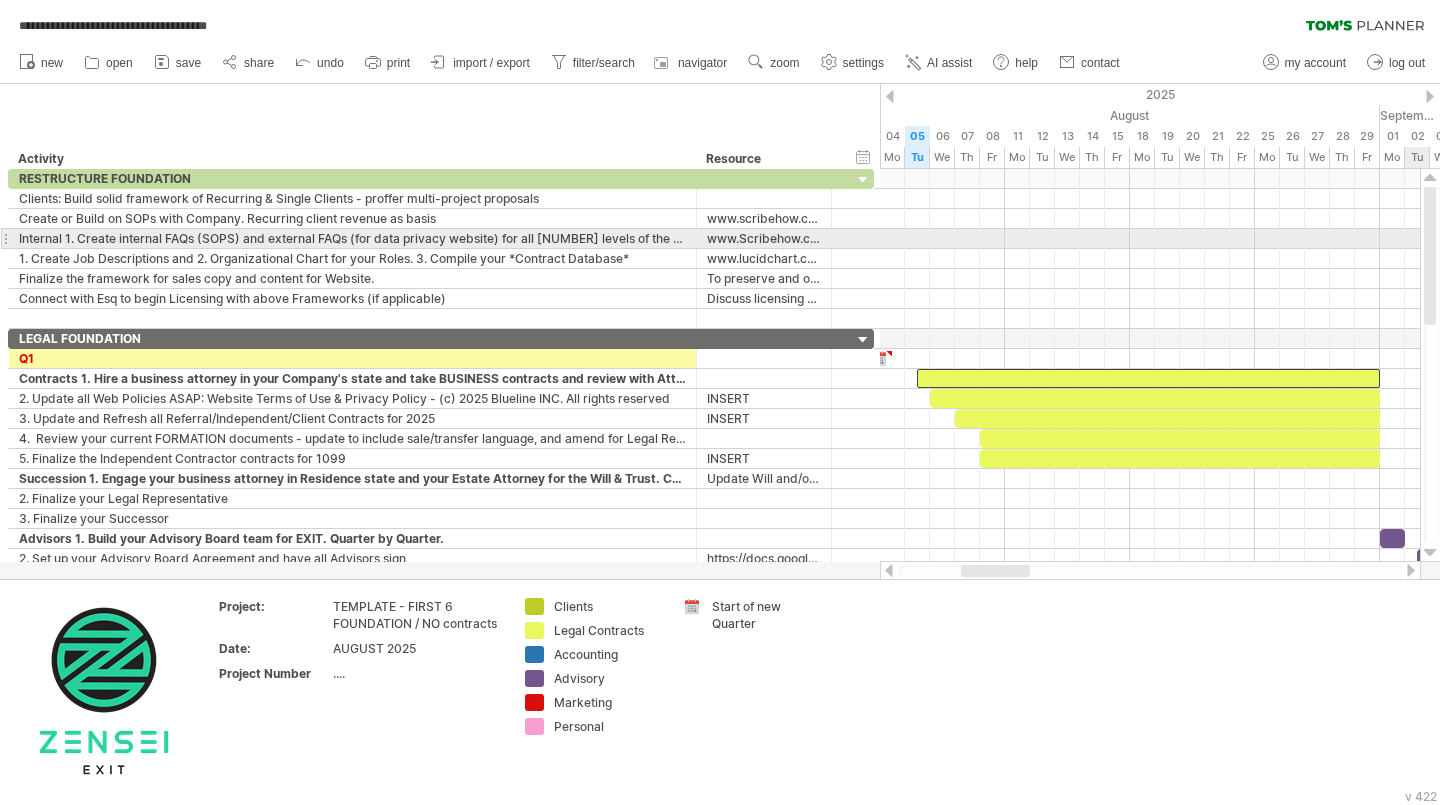drag, startPoint x: 1434, startPoint y: 292, endPoint x: 1439, endPoint y: 244, distance: 48.259712 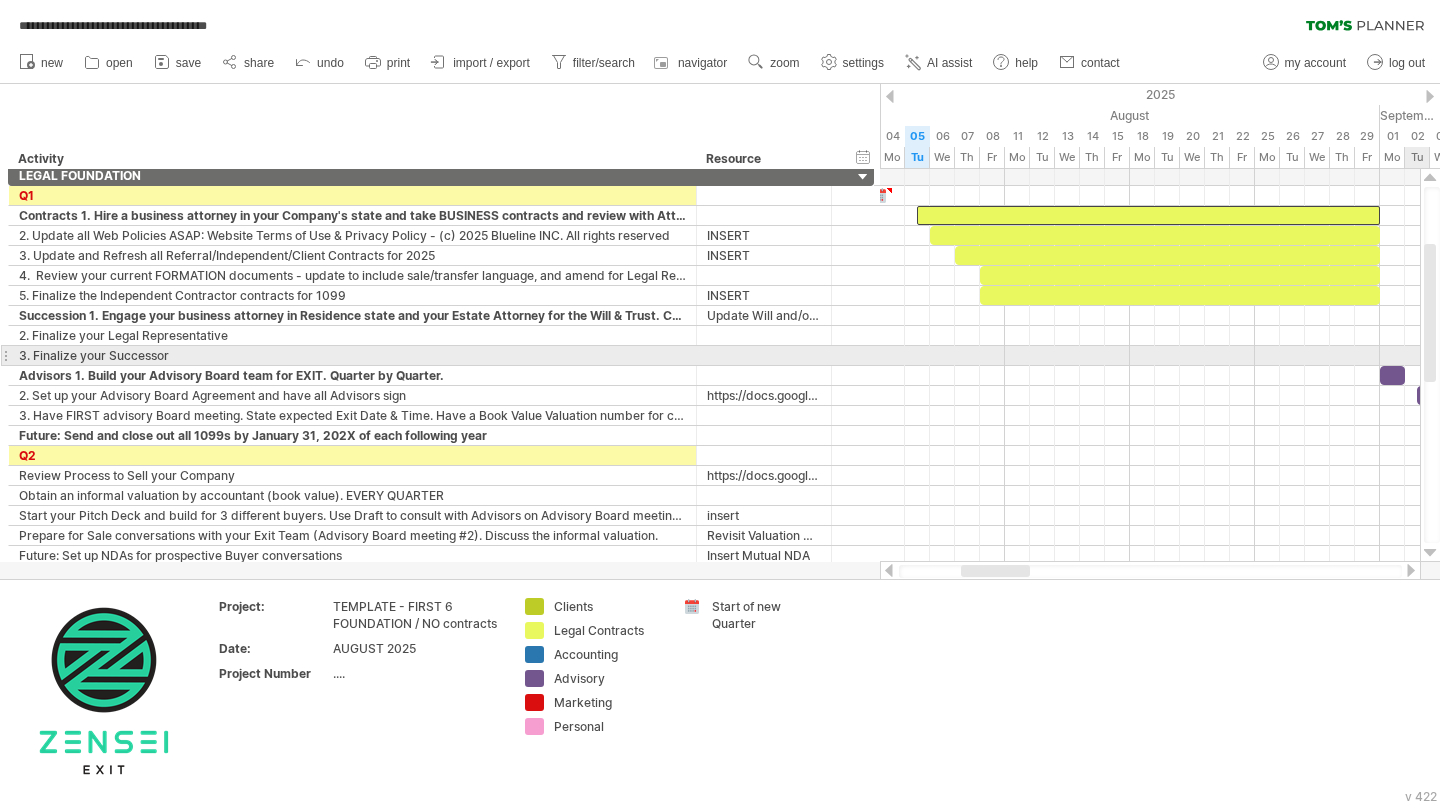 drag, startPoint x: 1432, startPoint y: 293, endPoint x: 1439, endPoint y: 350, distance: 57.428215 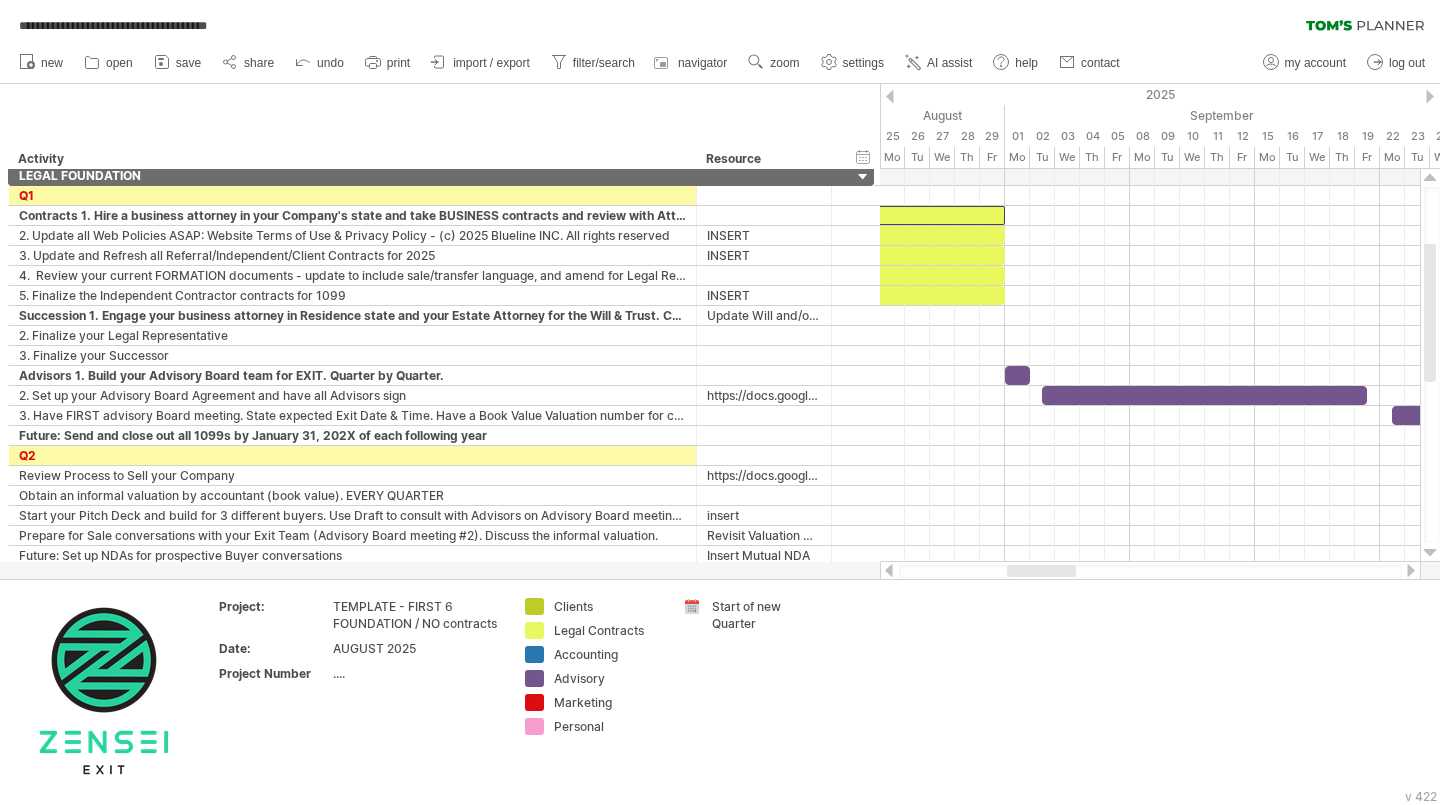 drag, startPoint x: 997, startPoint y: 575, endPoint x: 1042, endPoint y: 575, distance: 45 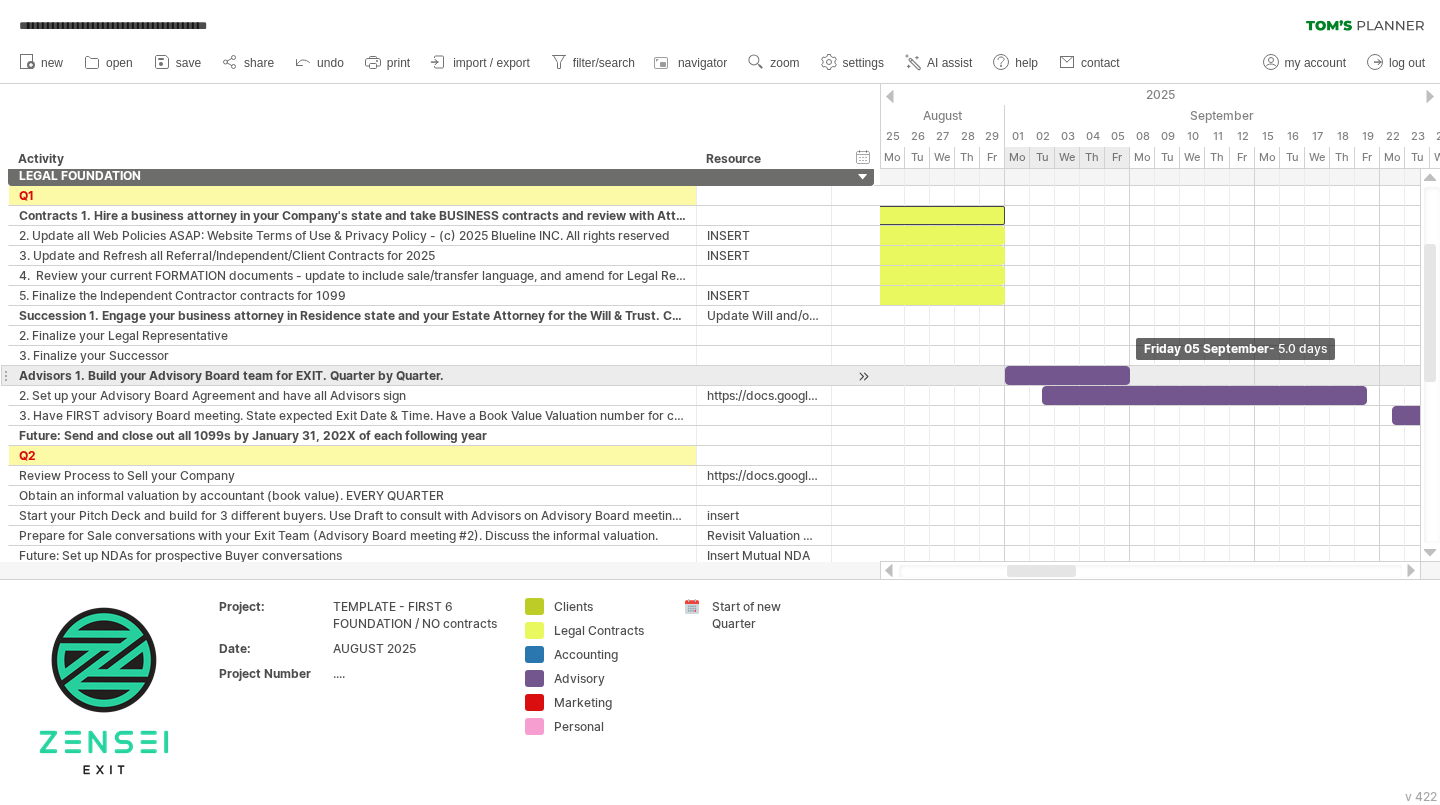 drag, startPoint x: 1028, startPoint y: 374, endPoint x: 1130, endPoint y: 375, distance: 102.0049 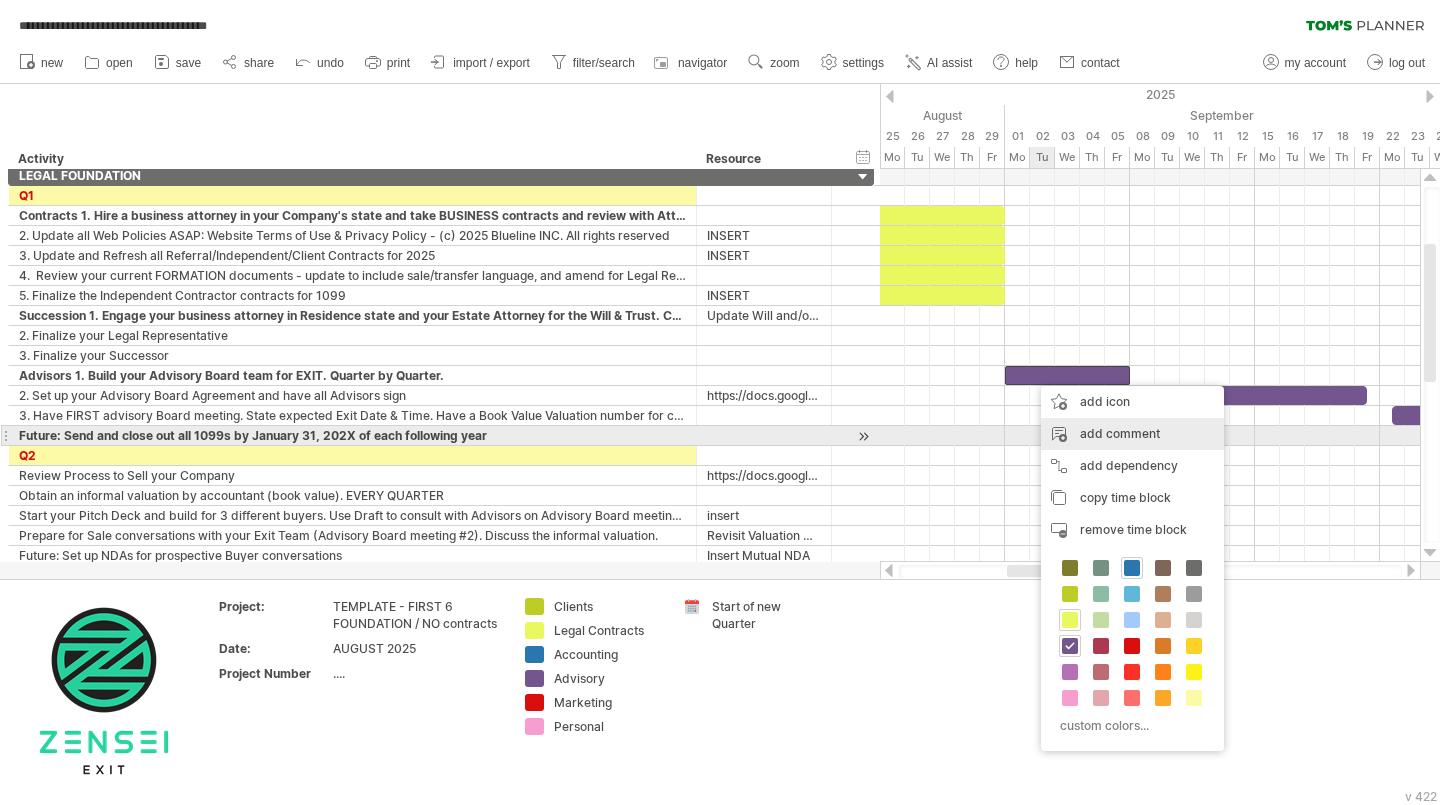 click on "add comment" at bounding box center [1132, 434] 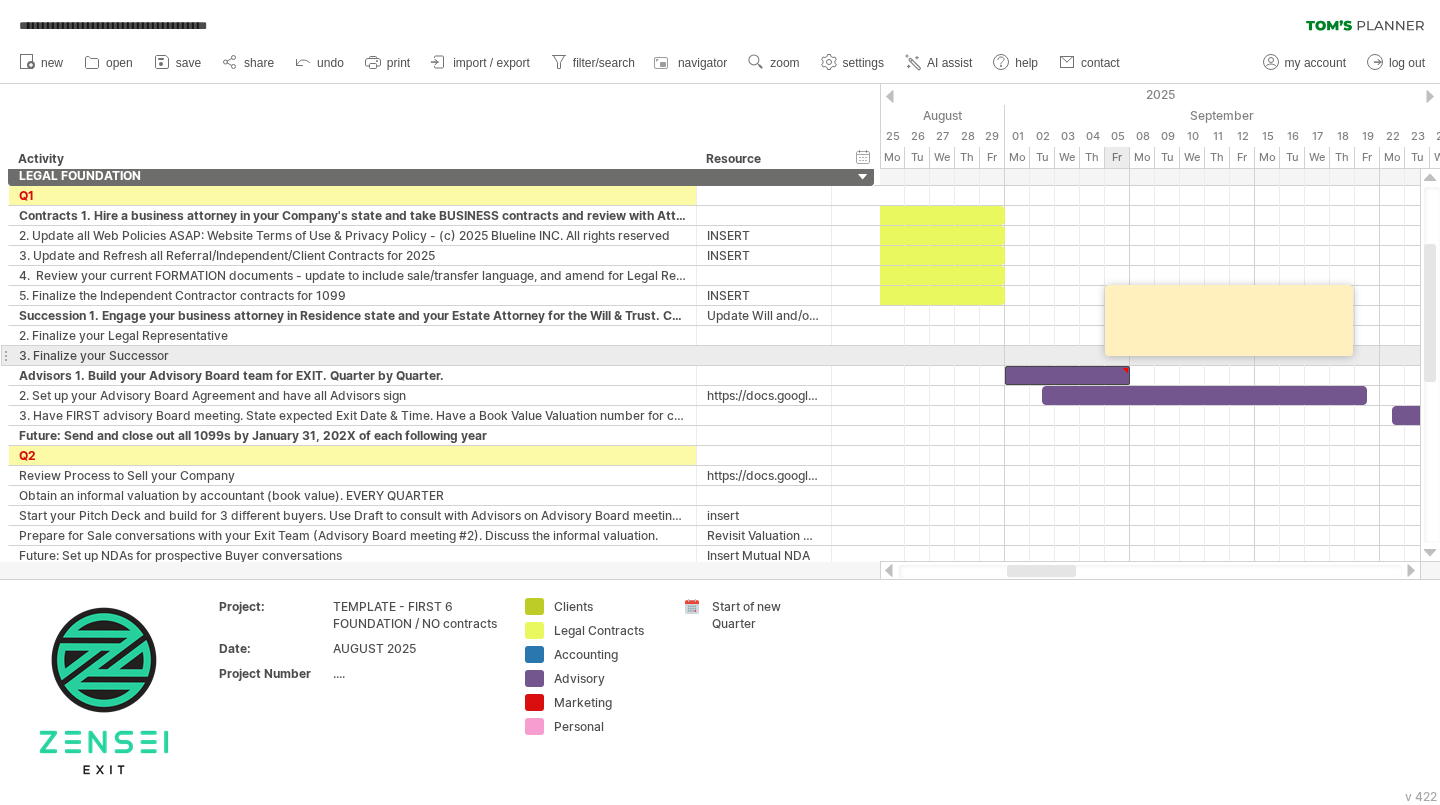 type on "*" 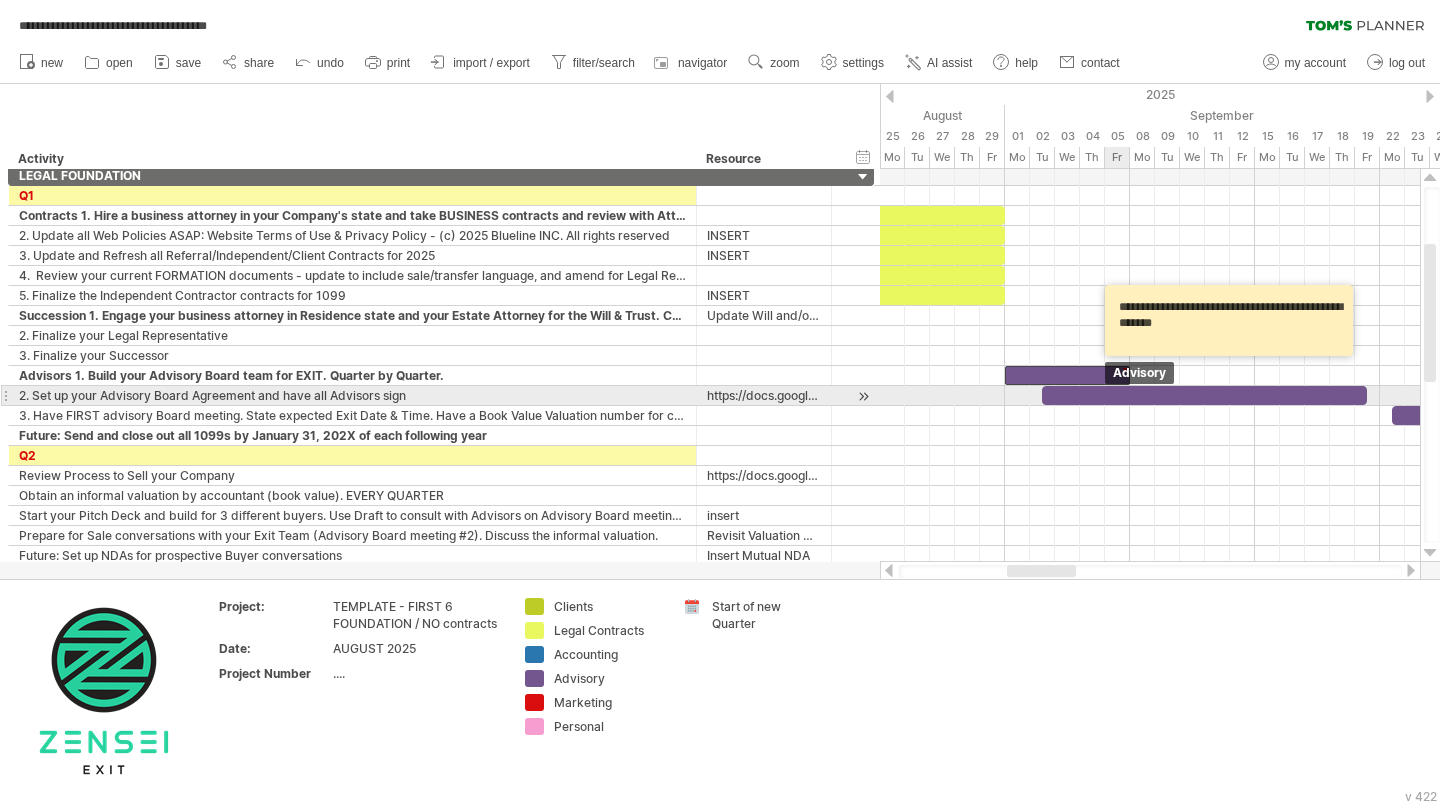 type on "**********" 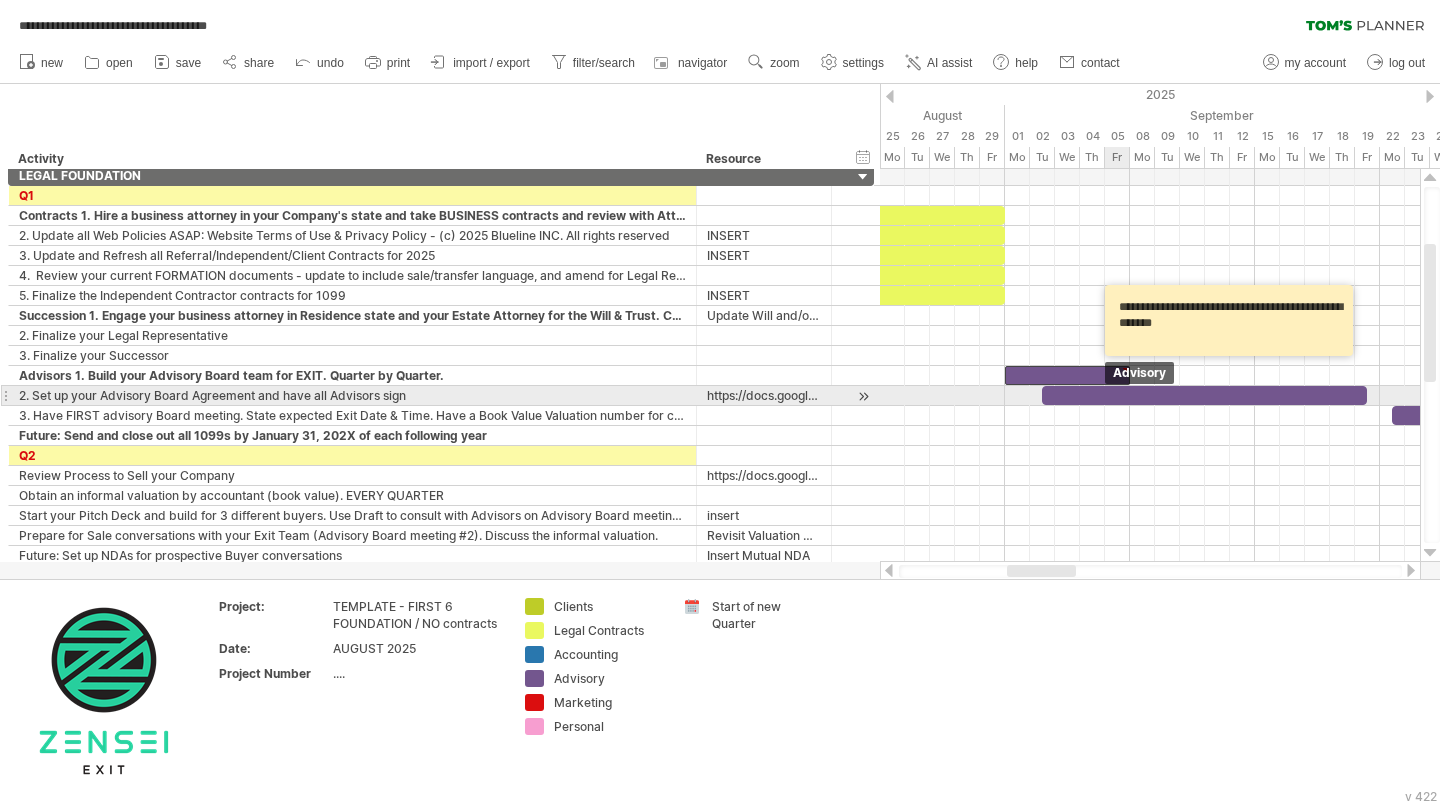 click at bounding box center [1204, 395] 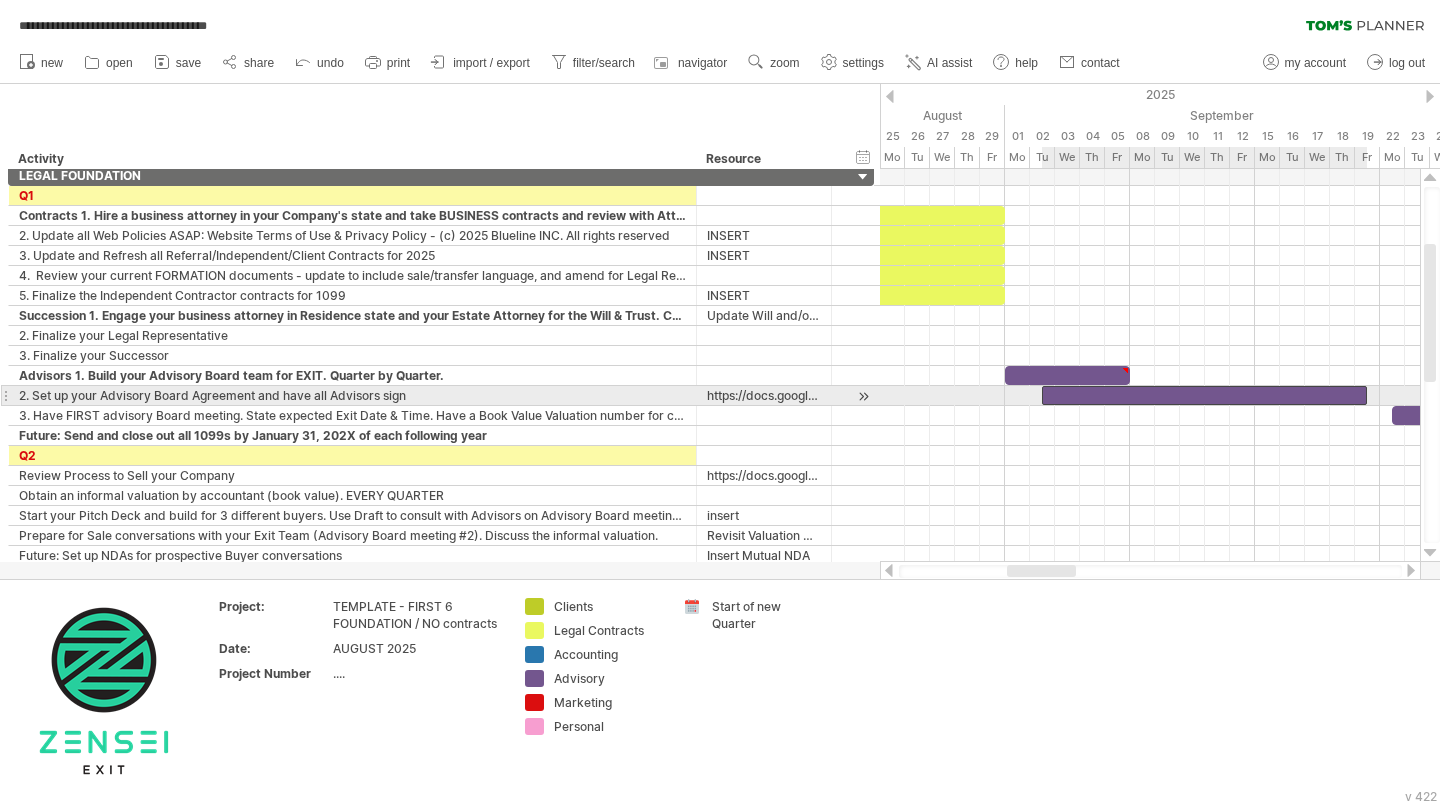 click at bounding box center (1204, 395) 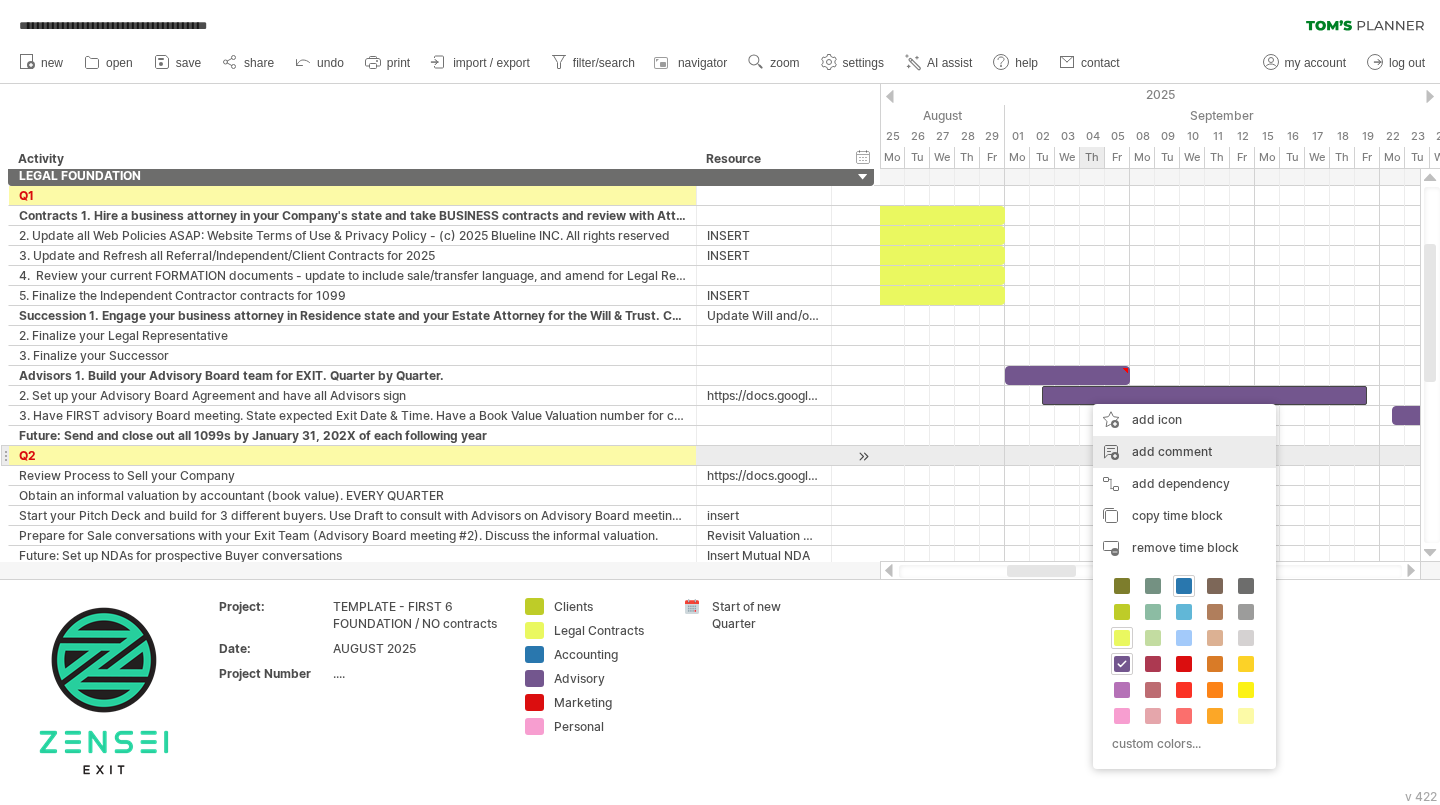 click on "add comment" at bounding box center (1184, 452) 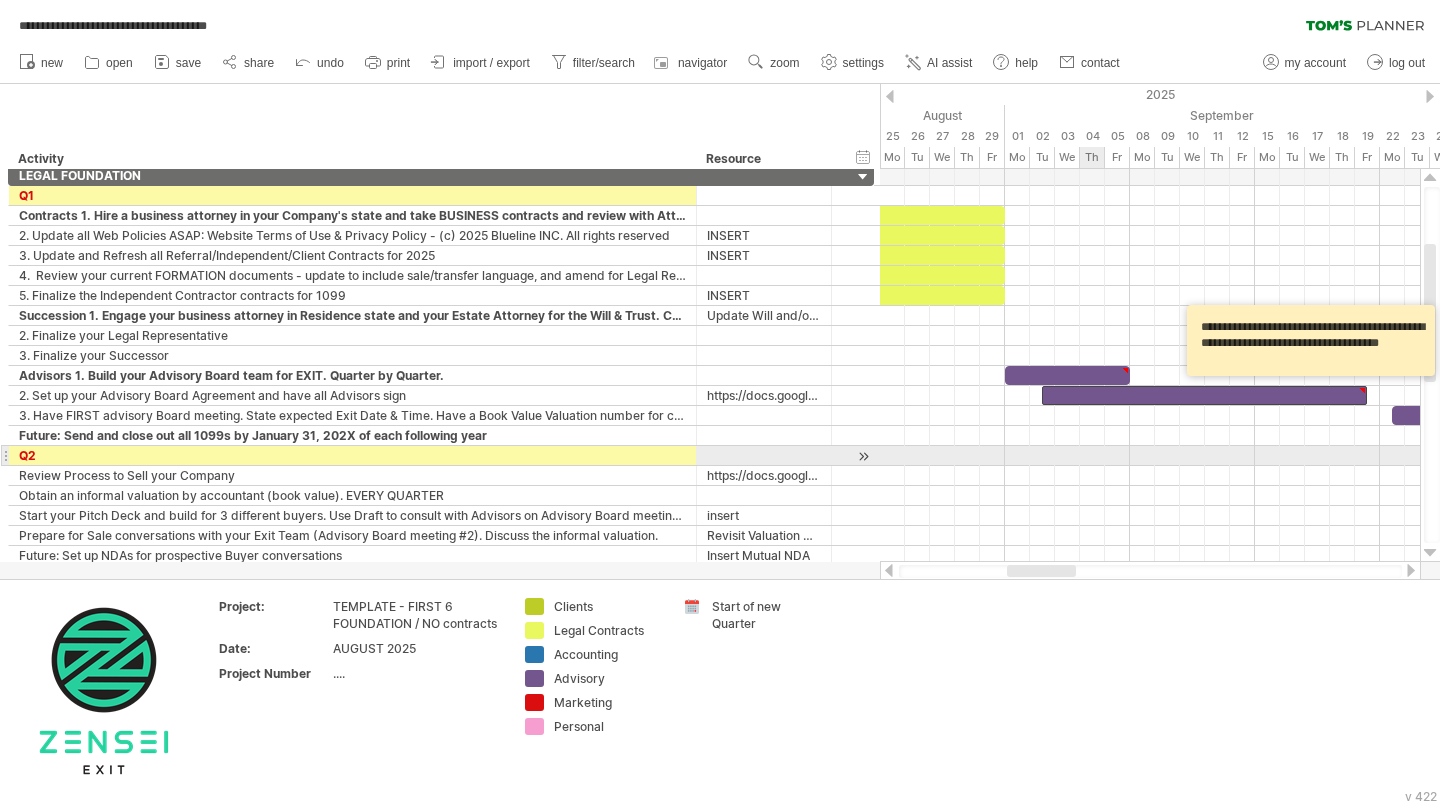 scroll, scrollTop: 5, scrollLeft: 0, axis: vertical 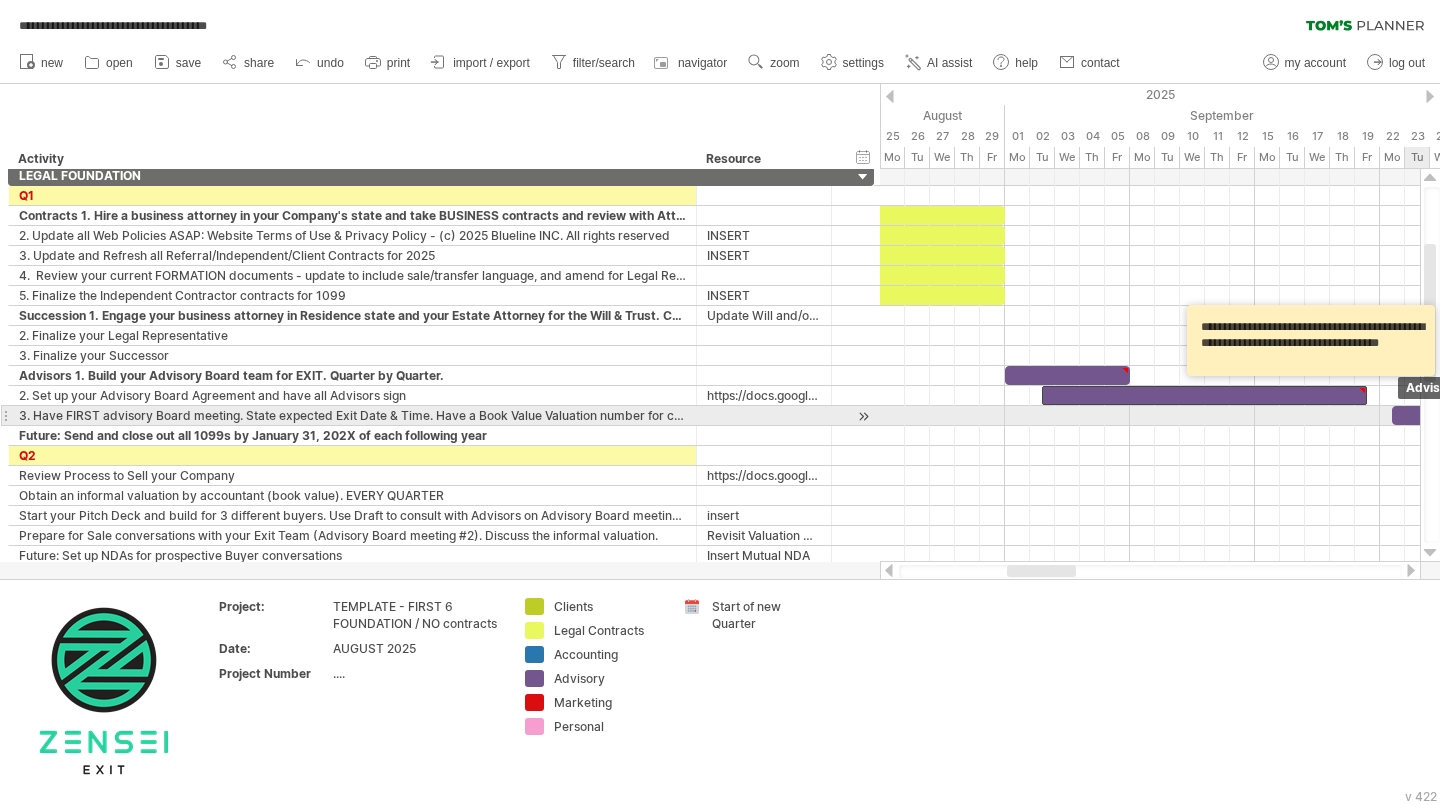 type on "**********" 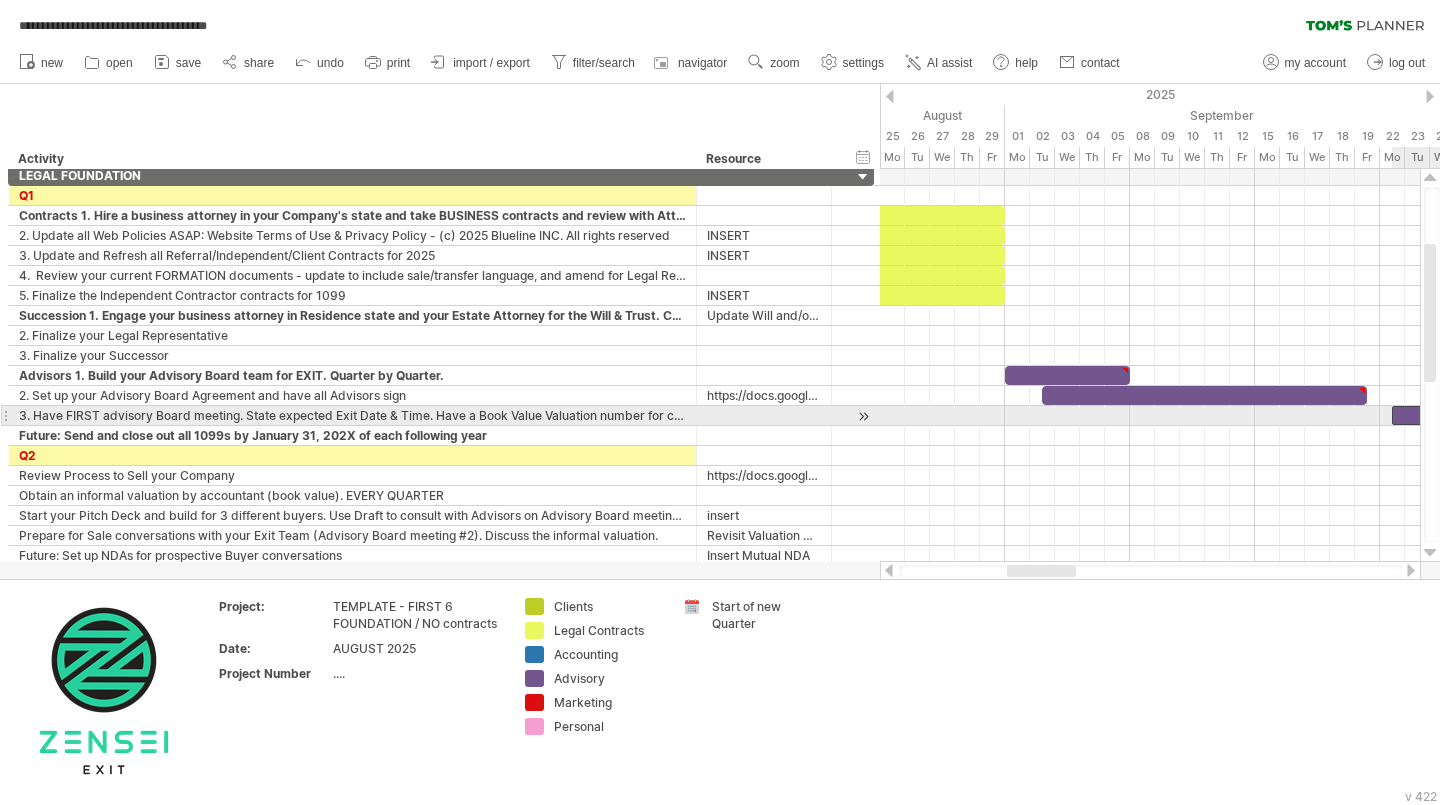 click at bounding box center [1467, 415] 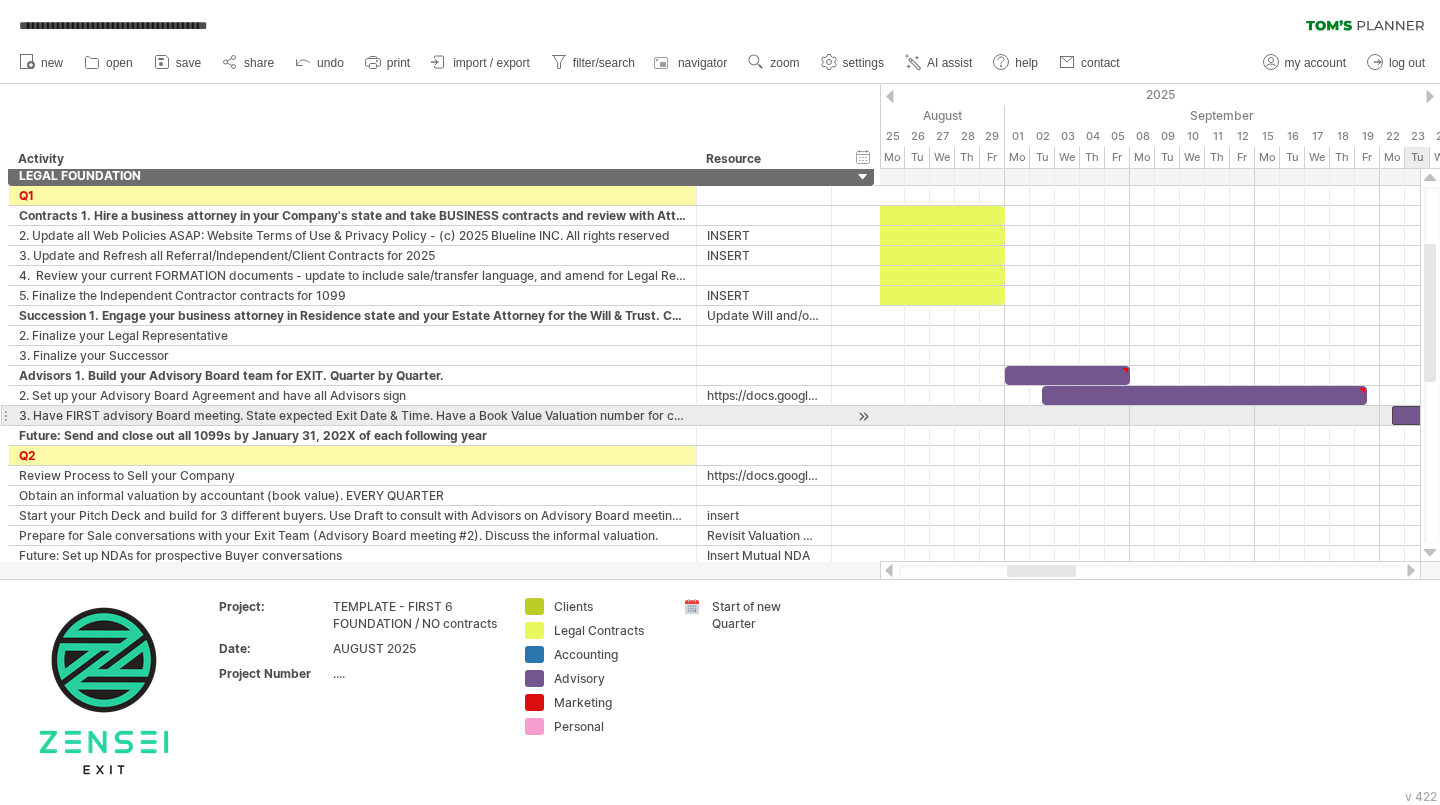 scroll, scrollTop: 0, scrollLeft: 0, axis: both 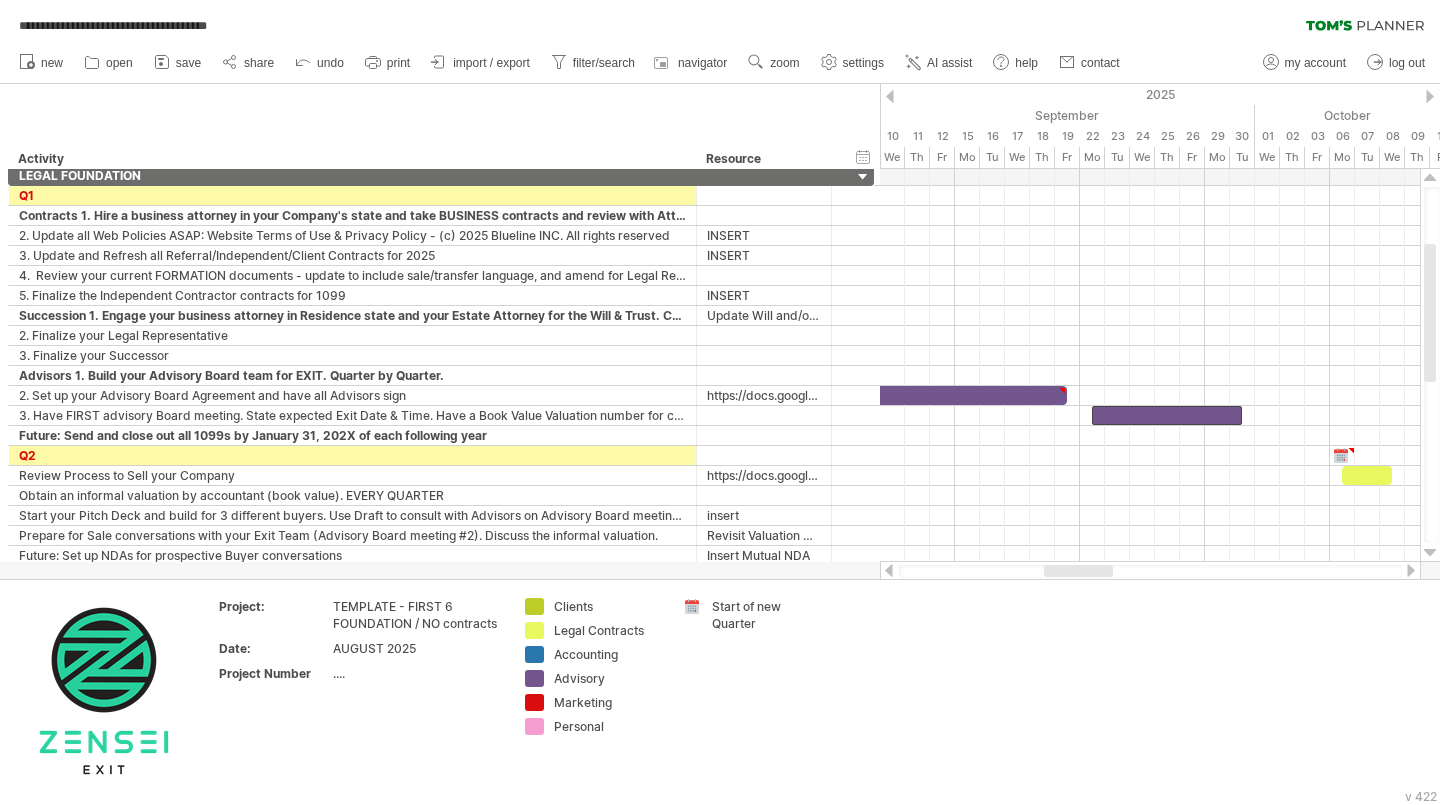 drag, startPoint x: 1048, startPoint y: 566, endPoint x: 1085, endPoint y: 564, distance: 37.054016 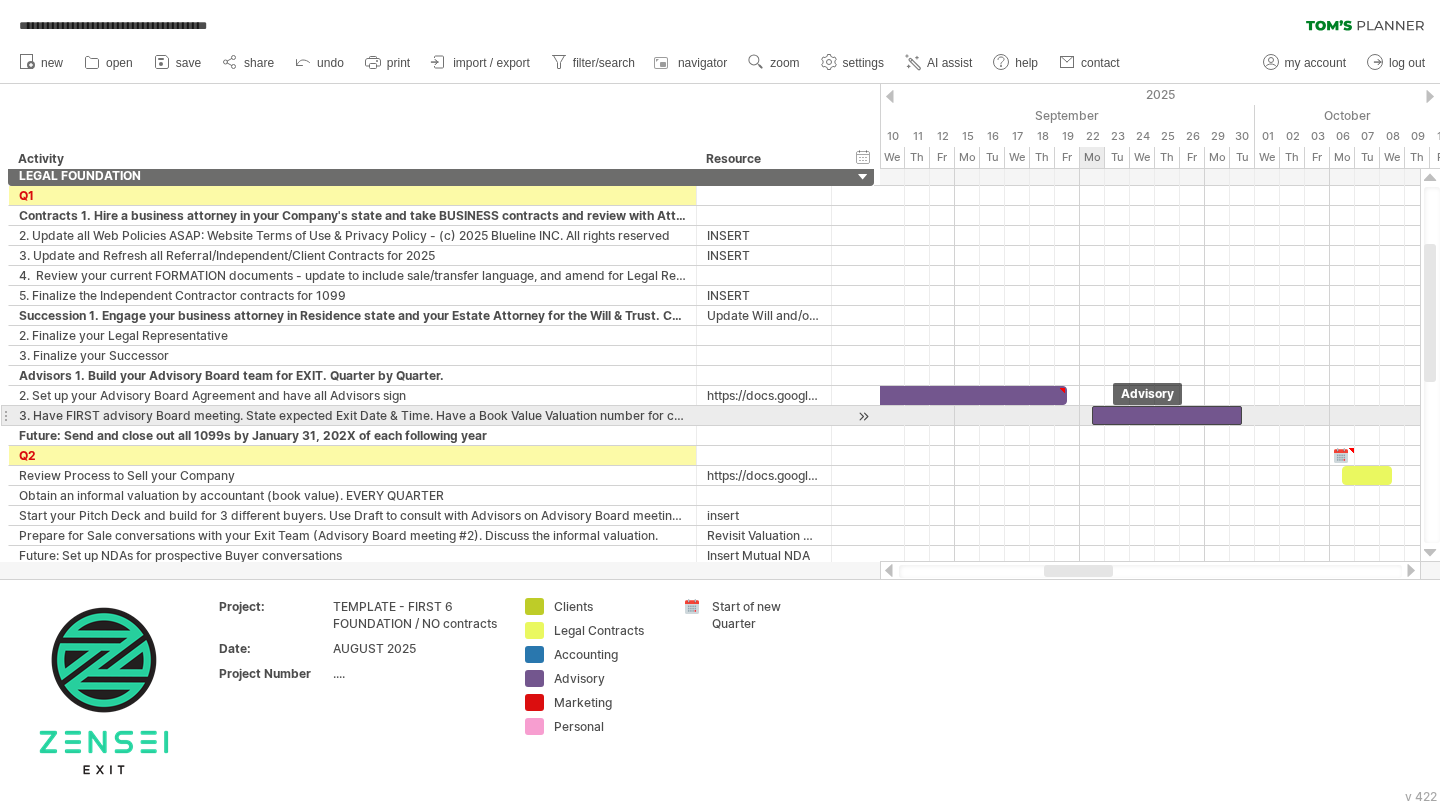 click at bounding box center (1167, 415) 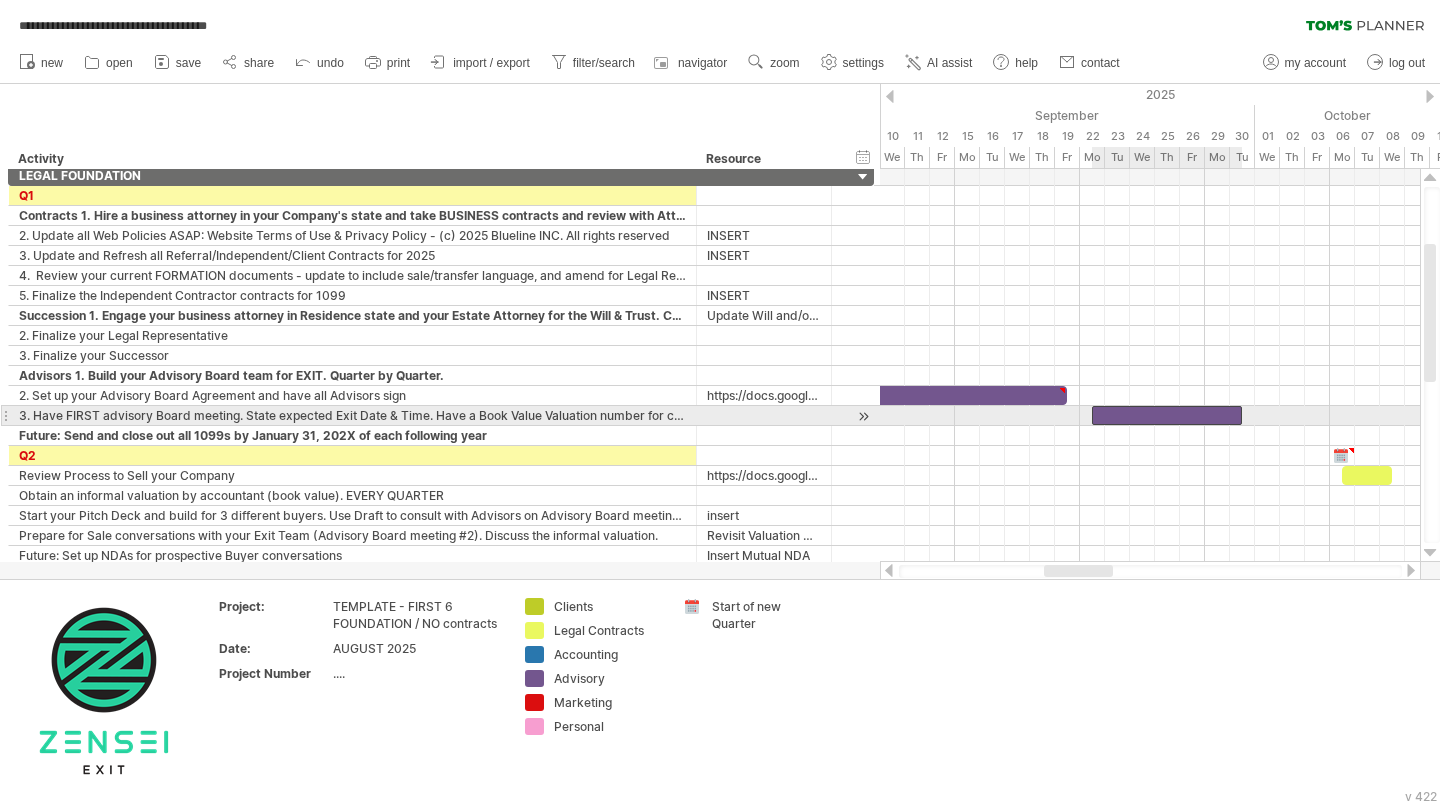 click at bounding box center [1167, 415] 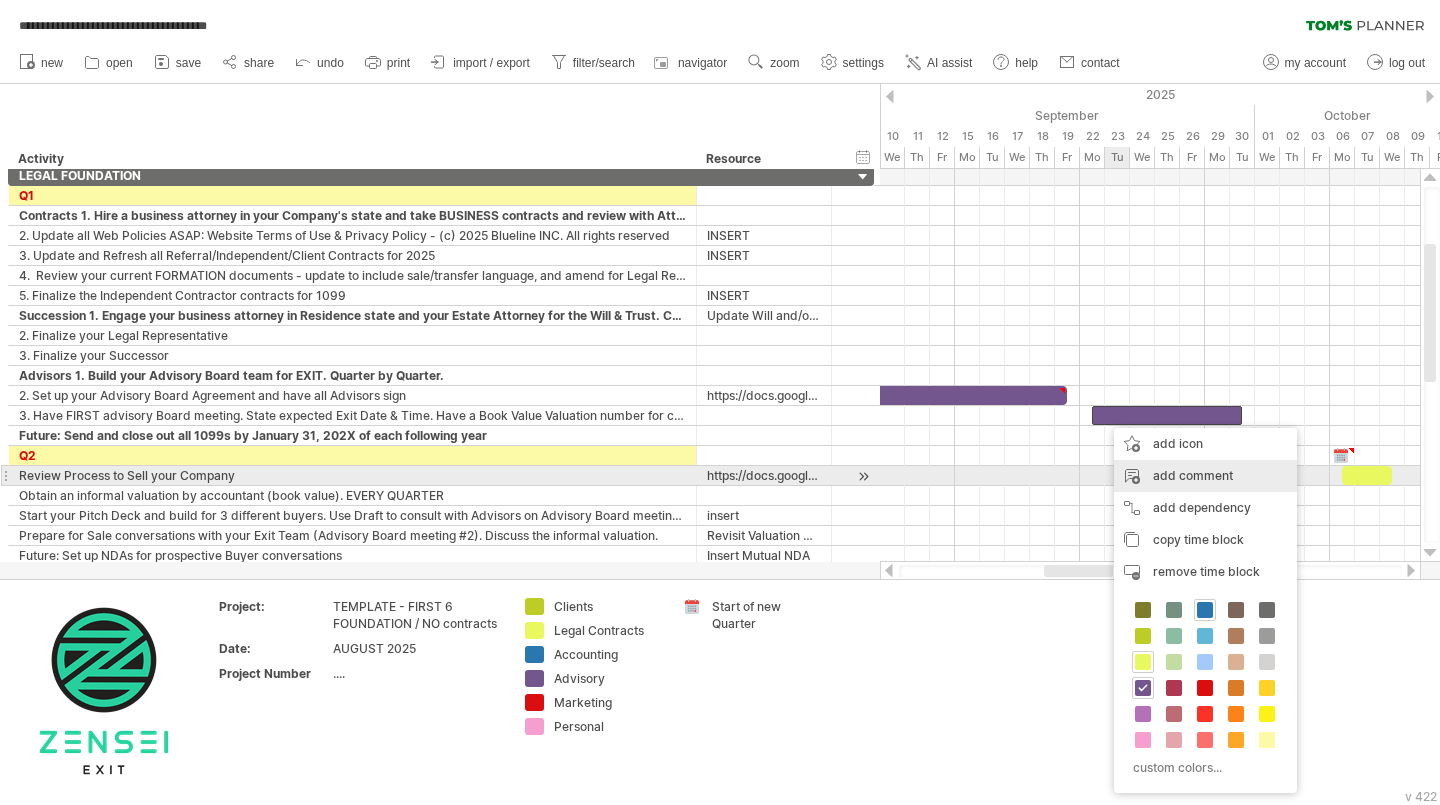 click on "add comment" at bounding box center [1205, 476] 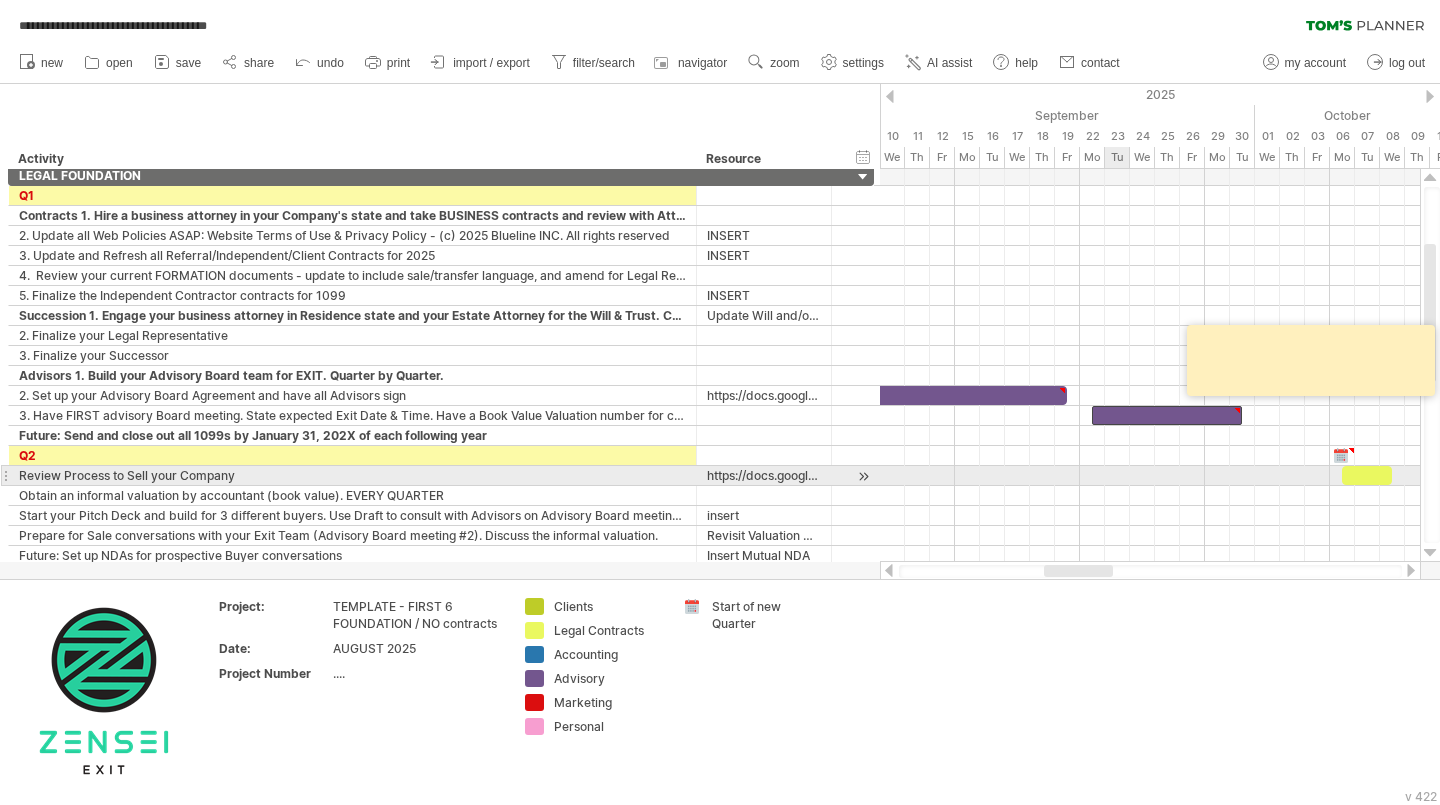 scroll, scrollTop: 0, scrollLeft: 0, axis: both 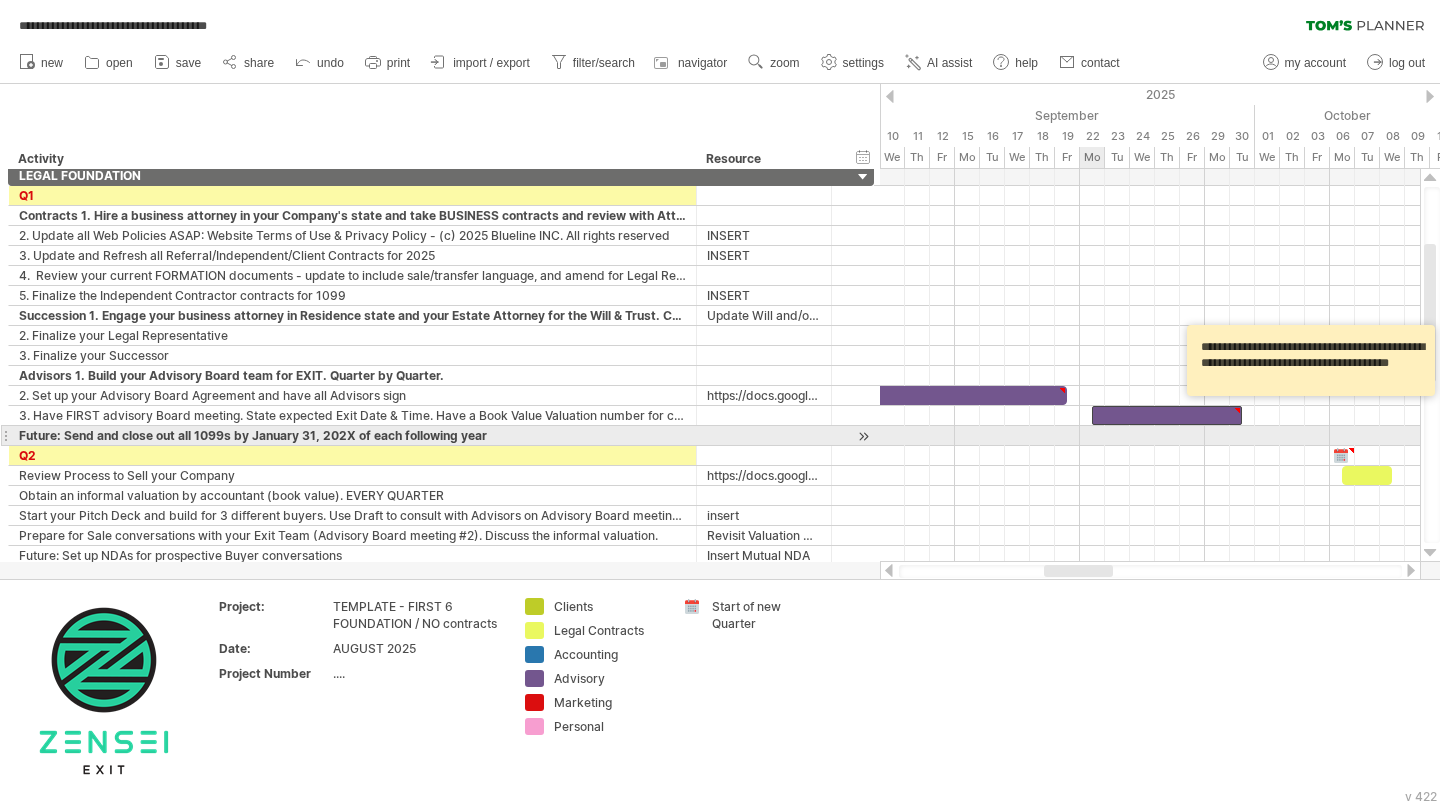 type on "**********" 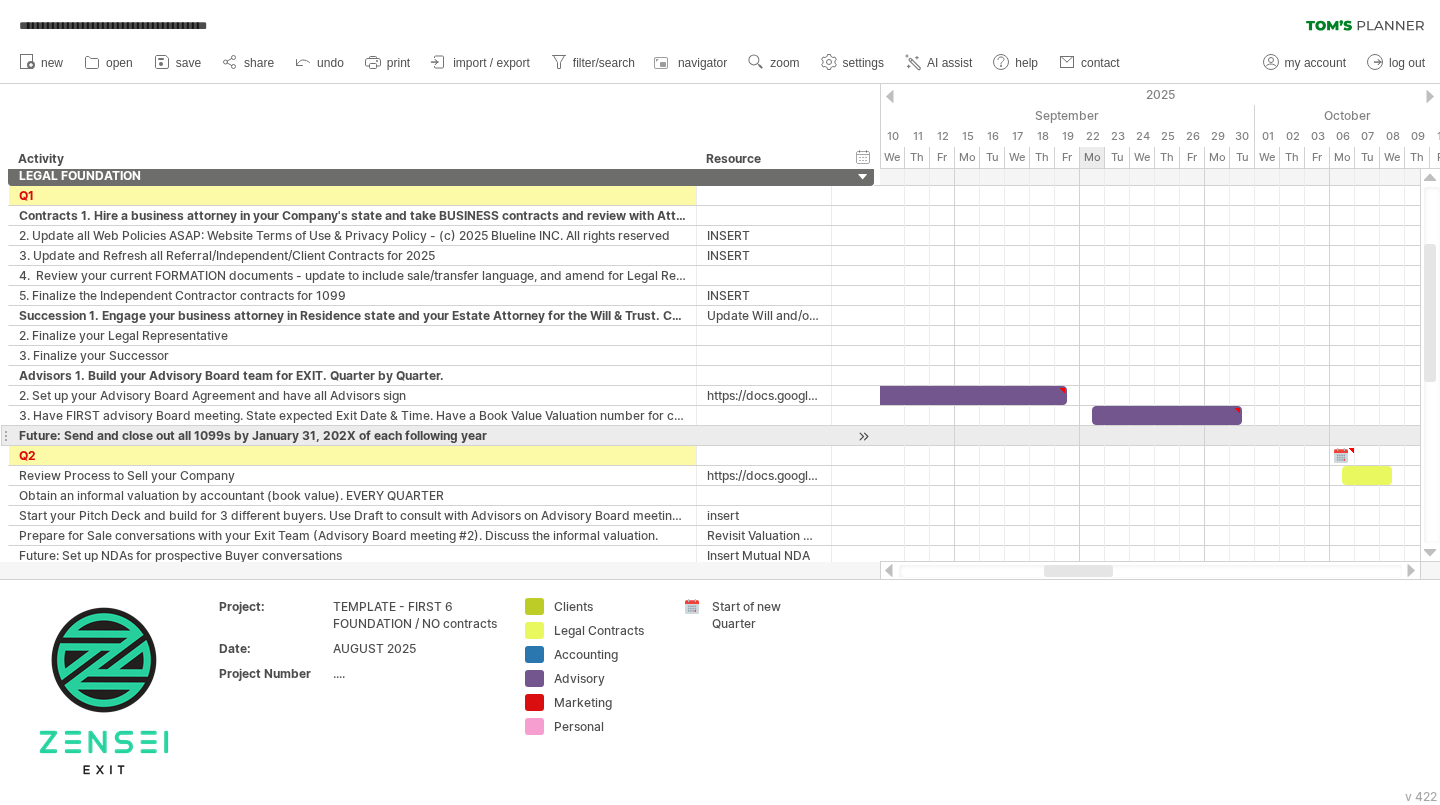click at bounding box center [1150, 436] 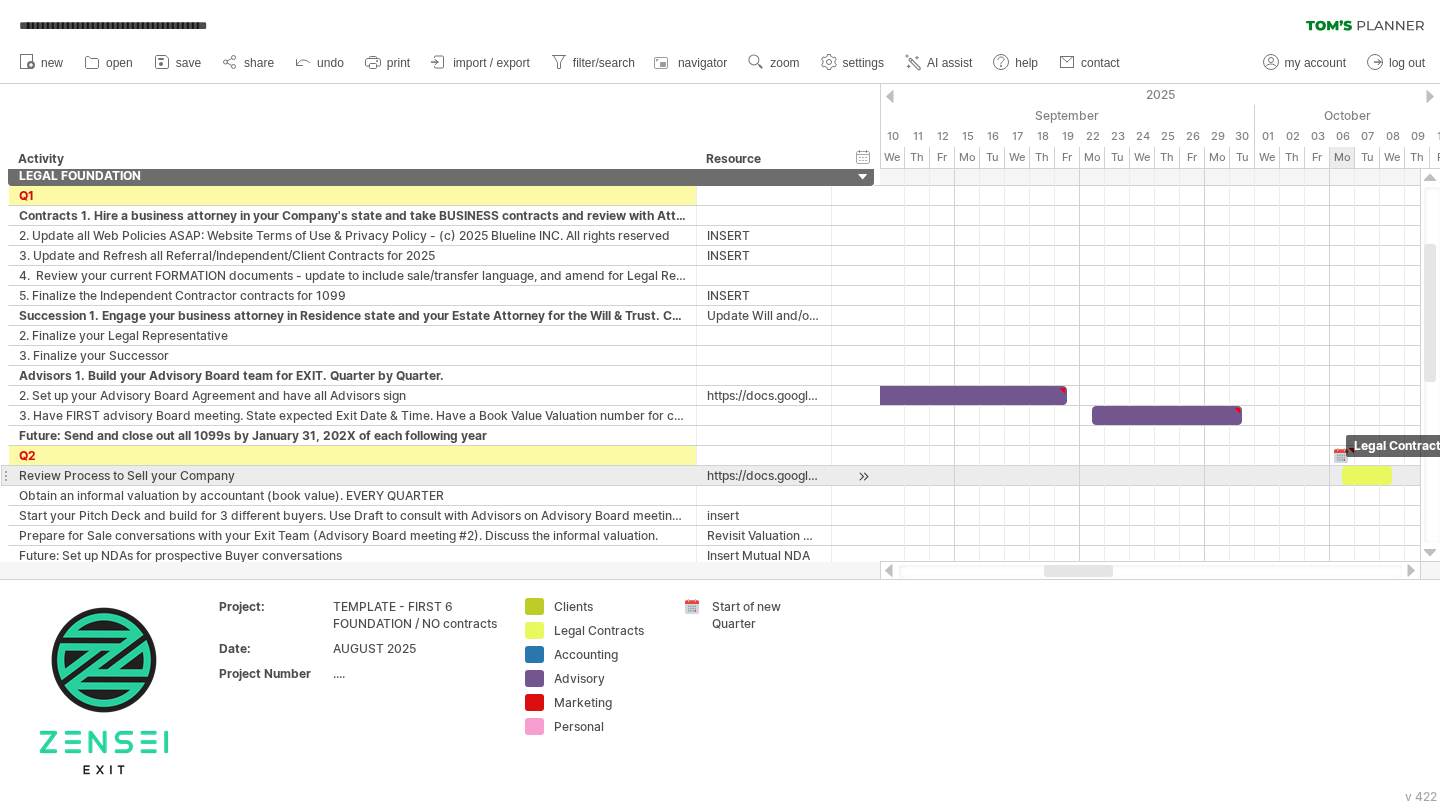 click at bounding box center (1367, 475) 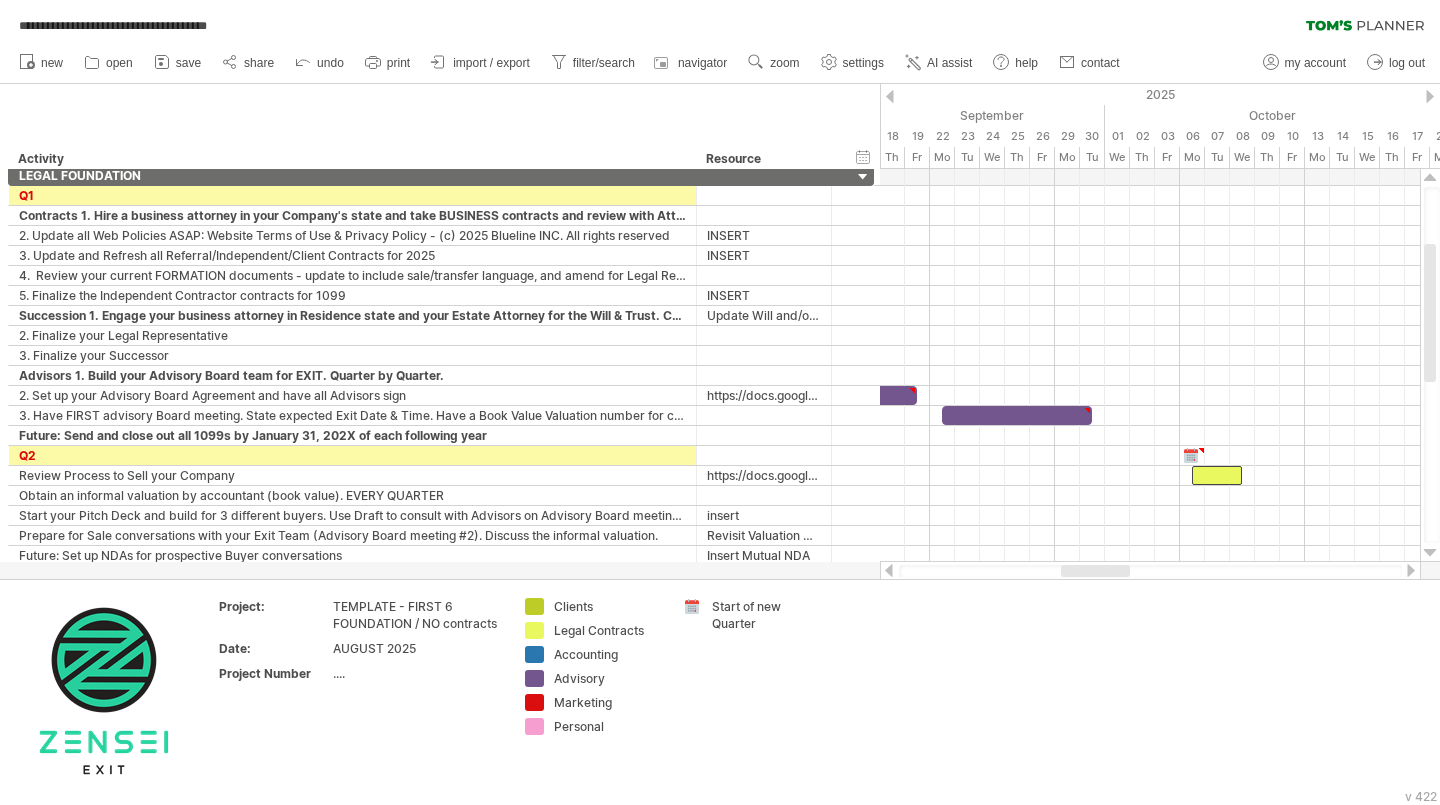 drag, startPoint x: 1096, startPoint y: 574, endPoint x: 1113, endPoint y: 575, distance: 17.029387 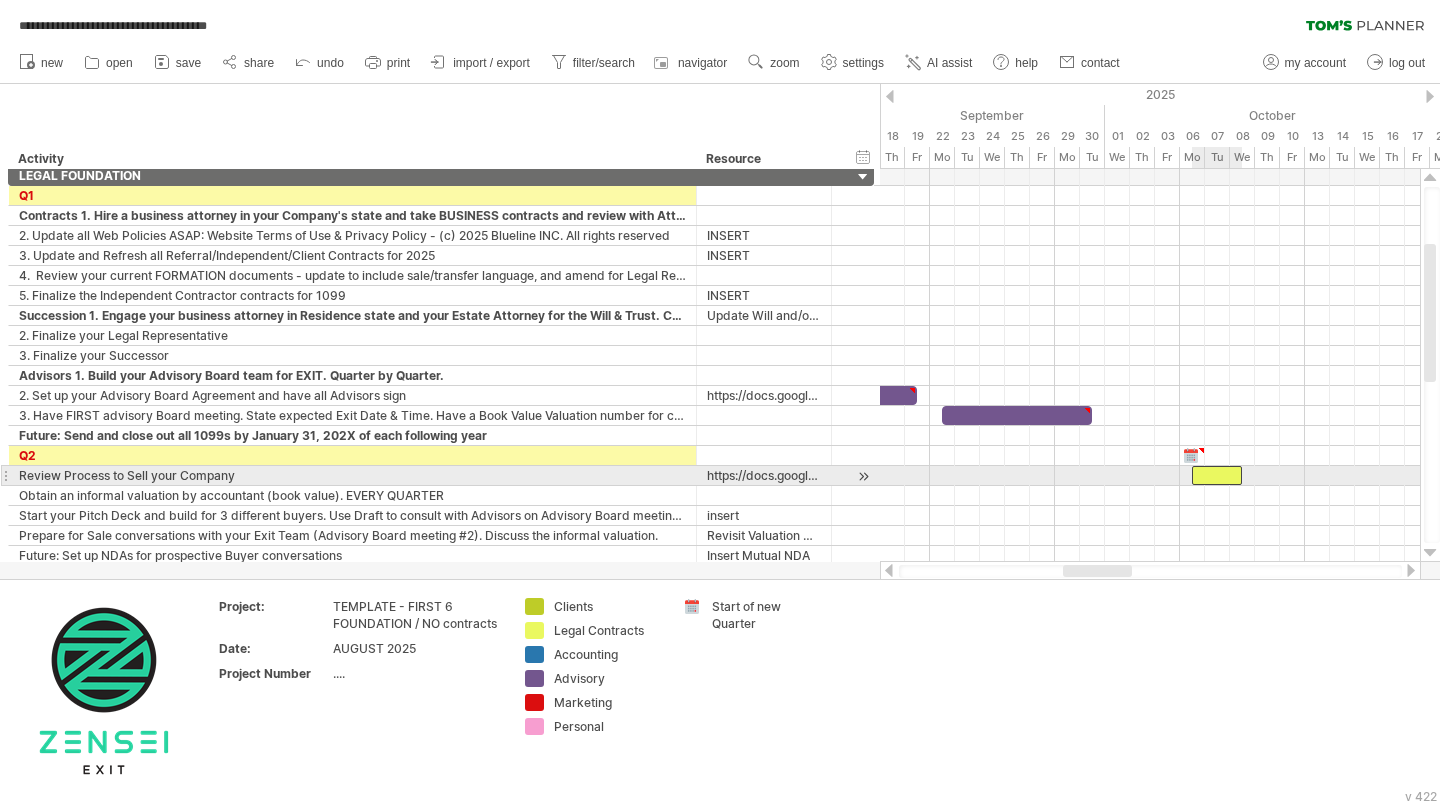click at bounding box center (1217, 475) 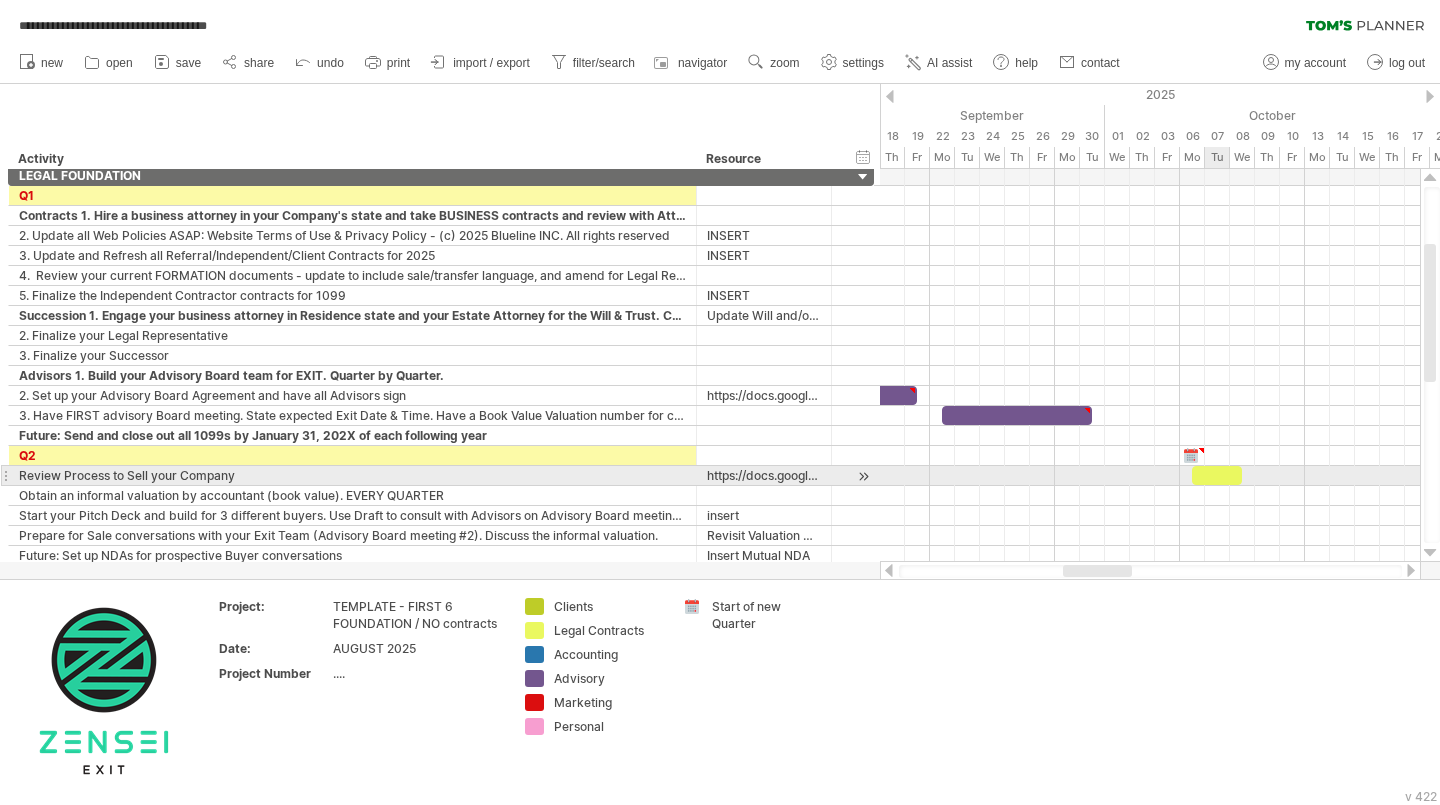 type 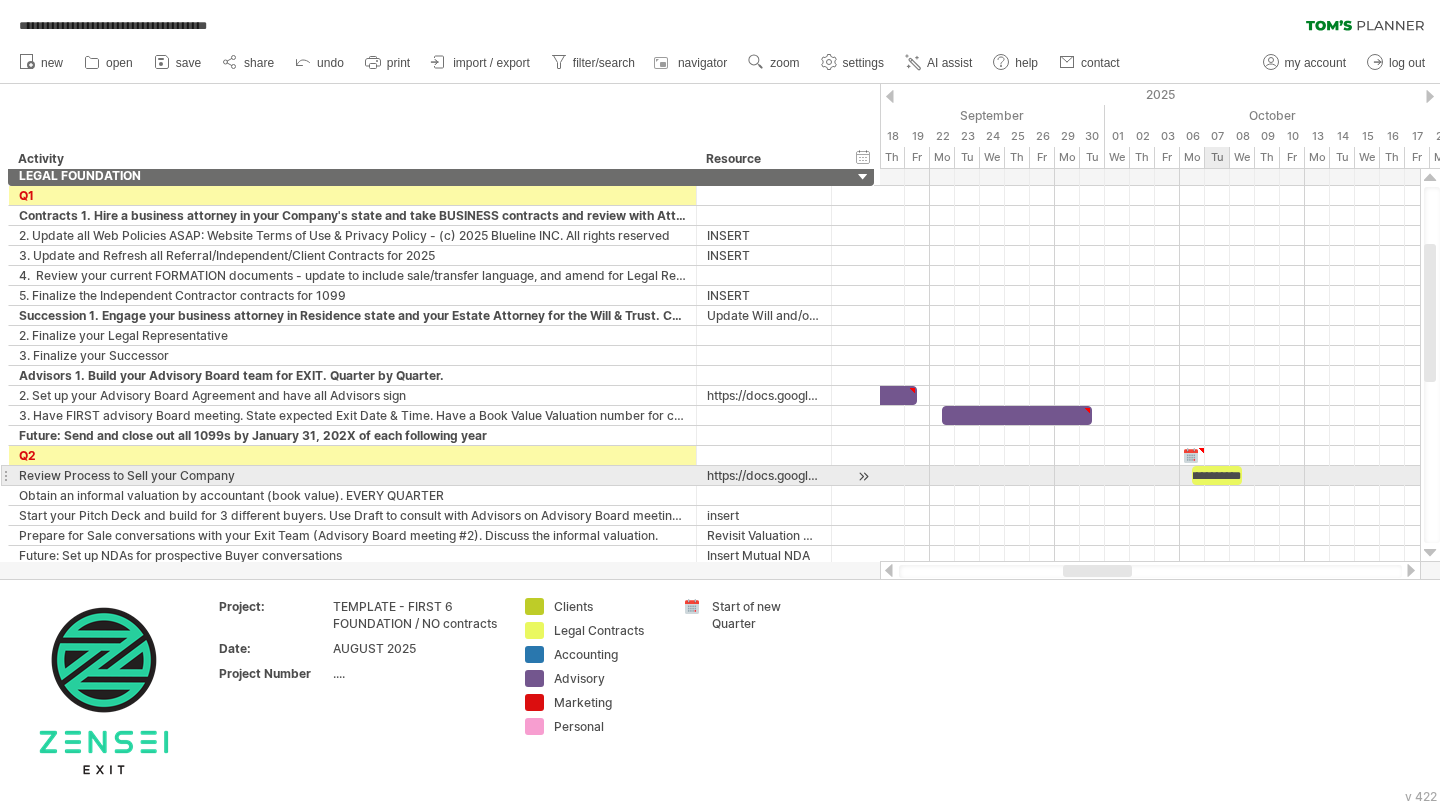 scroll, scrollTop: 0, scrollLeft: 81, axis: horizontal 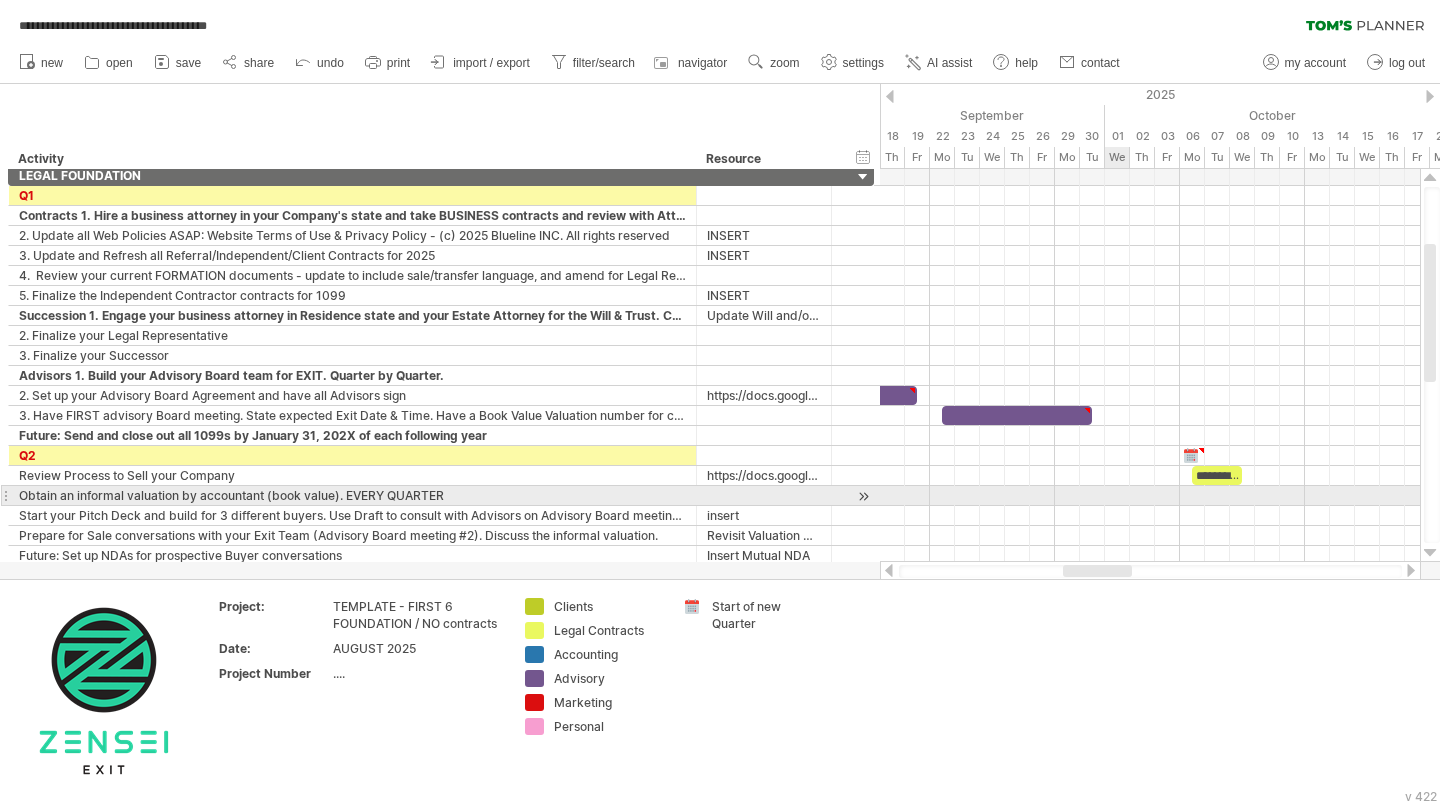 click at bounding box center (1150, 496) 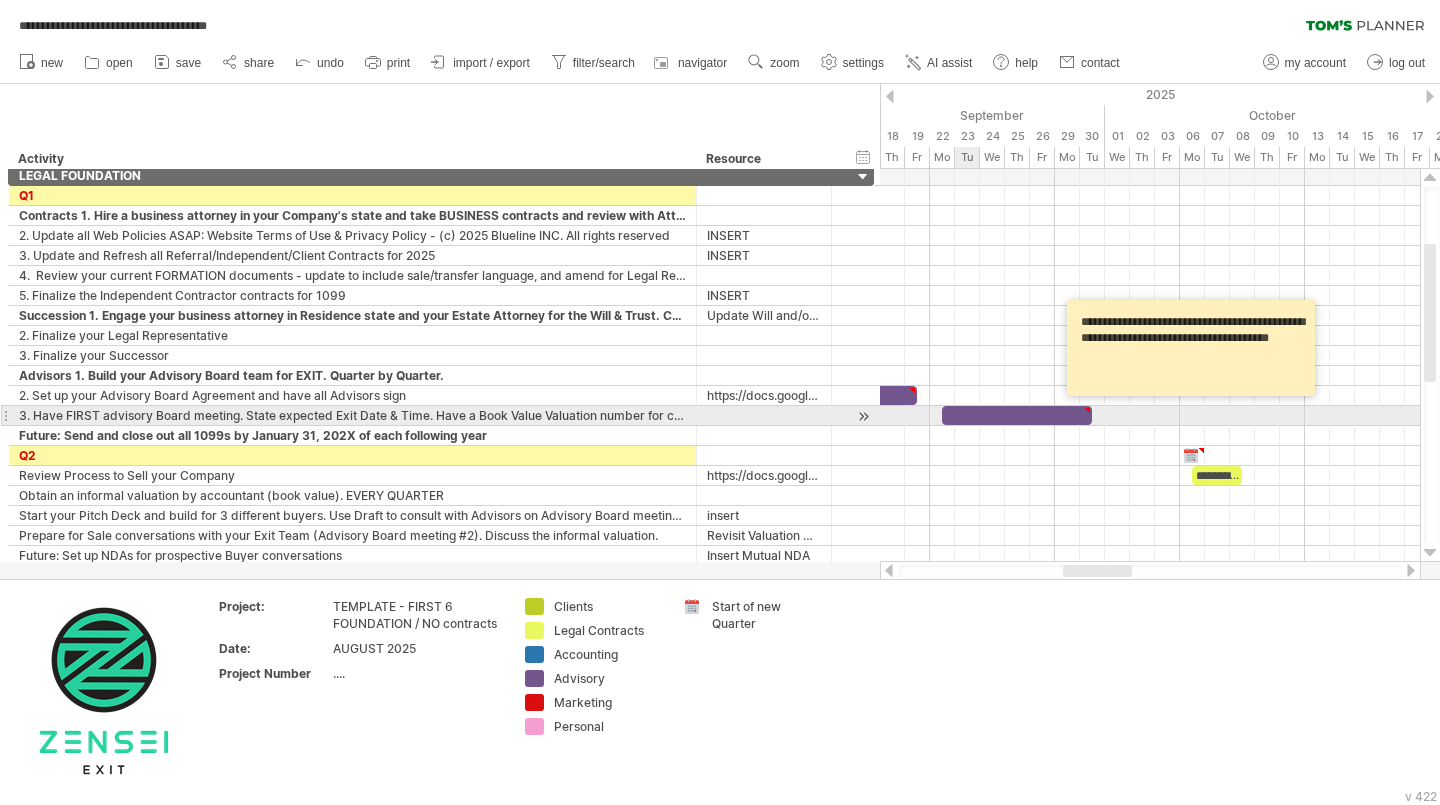 click at bounding box center [1017, 415] 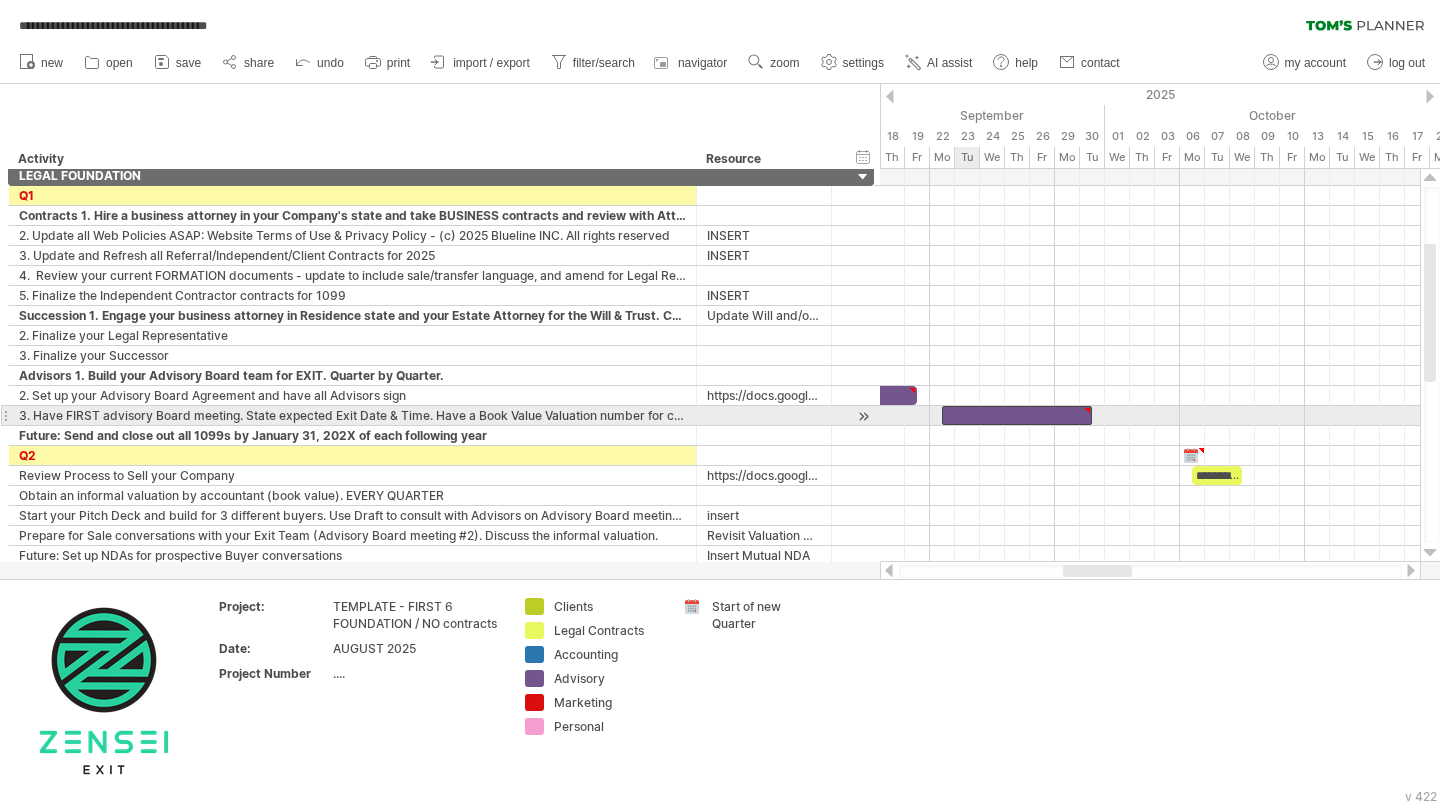 type 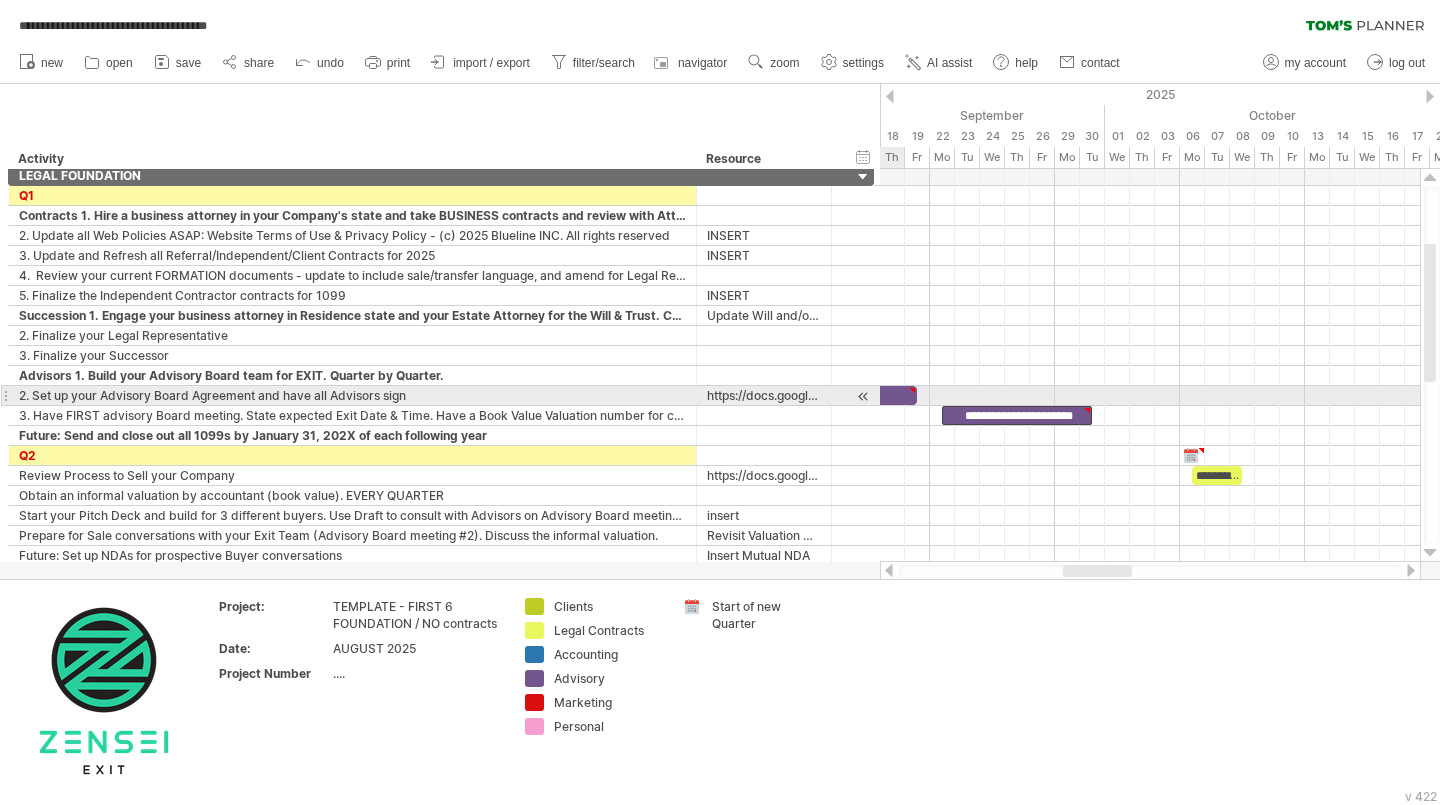 click at bounding box center (754, 395) 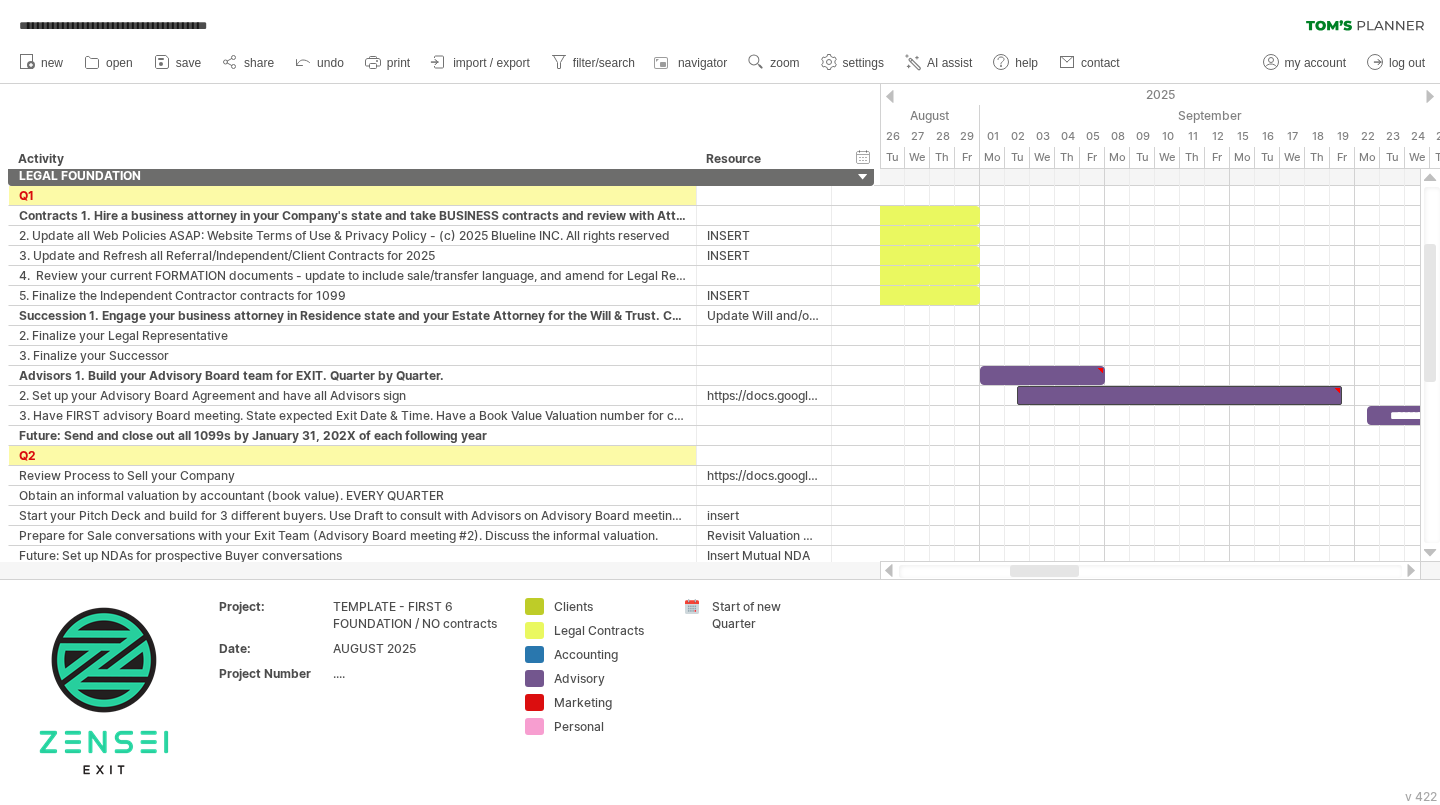 drag, startPoint x: 1119, startPoint y: 566, endPoint x: 1066, endPoint y: 568, distance: 53.037724 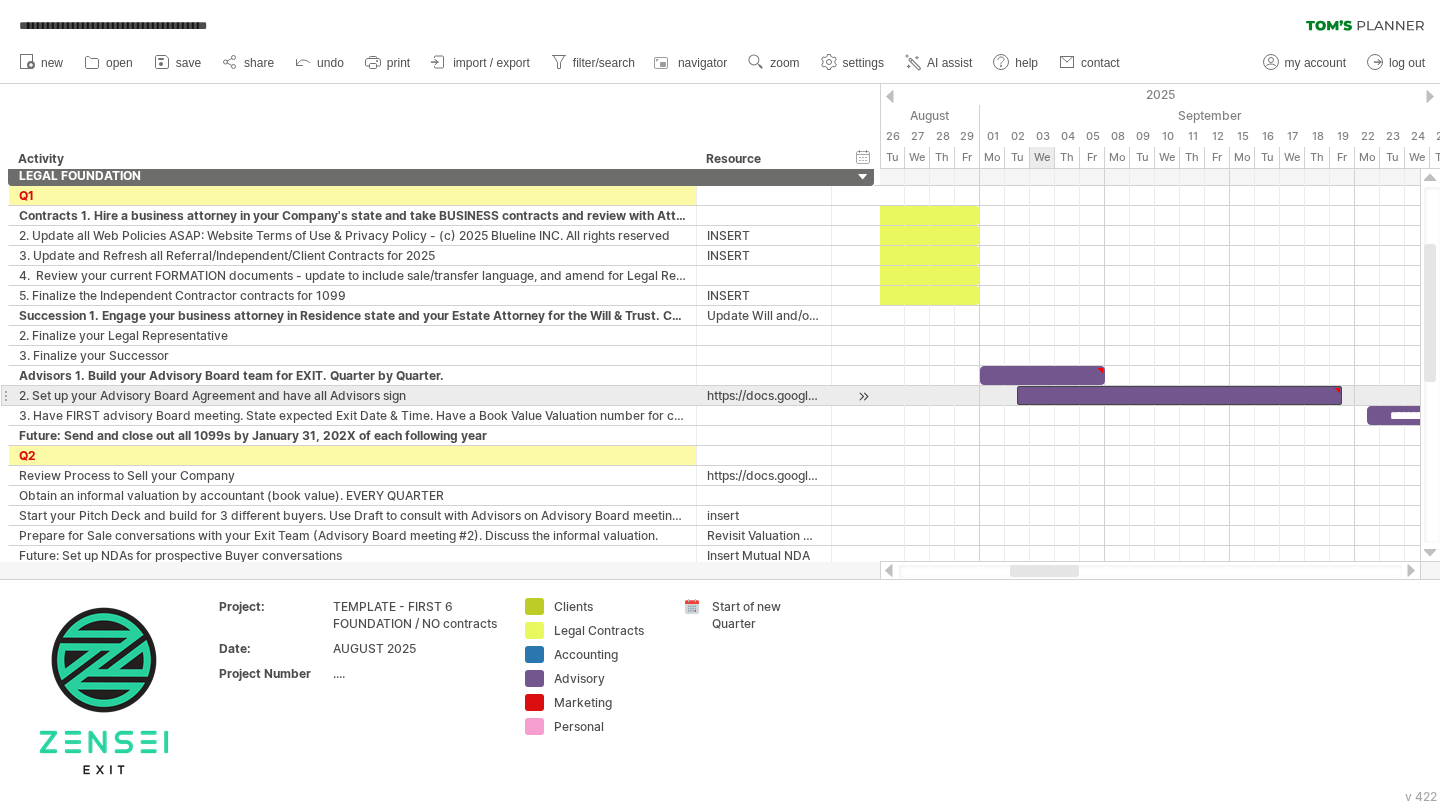 click at bounding box center [1179, 395] 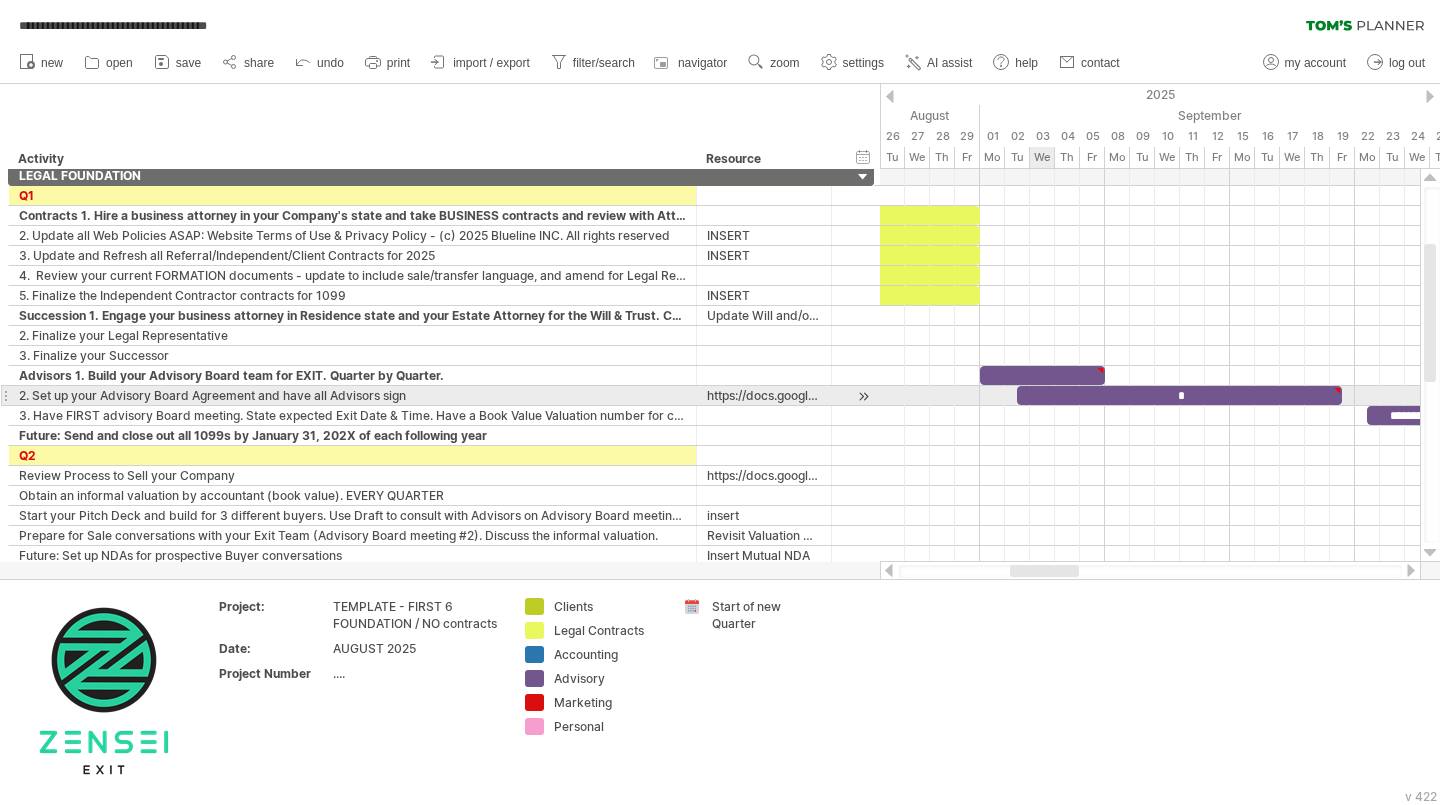 type 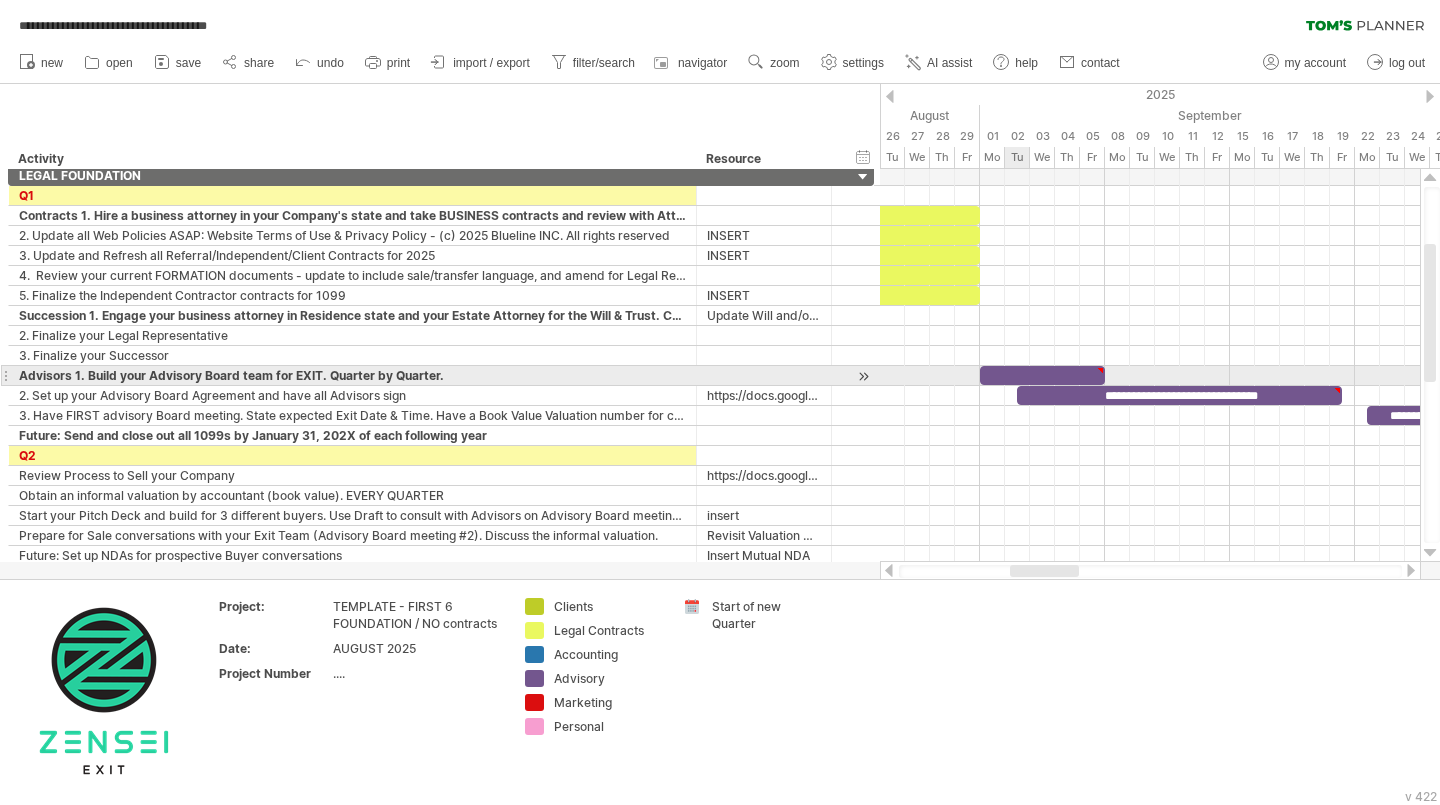 type on "**********" 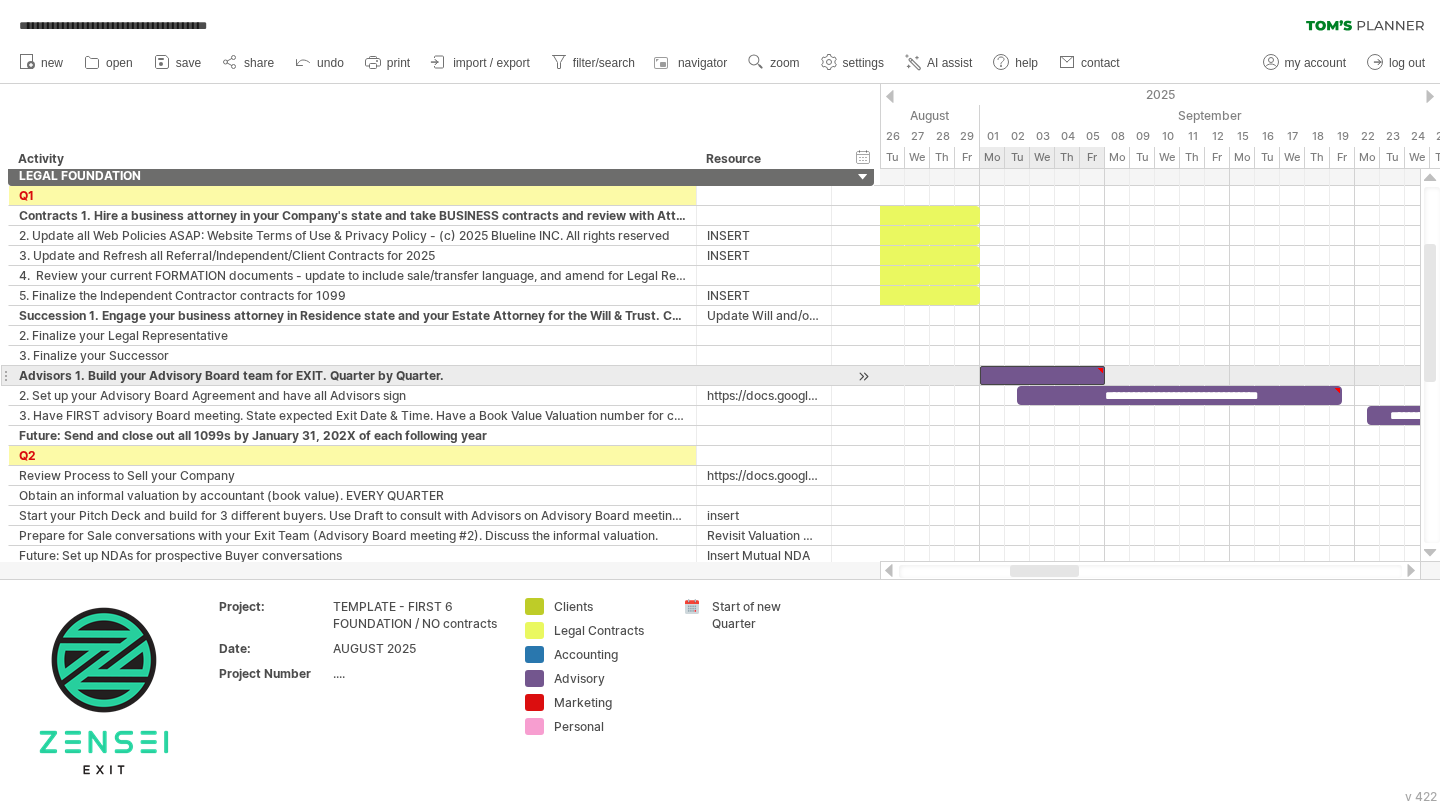 click at bounding box center [1042, 375] 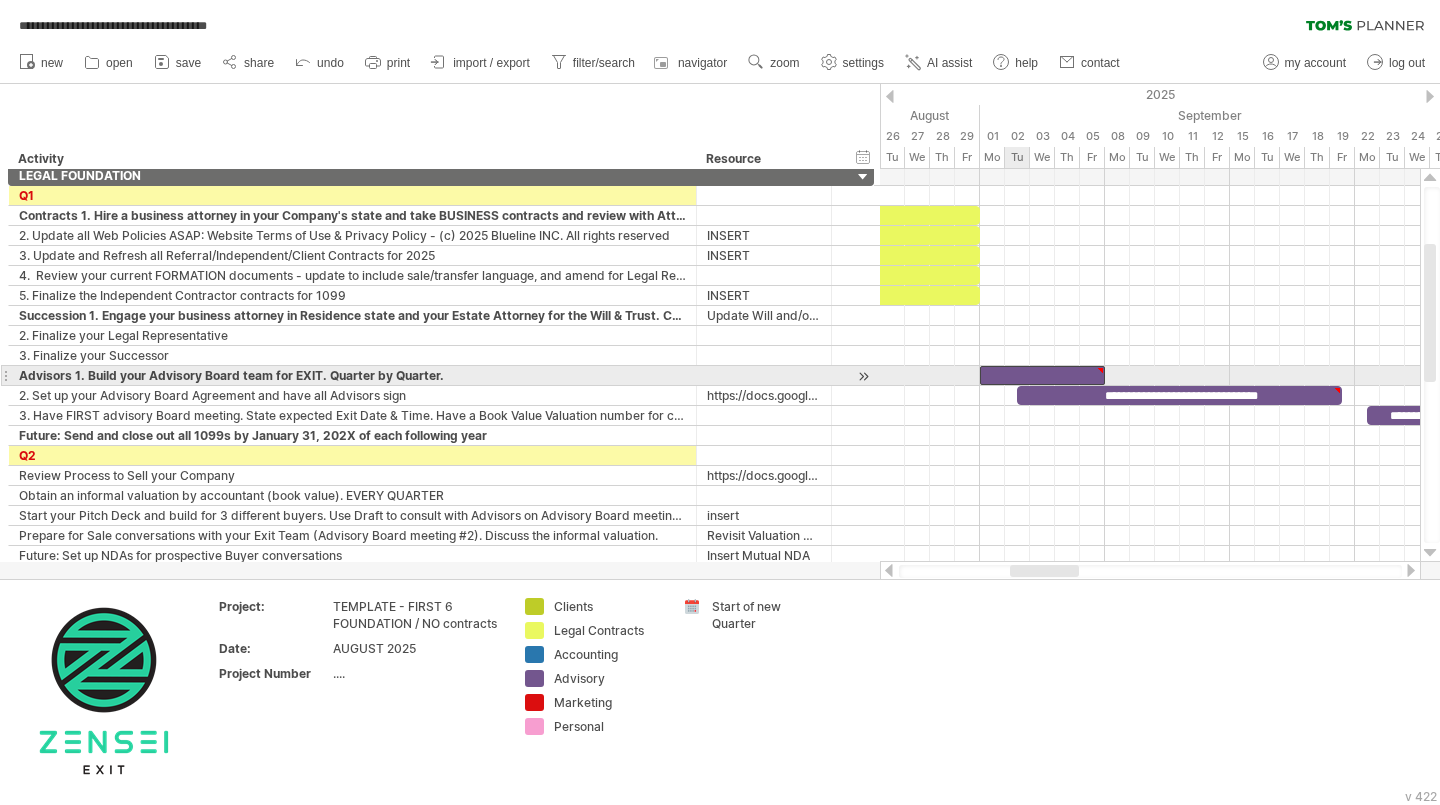 type 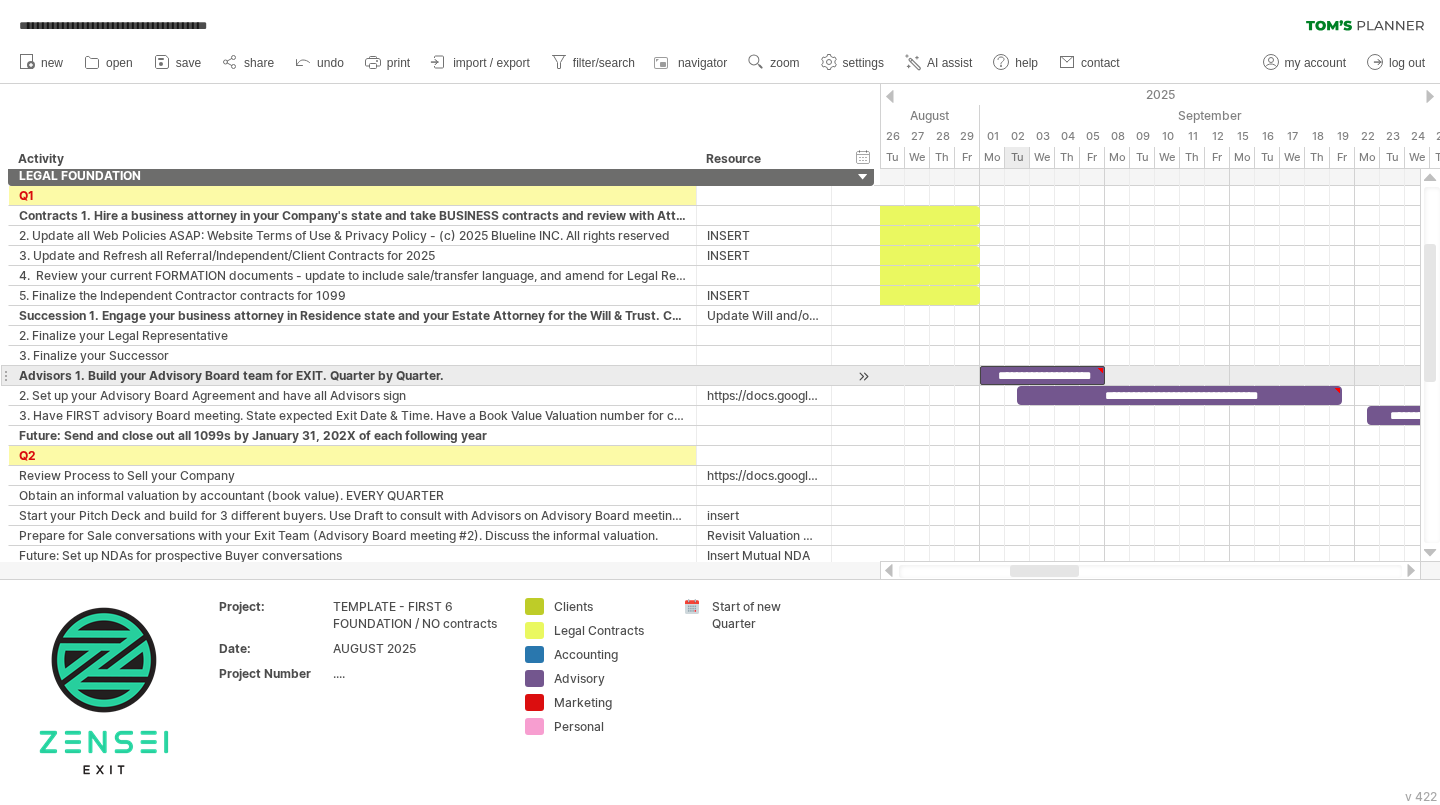 click on "**********" at bounding box center (1042, 375) 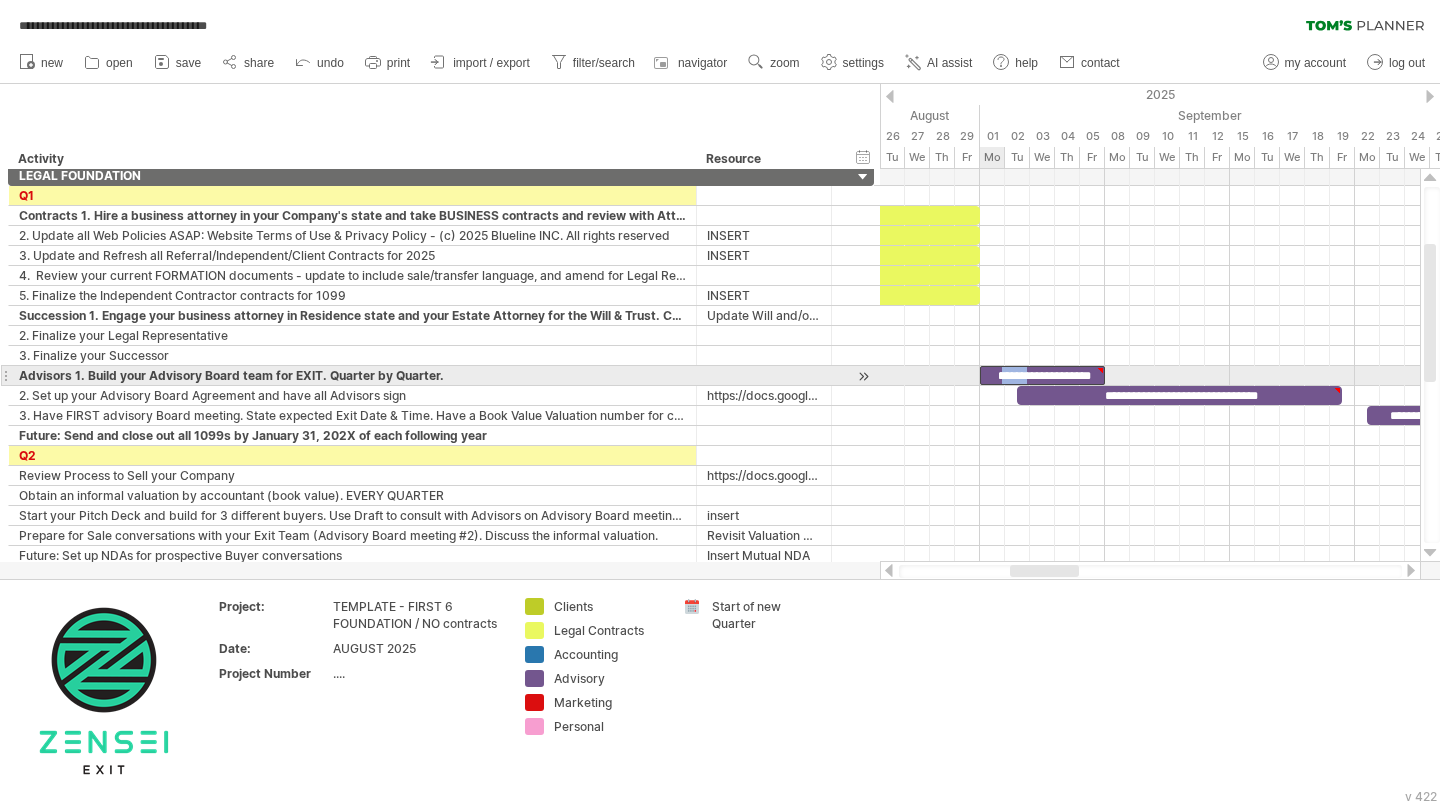 drag, startPoint x: 1028, startPoint y: 374, endPoint x: 996, endPoint y: 376, distance: 32.06244 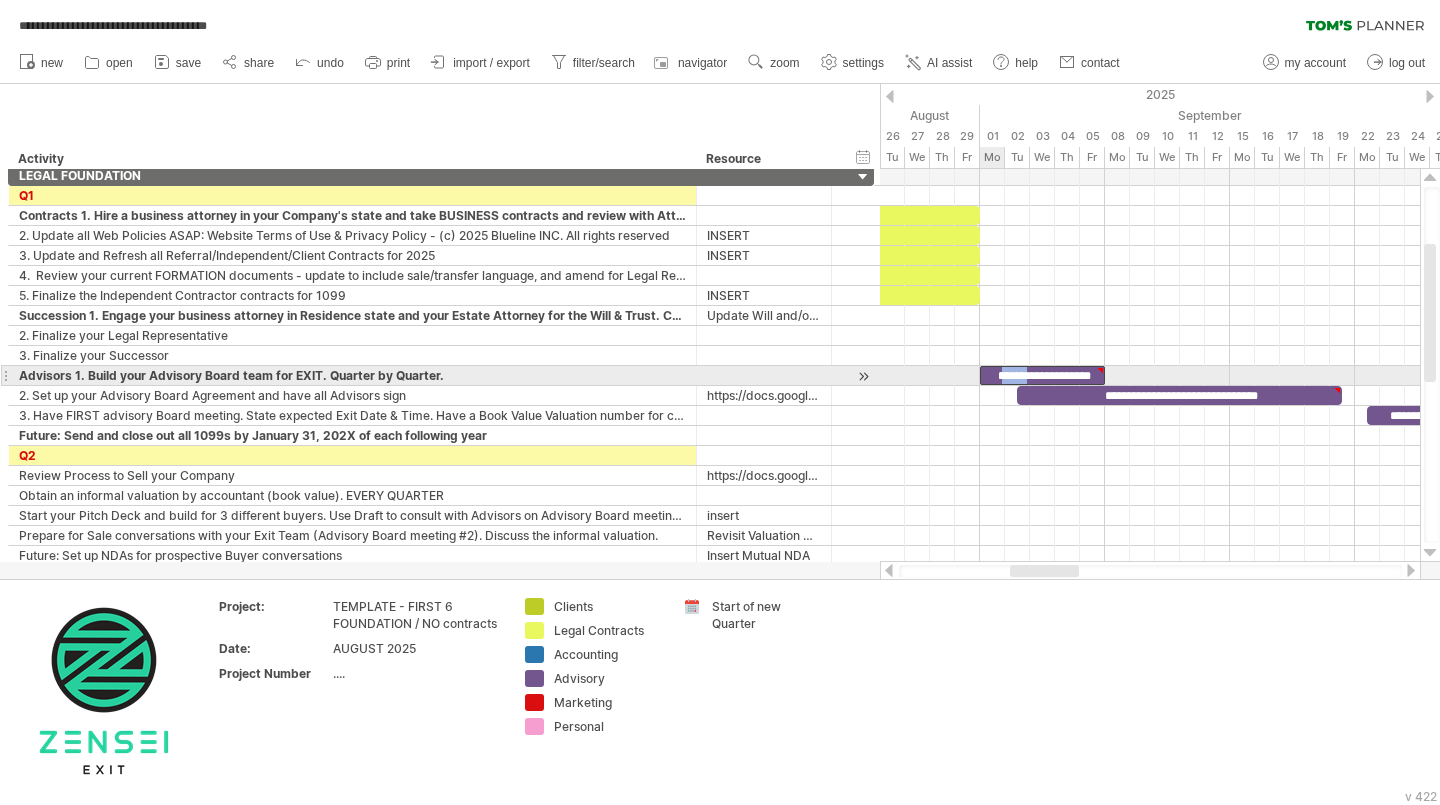 click on "**********" at bounding box center (1042, 375) 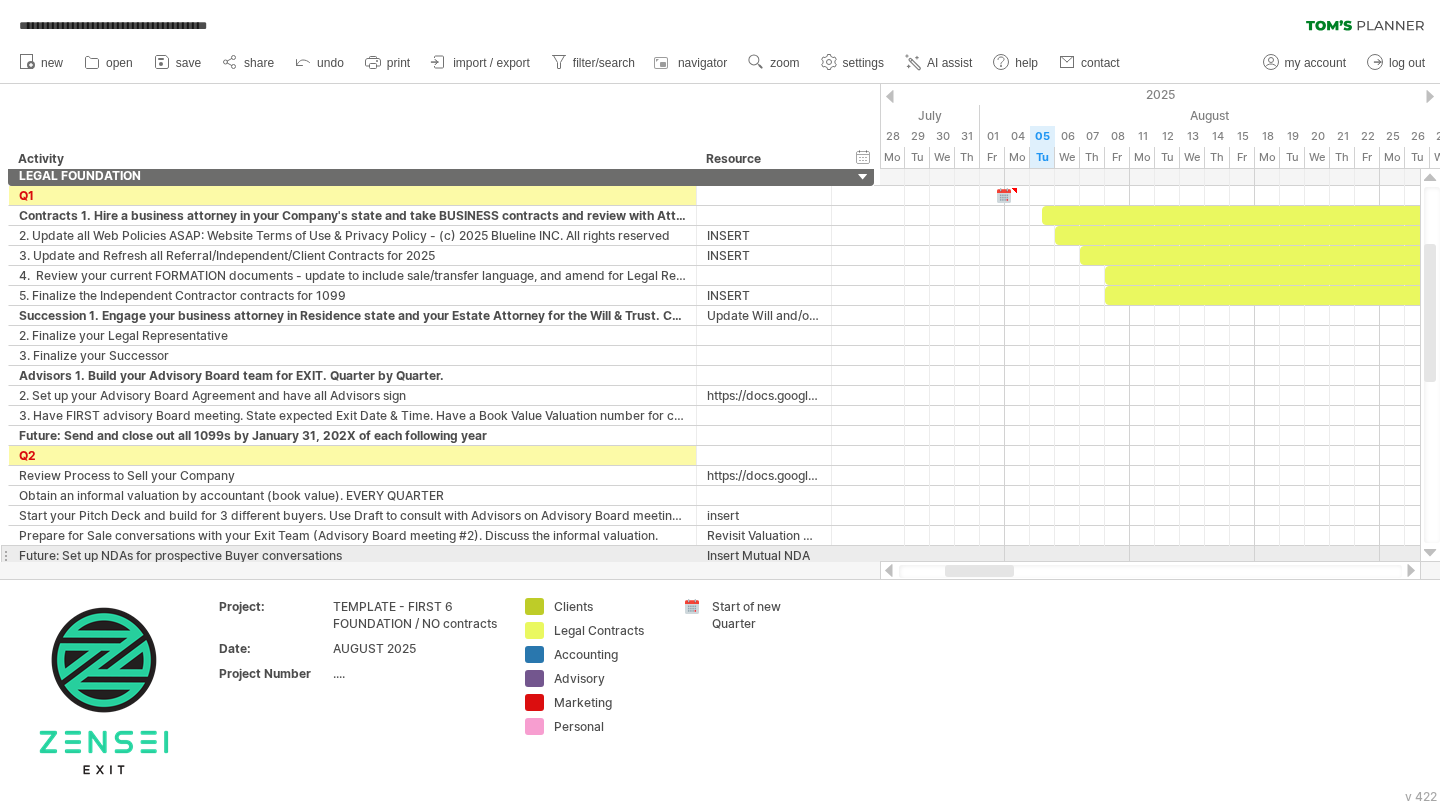 drag, startPoint x: 1038, startPoint y: 566, endPoint x: 973, endPoint y: 562, distance: 65.12296 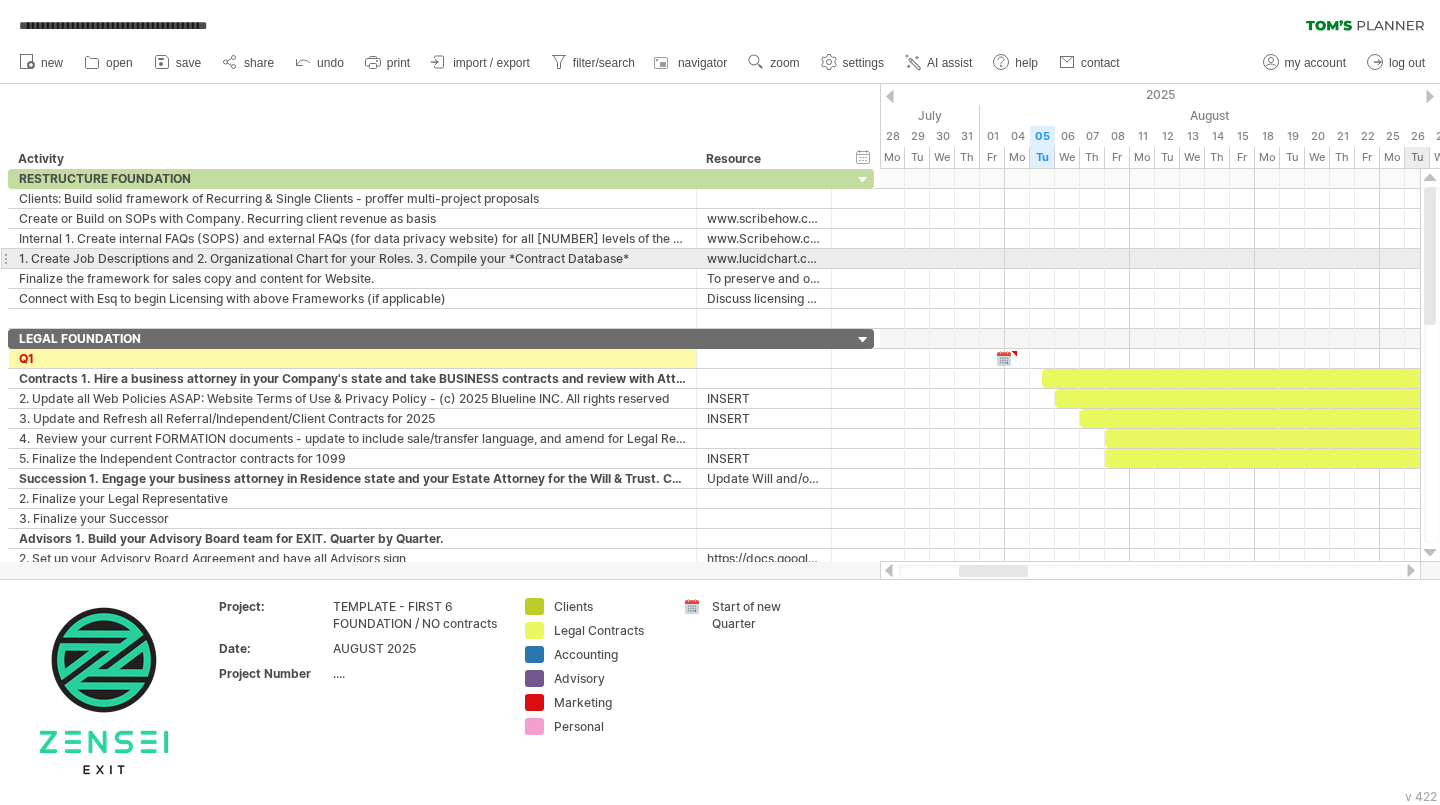 drag, startPoint x: 1430, startPoint y: 323, endPoint x: 1430, endPoint y: 259, distance: 64 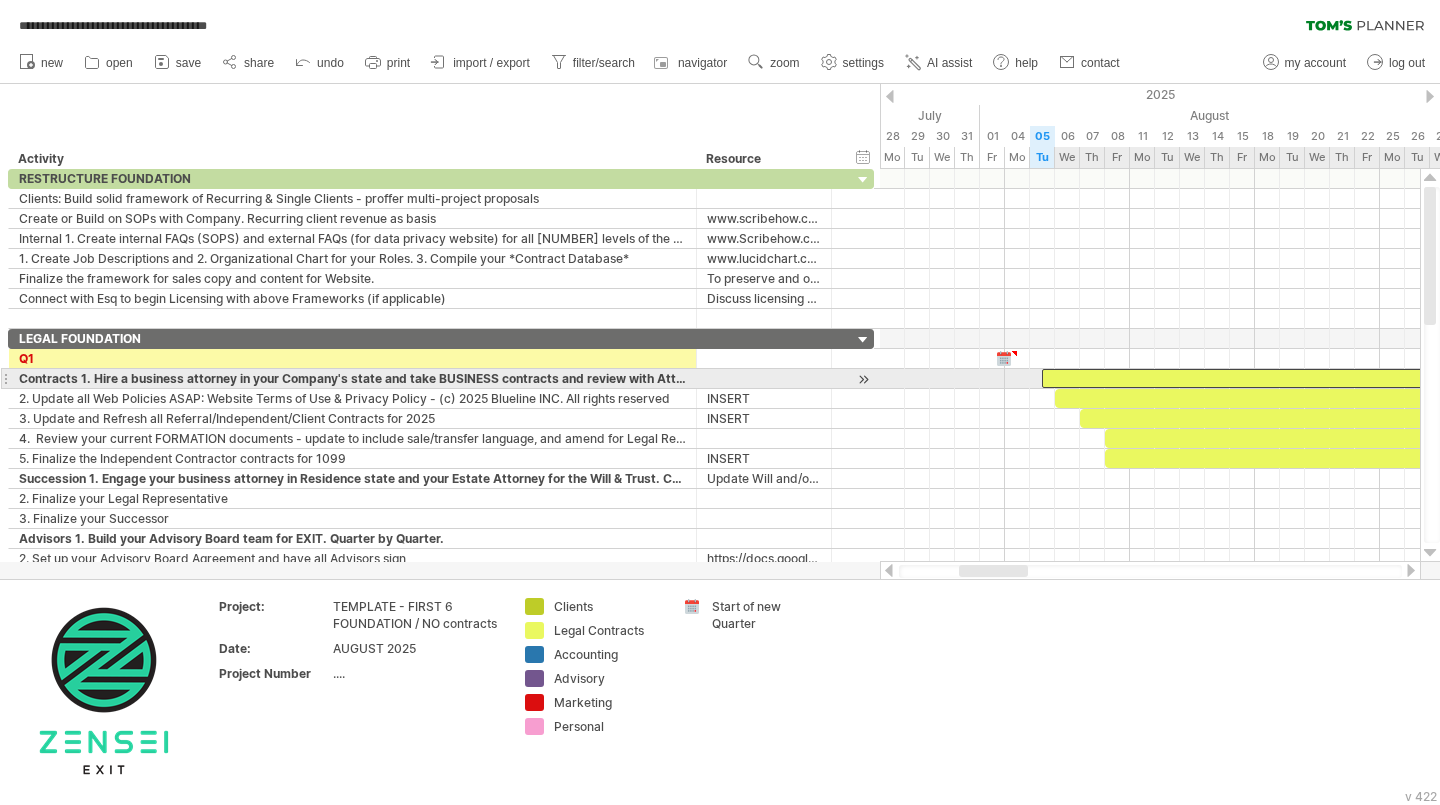 click at bounding box center (1273, 378) 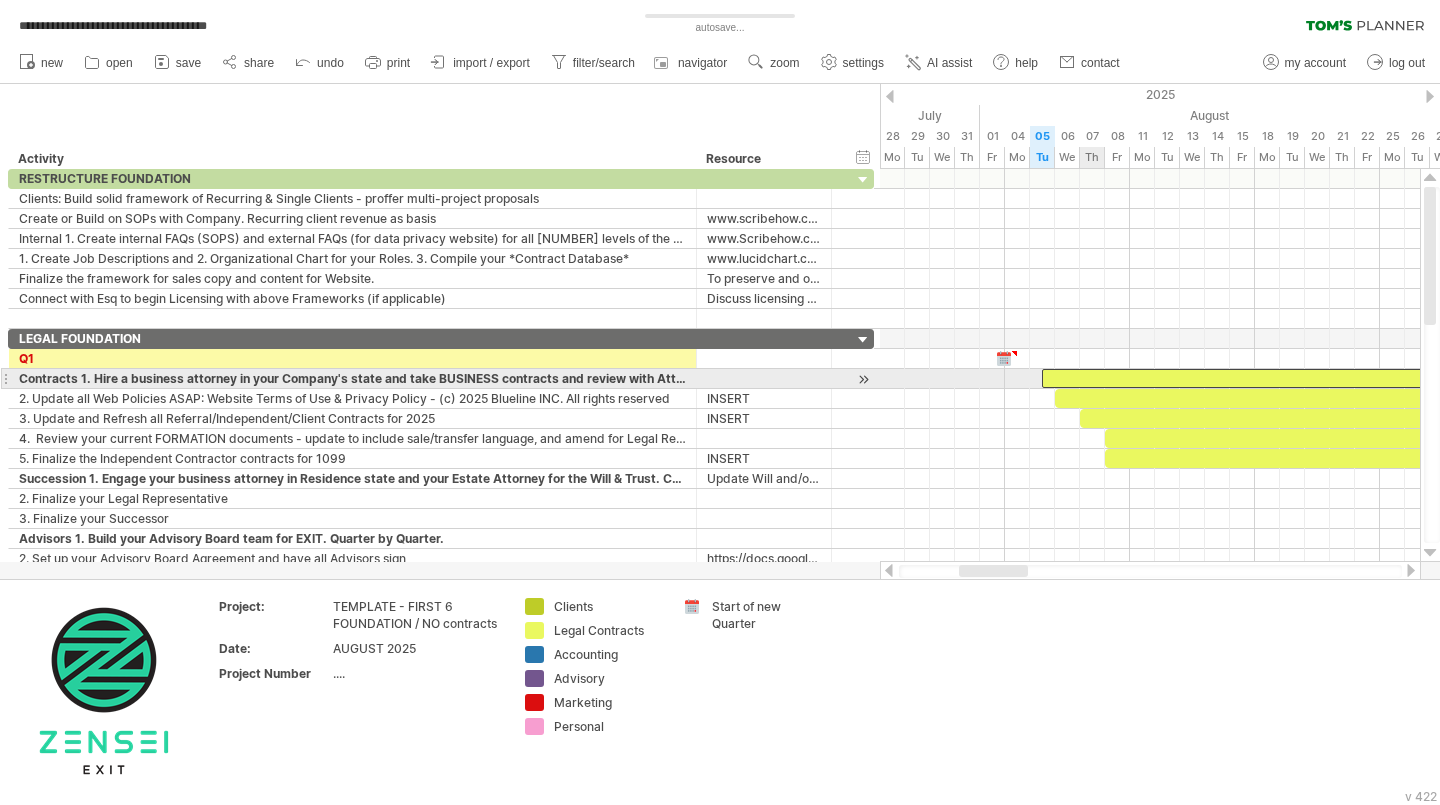 type 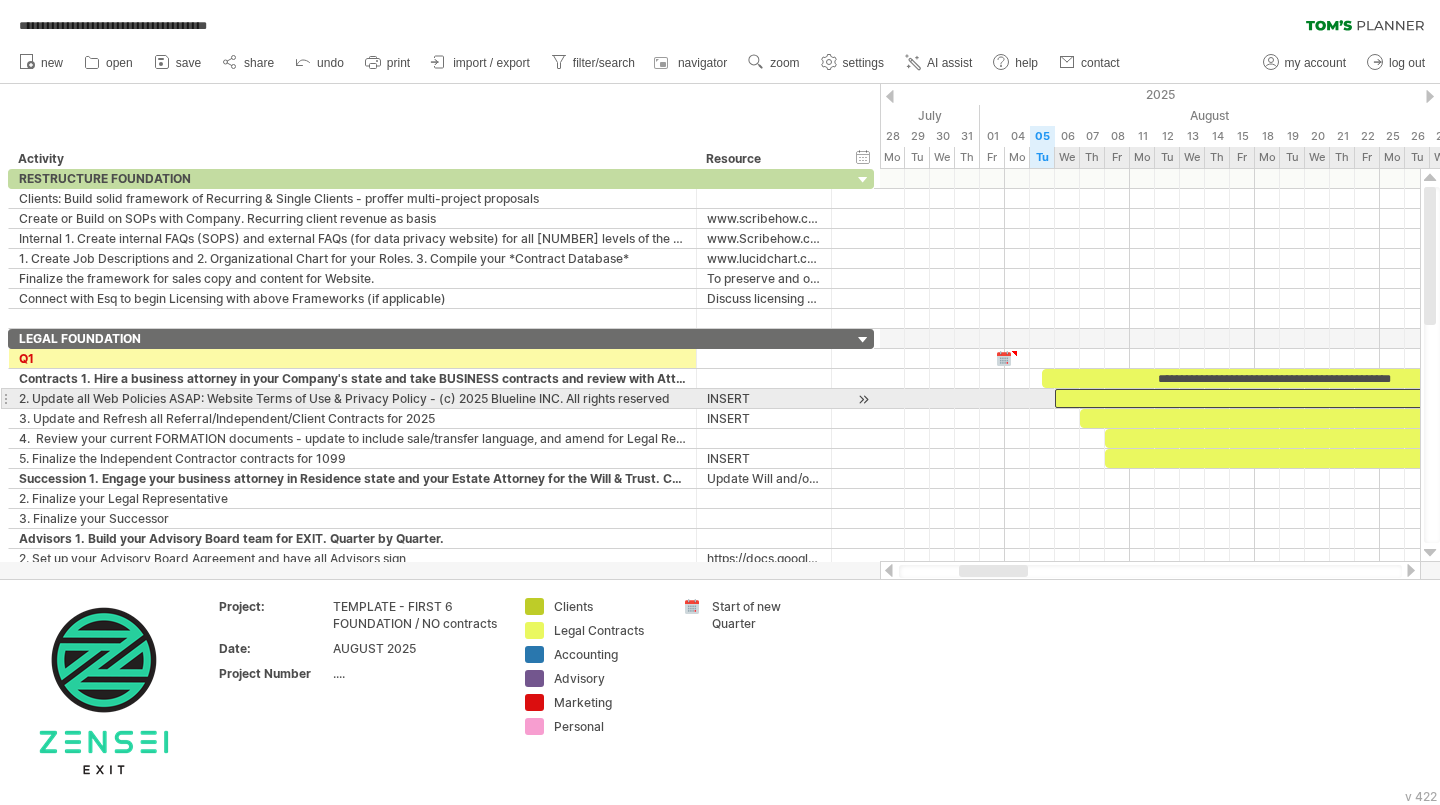 click at bounding box center [1280, 398] 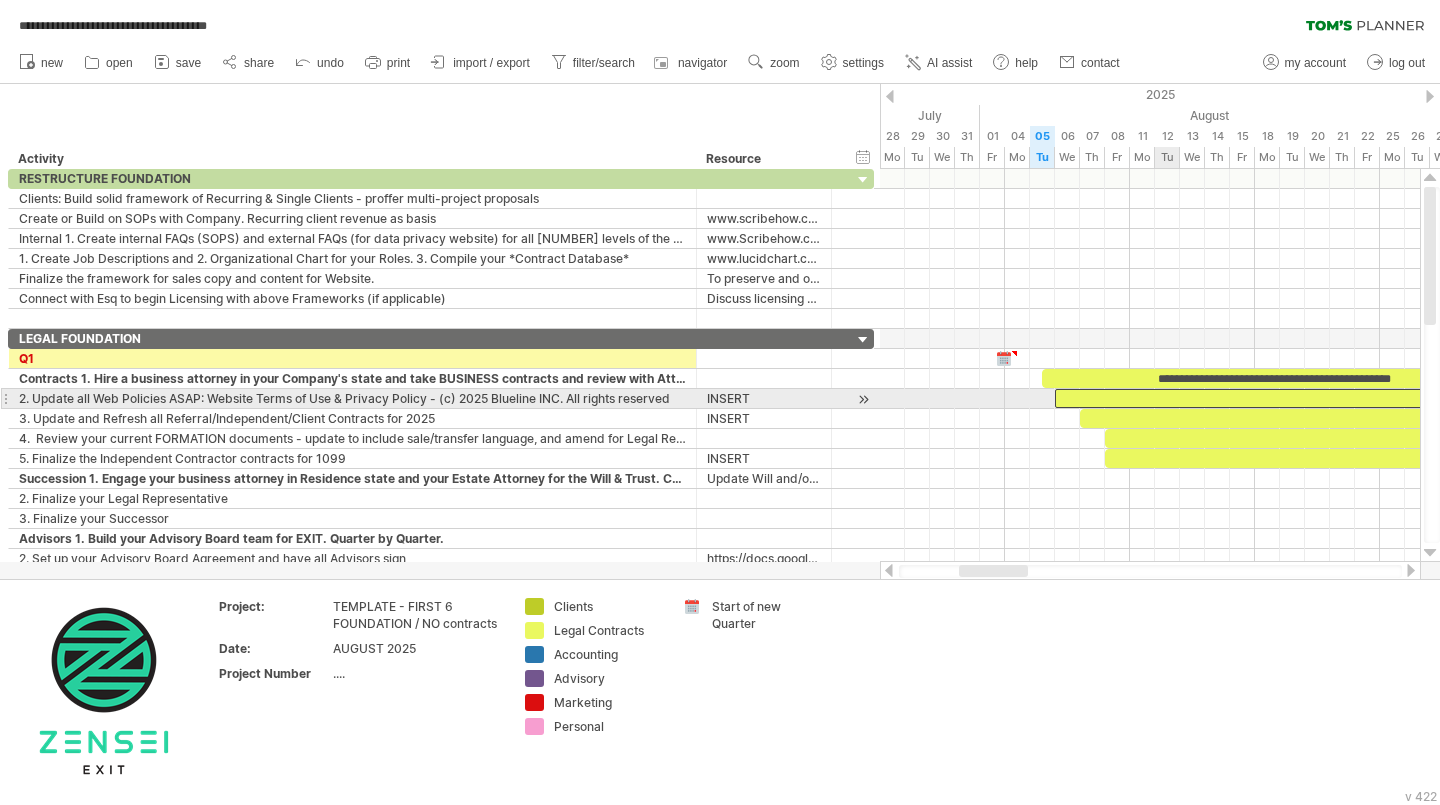 type 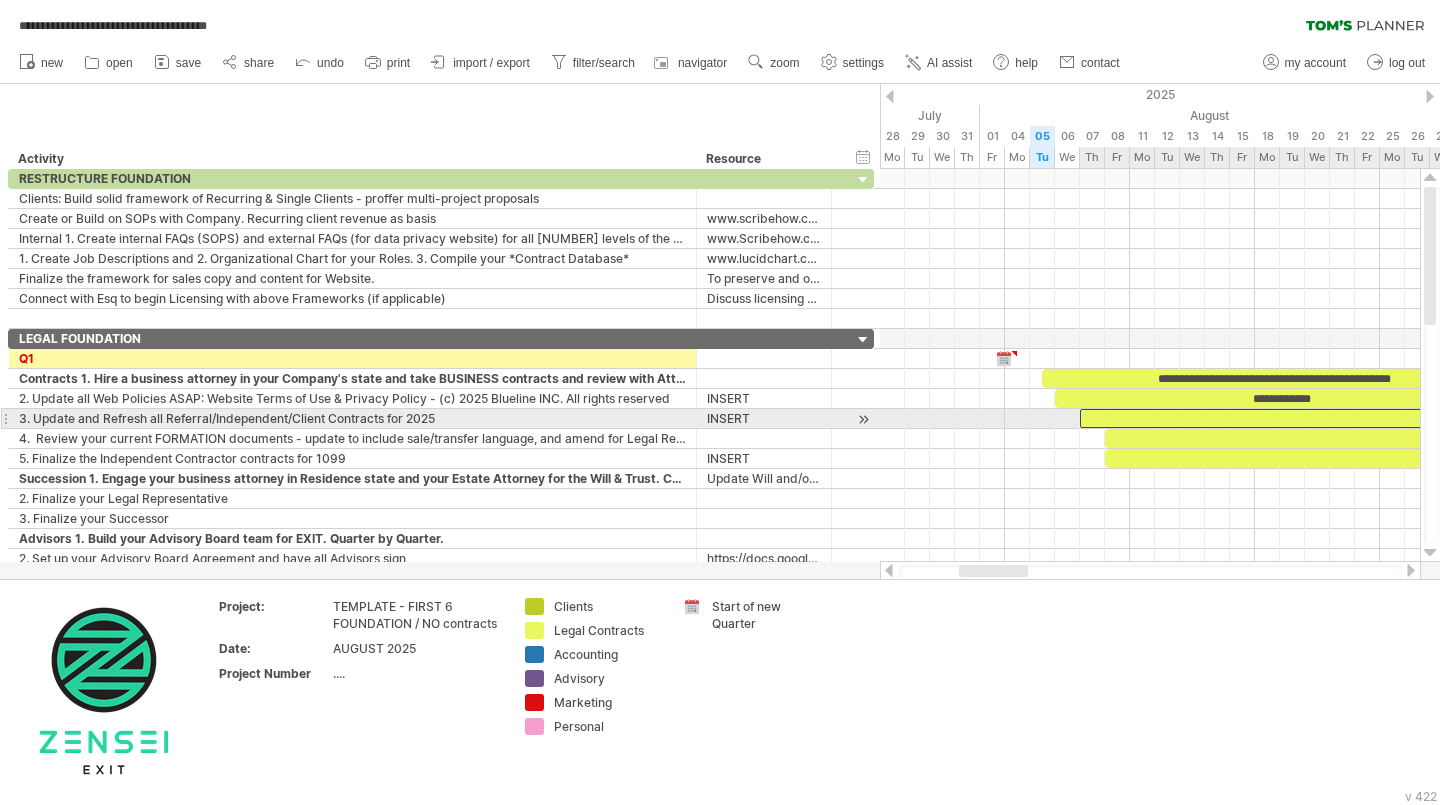 click at bounding box center [1292, 418] 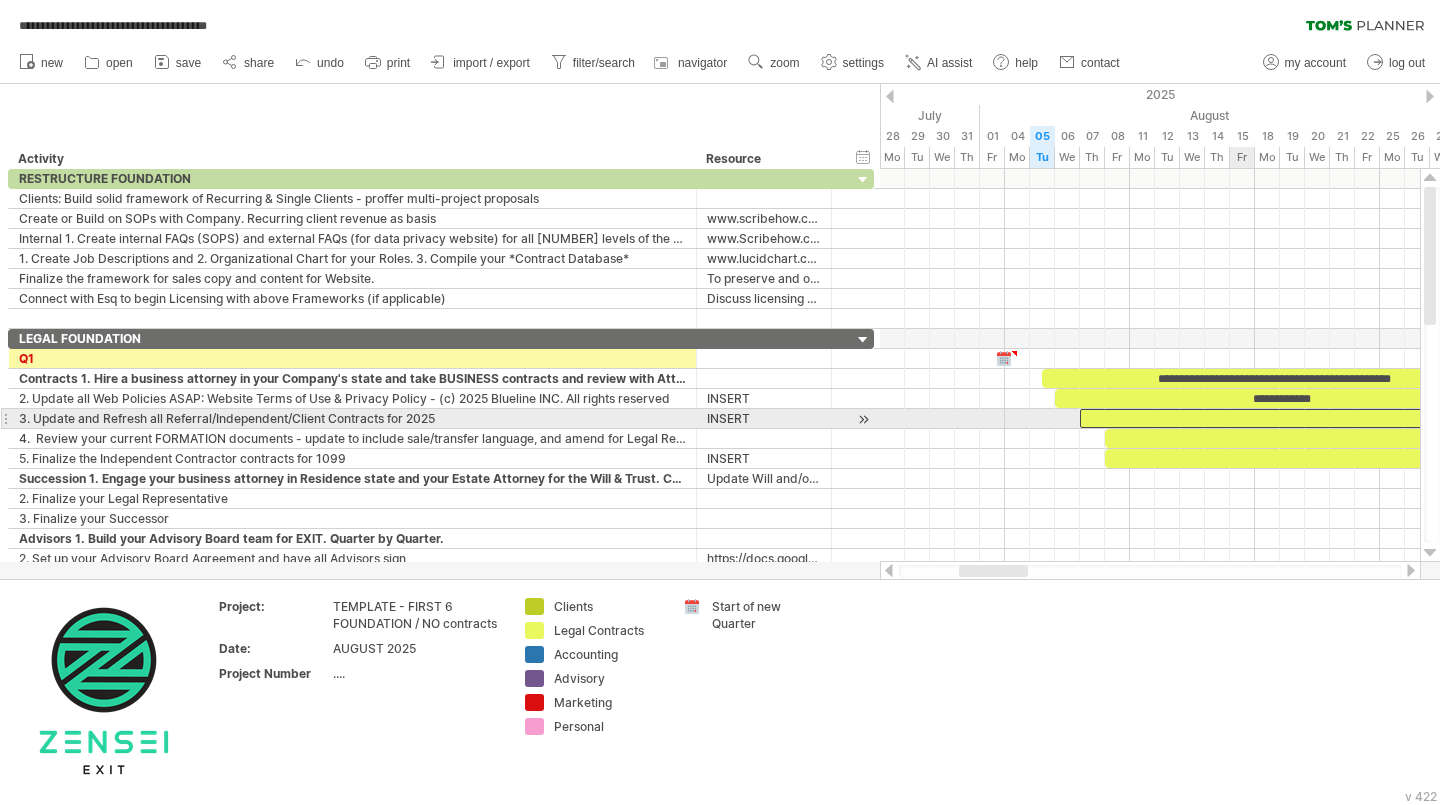 type 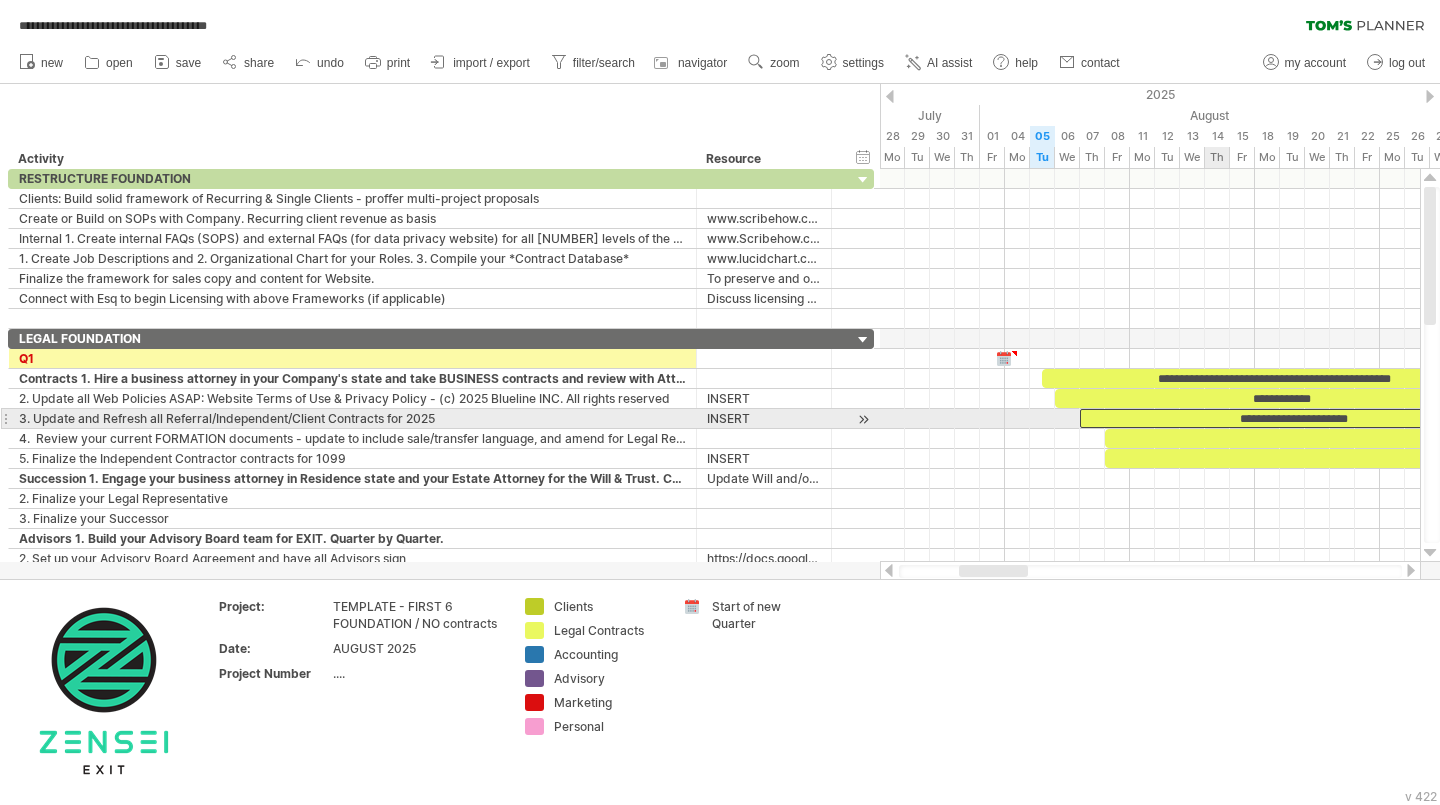 click on "**********" at bounding box center [1292, 418] 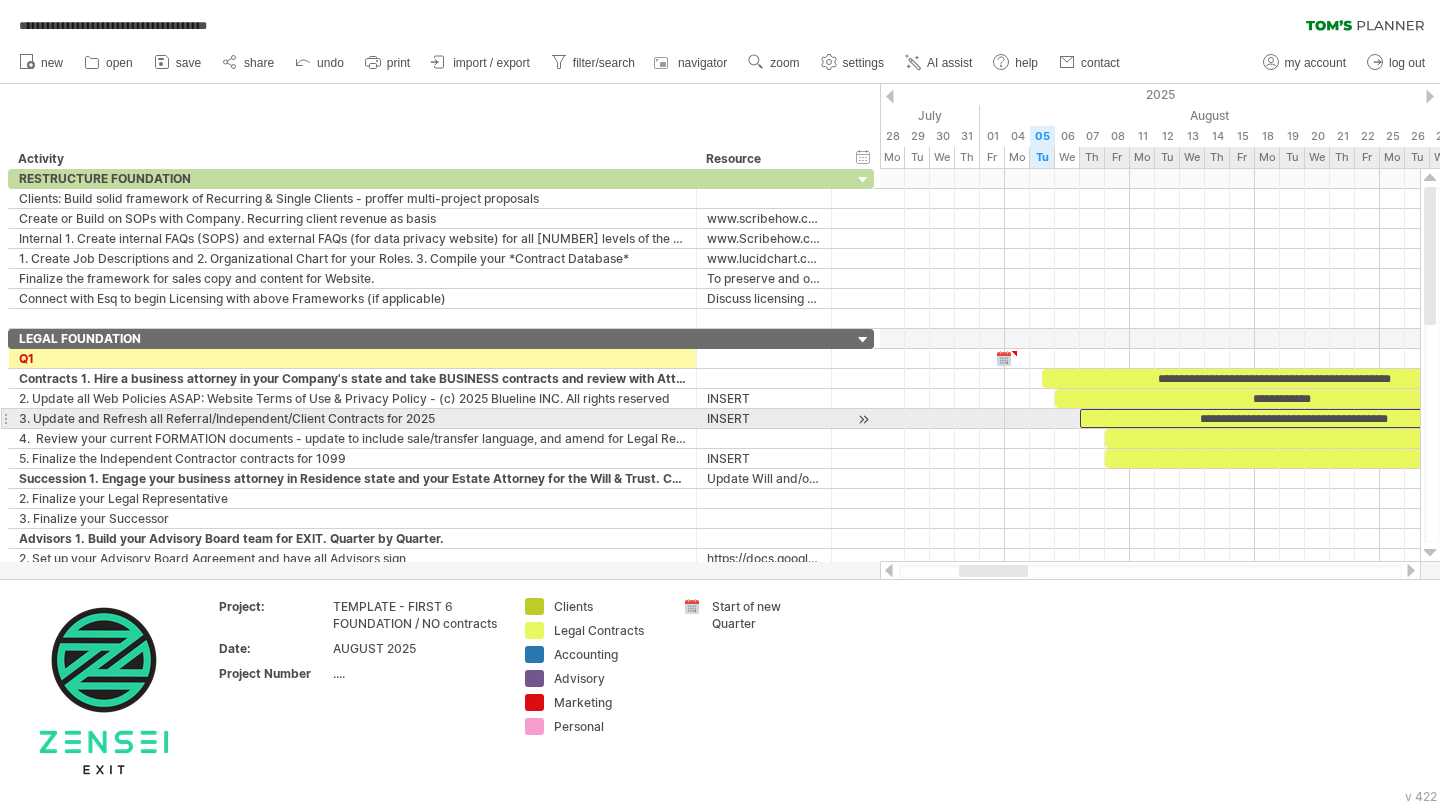 click on "**********" at bounding box center (1292, 418) 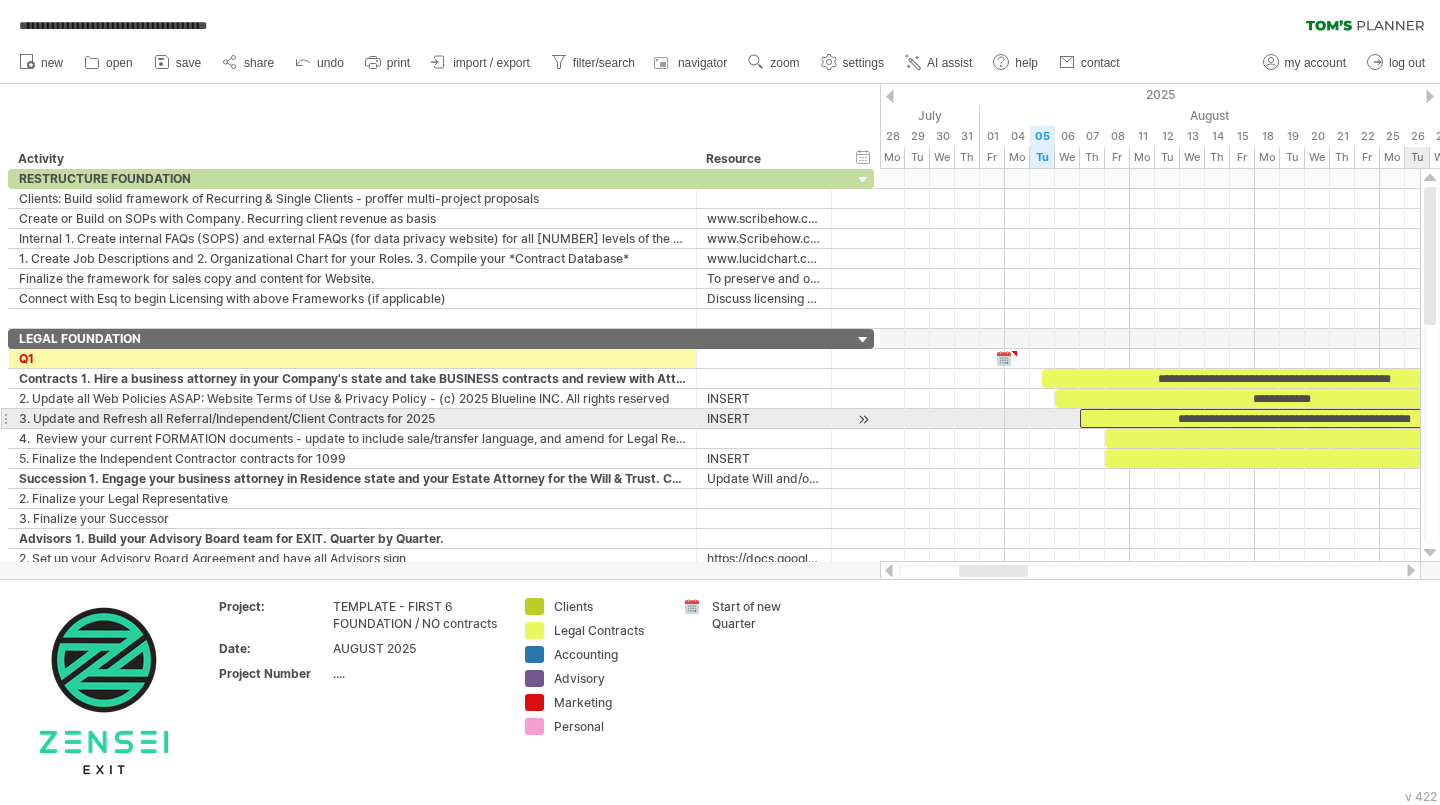 scroll, scrollTop: 0, scrollLeft: 0, axis: both 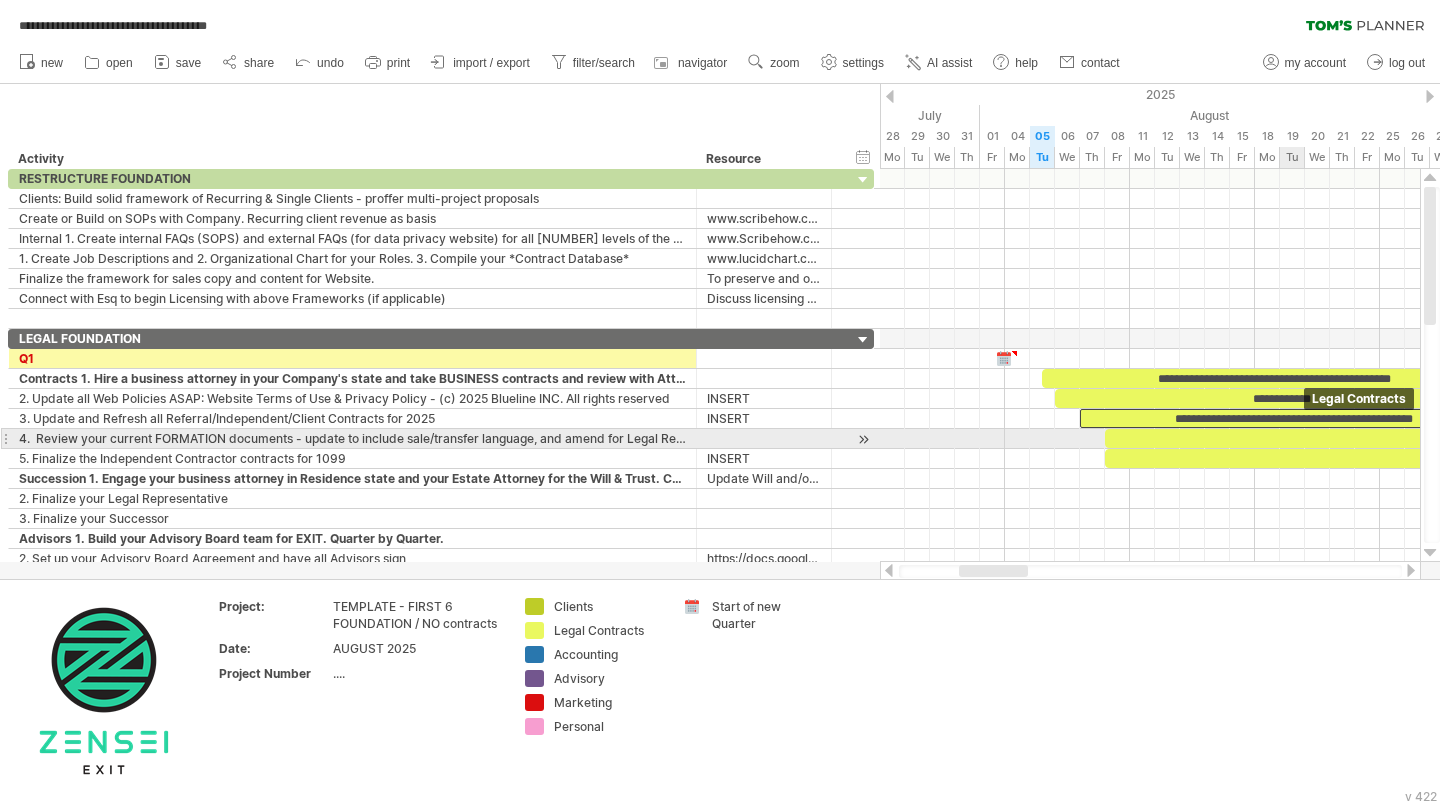 click at bounding box center (1305, 438) 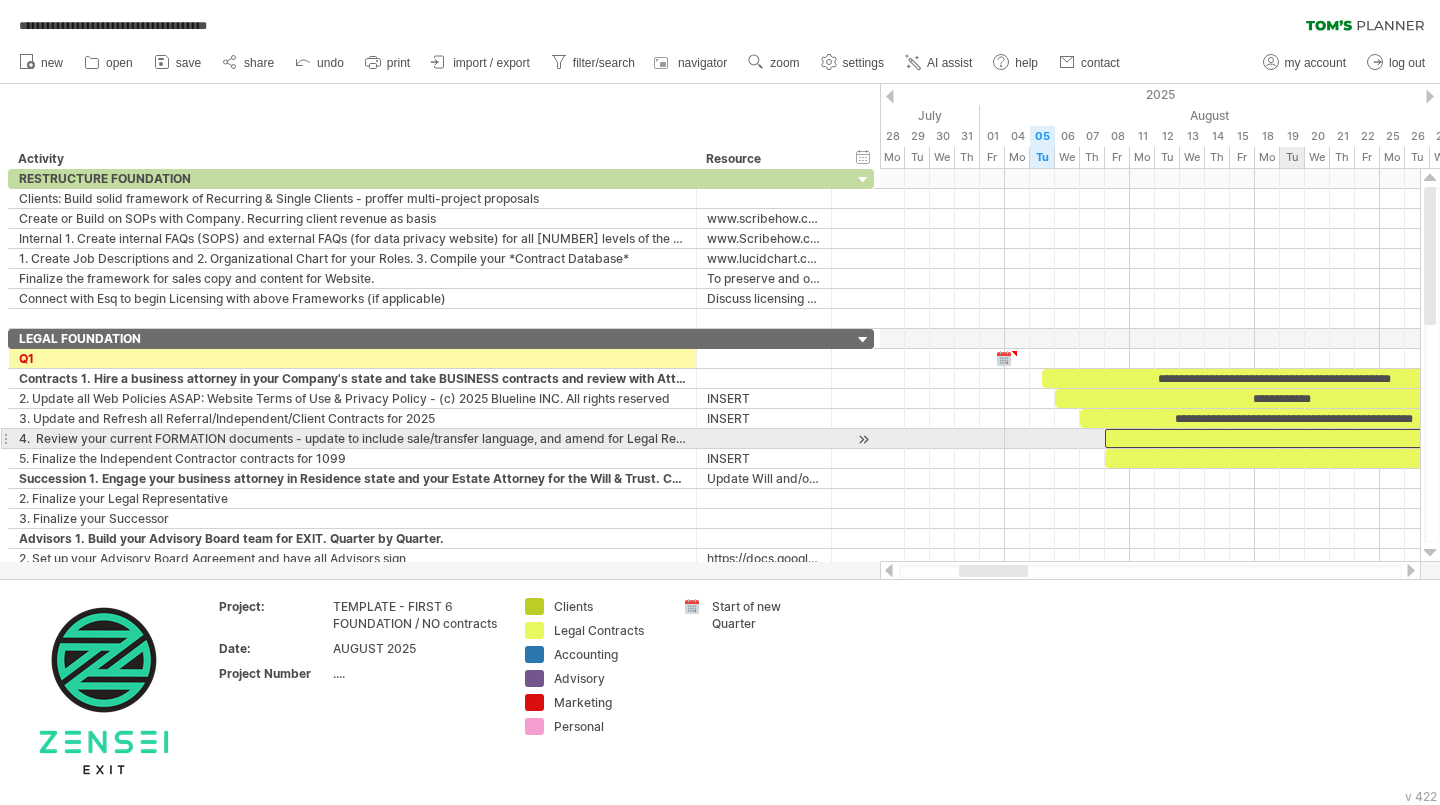 type 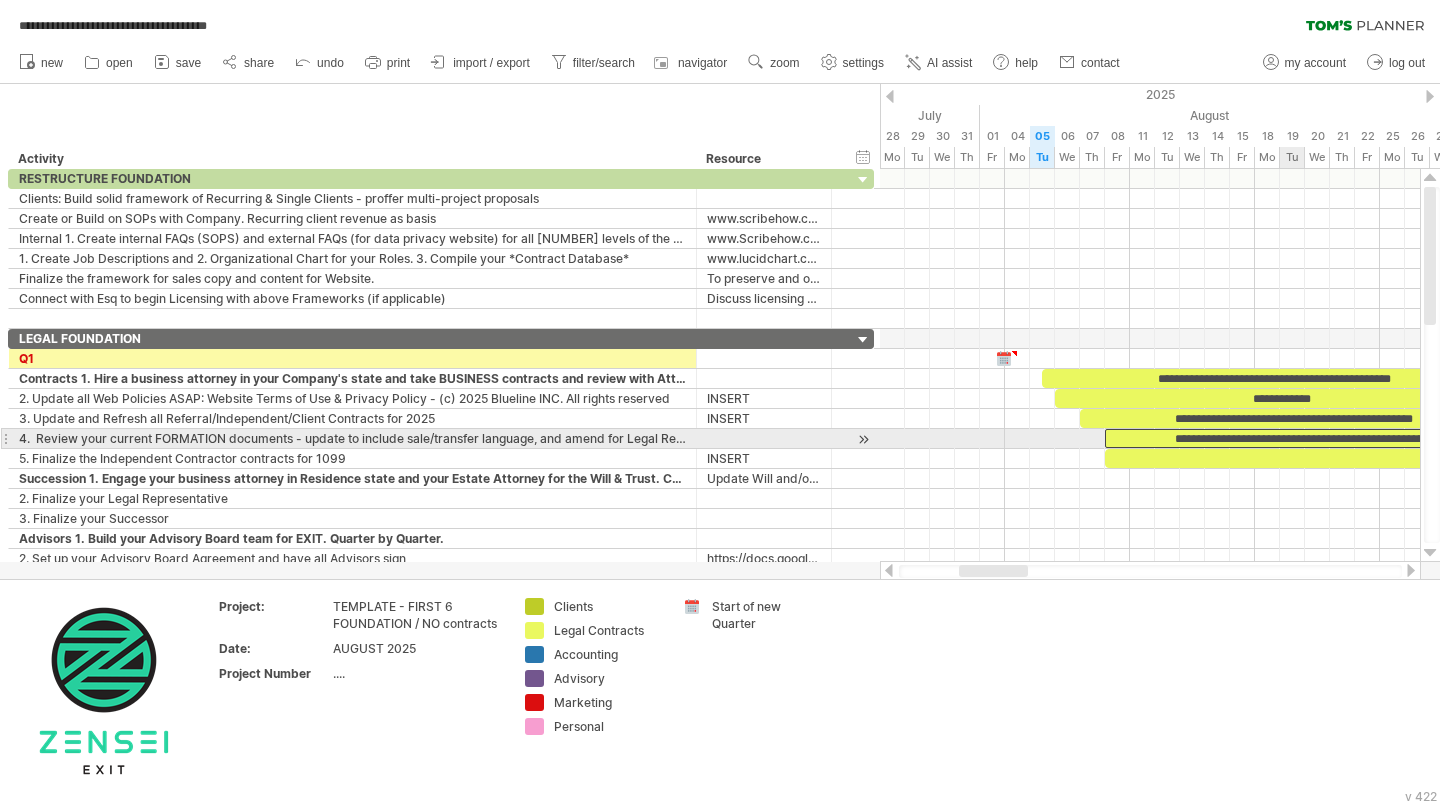 scroll, scrollTop: 0, scrollLeft: 0, axis: both 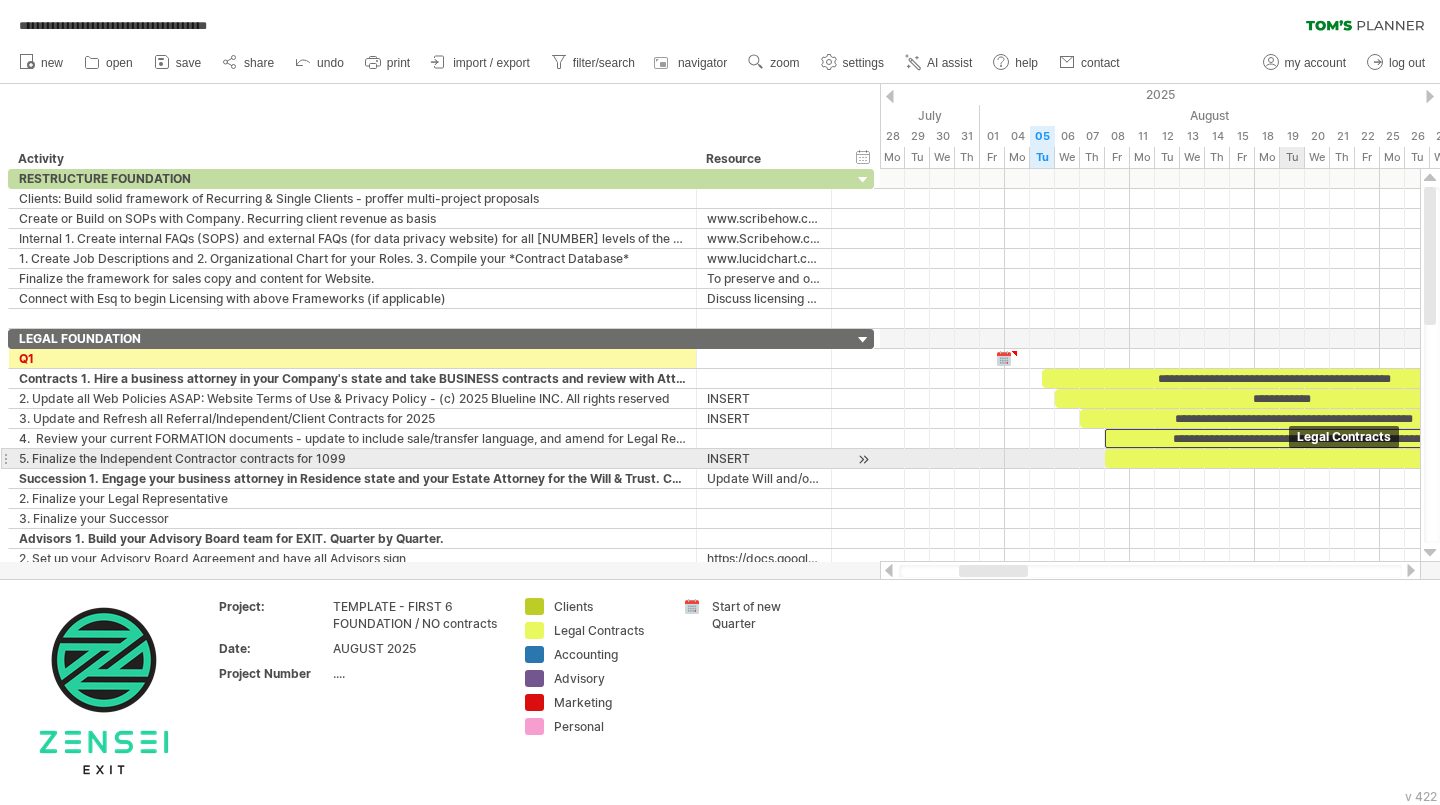 click at bounding box center [1305, 458] 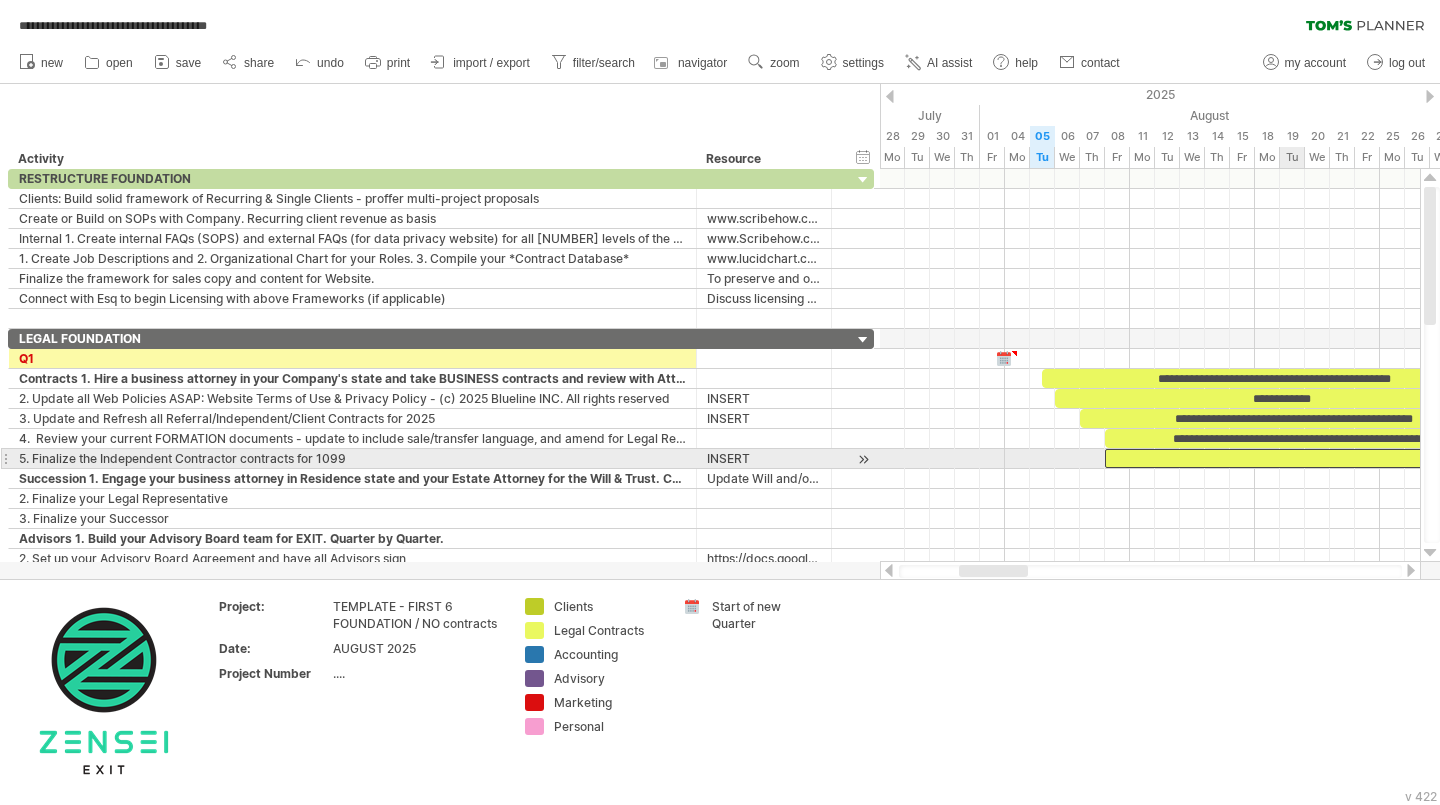 type 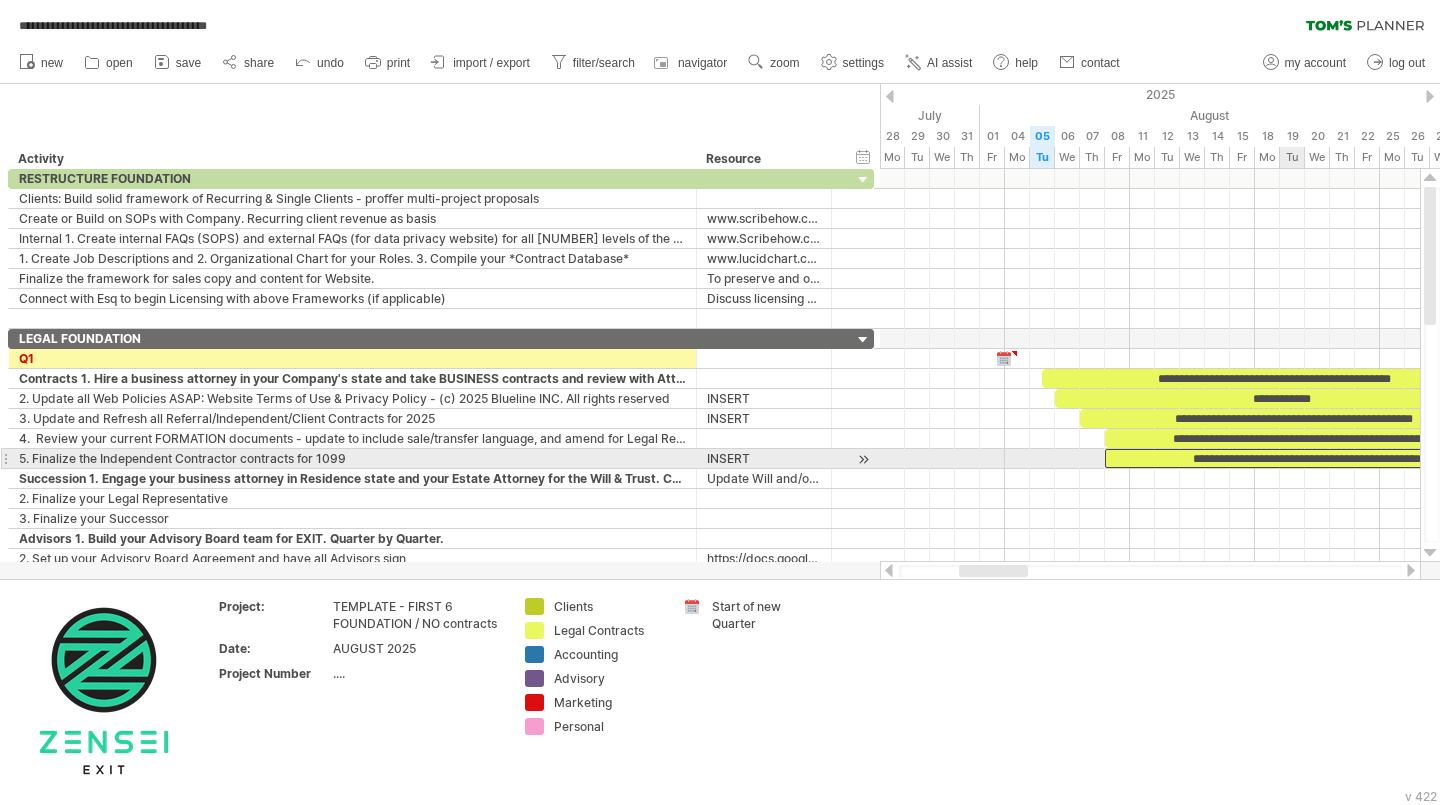 scroll, scrollTop: 0, scrollLeft: 0, axis: both 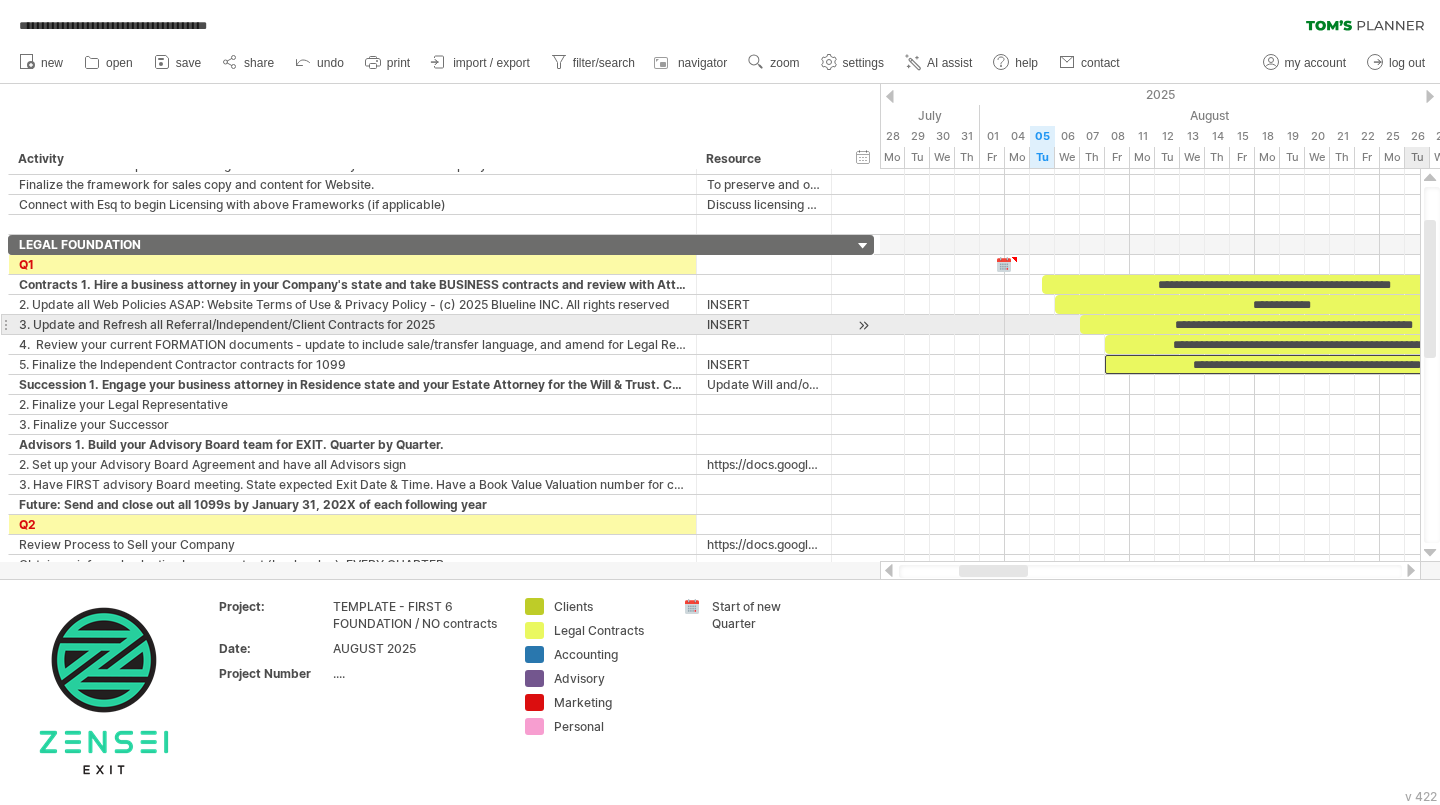 drag, startPoint x: 1426, startPoint y: 294, endPoint x: 1432, endPoint y: 327, distance: 33.54102 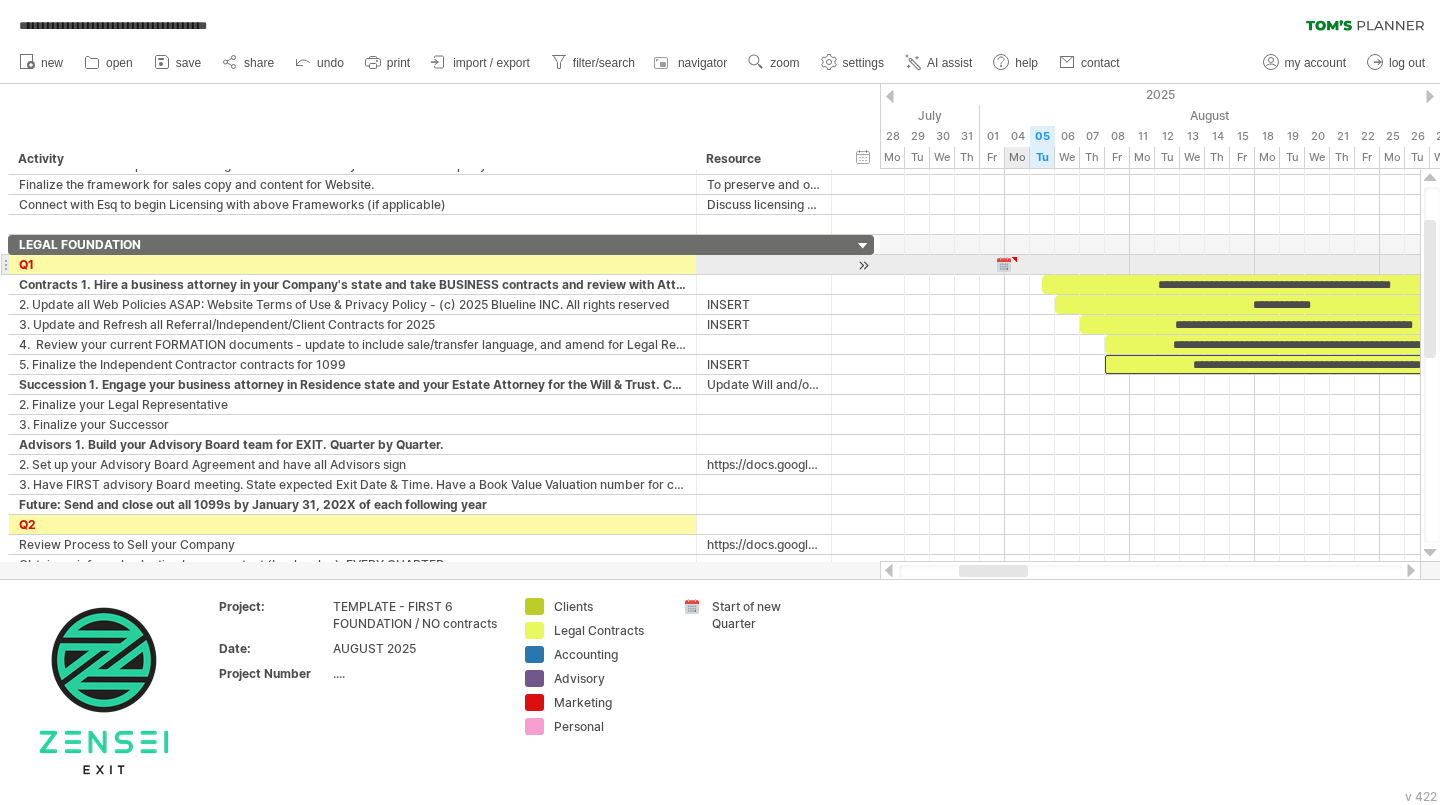 type on "**********" 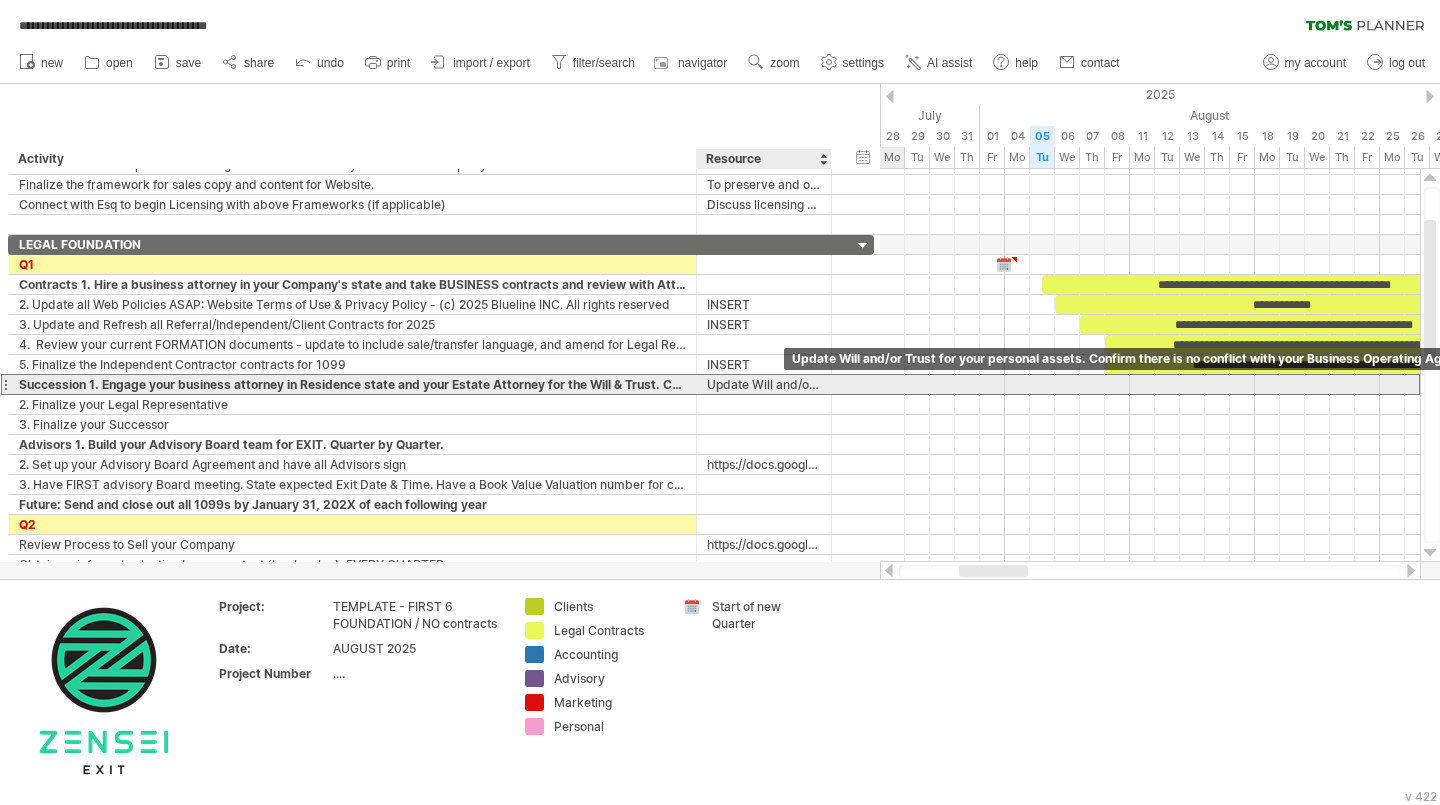 click on "Update Will and/or Trust for your personal assets. Confirm there is no conflict with your Business Operating Agreement on succession" at bounding box center (764, 384) 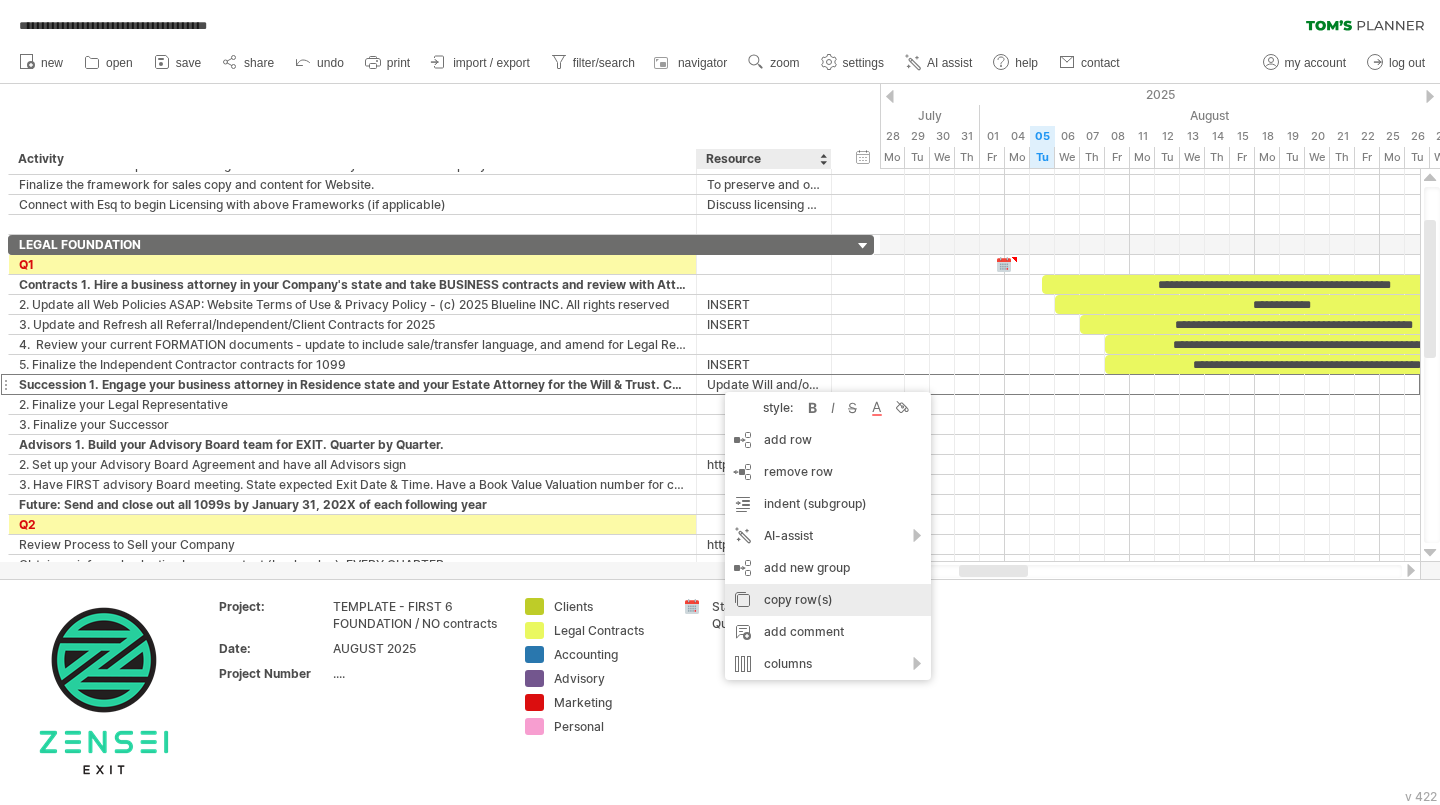 click on "copy row(s)" at bounding box center [828, 600] 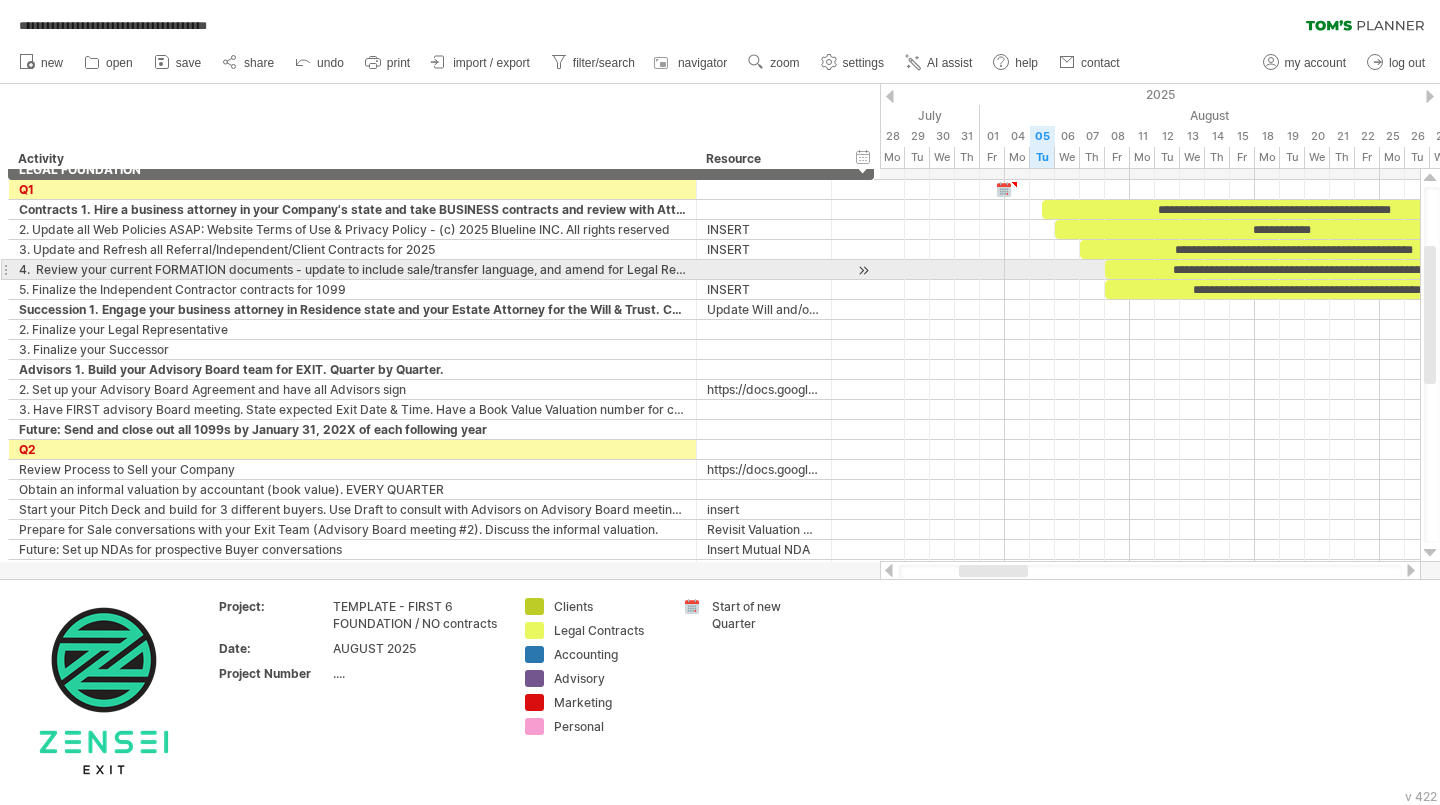 drag, startPoint x: 1427, startPoint y: 247, endPoint x: 1439, endPoint y: 273, distance: 28.635643 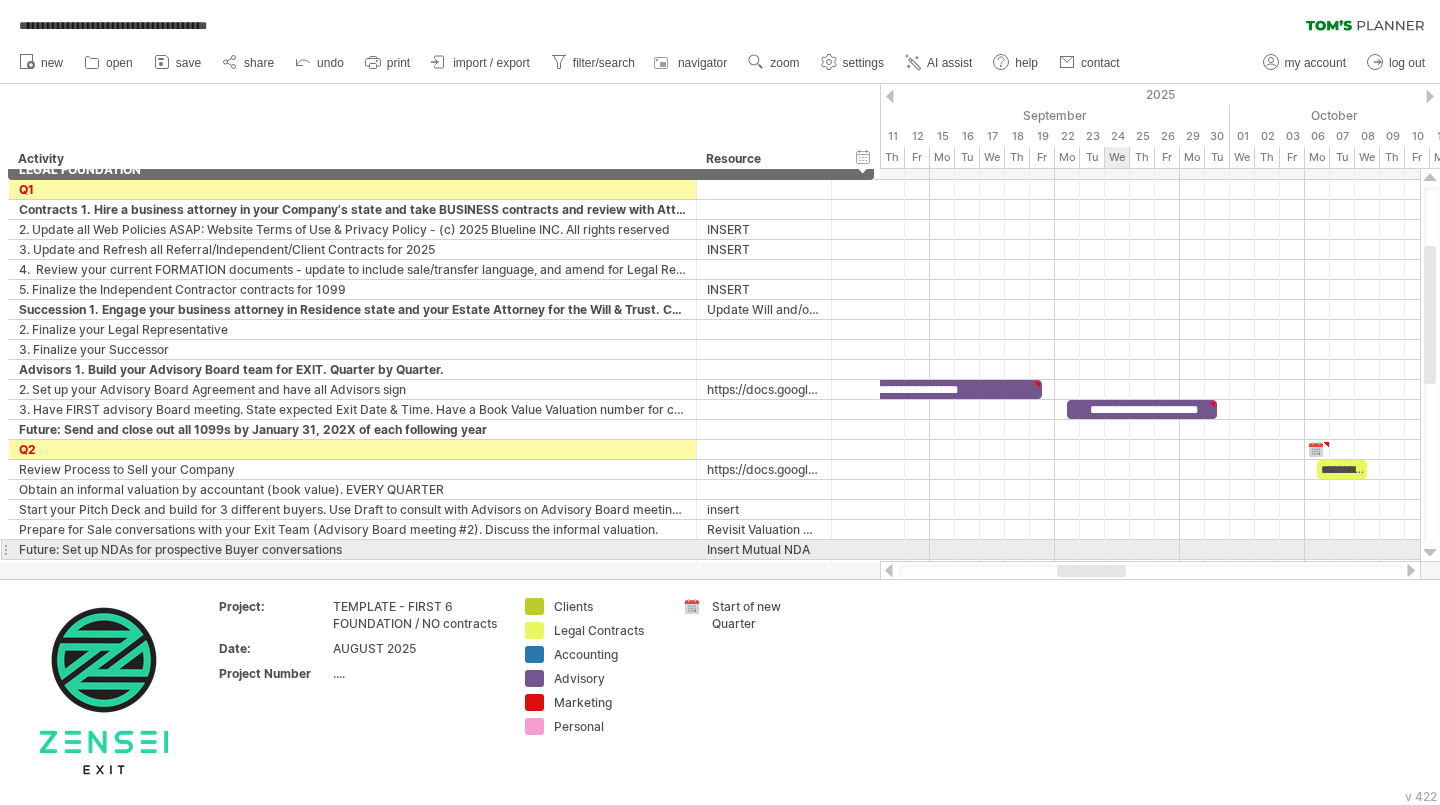 drag, startPoint x: 1011, startPoint y: 569, endPoint x: 1109, endPoint y: 557, distance: 98.731964 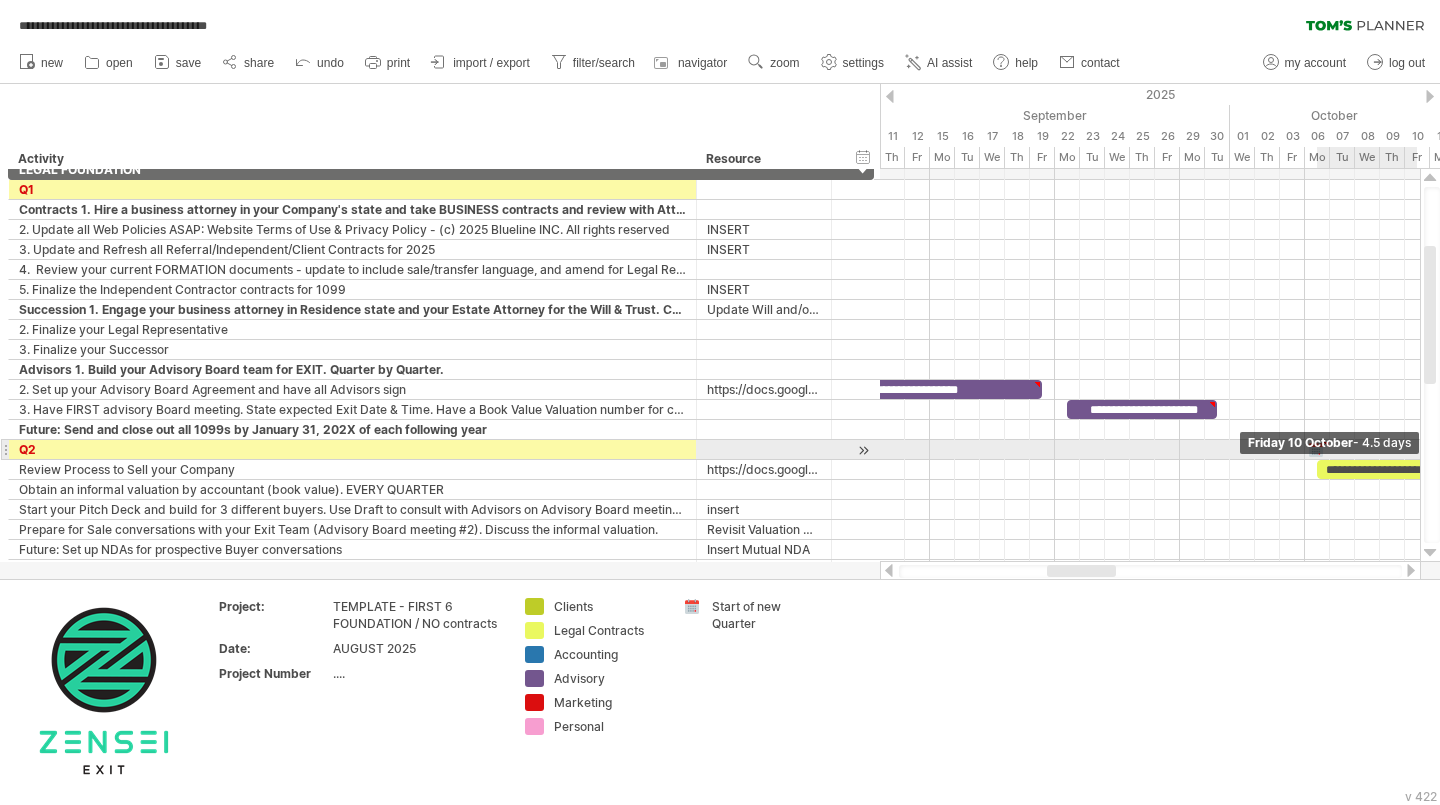 drag, startPoint x: 1368, startPoint y: 469, endPoint x: 1439, endPoint y: 459, distance: 71.70077 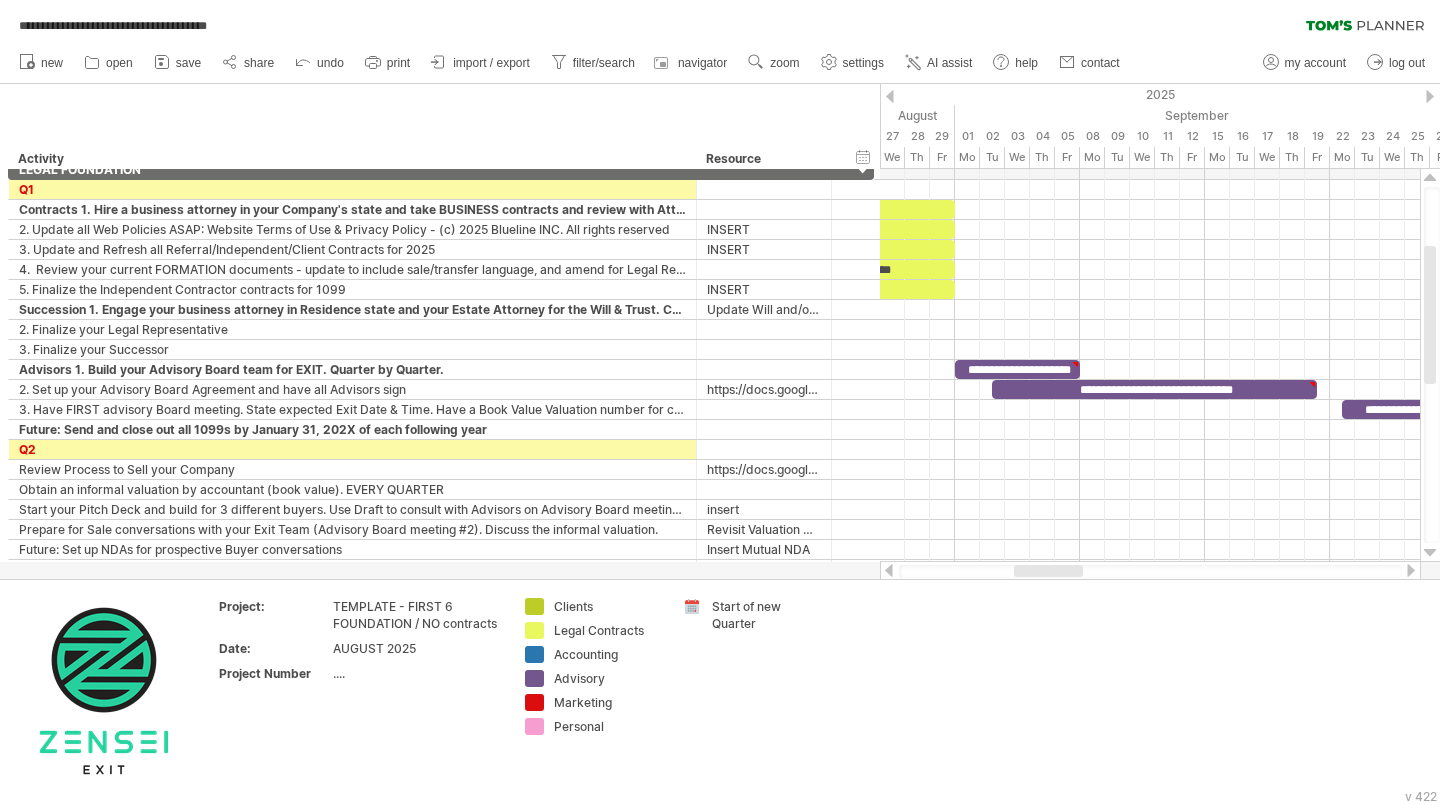 drag, startPoint x: 1085, startPoint y: 569, endPoint x: 1052, endPoint y: 568, distance: 33.01515 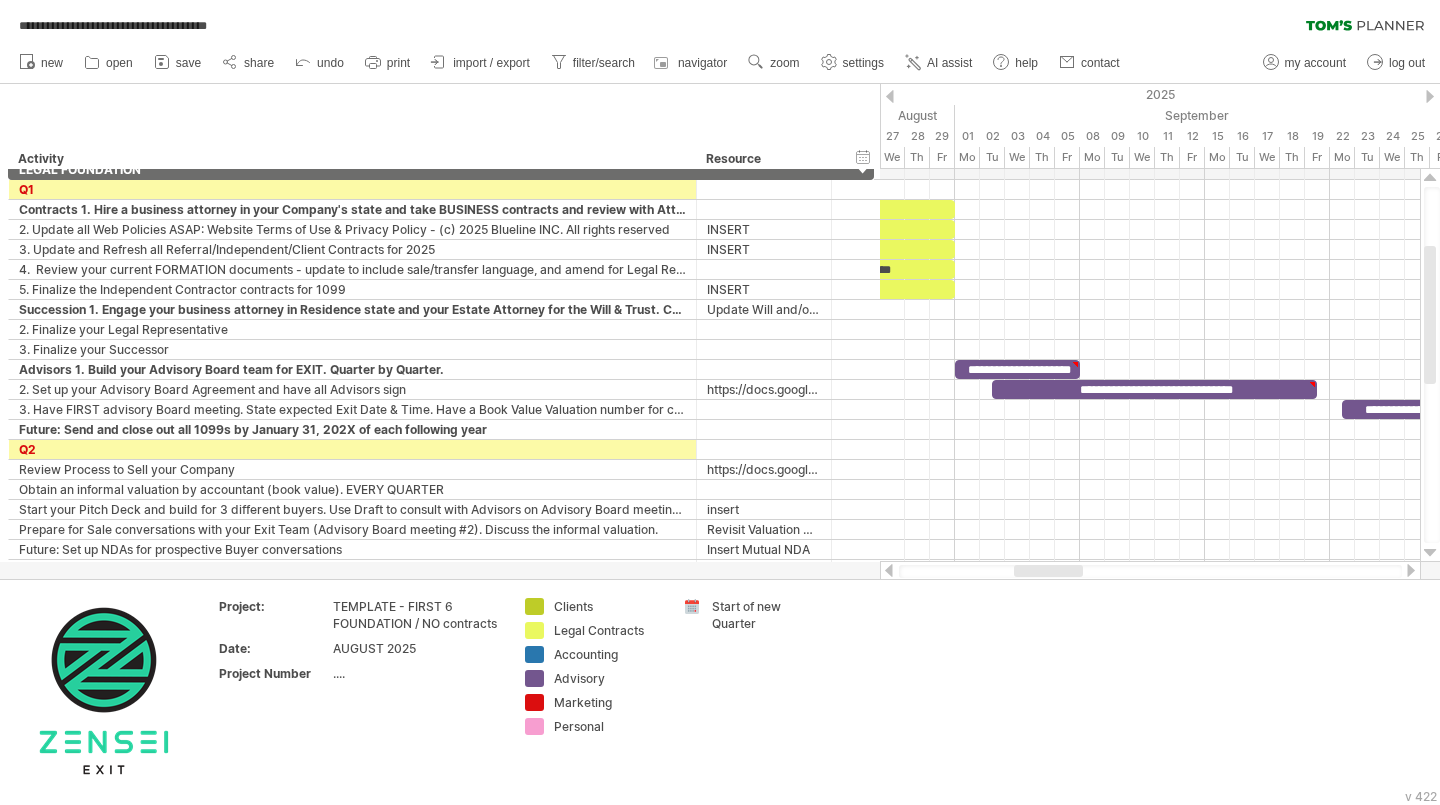 click at bounding box center [1048, 571] 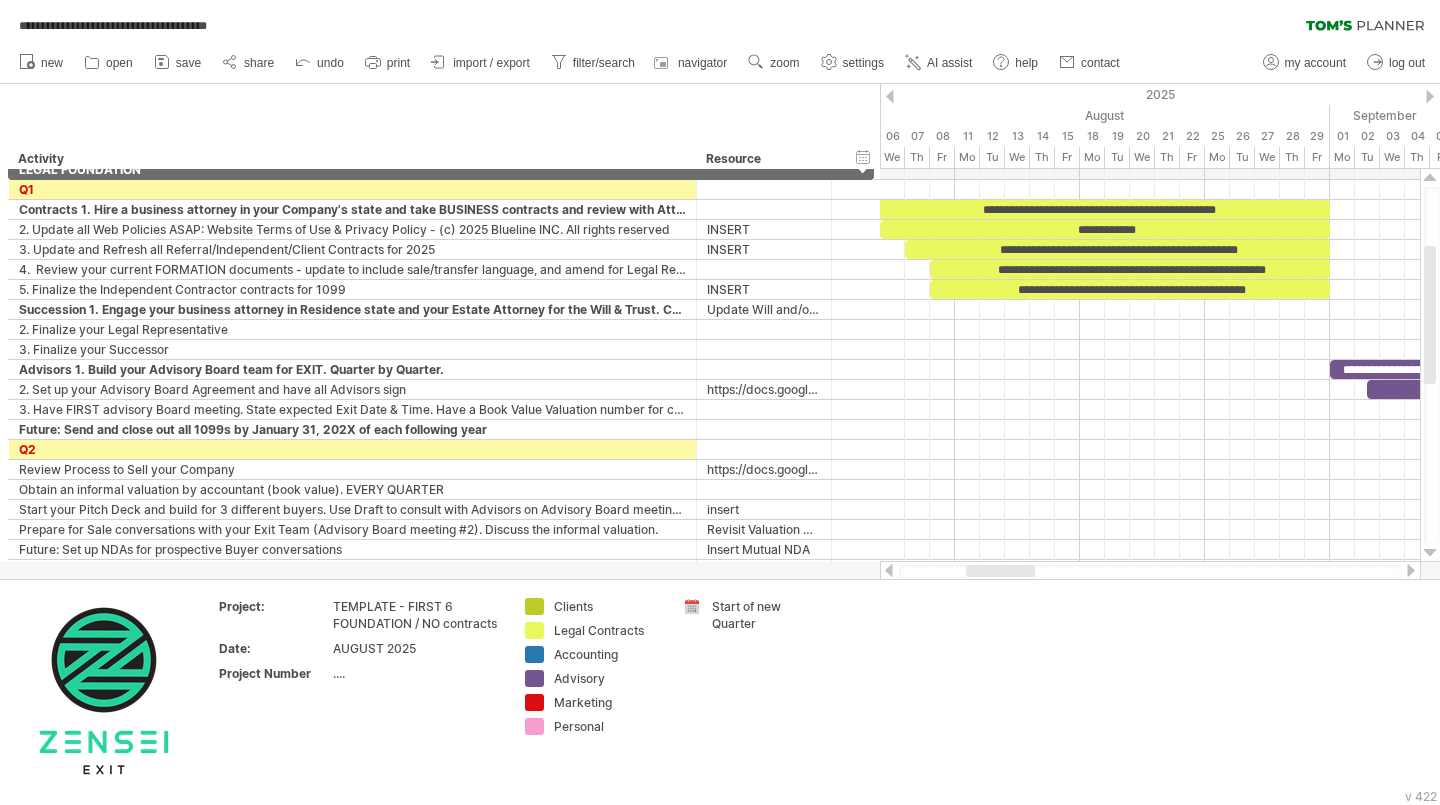 drag, startPoint x: 1028, startPoint y: 568, endPoint x: 981, endPoint y: 567, distance: 47.010635 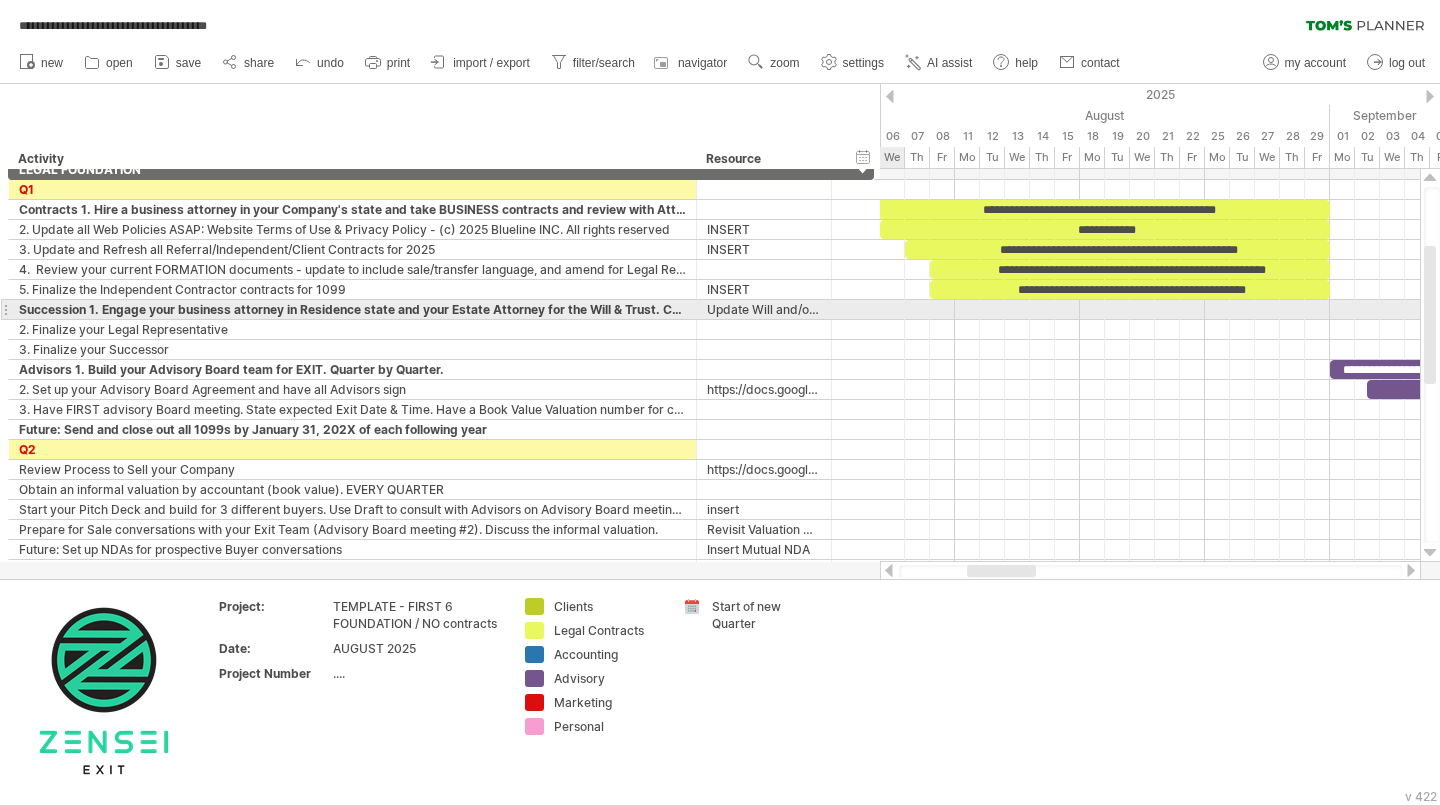 click at bounding box center [1150, 310] 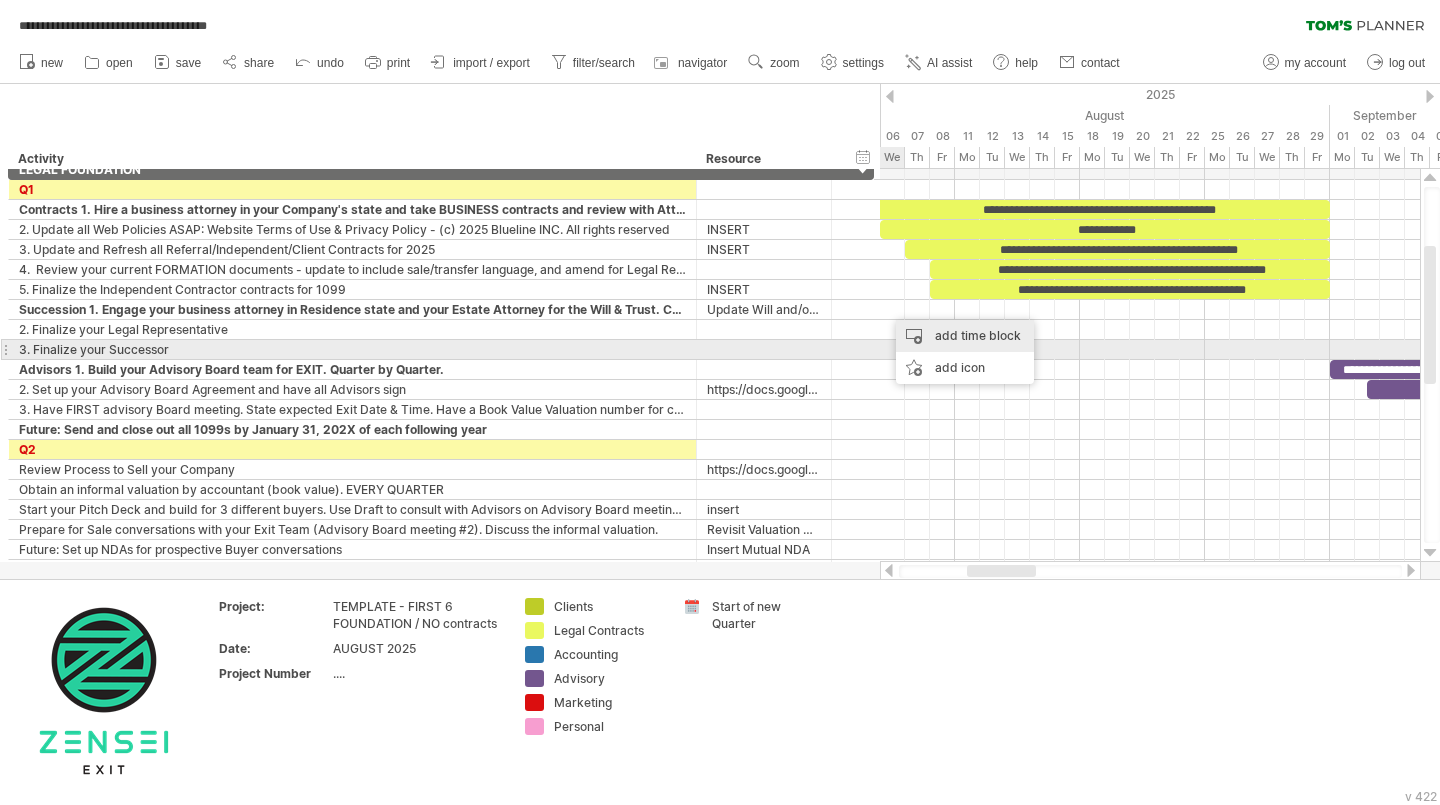 click on "add time block" at bounding box center [965, 336] 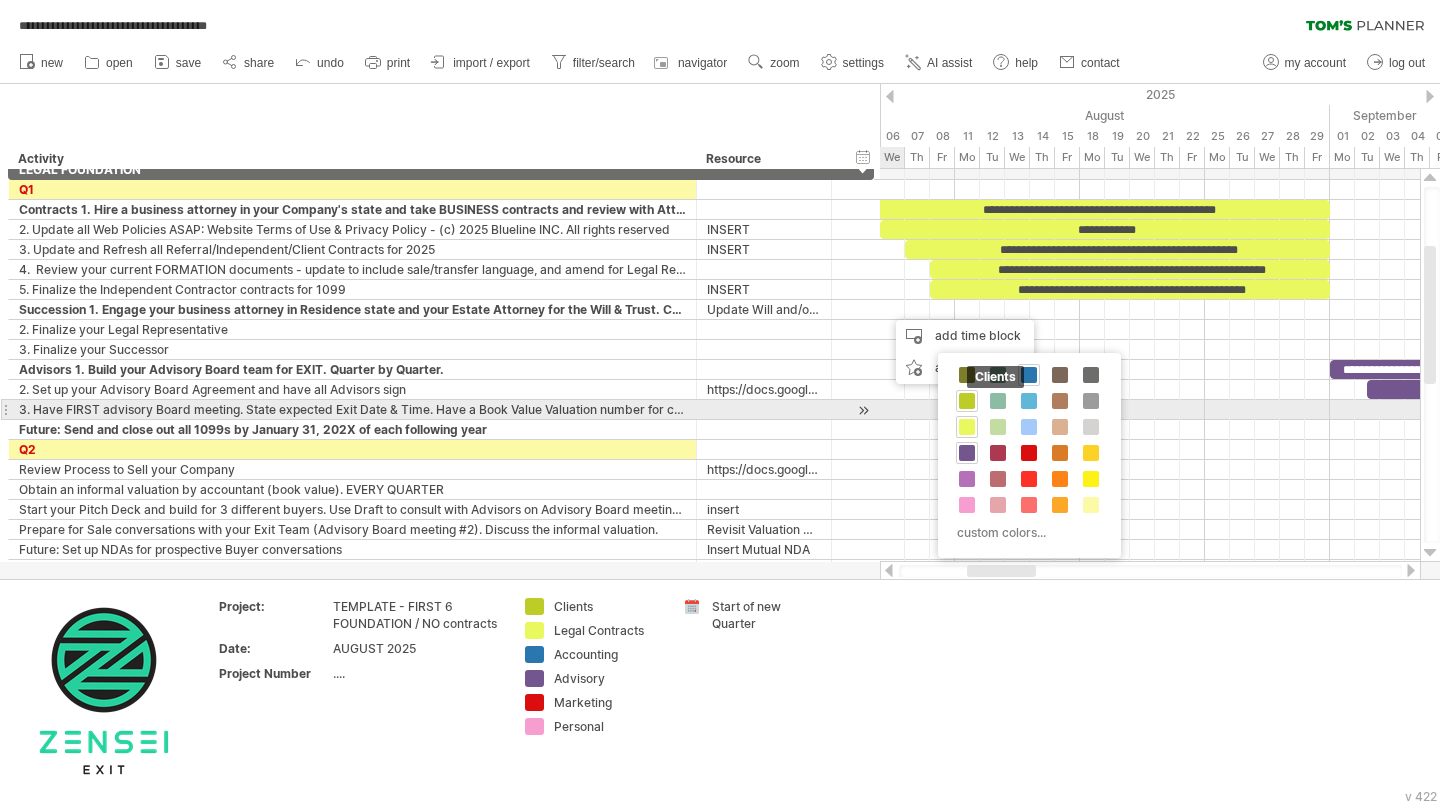 click at bounding box center (967, 401) 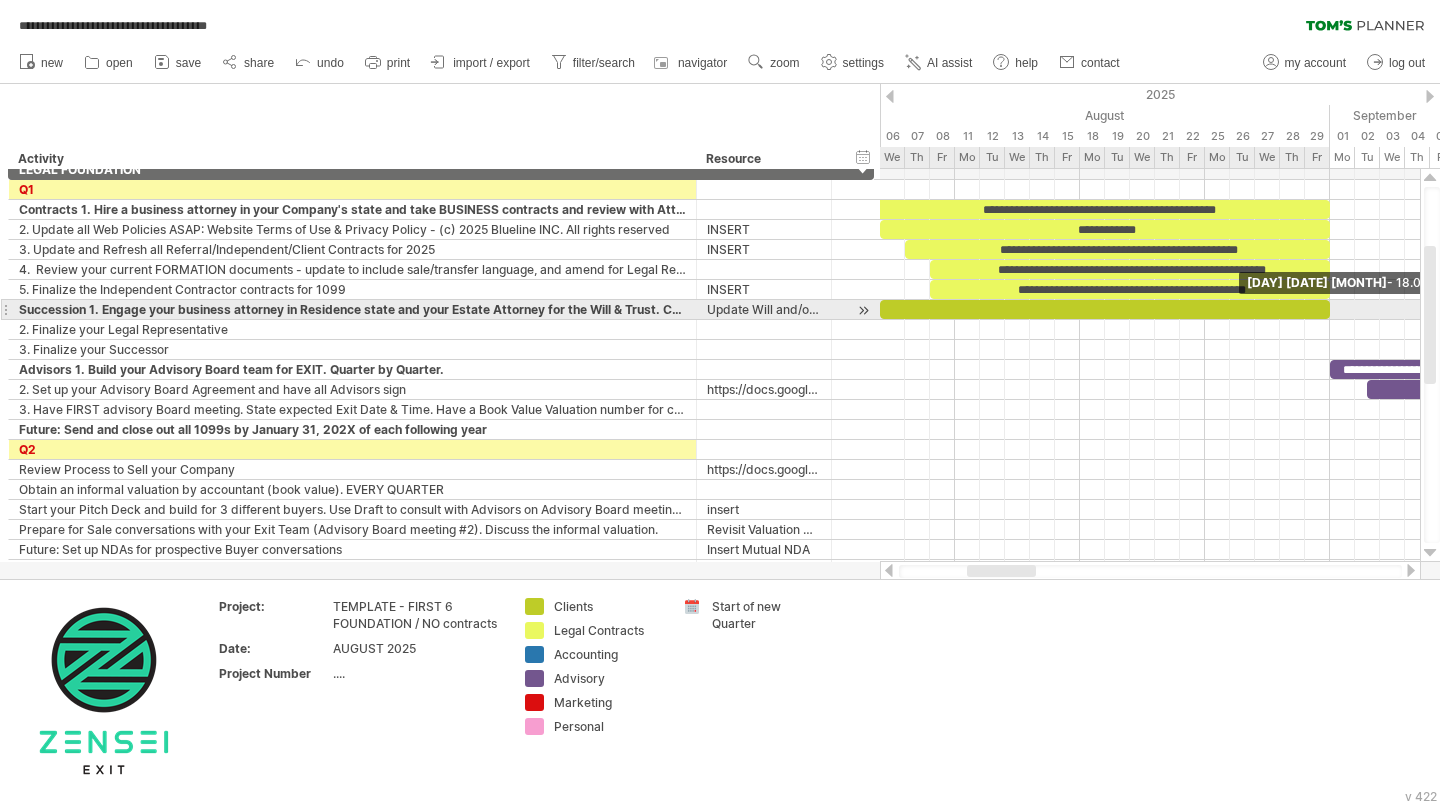 drag, startPoint x: 906, startPoint y: 311, endPoint x: 1328, endPoint y: 309, distance: 422.00473 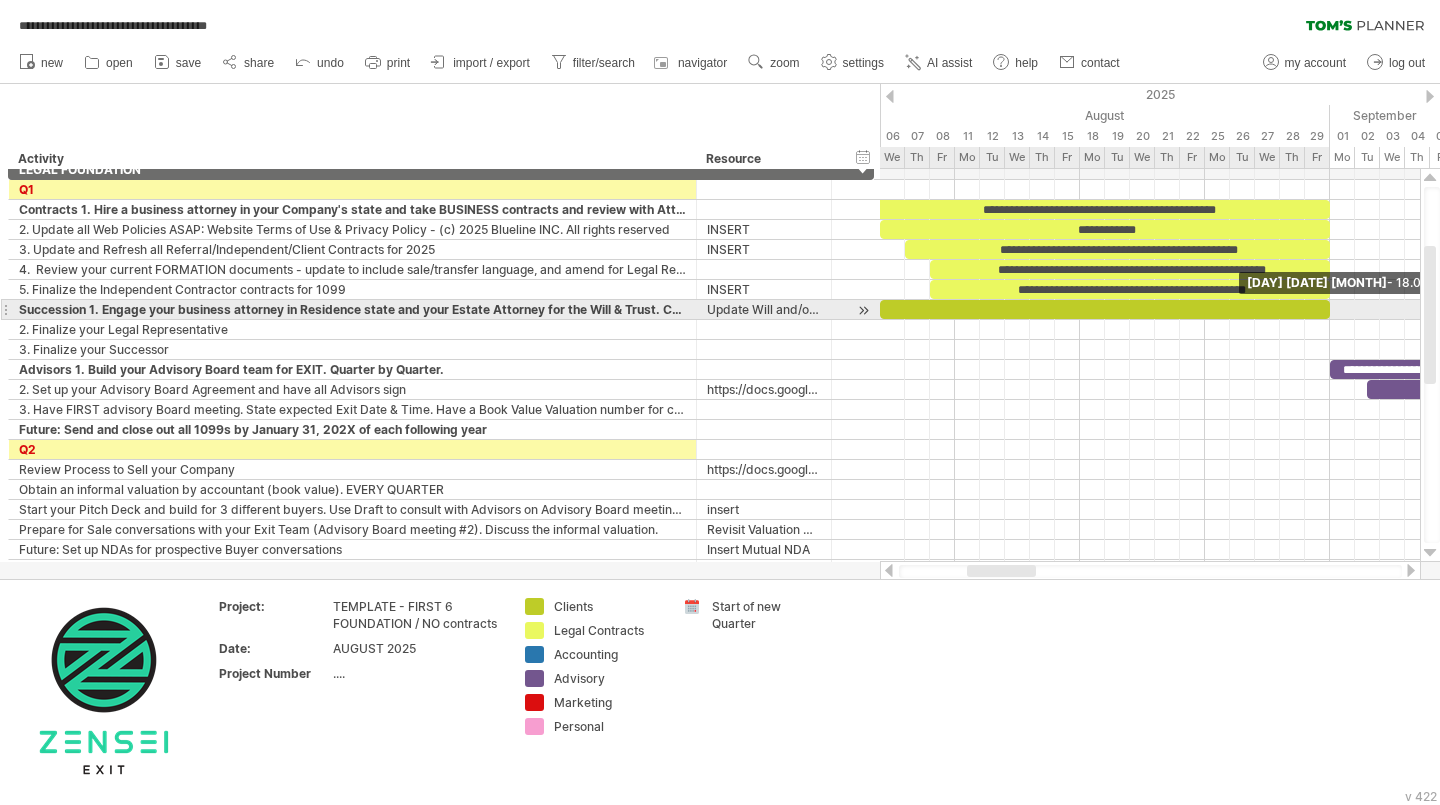 click at bounding box center [1330, 309] 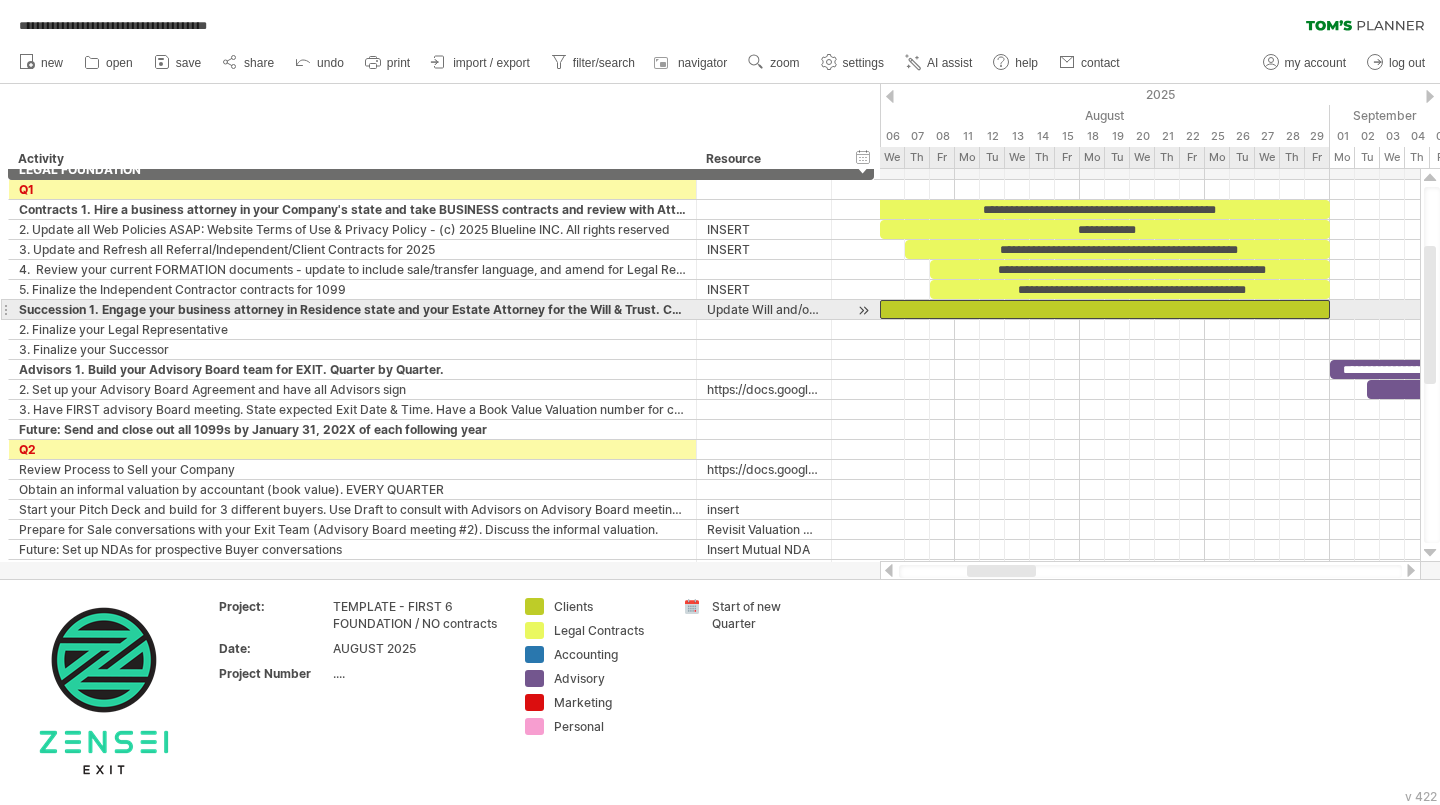 click at bounding box center [1105, 309] 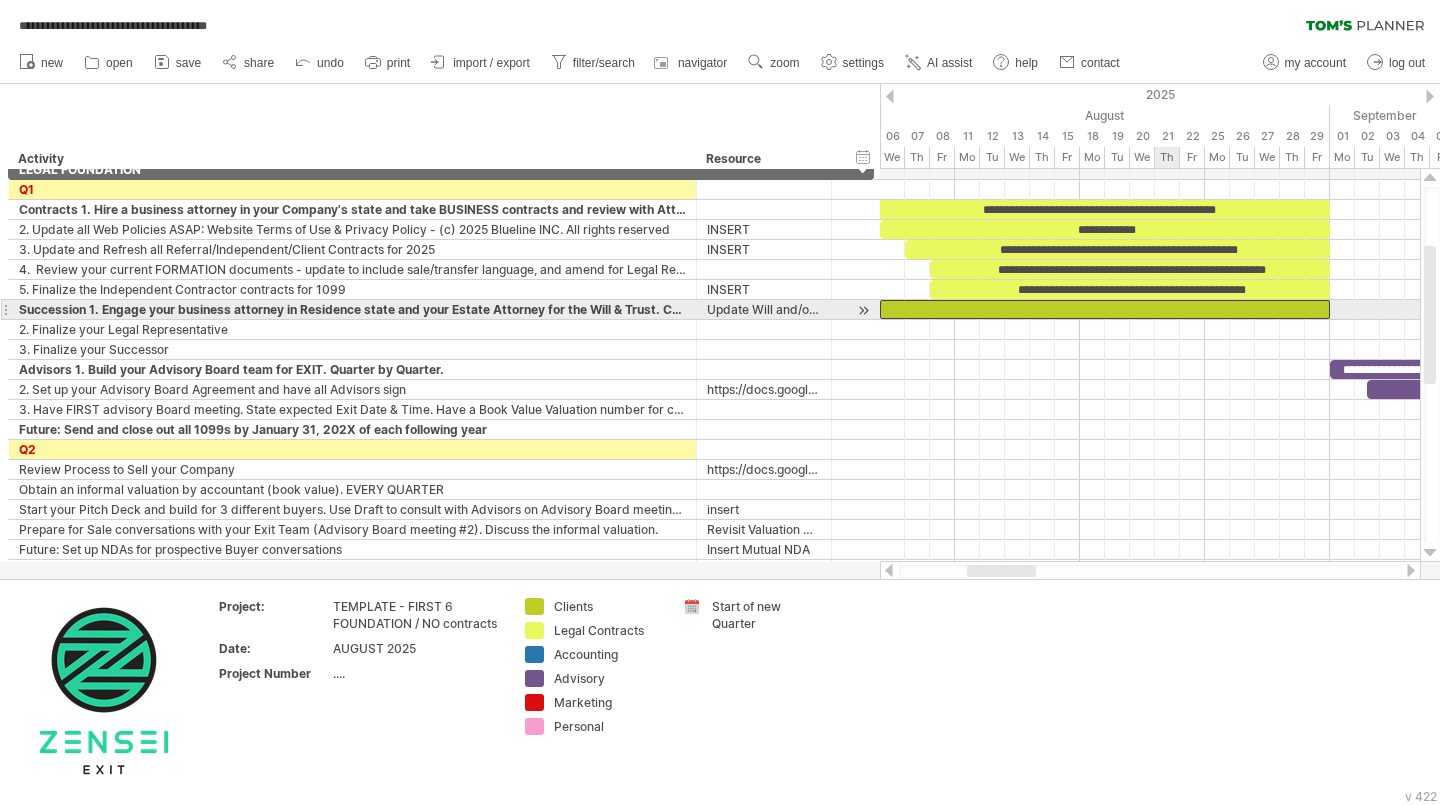 type 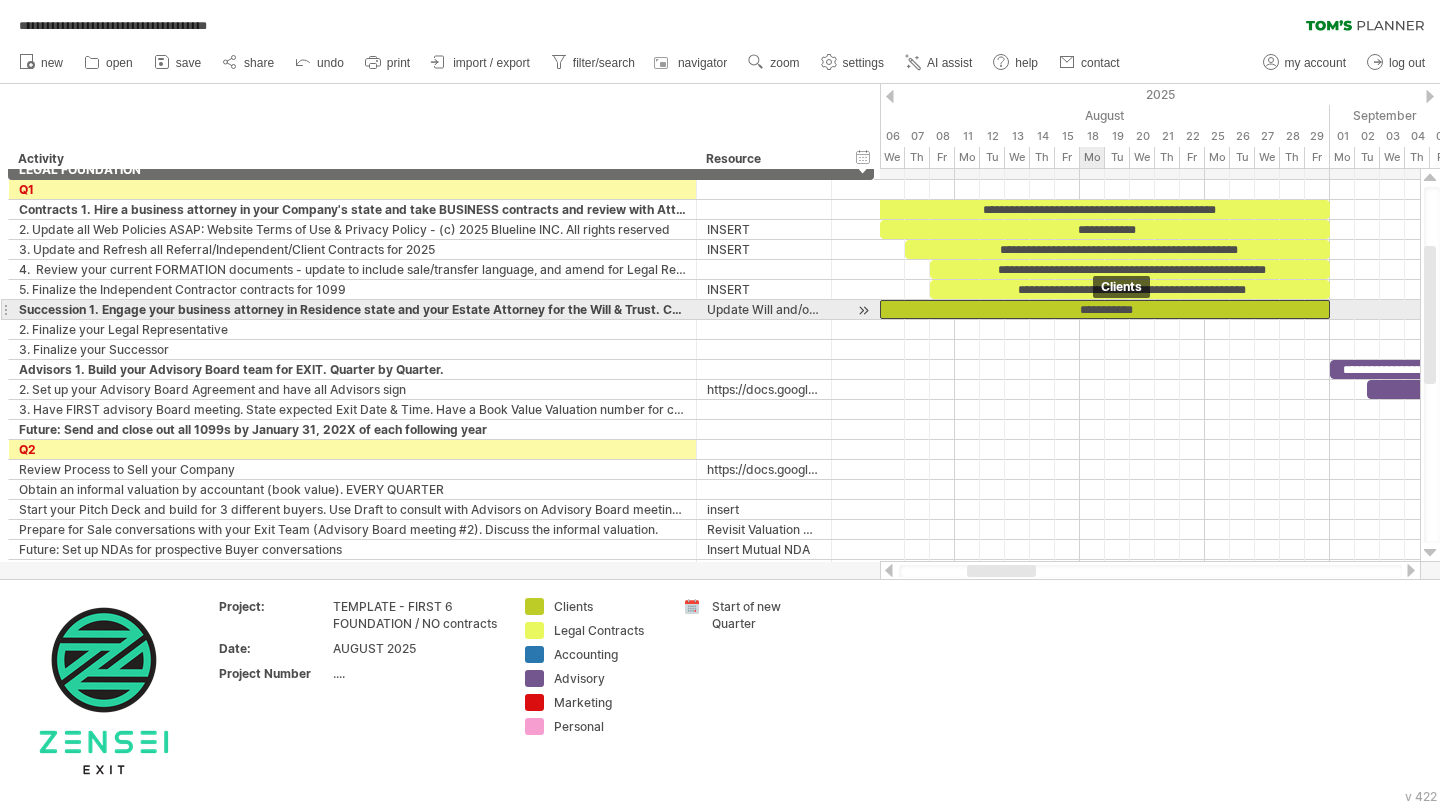 click on "**********" at bounding box center (1105, 309) 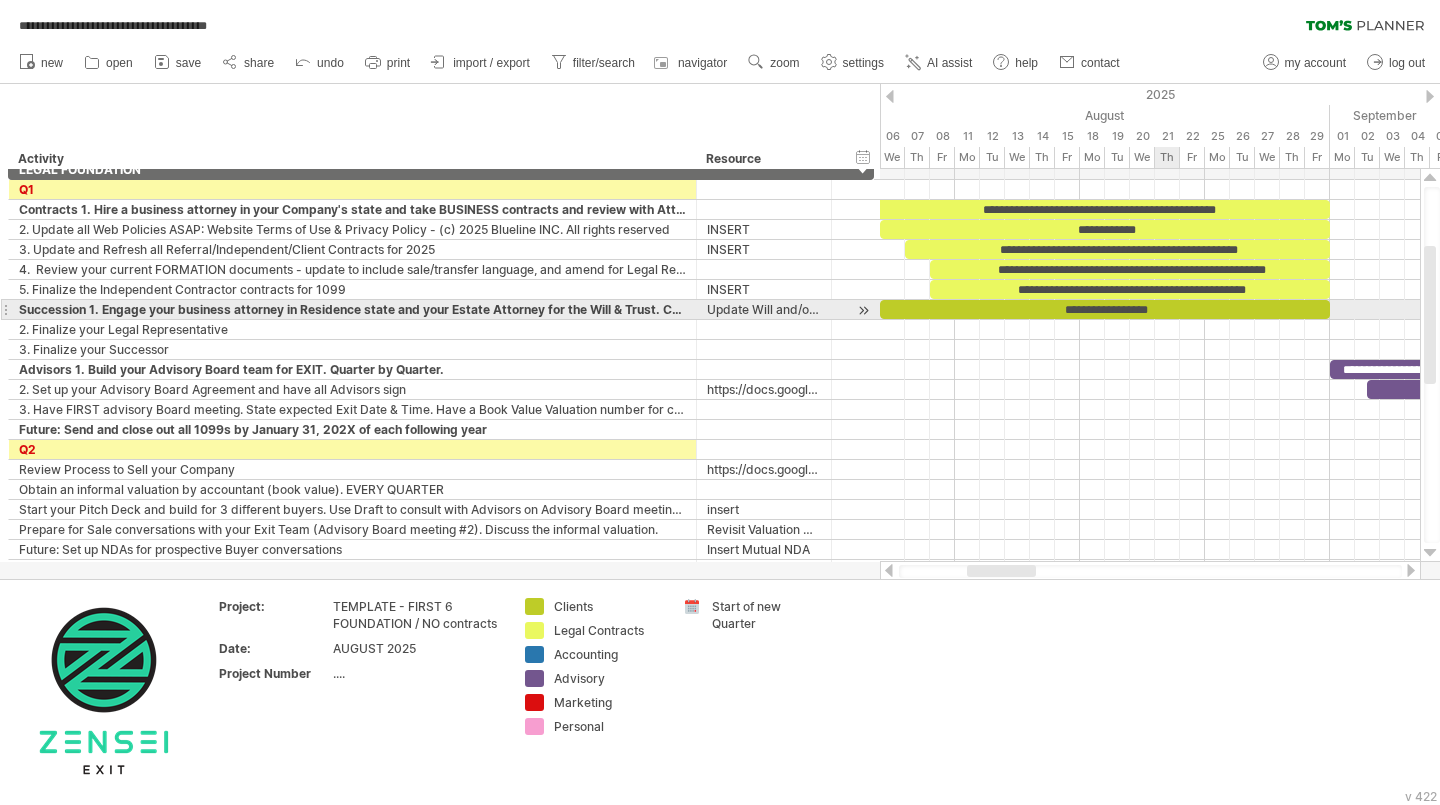 click on "**********" at bounding box center (1105, 309) 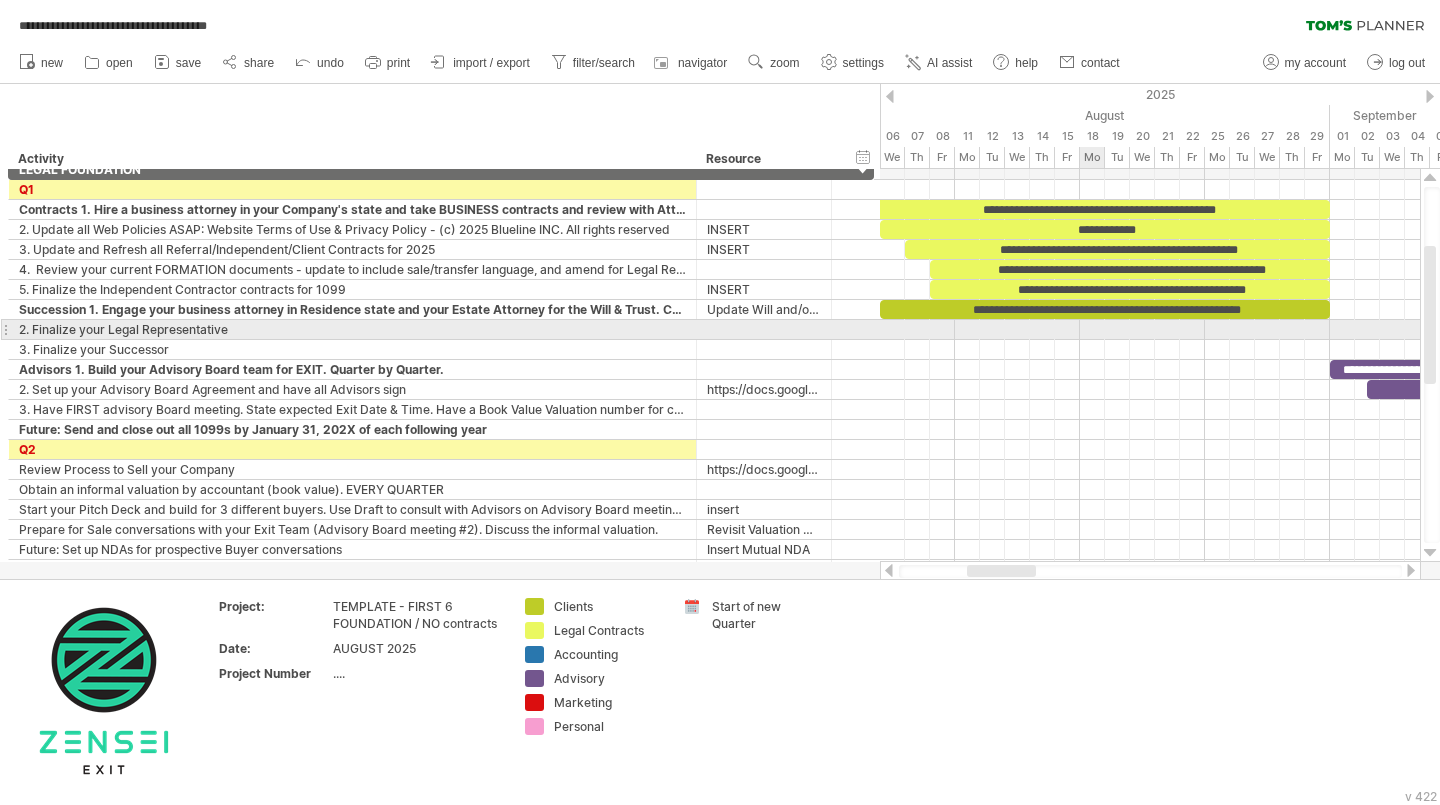 click at bounding box center [1150, 330] 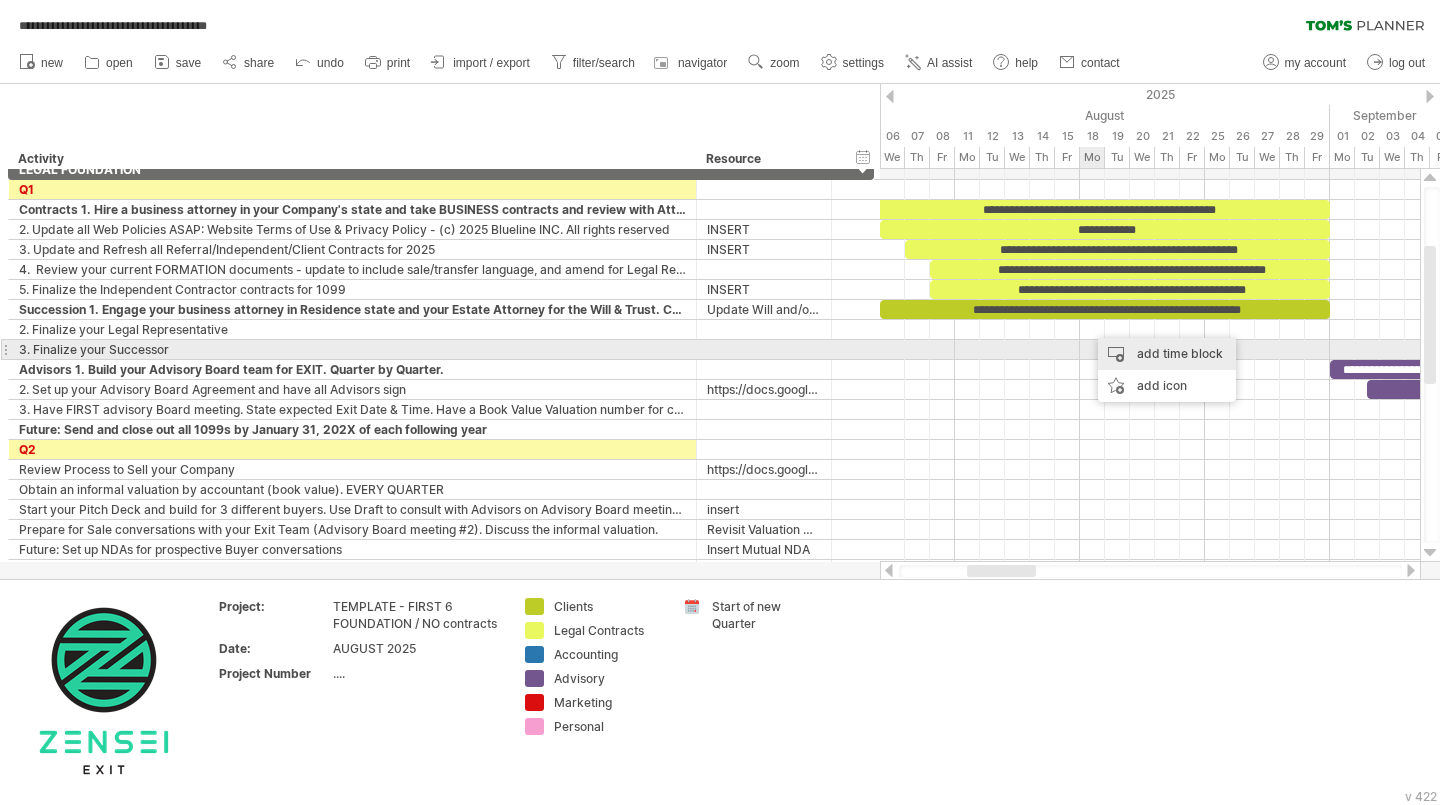 click on "add time block" at bounding box center (1167, 354) 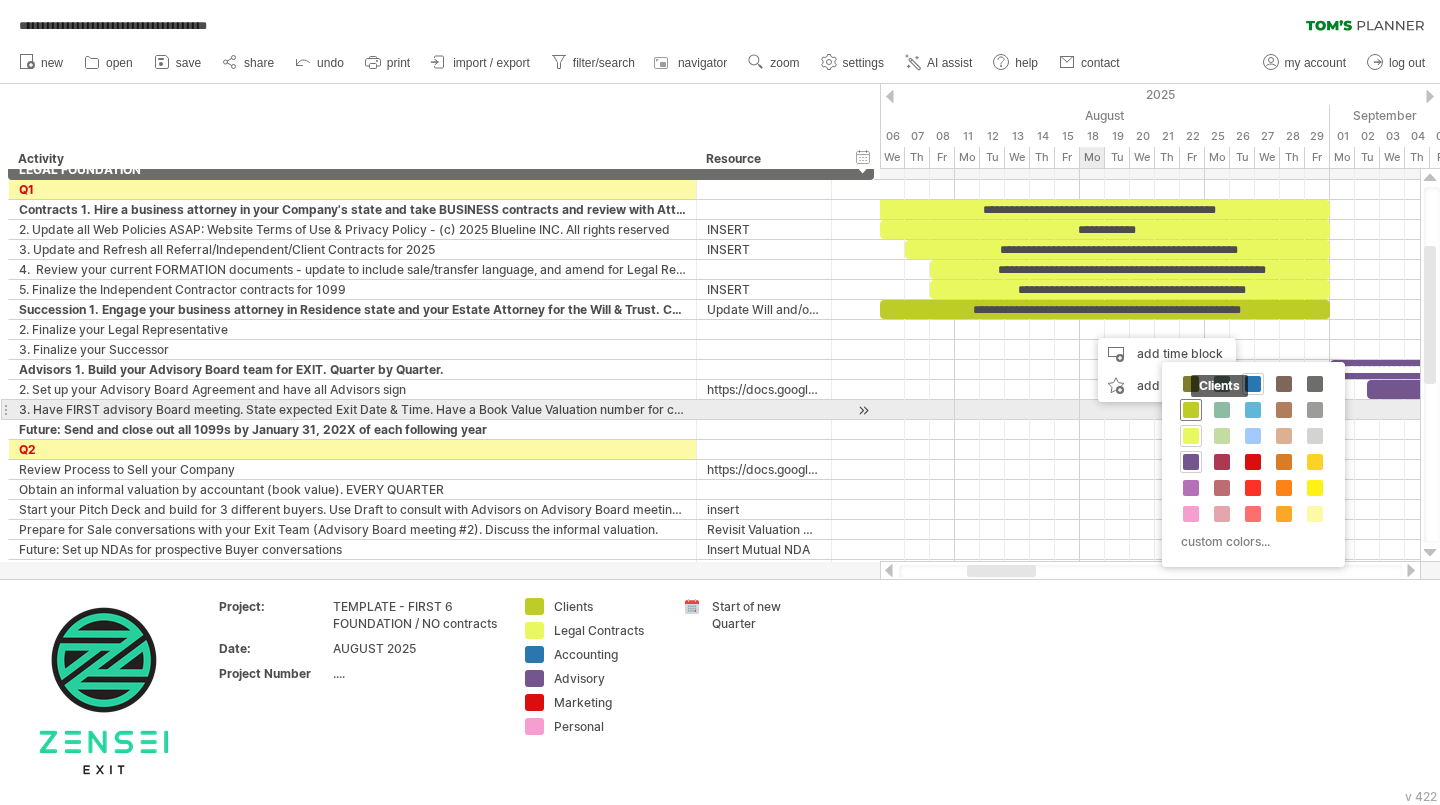 click at bounding box center [1191, 410] 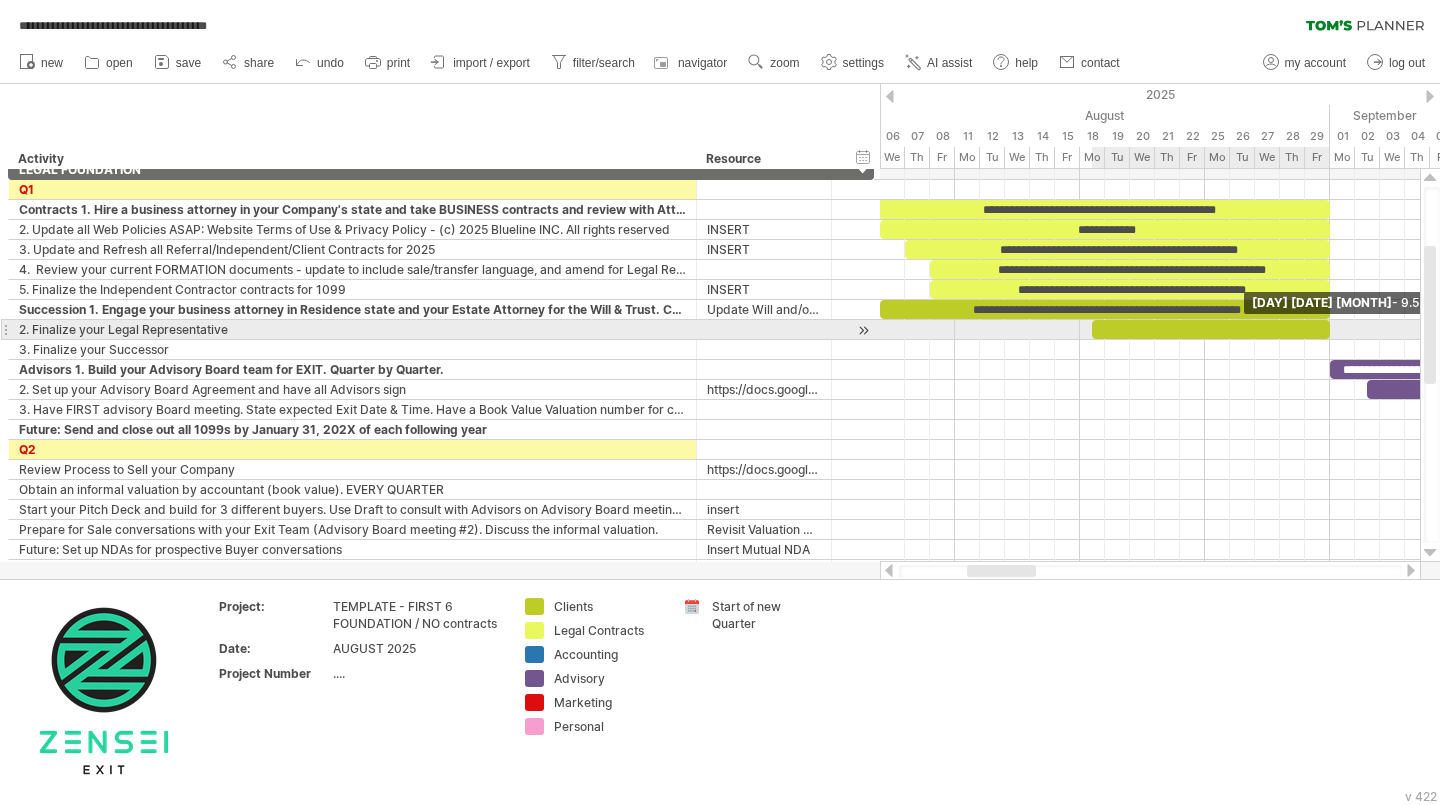 drag, startPoint x: 1116, startPoint y: 331, endPoint x: 1327, endPoint y: 322, distance: 211.19185 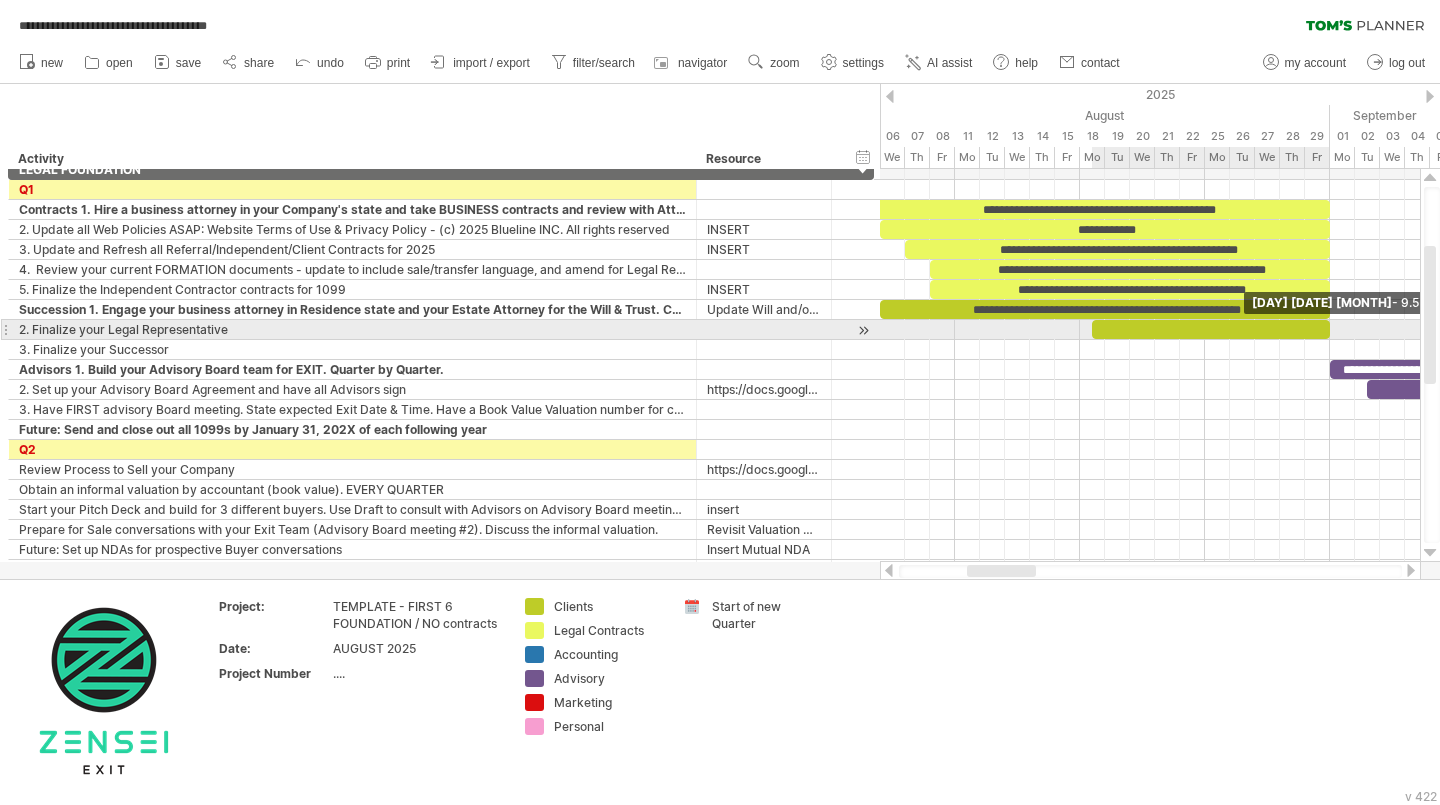 click at bounding box center (1330, 329) 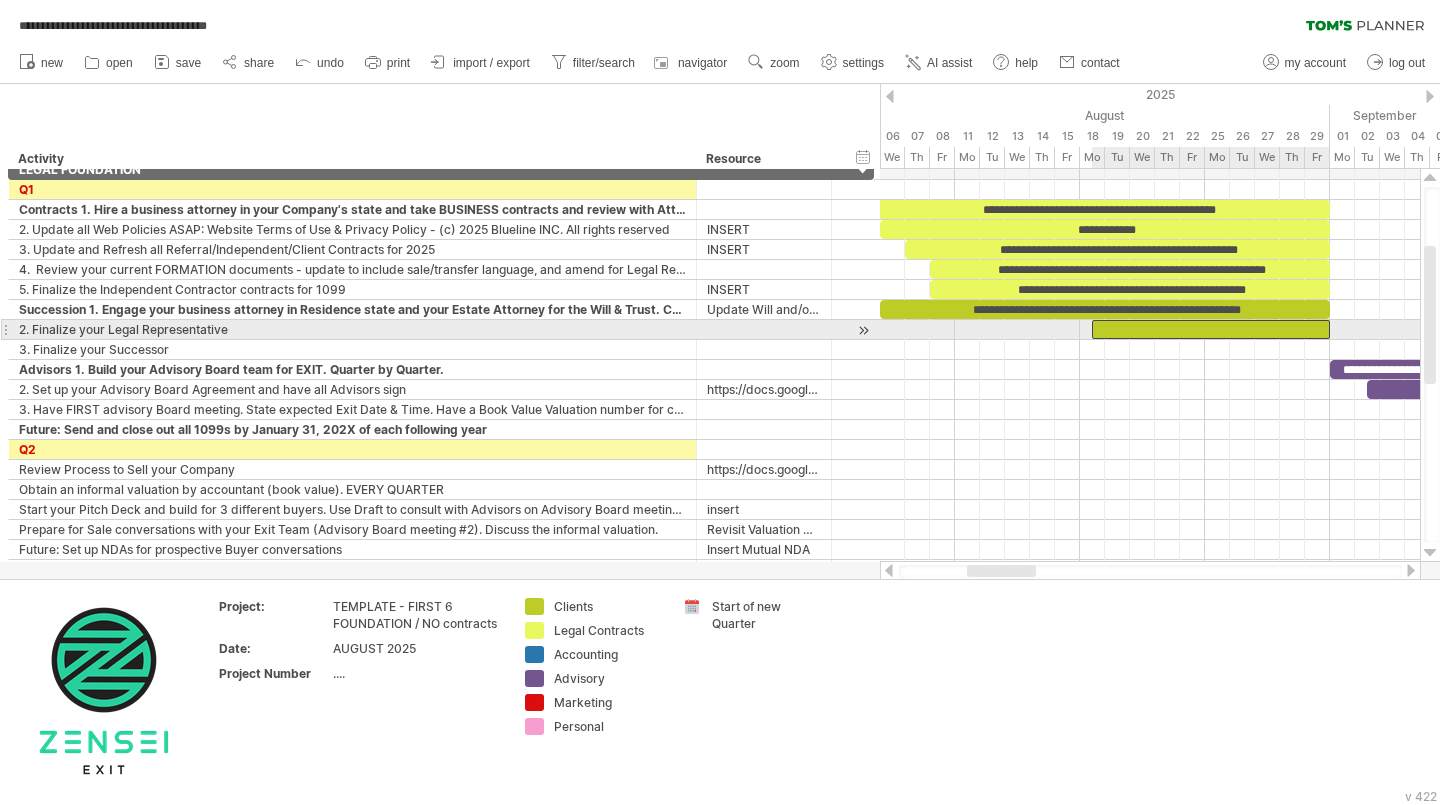 click at bounding box center (1211, 329) 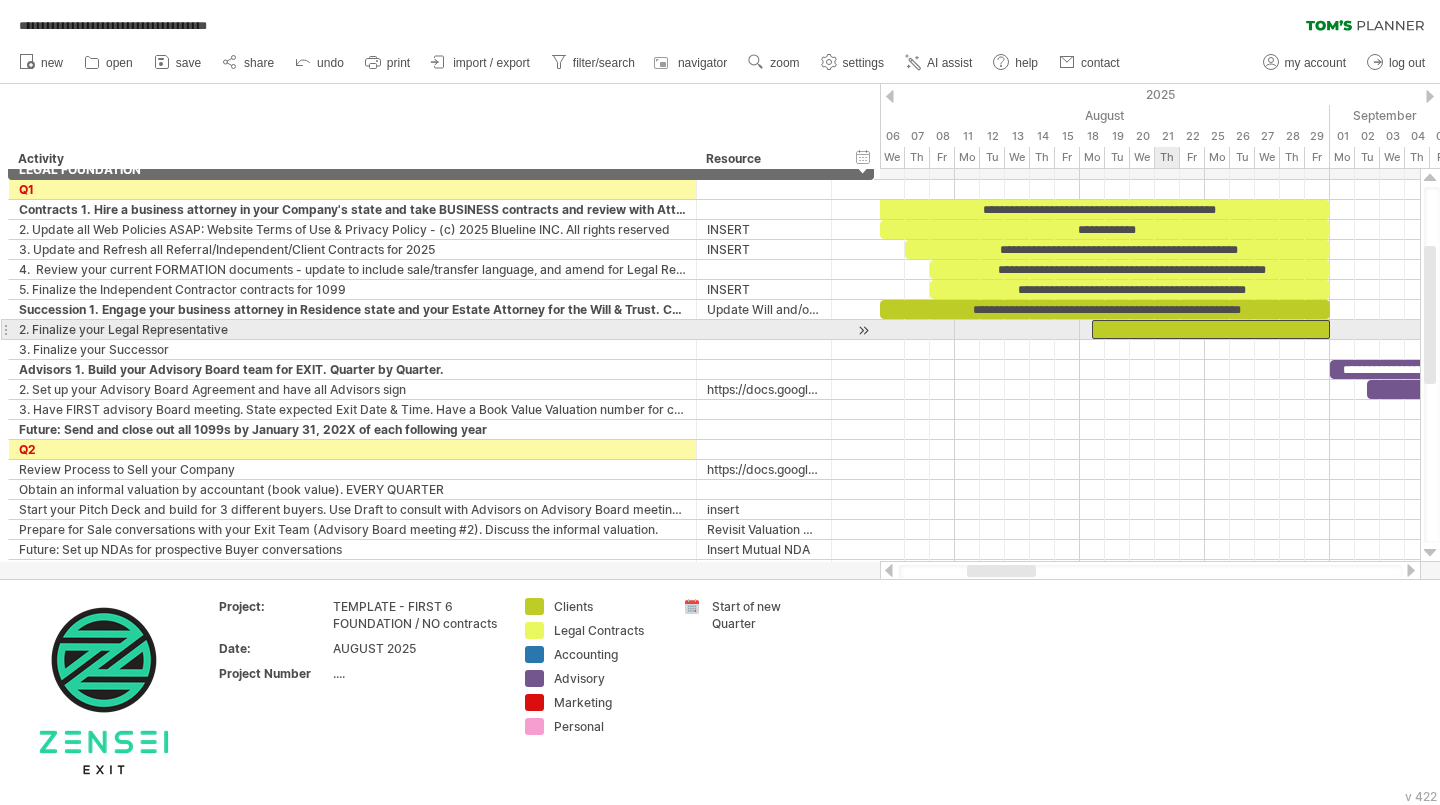 type 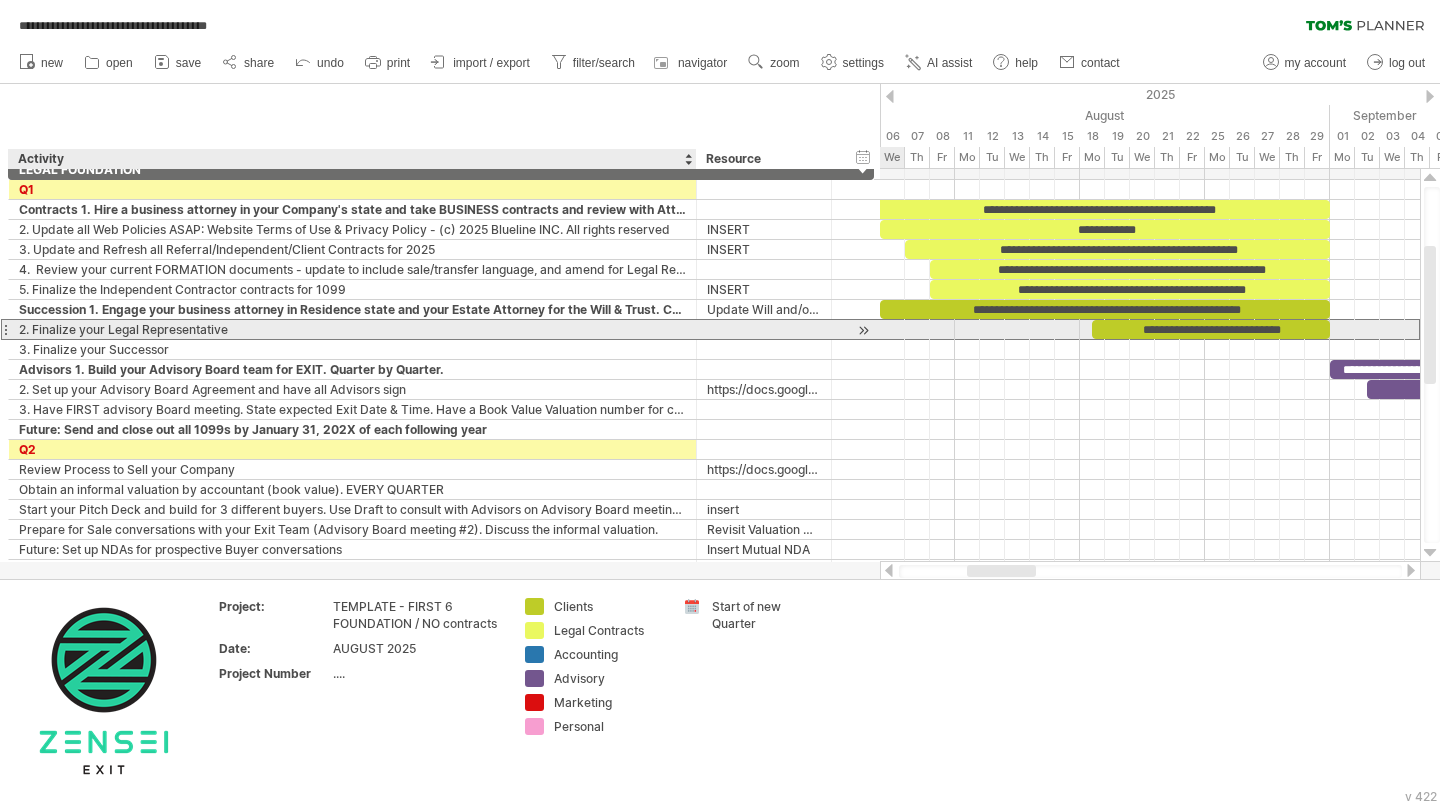 click on "2. Finalize your Legal Representative" at bounding box center [352, 329] 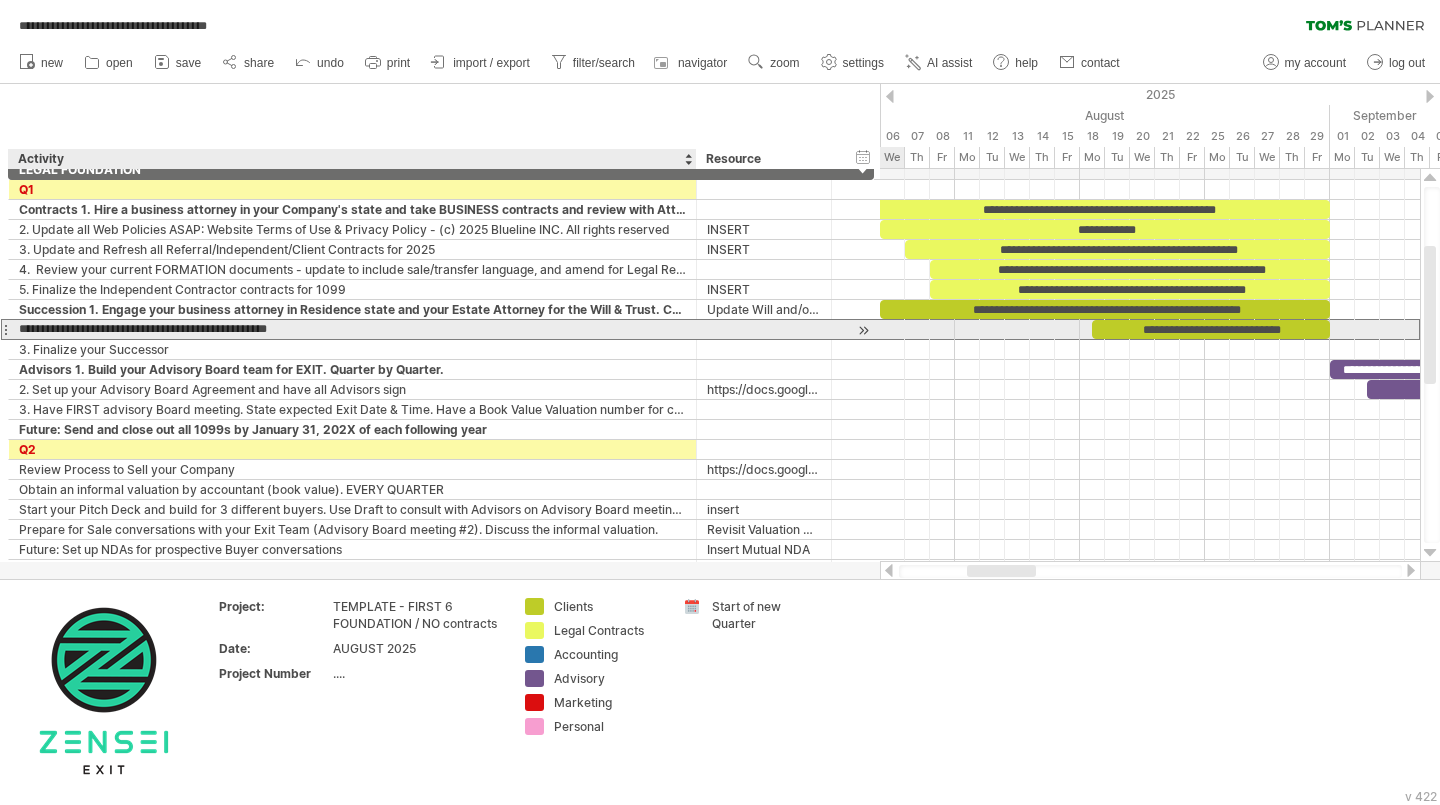 type on "**********" 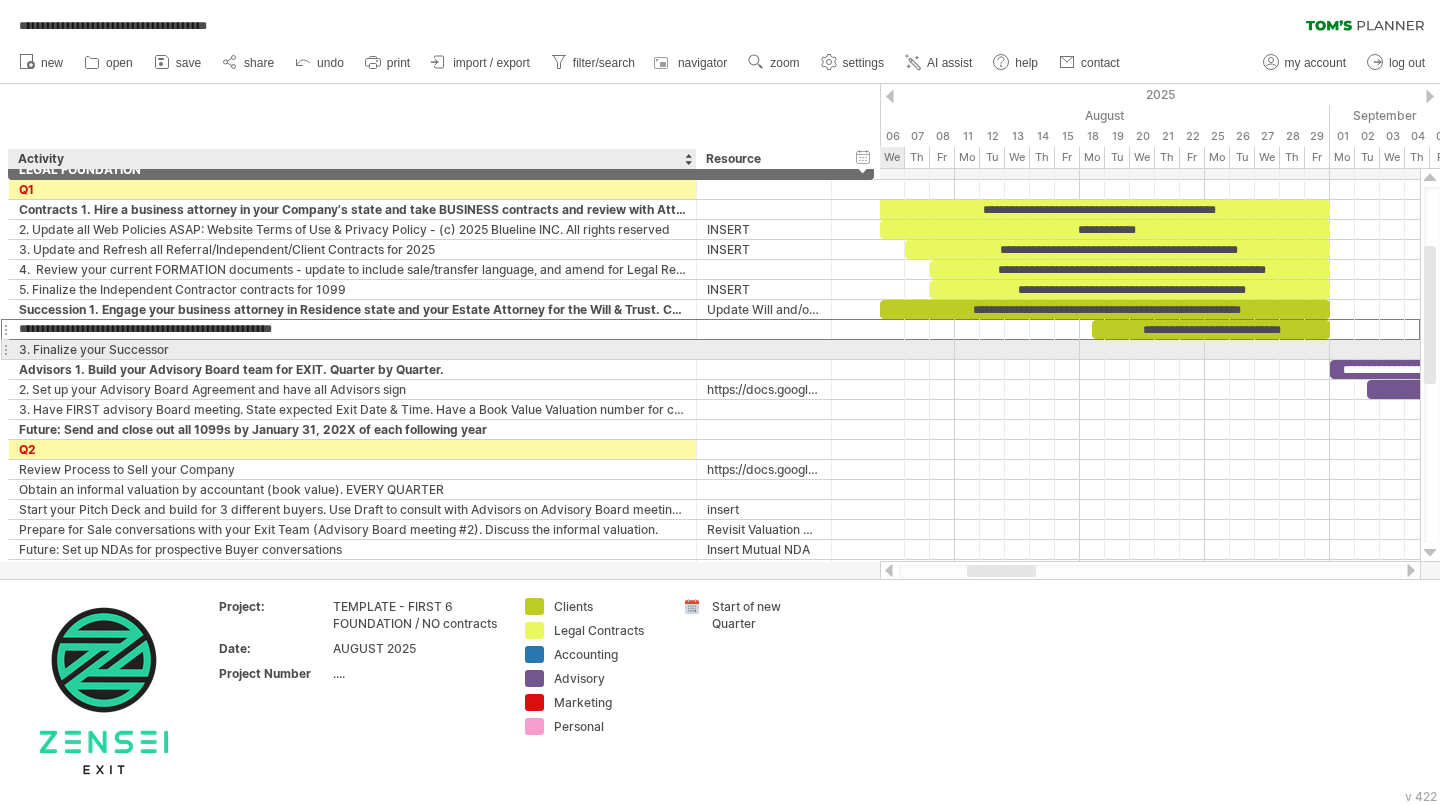 click on "3. Finalize your Successor" at bounding box center (352, 349) 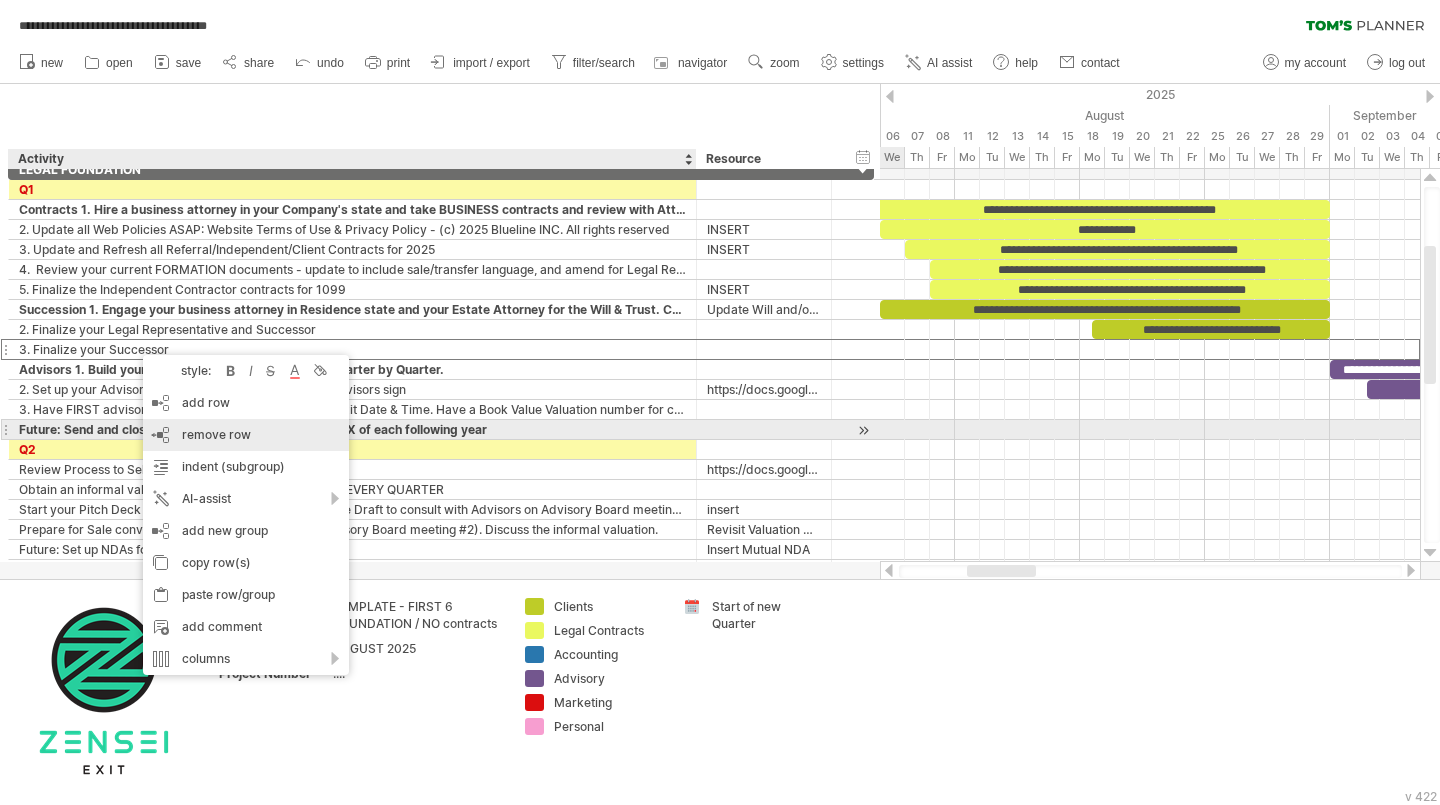click on "remove row" at bounding box center (216, 434) 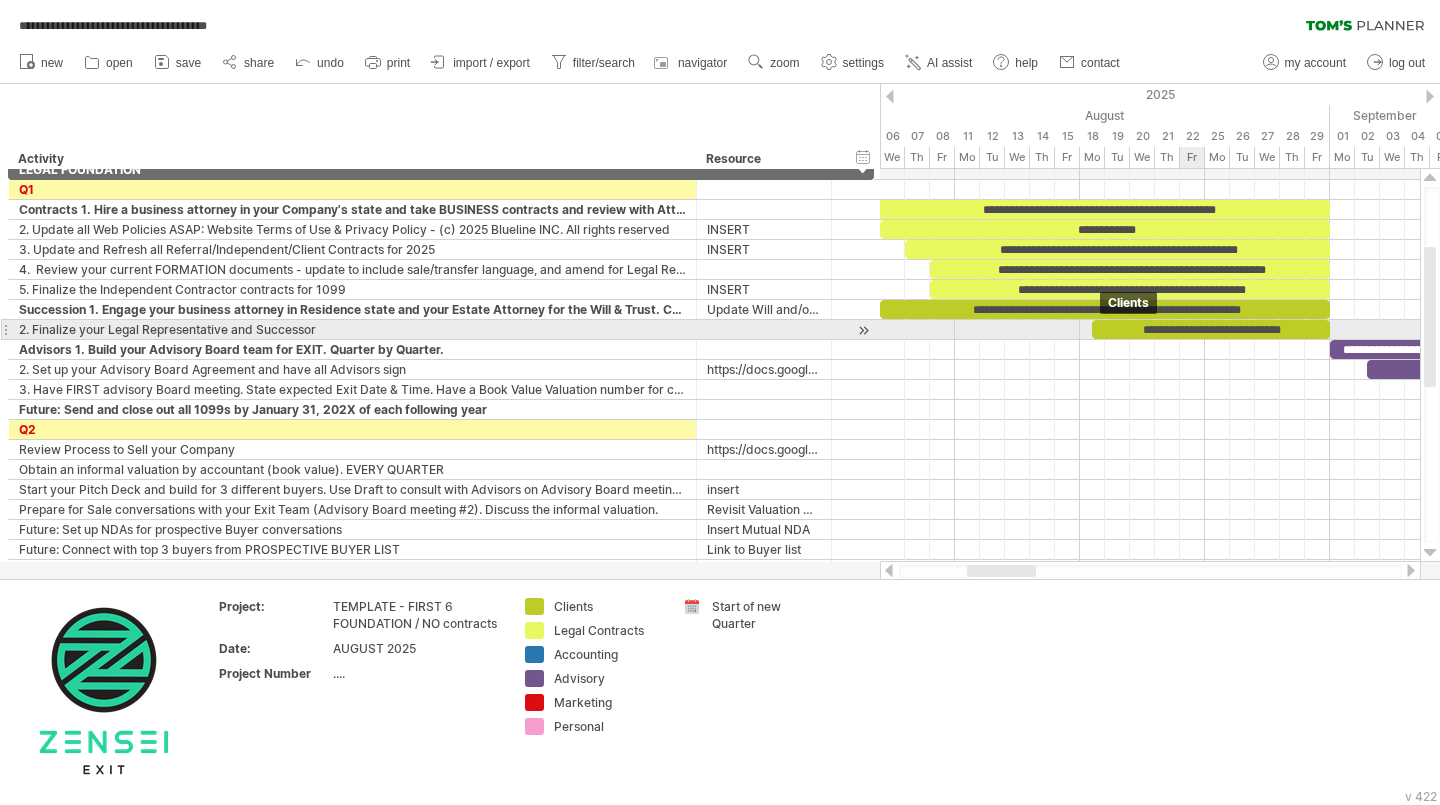 click on "**********" at bounding box center [1211, 329] 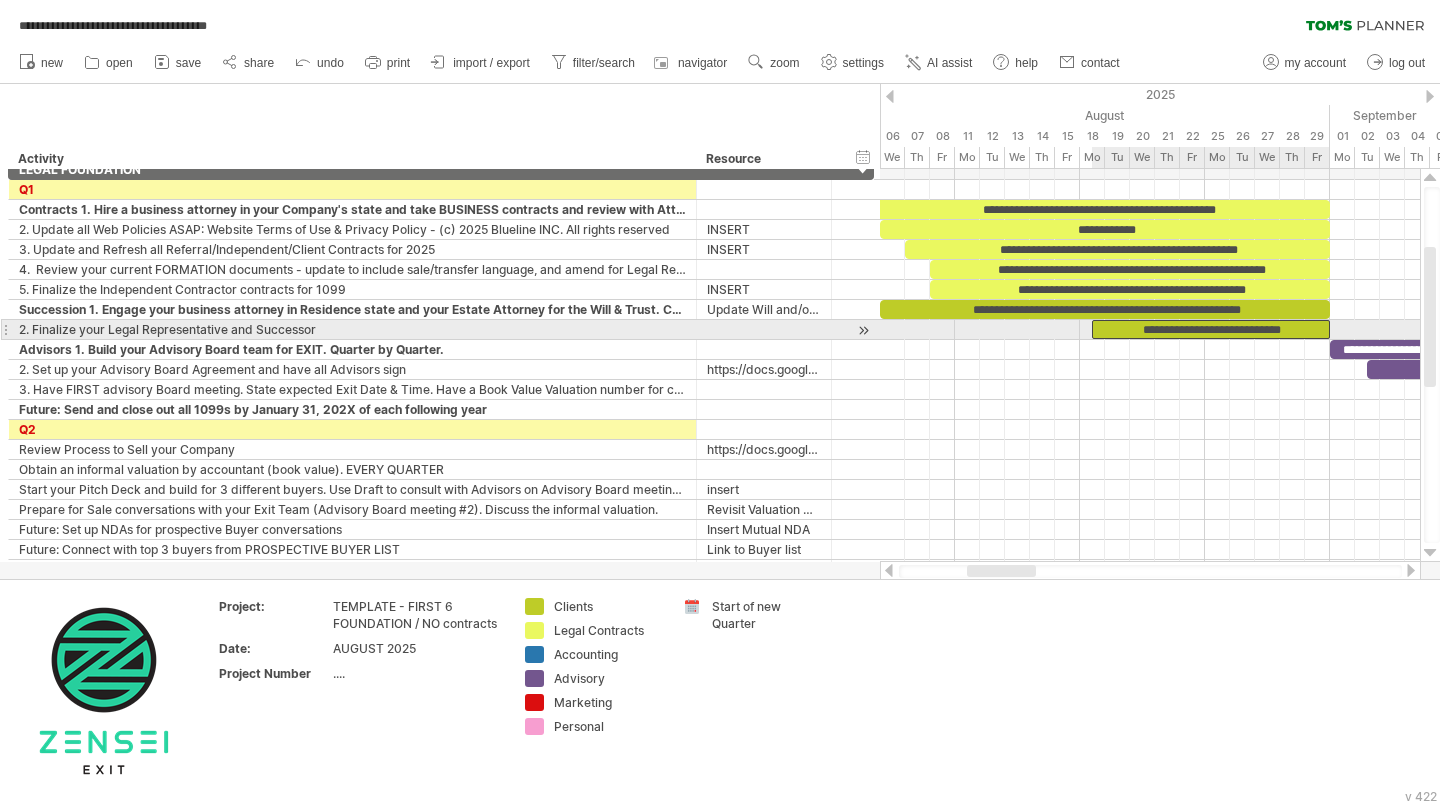 click on "**********" at bounding box center [1211, 329] 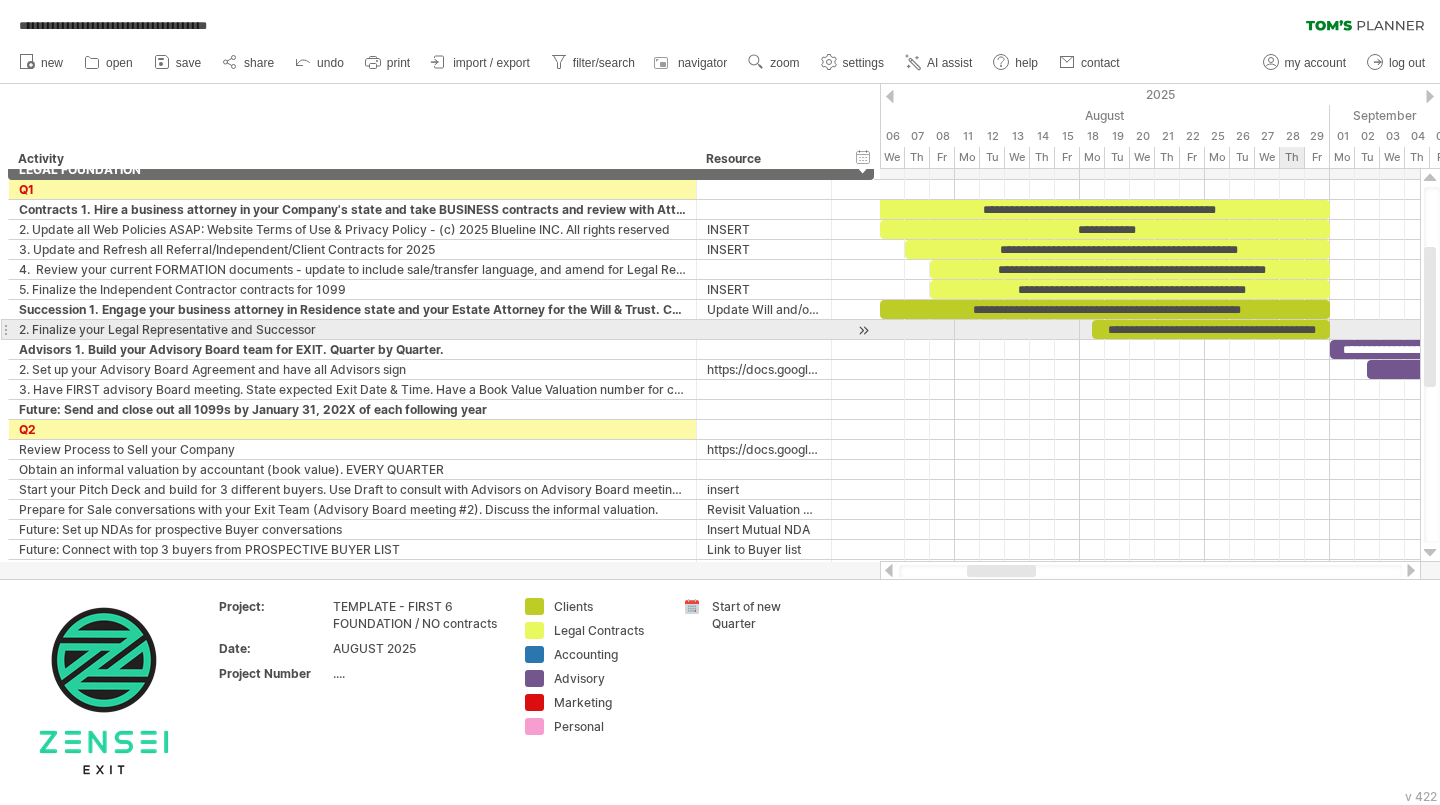 scroll, scrollTop: 0, scrollLeft: 0, axis: both 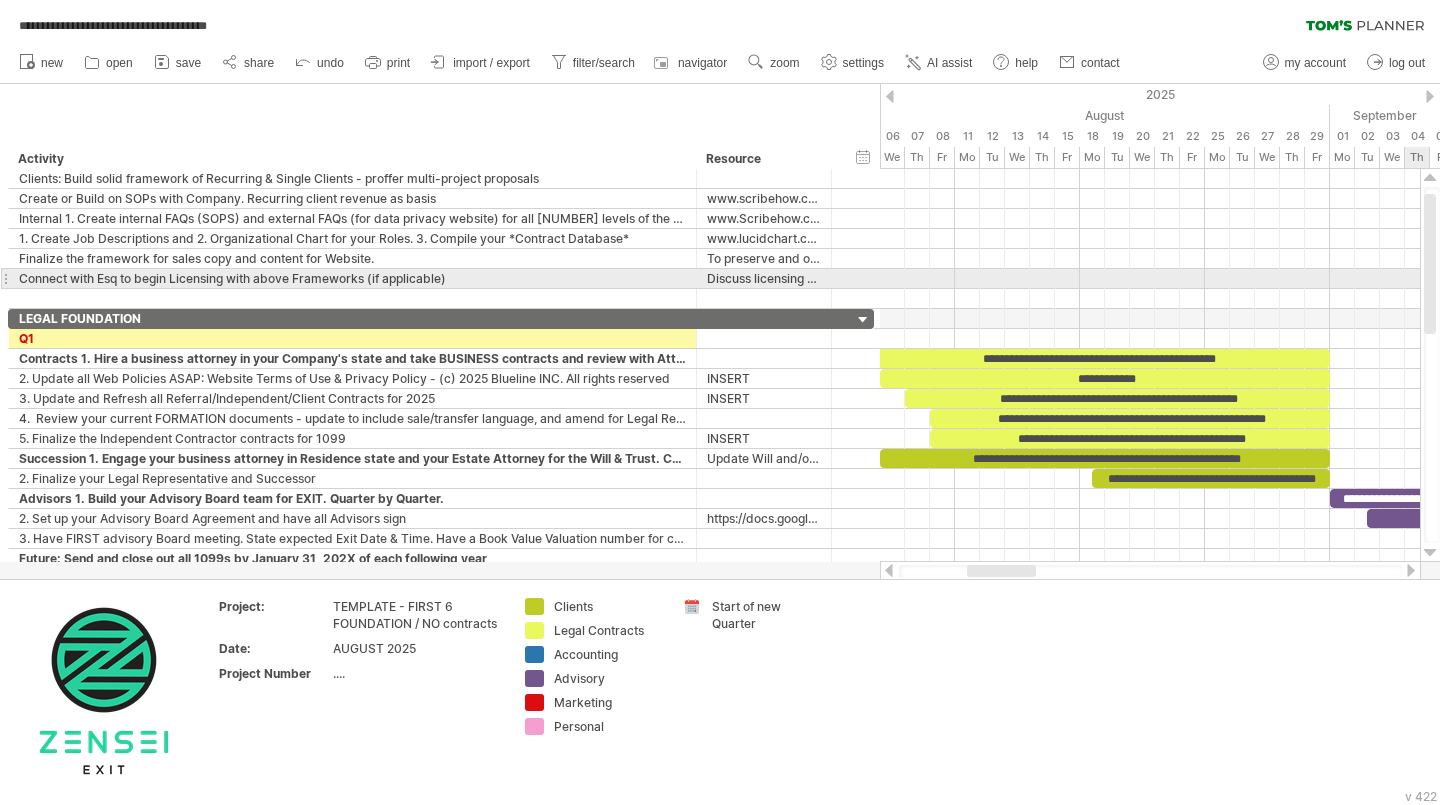 drag, startPoint x: 1431, startPoint y: 322, endPoint x: 1439, endPoint y: 269, distance: 53.600372 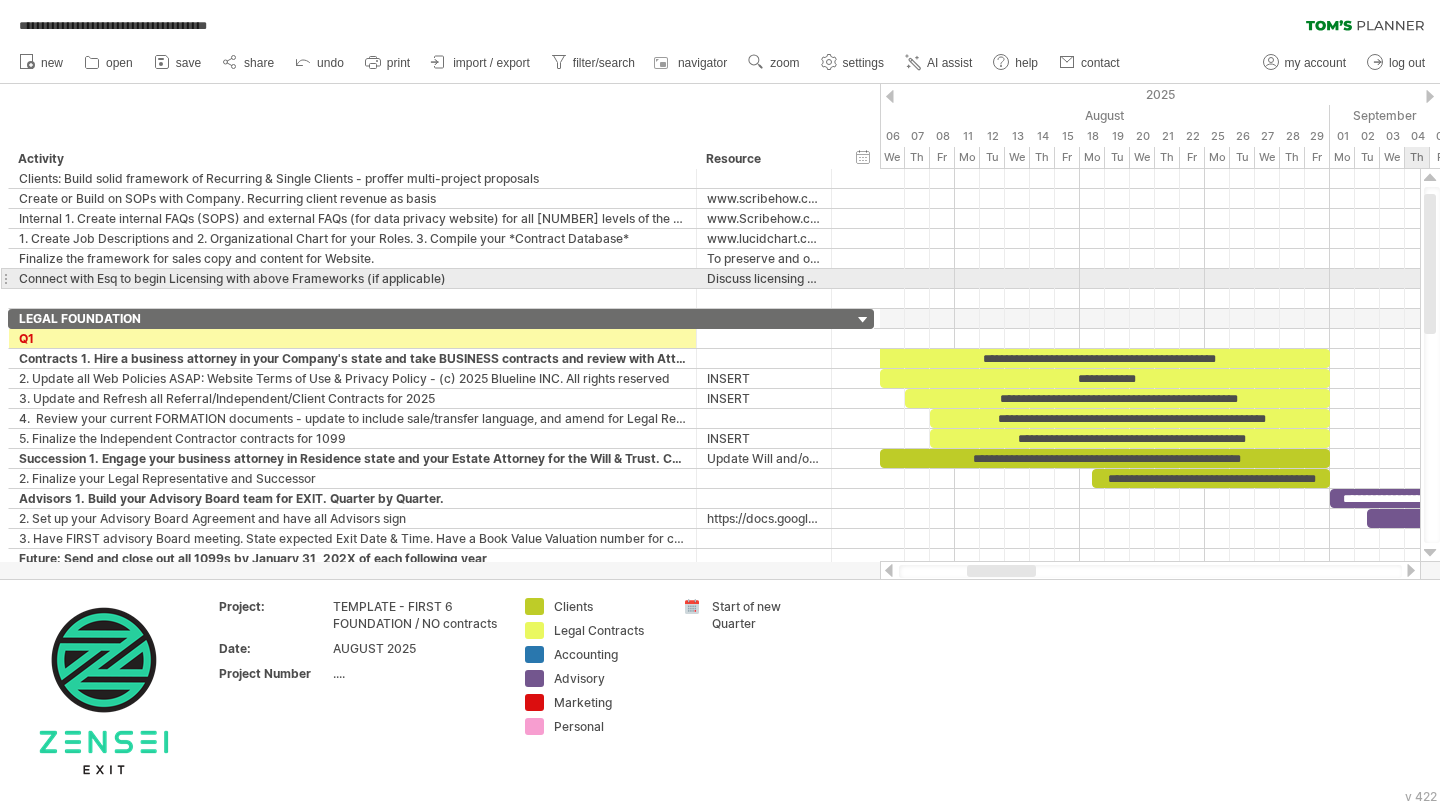 click at bounding box center [1432, 365] 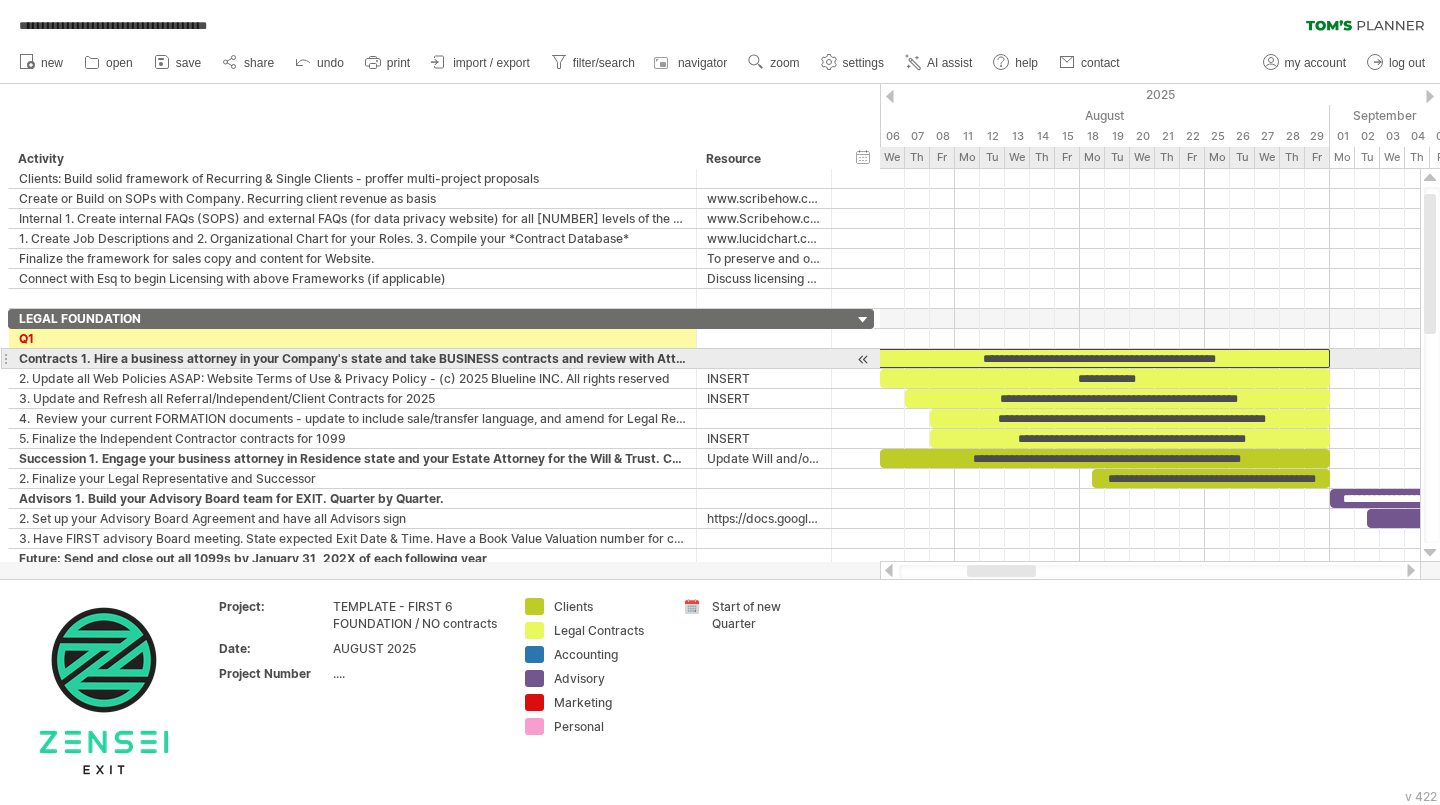 click on "**********" at bounding box center [1098, 358] 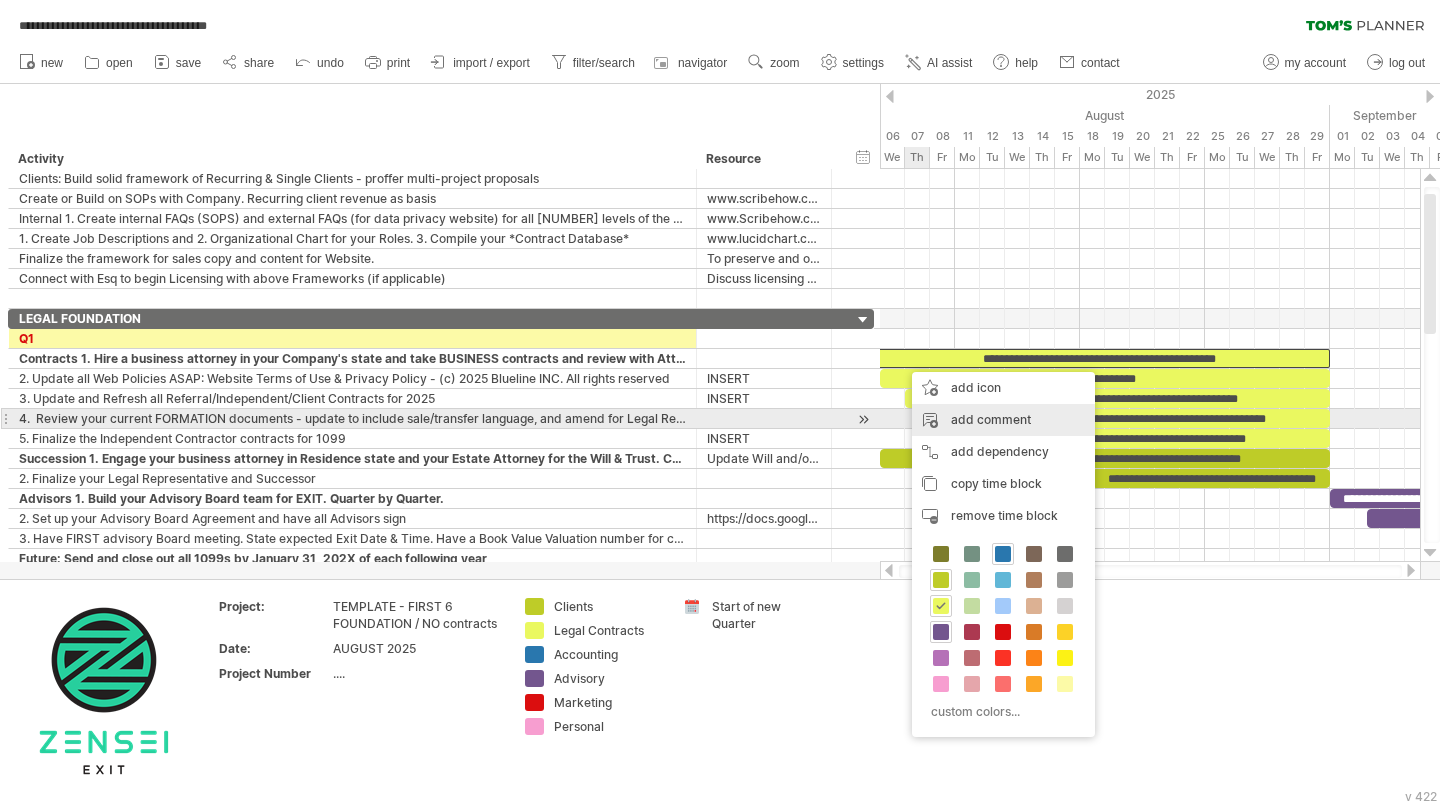 click on "add comment" at bounding box center (1003, 420) 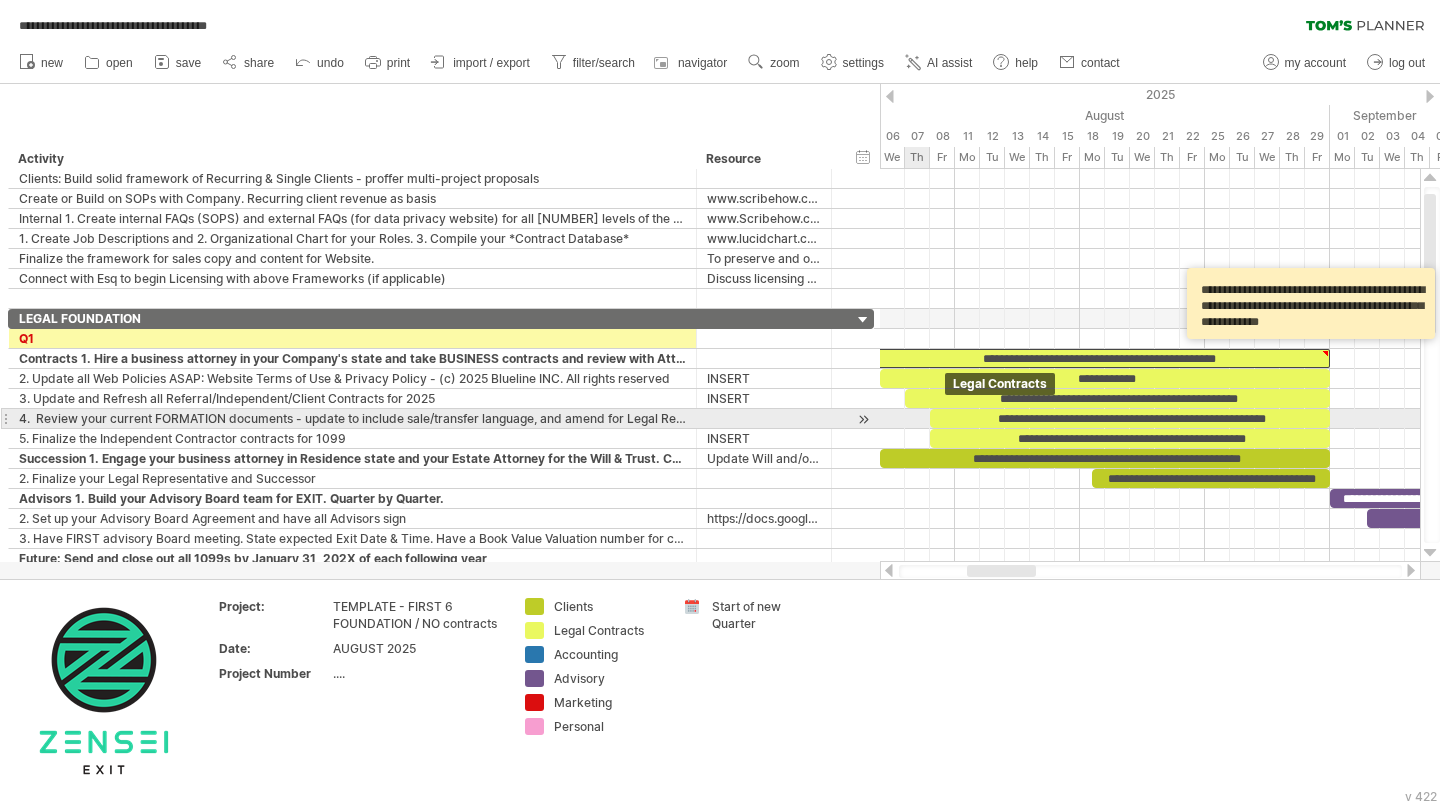 scroll, scrollTop: 13, scrollLeft: 0, axis: vertical 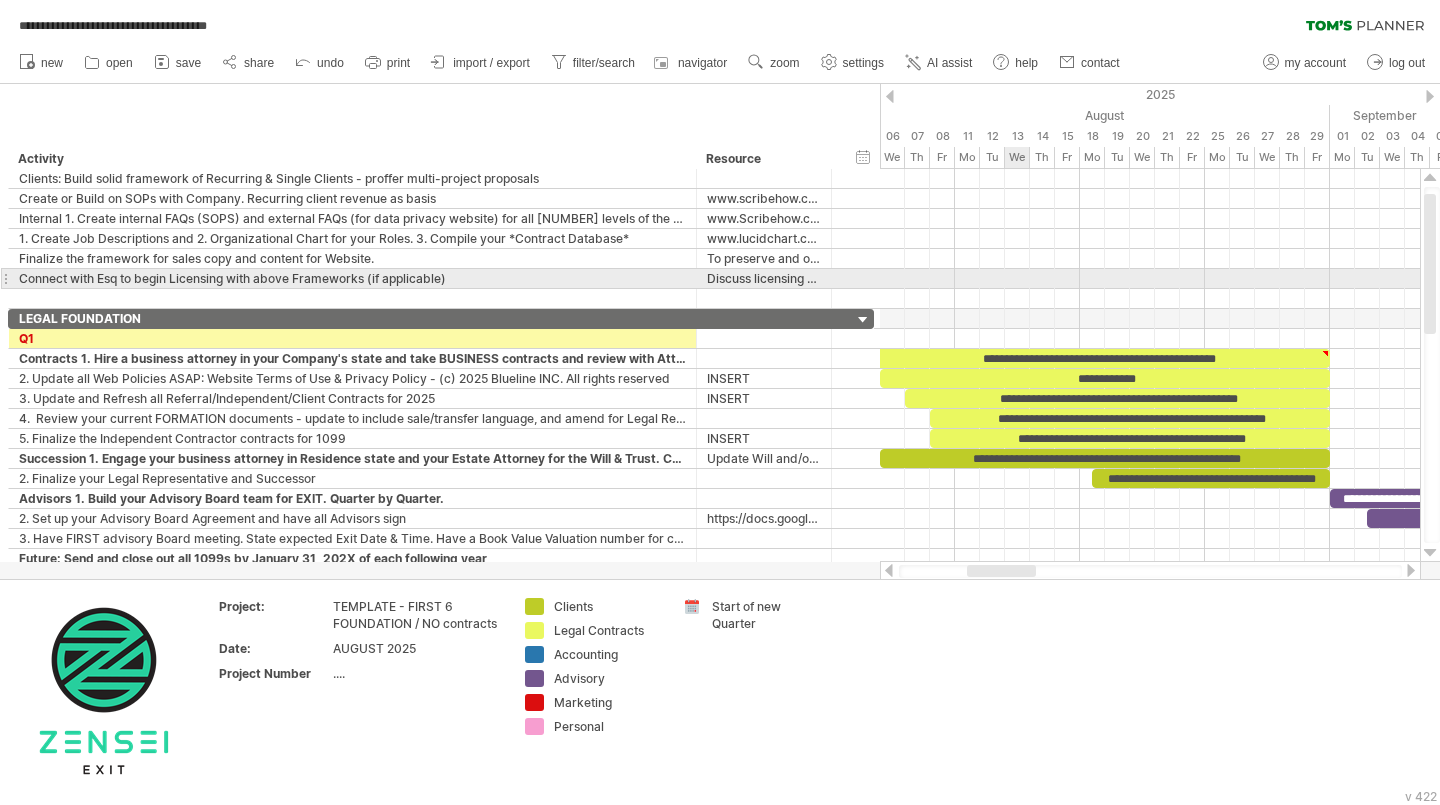 click at bounding box center (1150, 279) 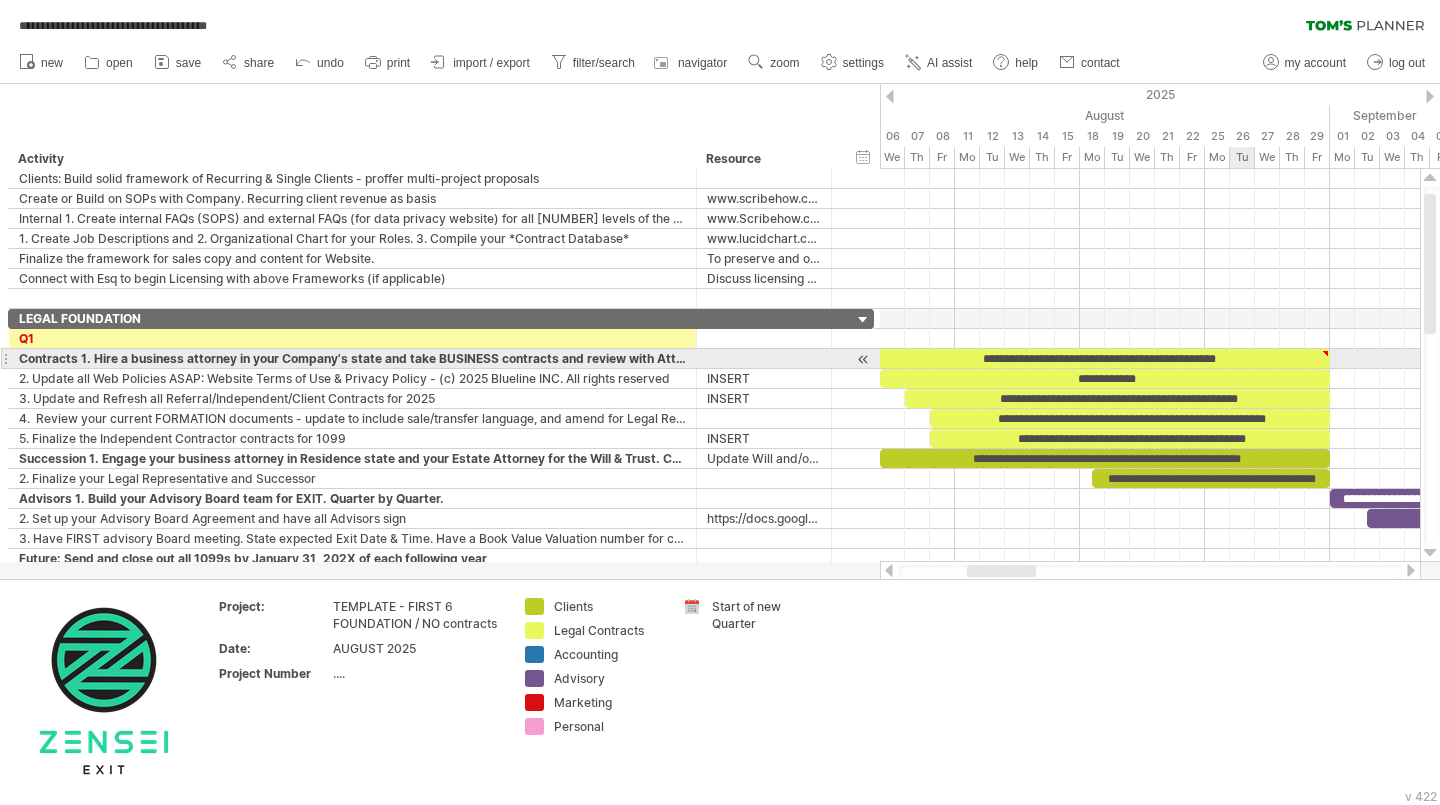 scroll, scrollTop: 0, scrollLeft: 0, axis: both 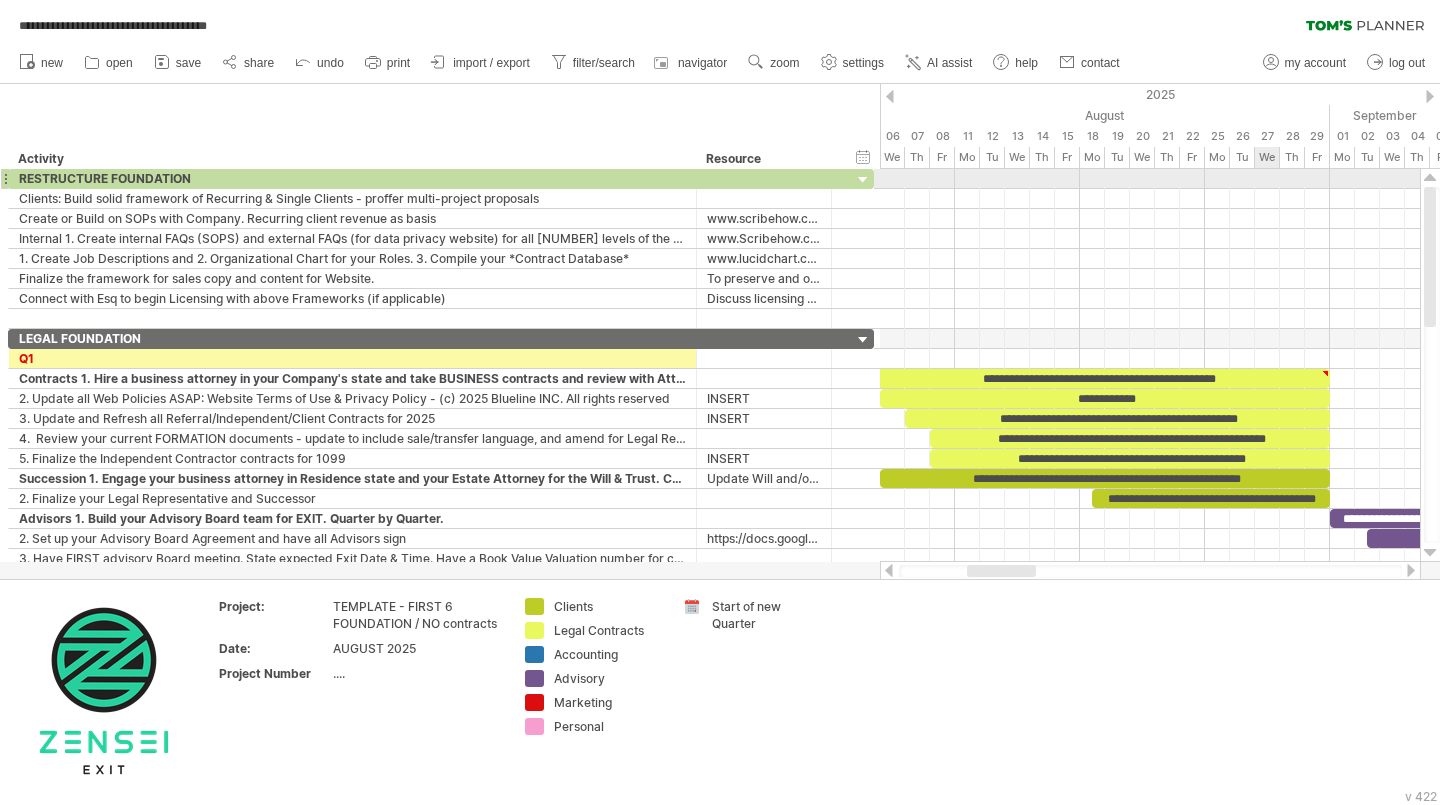 drag, startPoint x: 1432, startPoint y: 217, endPoint x: 1434, endPoint y: 181, distance: 36.05551 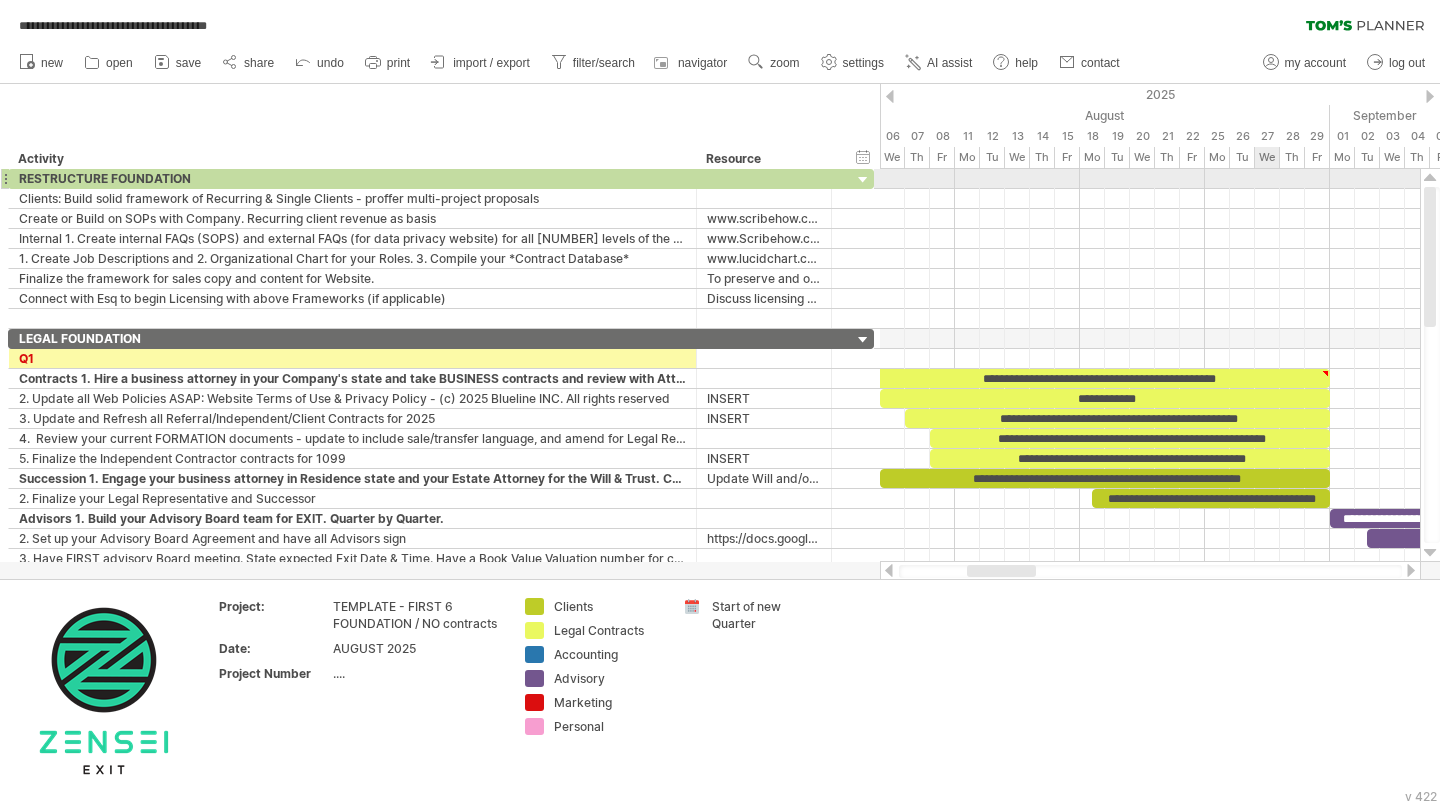 click at bounding box center [1430, 365] 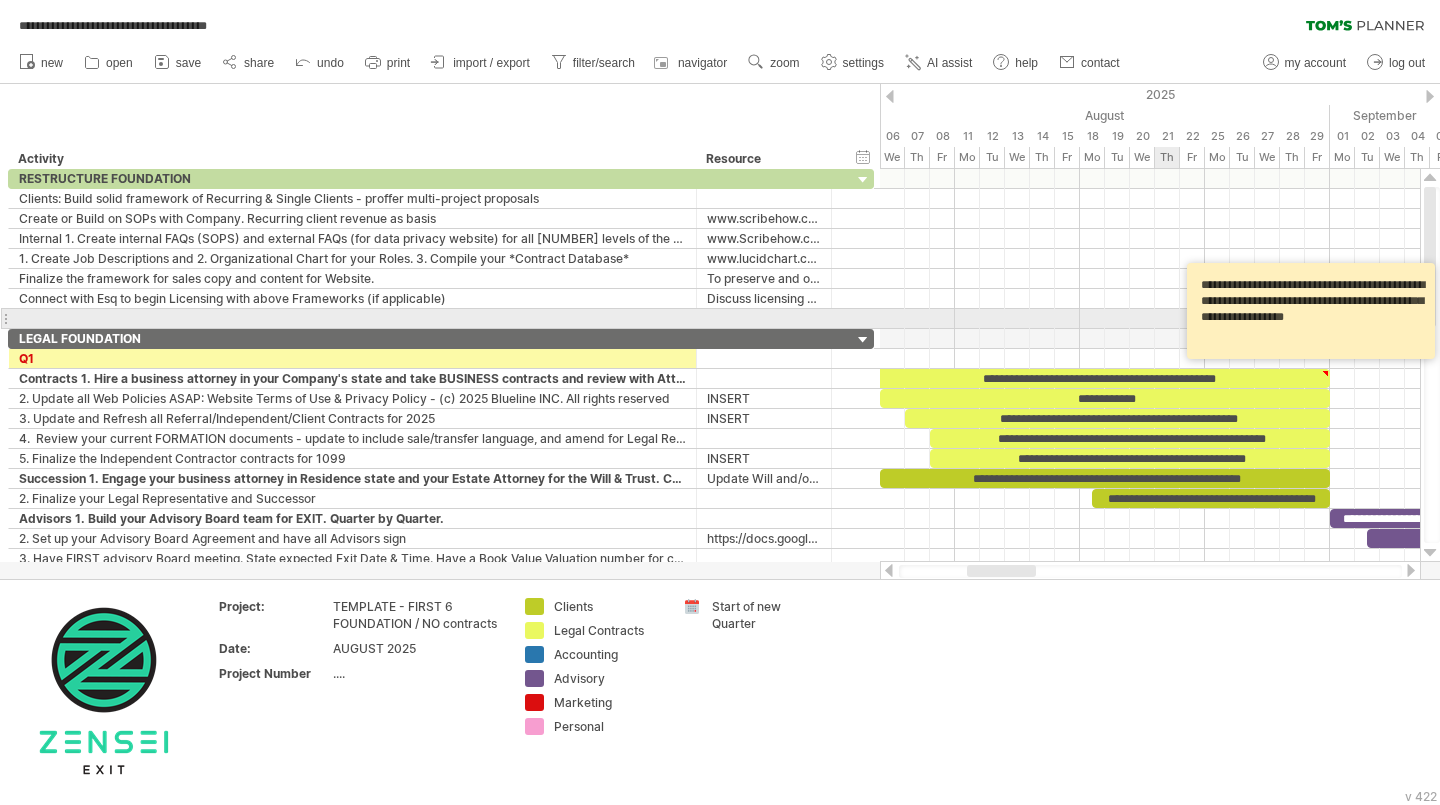 click on "**********" at bounding box center [1314, 311] 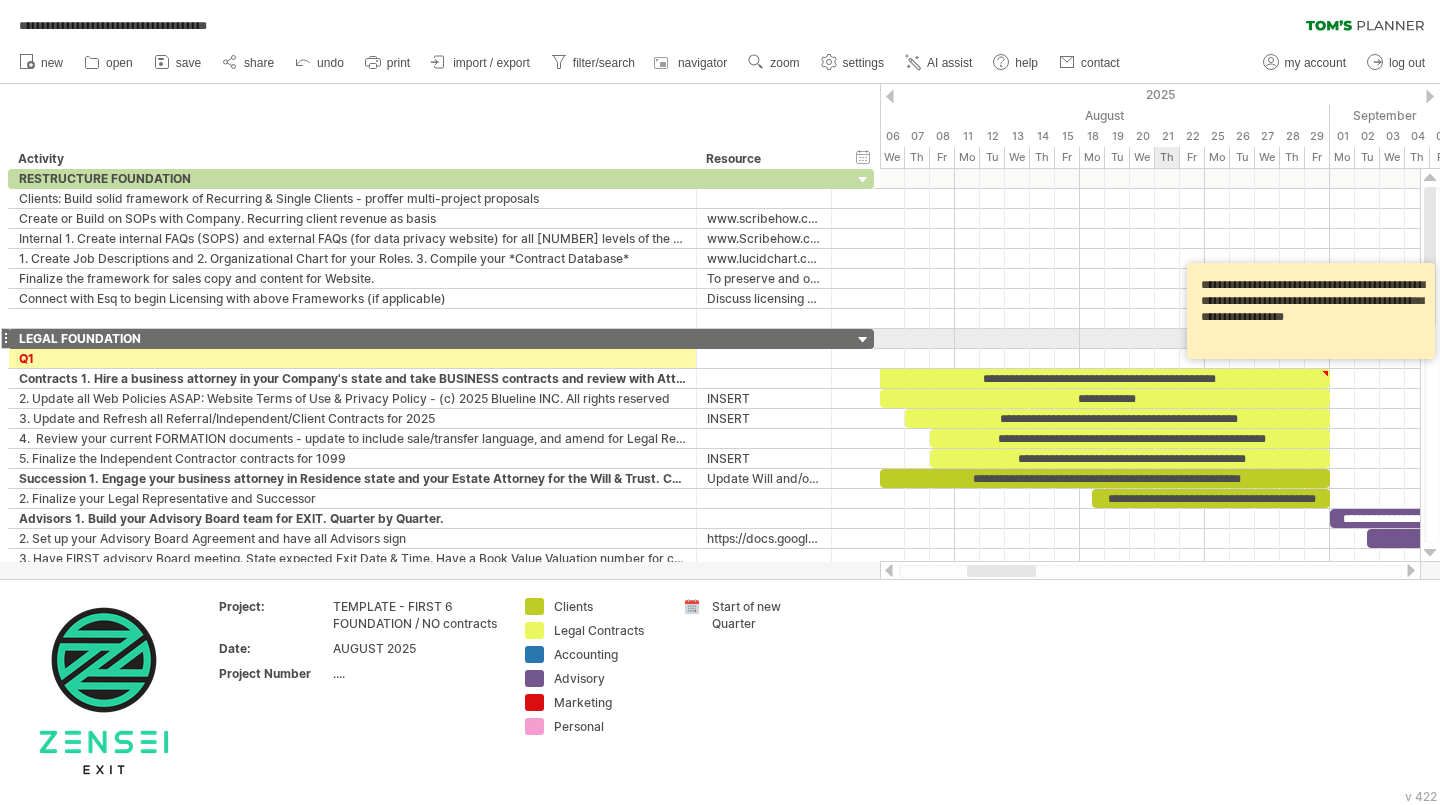 click on "**********" at bounding box center (1314, 311) 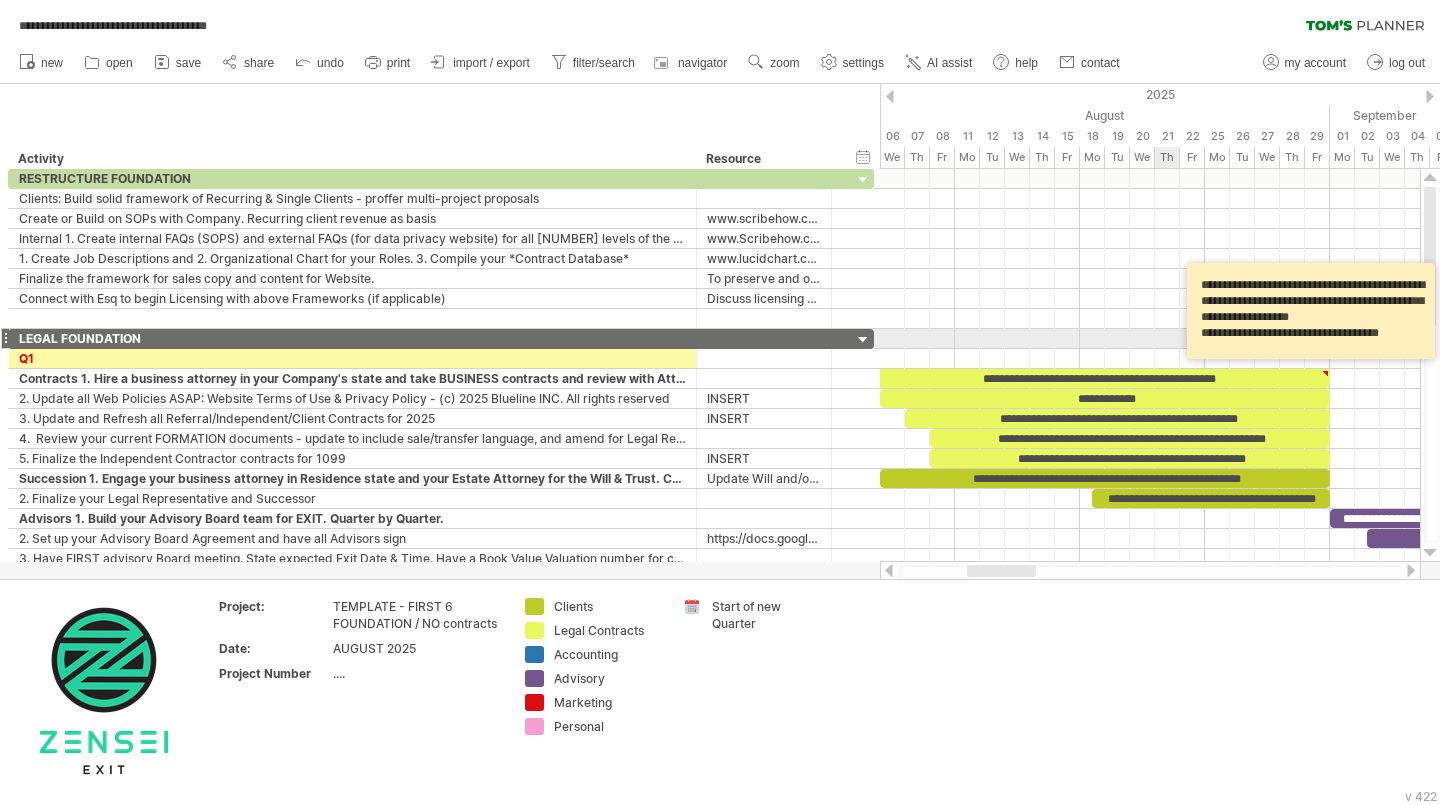 scroll, scrollTop: 20, scrollLeft: 0, axis: vertical 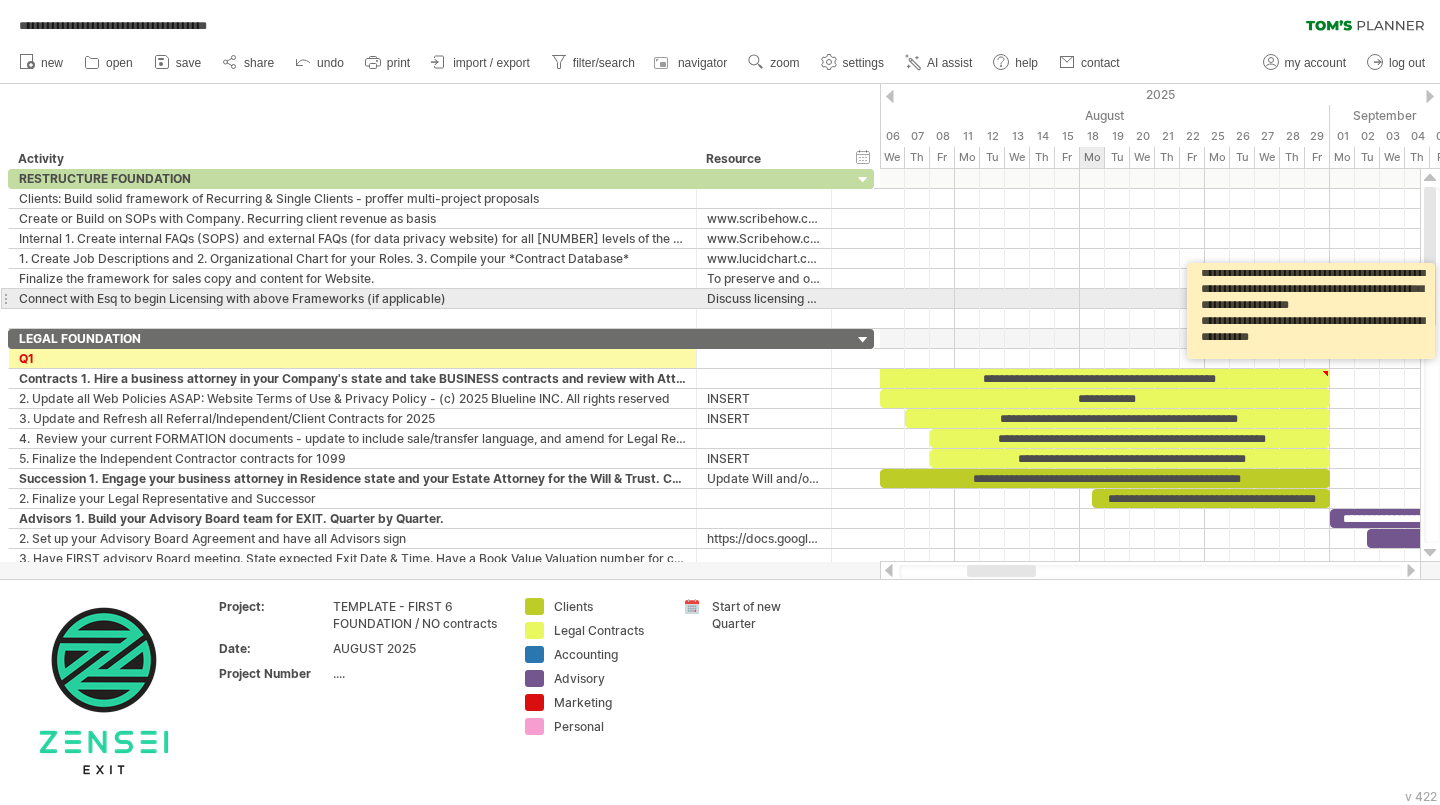 type on "**********" 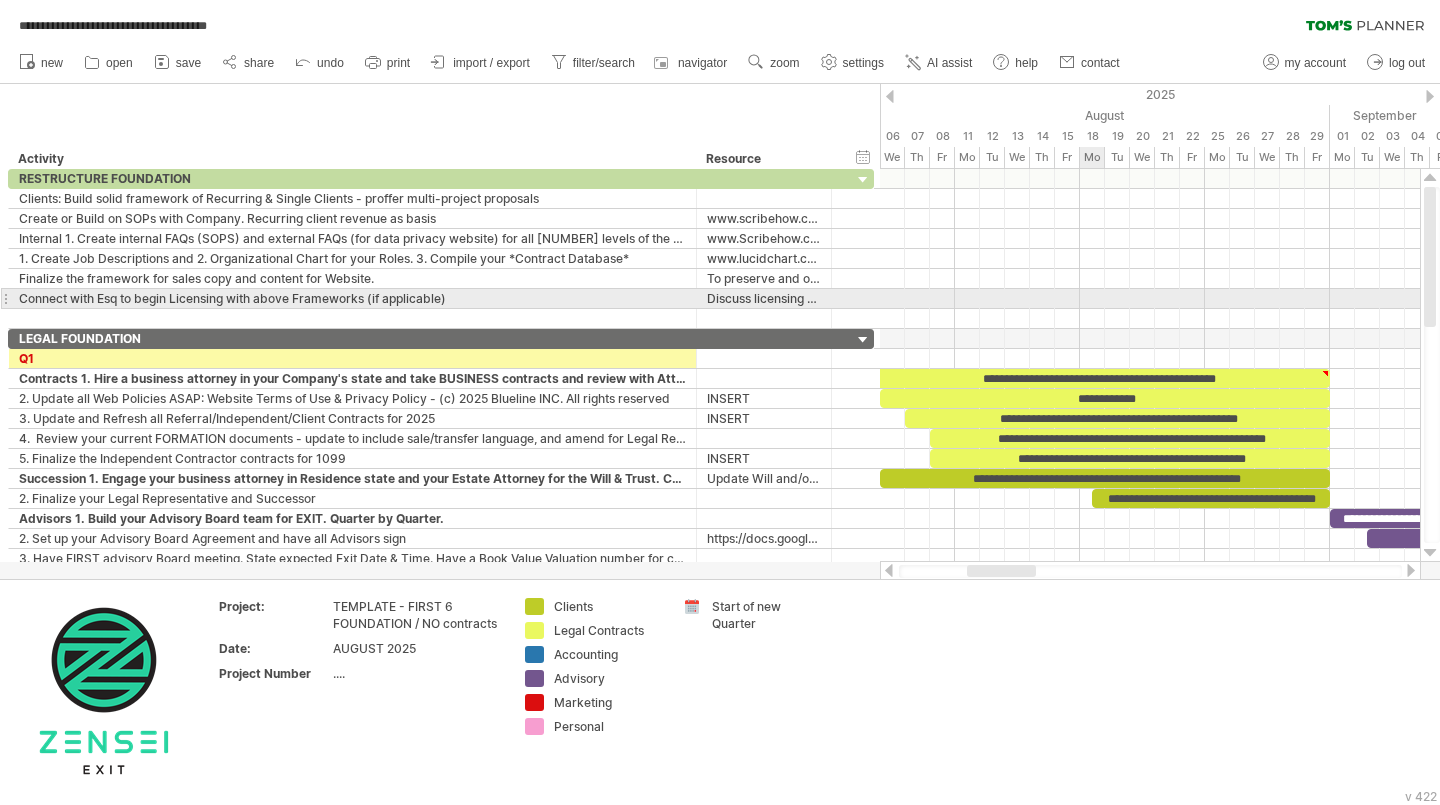 click at bounding box center [1150, 299] 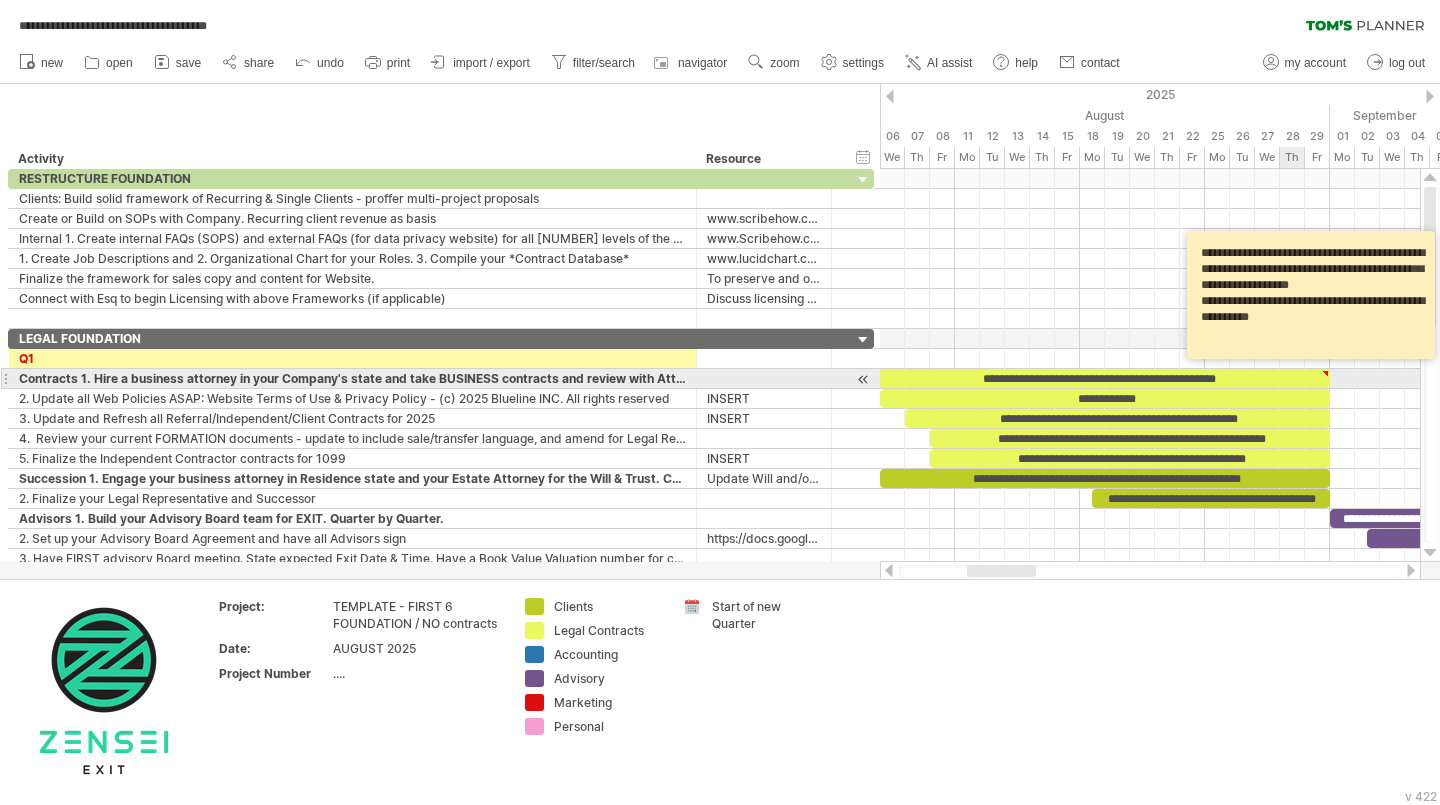 scroll, scrollTop: 0, scrollLeft: 0, axis: both 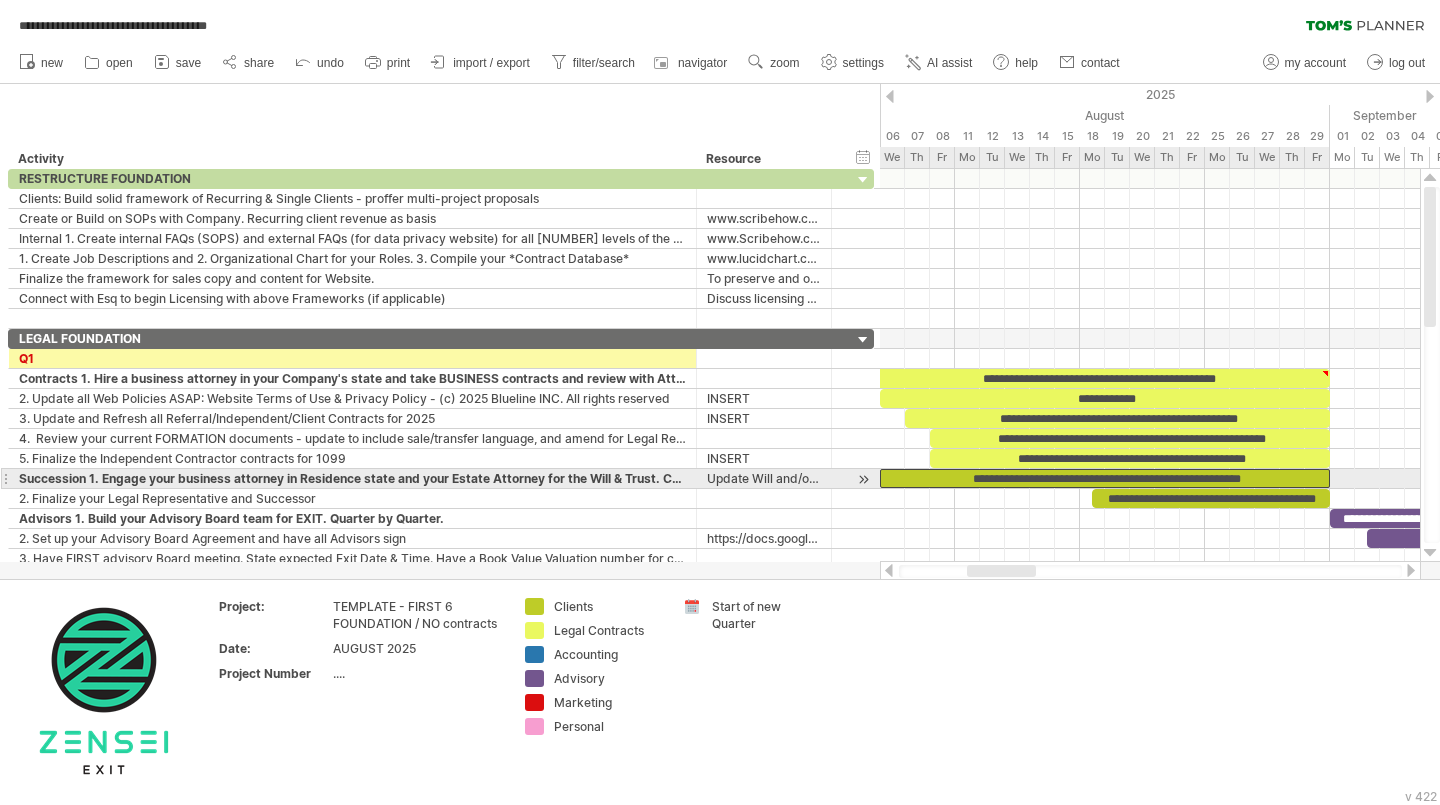 click on "**********" at bounding box center (1105, 478) 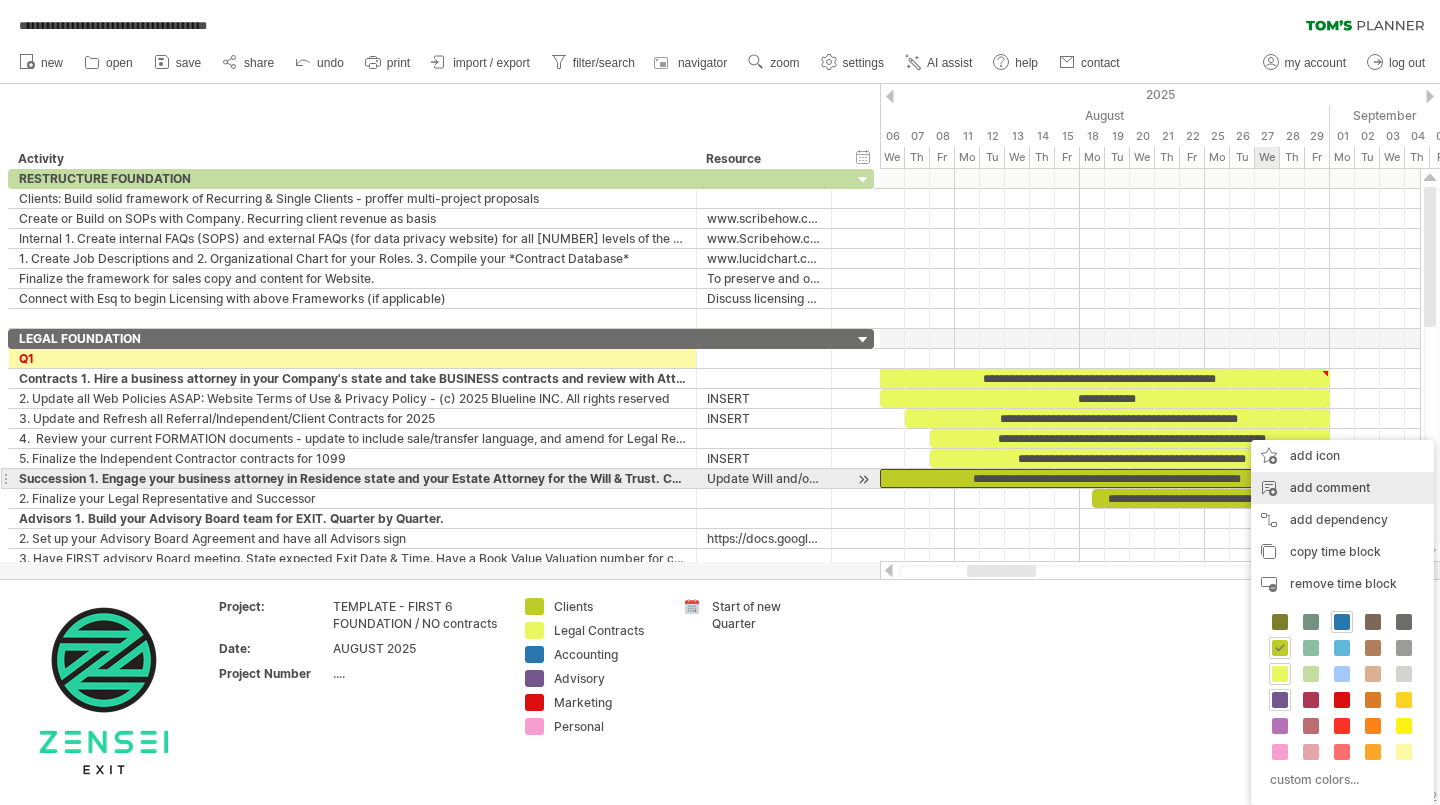 click on "add comment" at bounding box center [1342, 488] 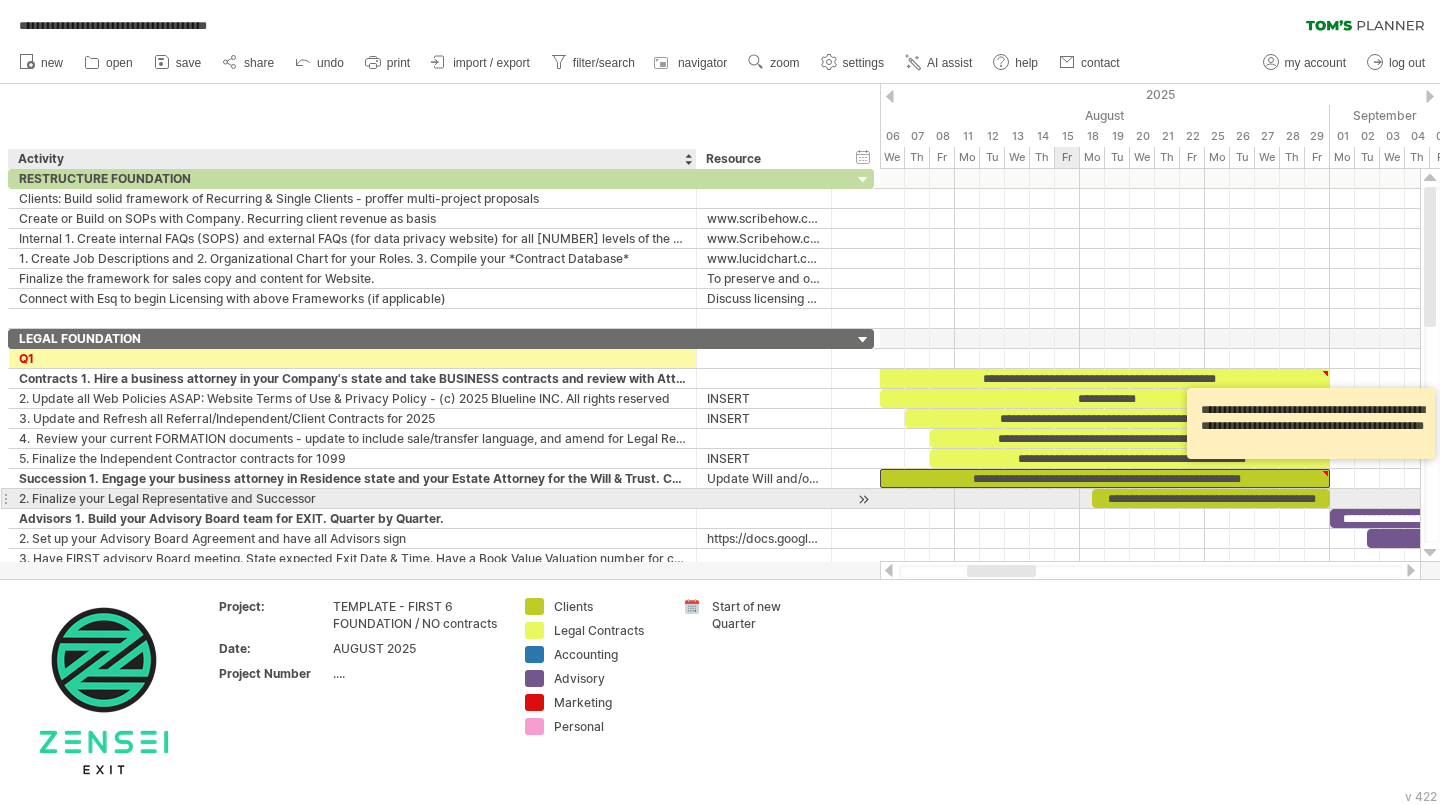 type on "**********" 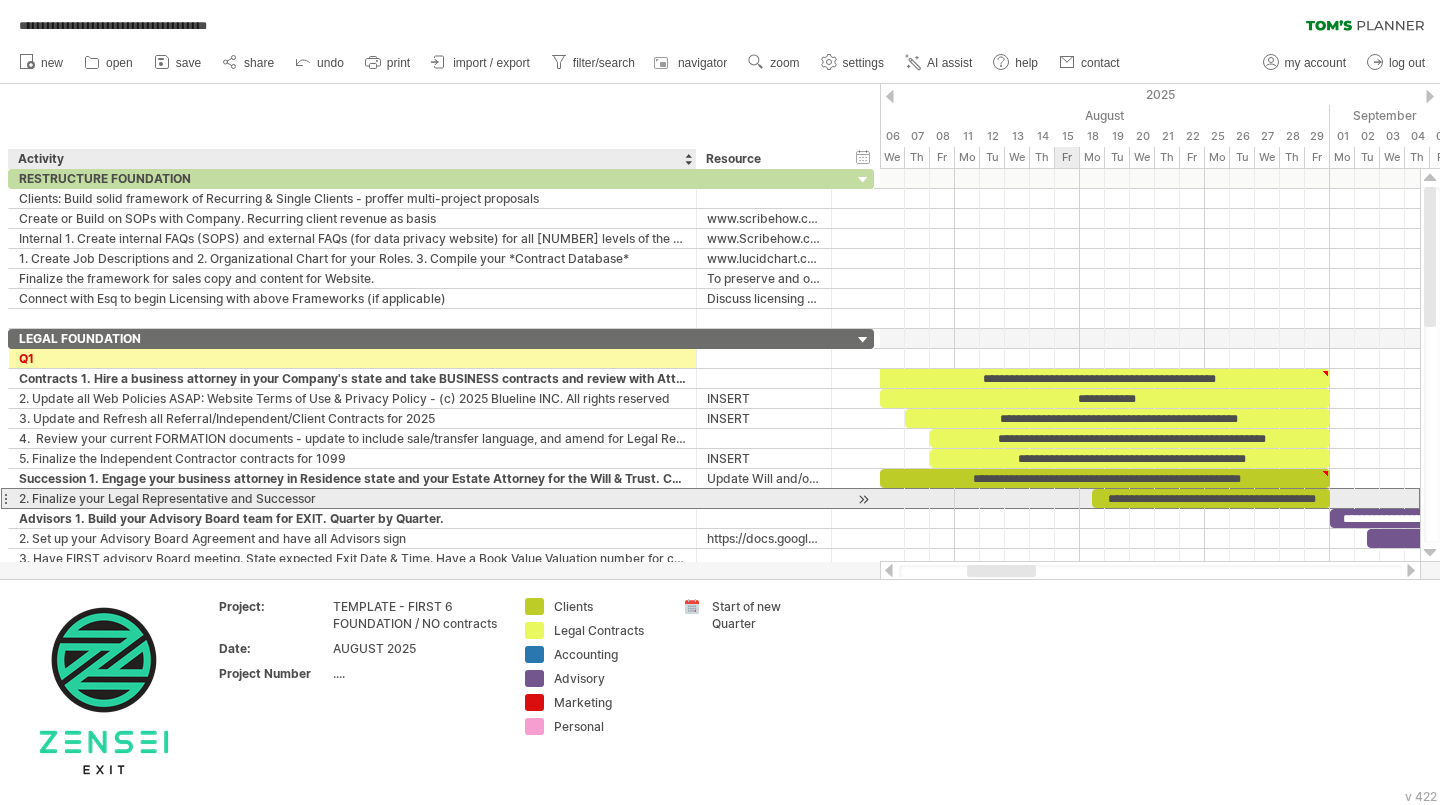 click on "2. Finalize your Legal Representative and Successor" at bounding box center [352, 498] 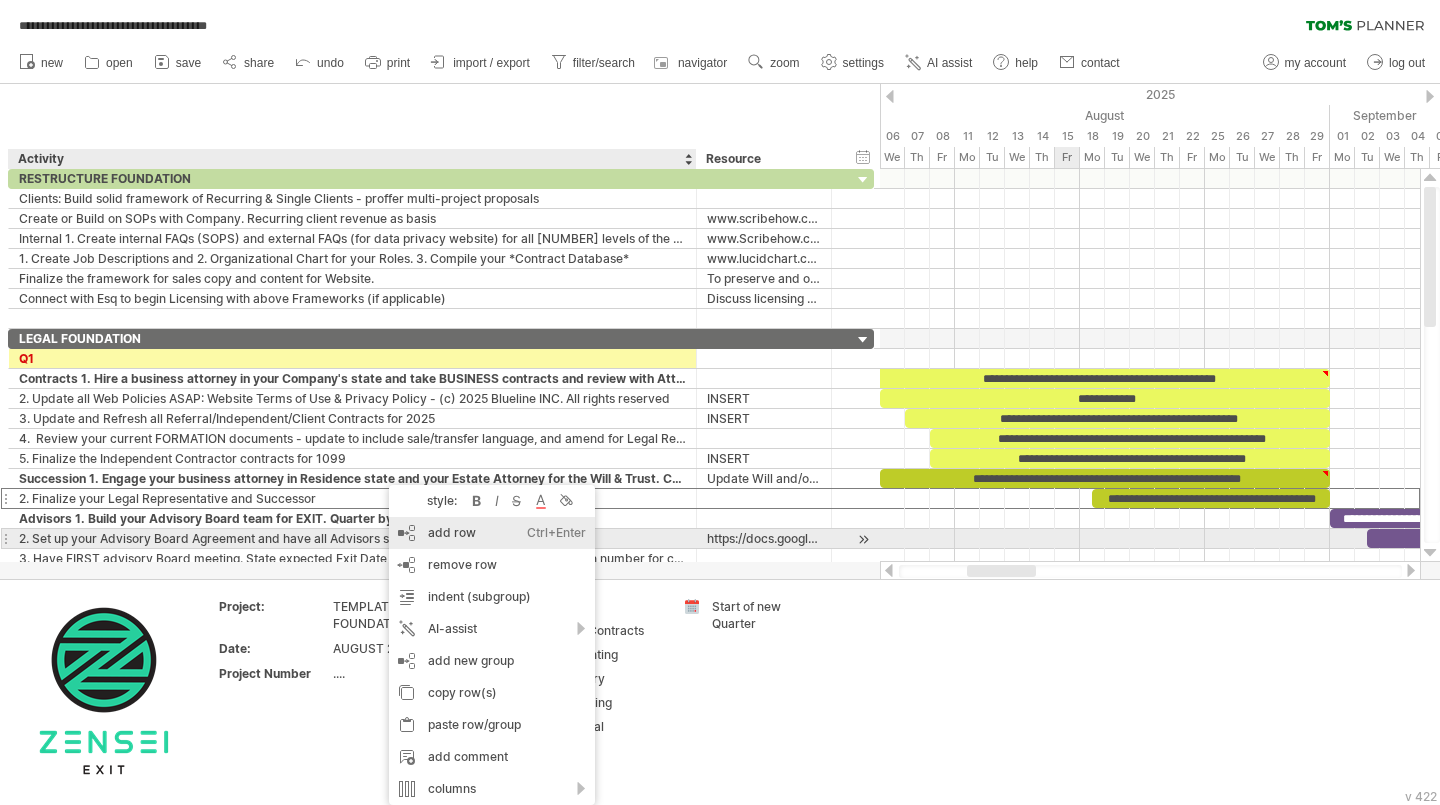 click on "add row Ctrl+Enter Cmd+Enter" at bounding box center [492, 533] 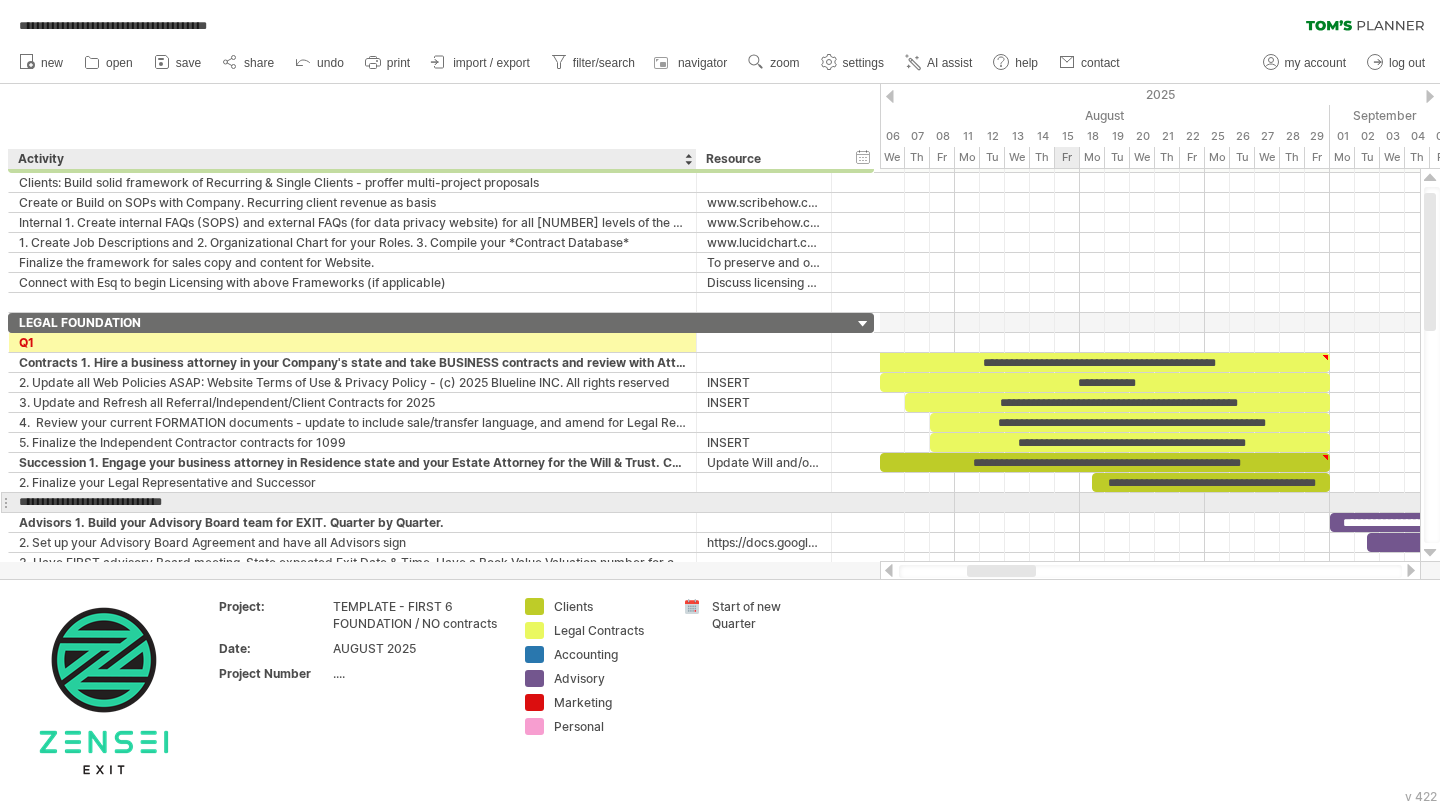 type on "**********" 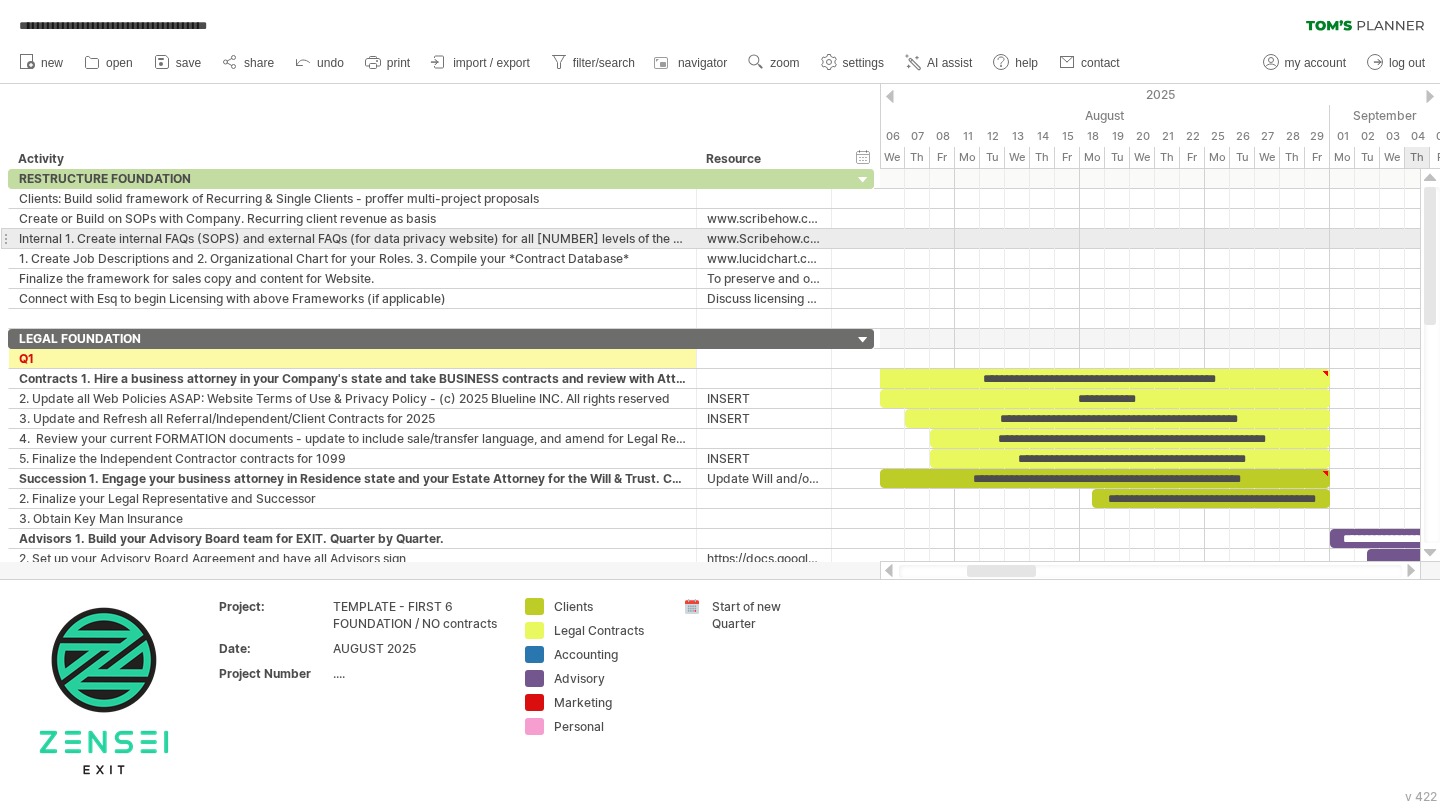drag, startPoint x: 1429, startPoint y: 255, endPoint x: 1433, endPoint y: 229, distance: 26.305893 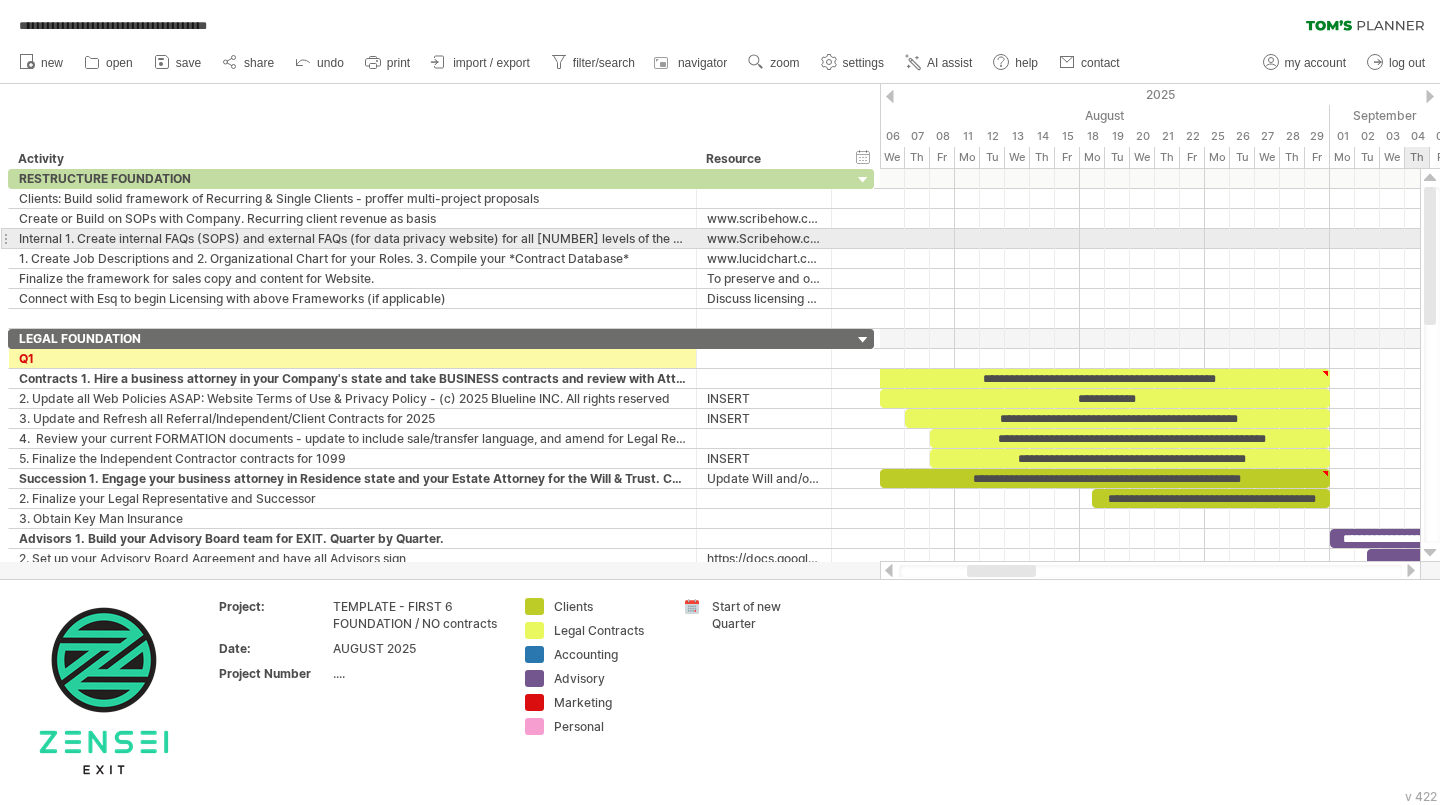 click at bounding box center [1430, 256] 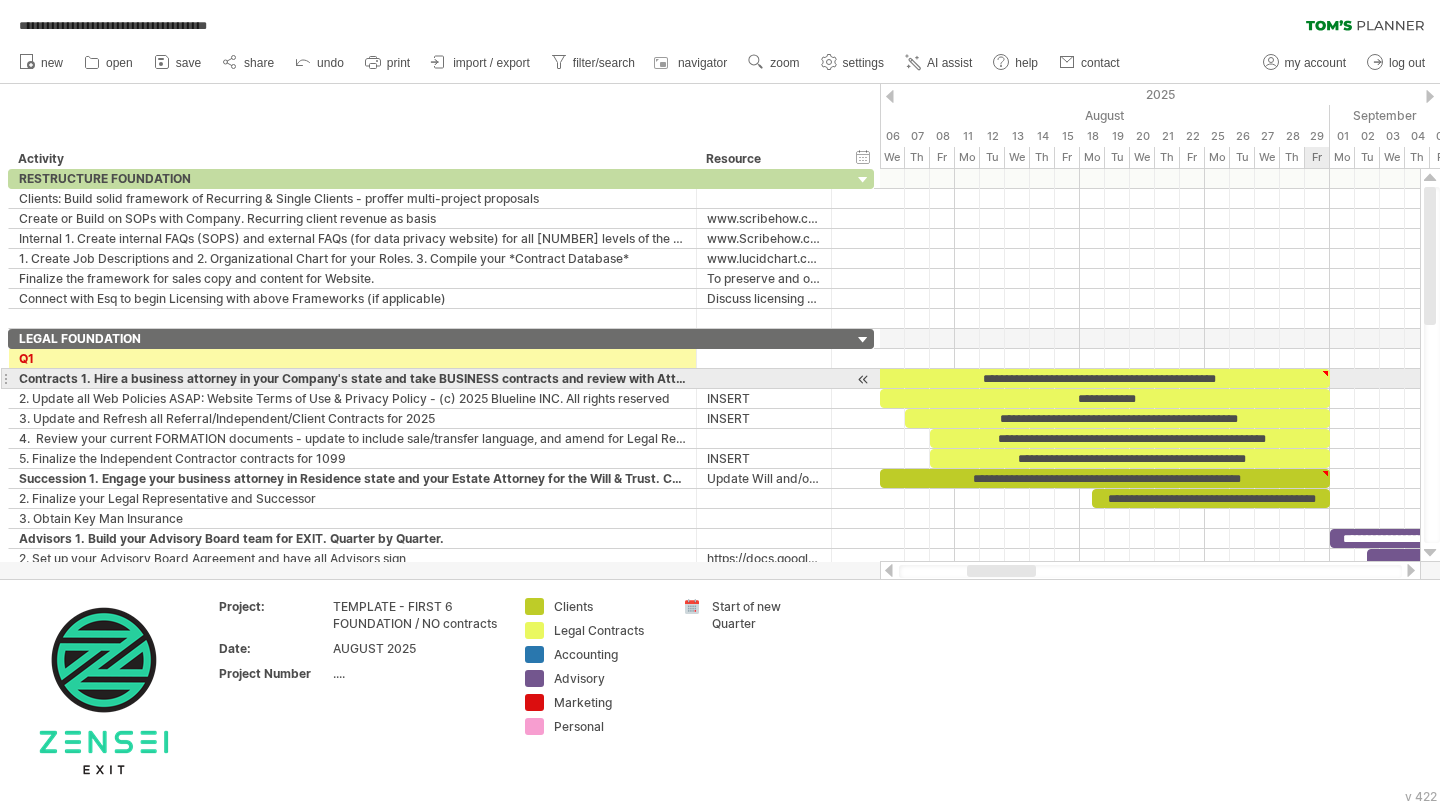 type on "**********" 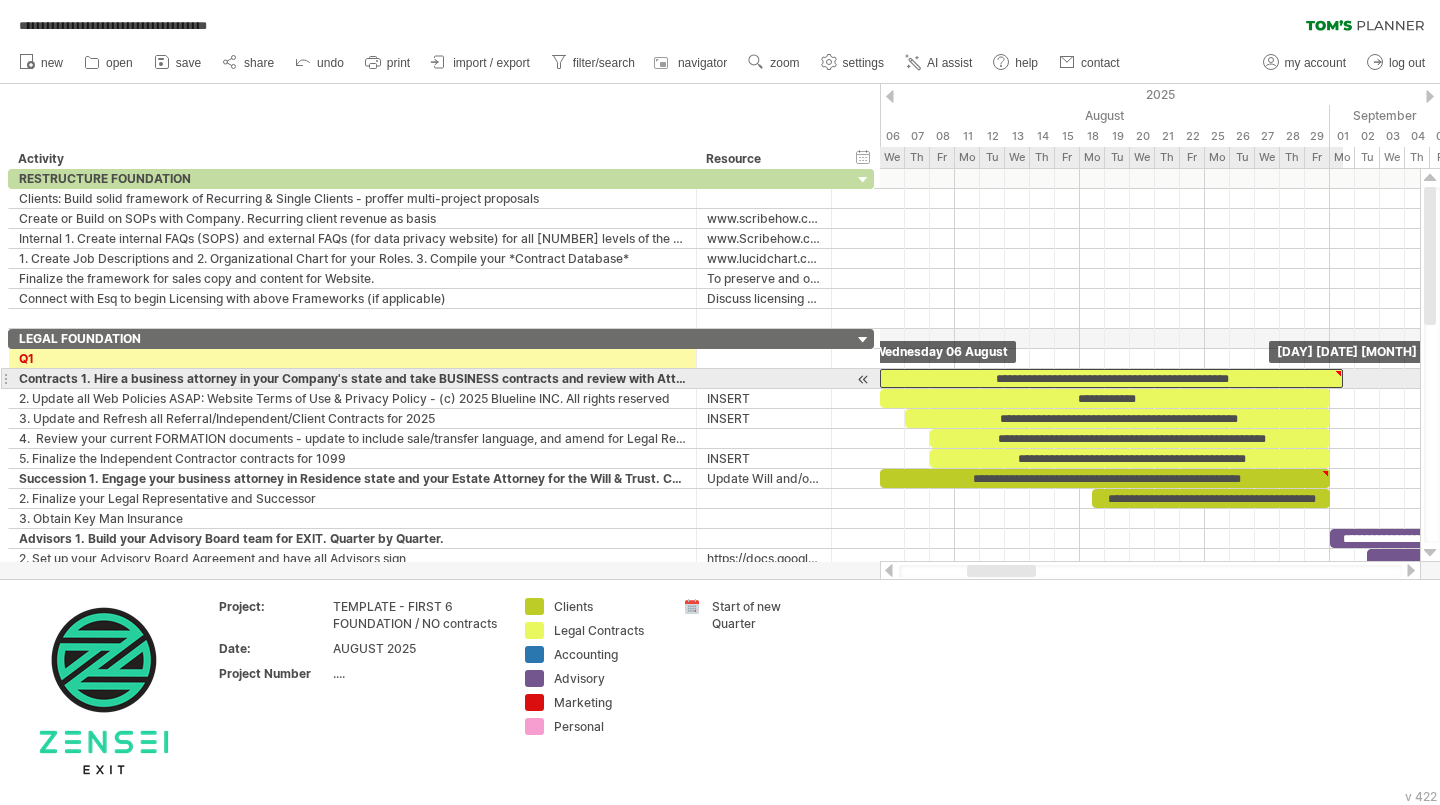 drag, startPoint x: 1234, startPoint y: 377, endPoint x: 1251, endPoint y: 377, distance: 17 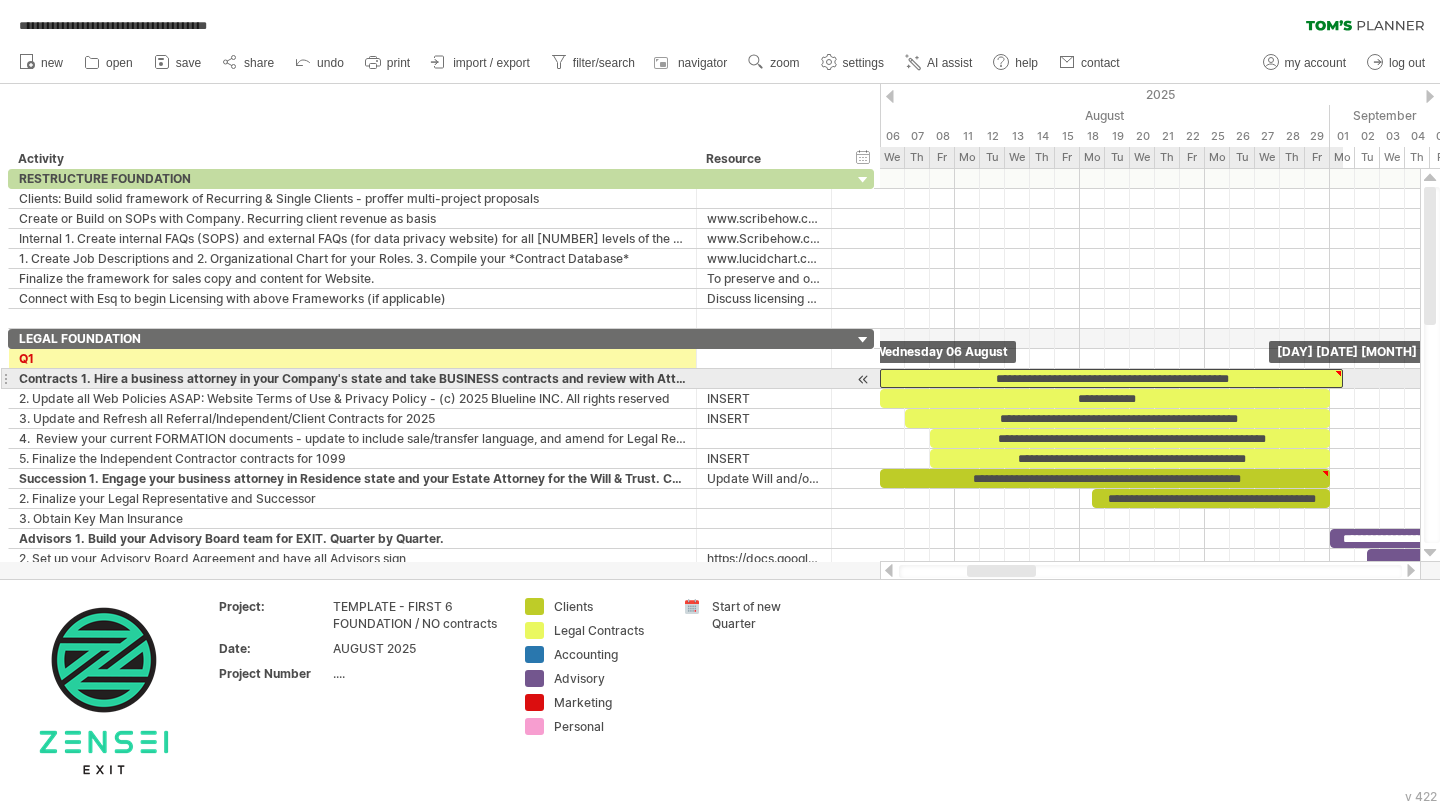 click on "**********" at bounding box center (1111, 378) 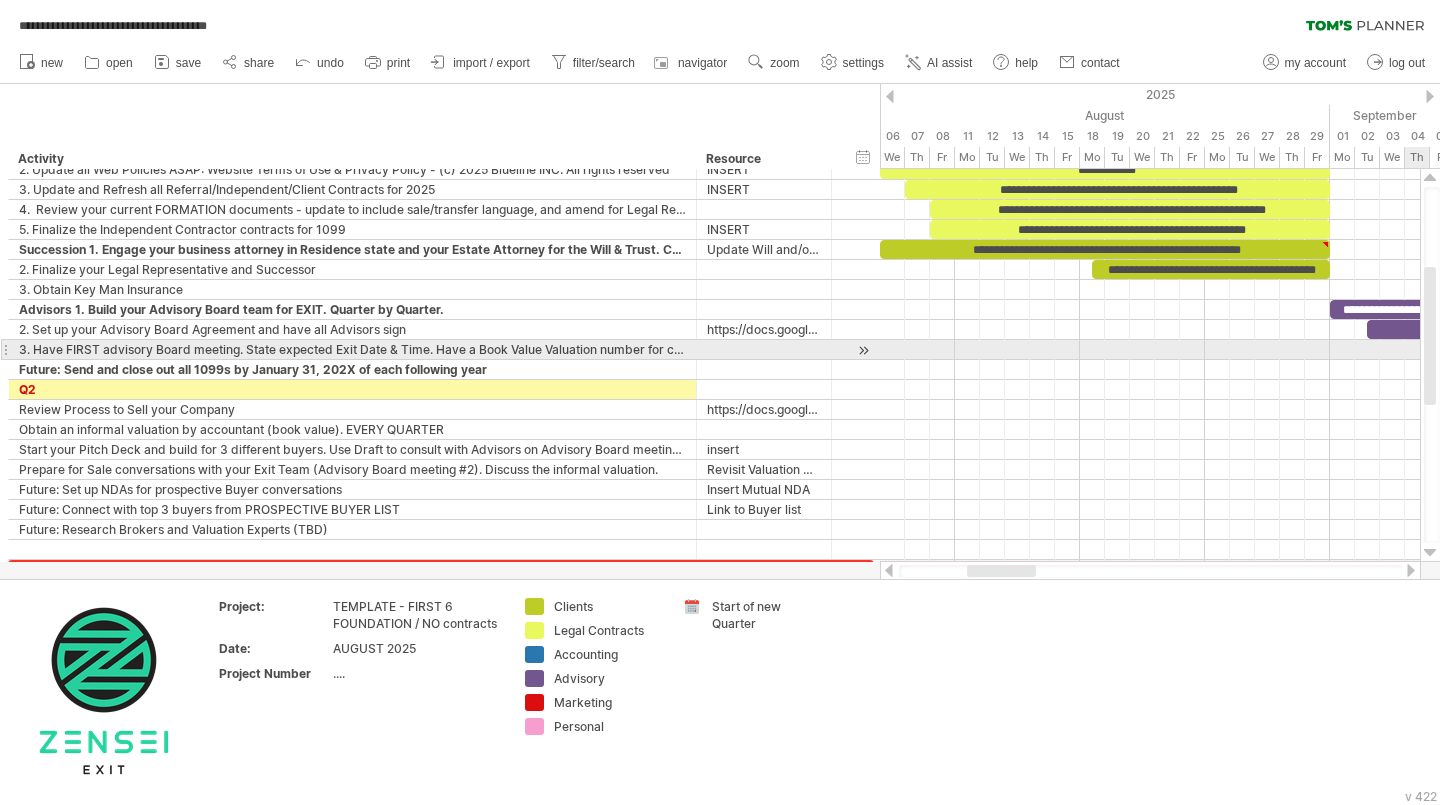 drag, startPoint x: 1432, startPoint y: 270, endPoint x: 1427, endPoint y: 350, distance: 80.1561 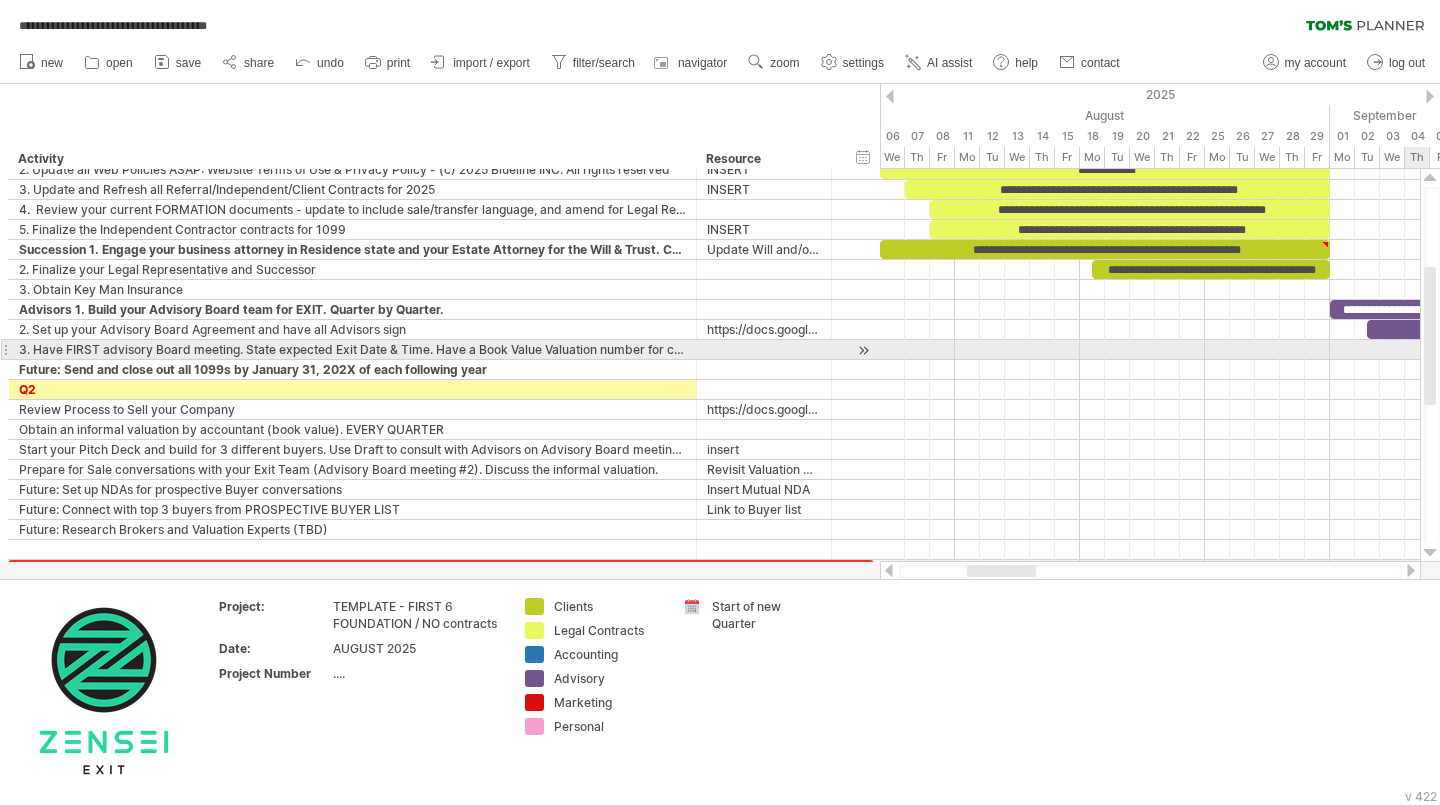 click at bounding box center [1430, 336] 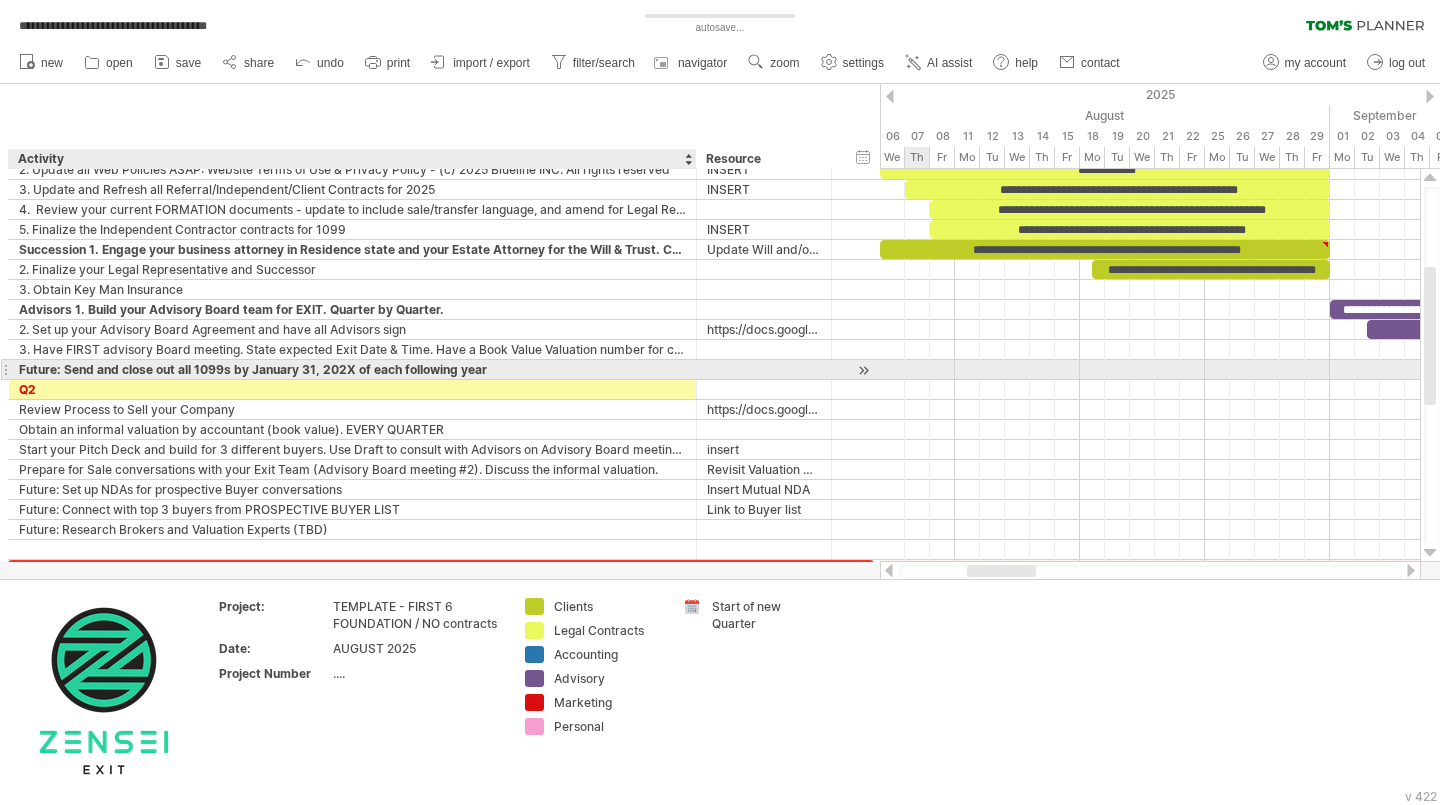 click on "Future: Send and close out all 1099s by January 31, 202X of each following year" at bounding box center [352, 369] 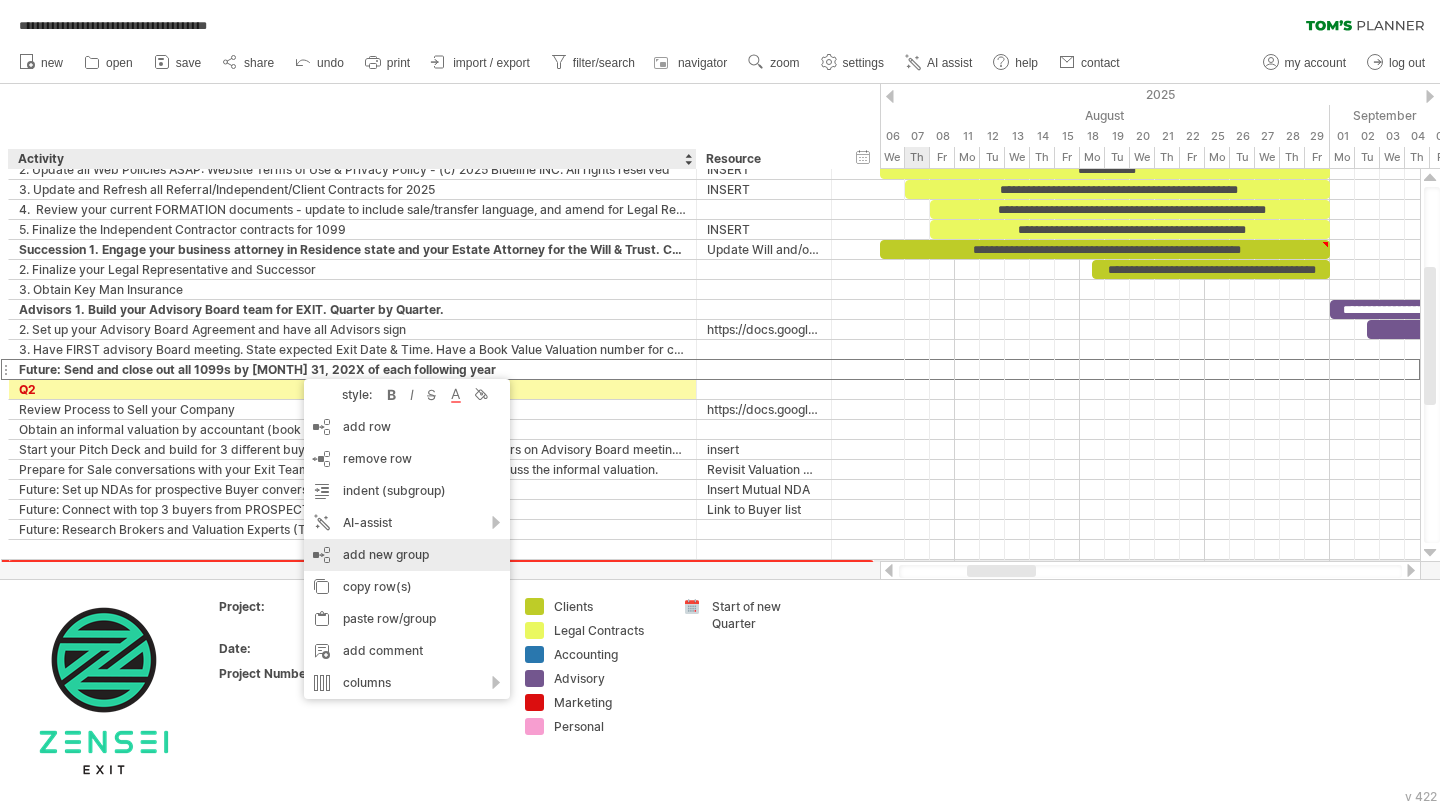 scroll, scrollTop: 0, scrollLeft: 0, axis: both 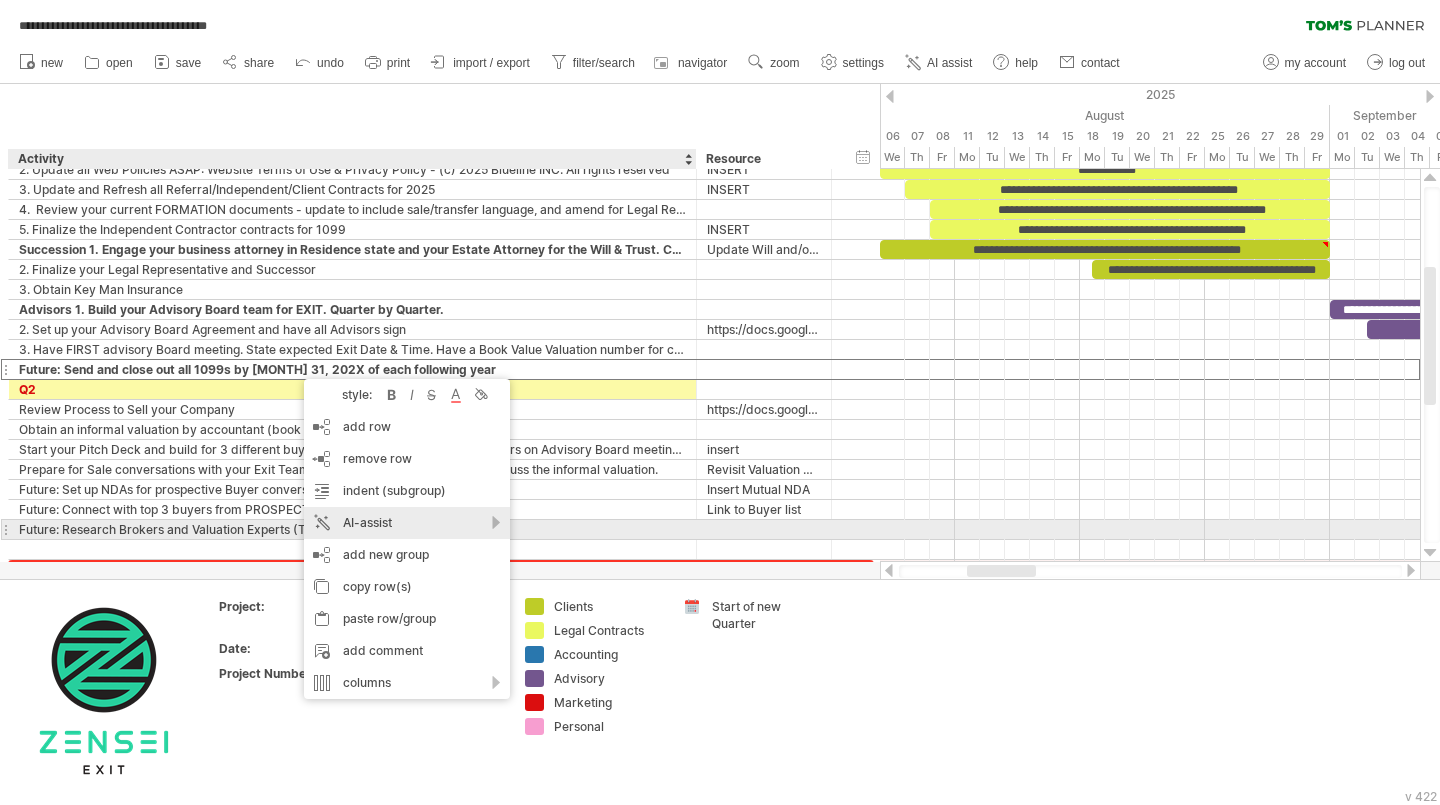 click on "AI-assist" at bounding box center (407, 523) 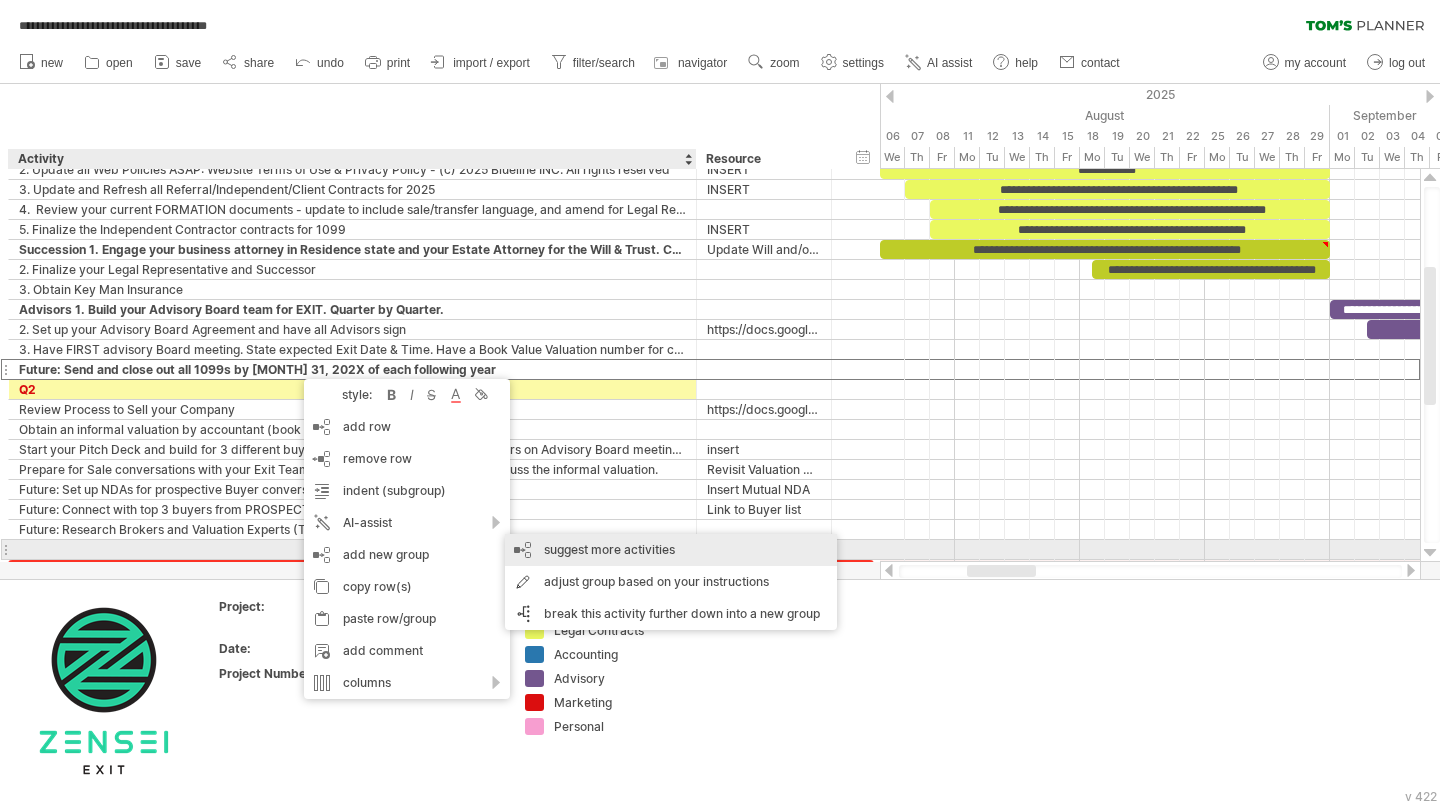 click on "suggest more activities" at bounding box center (671, 550) 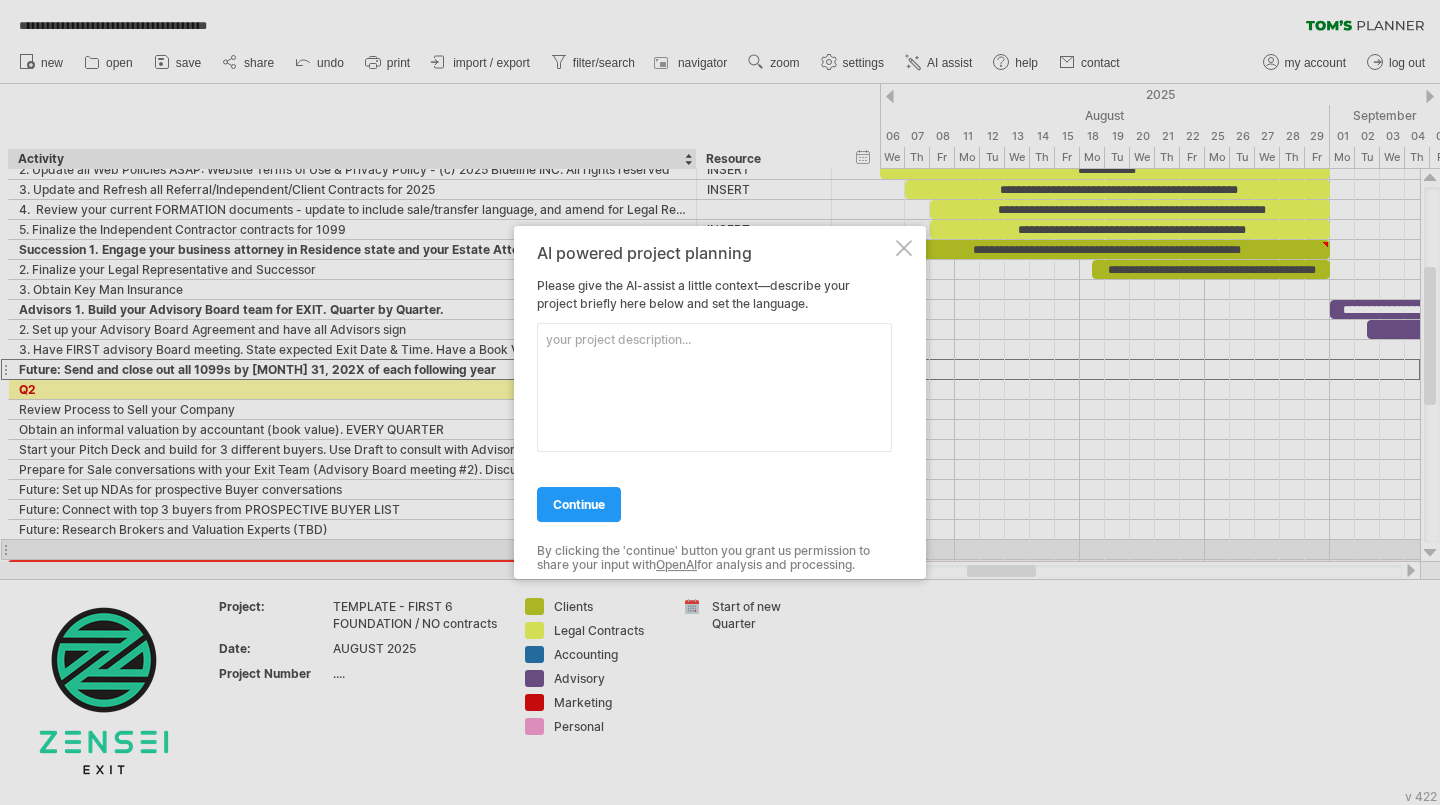 click at bounding box center [904, 248] 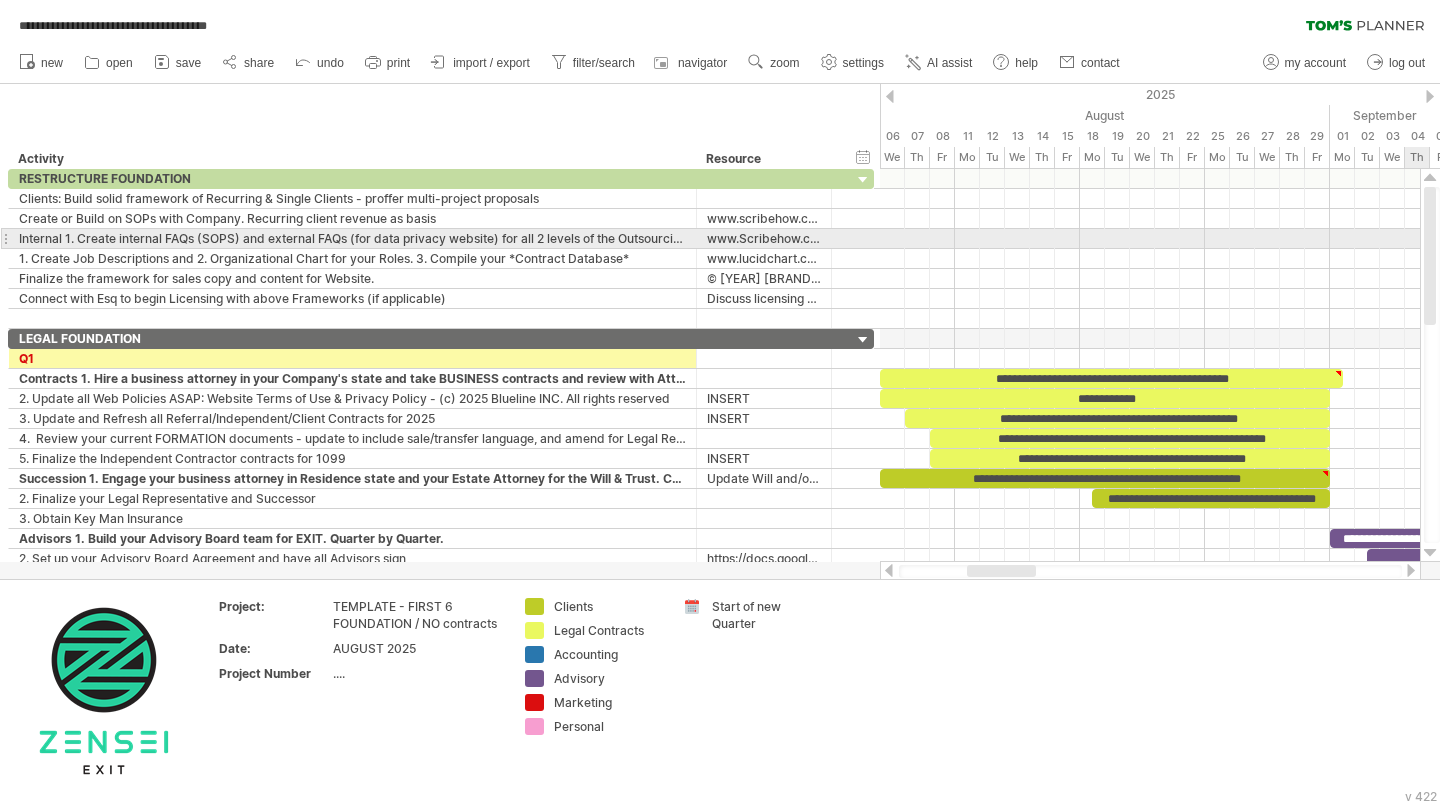drag, startPoint x: 1427, startPoint y: 370, endPoint x: 1439, endPoint y: 231, distance: 139.51703 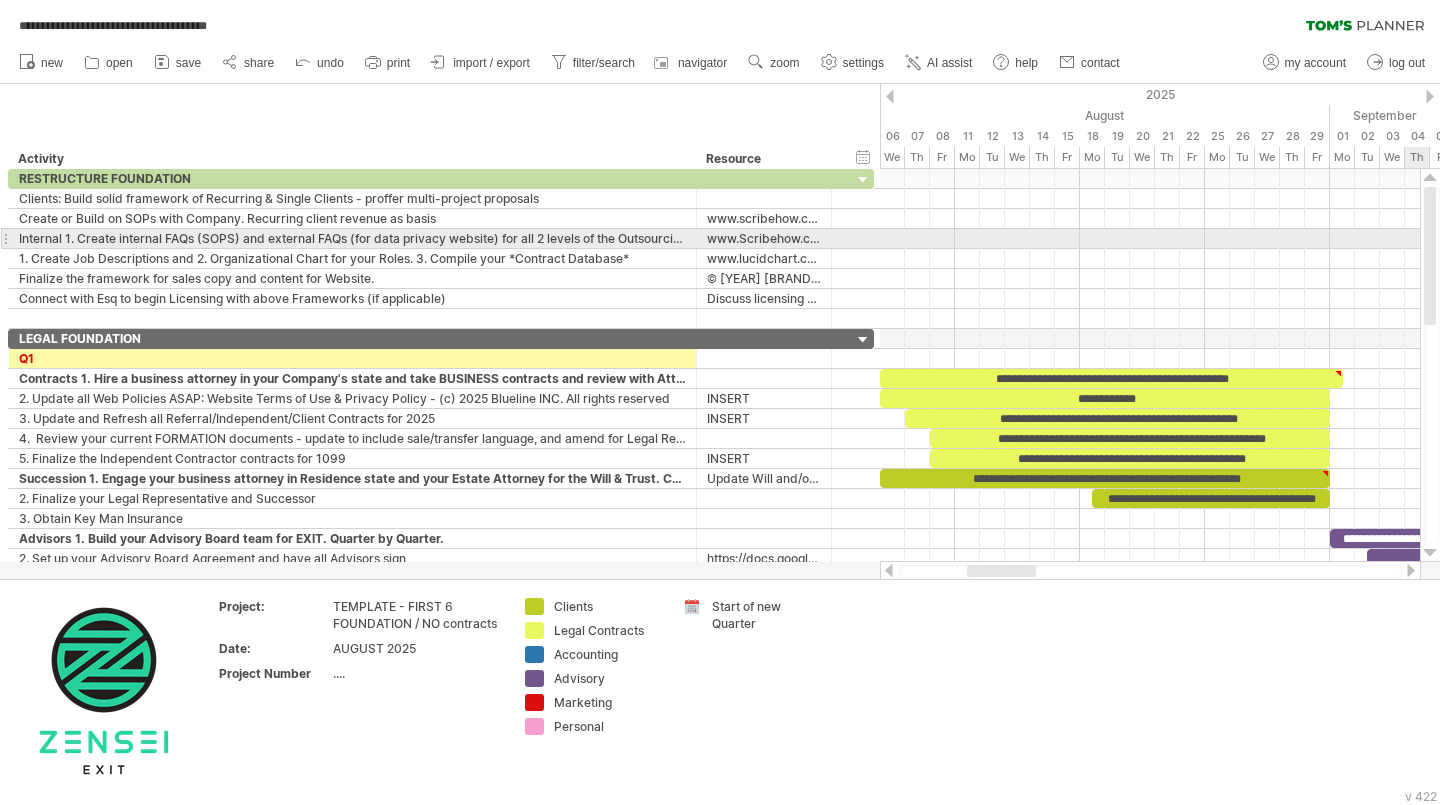 click at bounding box center (1432, 365) 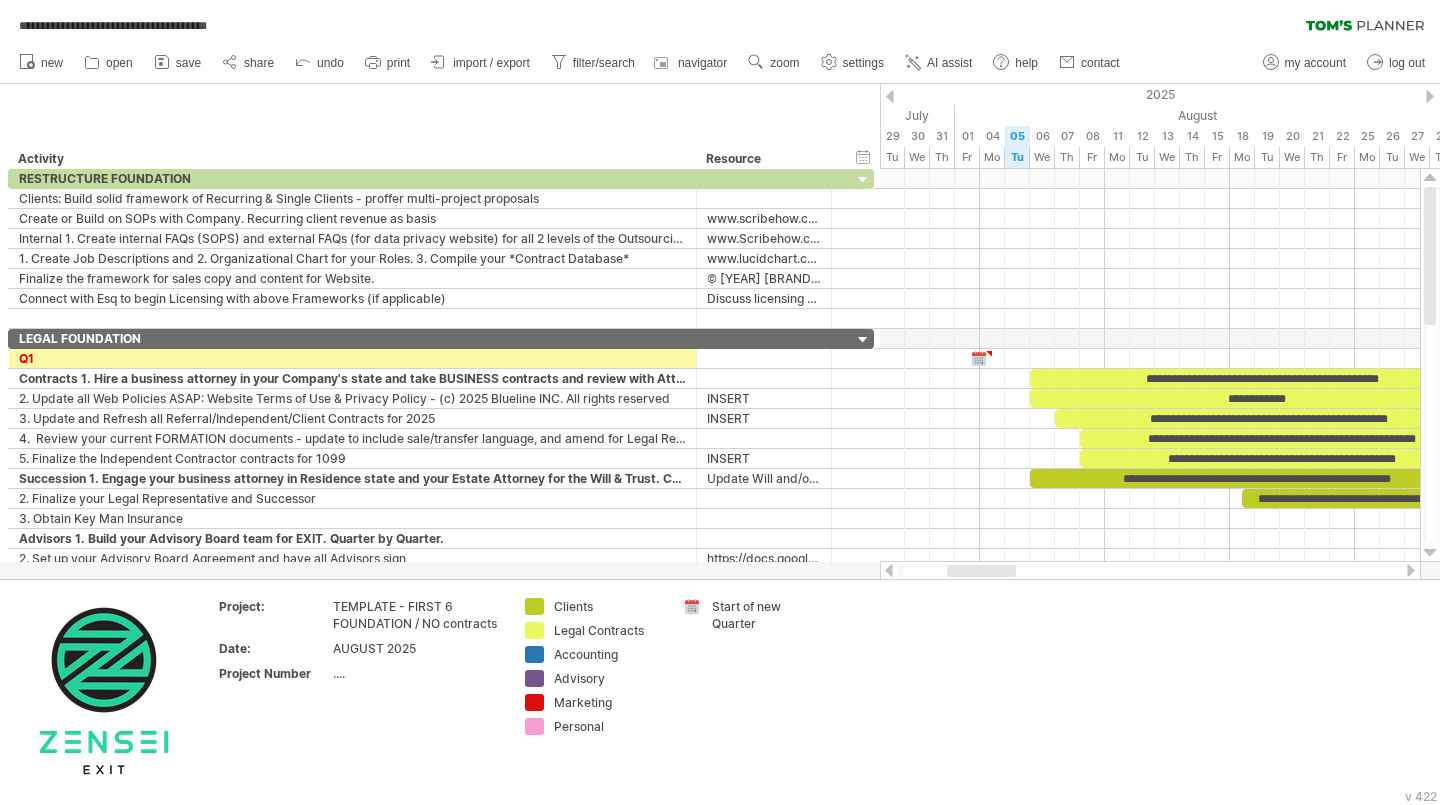 drag, startPoint x: 996, startPoint y: 569, endPoint x: 976, endPoint y: 569, distance: 20 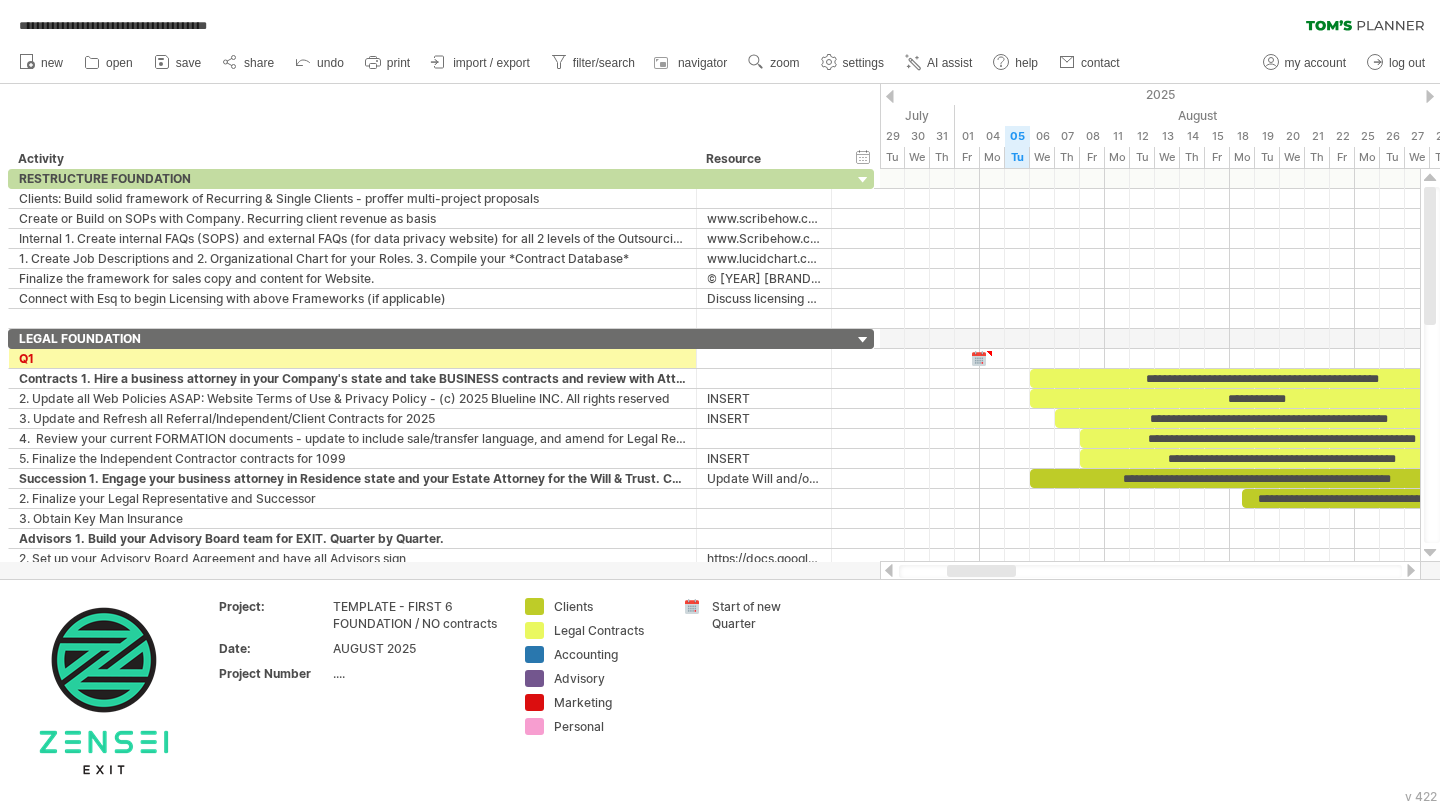 click at bounding box center [981, 571] 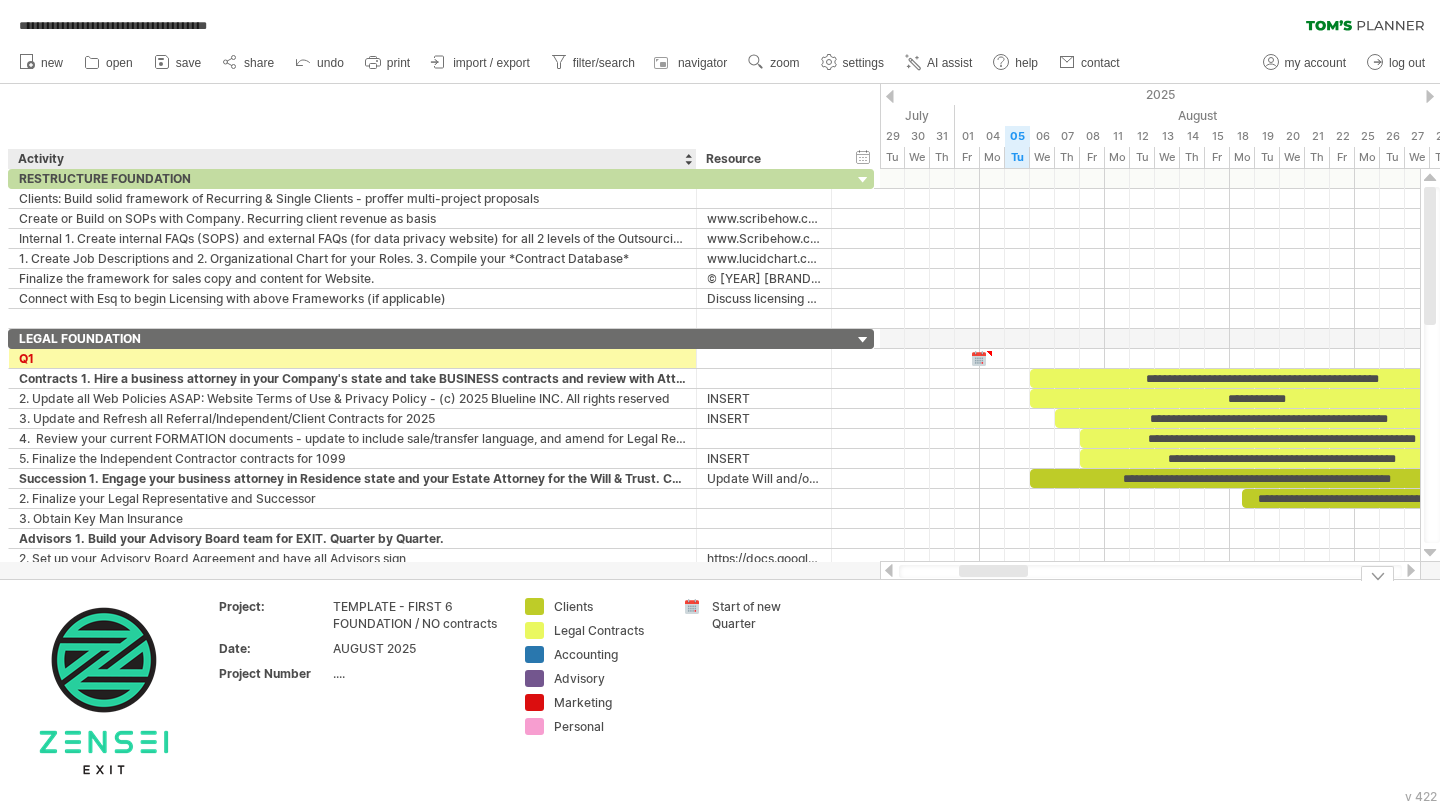 click on "**********" at bounding box center (720, 402) 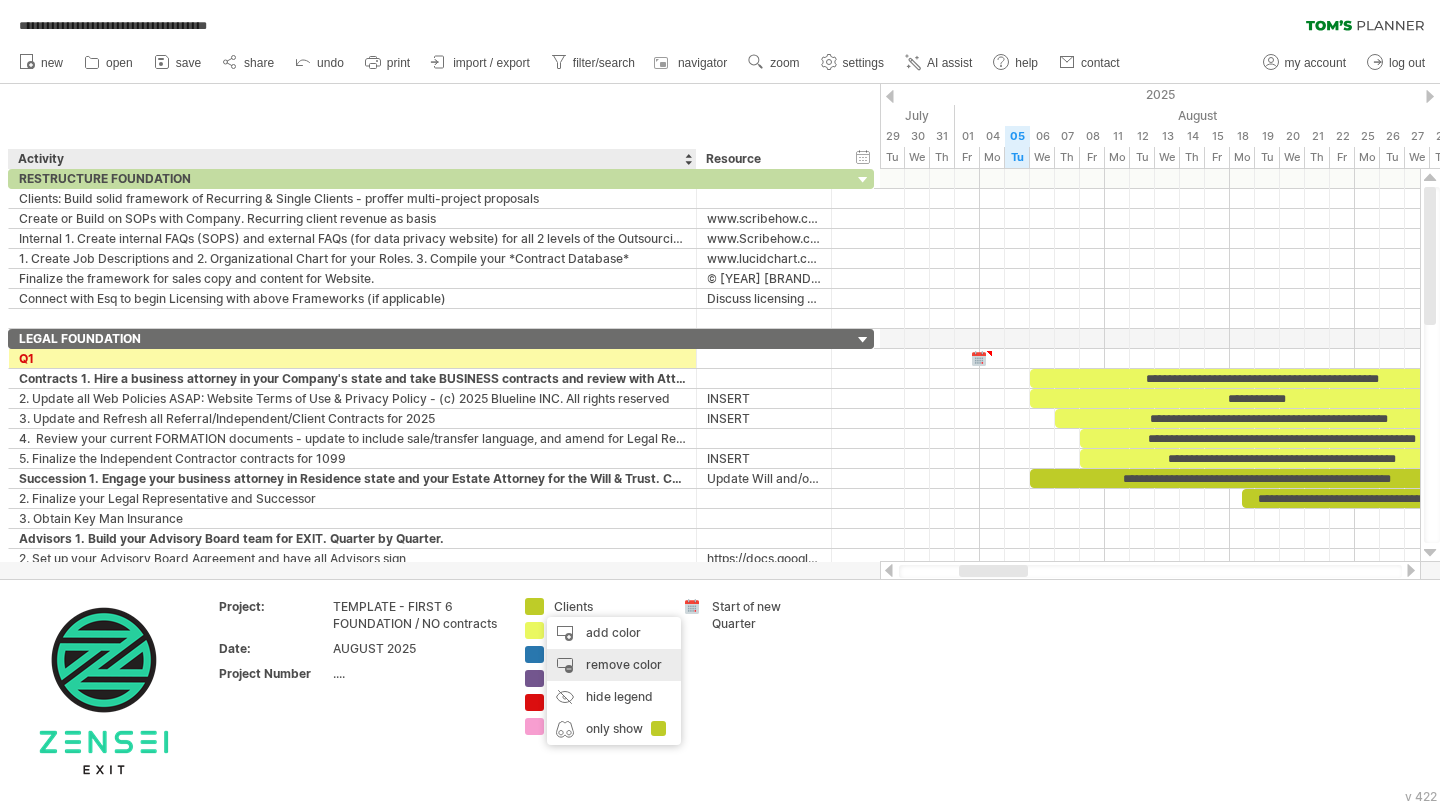click on "remove color" at bounding box center [614, 665] 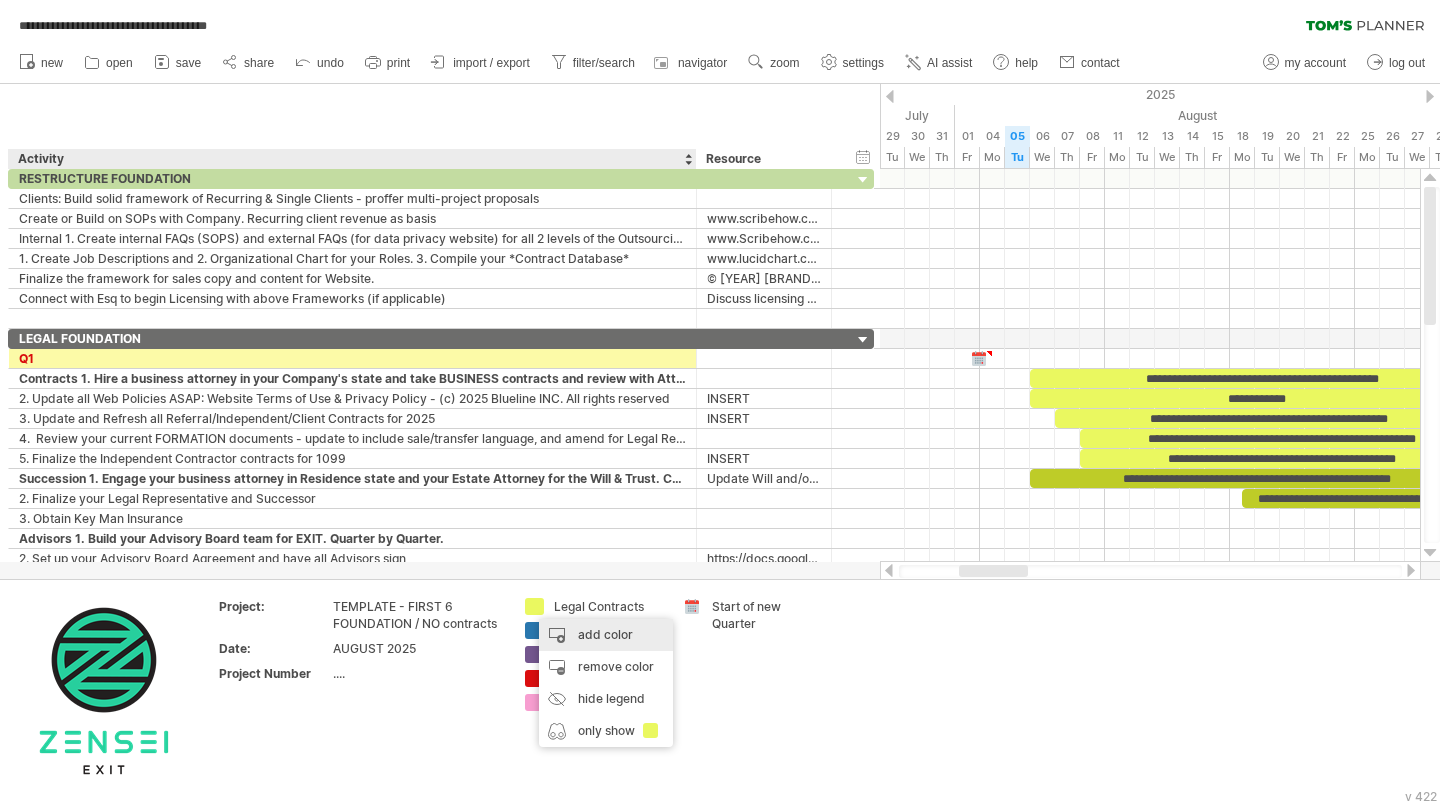click on "add color" at bounding box center (606, 635) 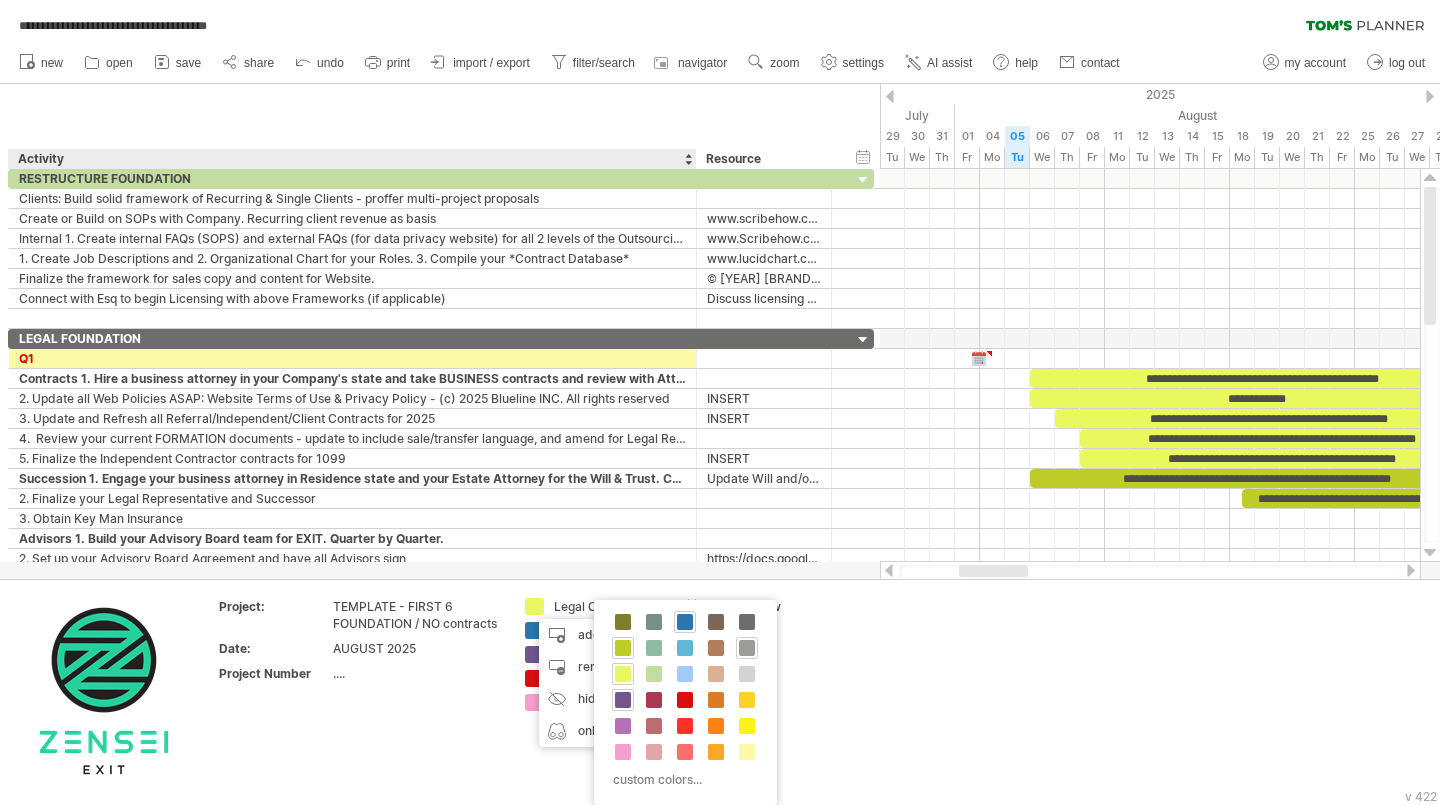 click at bounding box center [747, 648] 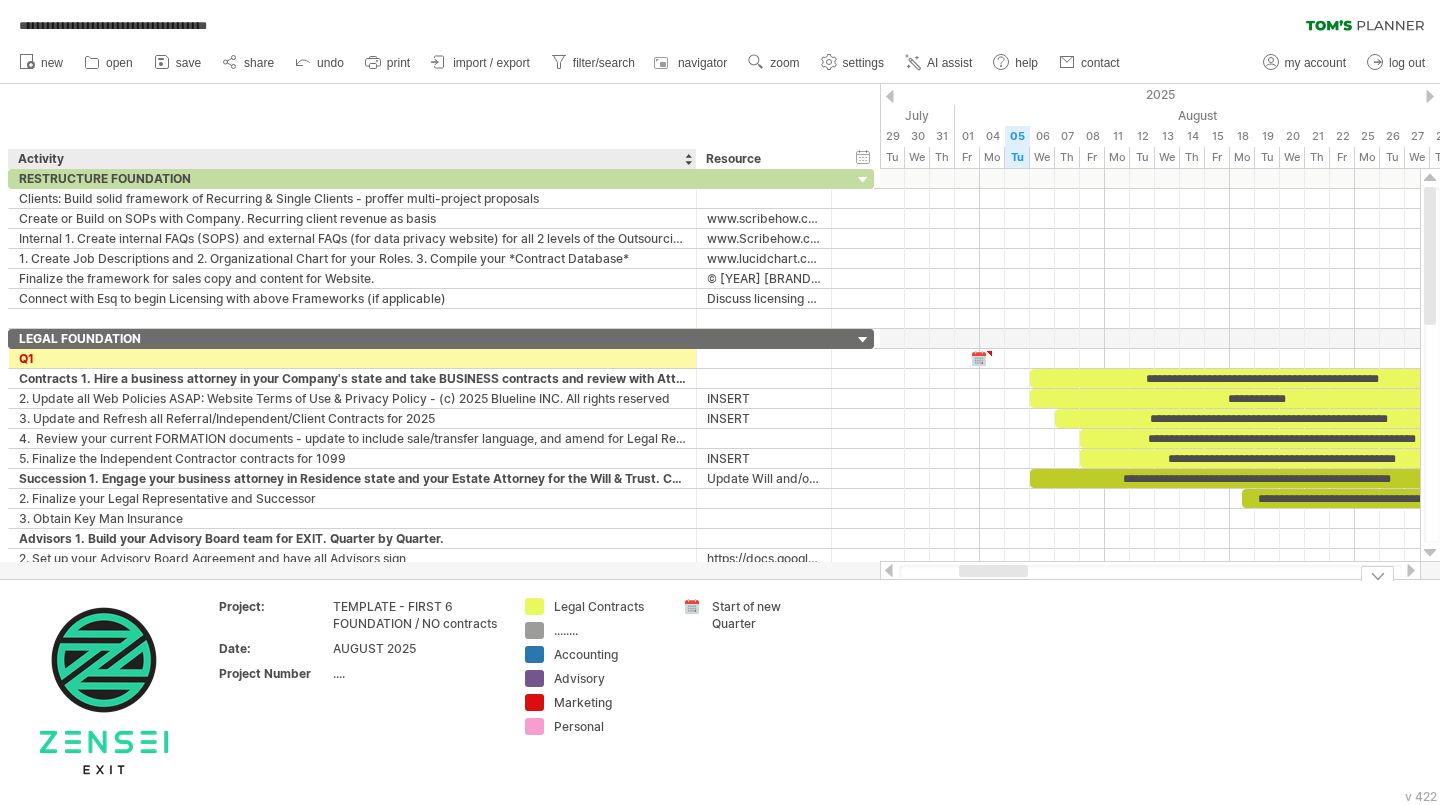 click on "........" at bounding box center [608, 630] 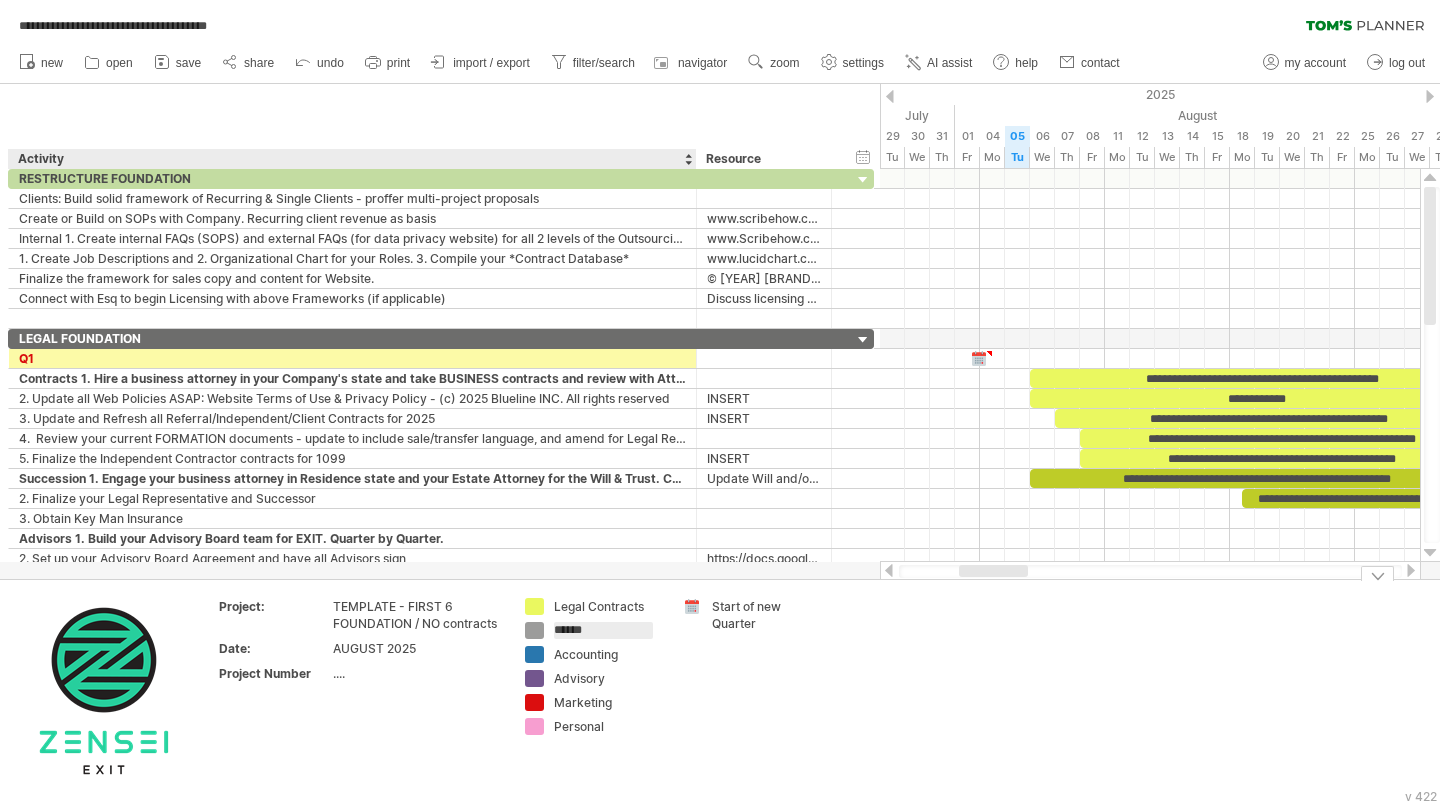 type on "*******" 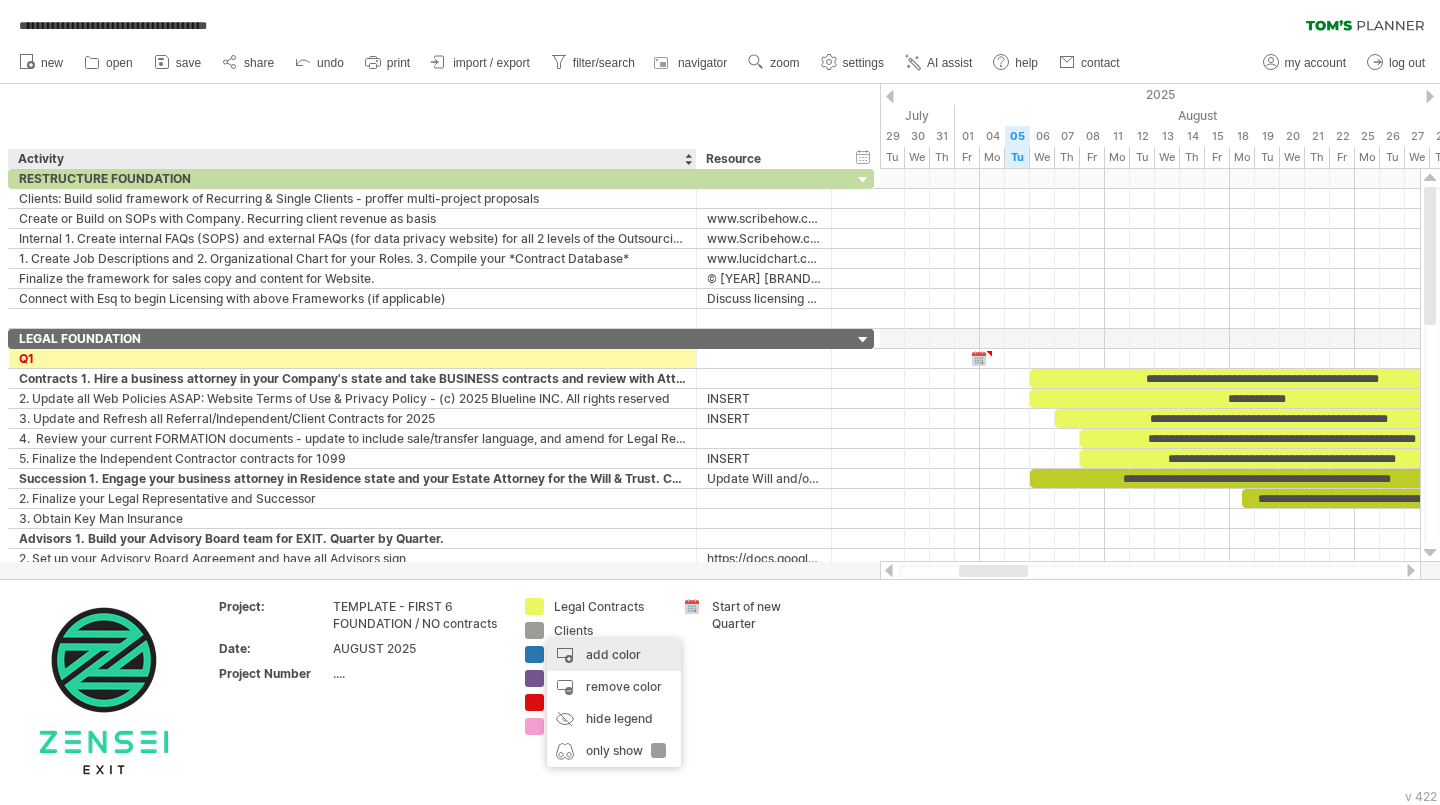 click on "add color" at bounding box center (614, 655) 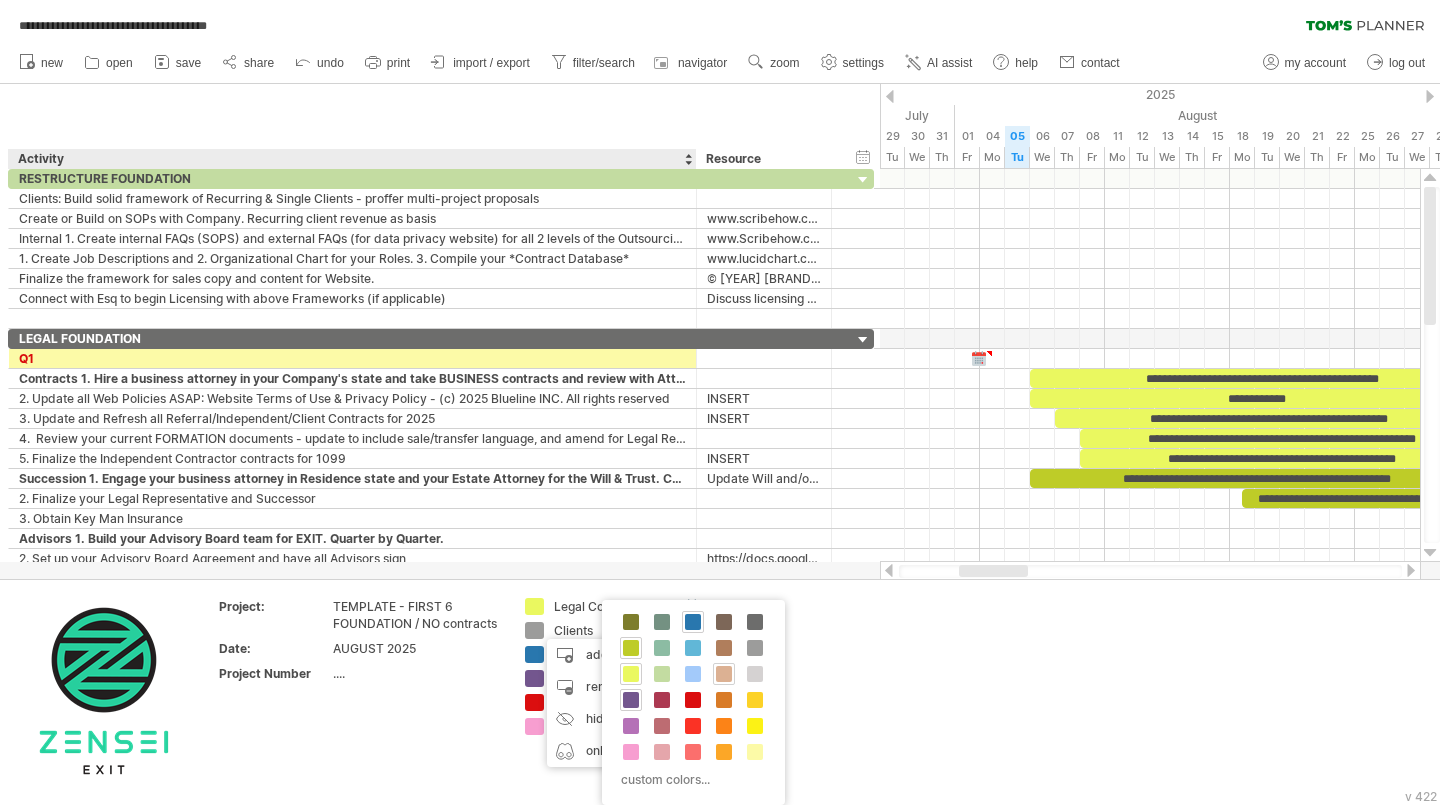click at bounding box center (724, 674) 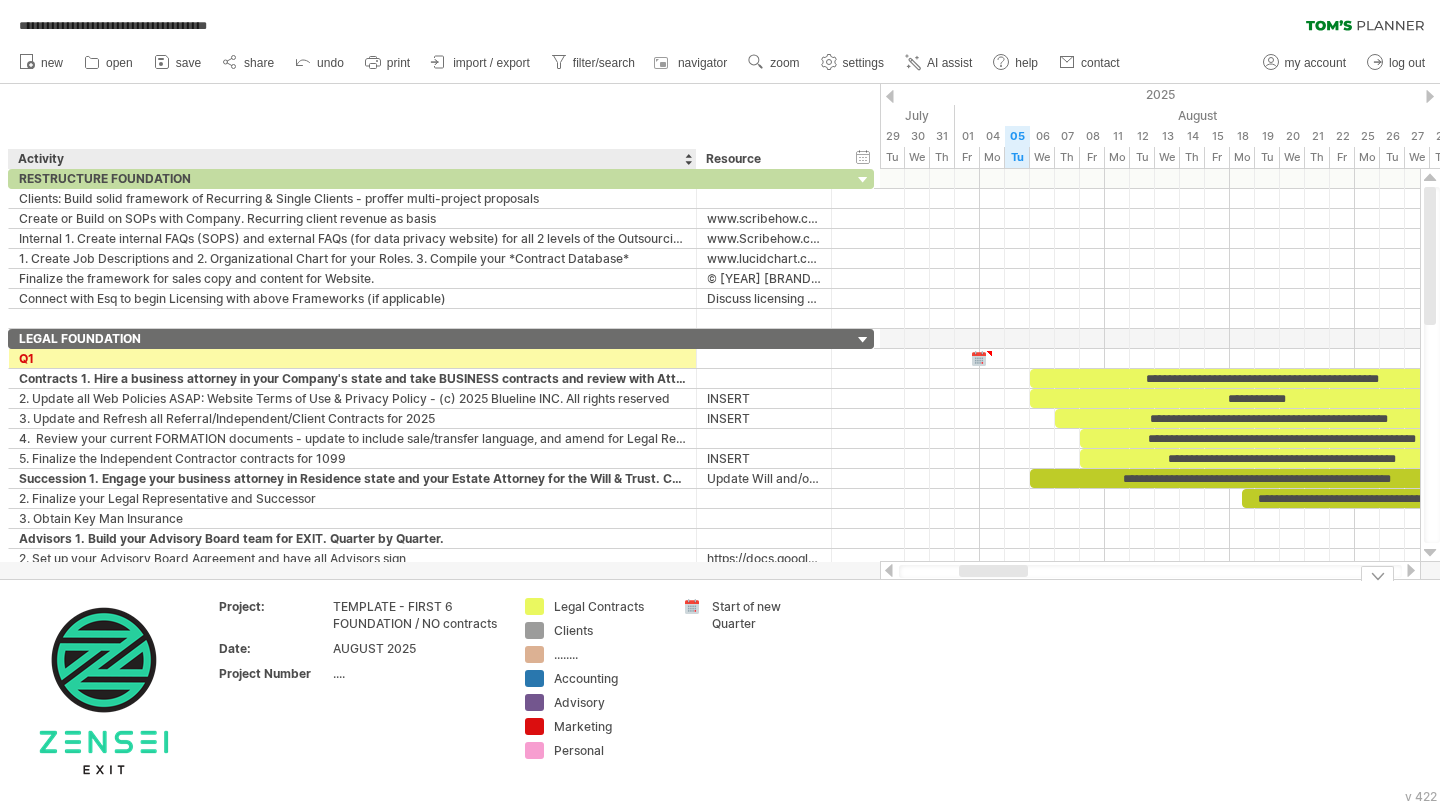 click on "........" at bounding box center (608, 654) 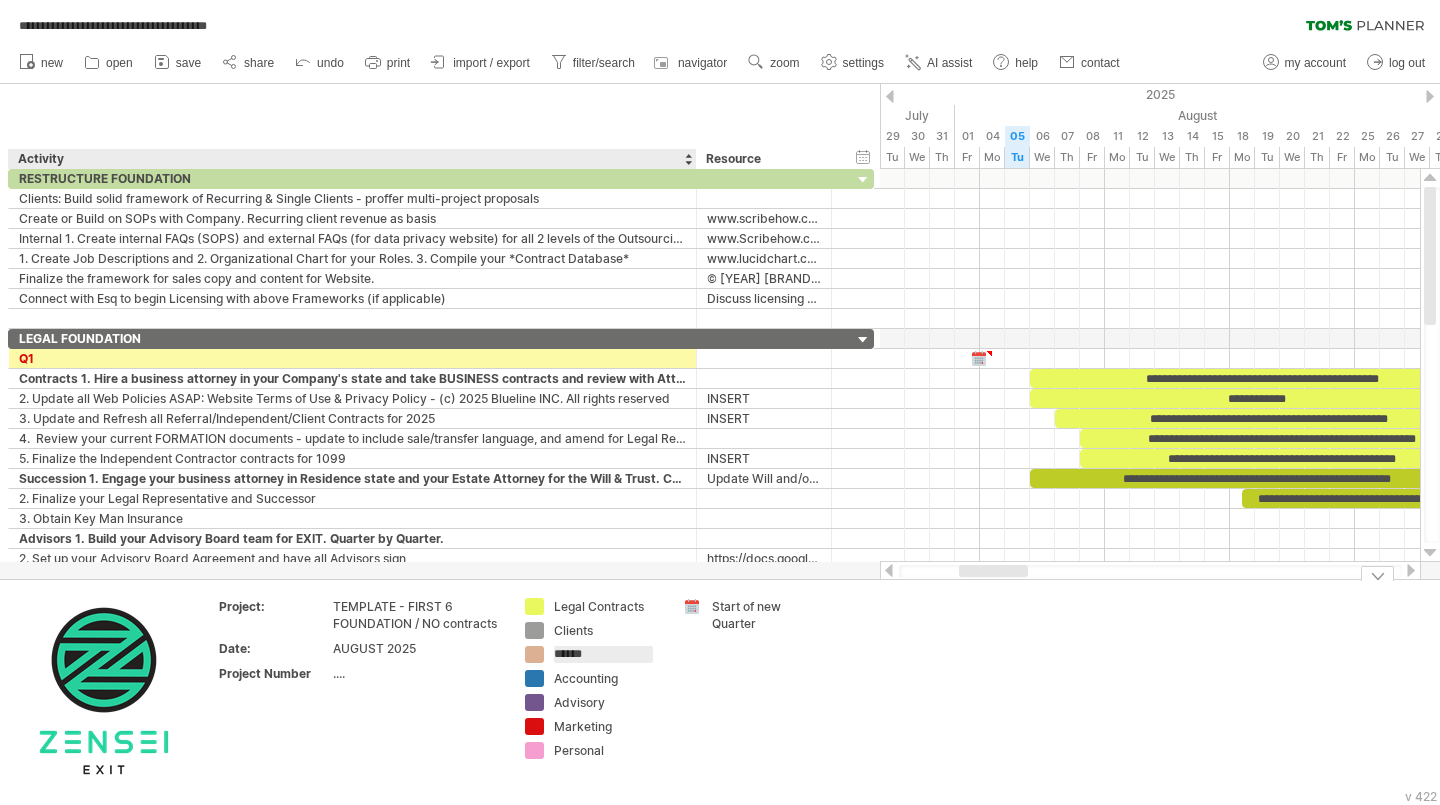 type on "*******" 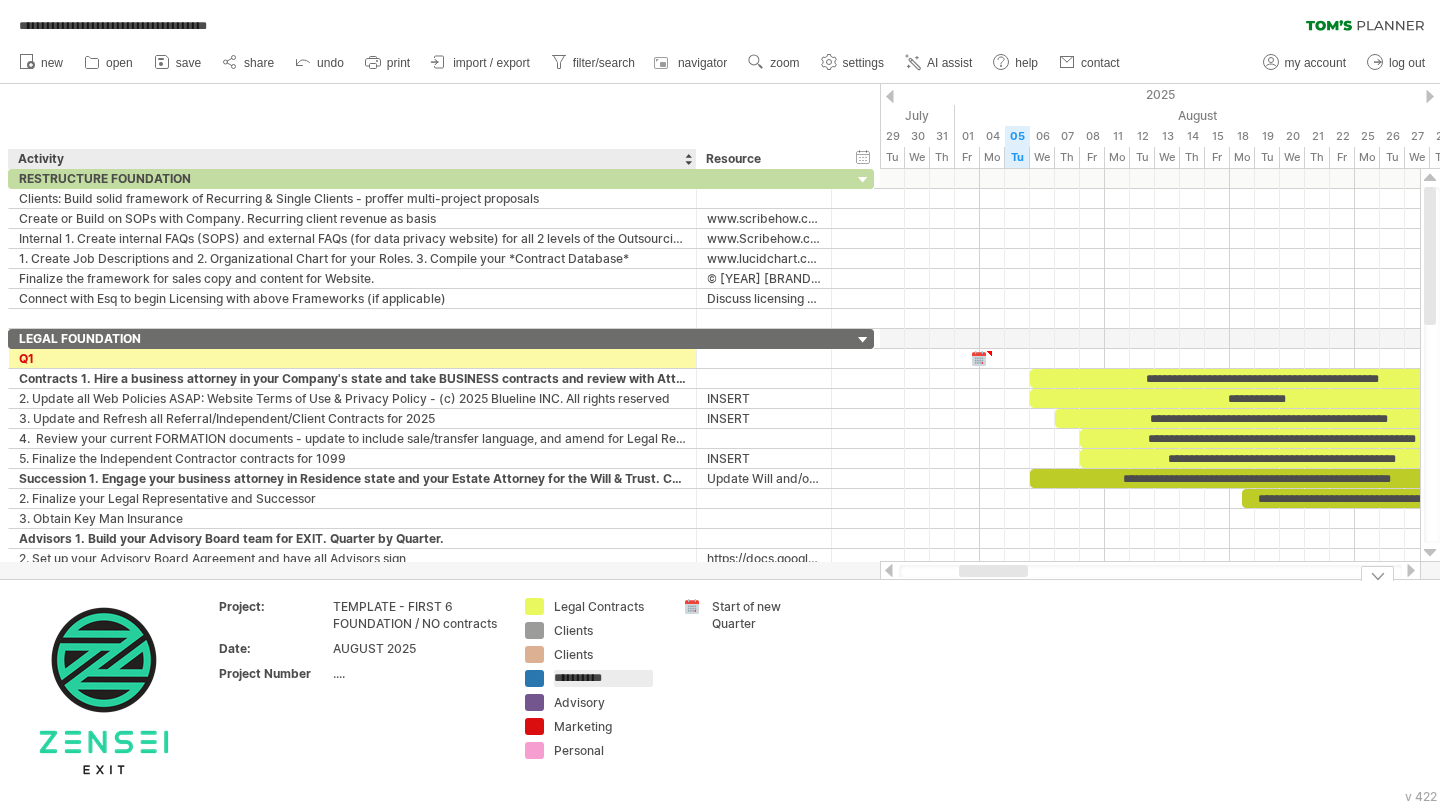 click on "Clients" at bounding box center [608, 630] 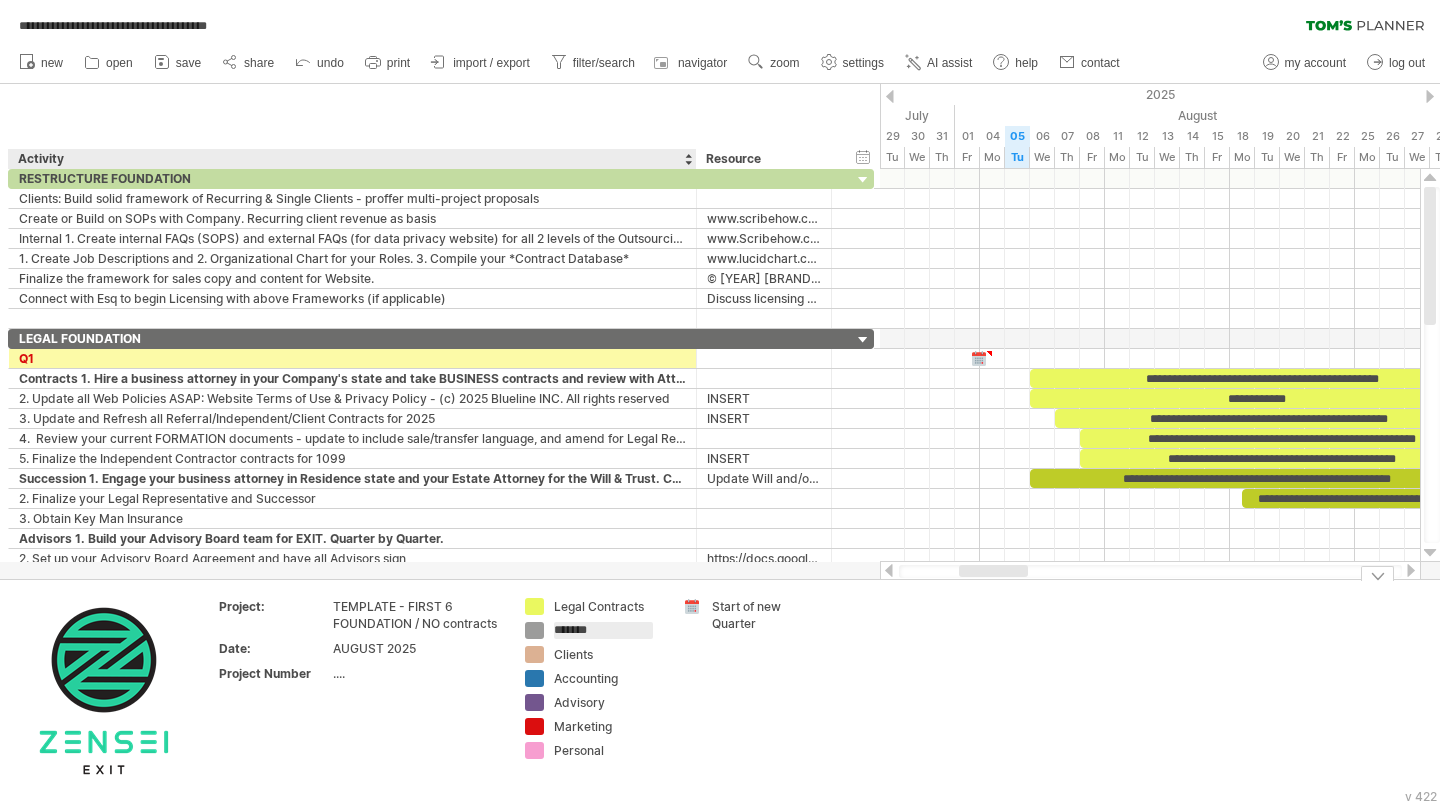 click on "*******" at bounding box center [603, 630] 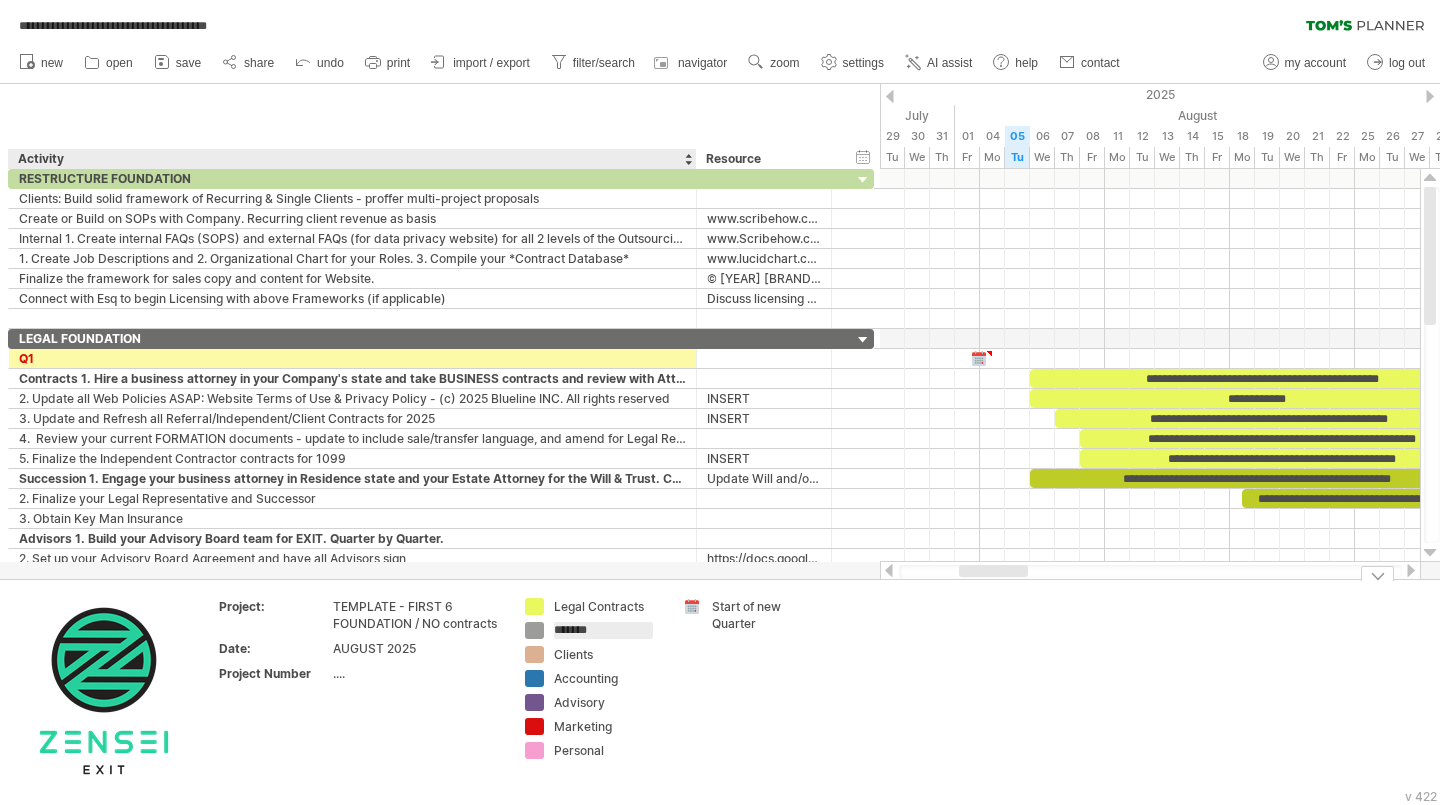 type 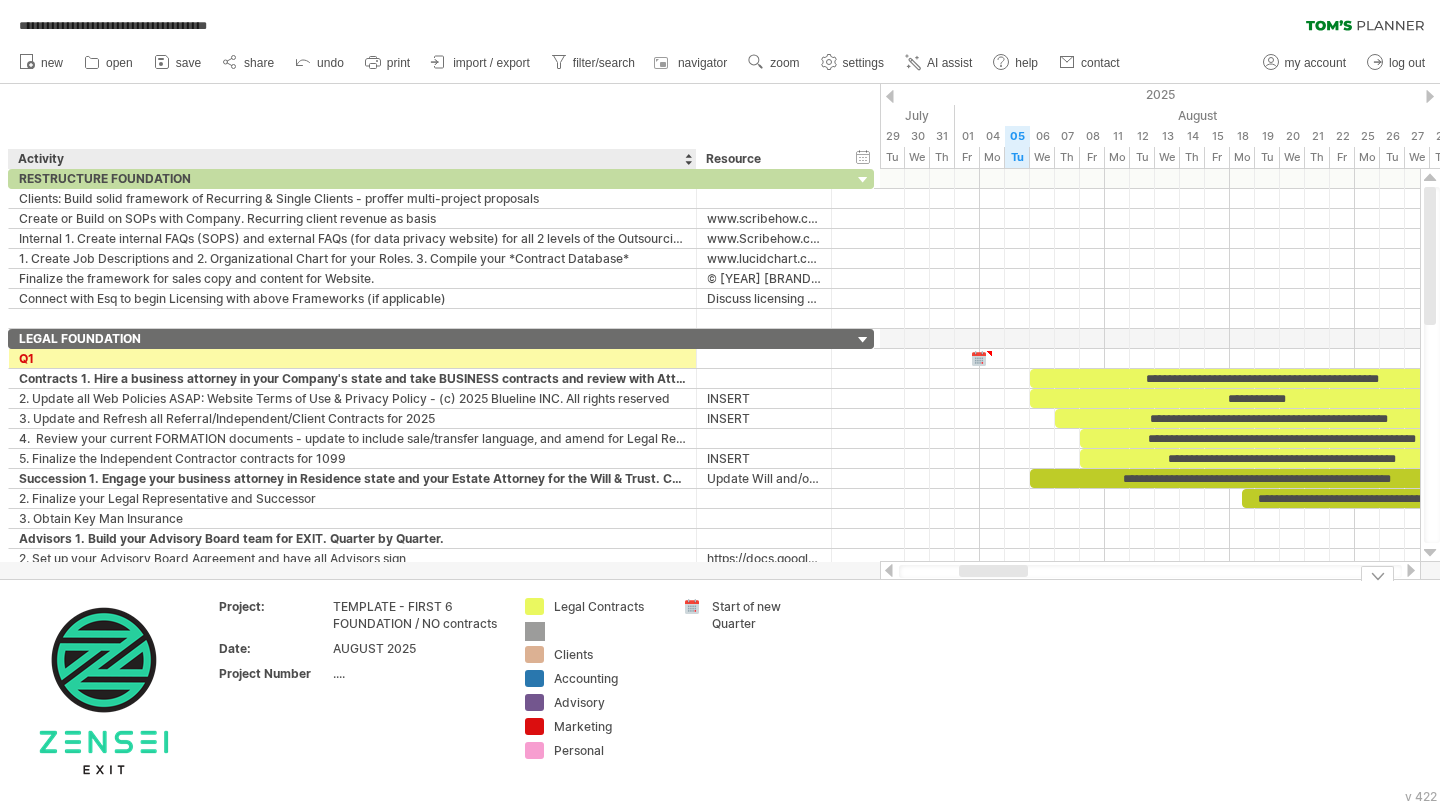 click on "**********" at bounding box center [720, 402] 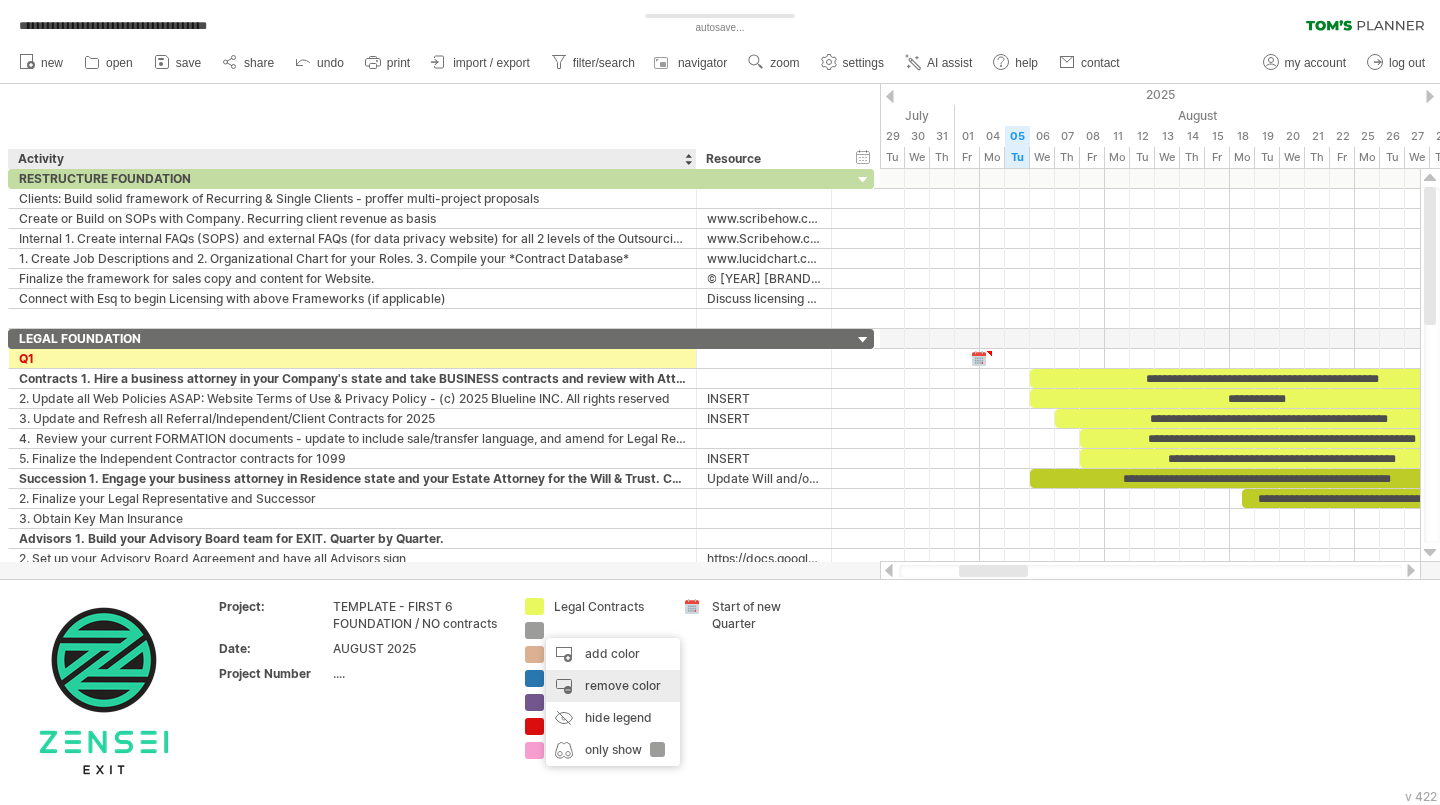 click on "remove color" at bounding box center [613, 686] 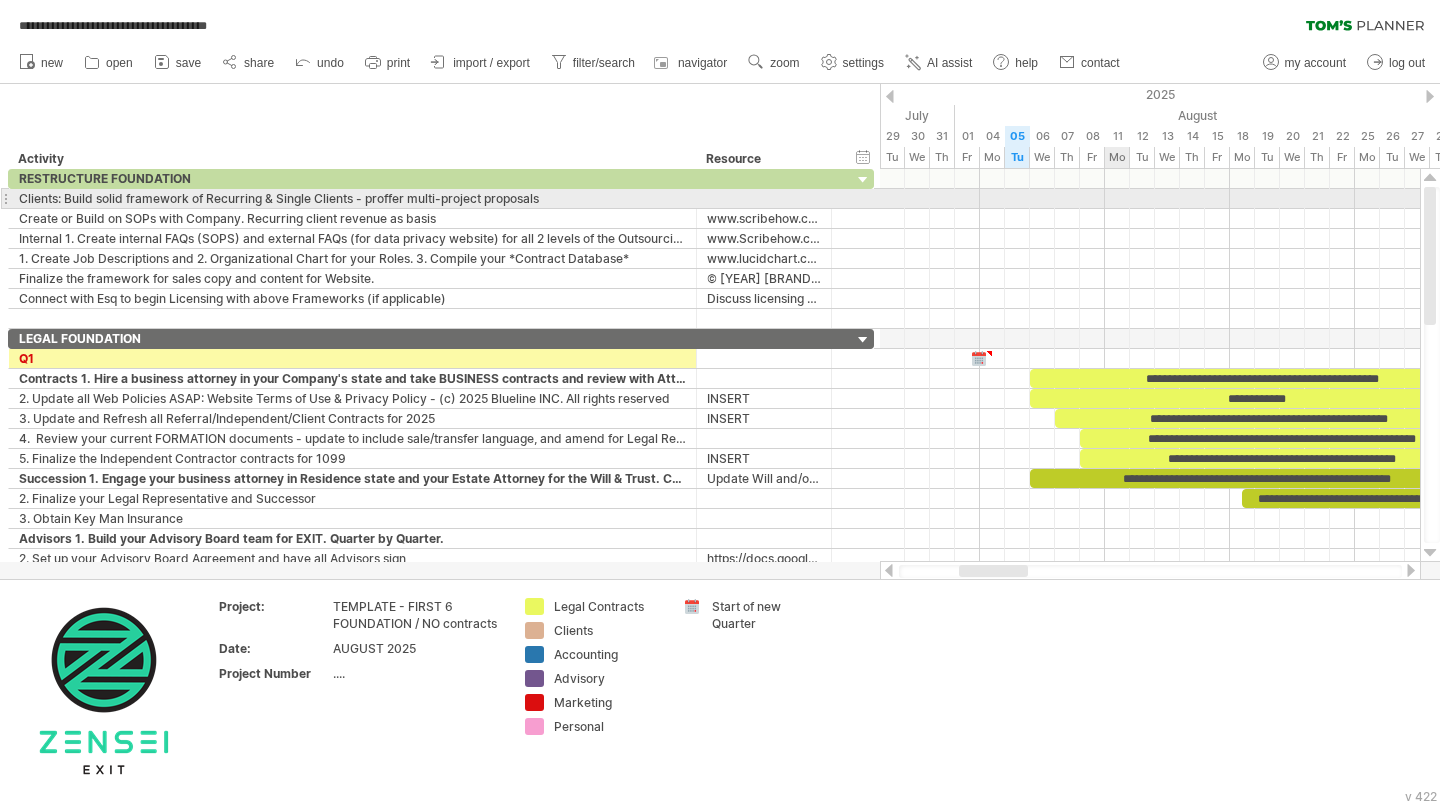 click at bounding box center (1150, 199) 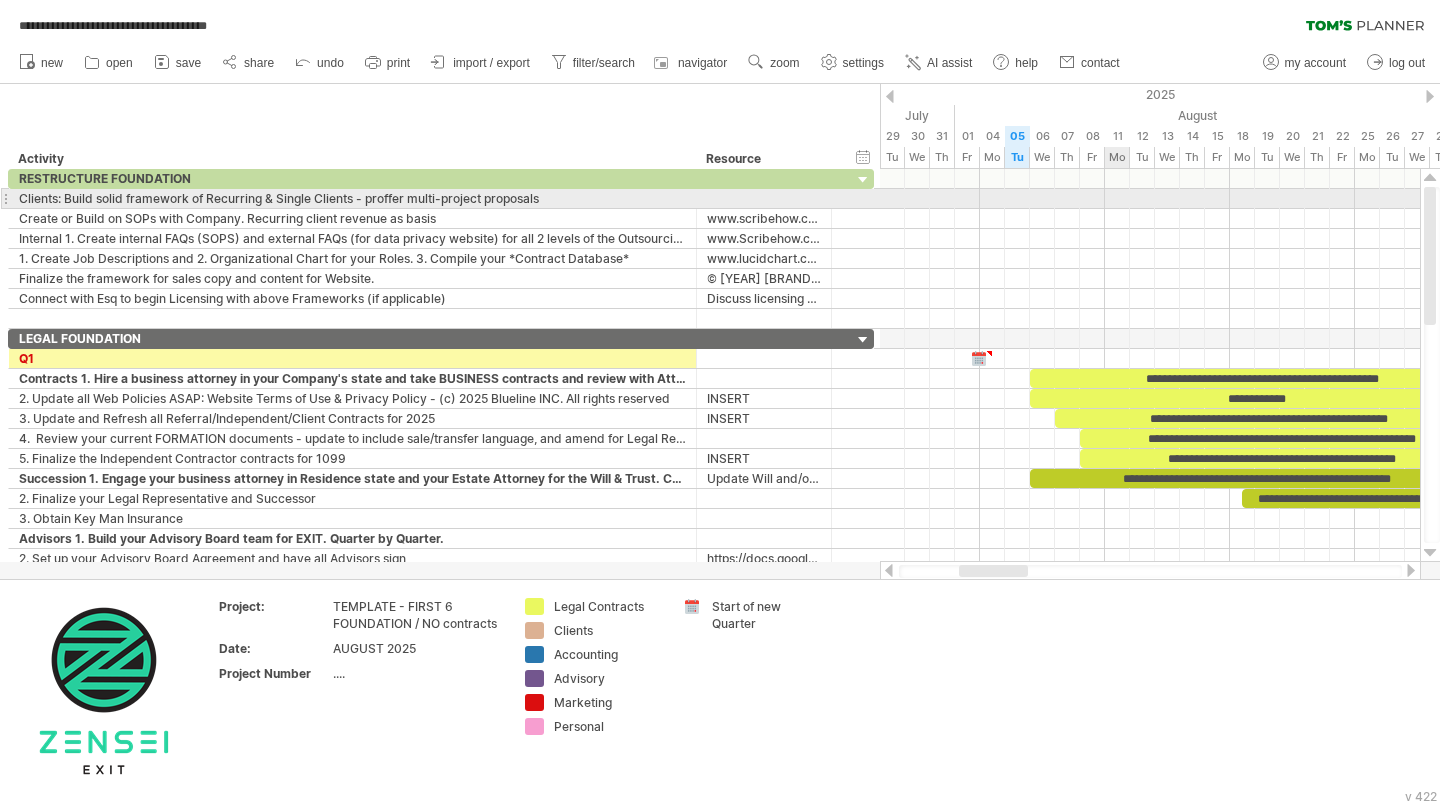 click at bounding box center [1150, 199] 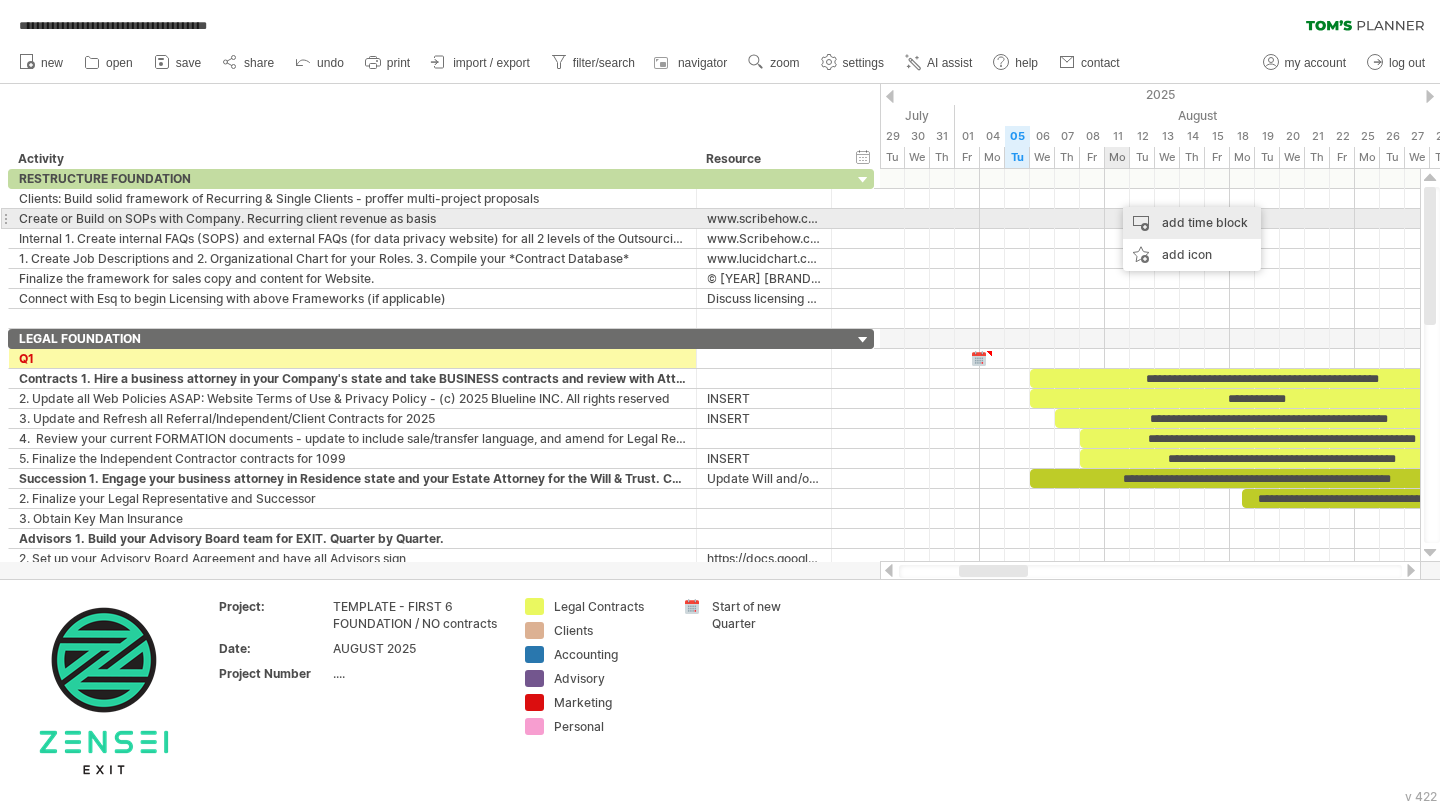 click on "add time block" at bounding box center [1192, 223] 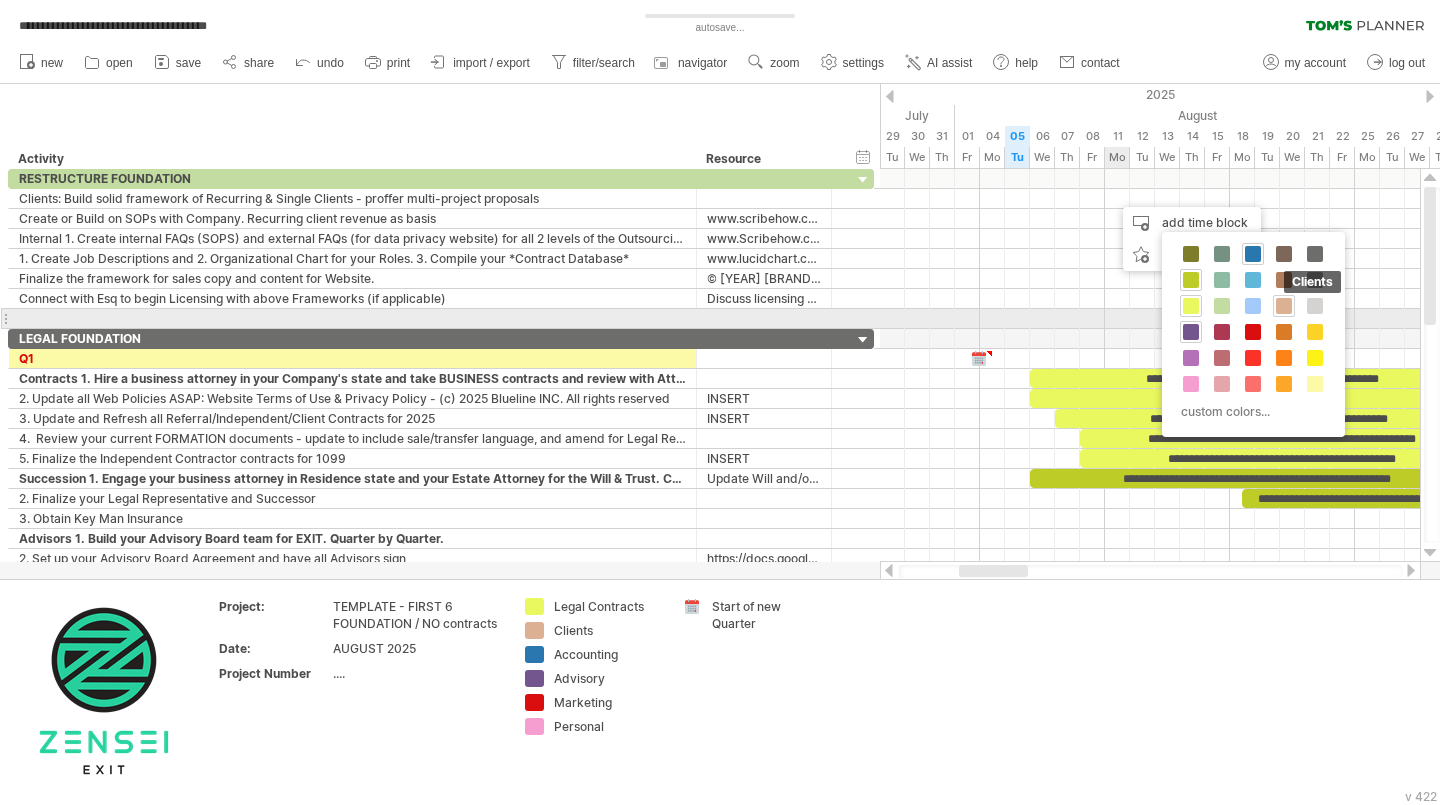 click at bounding box center (1284, 306) 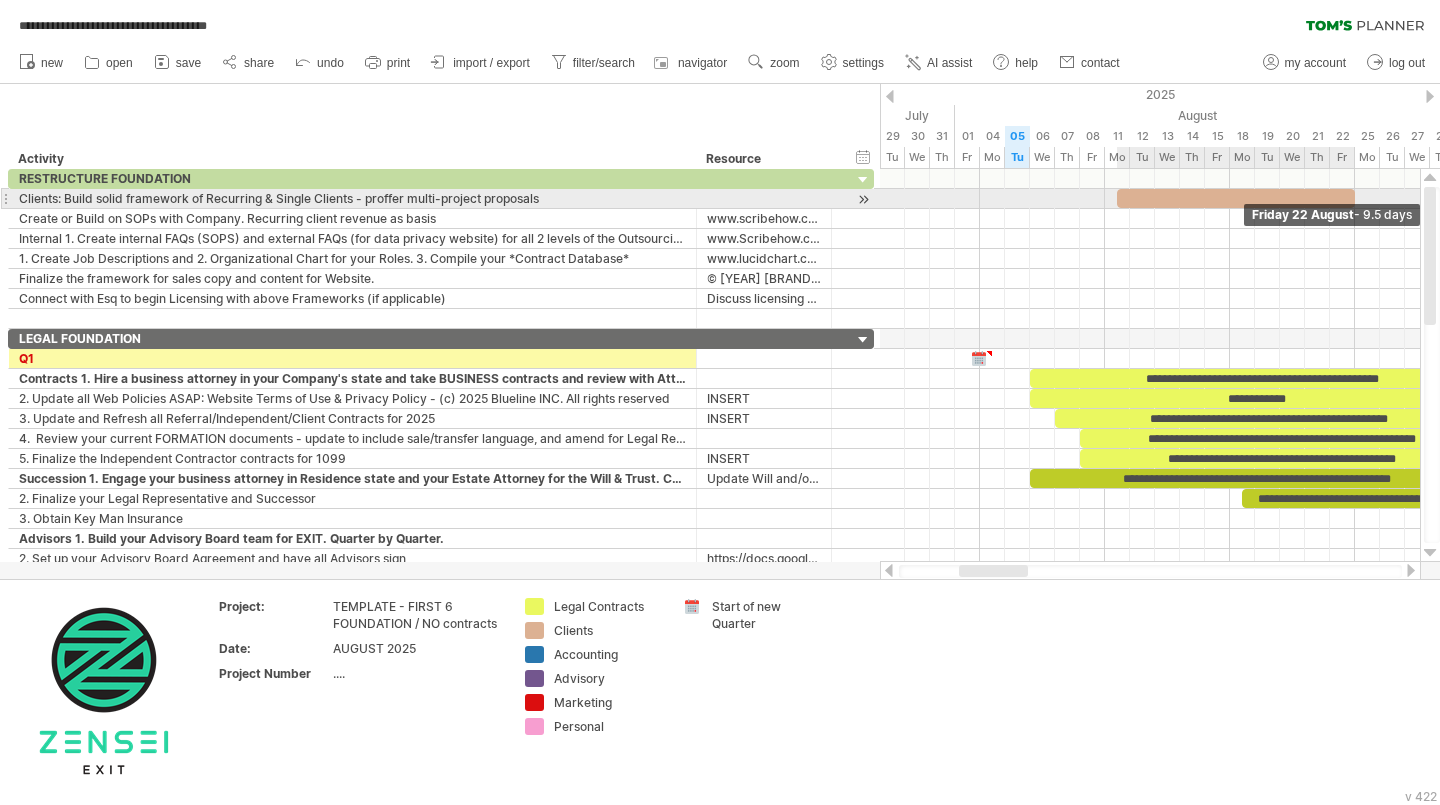 drag, startPoint x: 1139, startPoint y: 200, endPoint x: 1350, endPoint y: 199, distance: 211.00237 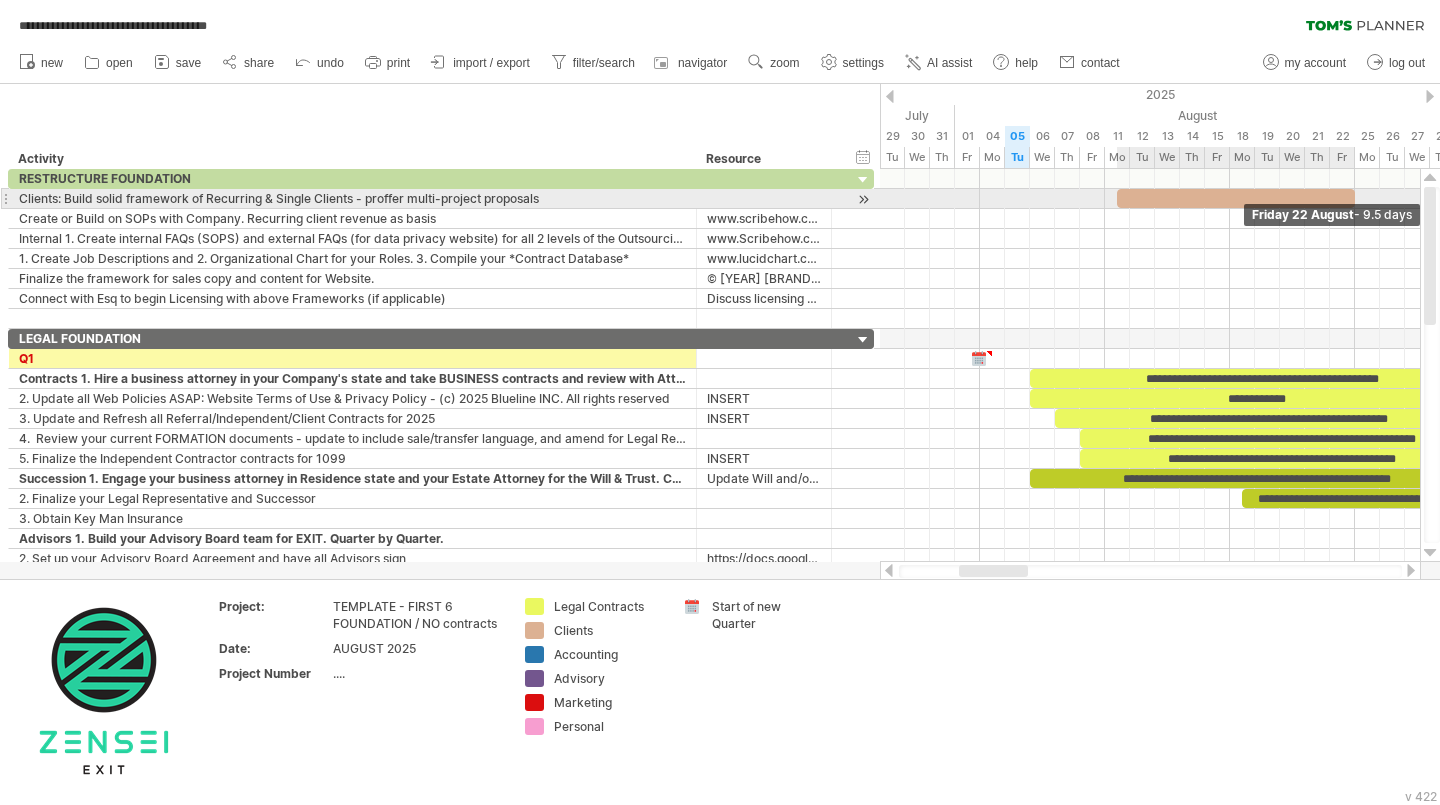 click at bounding box center (1355, 198) 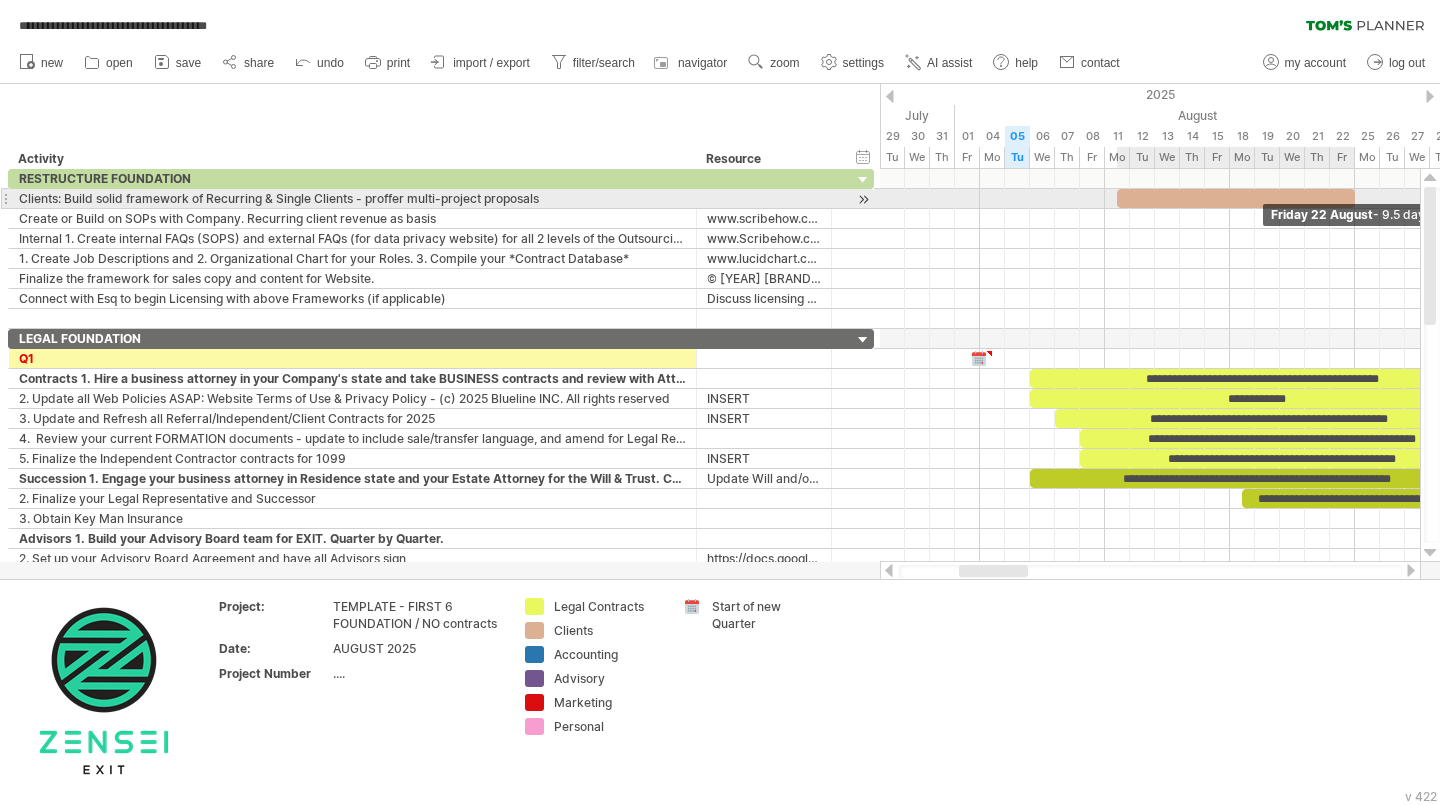 click at bounding box center (1355, 198) 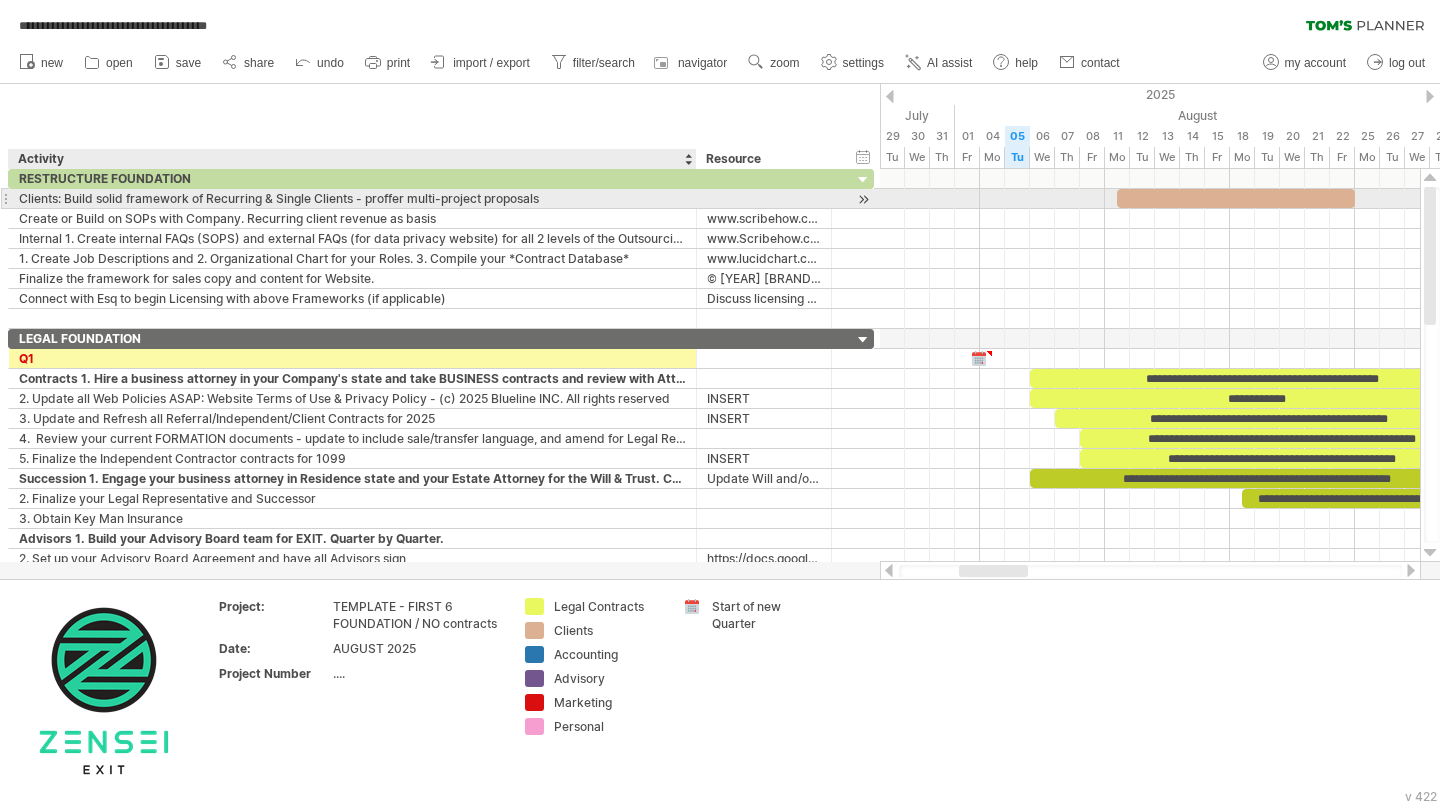 click on "Clients: Build solid framework of Recurring & Single Clients - proffer multi-project proposals" at bounding box center [352, 198] 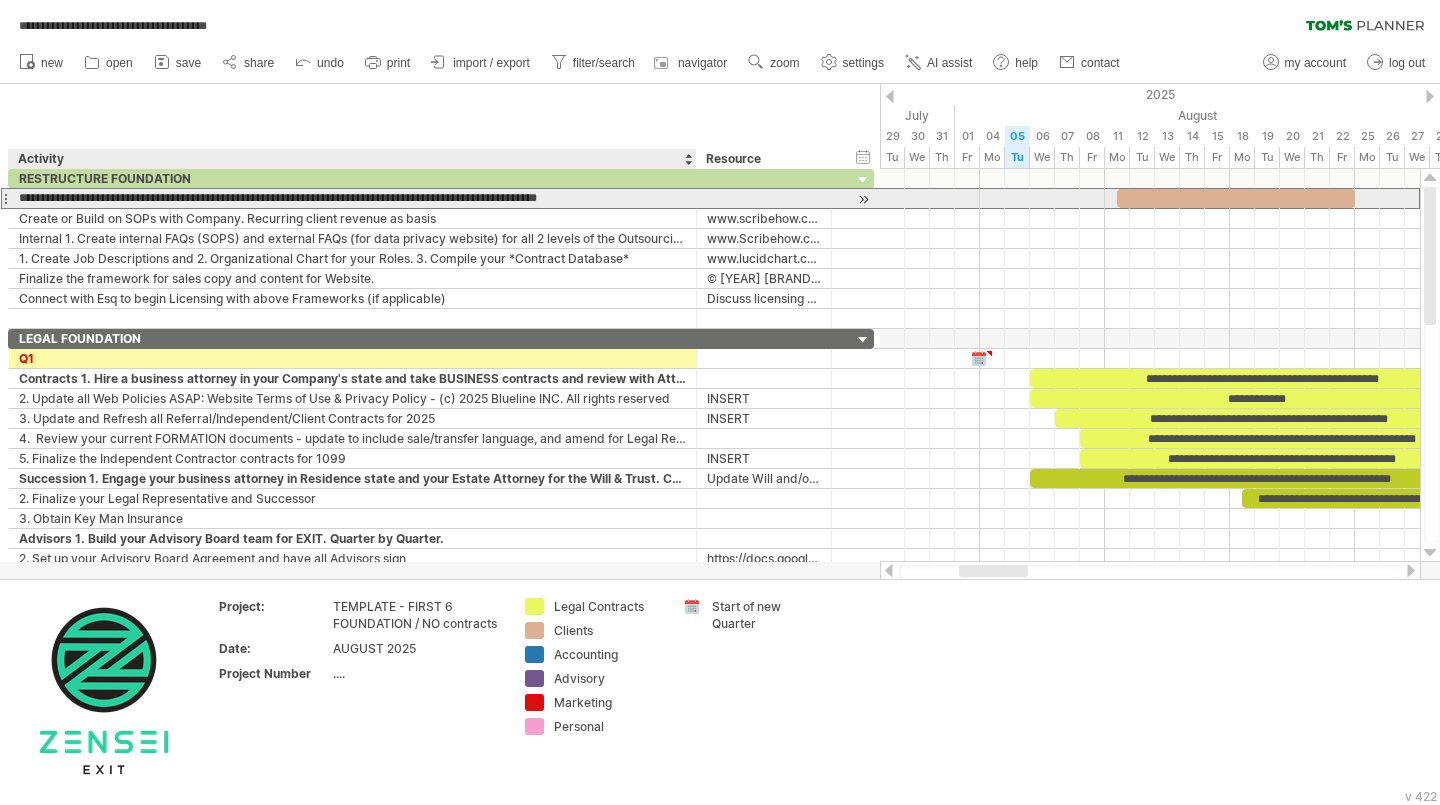 type on "**********" 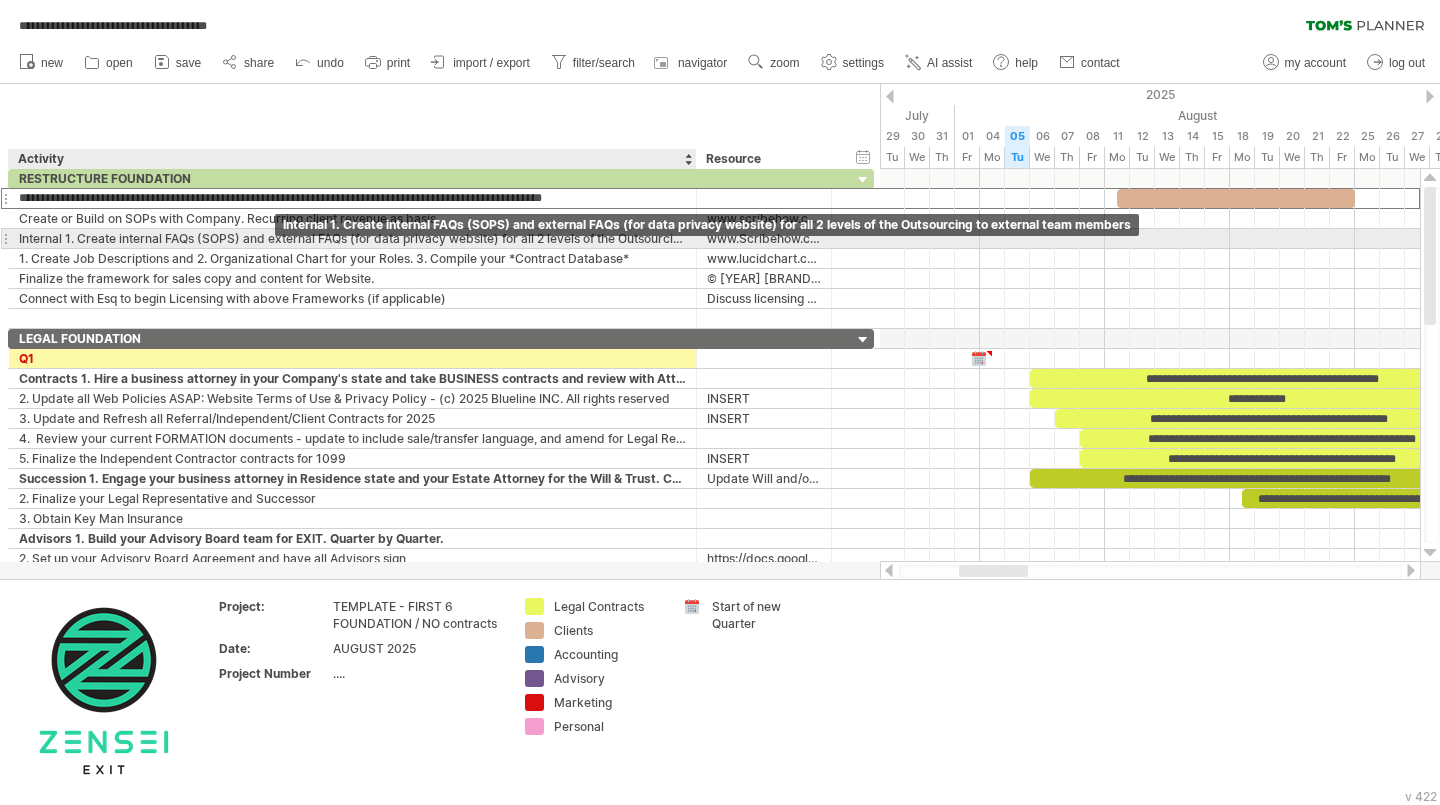 click on "Internal 1. Create internal FAQs (SOPS) and external FAQs (for data privacy website) for all [NUMBER] levels of the Outsourcing to external team members" at bounding box center (352, 238) 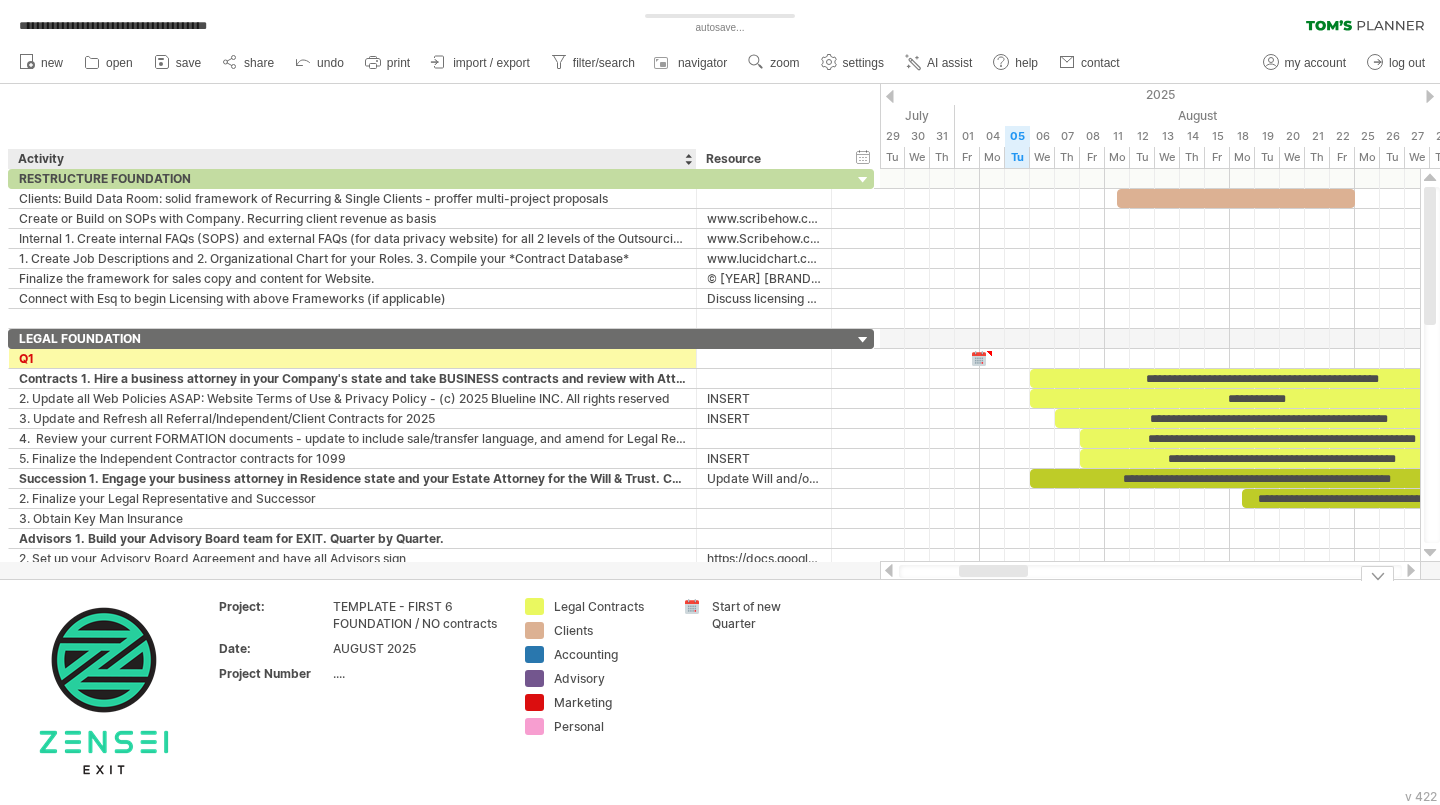 click on "Clients" at bounding box center [608, 630] 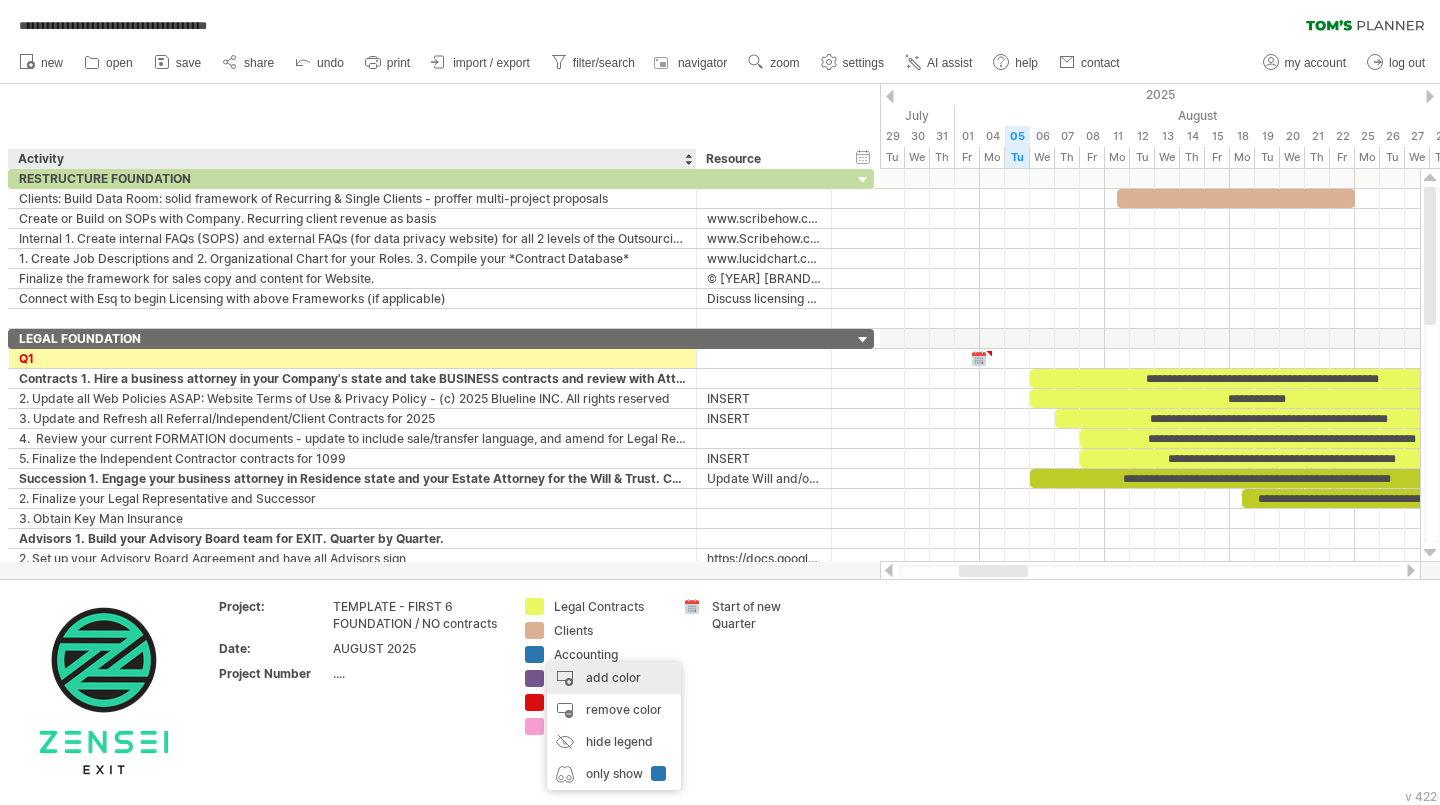click on "add color" at bounding box center (614, 678) 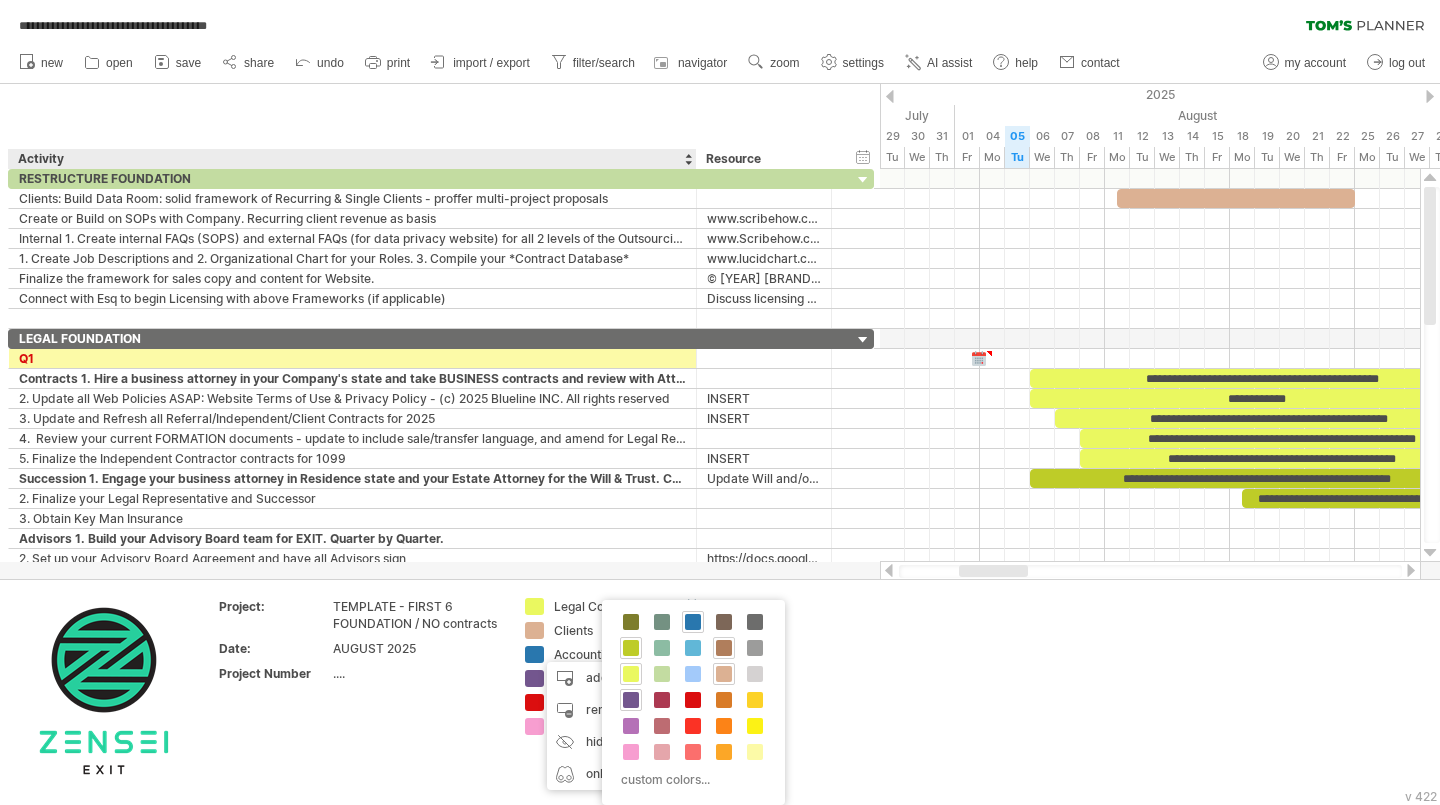 click at bounding box center [724, 648] 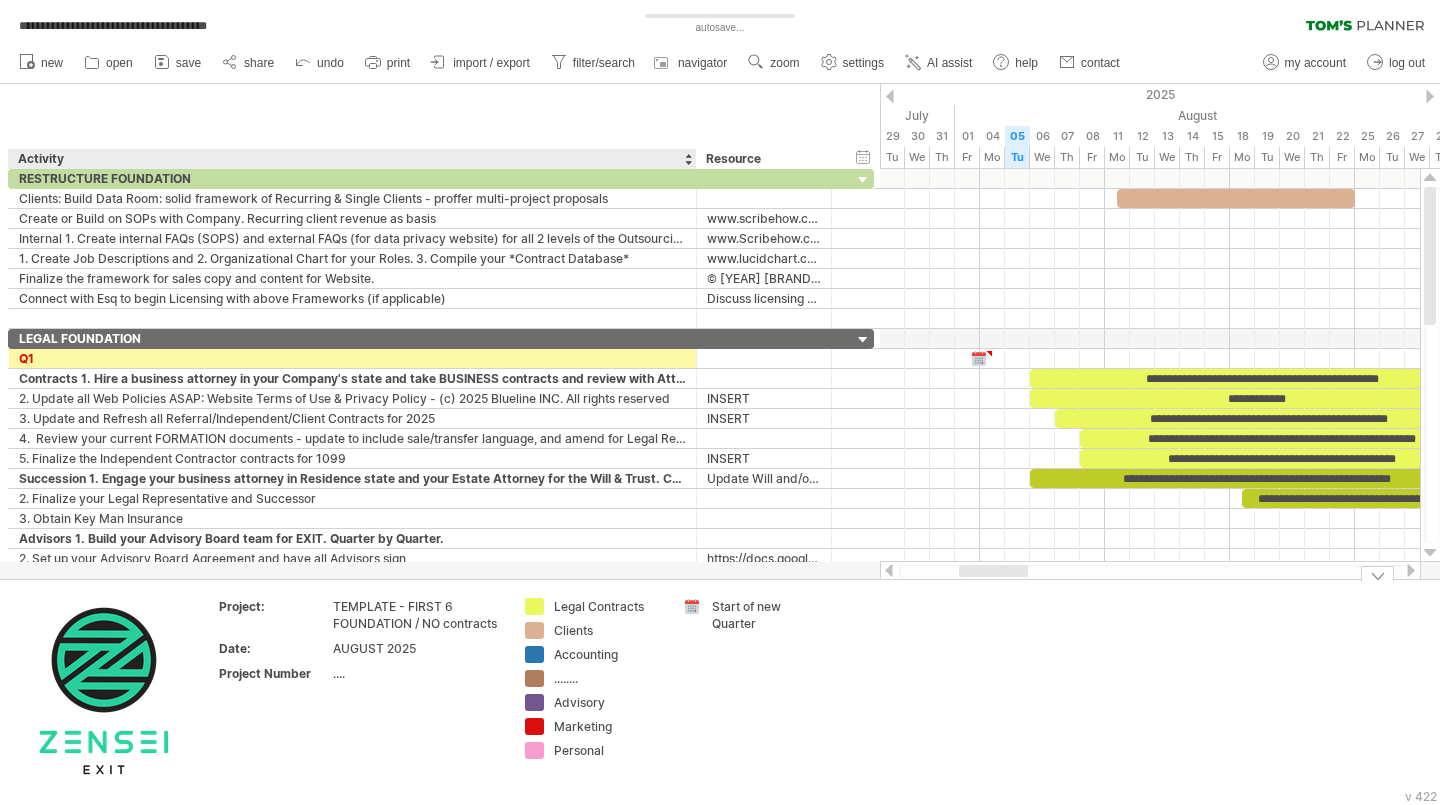 click on "........" at bounding box center (608, 678) 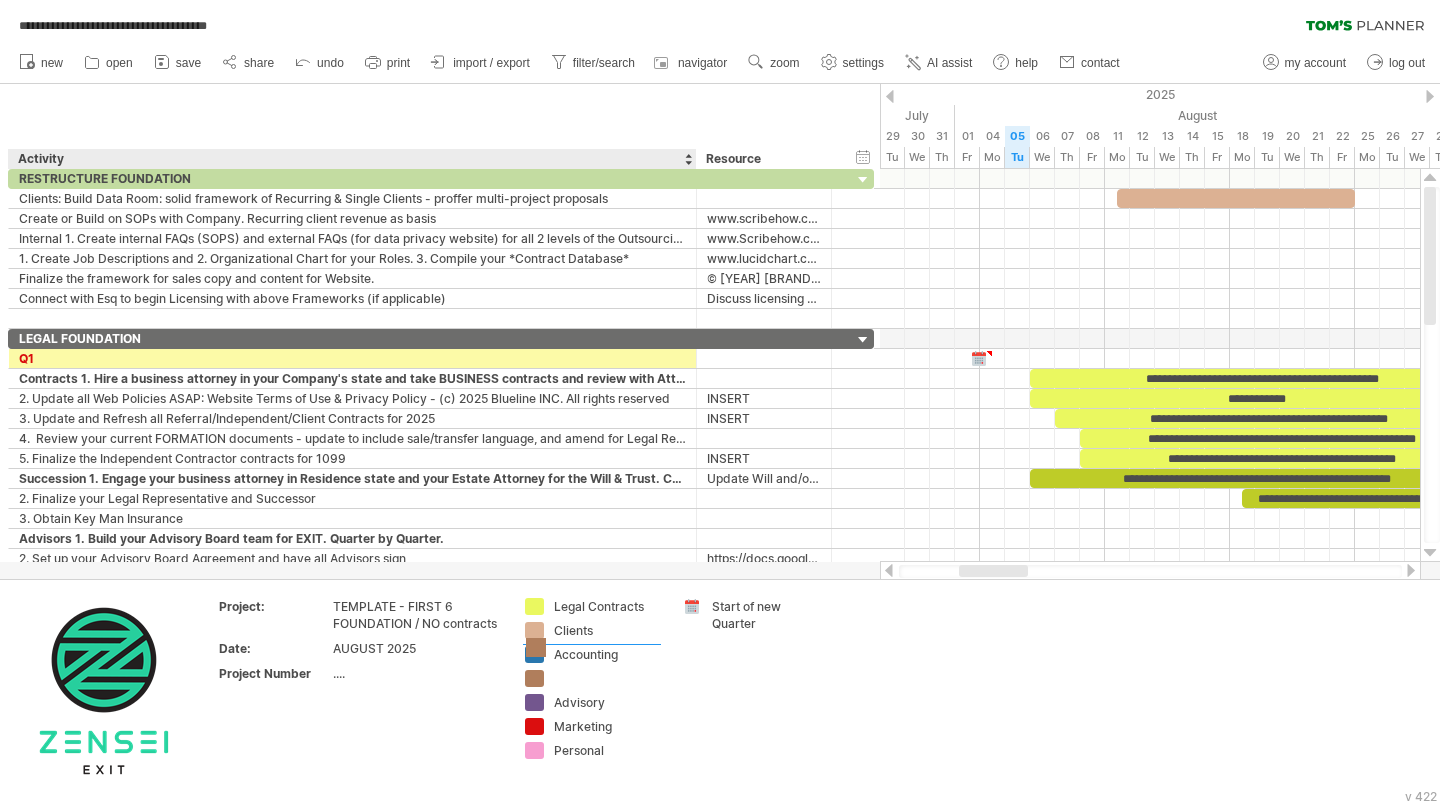 drag, startPoint x: 532, startPoint y: 681, endPoint x: 533, endPoint y: 649, distance: 32.01562 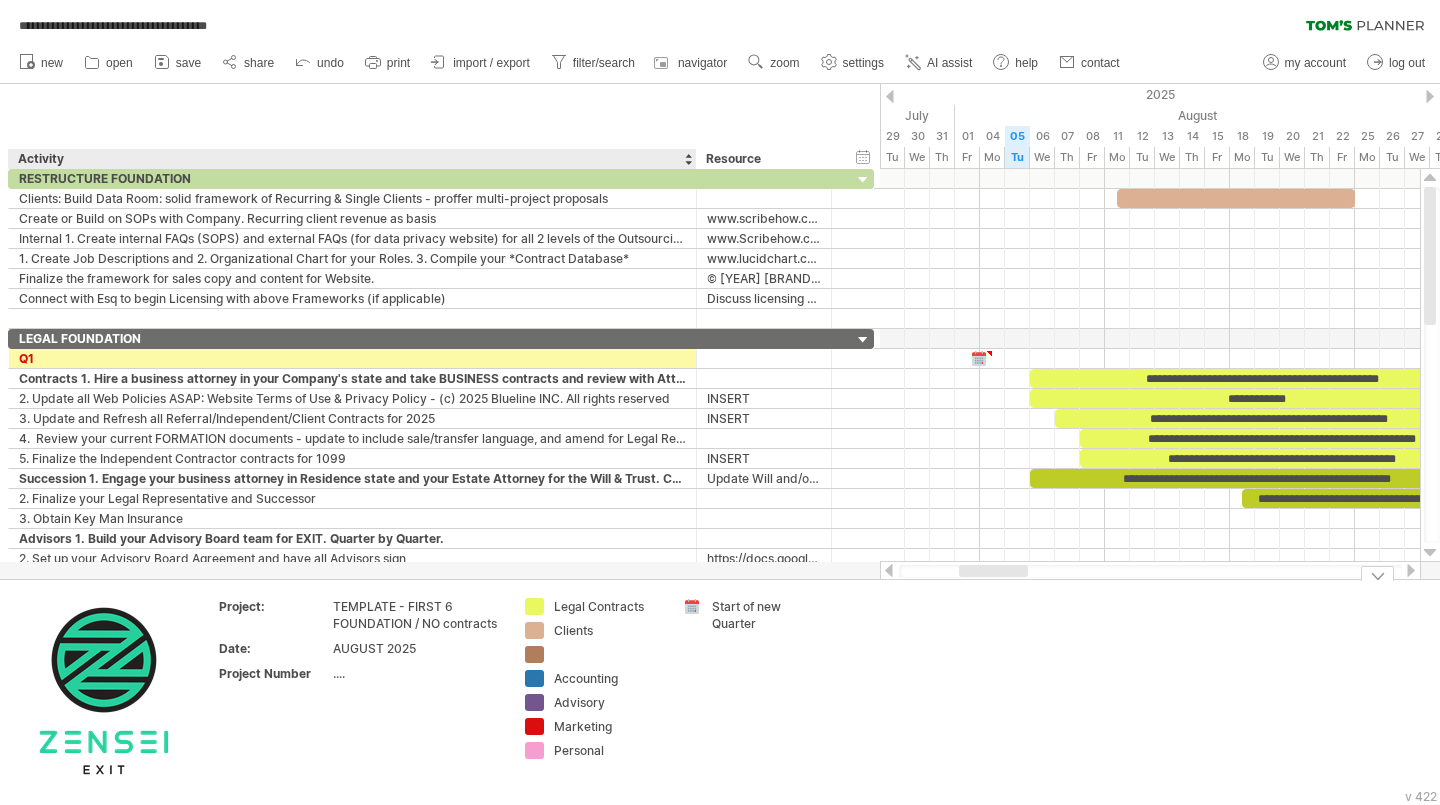 click at bounding box center (608, 654) 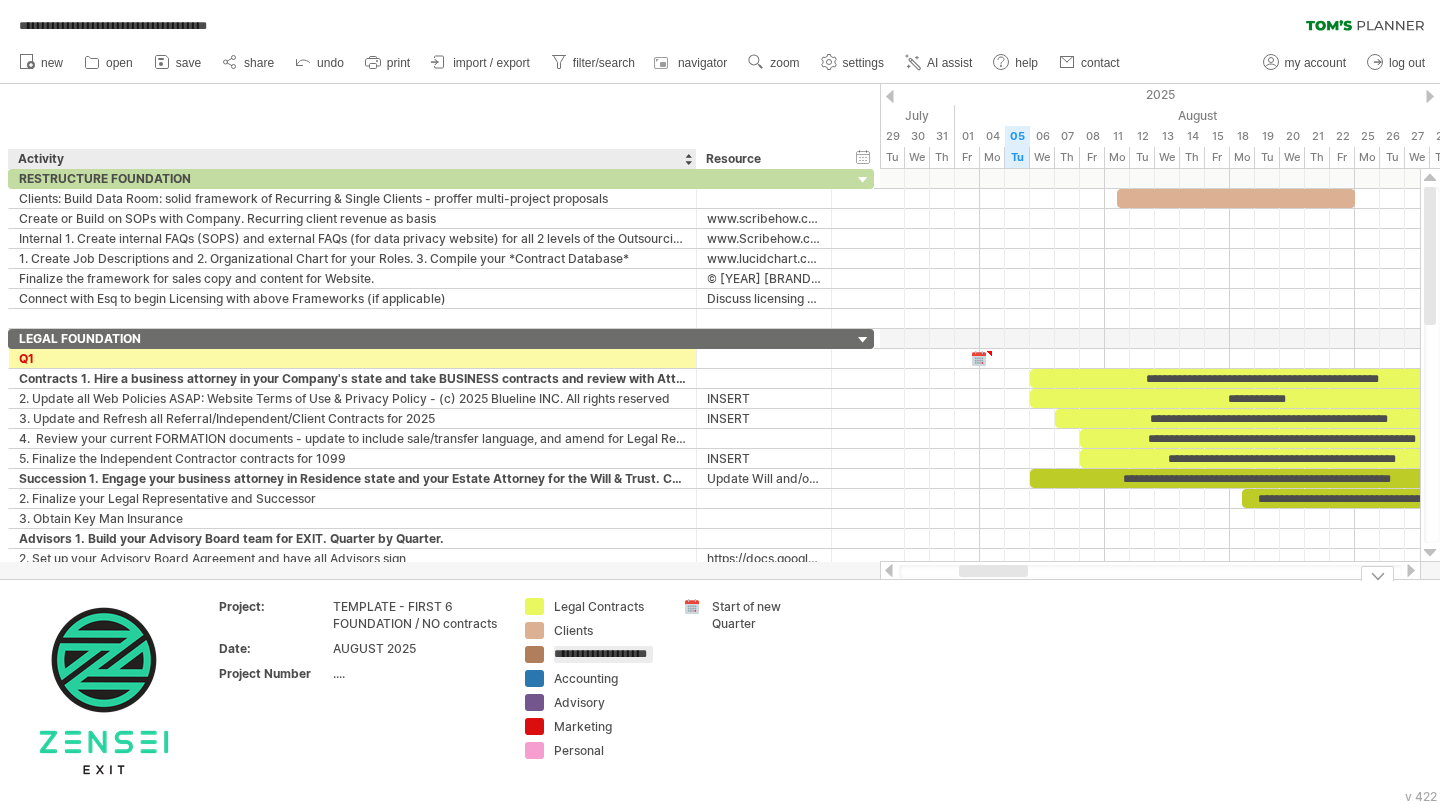 scroll, scrollTop: 0, scrollLeft: 10, axis: horizontal 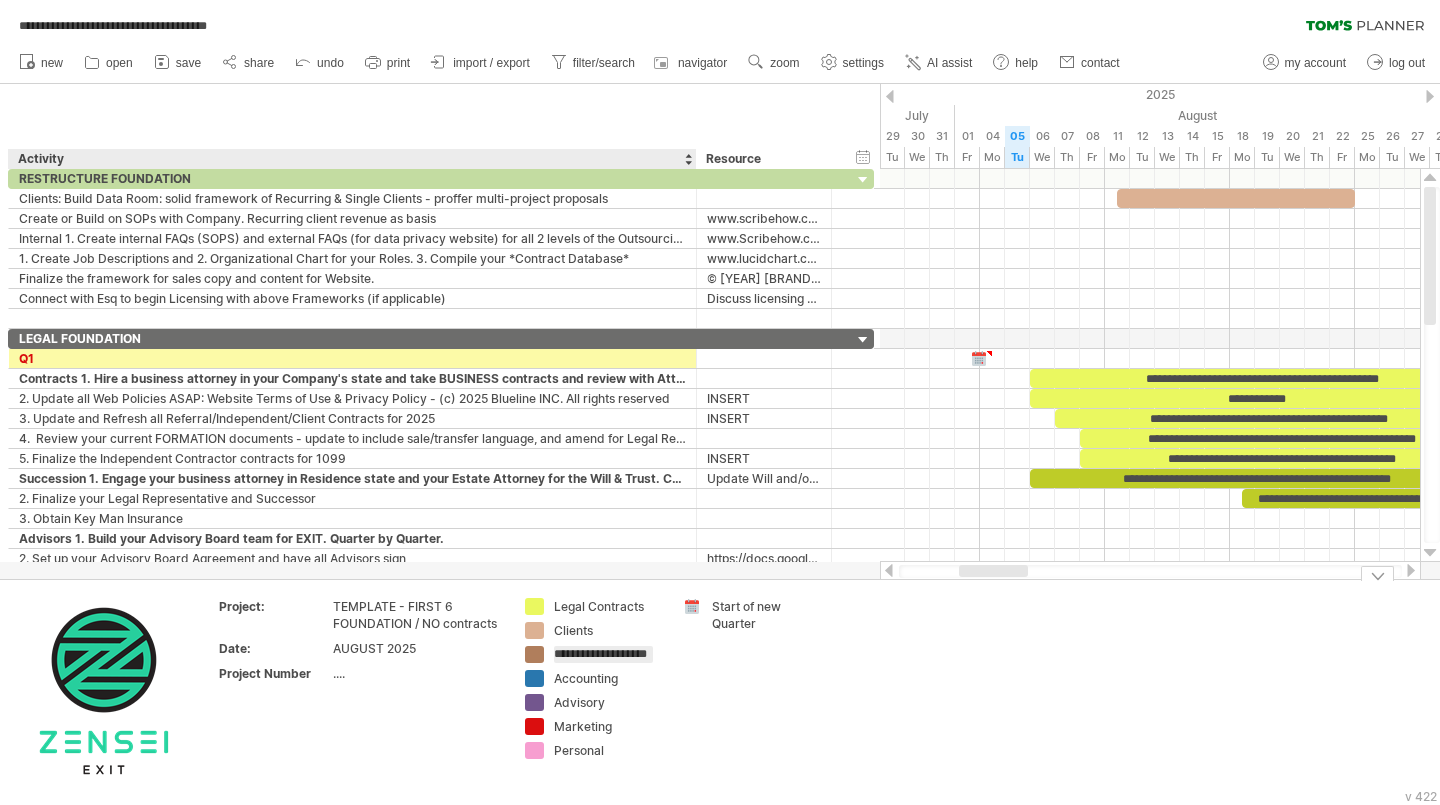 drag, startPoint x: 595, startPoint y: 657, endPoint x: 551, endPoint y: 656, distance: 44.011364 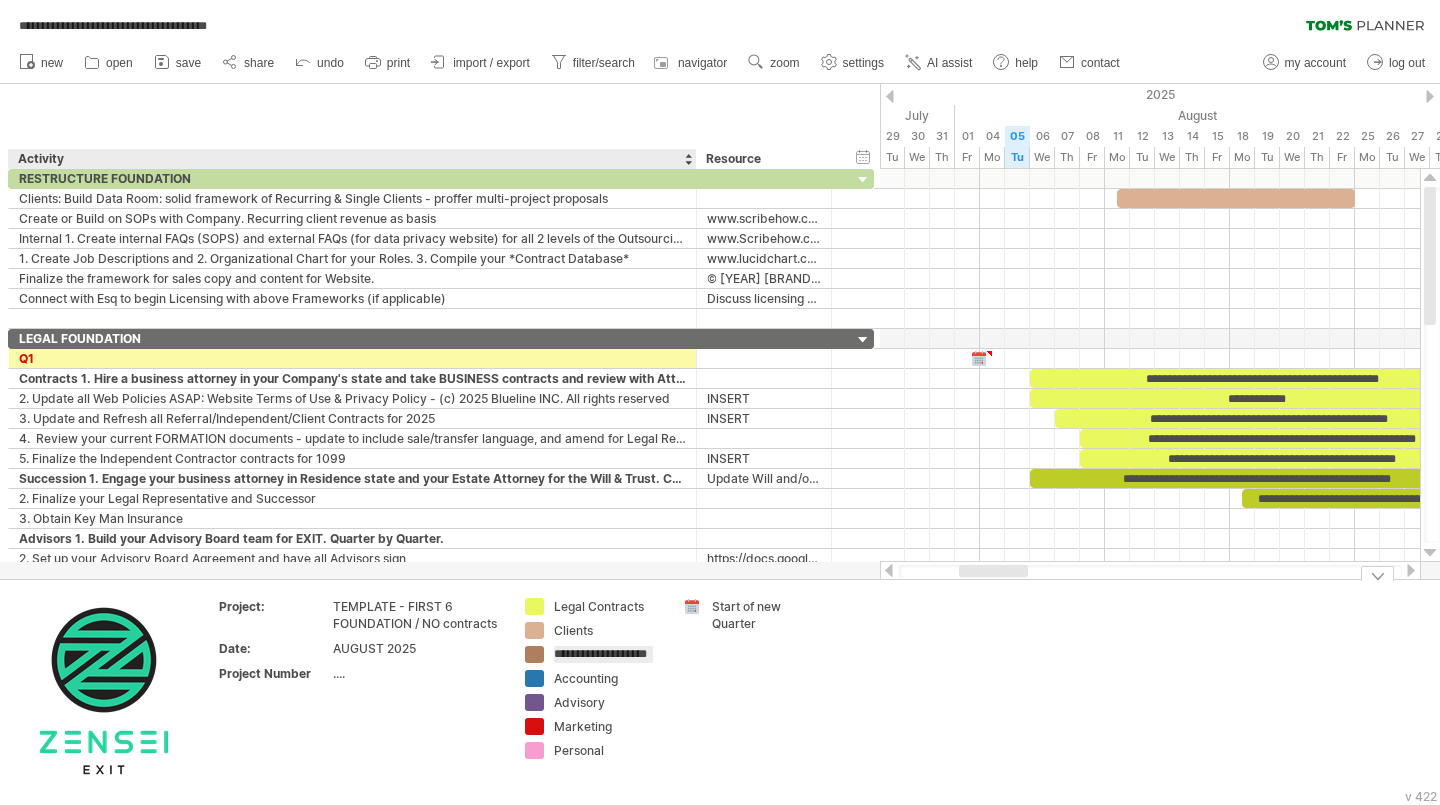 type on "*********" 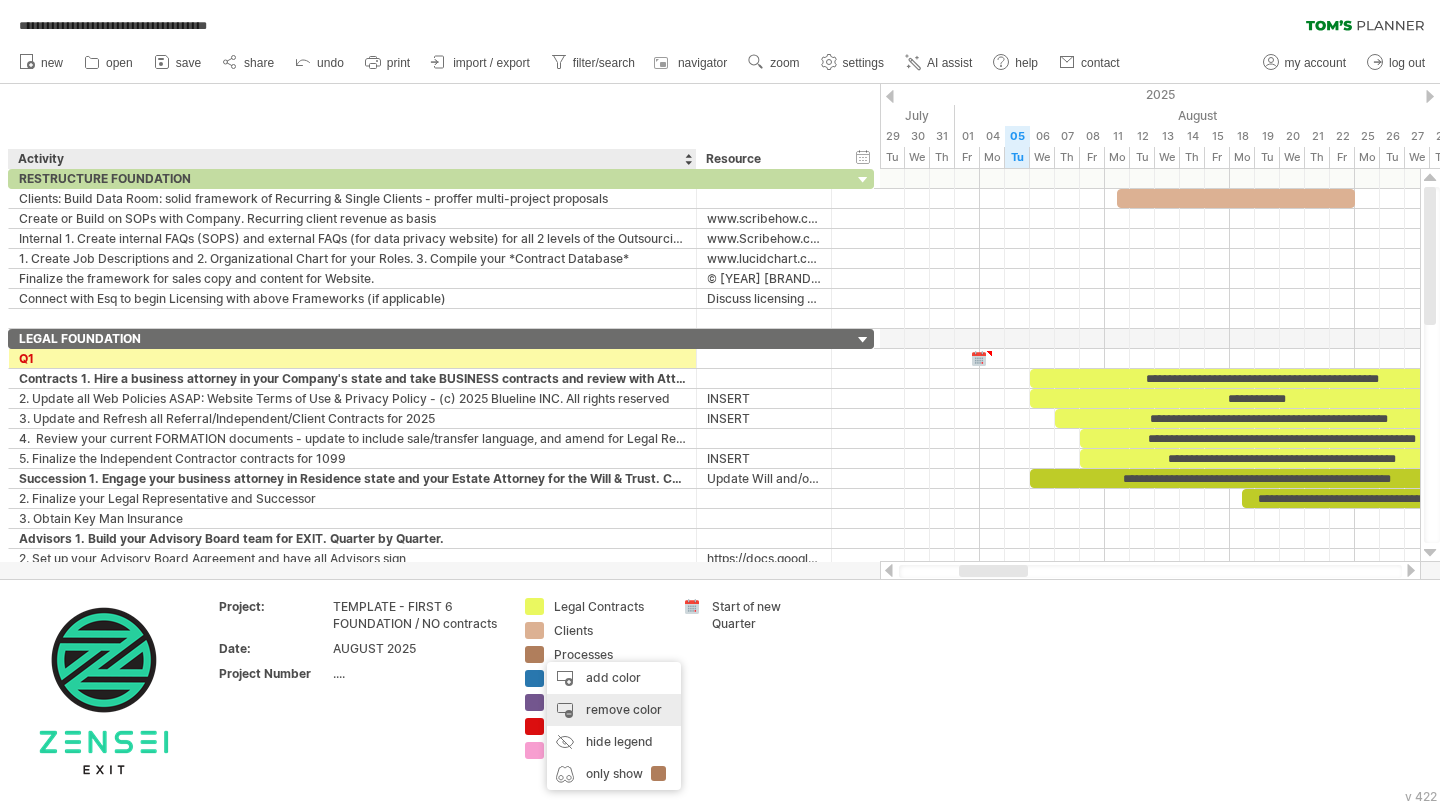 click on "remove color" at bounding box center [614, 710] 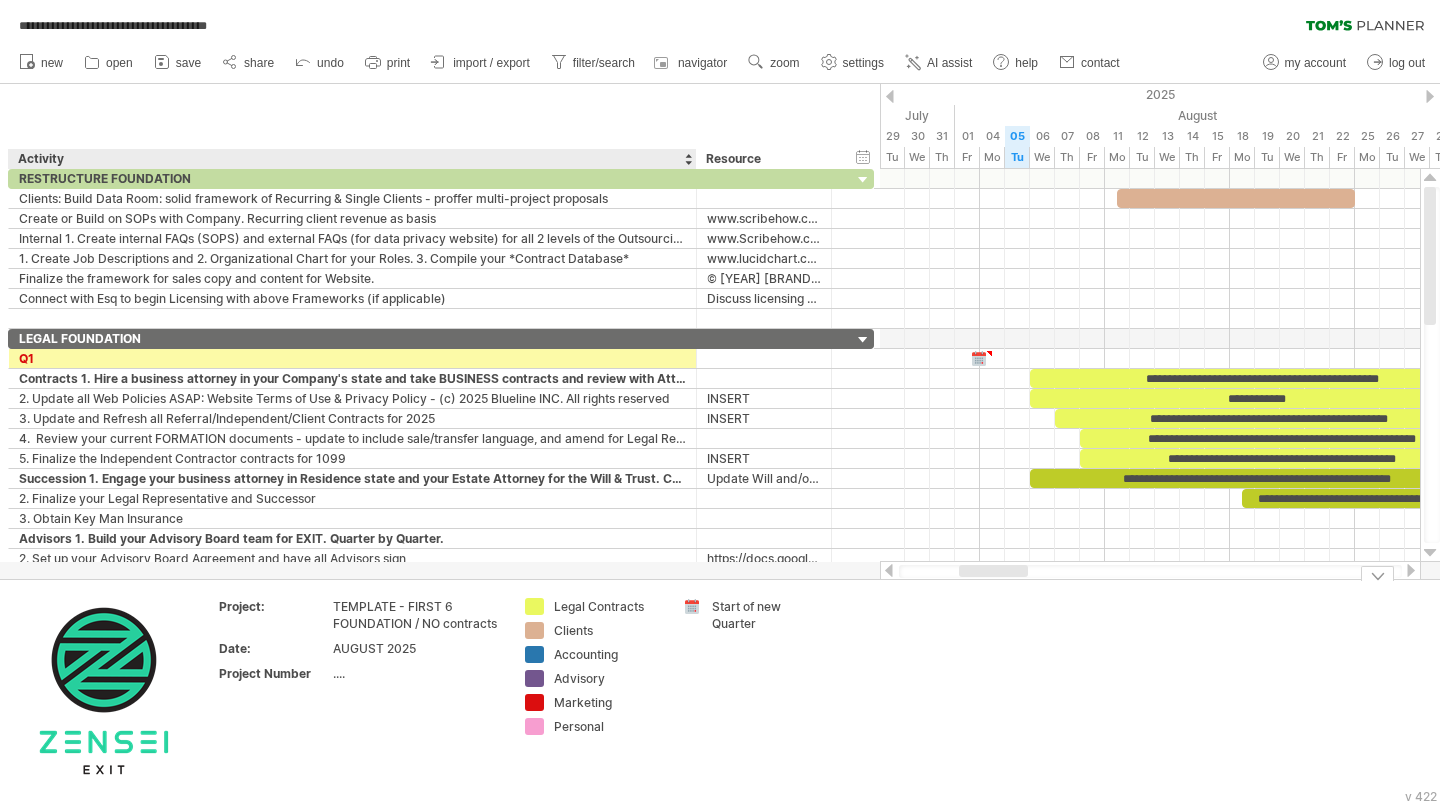 click on "**********" at bounding box center (720, 402) 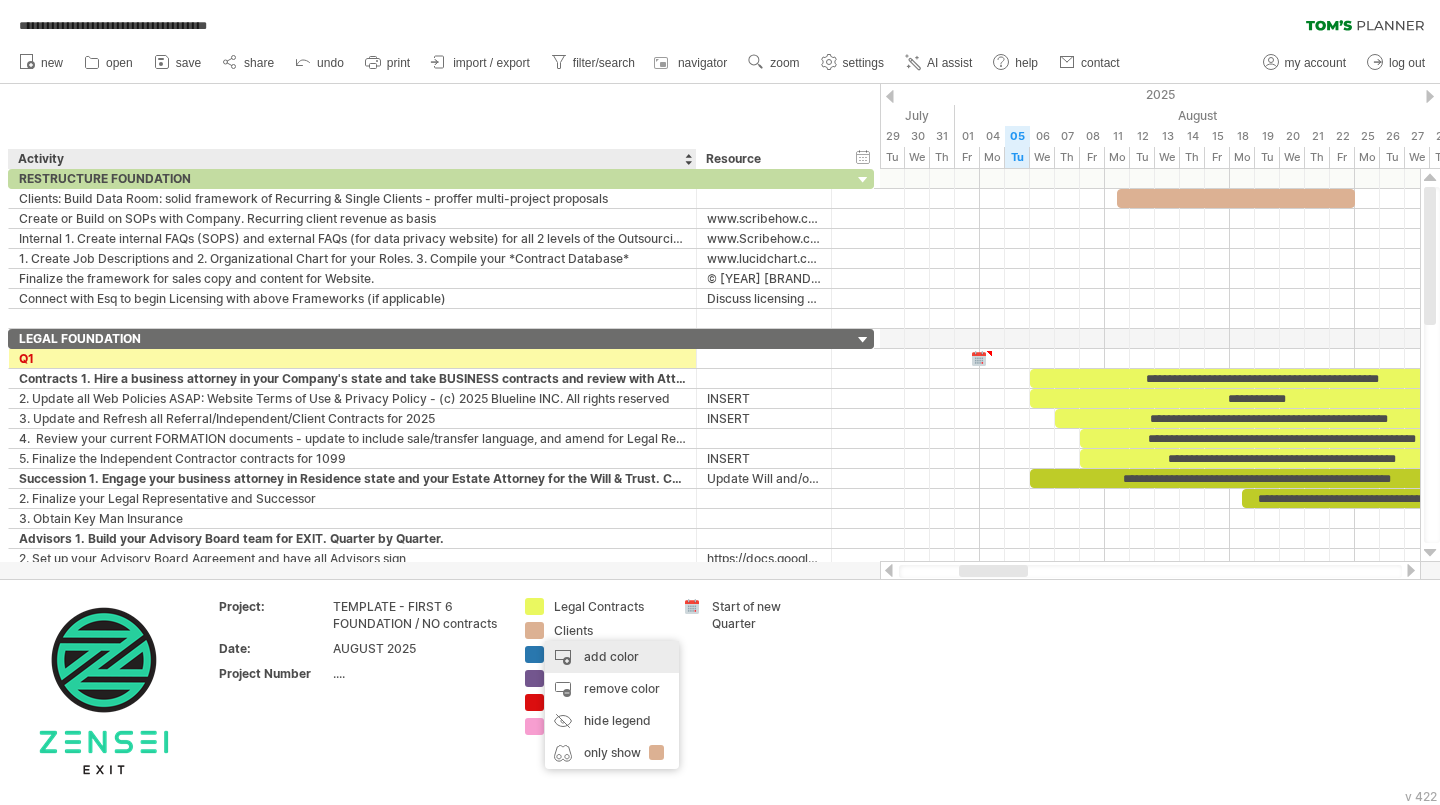 click on "add color" at bounding box center [612, 657] 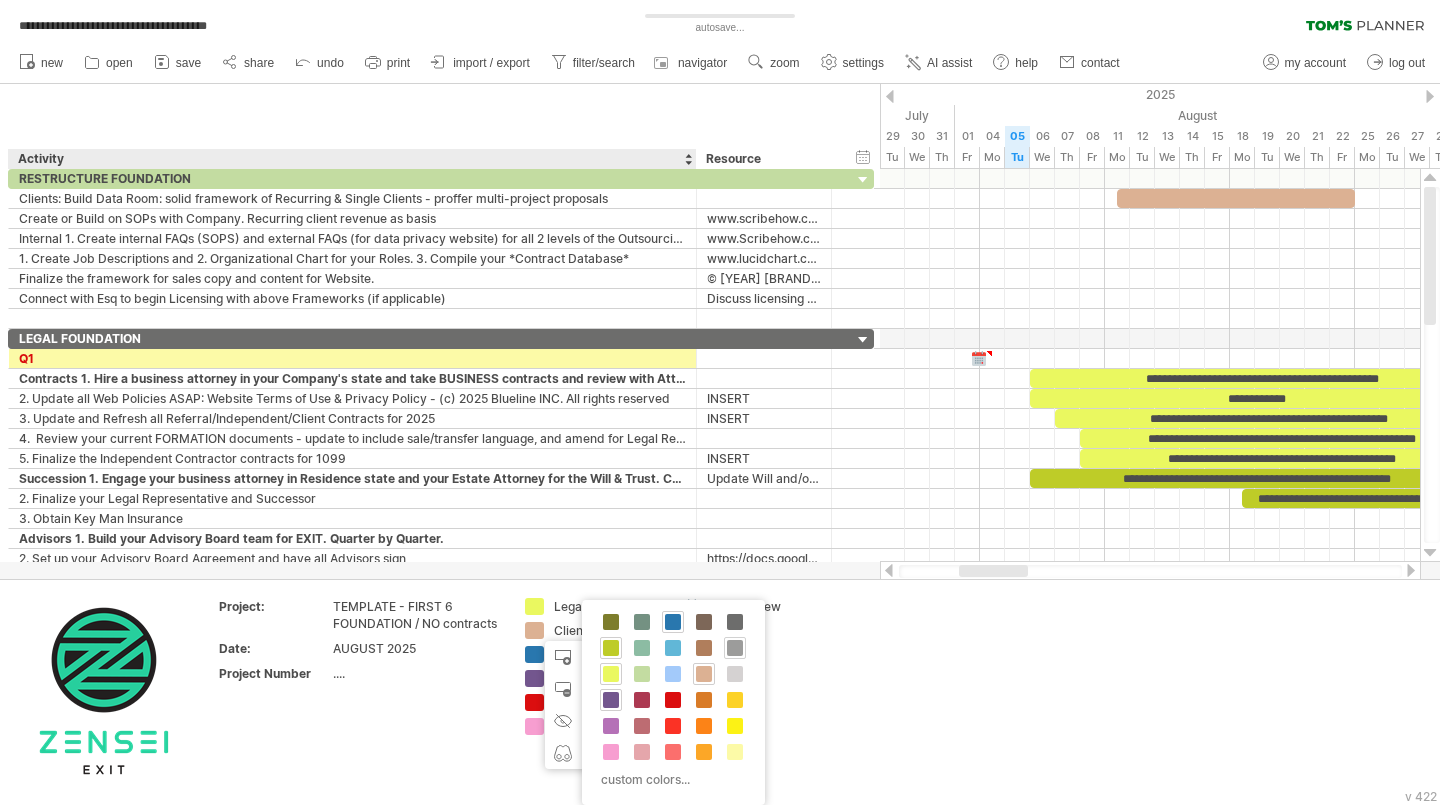 click at bounding box center [735, 648] 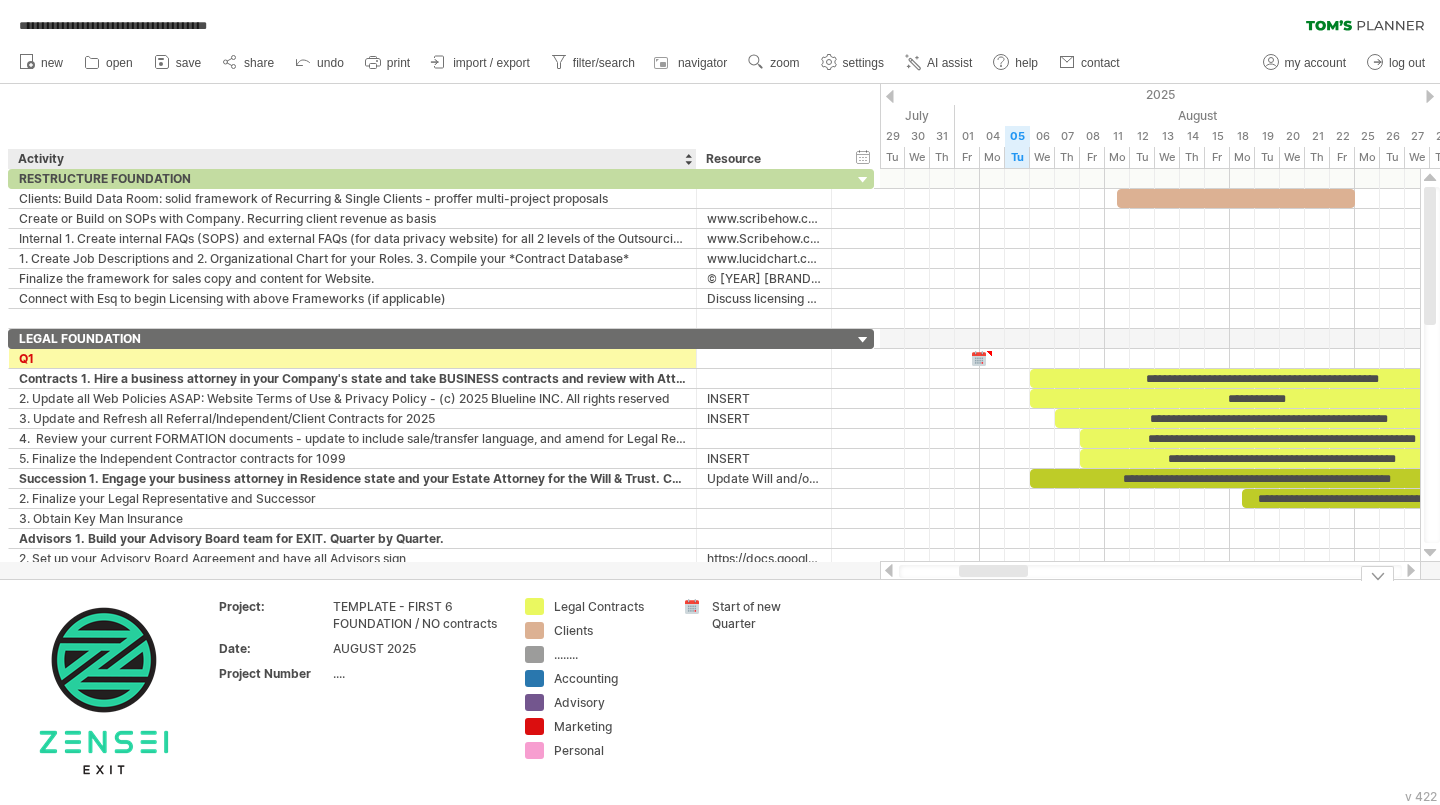 click on "........" at bounding box center (608, 654) 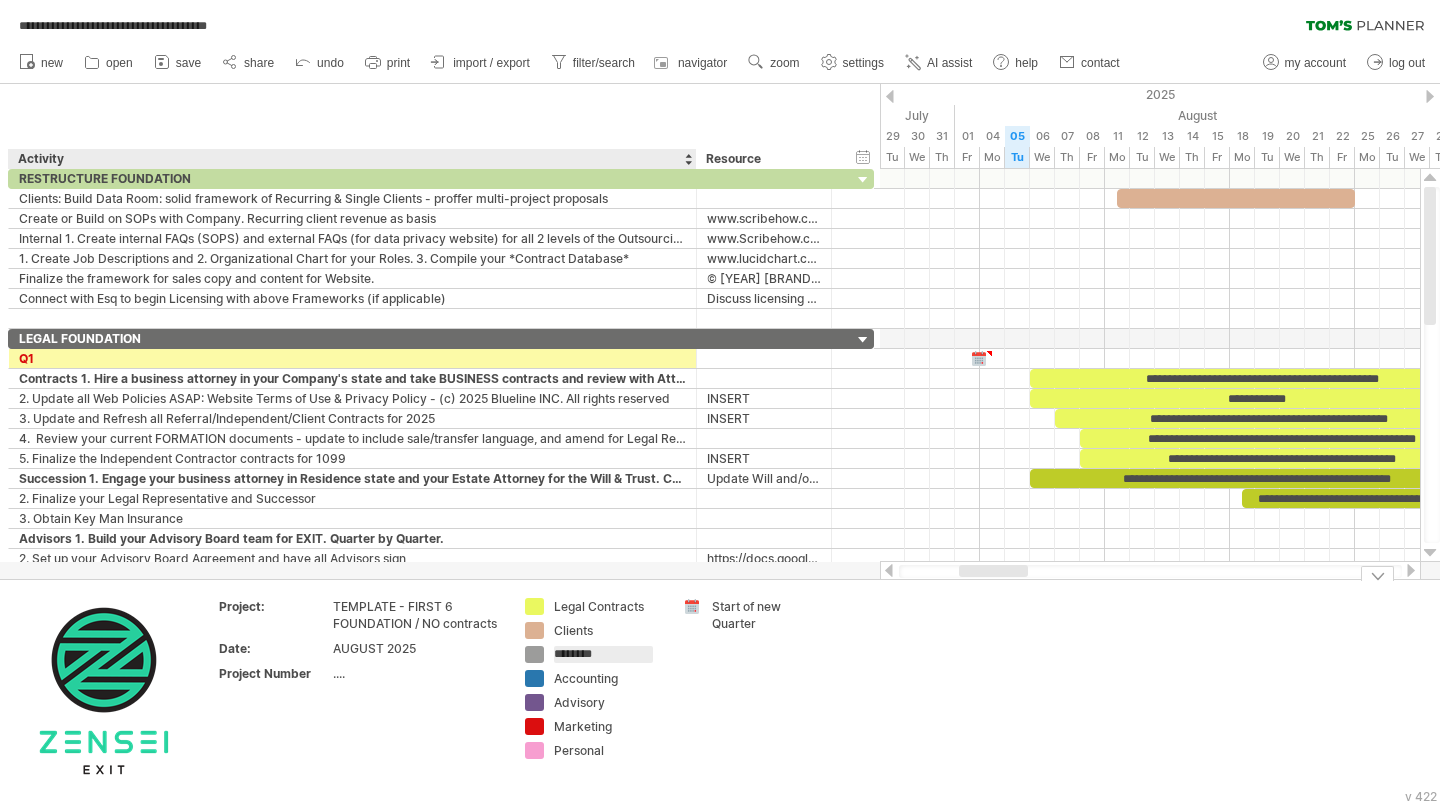 type on "*********" 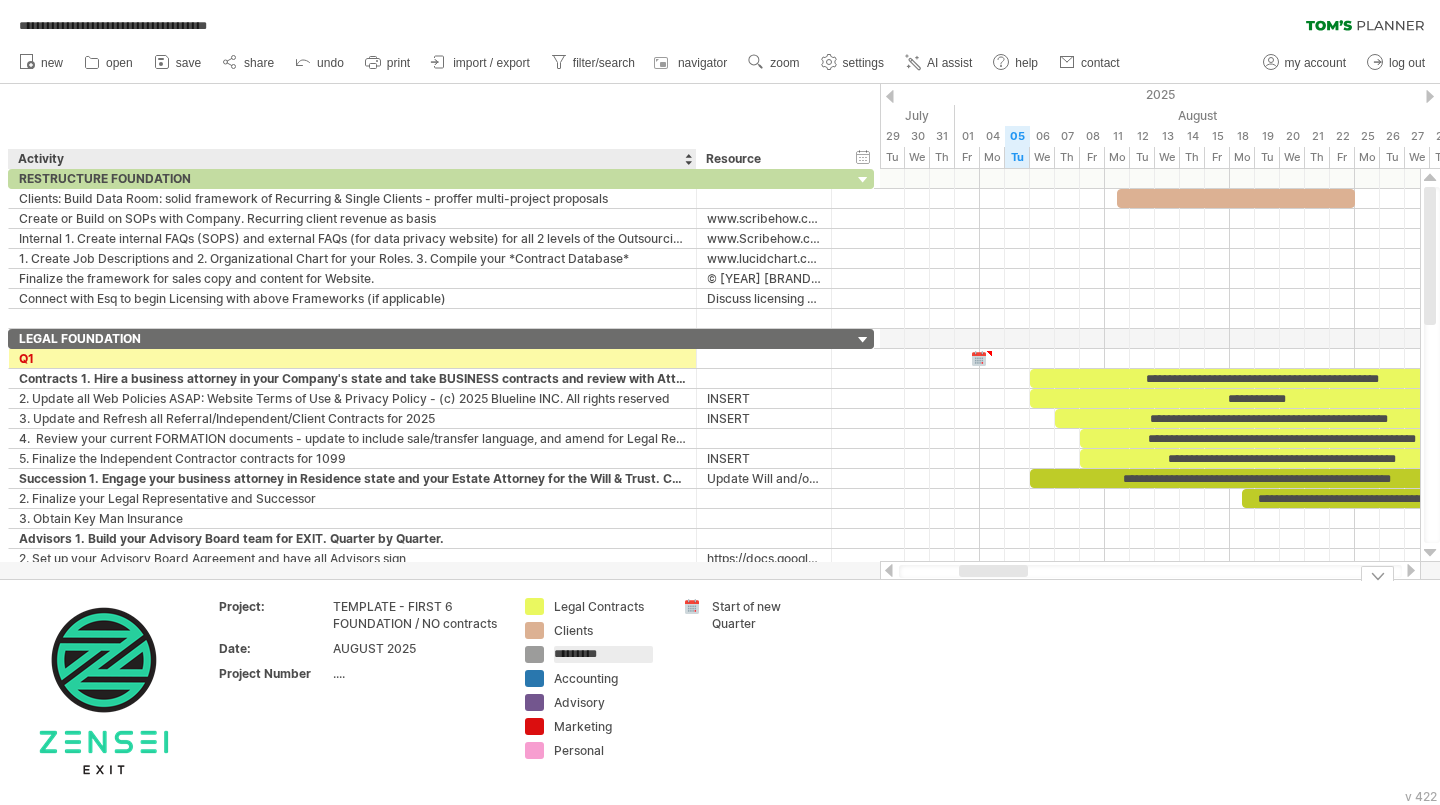 click on "Accounting" at bounding box center (608, 678) 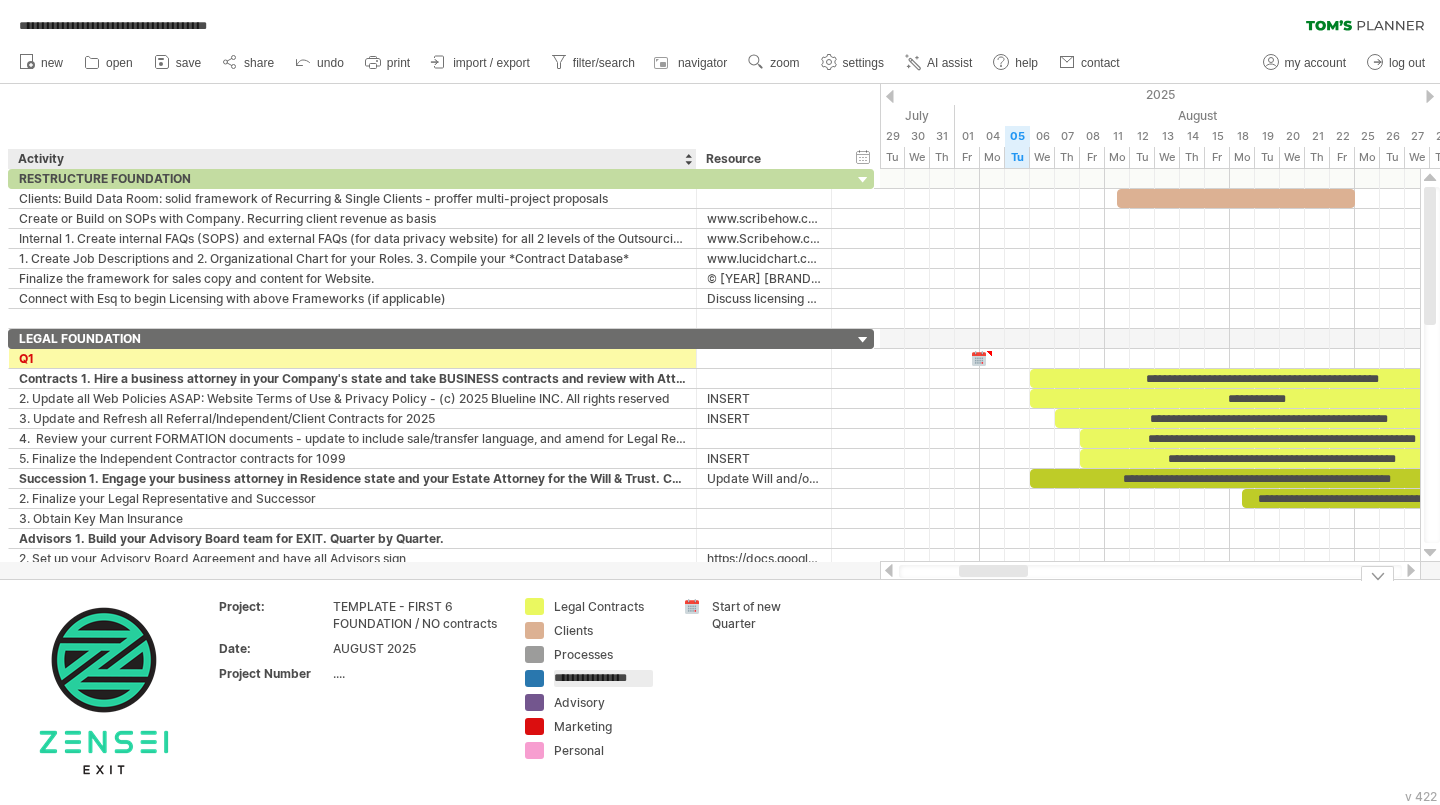 type on "**********" 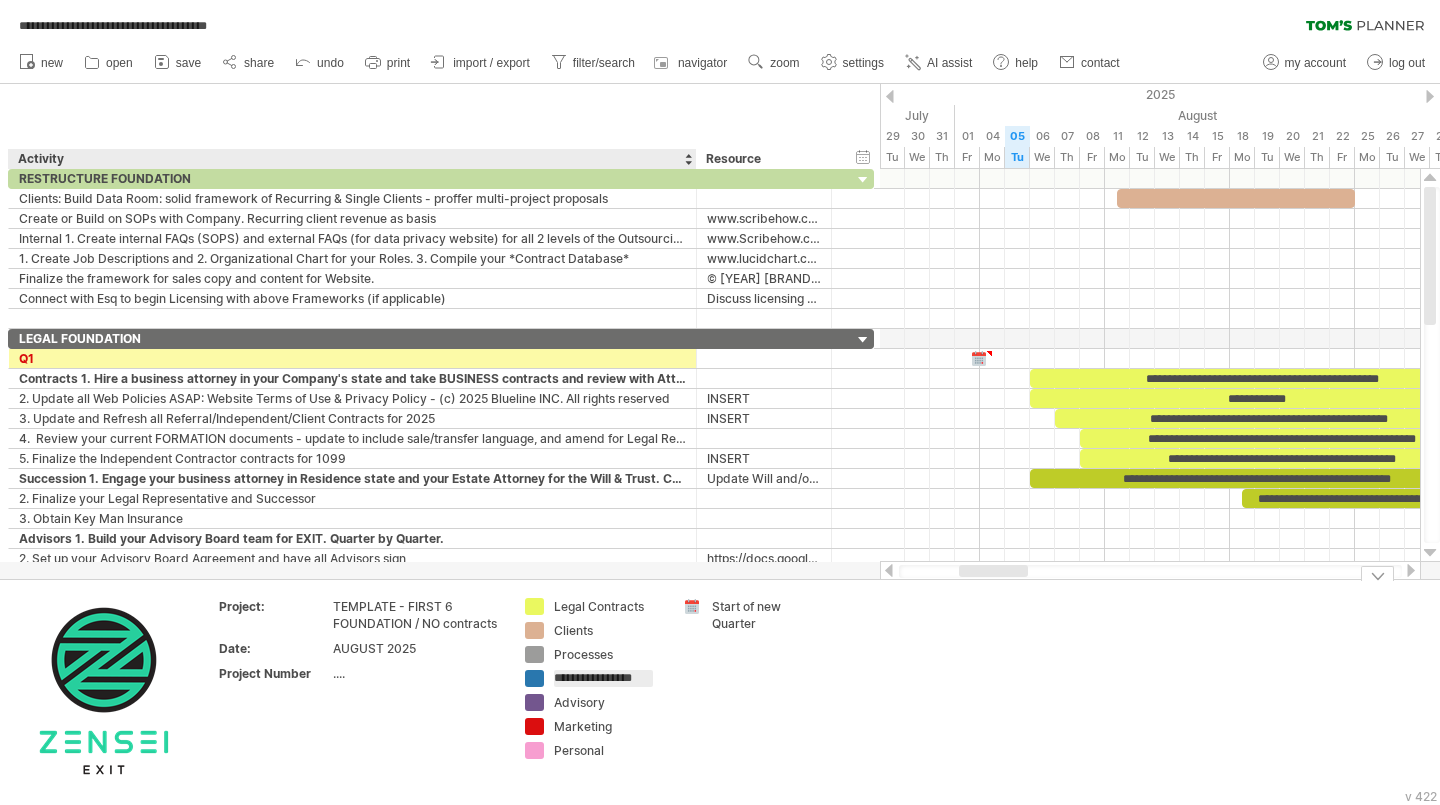 scroll, scrollTop: 0, scrollLeft: 4, axis: horizontal 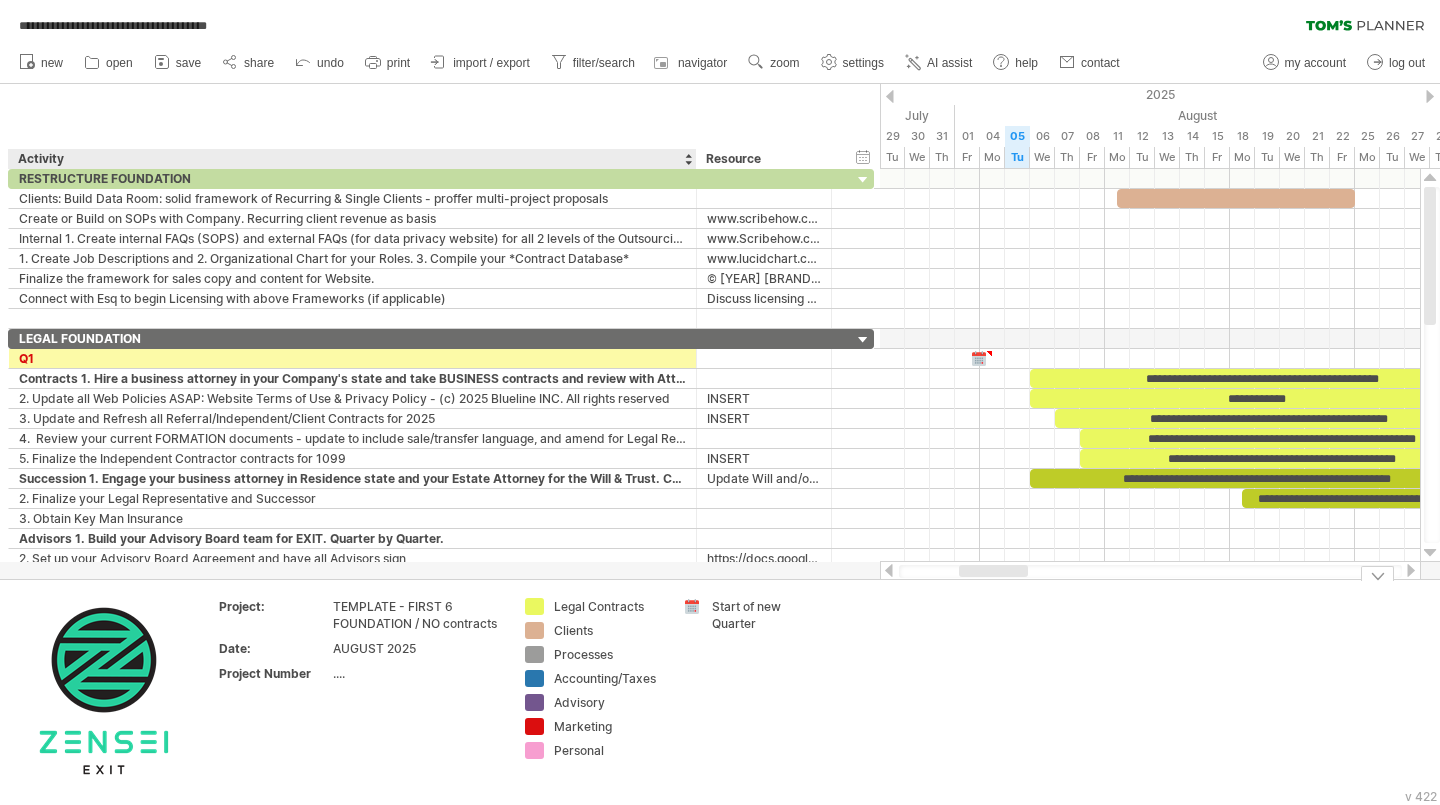 click on "Advisory" at bounding box center [608, 702] 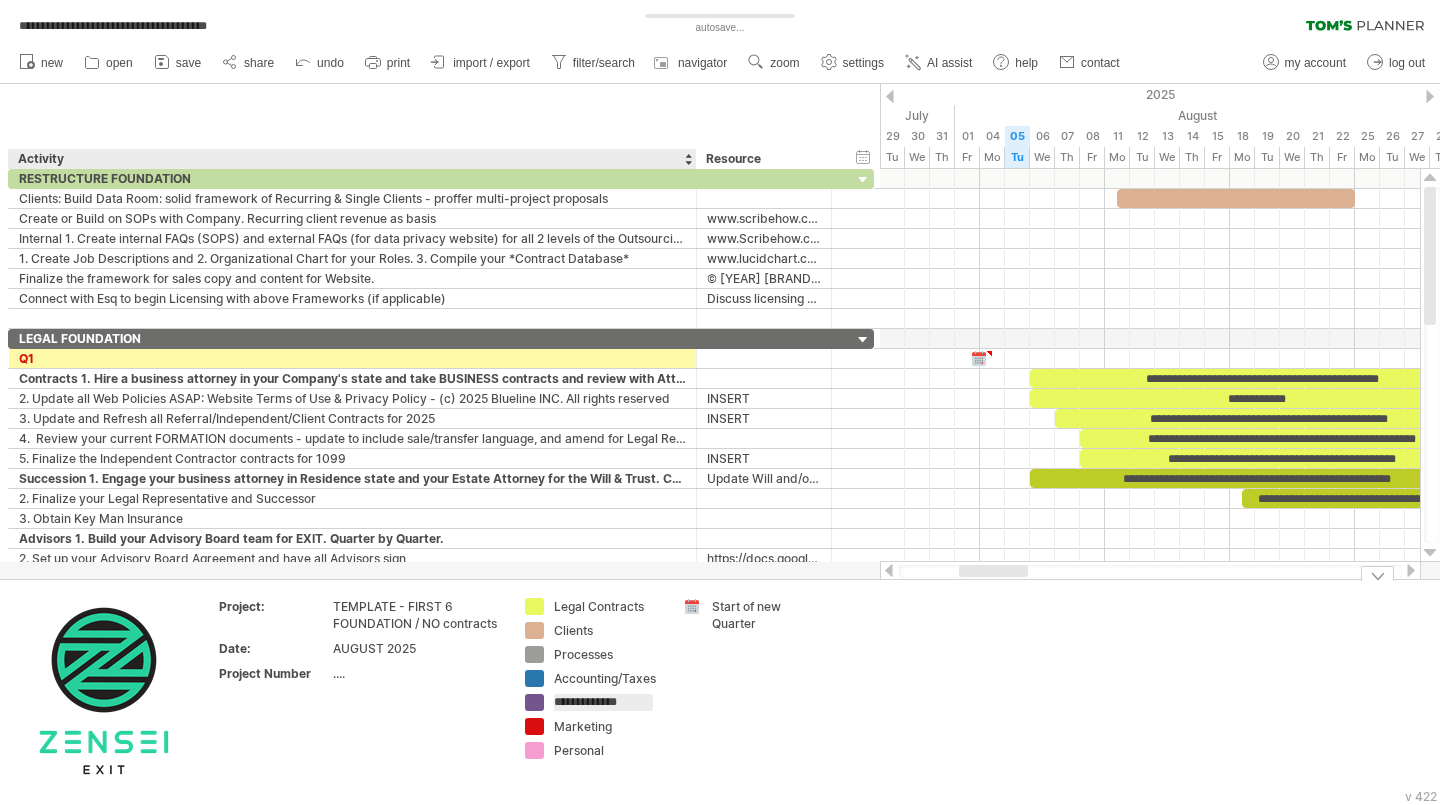 type on "**********" 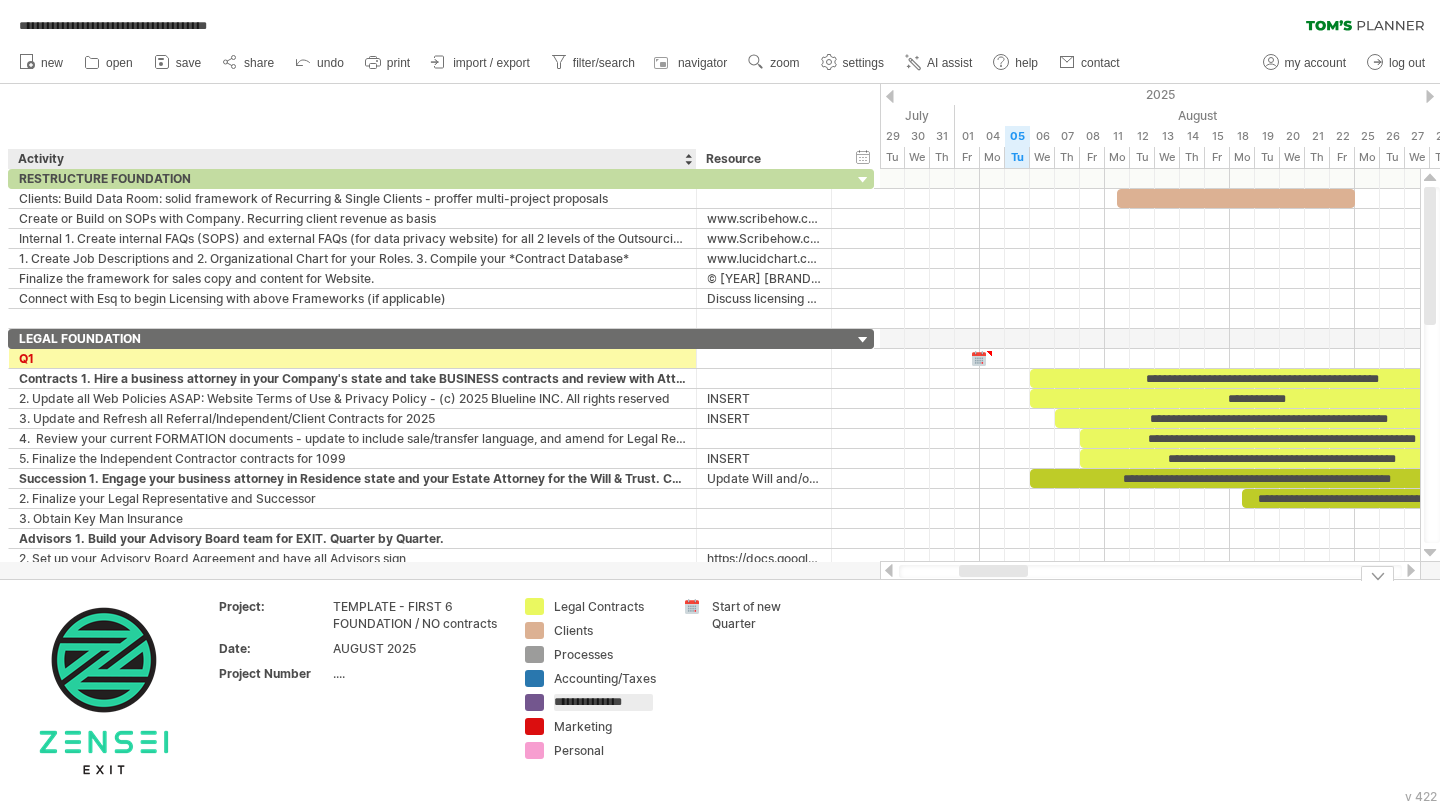 click on "Marketing" at bounding box center [608, 726] 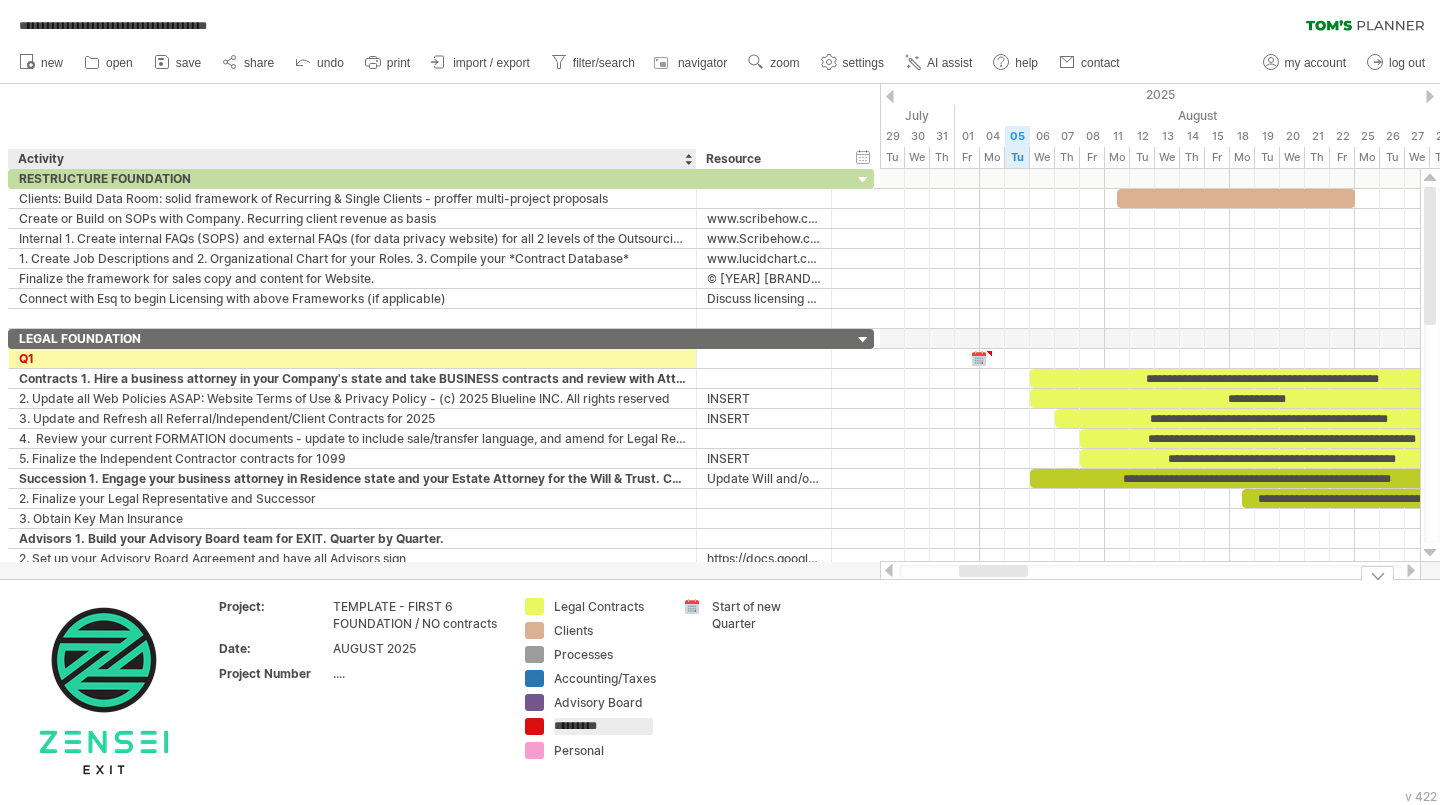 click on "Personal" at bounding box center (608, 750) 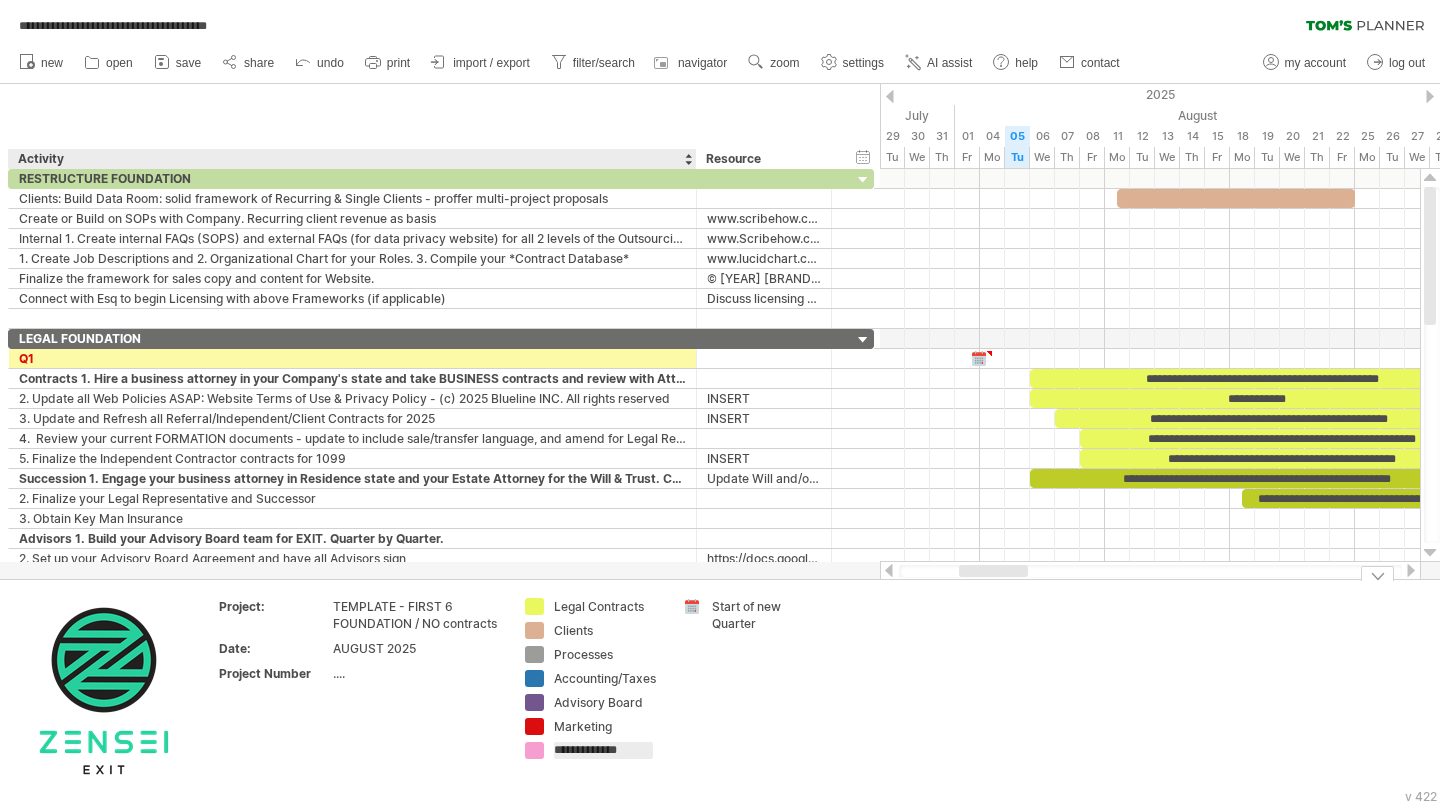 type on "**********" 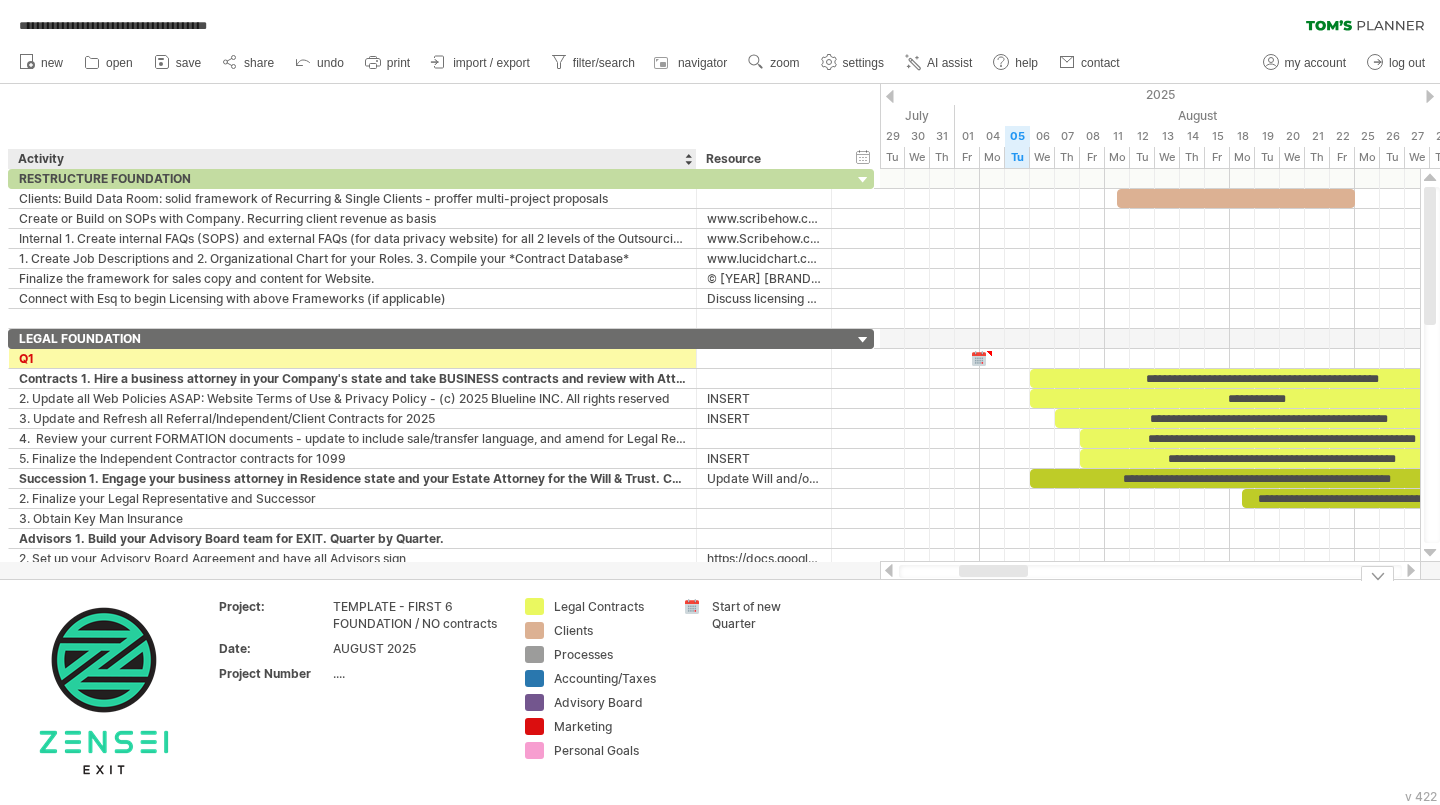 click on "Legal Contracts" at bounding box center (608, 606) 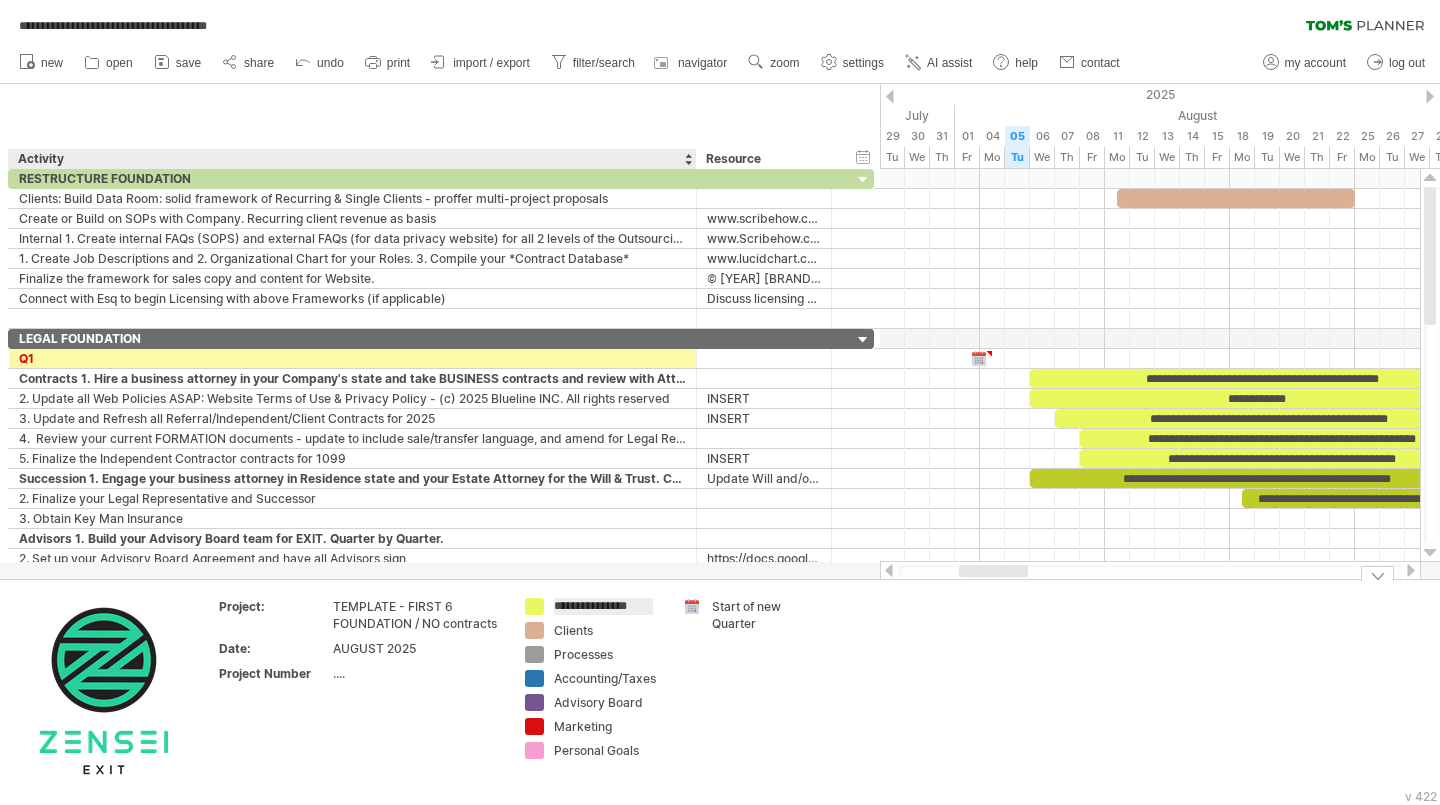 drag, startPoint x: 651, startPoint y: 602, endPoint x: 594, endPoint y: 603, distance: 57.00877 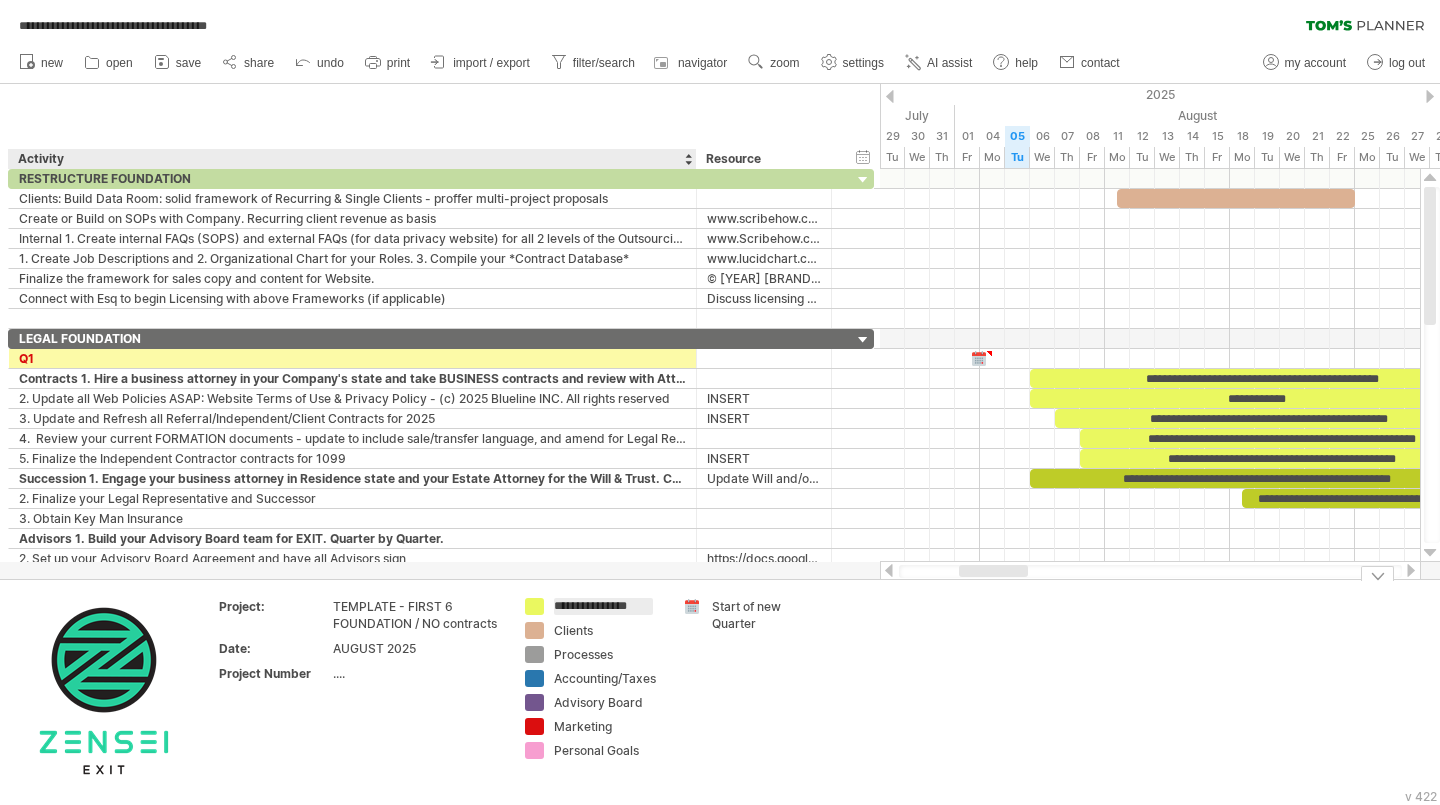 type on "**********" 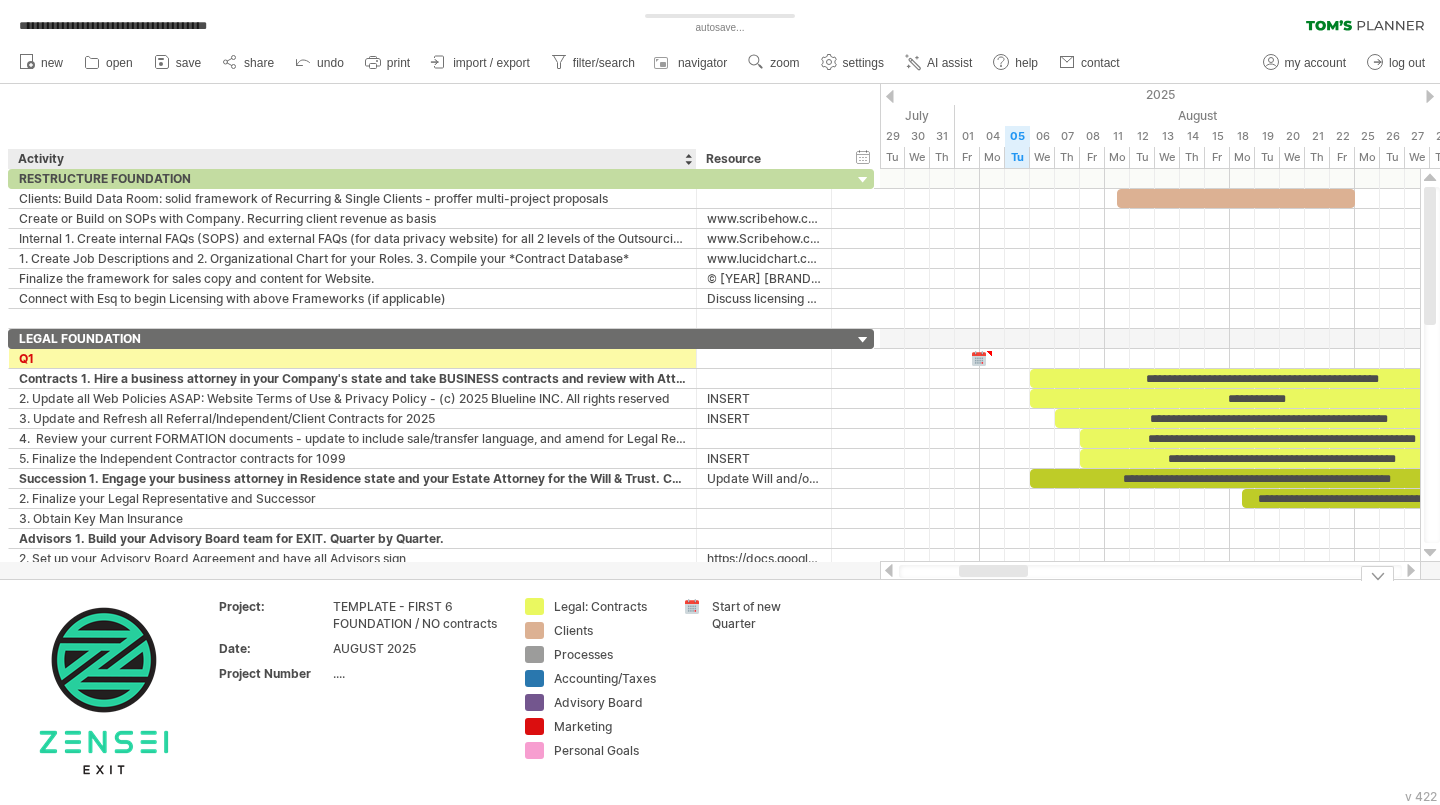 click on "Processes" at bounding box center (608, 654) 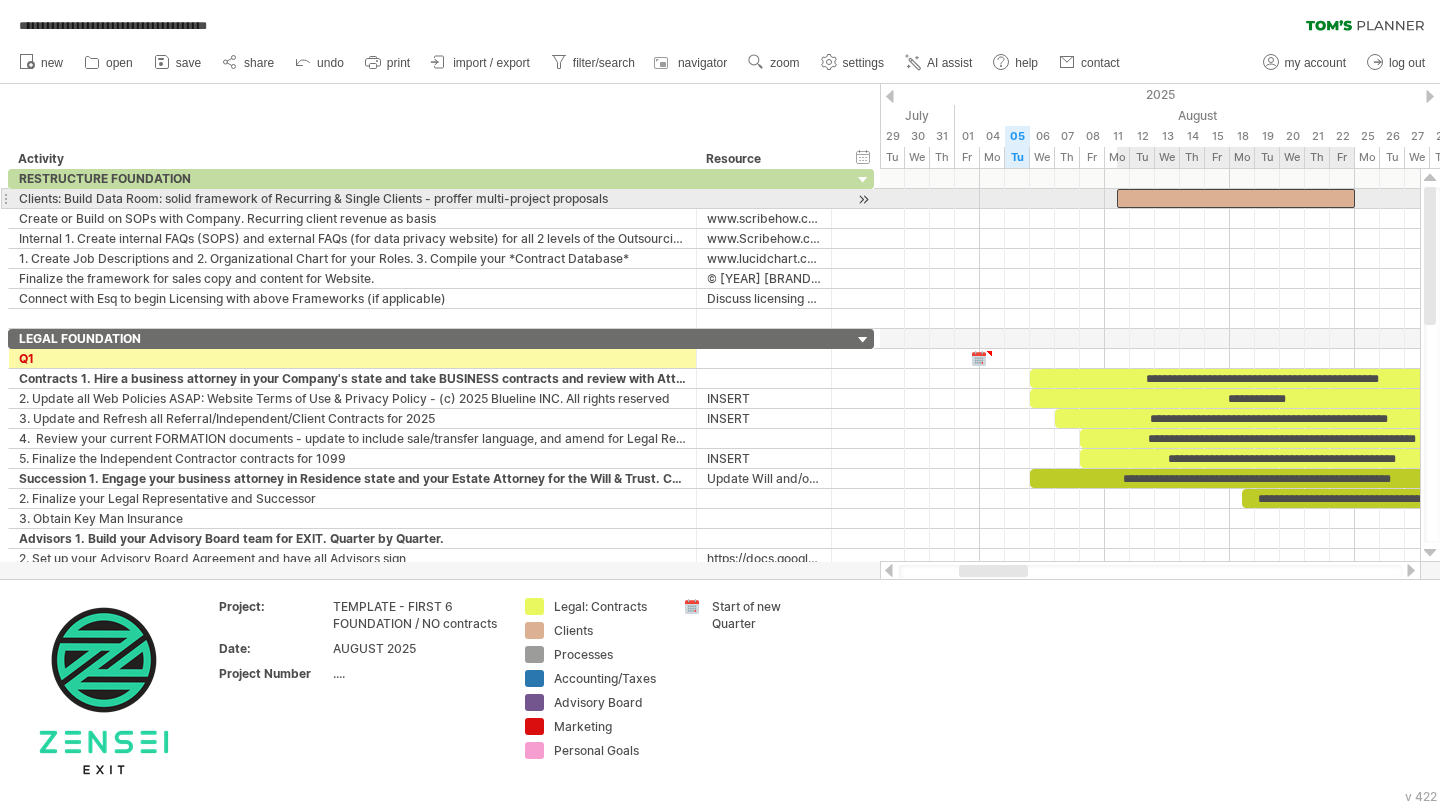 click at bounding box center [1236, 198] 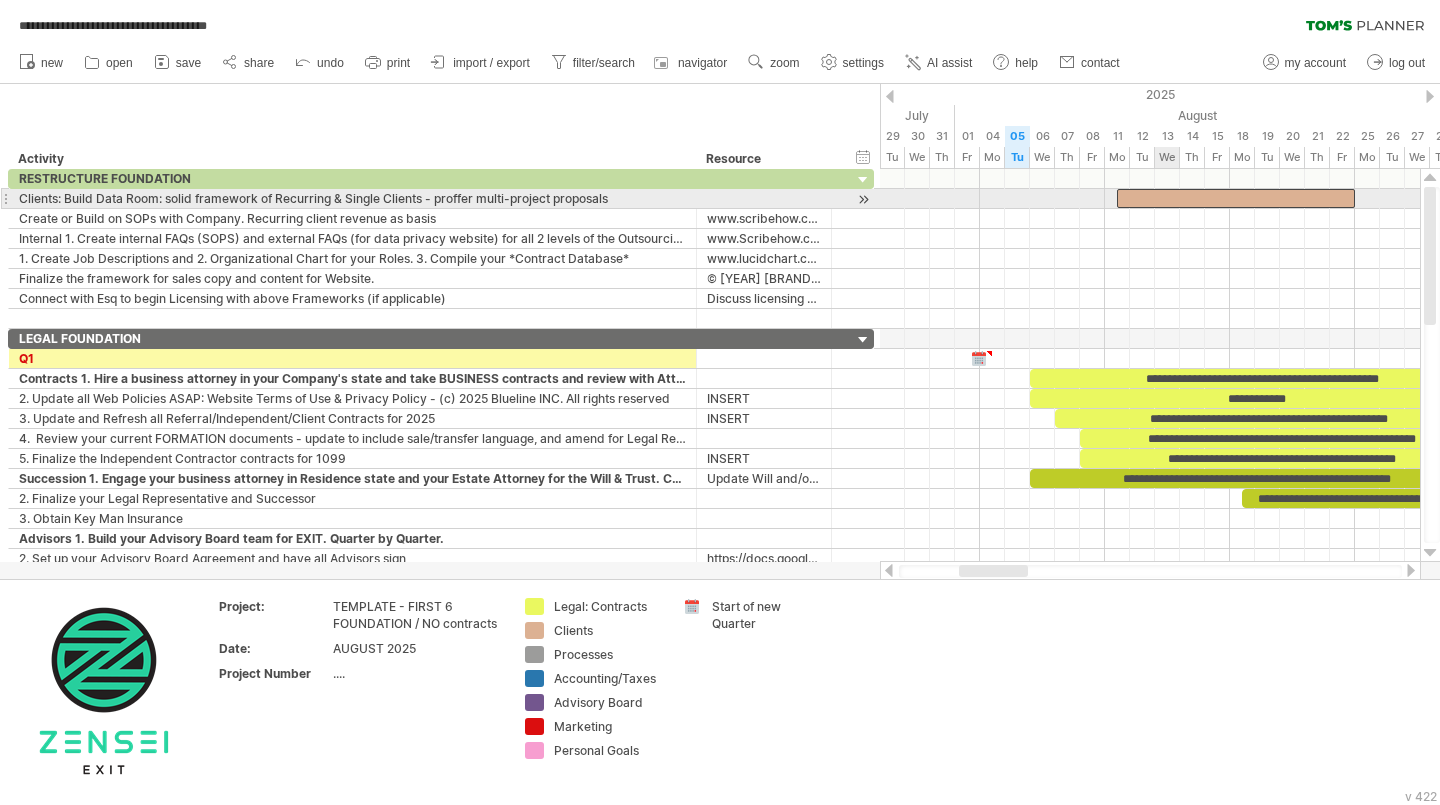 type 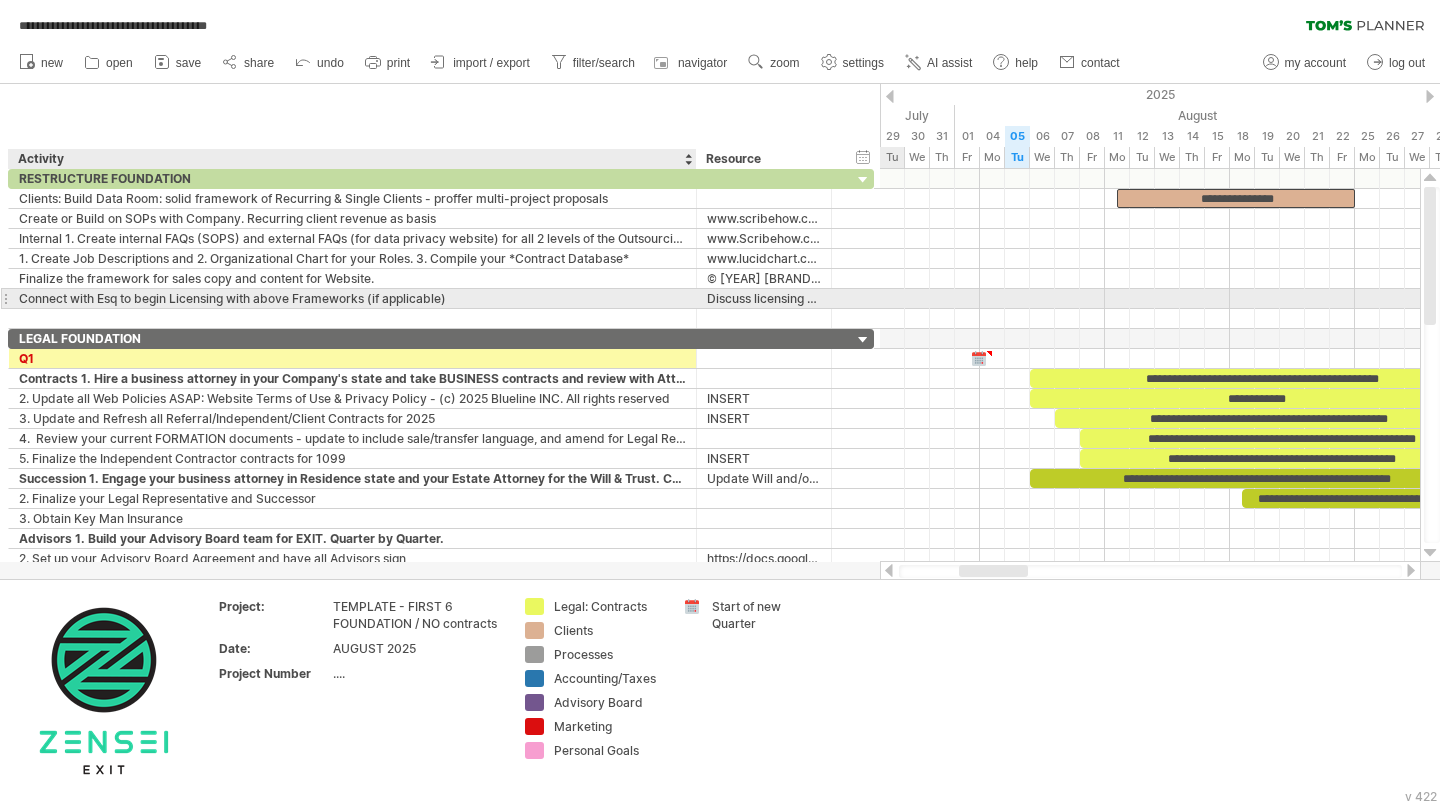 click on "Connect with Esq to begin Licensing with above Frameworks (if applicable)" at bounding box center (352, 298) 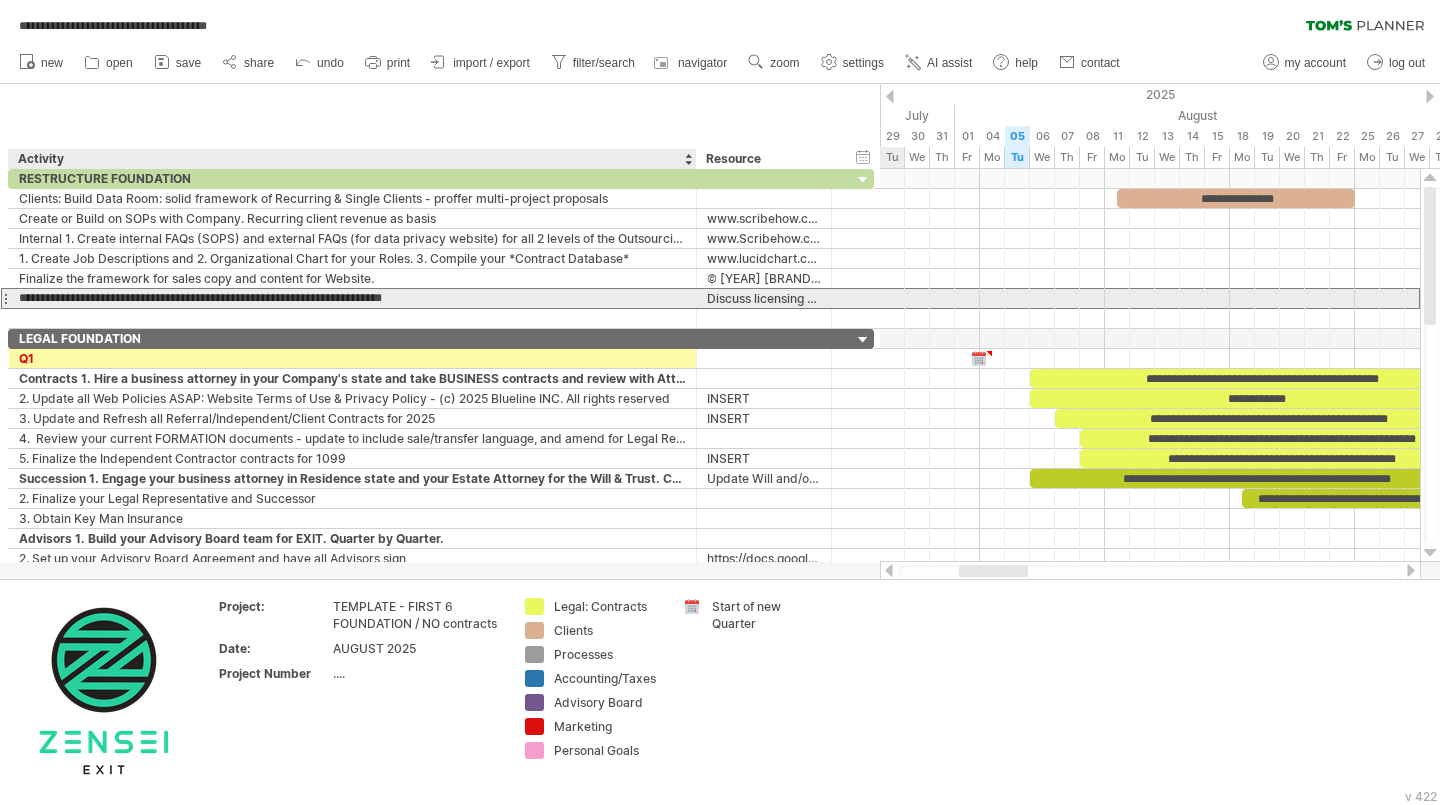 click on "**********" at bounding box center (352, 298) 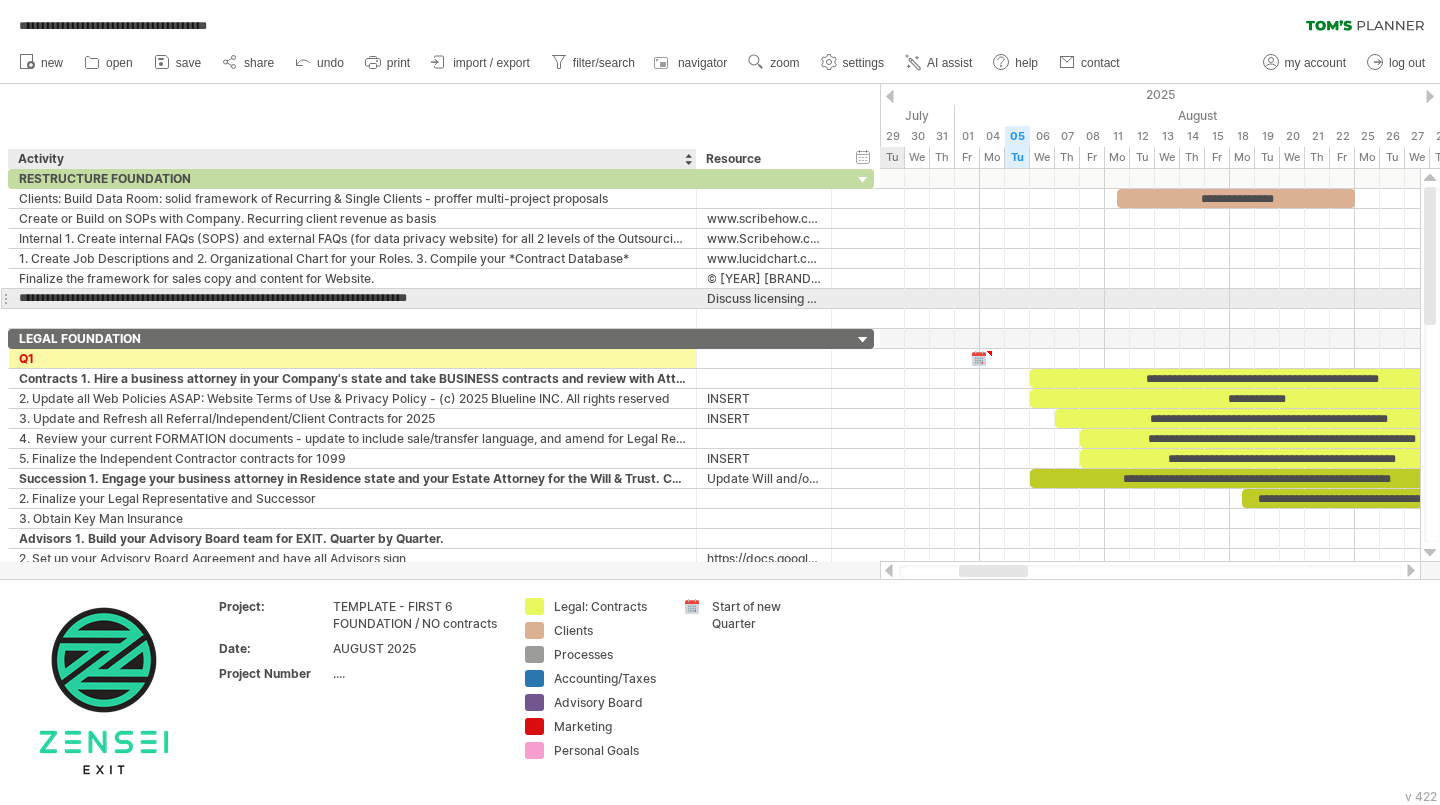 type on "**********" 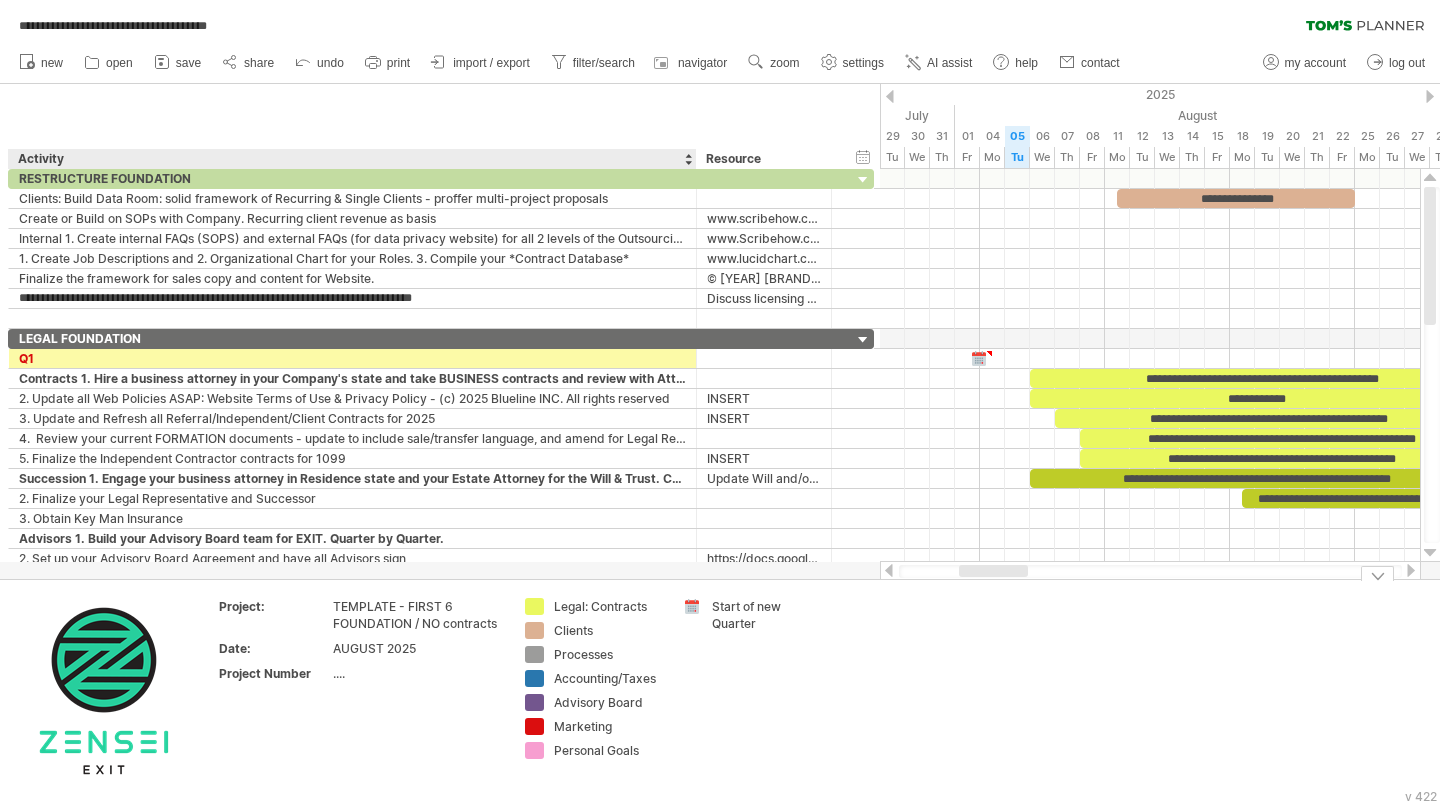 click on "Legal: Contracts" at bounding box center (608, 606) 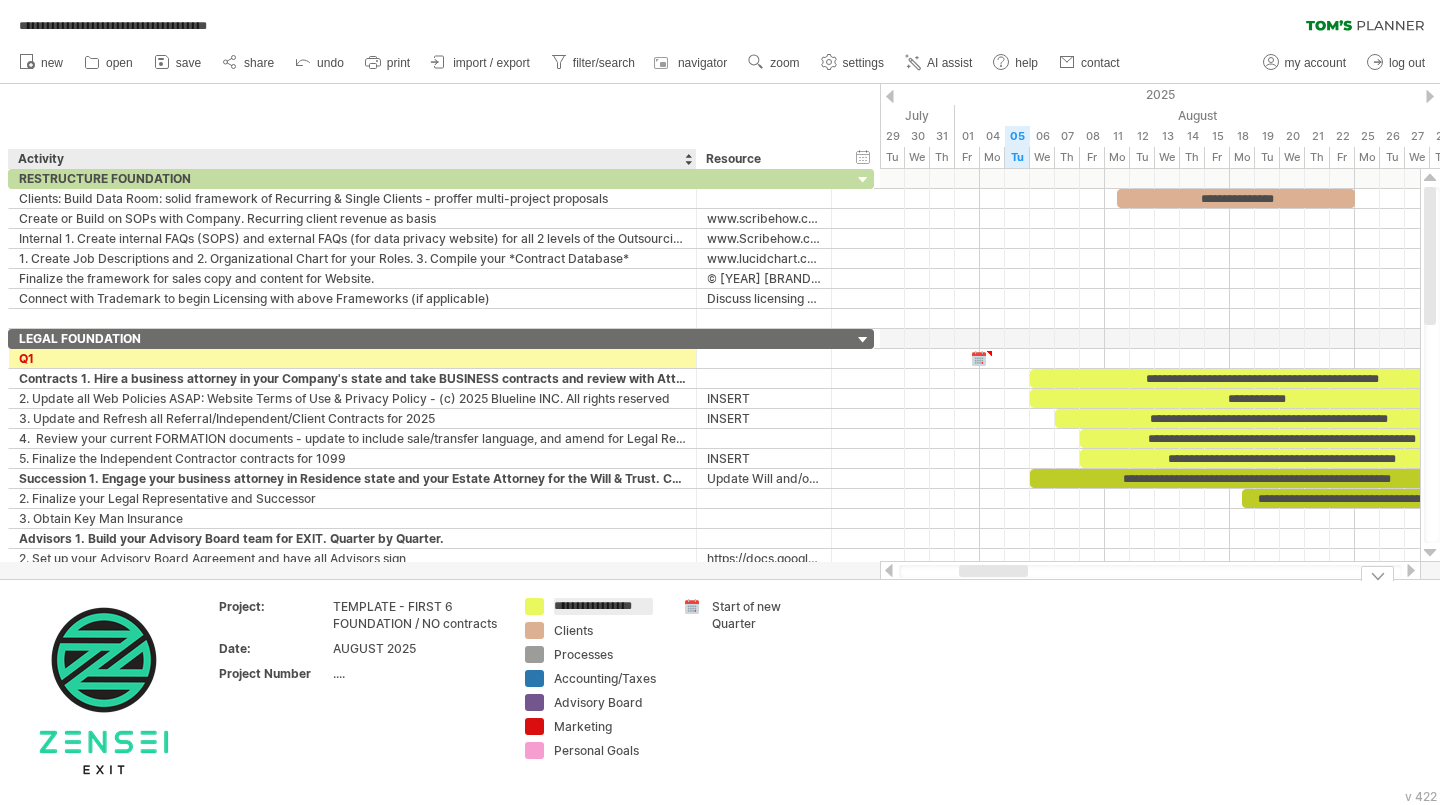 drag, startPoint x: 648, startPoint y: 605, endPoint x: 596, endPoint y: 605, distance: 52 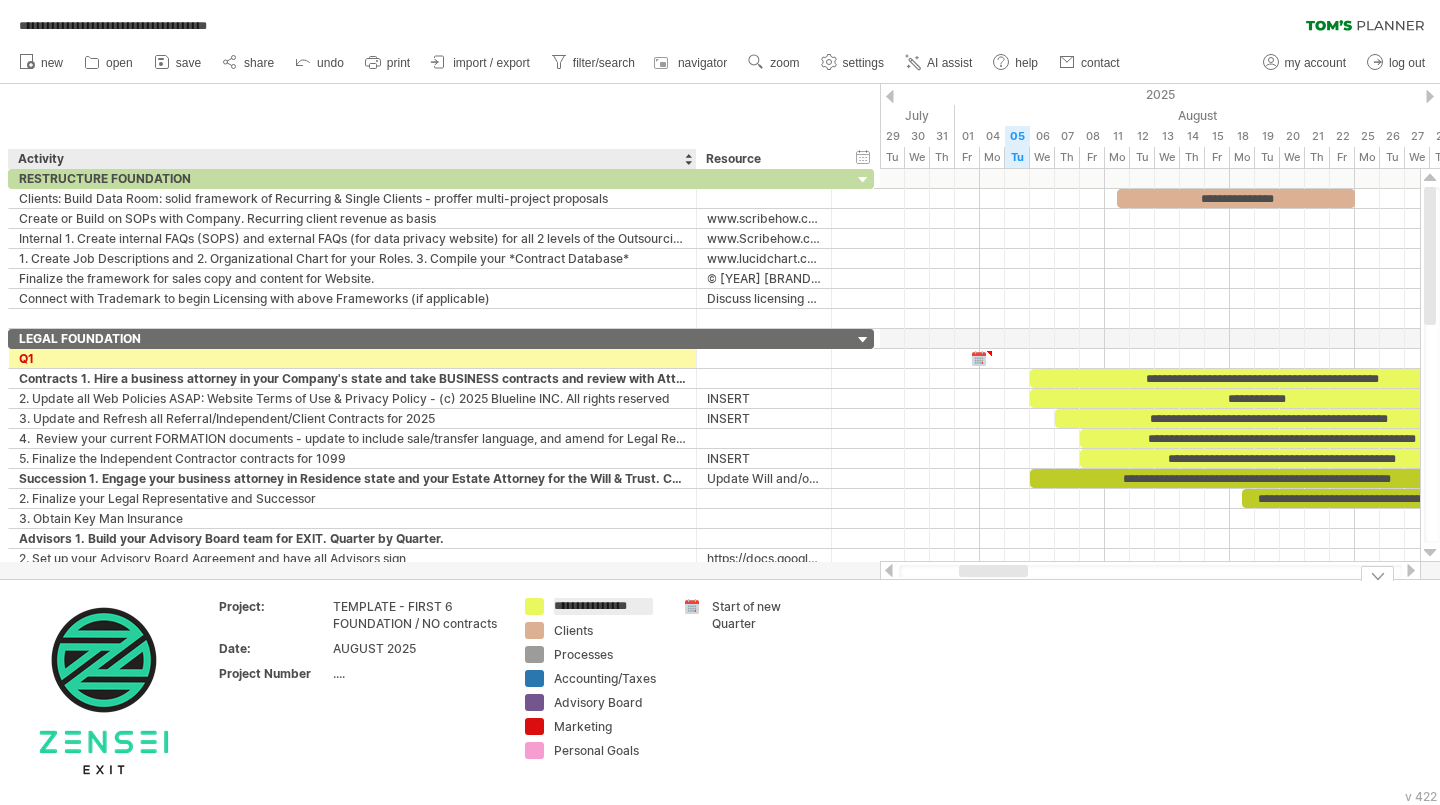 type on "**********" 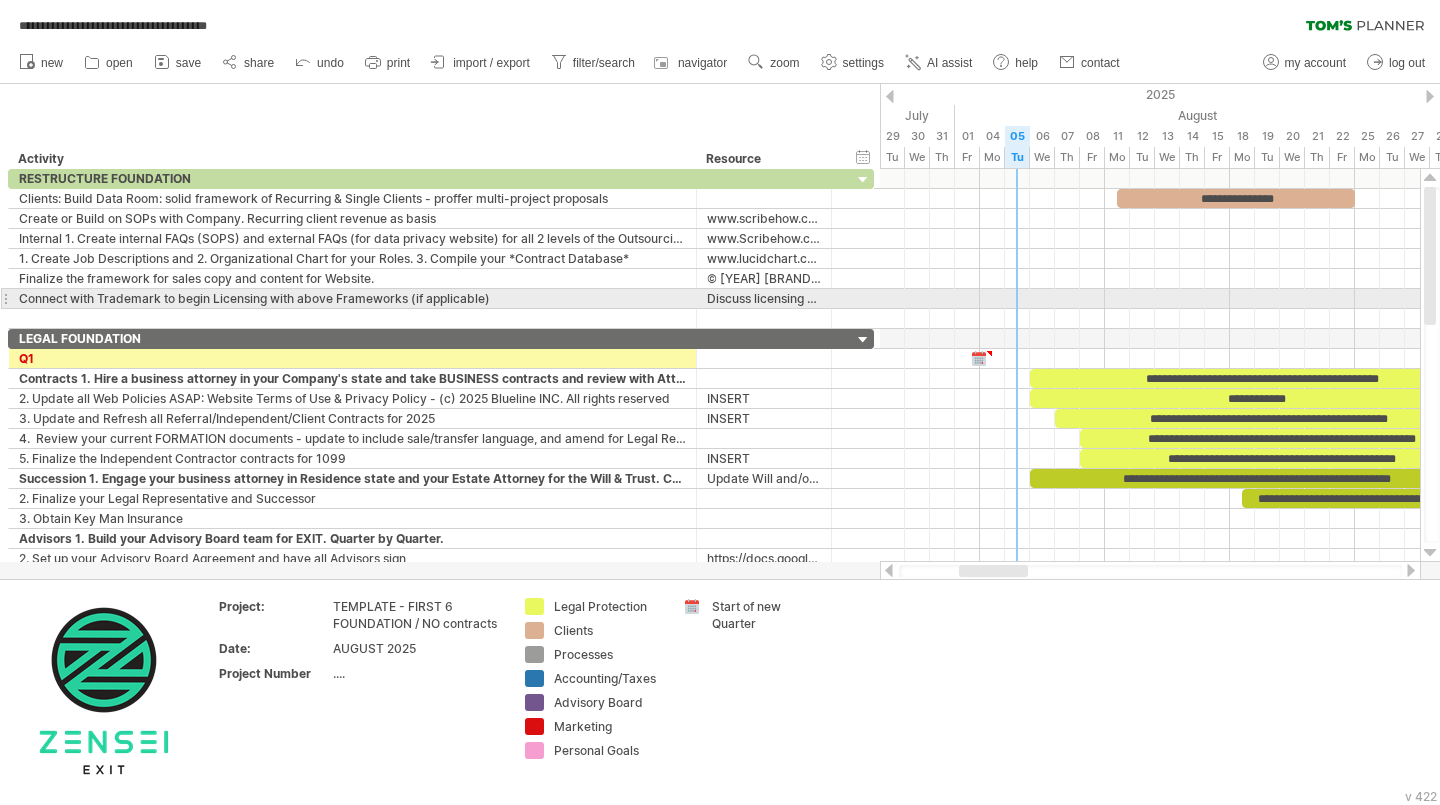 click at bounding box center (1150, 299) 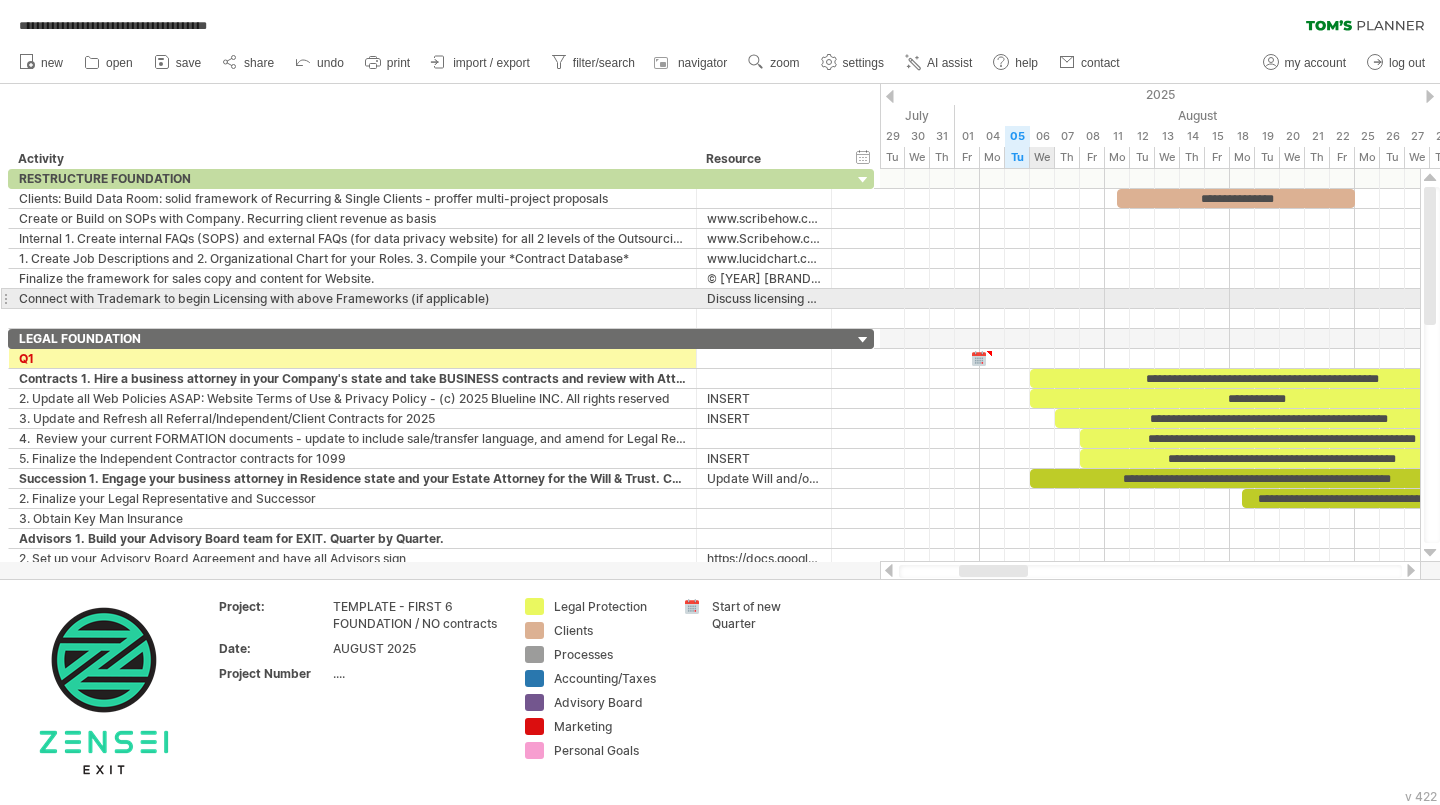 click at bounding box center (1150, 299) 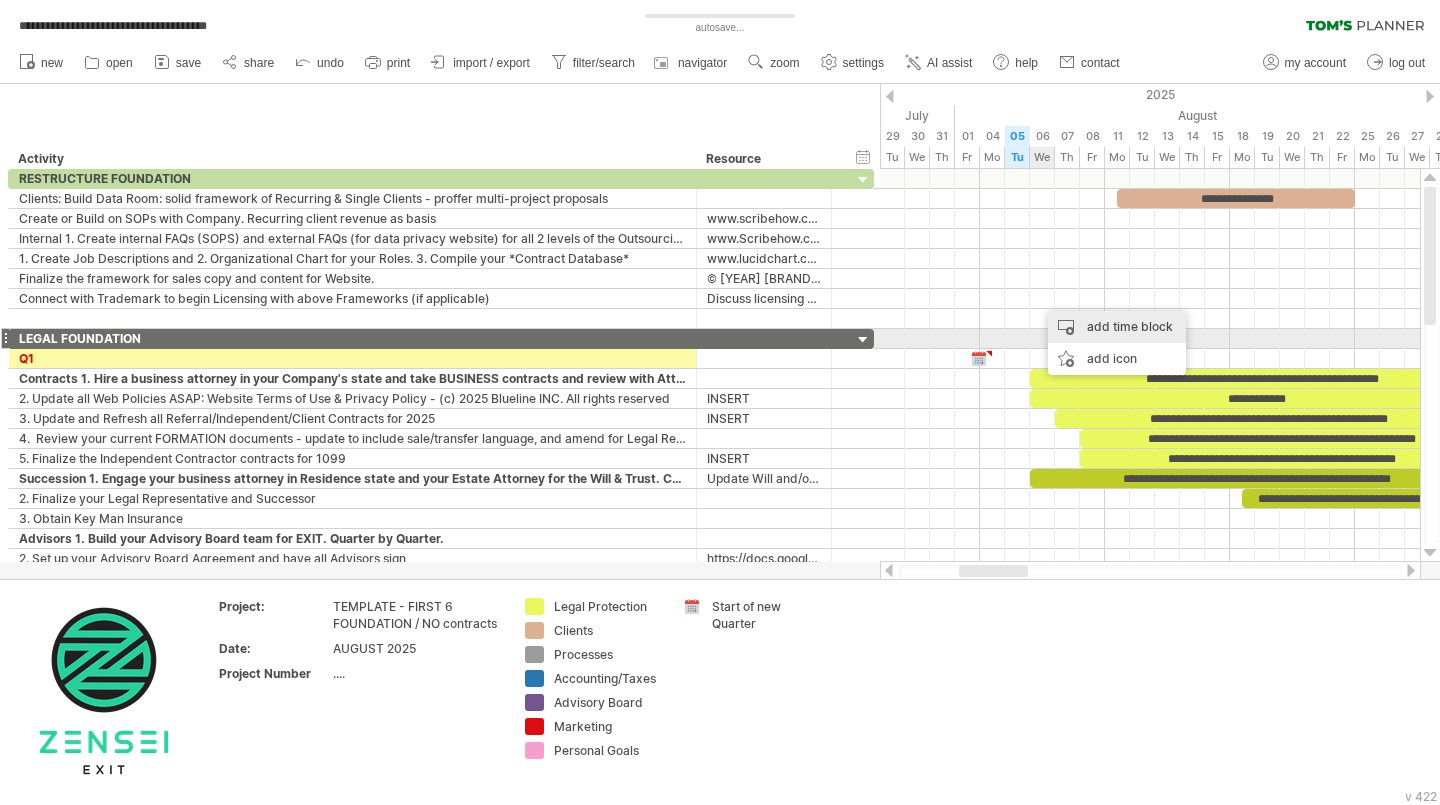 click on "add time block" at bounding box center (1117, 327) 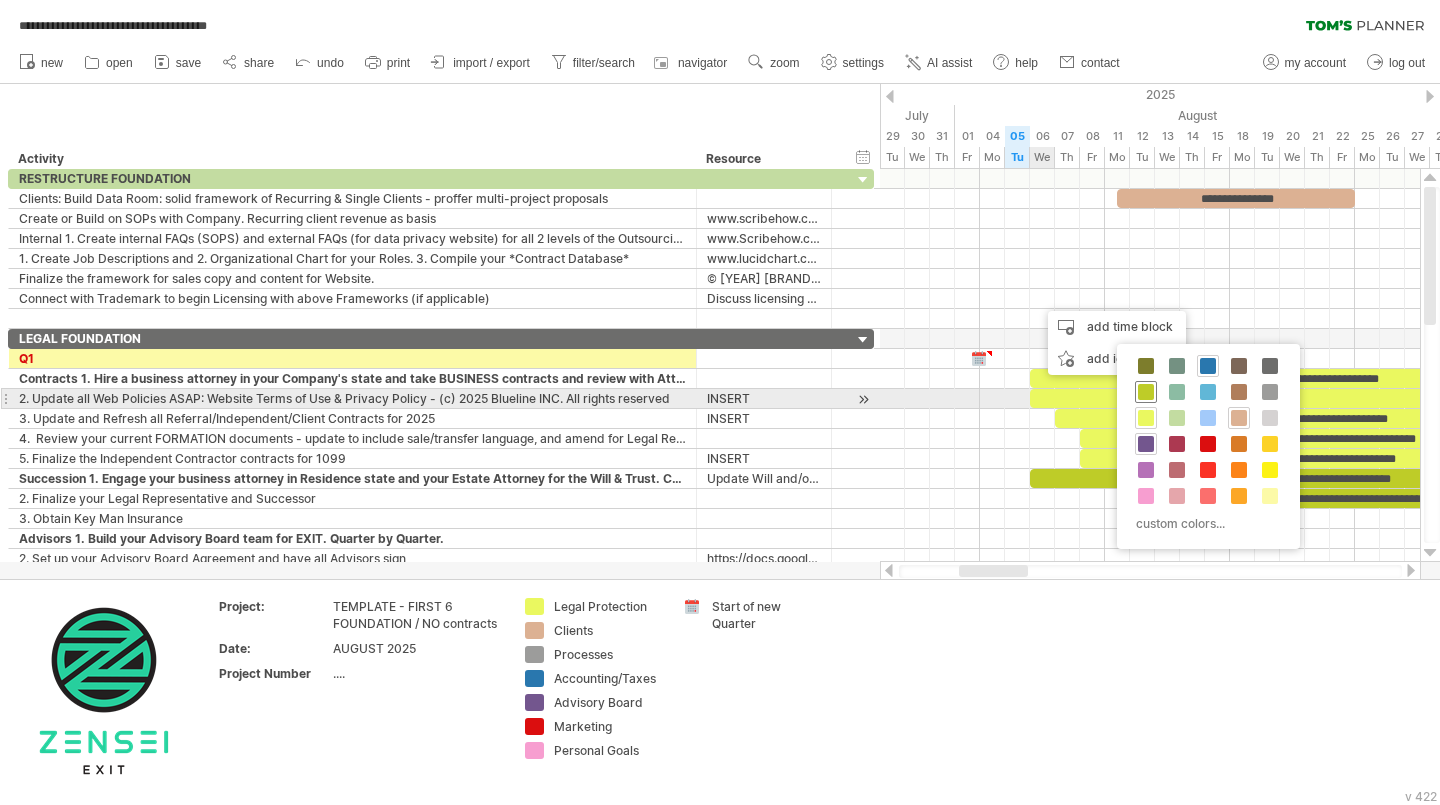 click at bounding box center (1146, 392) 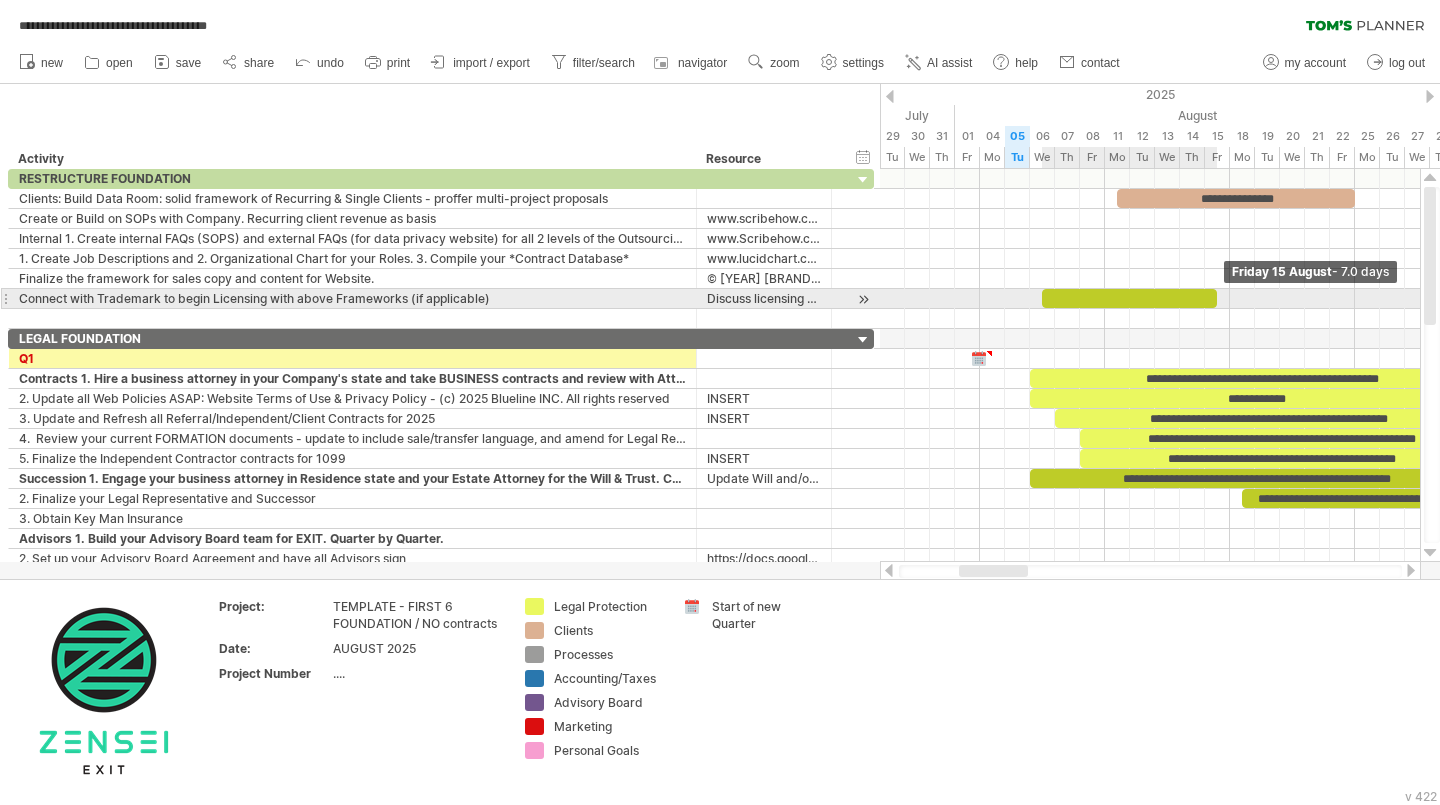 drag, startPoint x: 1069, startPoint y: 295, endPoint x: 1226, endPoint y: 295, distance: 157 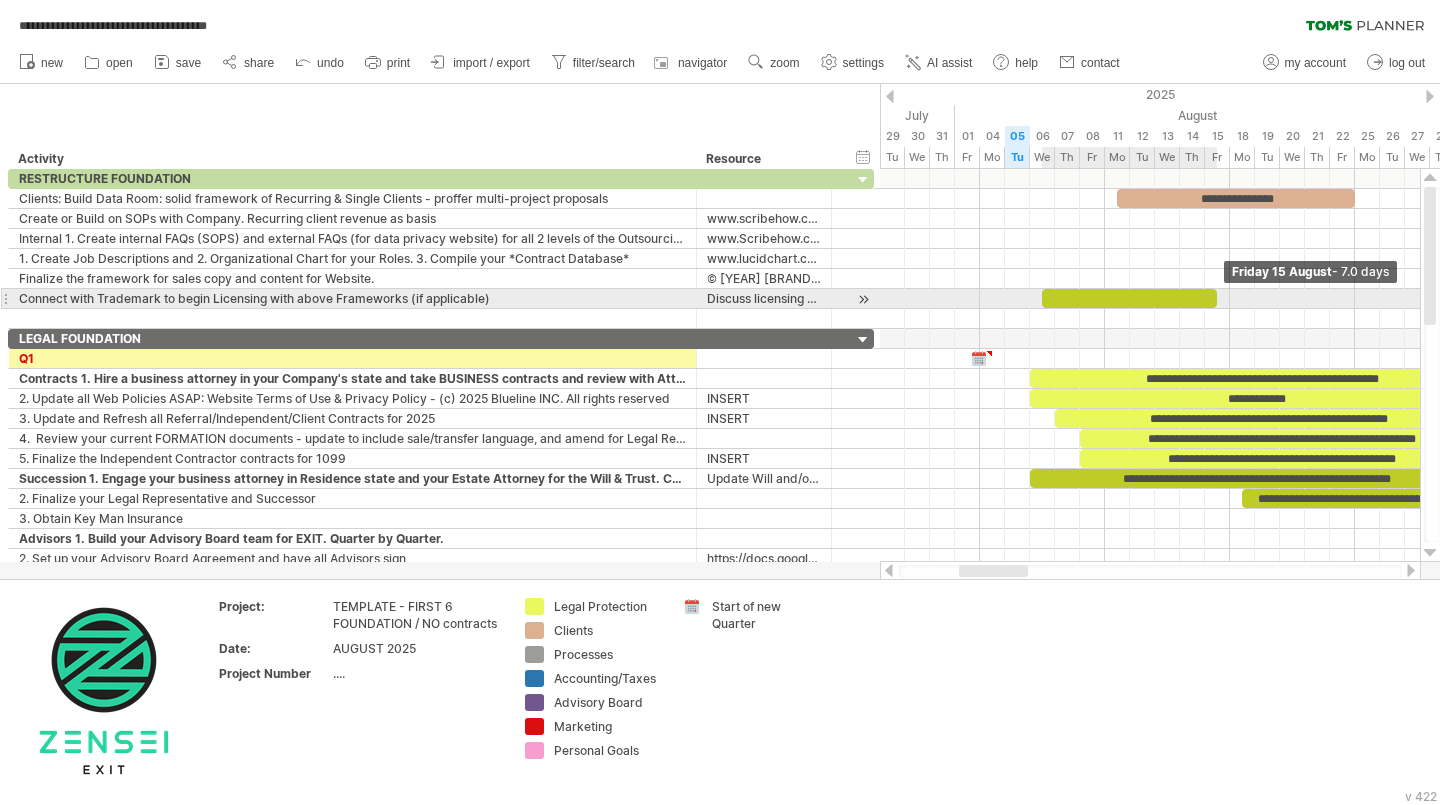 click at bounding box center (1217, 298) 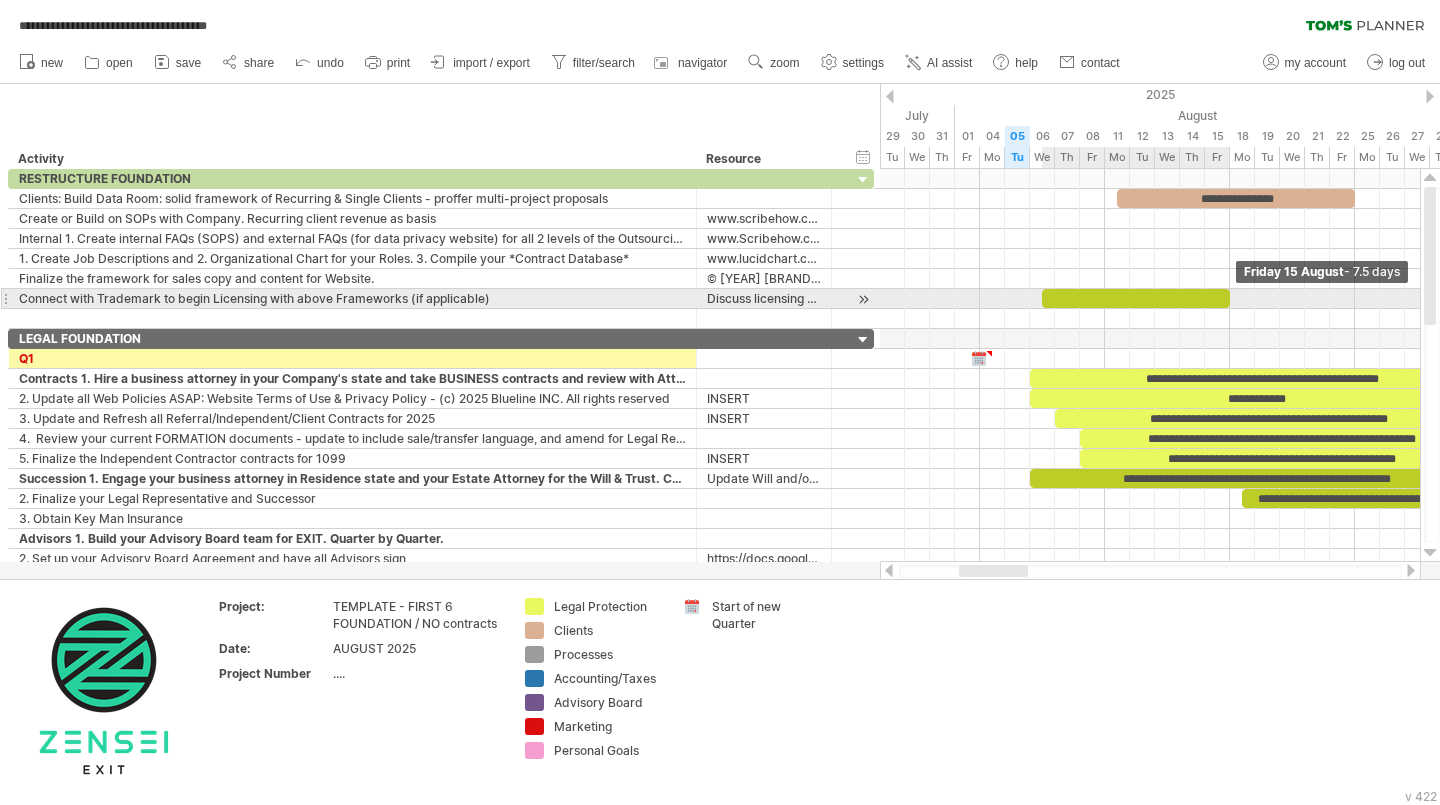 click at bounding box center [1230, 298] 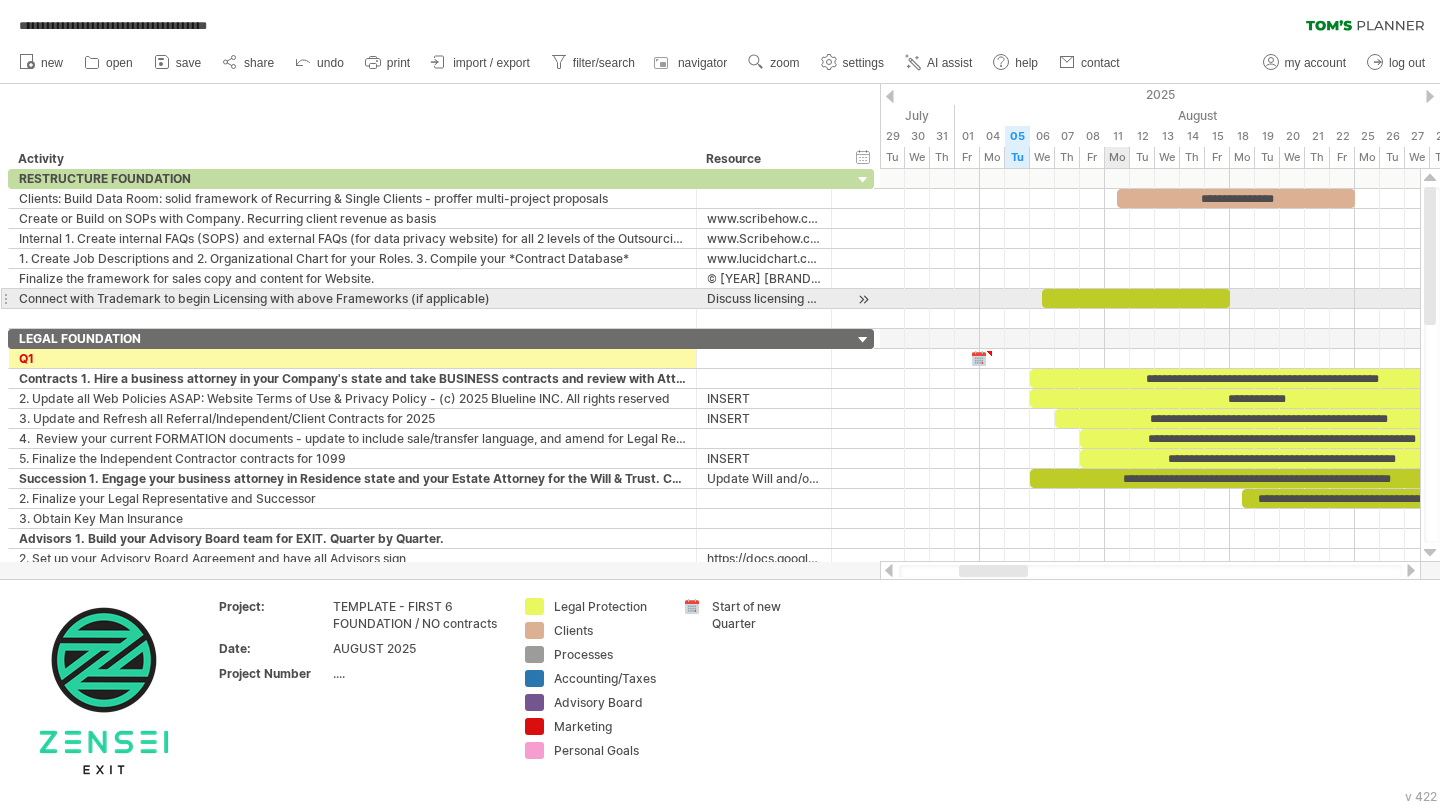 click at bounding box center (1136, 298) 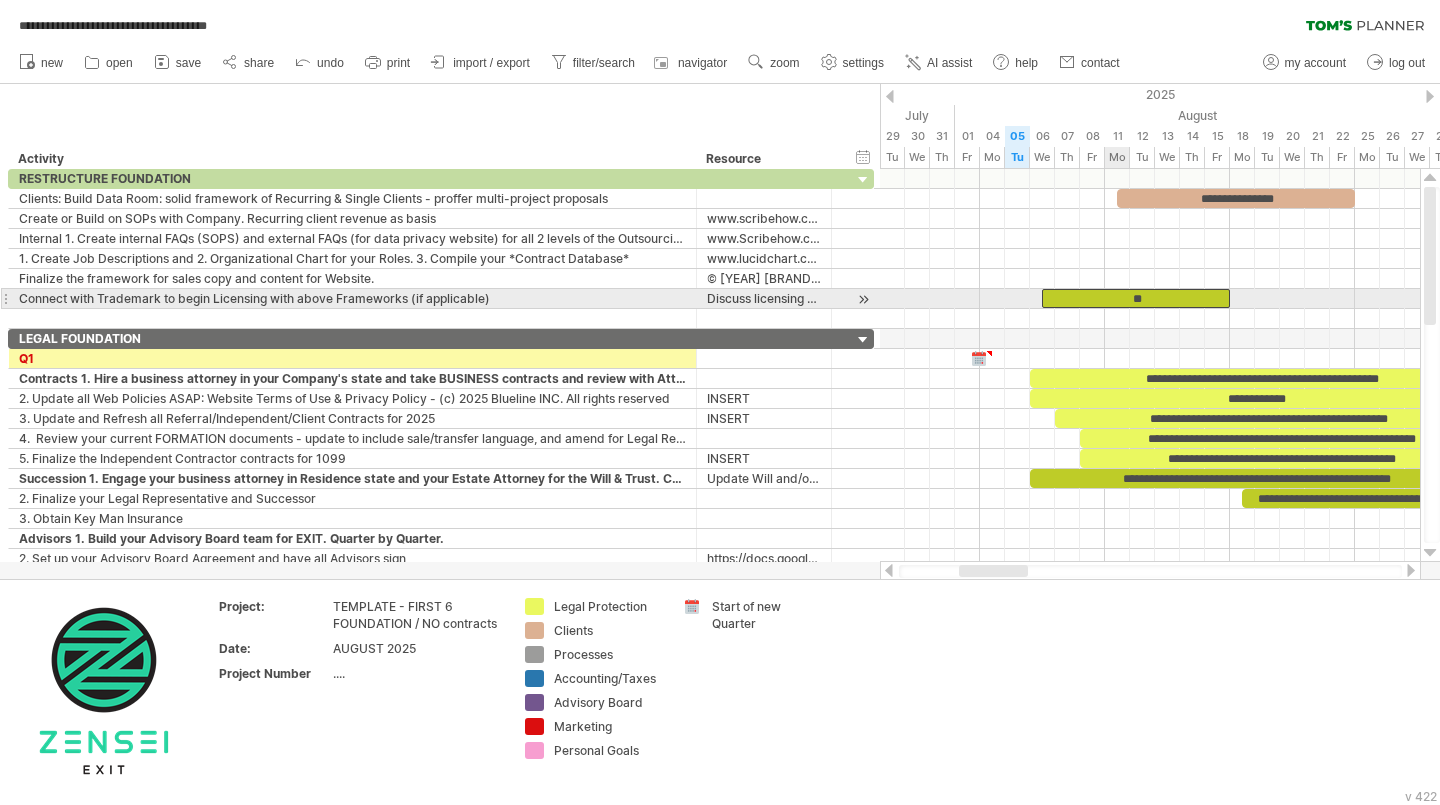 type 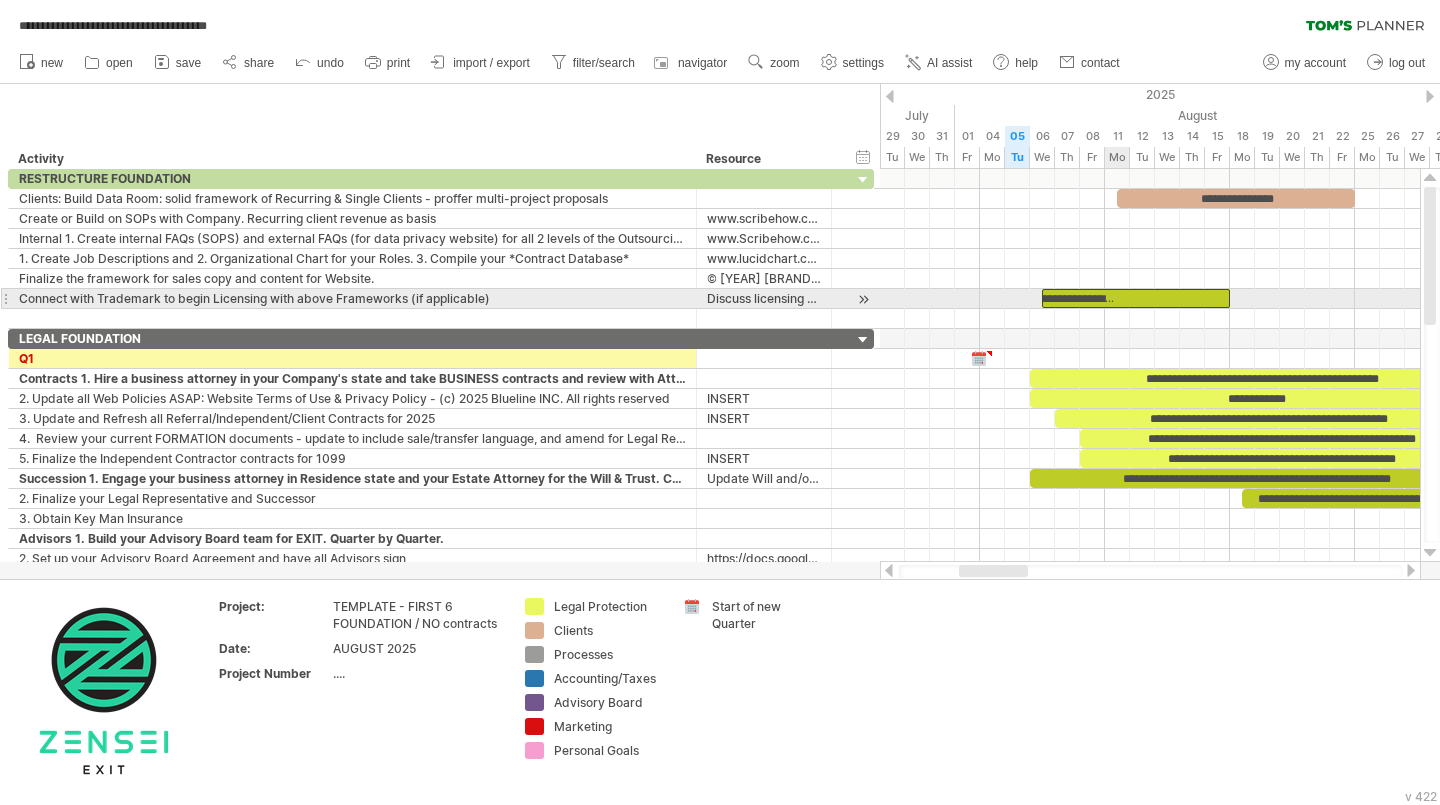 scroll, scrollTop: 0, scrollLeft: 0, axis: both 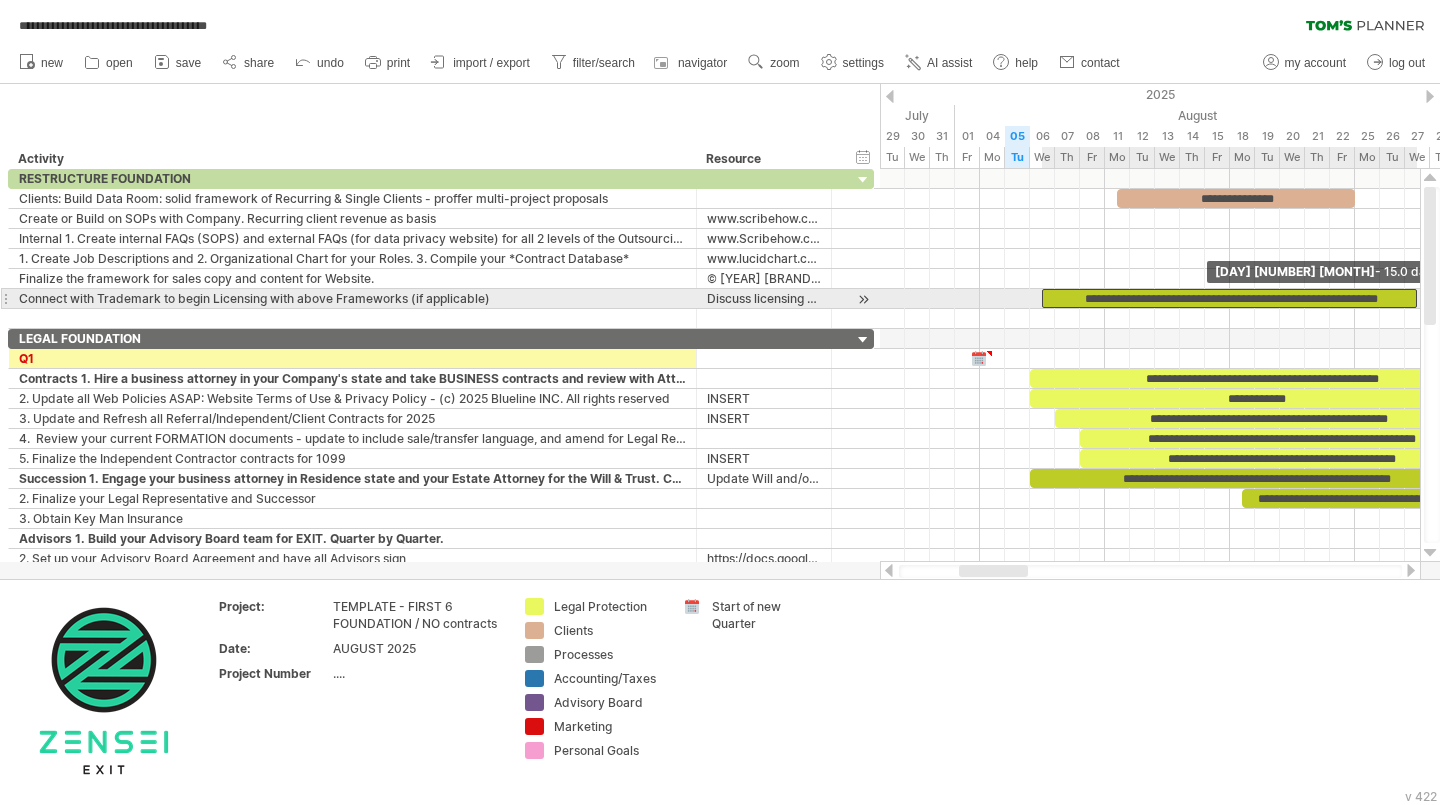 drag, startPoint x: 1228, startPoint y: 301, endPoint x: 1426, endPoint y: 291, distance: 198.25237 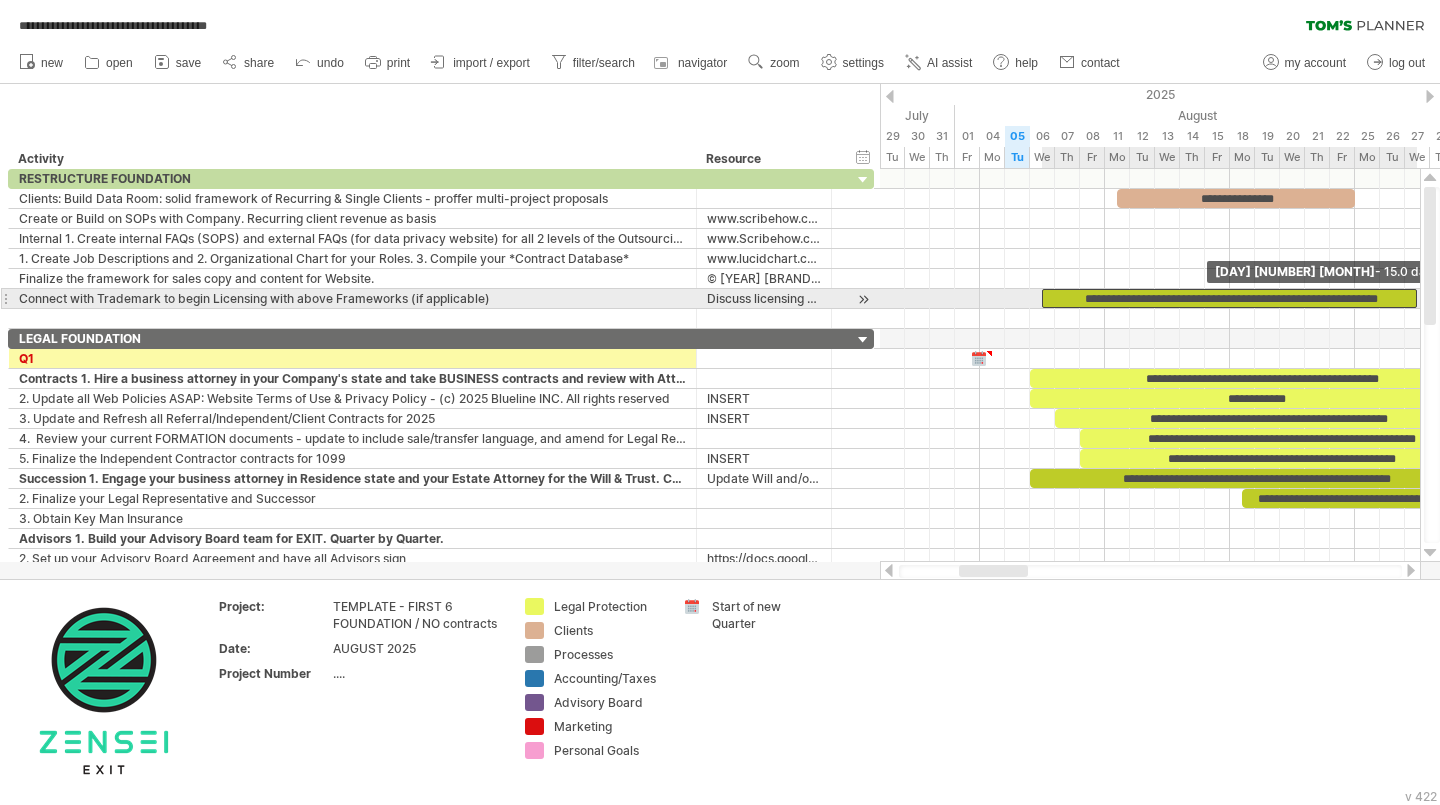 click on "**********" at bounding box center (720, 402) 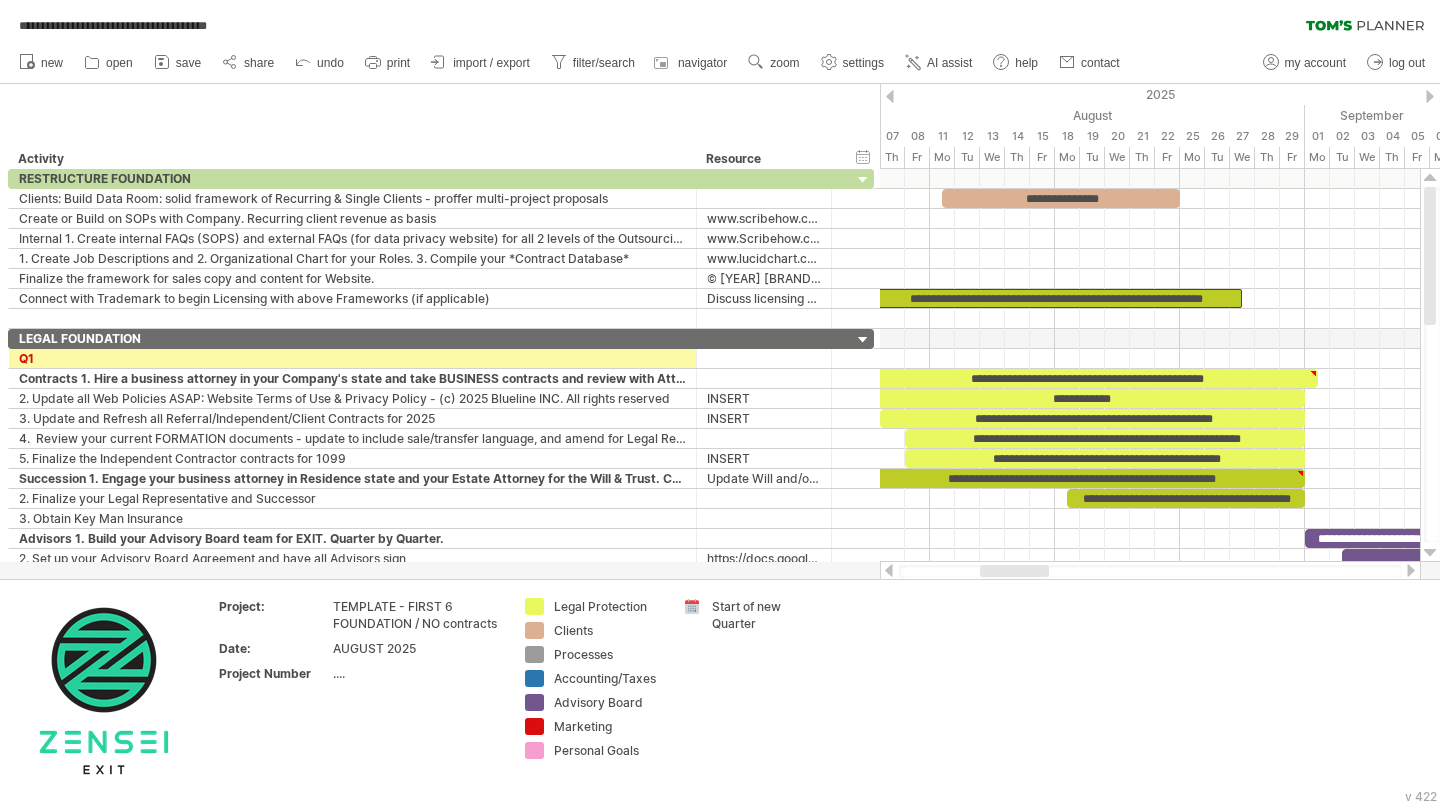 drag, startPoint x: 1005, startPoint y: 567, endPoint x: 1026, endPoint y: 565, distance: 21.095022 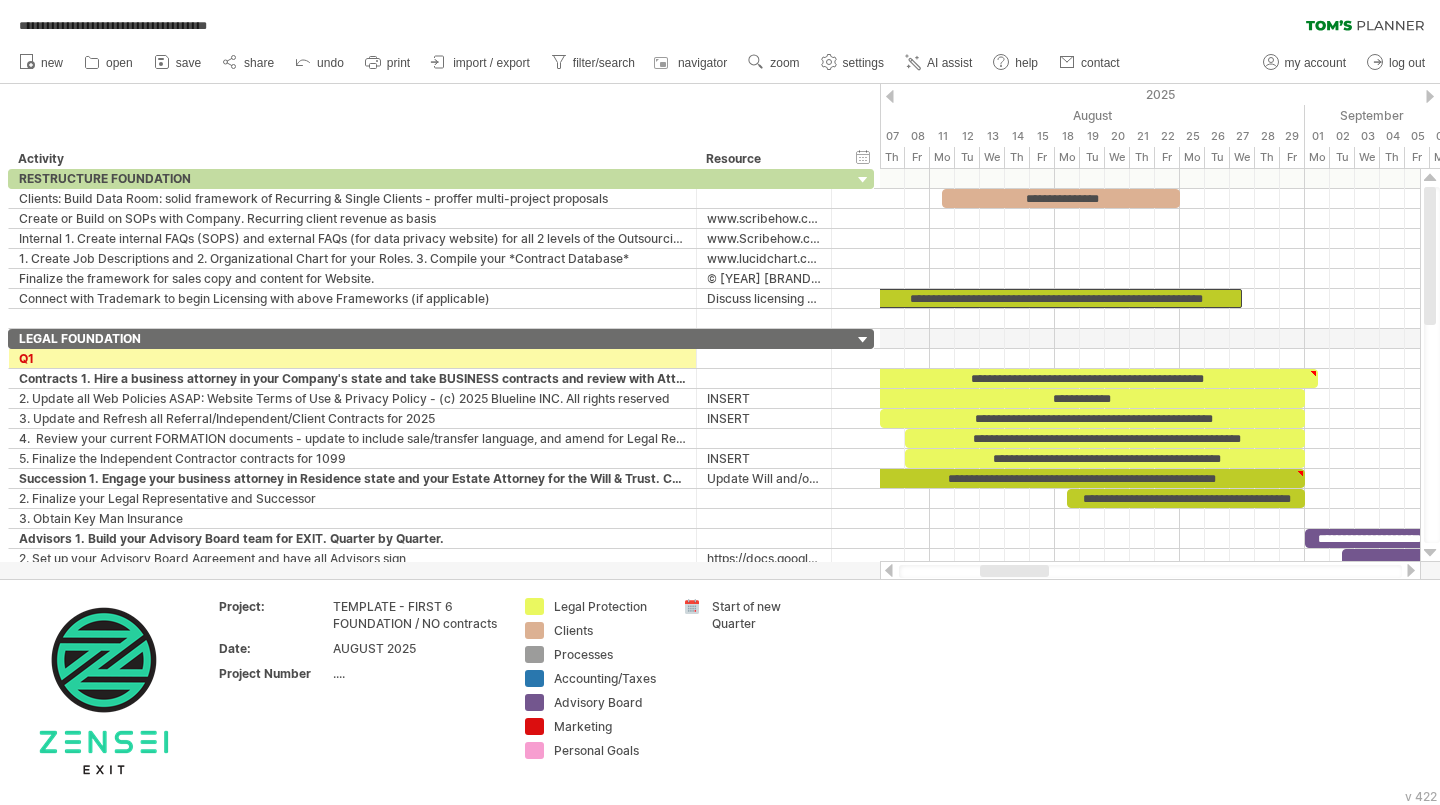 click at bounding box center [1014, 571] 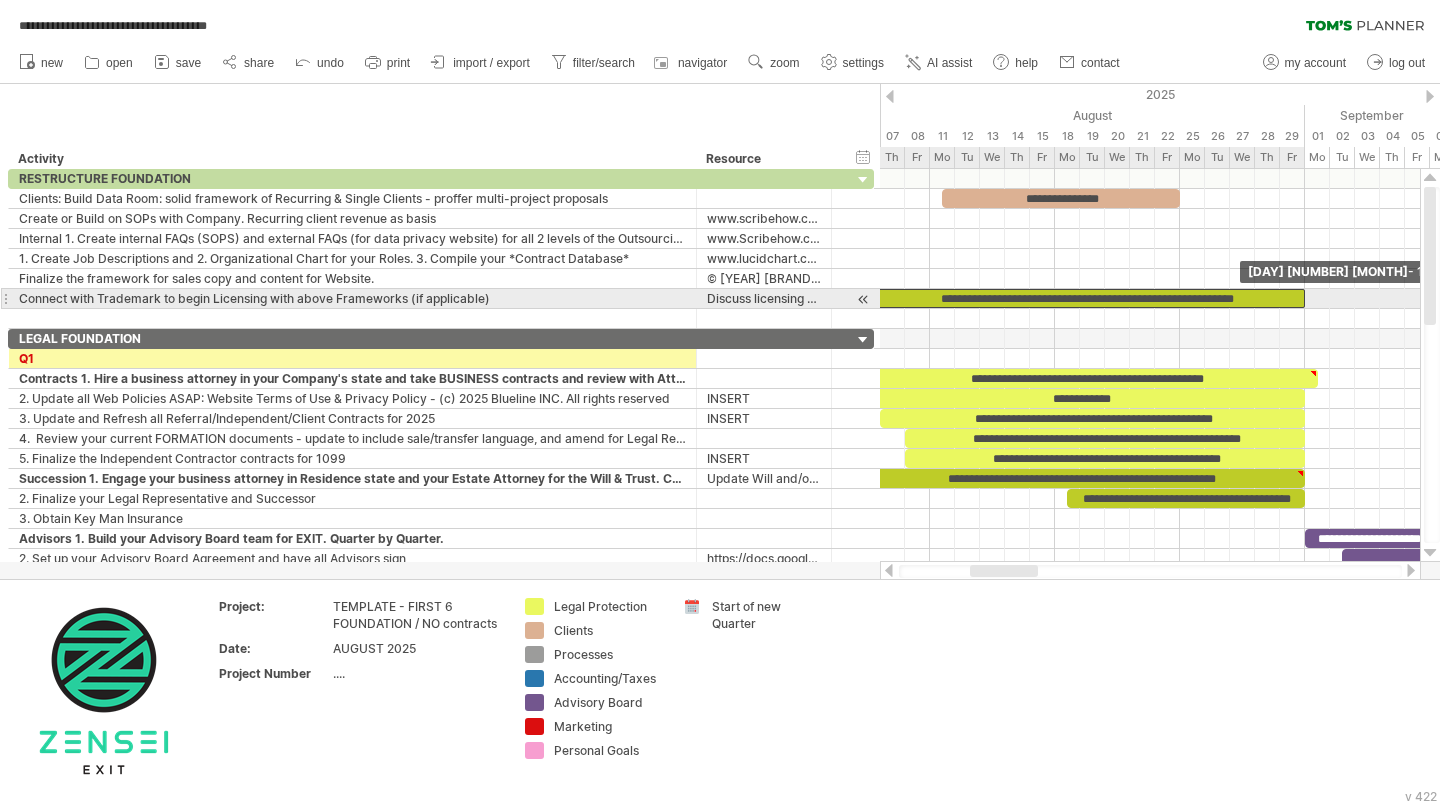 drag, startPoint x: 1244, startPoint y: 295, endPoint x: 1304, endPoint y: 296, distance: 60.00833 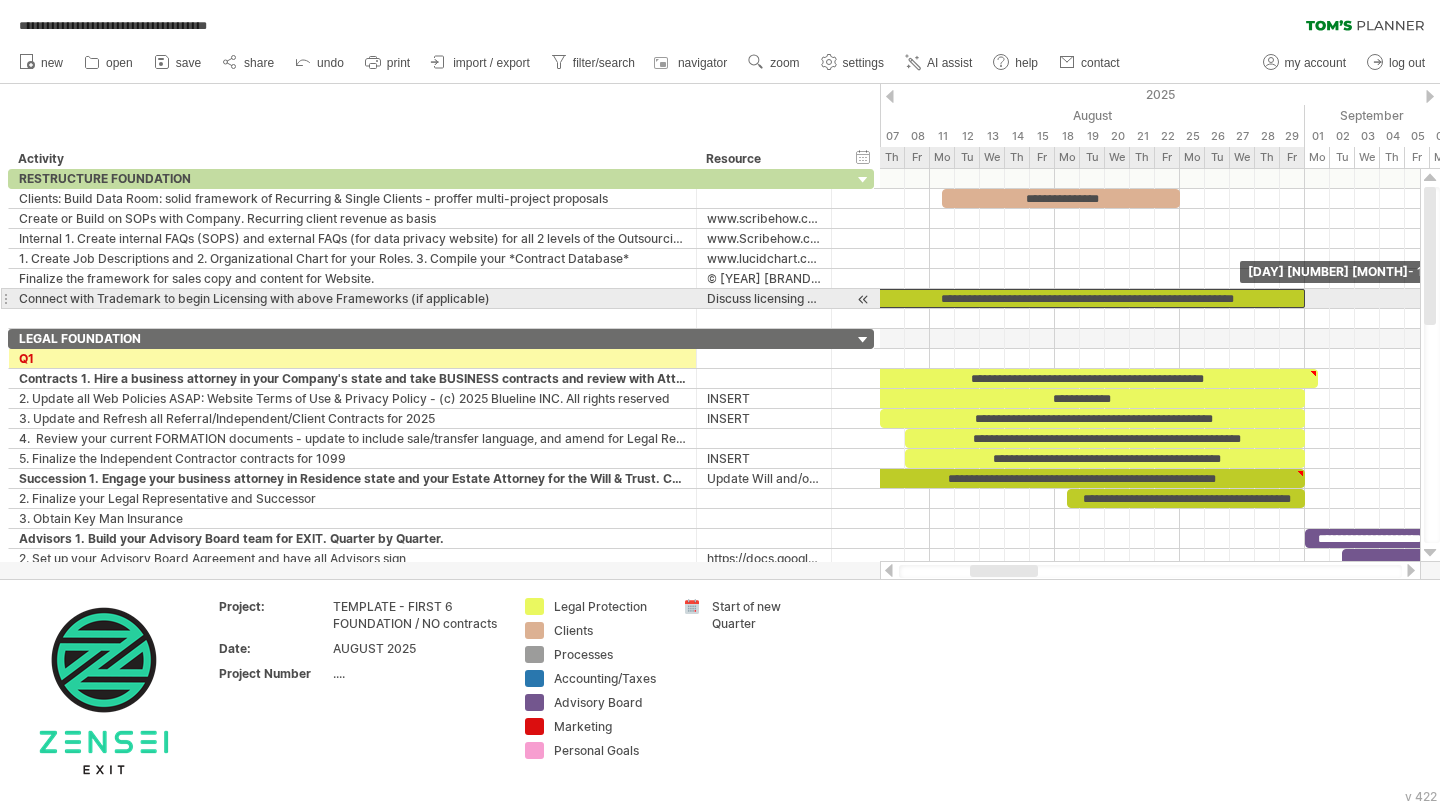 click at bounding box center (1305, 298) 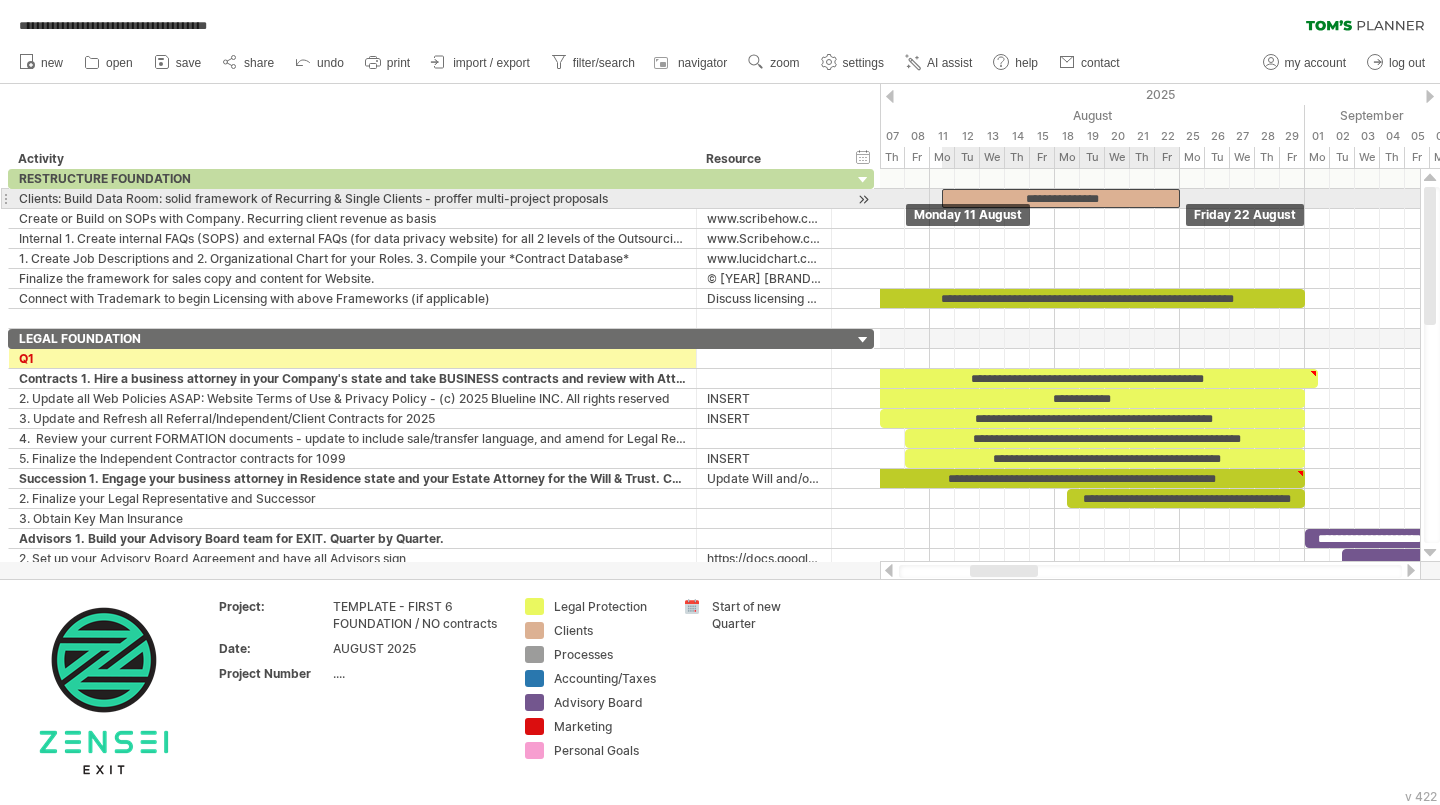 click on "**********" at bounding box center (1061, 198) 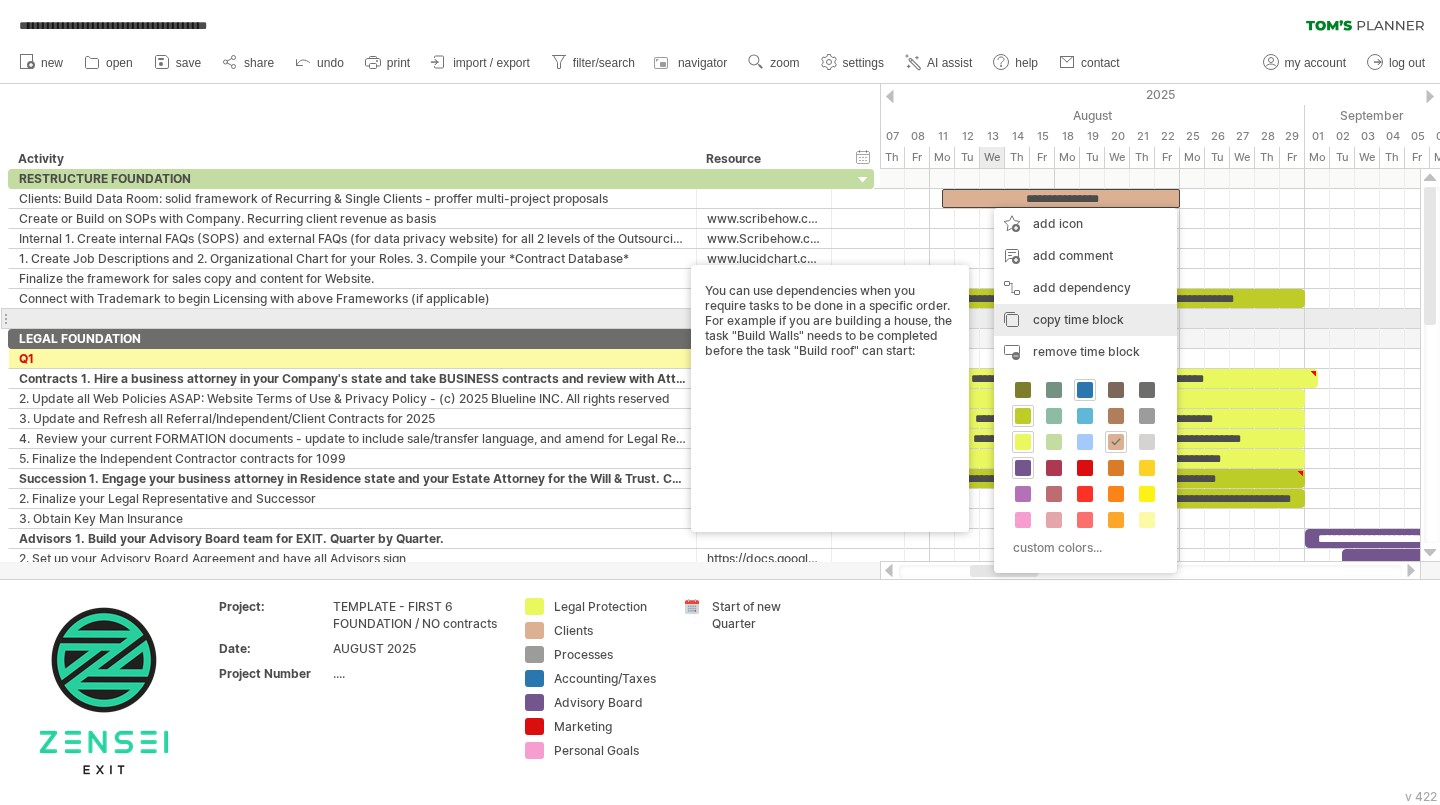 click on "copy time block copy time blocks/icons" at bounding box center (1085, 320) 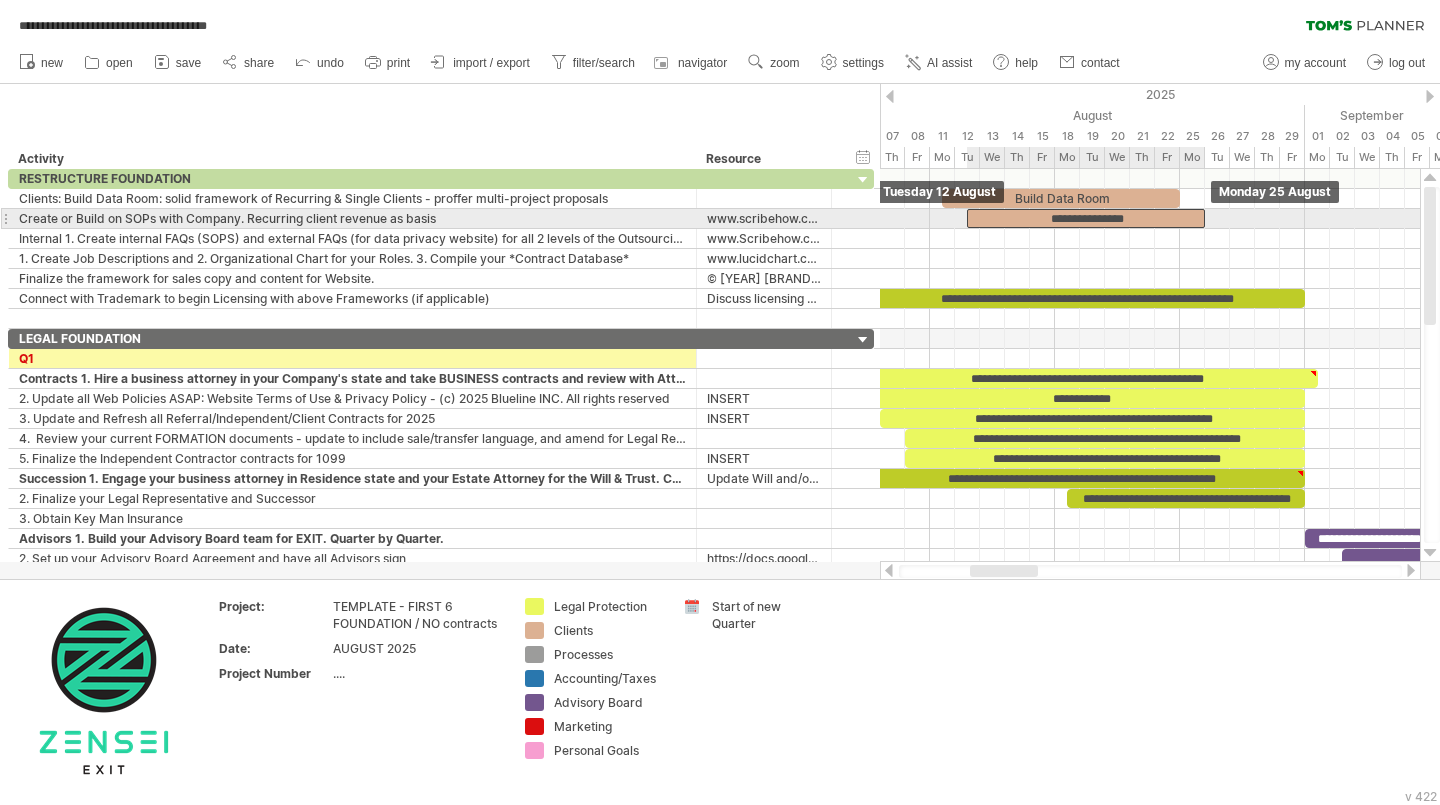 drag, startPoint x: 993, startPoint y: 191, endPoint x: 1013, endPoint y: 210, distance: 27.58623 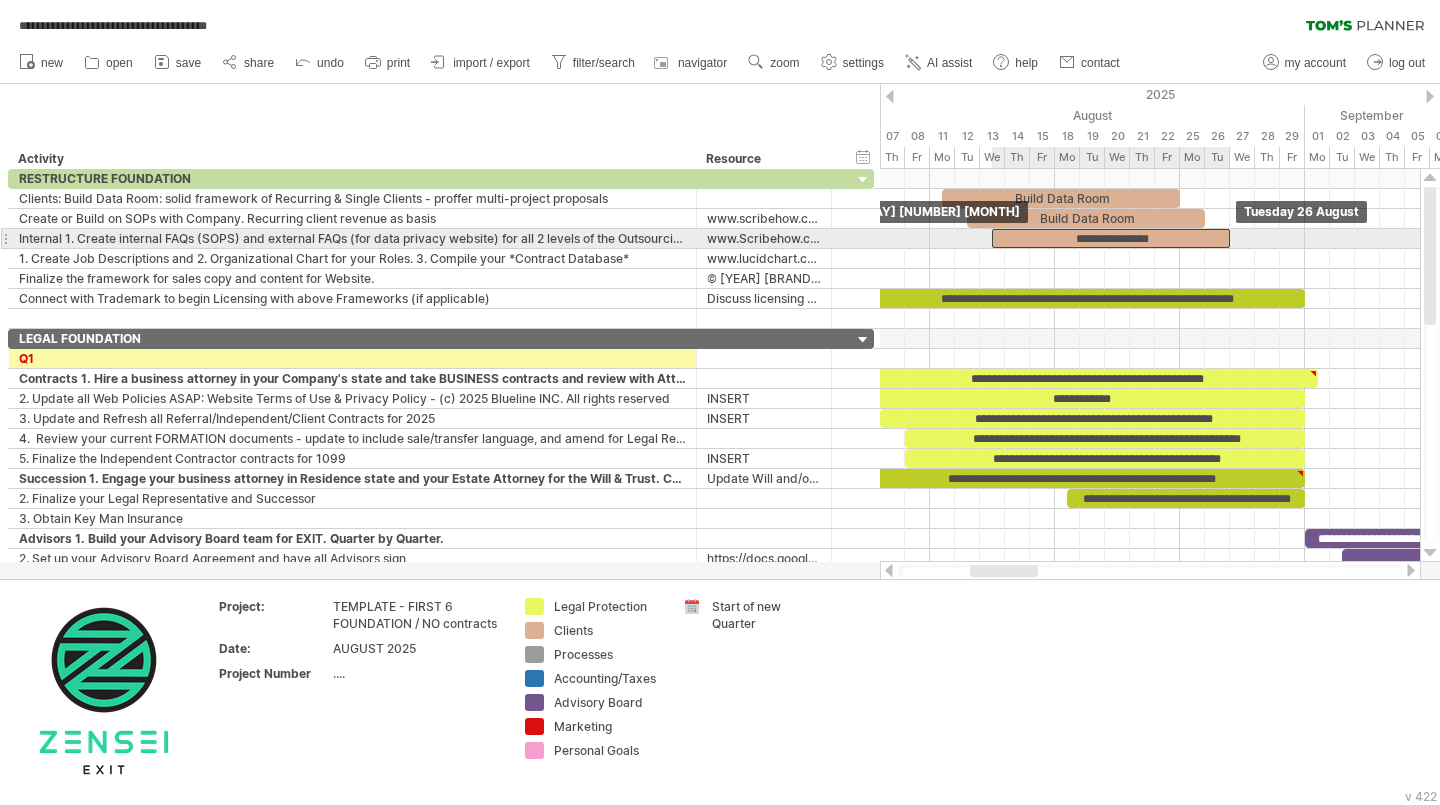 drag, startPoint x: 1016, startPoint y: 218, endPoint x: 1037, endPoint y: 230, distance: 24.186773 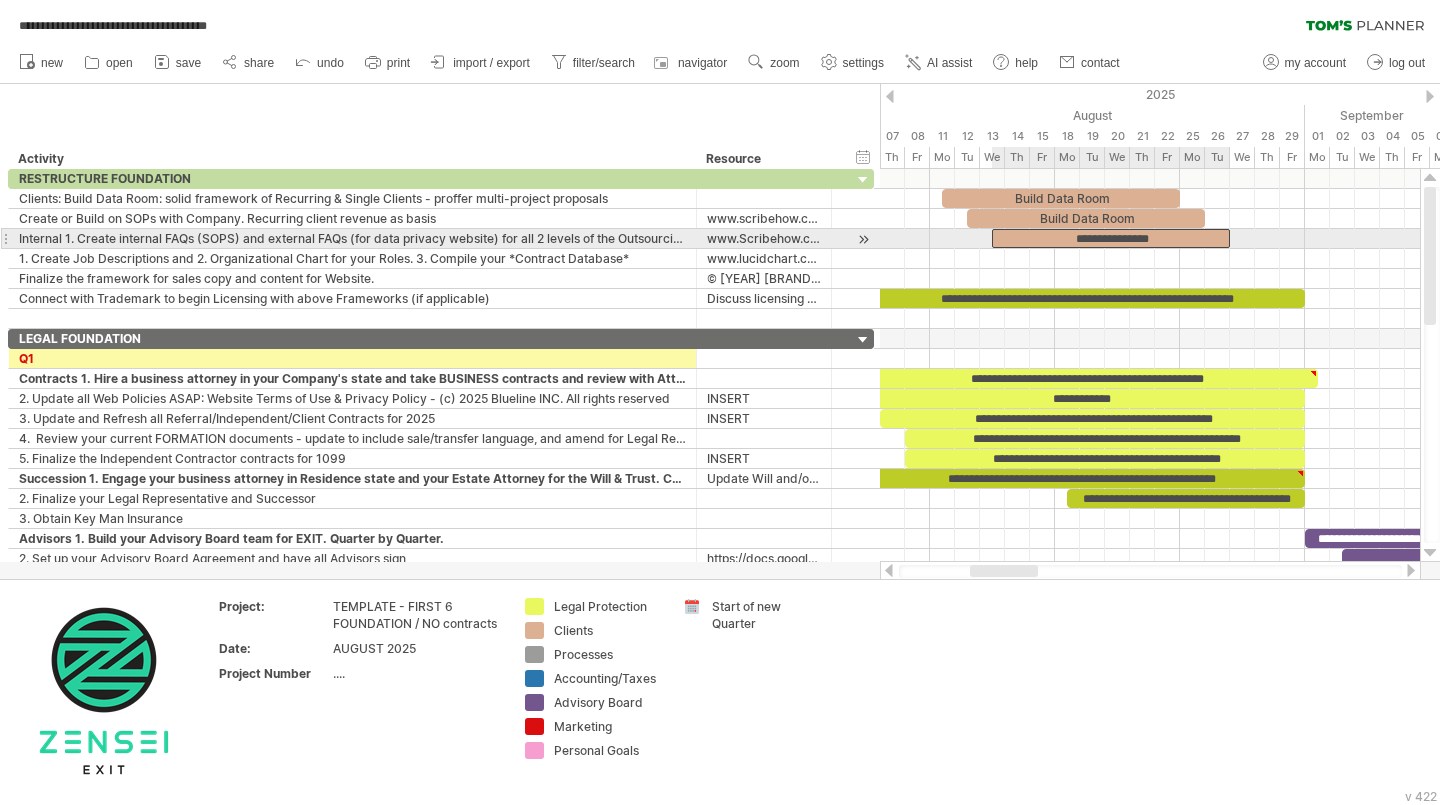 click on "**********" at bounding box center [1111, 238] 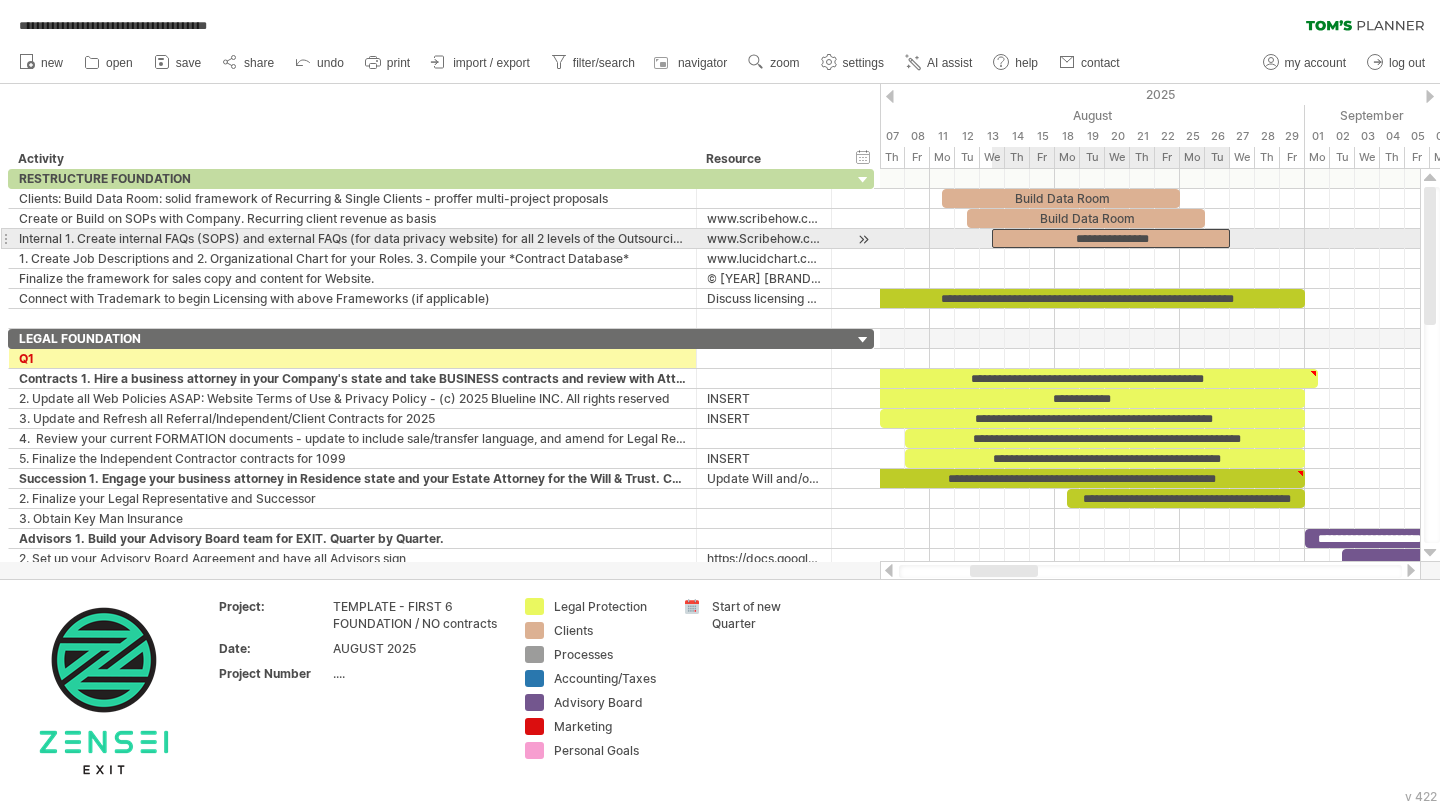 click on "**********" at bounding box center [1111, 238] 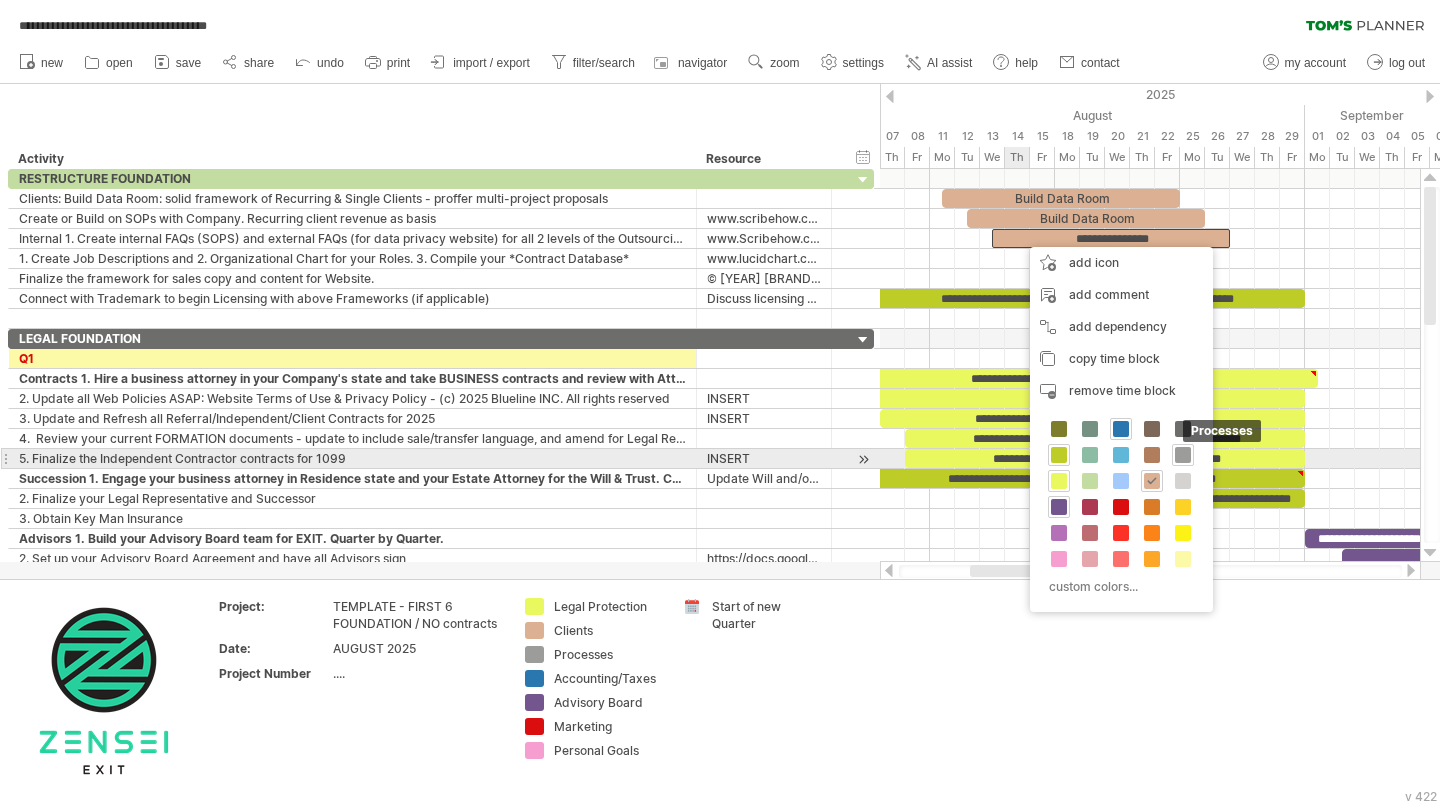 click at bounding box center [1183, 455] 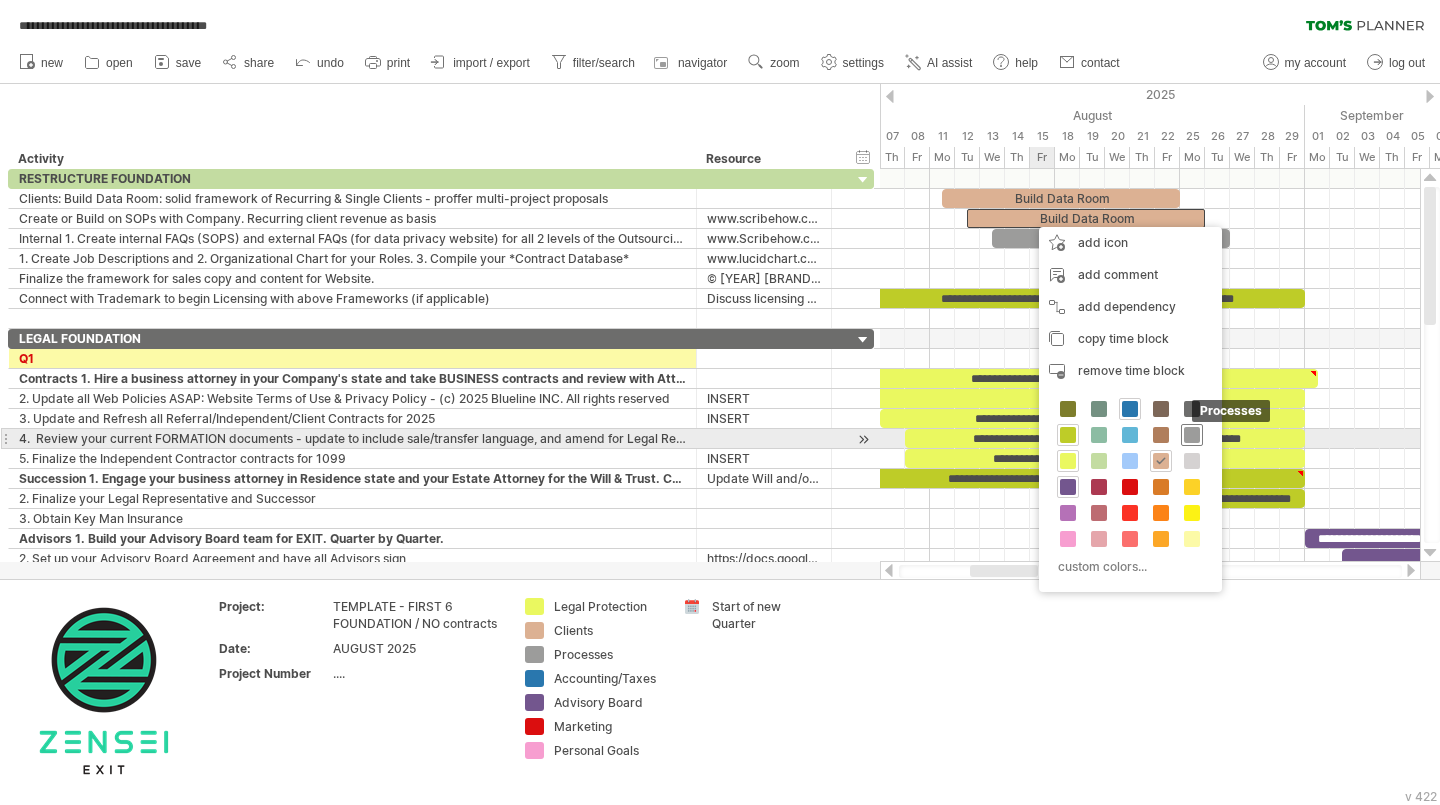 click at bounding box center (1192, 435) 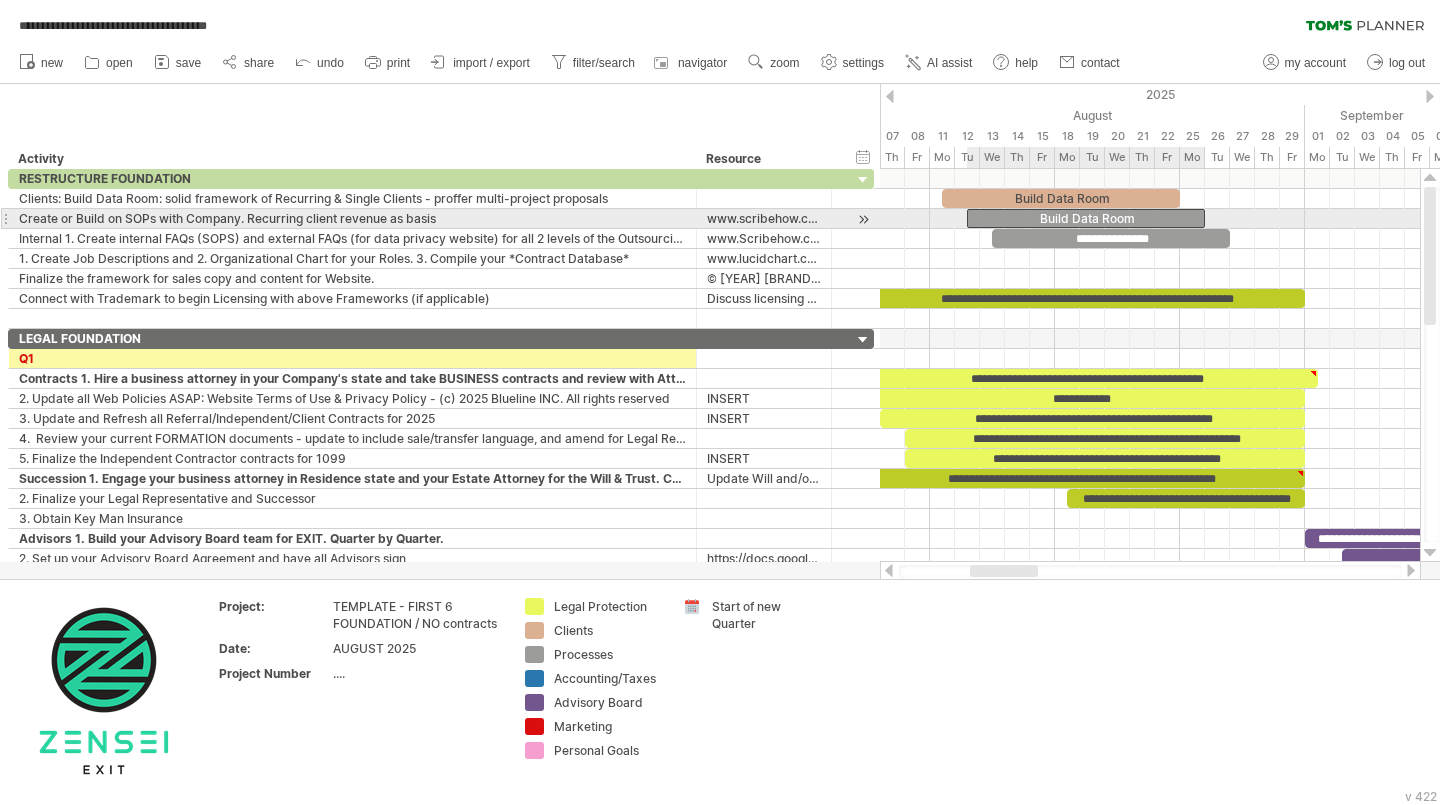 click on "Build Data Room" at bounding box center (1086, 218) 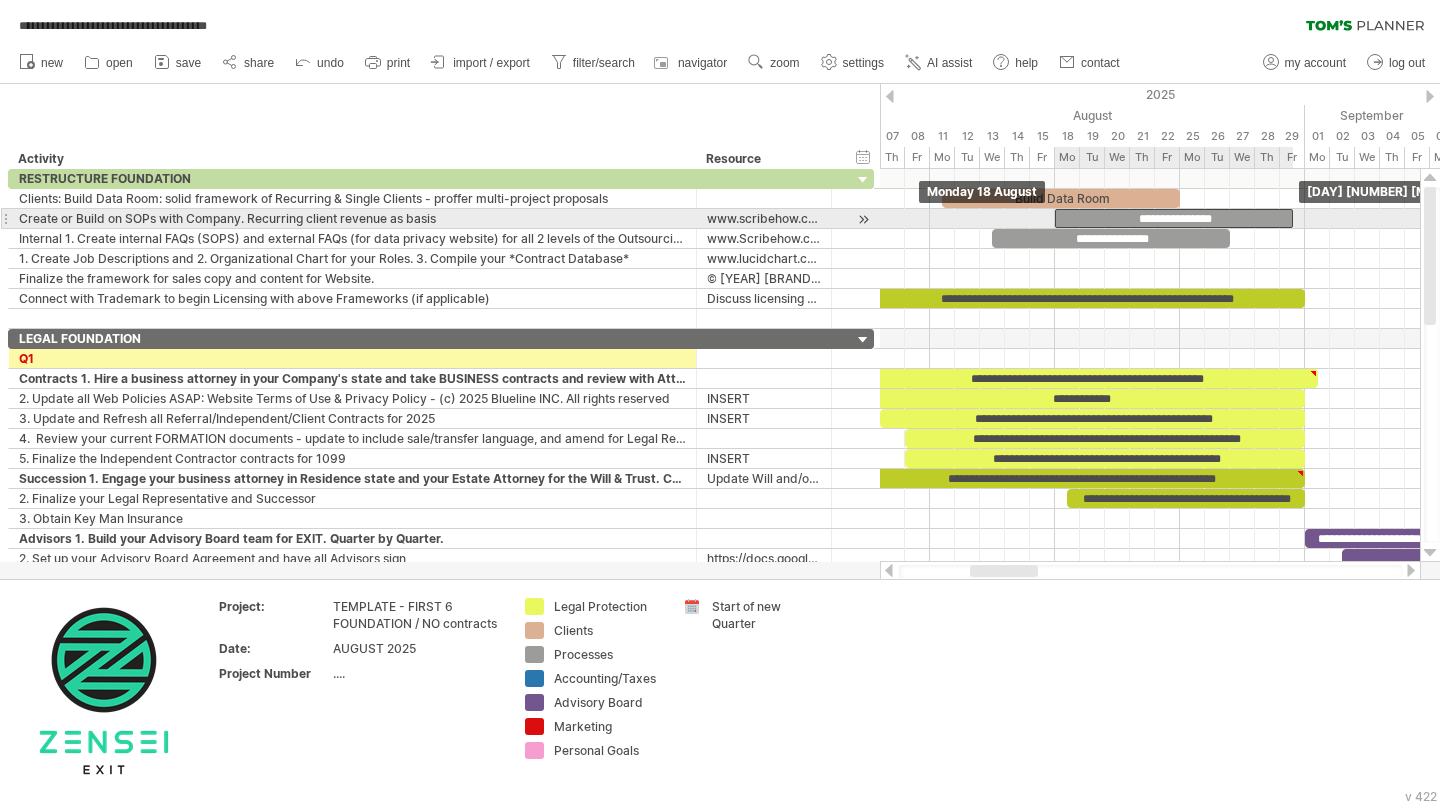 drag, startPoint x: 1147, startPoint y: 220, endPoint x: 1235, endPoint y: 216, distance: 88.09086 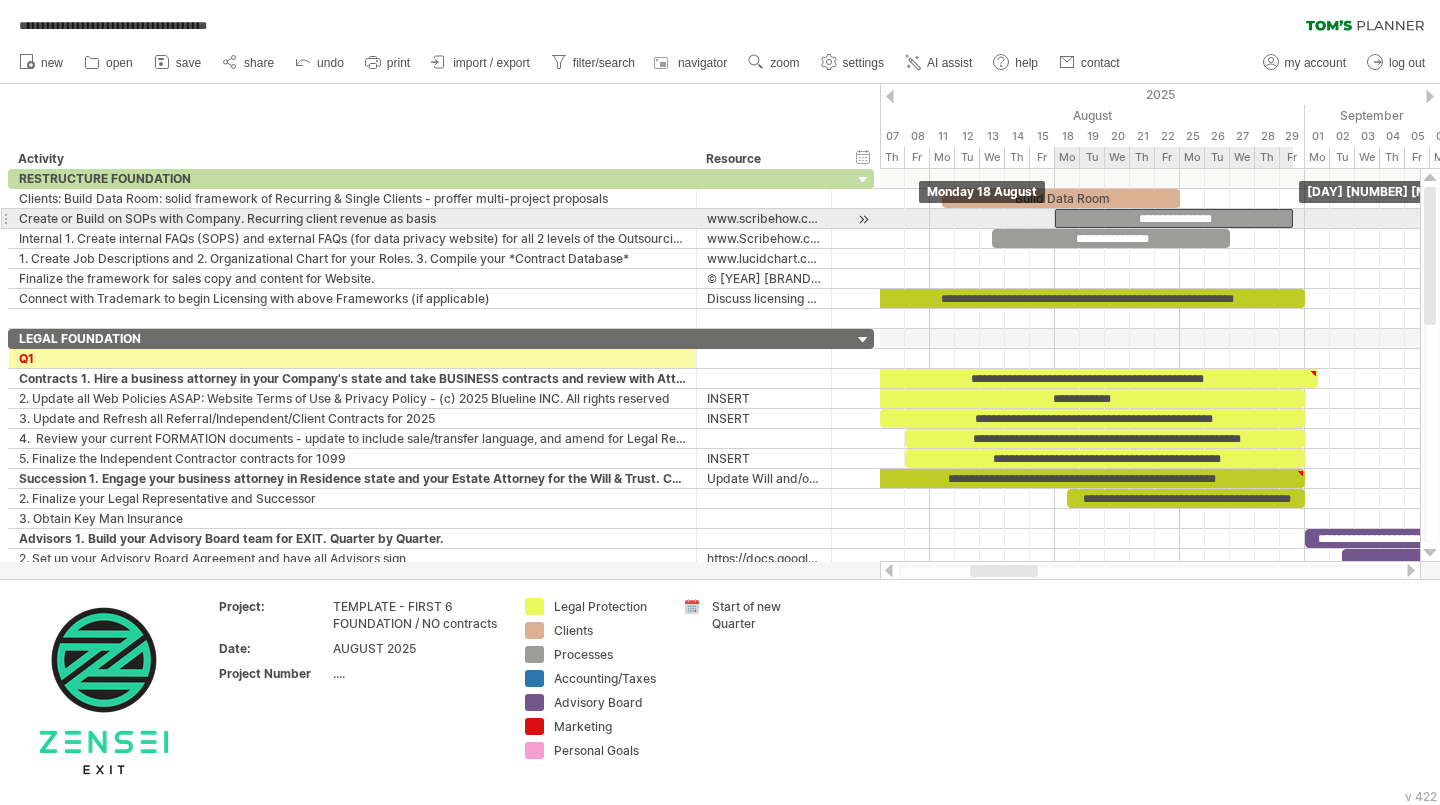 click on "**********" at bounding box center [1174, 218] 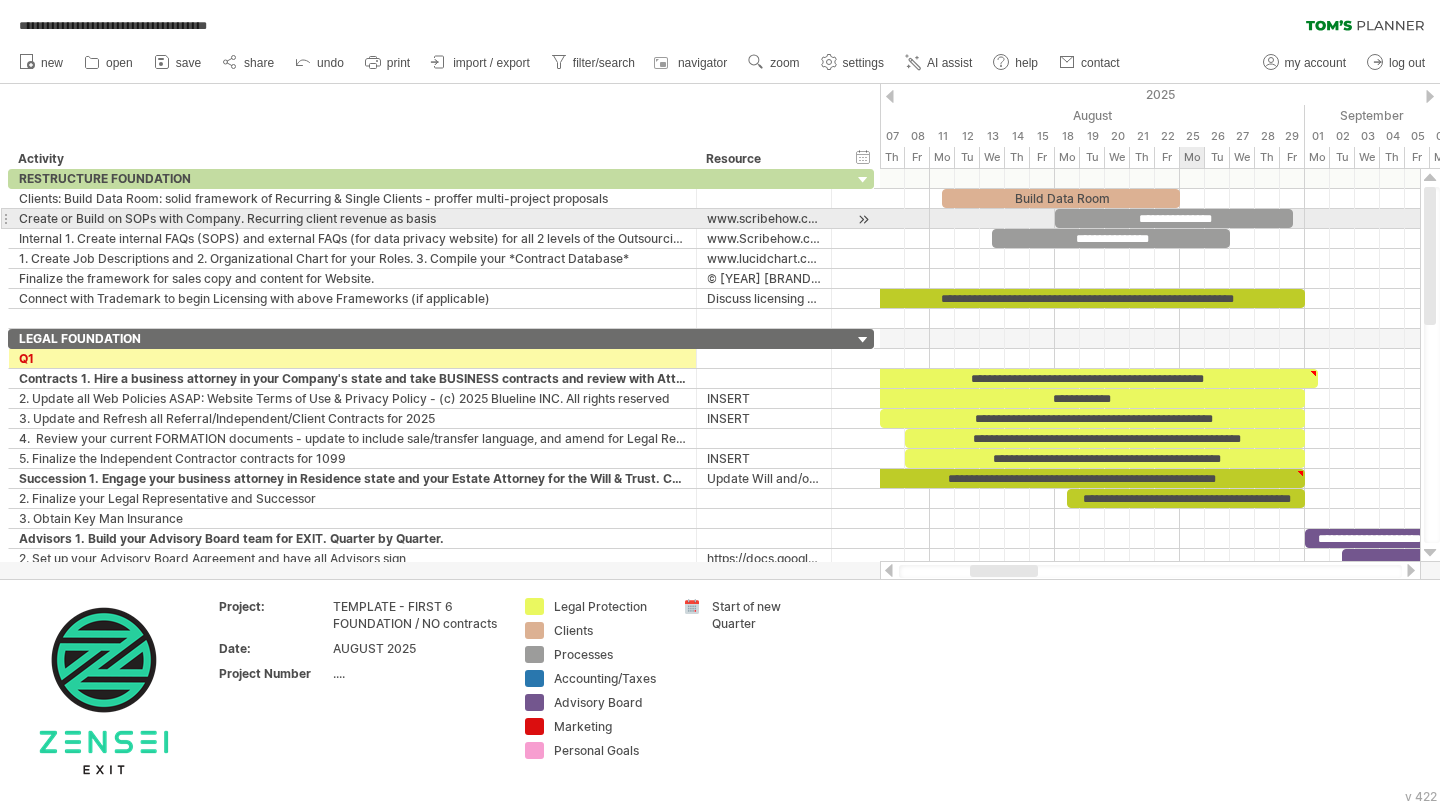 click on "**********" at bounding box center [1174, 218] 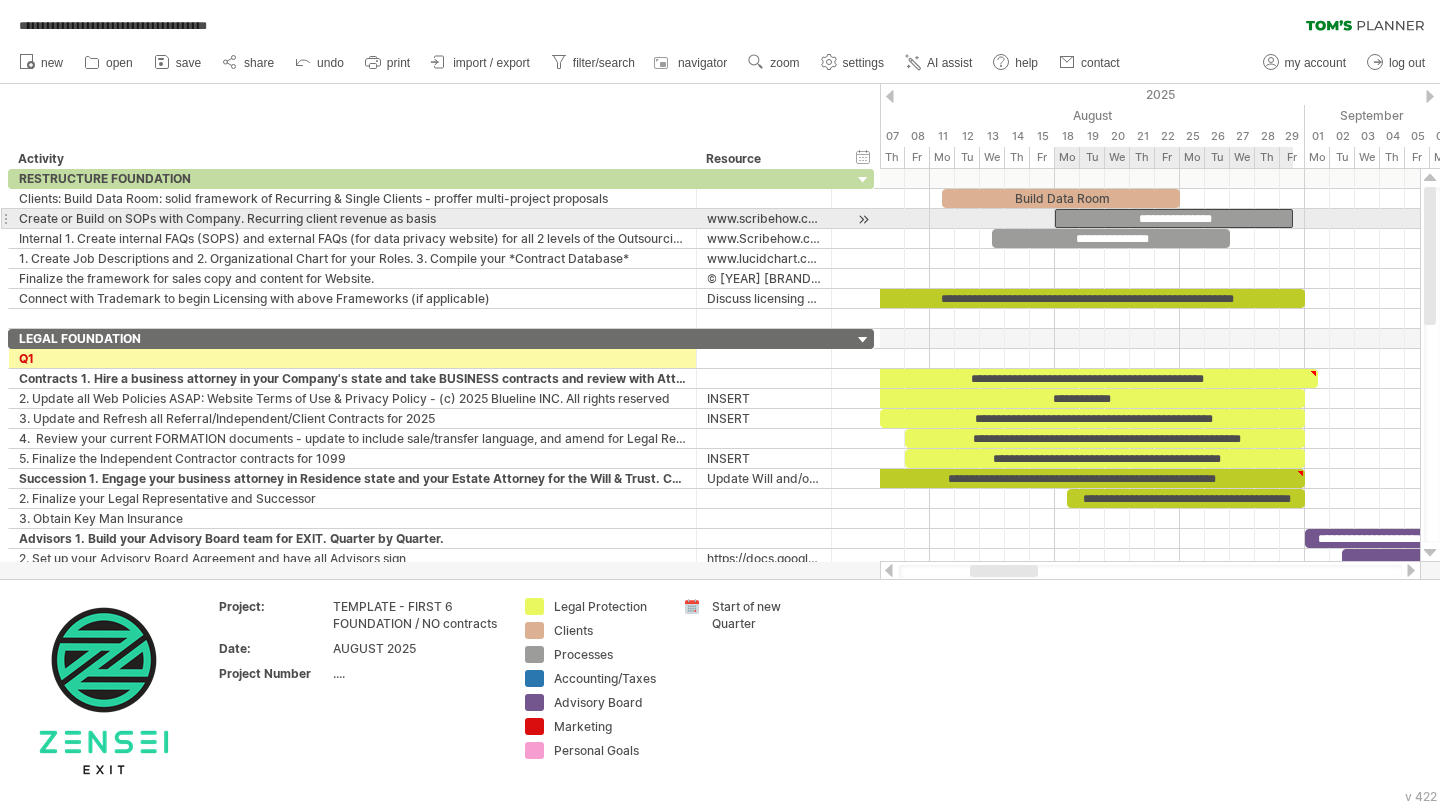 click on "**********" at bounding box center [1174, 218] 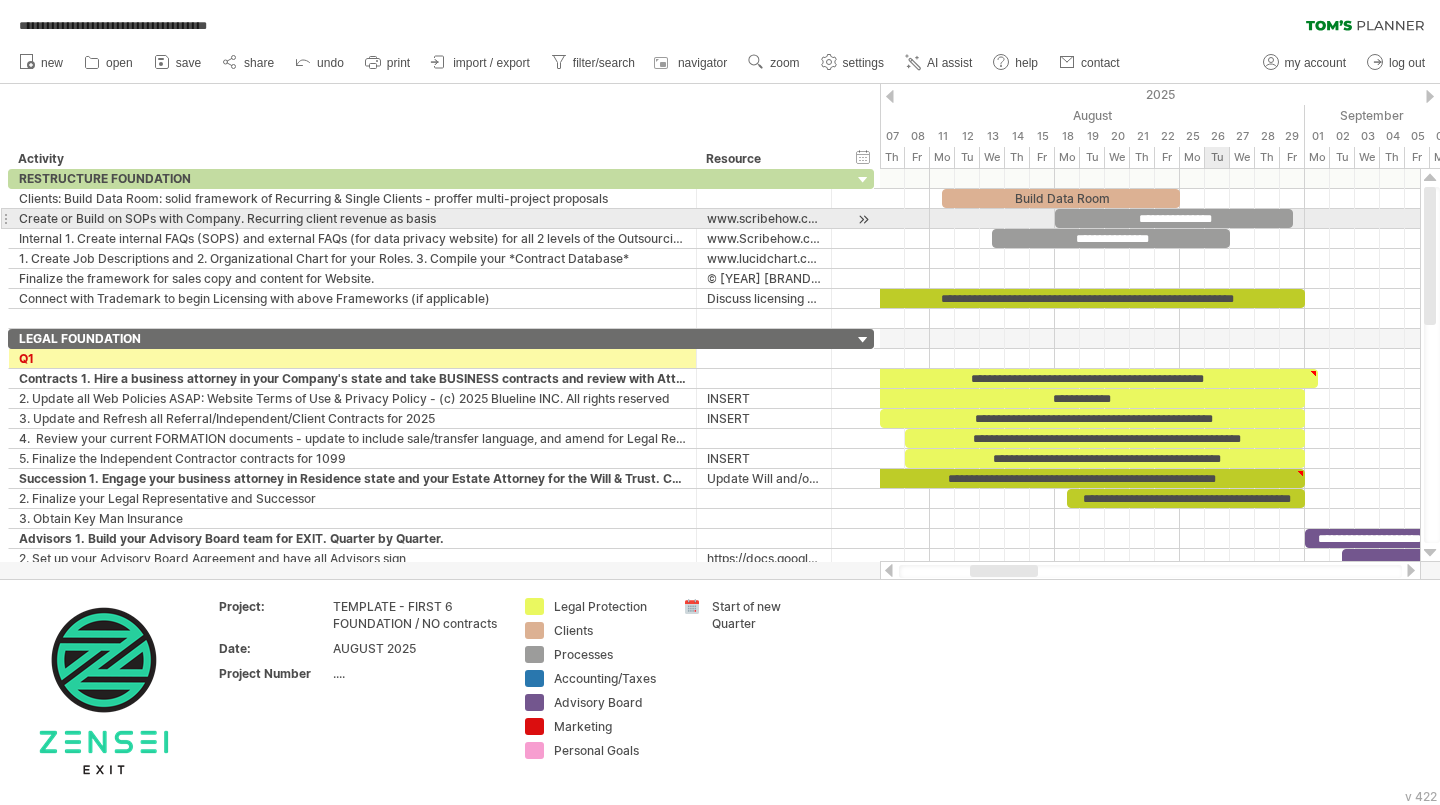 type 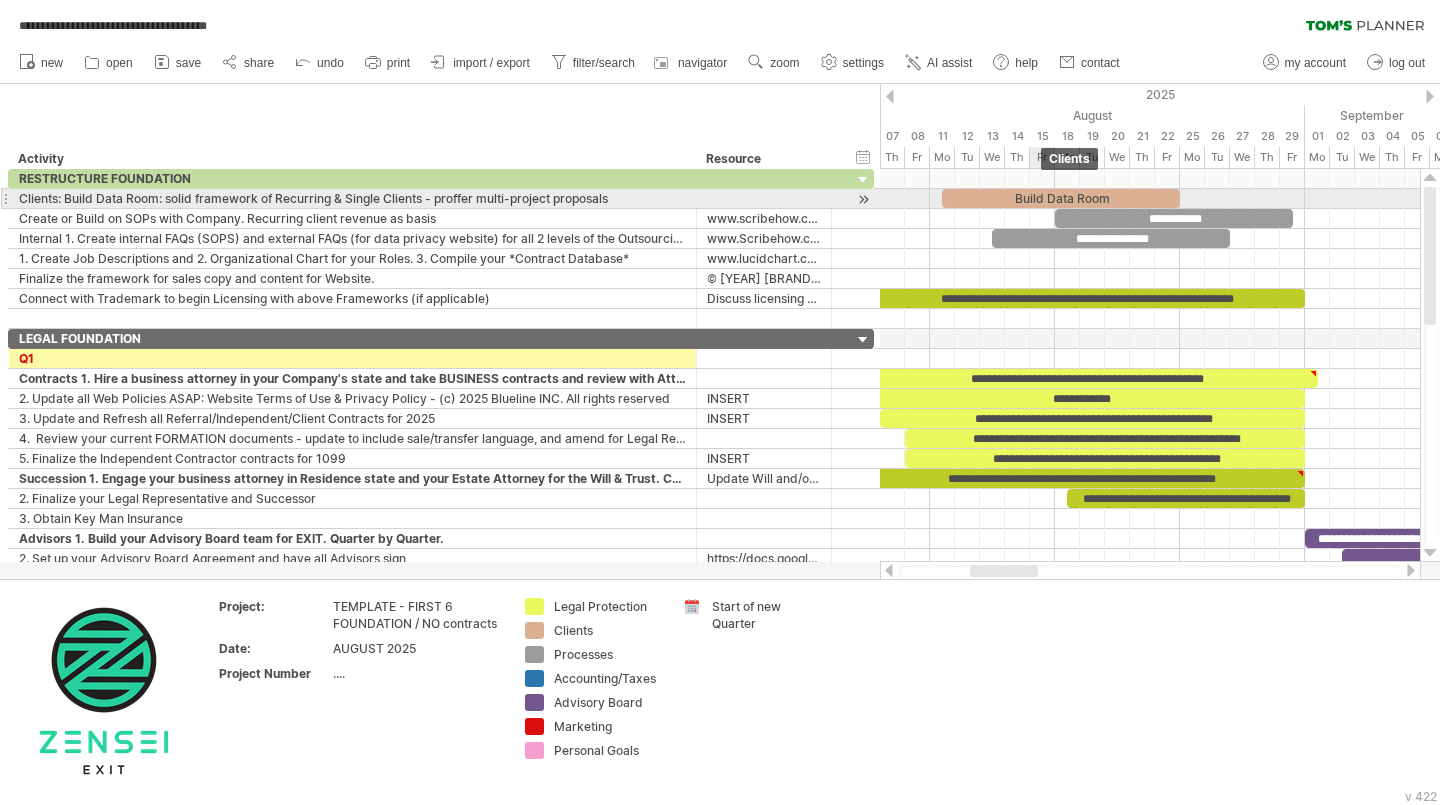 click on "Build Data Room" at bounding box center [1061, 198] 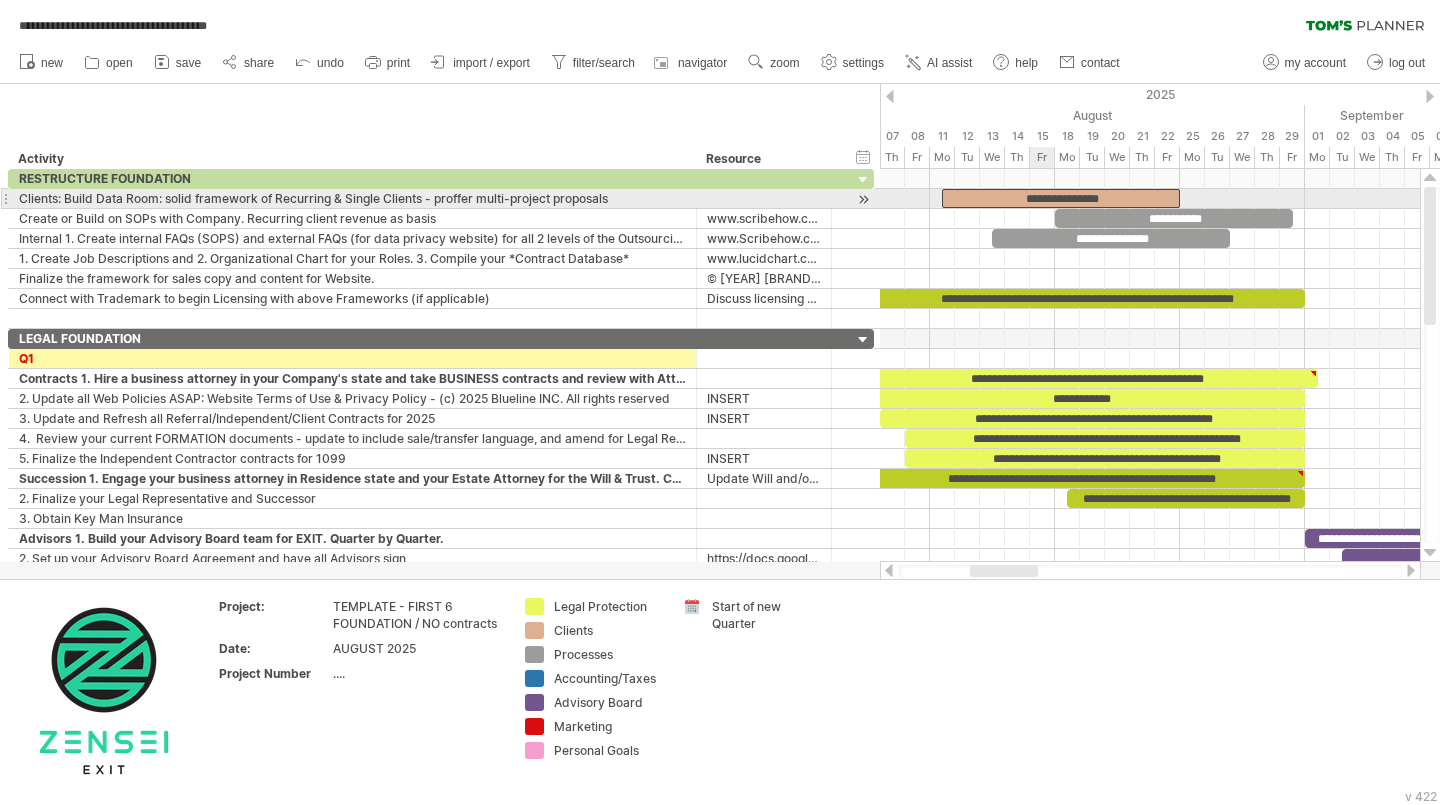 type 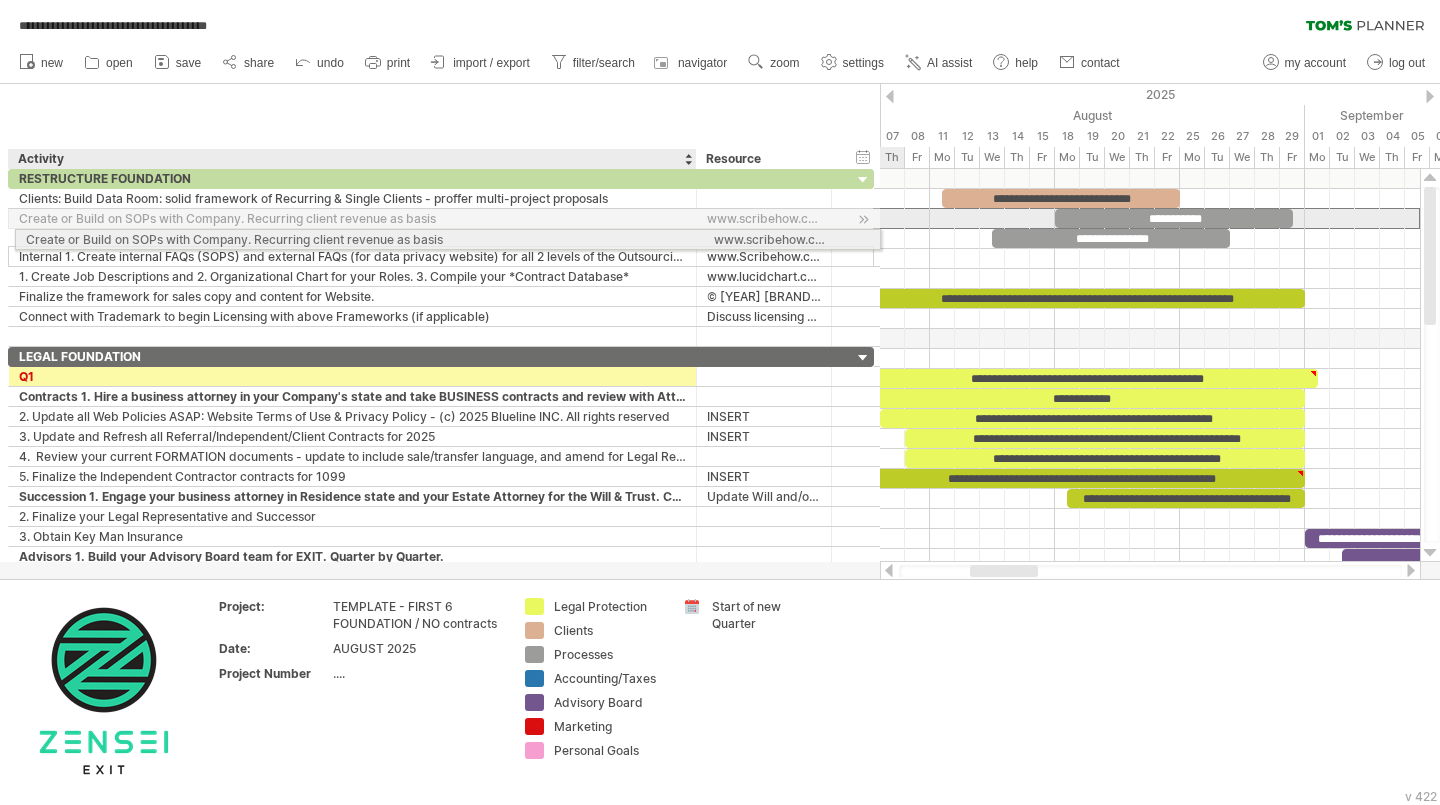 drag, startPoint x: 219, startPoint y: 211, endPoint x: 221, endPoint y: 236, distance: 25.079872 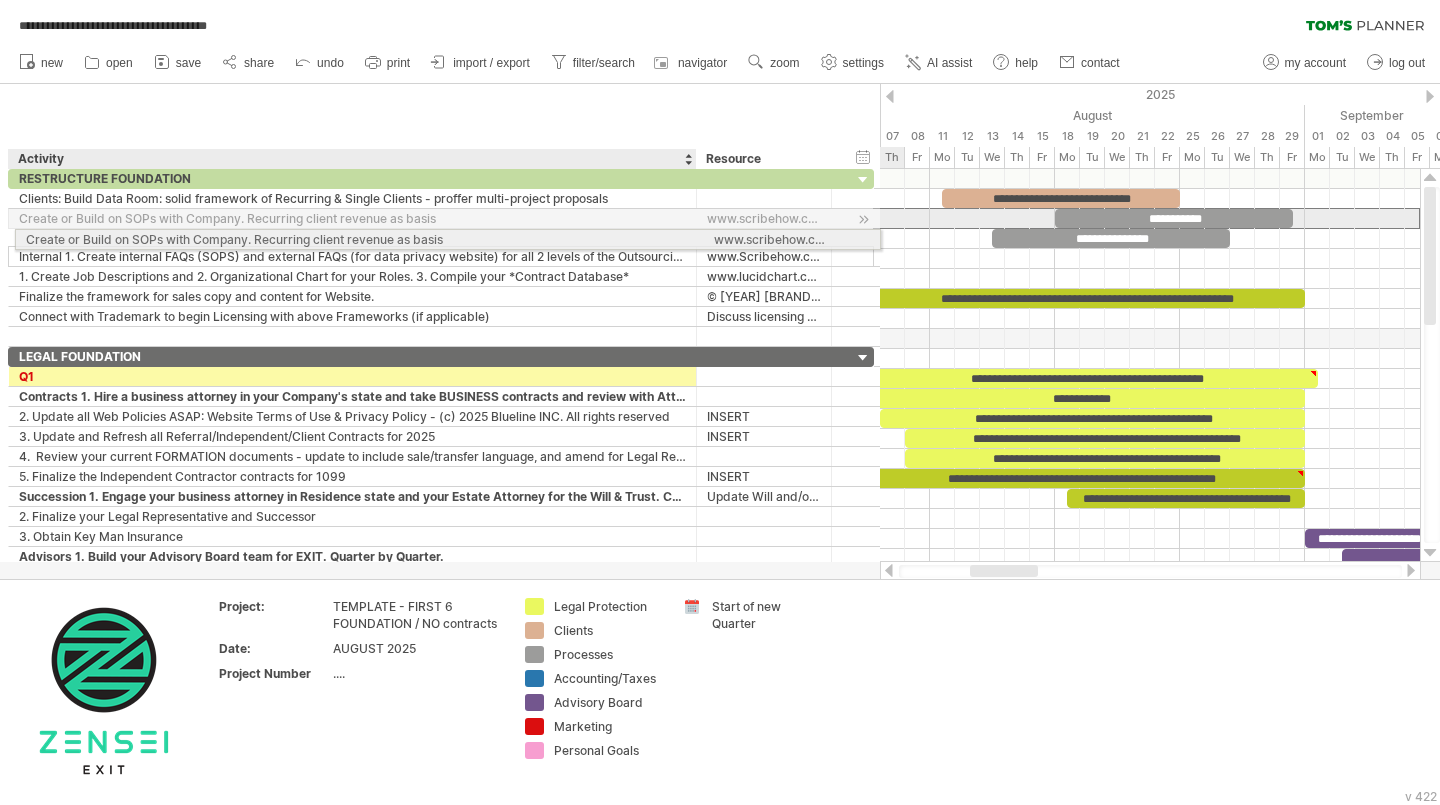 click on "**********" at bounding box center [441, 258] 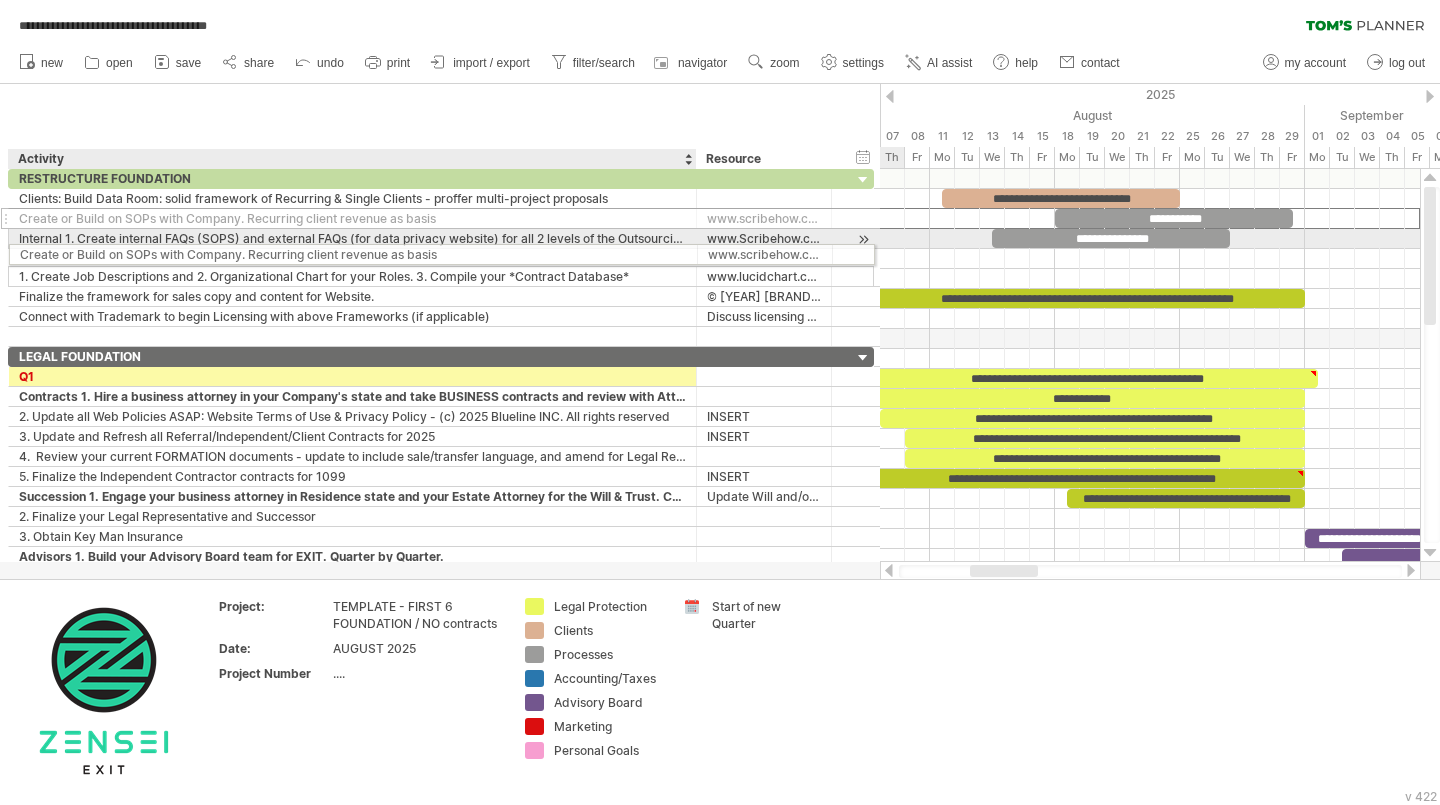 drag, startPoint x: 260, startPoint y: 222, endPoint x: 255, endPoint y: 251, distance: 29.427877 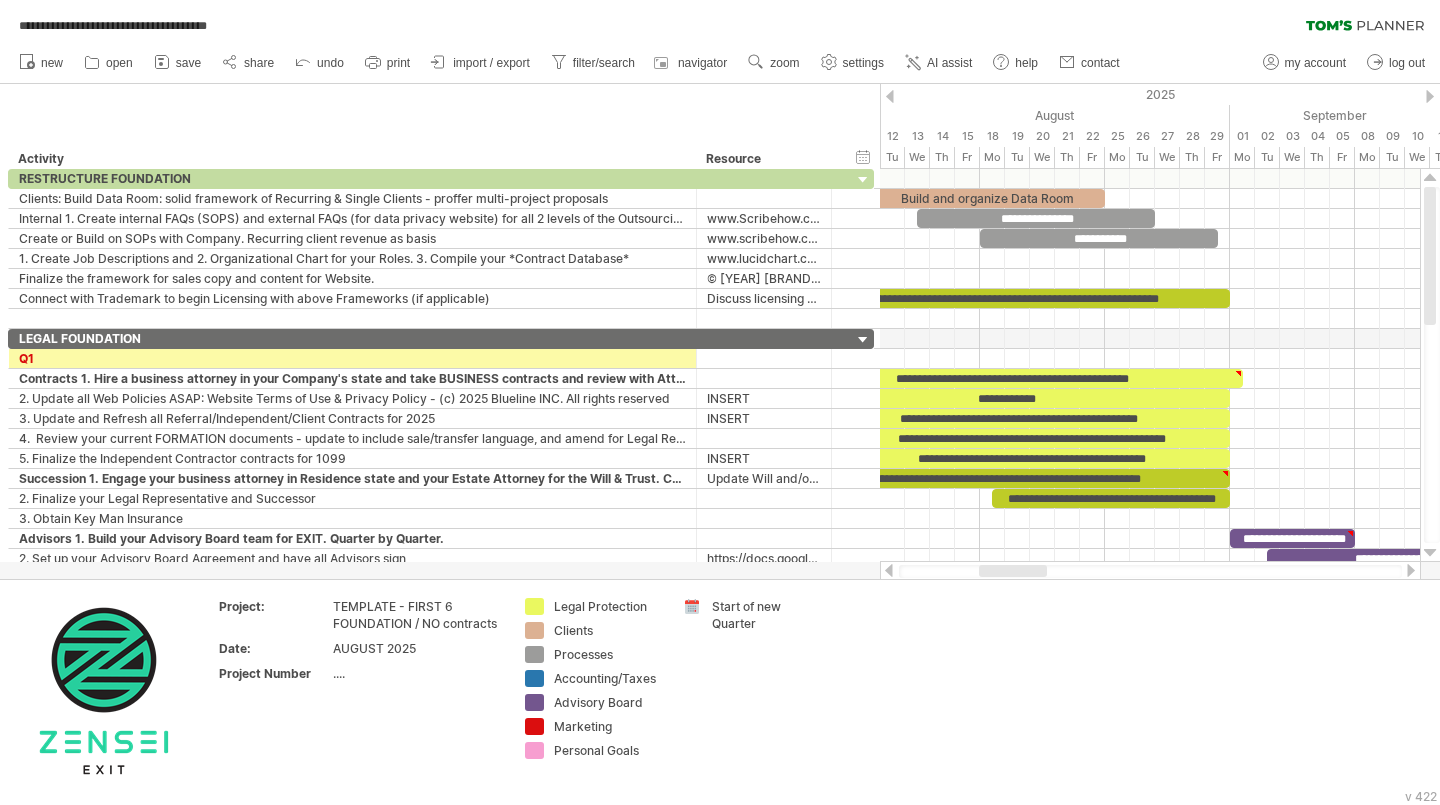 click at bounding box center [1013, 571] 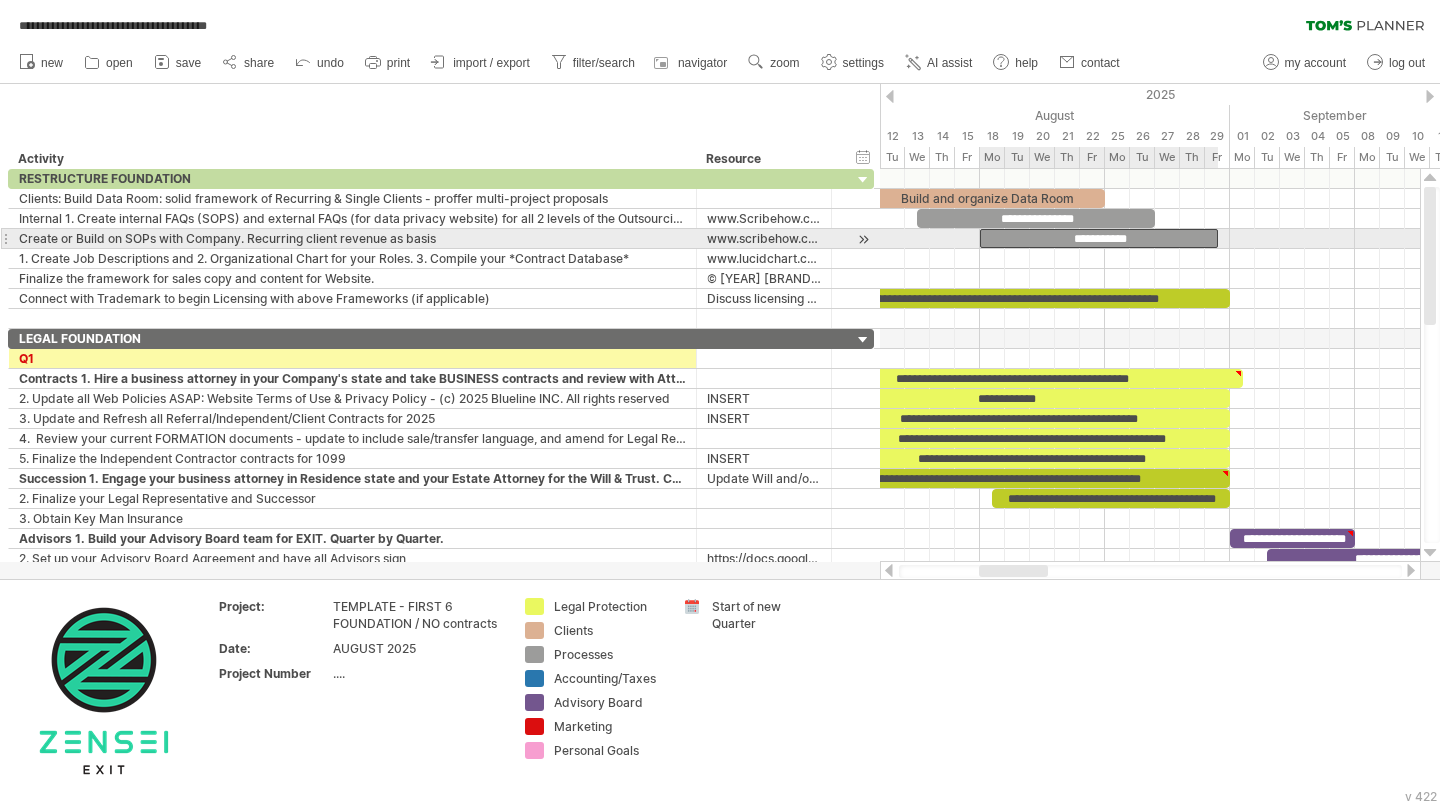 click on "**********" at bounding box center (1099, 238) 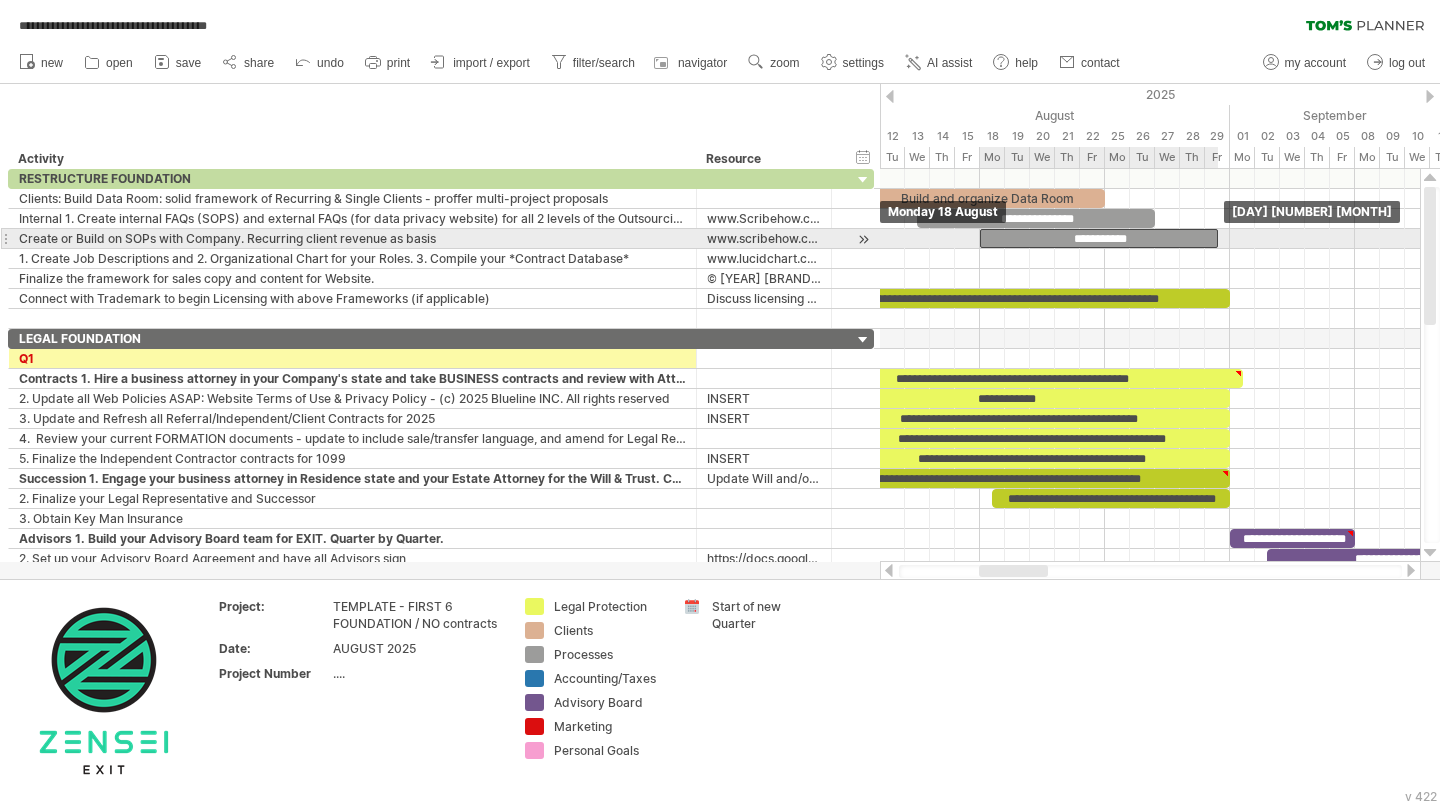 click on "**********" at bounding box center (1099, 238) 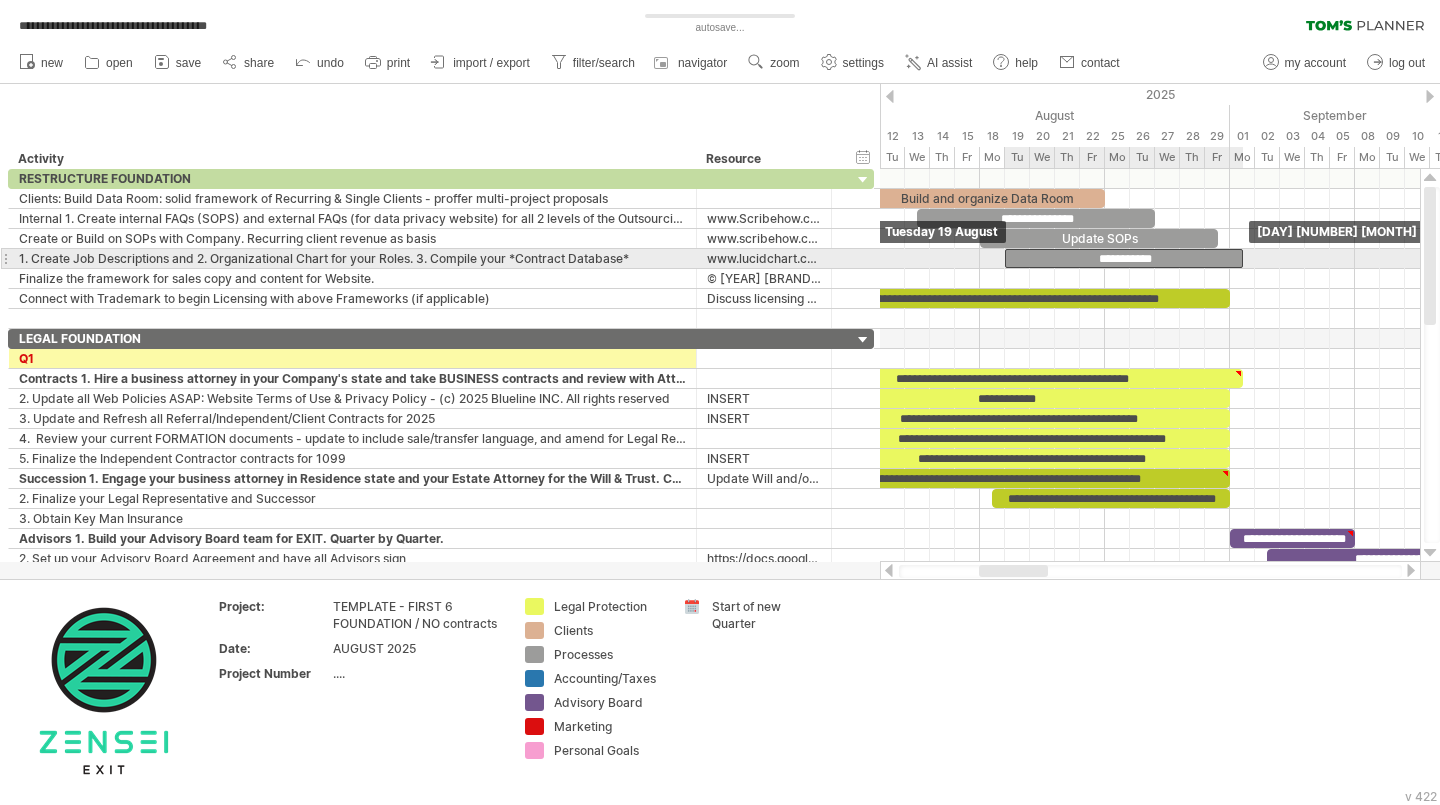 drag, startPoint x: 1026, startPoint y: 236, endPoint x: 1049, endPoint y: 257, distance: 31.144823 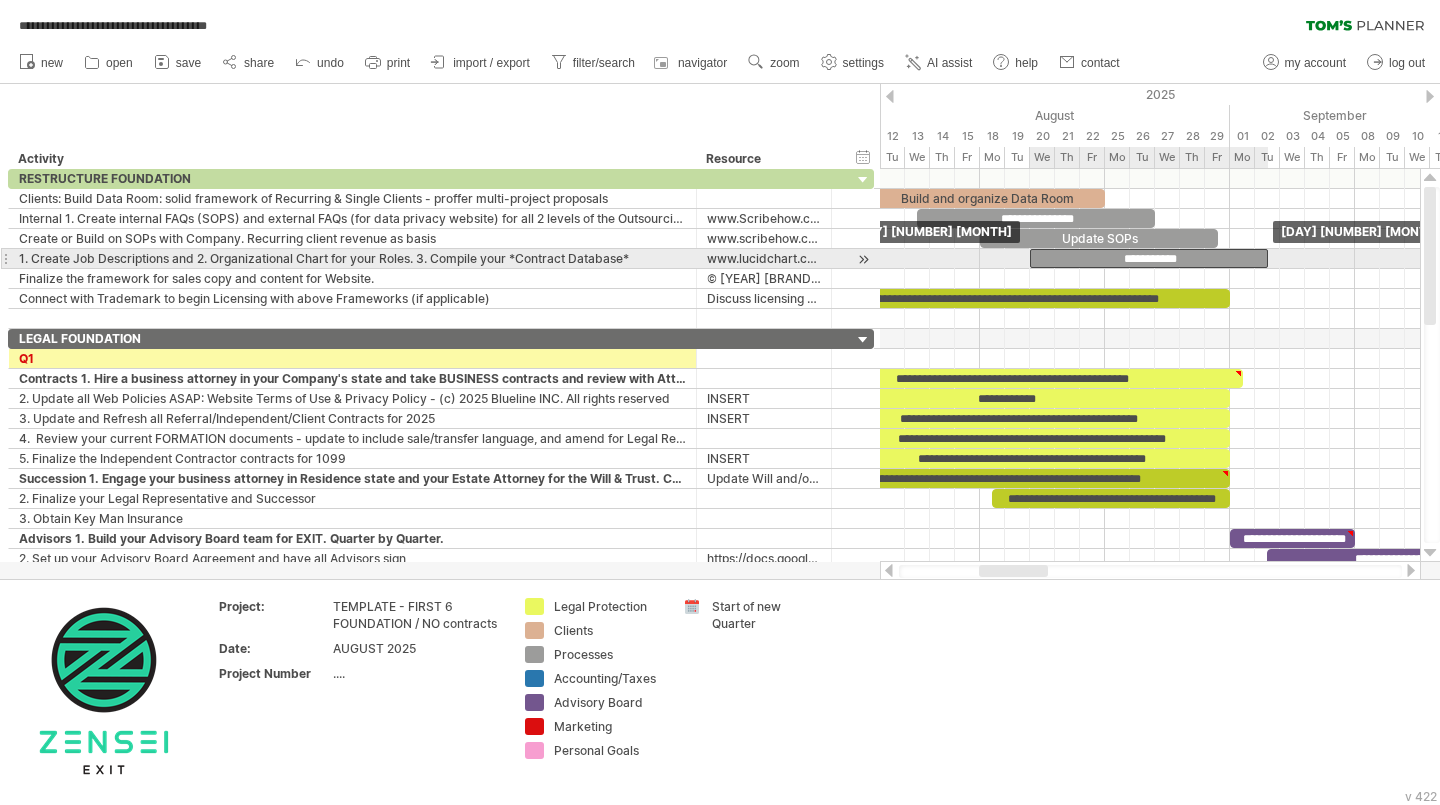 drag, startPoint x: 1049, startPoint y: 257, endPoint x: 1072, endPoint y: 258, distance: 23.021729 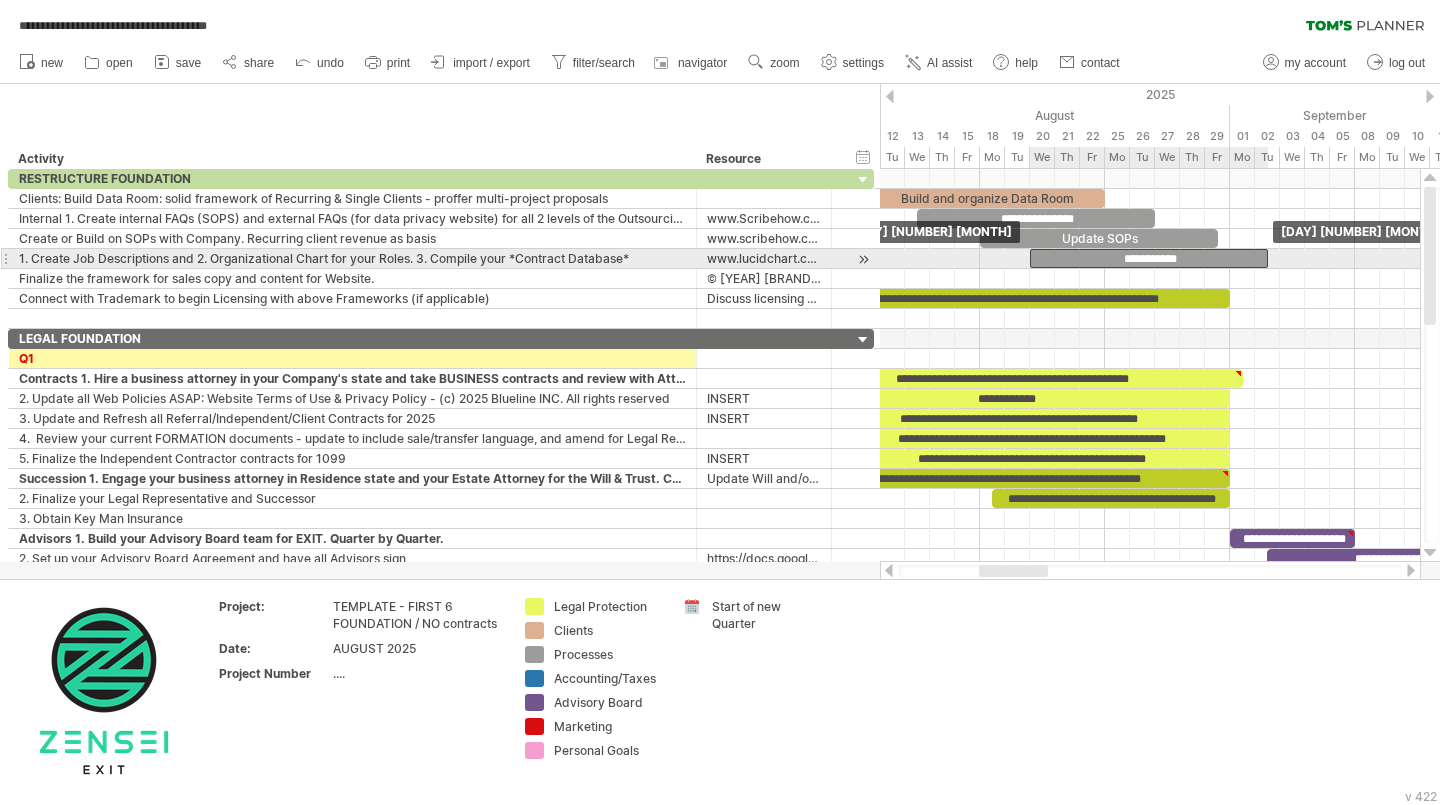 click on "**********" at bounding box center [1149, 258] 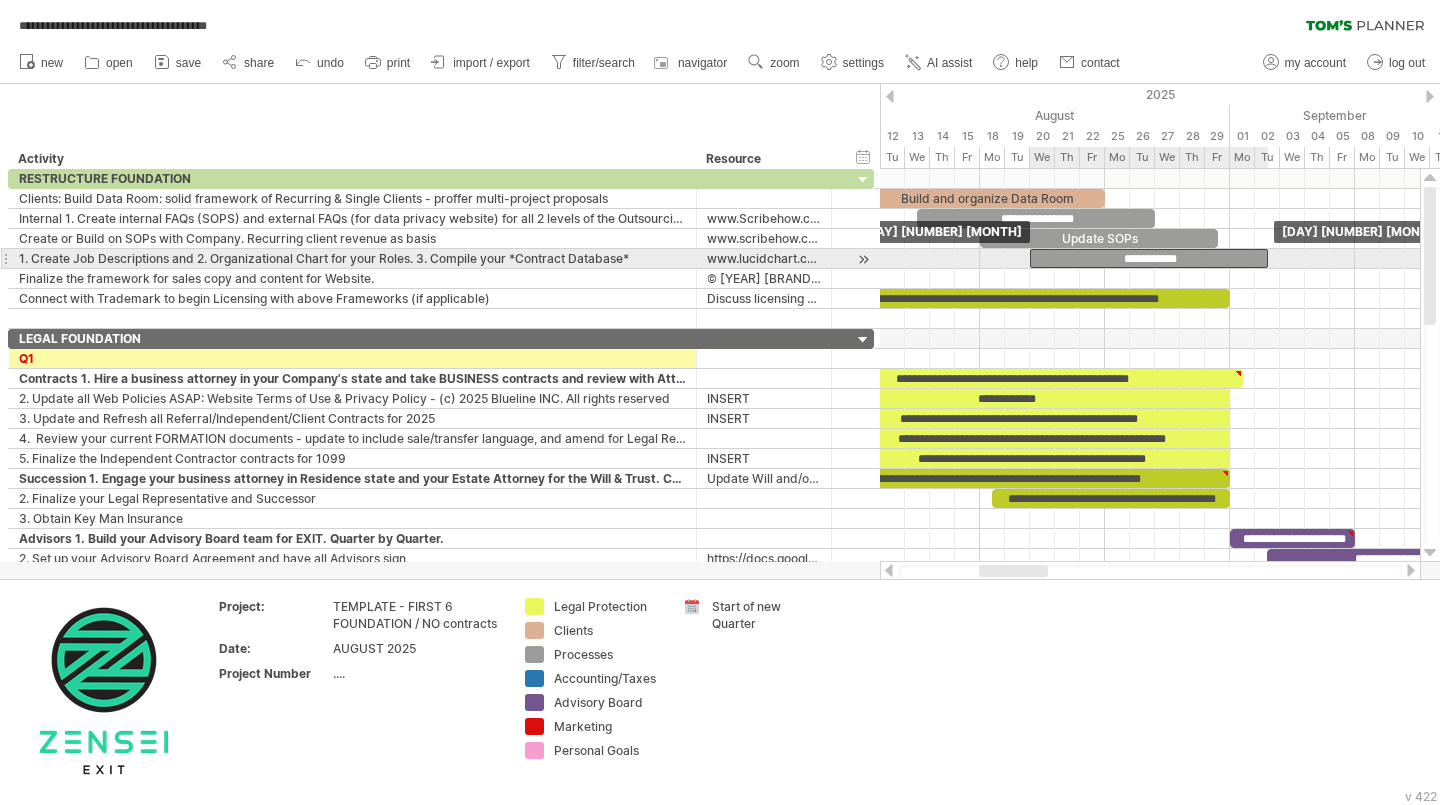 click on "**********" at bounding box center [1149, 258] 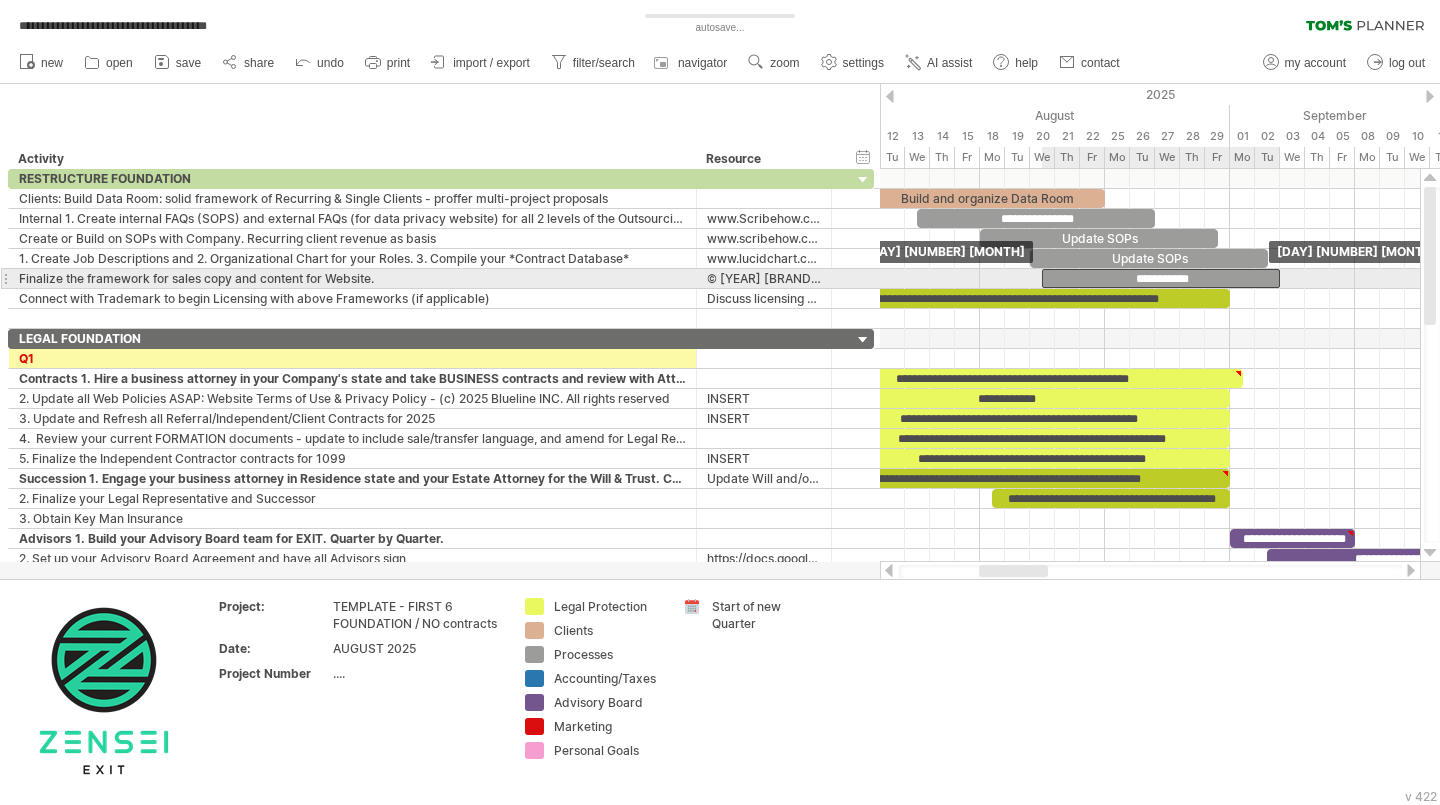 drag, startPoint x: 1087, startPoint y: 258, endPoint x: 1099, endPoint y: 270, distance: 16.970562 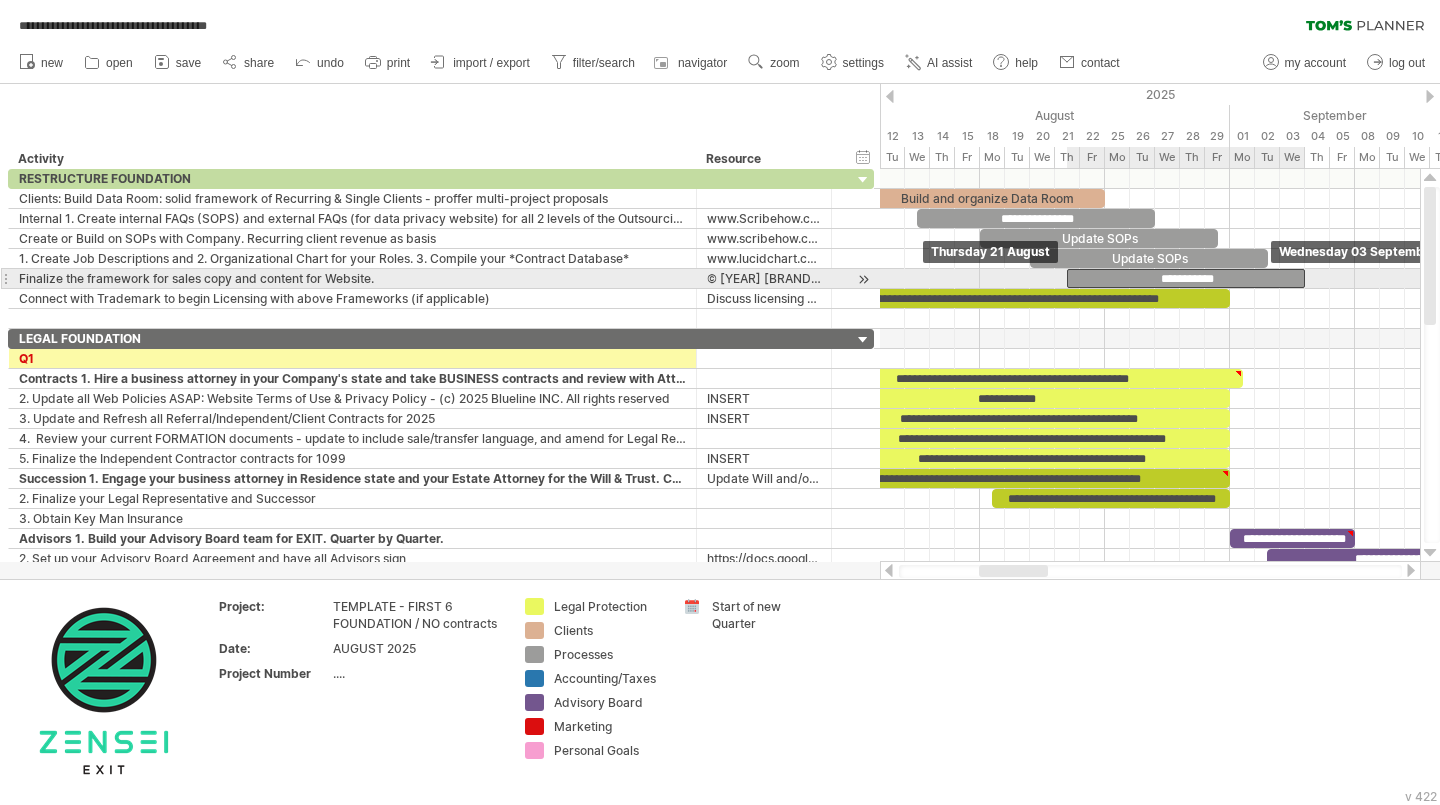 drag, startPoint x: 1099, startPoint y: 270, endPoint x: 1128, endPoint y: 277, distance: 29.832869 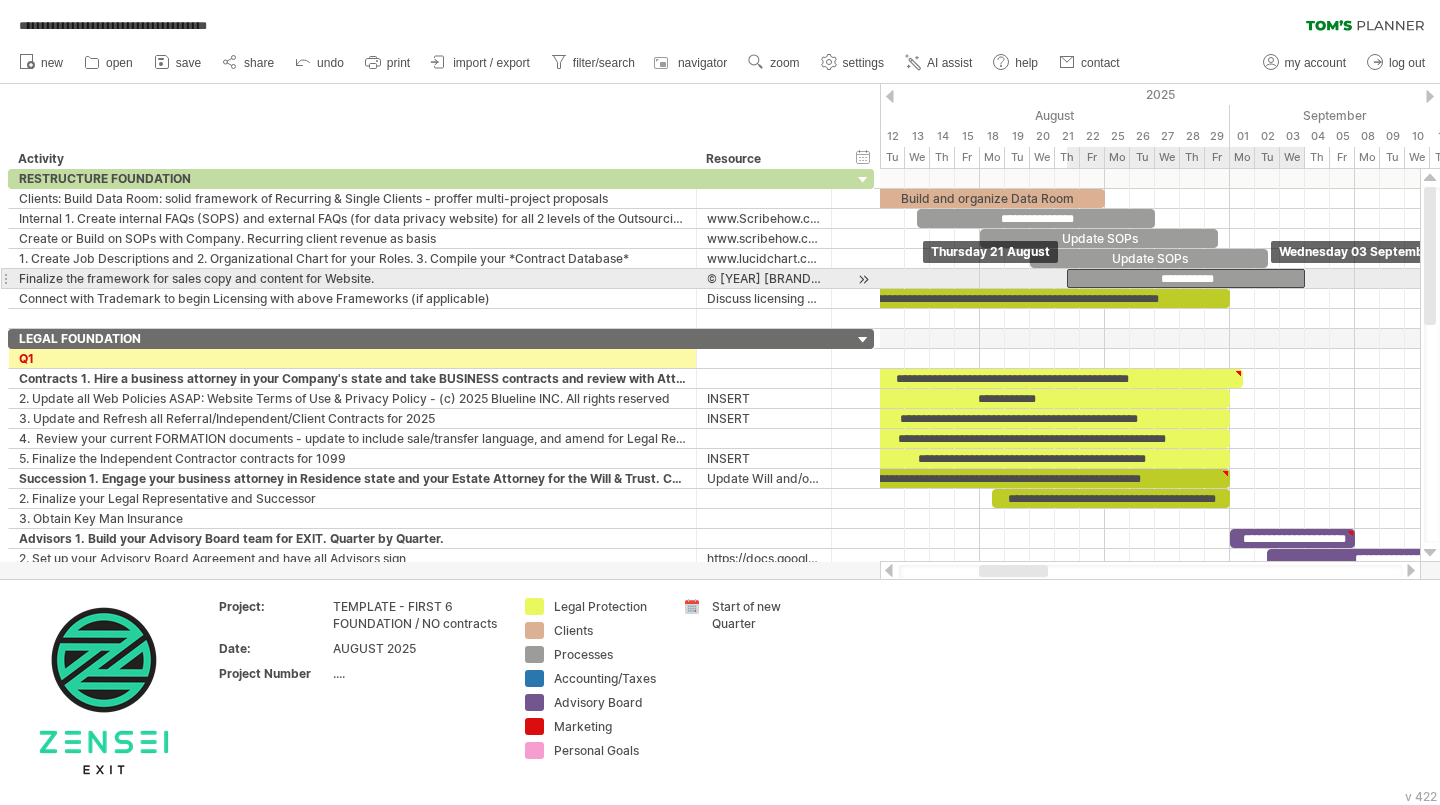 click on "**********" at bounding box center (1186, 278) 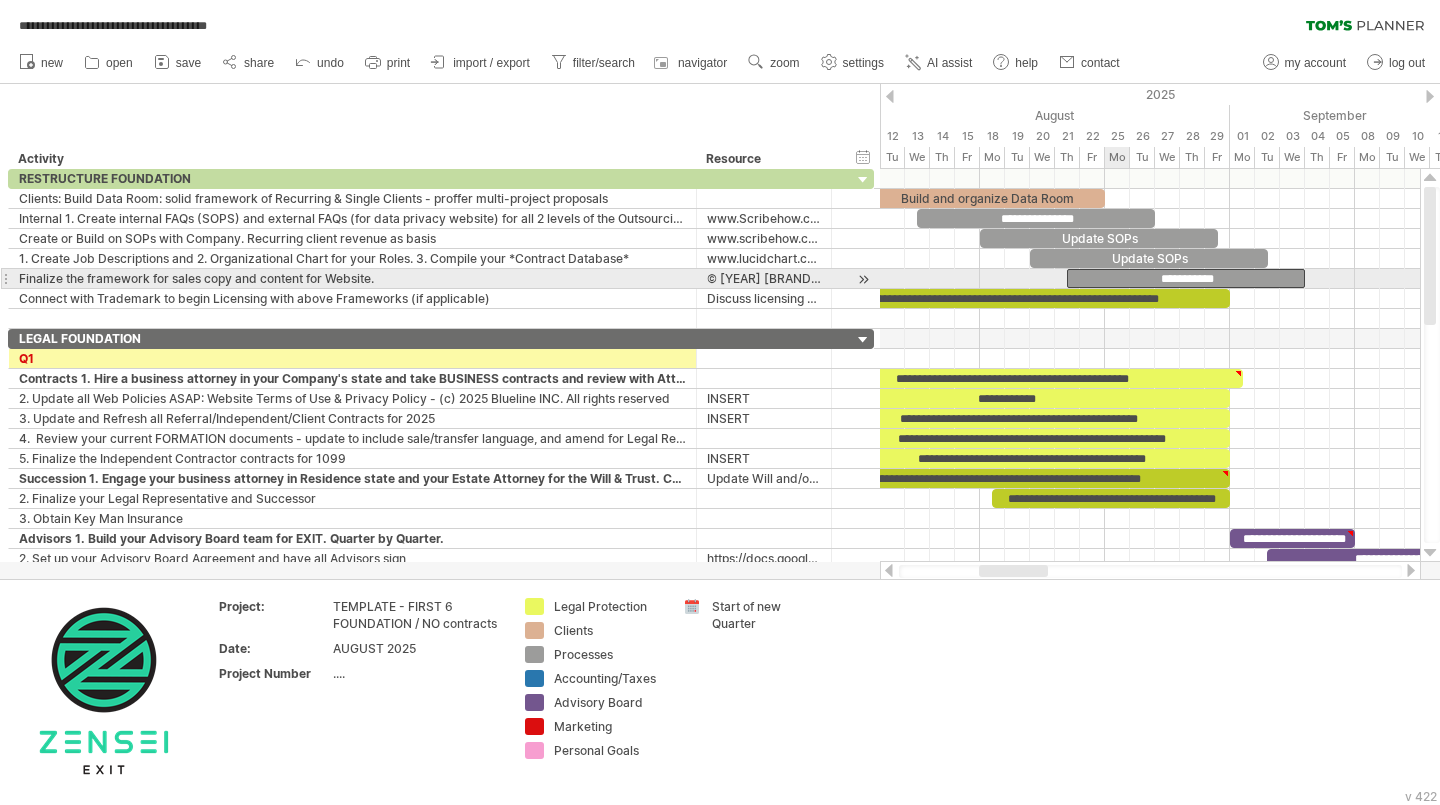 click on "**********" at bounding box center [1186, 278] 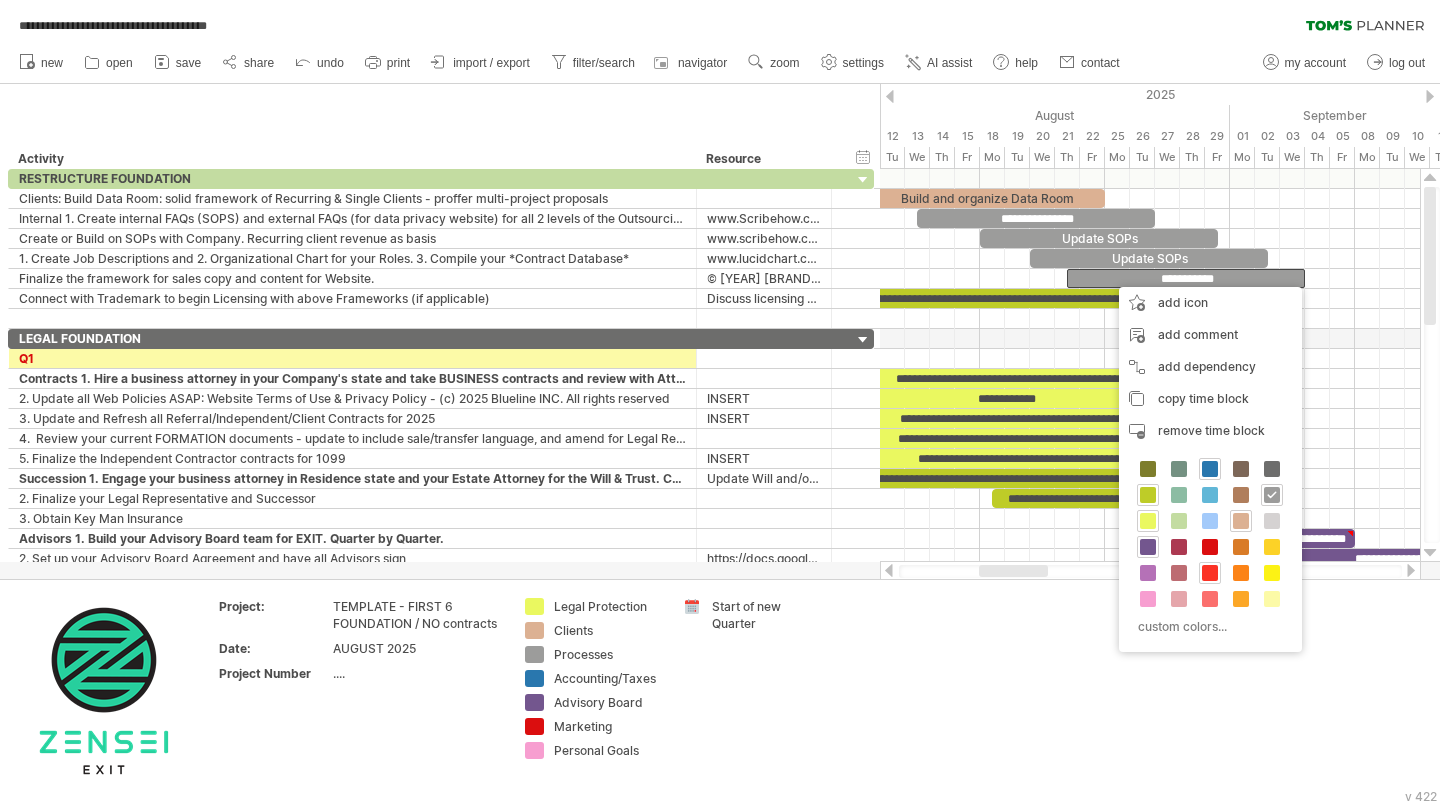 click at bounding box center [1210, 573] 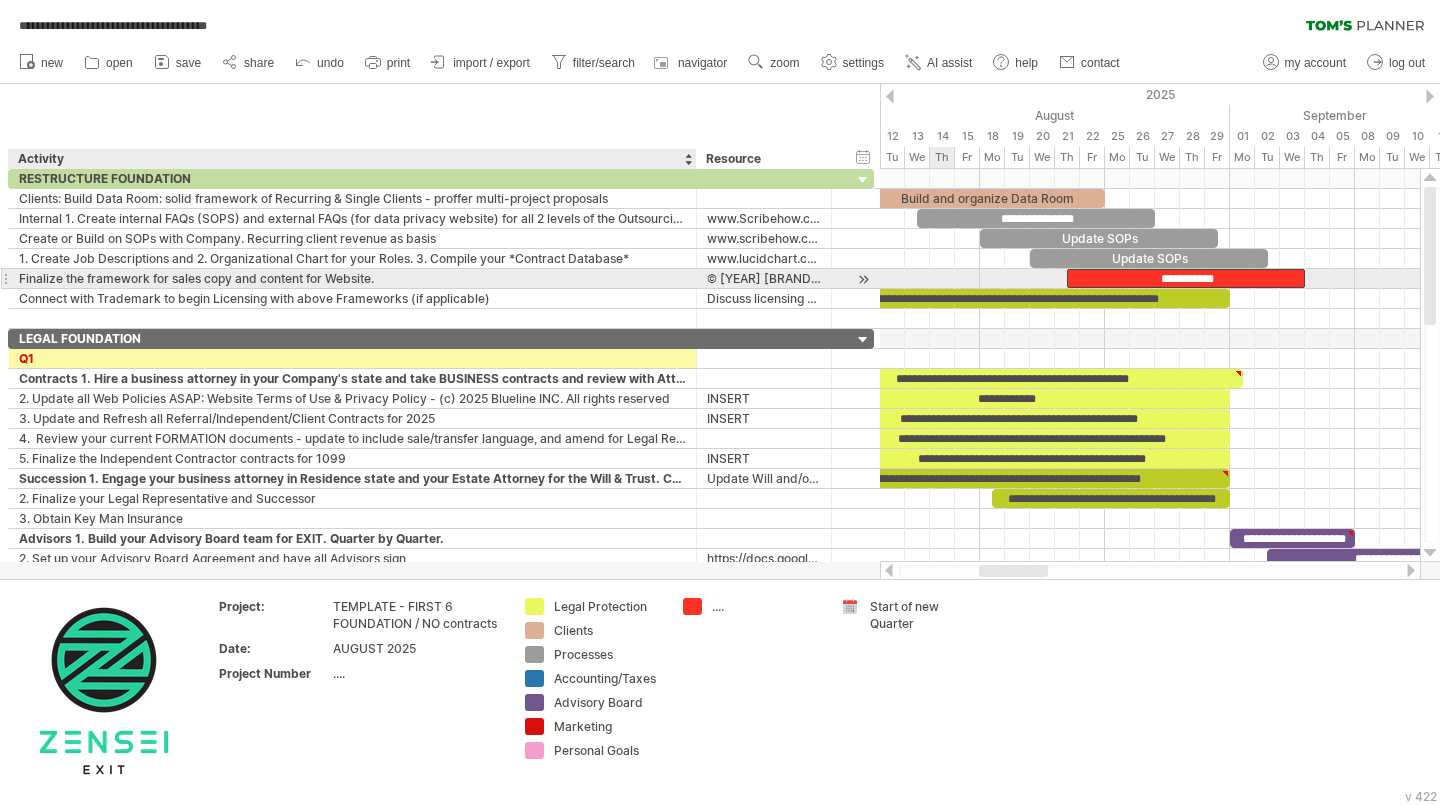 click on "Finalize the framework for sales copy and content for Website." at bounding box center [352, 278] 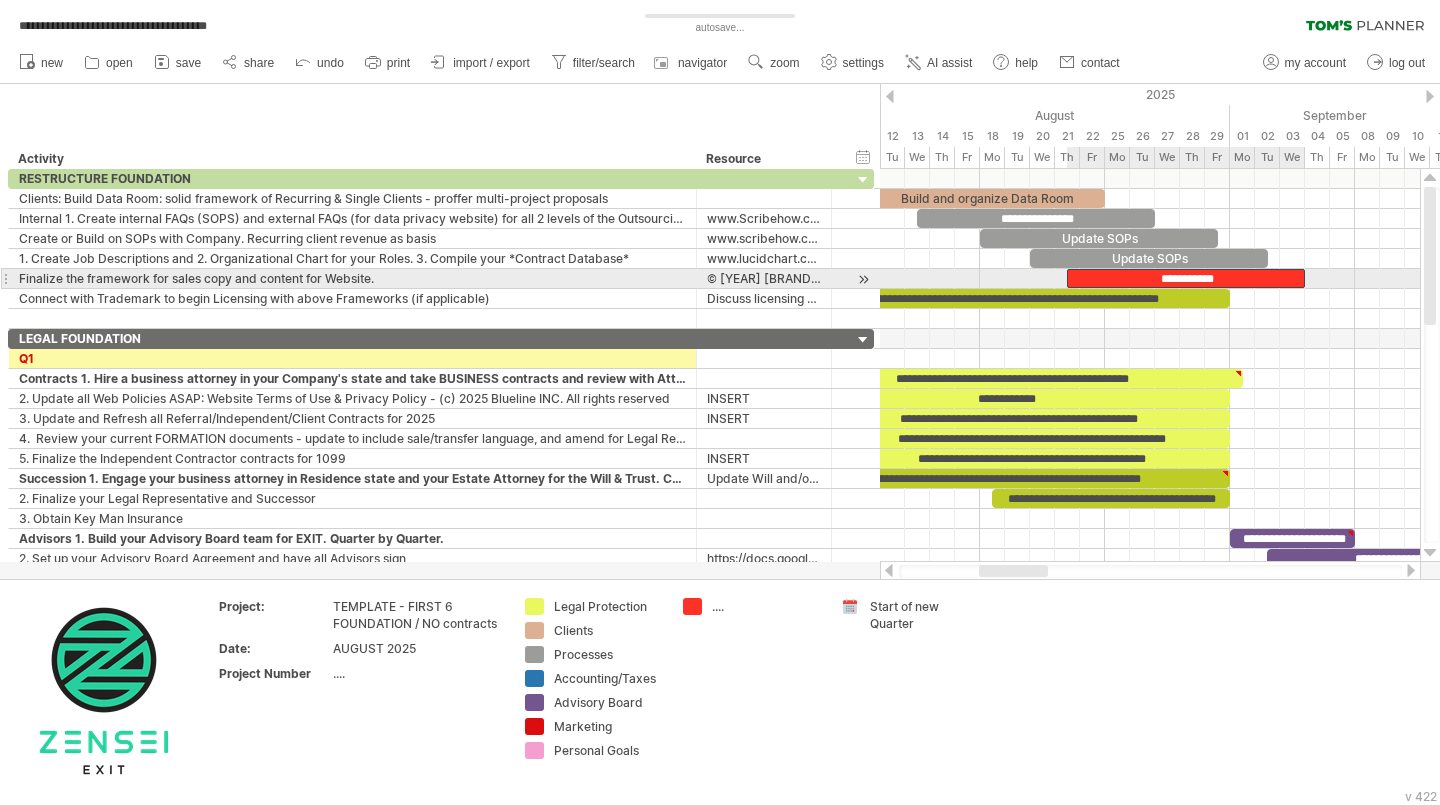 click on "**********" at bounding box center [1186, 278] 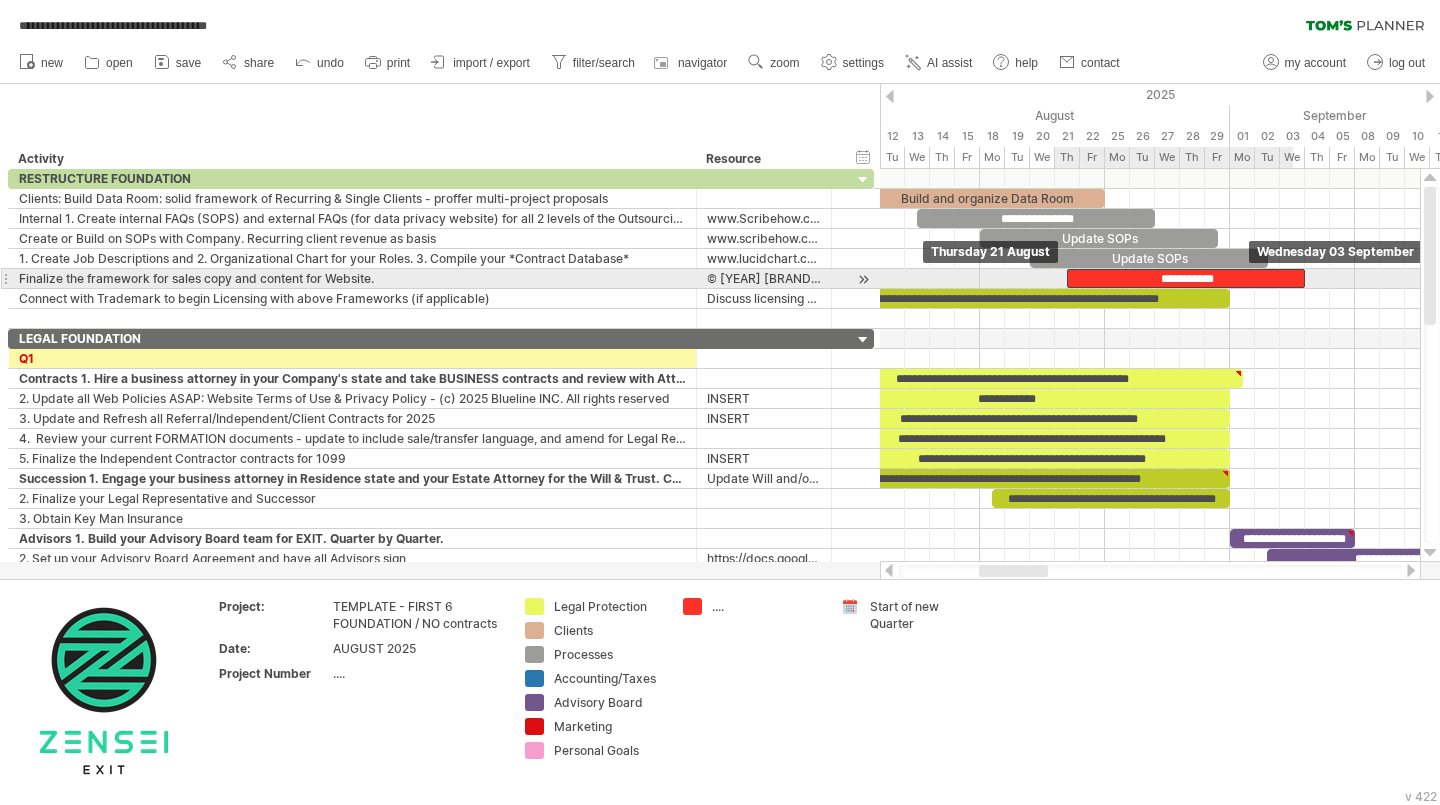 click on "**********" at bounding box center [1150, 365] 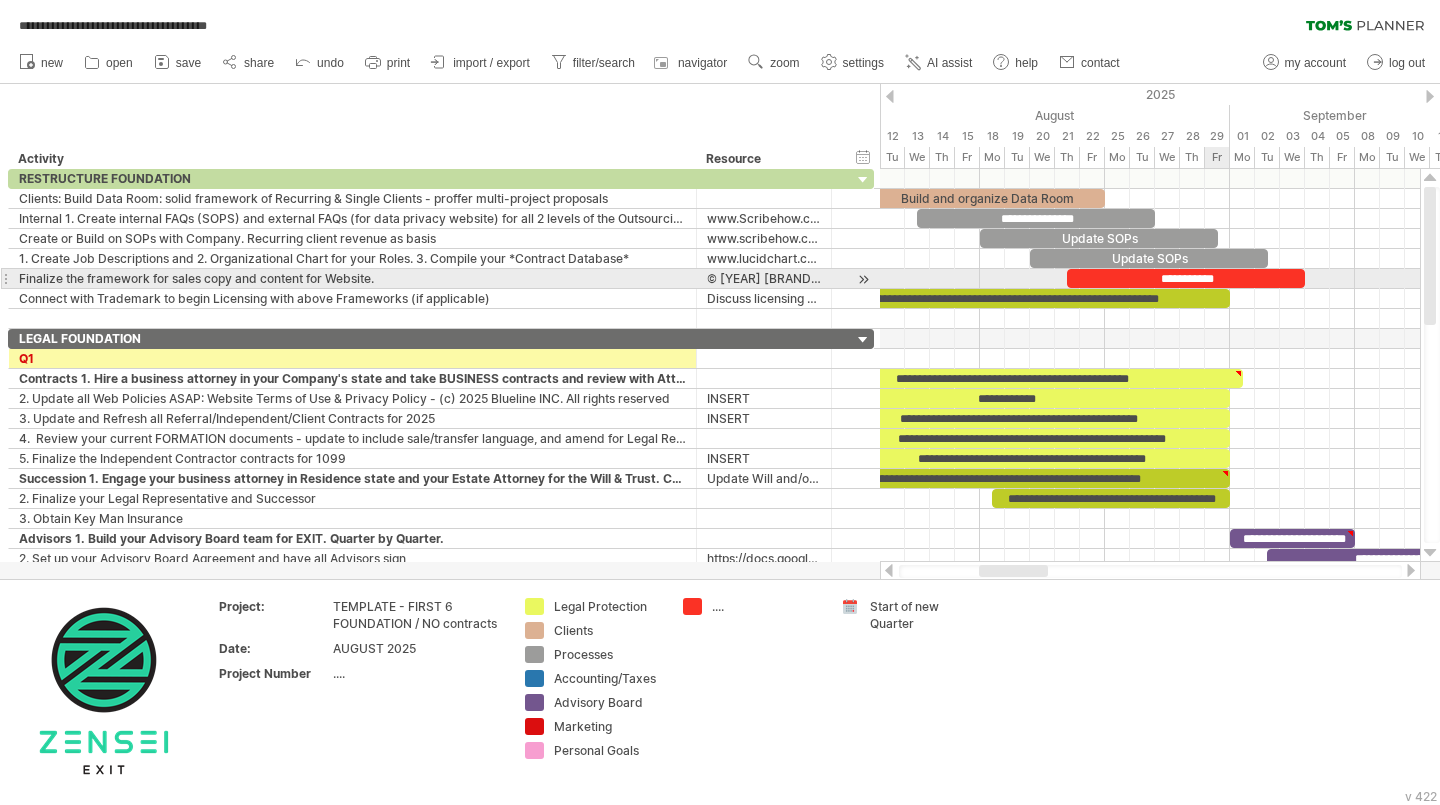 click on "**********" at bounding box center (1186, 278) 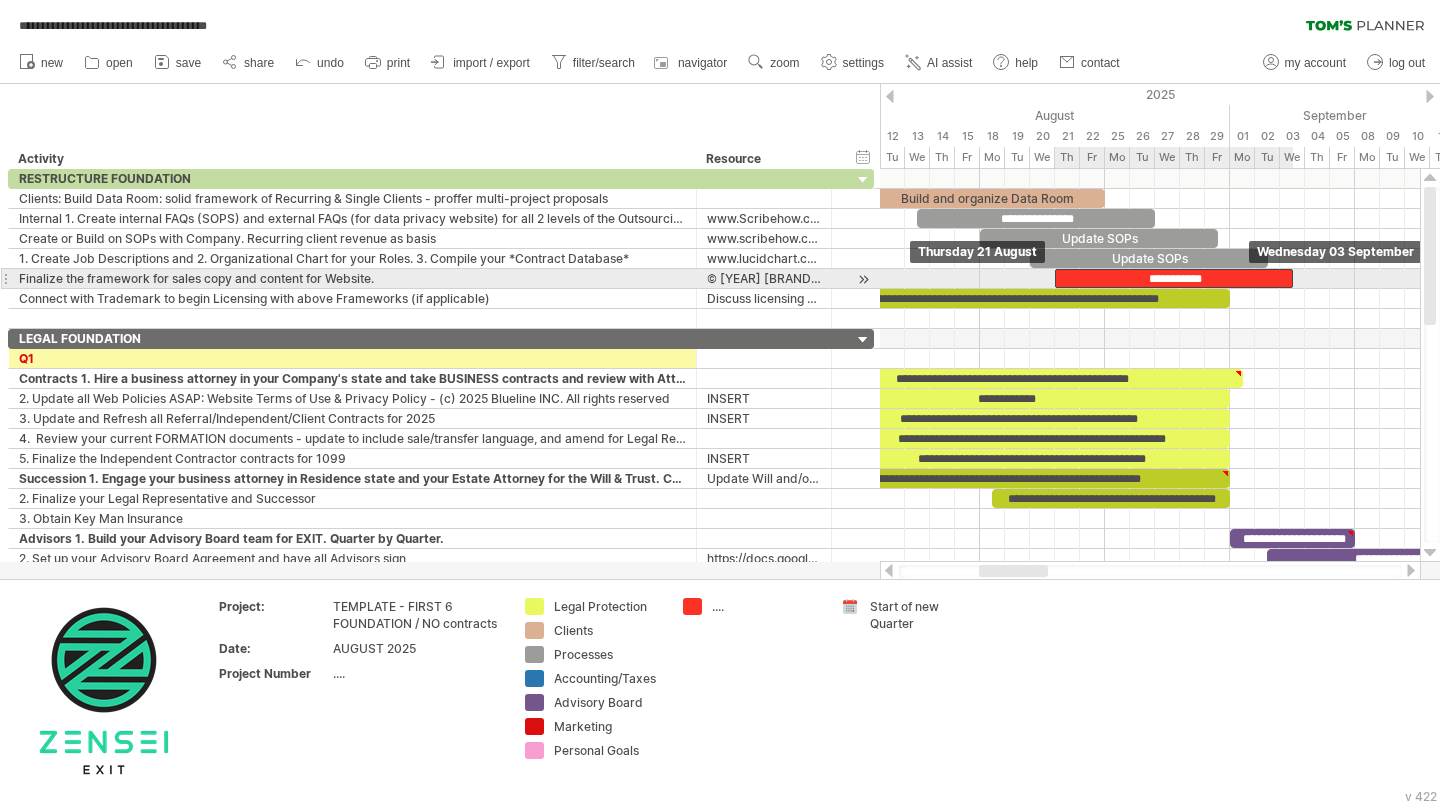 drag, startPoint x: 1232, startPoint y: 277, endPoint x: 1209, endPoint y: 278, distance: 23.021729 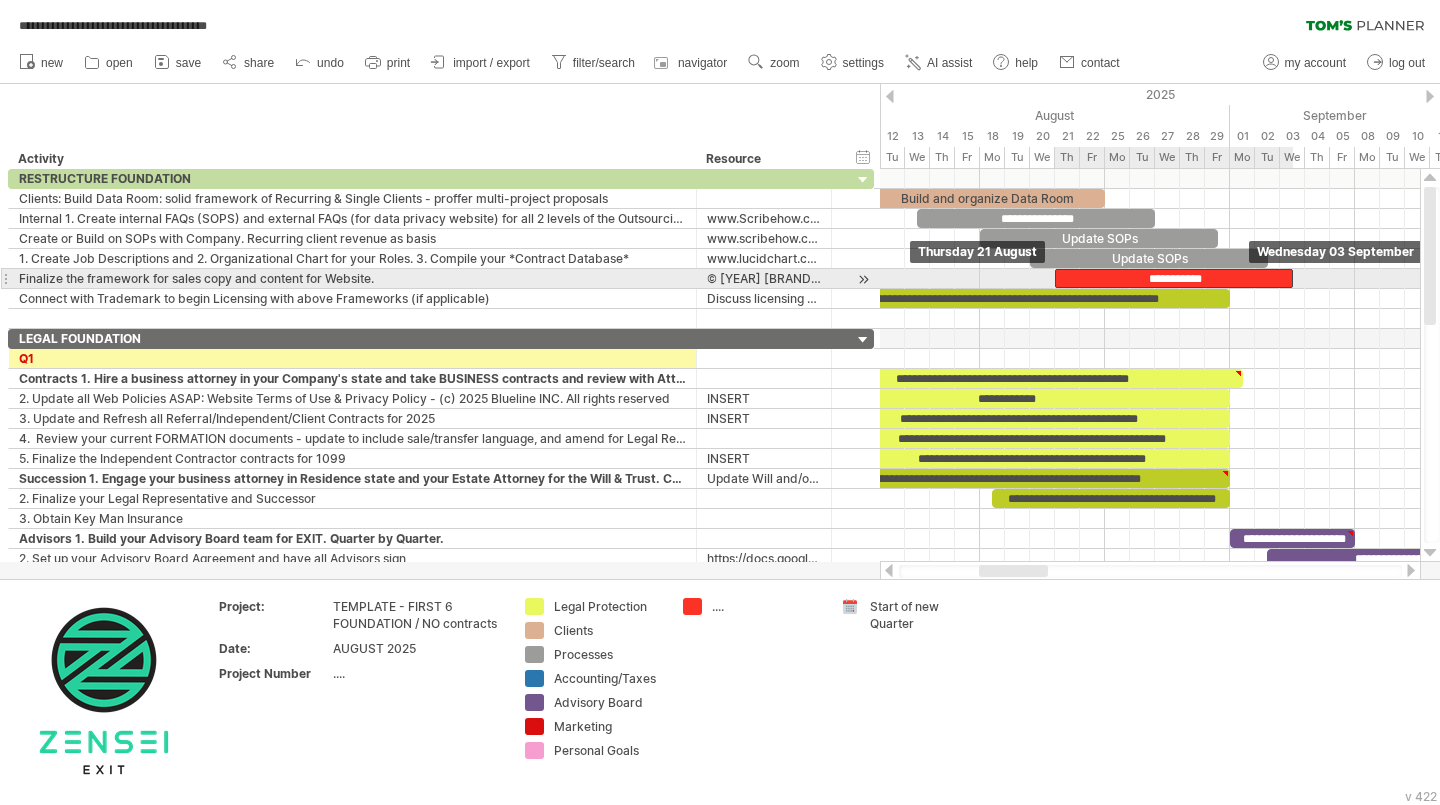 click on "**********" at bounding box center (1174, 278) 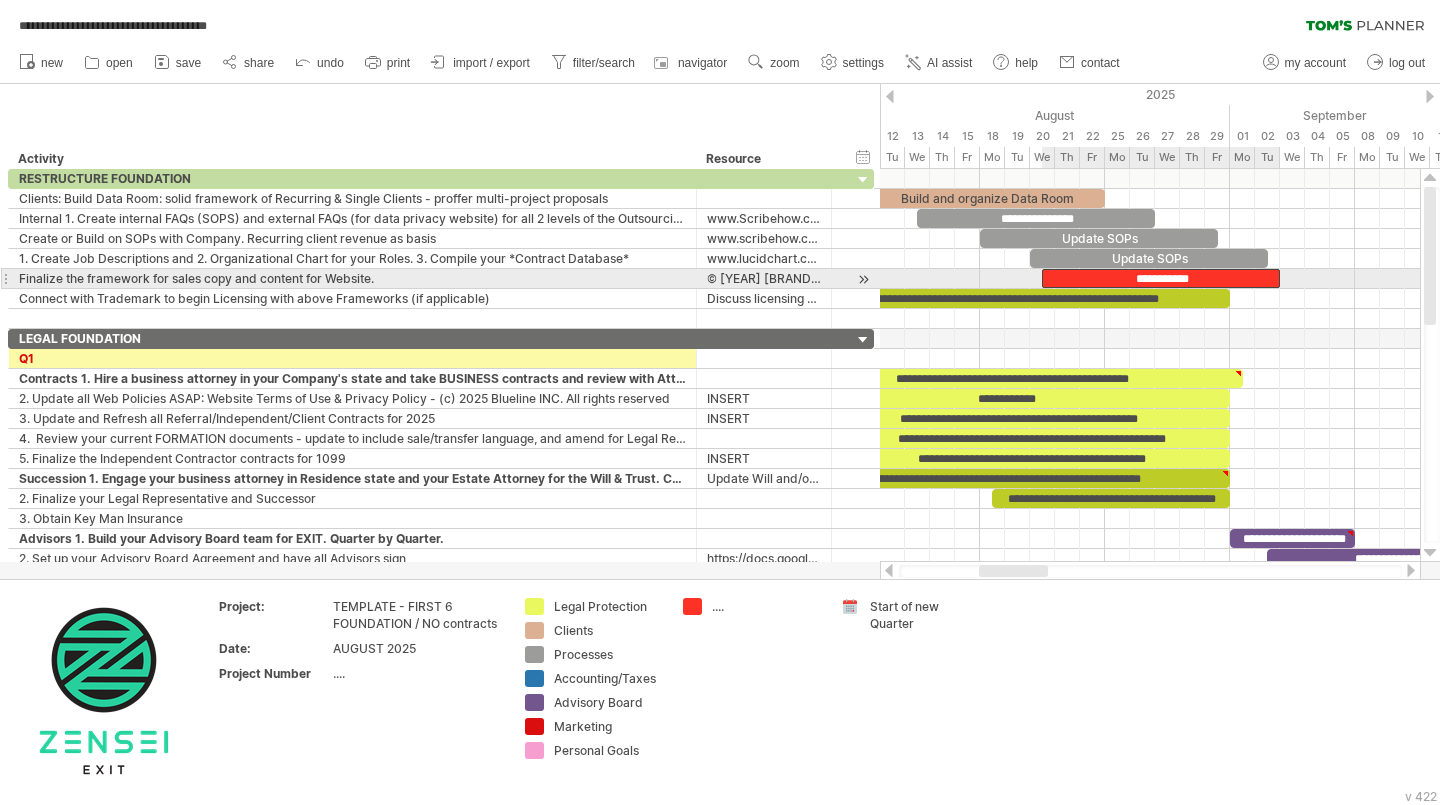 drag, startPoint x: 1209, startPoint y: 278, endPoint x: 1220, endPoint y: 278, distance: 11 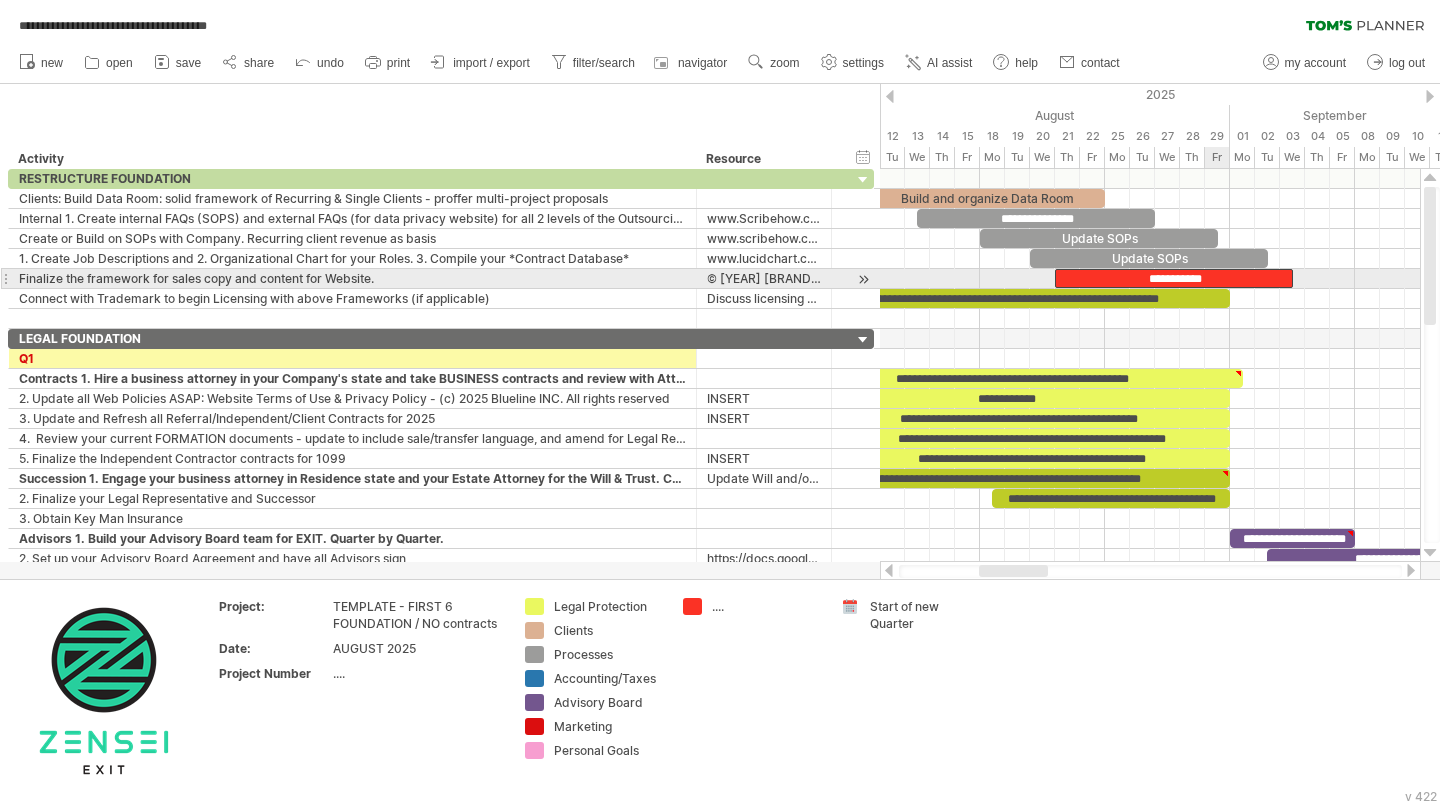 click on "**********" at bounding box center [1174, 278] 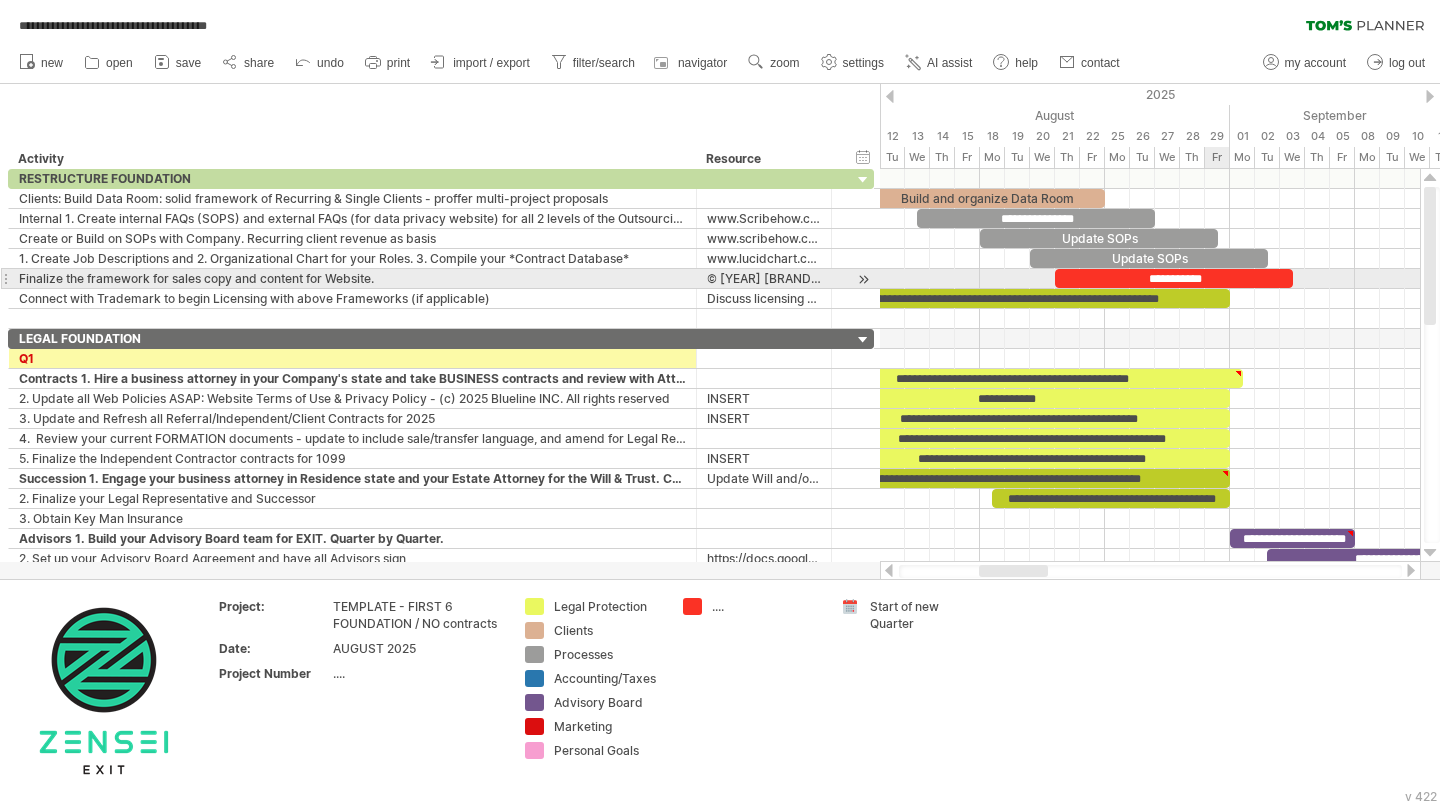 type 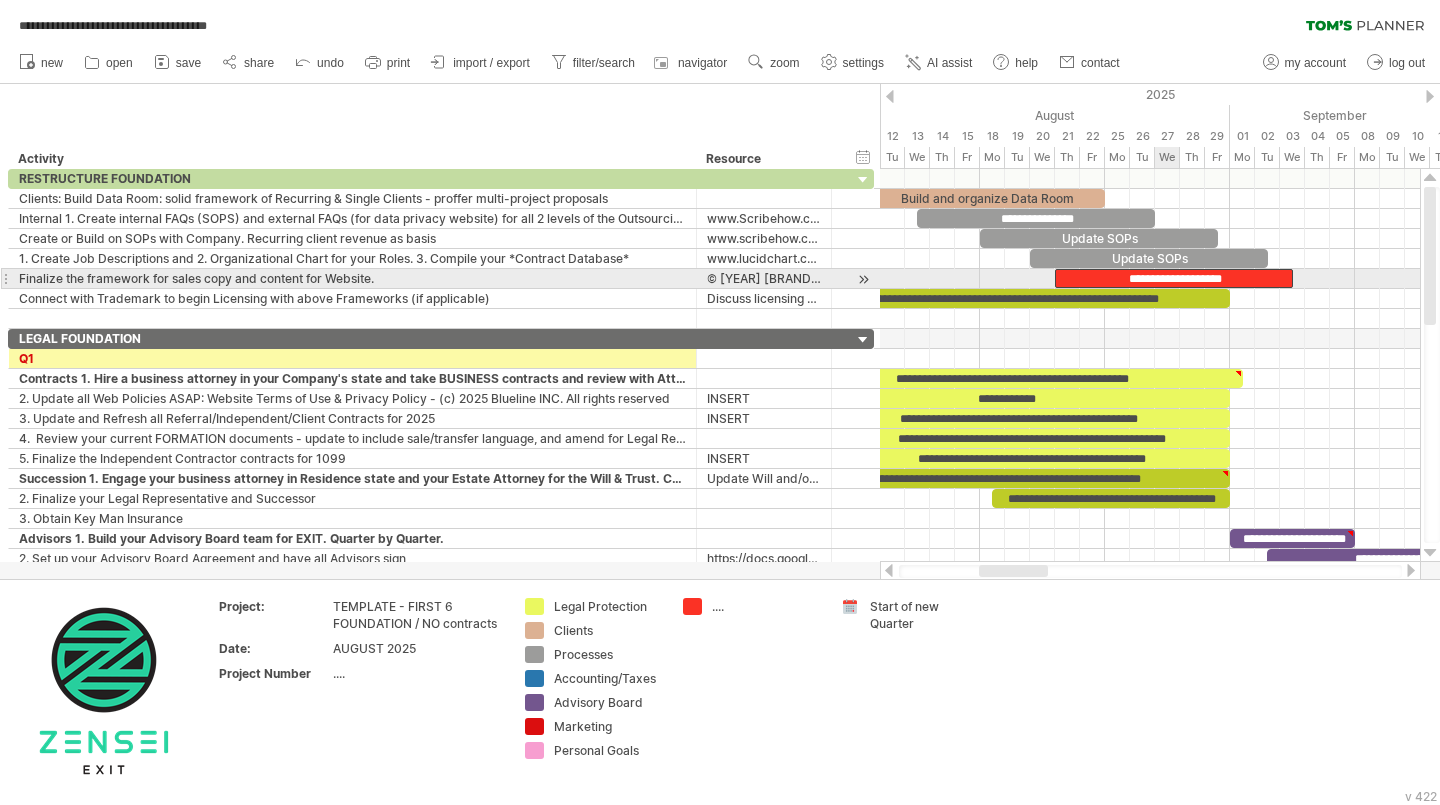 click on "**********" at bounding box center [1174, 278] 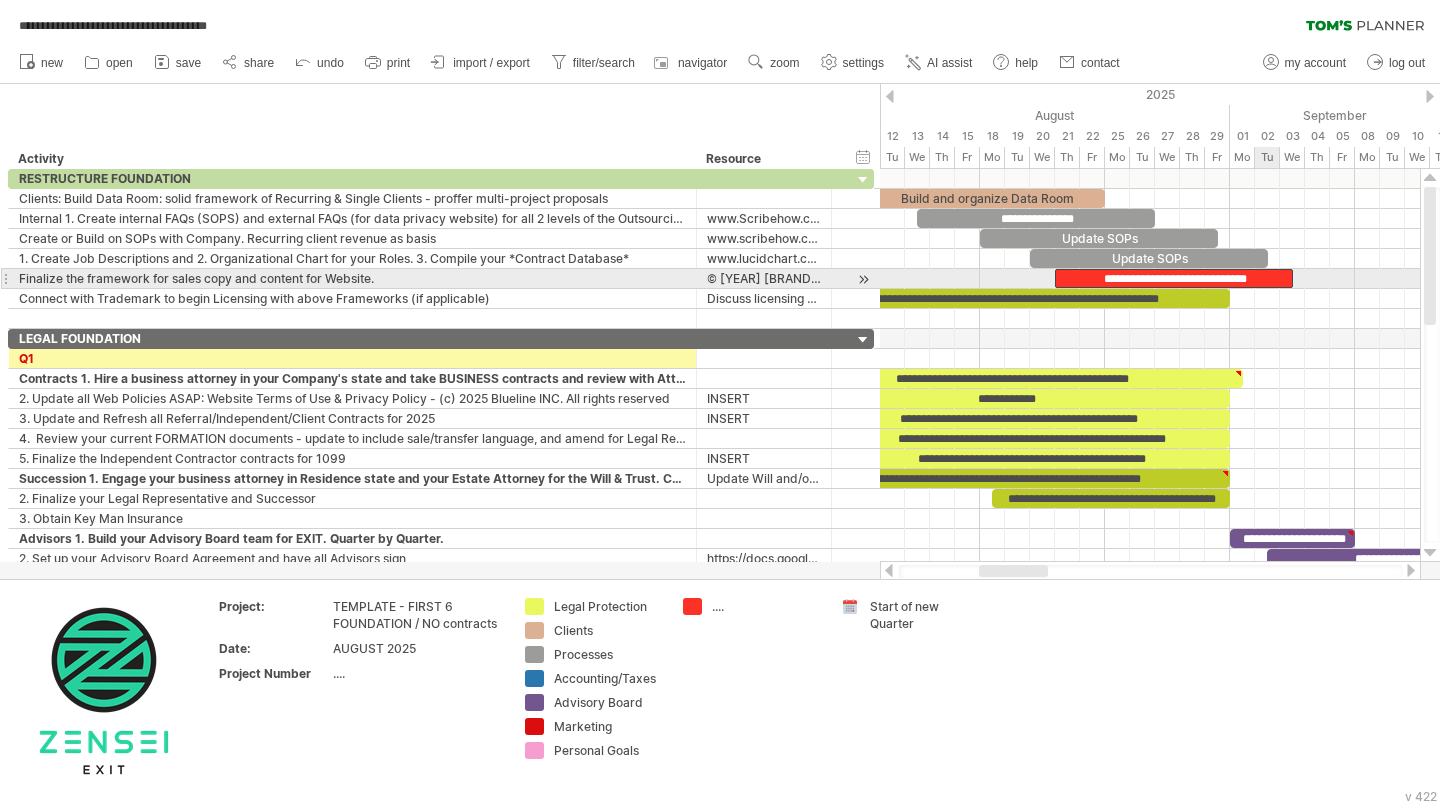 click on "**********" at bounding box center [1174, 278] 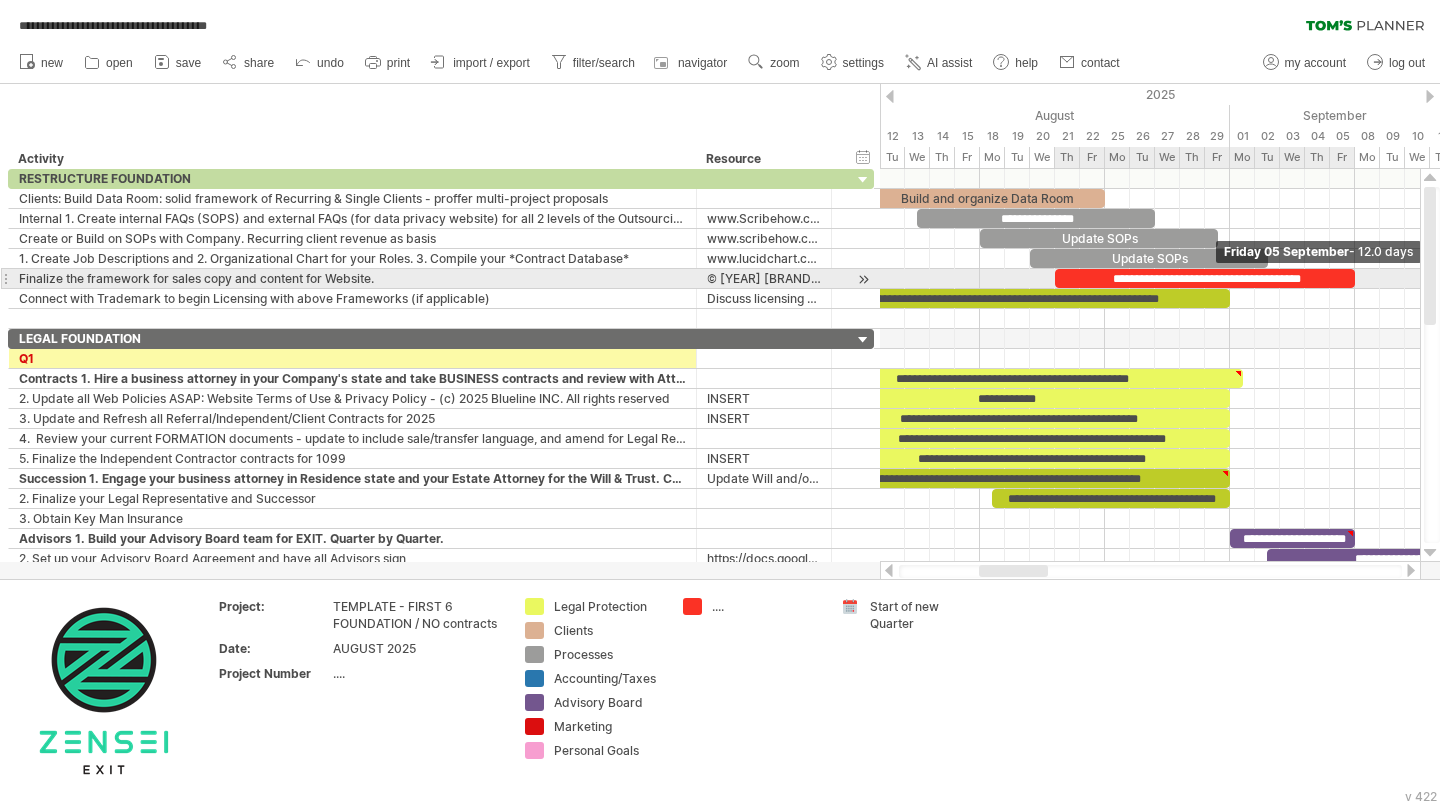 drag, startPoint x: 1293, startPoint y: 278, endPoint x: 1358, endPoint y: 275, distance: 65.06919 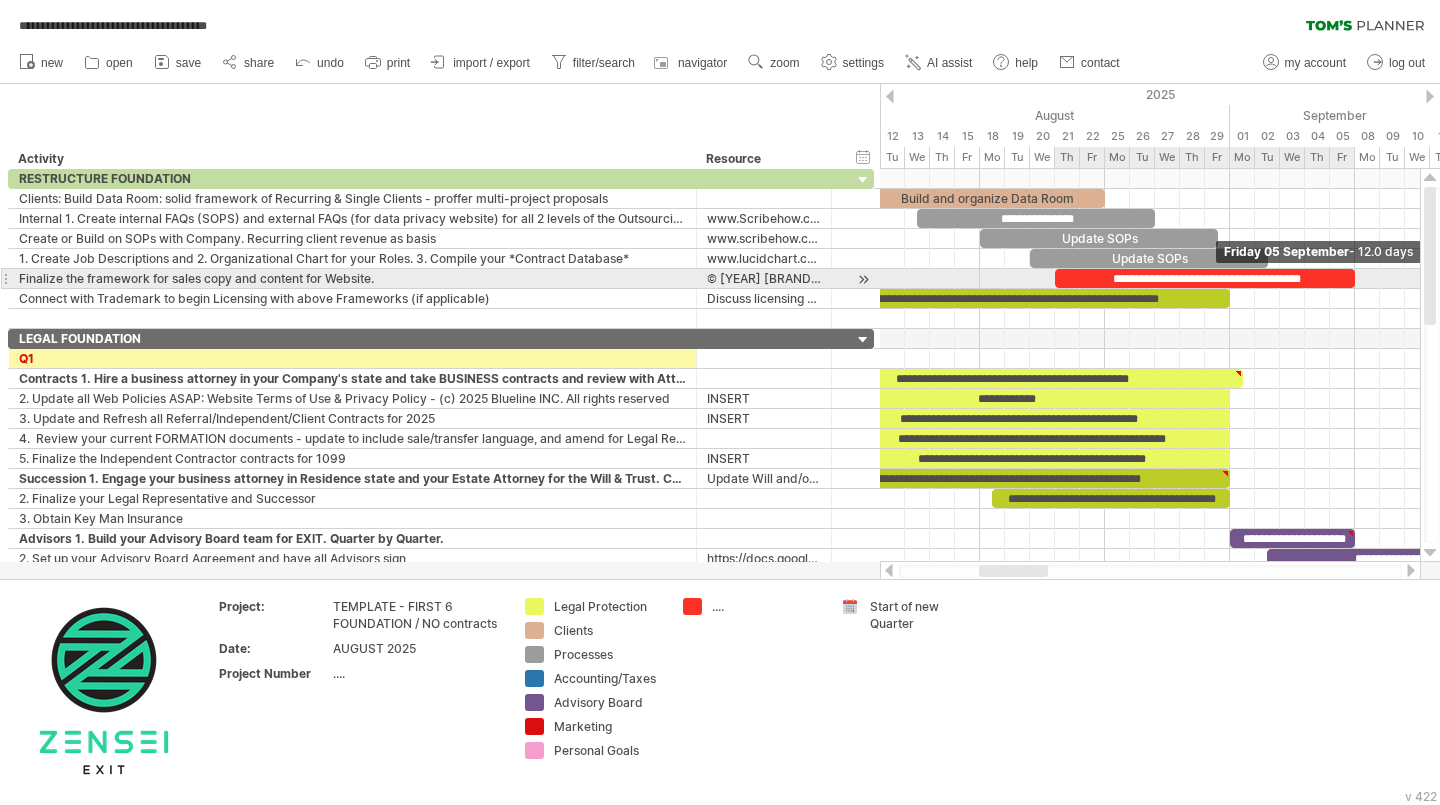 click at bounding box center [1355, 278] 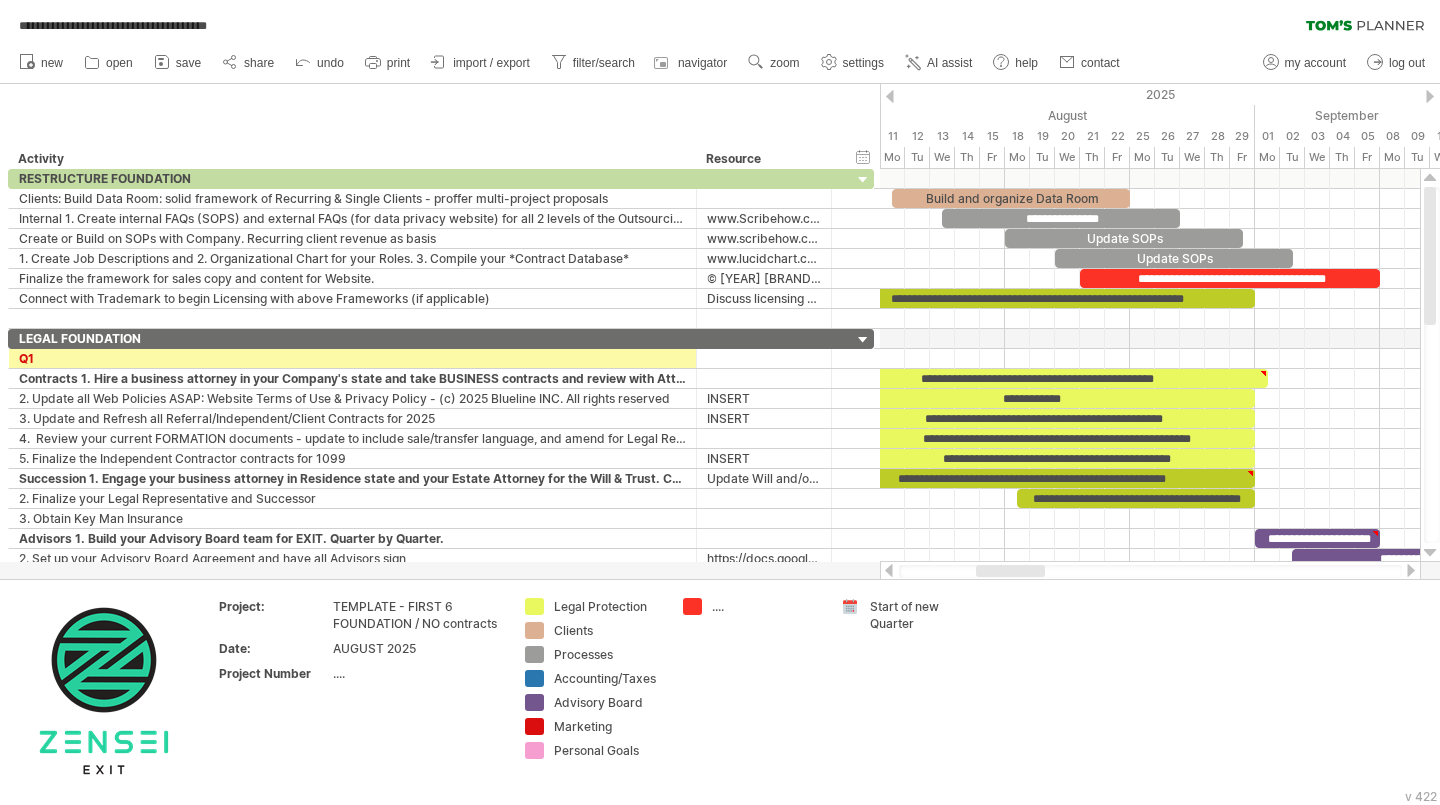 click at bounding box center (1010, 571) 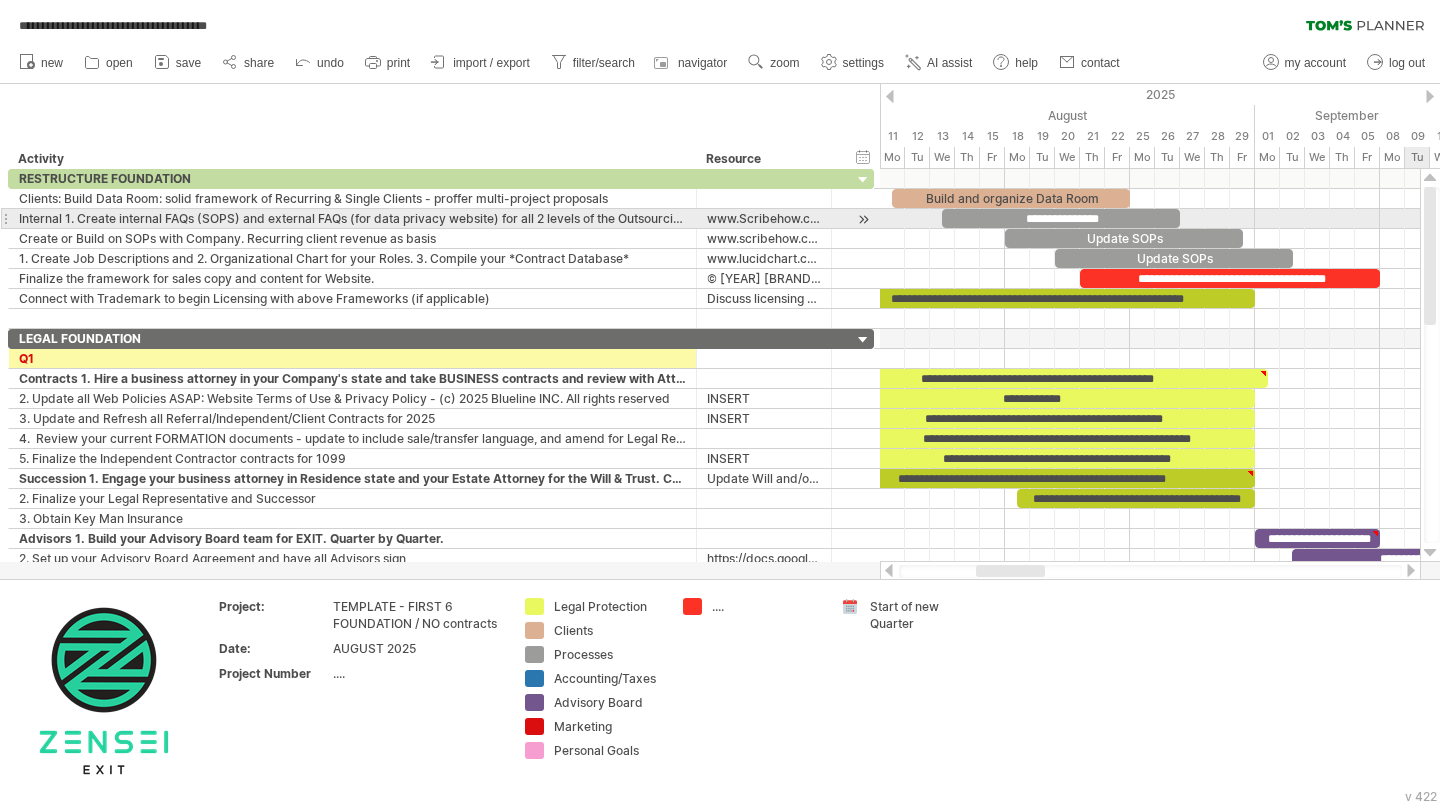 drag, startPoint x: 1430, startPoint y: 234, endPoint x: 1439, endPoint y: 223, distance: 14.21267 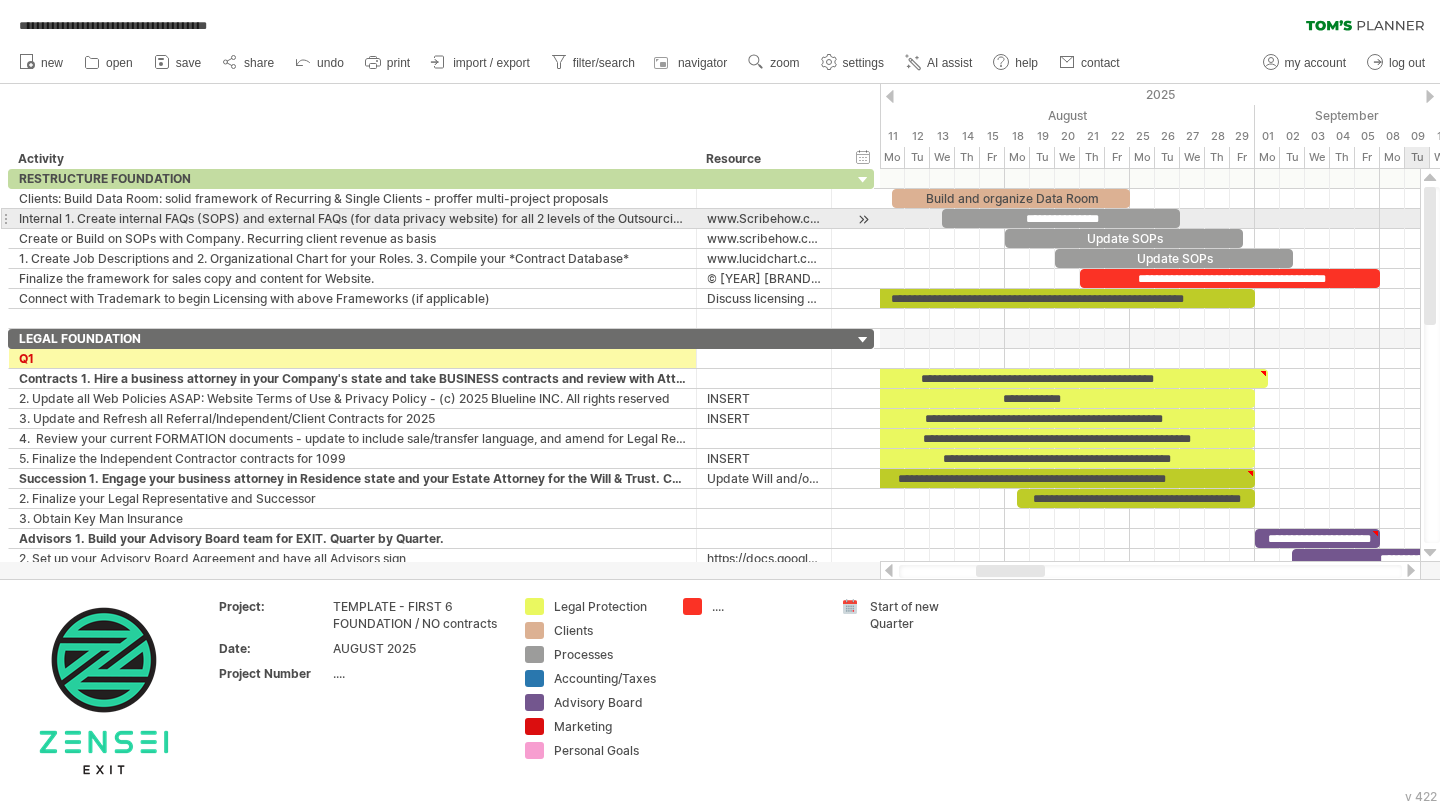 click at bounding box center [1432, 365] 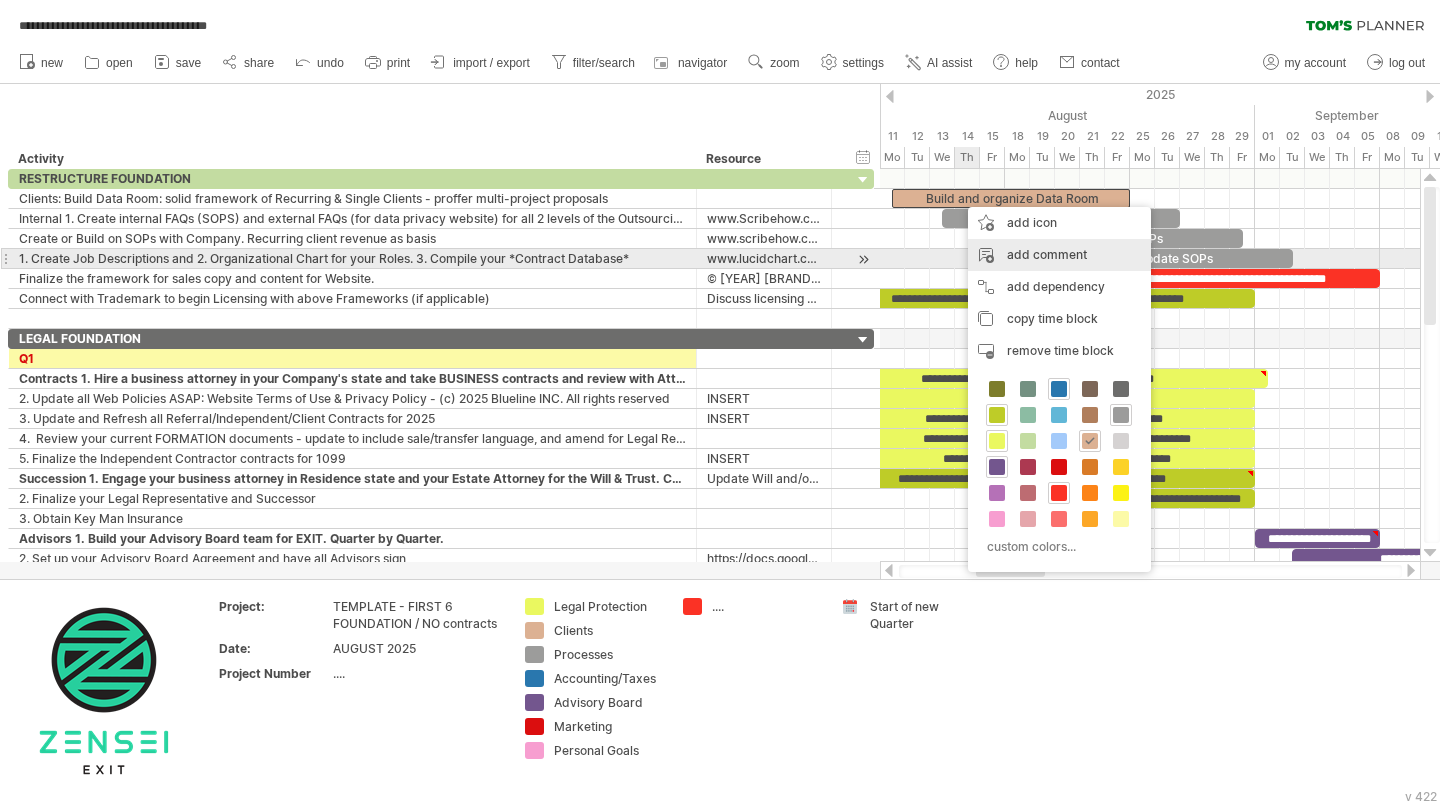 click on "add comment" at bounding box center [1059, 255] 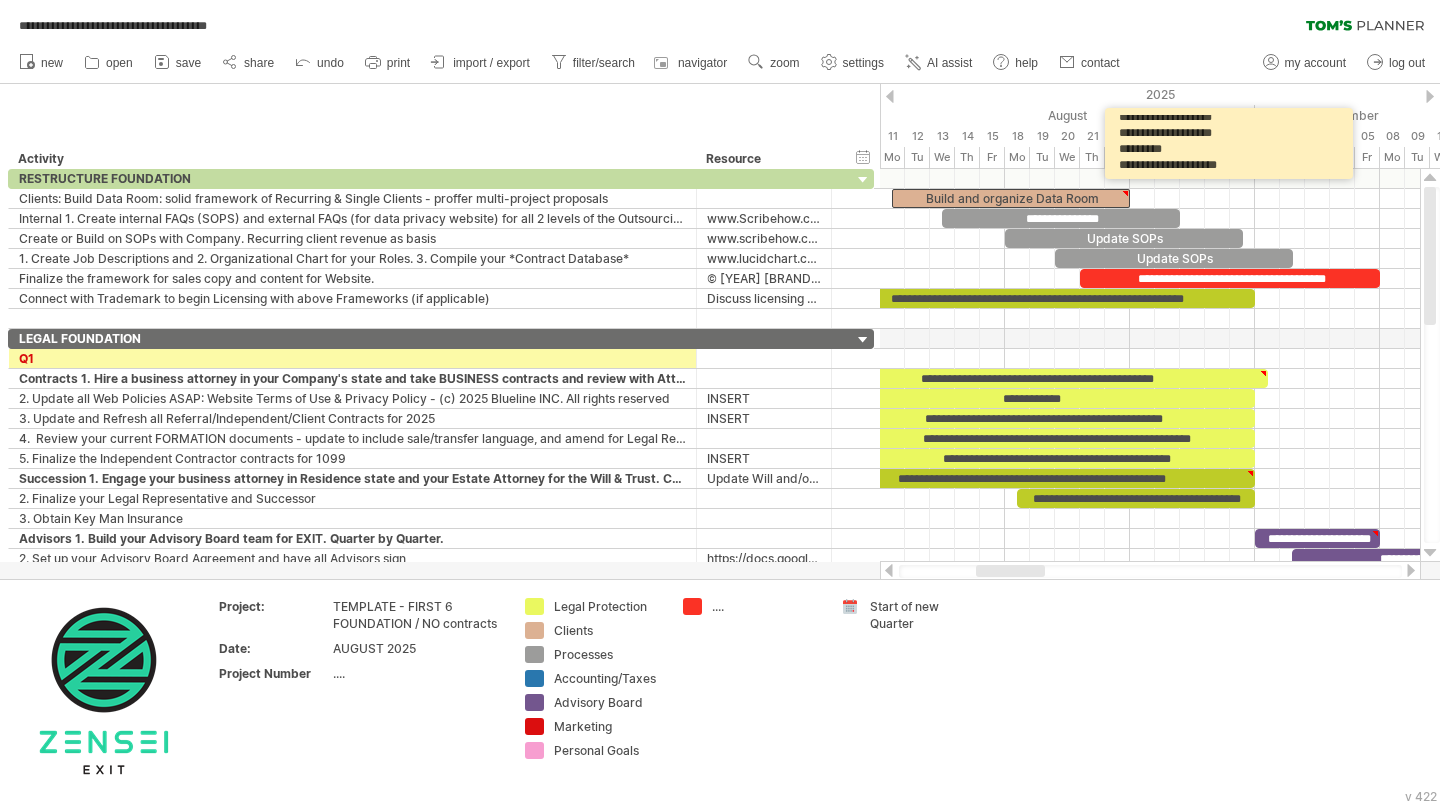 scroll, scrollTop: 93, scrollLeft: 0, axis: vertical 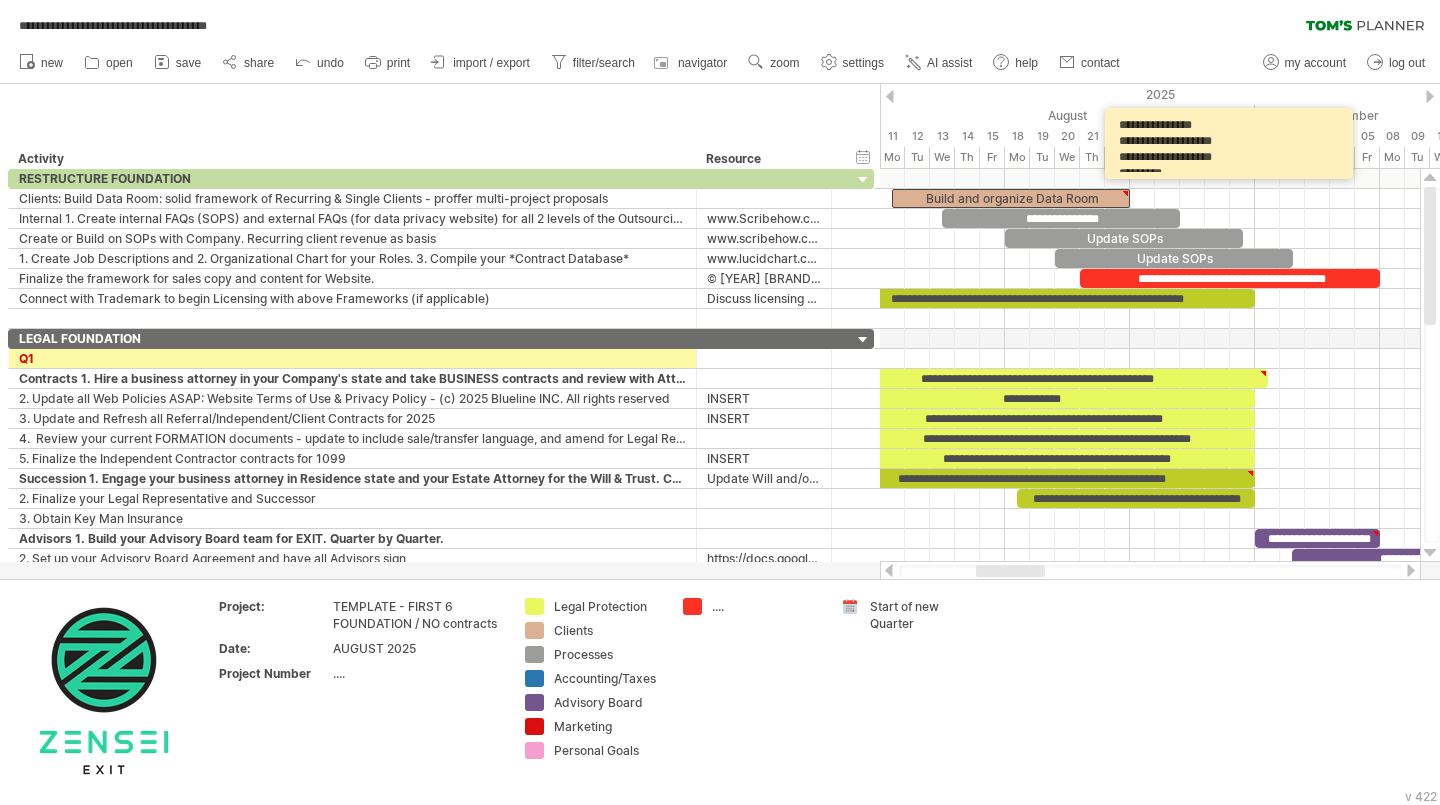 click on "**********" at bounding box center (1232, 143) 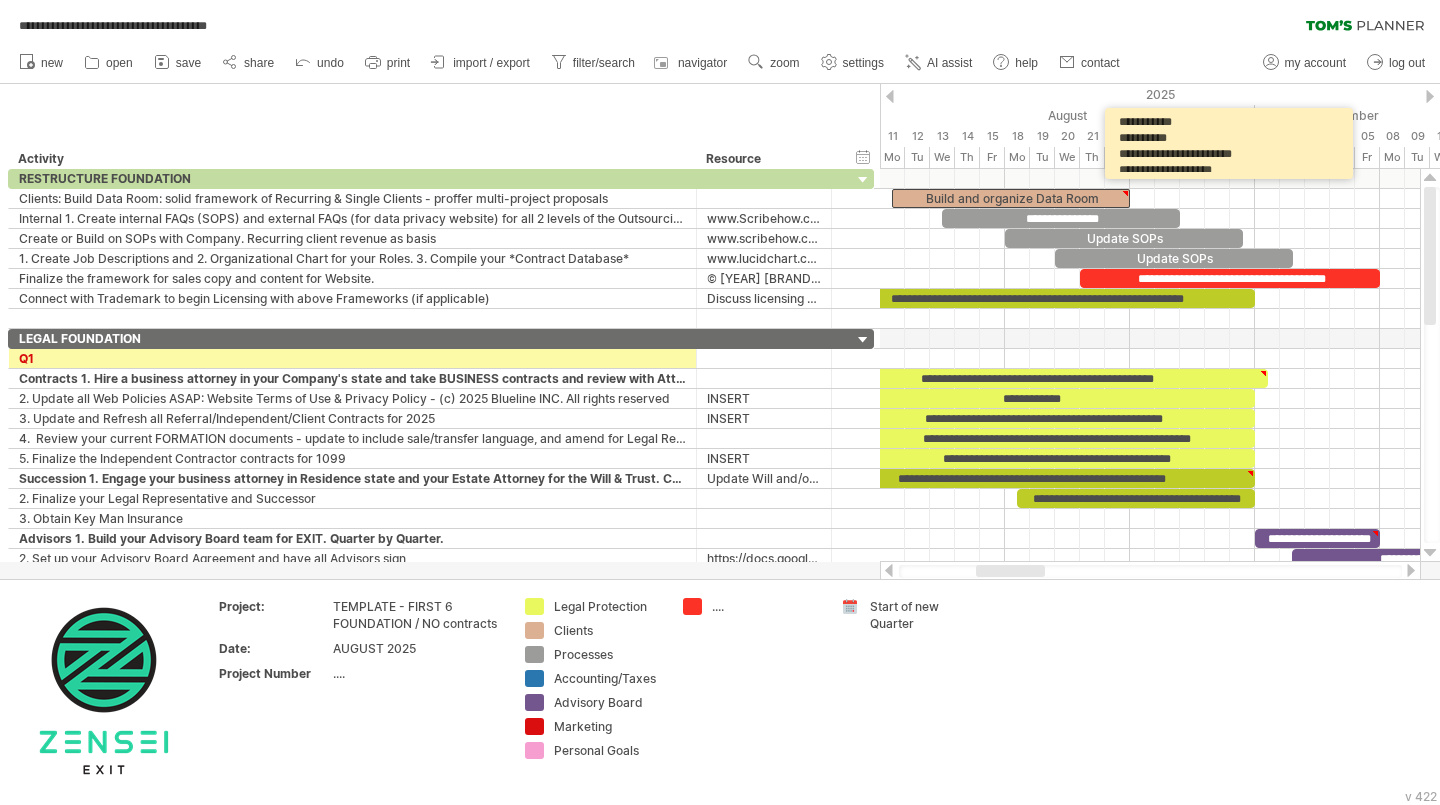scroll, scrollTop: 13, scrollLeft: 0, axis: vertical 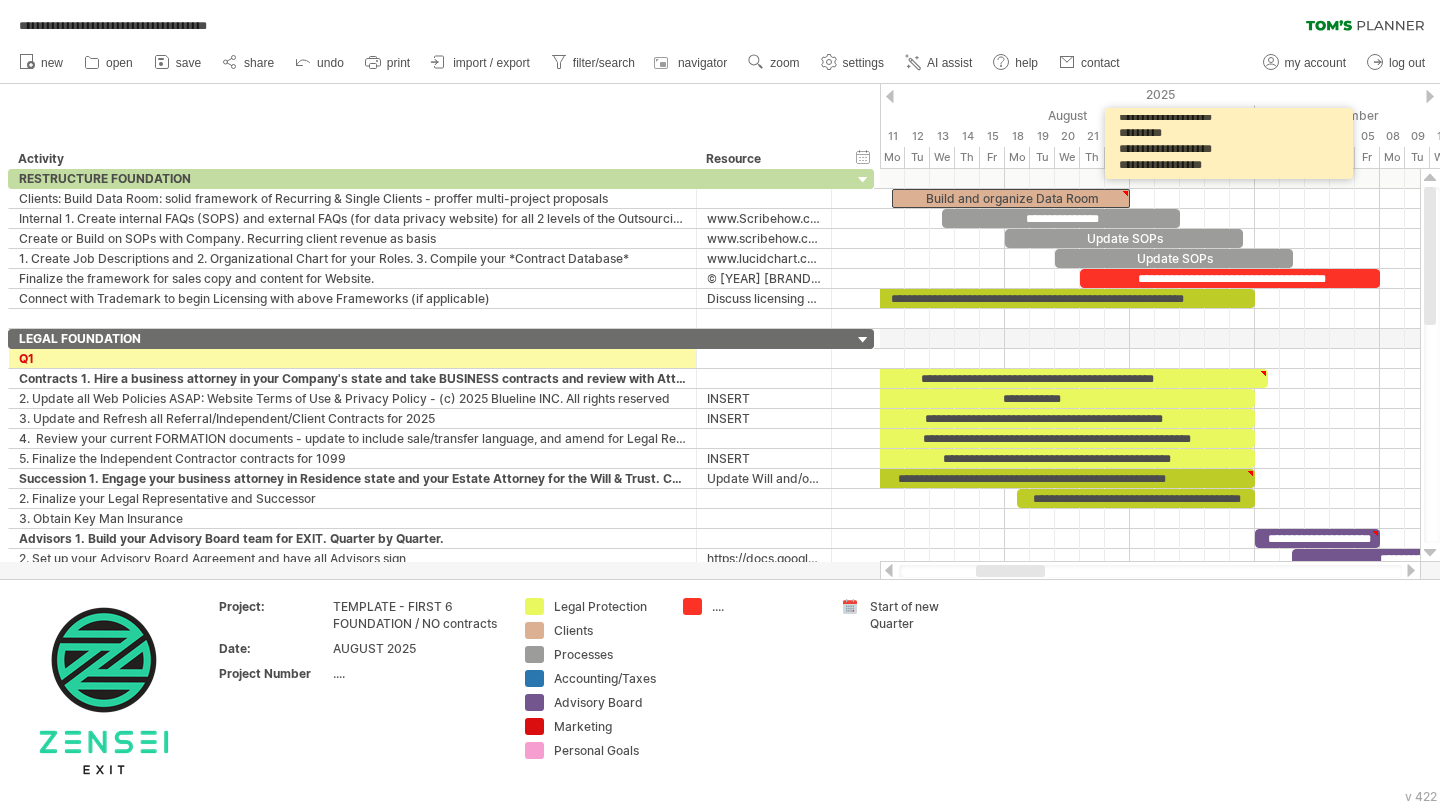 click on "**********" at bounding box center [1232, 143] 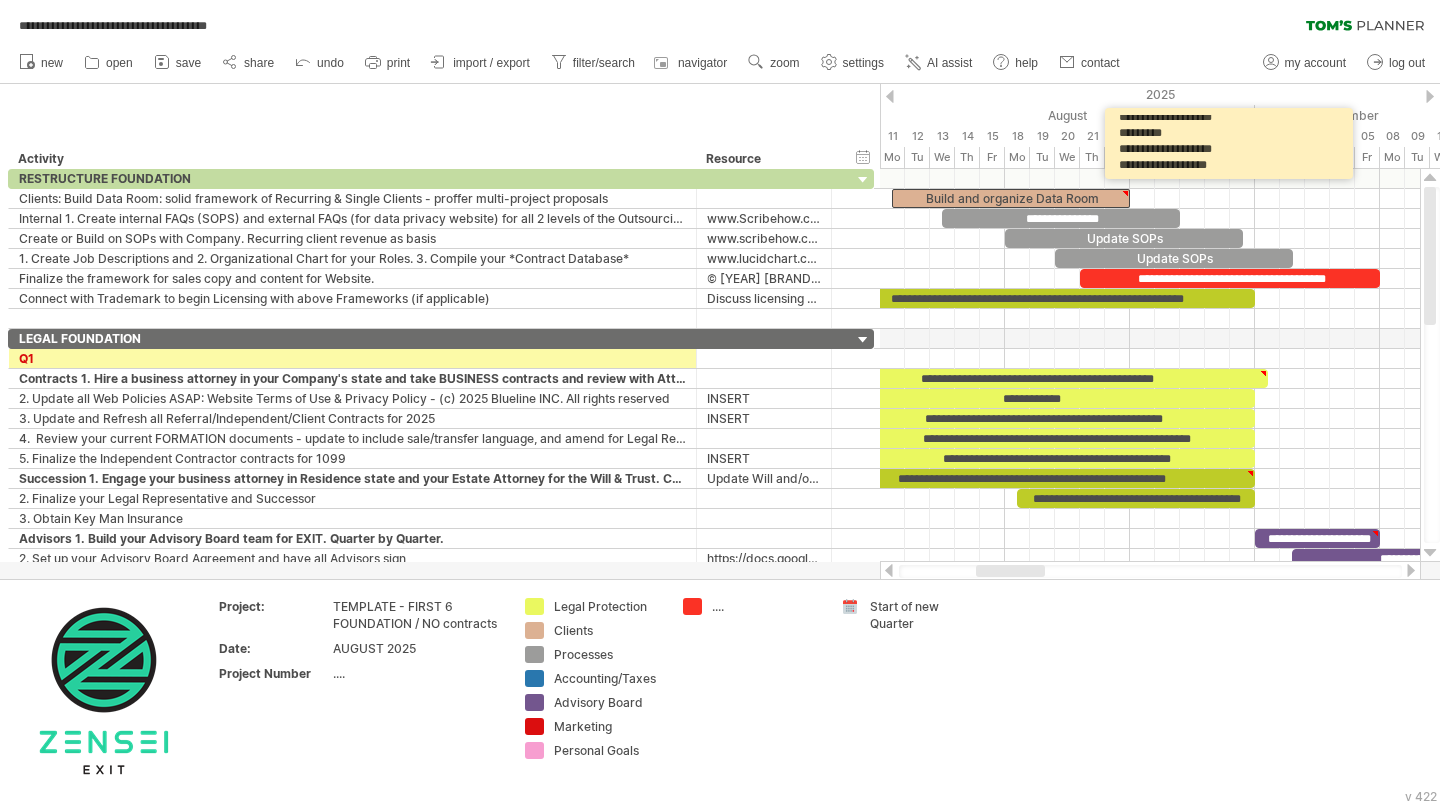 scroll, scrollTop: 109, scrollLeft: 0, axis: vertical 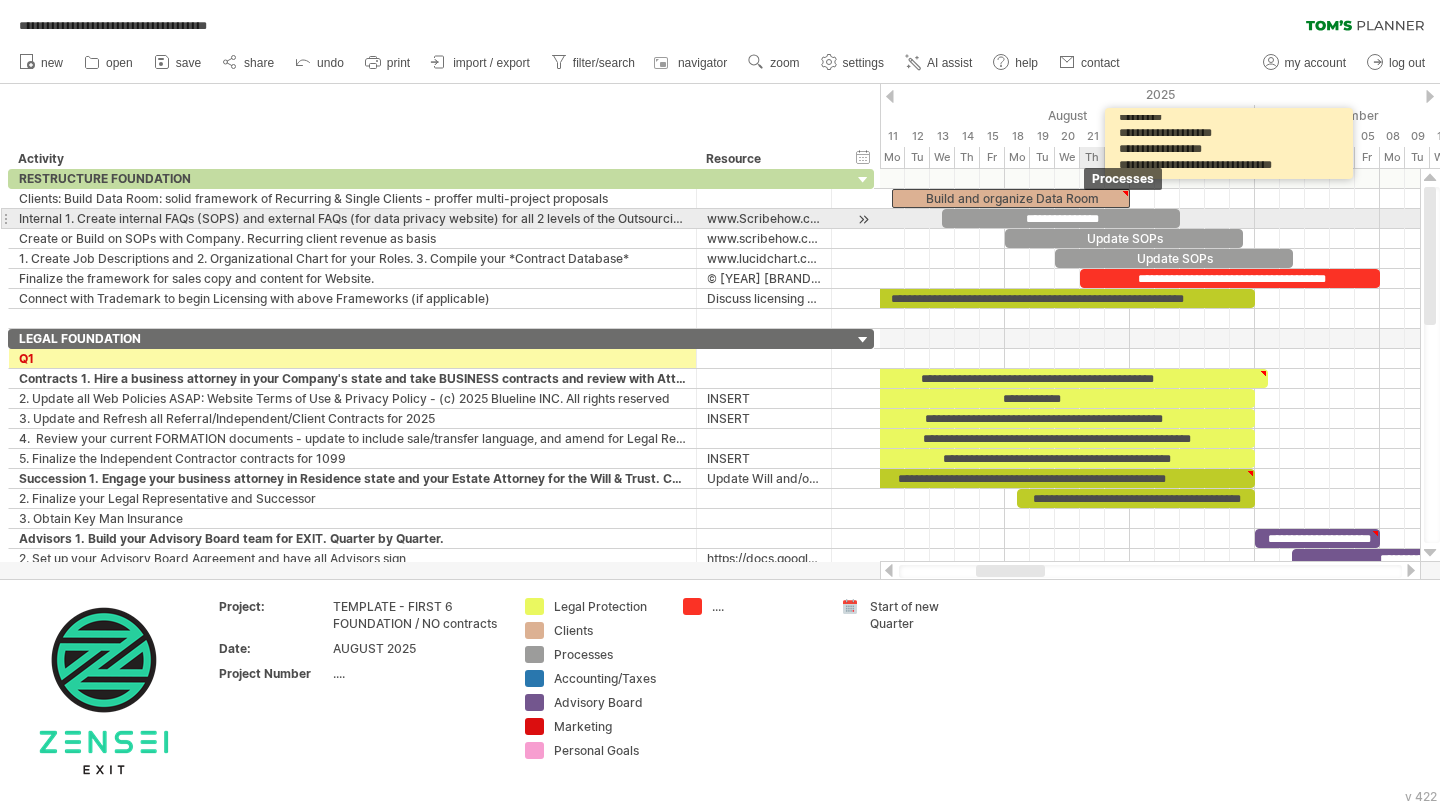 type on "**********" 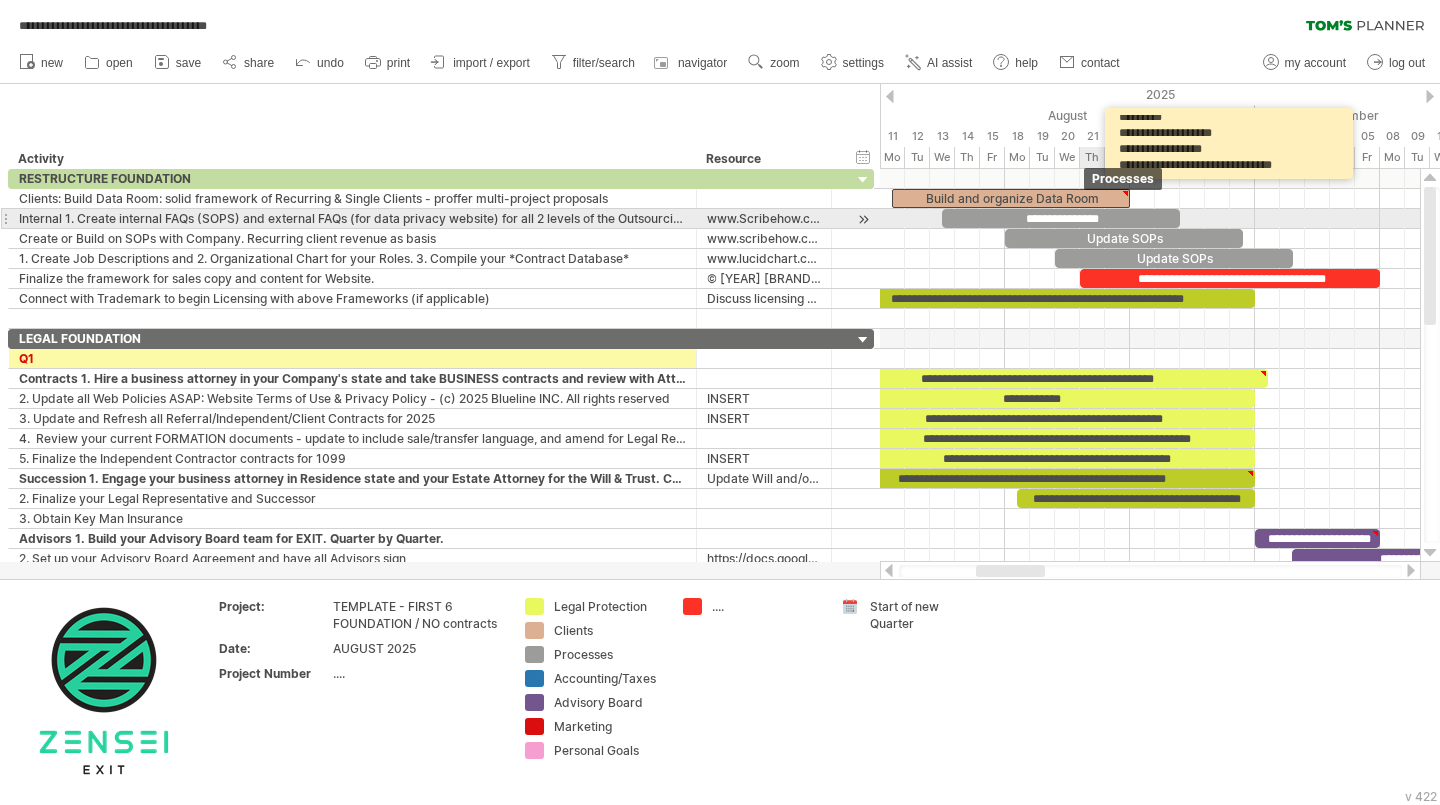 click on "**********" at bounding box center [1061, 218] 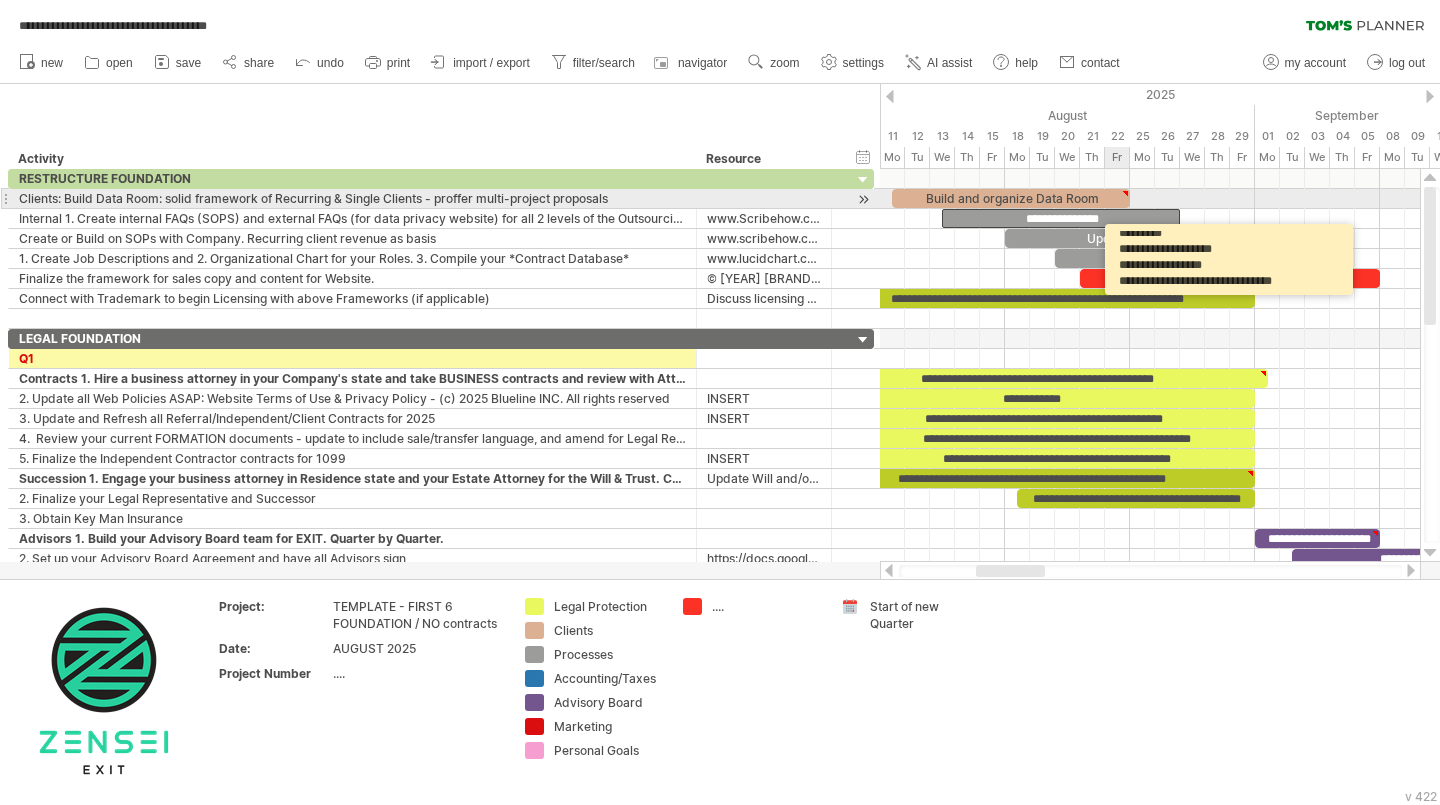 scroll, scrollTop: 0, scrollLeft: 0, axis: both 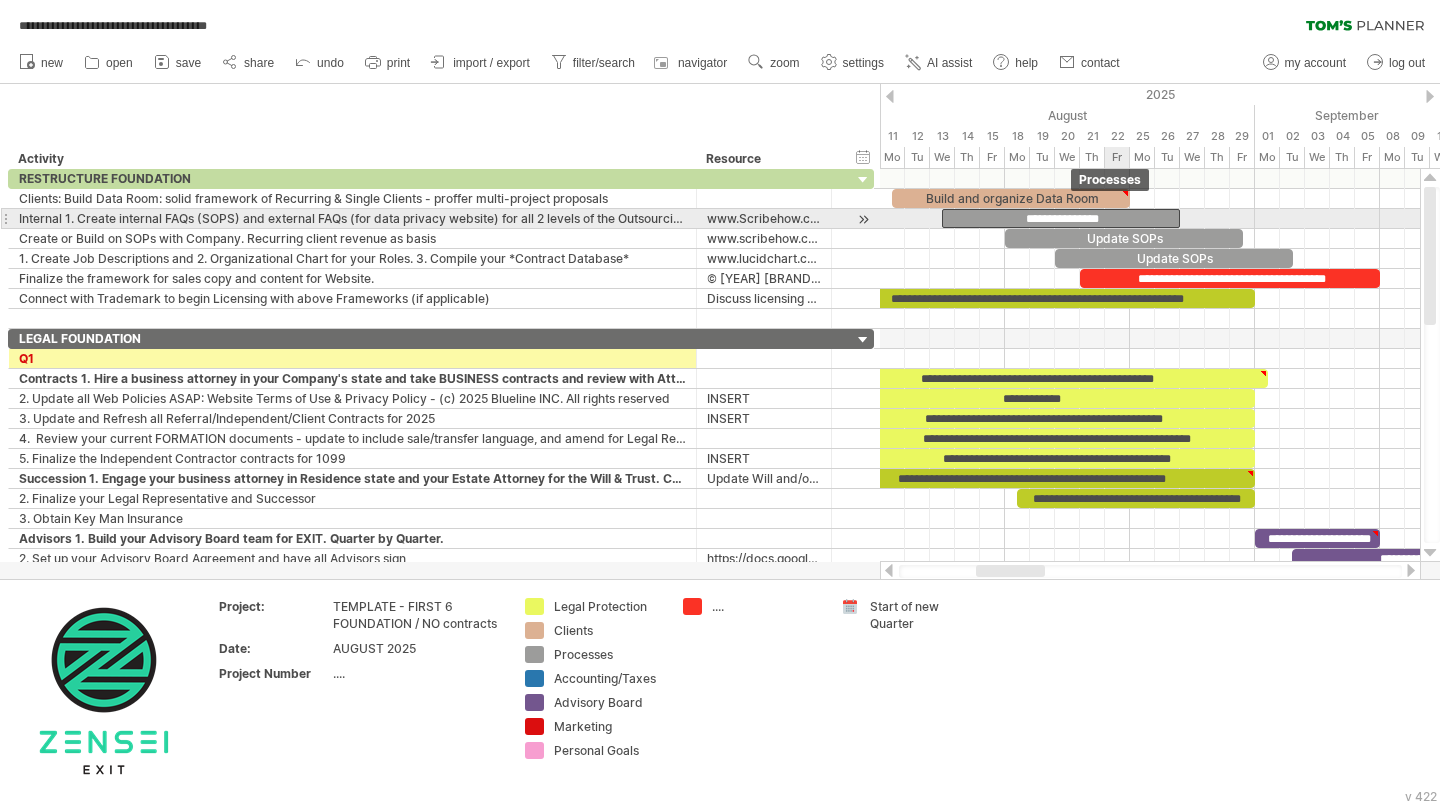 click on "**********" at bounding box center (1061, 218) 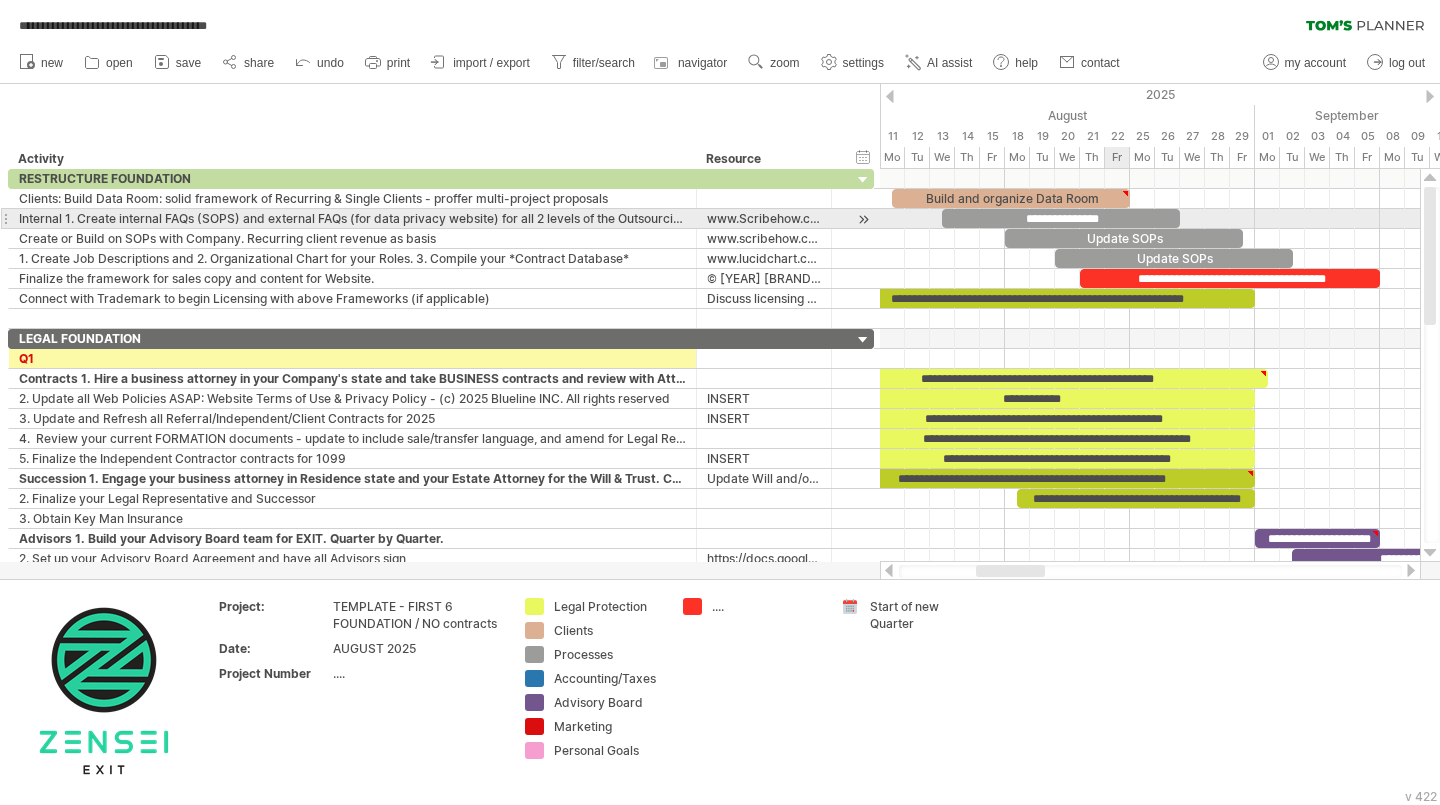 type 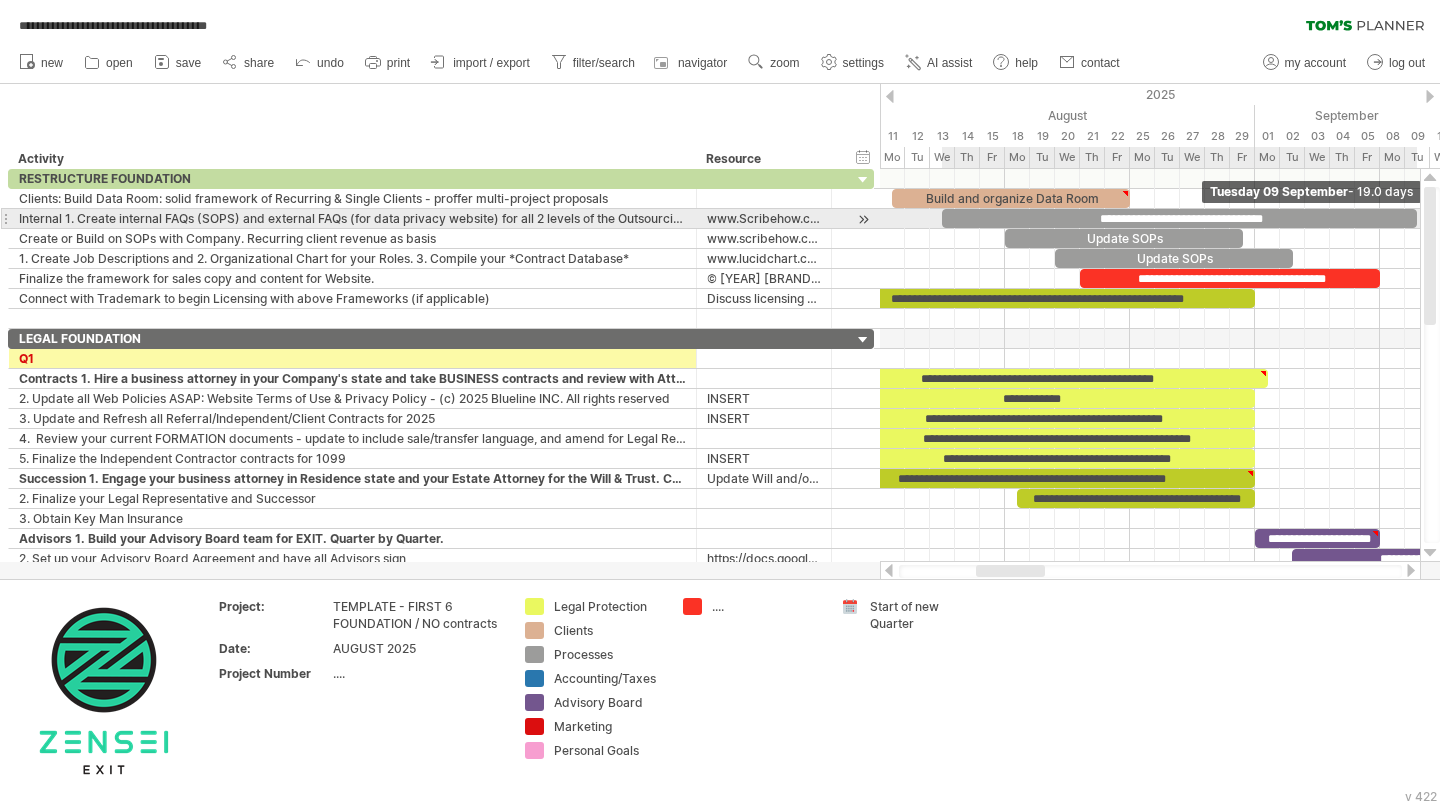 drag, startPoint x: 1178, startPoint y: 217, endPoint x: 1427, endPoint y: 216, distance: 249.00201 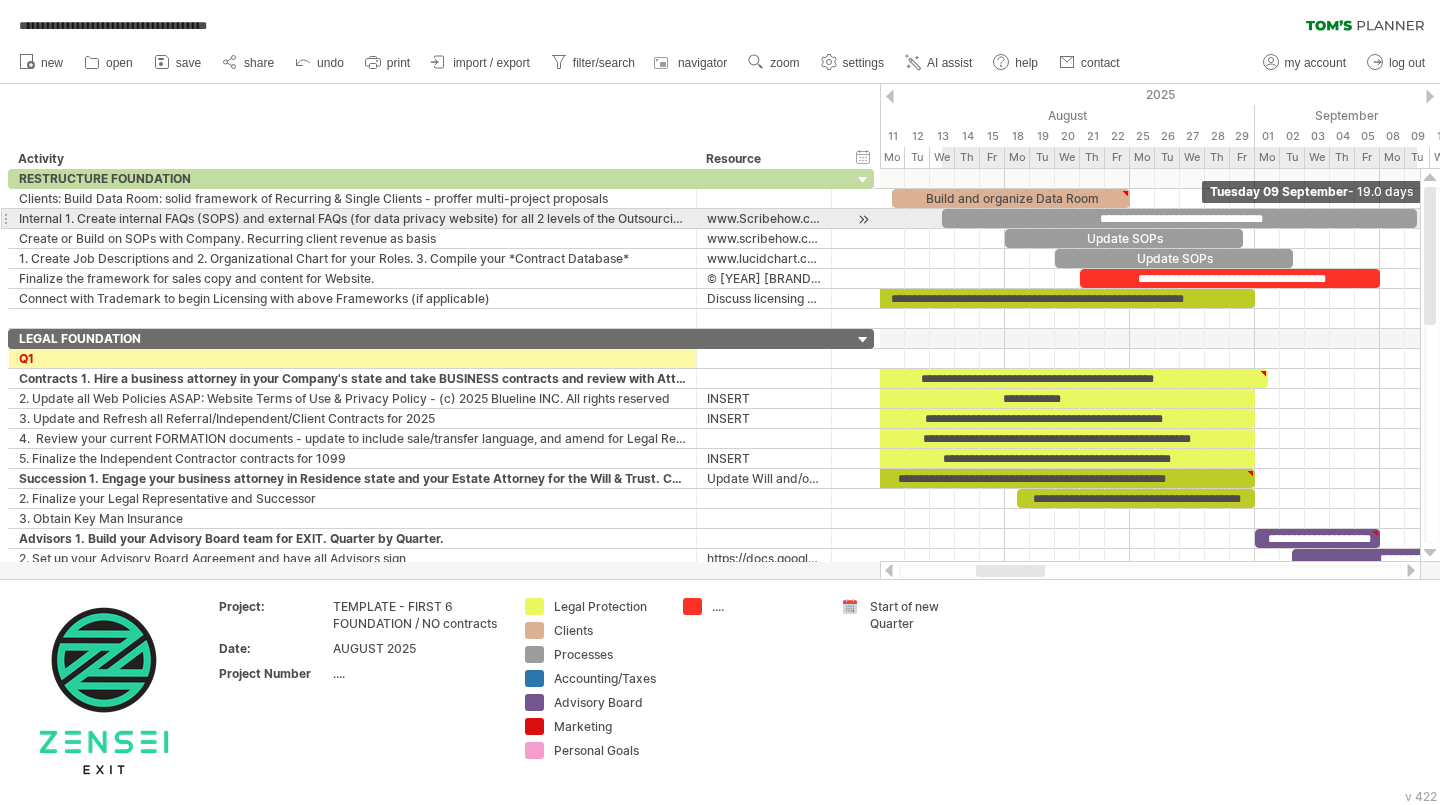 click on "**********" at bounding box center [720, 402] 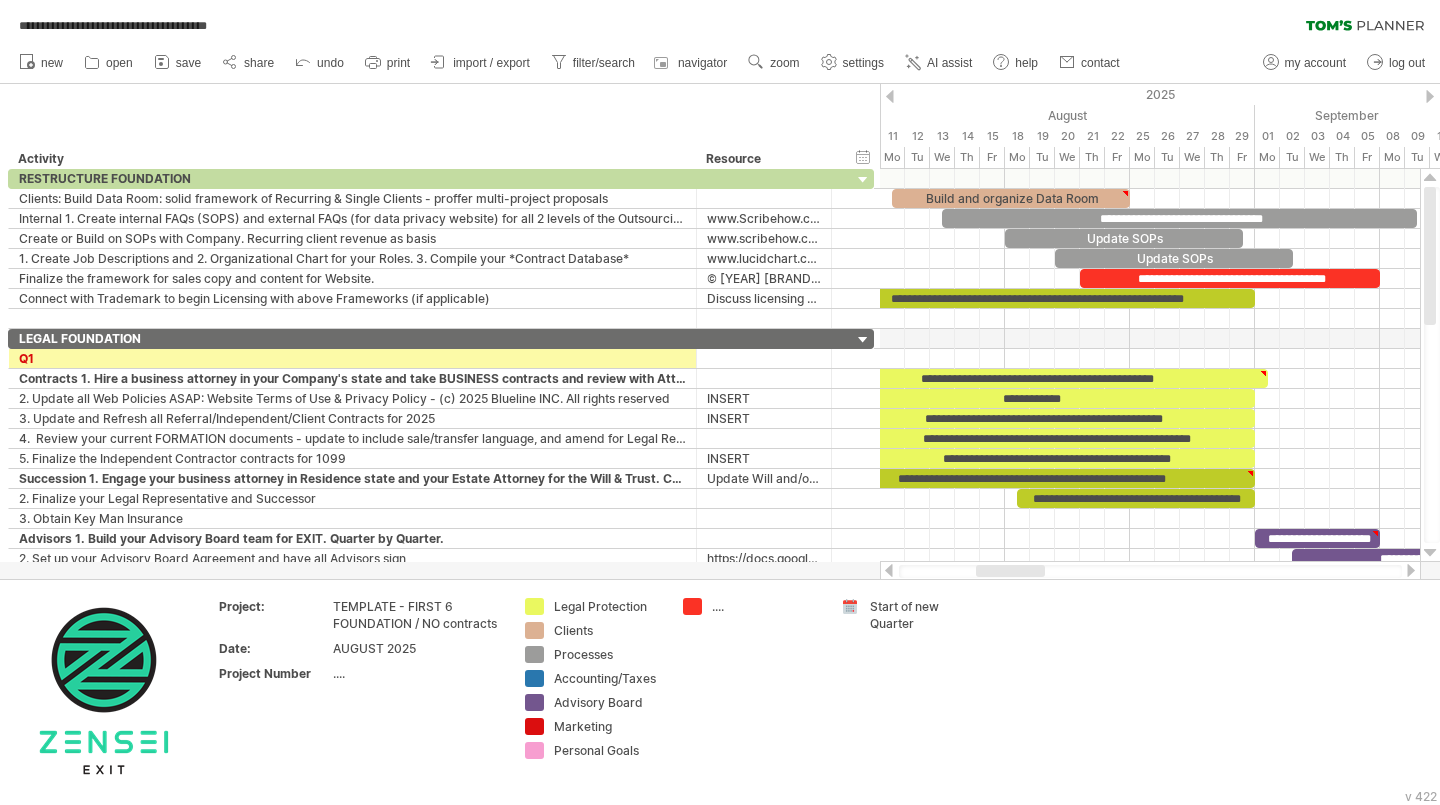 click at bounding box center [1411, 570] 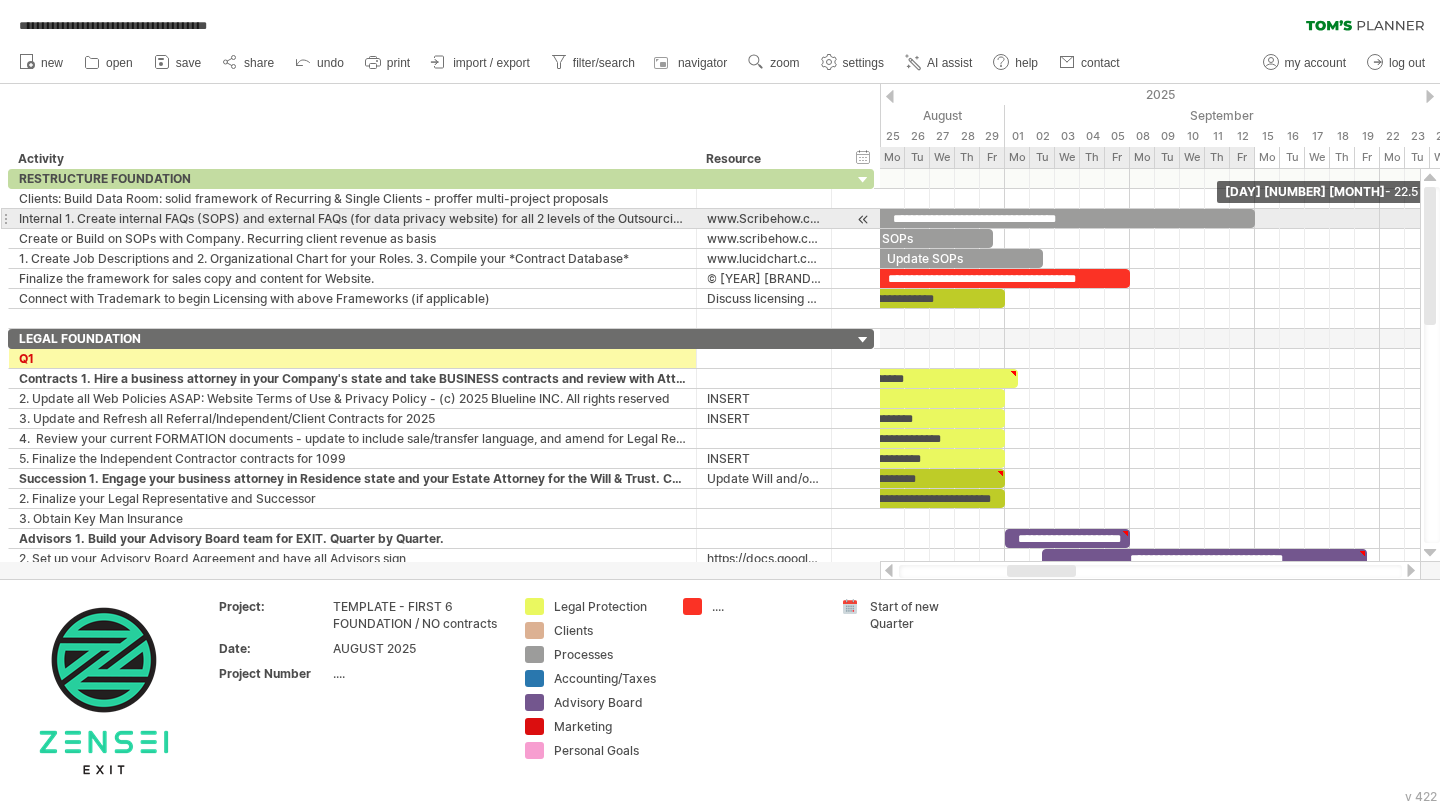 drag, startPoint x: 1164, startPoint y: 217, endPoint x: 1249, endPoint y: 215, distance: 85.02353 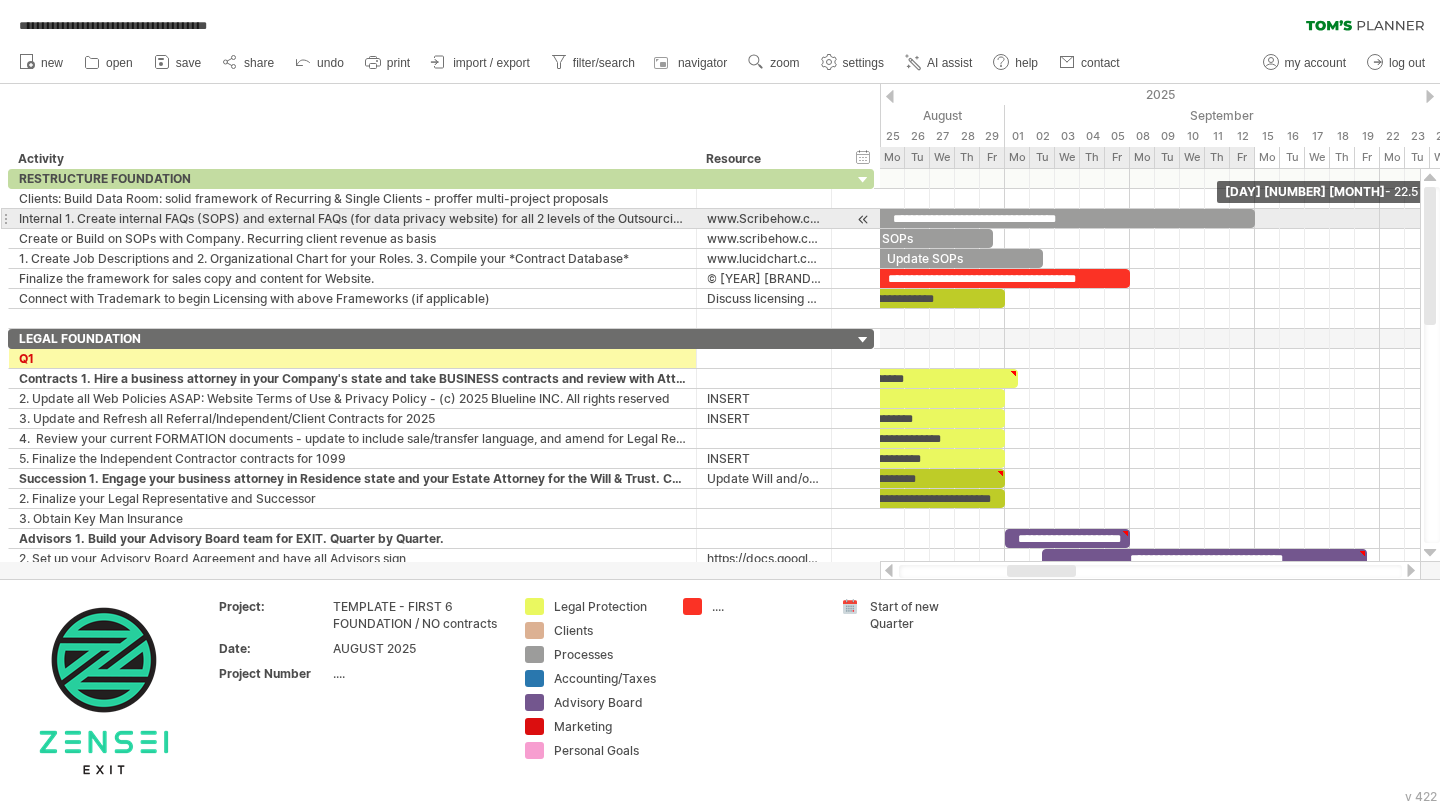 click on "**********" at bounding box center [973, 218] 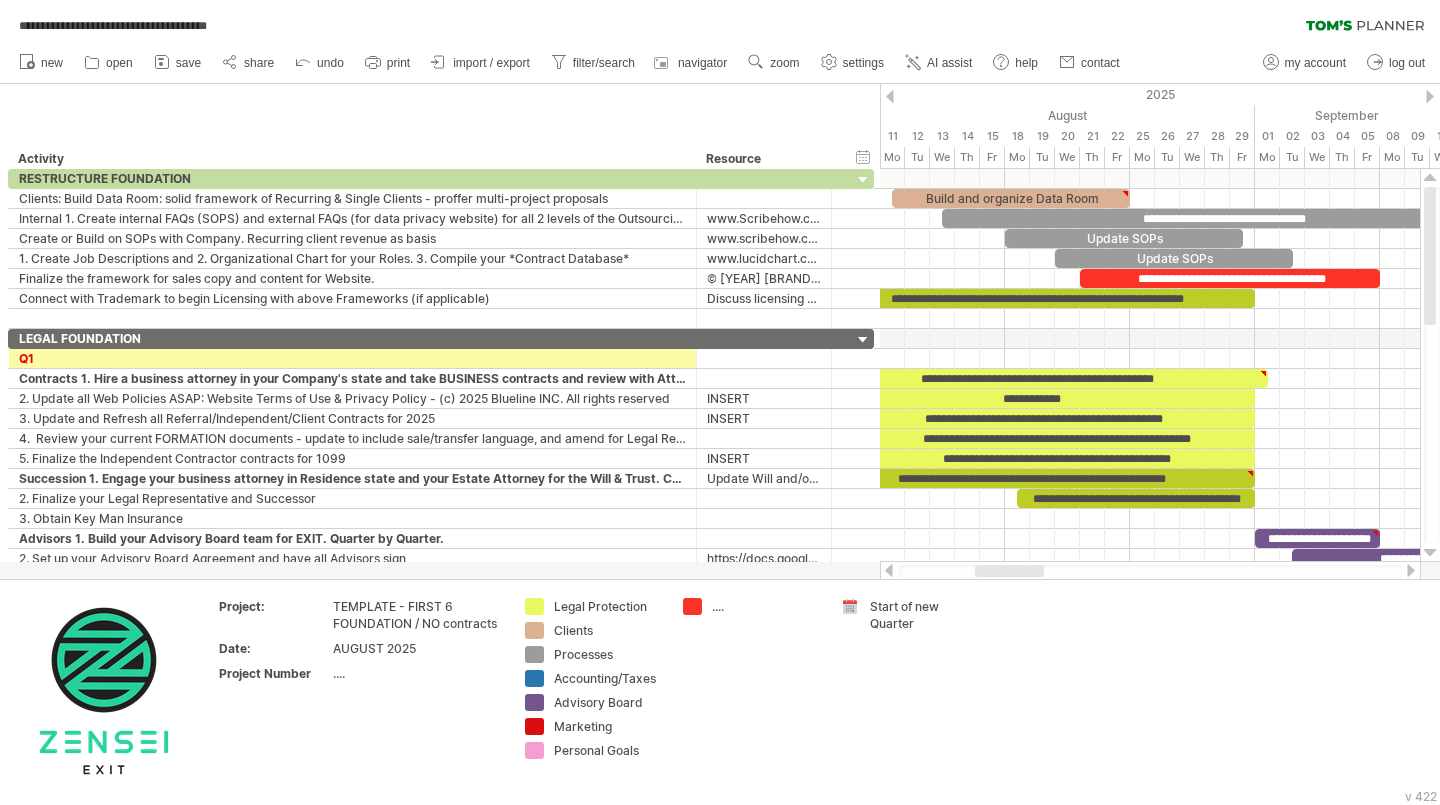 drag, startPoint x: 1064, startPoint y: 571, endPoint x: 1032, endPoint y: 571, distance: 32 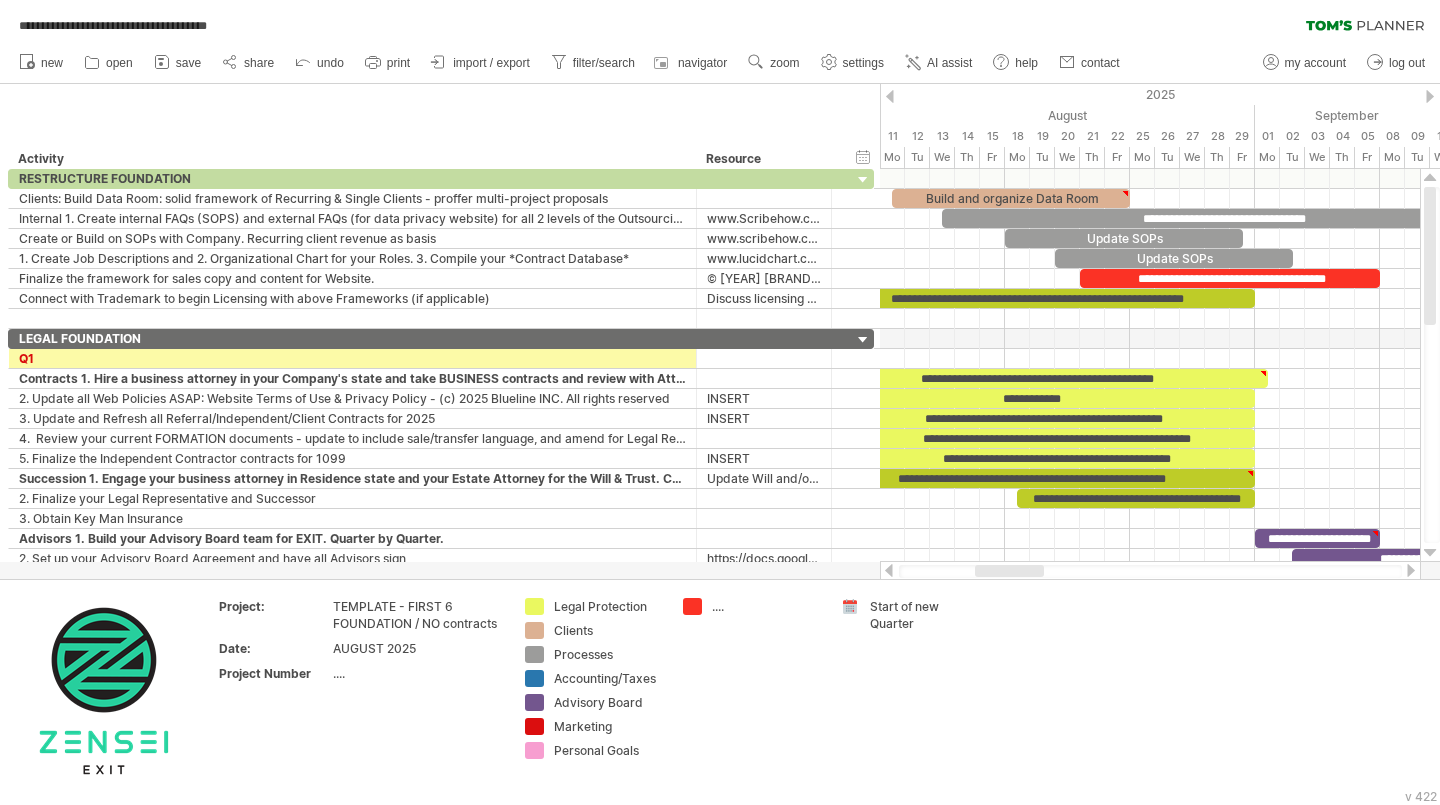 click at bounding box center [1009, 571] 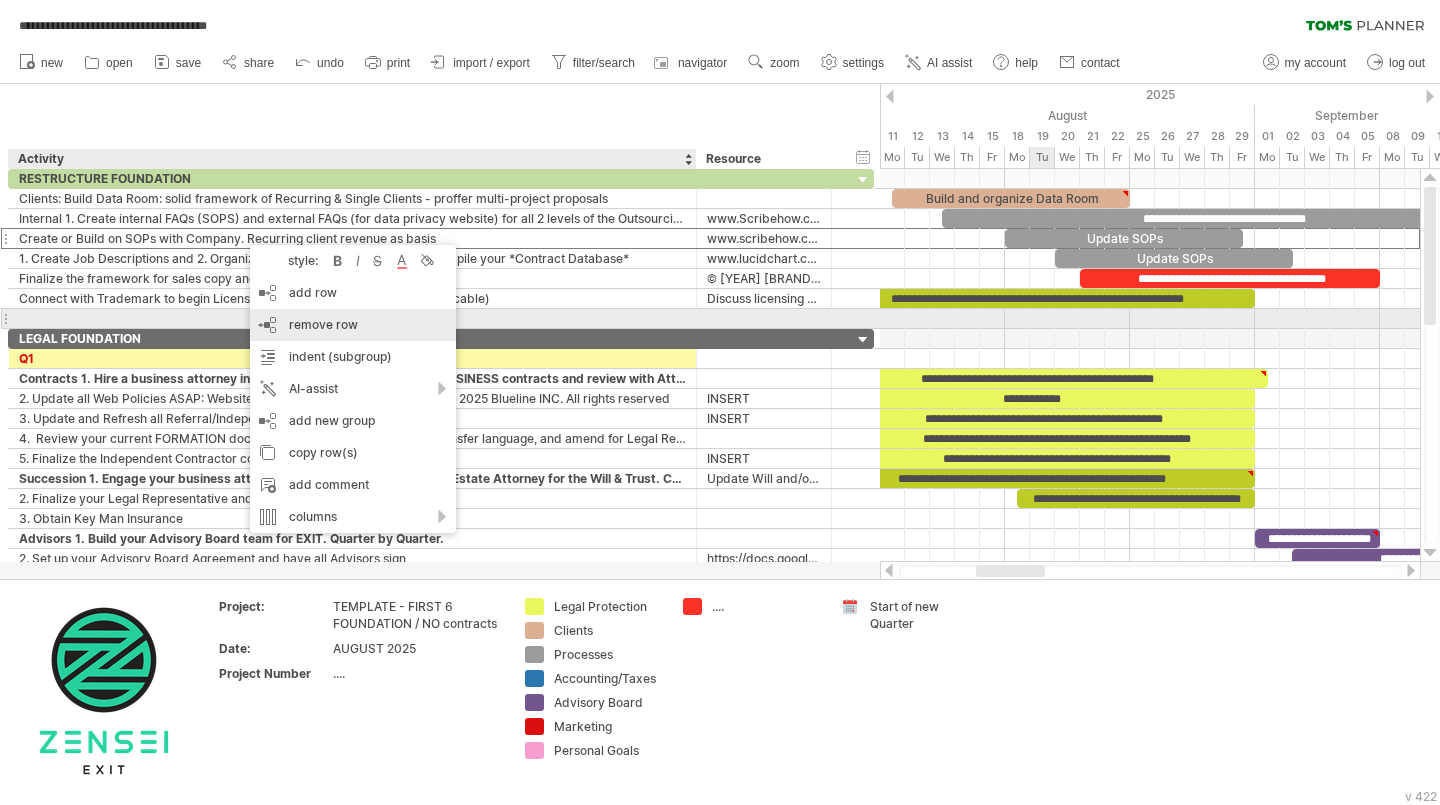 click on "remove row remove selected rows" at bounding box center (353, 325) 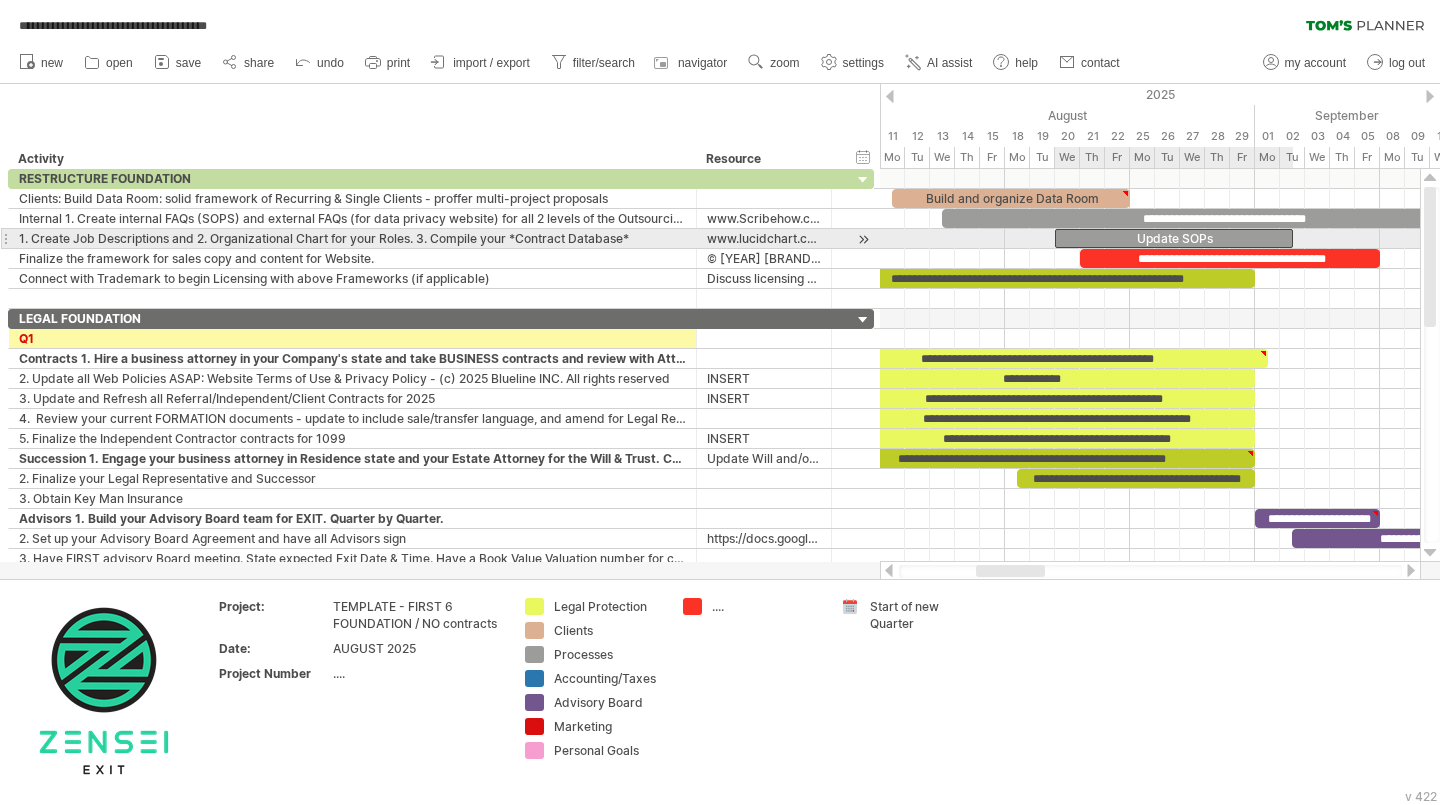 click on "Update SOPs" at bounding box center (1174, 238) 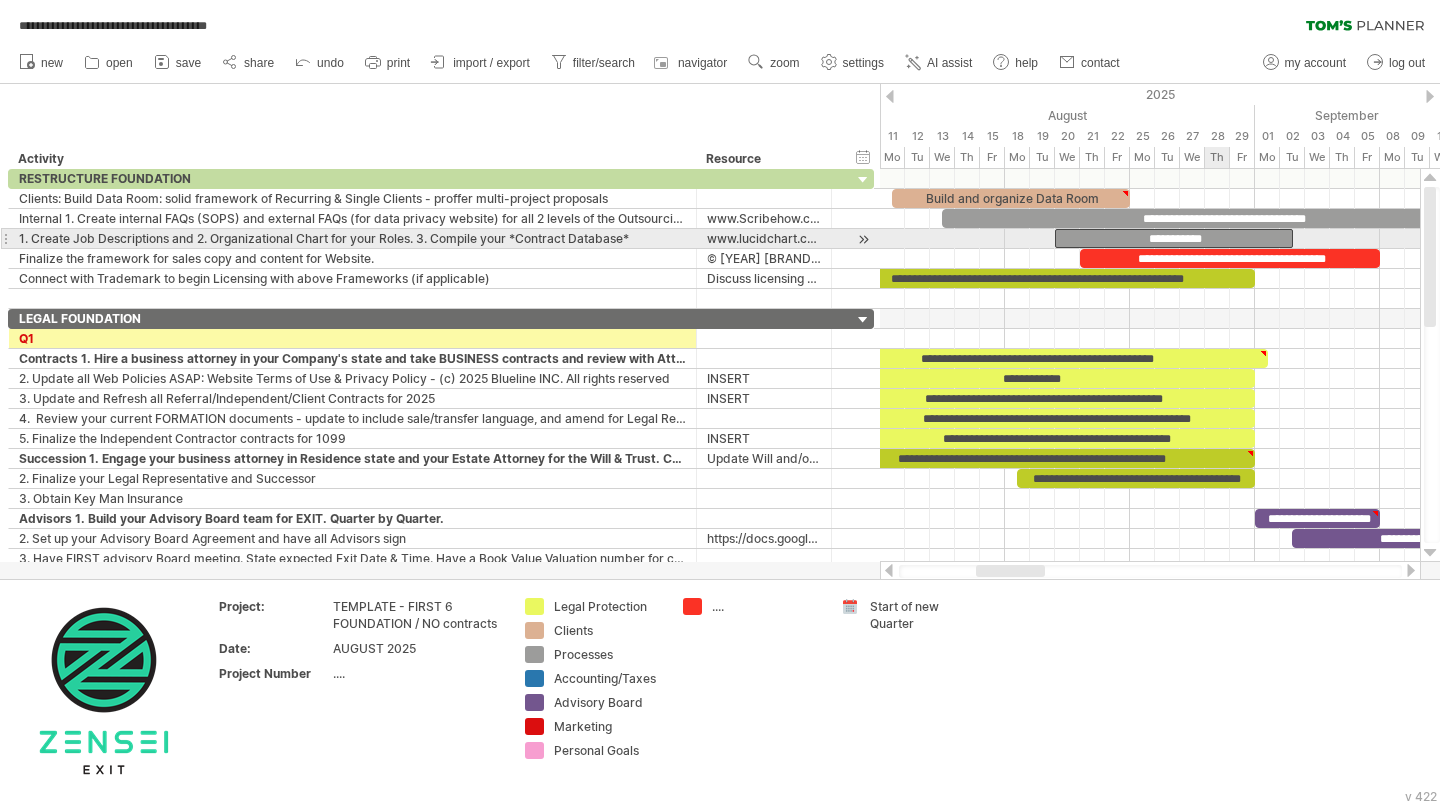 click on "**********" at bounding box center [1174, 238] 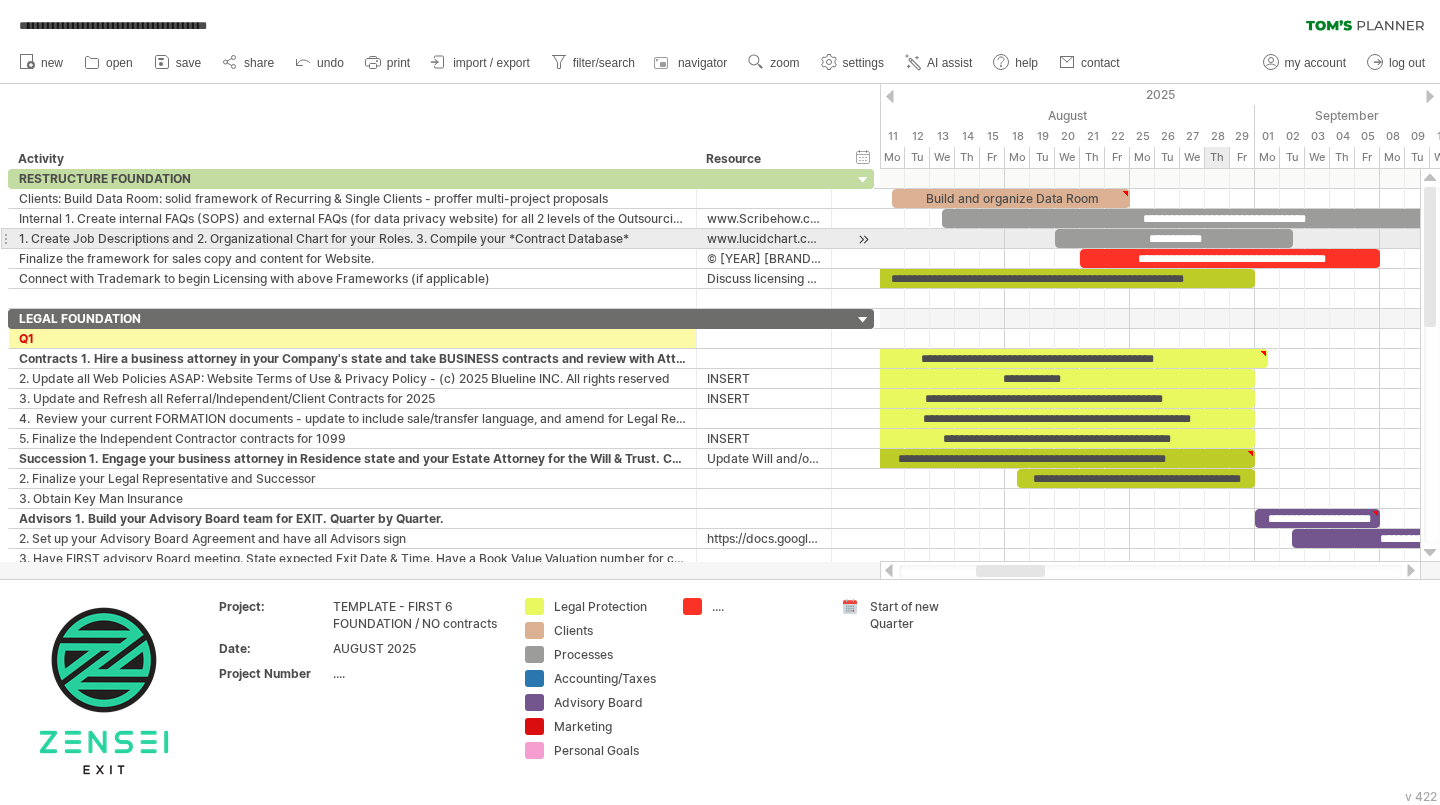 type 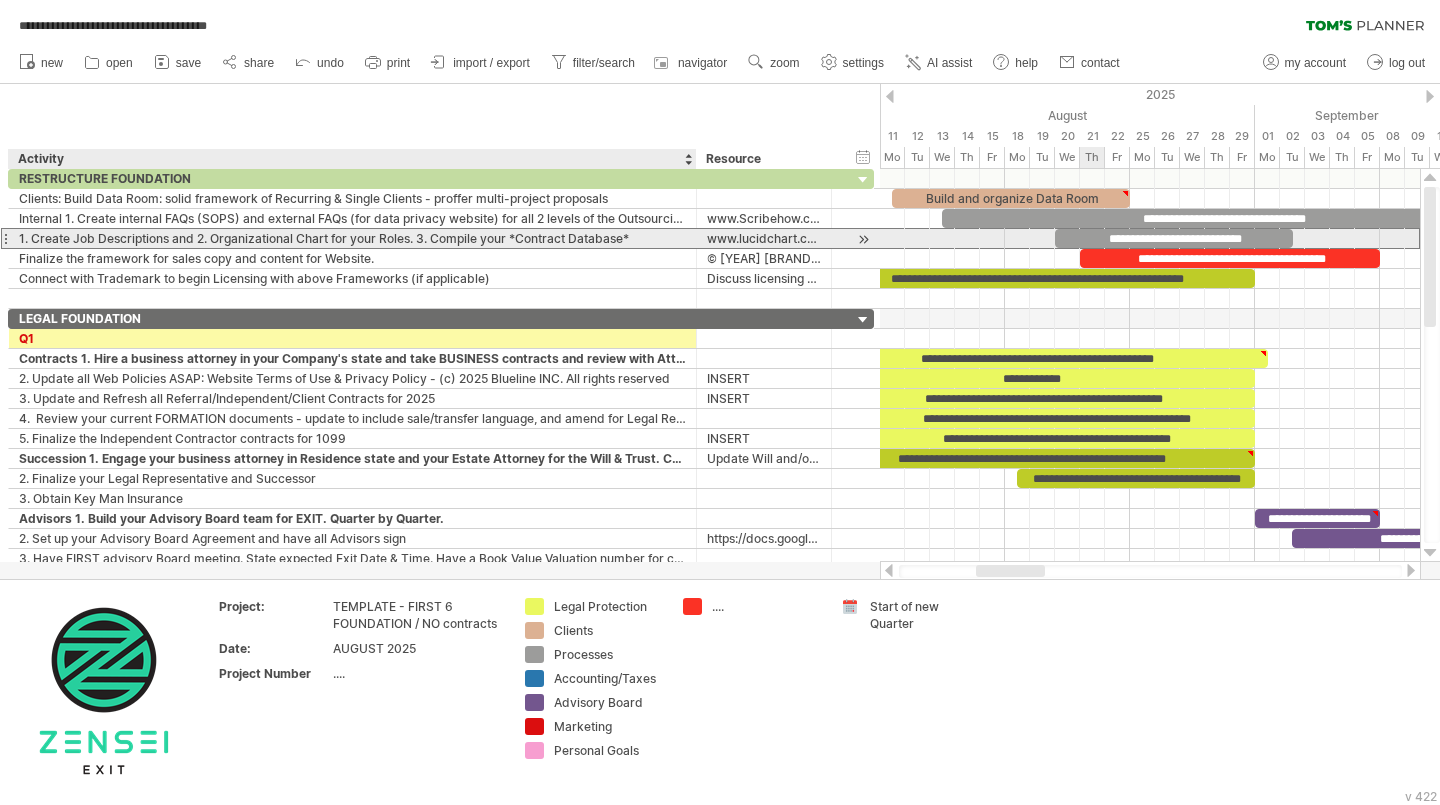 click on "1. Create Job Descriptions and 2. Organizational Chart for your Roles. 3. Compile your *Contract Database*" at bounding box center (352, 238) 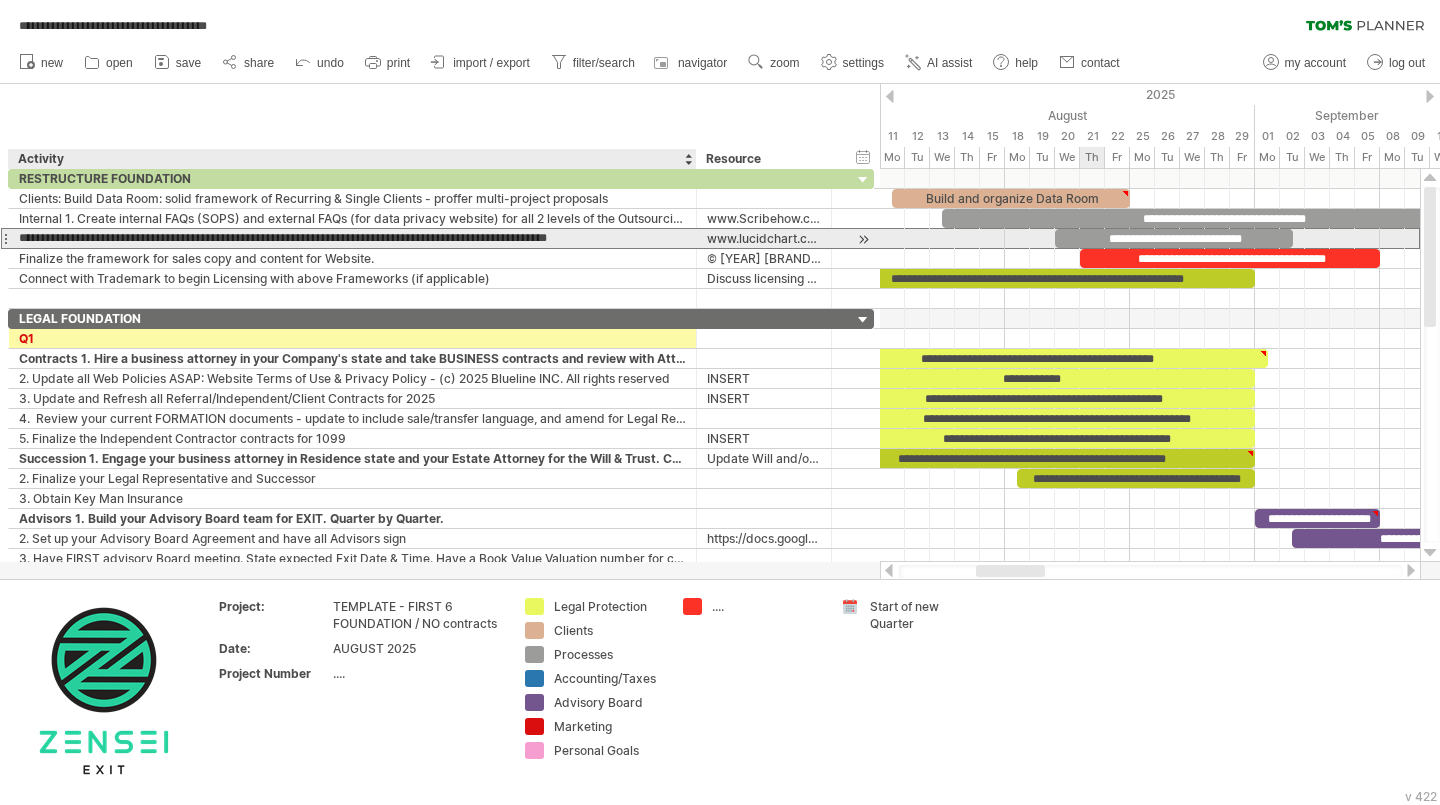 drag, startPoint x: 629, startPoint y: 239, endPoint x: 530, endPoint y: 236, distance: 99.04544 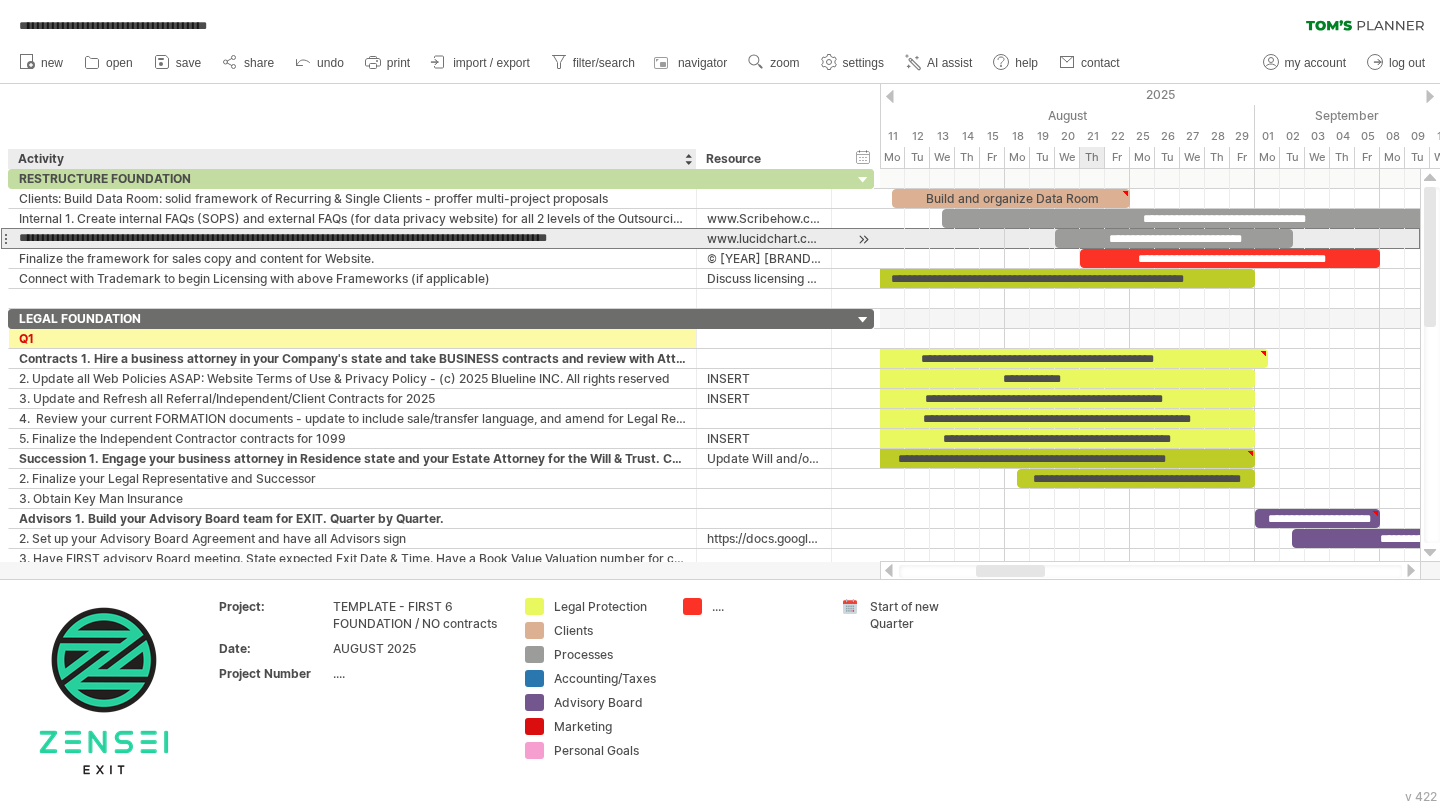 click on "**********" at bounding box center (352, 238) 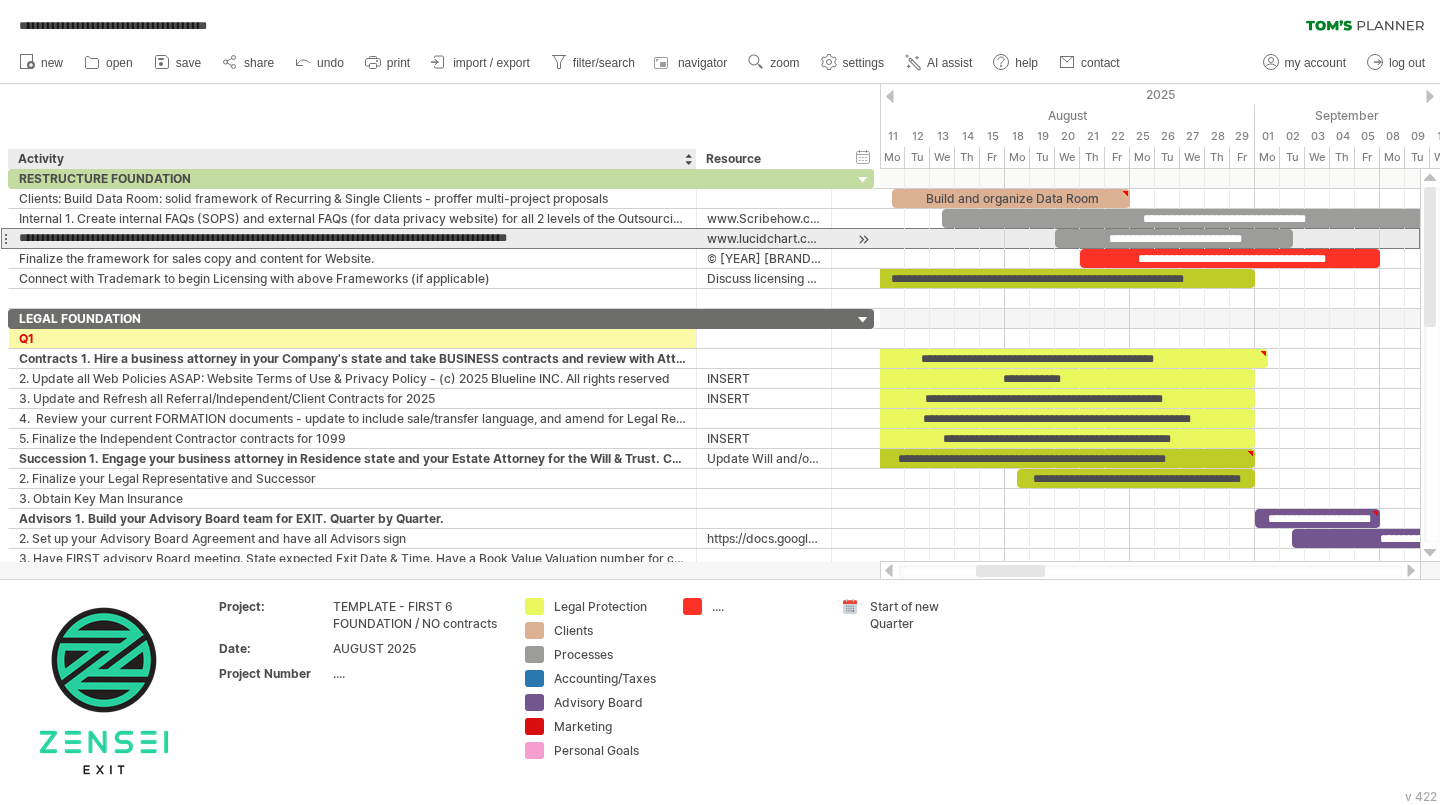 drag, startPoint x: 589, startPoint y: 237, endPoint x: 420, endPoint y: 237, distance: 169 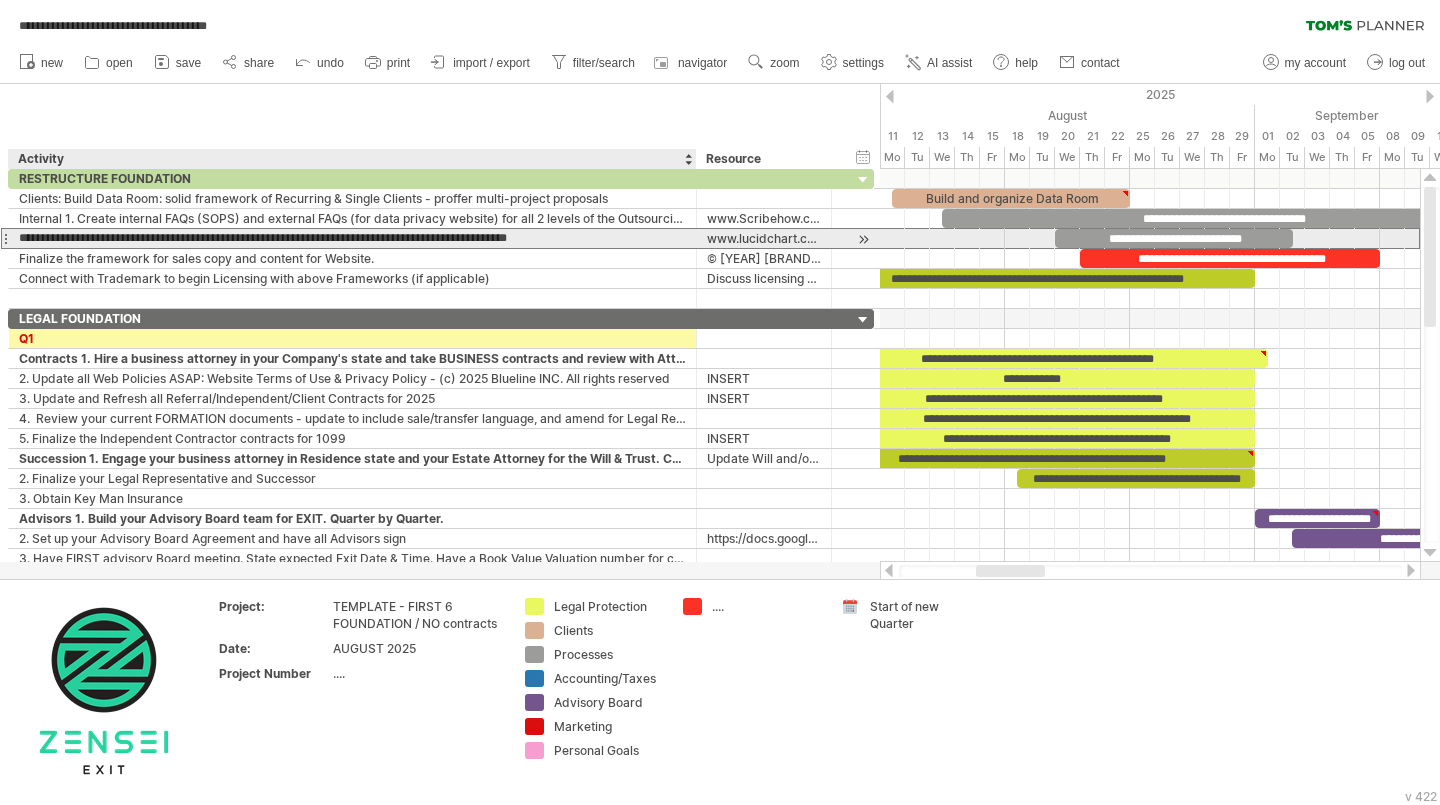 click on "**********" at bounding box center (352, 238) 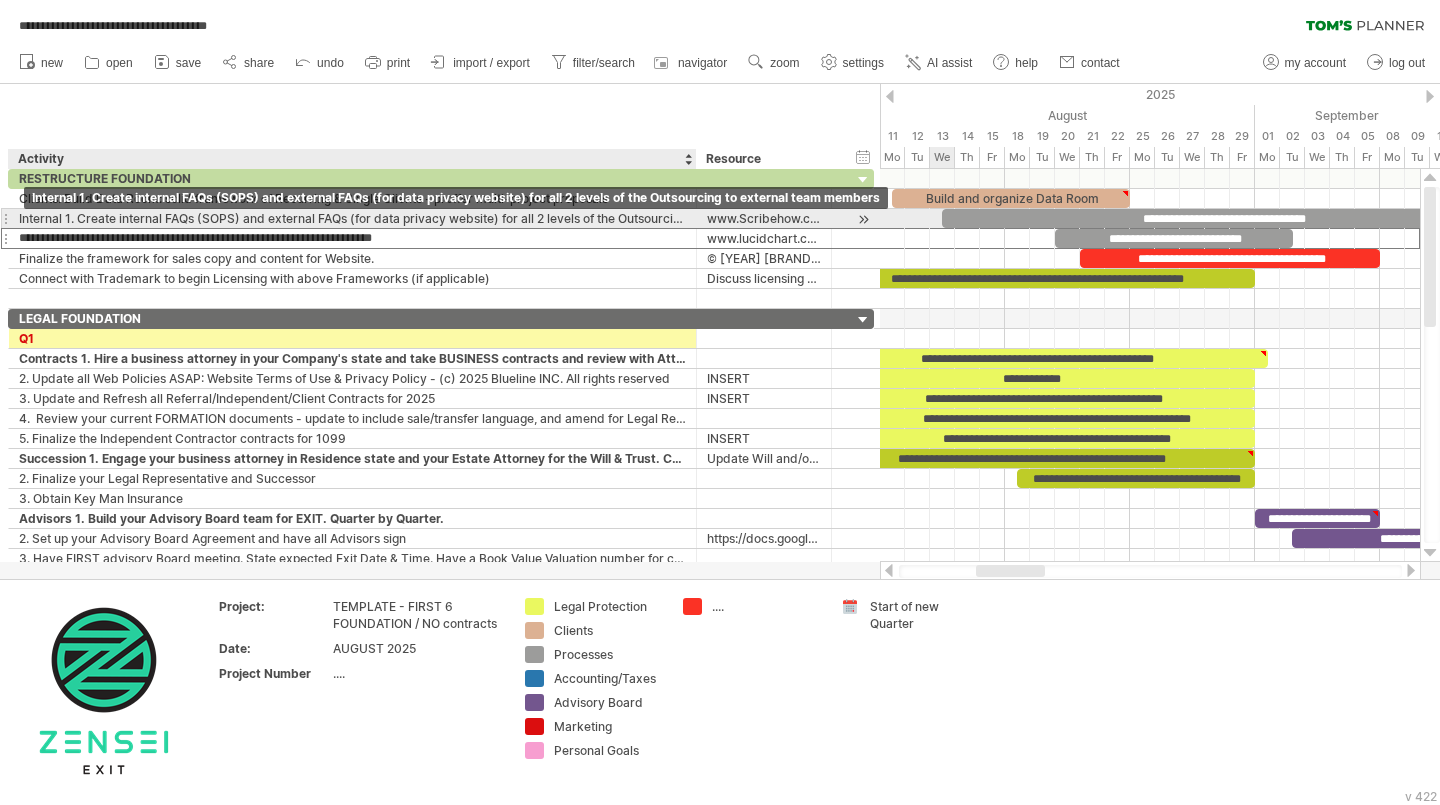 click on "Internal 1. Create internal FAQs (SOPS) and external FAQs (for data privacy website) for all [NUMBER] levels of the Outsourcing to external team members" at bounding box center [352, 218] 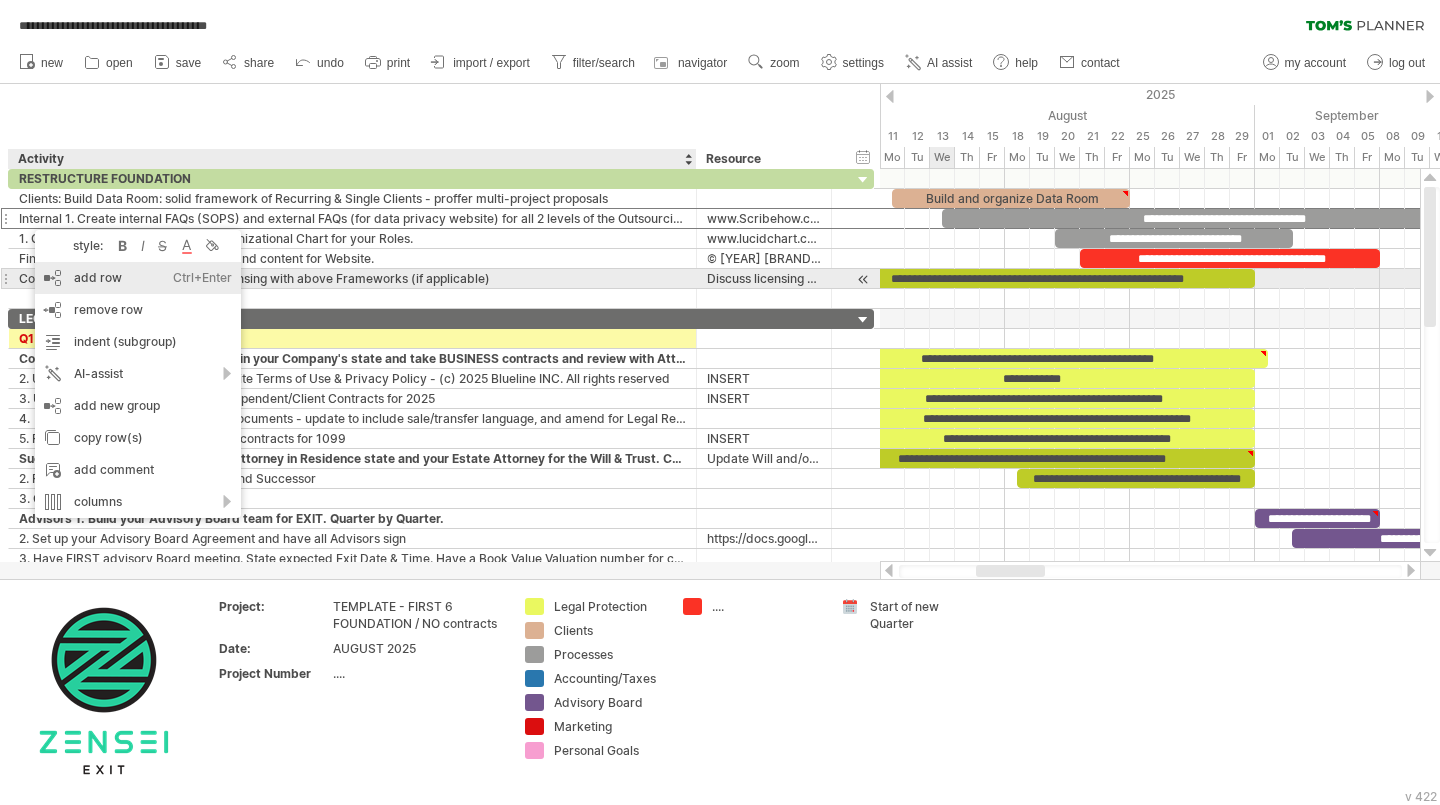 click on "add row Ctrl+Enter Cmd+Enter" at bounding box center [138, 278] 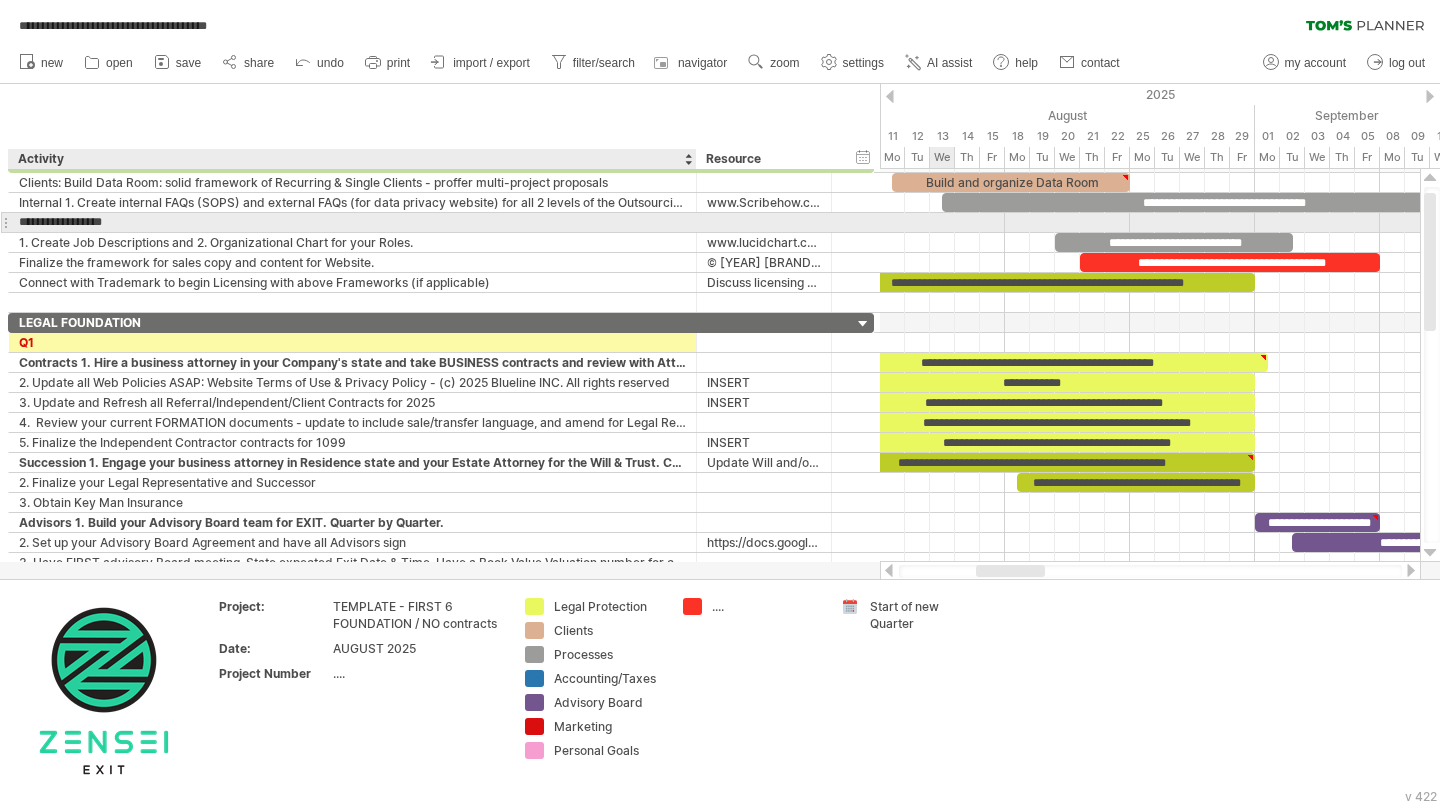 type on "**********" 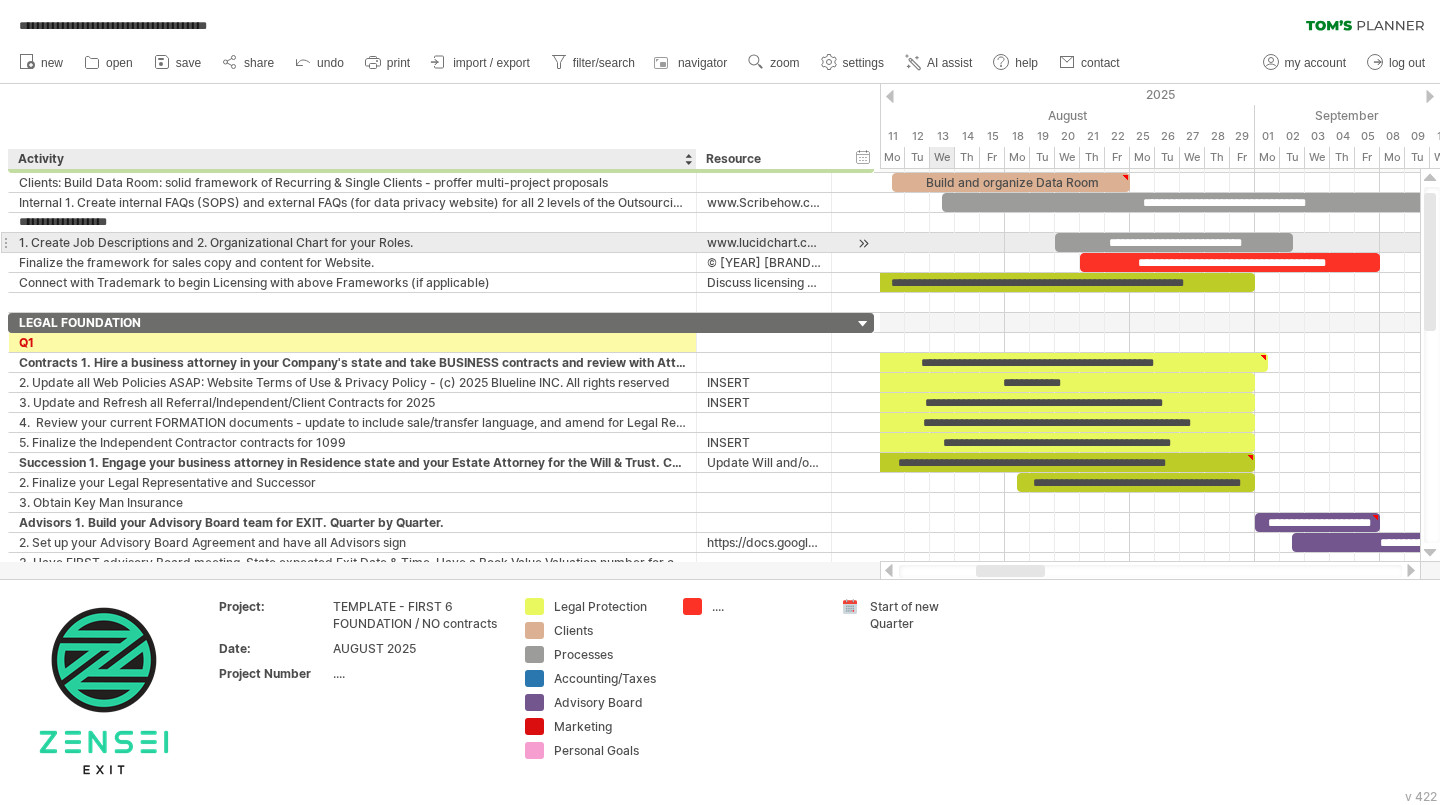 click on "1. Create Job Descriptions and 2. Organizational Chart for your Roles." at bounding box center (352, 242) 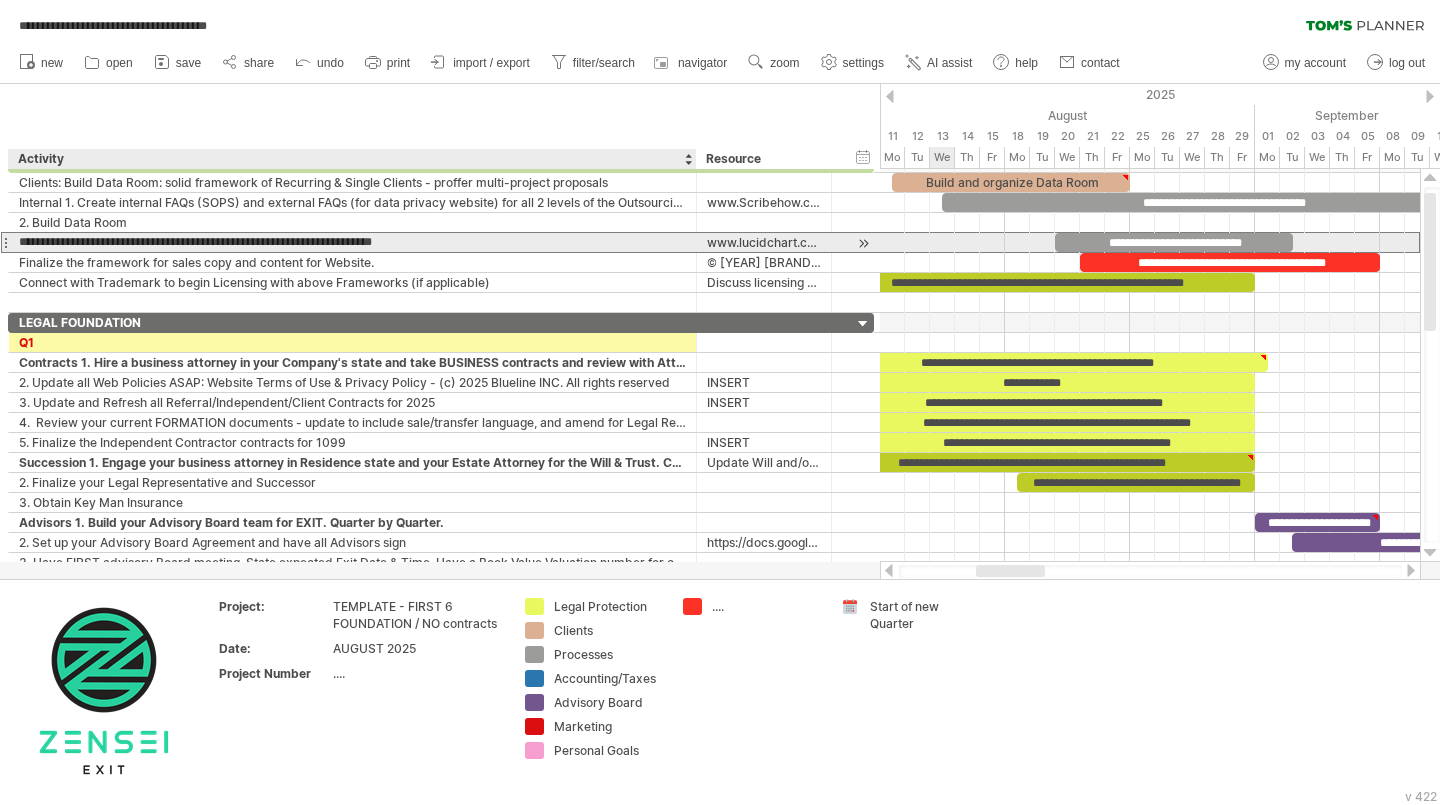 click at bounding box center (352, 242) 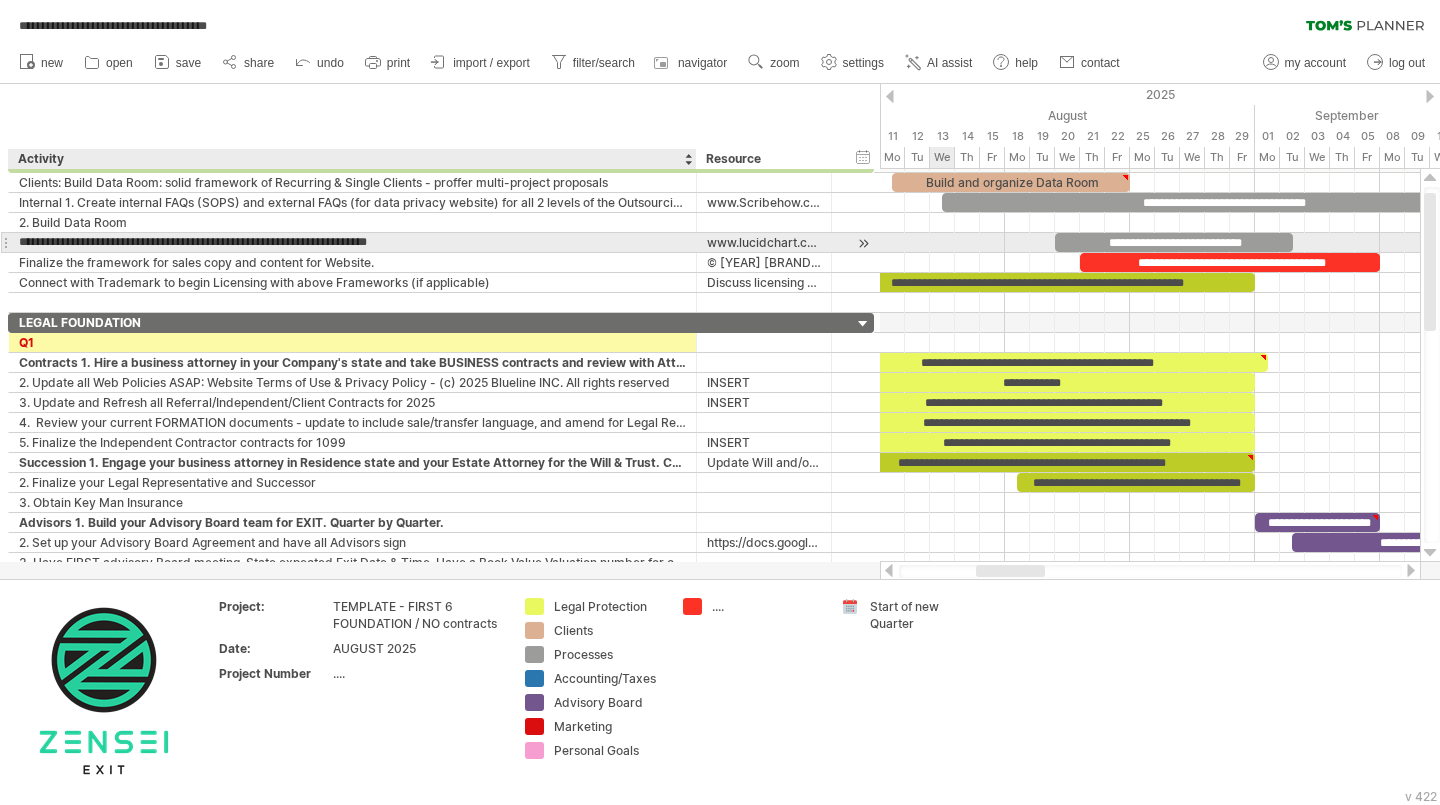 type 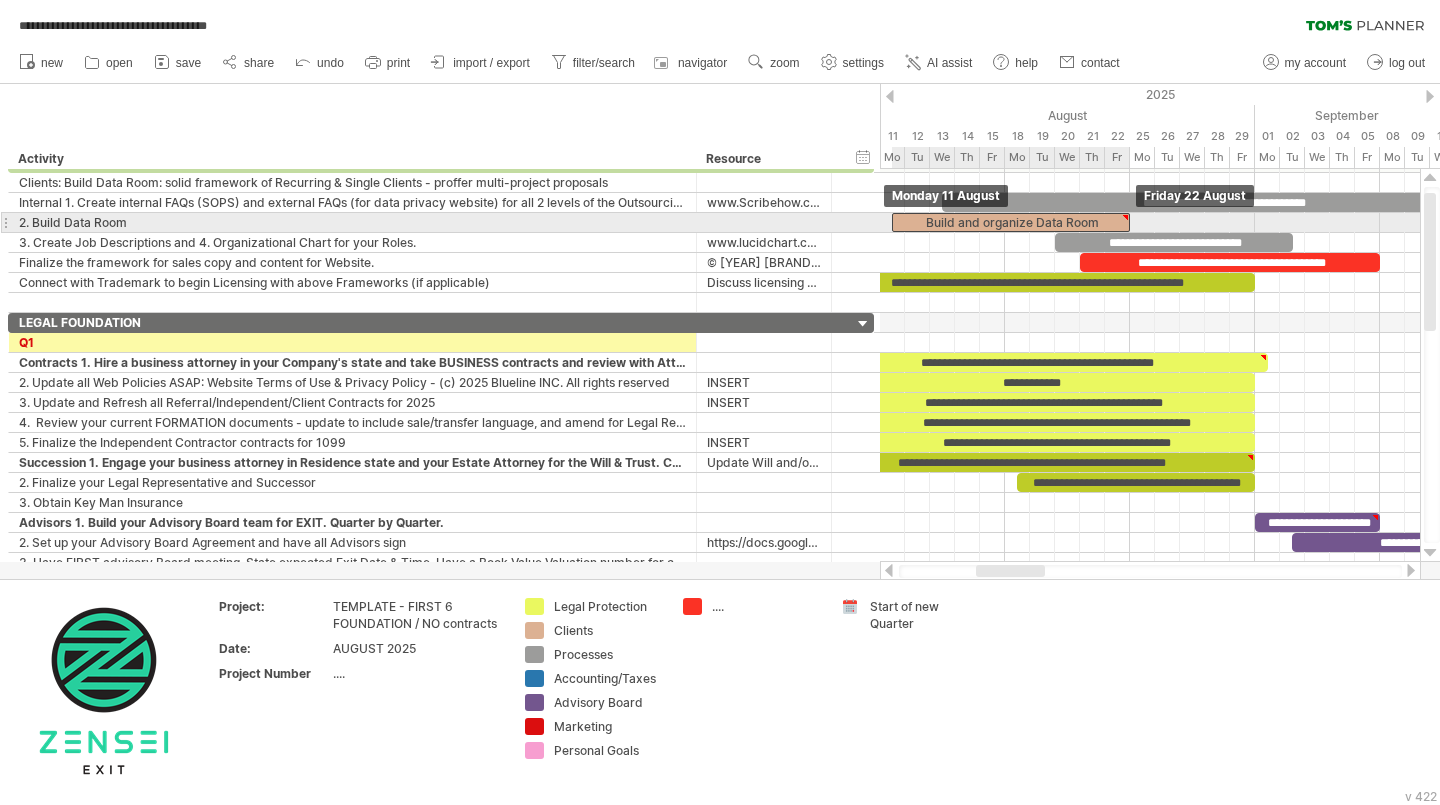 drag, startPoint x: 957, startPoint y: 175, endPoint x: 954, endPoint y: 214, distance: 39.115215 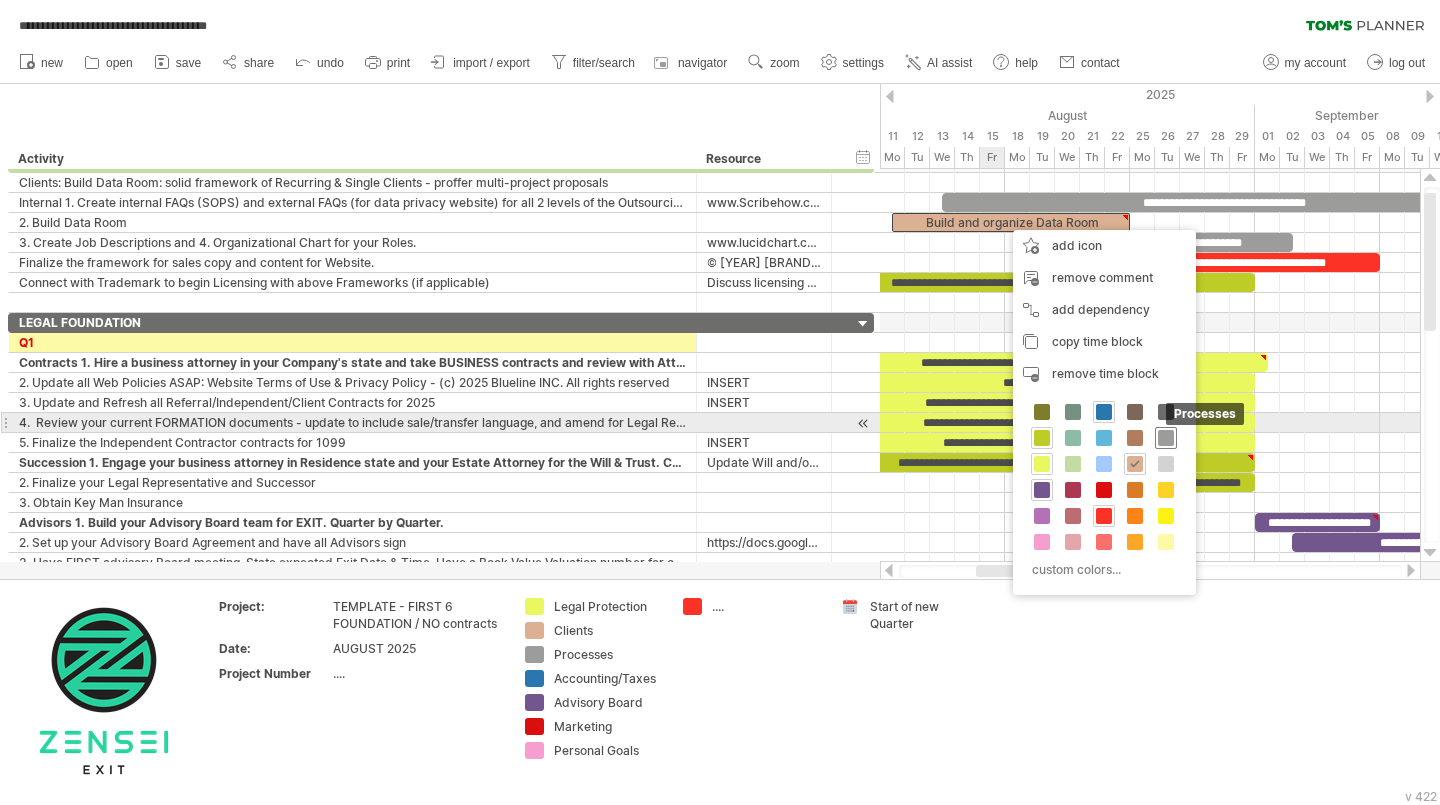 click at bounding box center (1166, 438) 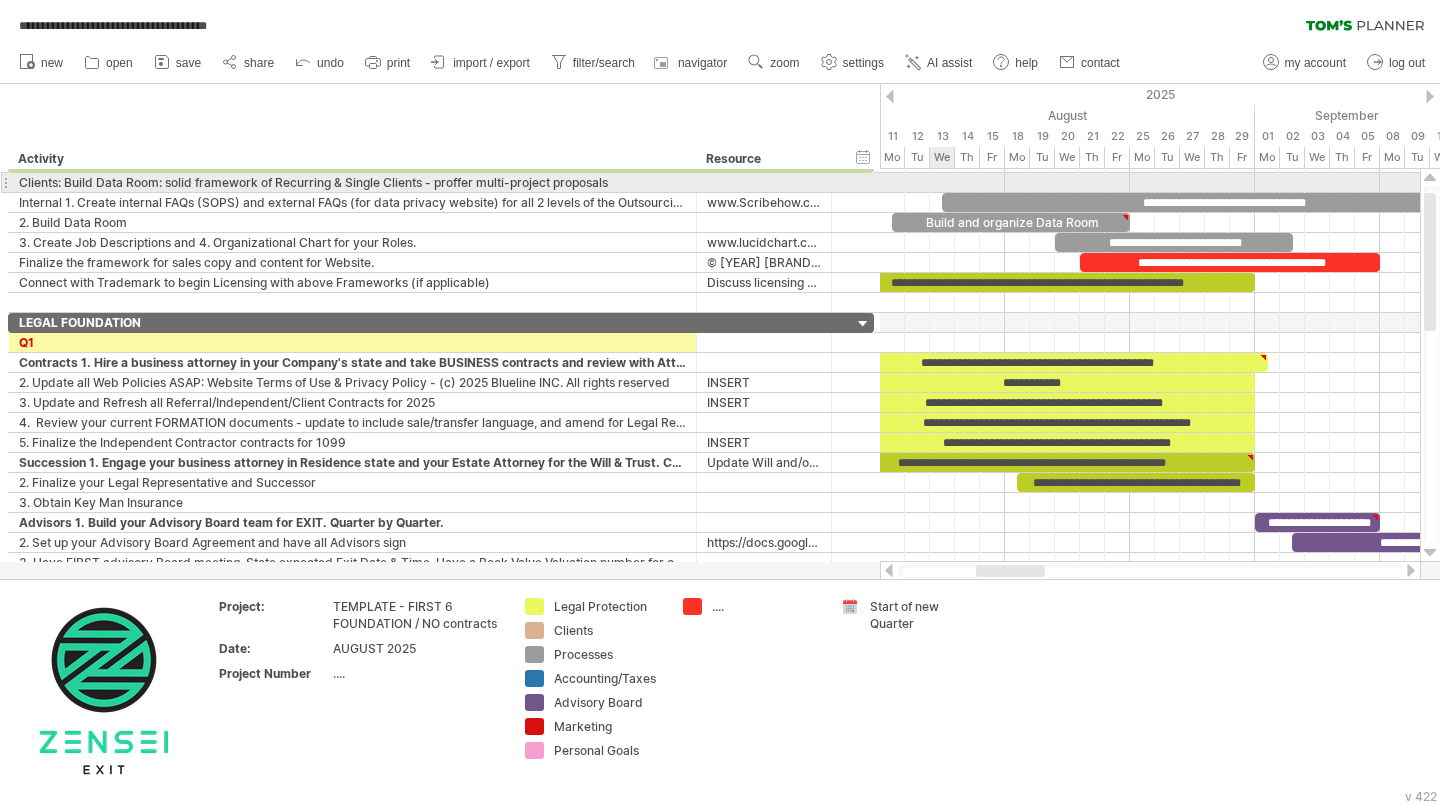 click at bounding box center [1150, 183] 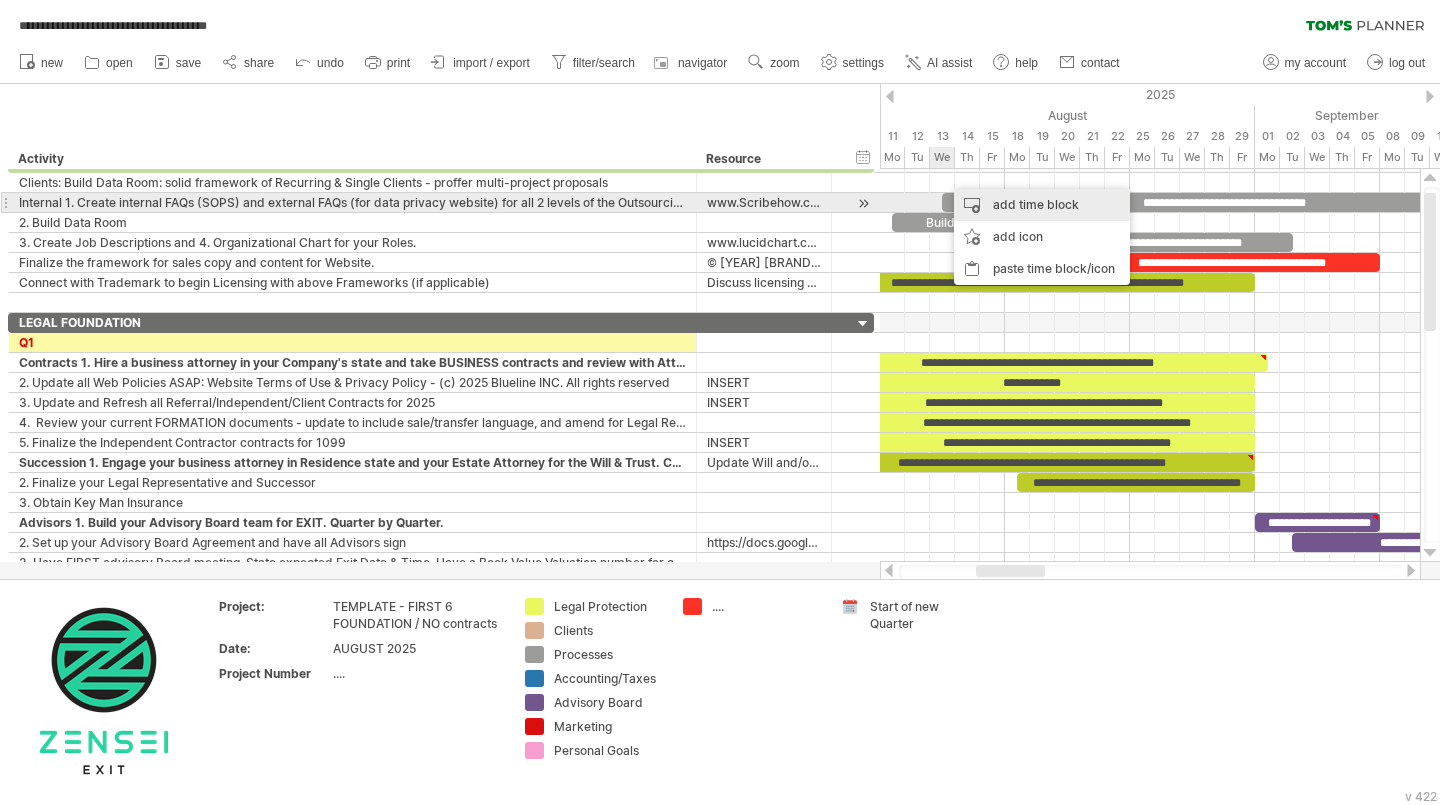 click on "add time block" at bounding box center (1042, 205) 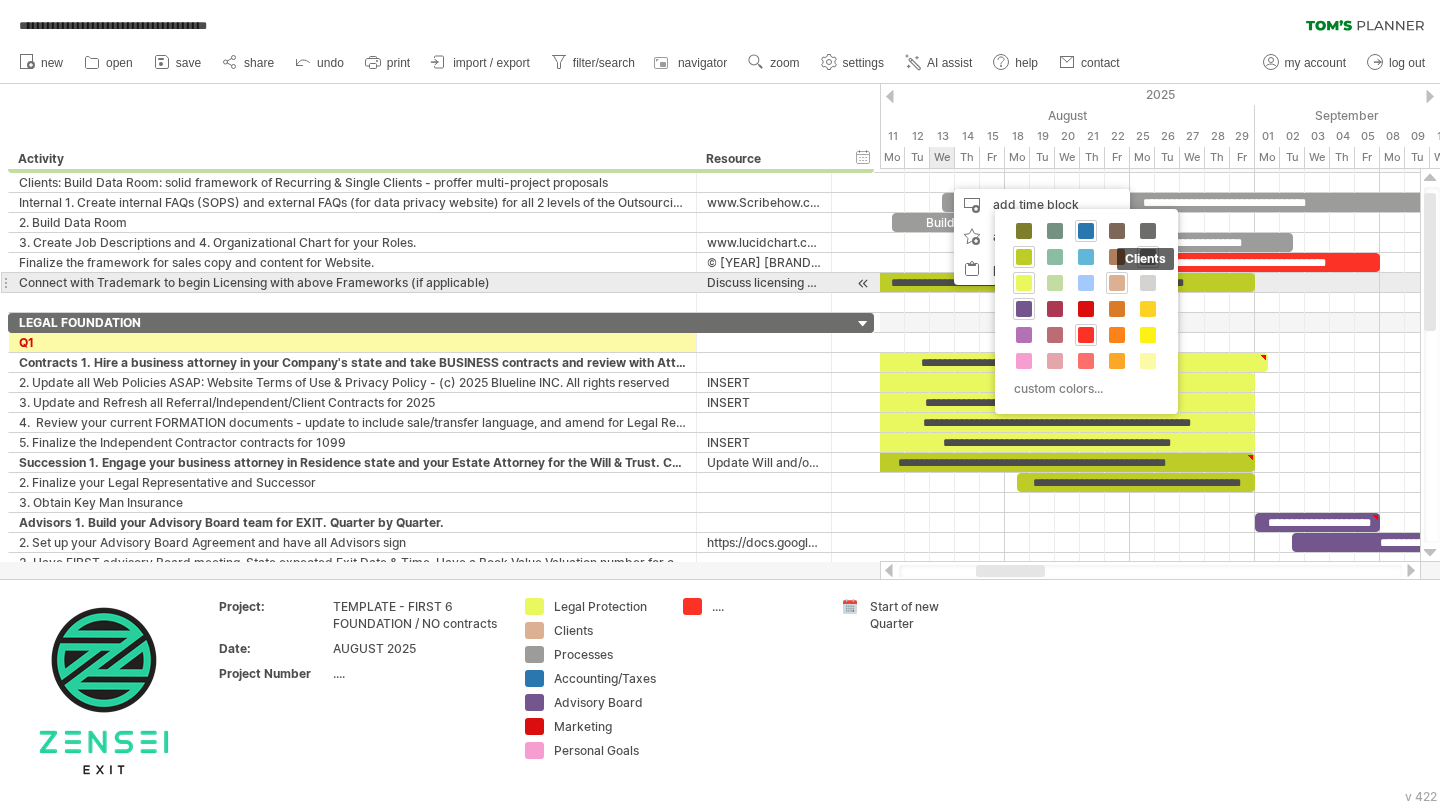 click at bounding box center (1117, 283) 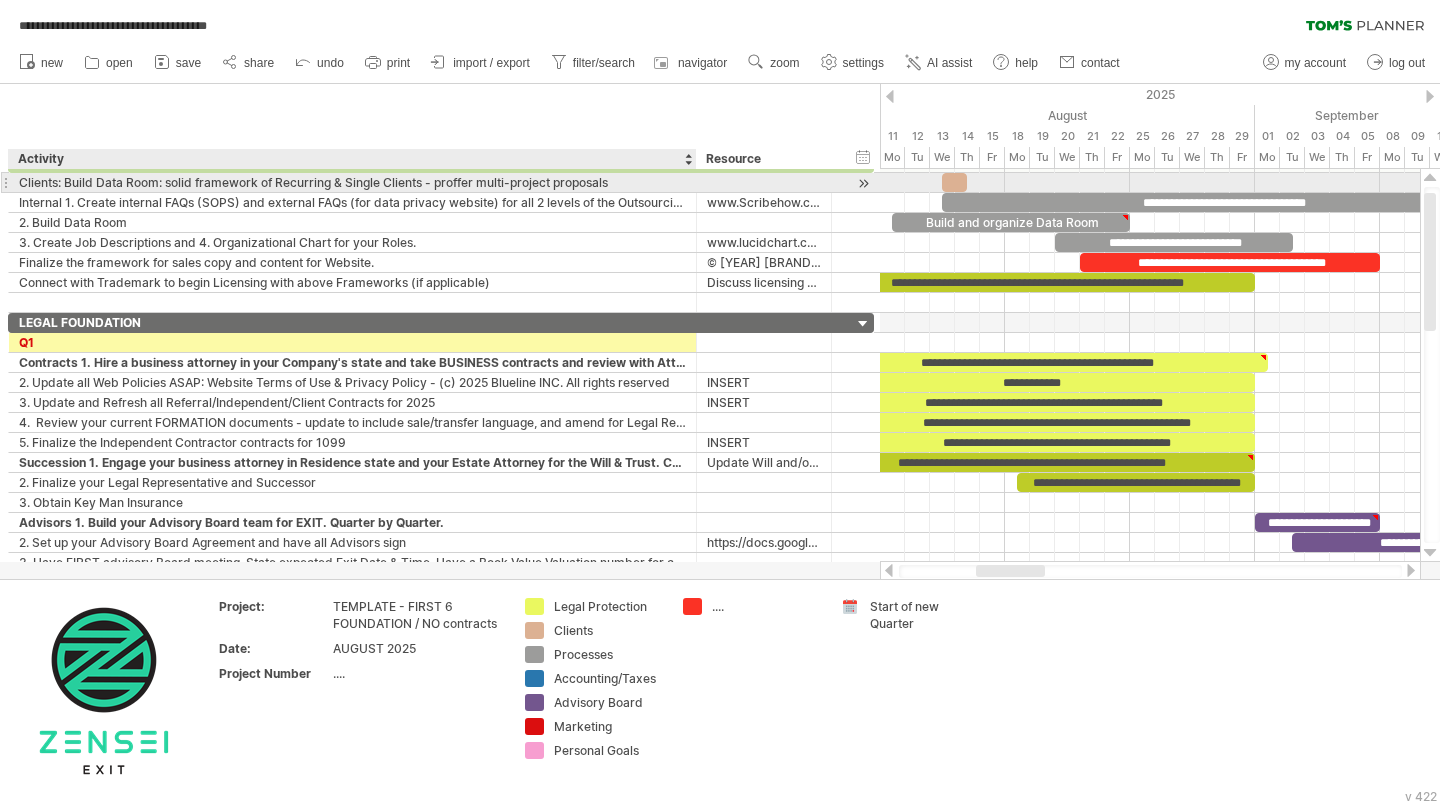 click on "Clients: Build Data Room: solid framework of Recurring & Single Clients - proffer multi-project proposals" at bounding box center (352, 182) 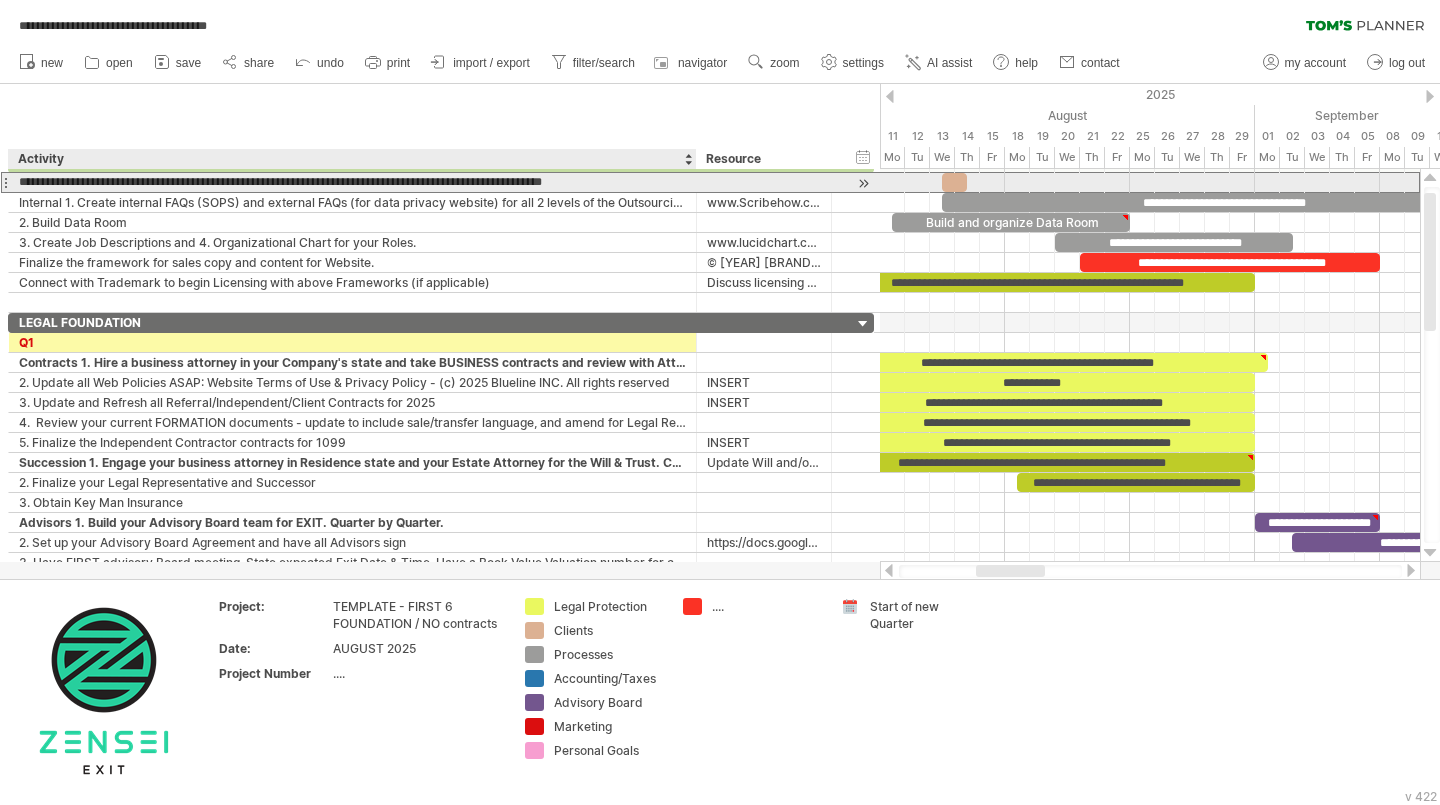 drag, startPoint x: 173, startPoint y: 181, endPoint x: 76, endPoint y: 186, distance: 97.128784 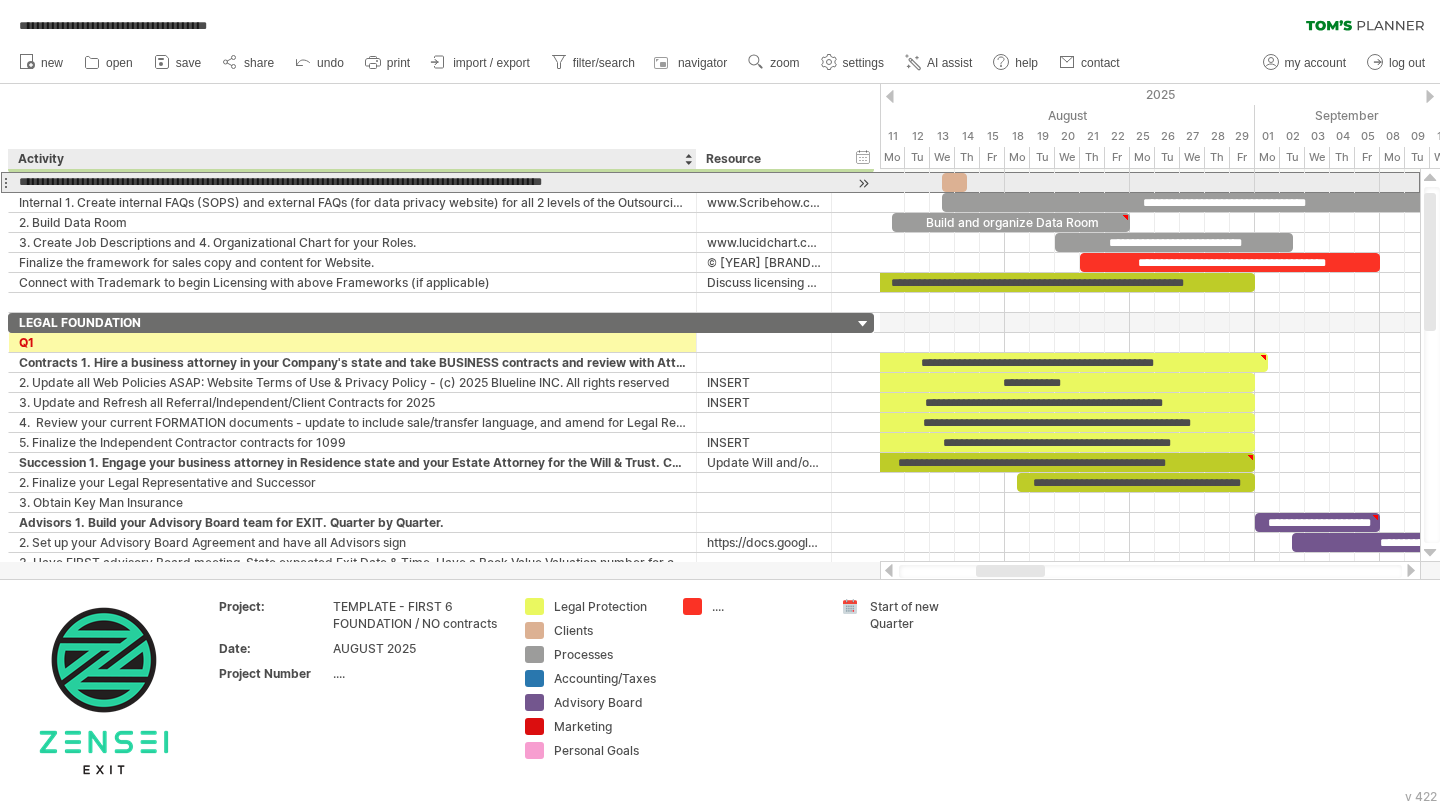 click on "**********" at bounding box center (352, 182) 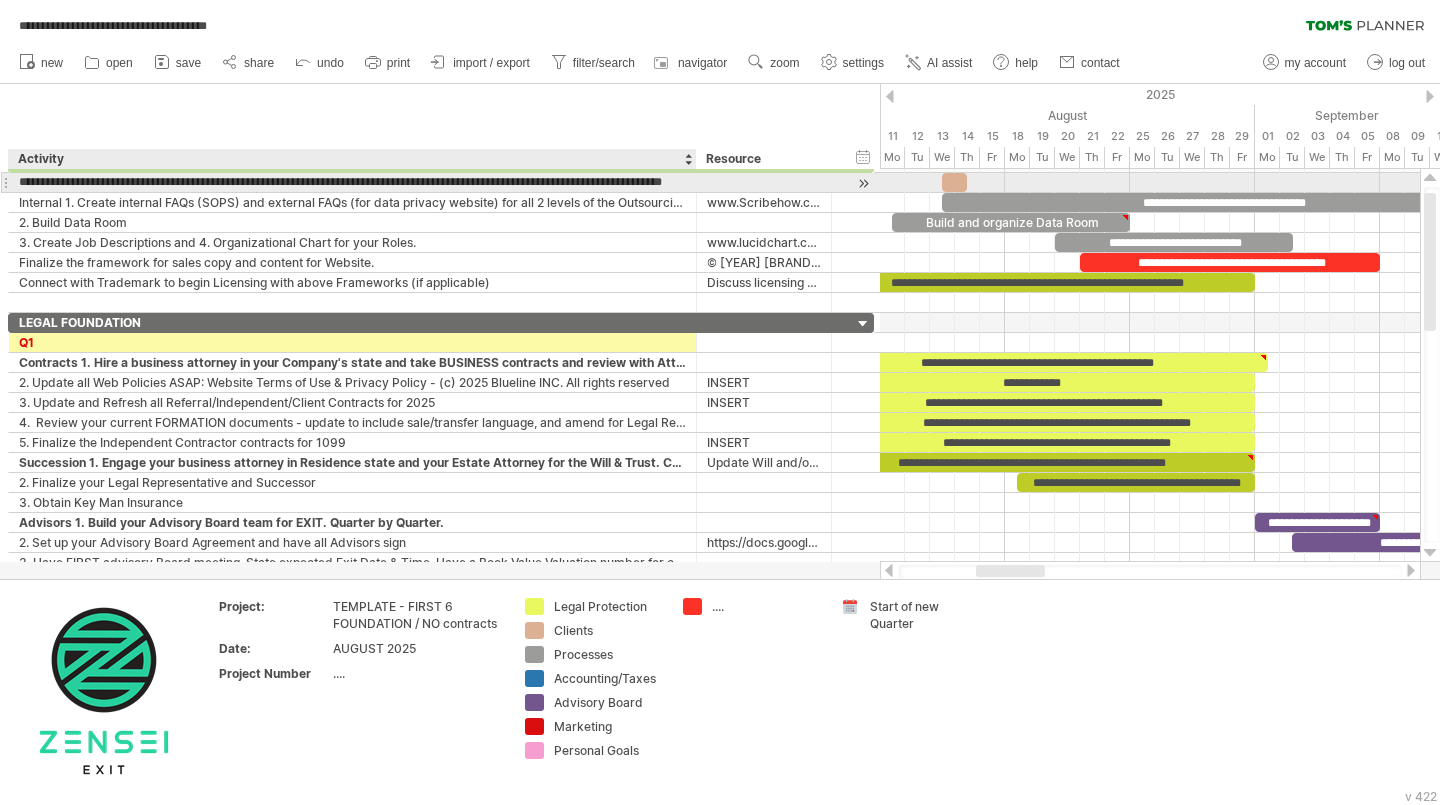 type on "**********" 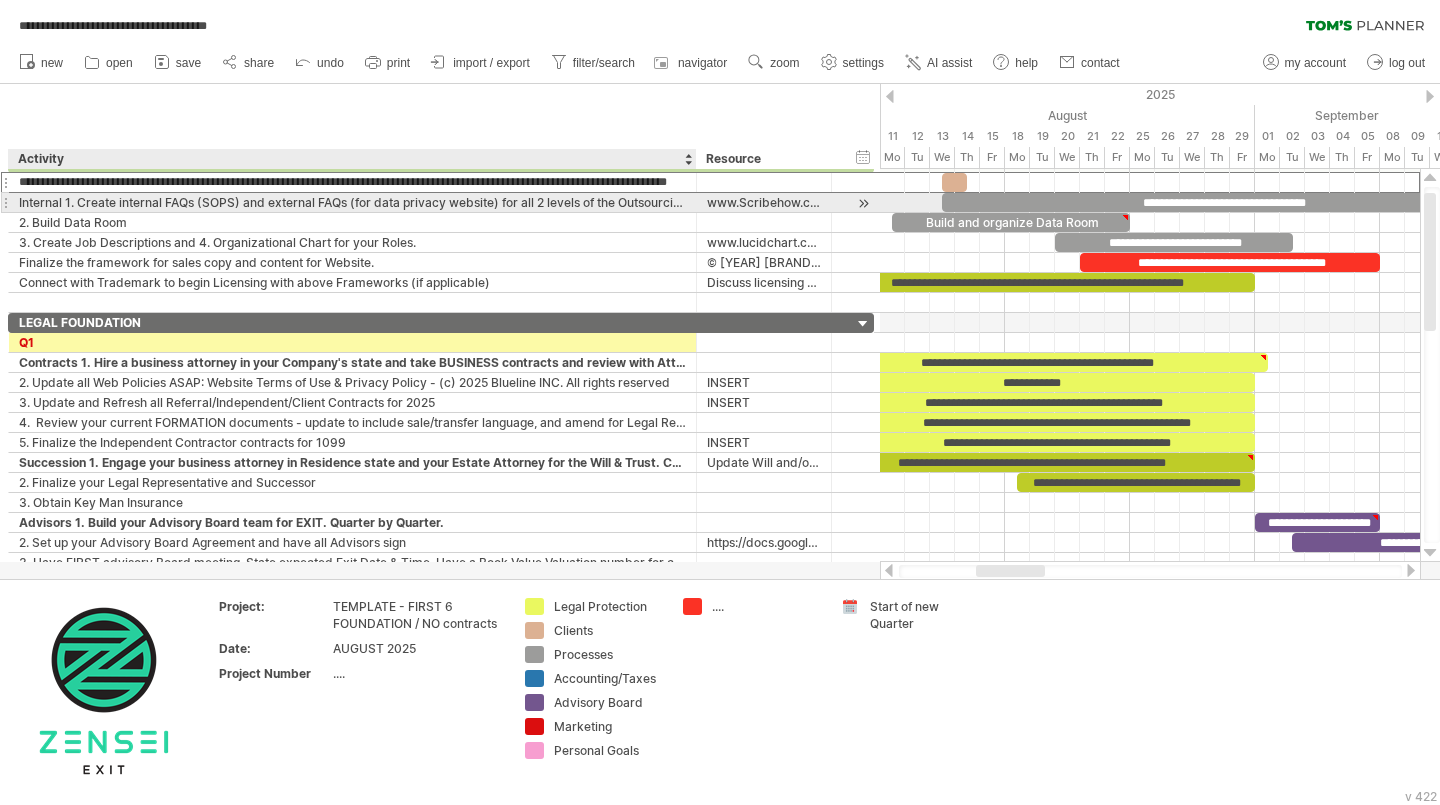drag, startPoint x: 578, startPoint y: 183, endPoint x: 327, endPoint y: 197, distance: 251.39014 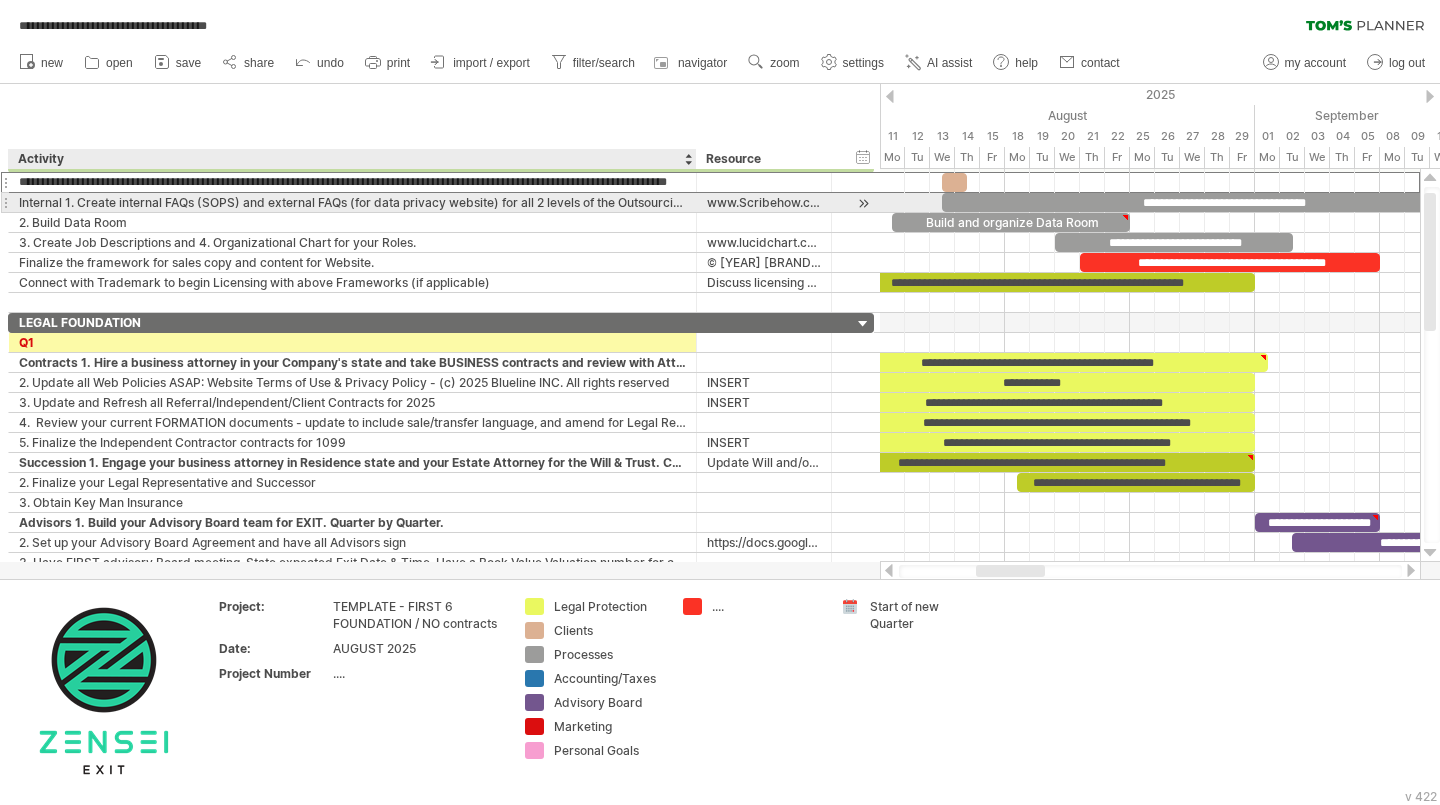 click on "**********" at bounding box center [441, 233] 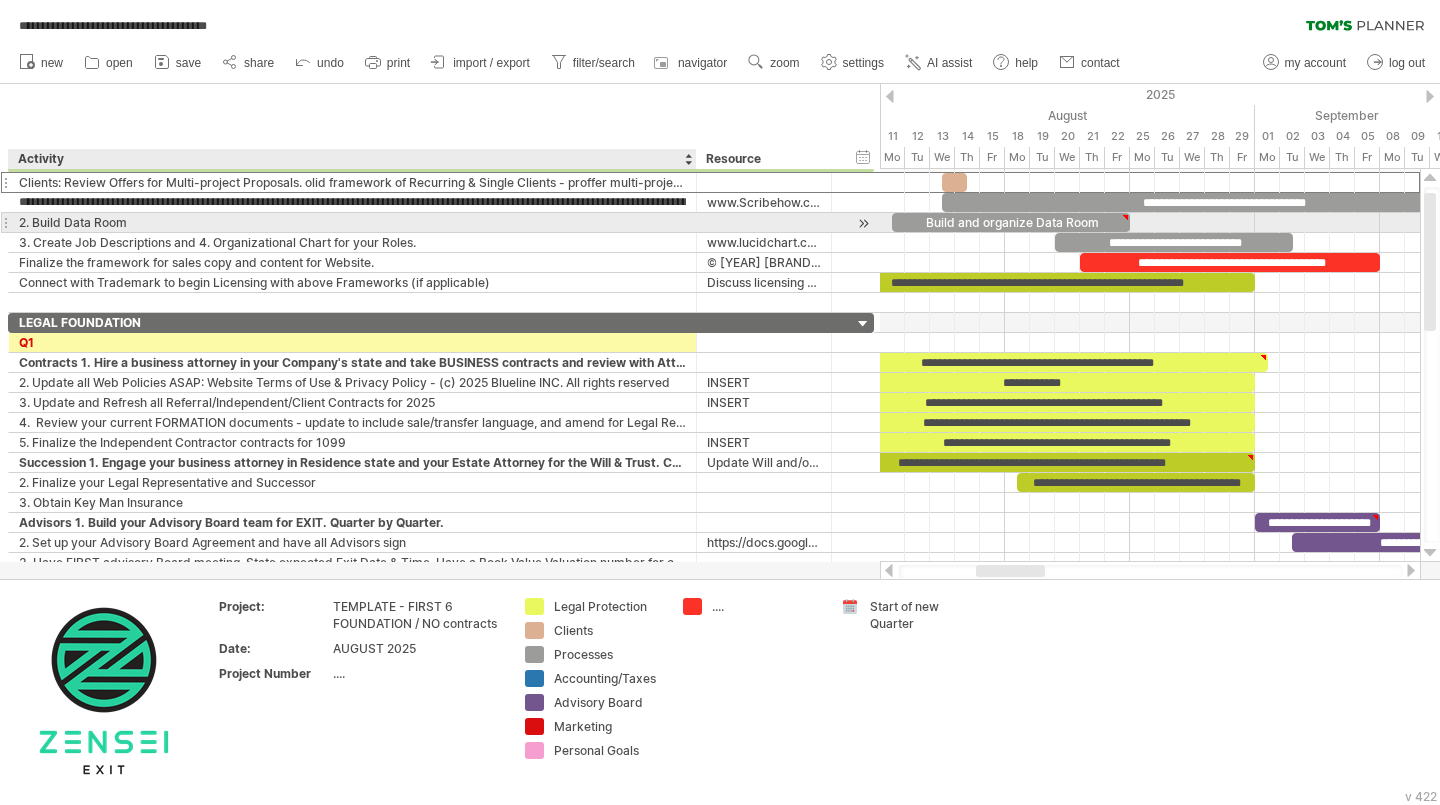 type on "**********" 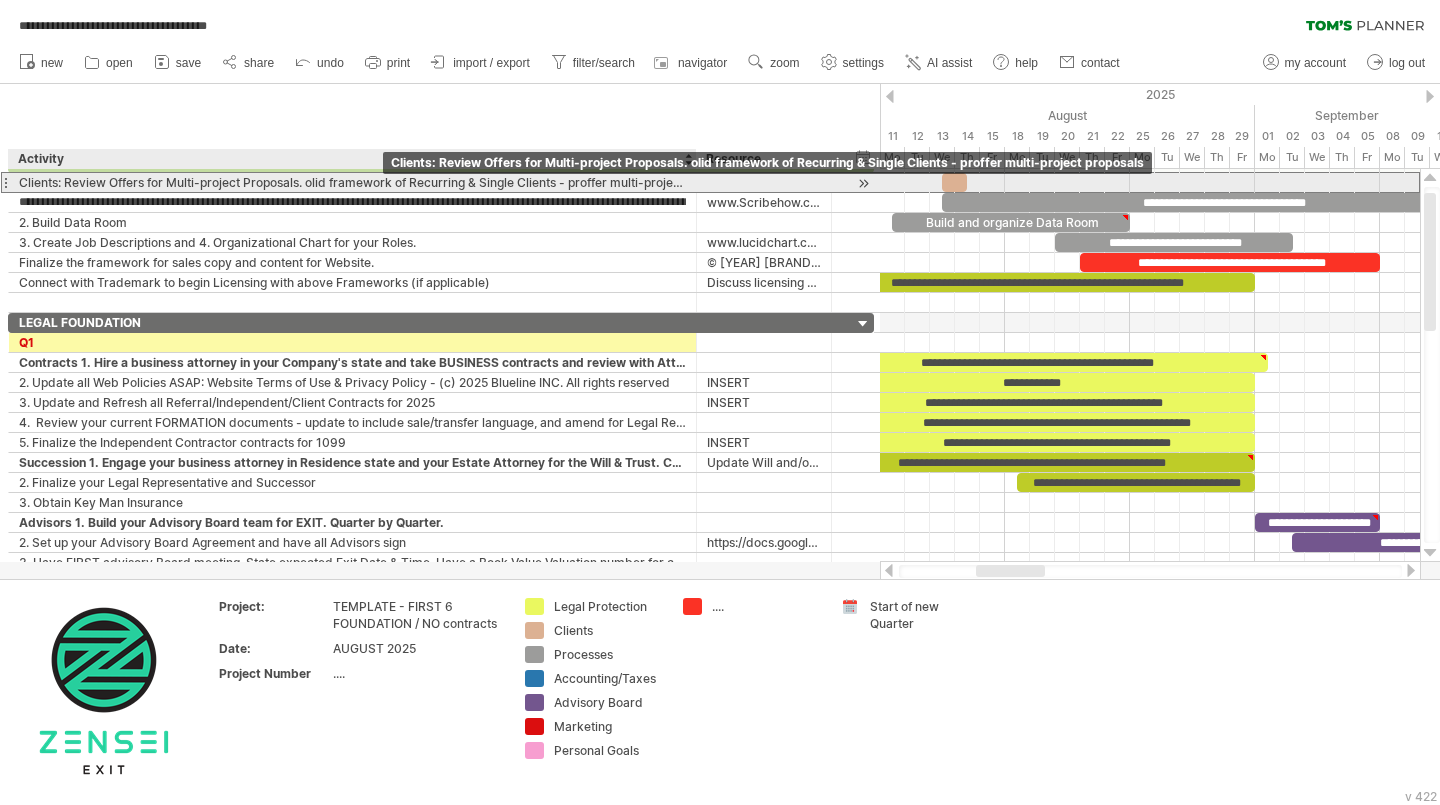 click on "Clients: Review Offers for Multi-project Proposals. olid framework of Recurring & Single Clients - proffer multi-project proposals" at bounding box center [352, 182] 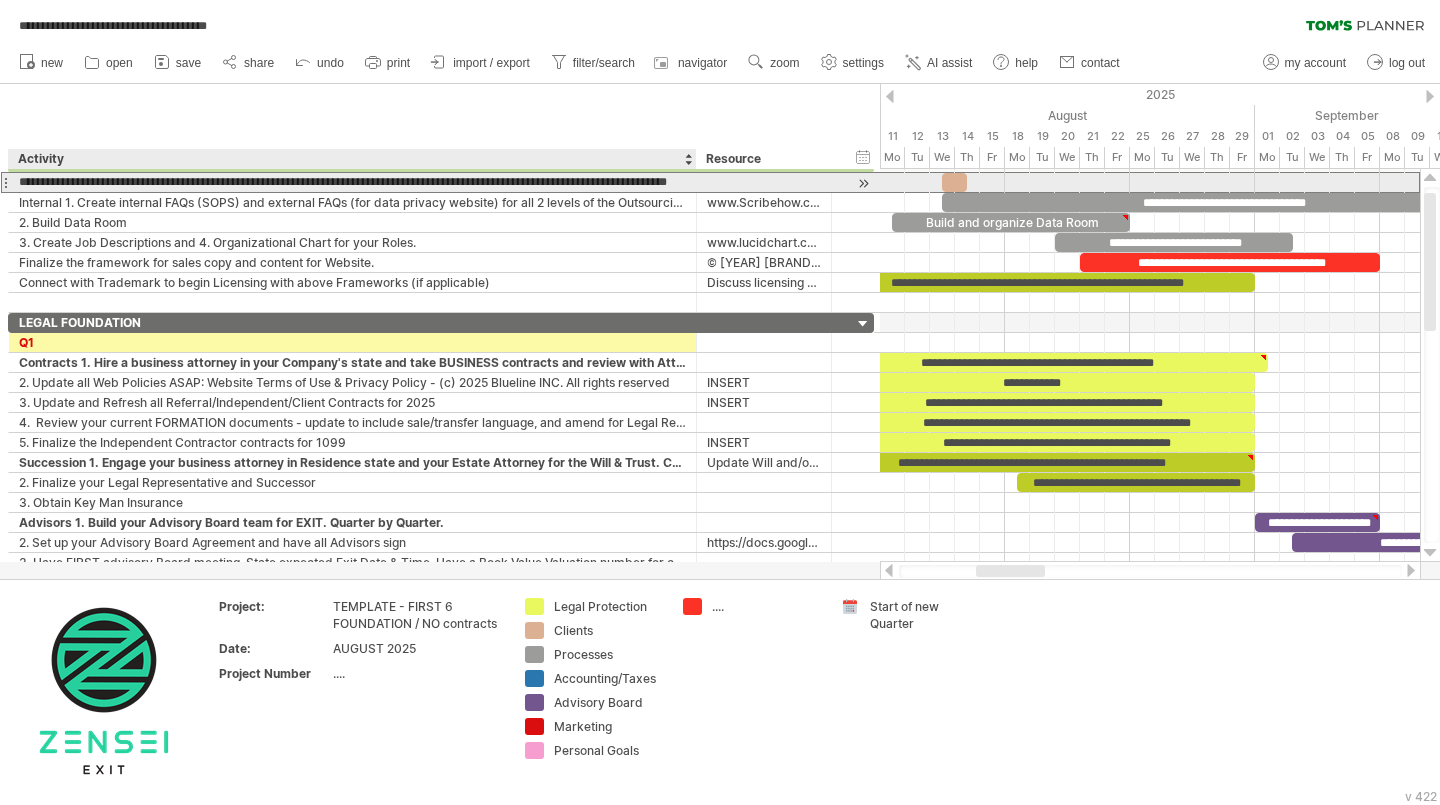 drag, startPoint x: 567, startPoint y: 182, endPoint x: 305, endPoint y: 183, distance: 262.00192 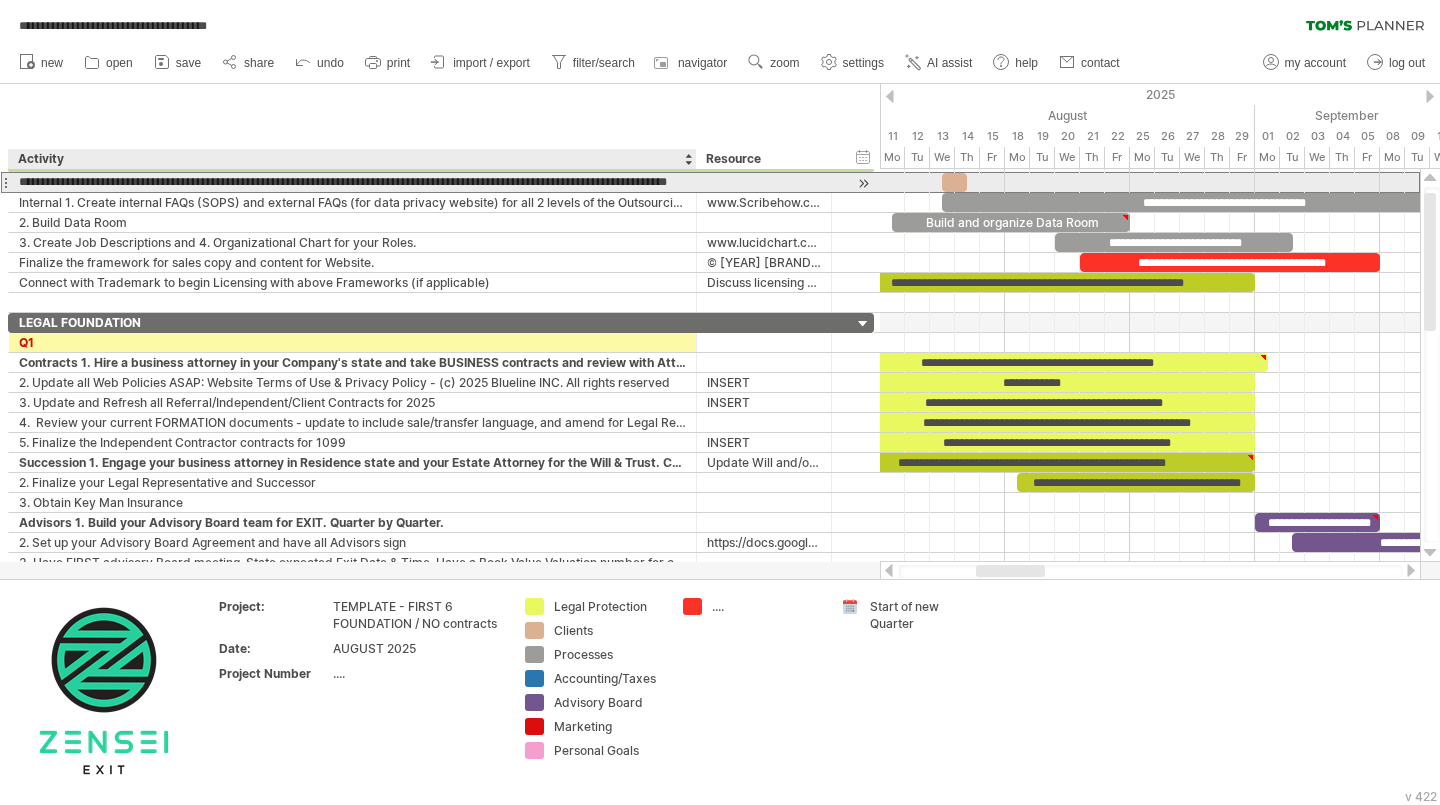 click on "**********" at bounding box center [352, 182] 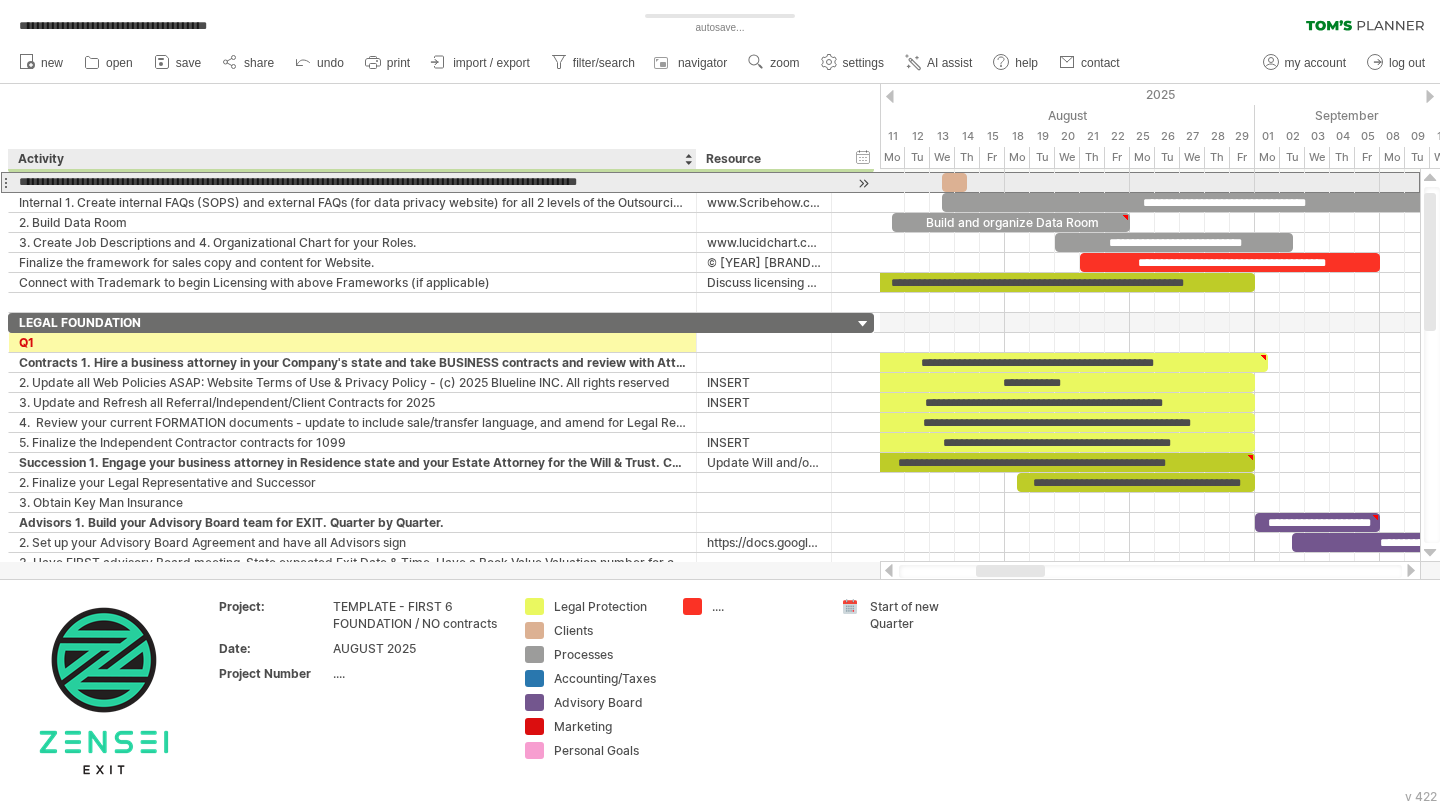 drag, startPoint x: 645, startPoint y: 183, endPoint x: 468, endPoint y: 184, distance: 177.00282 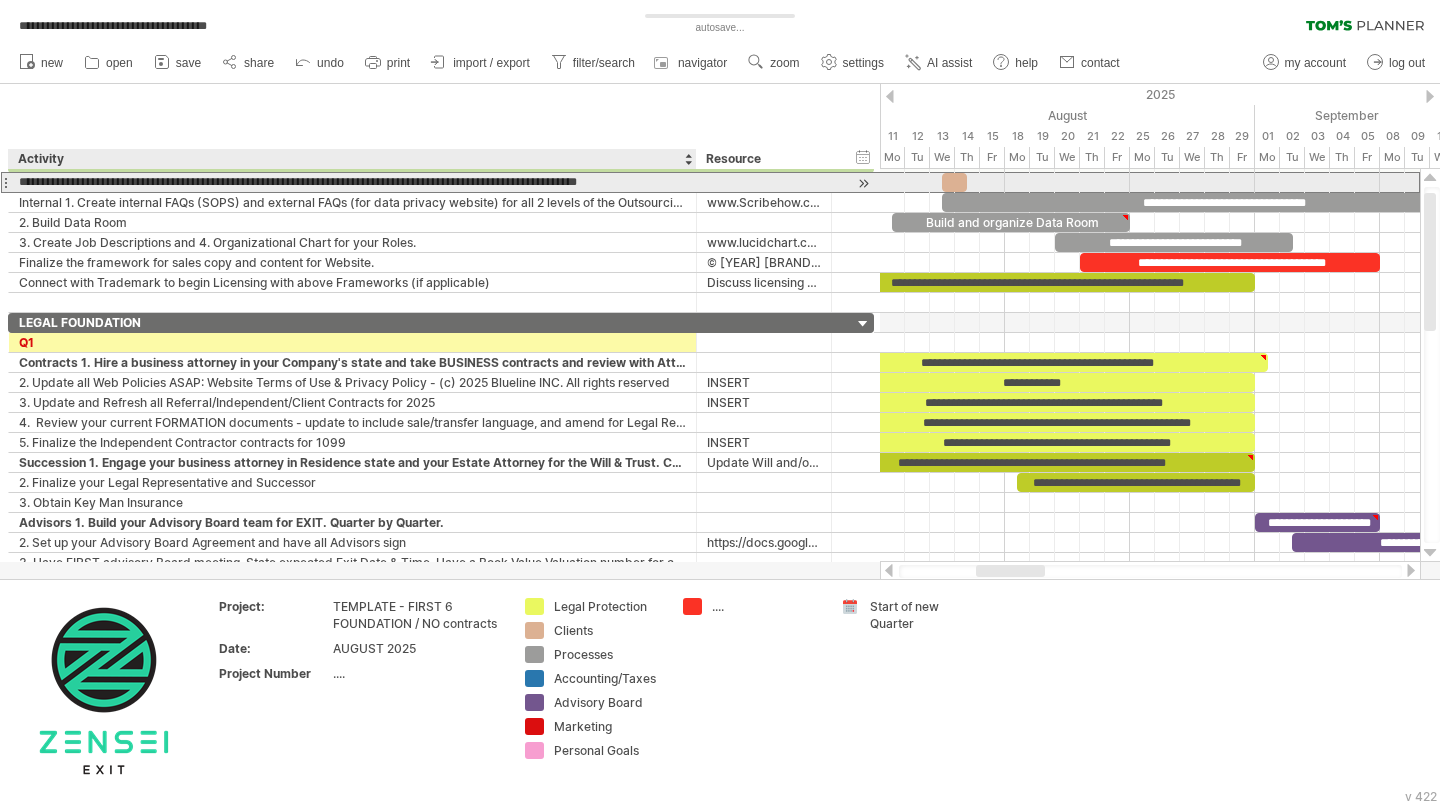 click on "**********" at bounding box center (352, 182) 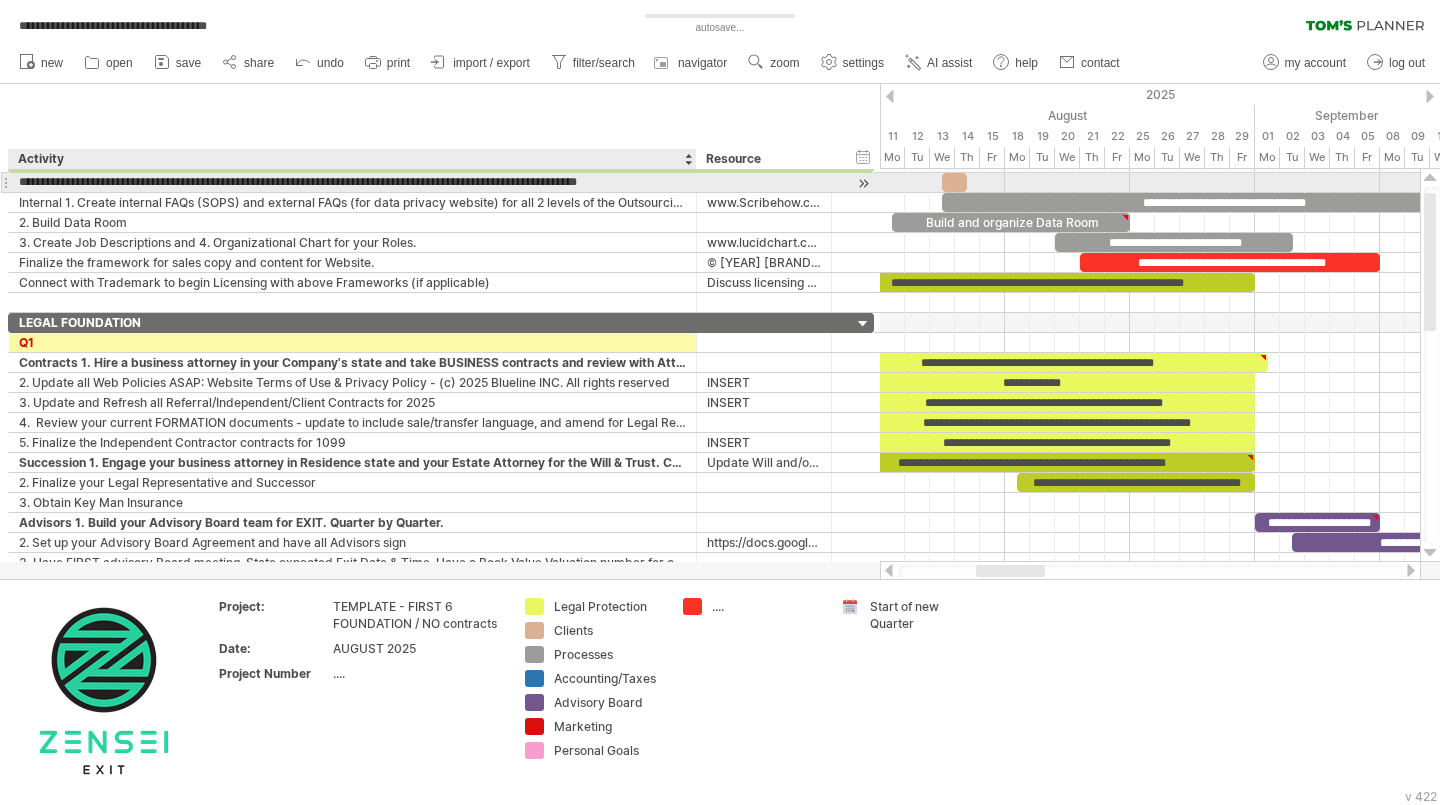 type on "**********" 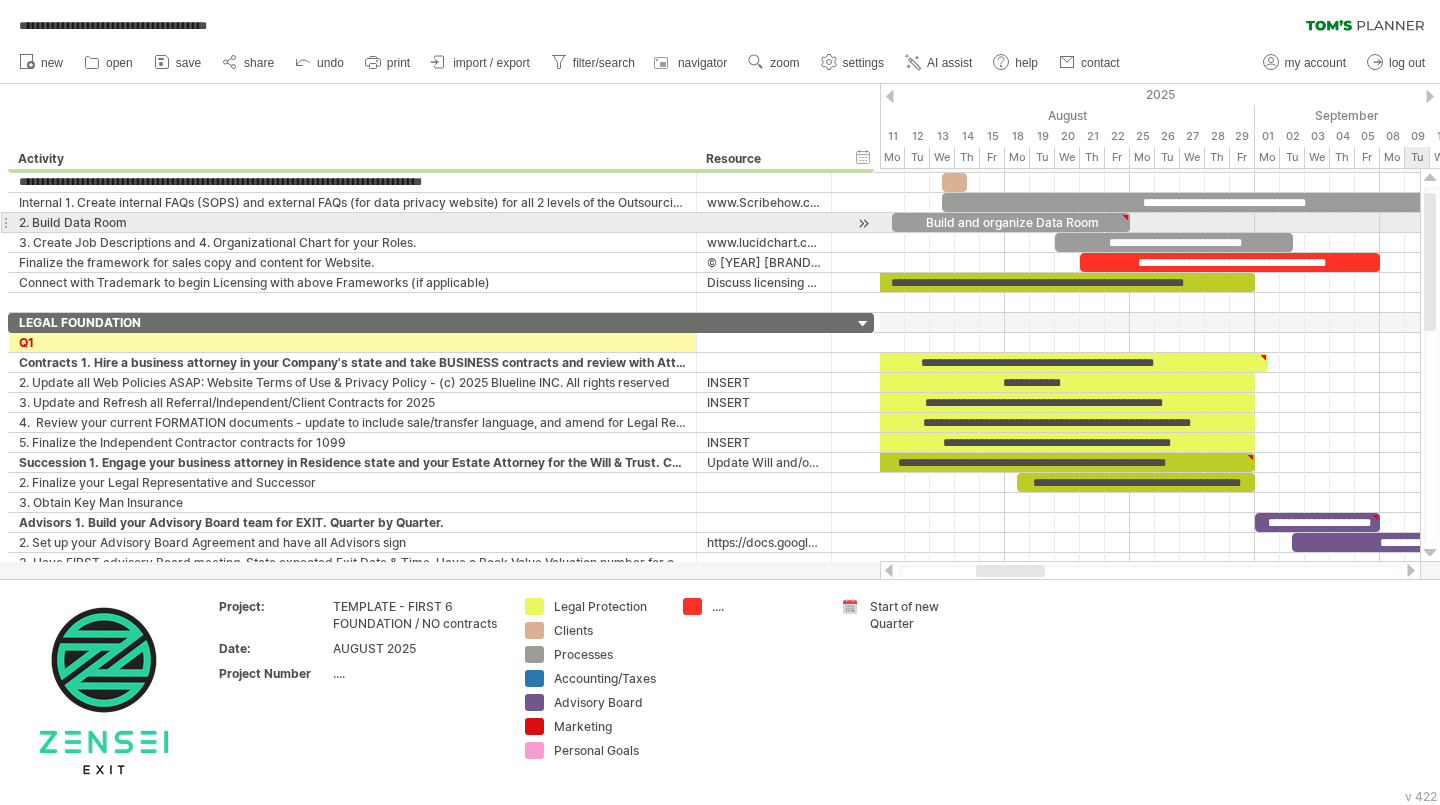 click at bounding box center [1432, 365] 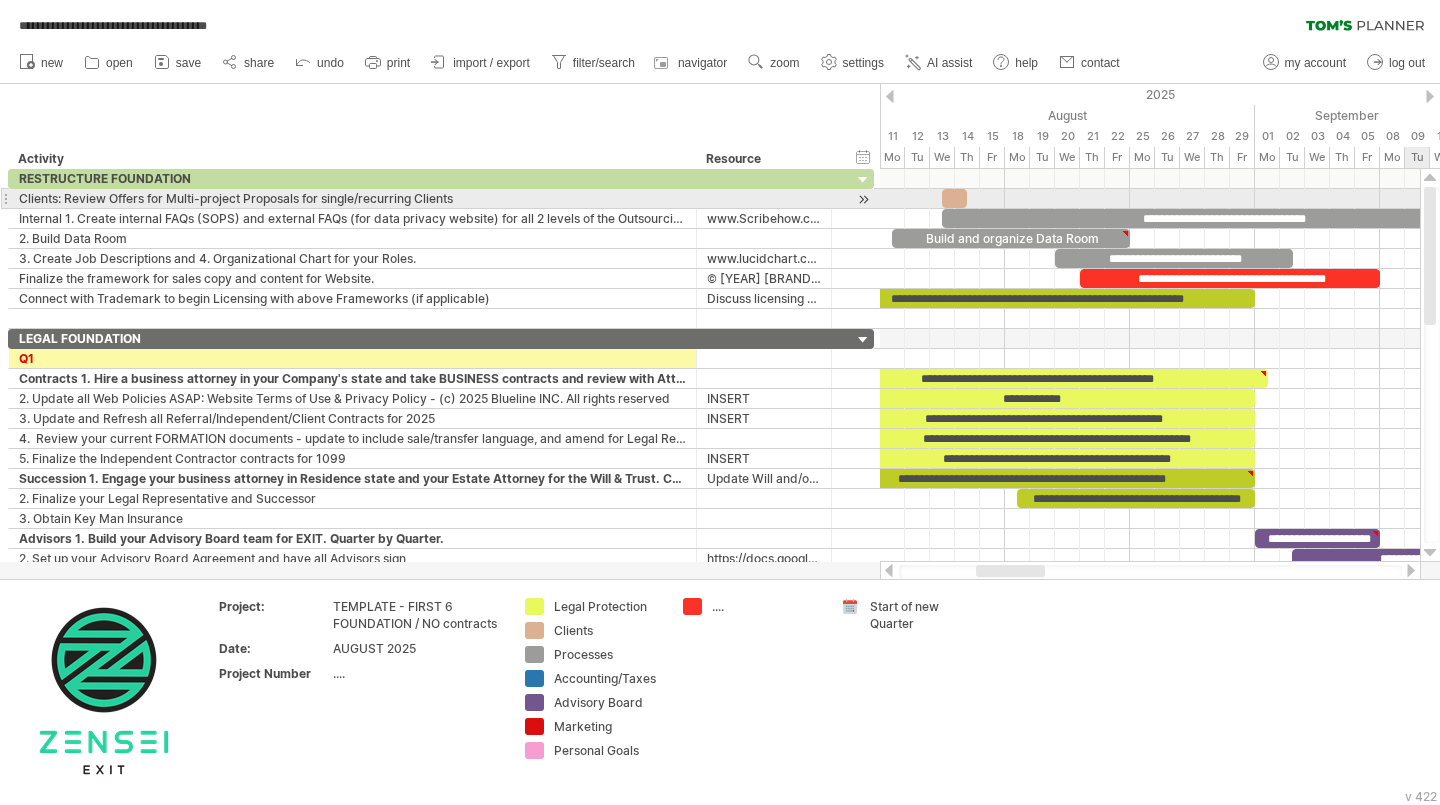 drag, startPoint x: 1429, startPoint y: 214, endPoint x: 1429, endPoint y: 197, distance: 17 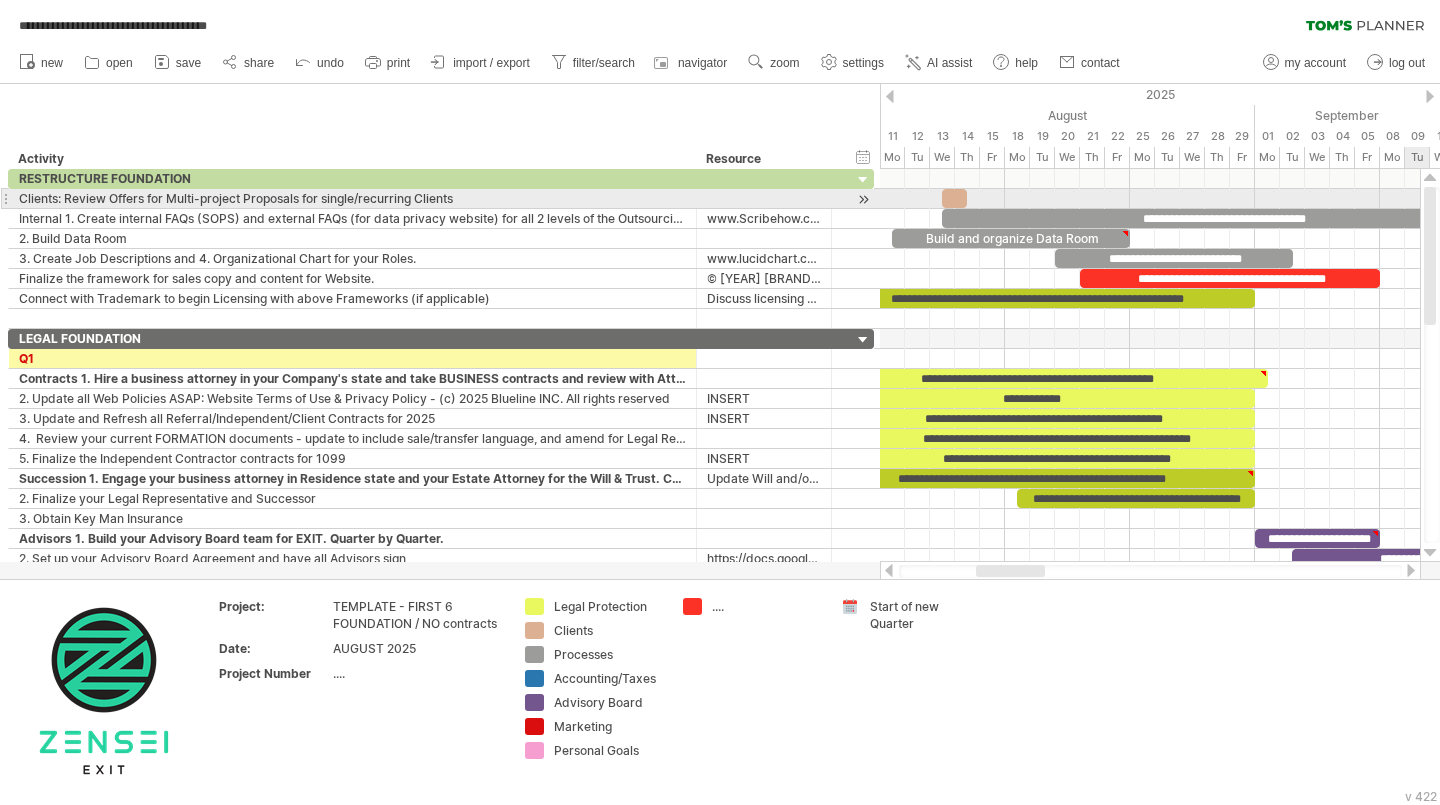 click at bounding box center [1430, 256] 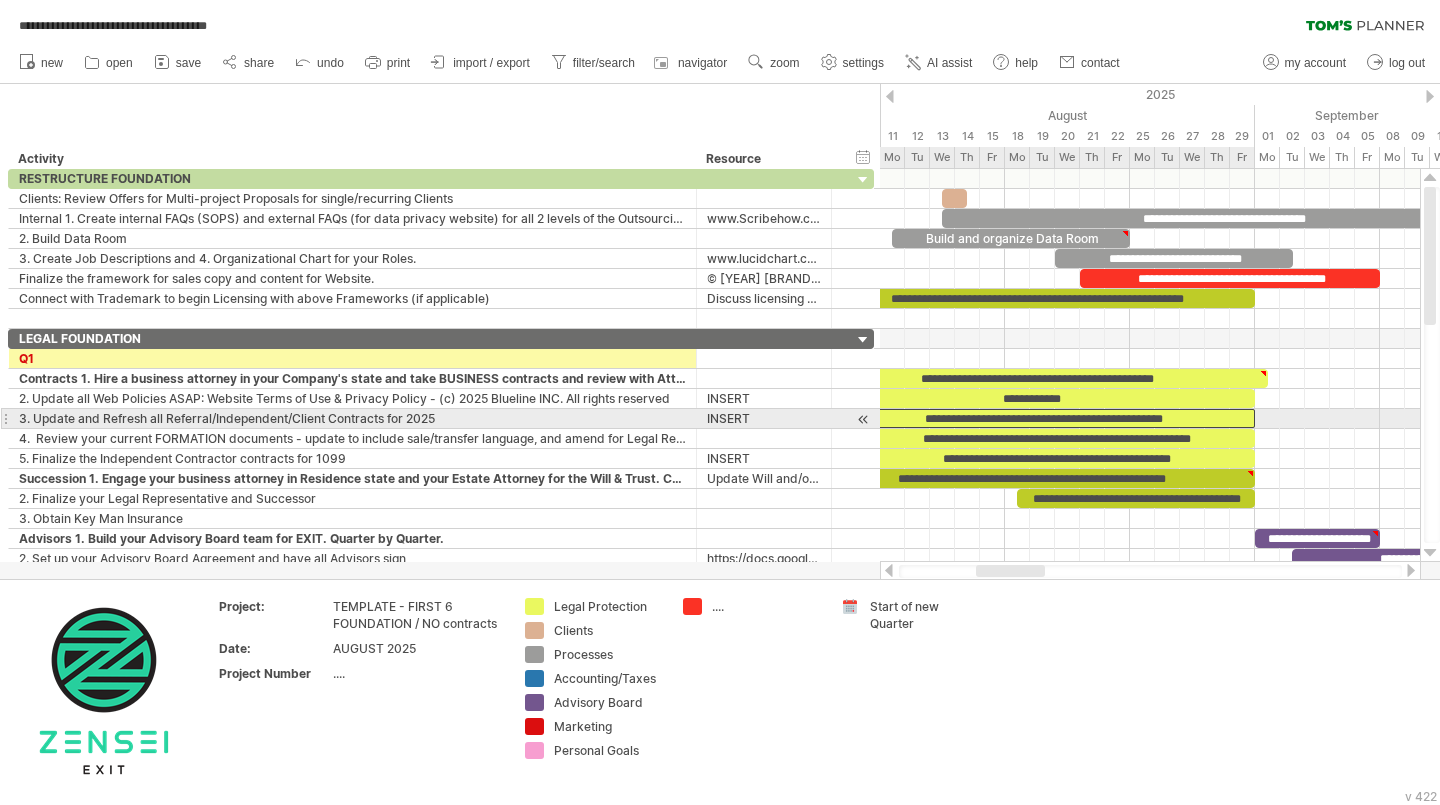 click on "**********" at bounding box center [1042, 418] 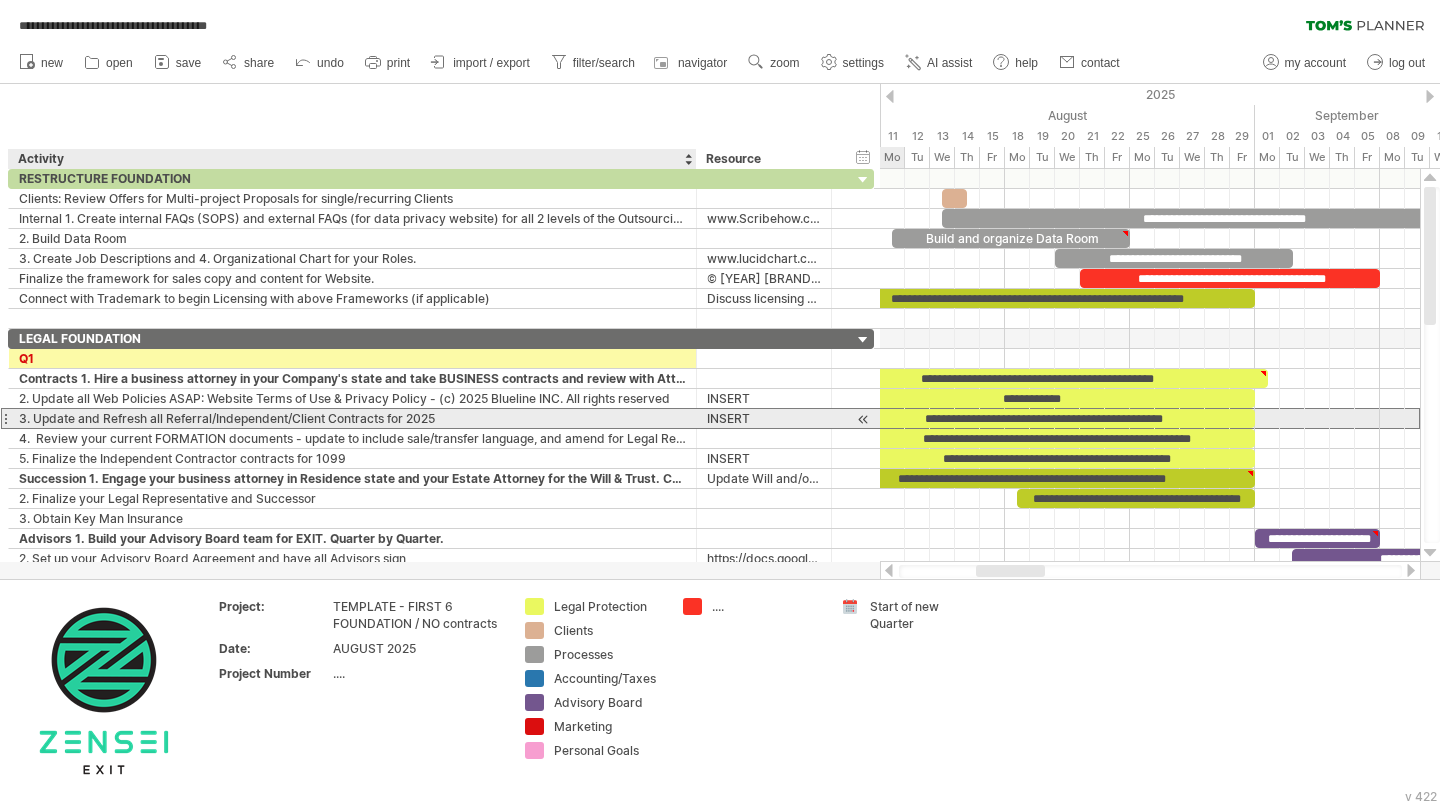 click on "3. Update and Refresh all Referral/Independent/Client Contracts for 2025" at bounding box center (352, 418) 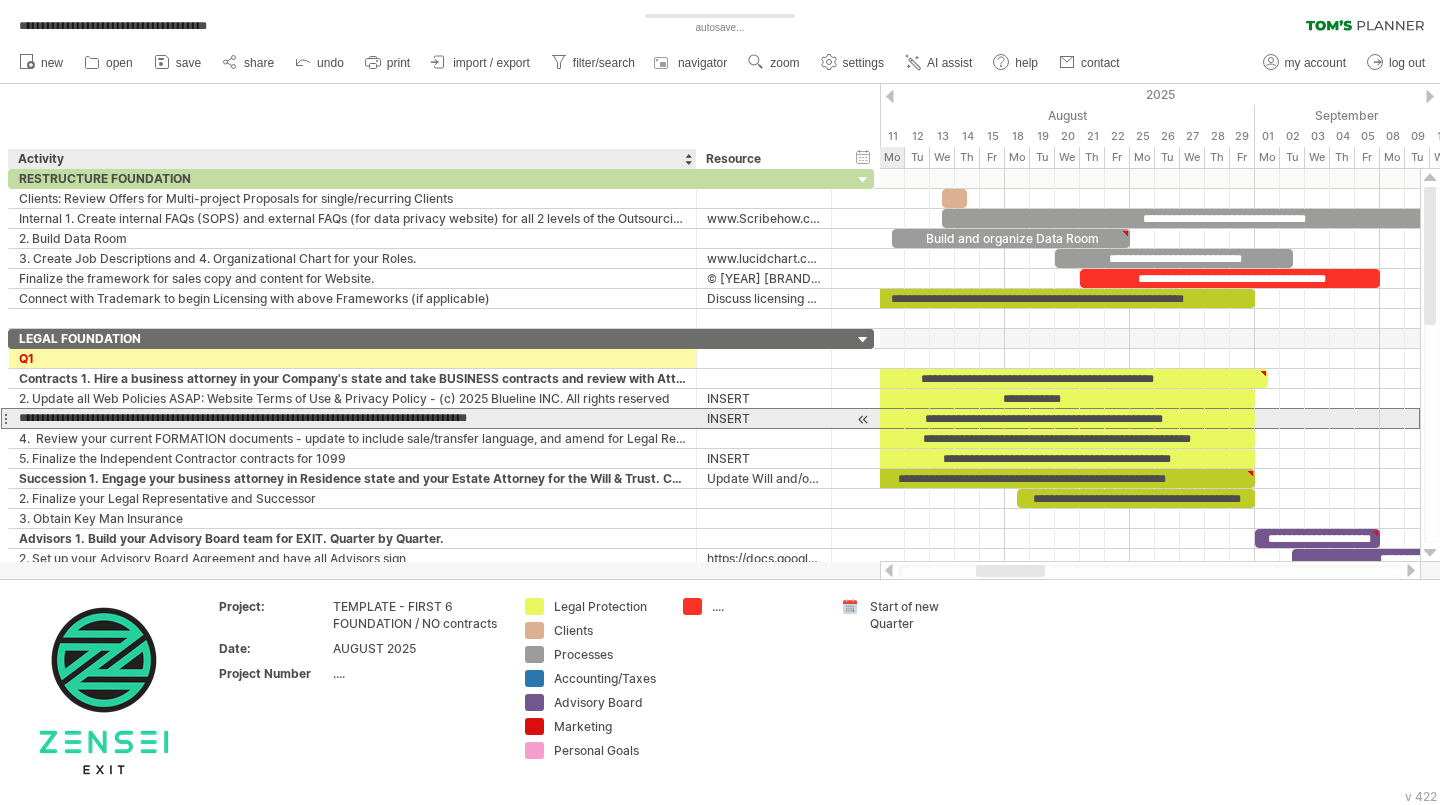 type on "**********" 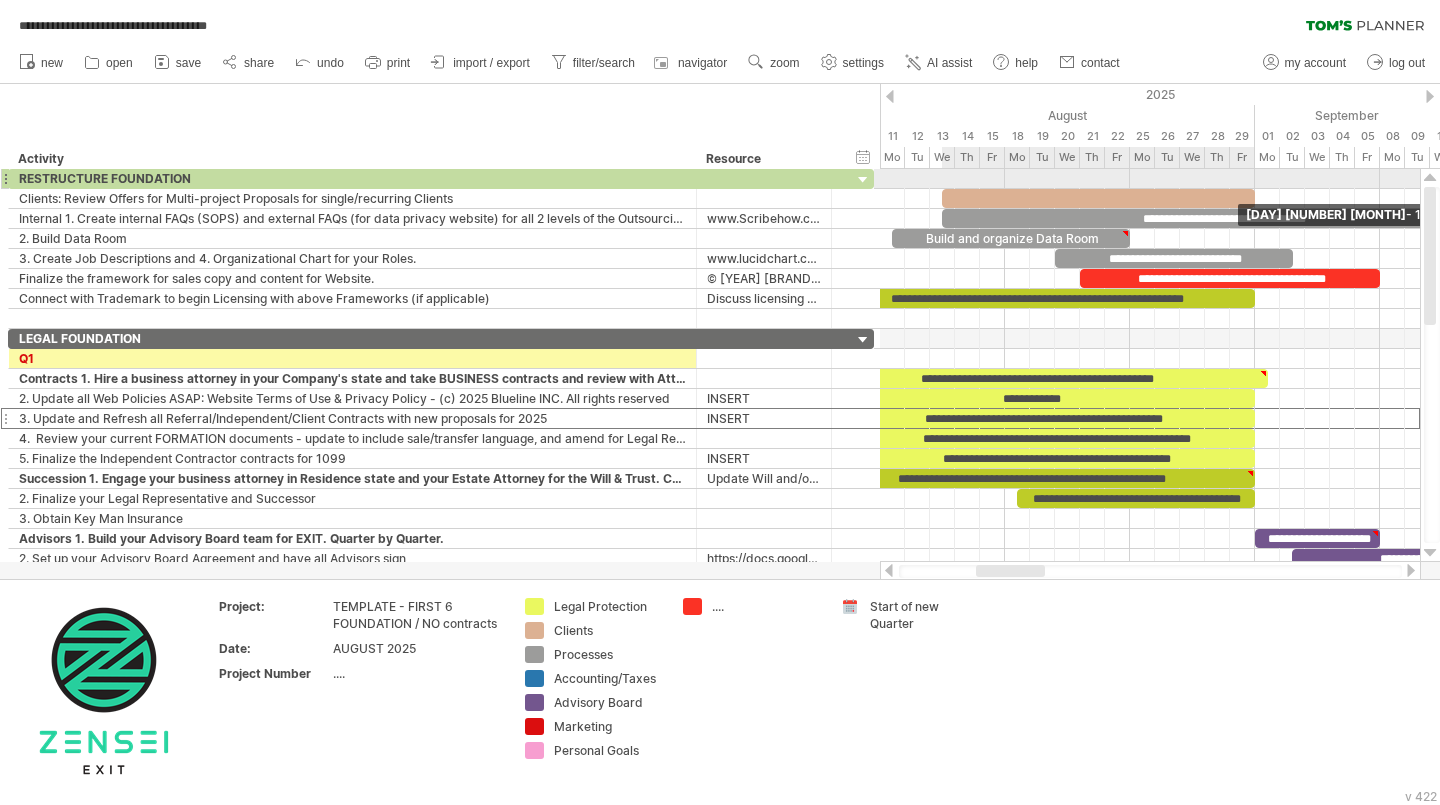 drag, startPoint x: 970, startPoint y: 195, endPoint x: 1252, endPoint y: 183, distance: 282.25522 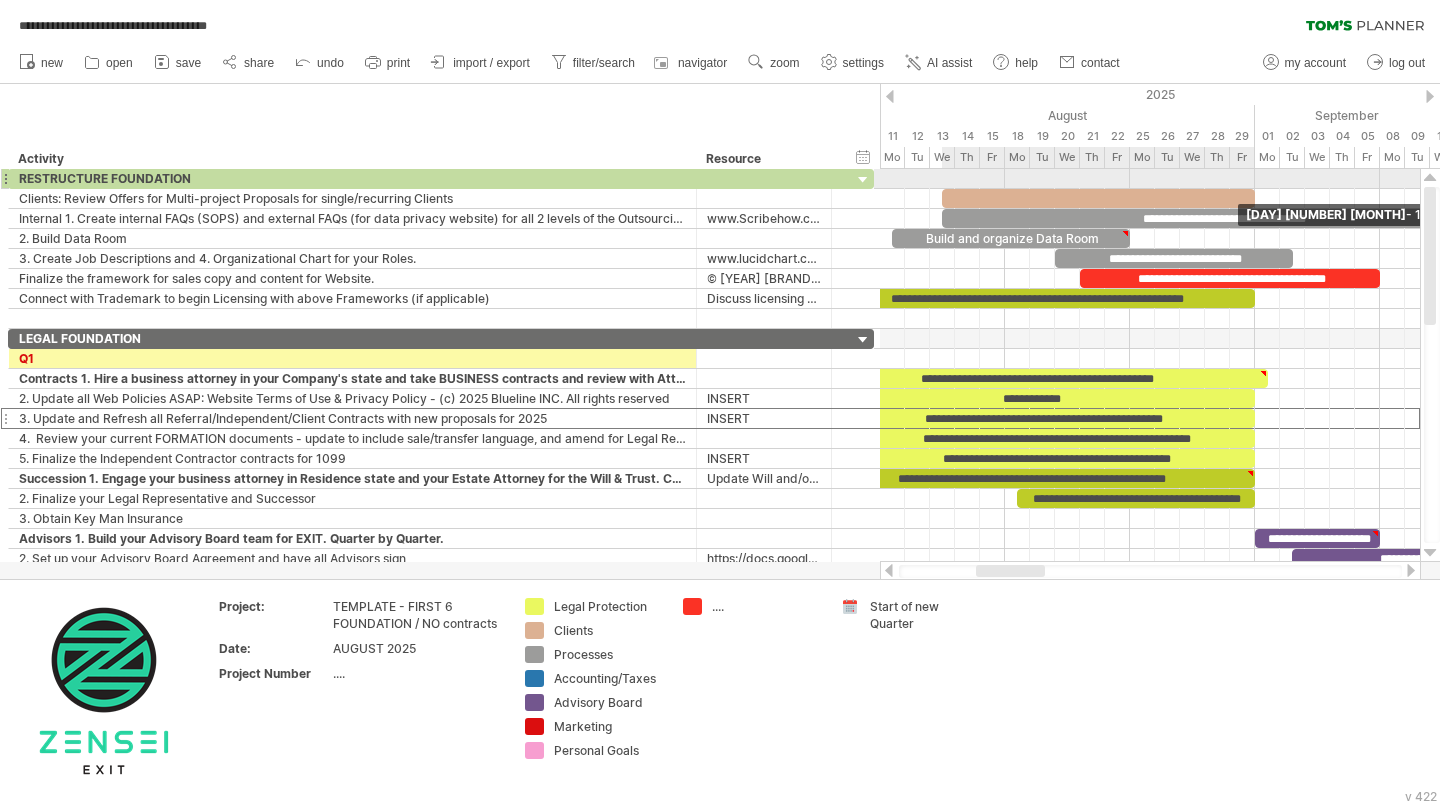 click on "**********" at bounding box center [1150, 365] 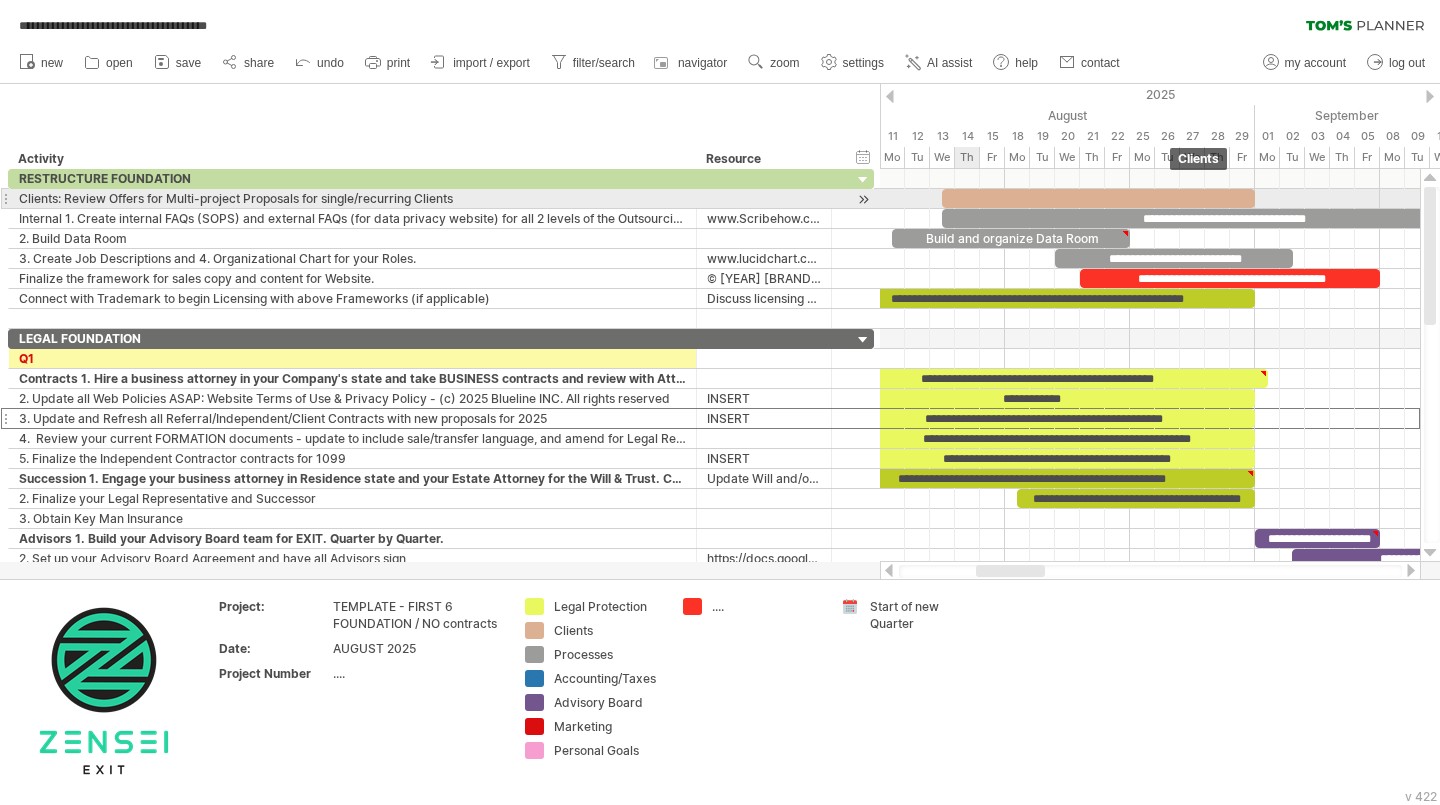 click at bounding box center [1098, 198] 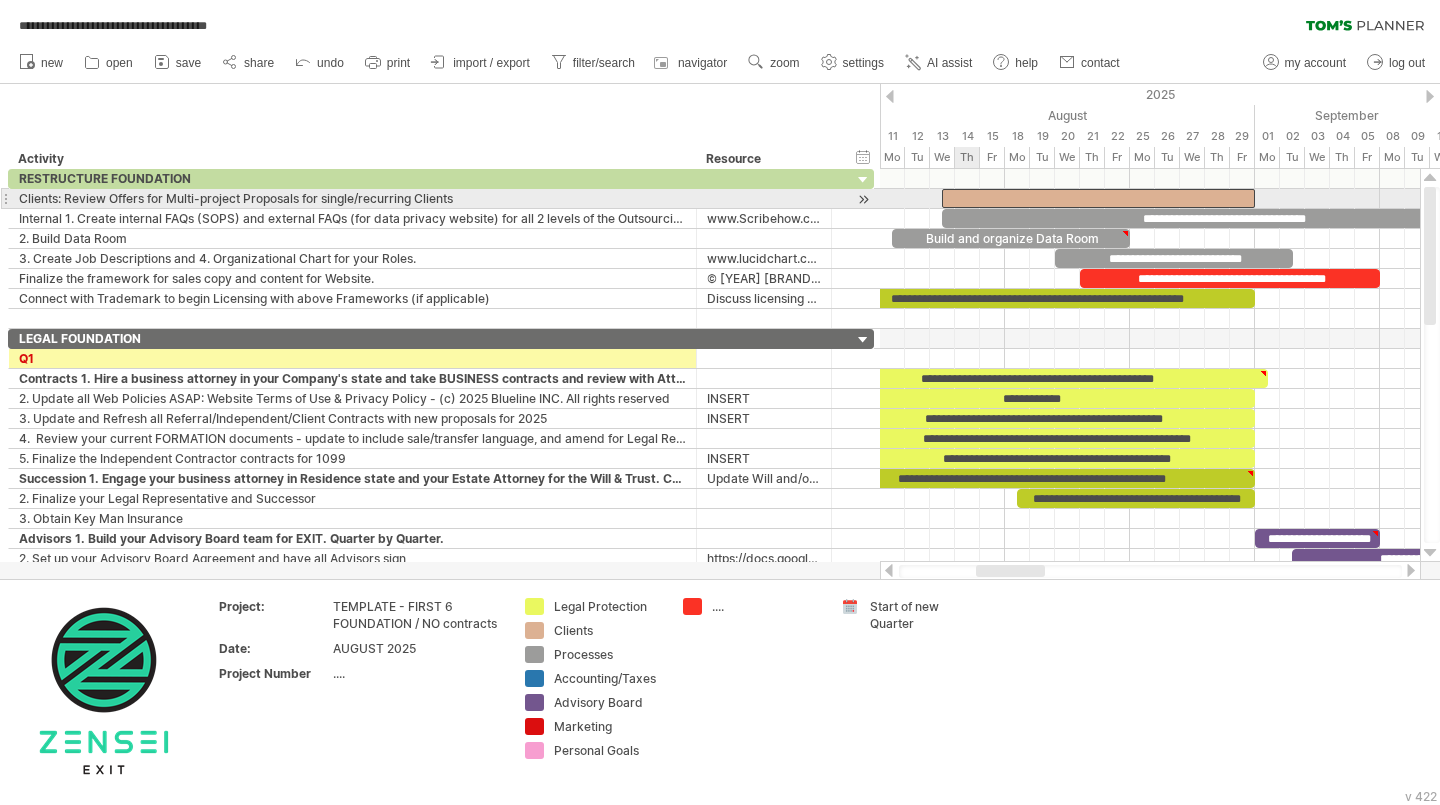 type 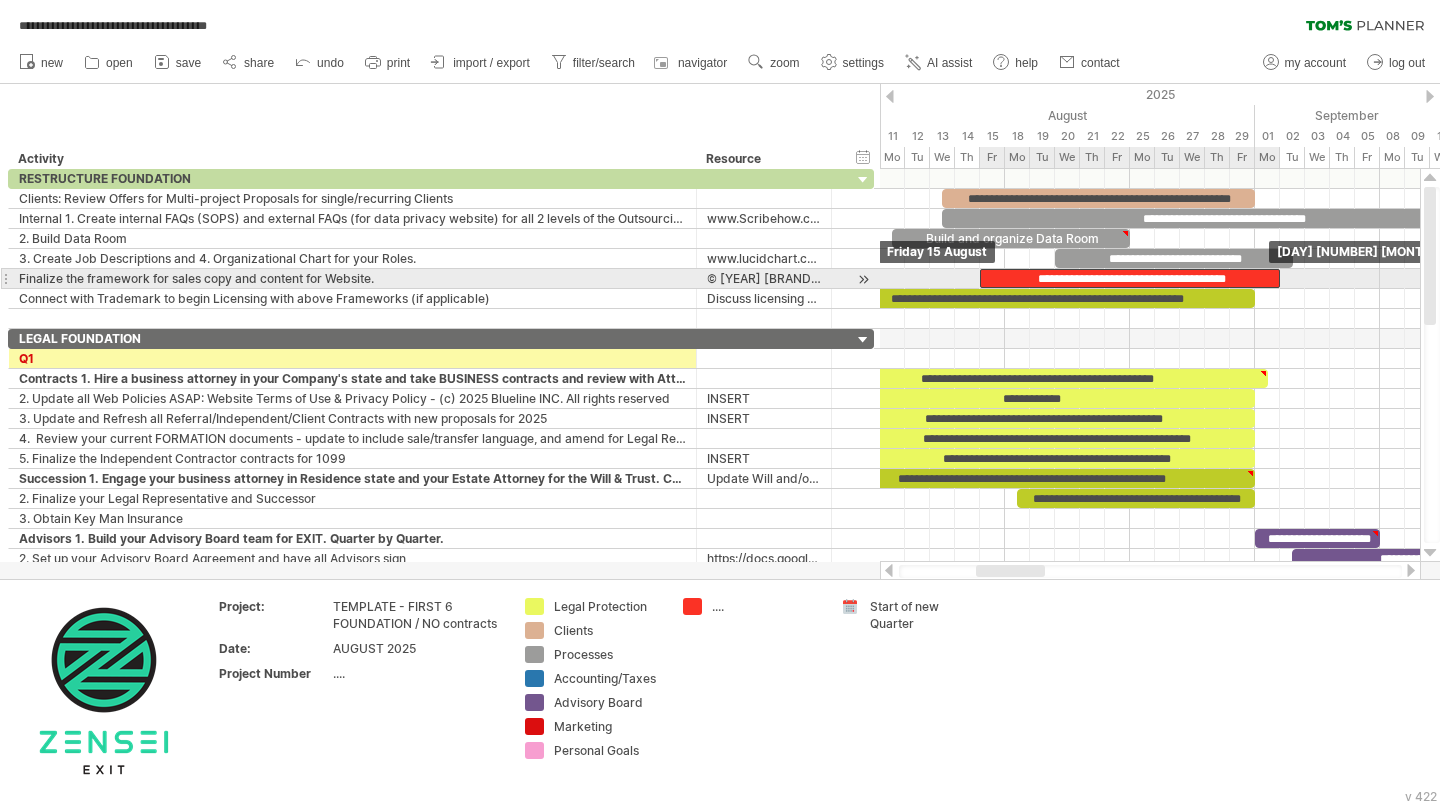 drag, startPoint x: 1111, startPoint y: 270, endPoint x: 1006, endPoint y: 273, distance: 105.04285 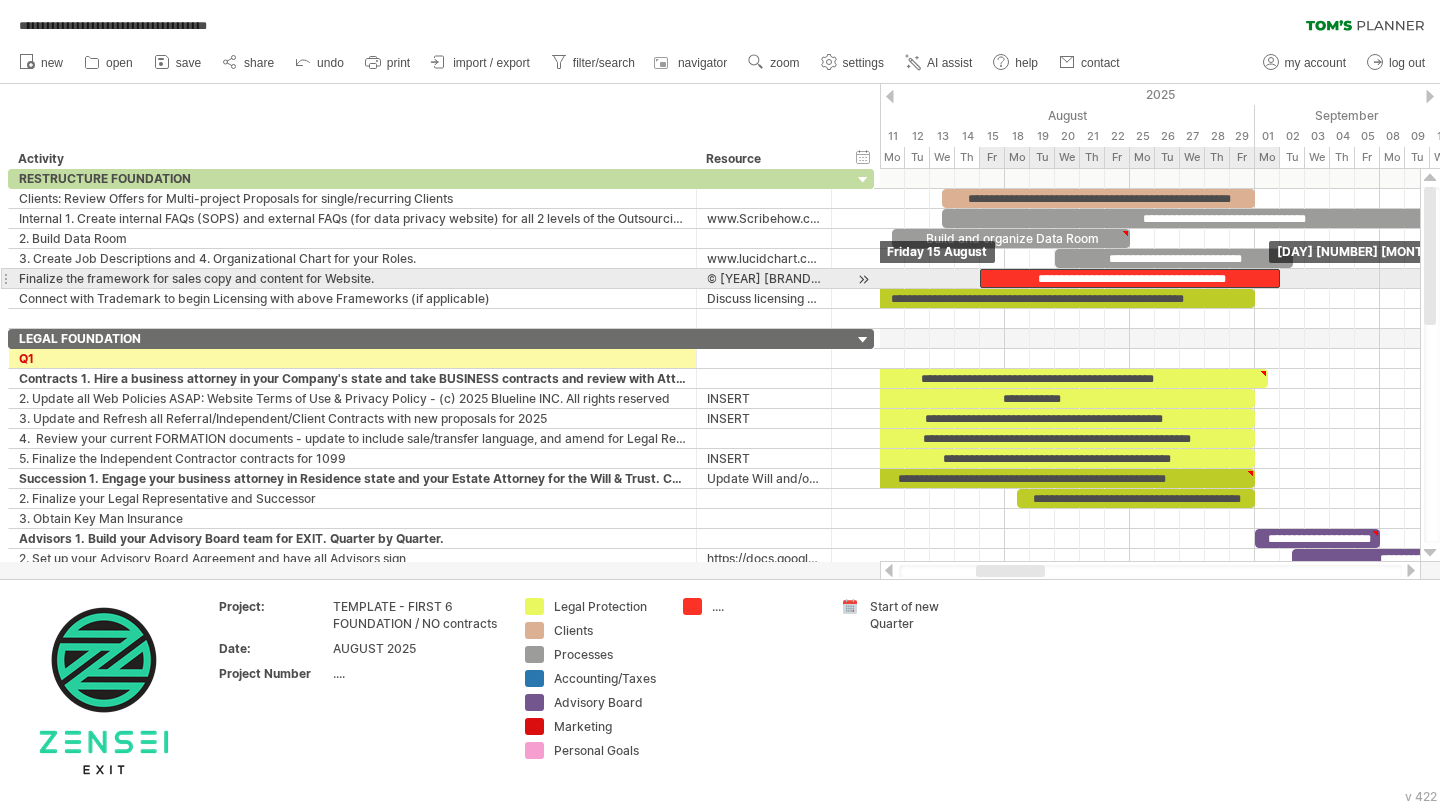 click on "**********" at bounding box center (1130, 278) 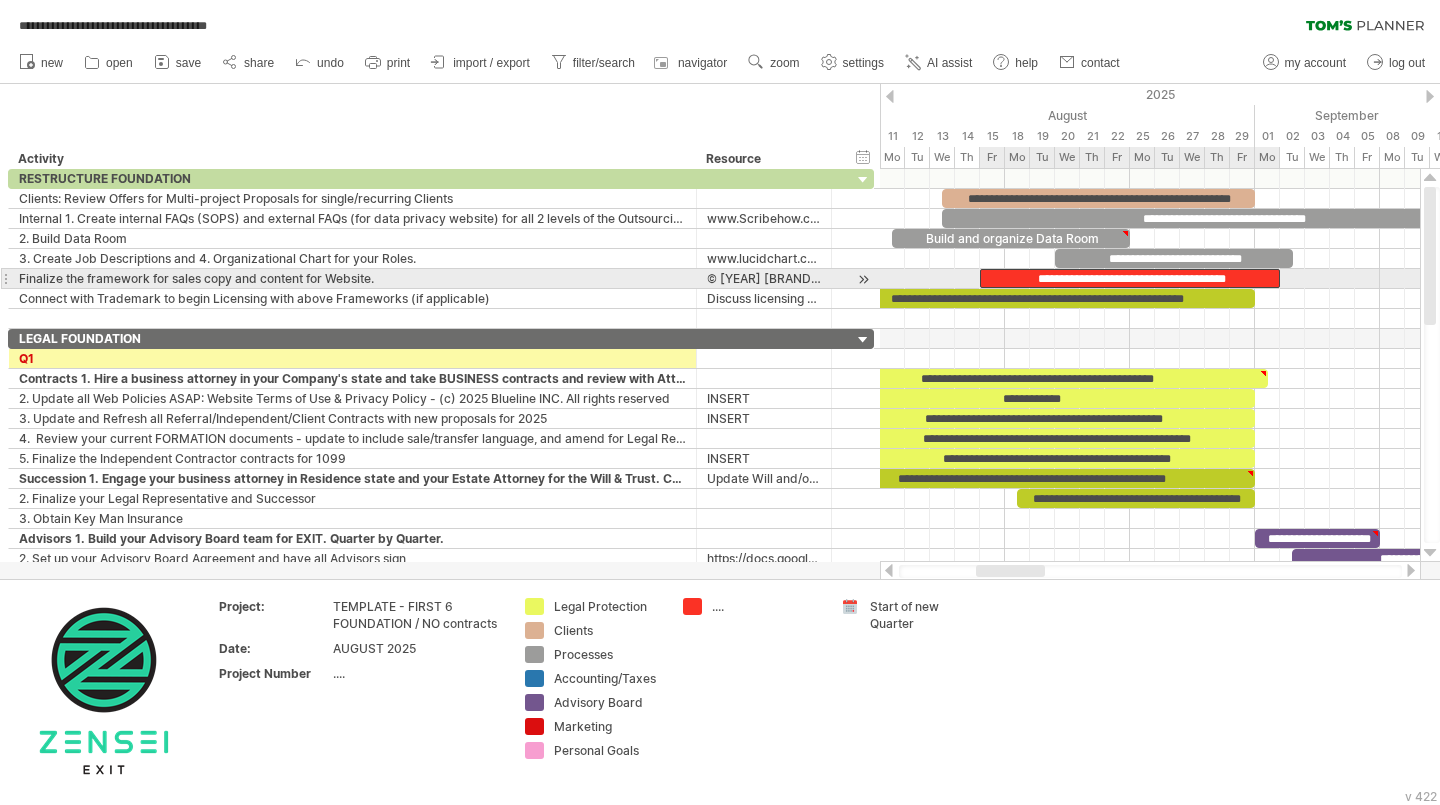 click on "**********" at bounding box center (1130, 278) 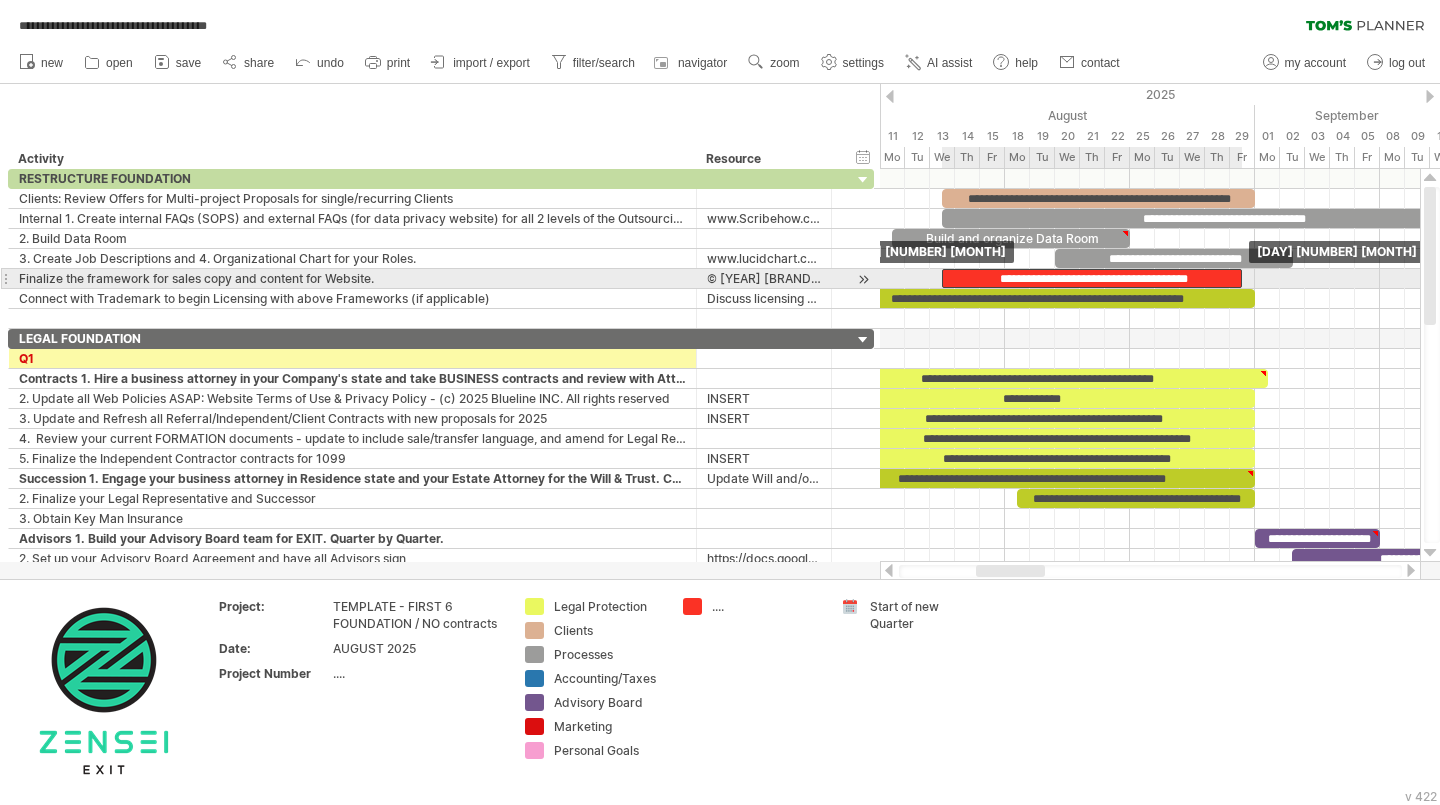 drag, startPoint x: 1005, startPoint y: 273, endPoint x: 969, endPoint y: 271, distance: 36.05551 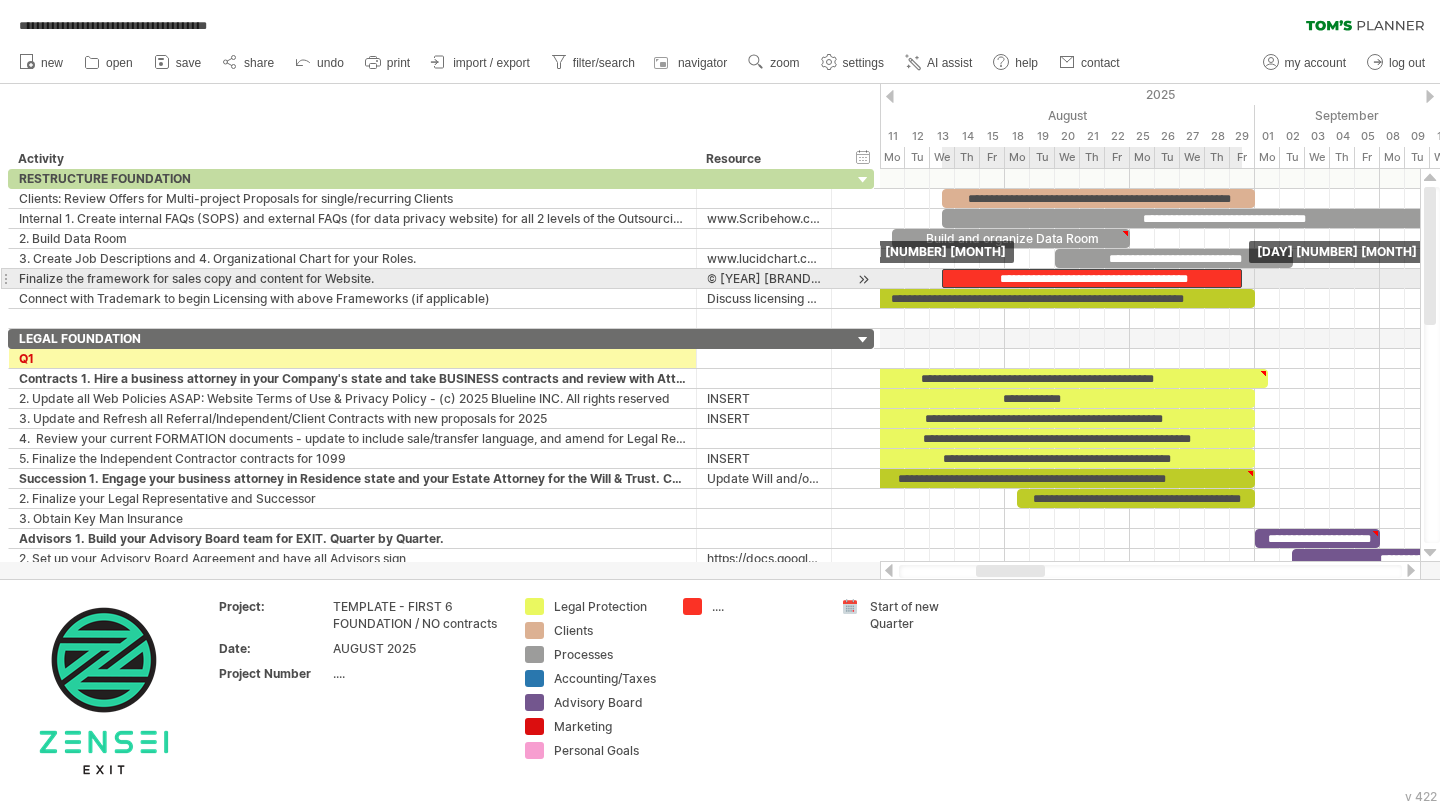 click on "**********" at bounding box center [1092, 278] 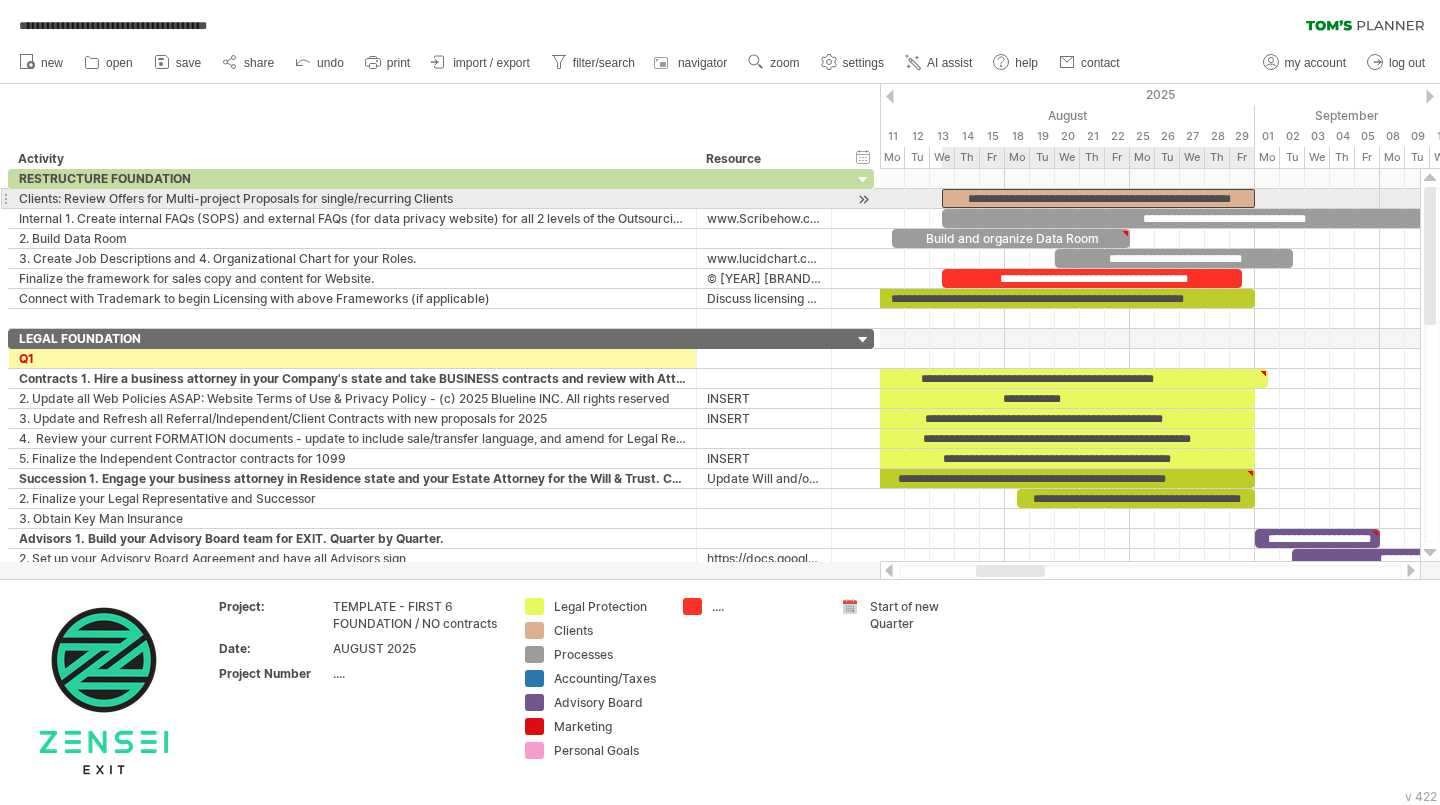 click on "**********" at bounding box center [1098, 198] 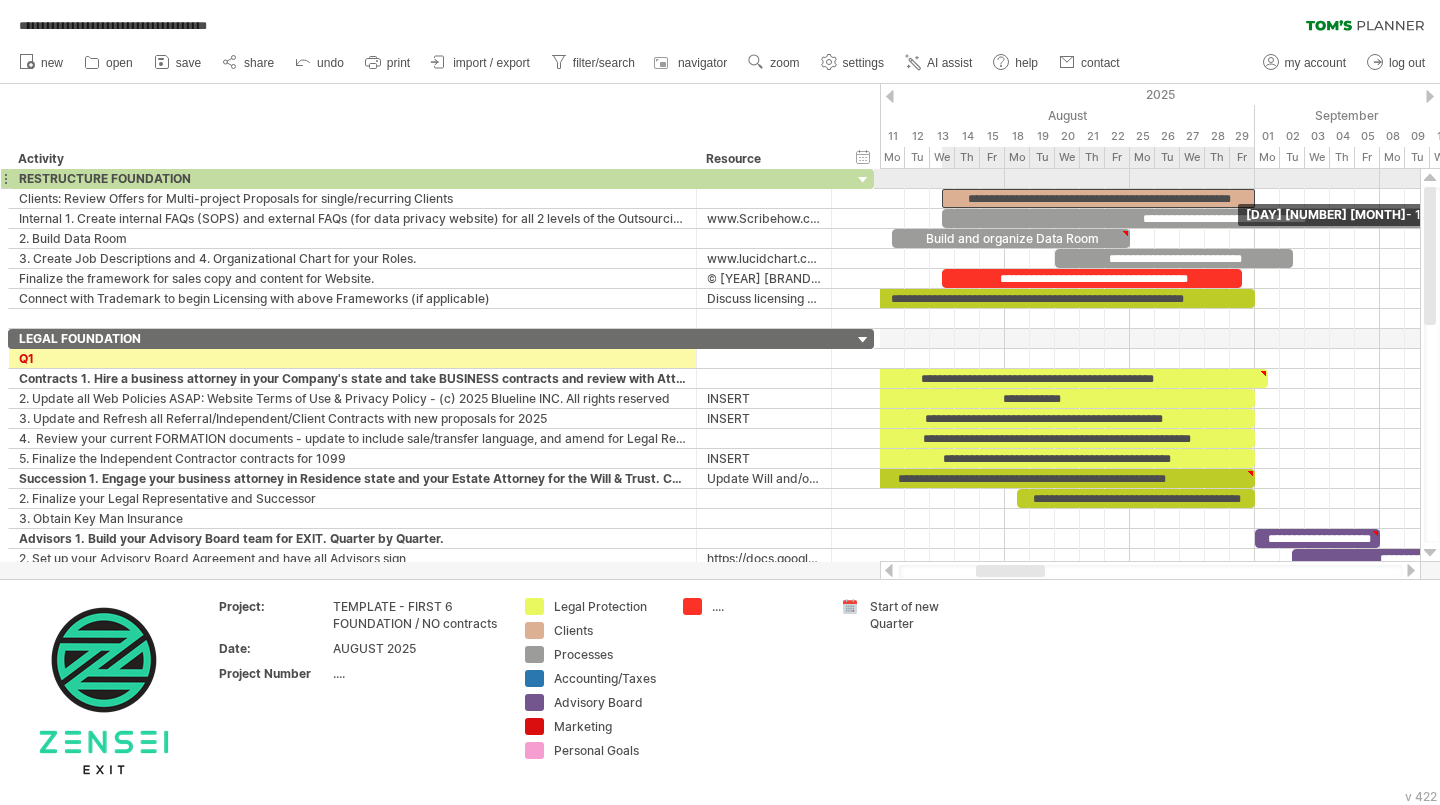 drag, startPoint x: 1255, startPoint y: 199, endPoint x: 1259, endPoint y: 189, distance: 10.770329 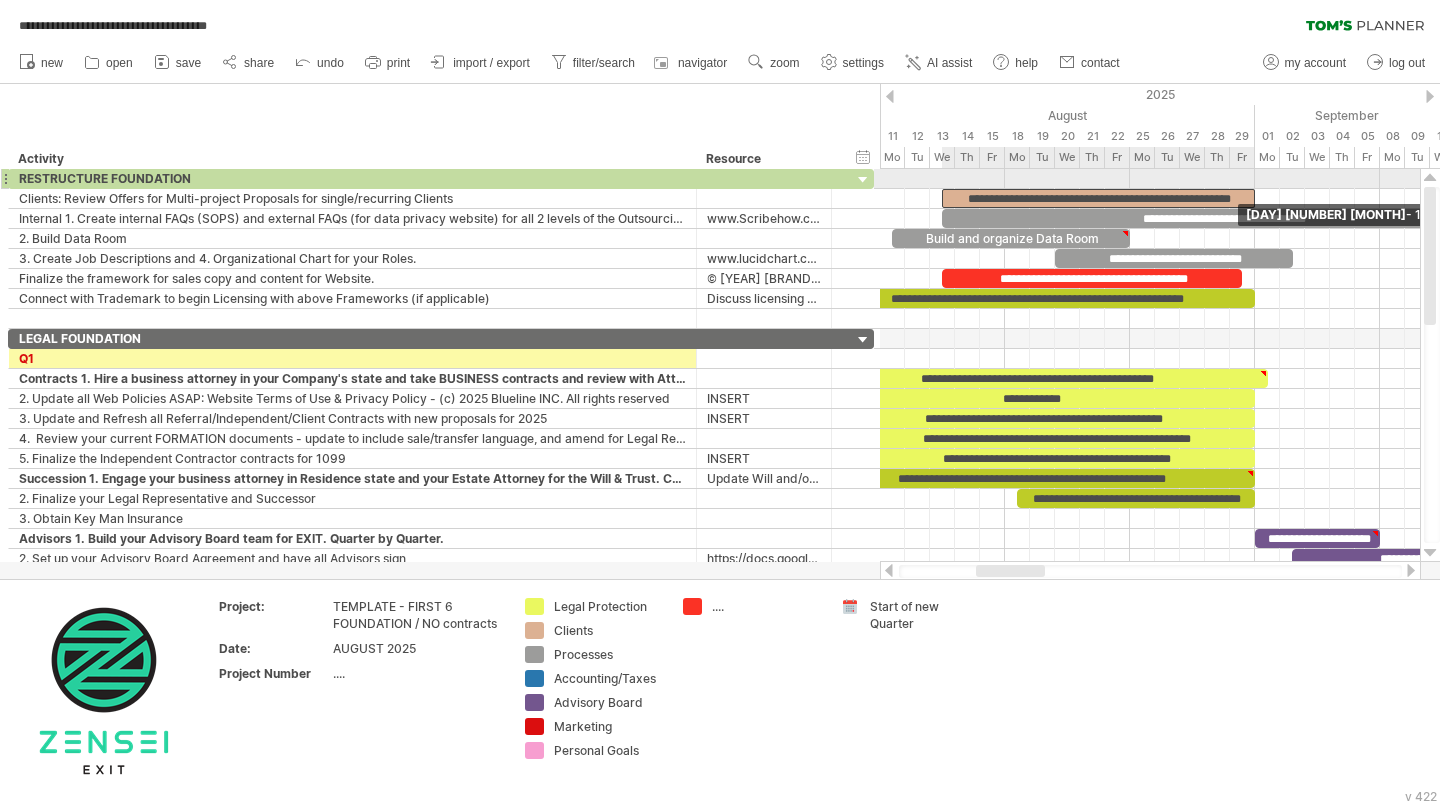 click on "**********" at bounding box center [1150, 365] 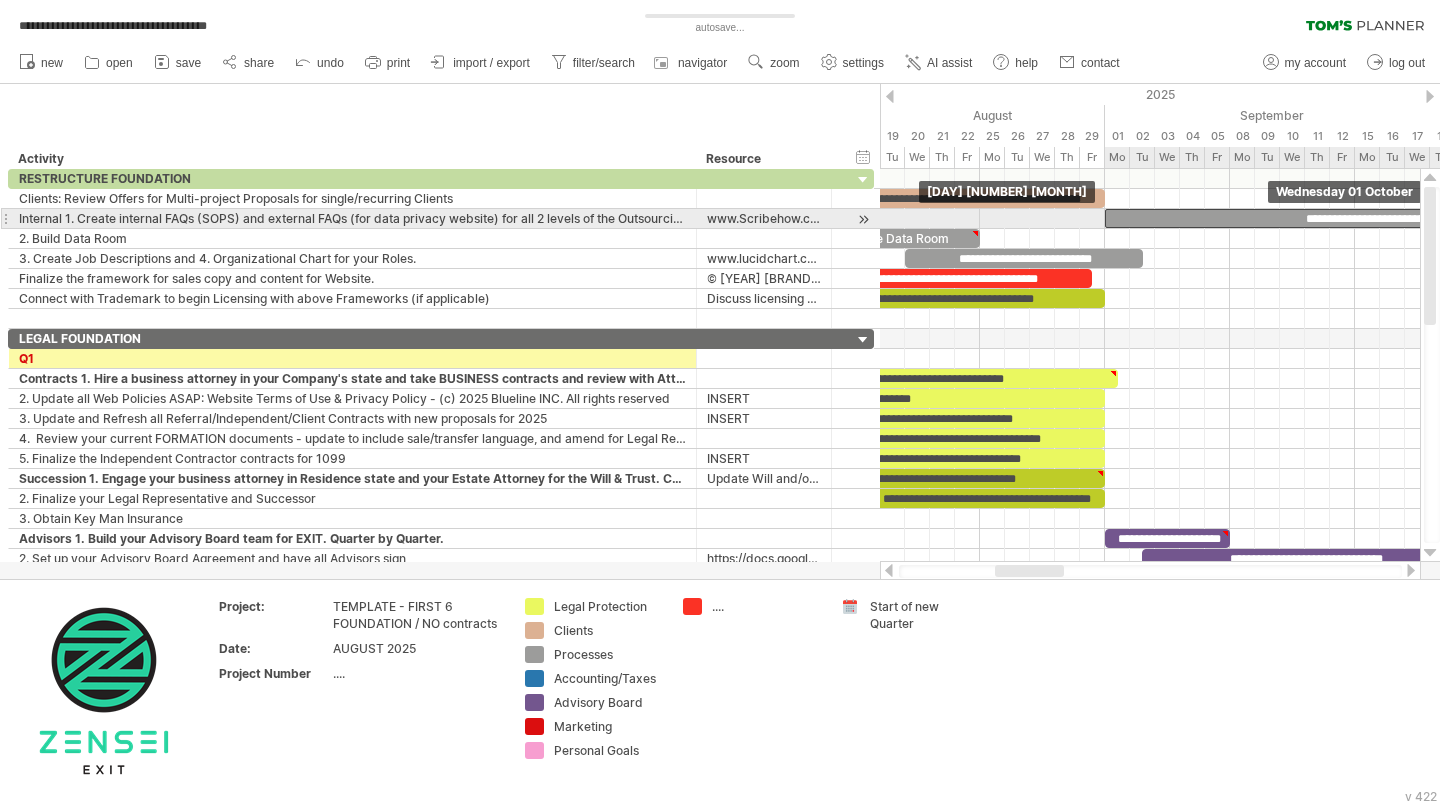 drag, startPoint x: 1229, startPoint y: 215, endPoint x: 1388, endPoint y: 209, distance: 159.11317 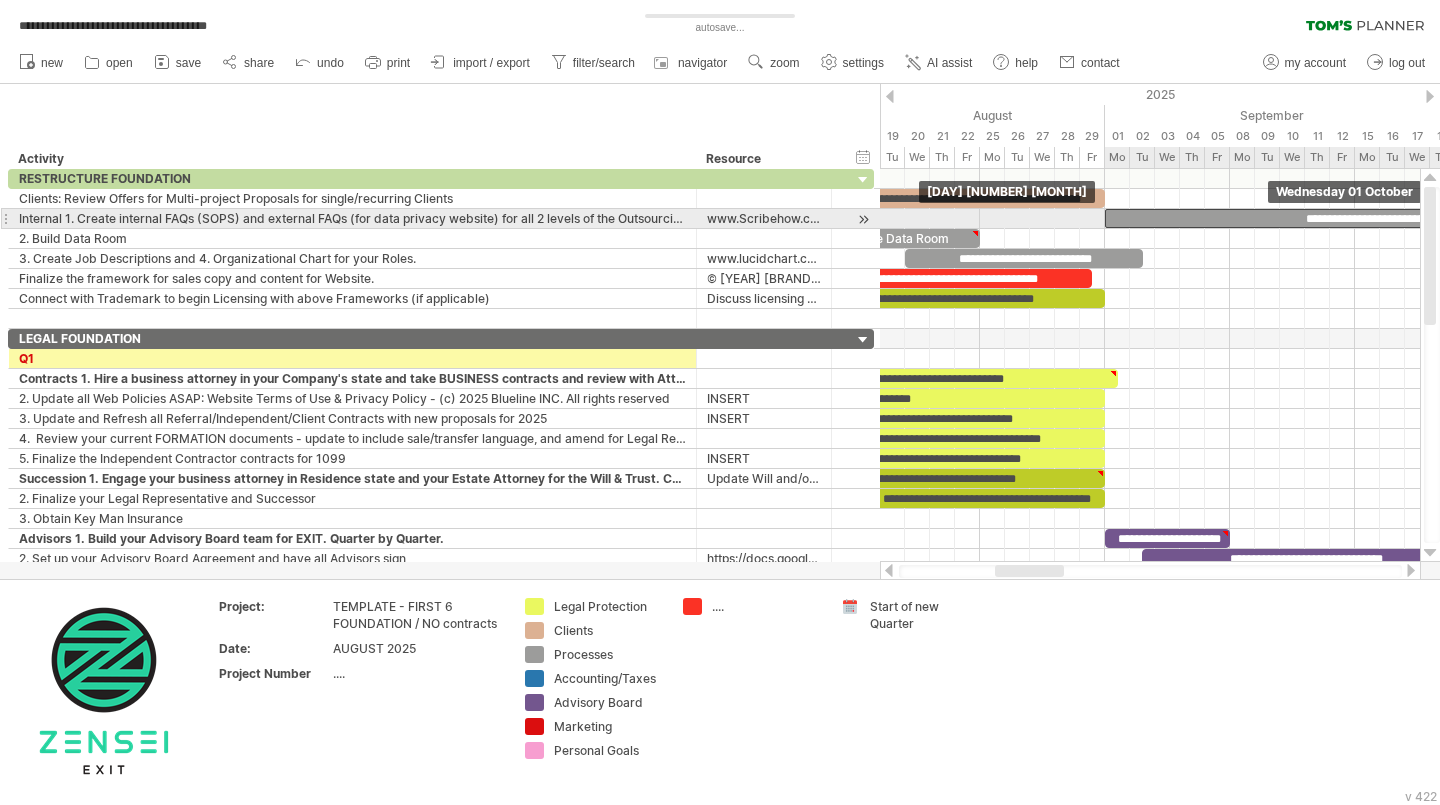 click on "**********" at bounding box center (1386, 218) 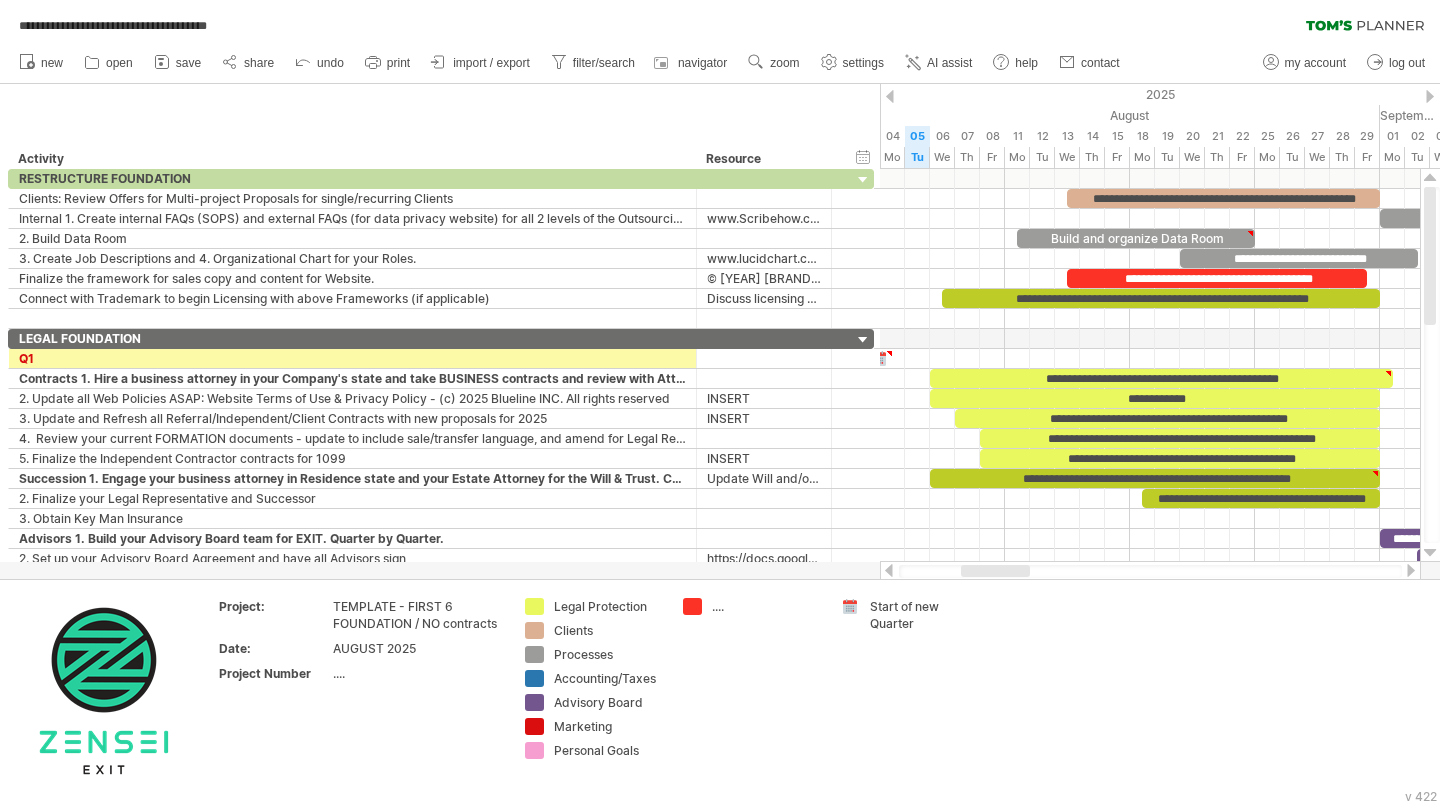 drag, startPoint x: 1035, startPoint y: 571, endPoint x: 1001, endPoint y: 572, distance: 34.0147 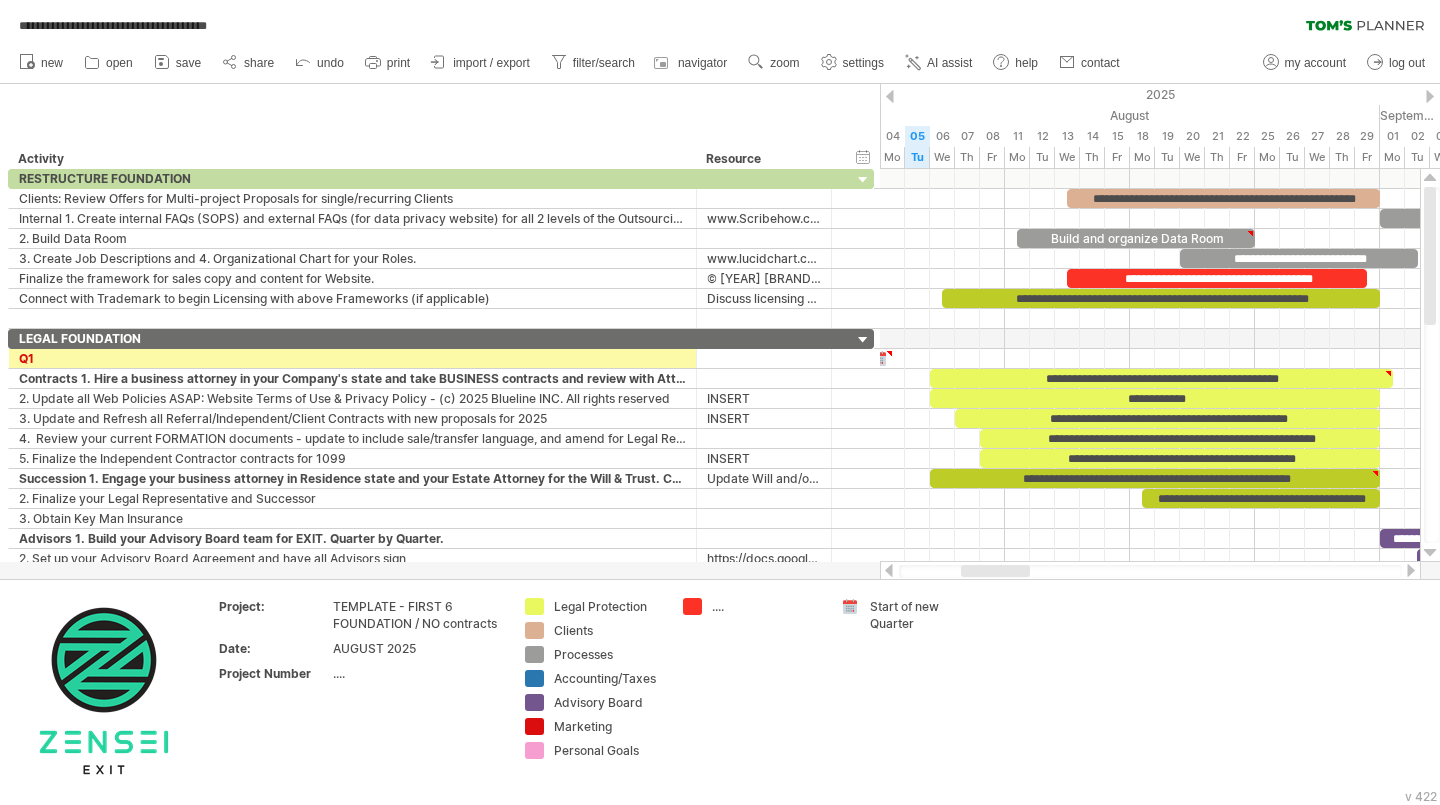 click at bounding box center [995, 571] 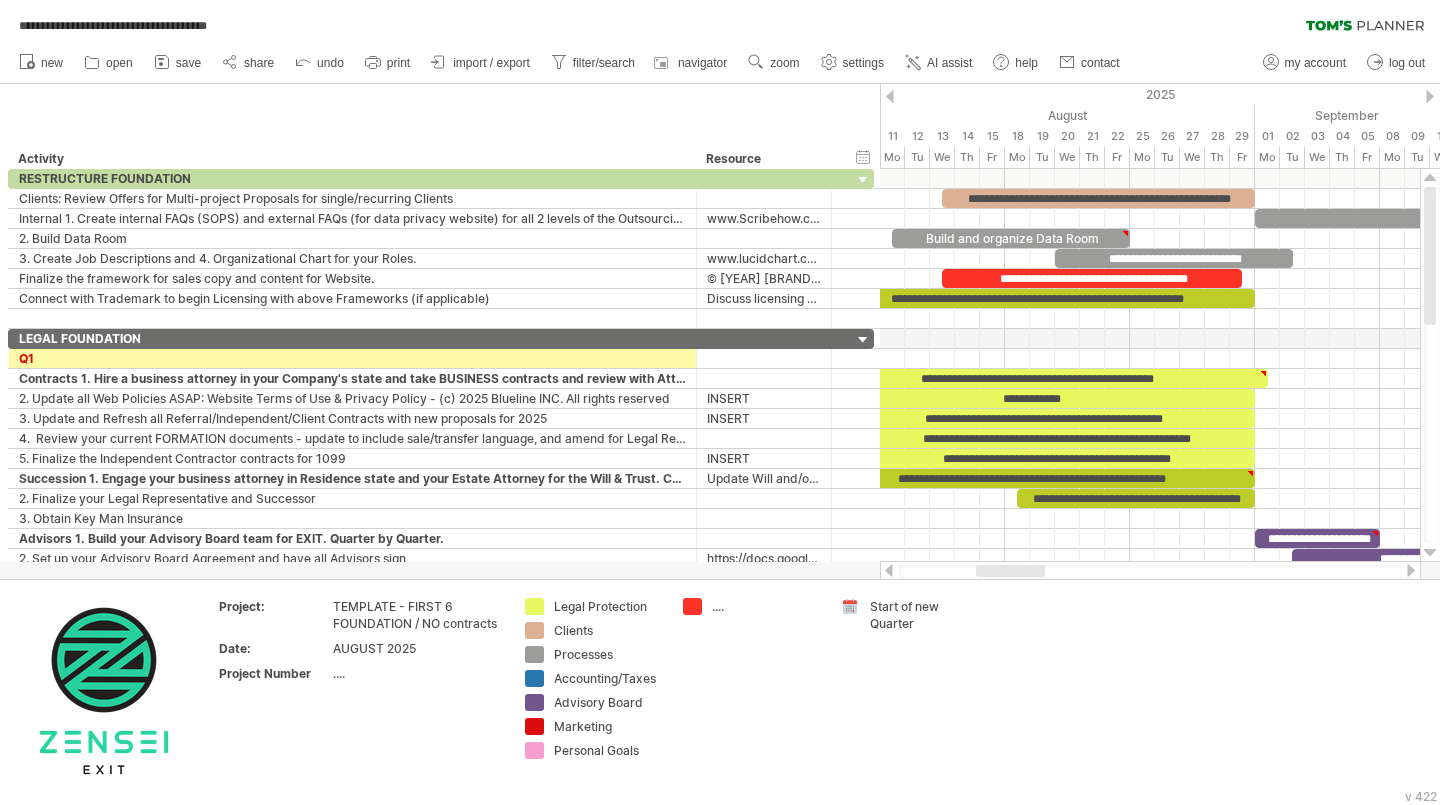 drag, startPoint x: 1021, startPoint y: 566, endPoint x: 1036, endPoint y: 565, distance: 15.033297 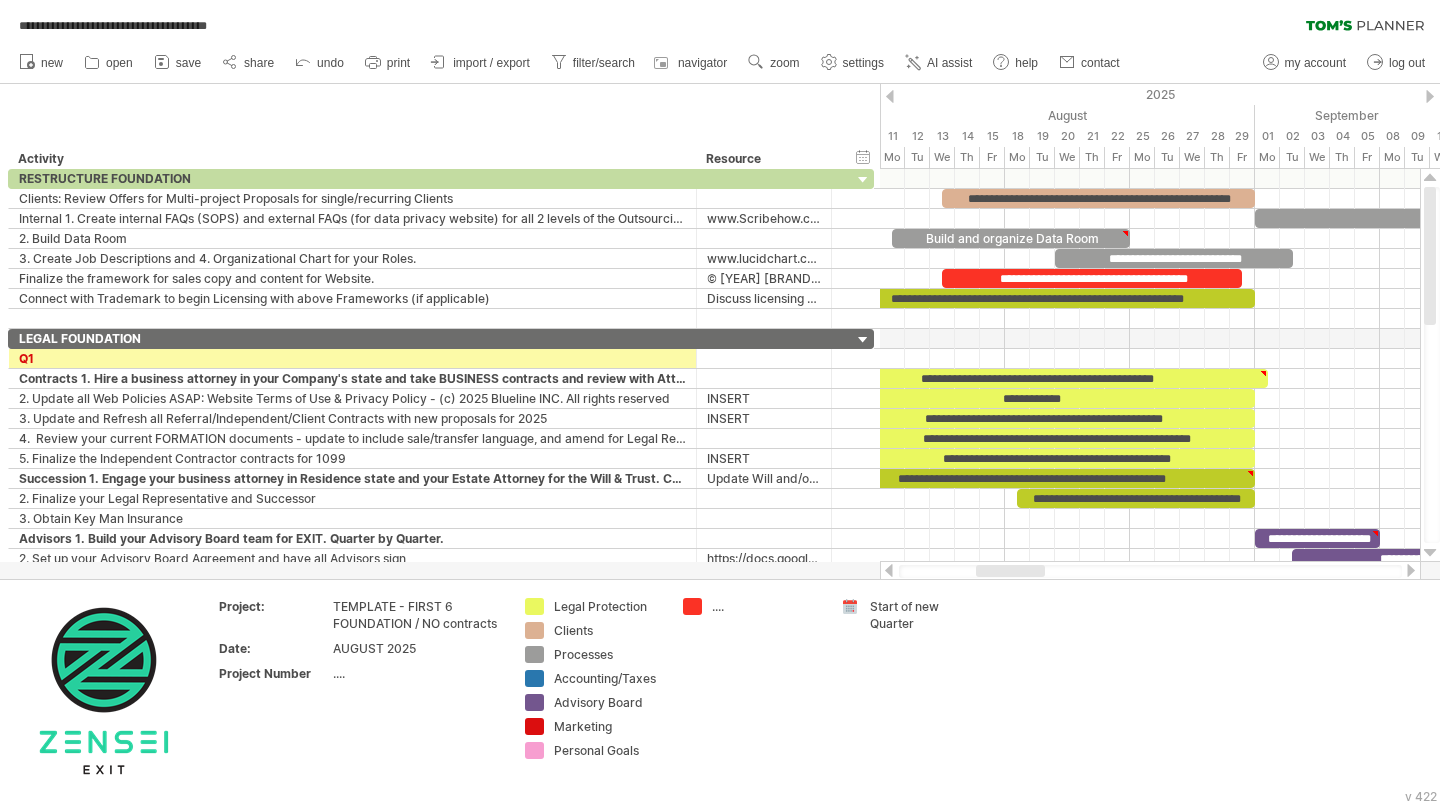 click at bounding box center [1010, 571] 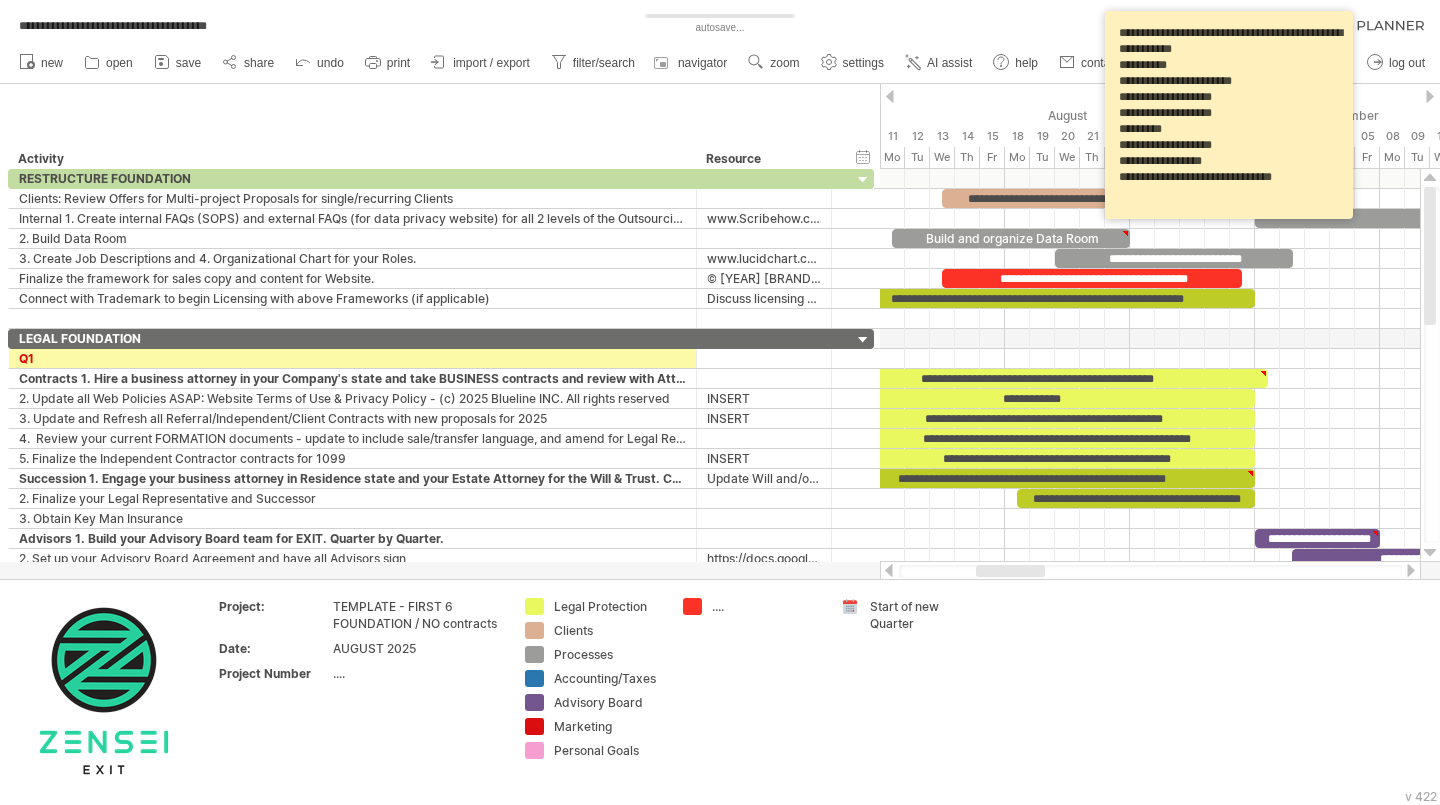 click on "**********" at bounding box center (1232, 115) 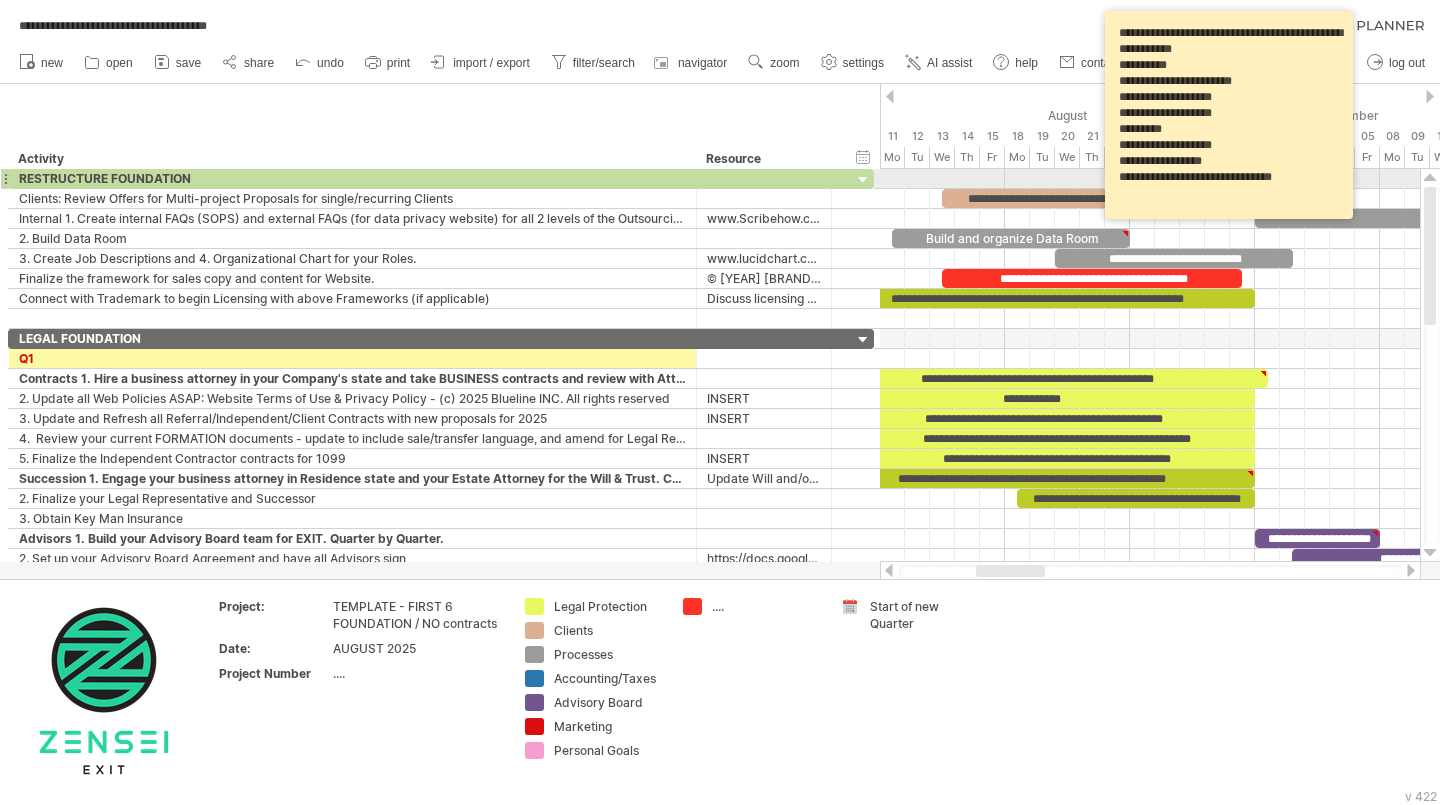 click on "**********" at bounding box center (1232, 115) 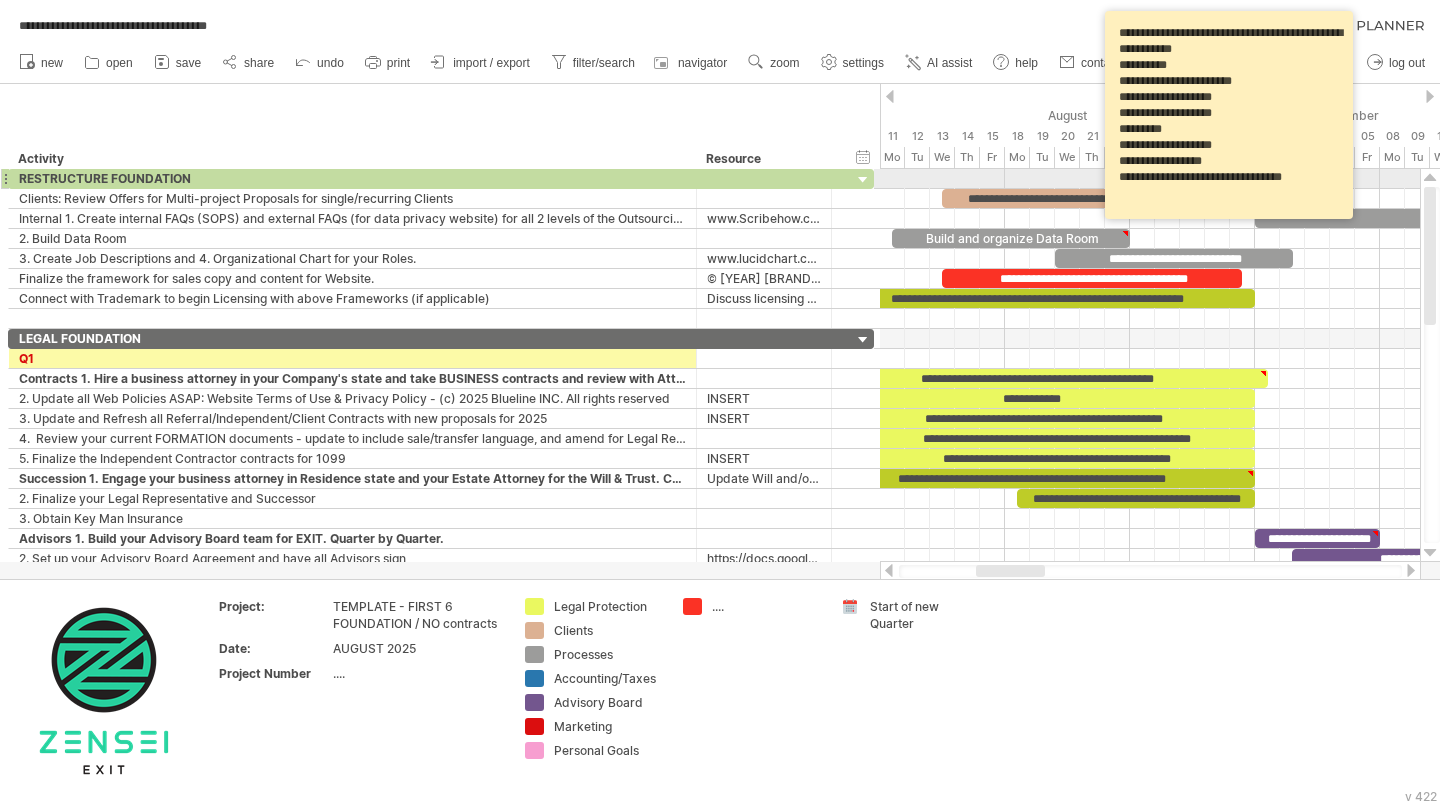 scroll, scrollTop: 4, scrollLeft: 0, axis: vertical 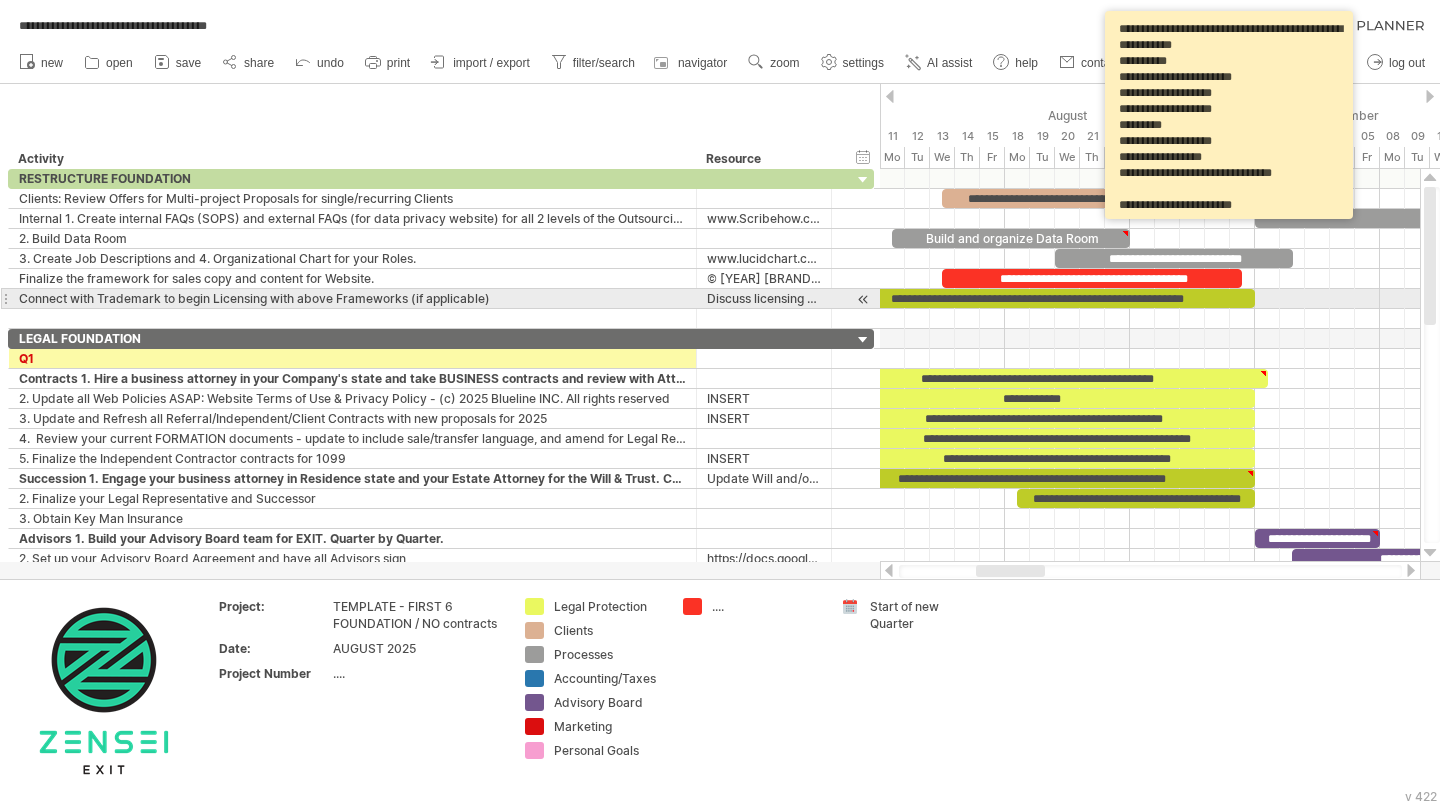 click at bounding box center [1150, 299] 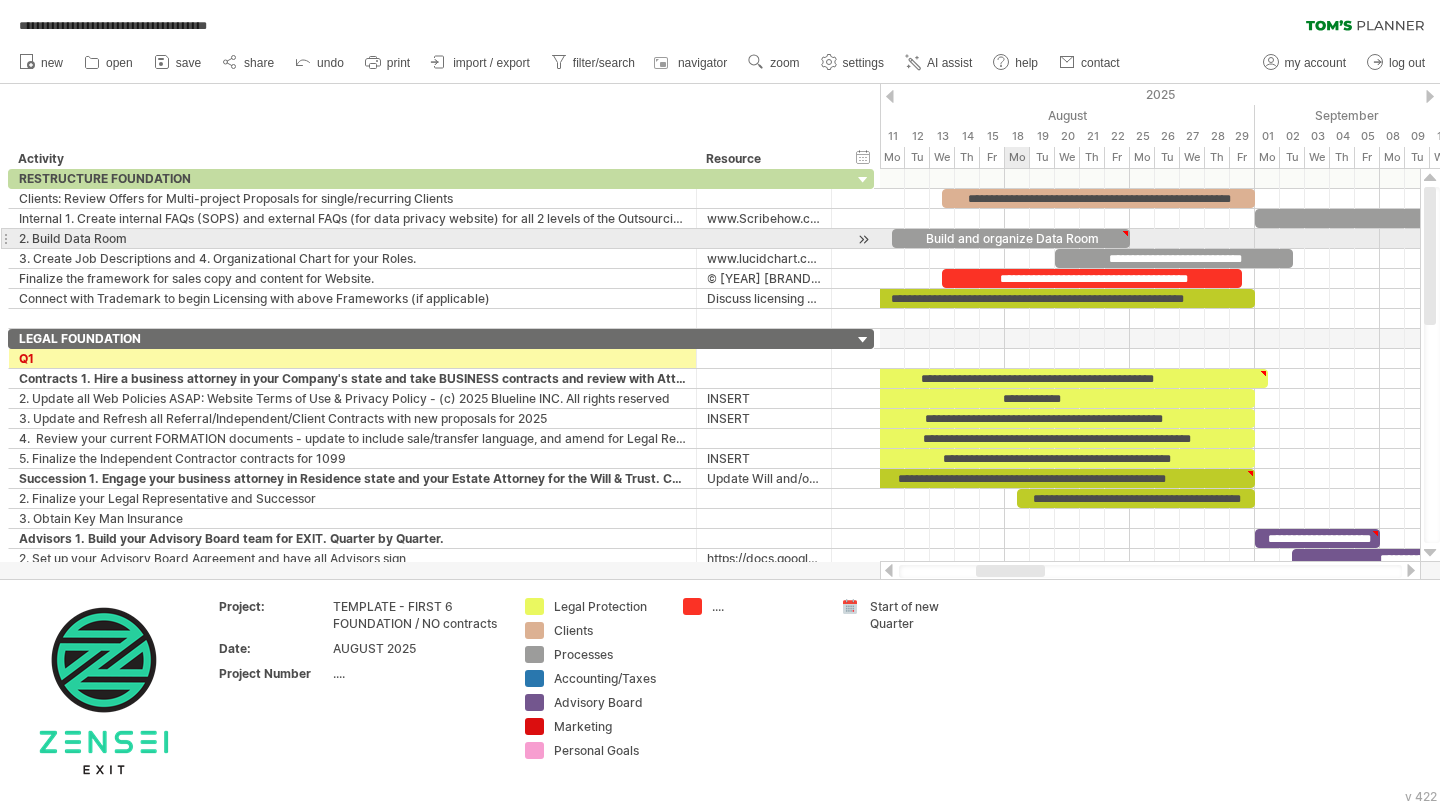 scroll, scrollTop: 0, scrollLeft: 0, axis: both 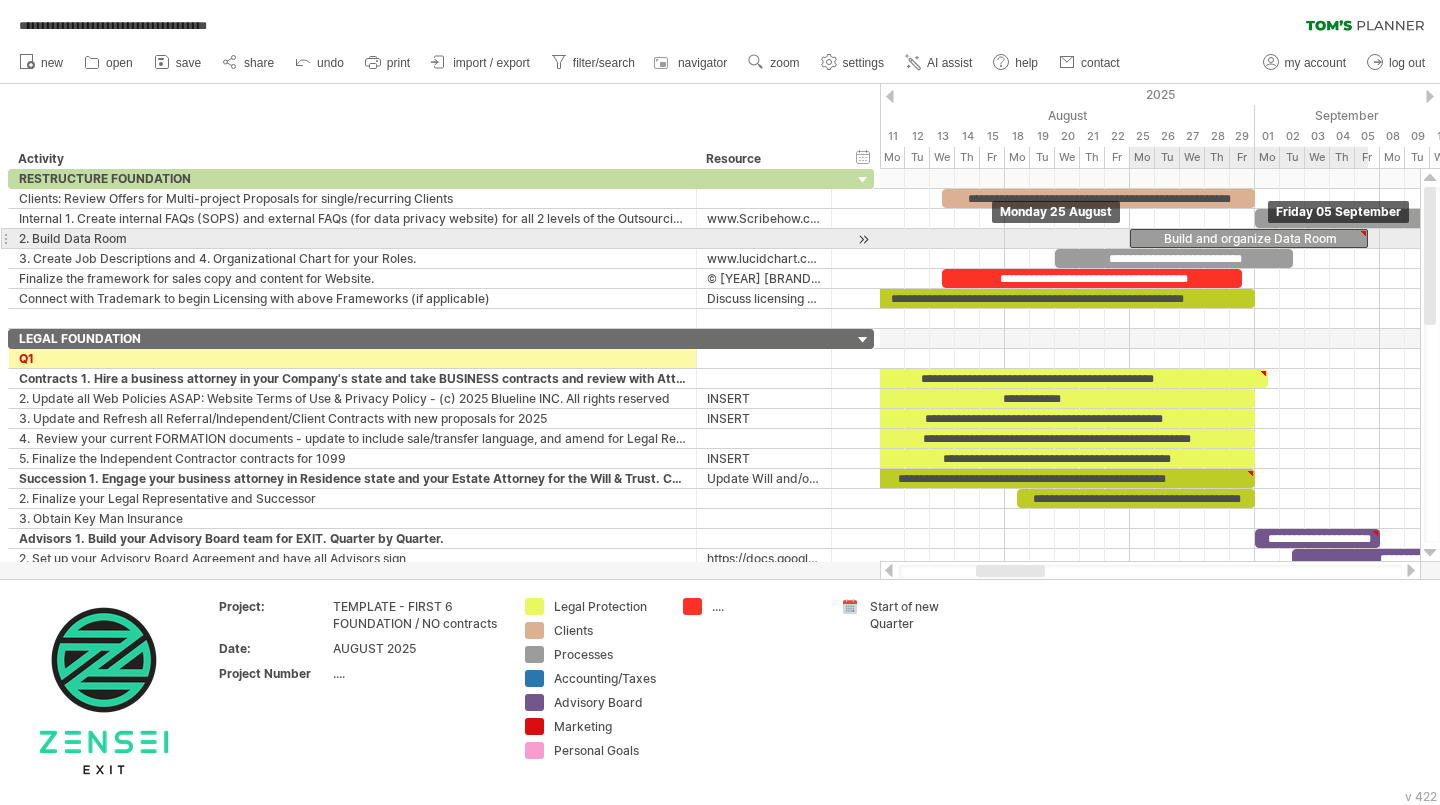drag, startPoint x: 1017, startPoint y: 234, endPoint x: 1257, endPoint y: 243, distance: 240.16869 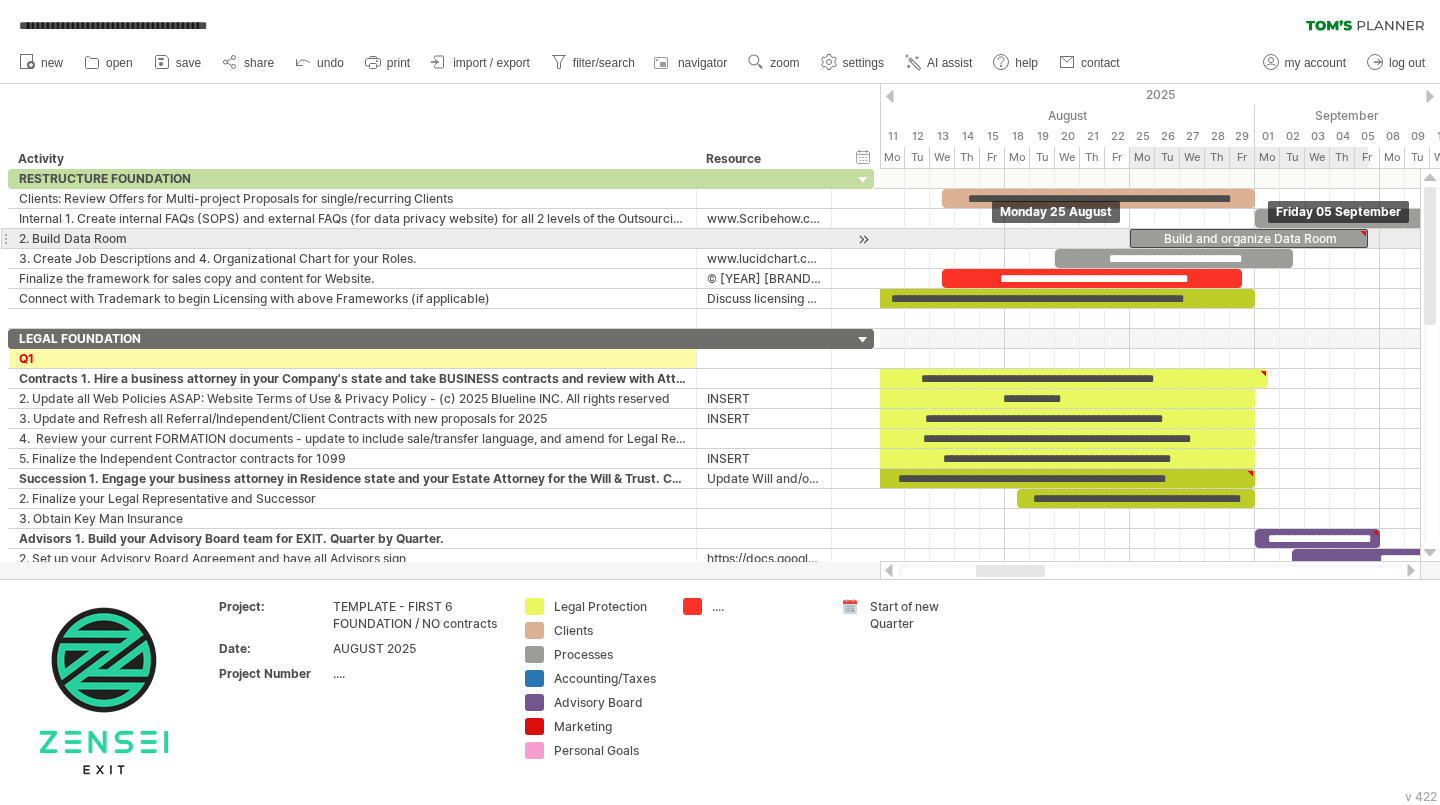 click on "Build and organize Data Room" at bounding box center [1249, 238] 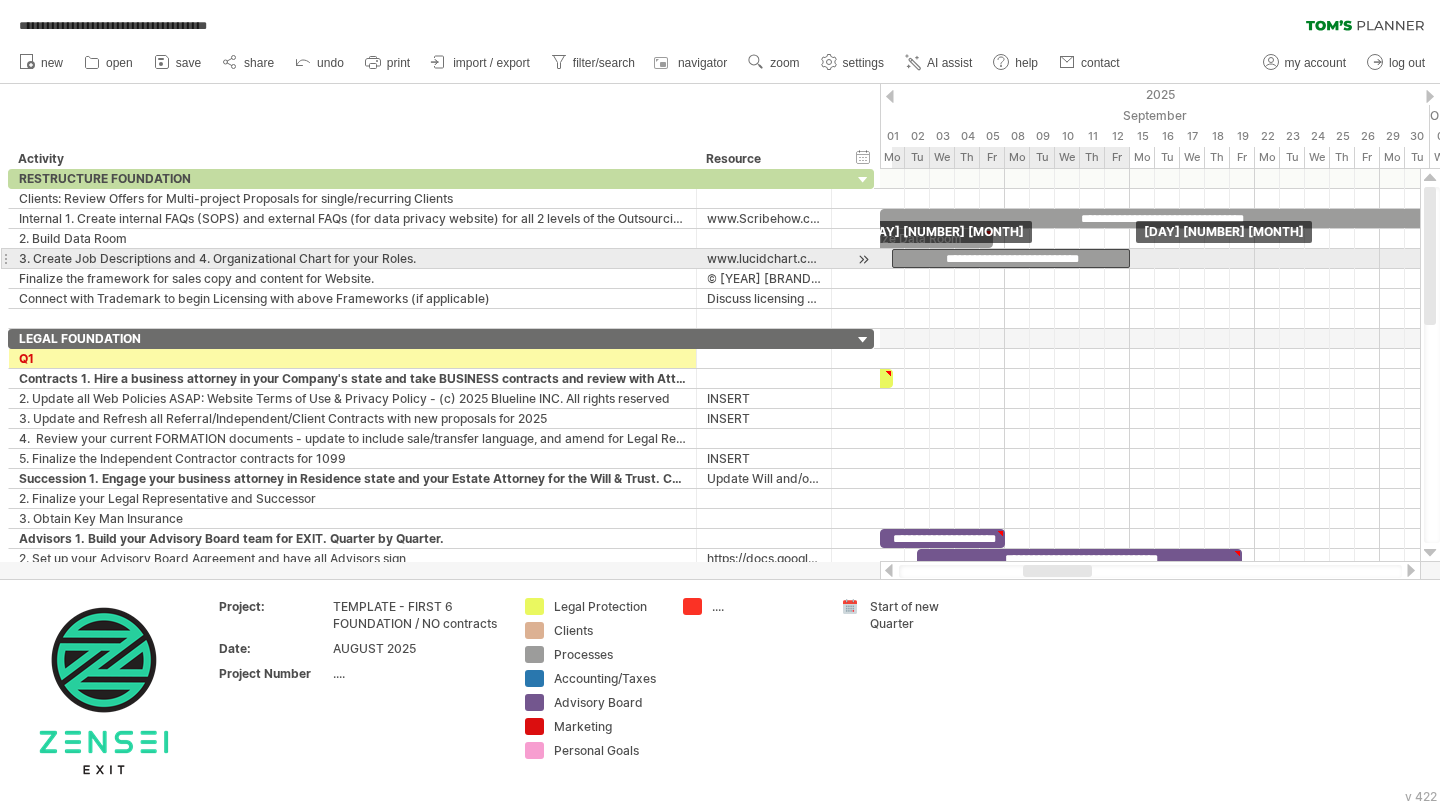 drag, startPoint x: 1229, startPoint y: 258, endPoint x: 1064, endPoint y: 266, distance: 165.19383 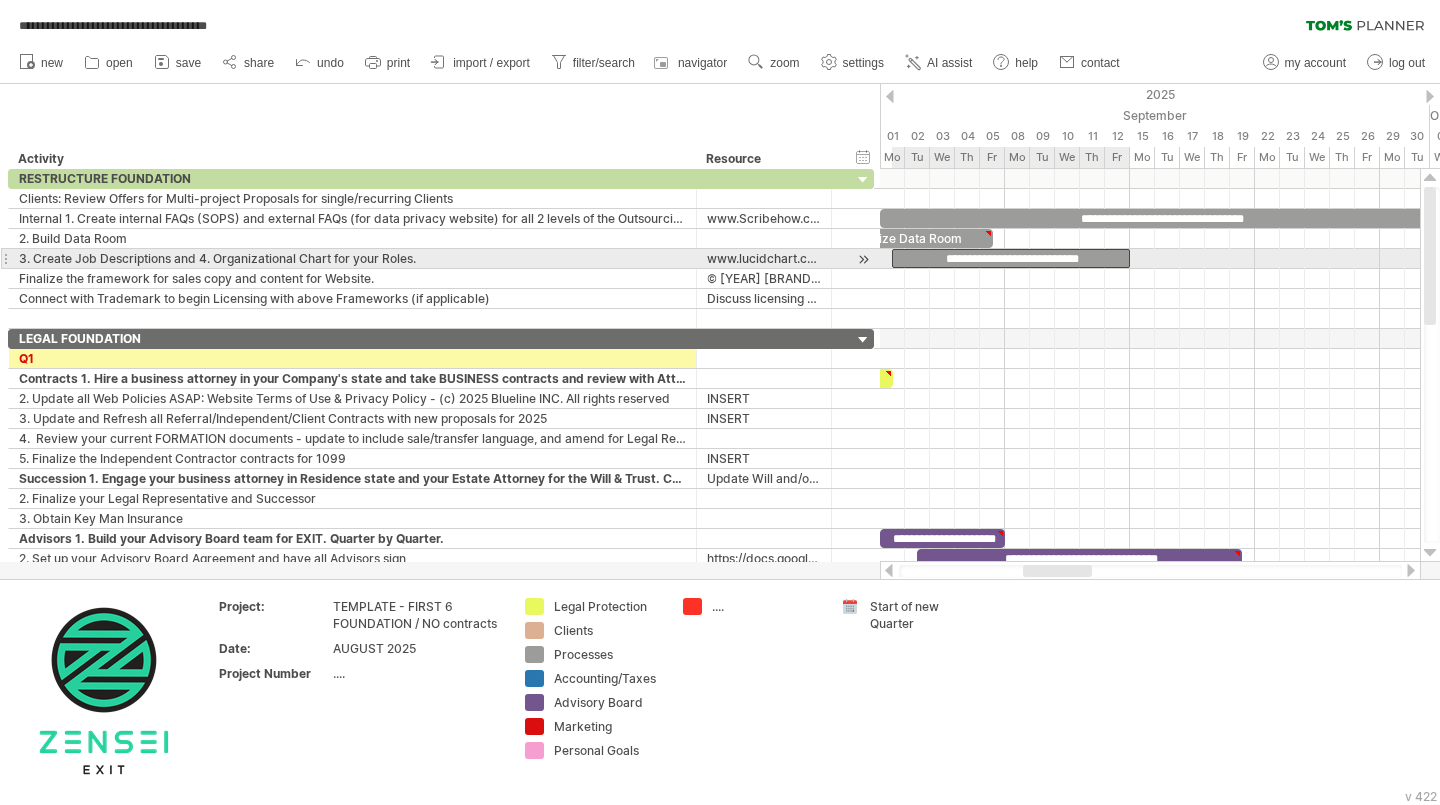 click on "**********" at bounding box center (1011, 258) 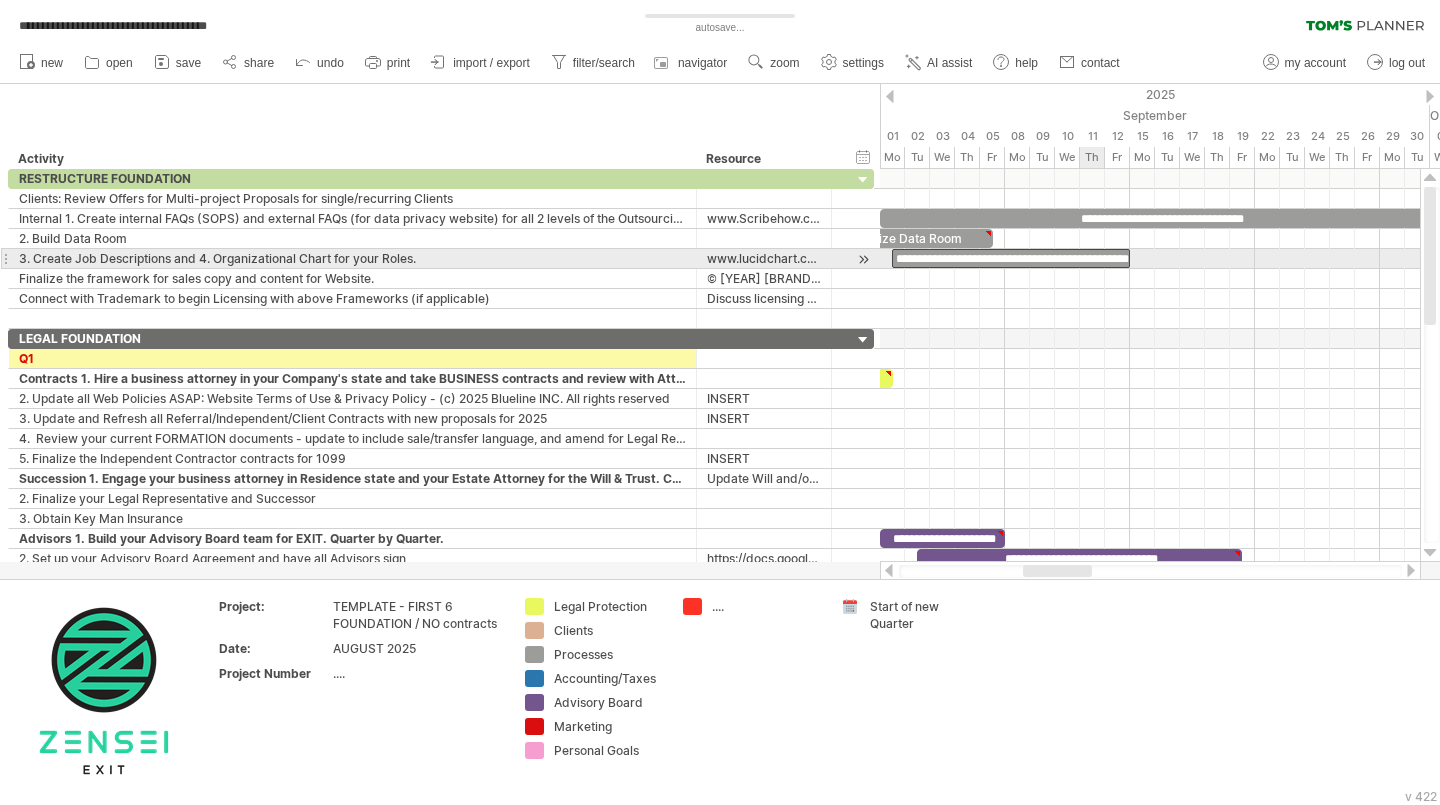 scroll, scrollTop: 0, scrollLeft: 51, axis: horizontal 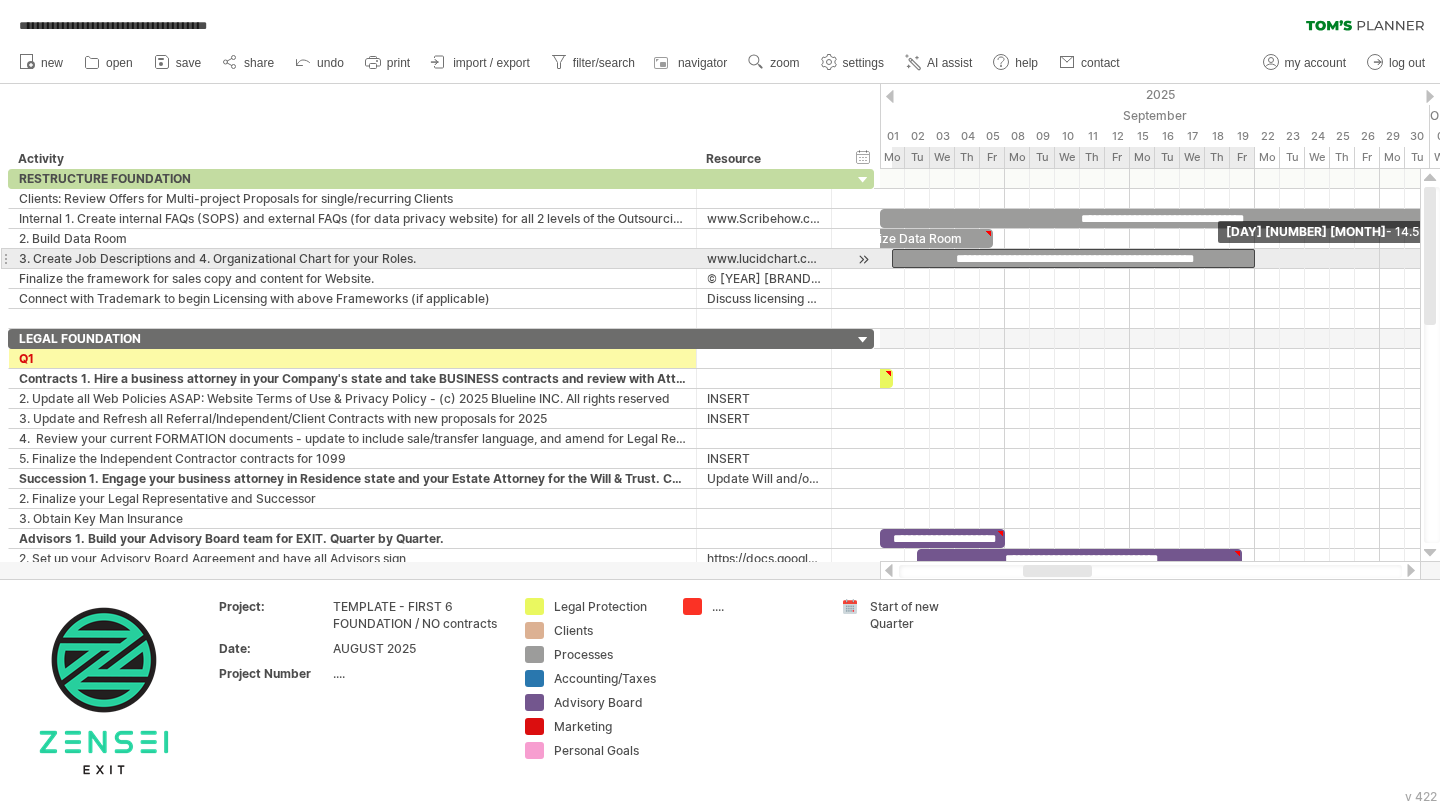 drag, startPoint x: 1125, startPoint y: 261, endPoint x: 1248, endPoint y: 255, distance: 123.146255 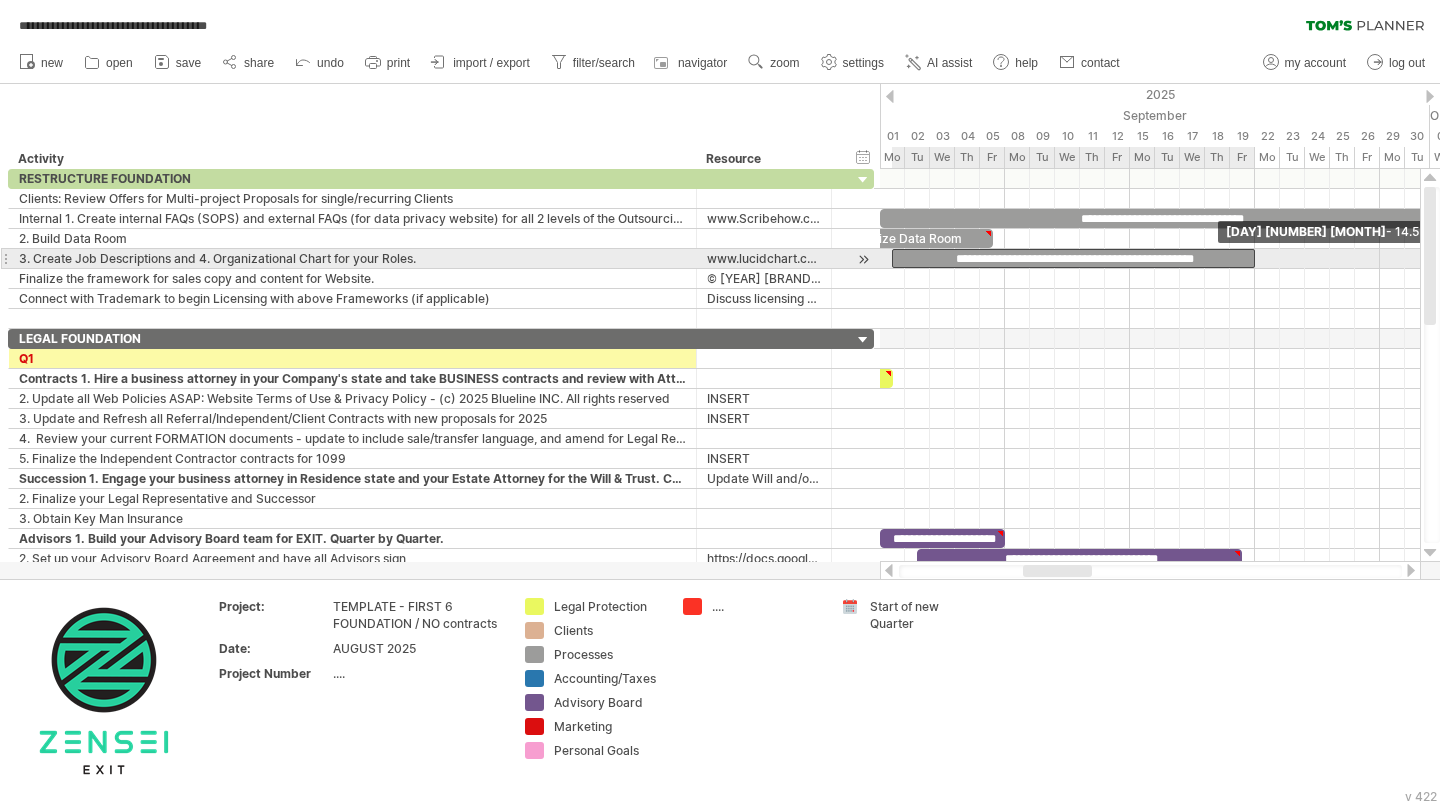 click on "**********" at bounding box center (1073, 258) 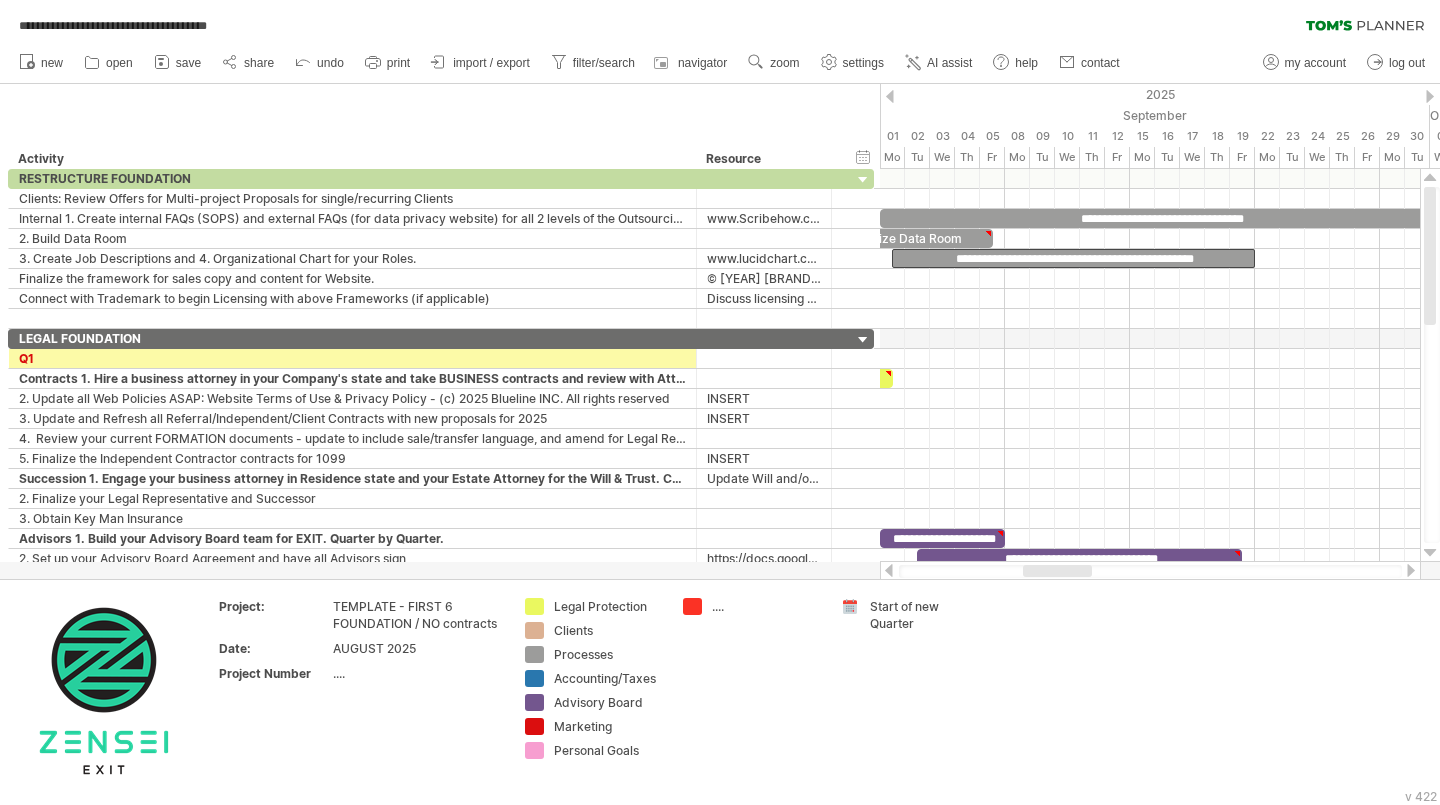 drag, startPoint x: 1039, startPoint y: 563, endPoint x: 970, endPoint y: 568, distance: 69.18092 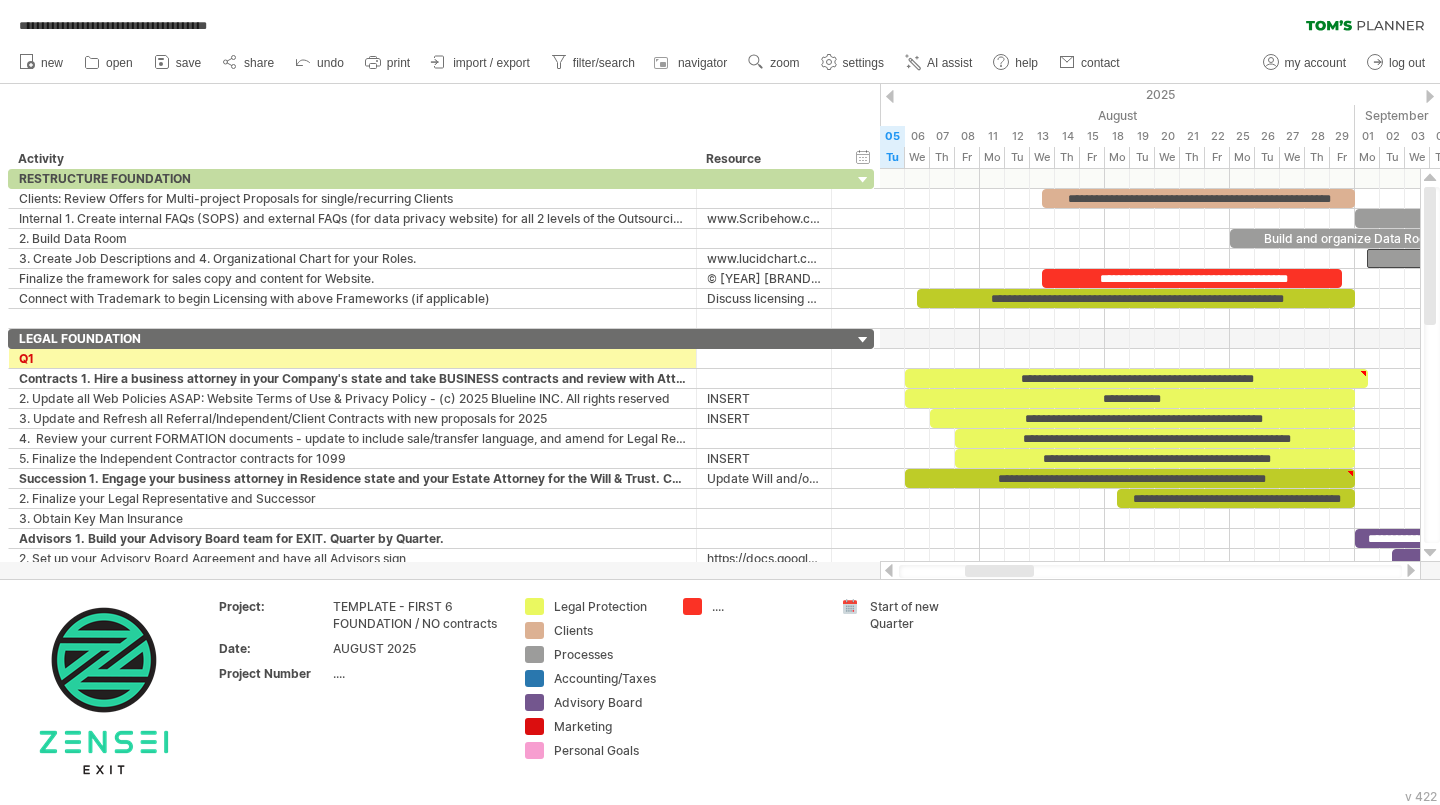 drag, startPoint x: 1033, startPoint y: 570, endPoint x: 975, endPoint y: 573, distance: 58.077534 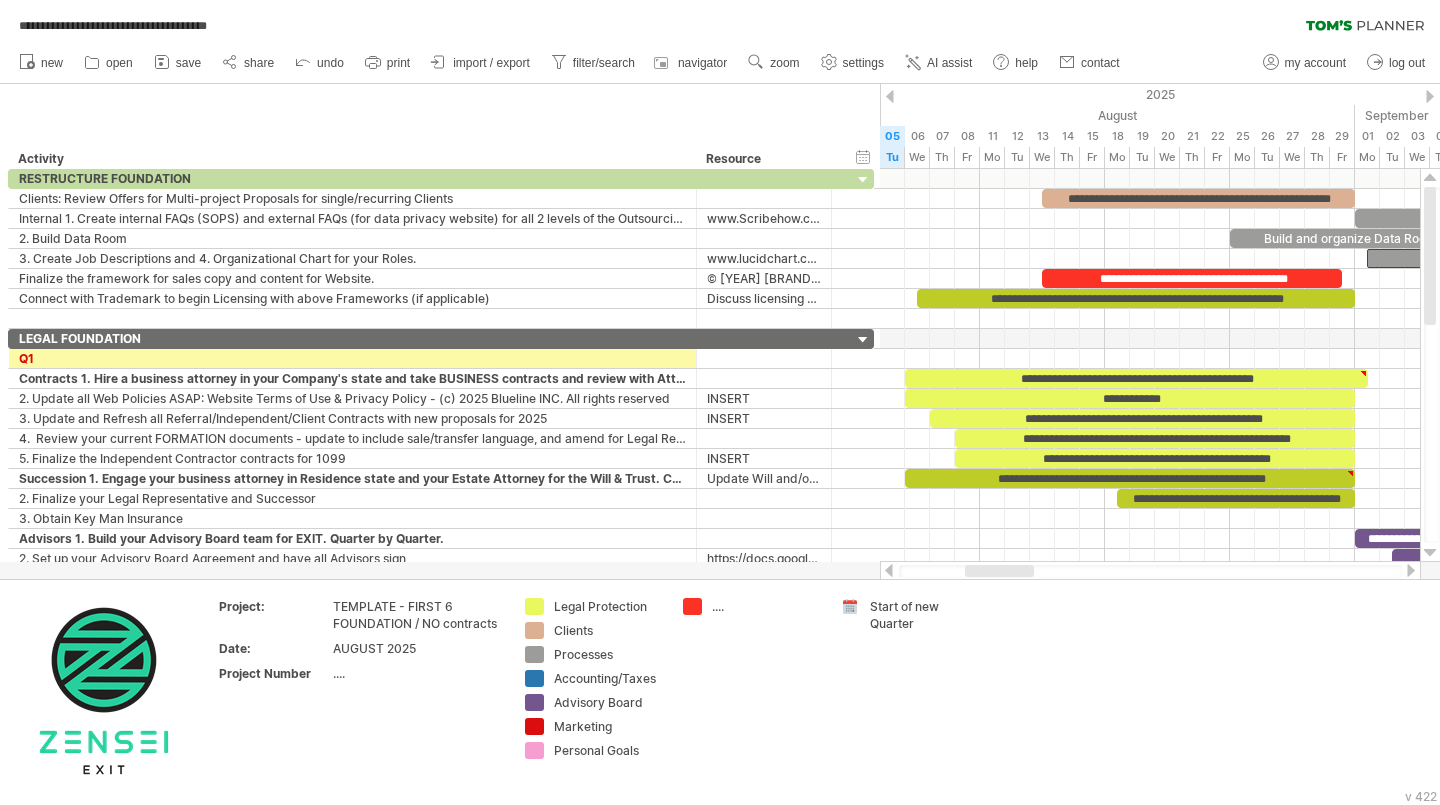 click at bounding box center [999, 571] 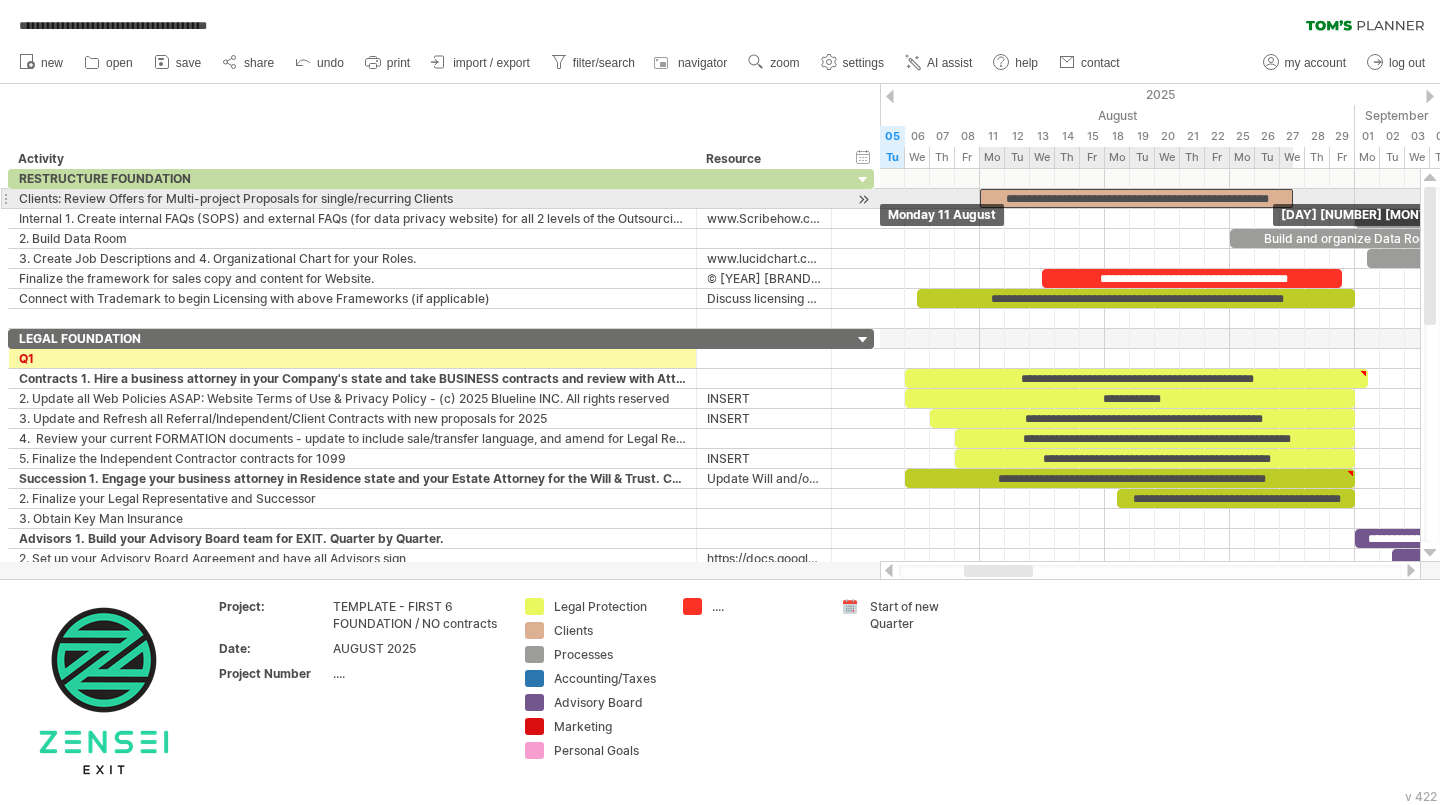 drag, startPoint x: 1075, startPoint y: 195, endPoint x: 1015, endPoint y: 200, distance: 60.207973 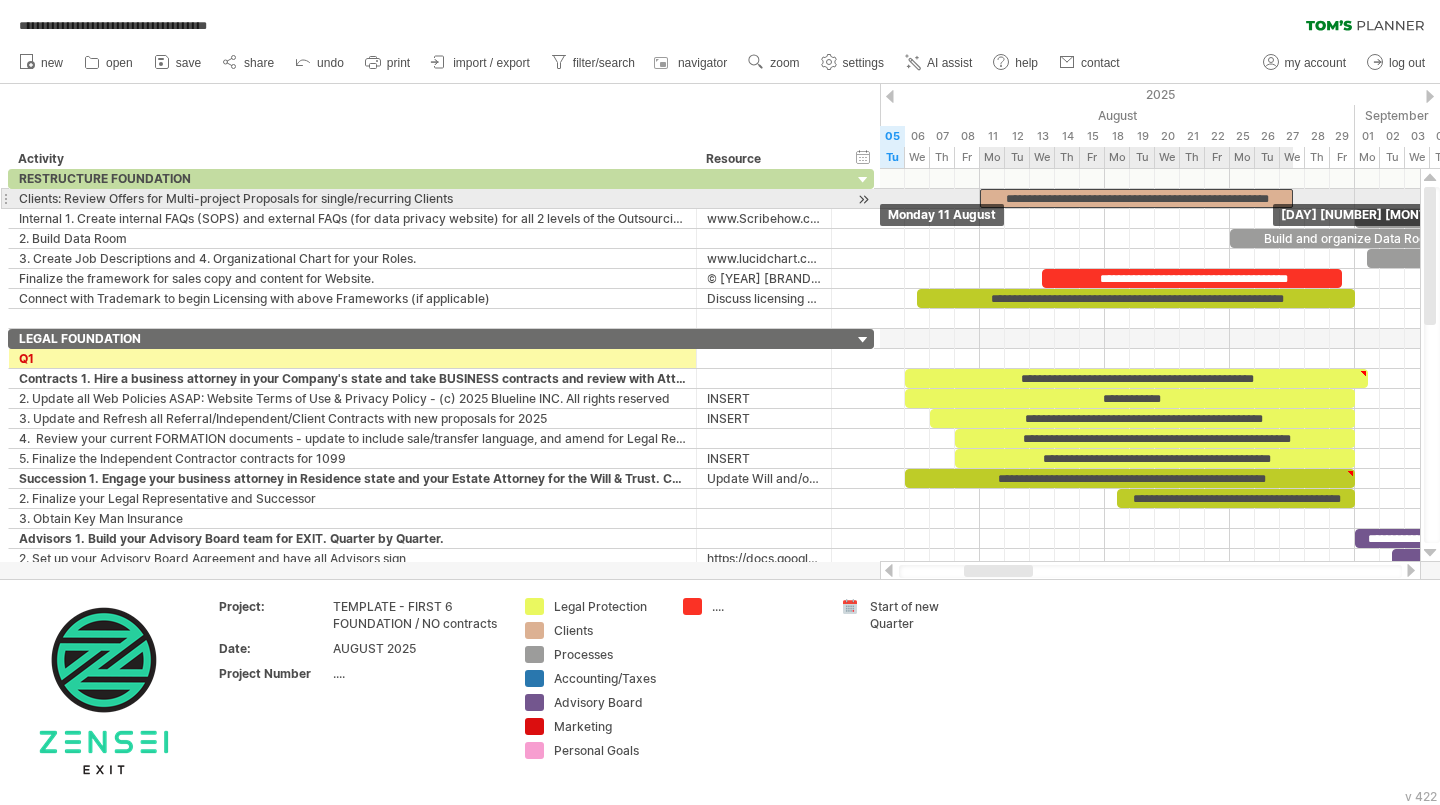 click on "**********" at bounding box center [1136, 198] 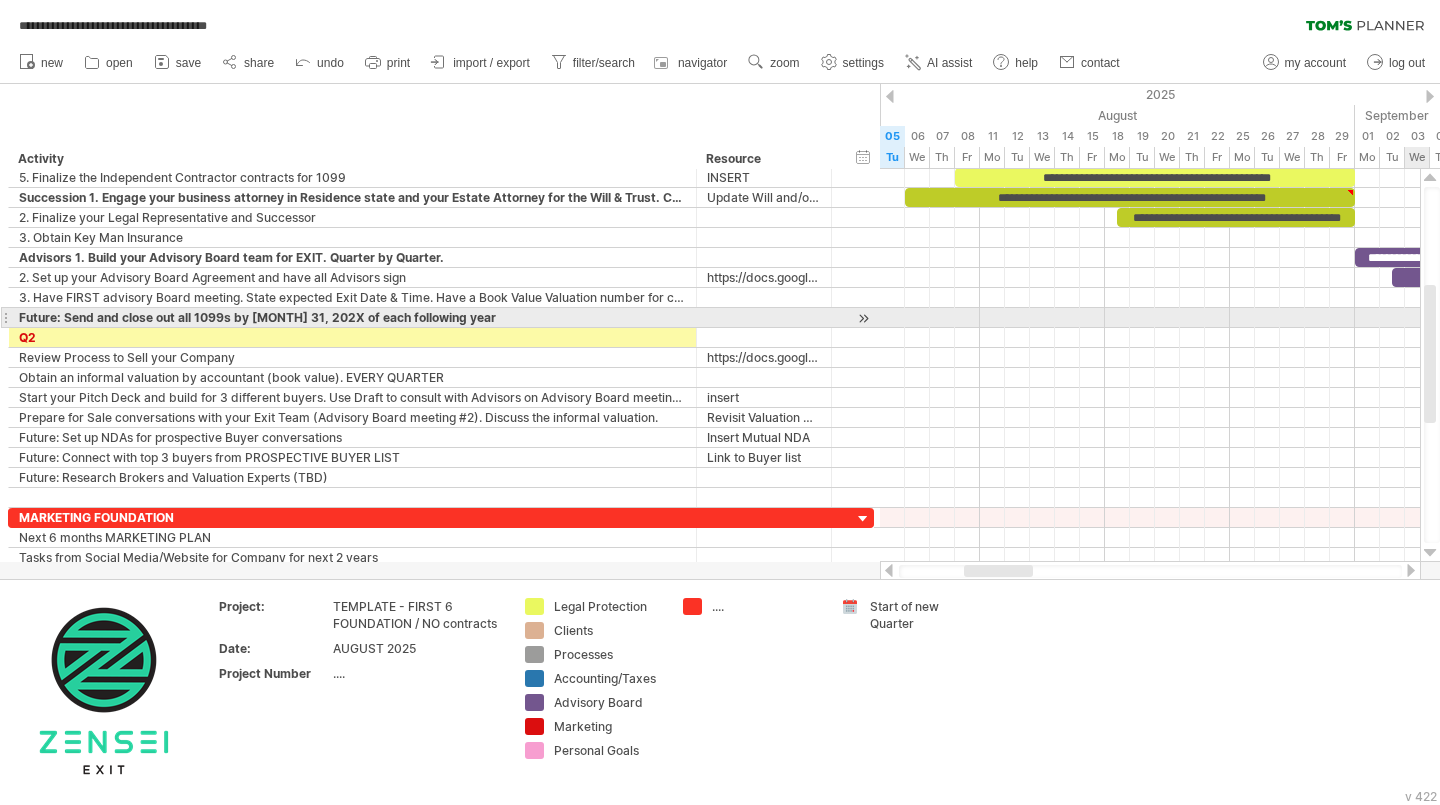 drag, startPoint x: 1427, startPoint y: 228, endPoint x: 1439, endPoint y: 326, distance: 98.731964 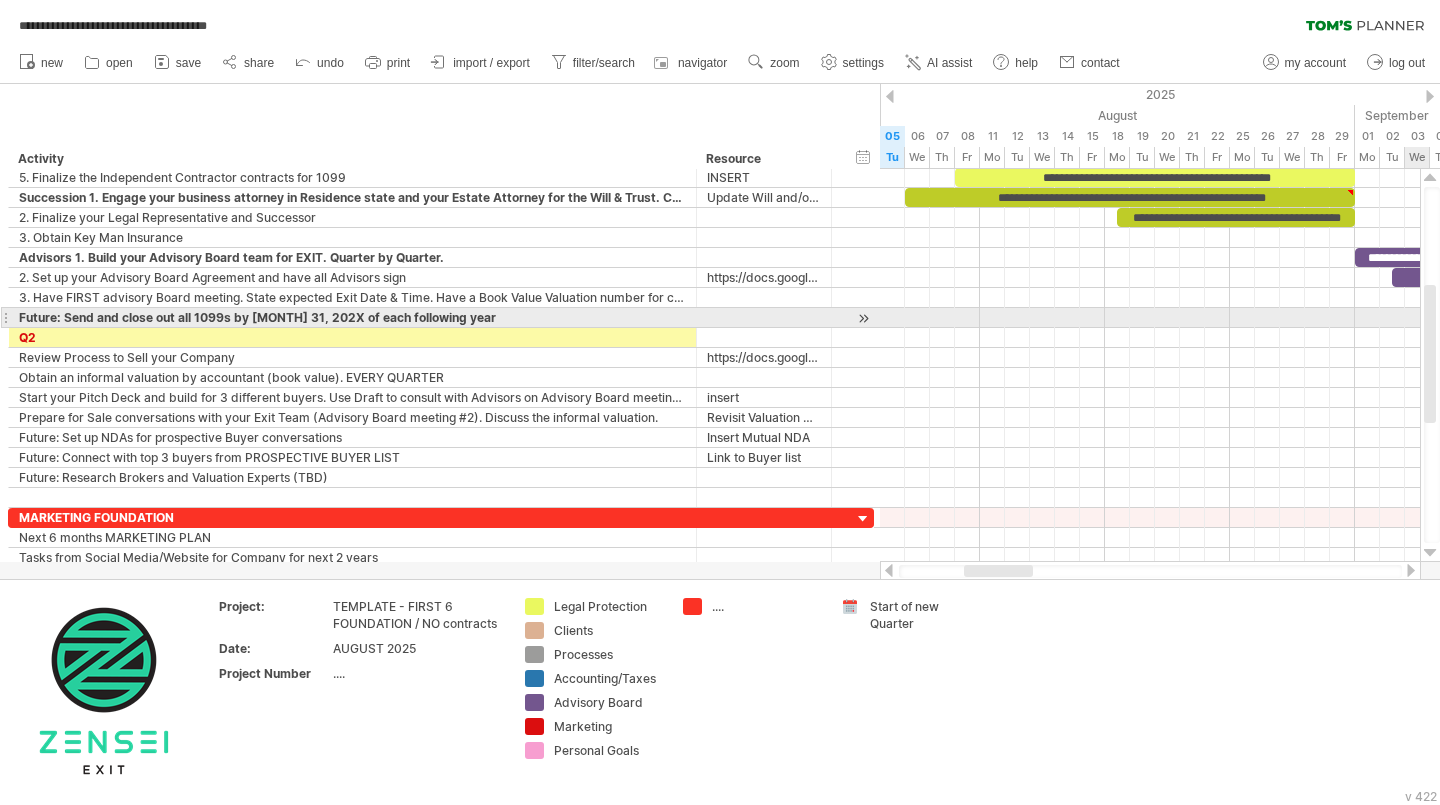click at bounding box center [1432, 365] 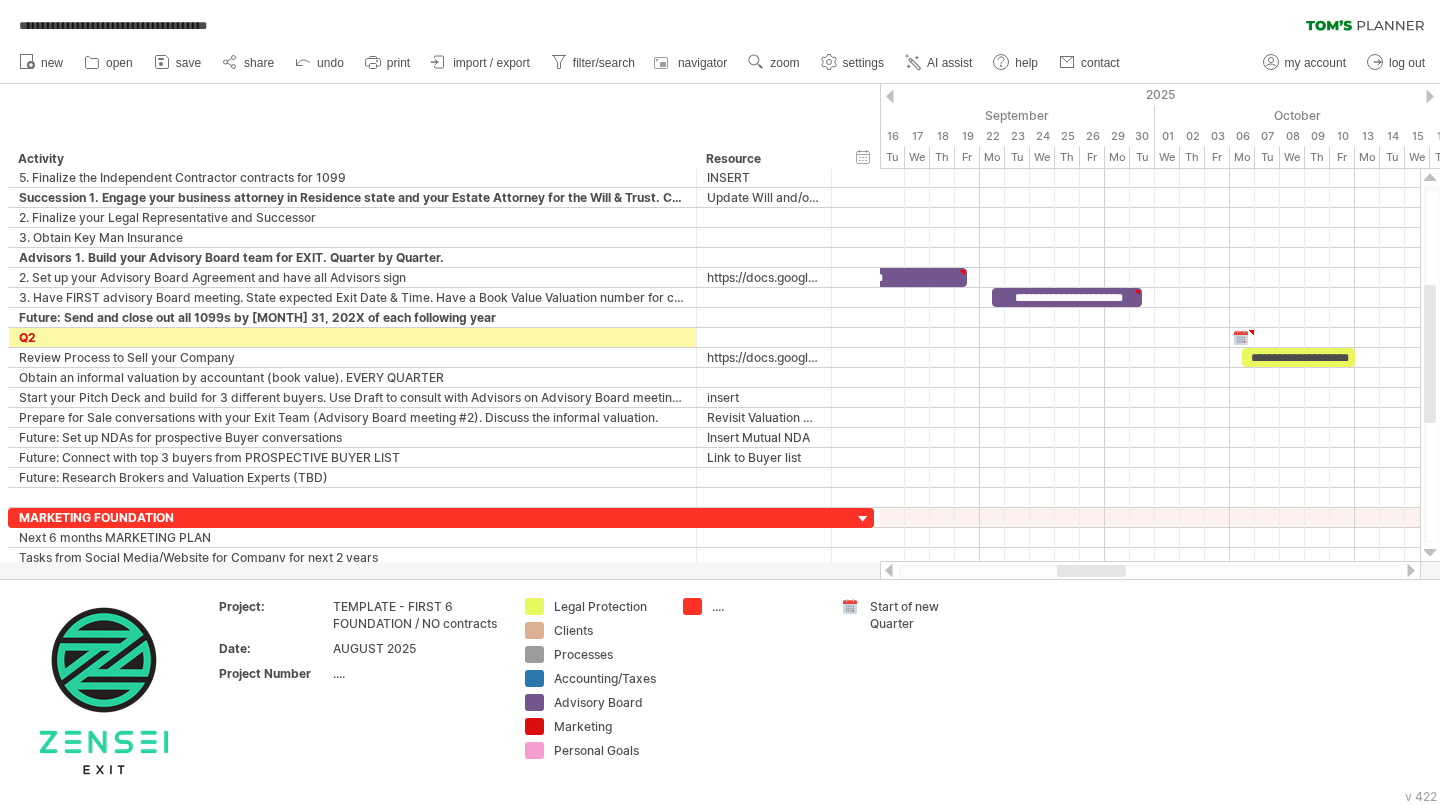 drag, startPoint x: 984, startPoint y: 574, endPoint x: 1077, endPoint y: 566, distance: 93.34345 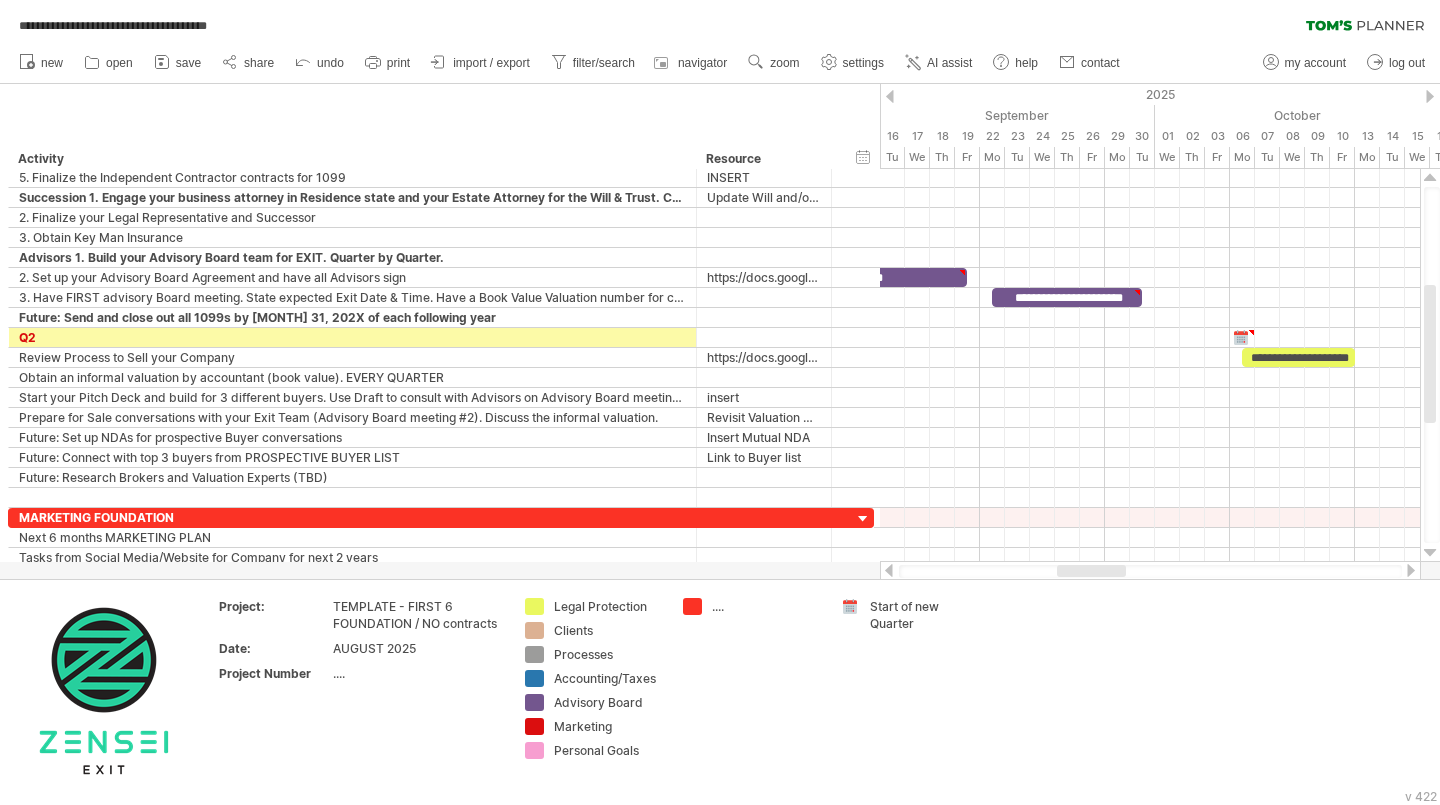 click at bounding box center (1091, 571) 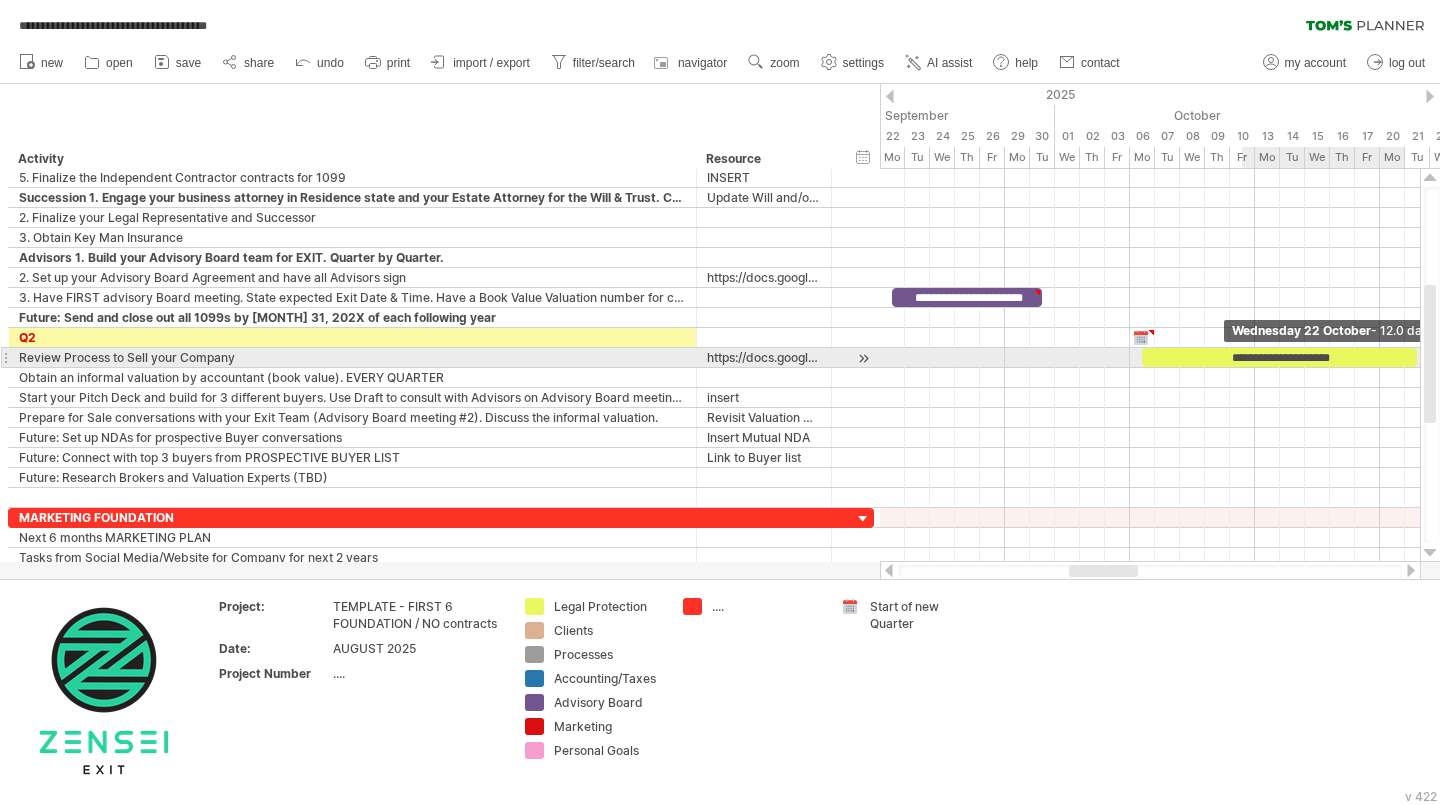 drag, startPoint x: 1351, startPoint y: 356, endPoint x: 1439, endPoint y: 348, distance: 88.362885 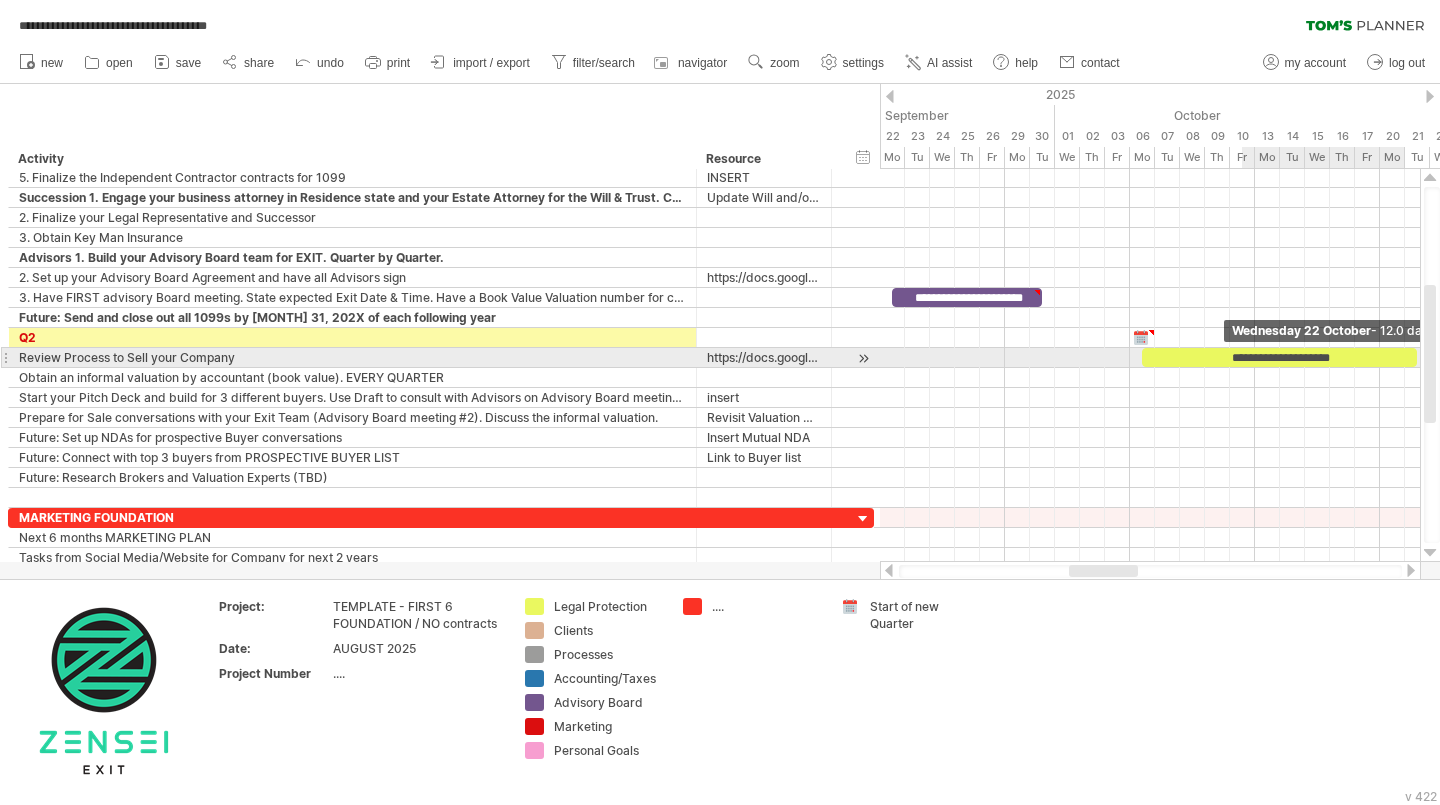 click on "**********" at bounding box center [720, 402] 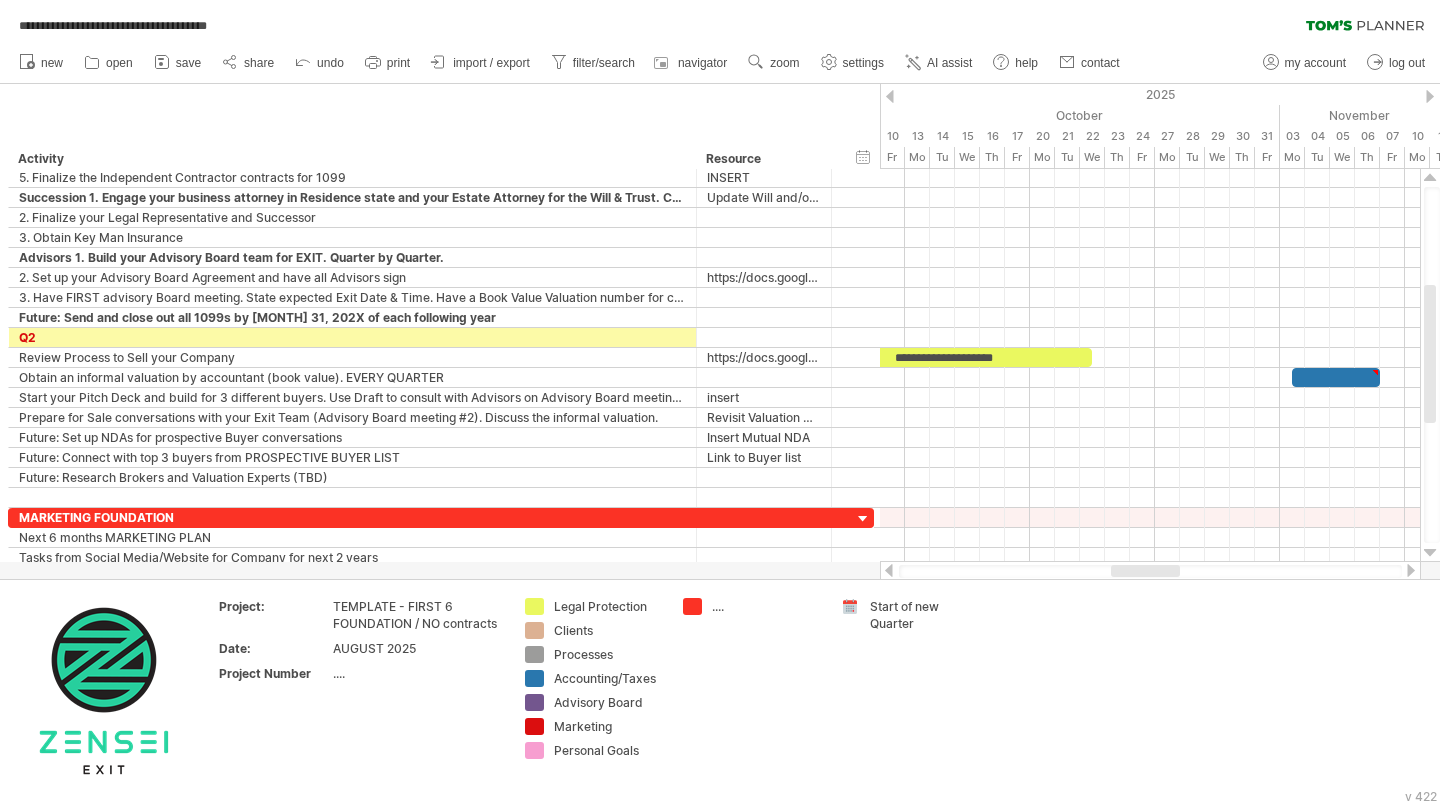 drag, startPoint x: 1082, startPoint y: 575, endPoint x: 1124, endPoint y: 568, distance: 42.579338 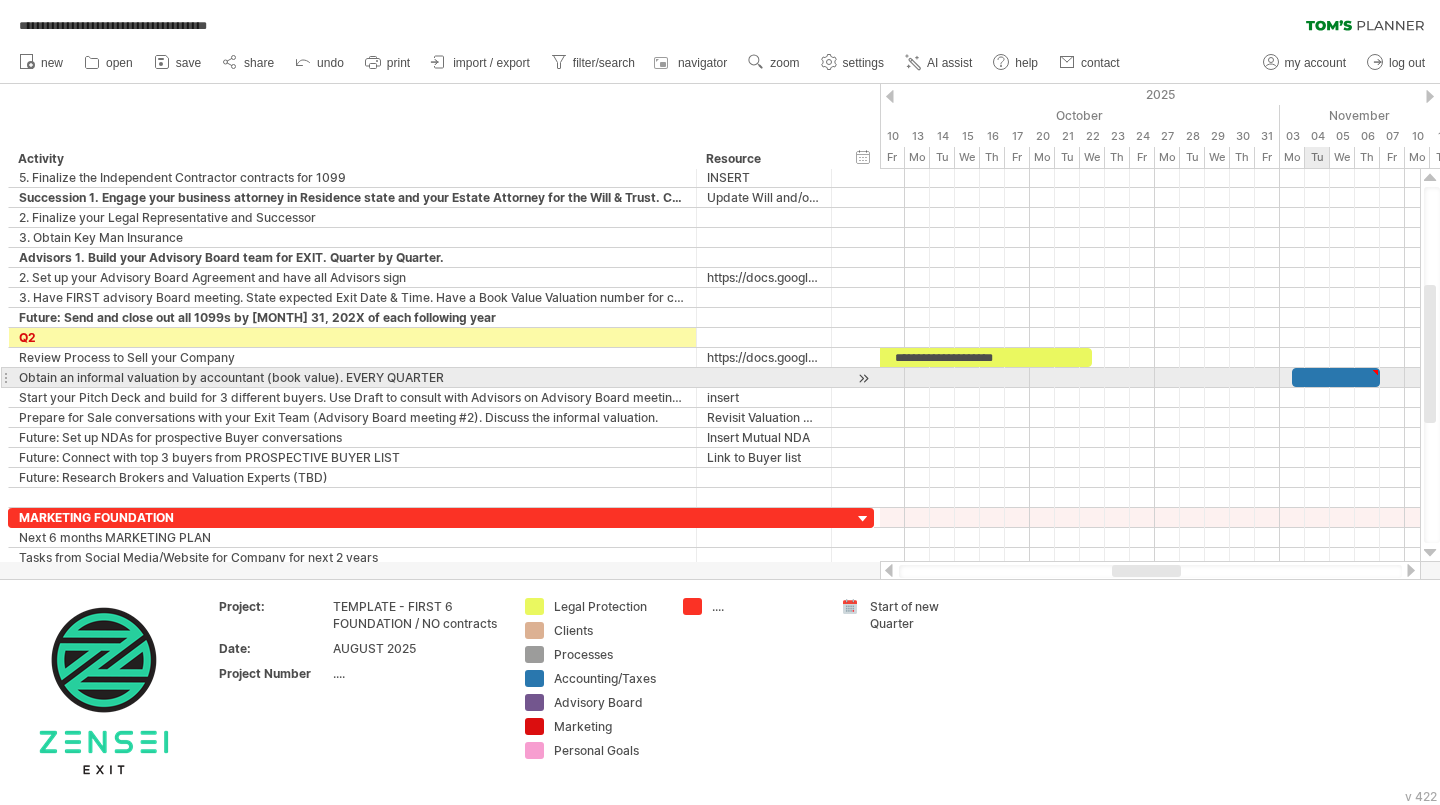 type on "**********" 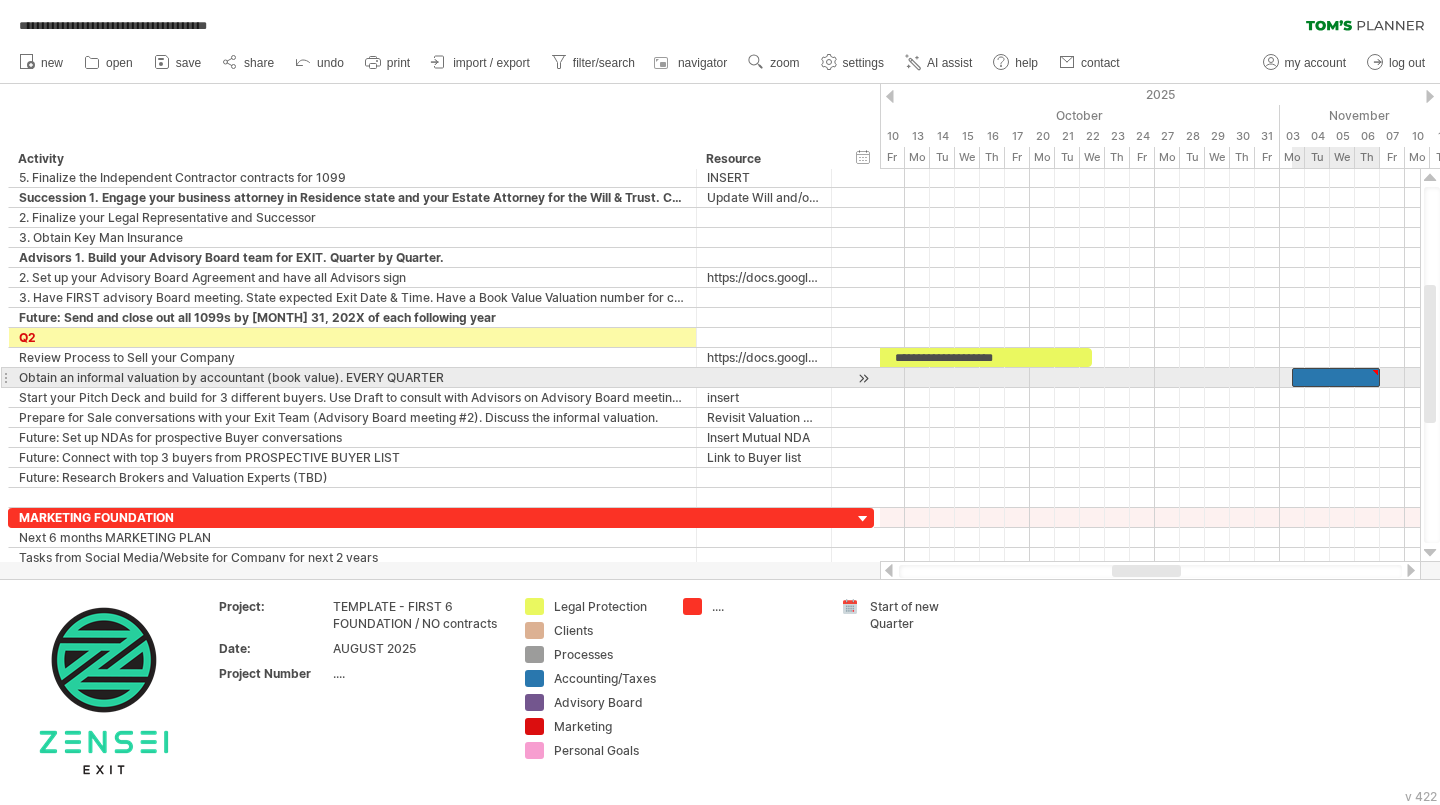 click at bounding box center [1336, 377] 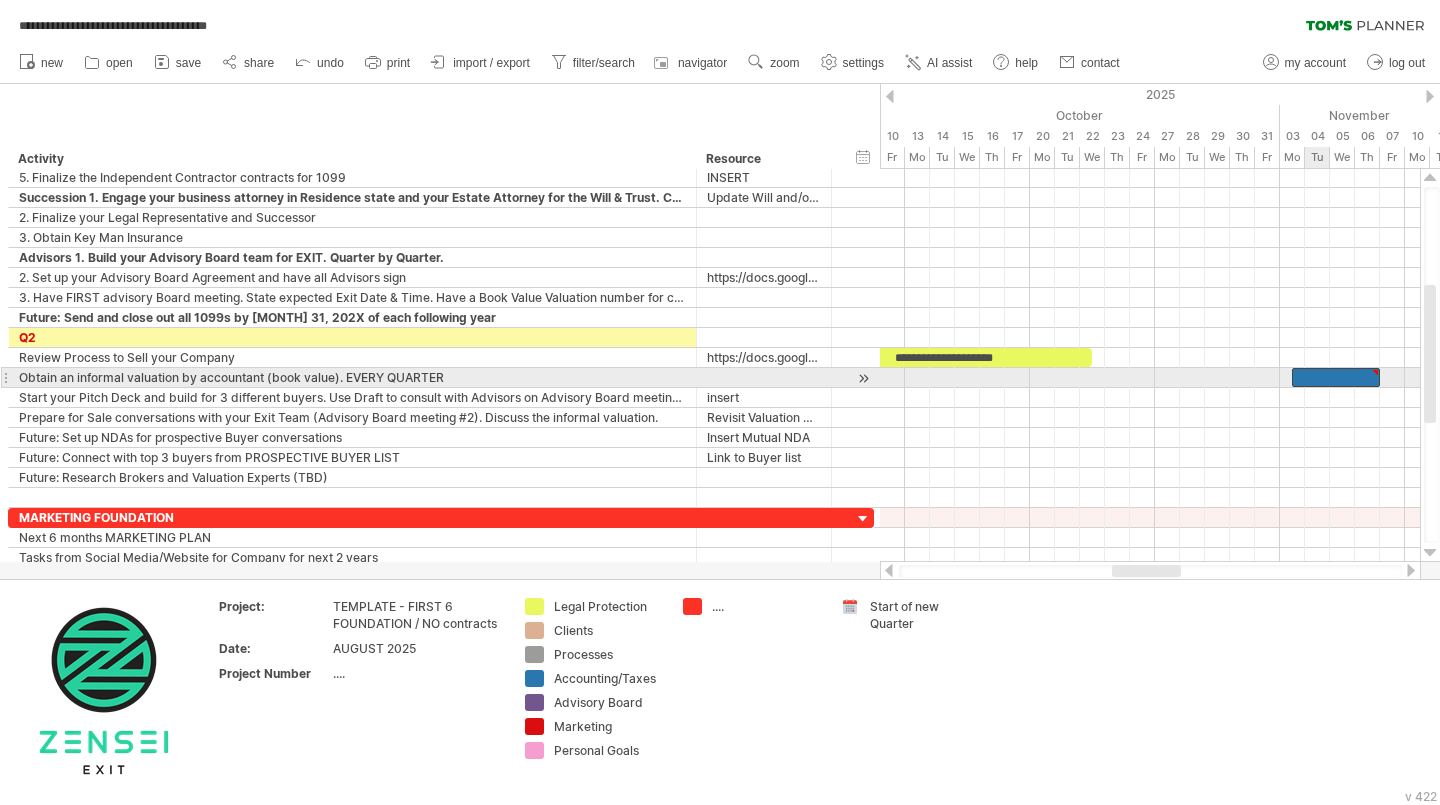 type 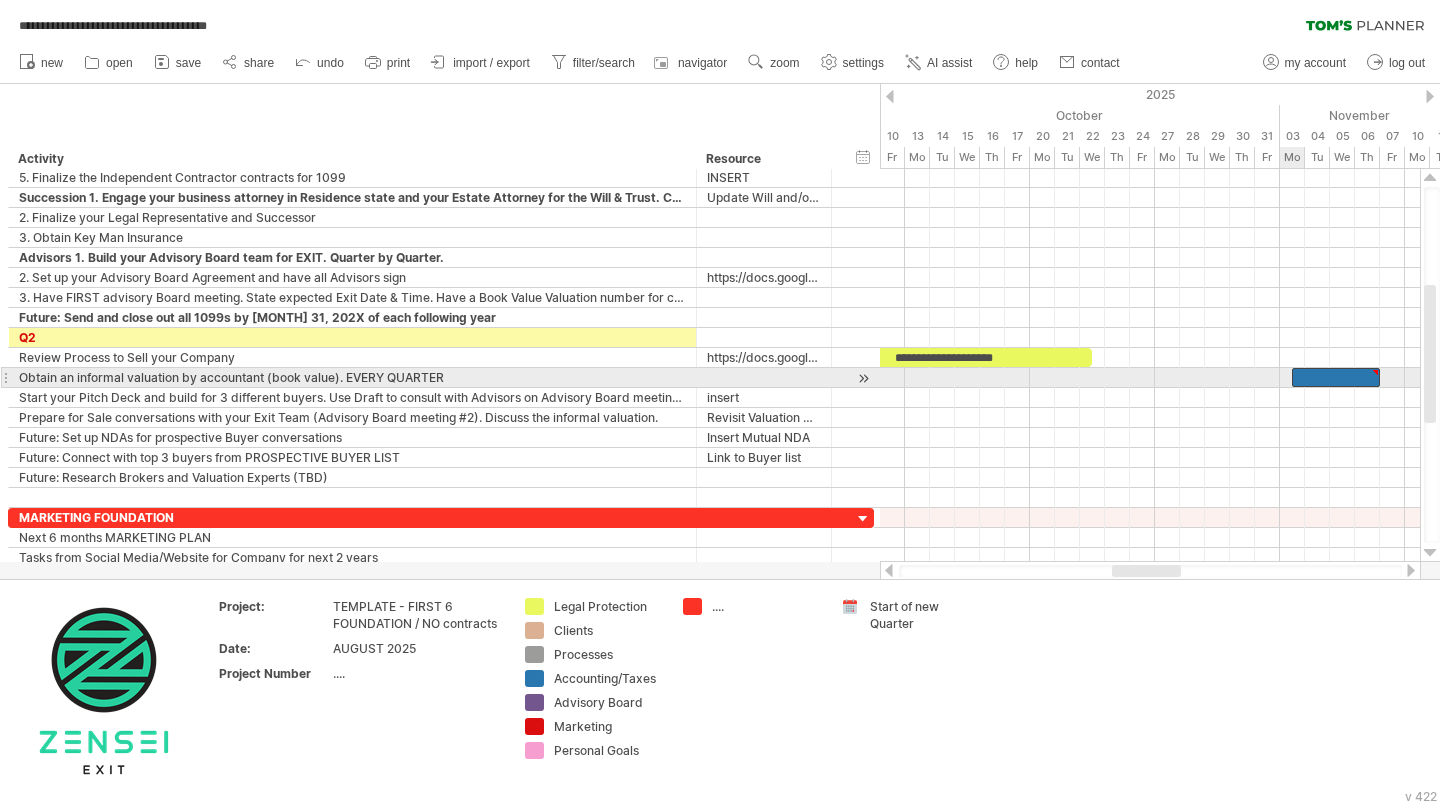 click on "**********" at bounding box center (1336, 377) 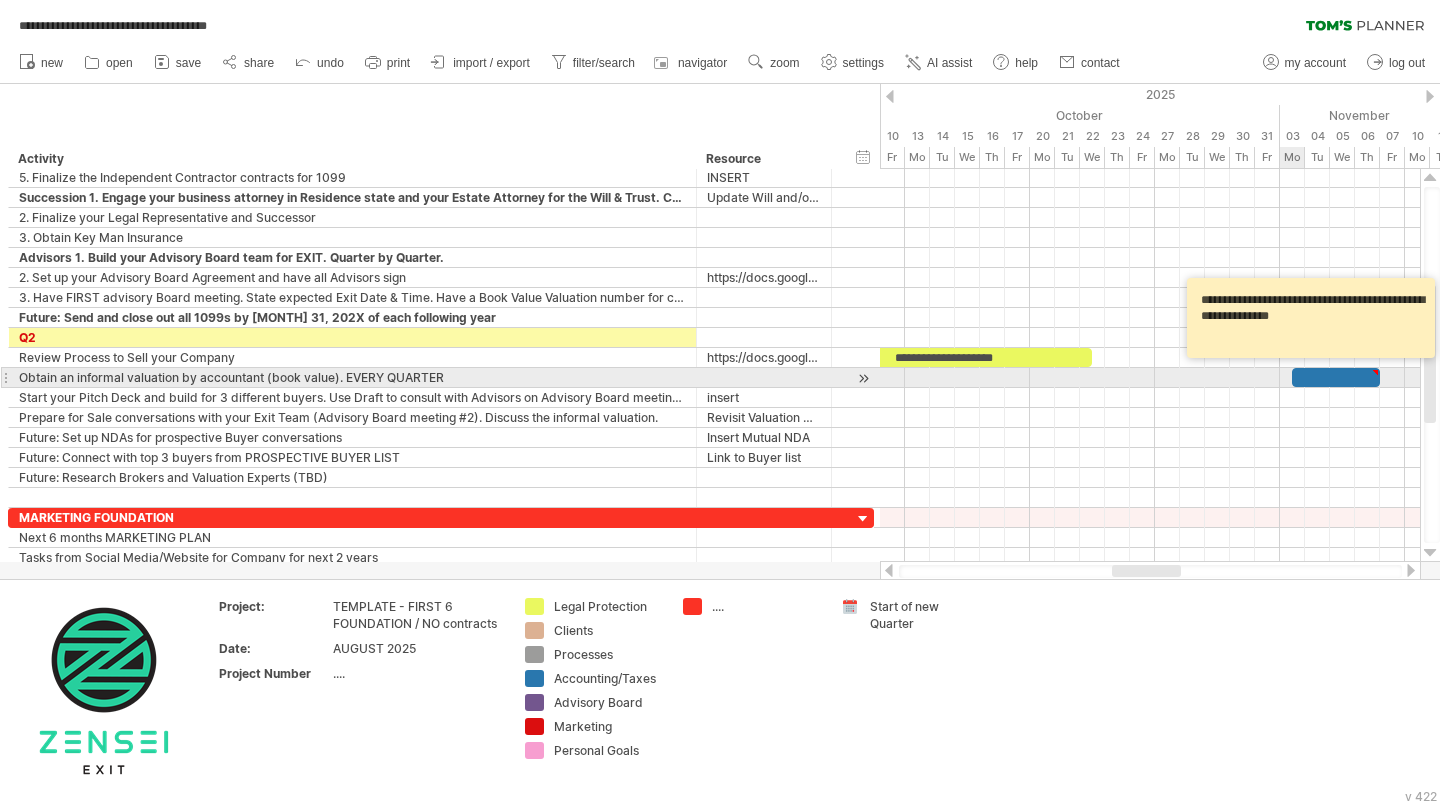scroll, scrollTop: 0, scrollLeft: 0, axis: both 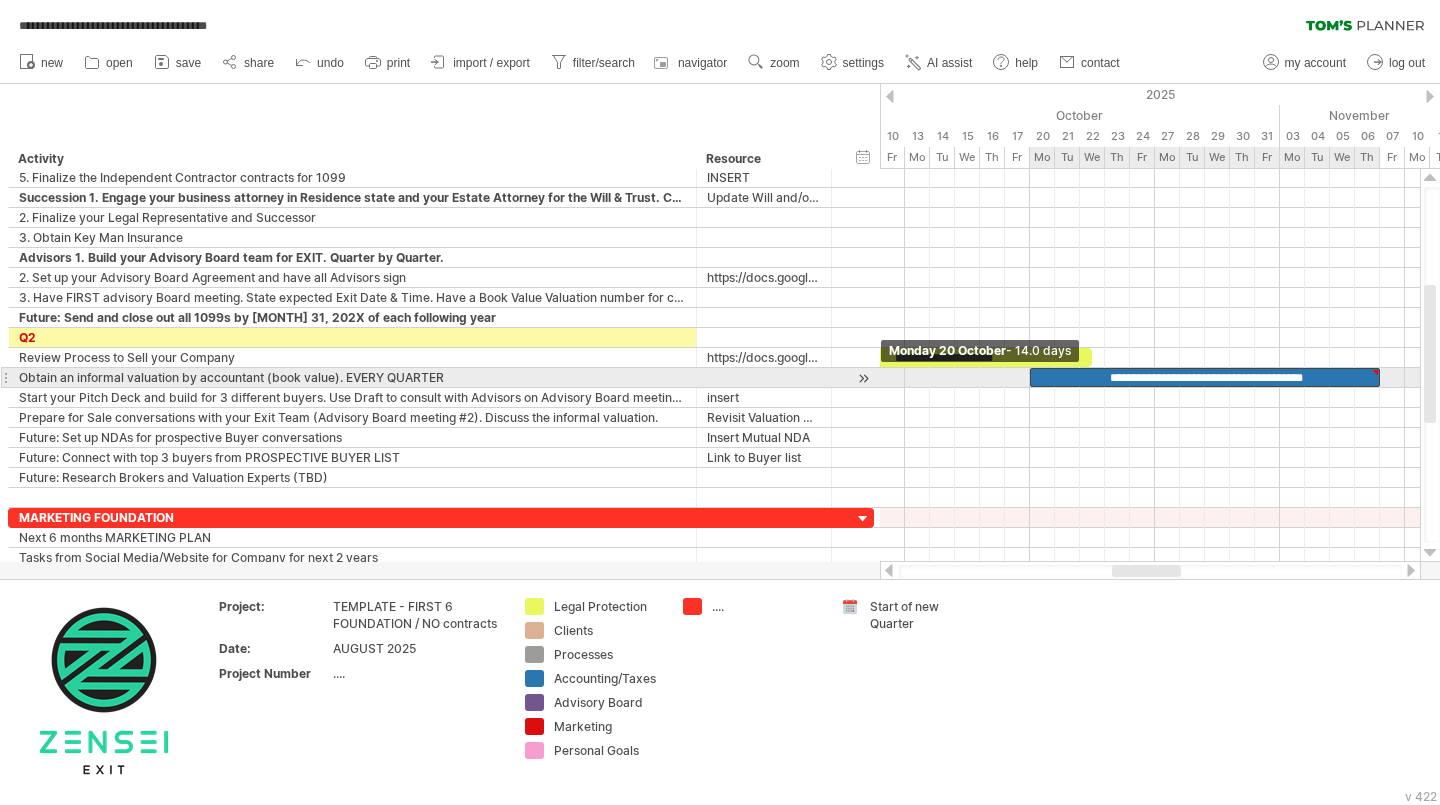 drag, startPoint x: 1293, startPoint y: 377, endPoint x: 1031, endPoint y: 385, distance: 262.1221 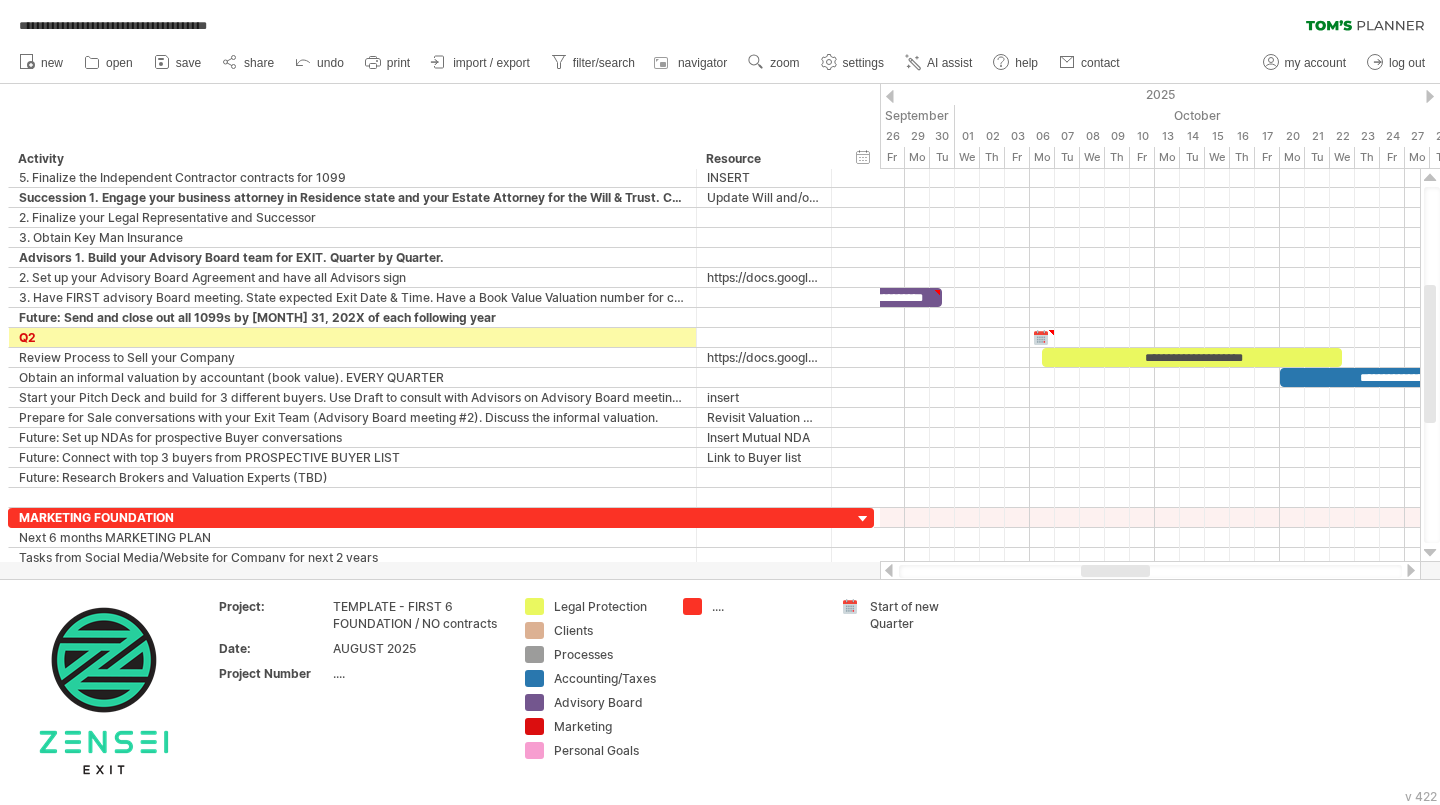 drag, startPoint x: 1131, startPoint y: 569, endPoint x: 1100, endPoint y: 570, distance: 31.016125 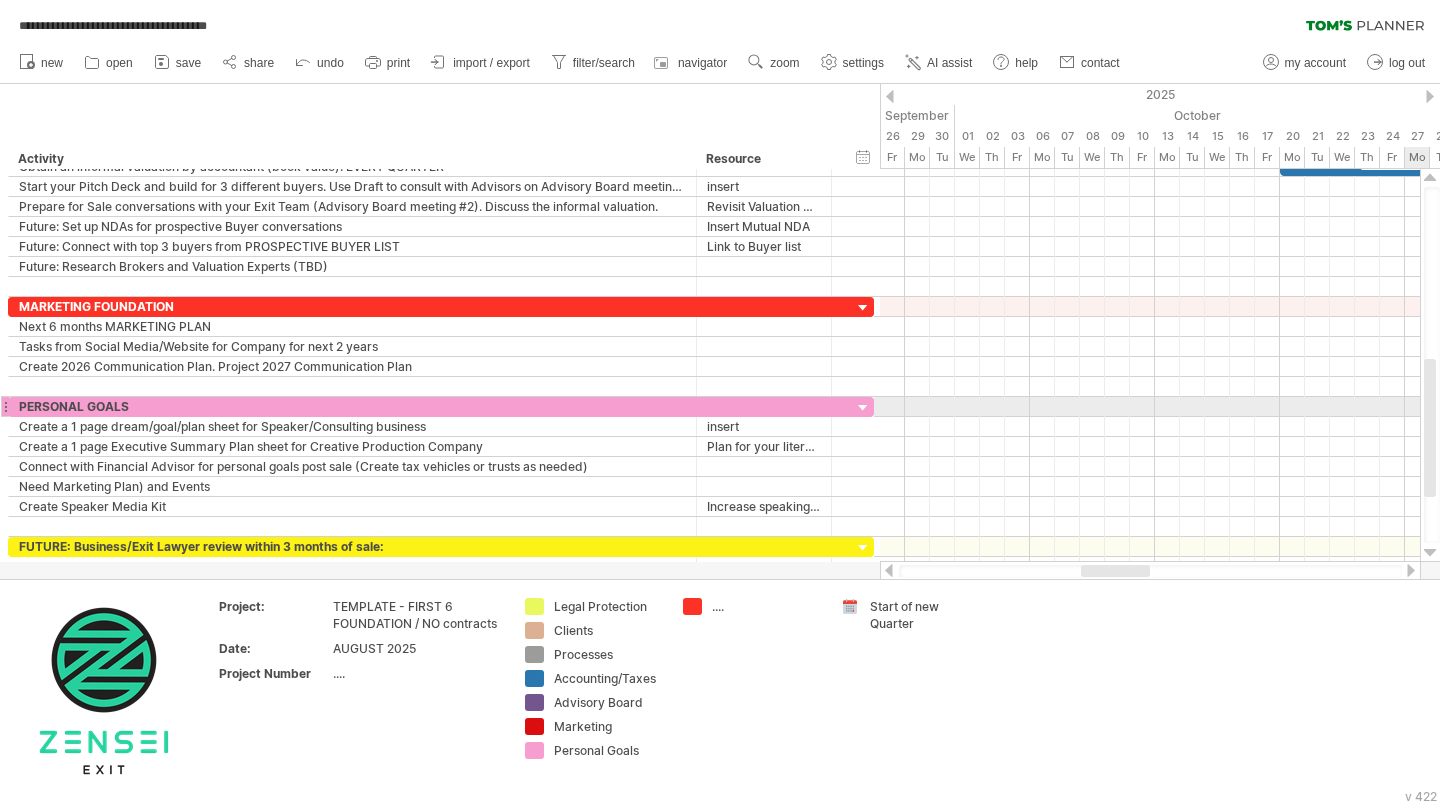 drag, startPoint x: 1430, startPoint y: 325, endPoint x: 1435, endPoint y: 399, distance: 74.168724 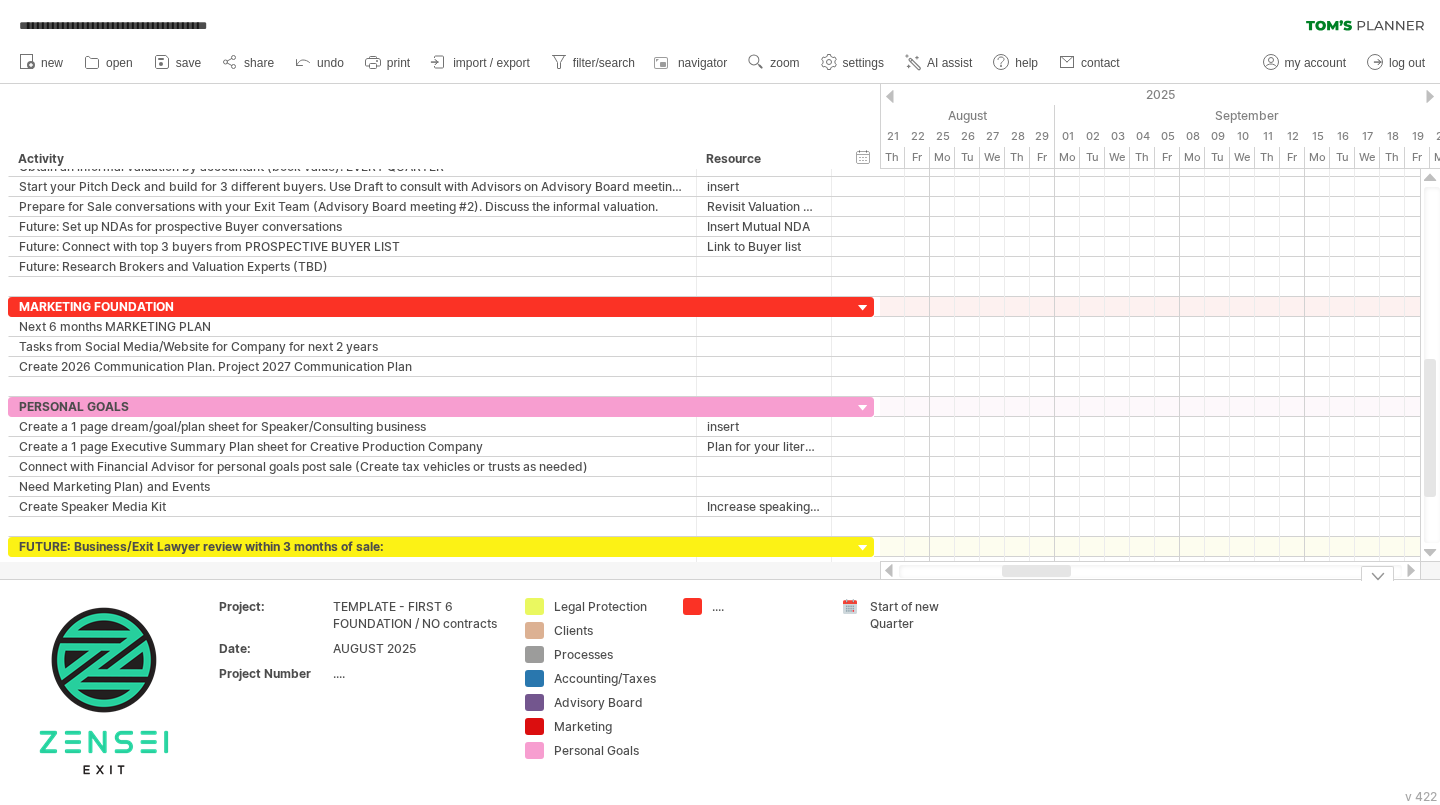 drag, startPoint x: 1113, startPoint y: 571, endPoint x: 1034, endPoint y: 588, distance: 80.80842 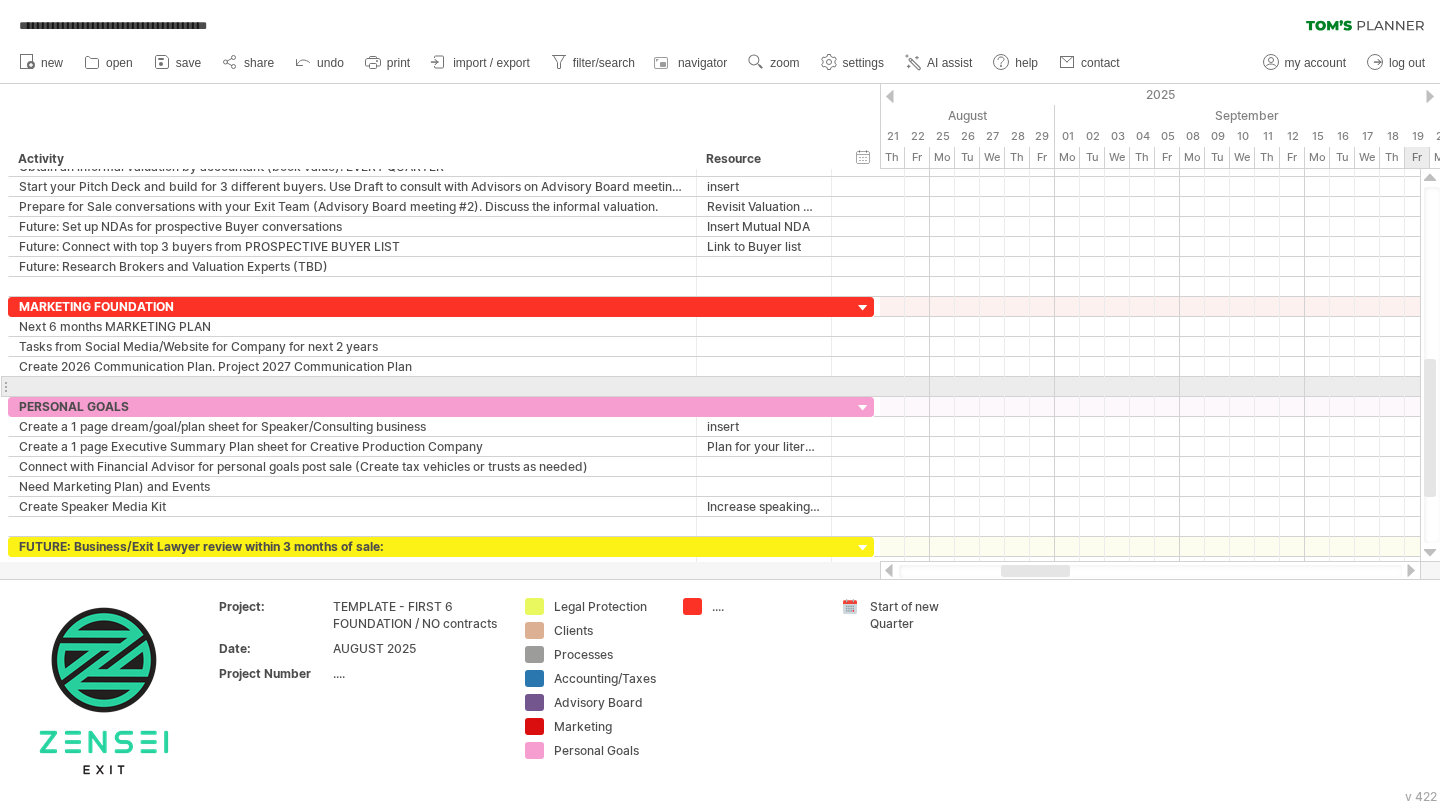 drag, startPoint x: 1436, startPoint y: 430, endPoint x: 1439, endPoint y: 377, distance: 53.08484 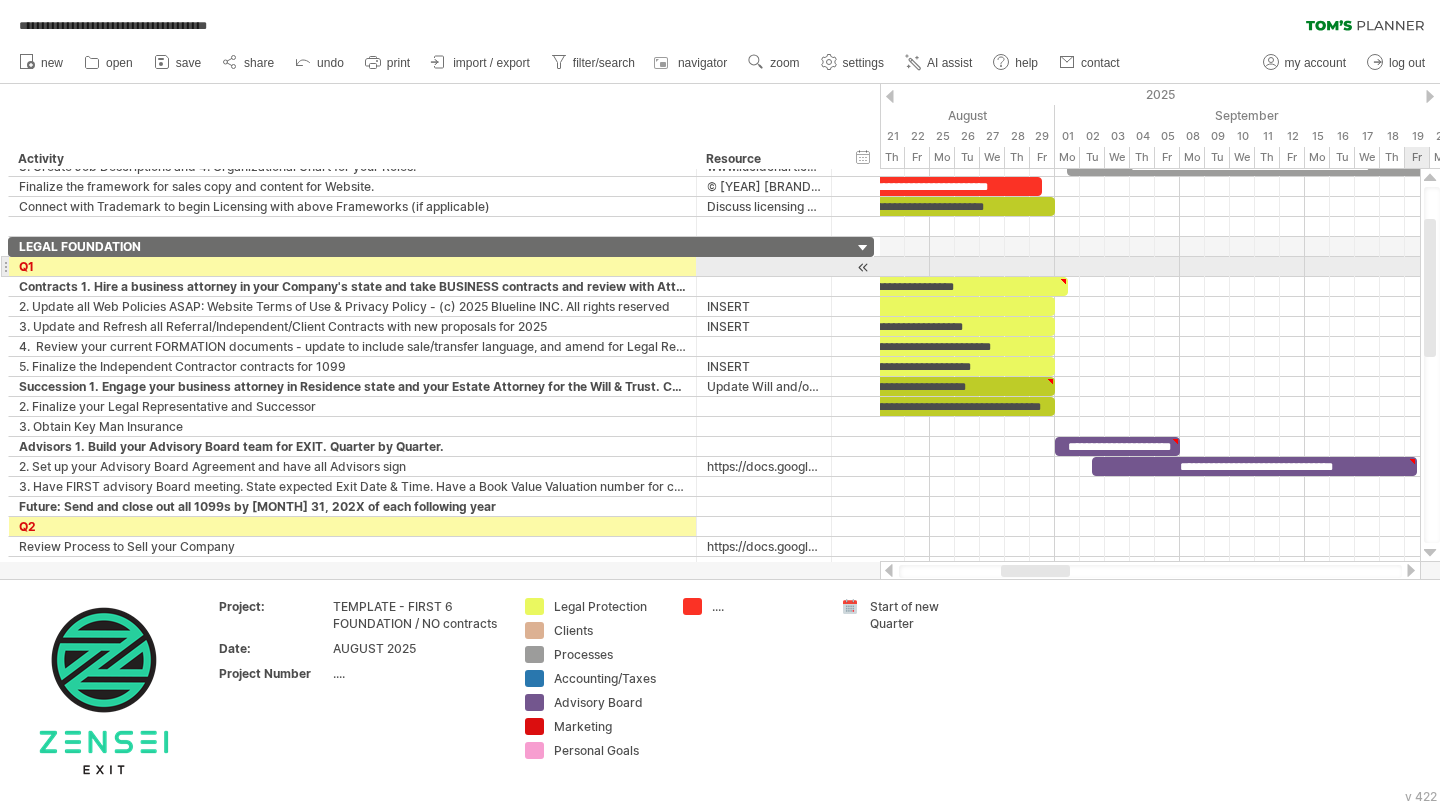 drag, startPoint x: 1431, startPoint y: 401, endPoint x: 1439, endPoint y: 261, distance: 140.22838 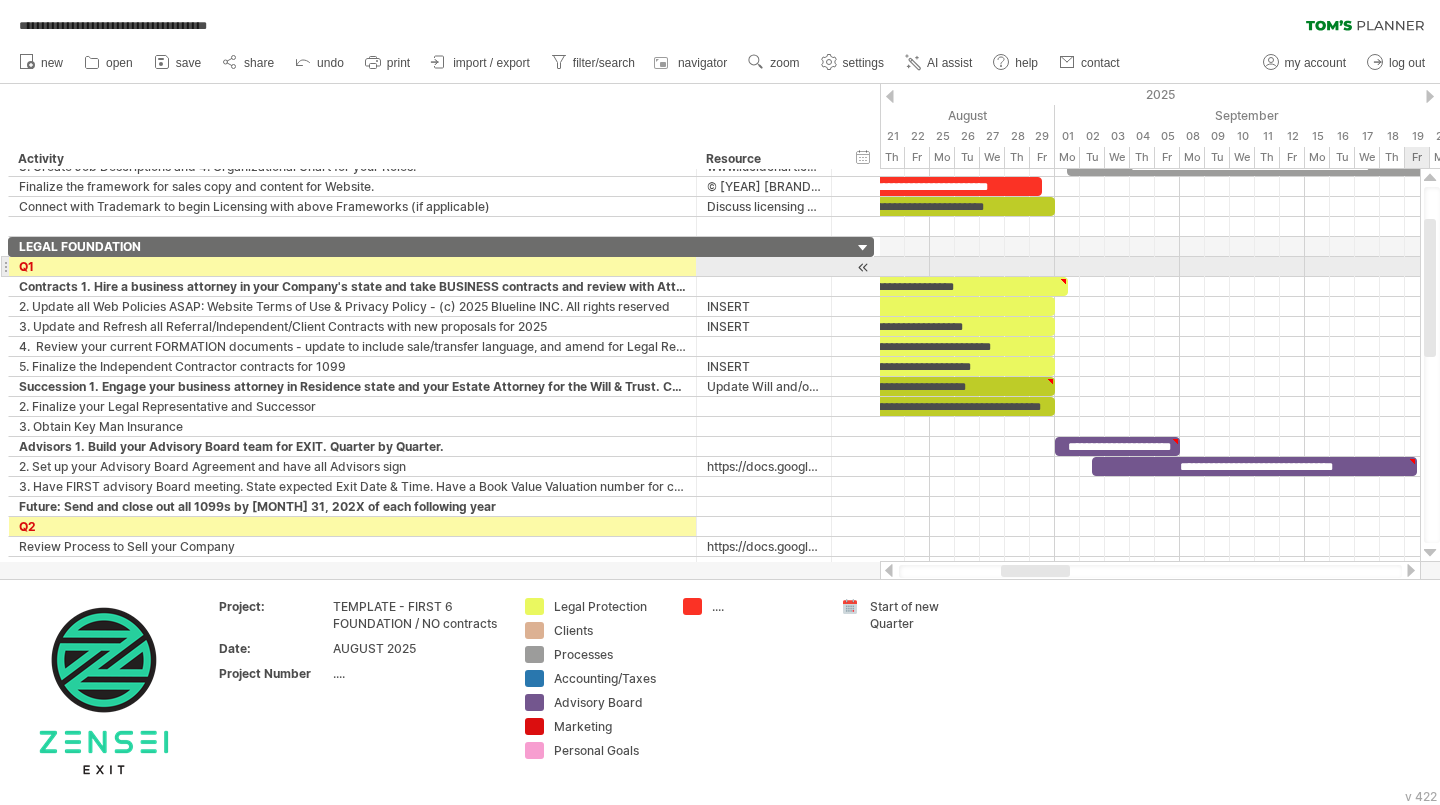 click at bounding box center (1432, 365) 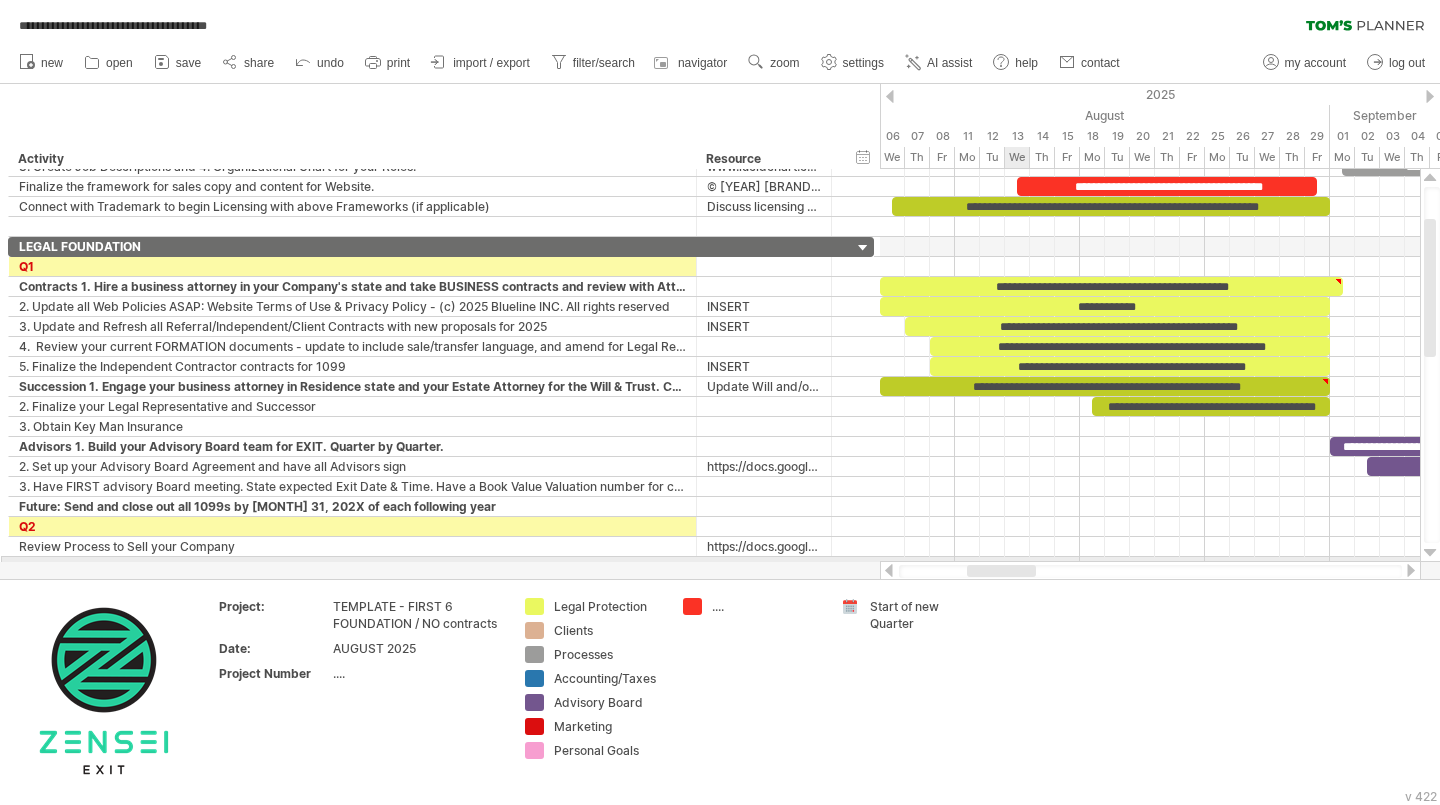 drag, startPoint x: 1041, startPoint y: 565, endPoint x: 1007, endPoint y: 559, distance: 34.525352 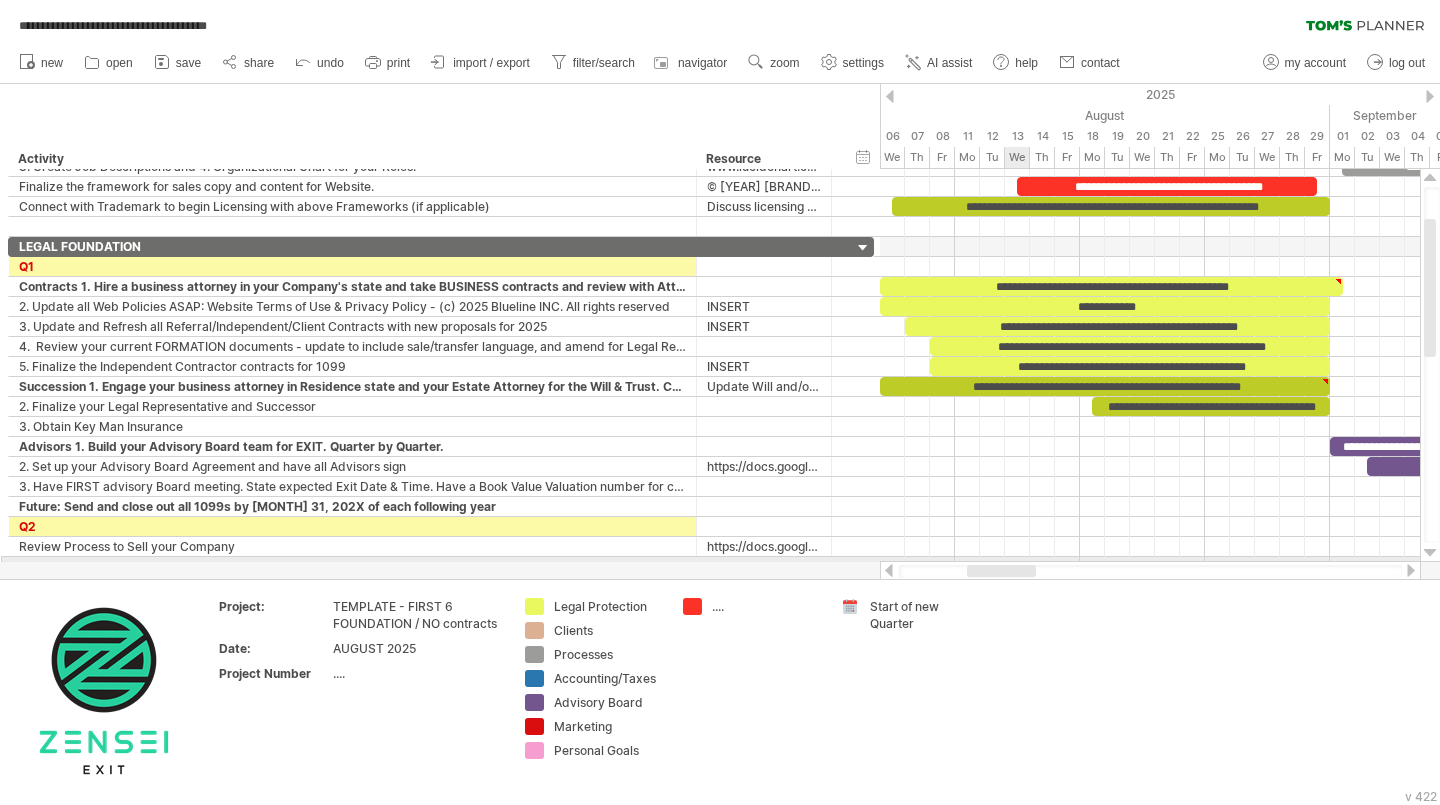 click on "**********" at bounding box center (720, 402) 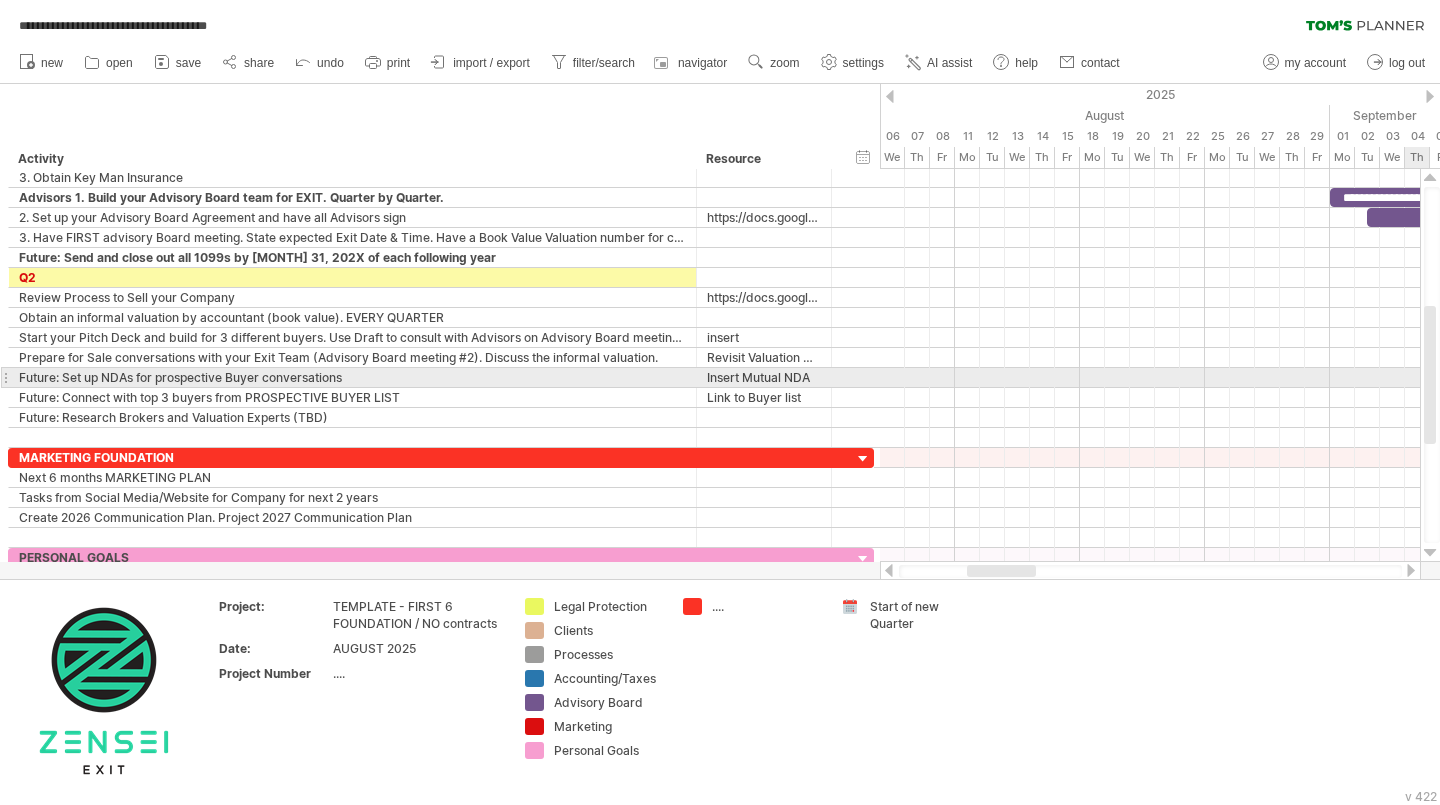 drag, startPoint x: 1425, startPoint y: 287, endPoint x: 1439, endPoint y: 374, distance: 88.11924 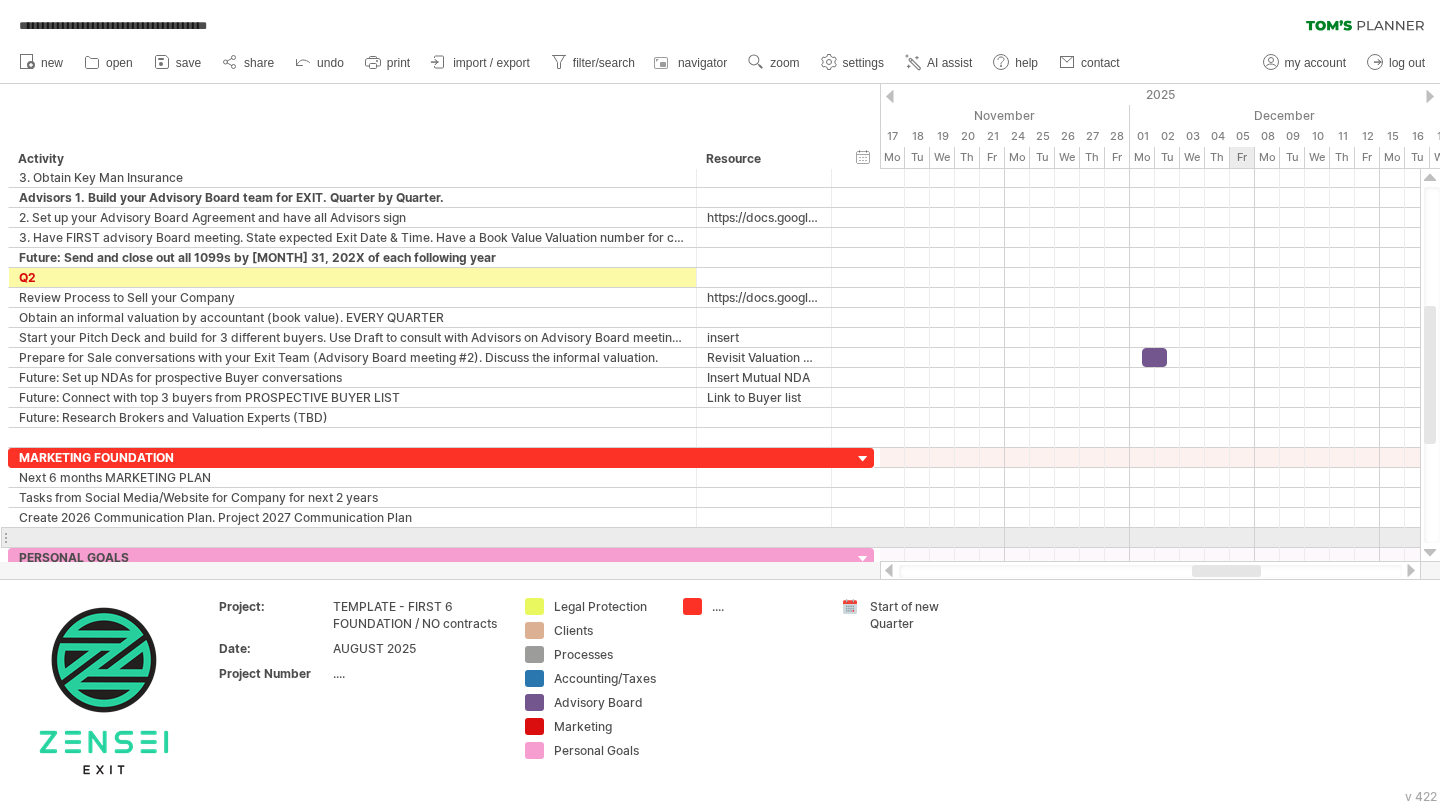 drag, startPoint x: 1006, startPoint y: 572, endPoint x: 1231, endPoint y: 545, distance: 226.61421 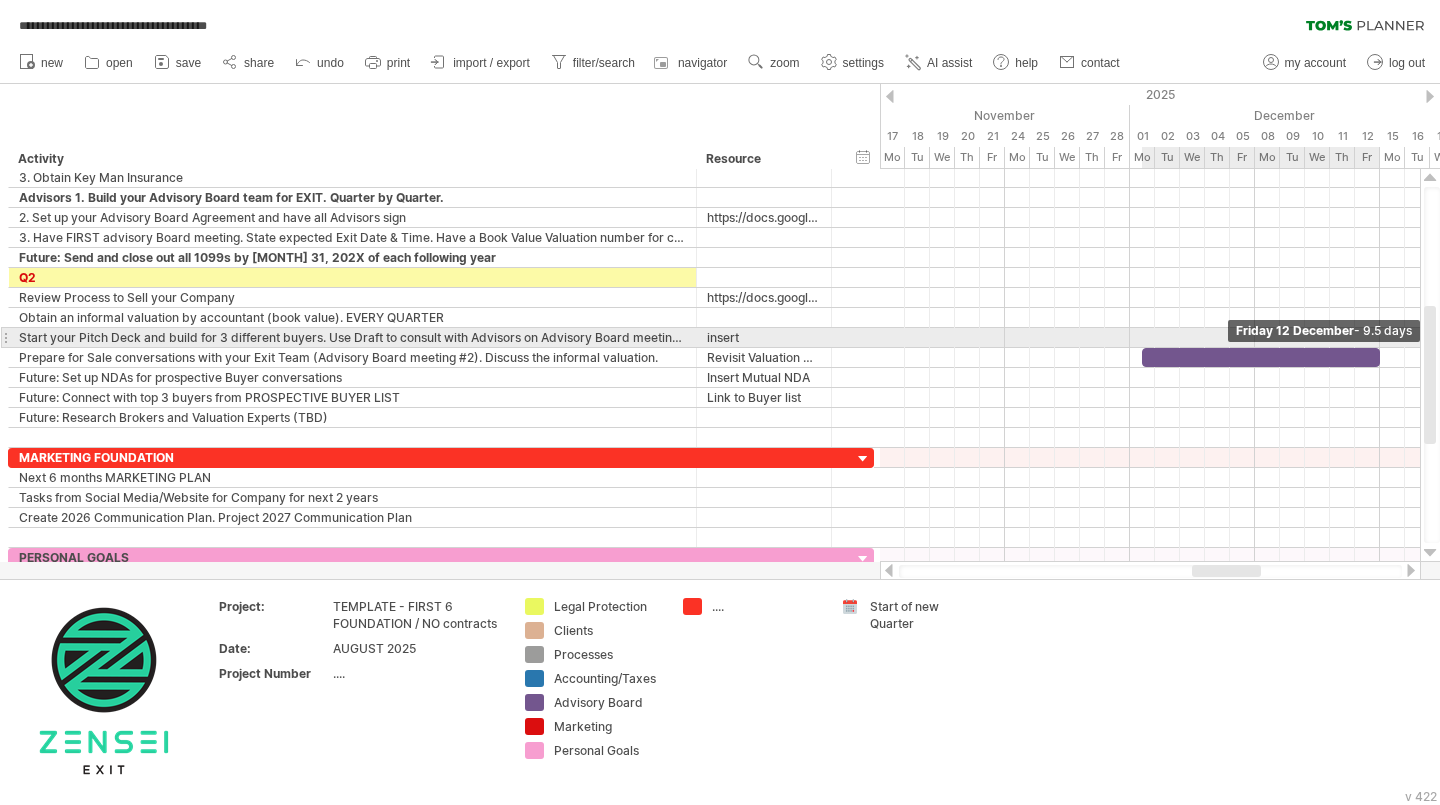 drag, startPoint x: 1168, startPoint y: 359, endPoint x: 1381, endPoint y: 344, distance: 213.52751 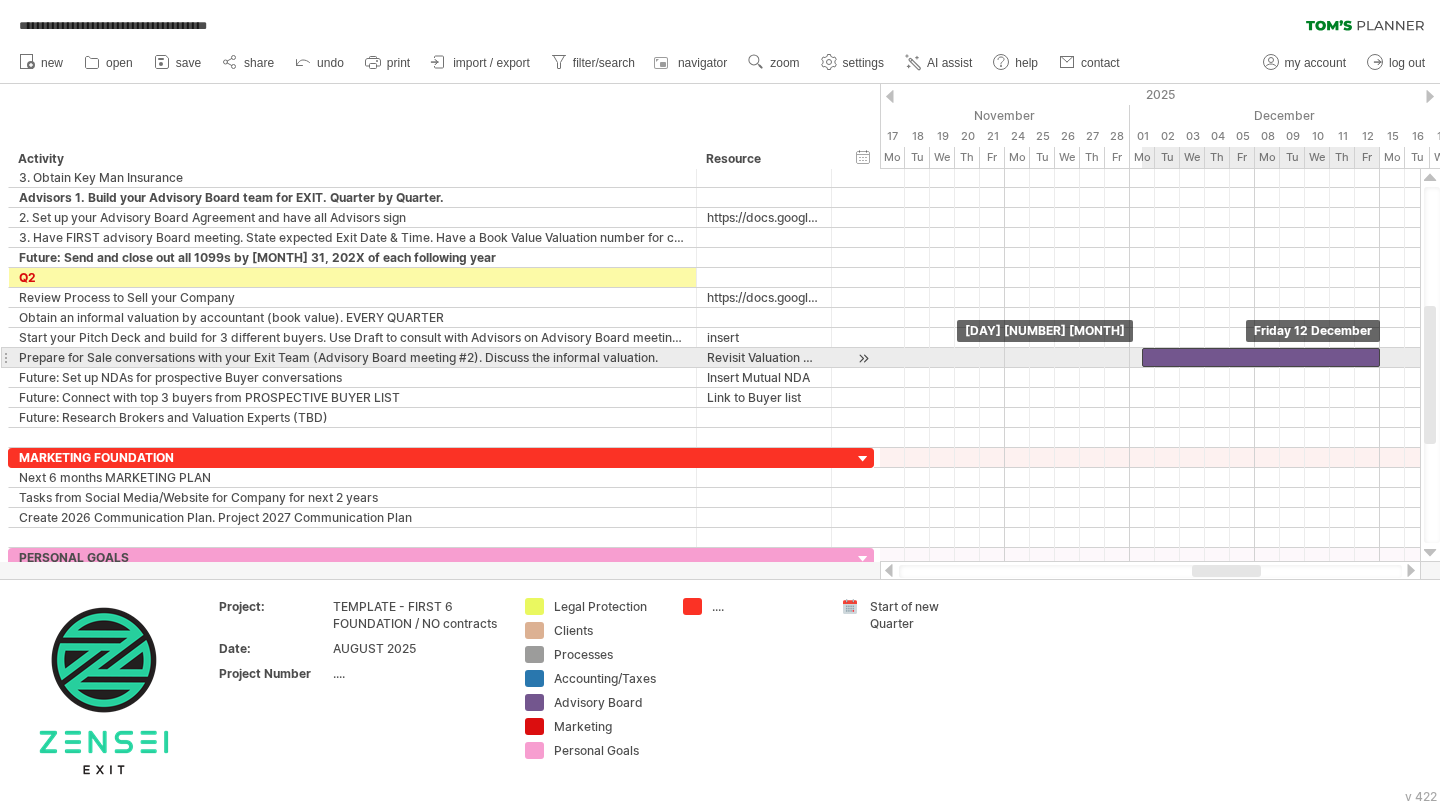 click at bounding box center [1261, 357] 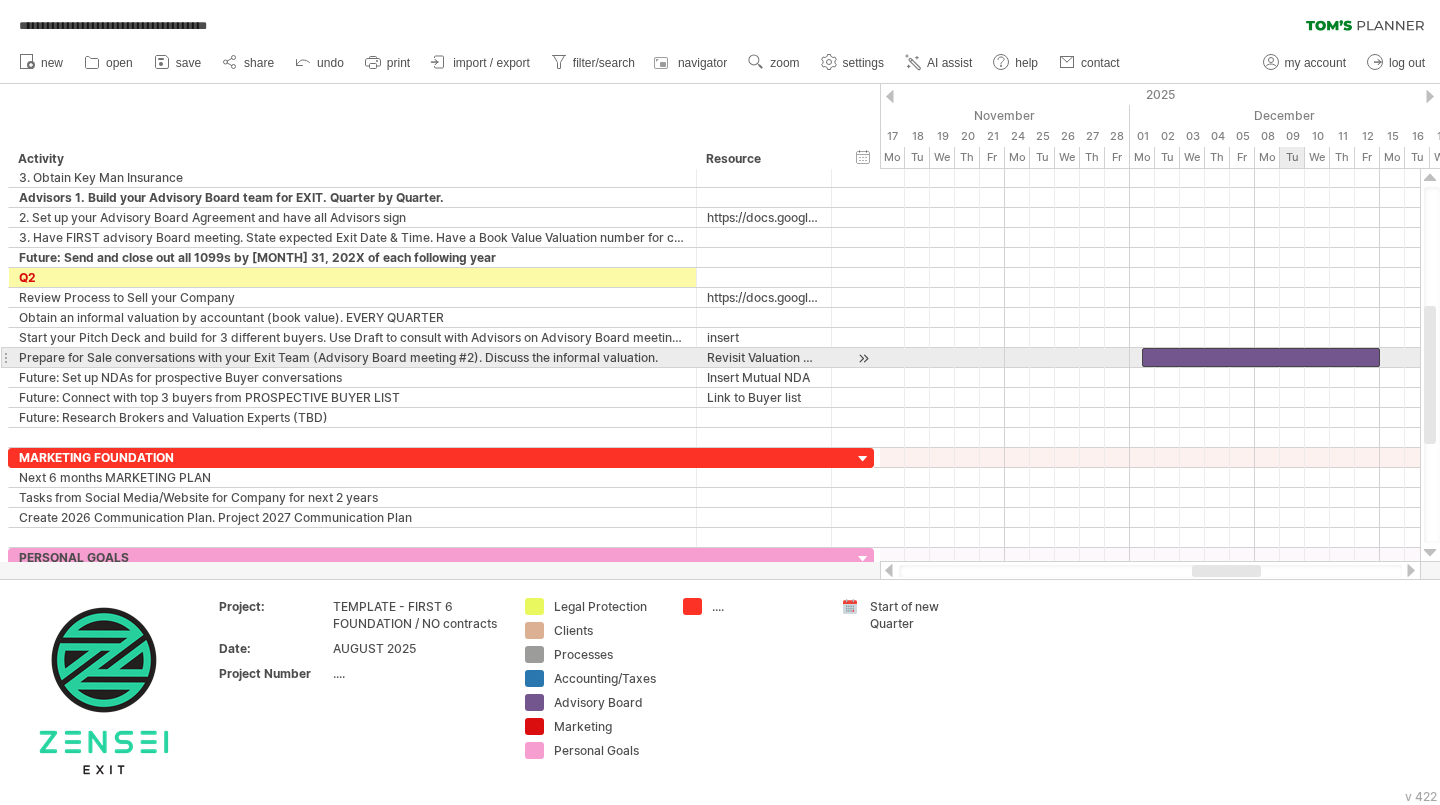type 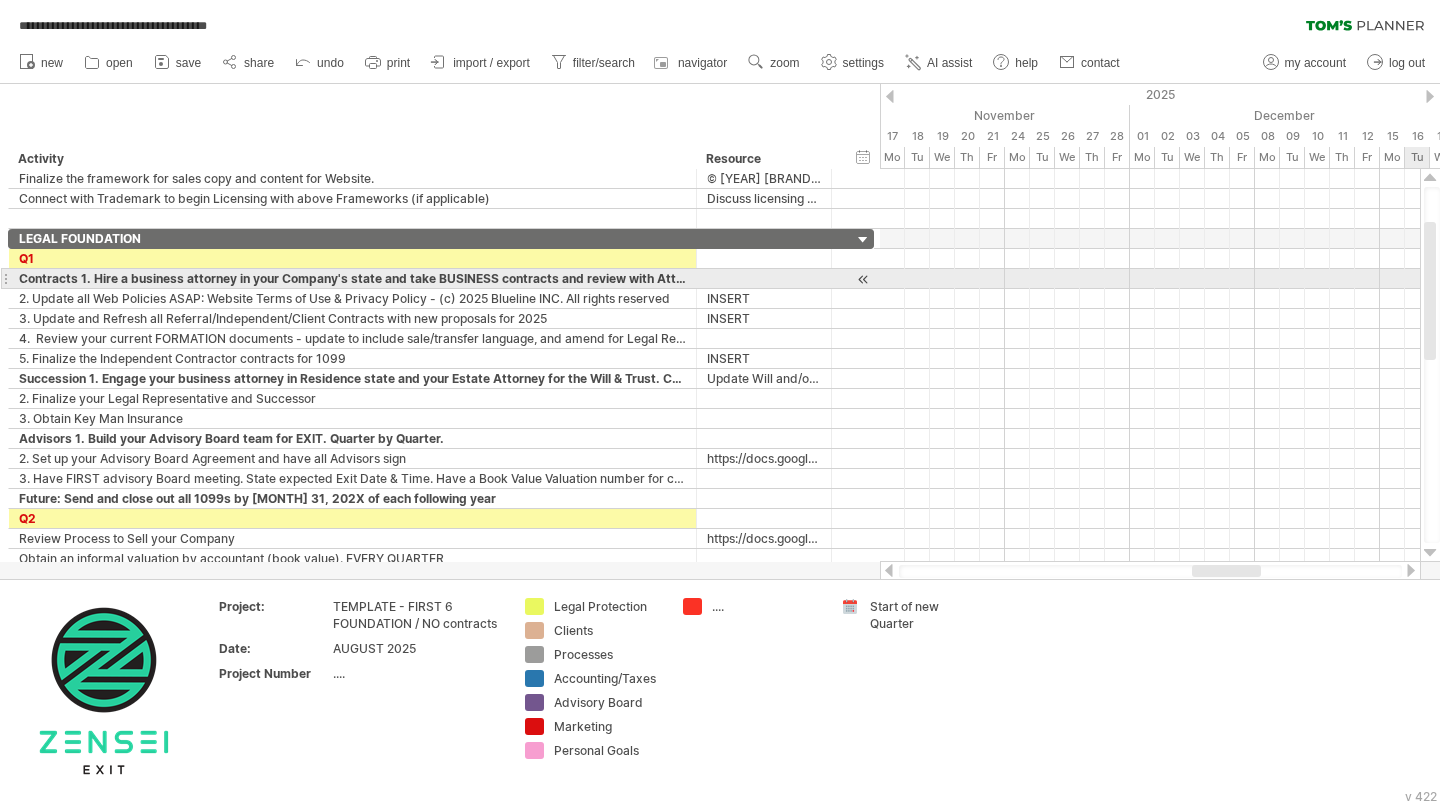 drag, startPoint x: 1434, startPoint y: 354, endPoint x: 1425, endPoint y: 271, distance: 83.48653 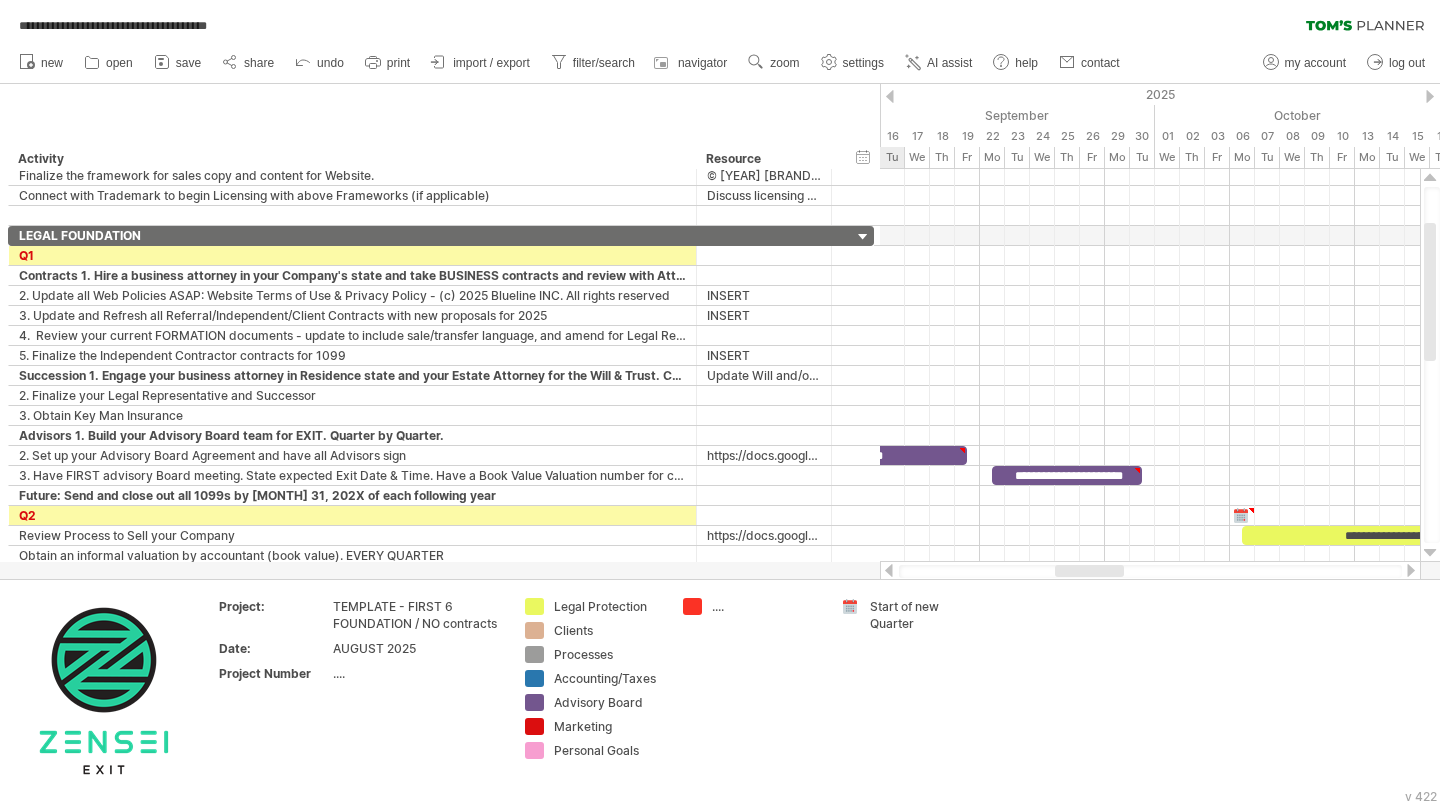 drag, startPoint x: 1232, startPoint y: 568, endPoint x: 1095, endPoint y: 573, distance: 137.09122 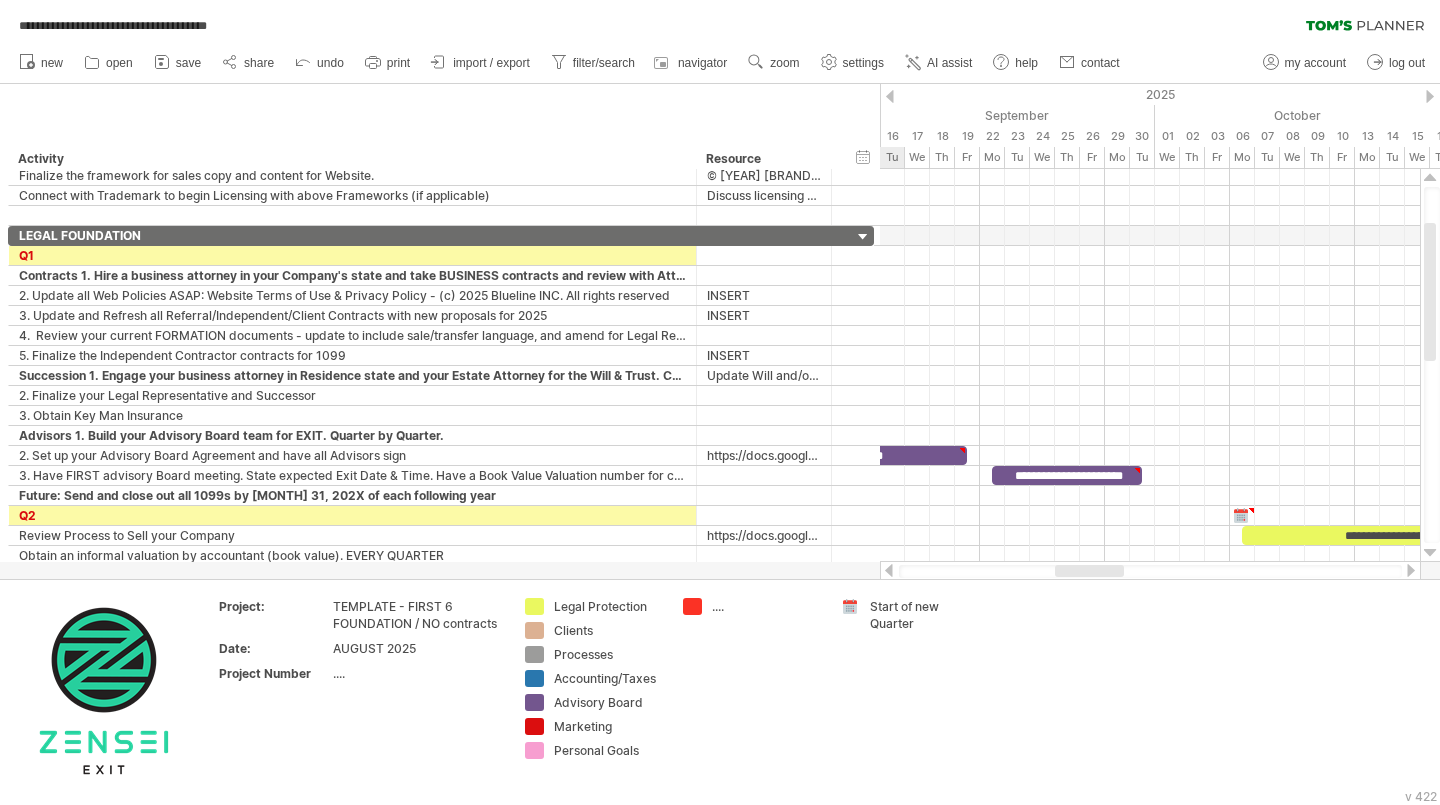 click at bounding box center (1089, 571) 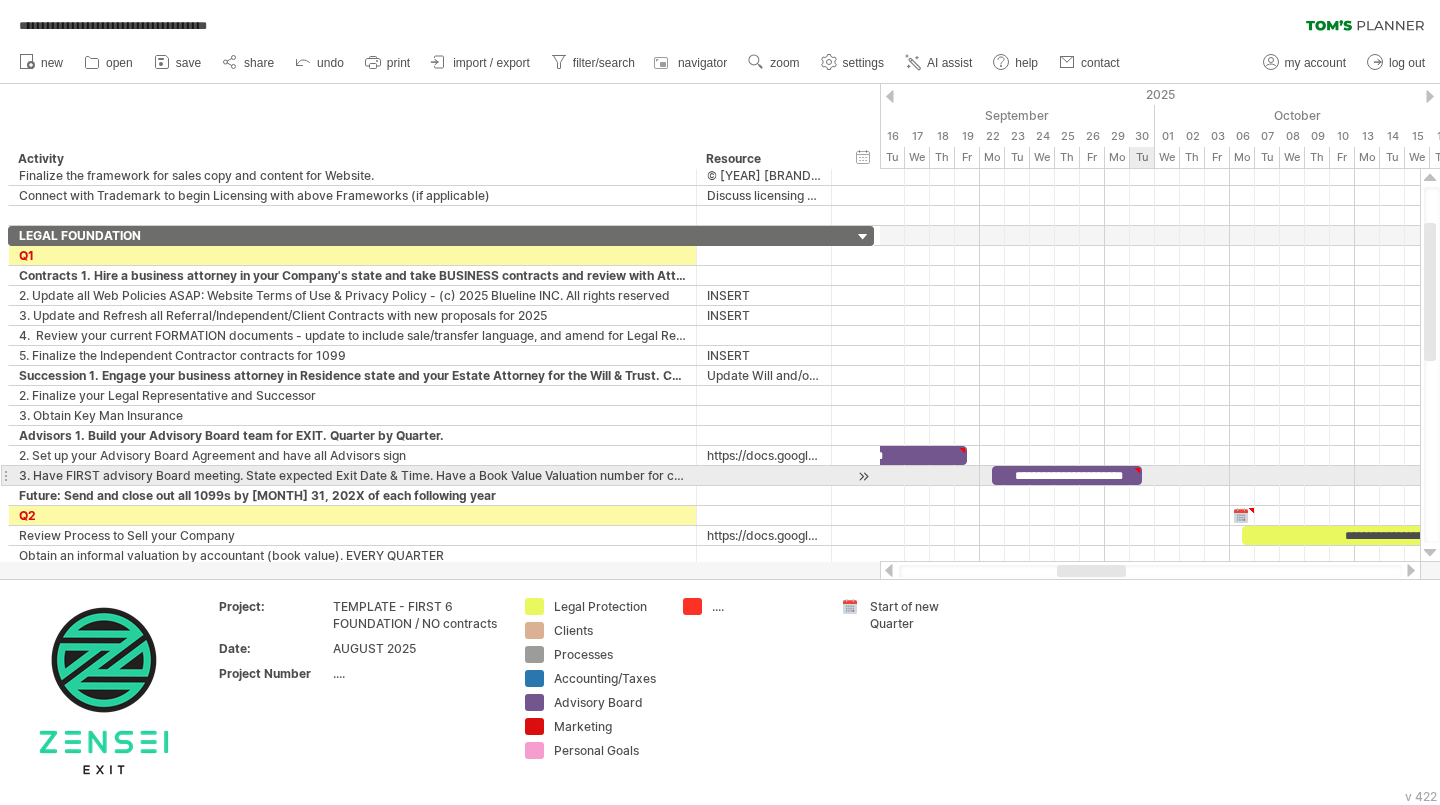 type on "**********" 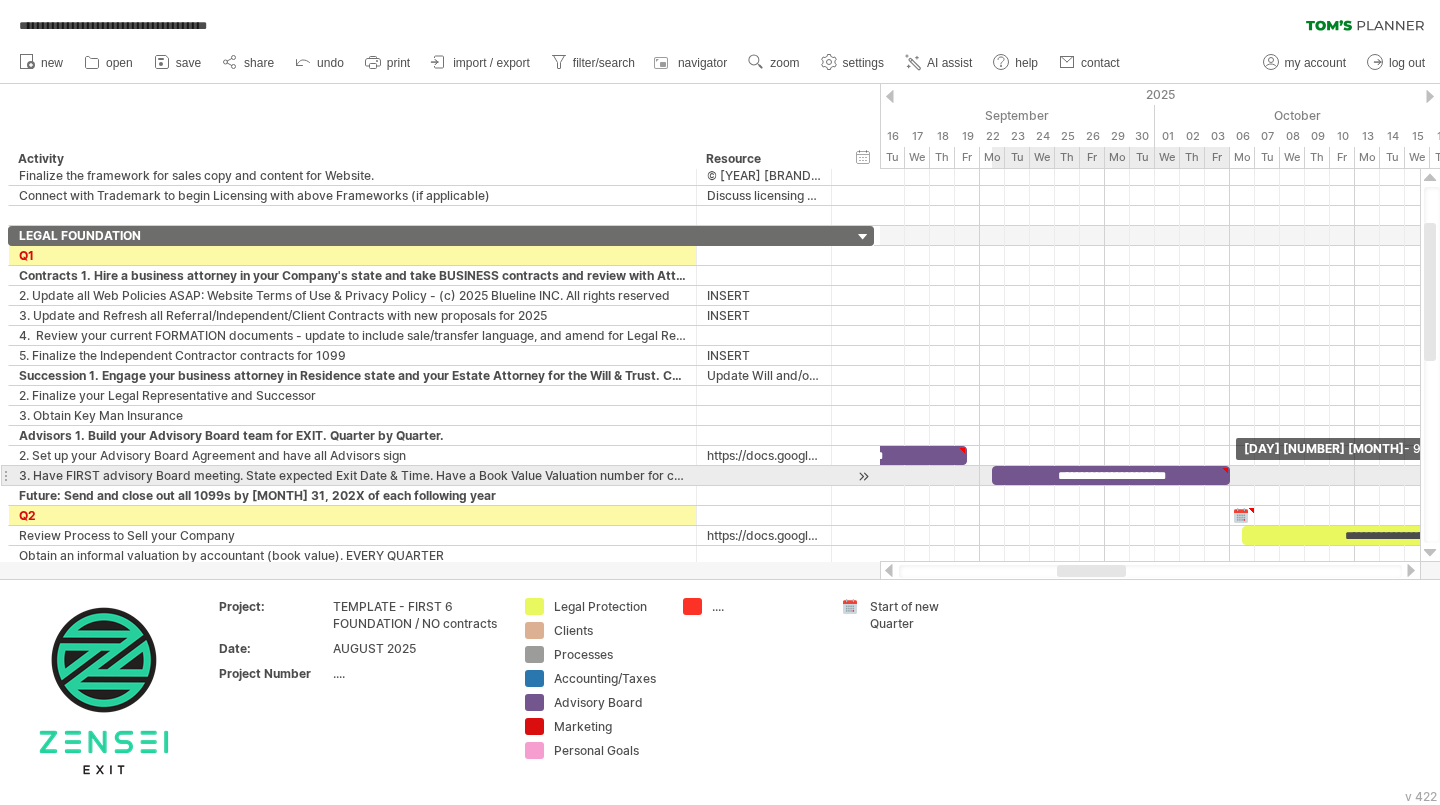 drag, startPoint x: 1143, startPoint y: 478, endPoint x: 1225, endPoint y: 479, distance: 82.006096 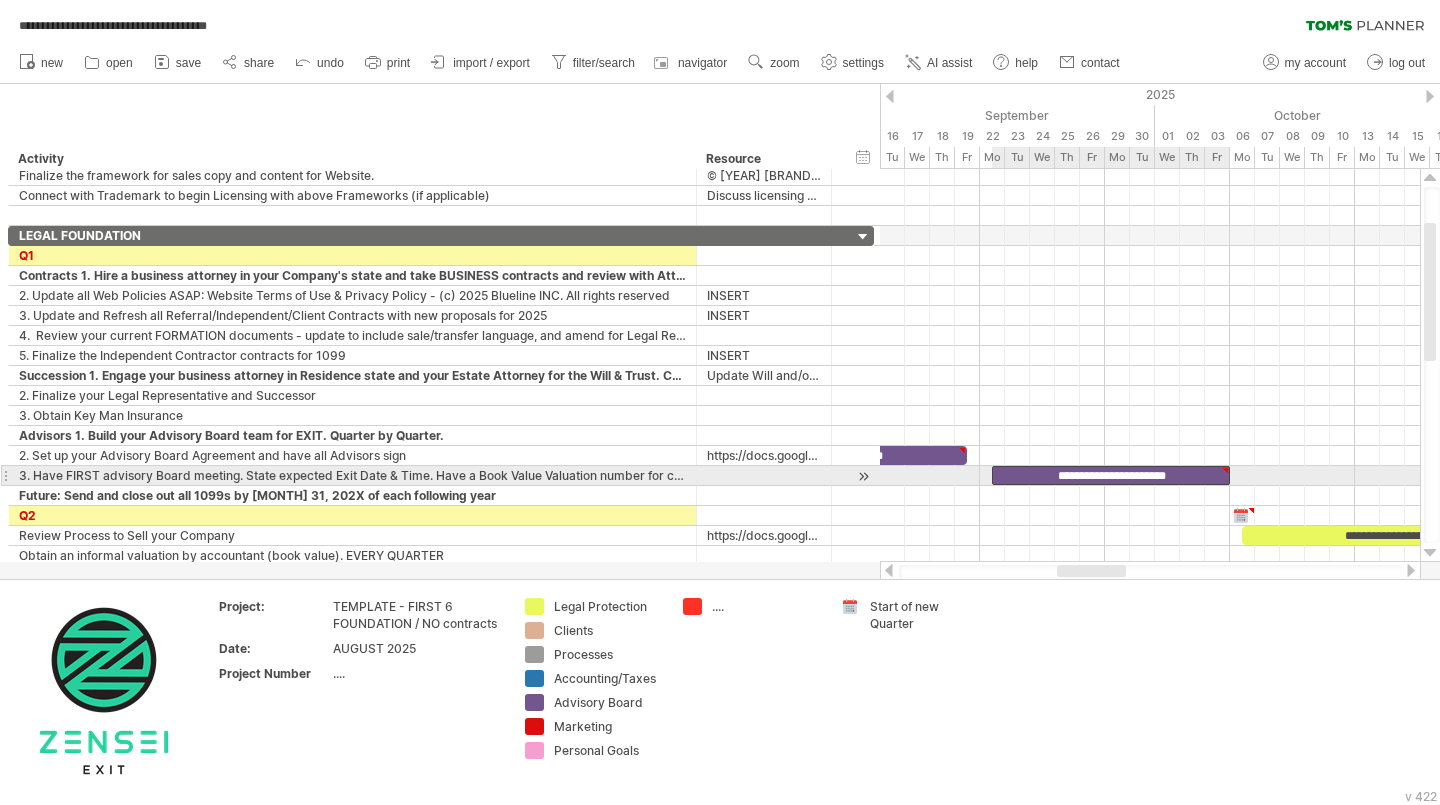 click on "**********" at bounding box center [1111, 475] 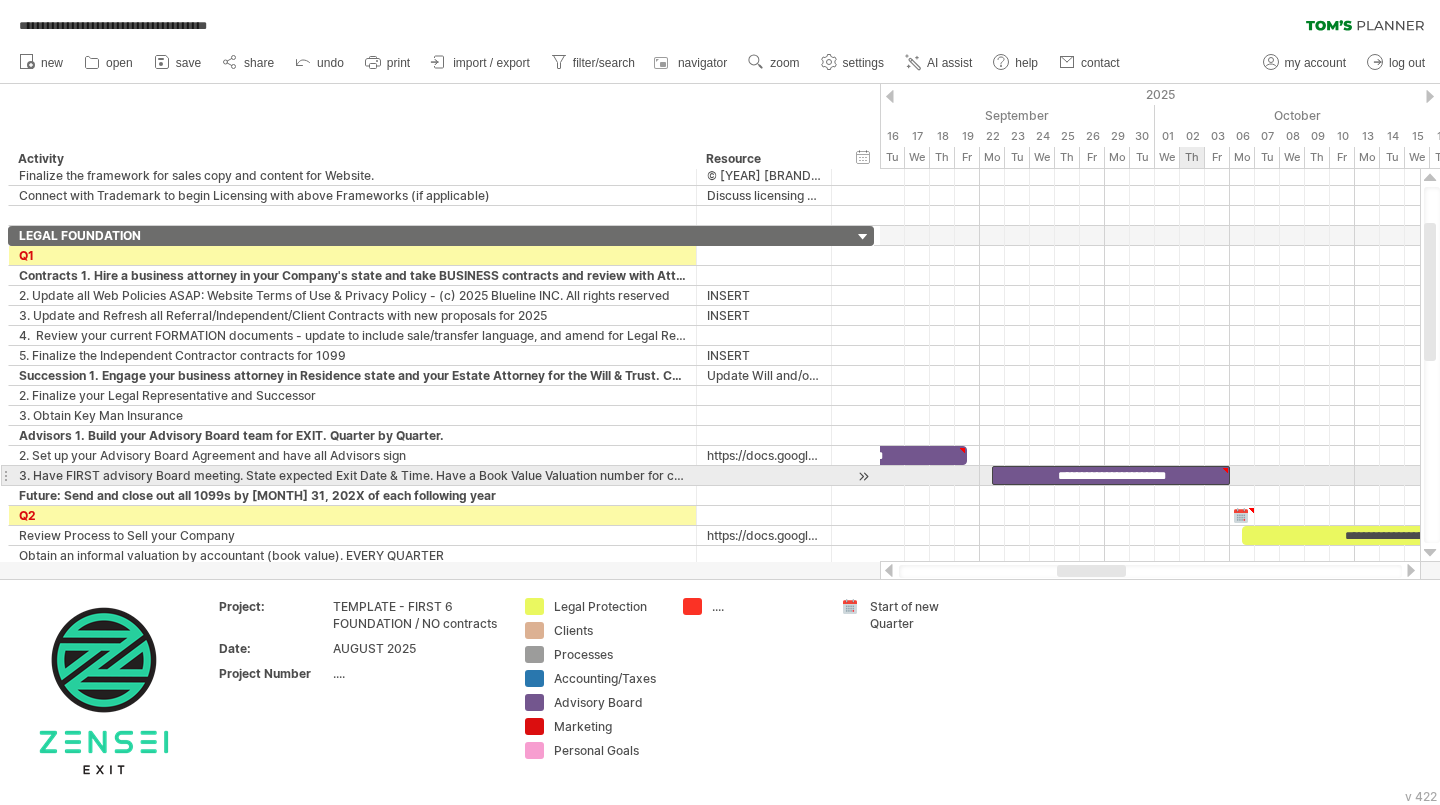 type 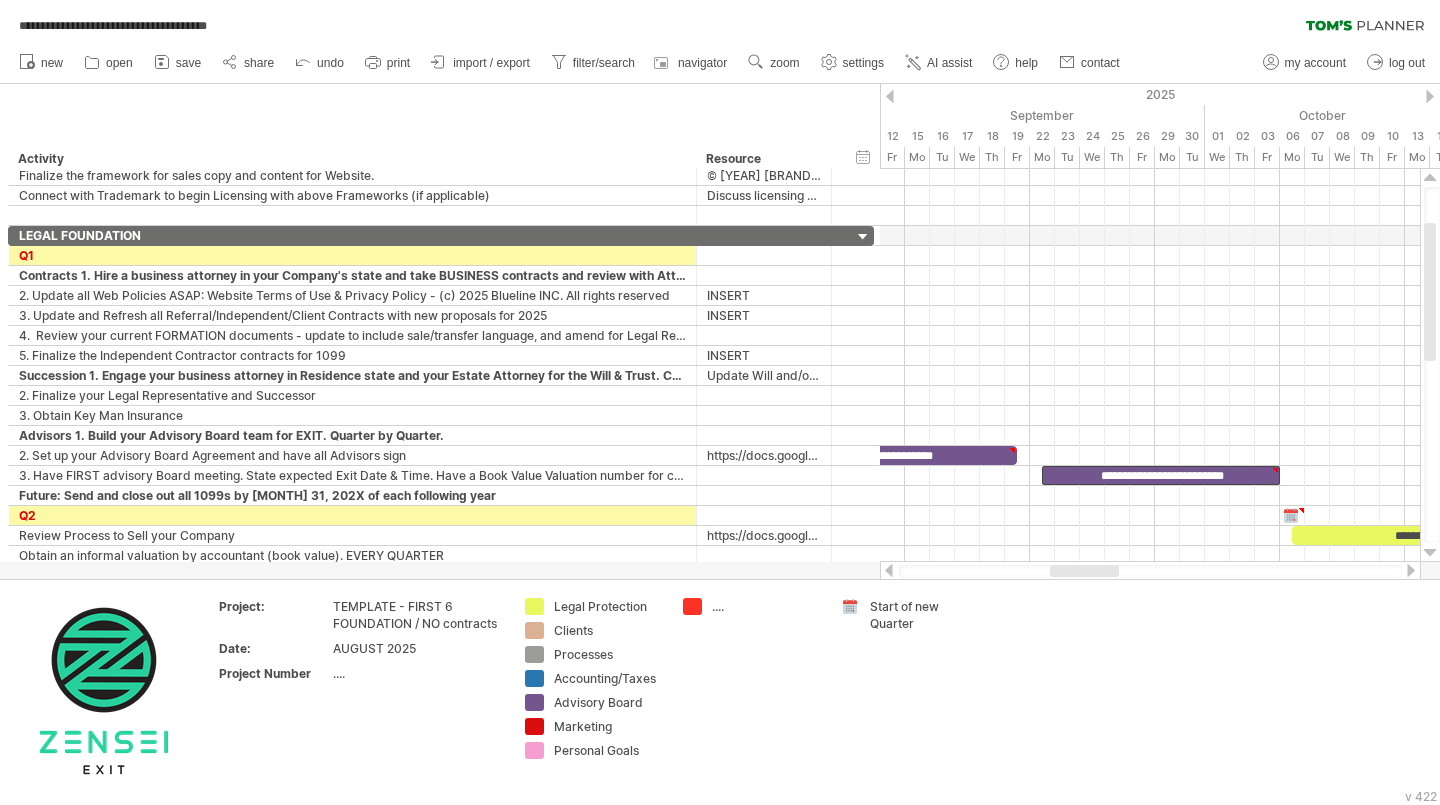 click at bounding box center (1084, 571) 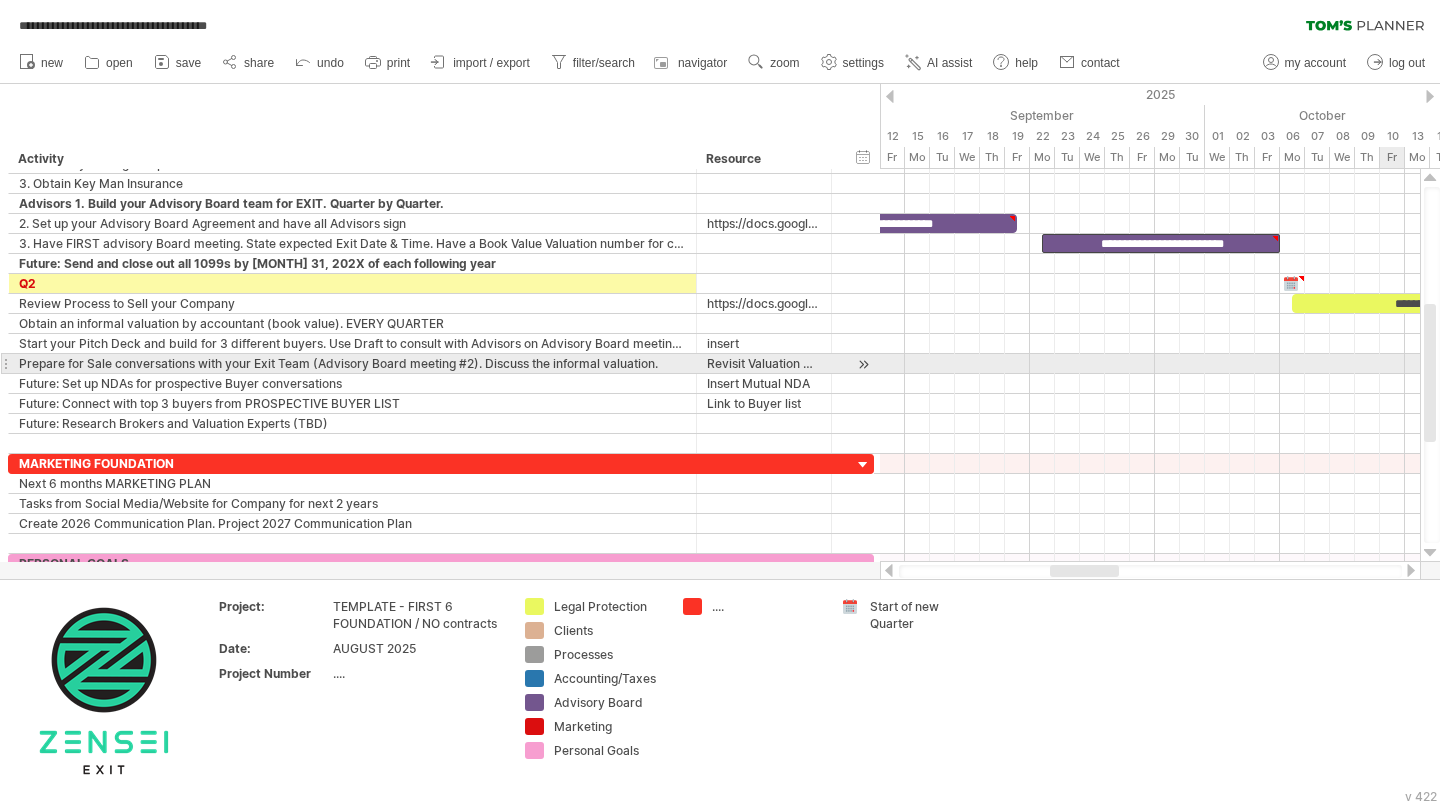 drag, startPoint x: 1432, startPoint y: 293, endPoint x: 1438, endPoint y: 374, distance: 81.22192 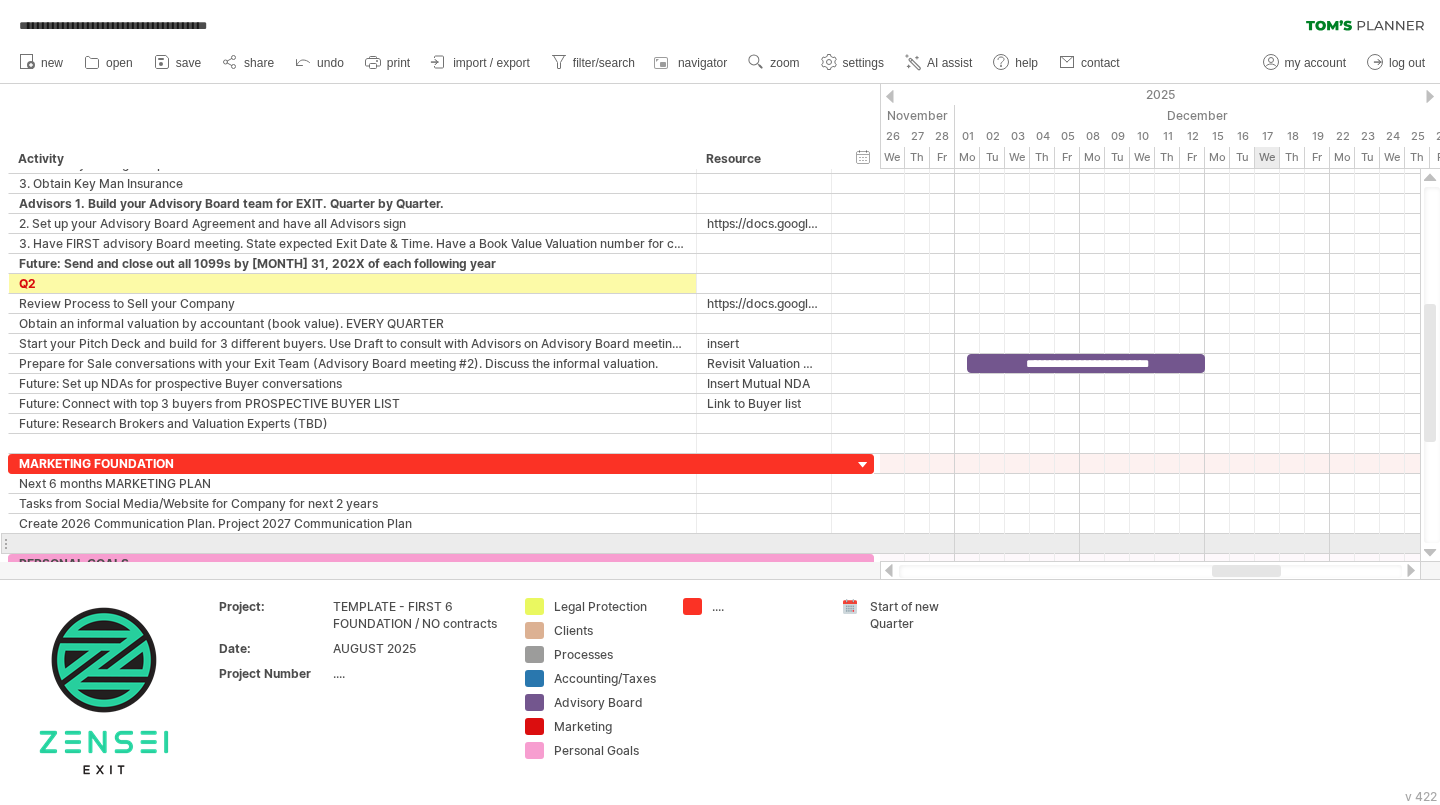 drag, startPoint x: 1110, startPoint y: 570, endPoint x: 1272, endPoint y: 538, distance: 165.13025 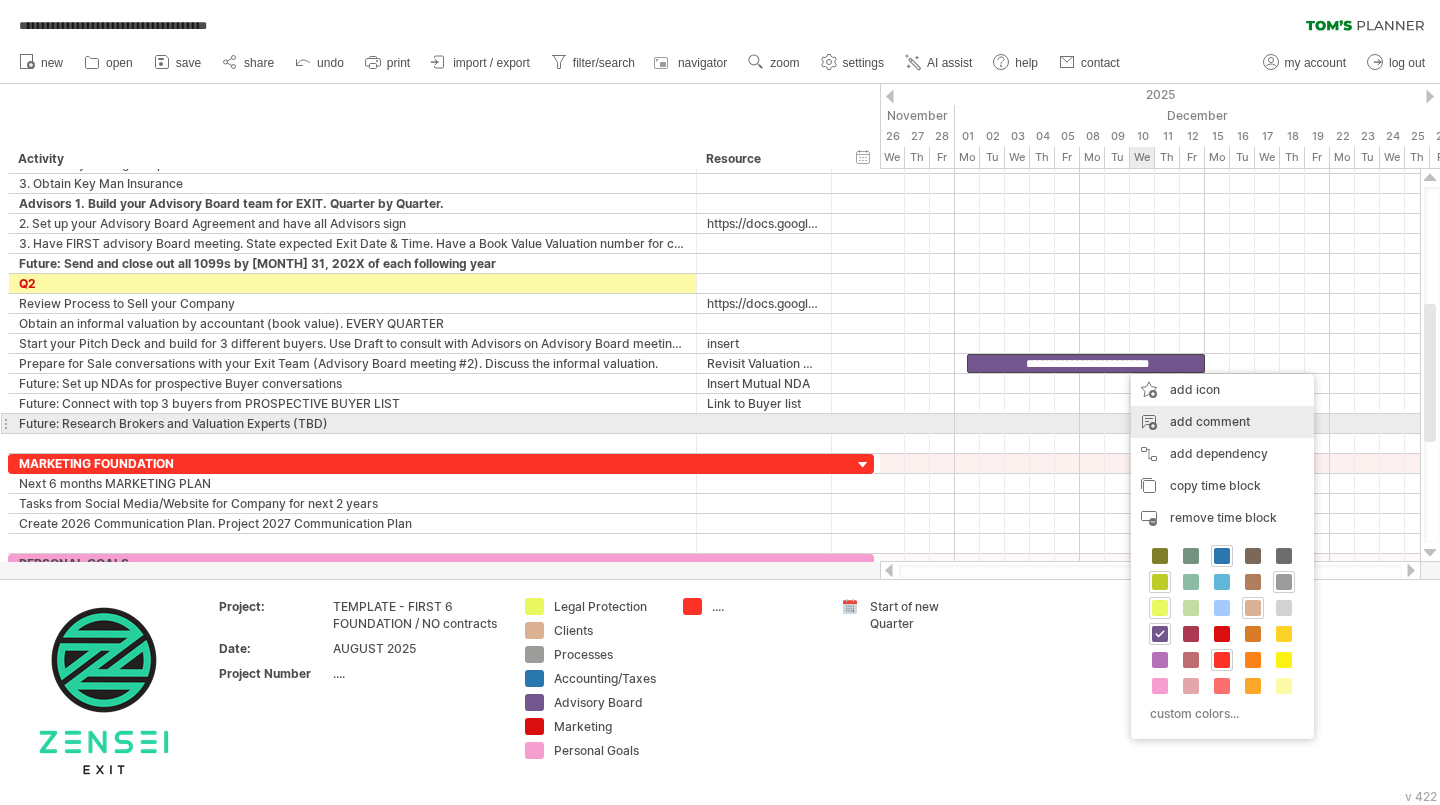 click on "add comment" at bounding box center [1222, 422] 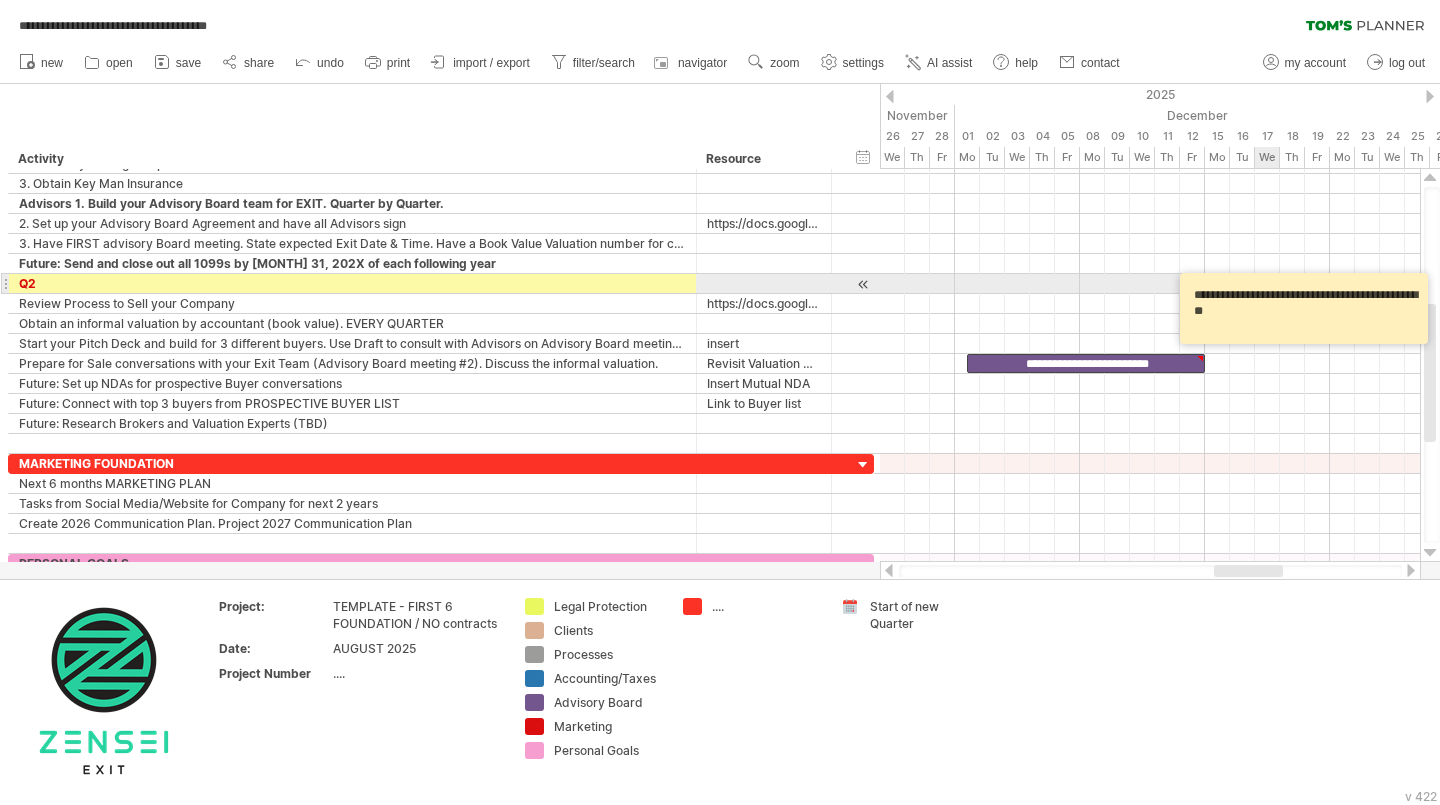 click on "**********" at bounding box center [1307, 308] 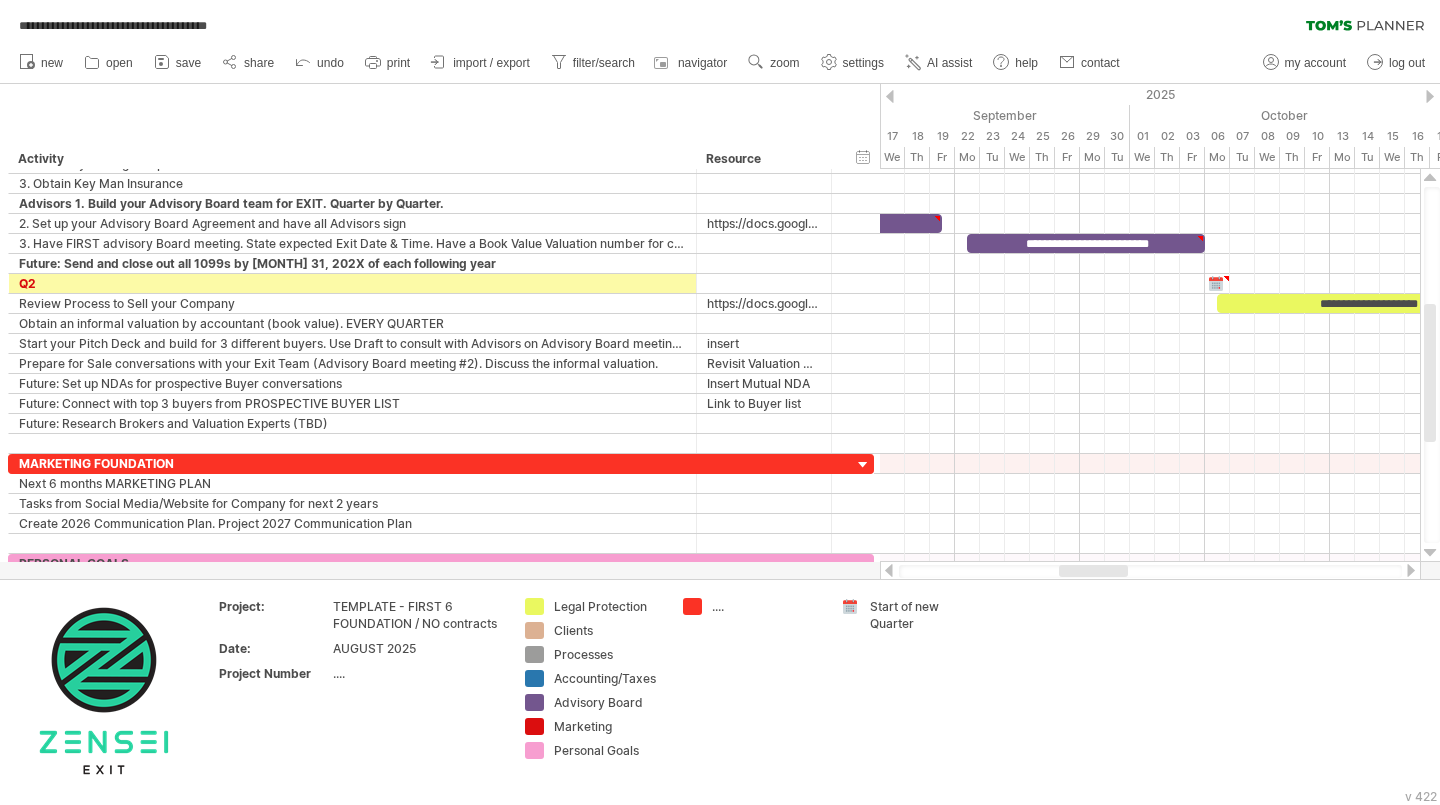 drag, startPoint x: 1228, startPoint y: 567, endPoint x: 1073, endPoint y: 570, distance: 155.02902 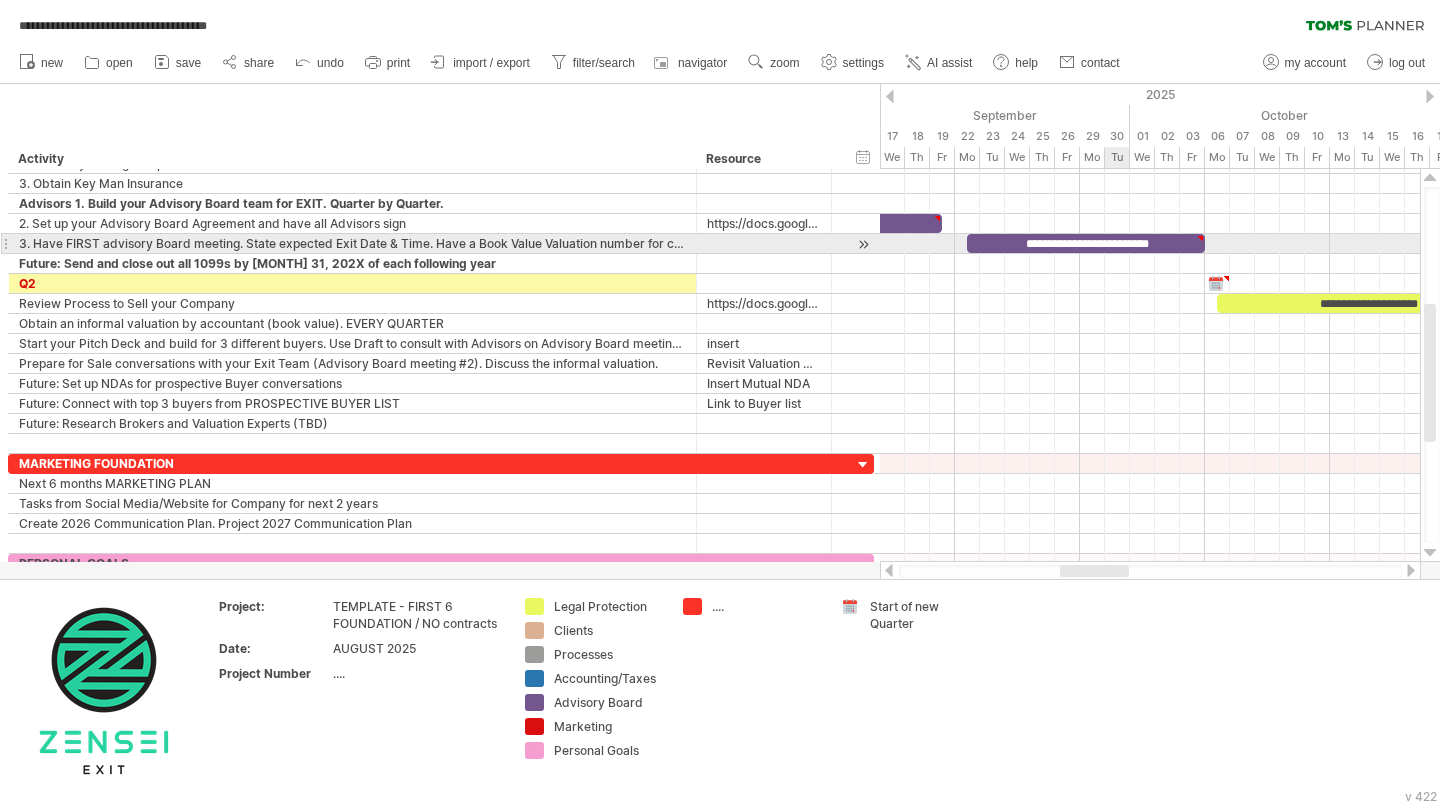 type on "**********" 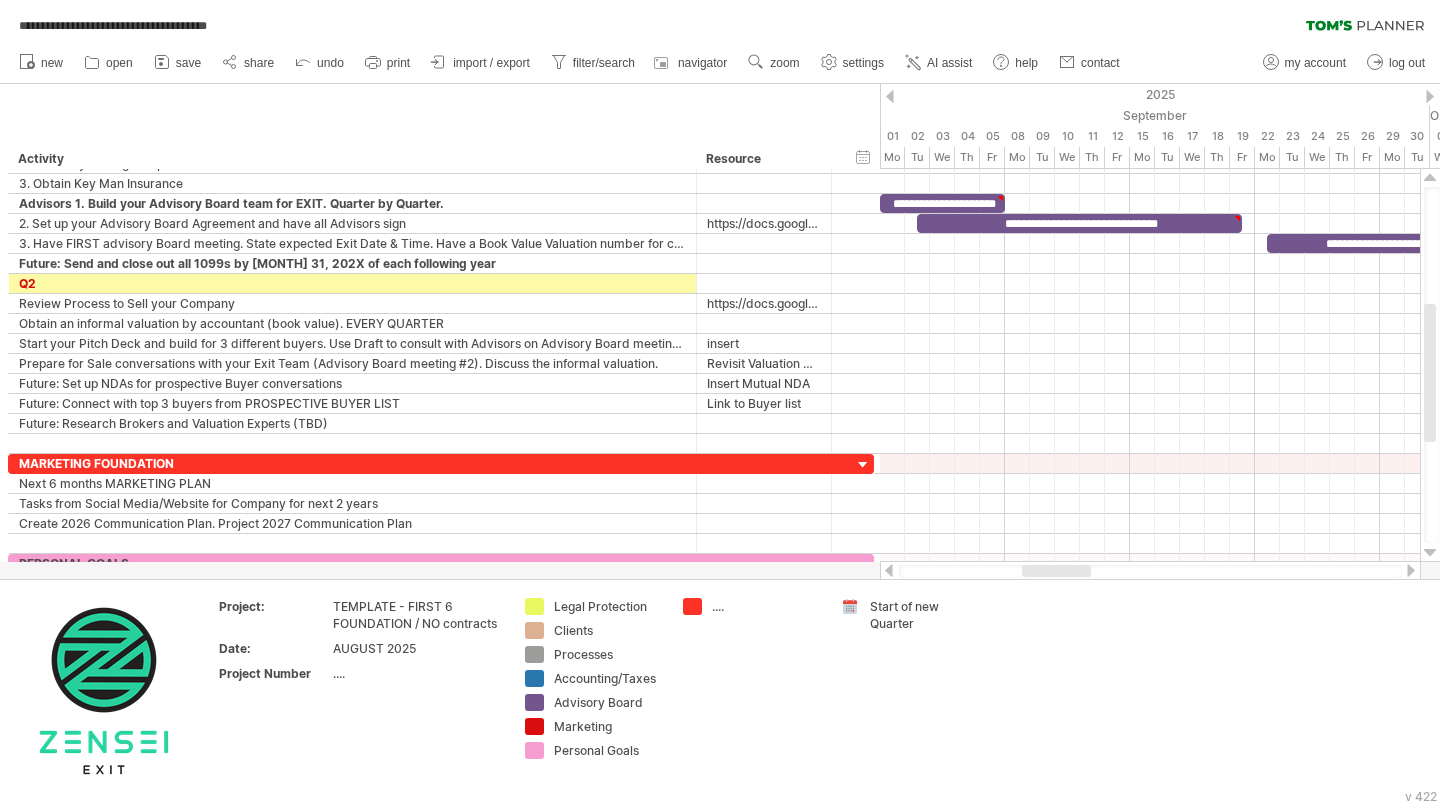 drag, startPoint x: 1074, startPoint y: 569, endPoint x: 1036, endPoint y: 571, distance: 38.052597 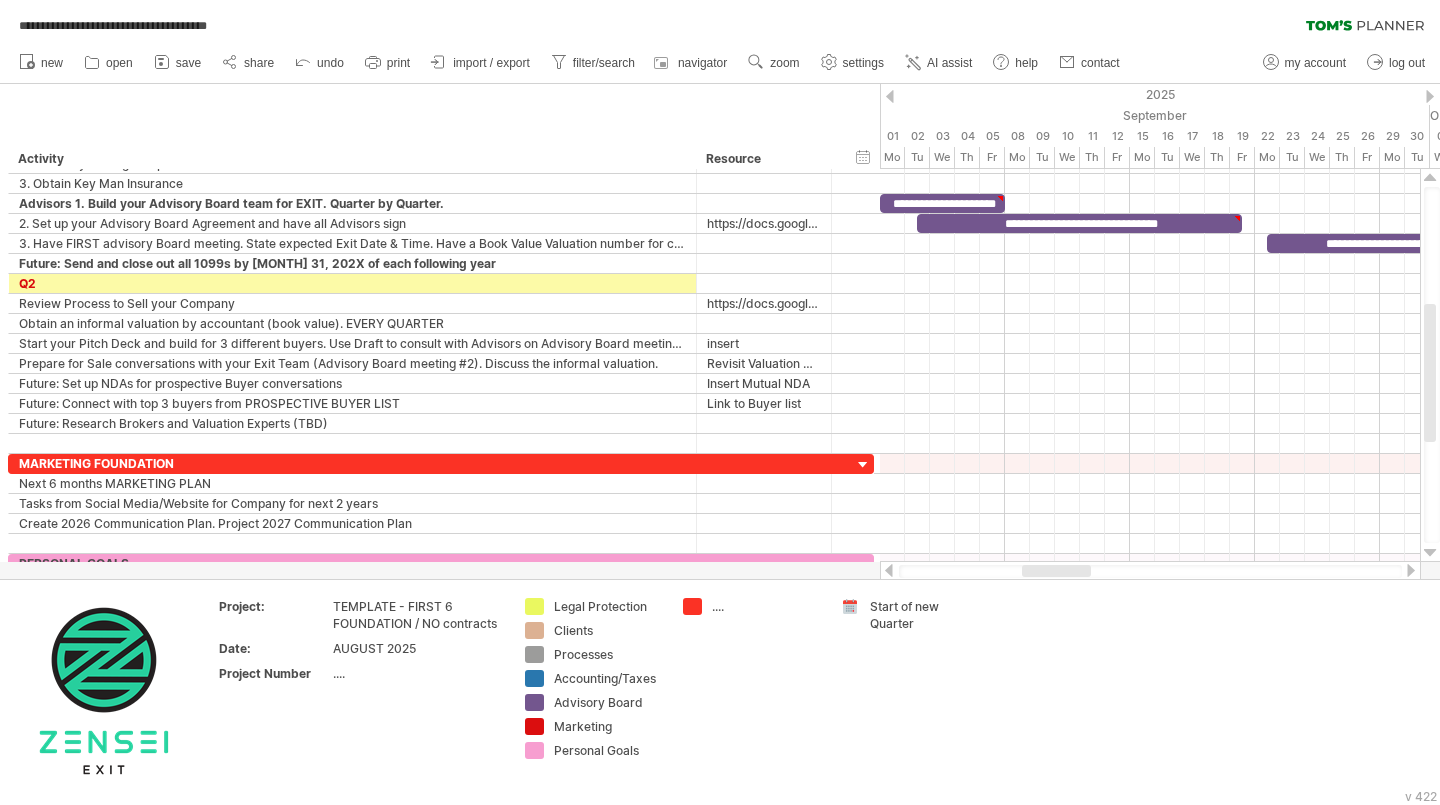 click at bounding box center [1056, 571] 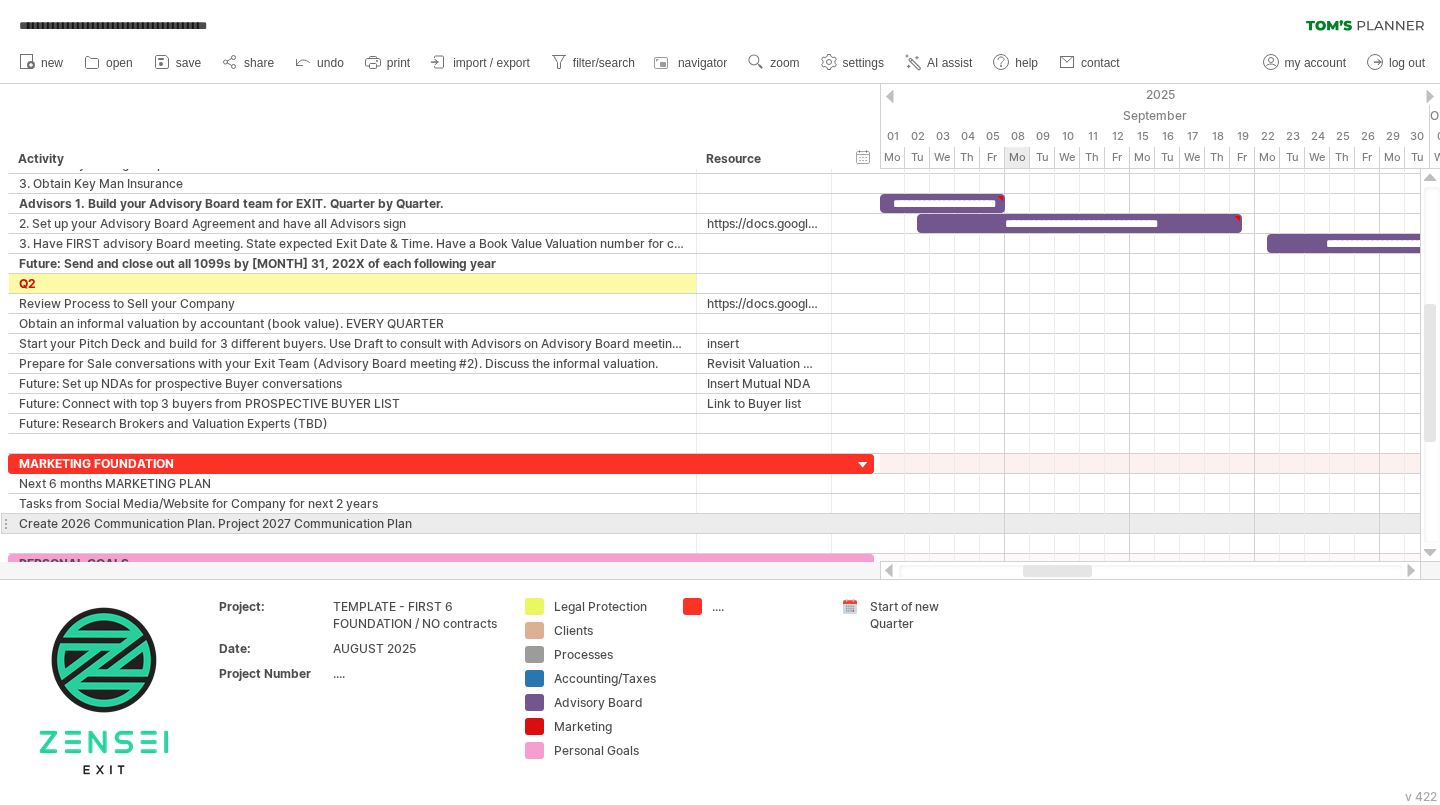 click at bounding box center (1150, 524) 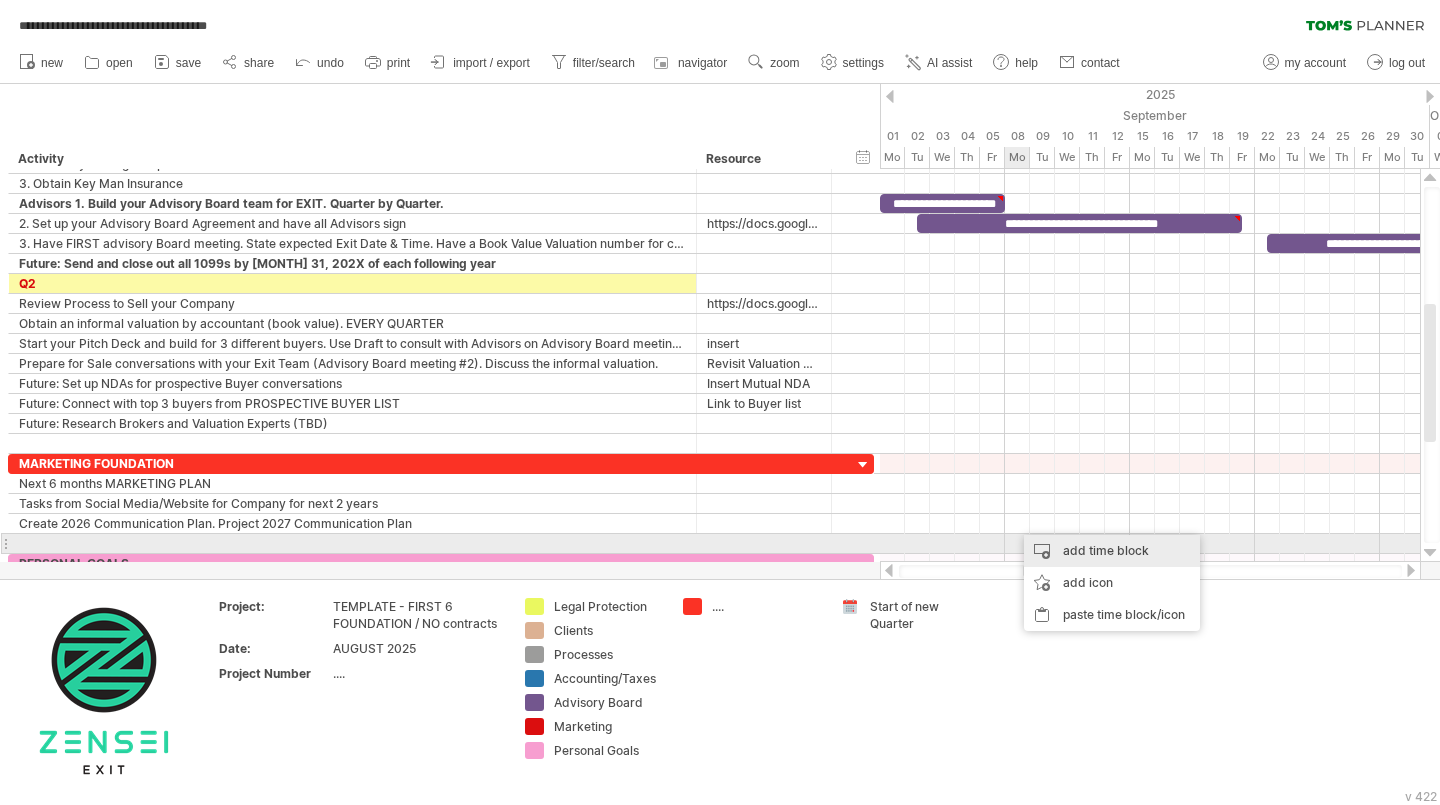 click on "add time block" at bounding box center (1112, 551) 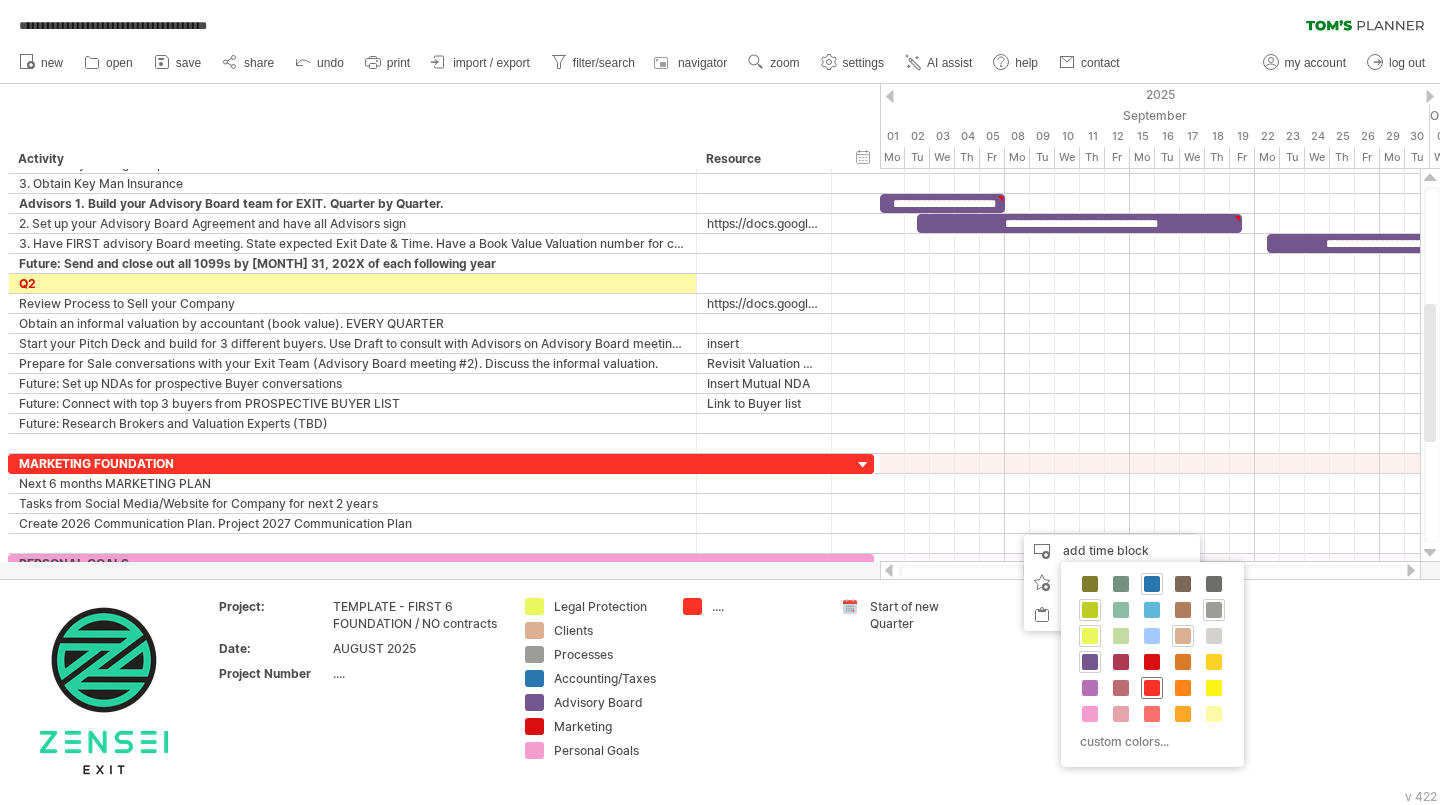 click at bounding box center (1152, 688) 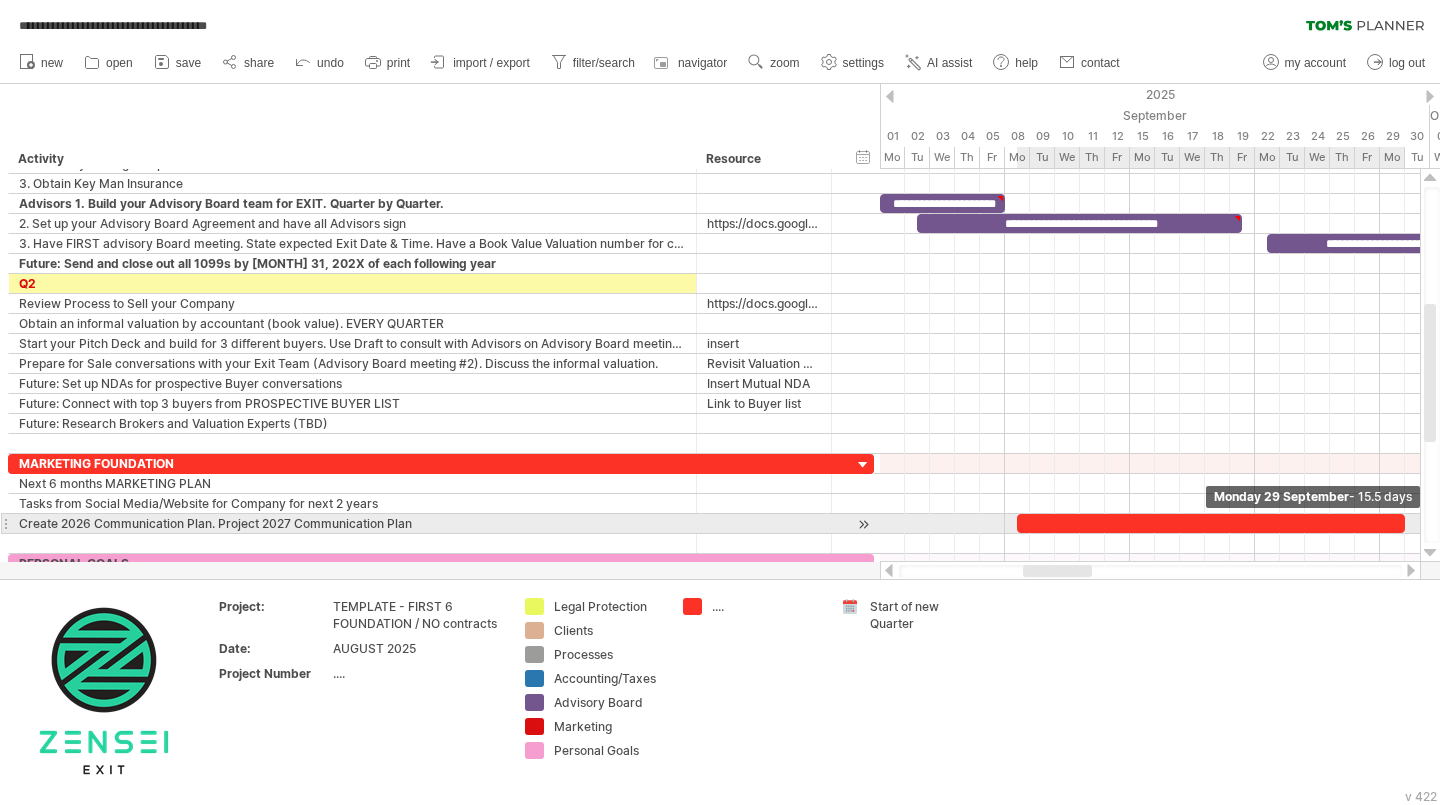 drag, startPoint x: 1042, startPoint y: 520, endPoint x: 1370, endPoint y: 523, distance: 328.01373 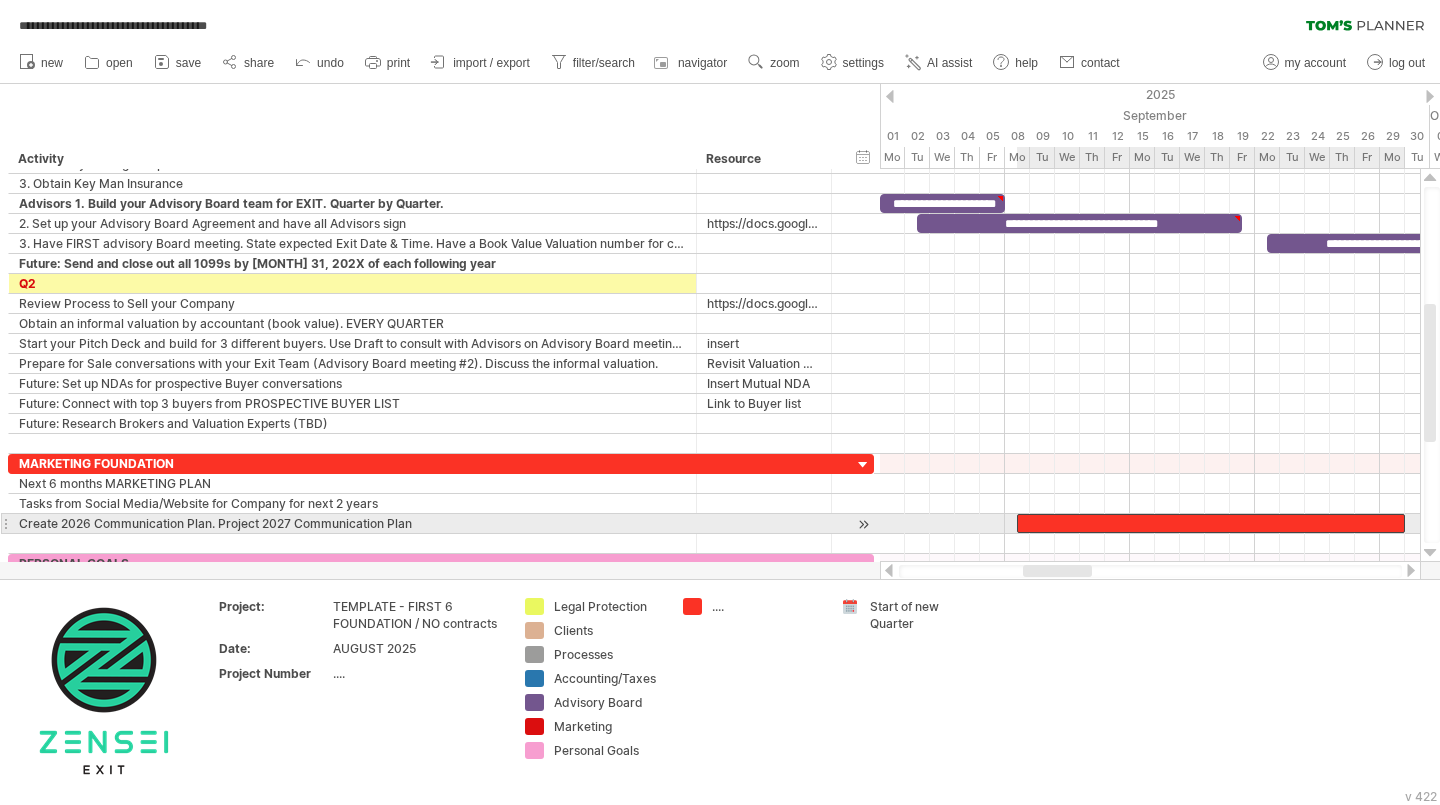 click at bounding box center (1211, 523) 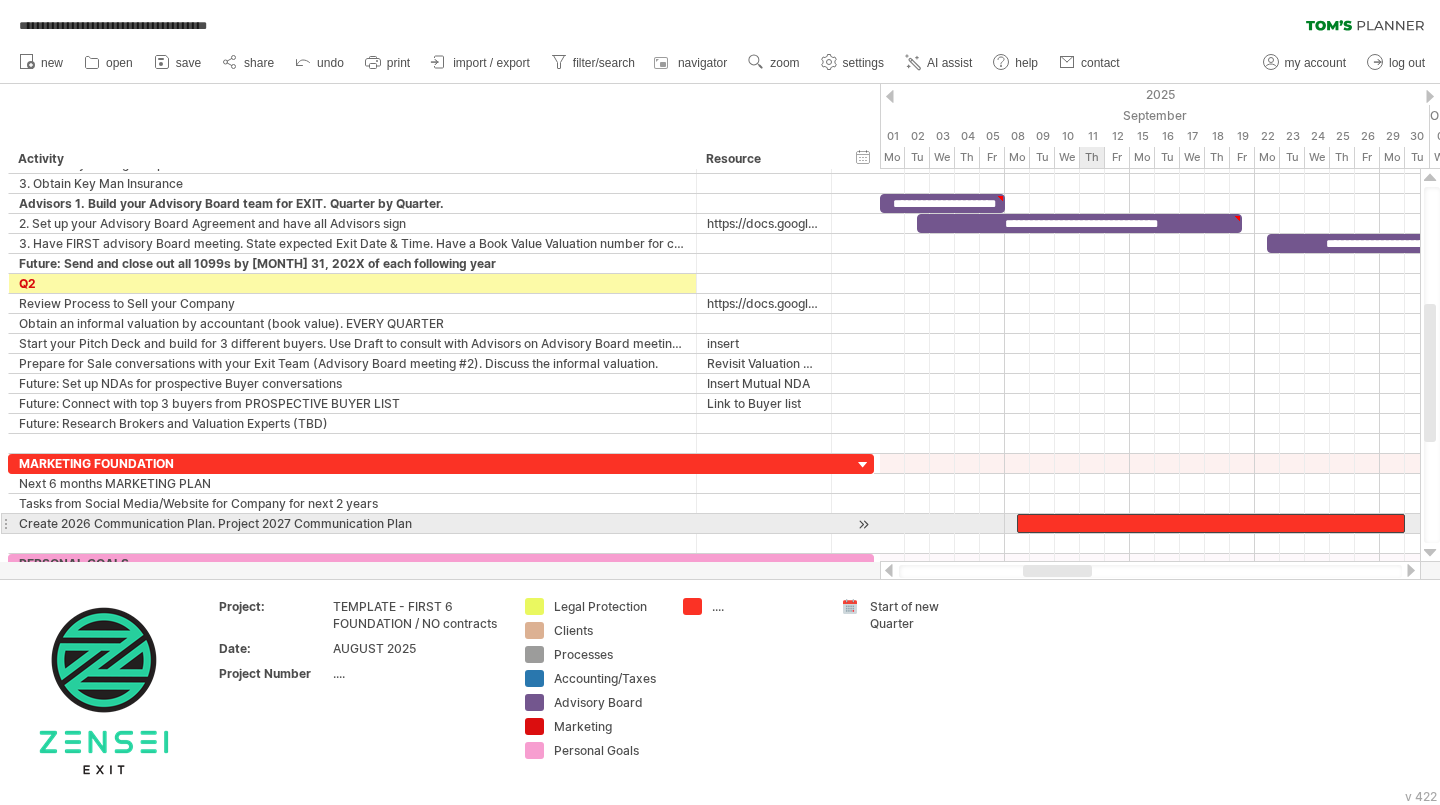 type 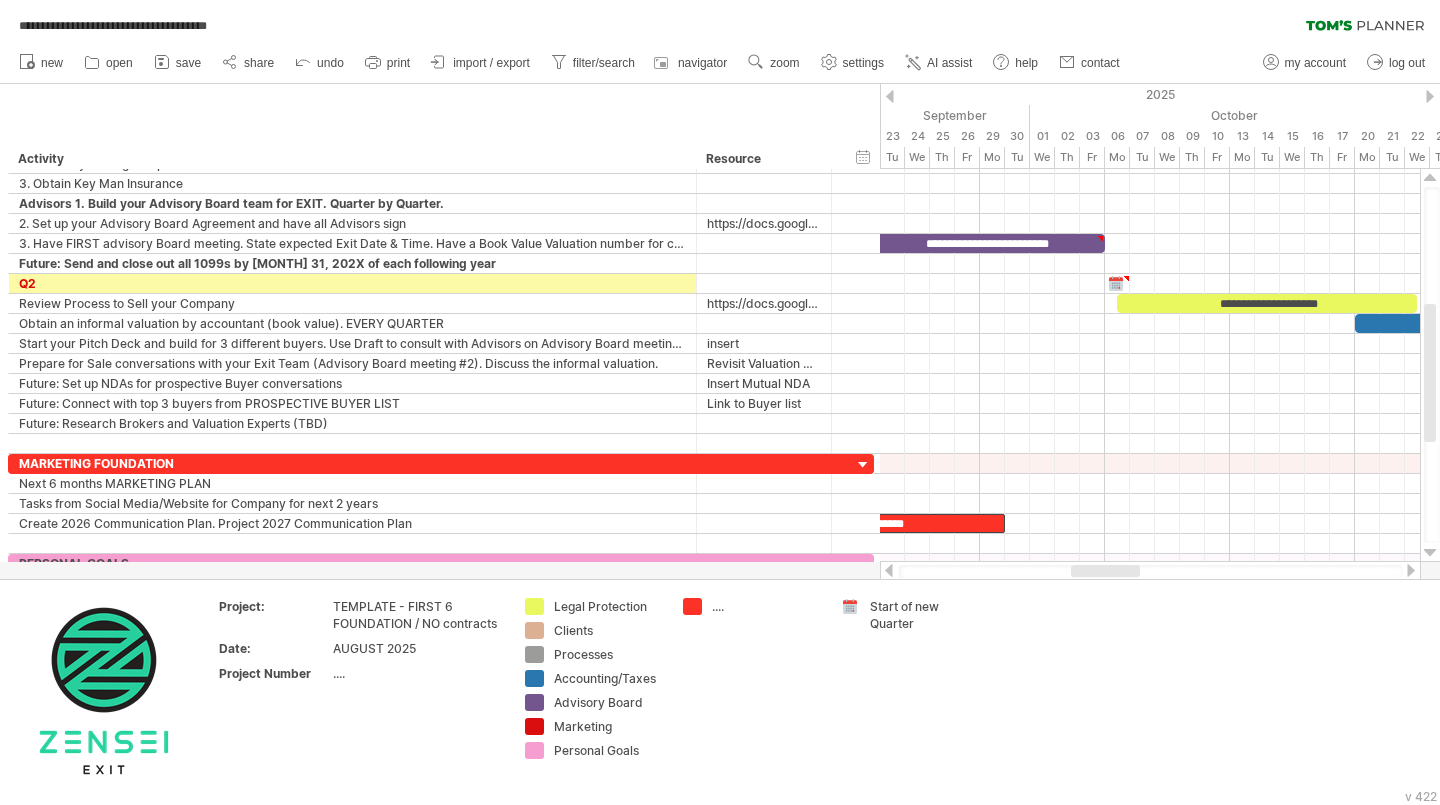 drag, startPoint x: 1072, startPoint y: 571, endPoint x: 1120, endPoint y: 572, distance: 48.010414 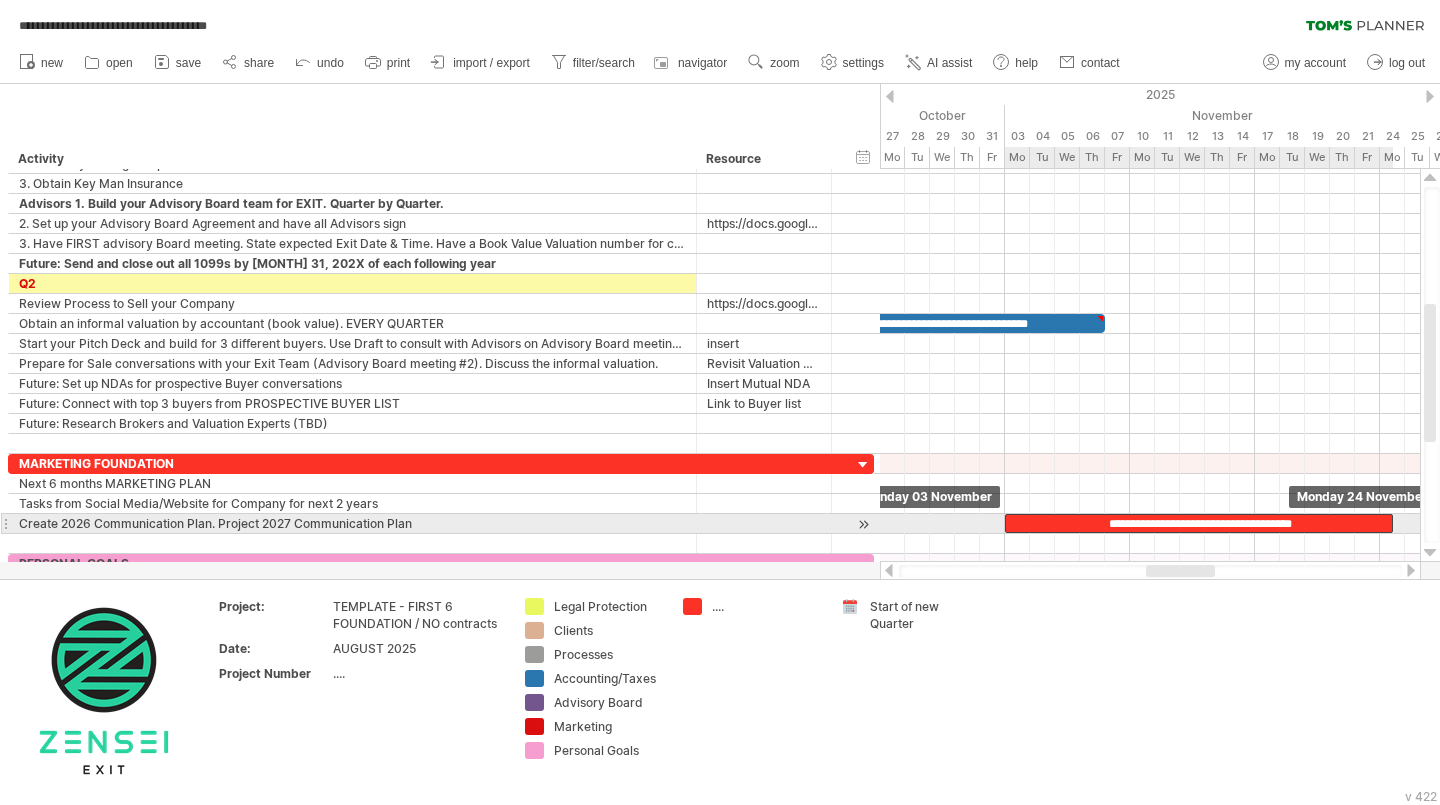 drag, startPoint x: 967, startPoint y: 521, endPoint x: 1357, endPoint y: 522, distance: 390.00128 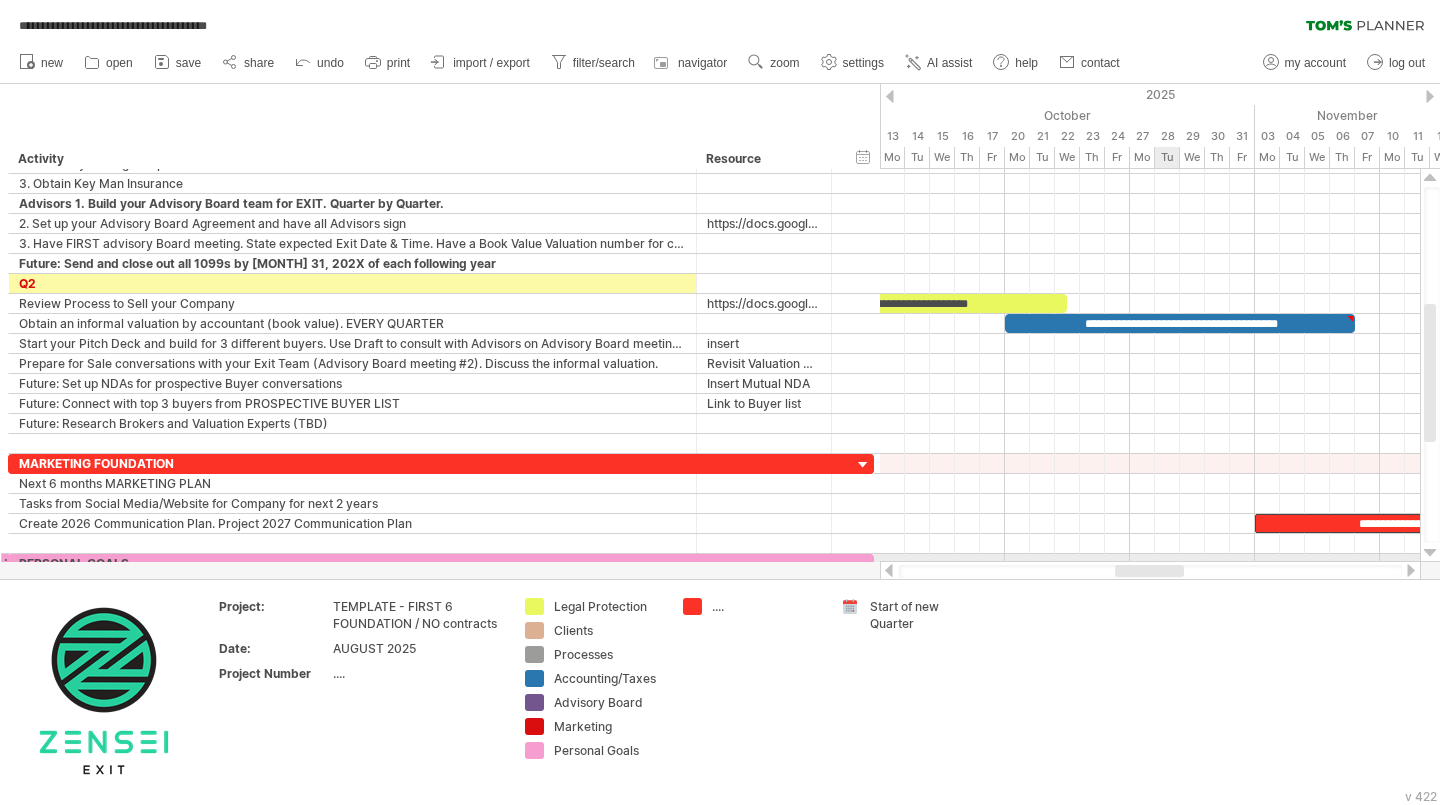 drag, startPoint x: 1190, startPoint y: 569, endPoint x: 1159, endPoint y: 561, distance: 32.01562 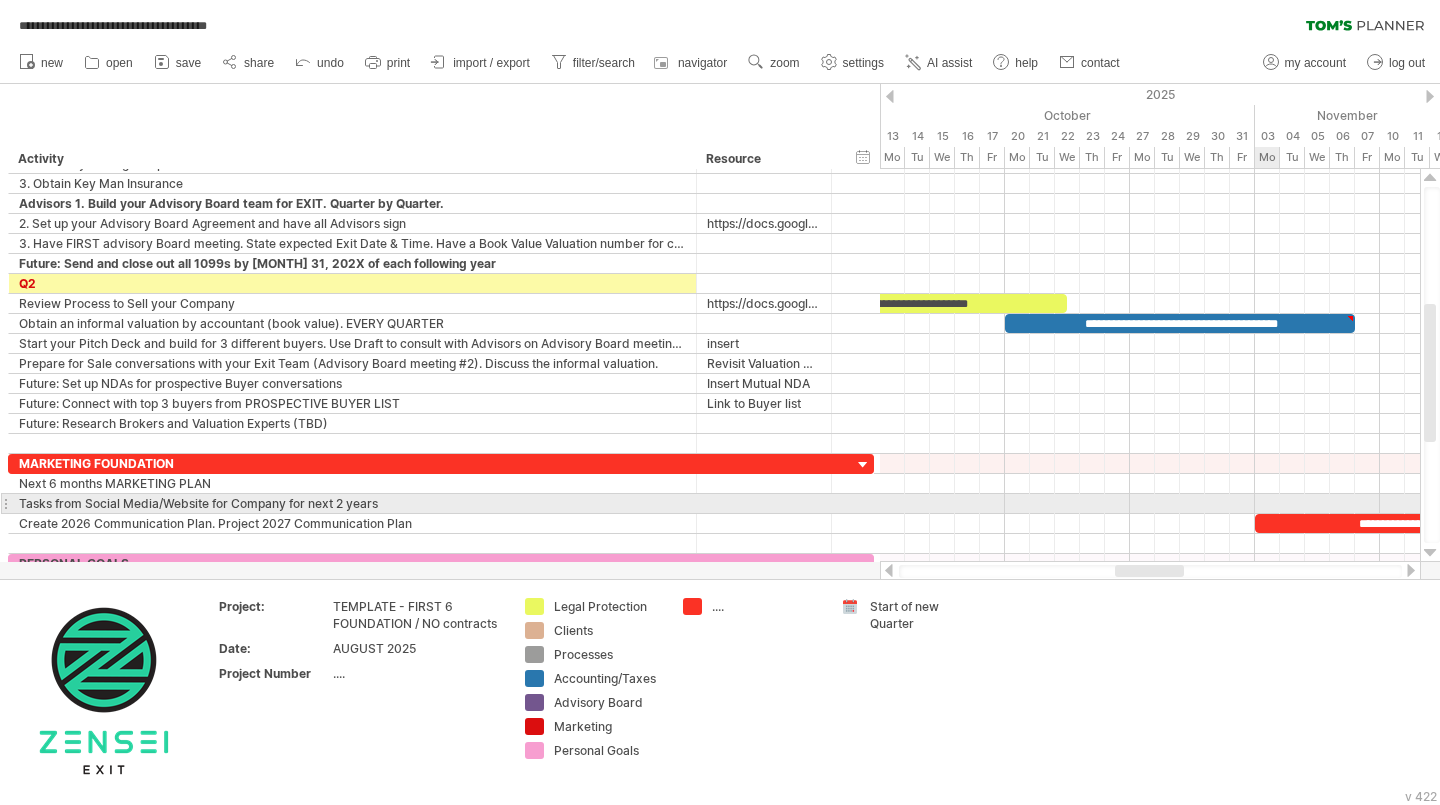 click at bounding box center (1150, 504) 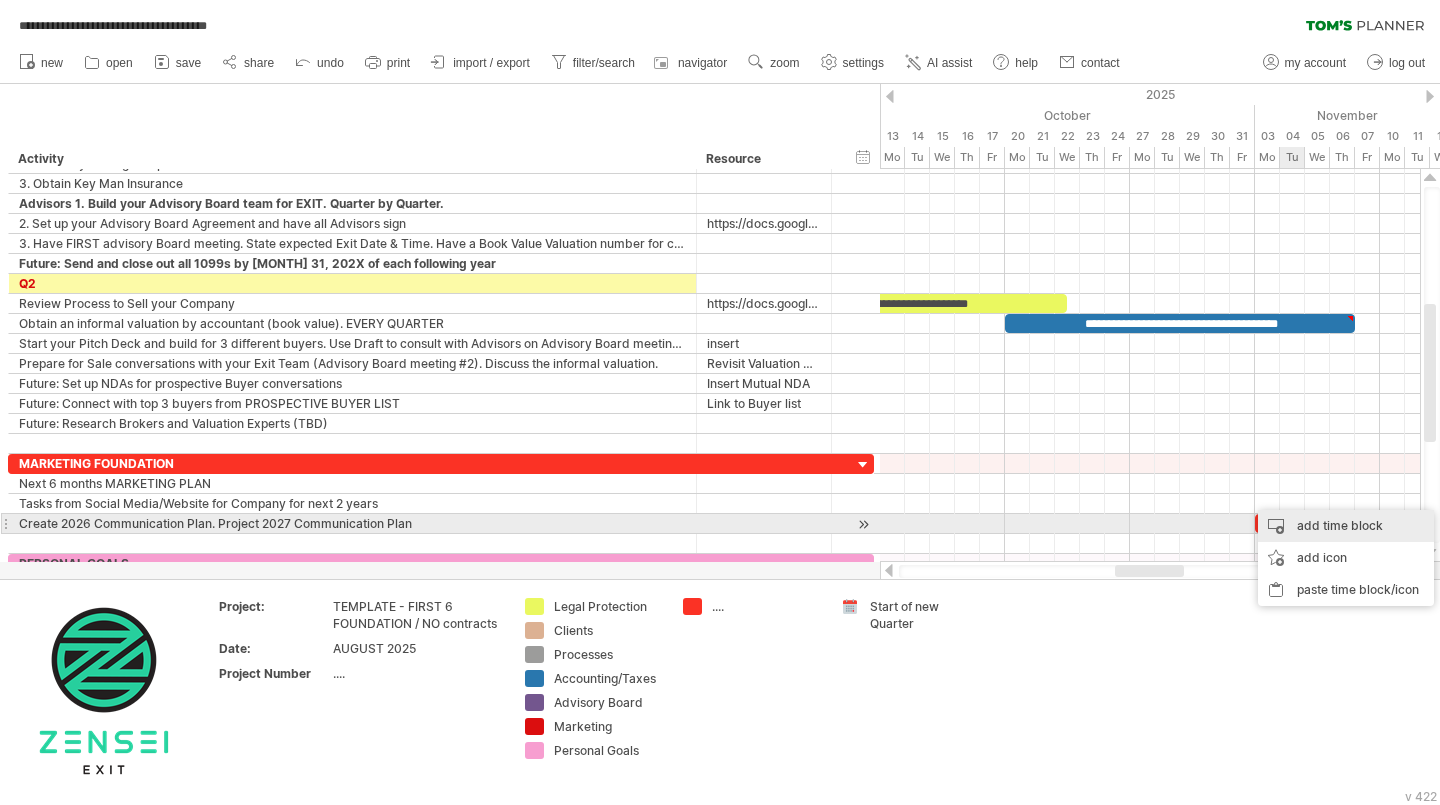 click on "add time block" at bounding box center (1346, 526) 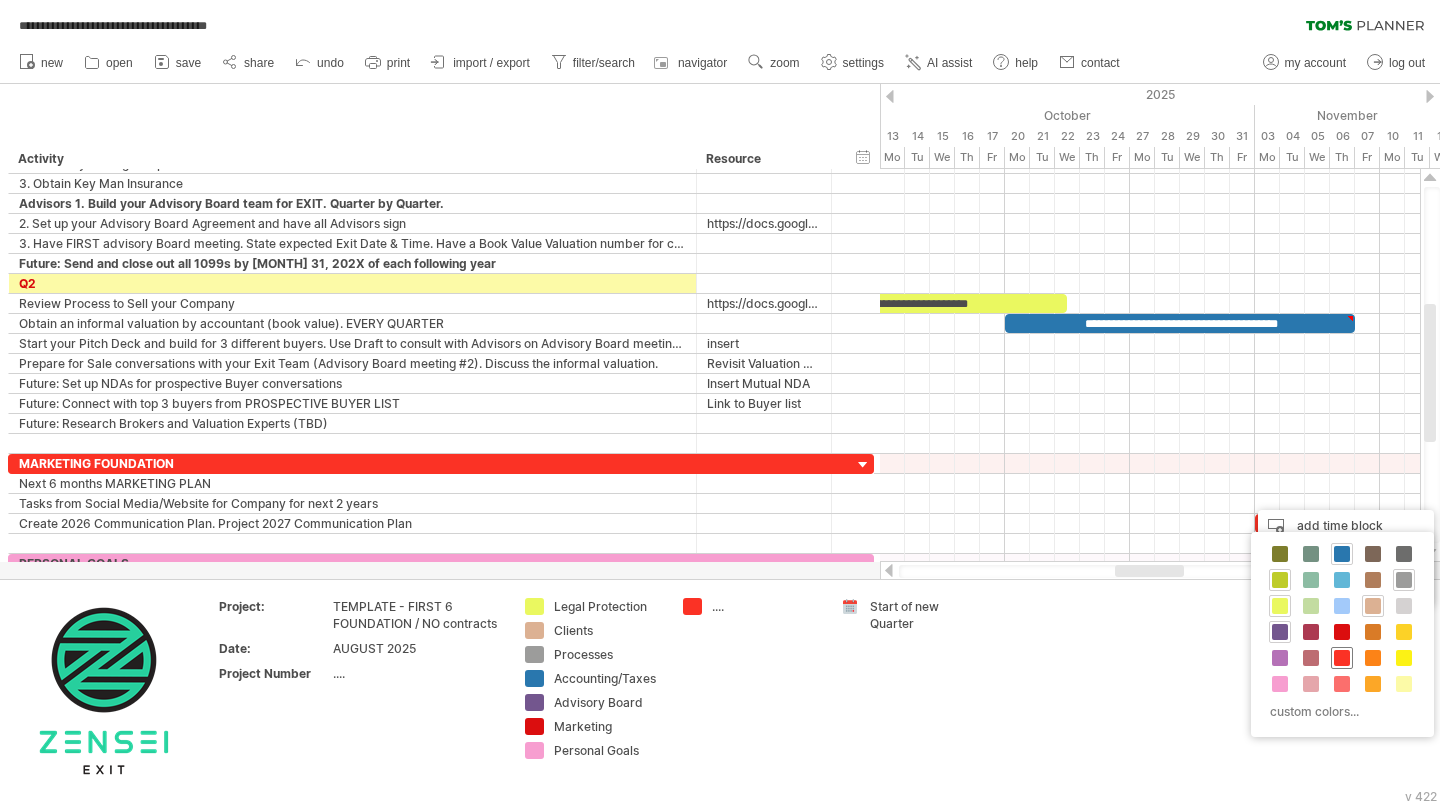 click at bounding box center [1342, 658] 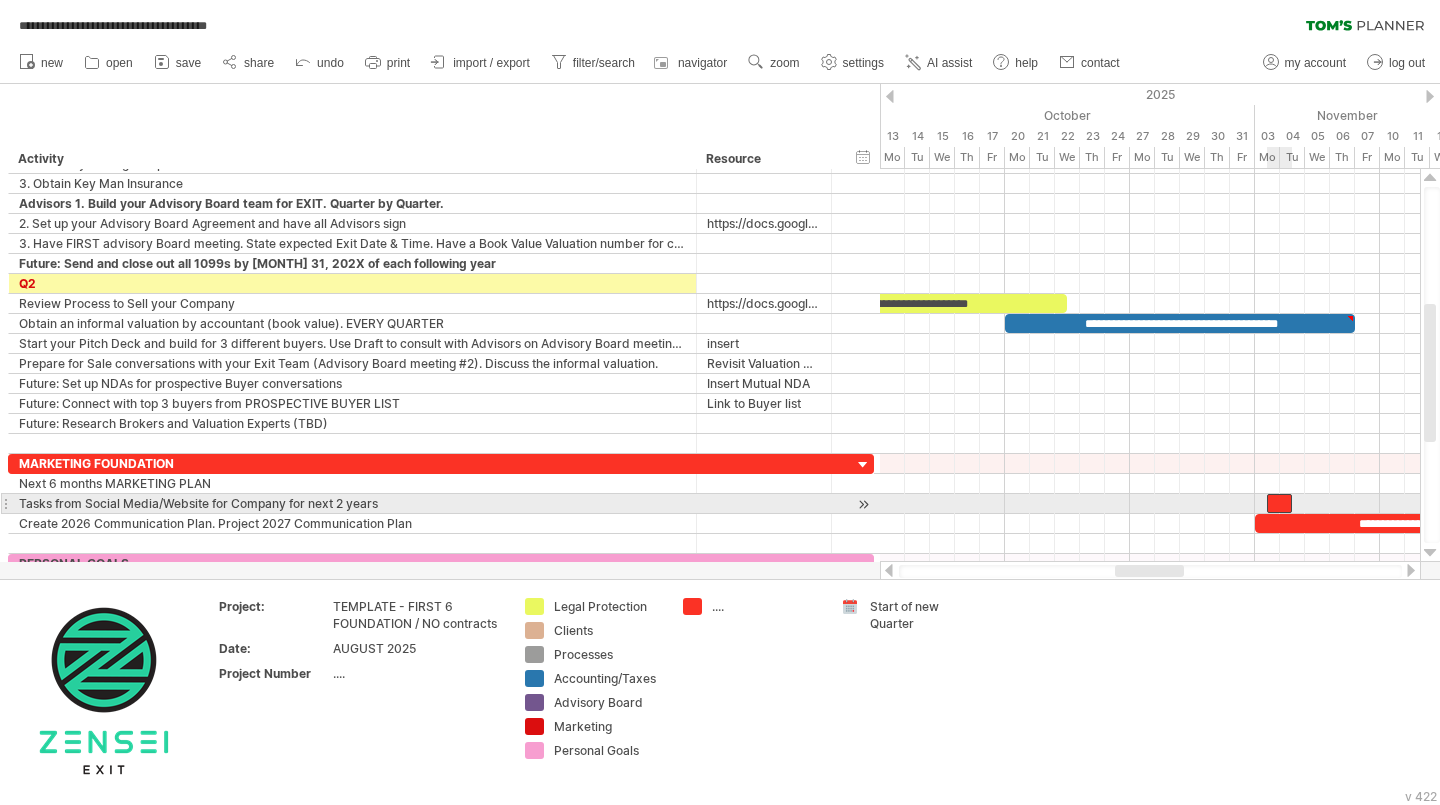click at bounding box center [1279, 503] 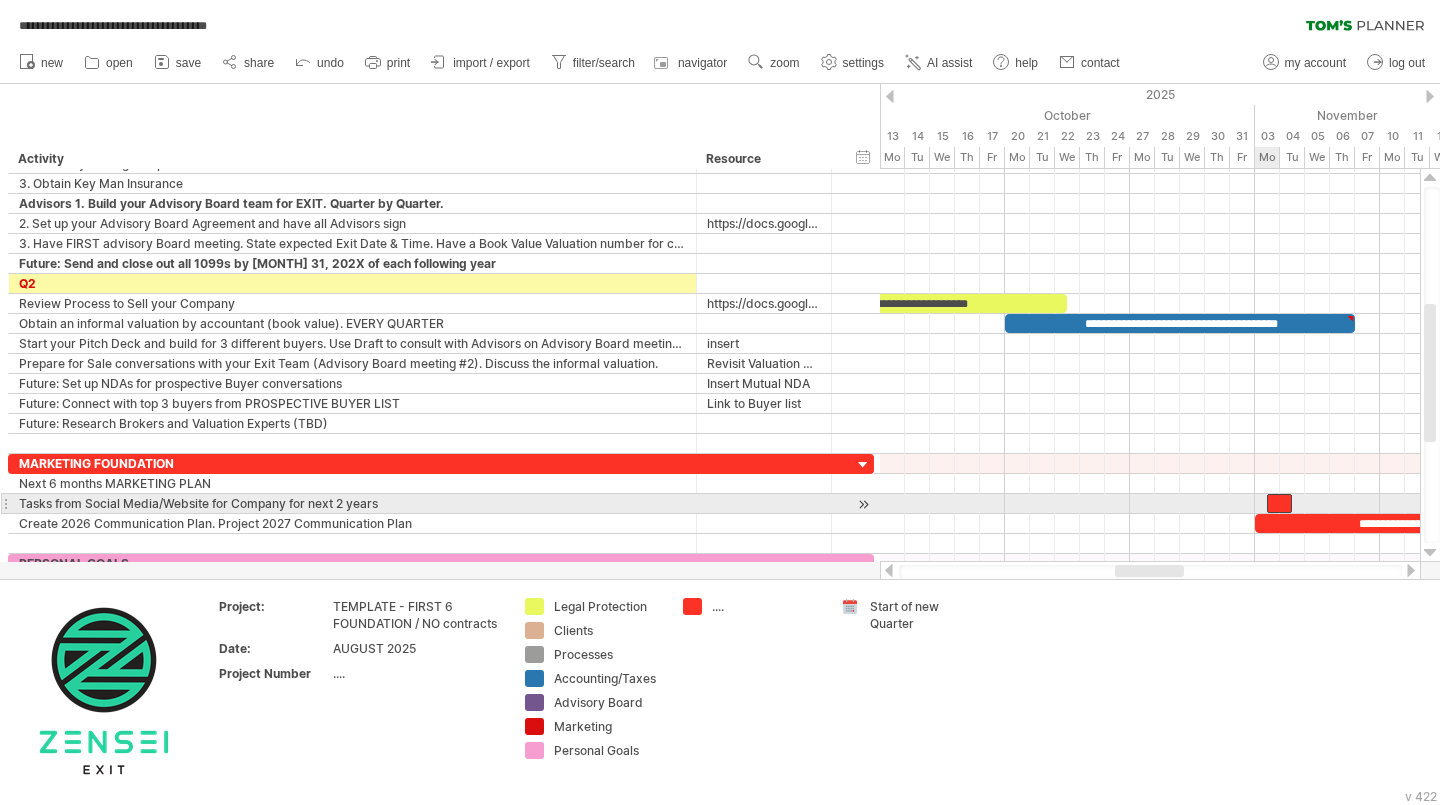 type 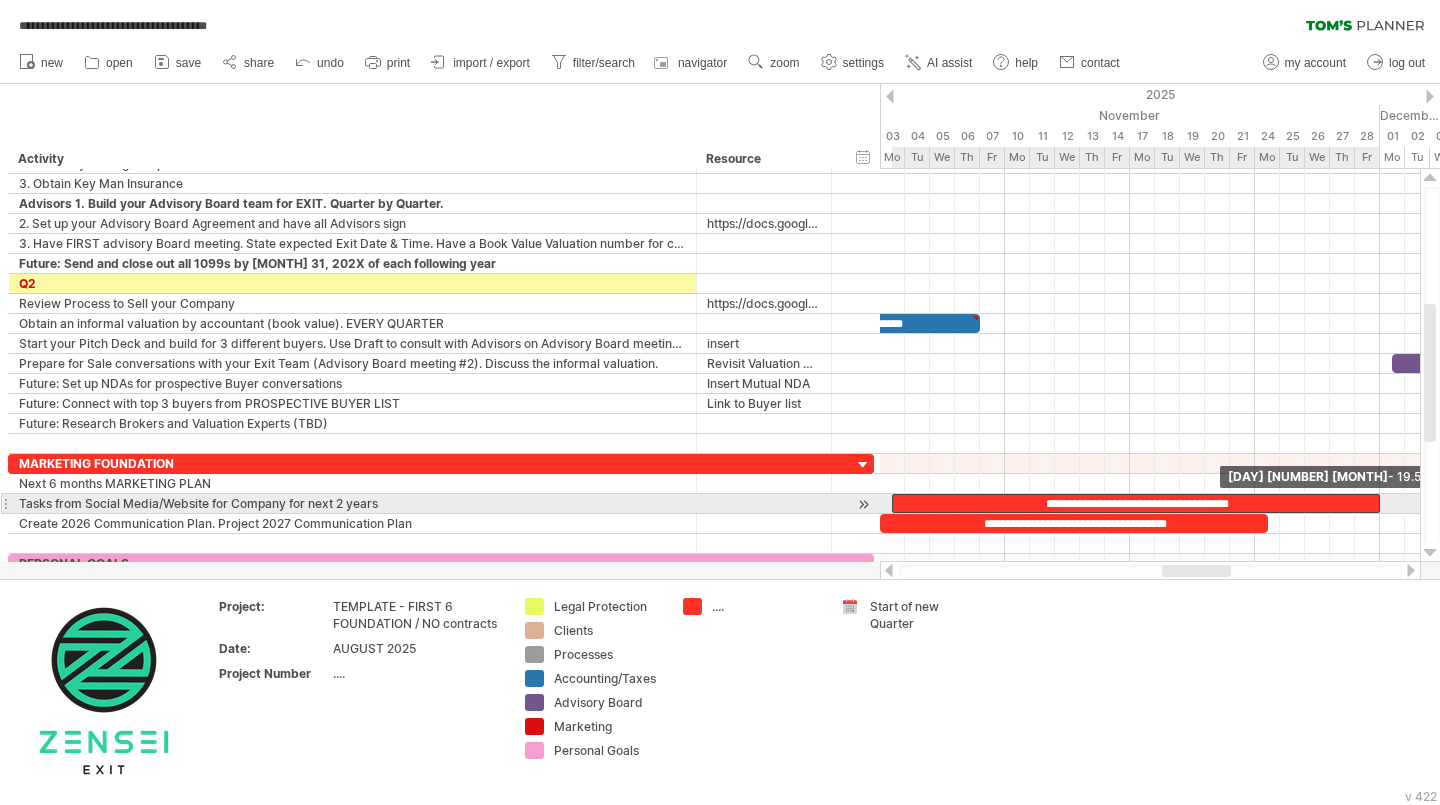 drag, startPoint x: 1292, startPoint y: 501, endPoint x: 1381, endPoint y: 495, distance: 89.20202 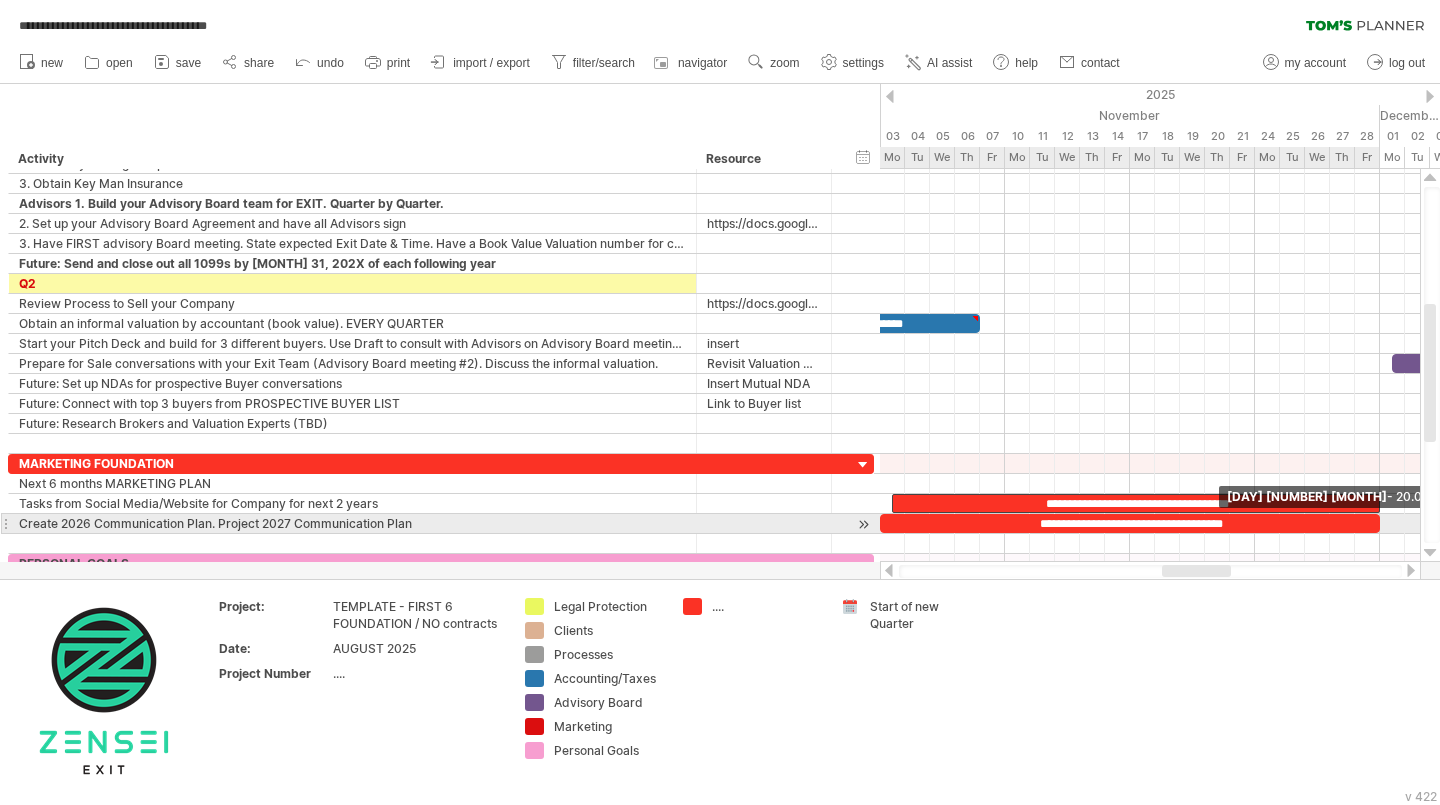 drag, startPoint x: 1268, startPoint y: 522, endPoint x: 1377, endPoint y: 515, distance: 109.22454 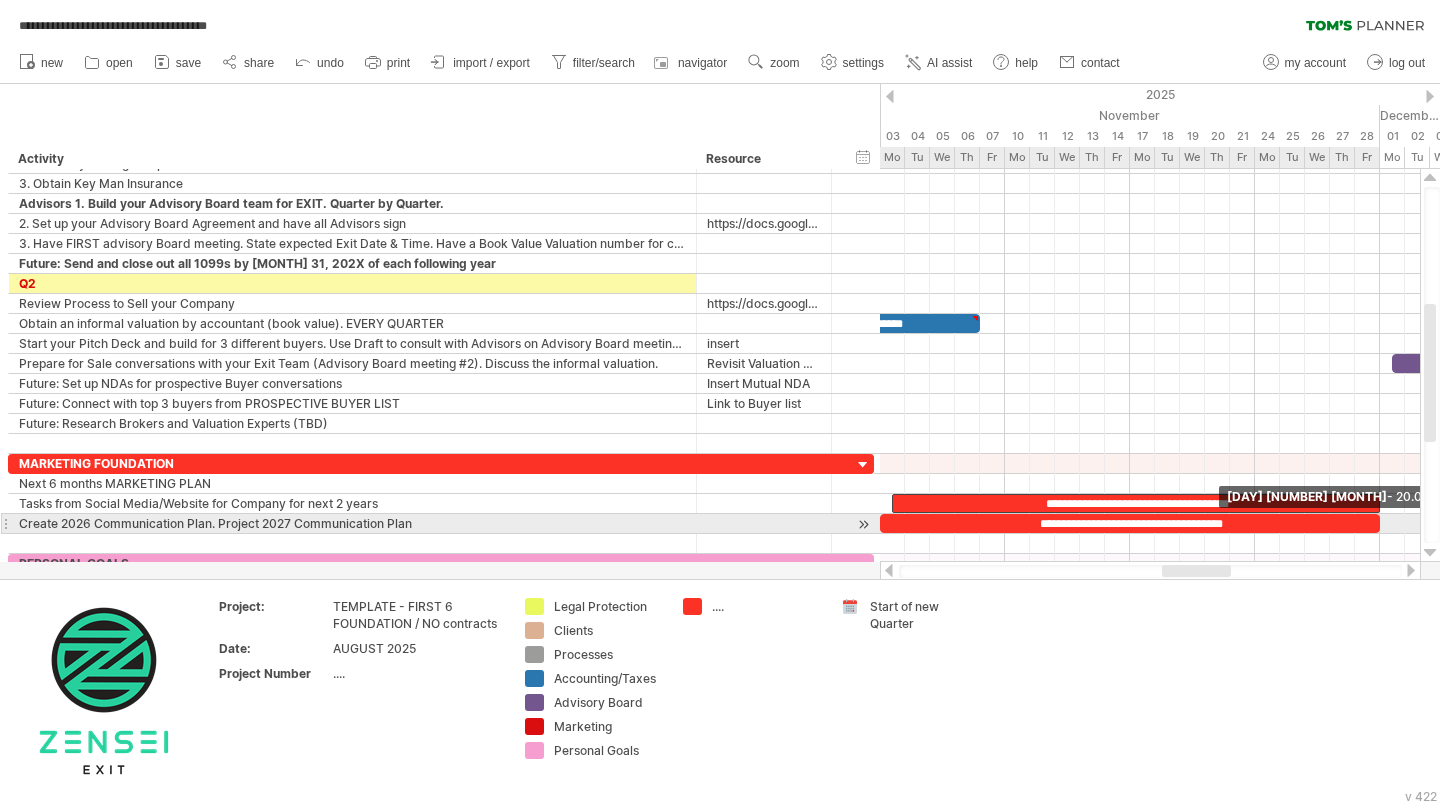 click at bounding box center (1380, 523) 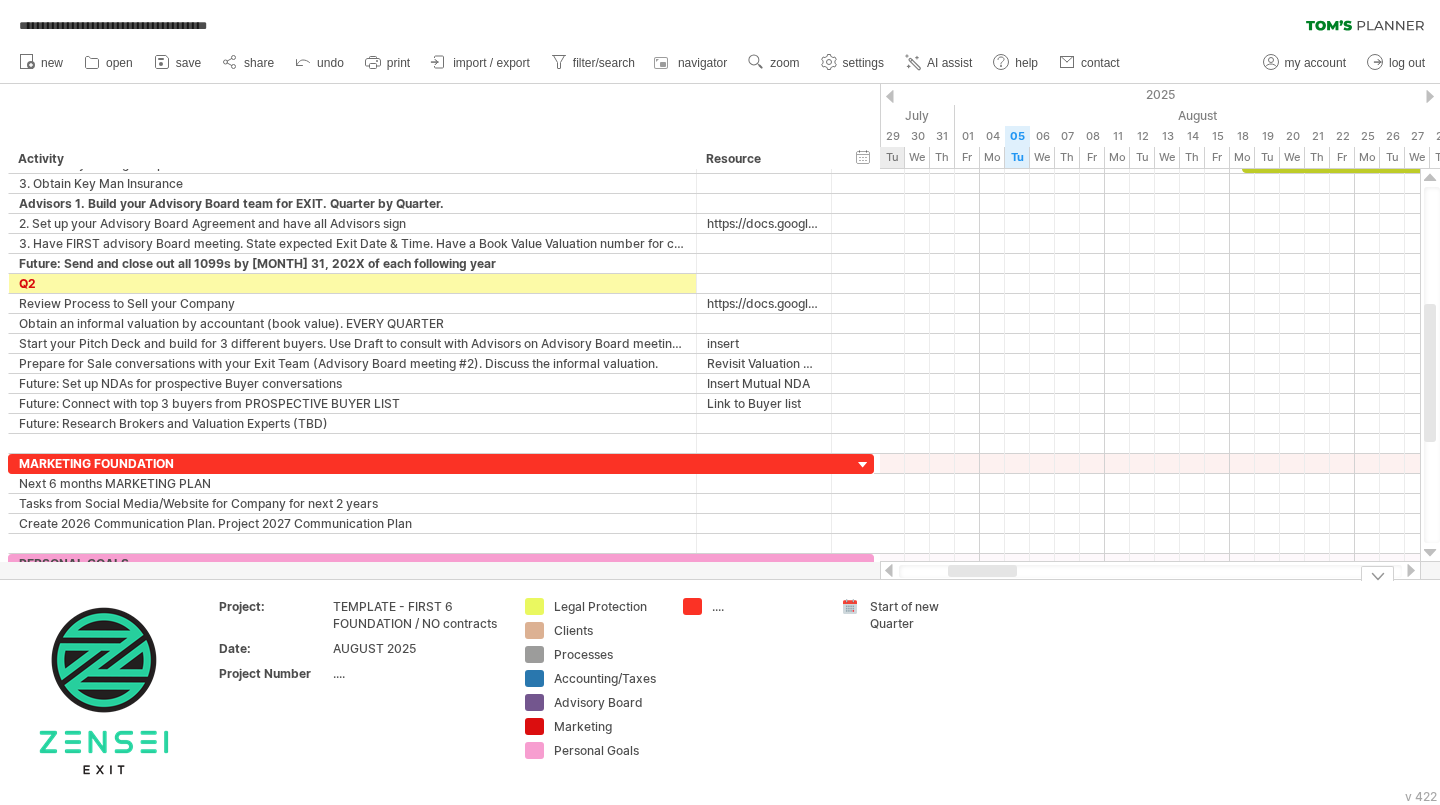 drag, startPoint x: 1221, startPoint y: 572, endPoint x: 1007, endPoint y: 584, distance: 214.33618 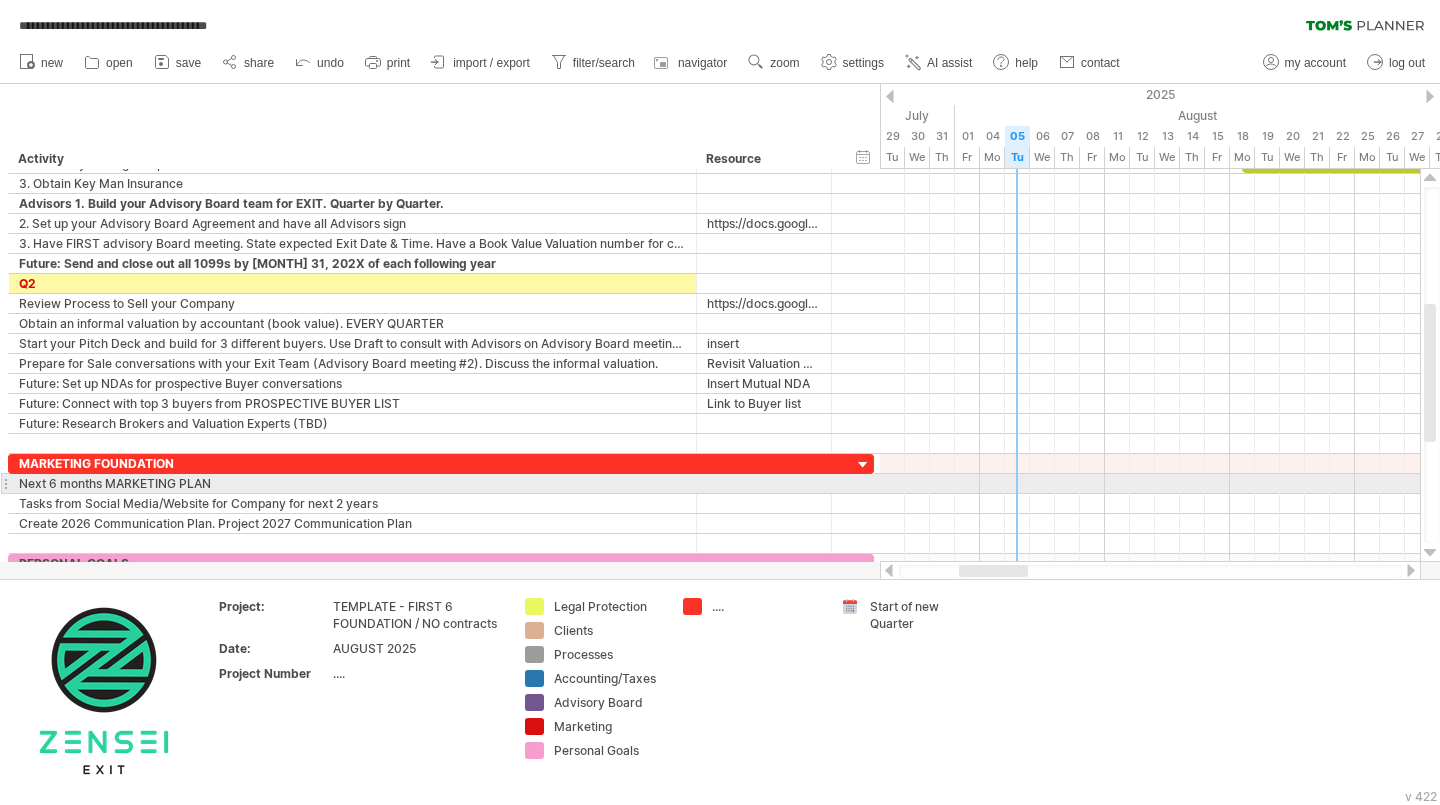 click at bounding box center (1150, 484) 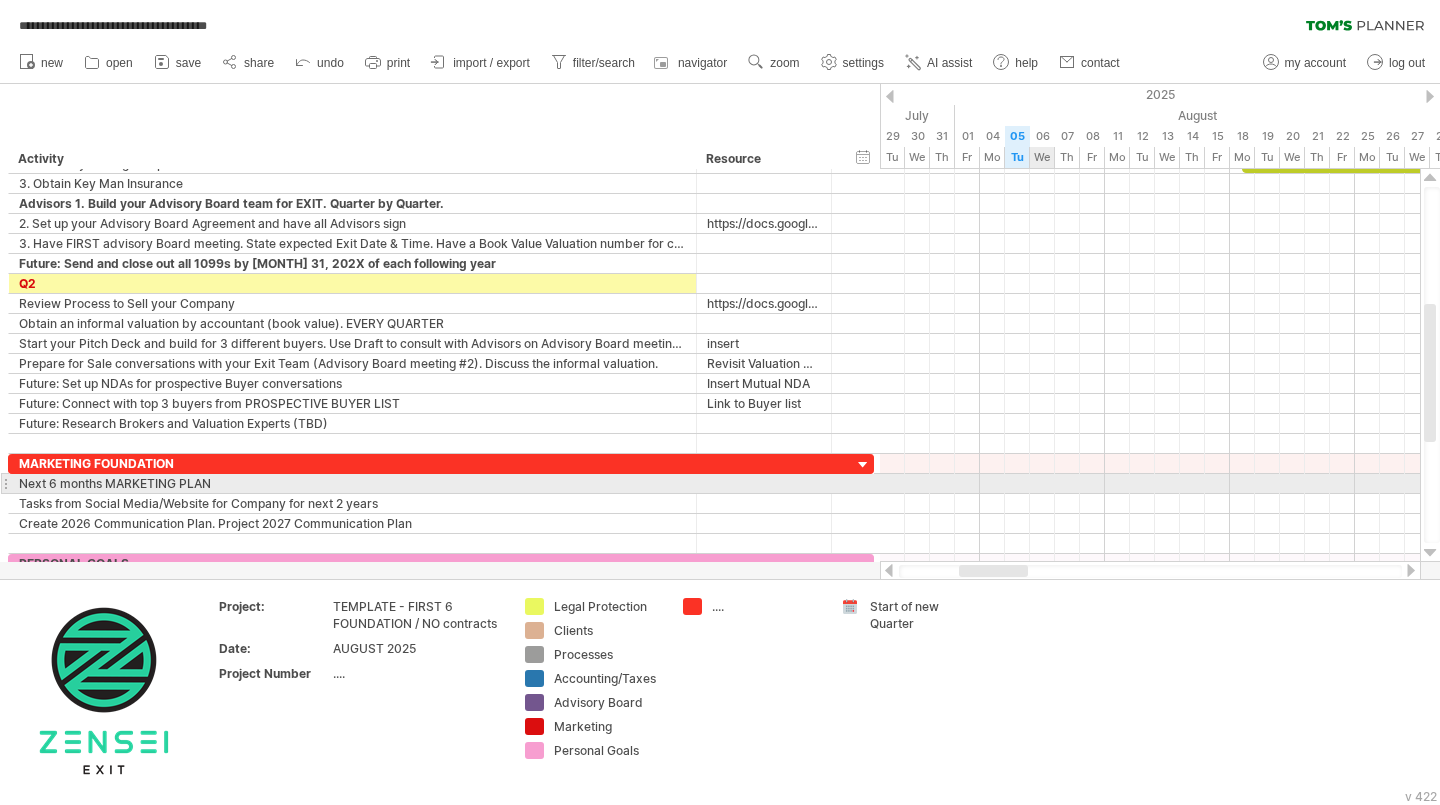 click at bounding box center (1150, 484) 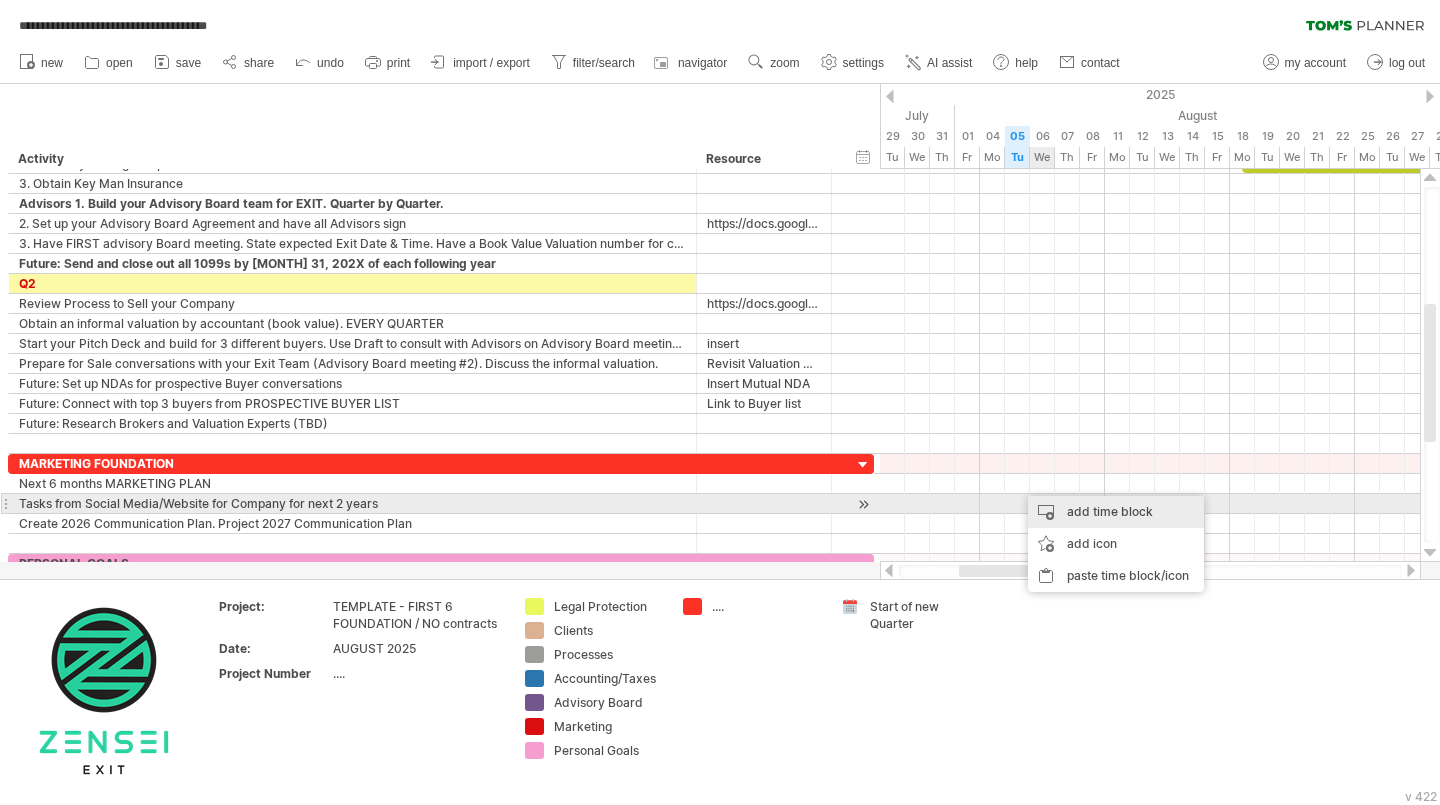 click on "add time block" at bounding box center (1116, 512) 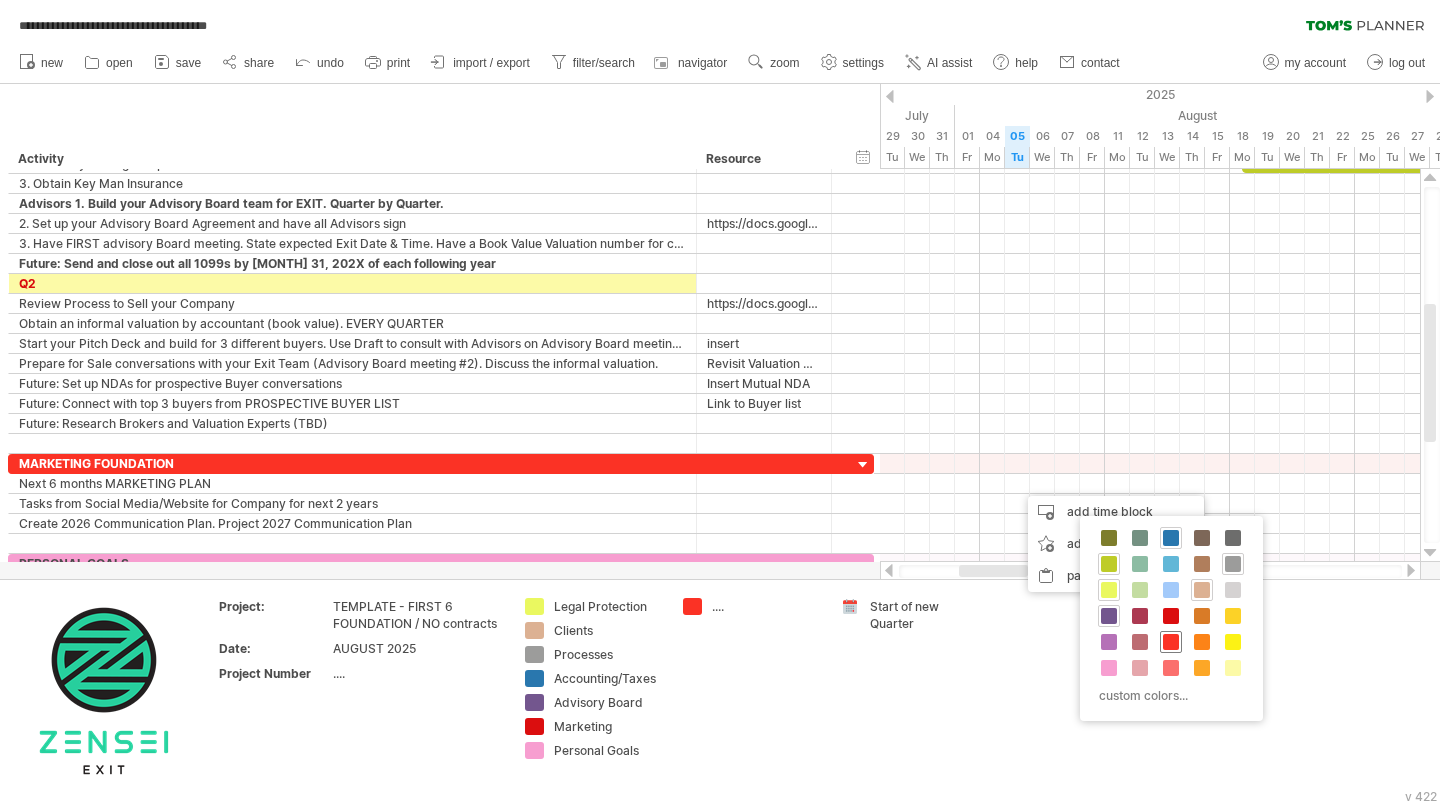 click at bounding box center (1171, 642) 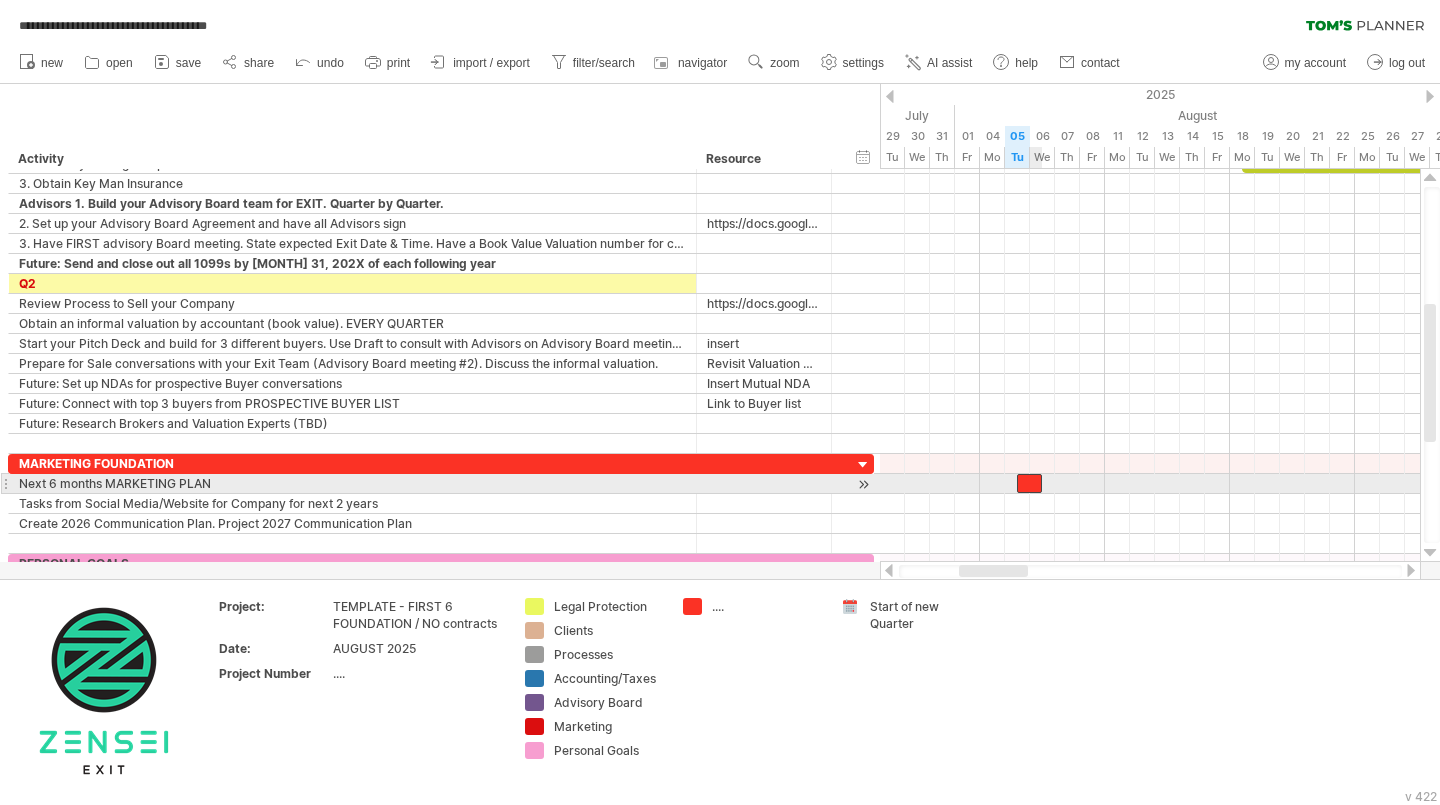 click at bounding box center (1029, 483) 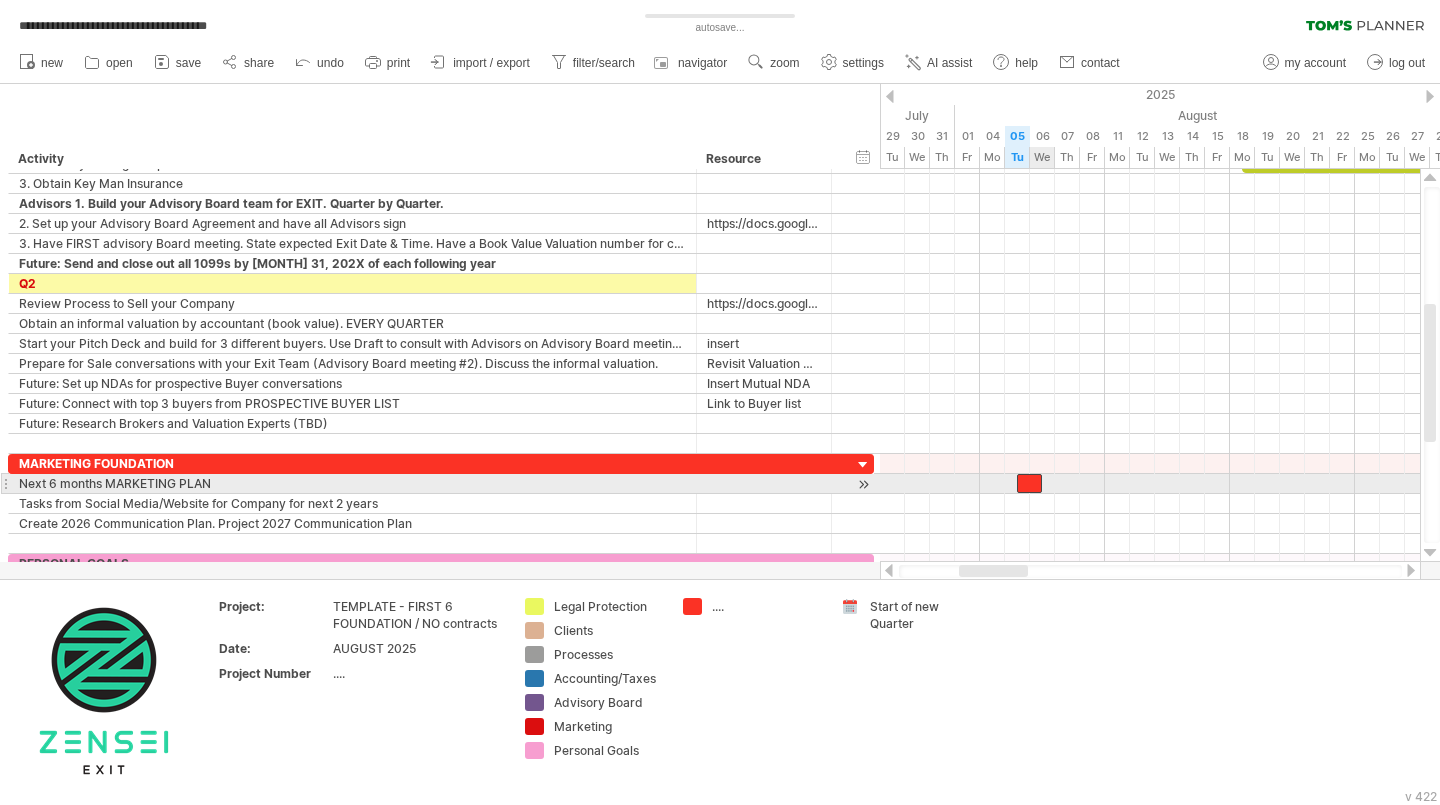 type 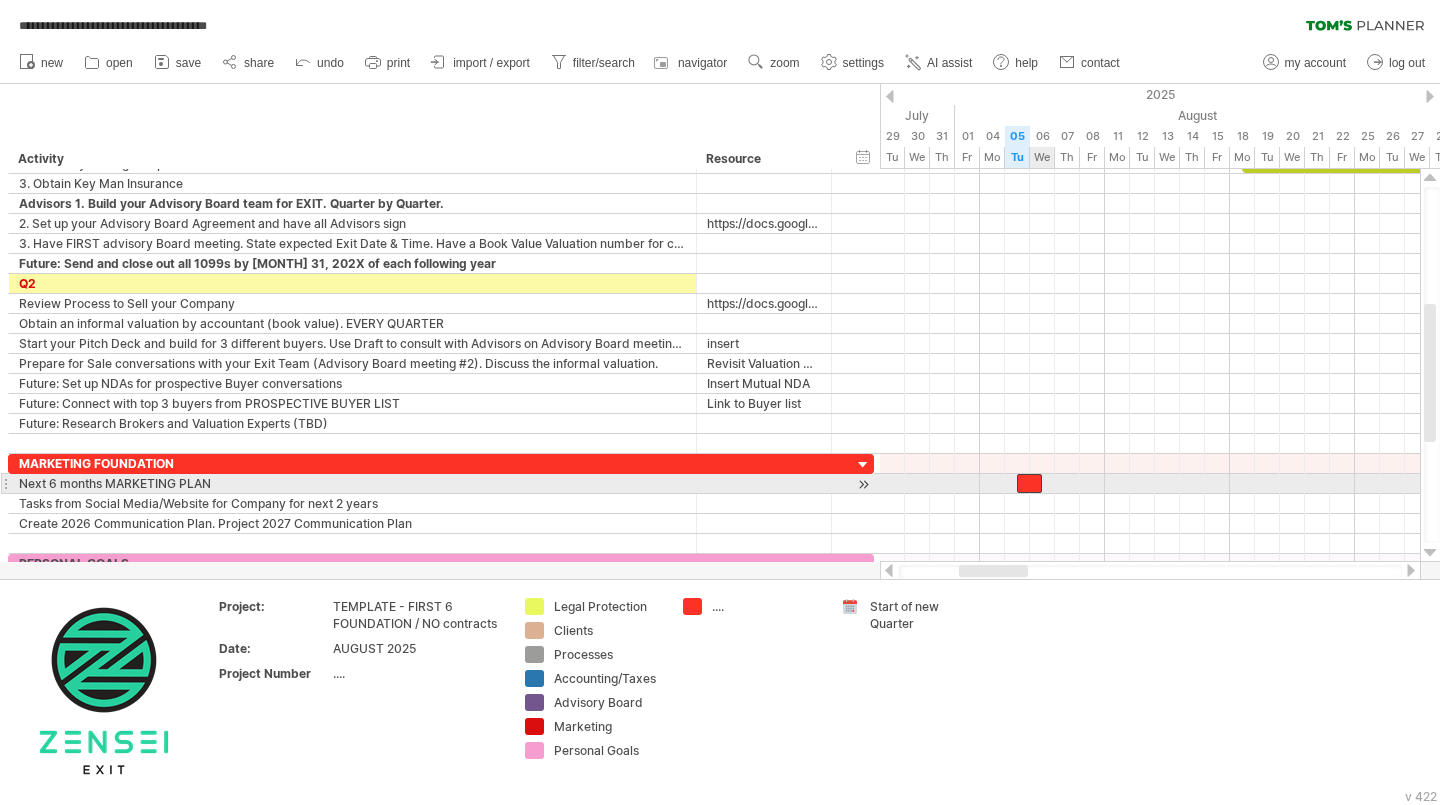 scroll, scrollTop: 0, scrollLeft: 138, axis: horizontal 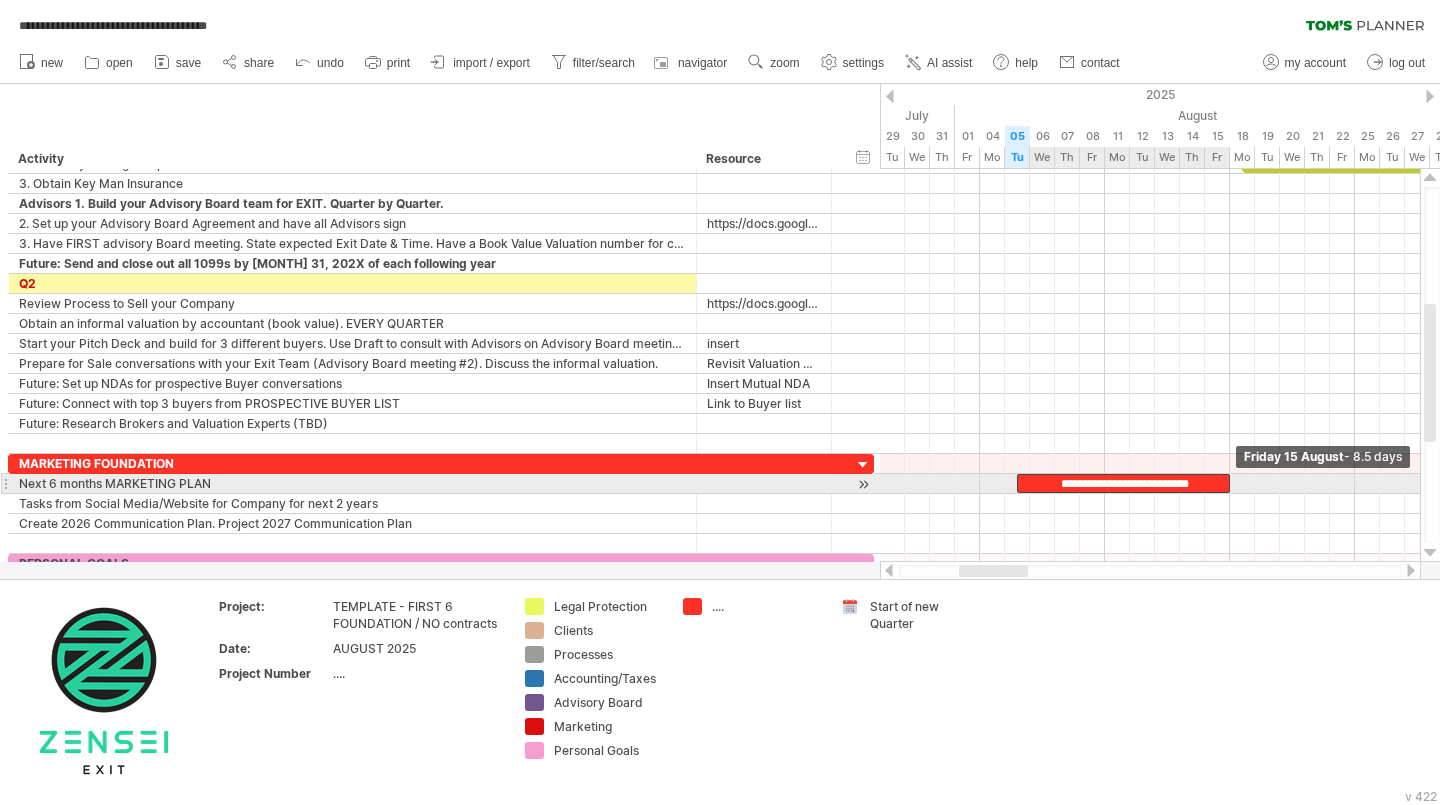 drag, startPoint x: 1041, startPoint y: 487, endPoint x: 1228, endPoint y: 476, distance: 187.32326 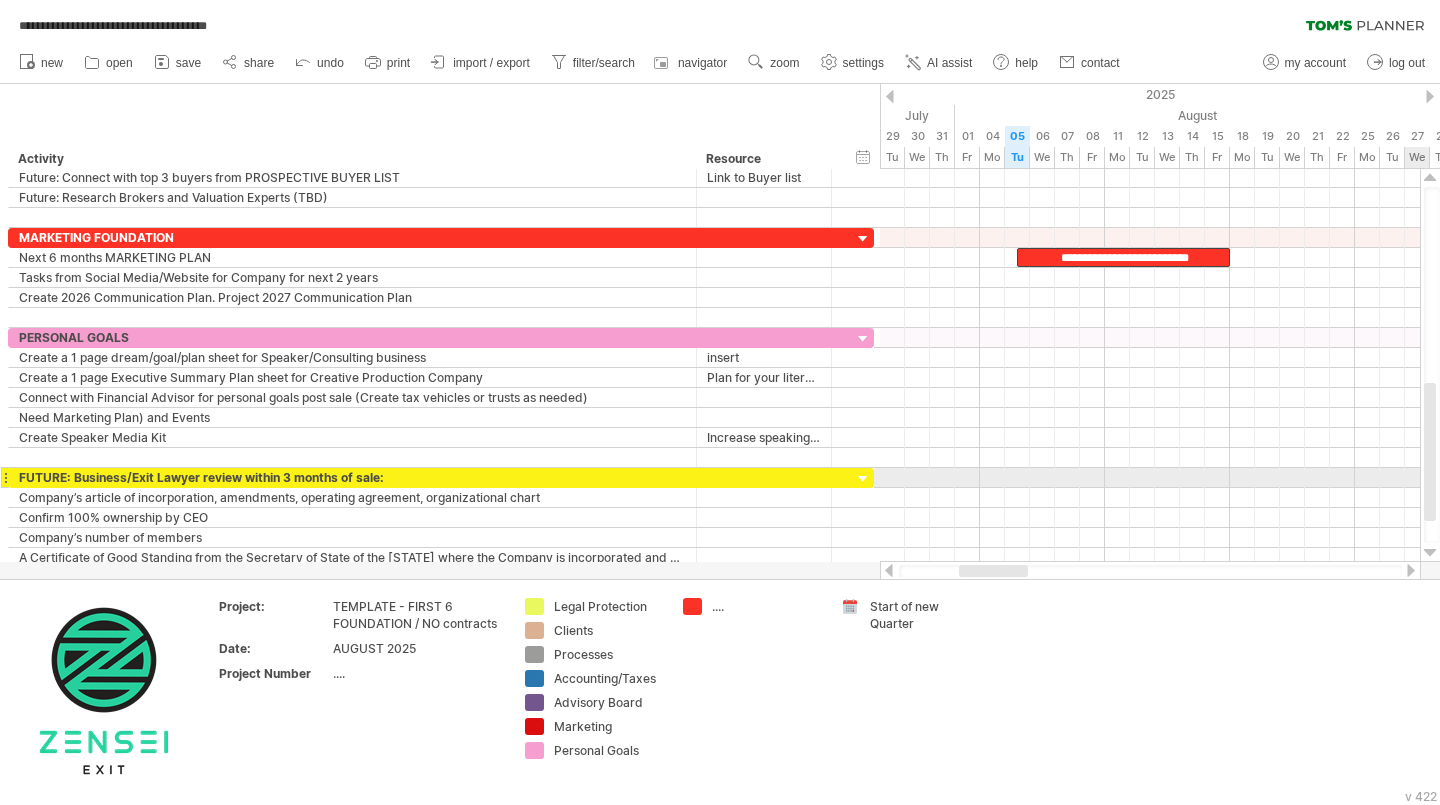drag, startPoint x: 1426, startPoint y: 403, endPoint x: 1437, endPoint y: 482, distance: 79.762146 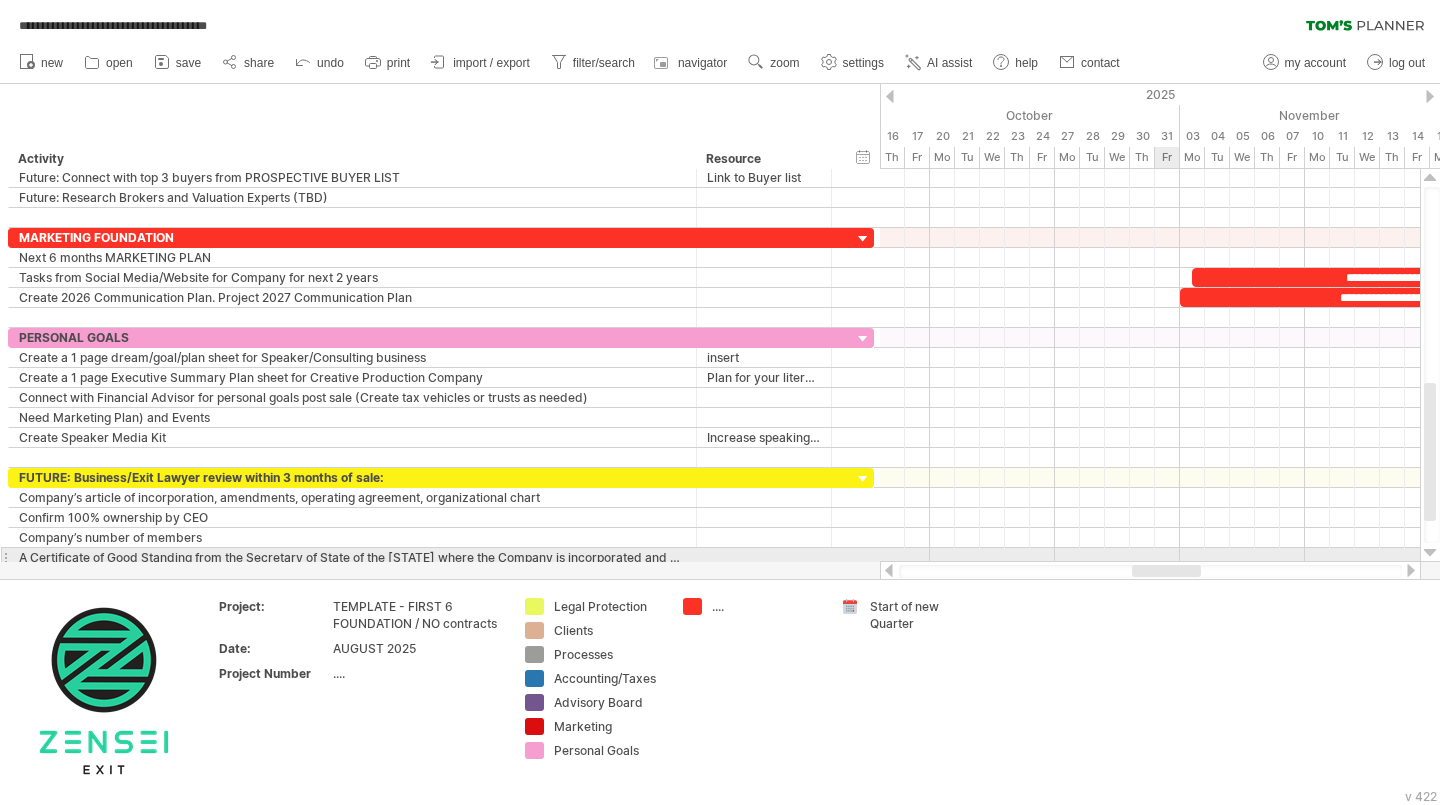 drag, startPoint x: 1005, startPoint y: 568, endPoint x: 1178, endPoint y: 555, distance: 173.48775 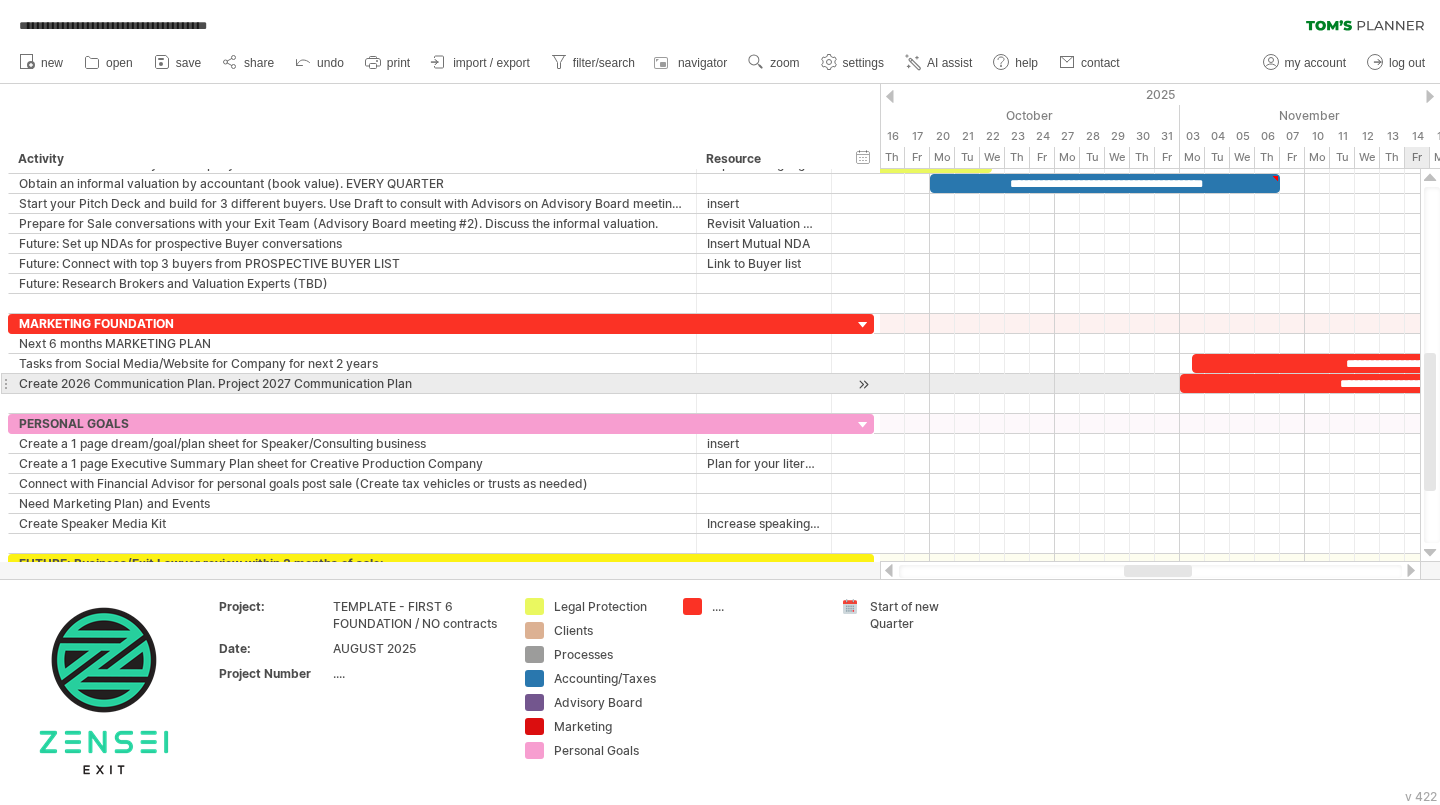 drag, startPoint x: 1435, startPoint y: 408, endPoint x: 1437, endPoint y: 378, distance: 30.066593 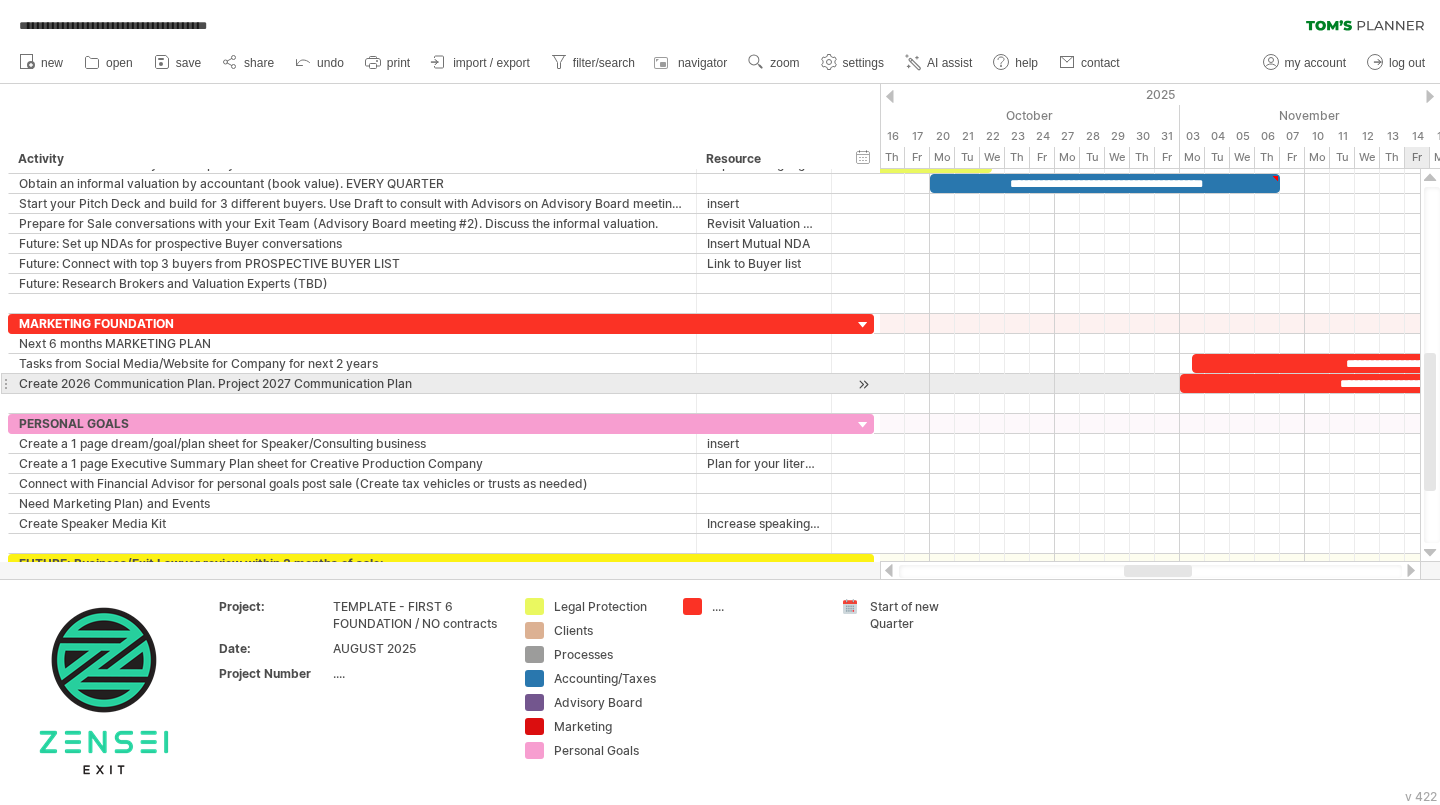 click at bounding box center [1432, 365] 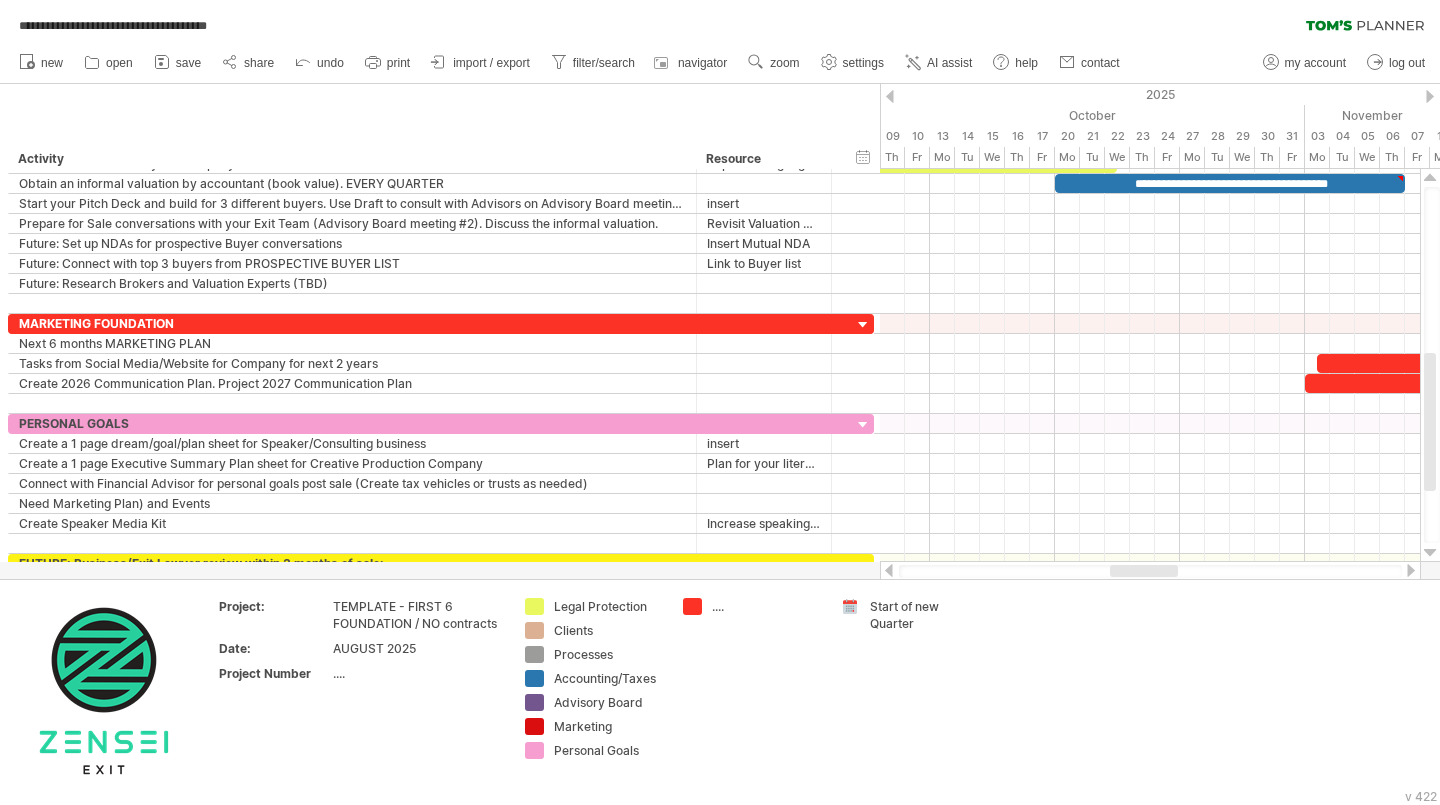 drag, startPoint x: 1169, startPoint y: 569, endPoint x: 1155, endPoint y: 566, distance: 14.3178215 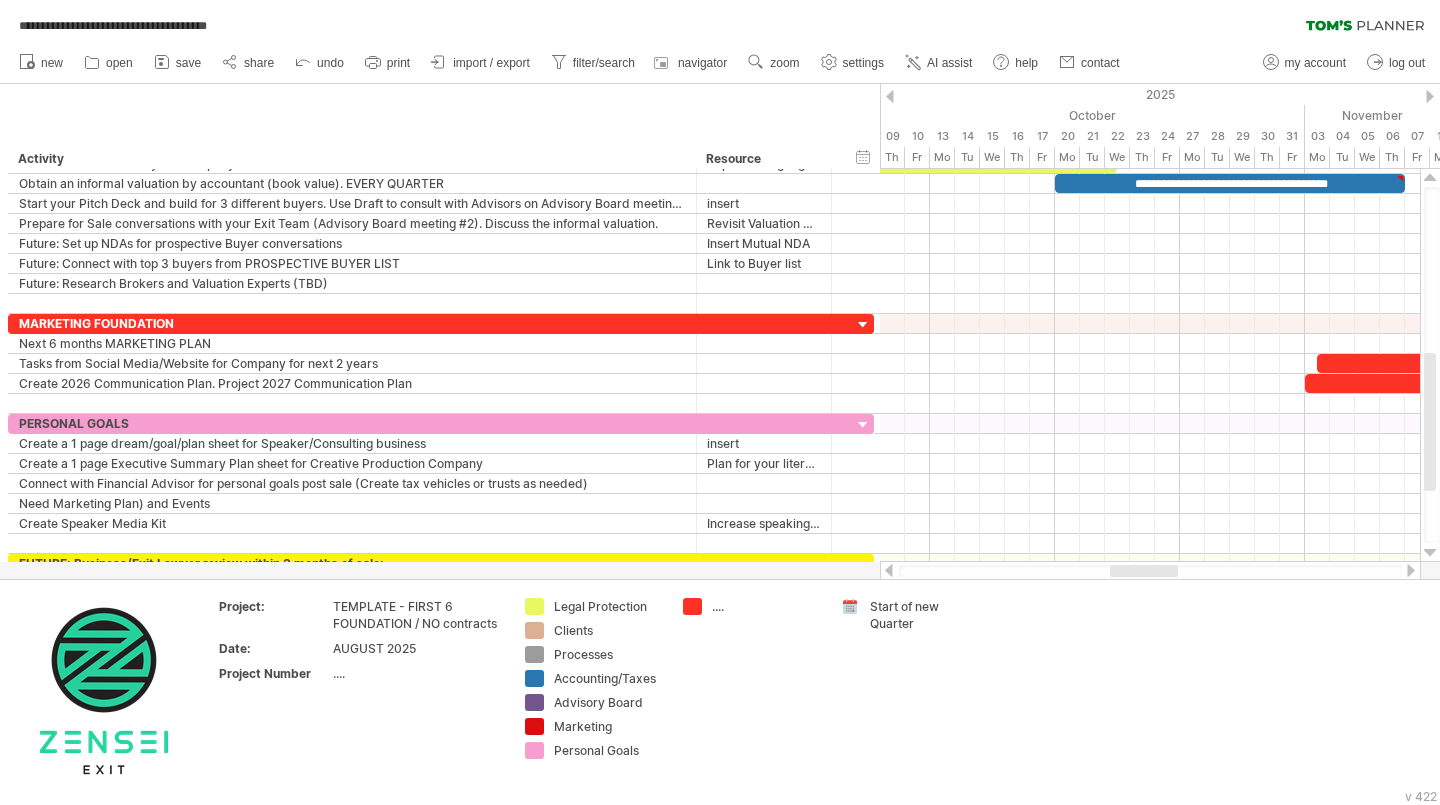 click at bounding box center (1144, 571) 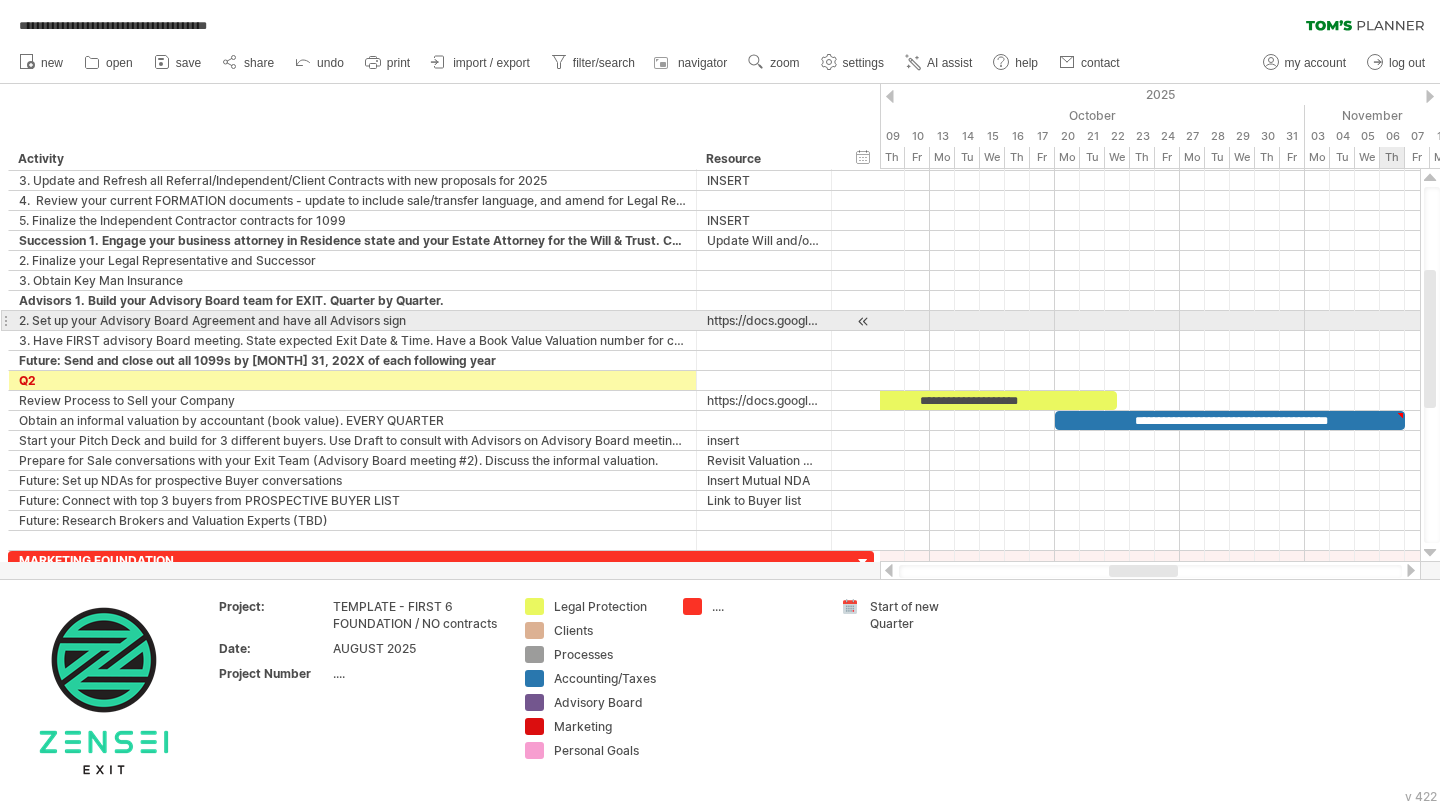drag, startPoint x: 1428, startPoint y: 405, endPoint x: 1433, endPoint y: 322, distance: 83.15047 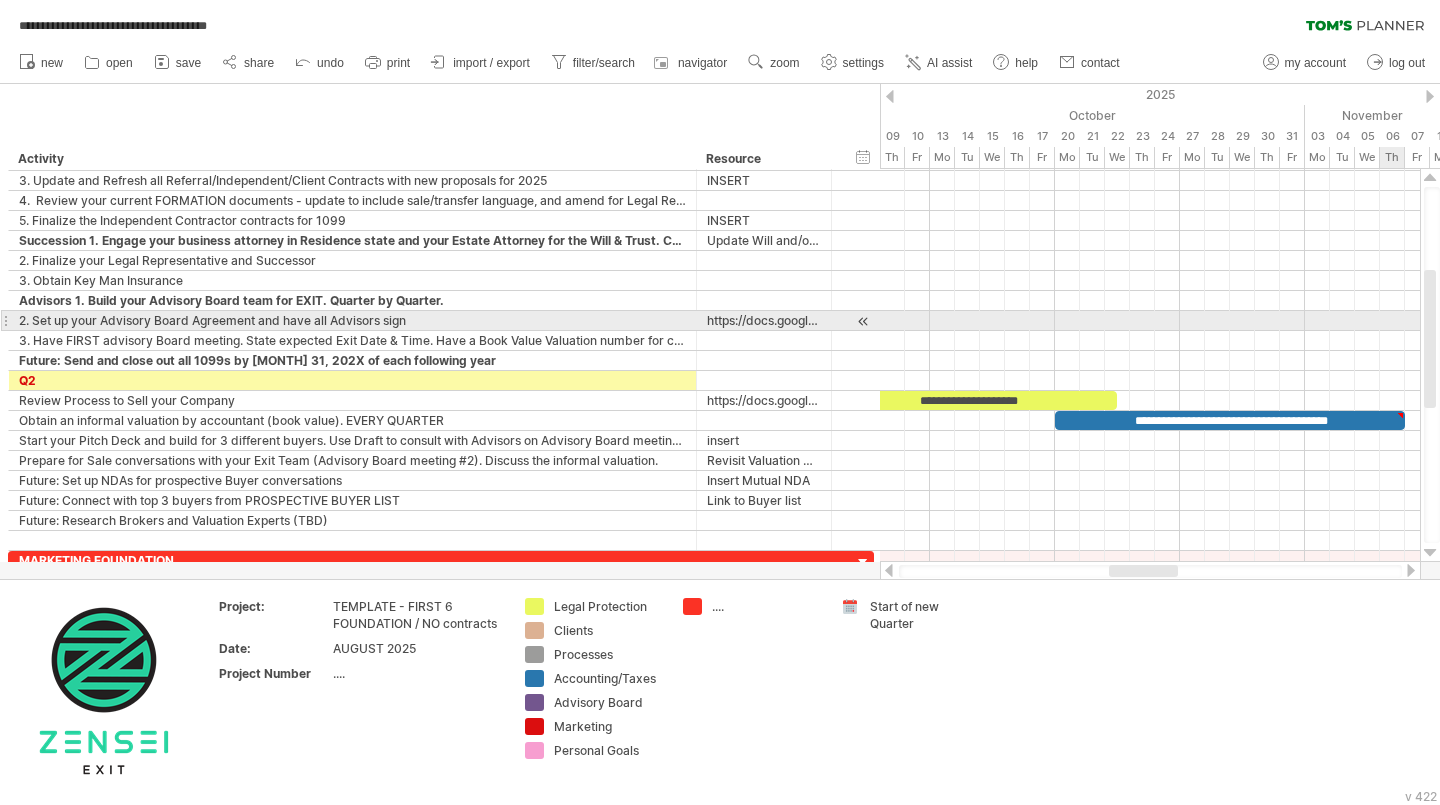 click at bounding box center [1430, 339] 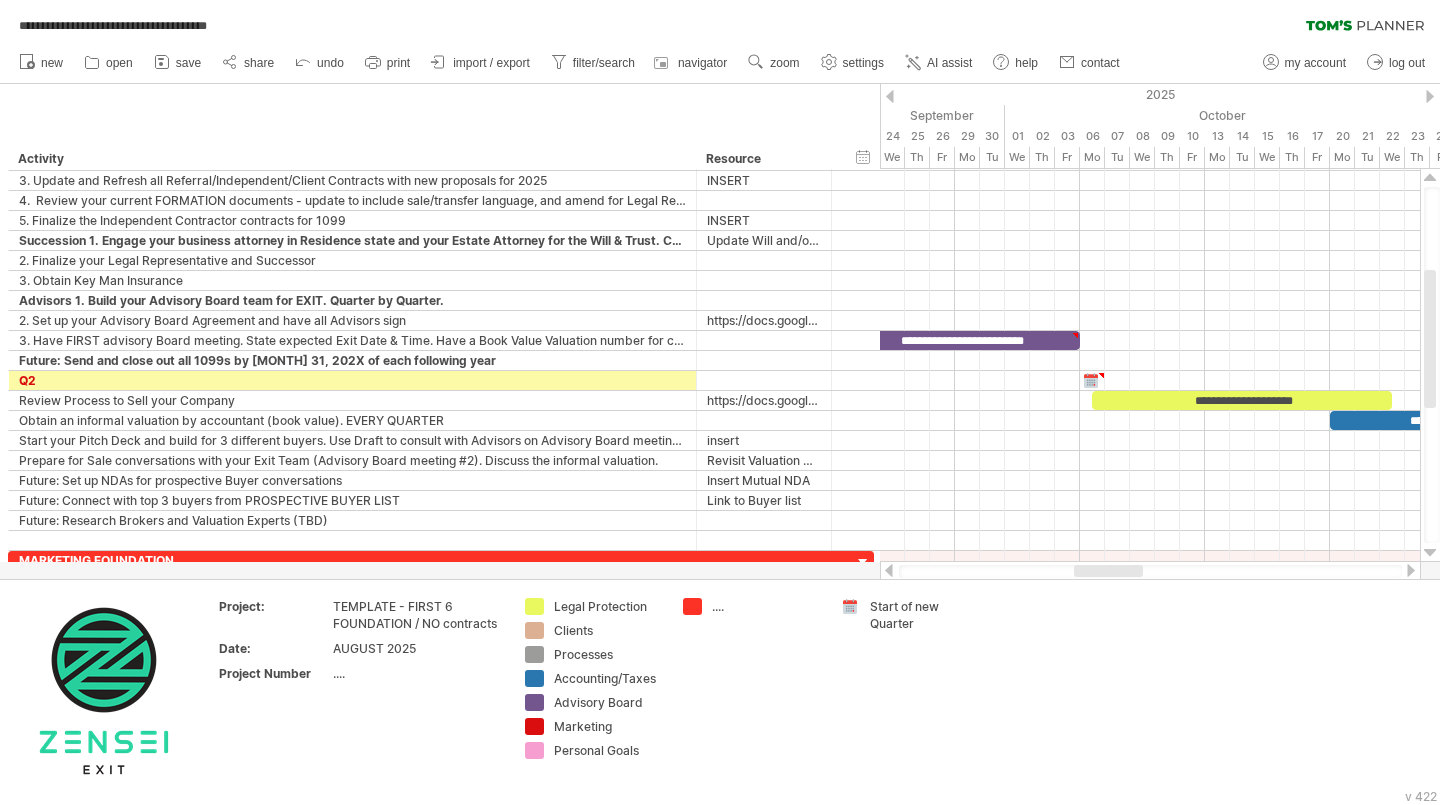drag, startPoint x: 1156, startPoint y: 571, endPoint x: 1121, endPoint y: 573, distance: 35.057095 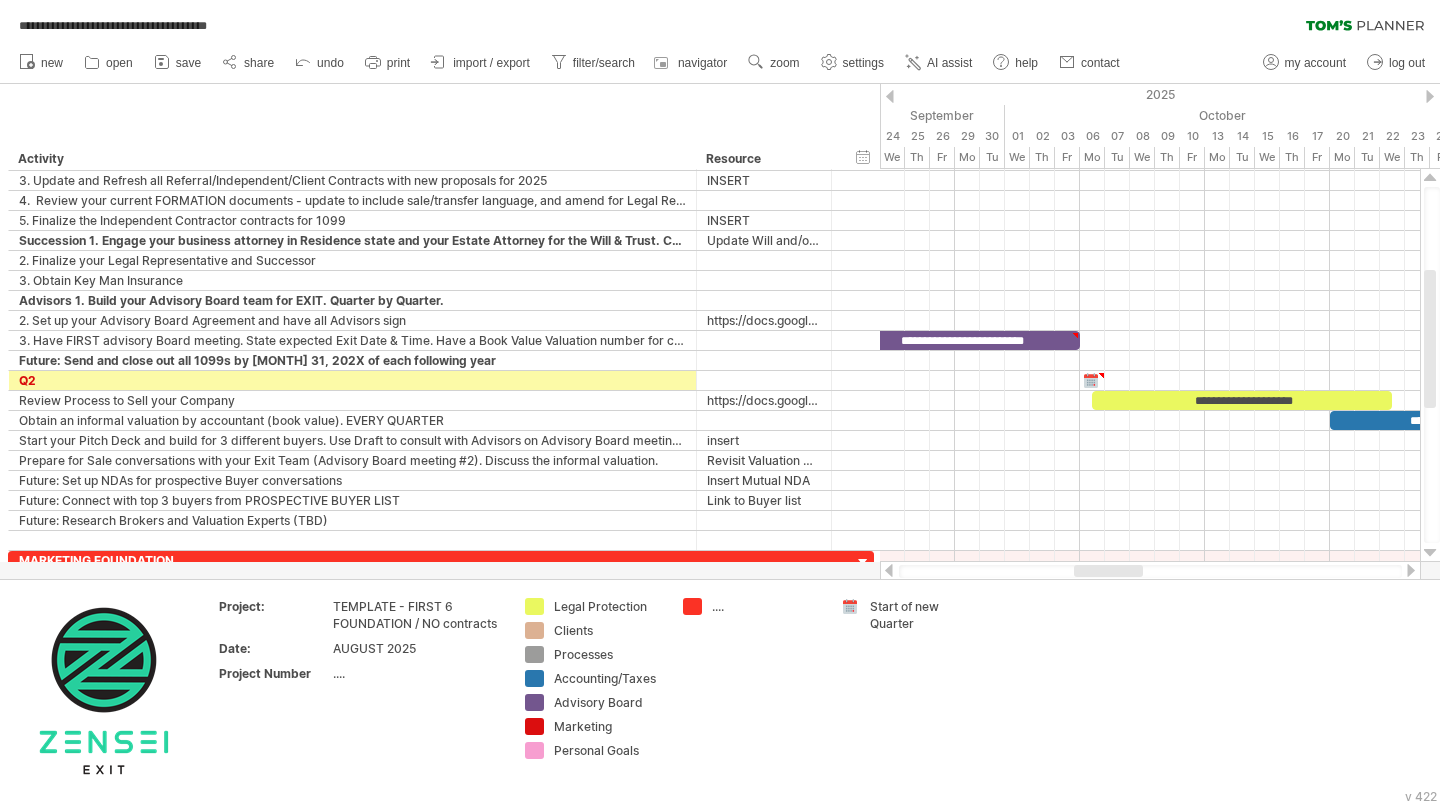 click at bounding box center [1108, 571] 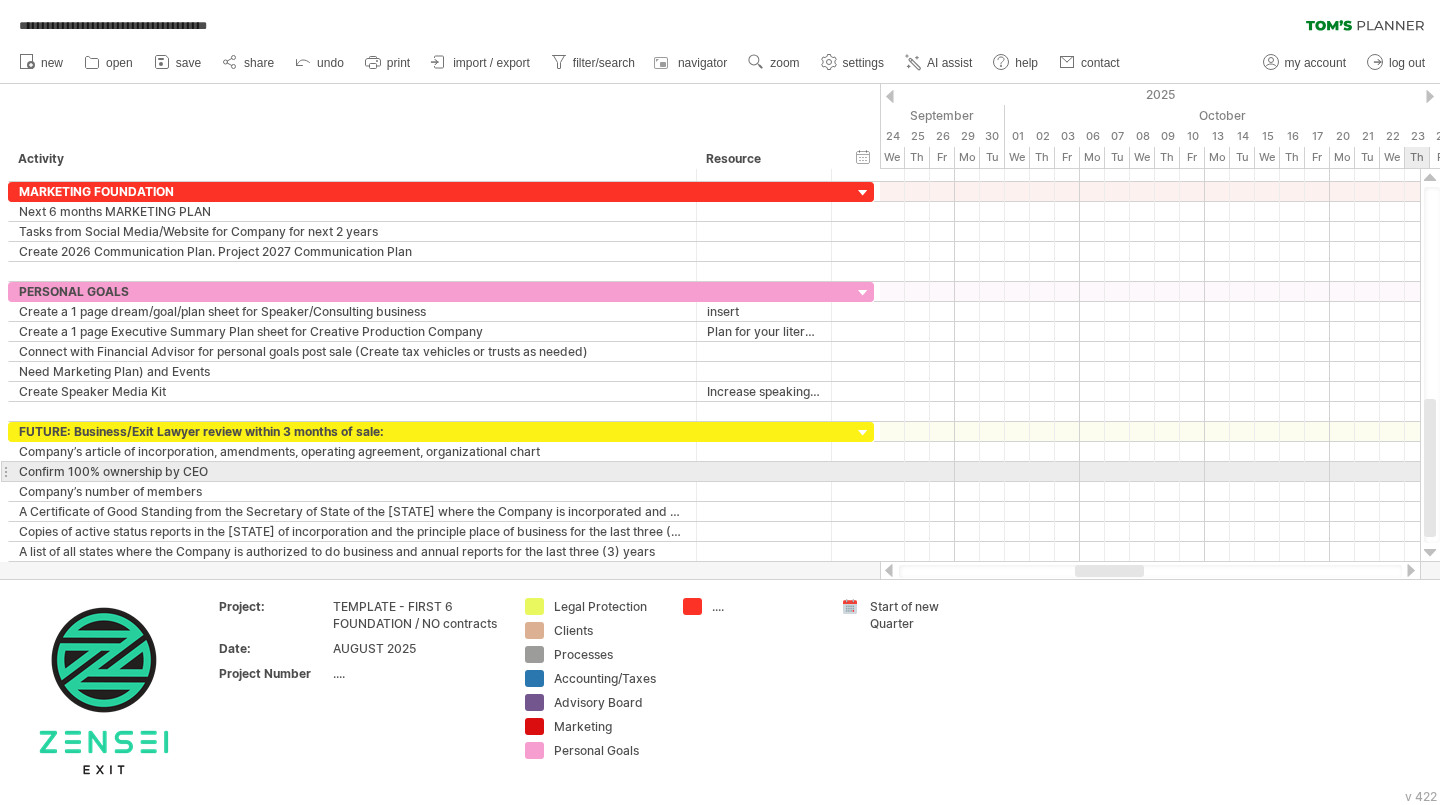 drag, startPoint x: 1431, startPoint y: 349, endPoint x: 1439, endPoint y: 478, distance: 129.24782 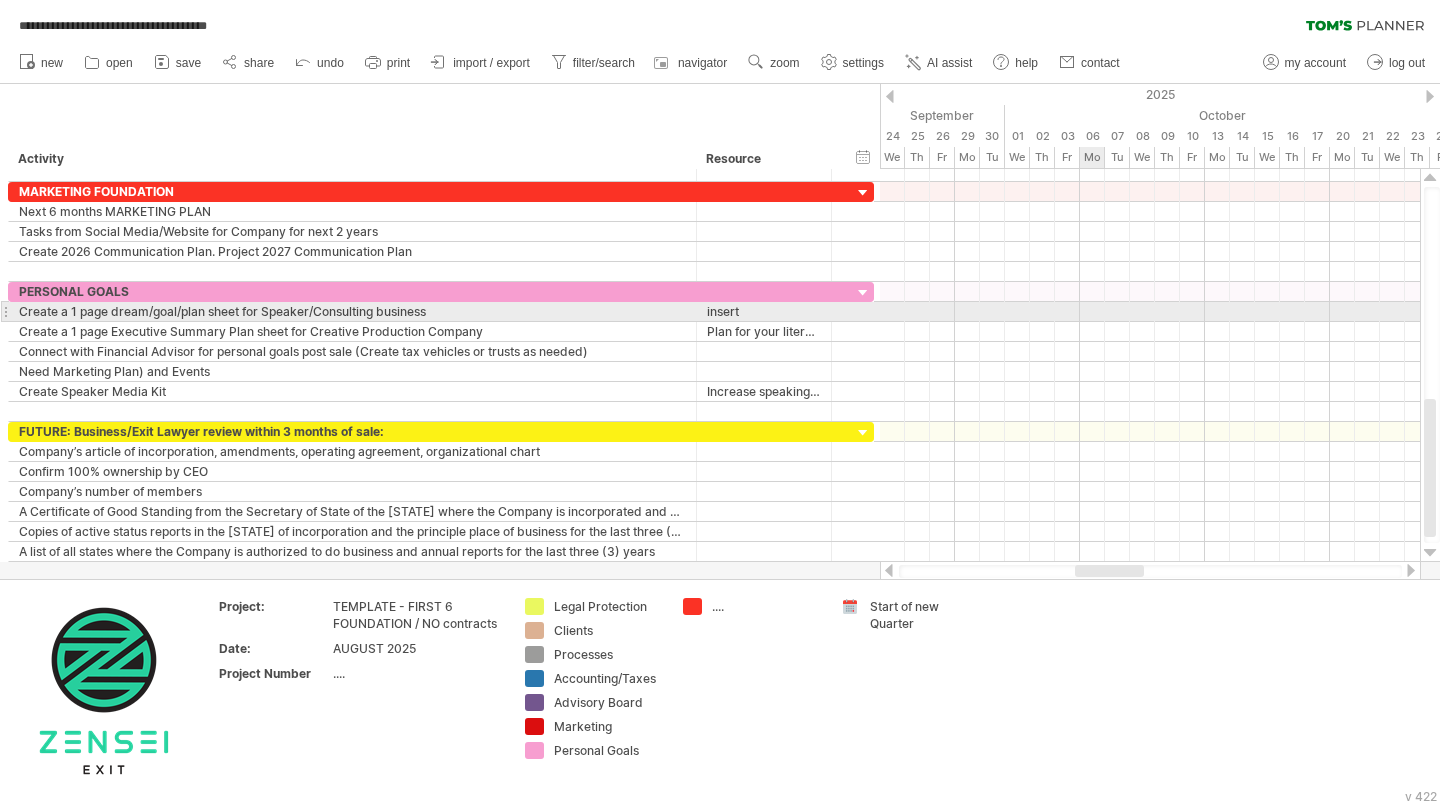 click at bounding box center [1150, 332] 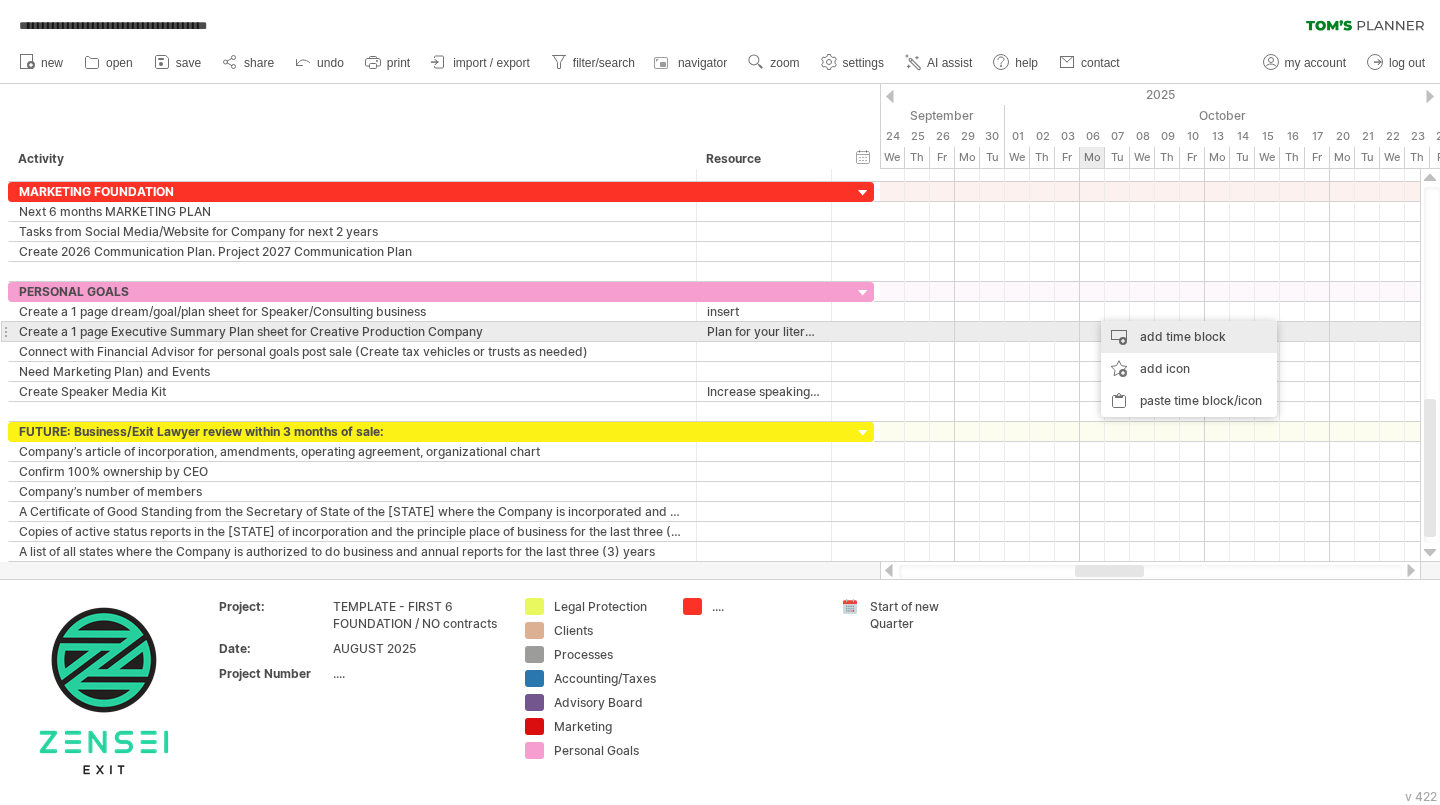 click on "add time block" at bounding box center [1189, 337] 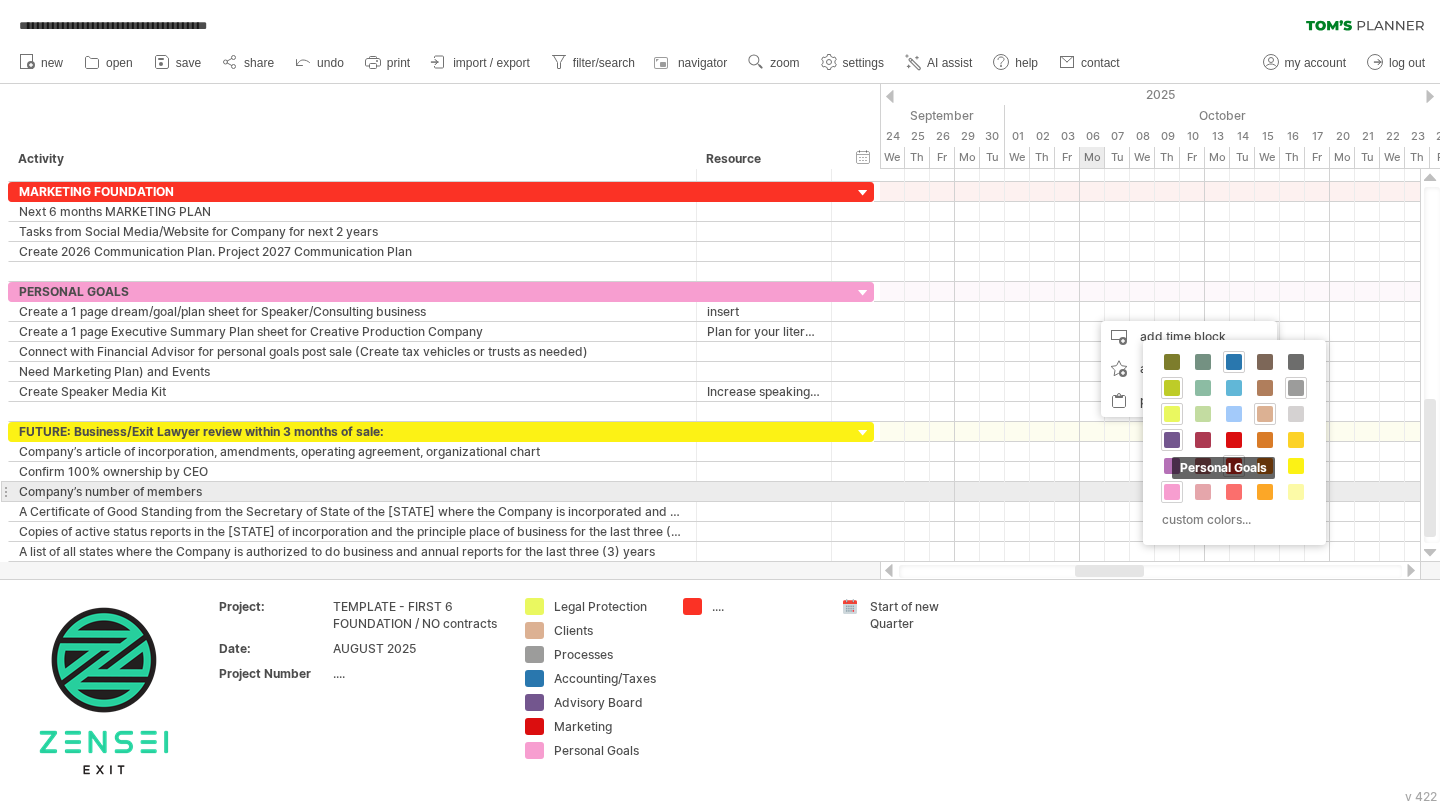 click at bounding box center [1172, 492] 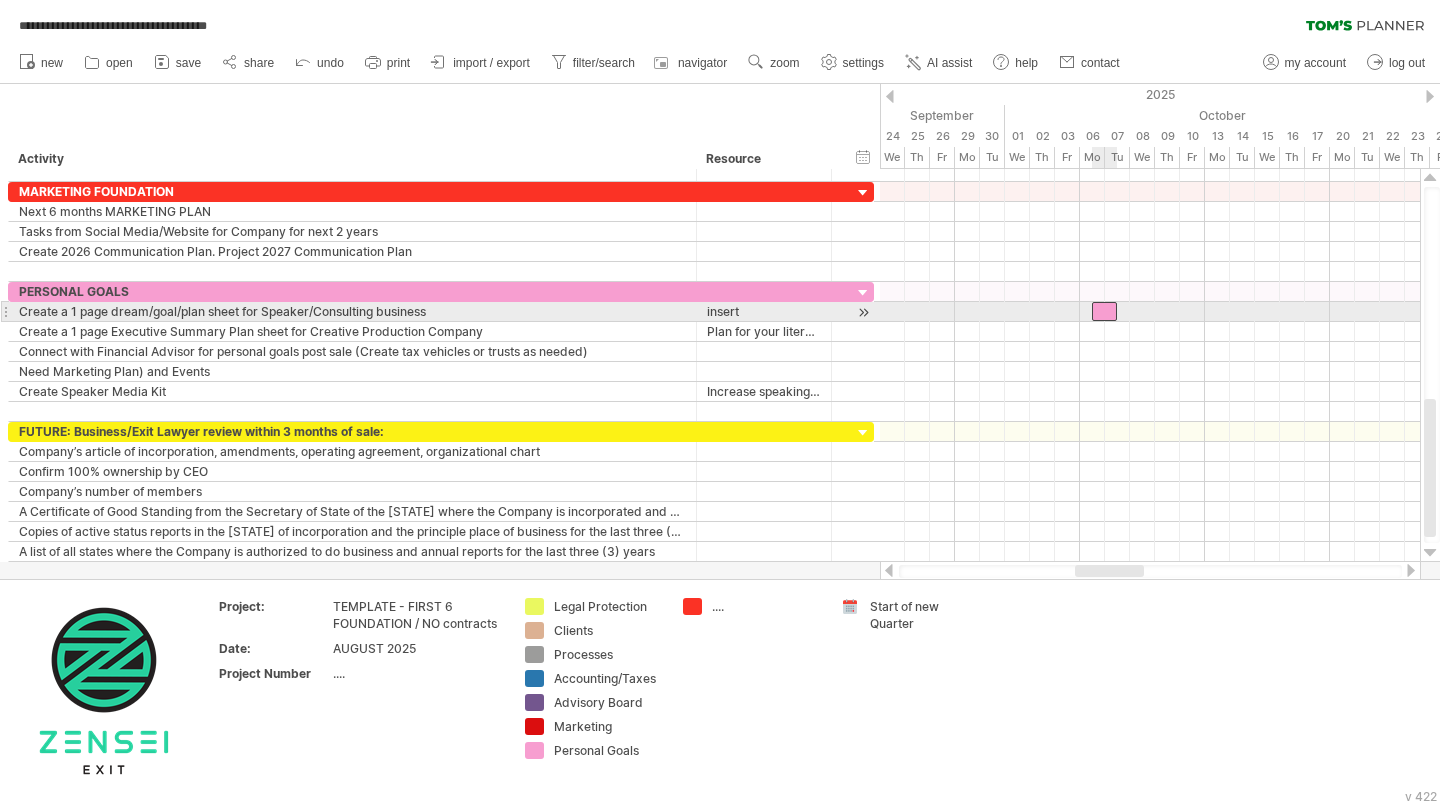 click at bounding box center [1104, 311] 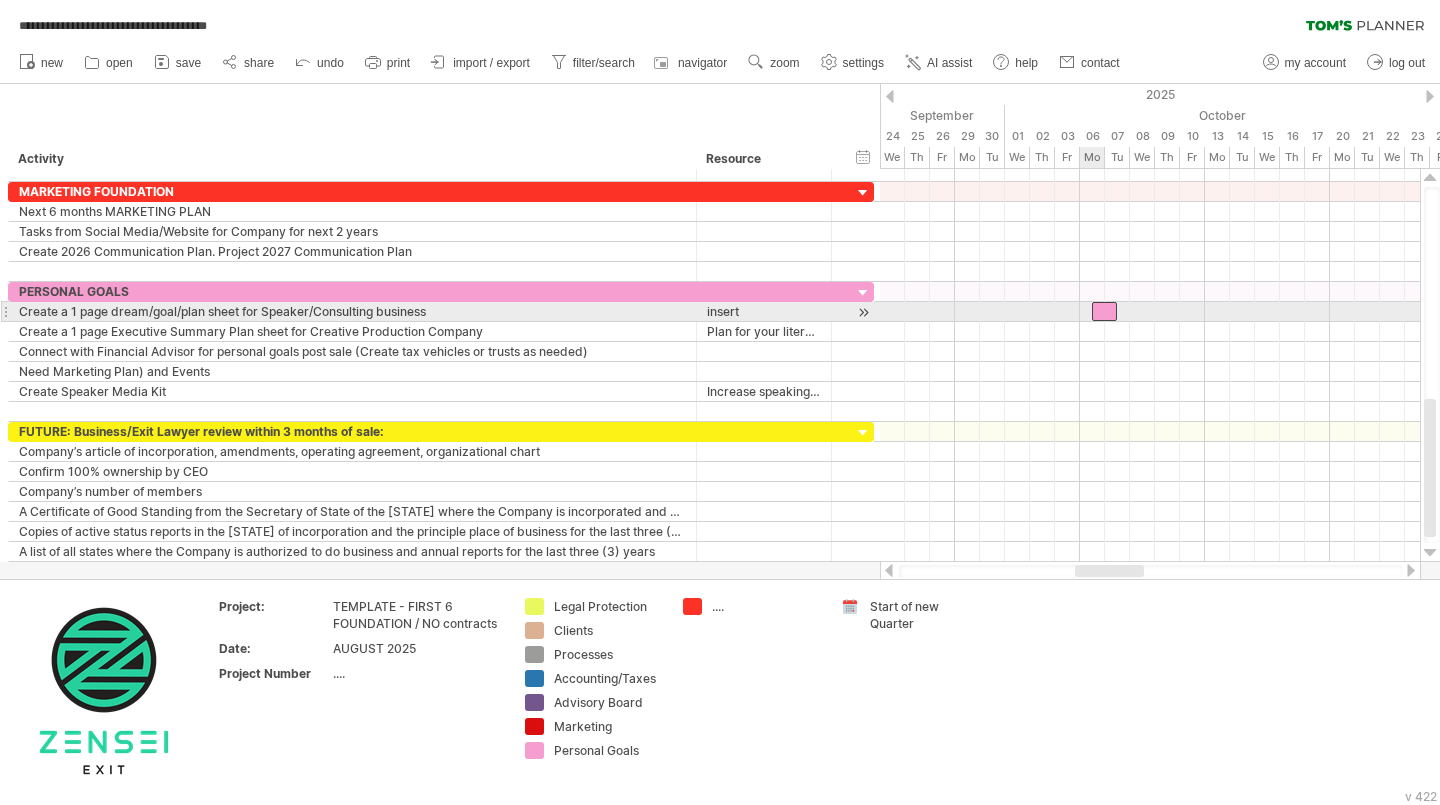 type 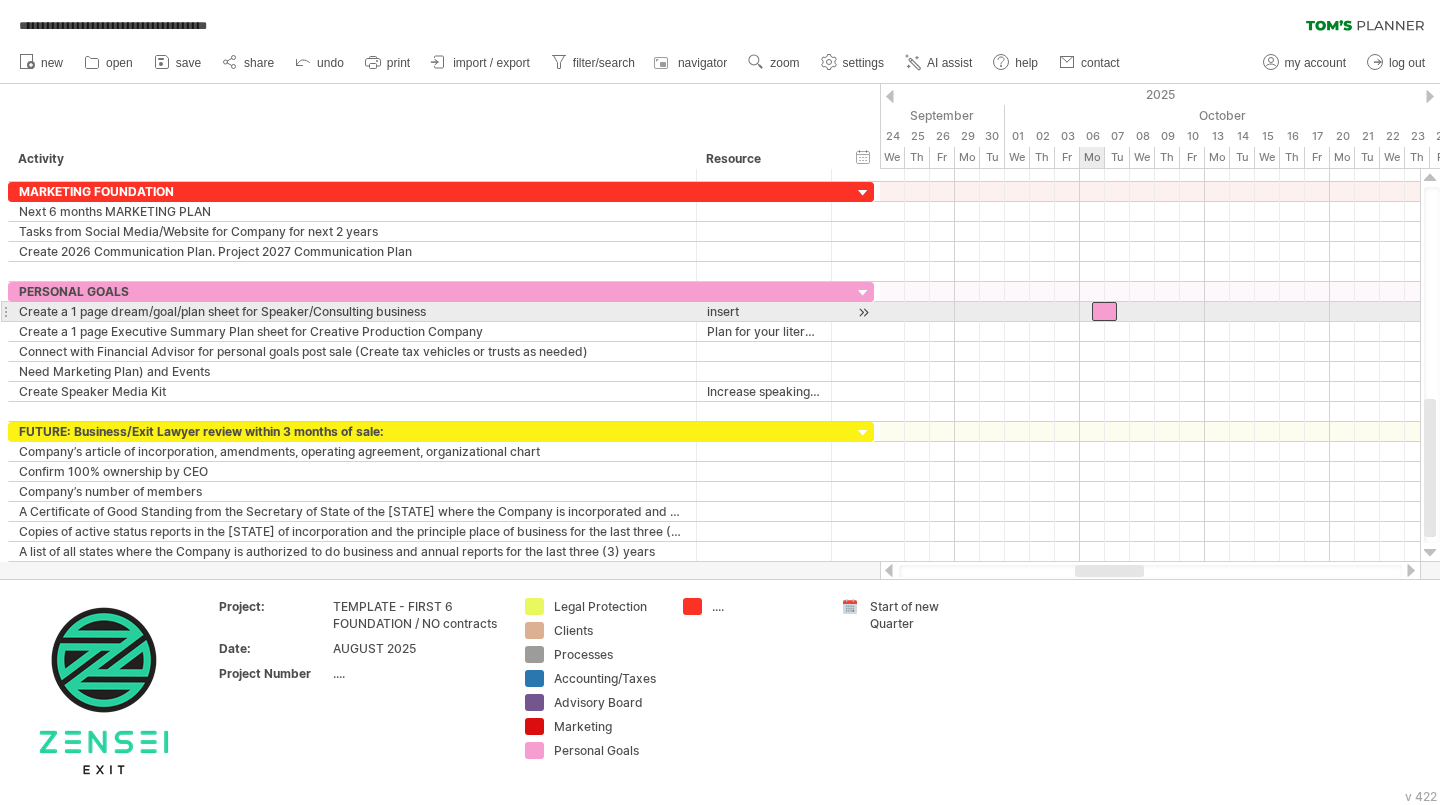 scroll, scrollTop: 0, scrollLeft: 237, axis: horizontal 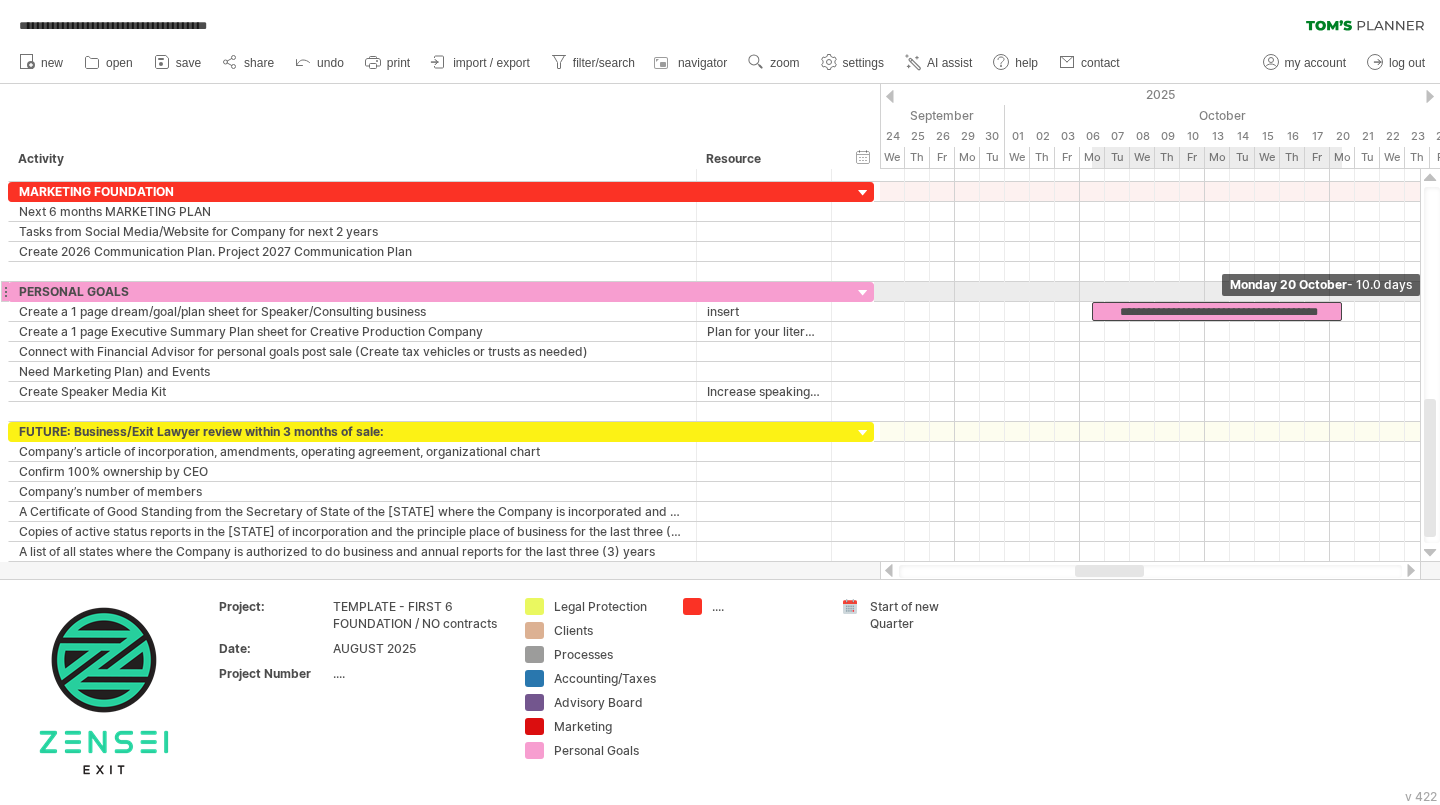 drag, startPoint x: 1117, startPoint y: 308, endPoint x: 1343, endPoint y: 298, distance: 226.22113 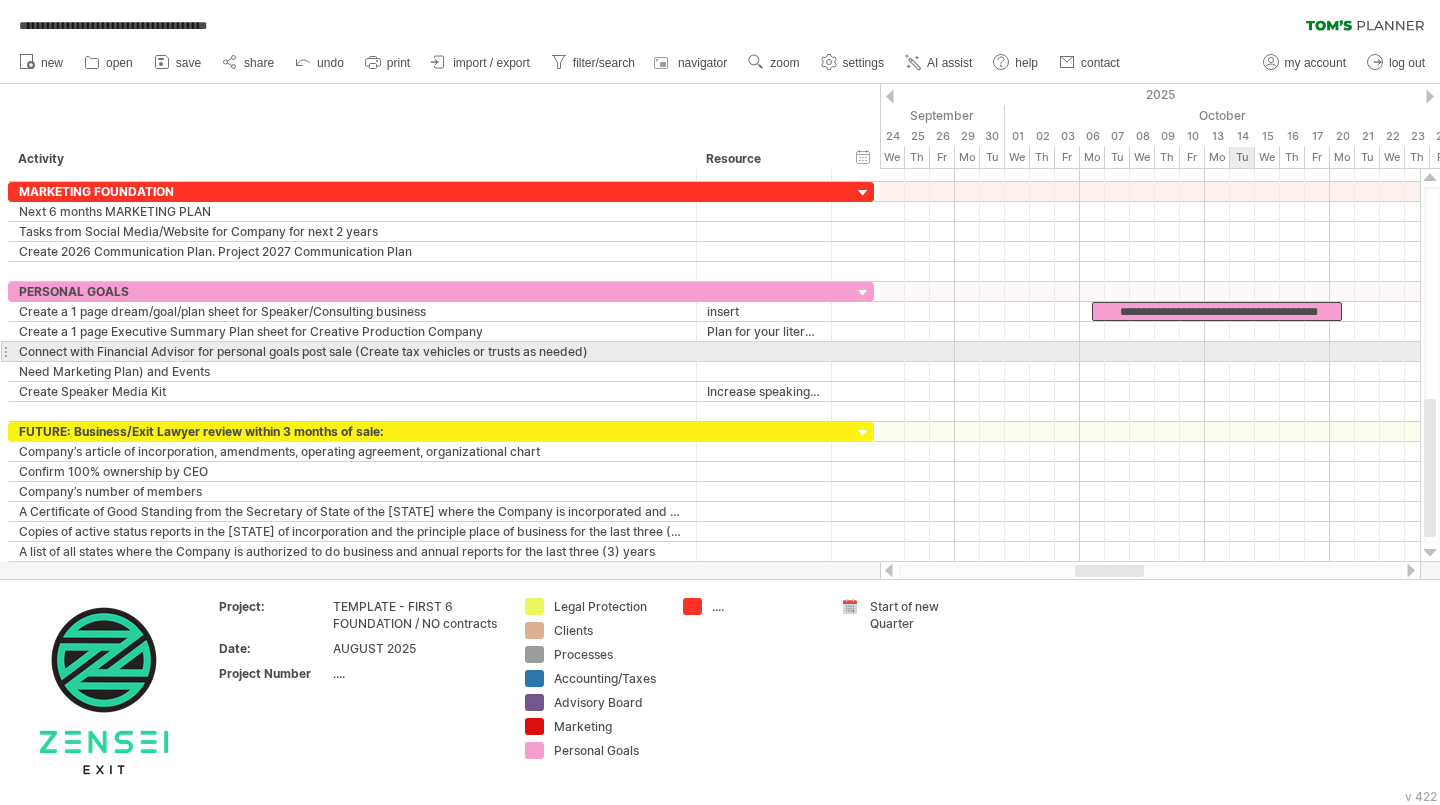 click at bounding box center (1150, 352) 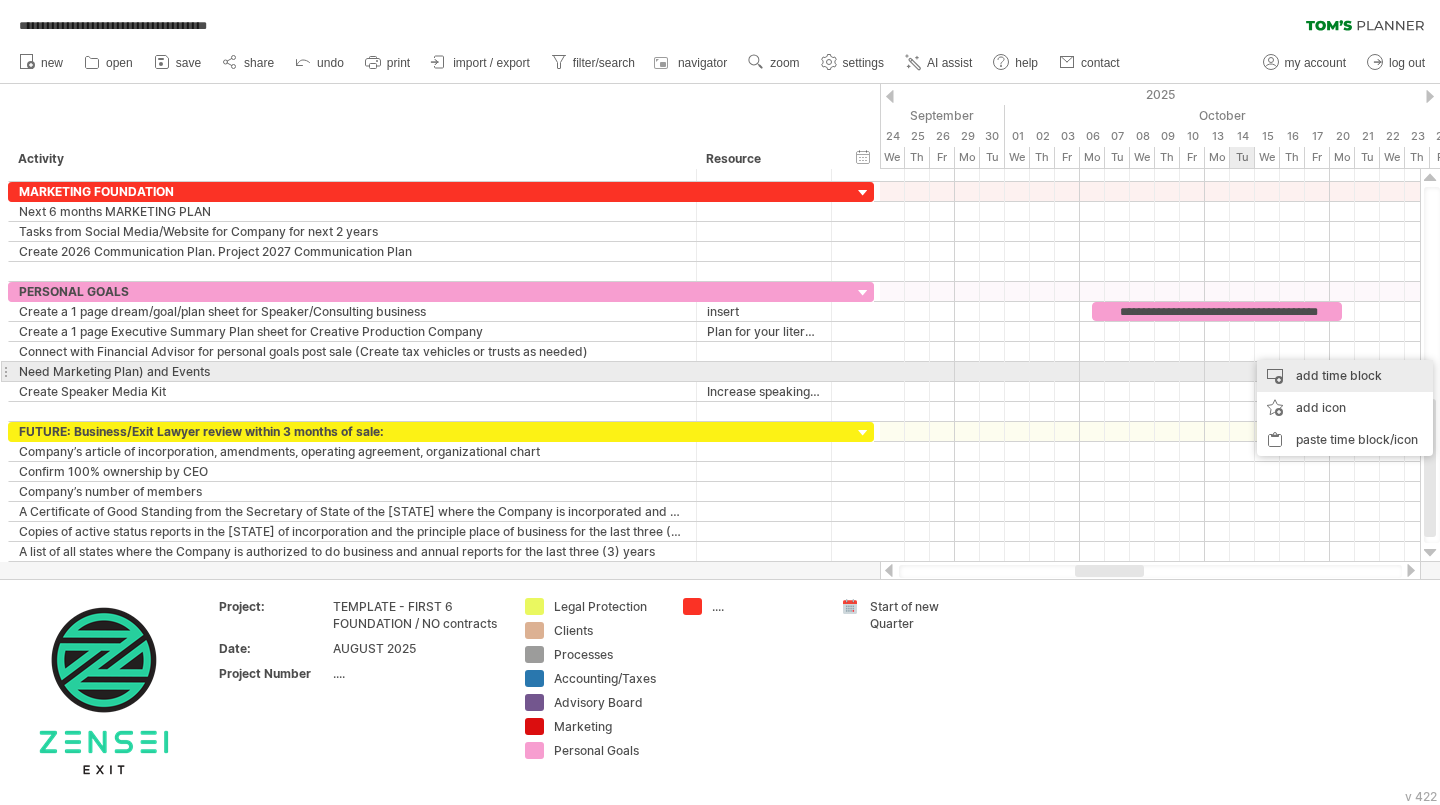 click on "add time block" at bounding box center [1345, 376] 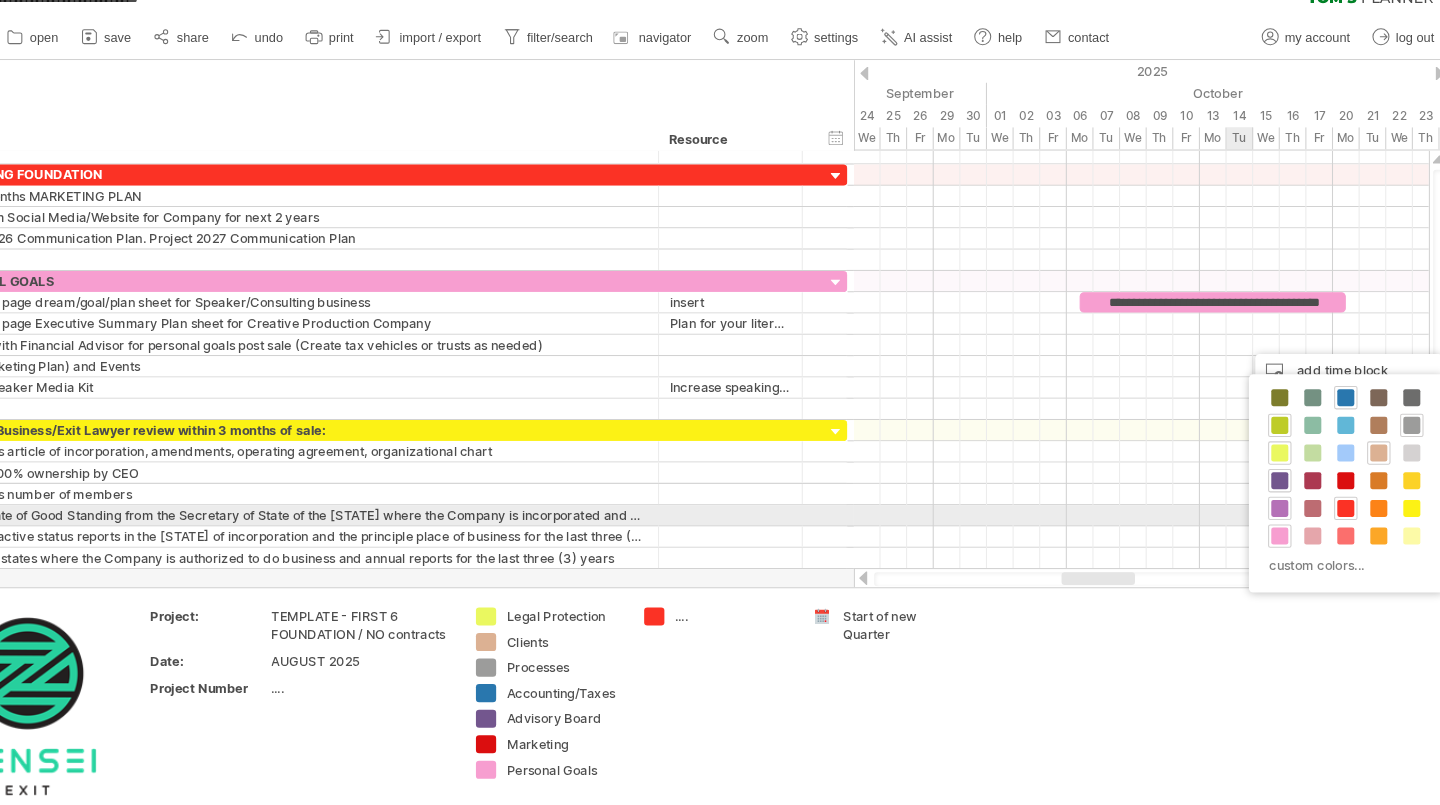 click at bounding box center [1280, 505] 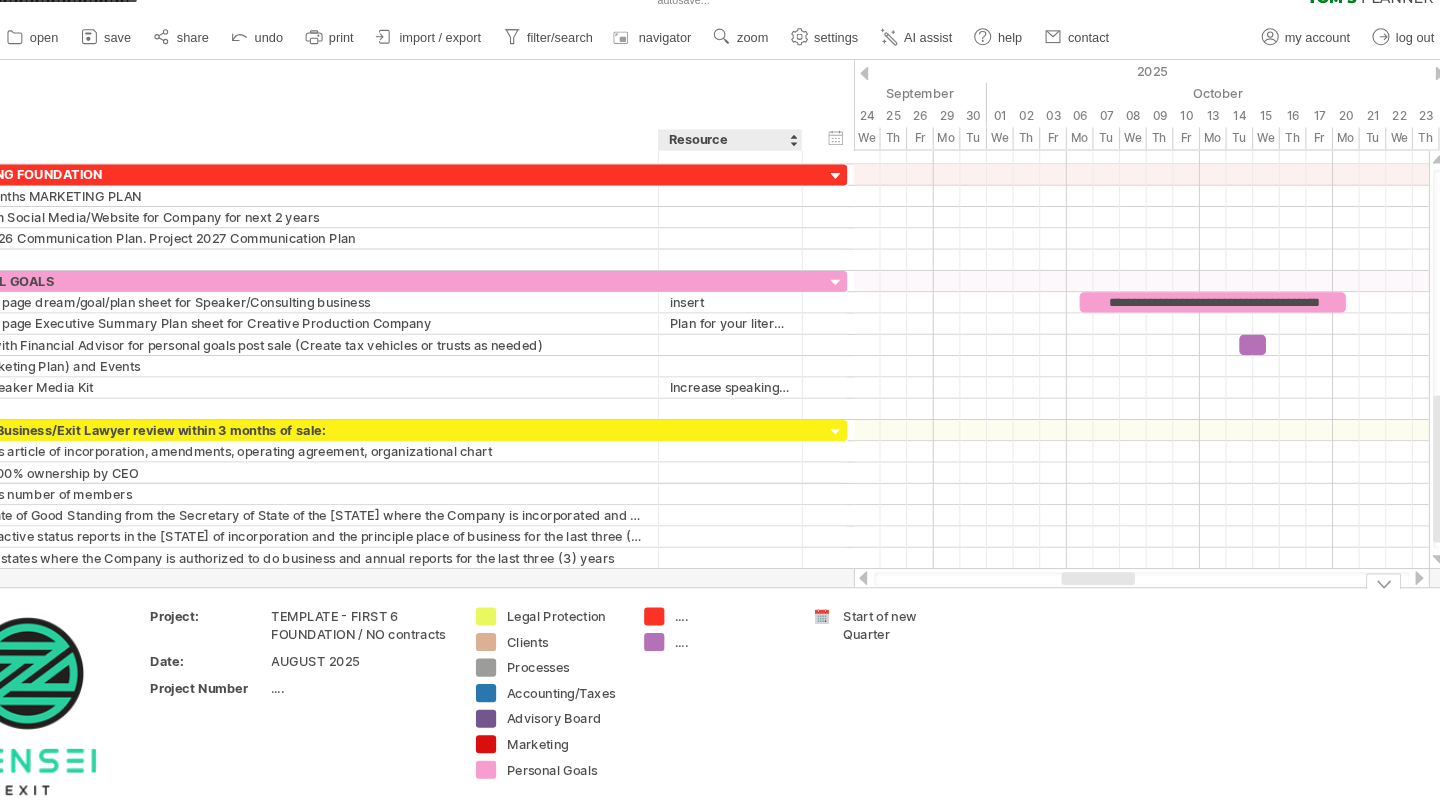 click on "...." at bounding box center (766, 630) 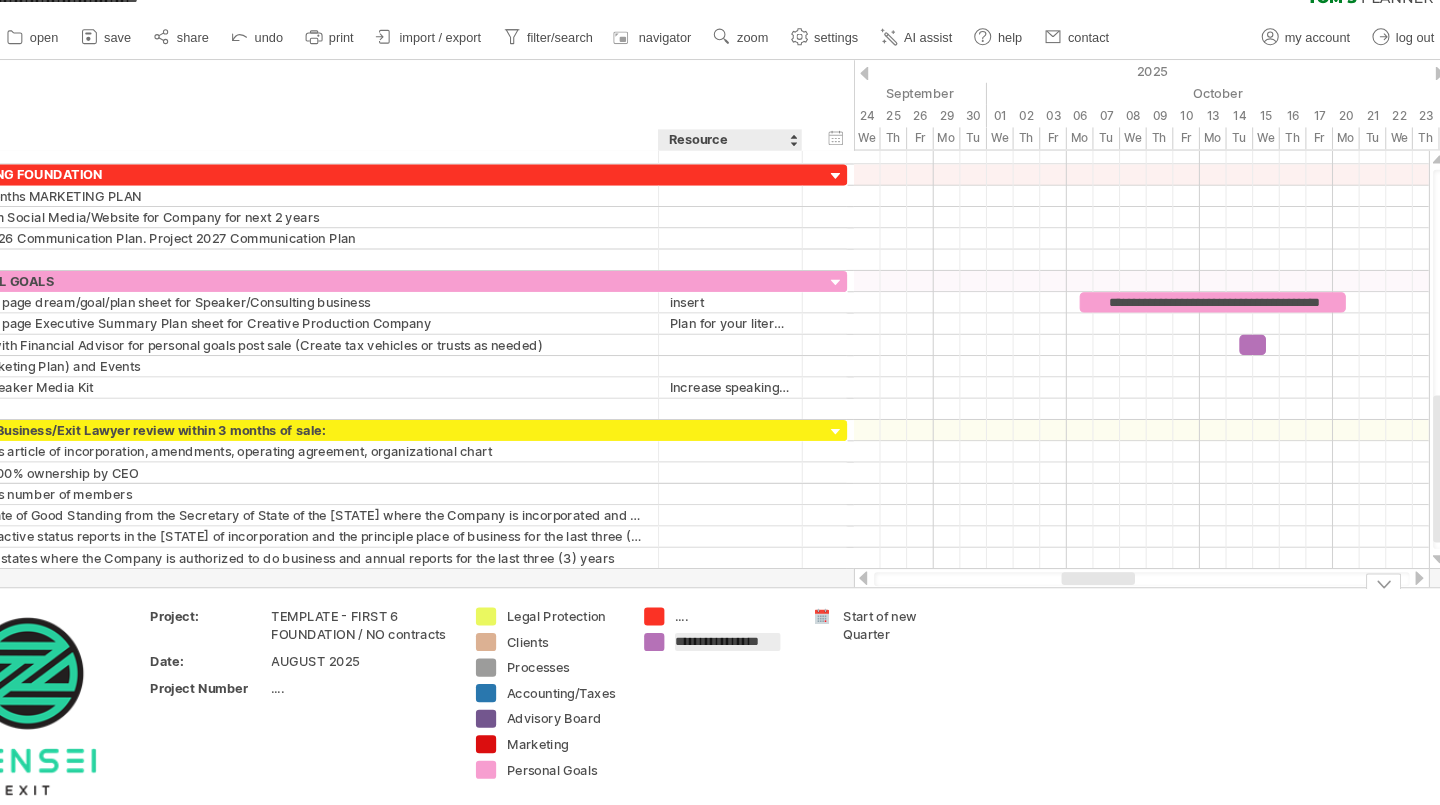 type on "**********" 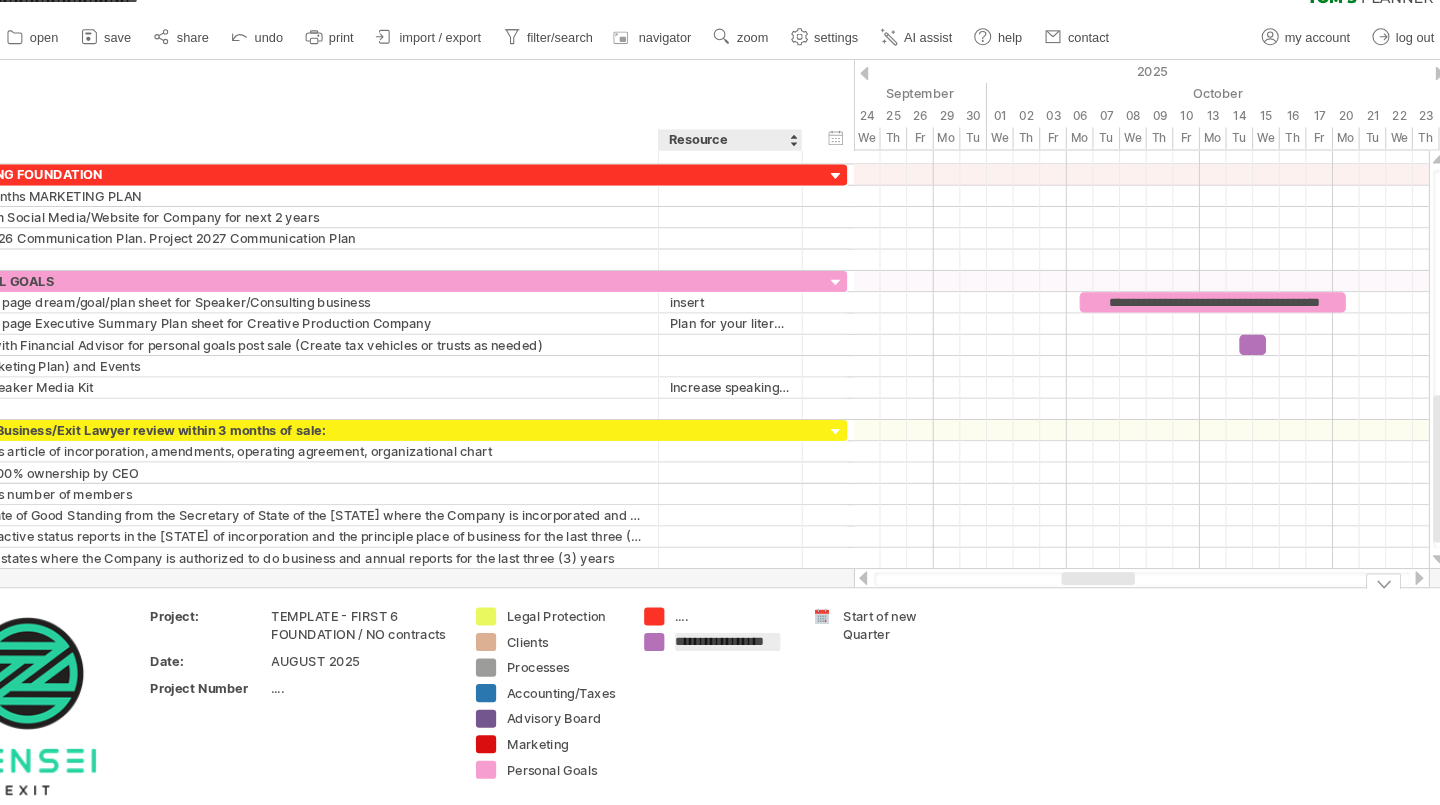 scroll, scrollTop: 0, scrollLeft: 5, axis: horizontal 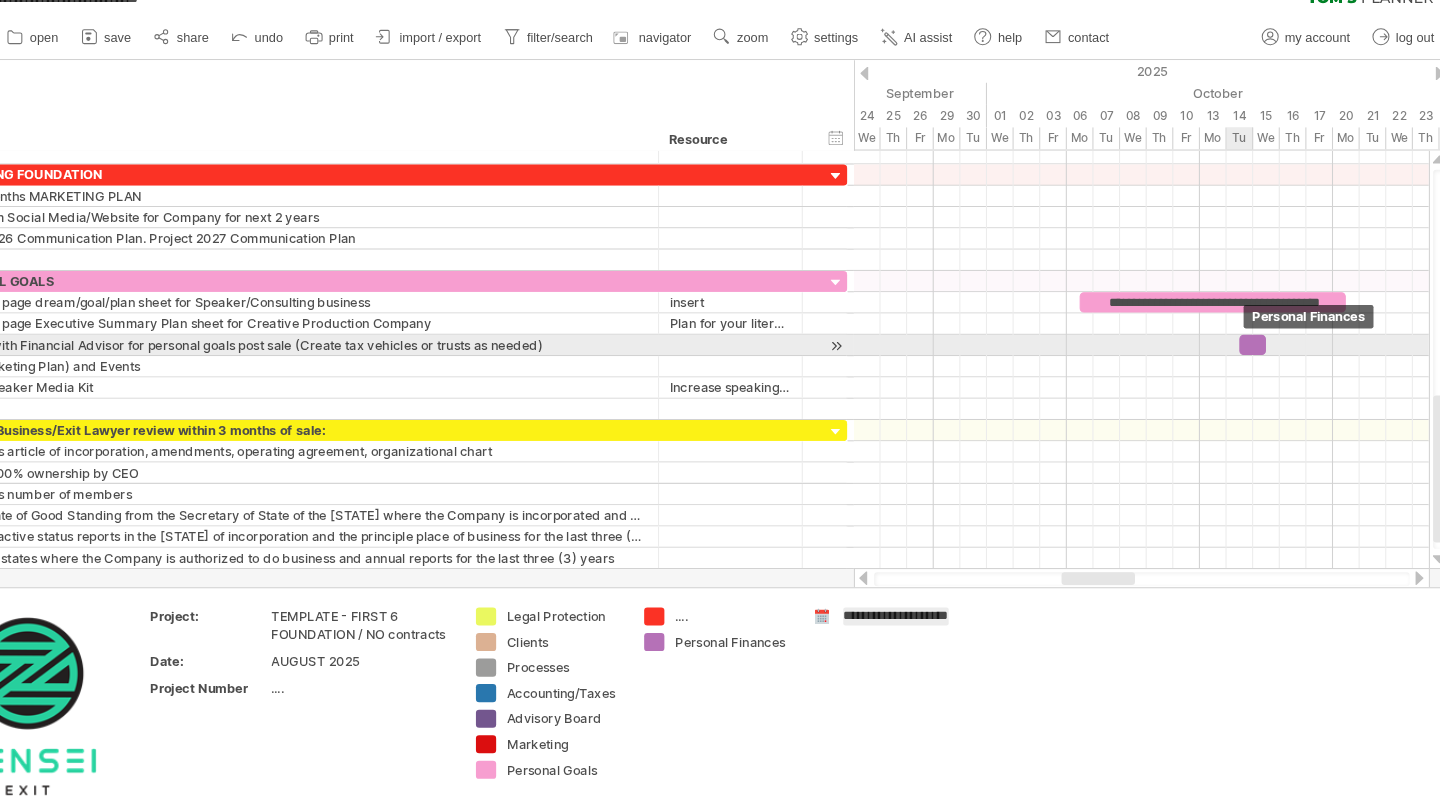 click at bounding box center (1254, 351) 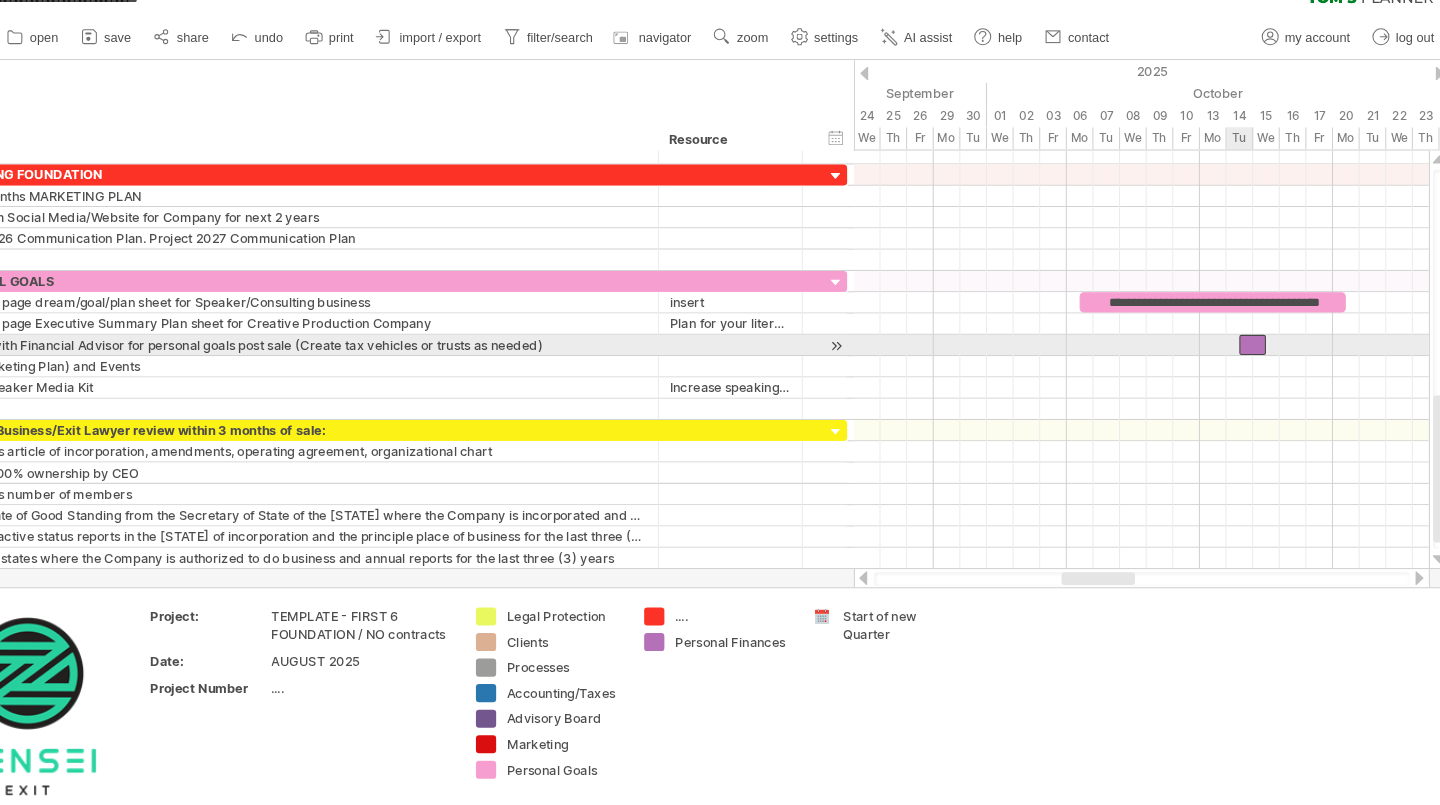 type 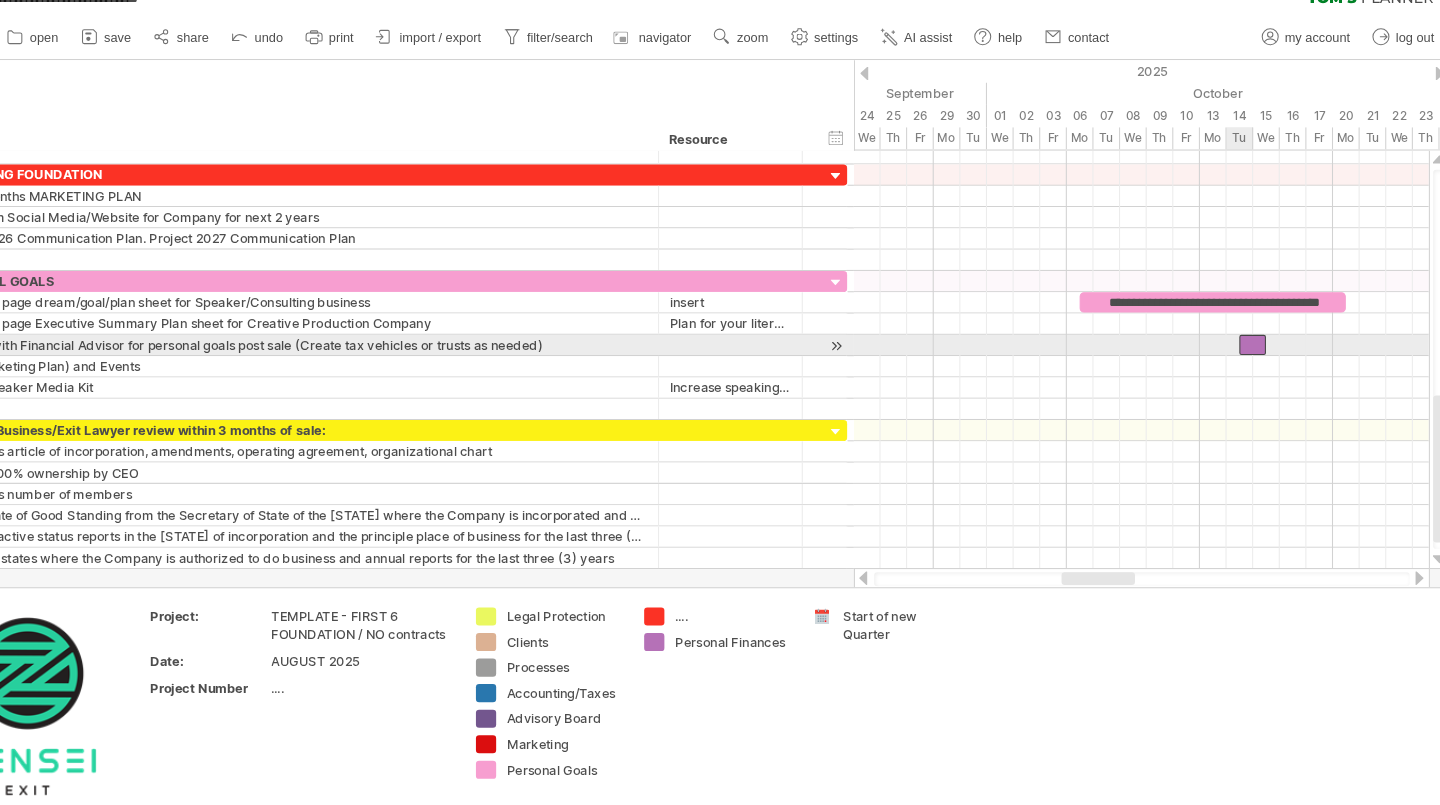 scroll, scrollTop: 0, scrollLeft: 157, axis: horizontal 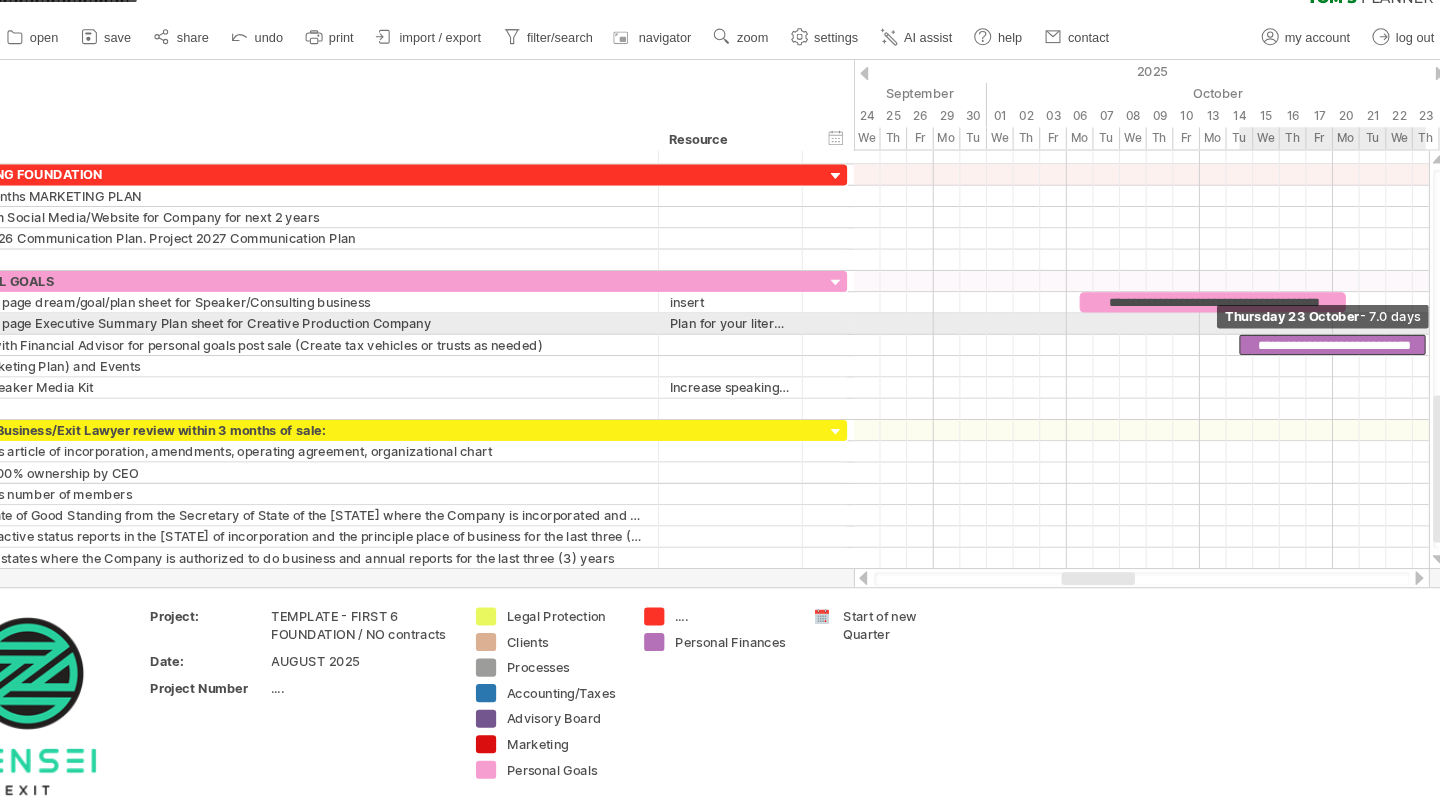drag, startPoint x: 1265, startPoint y: 350, endPoint x: 1429, endPoint y: 333, distance: 164.87874 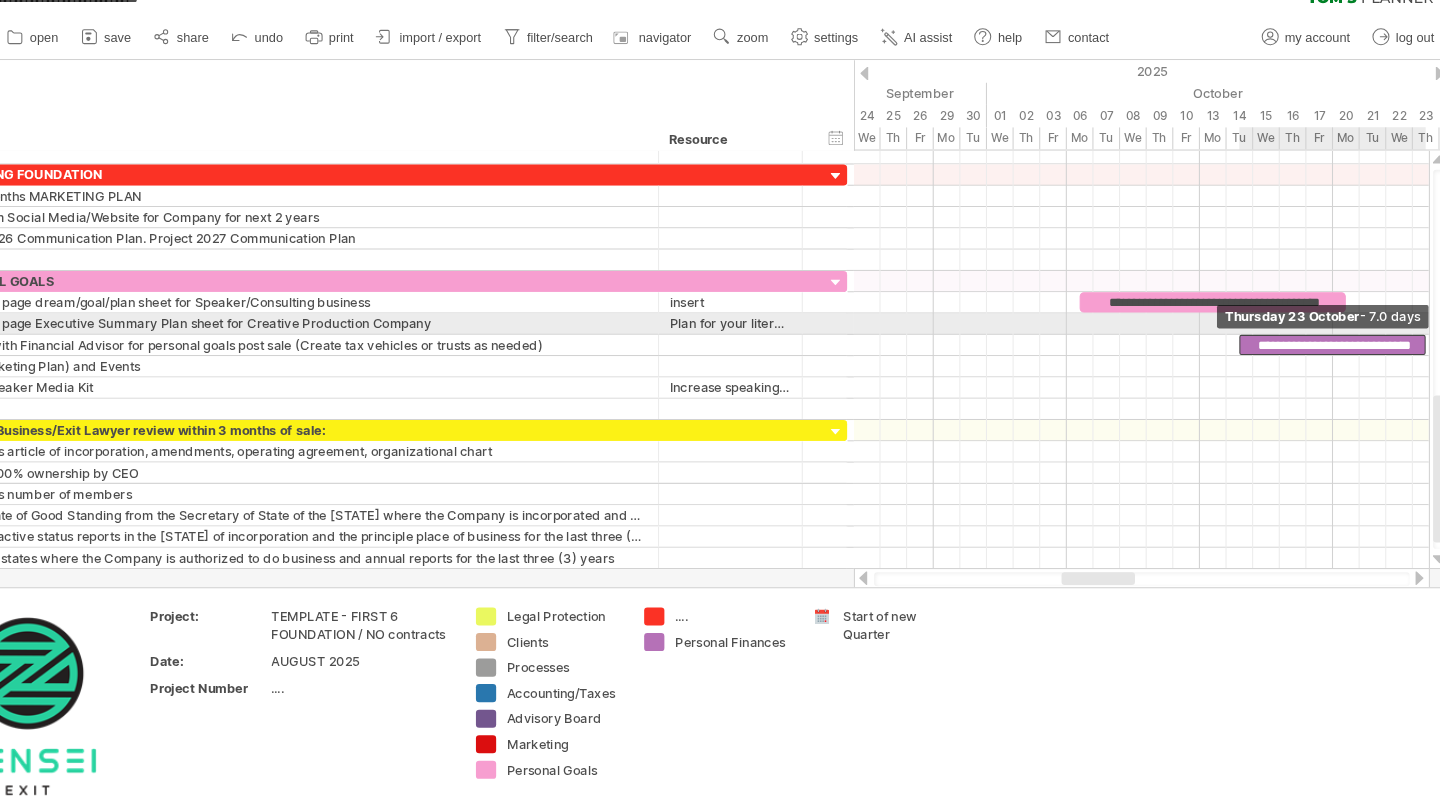 click on "**********" at bounding box center [720, 402] 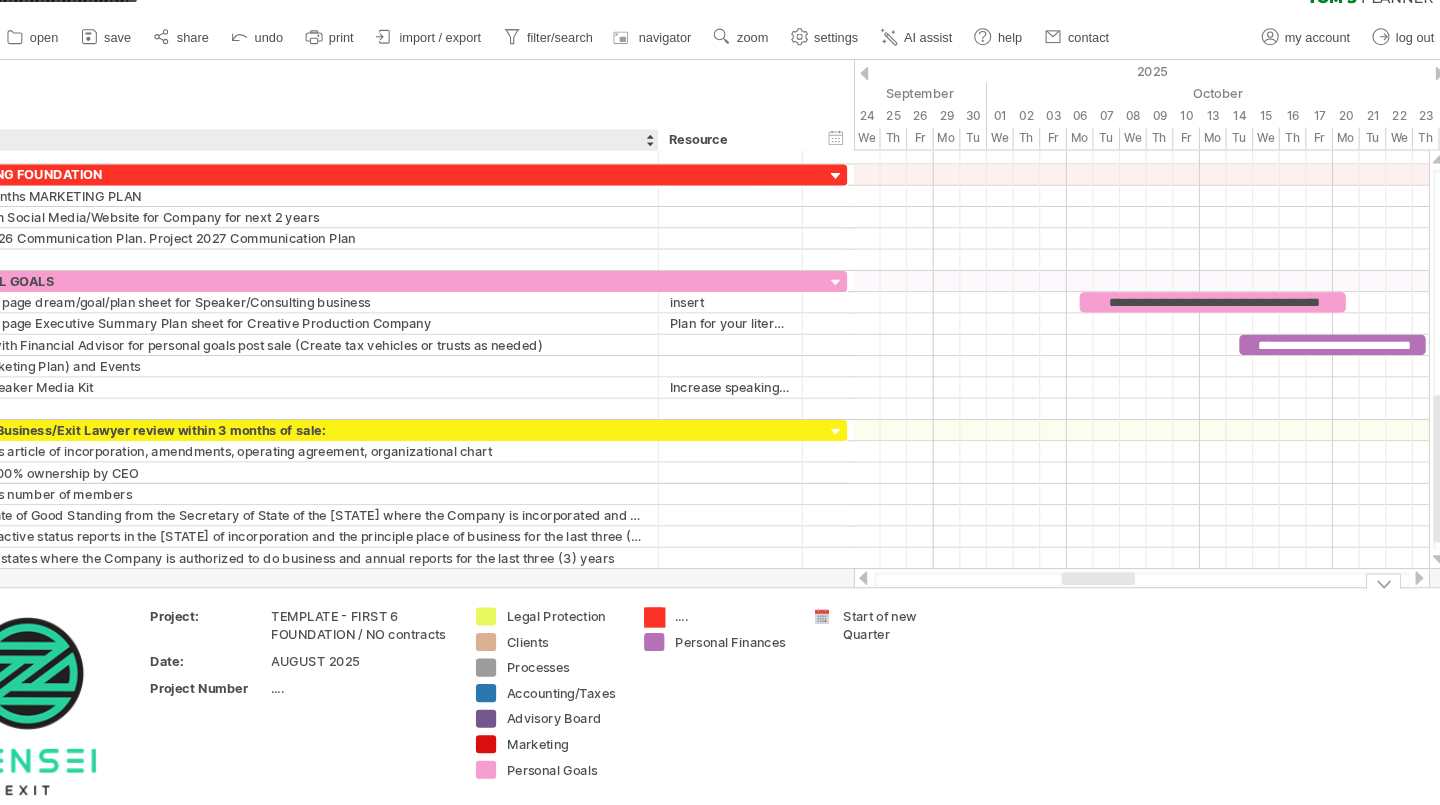 click on "**********" at bounding box center (720, 402) 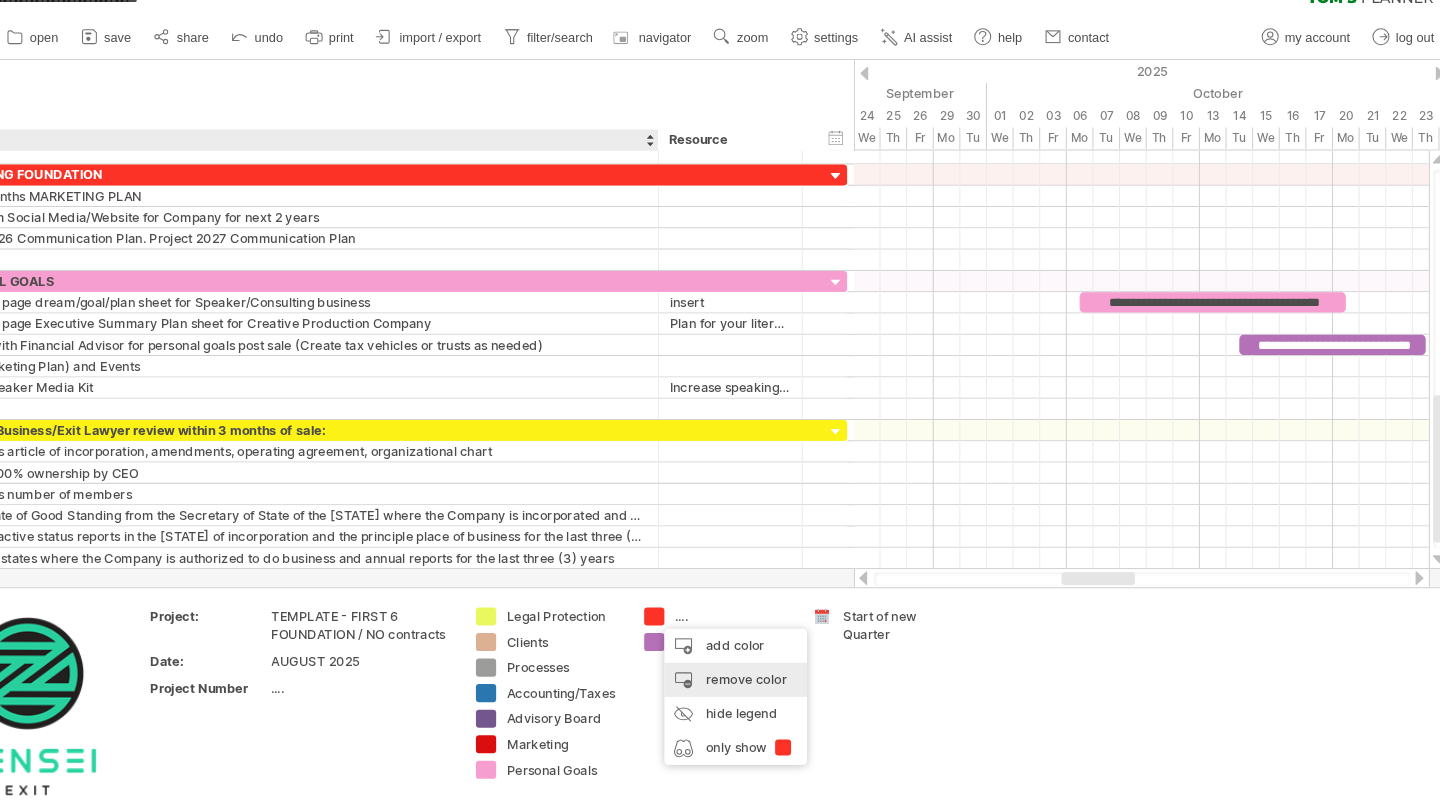 click on "remove color" at bounding box center (769, 666) 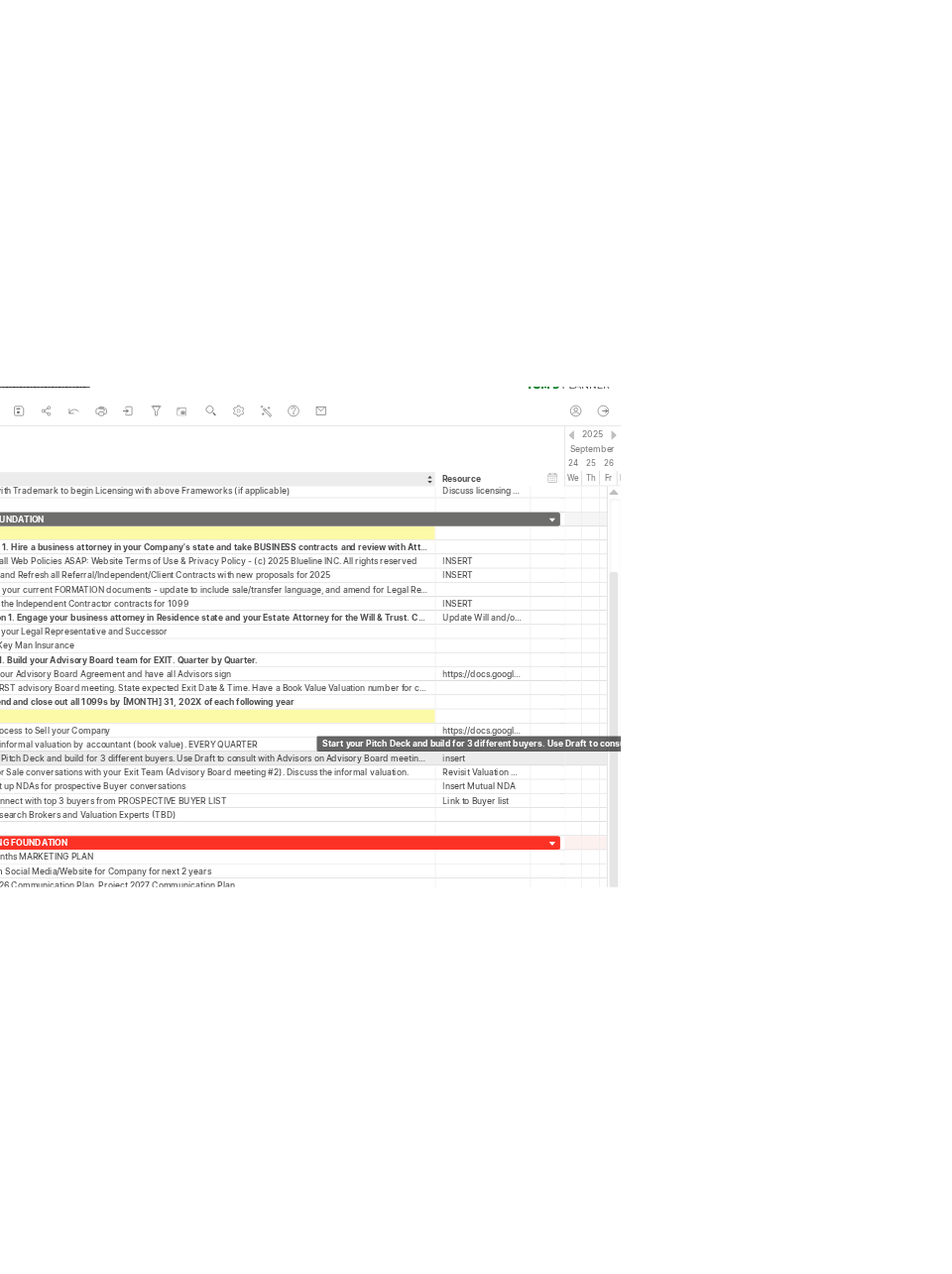 scroll, scrollTop: 0, scrollLeft: 20, axis: horizontal 